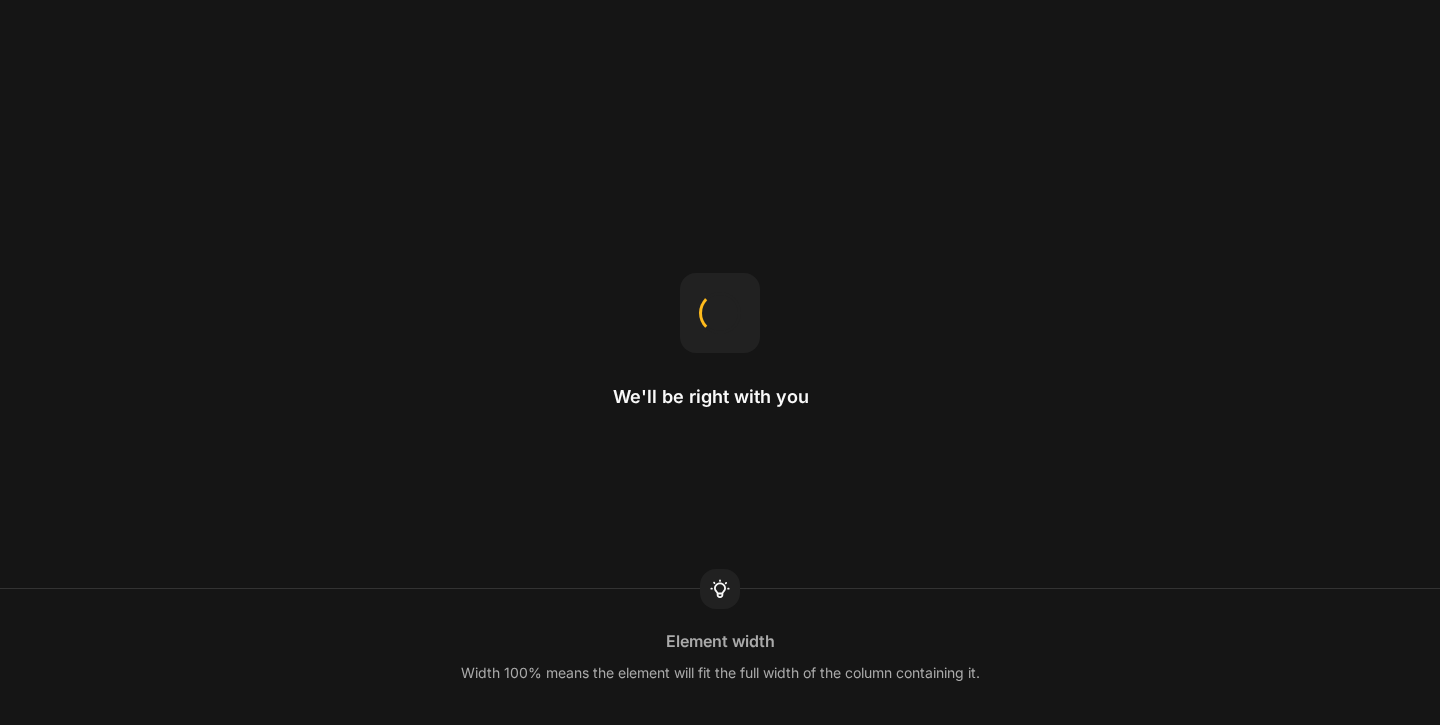 scroll, scrollTop: 0, scrollLeft: 0, axis: both 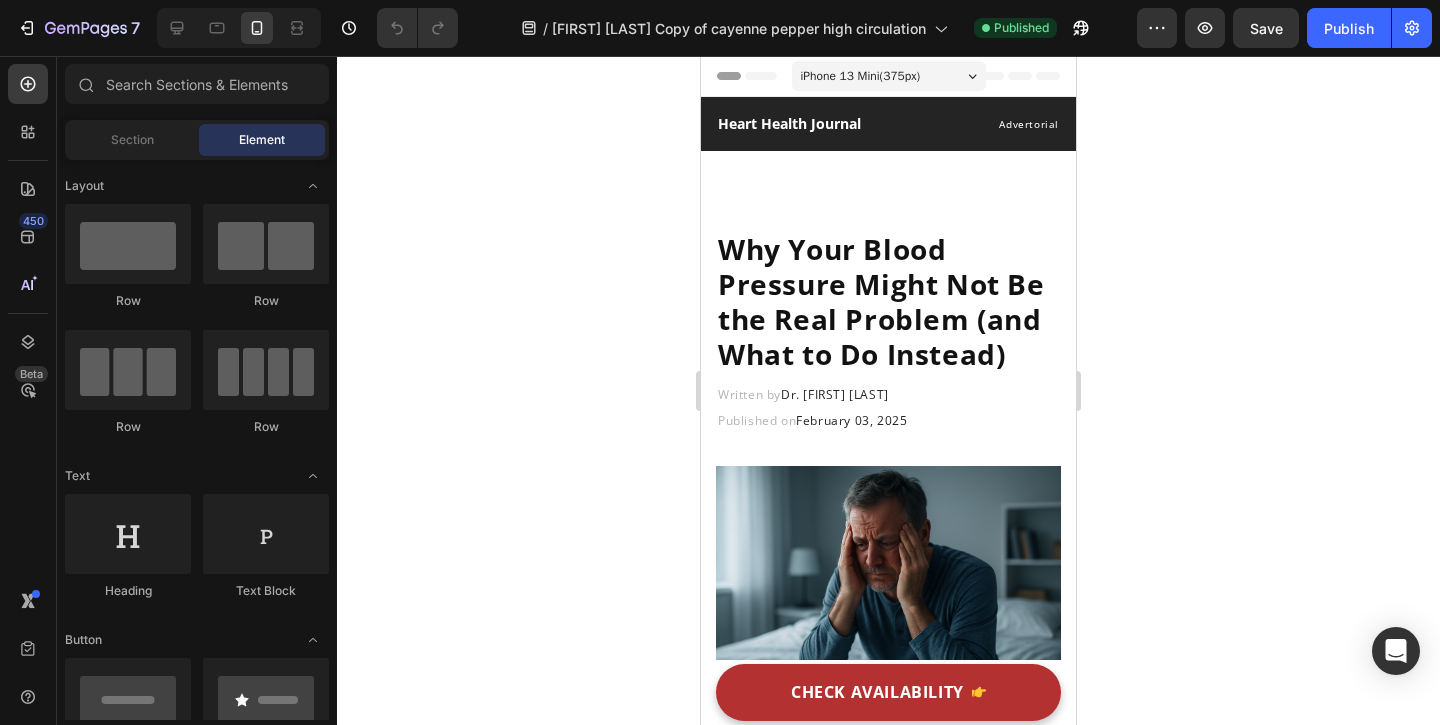 click on "iPhone 13 Mini  ( 375 px)" at bounding box center [861, 76] 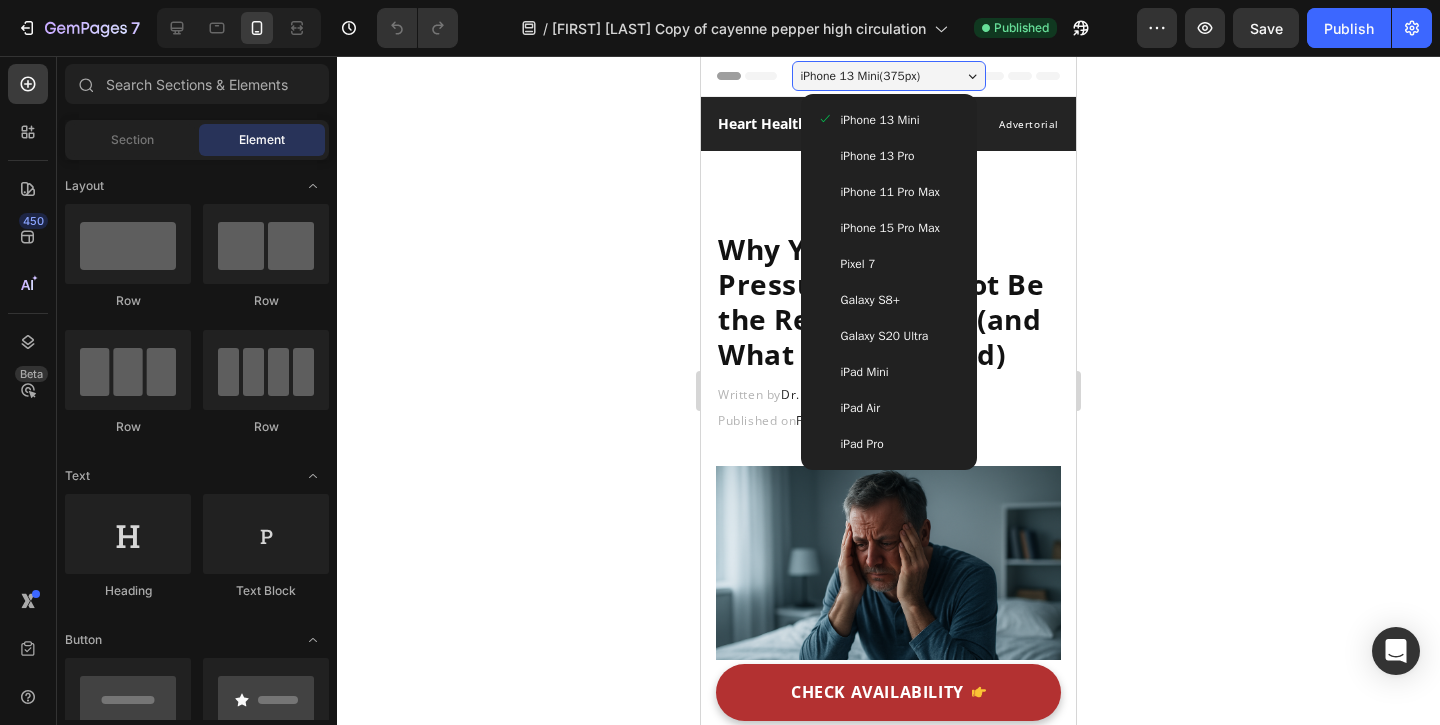 click on "iPhone 13 Pro" at bounding box center (889, 156) 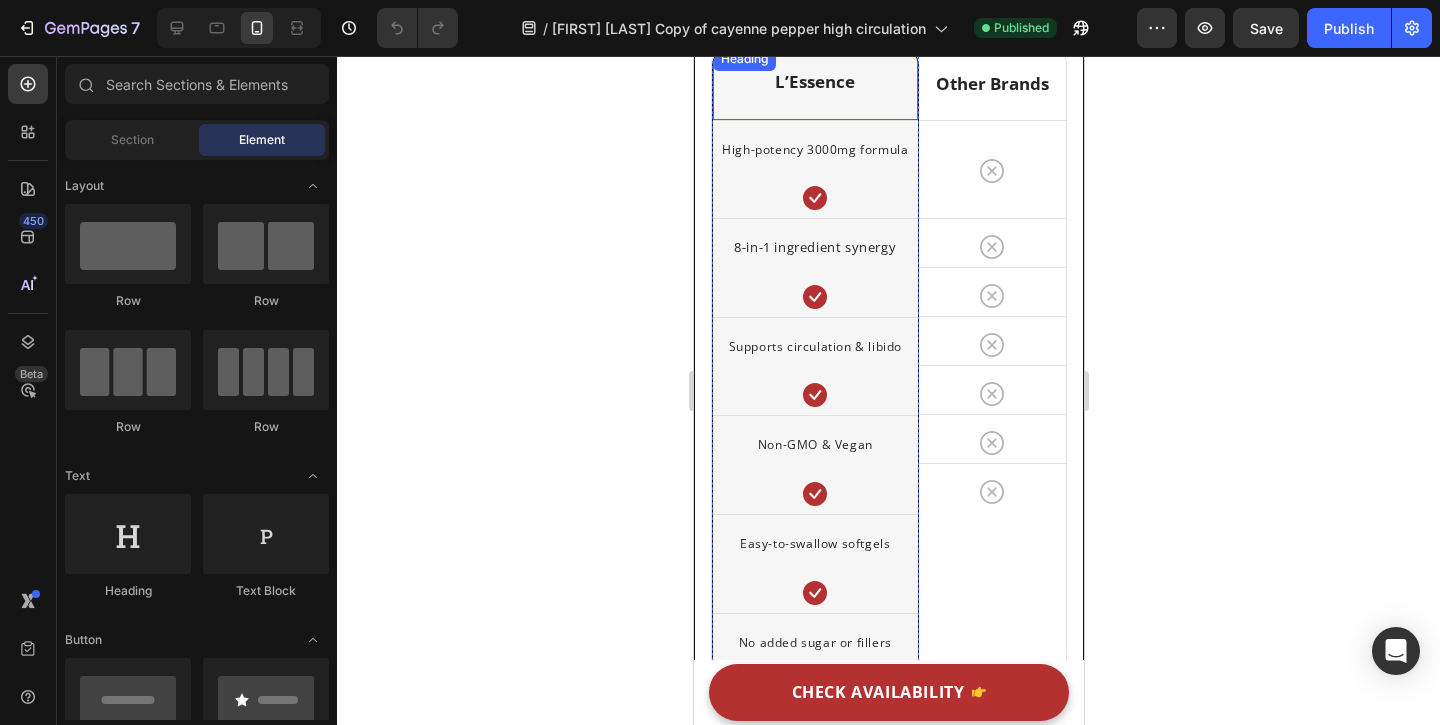 scroll, scrollTop: 10406, scrollLeft: 0, axis: vertical 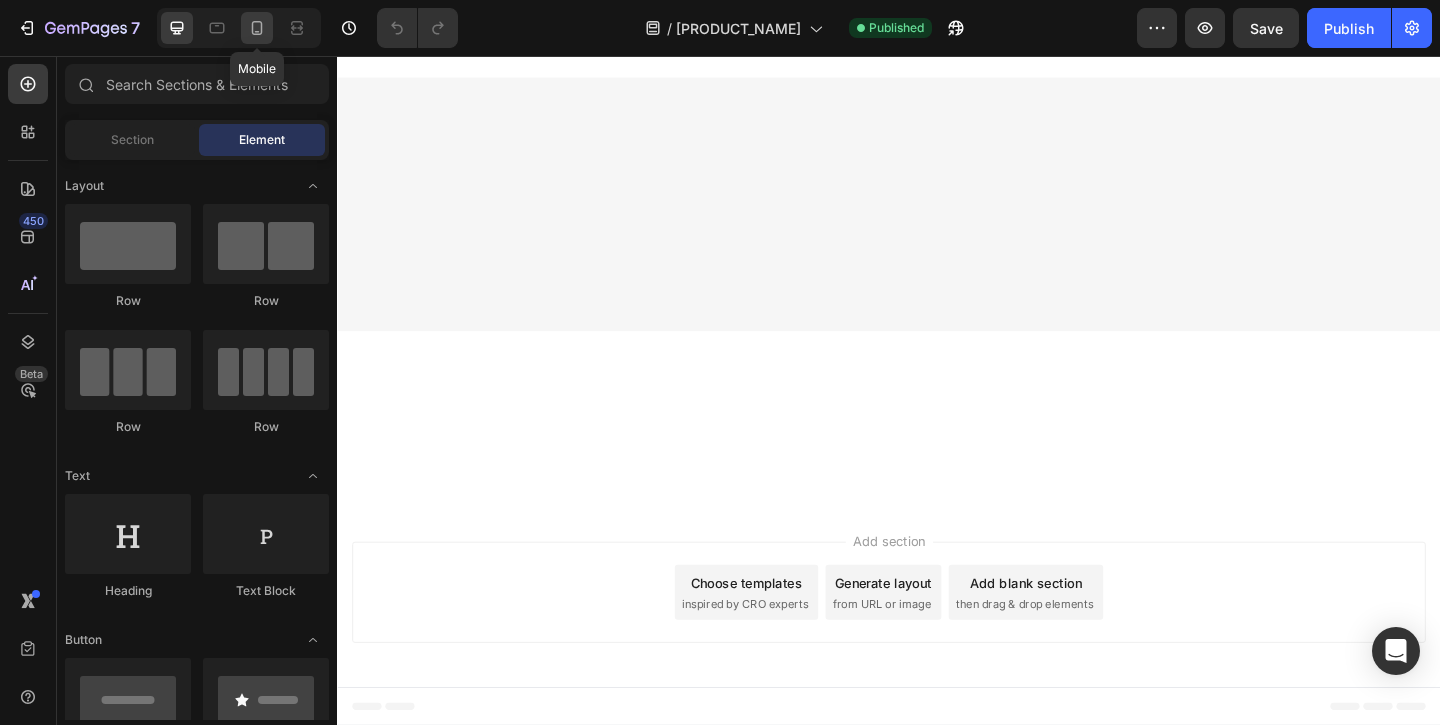 click 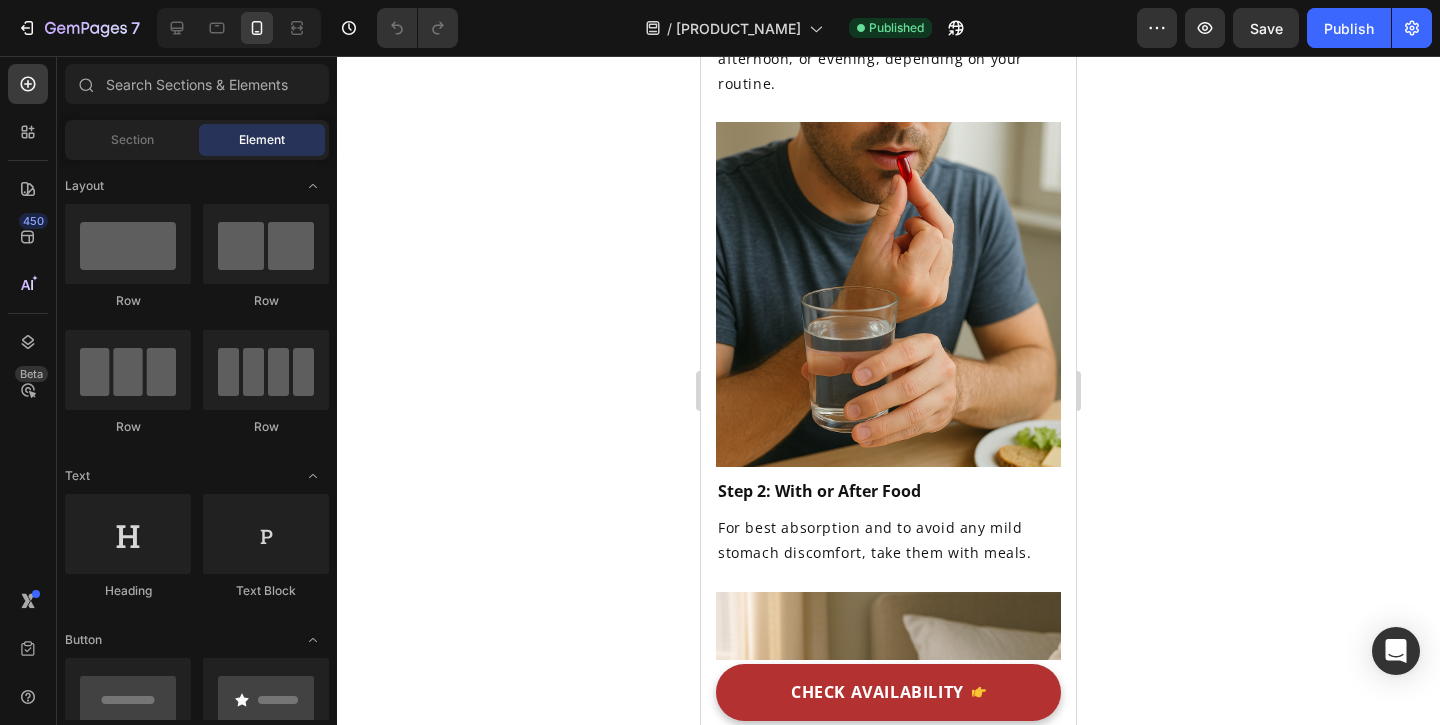 scroll, scrollTop: 4846, scrollLeft: 0, axis: vertical 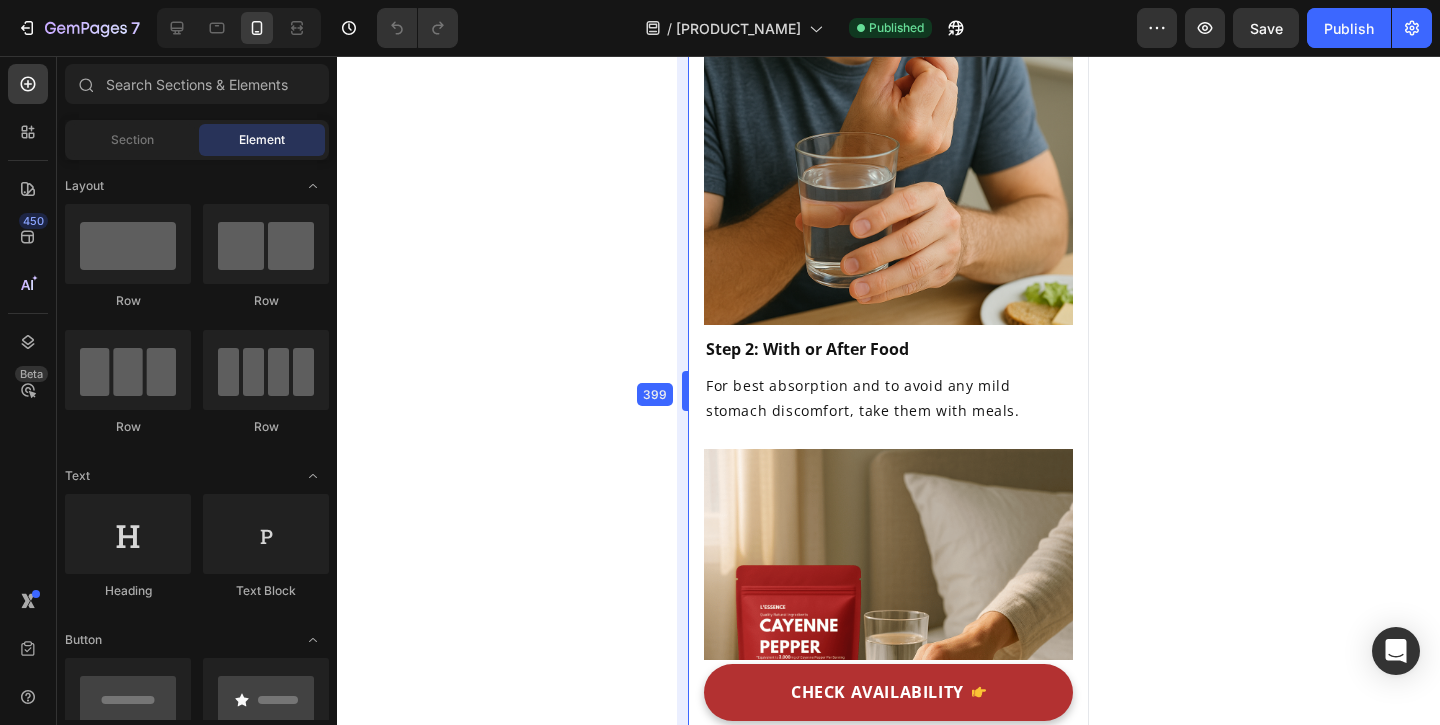 drag, startPoint x: 695, startPoint y: 386, endPoint x: 671, endPoint y: 380, distance: 24.738634 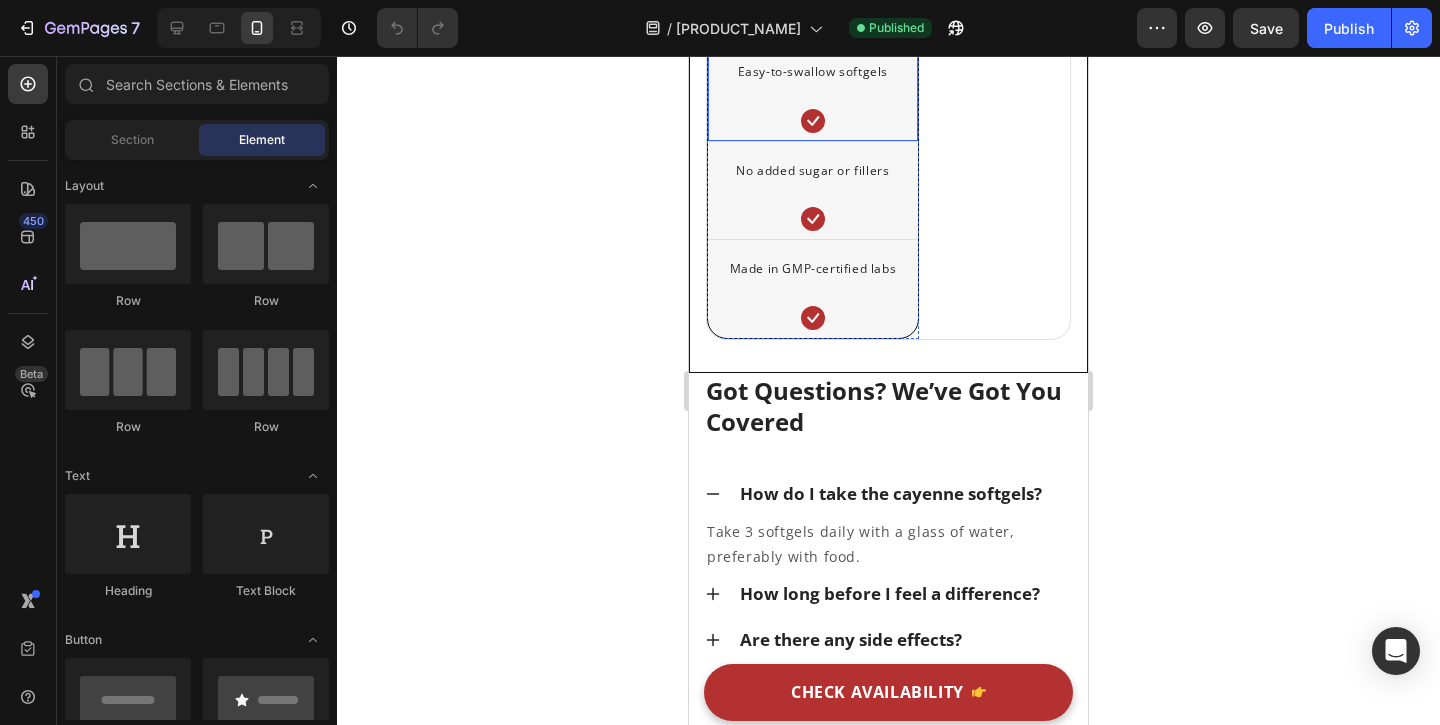 scroll, scrollTop: 10403, scrollLeft: 0, axis: vertical 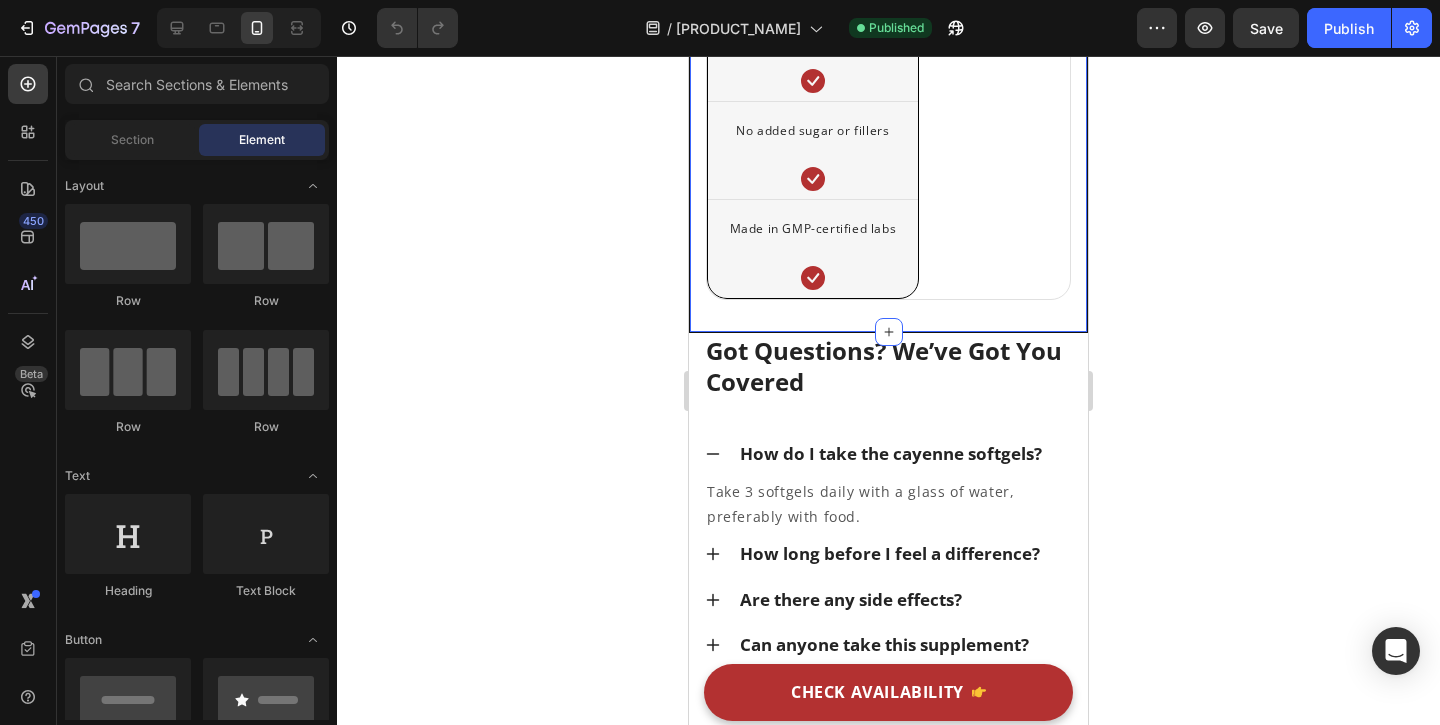 click on "See the Difference: L’Essence vs. Standard Options Heading                Title Line High-potency 3000mg formula Text block Row 8-in-1 ingredient synergy Text block Row Supports circulation & libido Text block Row Non-GMO & Vegan Text block Row Easy-to-swallow softgels Text block Row No added sugar or fillers Text block Row Made in GMP-certified labs Text block Row Image L'Essence Heading
Icon Row
Icon Row
Icon Row
Icon Row
Icon Row
Icon Row
Icon Row Row Image Other Brands Heading
Icon Row
Icon Row
Icon Row
Icon Row
Icon Row
Icon Row
Icon Row Row Row  	   CHECK AVAILABILITY Button ✔️ 60-Day Money-Back Guarantee Text block Backed by Certifications You Can Trust Heading Image Image Image Row Why They Keep Coming Back Heading                Icon                Icon                Icon" at bounding box center [888, -951] 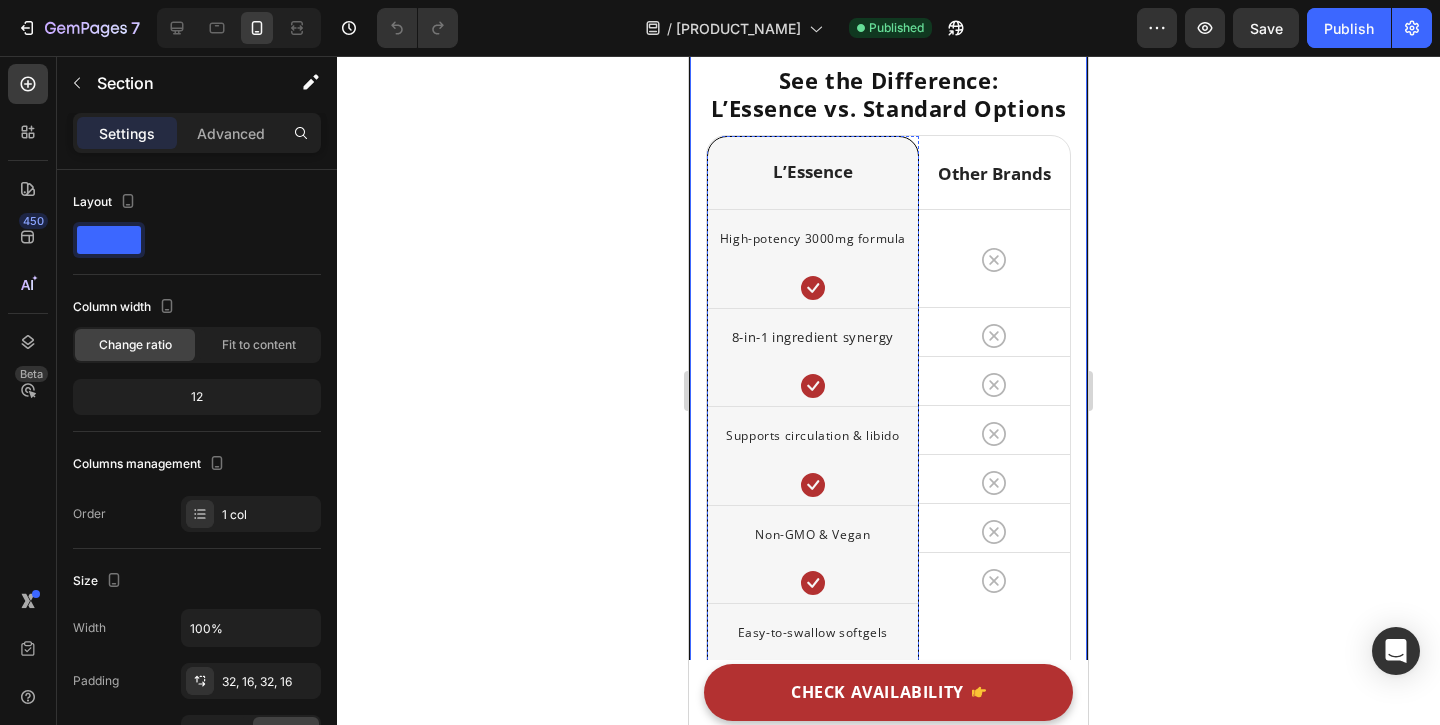 scroll, scrollTop: 9797, scrollLeft: 0, axis: vertical 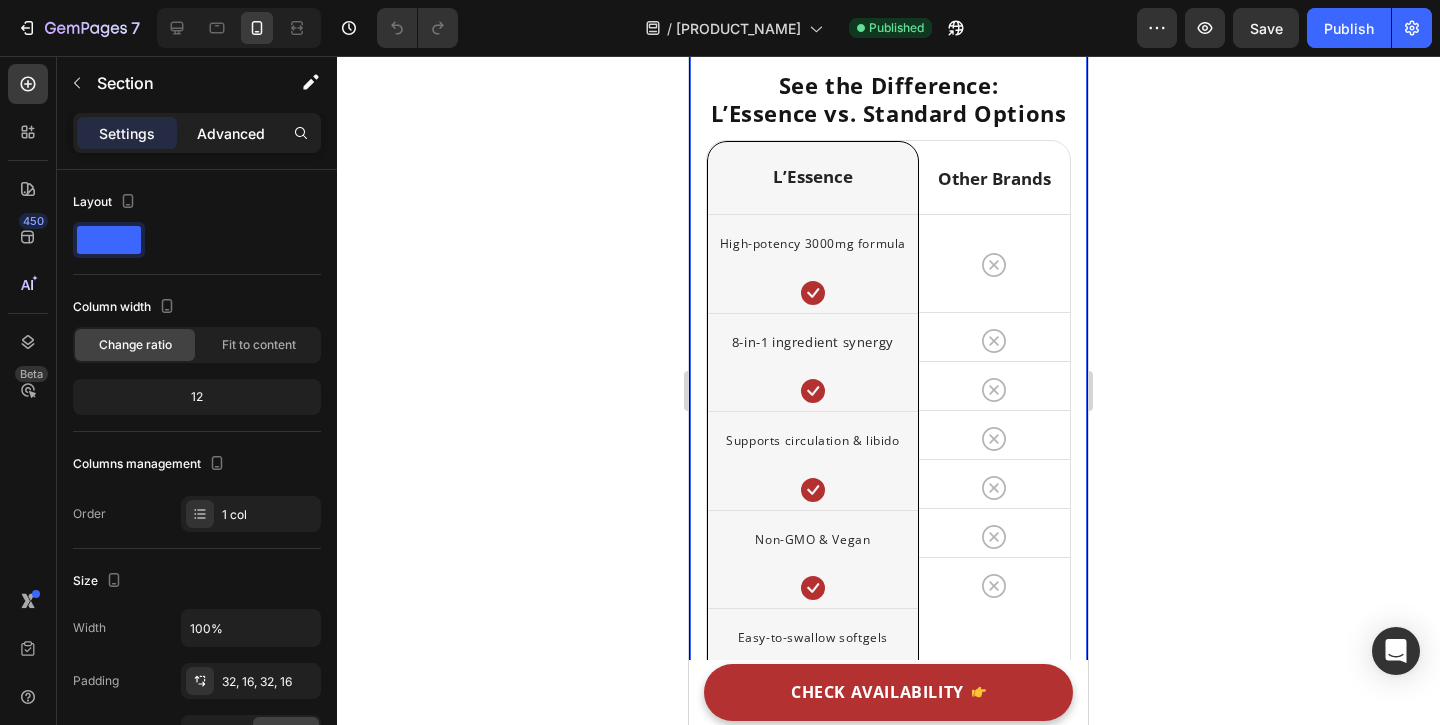 click on "Advanced" at bounding box center (231, 133) 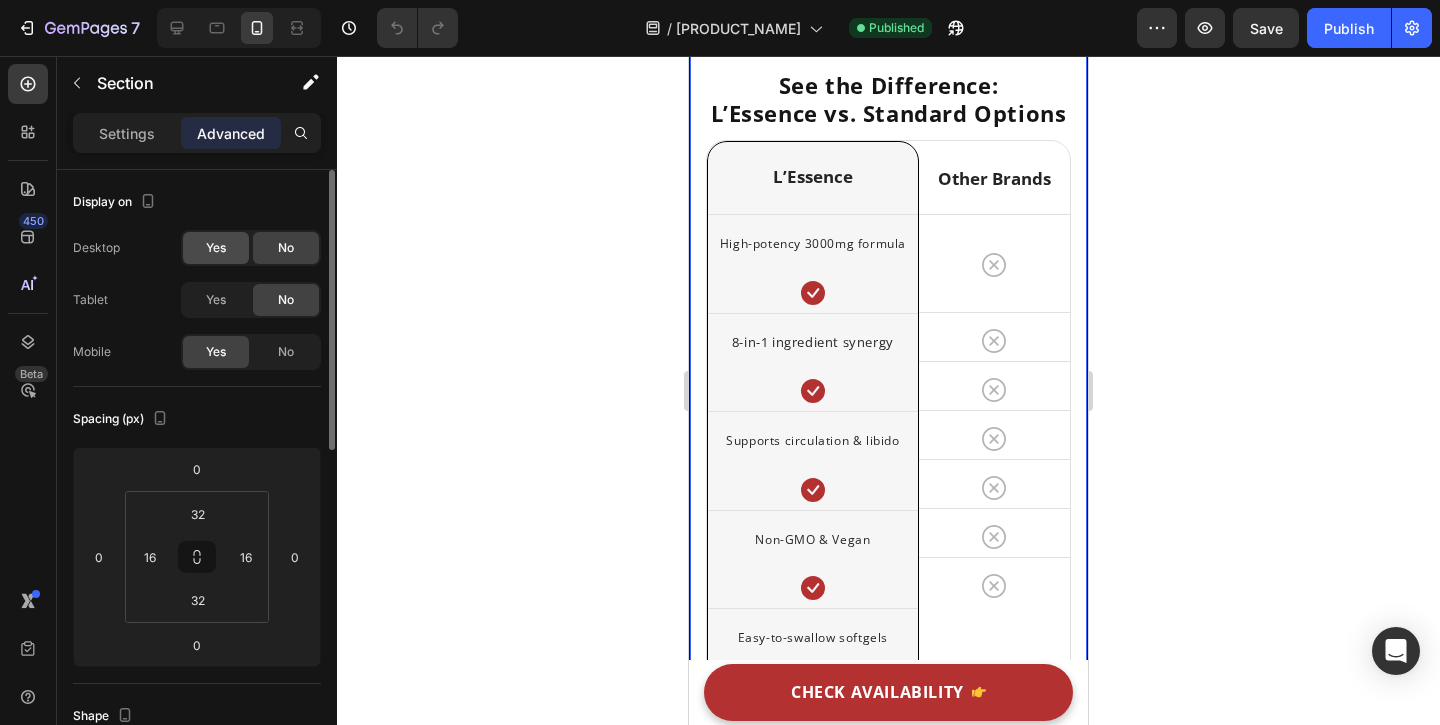 click on "Yes" 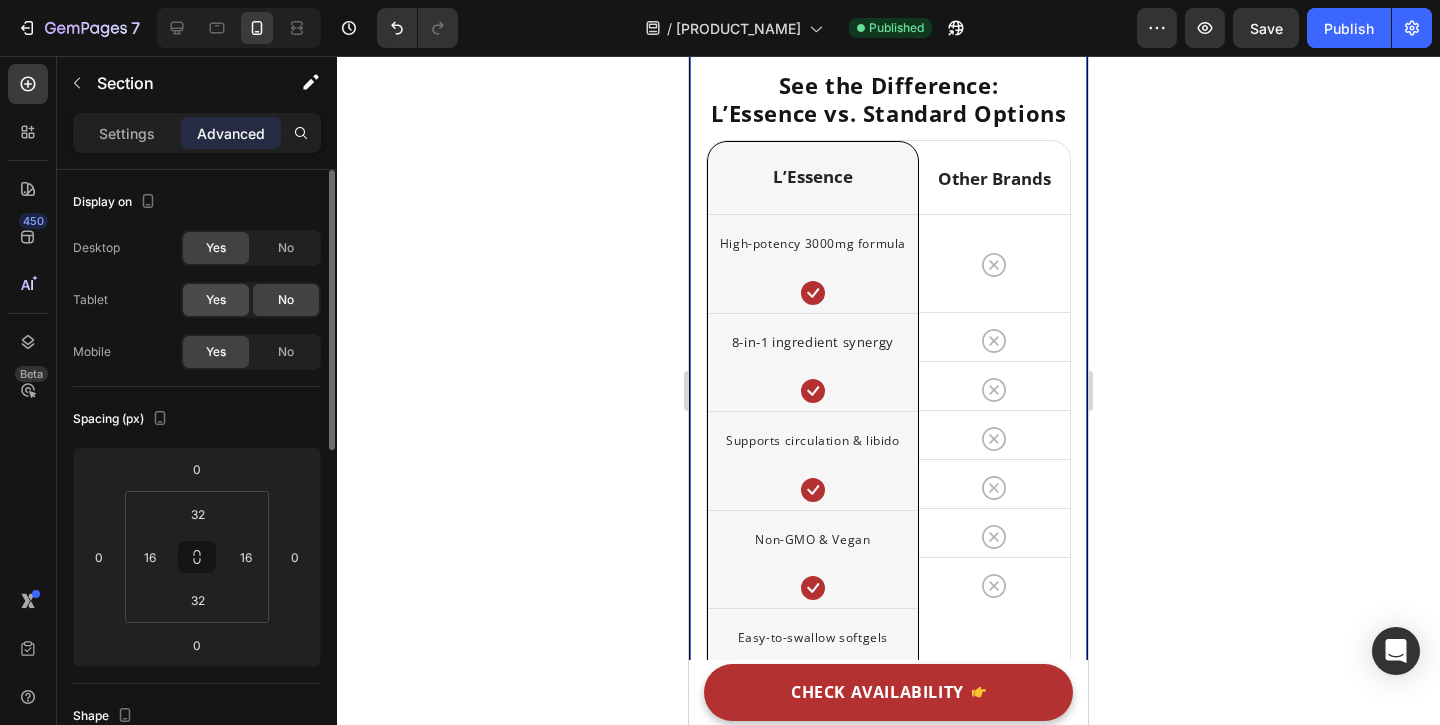 click on "Yes" 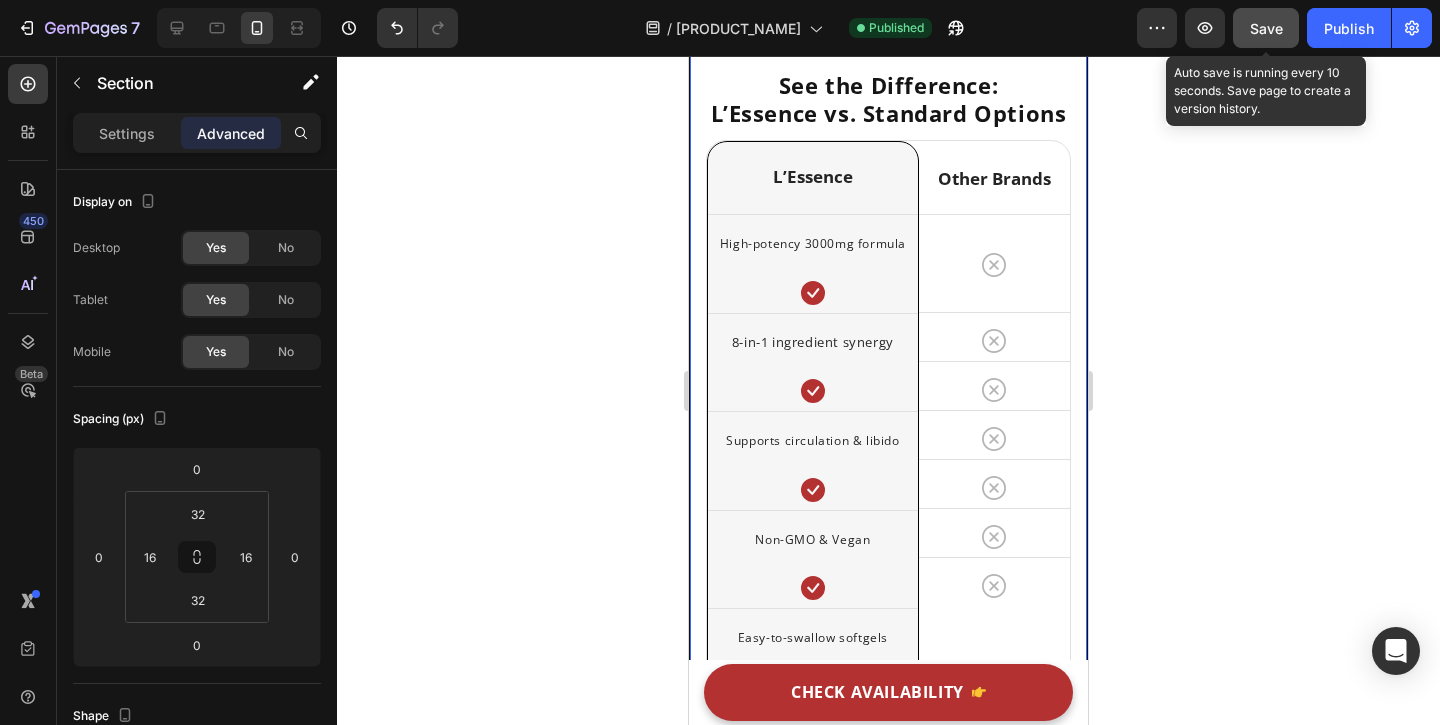 click on "Save" at bounding box center (1266, 28) 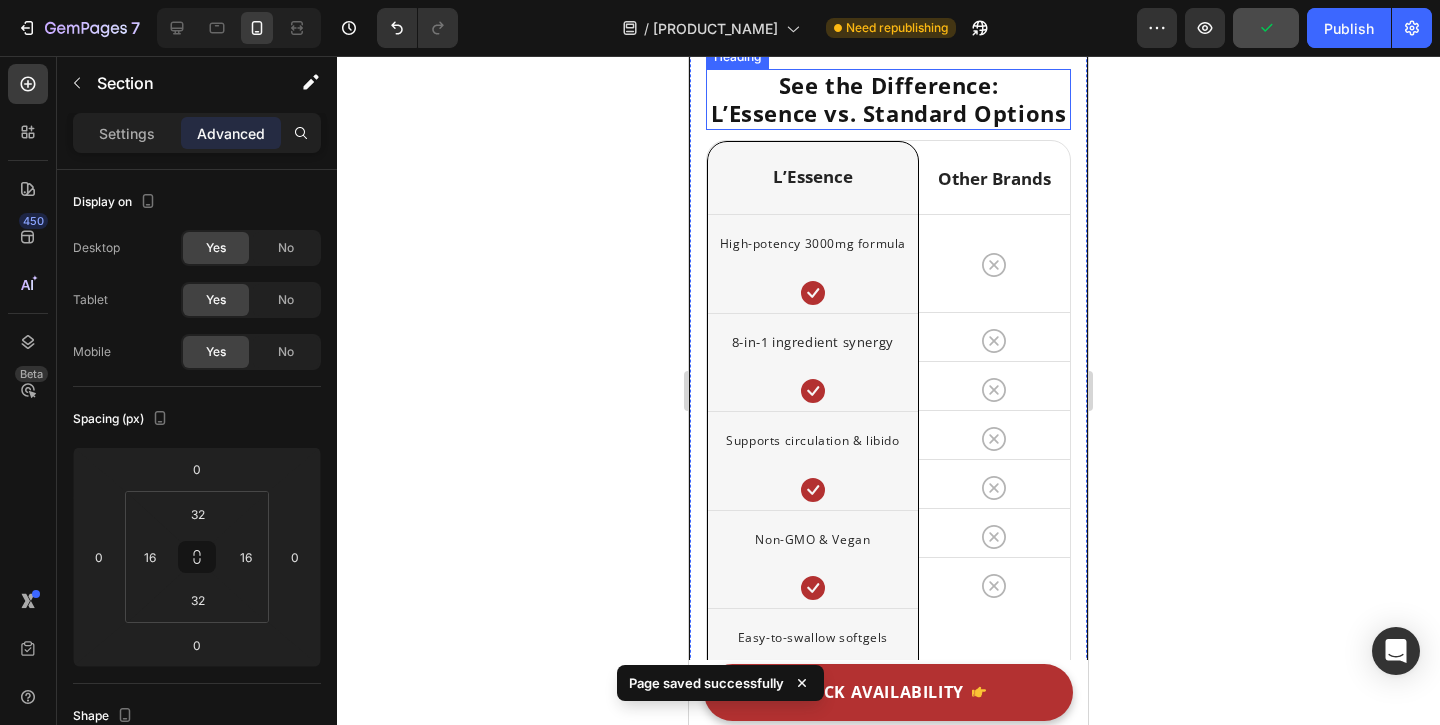 click on "L’Essence vs. Standard Options" at bounding box center [889, 113] 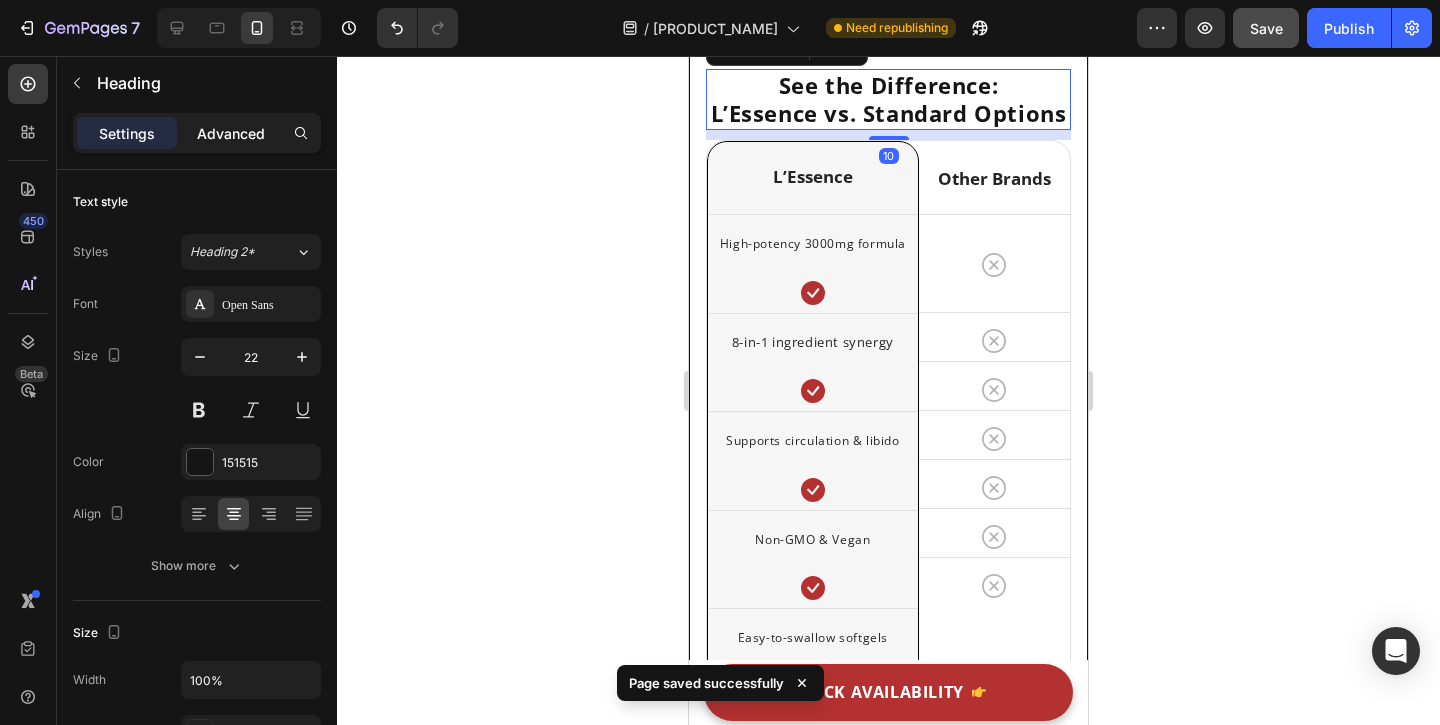 click on "Advanced" at bounding box center [231, 133] 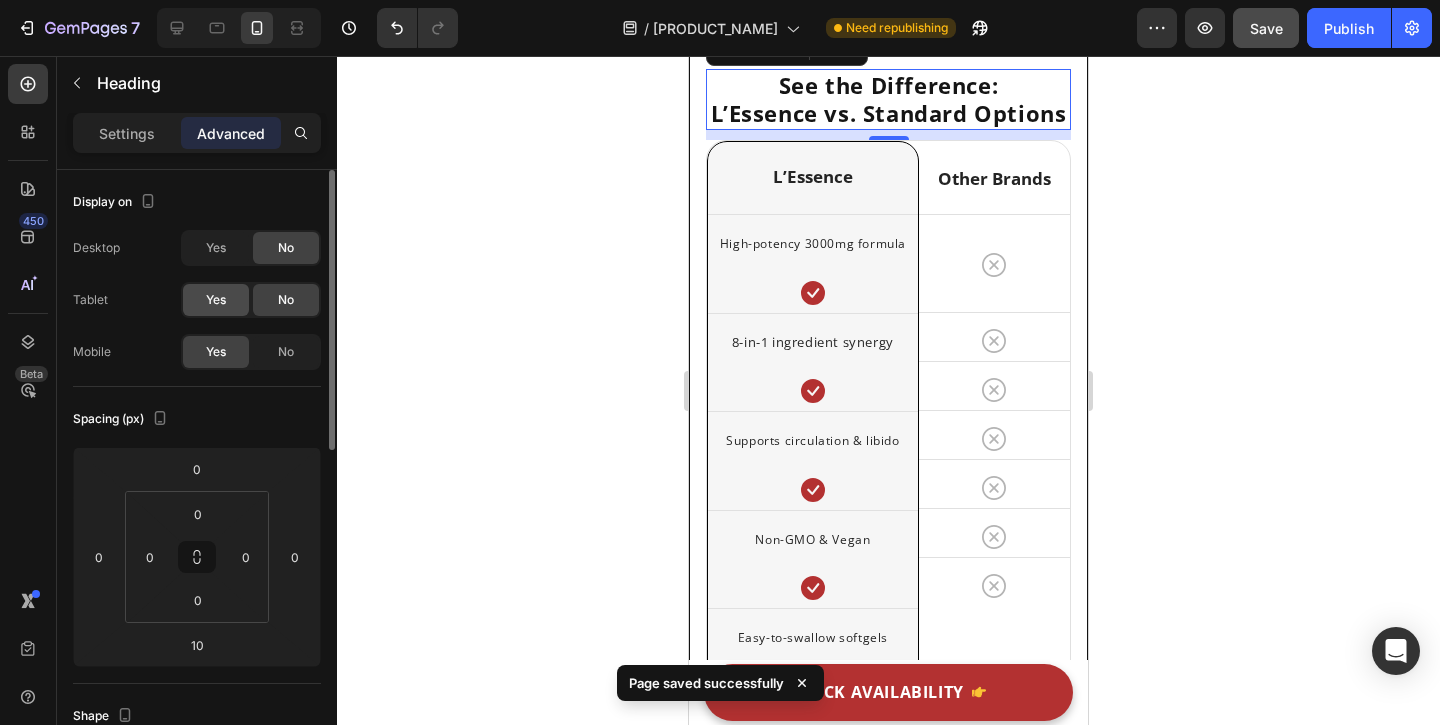 click on "Yes" 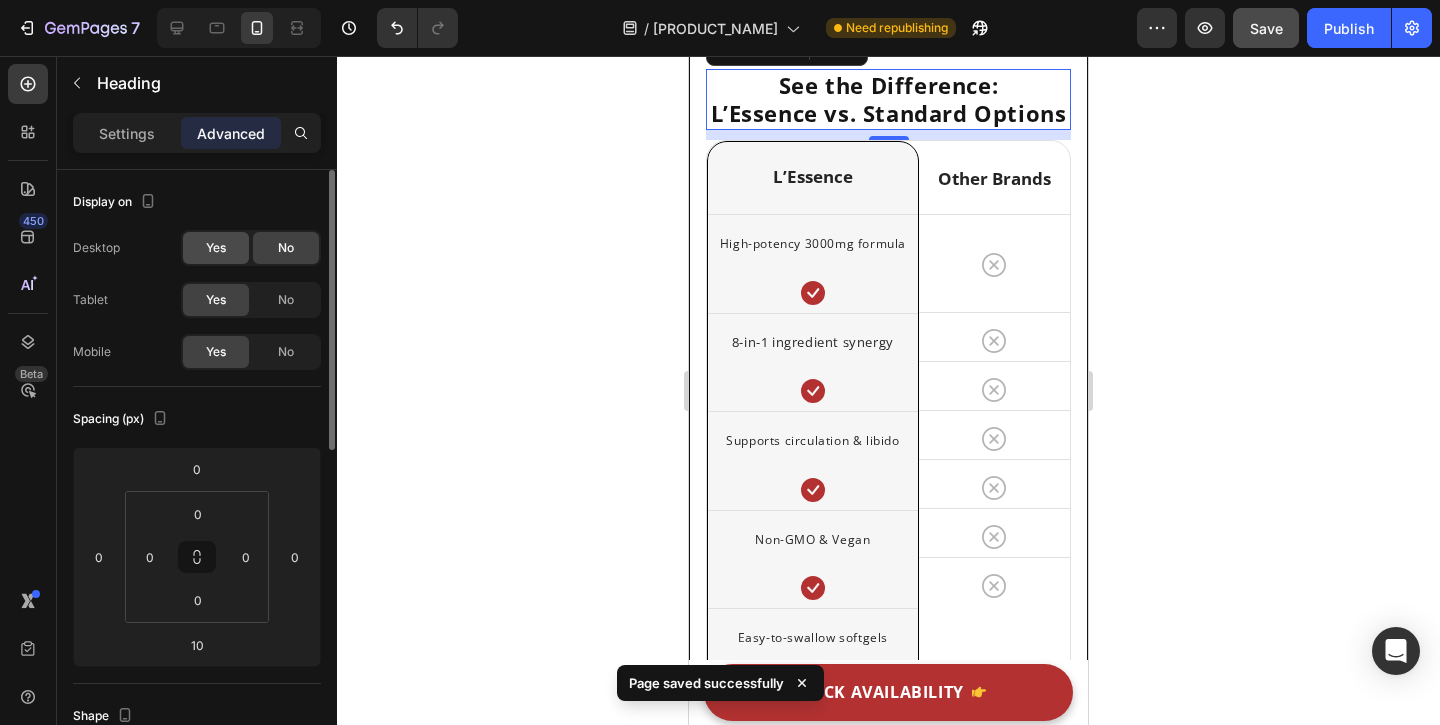 click on "Yes" 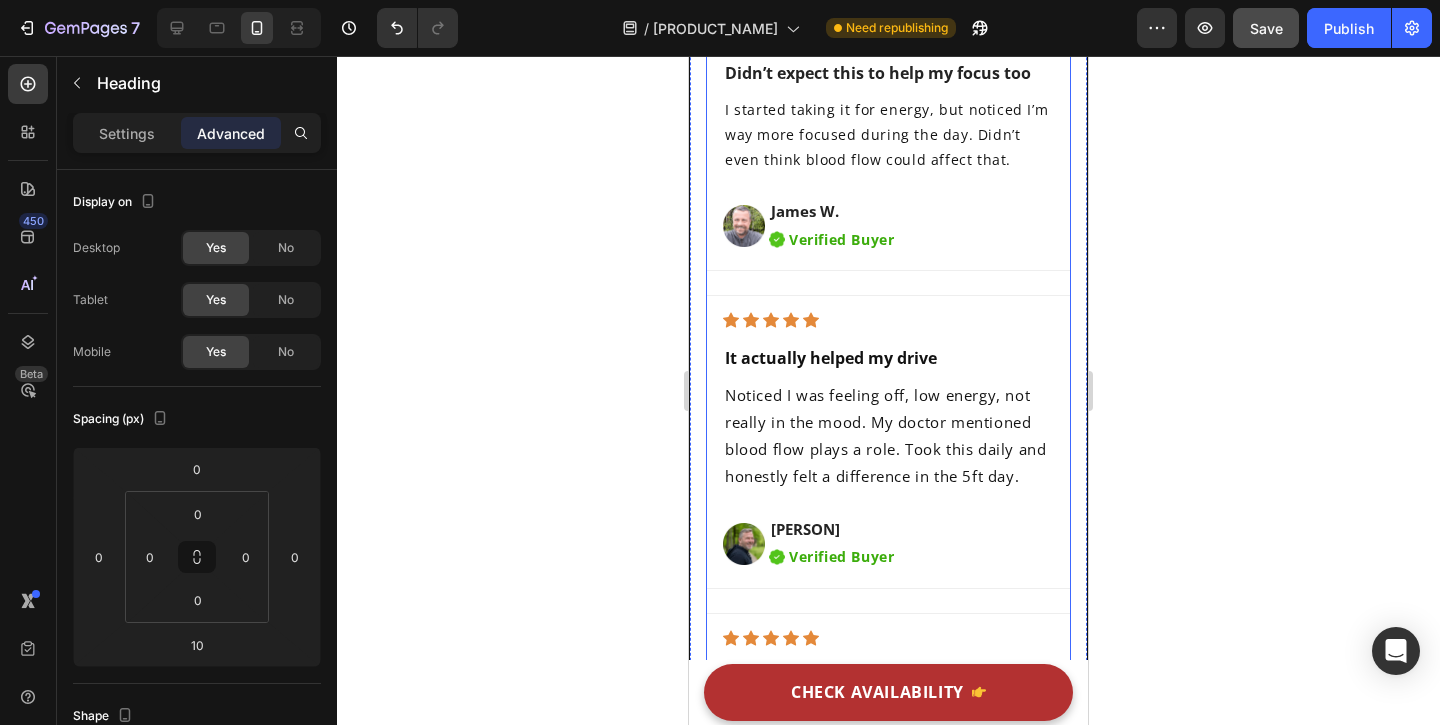 scroll, scrollTop: 8470, scrollLeft: 0, axis: vertical 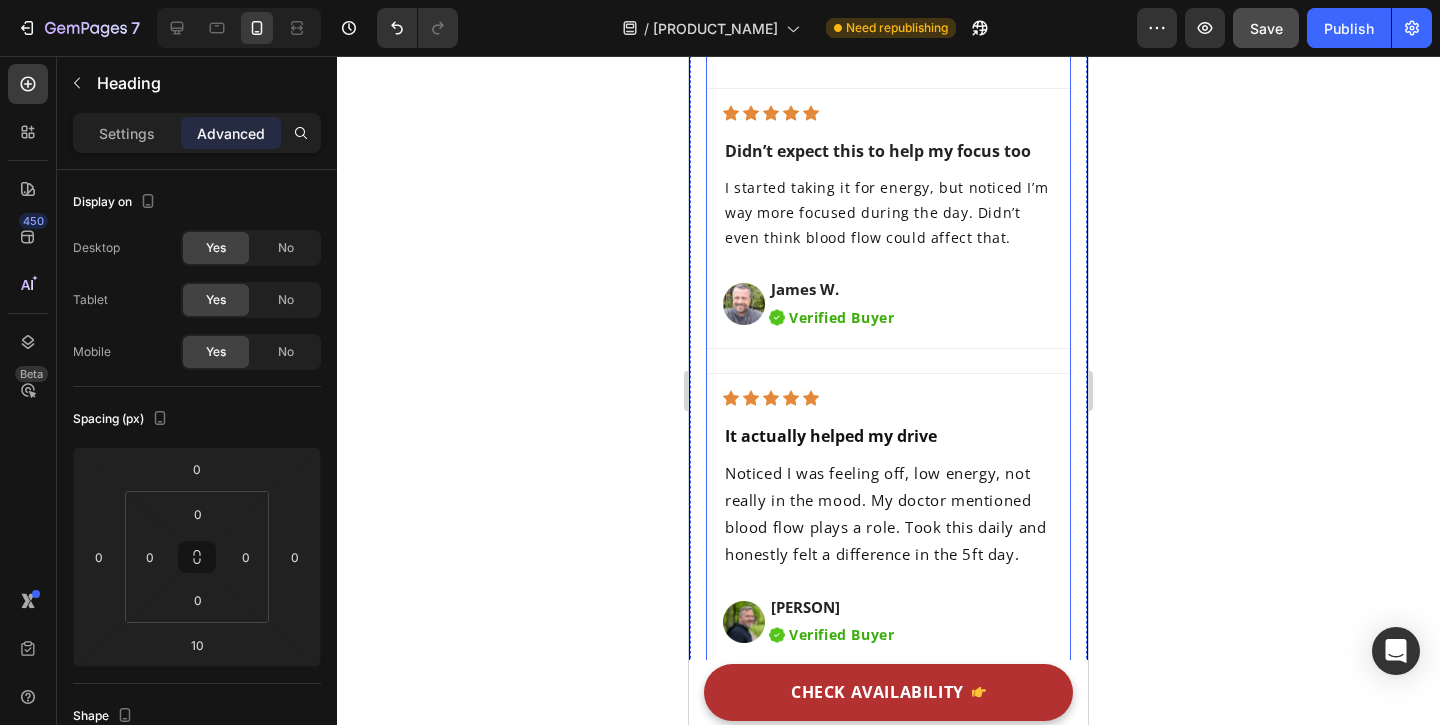 click on "See the Difference: L’Essence vs. Standard Options Heading                Title Line High-potency 3000mg formula Text block Row 8-in-1 ingredient synergy Text block Row Supports circulation & libido Text block Row Non-GMO & Vegan Text block Row Easy-to-swallow softgels Text block Row No added sugar or fillers Text block Row Made in GMP-certified labs Text block Row Image L'Essence Heading
Icon Row
Icon Row
Icon Row
Icon Row
Icon Row
Icon Row
Icon Row Row Image Other Brands Heading
Icon Row
Icon Row
Icon Row
Icon Row
Icon Row
Icon Row
Icon Row Row Row  	   CHECK AVAILABILITY Button ✔️ 60-Day Money-Back Guarantee Text block Backed by Certifications You Can Trust Heading Image Image Image Row Why They Keep Coming Back Heading                Icon                Icon                Icon" at bounding box center [888, 509] 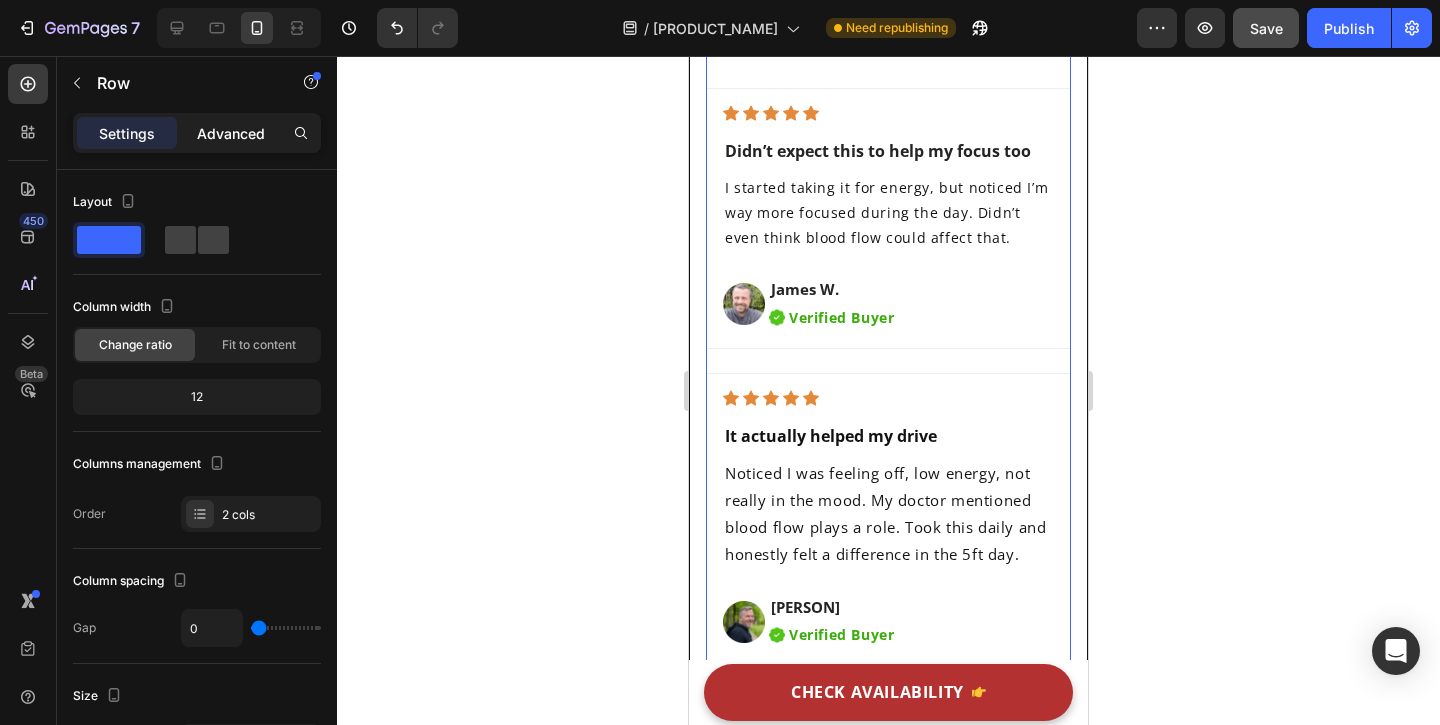 click on "Advanced" at bounding box center (231, 133) 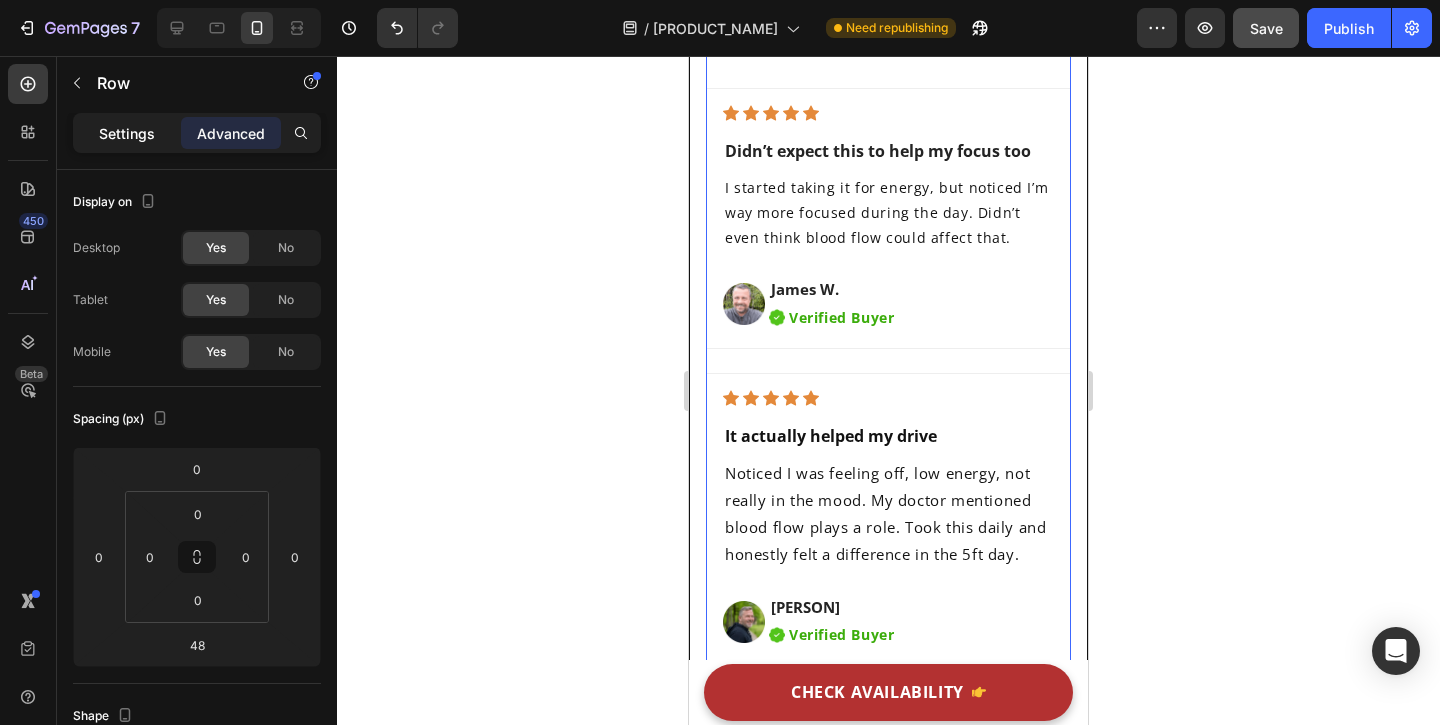 click on "Settings" at bounding box center (127, 133) 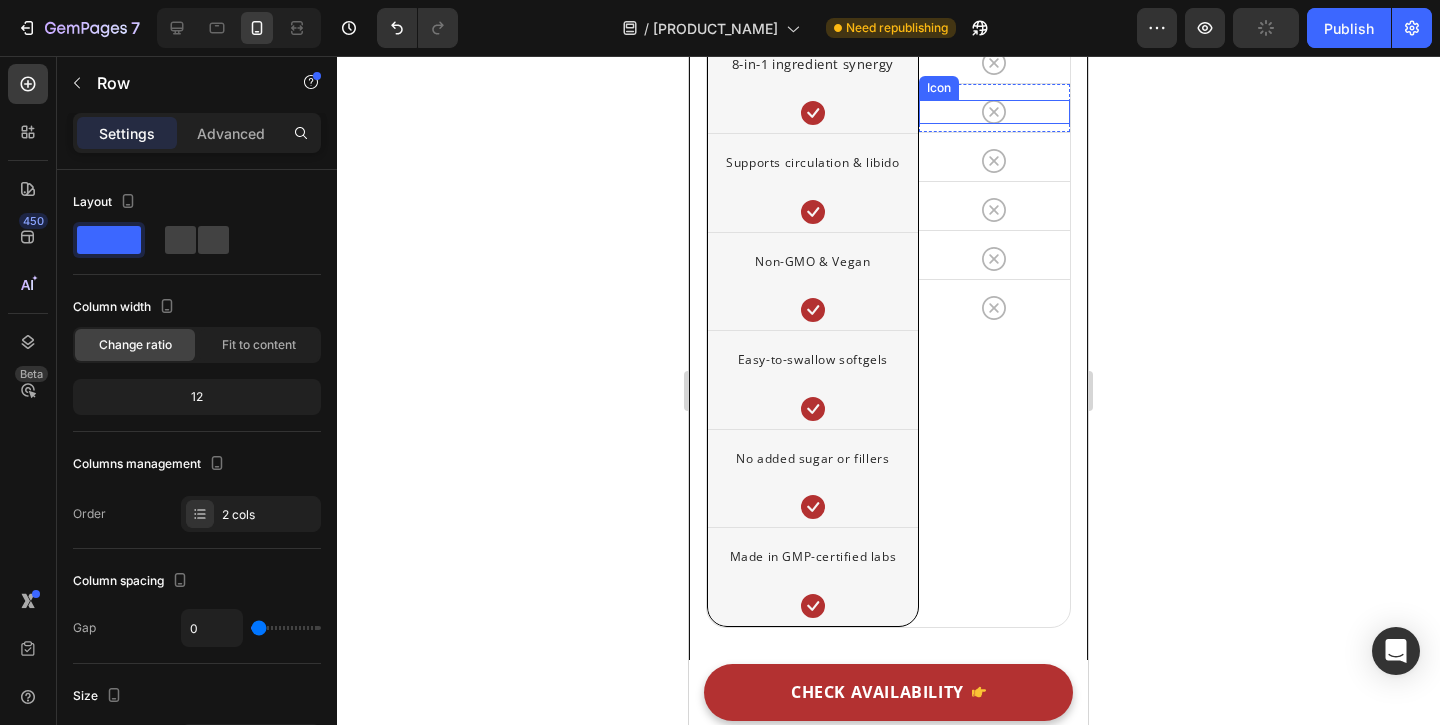 scroll, scrollTop: 10131, scrollLeft: 0, axis: vertical 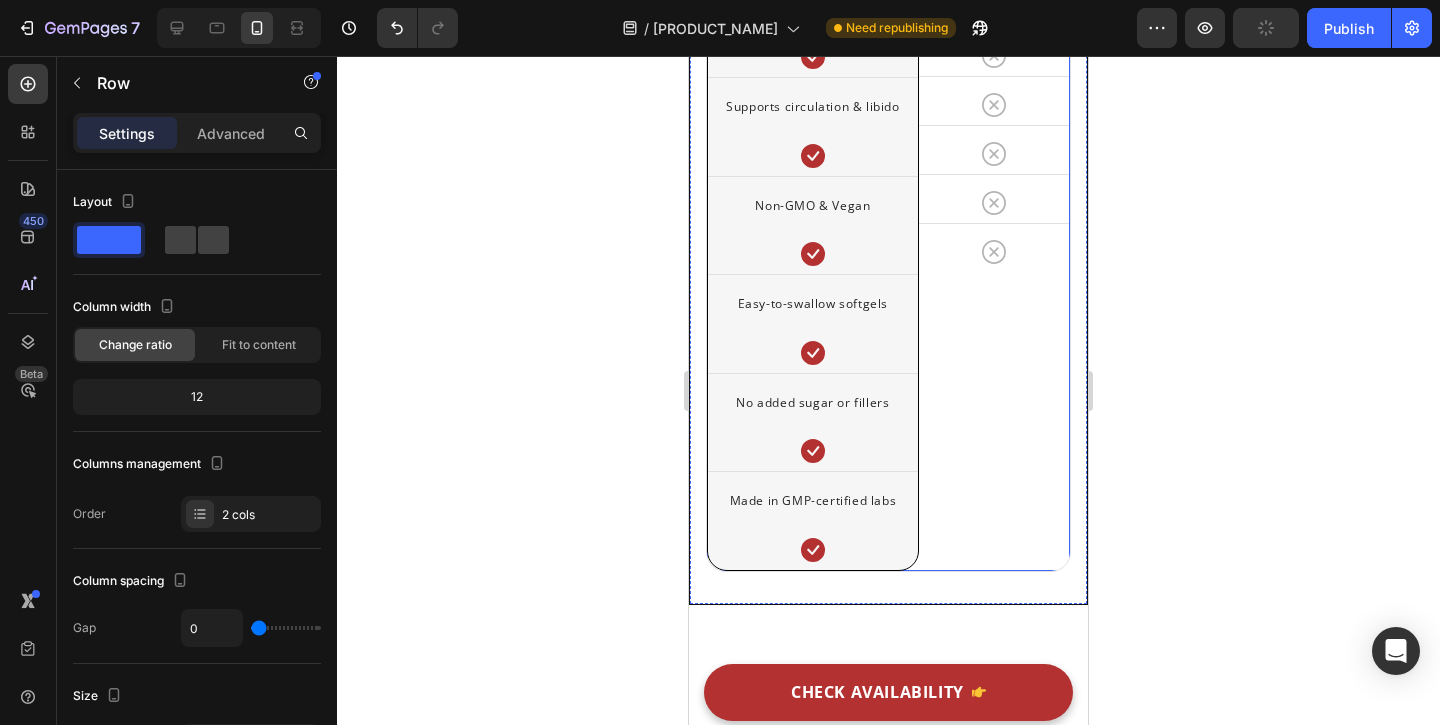 click on "Other Brands Heading
Icon Row Row
Icon Row
Icon Row
Icon Row
Icon Row
Icon Row
Icon Row" at bounding box center (994, 189) 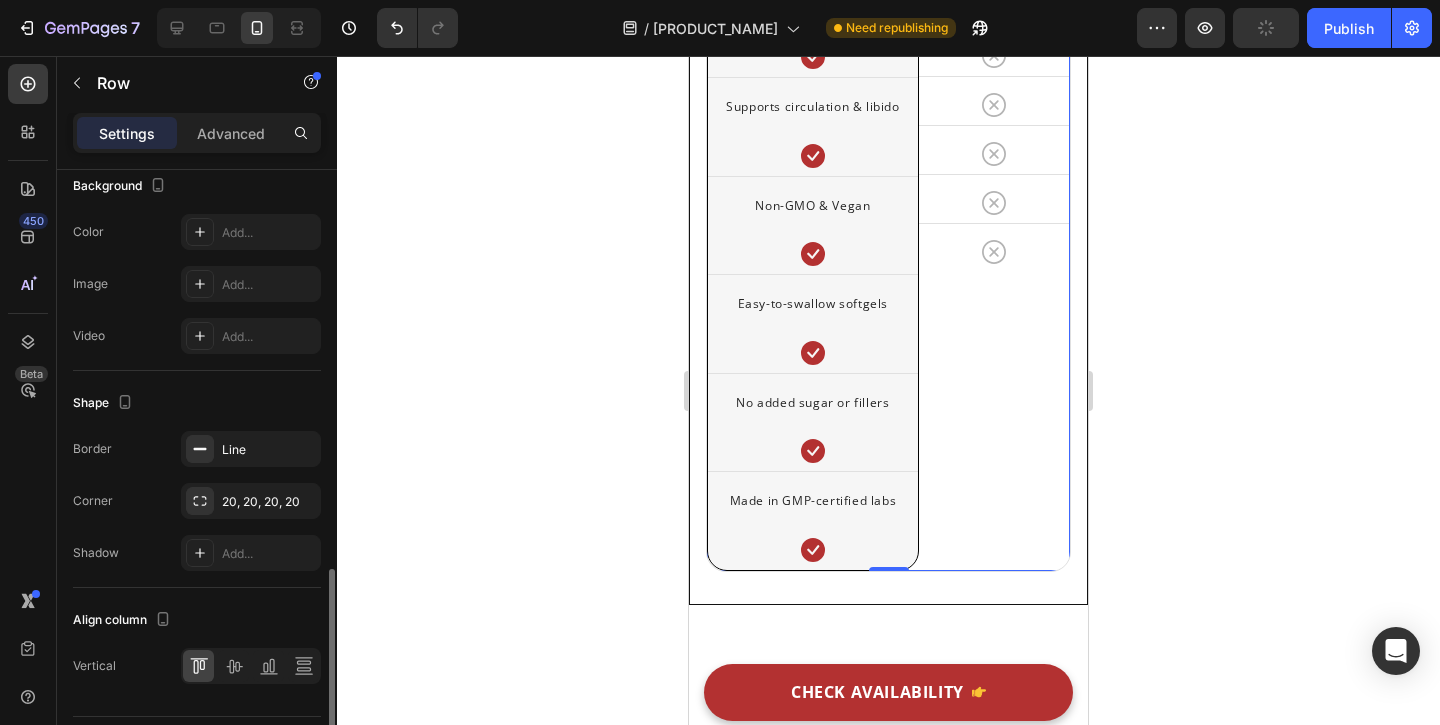 scroll, scrollTop: 784, scrollLeft: 0, axis: vertical 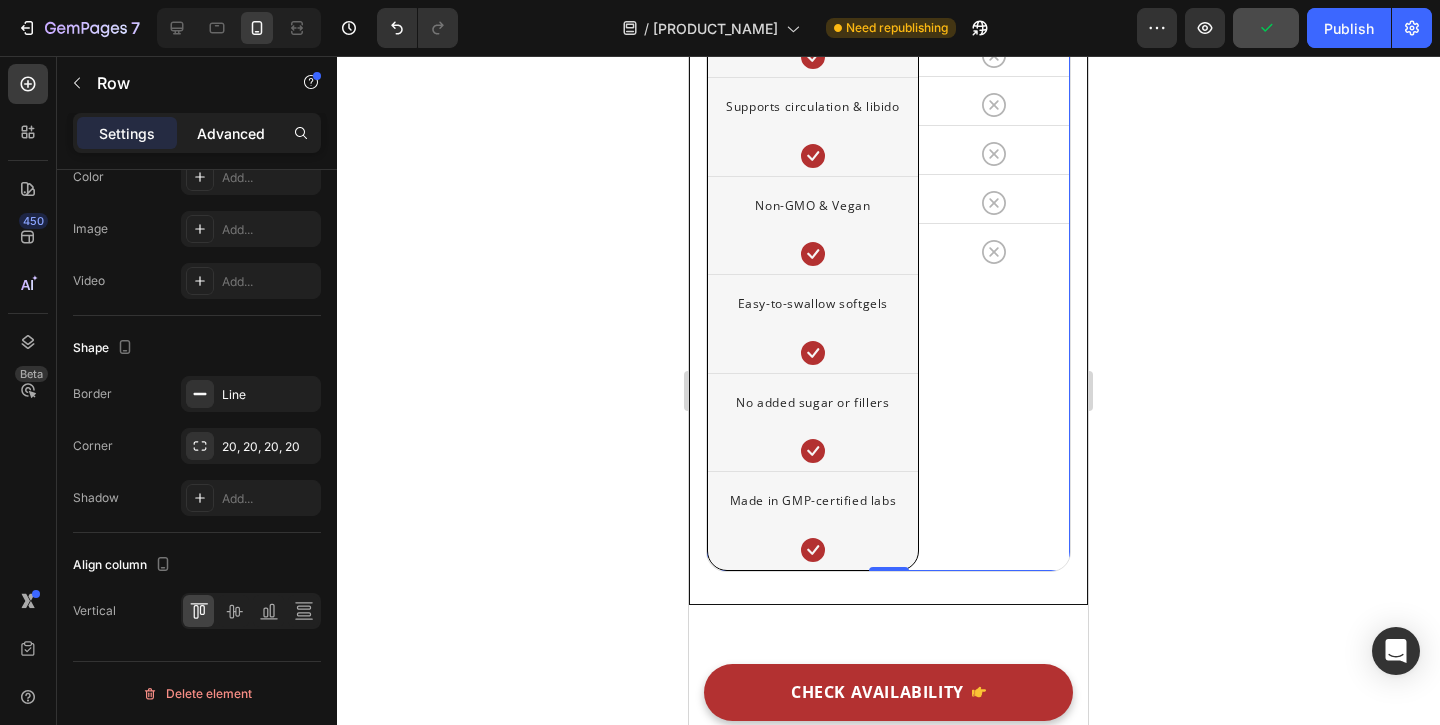 click on "Advanced" 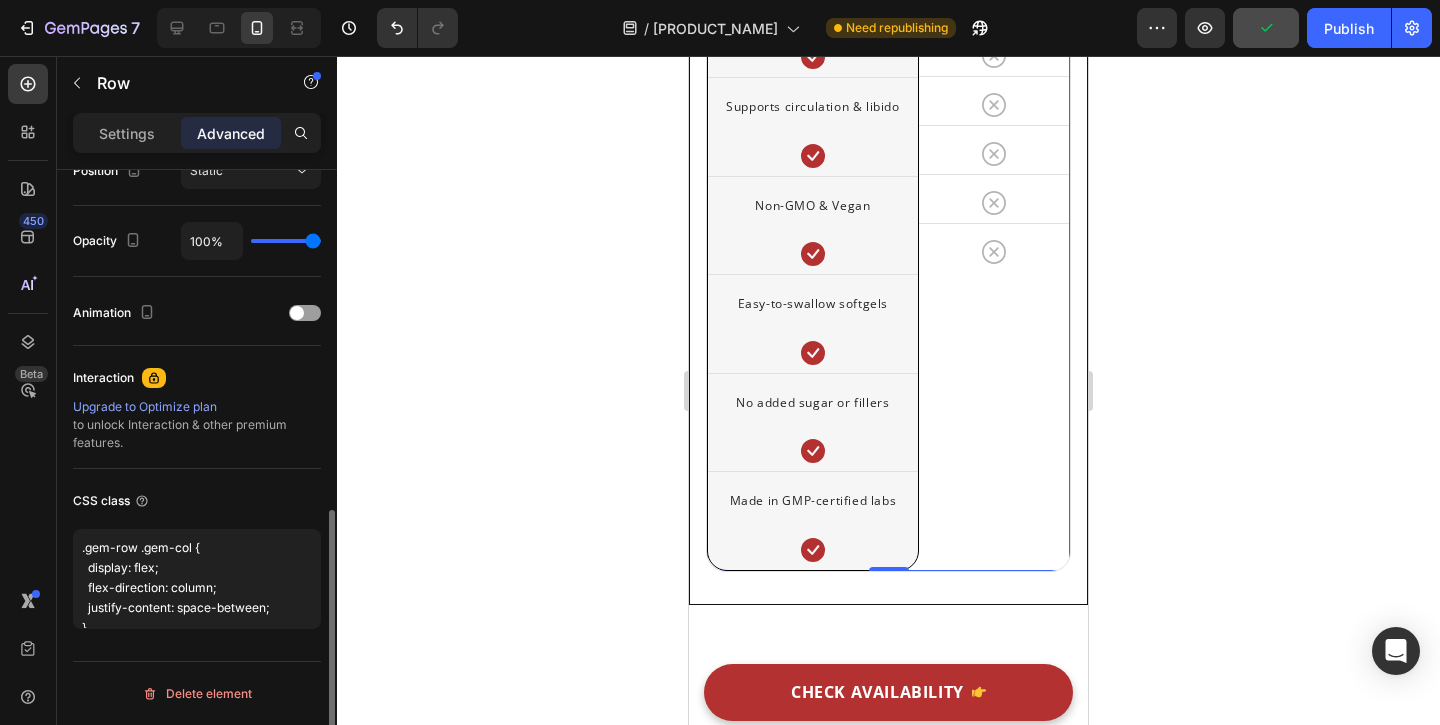 scroll, scrollTop: 764, scrollLeft: 0, axis: vertical 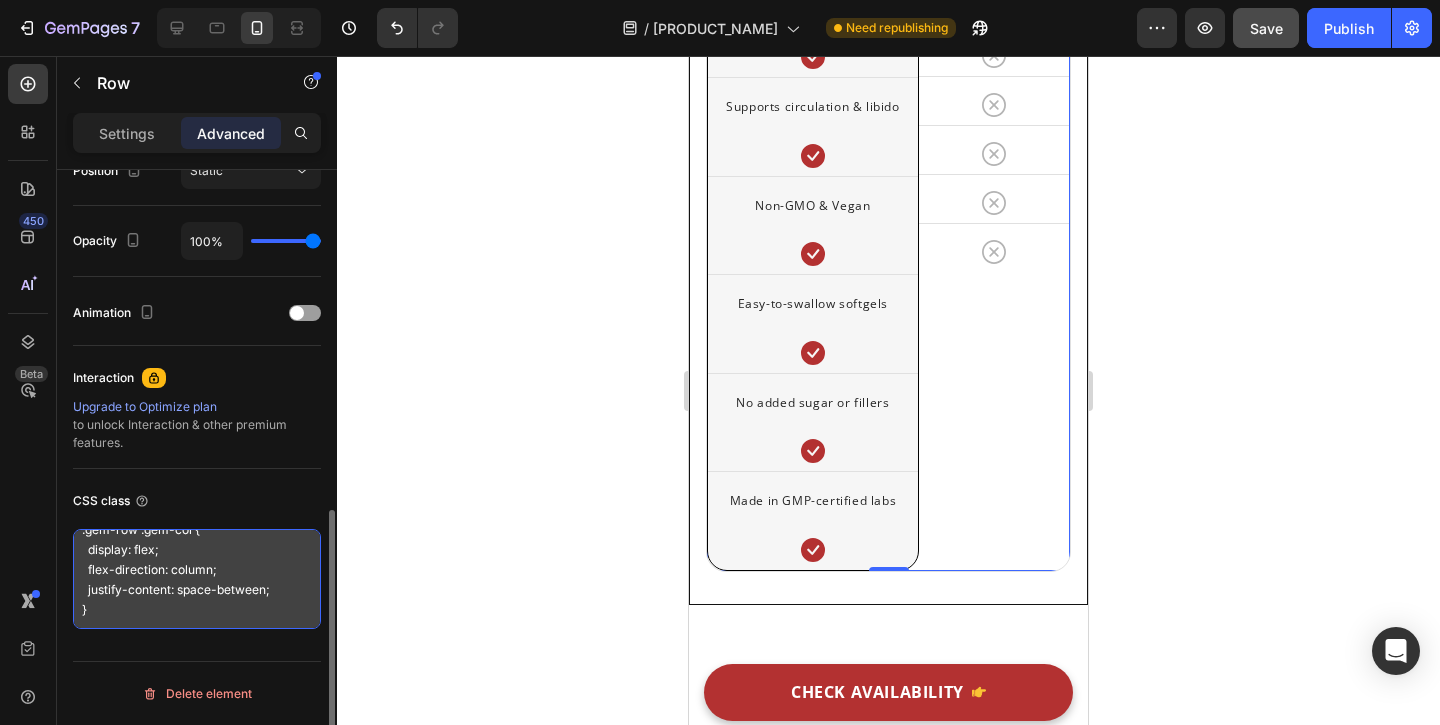click on ".gem-row .gem-col {
display: flex;
flex-direction: column;
justify-content: space-between;
}" at bounding box center [197, 579] 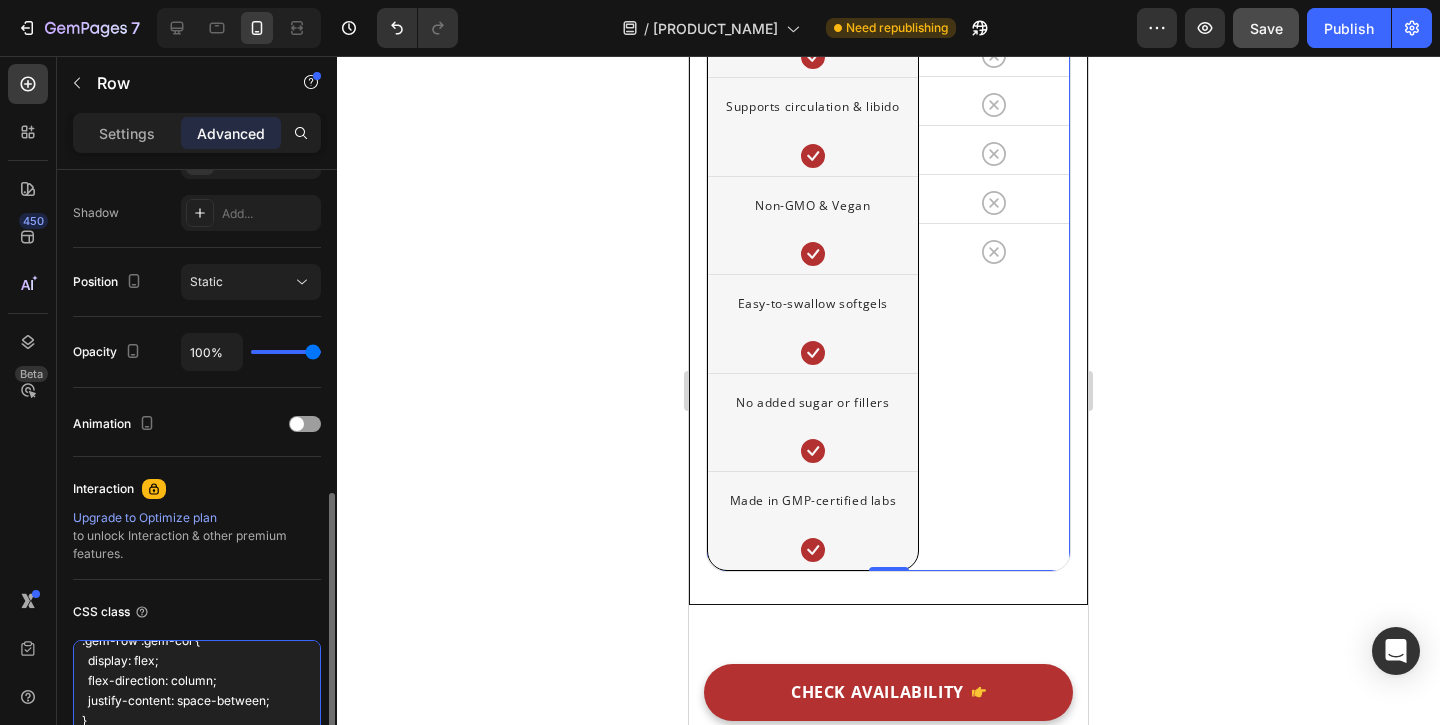 scroll, scrollTop: 695, scrollLeft: 0, axis: vertical 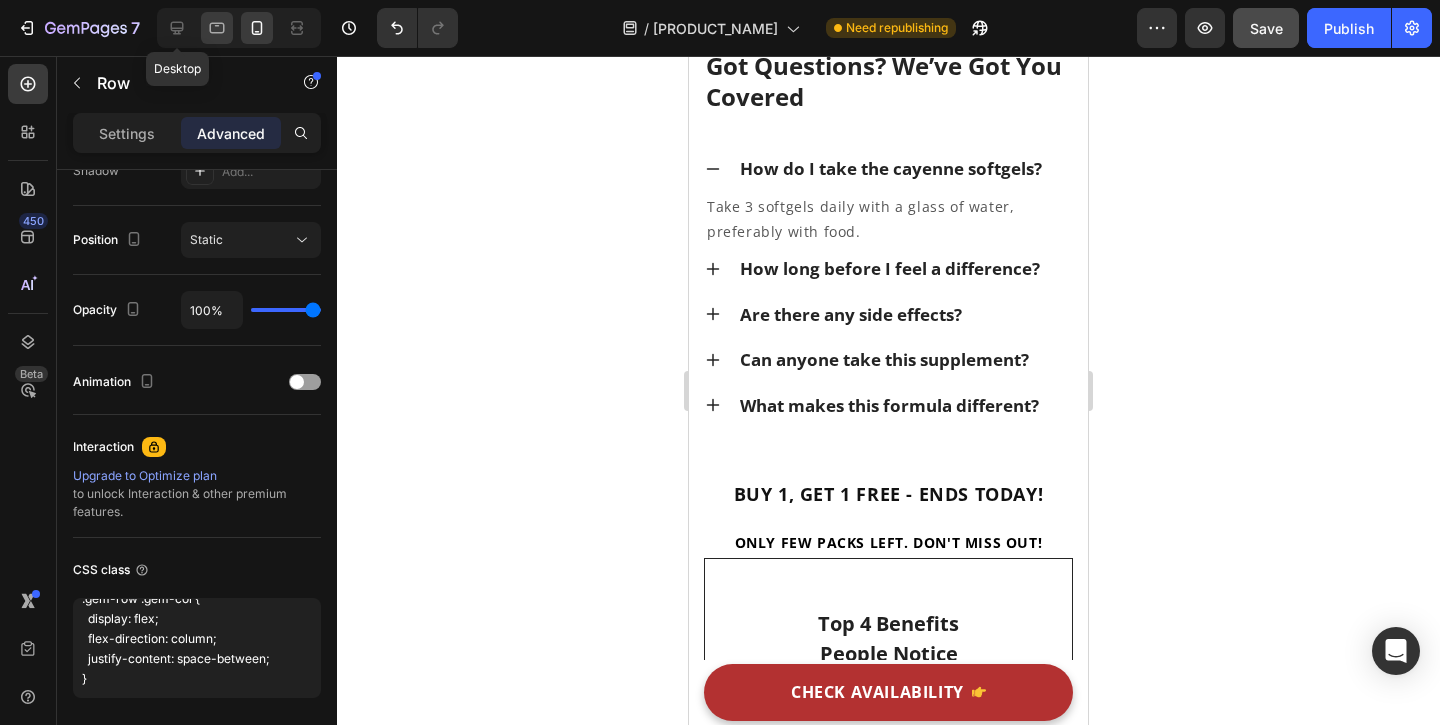 drag, startPoint x: 177, startPoint y: 30, endPoint x: 219, endPoint y: 33, distance: 42.107006 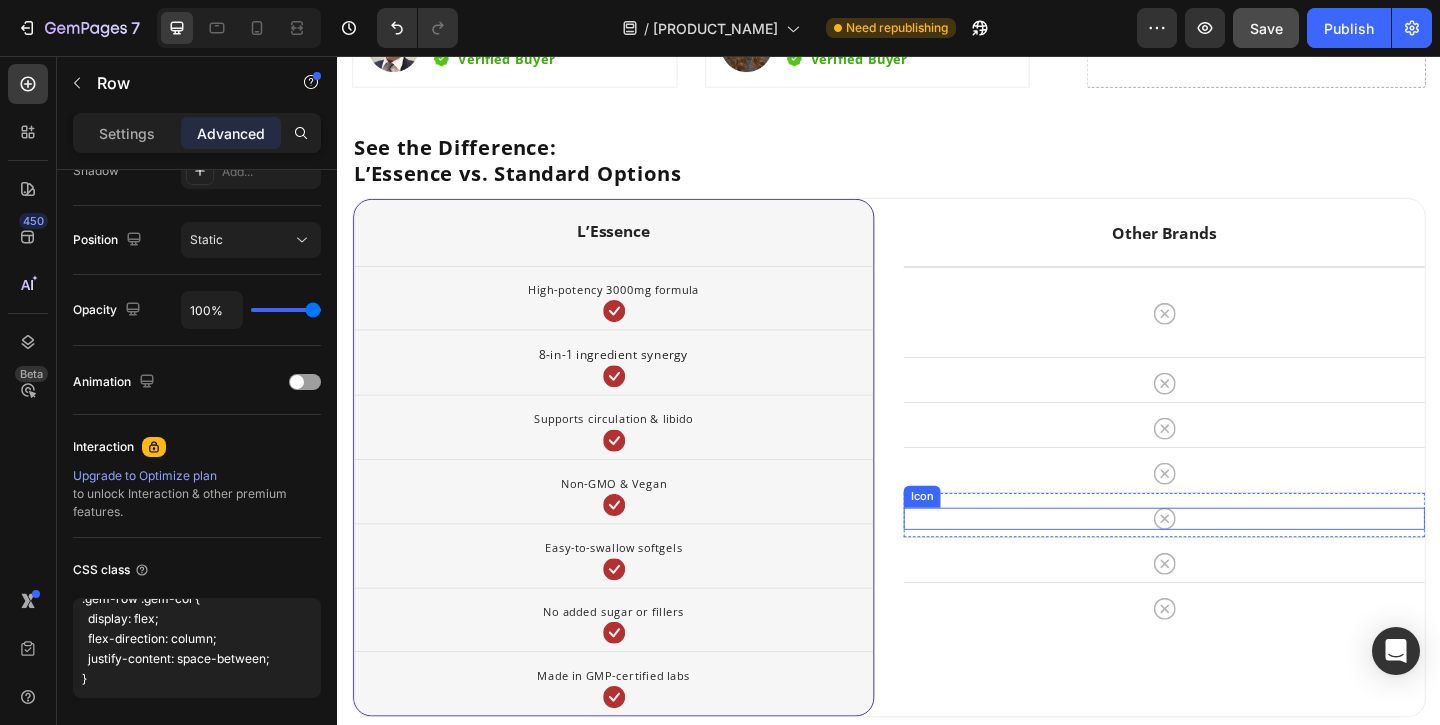 scroll, scrollTop: 10015, scrollLeft: 0, axis: vertical 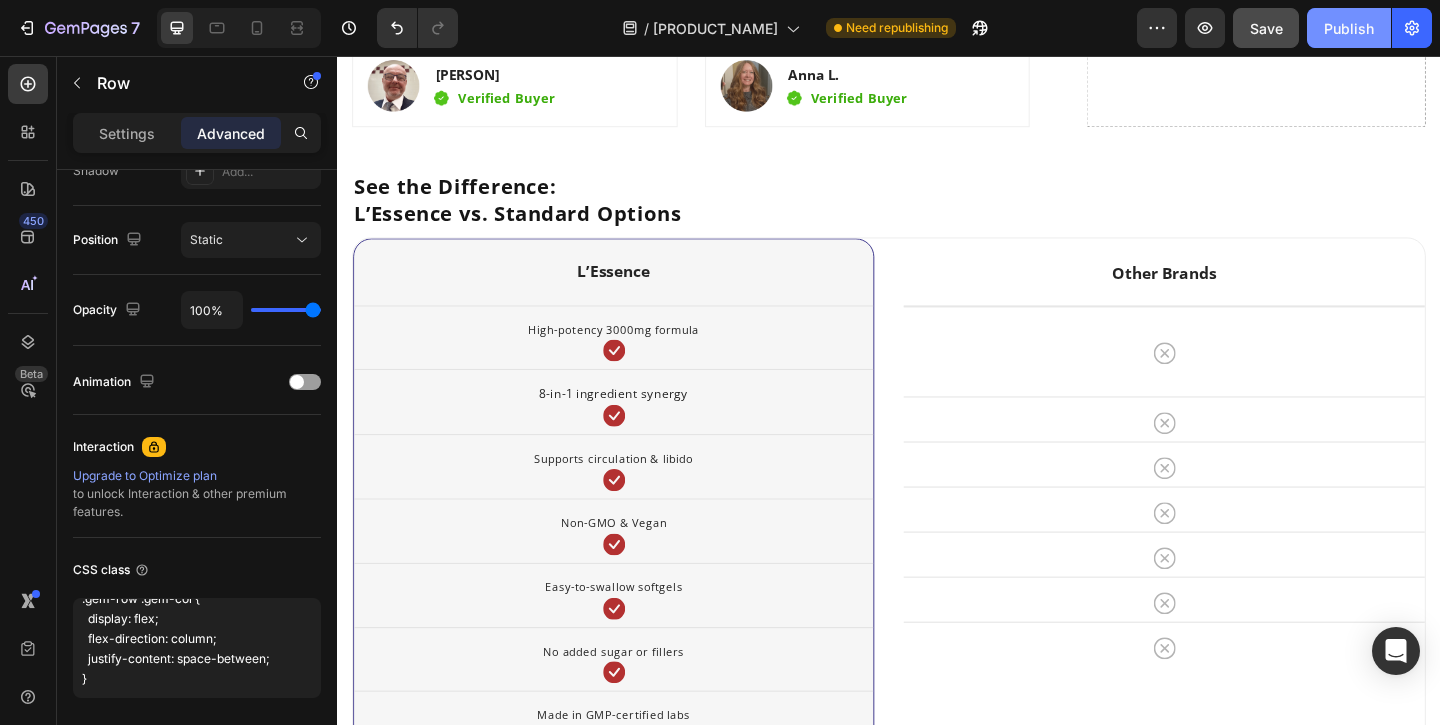 click on "Publish" 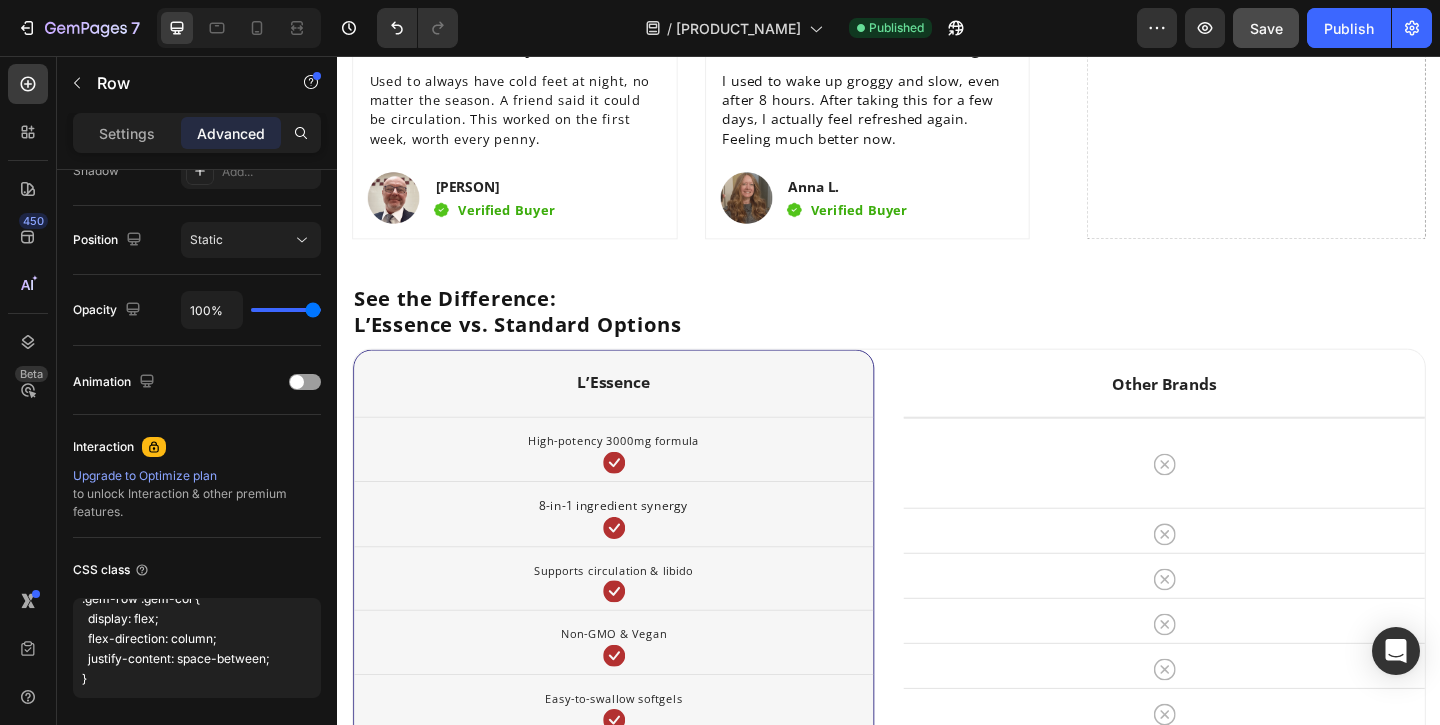 scroll, scrollTop: 6369, scrollLeft: 0, axis: vertical 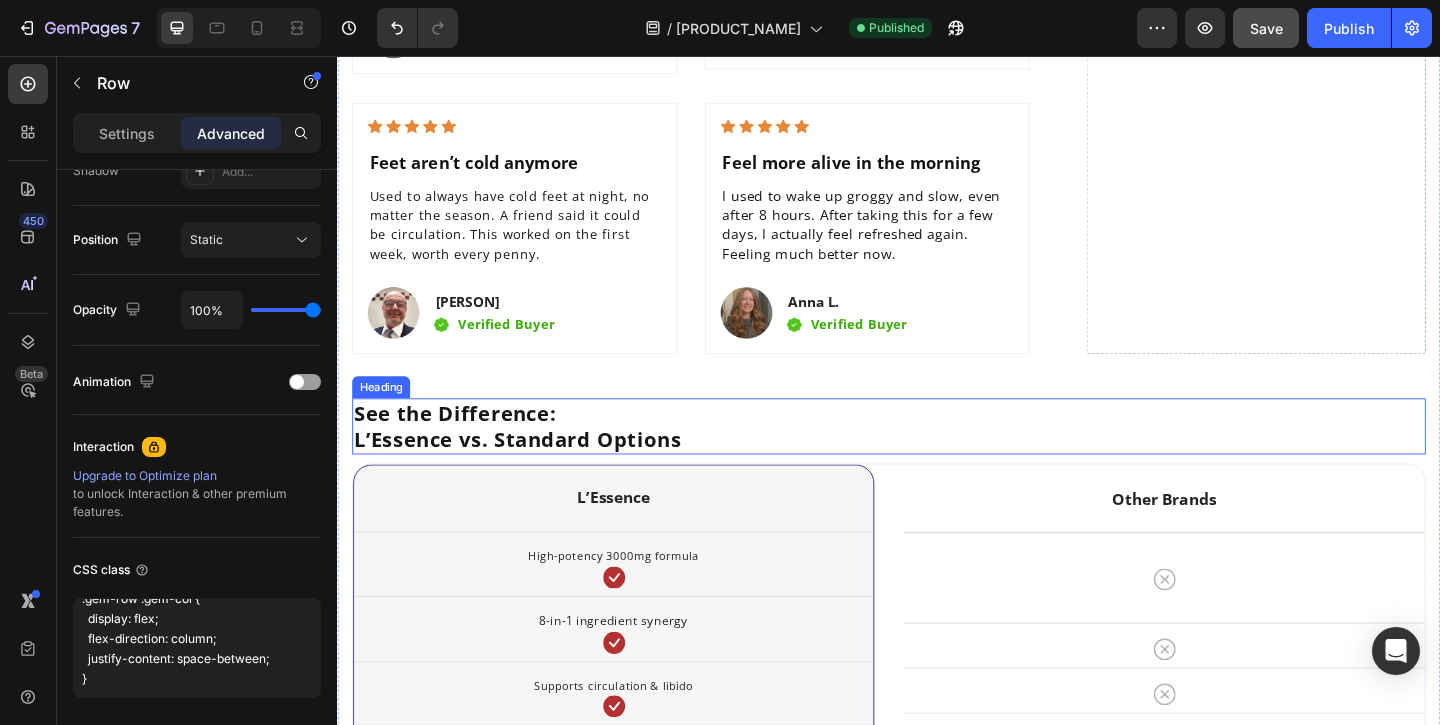 click on "L’Essence vs. Standard Options" at bounding box center (533, 472) 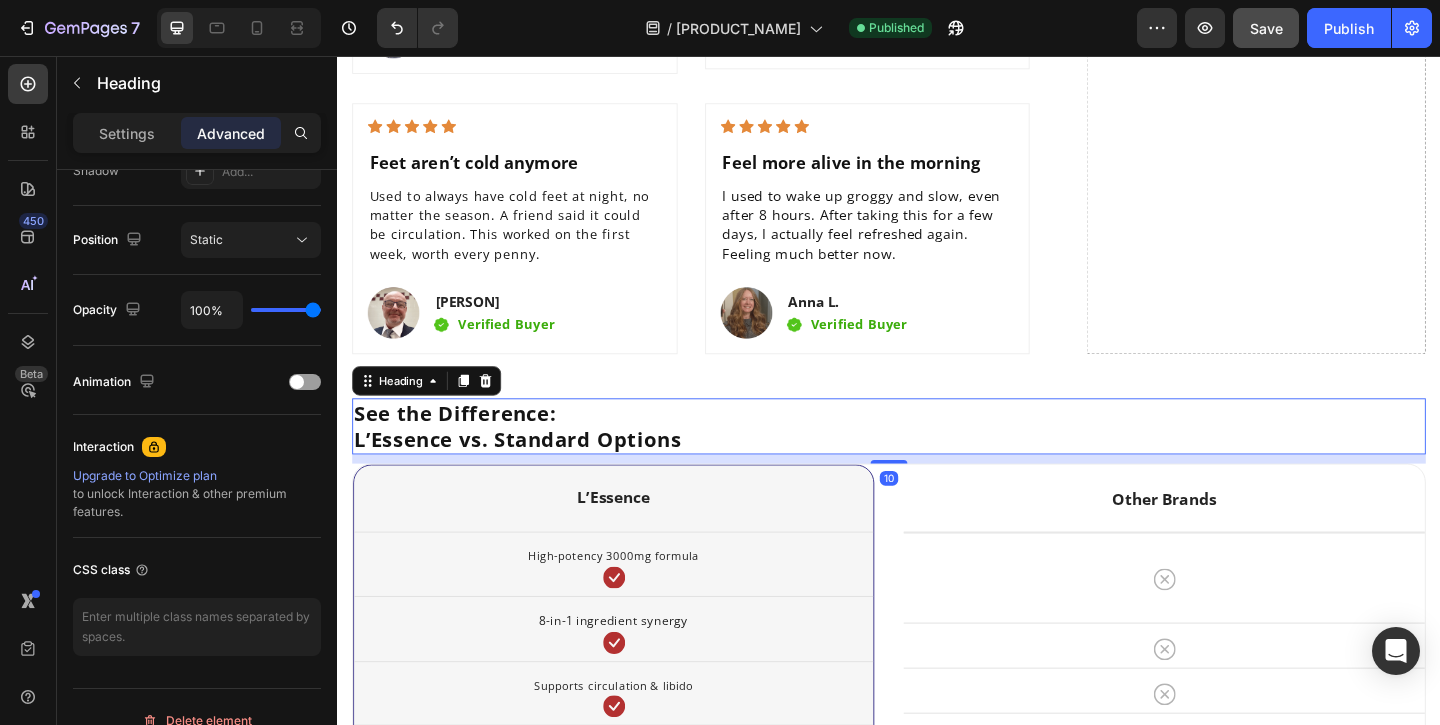 scroll, scrollTop: 0, scrollLeft: 0, axis: both 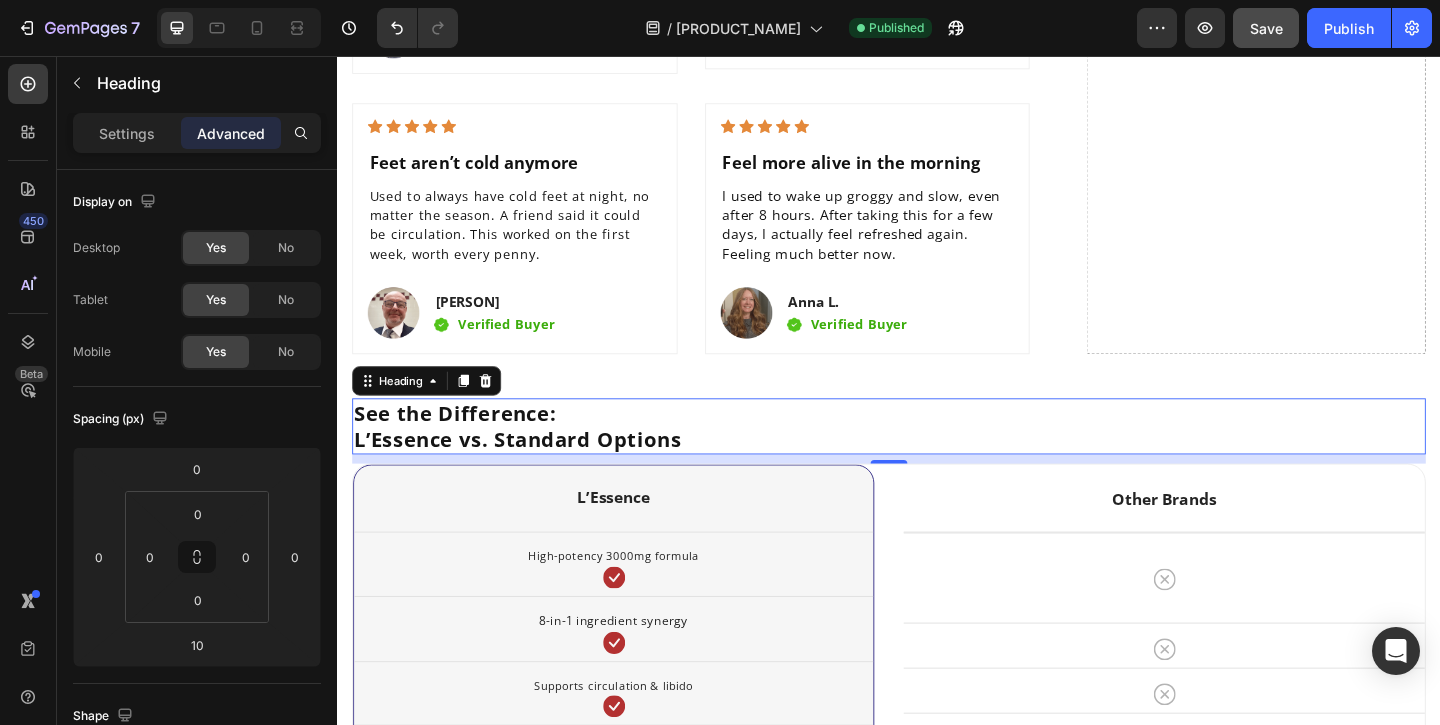 click on "10" at bounding box center [937, 494] 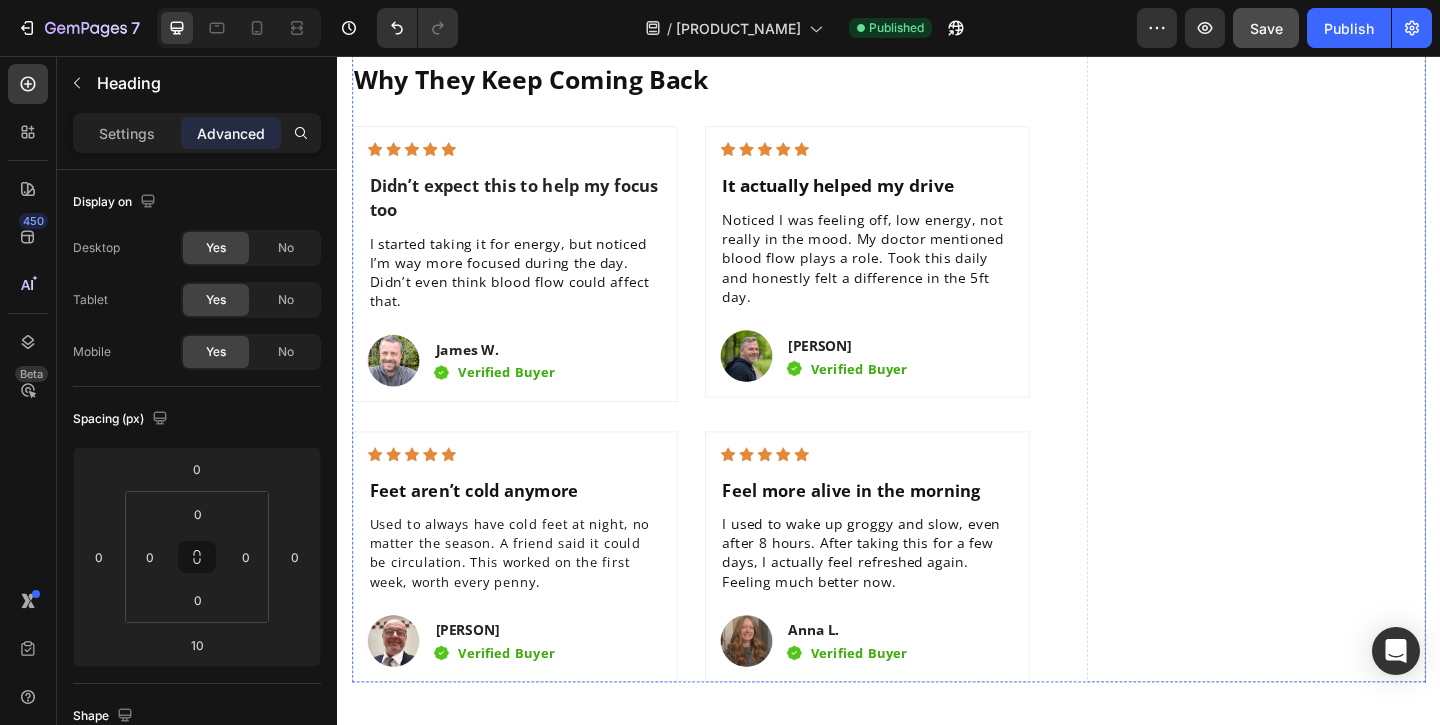scroll, scrollTop: 4503, scrollLeft: 0, axis: vertical 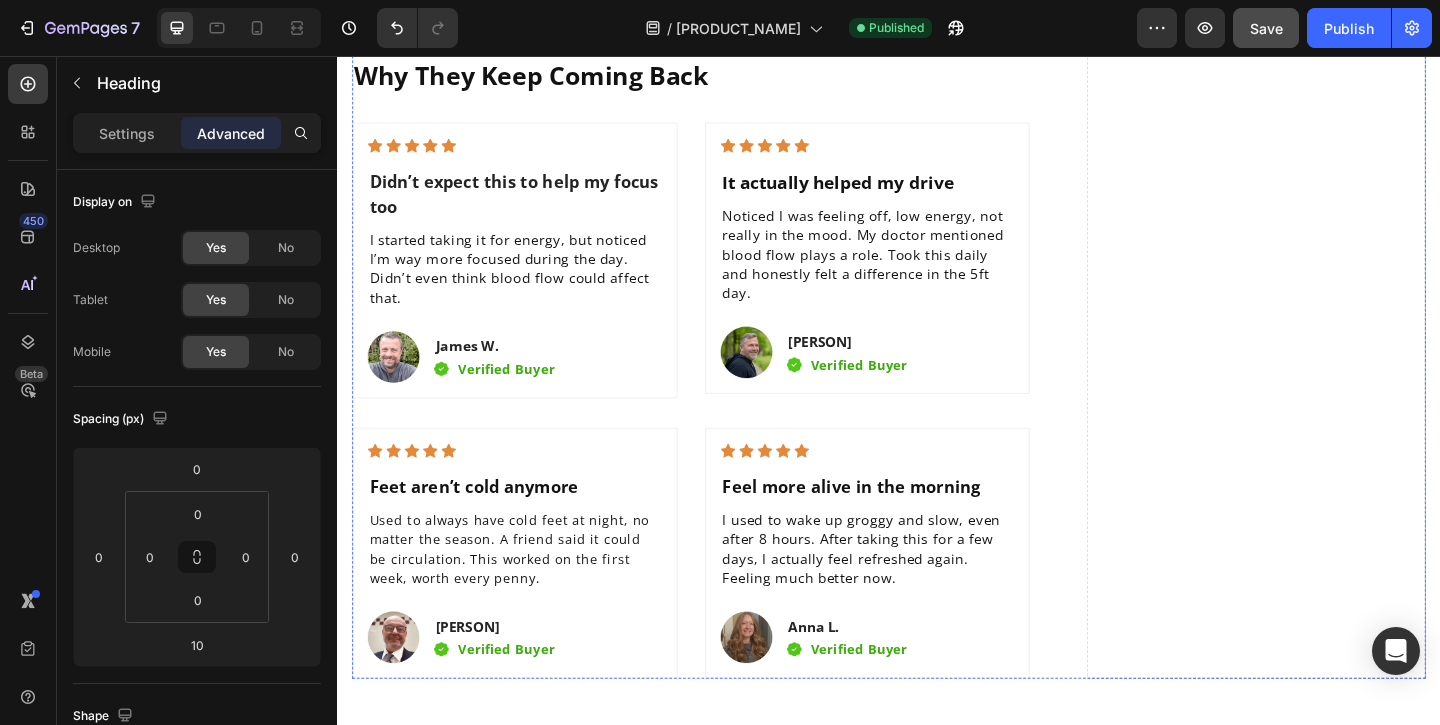 click on "Title Line High-potency 3000mg formula Text block Row 8-in-1 ingredient synergy Text block Row Supports circulation & libido Text block Row Non-GMO & Vegan Text block Row Easy-to-swallow softgels Text block Row No added sugar or fillers Text block Row Made in GMP-certified labs Text block Row" at bounding box center (476, -853) 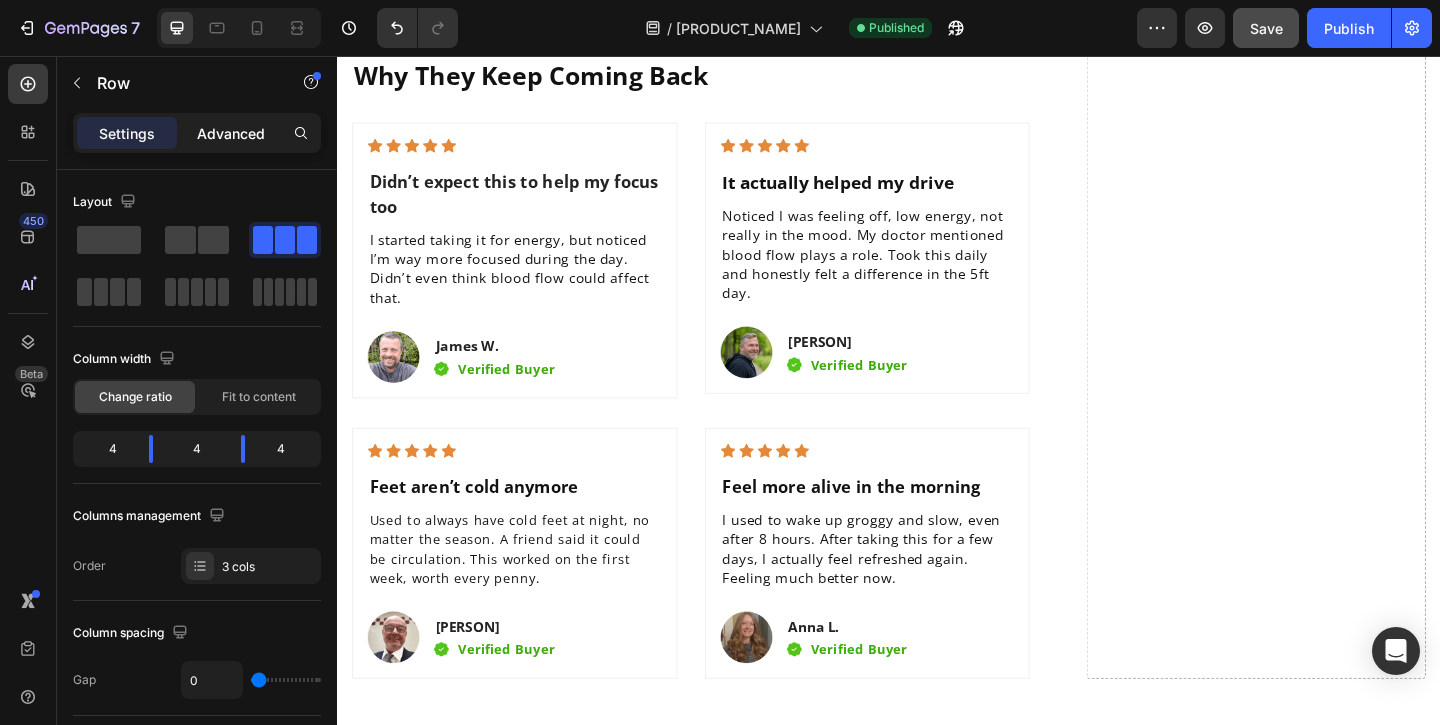 click on "Advanced" at bounding box center (231, 133) 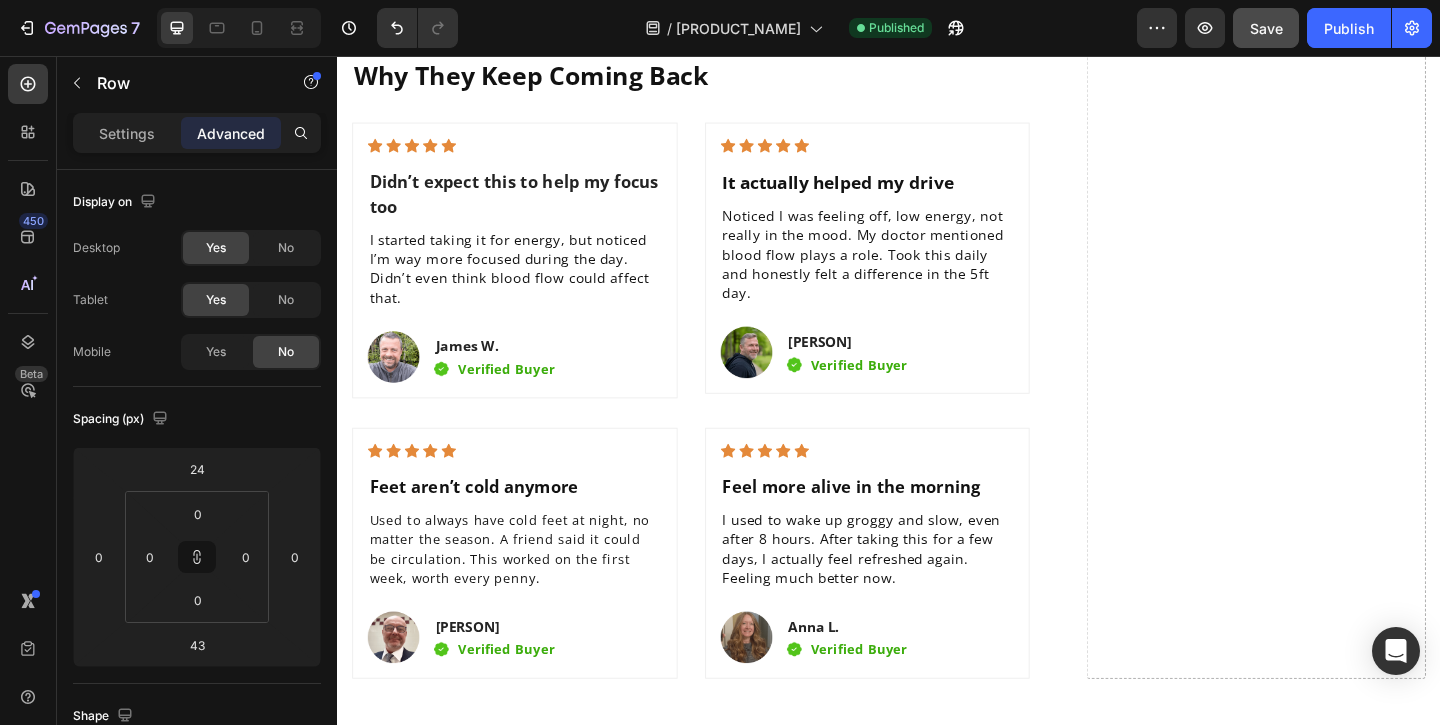 click on "Settings Advanced" at bounding box center (197, 133) 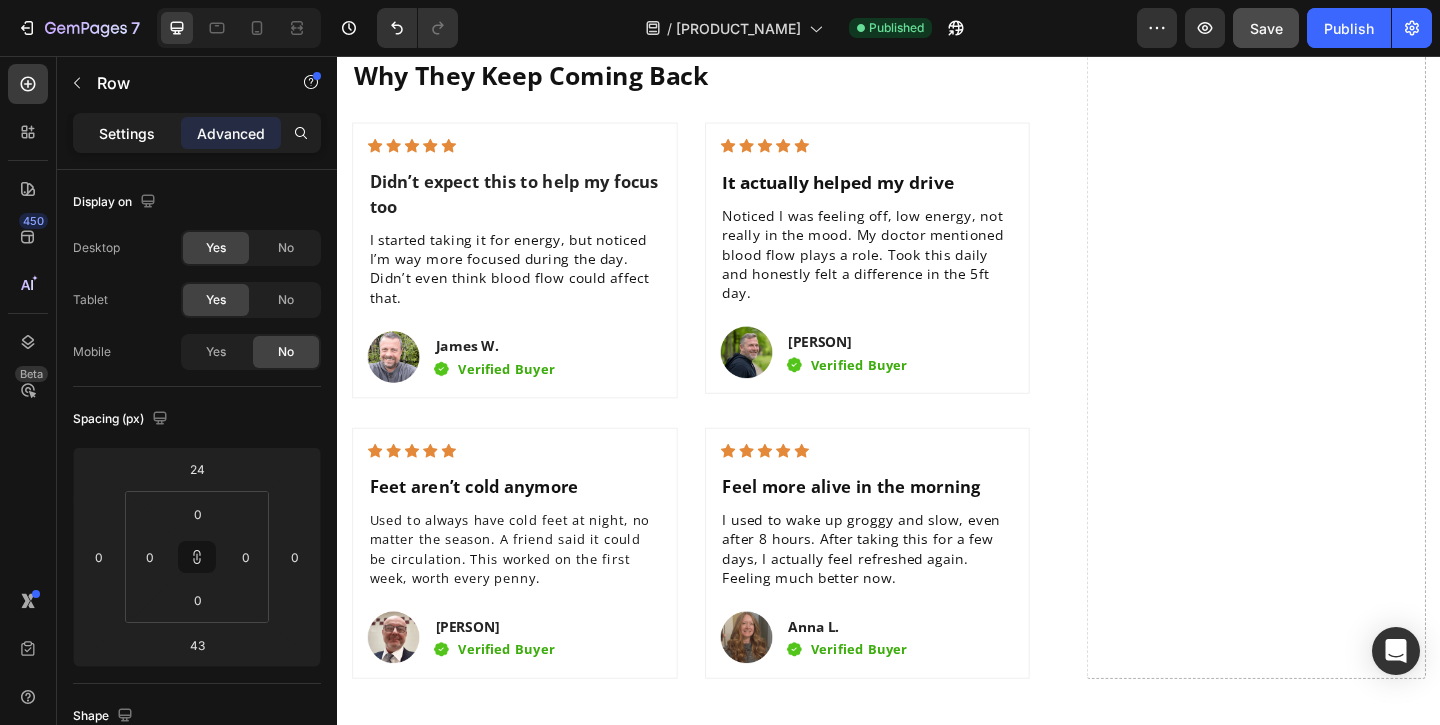 click on "Settings" 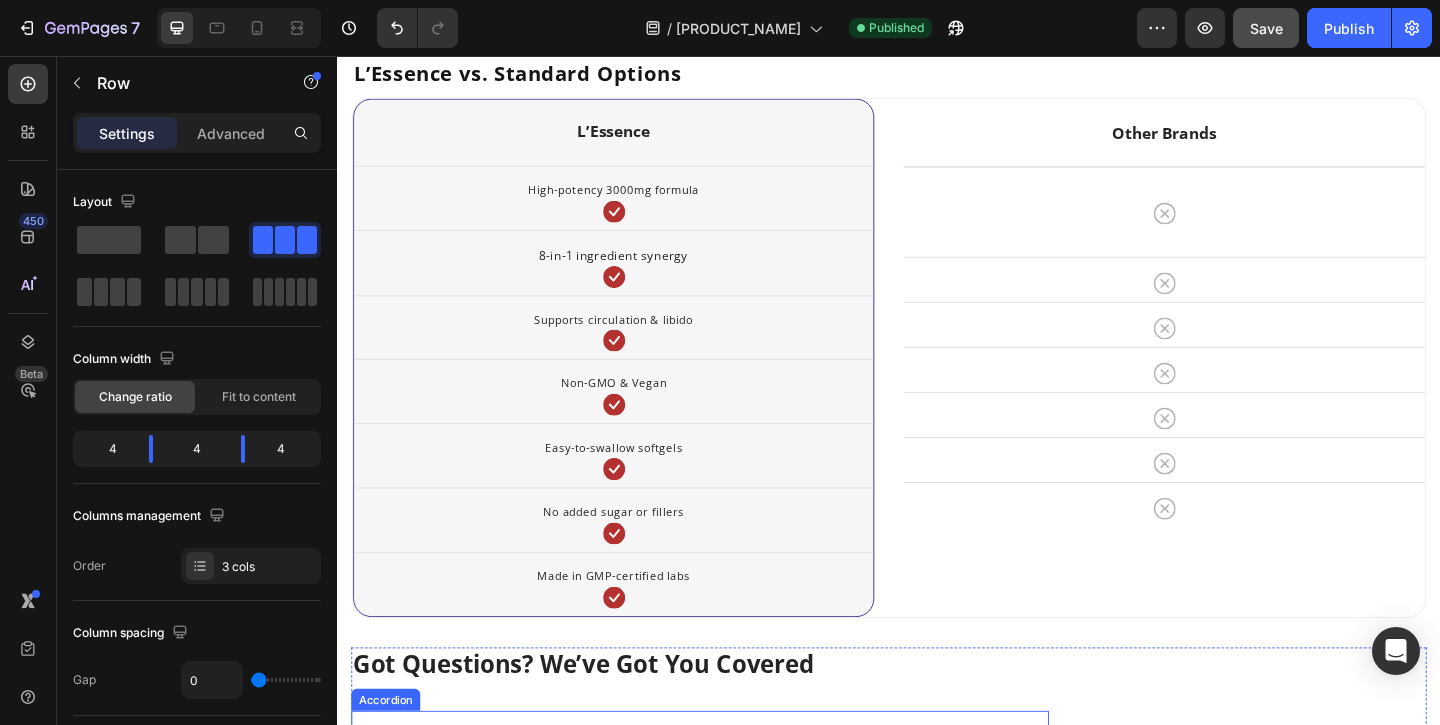 scroll, scrollTop: 6642, scrollLeft: 0, axis: vertical 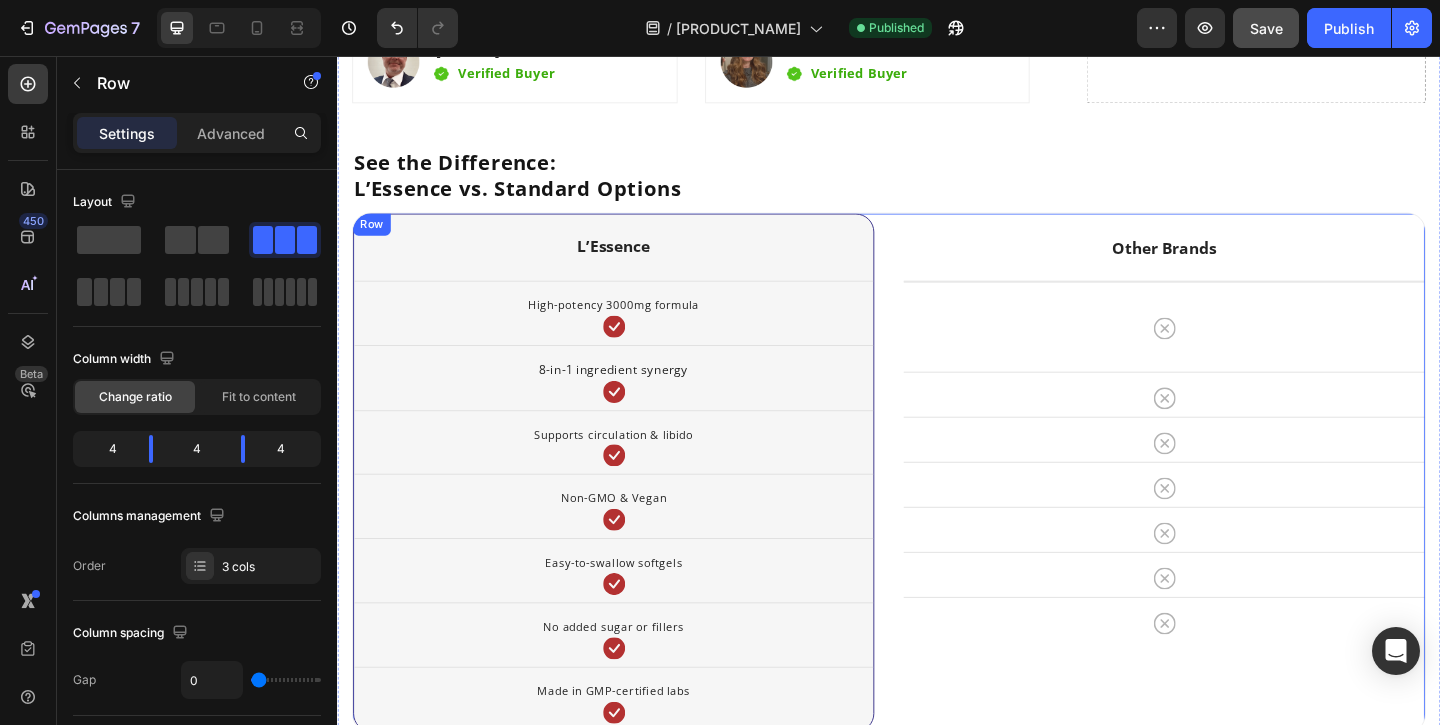 click on "L’Essence Heading High-potency 3000mg formula Text block
Icon Row 8-in-1 ingredient synergy Text block
Icon Row Supports circulation & libido Text block
Icon Row Non-GMO & Vegan Text block
Icon Row Easy-to-swallow softgels Text block
Icon Row No added sugar or fillers Text block
Icon Row Made in GMP-certified labs Text block
Icon Row Row Other Brands Heading
Icon Row Row
Icon Row
Icon Row
Icon Row
Icon Row
Icon Row
Icon Row Row" at bounding box center [937, 509] 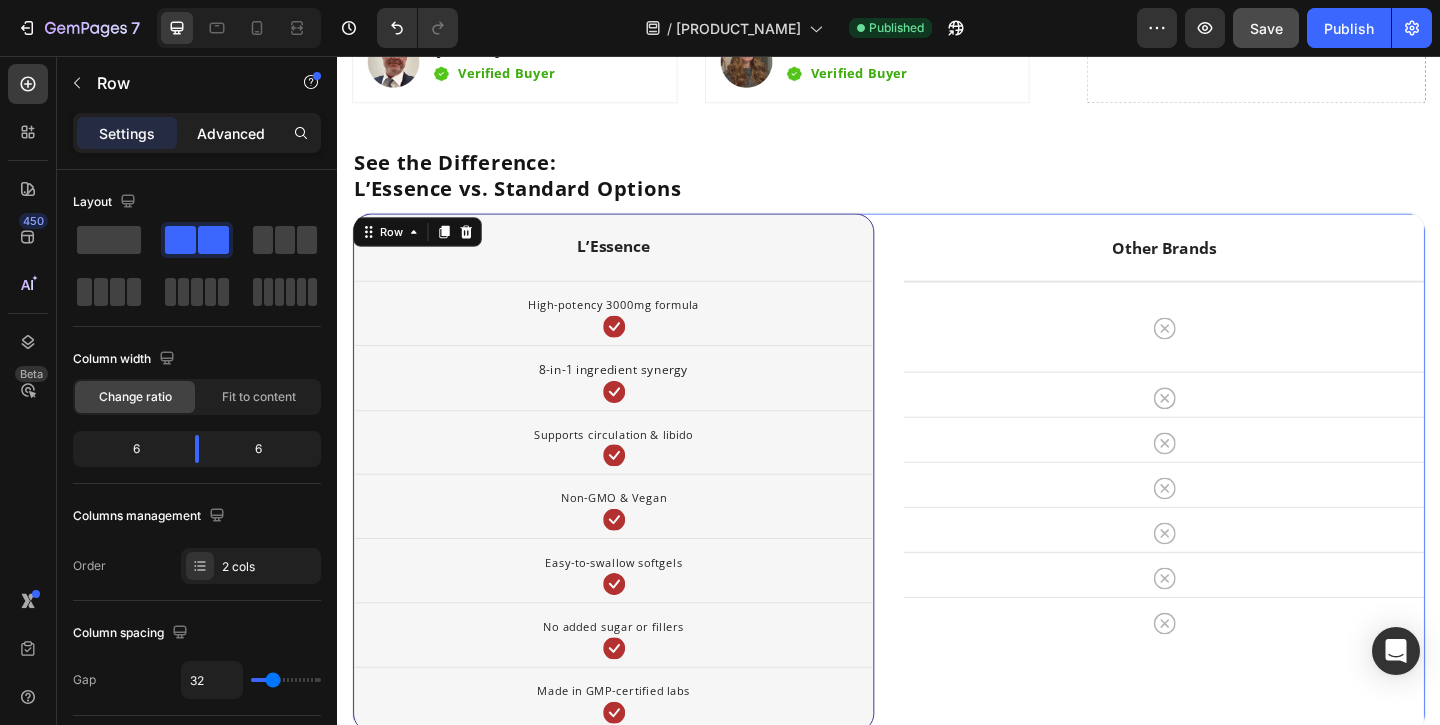 click on "Advanced" 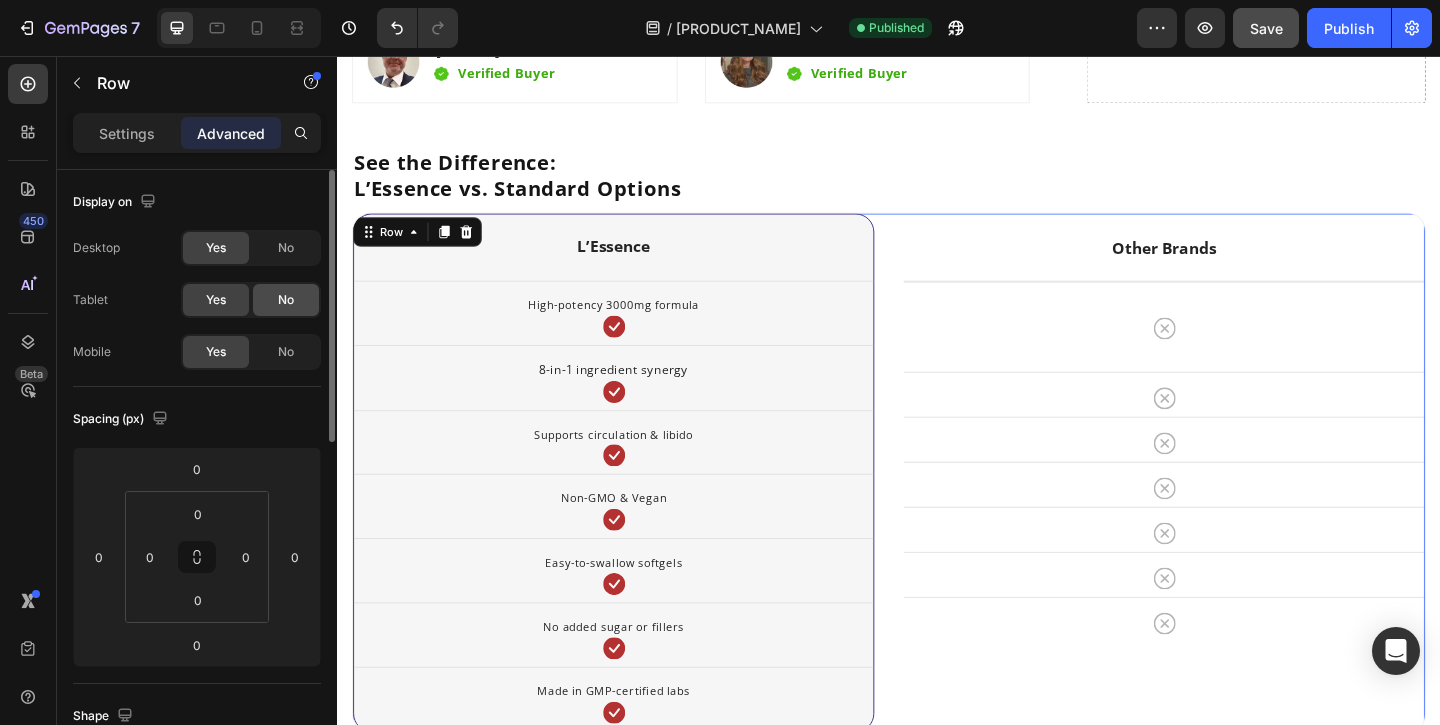 click on "No" 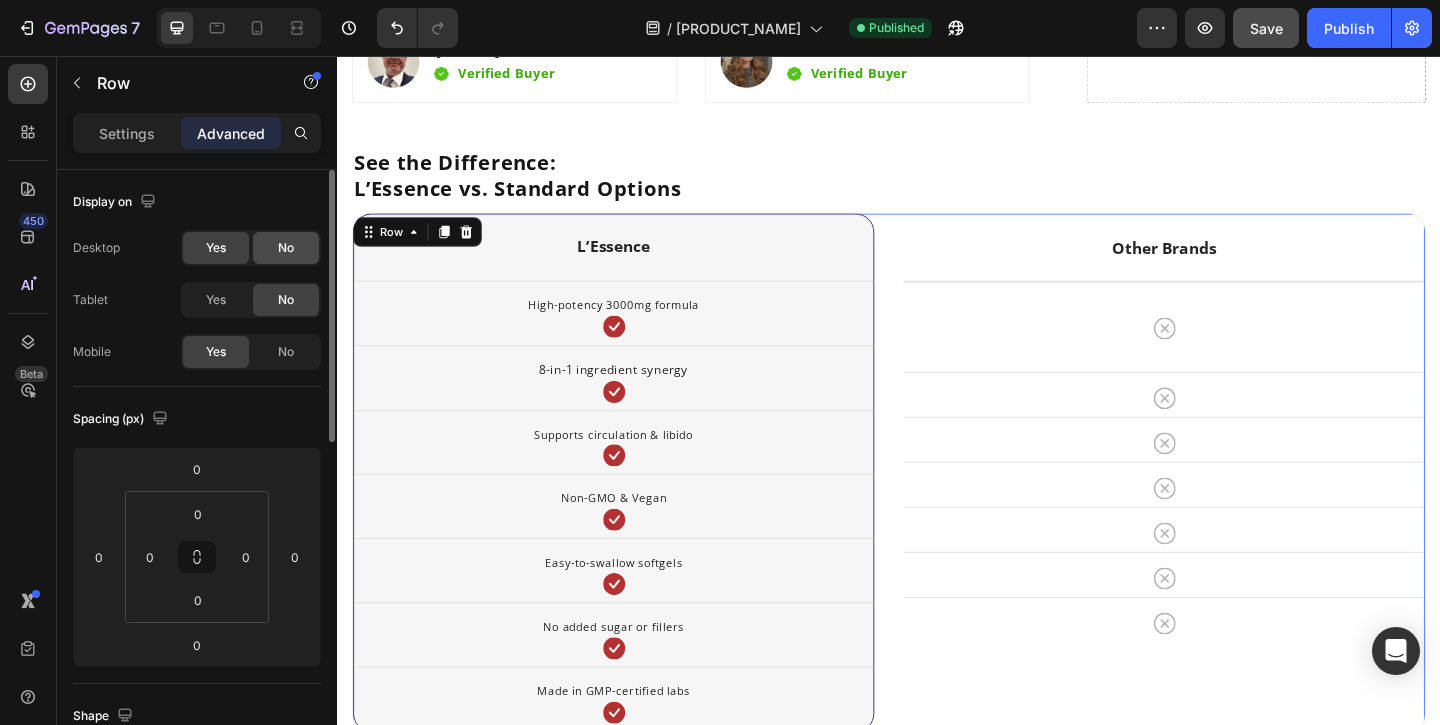 click on "No" 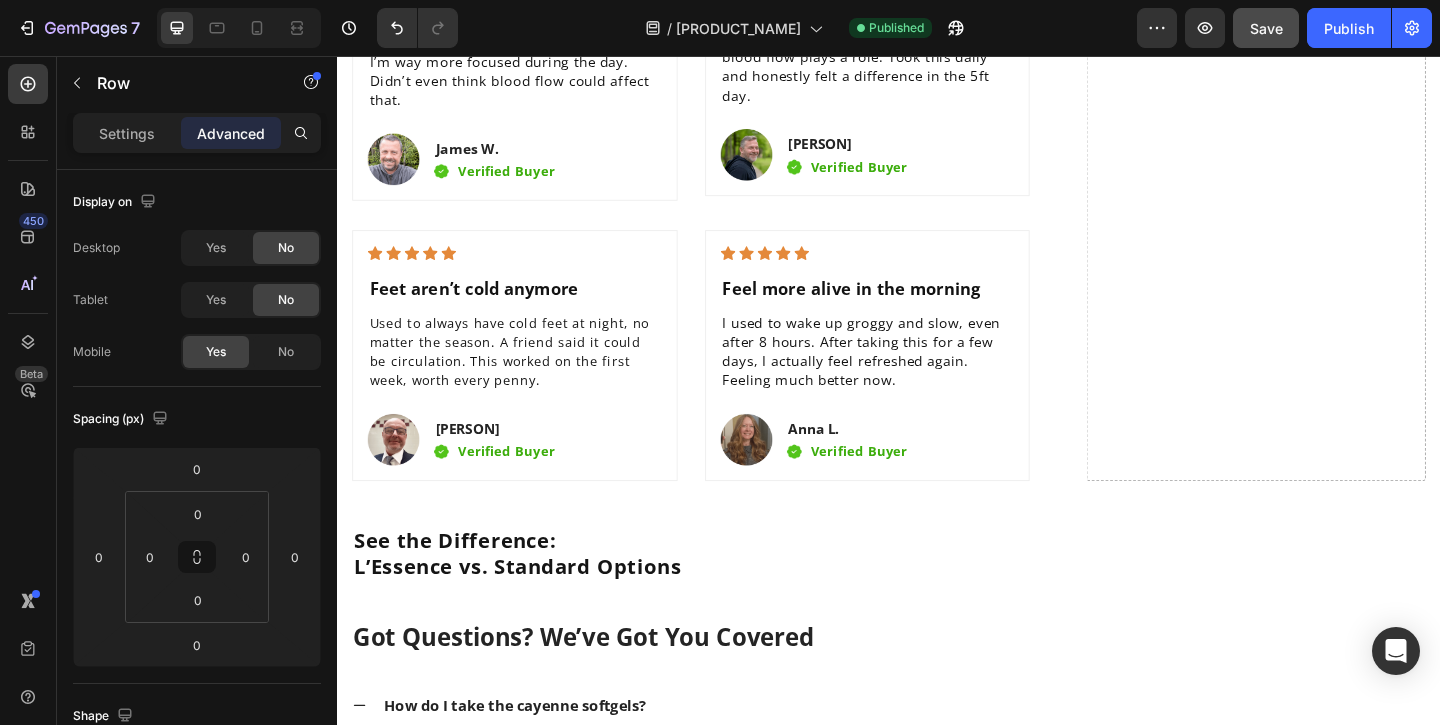 scroll, scrollTop: 6253, scrollLeft: 0, axis: vertical 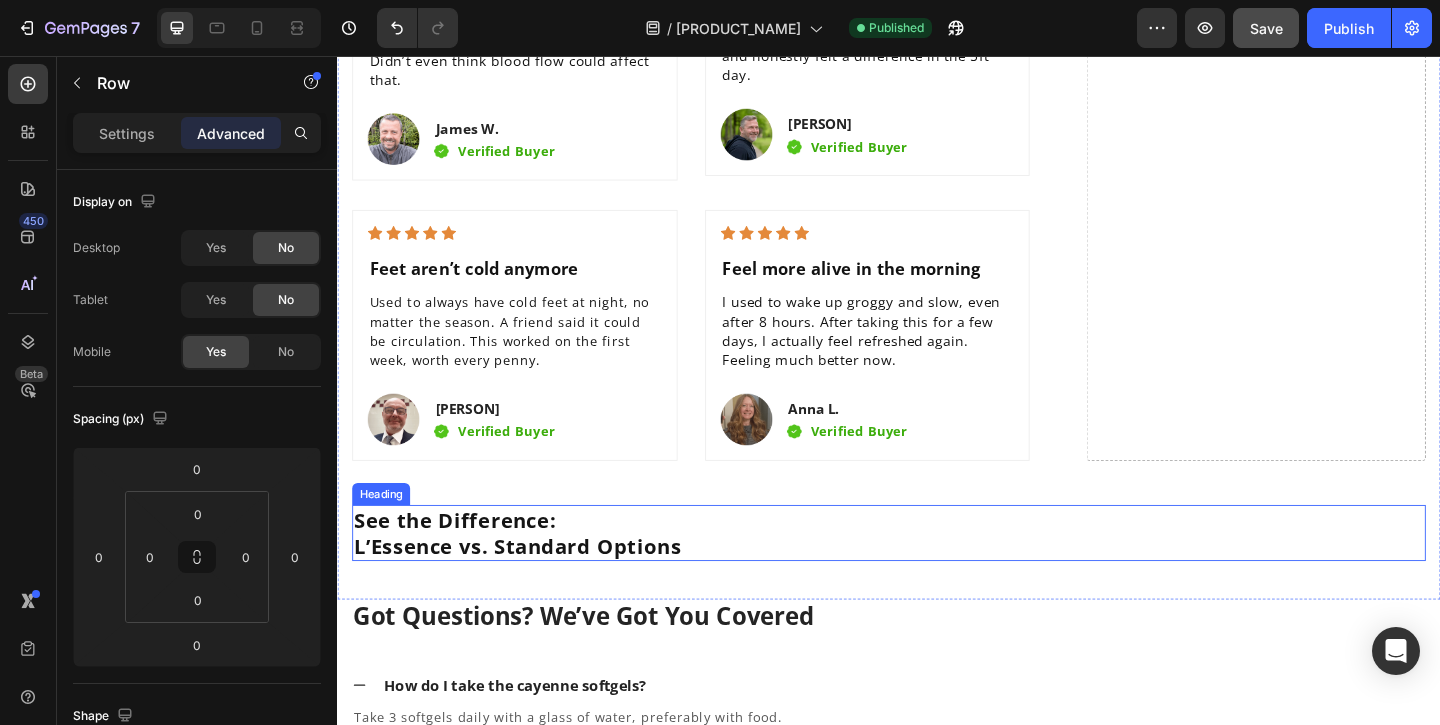 click on "See the Difference: L’Essence vs. Standard Options" at bounding box center (937, 574) 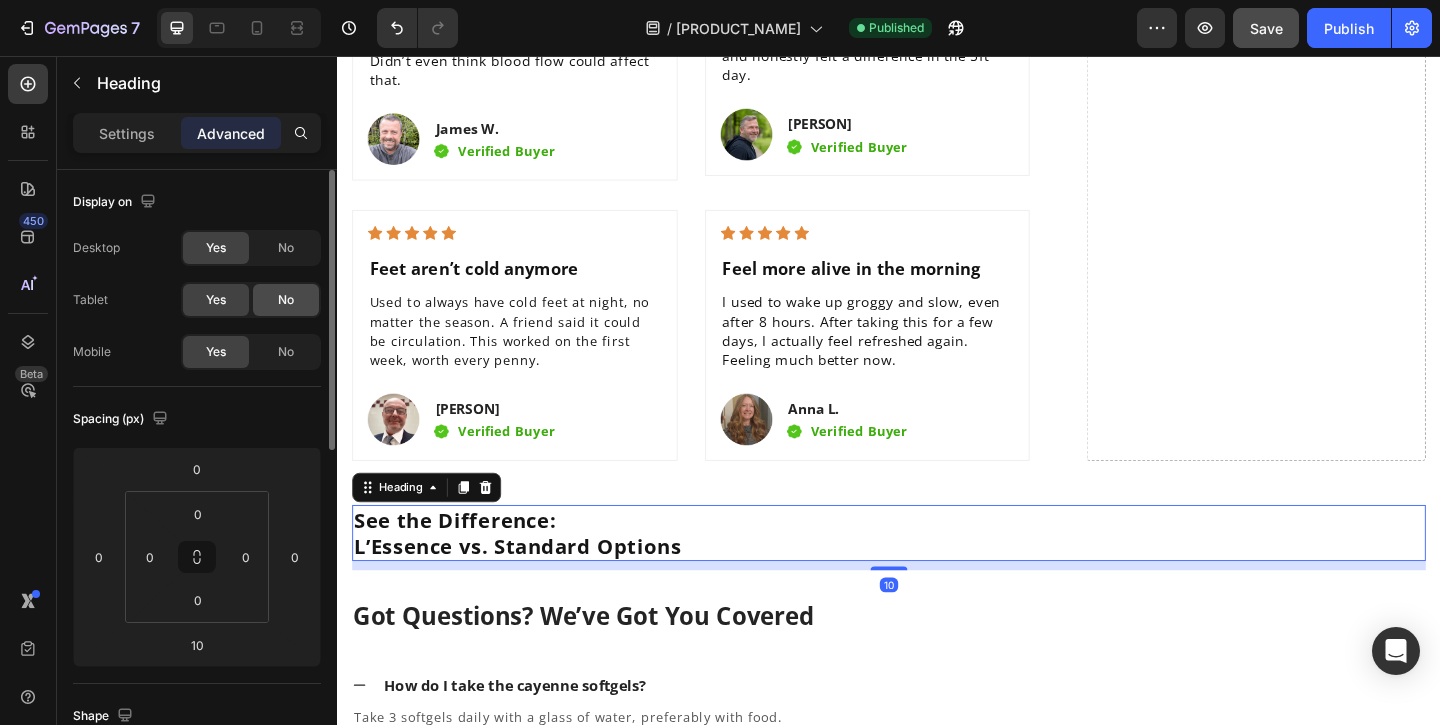 click on "No" 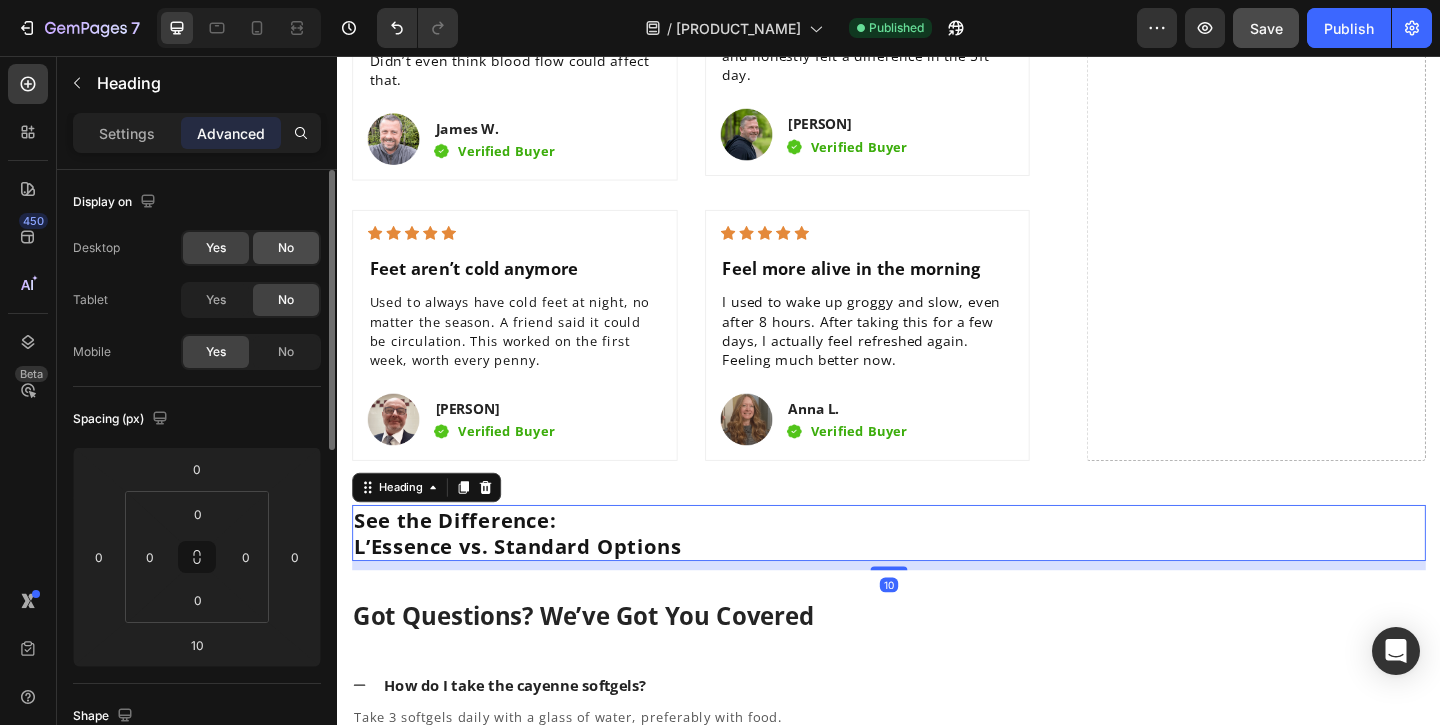 click on "No" 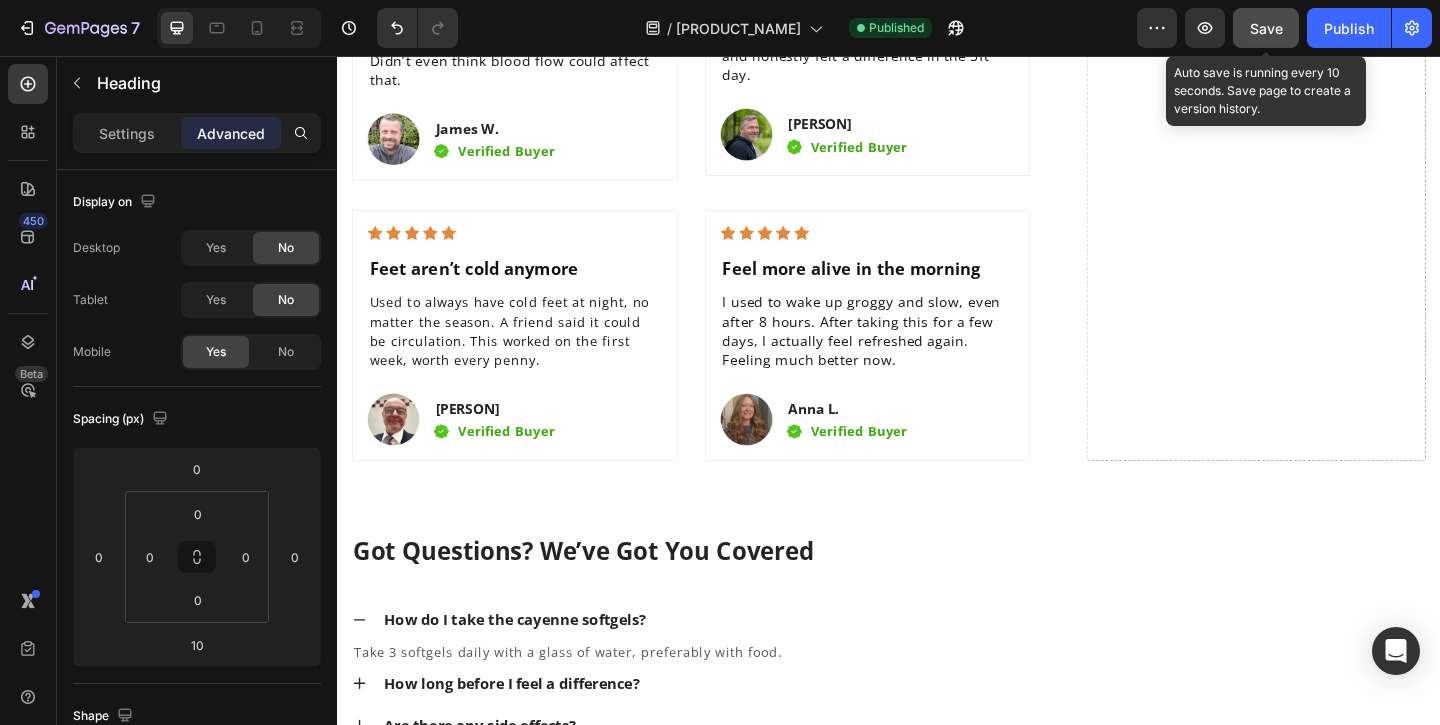 click on "Save" at bounding box center [1266, 28] 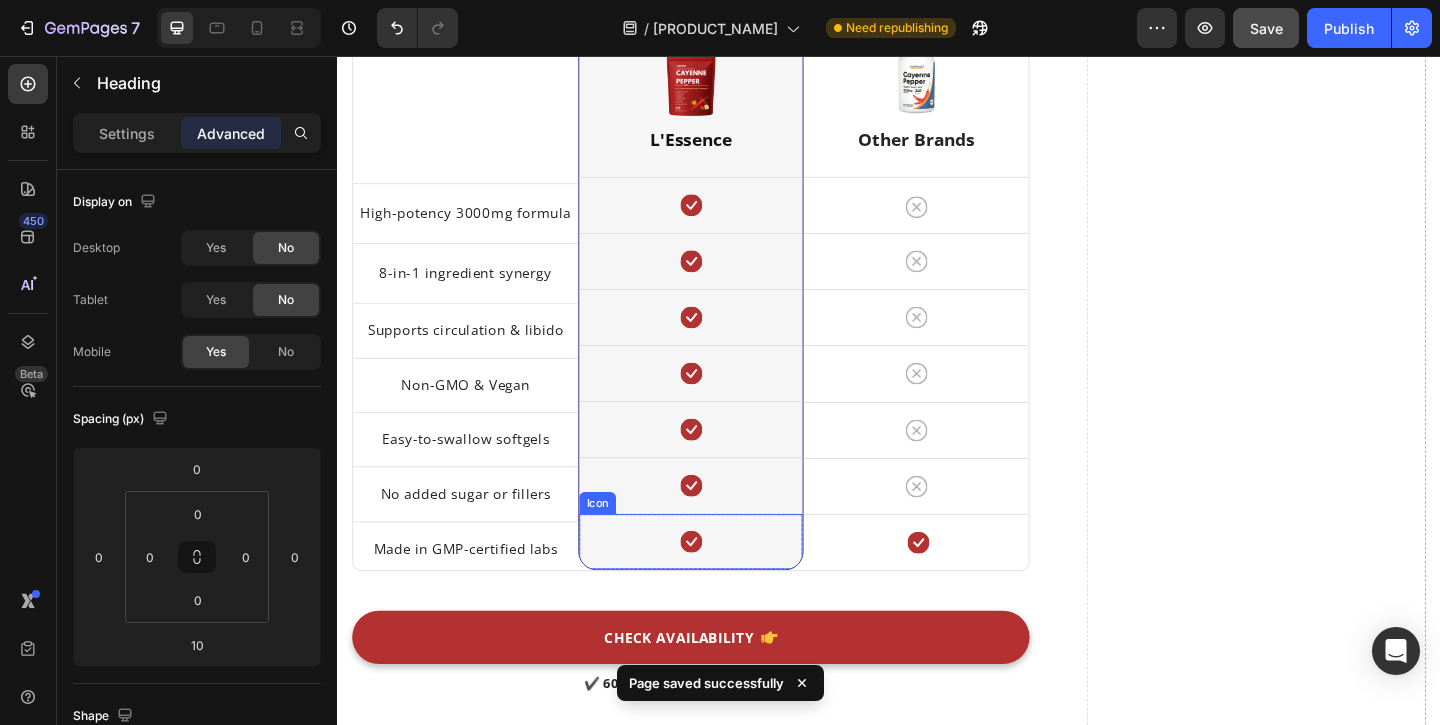 scroll, scrollTop: 3256, scrollLeft: 0, axis: vertical 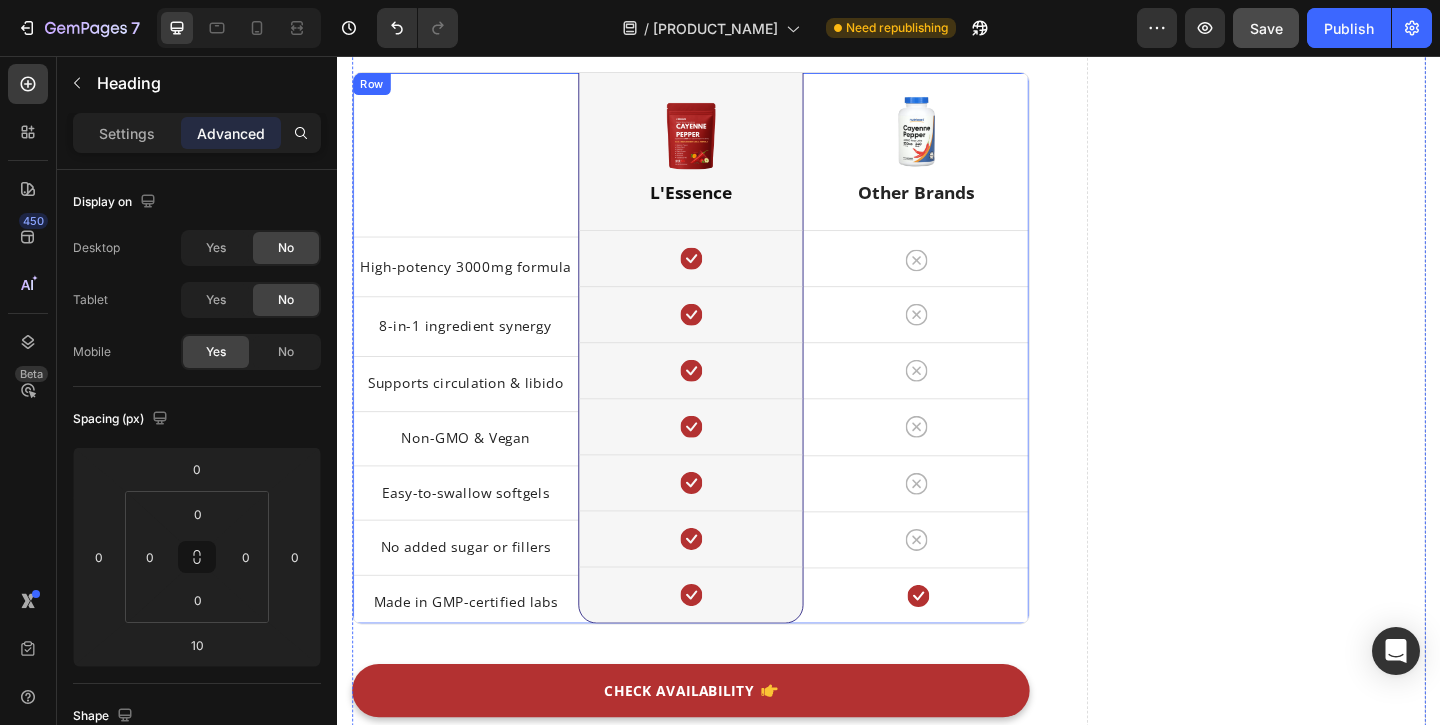 click on "Title Line High-potency 3000mg formula Text block Row 8-in-1 ingredient synergy Text block Row Supports circulation & libido Text block Row Non-GMO & Vegan Text block Row Easy-to-swallow softgels Text block Row No added sugar or fillers Text block Row Made in GMP-certified labs Text block Row" at bounding box center (476, 373) 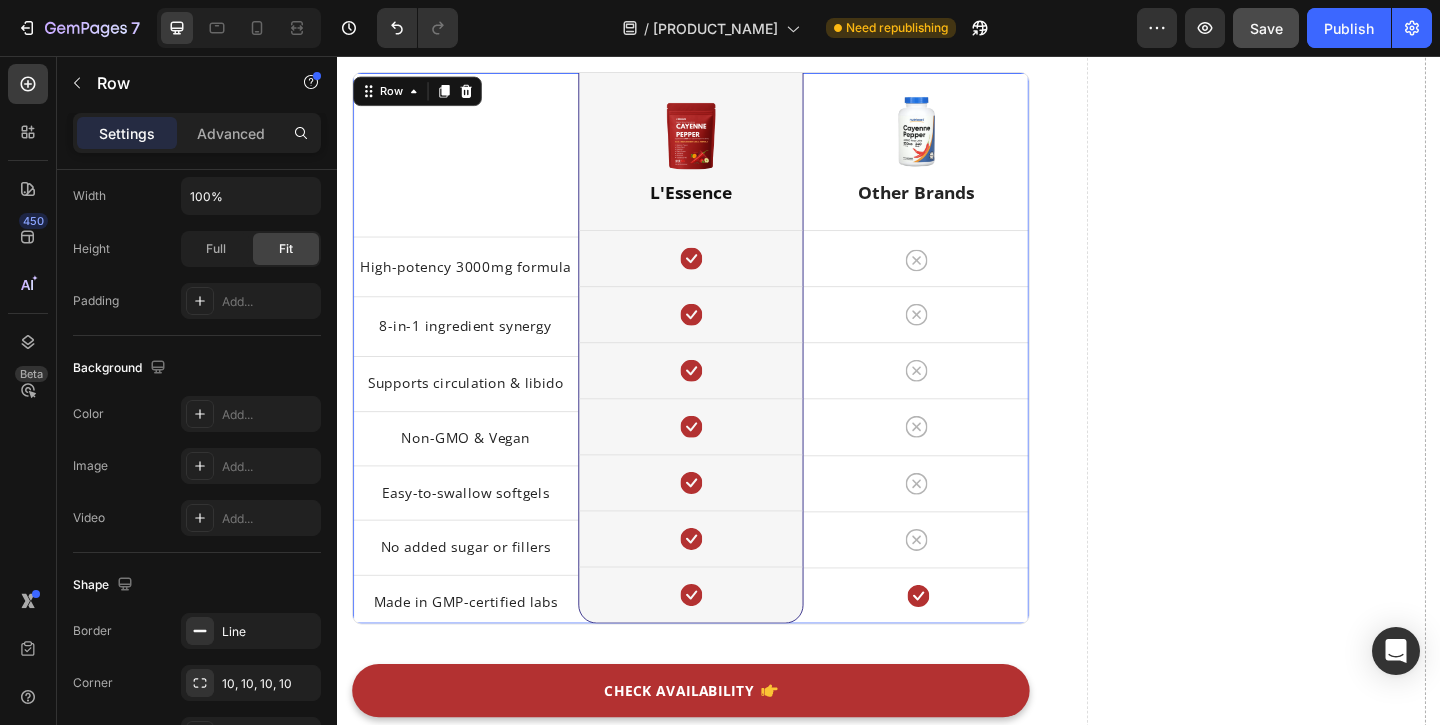 scroll, scrollTop: 836, scrollLeft: 0, axis: vertical 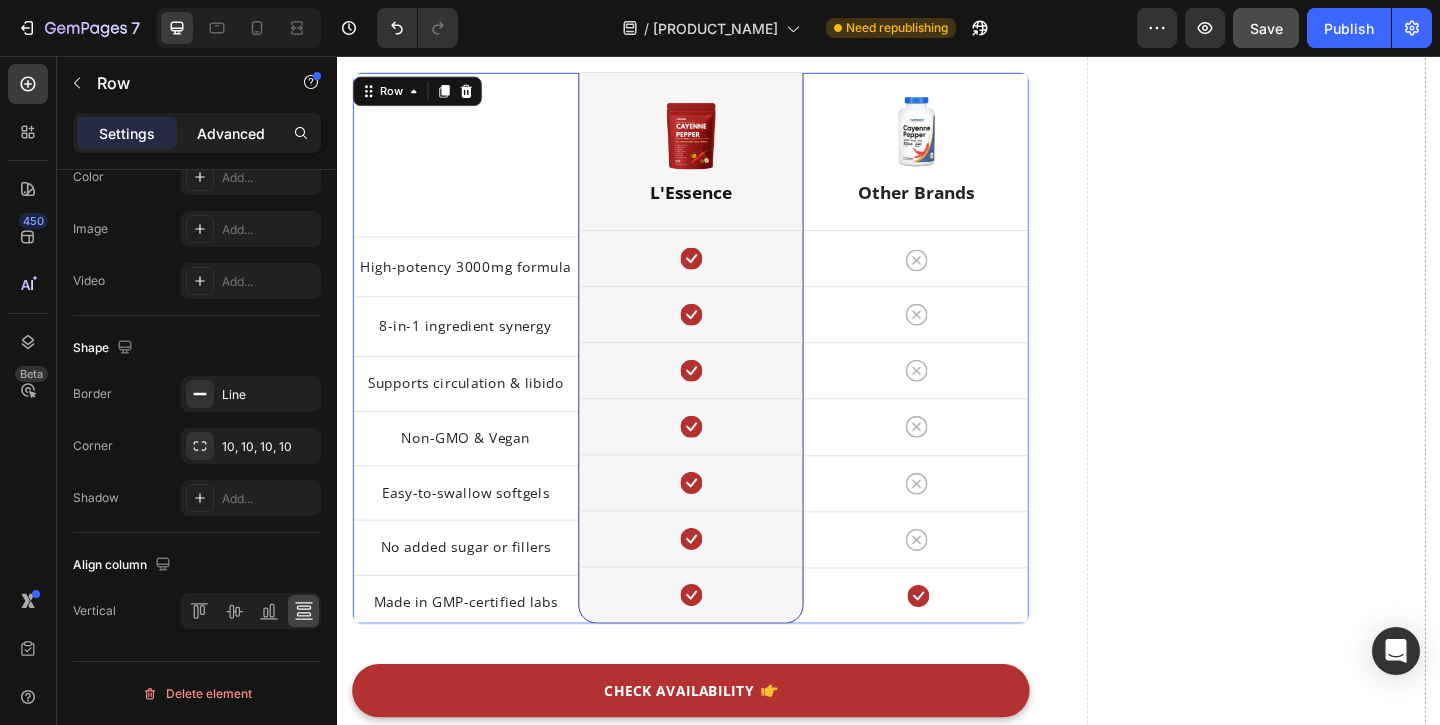 click on "Advanced" at bounding box center (231, 133) 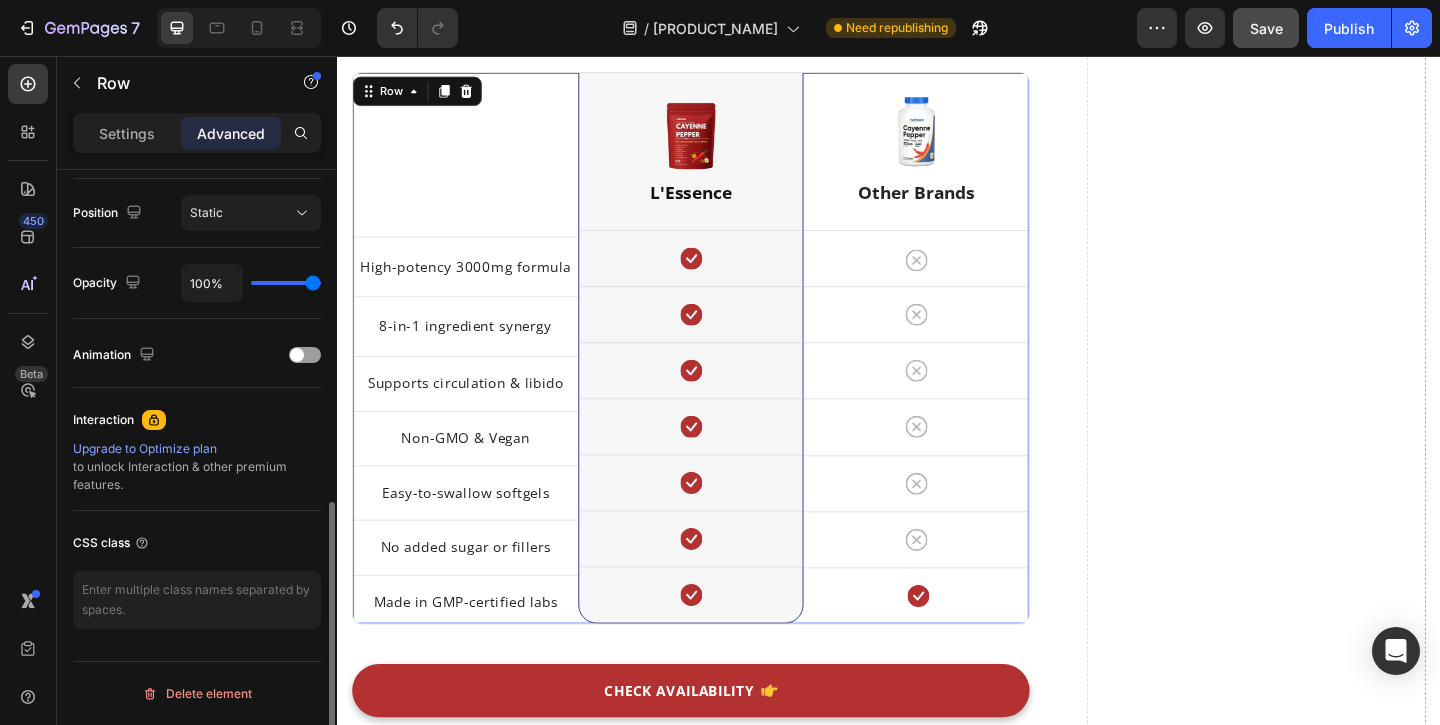 scroll, scrollTop: 722, scrollLeft: 0, axis: vertical 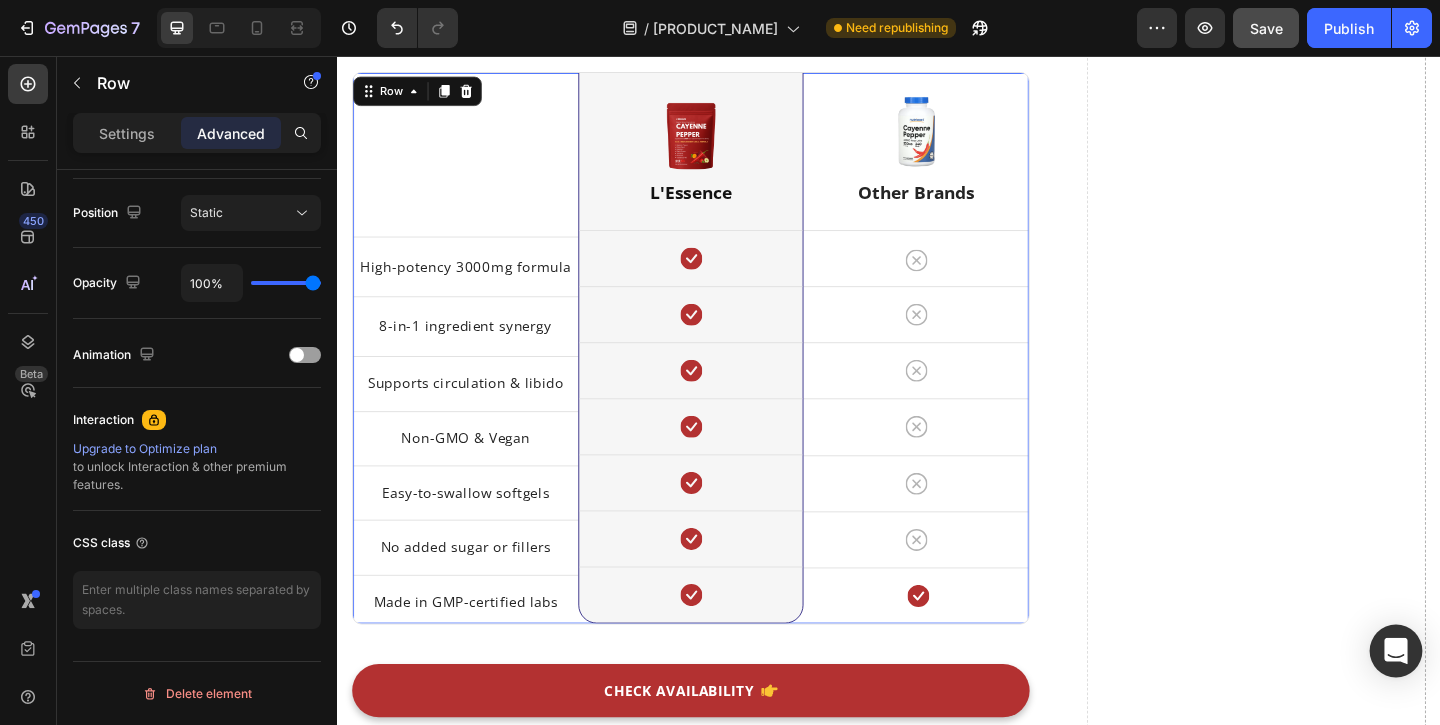 click 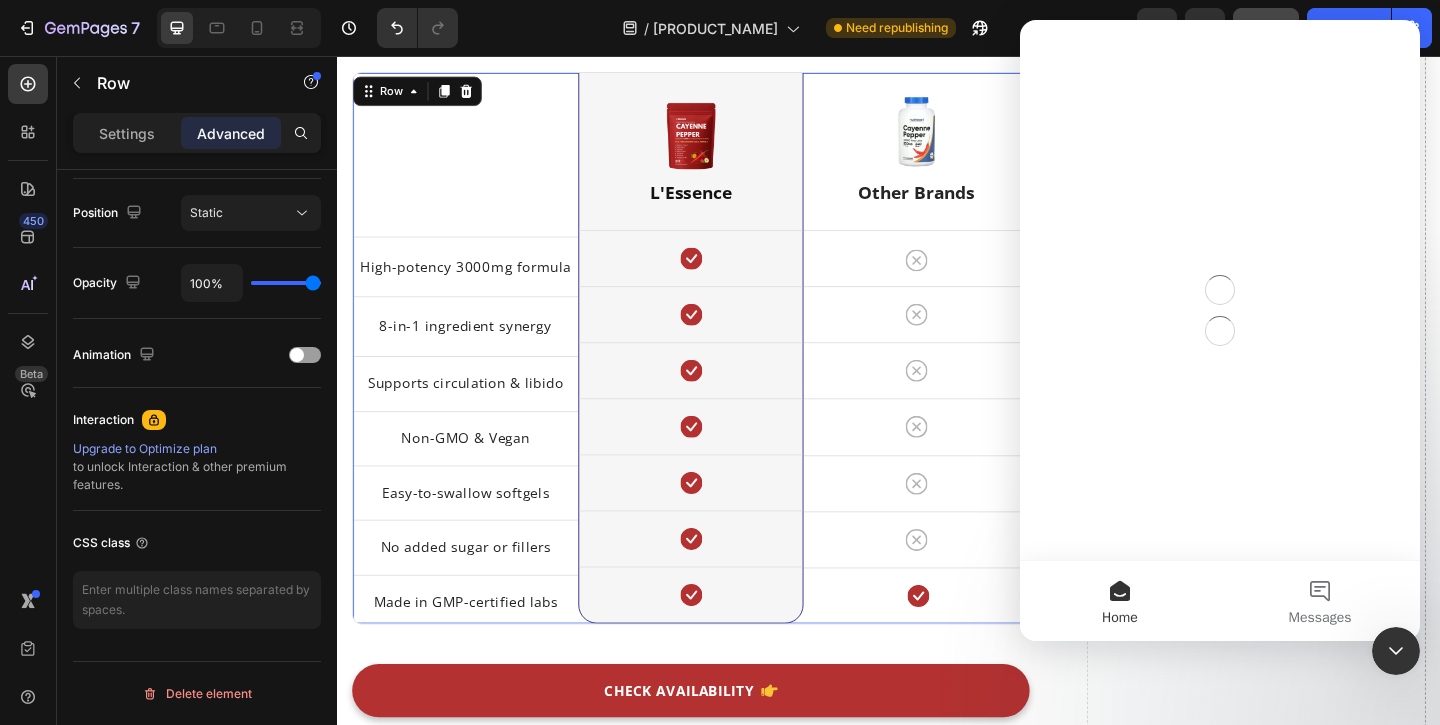 scroll, scrollTop: 0, scrollLeft: 0, axis: both 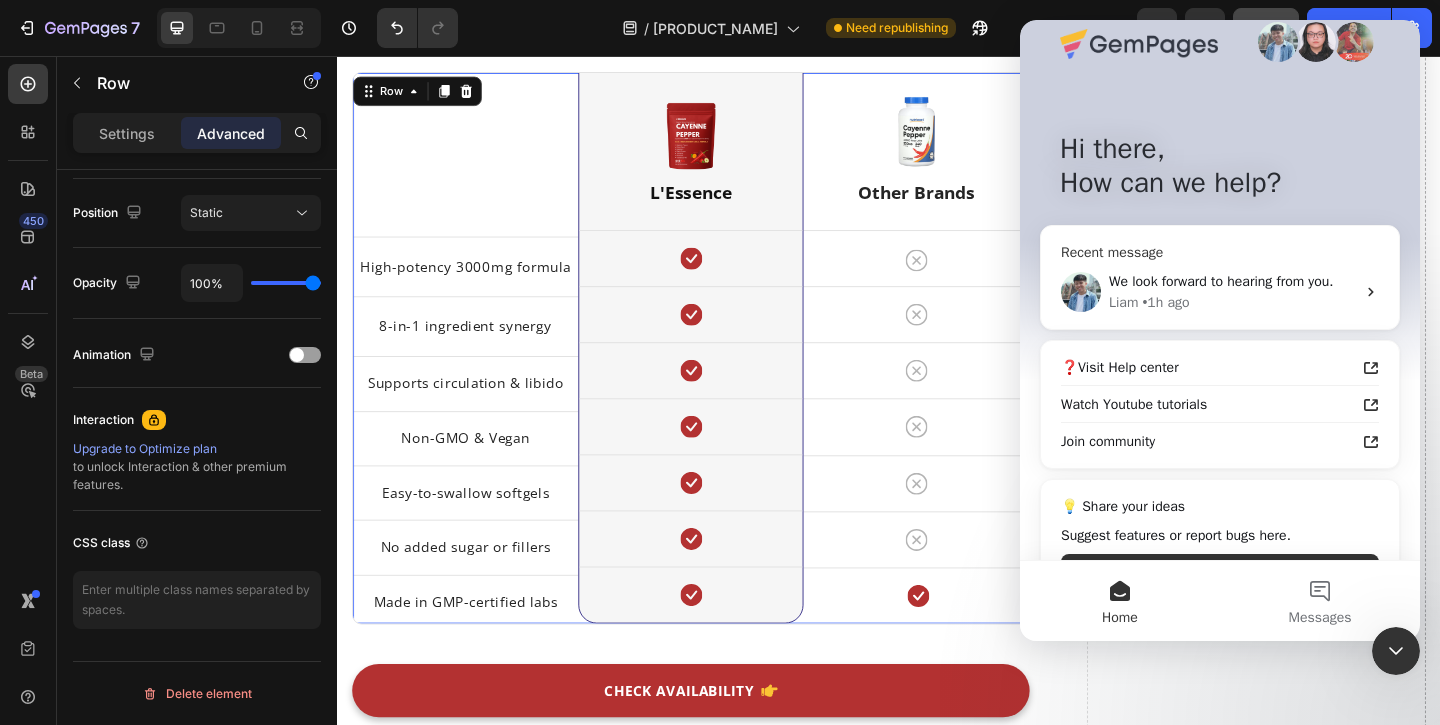 click on "We look forward to hearing from you. Liam •  1h ago" at bounding box center [1220, 292] 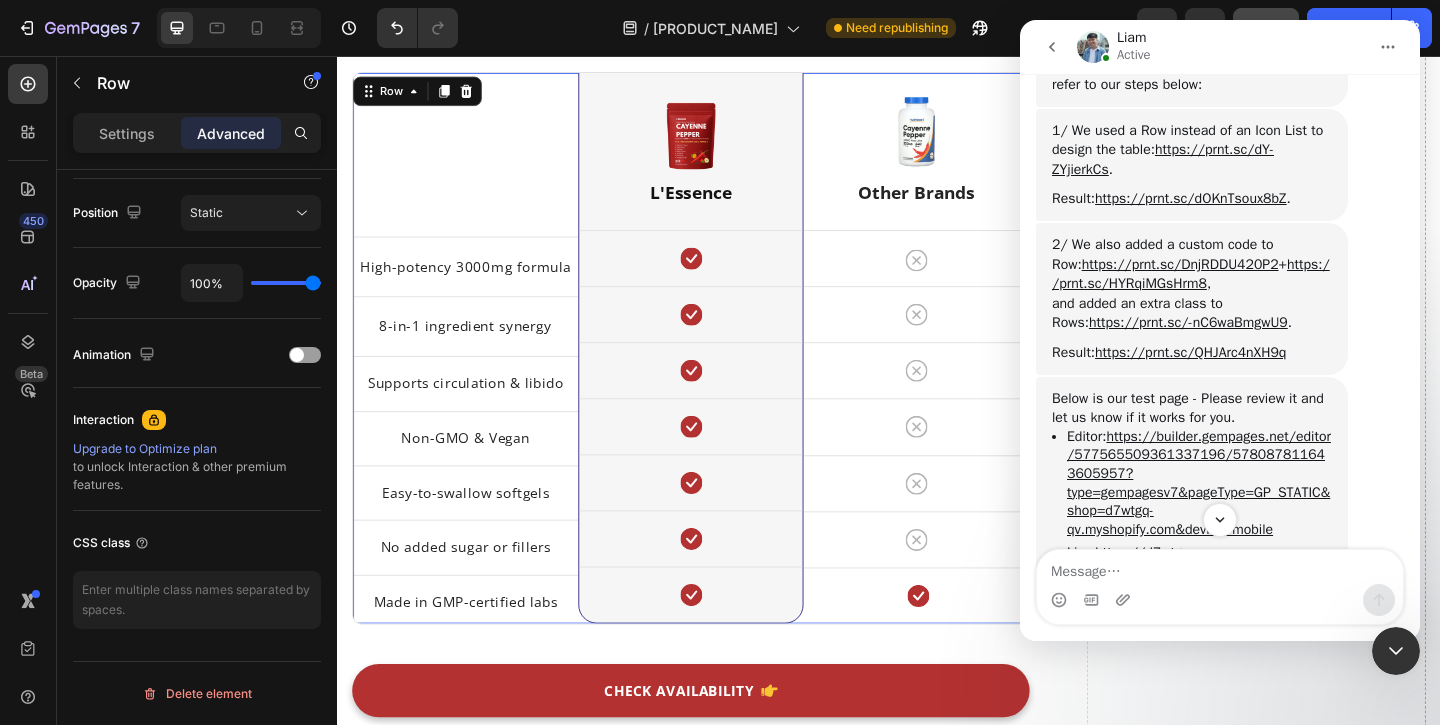 scroll, scrollTop: 4419, scrollLeft: 0, axis: vertical 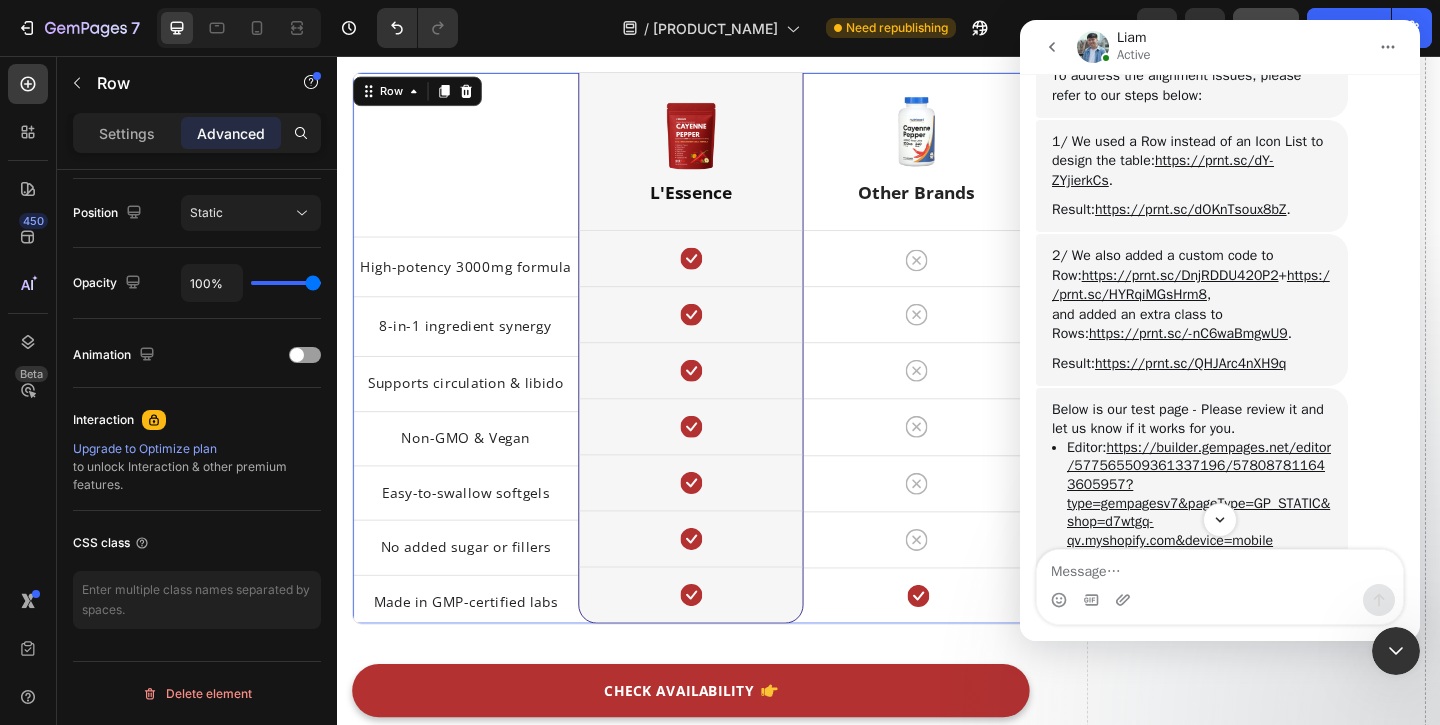 click on "2/ We also added a custom code to Row:  https://prnt.sc/DnjRDDU420P2  +  https://prnt.sc/HYRqiMGsHrm8 ," at bounding box center [1192, 275] 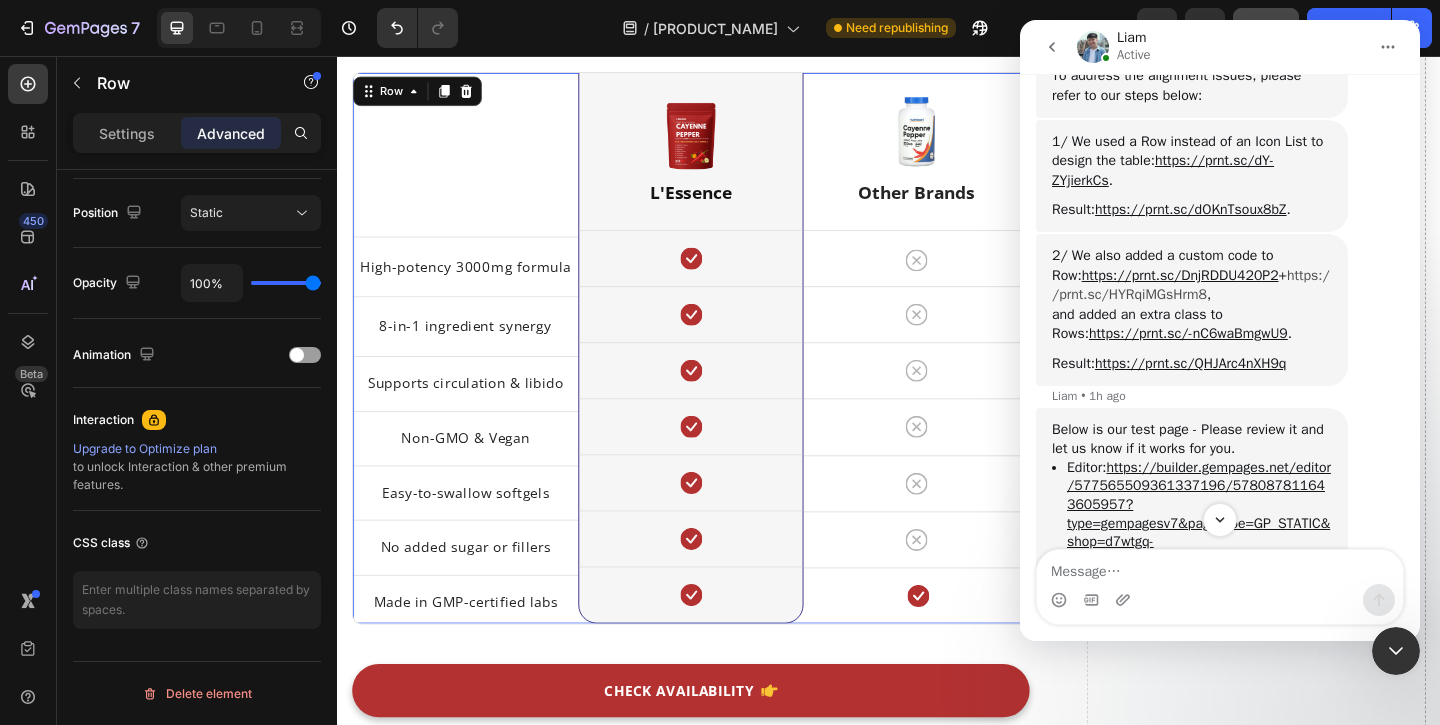 click on "https://prnt.sc/HYRqiMGsHrm8" at bounding box center (1191, 285) 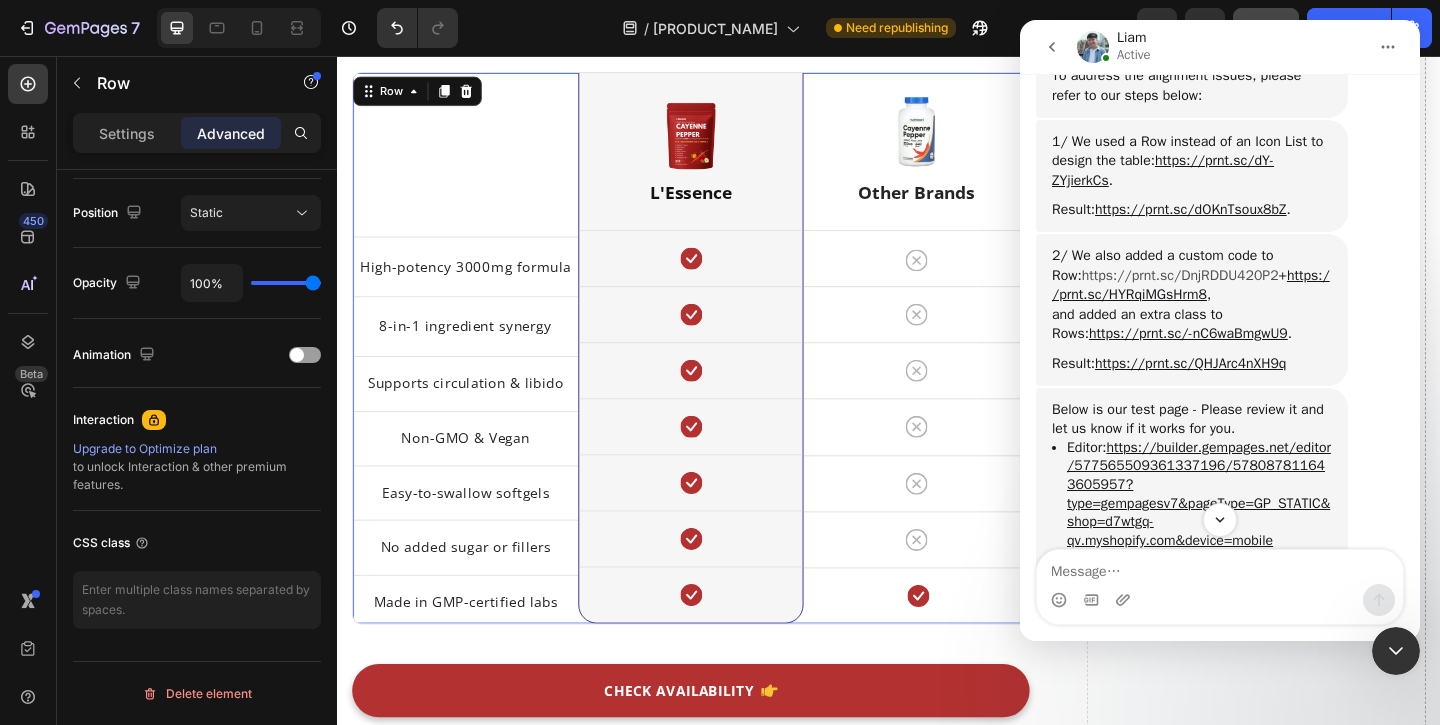 click on "https://prnt.sc/DnjRDDU420P2" at bounding box center [1180, 275] 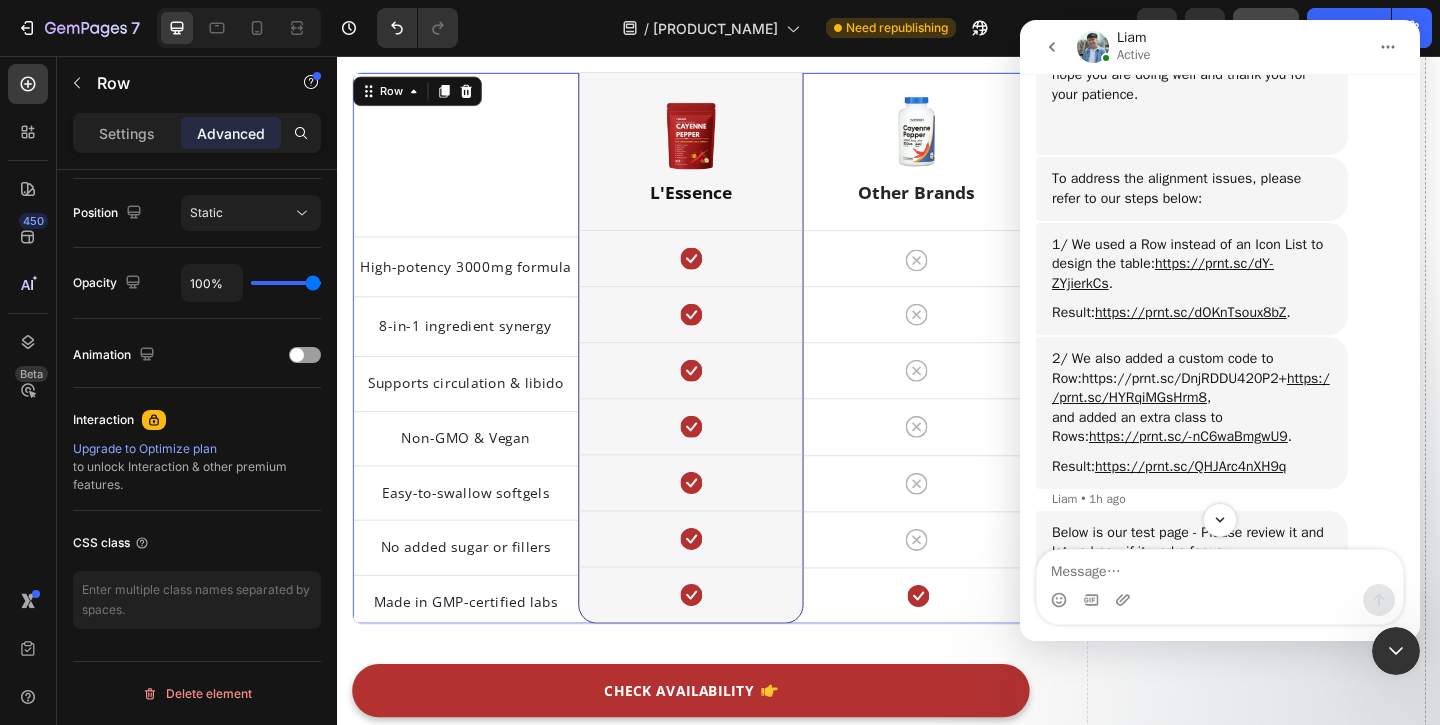 scroll, scrollTop: 4363, scrollLeft: 0, axis: vertical 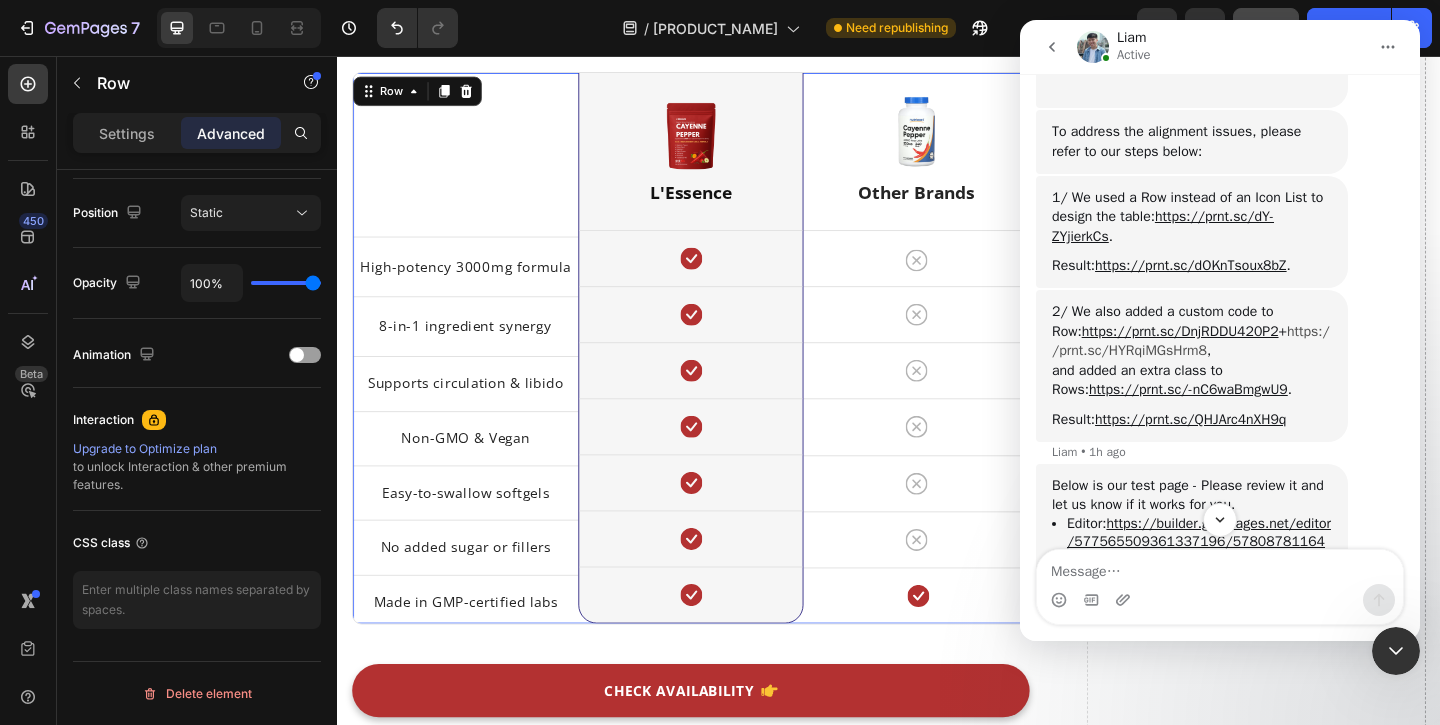 click on "https://prnt.sc/HYRqiMGsHrm8" at bounding box center [1191, 341] 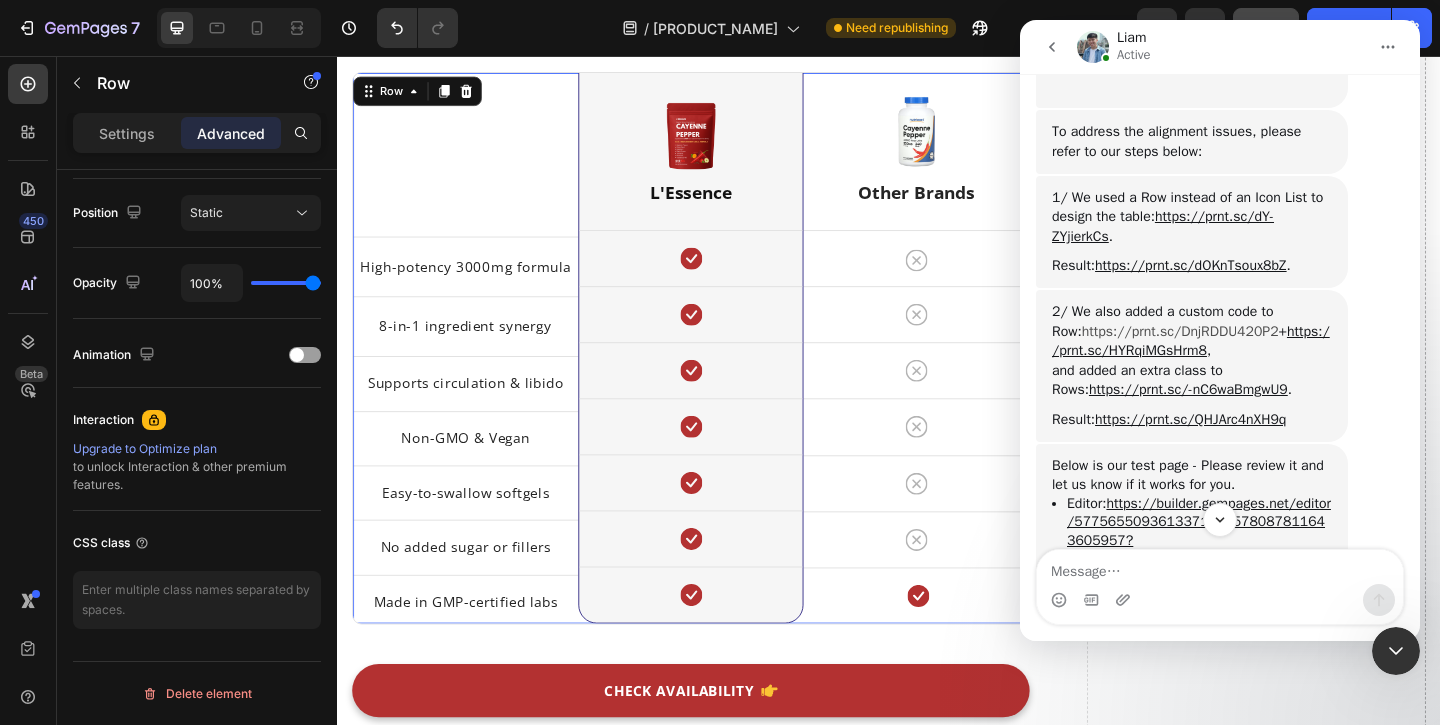click on "https://prnt.sc/DnjRDDU420P2" at bounding box center (1180, 331) 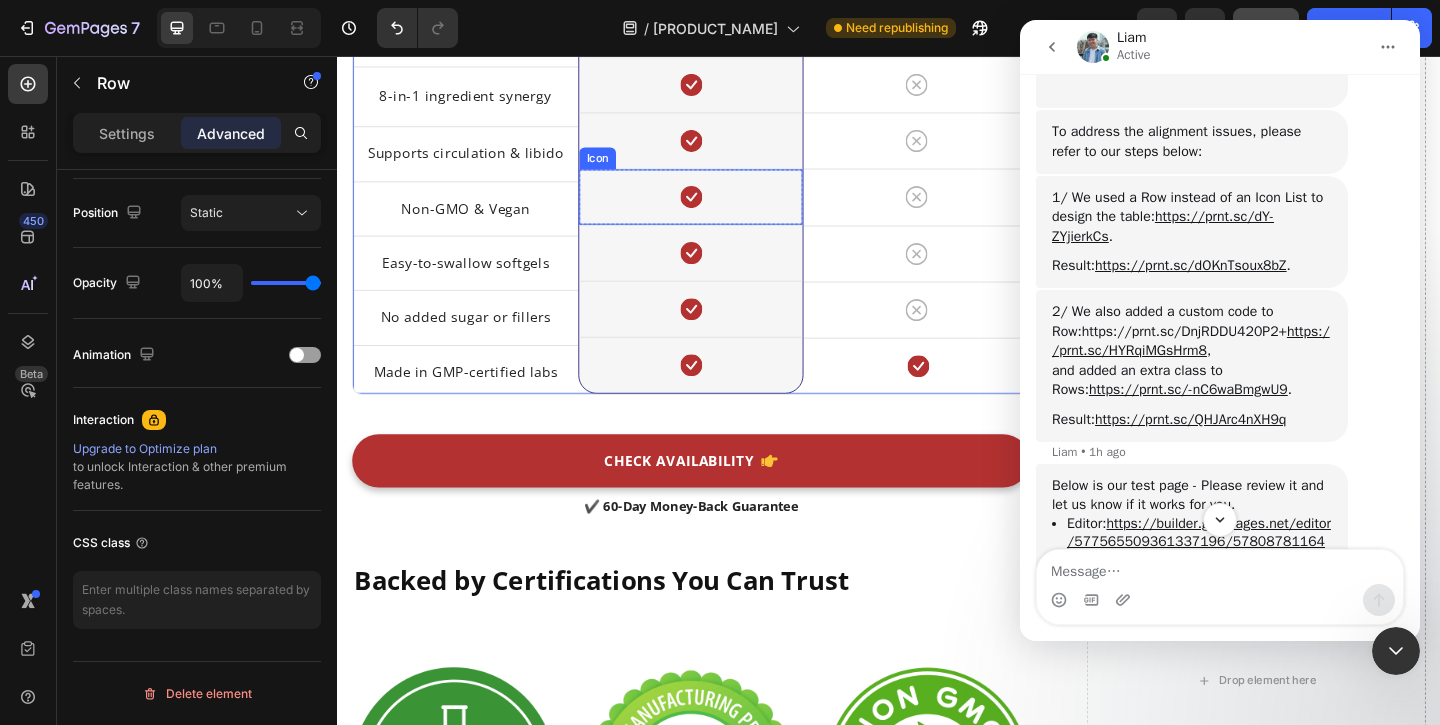 scroll, scrollTop: 3689, scrollLeft: 0, axis: vertical 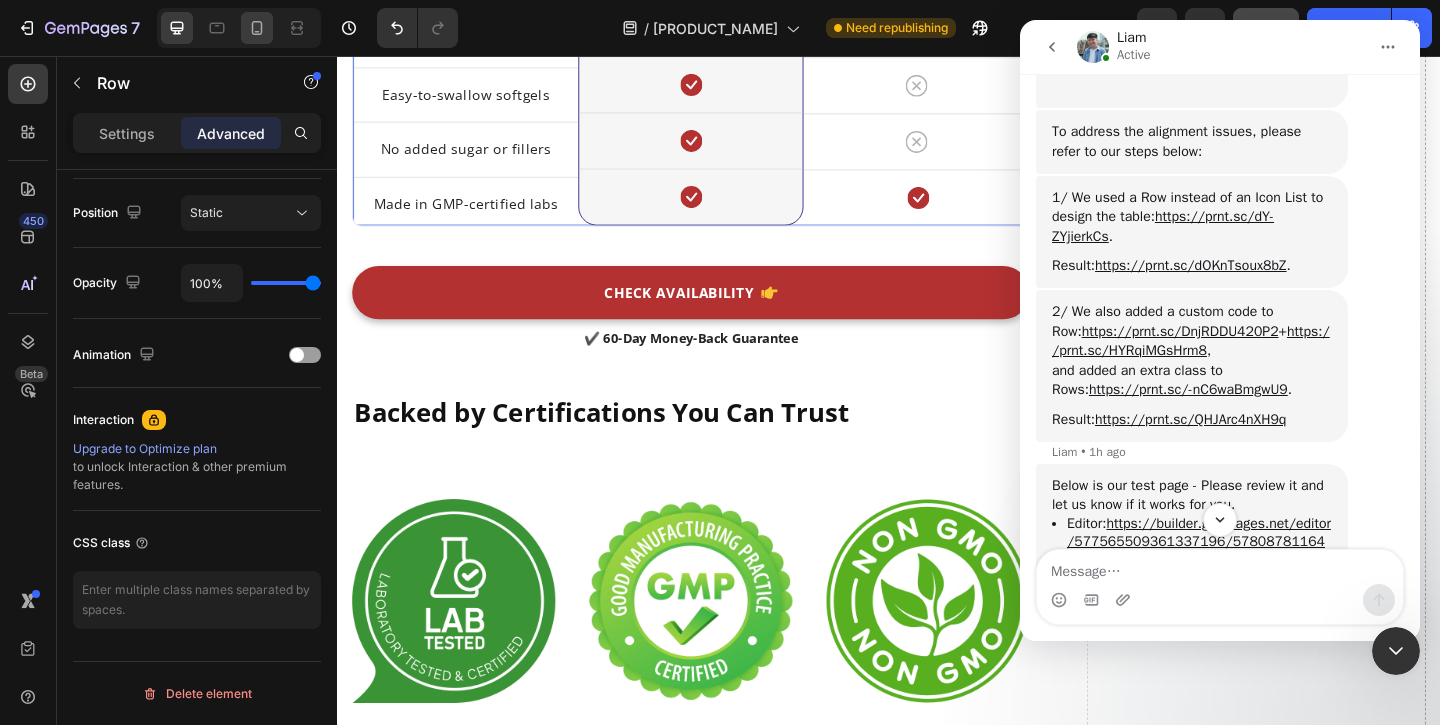 click 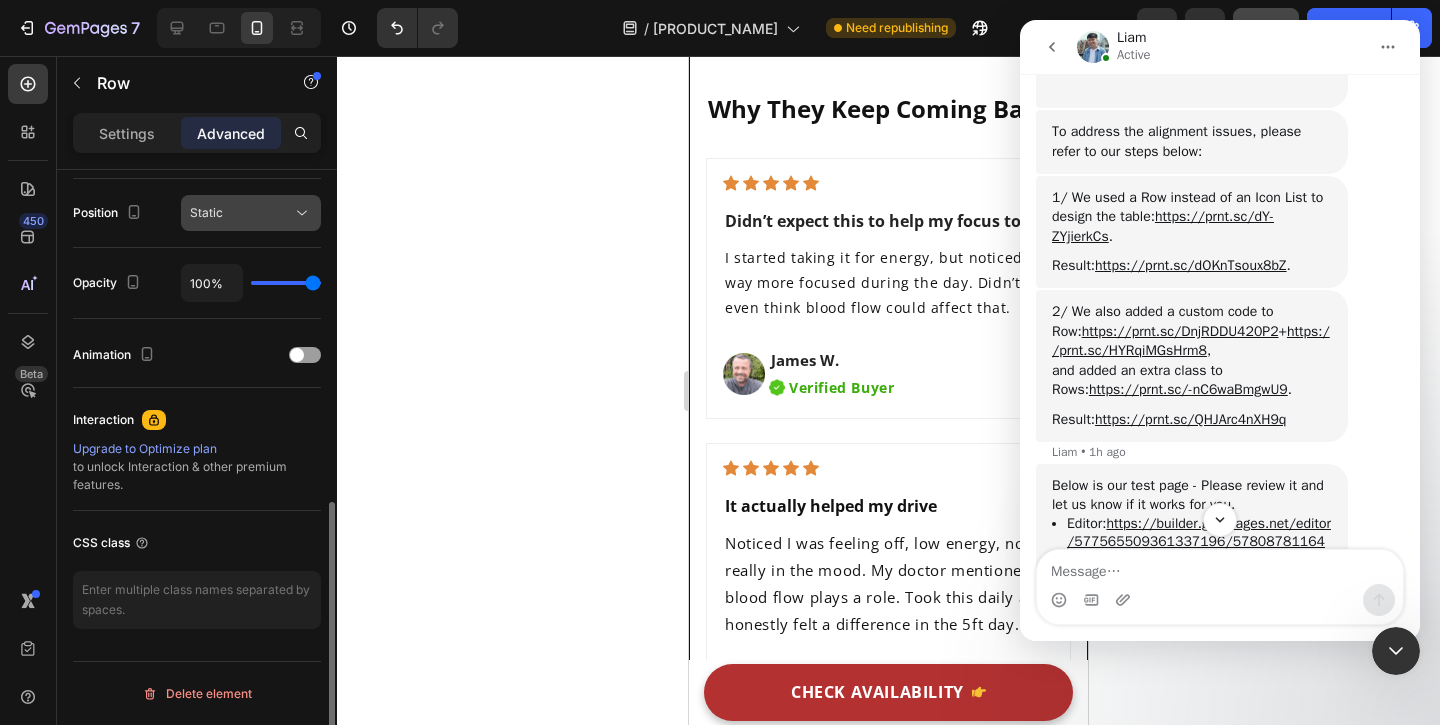 scroll, scrollTop: 3619, scrollLeft: 0, axis: vertical 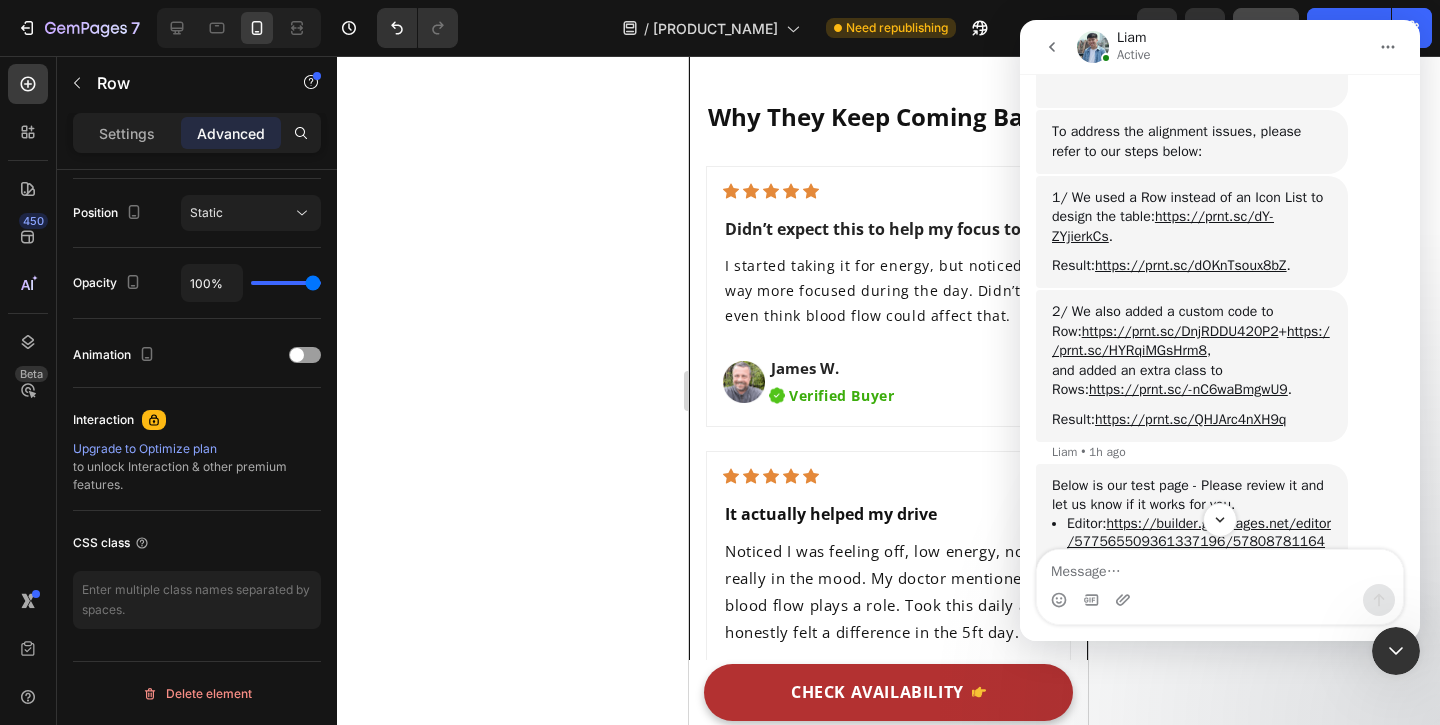click 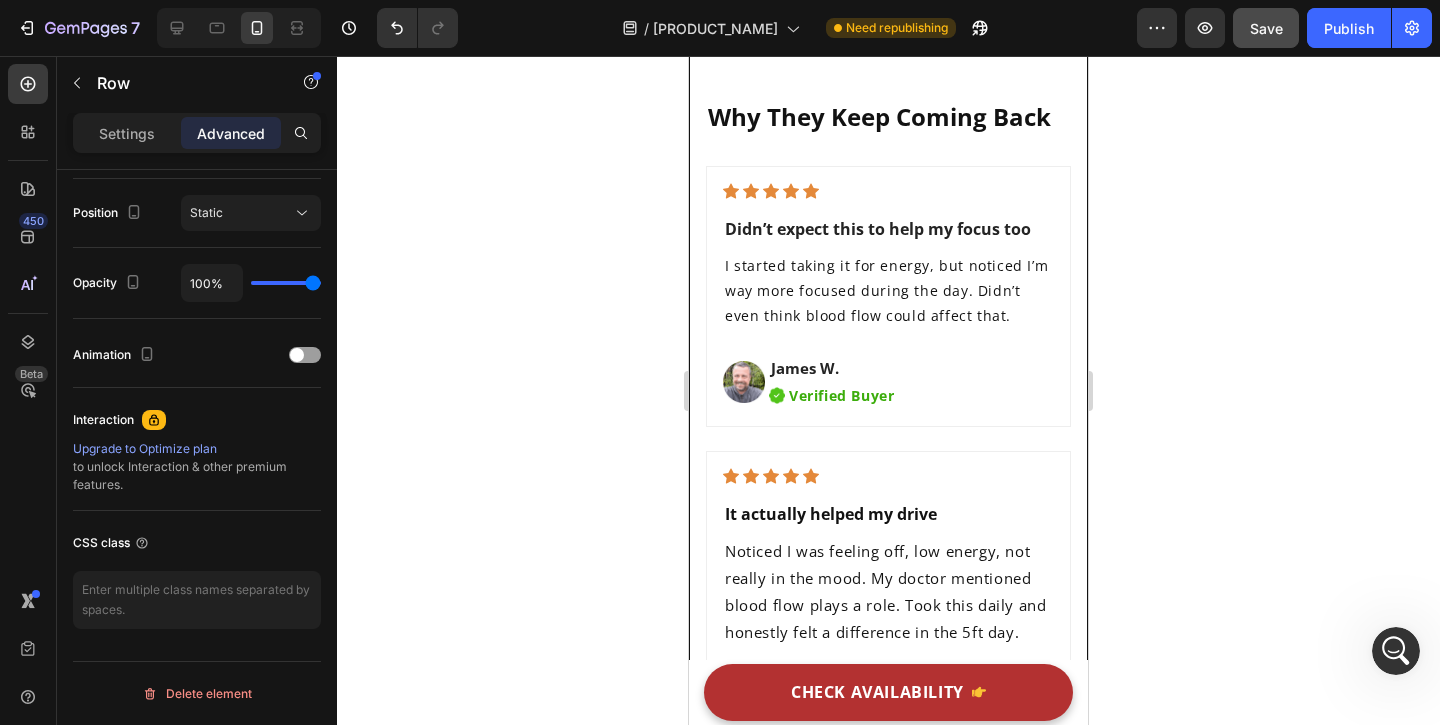 scroll, scrollTop: 0, scrollLeft: 0, axis: both 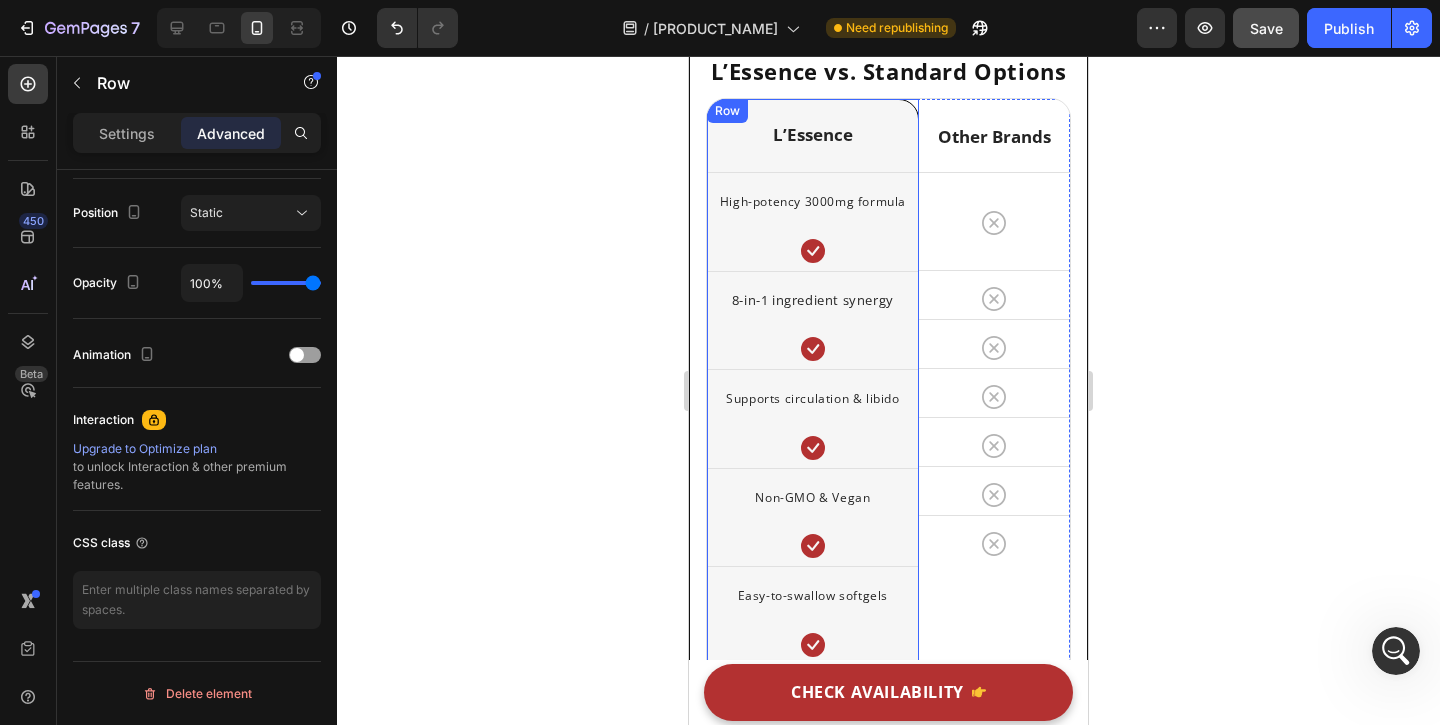 click on "L’Essence Heading High-potency 3000mg formula Text block
Icon Row 8-in-1 ingredient synergy Text block
Icon Row Supports circulation & libido Text block
Icon Row Non-GMO & Vegan Text block
Icon Row Easy-to-swallow softgels Text block
Icon Row No added sugar or fillers Text block
Icon Row Made in GMP-certified labs Text block
Icon Row Row" at bounding box center (813, 481) 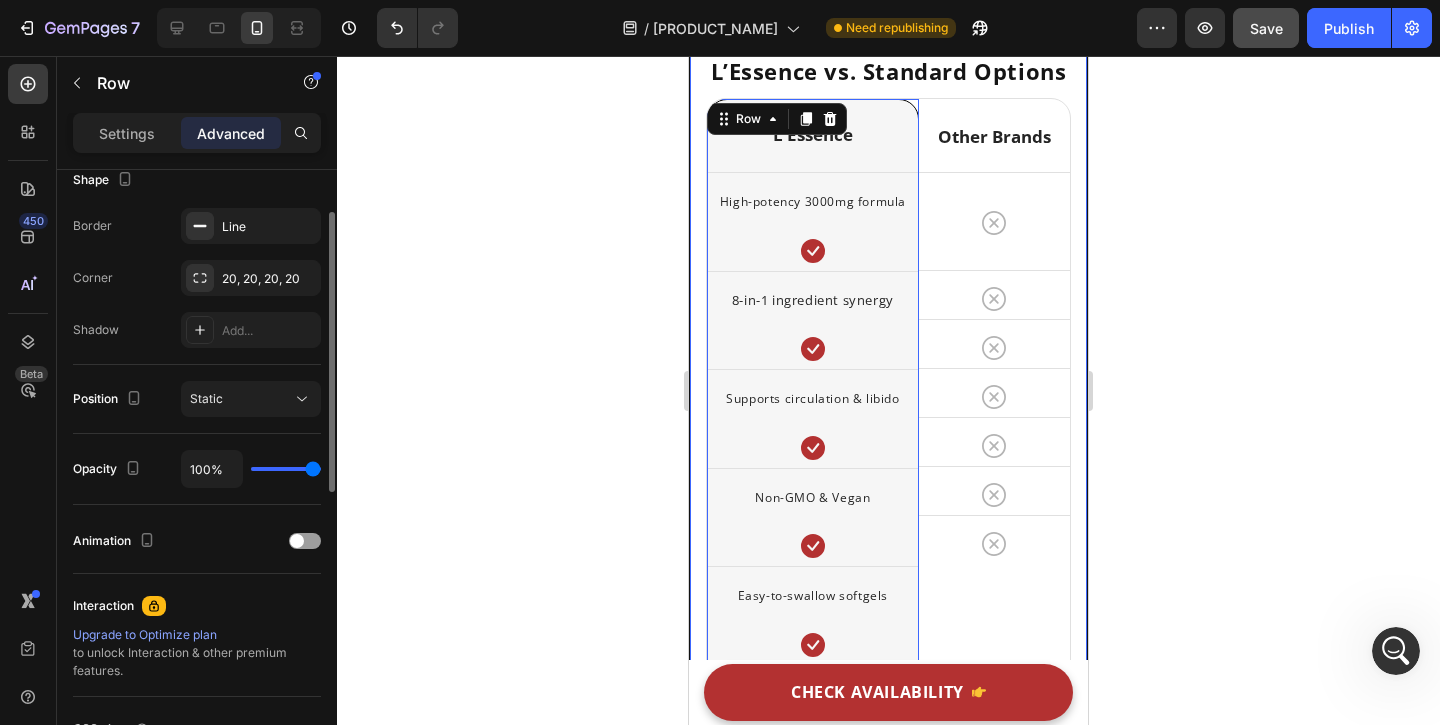 scroll, scrollTop: 722, scrollLeft: 0, axis: vertical 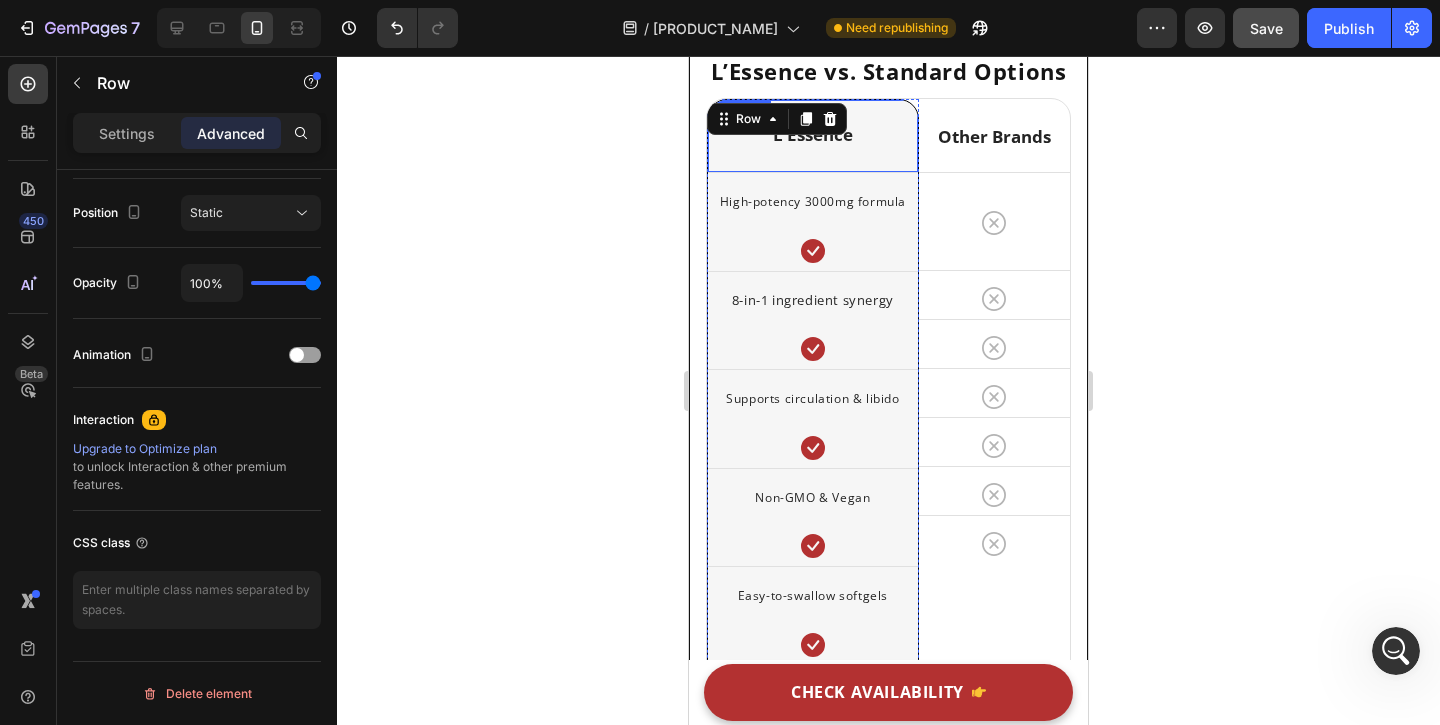 click on "L’Essence" at bounding box center [813, 135] 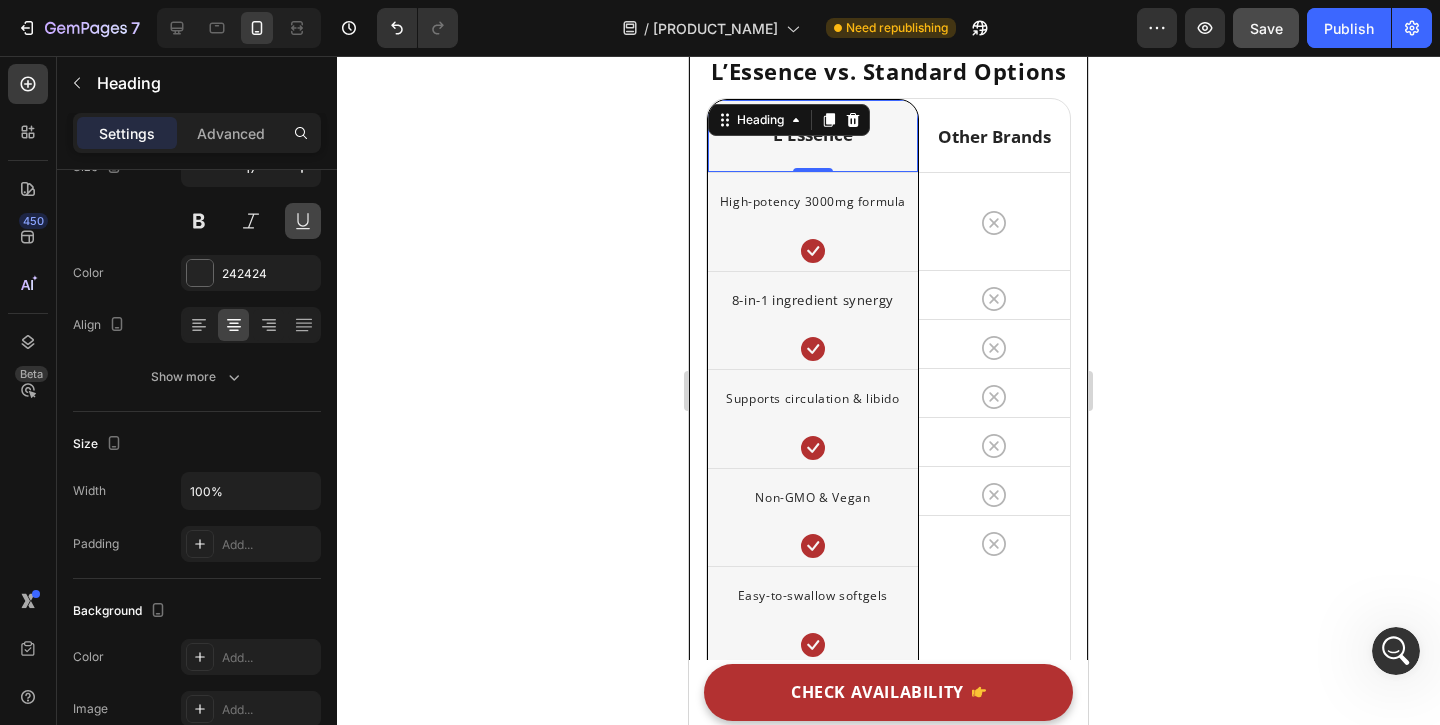 scroll, scrollTop: 686, scrollLeft: 0, axis: vertical 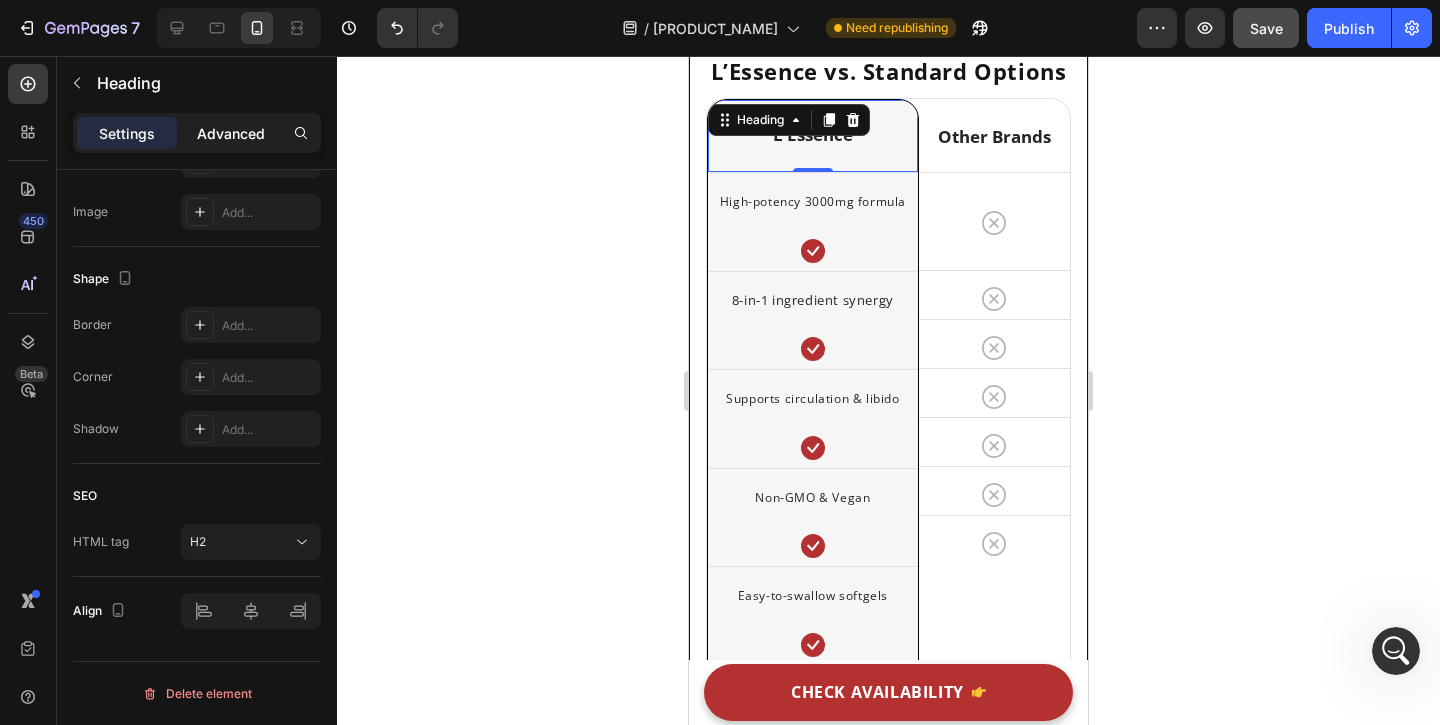 click on "Advanced" at bounding box center [231, 133] 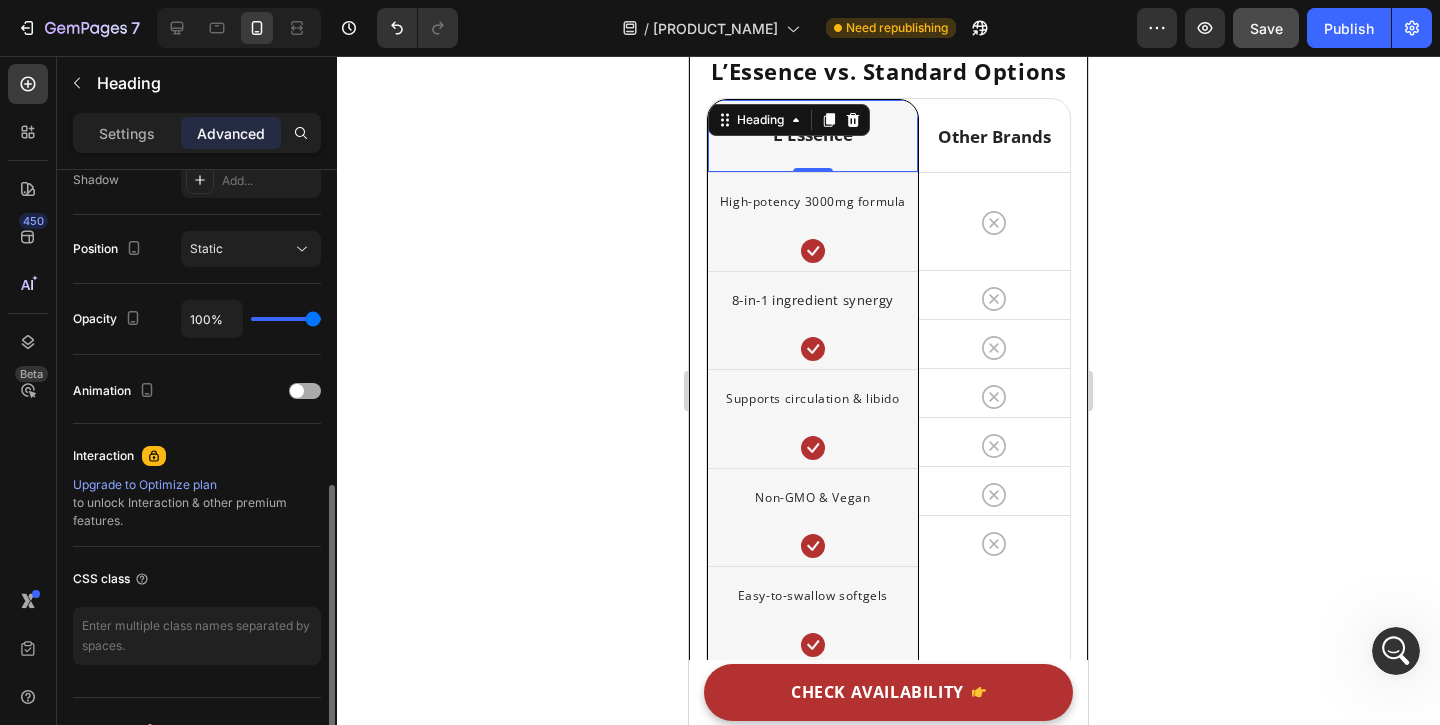 scroll, scrollTop: 722, scrollLeft: 0, axis: vertical 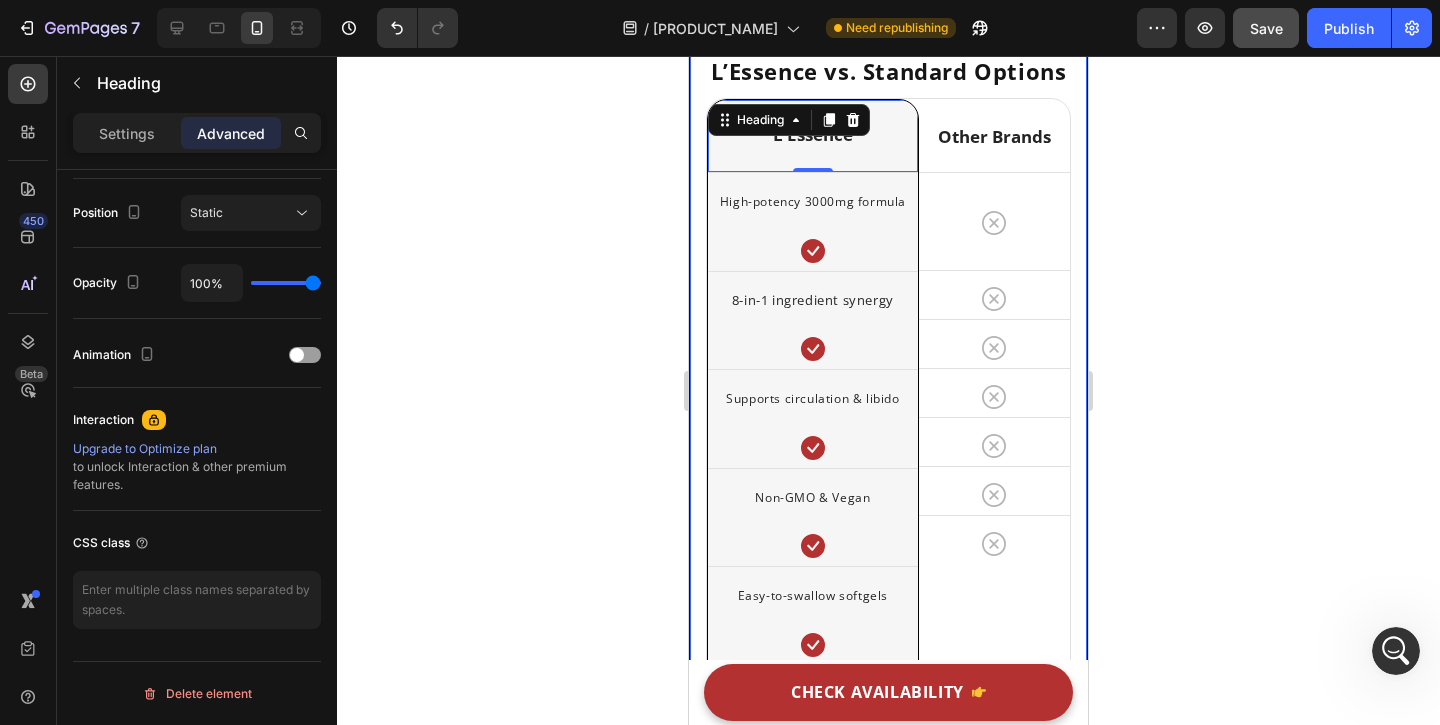 click on "See the Difference: L’Essence vs. Standard Options Heading                Title Line High-potency 3000mg formula Text block Row 8-in-1 ingredient synergy Text block Row Supports circulation & libido Text block Row Non-GMO & Vegan Text block Row Easy-to-swallow softgels Text block Row No added sugar or fillers Text block Row Made in GMP-certified labs Text block Row Image L'Essence Heading
Icon Row
Icon Row
Icon Row
Icon Row
Icon Row
Icon Row
Icon Row Row Image Other Brands Heading
Icon Row
Icon Row
Icon Row
Icon Row
Icon Row
Icon Row
Icon Row Row Row  	   CHECK AVAILABILITY Button ✔️ 60-Day Money-Back Guarantee Text block Backed by Certifications You Can Trust Heading Image Image Image Row Why They Keep Coming Back Heading                Icon                Icon                Icon" at bounding box center (888, -467) 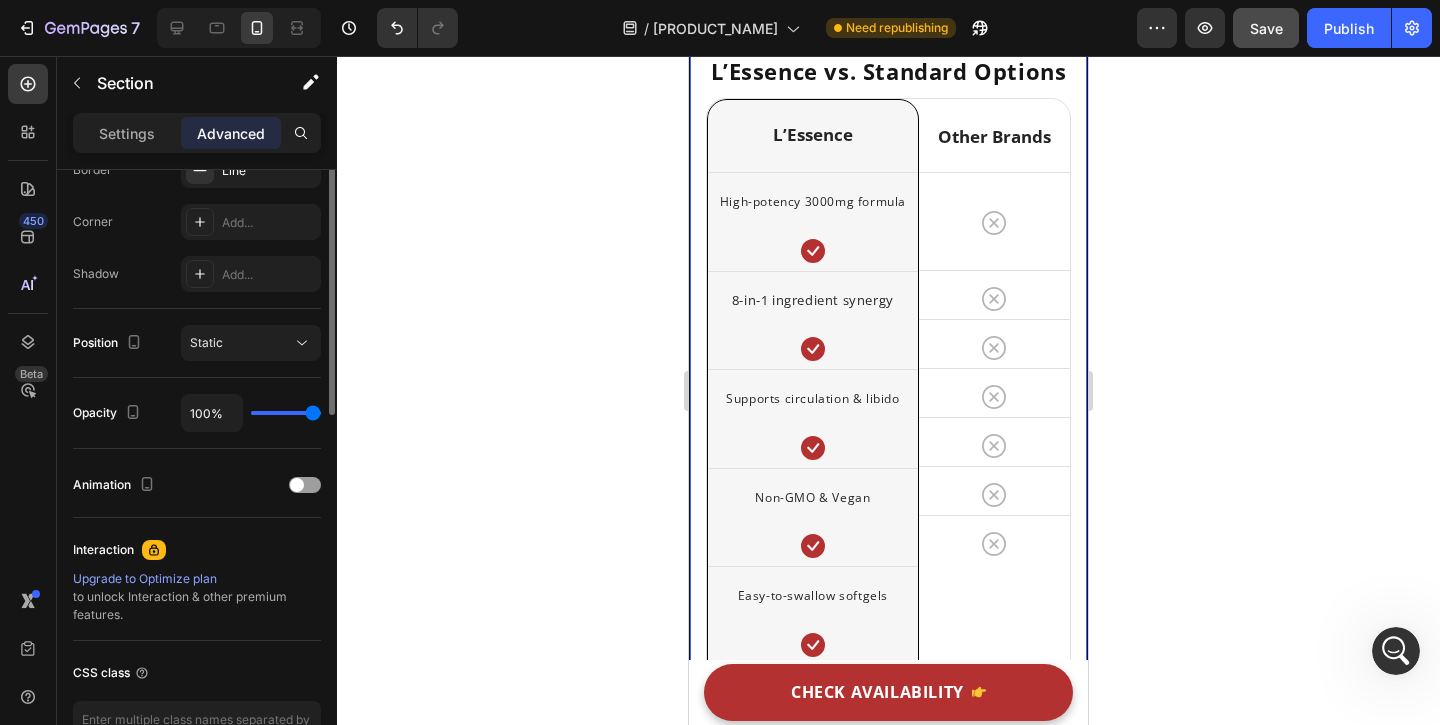 scroll, scrollTop: 722, scrollLeft: 0, axis: vertical 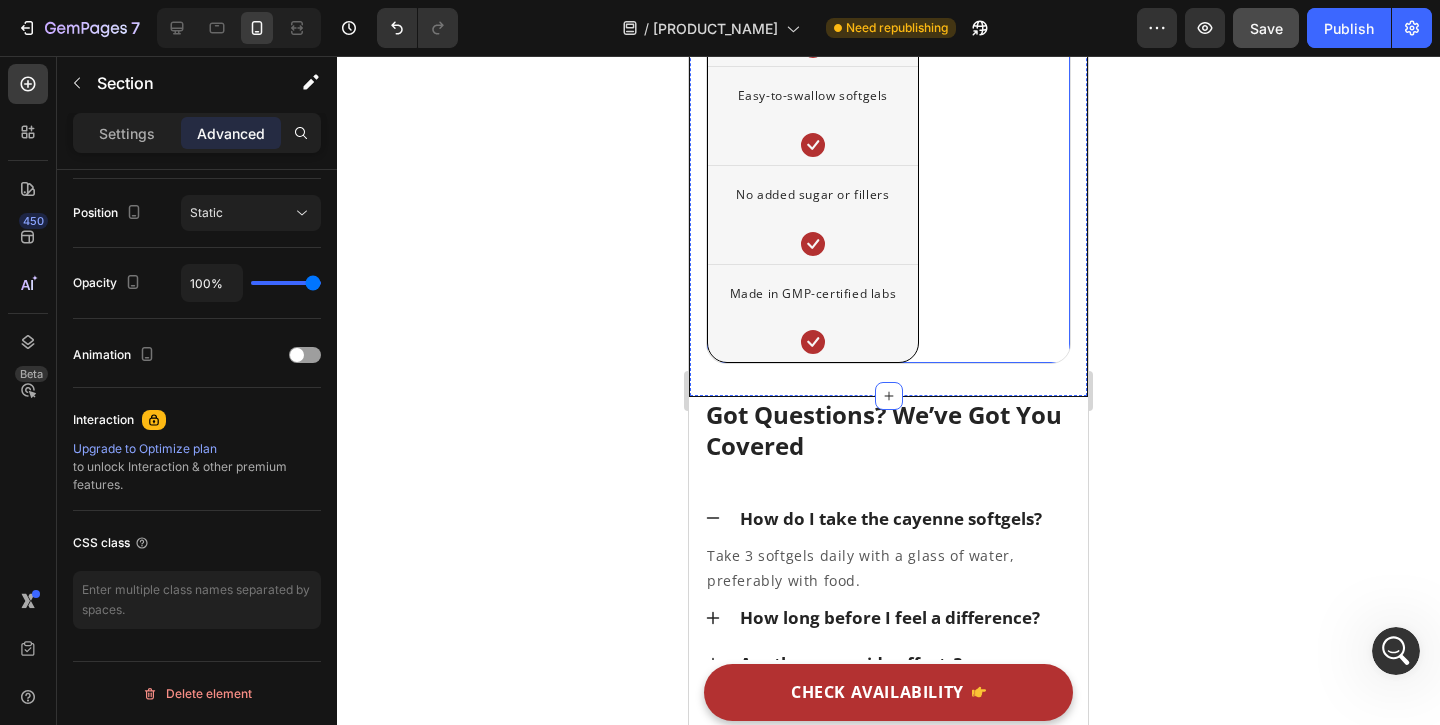 click on "Other Brands Heading
Icon Row Row
Icon Row
Icon Row
Icon Row
Icon Row
Icon Row
Icon Row" at bounding box center (994, -19) 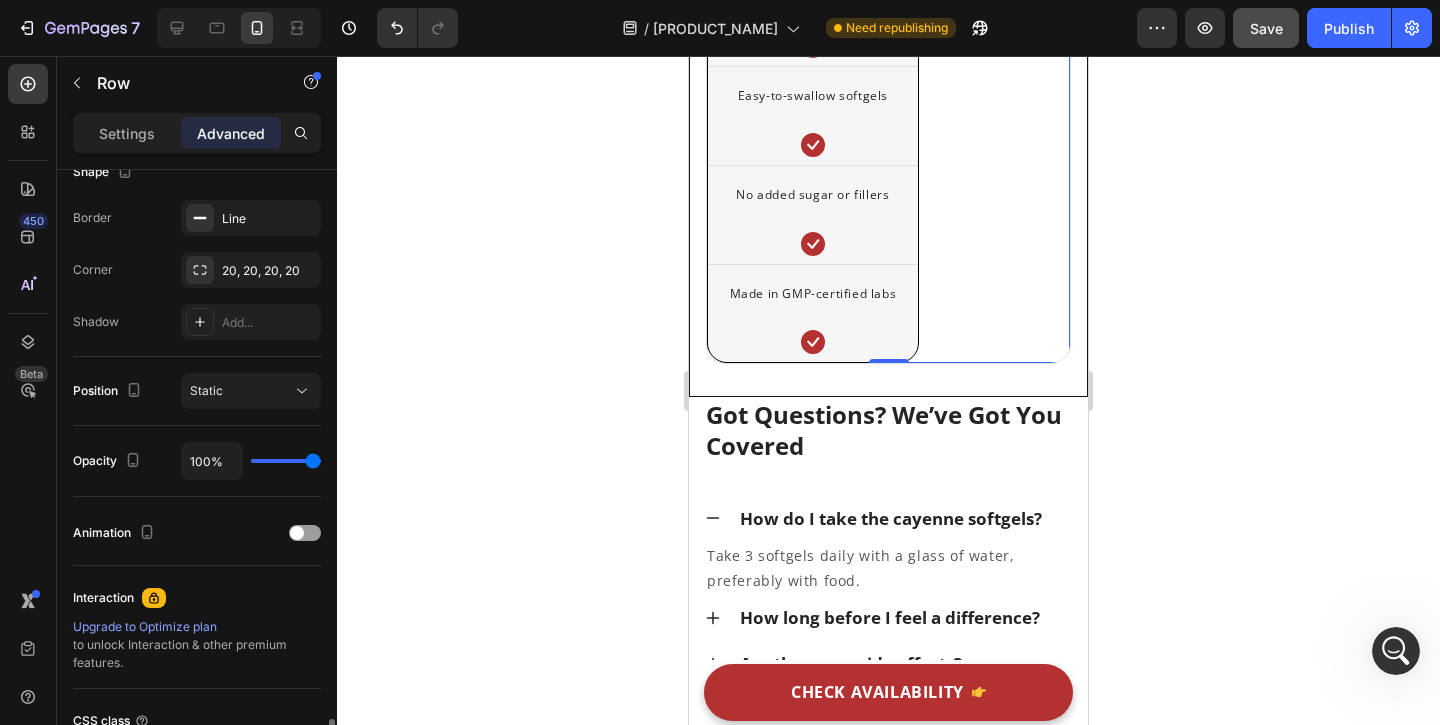 scroll, scrollTop: 764, scrollLeft: 0, axis: vertical 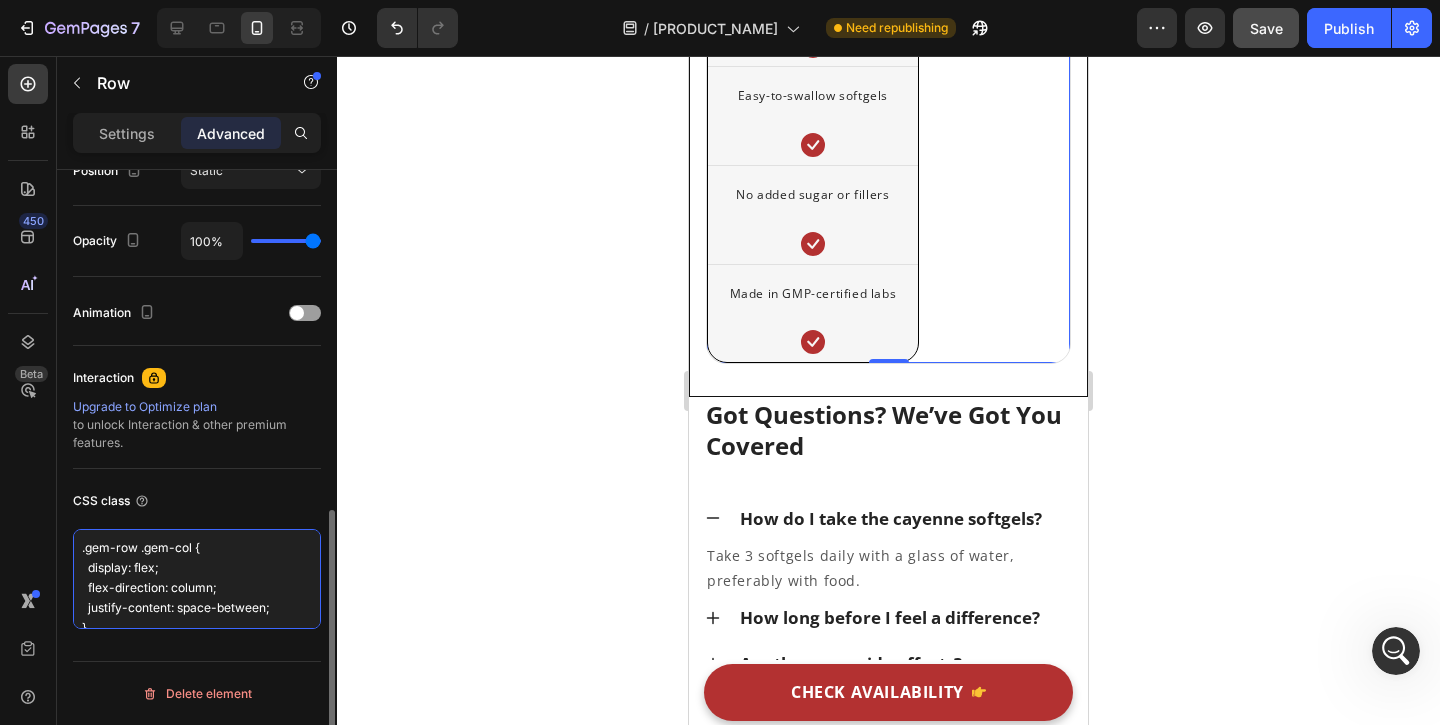 click on ".gem-row .gem-col {
display: flex;
flex-direction: column;
justify-content: space-between;
}" at bounding box center [197, 579] 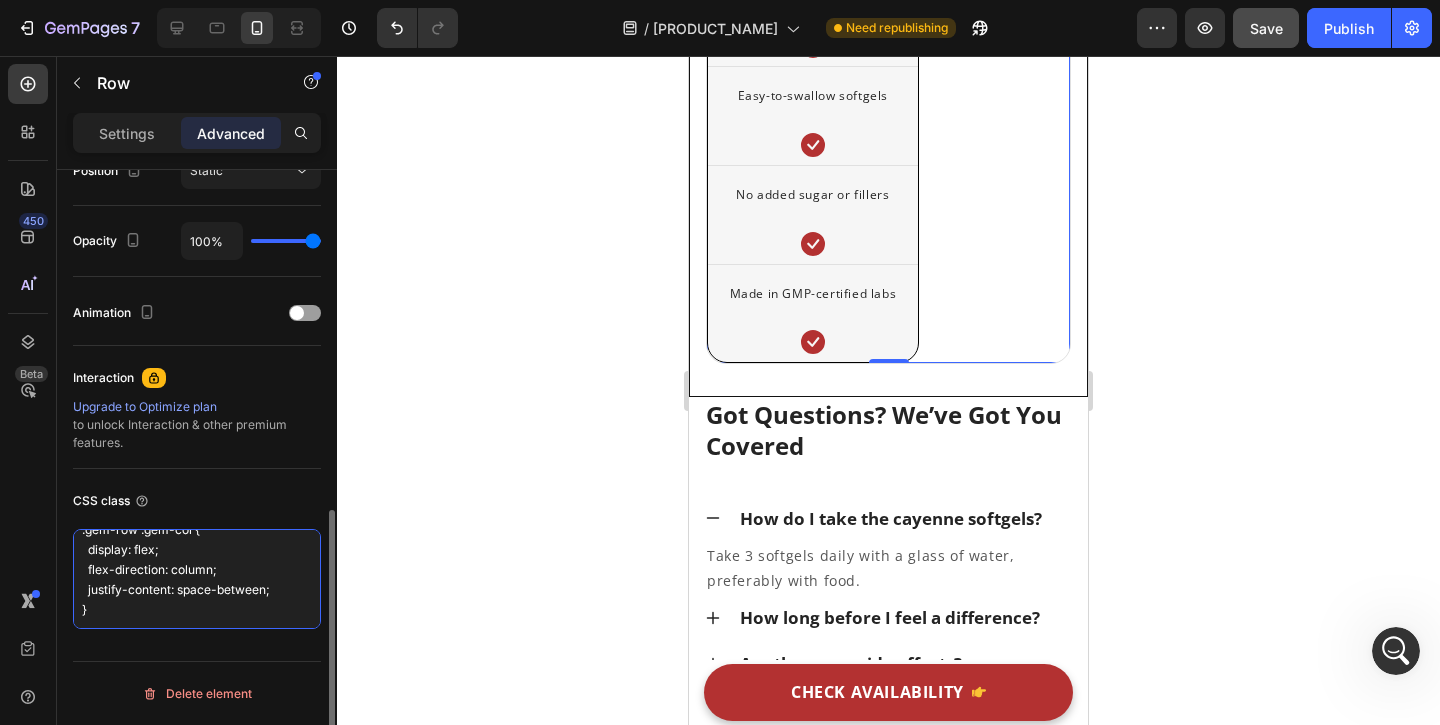 drag, startPoint x: 77, startPoint y: 548, endPoint x: 251, endPoint y: 633, distance: 193.65175 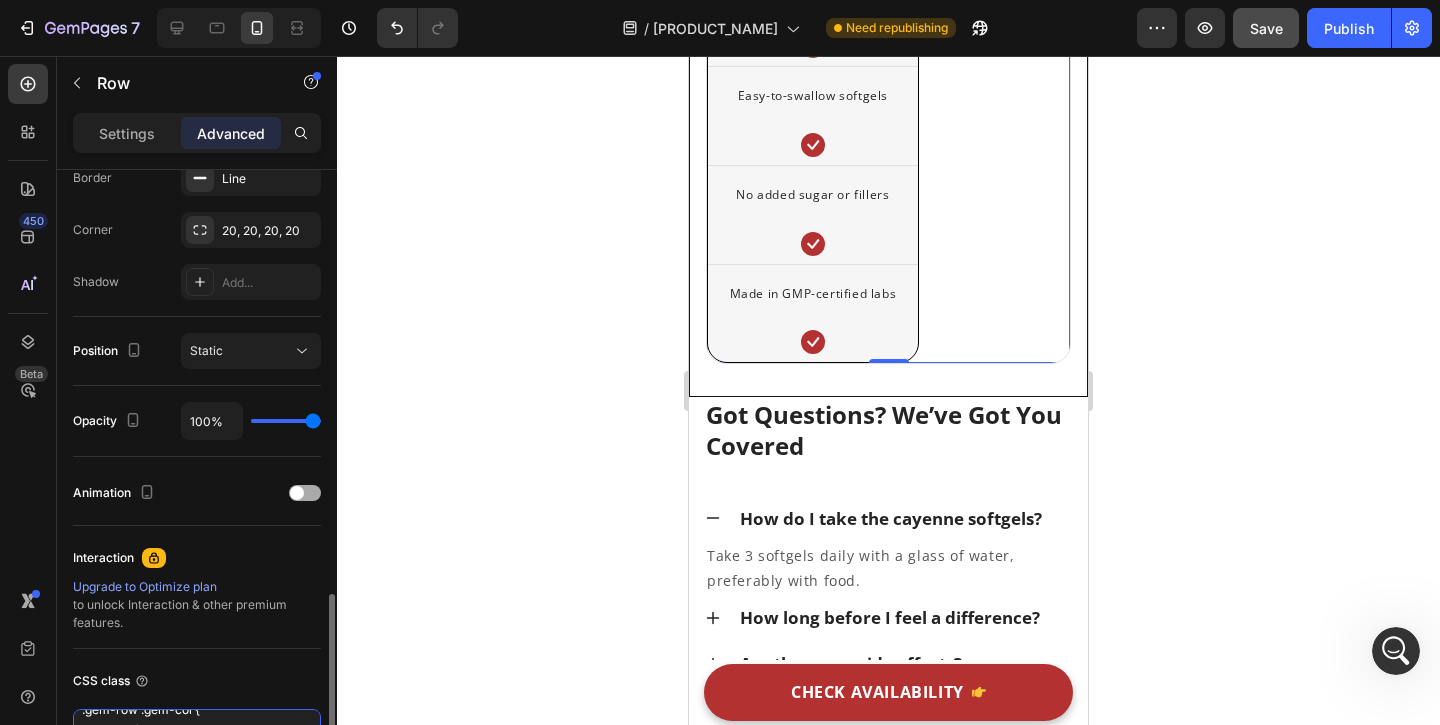 scroll, scrollTop: 698, scrollLeft: 0, axis: vertical 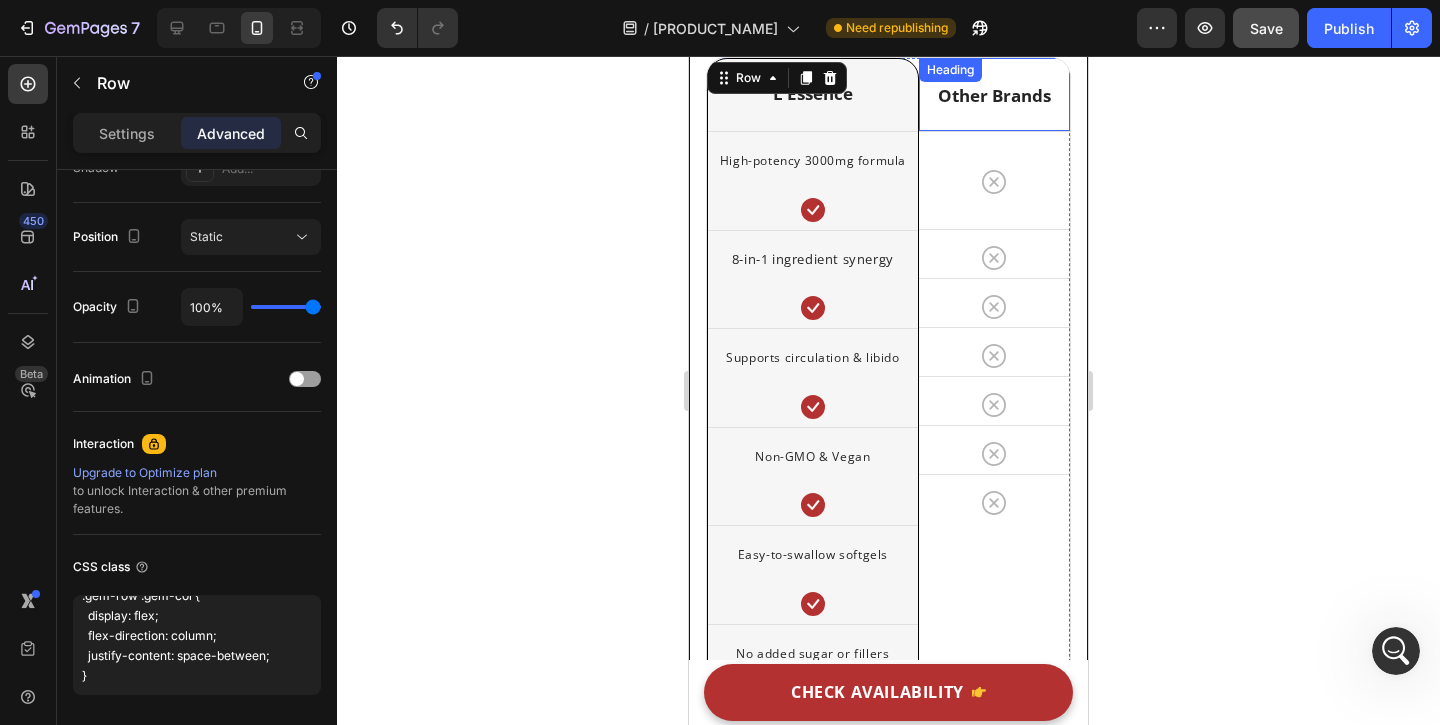 click on "Other Brands Heading" at bounding box center (994, 94) 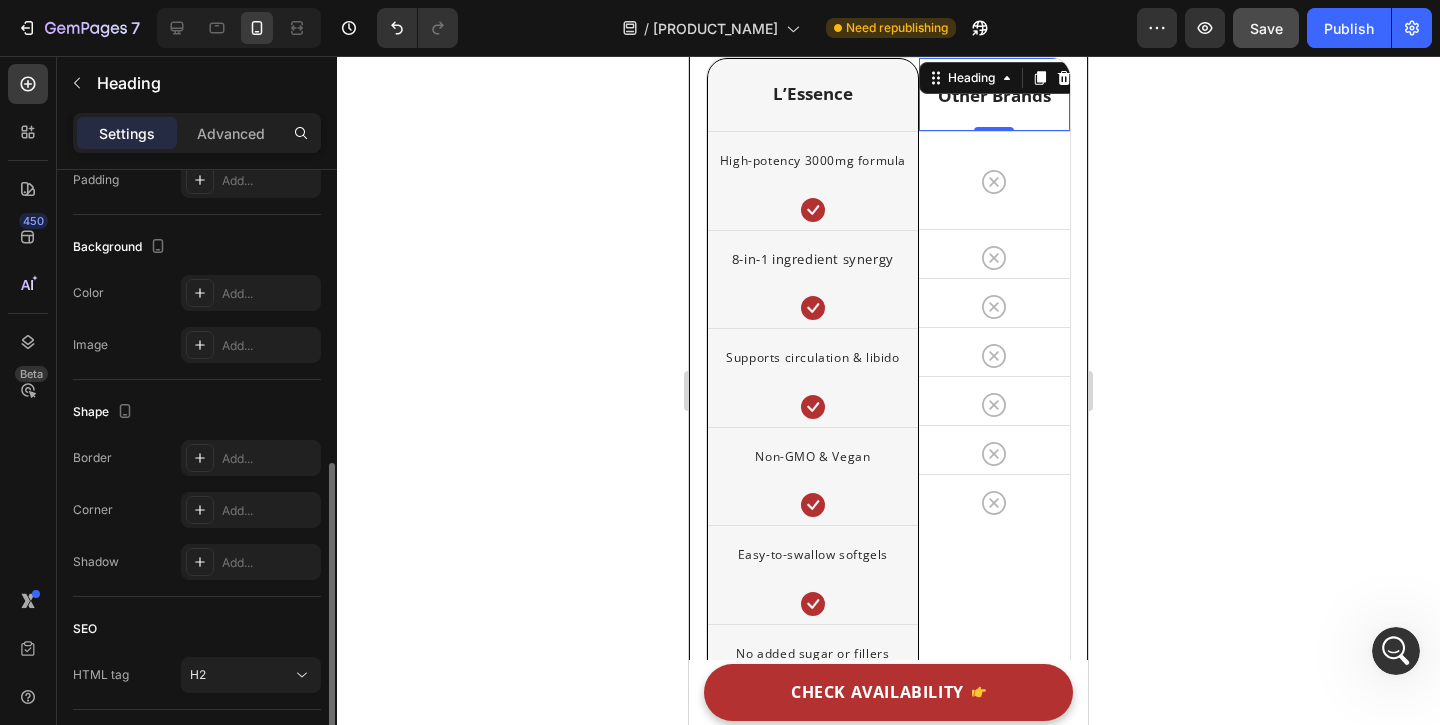 scroll, scrollTop: 686, scrollLeft: 0, axis: vertical 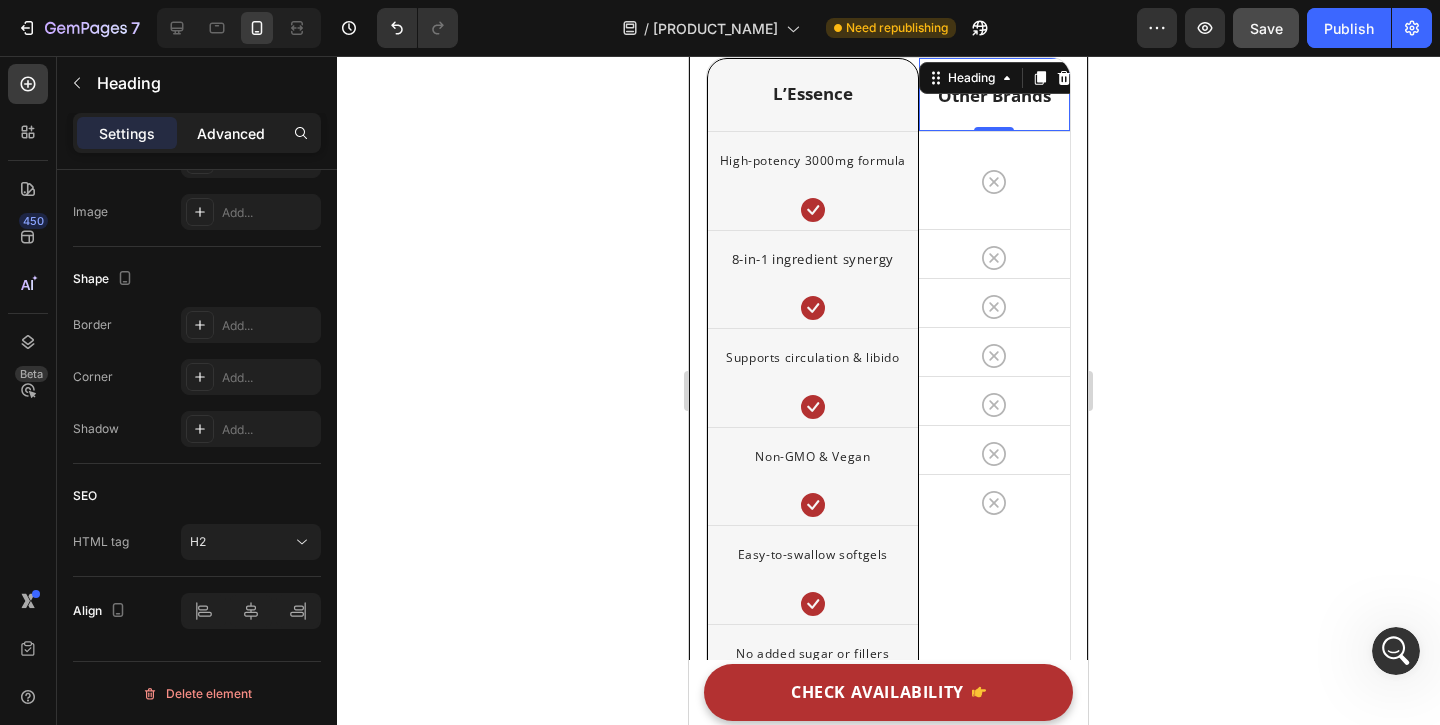 click on "Advanced" at bounding box center [231, 133] 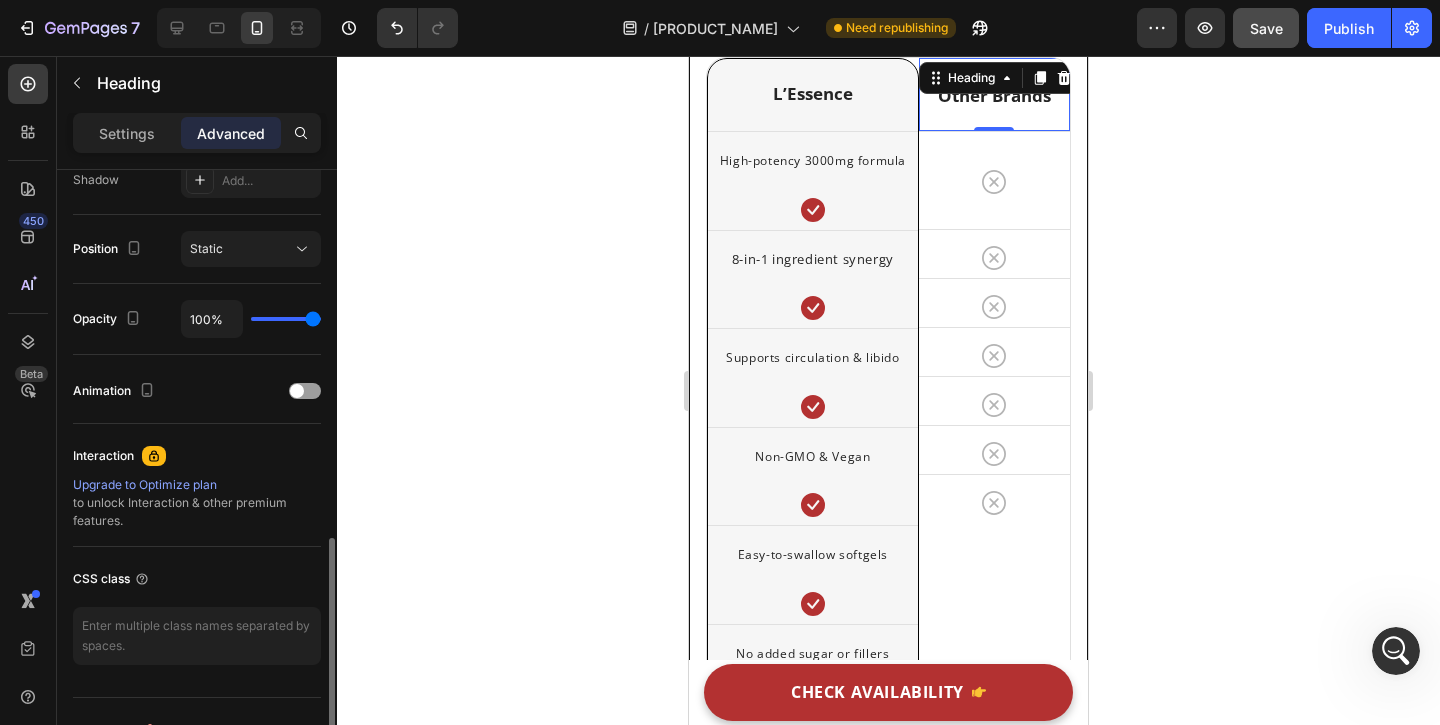 scroll, scrollTop: 722, scrollLeft: 0, axis: vertical 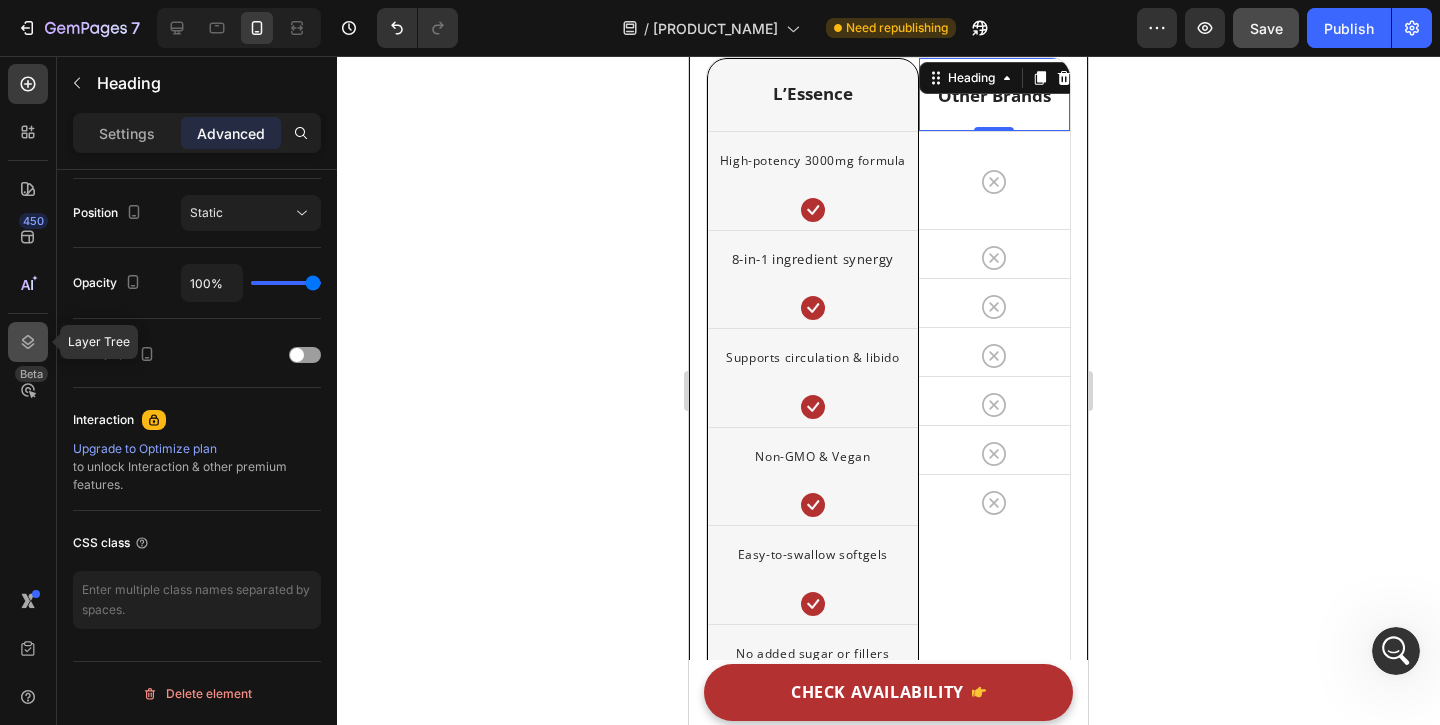 click 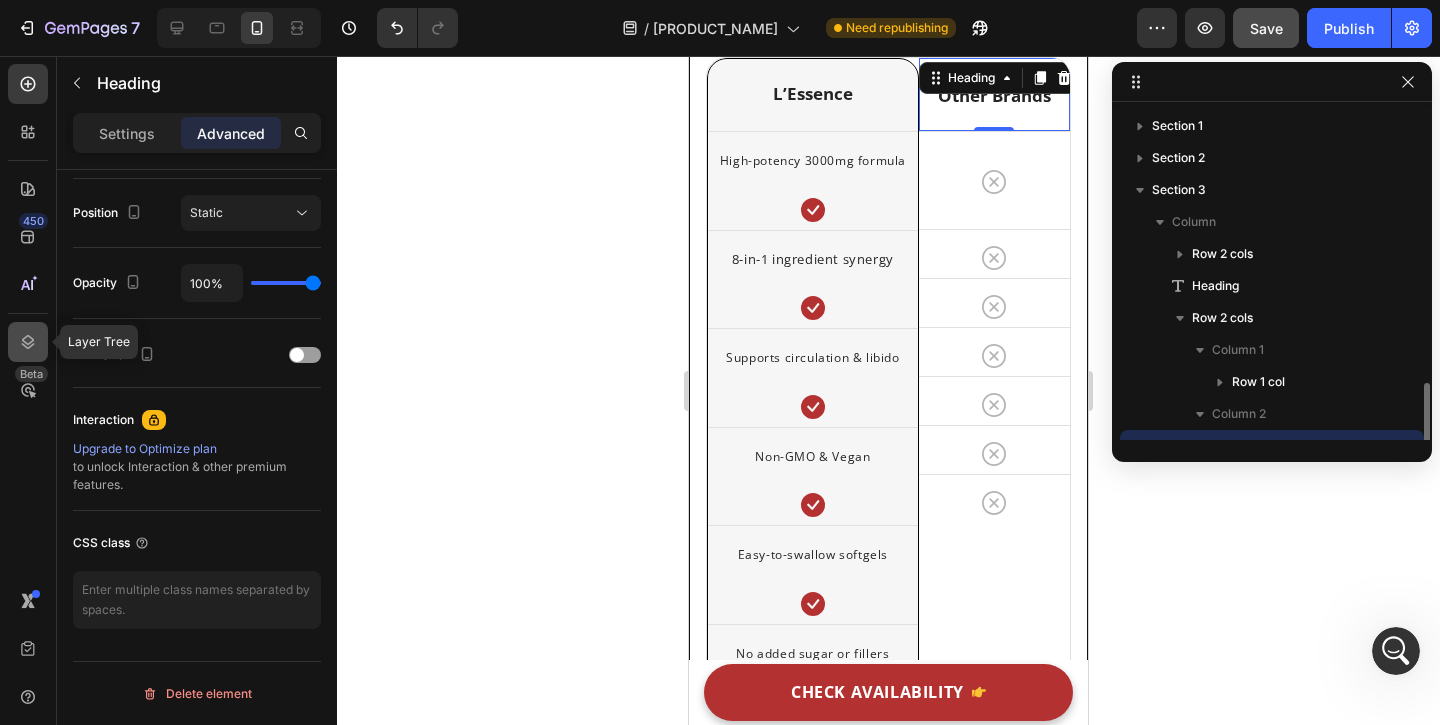 scroll, scrollTop: 186, scrollLeft: 0, axis: vertical 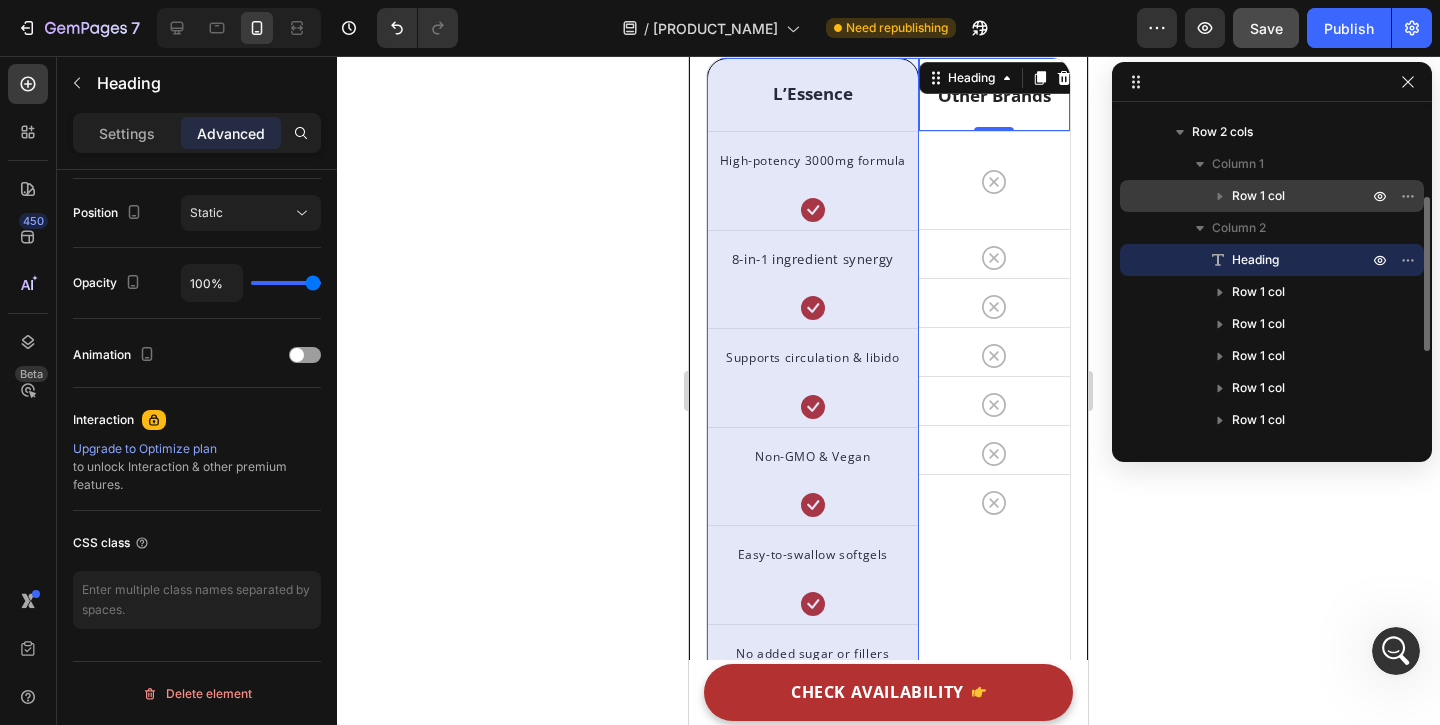 click 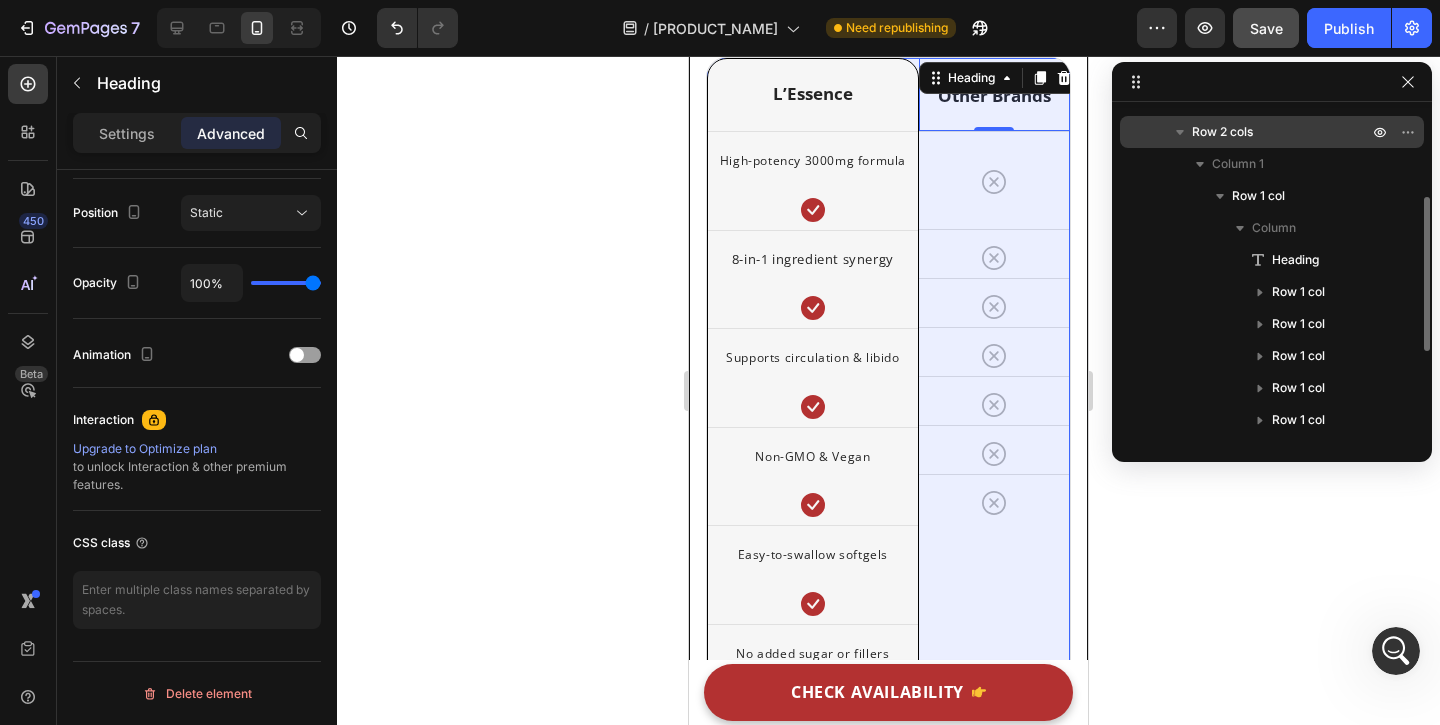 click on "Row 2 cols" at bounding box center (1272, 132) 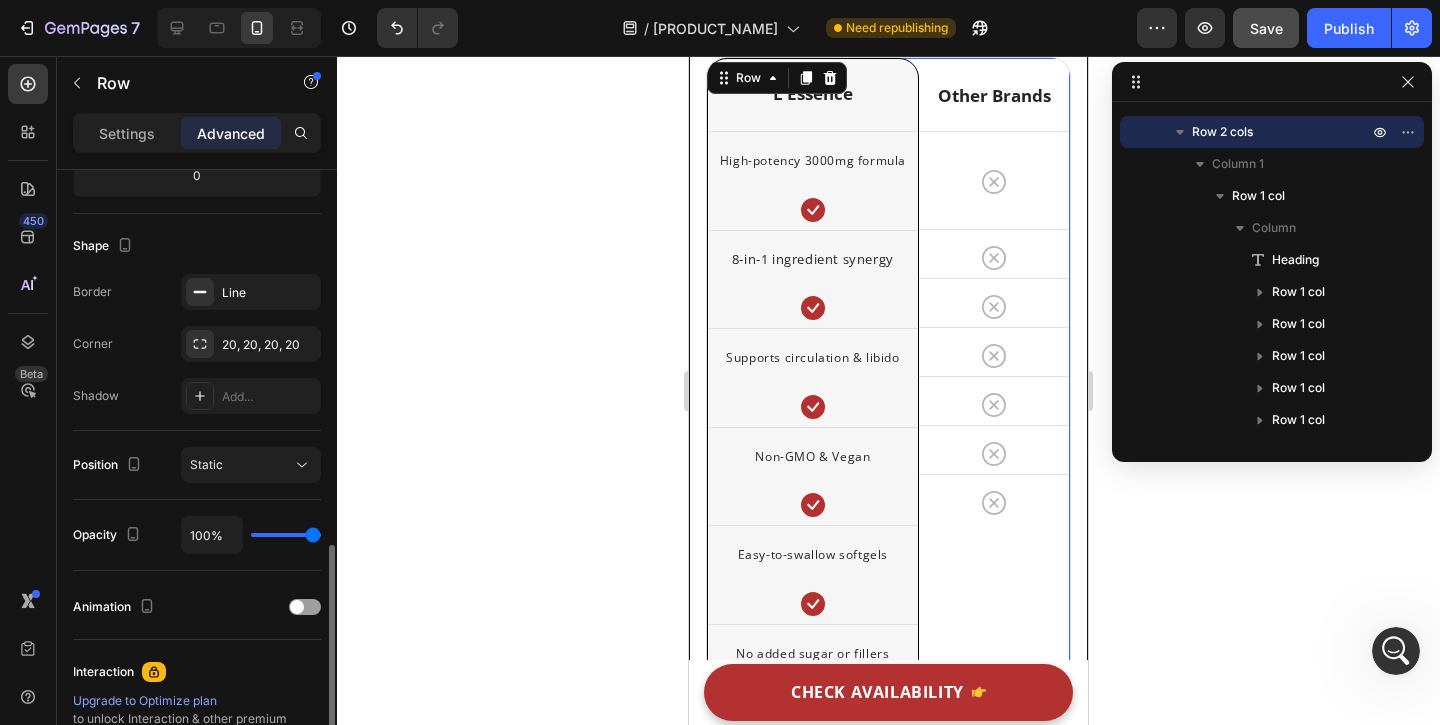 scroll, scrollTop: 764, scrollLeft: 0, axis: vertical 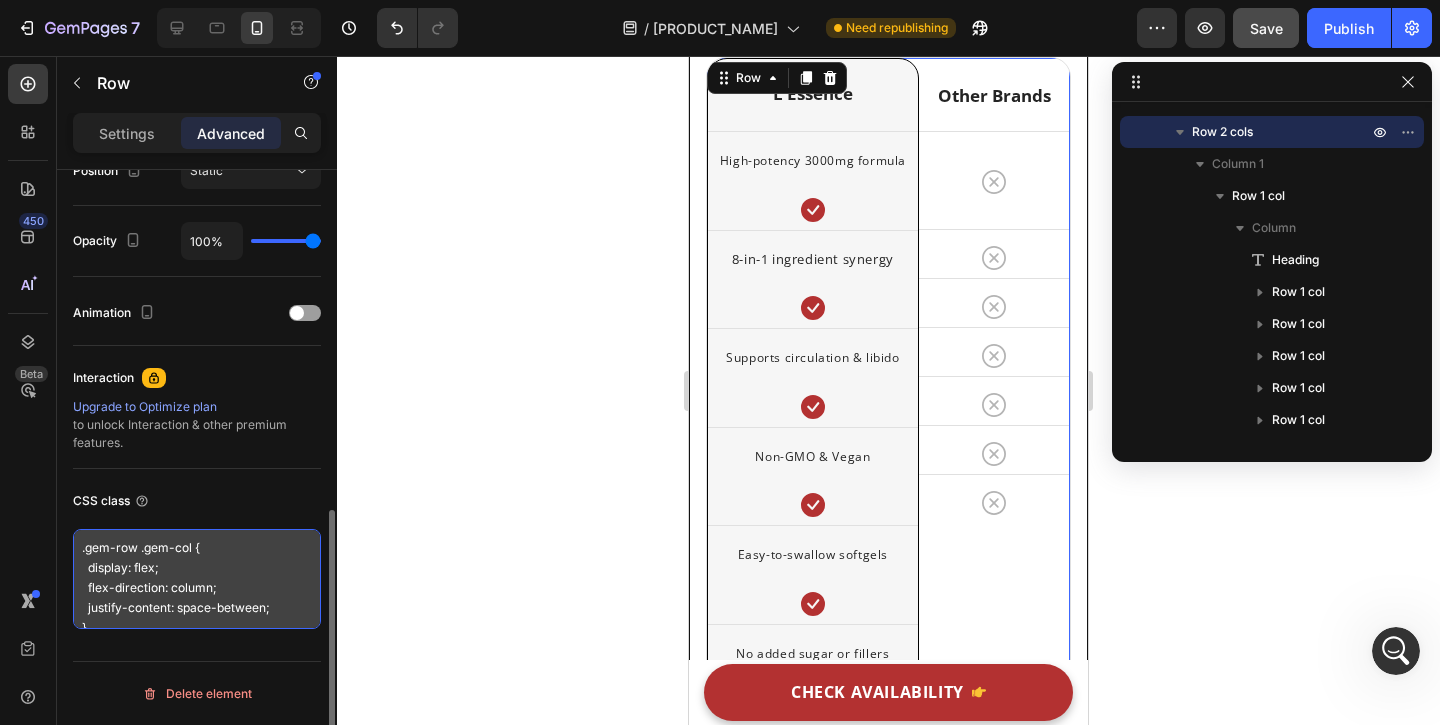 click on ".gem-row .gem-col {
display: flex;
flex-direction: column;
justify-content: space-between;
}" at bounding box center (197, 579) 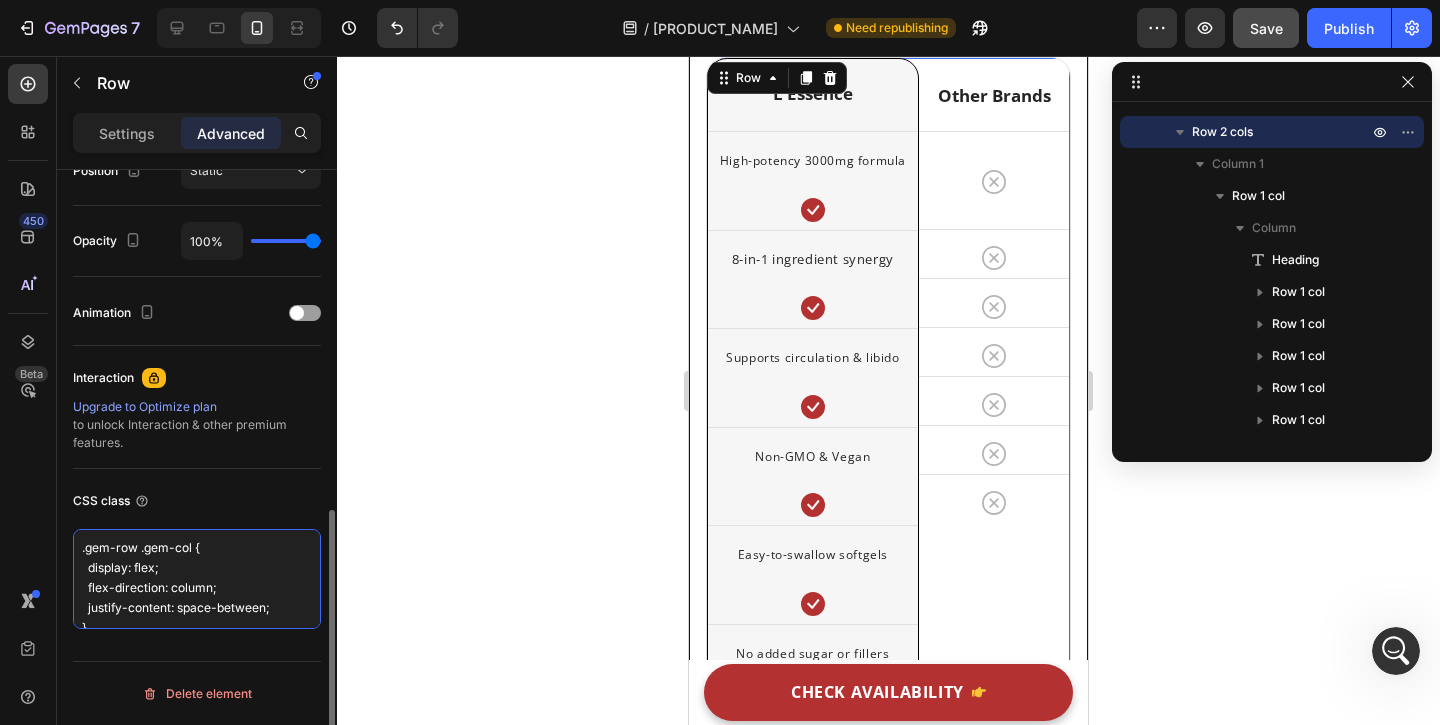 click on ".gem-row .gem-col {
display: flex;
flex-direction: column;
justify-content: space-between;
}" at bounding box center [197, 579] 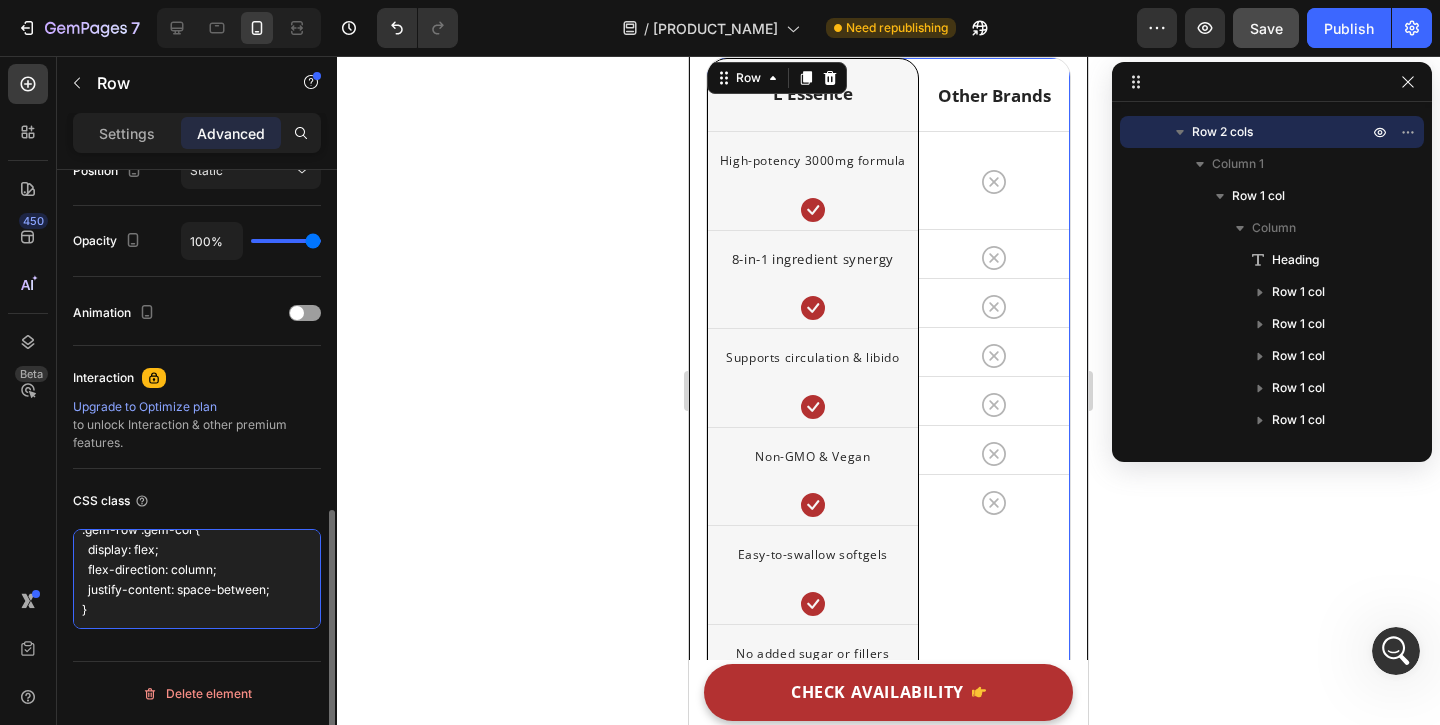 drag, startPoint x: 81, startPoint y: 551, endPoint x: 227, endPoint y: 638, distance: 169.95587 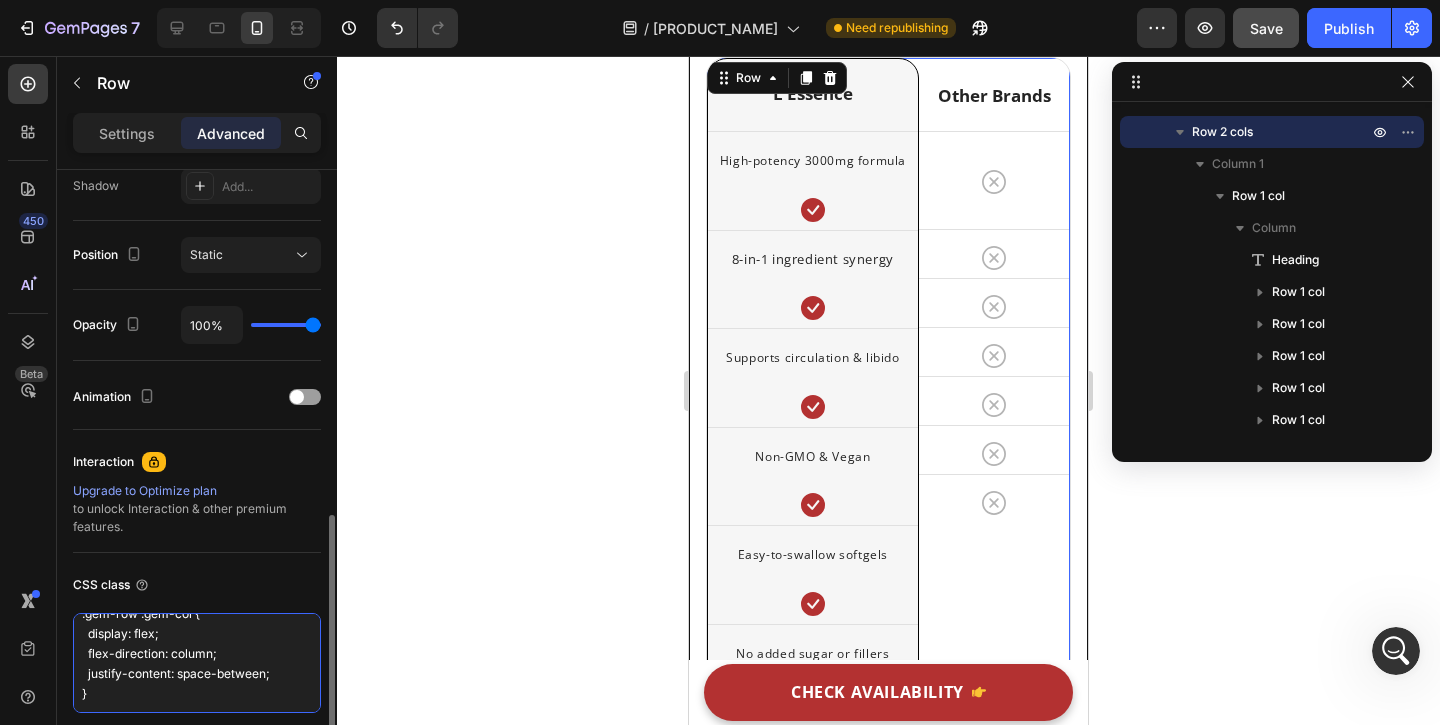 scroll, scrollTop: 710, scrollLeft: 0, axis: vertical 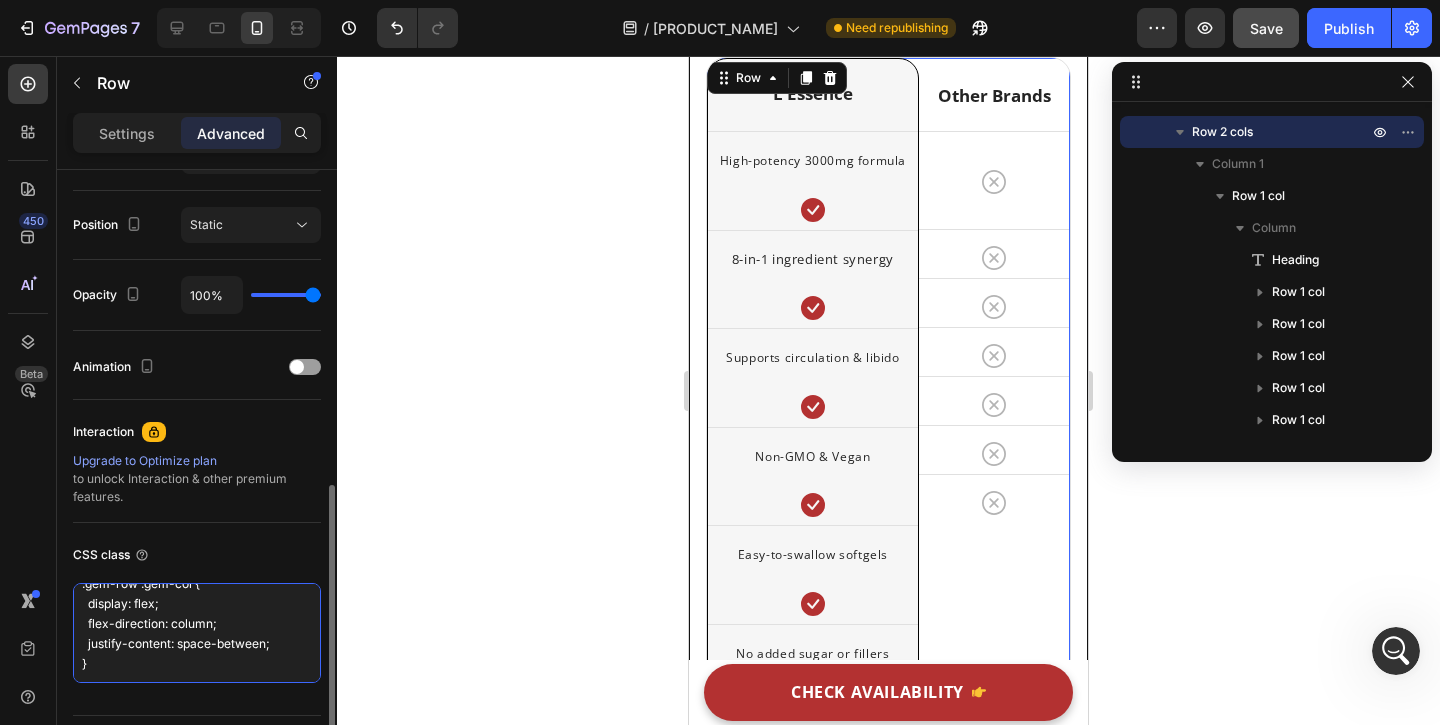 click on ".gem-row .gem-col {
display: flex;
flex-direction: column;
justify-content: space-between;
}" at bounding box center [197, 633] 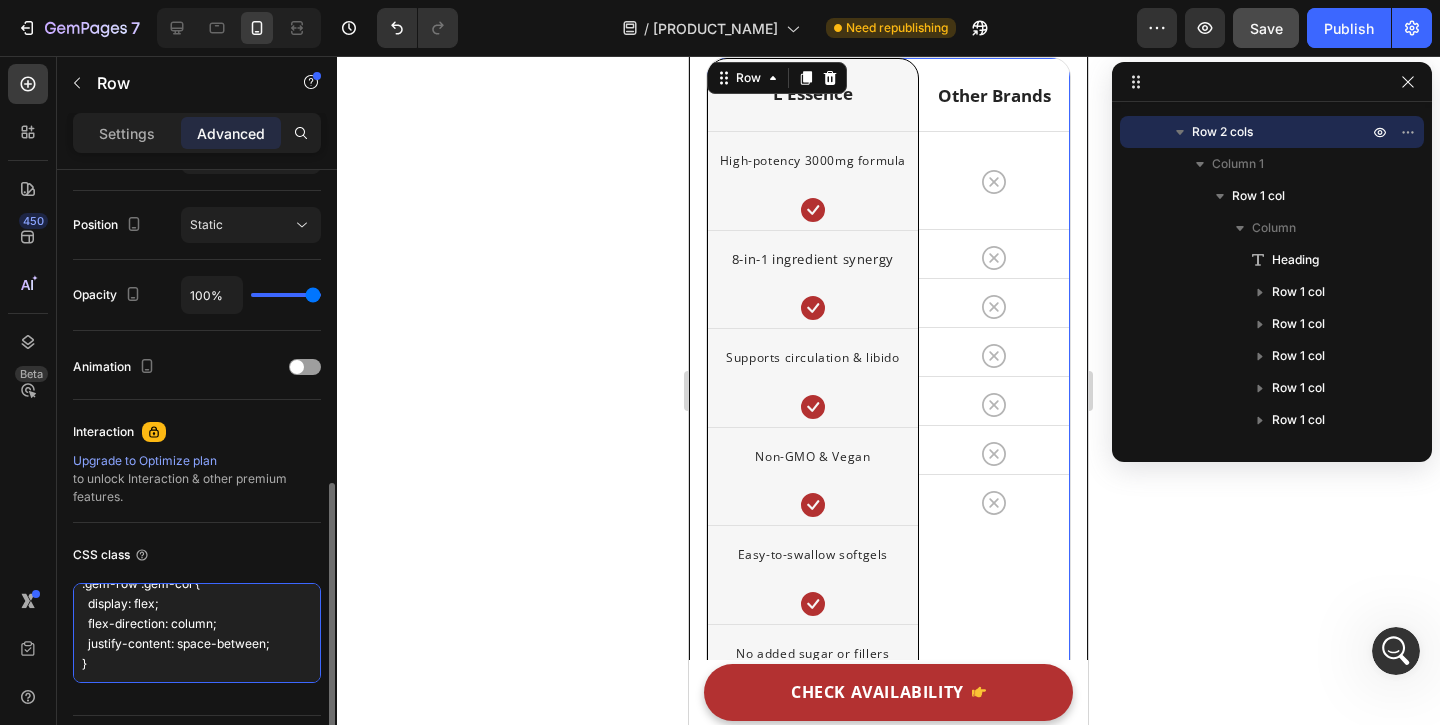 scroll, scrollTop: 708, scrollLeft: 0, axis: vertical 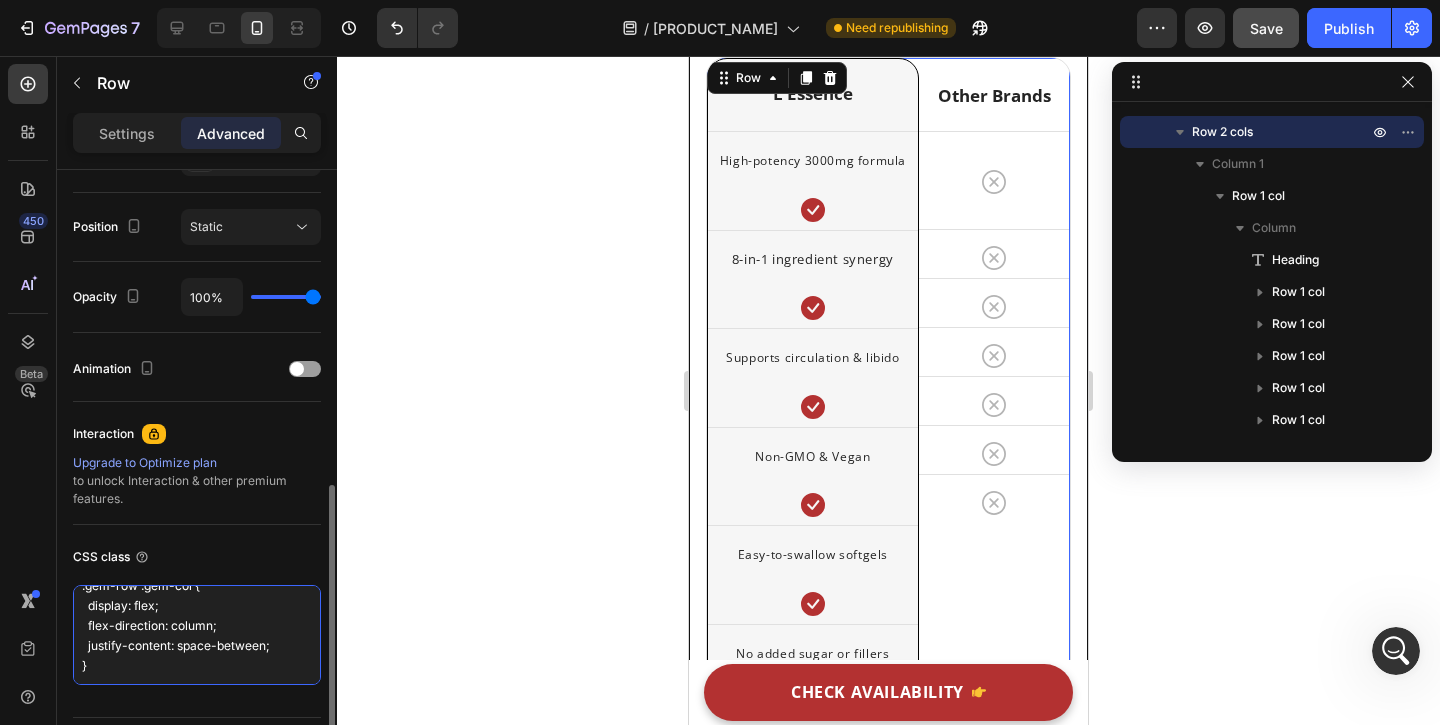 click on ".gem-row .gem-col {
display: flex;
flex-direction: column;
justify-content: space-between;
}" at bounding box center (197, 635) 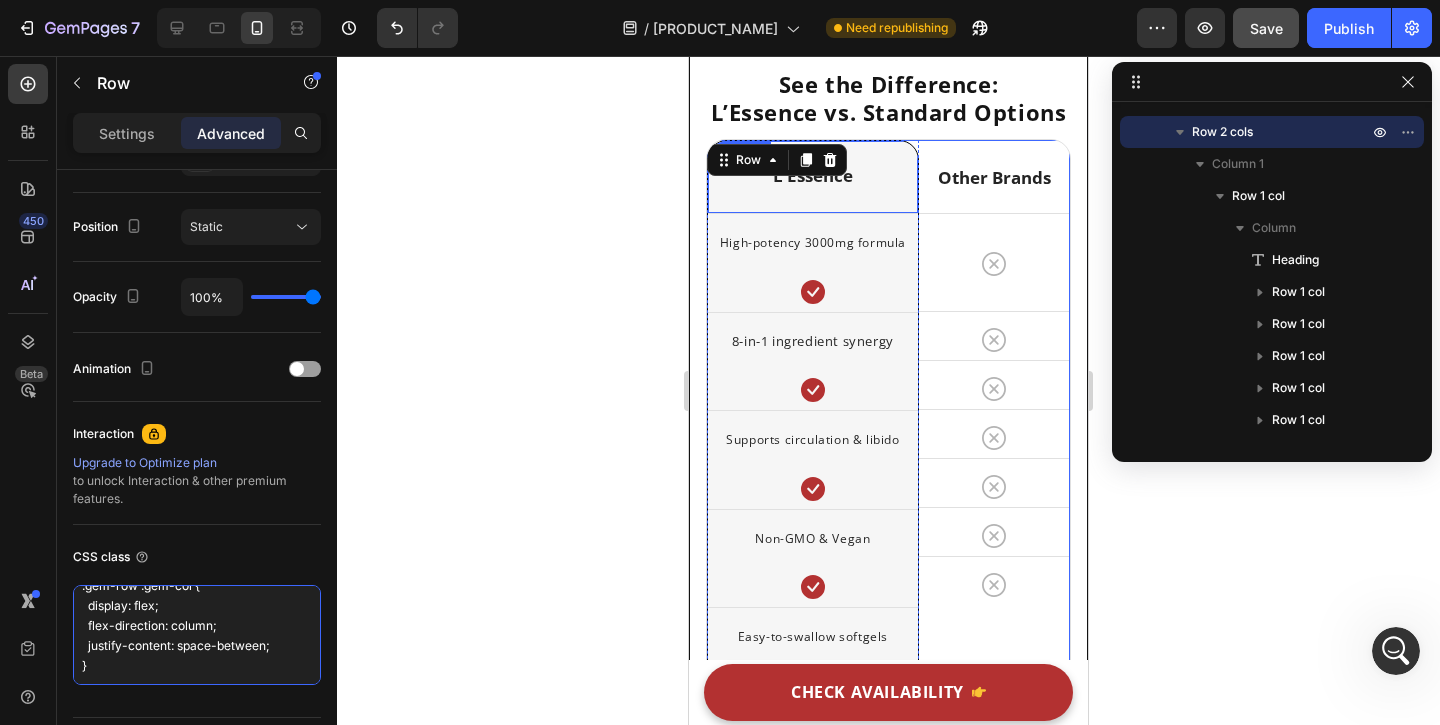scroll, scrollTop: 10226, scrollLeft: 0, axis: vertical 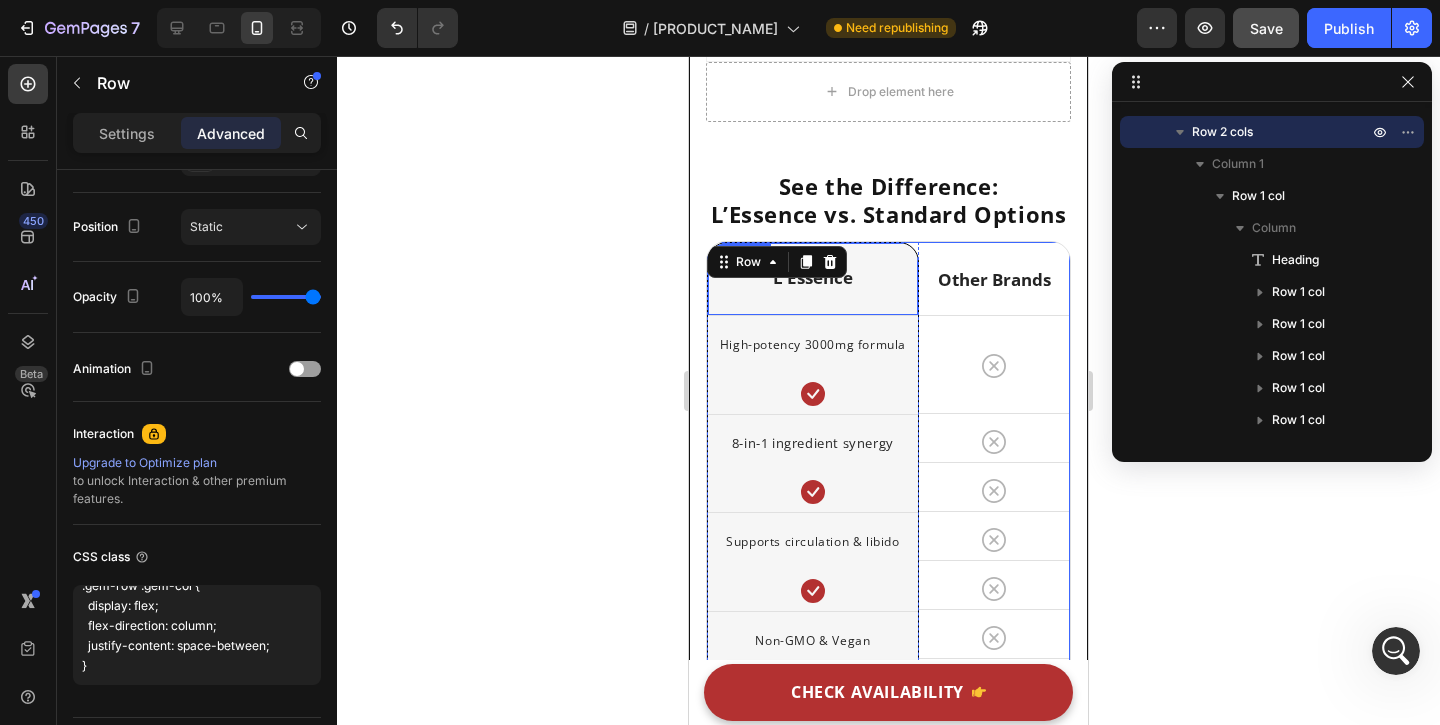 click on "L’Essence Heading" at bounding box center (813, 279) 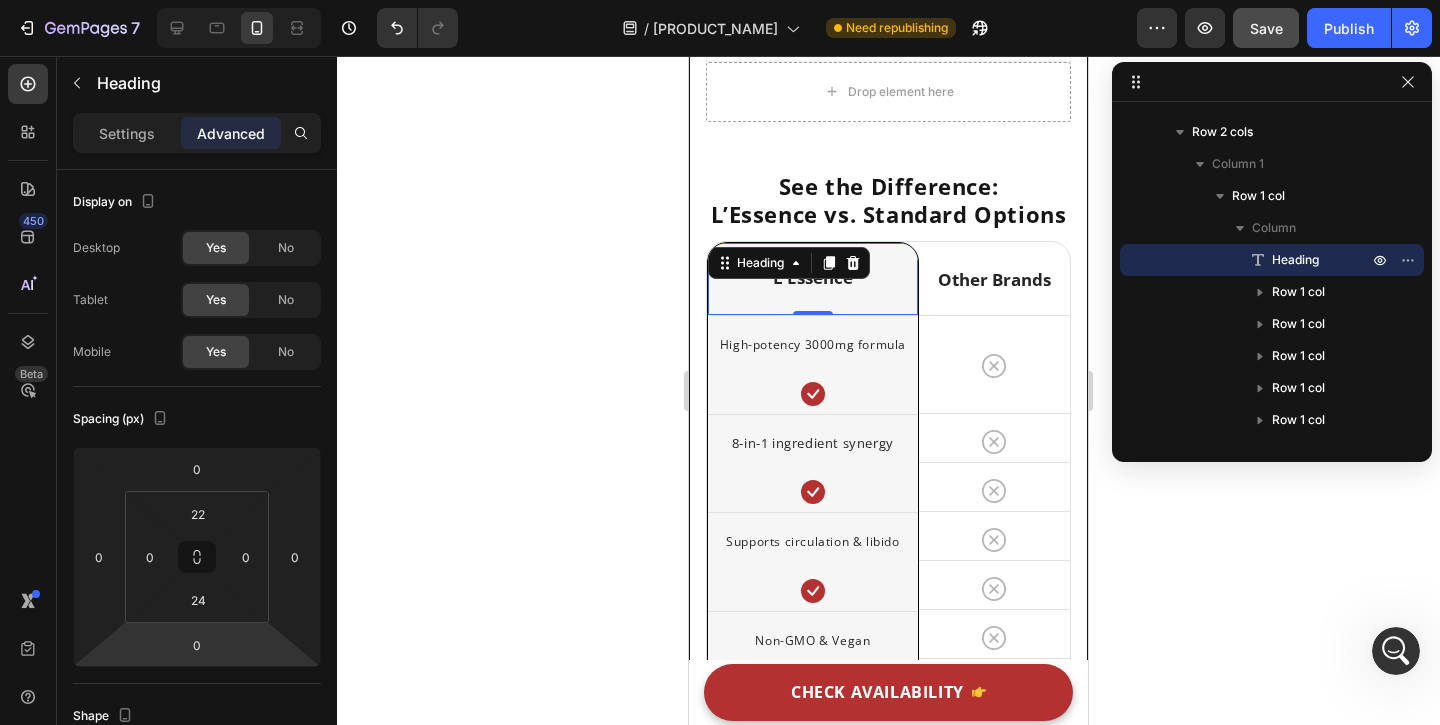 scroll, scrollTop: 722, scrollLeft: 0, axis: vertical 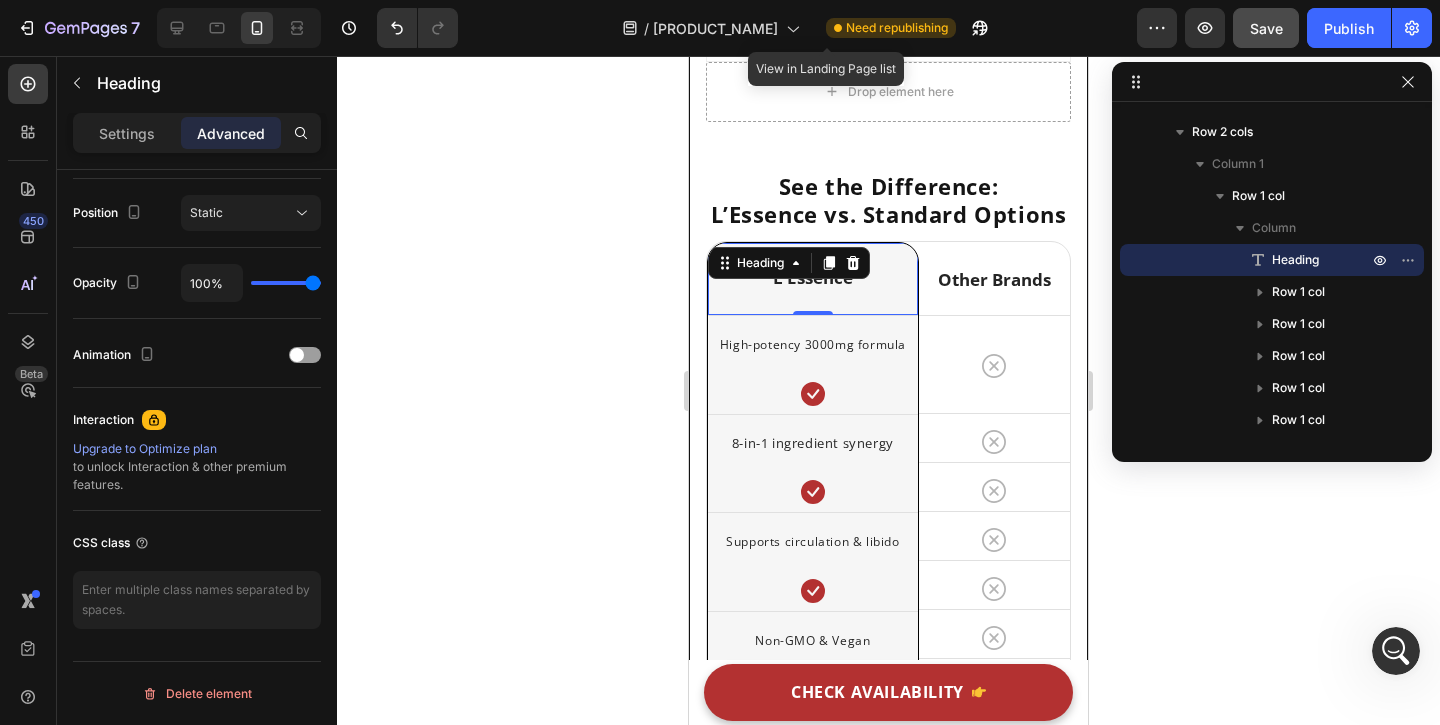 click at bounding box center [1396, 651] 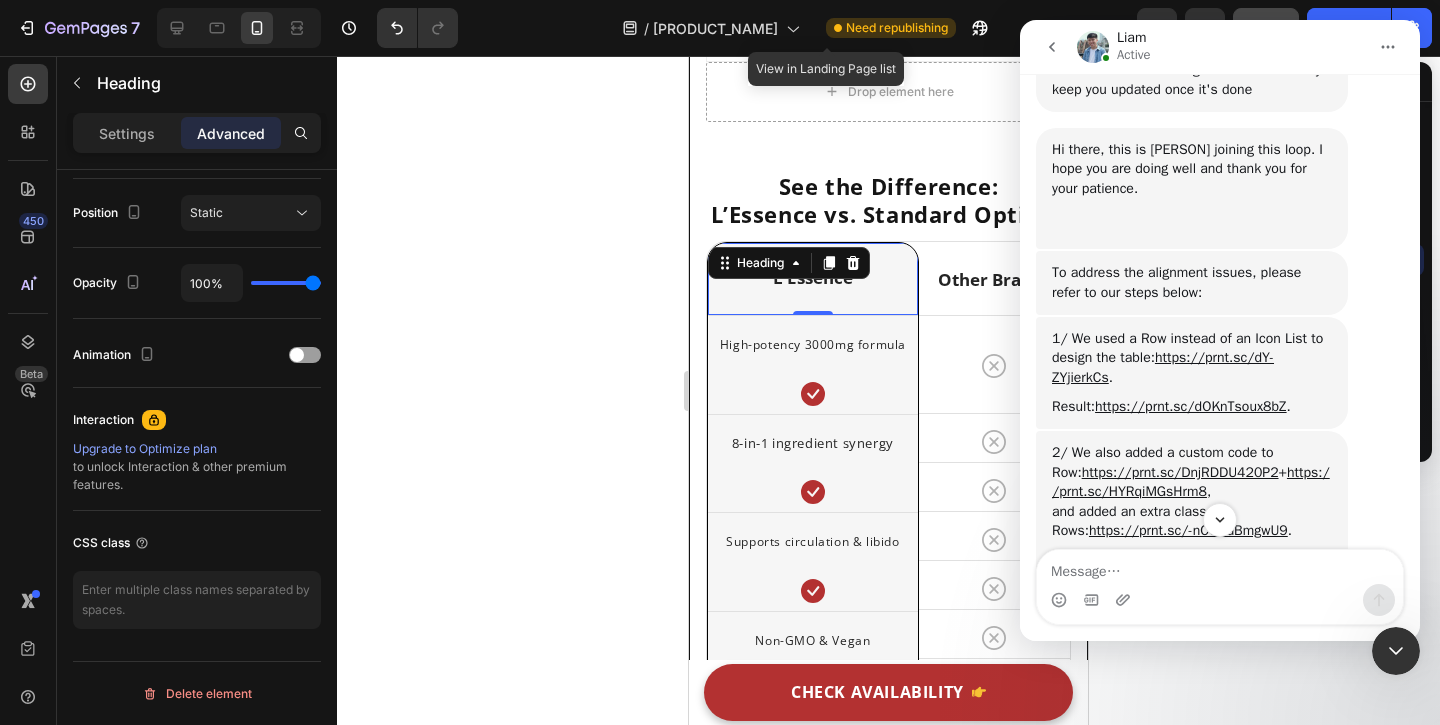 scroll, scrollTop: 4290, scrollLeft: 0, axis: vertical 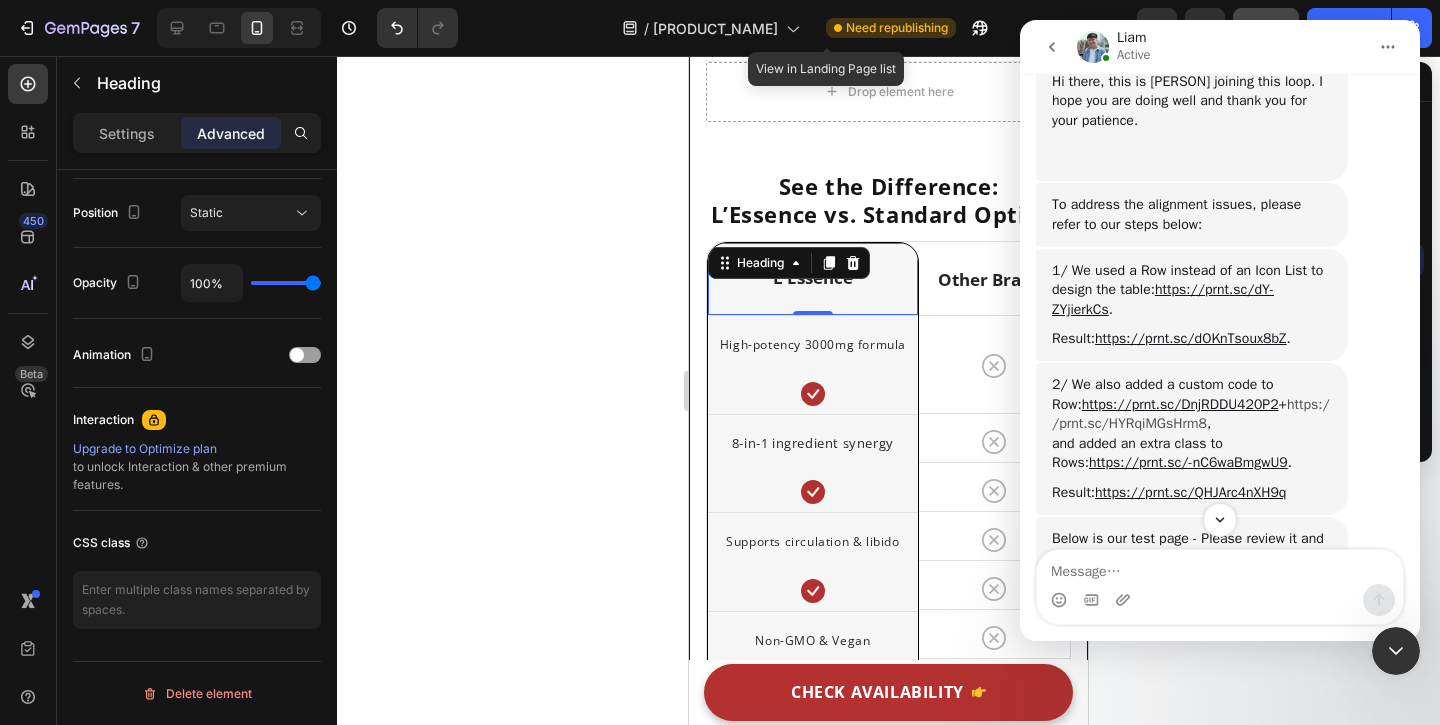 click on "https://prnt.sc/HYRqiMGsHrm8" at bounding box center (1191, 414) 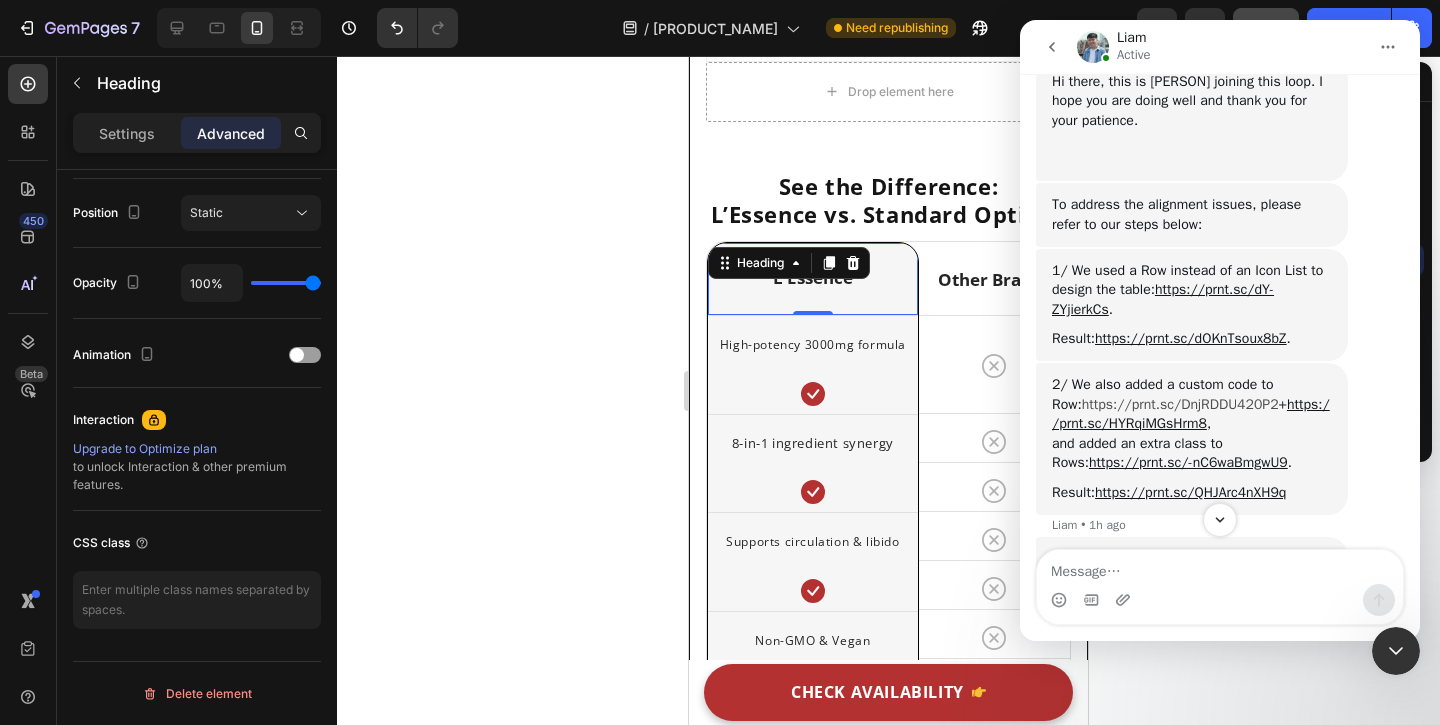 click on "https://prnt.sc/DnjRDDU420P2" at bounding box center (1180, 404) 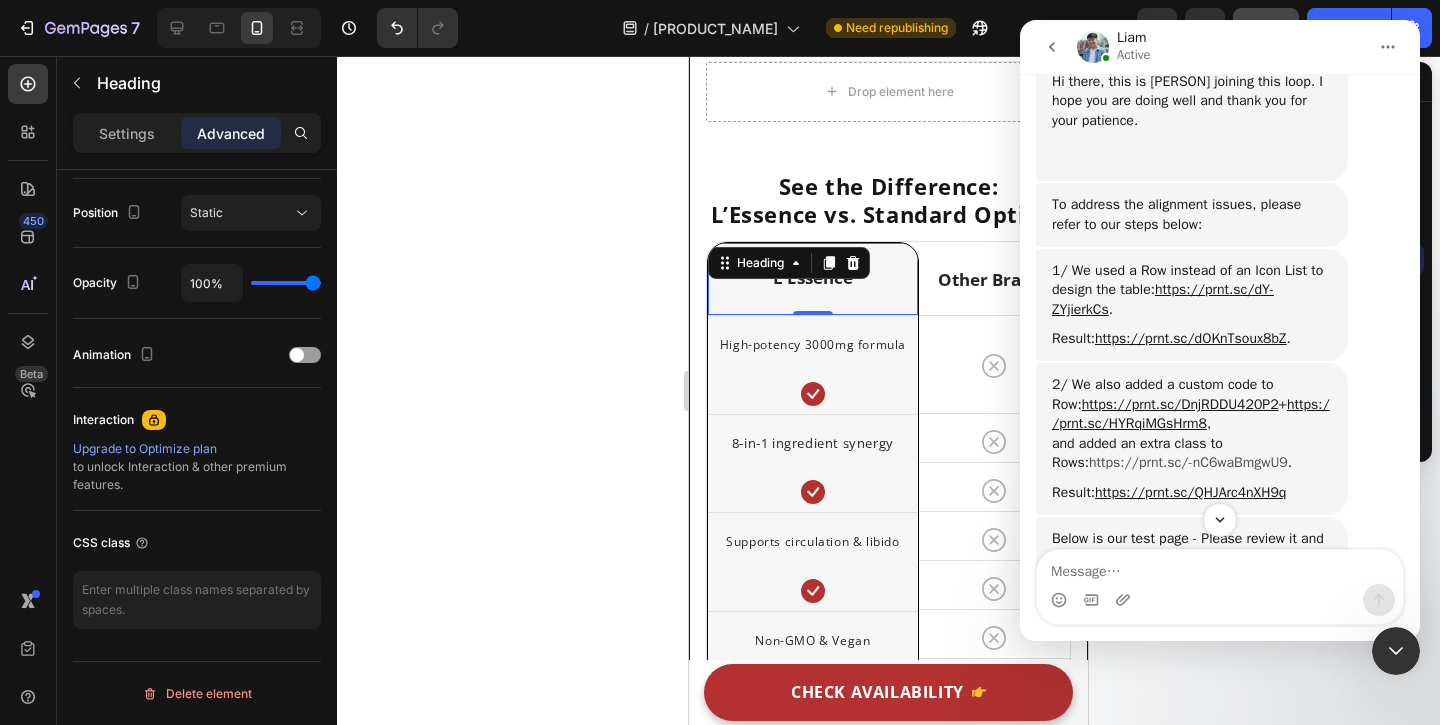 click on "https://prnt.sc/-nC6waBmgwU9" at bounding box center (1188, 462) 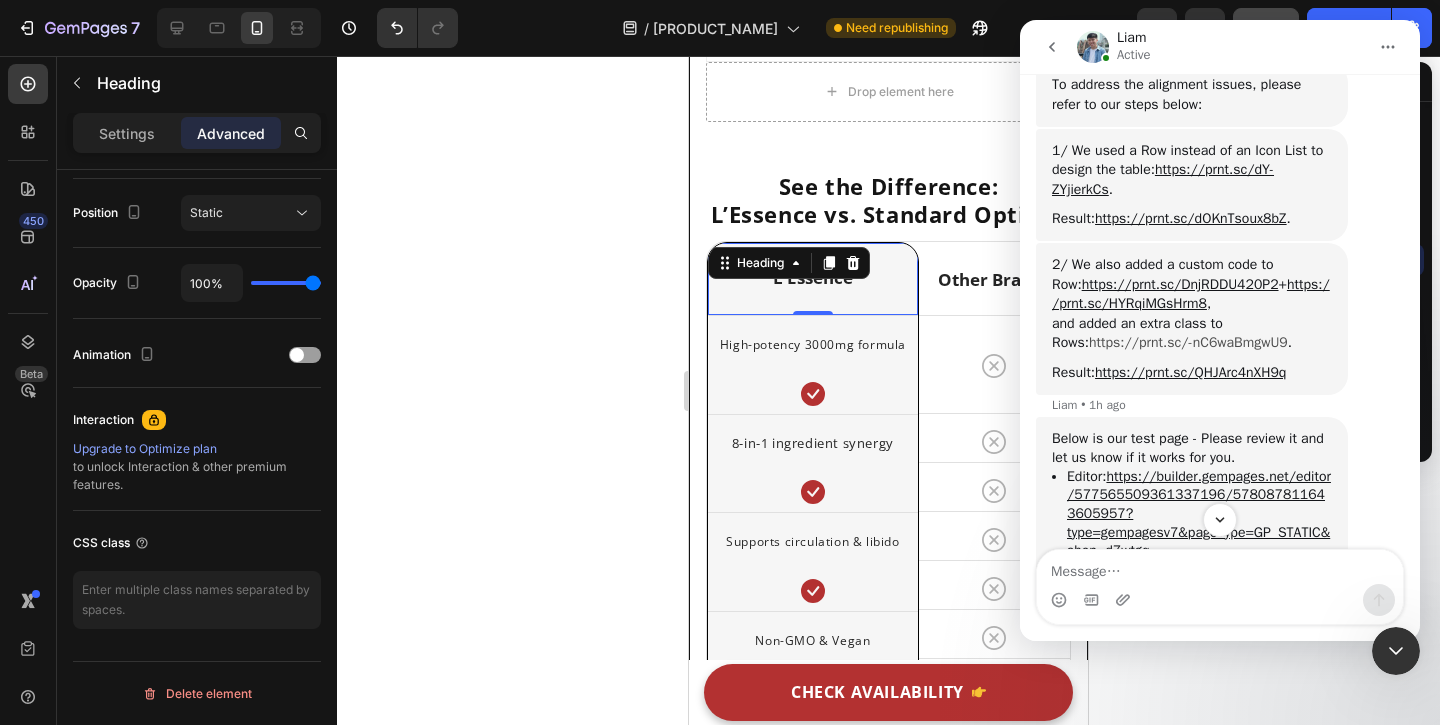 scroll, scrollTop: 4417, scrollLeft: 0, axis: vertical 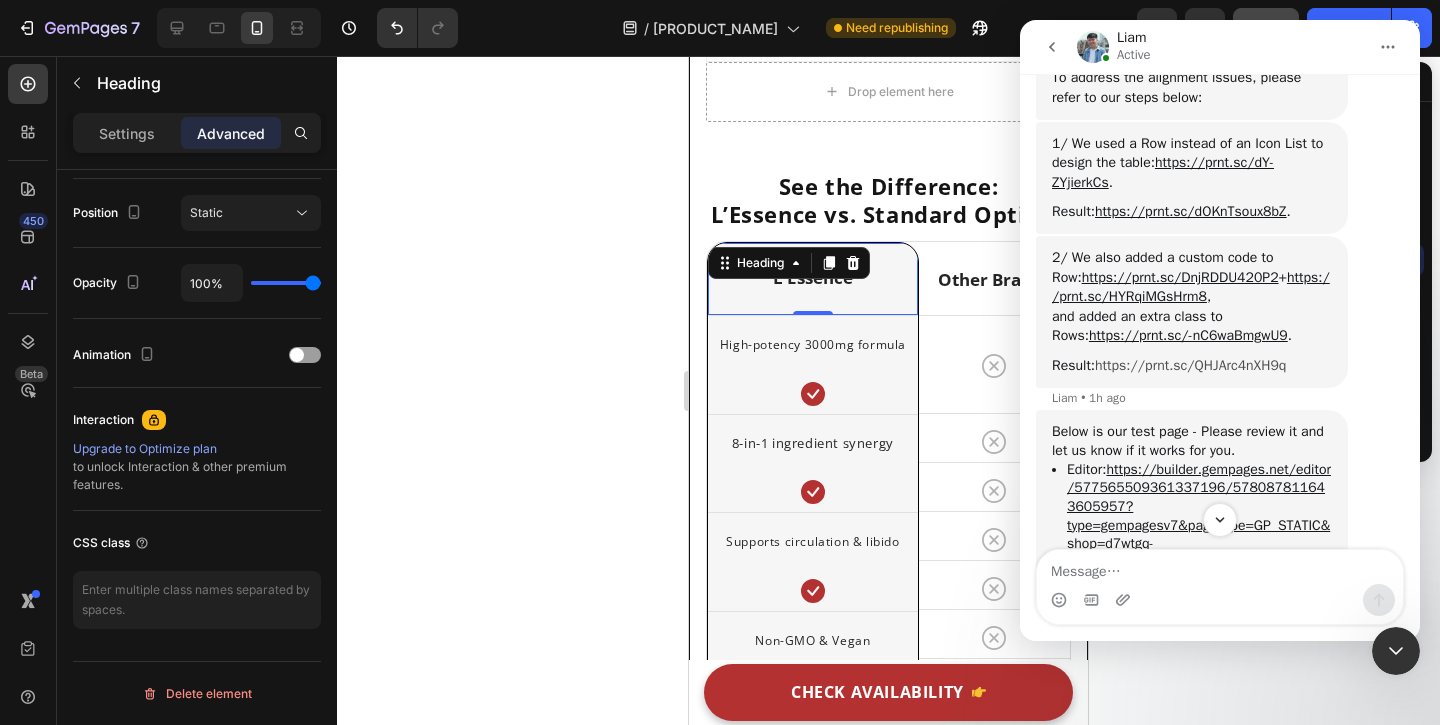 click on "https://prnt.sc/QHJArc4nXH9q" at bounding box center [1190, 365] 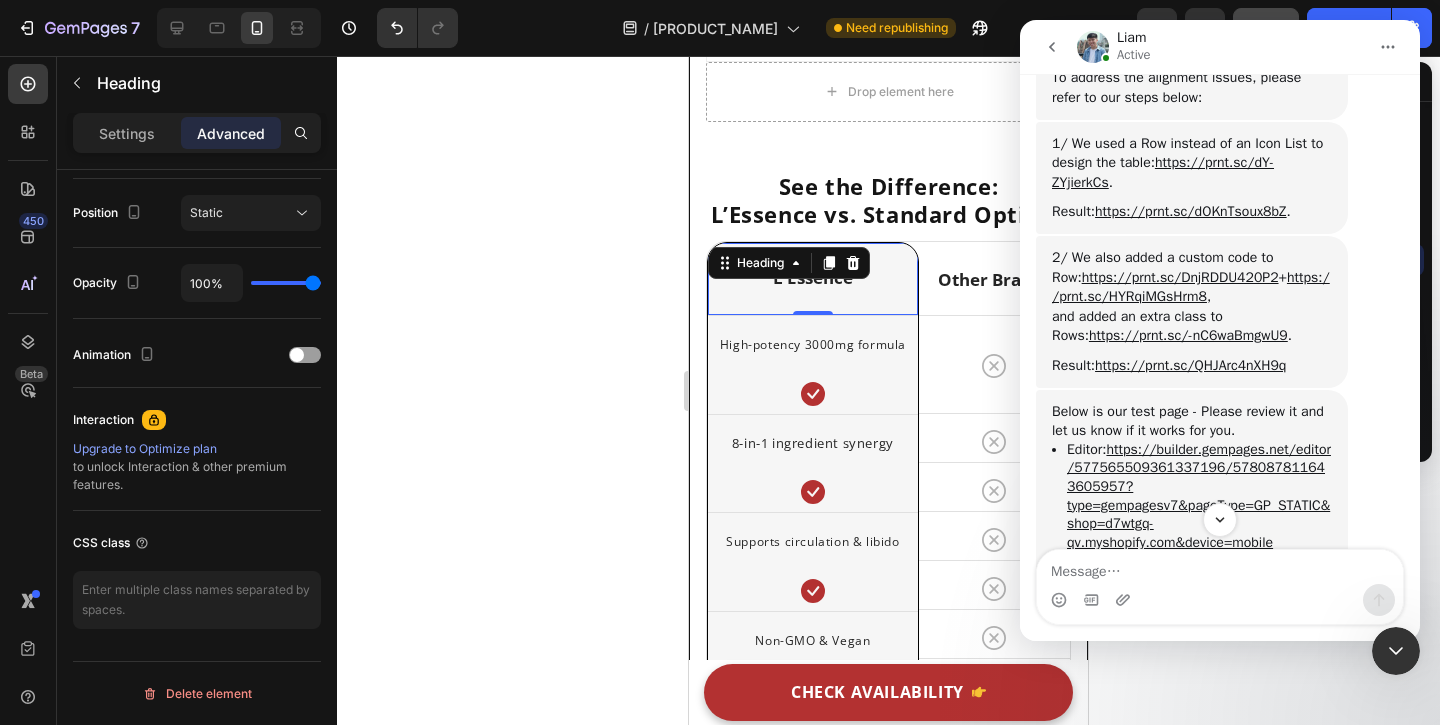 drag, startPoint x: 1057, startPoint y: 52, endPoint x: 1188, endPoint y: 113, distance: 144.50606 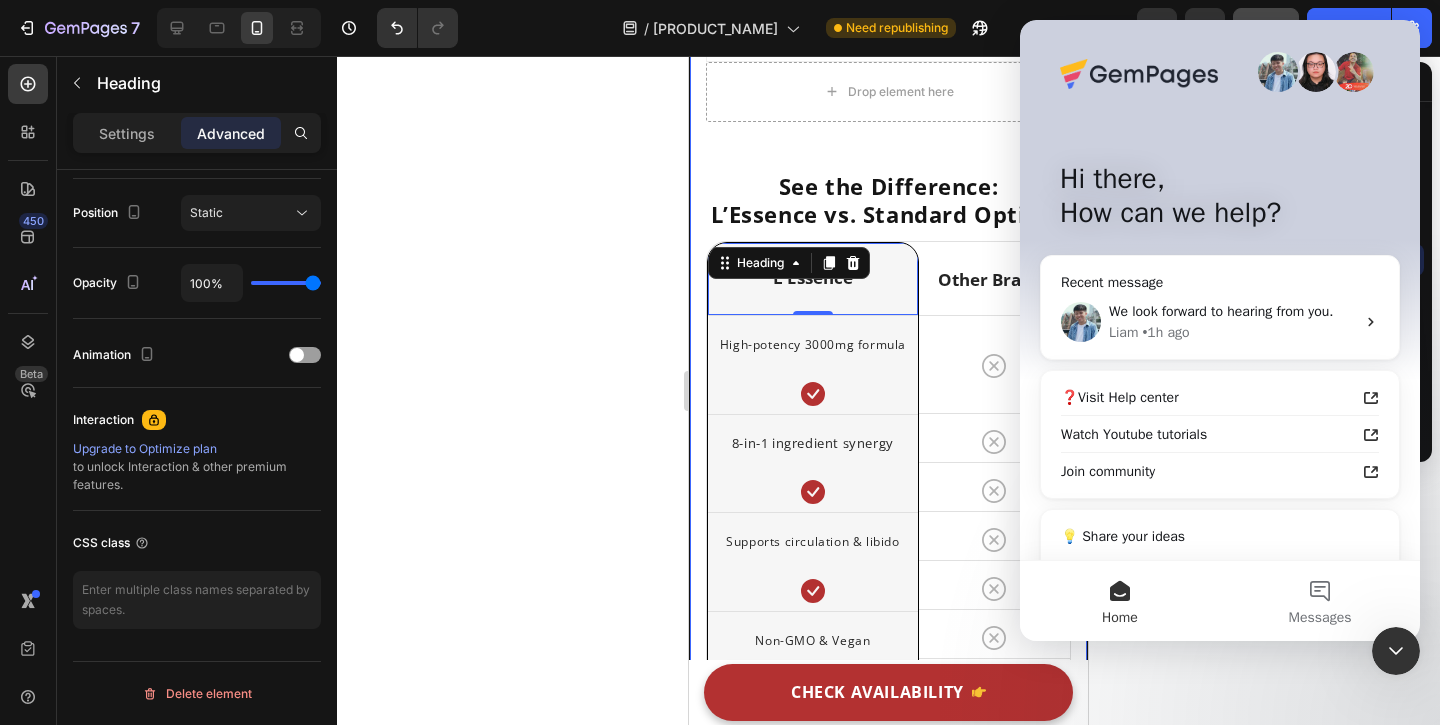 click 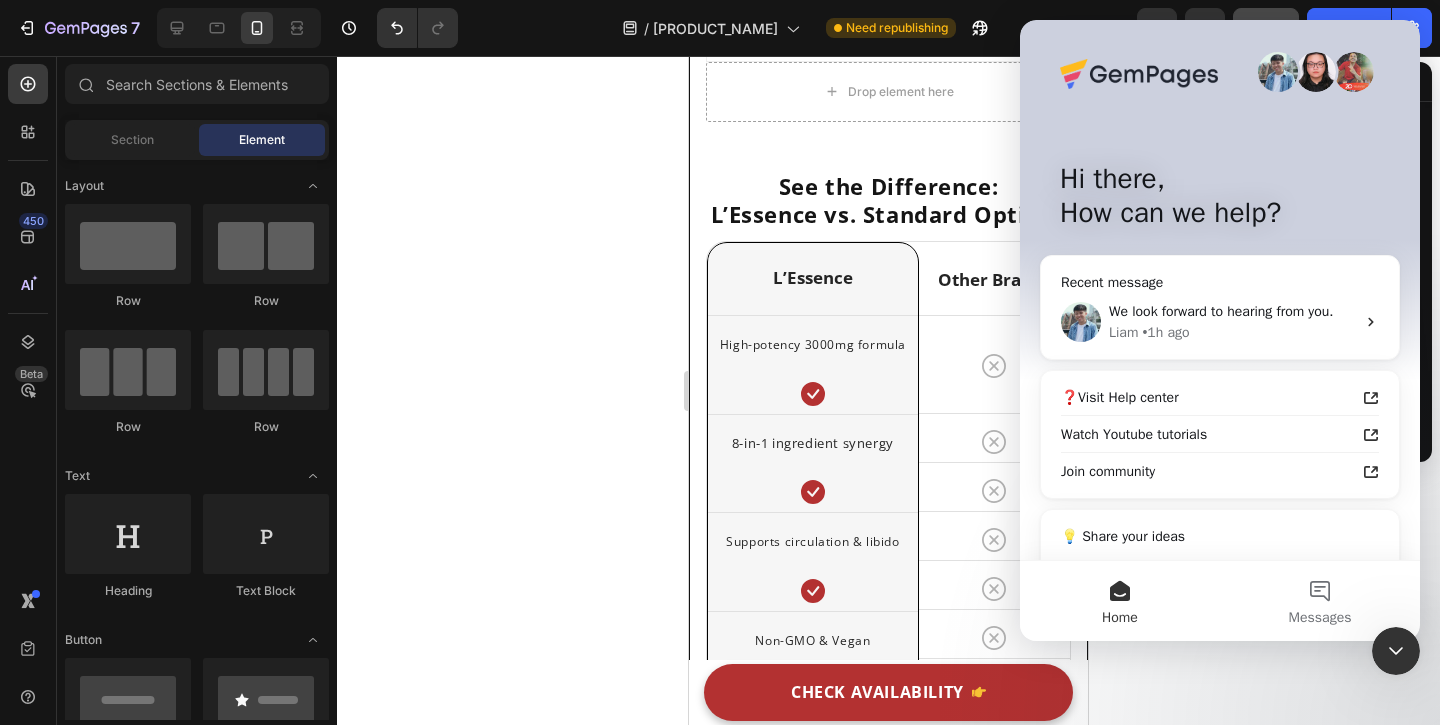 scroll, scrollTop: 0, scrollLeft: 0, axis: both 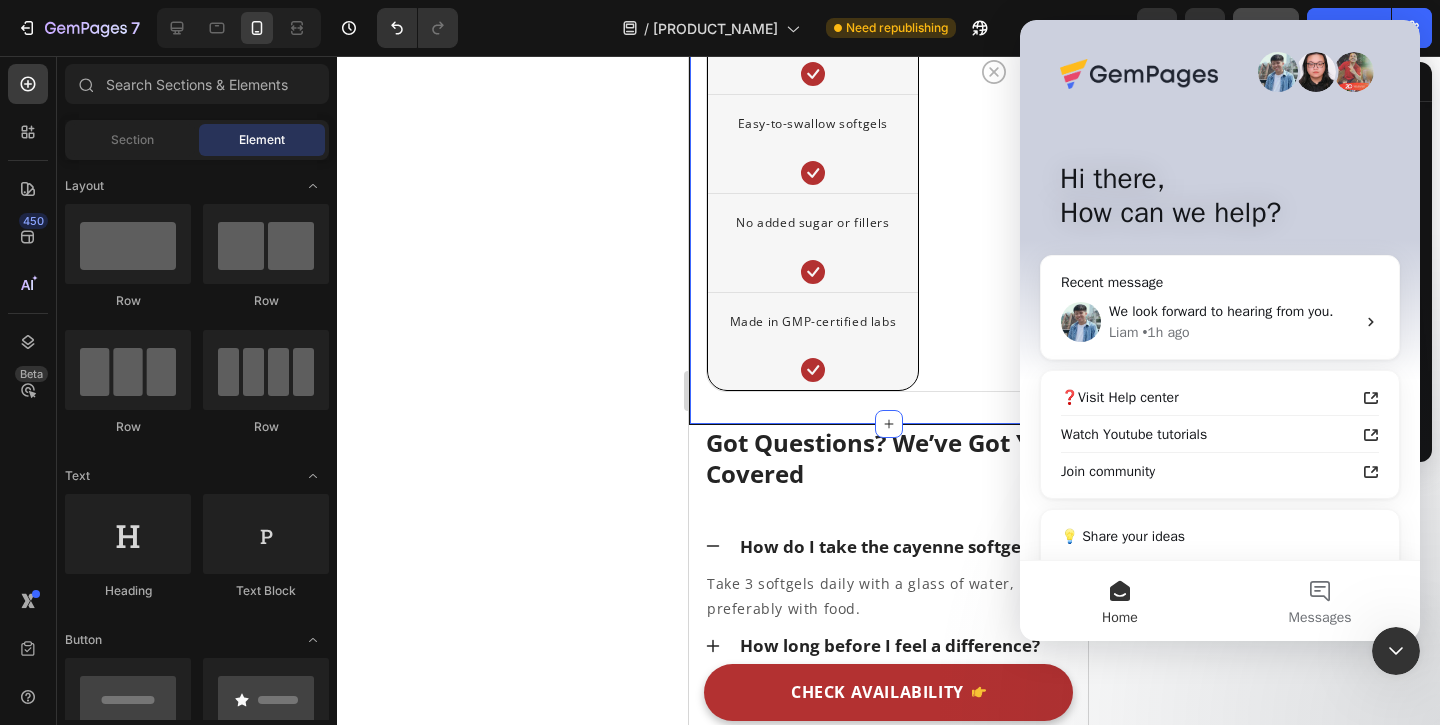 click on "See the Difference: L’Essence vs. Standard Options Heading                Title Line High-potency 3000mg formula Text block Row 8-in-1 ingredient synergy Text block Row Supports circulation & libido Text block Row Non-GMO & Vegan Text block Row Easy-to-swallow softgels Text block Row No added sugar or fillers Text block Row Made in GMP-certified labs Text block Row Image L'Essence Heading
Icon Row
Icon Row
Icon Row
Icon Row
Icon Row
Icon Row
Icon Row Row Image Other Brands Heading
Icon Row
Icon Row
Icon Row
Icon Row
Icon Row
Icon Row
Icon Row Row Row  	   CHECK AVAILABILITY Button ✔️ 60-Day Money-Back Guarantee Text block Backed by Certifications You Can Trust Heading Image Image Image Row Why They Keep Coming Back Heading                Icon                Icon                Icon" at bounding box center [888, -939] 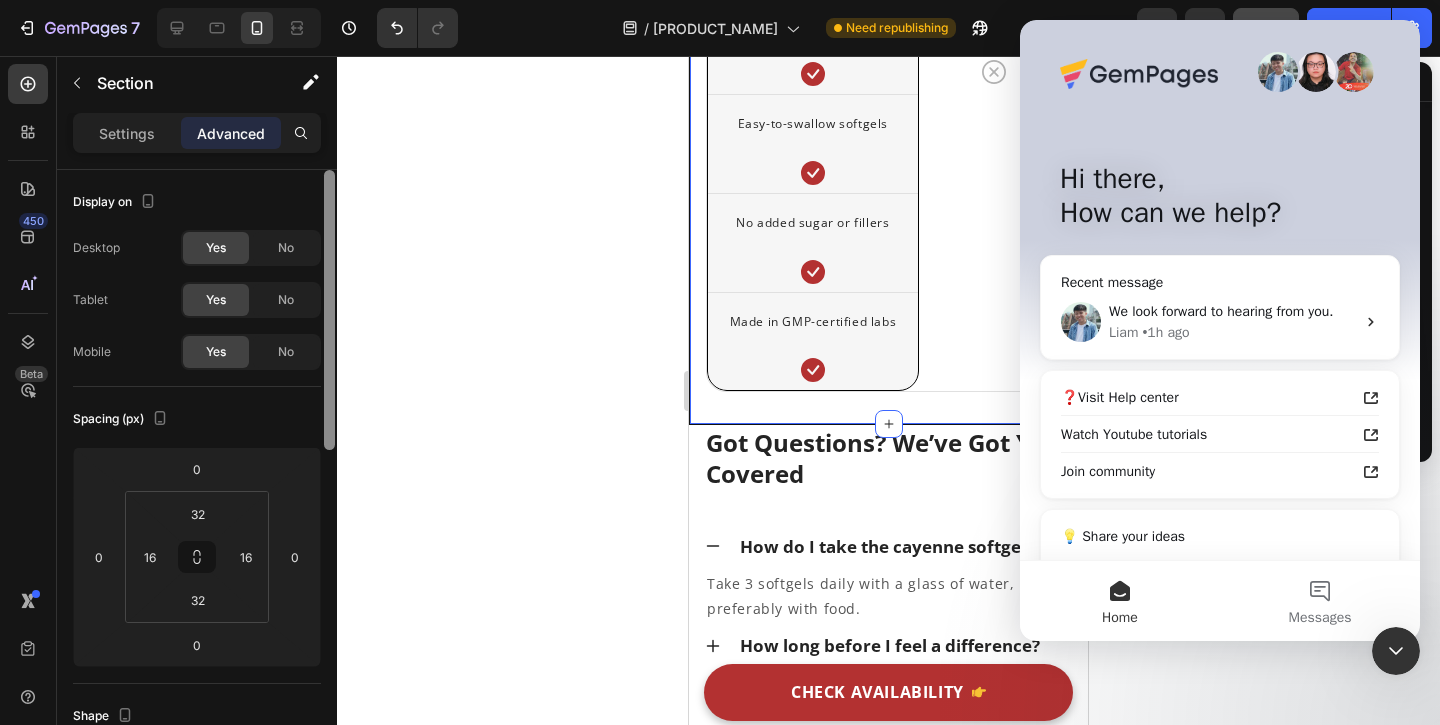 scroll, scrollTop: 0, scrollLeft: 0, axis: both 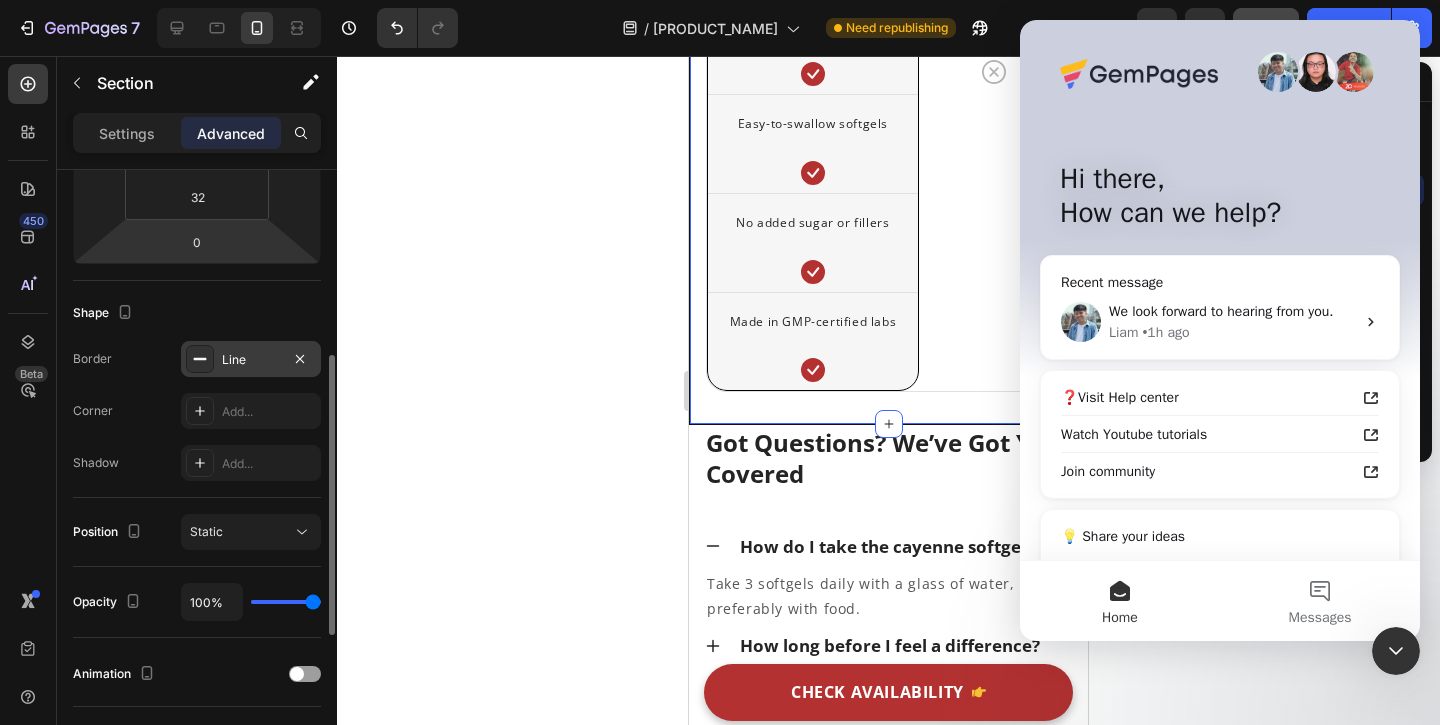 click 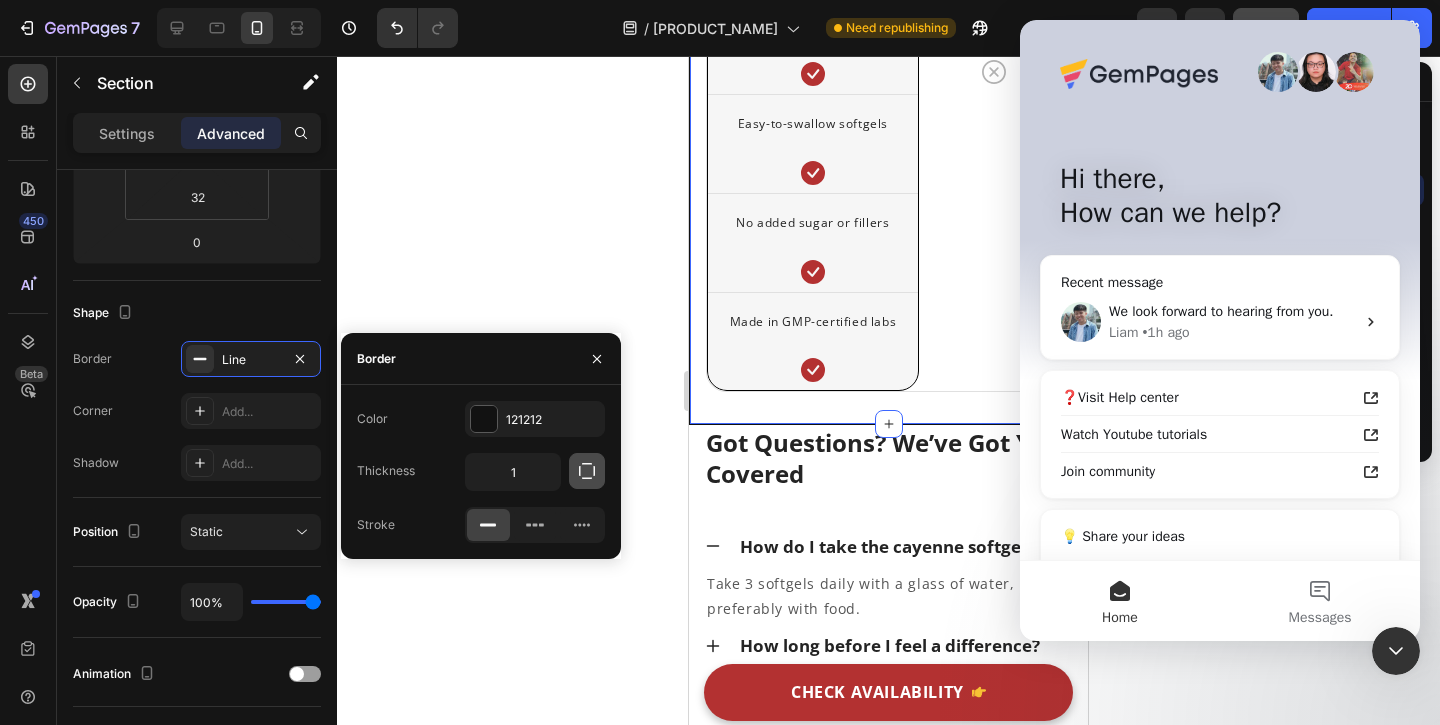 click 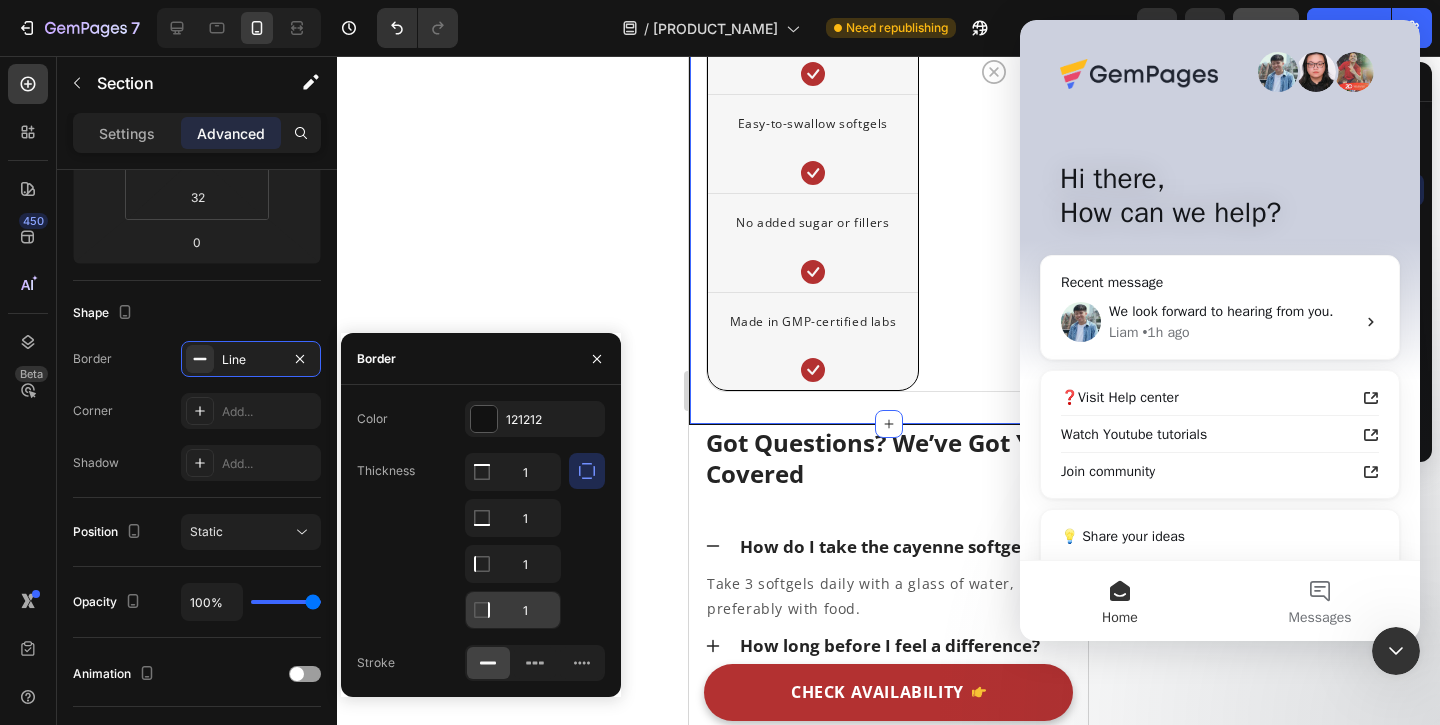 click on "1" at bounding box center [513, 472] 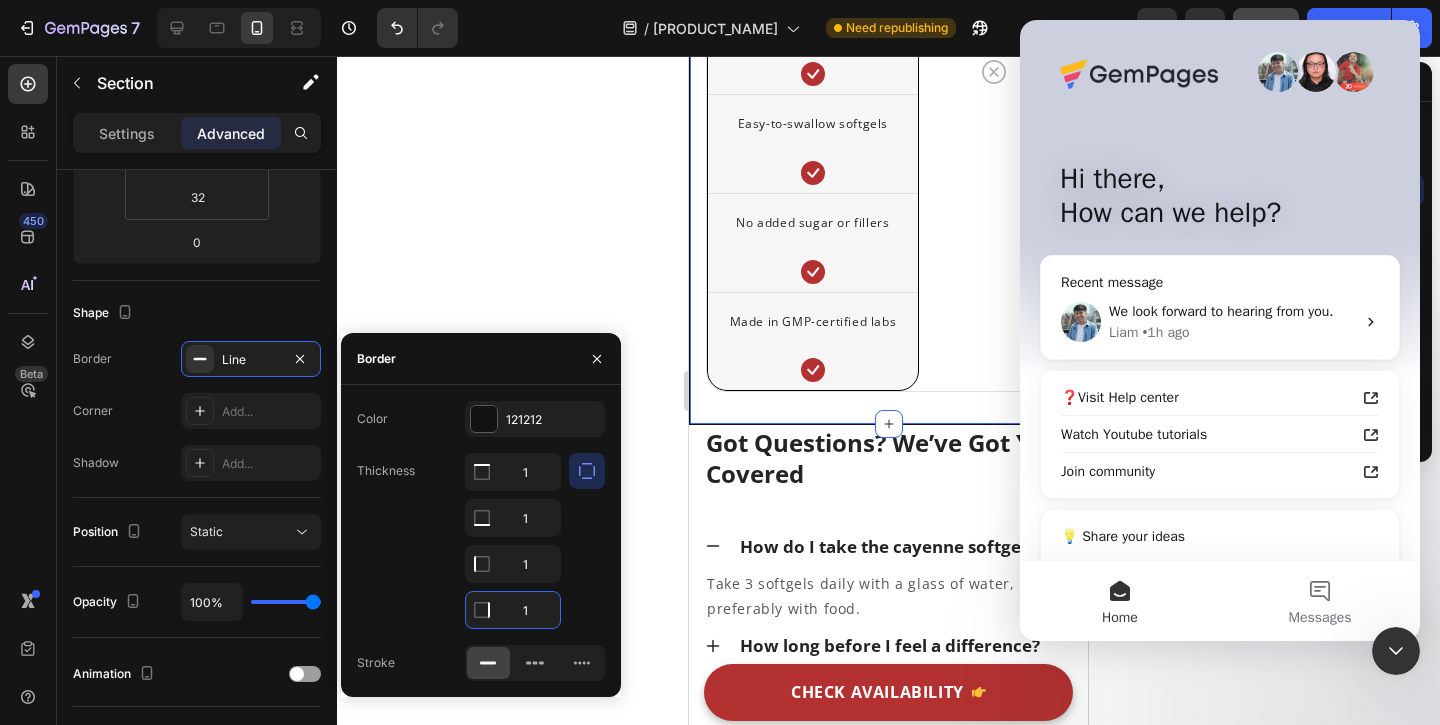 click on "1" at bounding box center [513, 610] 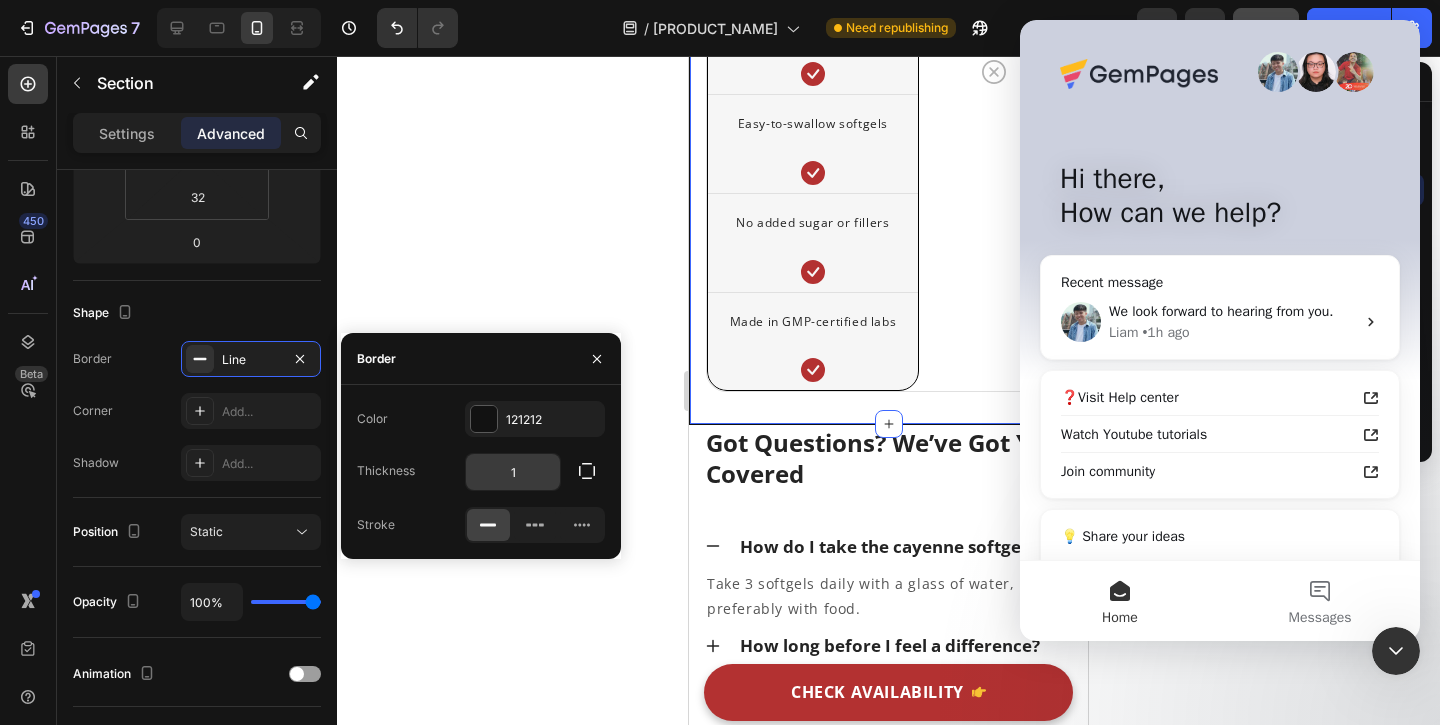 click on "1" at bounding box center (513, 472) 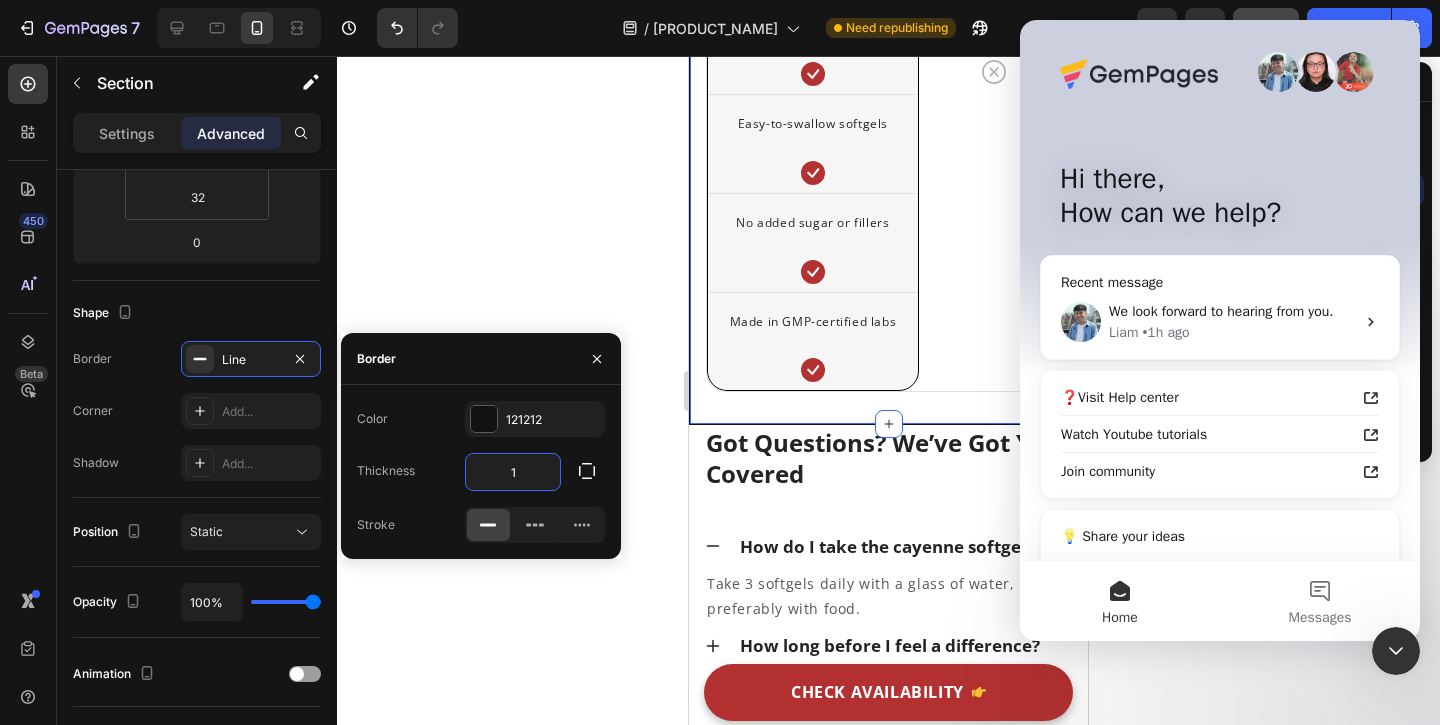 click on "1" at bounding box center (513, 472) 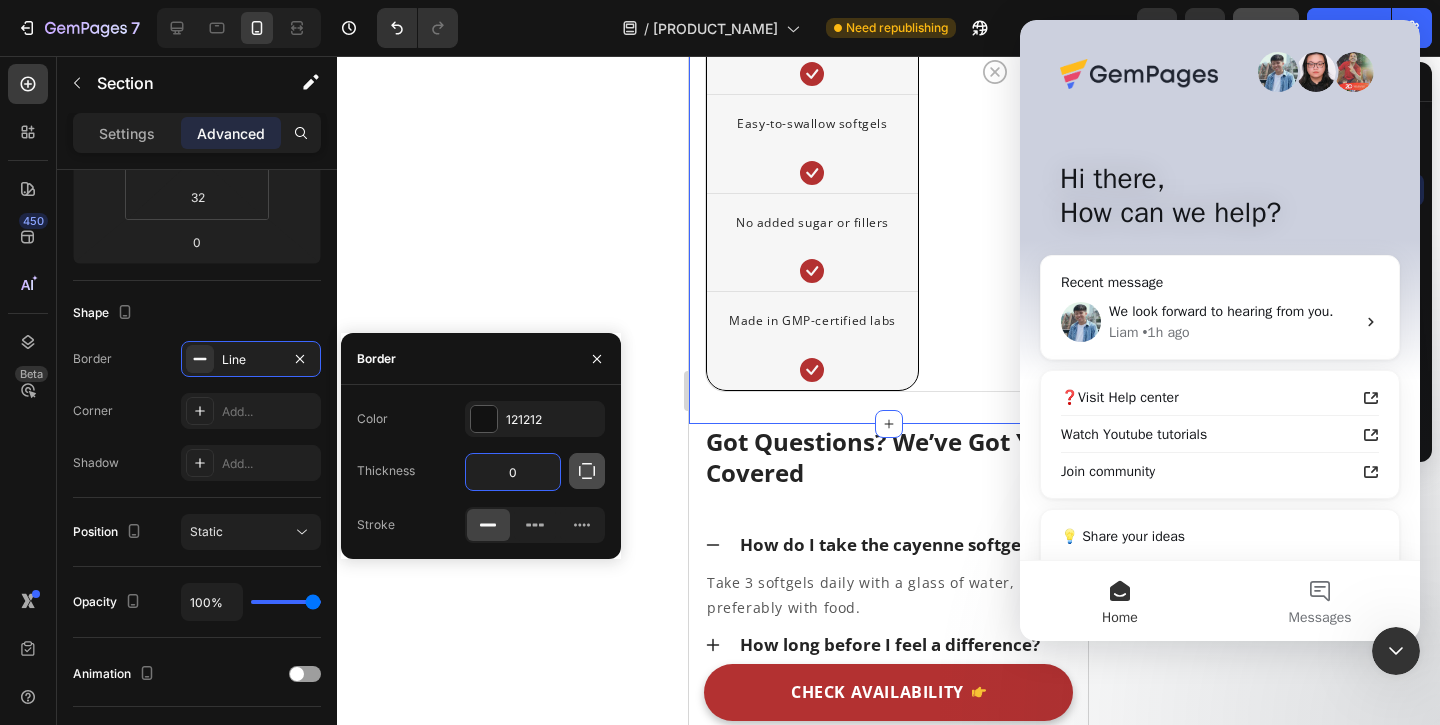 type on "0" 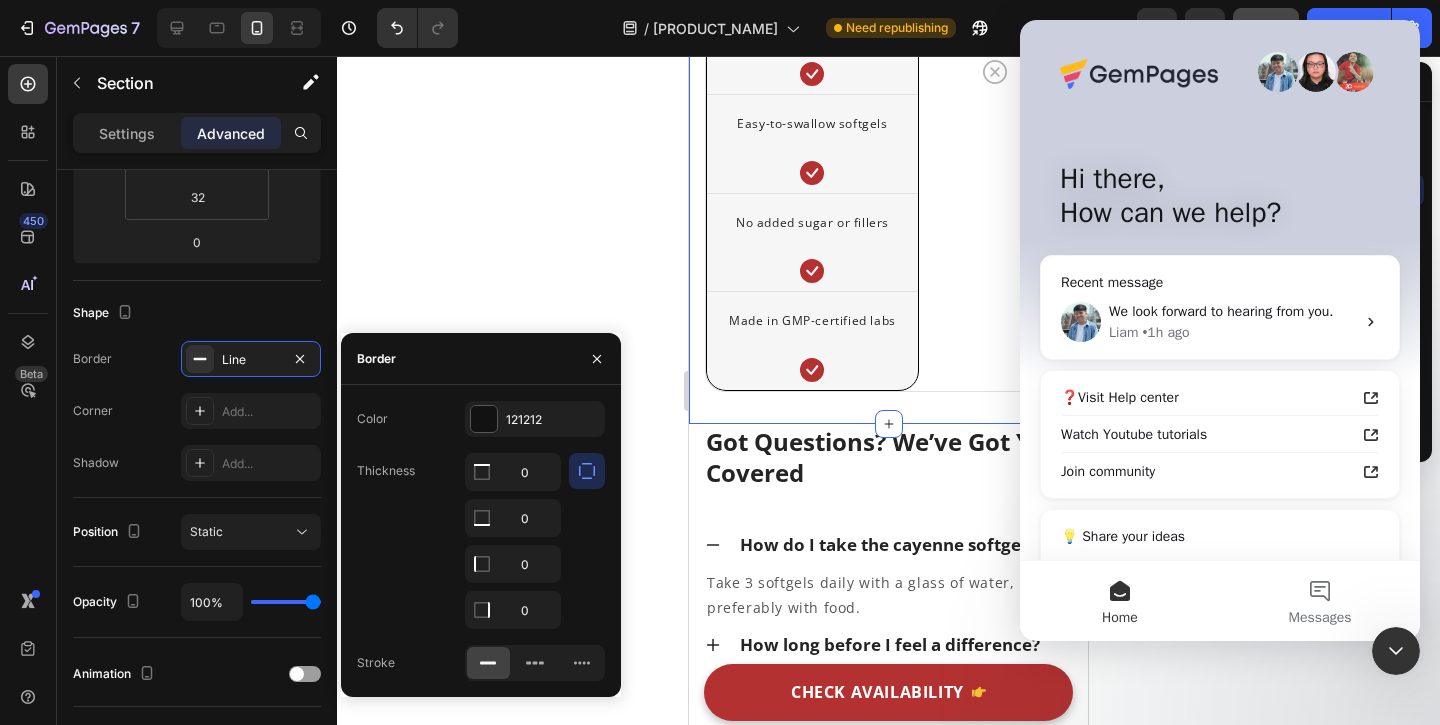 click 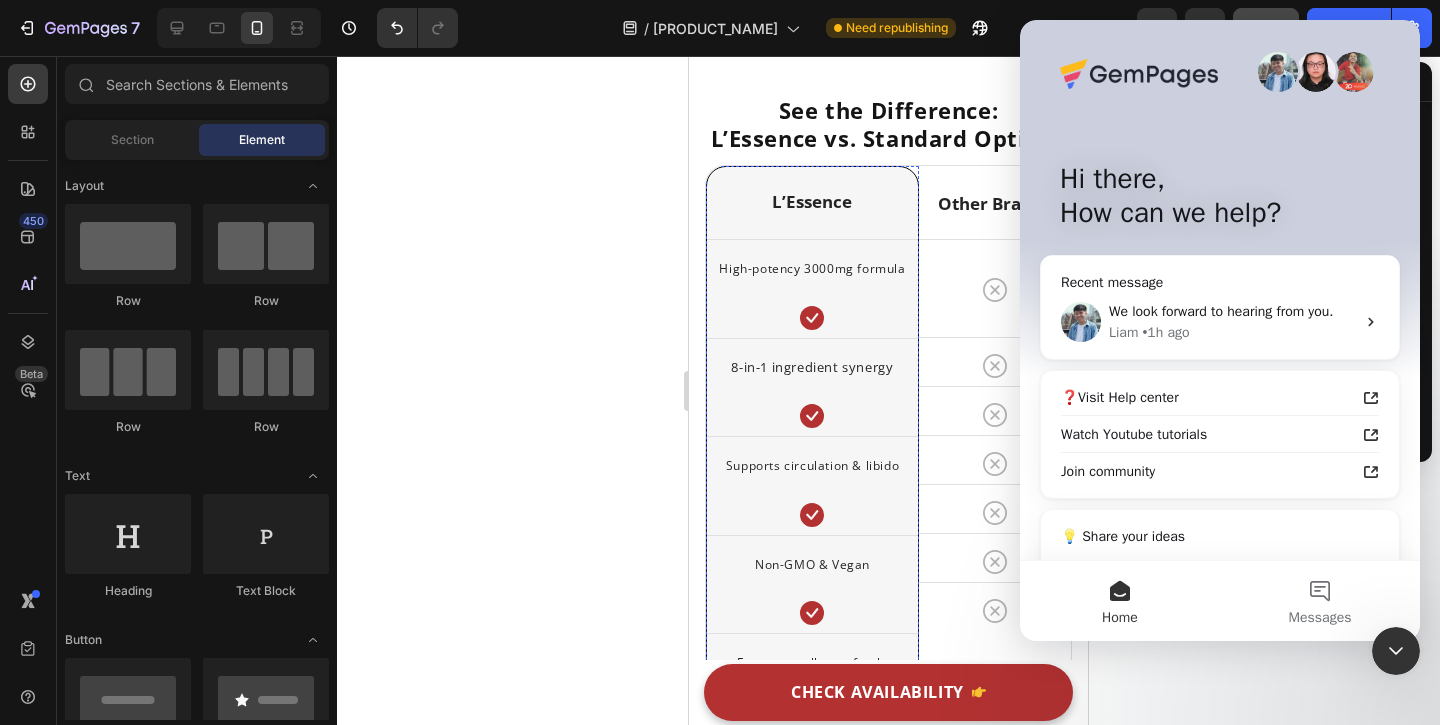 scroll, scrollTop: 9953, scrollLeft: 0, axis: vertical 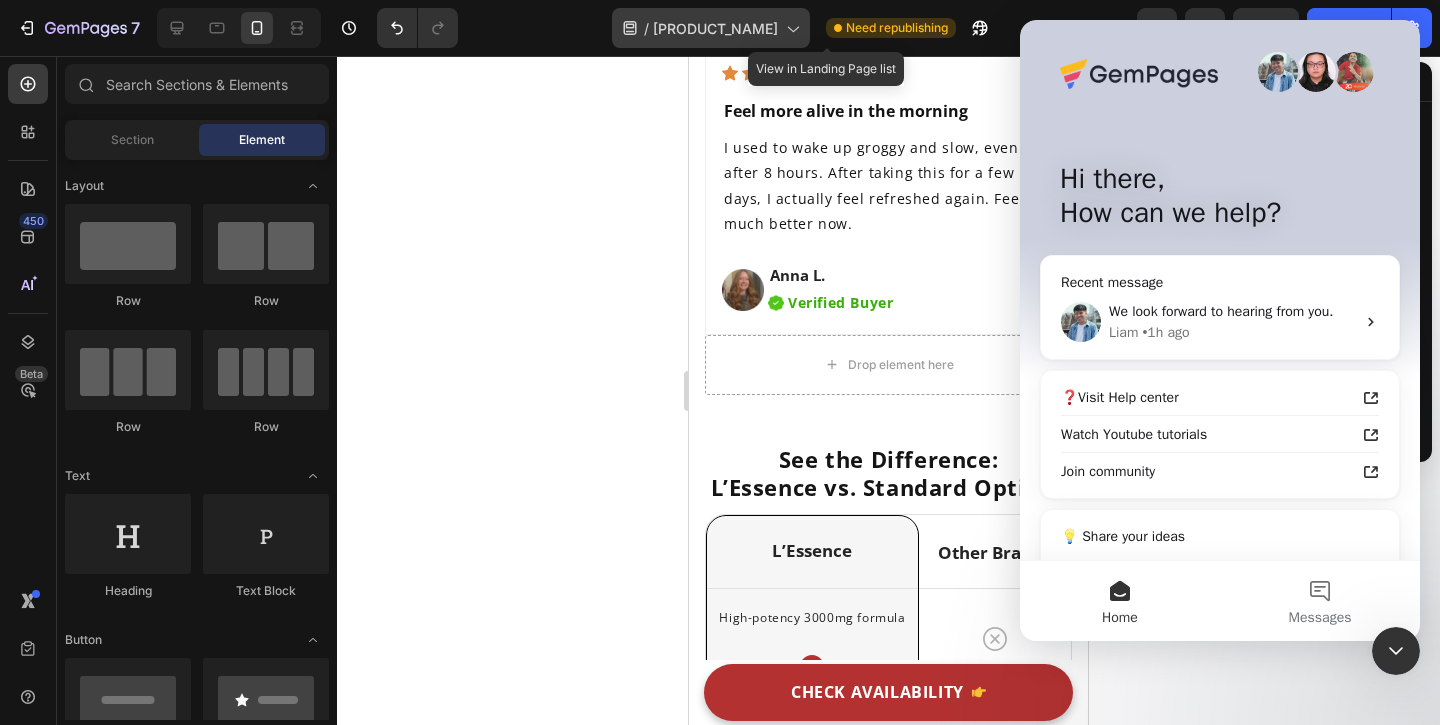 click on "[Pauline GP] Copy of cayenne pepper high circulation" at bounding box center [715, 28] 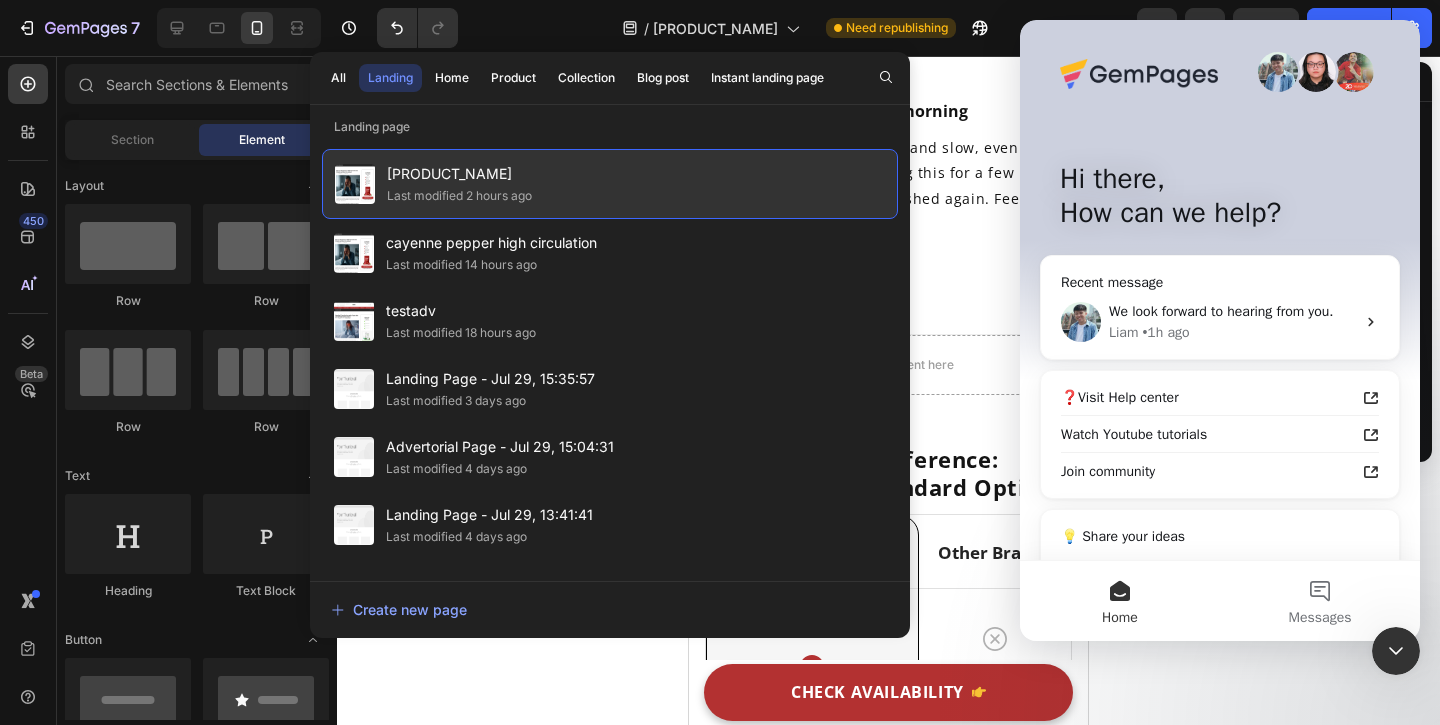 click on "[Pauline GP] Copy of cayenne pepper high circulation Last modified 2 hours ago" 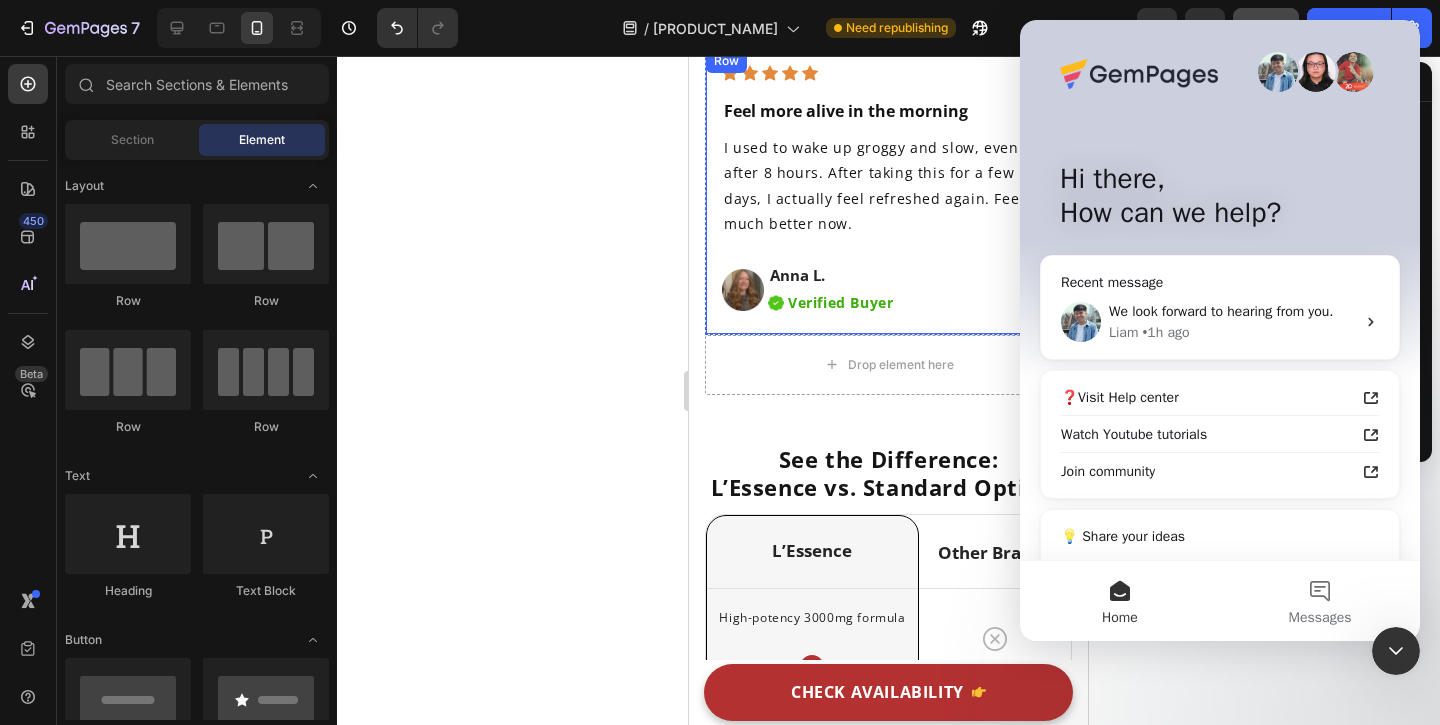 click 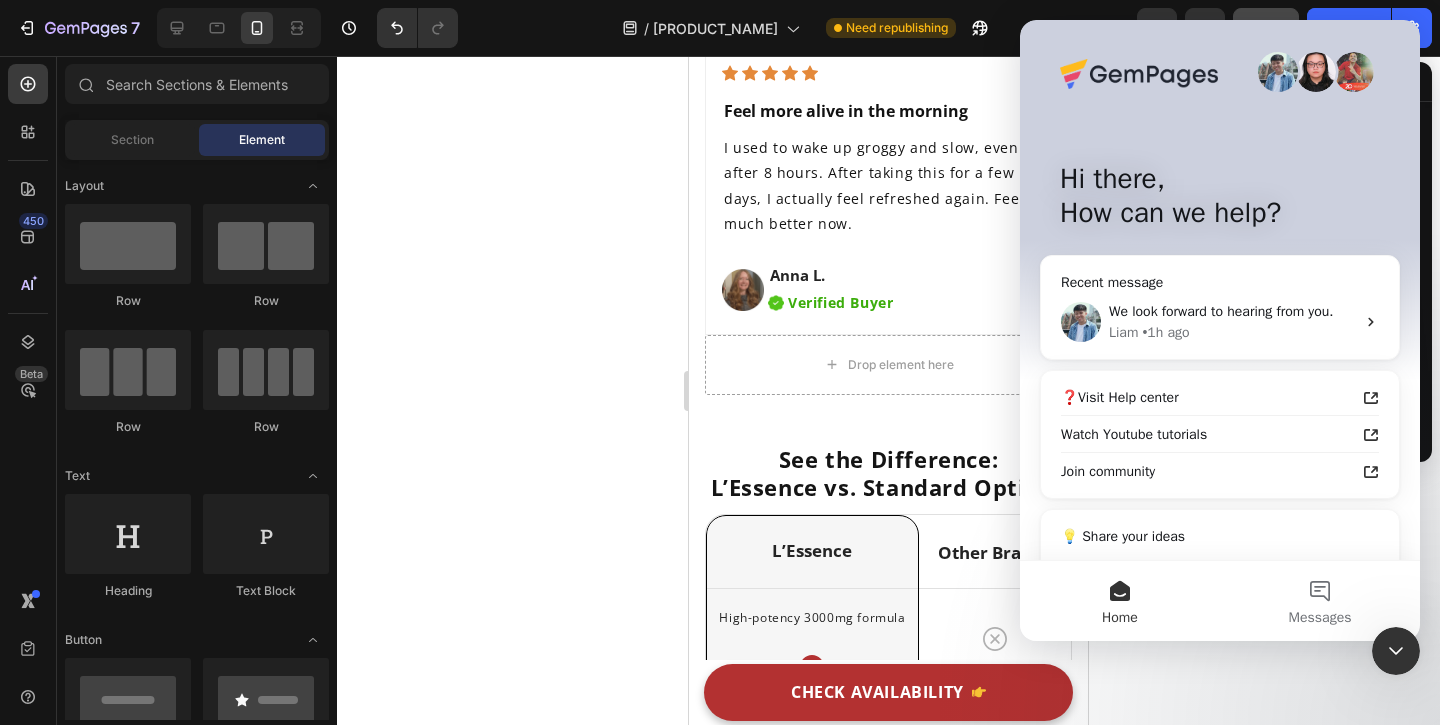click 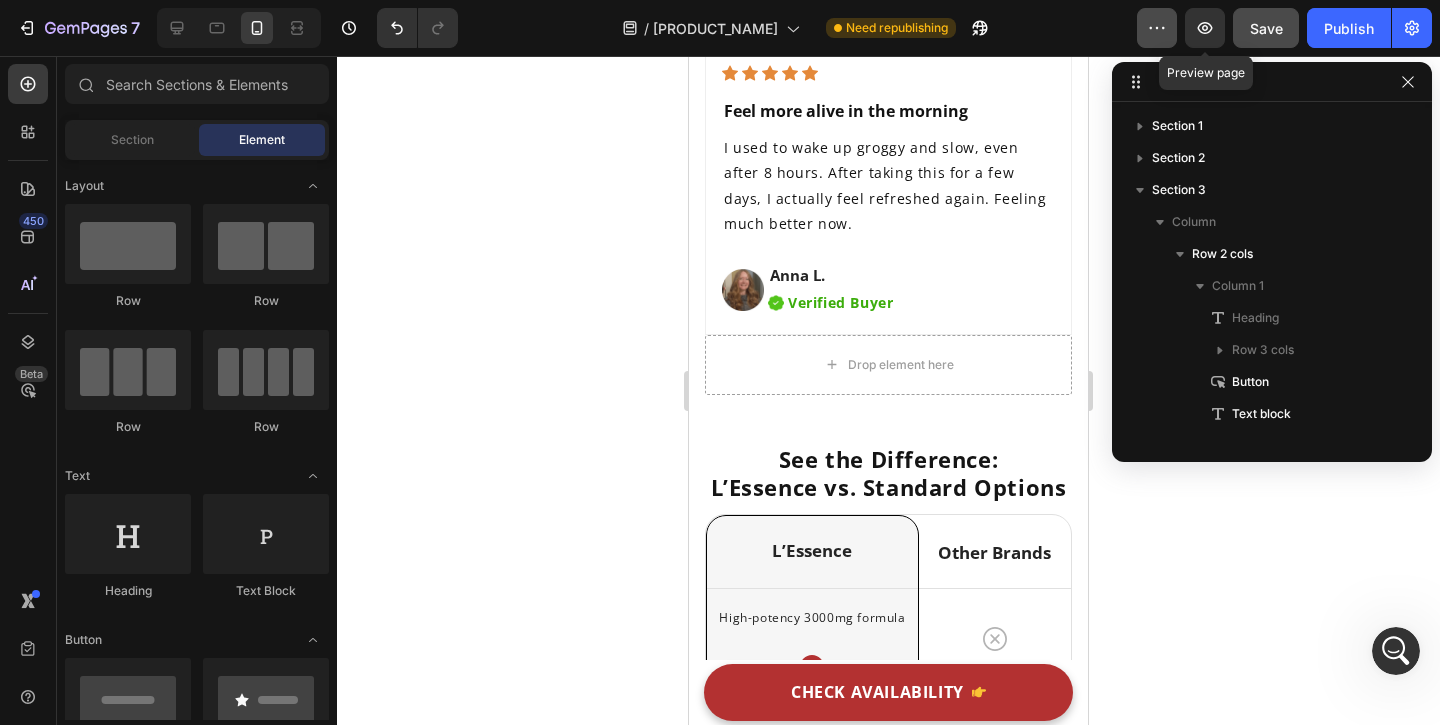 click 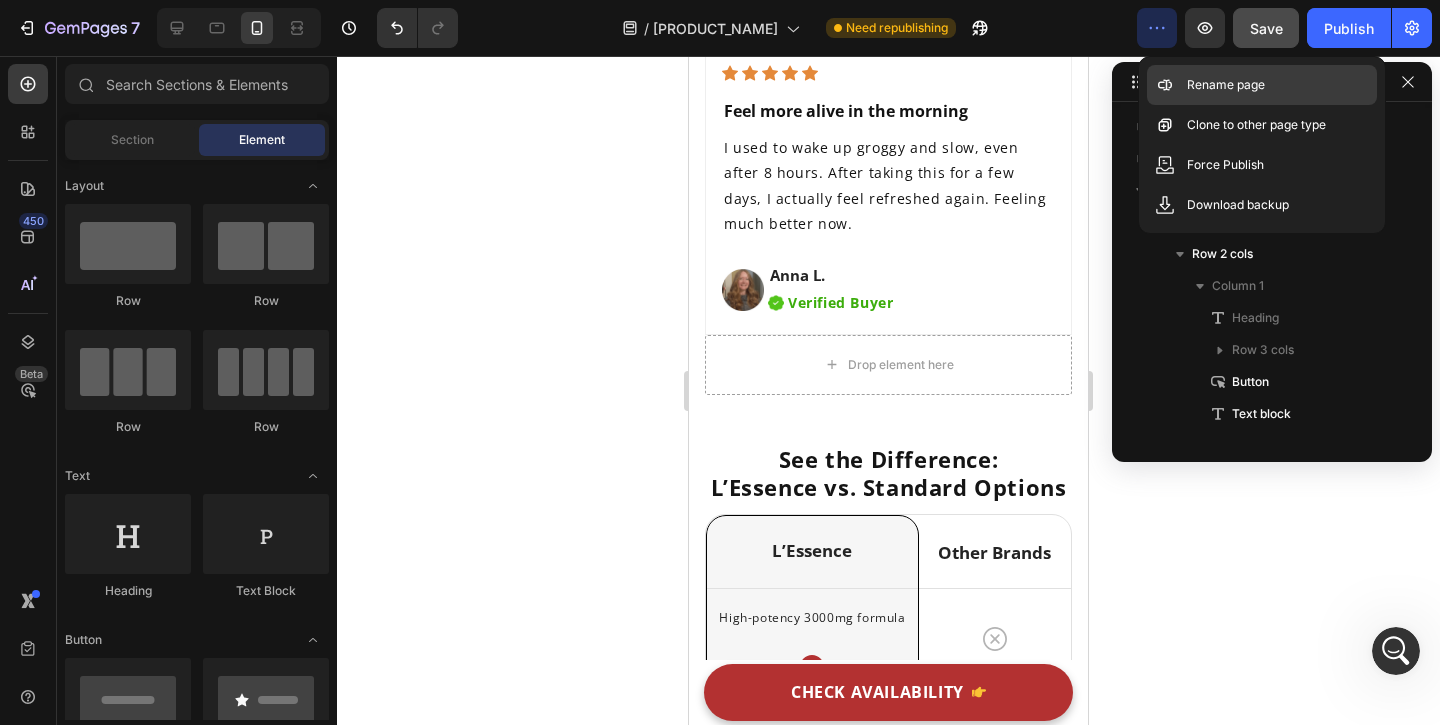 click on "Rename page" 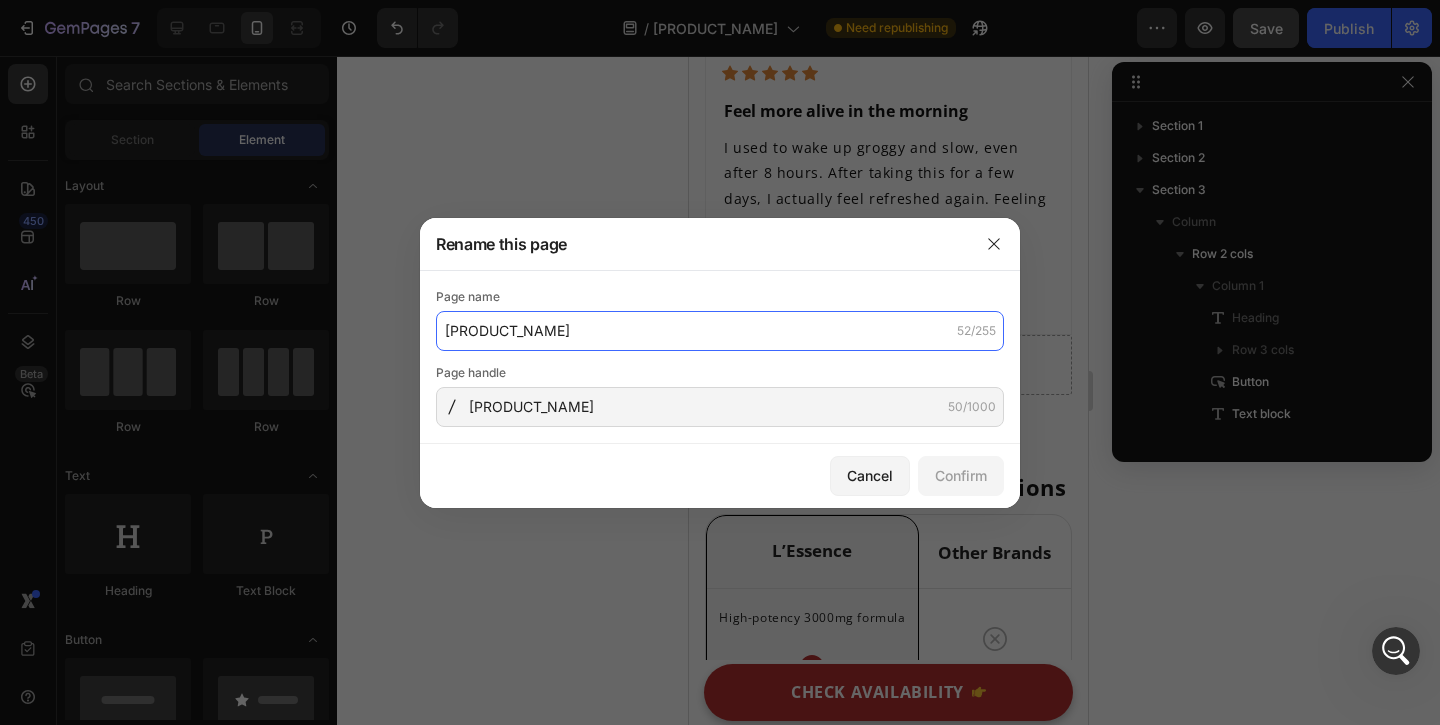 click on "[Pauline GP] Copy of cayenne pepper high circulation" 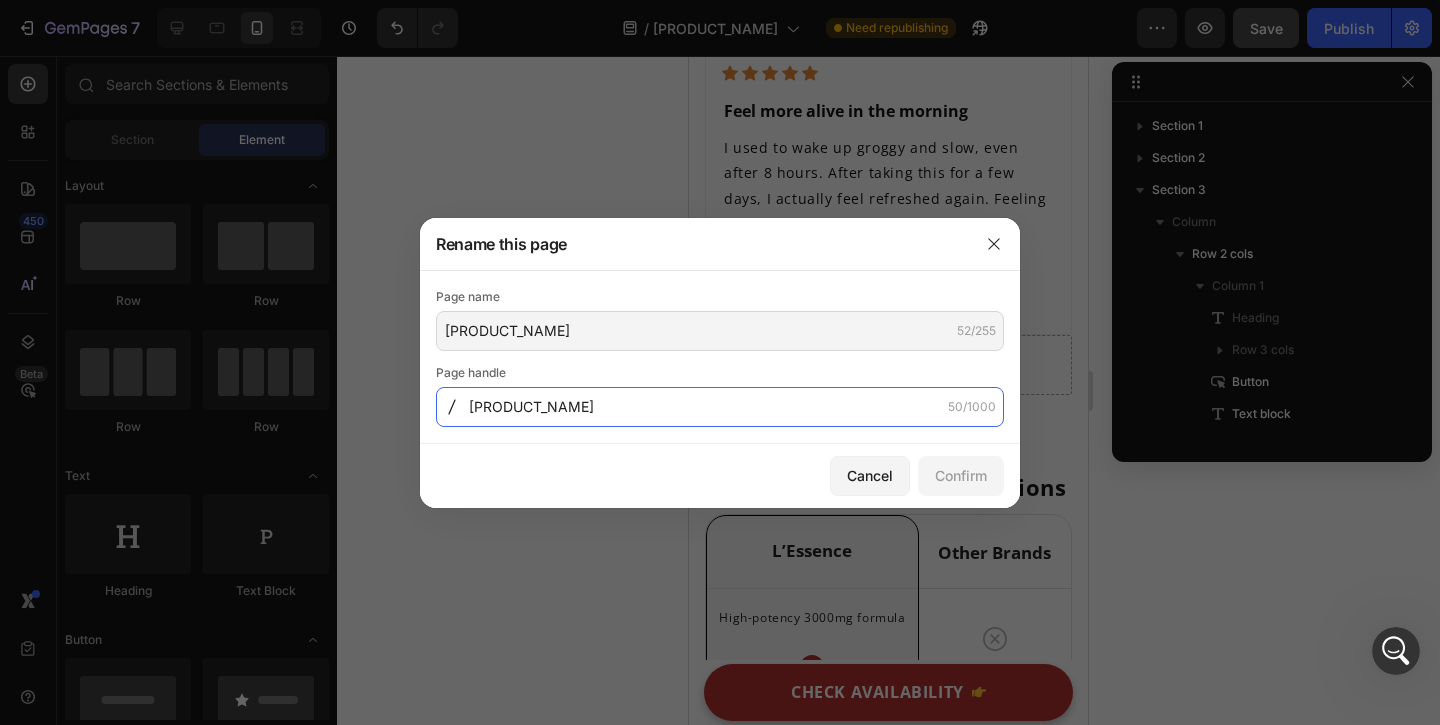 click on "pauline-gp-copy-of-cayenne-pepper-high-circulation" 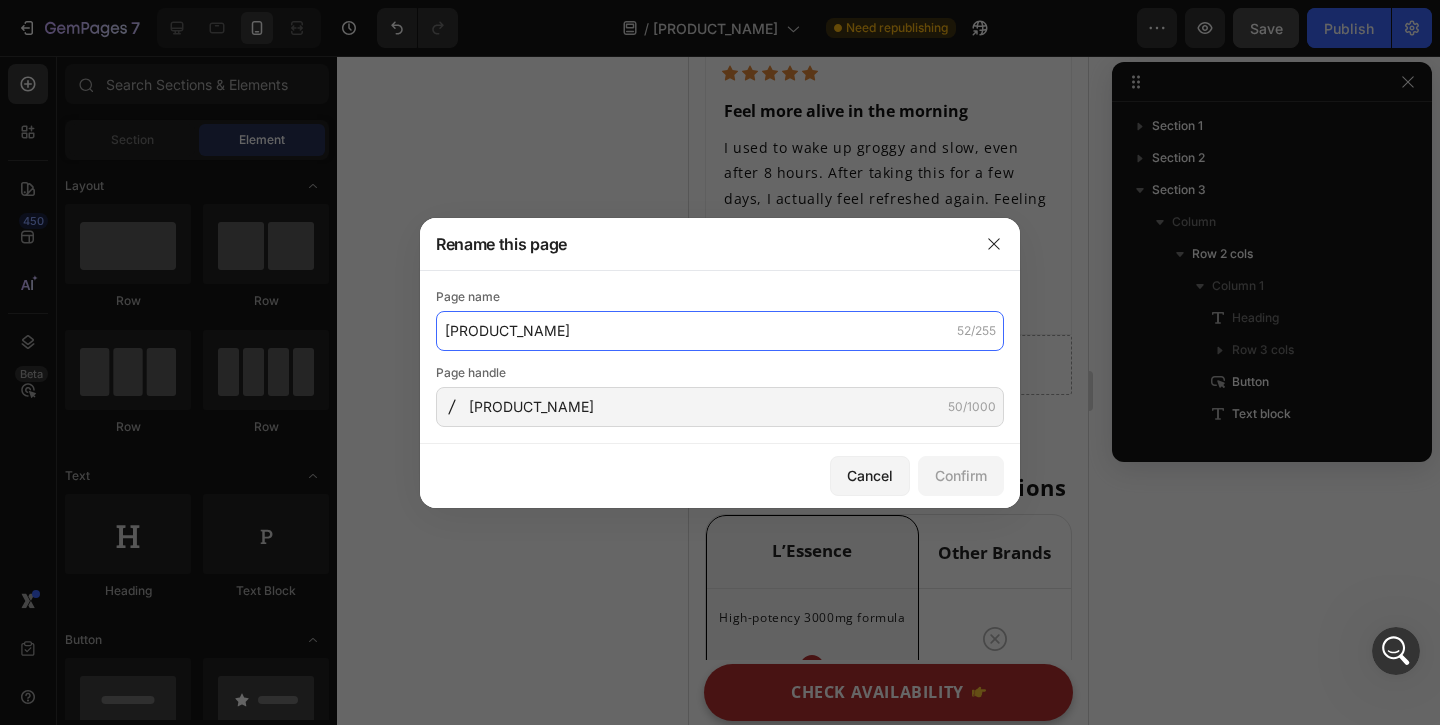 click on "[Pauline GP] Copy of cayenne pepper high circulation" 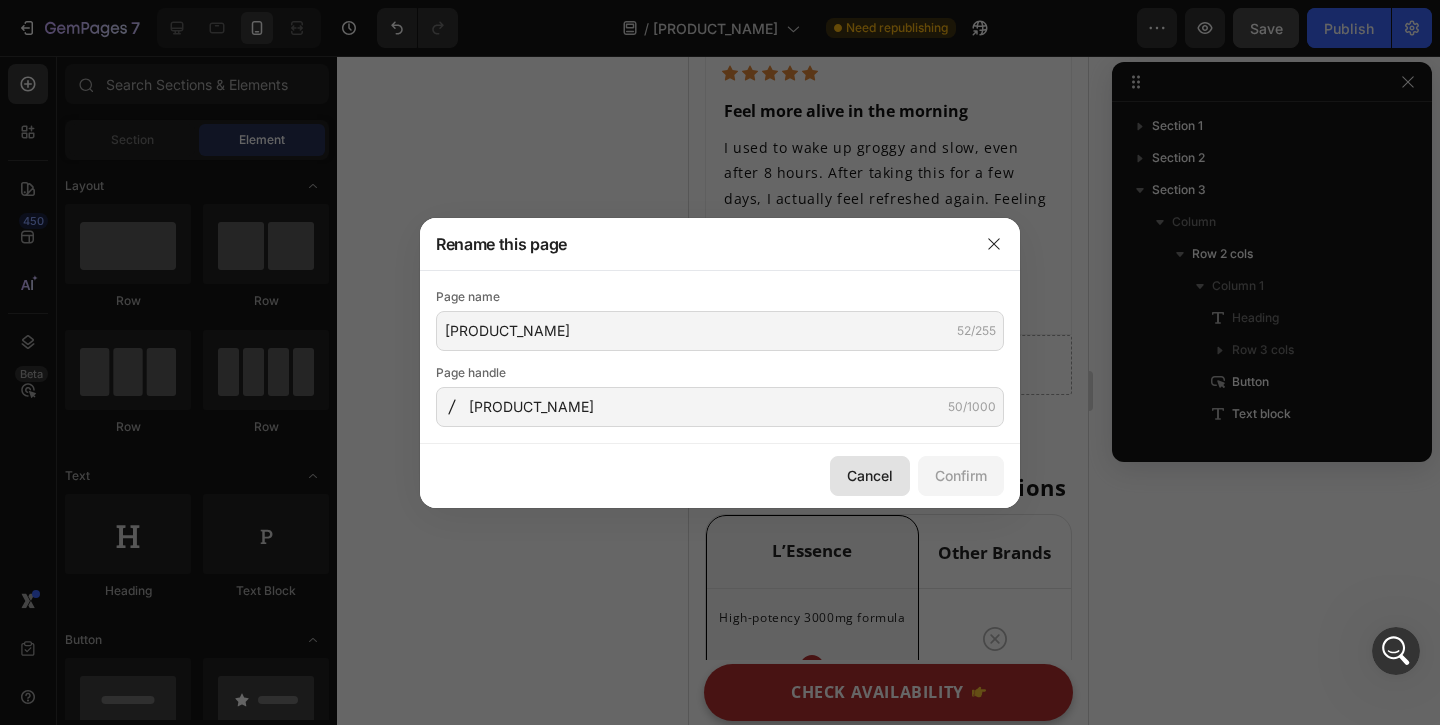 click on "Cancel" at bounding box center [870, 475] 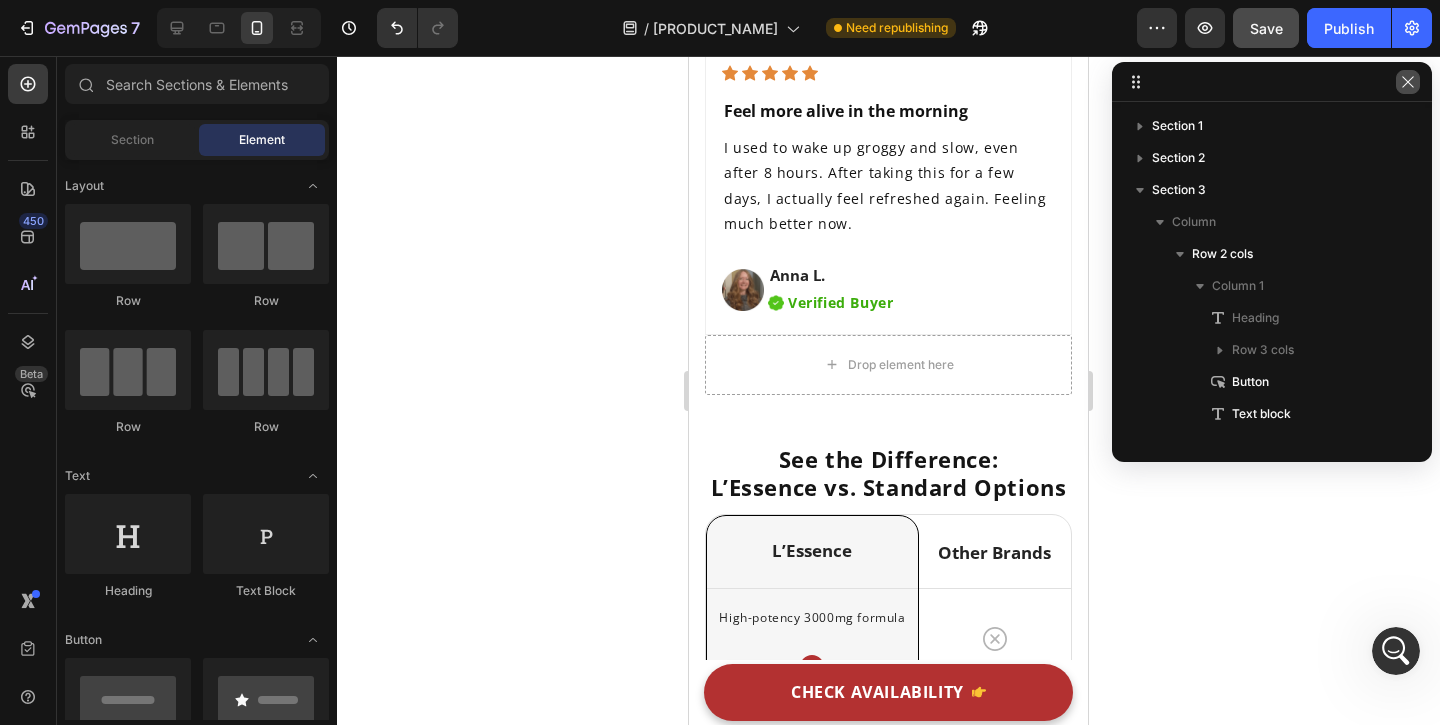 click 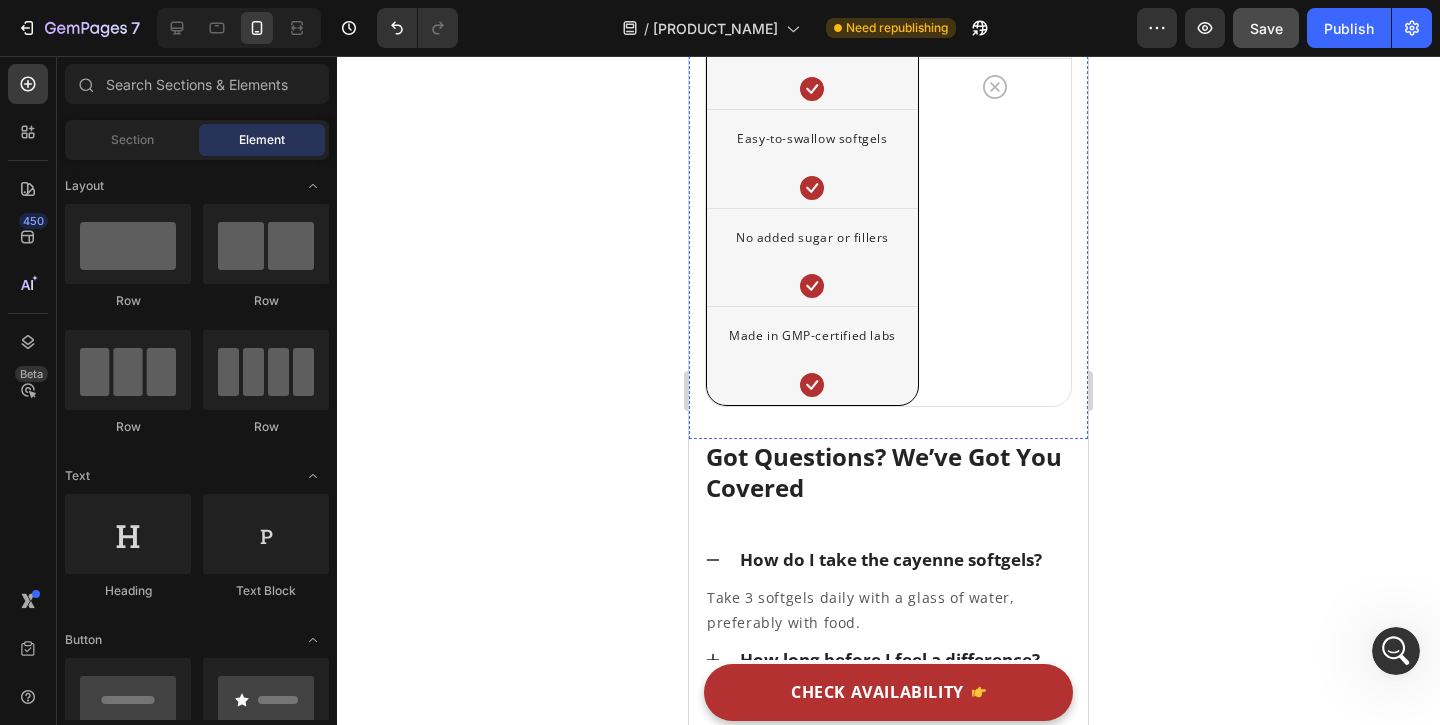 scroll, scrollTop: 10816, scrollLeft: 0, axis: vertical 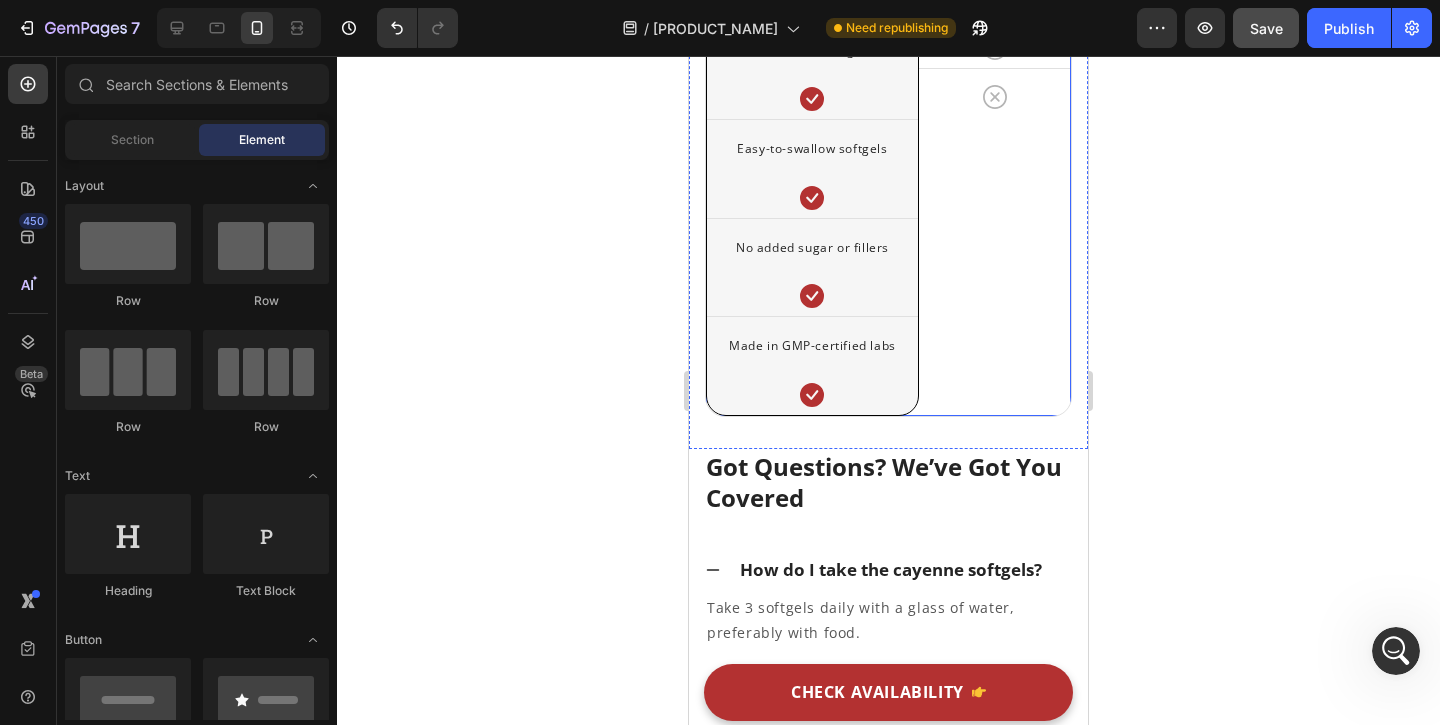click on "Other Brands Heading
Icon Row Row
Icon Row
Icon Row
Icon Row
Icon Row
Icon Row
Icon Row" at bounding box center [995, 34] 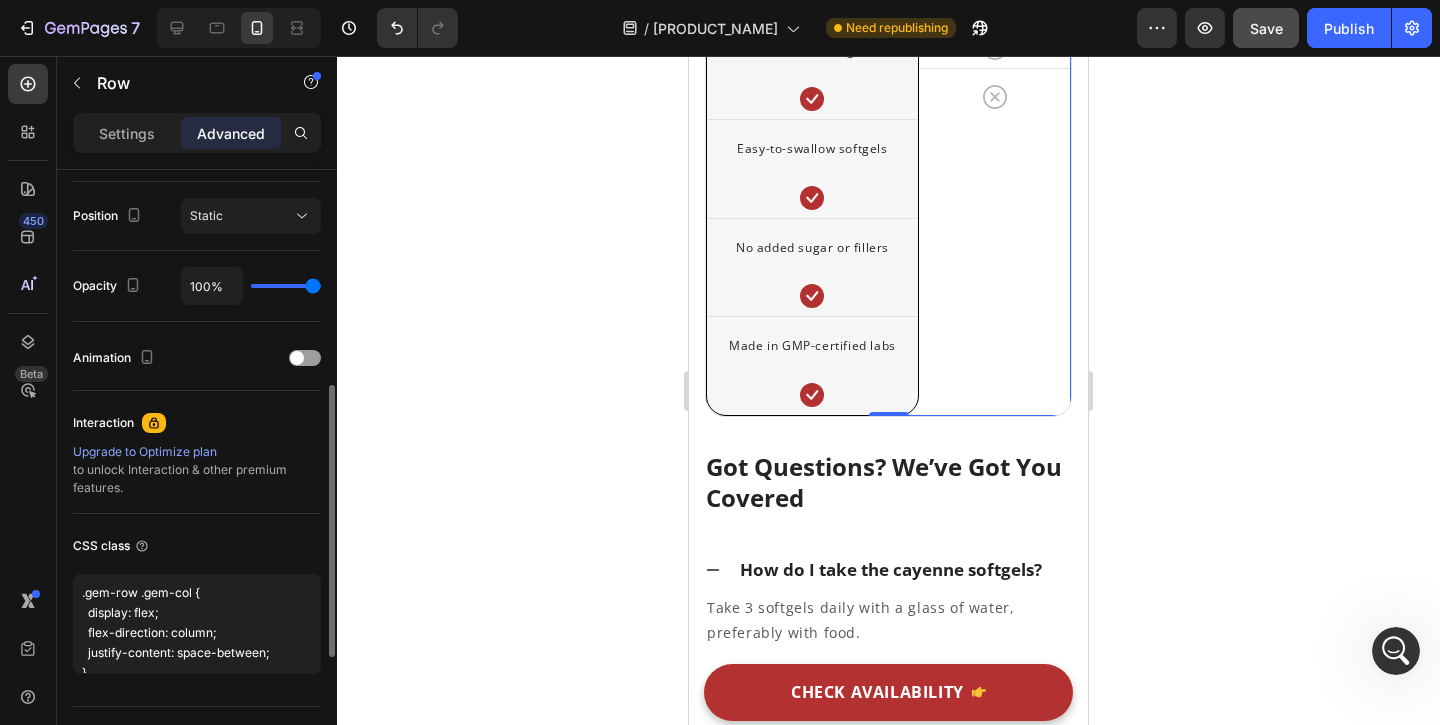 scroll, scrollTop: 764, scrollLeft: 0, axis: vertical 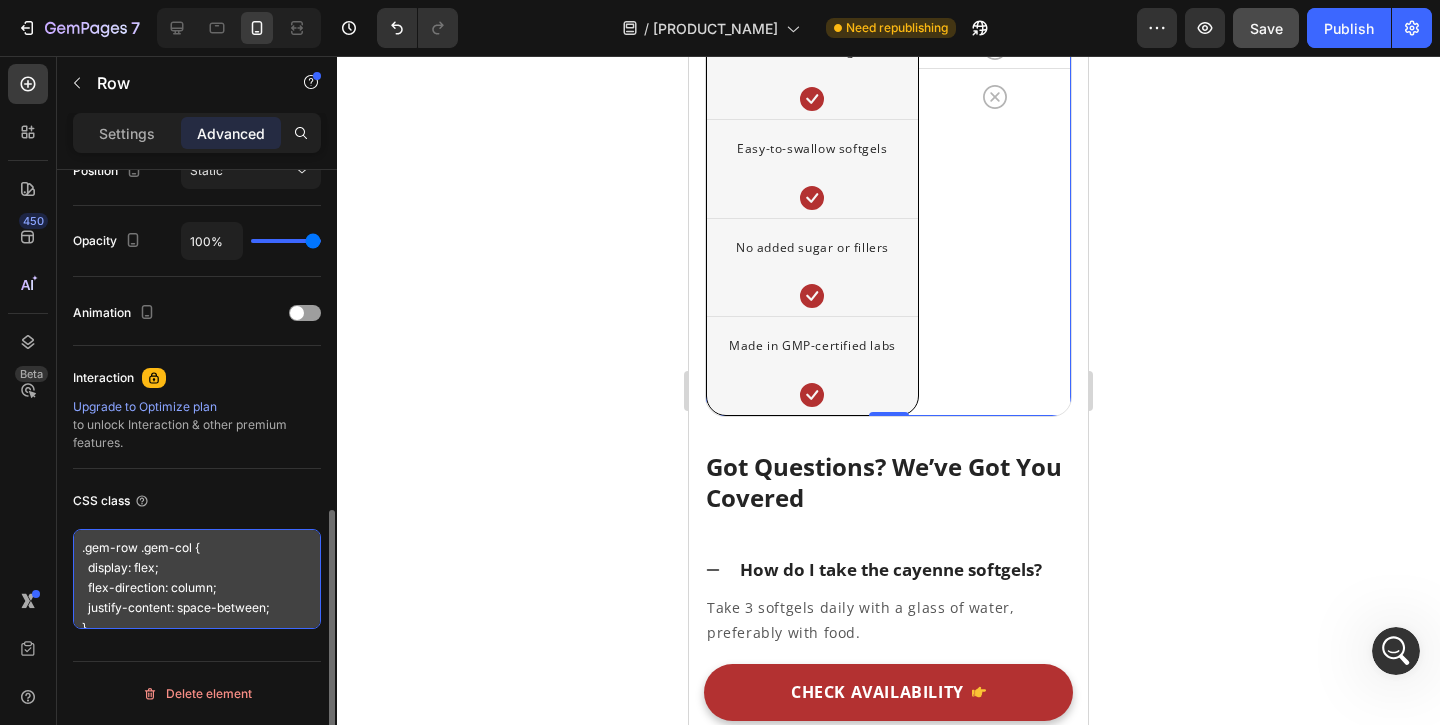 click on ".gem-row .gem-col {
display: flex;
flex-direction: column;
justify-content: space-between;
}" at bounding box center (197, 579) 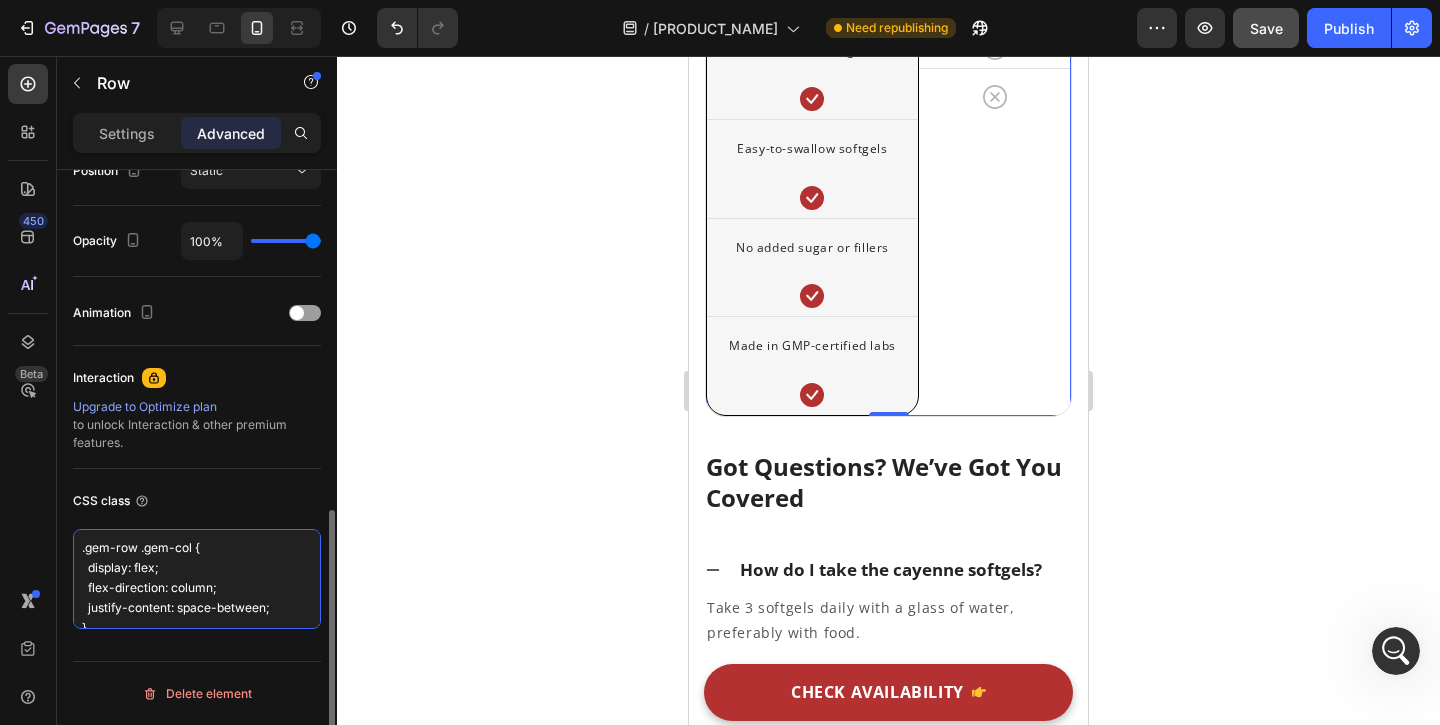 scroll, scrollTop: 18, scrollLeft: 0, axis: vertical 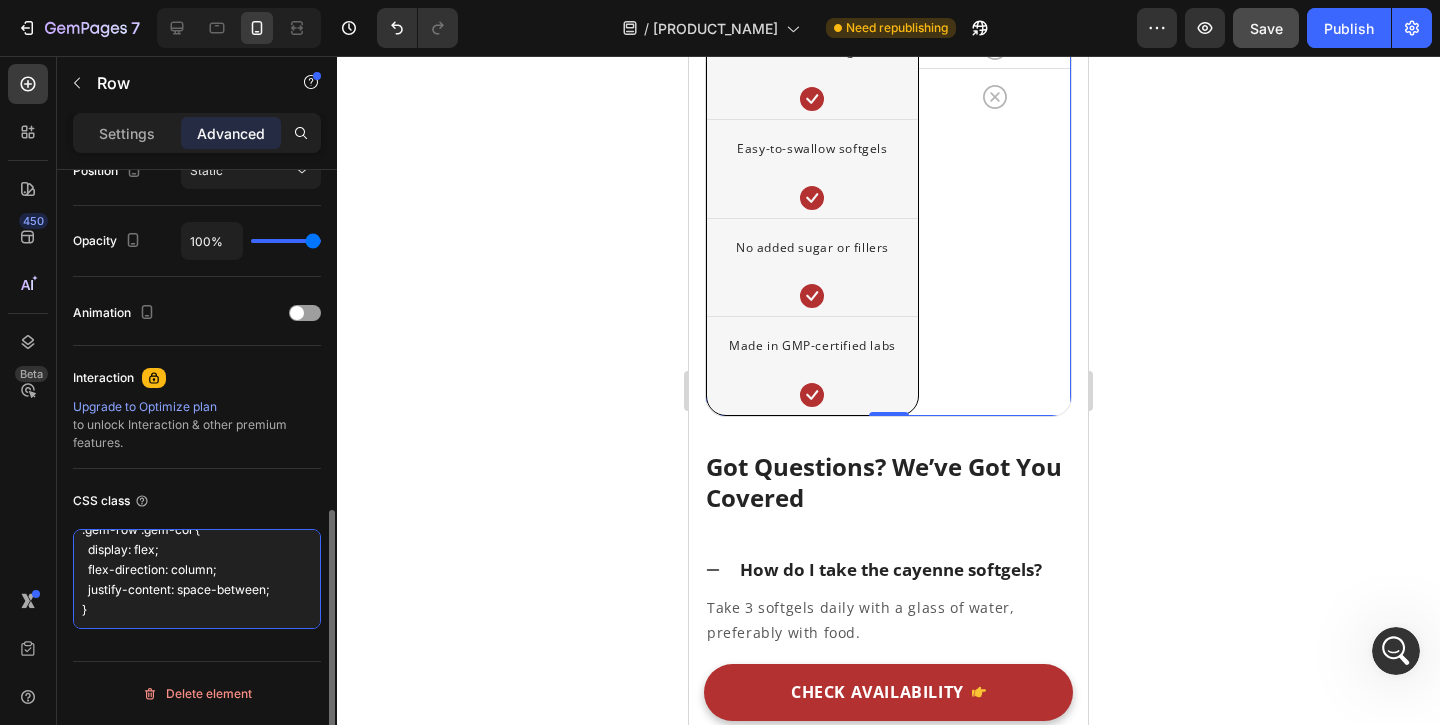 drag, startPoint x: 78, startPoint y: 544, endPoint x: 190, endPoint y: 651, distance: 154.89674 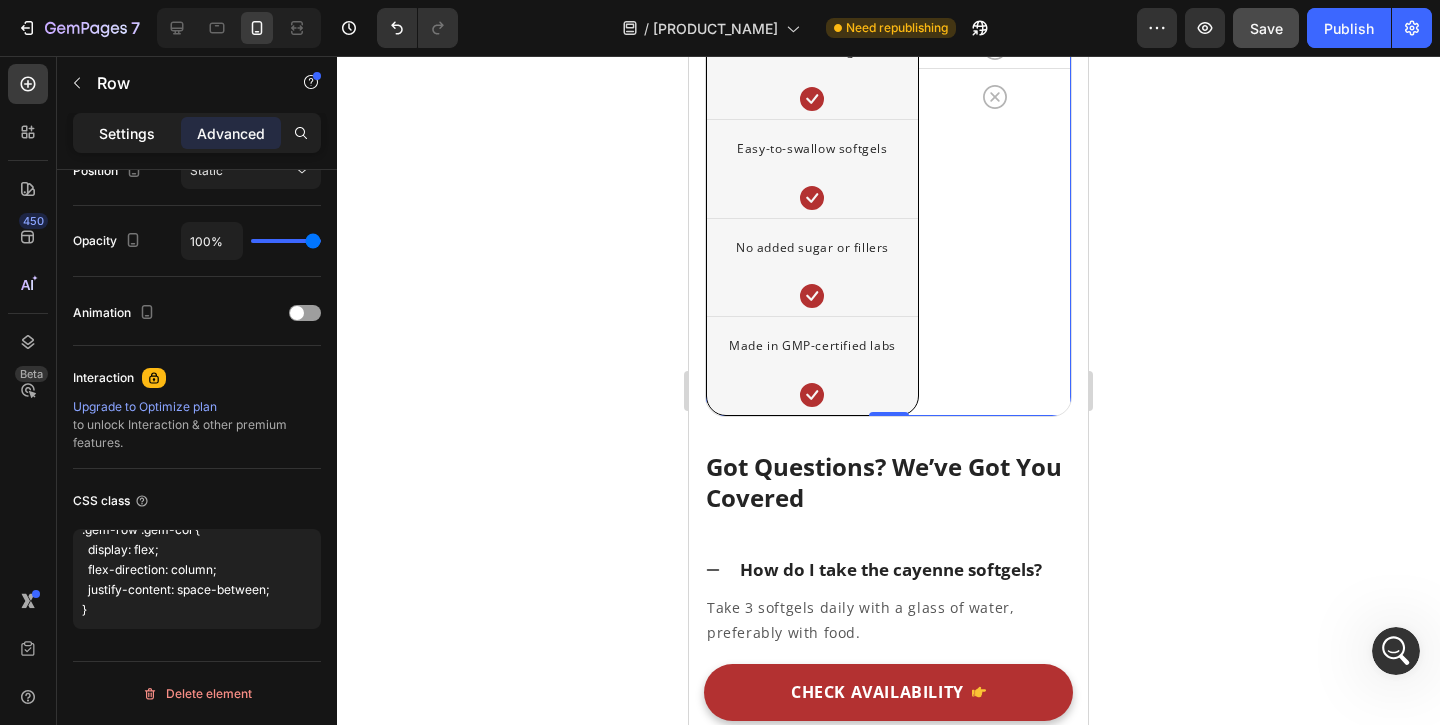 click on "Settings" at bounding box center (127, 133) 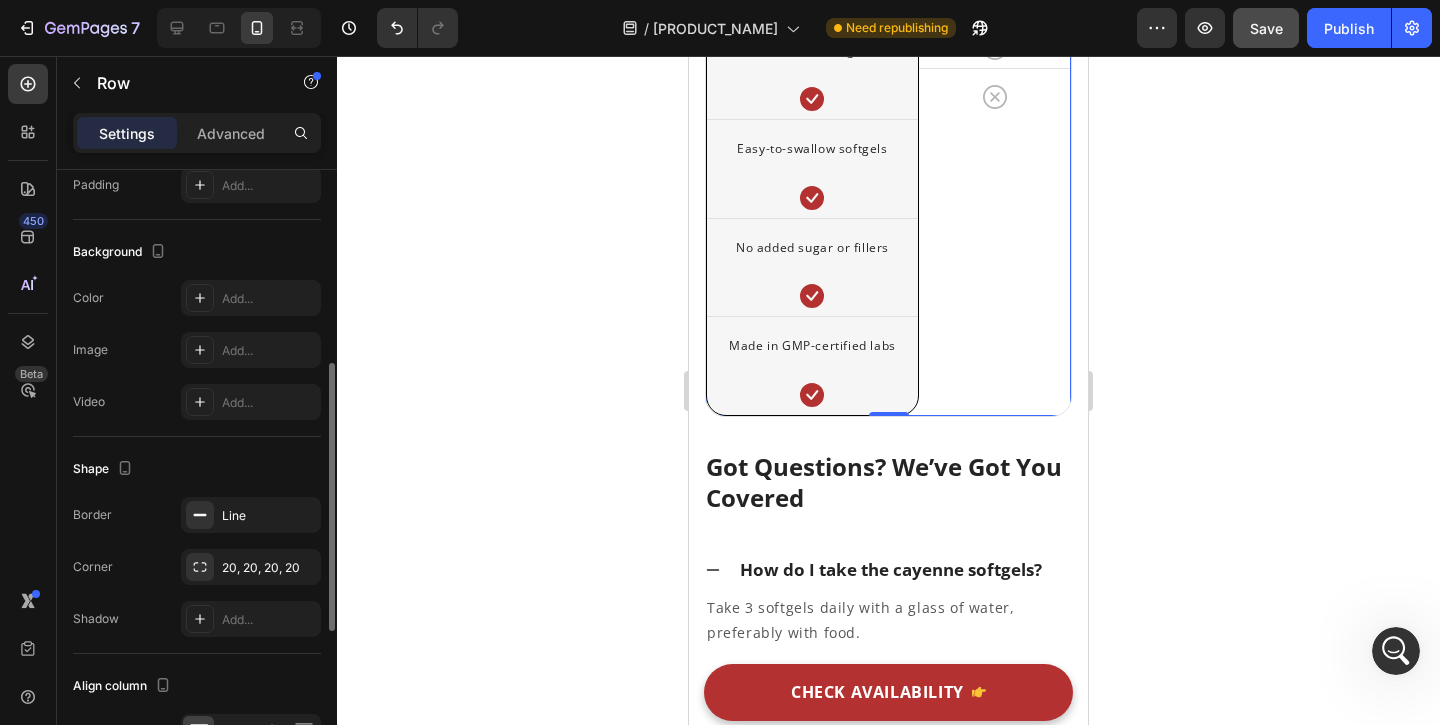 scroll, scrollTop: 561, scrollLeft: 0, axis: vertical 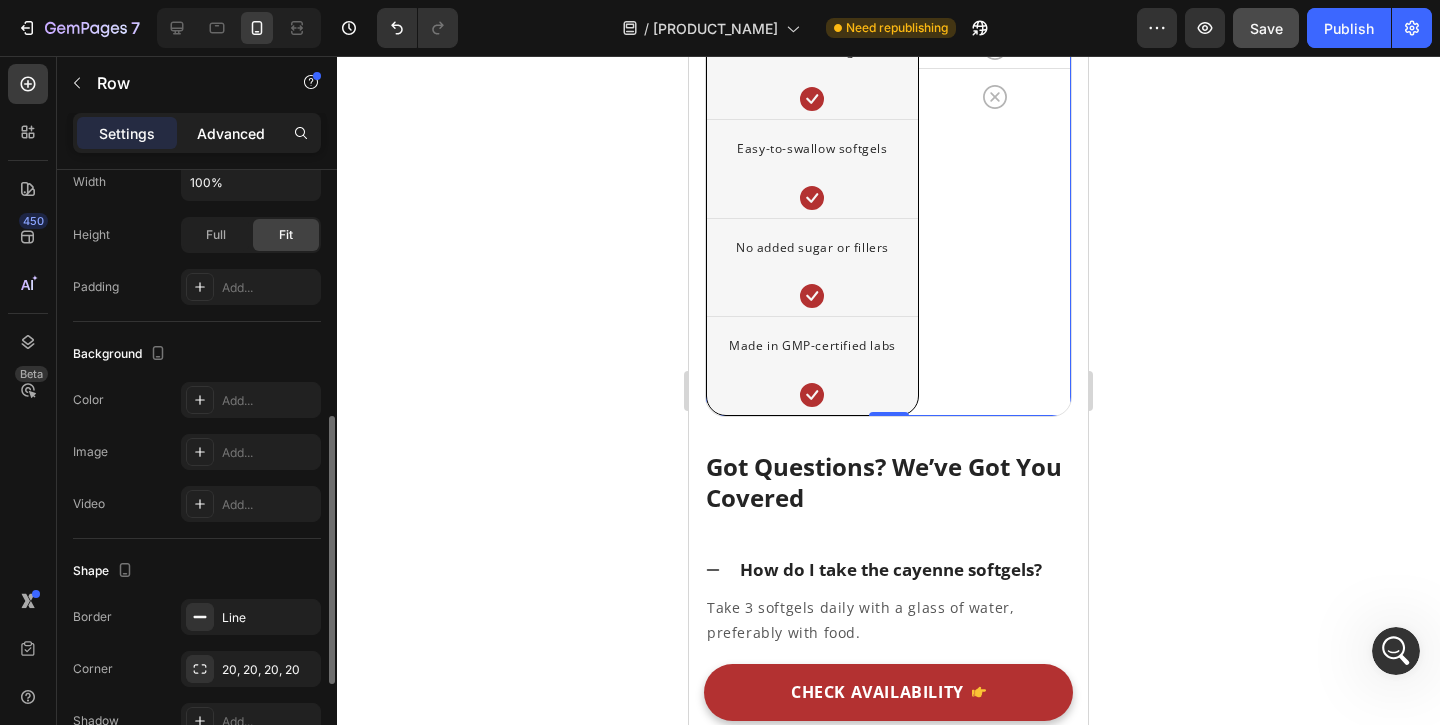 click on "Advanced" 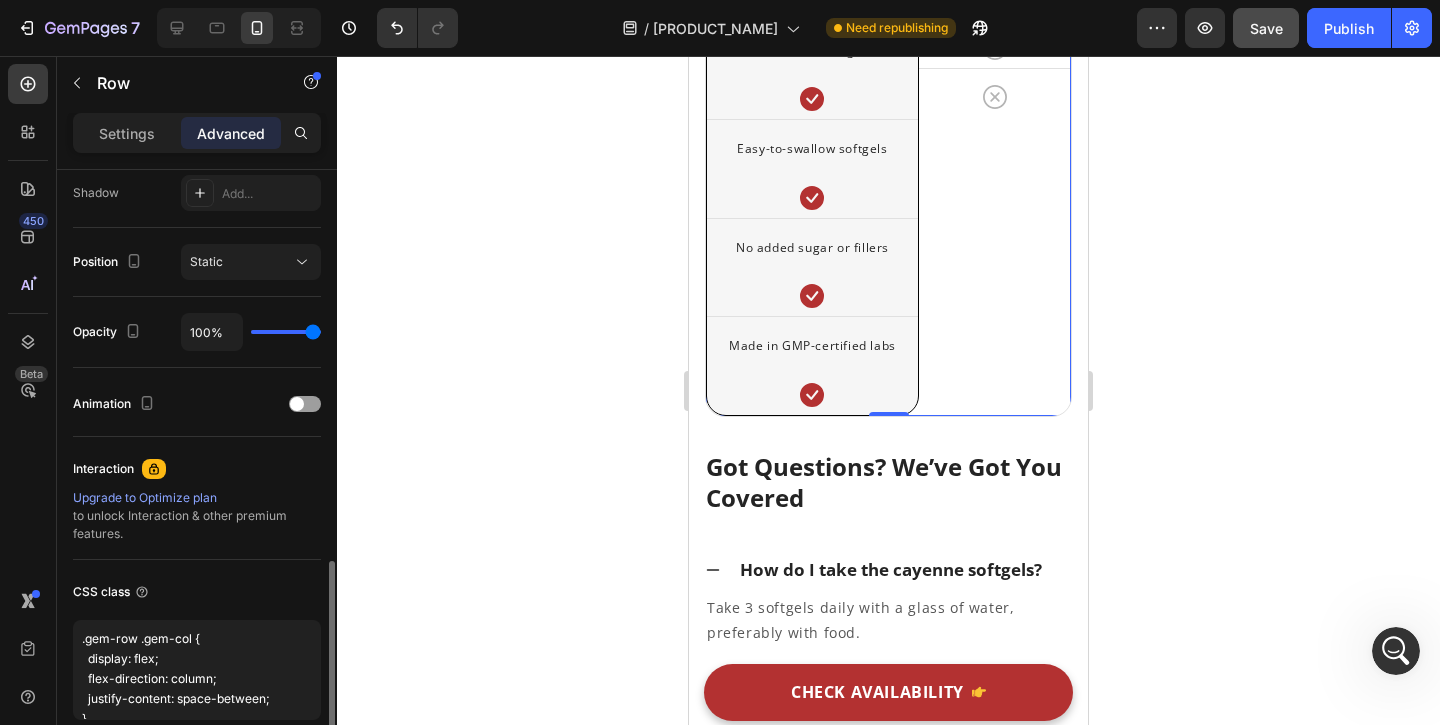 scroll, scrollTop: 764, scrollLeft: 0, axis: vertical 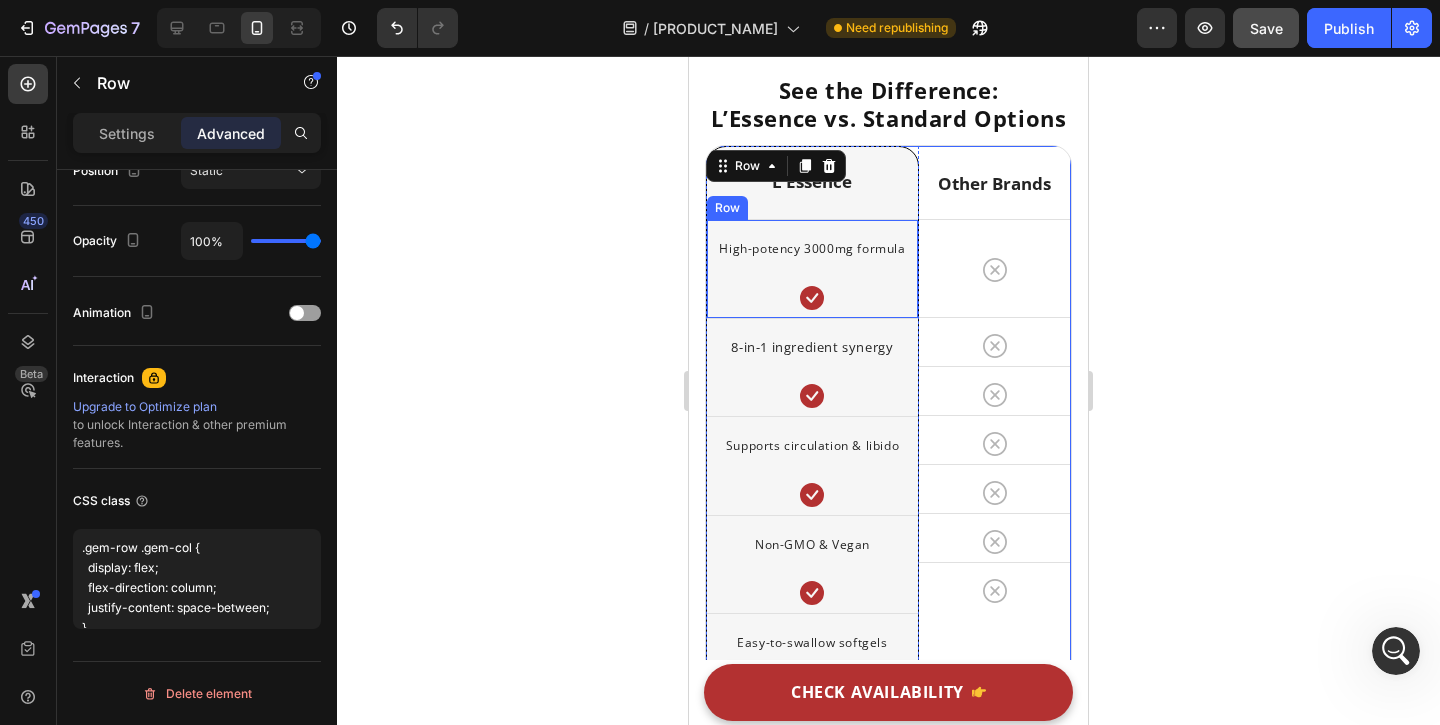 click on "High-potency 3000mg formula Text block
Icon Row" at bounding box center (812, 268) 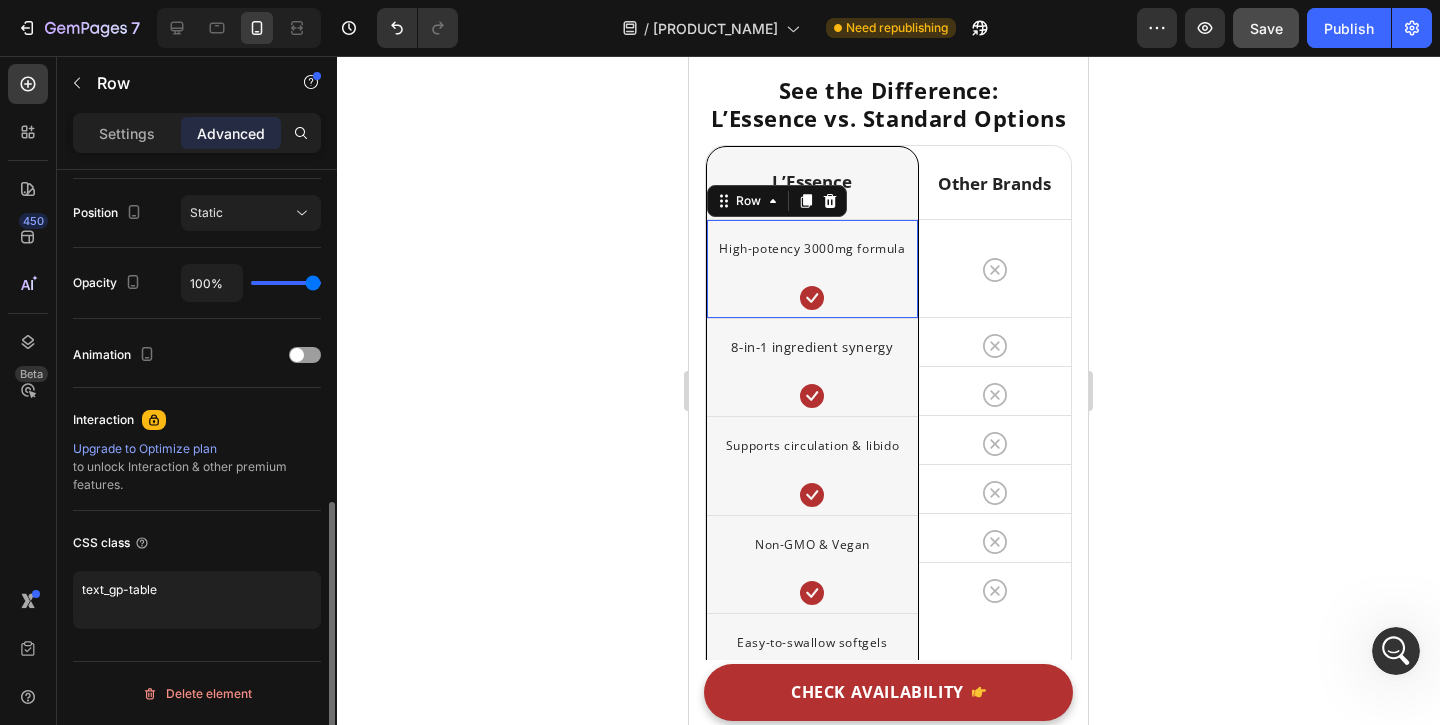 scroll, scrollTop: 722, scrollLeft: 0, axis: vertical 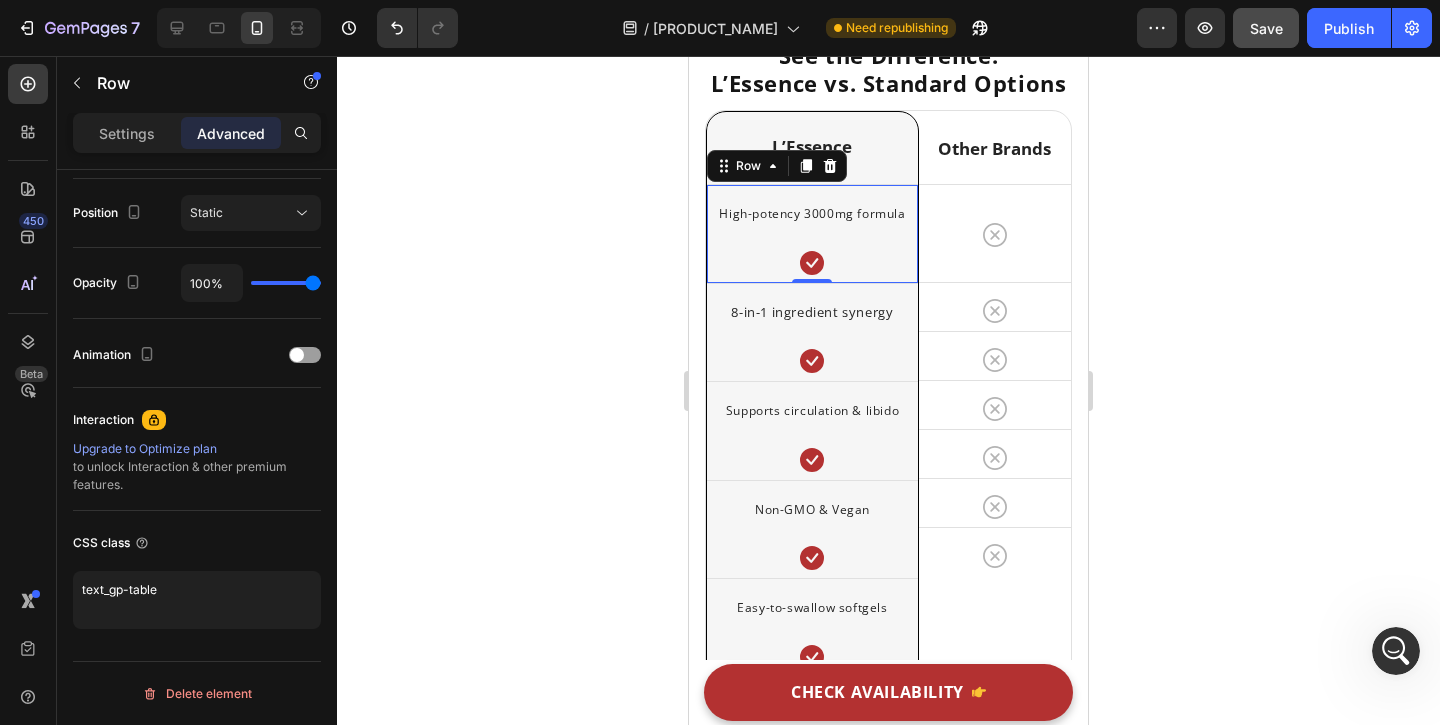click 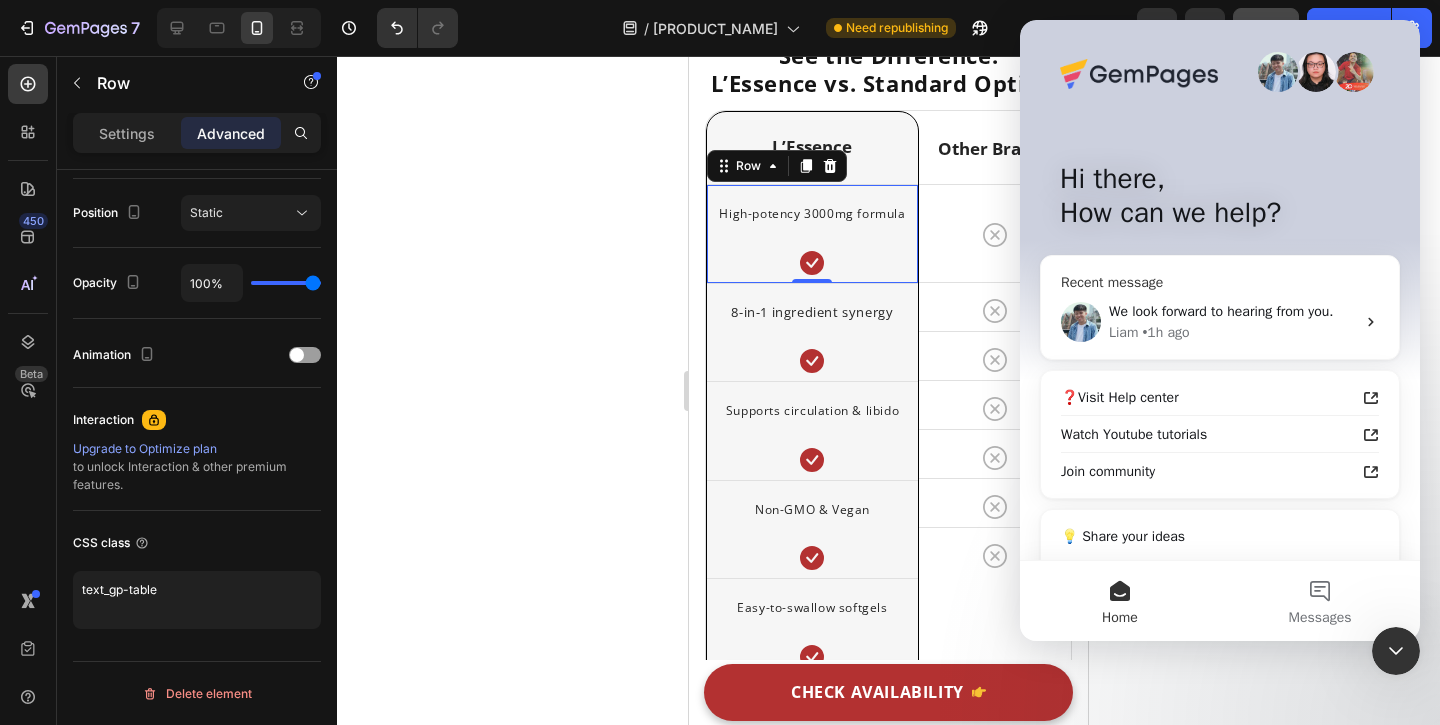 click on "We look forward to hearing from you. Liam •  1h ago" at bounding box center (1220, 322) 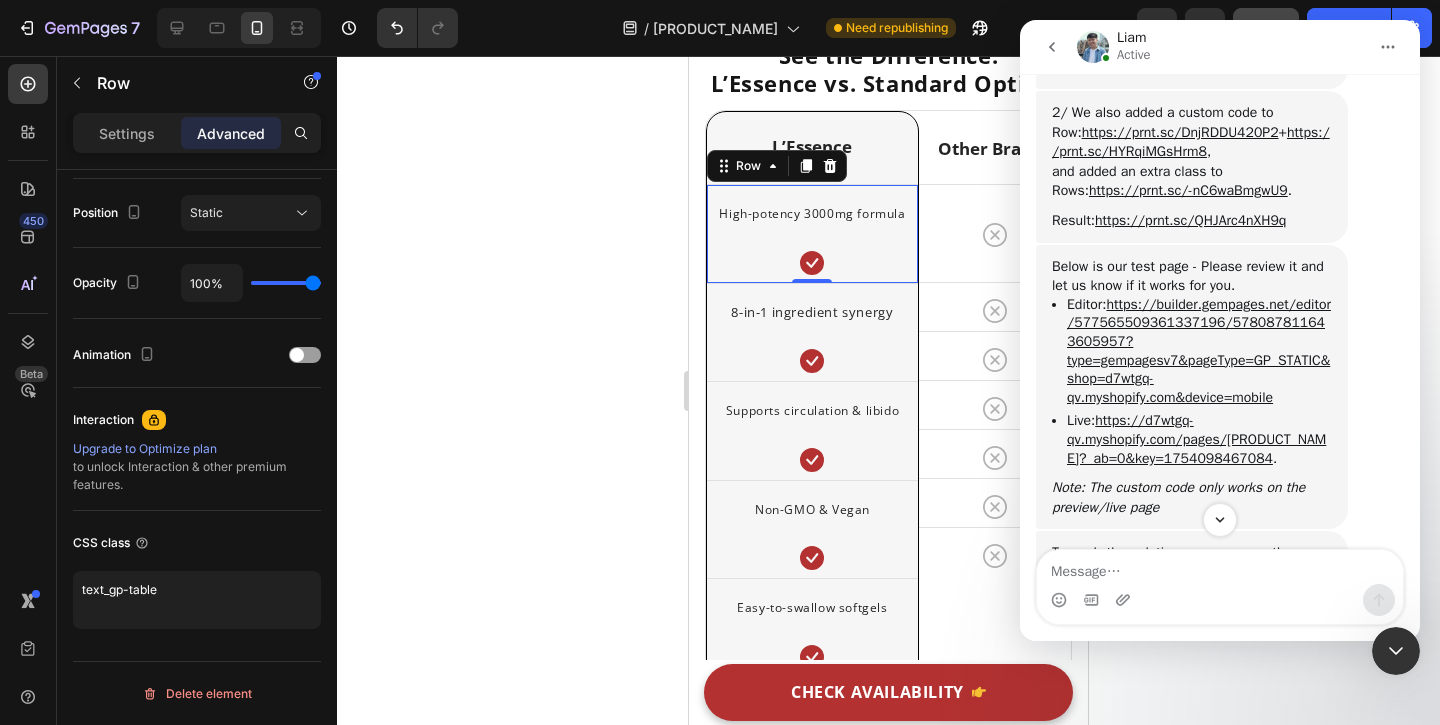 scroll, scrollTop: 4508, scrollLeft: 0, axis: vertical 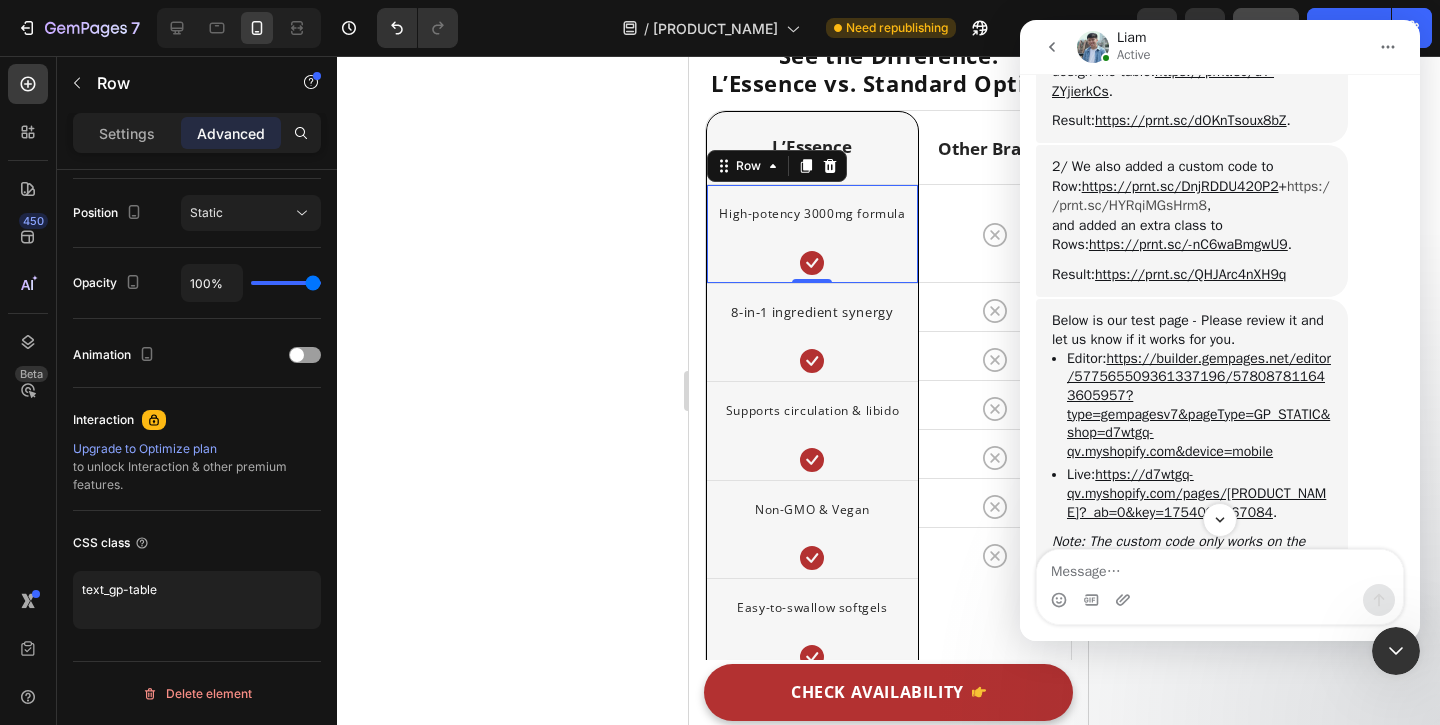 click on "https://prnt.sc/HYRqiMGsHrm8" at bounding box center [1191, 196] 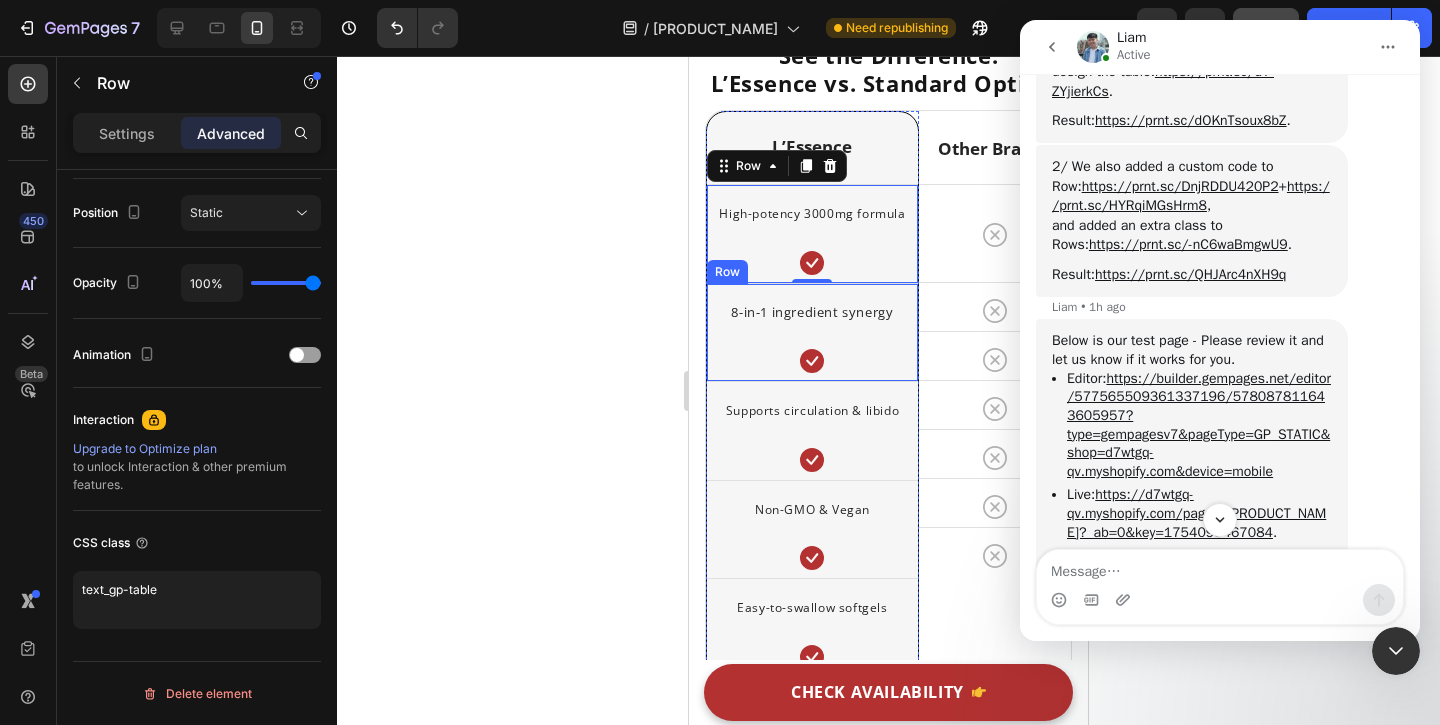 click on "8-in-1 ingredient synergy Text block
Icon" at bounding box center (812, 337) 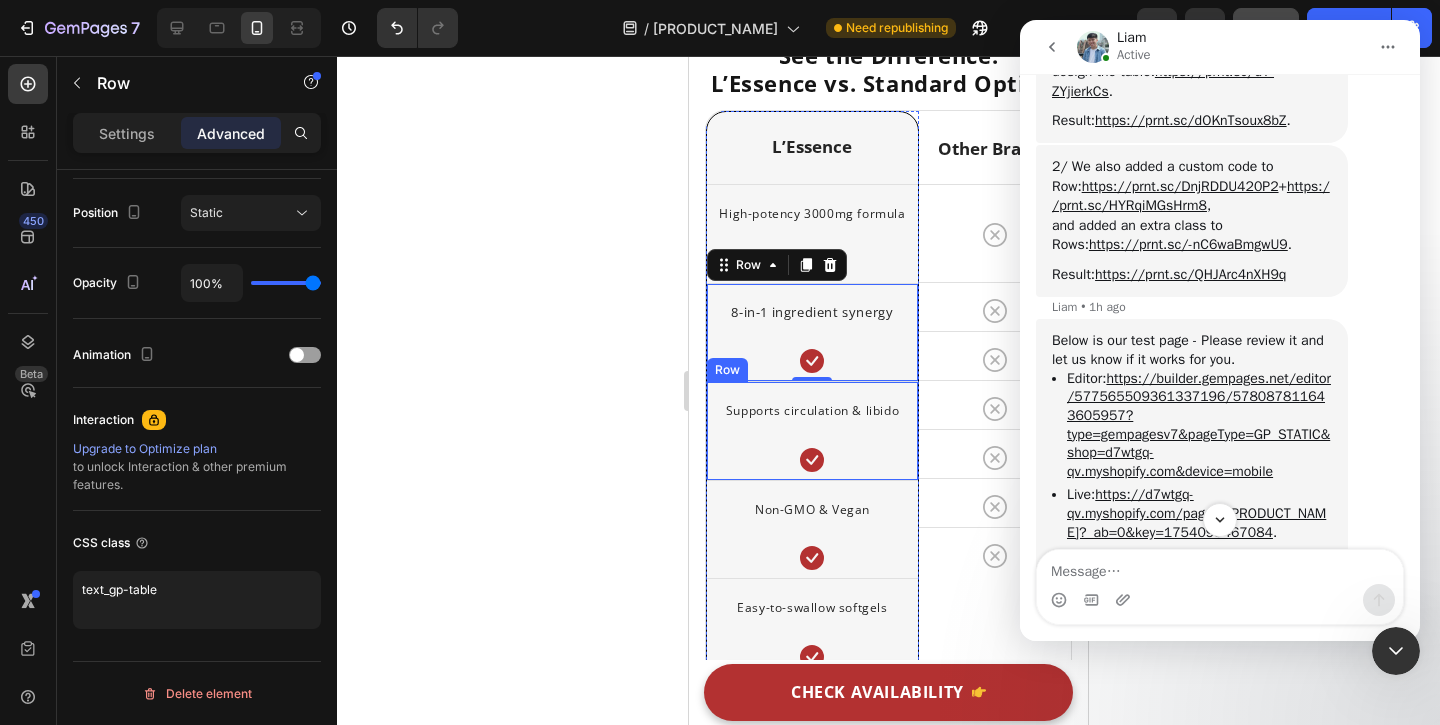 click on "Supports circulation & libido Text block
Icon Row" at bounding box center [812, 430] 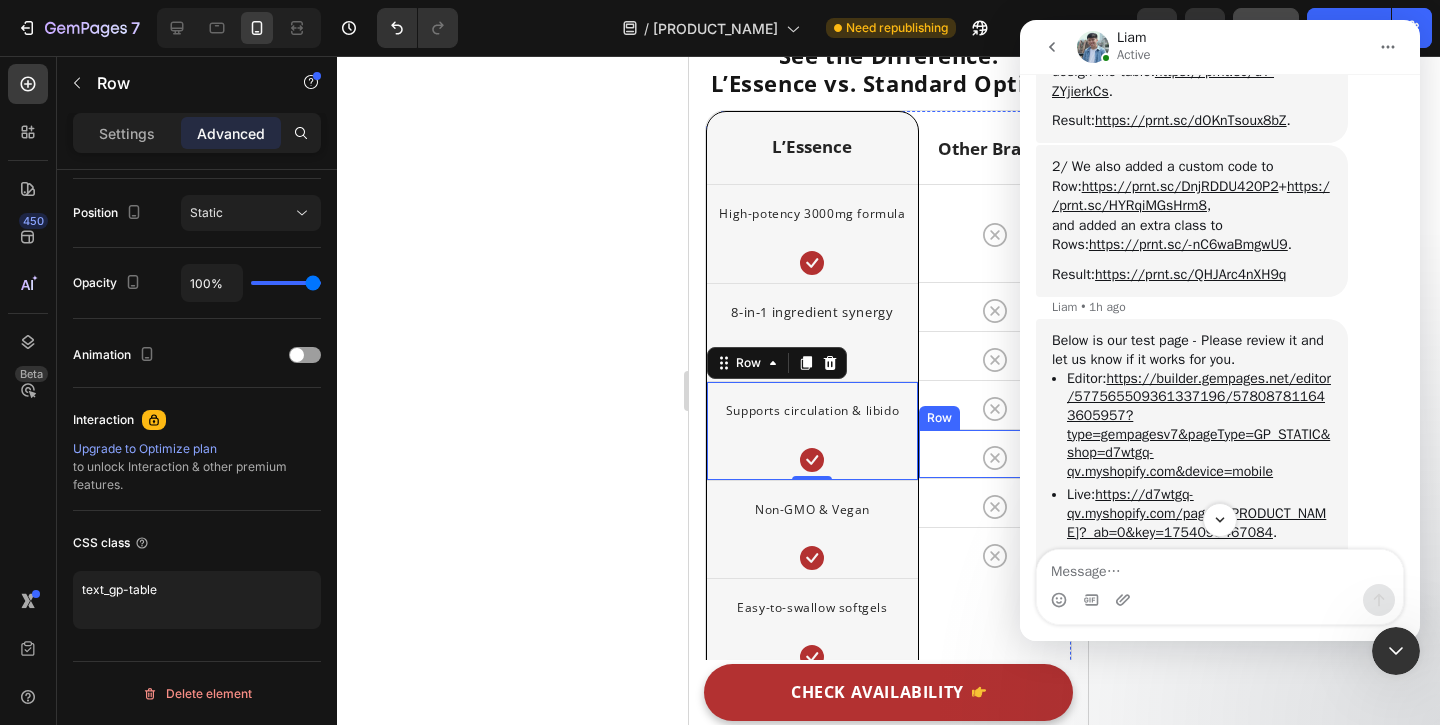 click on "Icon Row" at bounding box center [995, 453] 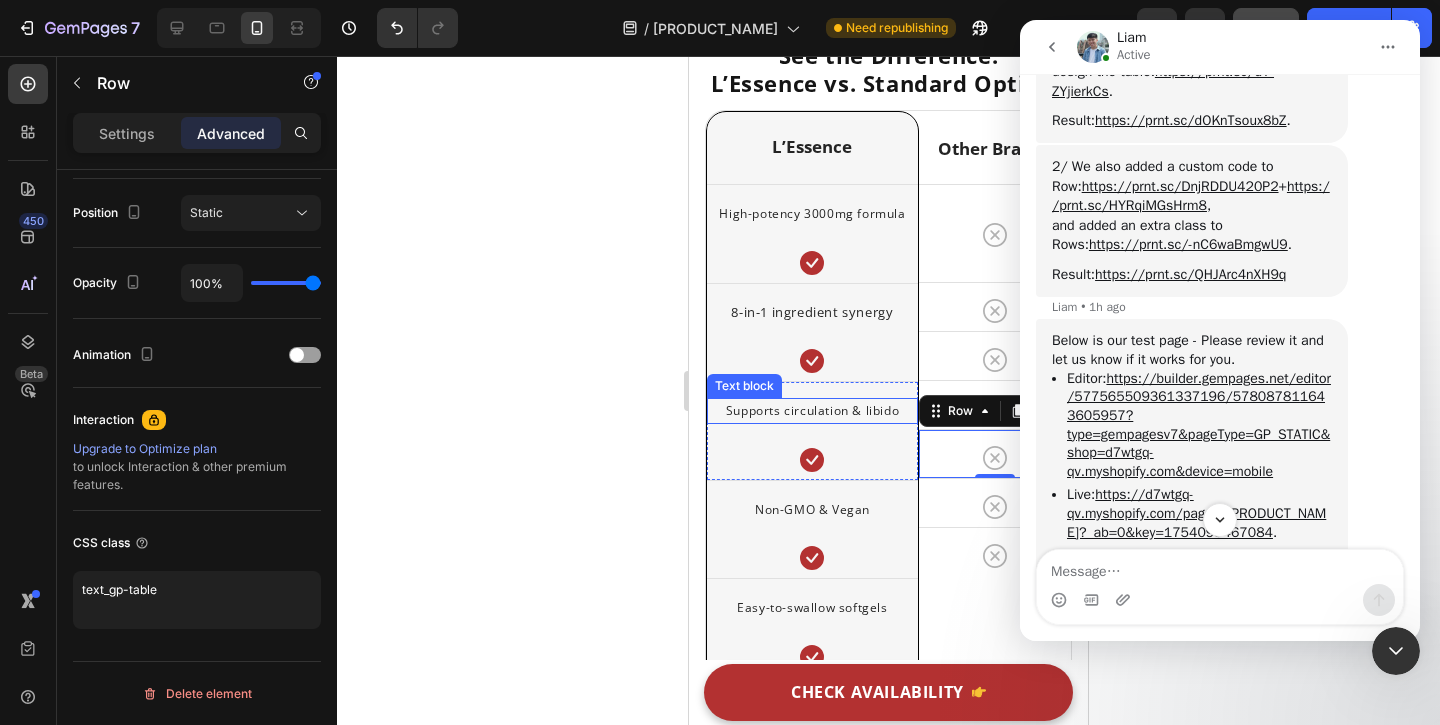 click 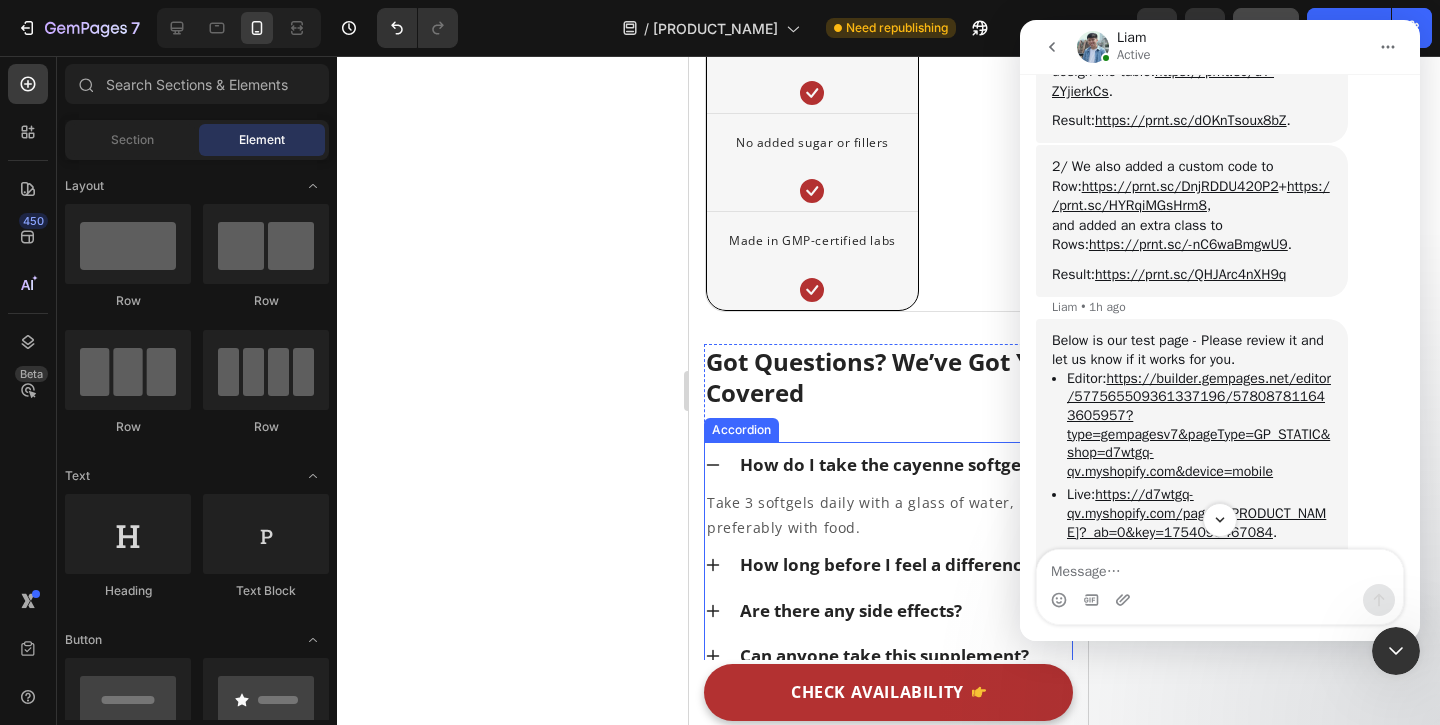 scroll, scrollTop: 10801, scrollLeft: 0, axis: vertical 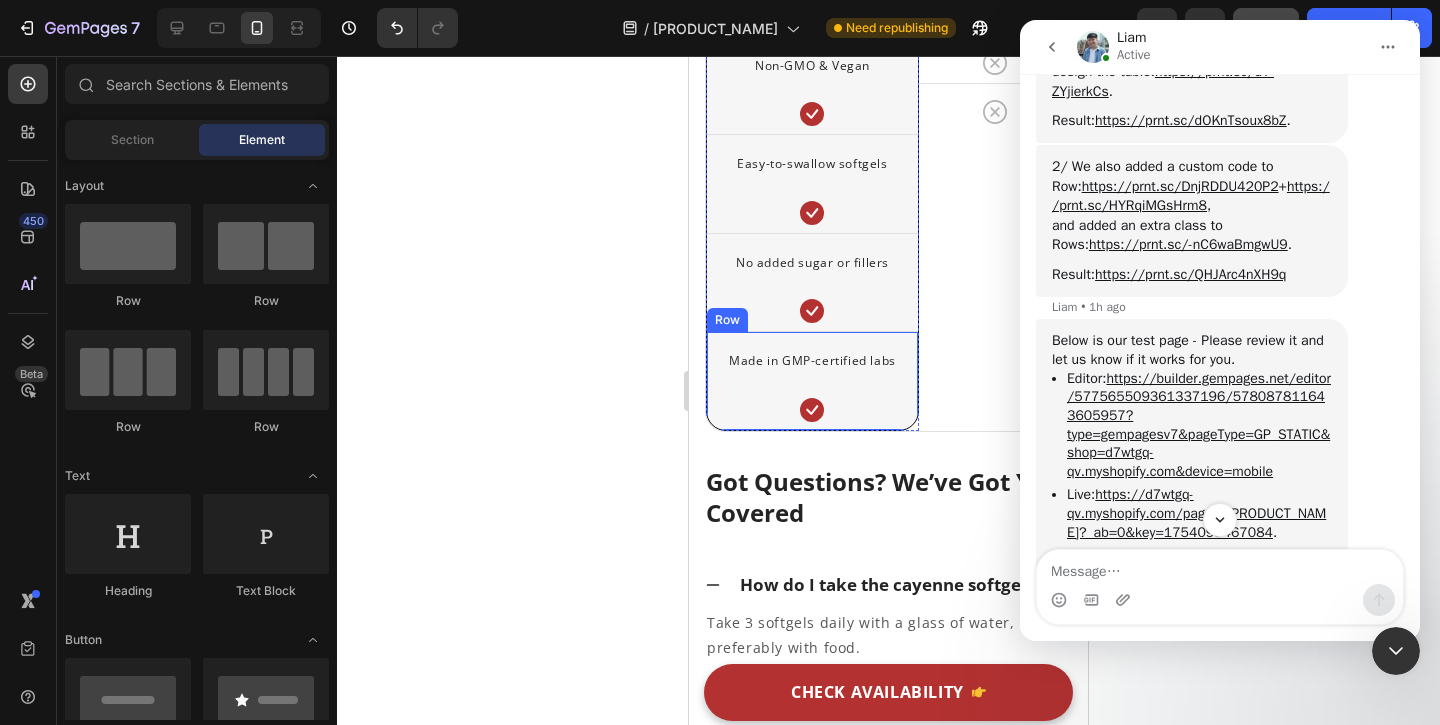 click on "Made in GMP-certified labs Text block
Icon" at bounding box center [812, 385] 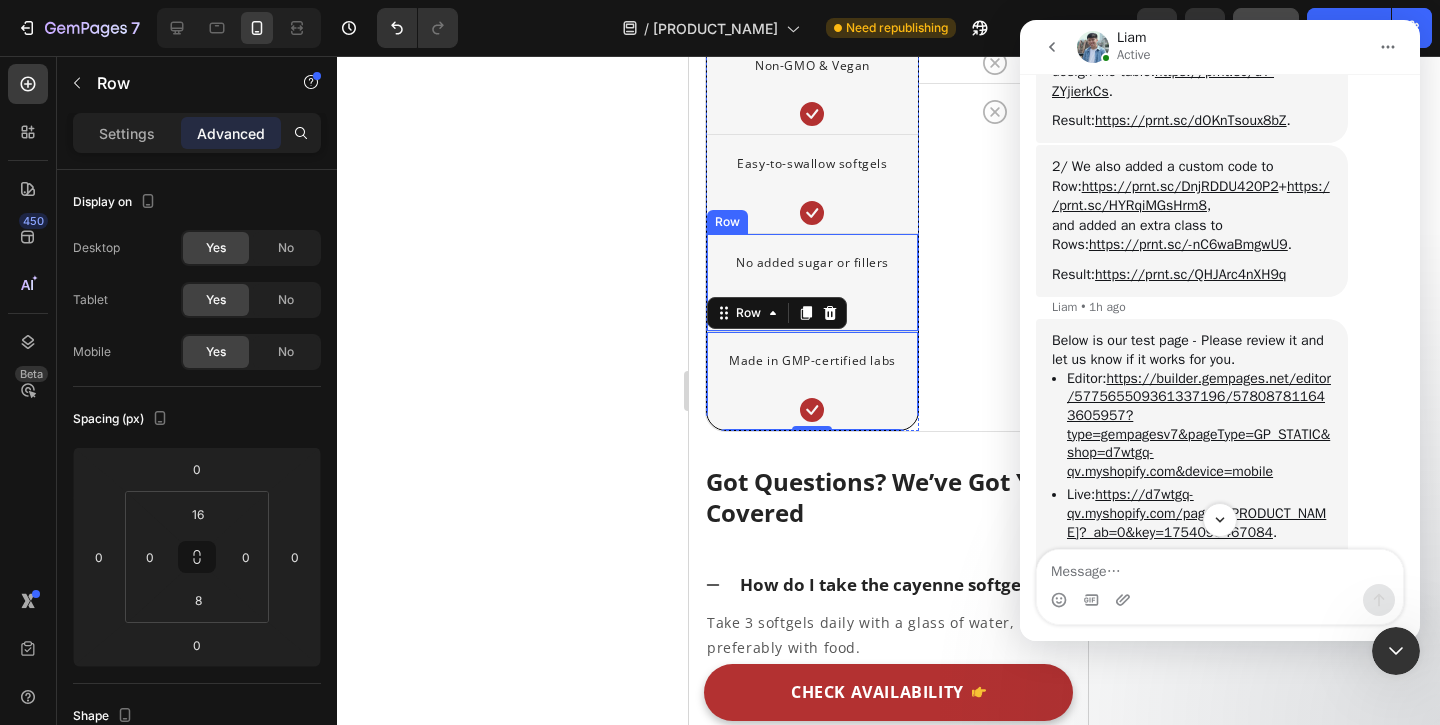 click on "No added sugar or fillers Text block
Icon" at bounding box center (812, 287) 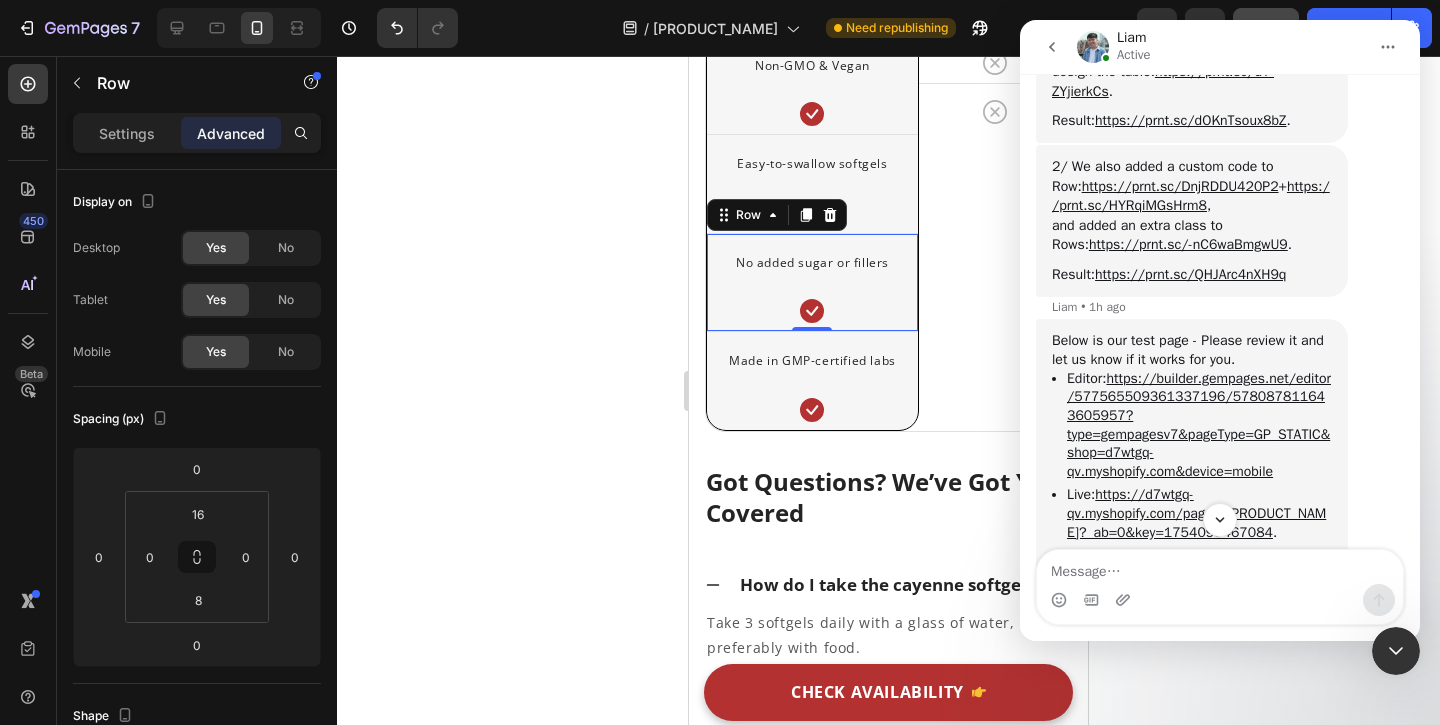 scroll, scrollTop: 722, scrollLeft: 0, axis: vertical 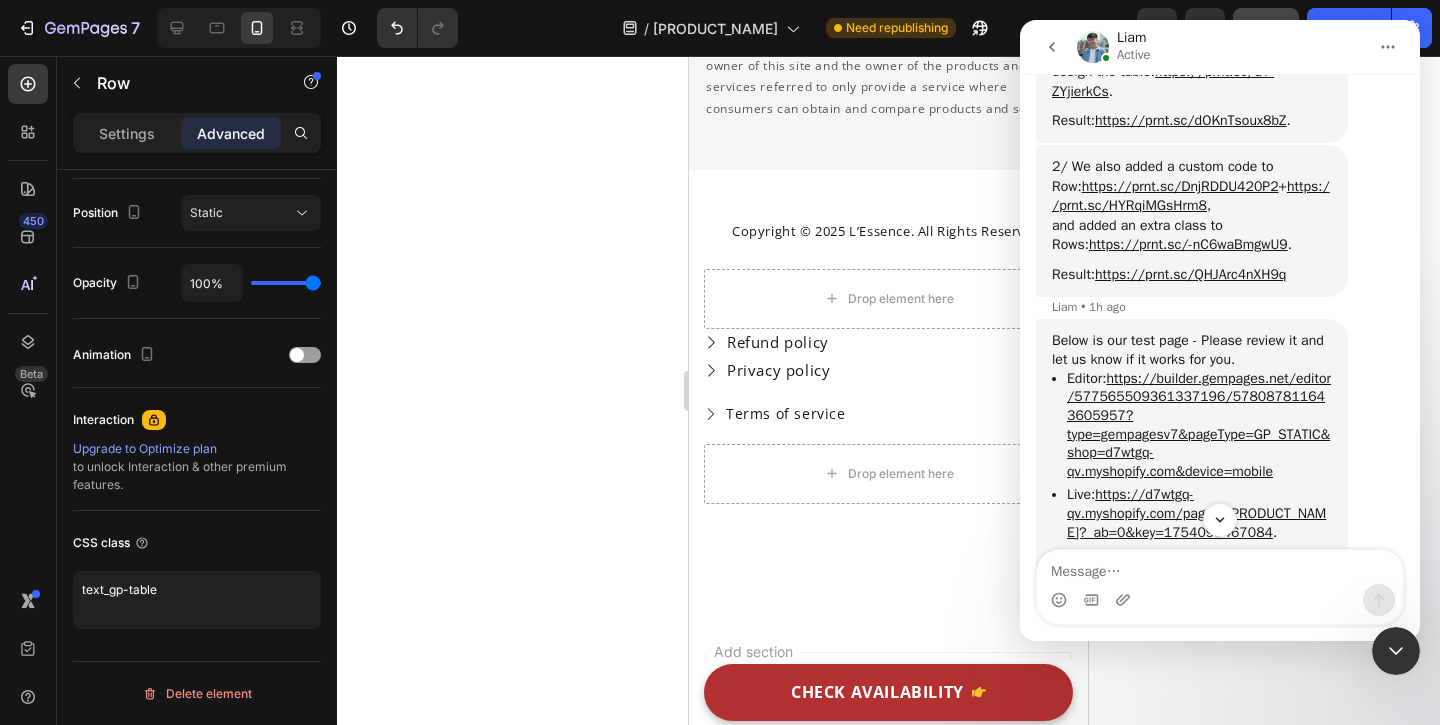 click at bounding box center (1052, 47) 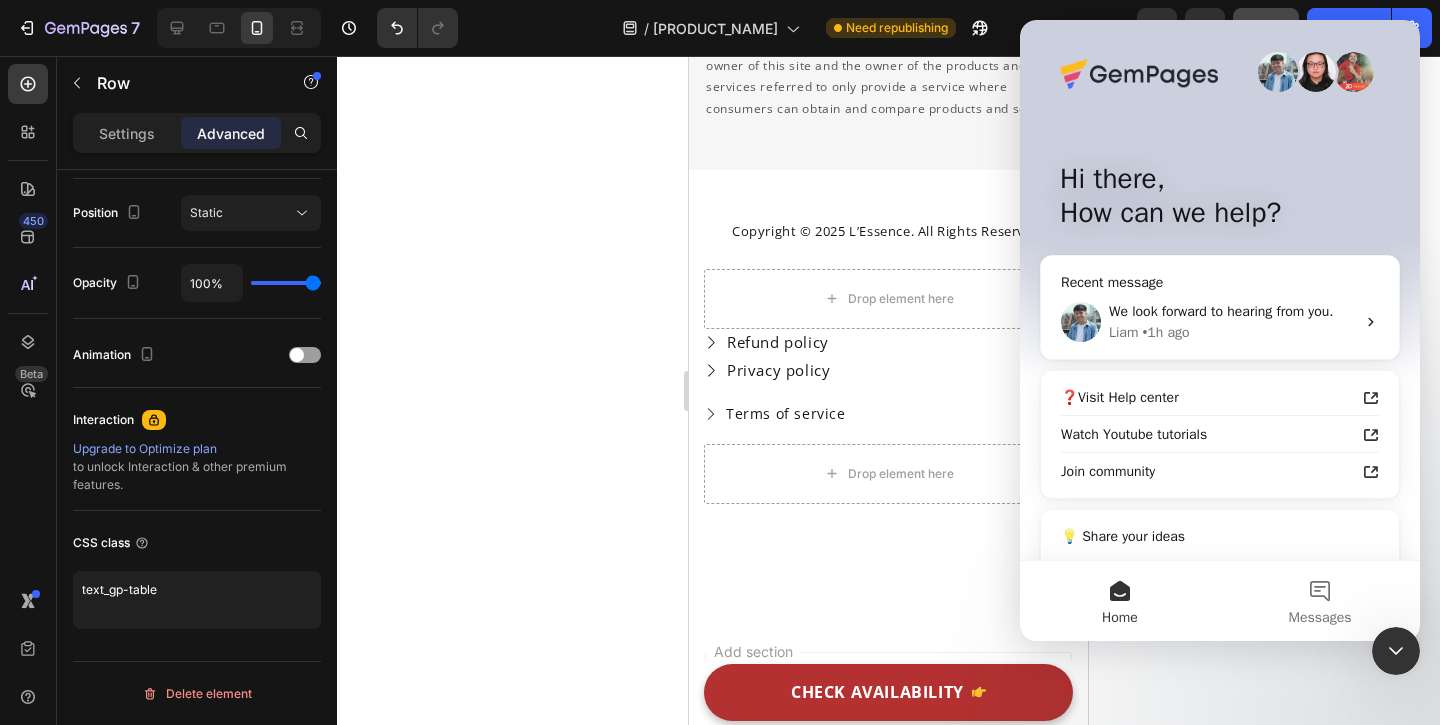 click 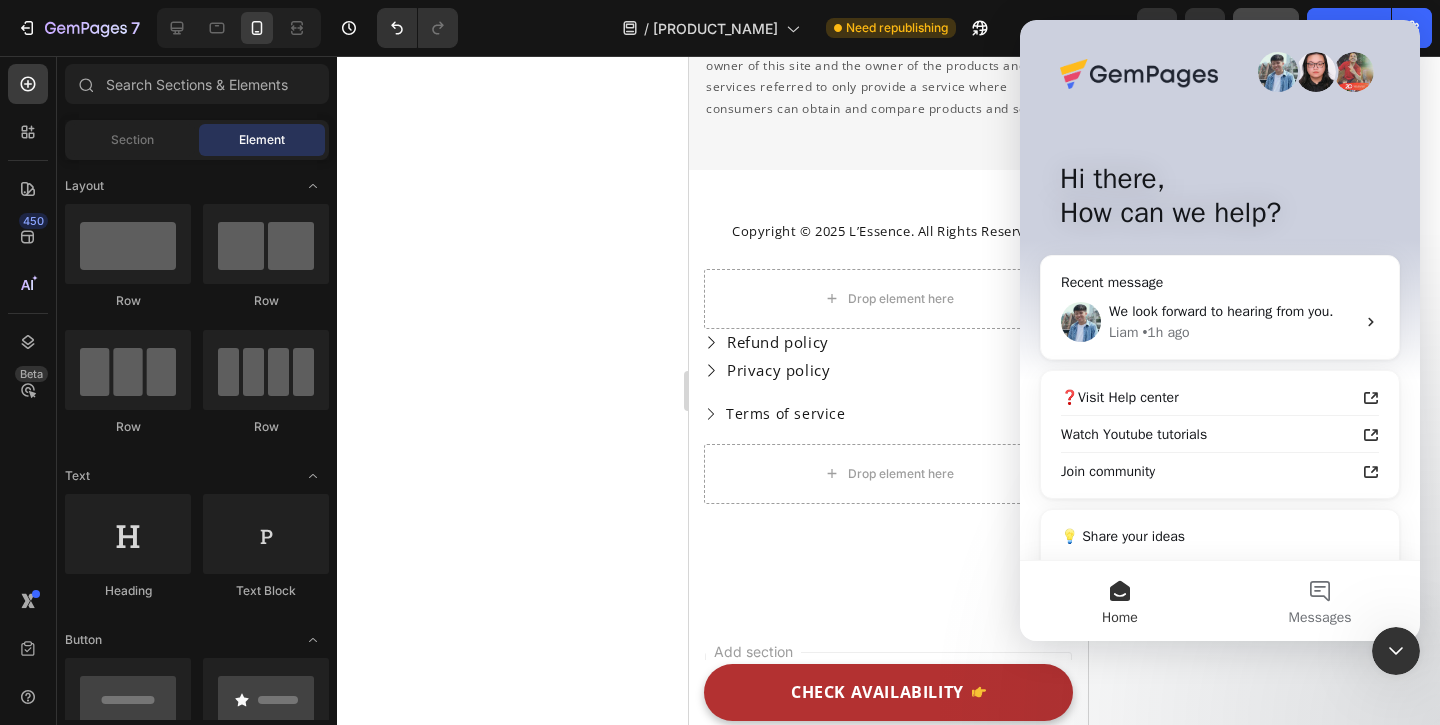 click 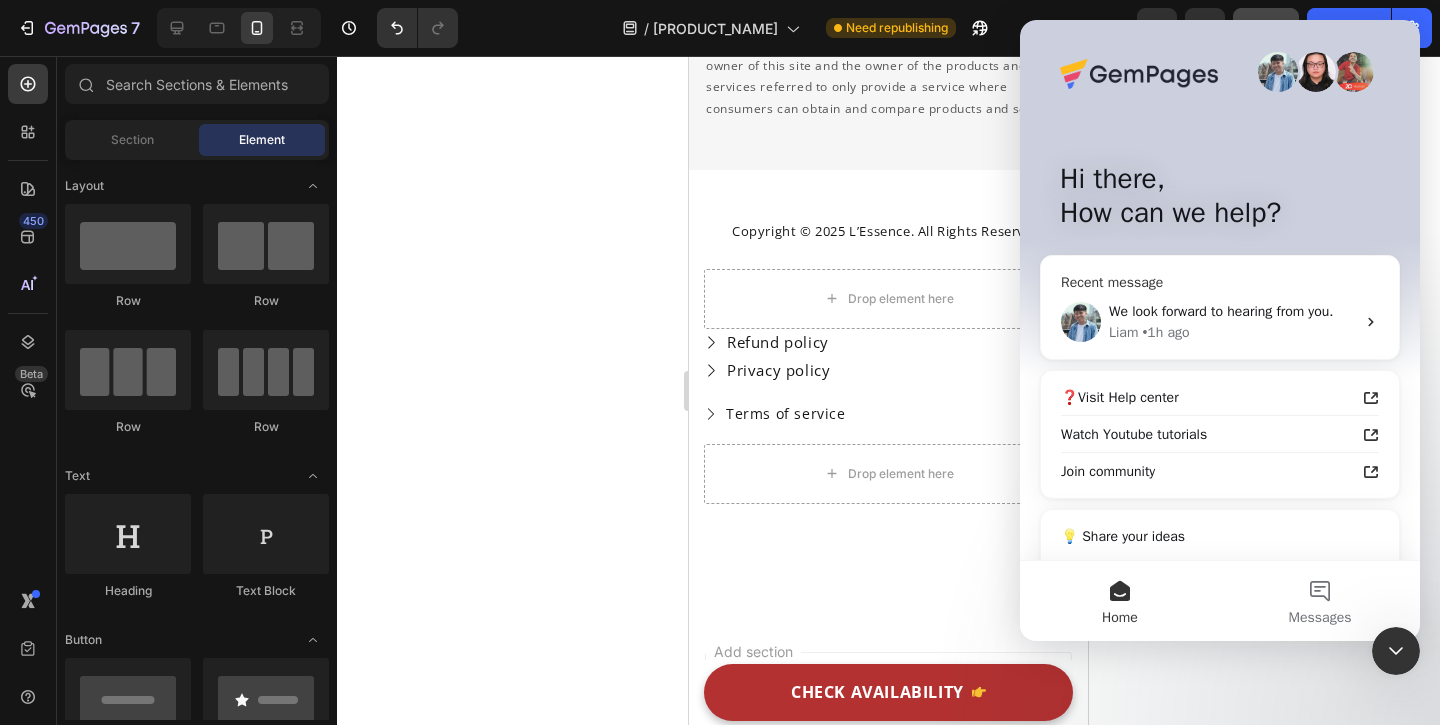click on "We look forward to hearing from you. Liam •  1h ago" at bounding box center [1220, 322] 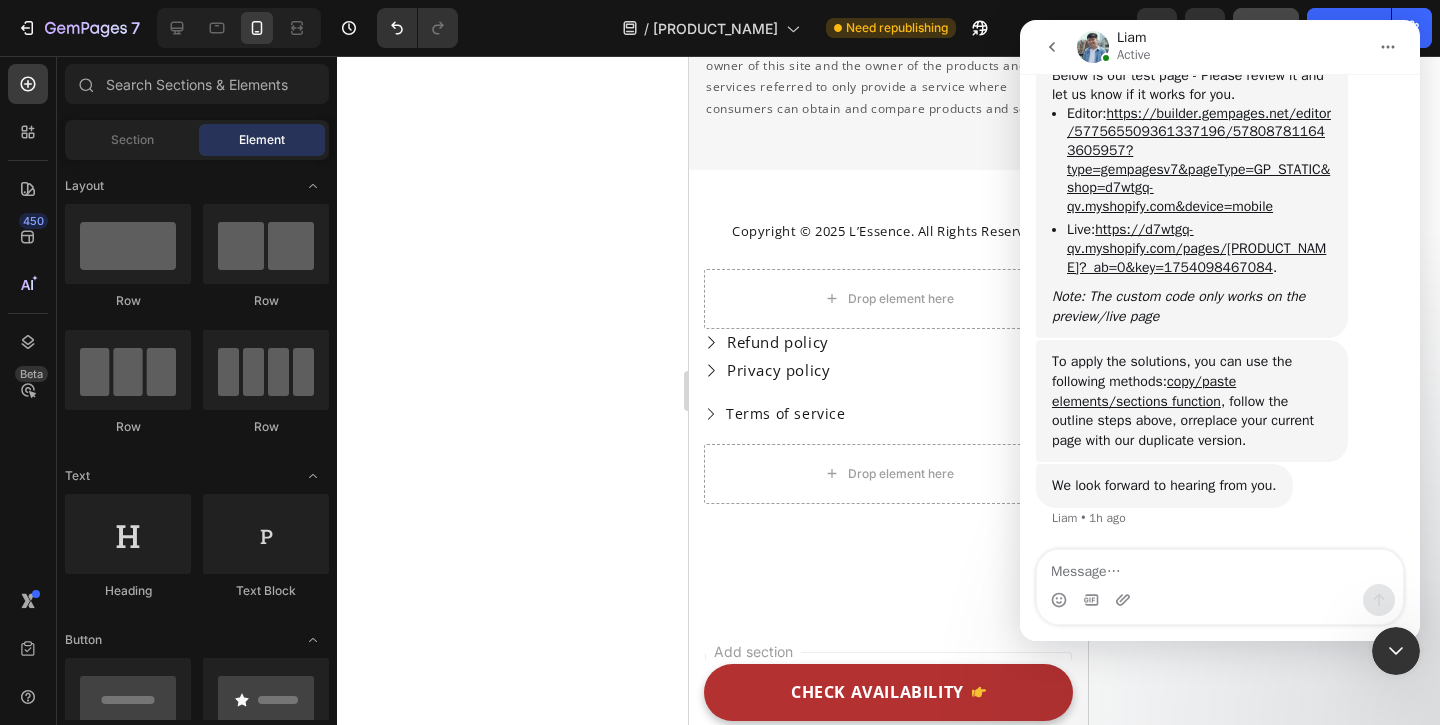 scroll, scrollTop: 4828, scrollLeft: 0, axis: vertical 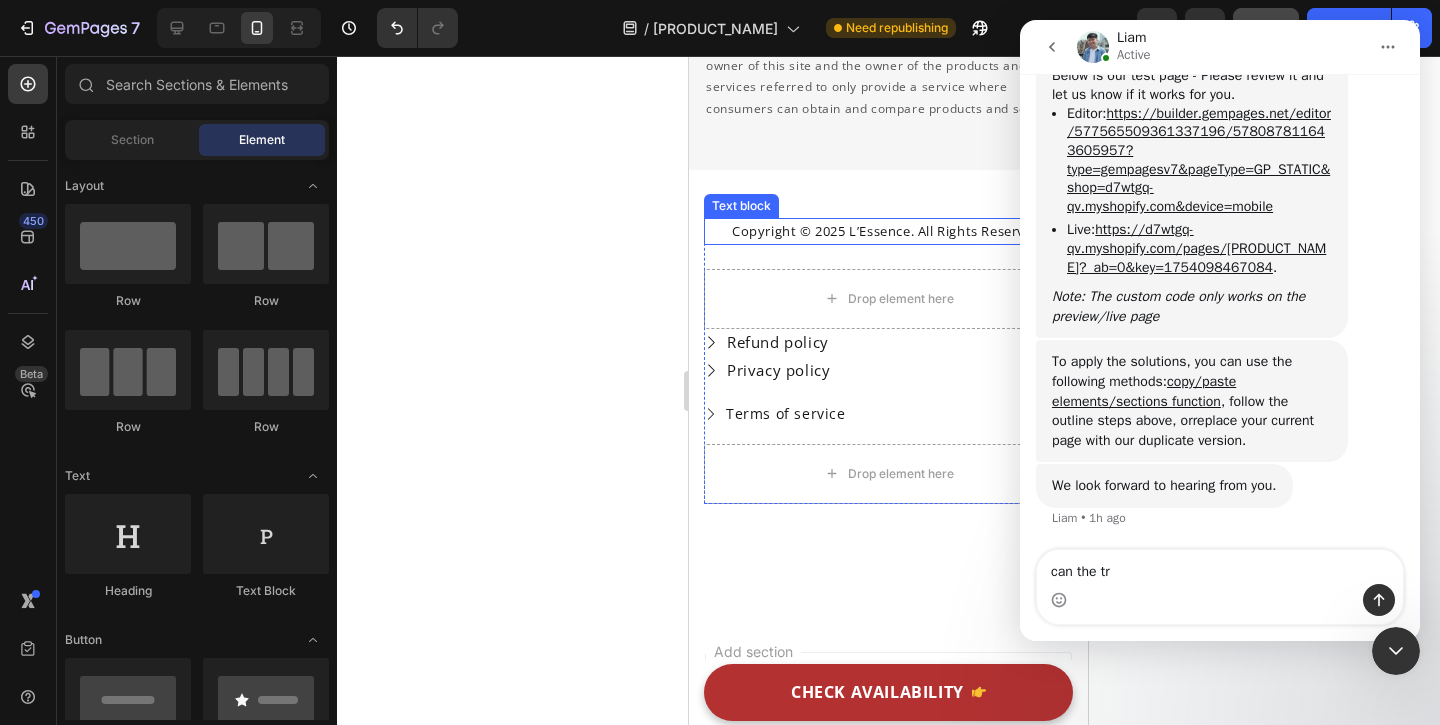 type on "can the tr" 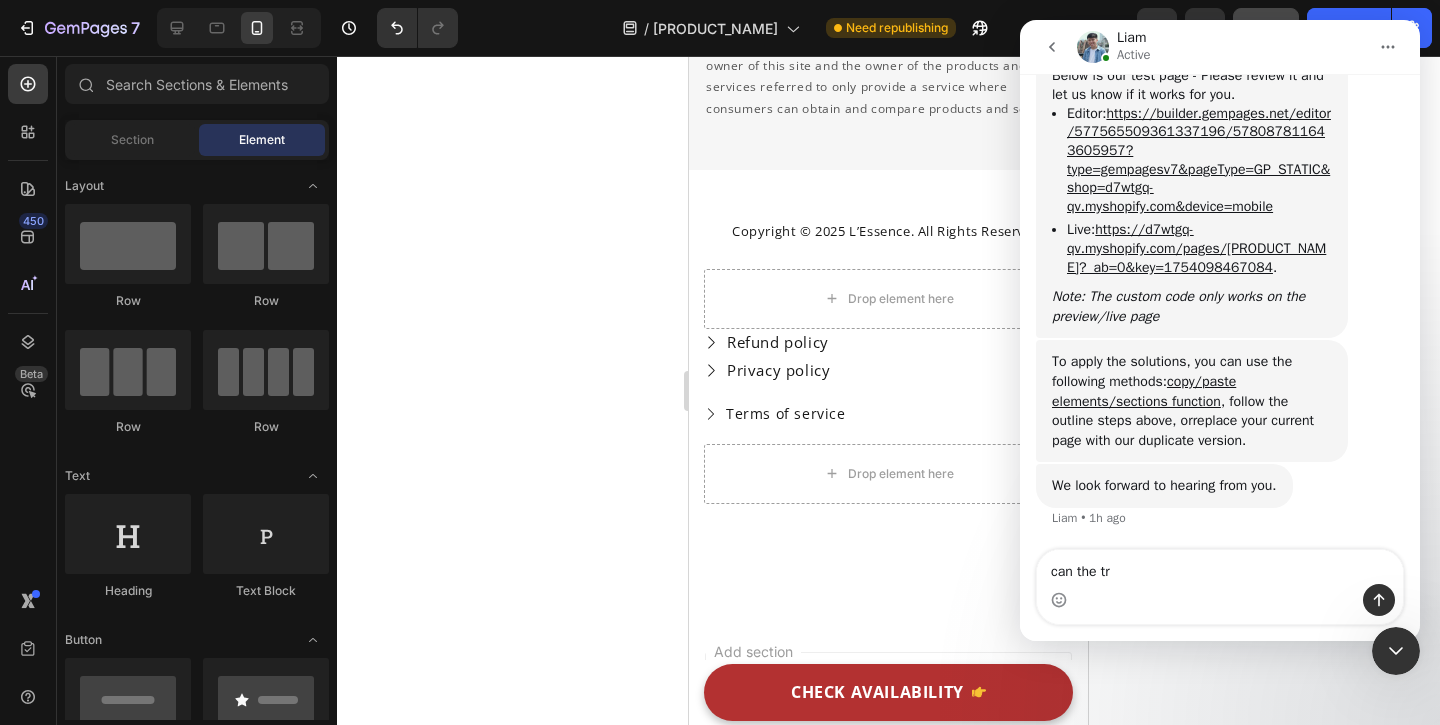 click 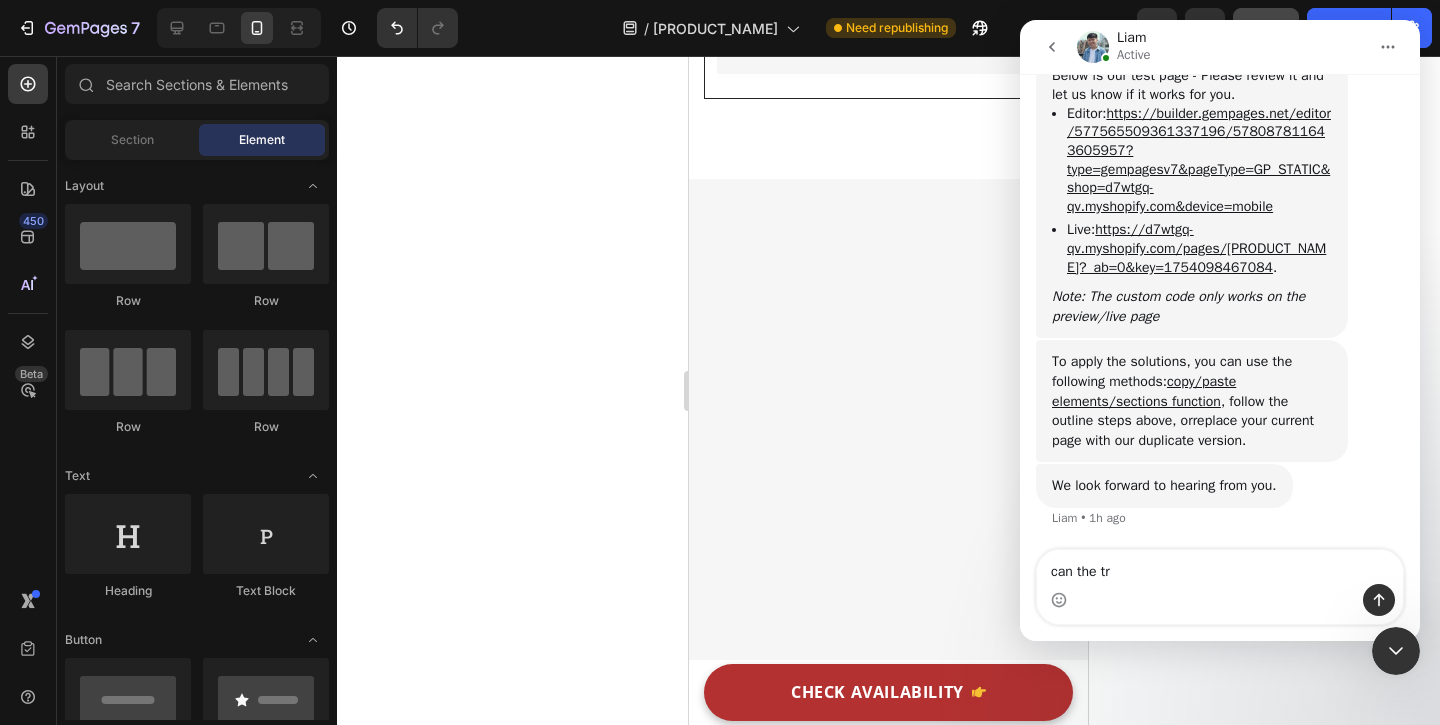scroll, scrollTop: 11132, scrollLeft: 0, axis: vertical 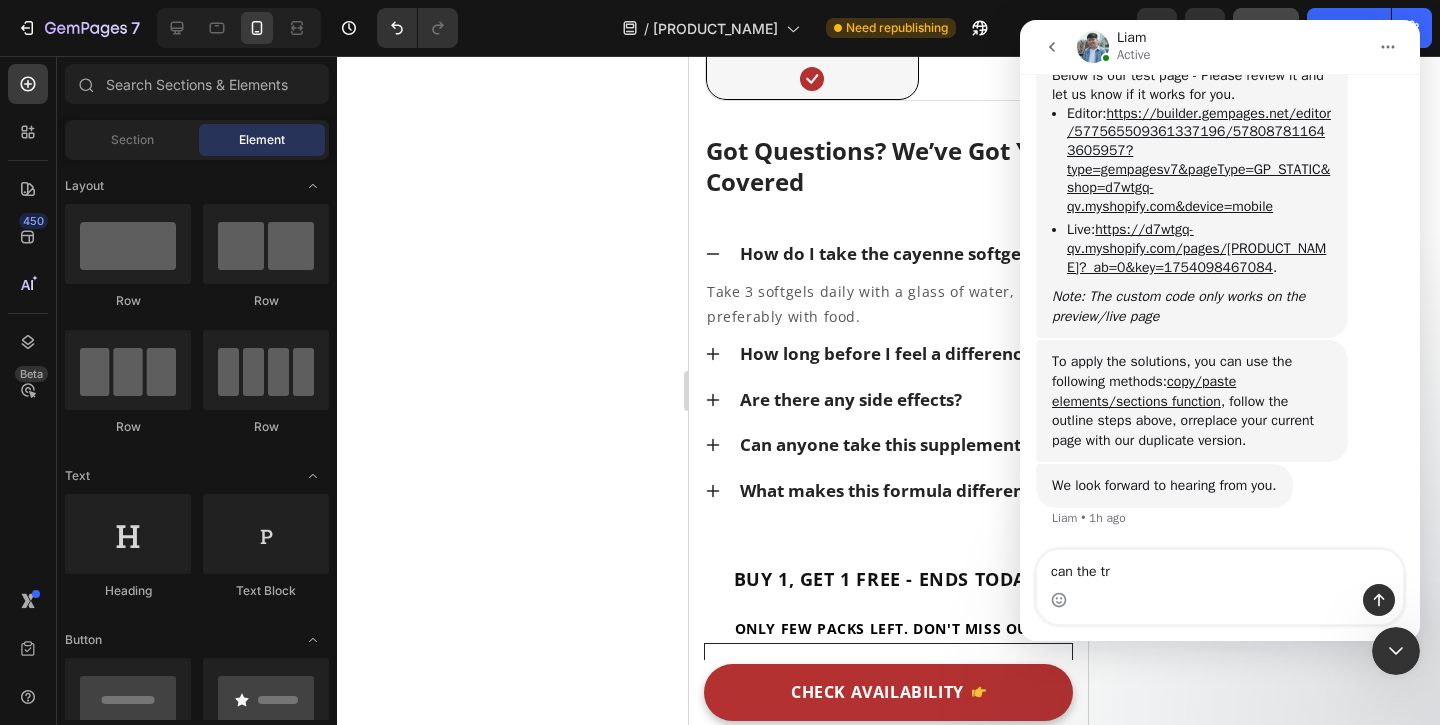 click 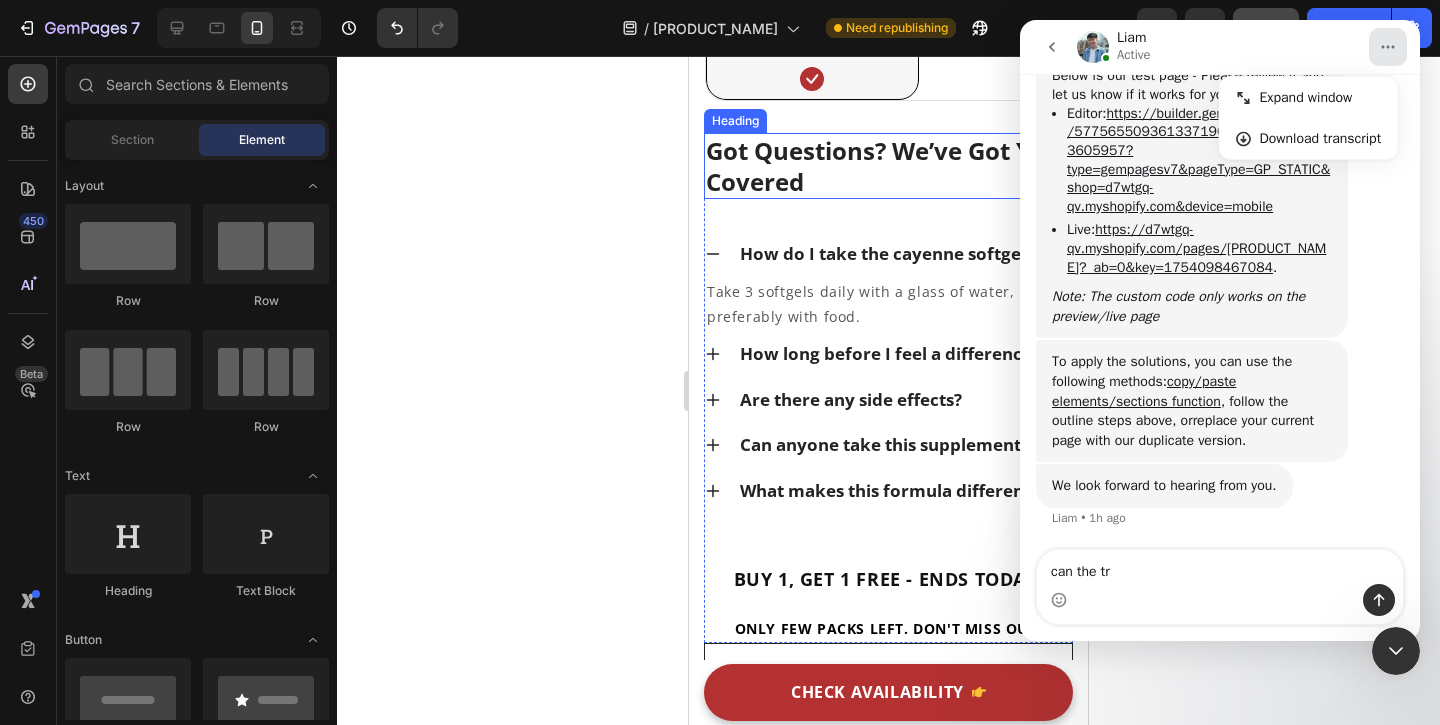 click on "Got Questions? We’ve Got You Covered" at bounding box center [888, 166] 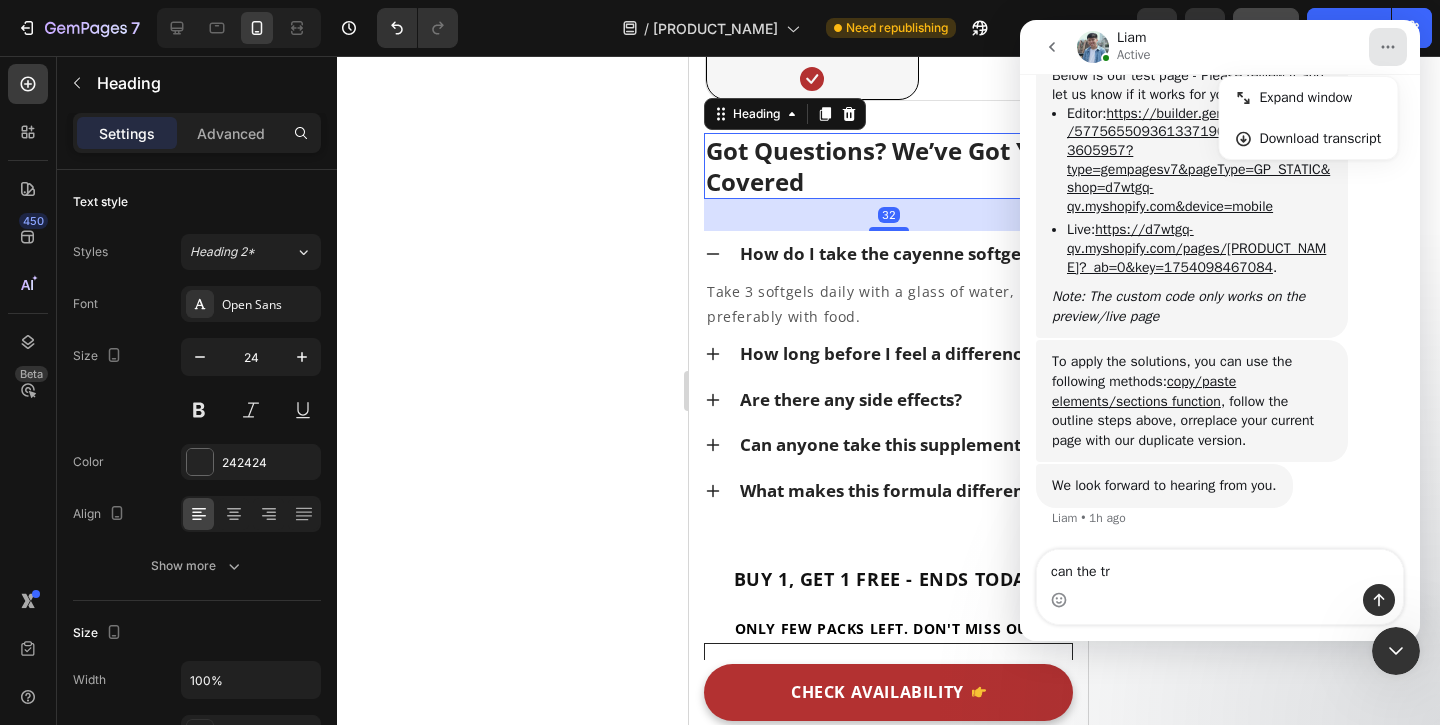 click 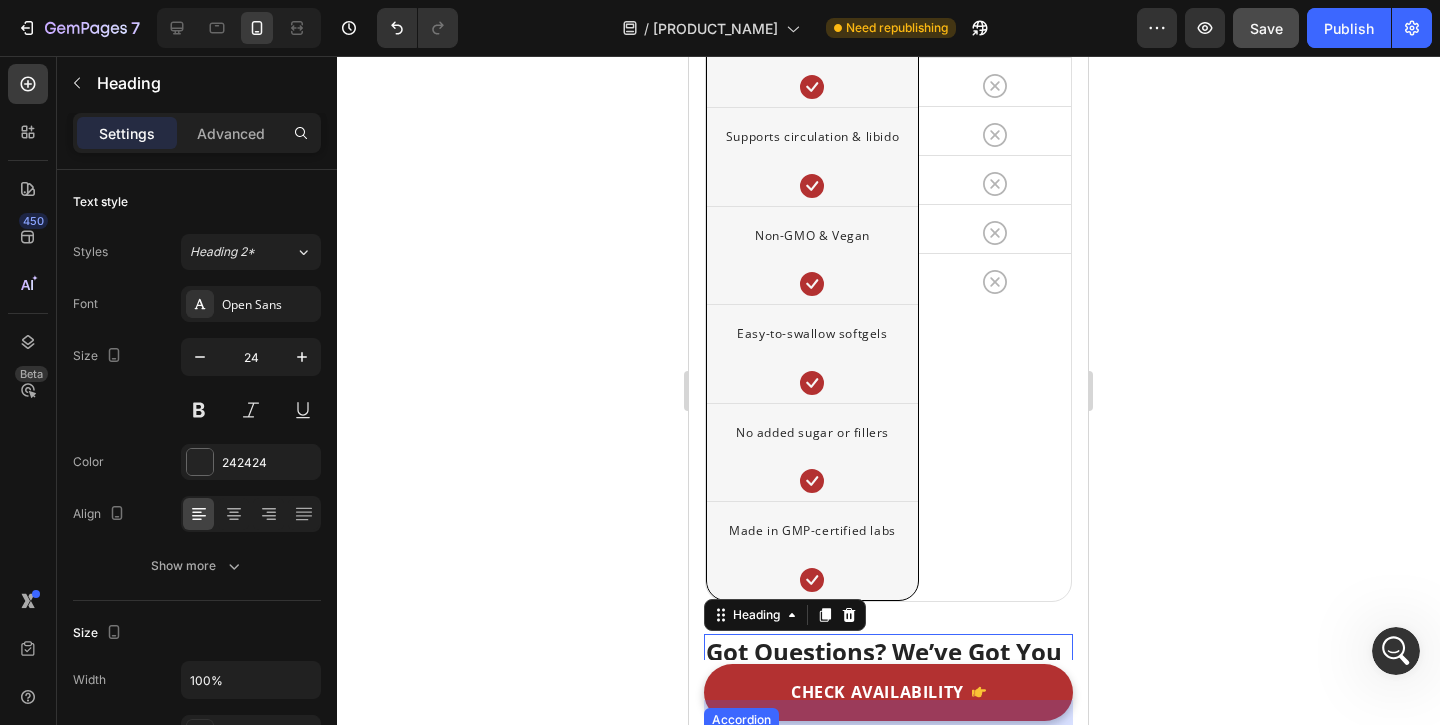 scroll, scrollTop: 10569, scrollLeft: 0, axis: vertical 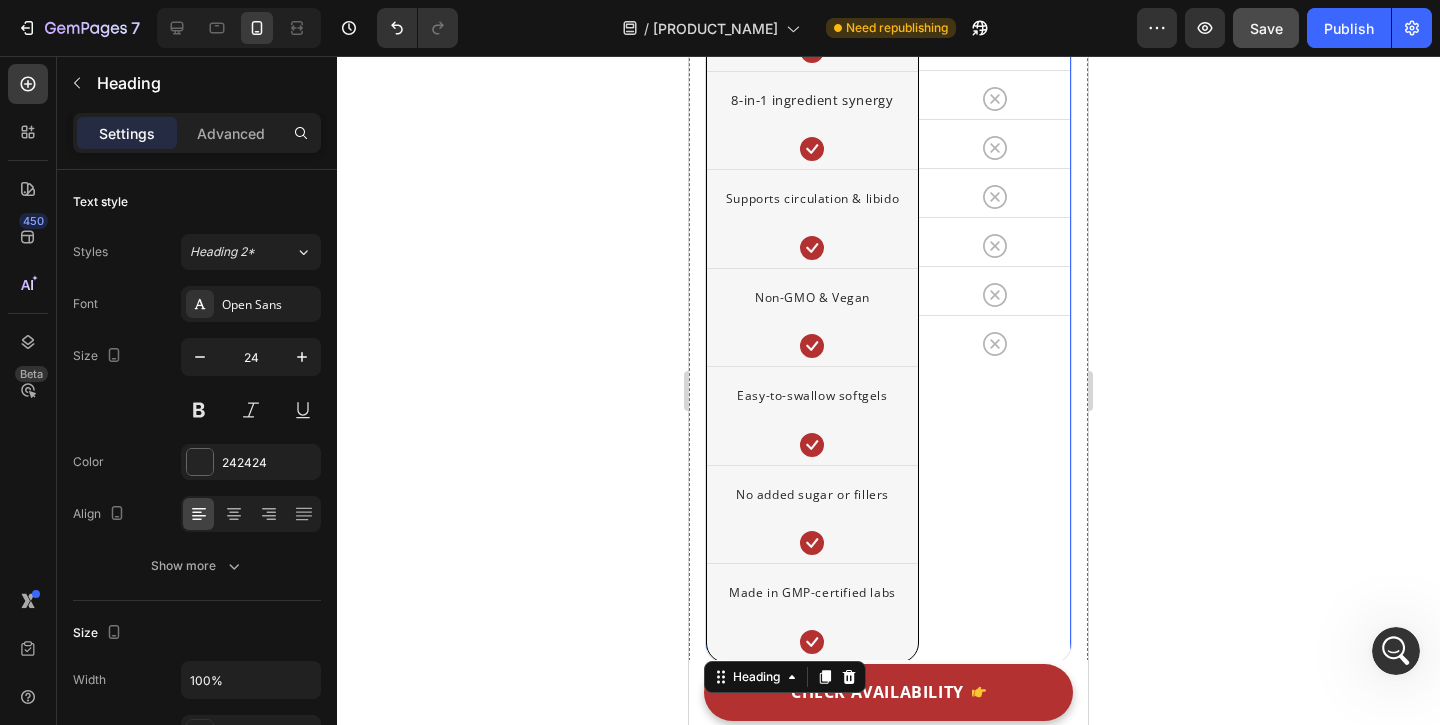 click on "Other Brands Heading
Icon Row Row
Icon Row
Icon Row
Icon Row
Icon Row
Icon Row
Icon Row" at bounding box center [995, 281] 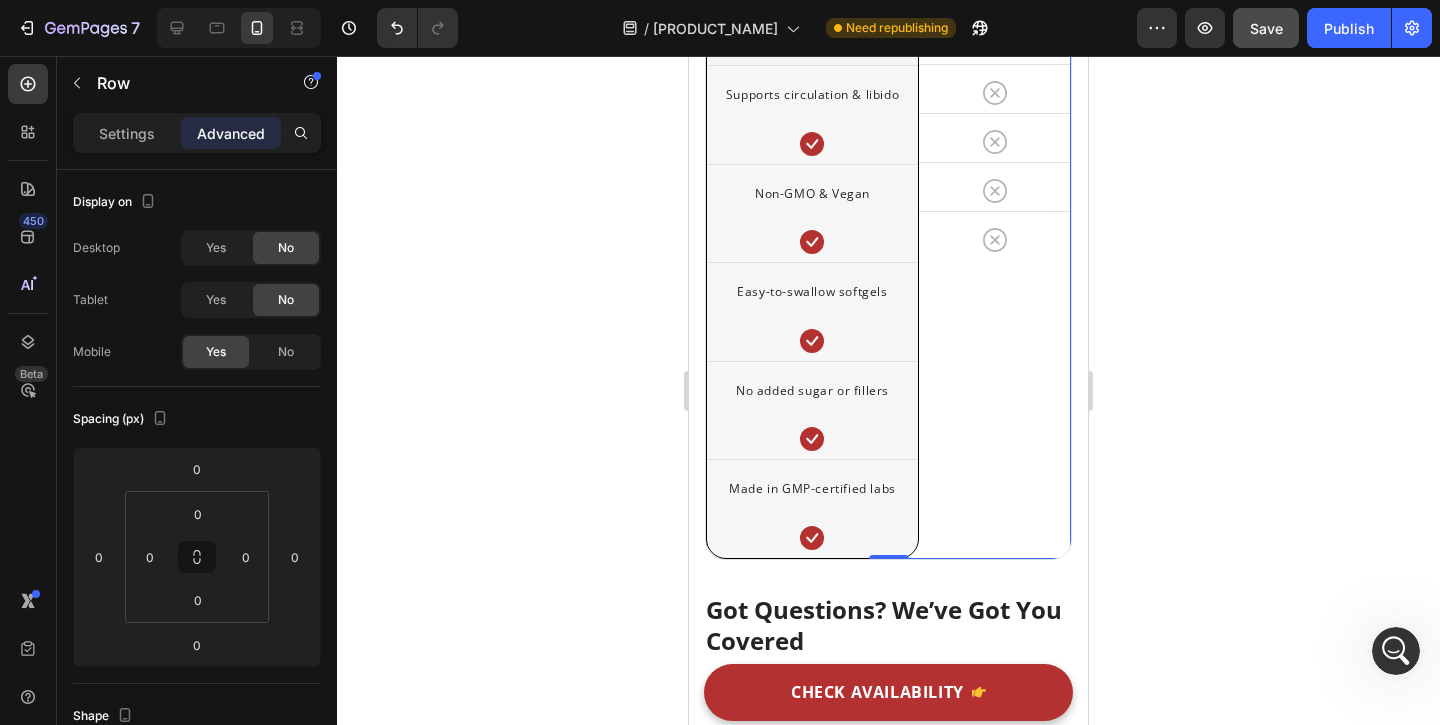 scroll, scrollTop: 10758, scrollLeft: 0, axis: vertical 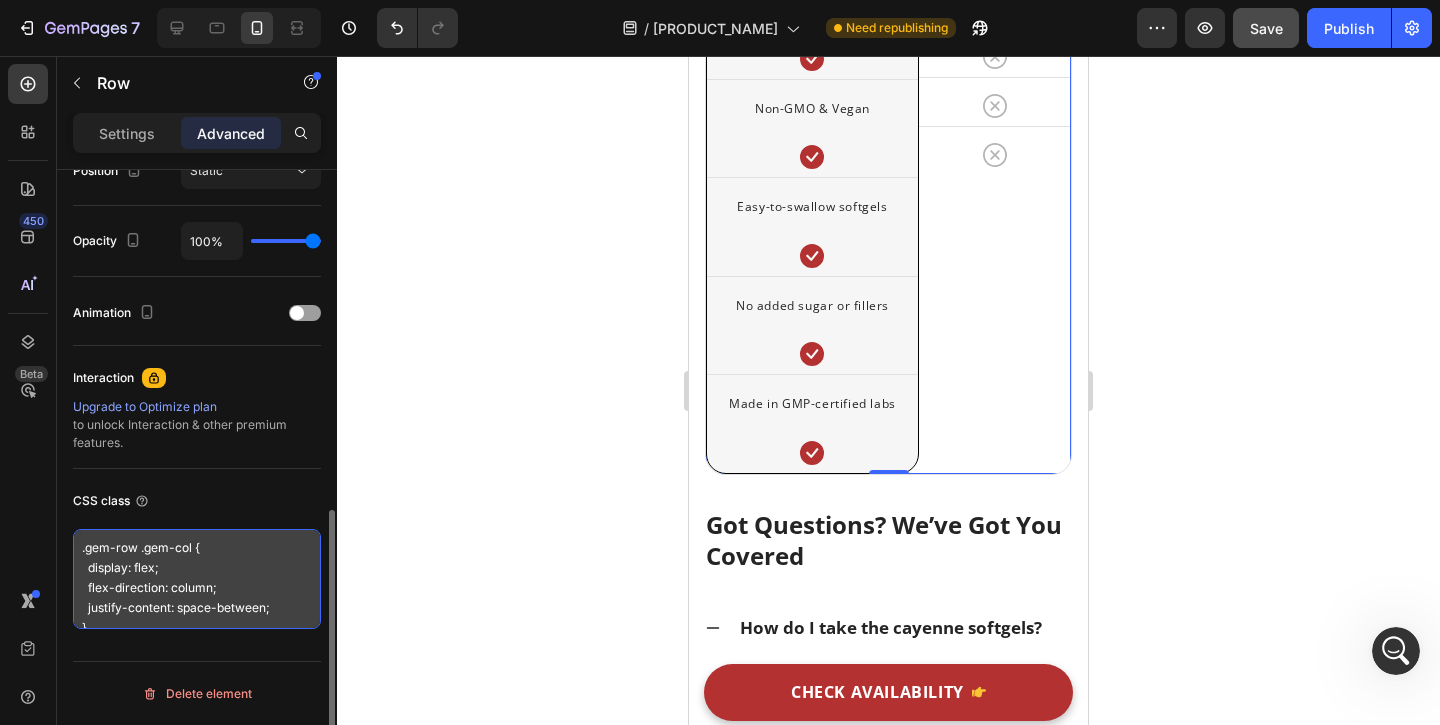 click on ".gem-row .gem-col {
display: flex;
flex-direction: column;
justify-content: space-between;
}" at bounding box center (197, 579) 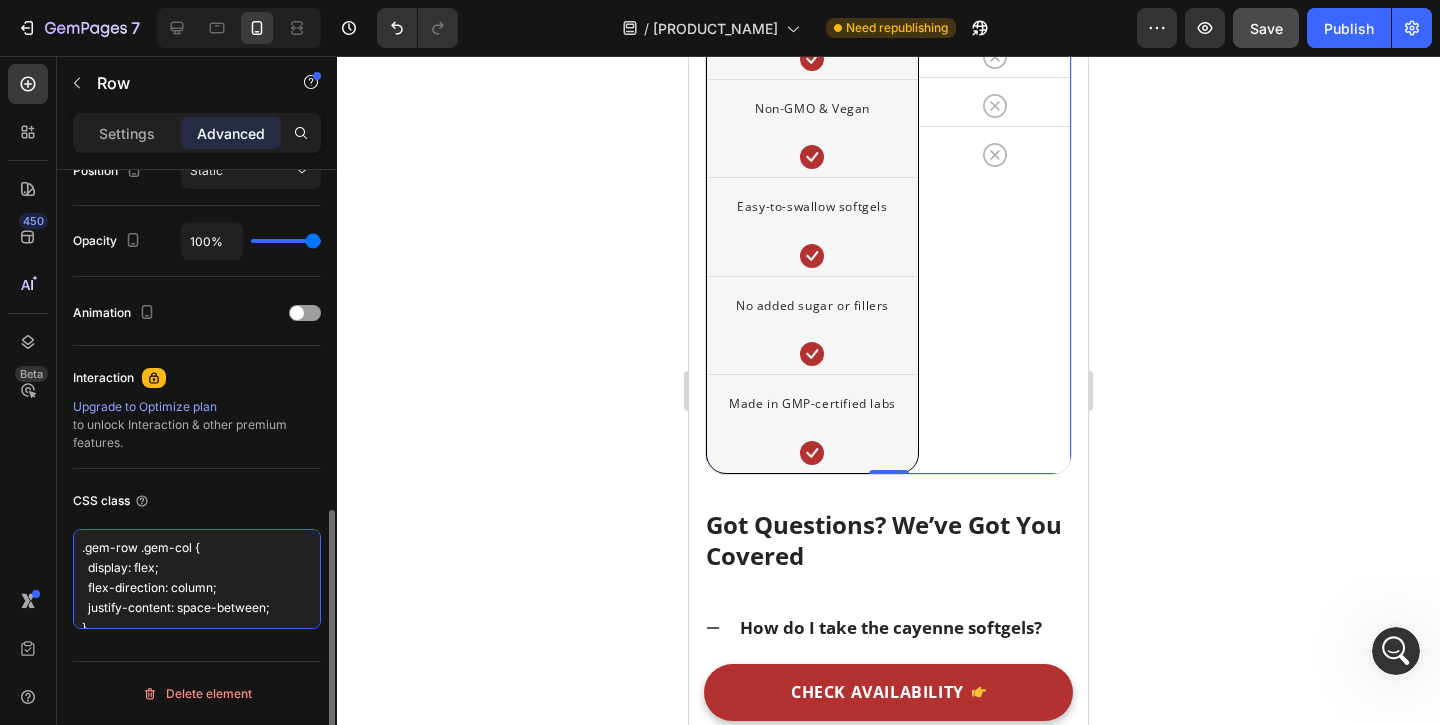 click on ".gem-row .gem-col {
display: flex;
flex-direction: column;
justify-content: space-between;
}" at bounding box center (197, 579) 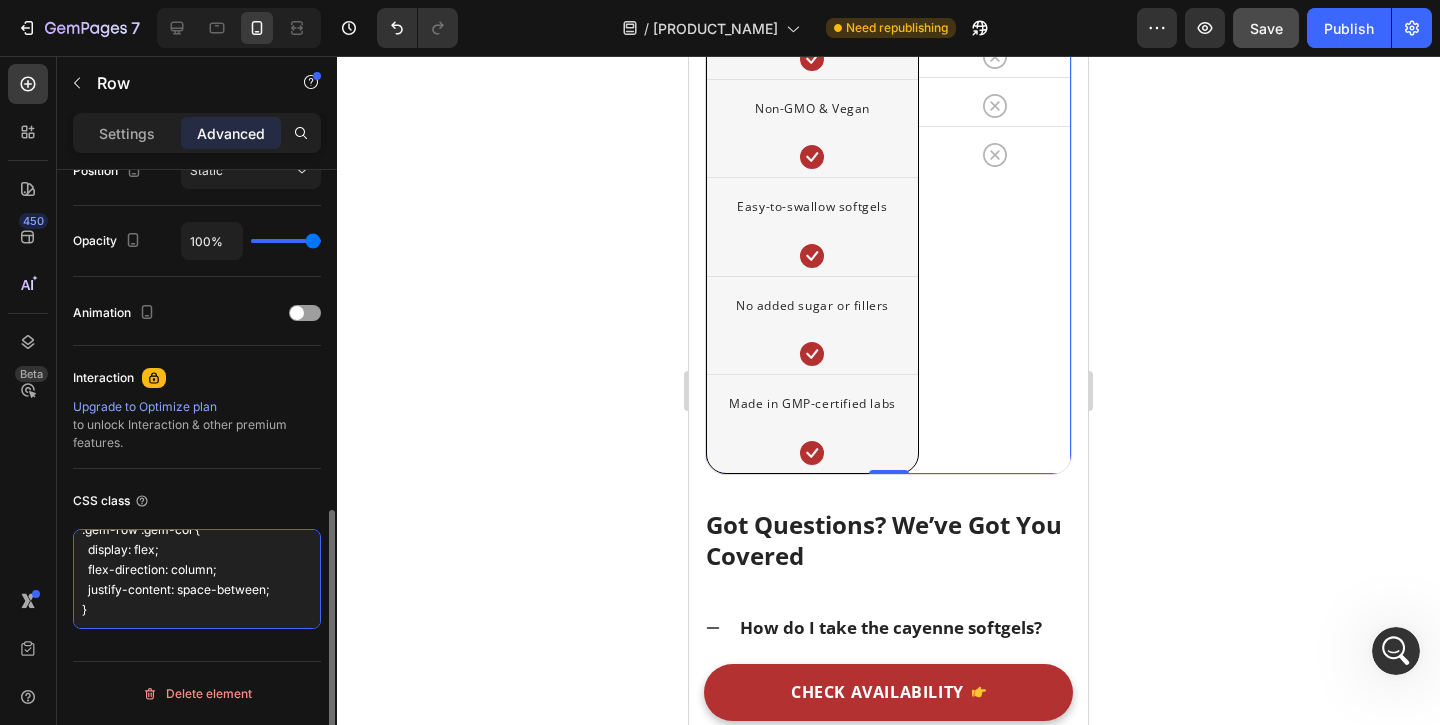 drag, startPoint x: 80, startPoint y: 548, endPoint x: 260, endPoint y: 662, distance: 213.06337 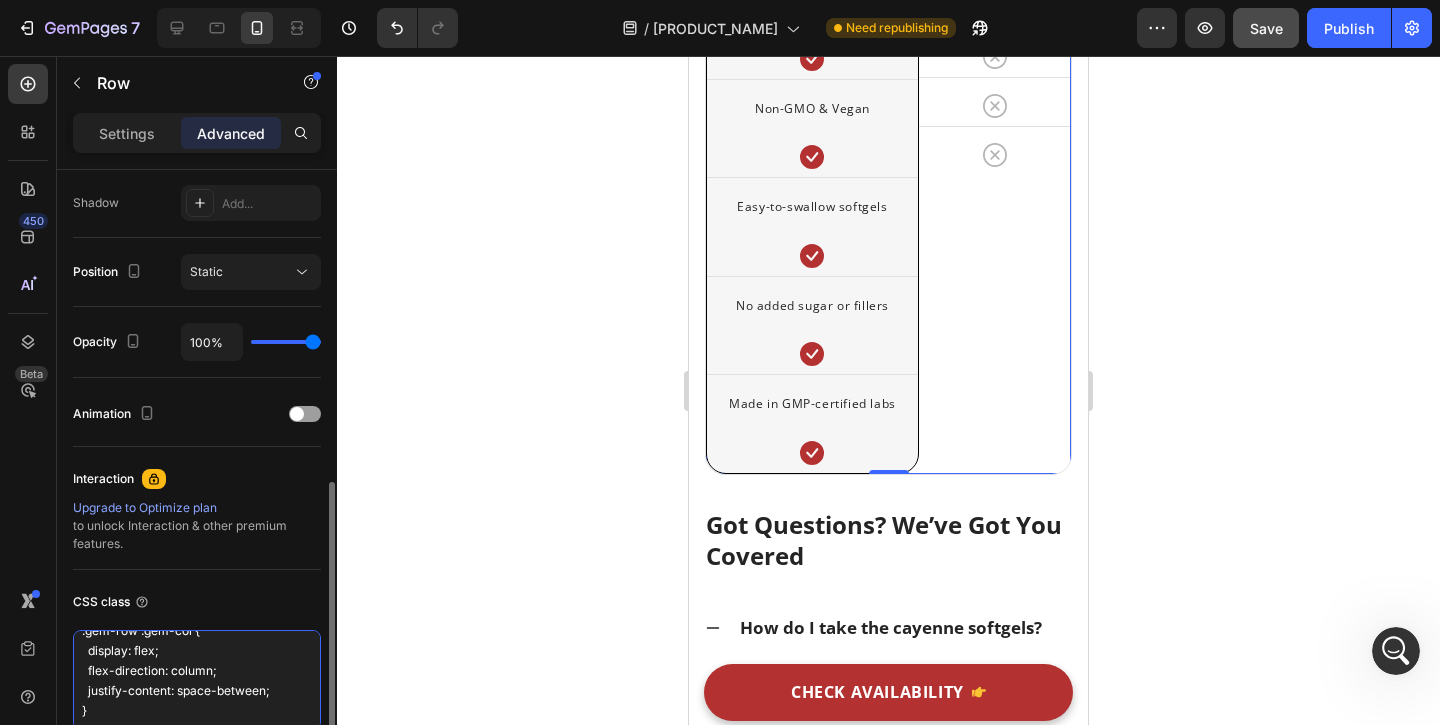 scroll, scrollTop: 687, scrollLeft: 0, axis: vertical 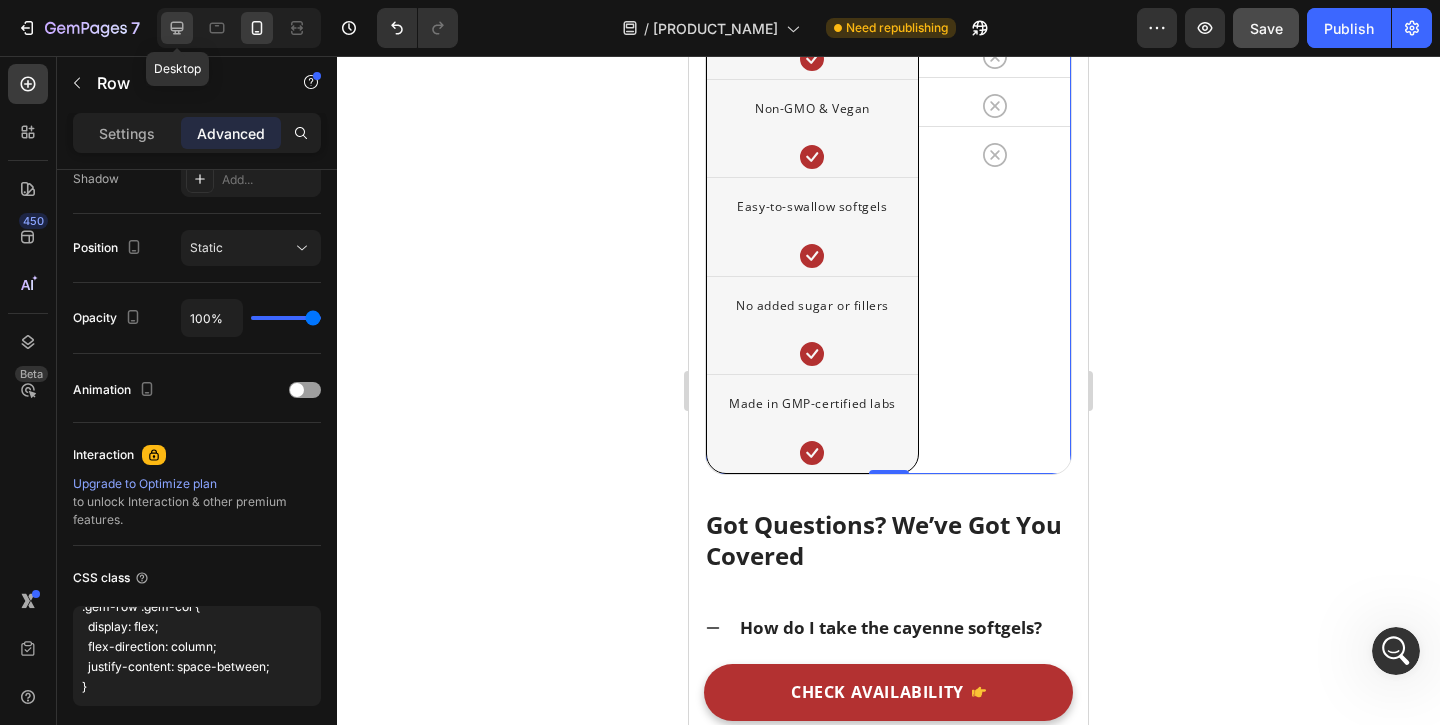 click 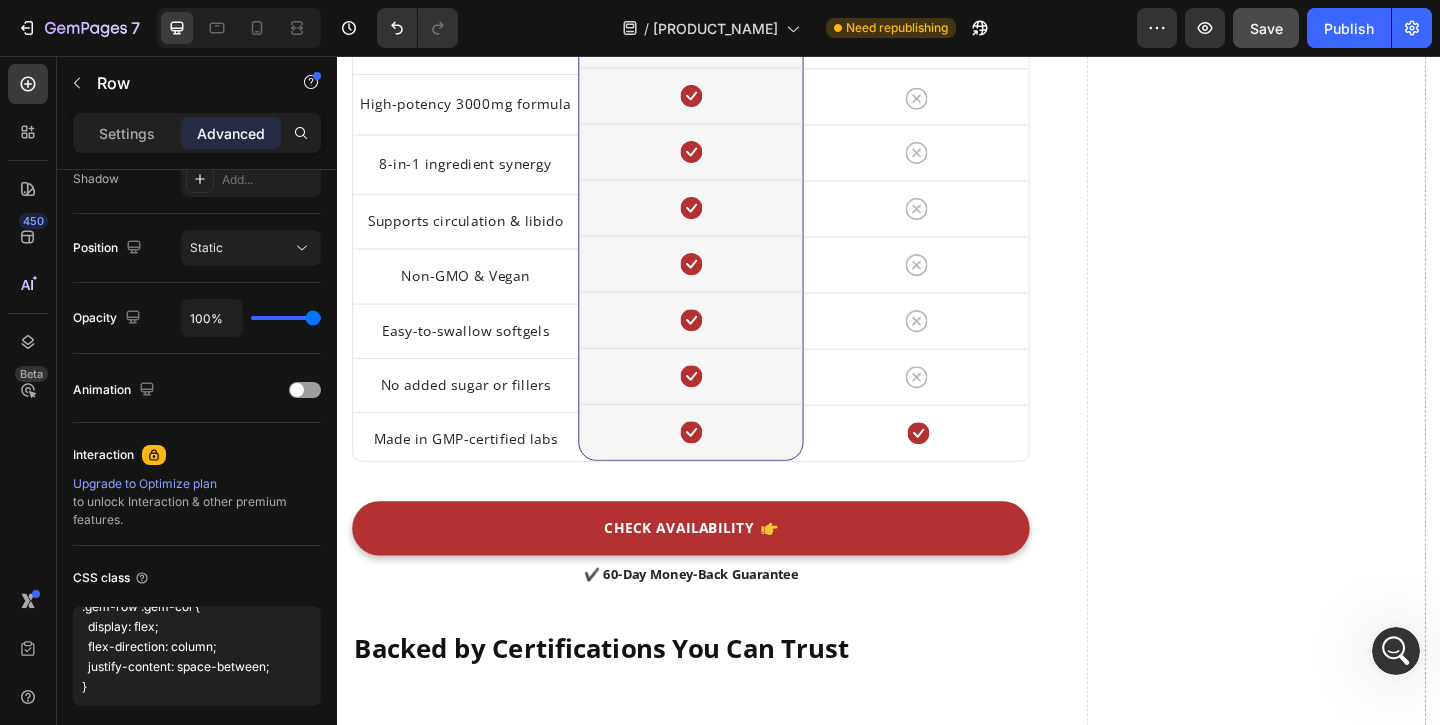 scroll, scrollTop: 8540, scrollLeft: 0, axis: vertical 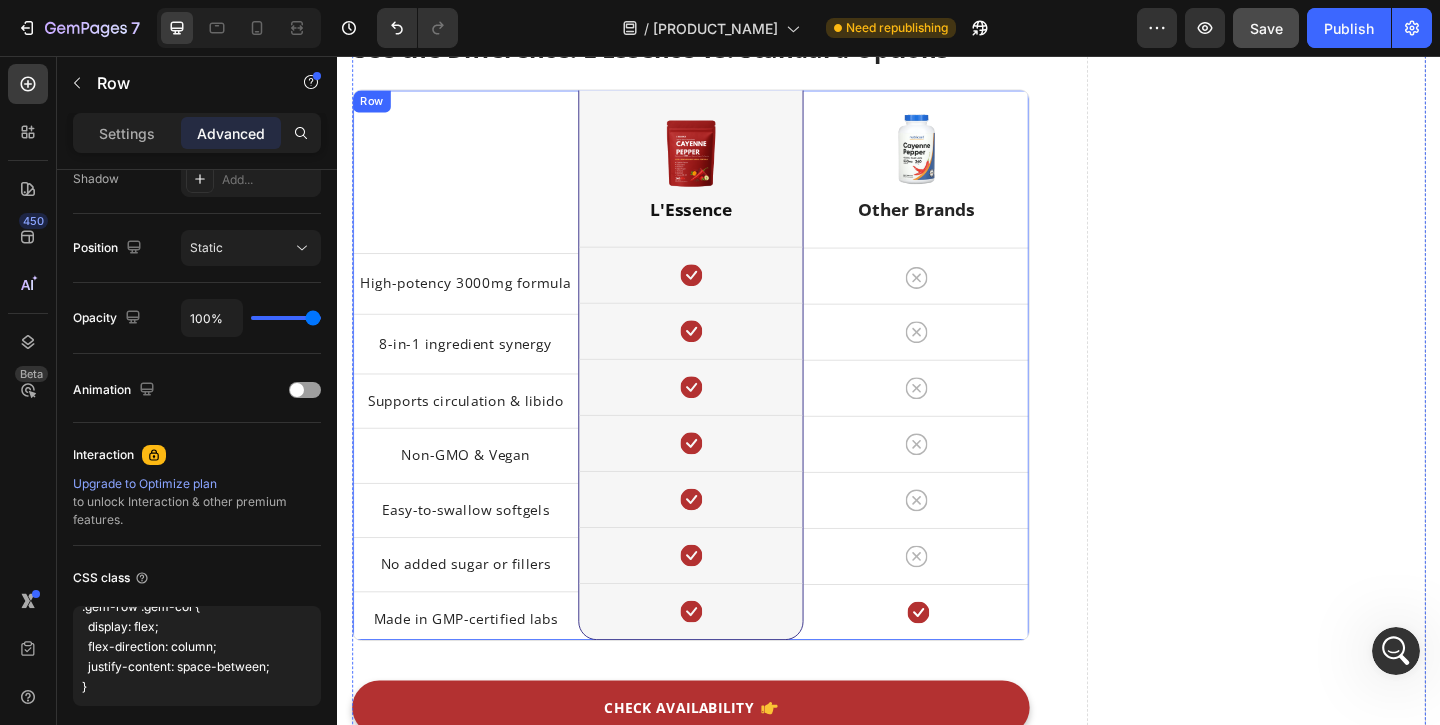 click on "Title Line High-potency 3000mg formula Text block Row 8-in-1 ingredient synergy Text block Row Supports circulation & libido Text block Row Non-GMO & Vegan Text block Row Easy-to-swallow softgels Text block Row No added sugar or fillers Text block Row Made in GMP-certified labs Text block Row" at bounding box center [476, 392] 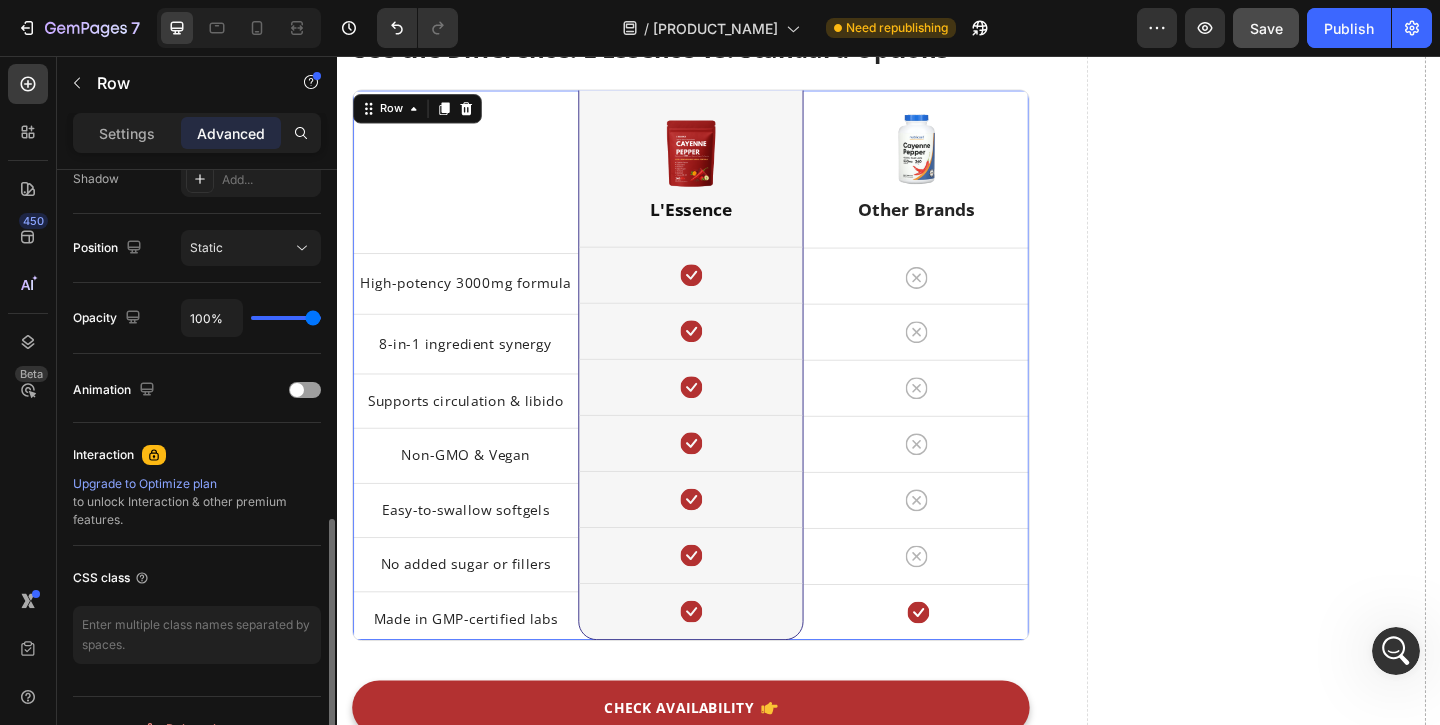 scroll, scrollTop: 722, scrollLeft: 0, axis: vertical 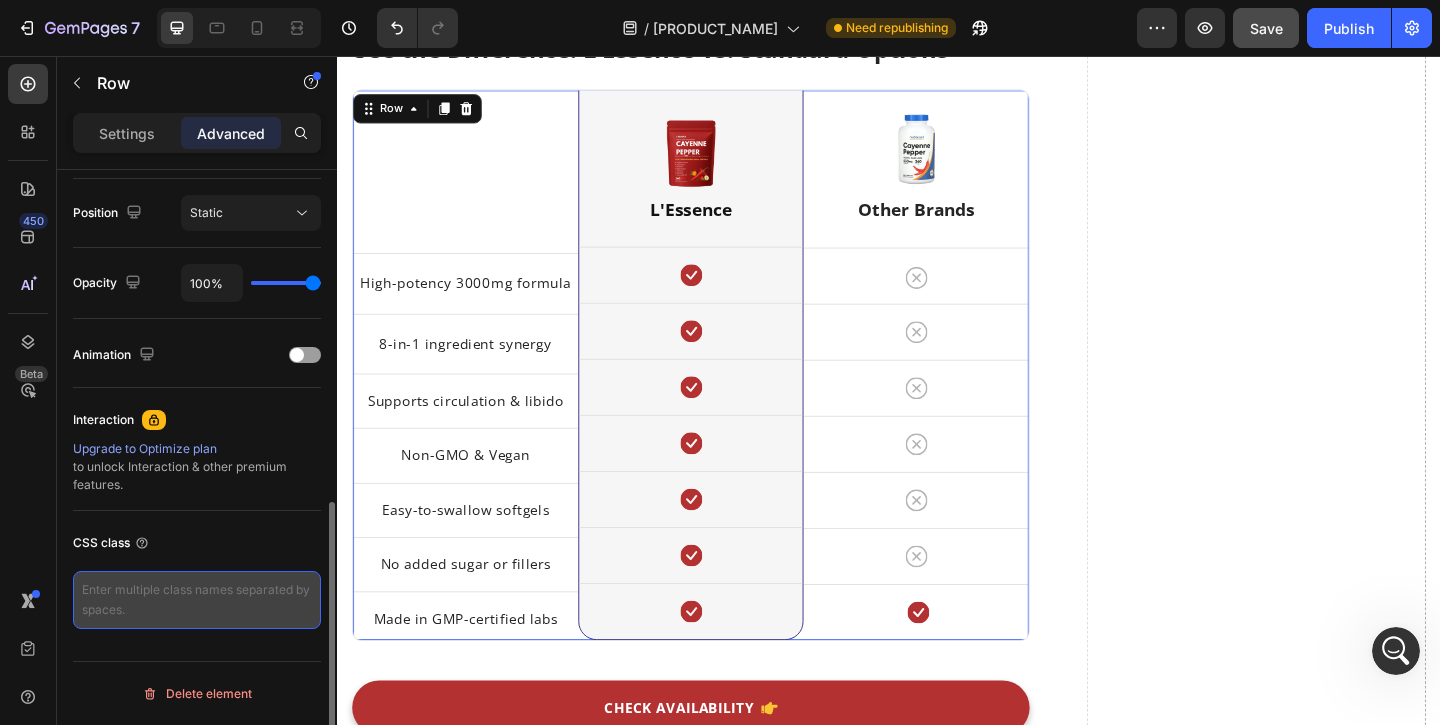 click at bounding box center [197, 600] 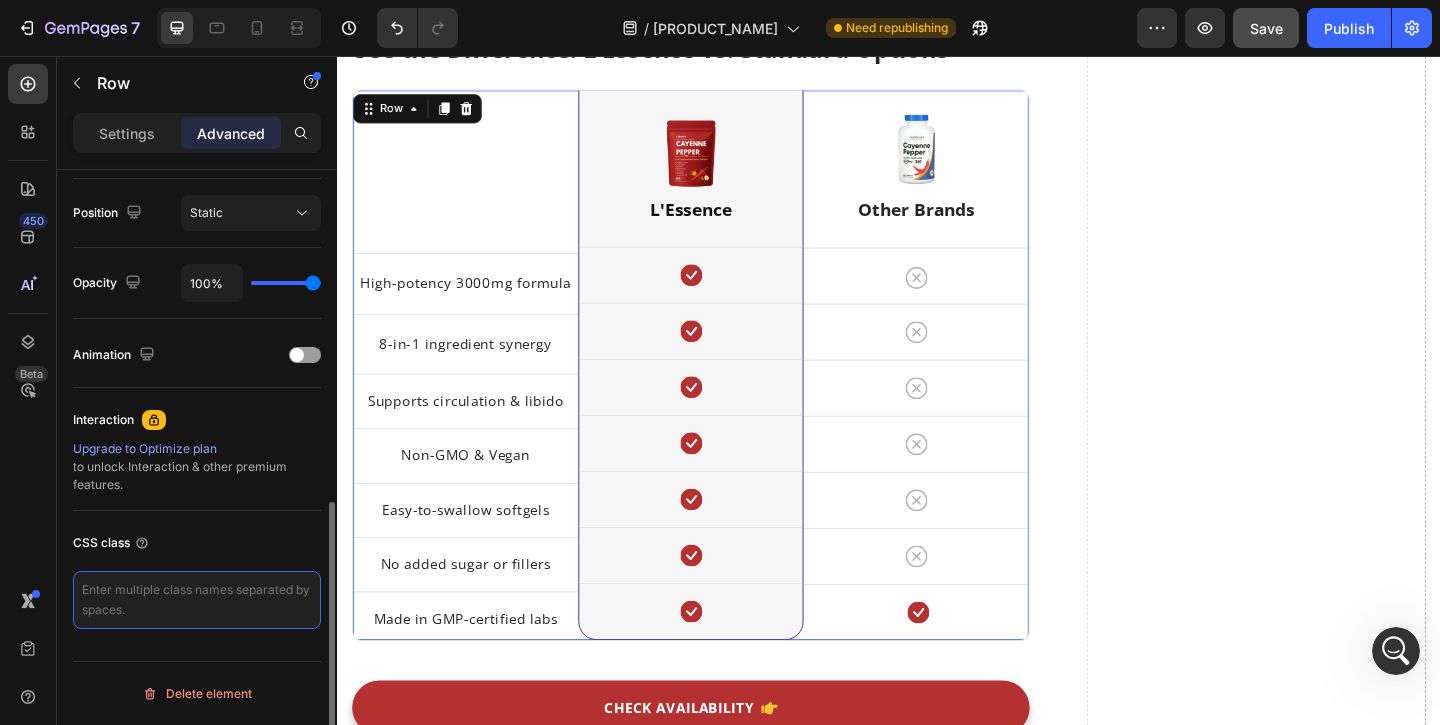paste on ".gem-row .gem-col {
display: flex;
flex-direction: column;
justify-content: space-between;
}" 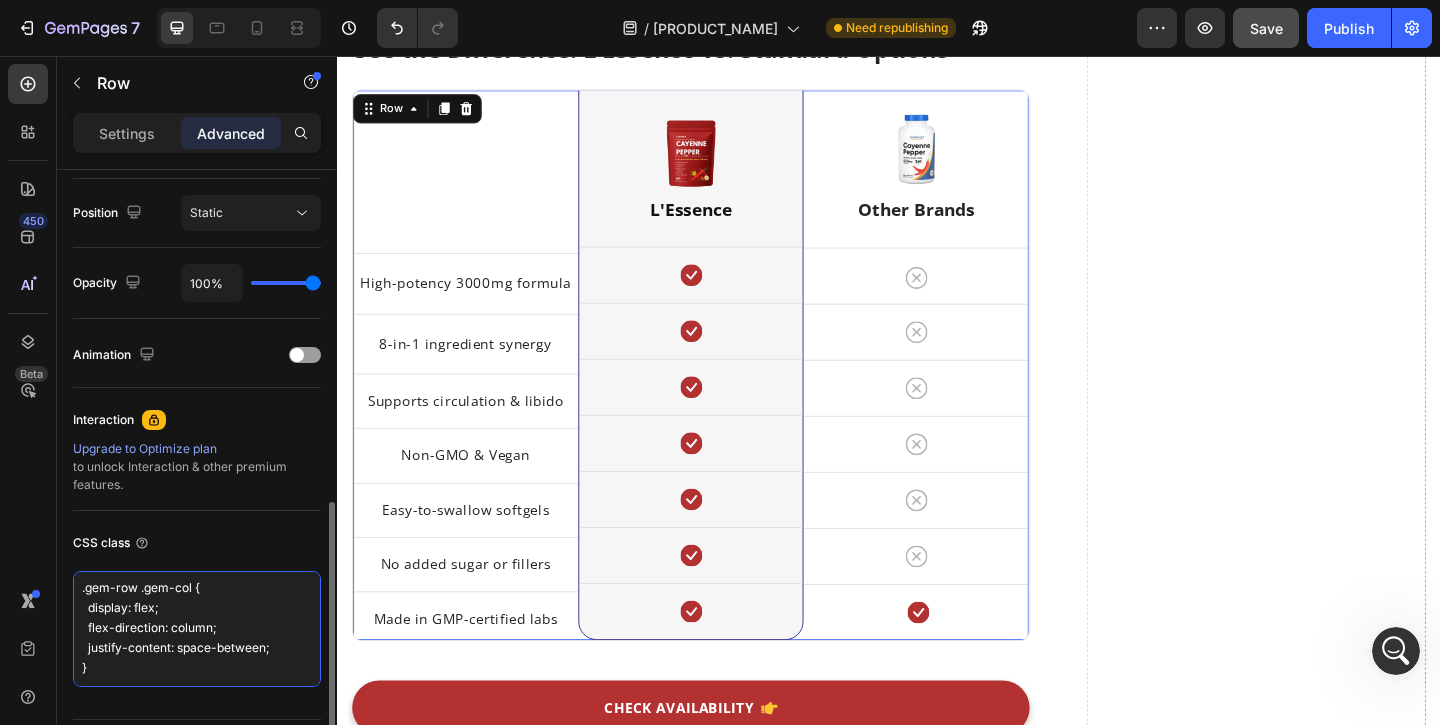 scroll, scrollTop: 7, scrollLeft: 0, axis: vertical 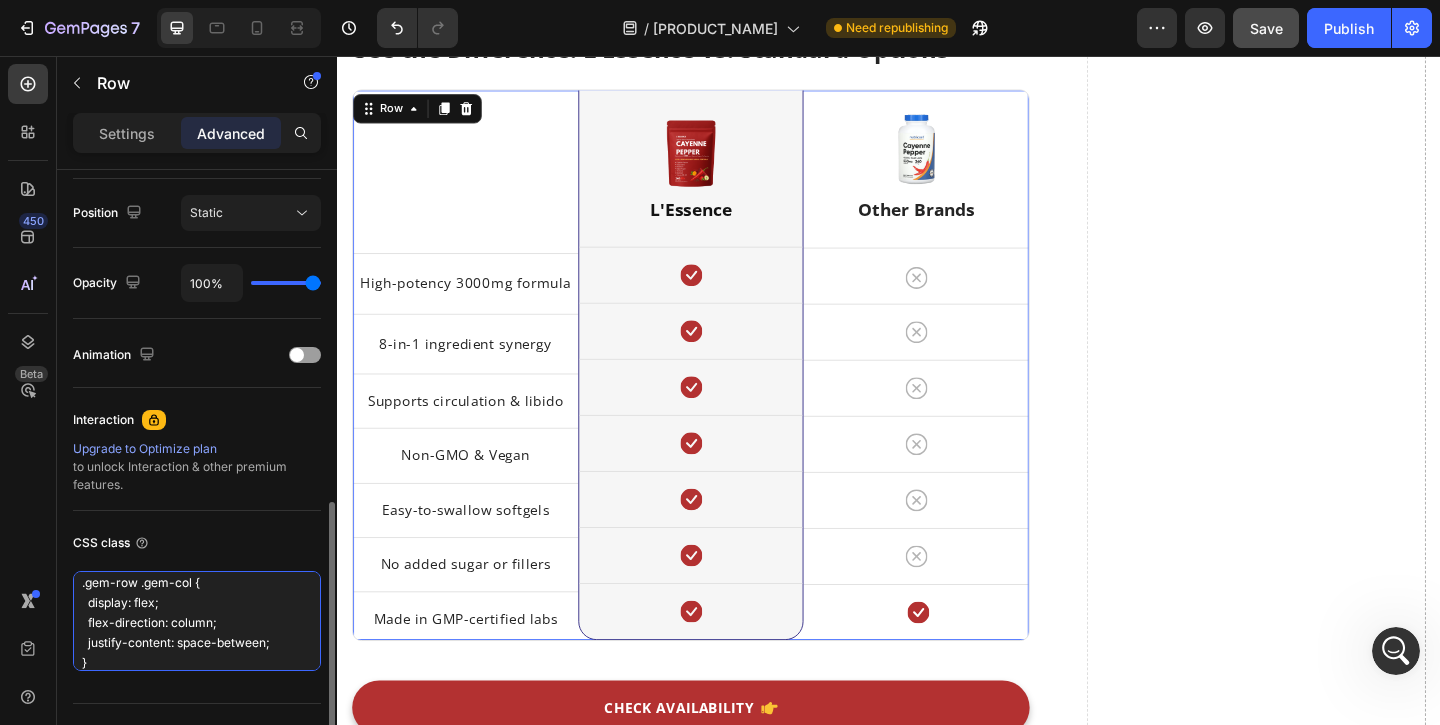 type on ".gem-row .gem-col {
display: flex;
flex-direction: column;
justify-content: space-between;
}" 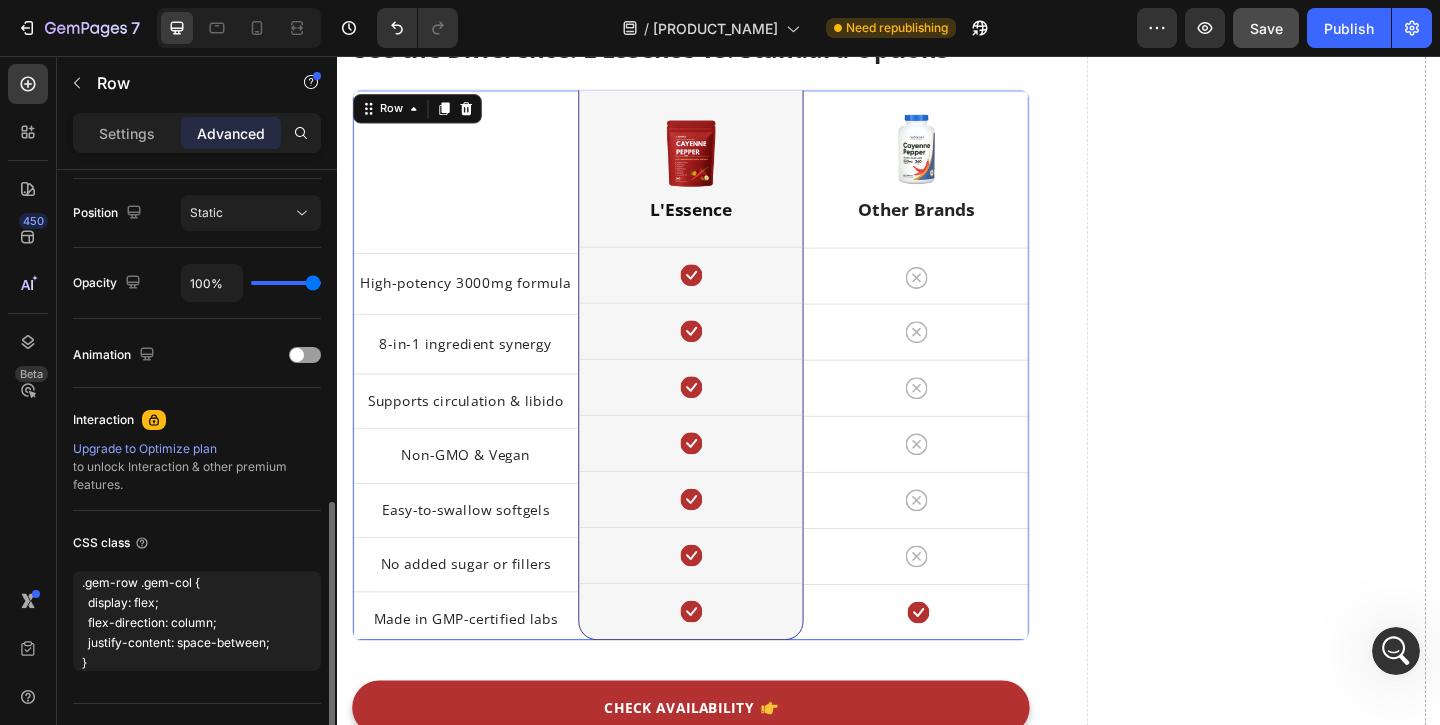 click on "CSS class" at bounding box center [197, 543] 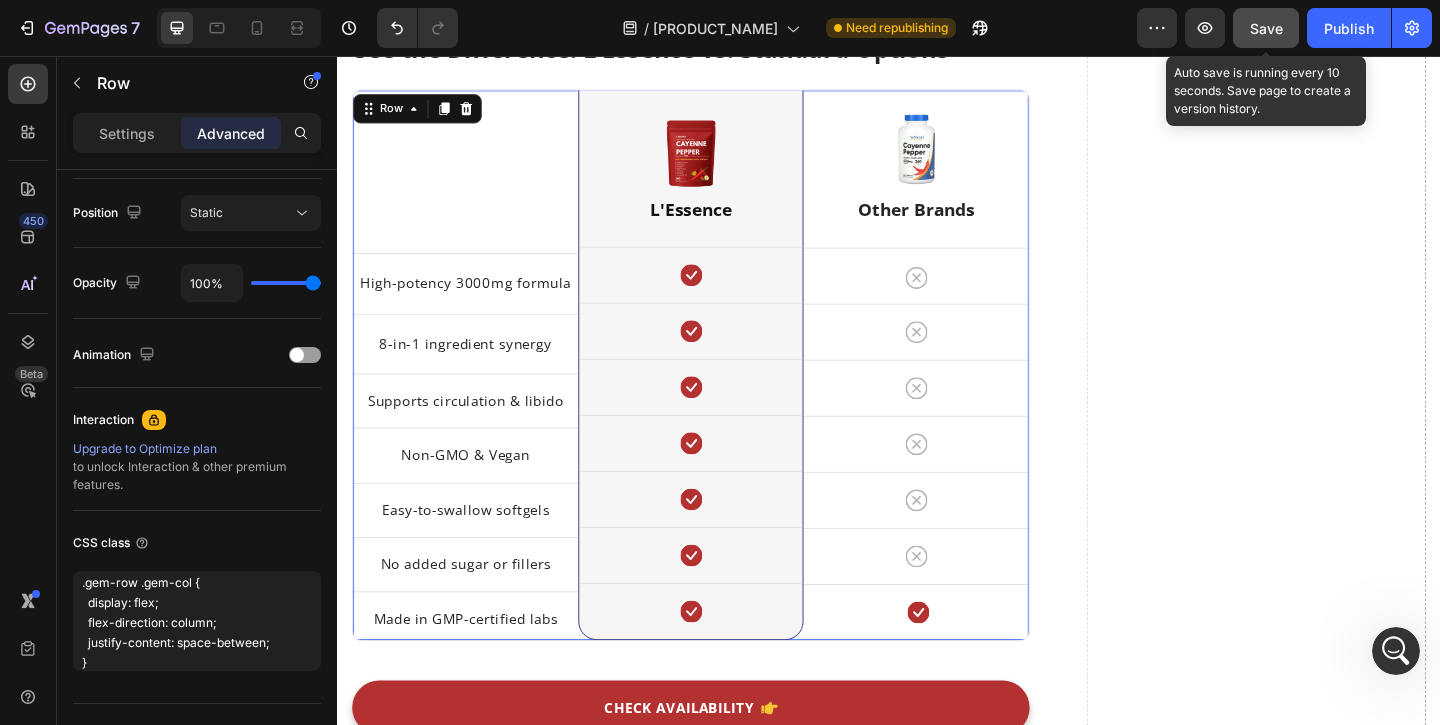 click on "Save" at bounding box center [1266, 28] 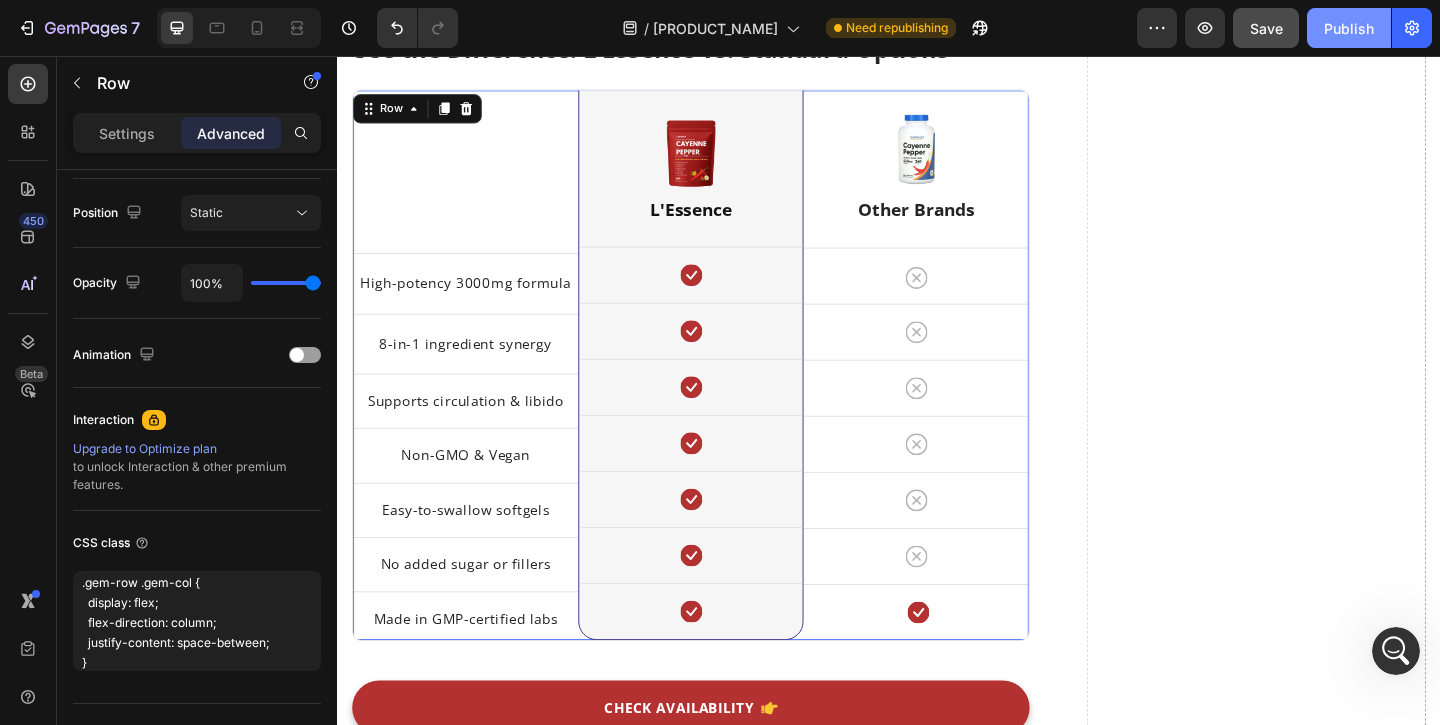 click on "Publish" 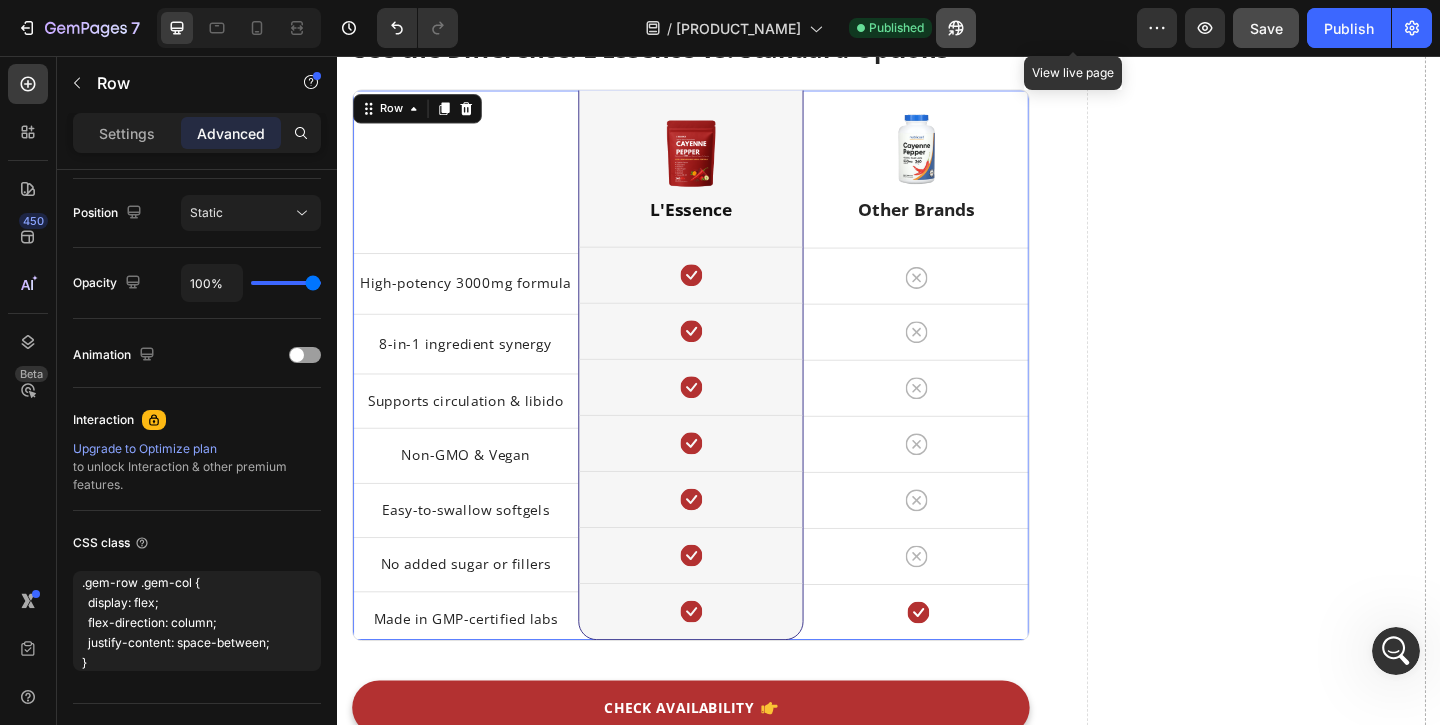 click 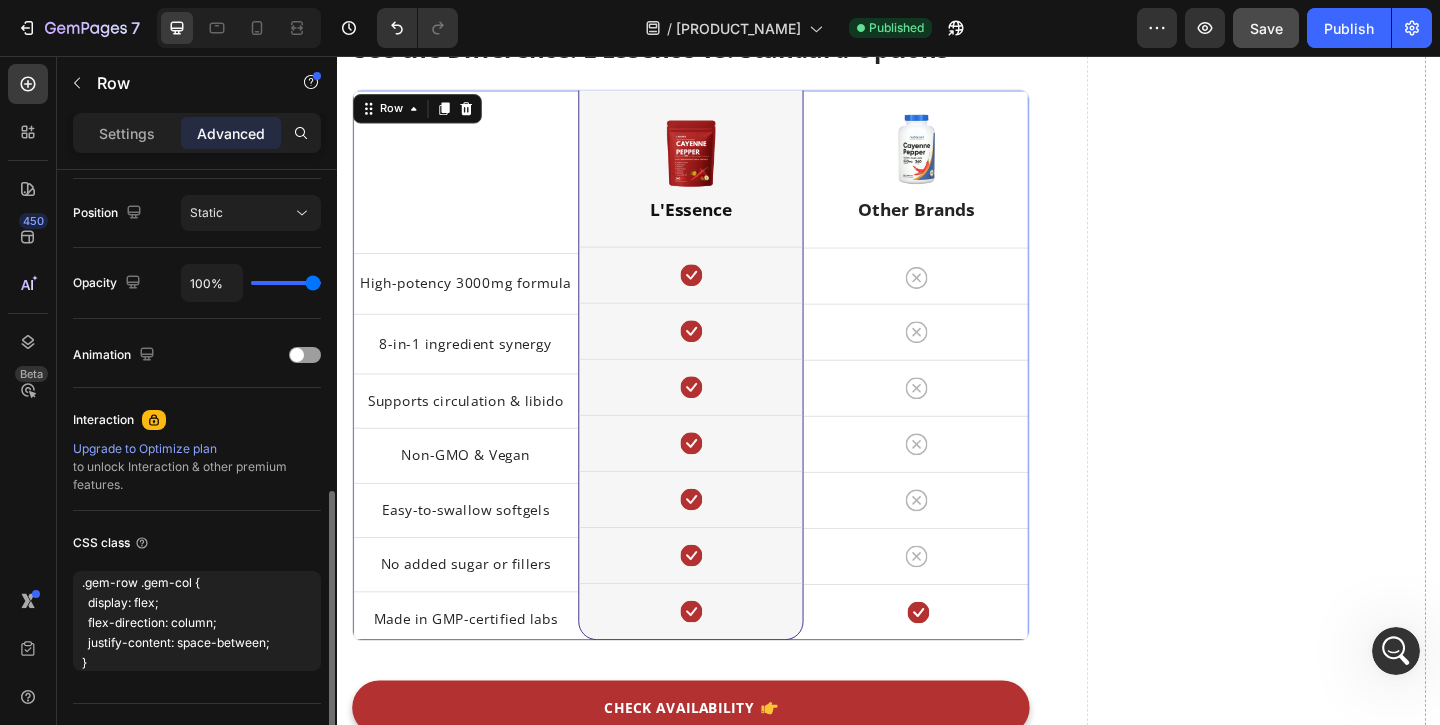 scroll, scrollTop: 764, scrollLeft: 0, axis: vertical 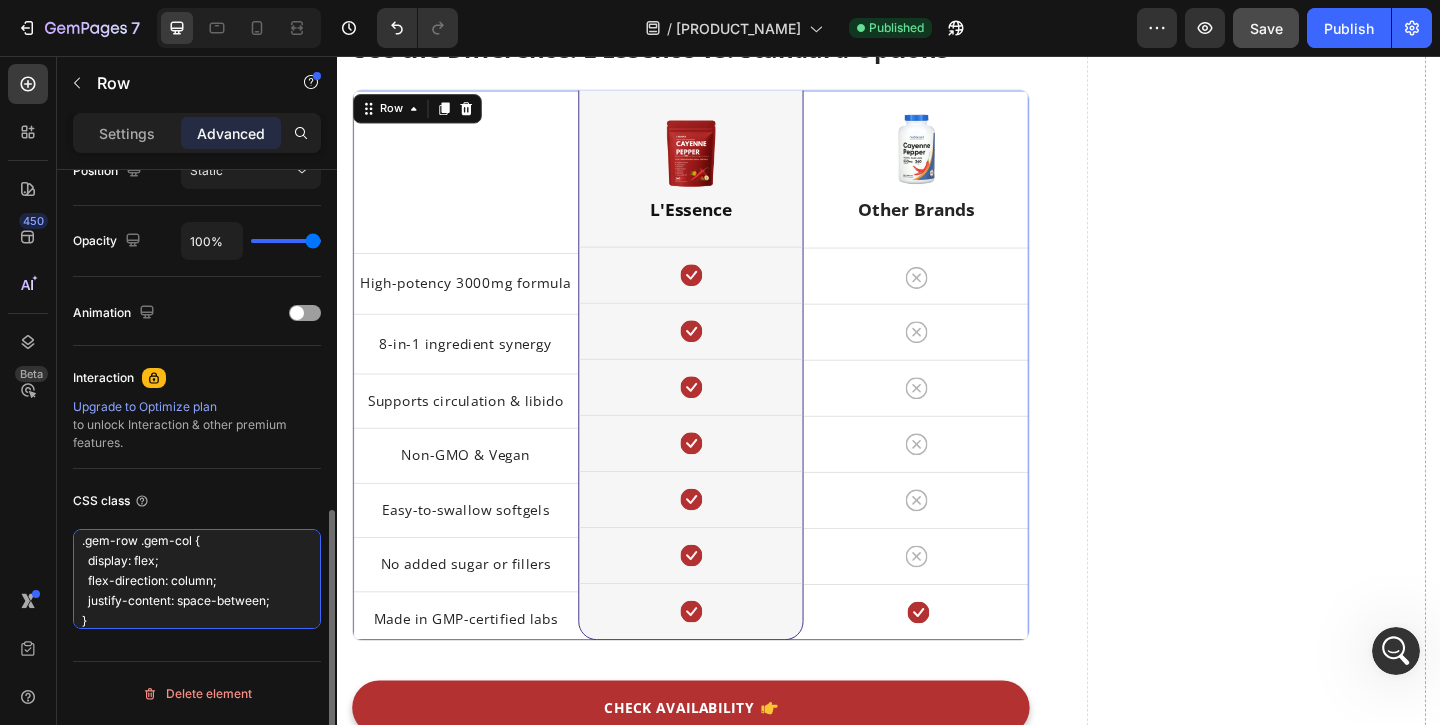 click on ".gem-row .gem-col {
display: flex;
flex-direction: column;
justify-content: space-between;
}" at bounding box center [197, 579] 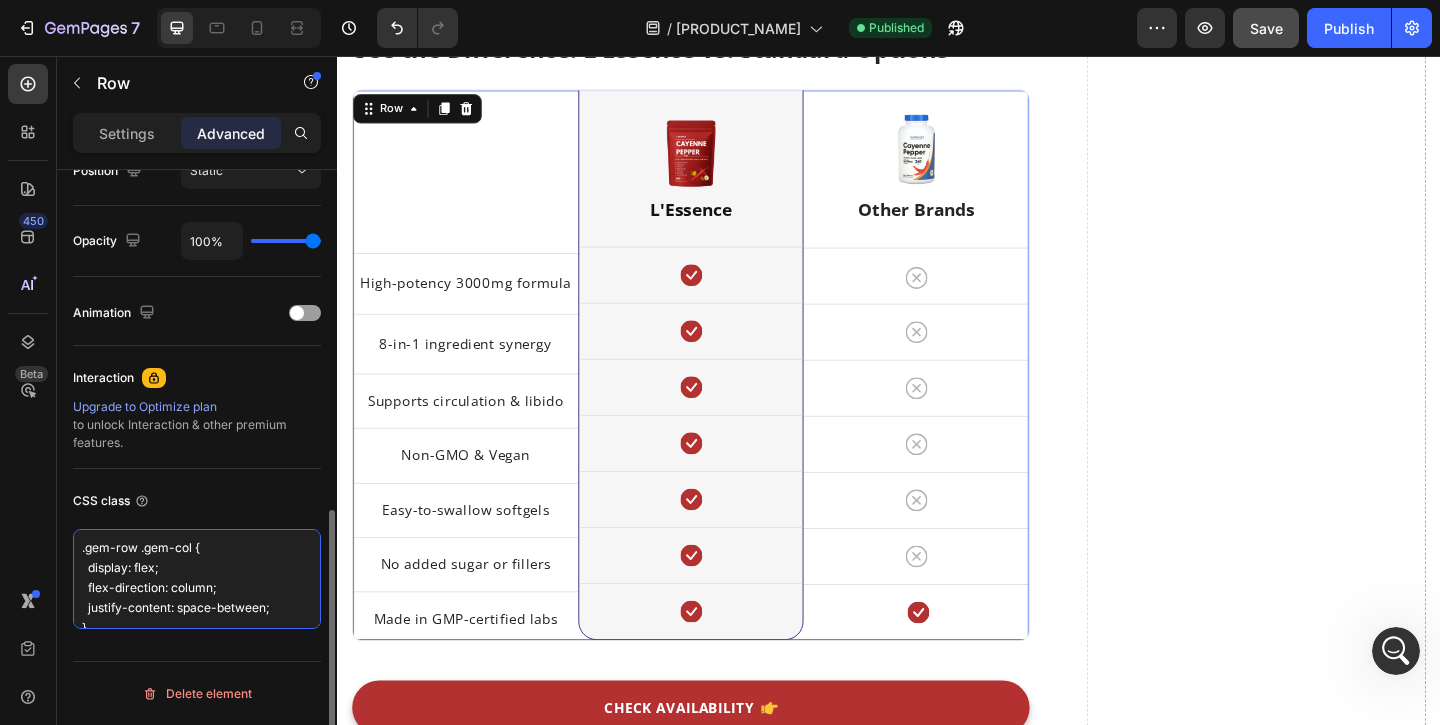 scroll, scrollTop: 18, scrollLeft: 0, axis: vertical 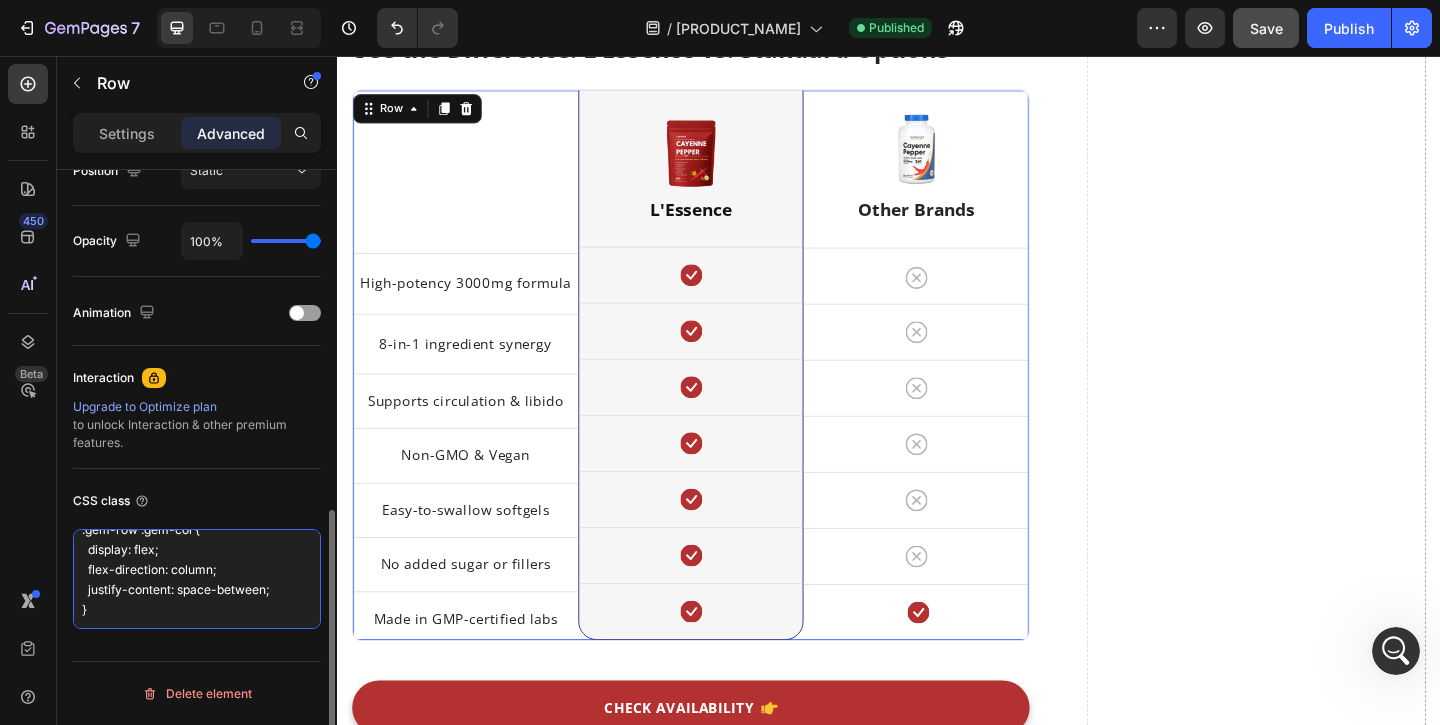 drag, startPoint x: 83, startPoint y: 546, endPoint x: 236, endPoint y: 647, distance: 183.3303 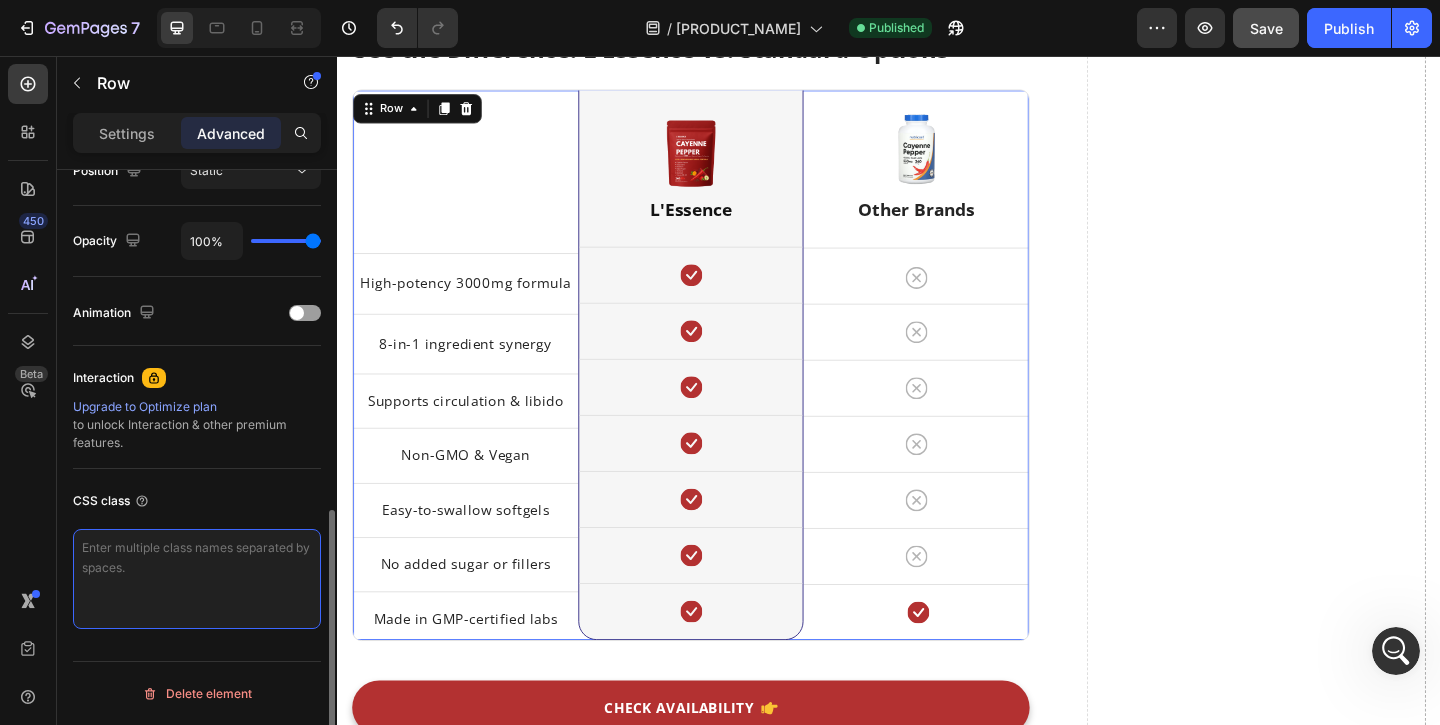 scroll, scrollTop: 0, scrollLeft: 0, axis: both 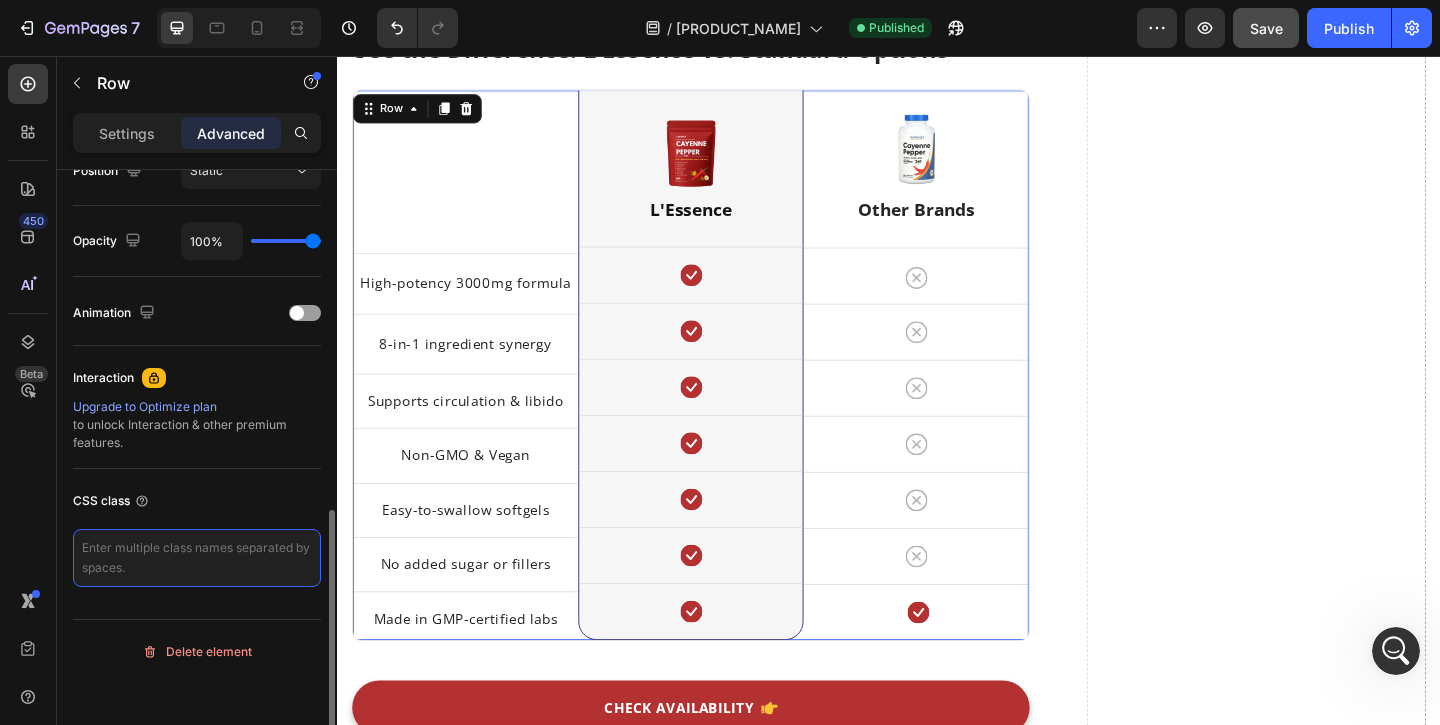 type 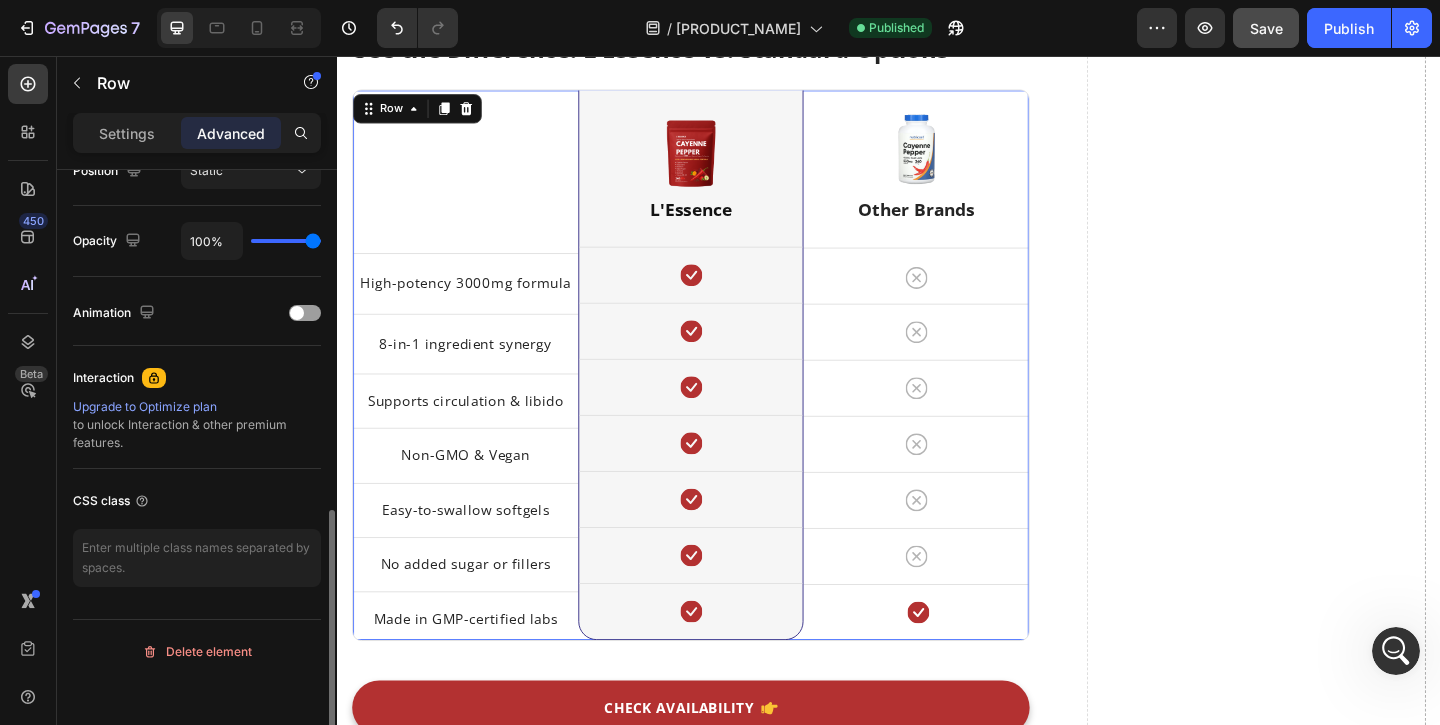 click on "CSS class" 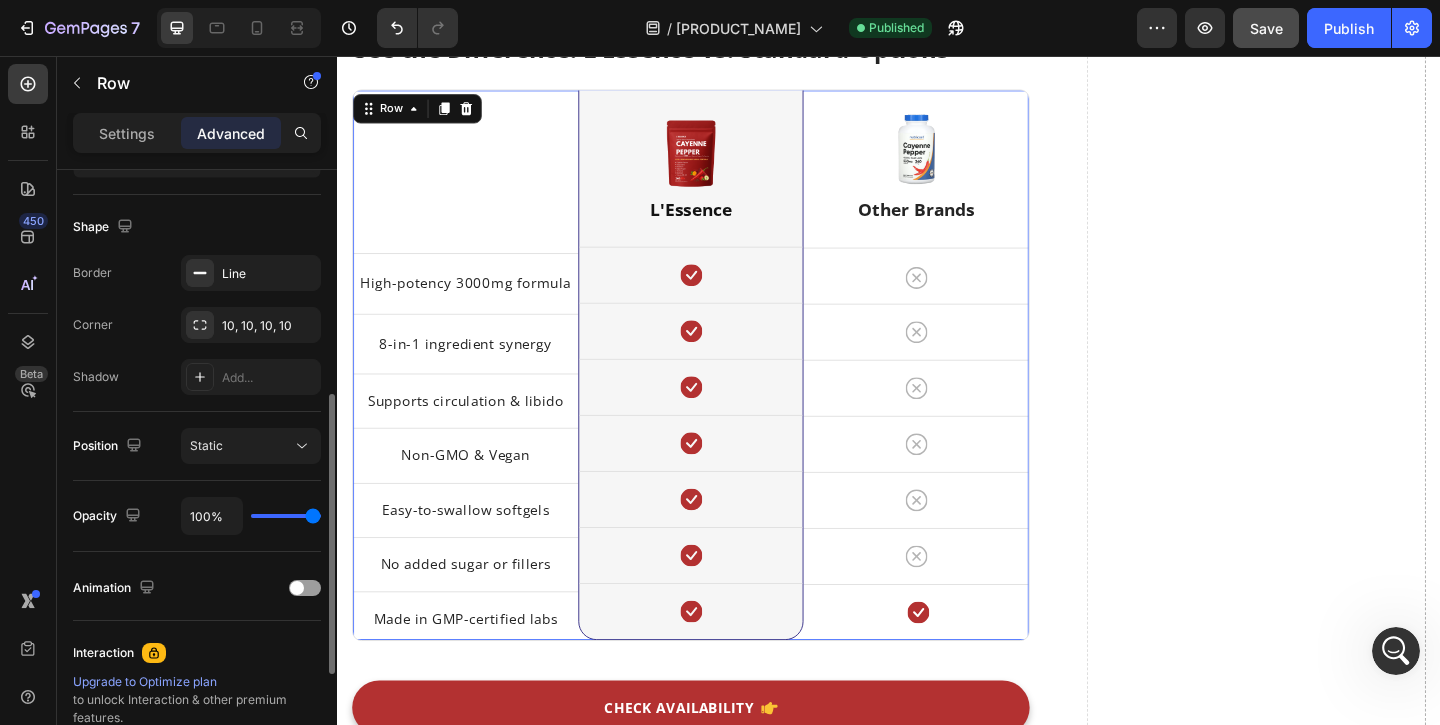scroll, scrollTop: 722, scrollLeft: 0, axis: vertical 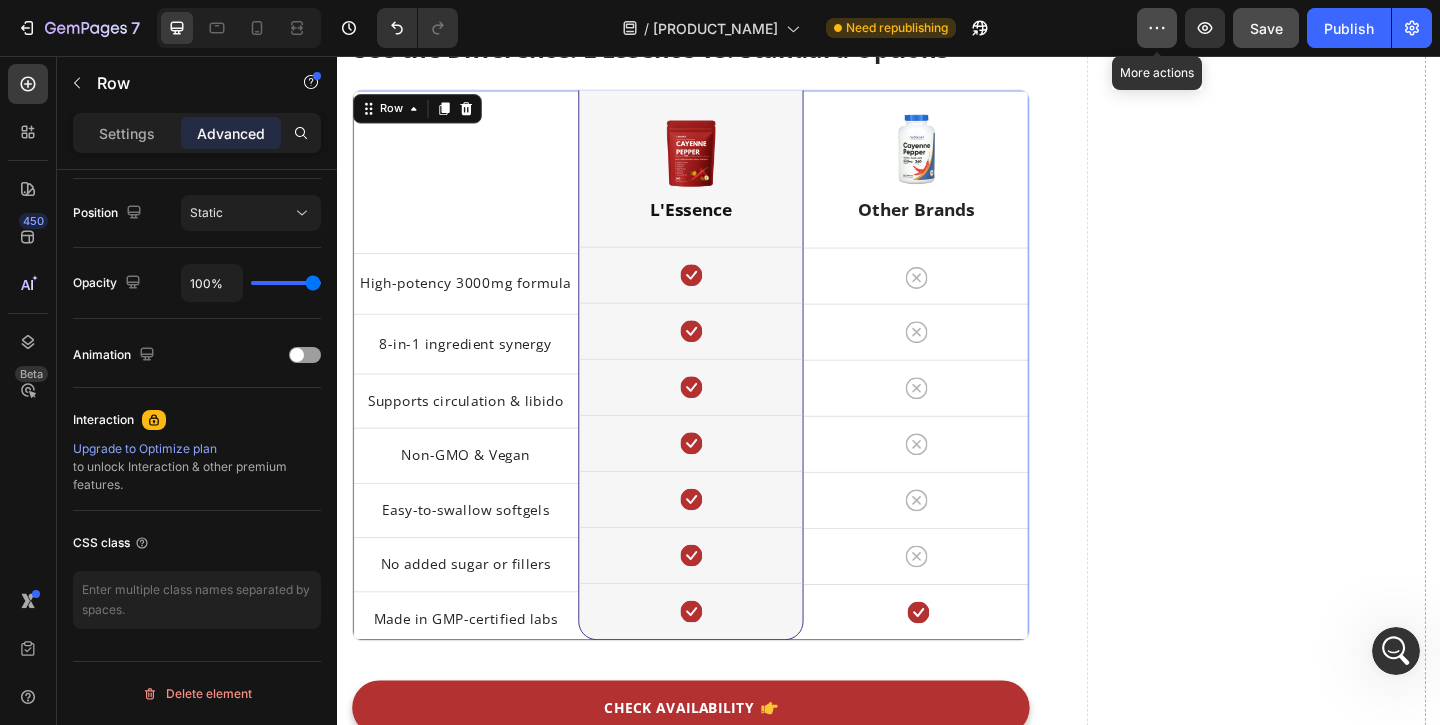click 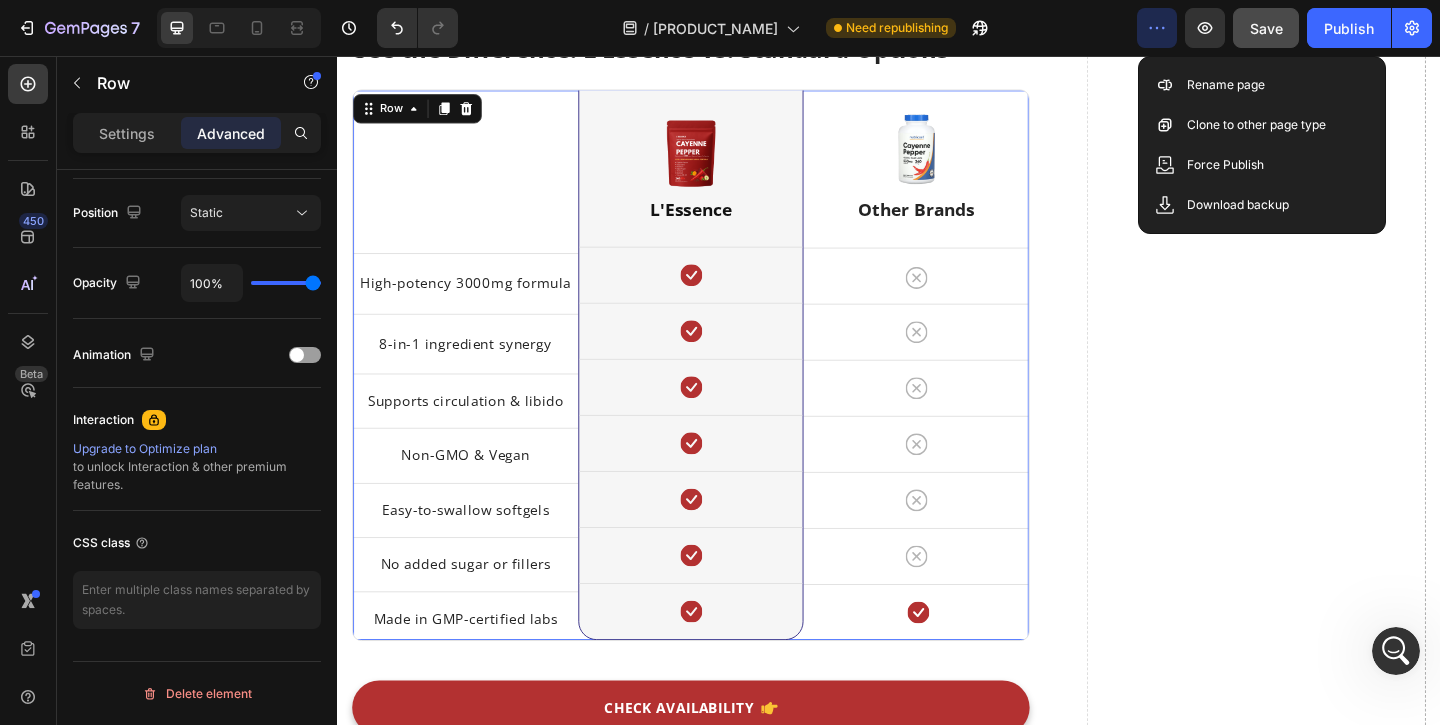 click 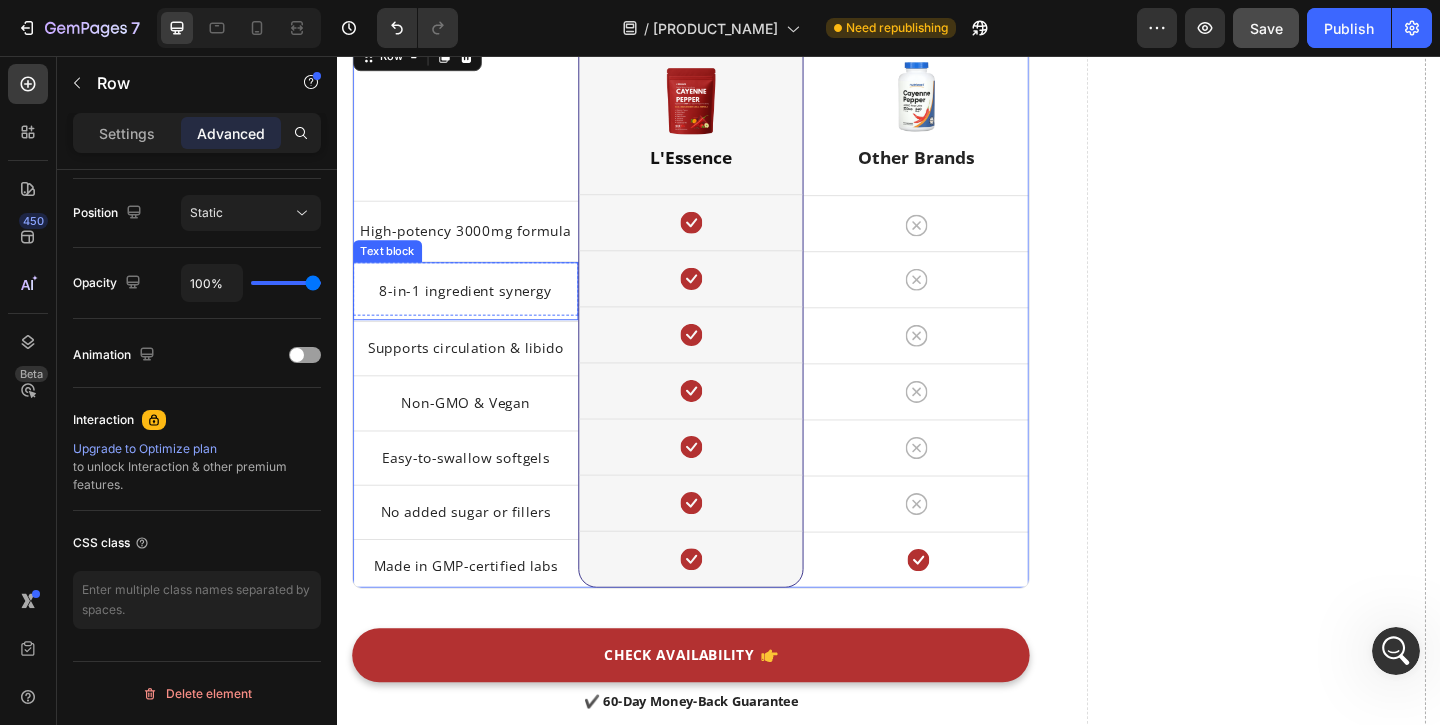 scroll, scrollTop: 8617, scrollLeft: 0, axis: vertical 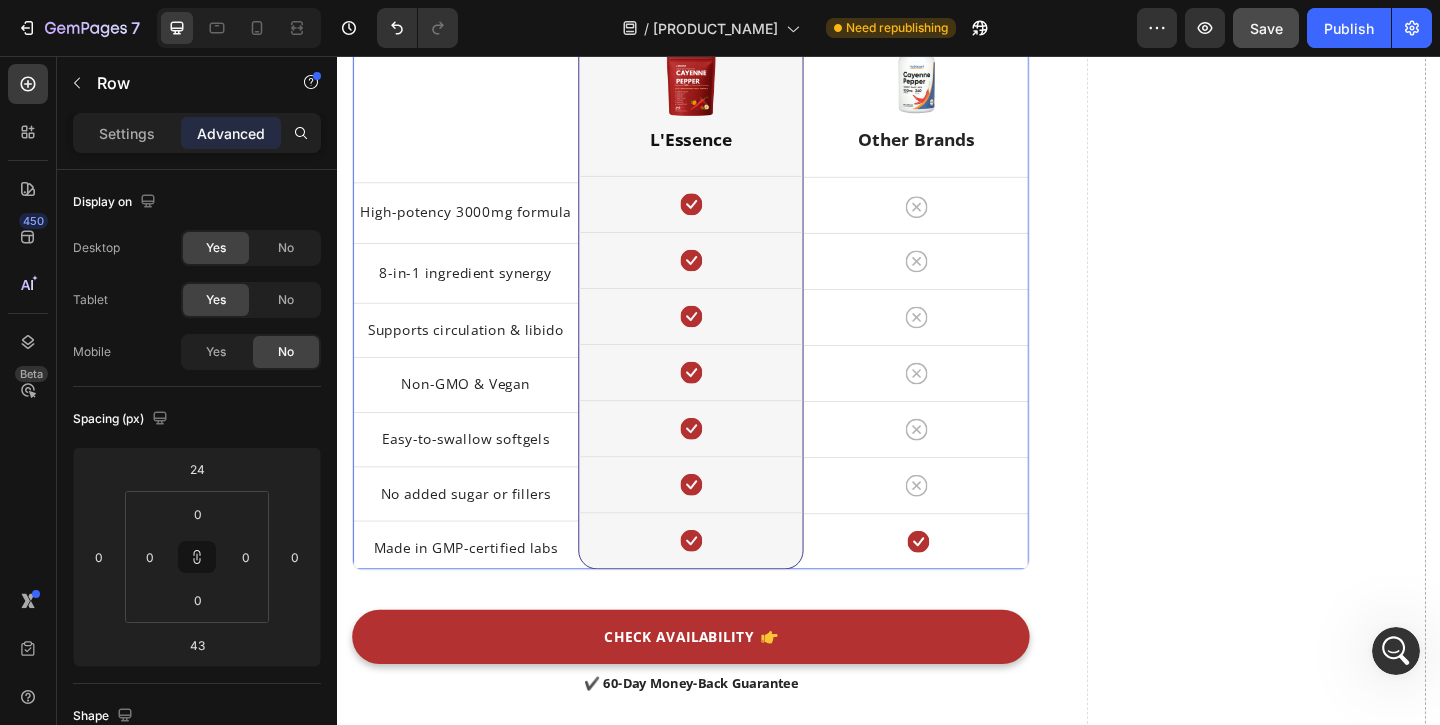 click on "Settings Advanced" at bounding box center [197, 141] 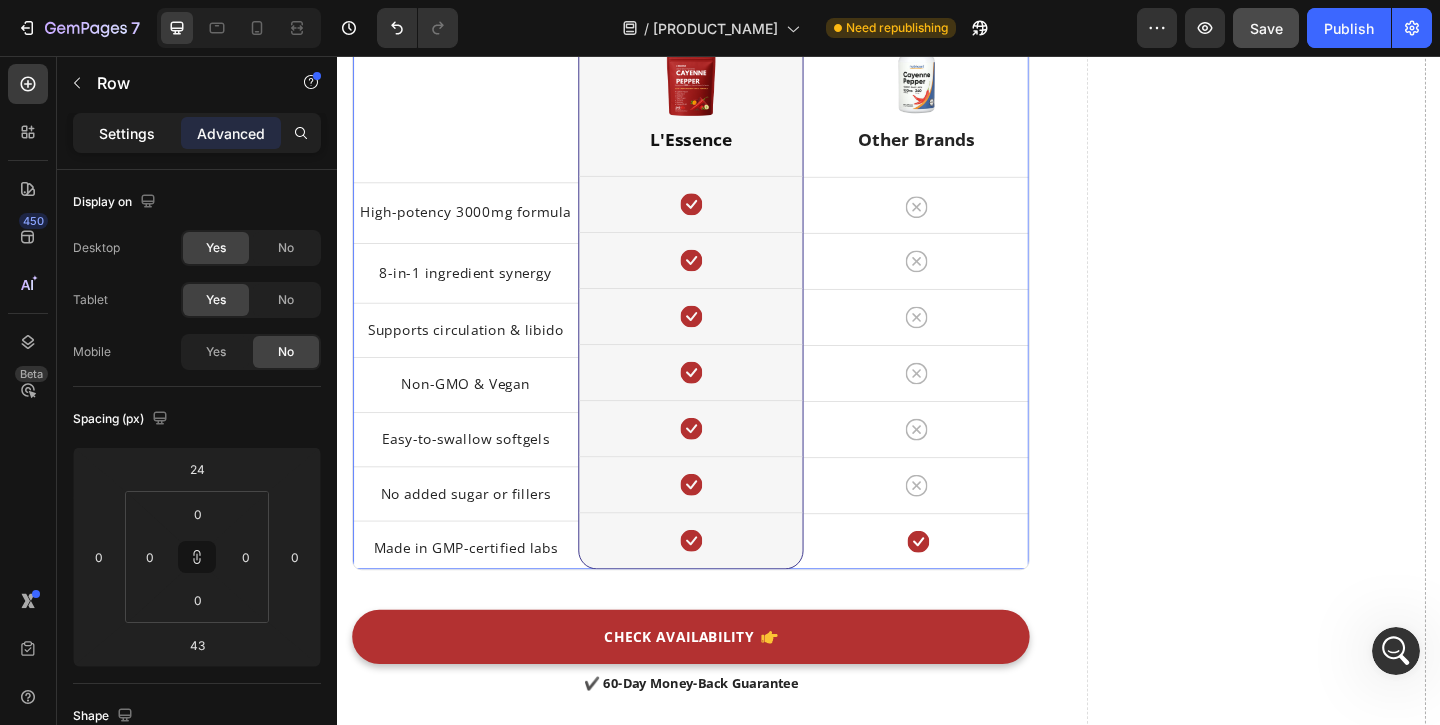 click on "Settings" 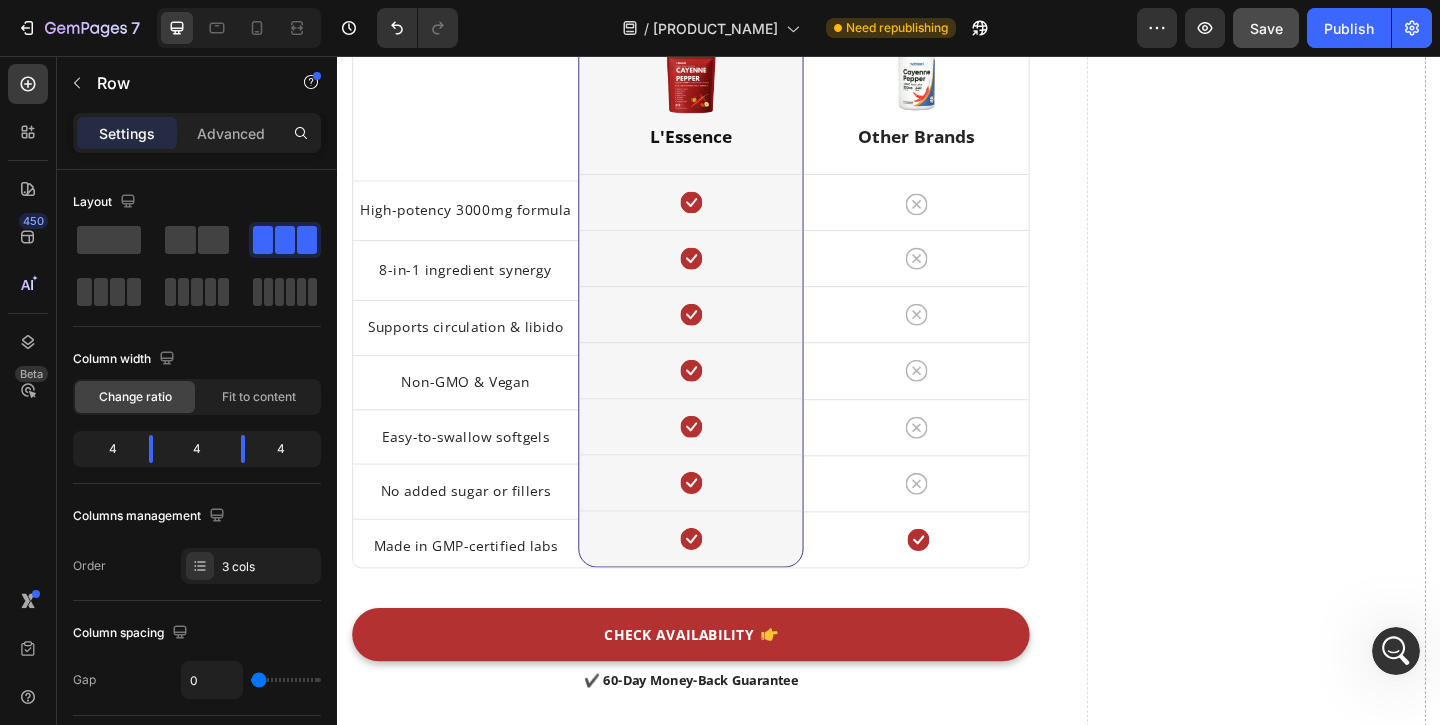 scroll, scrollTop: 3289, scrollLeft: 0, axis: vertical 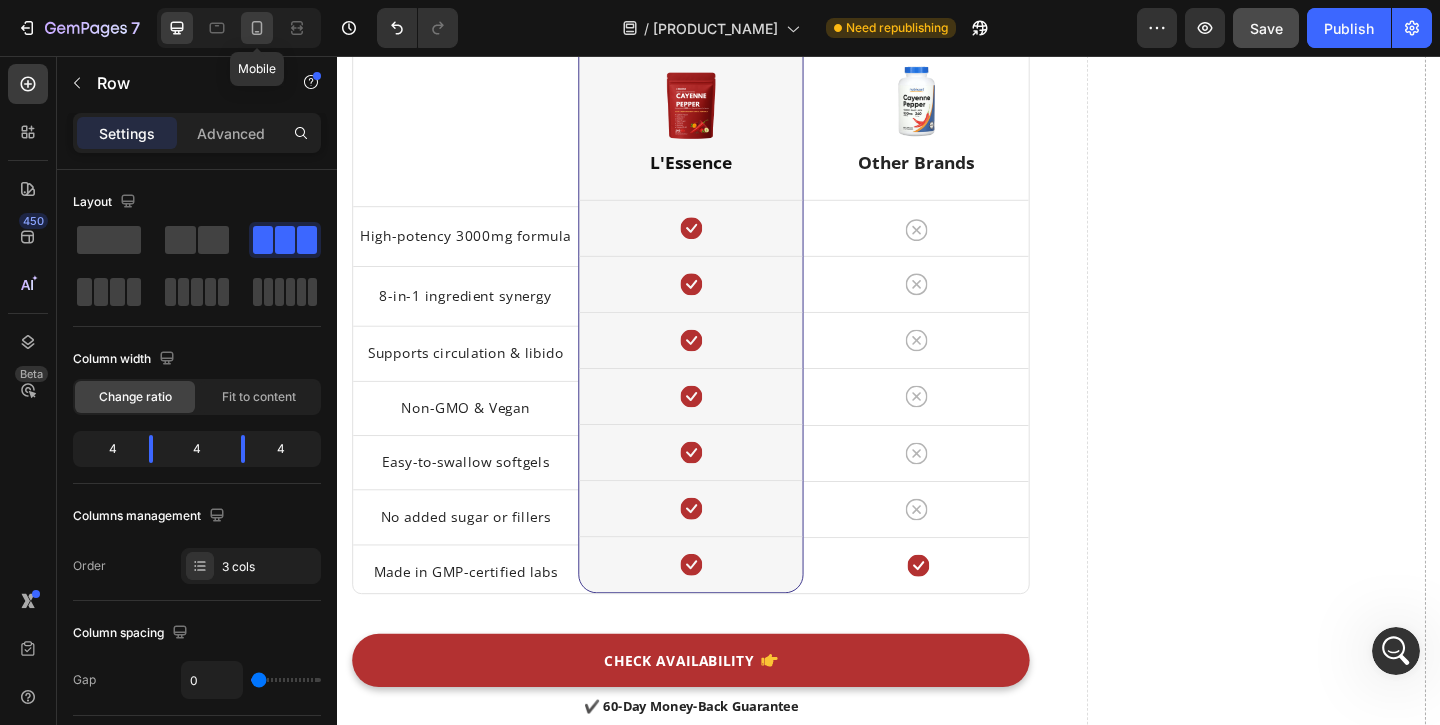 click 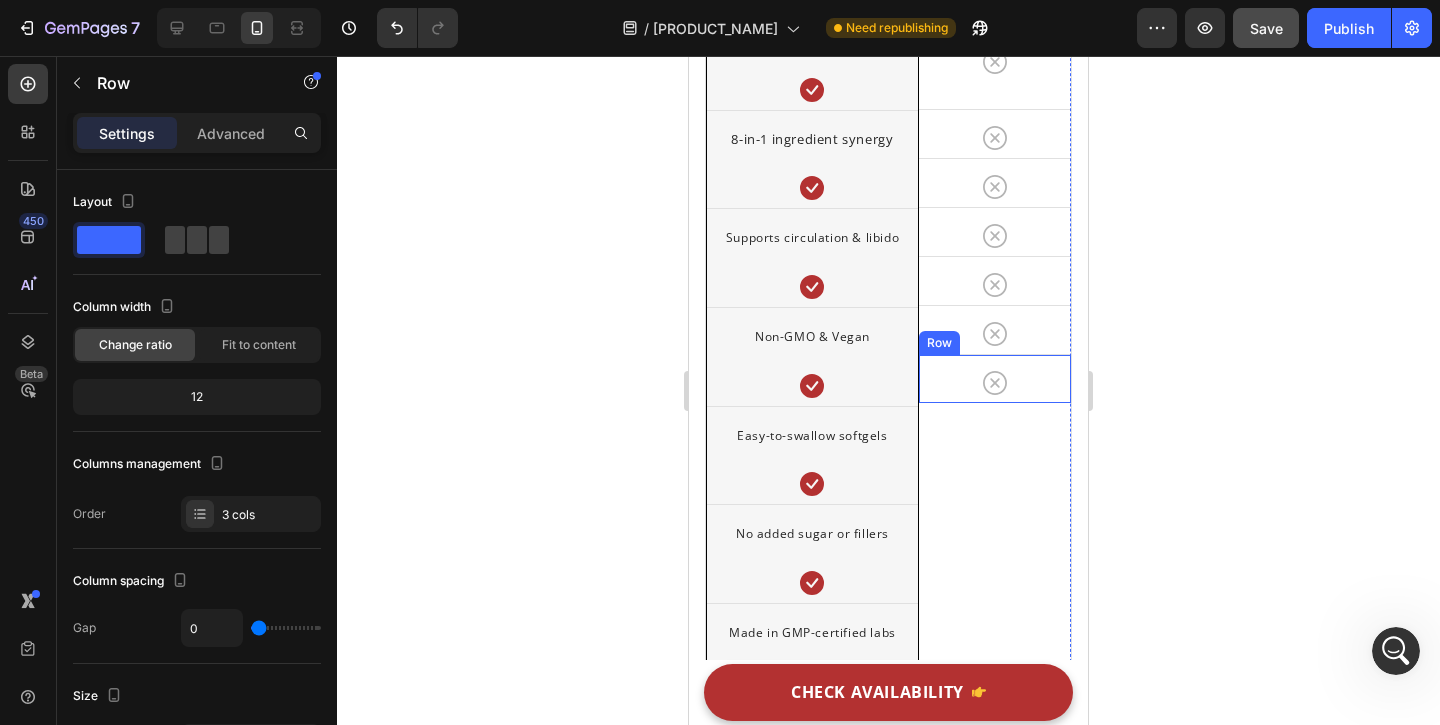 scroll, scrollTop: 5332, scrollLeft: 0, axis: vertical 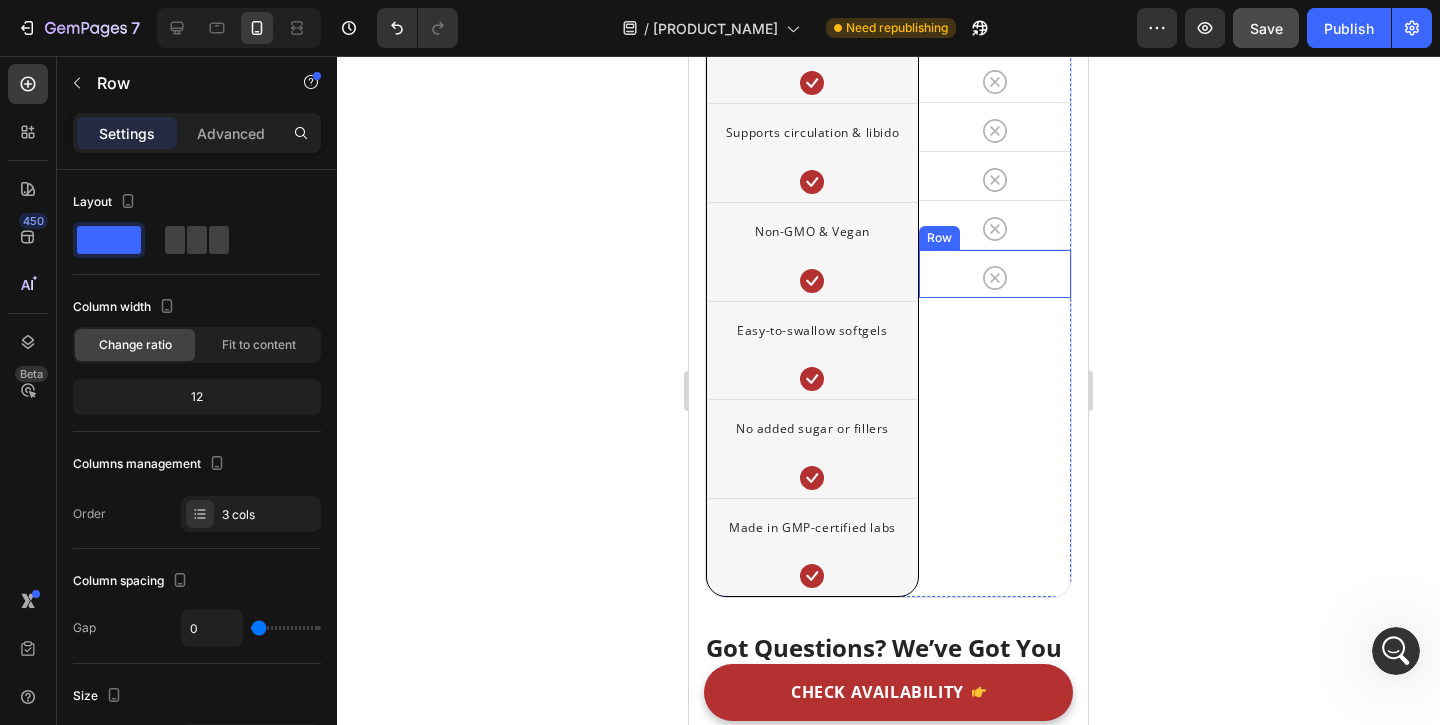 click on "Icon Row" at bounding box center (995, 273) 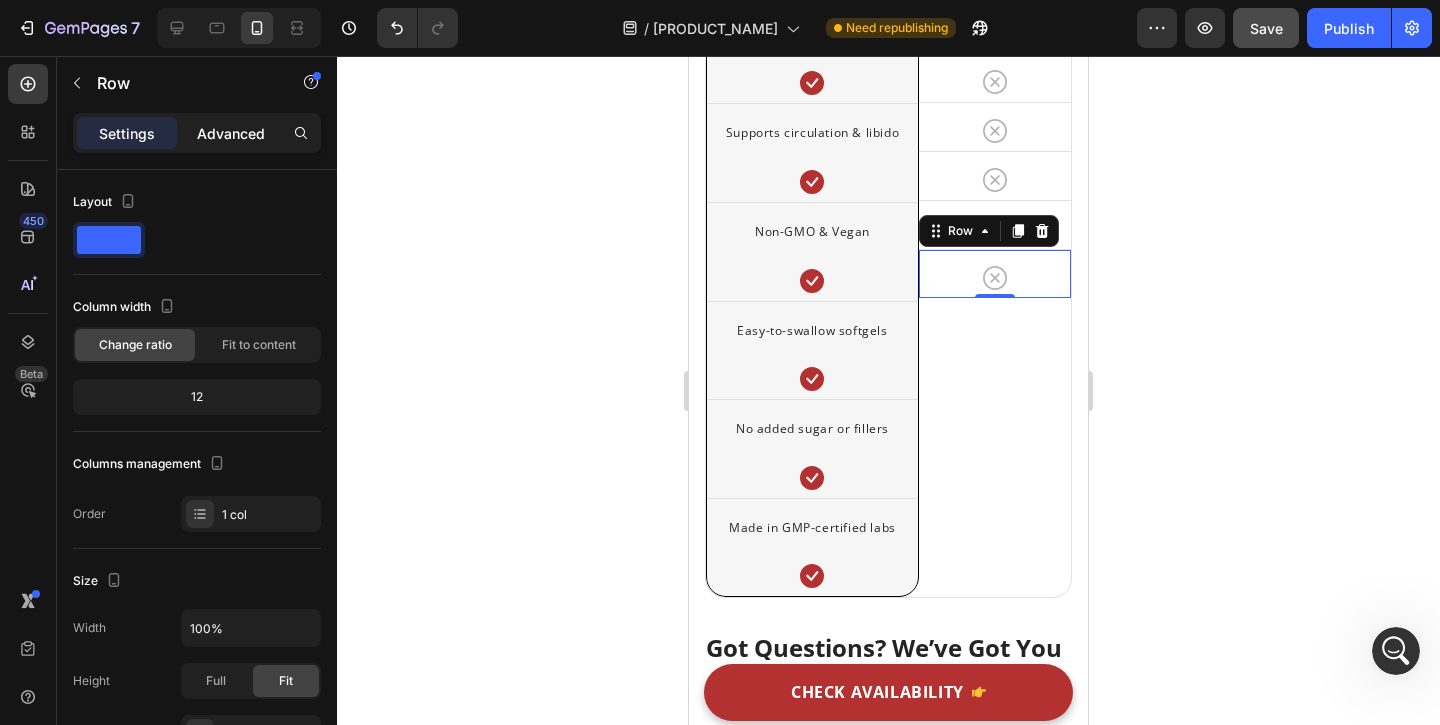 click on "Advanced" at bounding box center (231, 133) 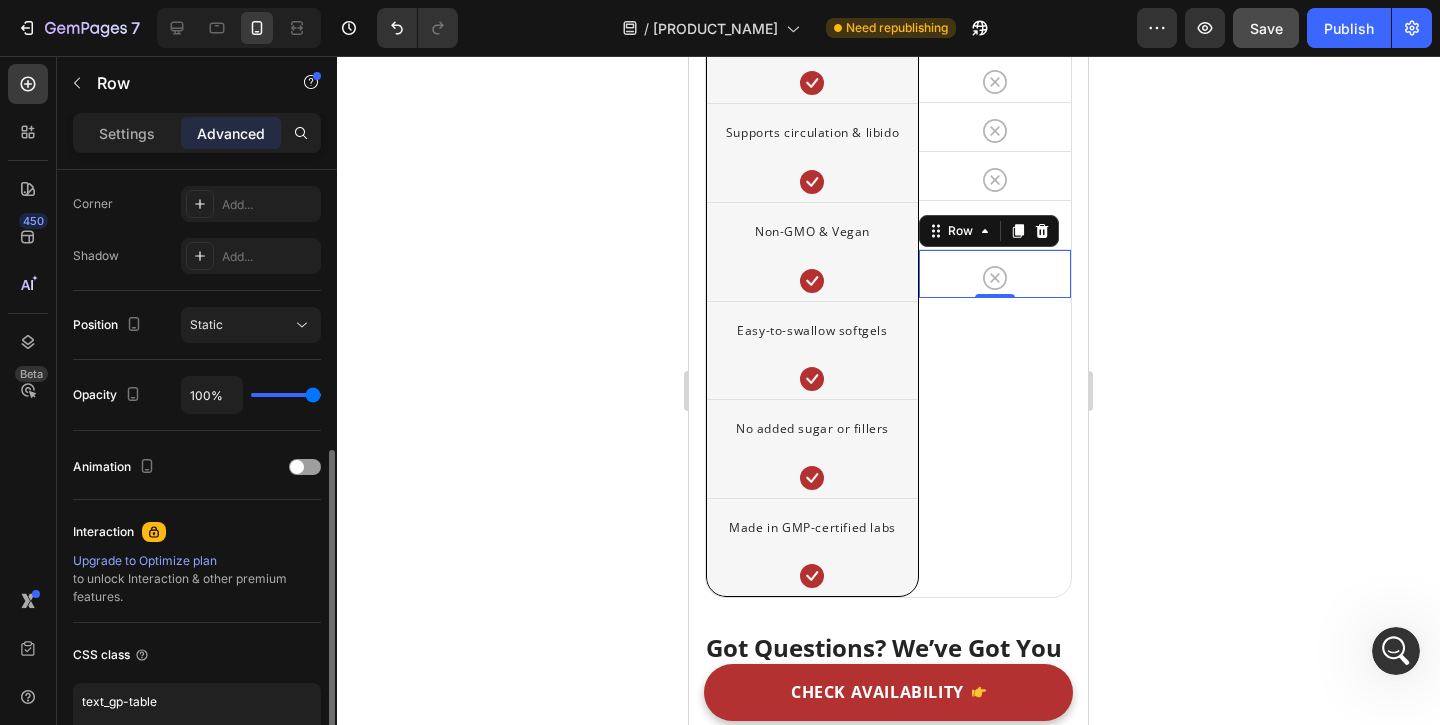 scroll, scrollTop: 722, scrollLeft: 0, axis: vertical 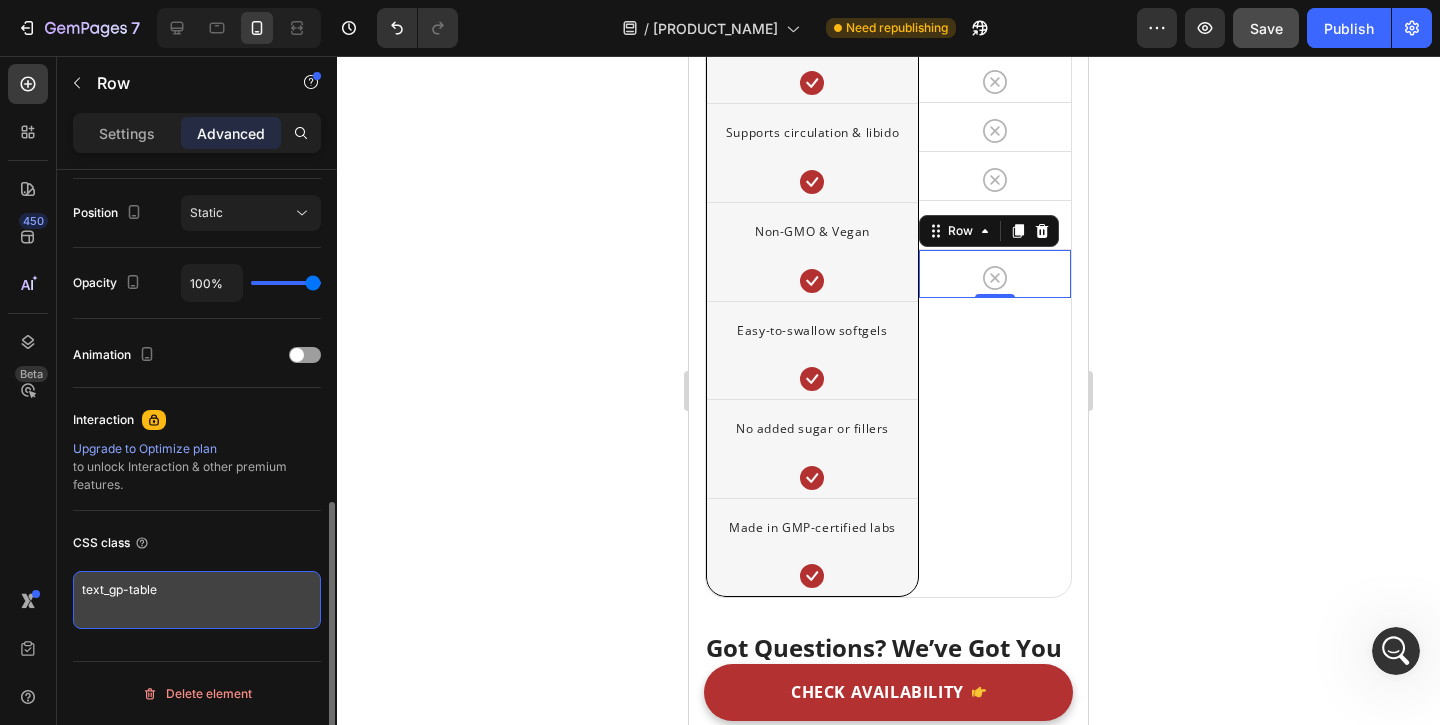 click on "text_gp-table" at bounding box center (197, 600) 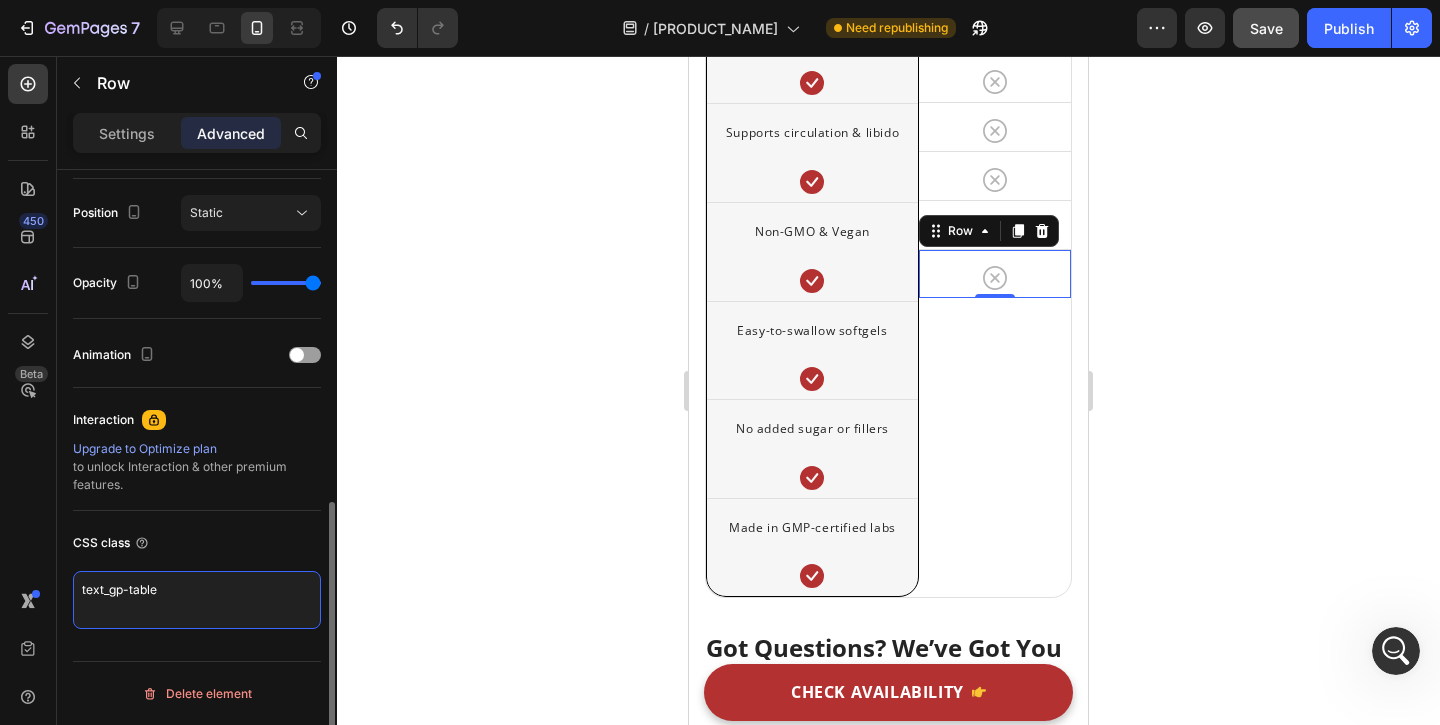 click on "text_gp-table" at bounding box center (197, 600) 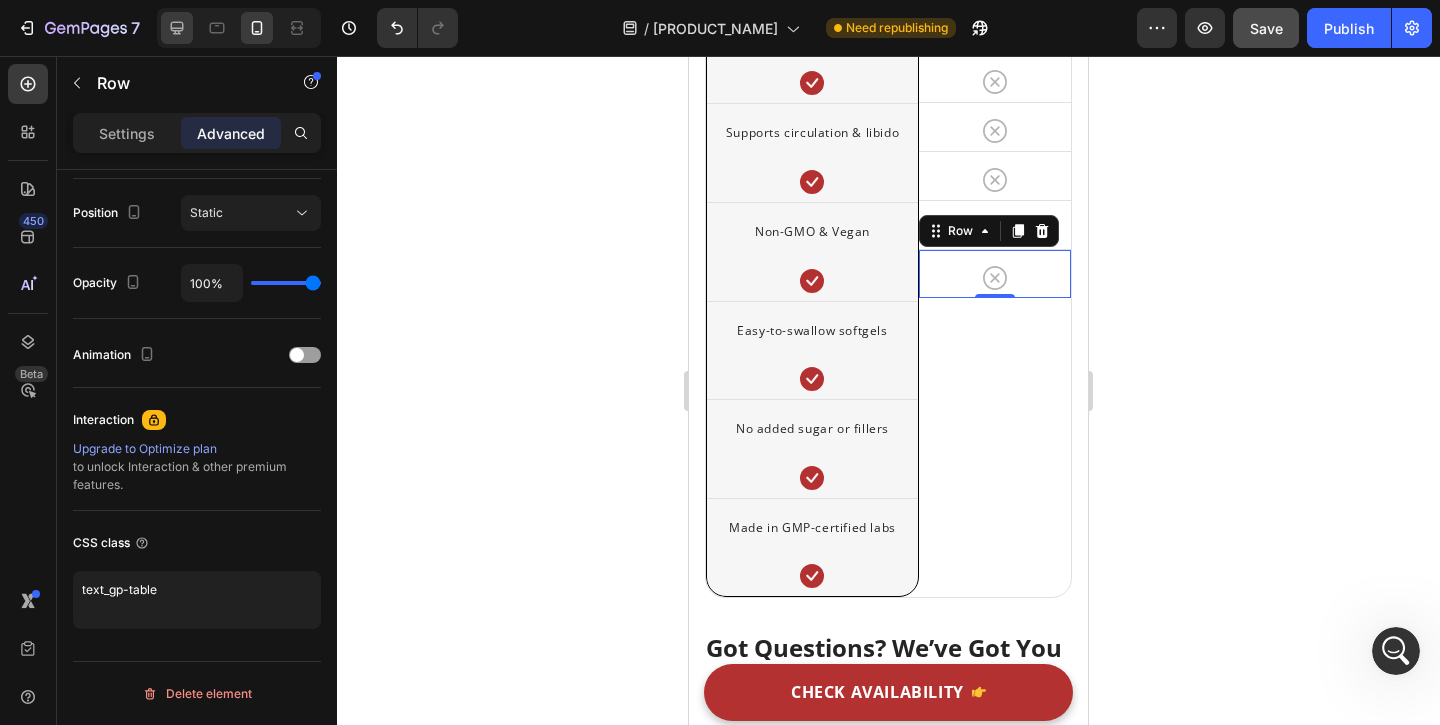 click 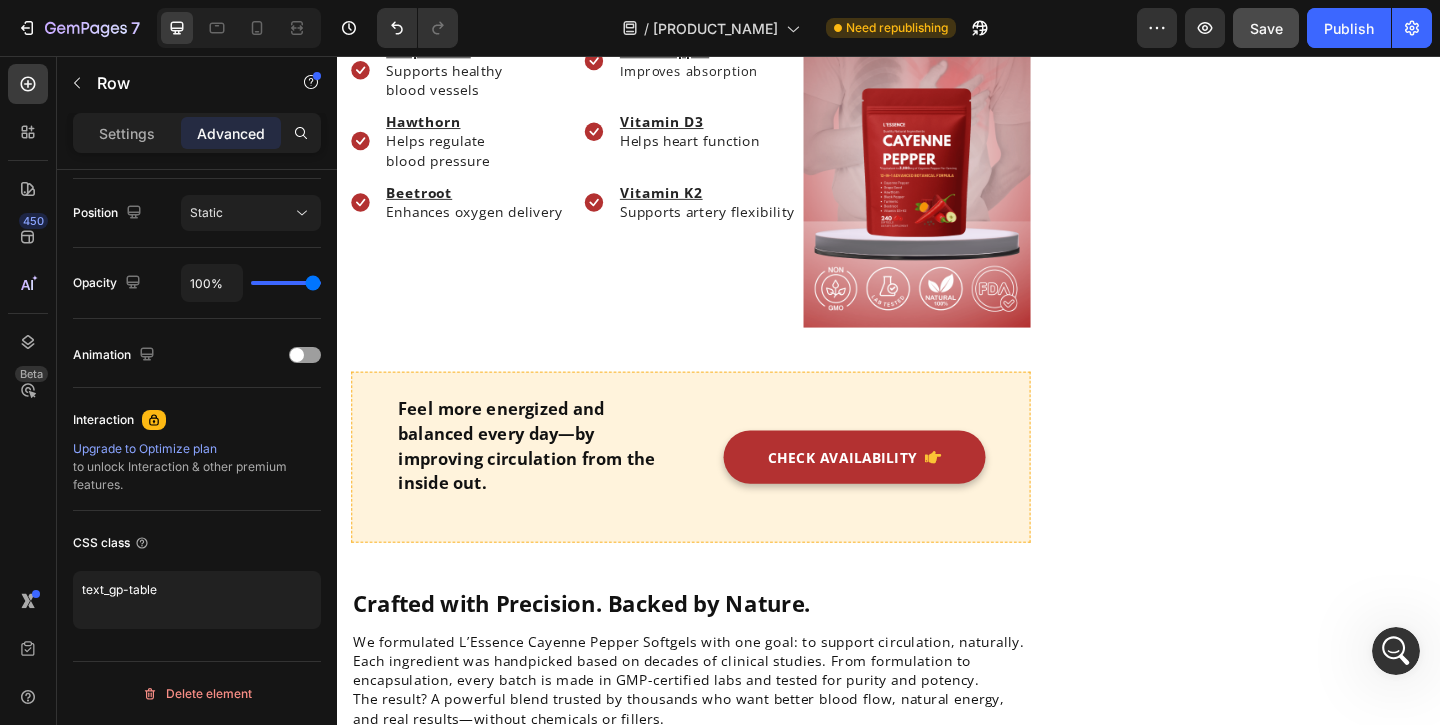 scroll, scrollTop: 4522, scrollLeft: 0, axis: vertical 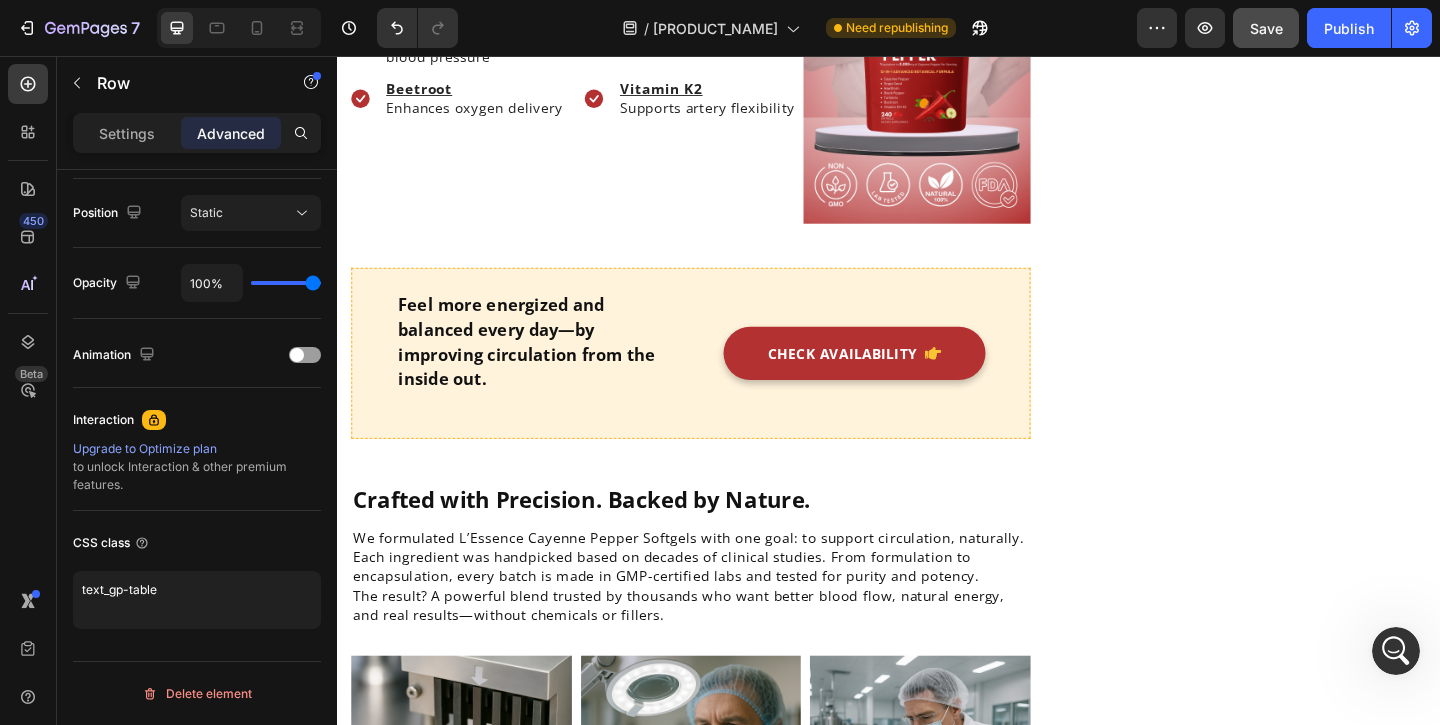 click on "High-potency 3000mg formula" at bounding box center (476, 2314) 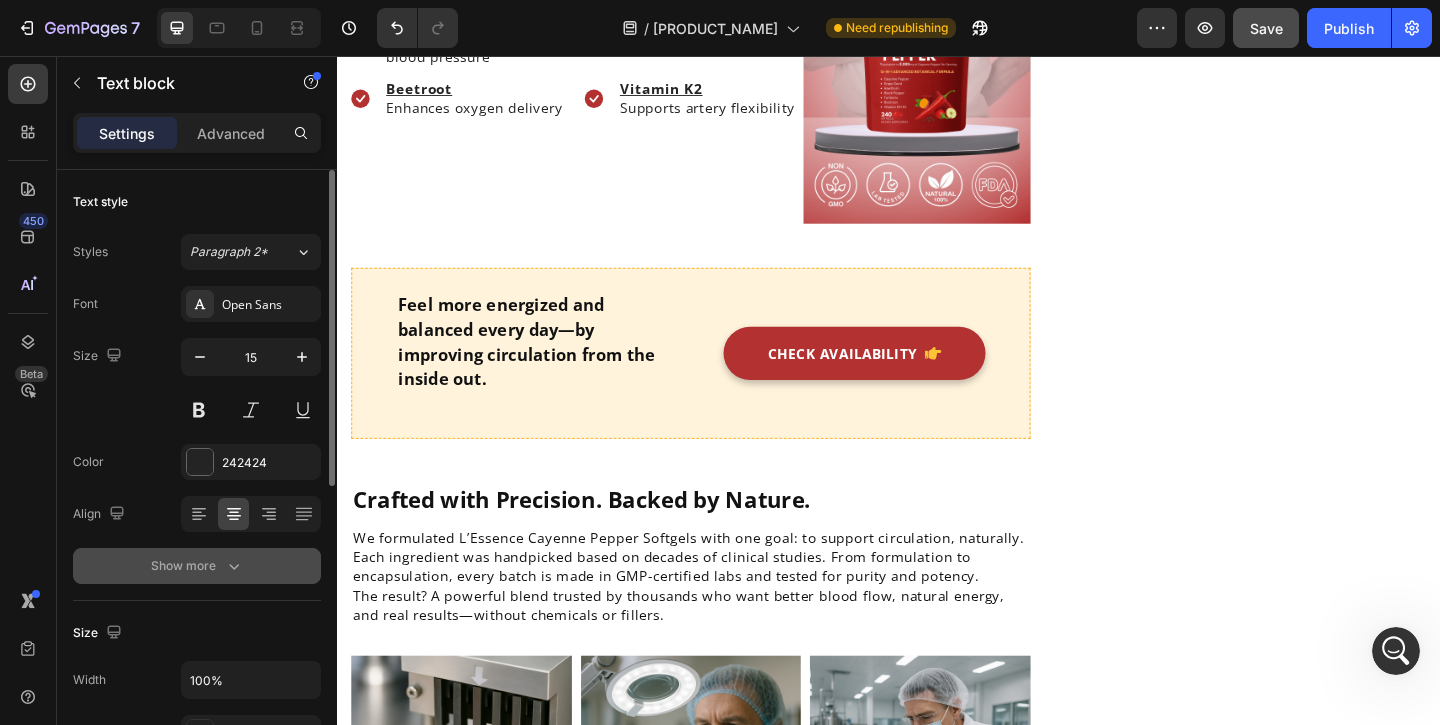 scroll, scrollTop: 573, scrollLeft: 0, axis: vertical 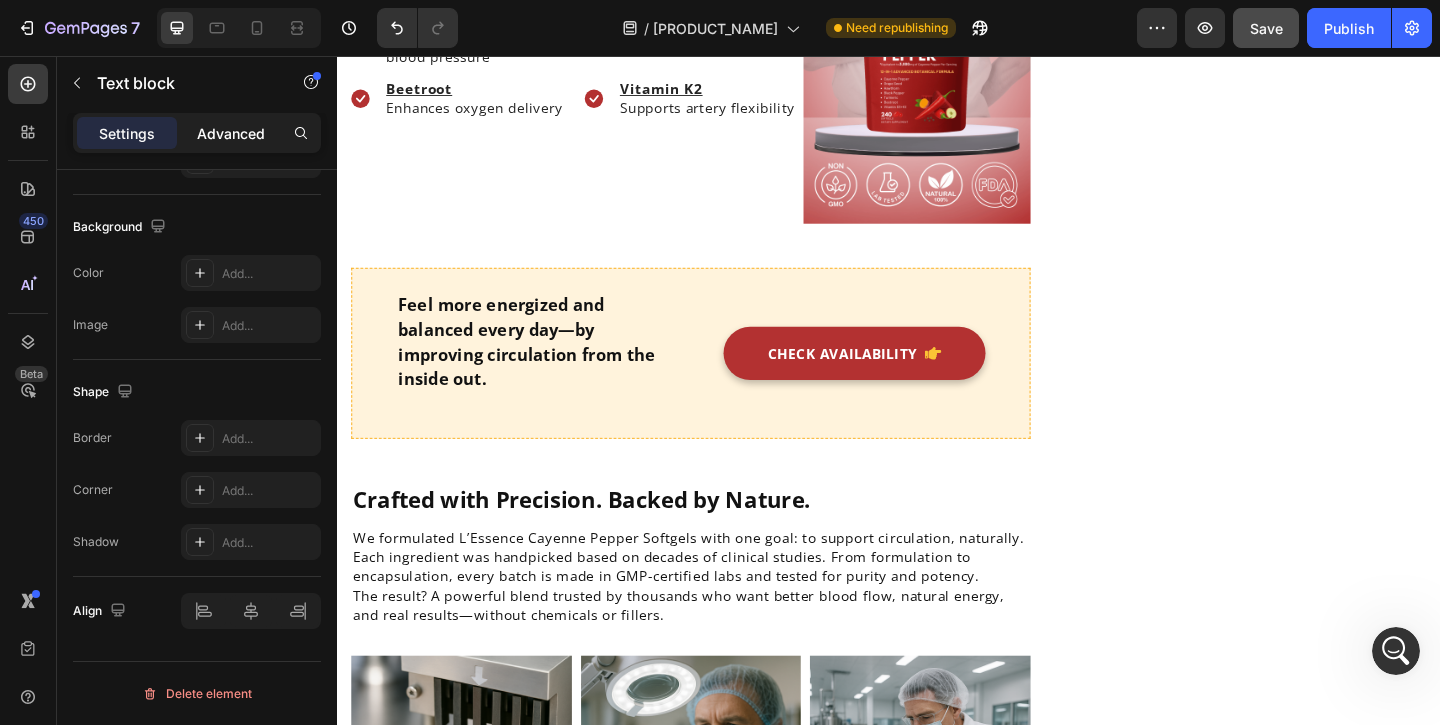 click on "Advanced" at bounding box center [231, 133] 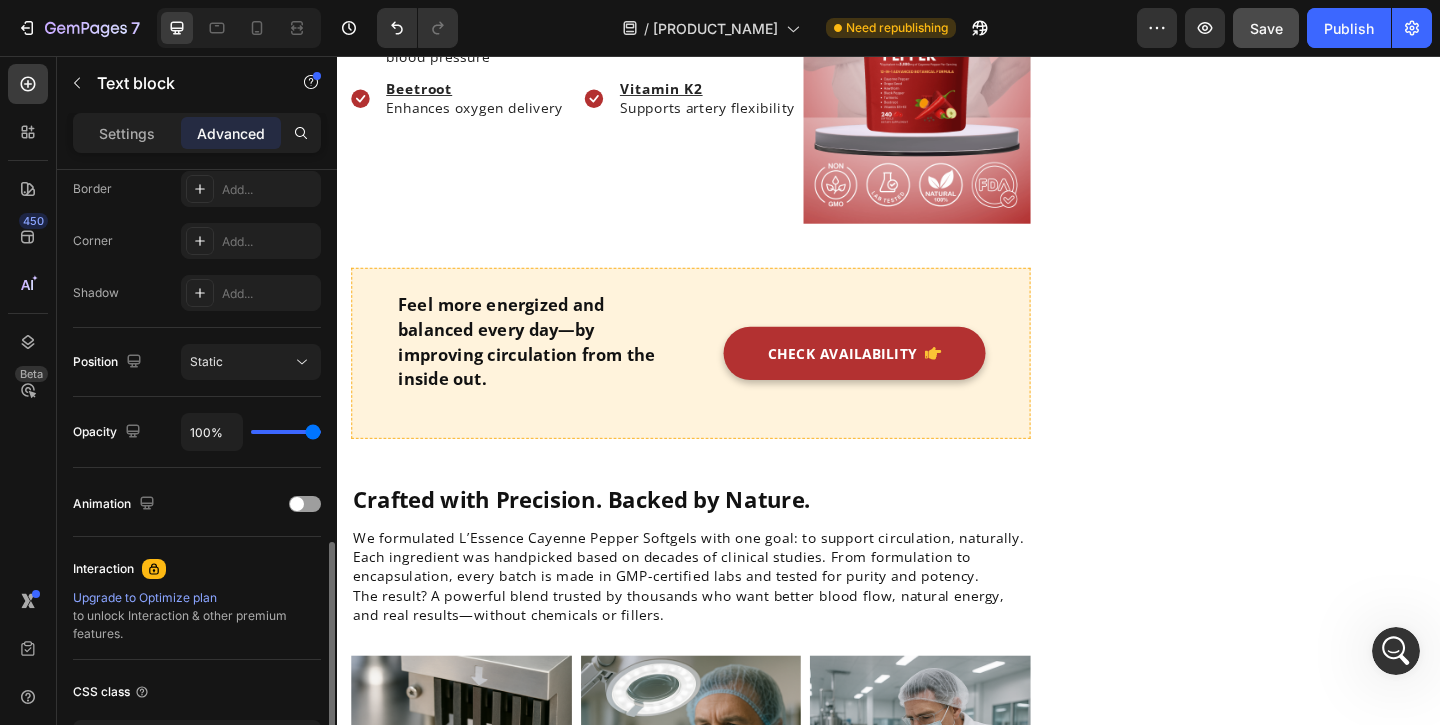 scroll, scrollTop: 722, scrollLeft: 0, axis: vertical 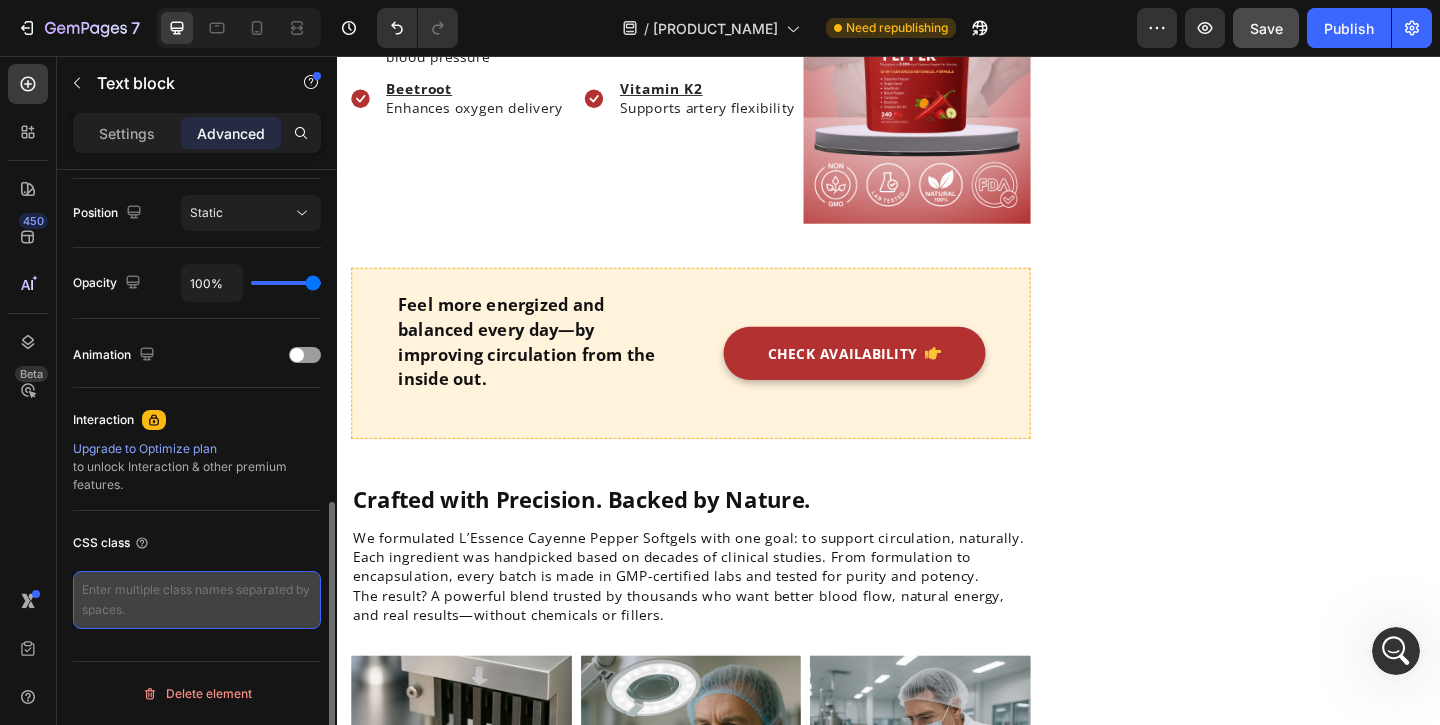 click at bounding box center [197, 600] 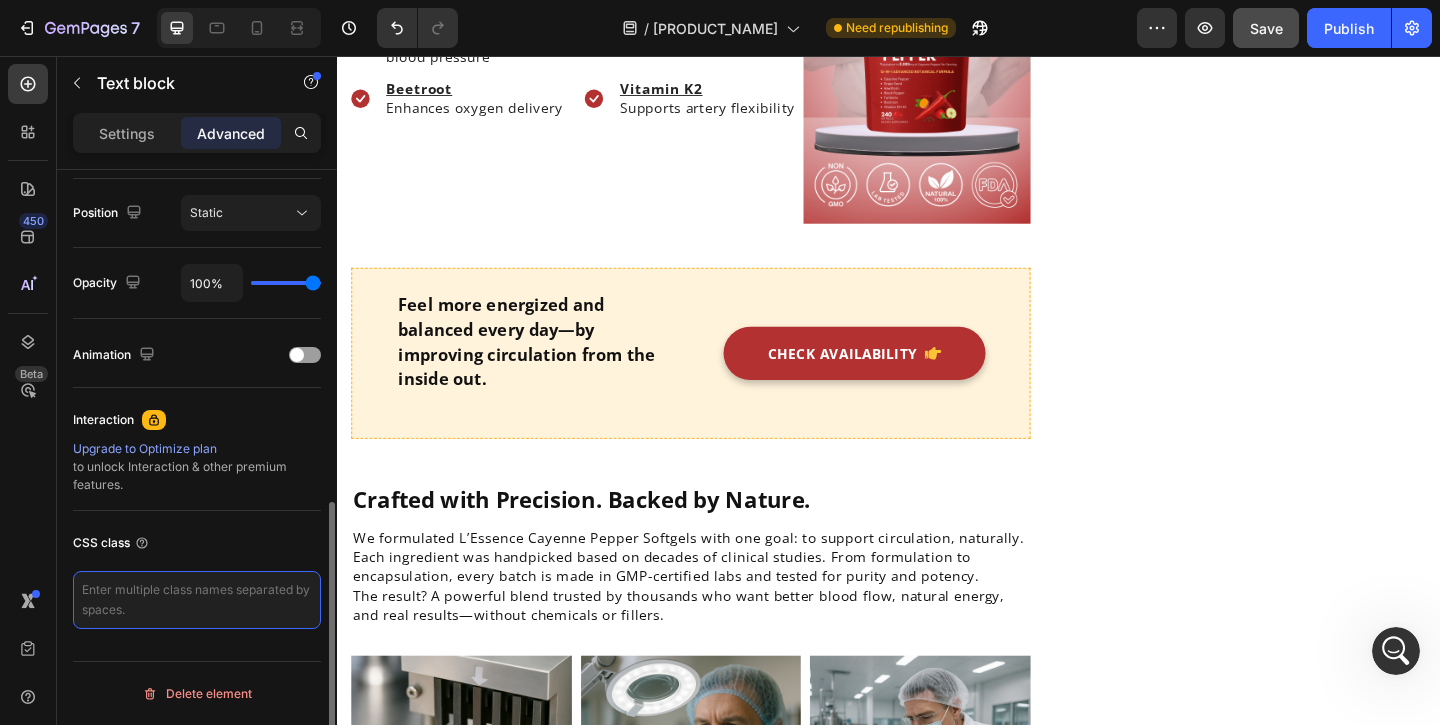 paste on "text_gp-table" 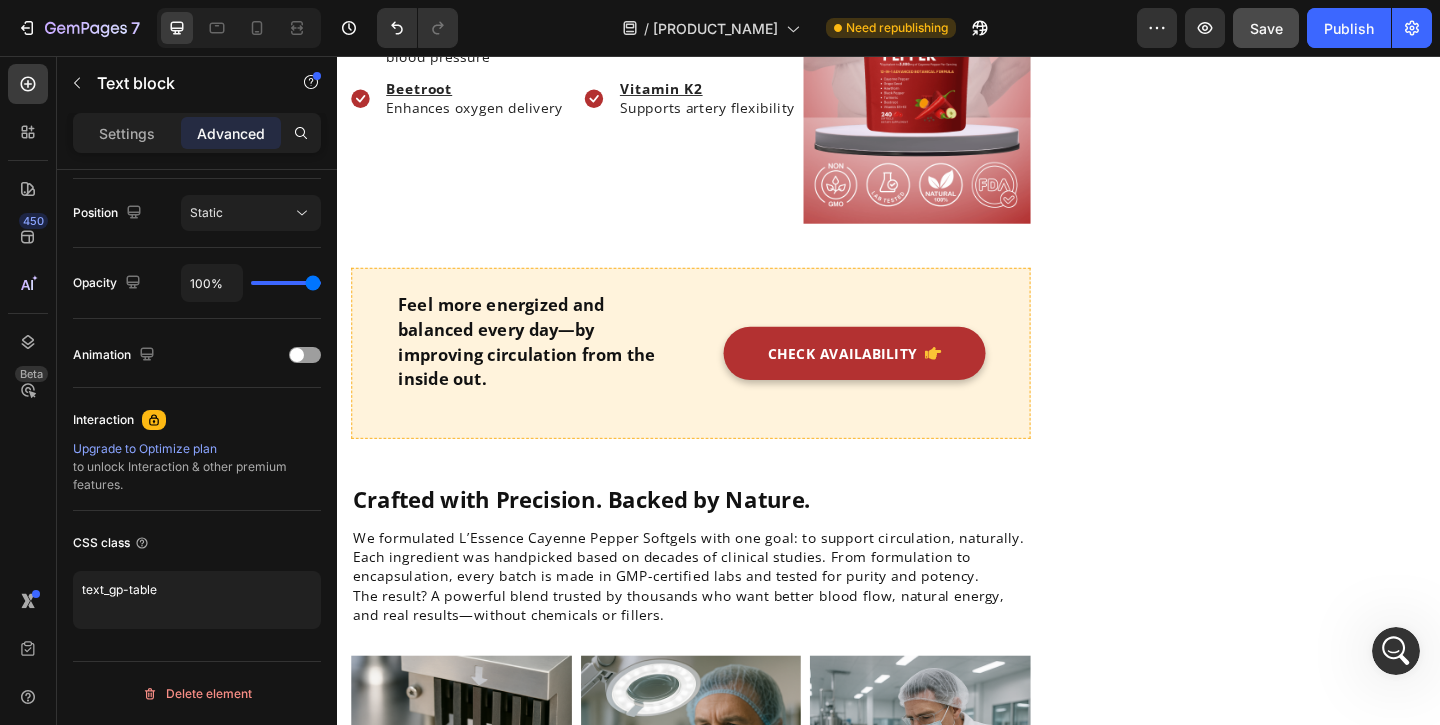 click on "8-in-1 ingredient synergy Text block" at bounding box center (476, 2379) 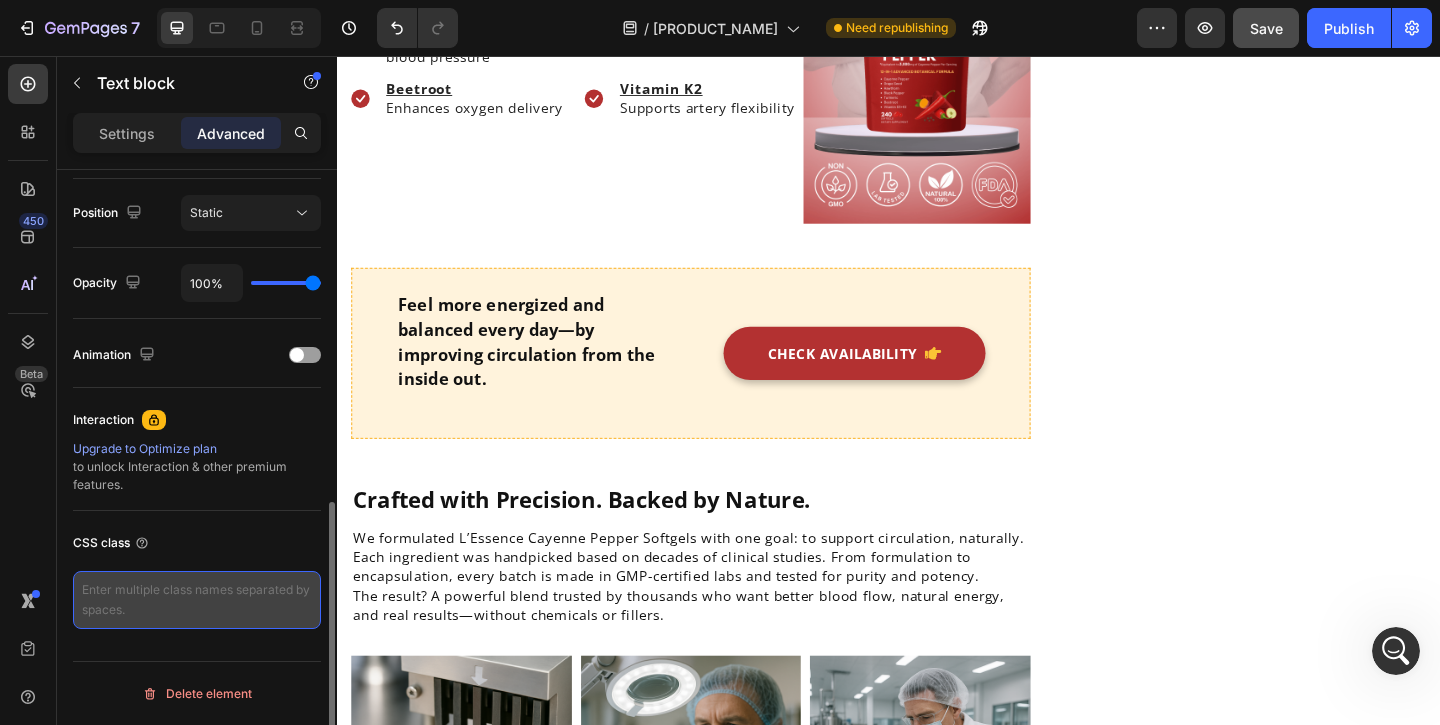 click at bounding box center [197, 600] 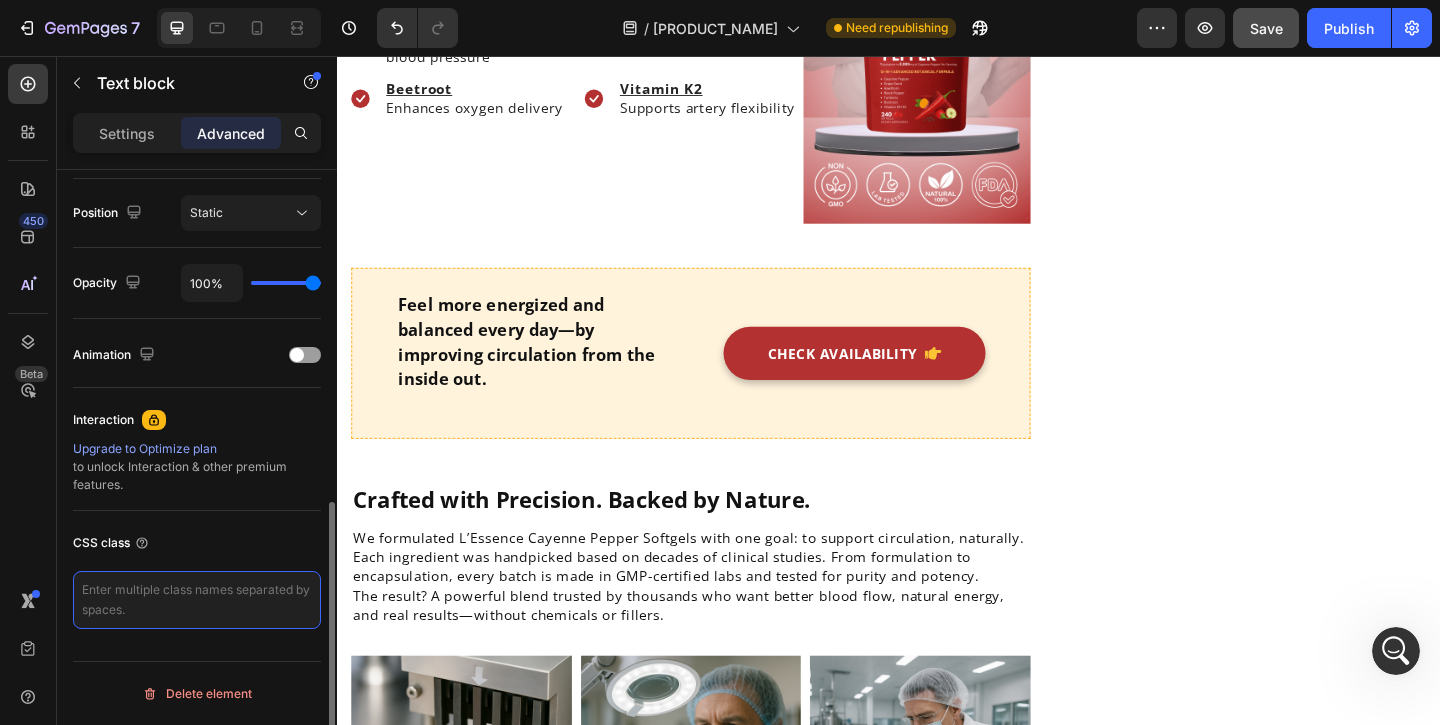 paste on "text_gp-table" 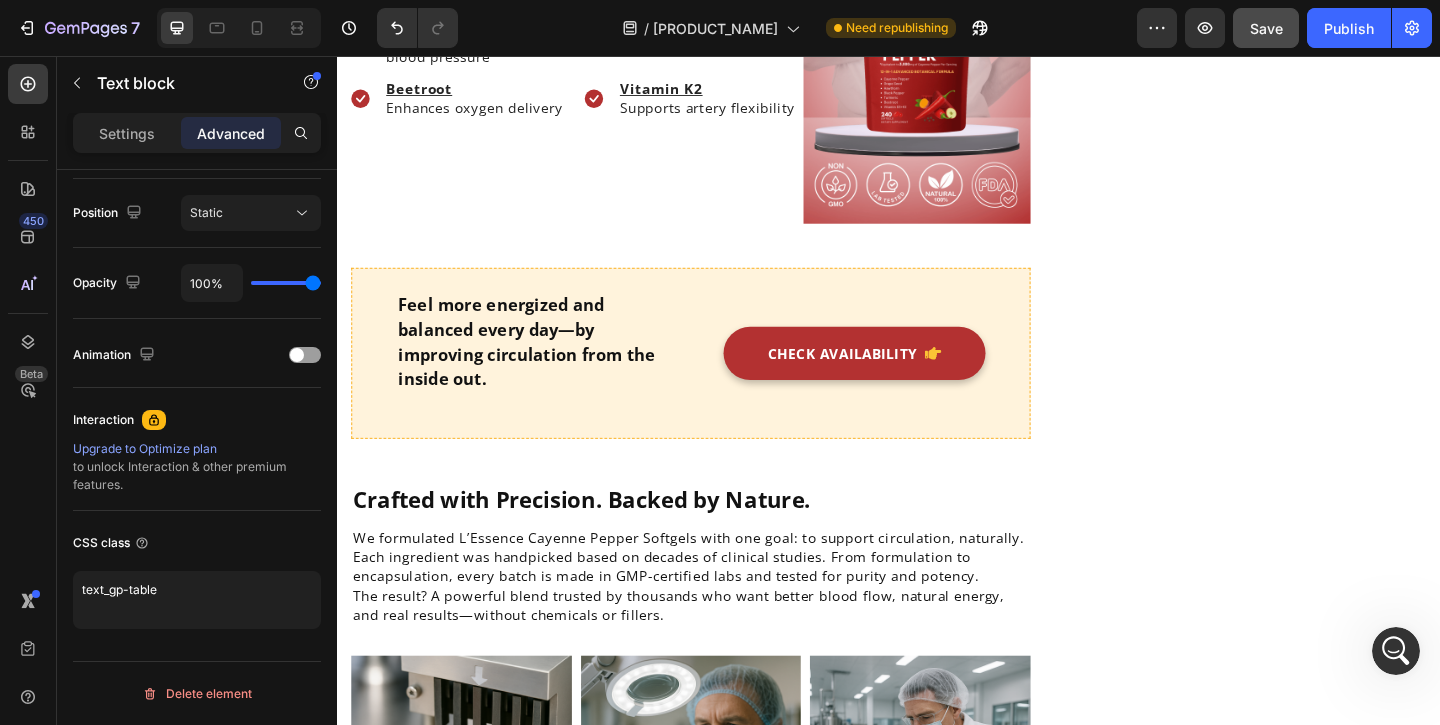 click on "Supports circulation & libido Text block" at bounding box center [476, 2441] 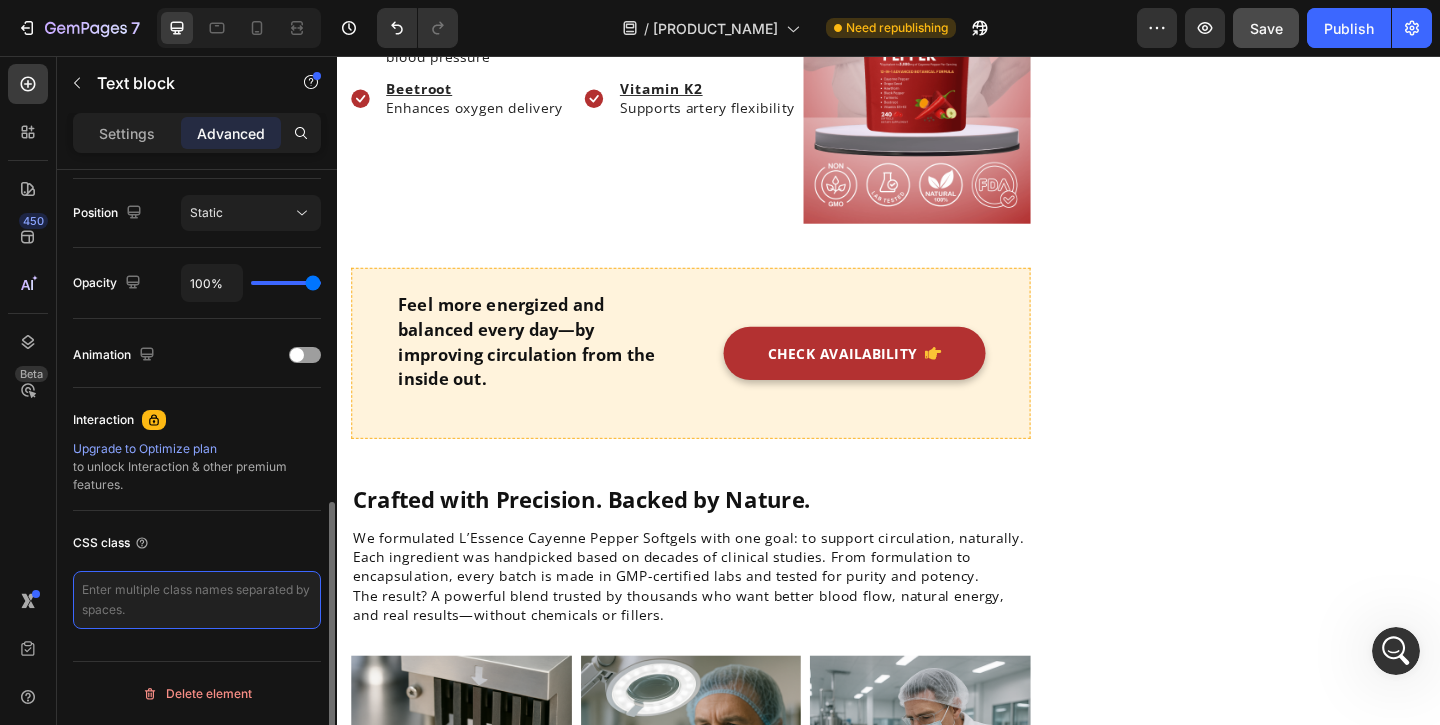 click at bounding box center (197, 600) 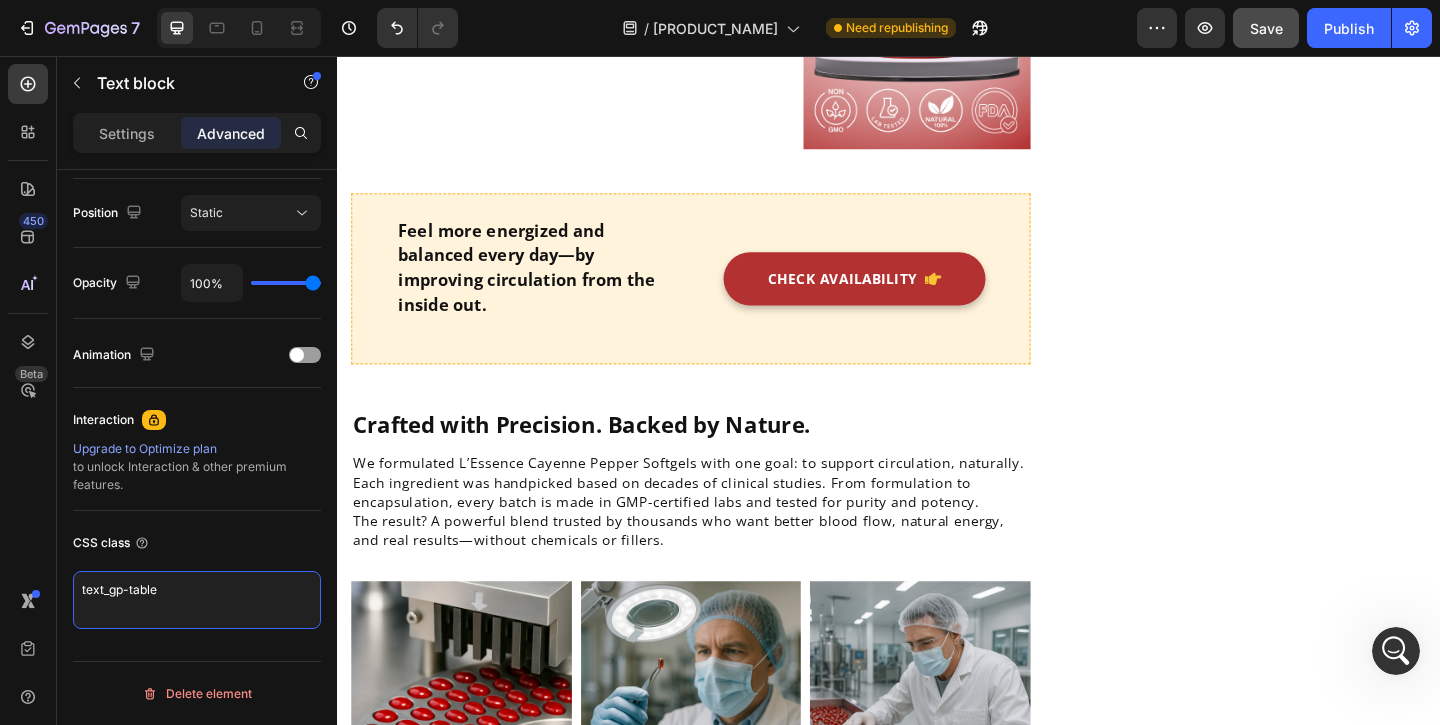 scroll, scrollTop: 4649, scrollLeft: 0, axis: vertical 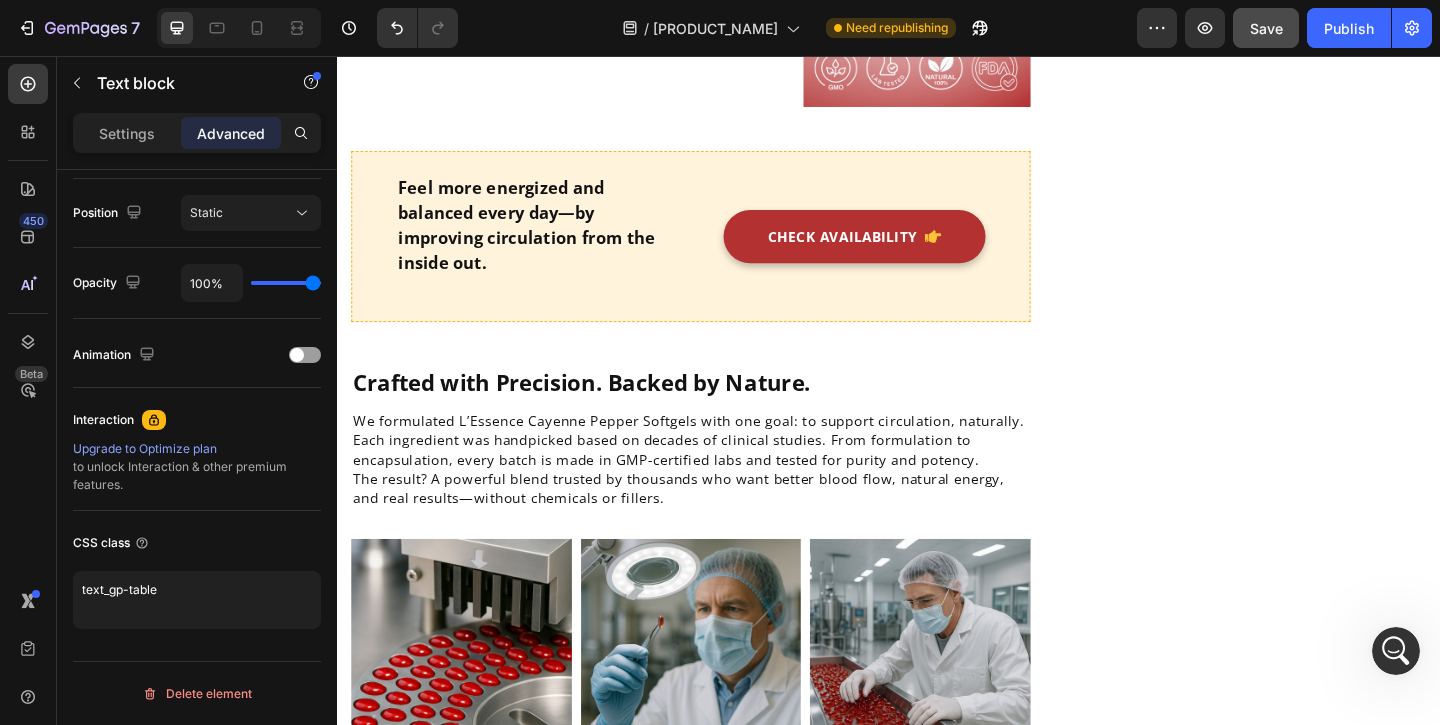 click on "Non-GMO & Vegan Text block" at bounding box center [476, 2374] 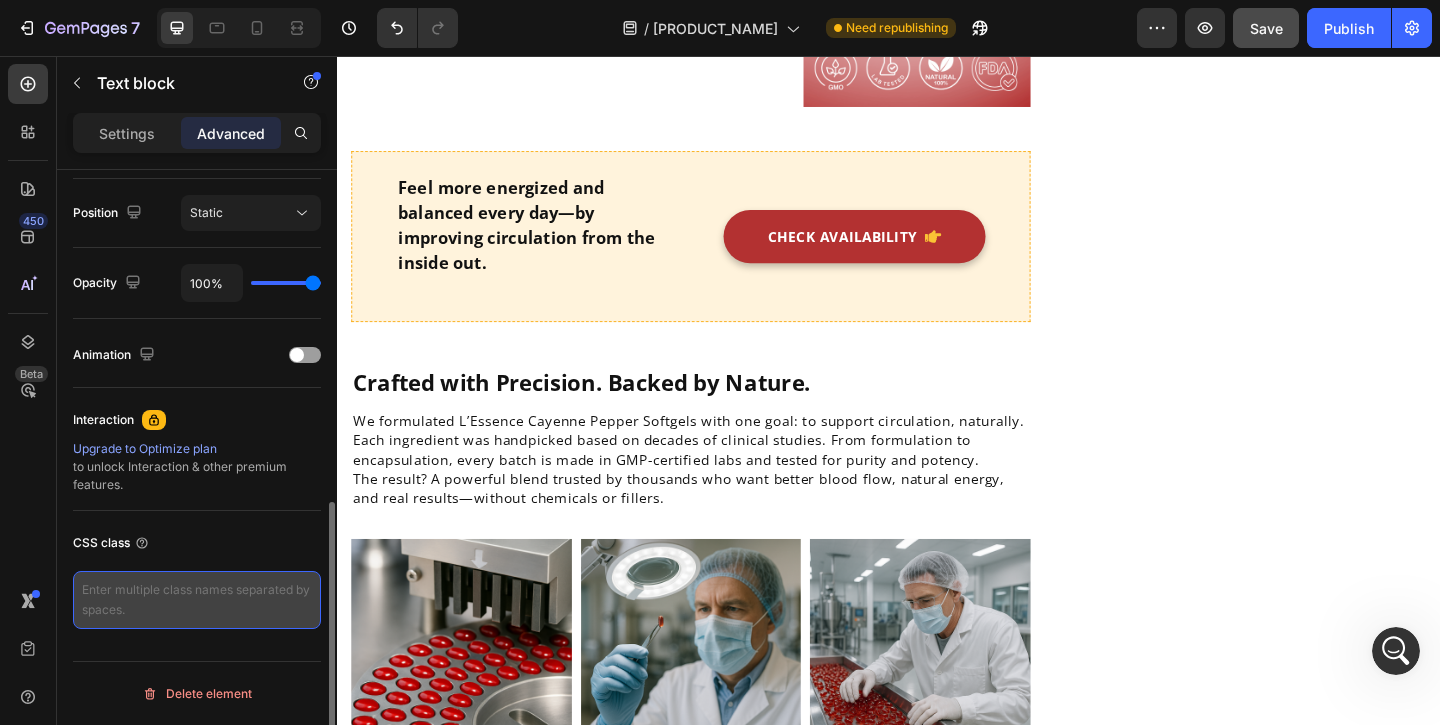 click at bounding box center [197, 600] 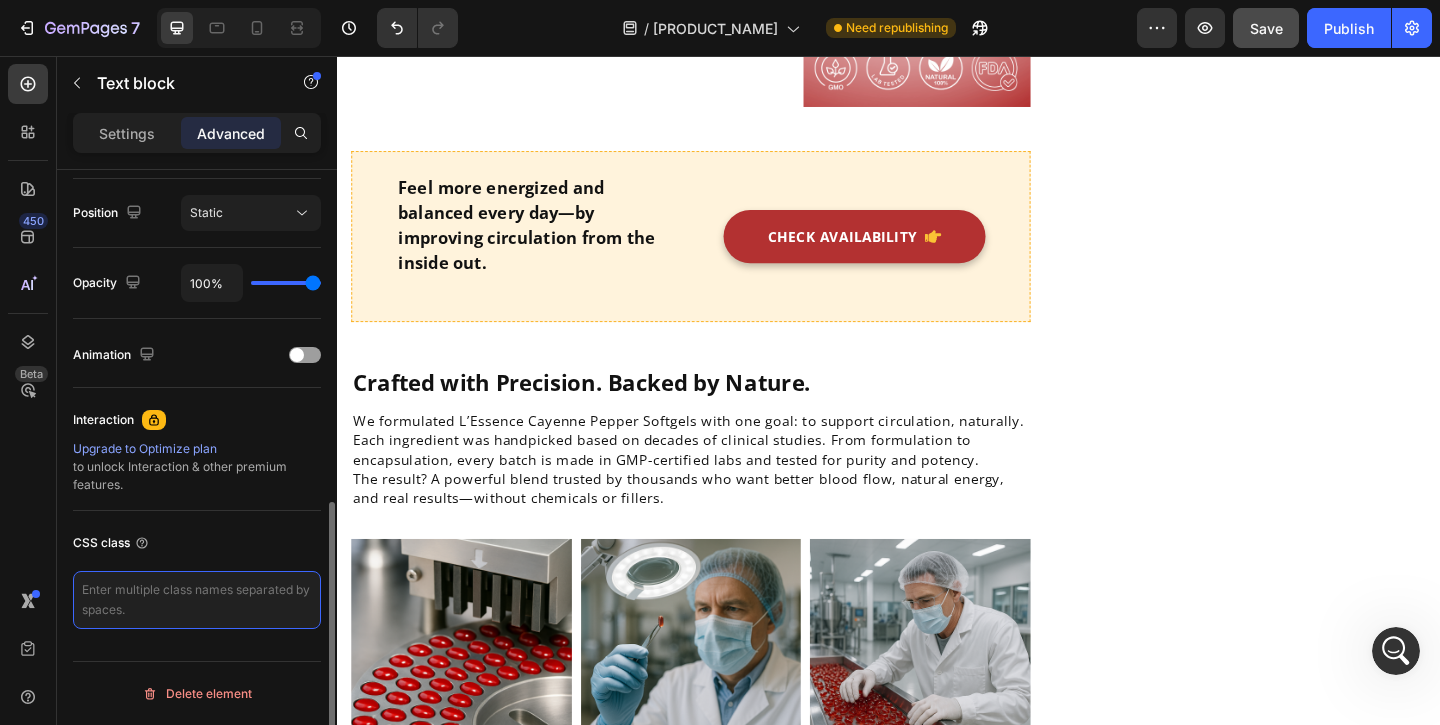 paste on "text_gp-table" 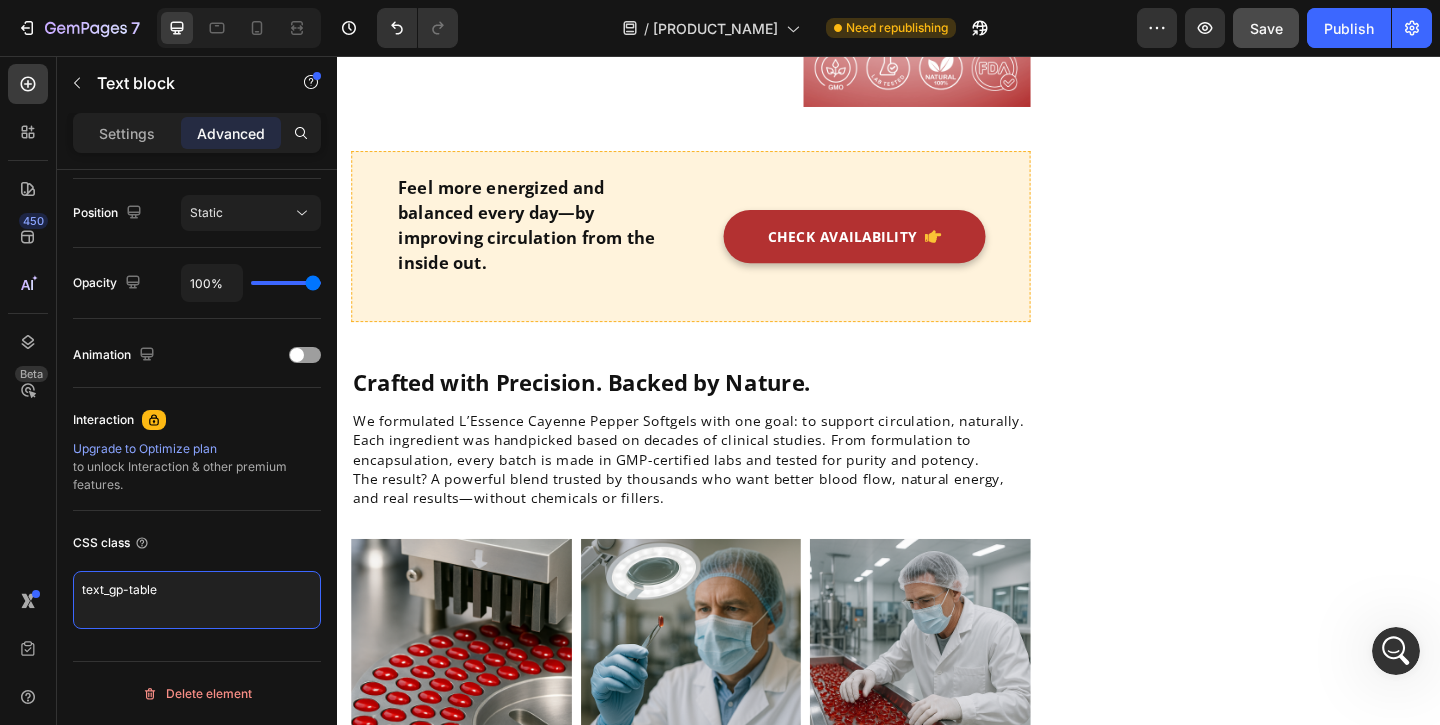 scroll, scrollTop: 4818, scrollLeft: 0, axis: vertical 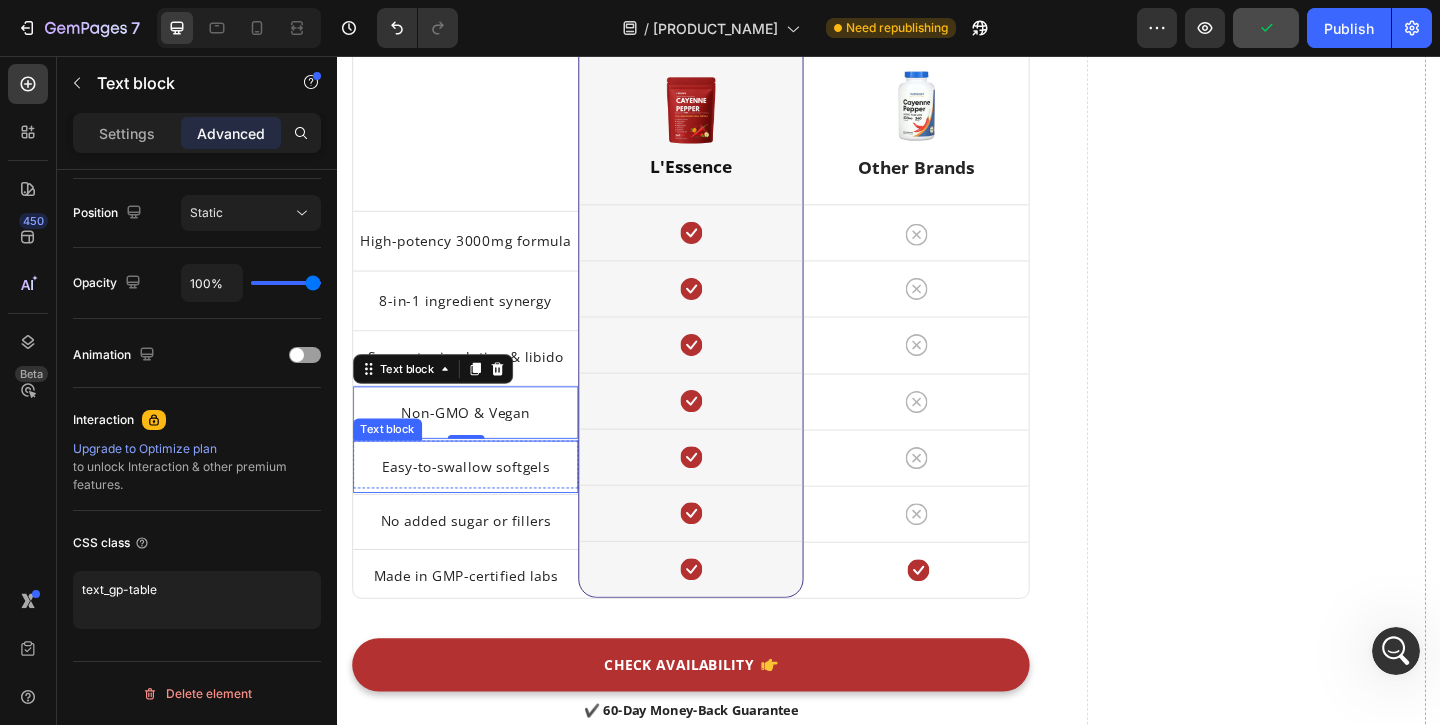 click on "Easy-to-swallow softgels" at bounding box center (476, 502) 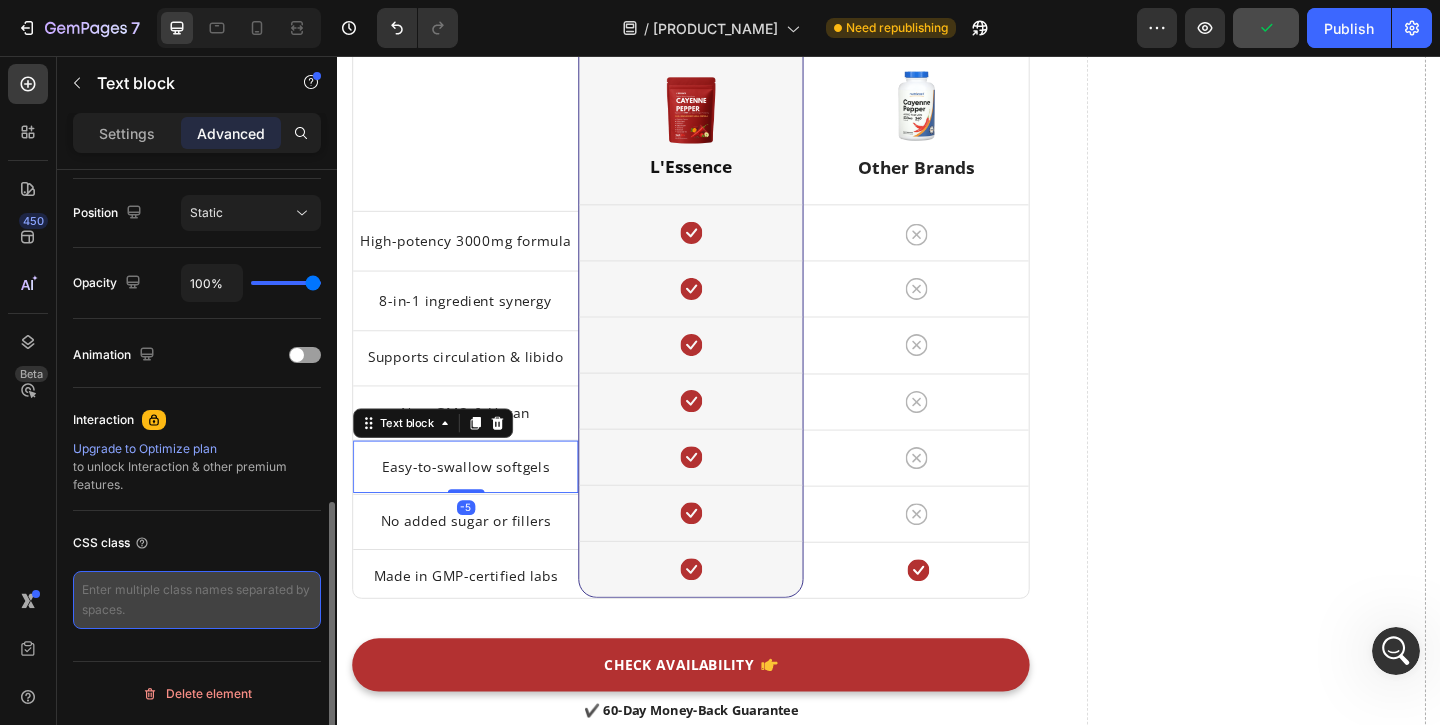 click at bounding box center [197, 600] 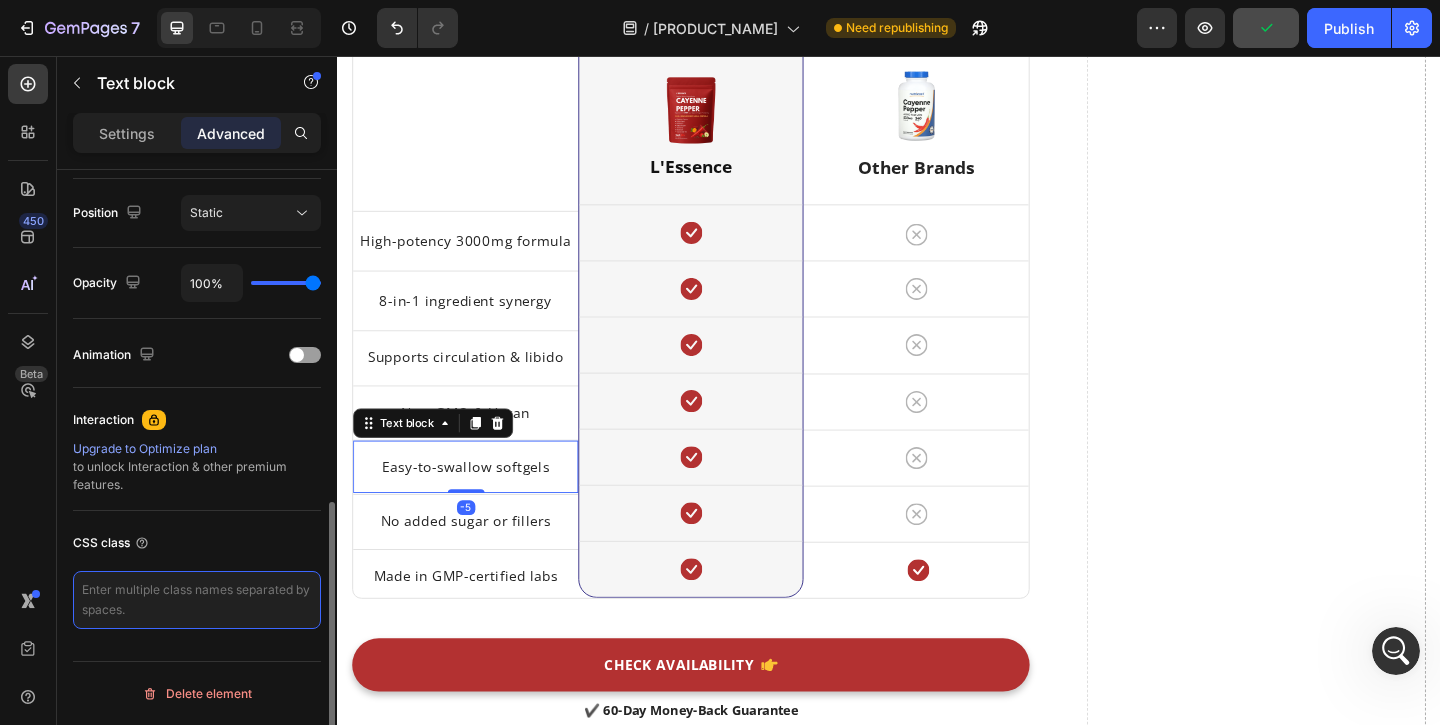 paste on "text_gp-table" 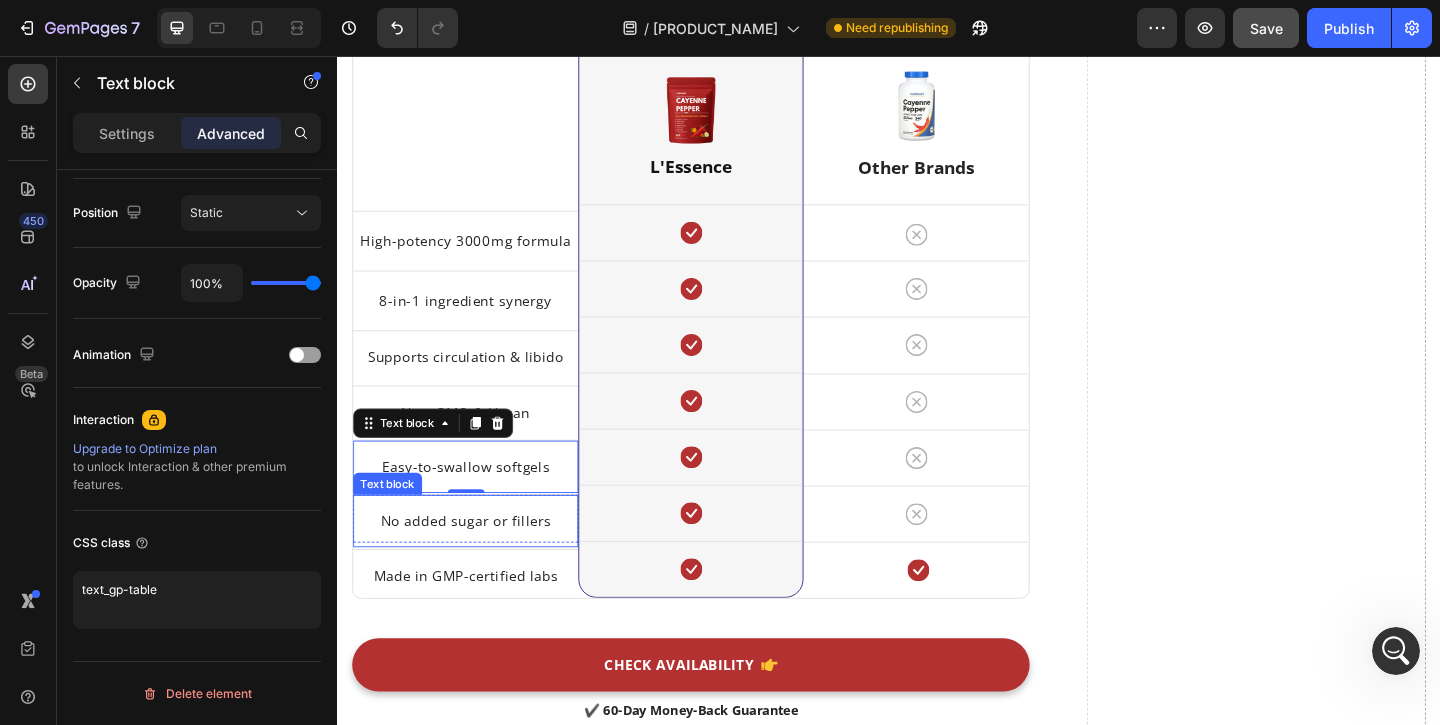 click on "No added sugar or fillers" at bounding box center [476, 561] 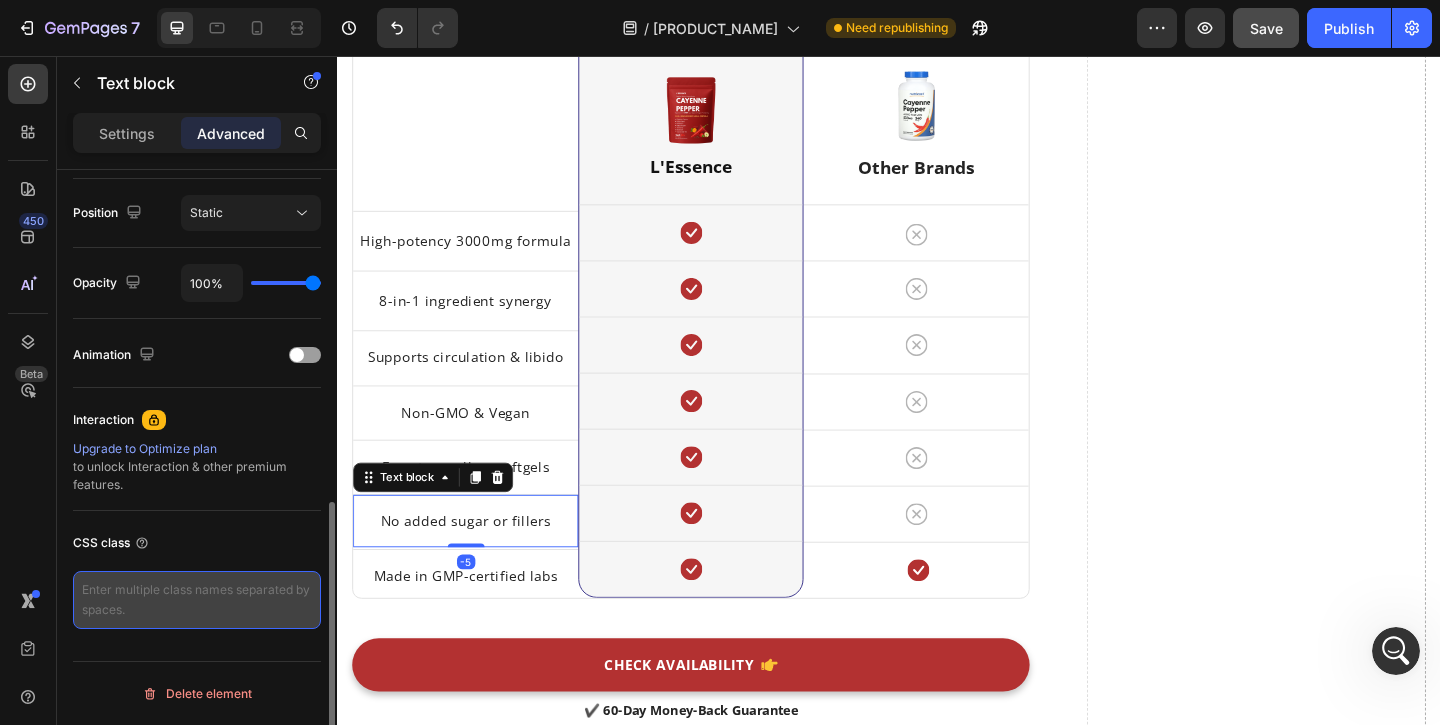click at bounding box center [197, 600] 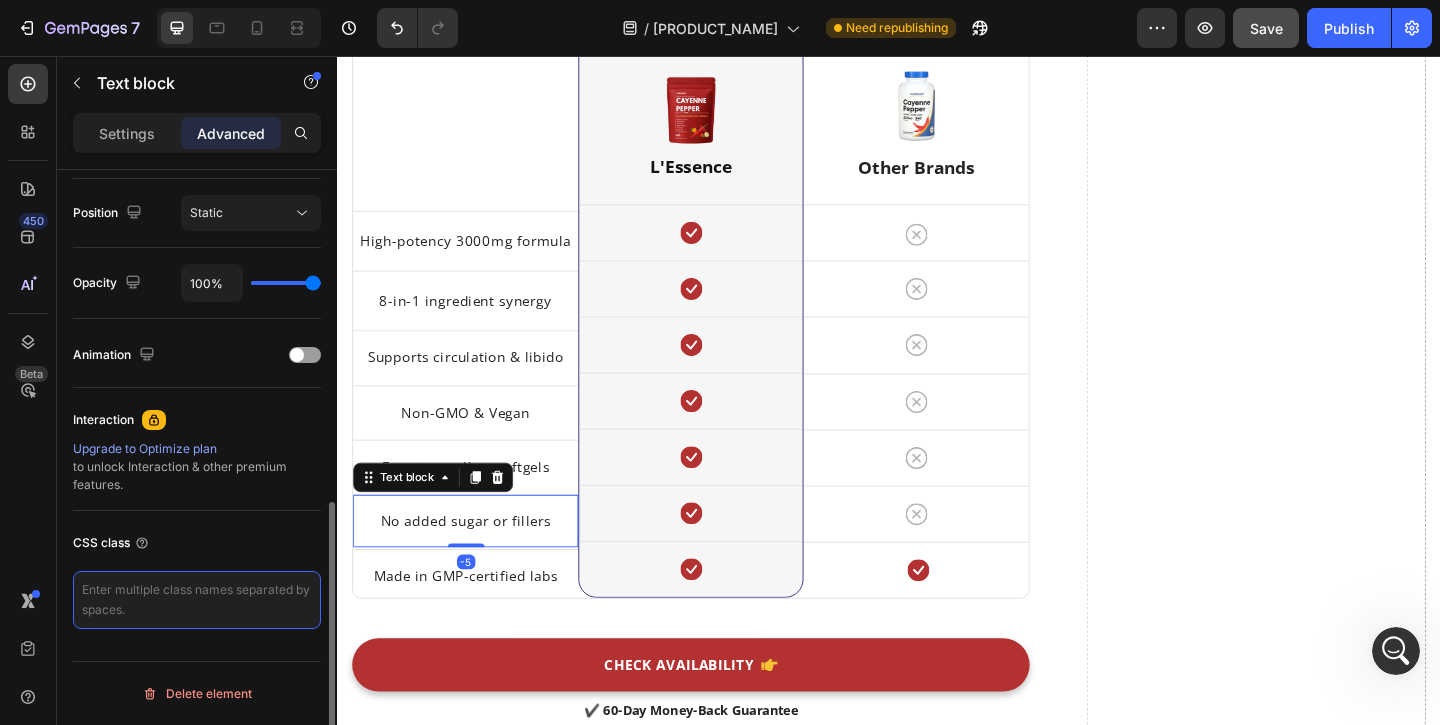 paste on "text_gp-table" 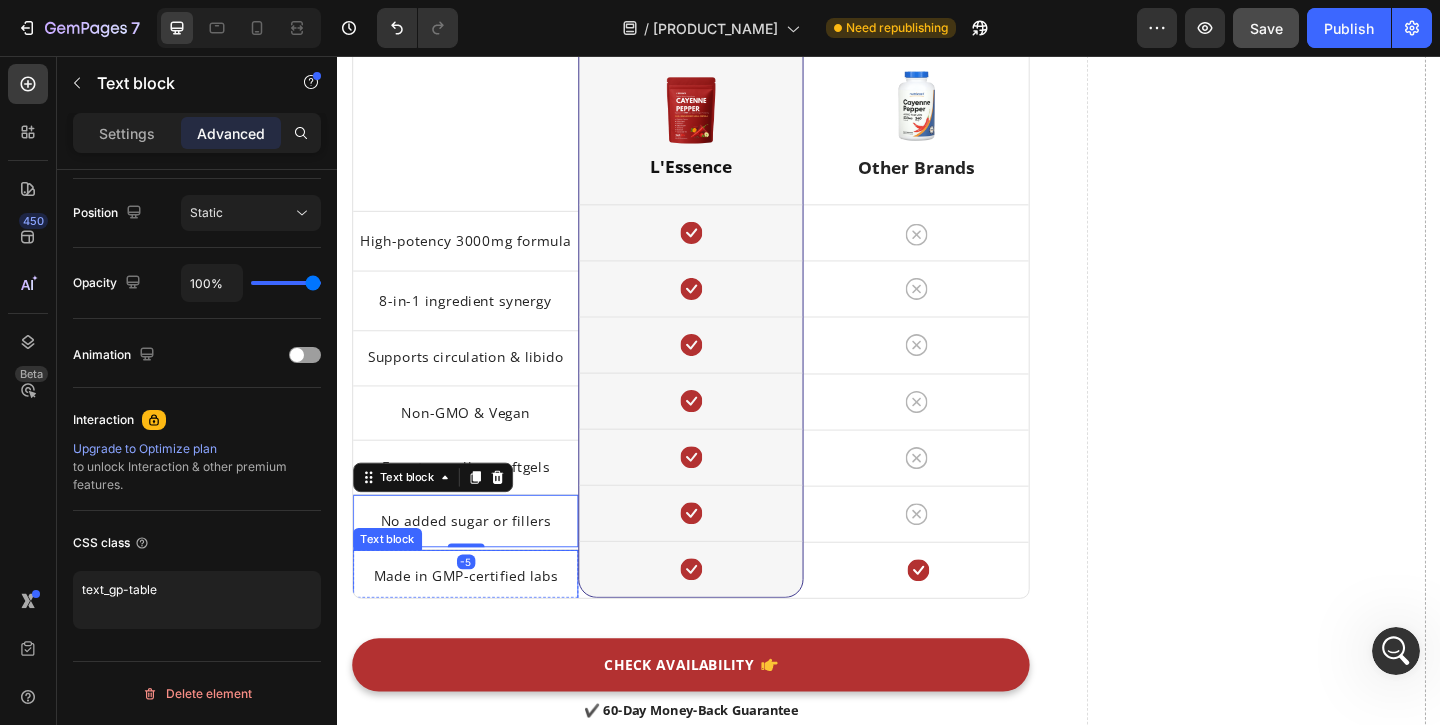 click on "Made in GMP-certified labs Text block" at bounding box center (476, 621) 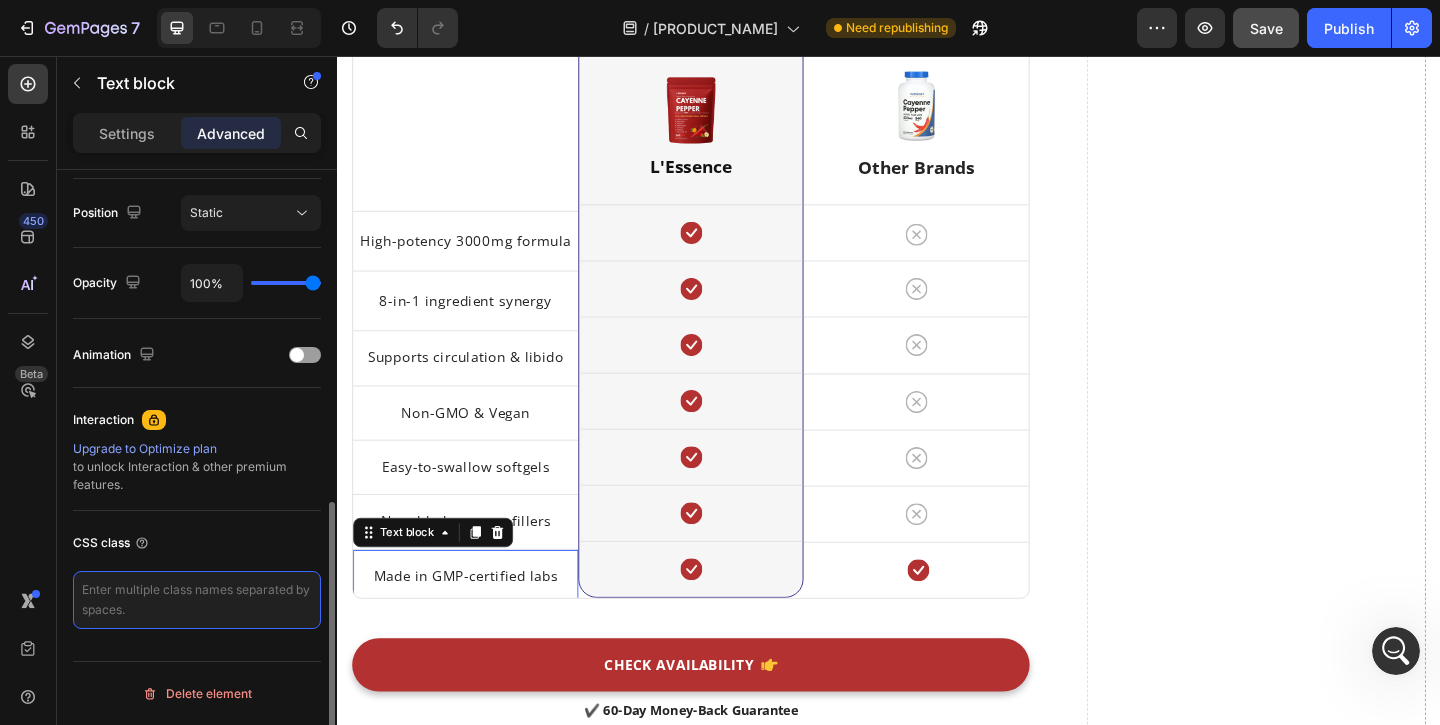 click at bounding box center [197, 600] 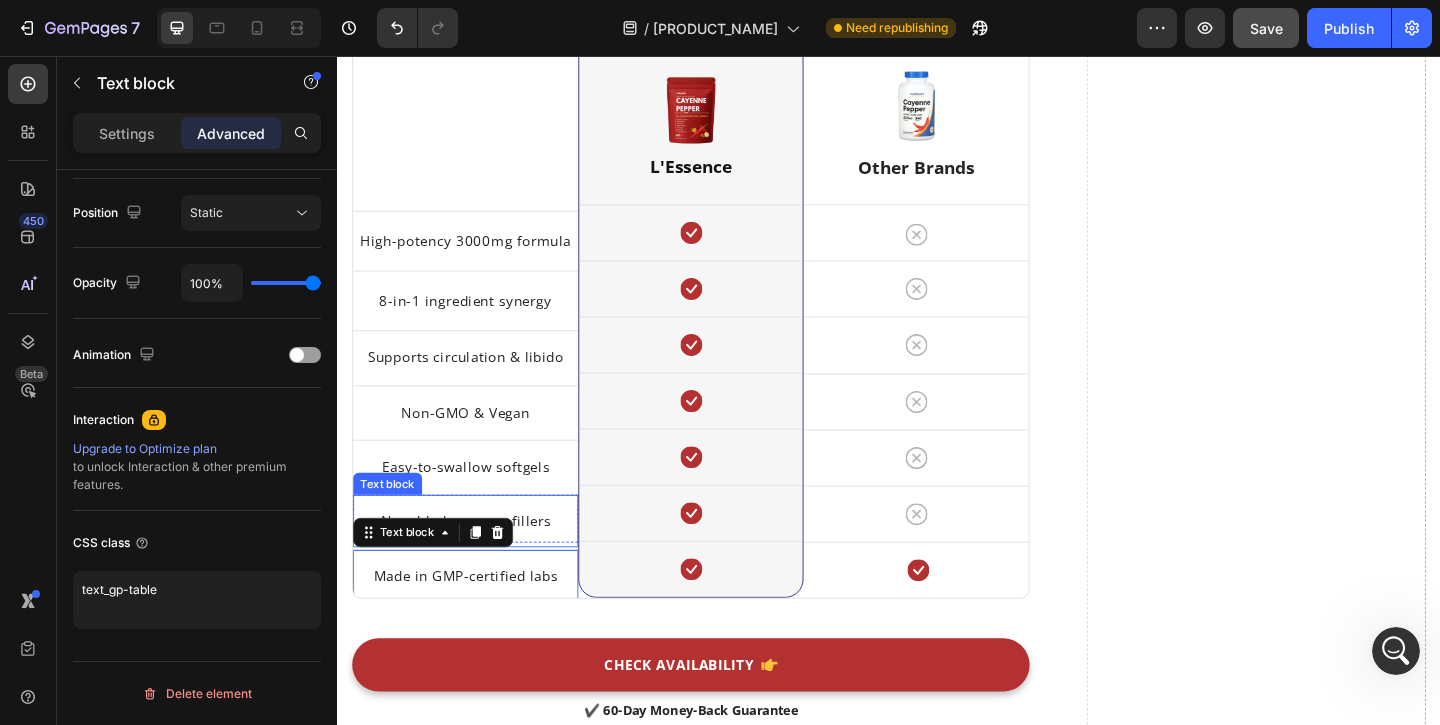 click on "No added sugar or fillers" at bounding box center [476, 561] 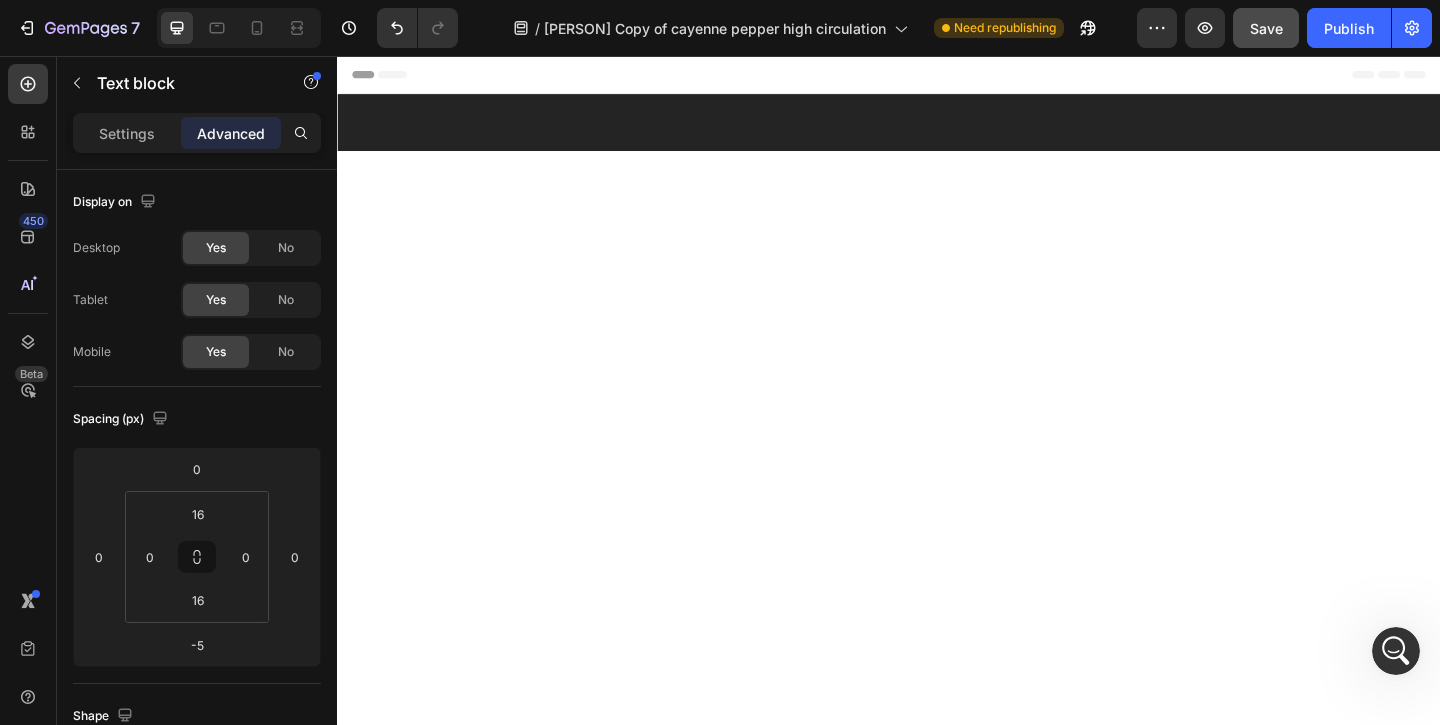 scroll, scrollTop: 4818, scrollLeft: 0, axis: vertical 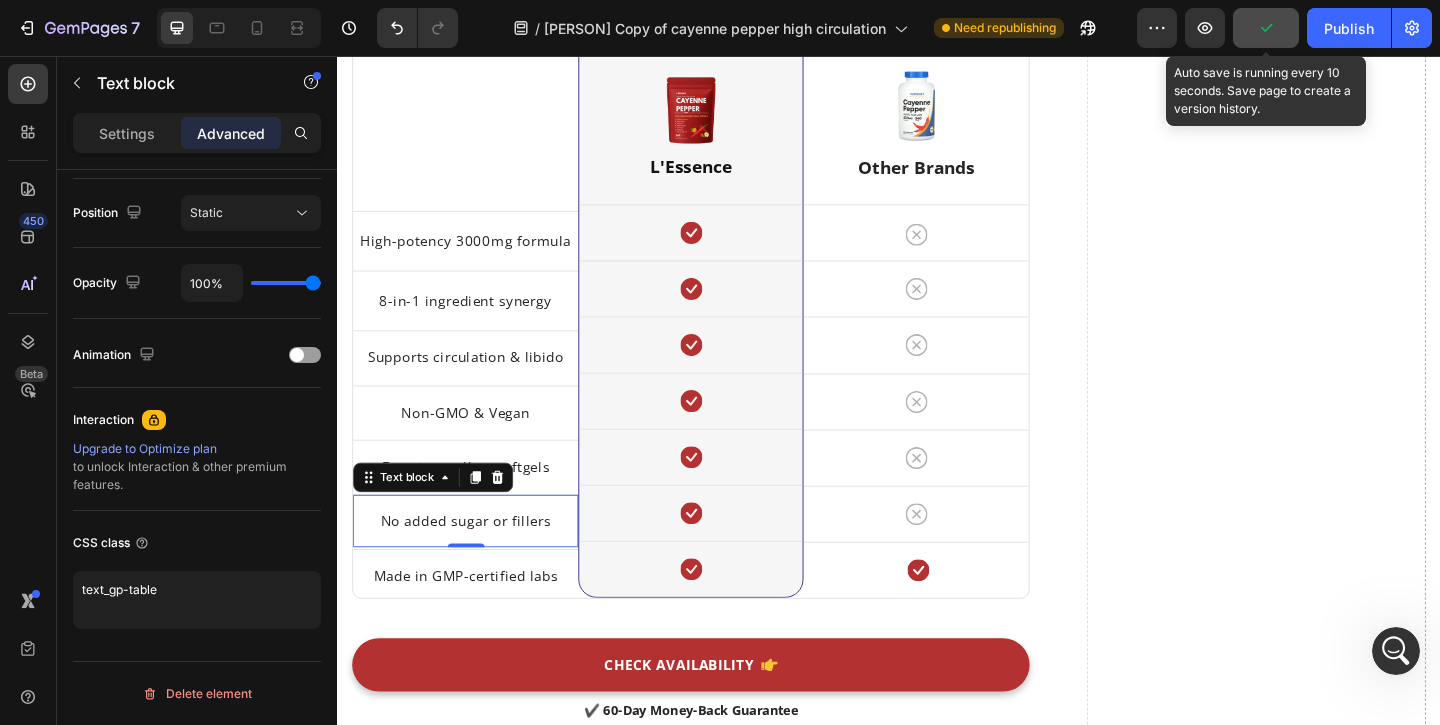click 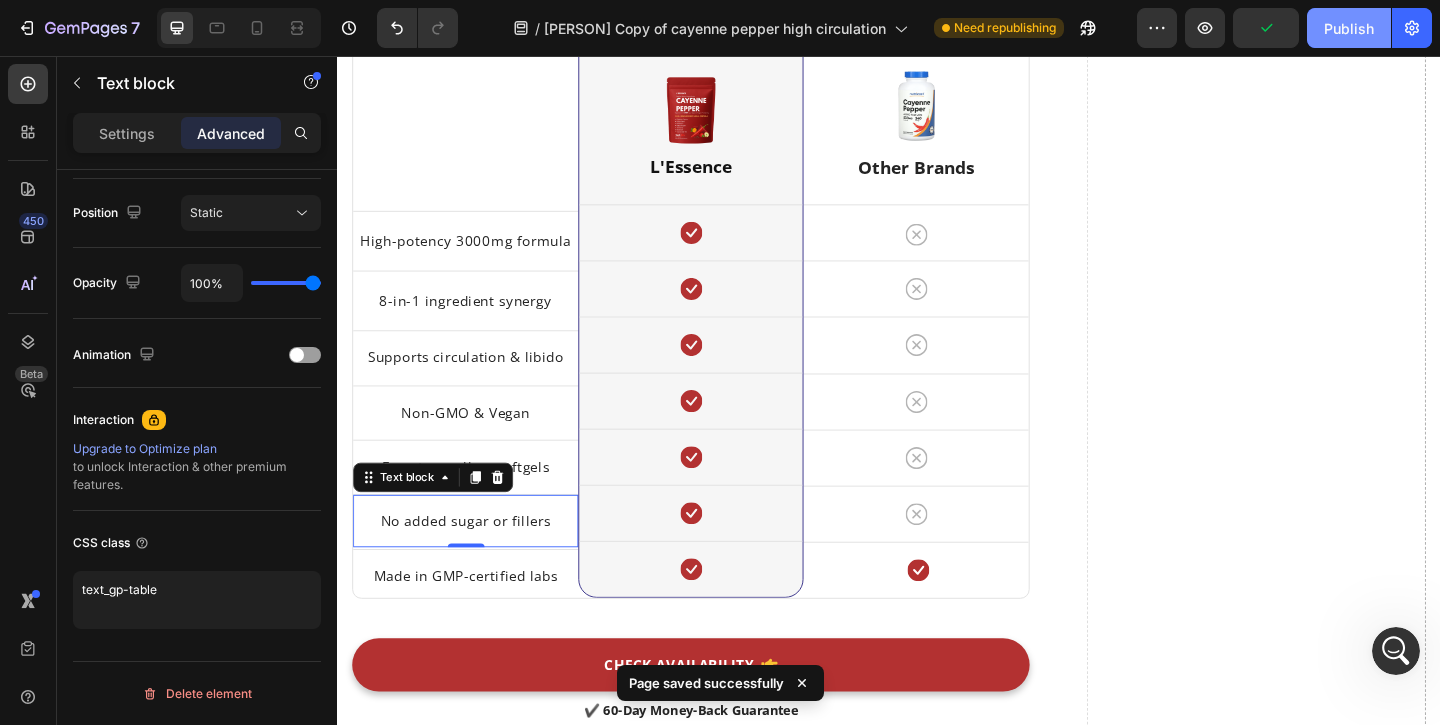click on "Publish" at bounding box center (1349, 28) 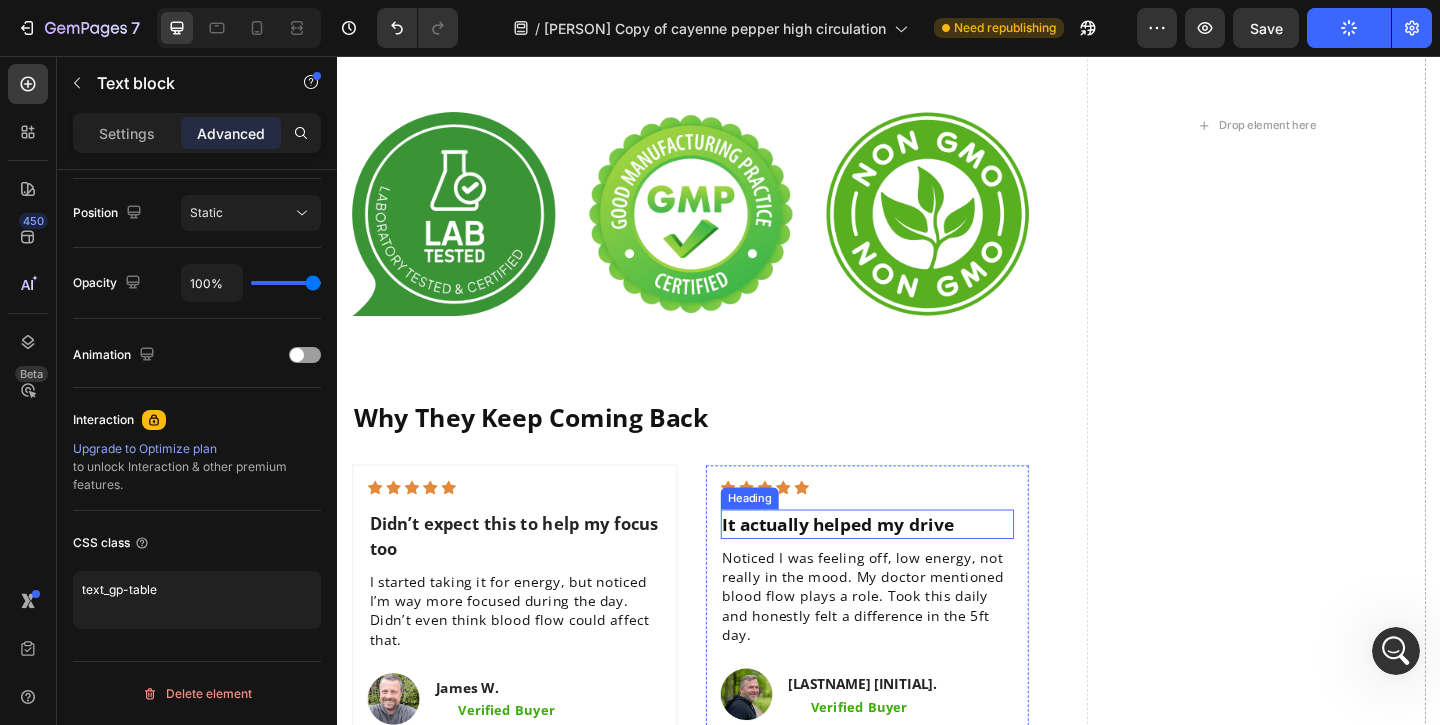 scroll, scrollTop: 3475, scrollLeft: 0, axis: vertical 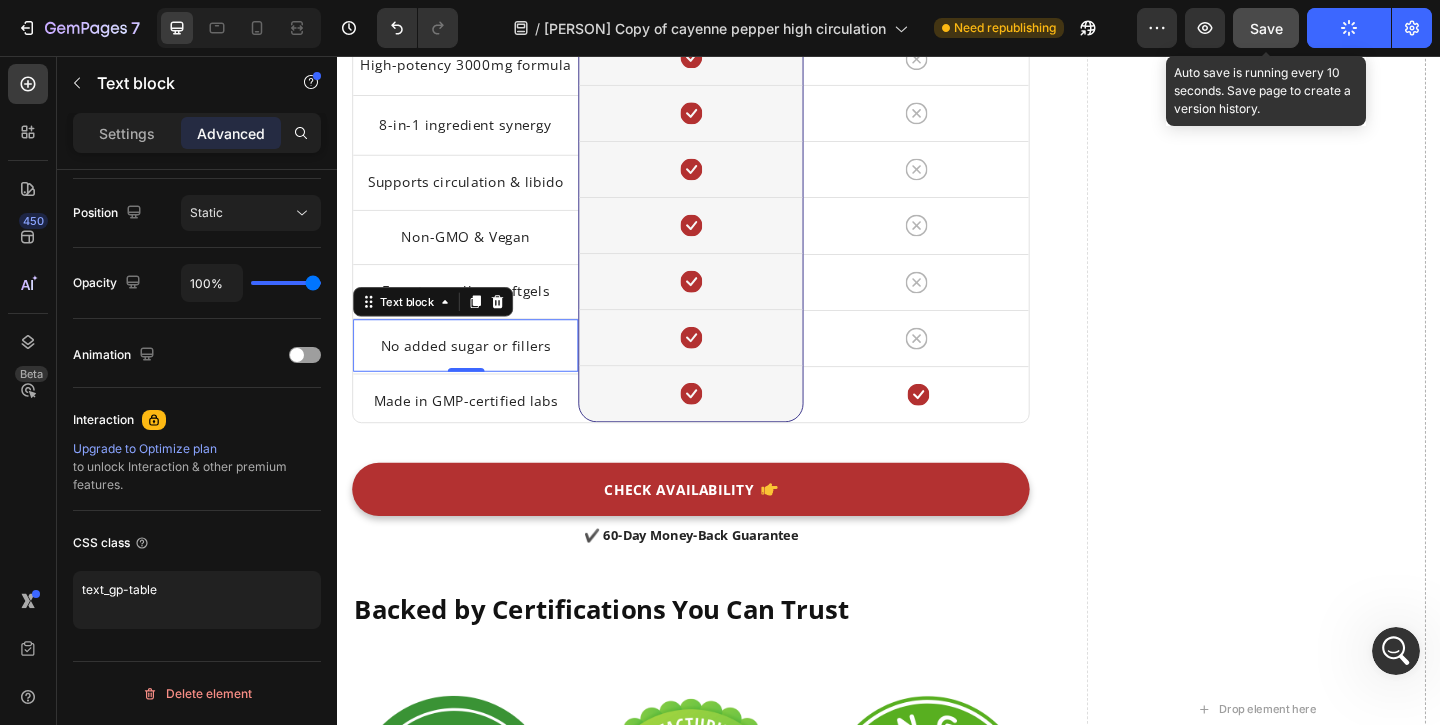 click on "Save" 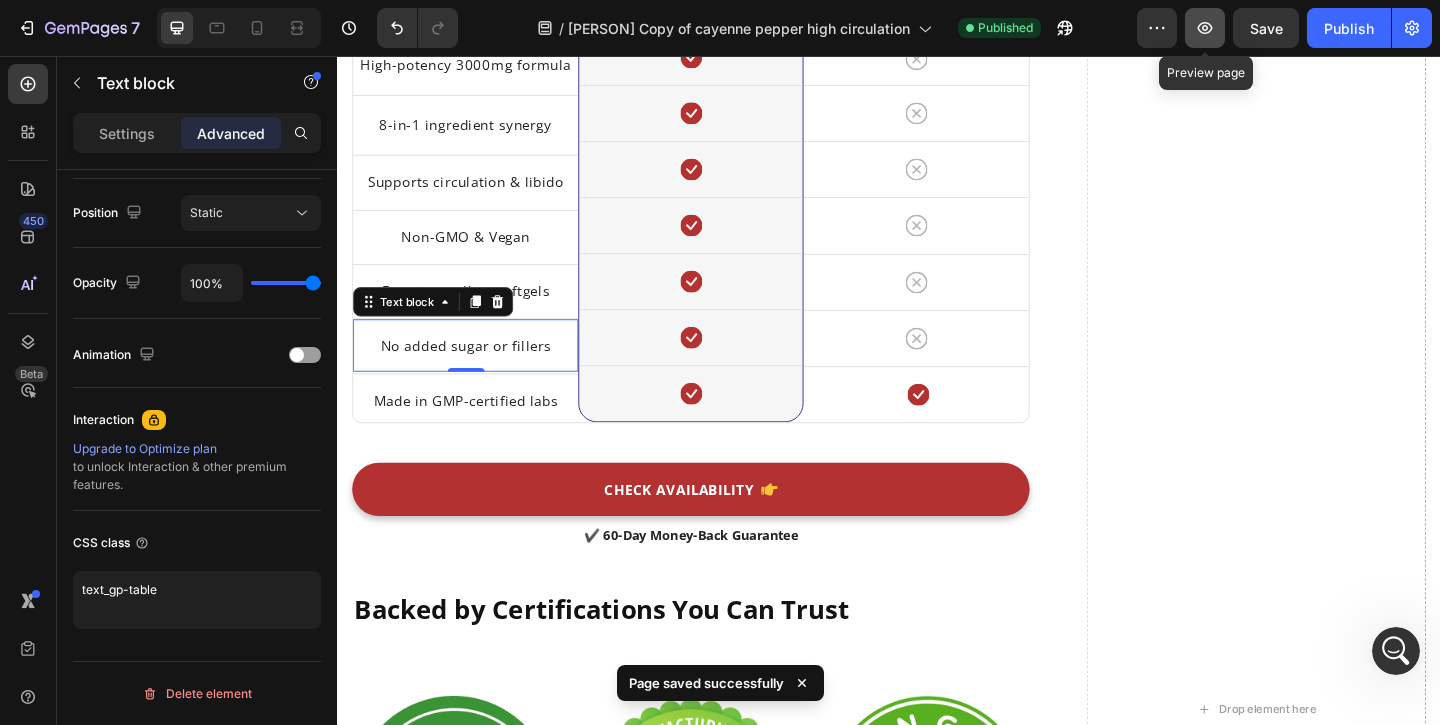 click 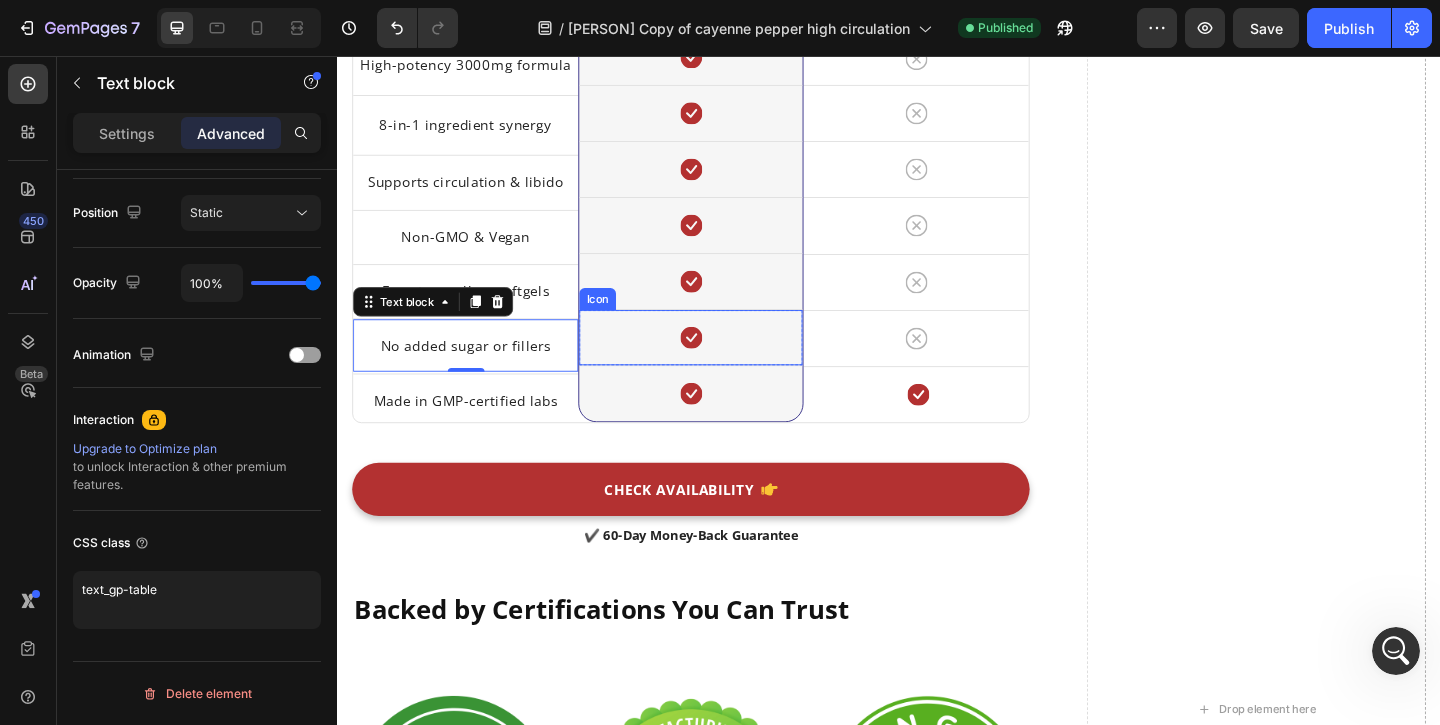 click on "Icon" at bounding box center [721, 362] 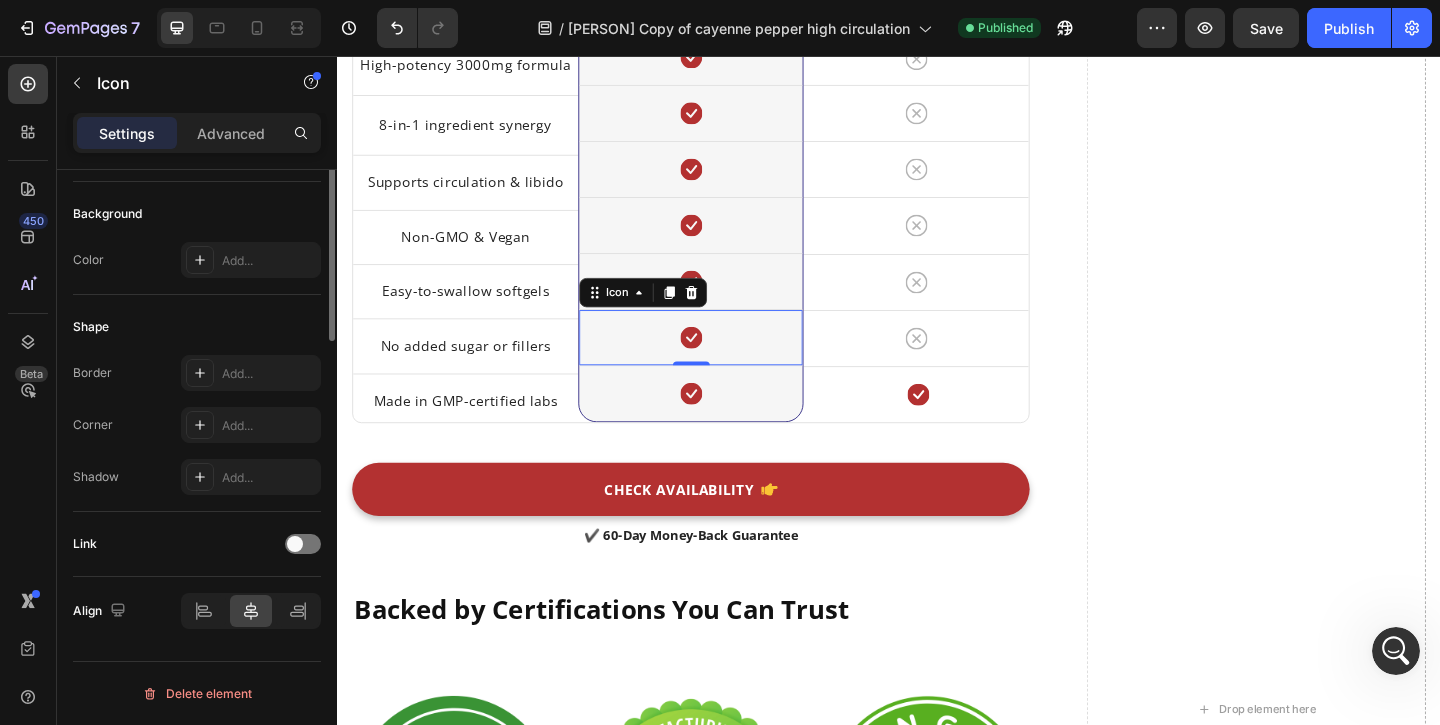 scroll, scrollTop: 0, scrollLeft: 0, axis: both 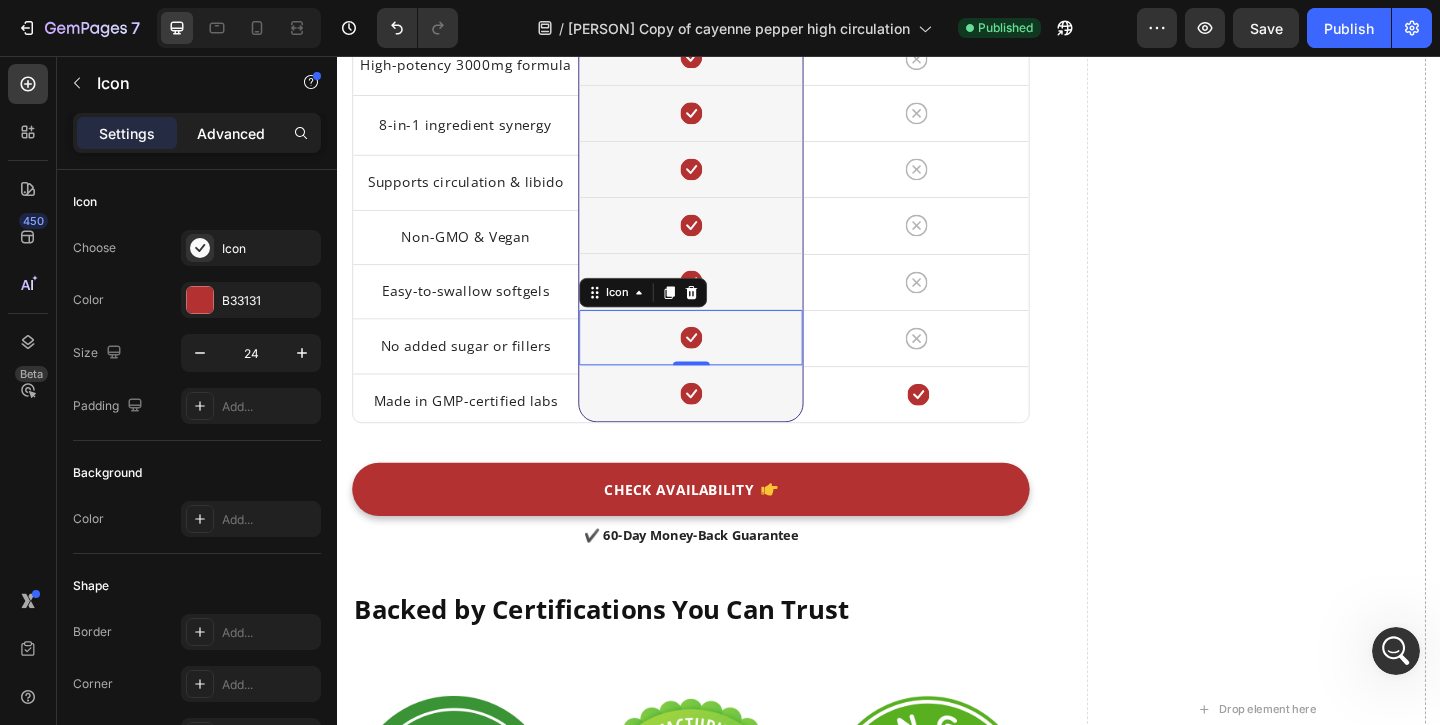 click on "Advanced" at bounding box center (231, 133) 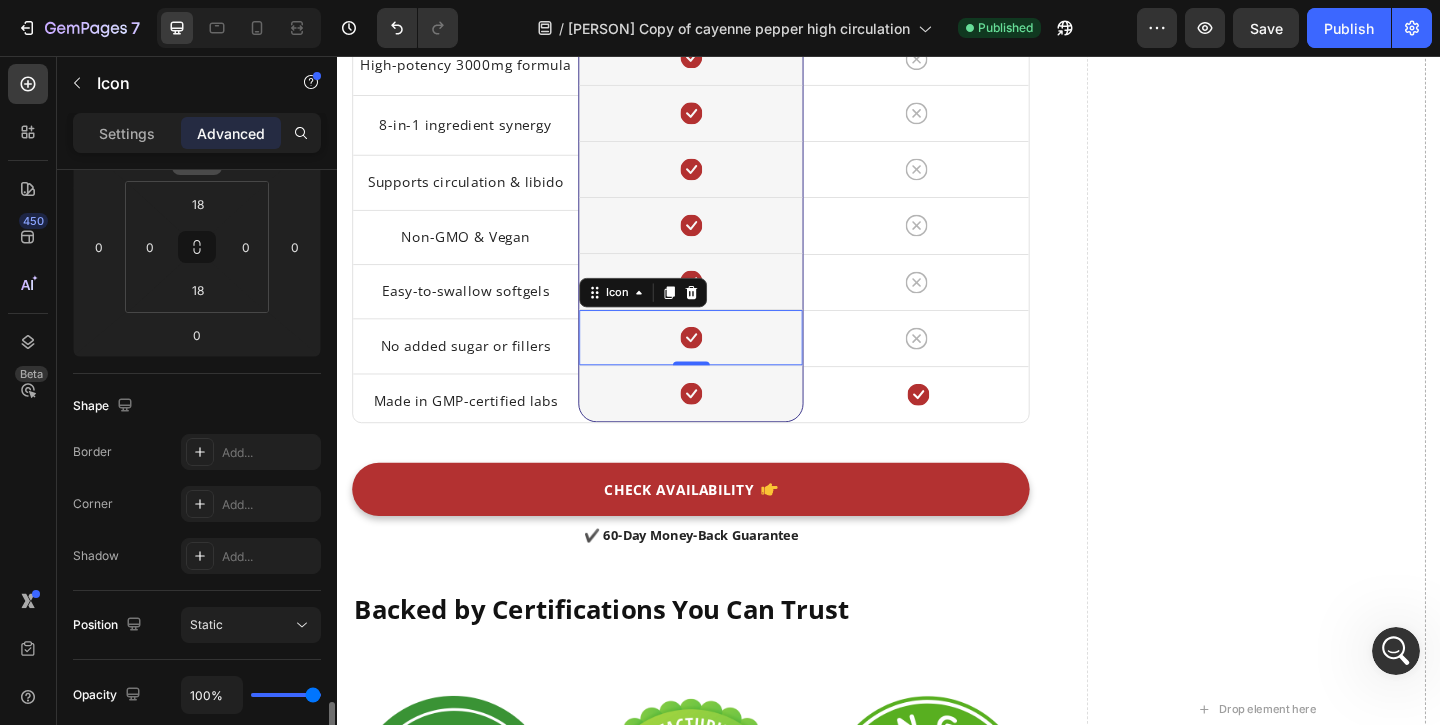 scroll, scrollTop: 722, scrollLeft: 0, axis: vertical 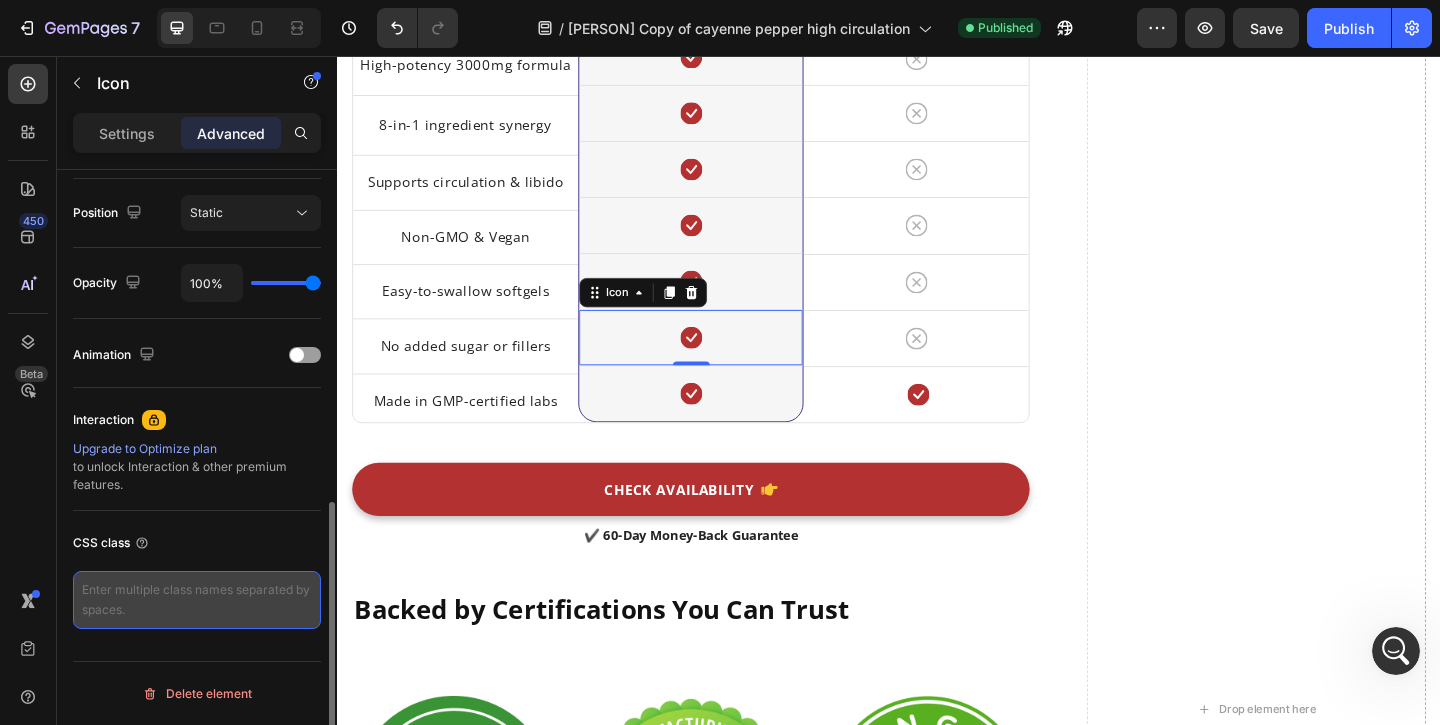 click at bounding box center (197, 600) 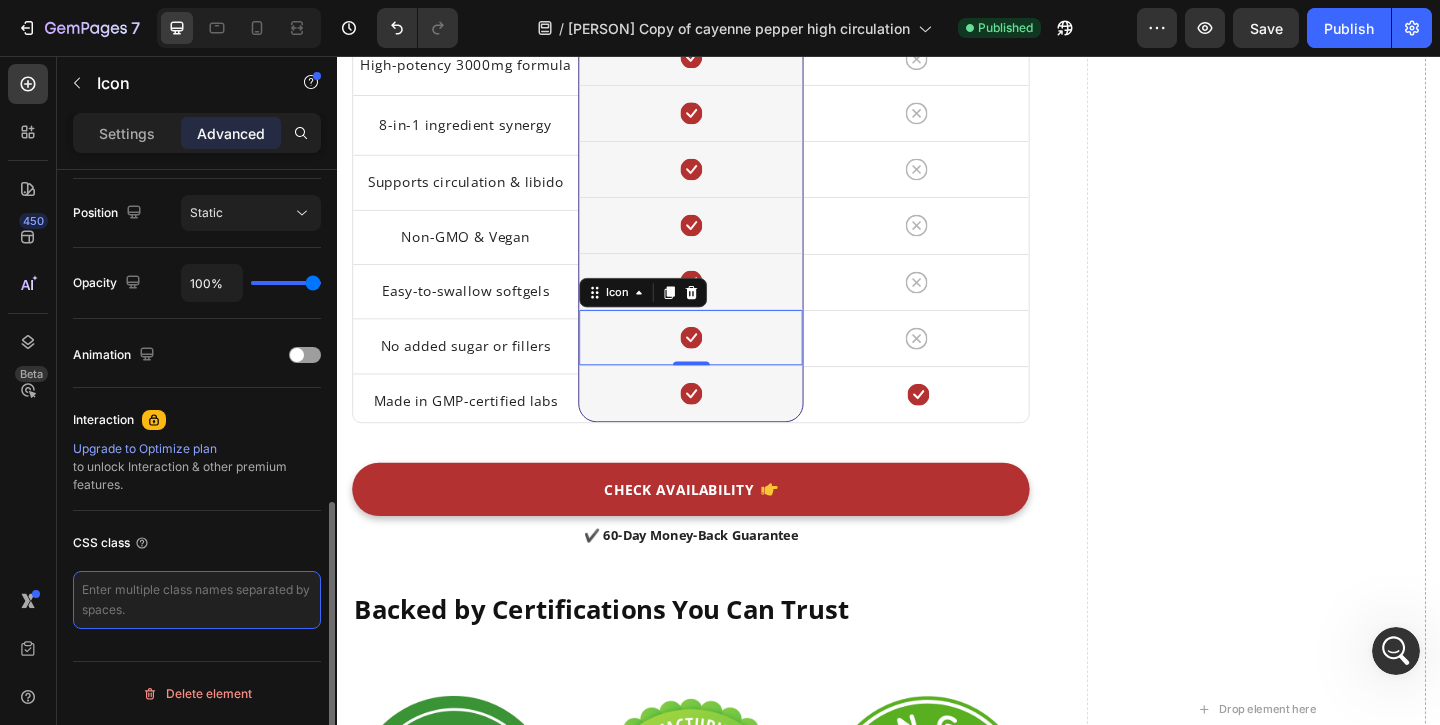 paste on "text_gp-table" 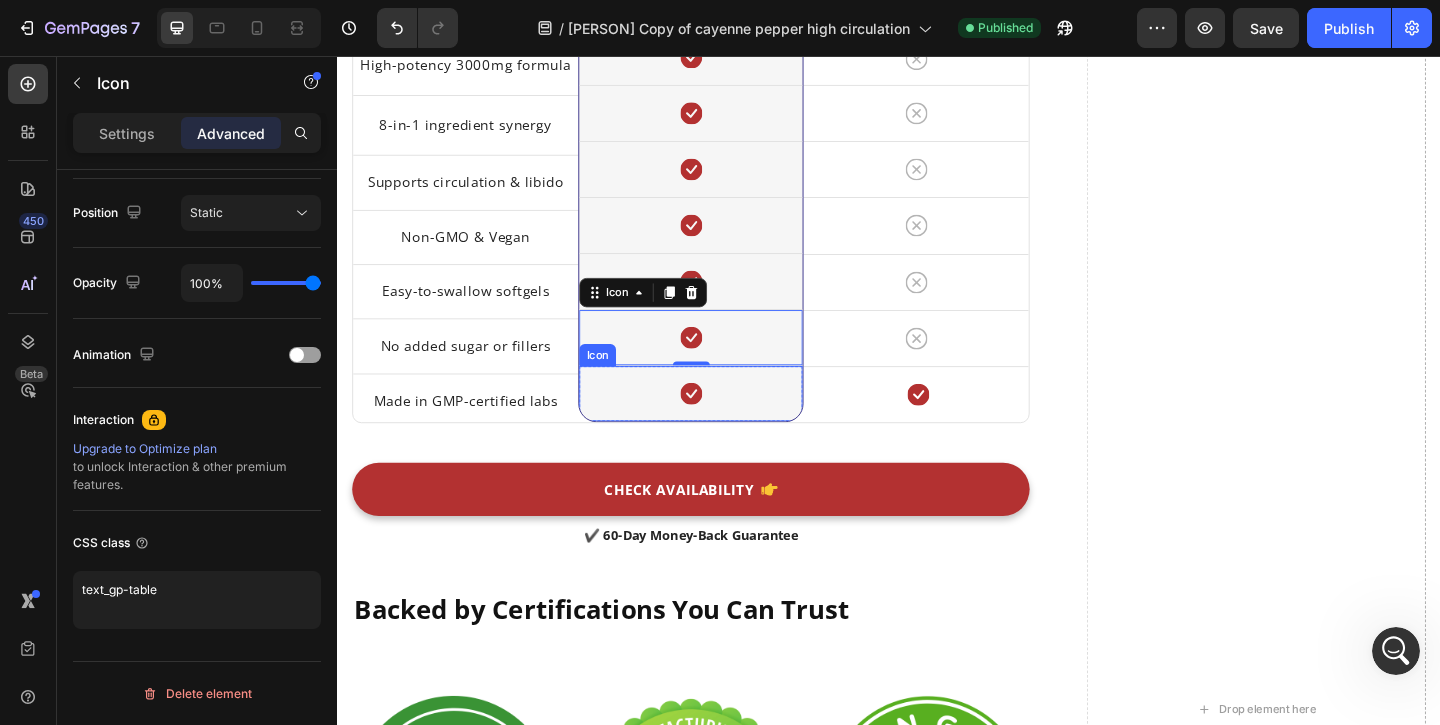 click on "Icon" at bounding box center (721, 423) 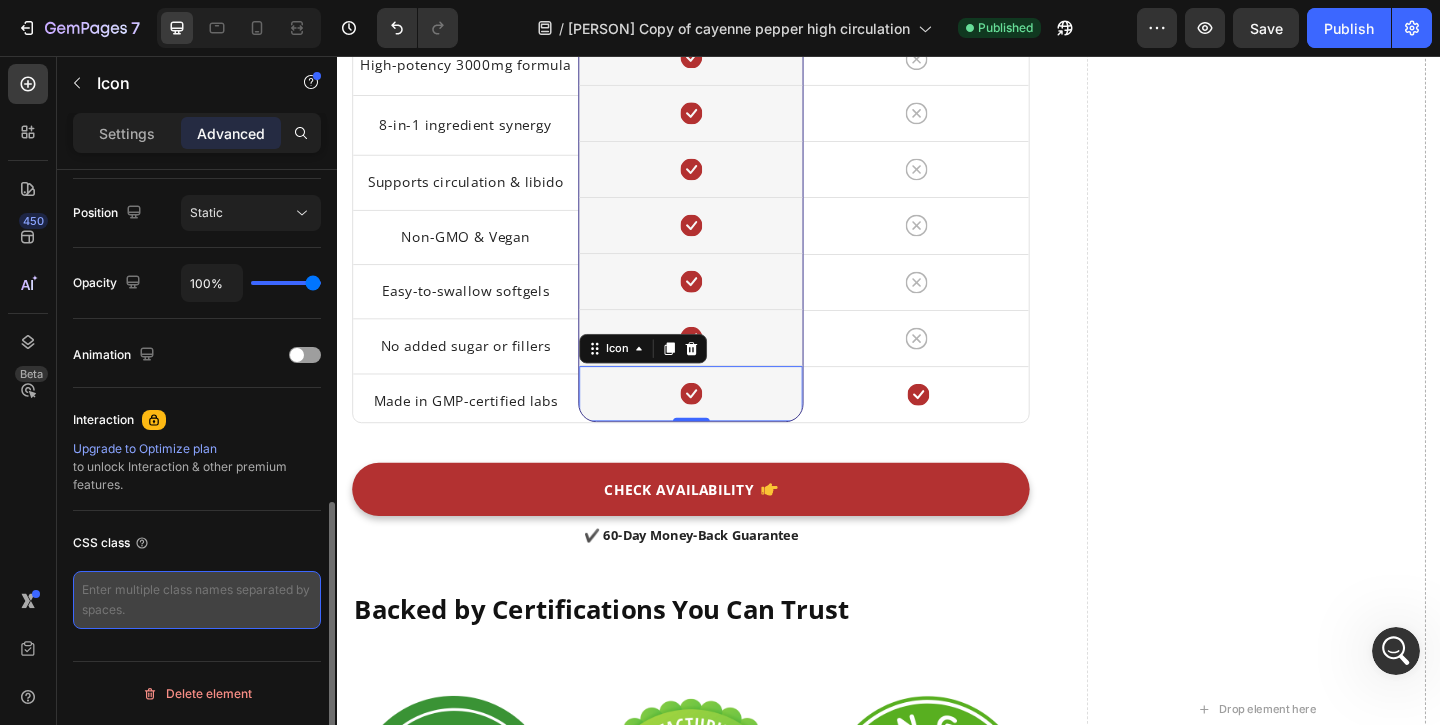 click at bounding box center (197, 600) 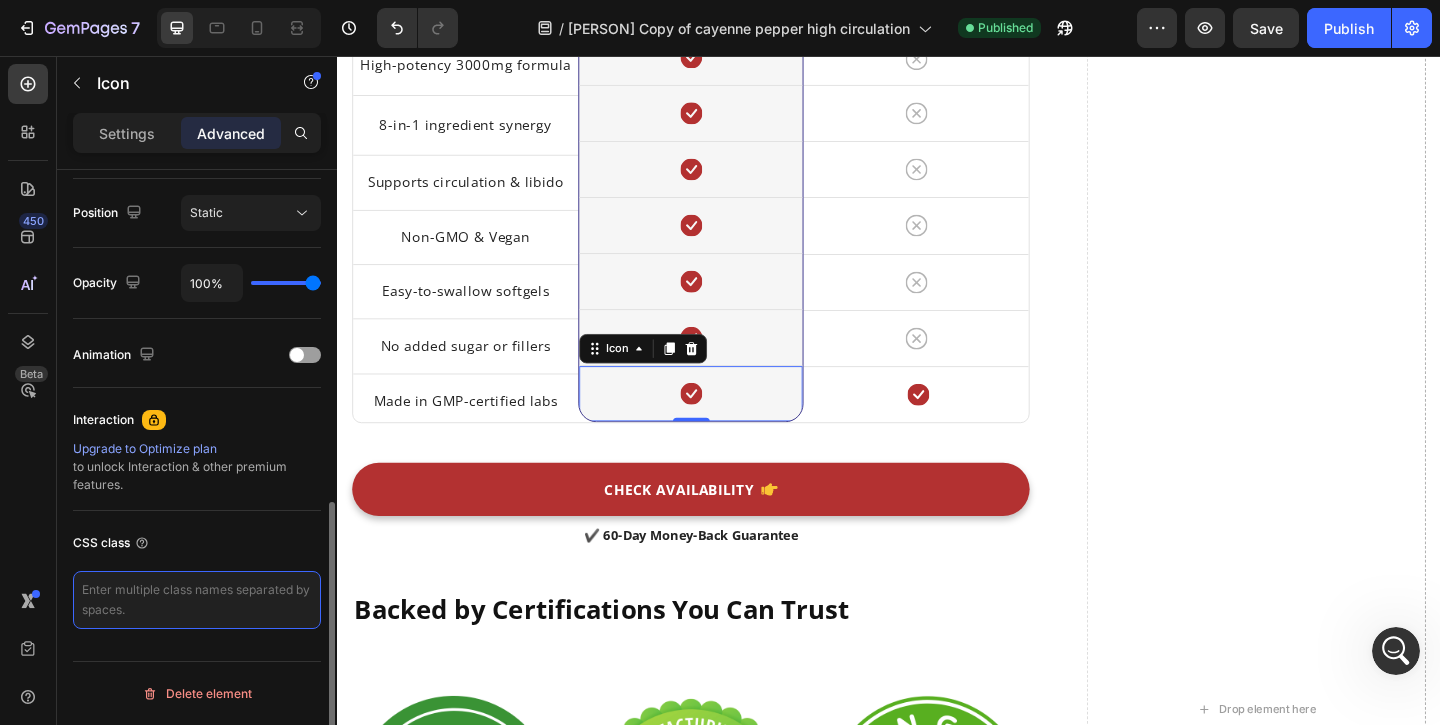paste on "text_gp-table" 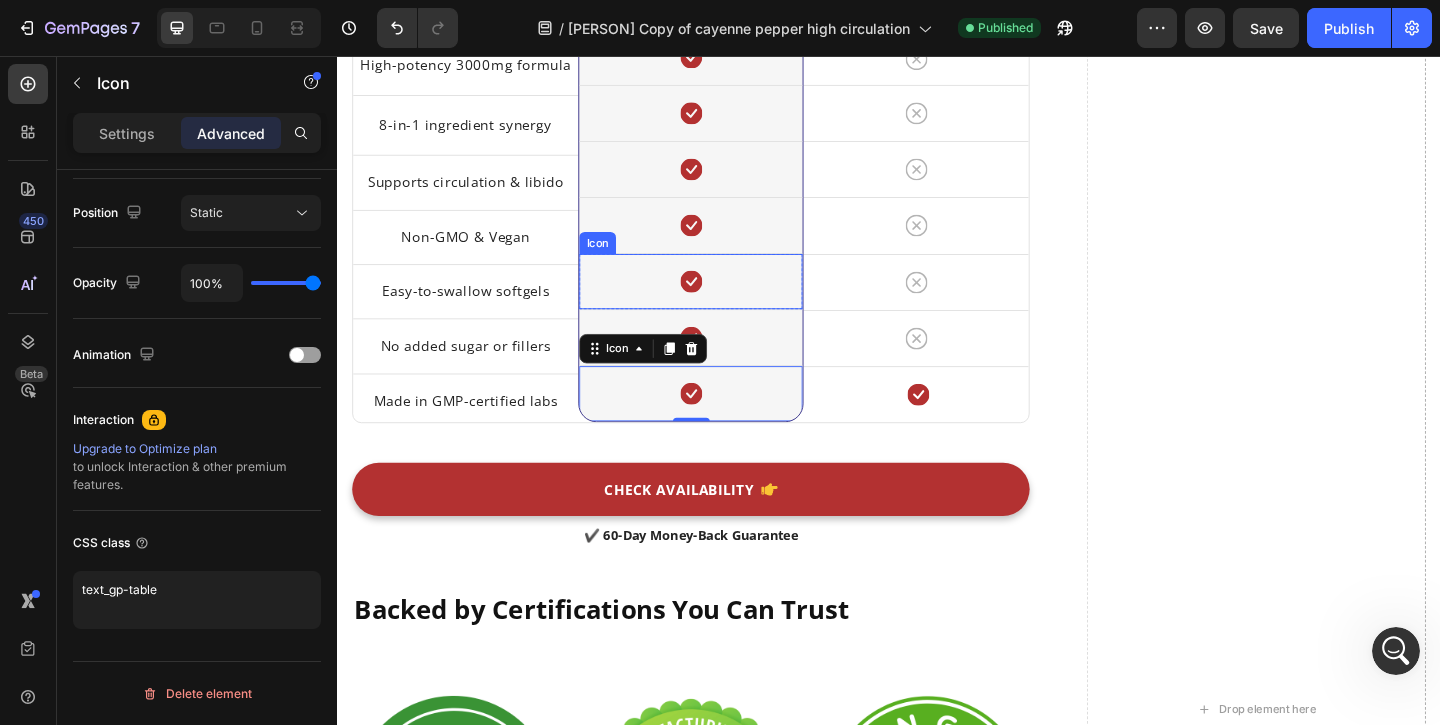 click on "Icon" at bounding box center [721, 301] 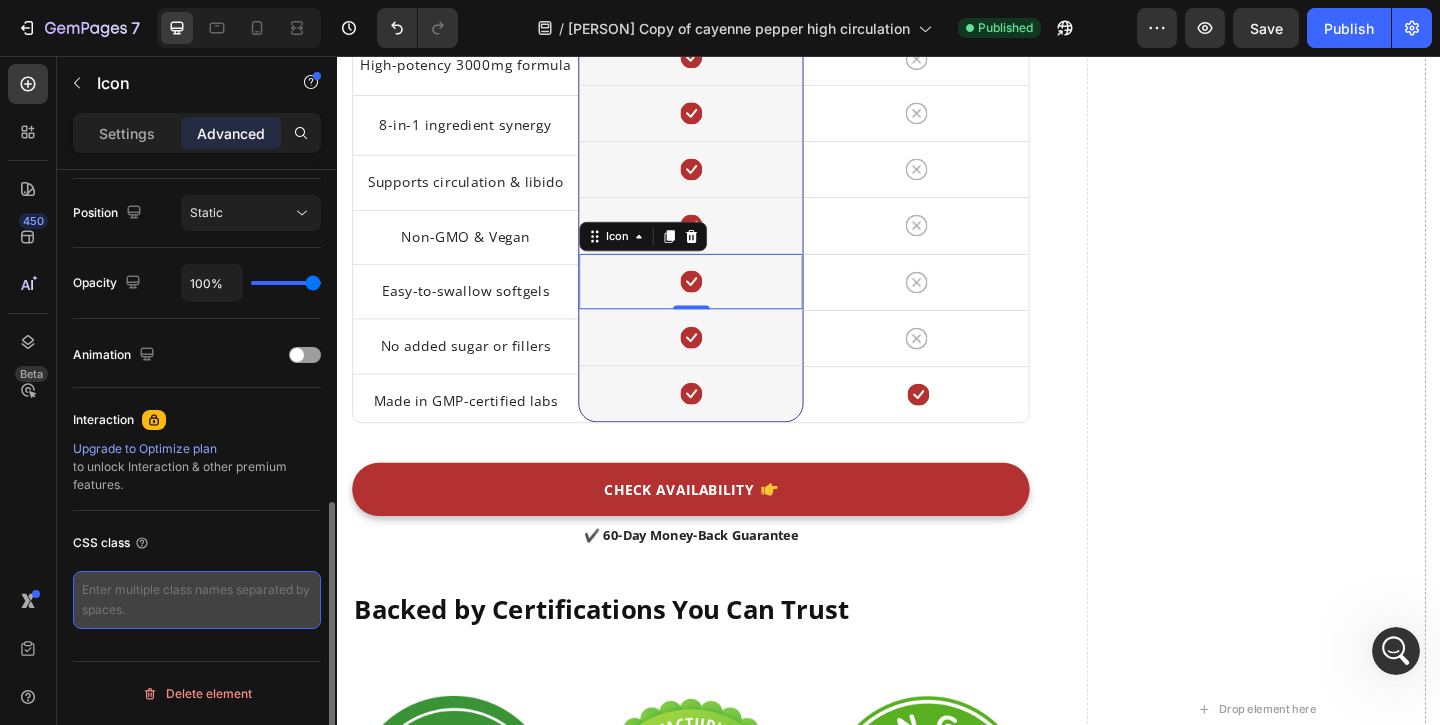 click at bounding box center [197, 600] 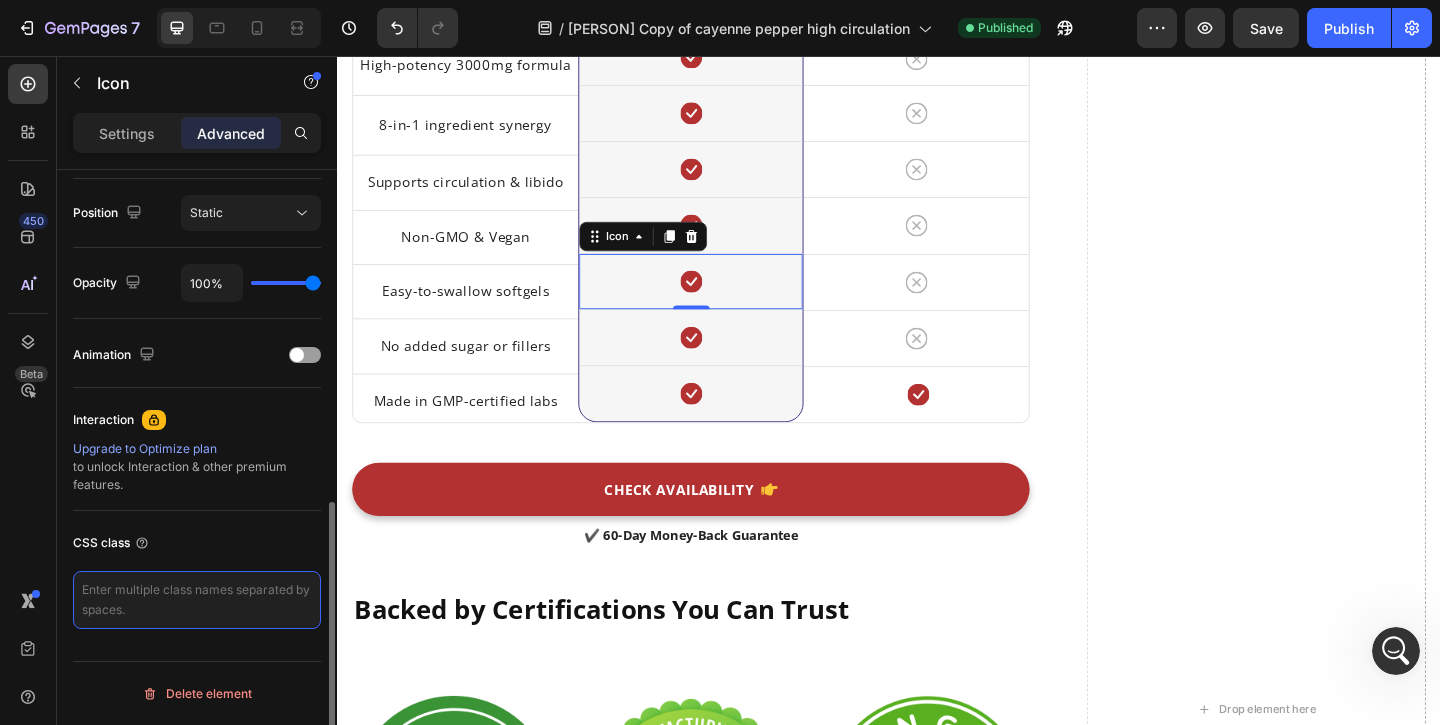 paste on "text_gp-table" 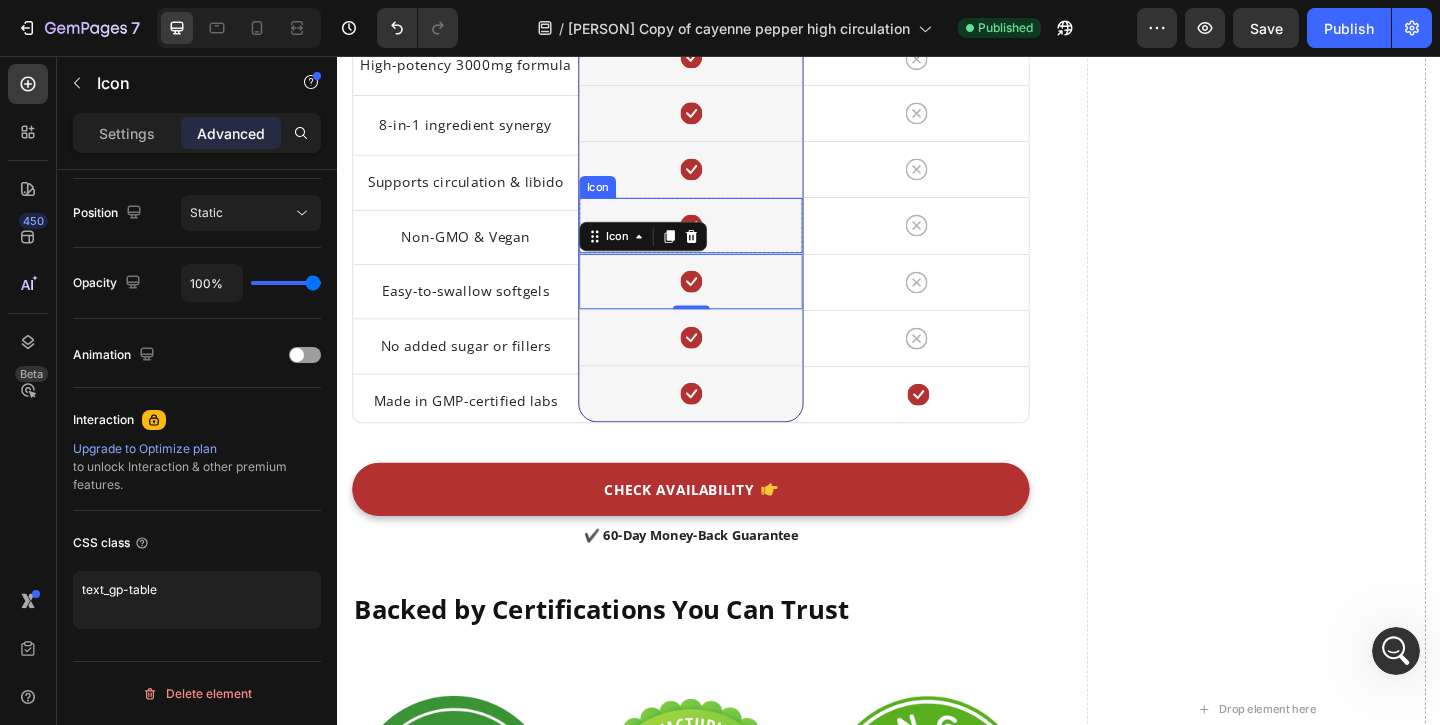 click on "Icon" at bounding box center [721, 179] 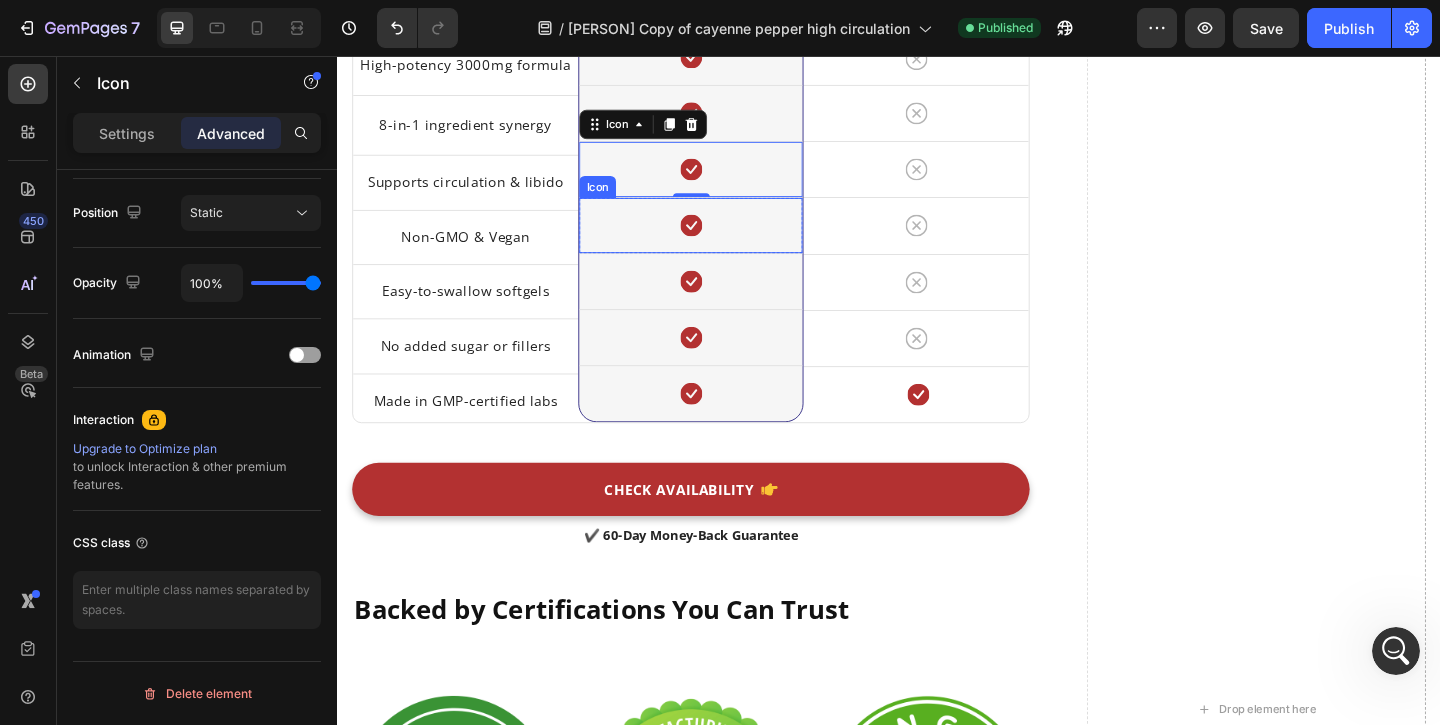 click on "Icon" at bounding box center (721, 240) 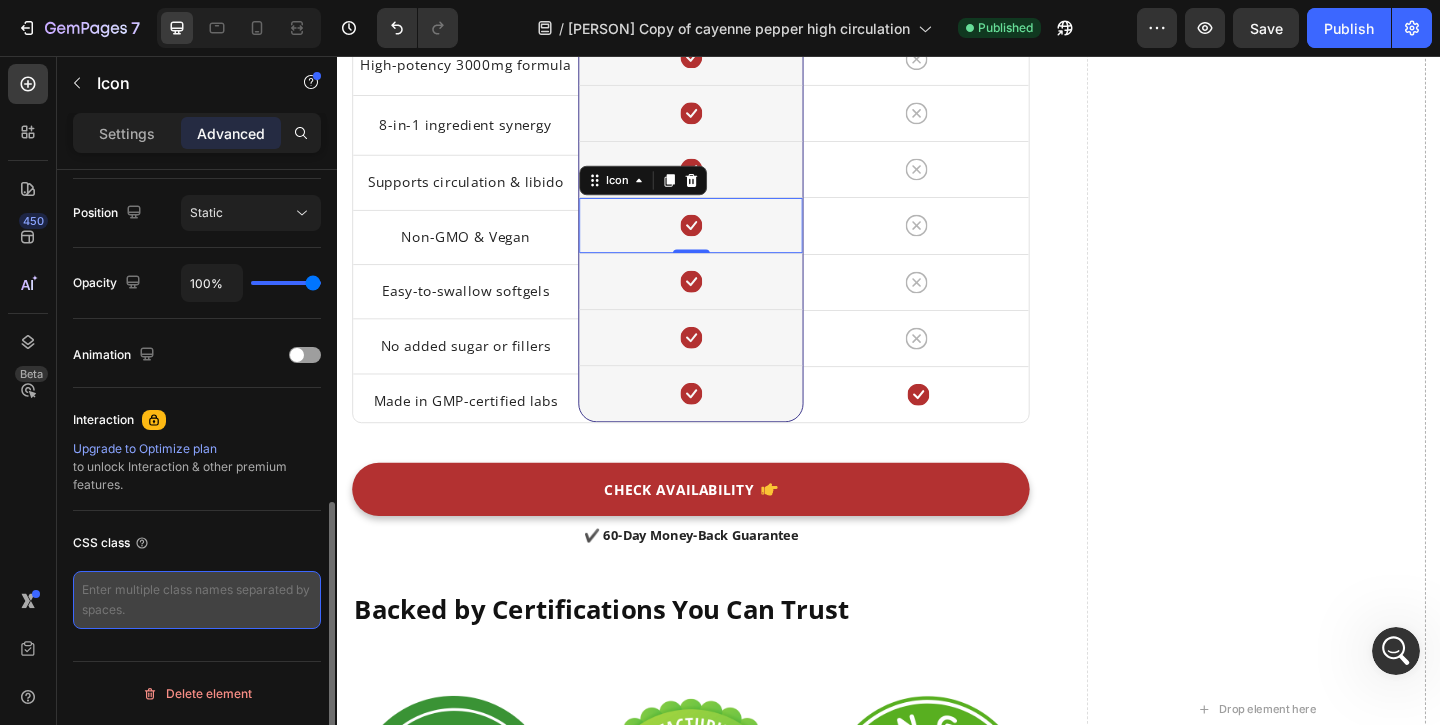 click at bounding box center [197, 600] 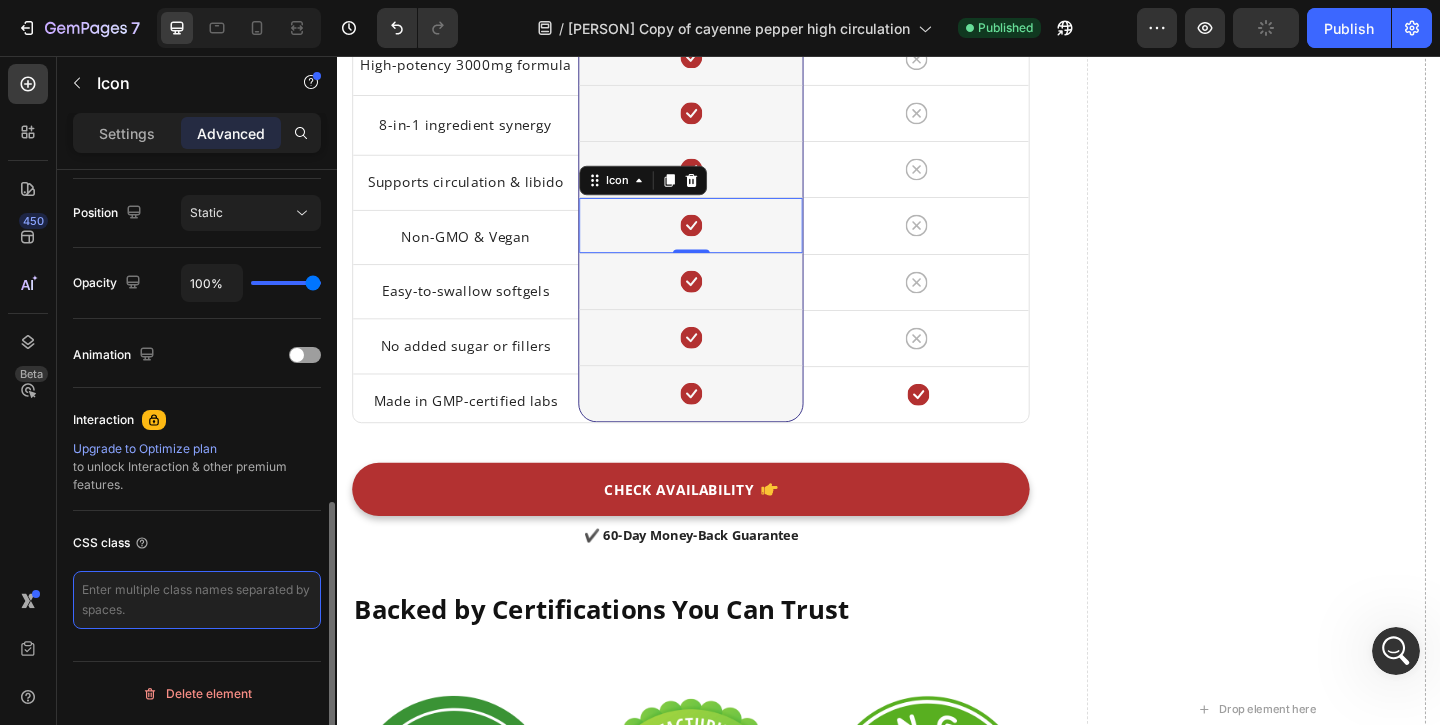 paste on "text_gp-table" 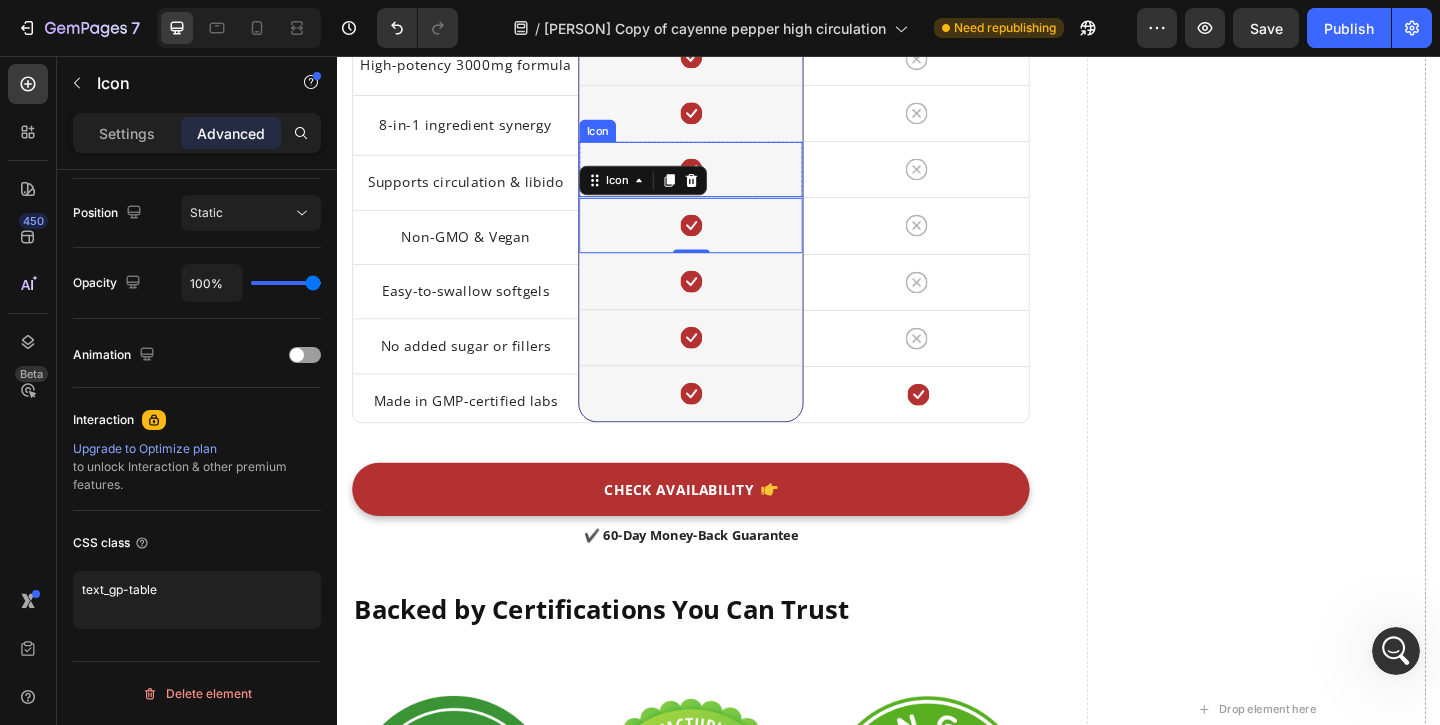 click on "Icon" at bounding box center [721, 179] 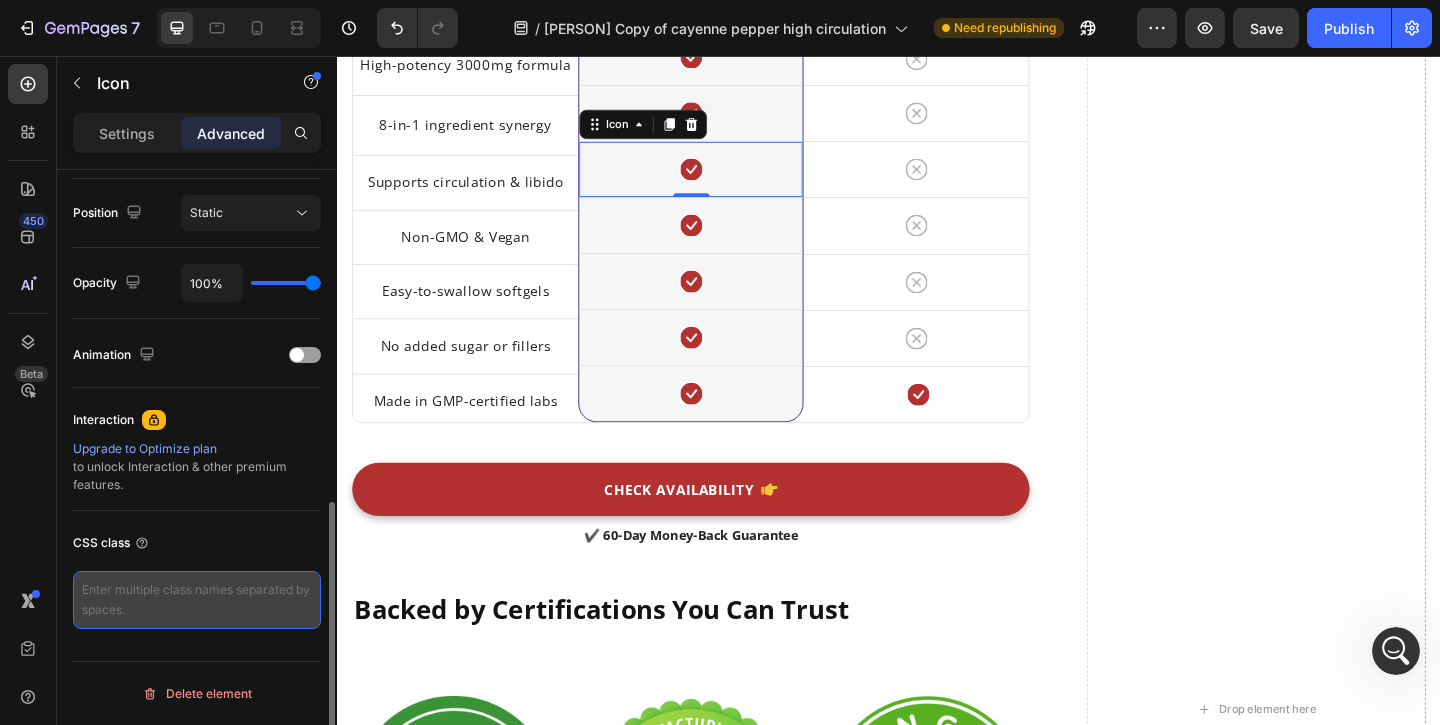 click at bounding box center [197, 600] 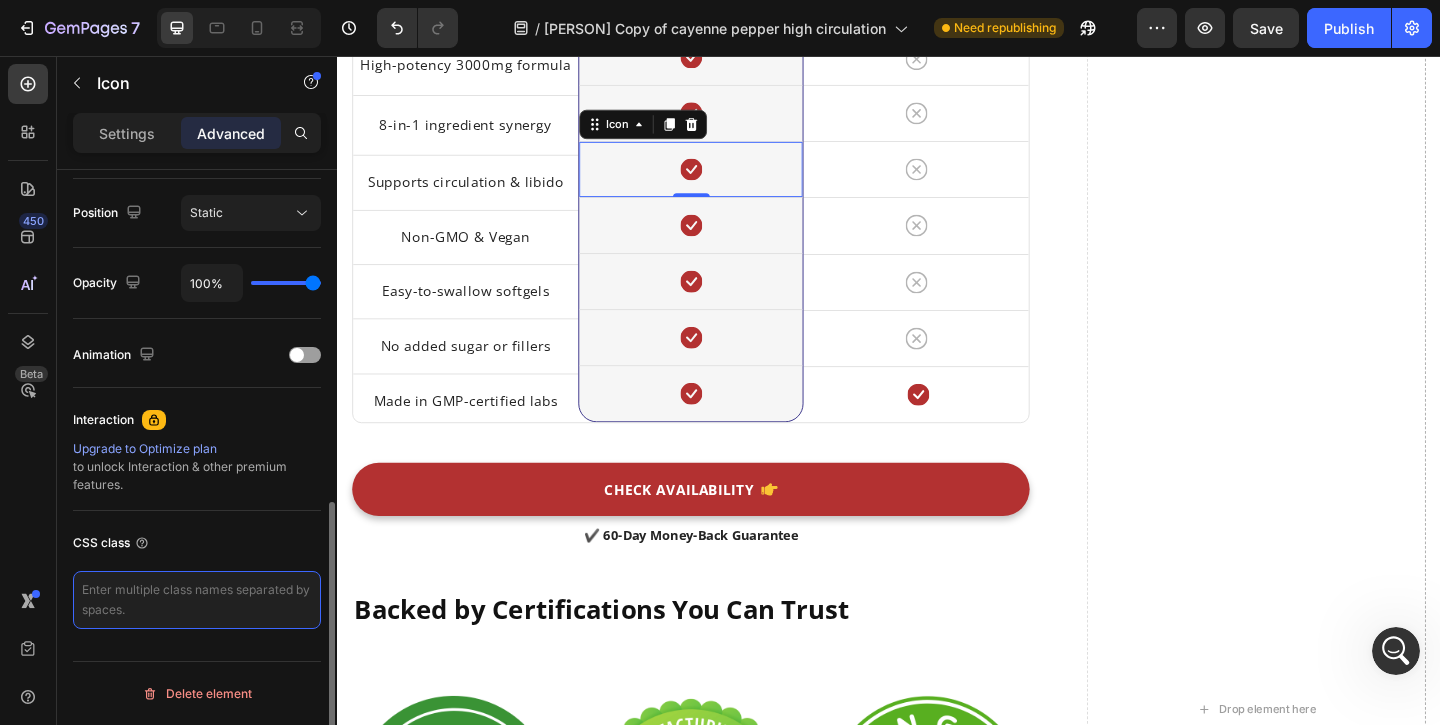paste on "text_gp-table" 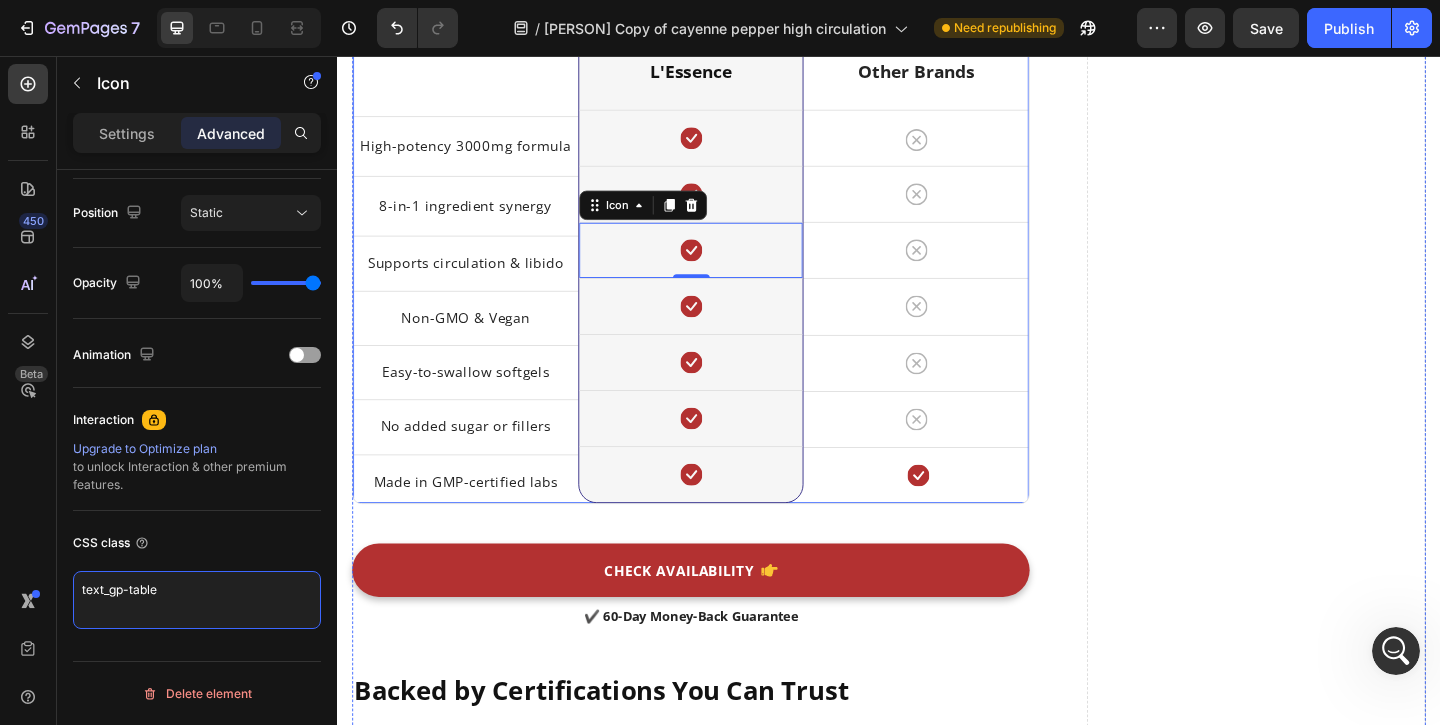 scroll, scrollTop: 3358, scrollLeft: 0, axis: vertical 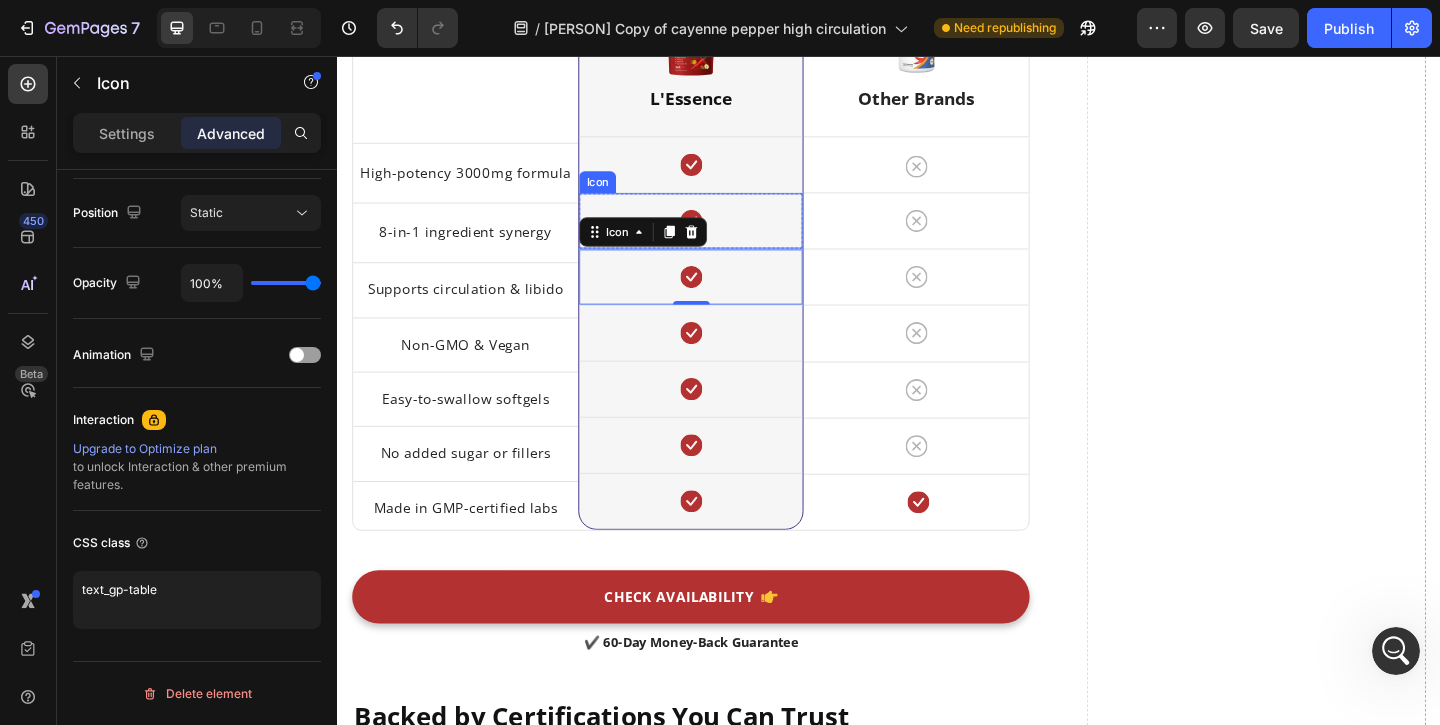click on "Icon" at bounding box center [721, 235] 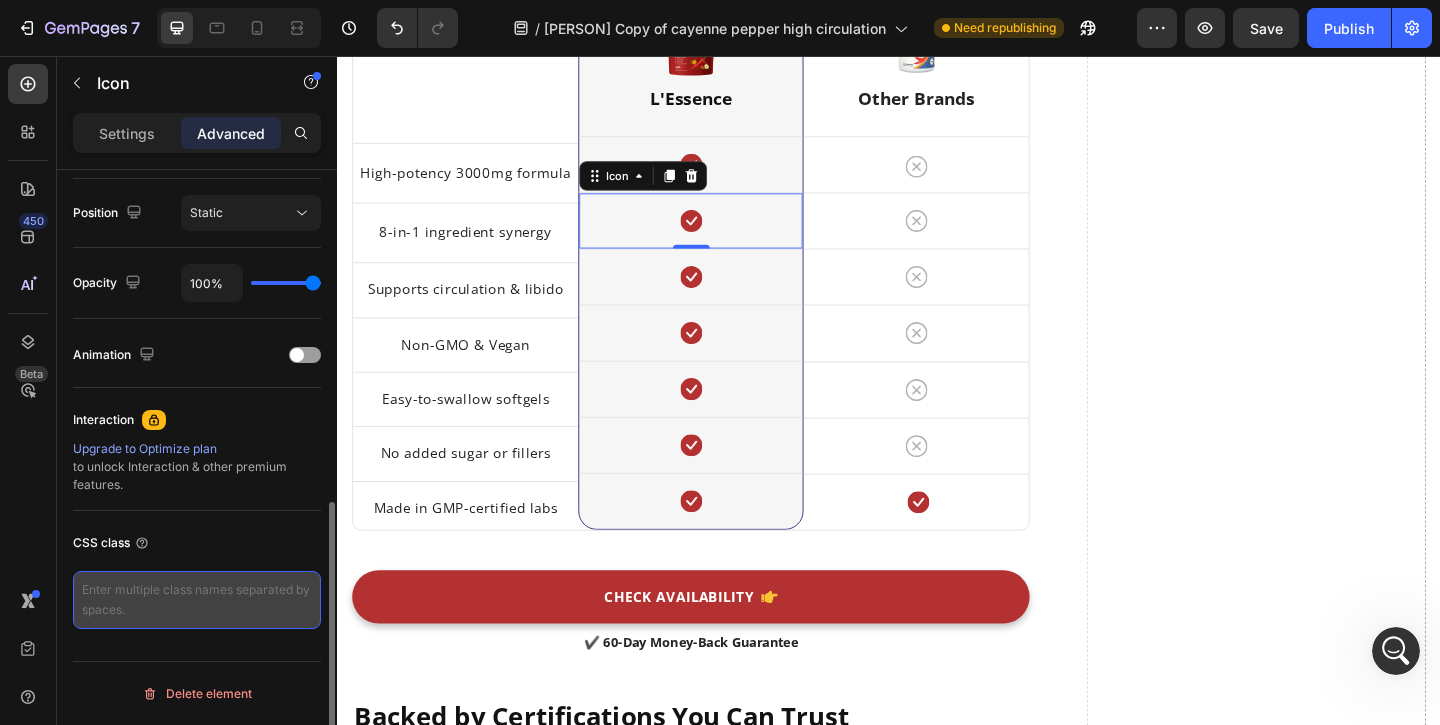click at bounding box center [197, 600] 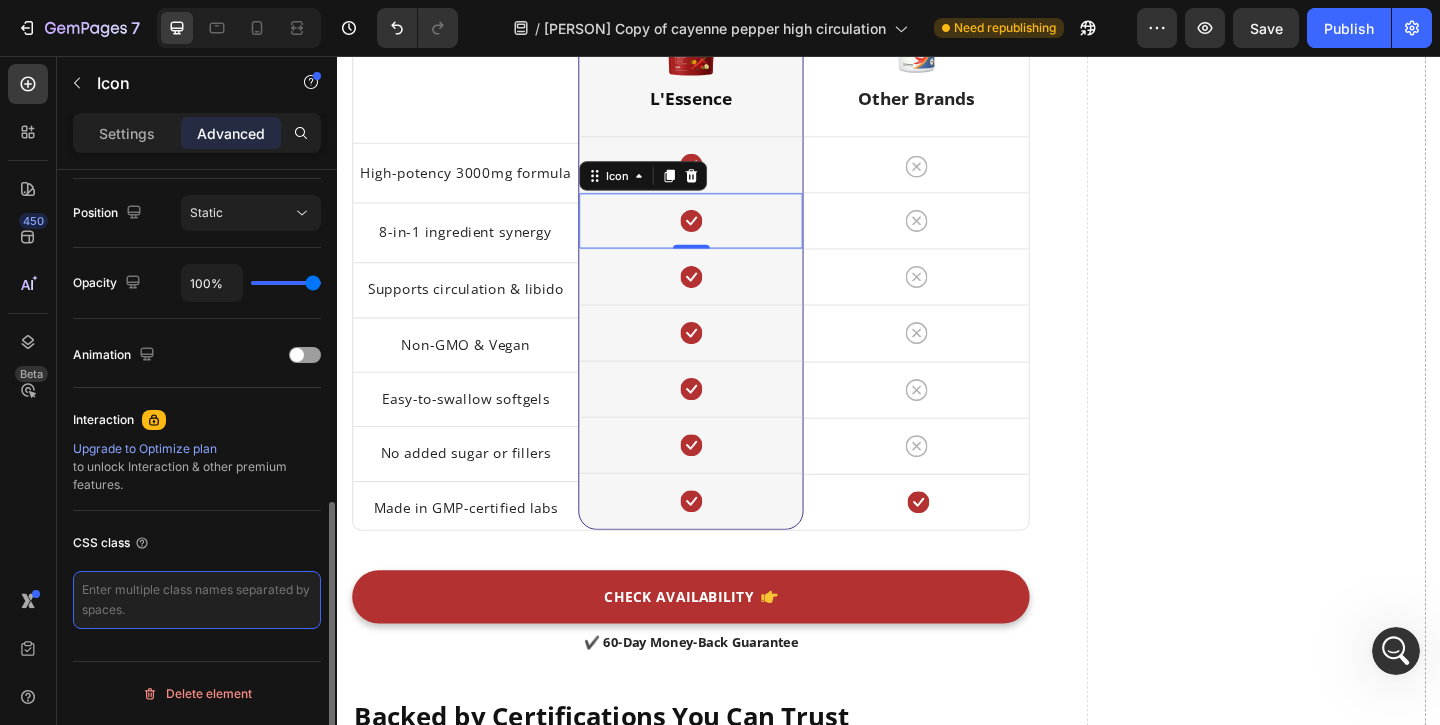 paste on "text_gp-table" 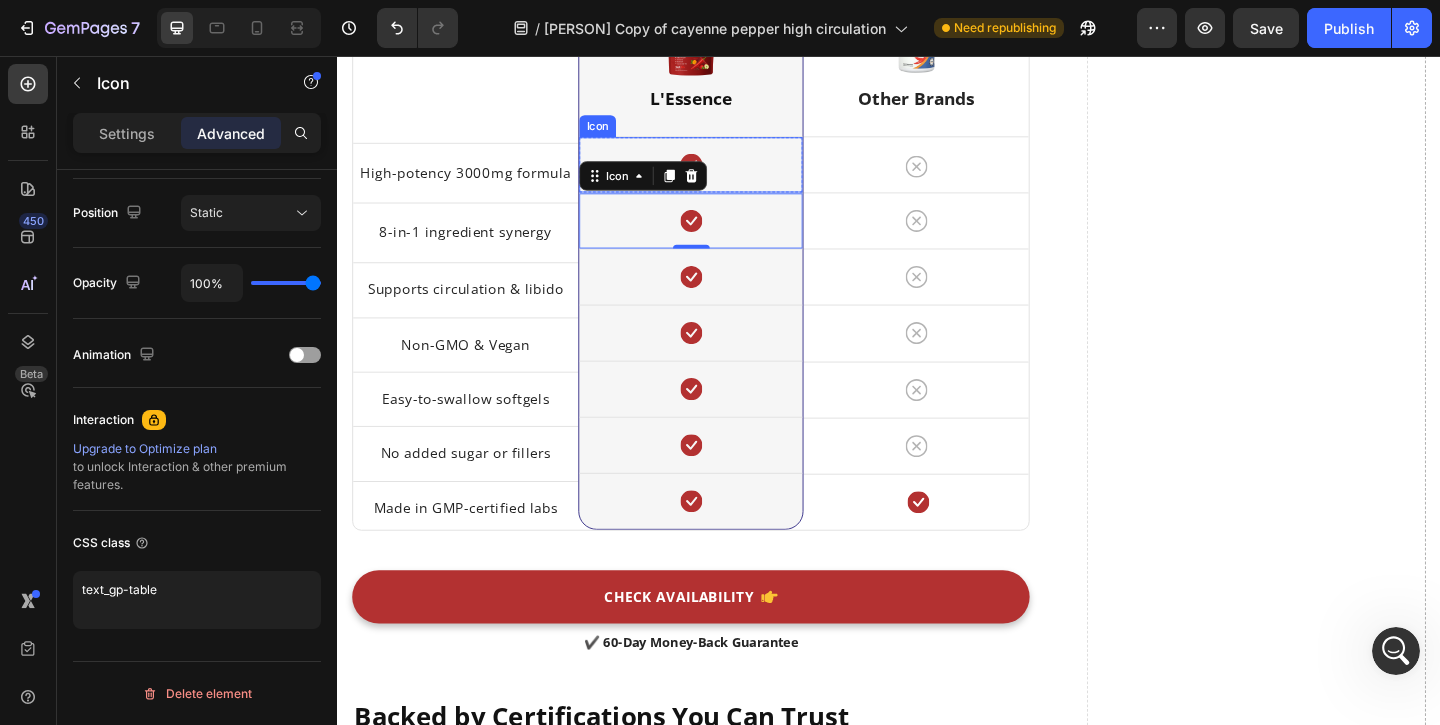 click on "Icon" at bounding box center [721, 174] 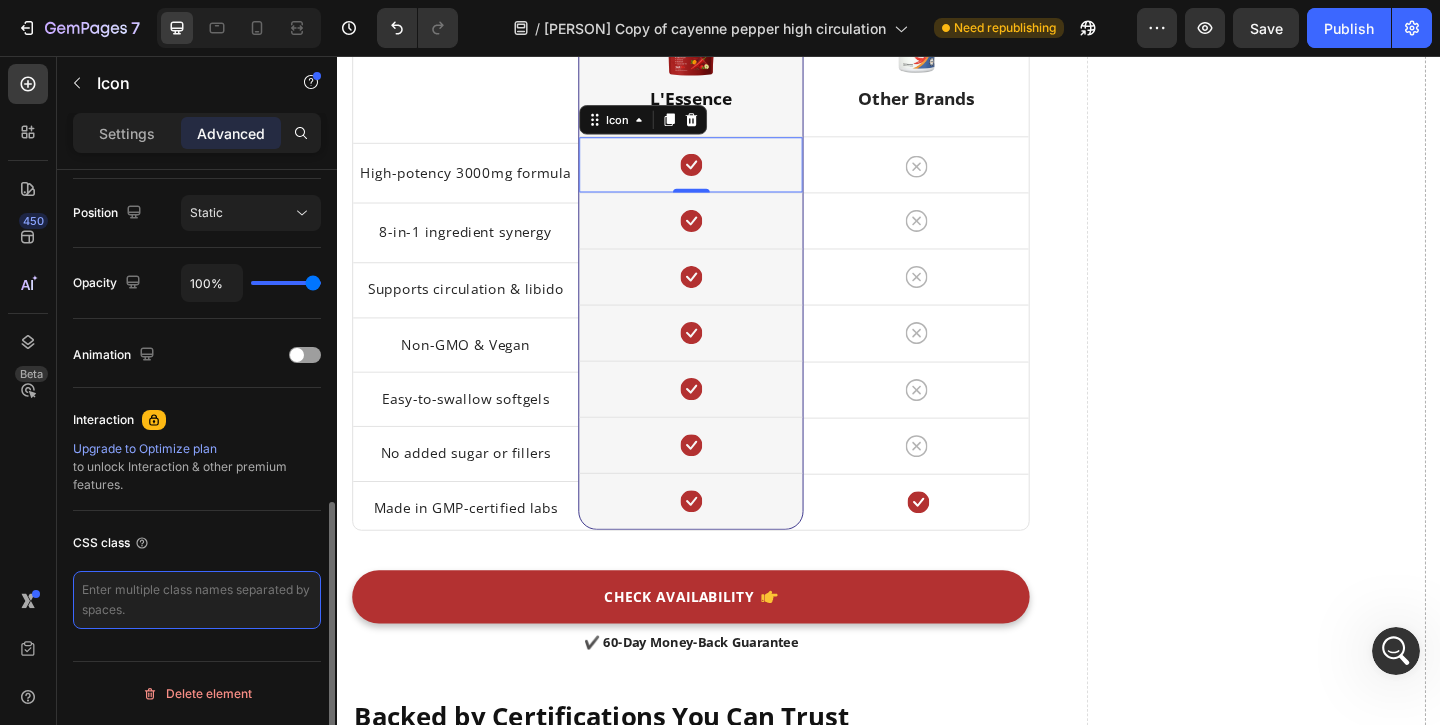 click at bounding box center (197, 600) 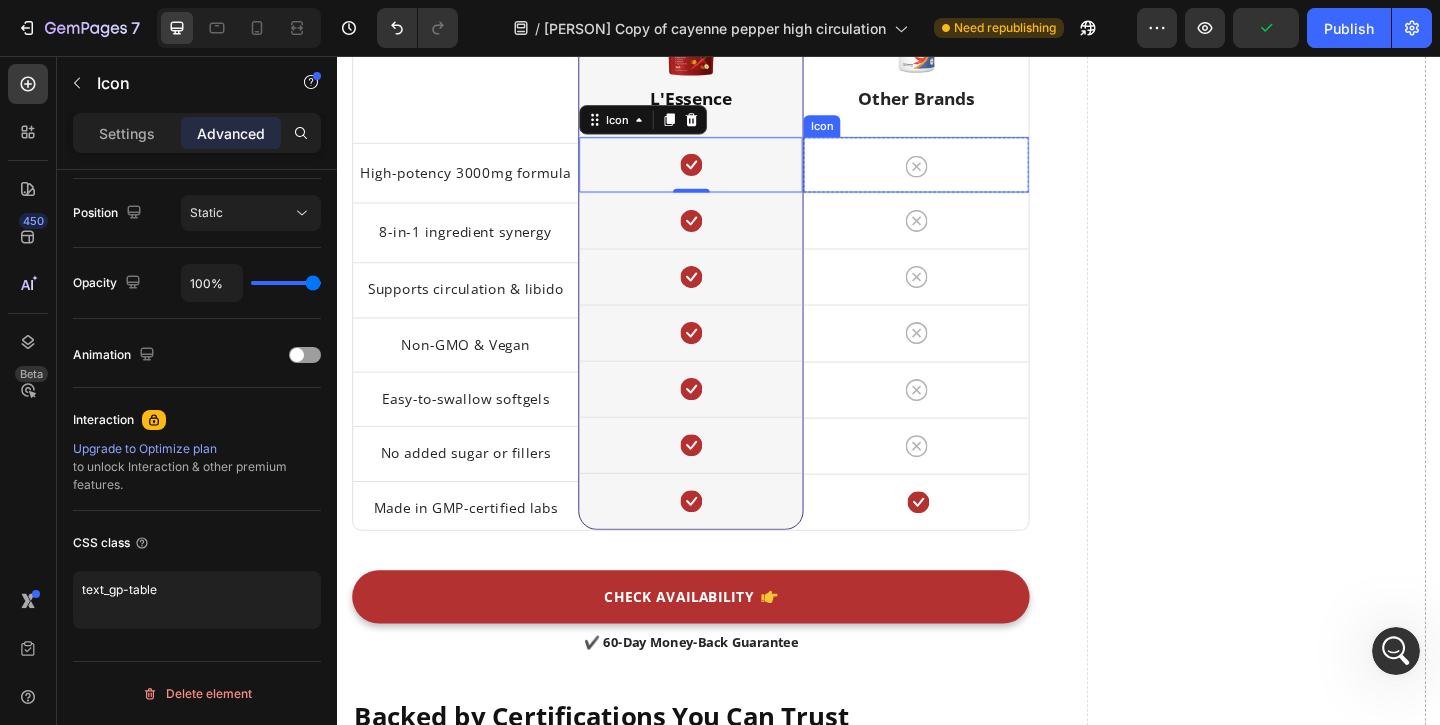 click on "Icon" at bounding box center (966, 174) 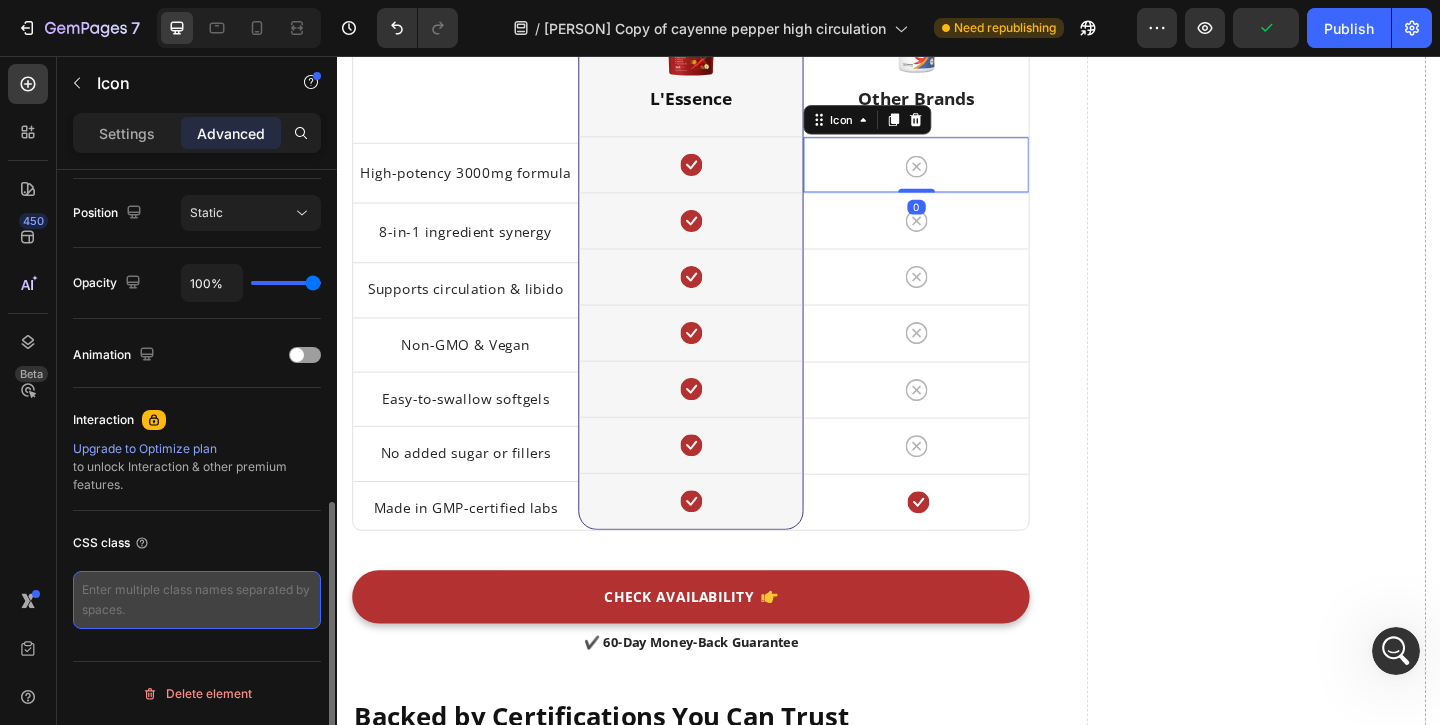 click at bounding box center (197, 600) 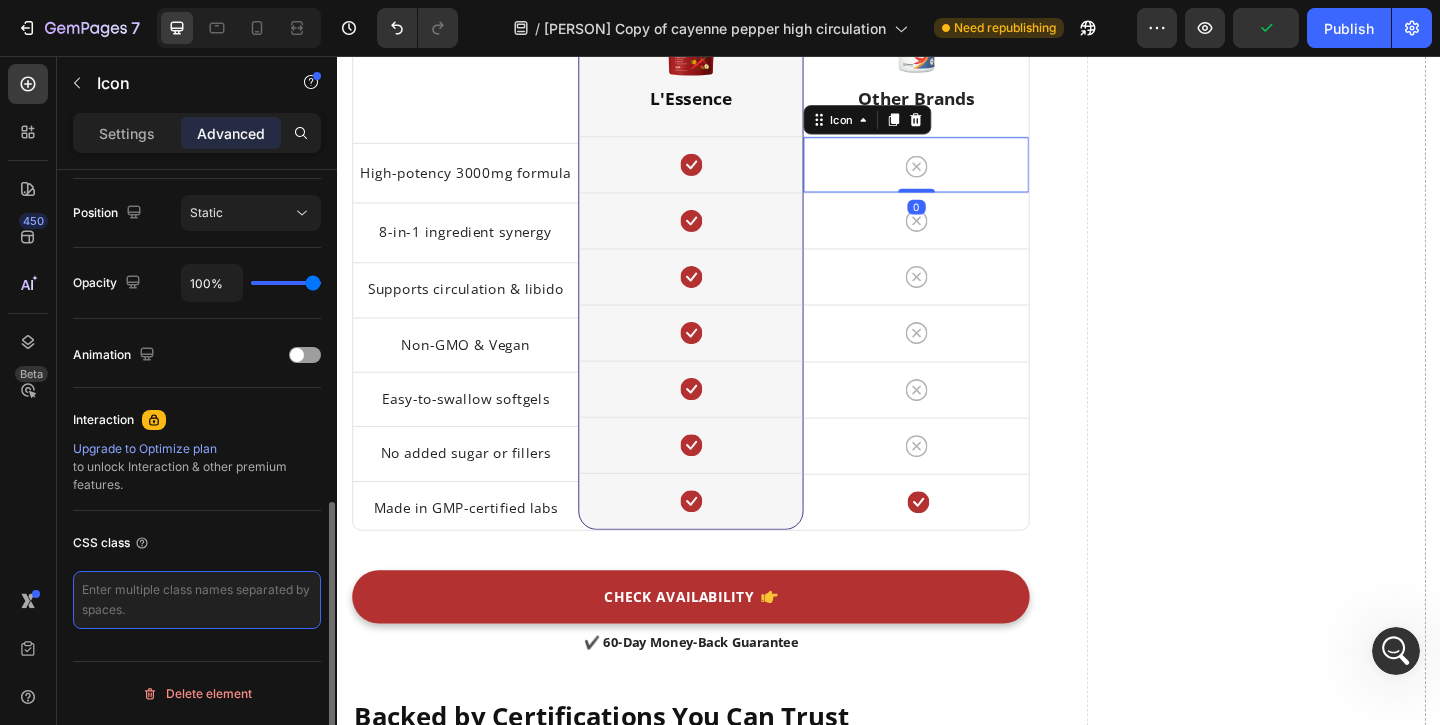 paste on "text_gp-table" 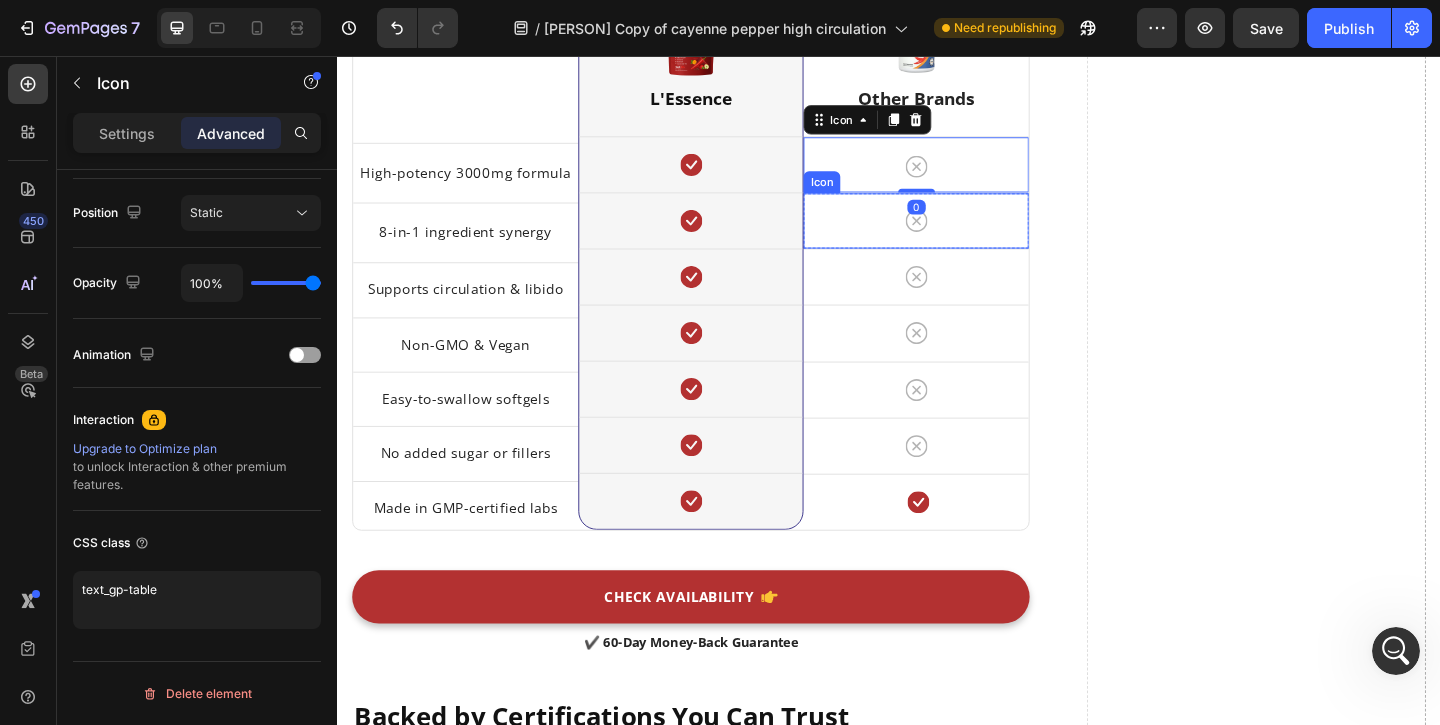 click on "Icon" at bounding box center [966, 235] 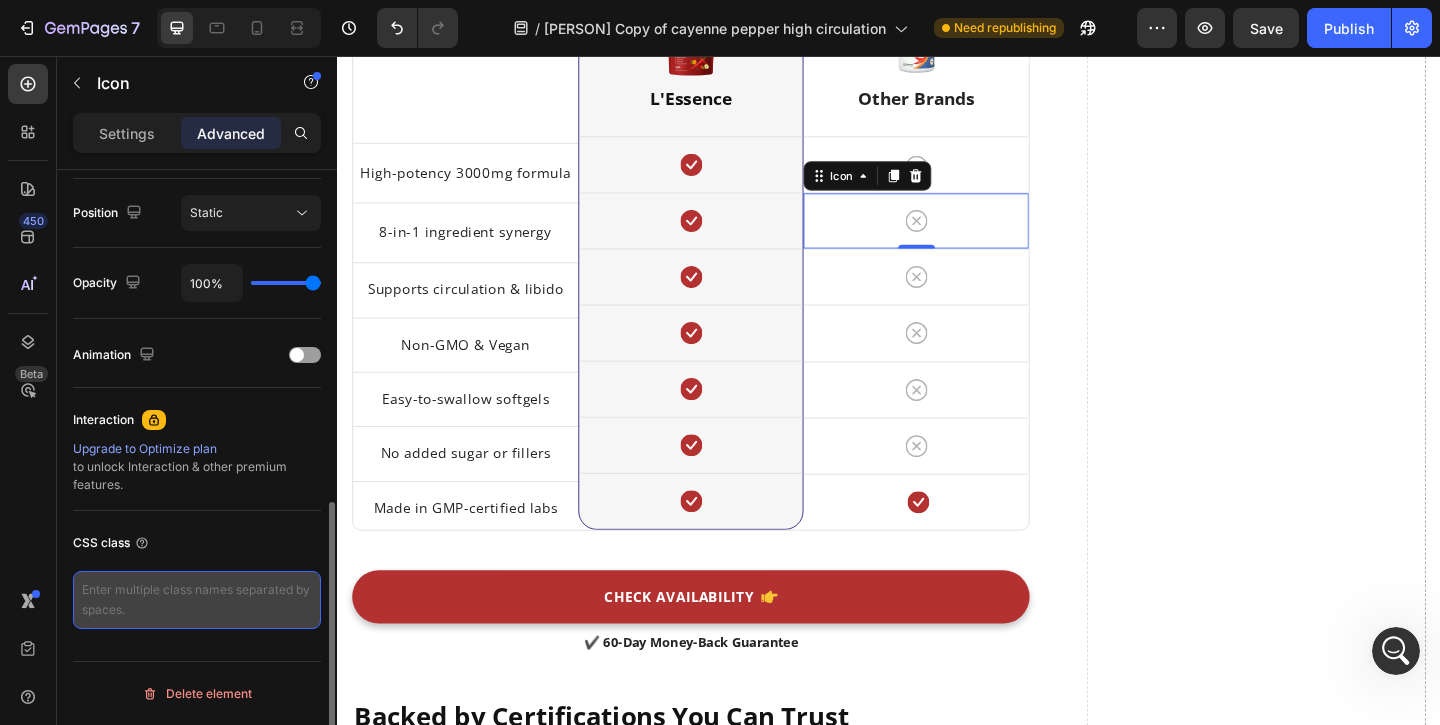 click at bounding box center [197, 600] 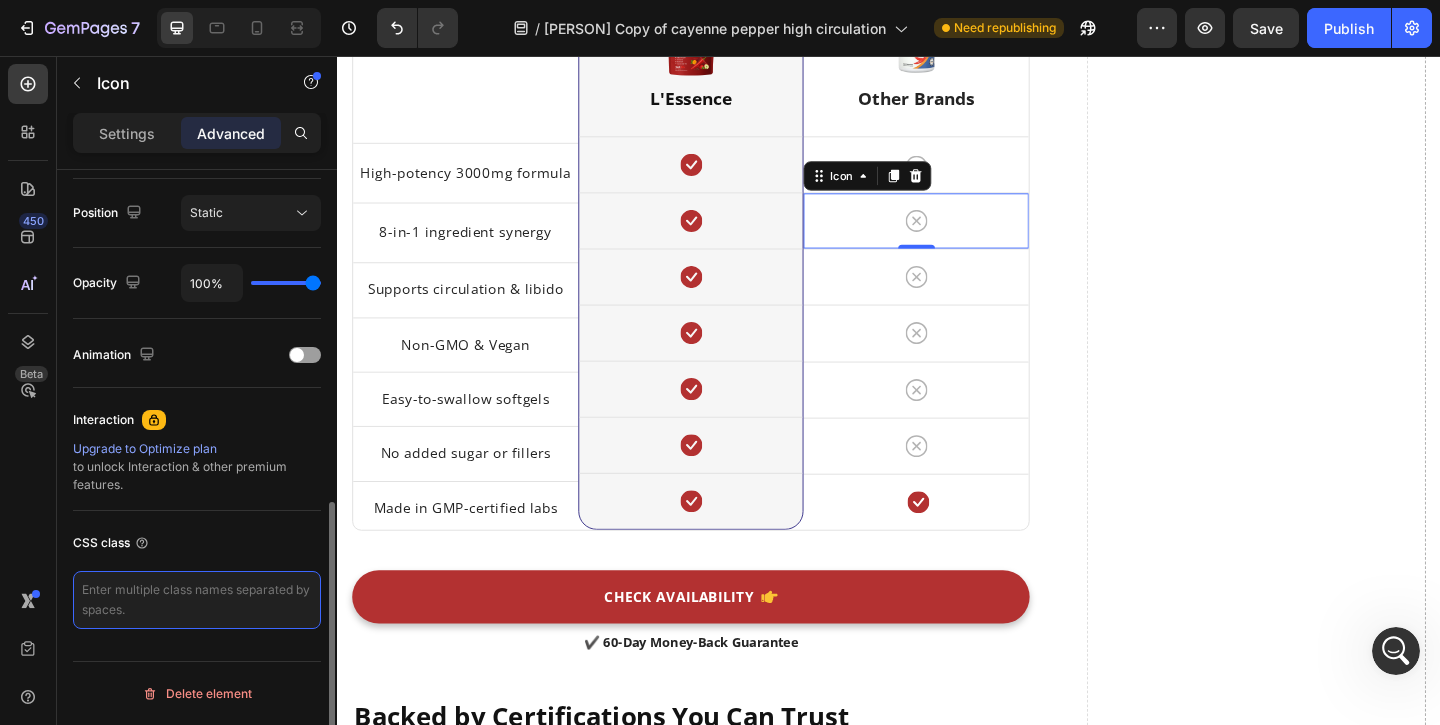 paste on "text_gp-table" 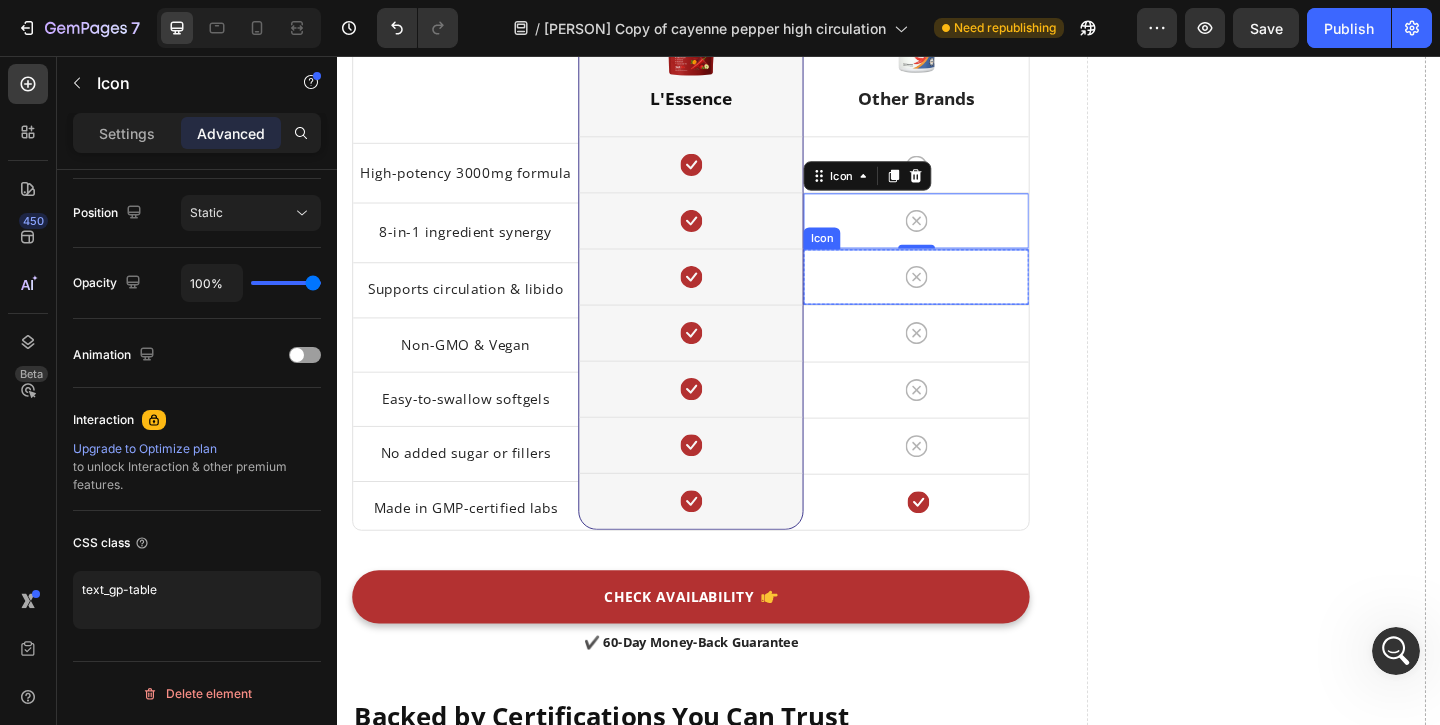 click on "Icon" at bounding box center [966, 296] 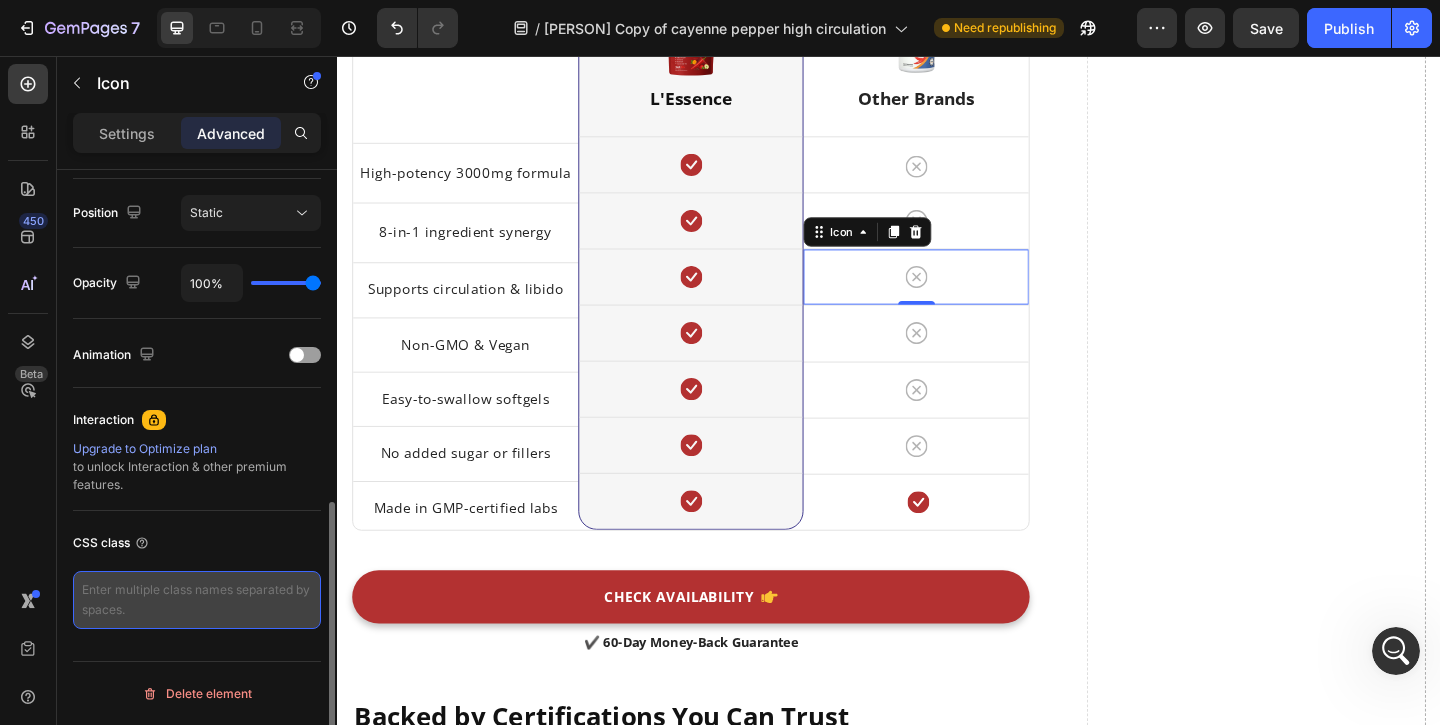 click at bounding box center (197, 600) 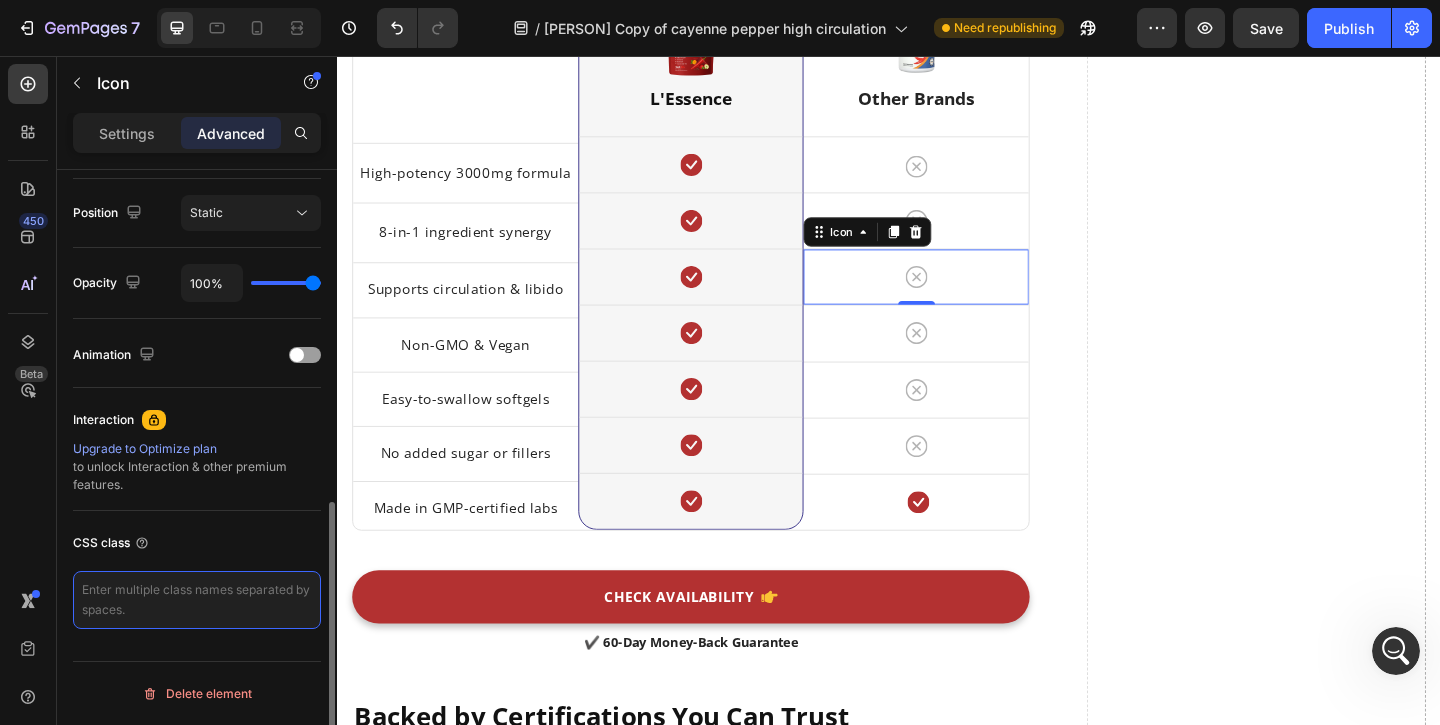 paste on "text_gp-table" 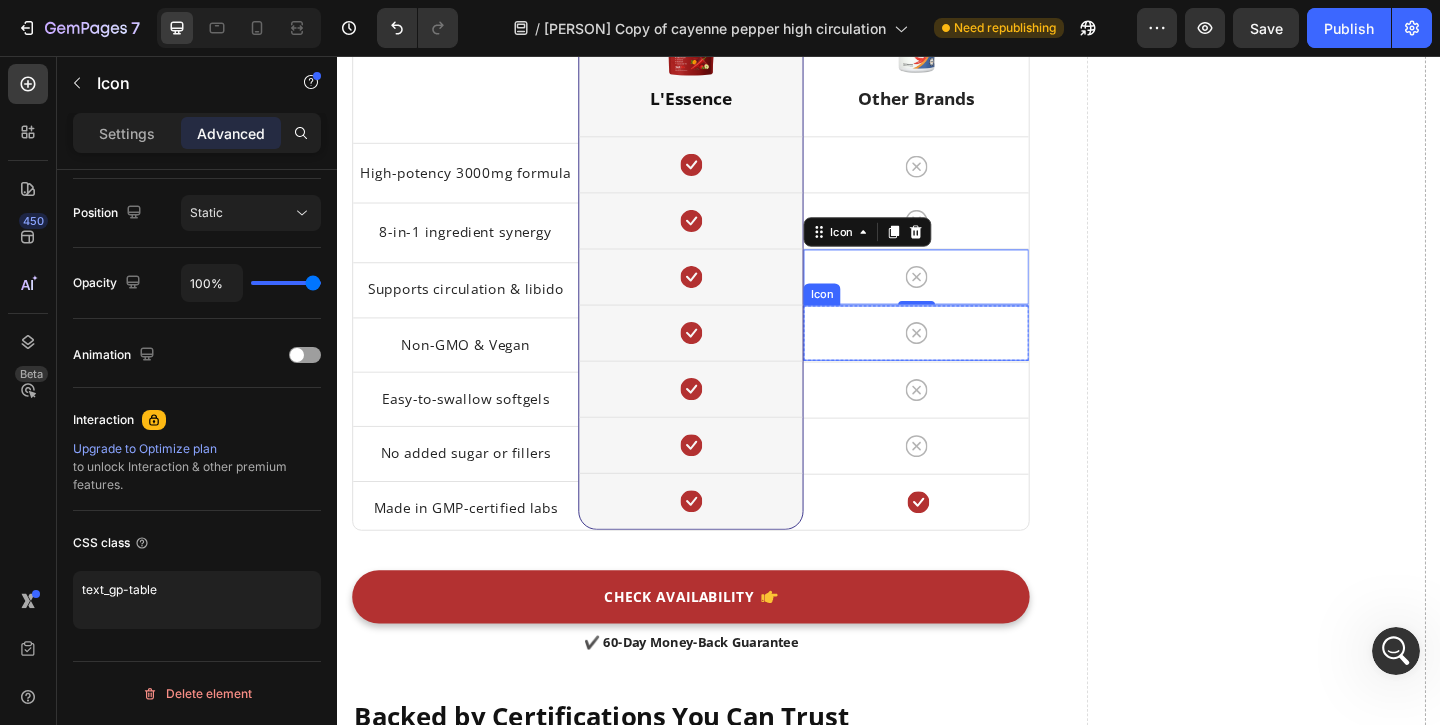 click on "Icon" at bounding box center [966, 357] 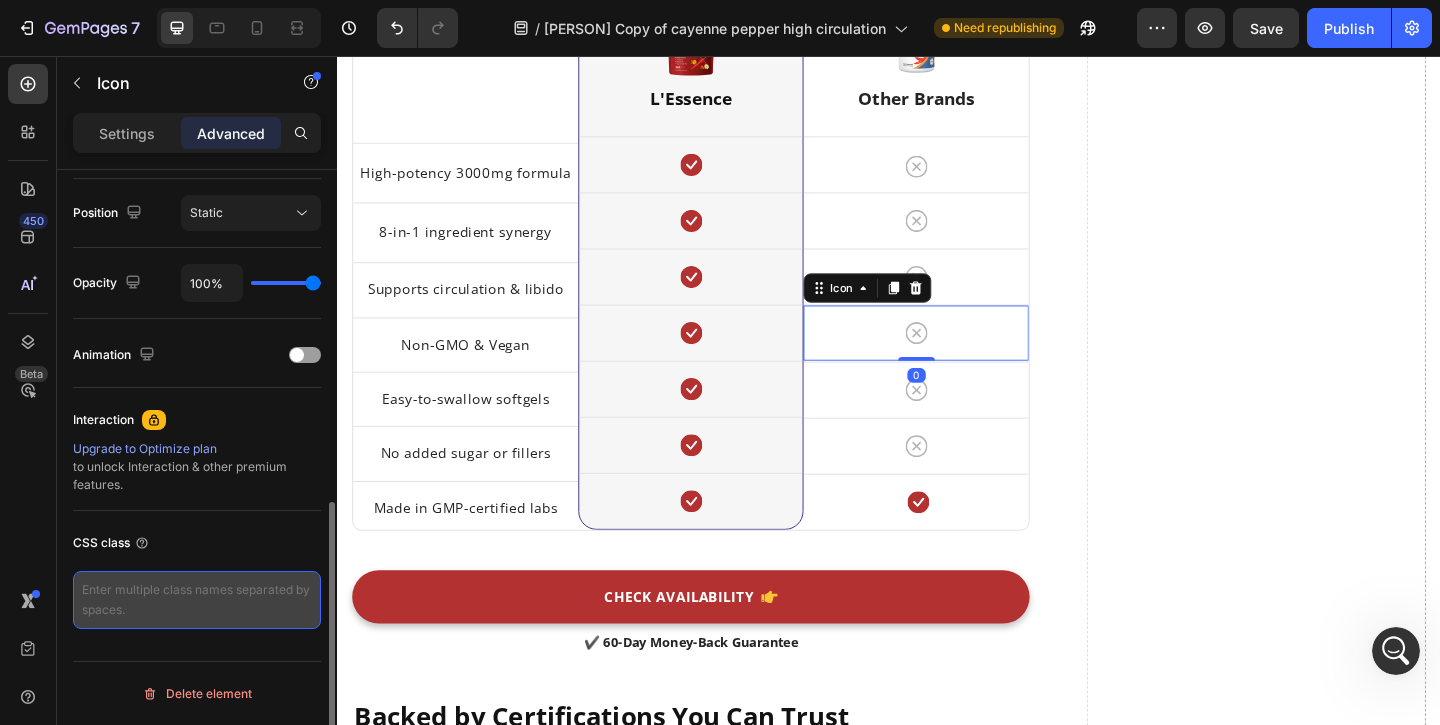 click at bounding box center [197, 600] 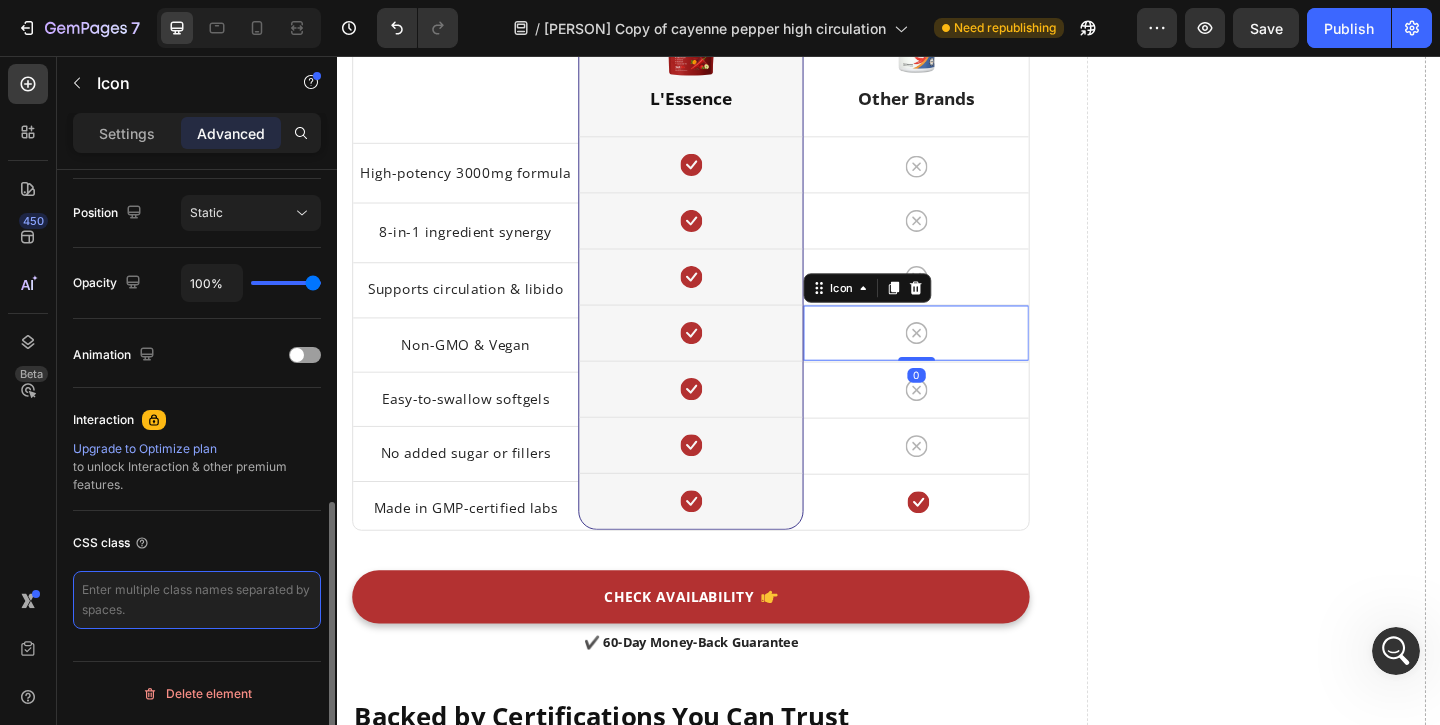paste on "text_gp-table" 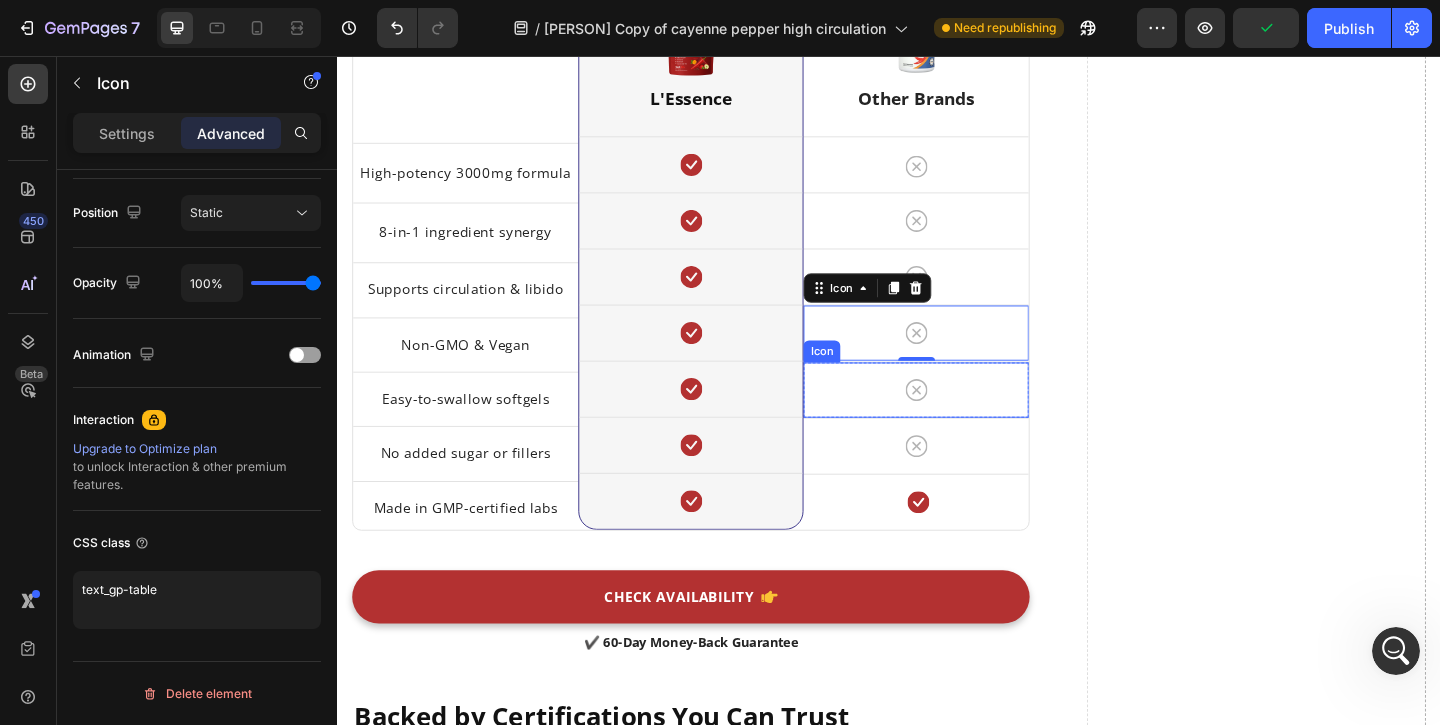 click on "Icon" at bounding box center (966, 419) 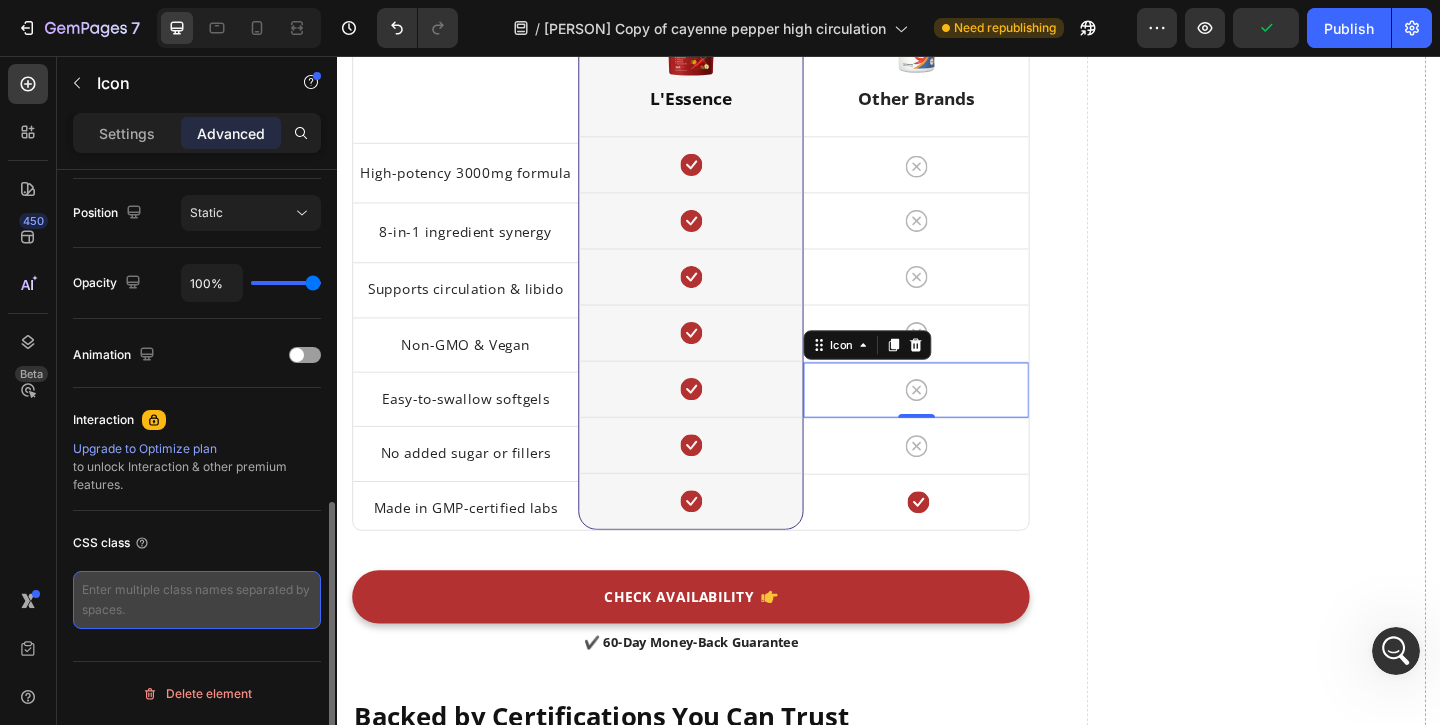 click at bounding box center (197, 600) 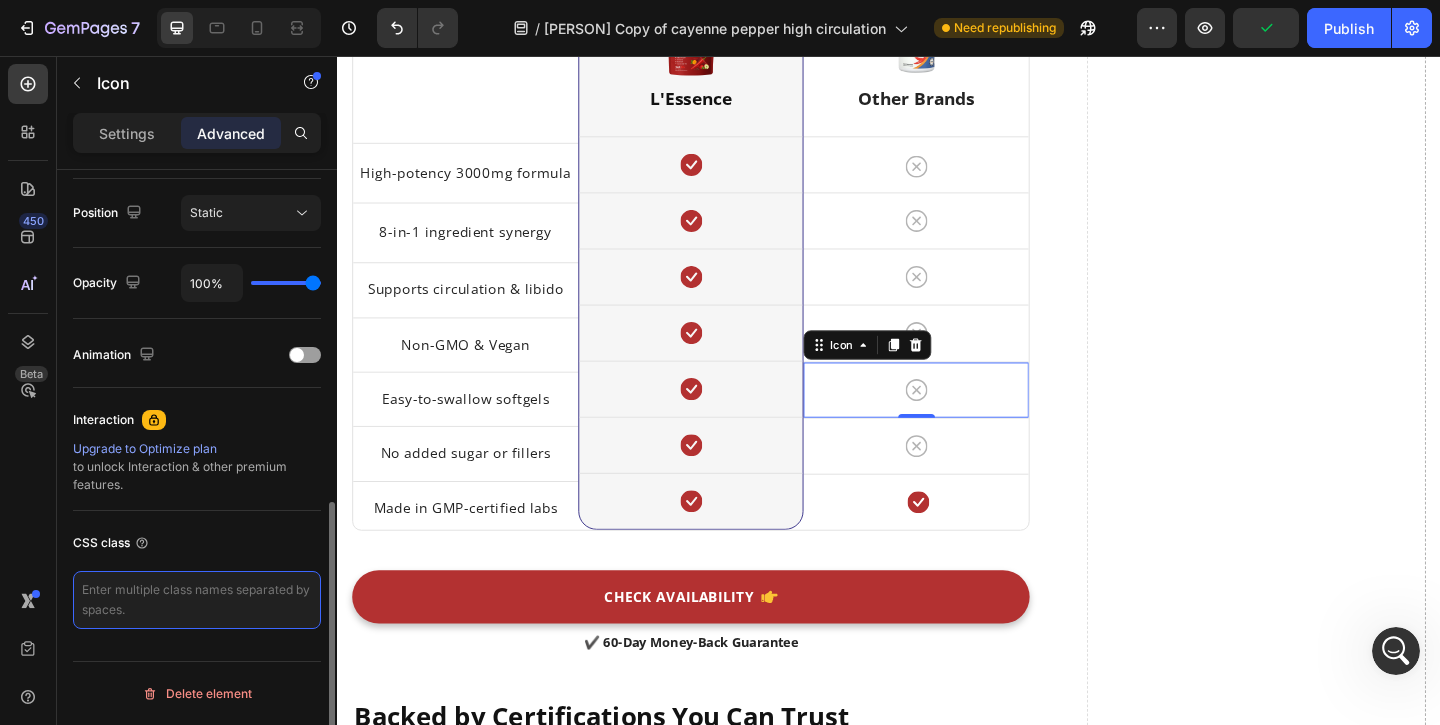 paste on "text_gp-table" 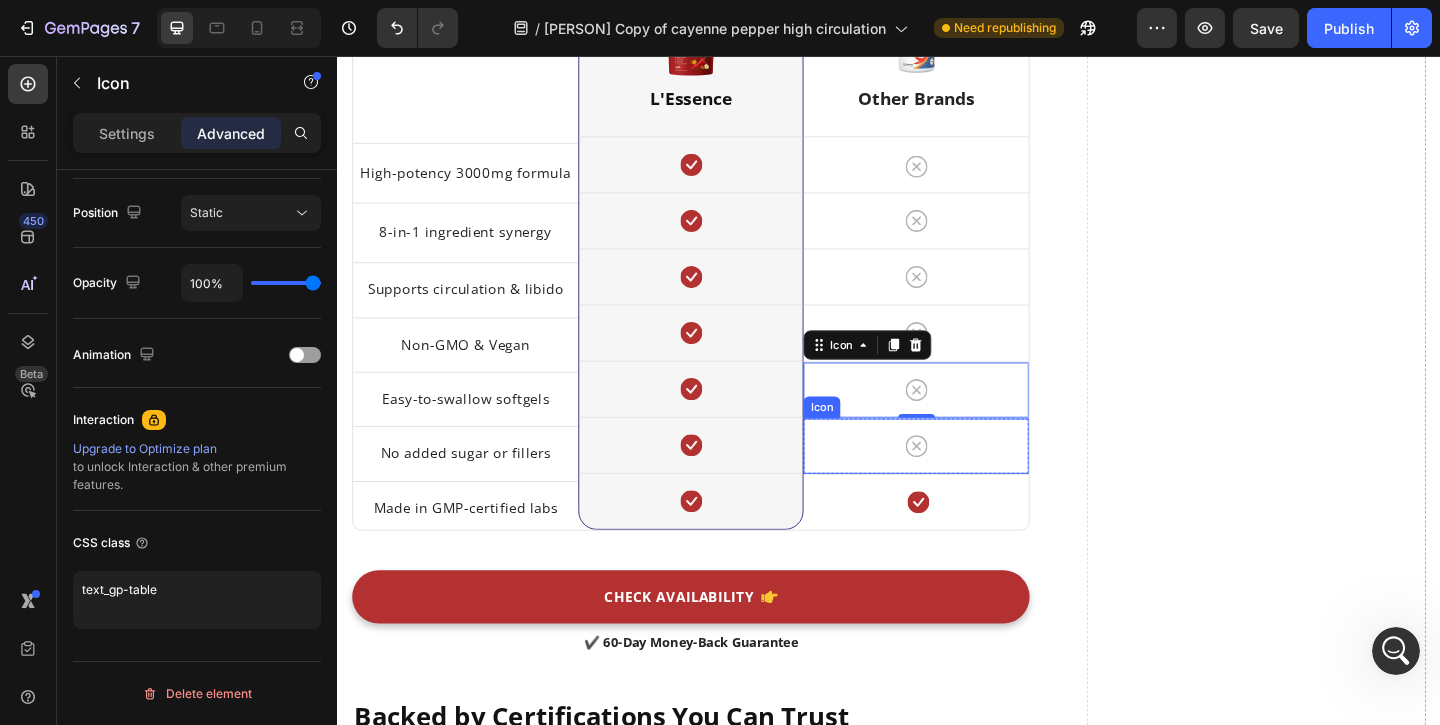 click on "Icon" at bounding box center (966, 480) 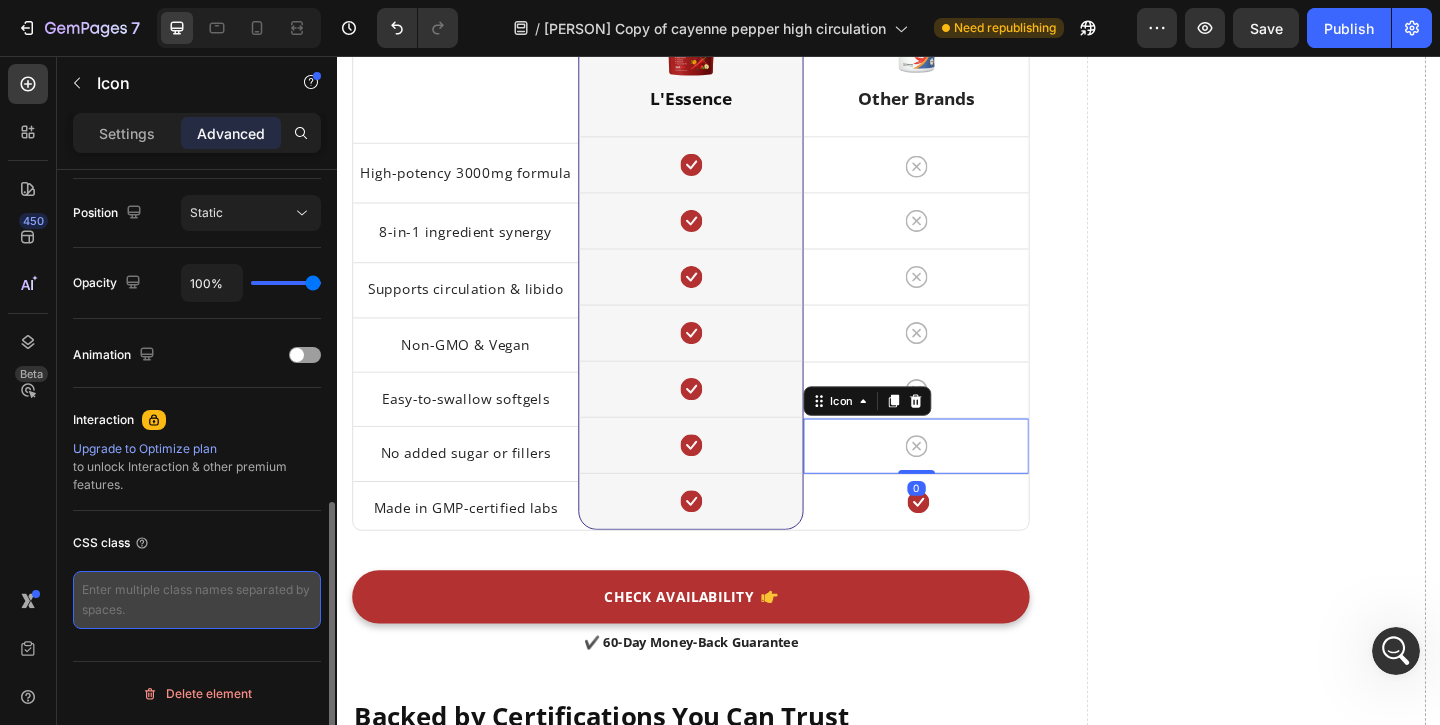 click at bounding box center [197, 600] 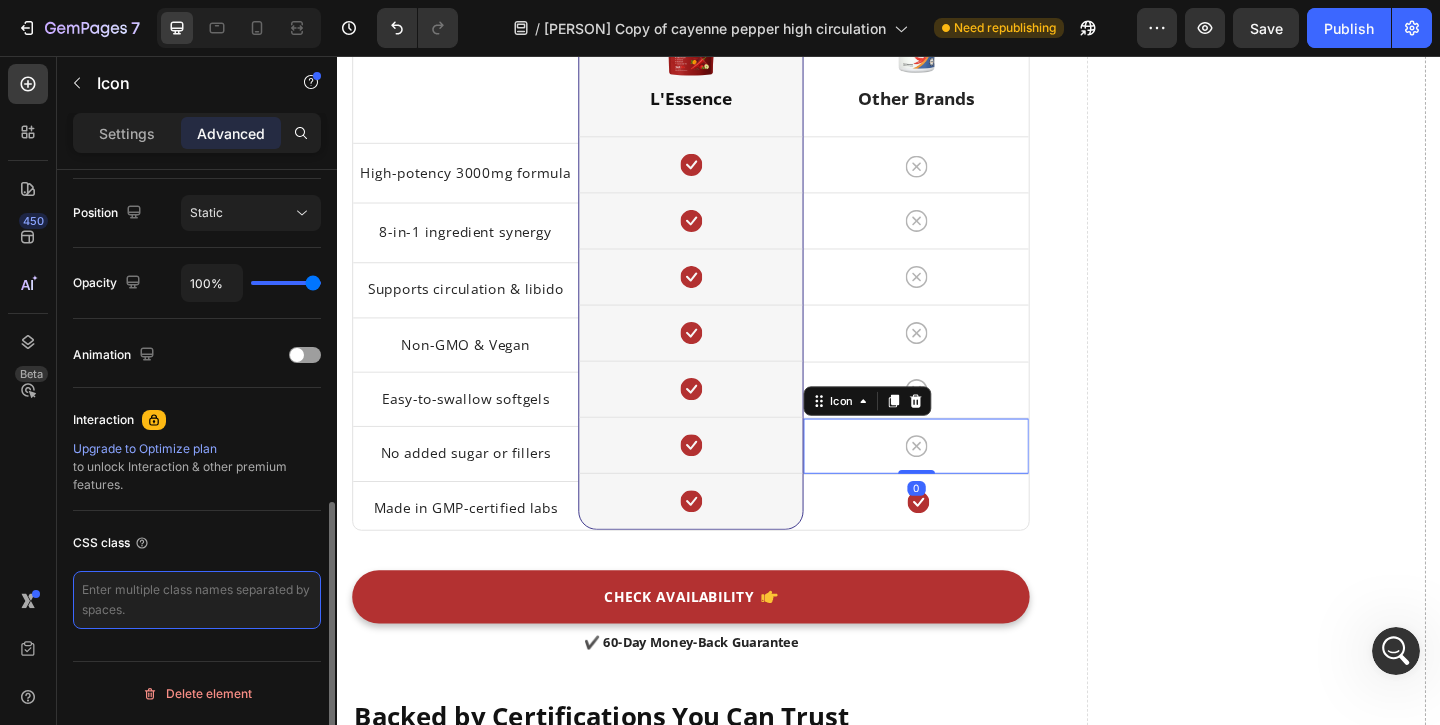 paste on "text_gp-table" 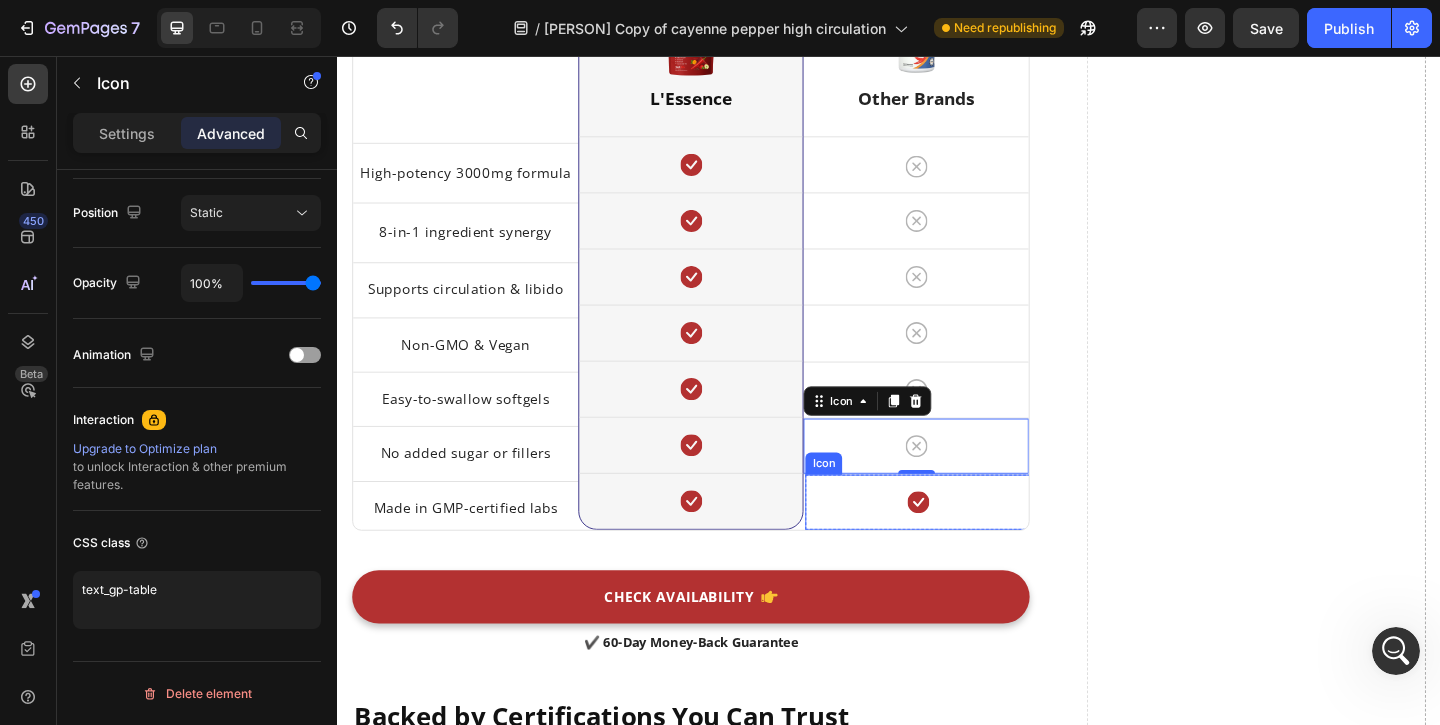 click on "Icon" at bounding box center (968, 541) 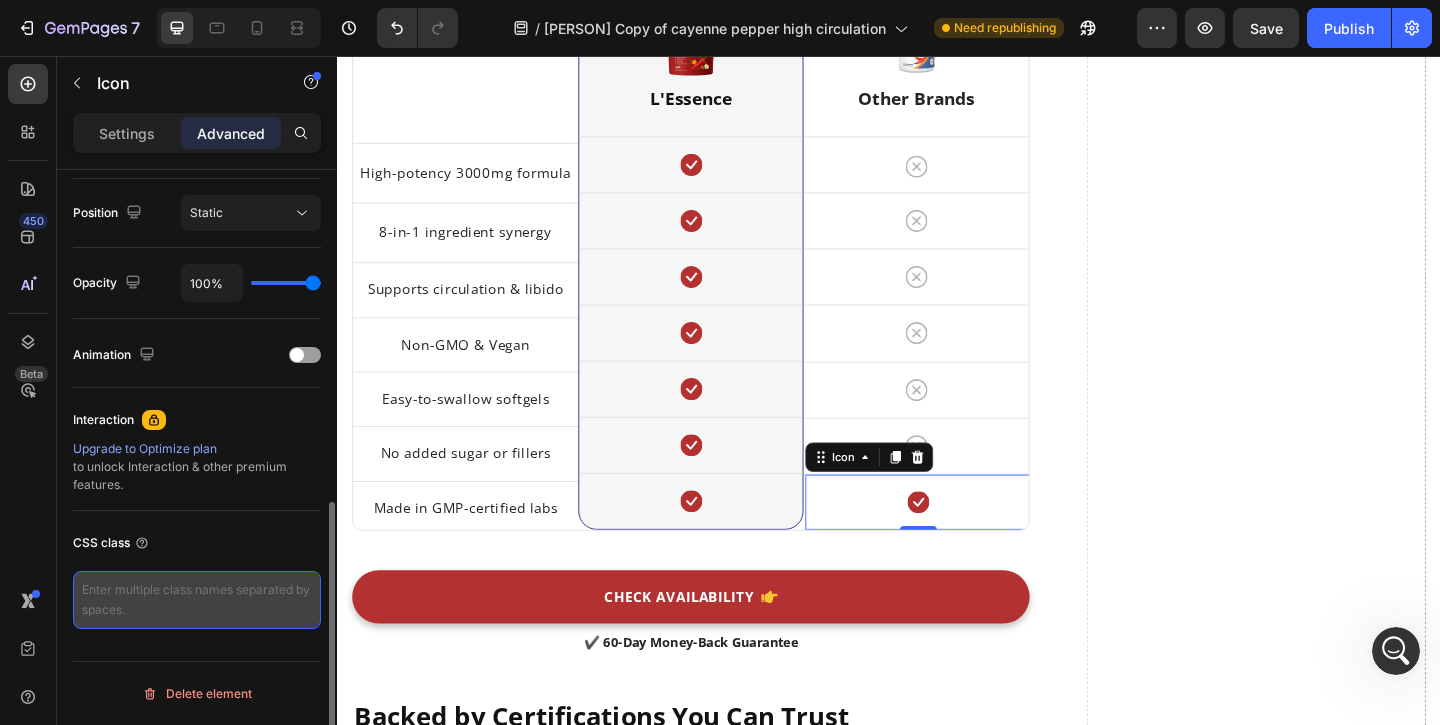click at bounding box center [197, 600] 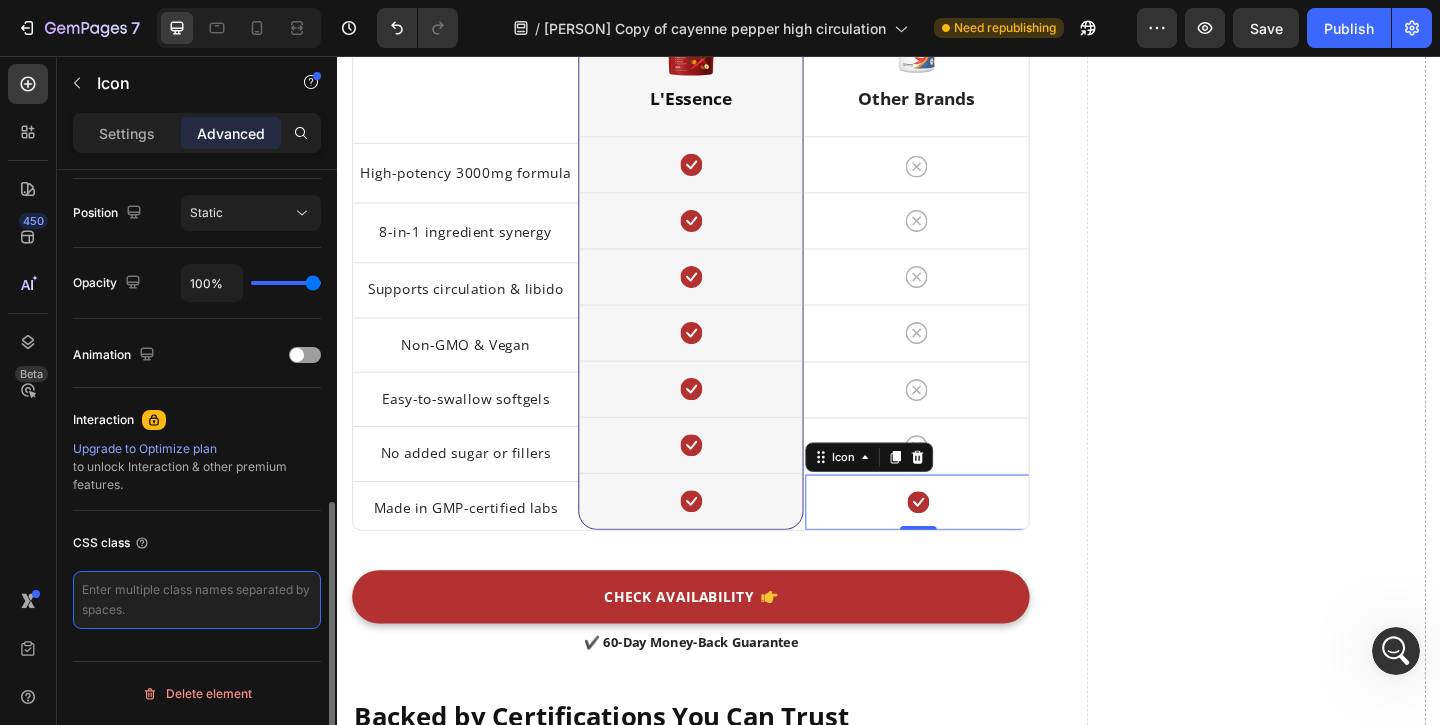 paste on "text_gp-table" 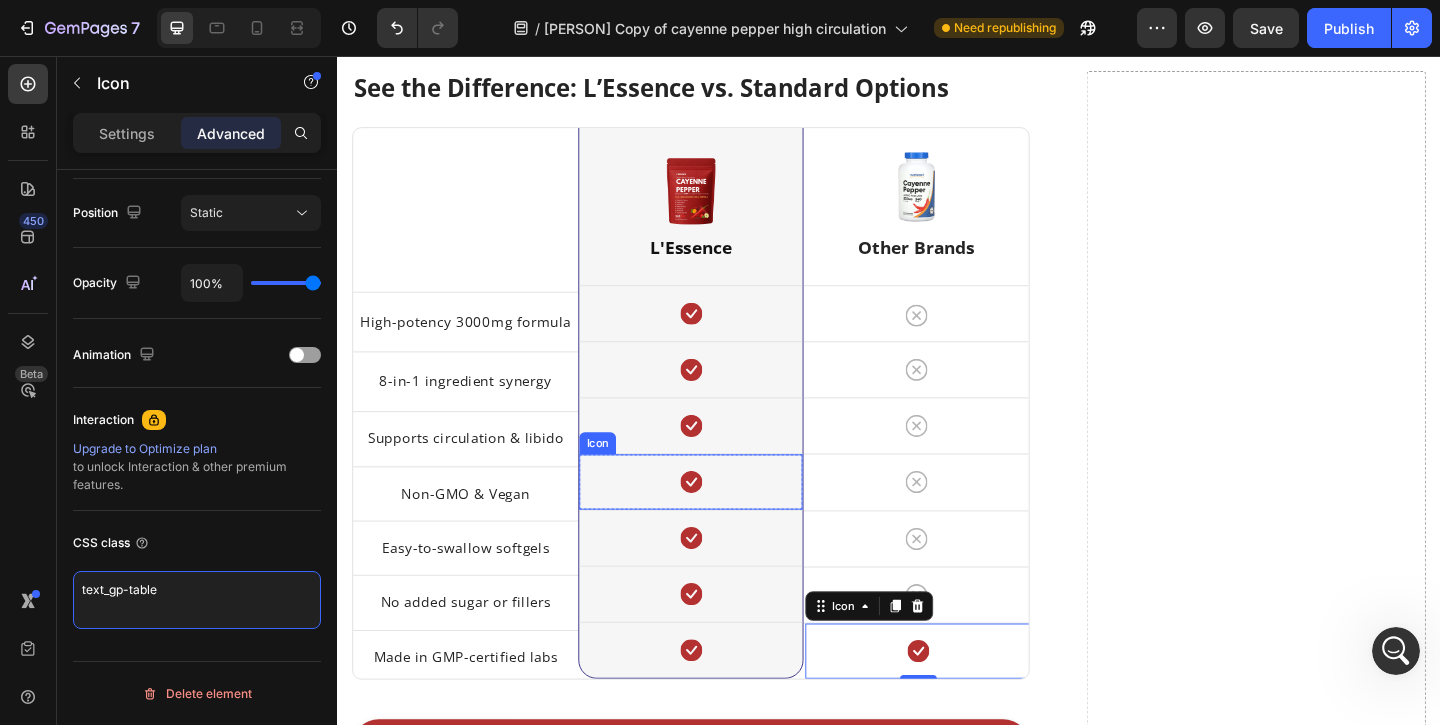 scroll, scrollTop: 3431, scrollLeft: 0, axis: vertical 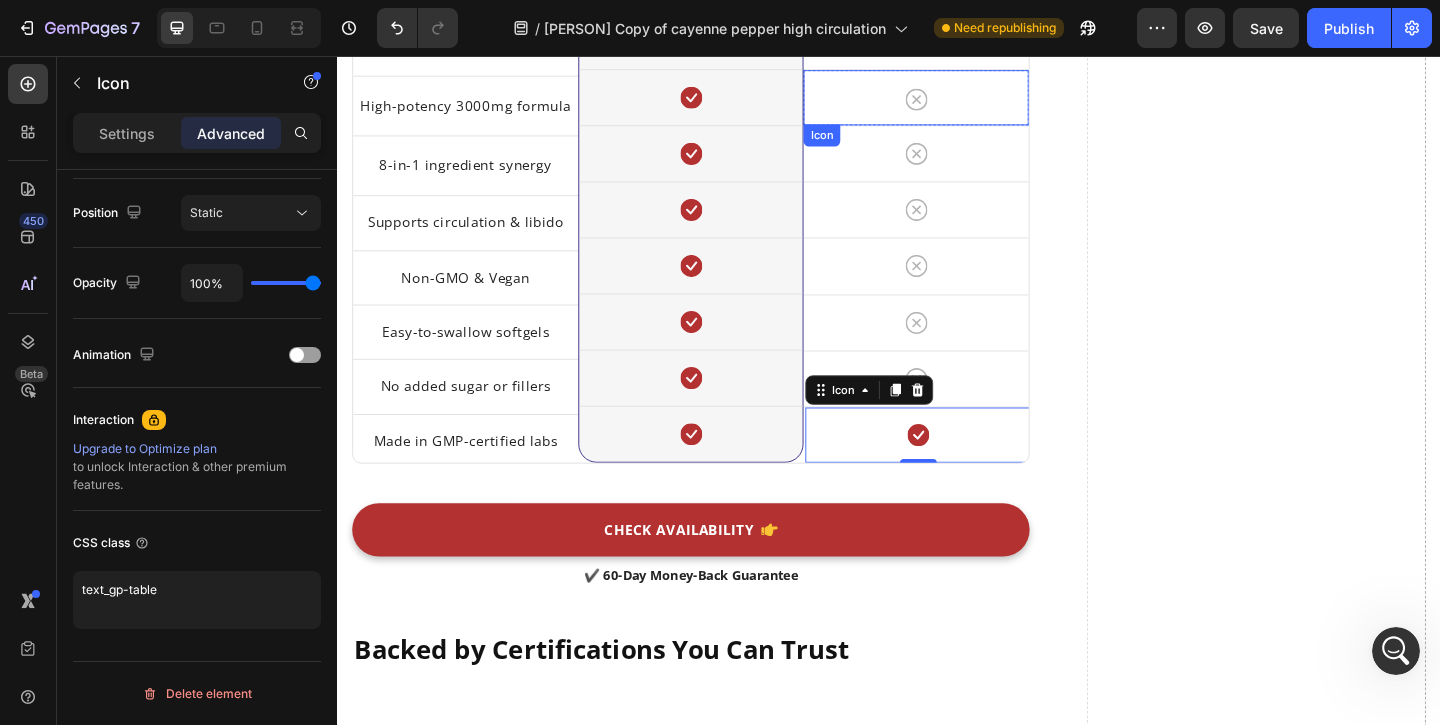 click on "Icon" at bounding box center (966, 101) 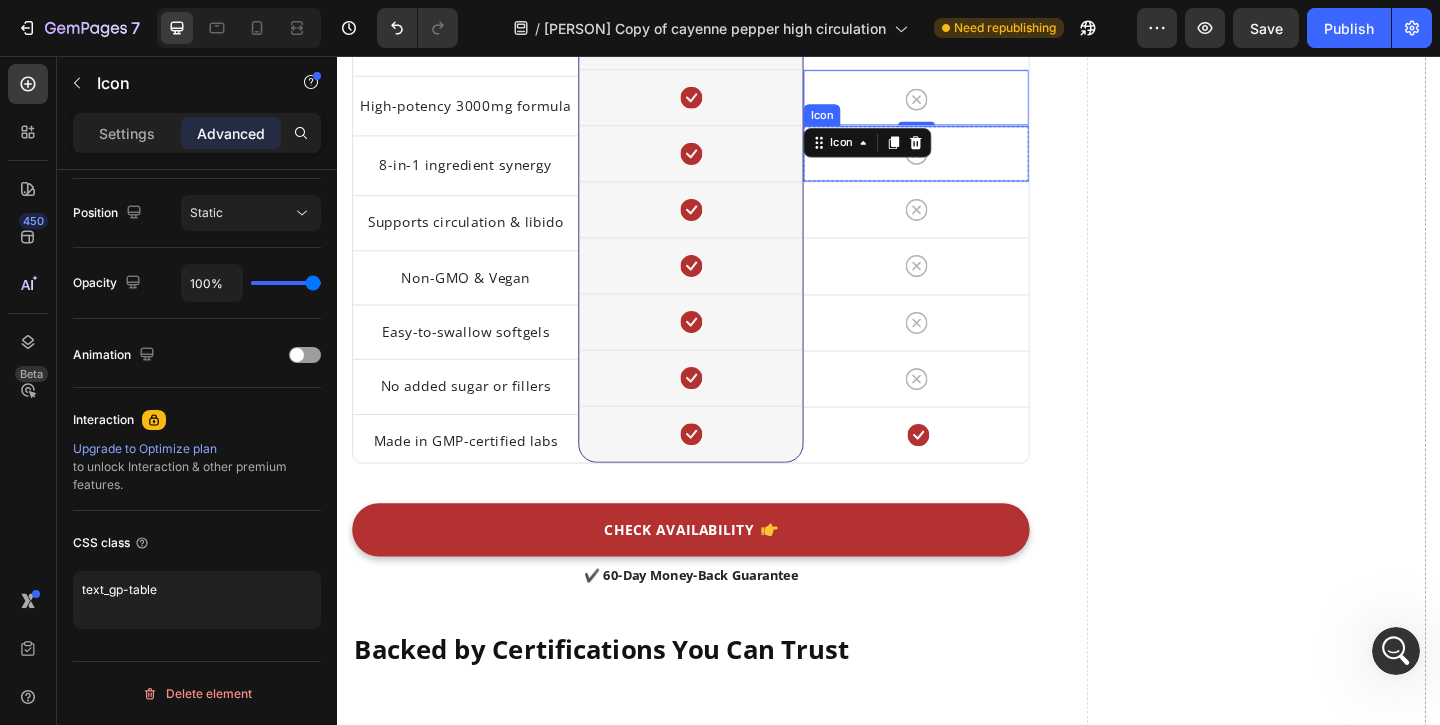 click on "Icon" at bounding box center [966, 162] 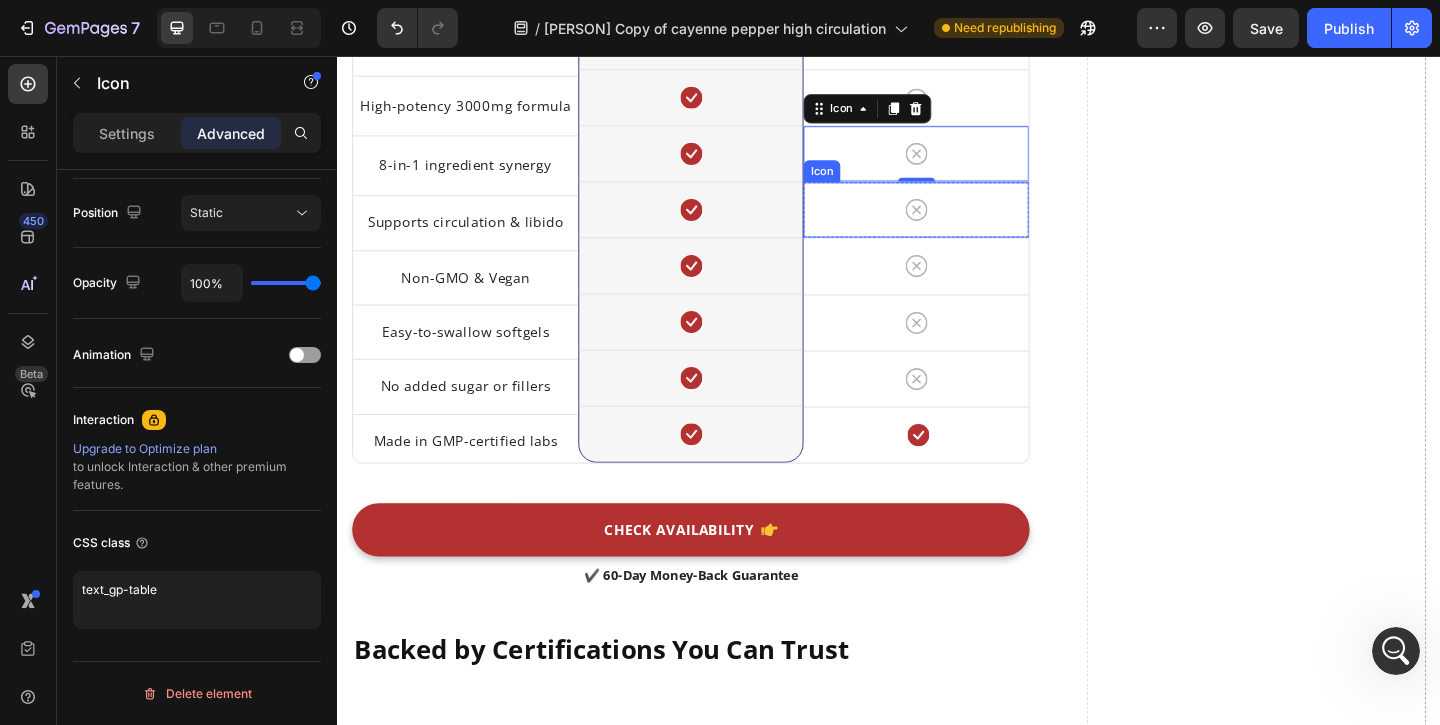 click on "Icon" at bounding box center (966, 223) 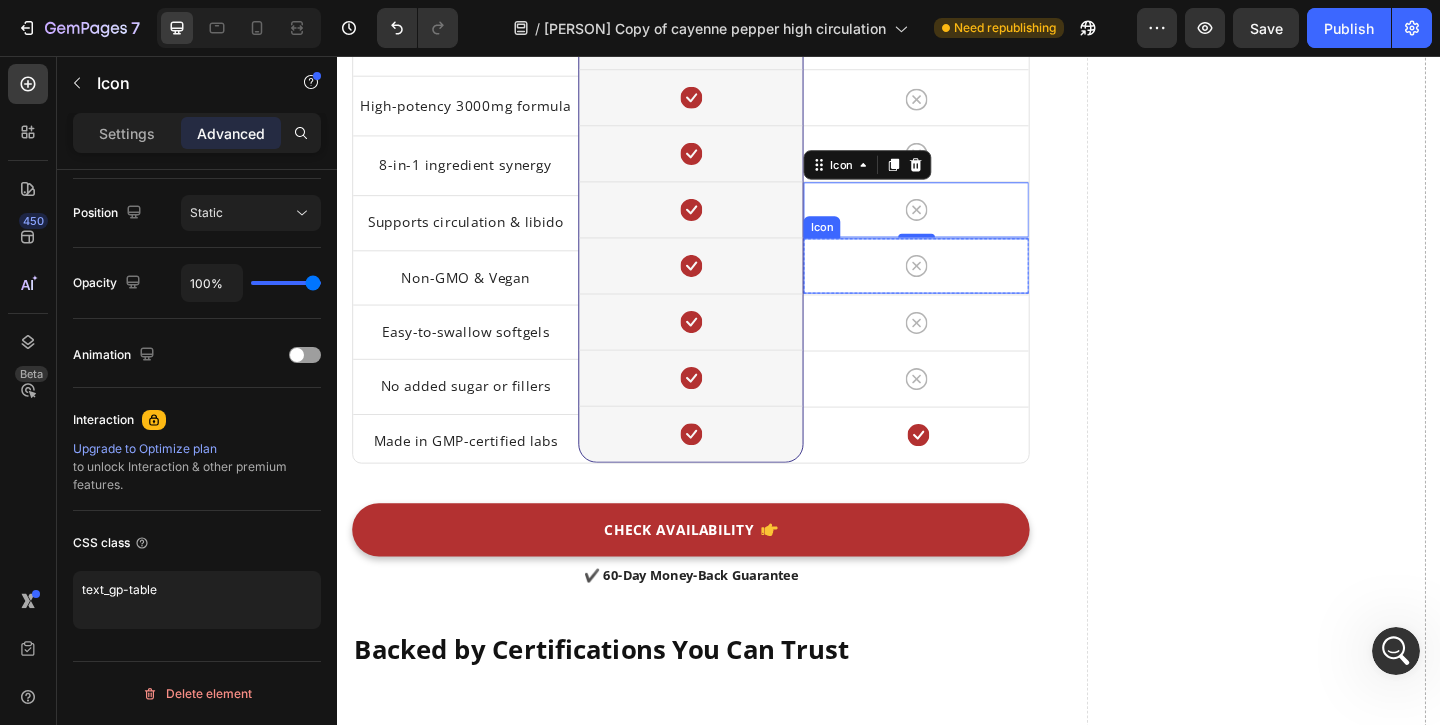 click on "Icon" at bounding box center [966, 284] 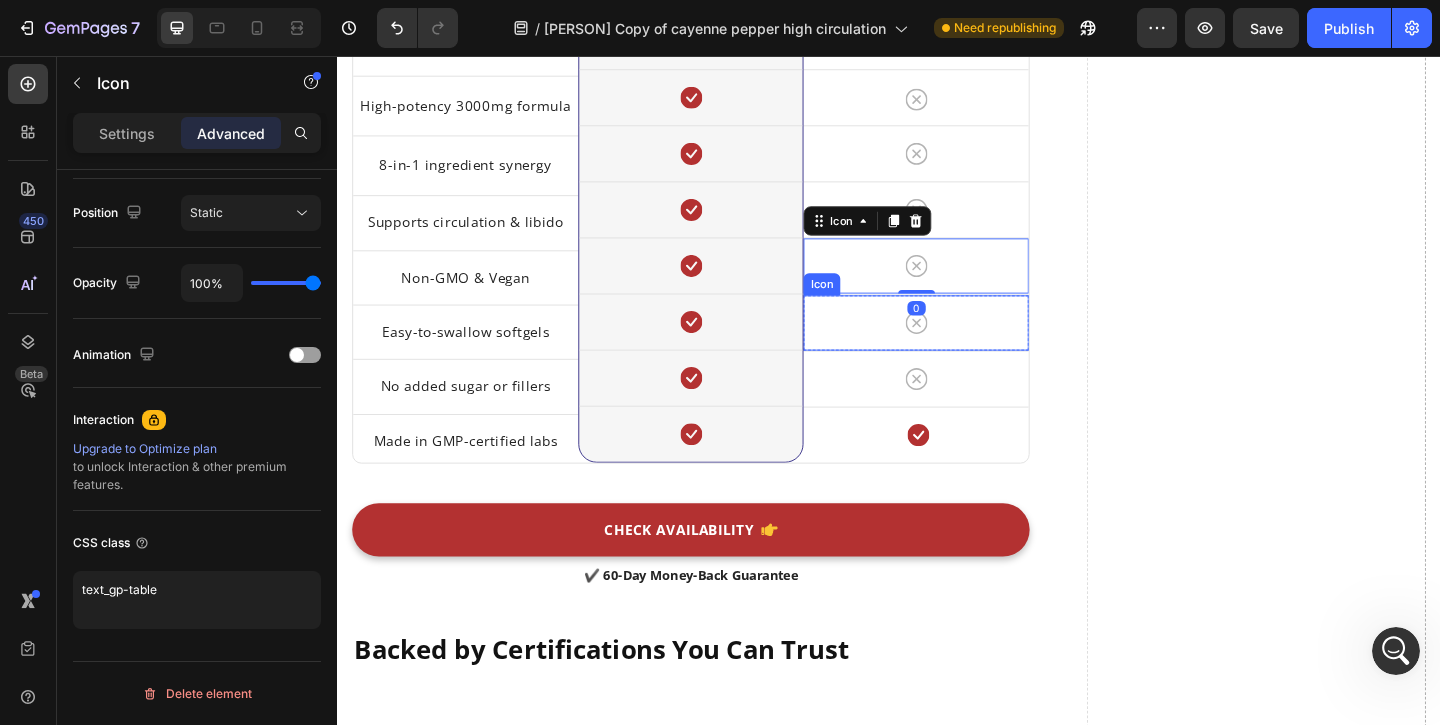 click on "Icon" at bounding box center (966, 346) 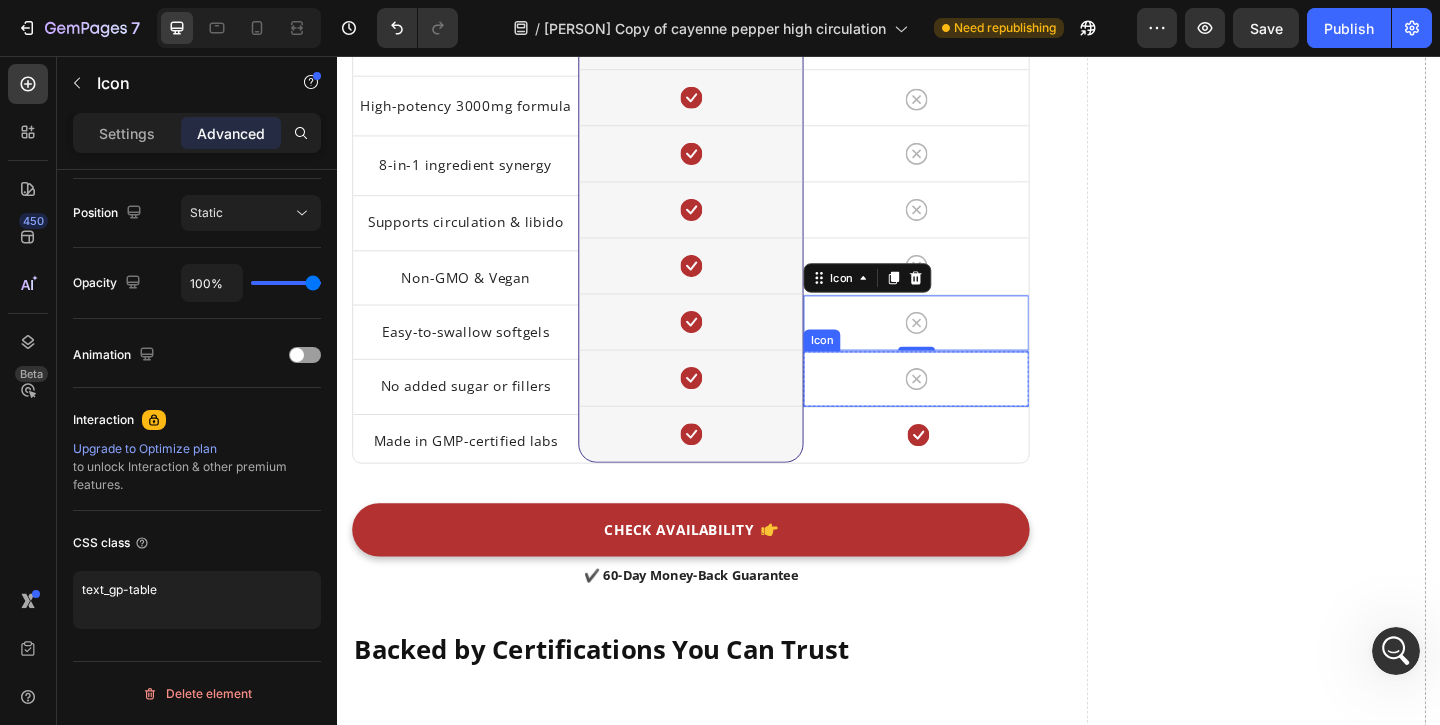 click on "Icon" at bounding box center [966, 407] 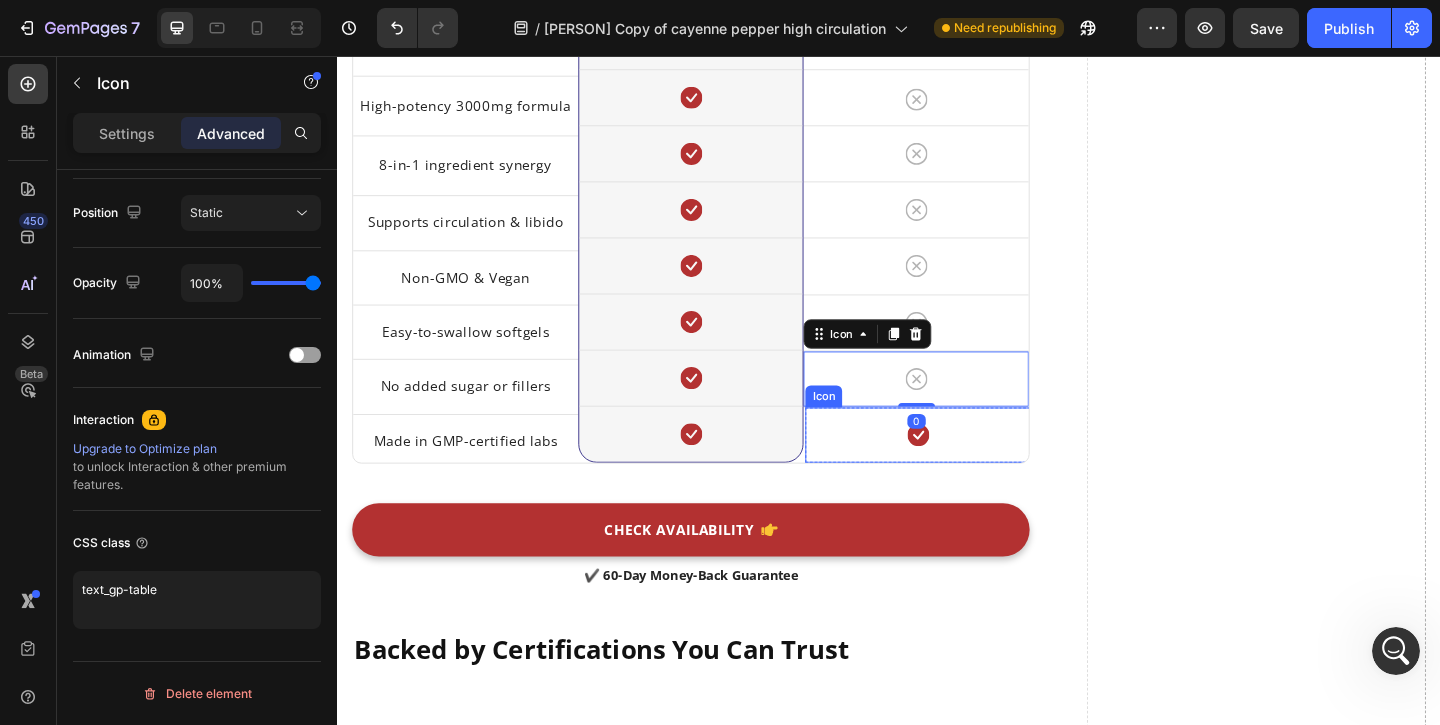 click on "Icon" at bounding box center [968, 468] 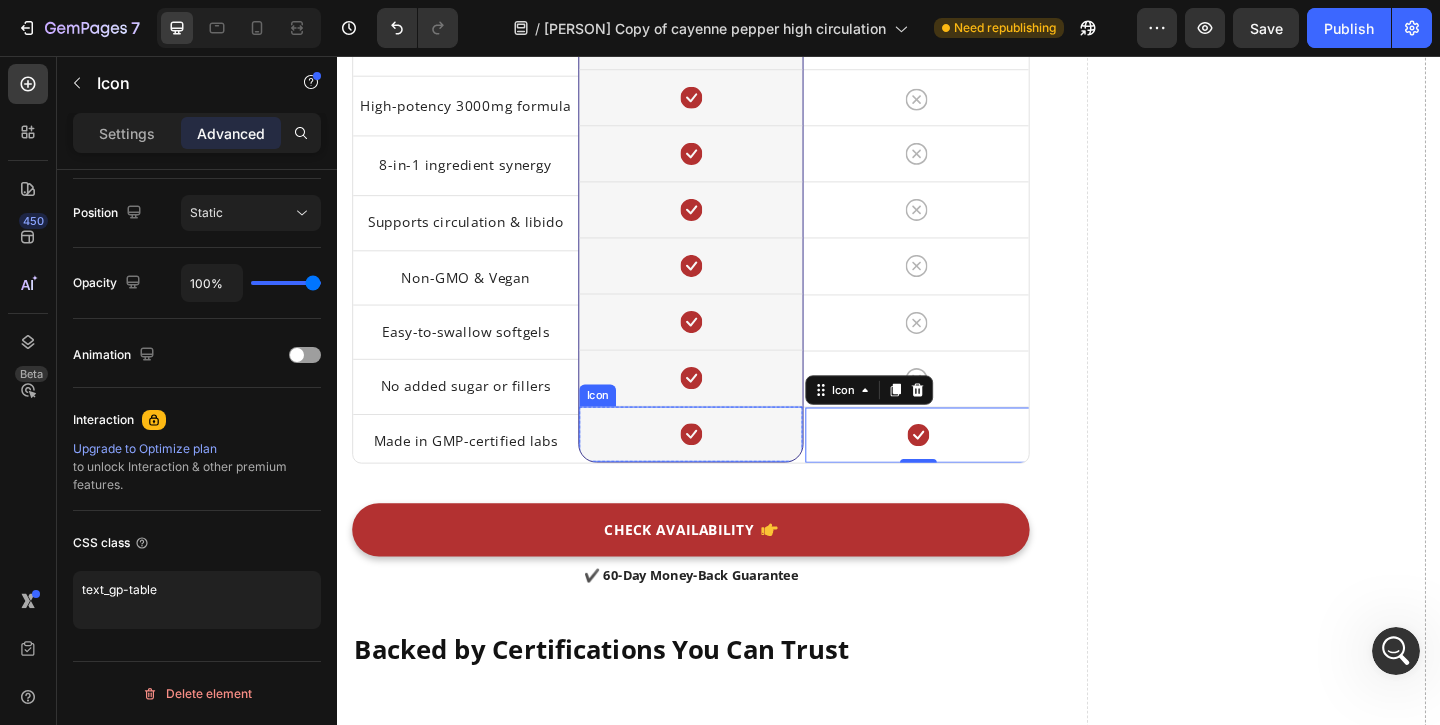 click on "Icon" at bounding box center (721, 467) 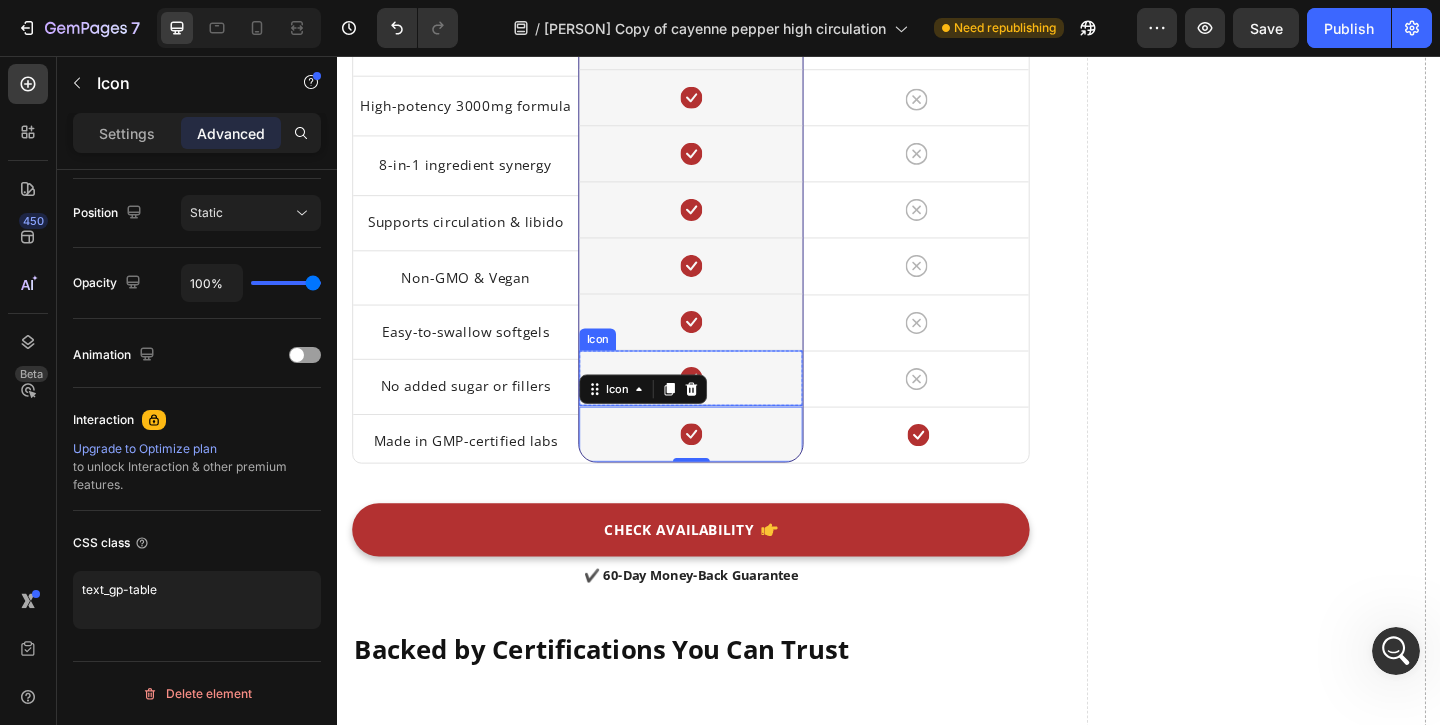 click on "Icon" at bounding box center (721, 406) 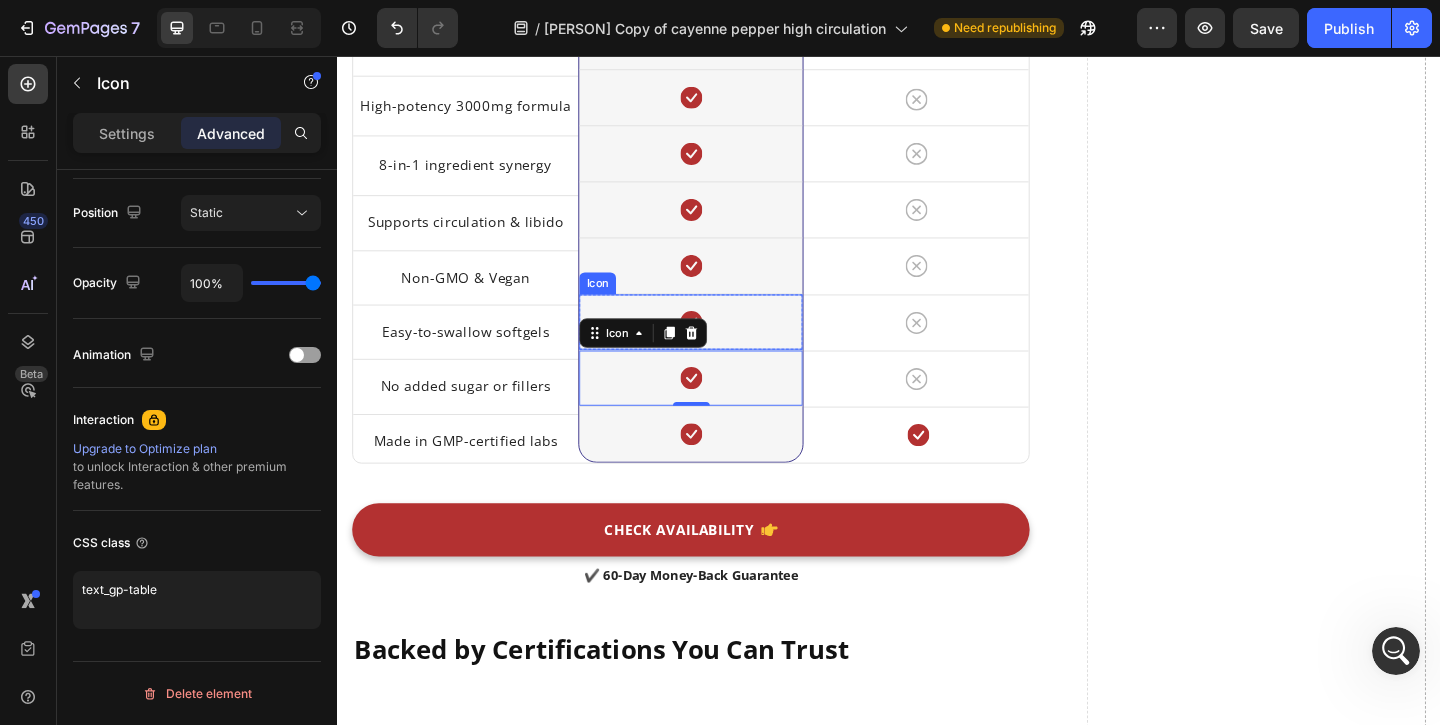 click on "Icon" at bounding box center (721, 345) 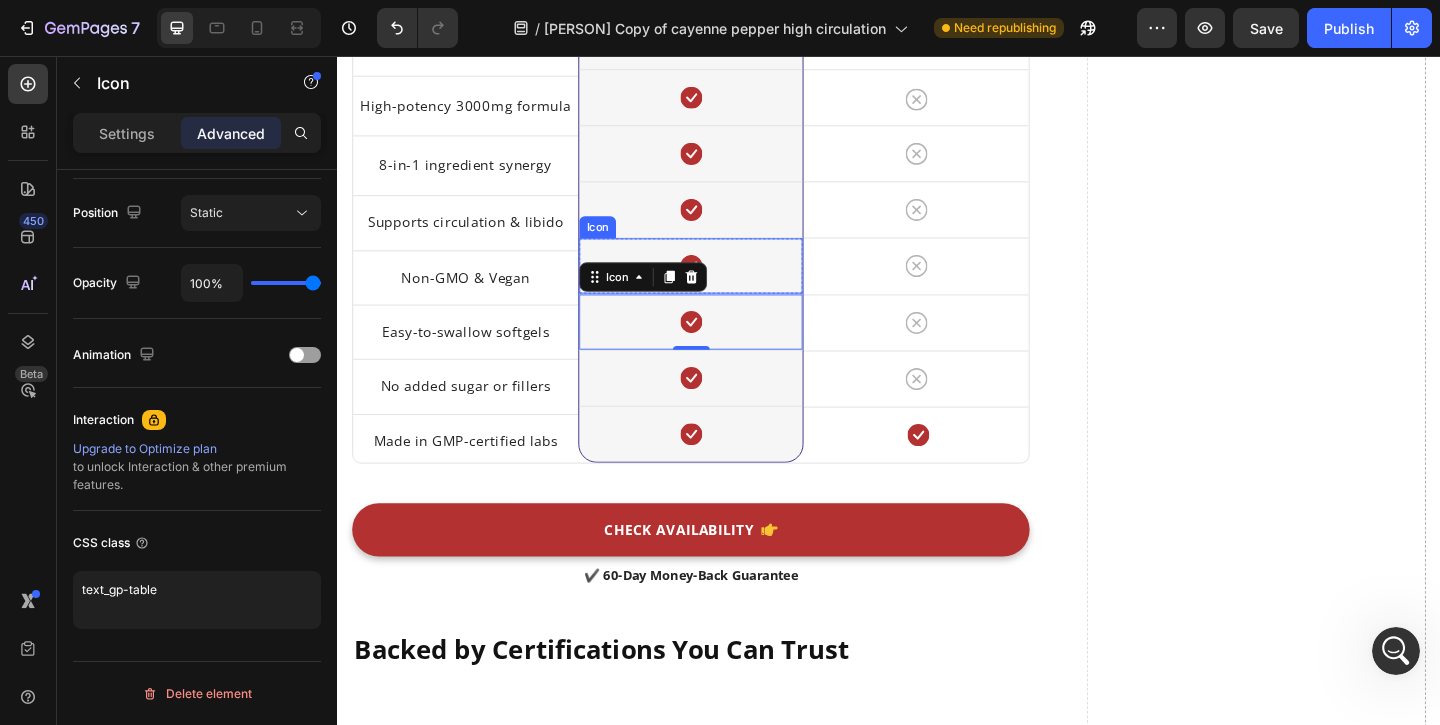 click on "Icon" at bounding box center (721, 284) 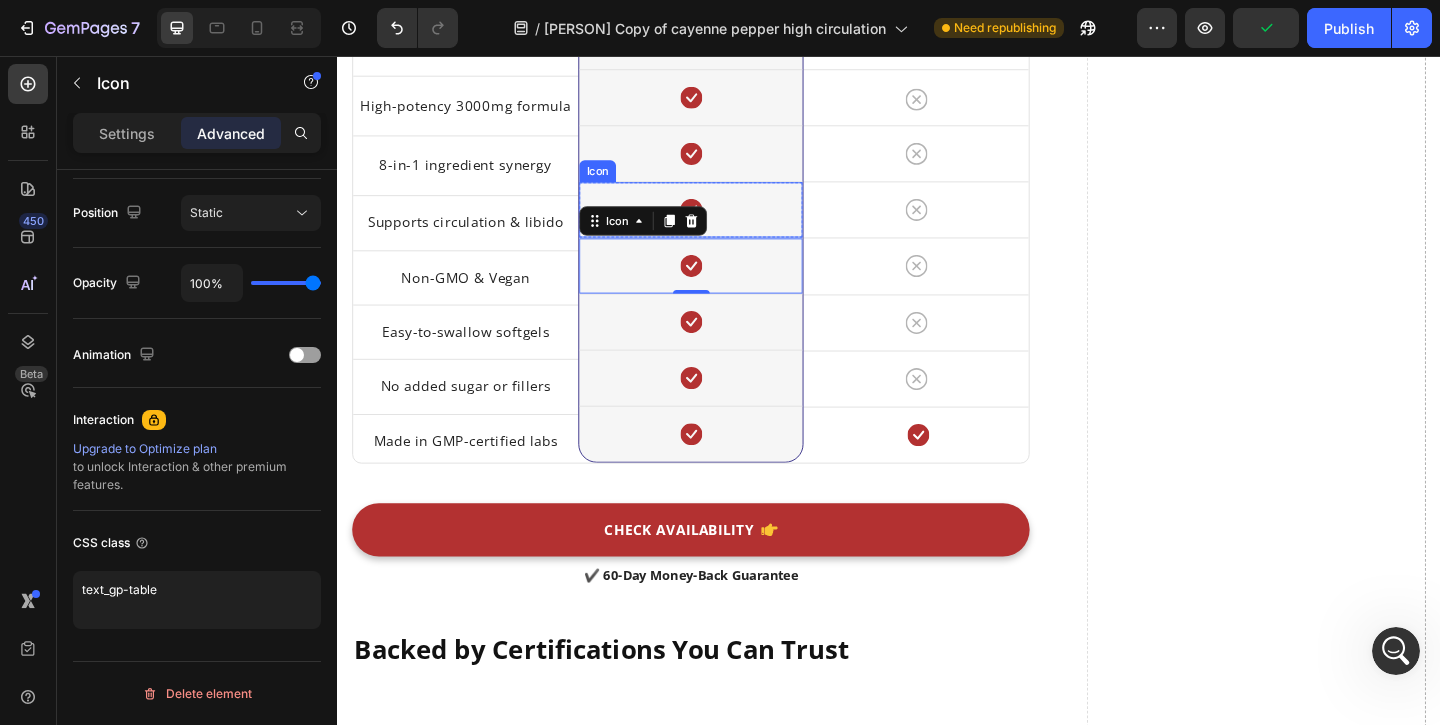 click on "Icon" at bounding box center (721, 223) 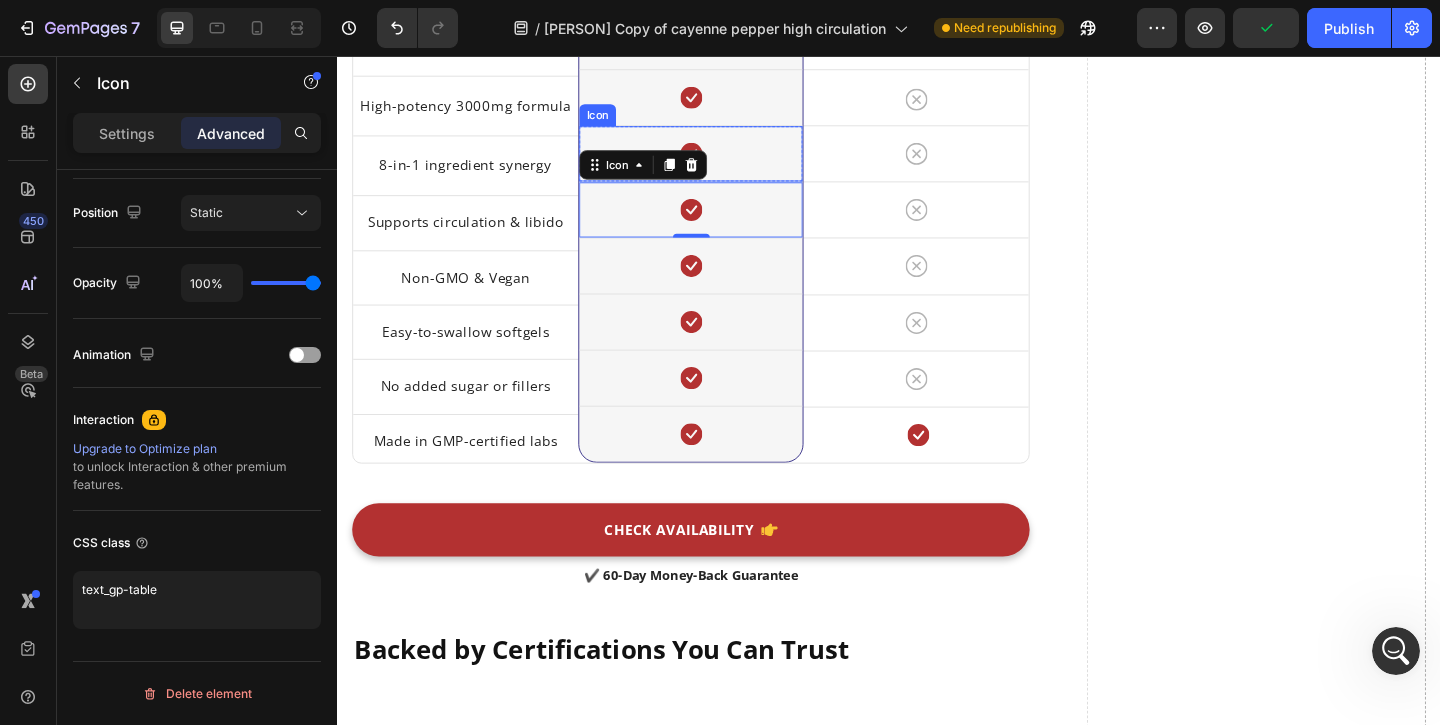 click on "Icon" at bounding box center (721, 162) 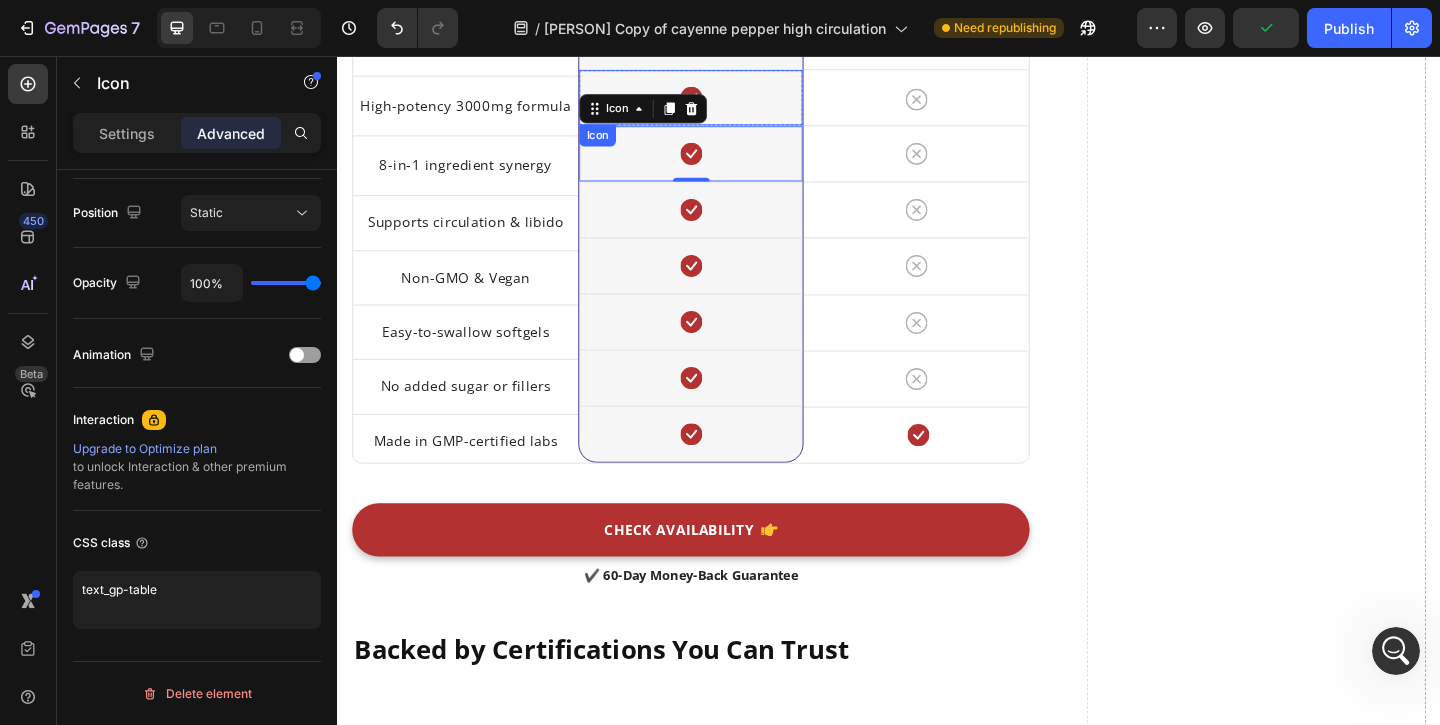 click on "Icon" at bounding box center (721, 101) 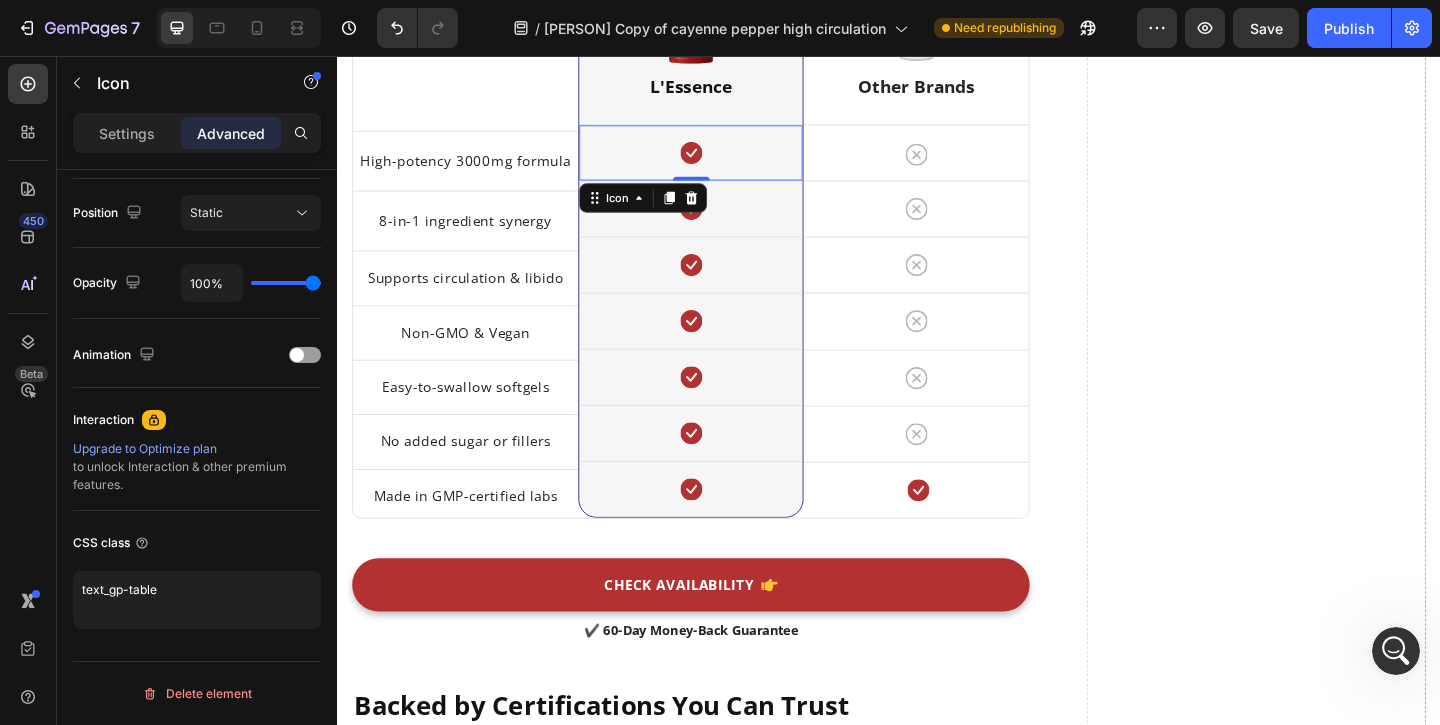 scroll, scrollTop: 3330, scrollLeft: 0, axis: vertical 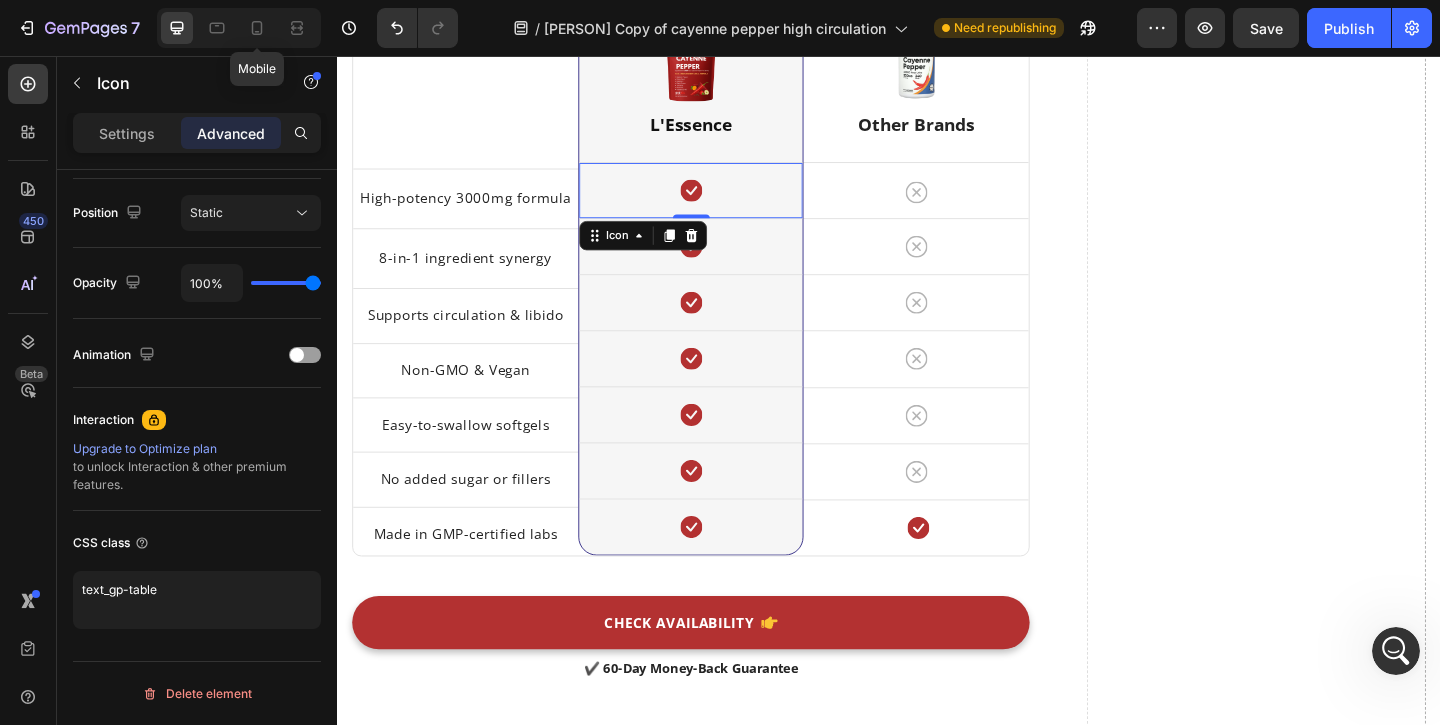 click 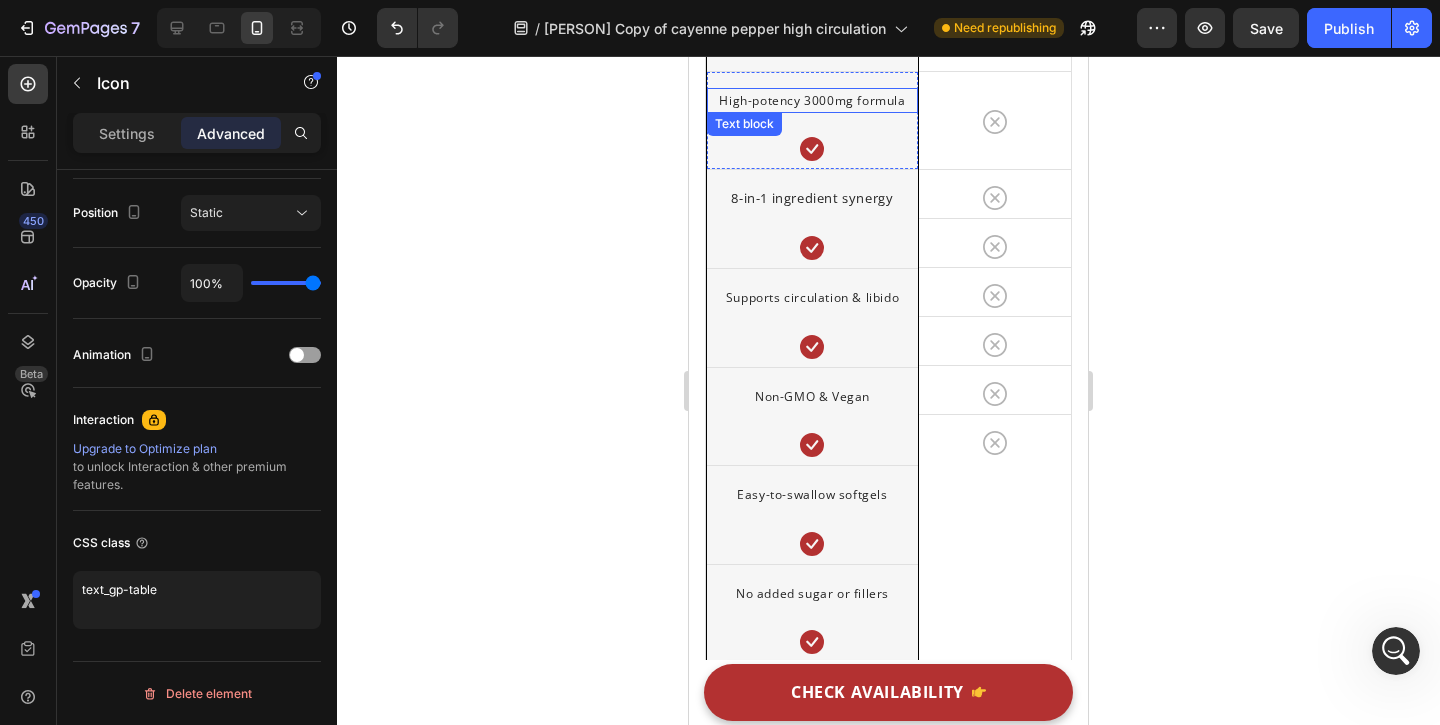 scroll, scrollTop: 9656, scrollLeft: 0, axis: vertical 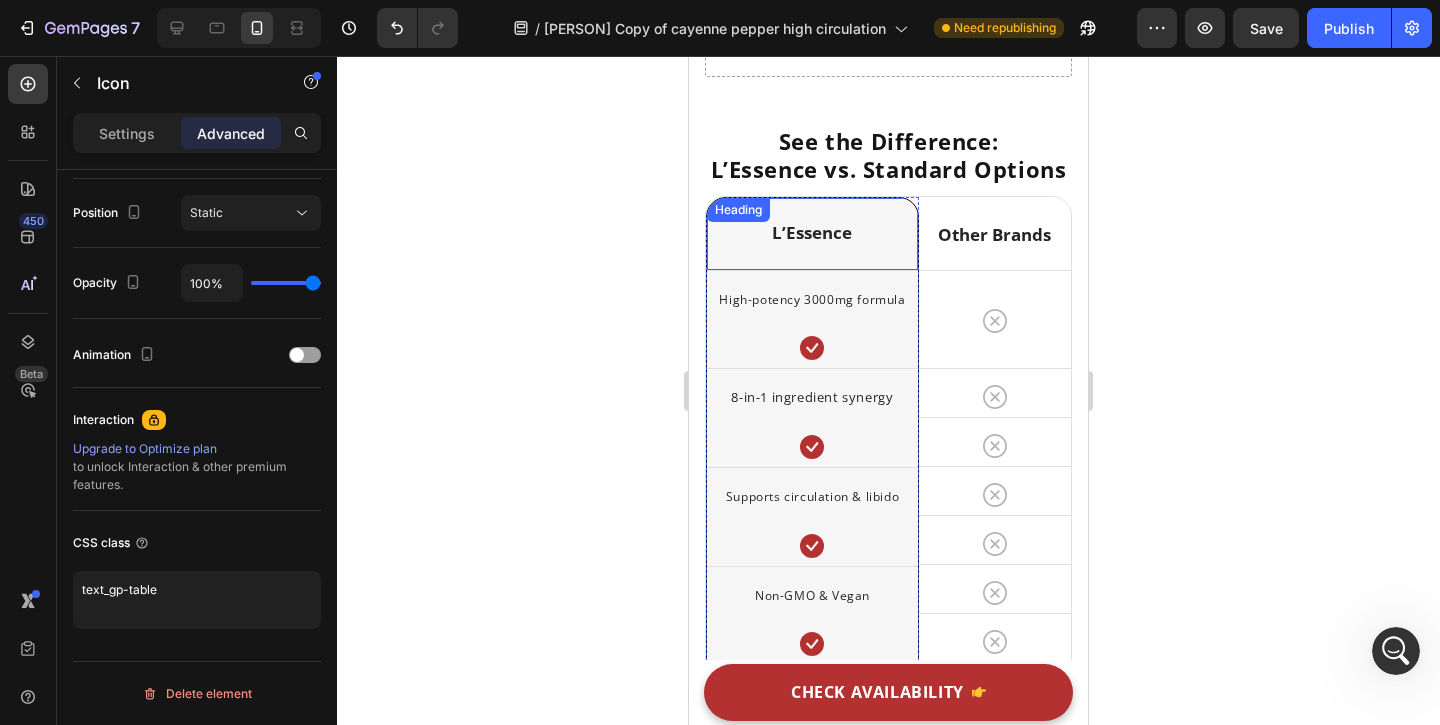 click on "L’Essence Heading" at bounding box center [812, 234] 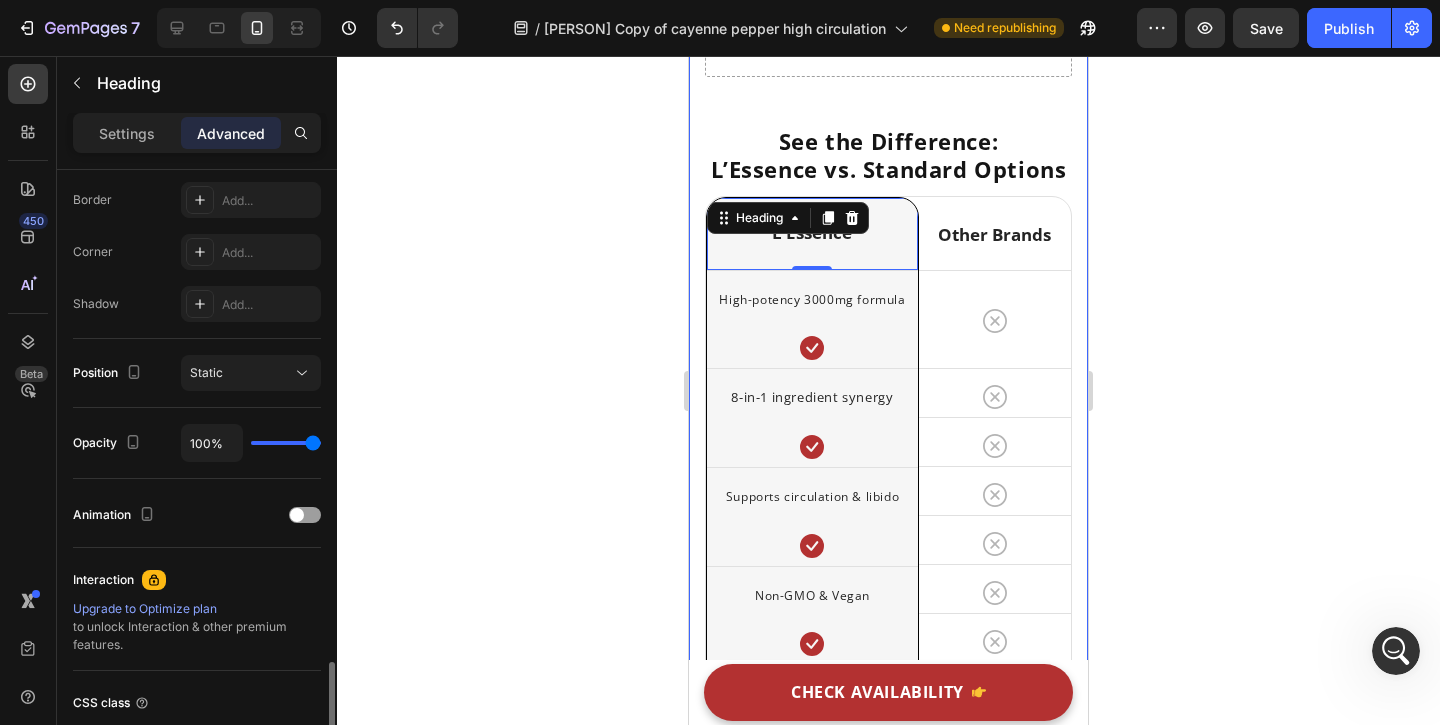 scroll, scrollTop: 722, scrollLeft: 0, axis: vertical 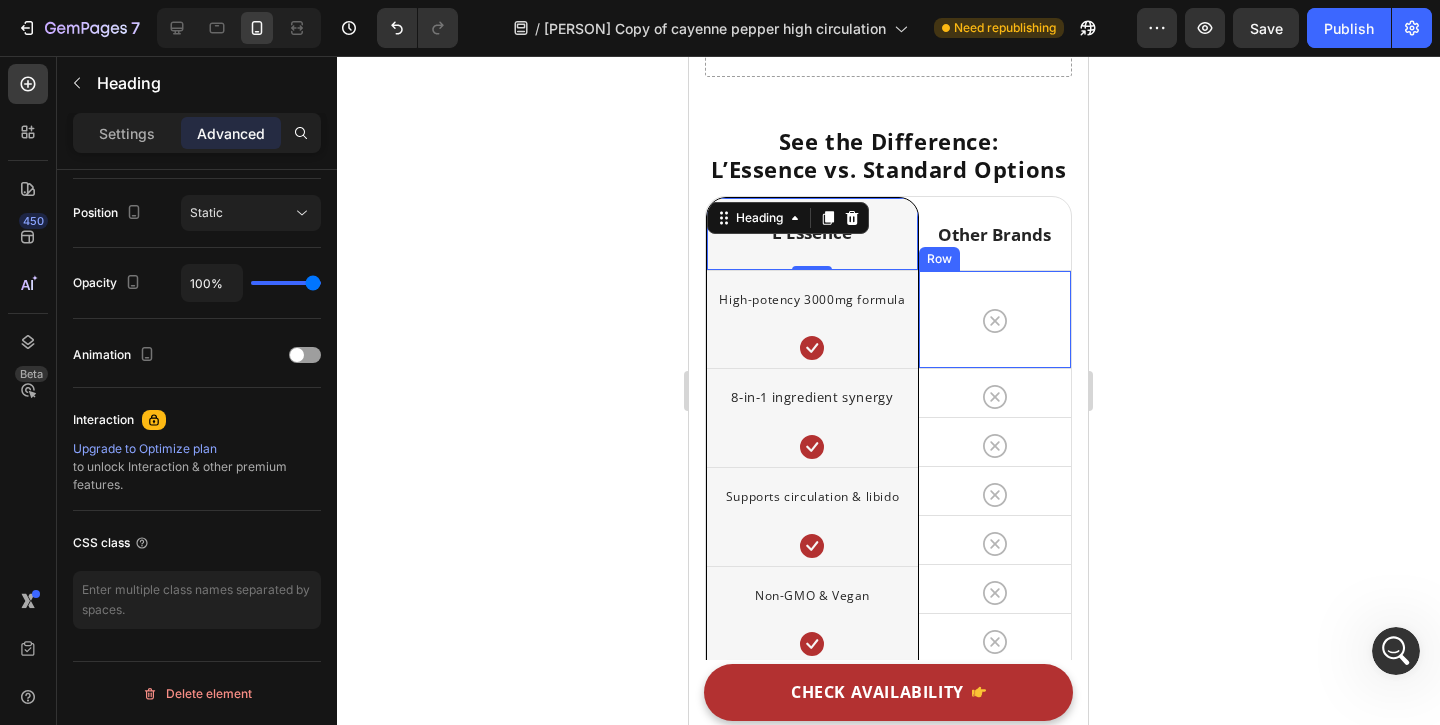 click on "Icon Row" at bounding box center [995, 319] 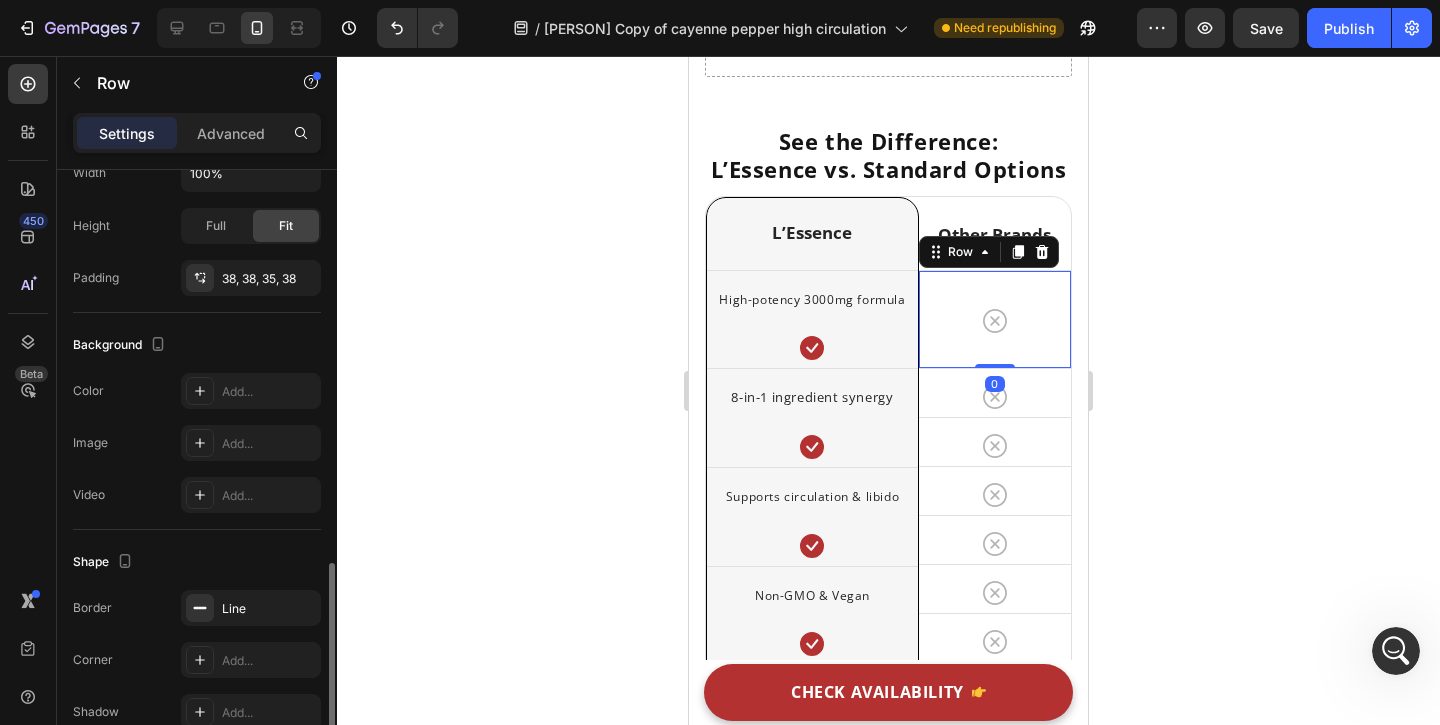 scroll, scrollTop: 556, scrollLeft: 0, axis: vertical 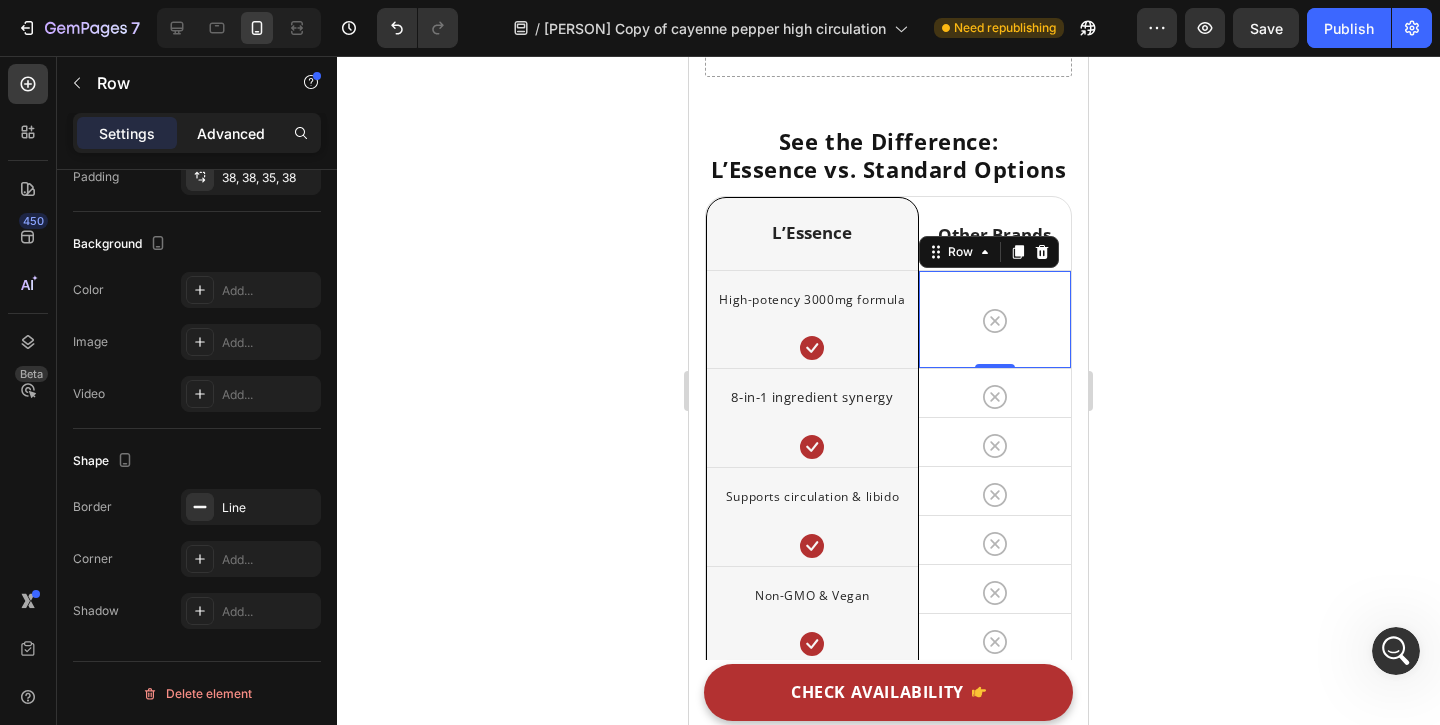 click on "Advanced" at bounding box center [231, 133] 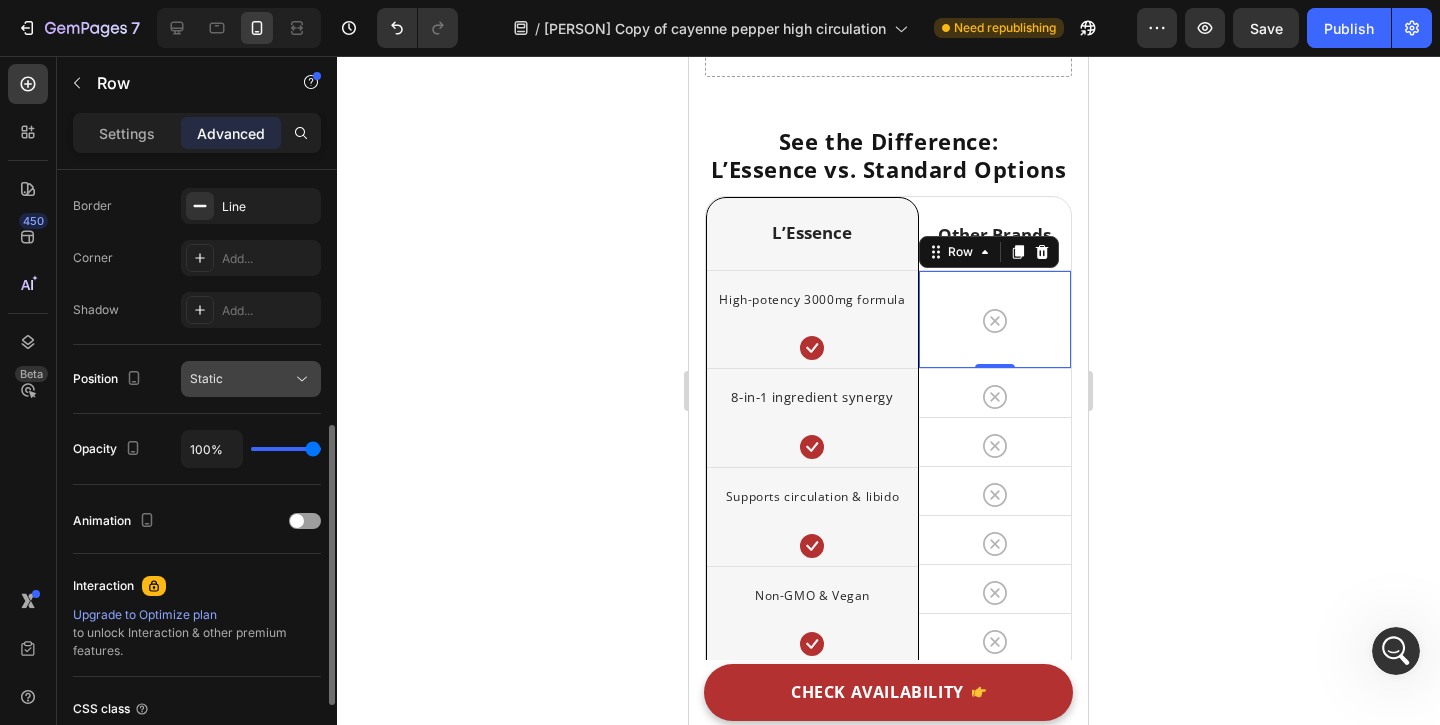 scroll, scrollTop: 722, scrollLeft: 0, axis: vertical 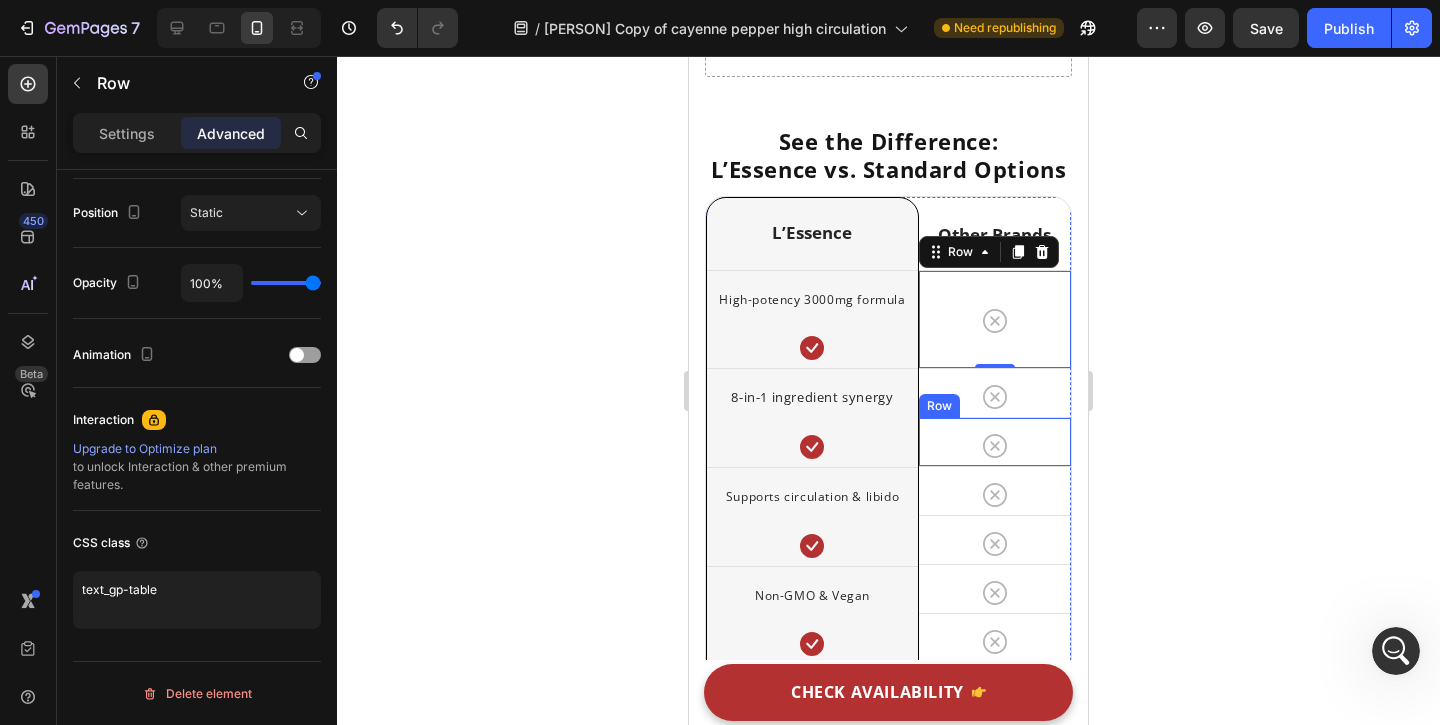 click on "Icon Row" at bounding box center (995, 441) 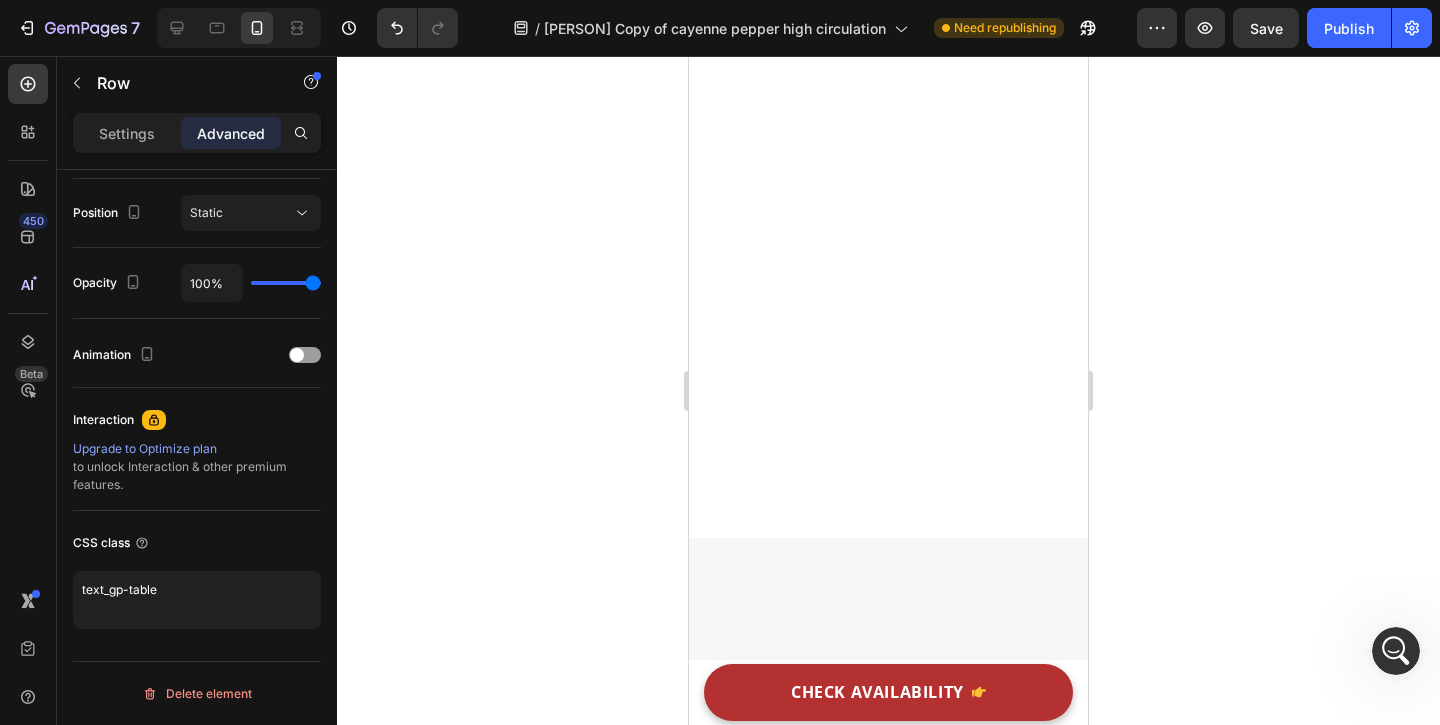 scroll, scrollTop: 0, scrollLeft: 0, axis: both 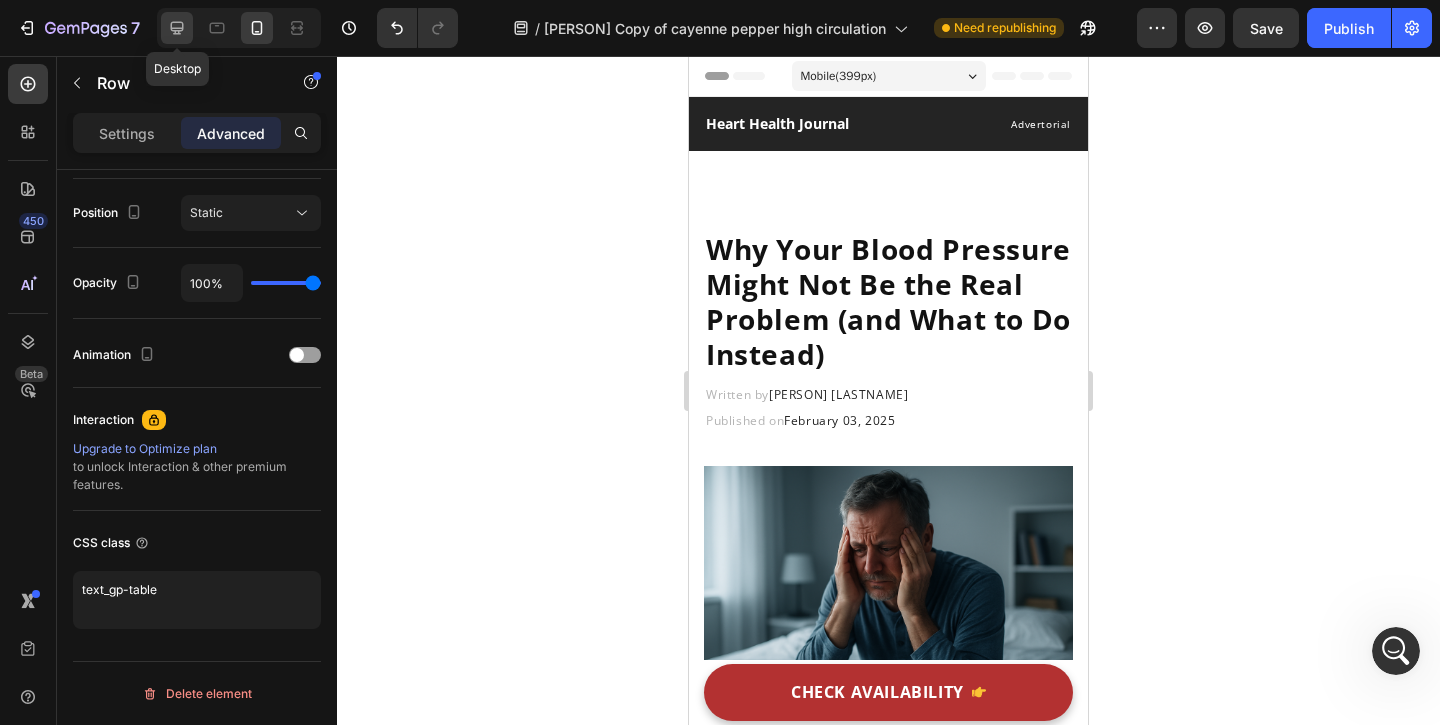 click 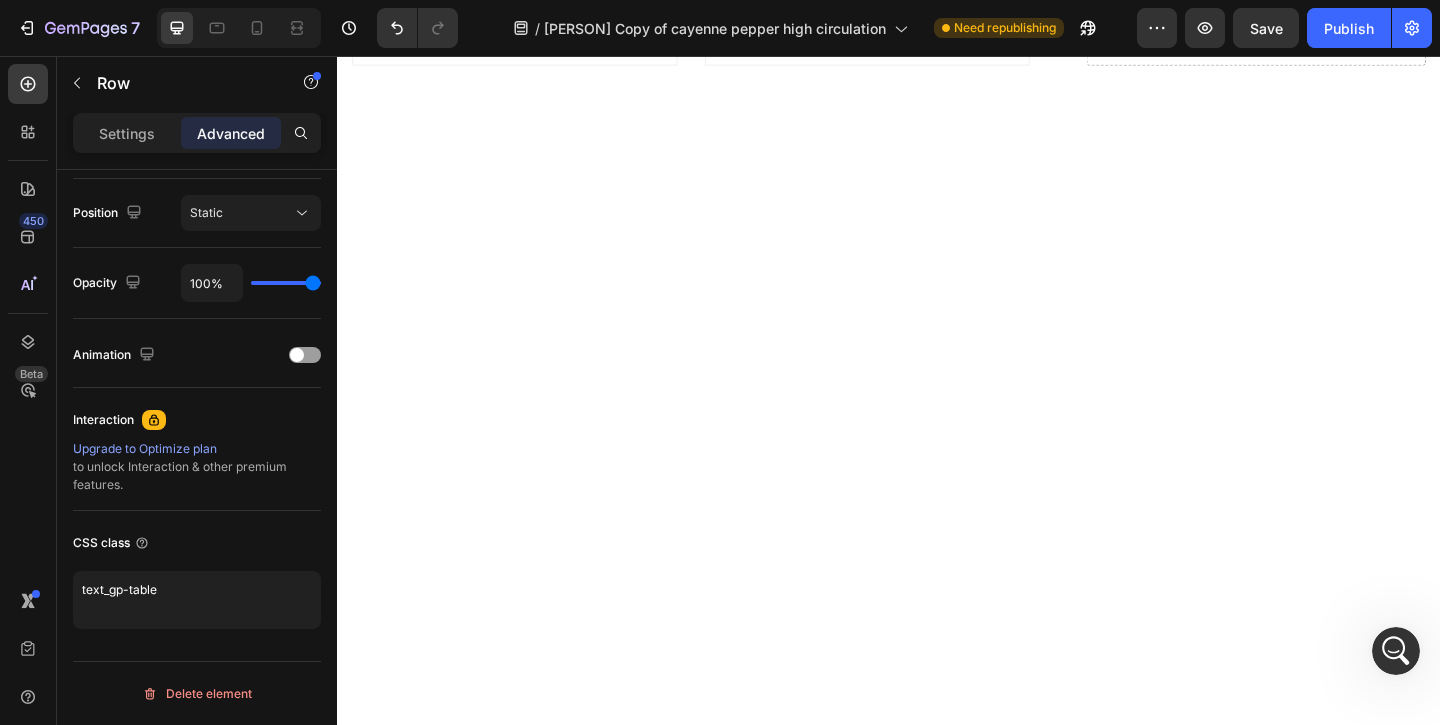 scroll, scrollTop: 7736, scrollLeft: 0, axis: vertical 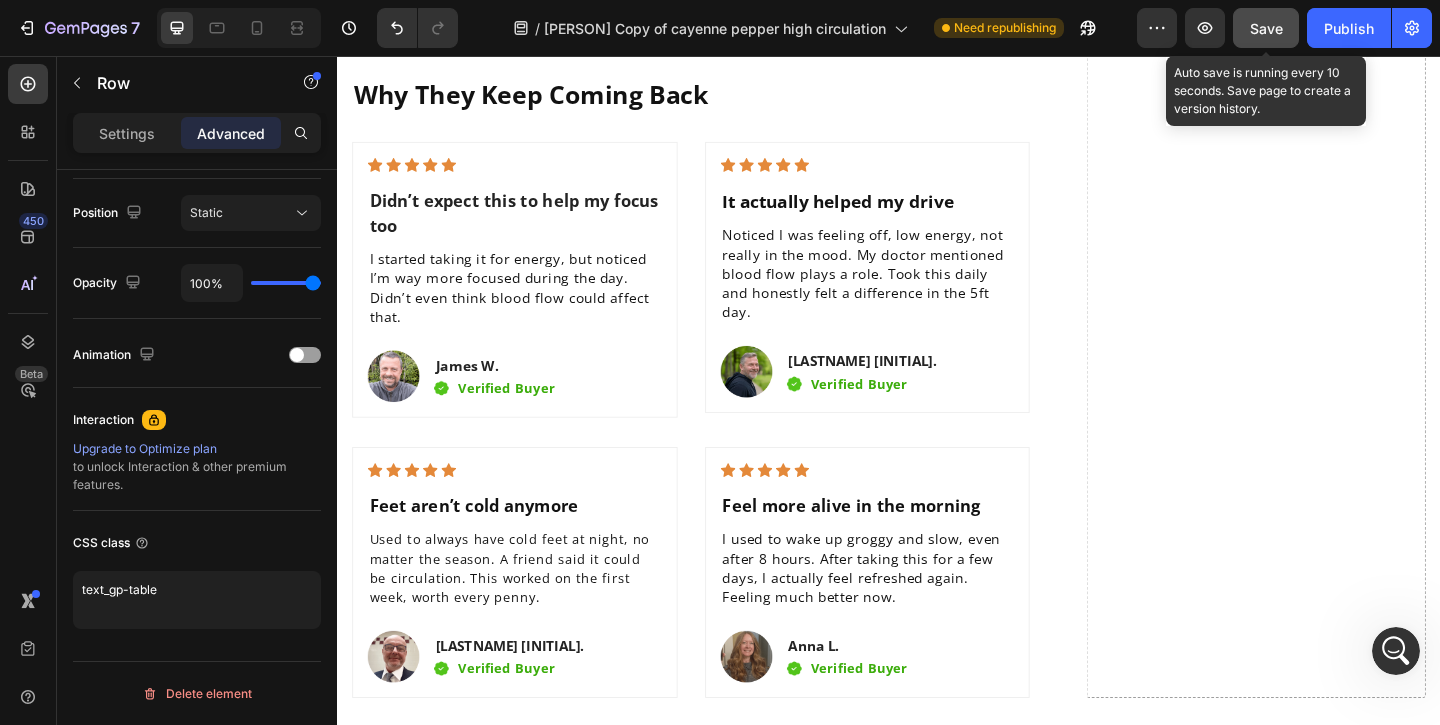 click on "Save" at bounding box center (1266, 28) 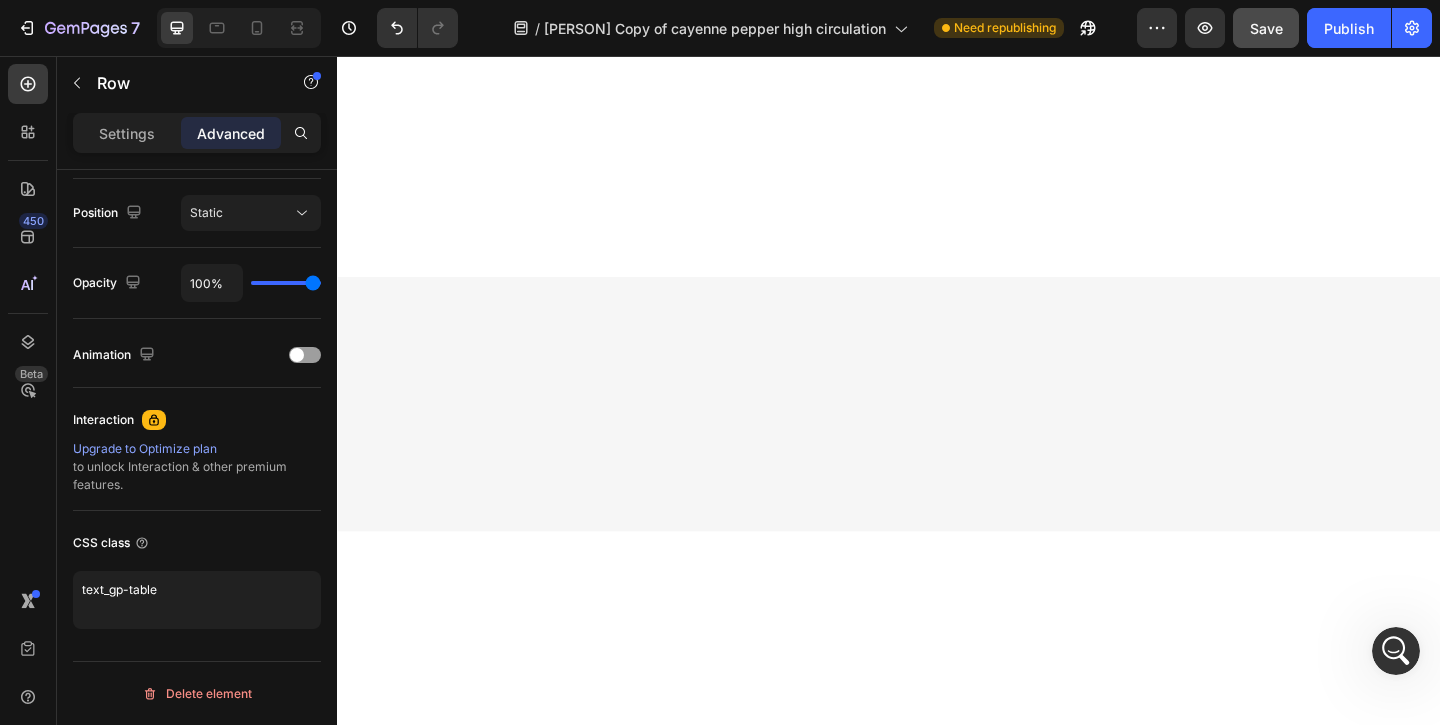 scroll, scrollTop: 6344, scrollLeft: 0, axis: vertical 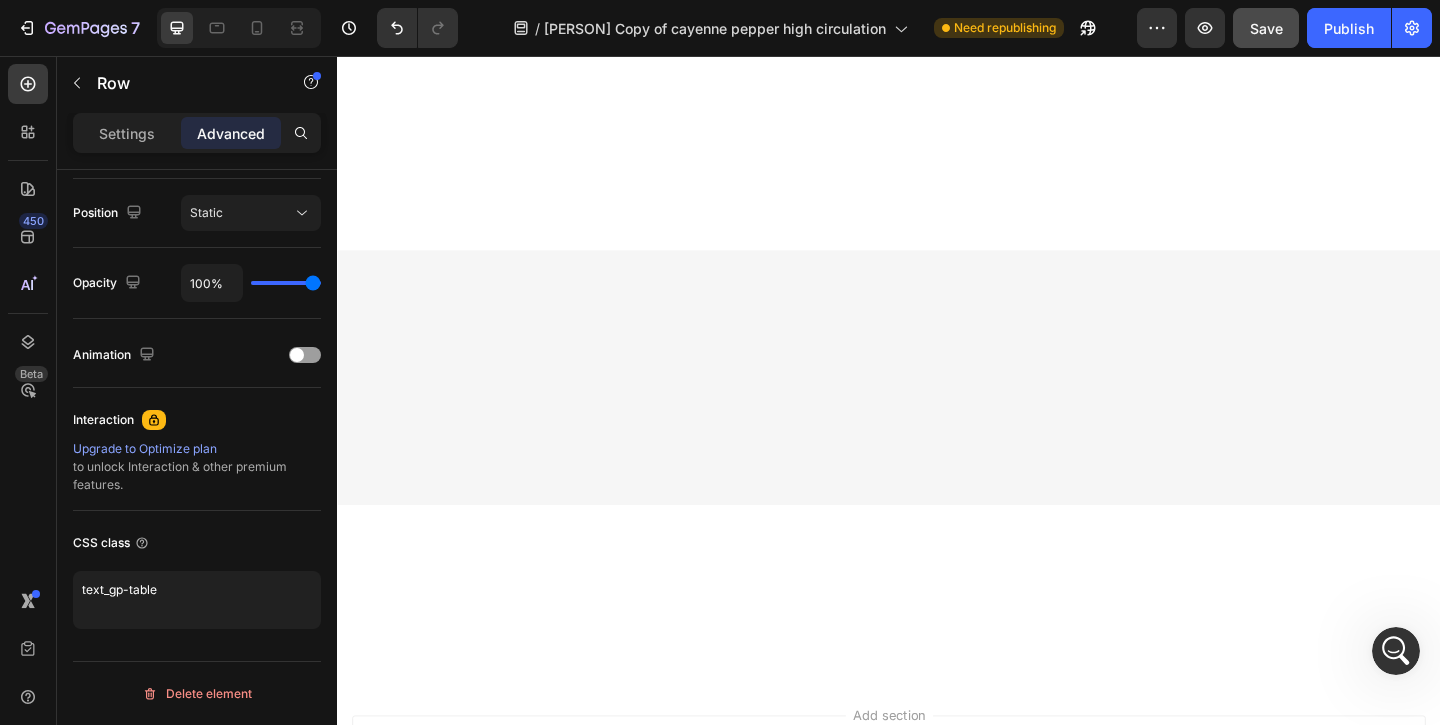 click on "Icon" at bounding box center (721, -2299) 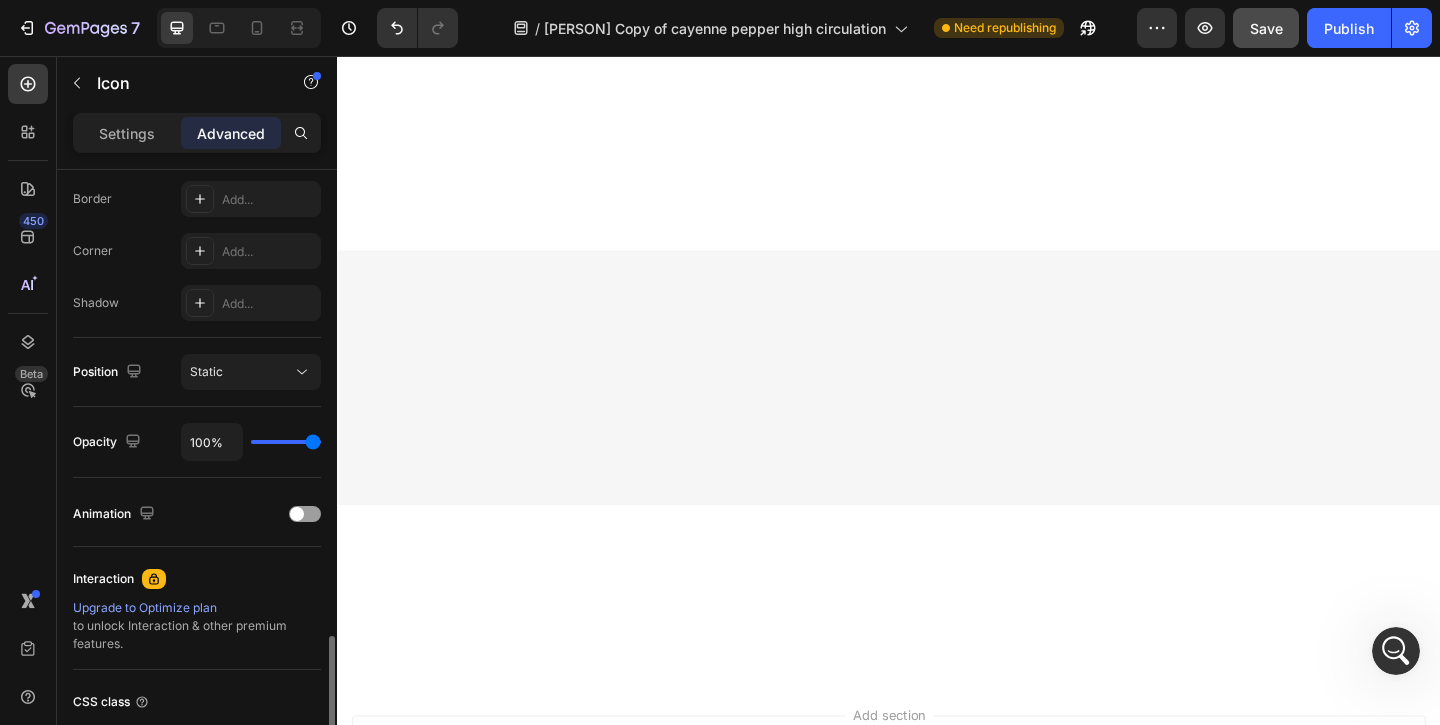 scroll, scrollTop: 722, scrollLeft: 0, axis: vertical 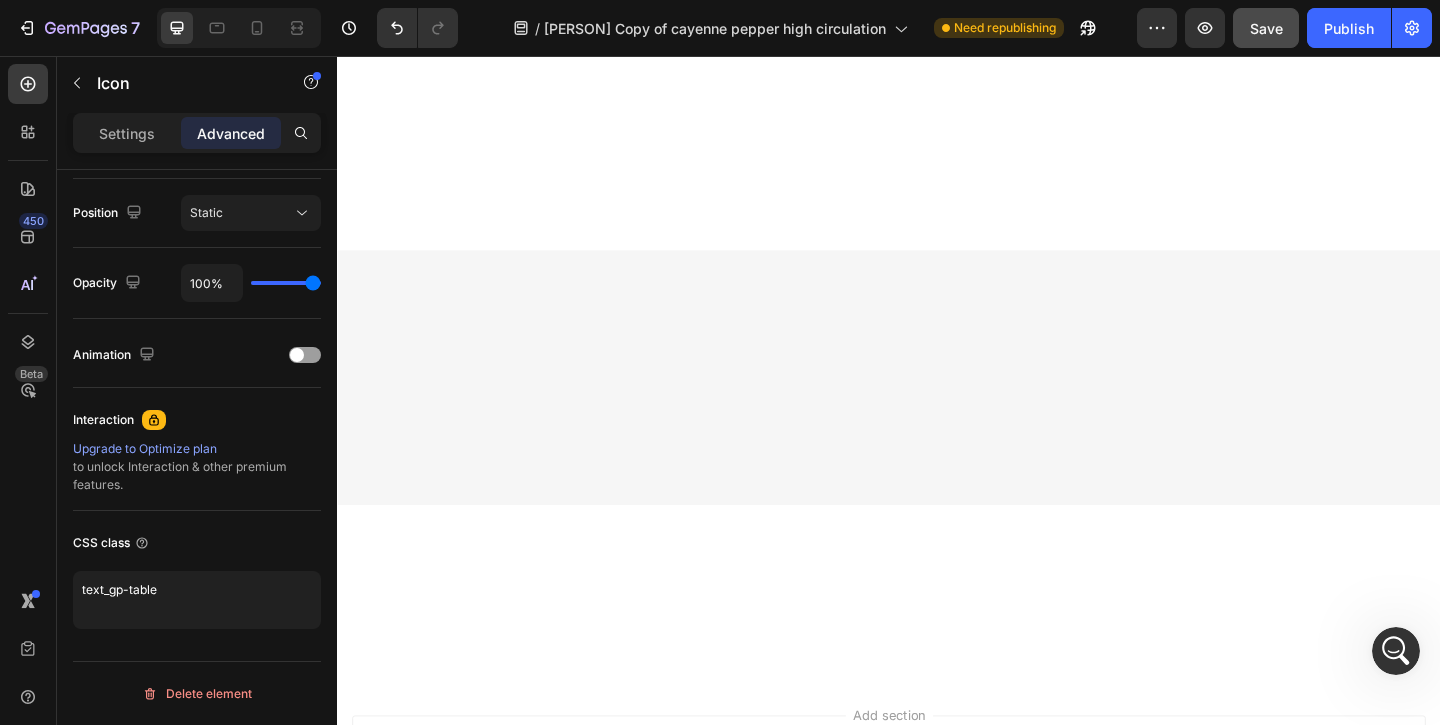 click on "Icon" at bounding box center (721, -2238) 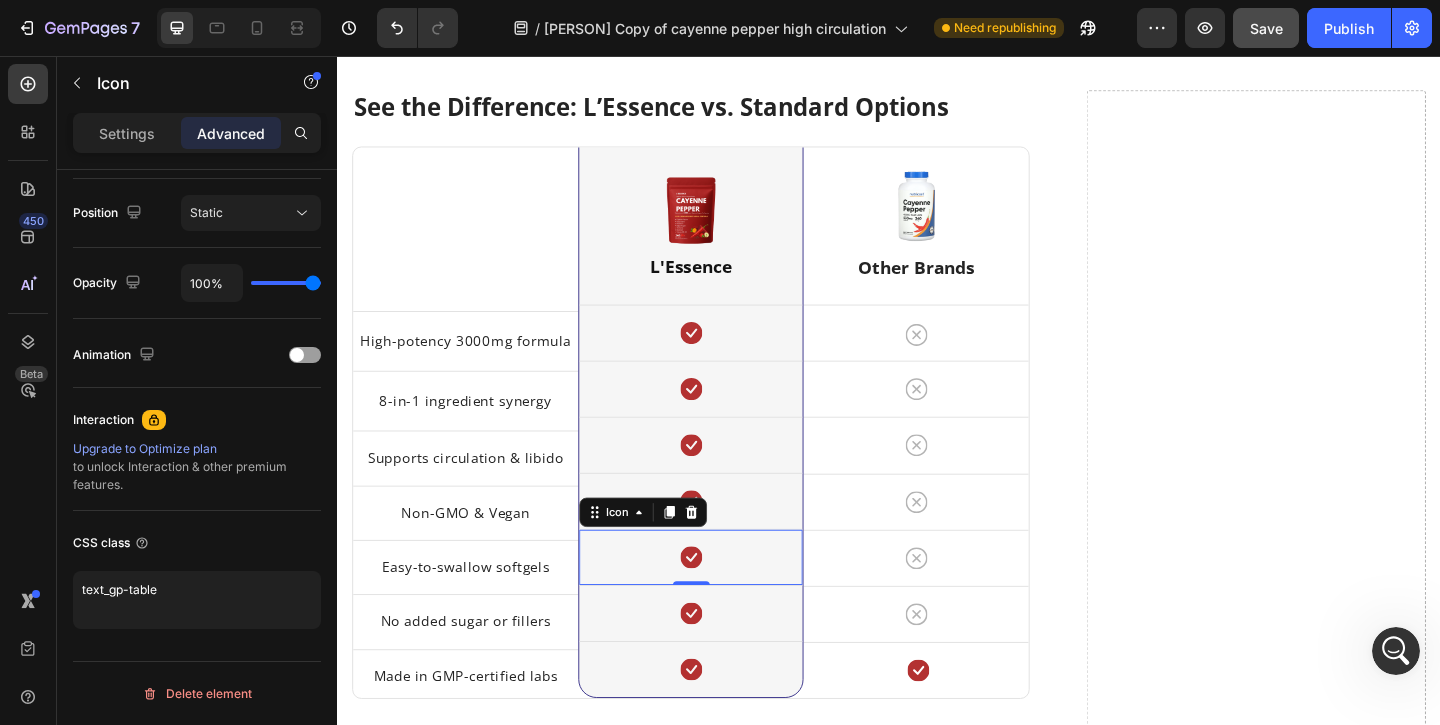scroll, scrollTop: 6591, scrollLeft: 0, axis: vertical 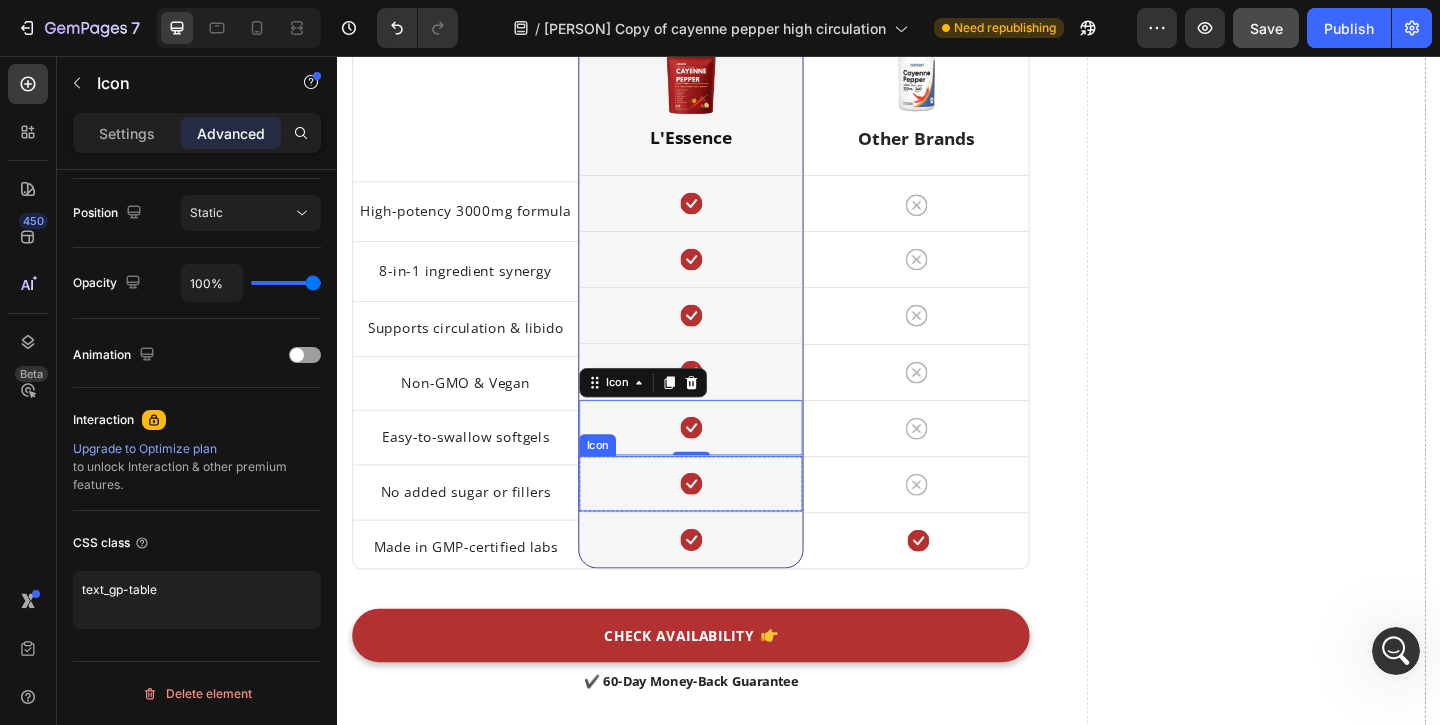 click on "Icon" at bounding box center [721, 521] 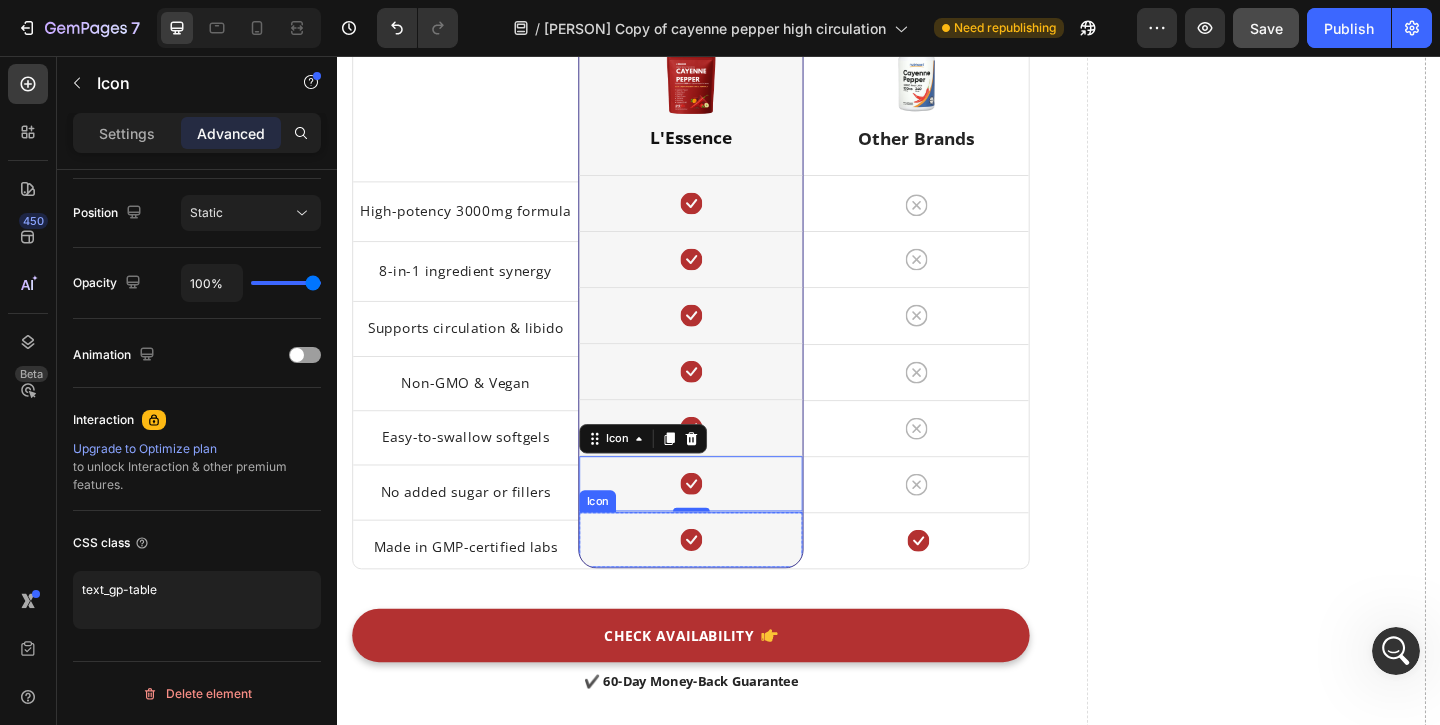 click on "Icon" at bounding box center [721, 582] 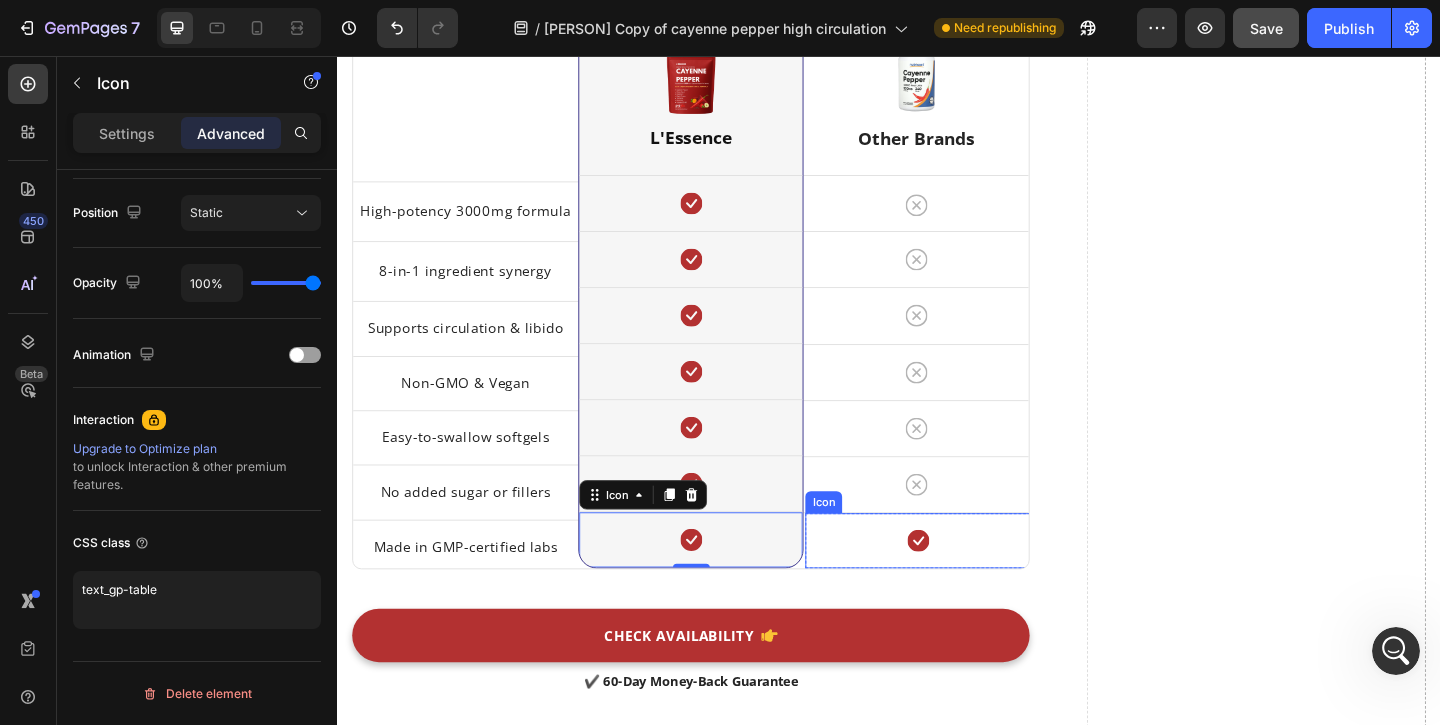 click on "Icon" at bounding box center [968, 583] 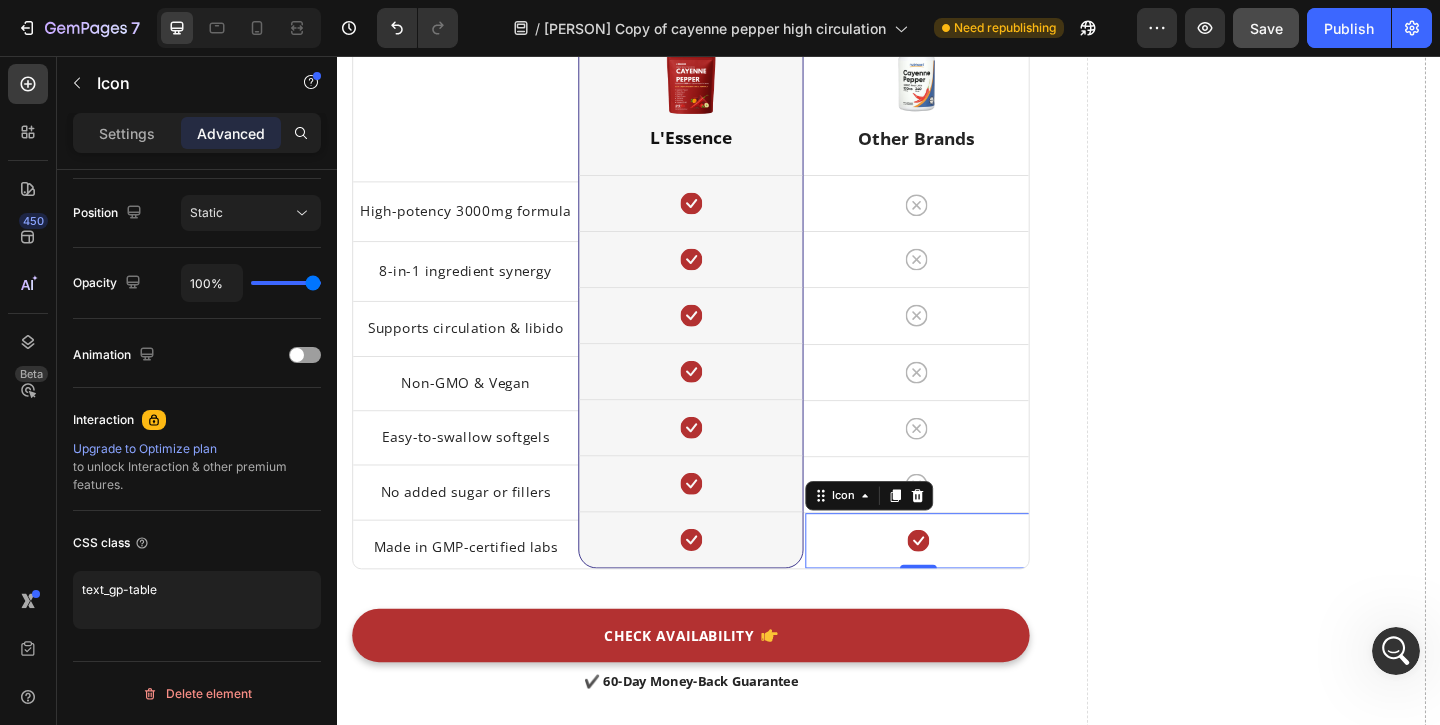 click on "Icon" at bounding box center (915, 534) 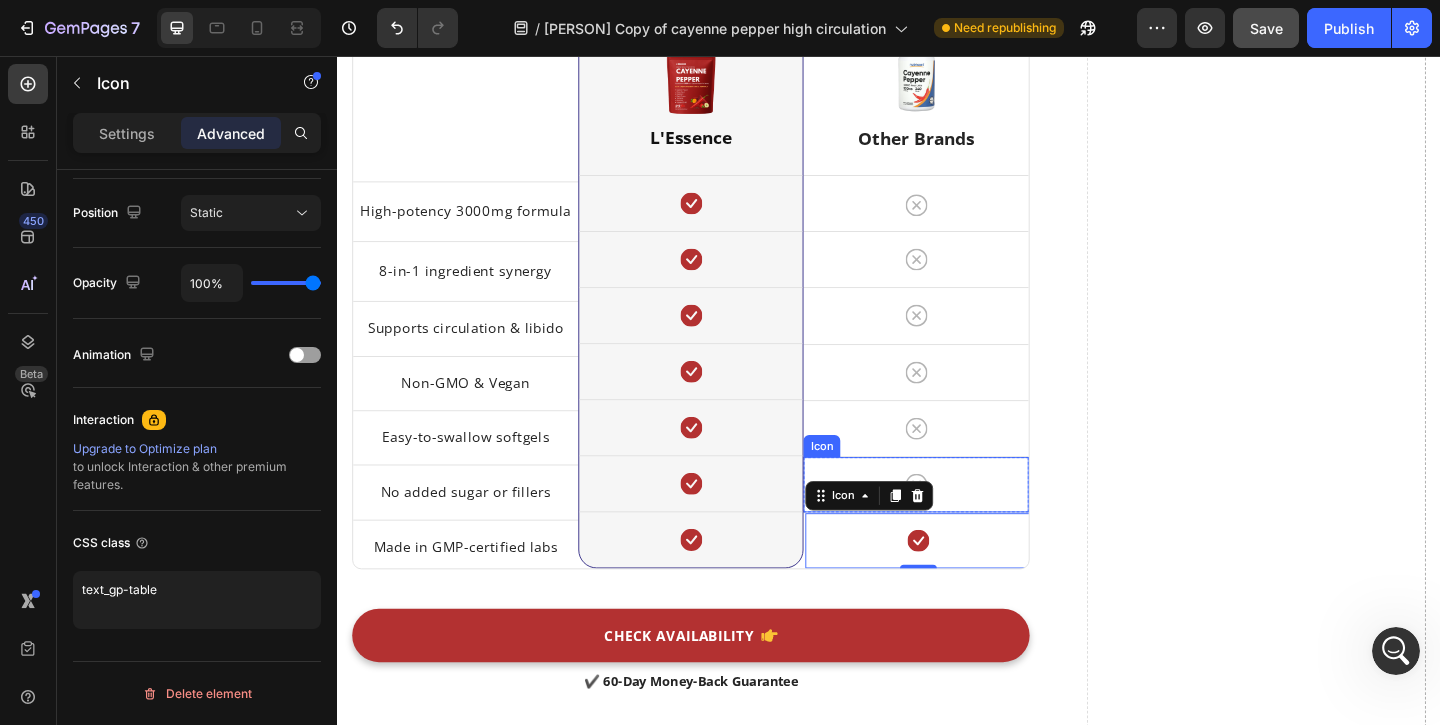 click on "Icon" at bounding box center [966, 522] 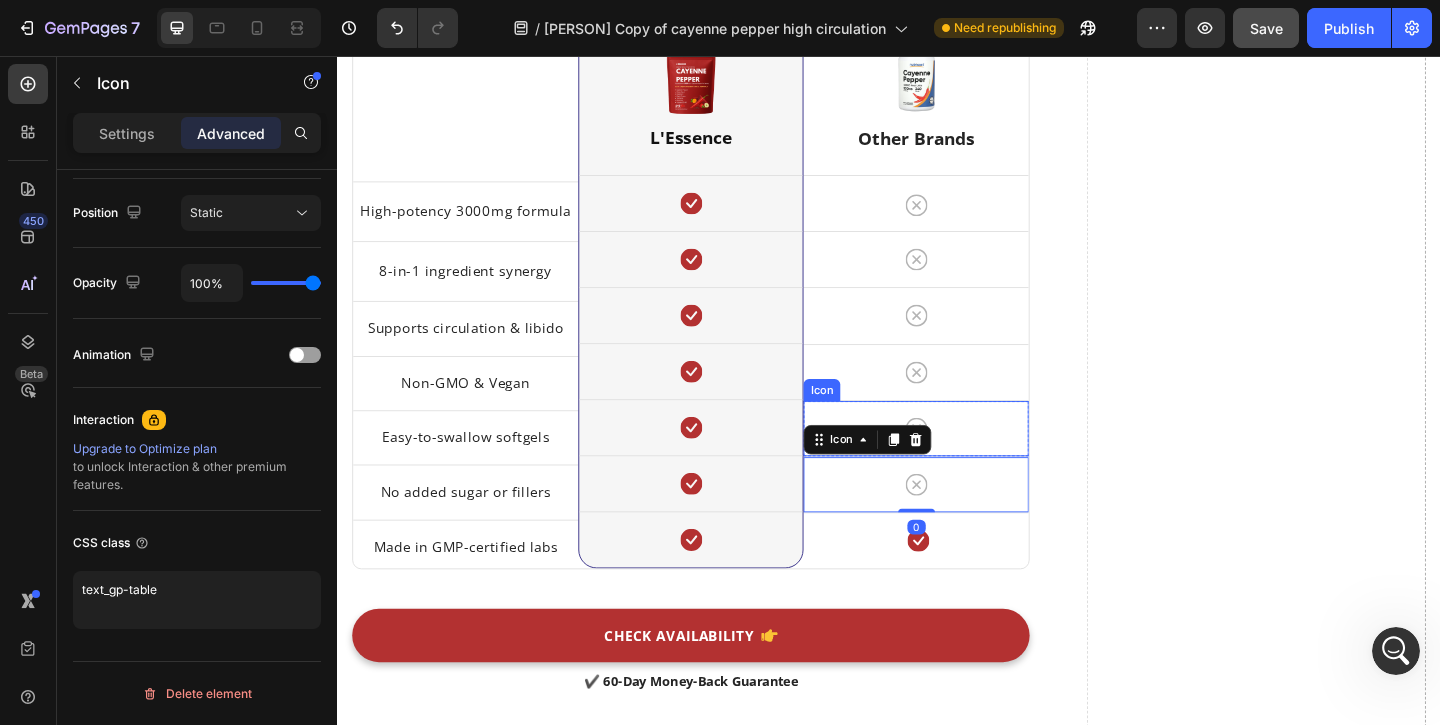 click on "Icon" at bounding box center (966, 461) 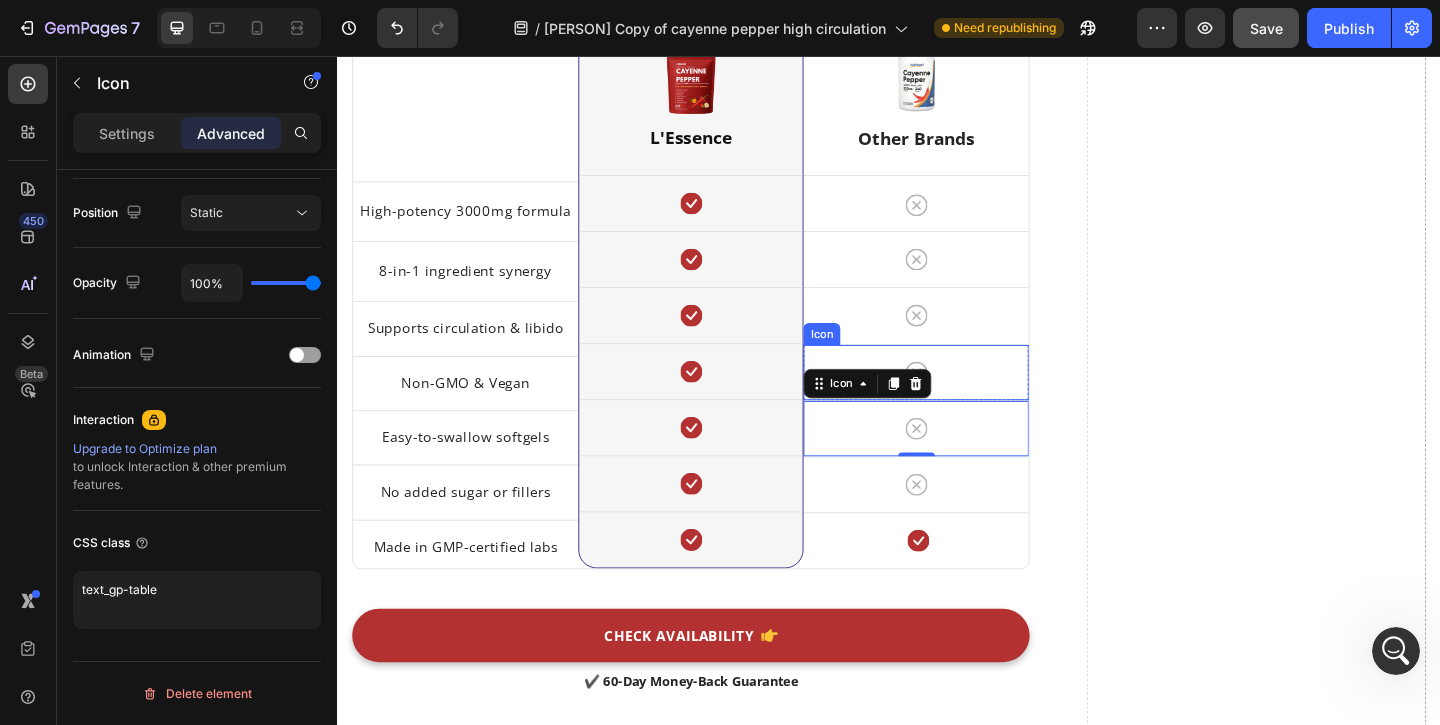 click on "Icon" at bounding box center [966, 400] 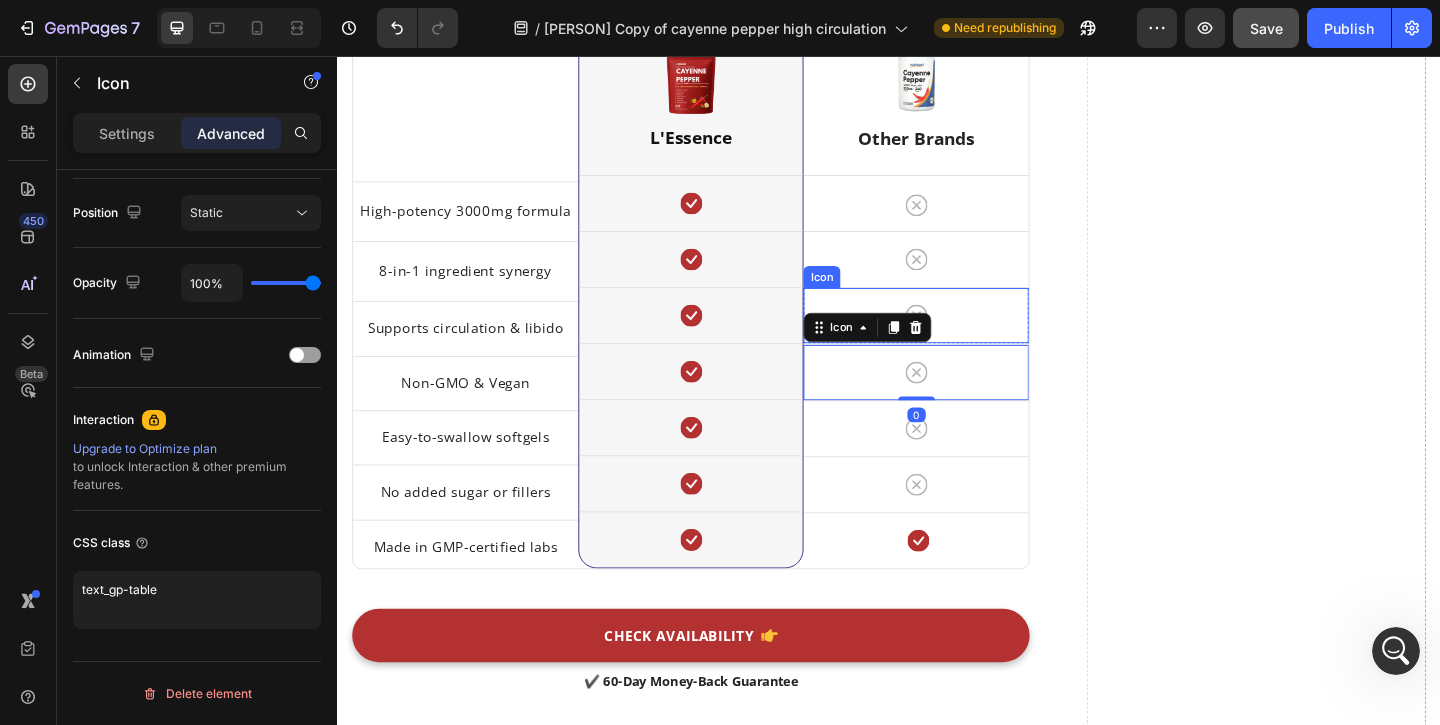 click on "Icon" at bounding box center (966, 338) 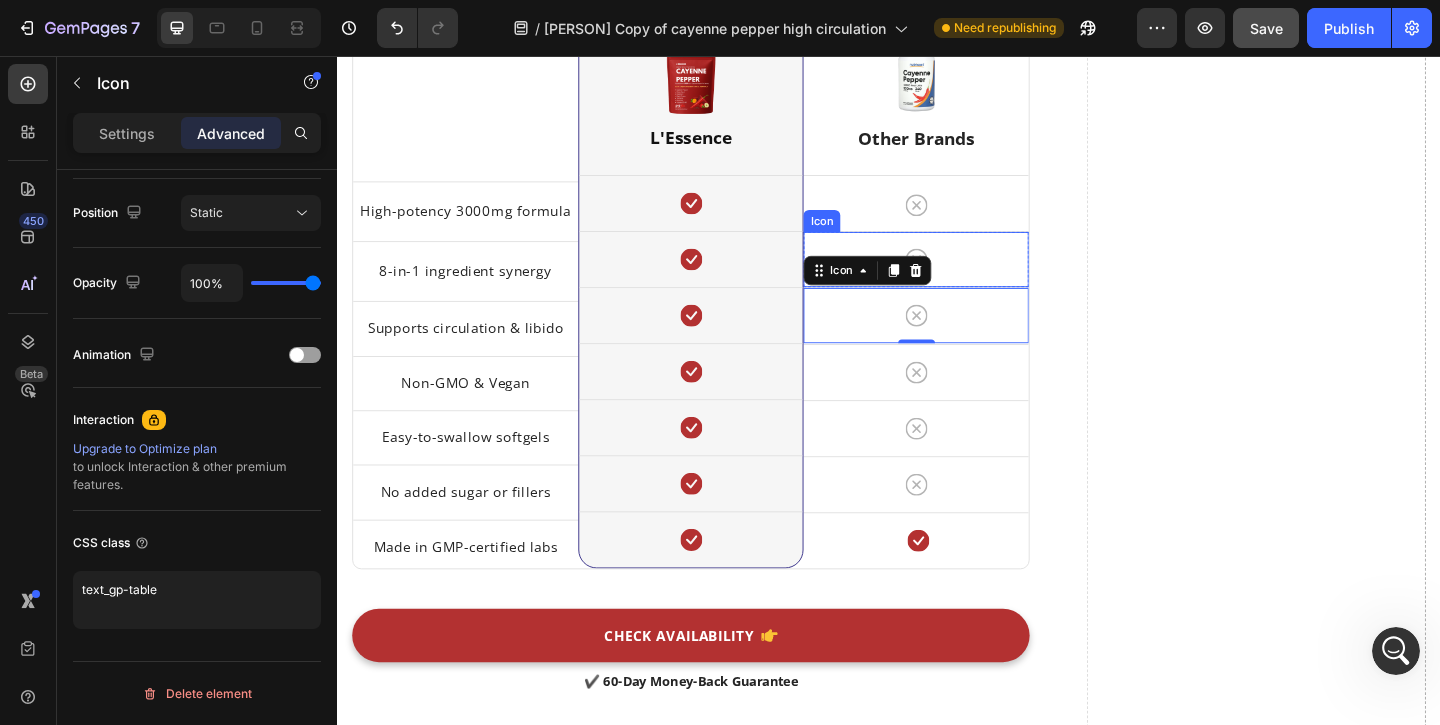 click on "Icon" at bounding box center (966, 277) 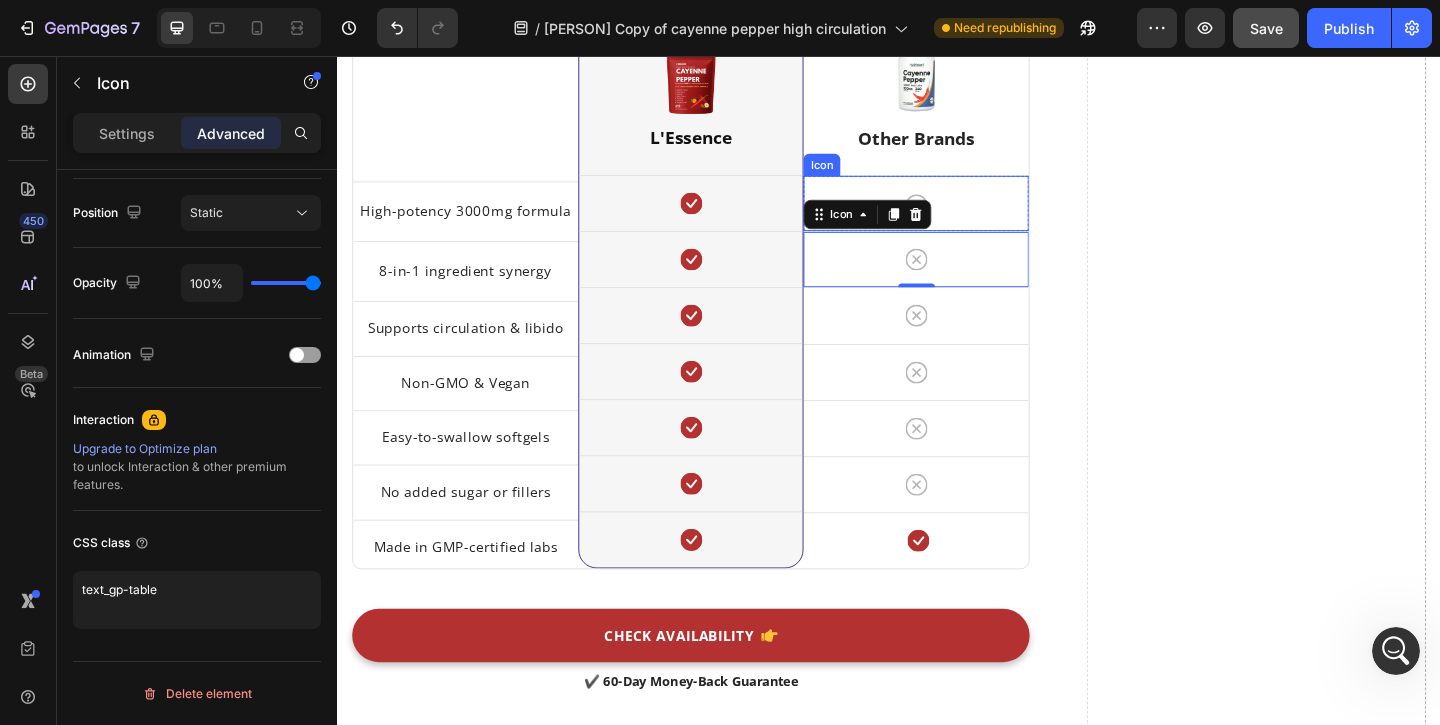 click on "Icon" at bounding box center [966, 216] 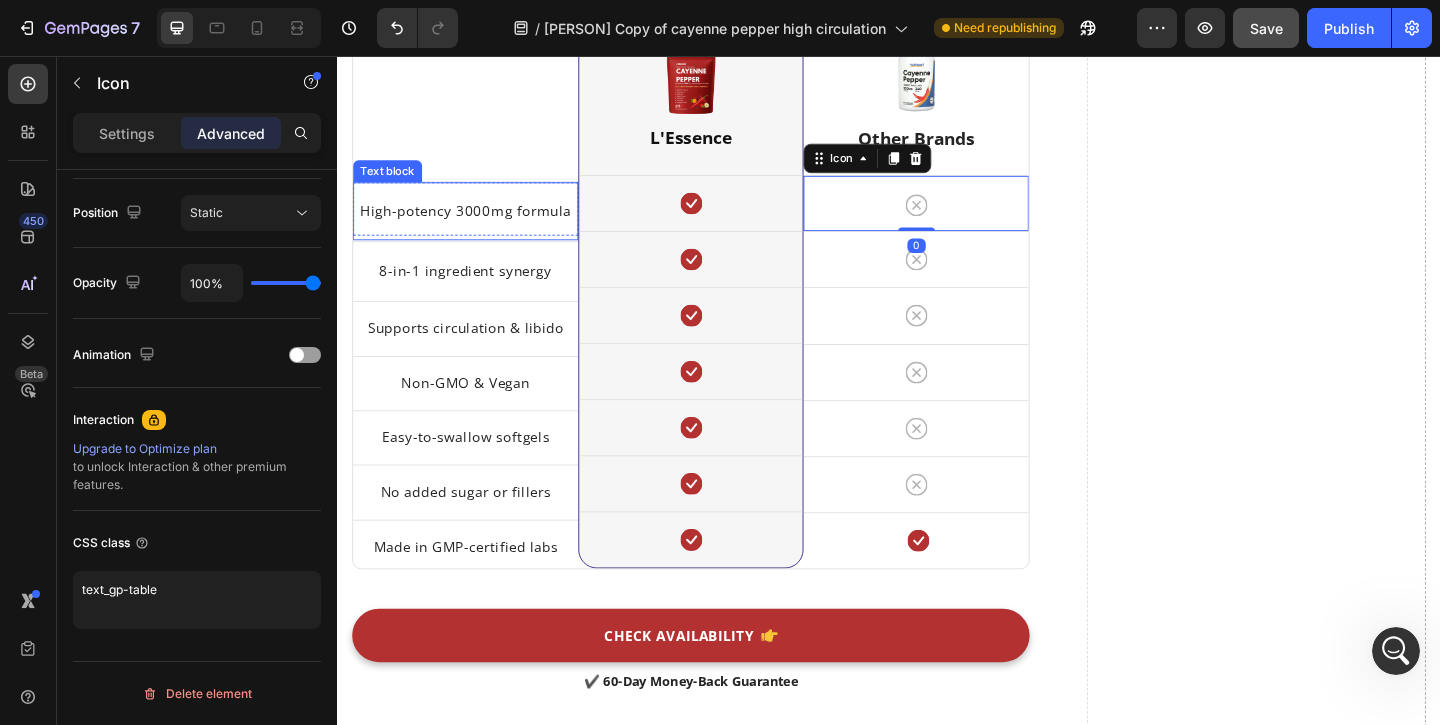 click on "High-potency 3000mg formula" at bounding box center [476, 224] 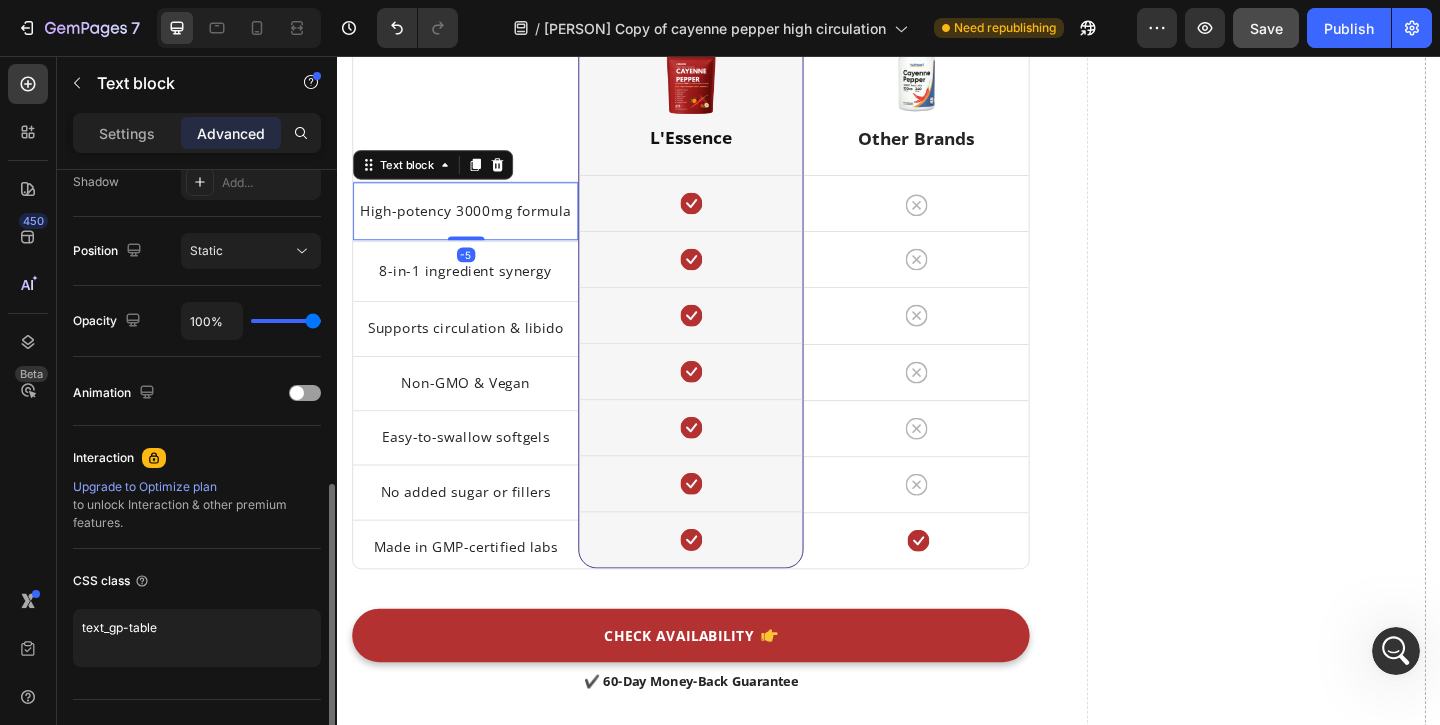 scroll, scrollTop: 722, scrollLeft: 0, axis: vertical 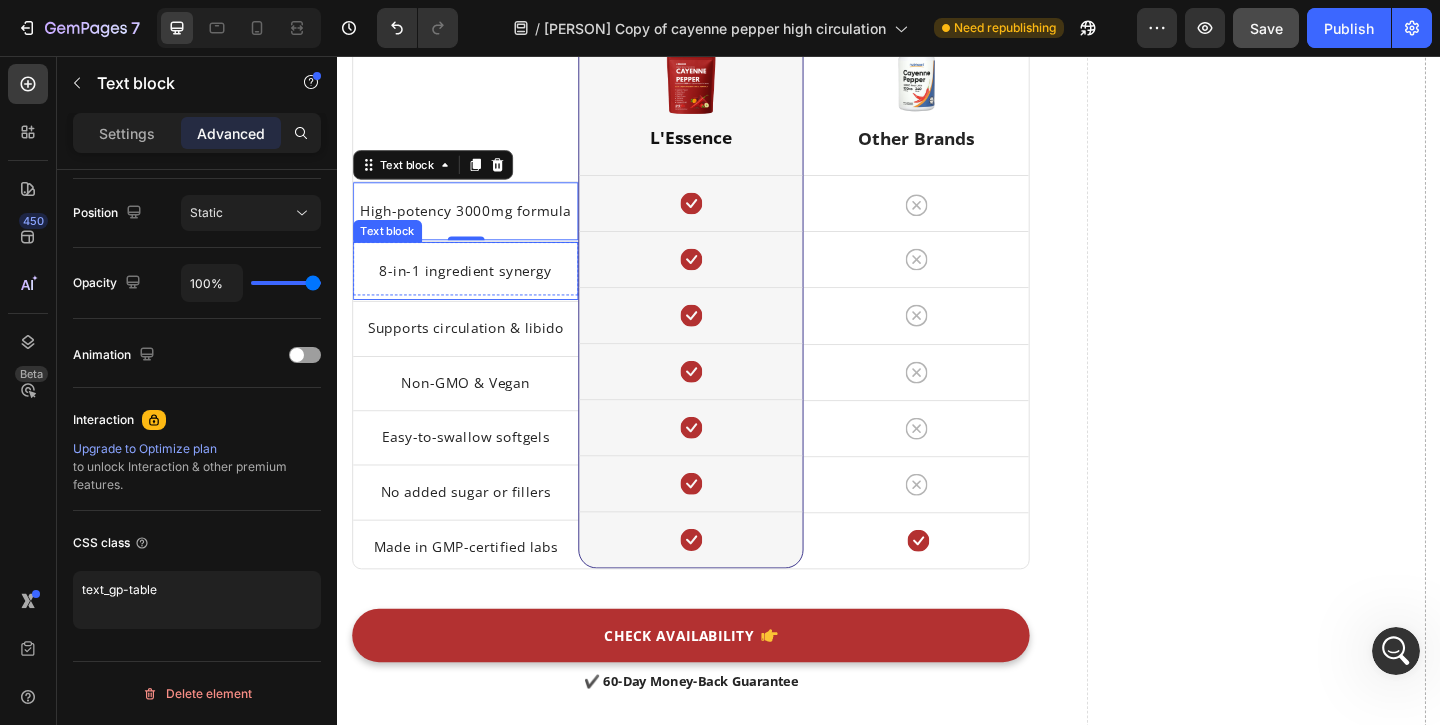click on "8-in-1 ingredient synergy" at bounding box center [476, 289] 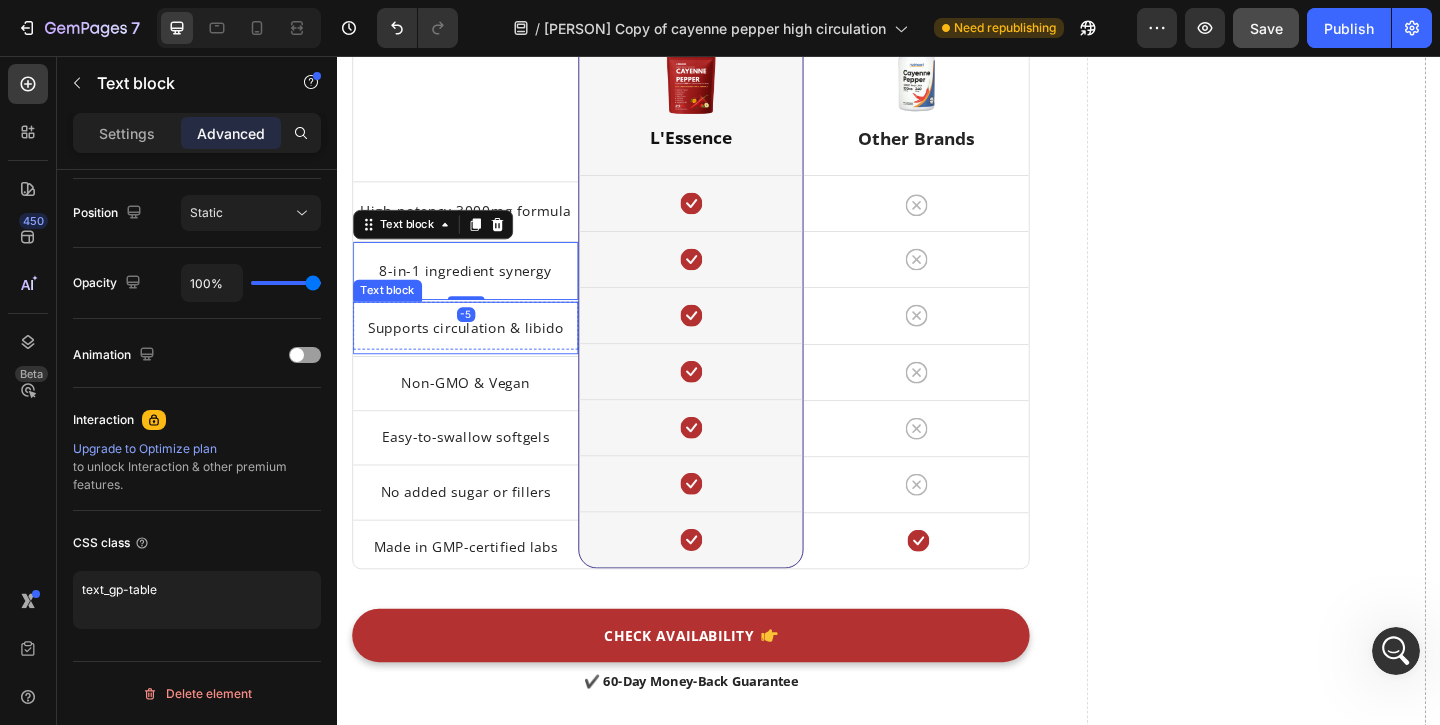 click on "Supports circulation & libido" at bounding box center [476, 351] 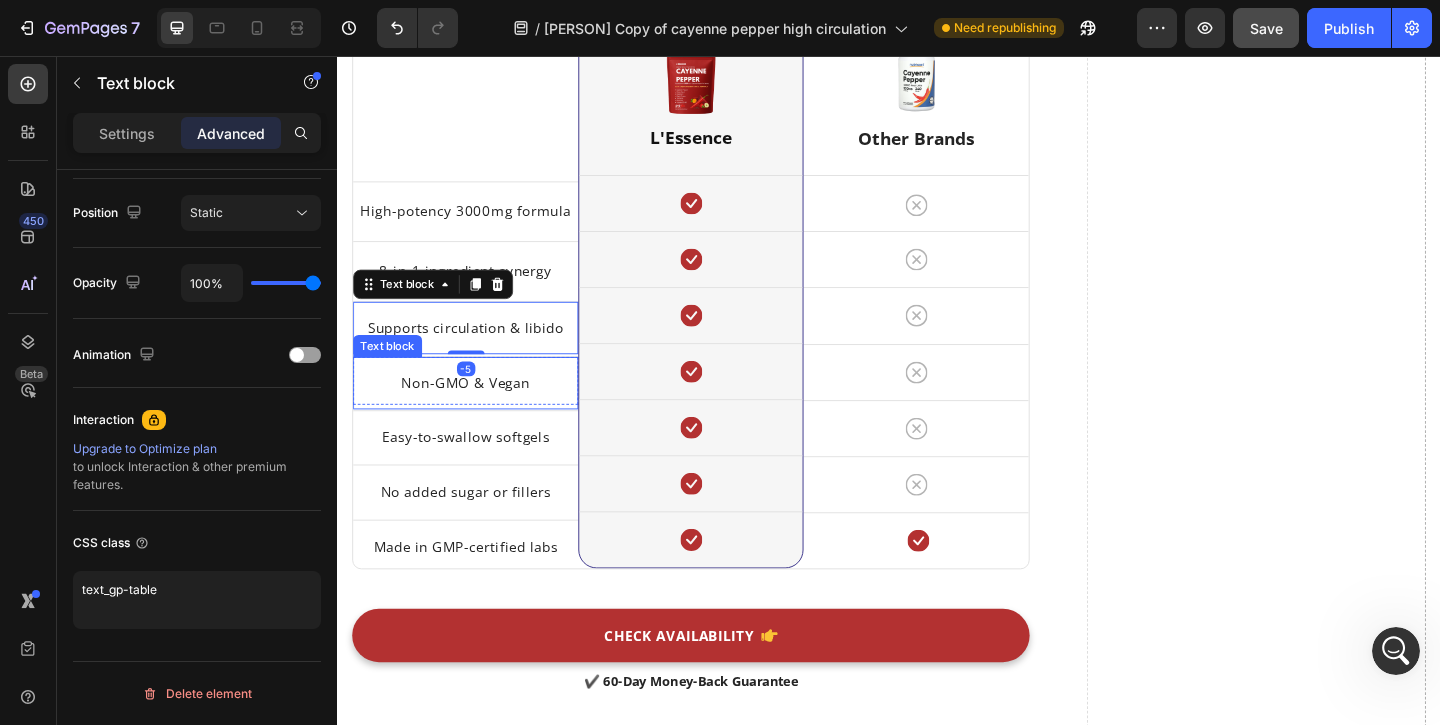 click on "Non-GMO & Vegan" at bounding box center (476, 411) 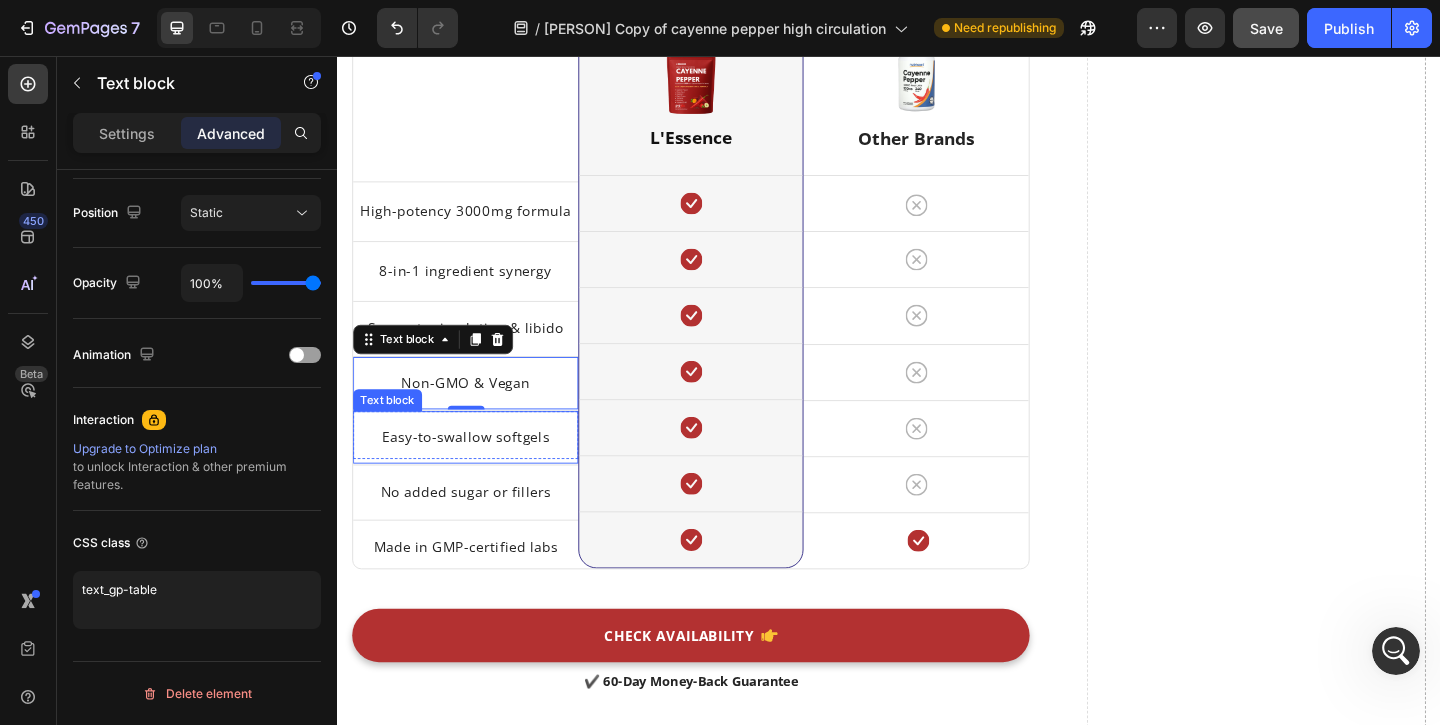 click on "Easy-to-swallow softgels" at bounding box center [476, 470] 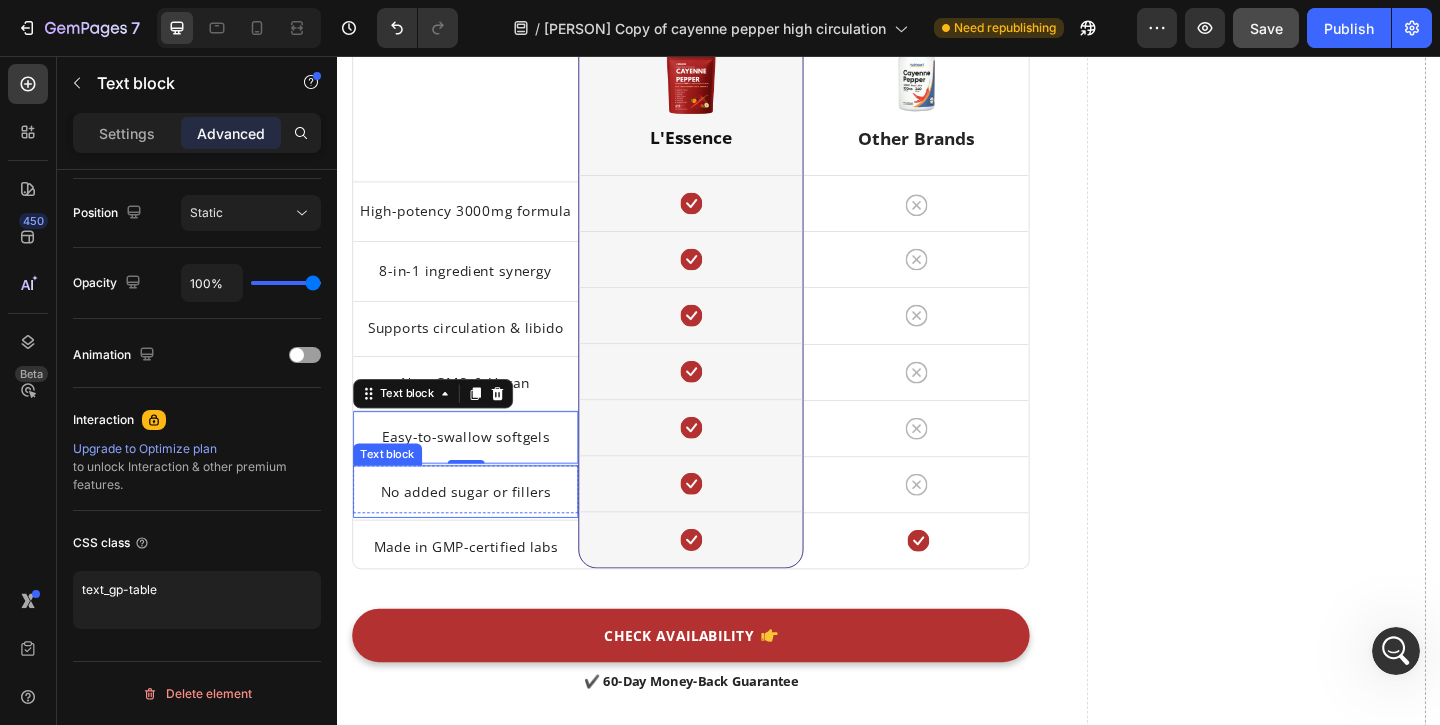 click on "No added sugar or fillers" at bounding box center [476, 529] 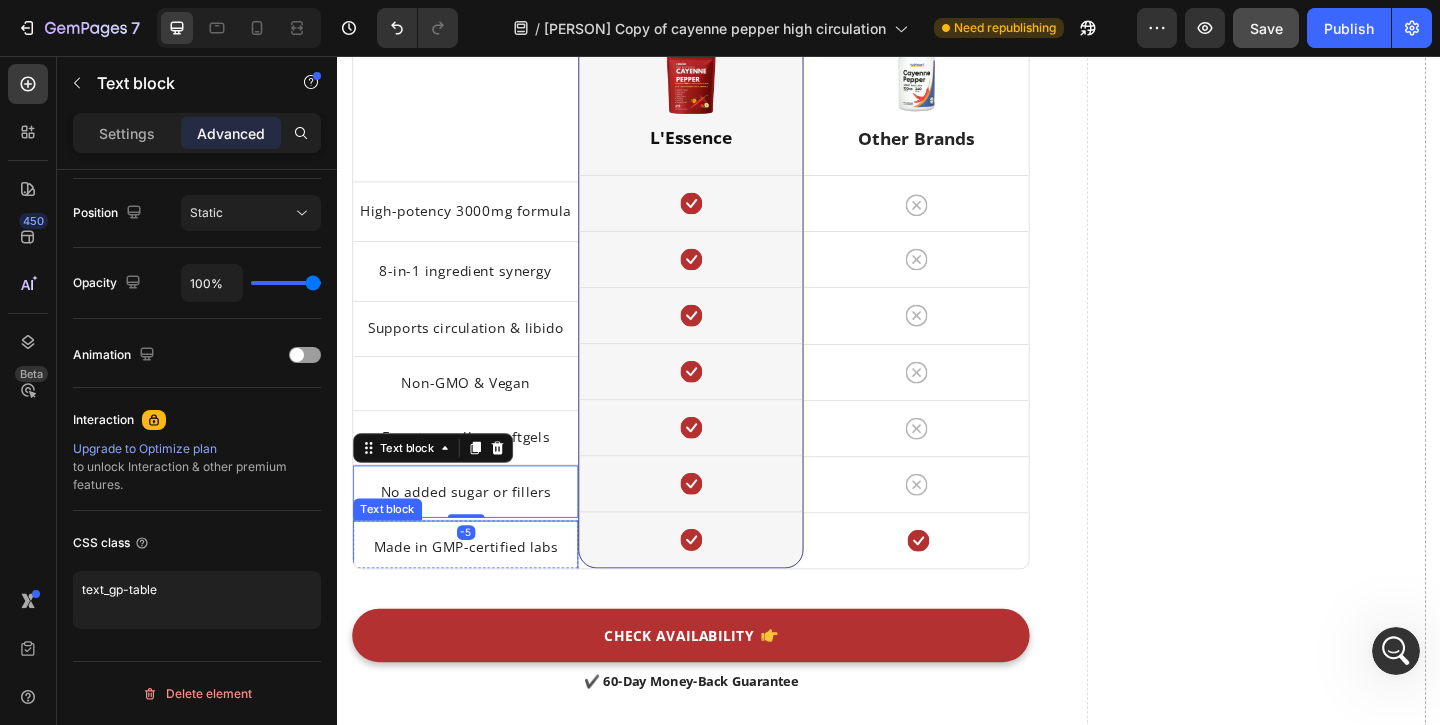 click on "Made in GMP-certified labs" at bounding box center (476, 589) 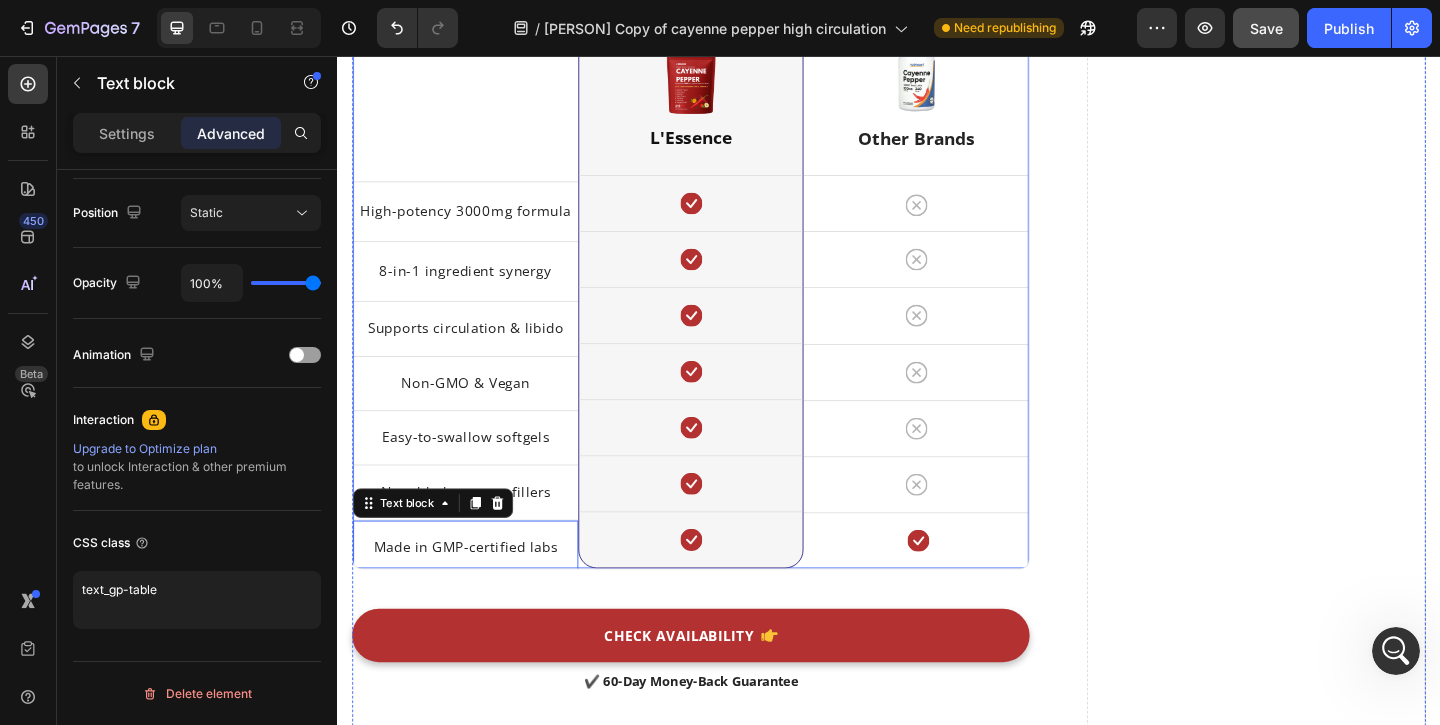 click on "Title Line High-potency 3000mg formula Text block Row 8-in-1 ingredient synergy Text block Row Supports circulation & libido Text block Row Non-GMO & Vegan Text block Row Easy-to-swallow softgels Text block Row No added sugar or fillers Text block Row Made in GMP-certified labs Text block   -5 Row" at bounding box center [476, 313] 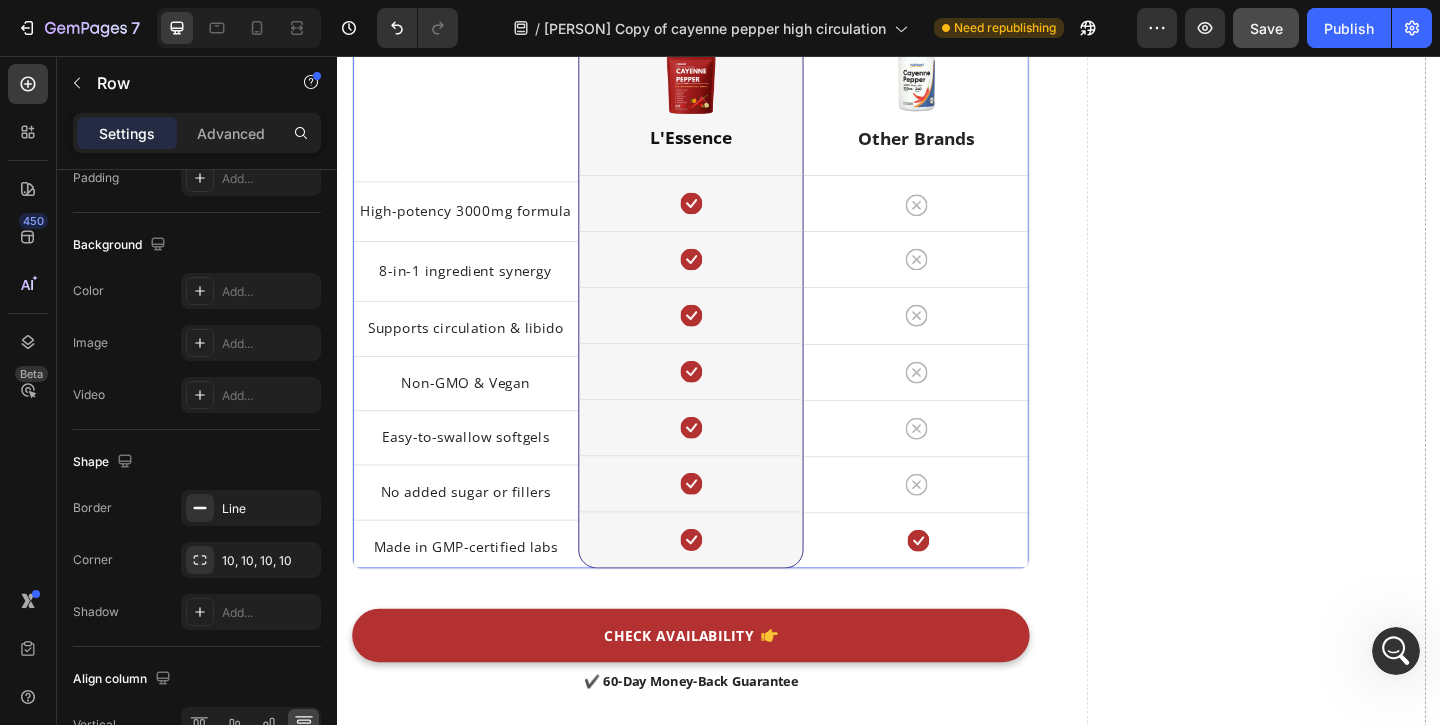 scroll, scrollTop: 0, scrollLeft: 0, axis: both 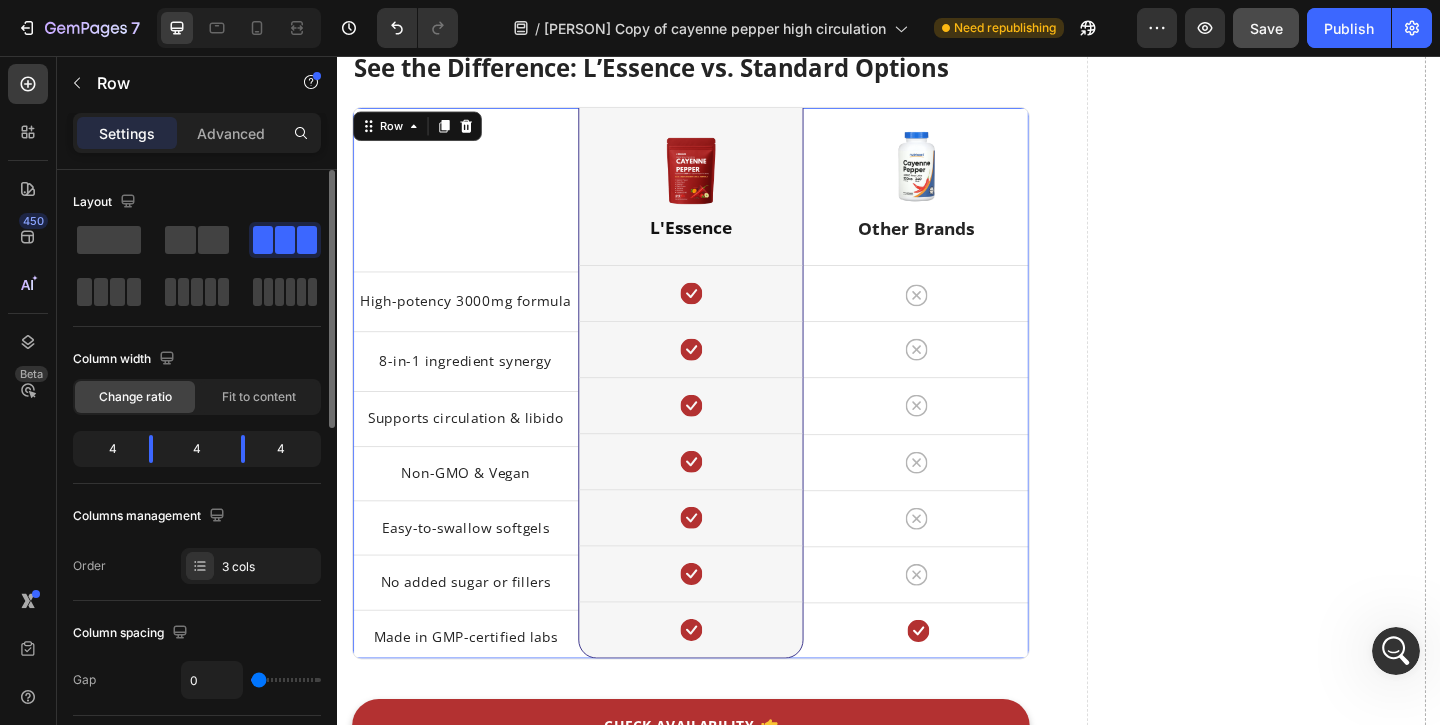 click on "Title Line High-potency 3000mg formula Text block Row 8-in-1 ingredient synergy Text block Row Supports circulation & libido Text block Row Non-GMO & Vegan Text block Row Easy-to-swallow softgels Text block Row No added sugar or fillers Text block Row Made in GMP-certified labs Text block Row" at bounding box center (476, 411) 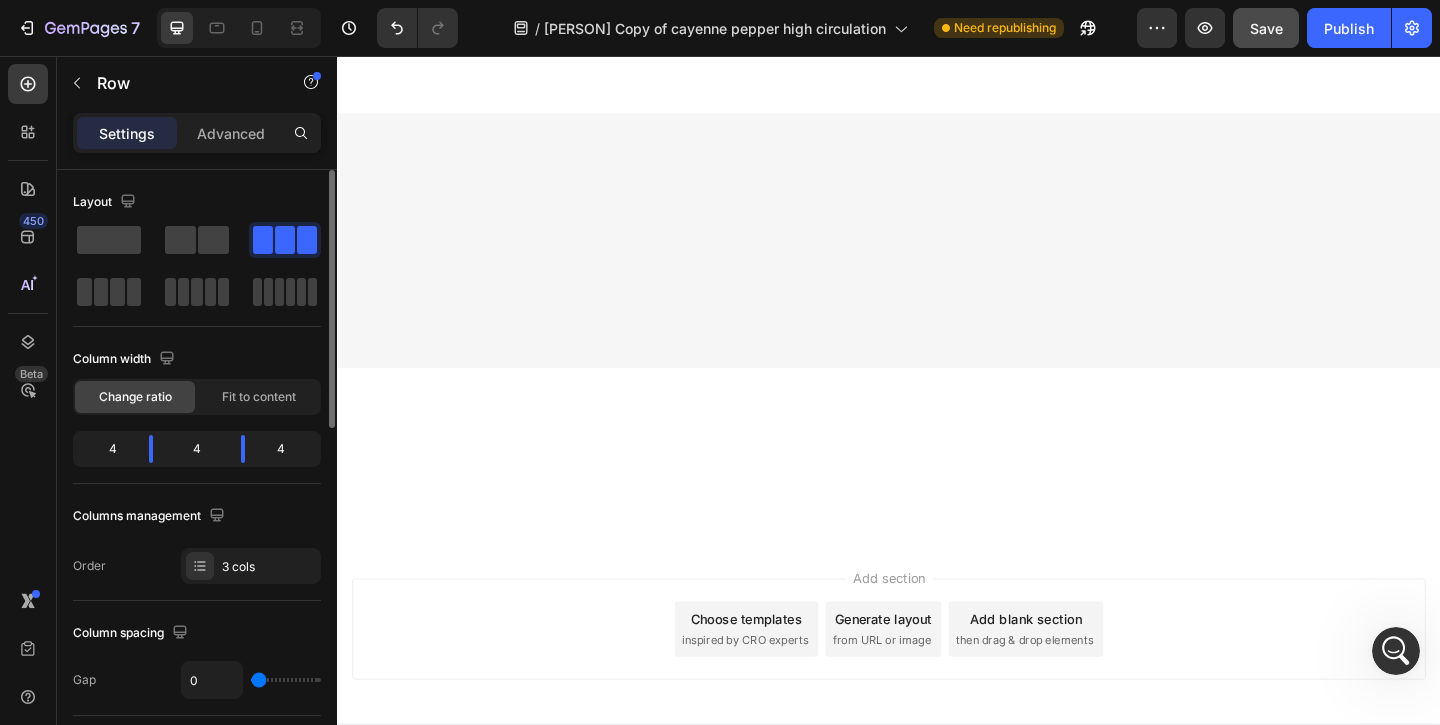scroll, scrollTop: 6363, scrollLeft: 0, axis: vertical 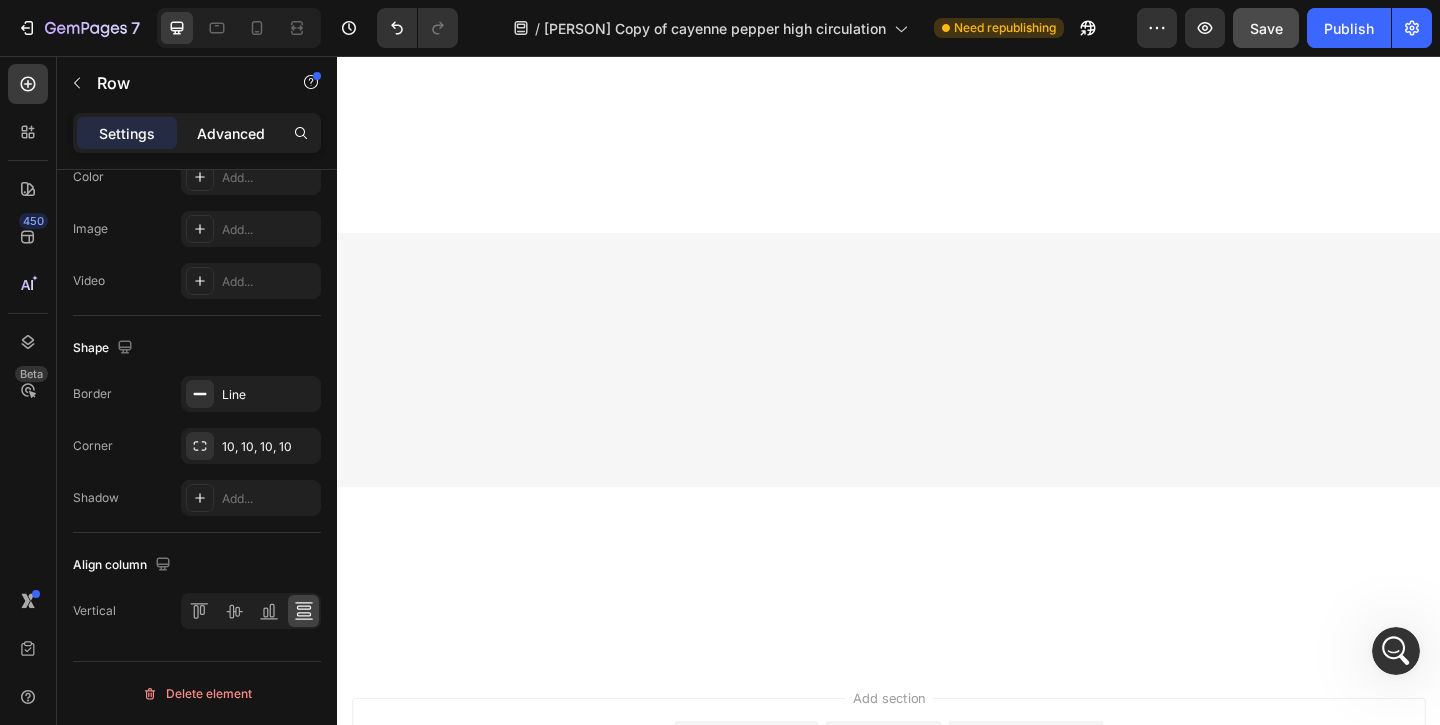 click on "Advanced" at bounding box center [231, 133] 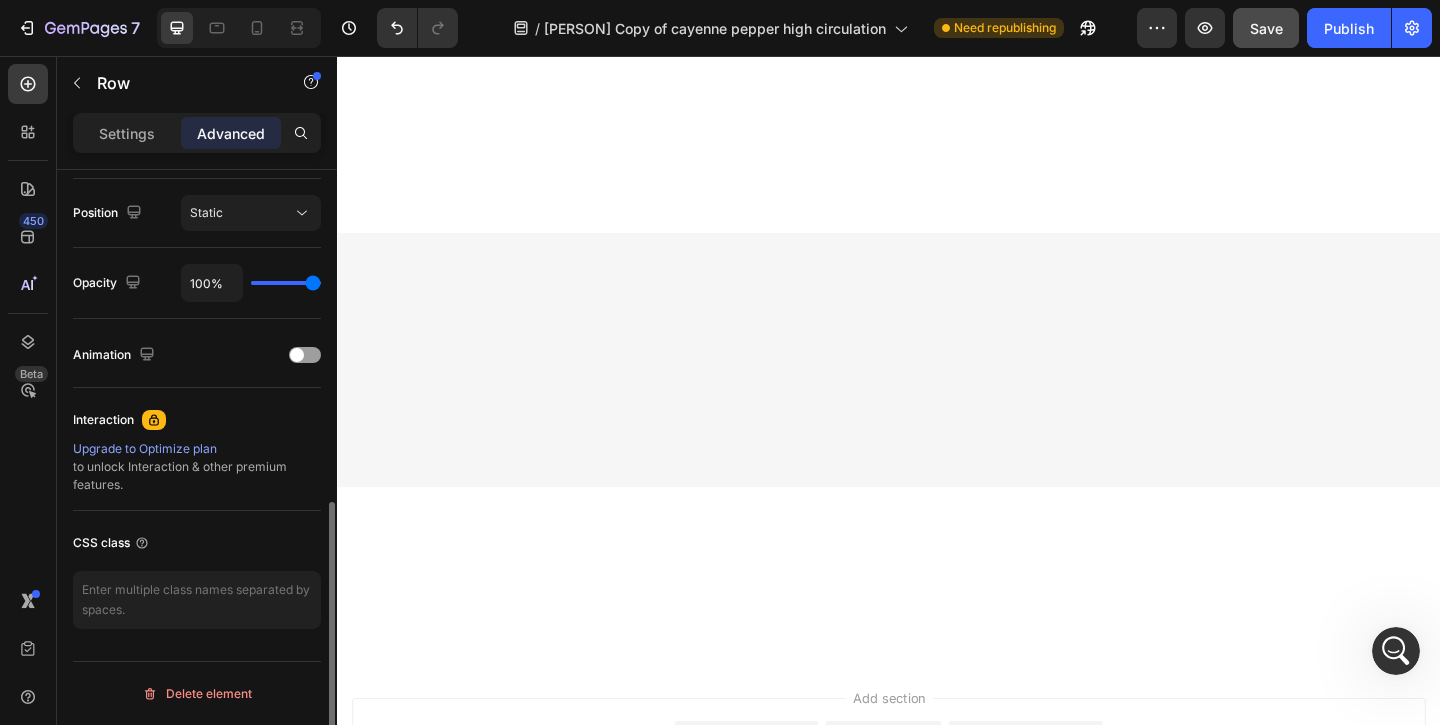 scroll, scrollTop: 722, scrollLeft: 0, axis: vertical 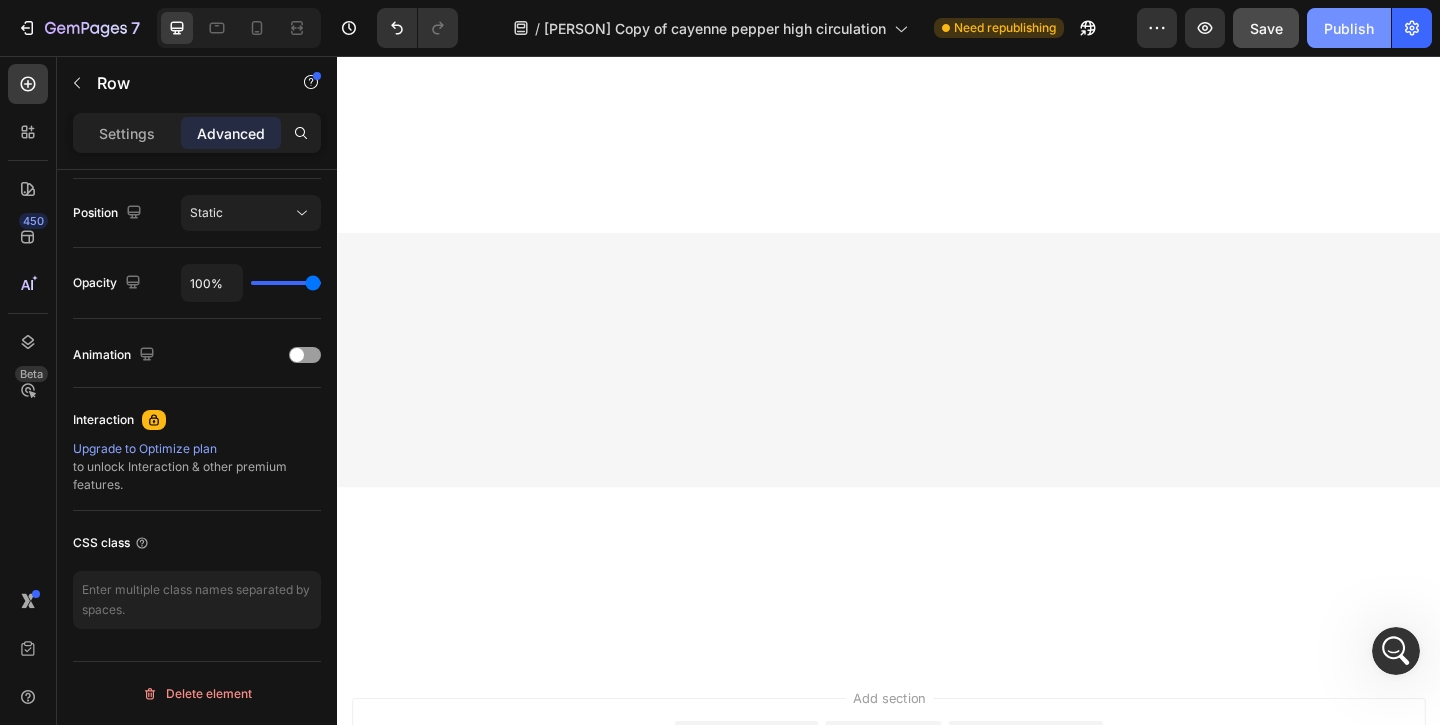 click on "Publish" at bounding box center [1349, 28] 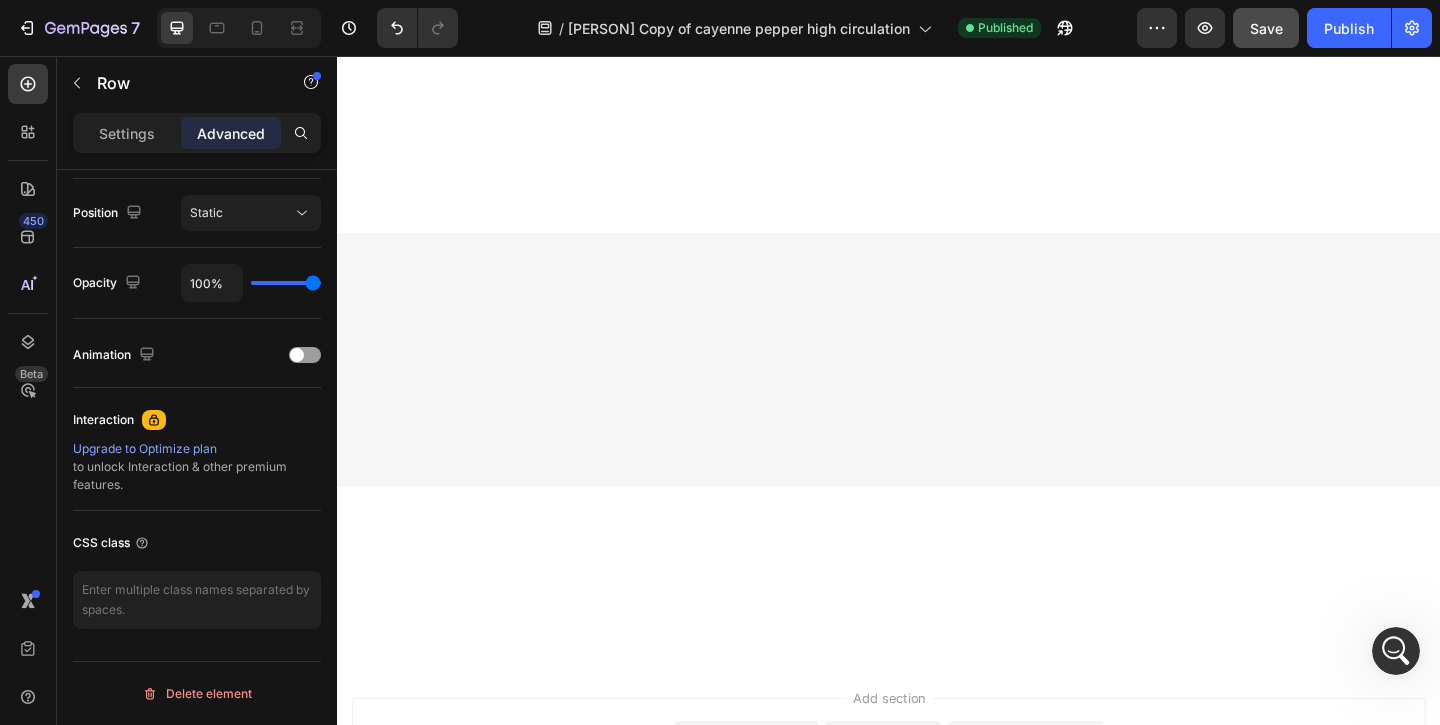 click on "High-potency 3000mg formula Text block" at bounding box center [476, -2310] 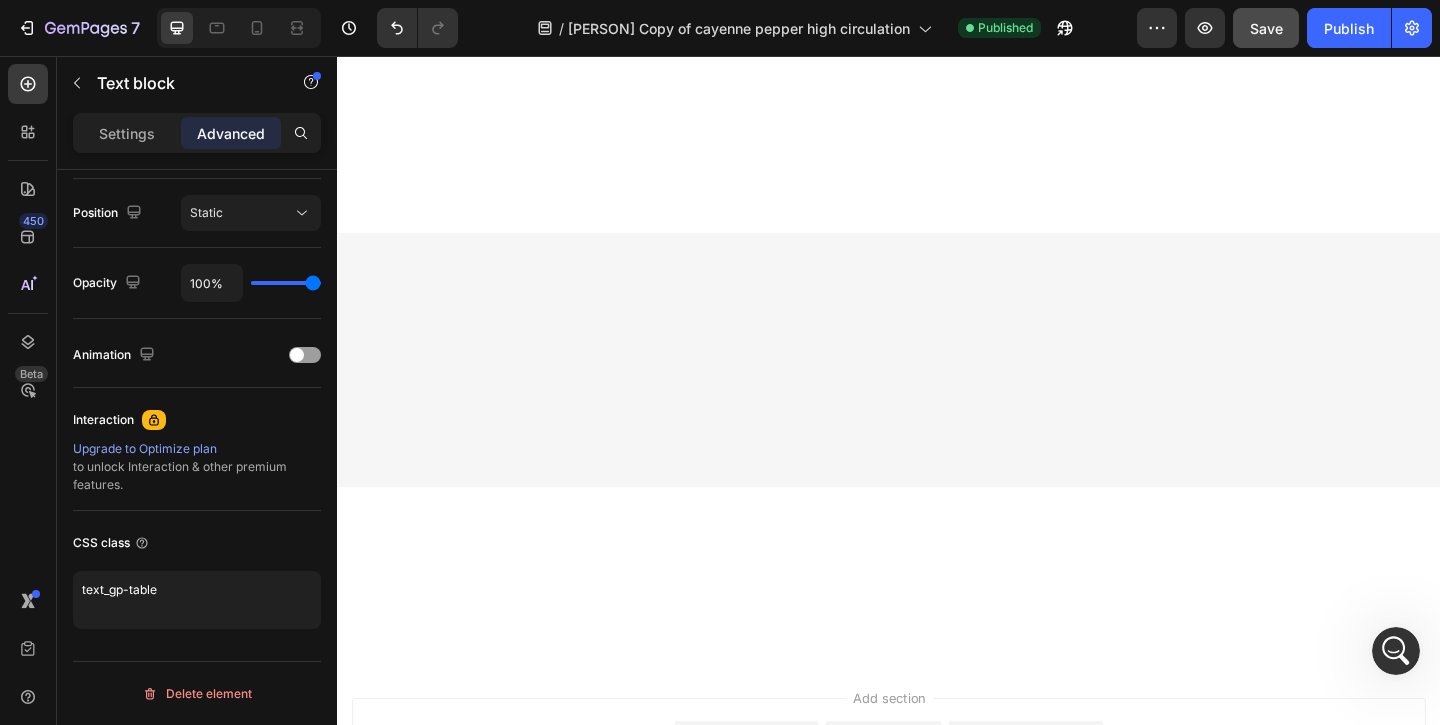 scroll, scrollTop: 0, scrollLeft: 0, axis: both 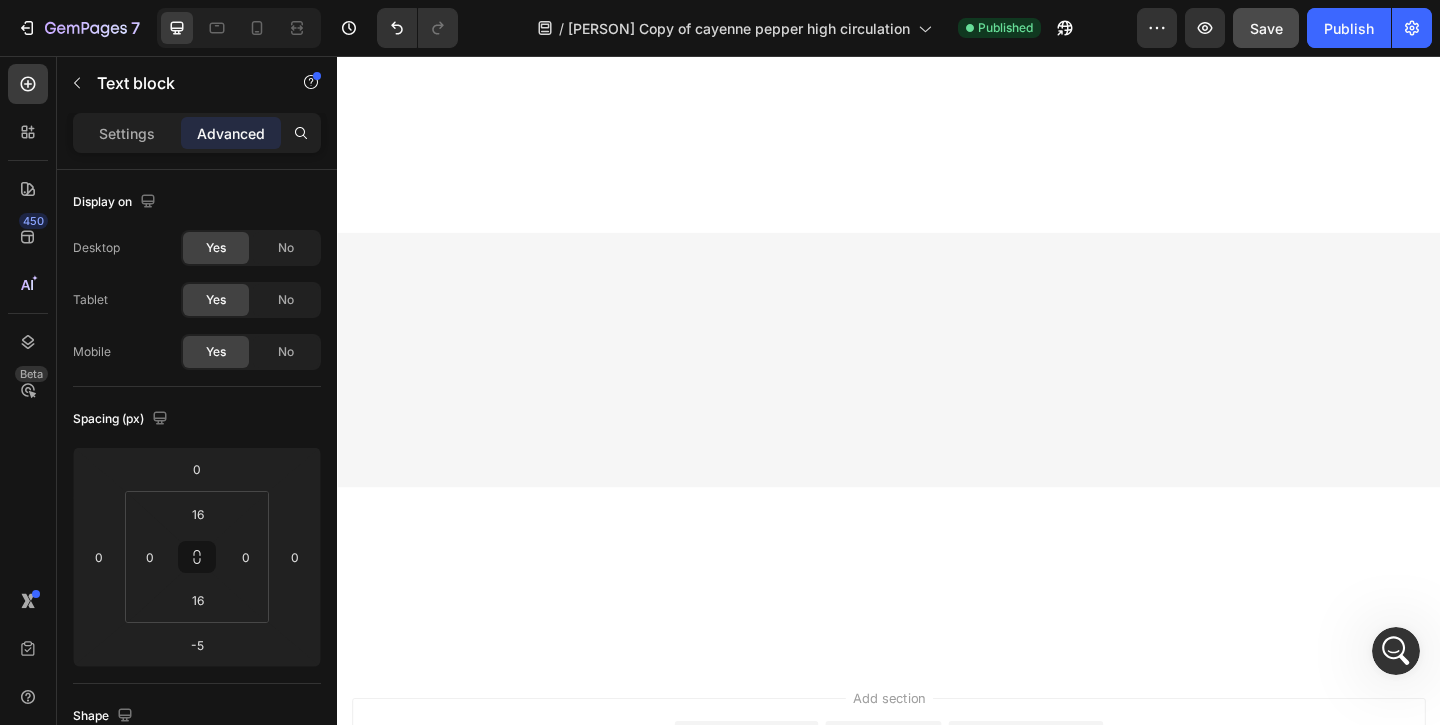 click on "Title Line High-potency 3000mg formula Text block   -5 Row 8-in-1 ingredient synergy Text block Row Supports circulation & libido Text block Row Non-GMO & Vegan Text block Row Easy-to-swallow softgels Text block Row No added sugar or fillers Text block Row Made in GMP-certified labs Text block Row" at bounding box center [476, -2220] 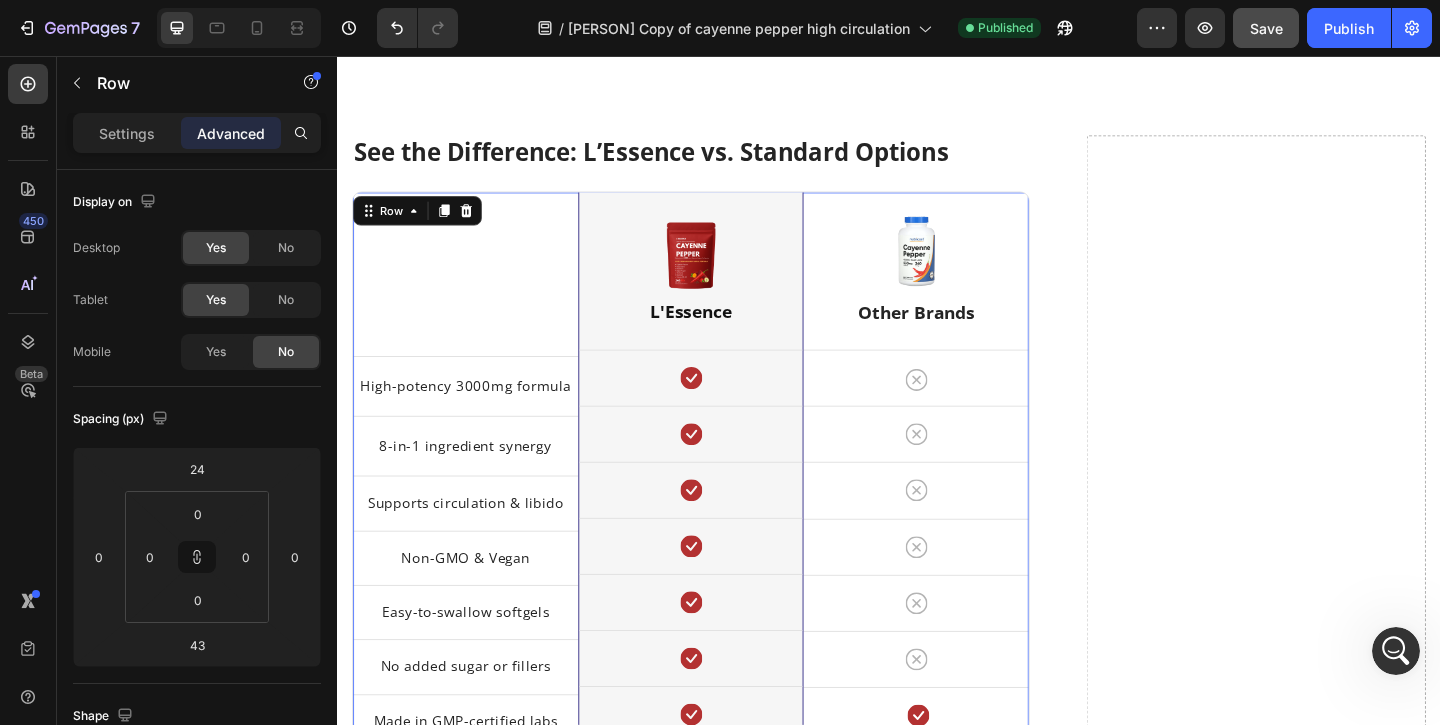 scroll, scrollTop: 6528, scrollLeft: 0, axis: vertical 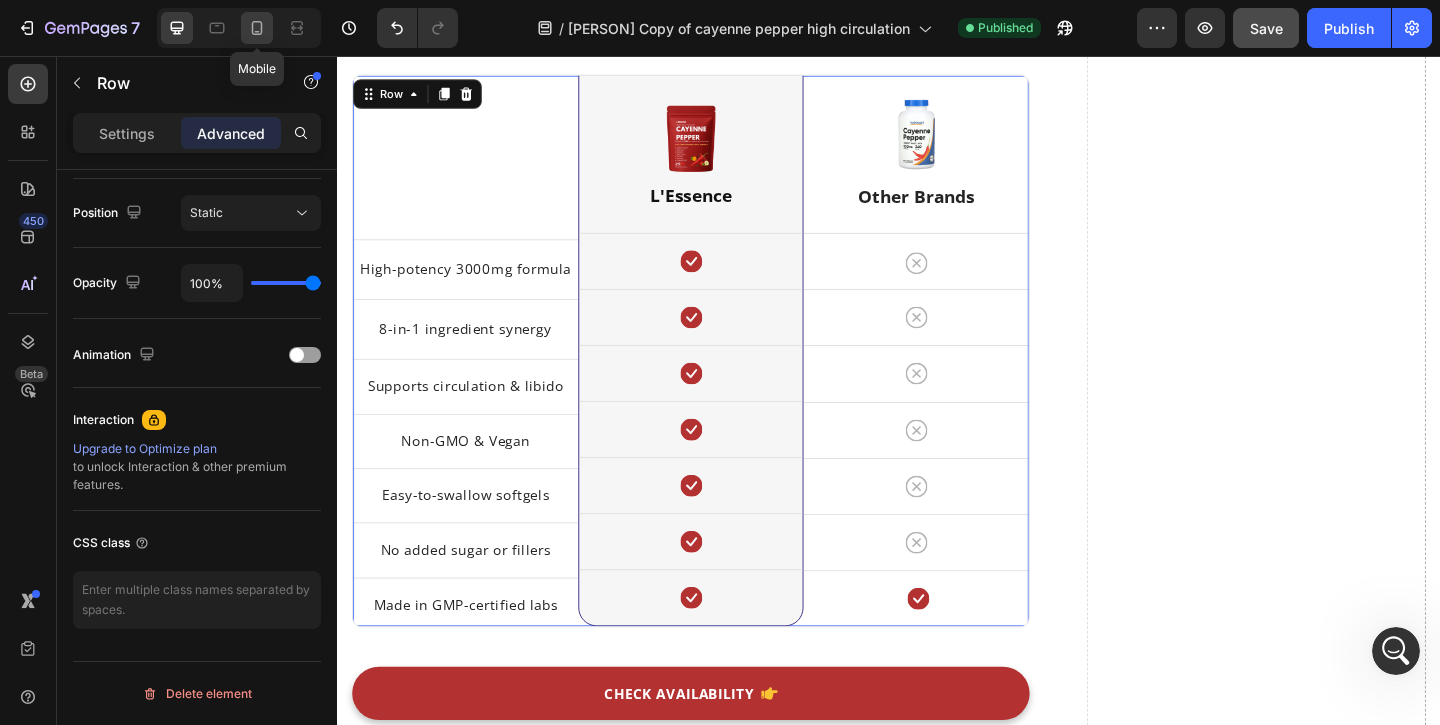 click 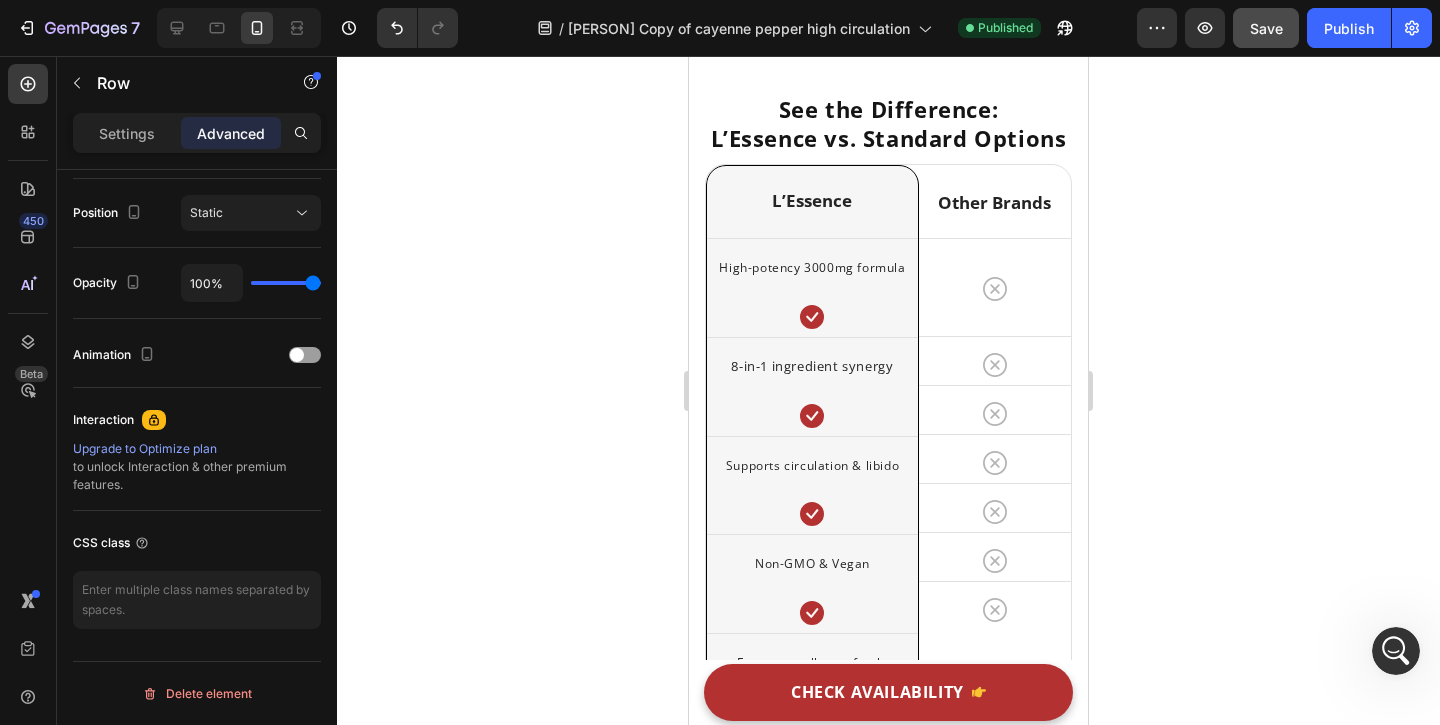 scroll, scrollTop: 8291, scrollLeft: 0, axis: vertical 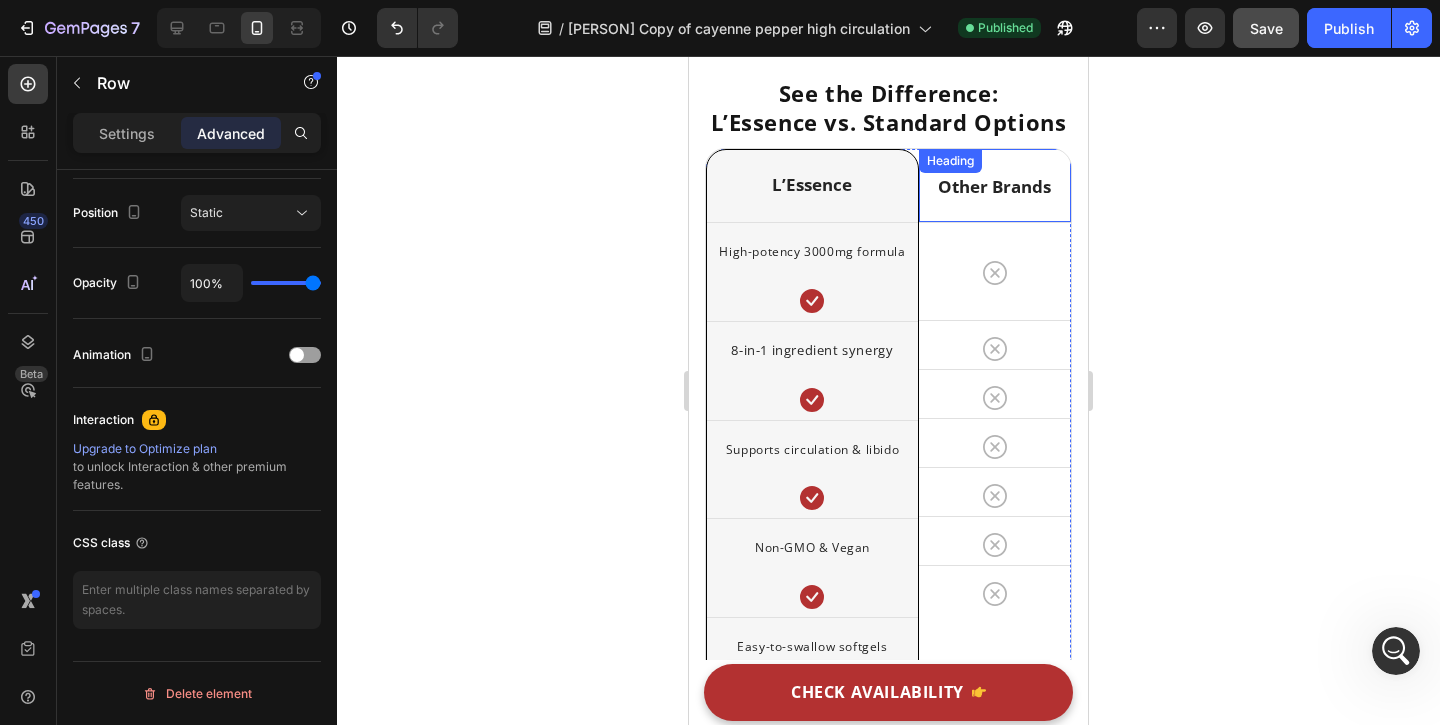 click on "Other Brands Heading" at bounding box center [995, 185] 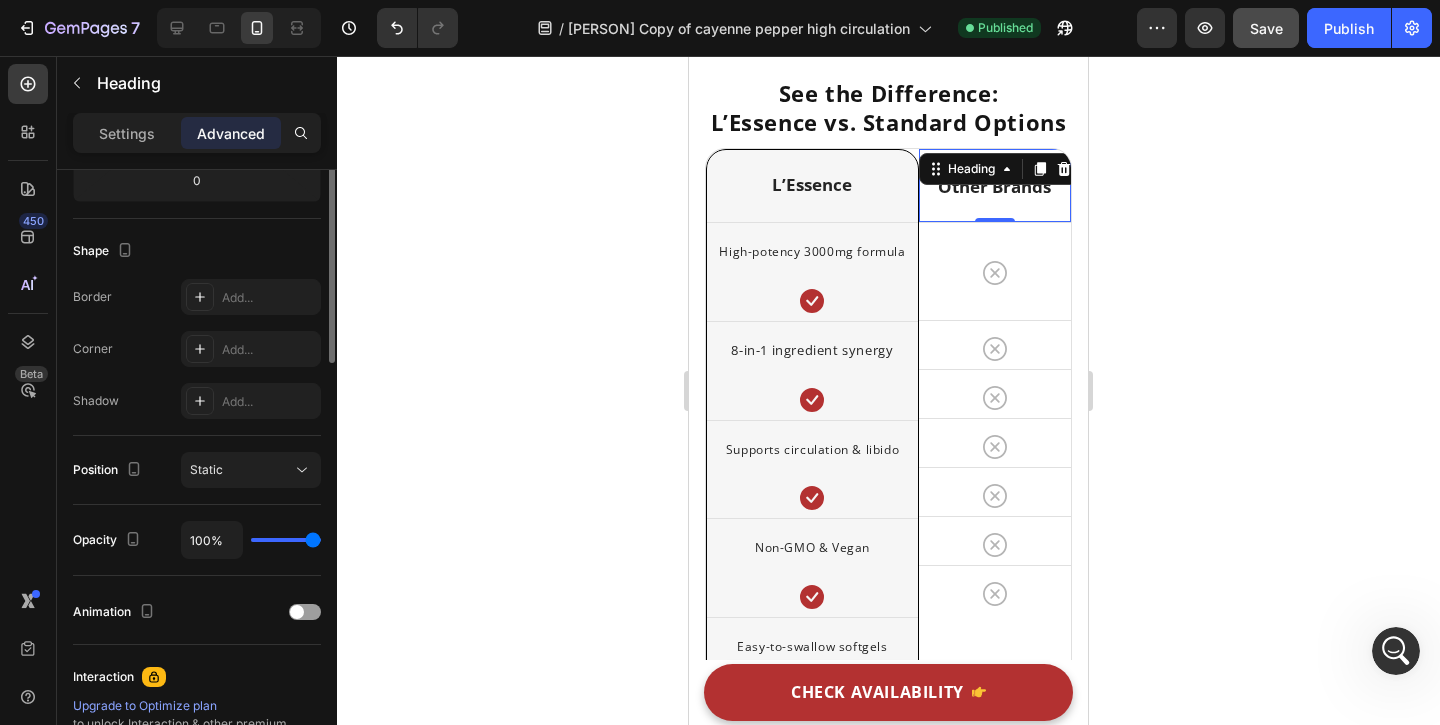 scroll, scrollTop: 722, scrollLeft: 0, axis: vertical 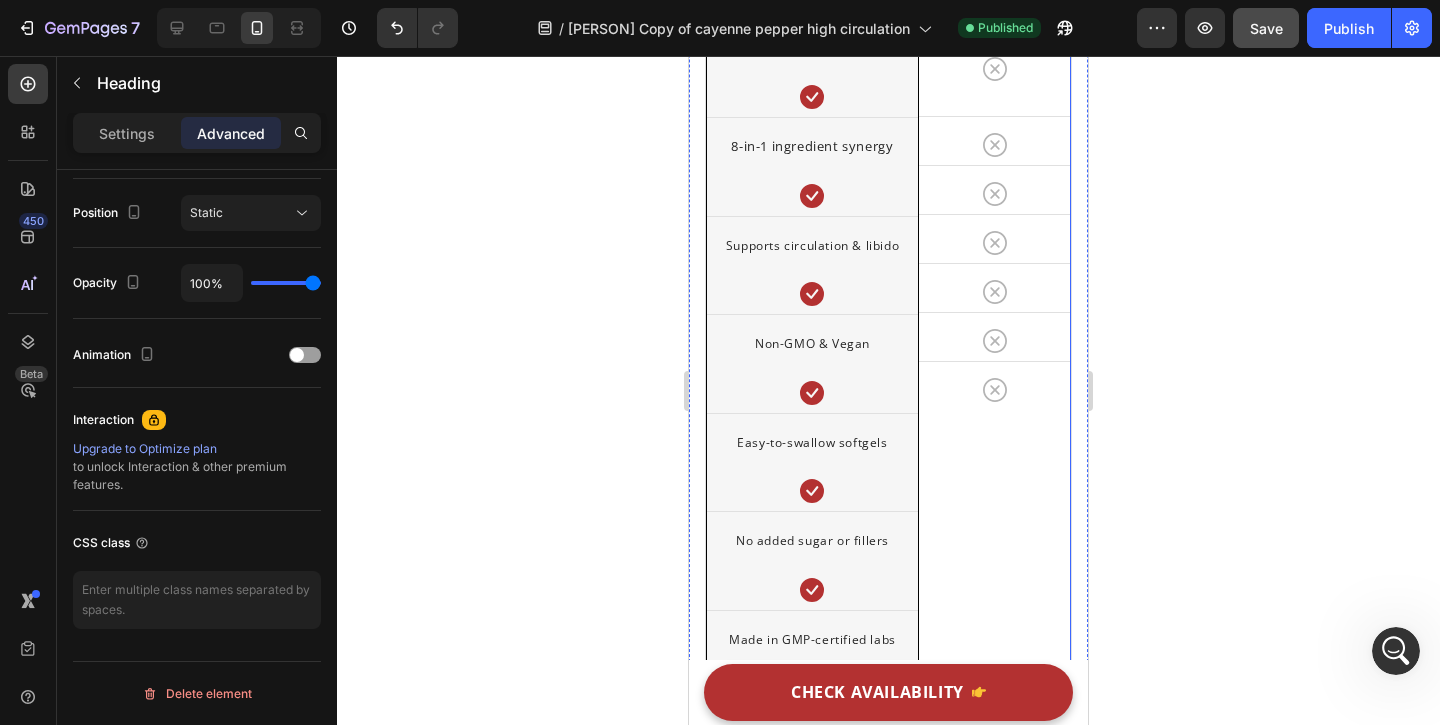 click on "Other Brands Heading   0
Icon Row Row
Icon Row
Icon Row
Icon Row
Icon Row
Icon Row
Icon Row" at bounding box center (995, 327) 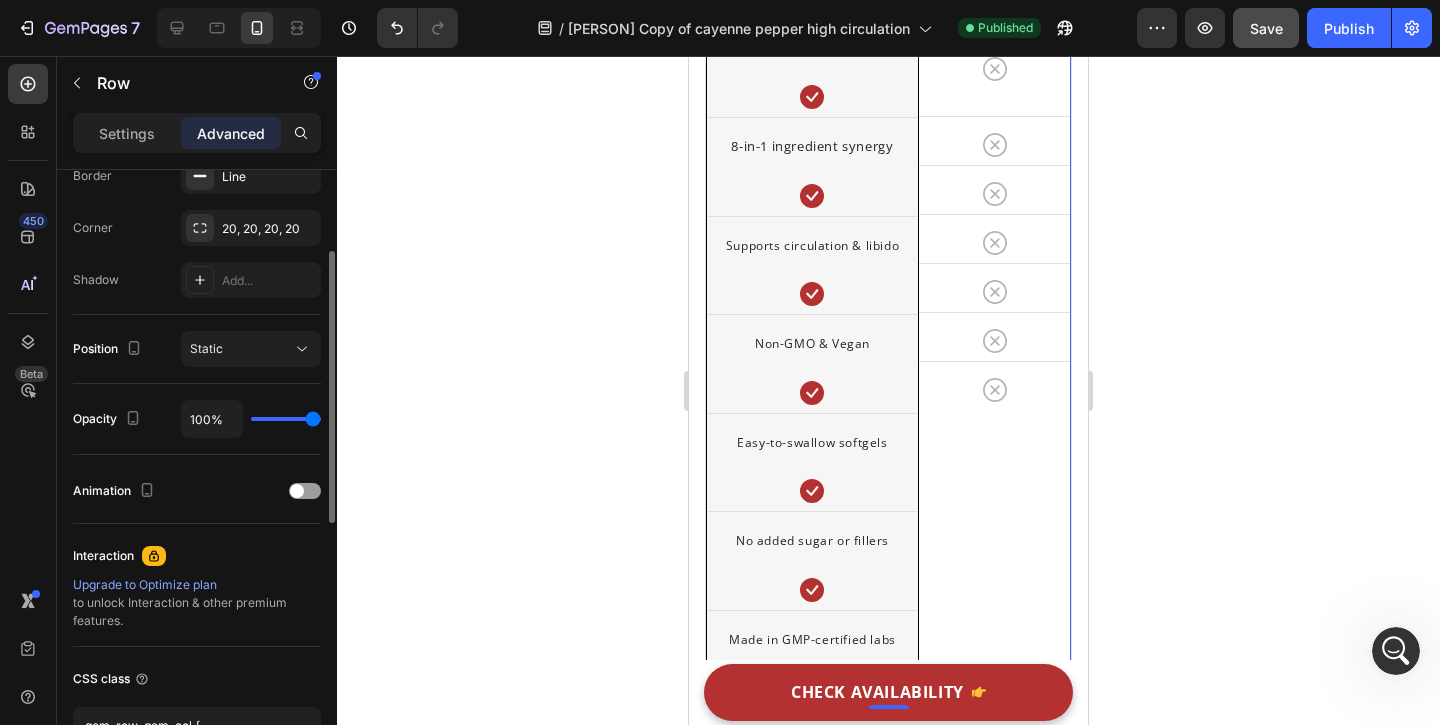 scroll, scrollTop: 764, scrollLeft: 0, axis: vertical 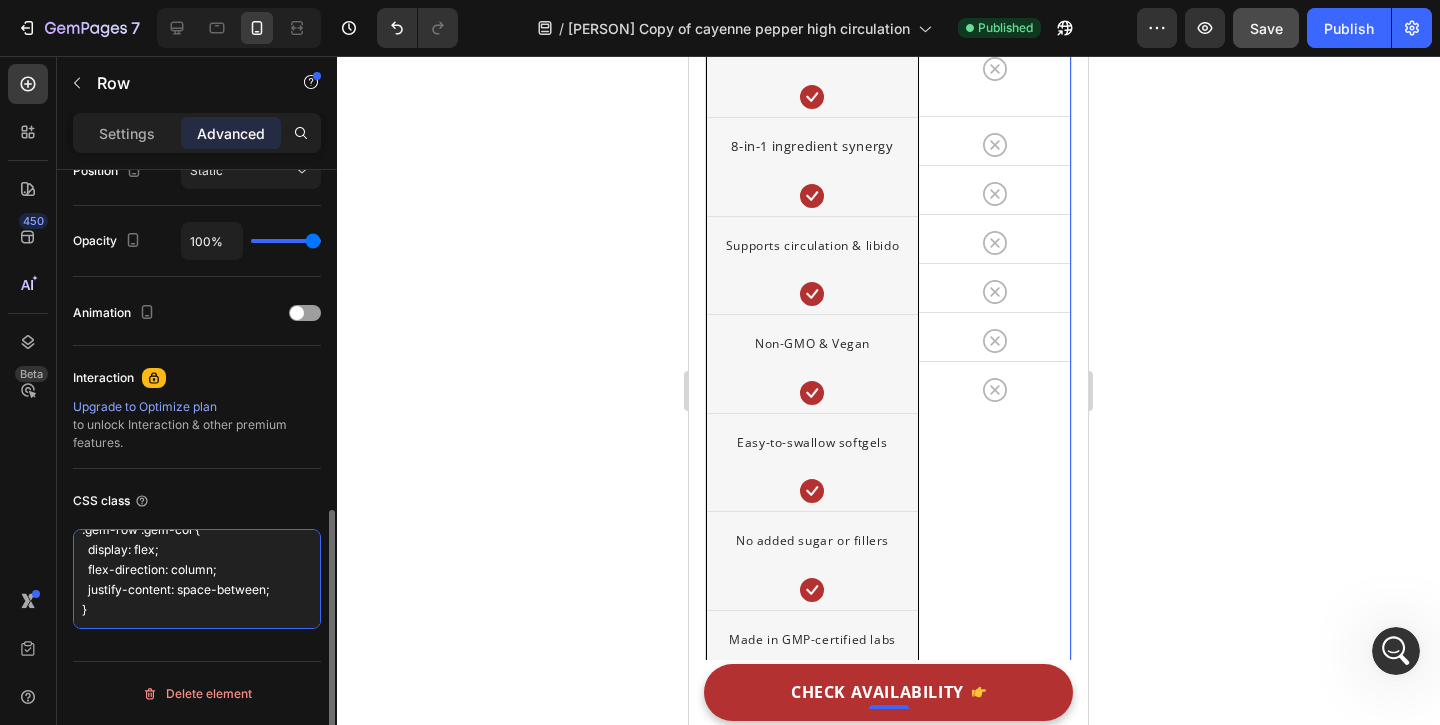 drag, startPoint x: 82, startPoint y: 536, endPoint x: 242, endPoint y: 643, distance: 192.48117 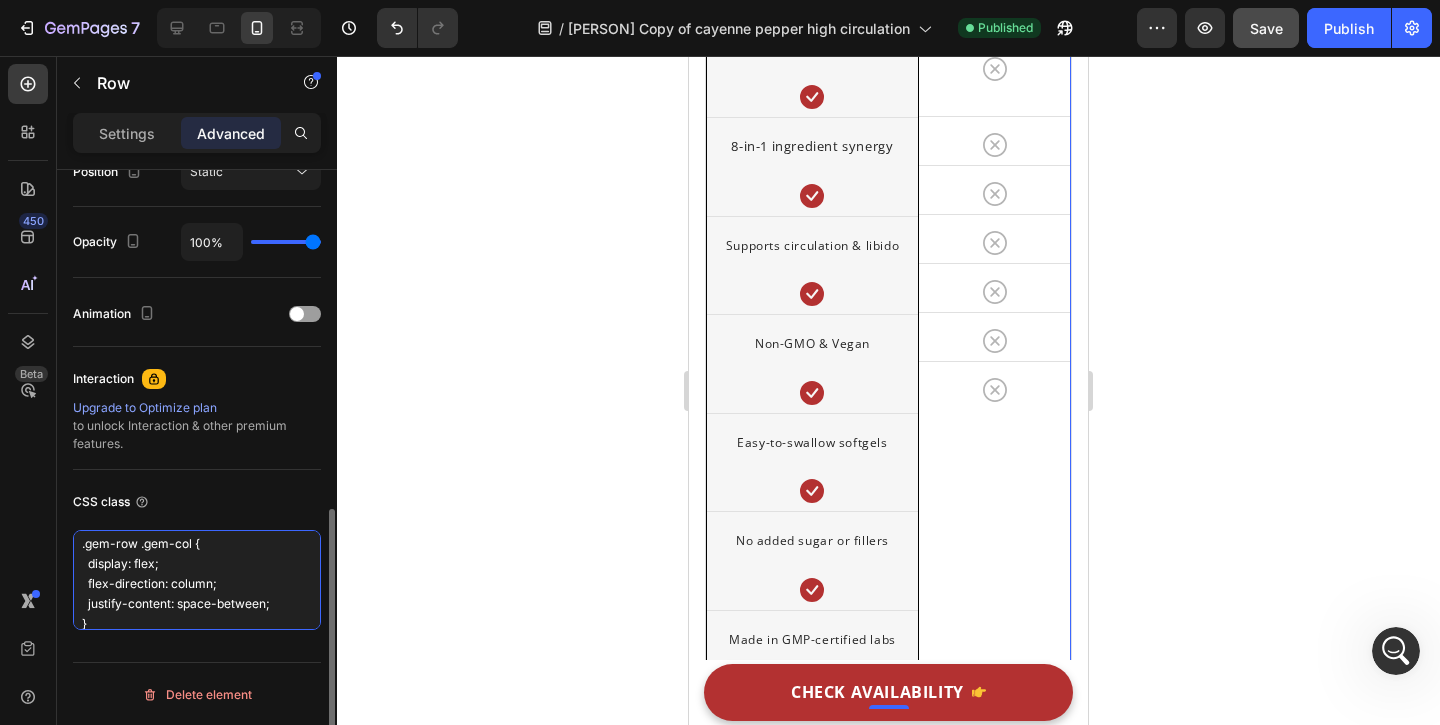 scroll, scrollTop: 0, scrollLeft: 0, axis: both 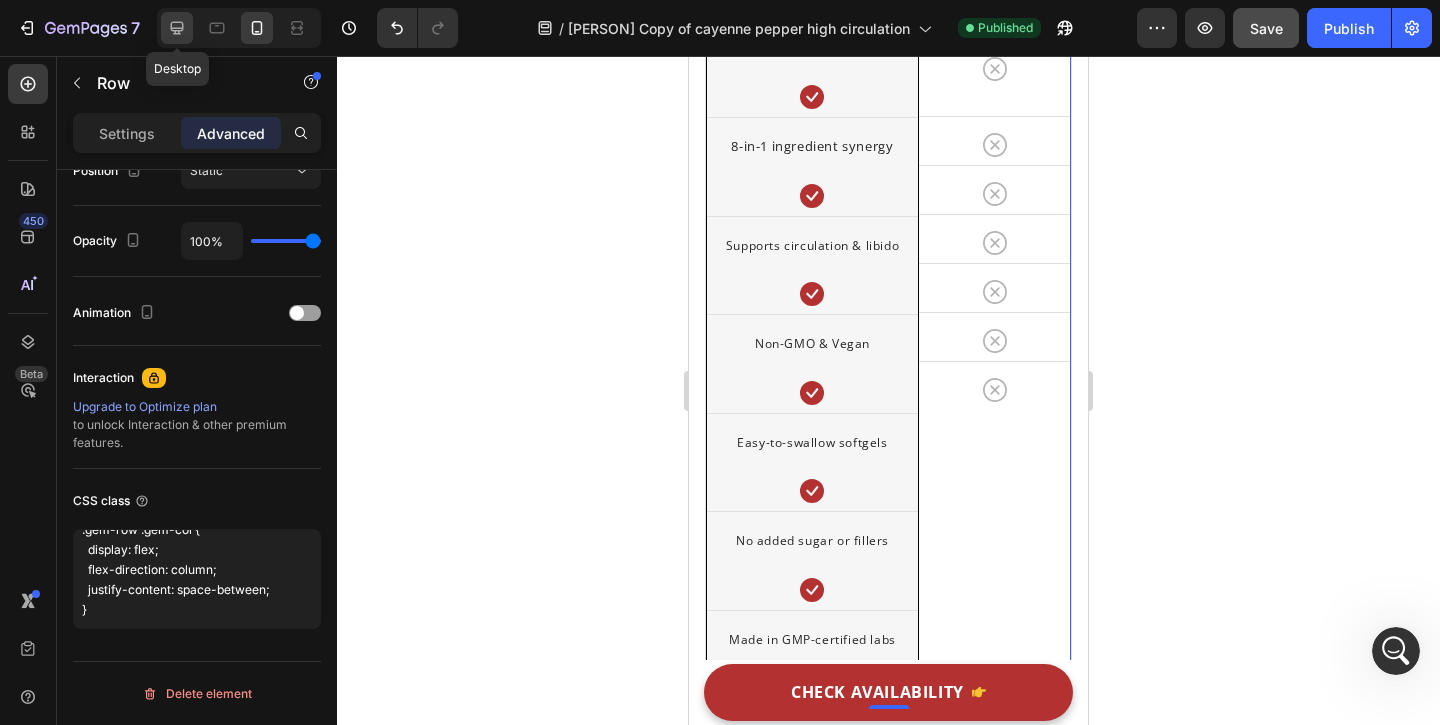 click 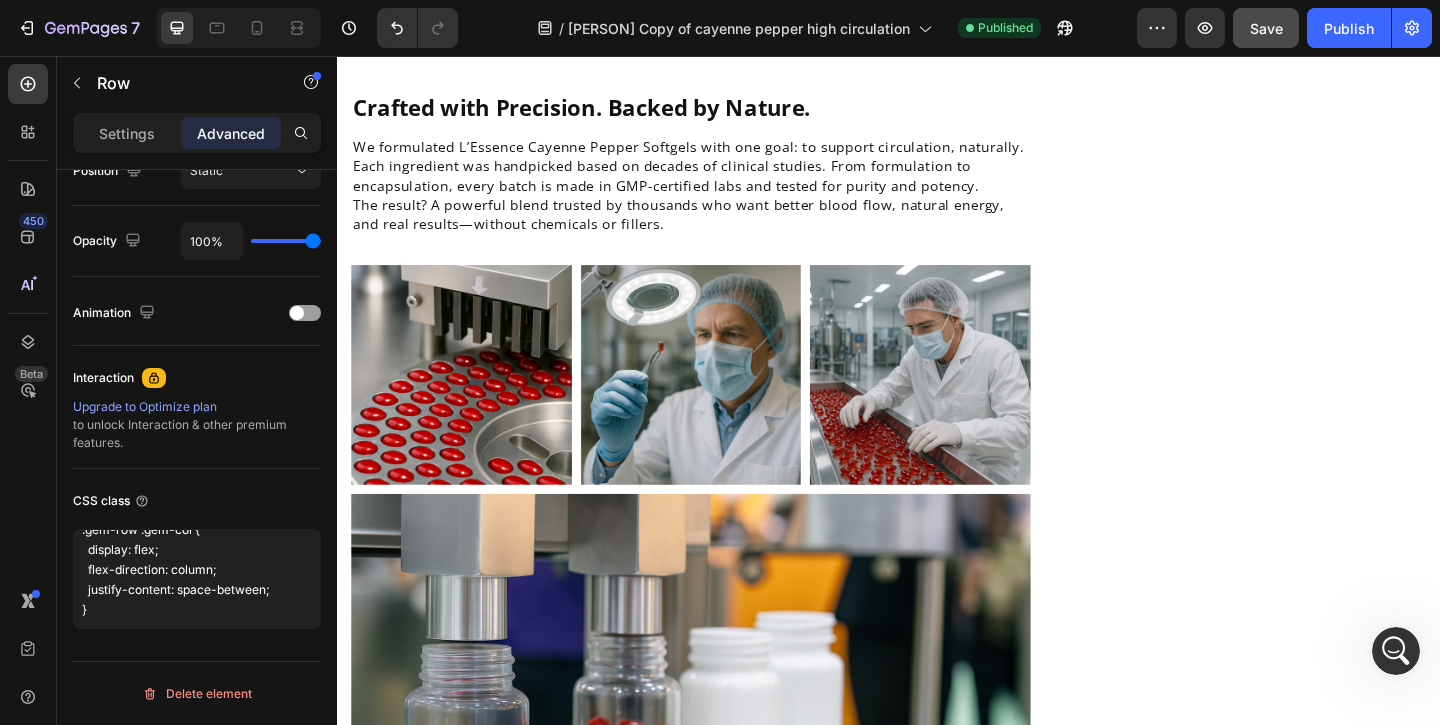 scroll, scrollTop: 4413, scrollLeft: 0, axis: vertical 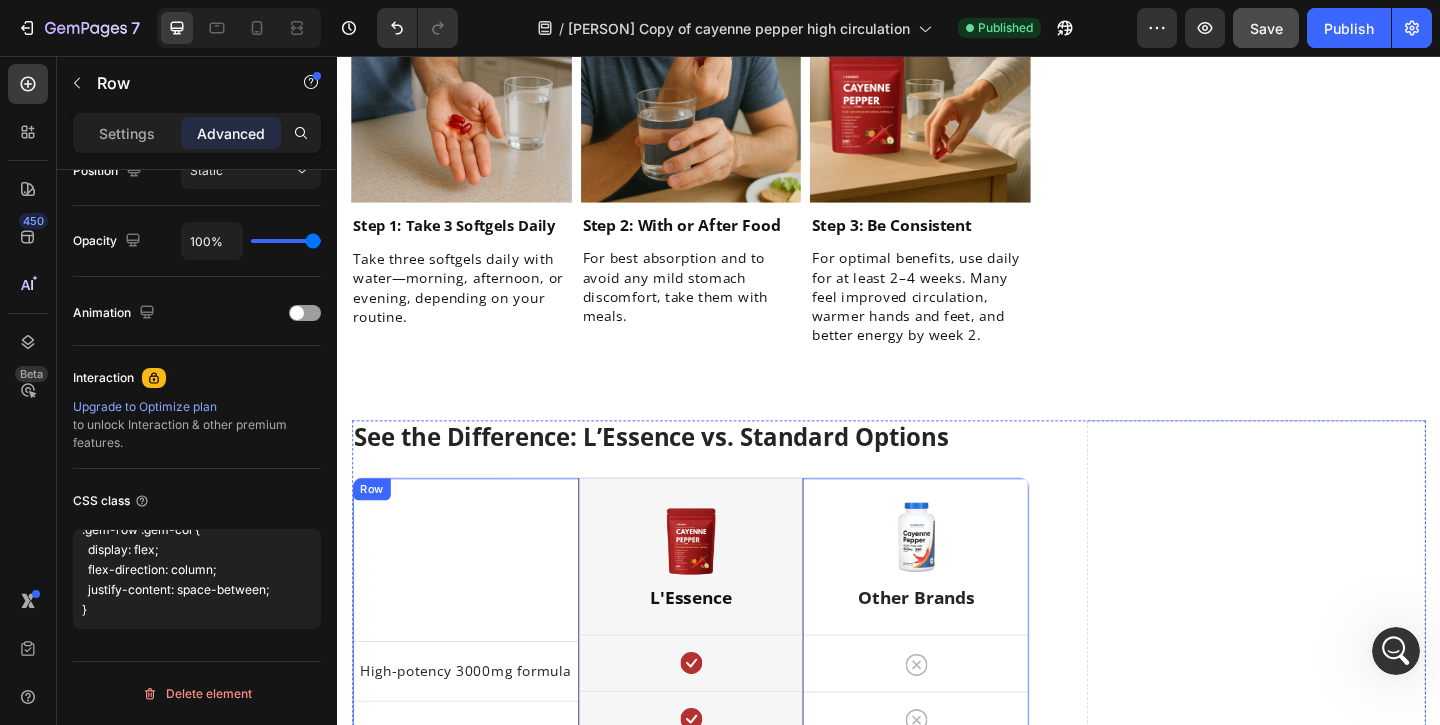 click on "Title Line High-potency 3000mg formula Text block Row 8-in-1 ingredient synergy Text block Row Supports circulation & libido Text block Row Non-GMO & Vegan Text block Row Easy-to-swallow softgels Text block Row No added sugar or fillers Text block Row Made in GMP-certified labs Text block Row" at bounding box center [476, 814] 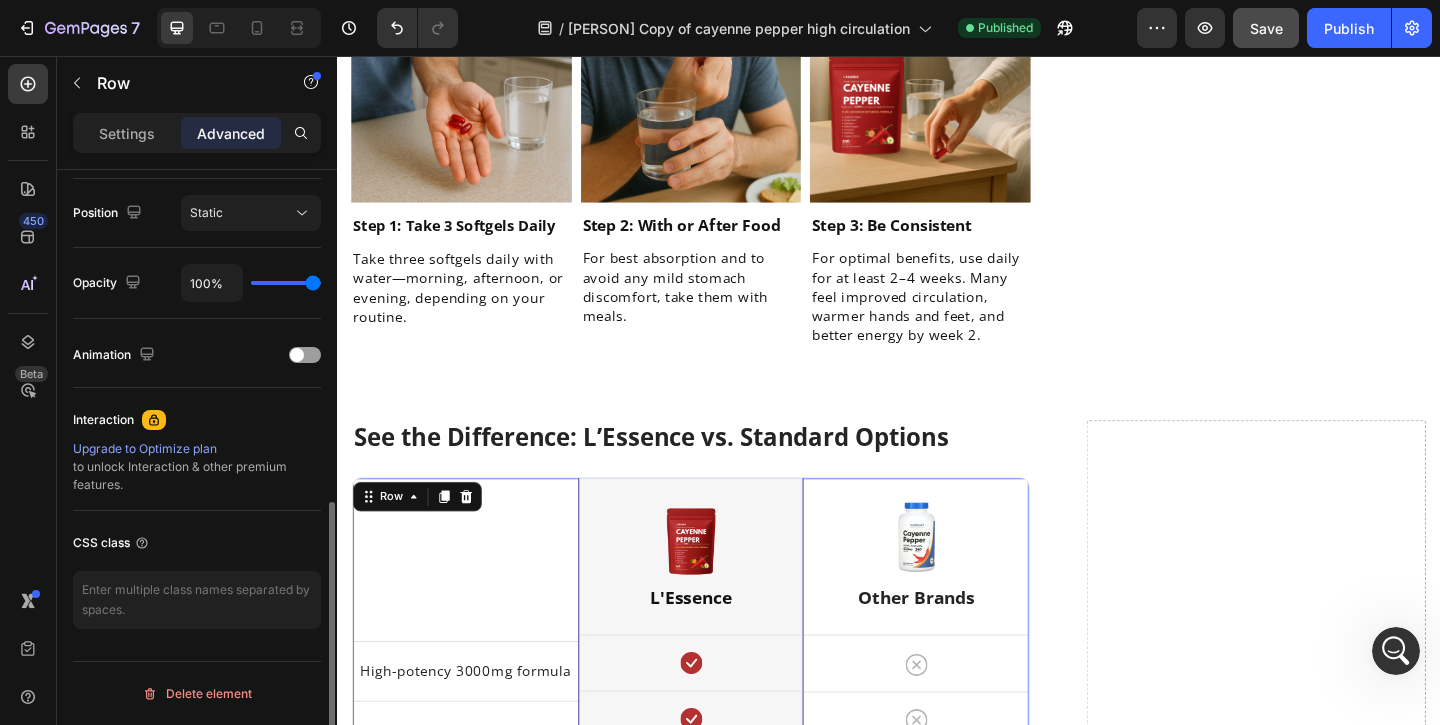 scroll, scrollTop: 722, scrollLeft: 0, axis: vertical 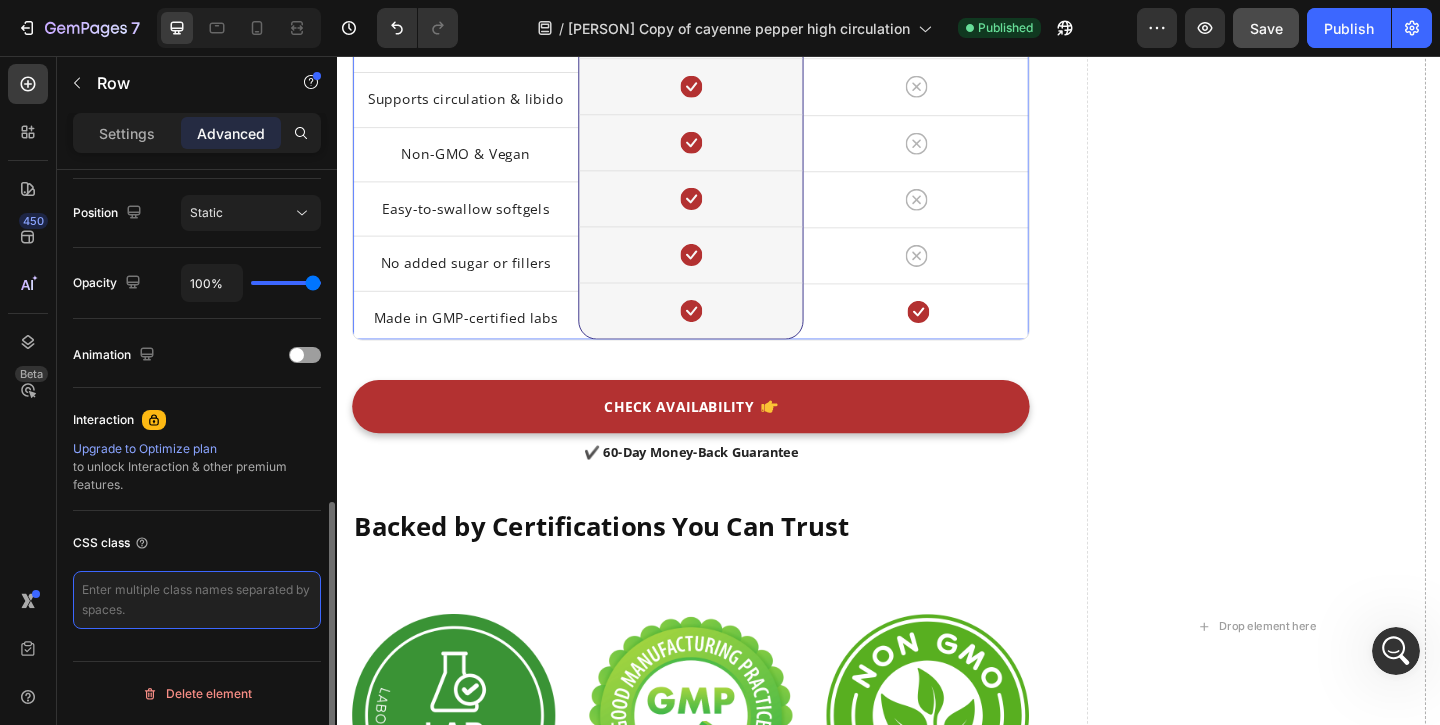 click at bounding box center [197, 600] 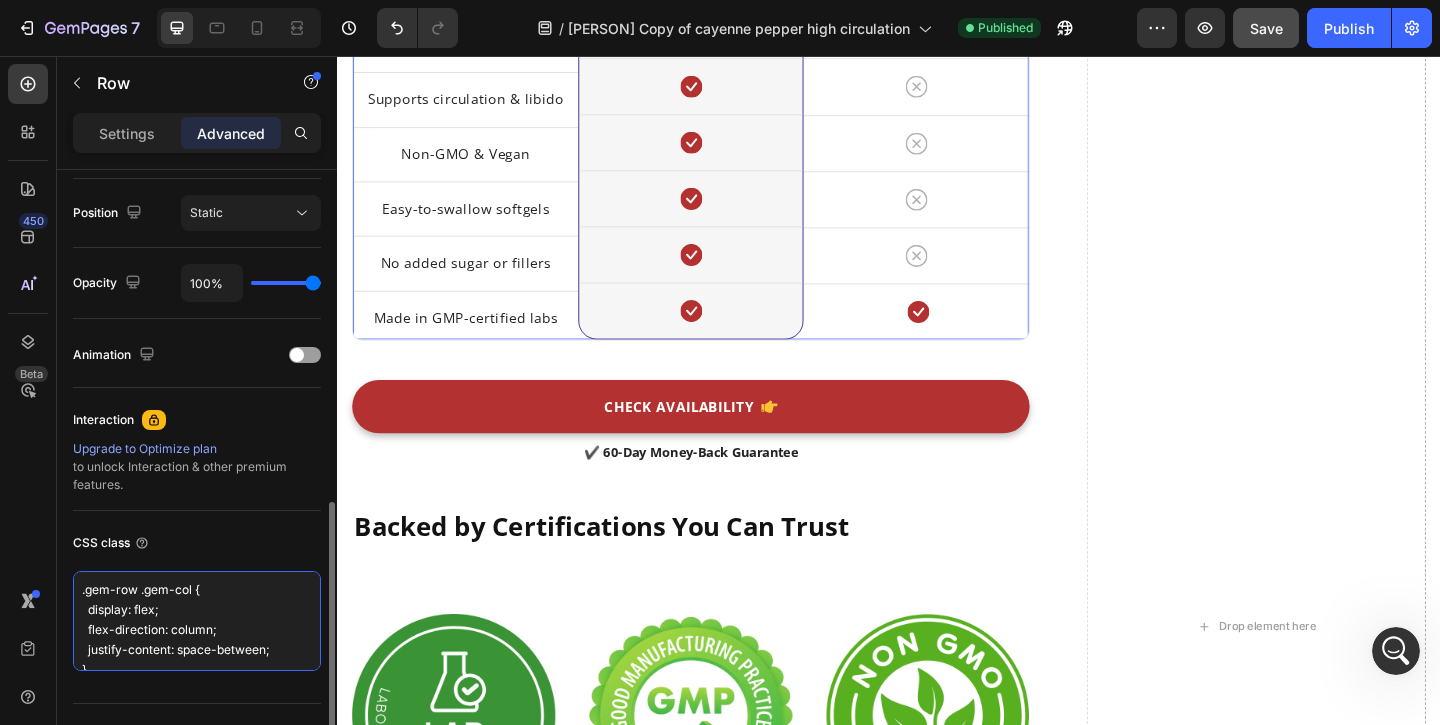 scroll, scrollTop: 7, scrollLeft: 0, axis: vertical 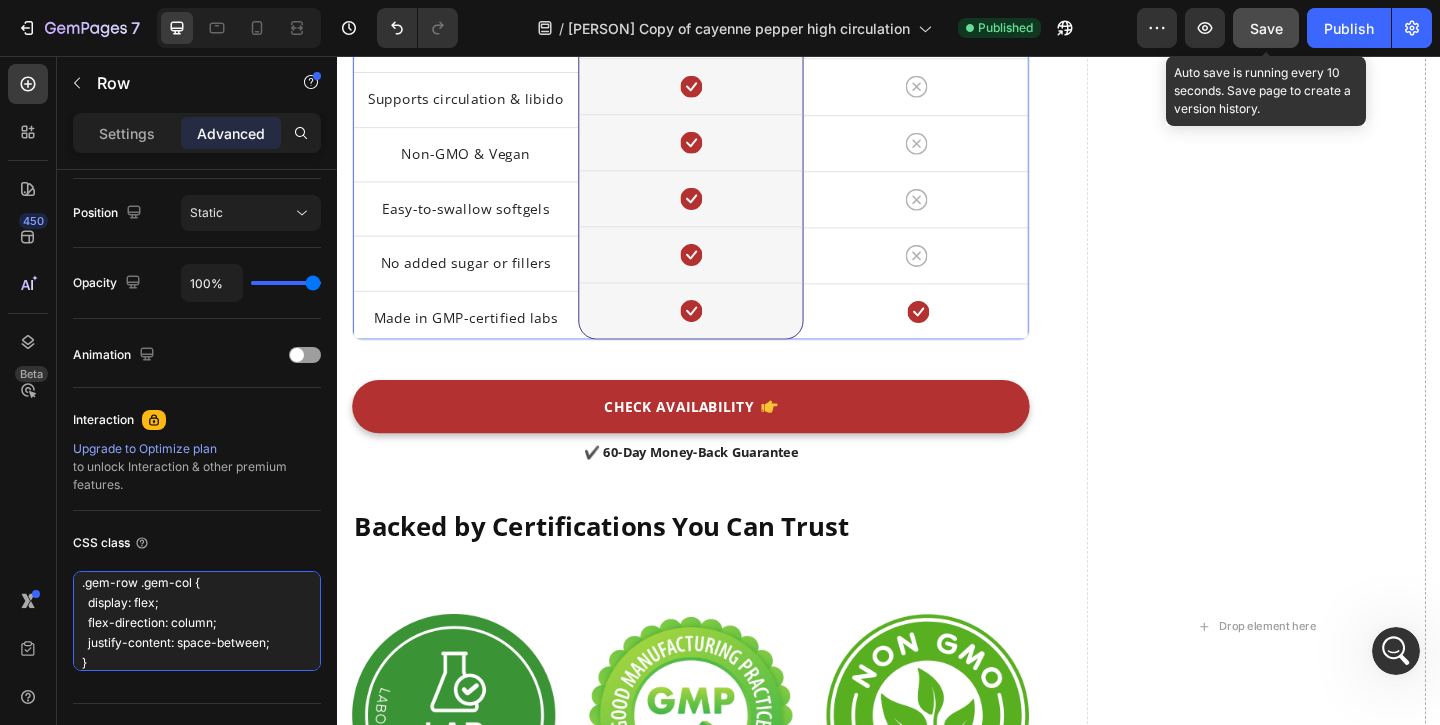 type on ".gem-row .gem-col {
display: flex;
flex-direction: column;
justify-content: space-between;
}" 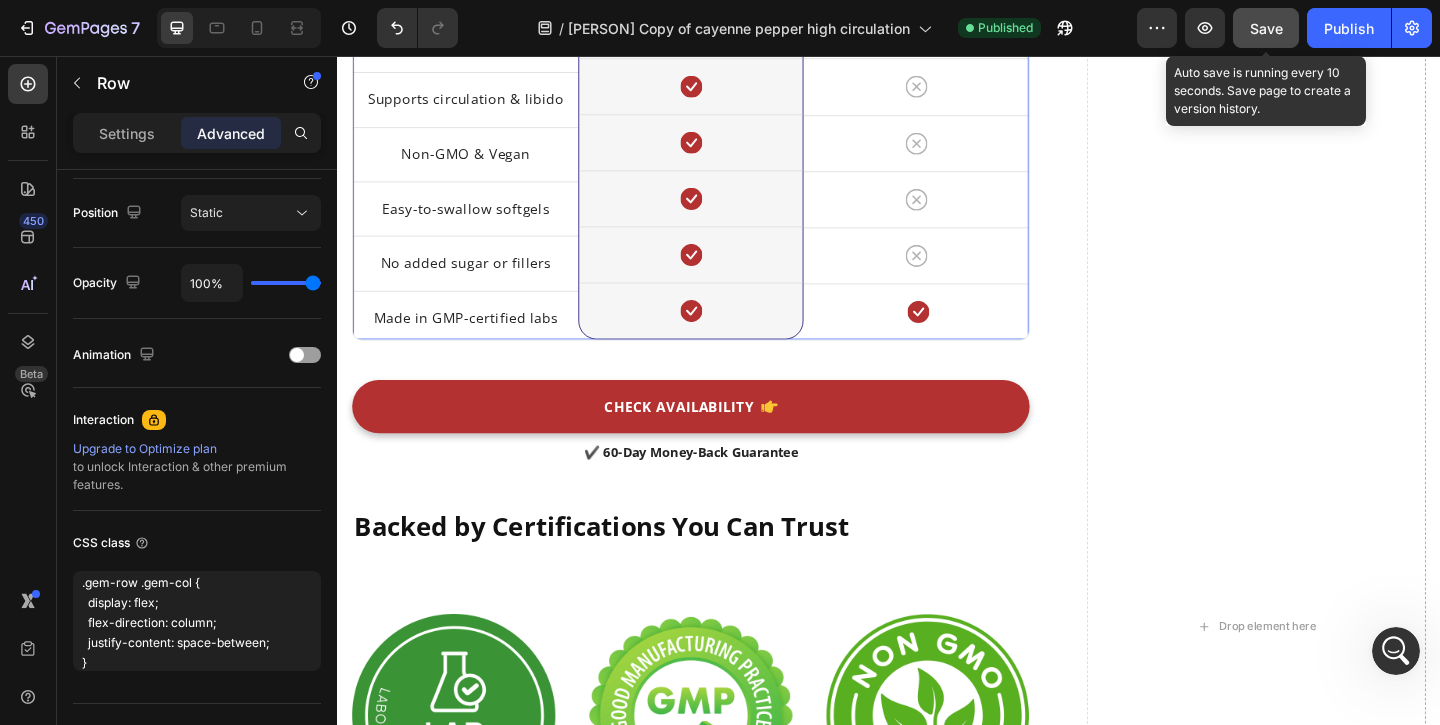 click on "Save" at bounding box center (1266, 28) 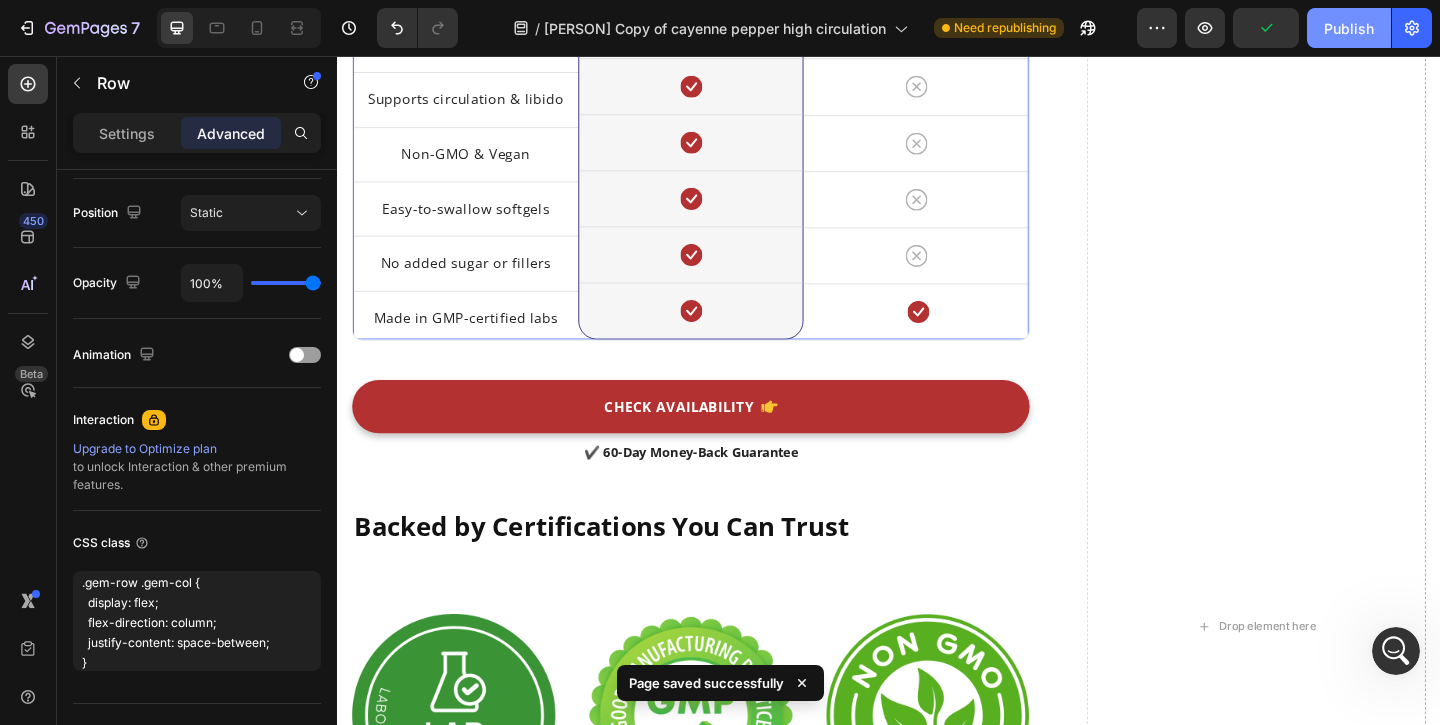 click on "Publish" at bounding box center (1349, 28) 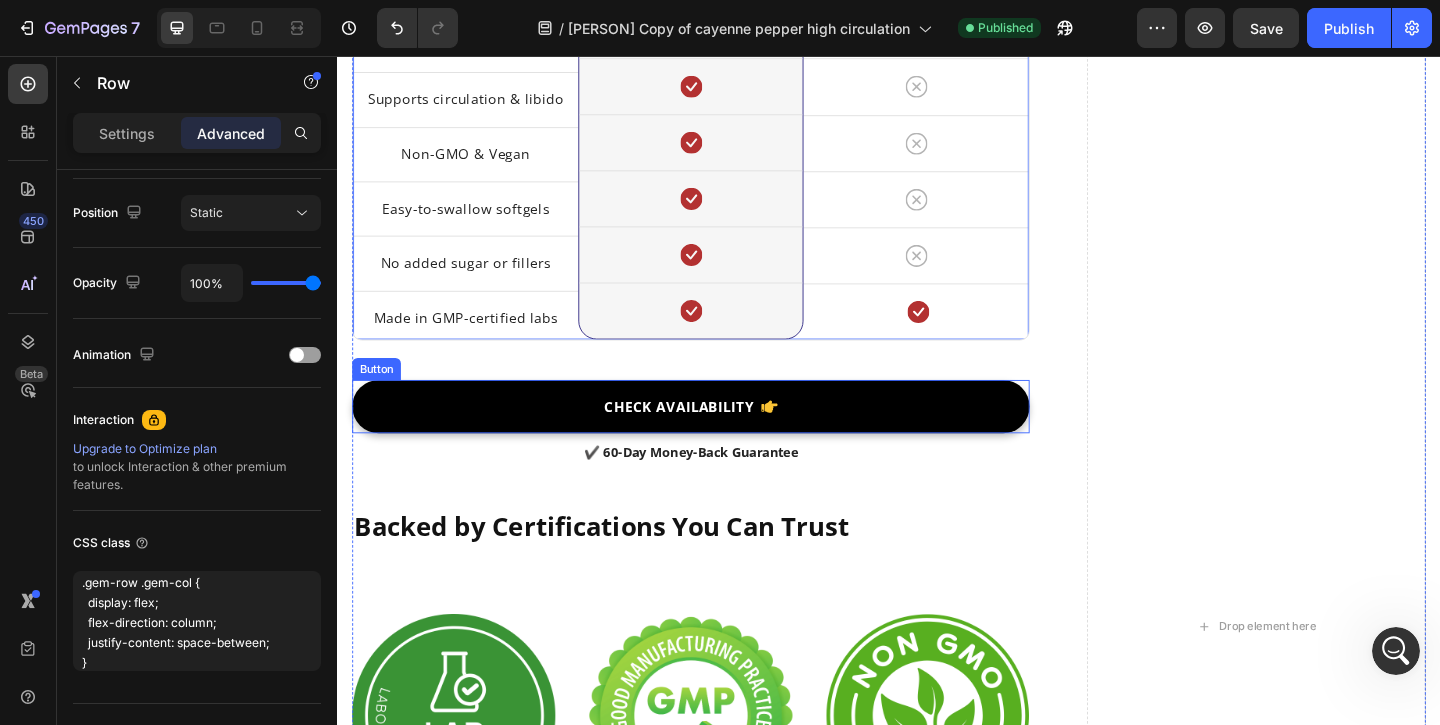 scroll, scrollTop: 4856, scrollLeft: 0, axis: vertical 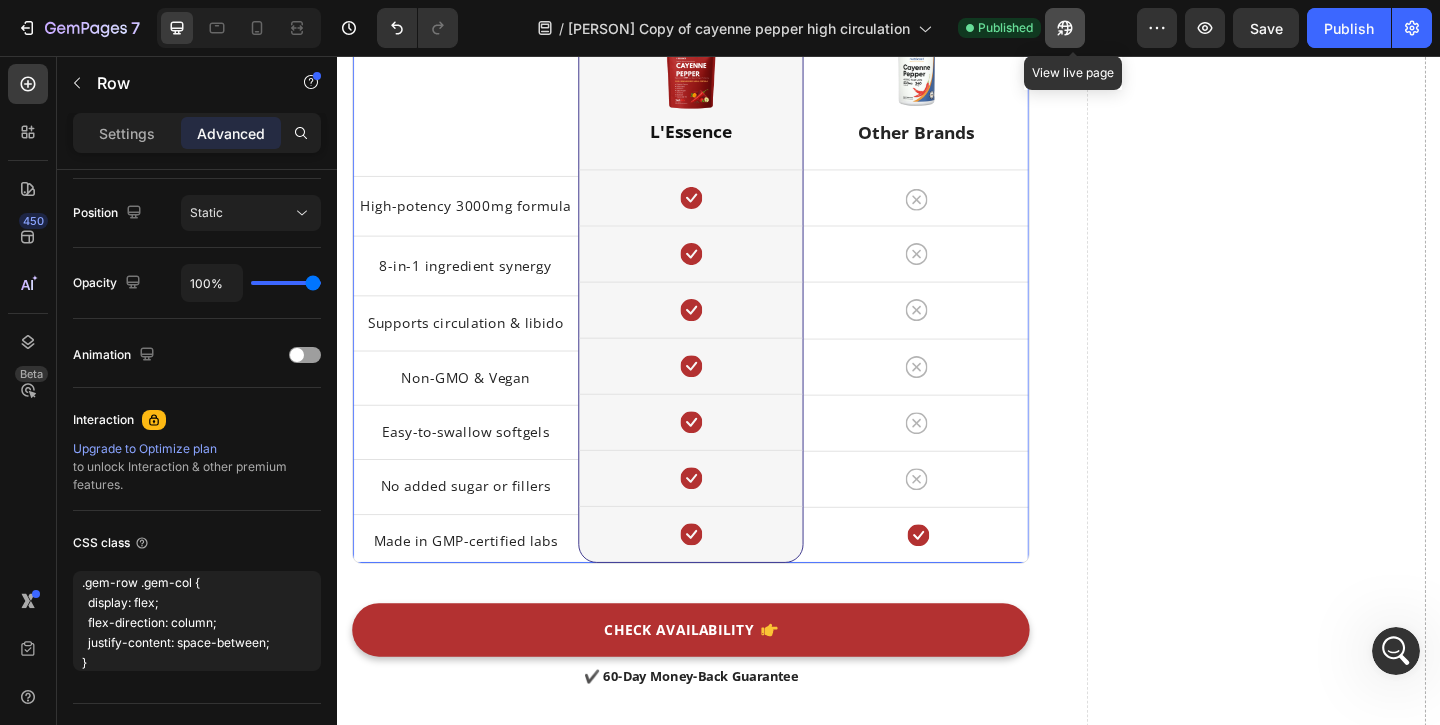 click 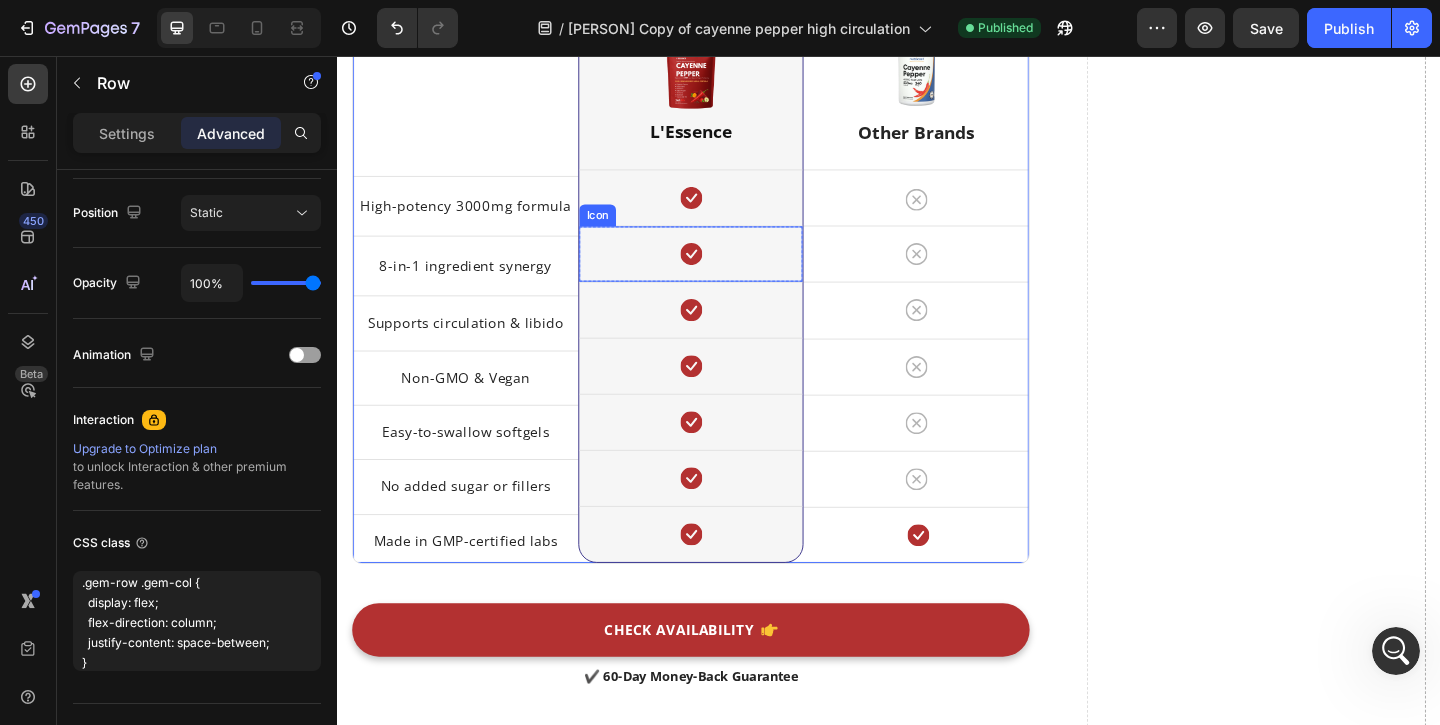 scroll, scrollTop: 4851, scrollLeft: 0, axis: vertical 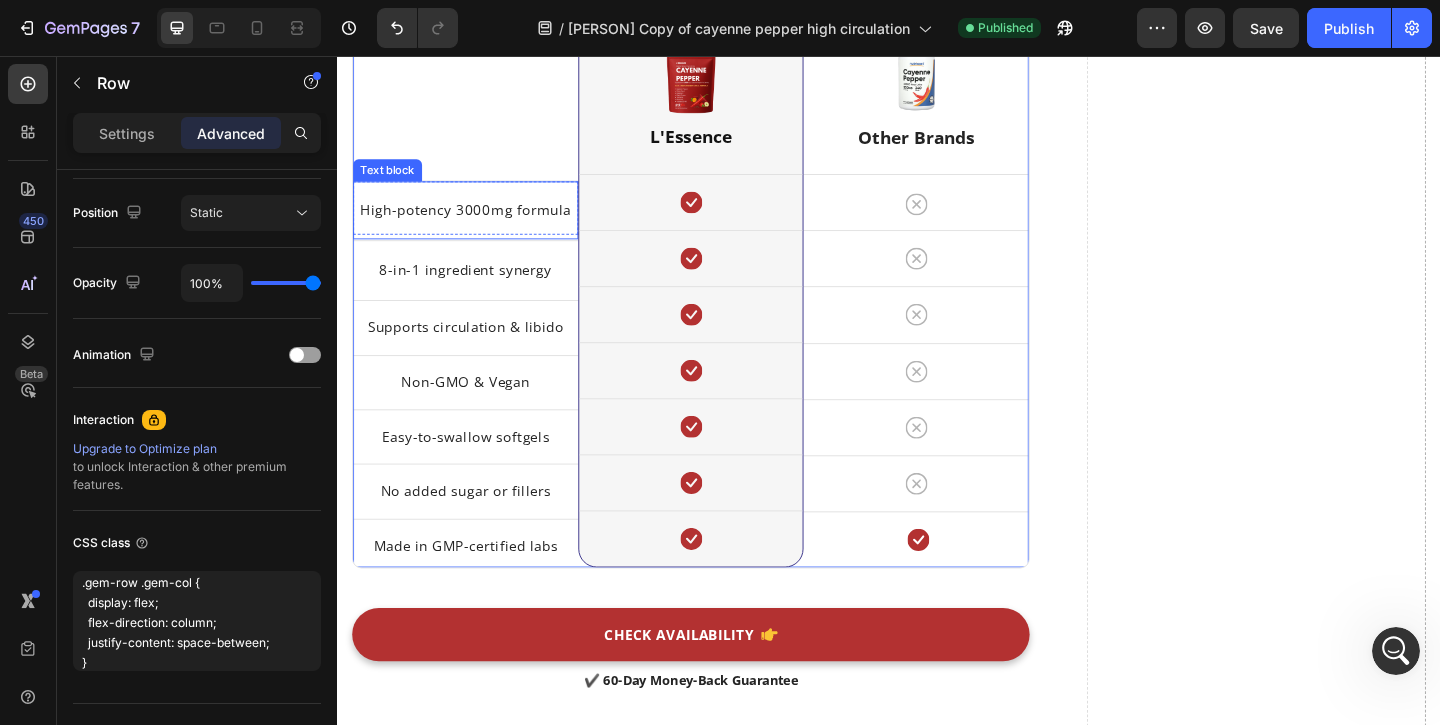 click on "High-potency 3000mg formula Text block" at bounding box center (476, 223) 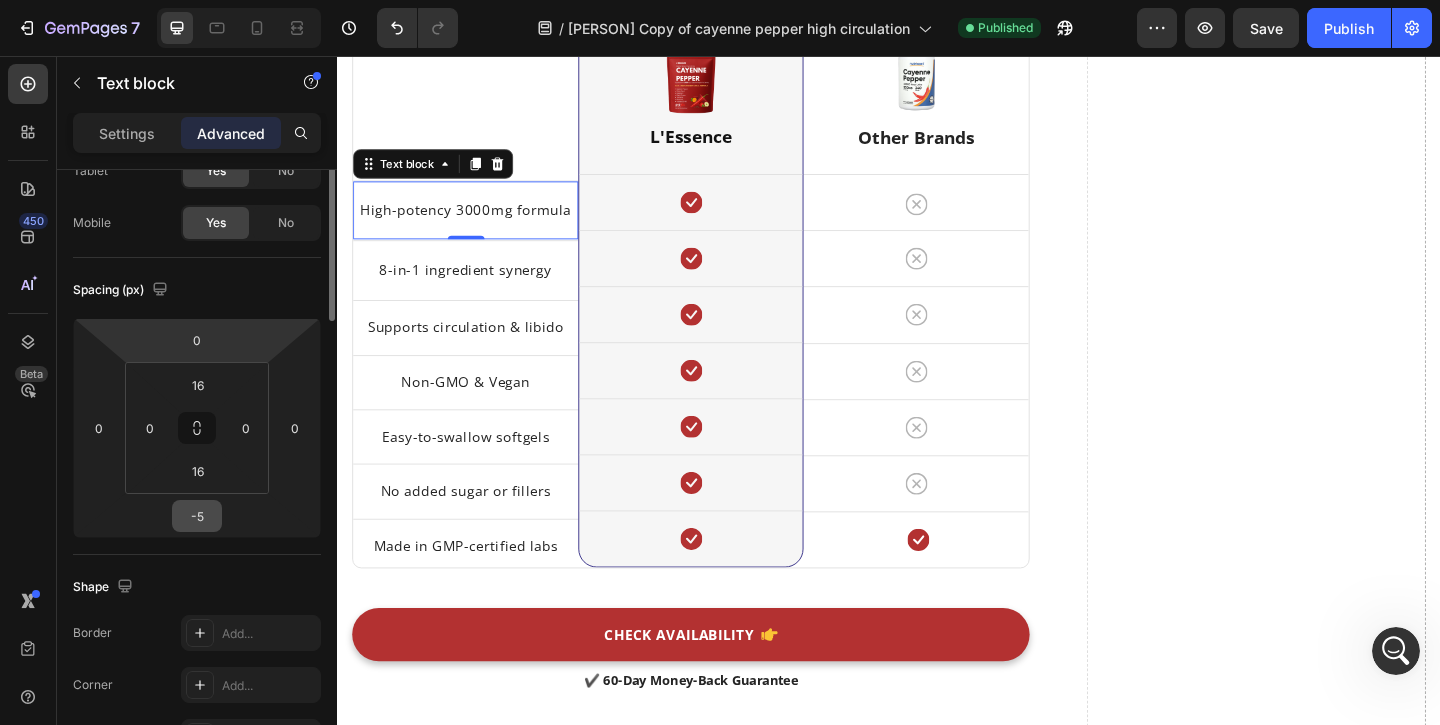scroll, scrollTop: 0, scrollLeft: 0, axis: both 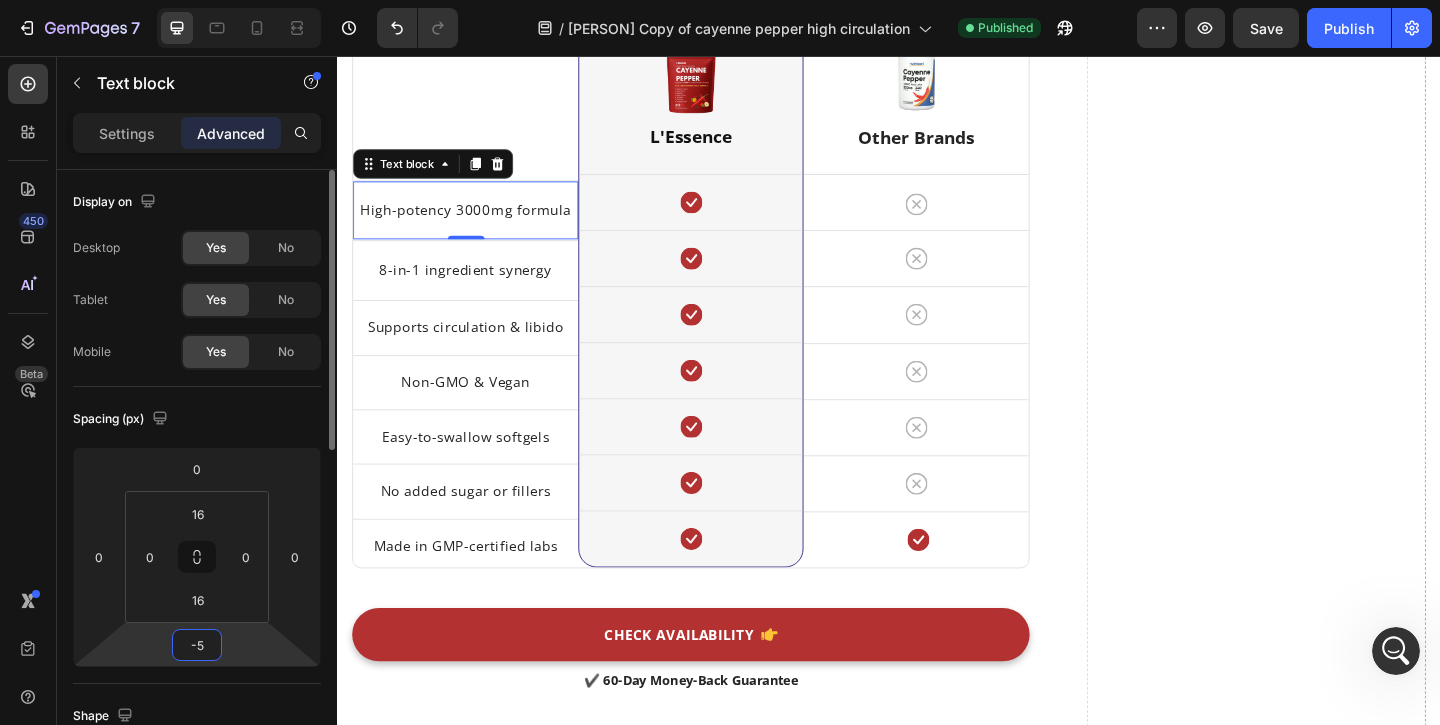 click on "-5" at bounding box center [197, 645] 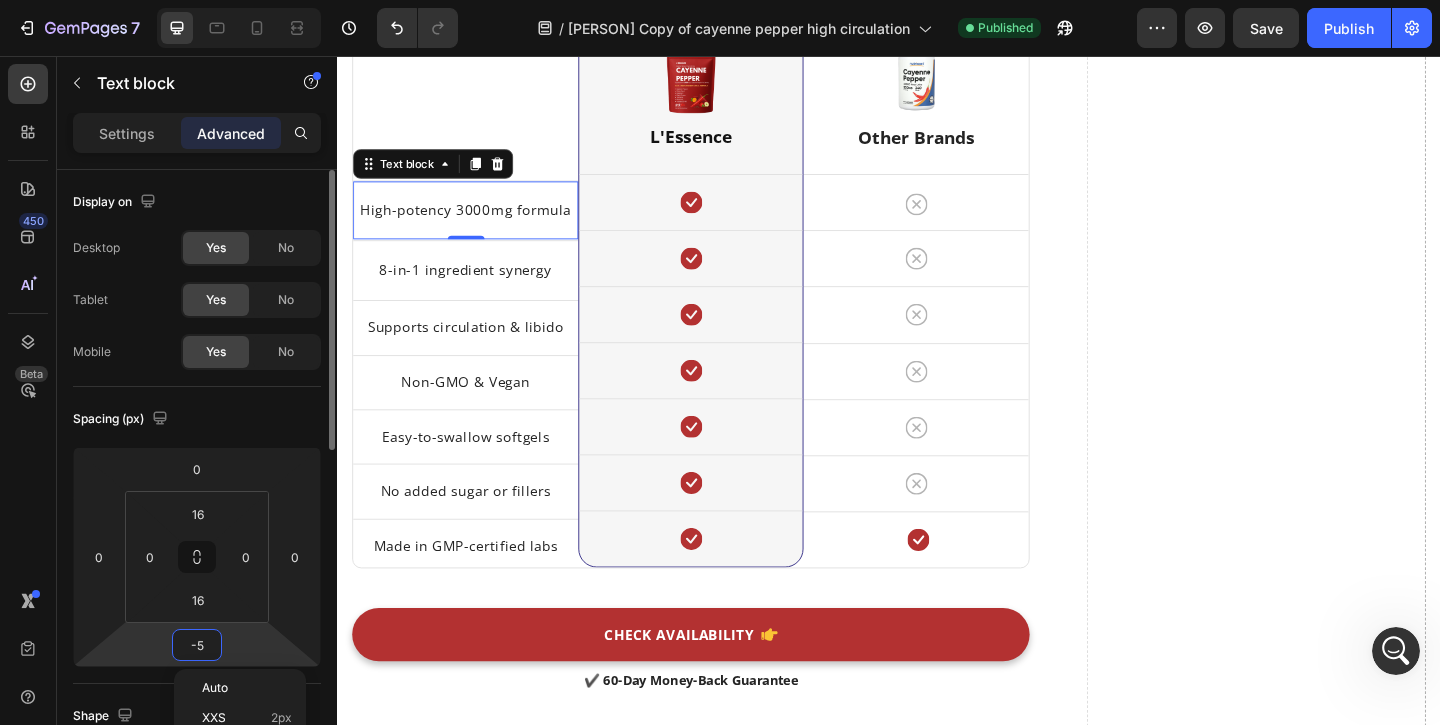 type on "0" 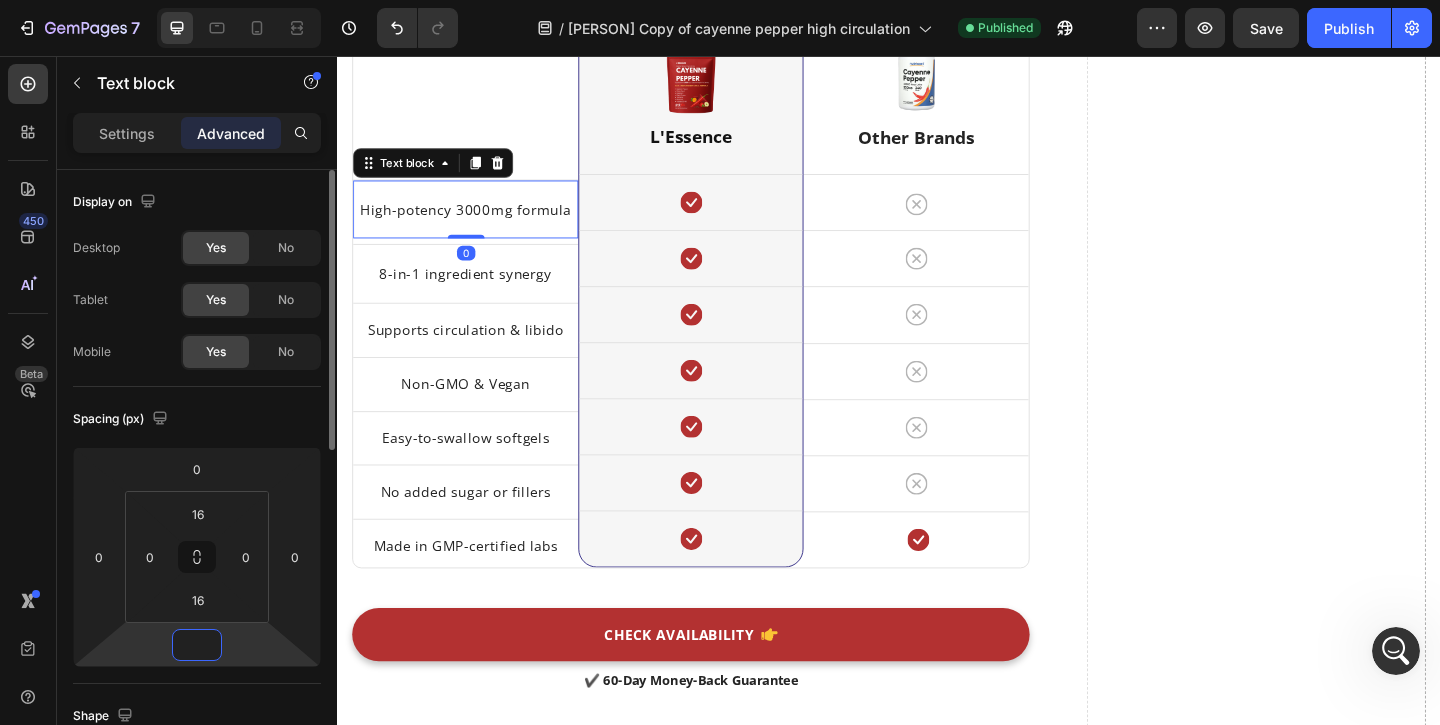 type on "0" 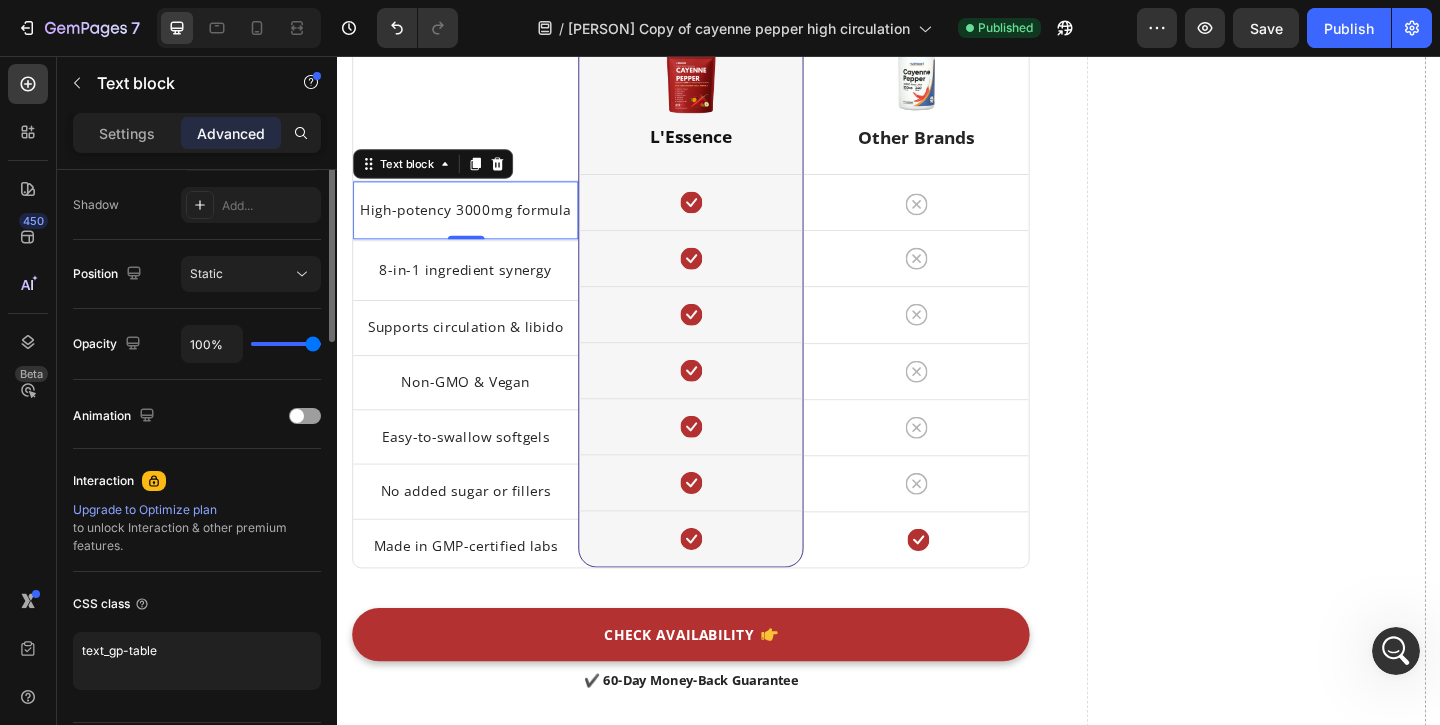 scroll, scrollTop: 680, scrollLeft: 0, axis: vertical 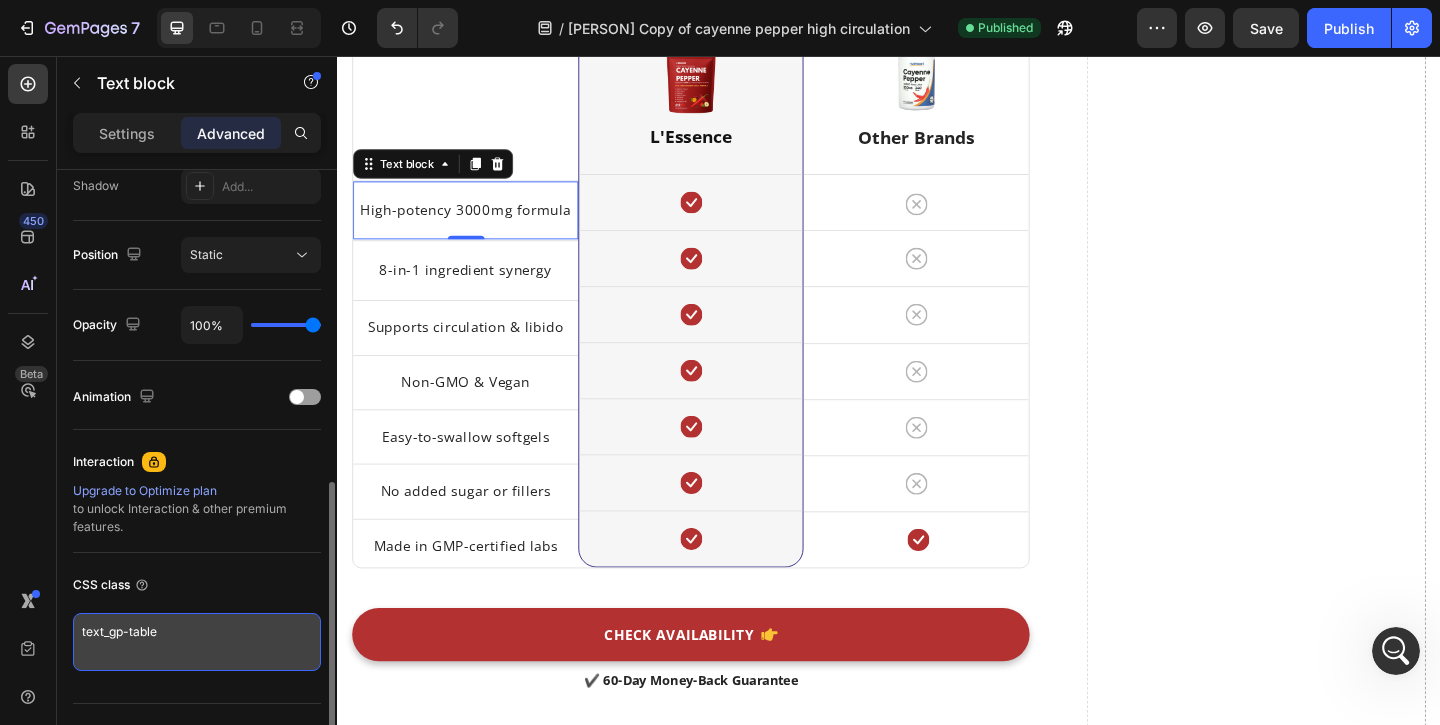 click on "text_gp-table" at bounding box center [197, 642] 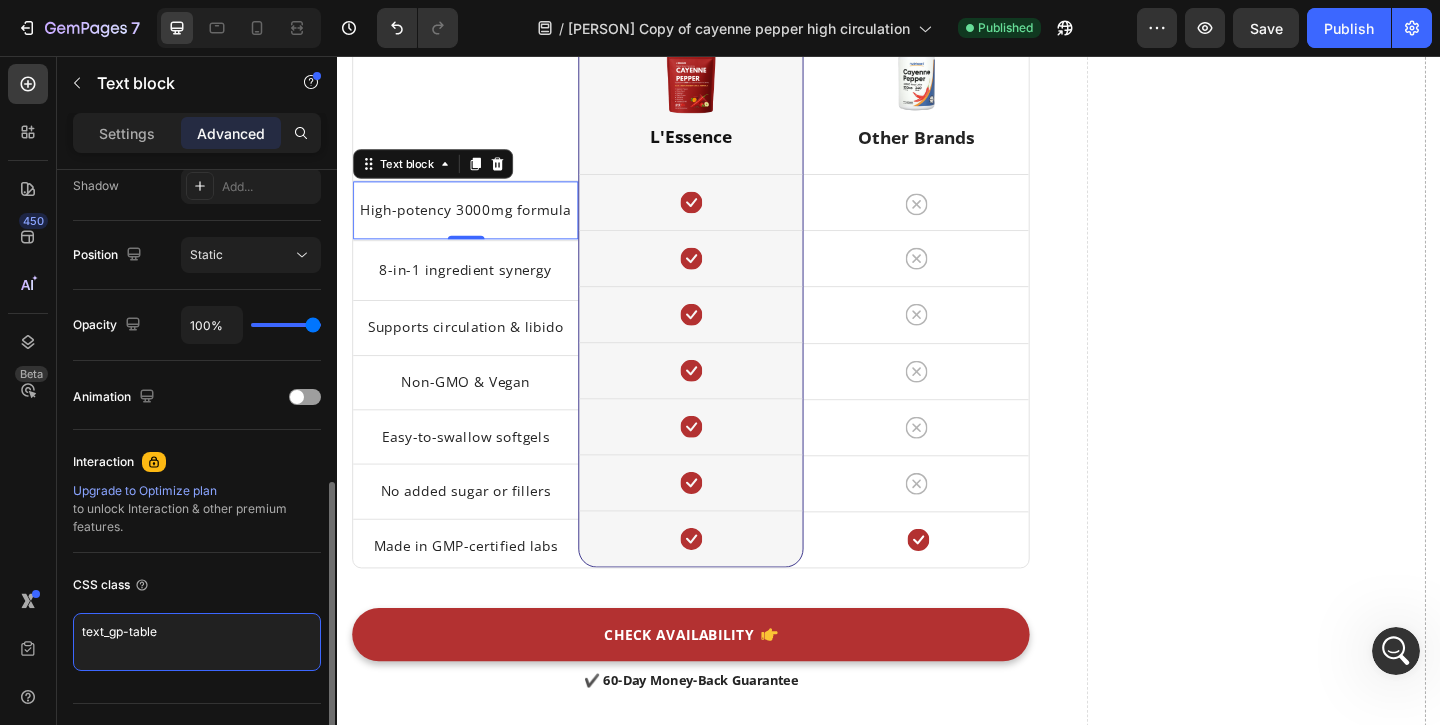 click on "text_gp-table" at bounding box center [197, 642] 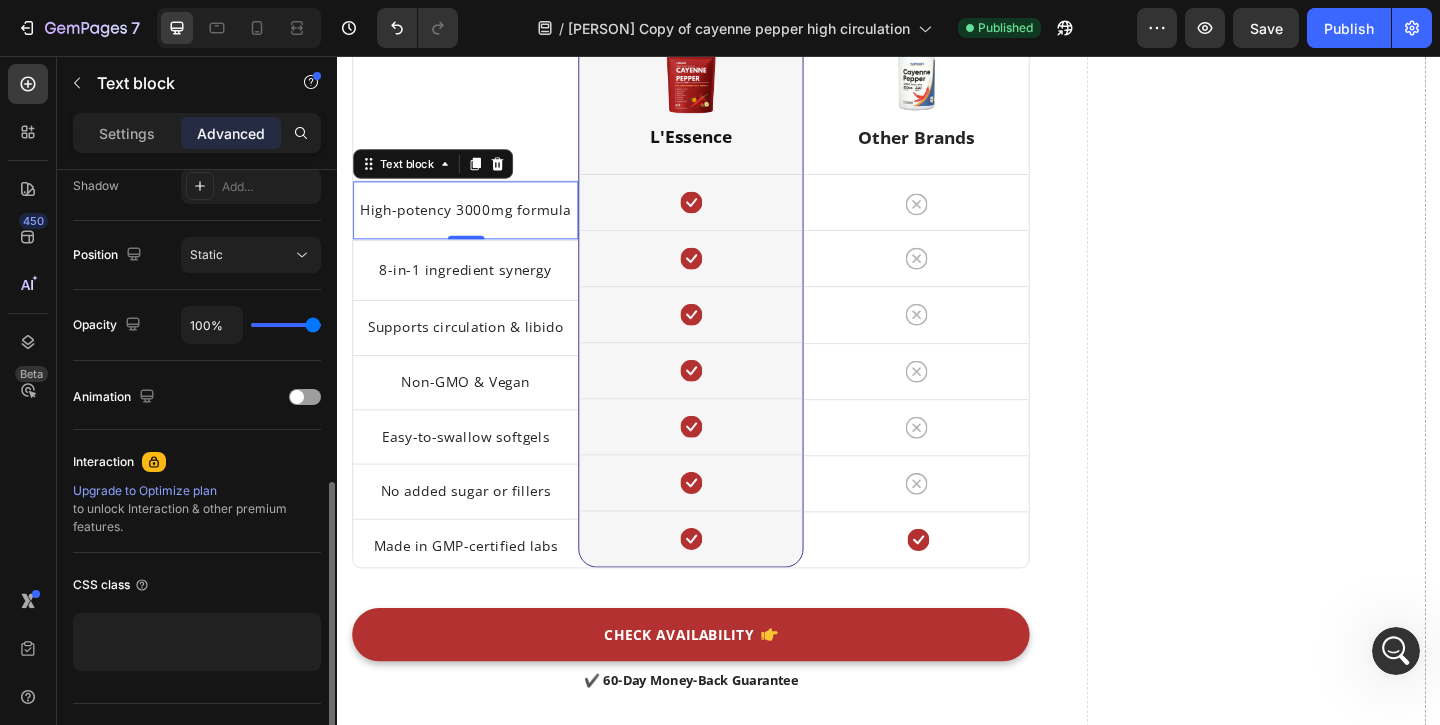 click on "CSS class" at bounding box center (197, 585) 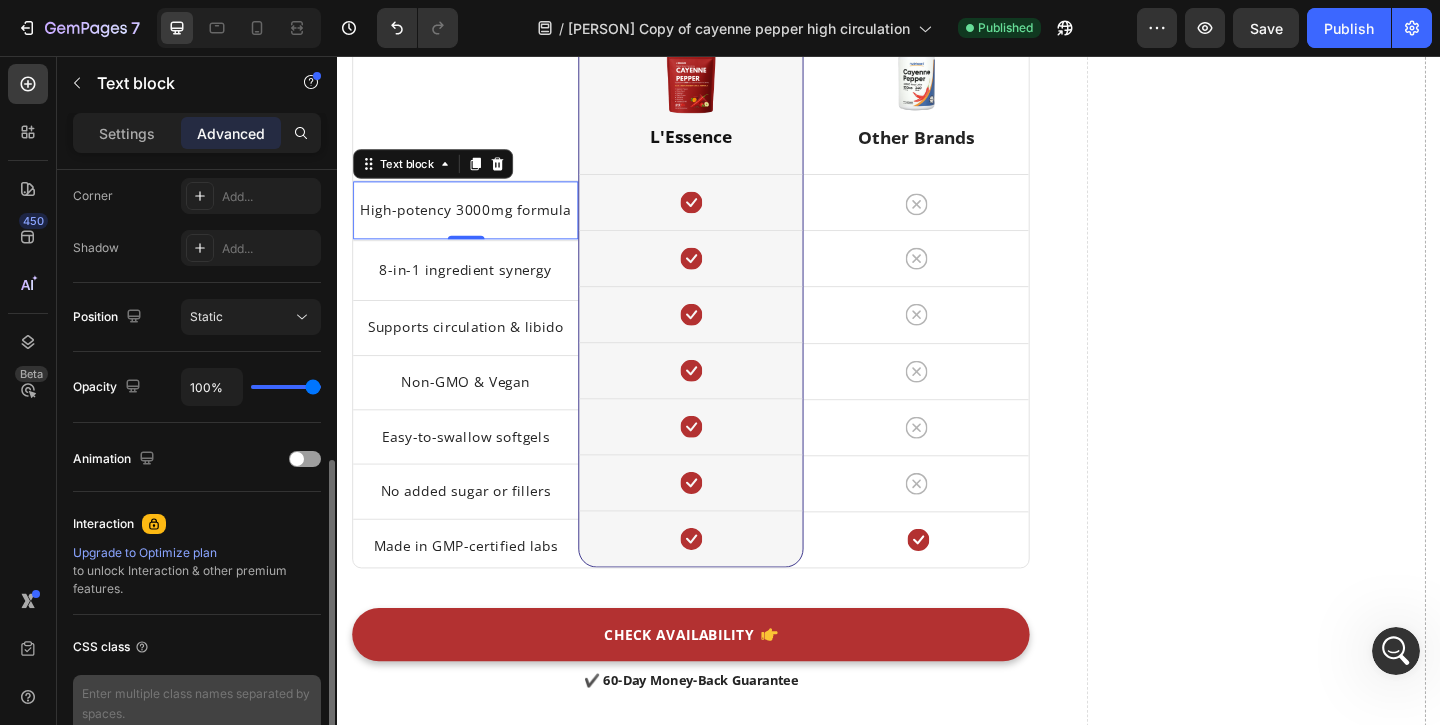 scroll, scrollTop: 622, scrollLeft: 0, axis: vertical 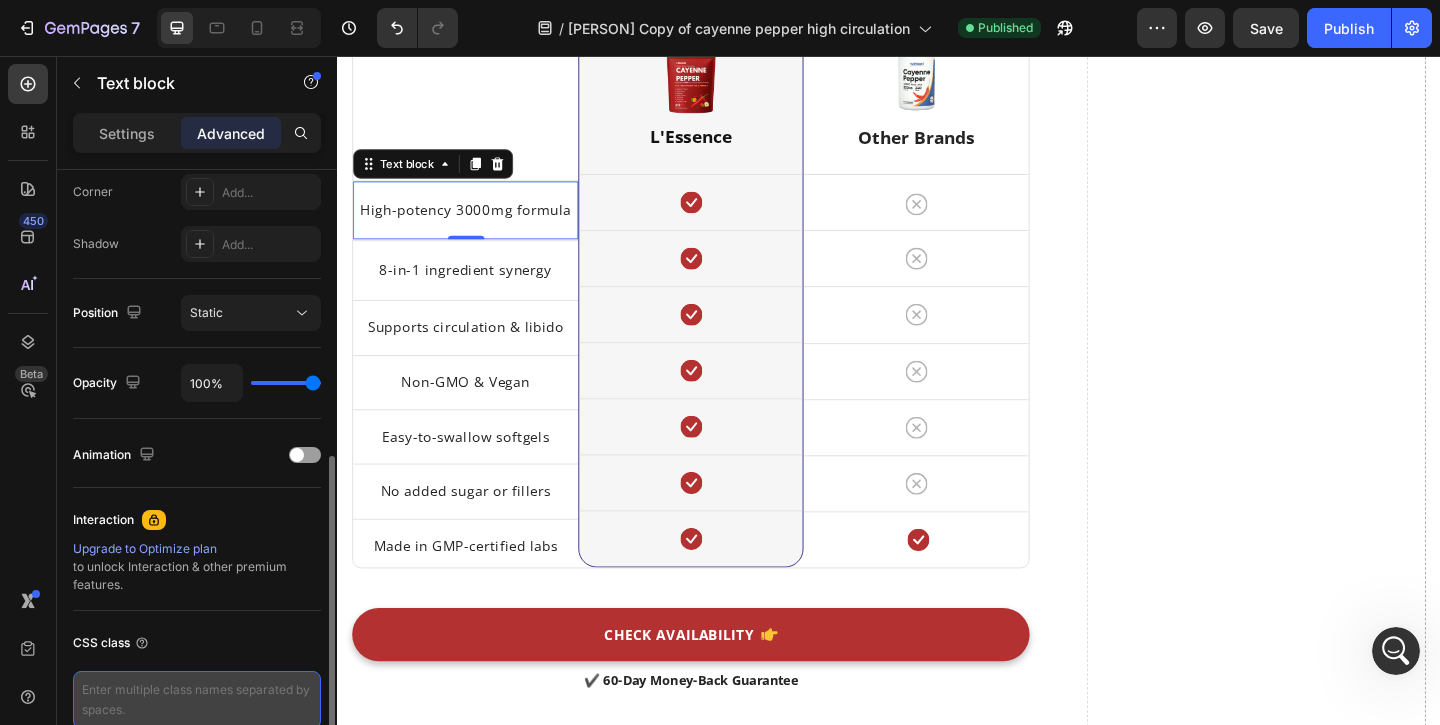 click at bounding box center [197, 700] 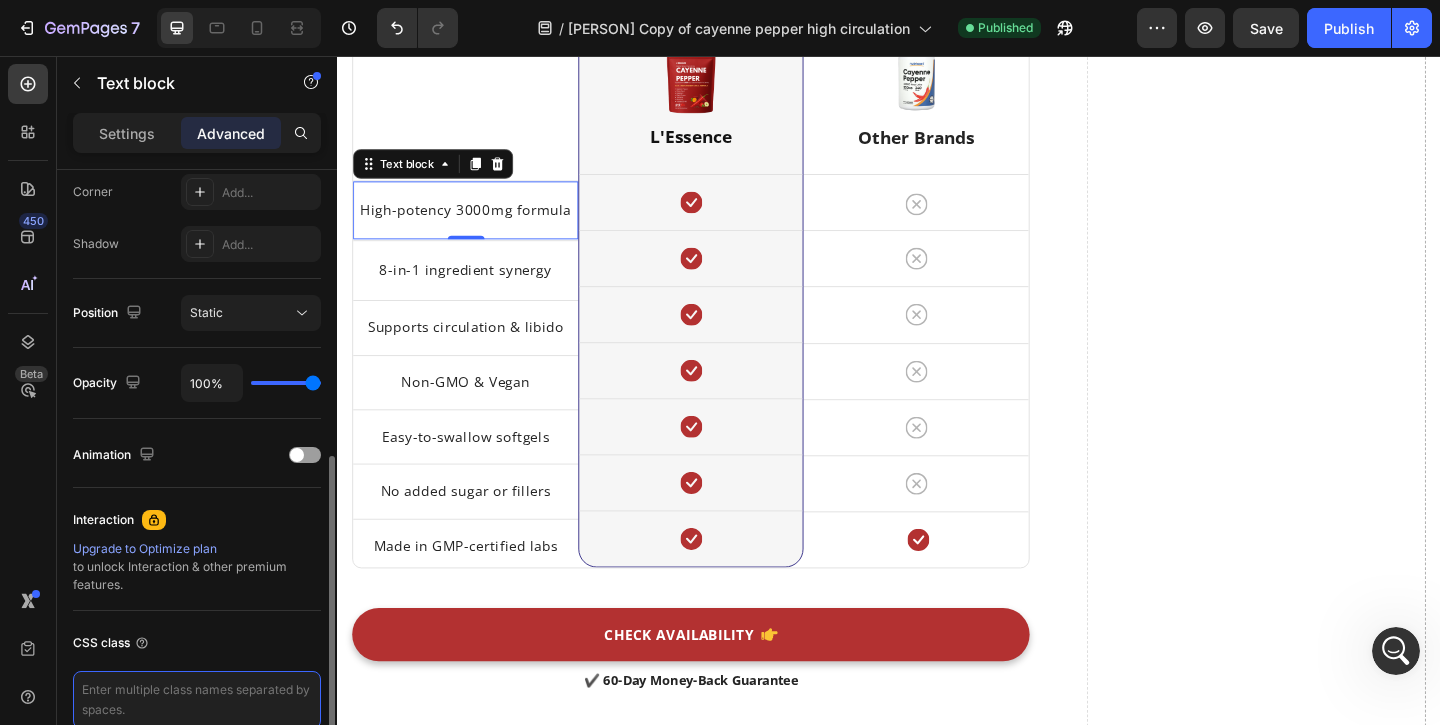 click at bounding box center [197, 700] 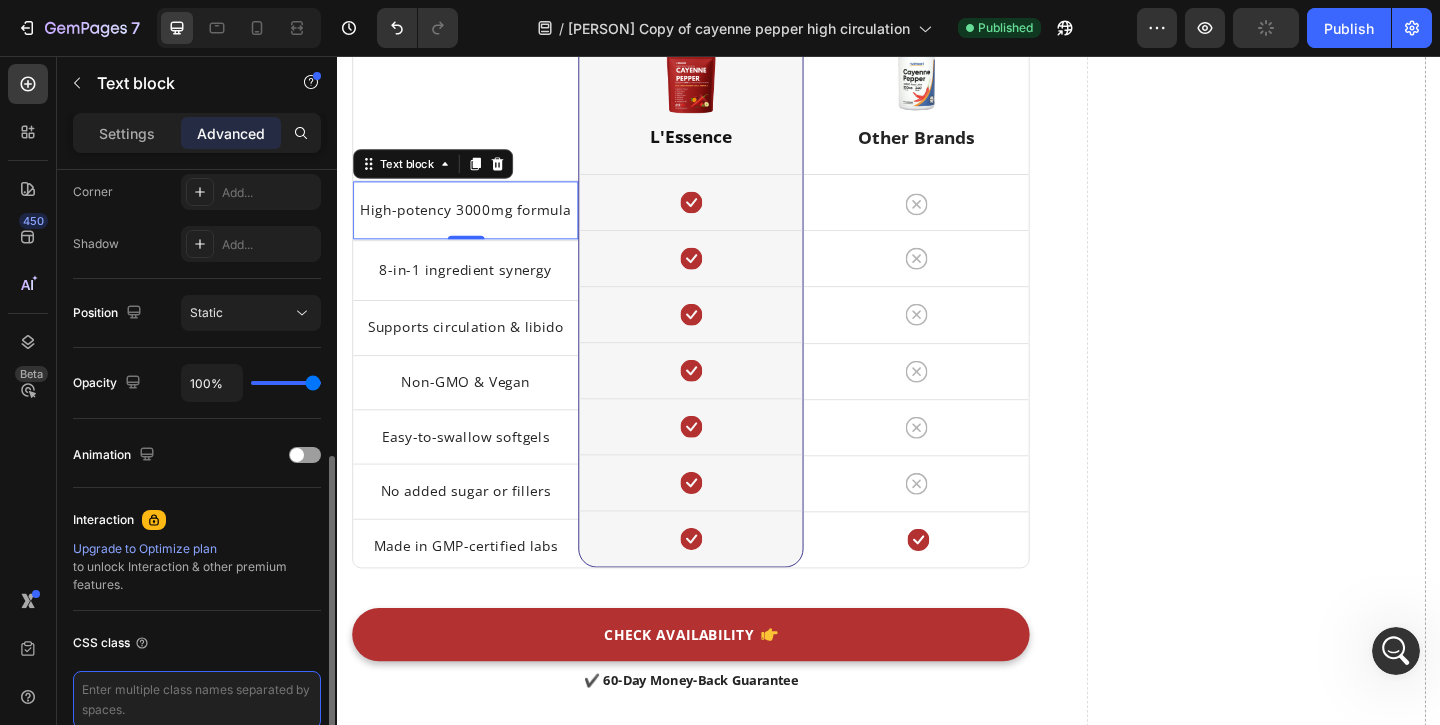 paste on ".gem-row .gem-col {
display: flex;
flex-direction: column;
justify-content: space-between;
}" 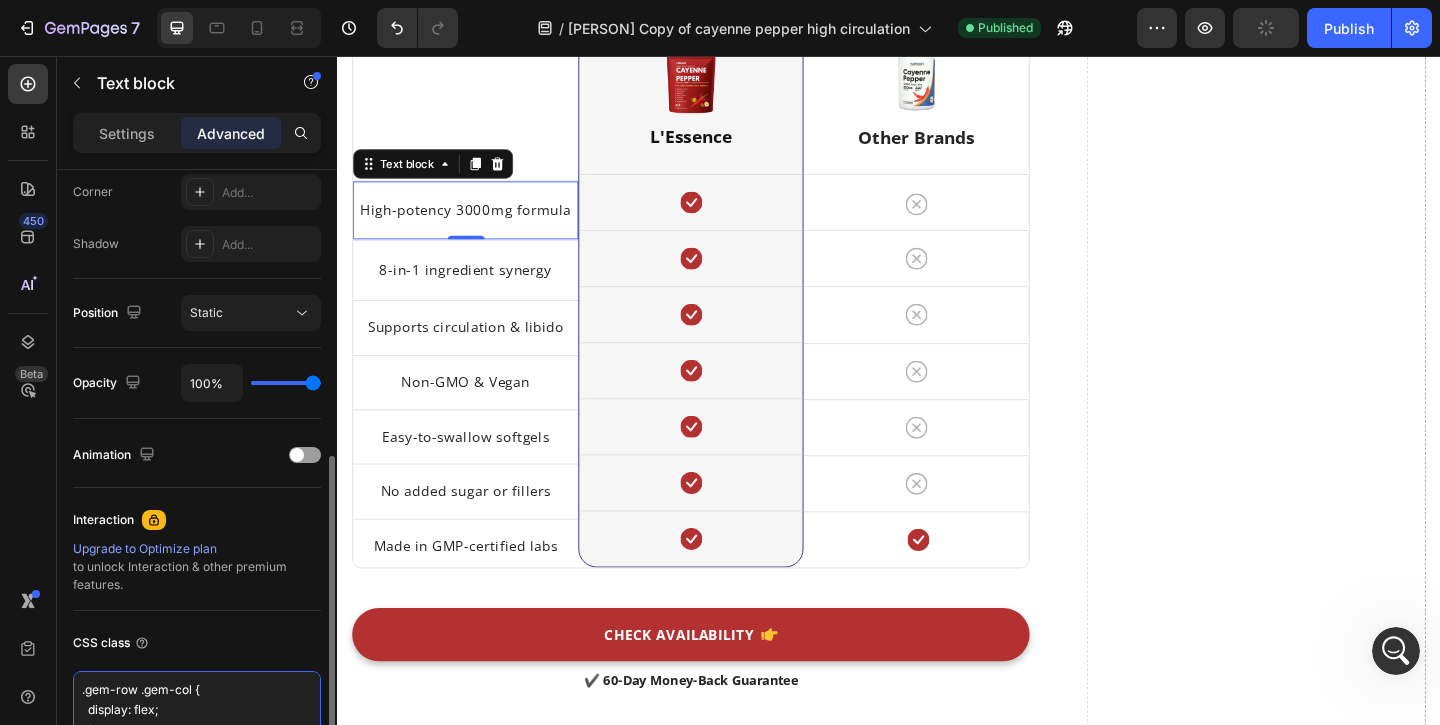 scroll, scrollTop: 7, scrollLeft: 0, axis: vertical 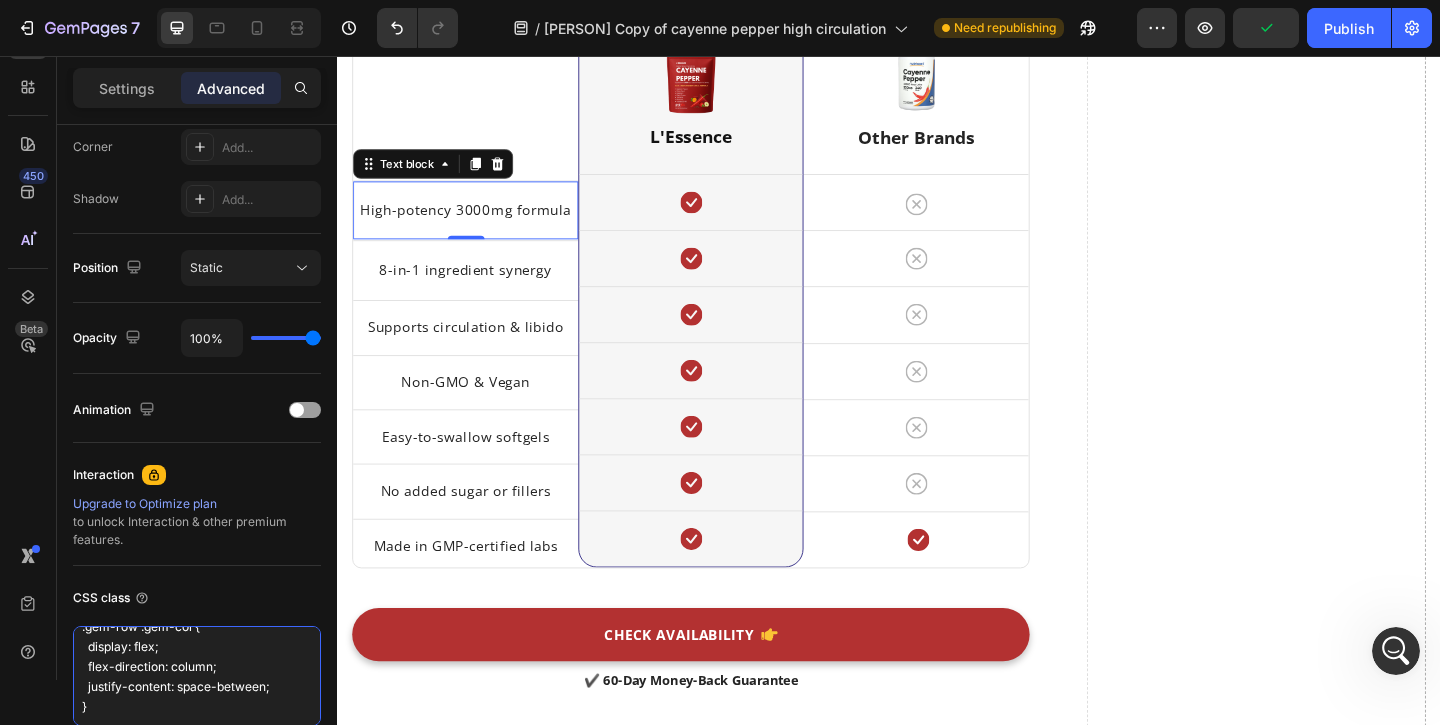 drag, startPoint x: 78, startPoint y: 640, endPoint x: 242, endPoint y: 762, distance: 204.40157 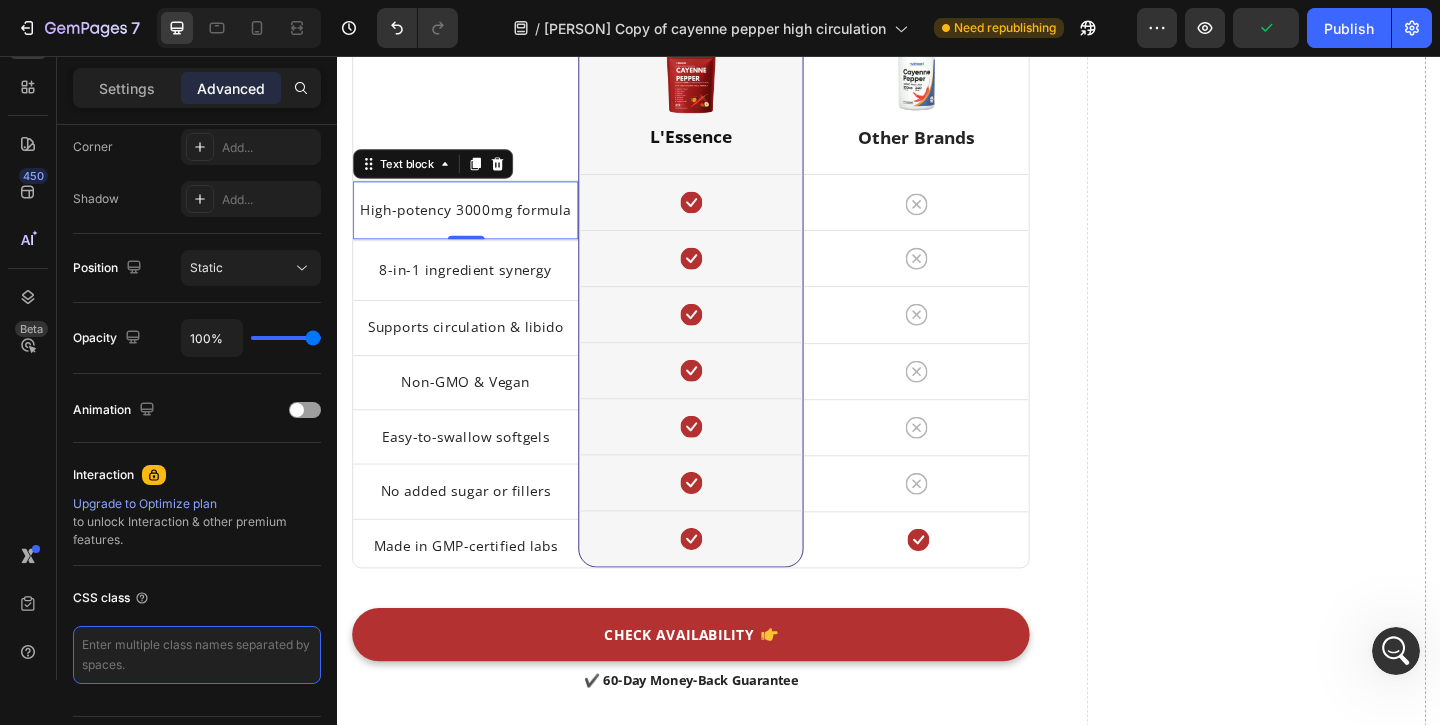 scroll, scrollTop: 0, scrollLeft: 0, axis: both 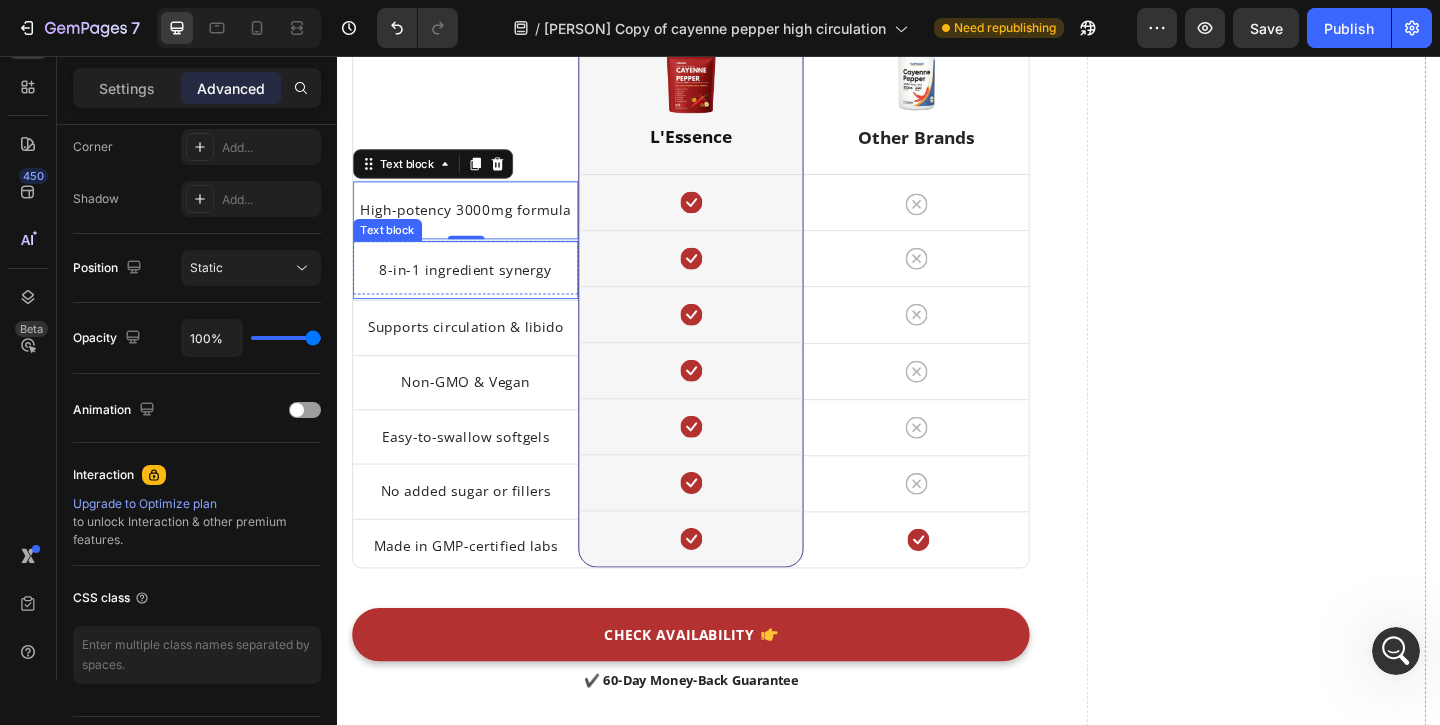 click on "8-in-1 ingredient synergy" at bounding box center [476, 288] 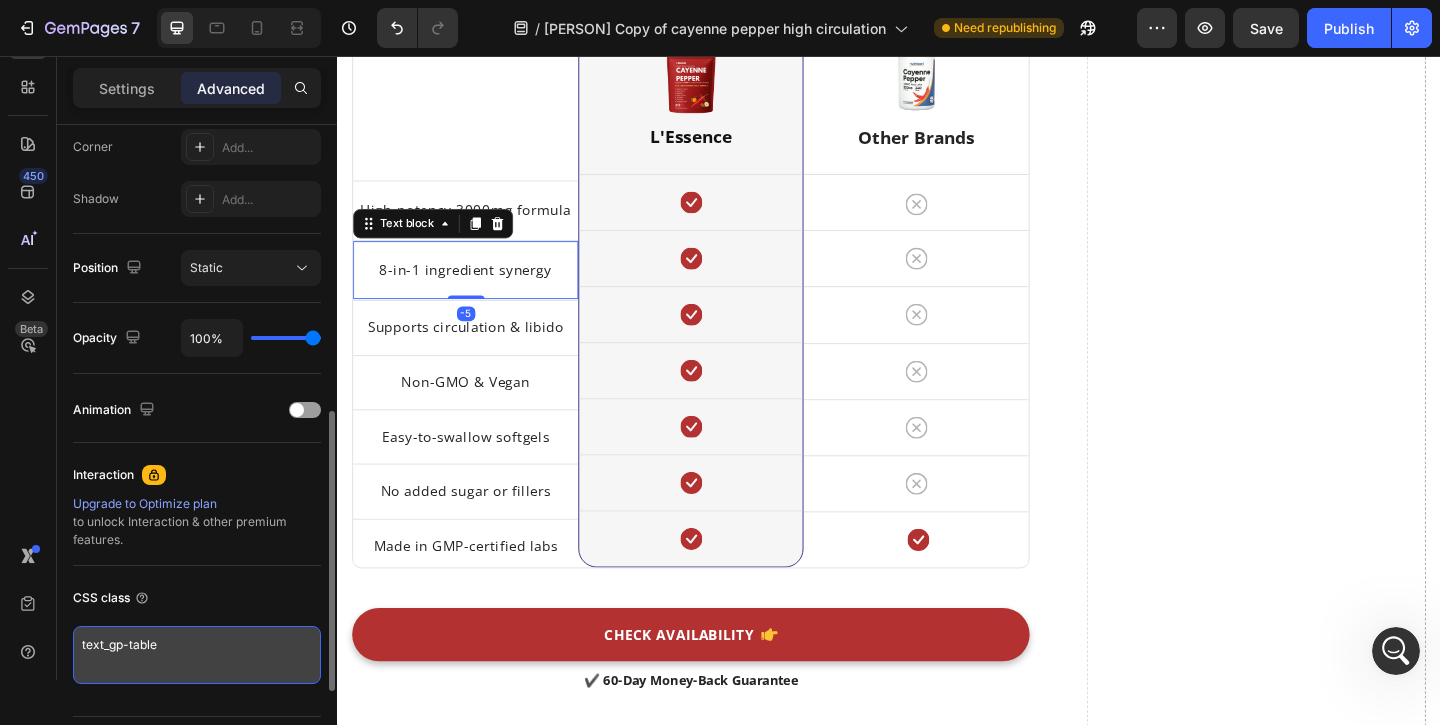 click on "text_gp-table" at bounding box center (197, 655) 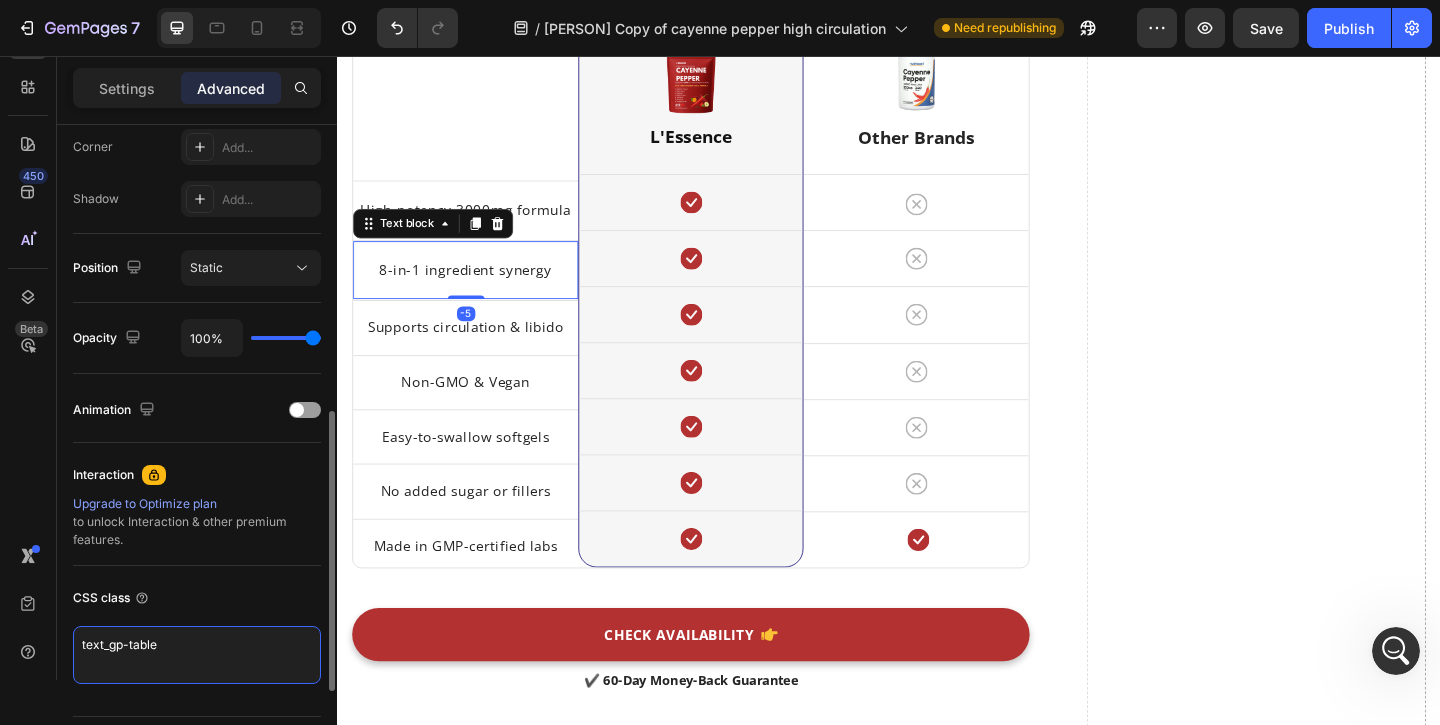 click on "text_gp-table" at bounding box center (197, 655) 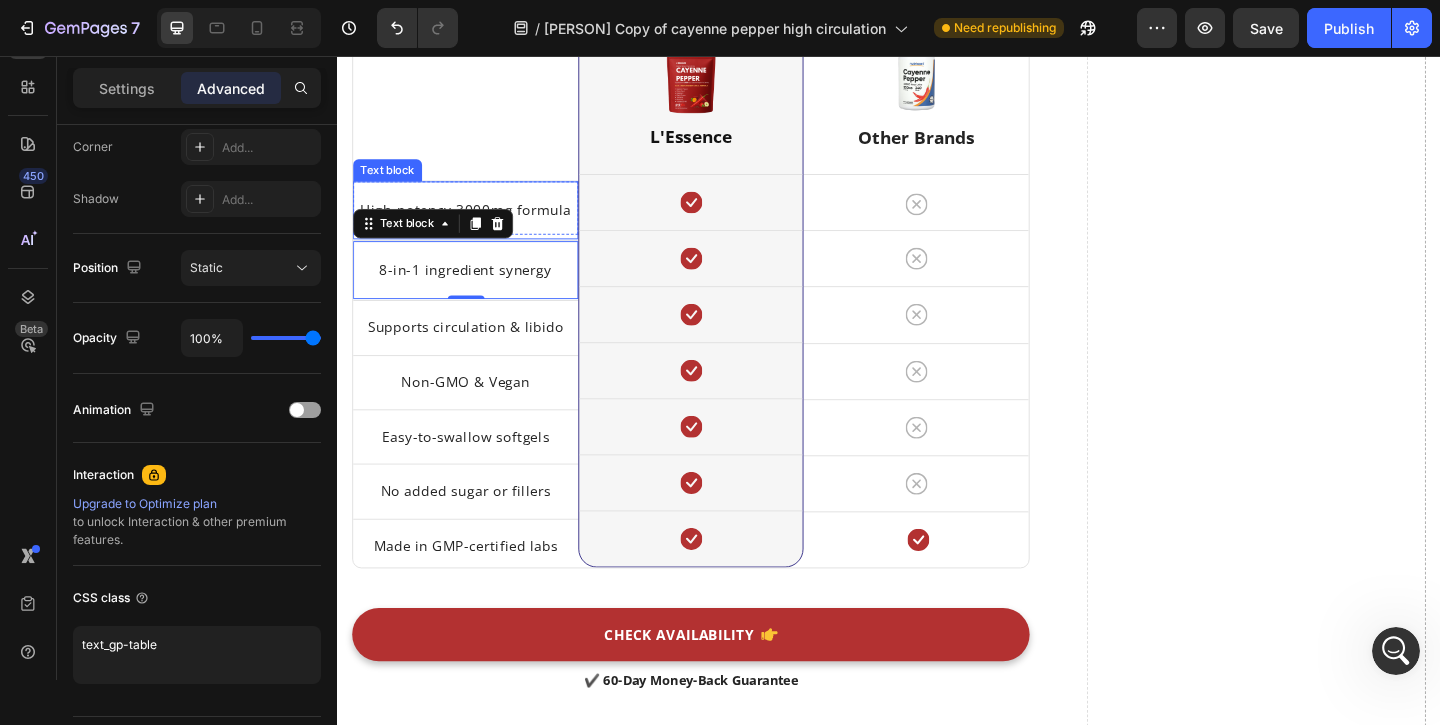 click on "High-potency 3000mg formula Text block" at bounding box center [476, 223] 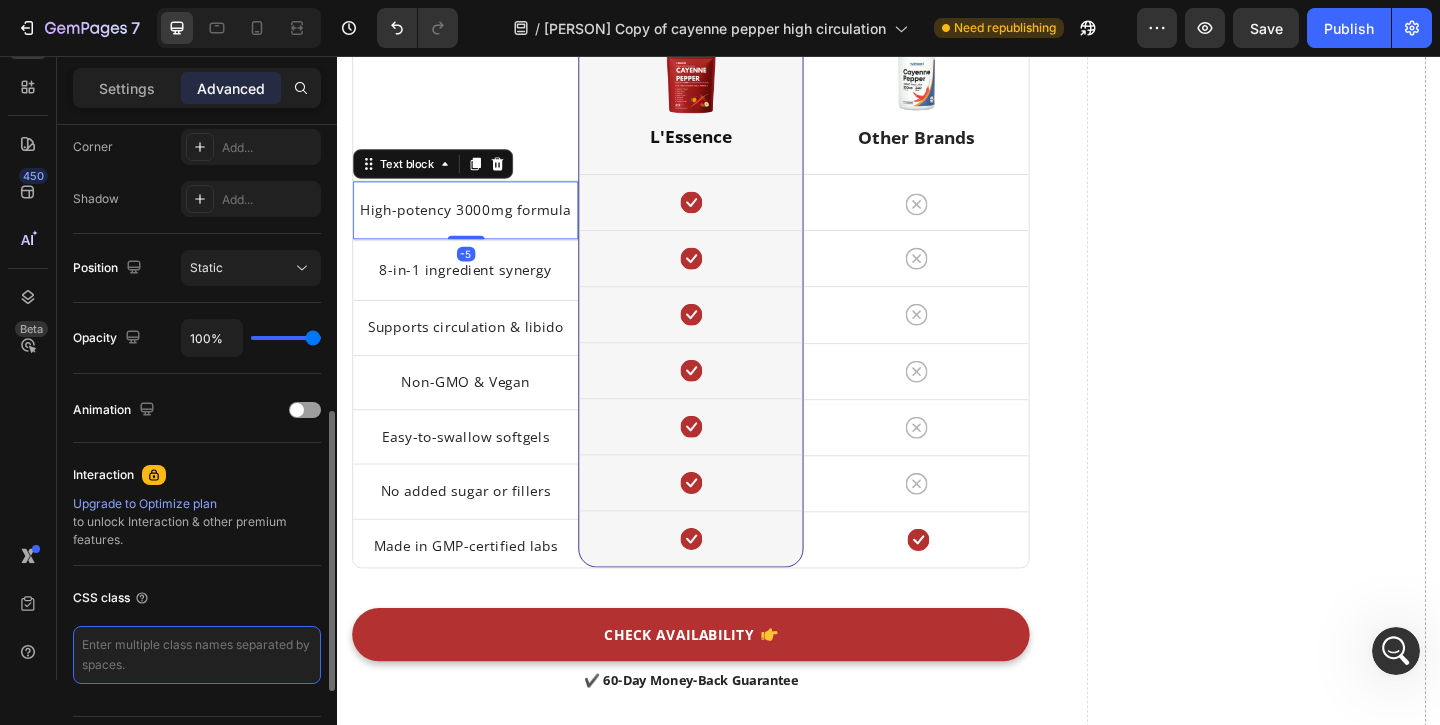 click at bounding box center (197, 655) 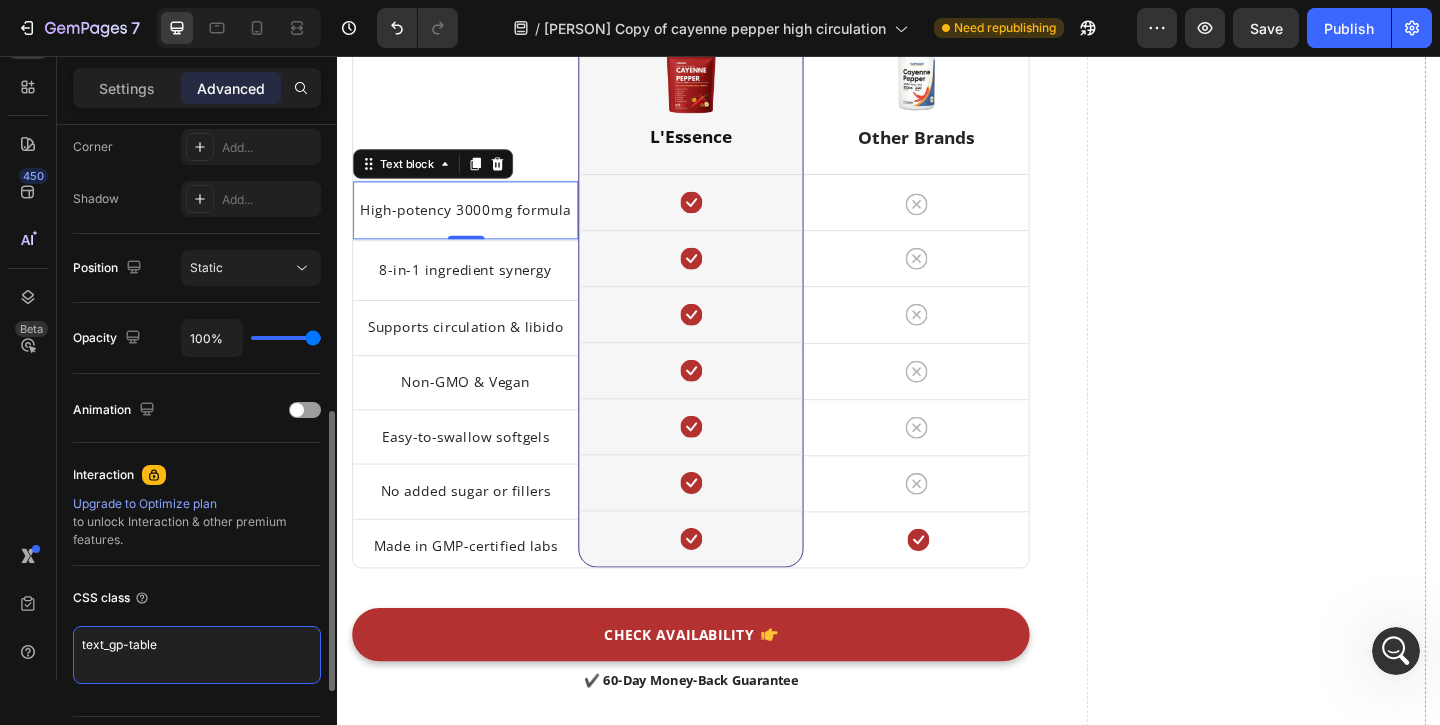 click on "text_gp-table" at bounding box center [197, 655] 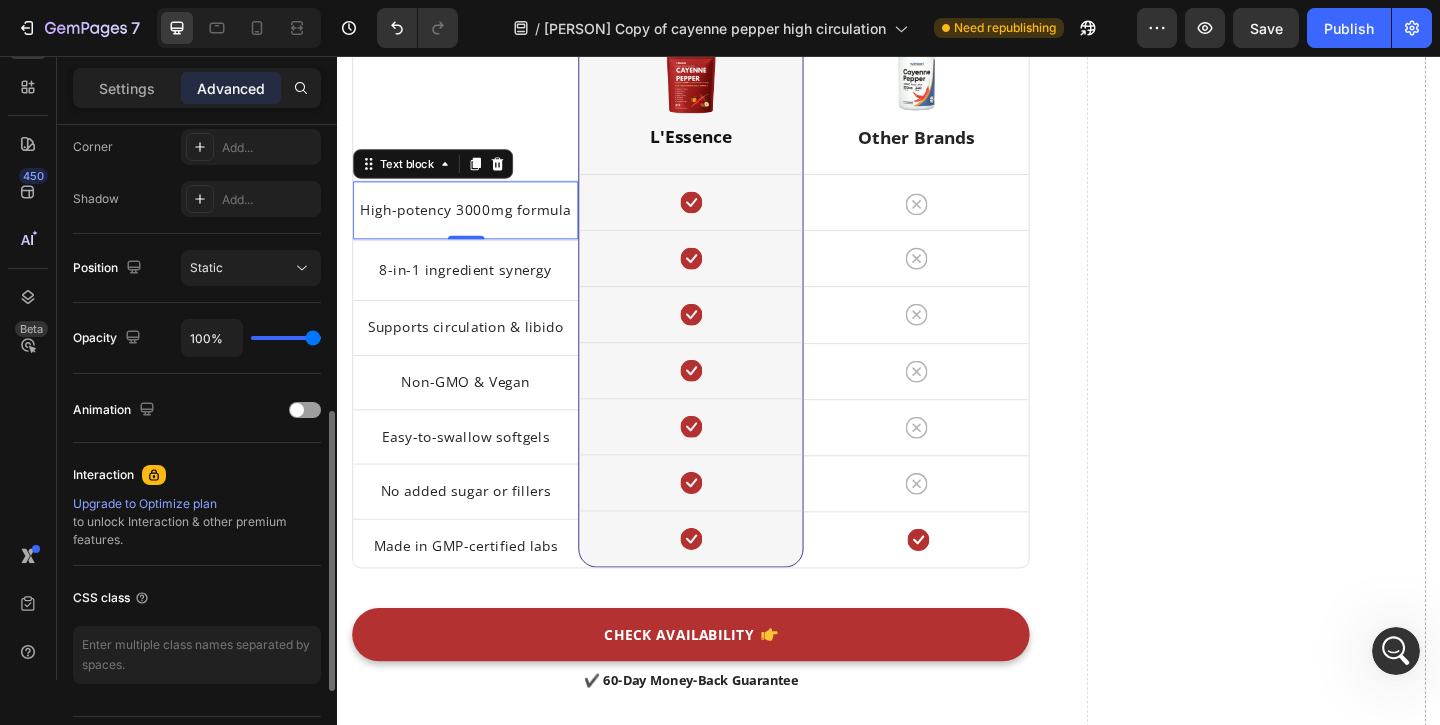 click on "CSS class" at bounding box center (197, 598) 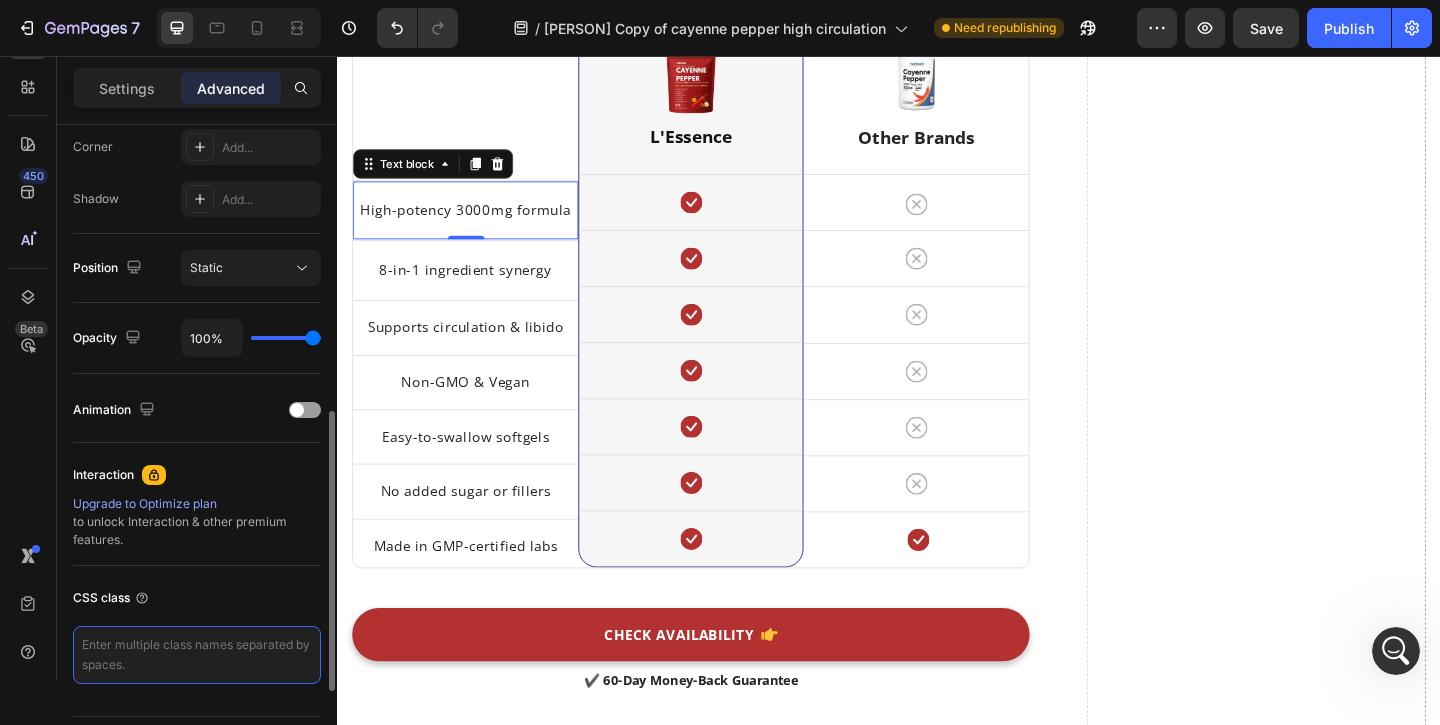 click at bounding box center [197, 655] 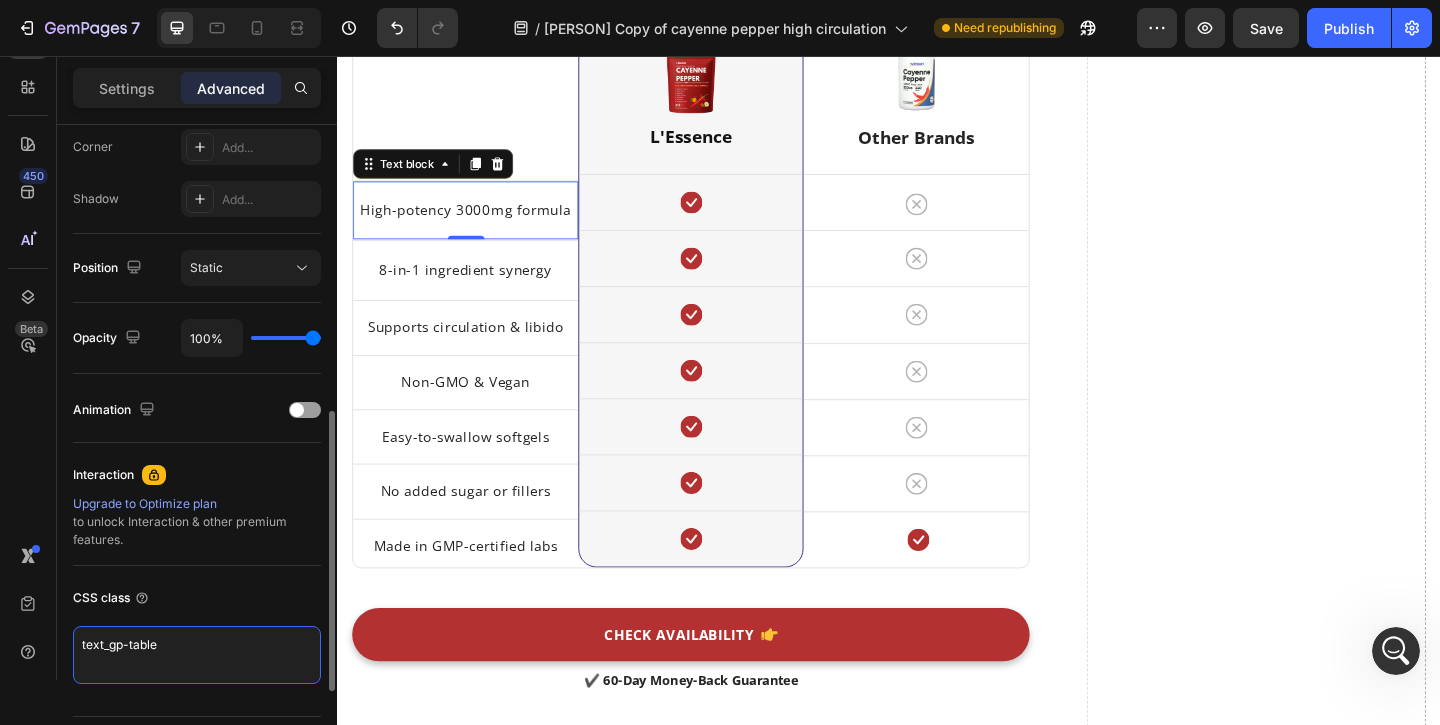 type on "text_gp-table" 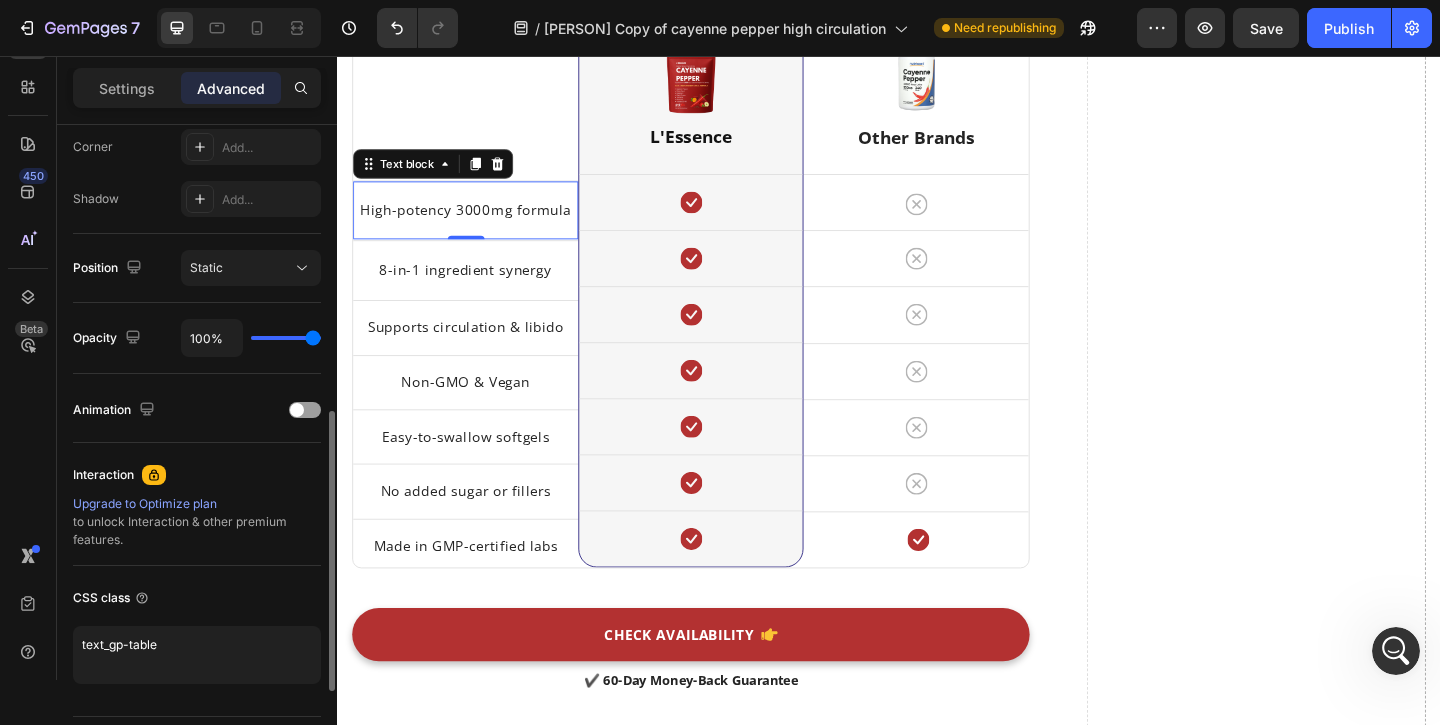 click on "CSS class text_gp-table" 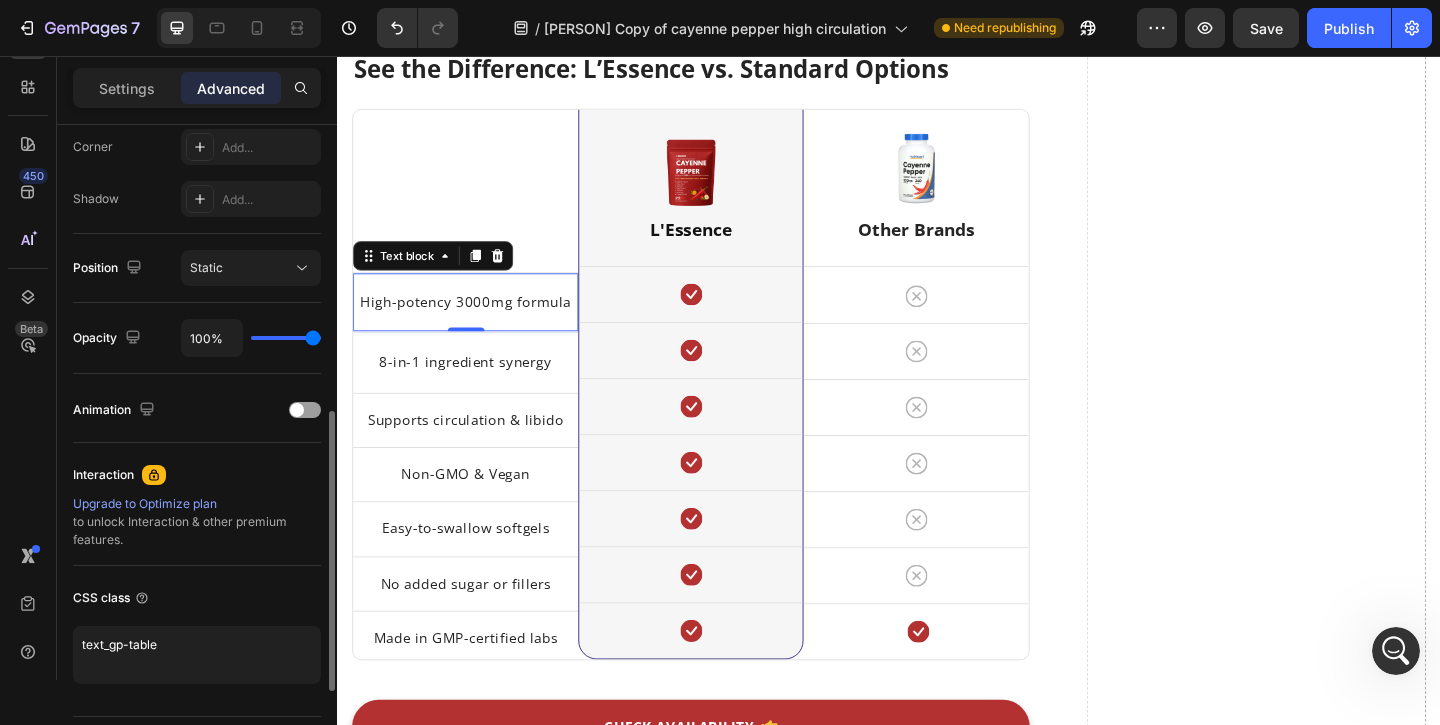 scroll, scrollTop: 4698, scrollLeft: 0, axis: vertical 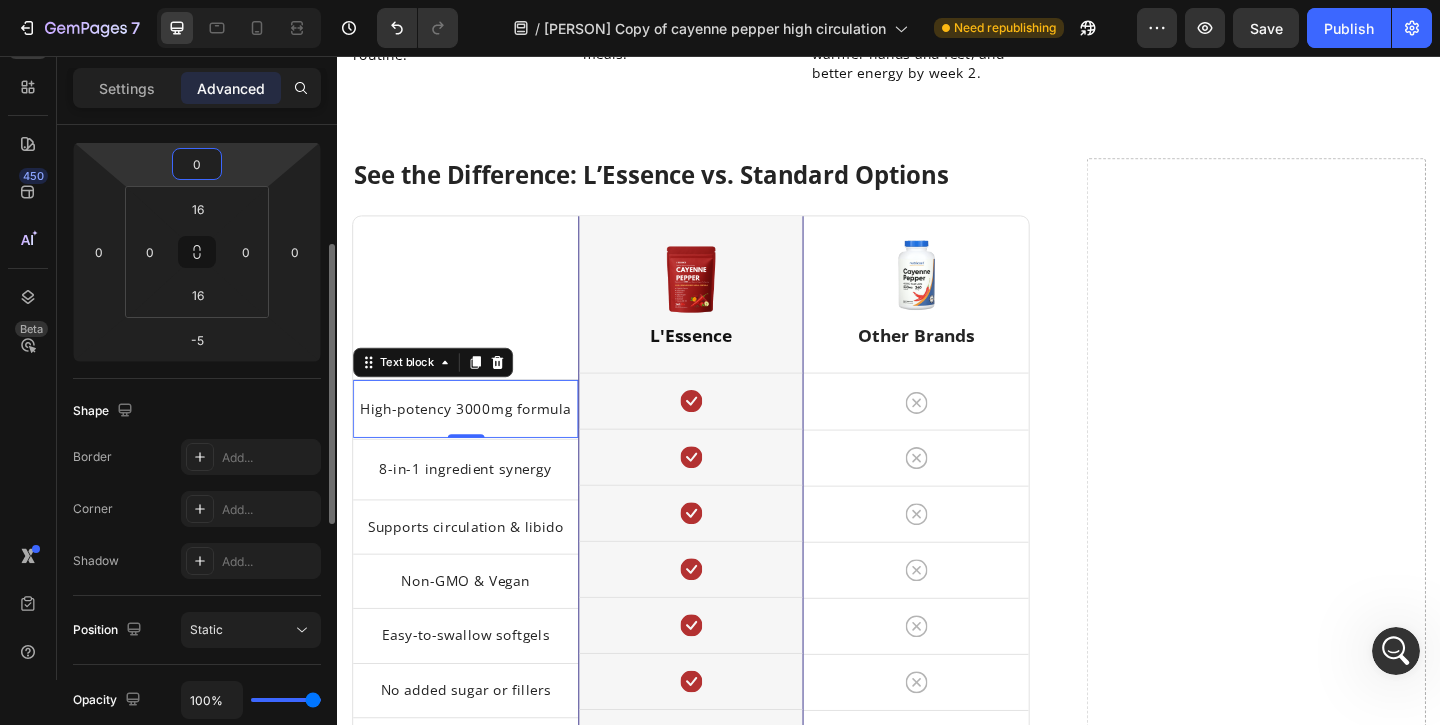 click on "0" at bounding box center (197, 164) 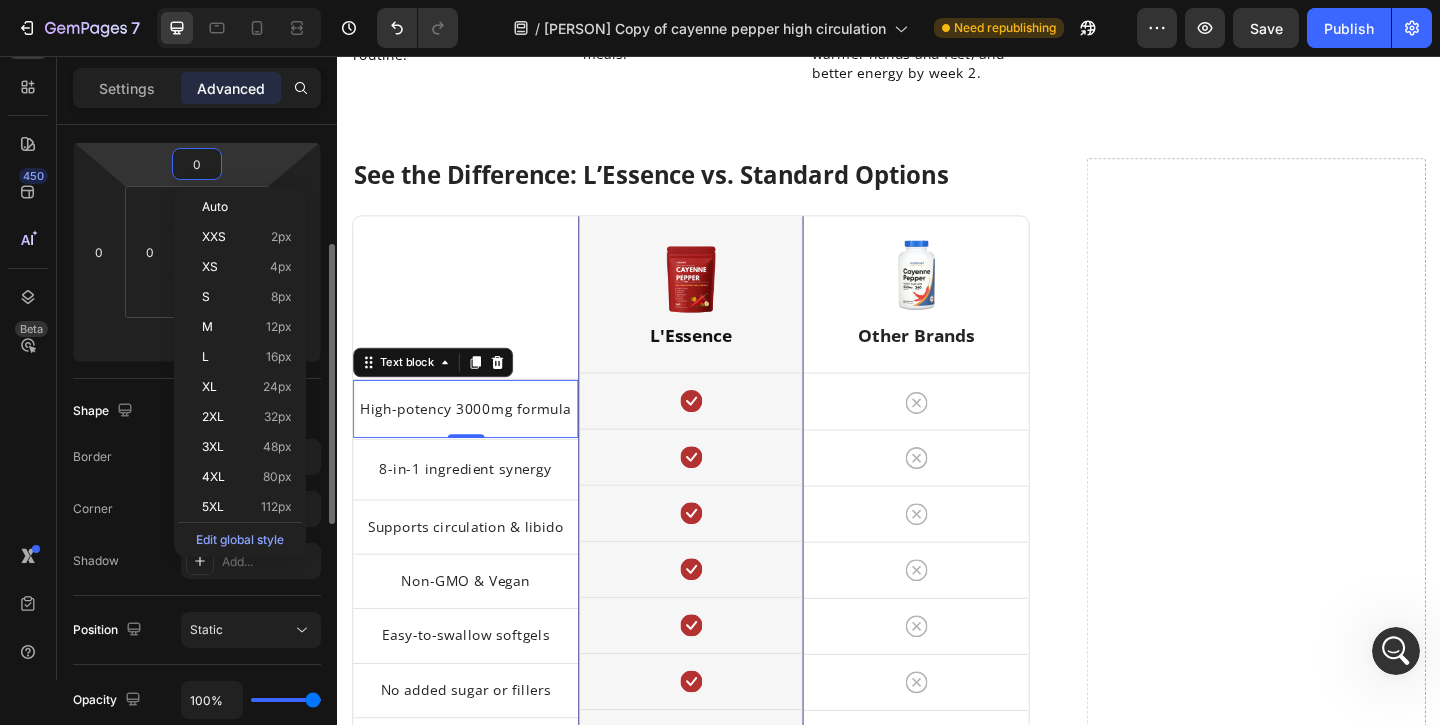 type on "5" 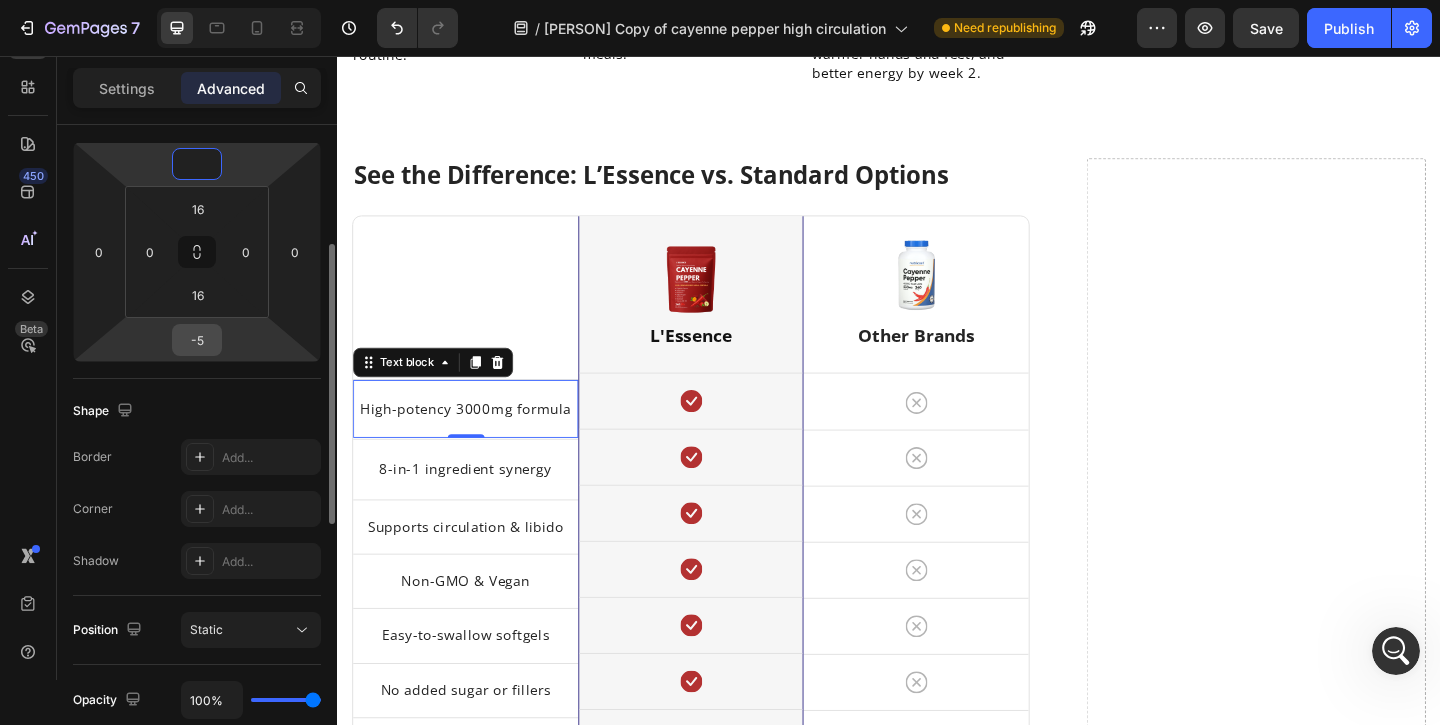 click on "-5" at bounding box center [197, 340] 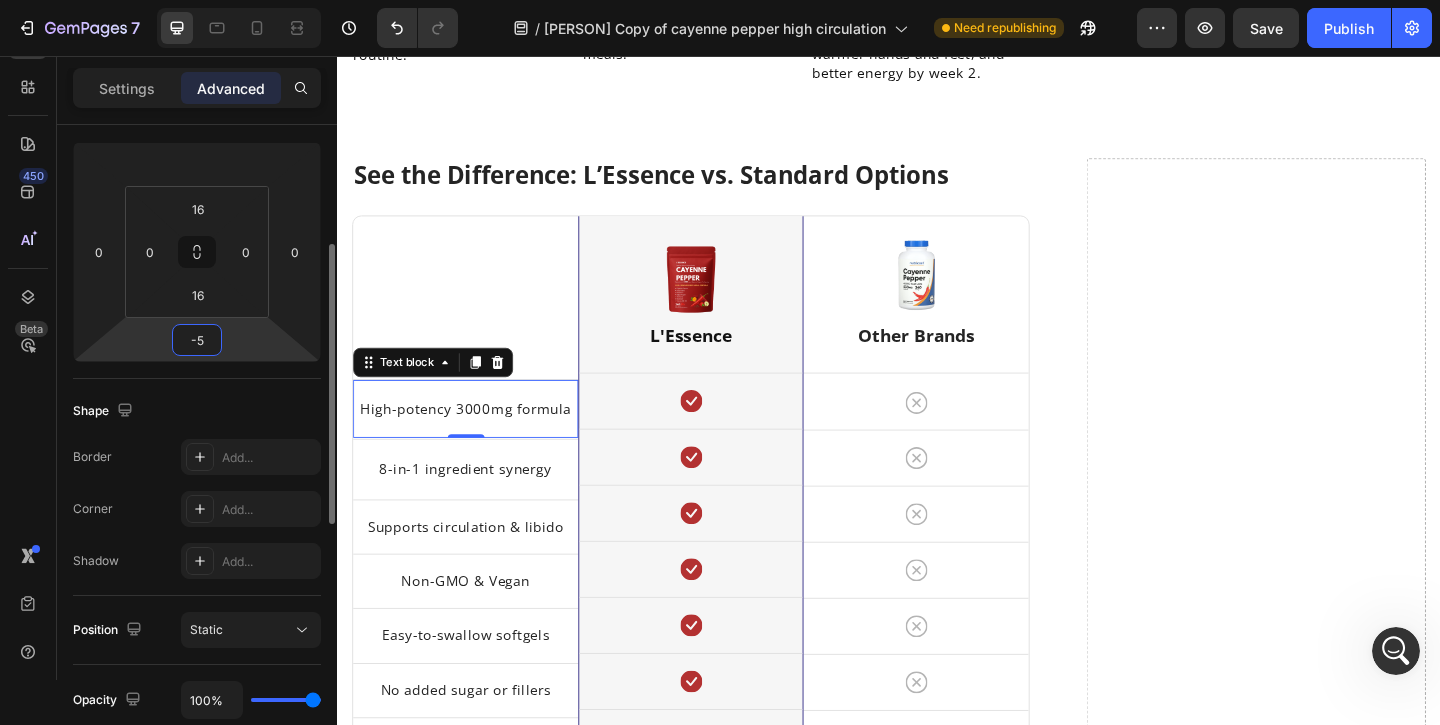 type on "0" 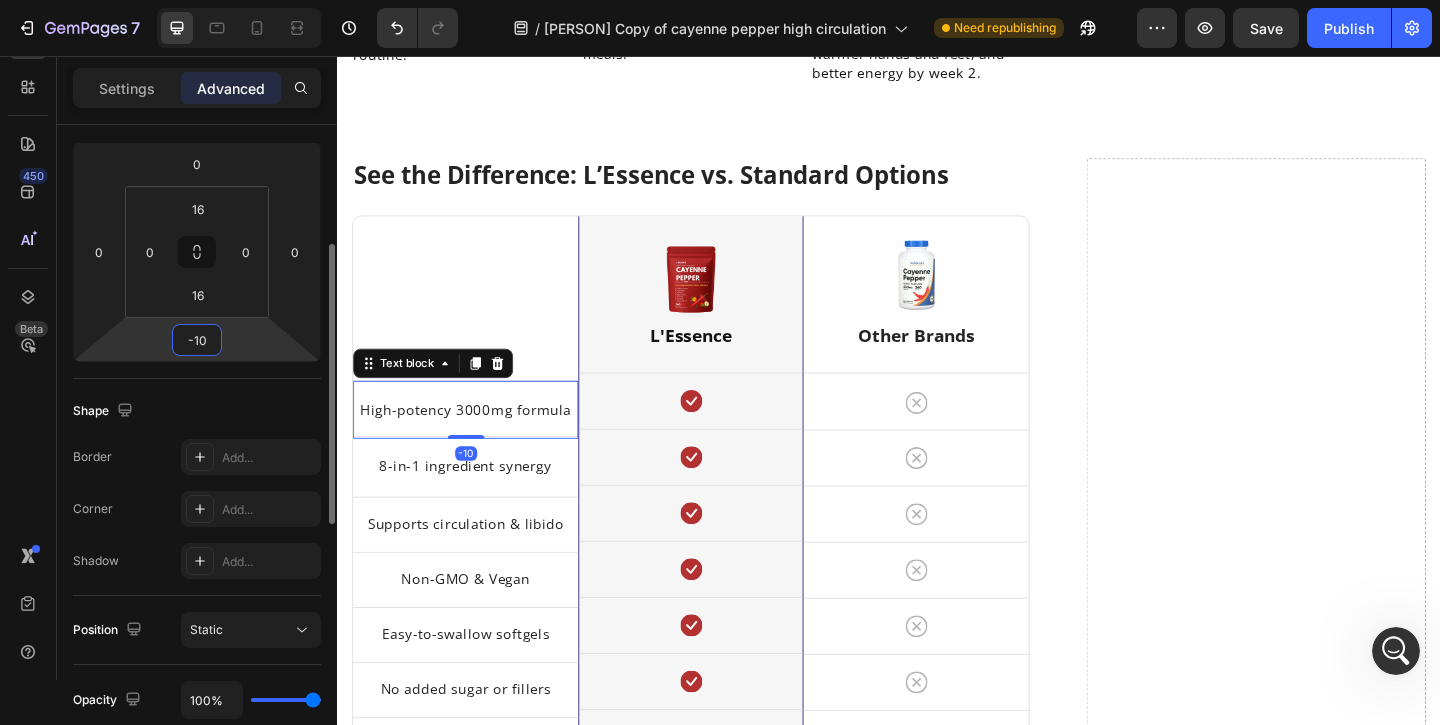 type on "-1" 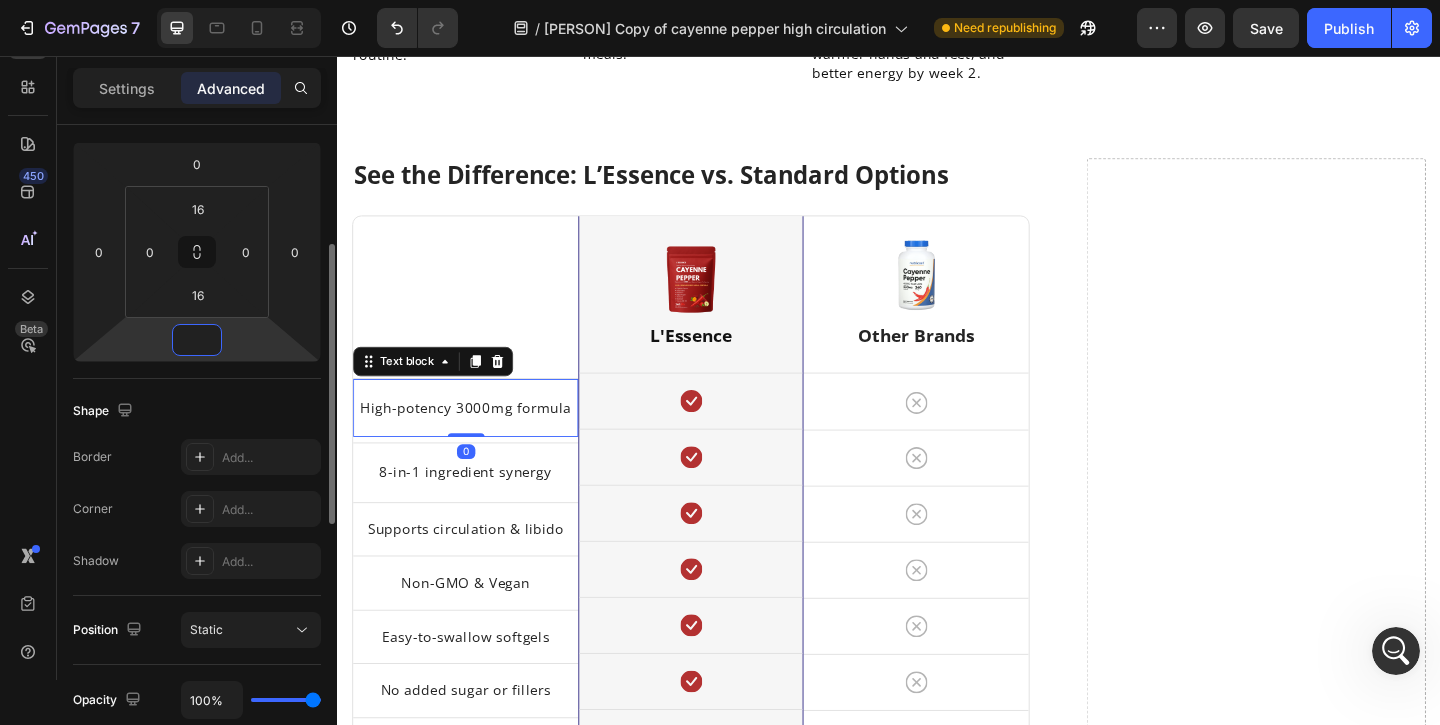 type on "-5" 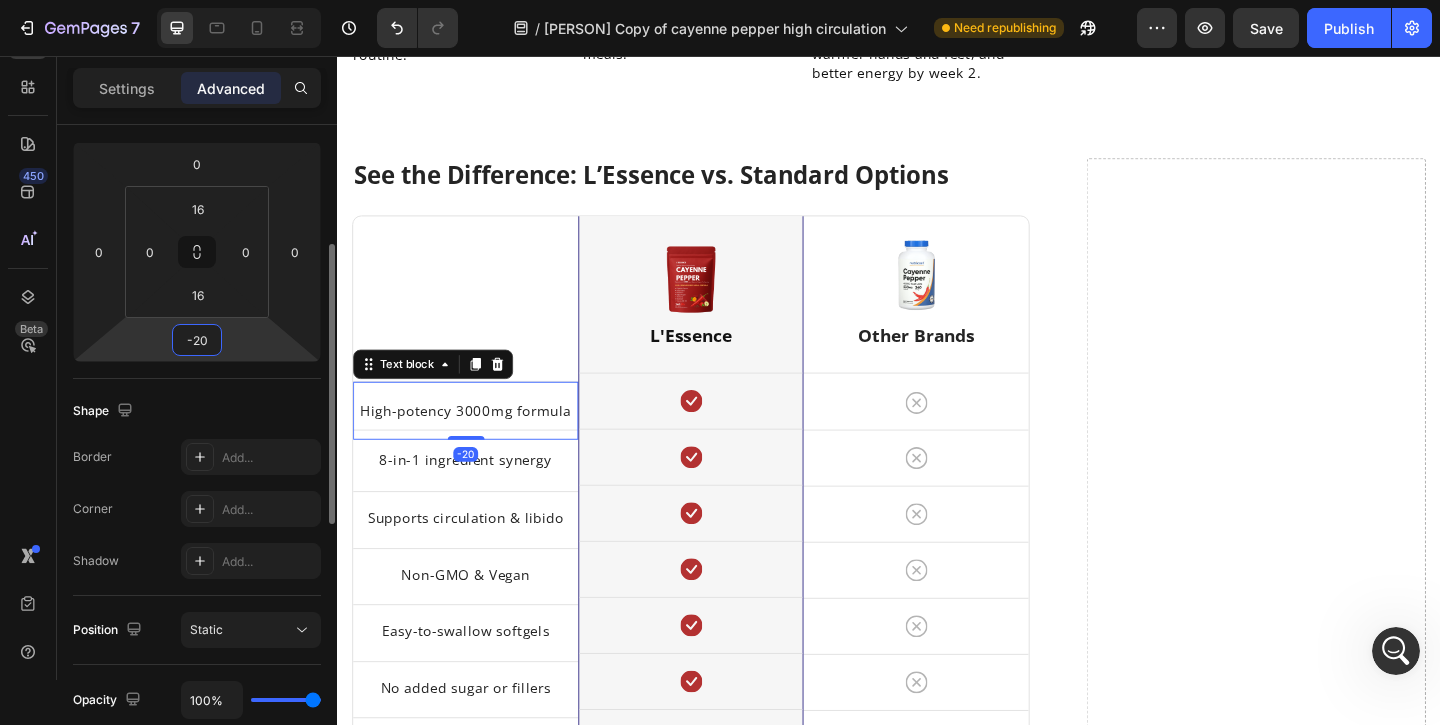 type on "-2" 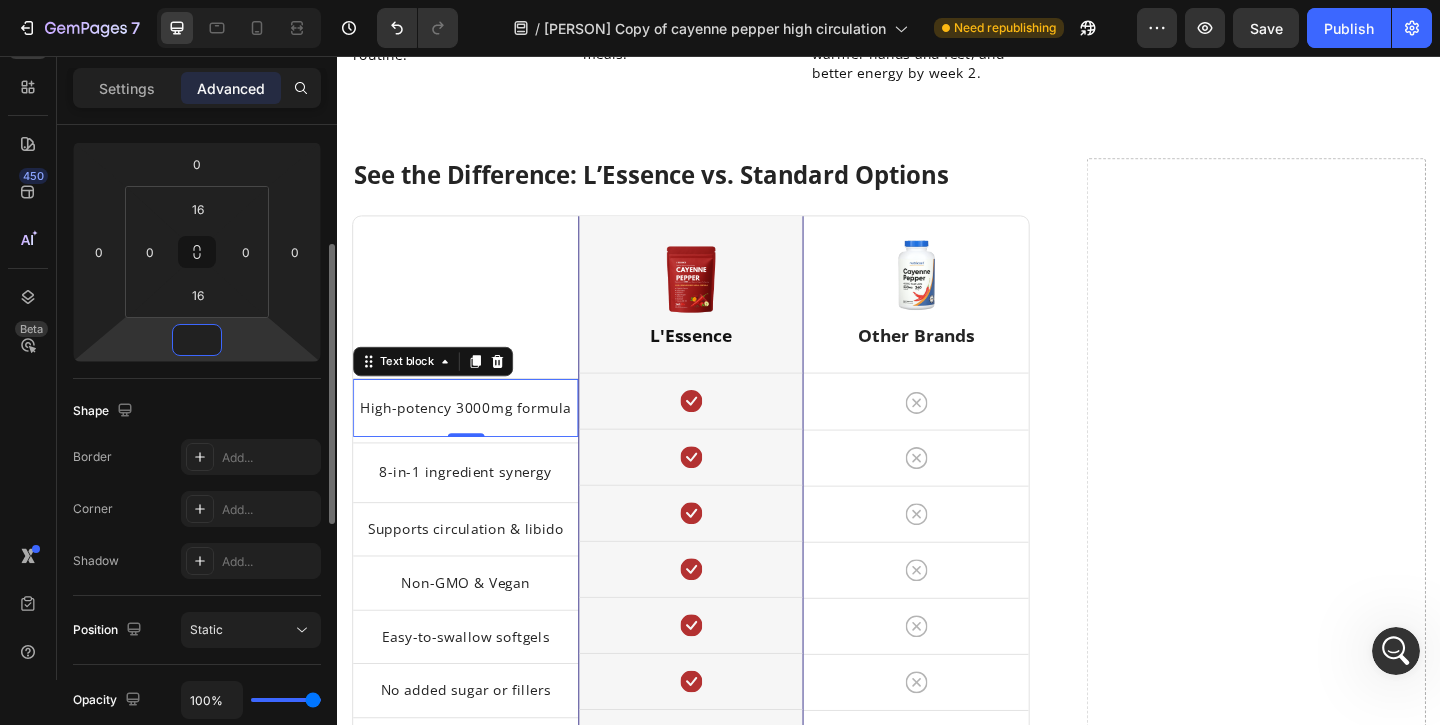 type on "-1" 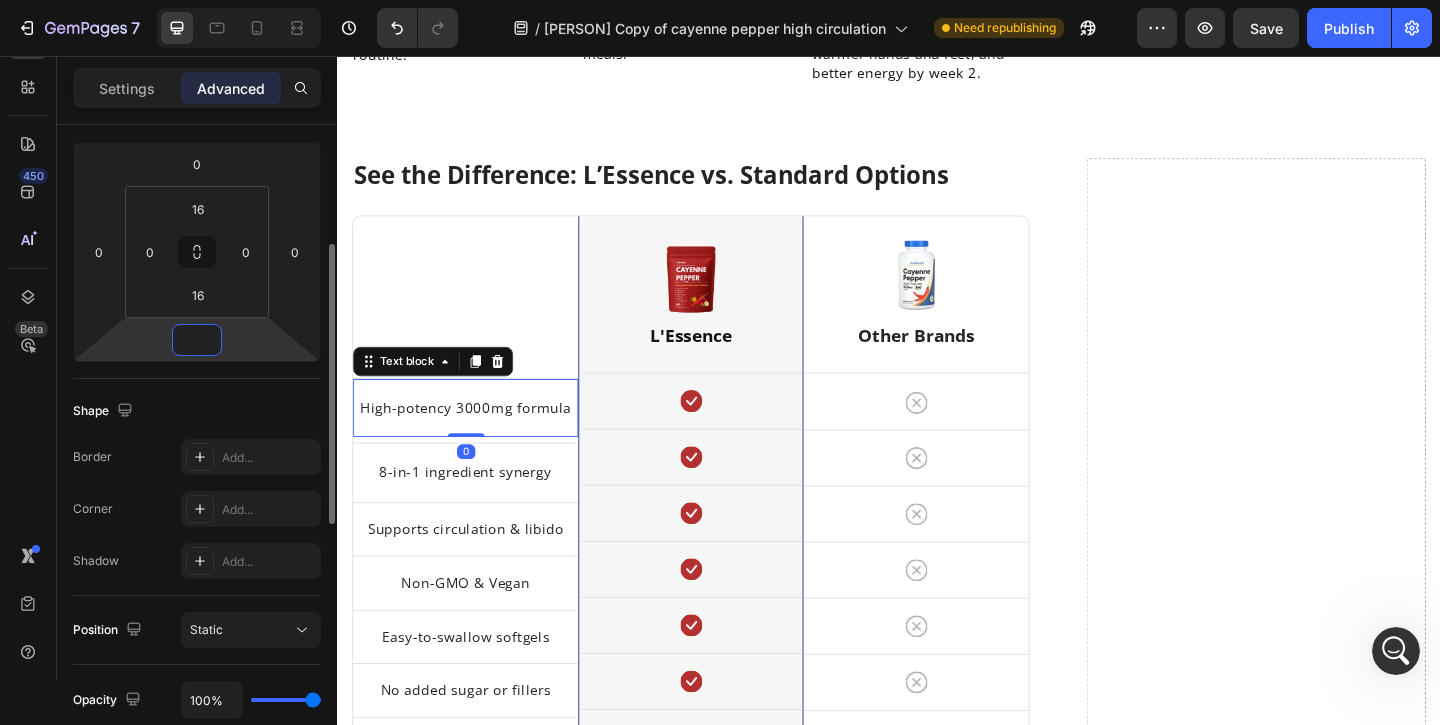 type on "-1" 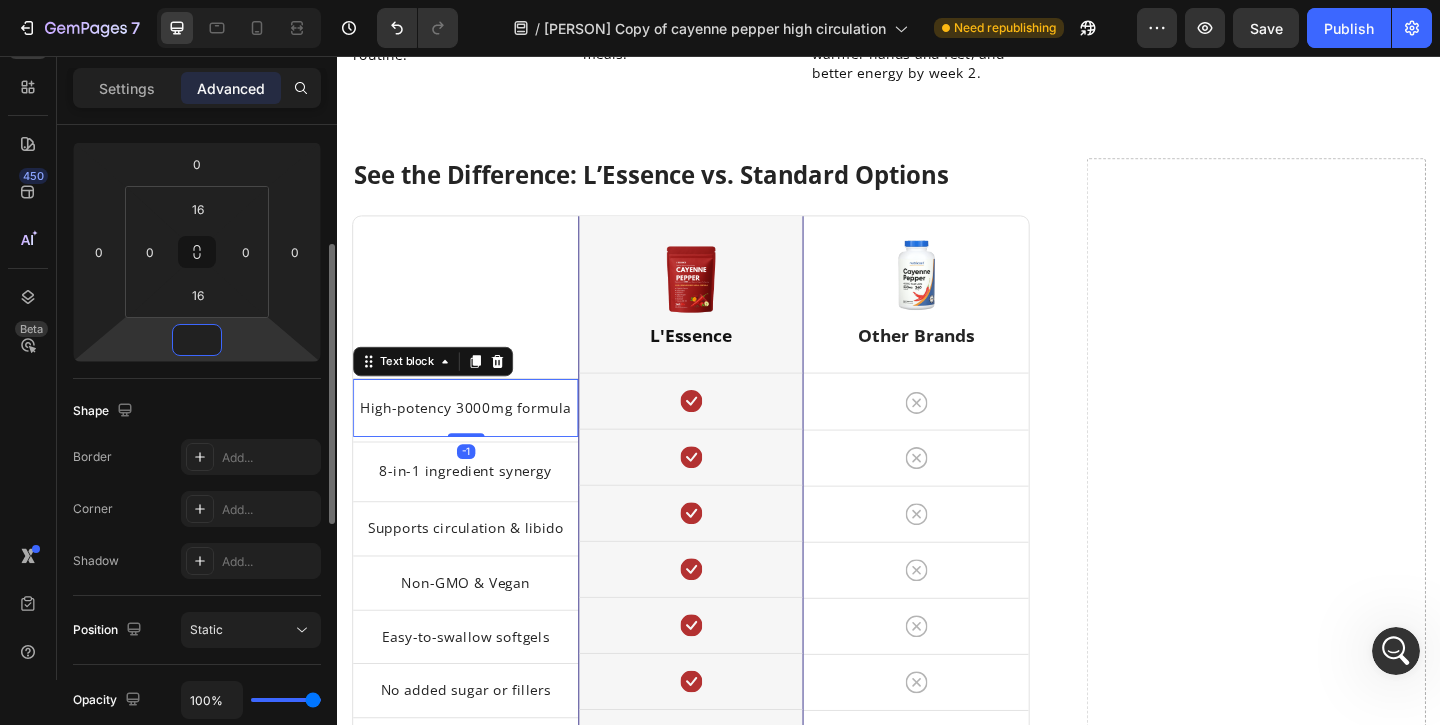 type on "-0" 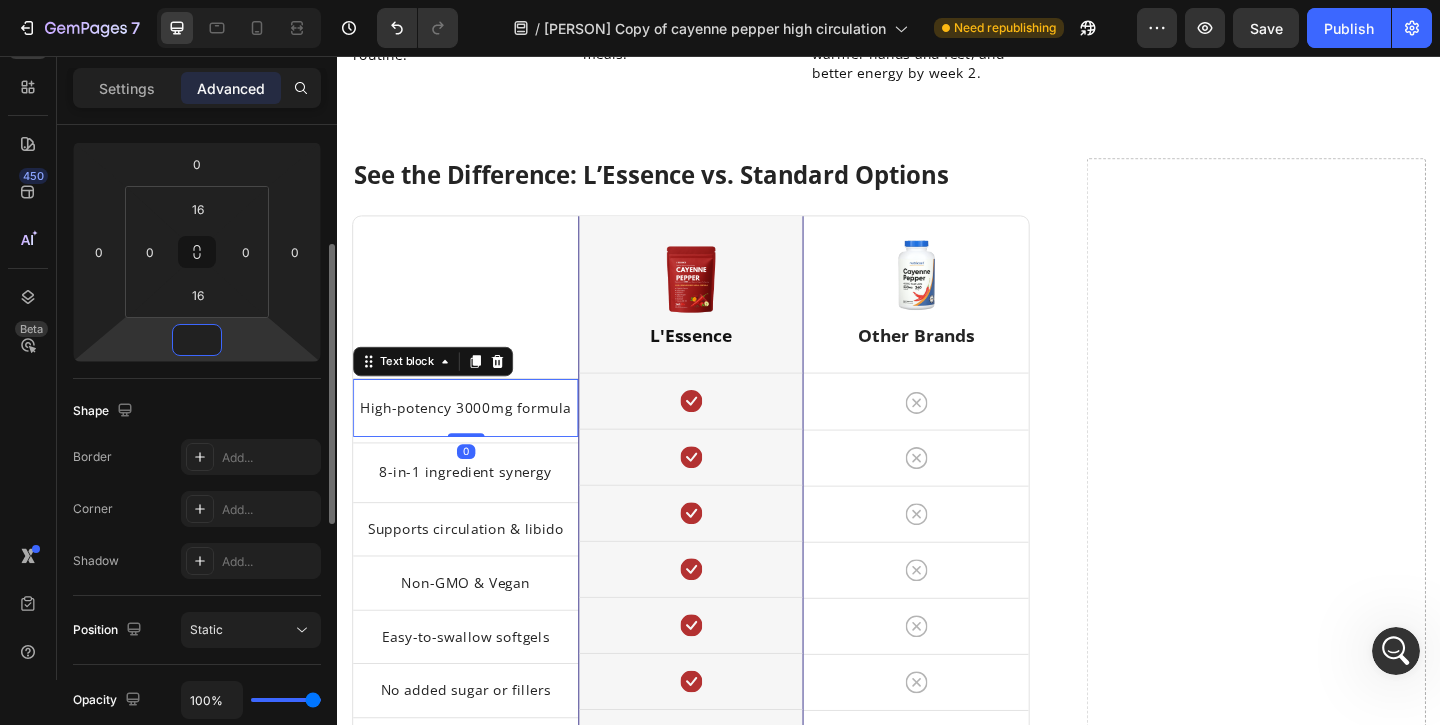 type on "-5" 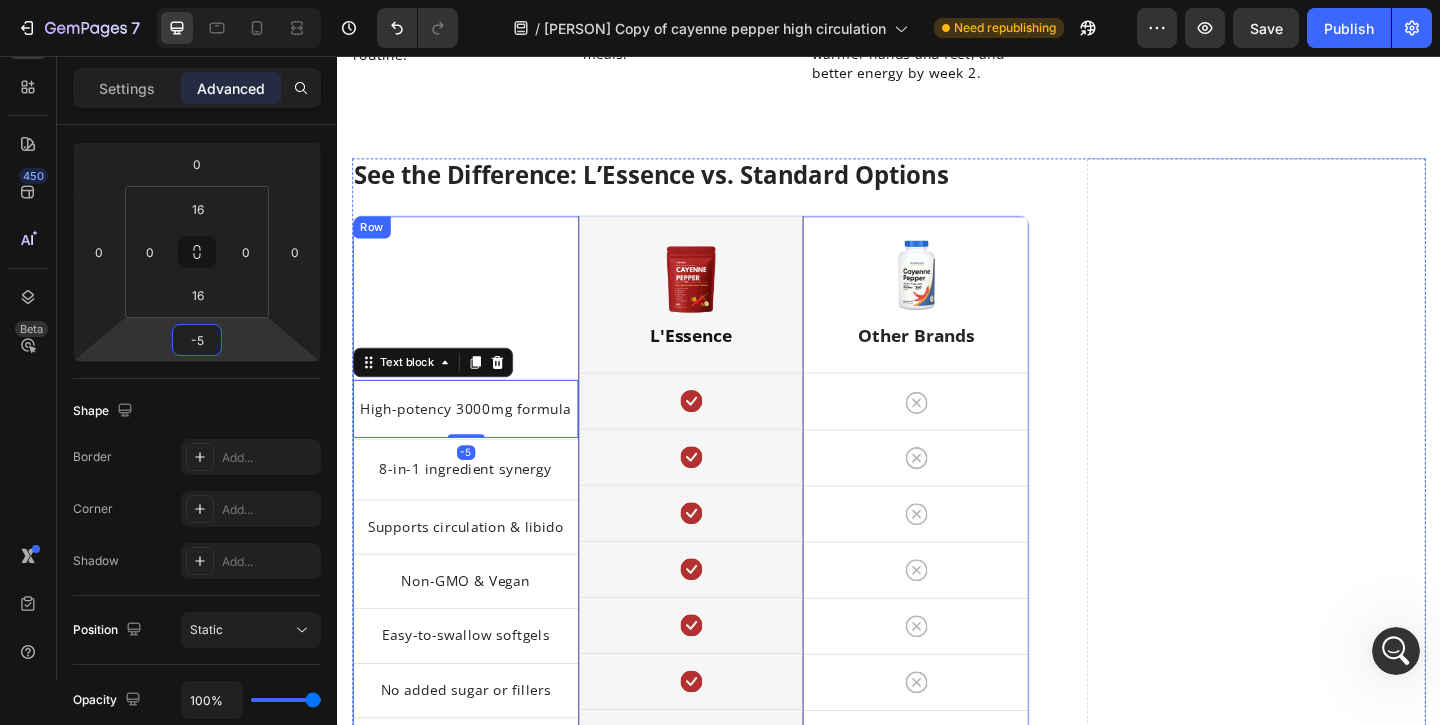 click on "Title Line High-potency 3000mg formula Text block   -5 Row 8-in-1 ingredient synergy Text block Row Supports circulation & libido Text block Row Non-GMO & Vegan Text block Row Easy-to-swallow softgels Text block Row No added sugar or fillers Text block Row Made in GMP-certified labs Text block Row" at bounding box center (476, 529) 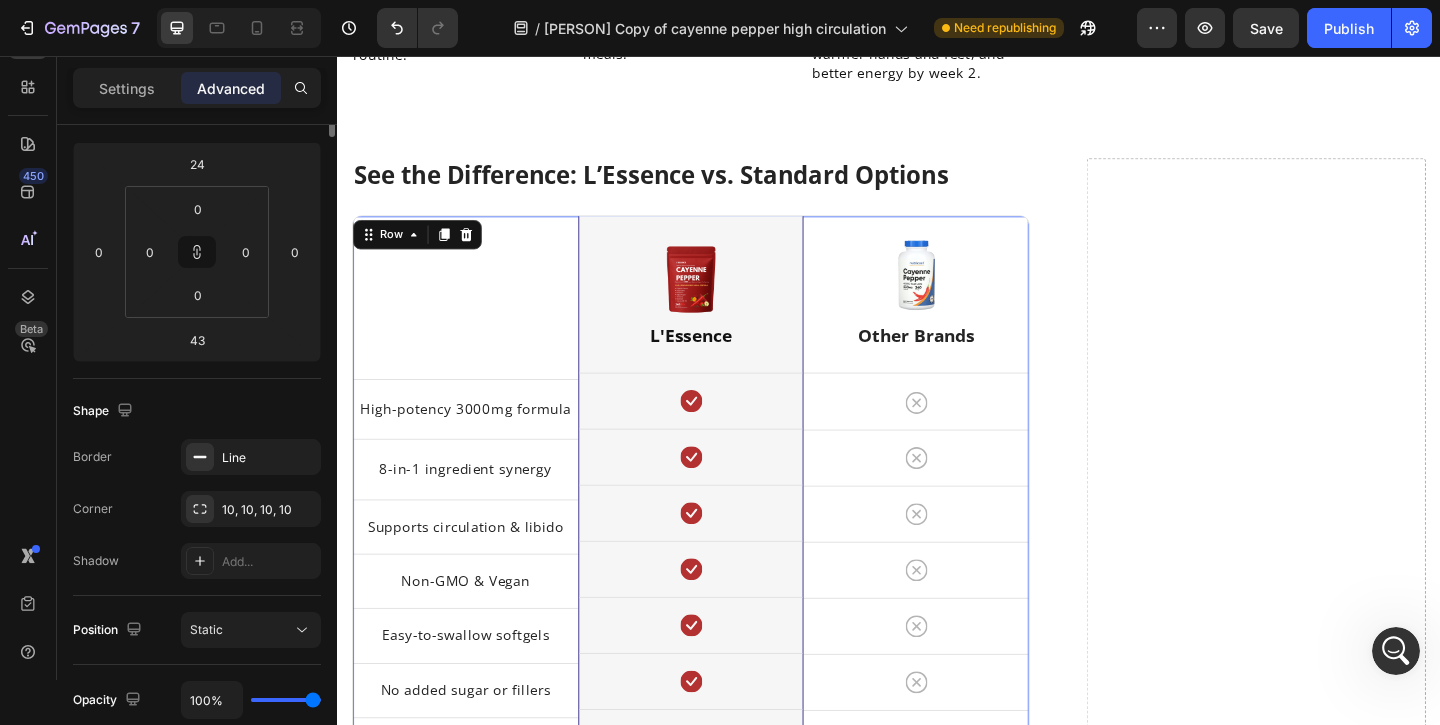 scroll, scrollTop: 0, scrollLeft: 0, axis: both 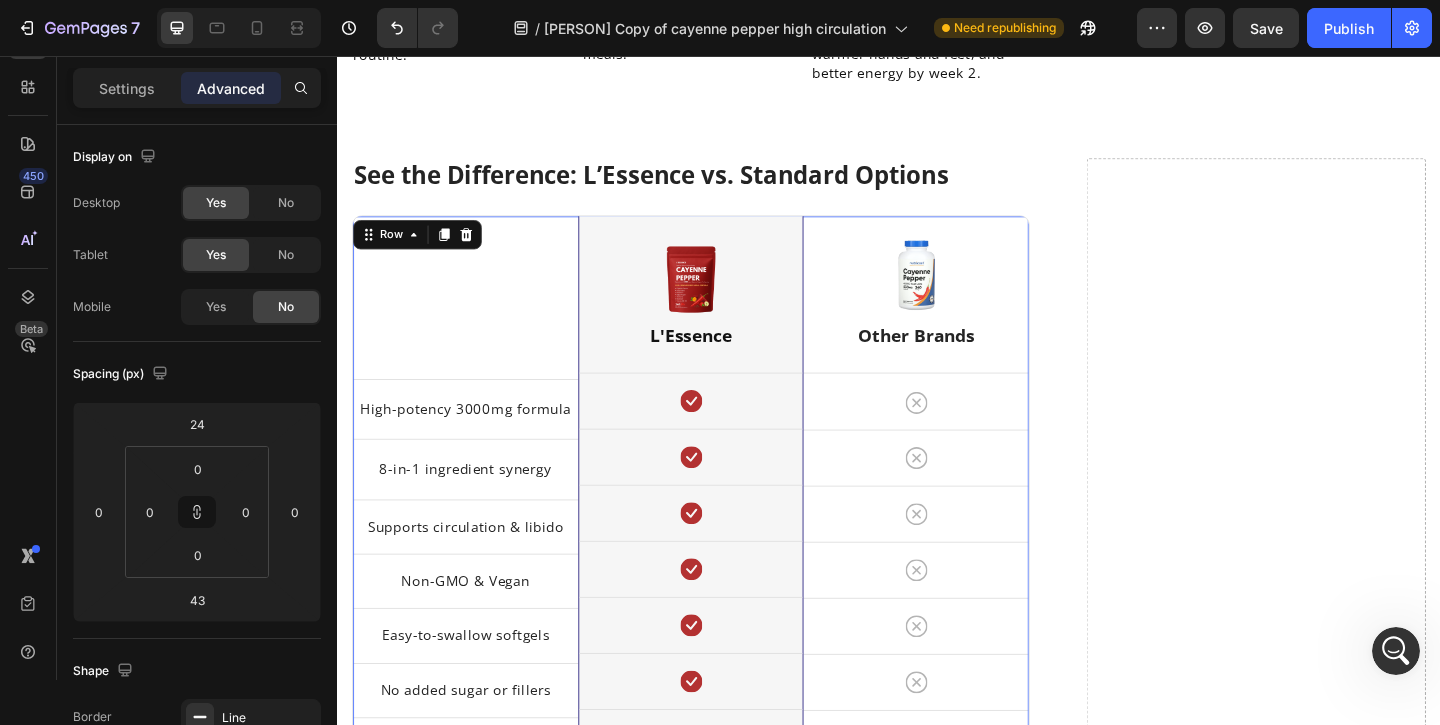 click on "Title Line High-potency 3000mg formula Text block Row 8-in-1 ingredient synergy Text block Row Supports circulation & libido Text block Row Non-GMO & Vegan Text block Row Easy-to-swallow softgels Text block Row No added sugar or fillers Text block Row Made in GMP-certified labs Text block Row" at bounding box center (476, 529) 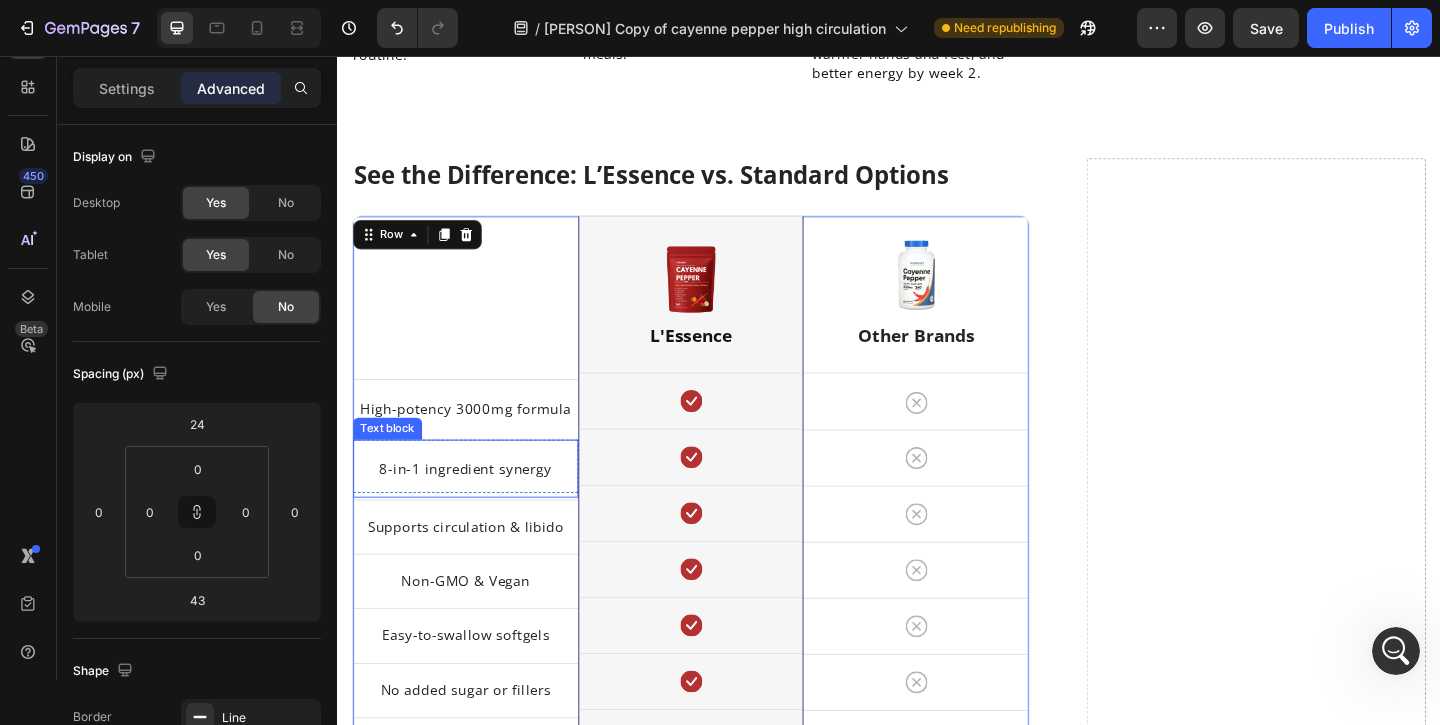 click on "8-in-1 ingredient synergy" at bounding box center (476, 504) 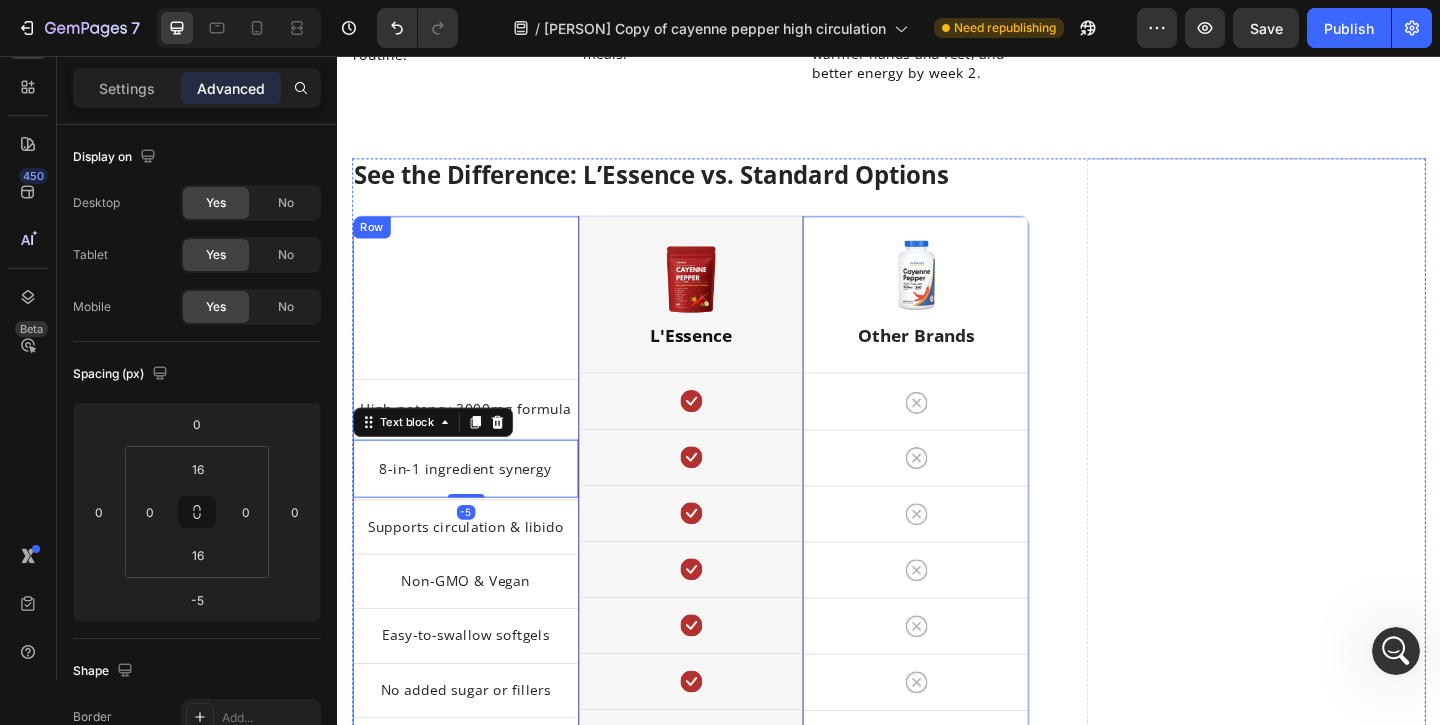 click on "Title Line High-potency 3000mg formula Text block Row 8-in-1 ingredient synergy Text block   -5 Row Supports circulation & libido Text block Row Non-GMO & Vegan Text block Row Easy-to-swallow softgels Text block Row No added sugar or fillers Text block Row Made in GMP-certified labs Text block Row" at bounding box center [476, 529] 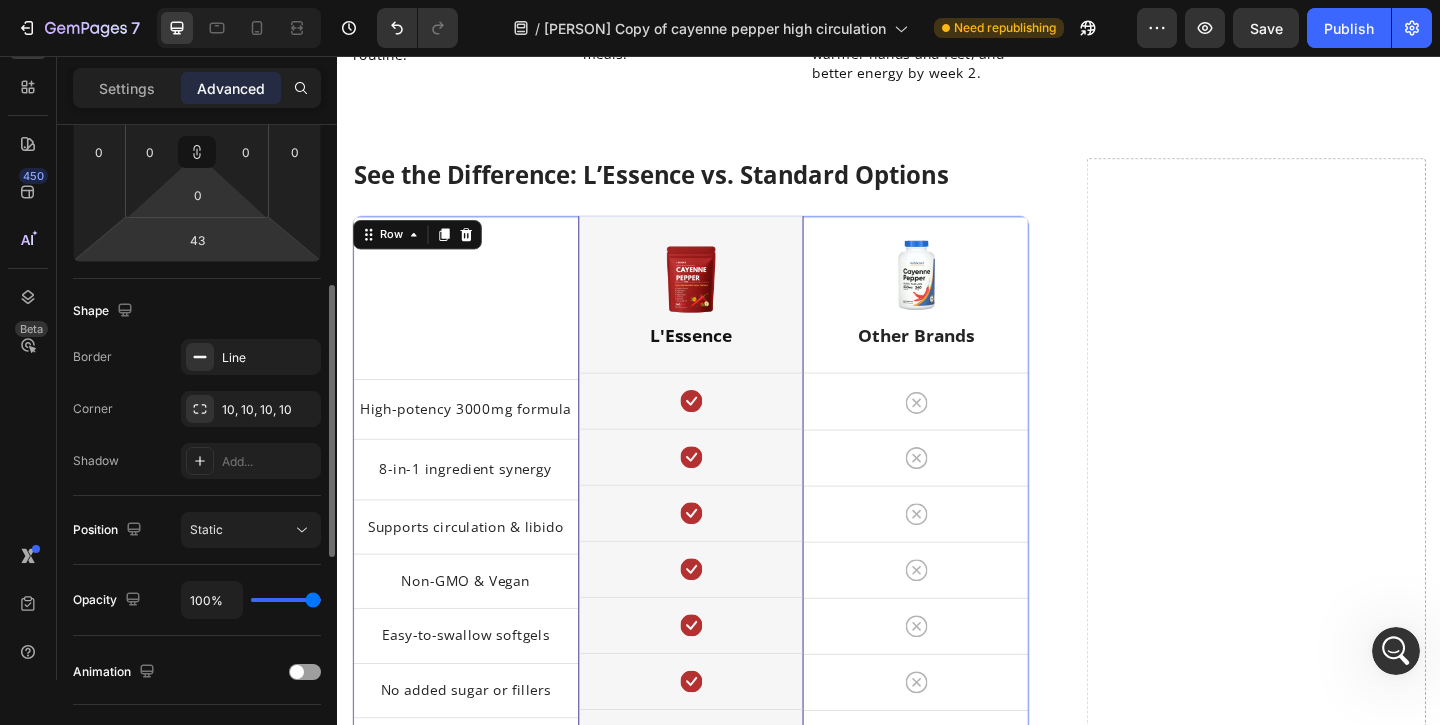 scroll, scrollTop: 362, scrollLeft: 0, axis: vertical 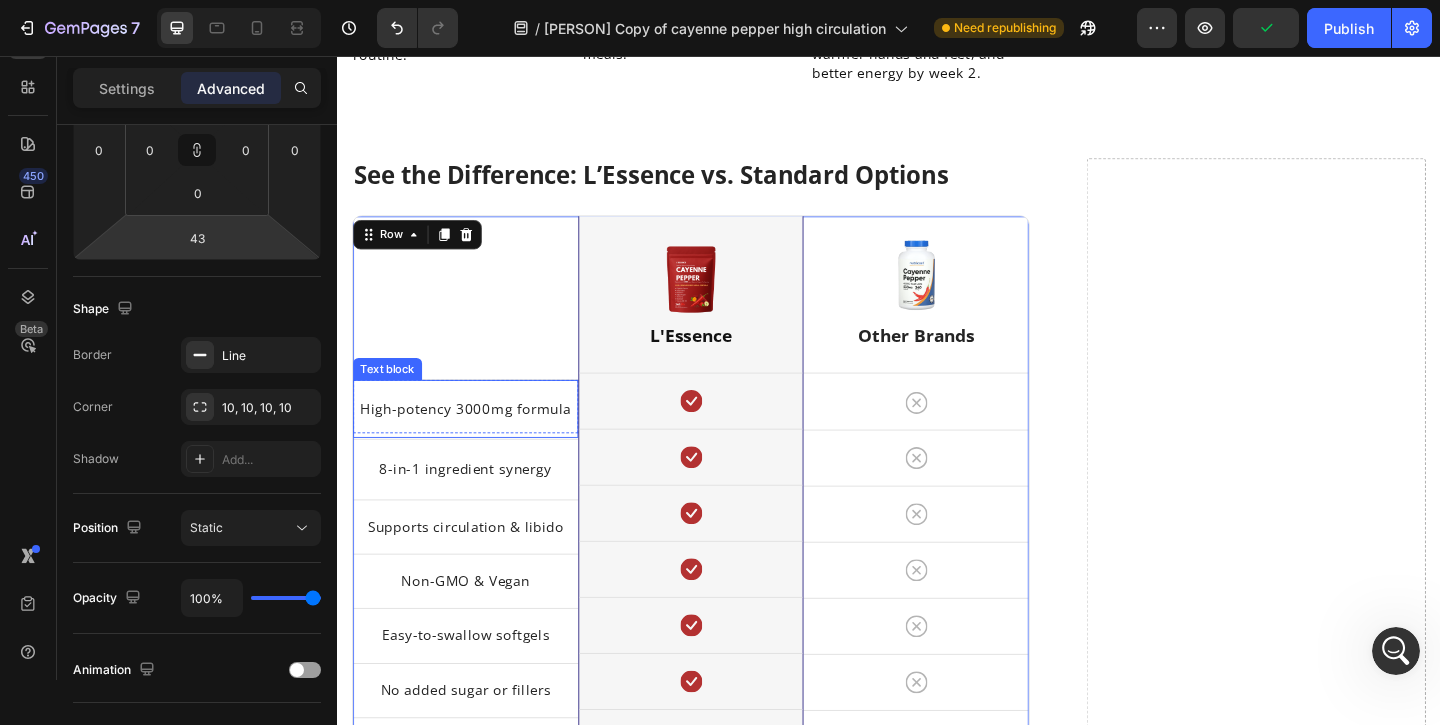 click on "High-potency 3000mg formula" at bounding box center [476, 439] 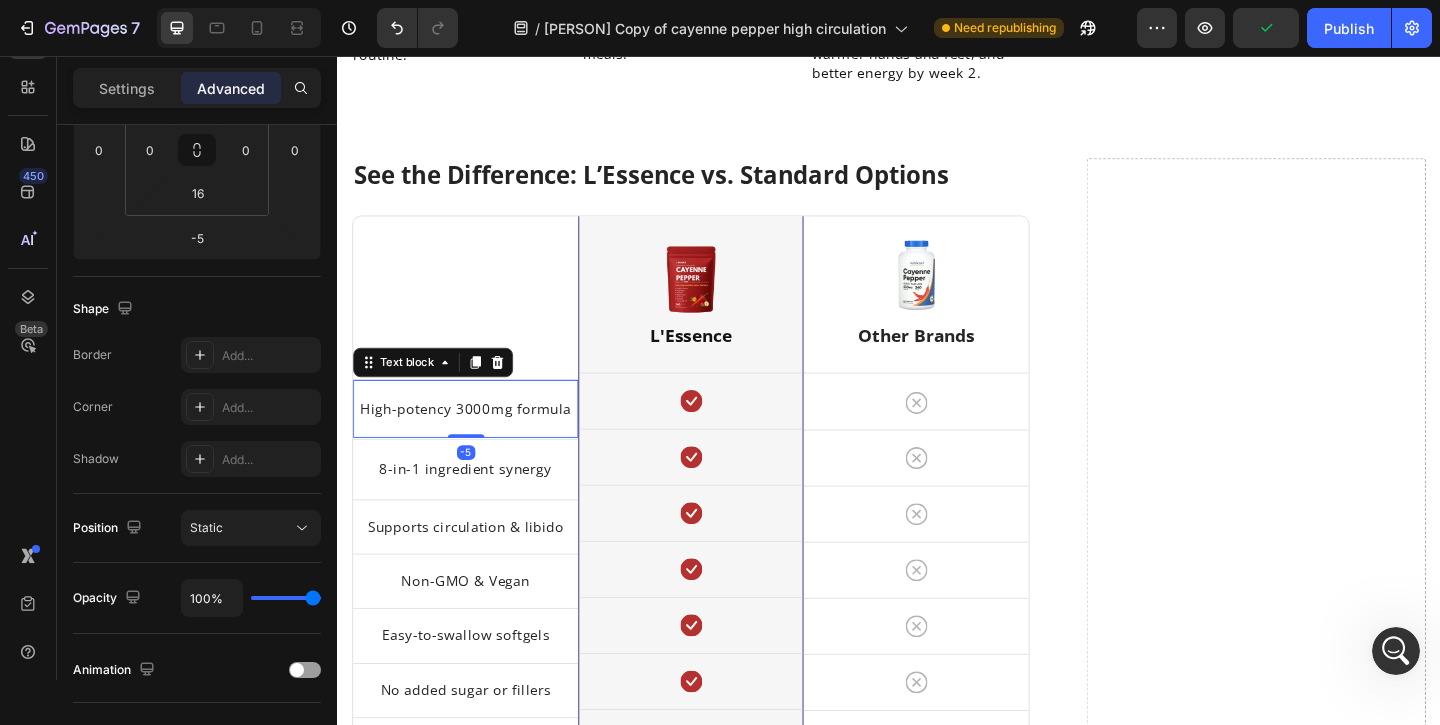 scroll, scrollTop: 0, scrollLeft: 0, axis: both 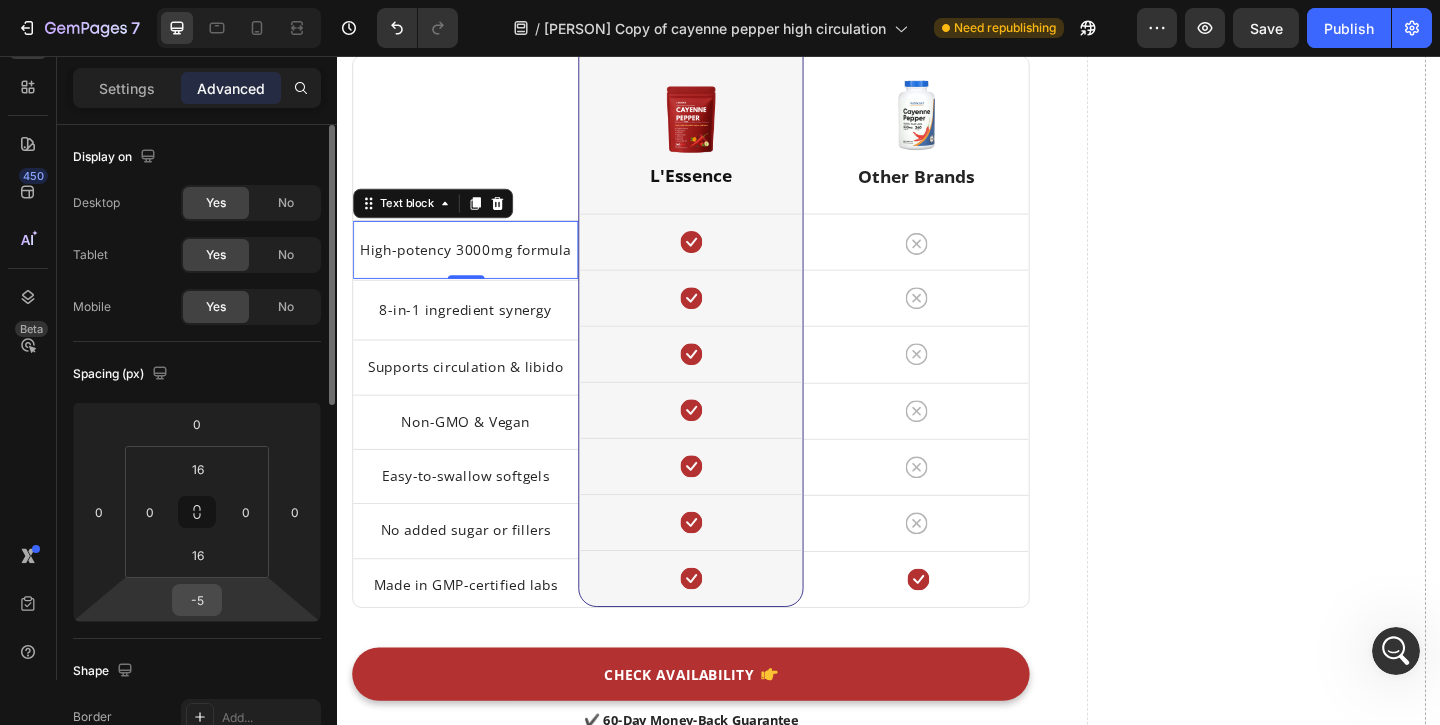 click on "-5" at bounding box center [197, 600] 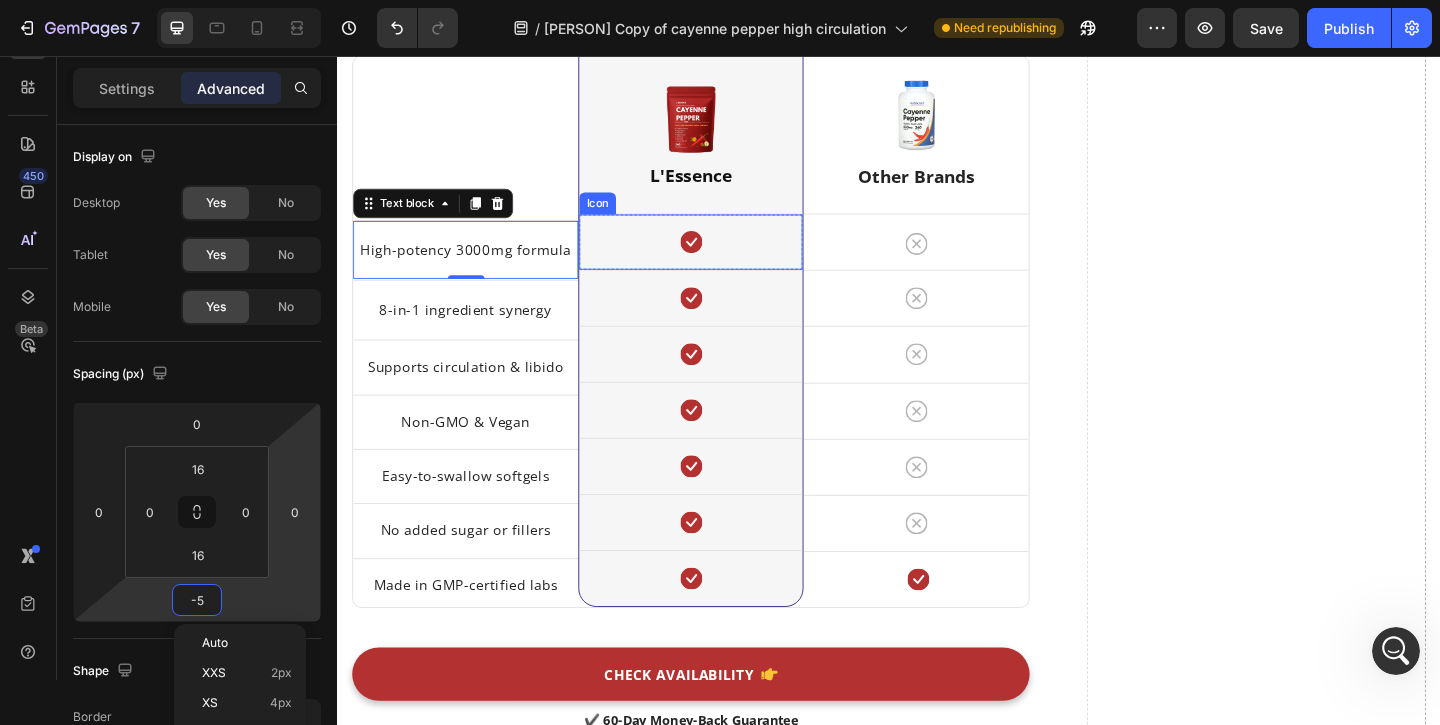 click on "Icon" at bounding box center [721, 258] 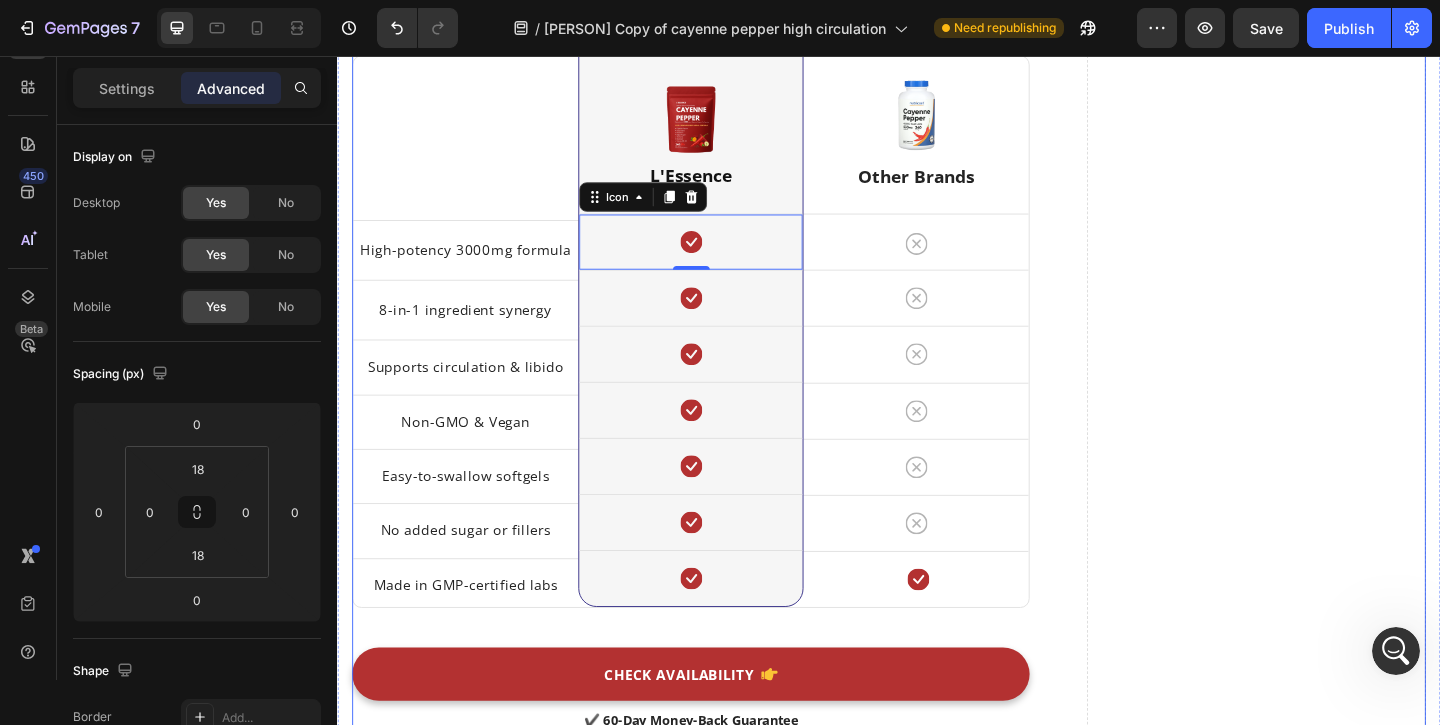 click on "Drop element here" at bounding box center (1336, 967) 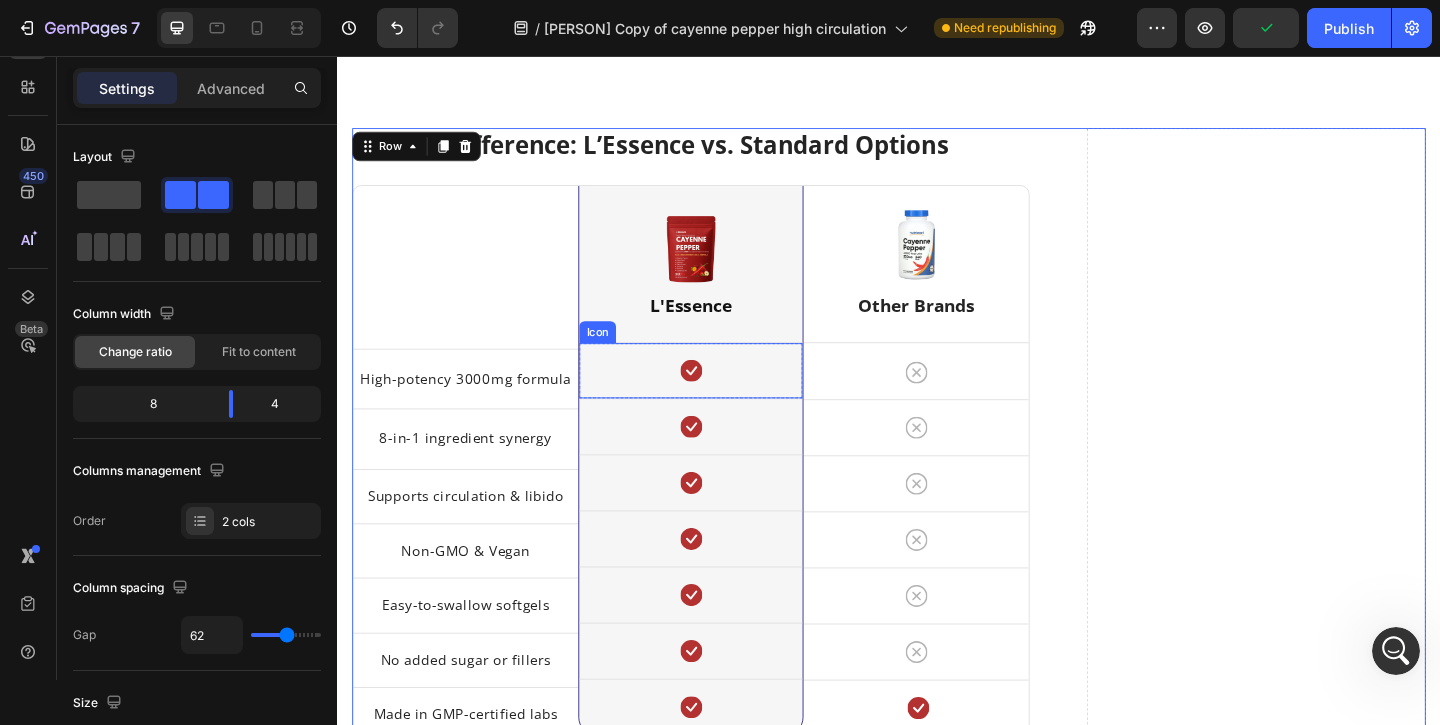 scroll, scrollTop: 4697, scrollLeft: 0, axis: vertical 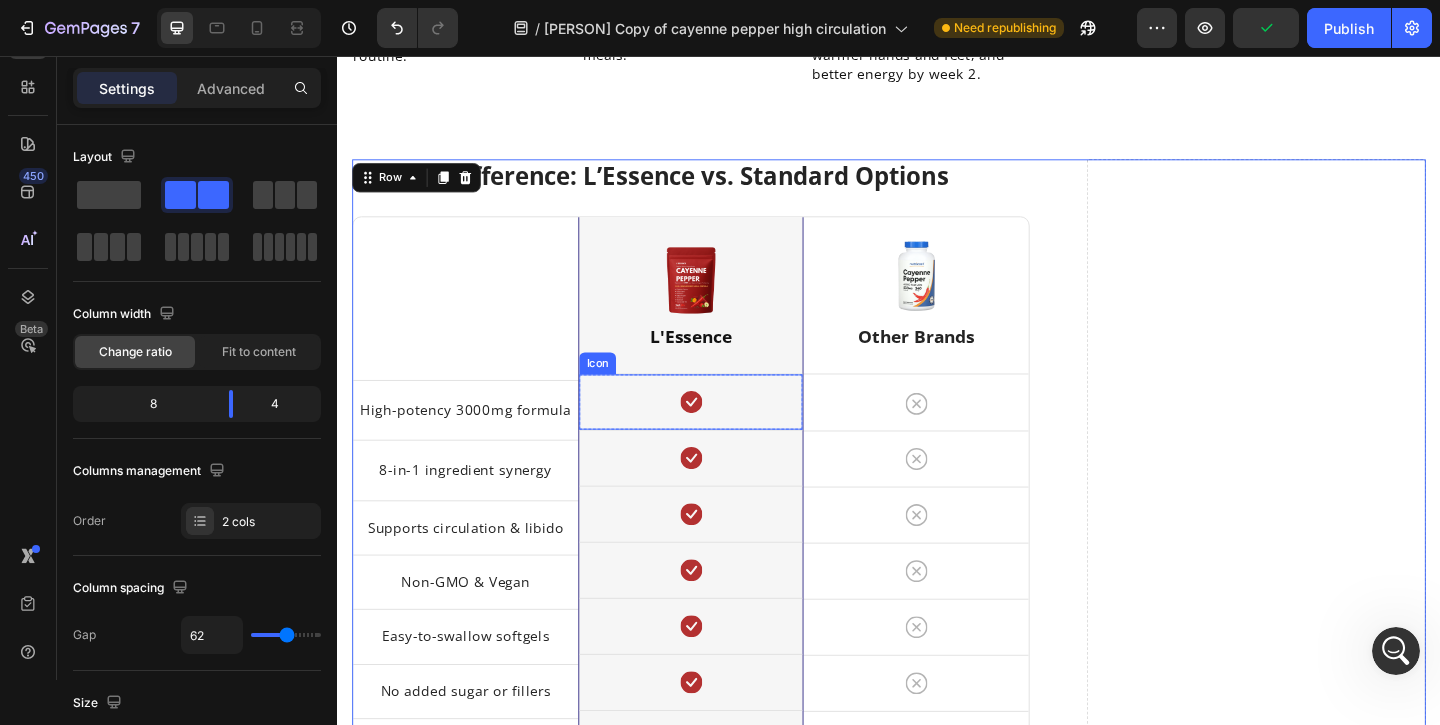 click on "Icon" at bounding box center [721, 432] 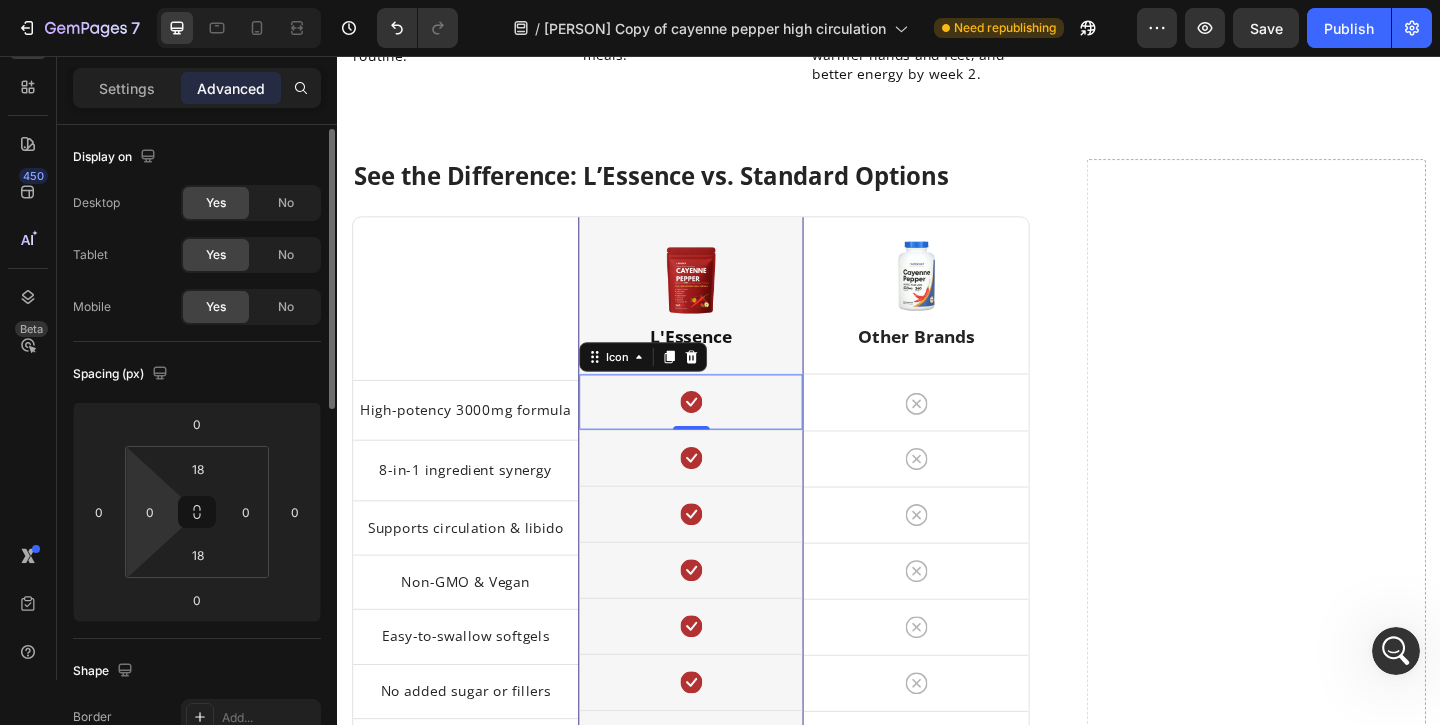 scroll, scrollTop: 47, scrollLeft: 0, axis: vertical 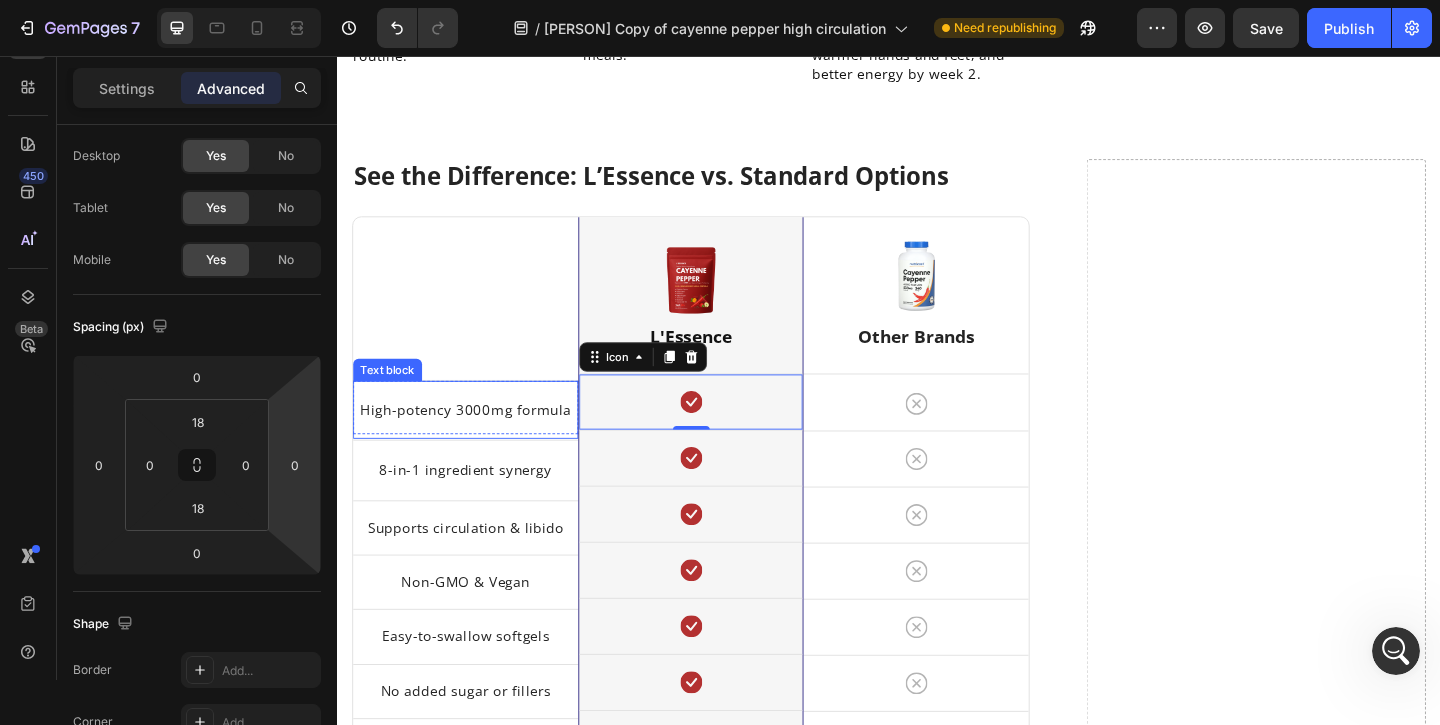 click on "High-potency 3000mg formula" at bounding box center [476, 440] 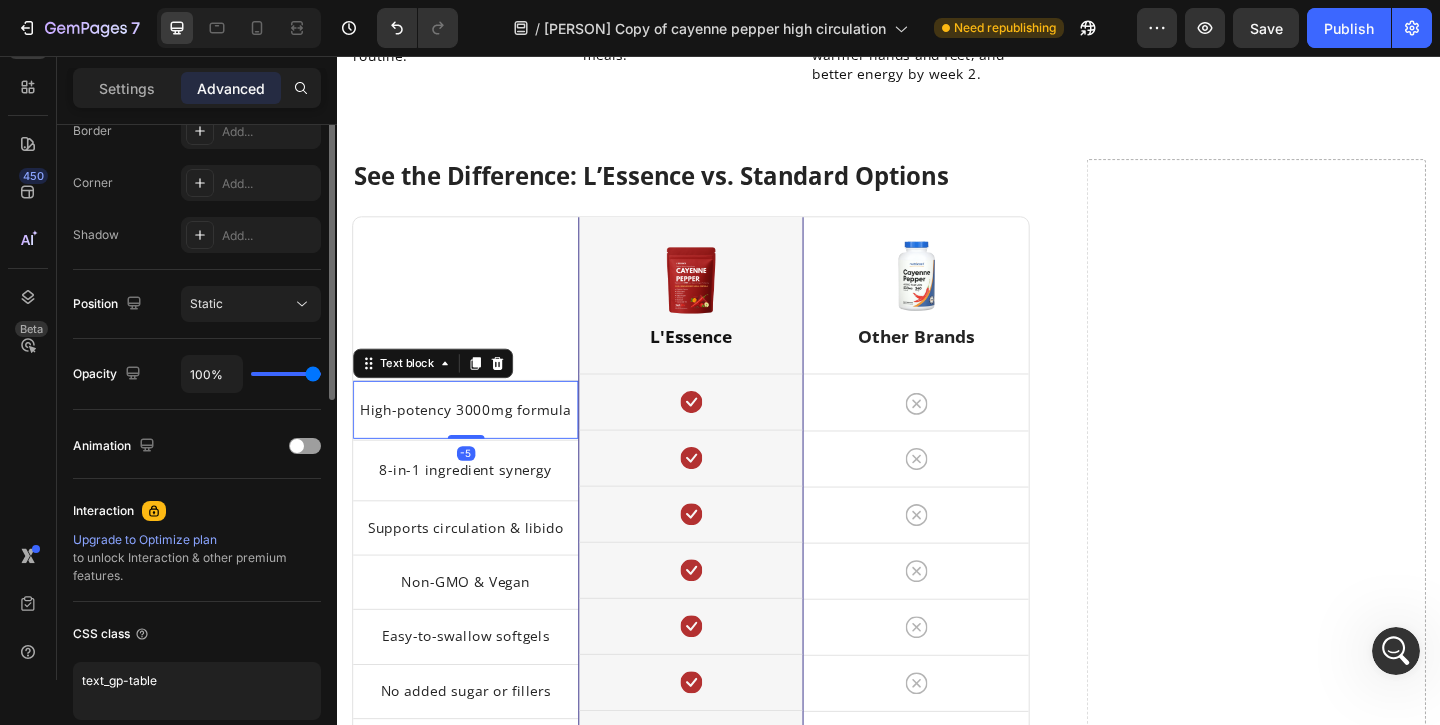 scroll, scrollTop: 715, scrollLeft: 0, axis: vertical 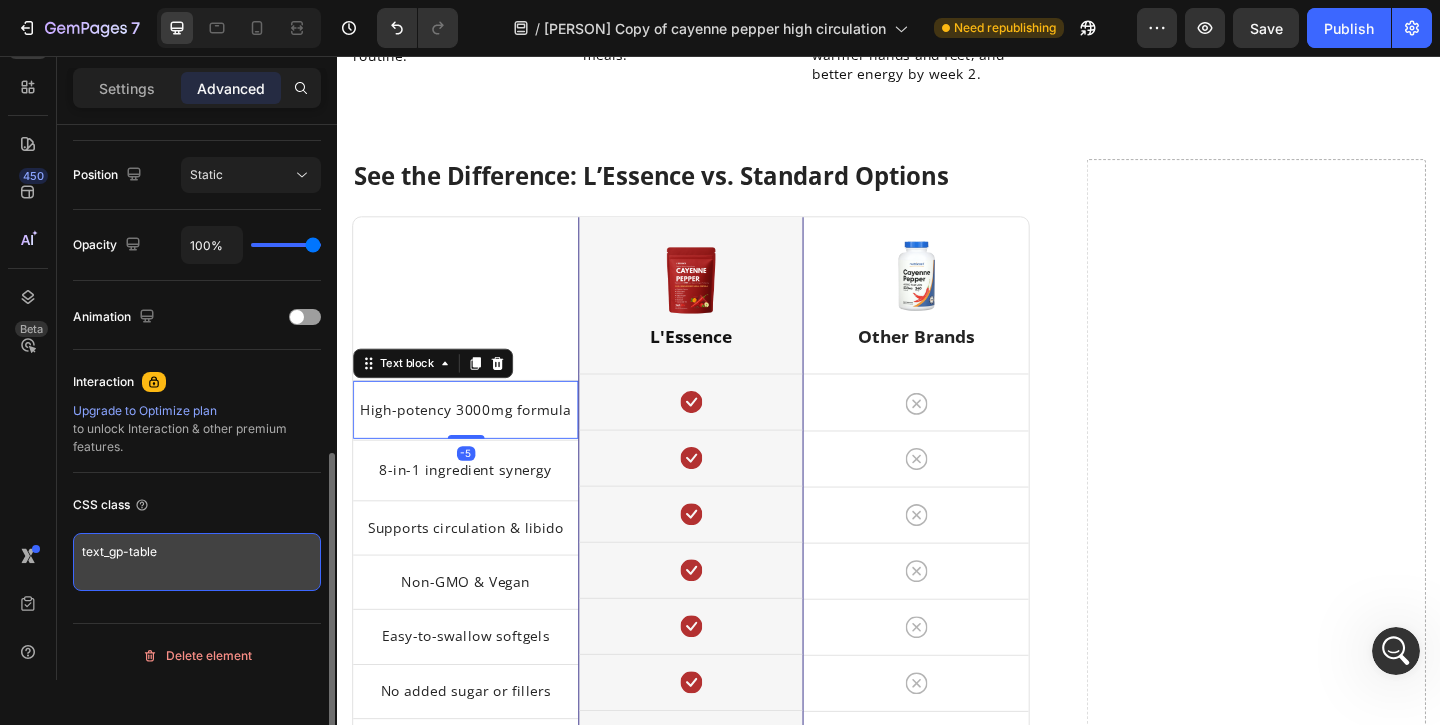 click on "text_gp-table" at bounding box center [197, 562] 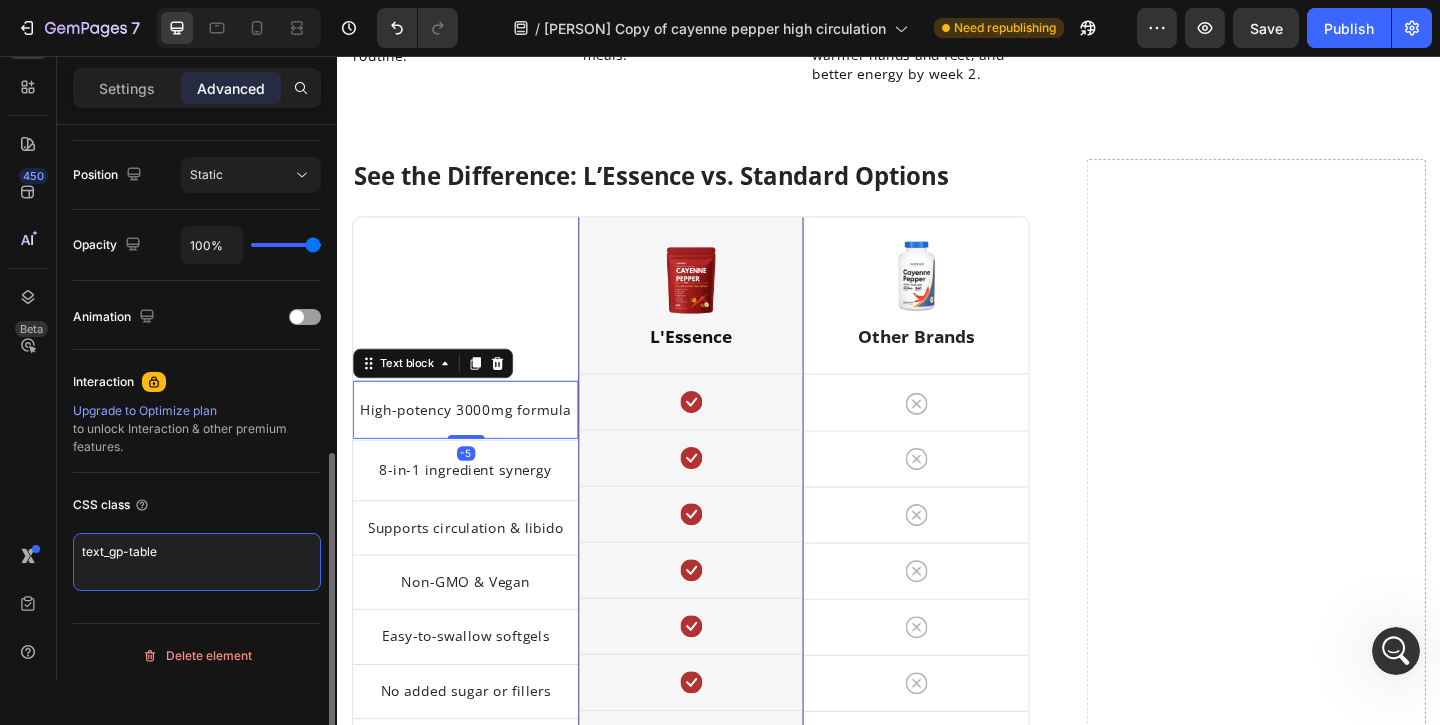 click on "text_gp-table" at bounding box center [197, 562] 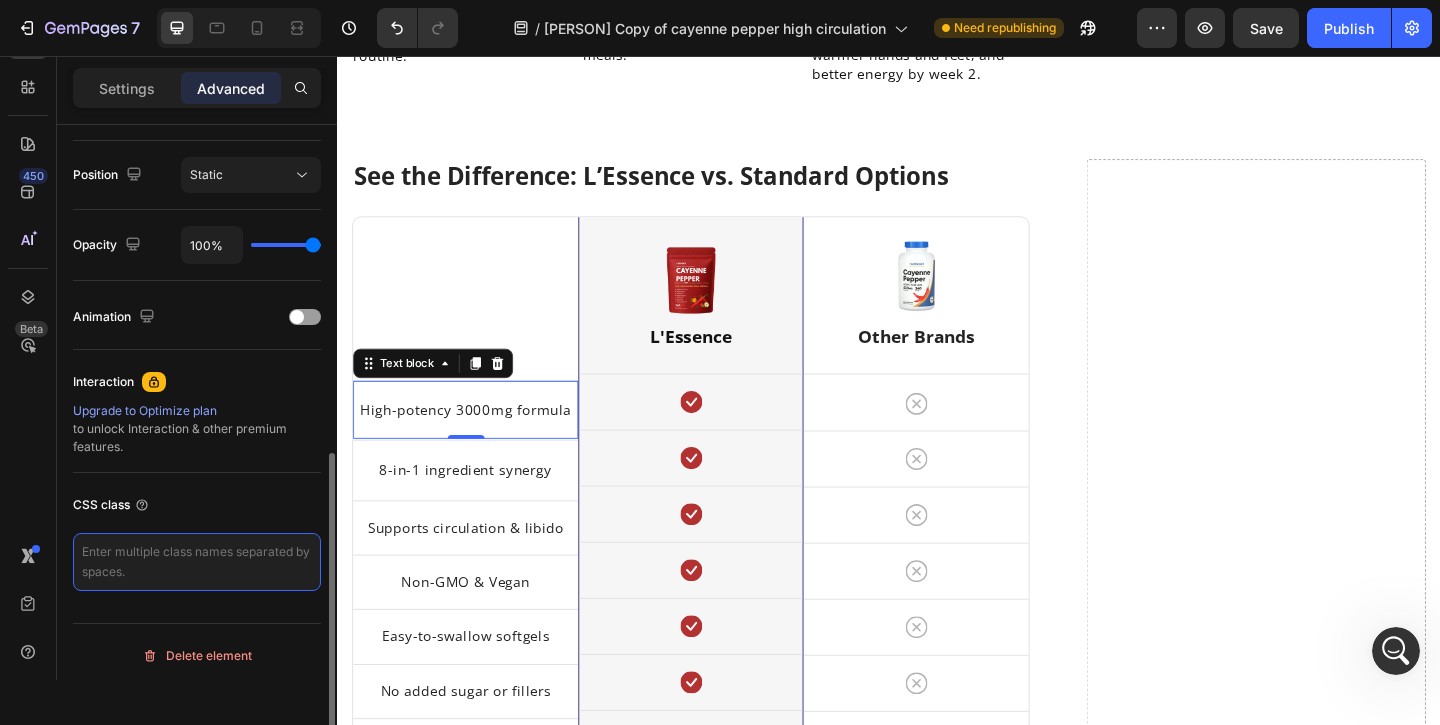type 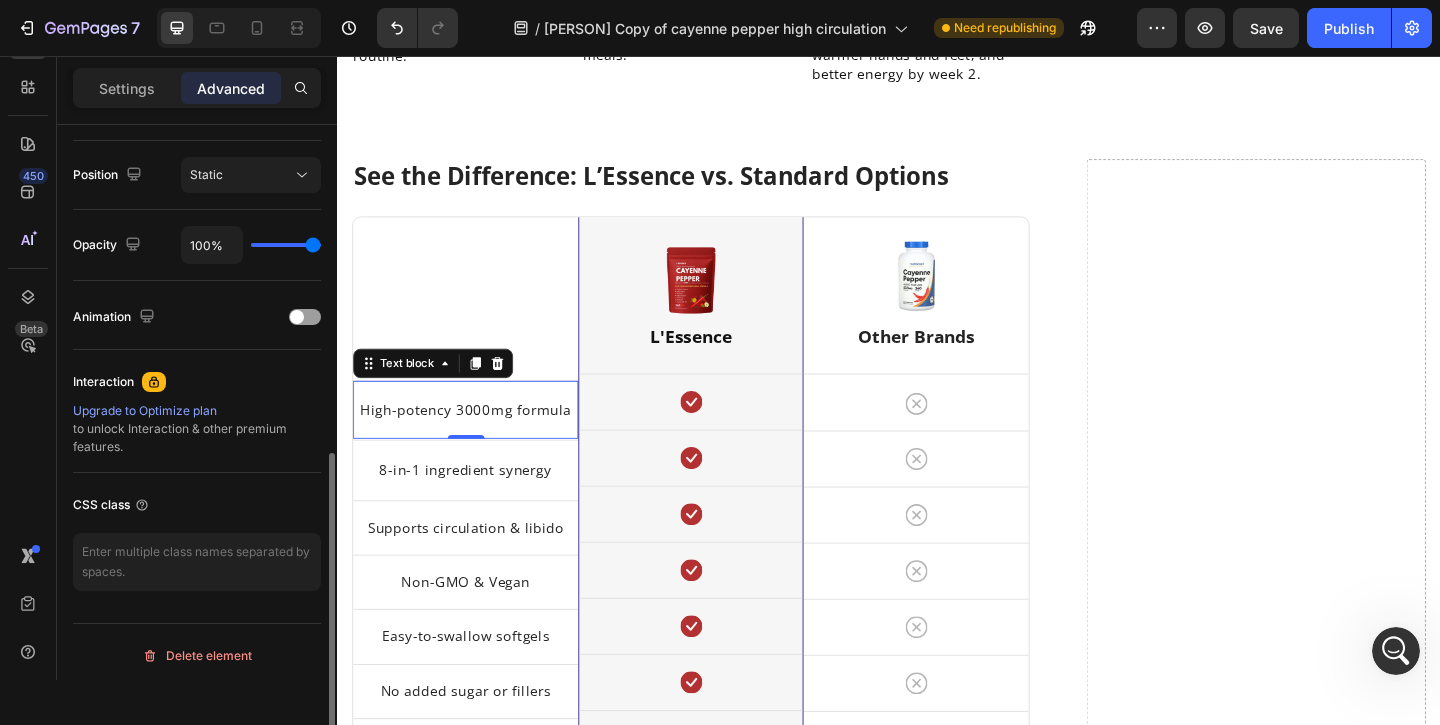 click on "CSS class" 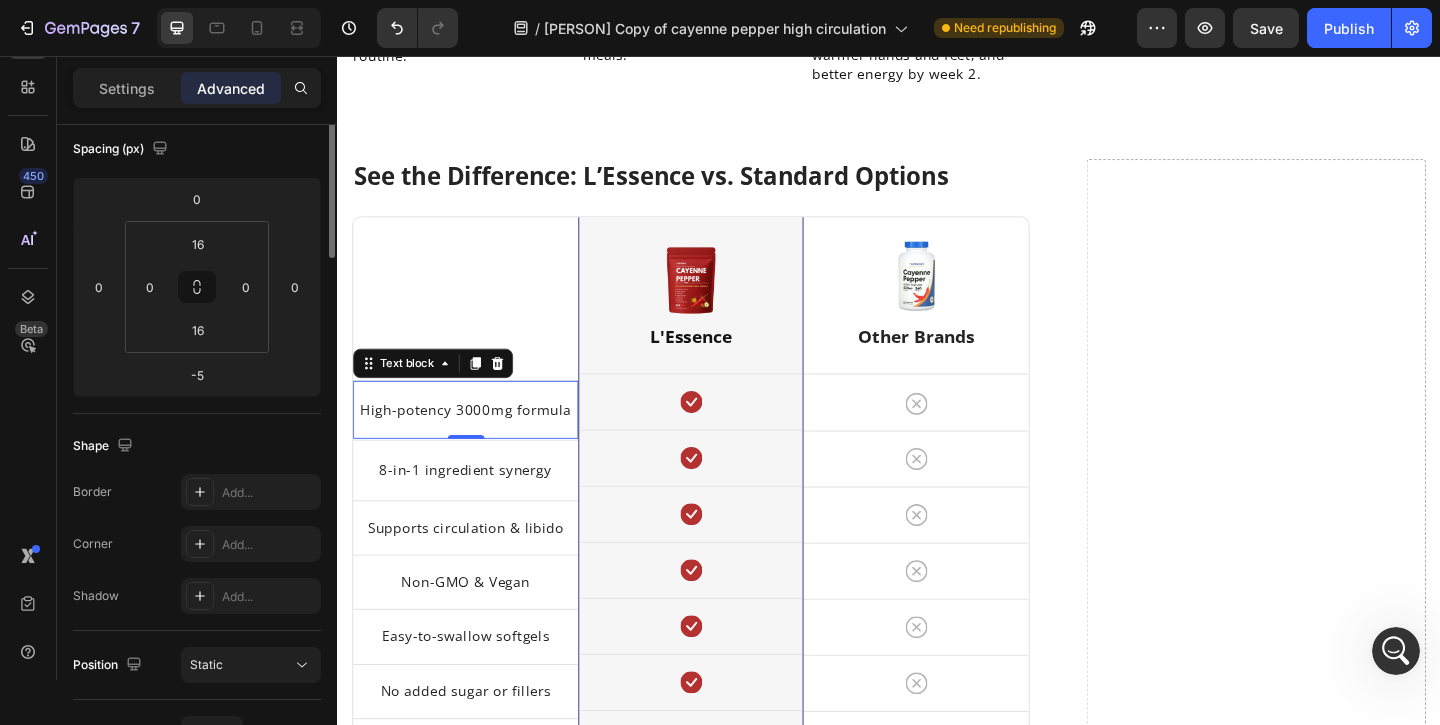 scroll, scrollTop: 30, scrollLeft: 0, axis: vertical 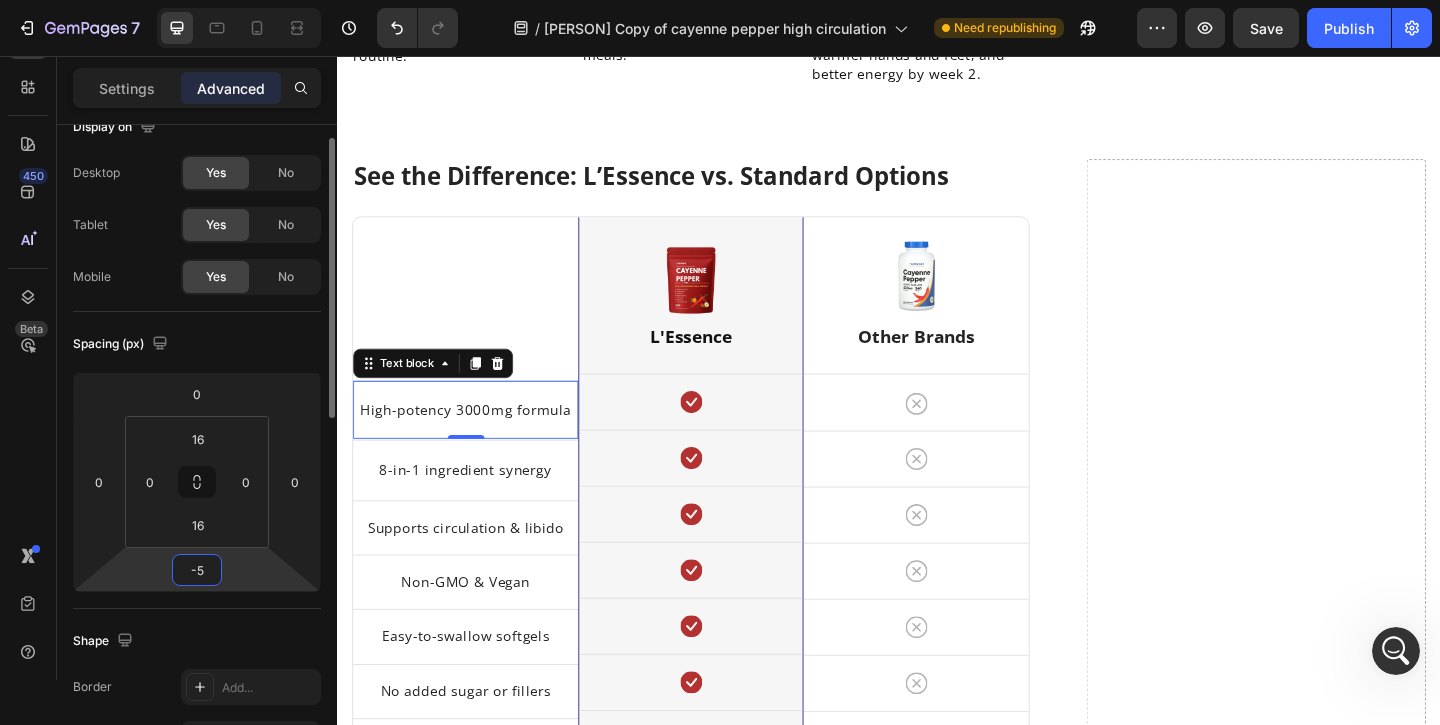 click on "-5" at bounding box center [197, 570] 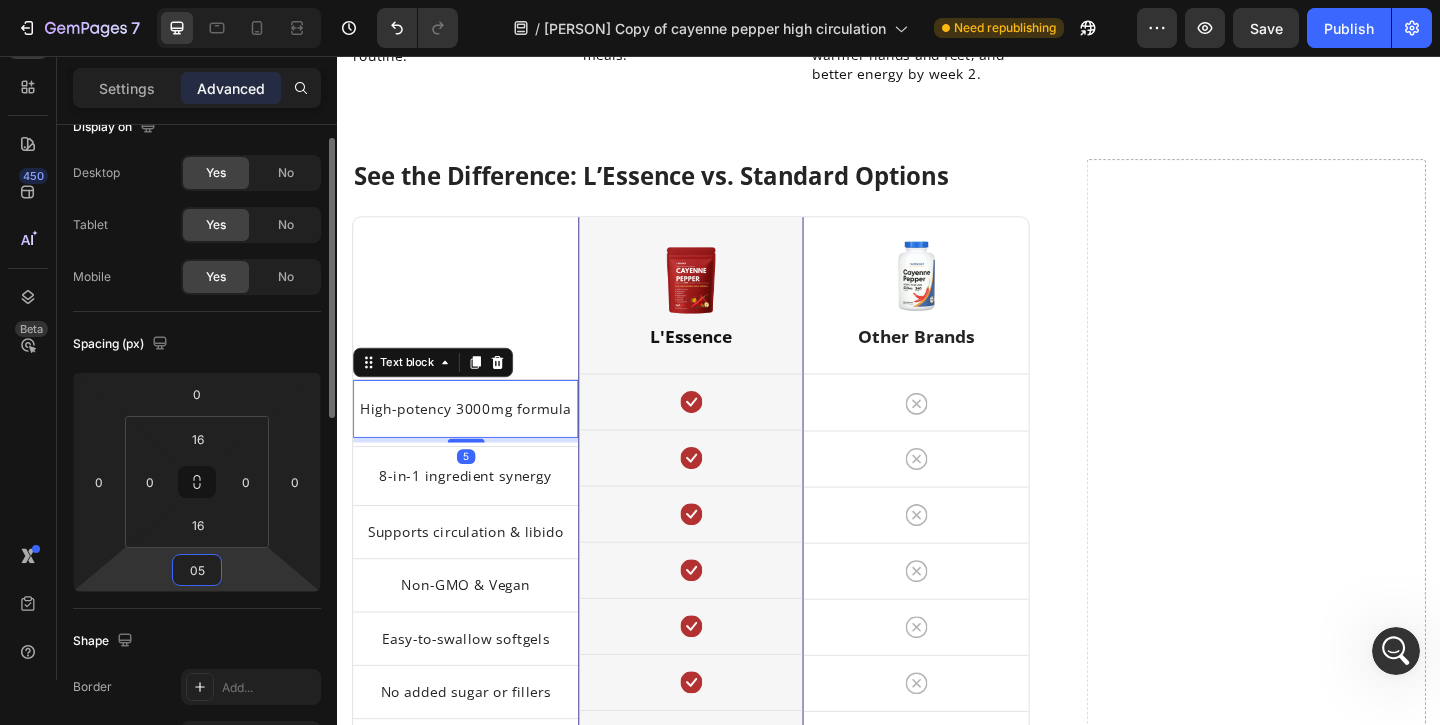 type on "0" 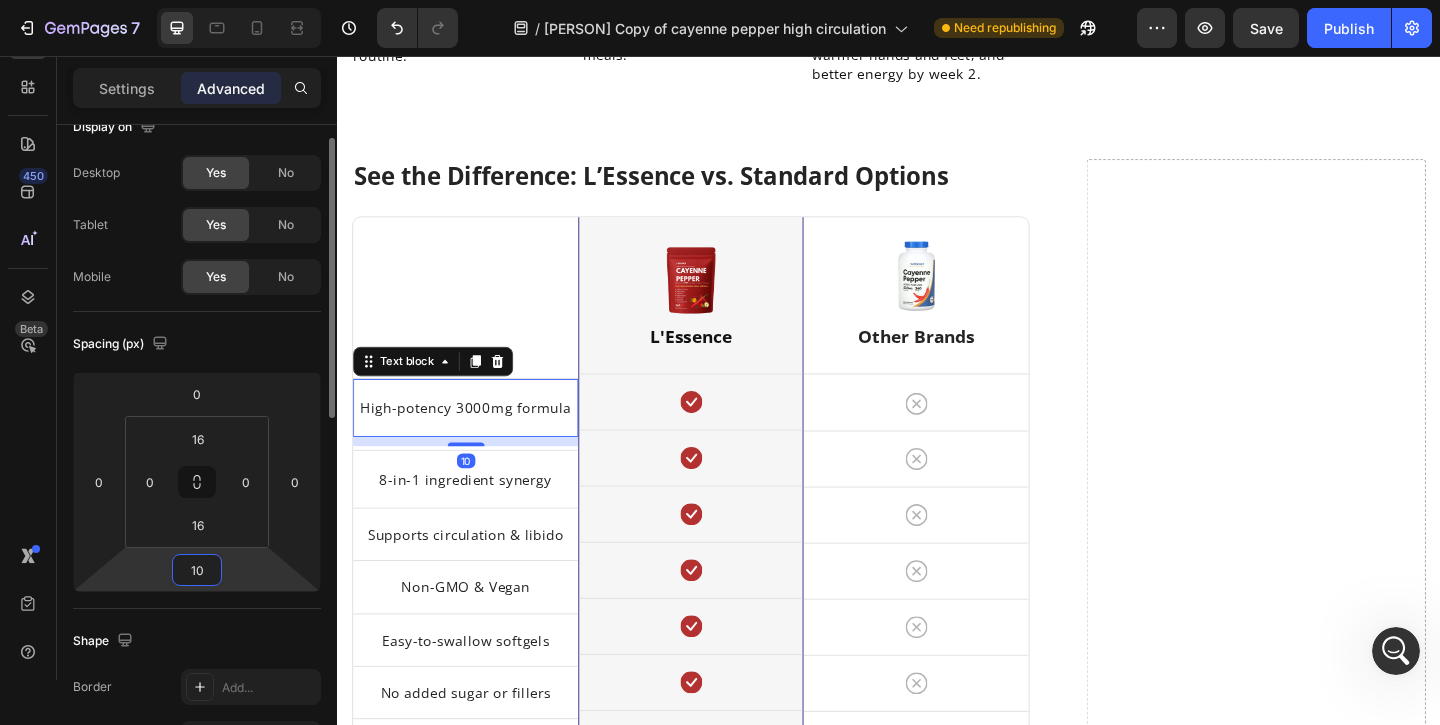 type on "1" 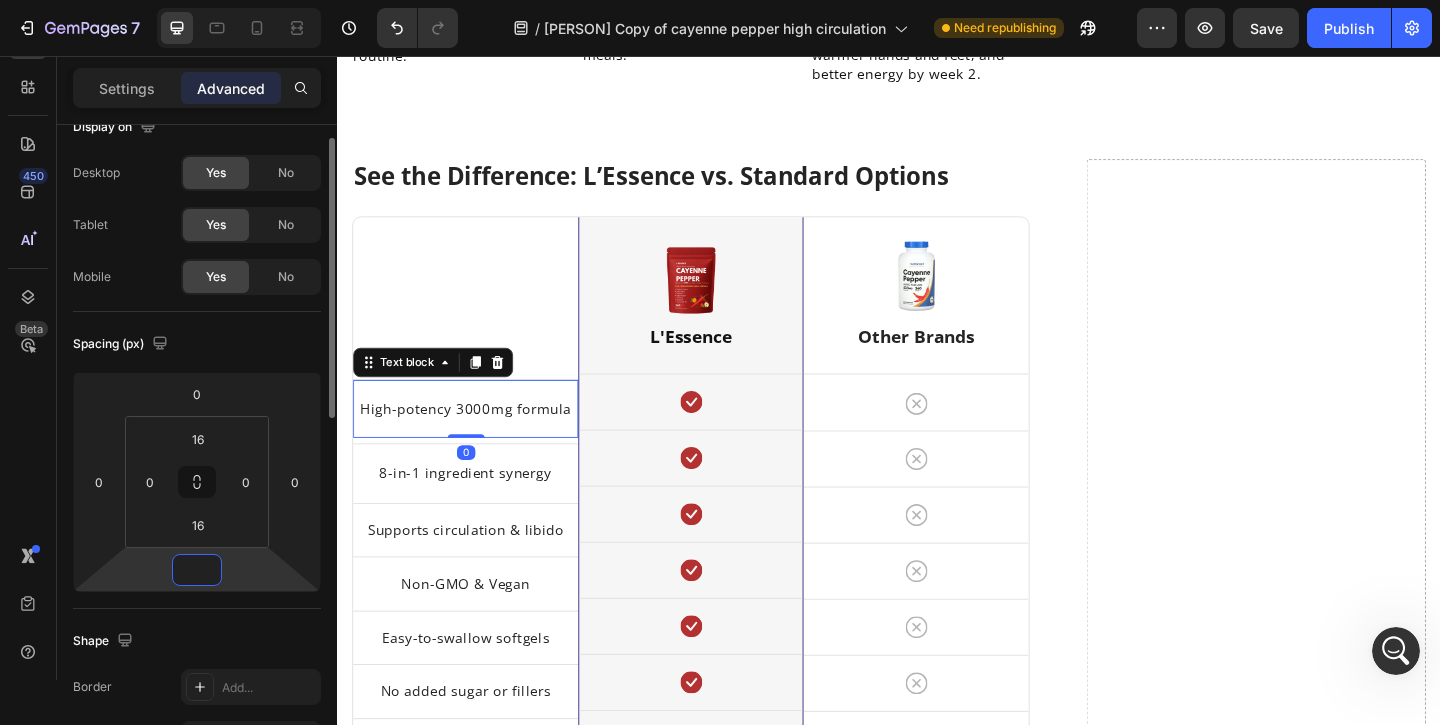 type on "0" 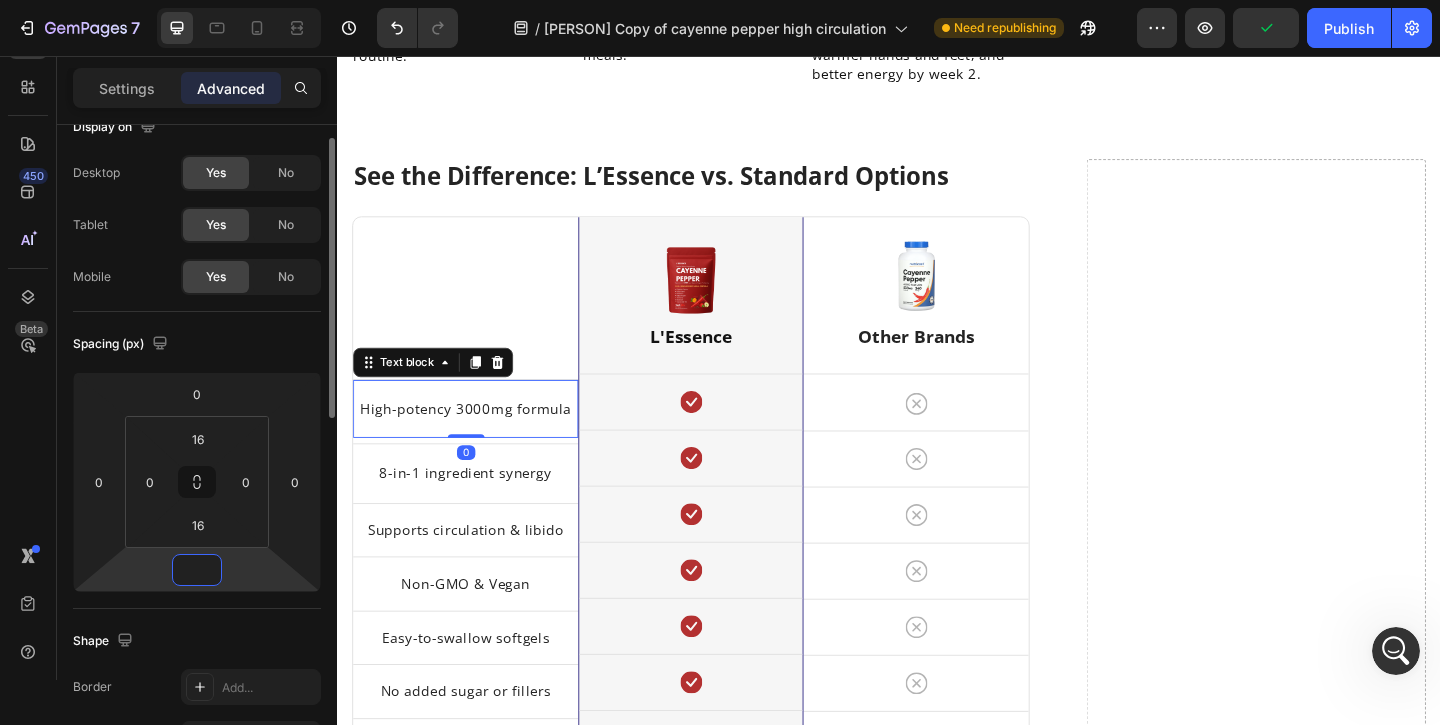 type on "-0" 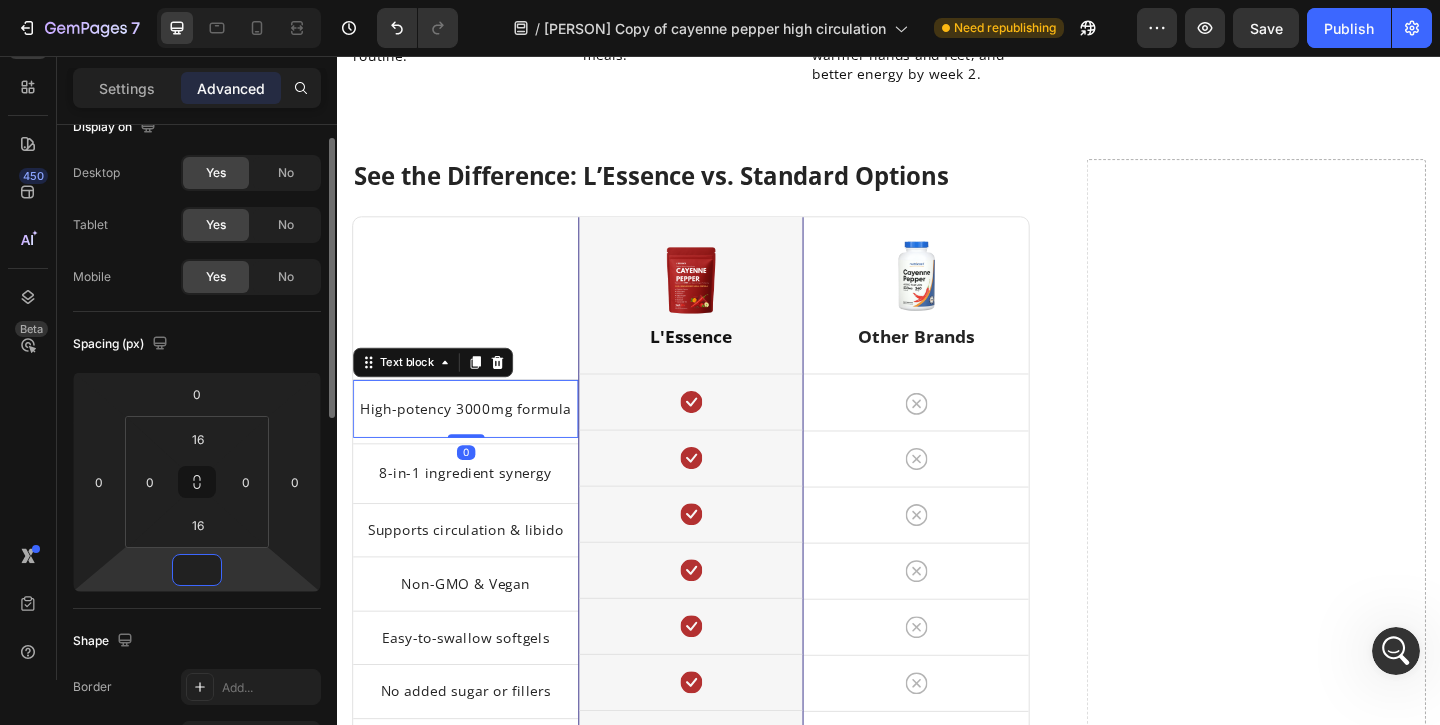 type on "-9" 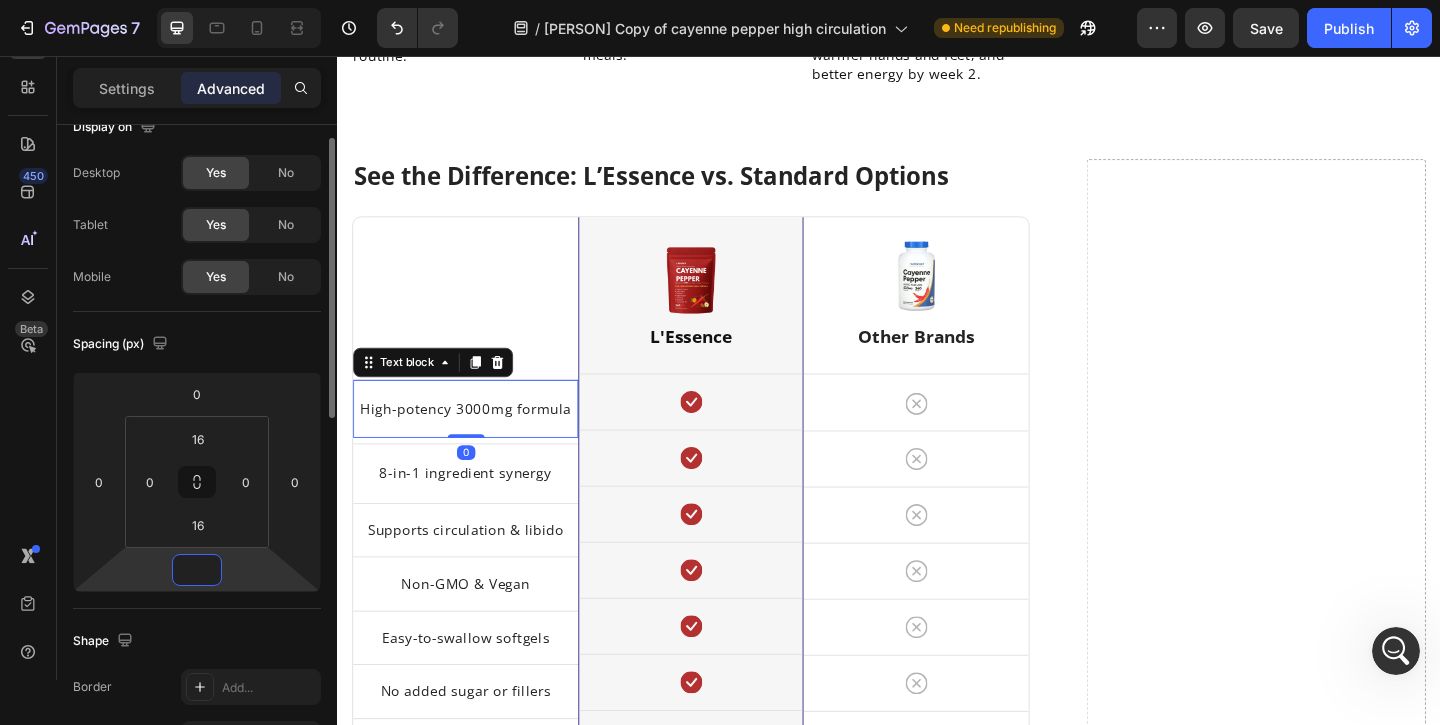 type on "-0" 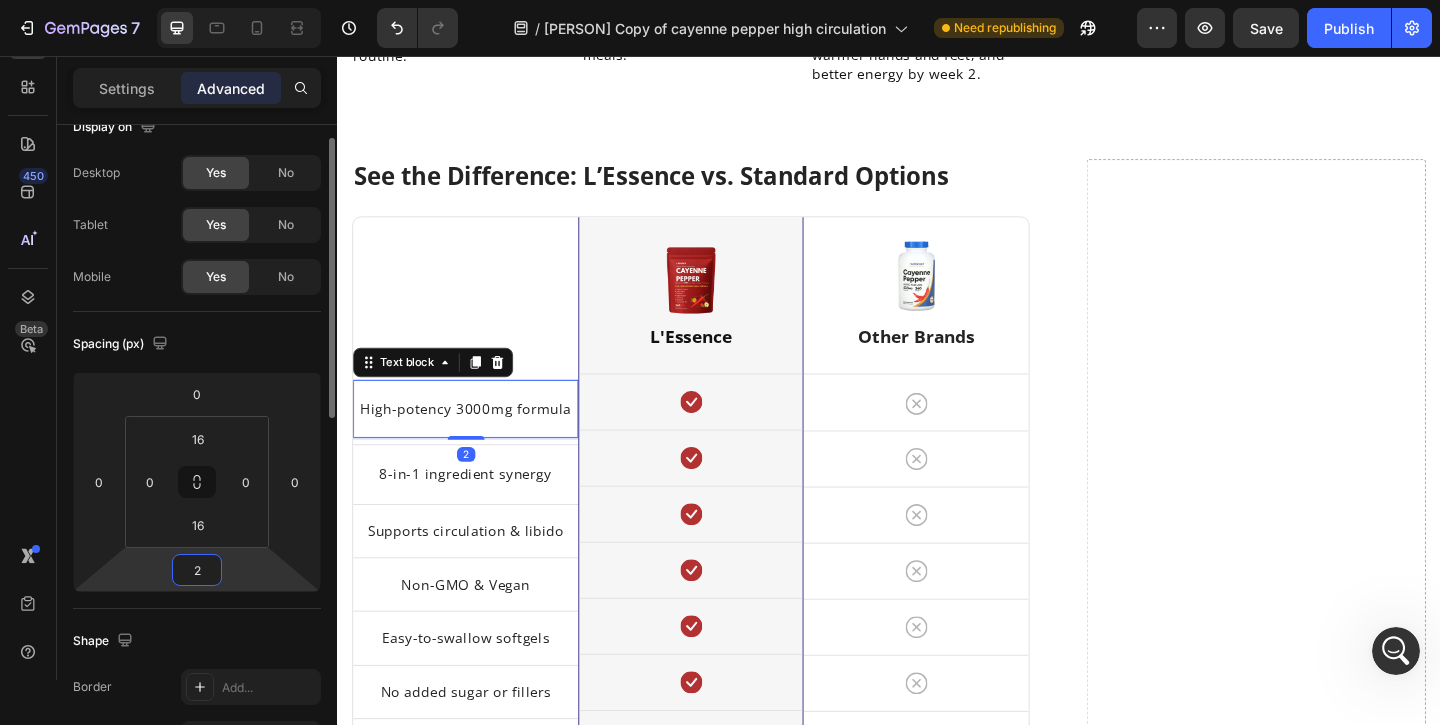type on "22" 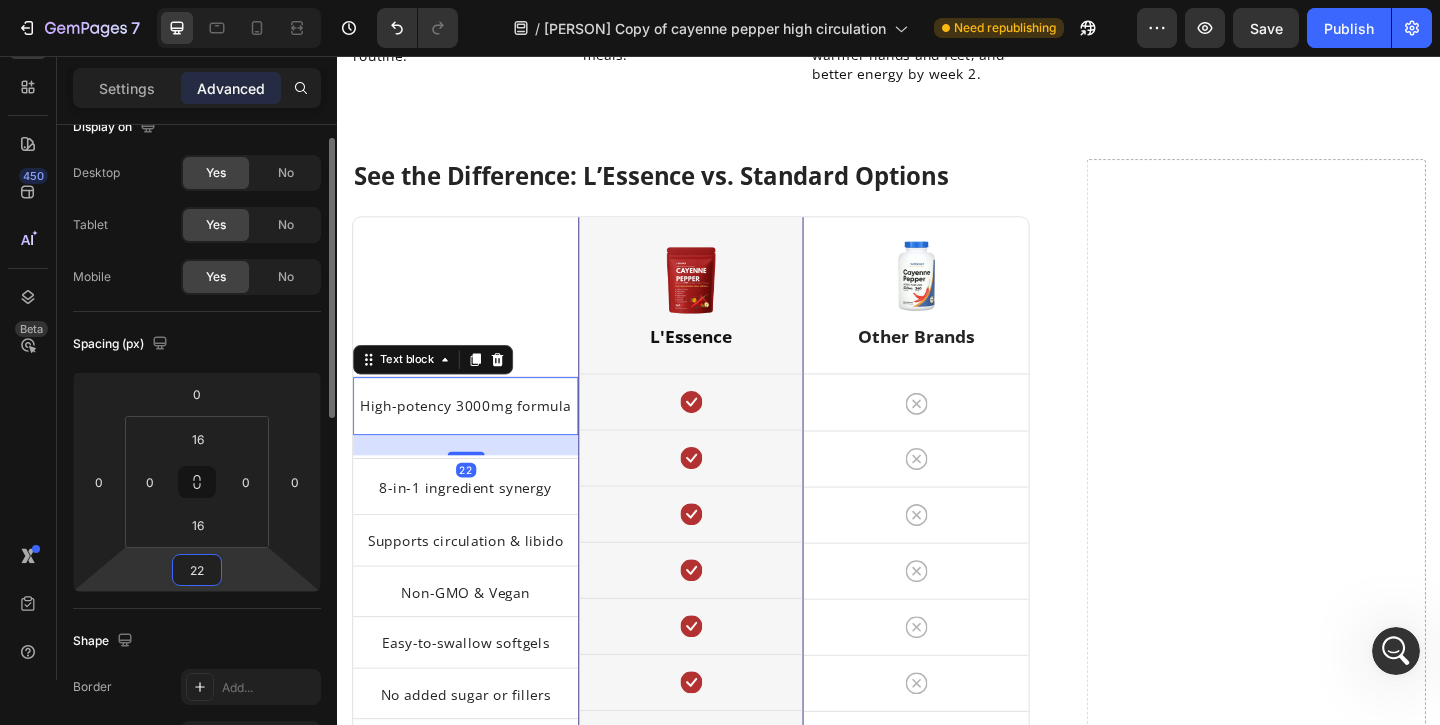 type on "2" 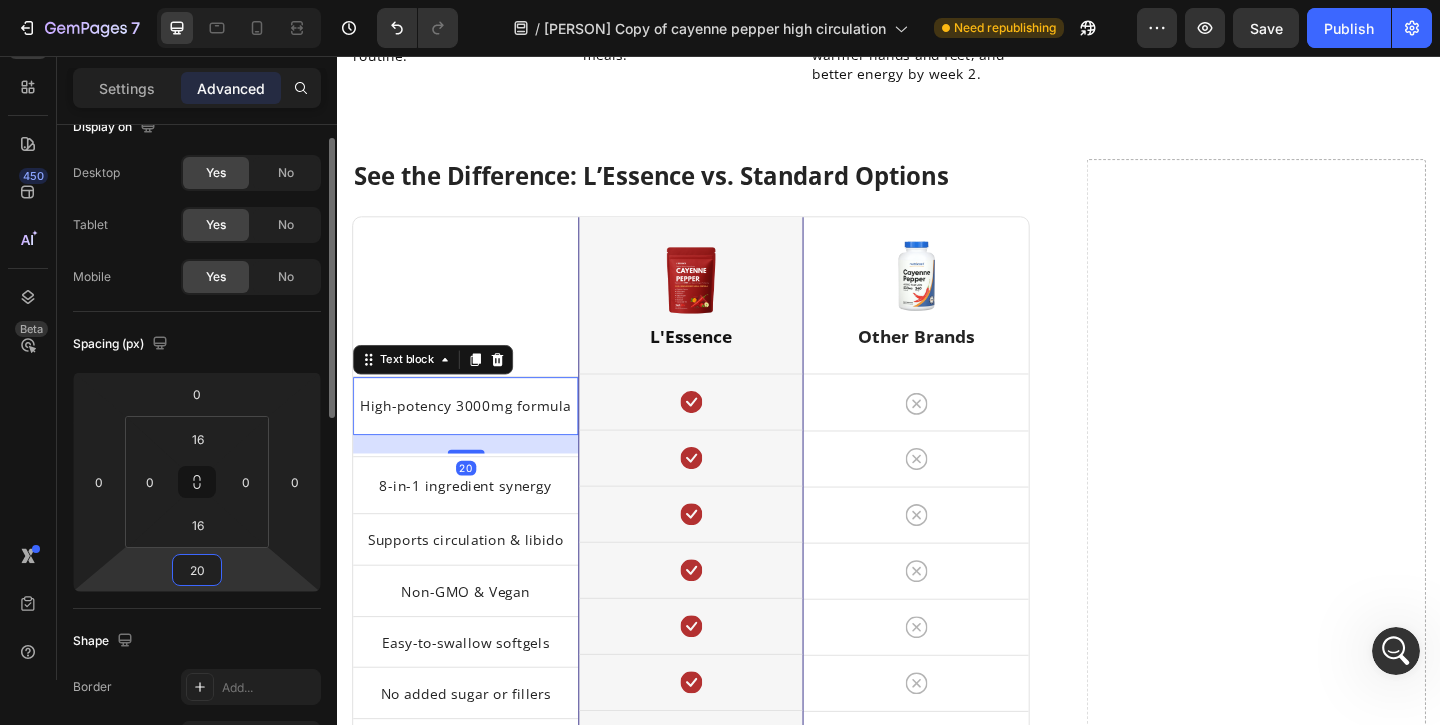 type on "2" 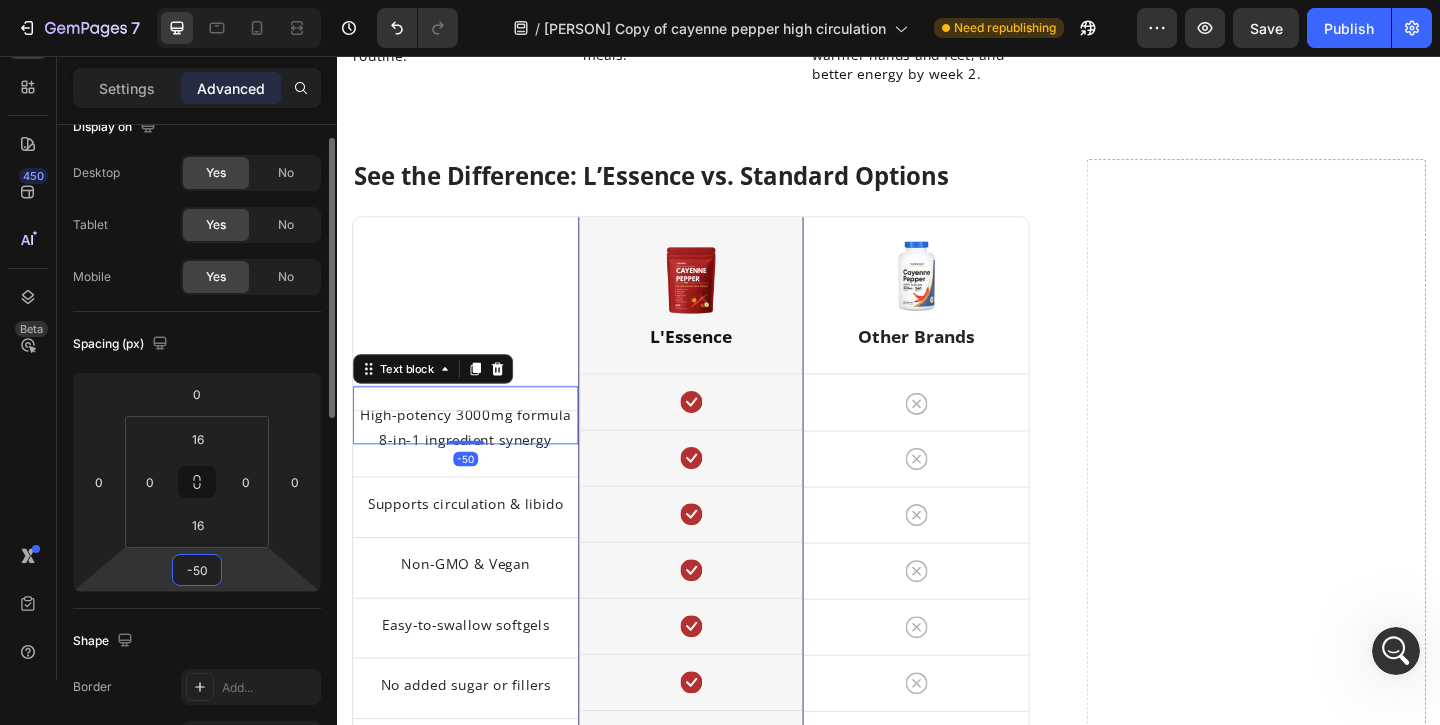 type on "-5" 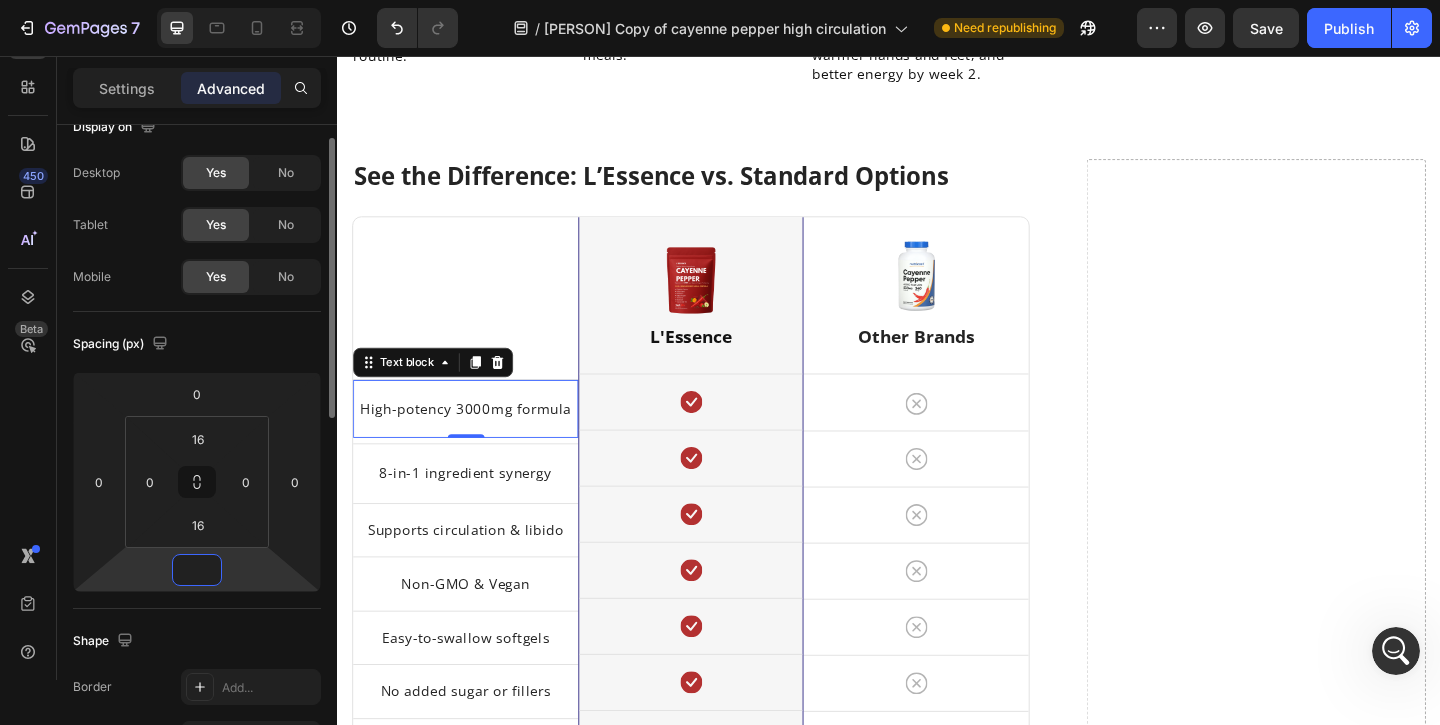 type on "-5" 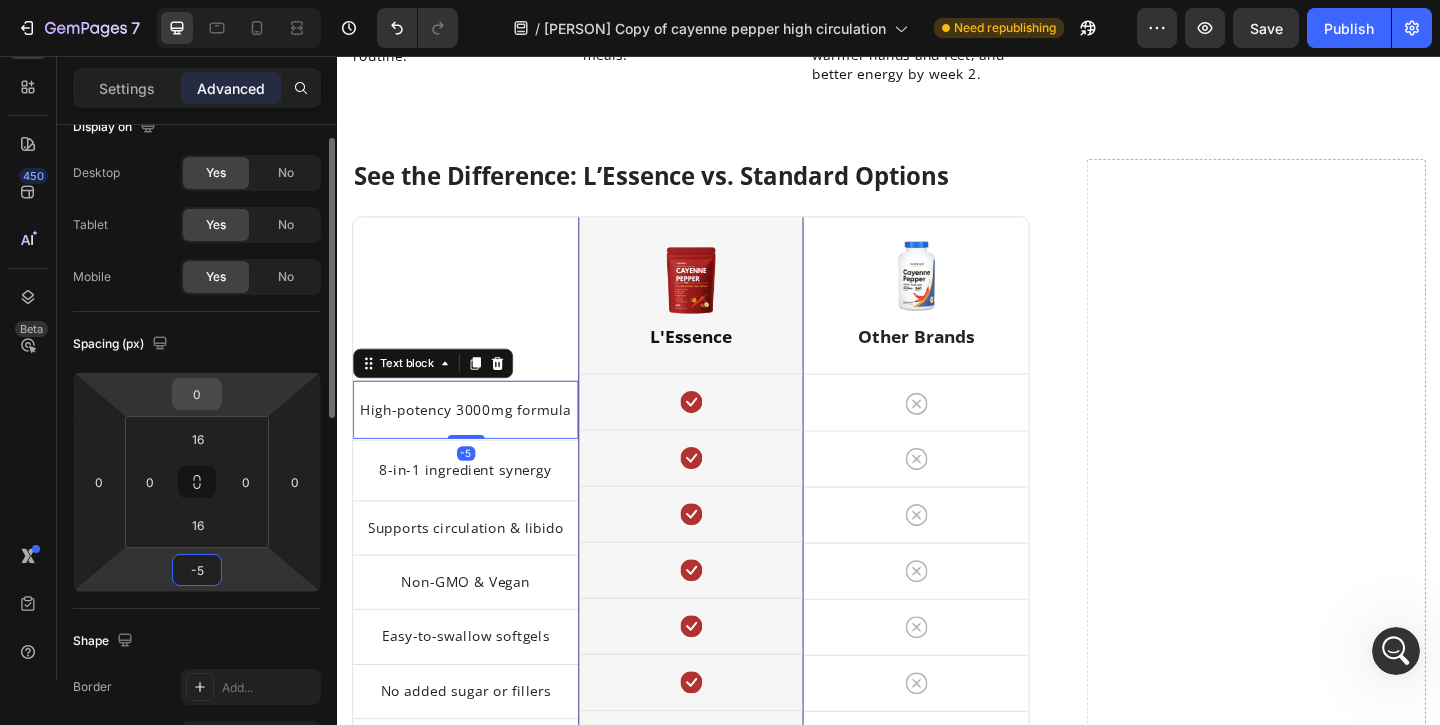 click on "0" at bounding box center [197, 394] 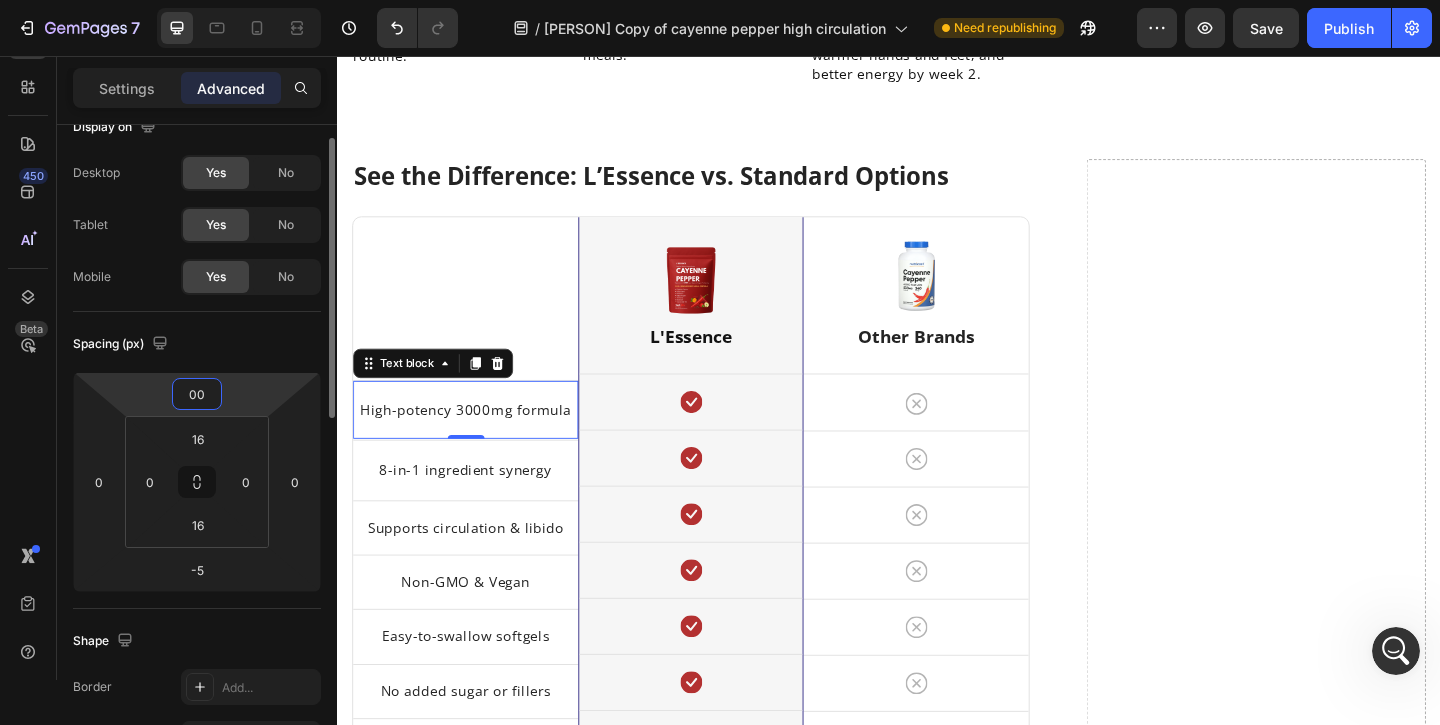 type on "0" 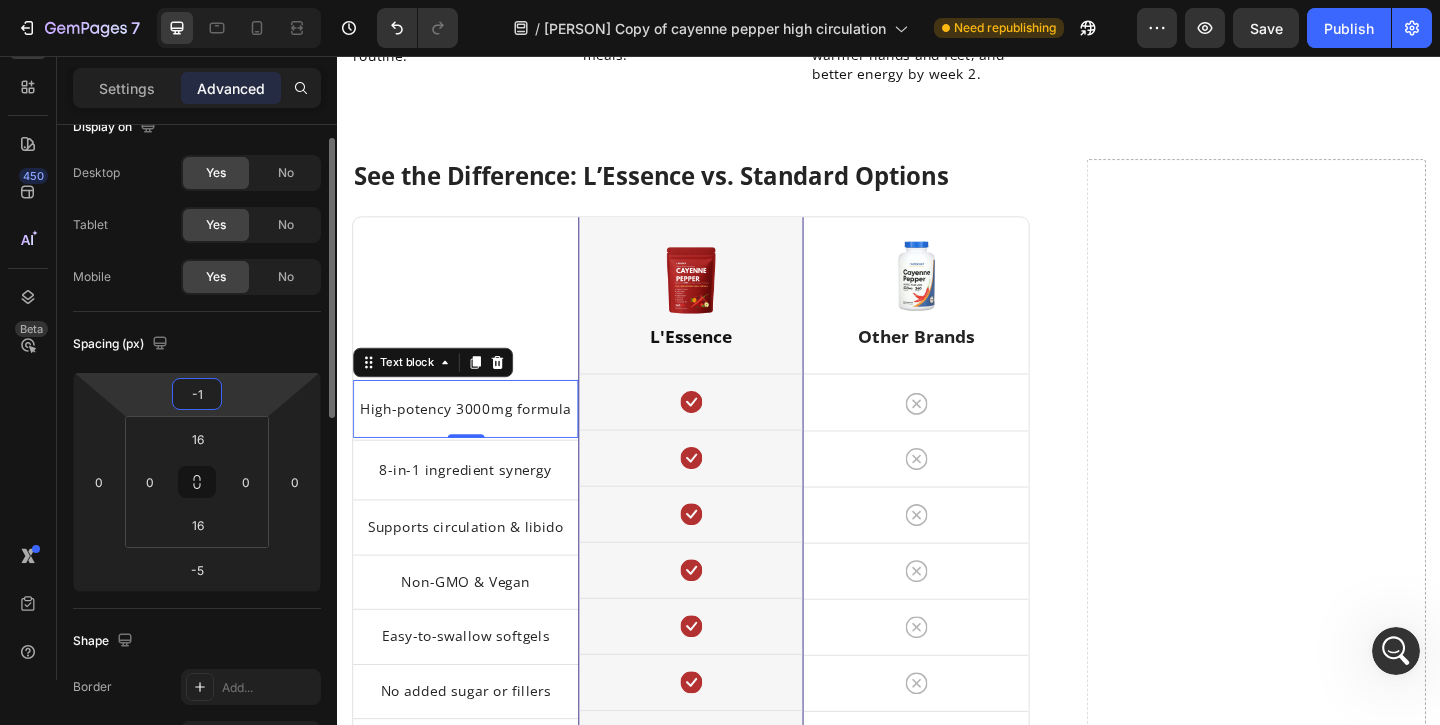 type on "-10" 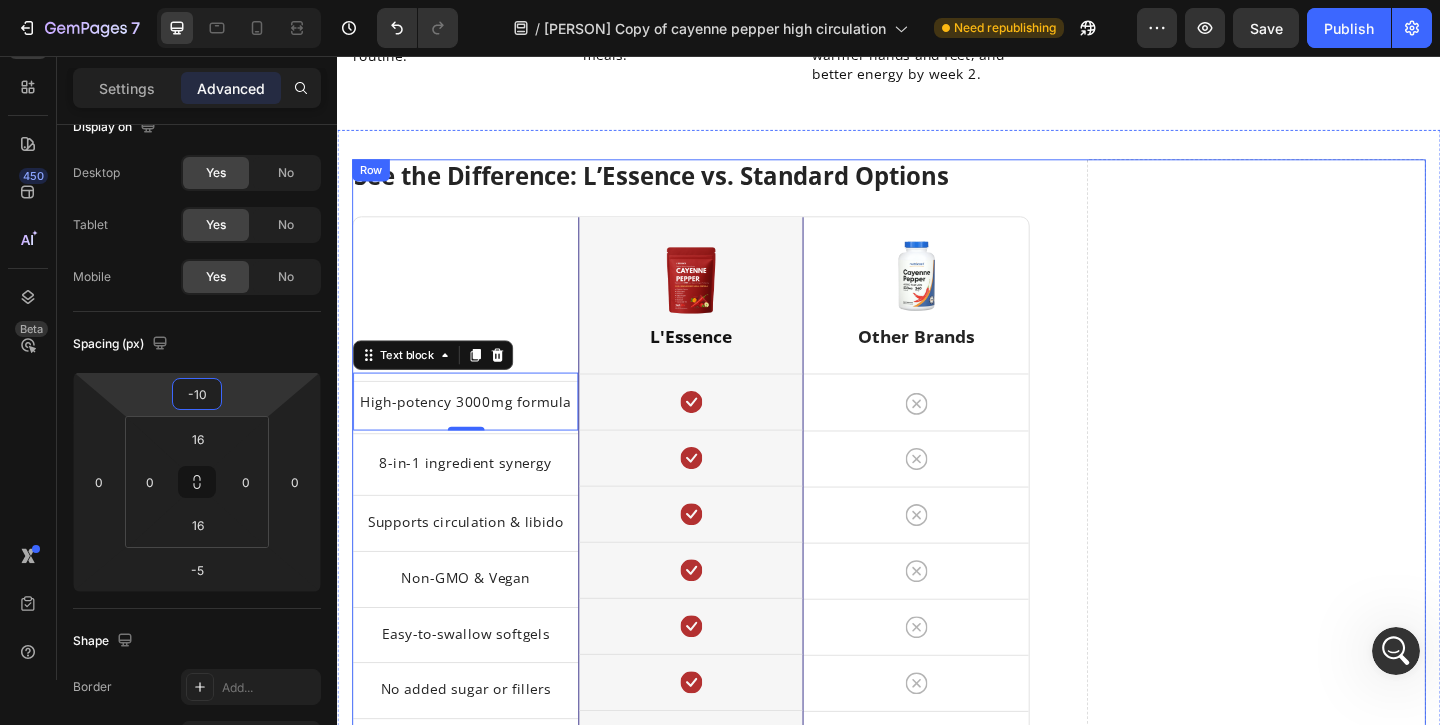 click on "See the Difference: L’Essence vs. Standard Options Heading                Title Line High-potency 3000mg formula Text block   -5 Row 8-in-1 ingredient synergy Text block Row Supports circulation & libido Text block Row Non-GMO & Vegan Text block Row Easy-to-swallow softgels Text block Row No added sugar or fillers Text block Row Made in GMP-certified labs Text block Row Image L'Essence Heading
Icon Row
Icon Row
Icon Row
Icon Row
Icon Row
Icon Row
Icon Row Row Image Other Brands Heading
Icon Row
Icon Row
Icon Row
Icon Row
Icon Row
Icon Row
Icon Row Row Row  	   CHECK AVAILABILITY Button ✔️ 60-Day Money-Back Guarantee Text block Backed by Certifications You Can Trust Heading Image Image Image Row Why They Keep Coming Back Heading                Icon                Icon" at bounding box center [937, 1141] 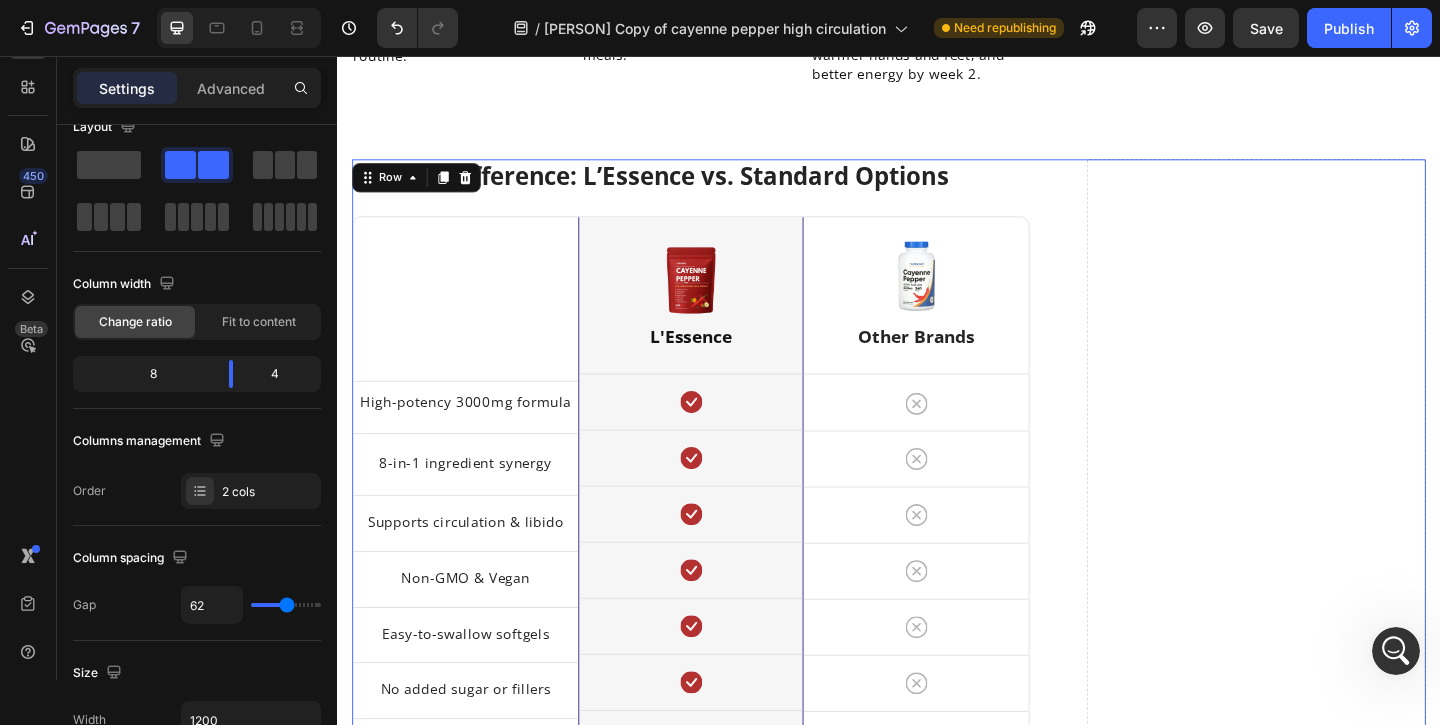 scroll, scrollTop: 0, scrollLeft: 0, axis: both 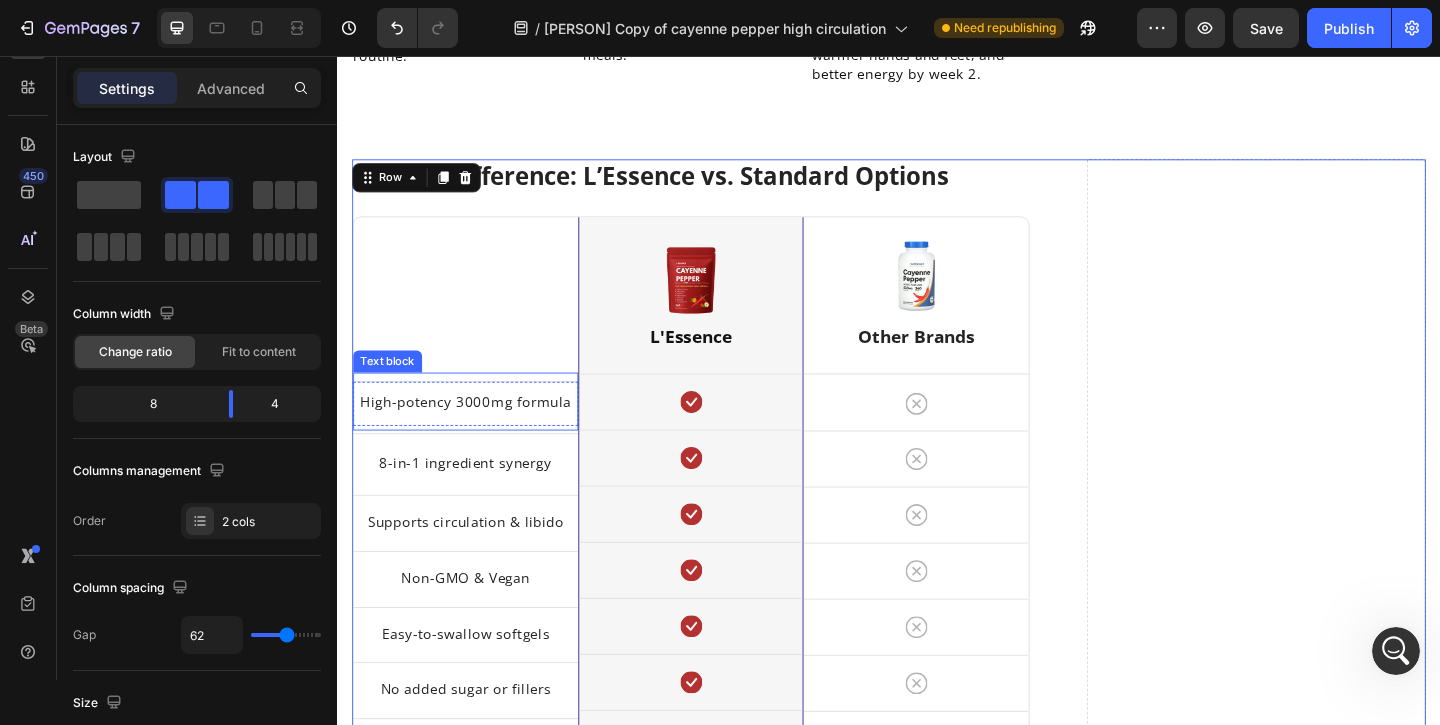 click on "High-potency 3000mg formula" at bounding box center (476, 431) 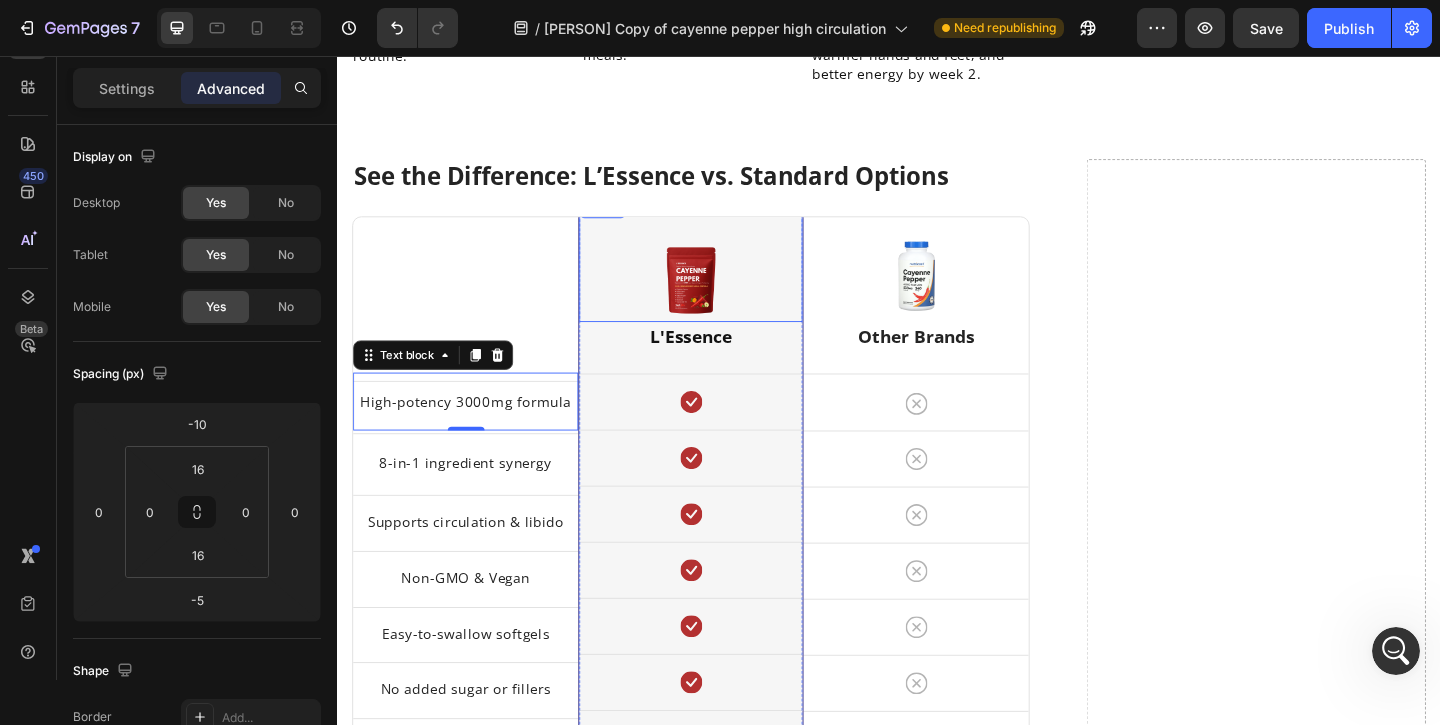 click at bounding box center (722, 299) 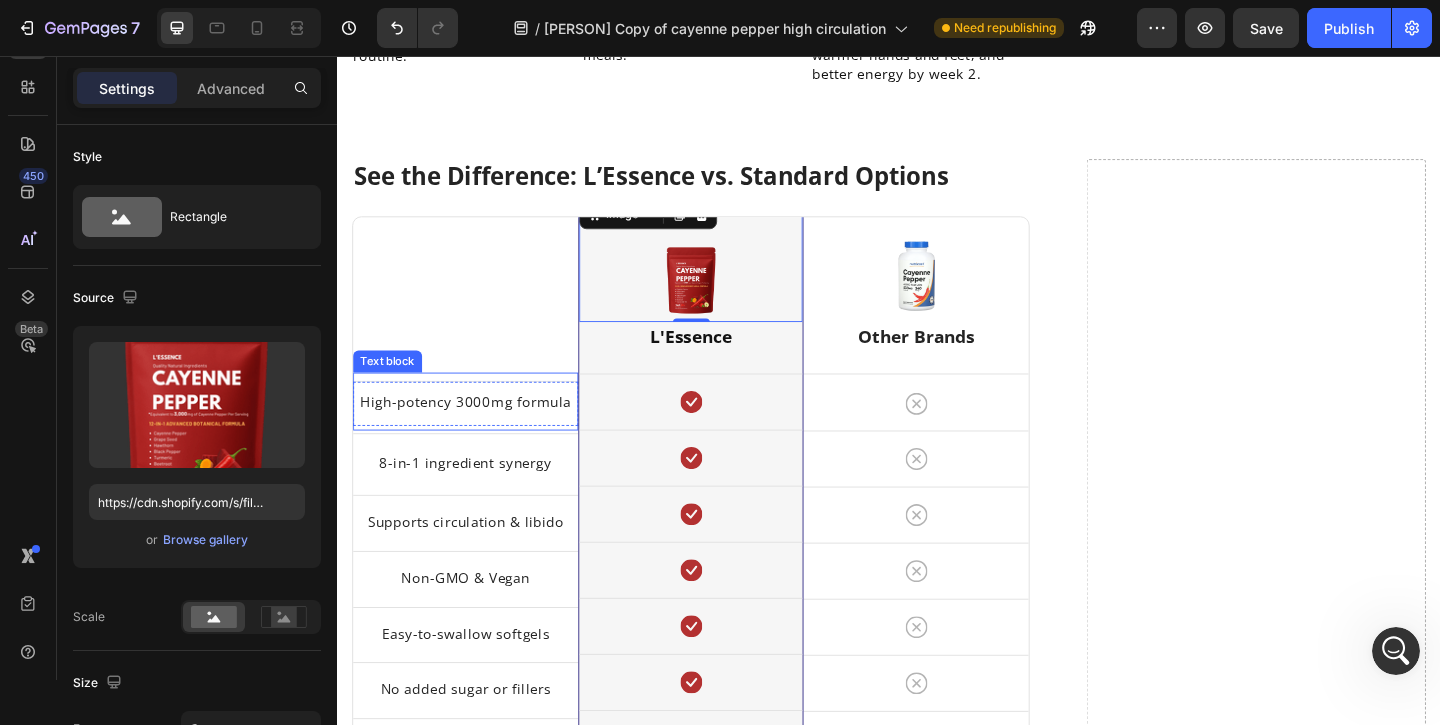click on "High-potency 3000mg formula" at bounding box center (476, 431) 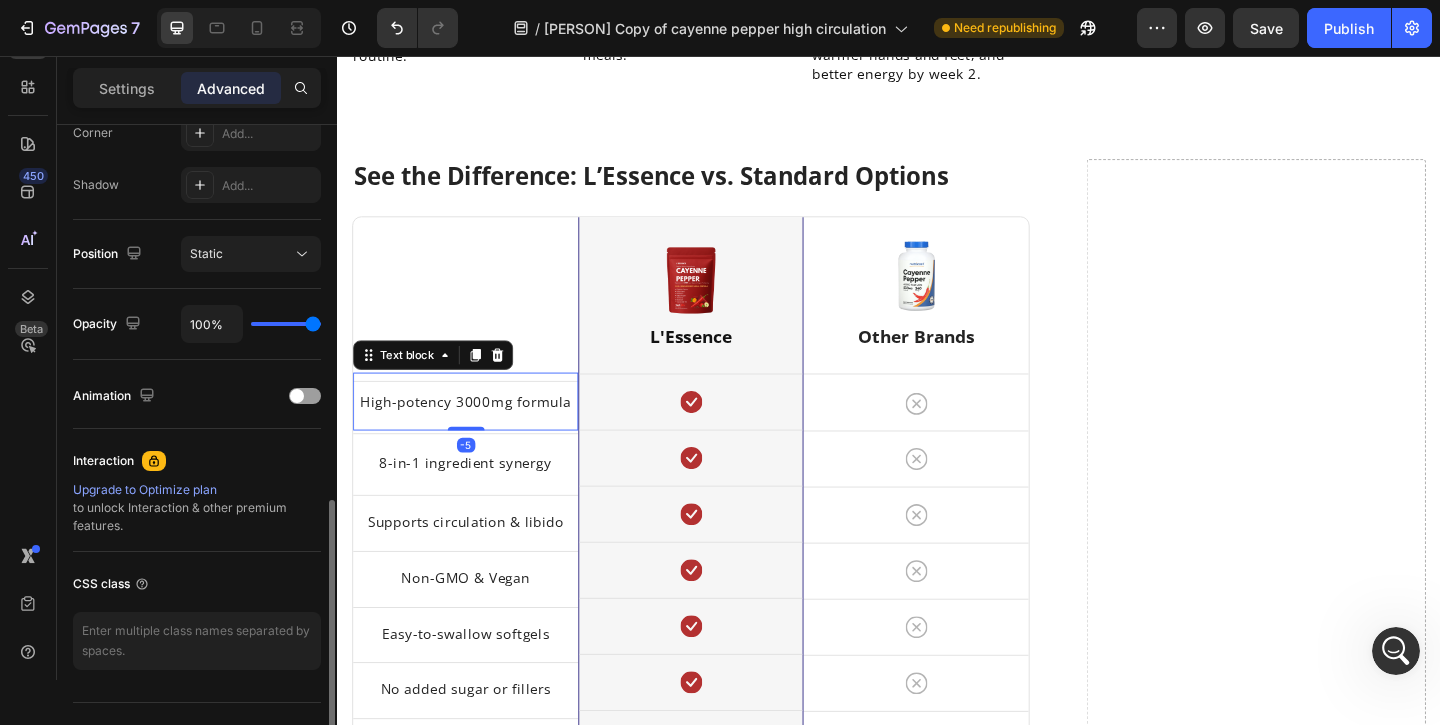 scroll, scrollTop: 722, scrollLeft: 0, axis: vertical 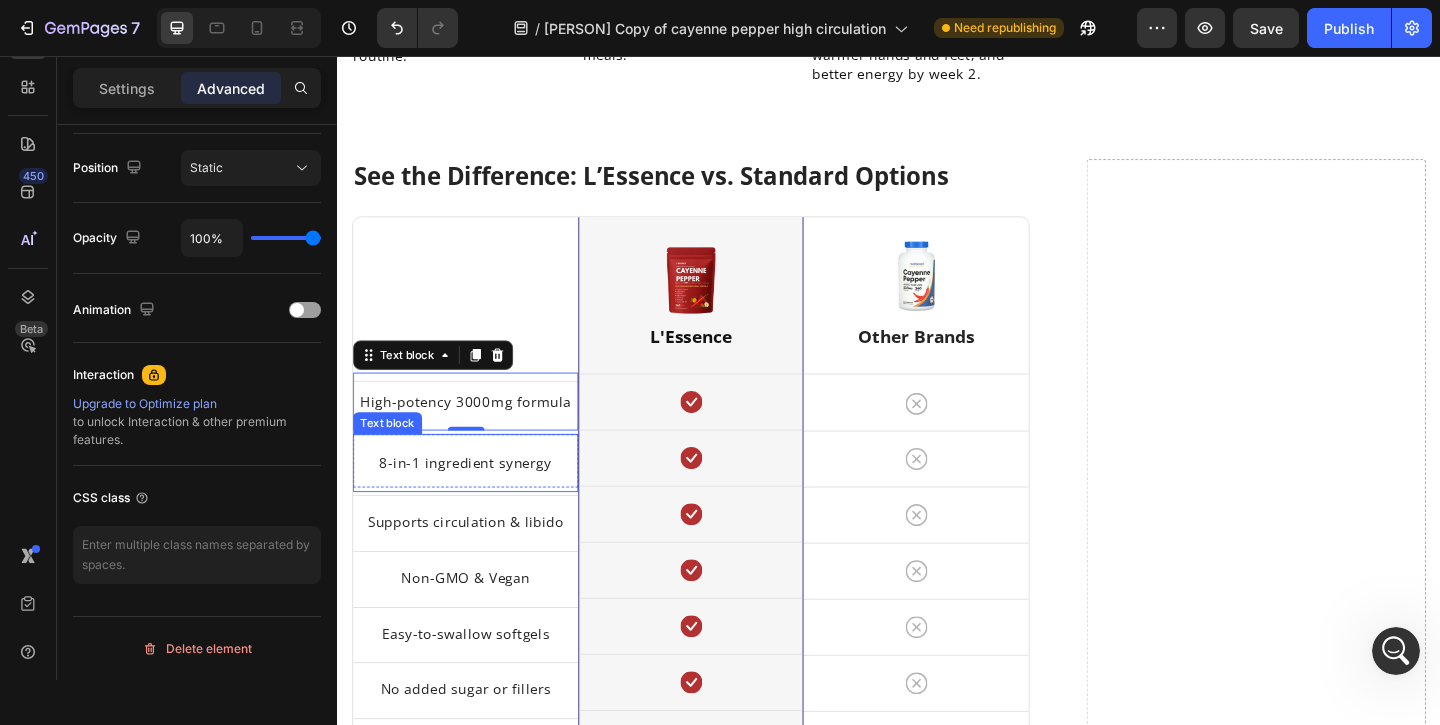 click on "8-in-1 ingredient synergy Text block" at bounding box center (476, 498) 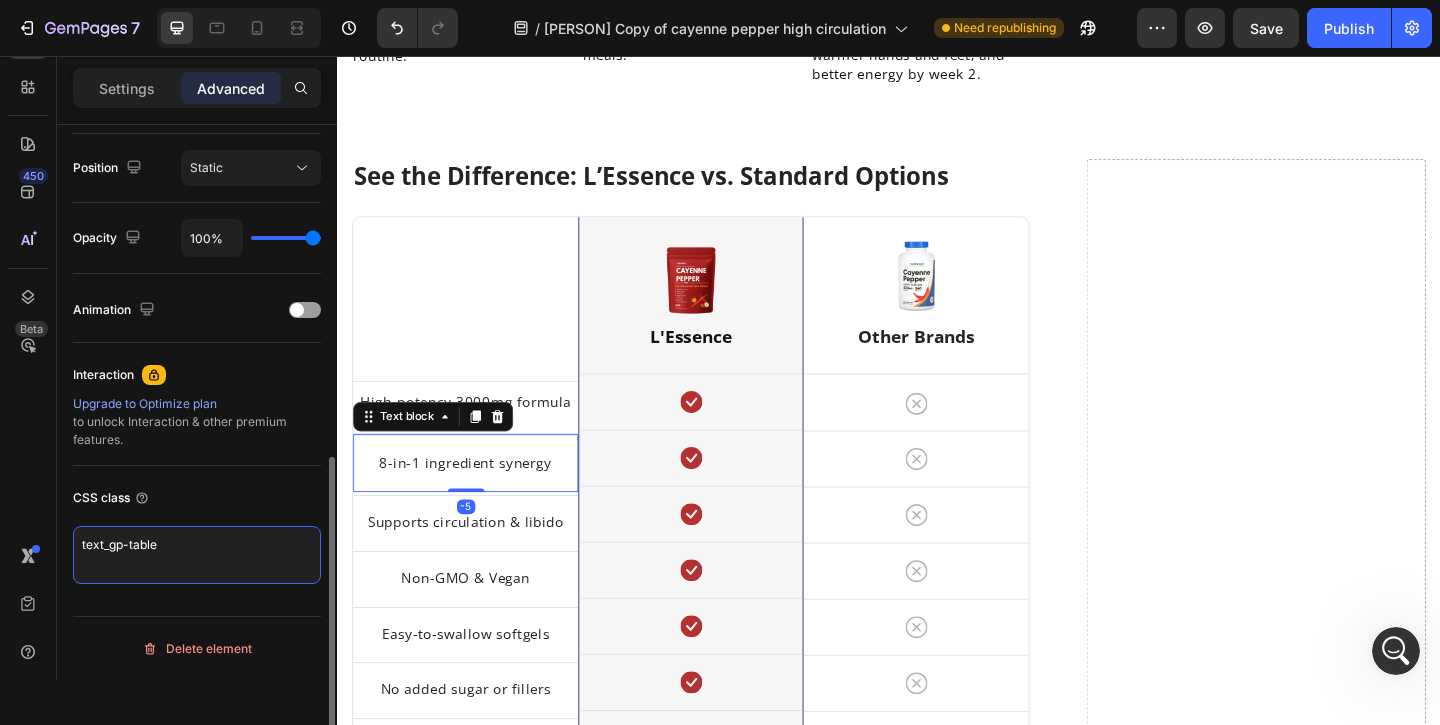 click on "text_gp-table" at bounding box center [197, 555] 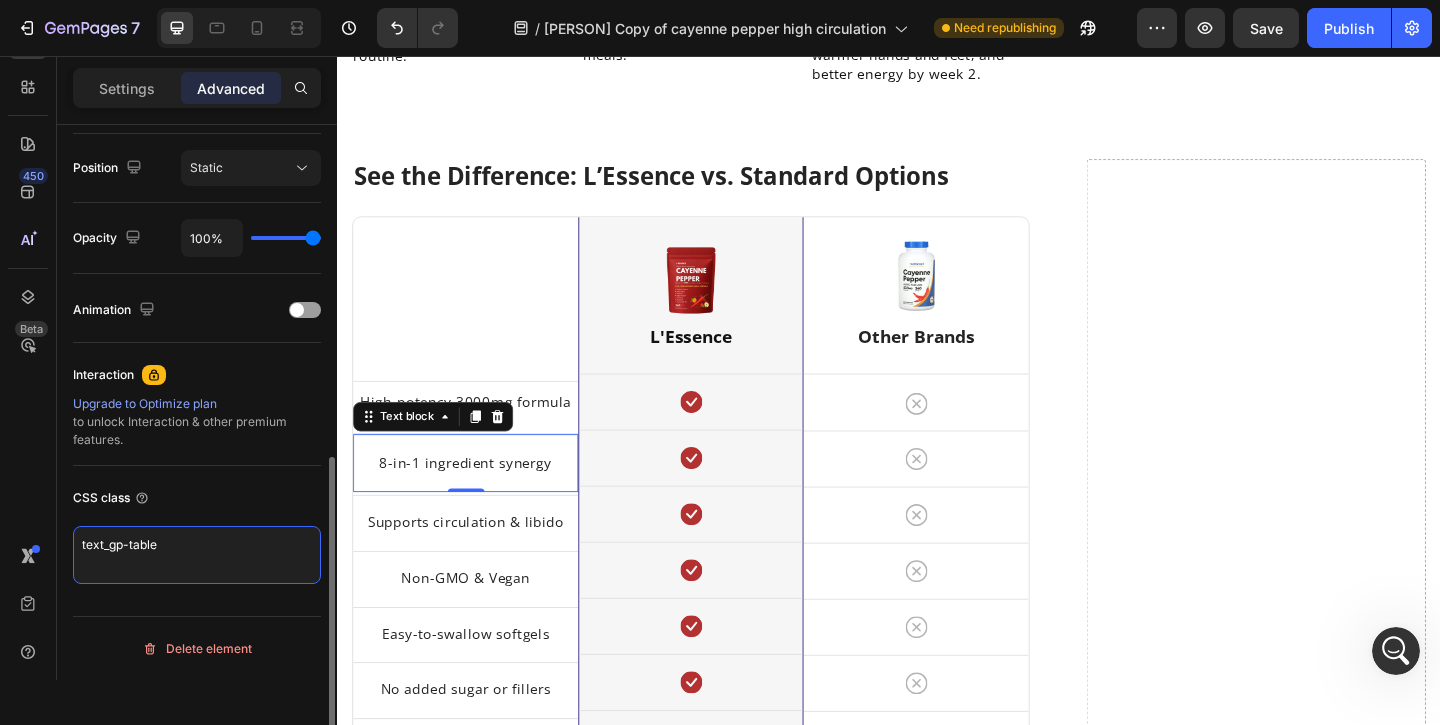 click on "text_gp-table" at bounding box center [197, 555] 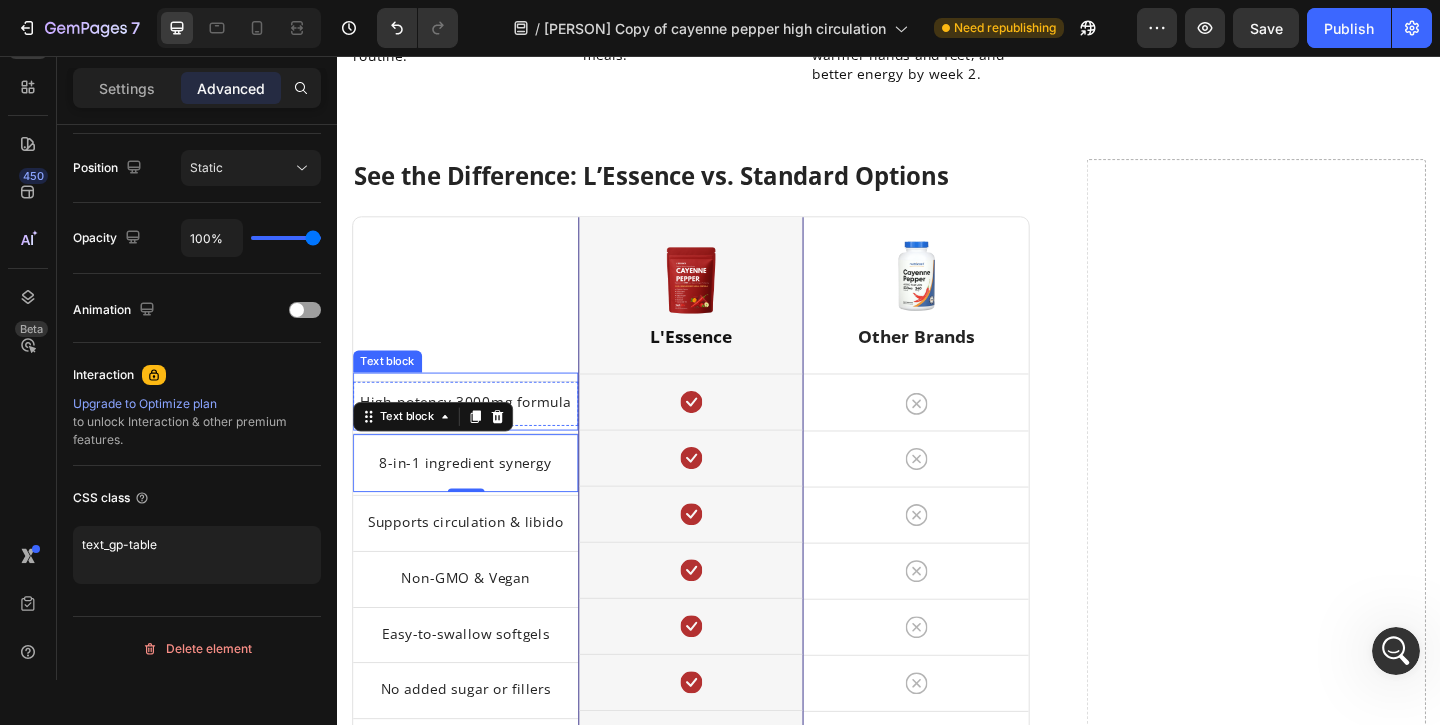 click on "High-potency 3000mg formula" at bounding box center [476, 431] 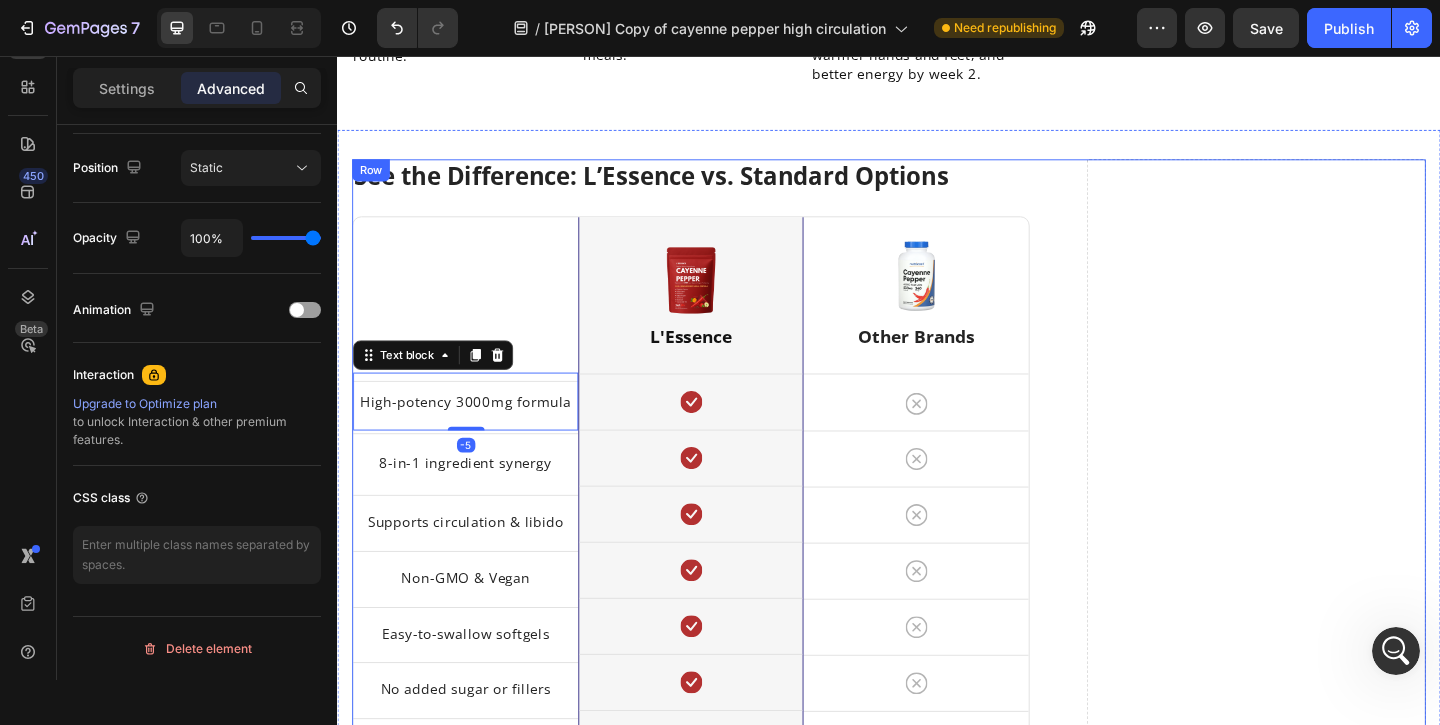 click on "Drop element here" at bounding box center [1336, 1141] 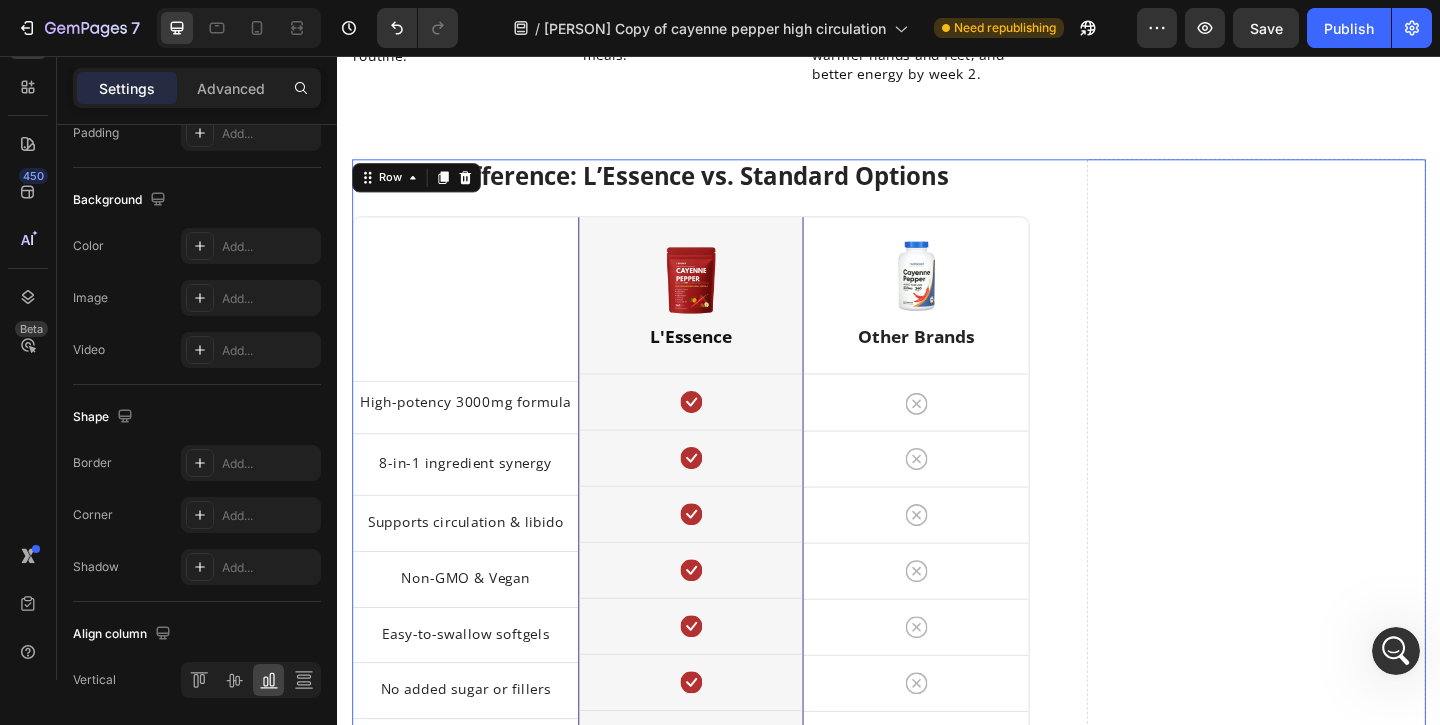 scroll, scrollTop: 0, scrollLeft: 0, axis: both 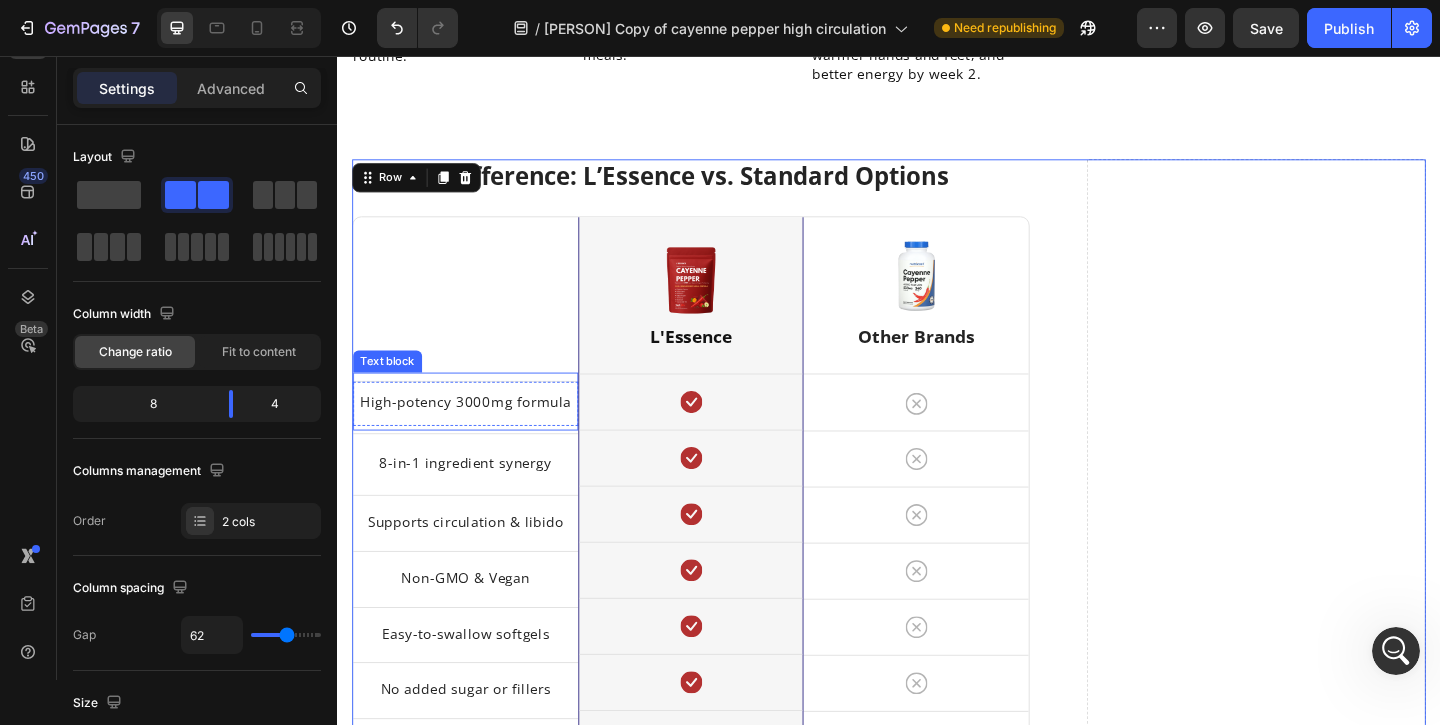 click on "High-potency 3000mg formula Text block" at bounding box center [476, 431] 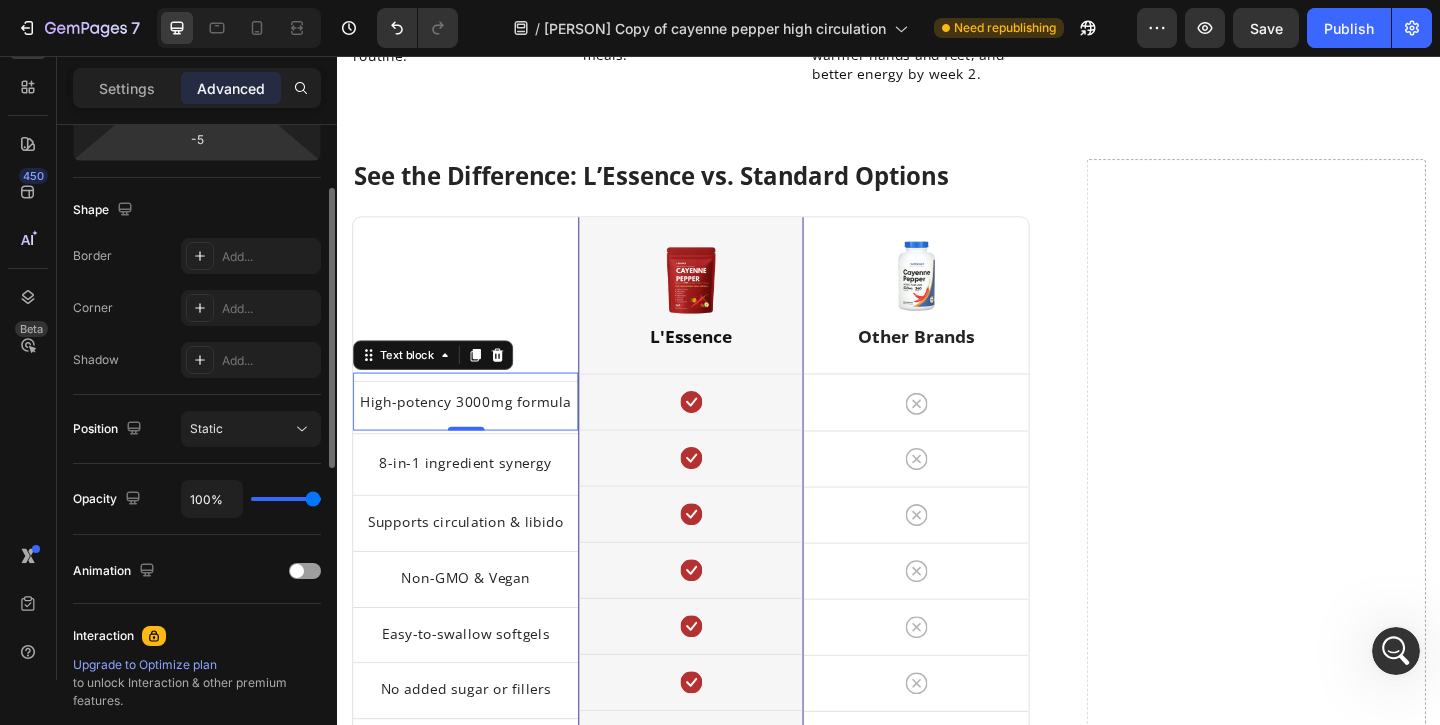 scroll, scrollTop: 86, scrollLeft: 0, axis: vertical 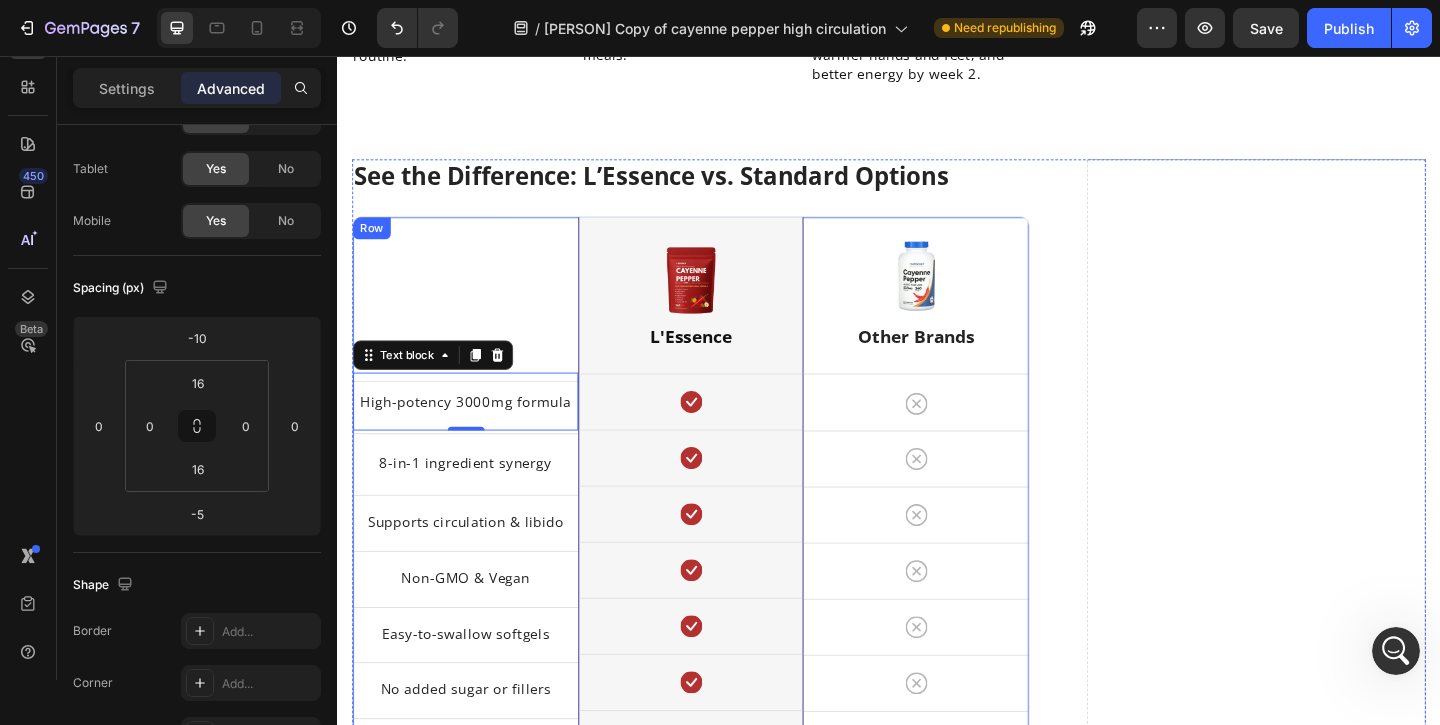 click on "Title Line High-potency 3000mg formula Text block   -5 Row 8-in-1 ingredient synergy Text block Row Supports circulation & libido Text block Row Non-GMO & Vegan Text block Row Easy-to-swallow softgels Text block Row No added sugar or fillers Text block Row Made in GMP-certified labs Text block Row" at bounding box center (476, 530) 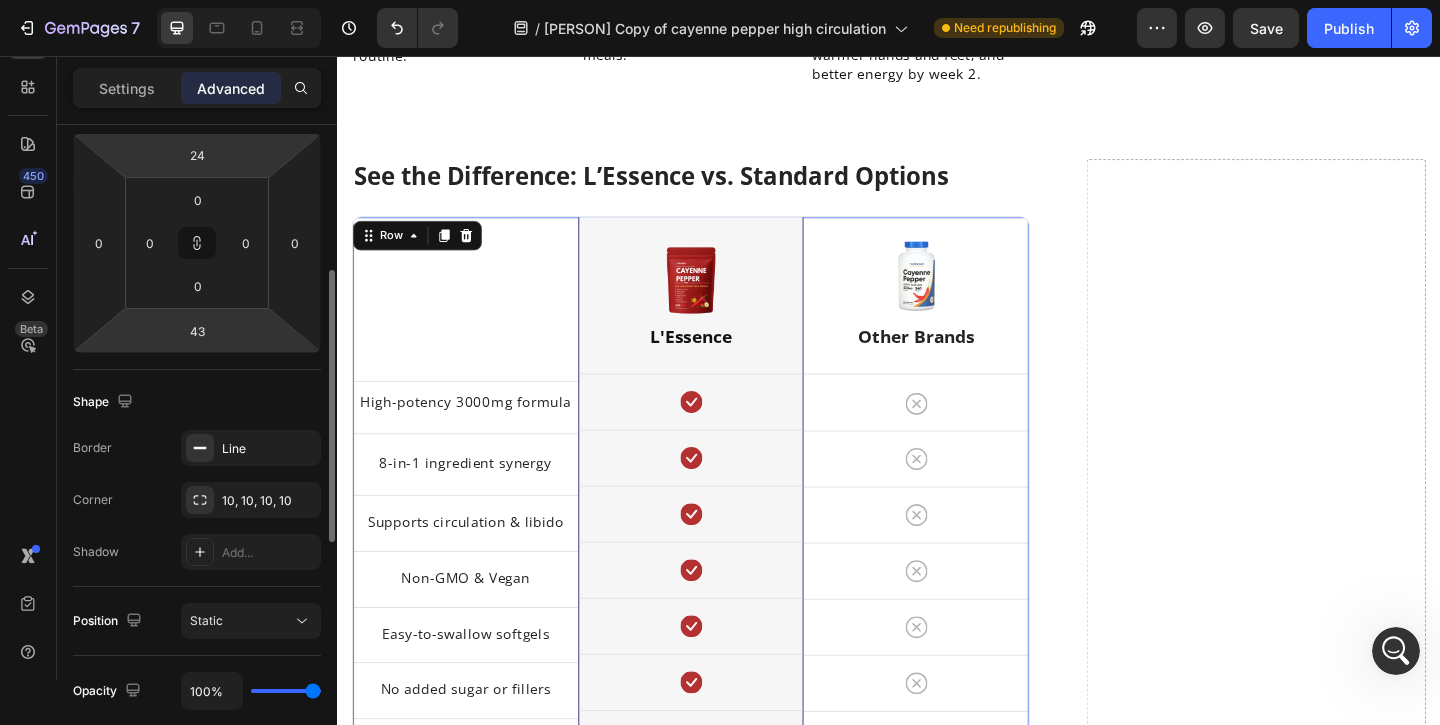 scroll, scrollTop: 356, scrollLeft: 0, axis: vertical 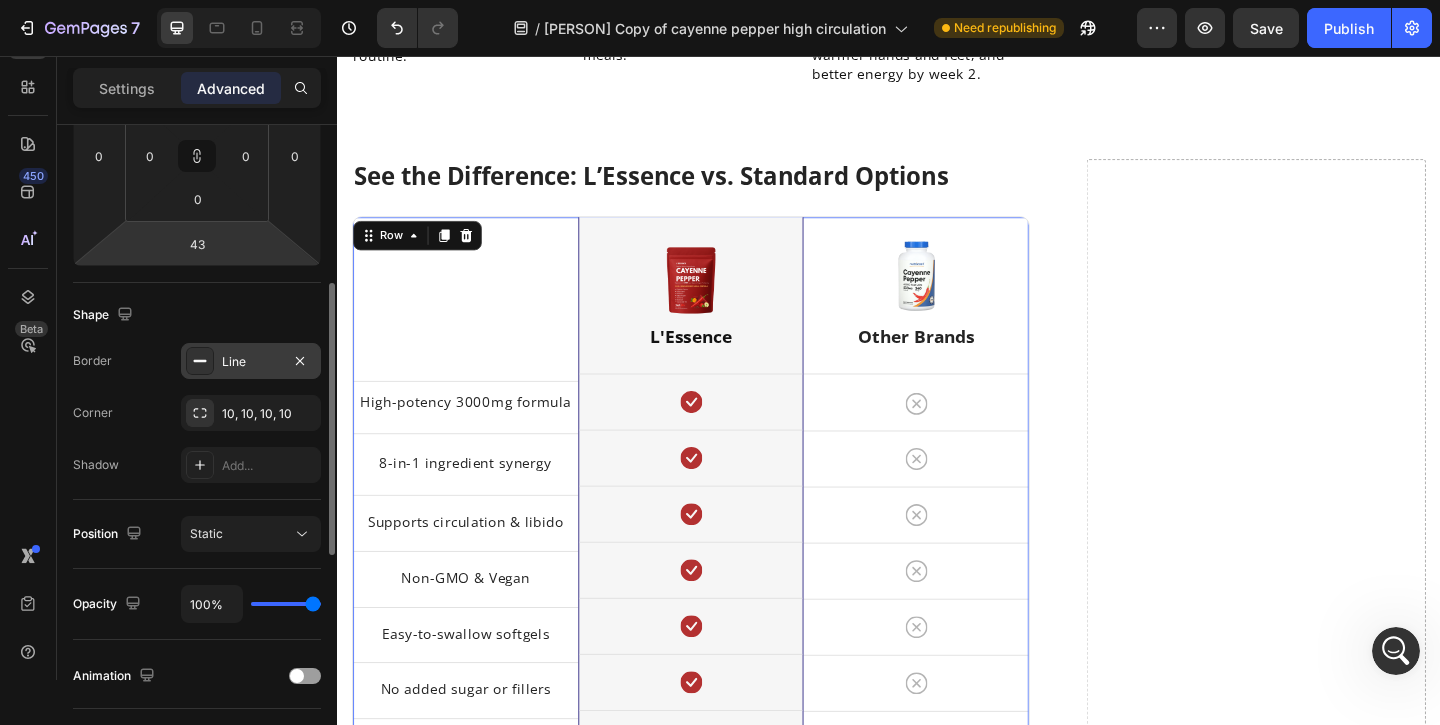 click at bounding box center (200, 361) 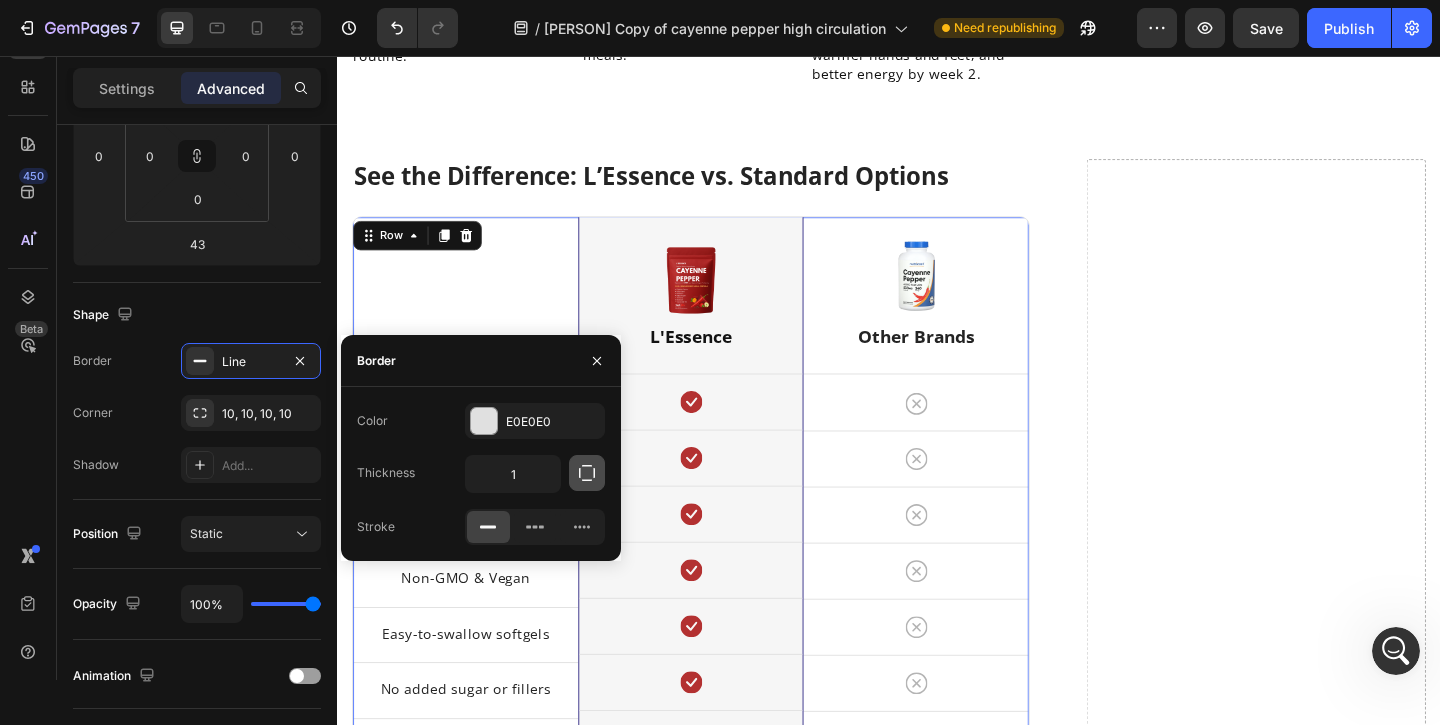 click 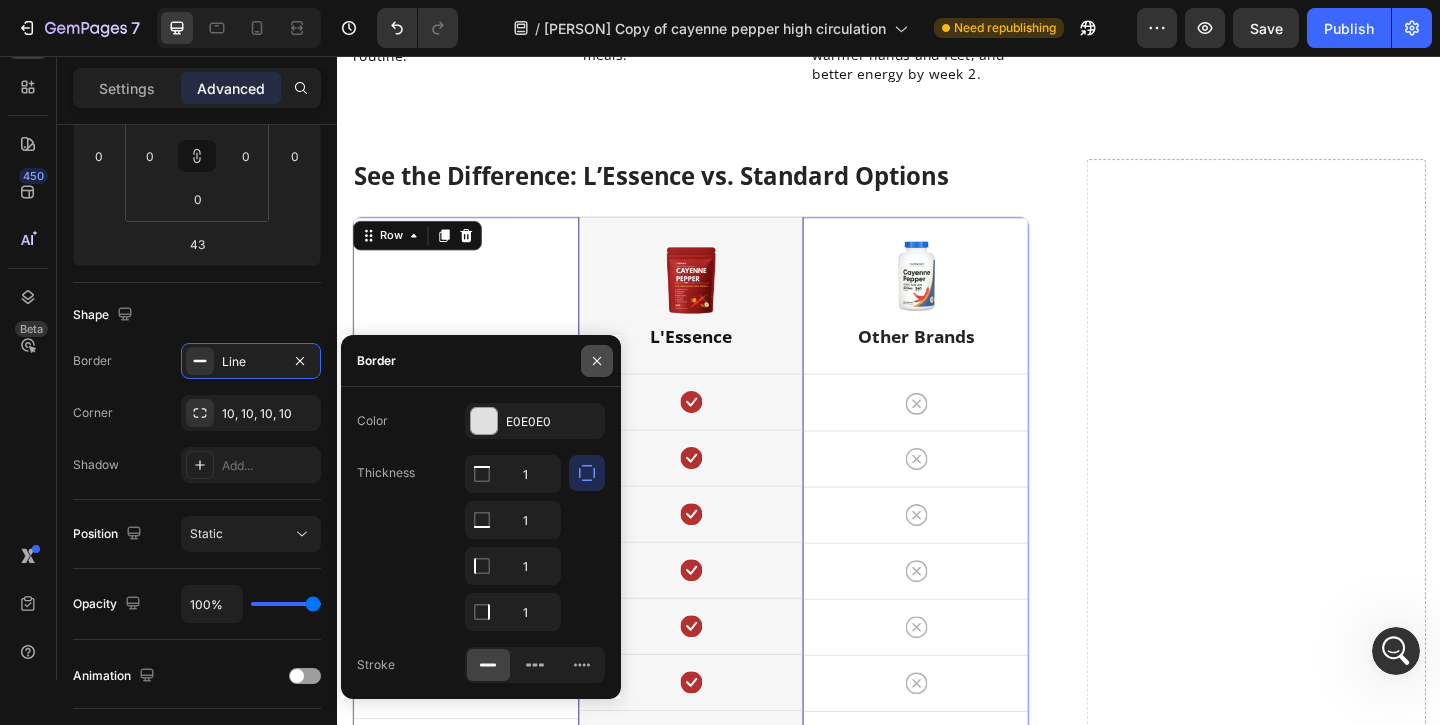 click 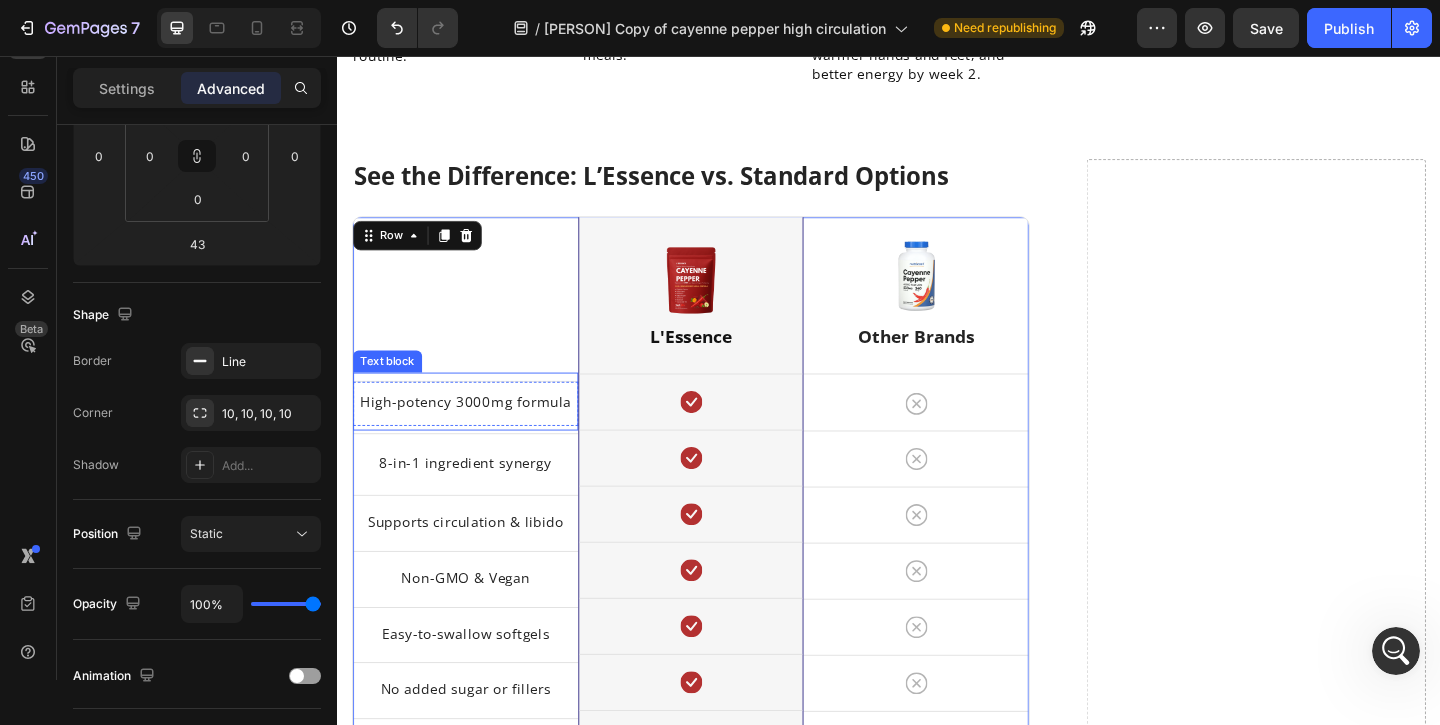 click on "High-potency 3000mg formula" at bounding box center (476, 431) 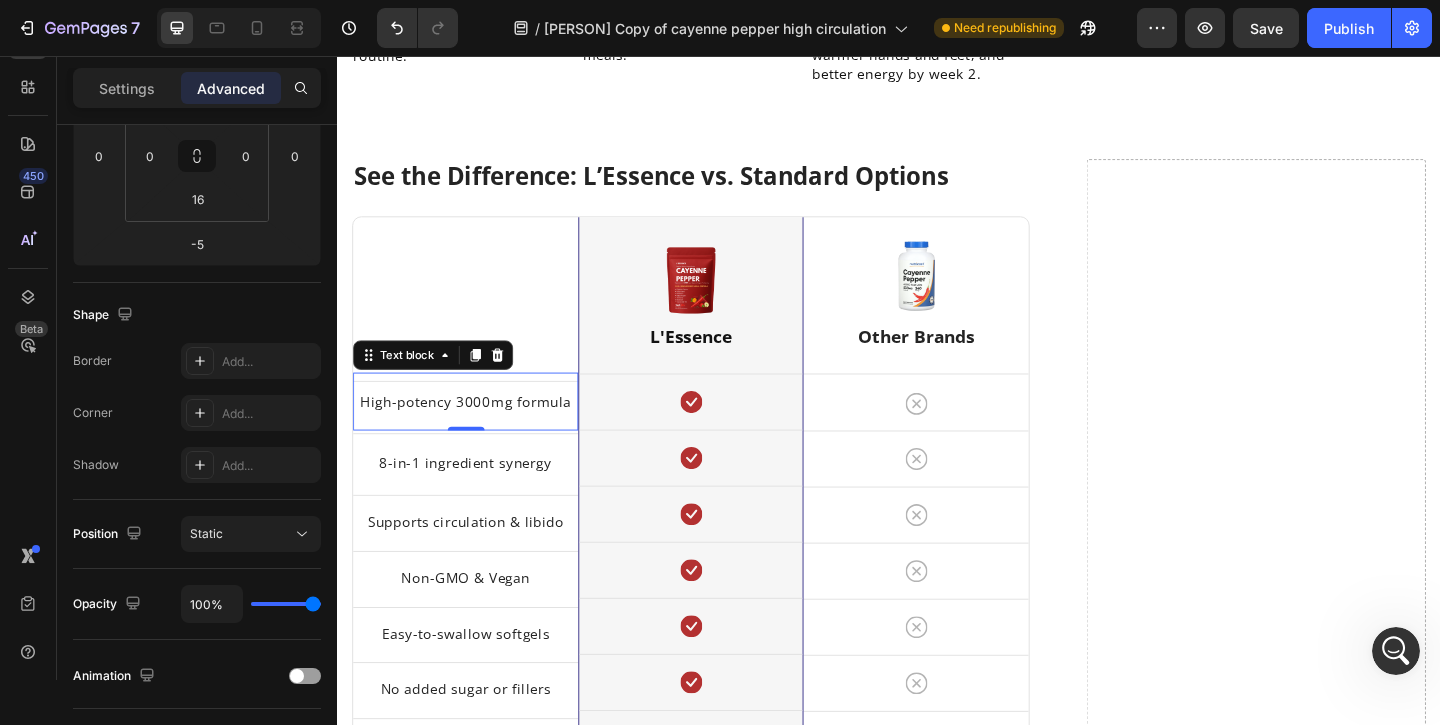 scroll, scrollTop: 0, scrollLeft: 0, axis: both 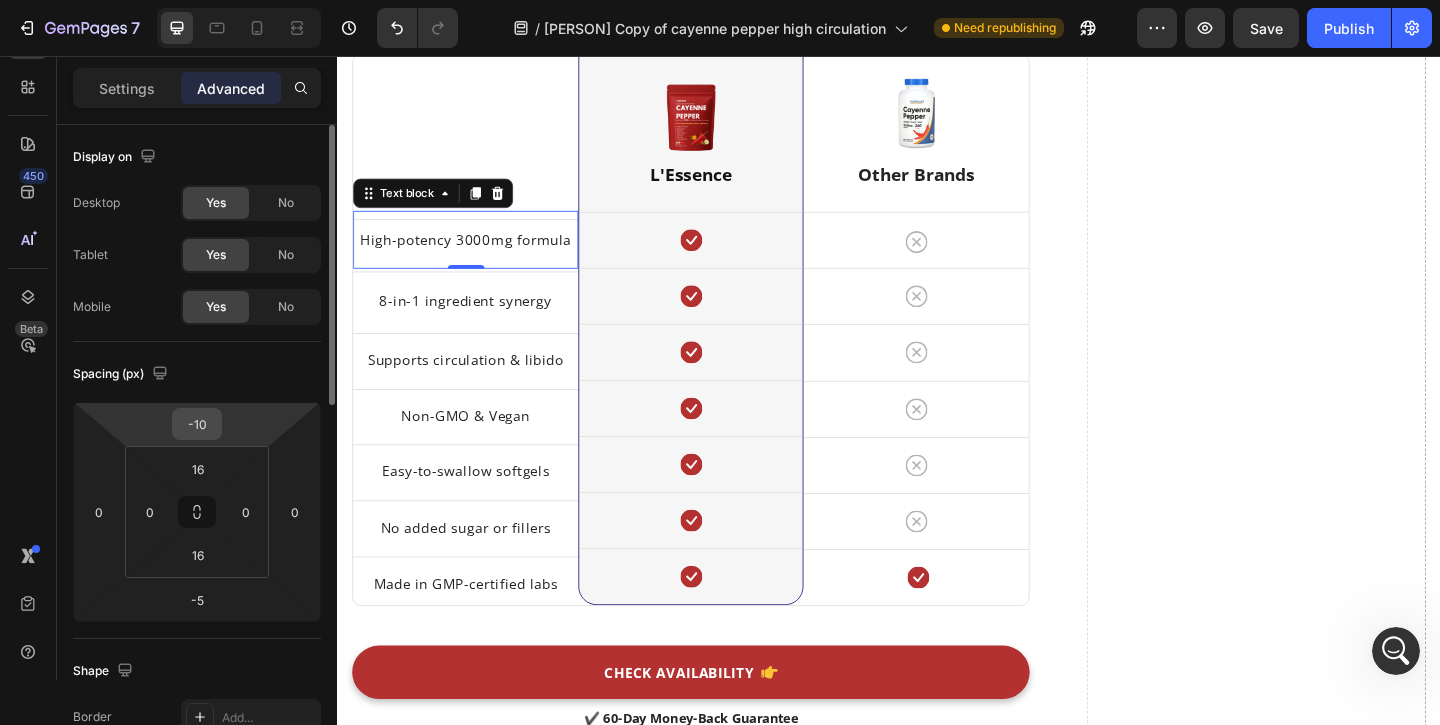 click on "-10" at bounding box center [197, 424] 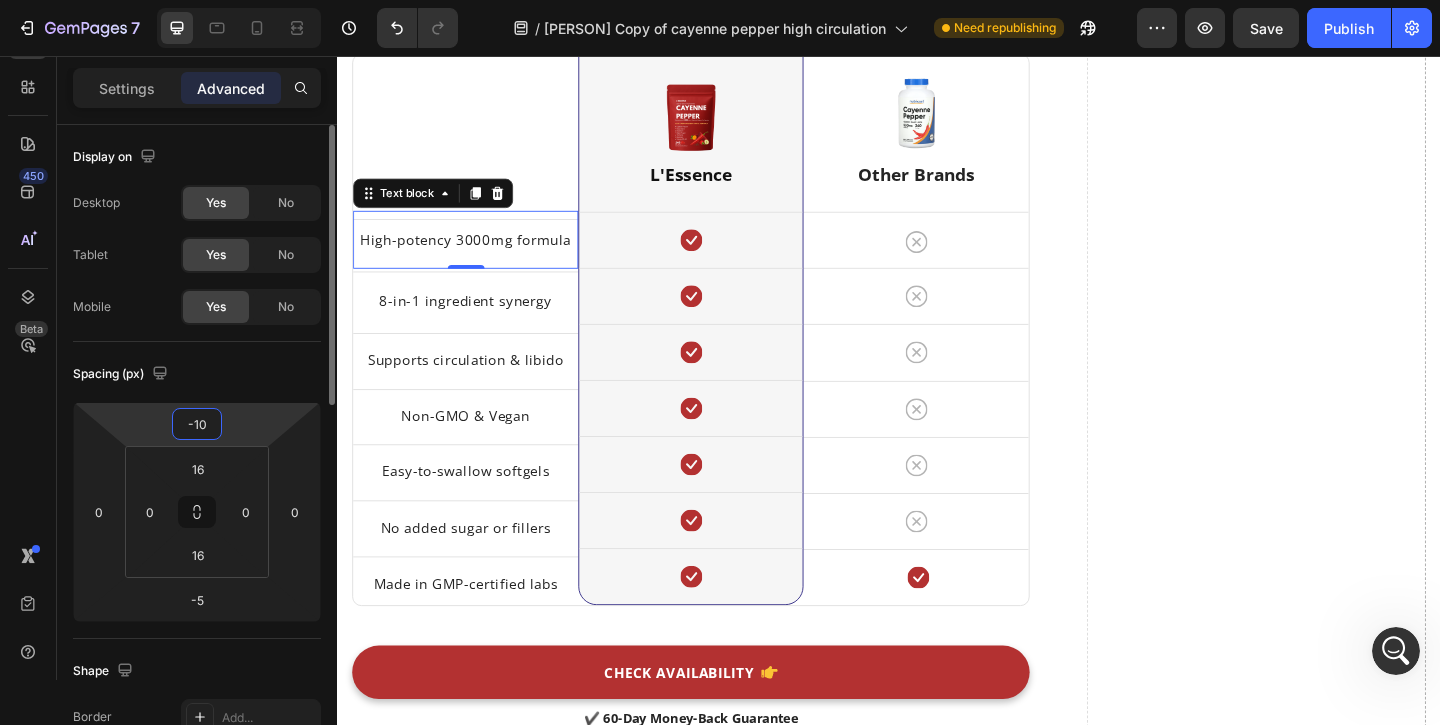 click on "-10" at bounding box center (197, 424) 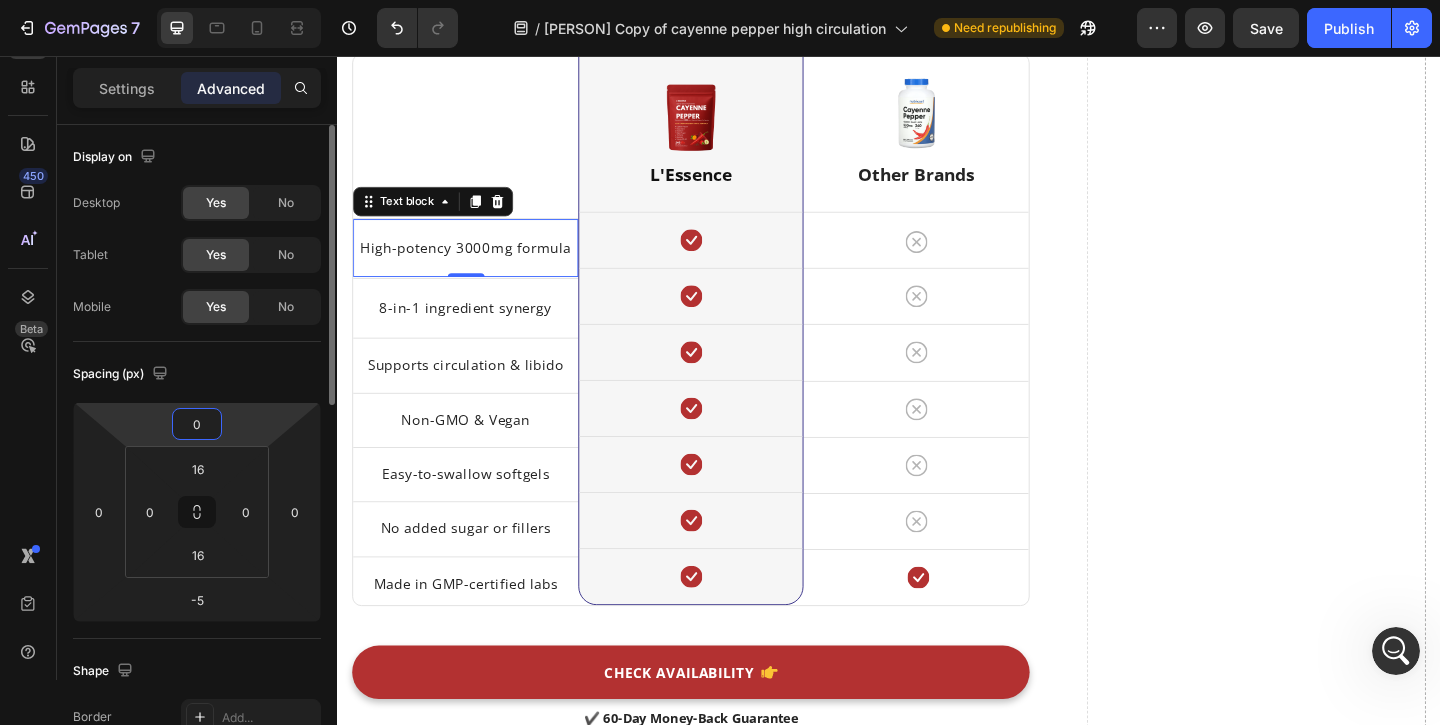 type on "0" 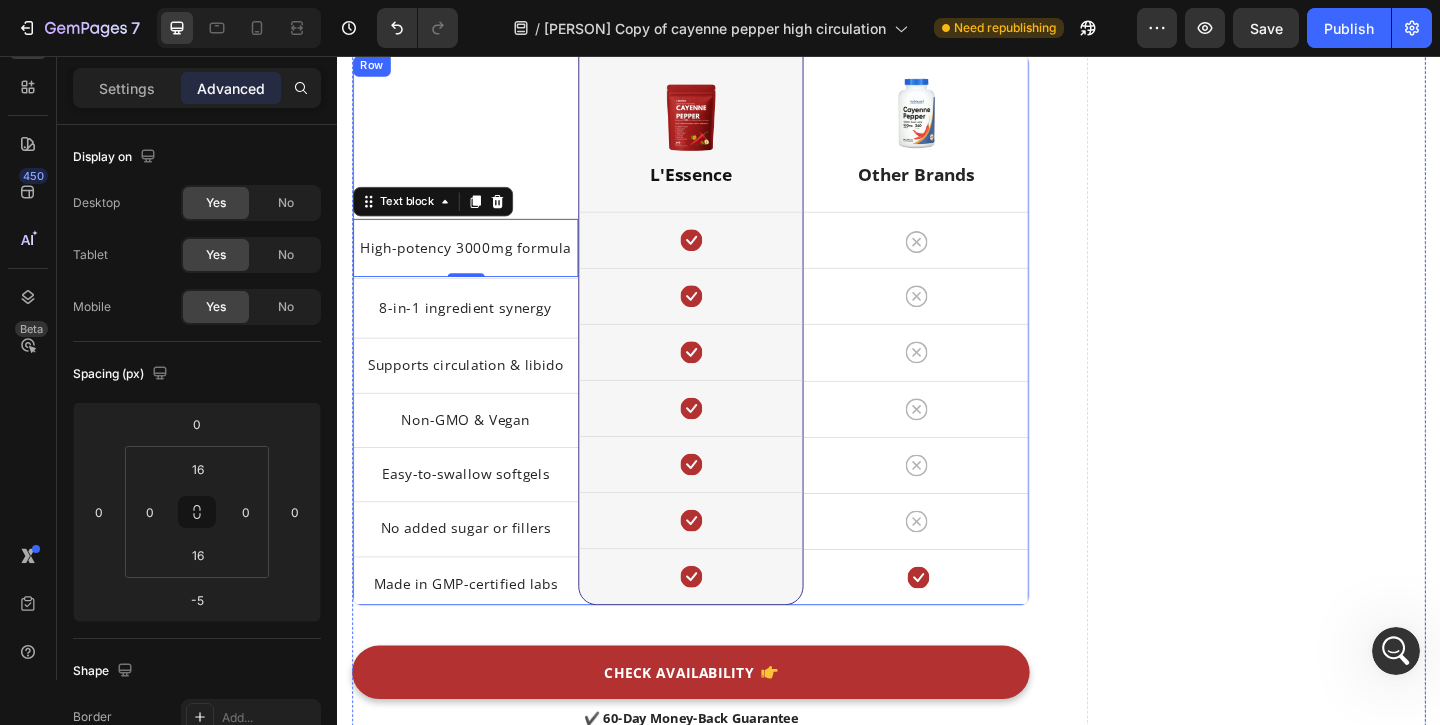 click on "Title Line High-potency 3000mg formula Text block   -5 Row 8-in-1 ingredient synergy Text block Row Supports circulation & libido Text block Row Non-GMO & Vegan Text block Row Easy-to-swallow softgels Text block Row No added sugar or fillers Text block Row Made in GMP-certified labs Text block Row" at bounding box center (476, 353) 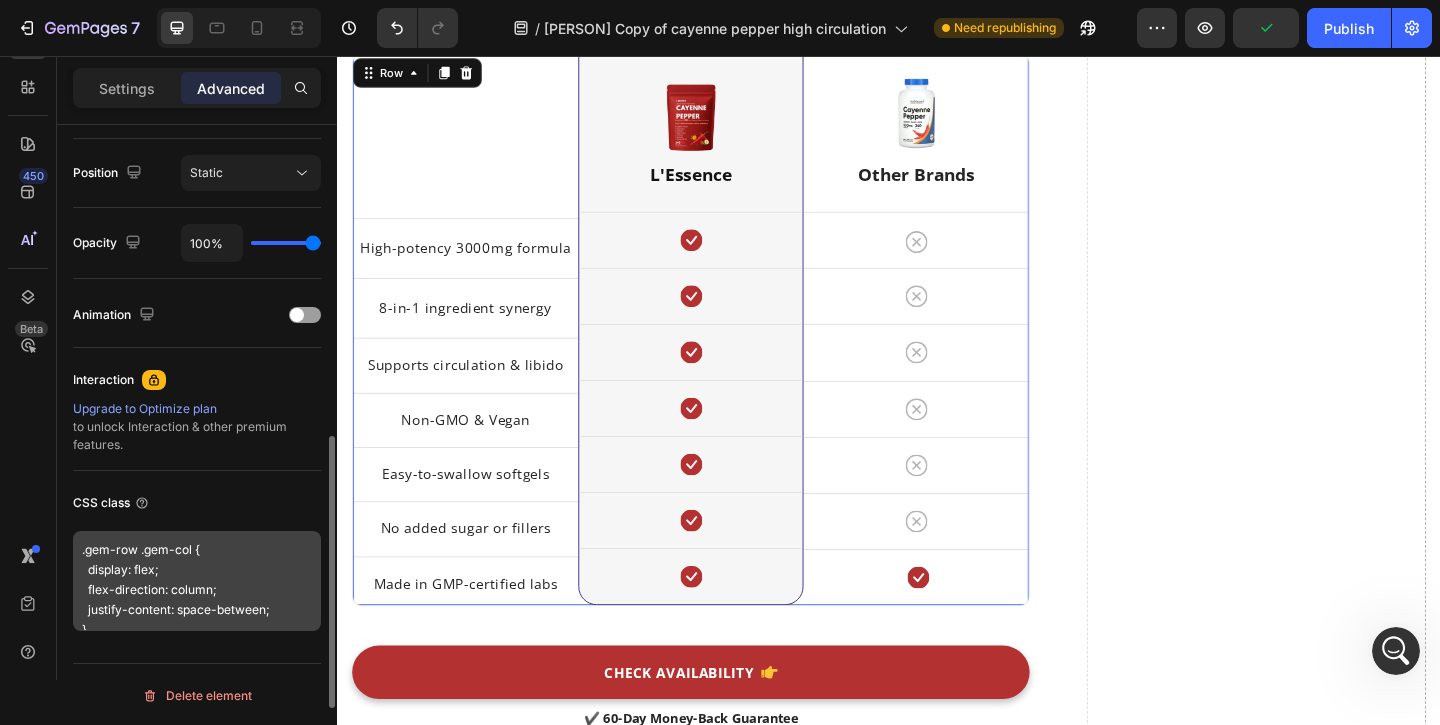 scroll, scrollTop: 730, scrollLeft: 0, axis: vertical 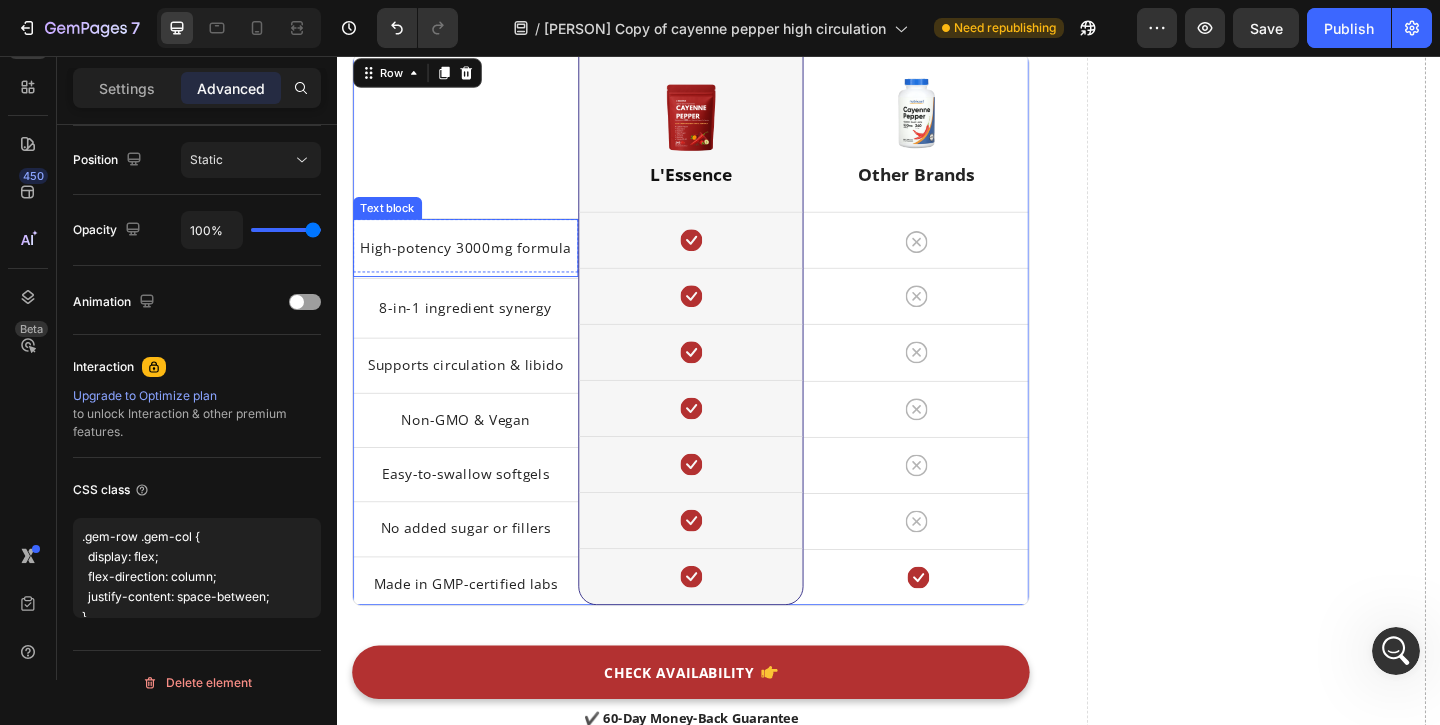 click on "High-potency 3000mg formula" at bounding box center (476, 264) 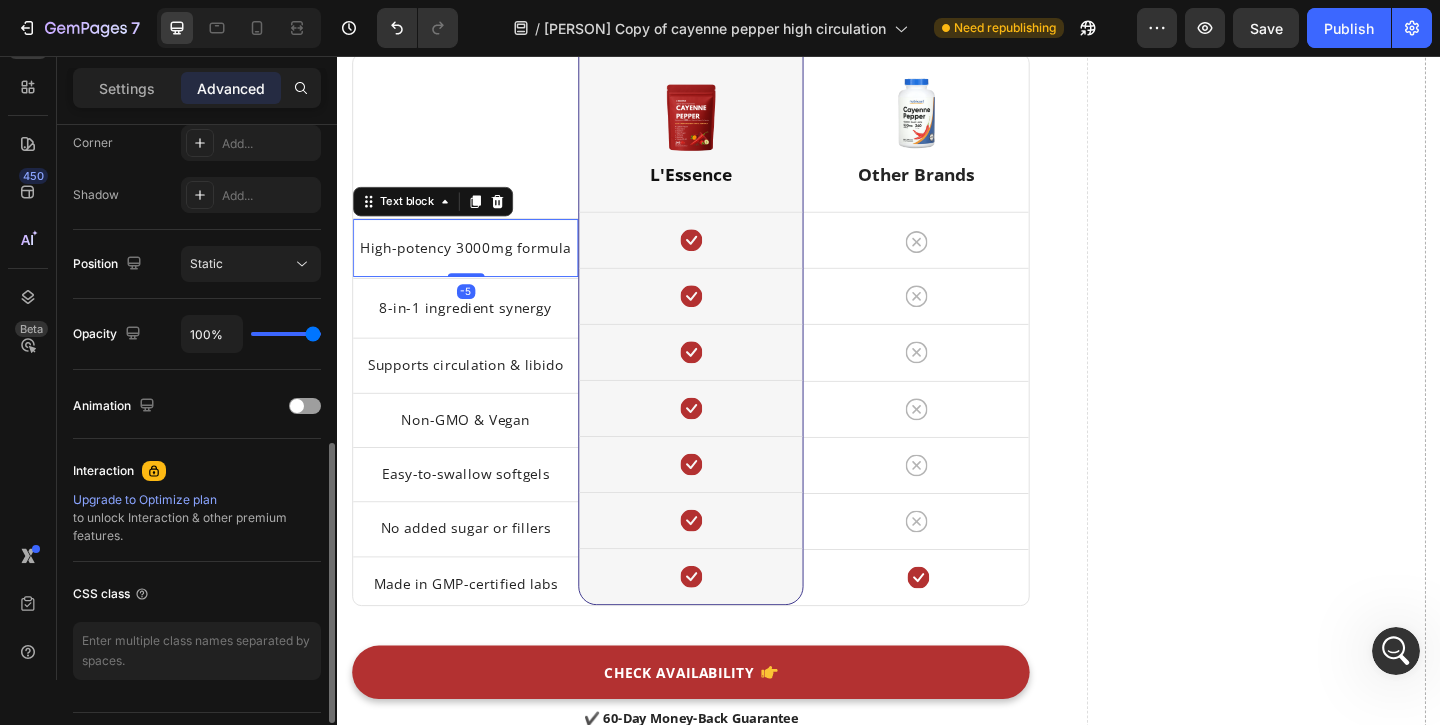 scroll, scrollTop: 722, scrollLeft: 0, axis: vertical 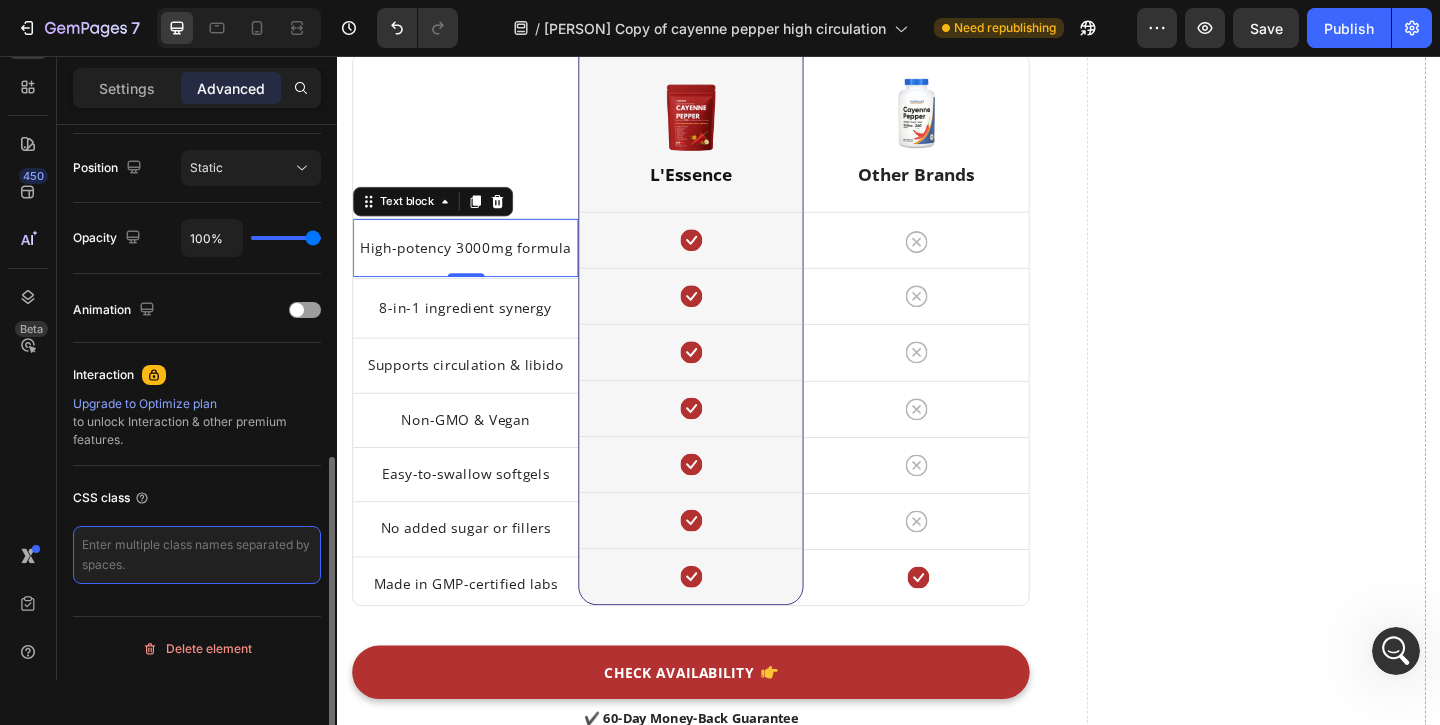 click at bounding box center [197, 555] 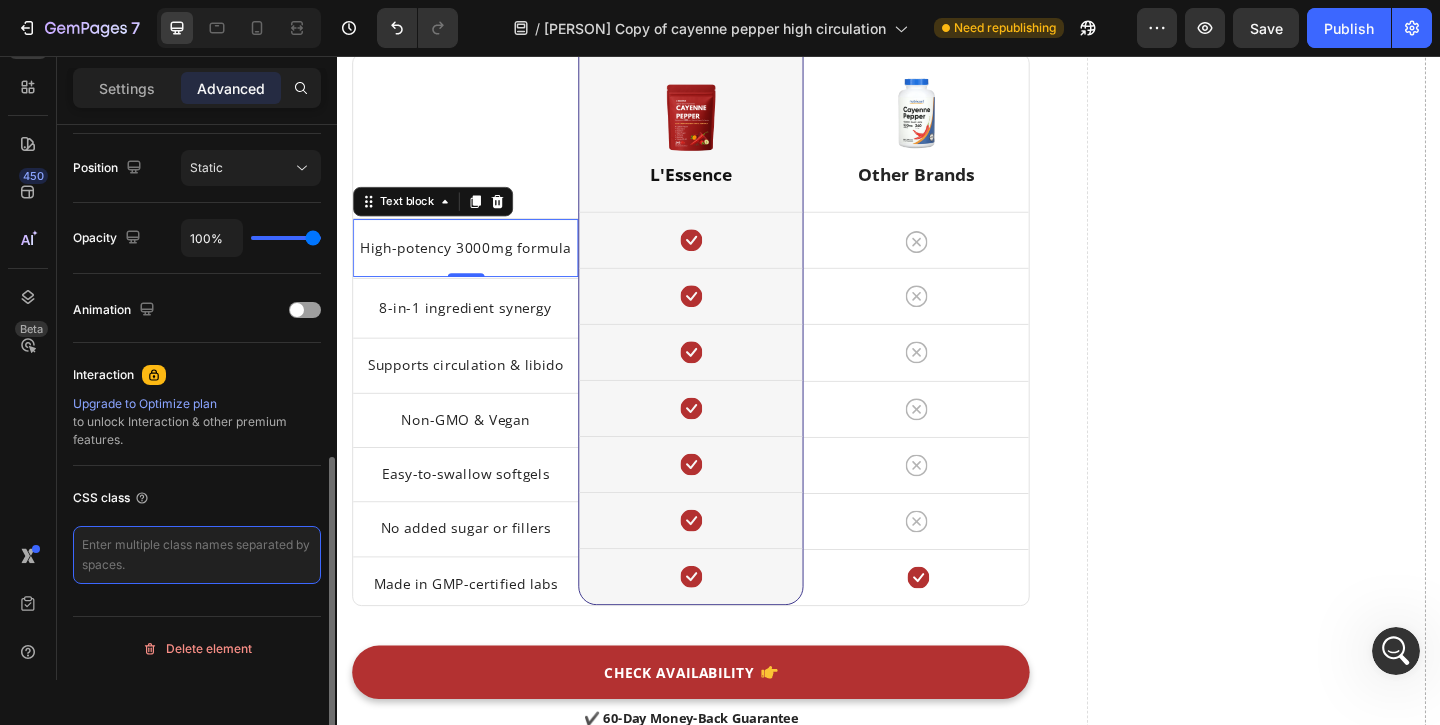 paste on ".gem-row .gem-col {
display: flex;
flex-direction: column;
justify-content: space-between;
}" 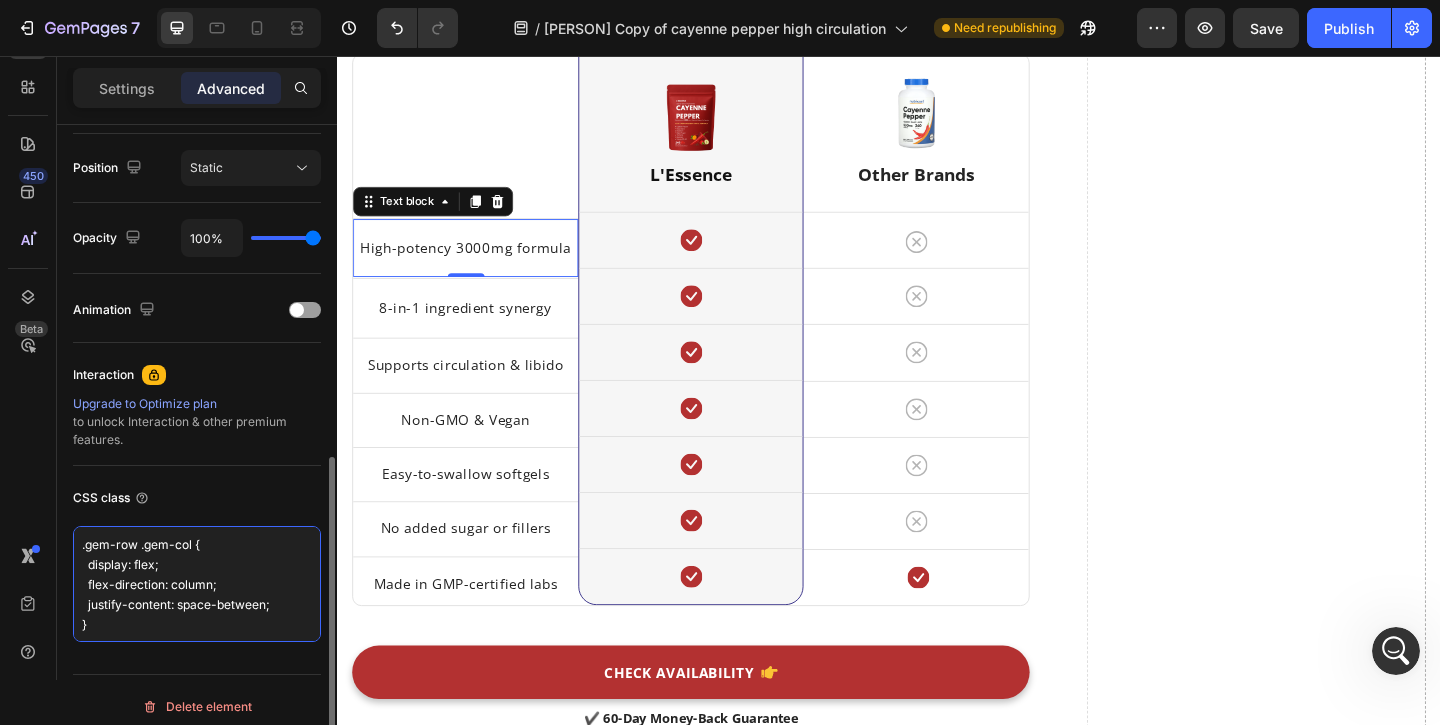 scroll, scrollTop: 11, scrollLeft: 0, axis: vertical 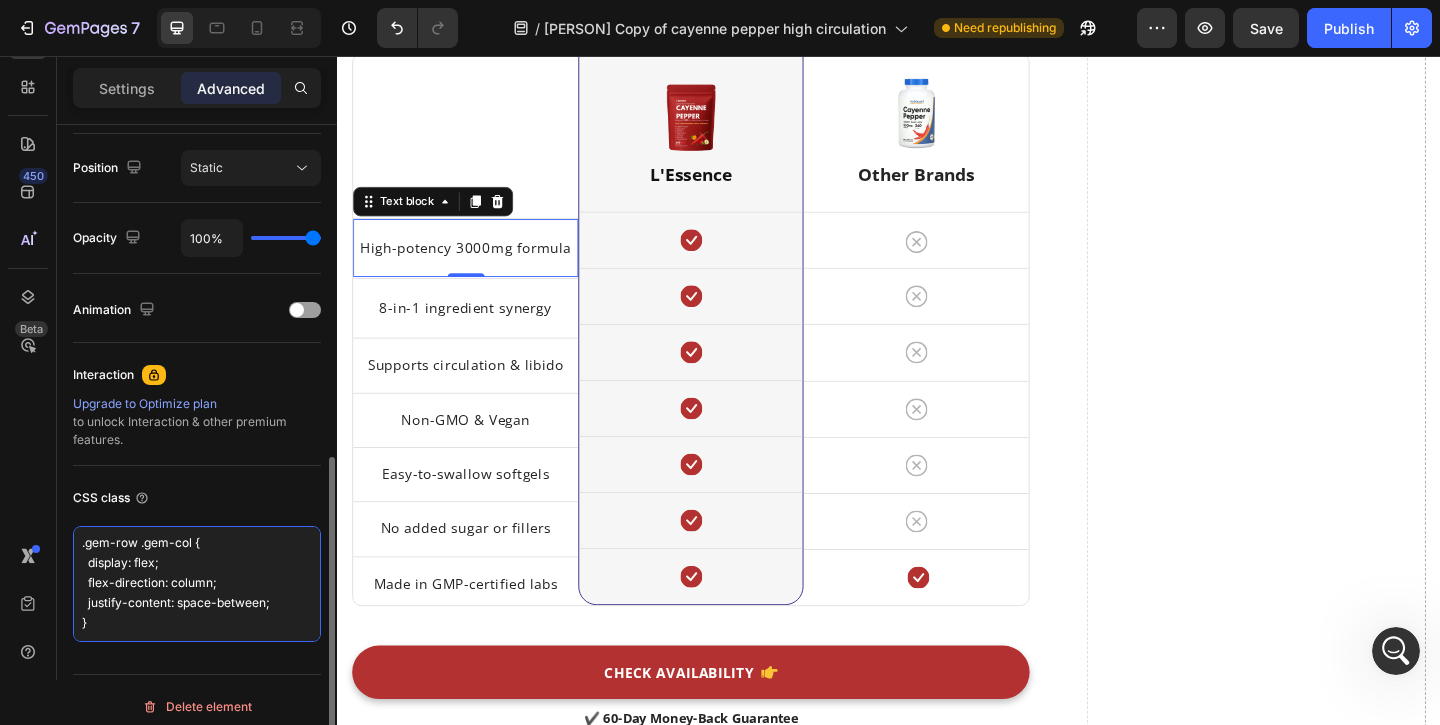 type on ".gem-row .gem-col {
display: flex;
flex-direction: column;
justify-content: space-between;
}" 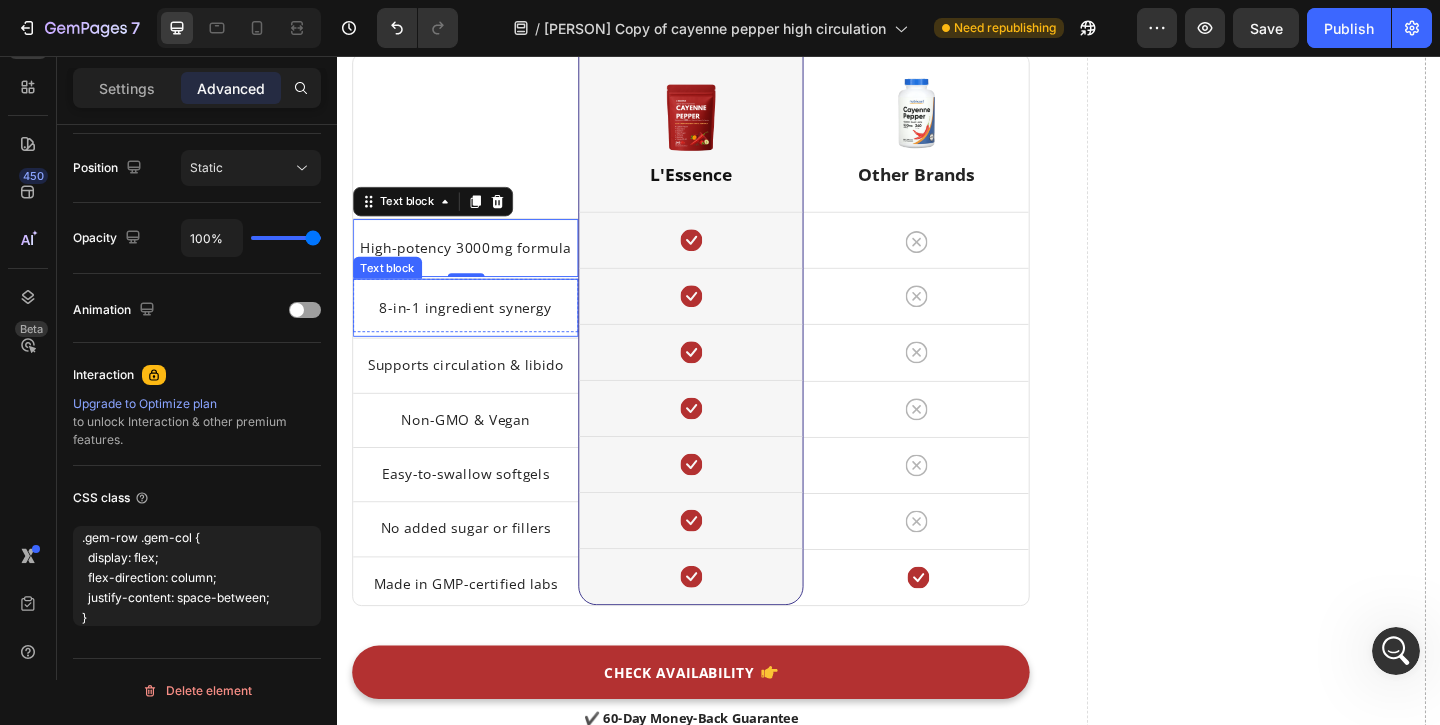 click on "8-in-1 ingredient synergy Text block" at bounding box center (476, 329) 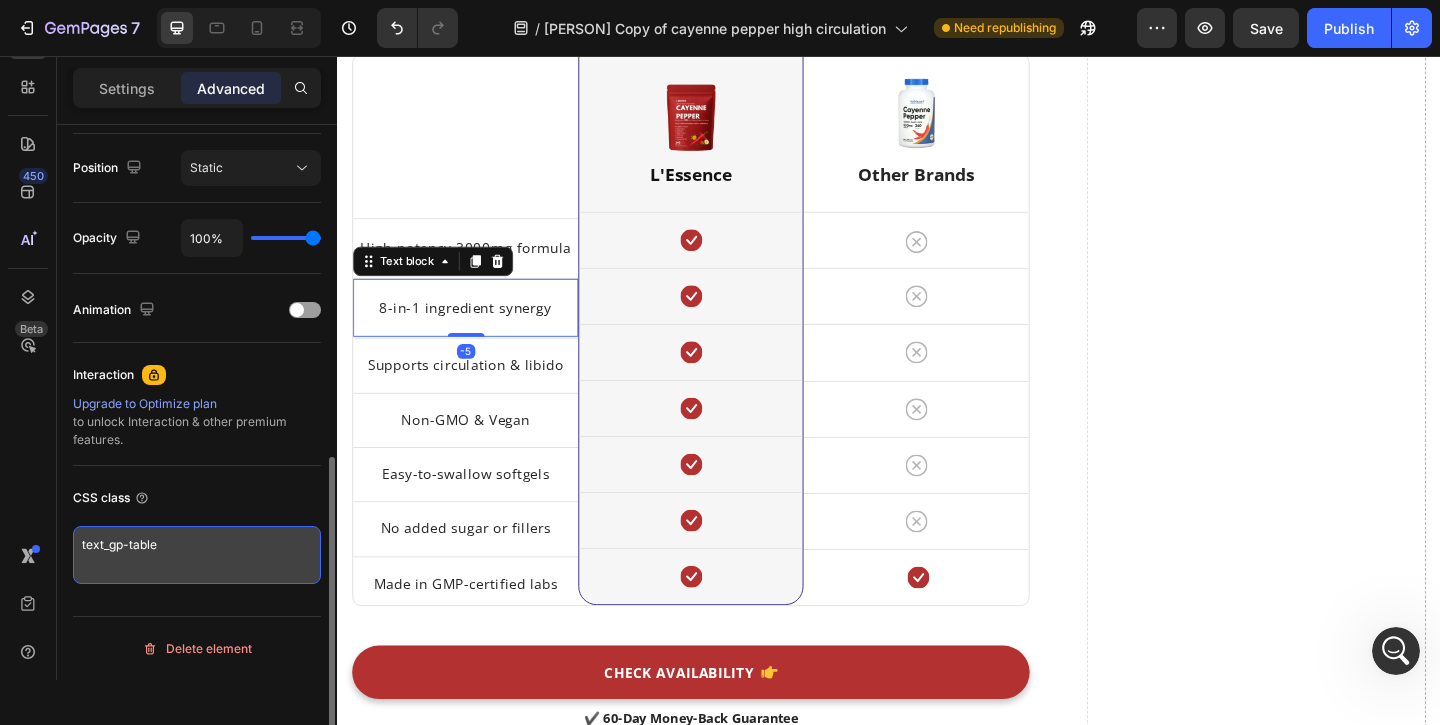 click on "text_gp-table" at bounding box center (197, 555) 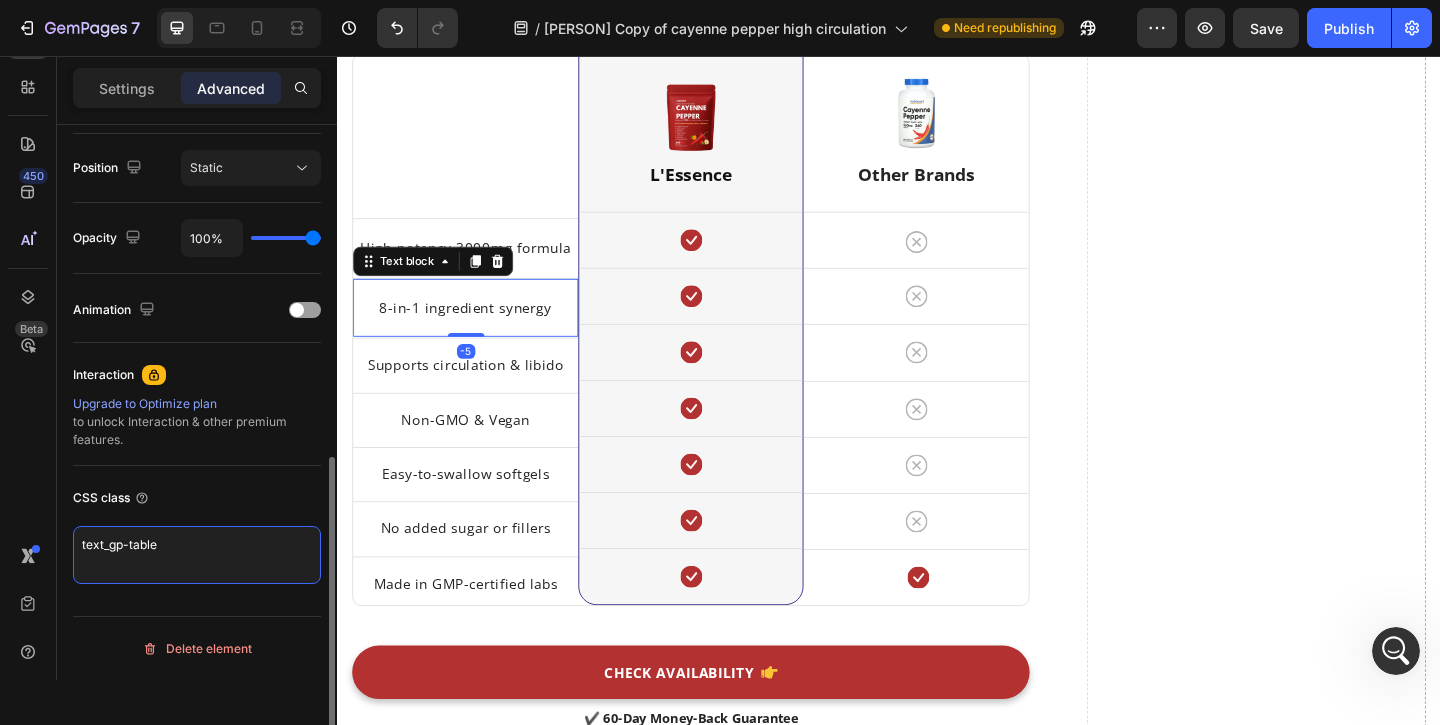 click on "text_gp-table" at bounding box center [197, 555] 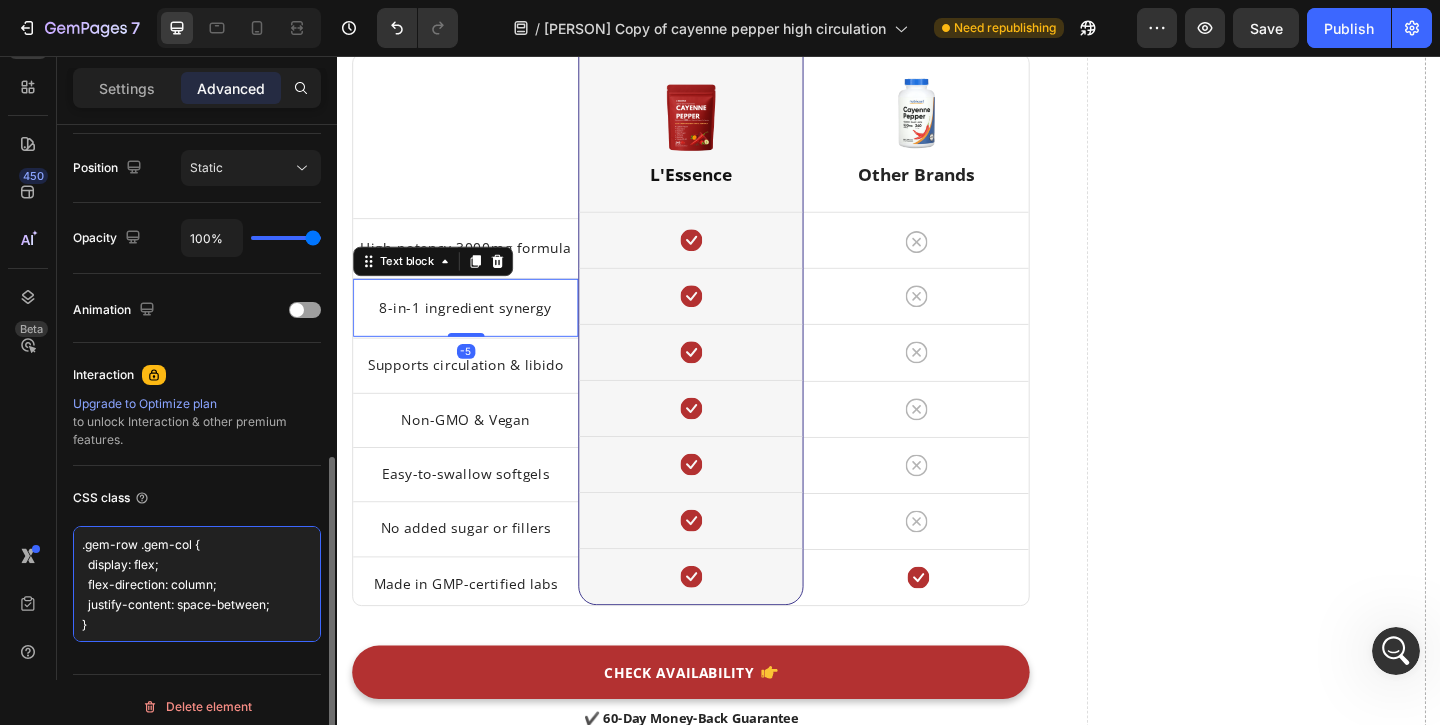 scroll, scrollTop: 11, scrollLeft: 0, axis: vertical 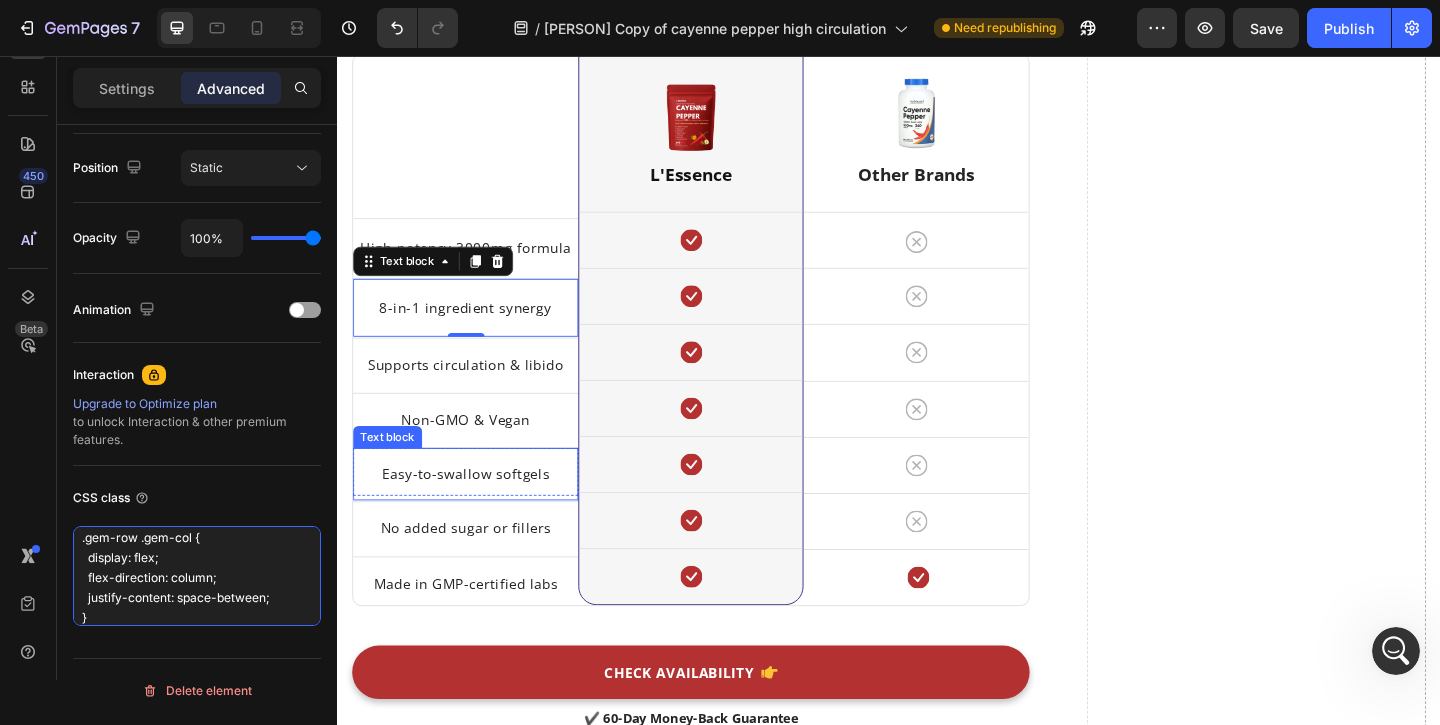 type on ".gem-row .gem-col {
display: flex;
flex-direction: column;
justify-content: space-between;
}" 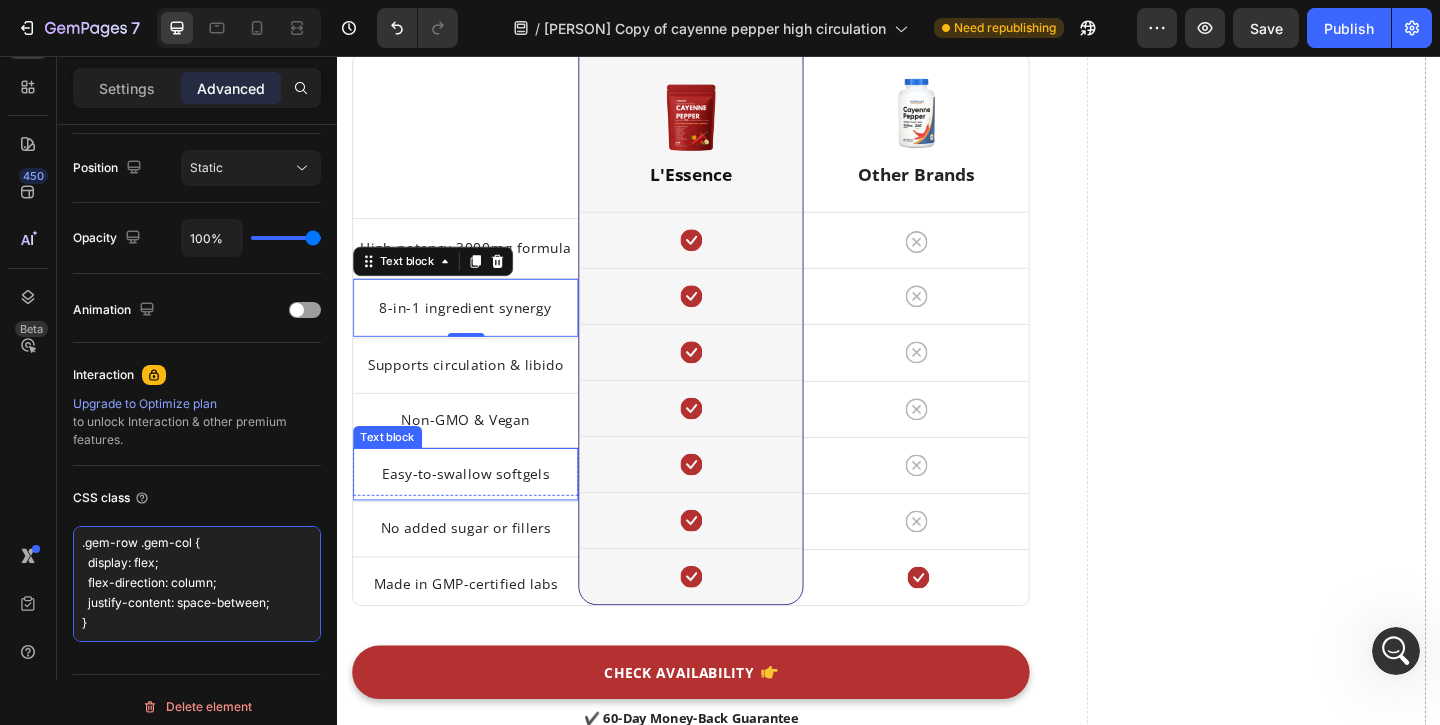 scroll, scrollTop: 11, scrollLeft: 0, axis: vertical 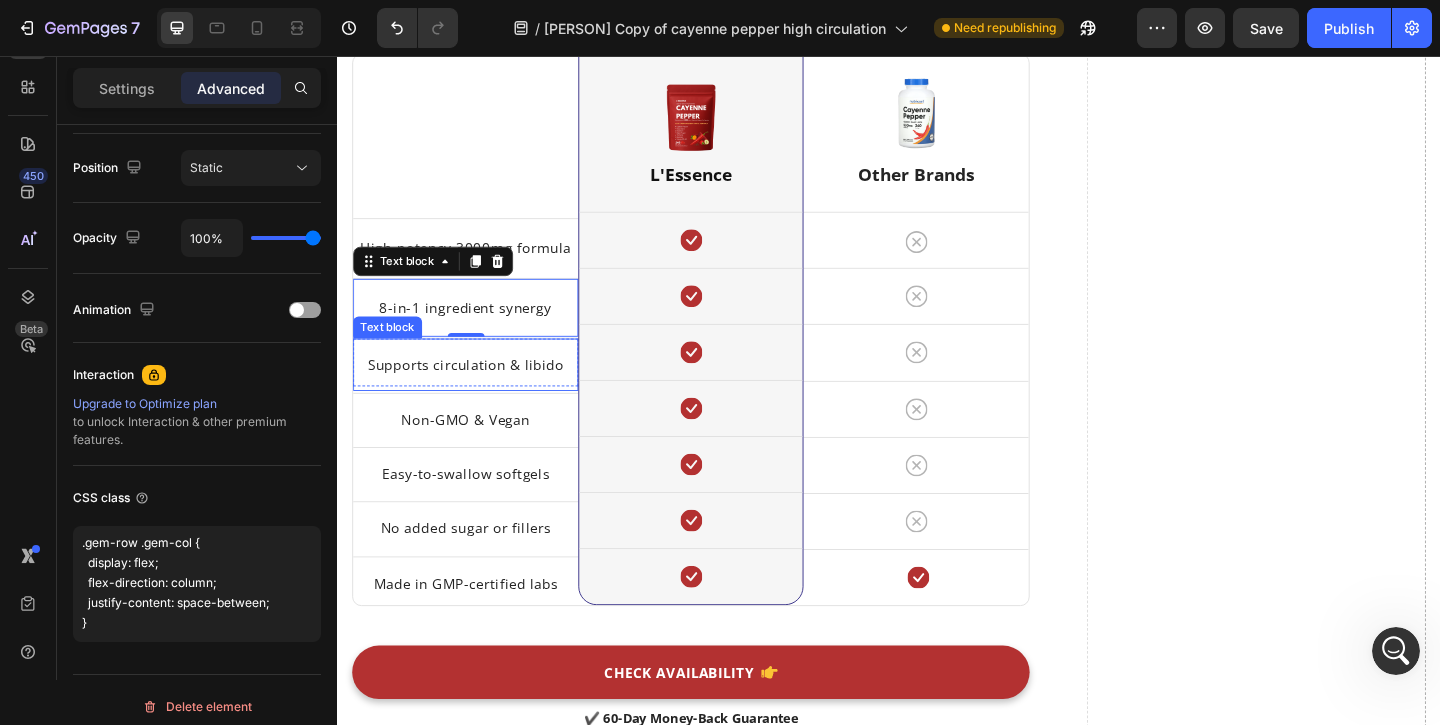 click on "Supports circulation & libido Text block" at bounding box center [476, 391] 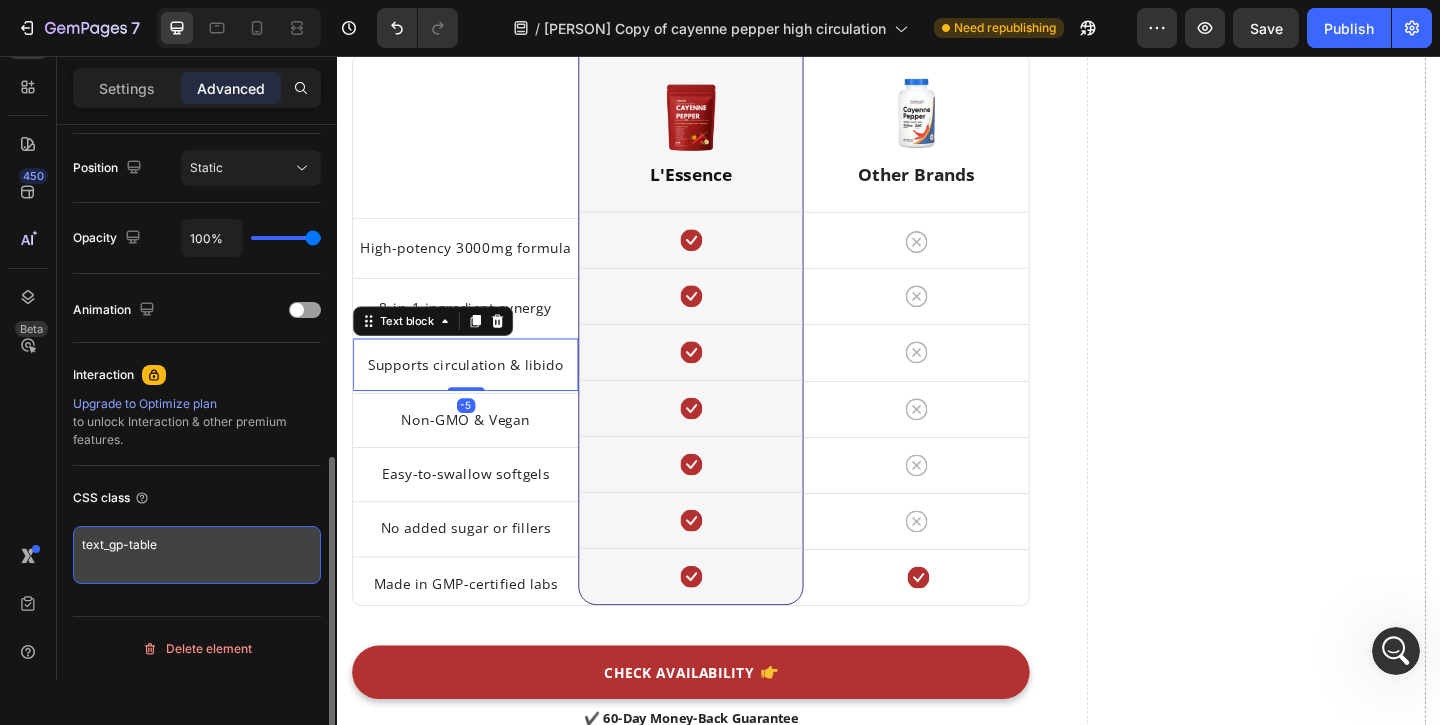 click on "text_gp-table" at bounding box center [197, 555] 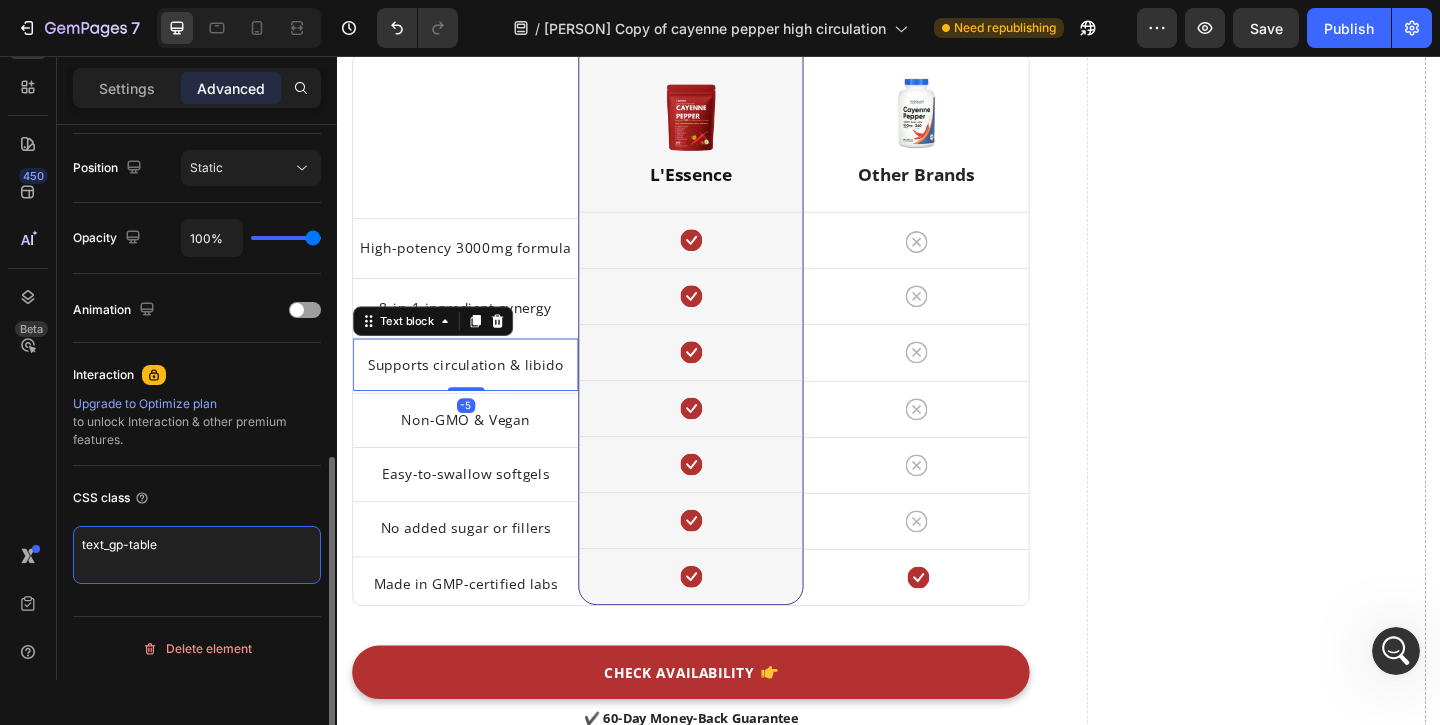 click on "text_gp-table" at bounding box center [197, 555] 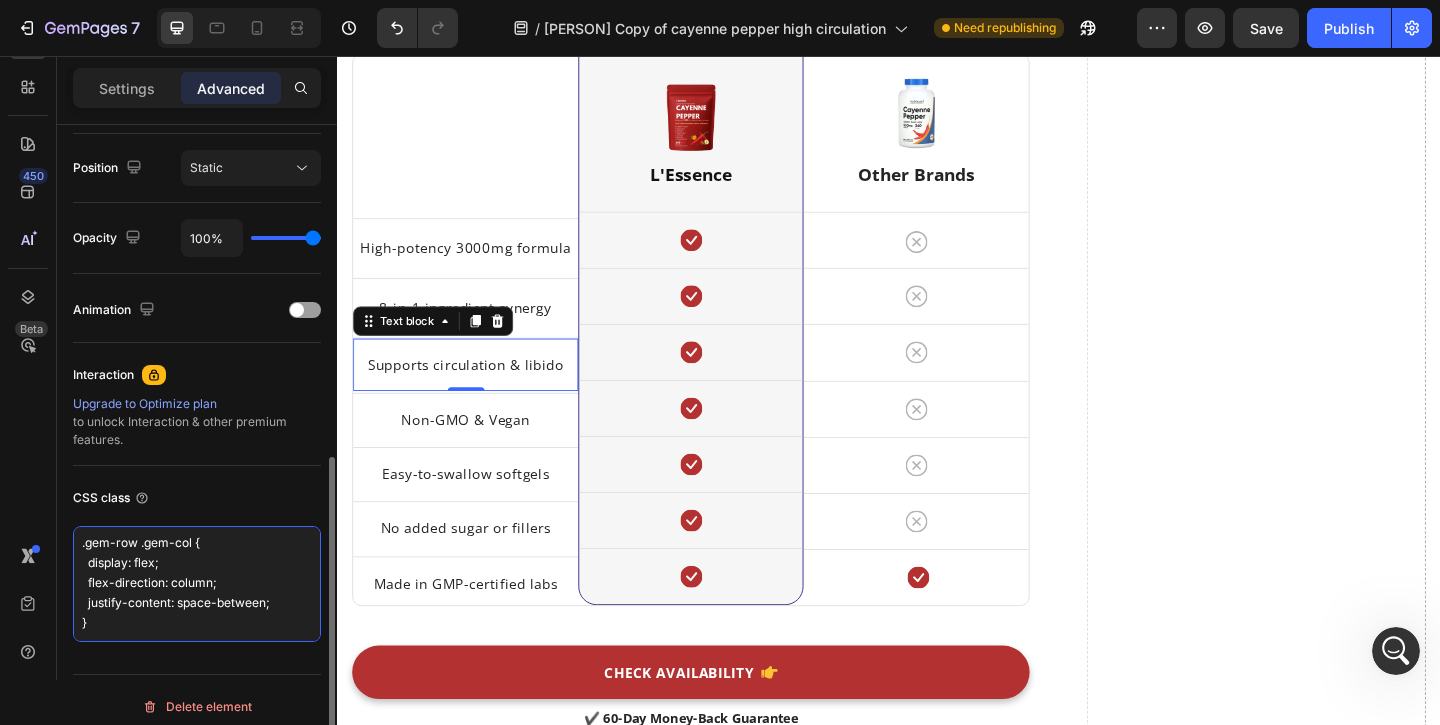 type on ".gem-row .gem-col {
display: flex;
flex-direction: column;
justify-content: space-between;
}" 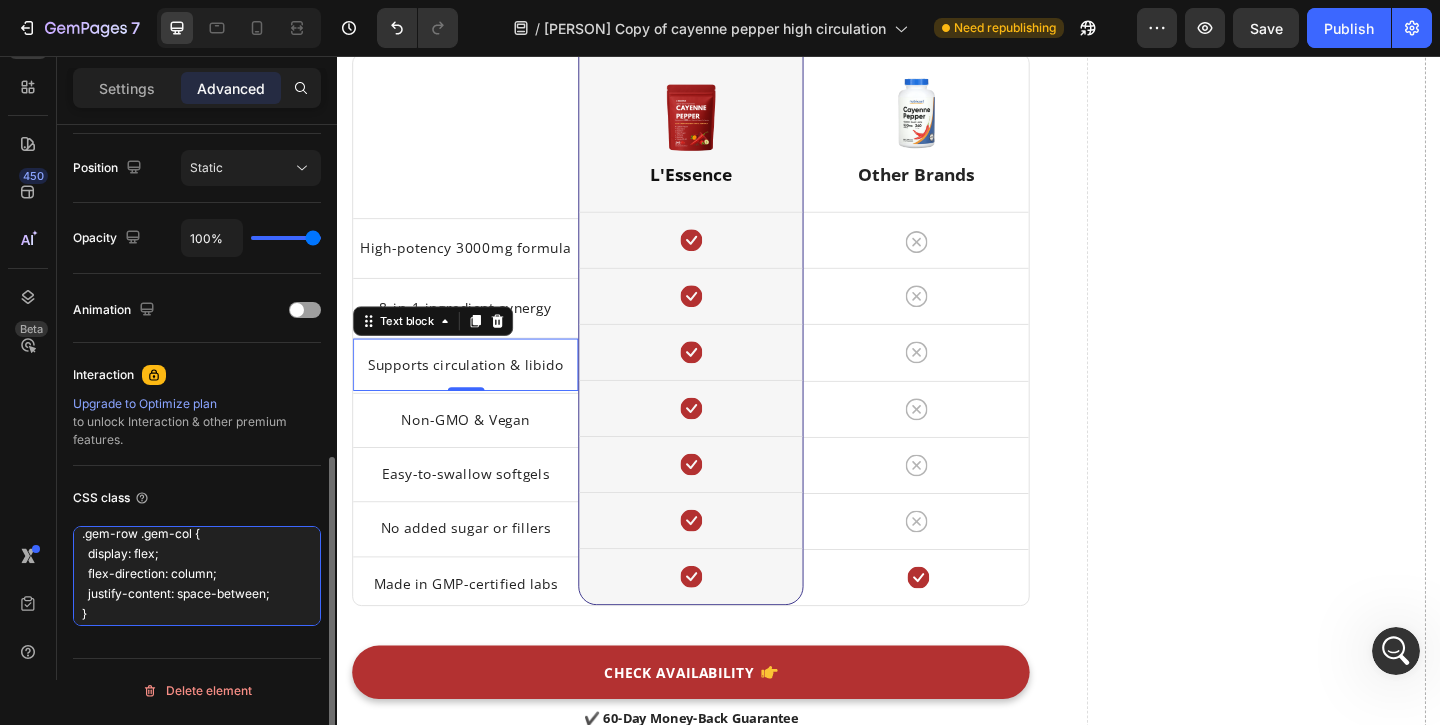 scroll, scrollTop: 7, scrollLeft: 0, axis: vertical 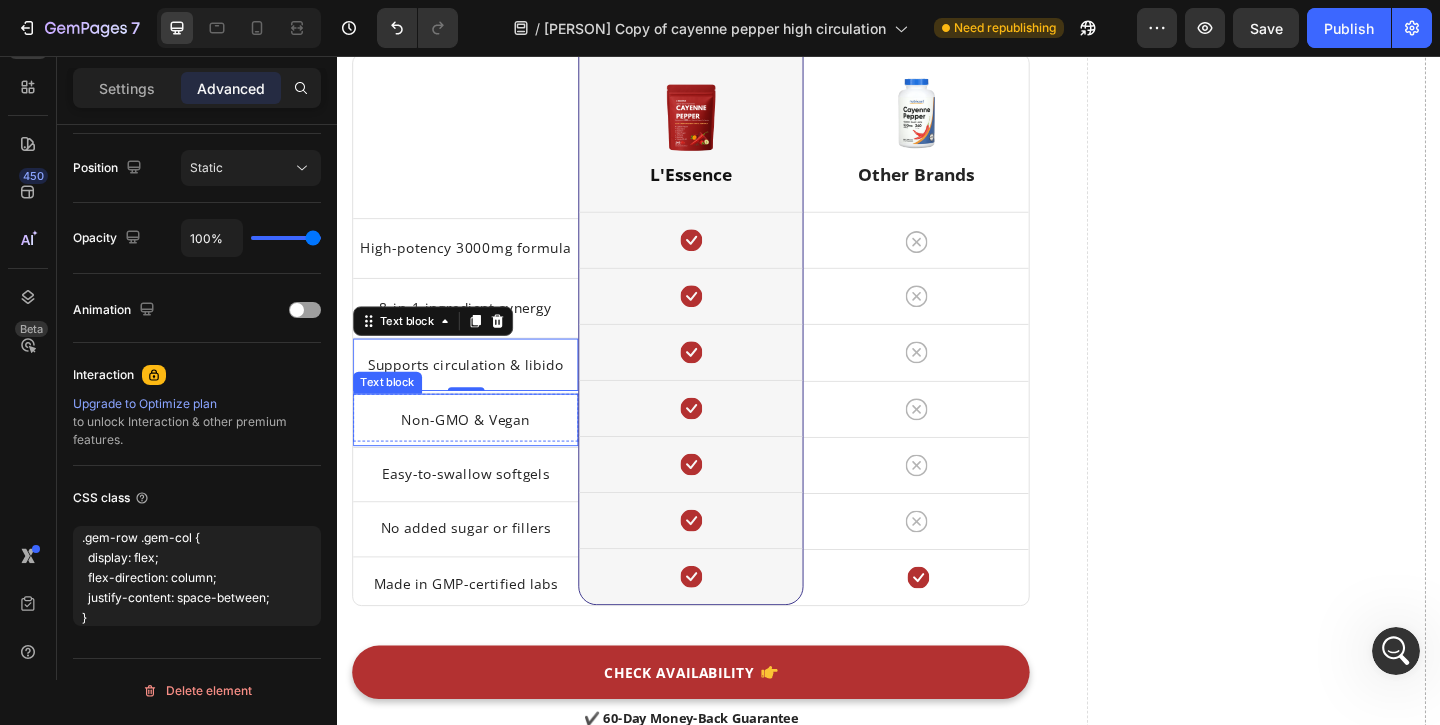 drag, startPoint x: 497, startPoint y: 436, endPoint x: 364, endPoint y: 519, distance: 156.77373 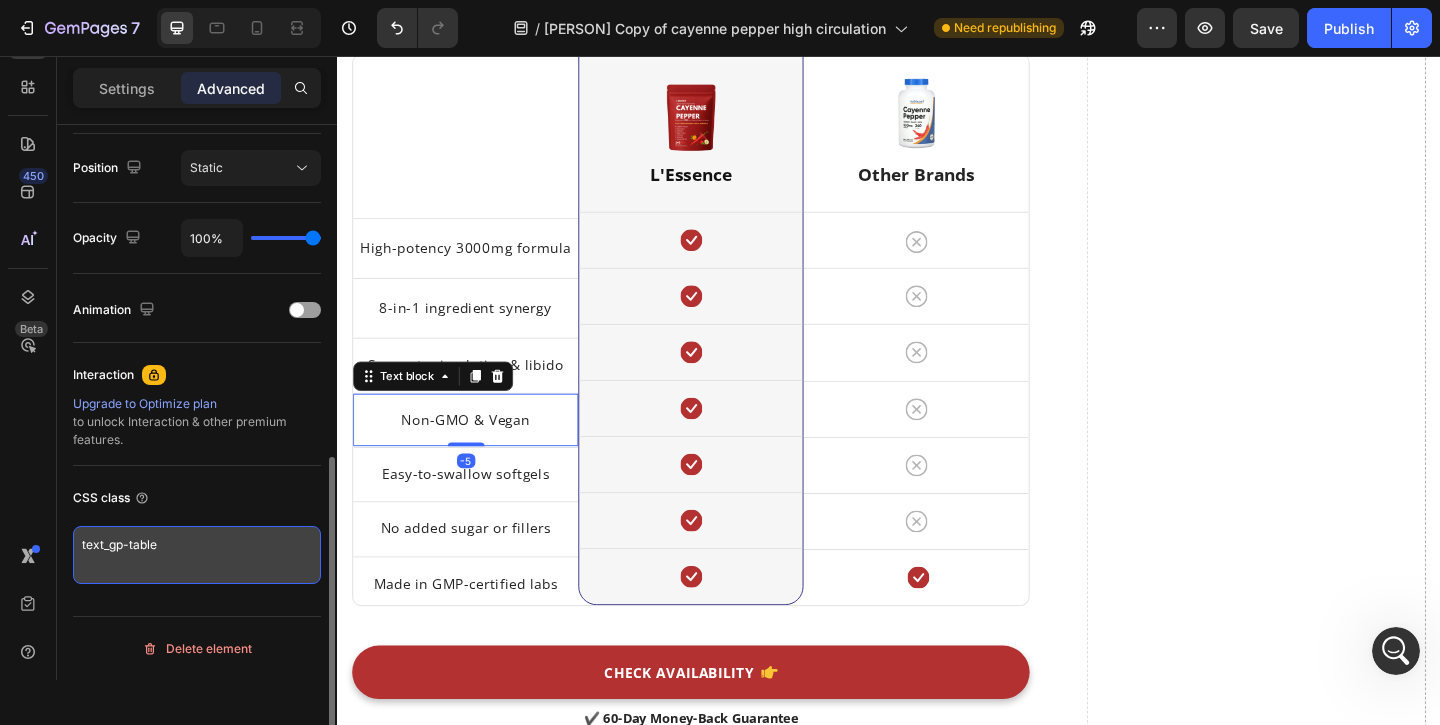 click on "text_gp-table" at bounding box center [197, 555] 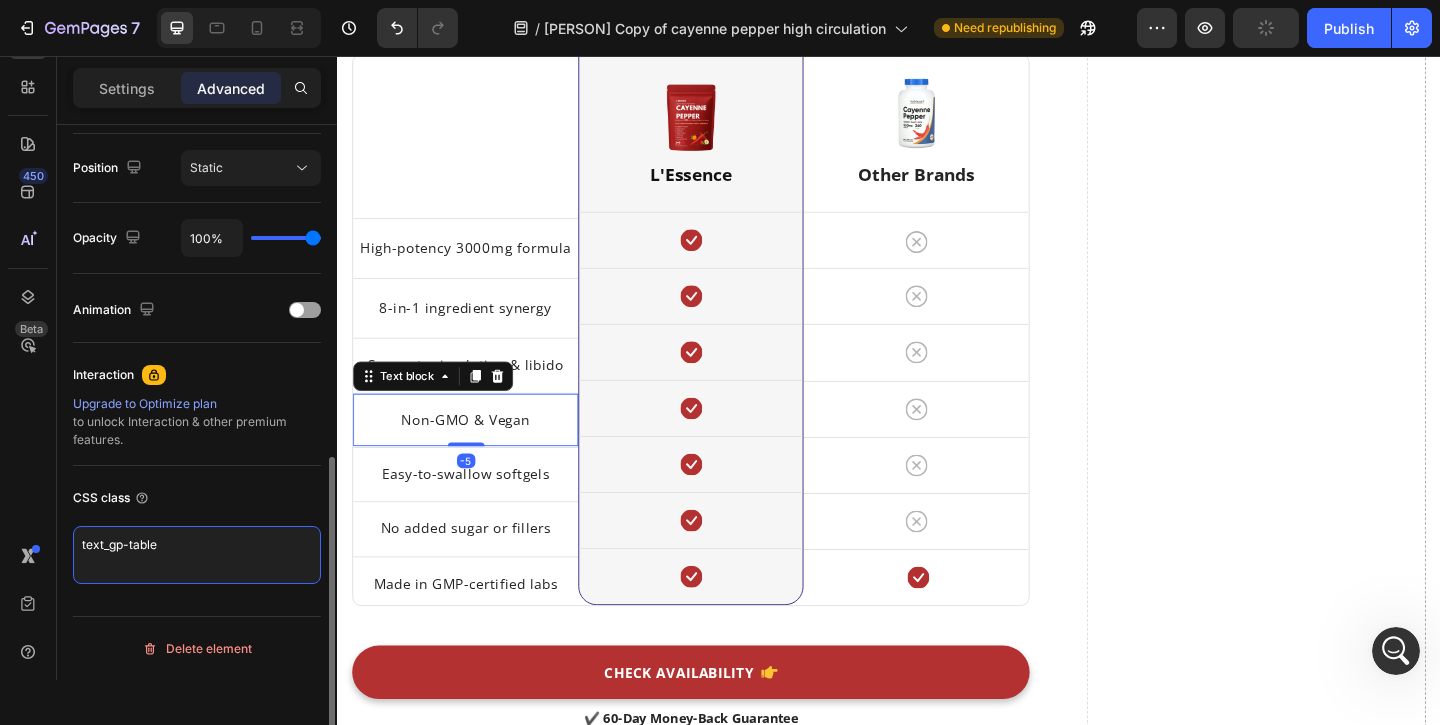 click on "text_gp-table" at bounding box center (197, 555) 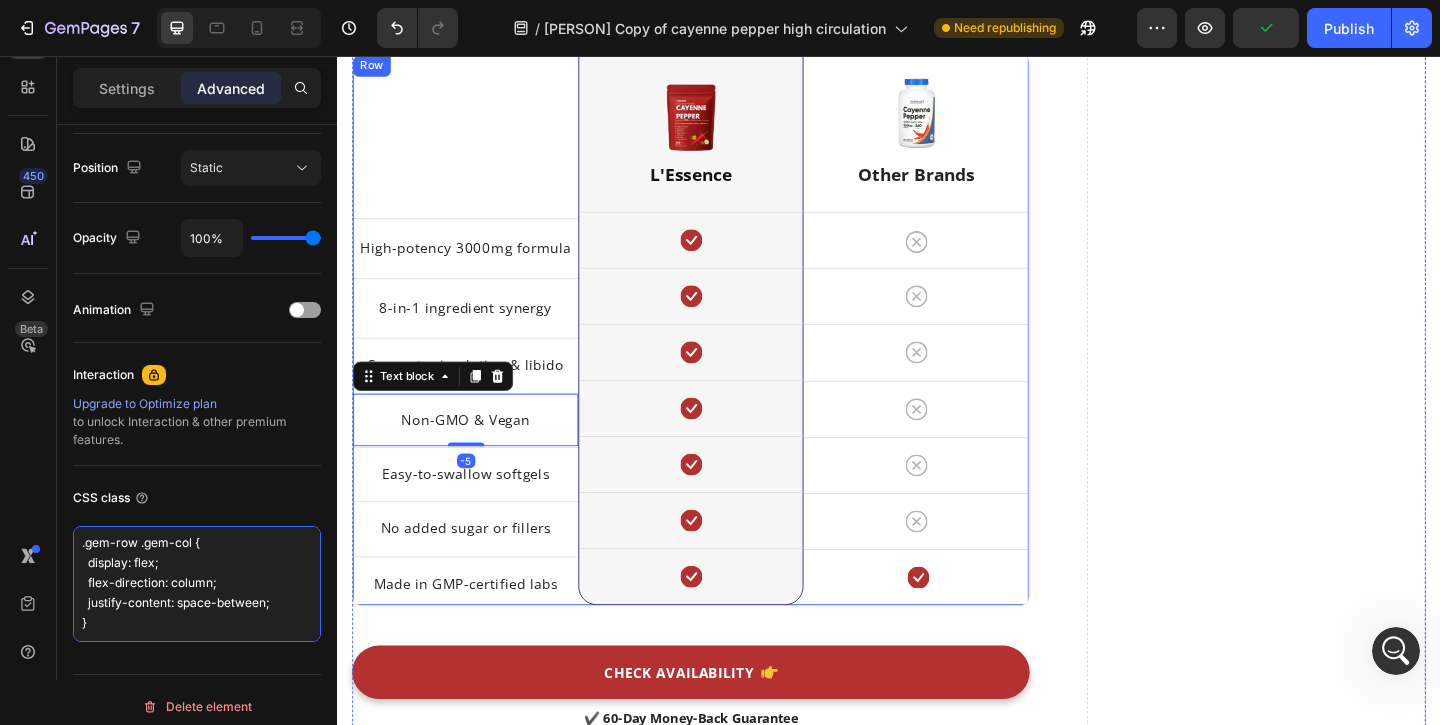 type on ".gem-row .gem-col {
display: flex;
flex-direction: column;
justify-content: space-between;
}" 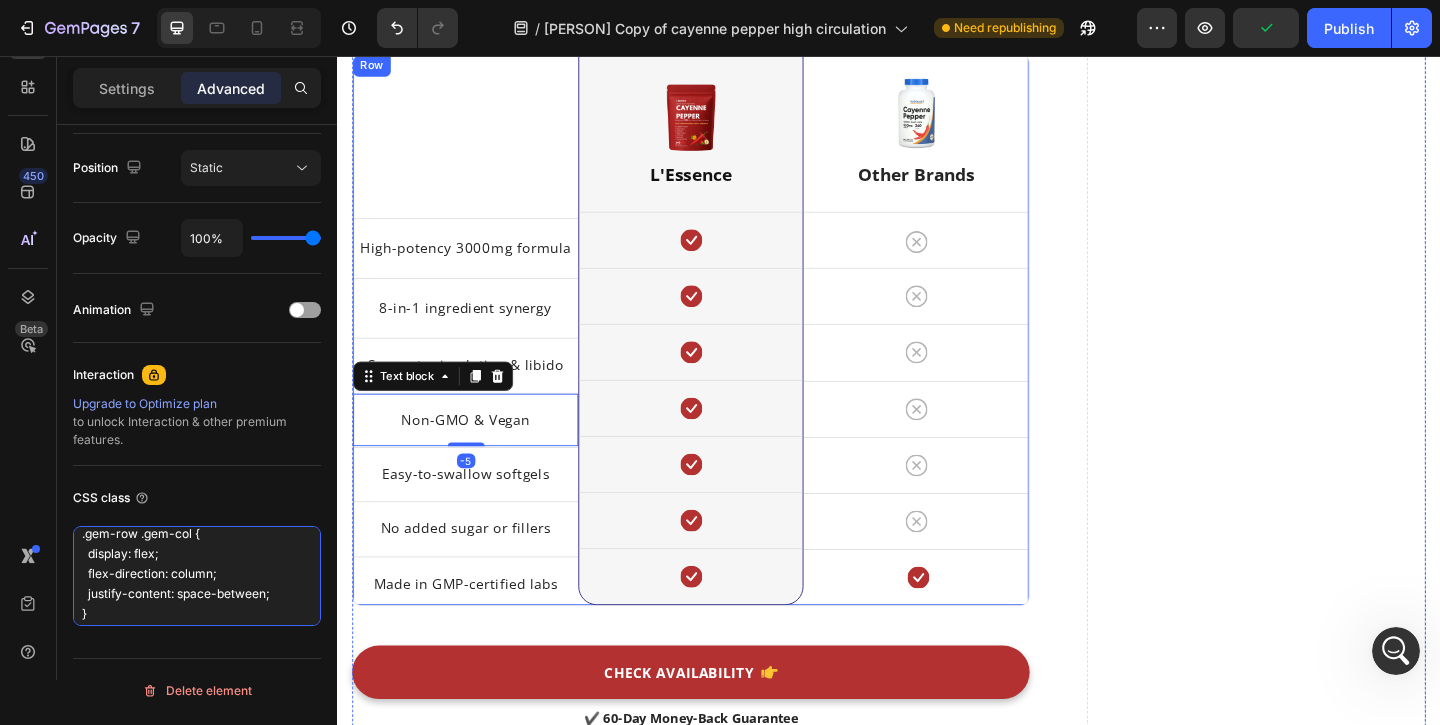 scroll, scrollTop: 7, scrollLeft: 0, axis: vertical 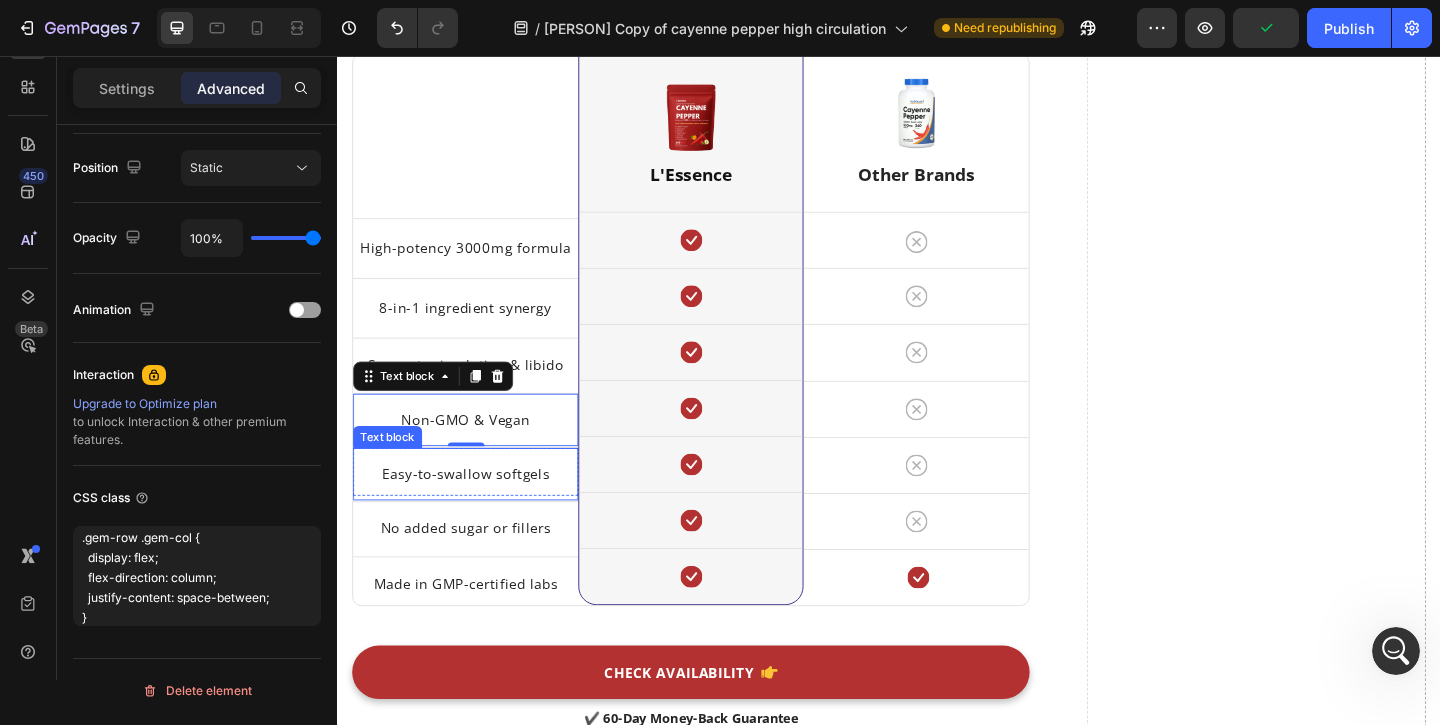 click on "Easy-to-swallow softgels" at bounding box center [476, 510] 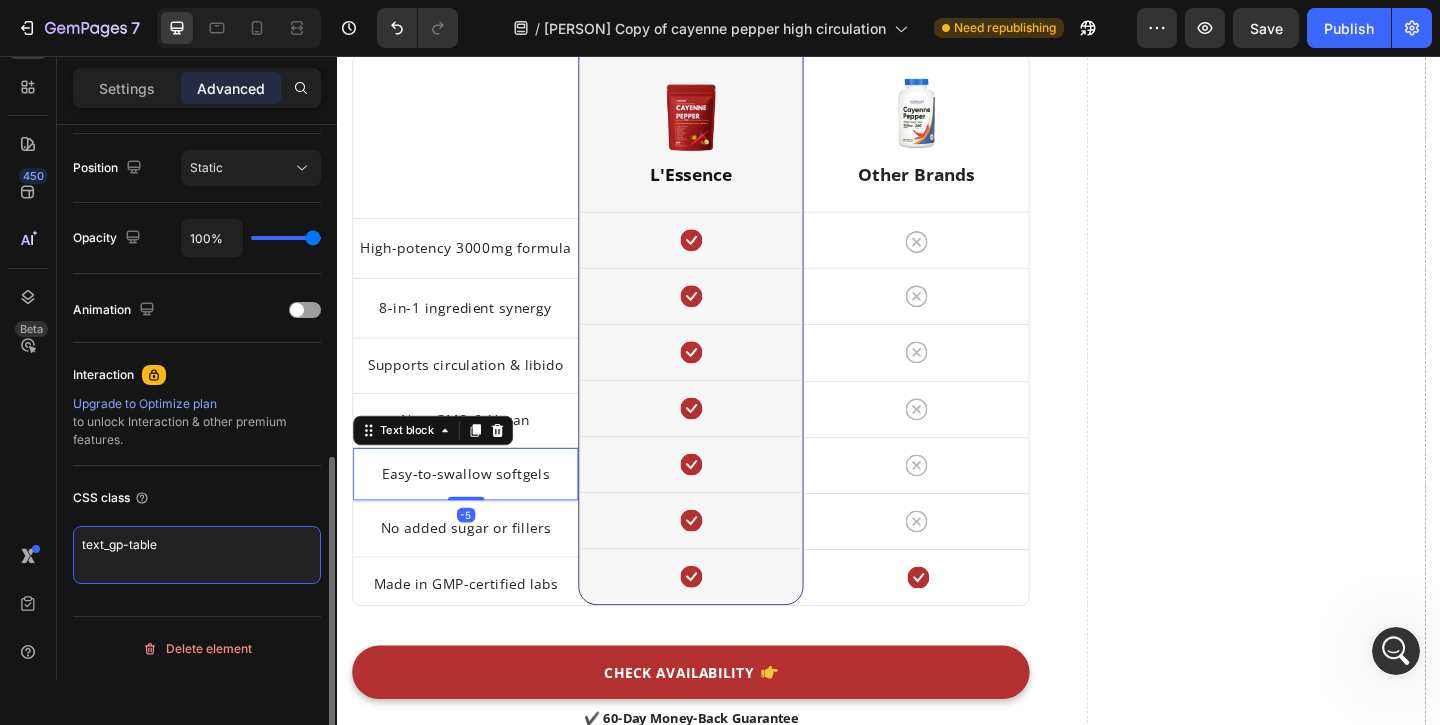 click on "text_gp-table" at bounding box center (197, 555) 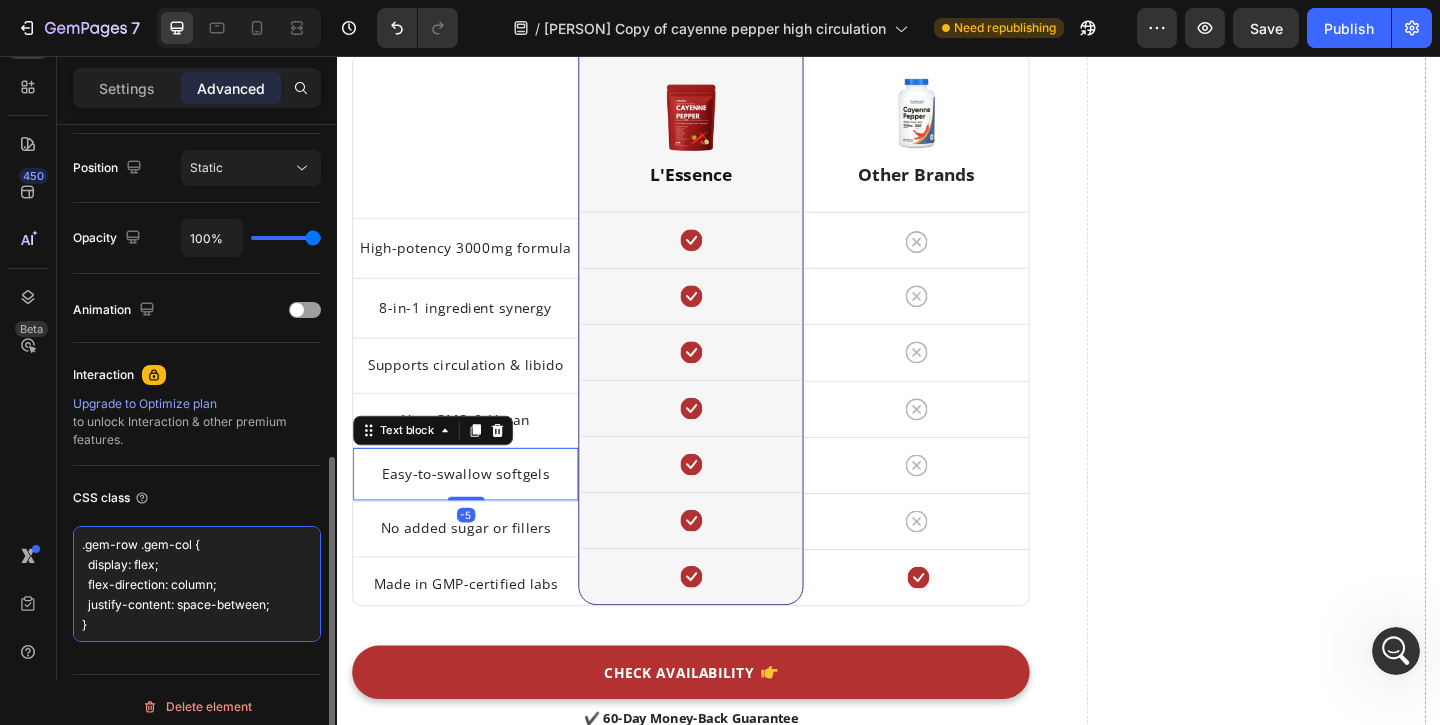 scroll, scrollTop: 11, scrollLeft: 0, axis: vertical 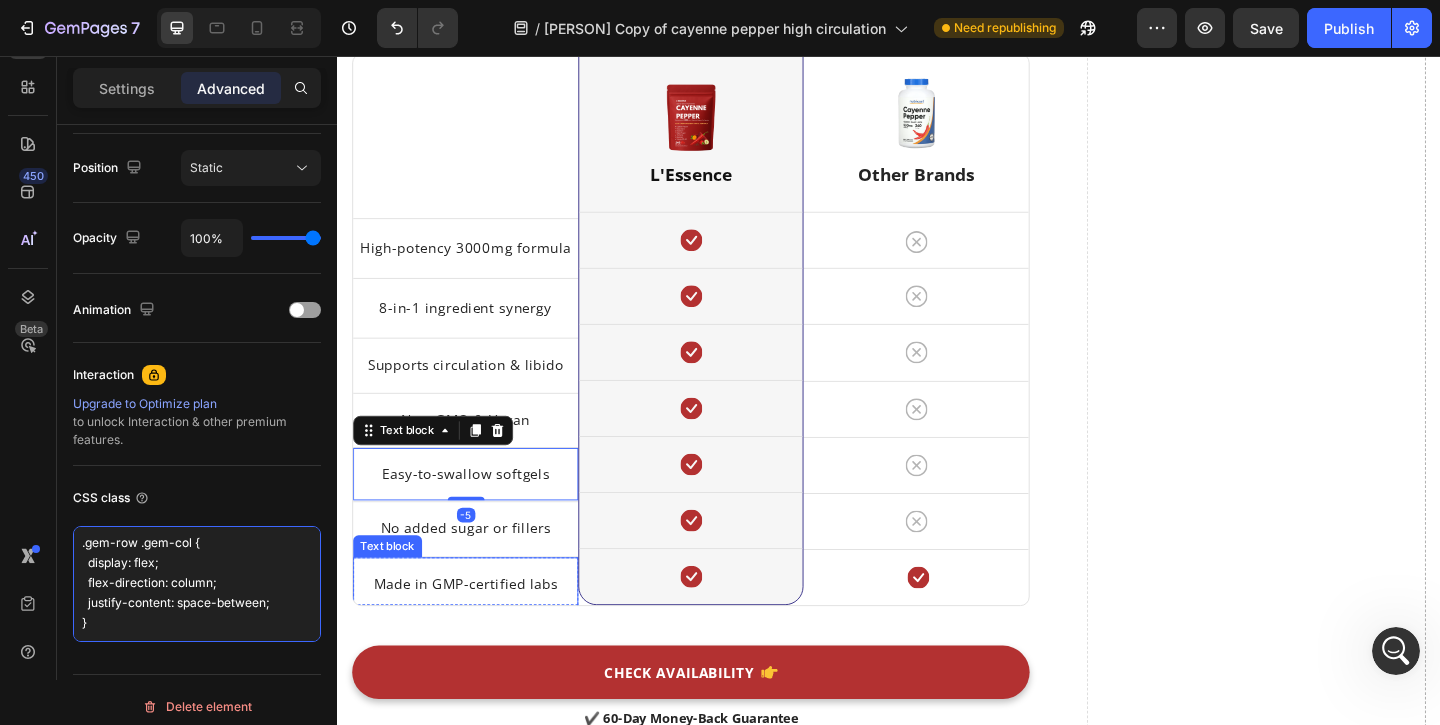 type on ".gem-row .gem-col {
display: flex;
flex-direction: column;
justify-content: space-between;
}" 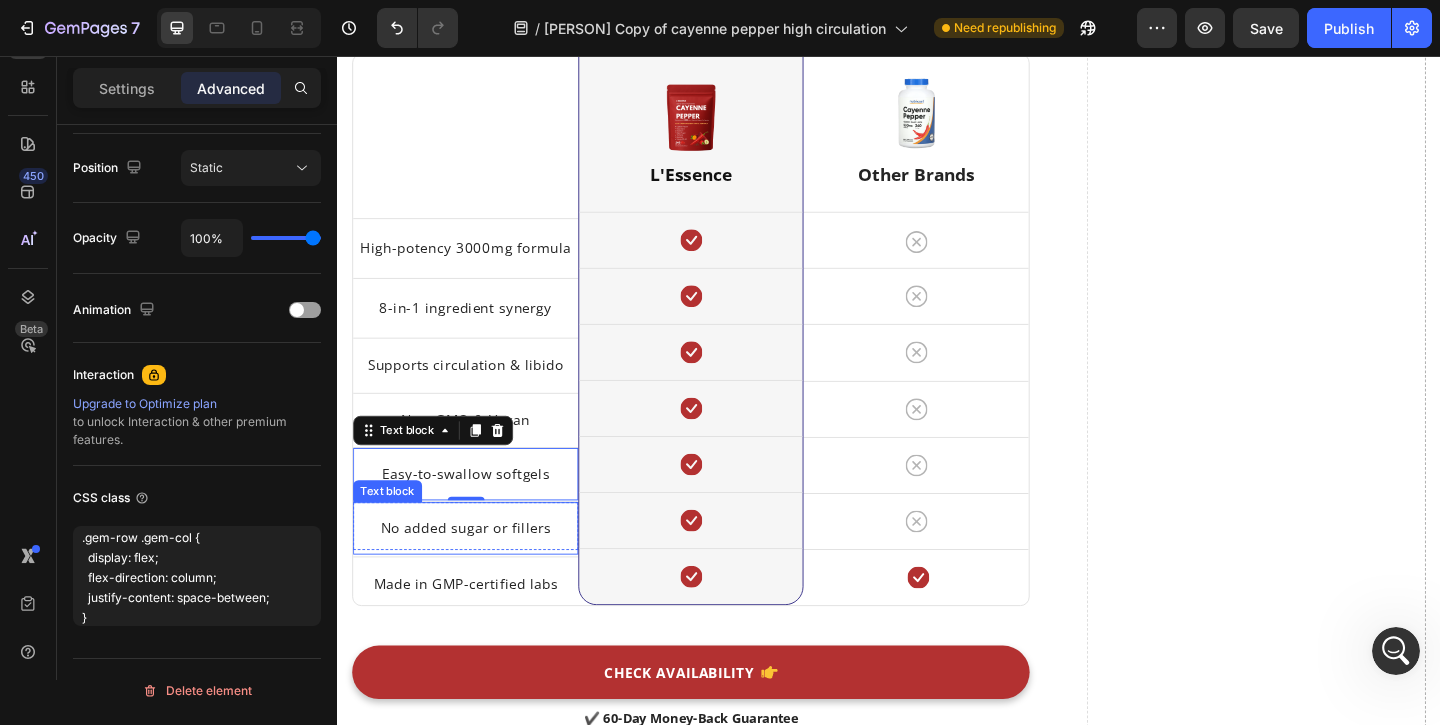 click on "No added sugar or fillers" at bounding box center (476, 569) 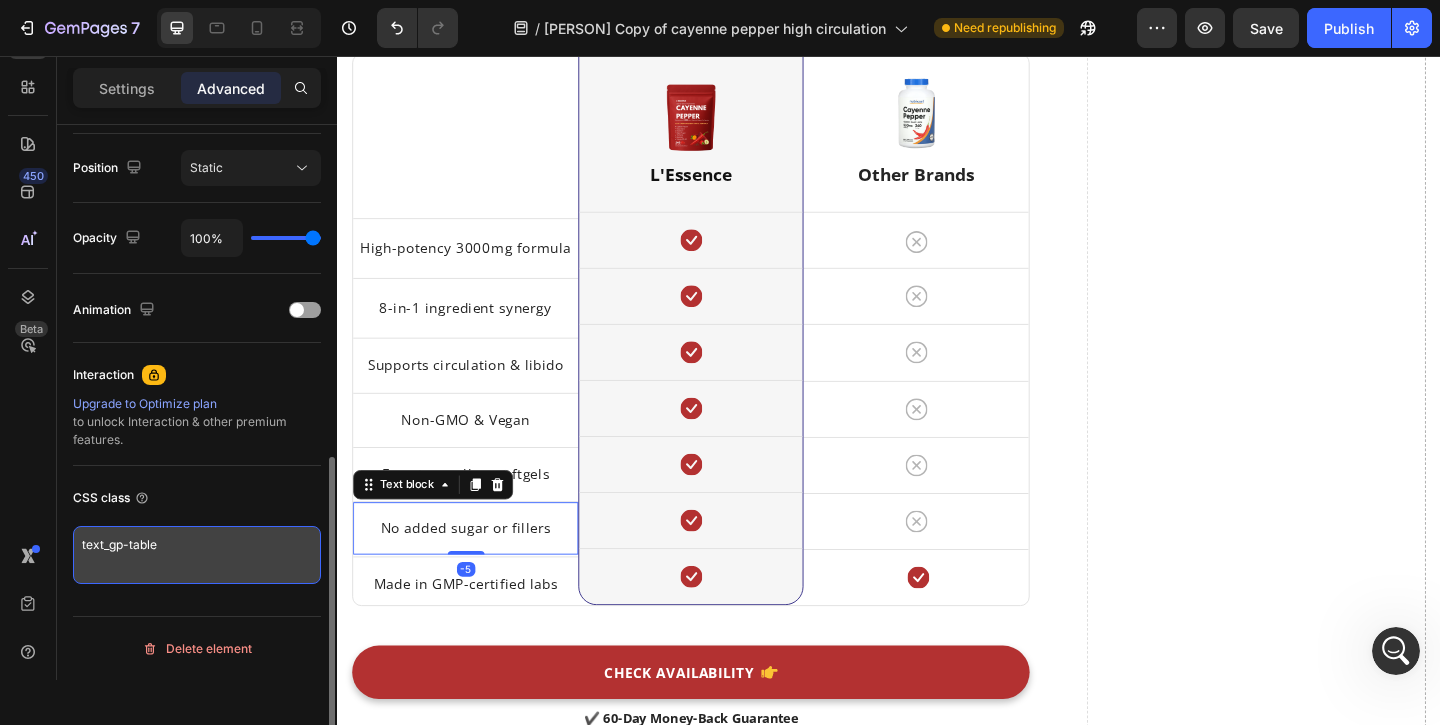 click on "text_gp-table" at bounding box center (197, 555) 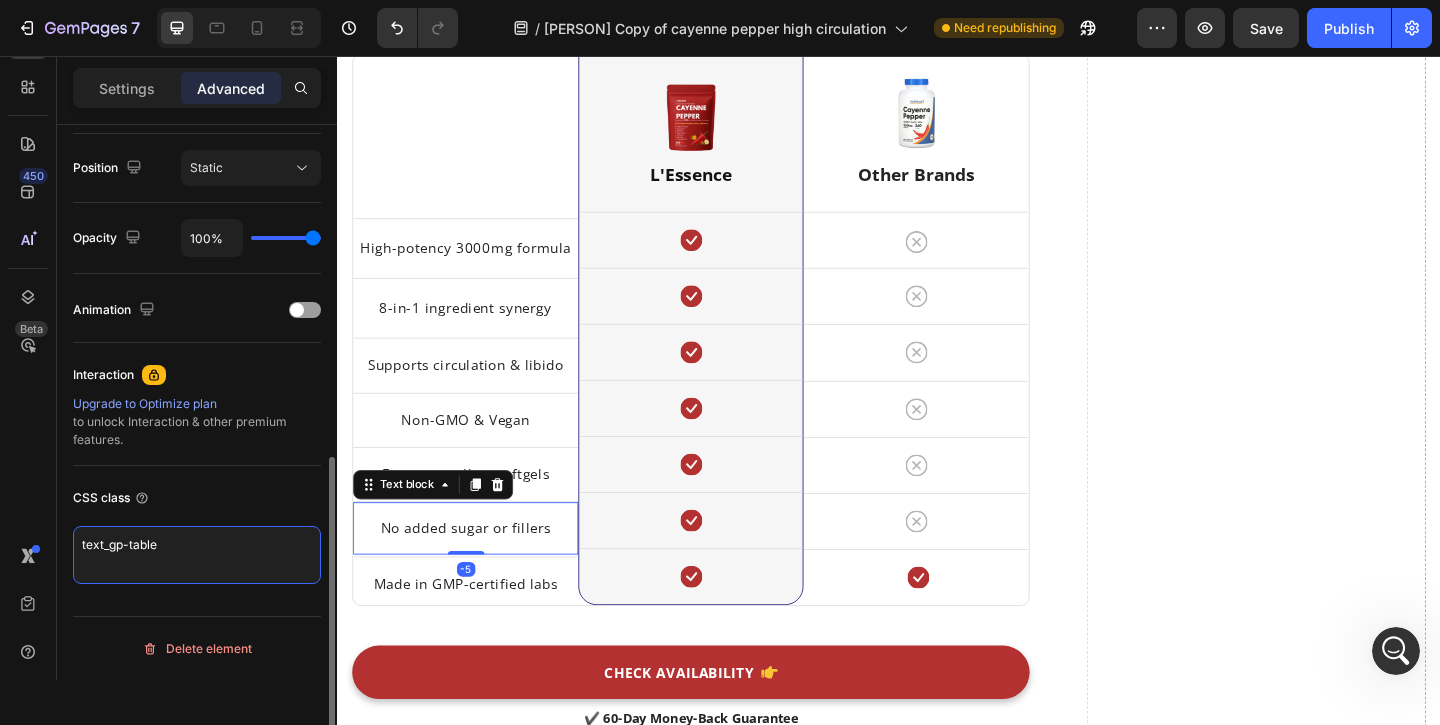 click on "text_gp-table" at bounding box center [197, 555] 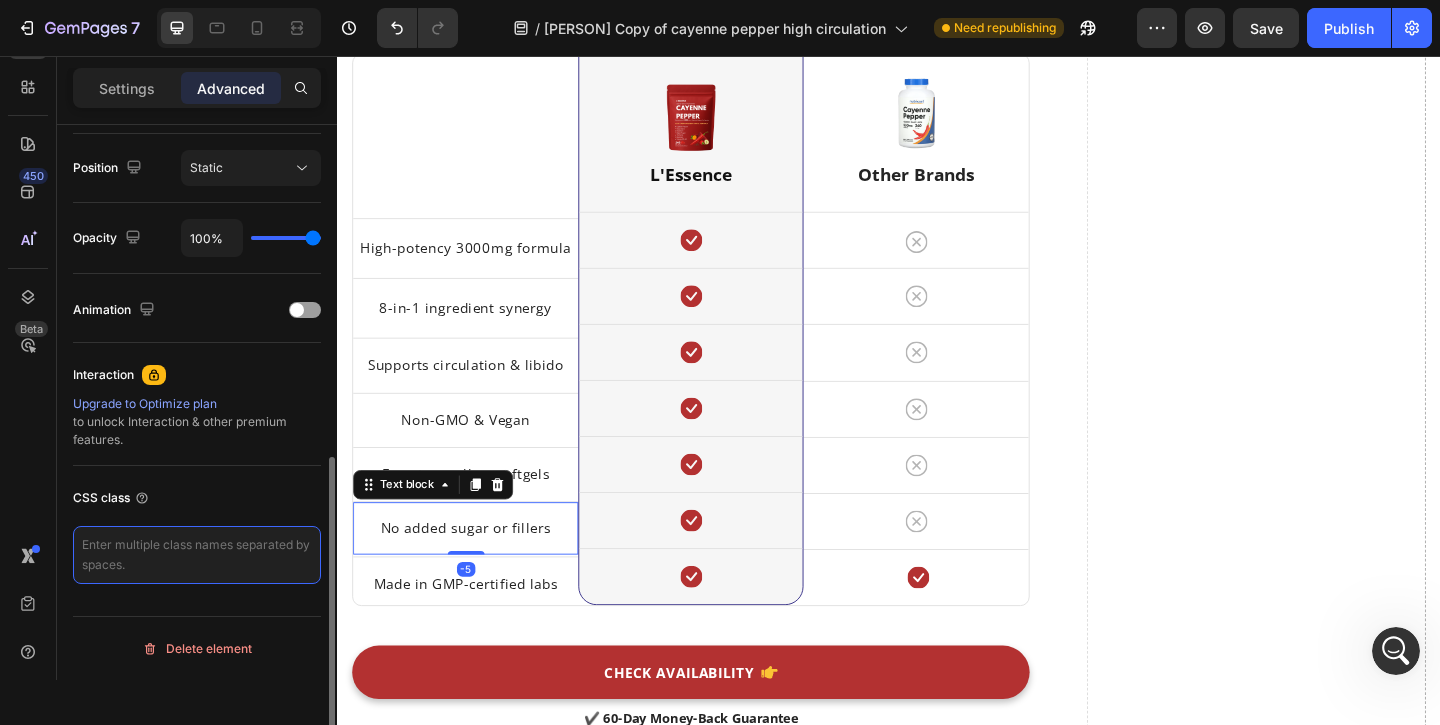 paste on ".gem-row .gem-col {
display: flex;
flex-direction: column;
justify-content: space-between;
}" 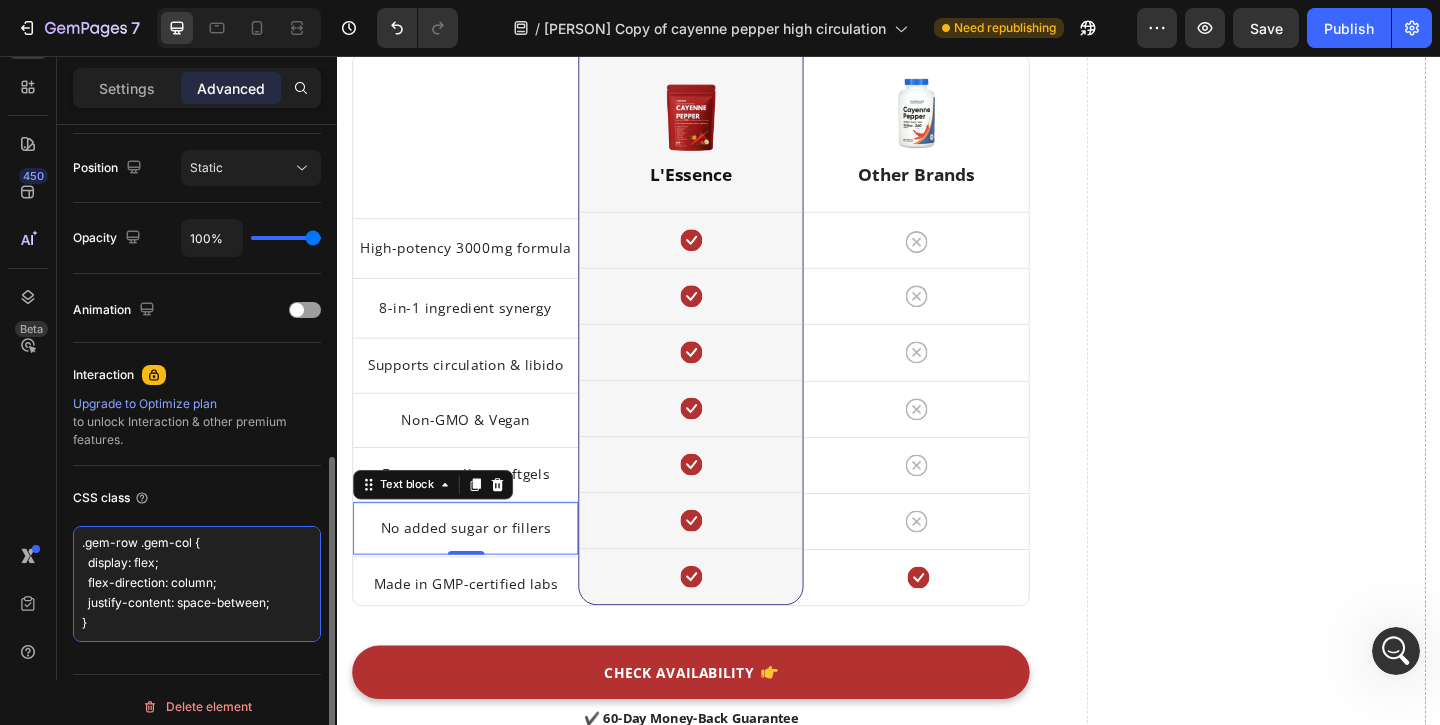 type on ".gem-row .gem-col {
display: flex;
flex-direction: column;
justify-content: space-between;
}" 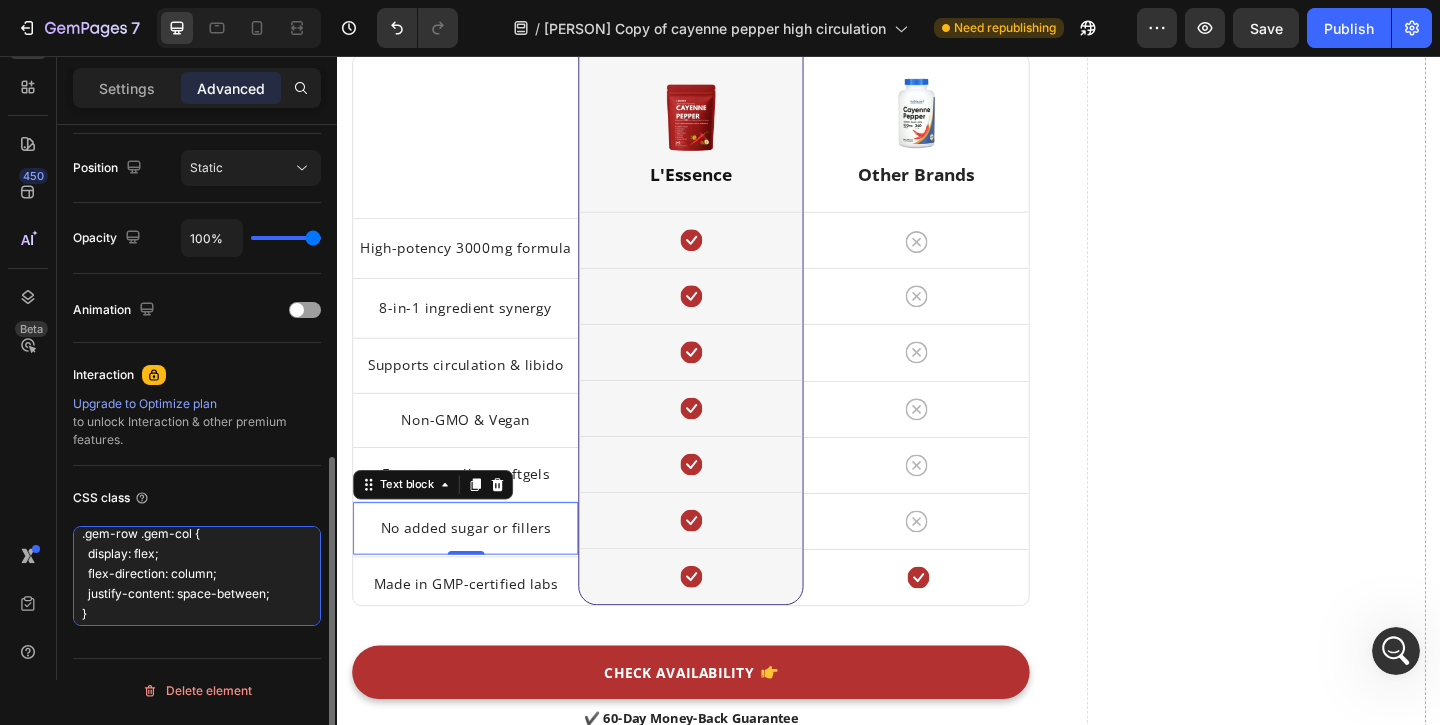 scroll, scrollTop: 7, scrollLeft: 0, axis: vertical 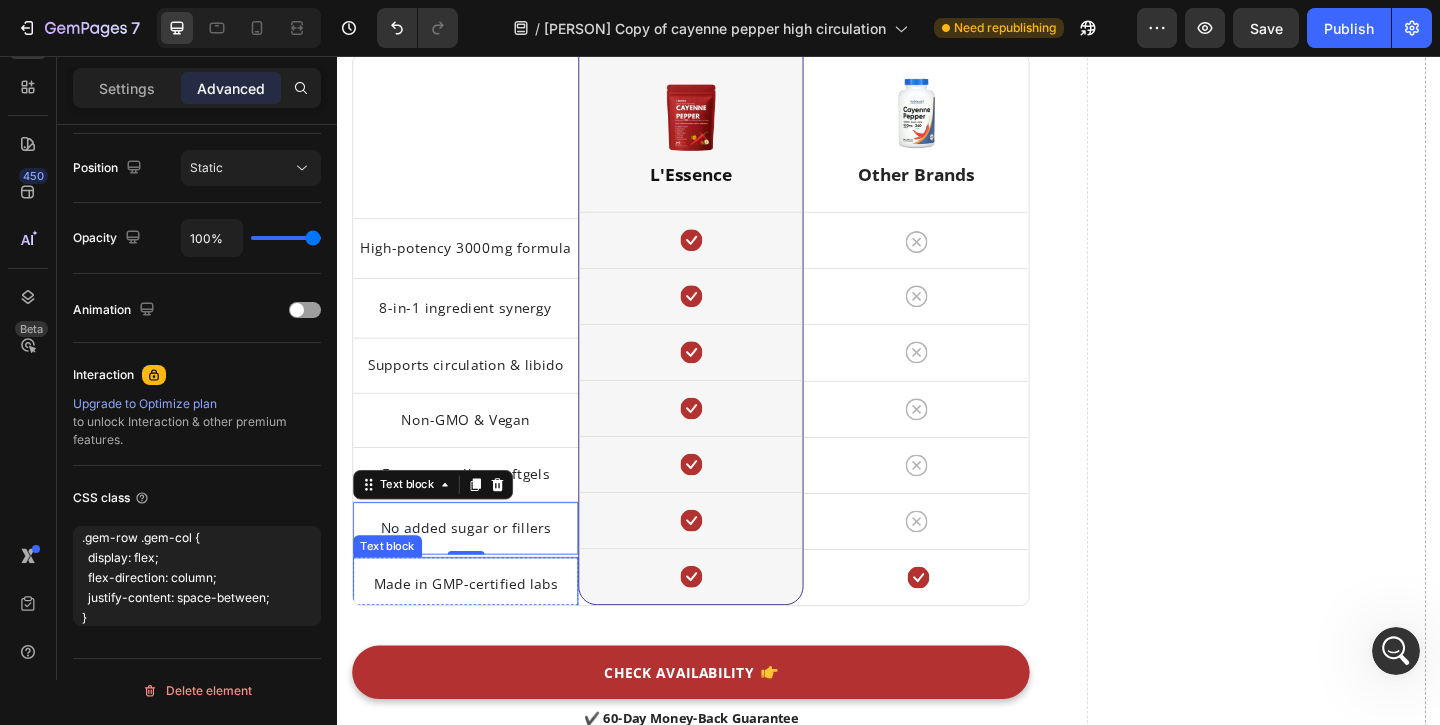 click on "Made in GMP-certified labs" at bounding box center [476, 629] 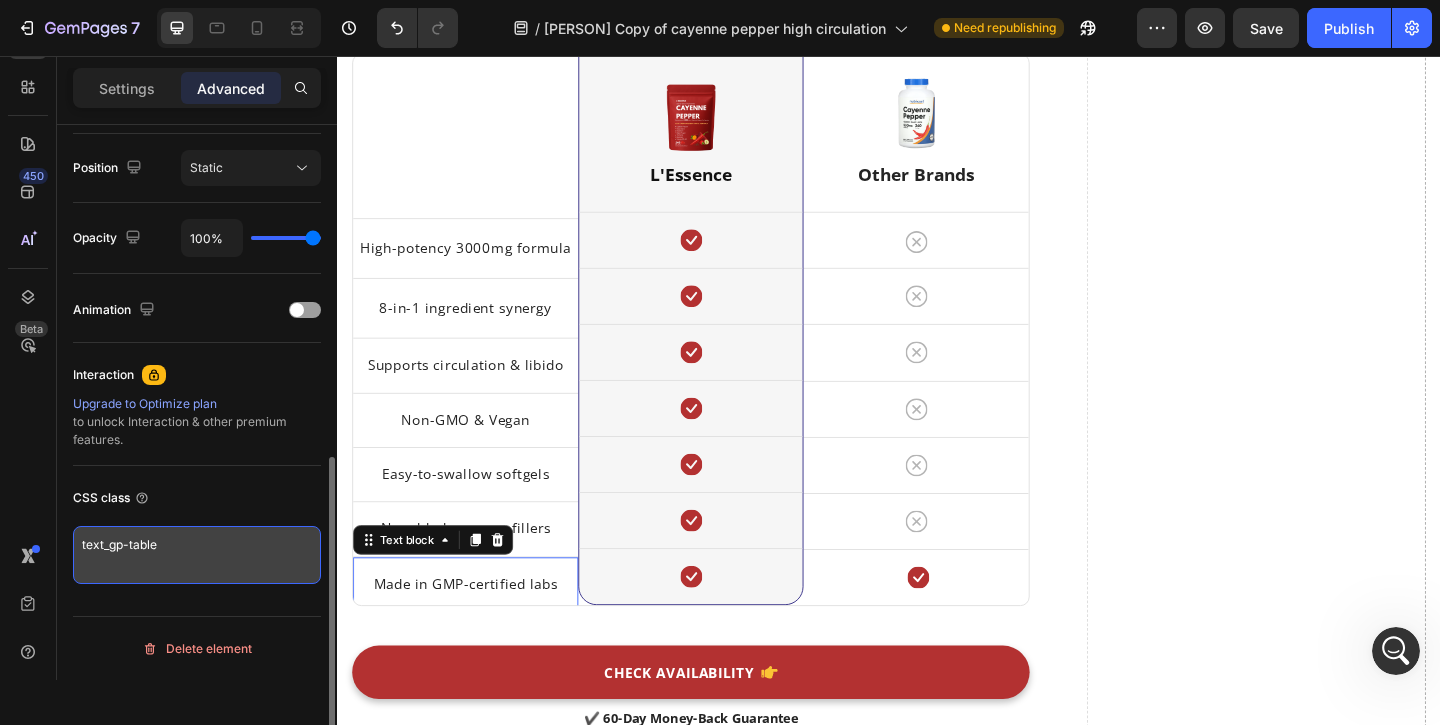 click on "text_gp-table" at bounding box center (197, 555) 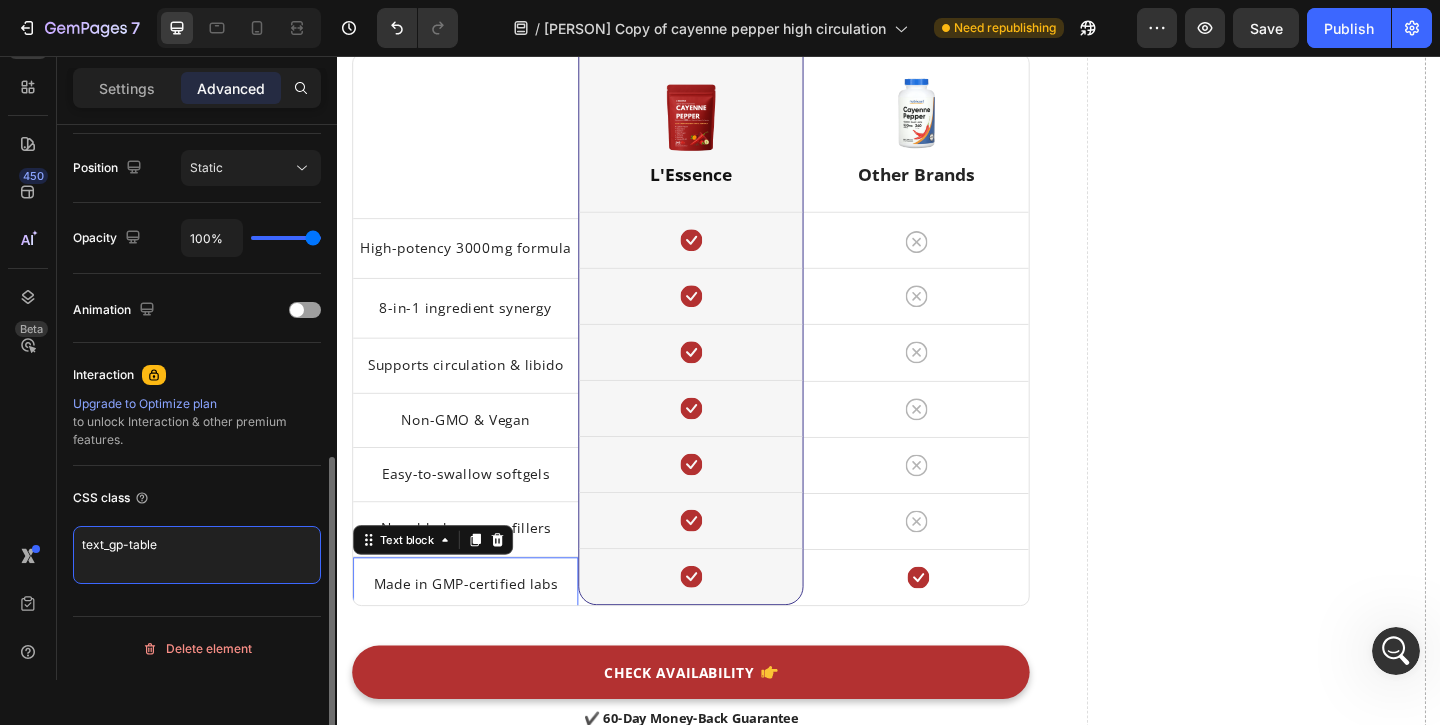 click on "text_gp-table" at bounding box center [197, 555] 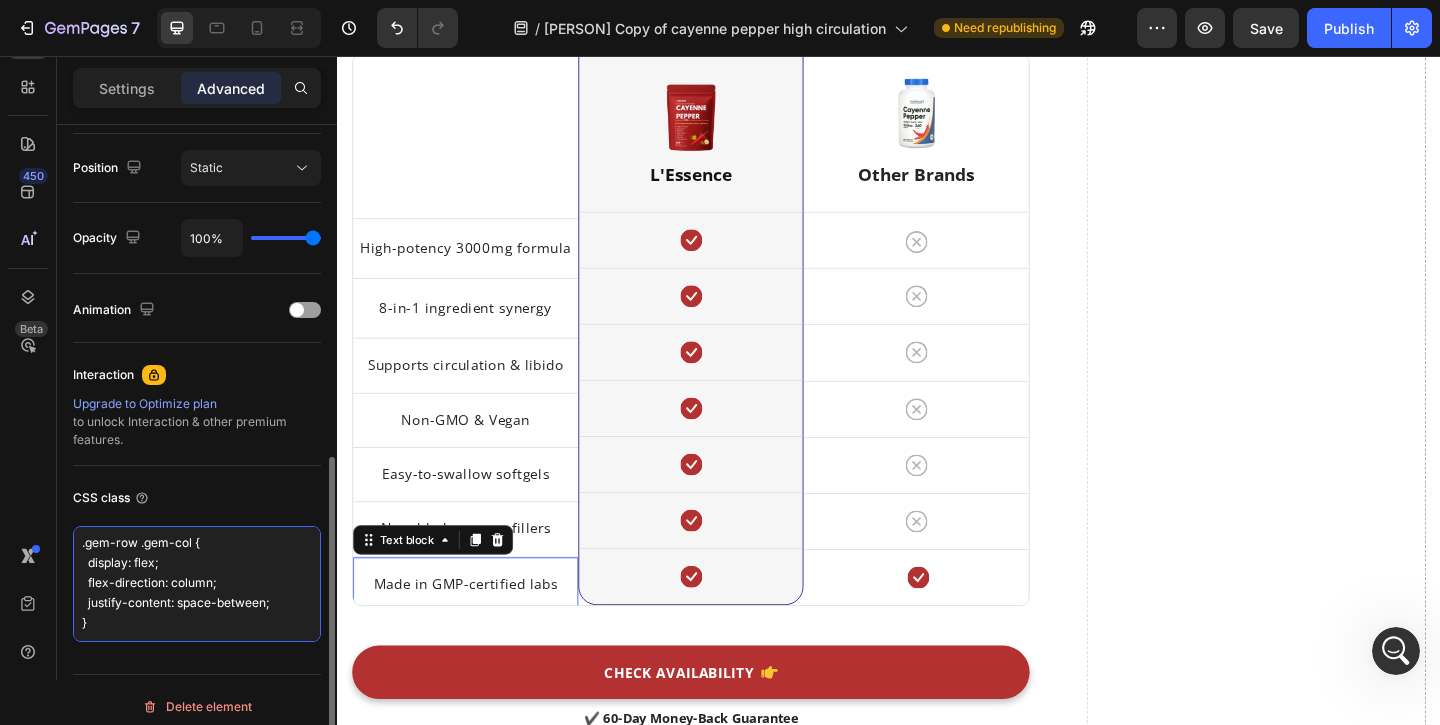 type on ".gem-row .gem-col {
display: flex;
flex-direction: column;
justify-content: space-between;
}" 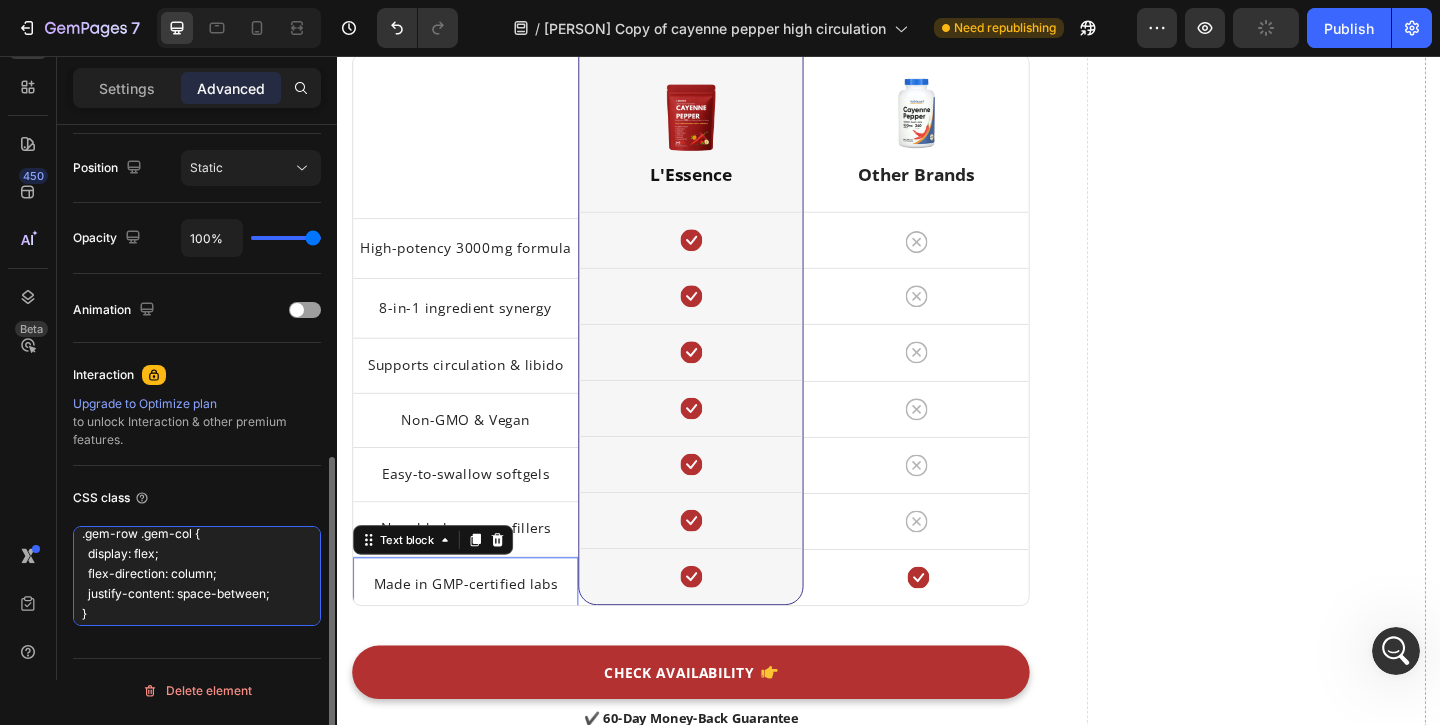 scroll, scrollTop: 7, scrollLeft: 0, axis: vertical 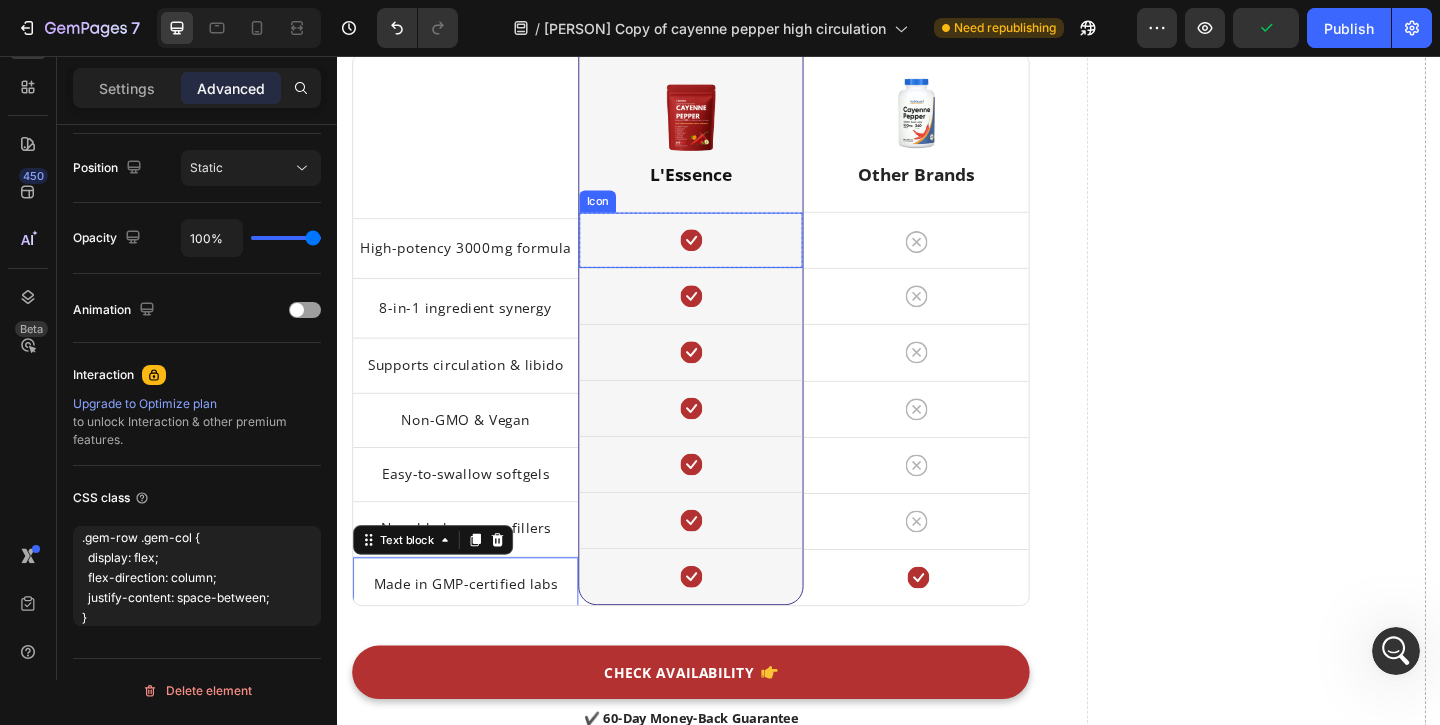 click on "Icon" at bounding box center [721, 256] 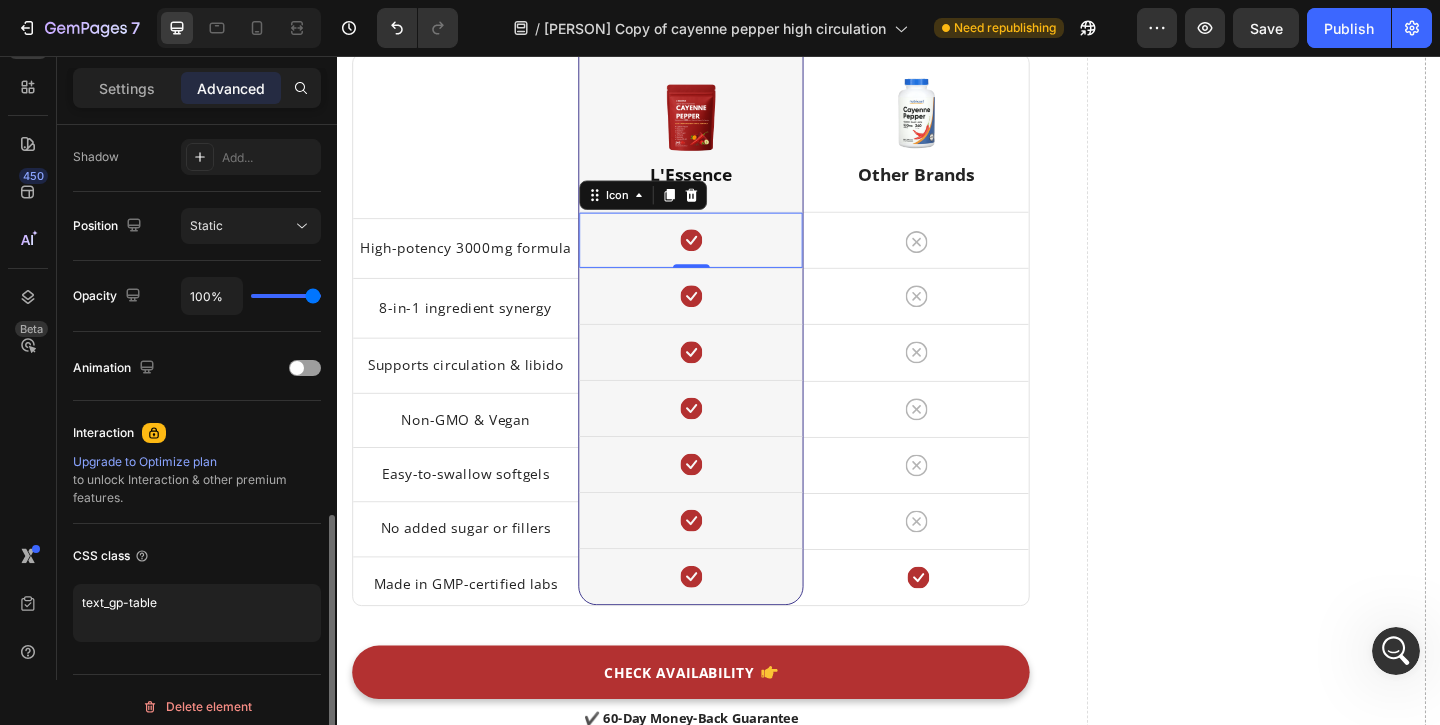 scroll, scrollTop: 722, scrollLeft: 0, axis: vertical 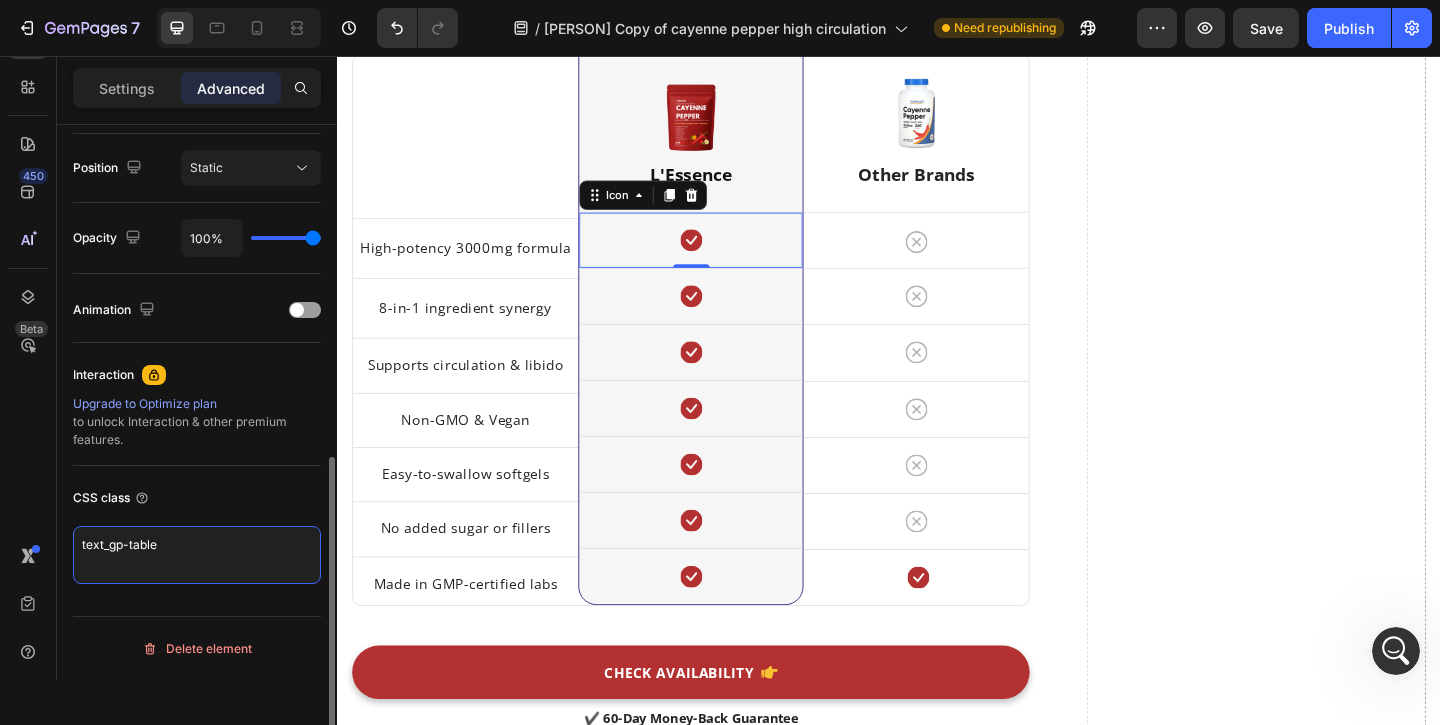 click on "text_gp-table" at bounding box center (197, 555) 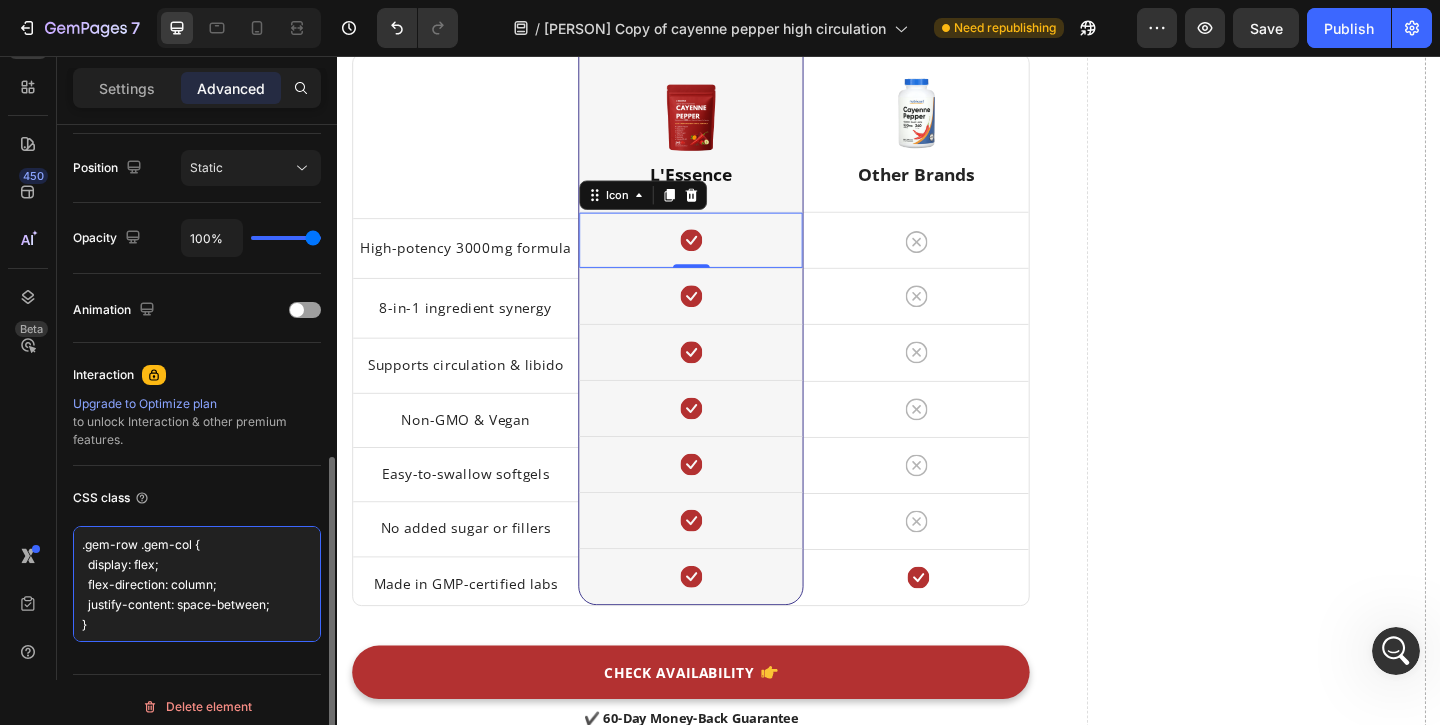 scroll, scrollTop: 11, scrollLeft: 0, axis: vertical 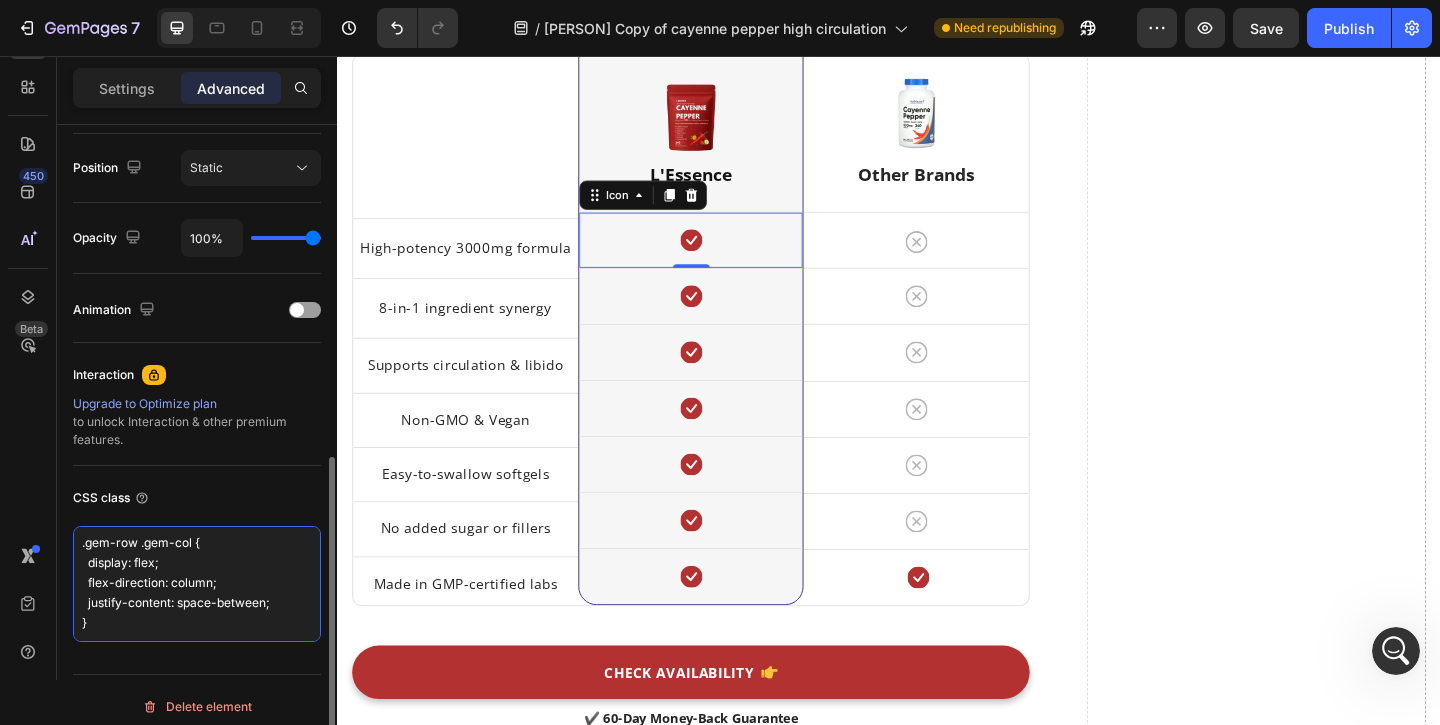 type on ".gem-row .gem-col {
display: flex;
flex-direction: column;
justify-content: space-between;
}" 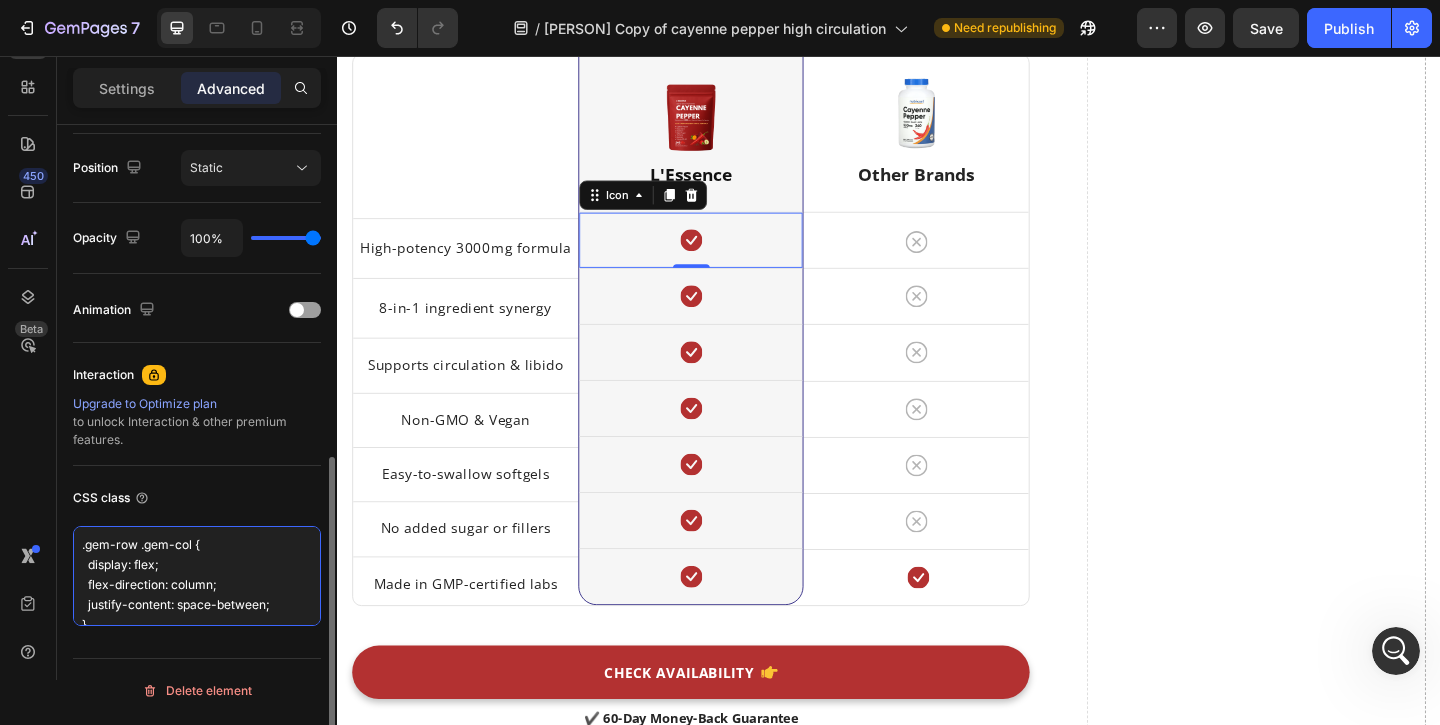 scroll, scrollTop: 18, scrollLeft: 0, axis: vertical 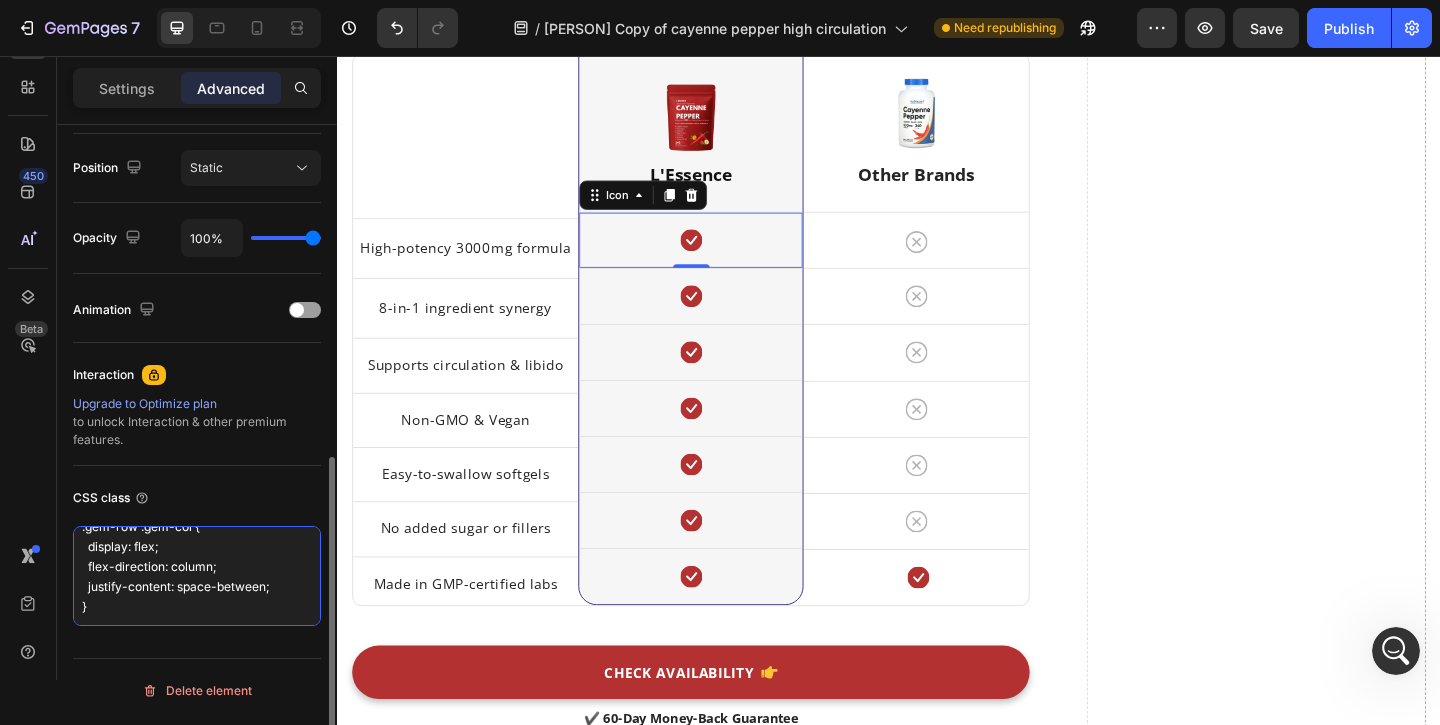 drag, startPoint x: 83, startPoint y: 545, endPoint x: 184, endPoint y: 619, distance: 125.207825 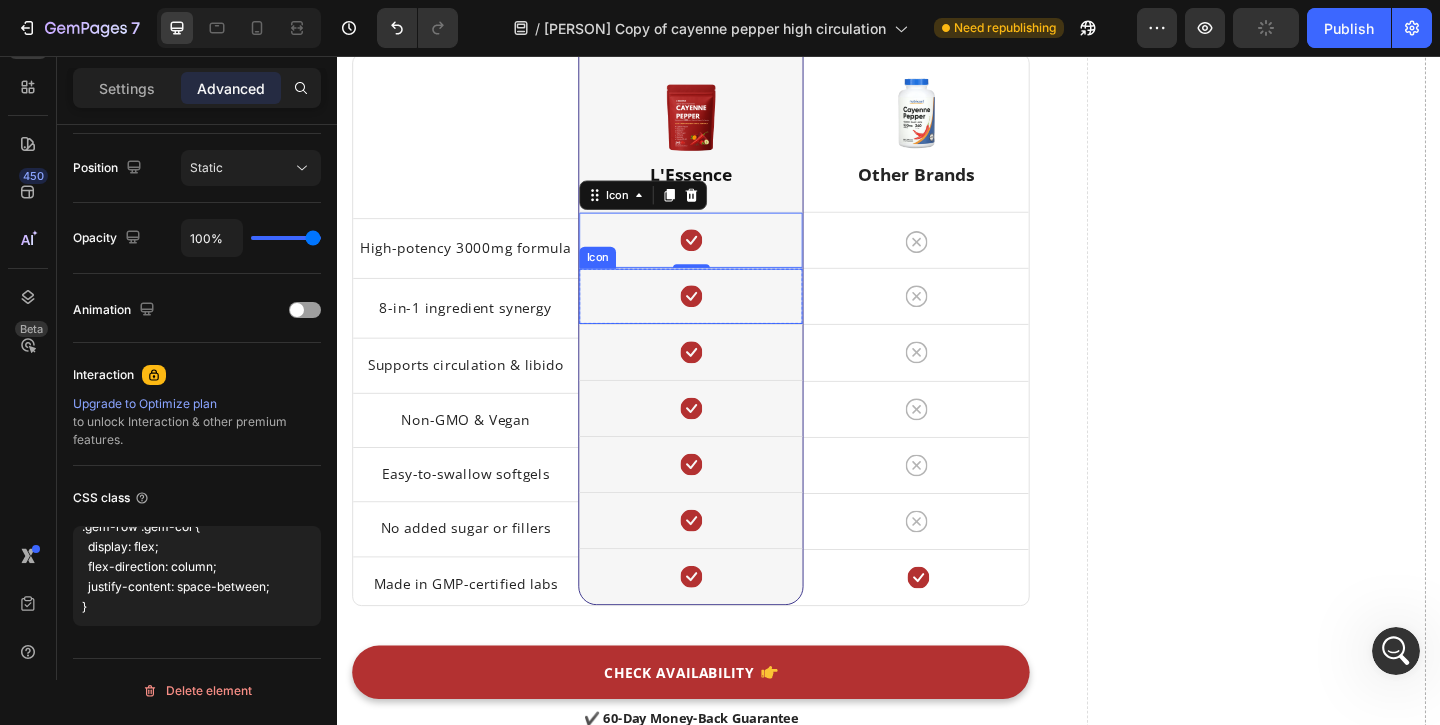 click on "Icon" at bounding box center [721, 317] 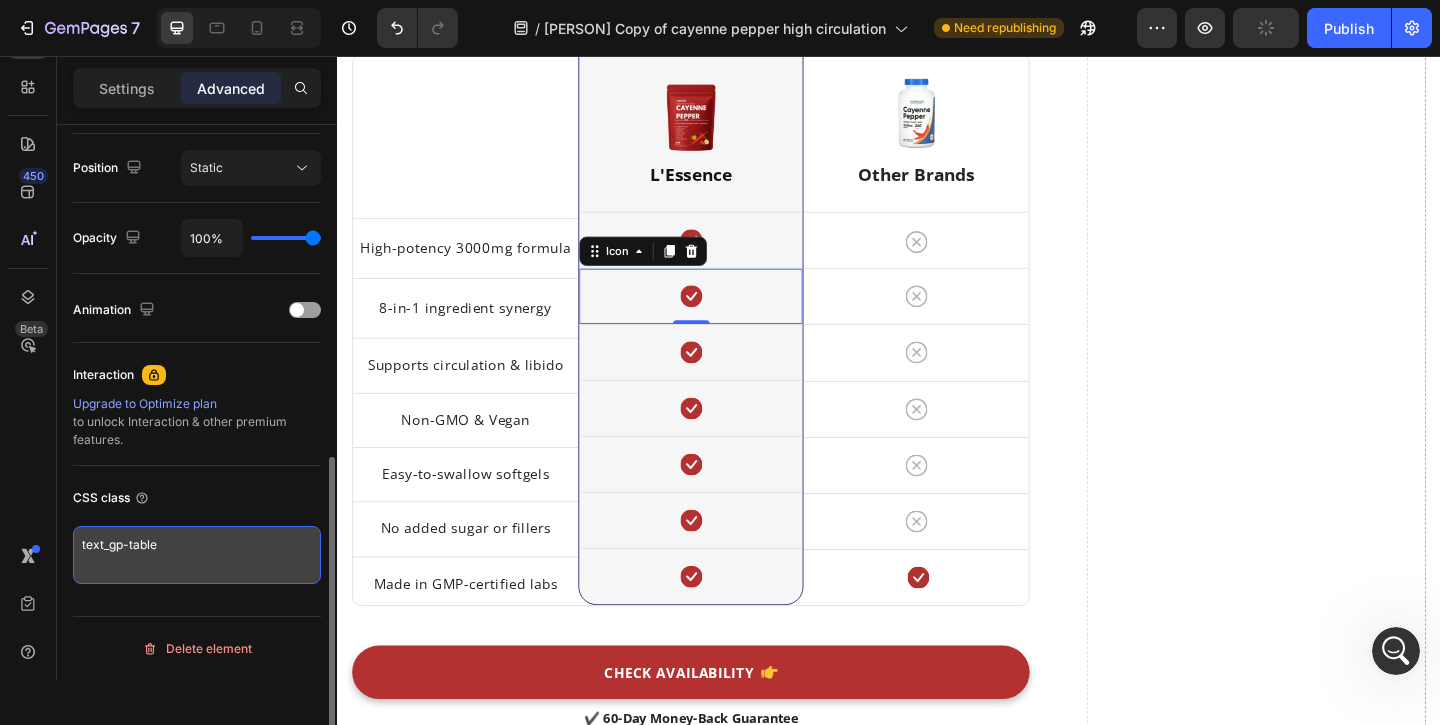 click on "text_gp-table" at bounding box center [197, 555] 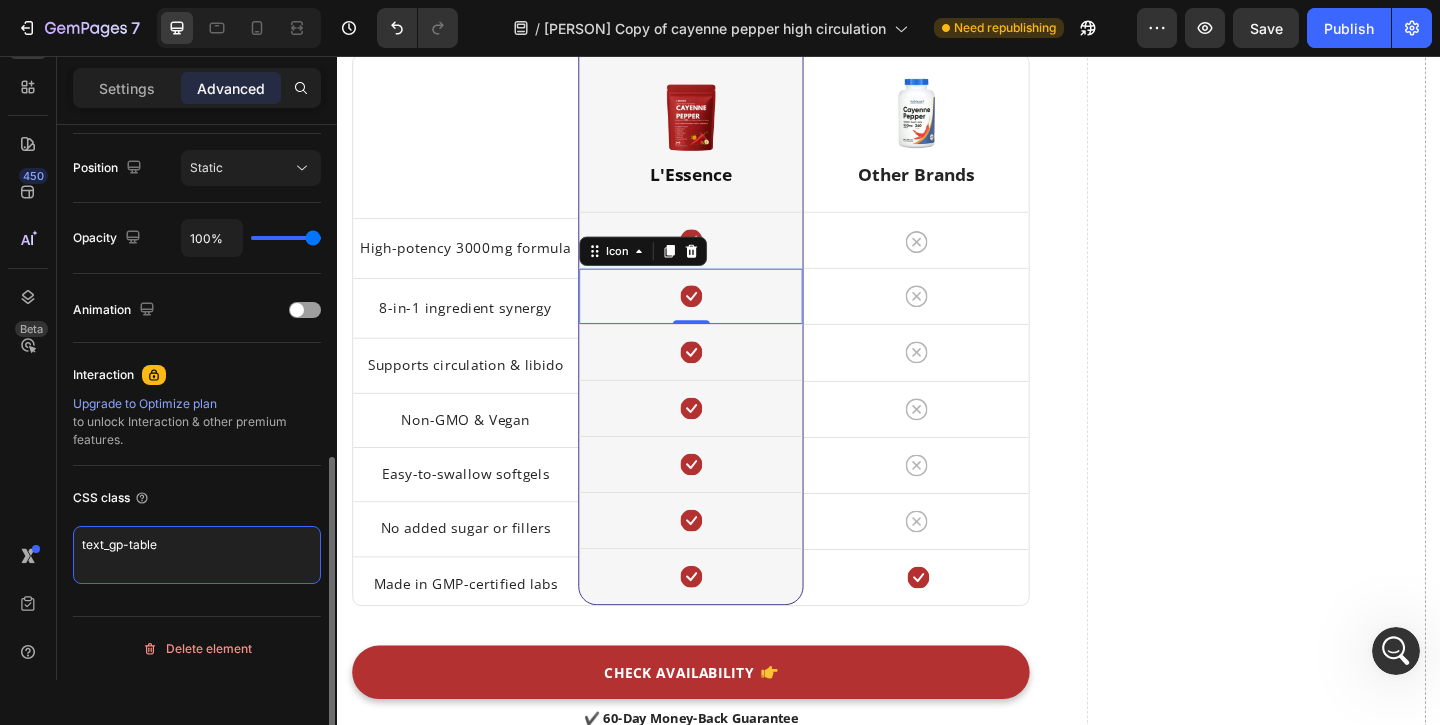 click on "text_gp-table" at bounding box center [197, 555] 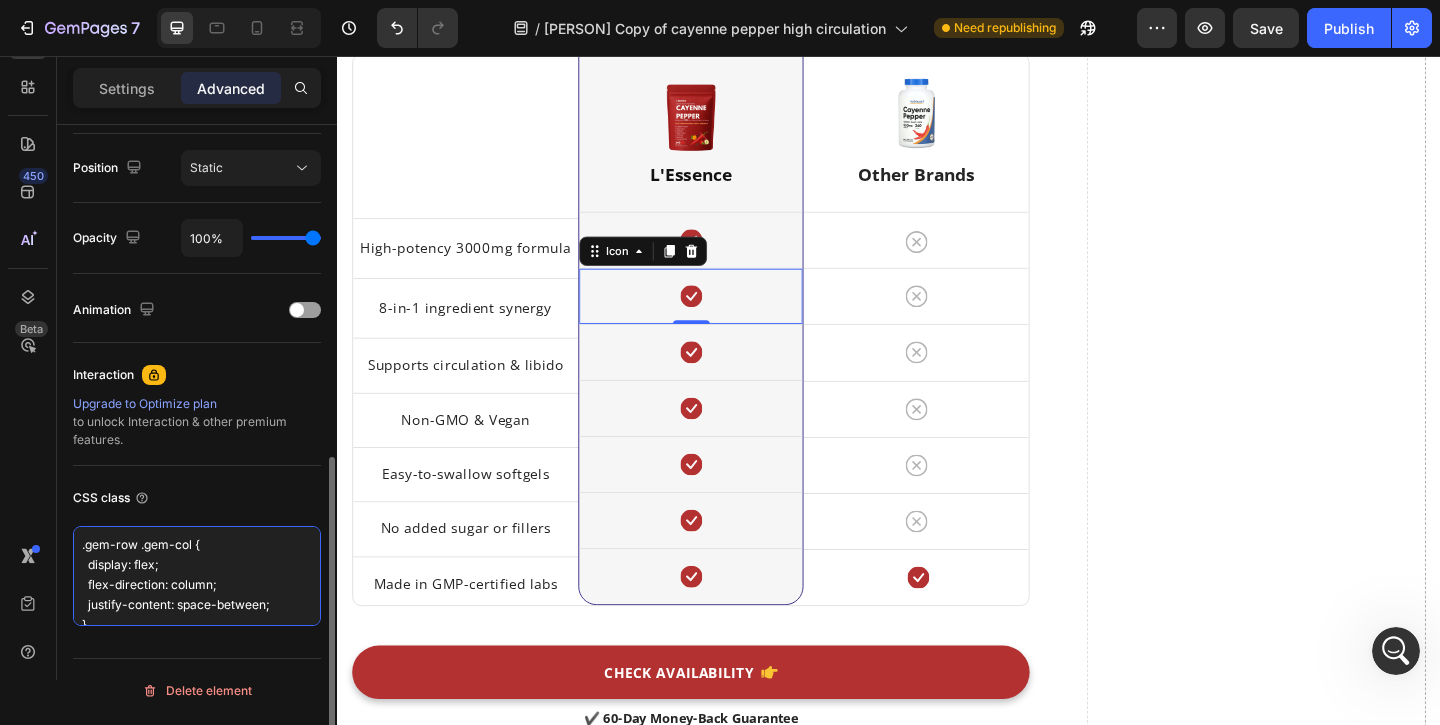 scroll, scrollTop: 7, scrollLeft: 0, axis: vertical 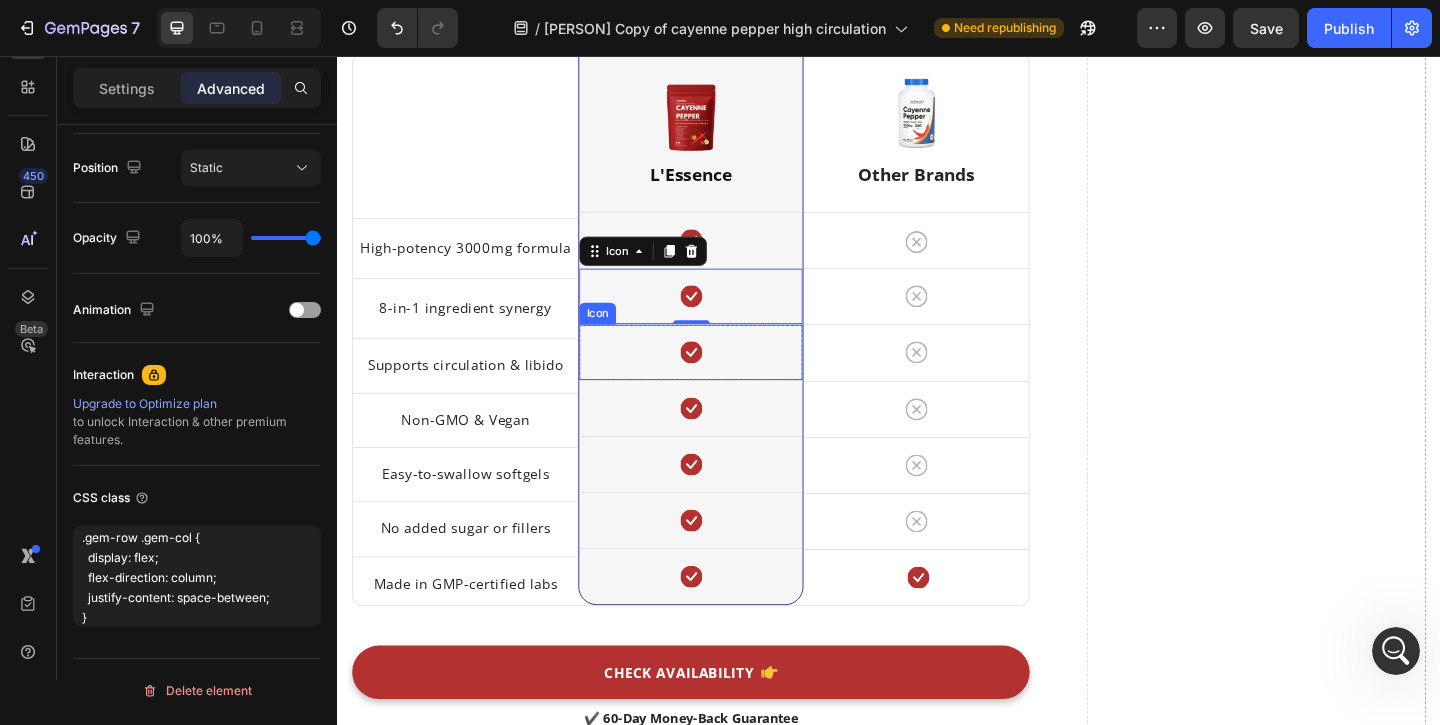 click on "Icon" at bounding box center [721, 378] 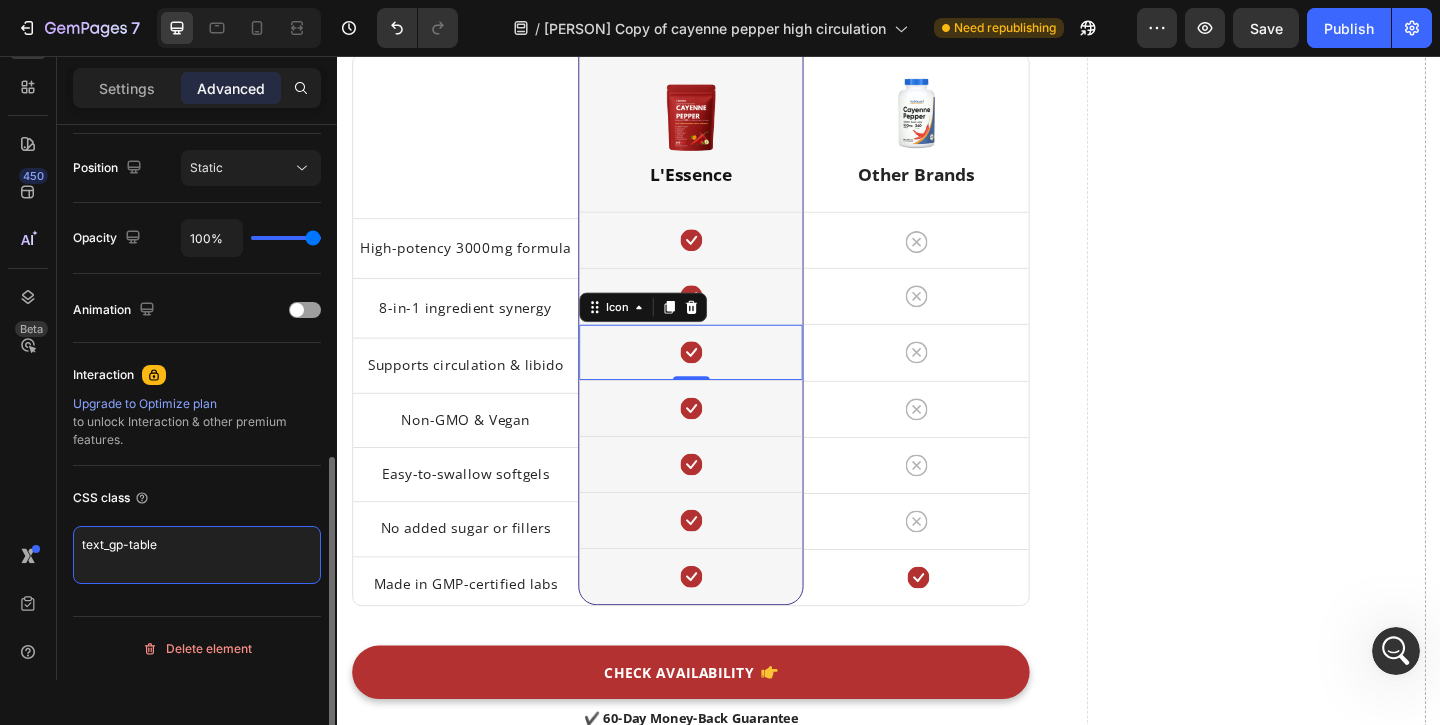 click on "text_gp-table" at bounding box center (197, 555) 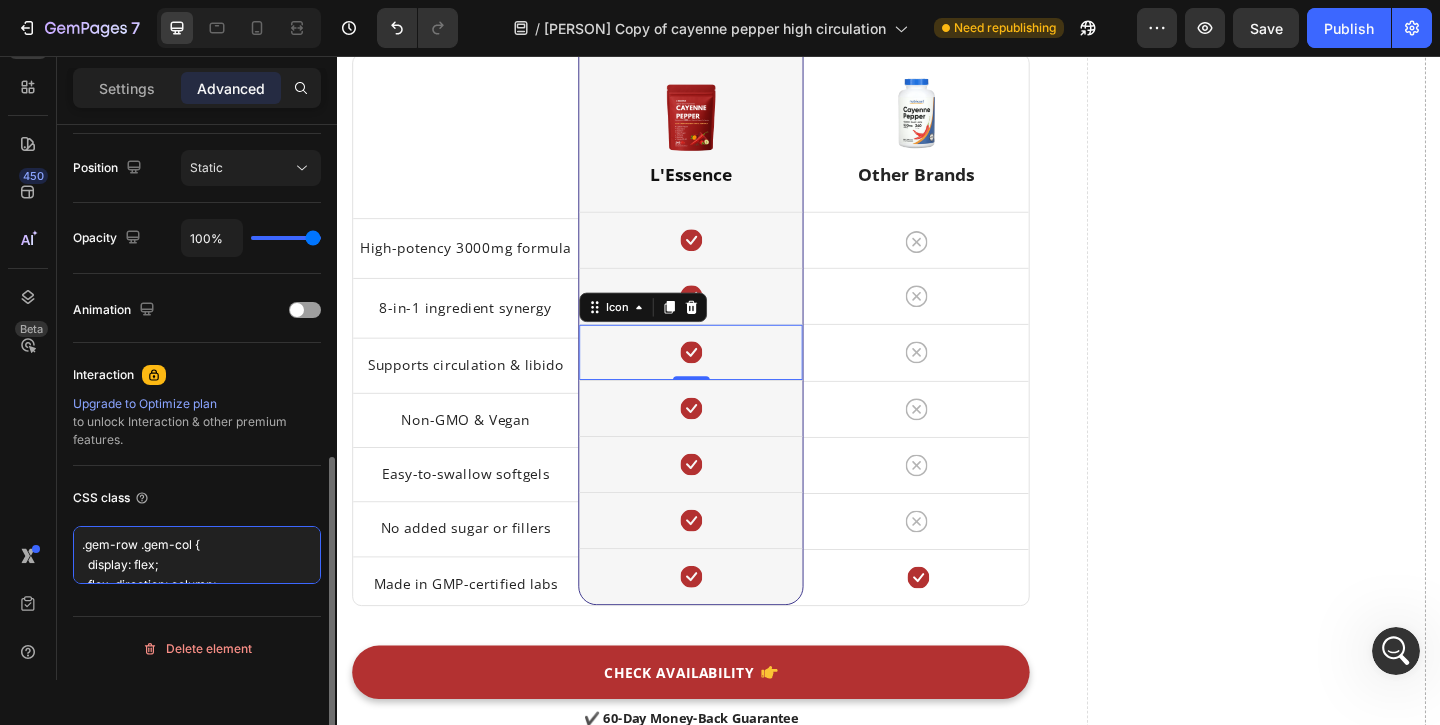 scroll, scrollTop: 7, scrollLeft: 0, axis: vertical 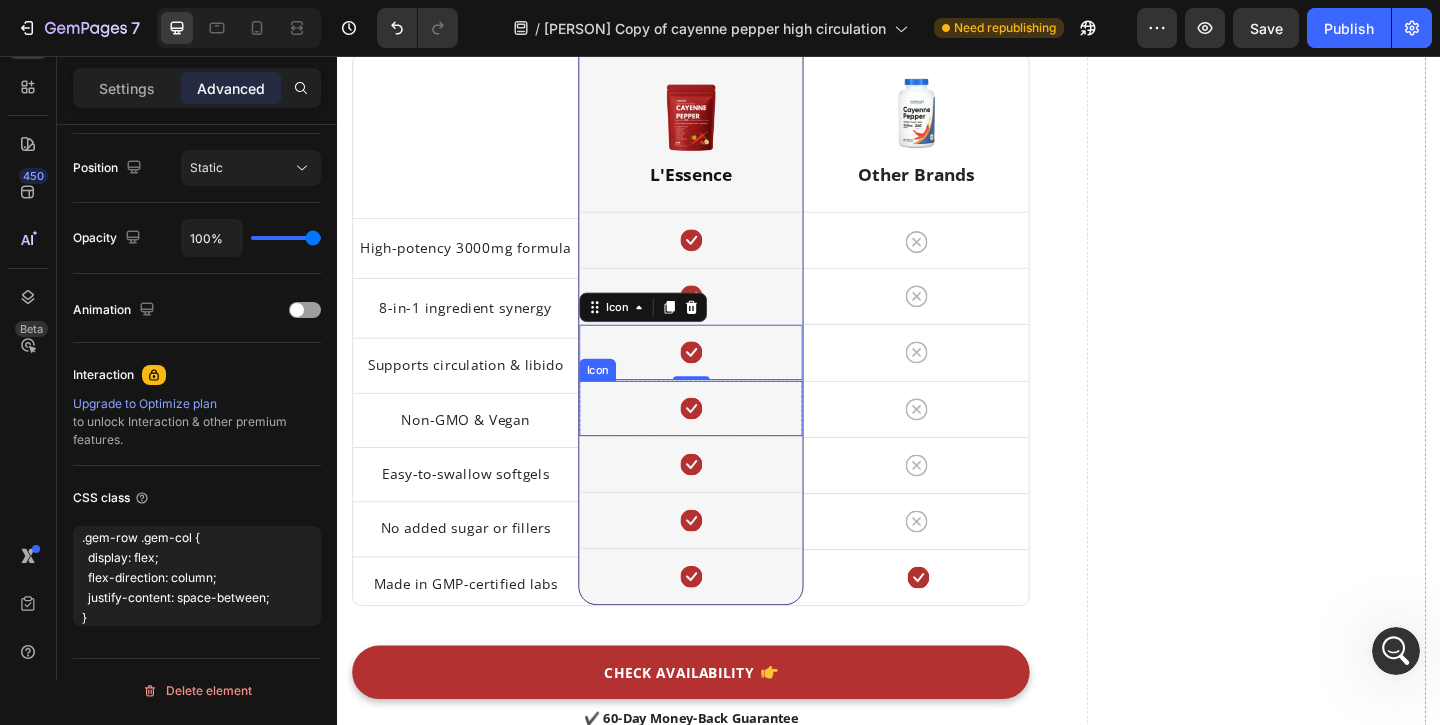 click on "Icon" at bounding box center [721, 439] 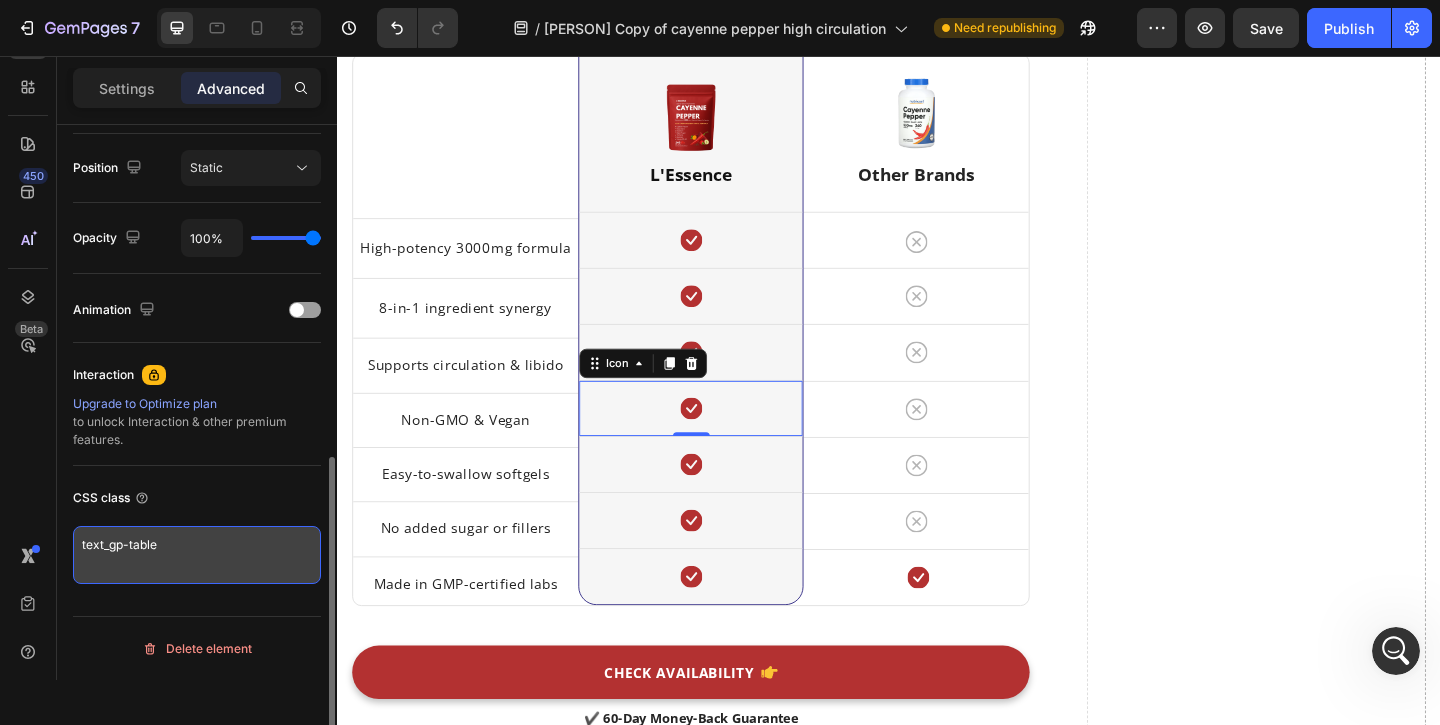 click on "text_gp-table" at bounding box center (197, 555) 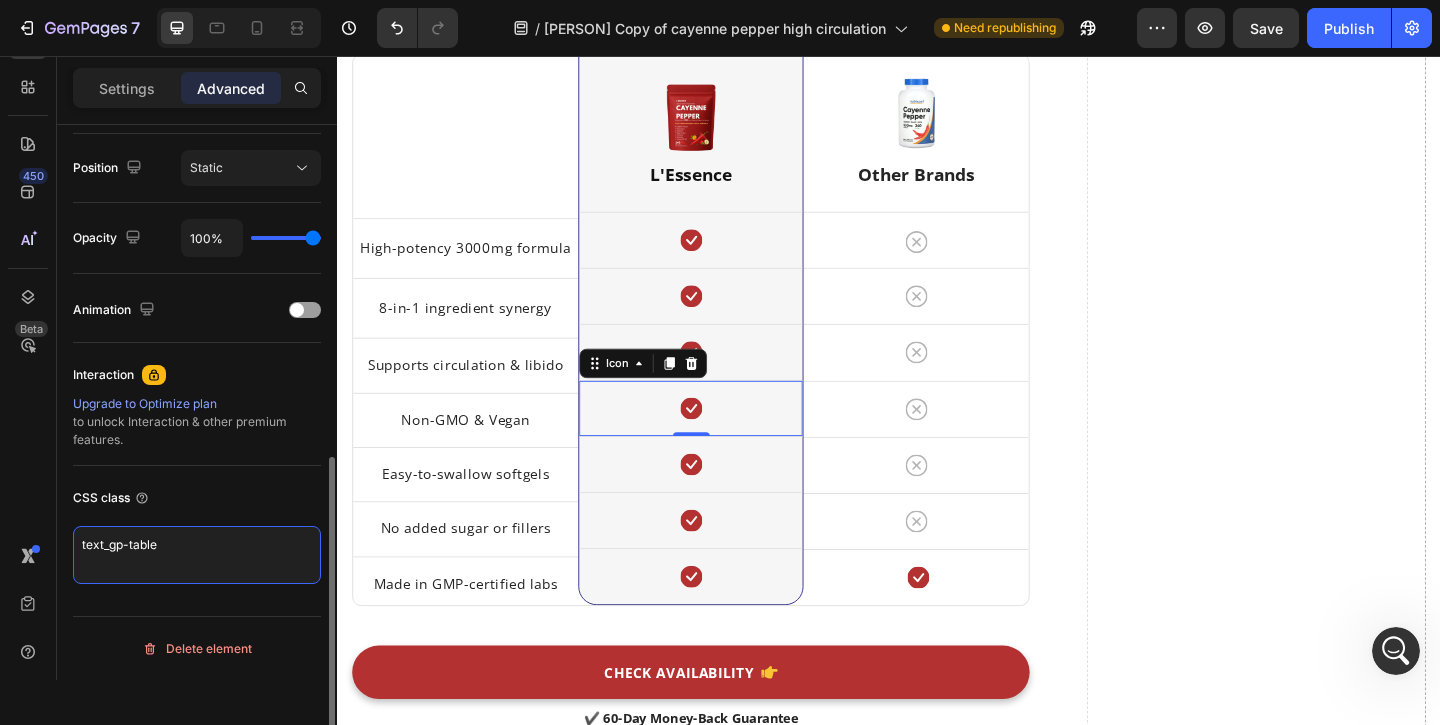 click on "text_gp-table" at bounding box center [197, 555] 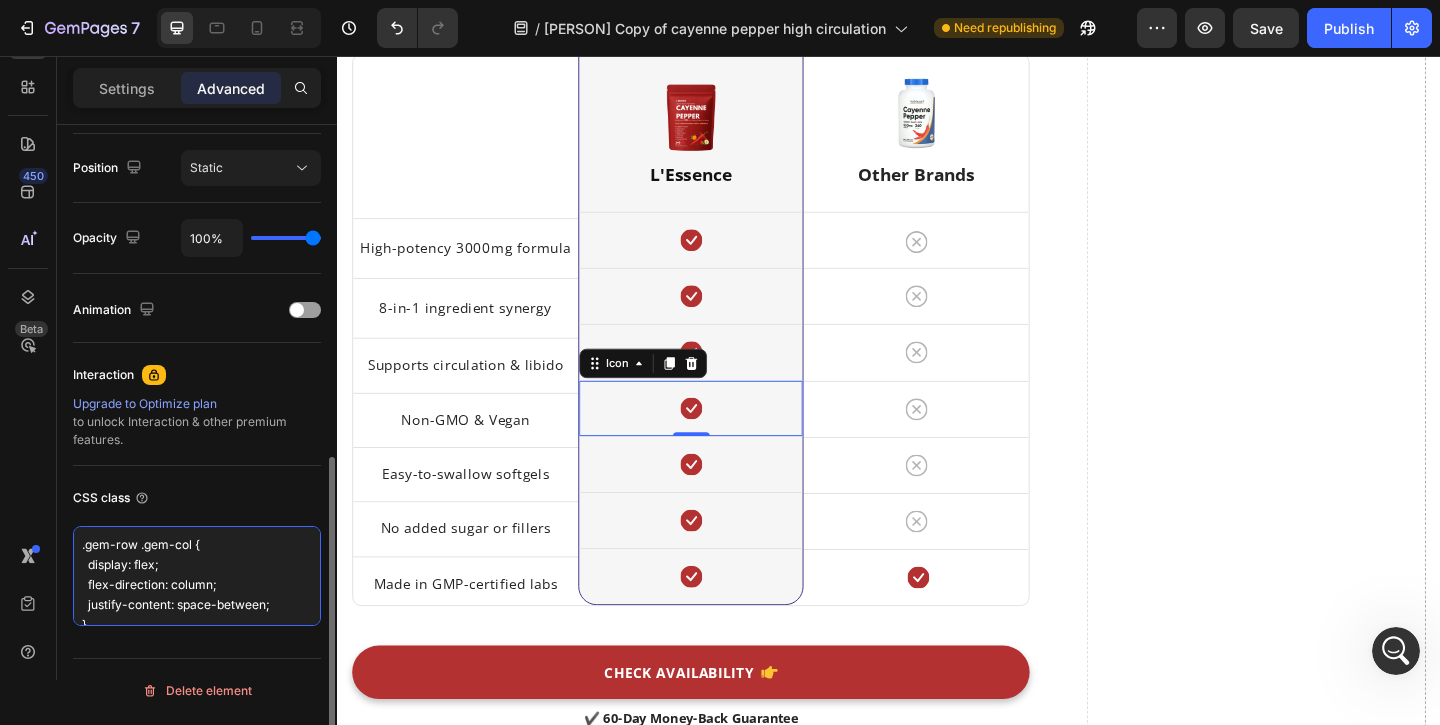 scroll, scrollTop: 7, scrollLeft: 0, axis: vertical 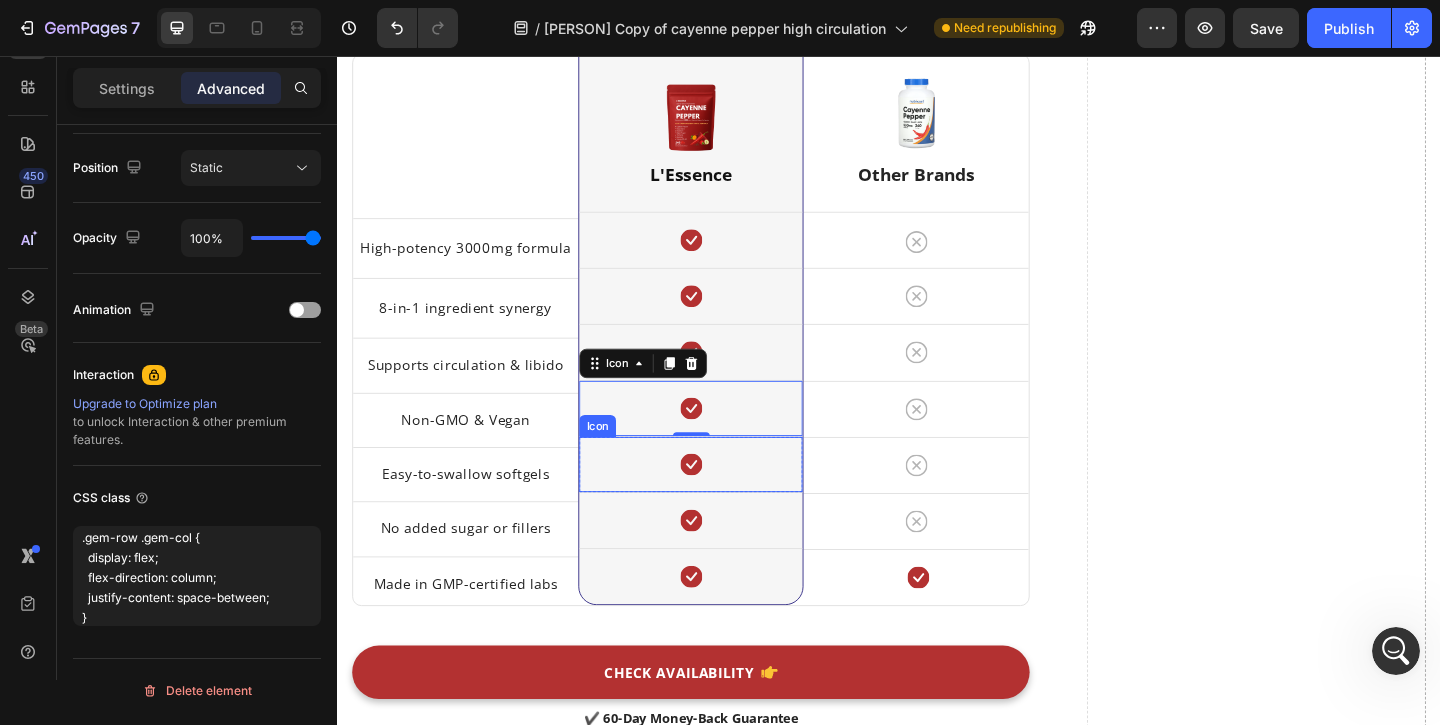 click on "Icon" at bounding box center [721, 500] 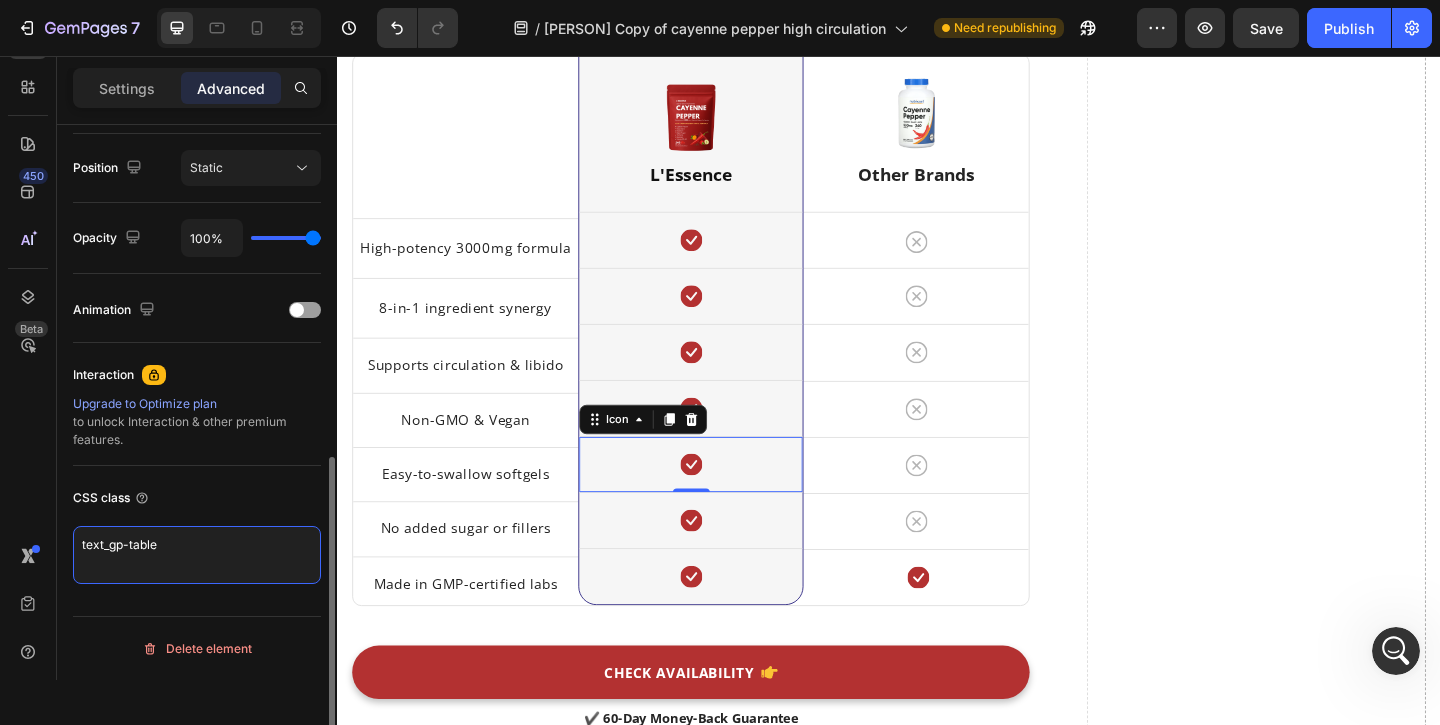 click on "text_gp-table" at bounding box center (197, 555) 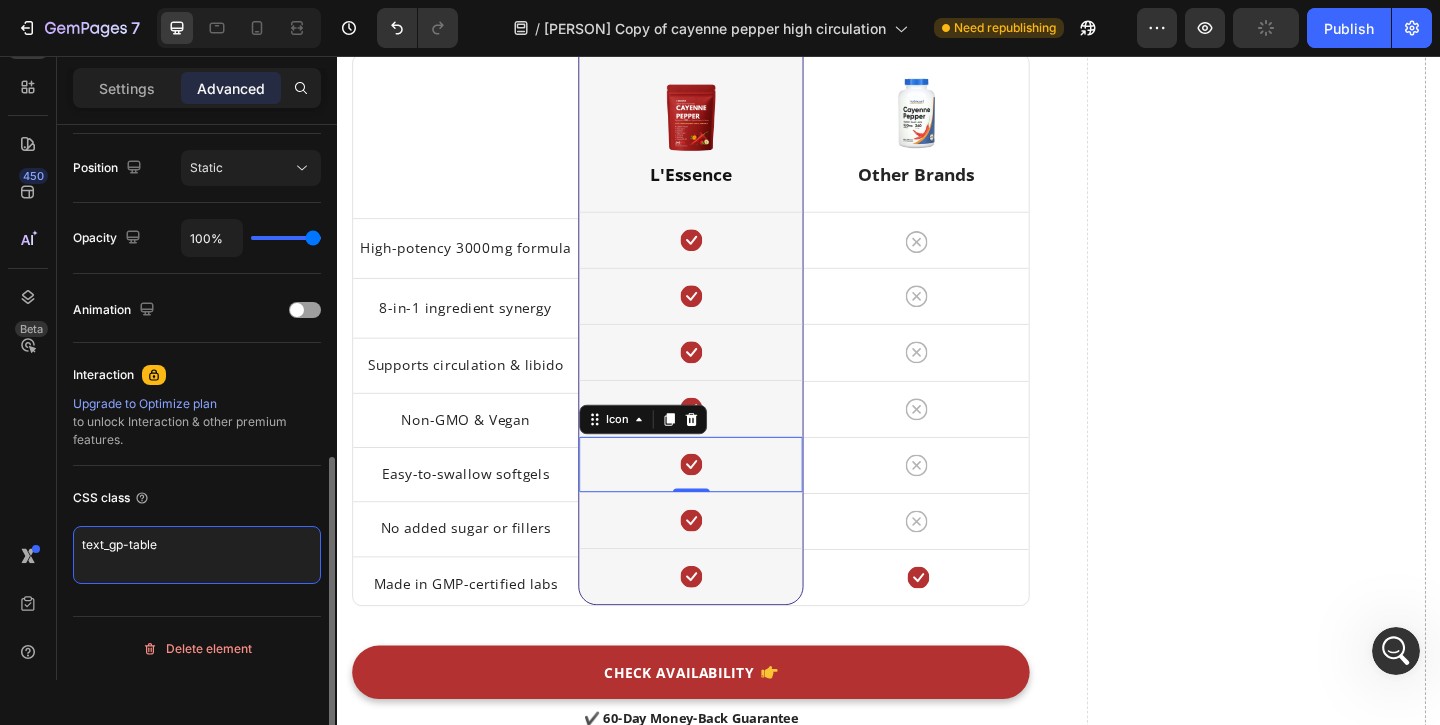 paste on ".gem-row .gem-col {
display: flex;
flex-direction: column;
justify-content: space-between;
}" 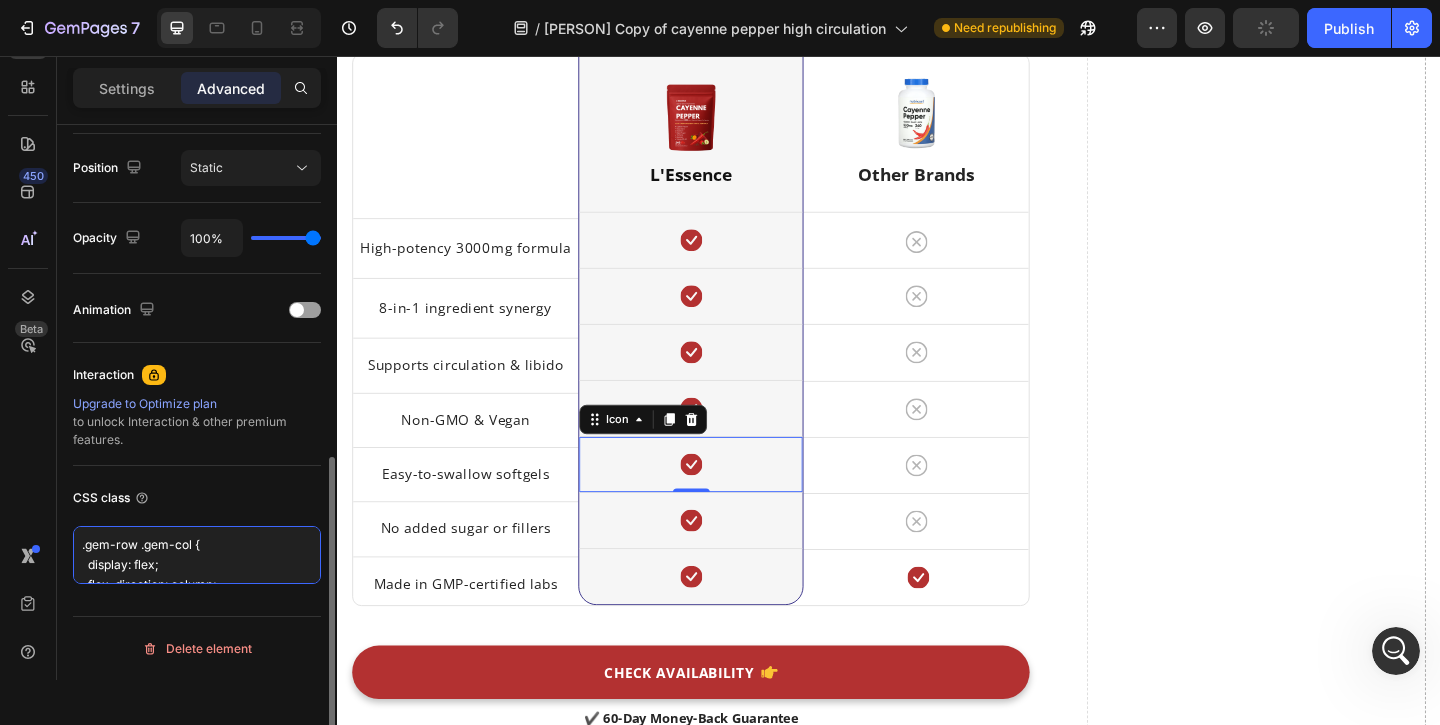 scroll, scrollTop: 7, scrollLeft: 0, axis: vertical 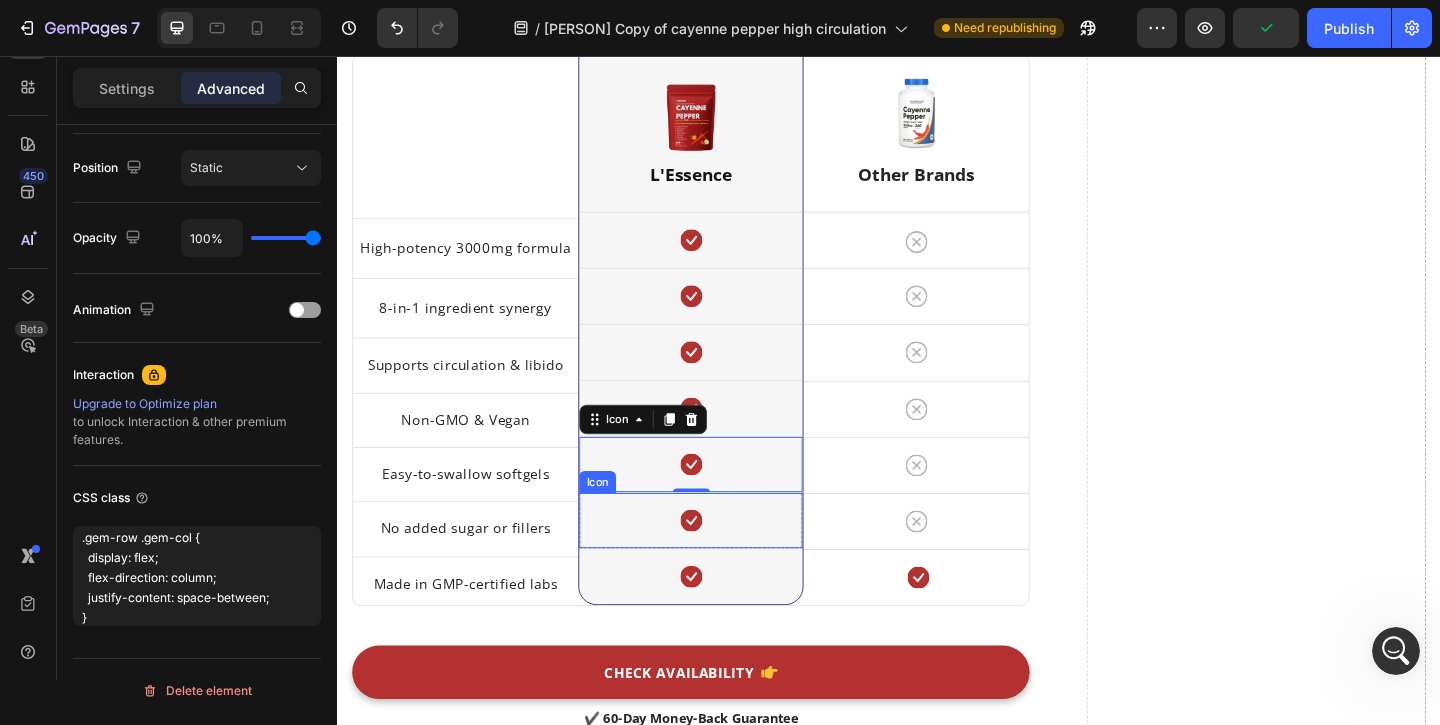 click on "Icon" at bounding box center (721, 561) 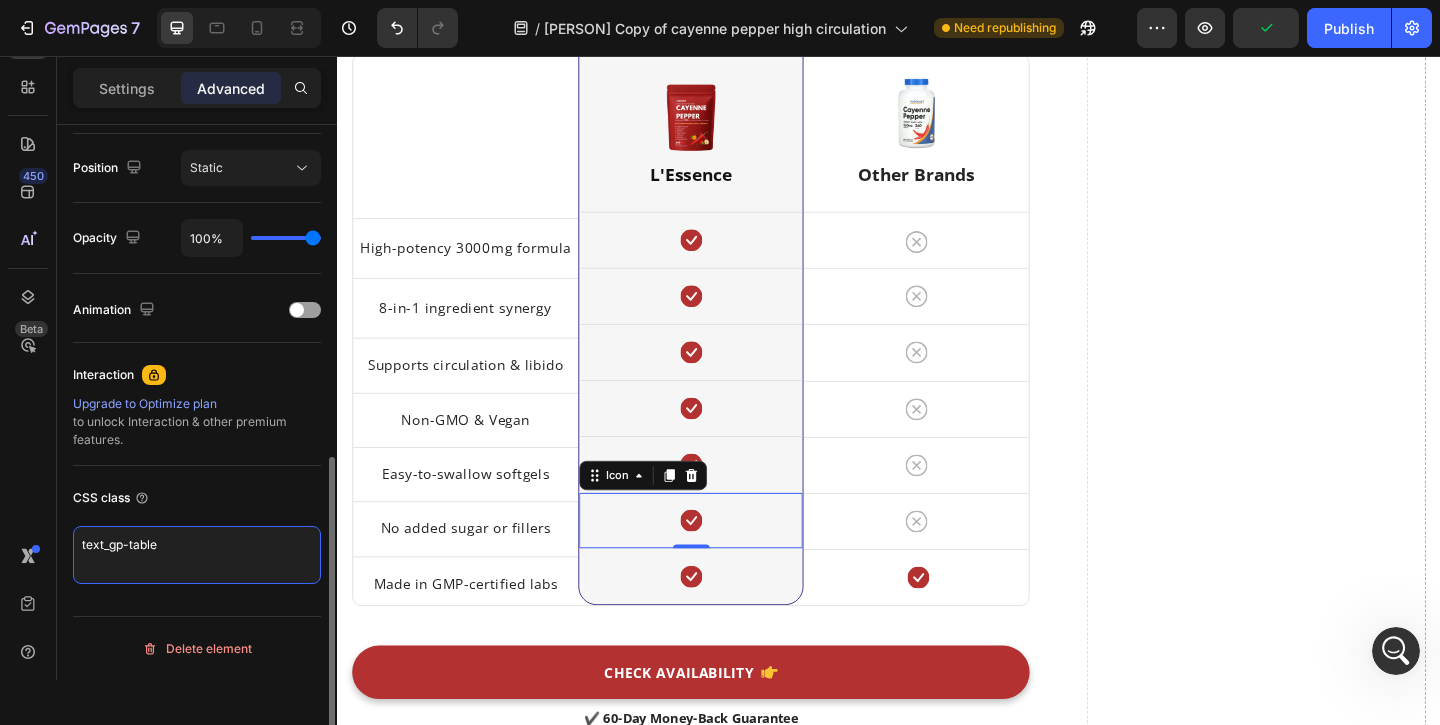 click on "text_gp-table" at bounding box center (197, 555) 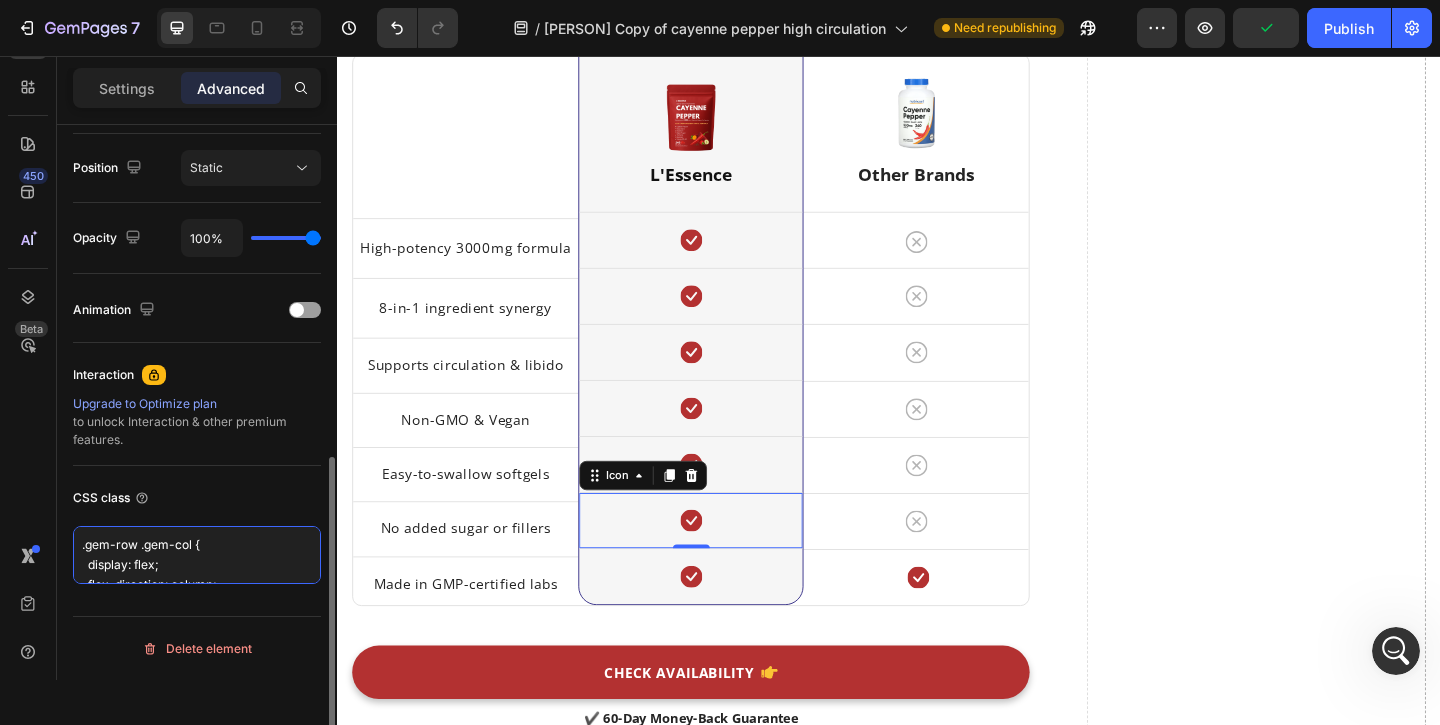 scroll, scrollTop: 7, scrollLeft: 0, axis: vertical 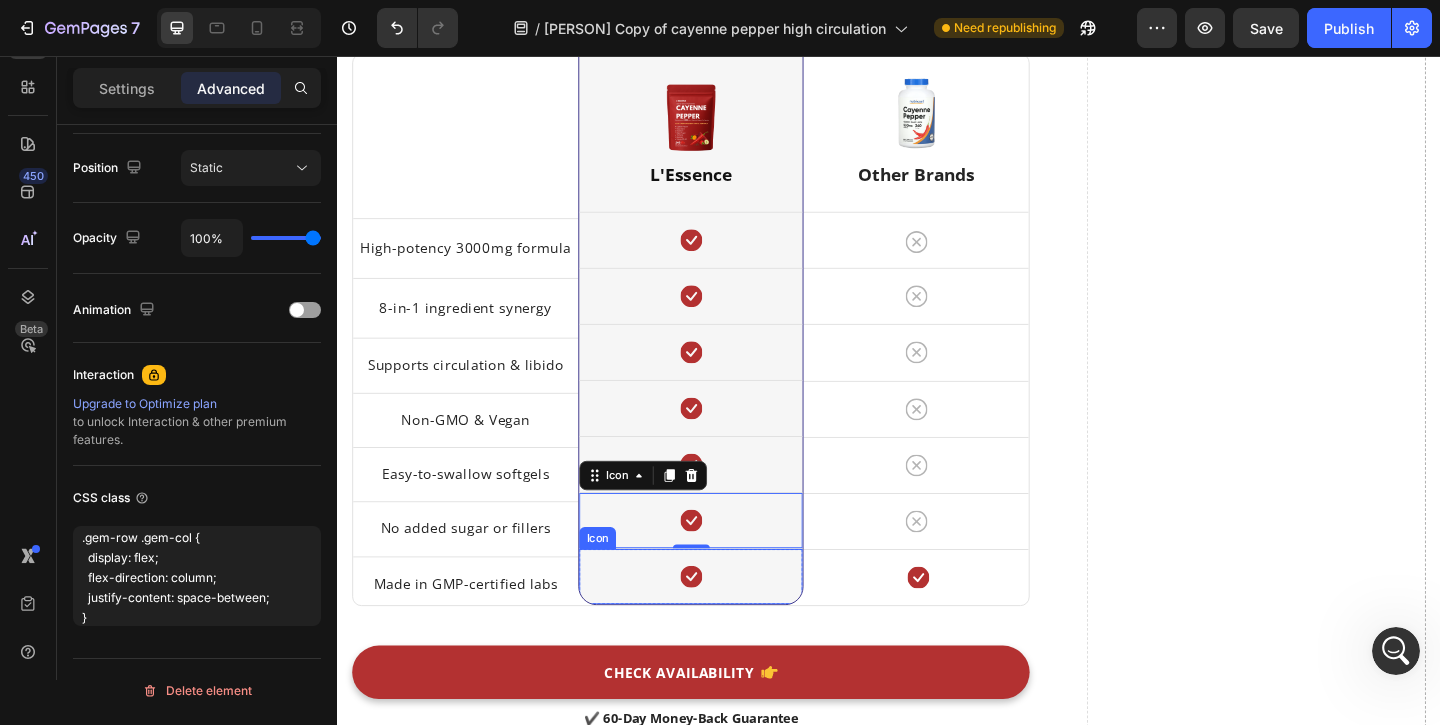 drag, startPoint x: 652, startPoint y: 627, endPoint x: 614, endPoint y: 626, distance: 38.013157 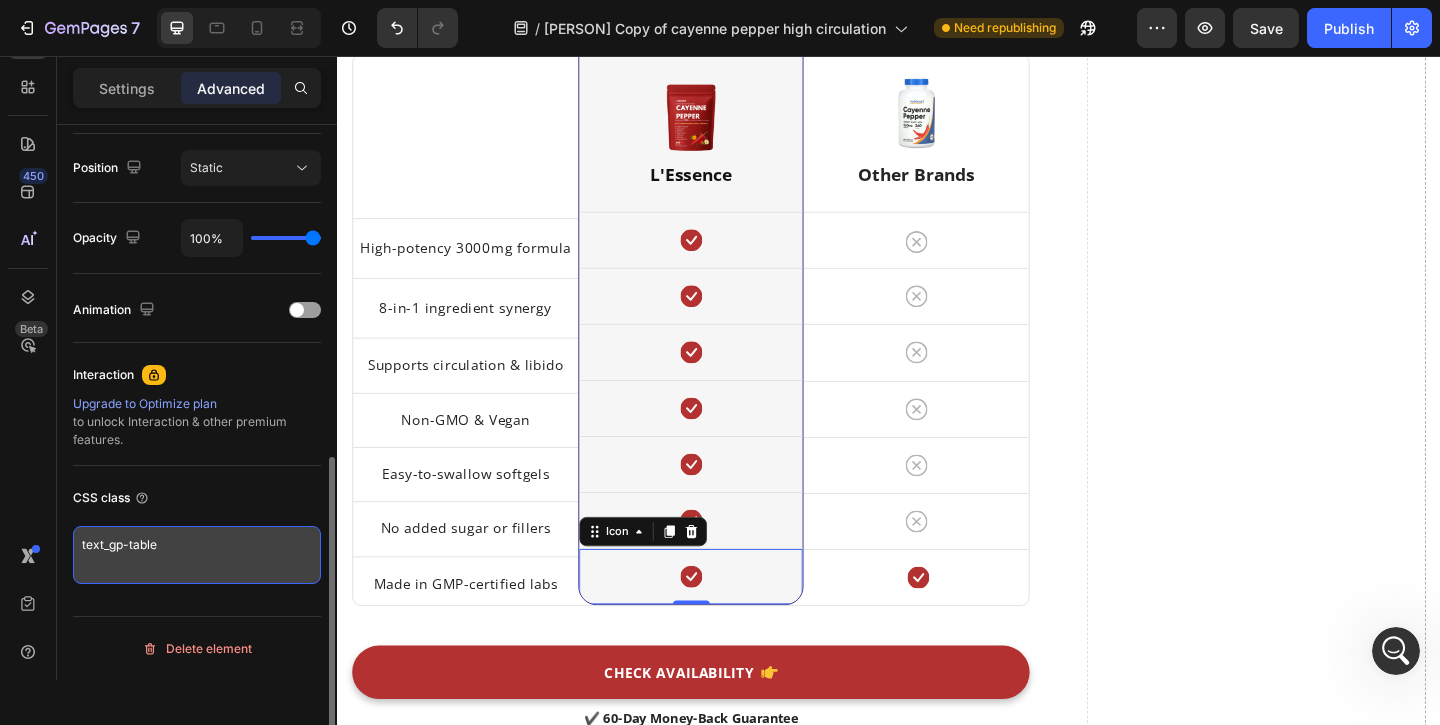 click on "text_gp-table" at bounding box center (197, 555) 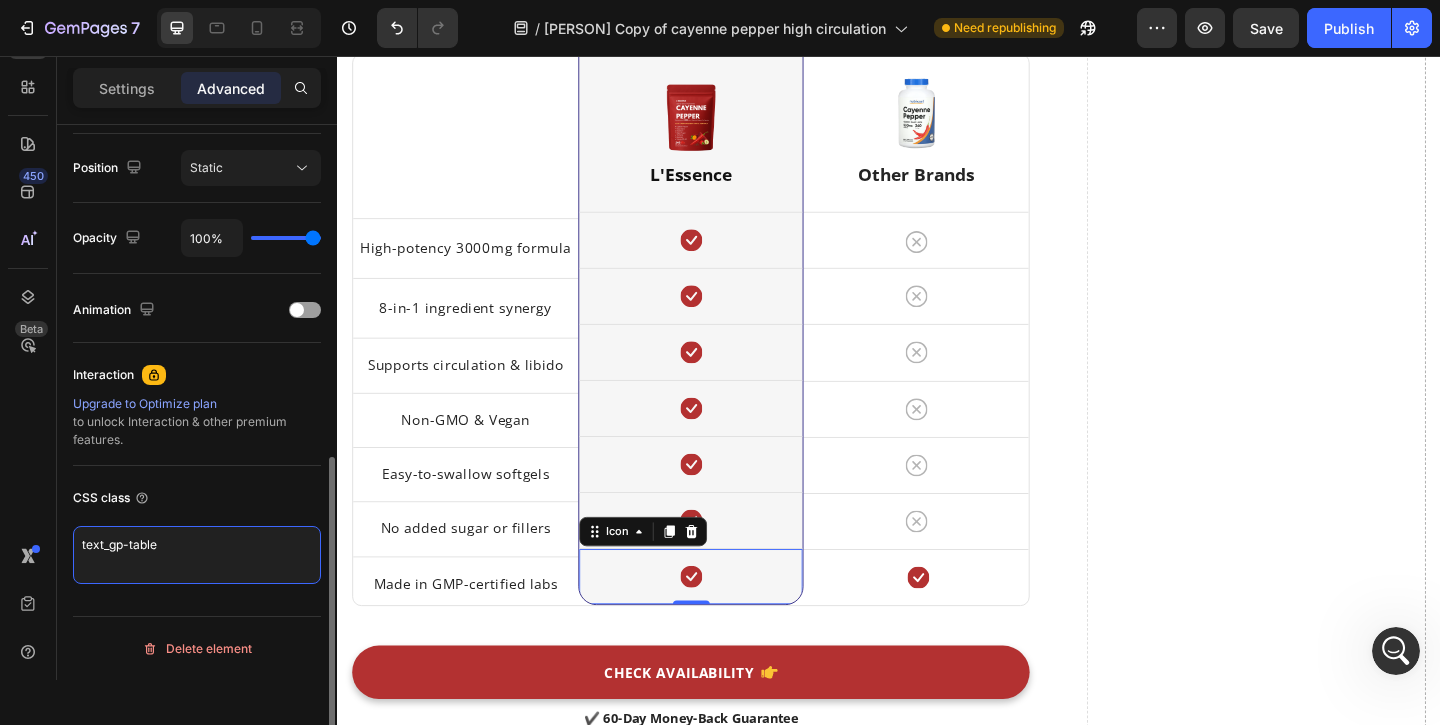 click on "text_gp-table" at bounding box center [197, 555] 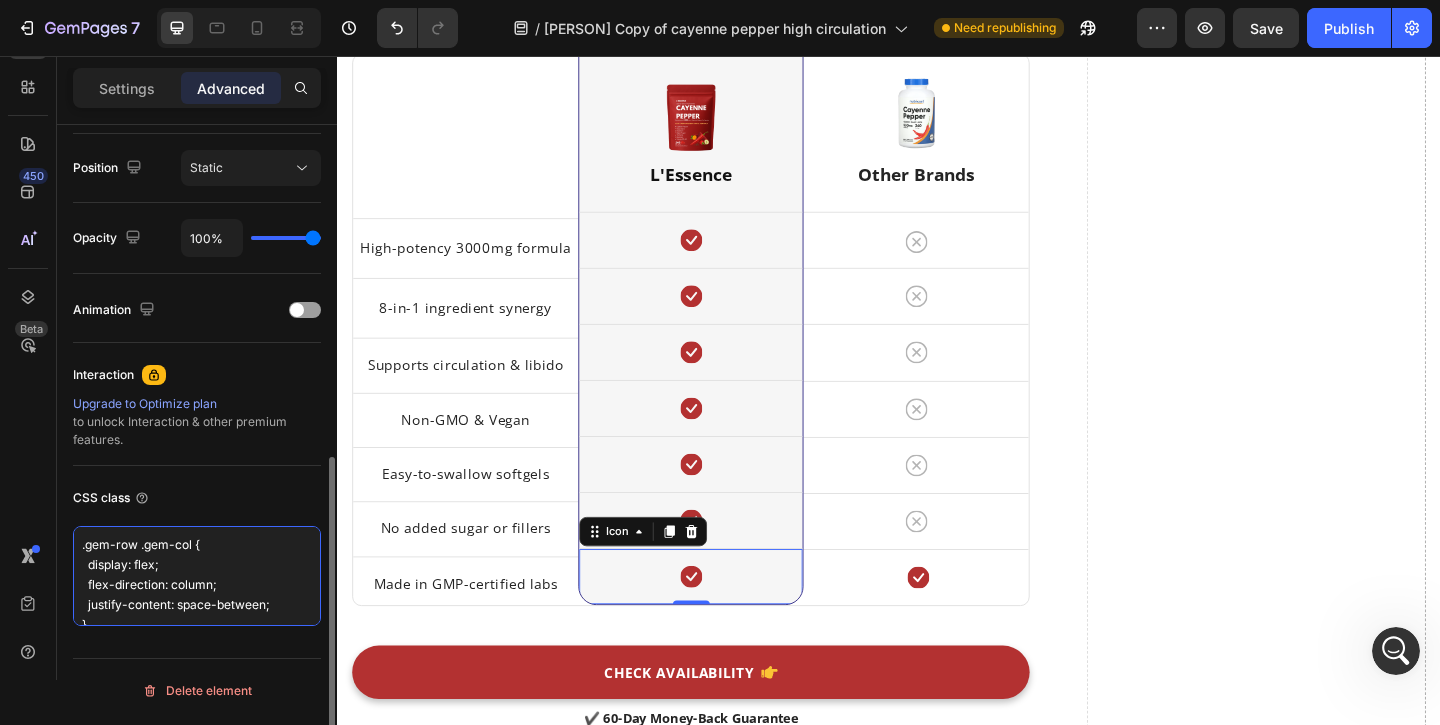 scroll, scrollTop: 7, scrollLeft: 0, axis: vertical 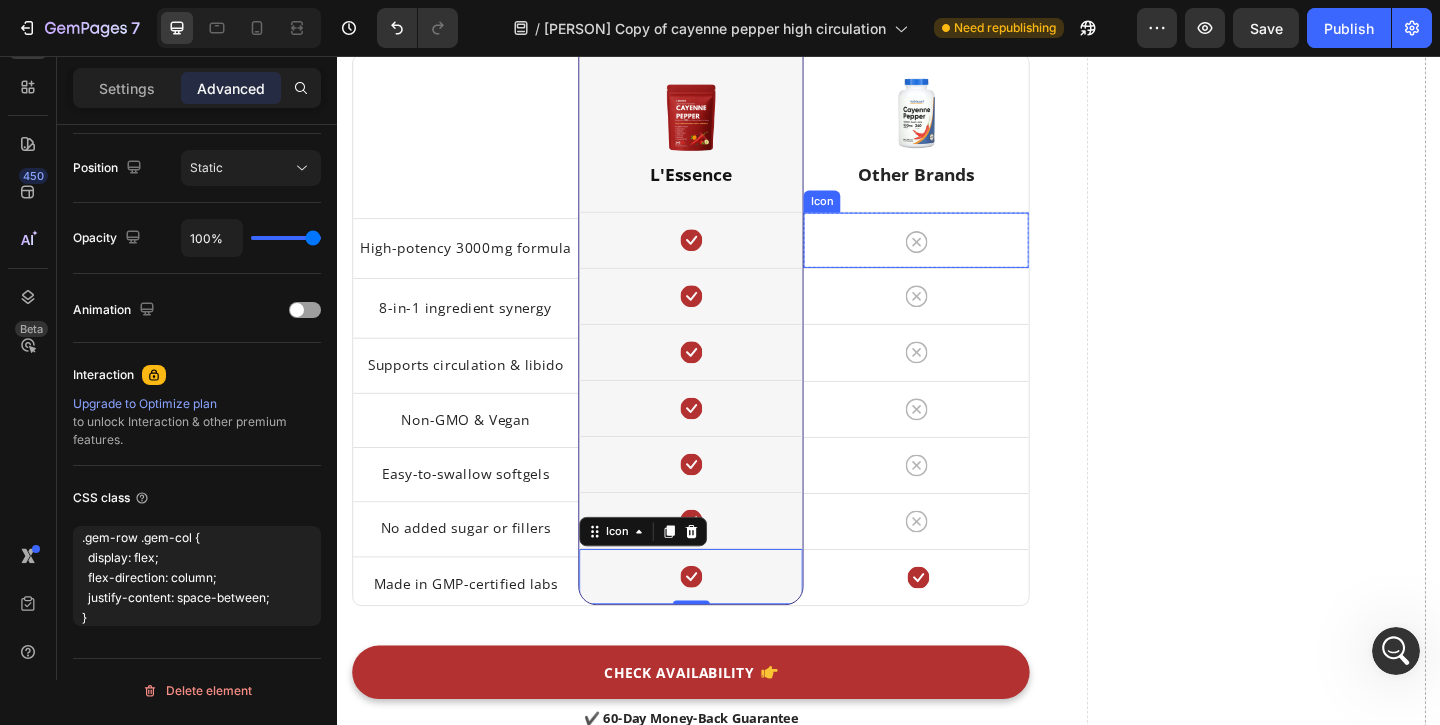 click on "Icon" at bounding box center [966, 256] 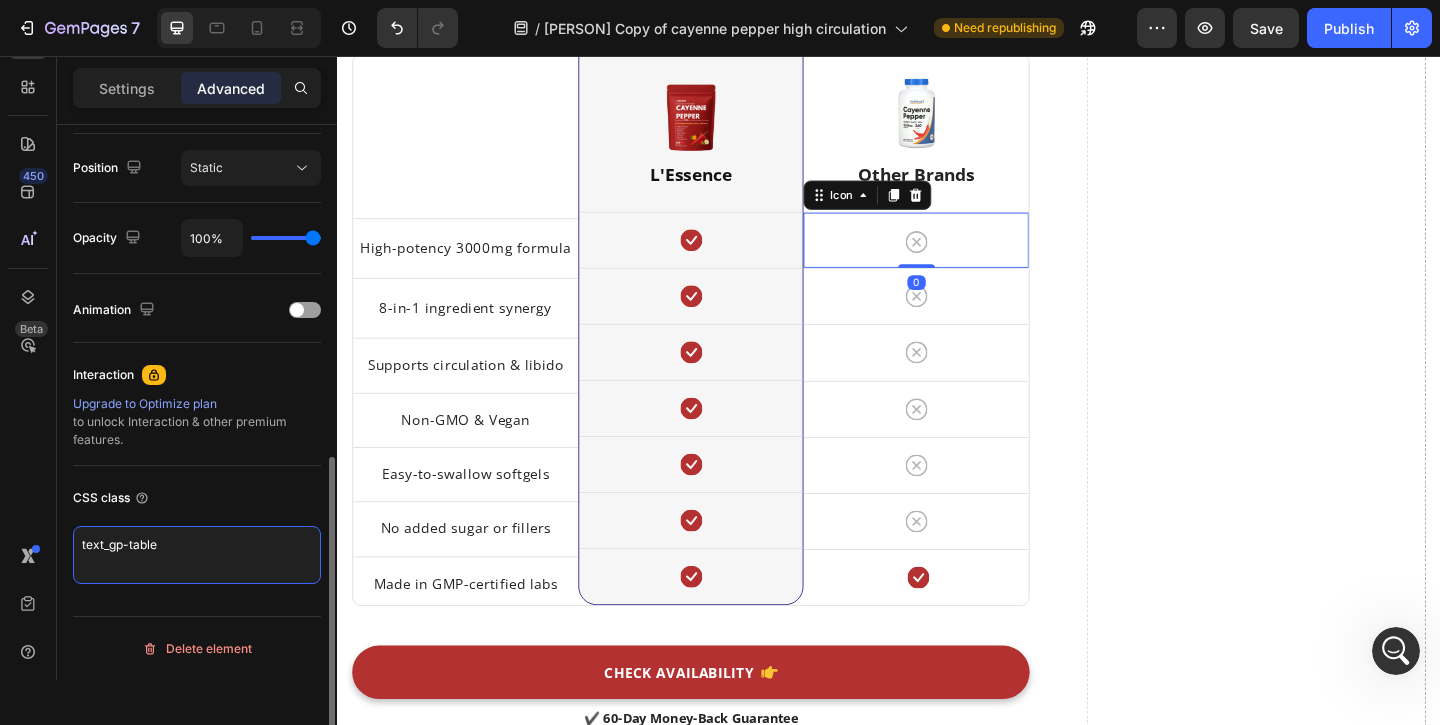 click on "text_gp-table" at bounding box center [197, 555] 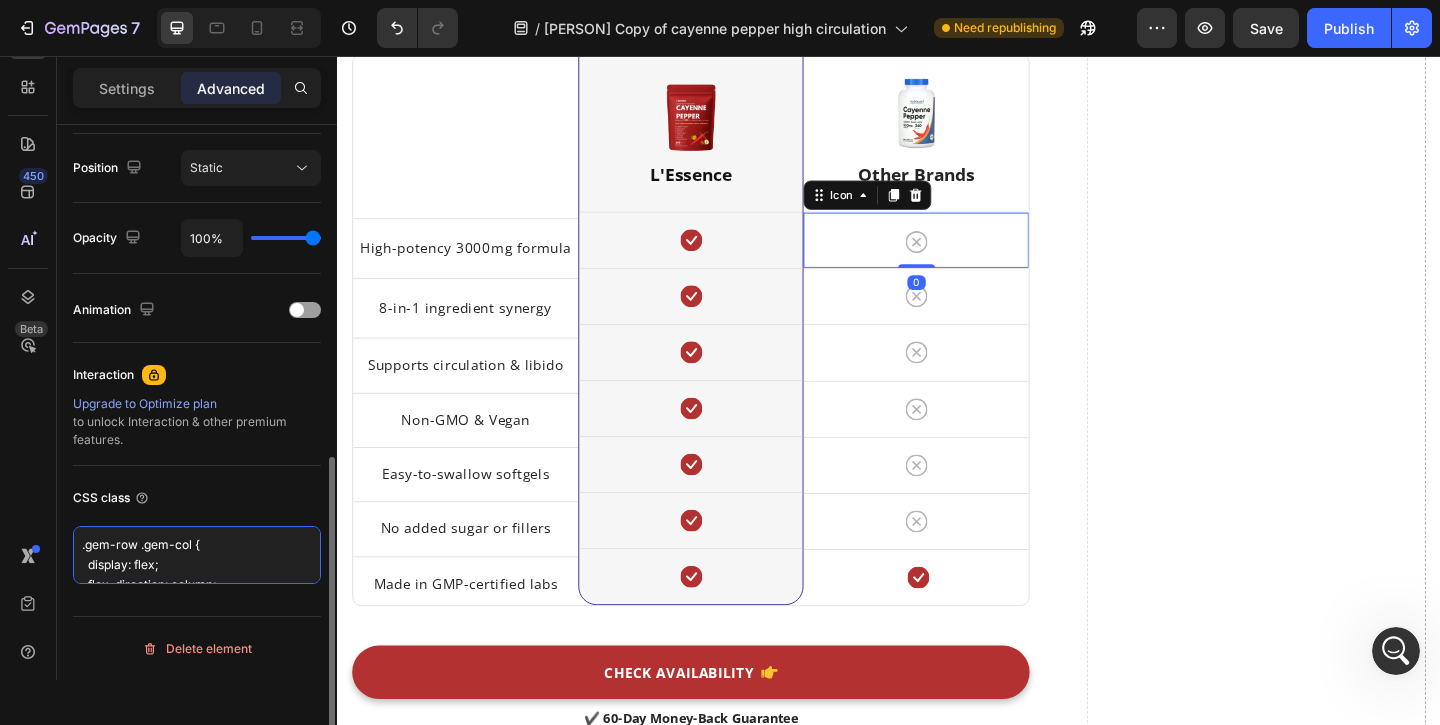 scroll, scrollTop: 7, scrollLeft: 0, axis: vertical 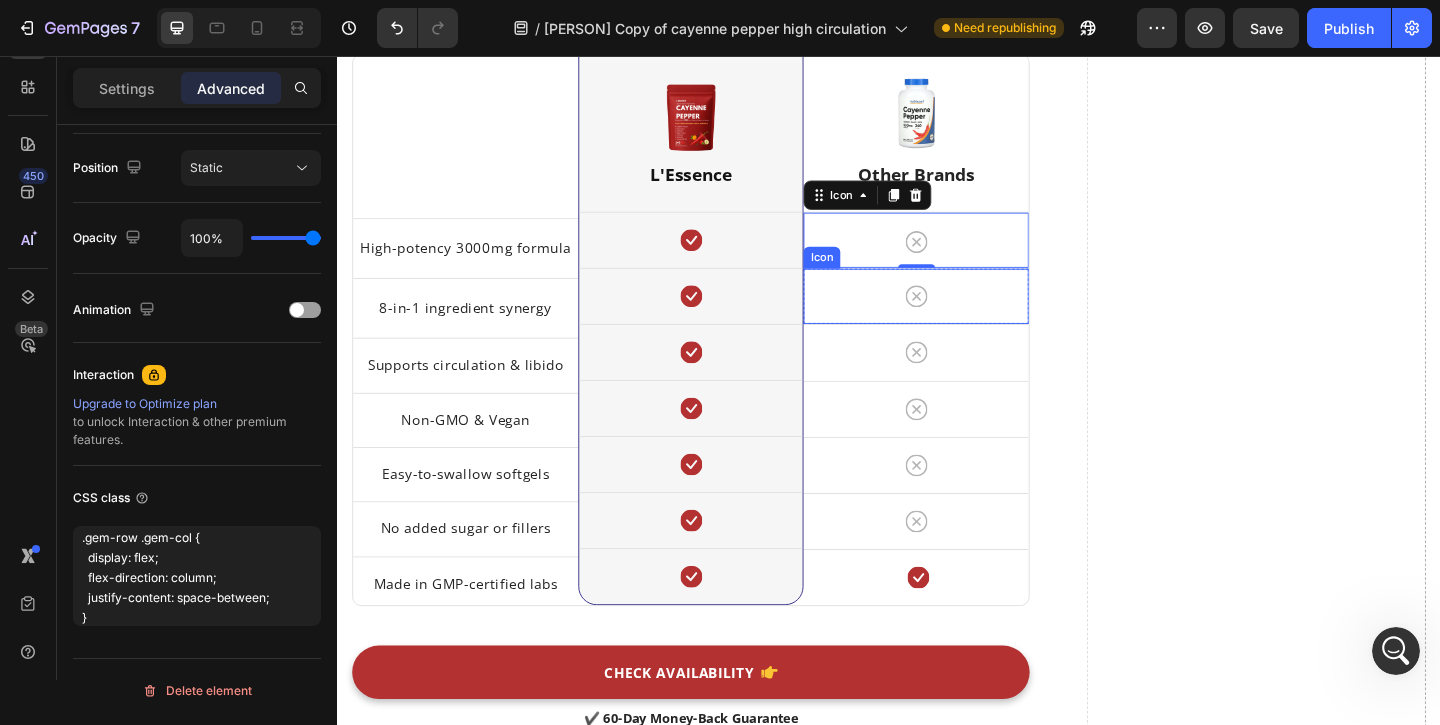 click on "Icon" at bounding box center [966, 317] 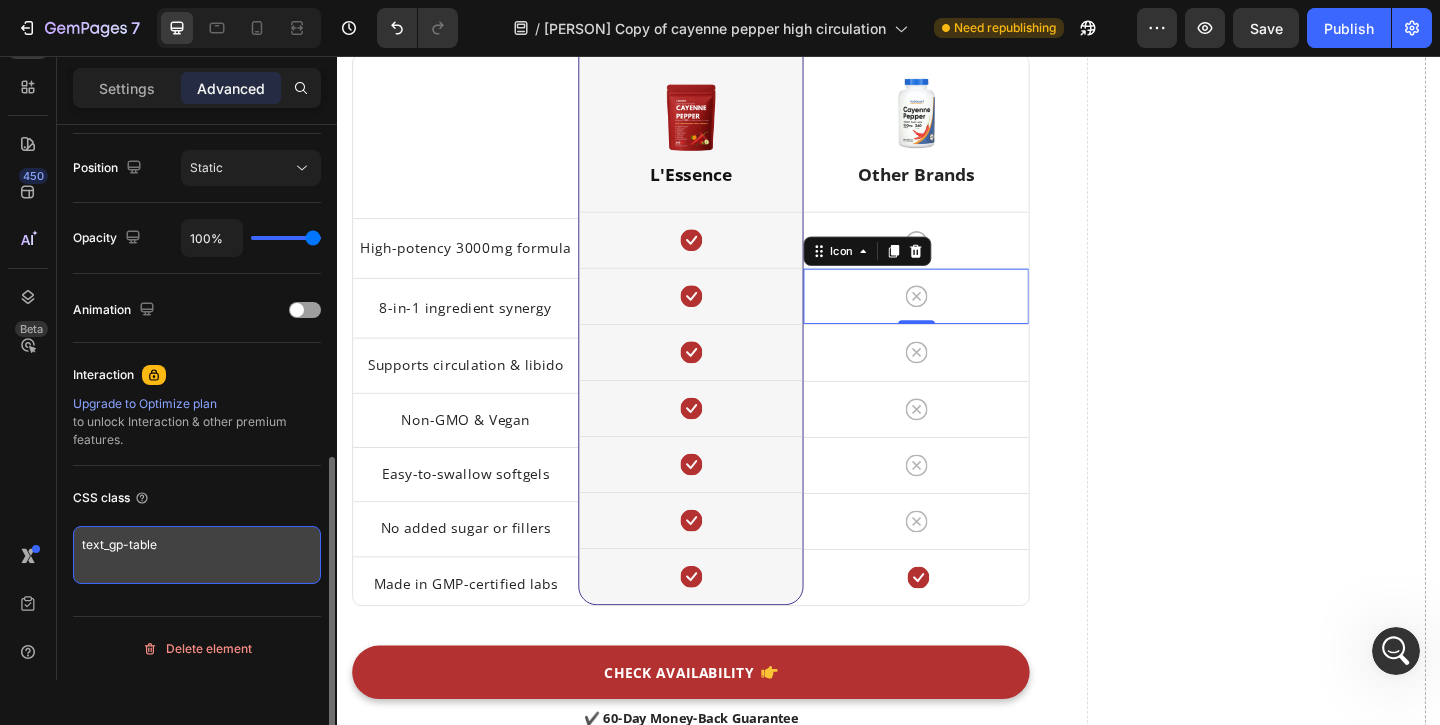 click on "text_gp-table" at bounding box center (197, 555) 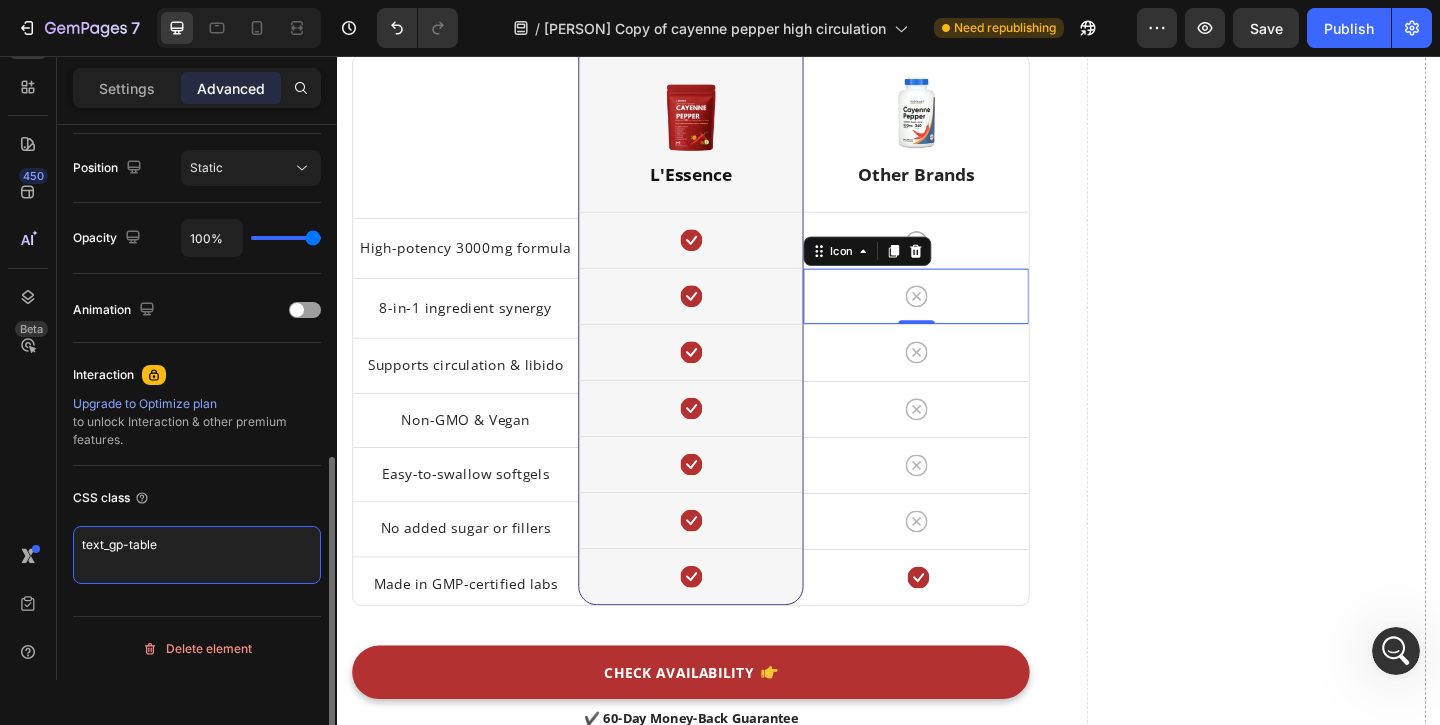 click on "text_gp-table" at bounding box center [197, 555] 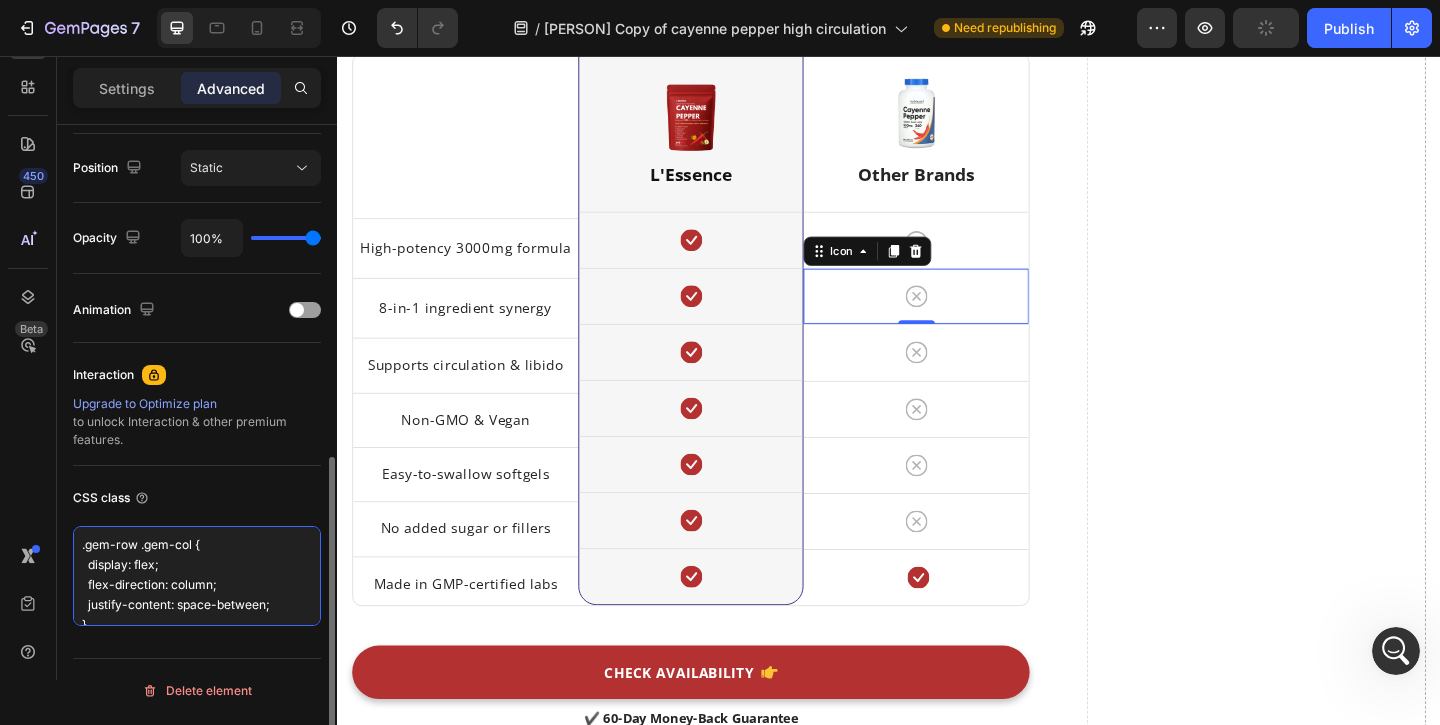 scroll, scrollTop: 7, scrollLeft: 0, axis: vertical 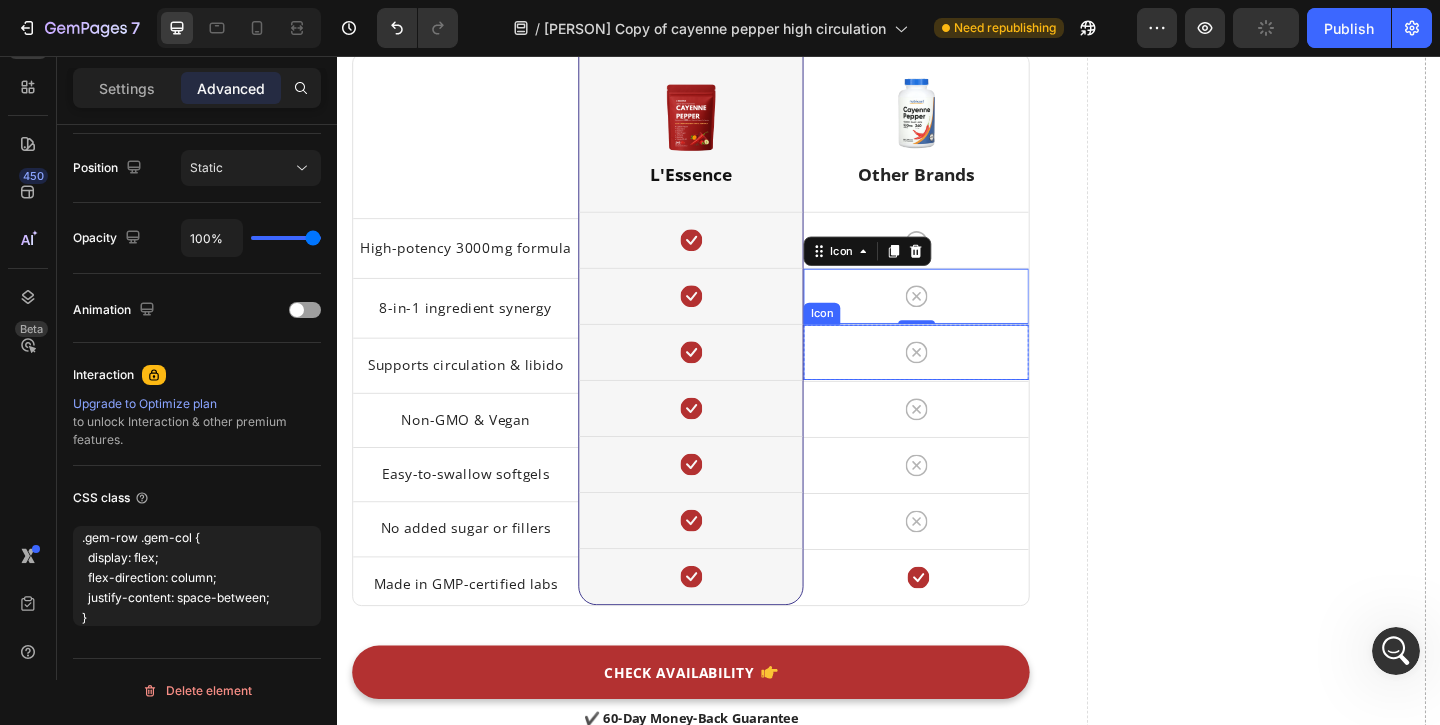 click on "Icon" at bounding box center (966, 378) 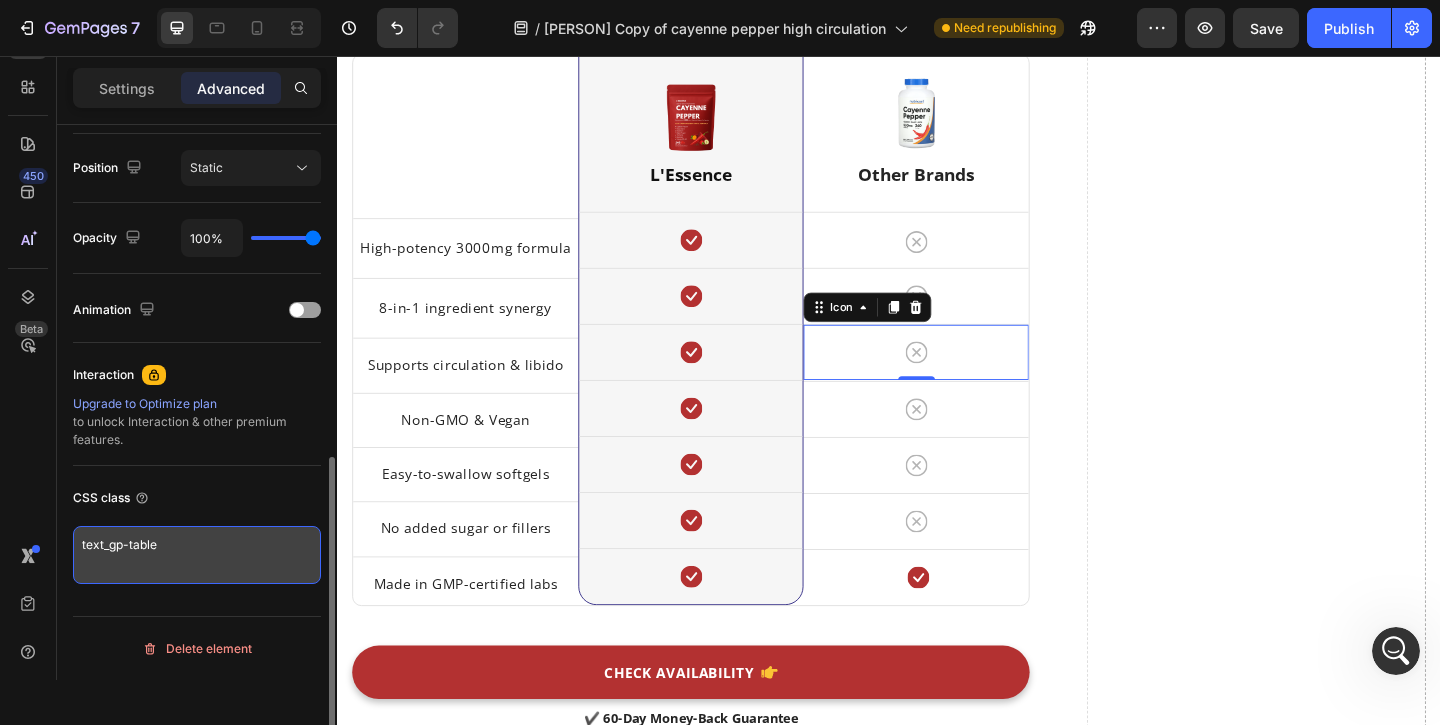 click on "text_gp-table" at bounding box center (197, 555) 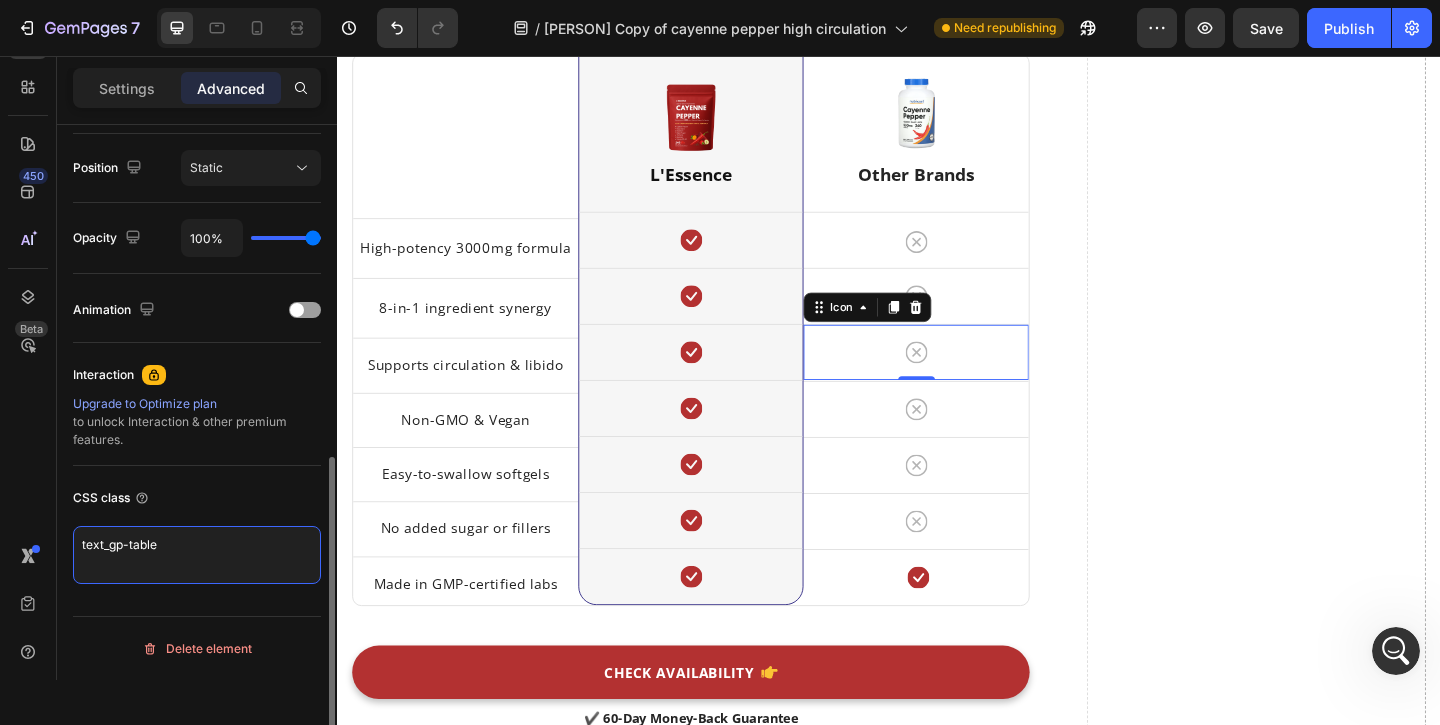 click on "text_gp-table" at bounding box center [197, 555] 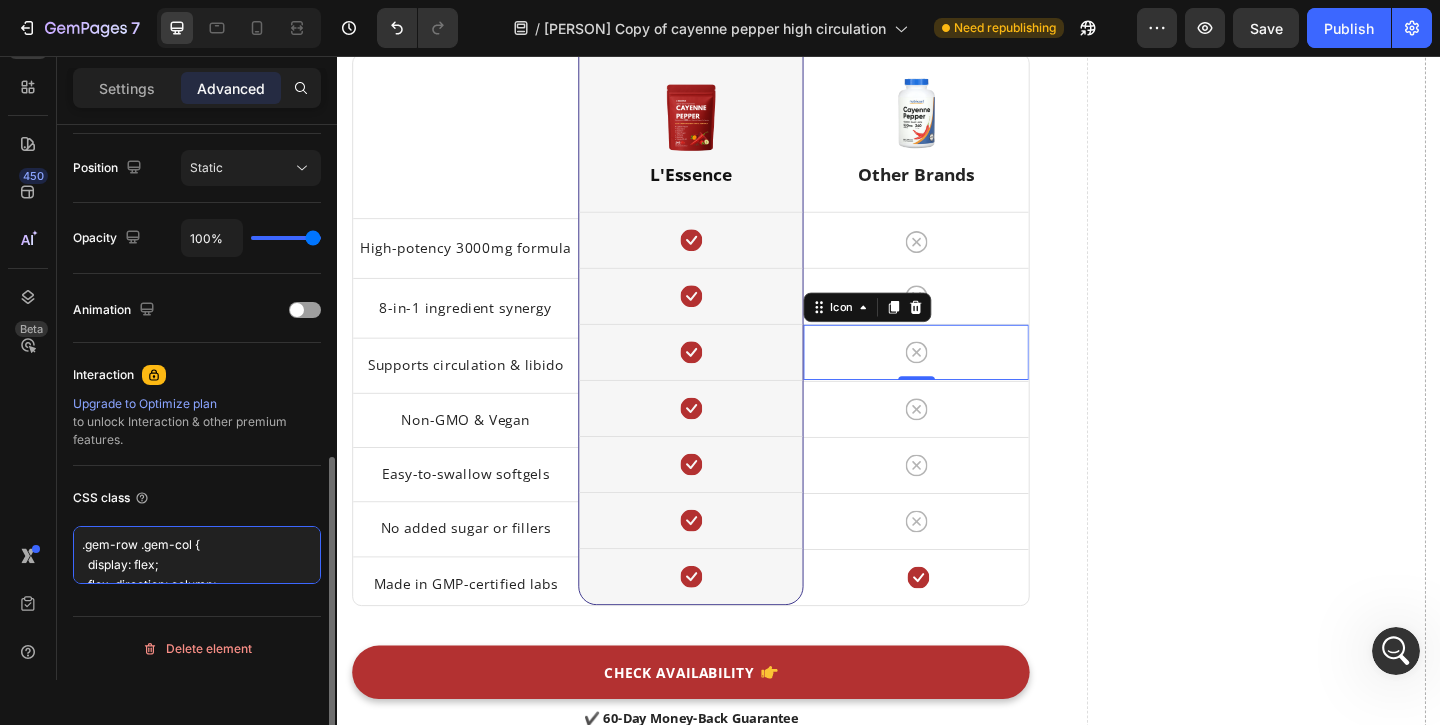 scroll, scrollTop: 7, scrollLeft: 0, axis: vertical 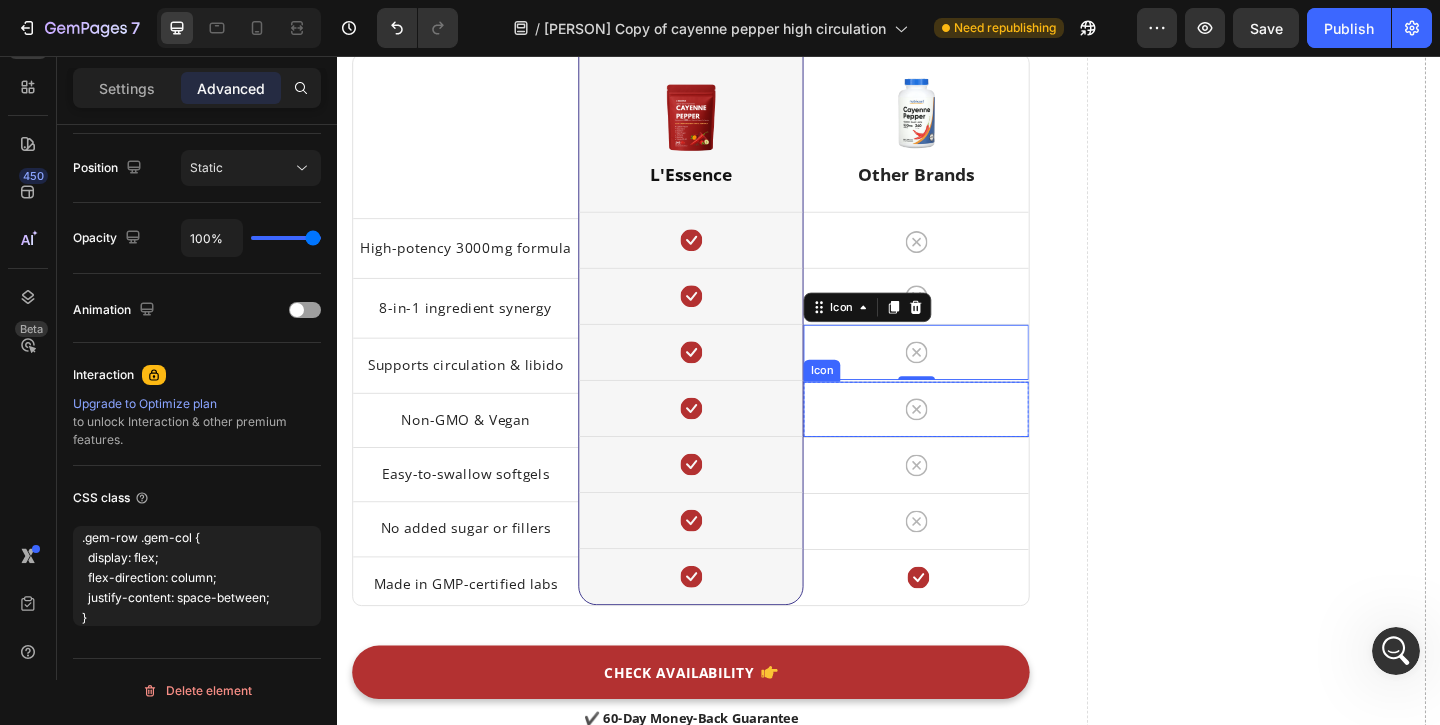 click on "Icon" at bounding box center (966, 440) 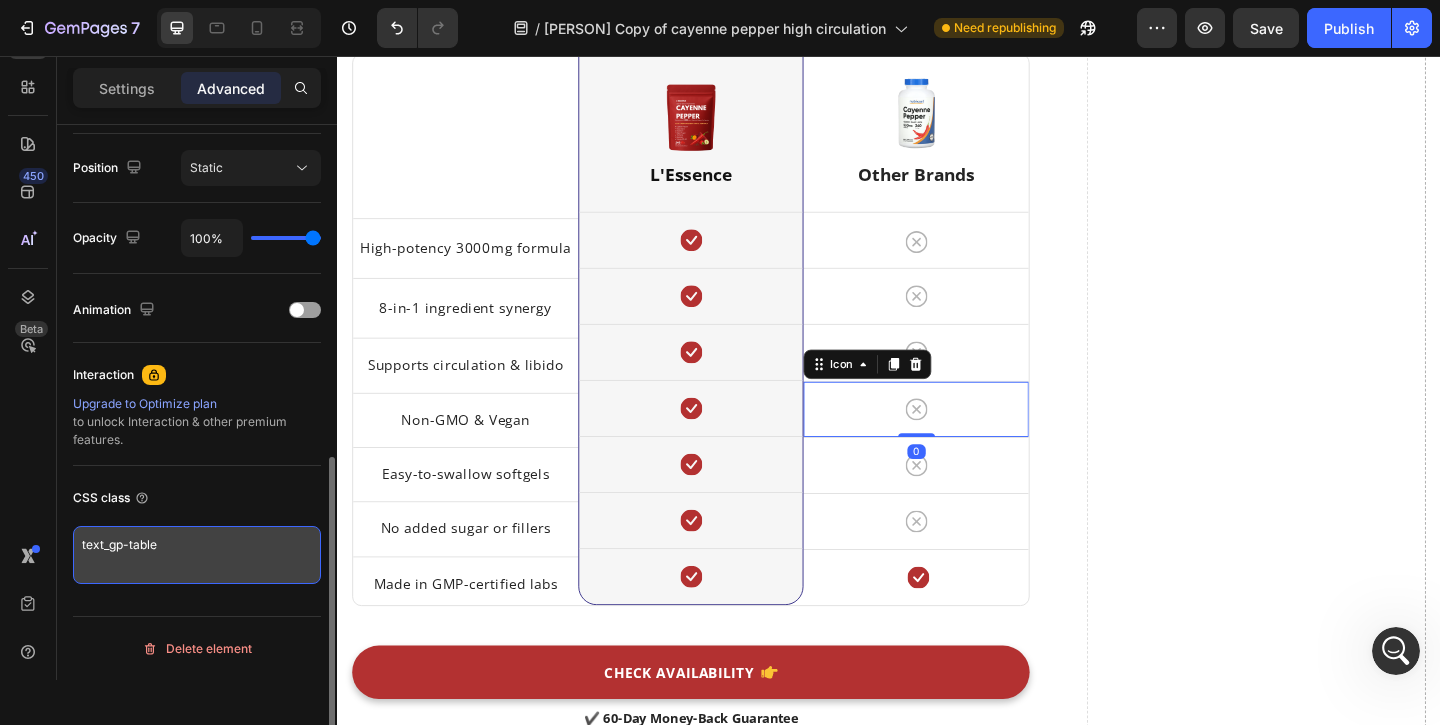 click on "text_gp-table" at bounding box center (197, 555) 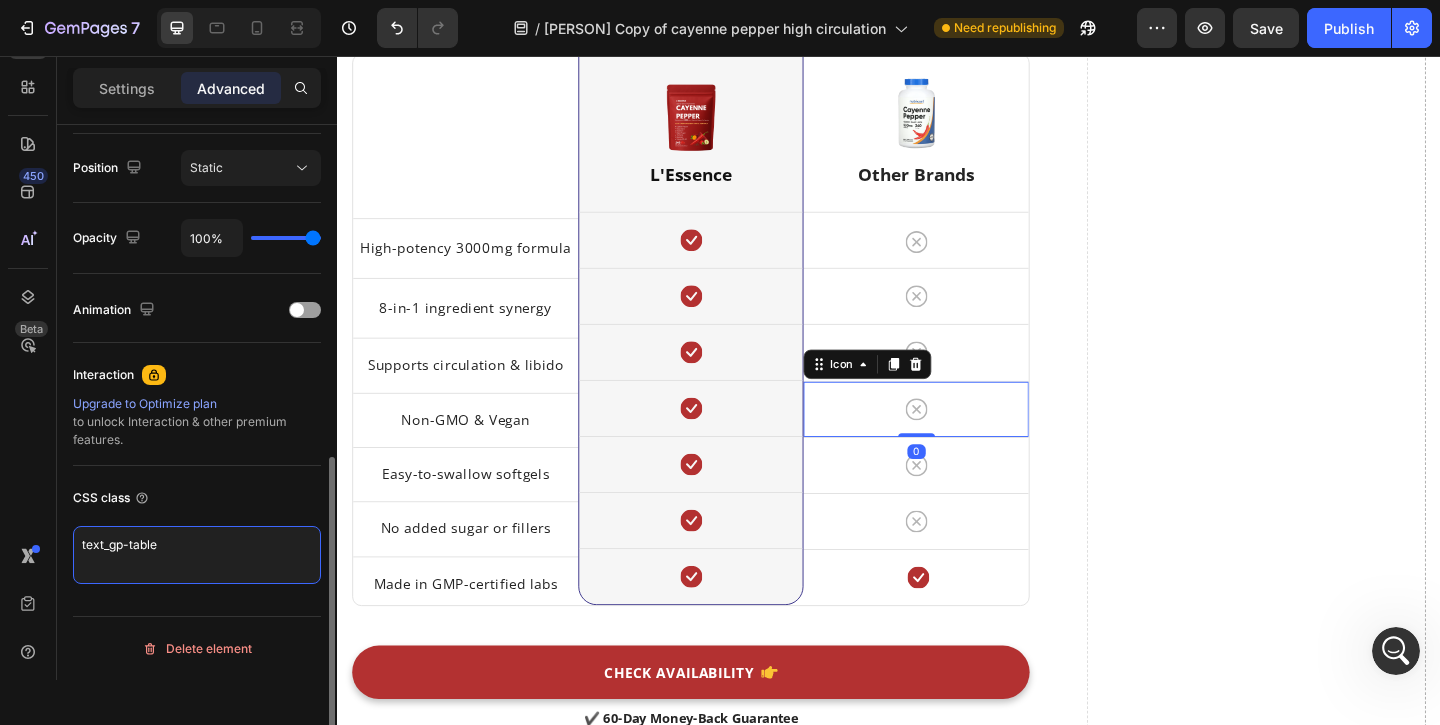 click on "text_gp-table" at bounding box center (197, 555) 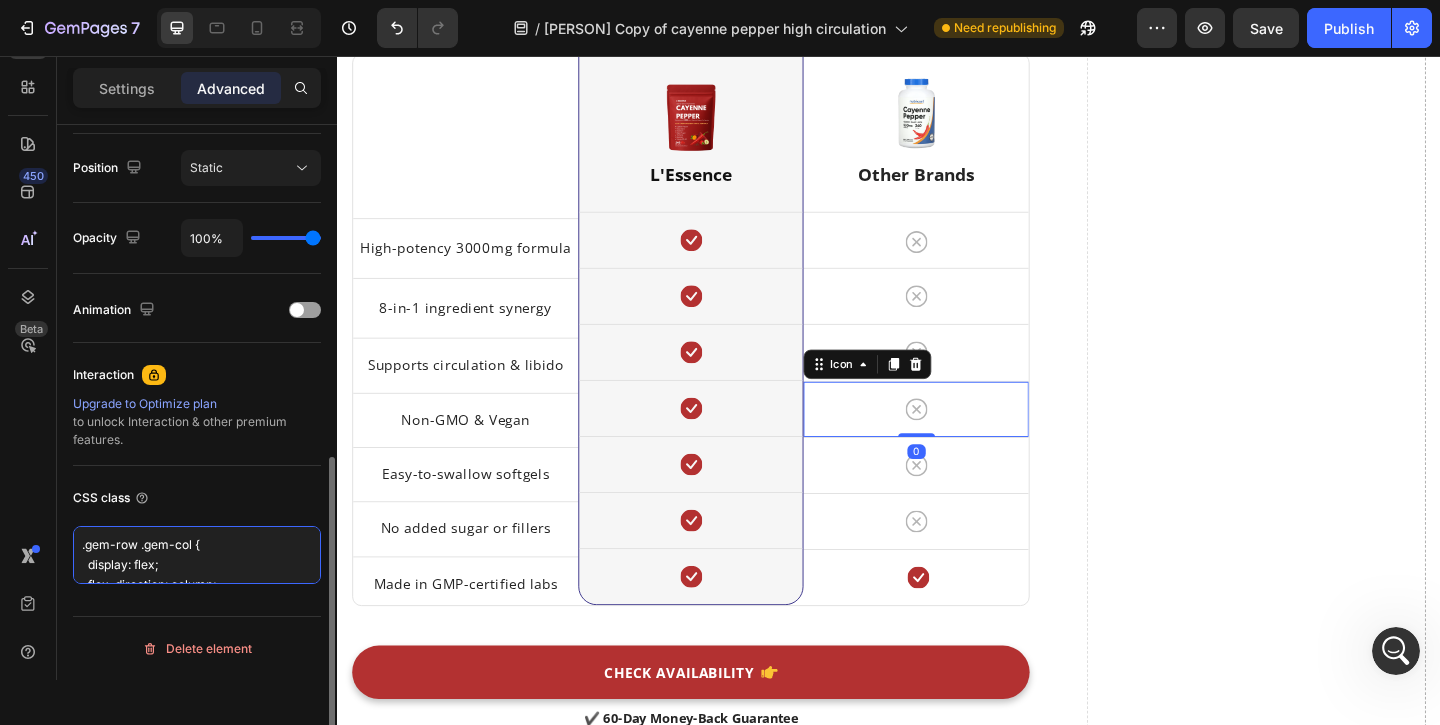 scroll, scrollTop: 7, scrollLeft: 0, axis: vertical 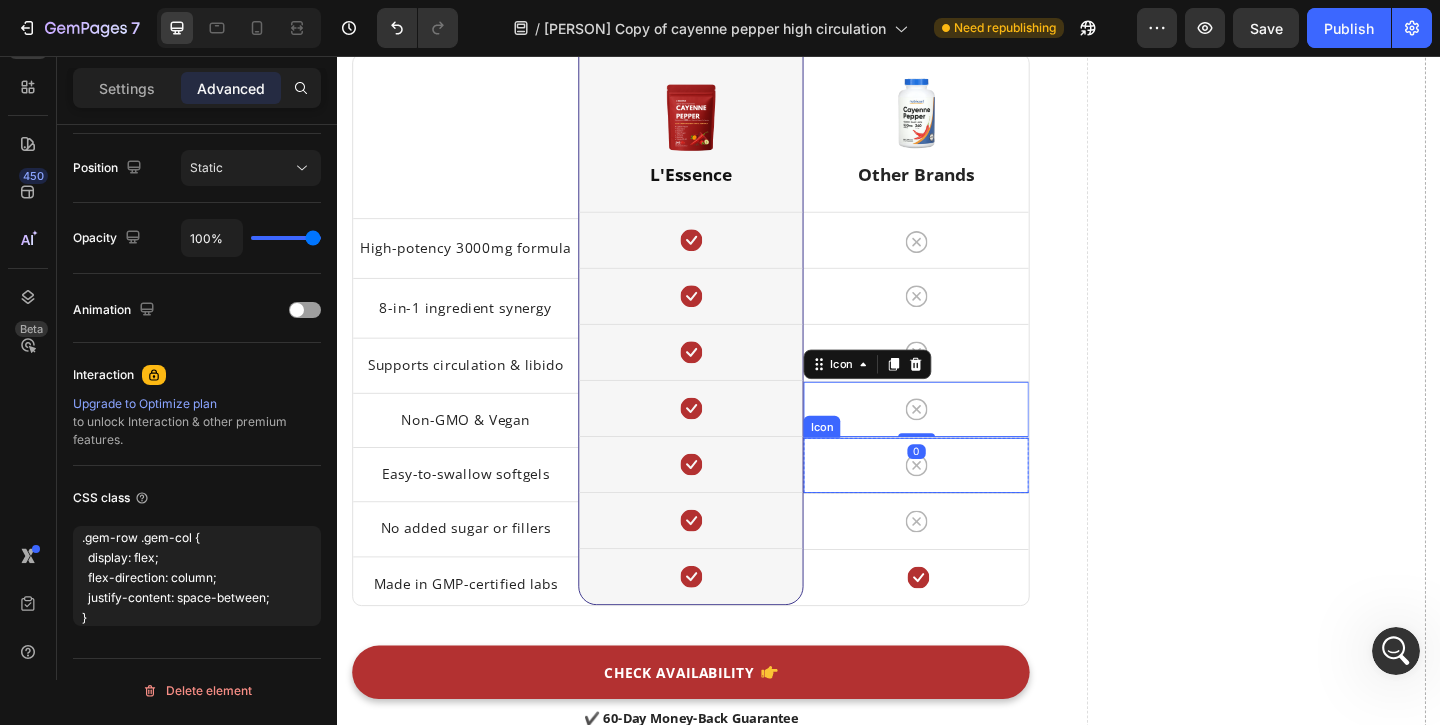 click on "Icon" at bounding box center [966, 501] 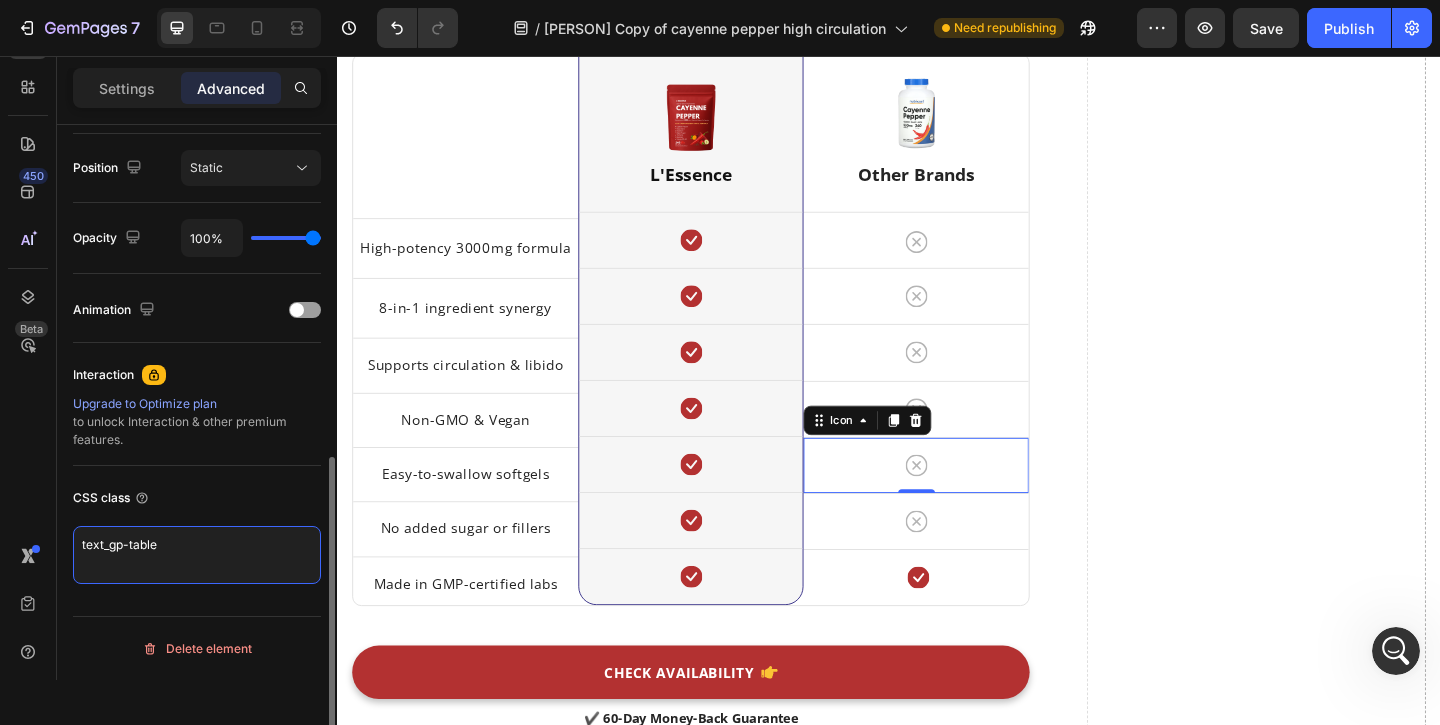 click on "text_gp-table" at bounding box center [197, 555] 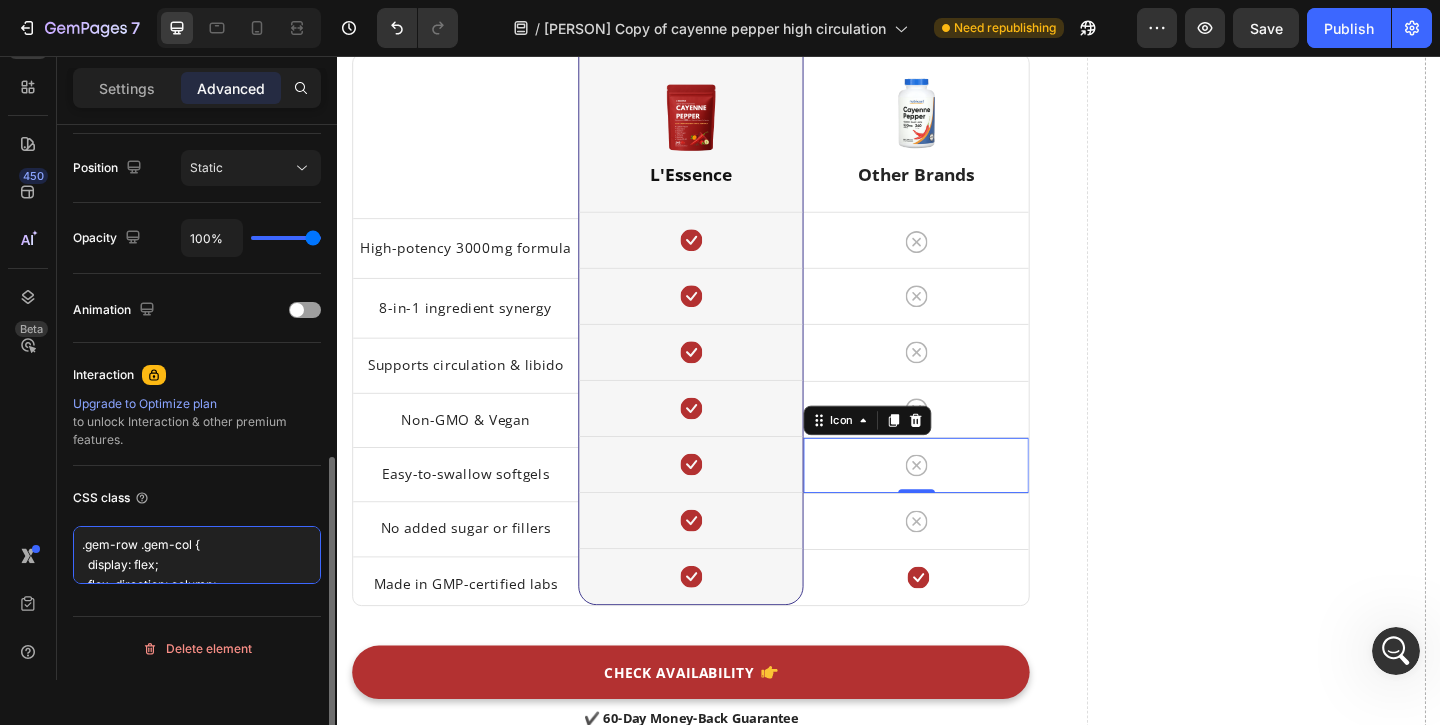 scroll, scrollTop: 7, scrollLeft: 0, axis: vertical 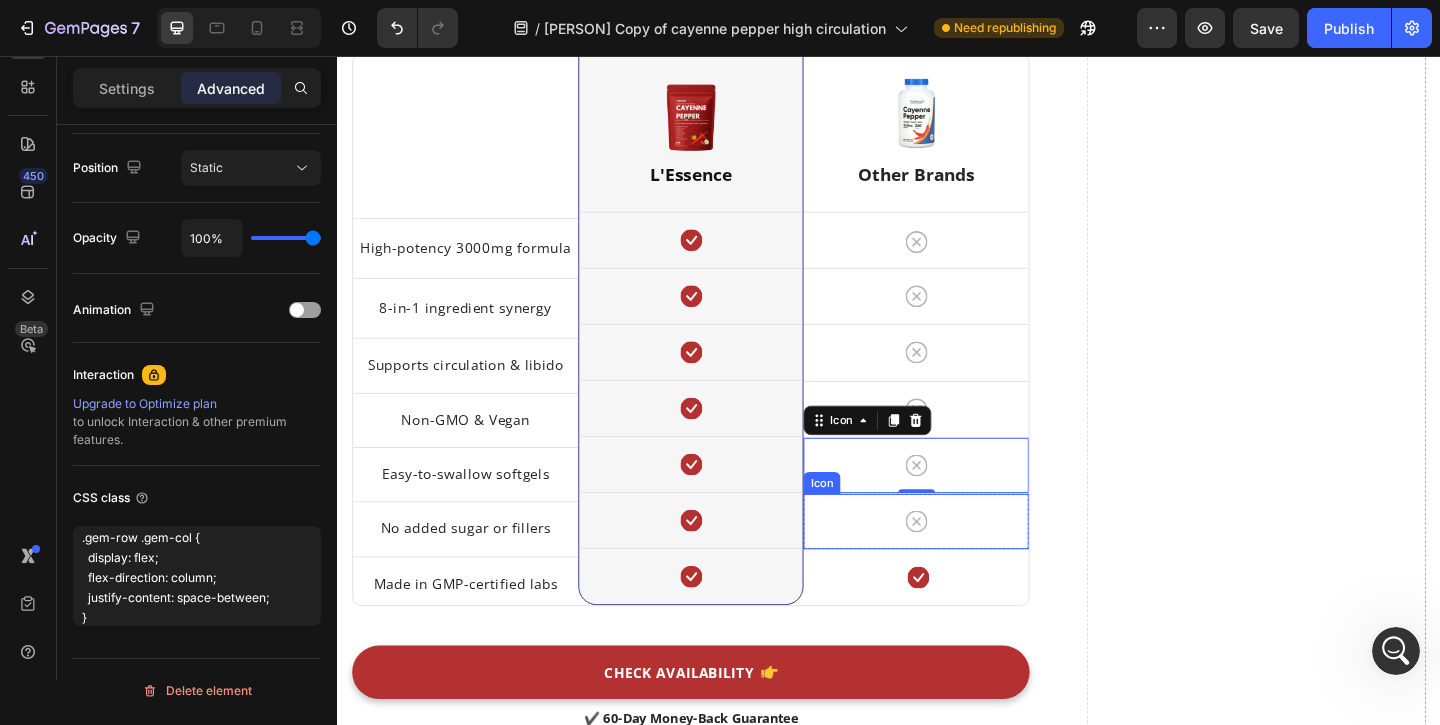 click on "Icon" at bounding box center (966, 562) 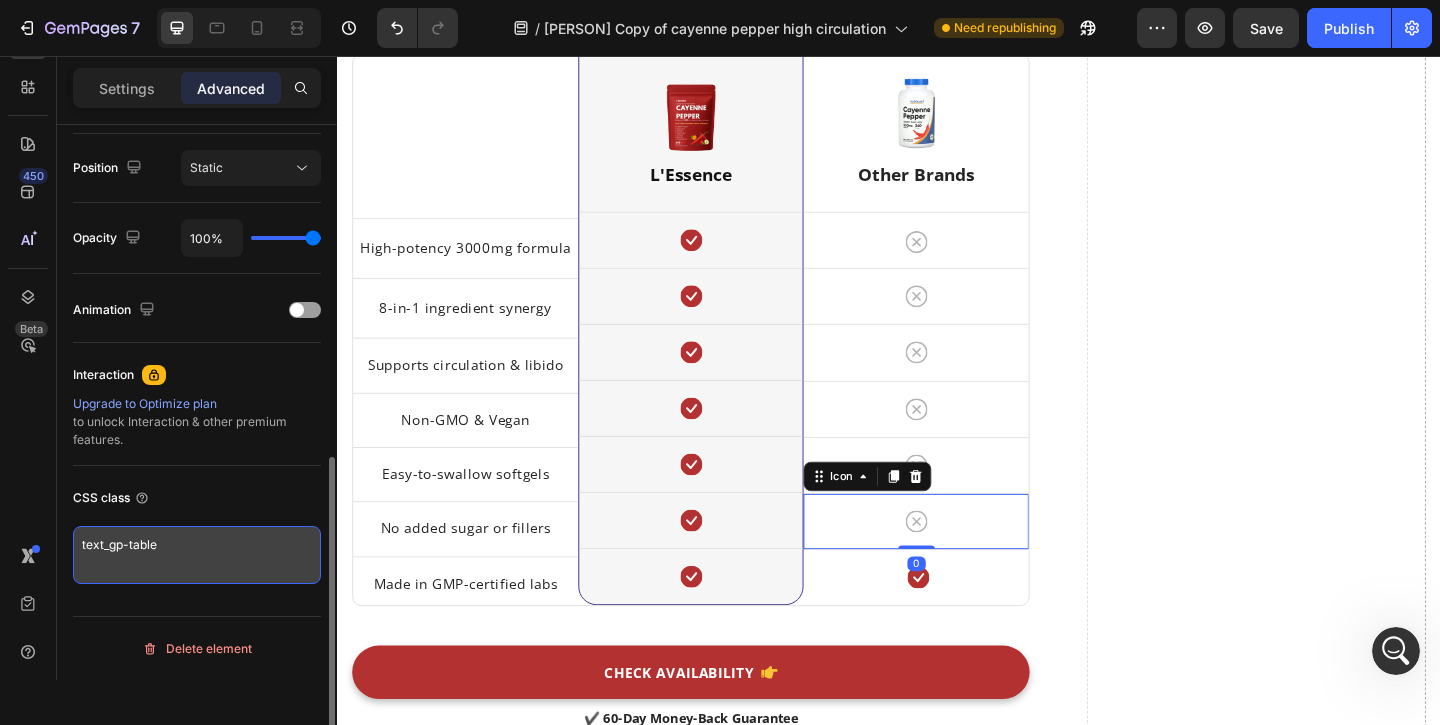 click on "text_gp-table" at bounding box center [197, 555] 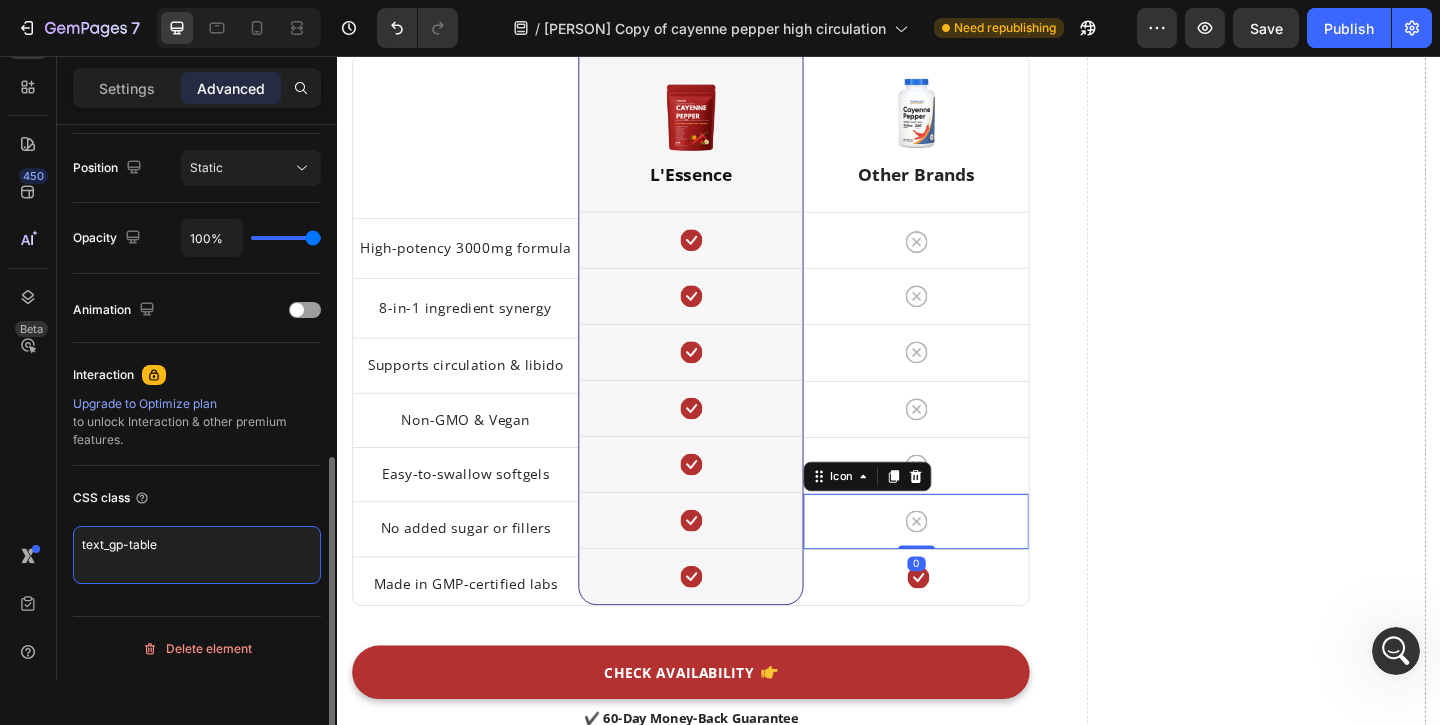 click on "text_gp-table" at bounding box center (197, 555) 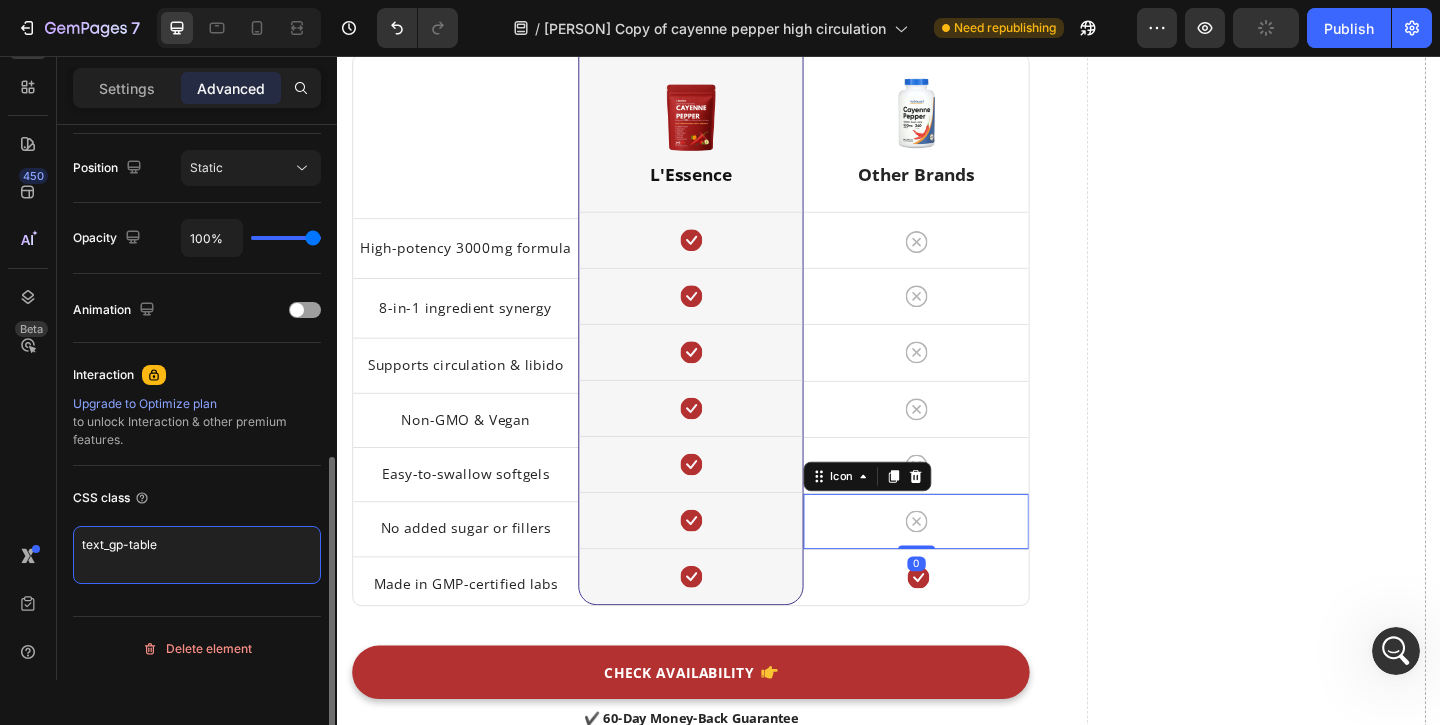 paste on ".gem-row .gem-col {
display: flex;
flex-direction: column;
justify-content: space-between;
}" 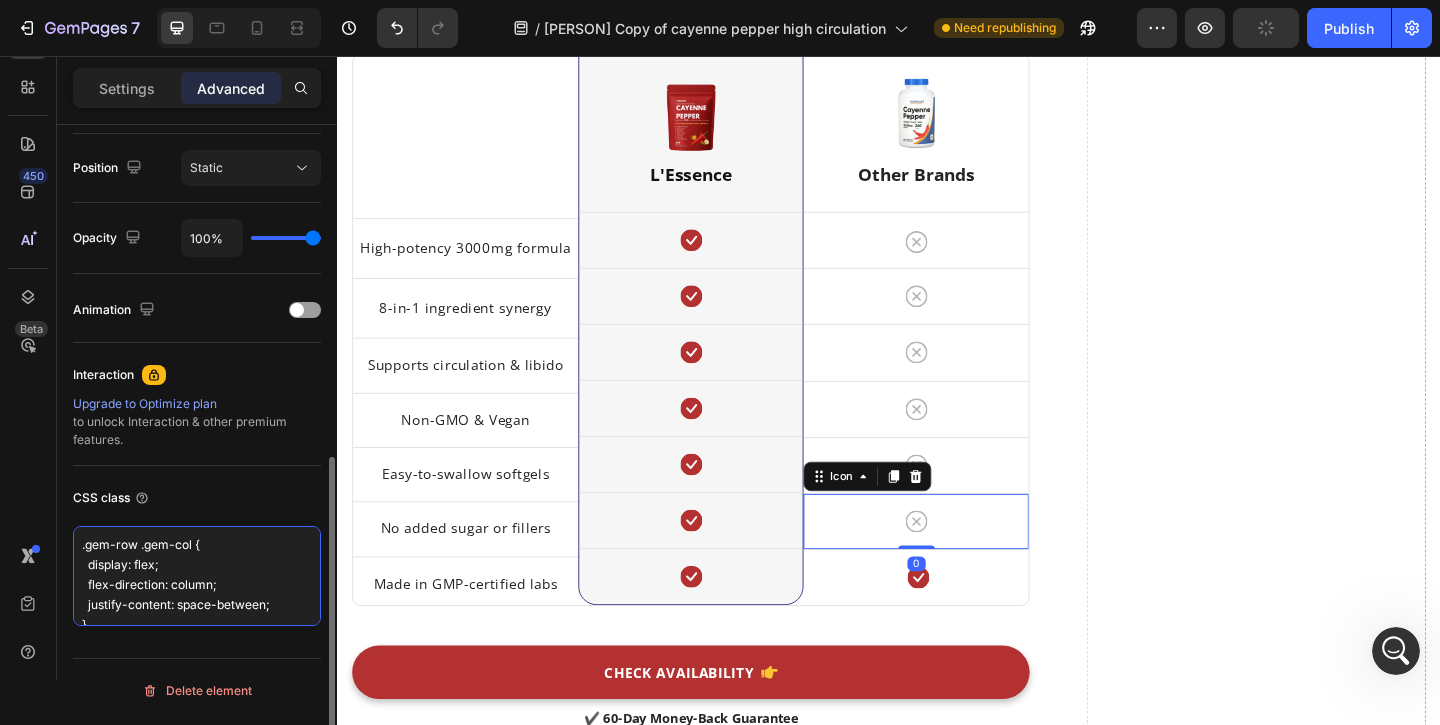 scroll, scrollTop: 7, scrollLeft: 0, axis: vertical 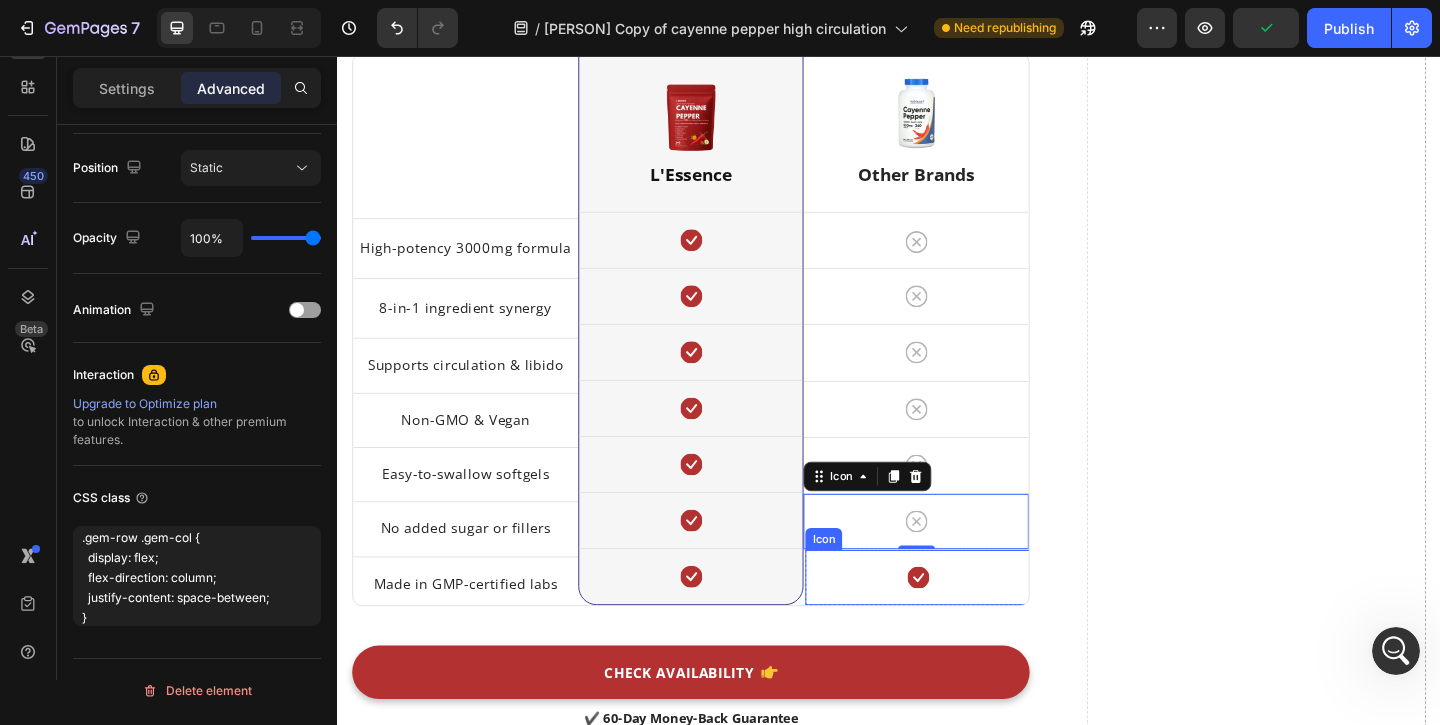 click on "Icon" at bounding box center (968, 623) 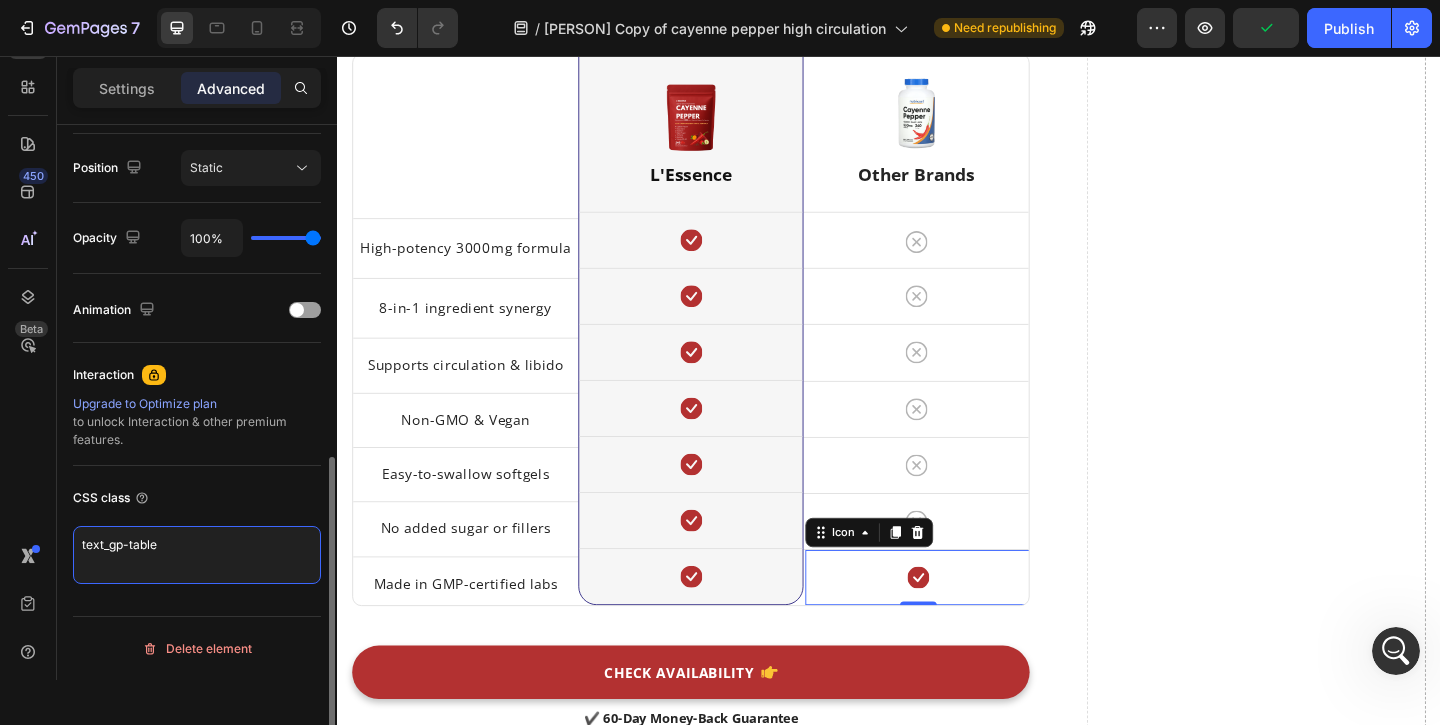 click on "text_gp-table" at bounding box center (197, 555) 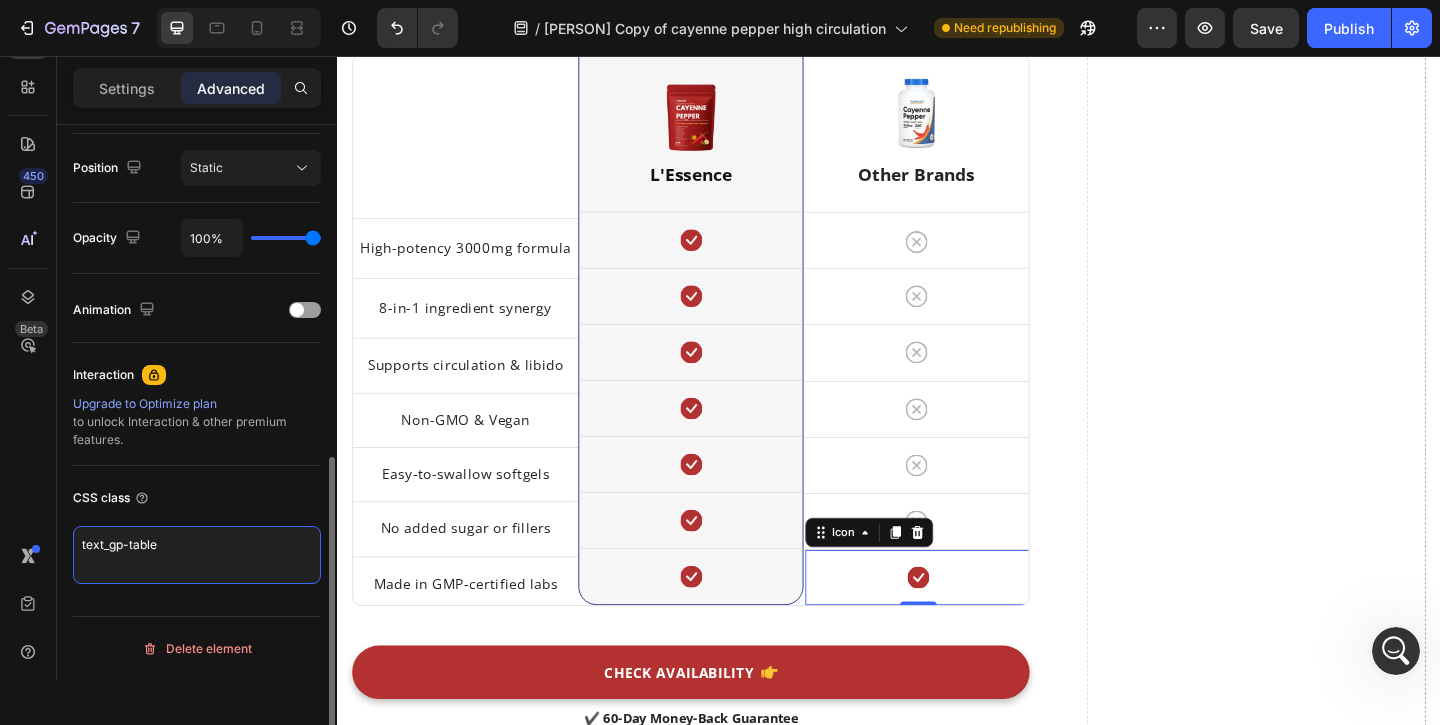click on "text_gp-table" at bounding box center (197, 555) 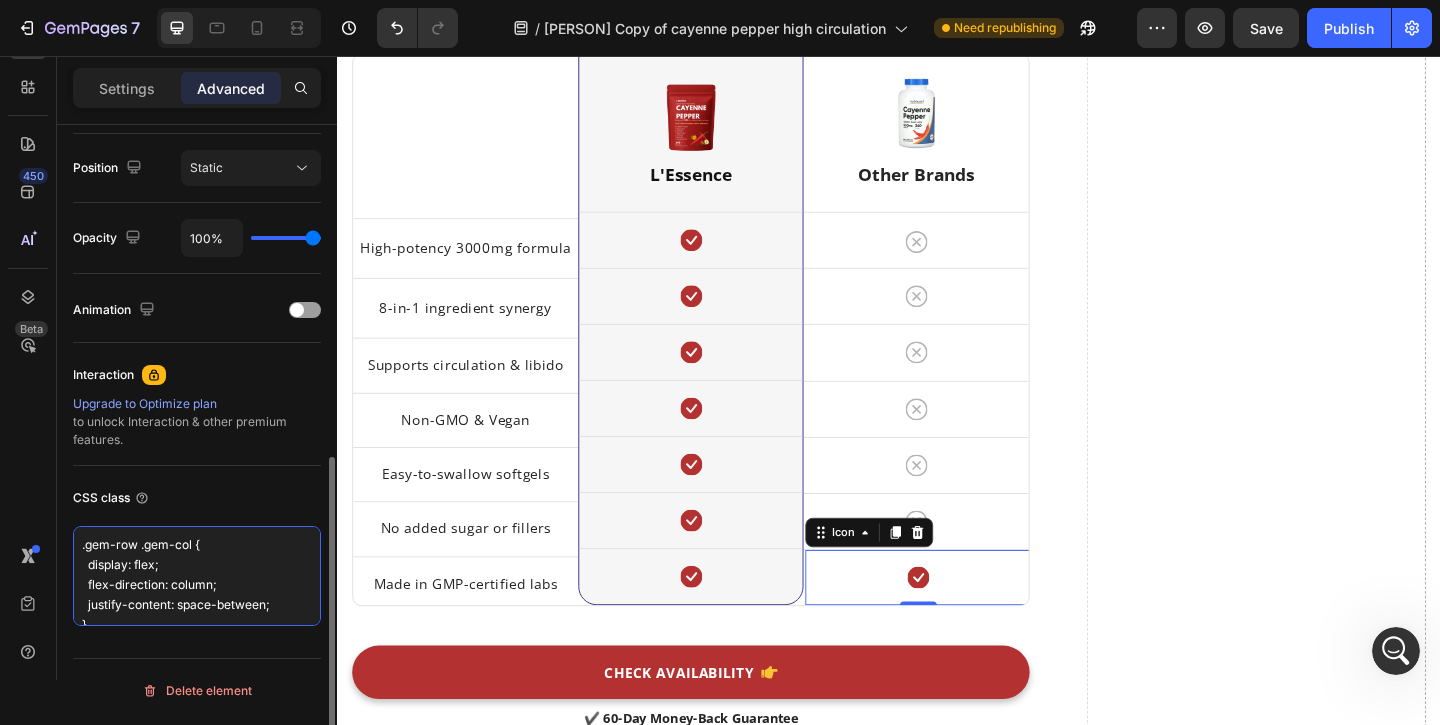 scroll, scrollTop: 7, scrollLeft: 0, axis: vertical 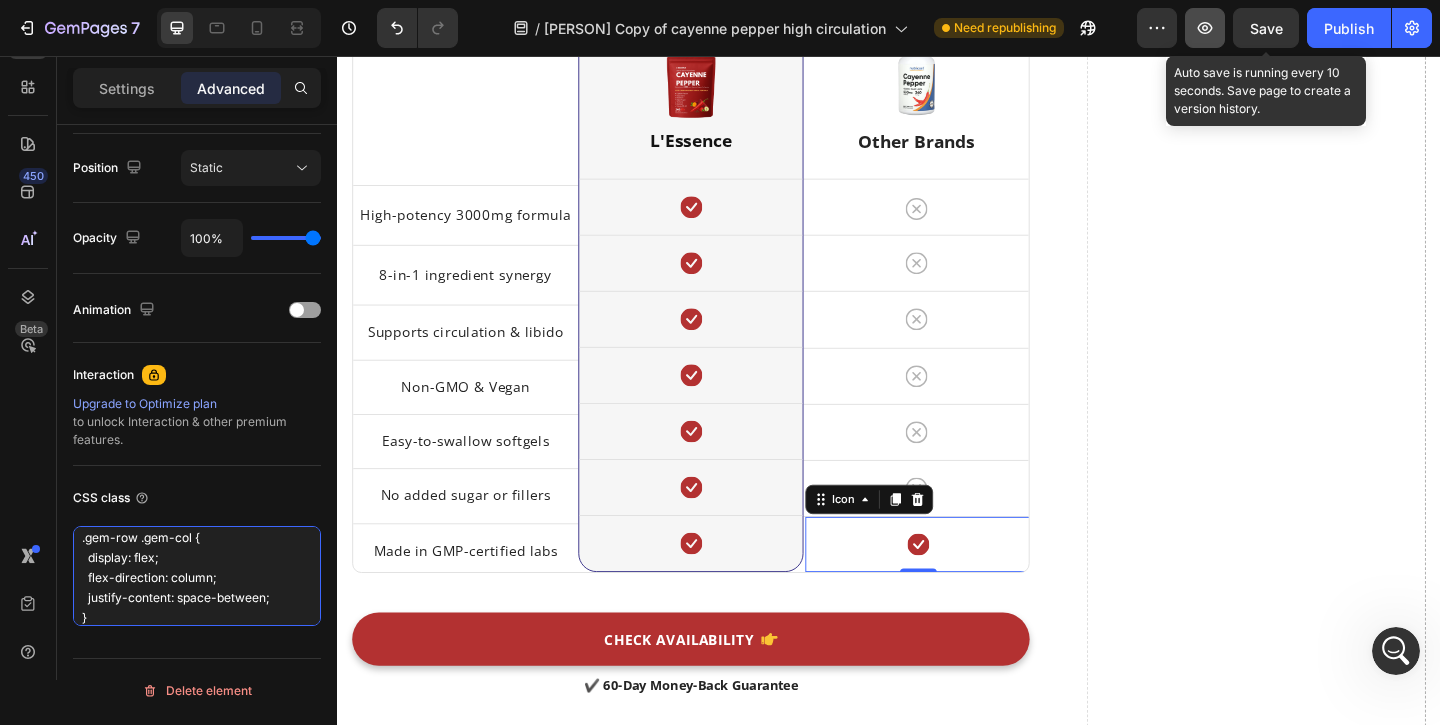type on ".gem-row .gem-col {
display: flex;
flex-direction: column;
justify-content: space-between;
}" 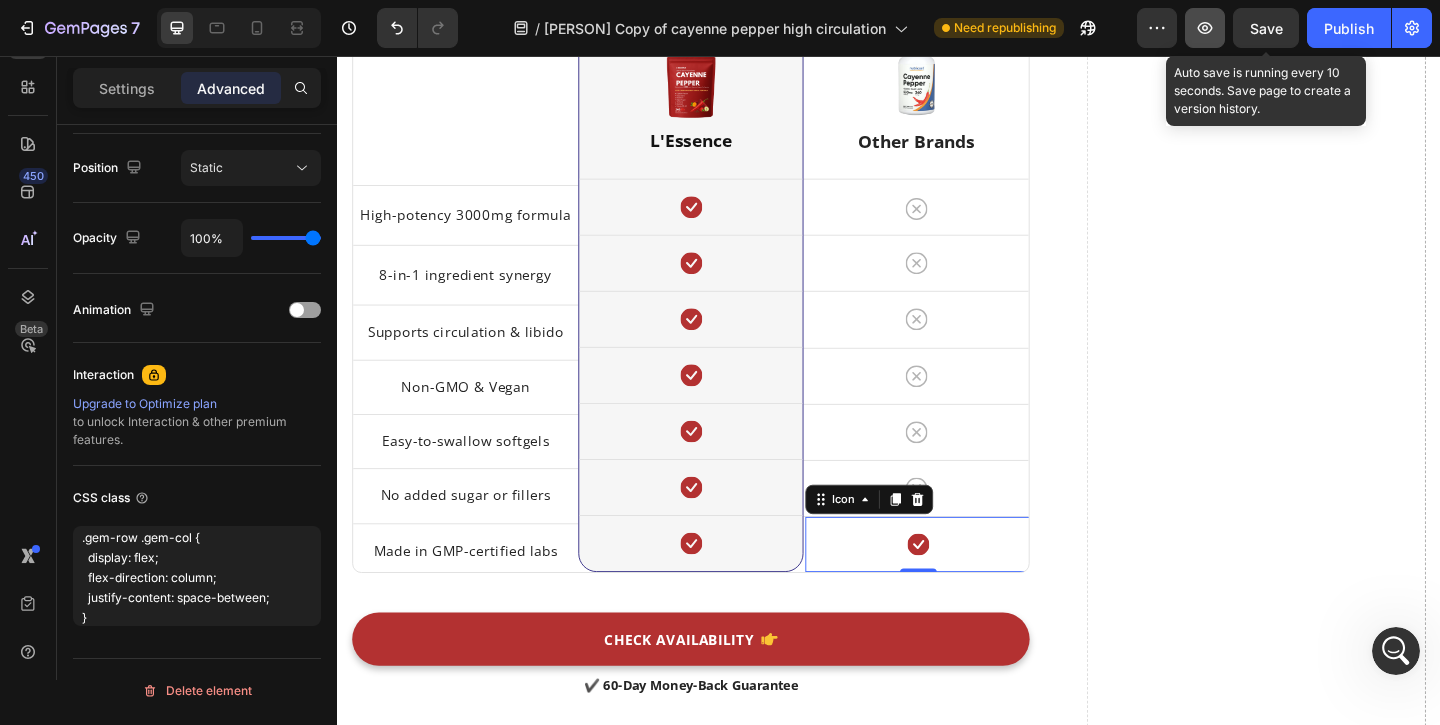 click on "Save" at bounding box center [1266, 28] 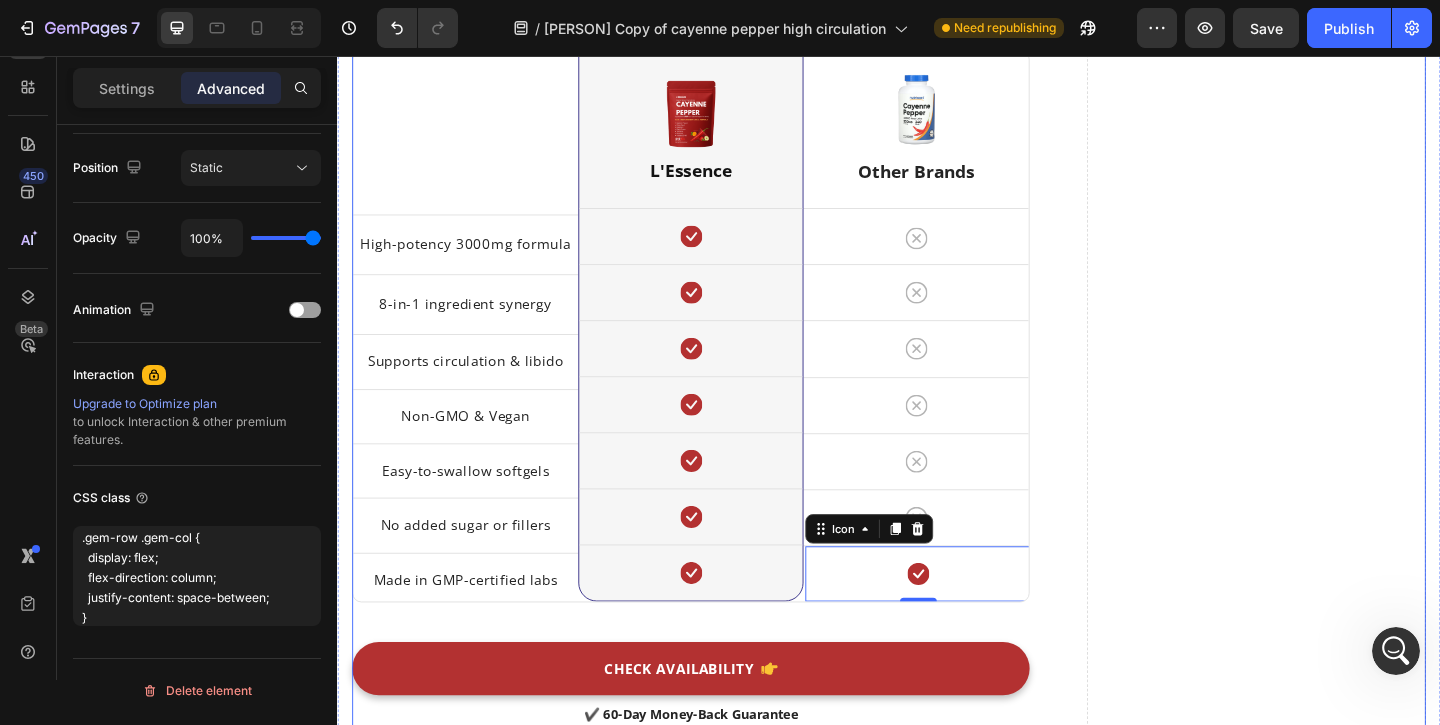 scroll, scrollTop: 4816, scrollLeft: 0, axis: vertical 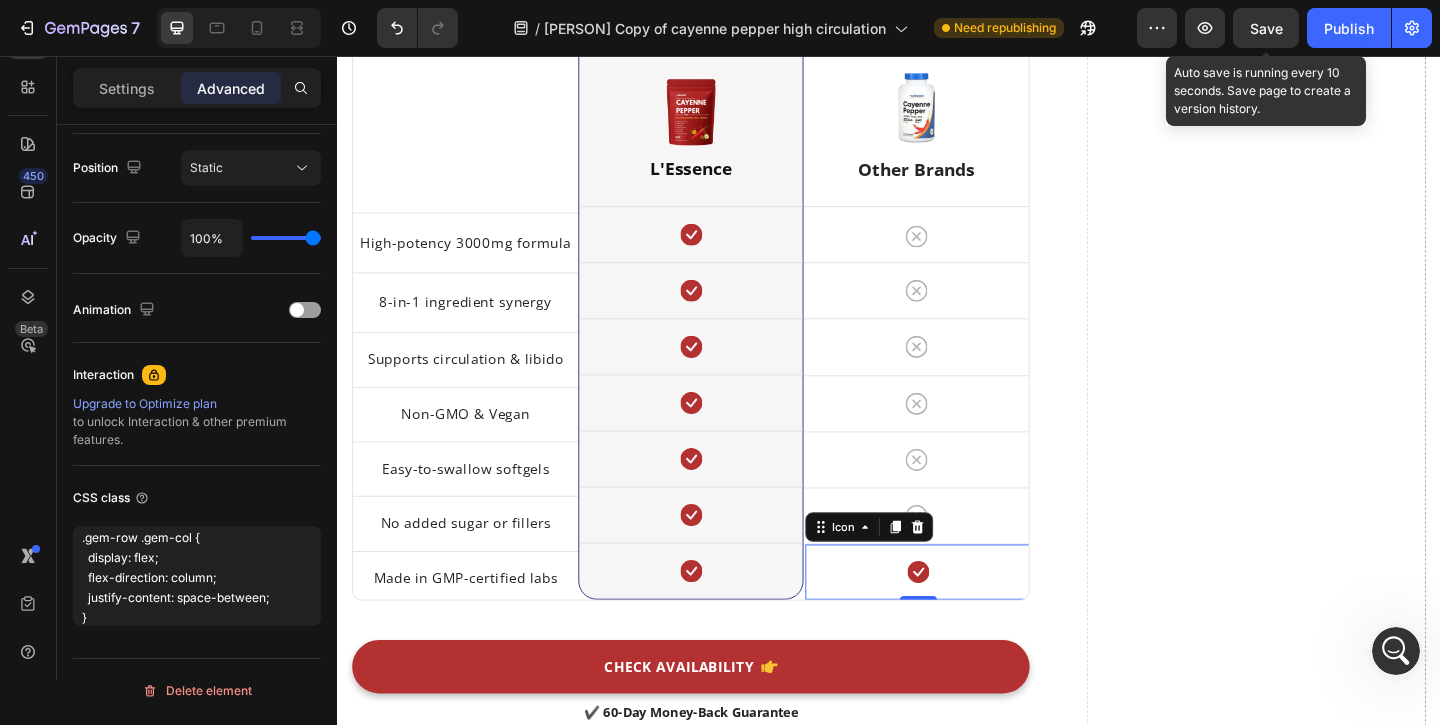 click on "Save" at bounding box center [1266, 28] 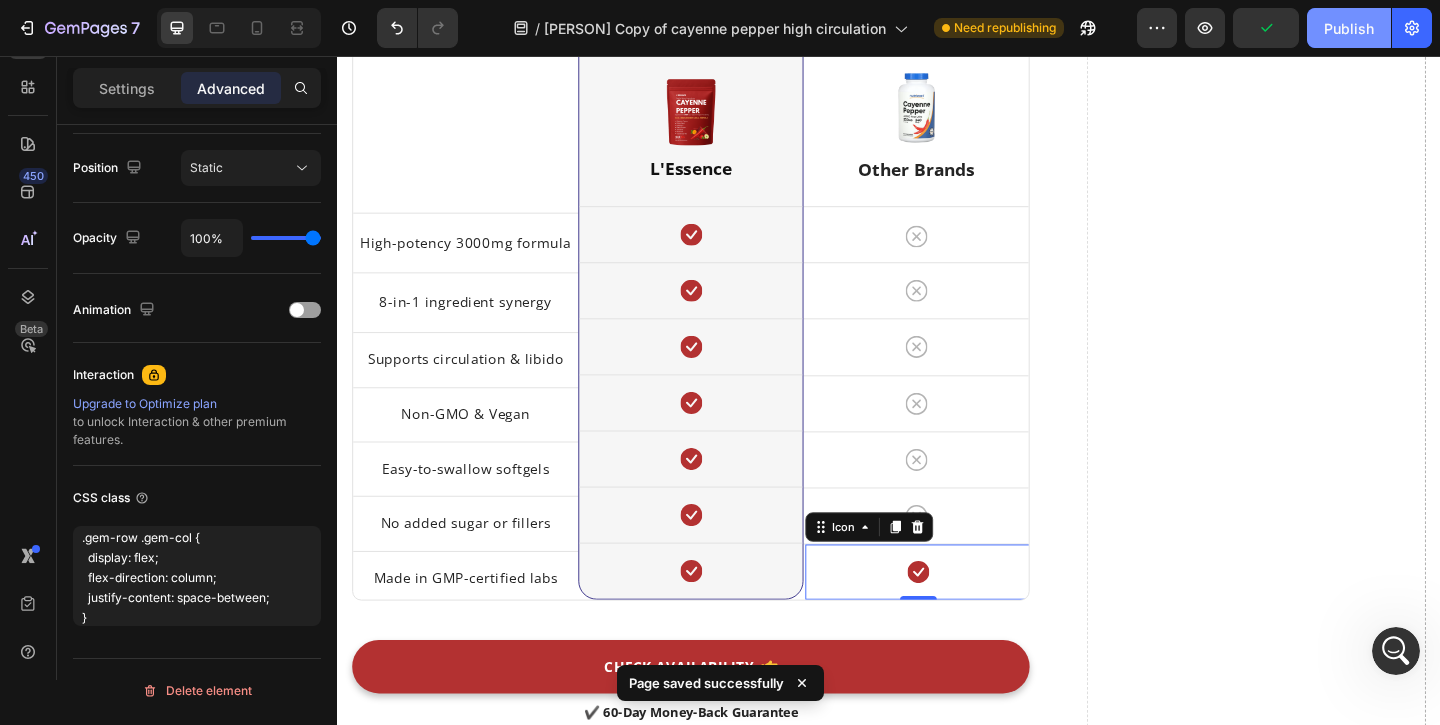 click on "Publish" at bounding box center (1349, 28) 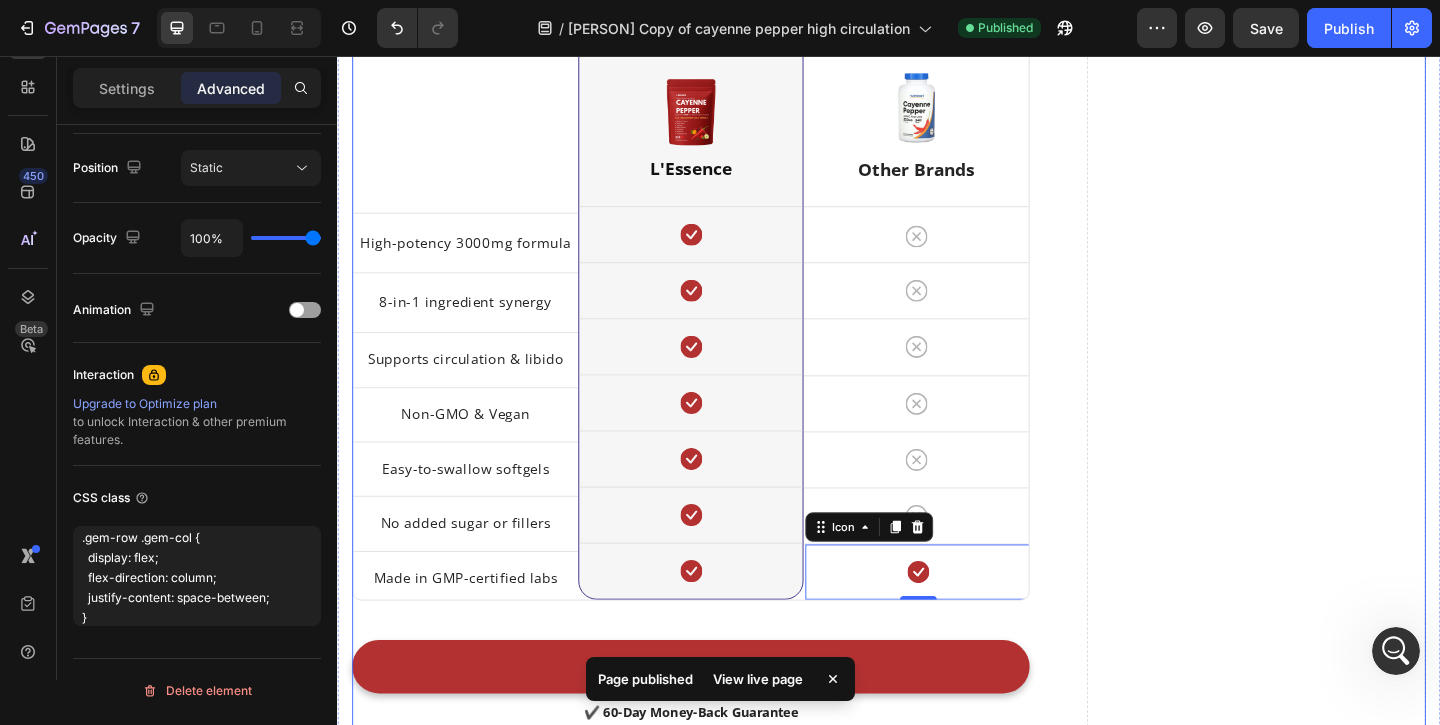 click on "Drop element here" at bounding box center [1336, 959] 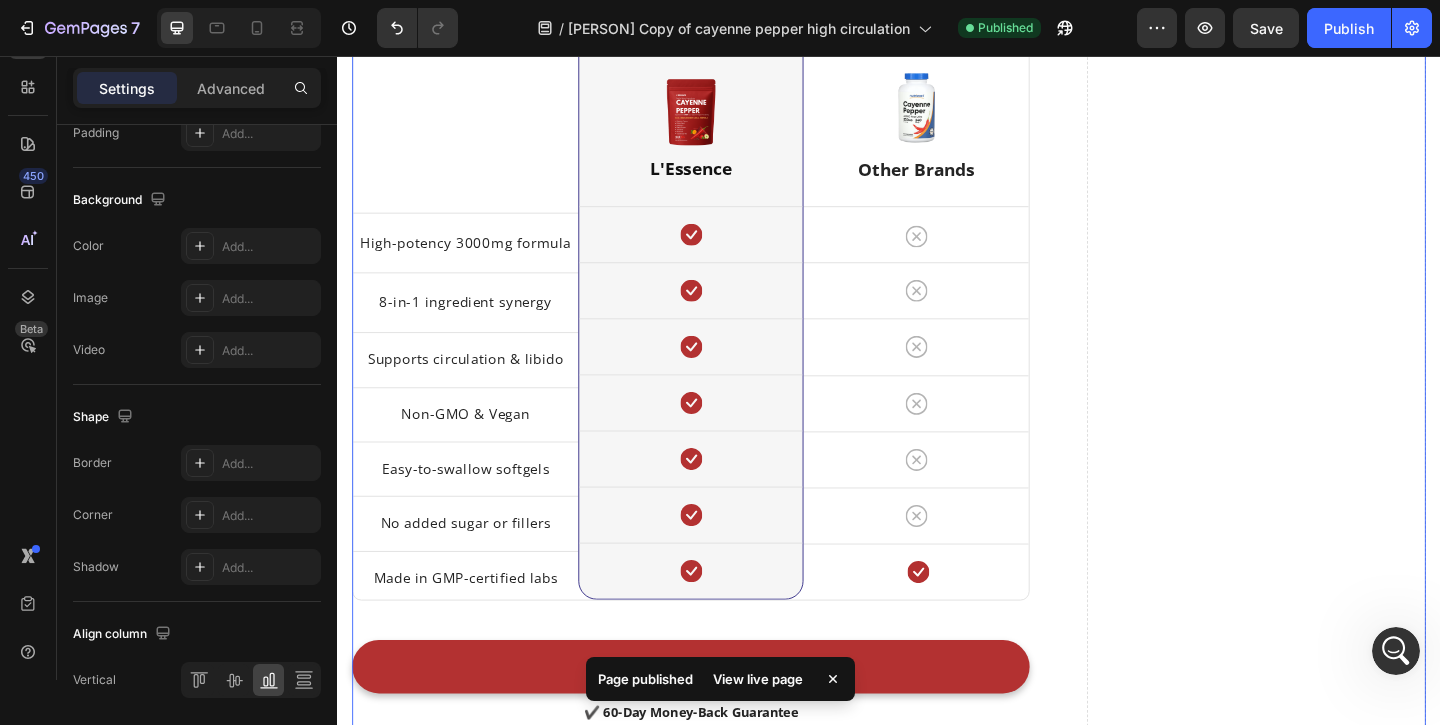 scroll, scrollTop: 0, scrollLeft: 0, axis: both 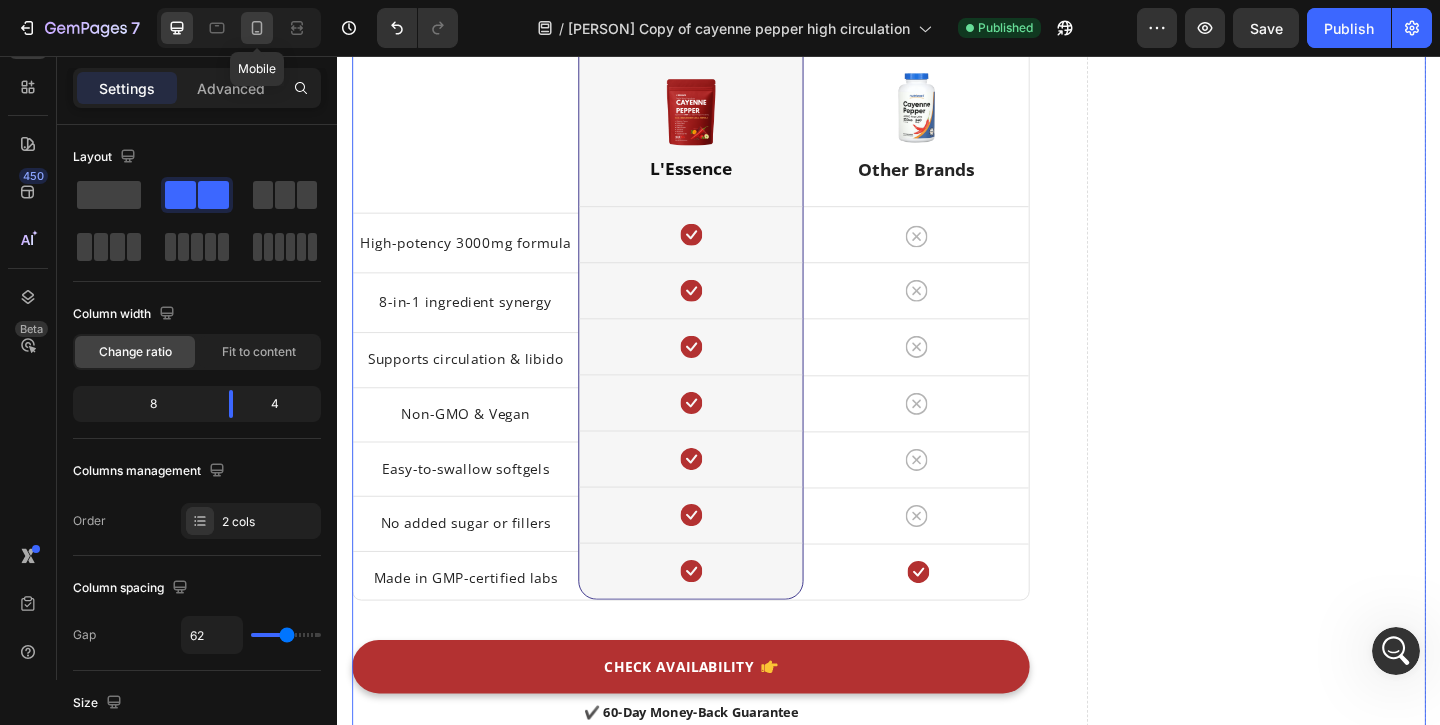 click 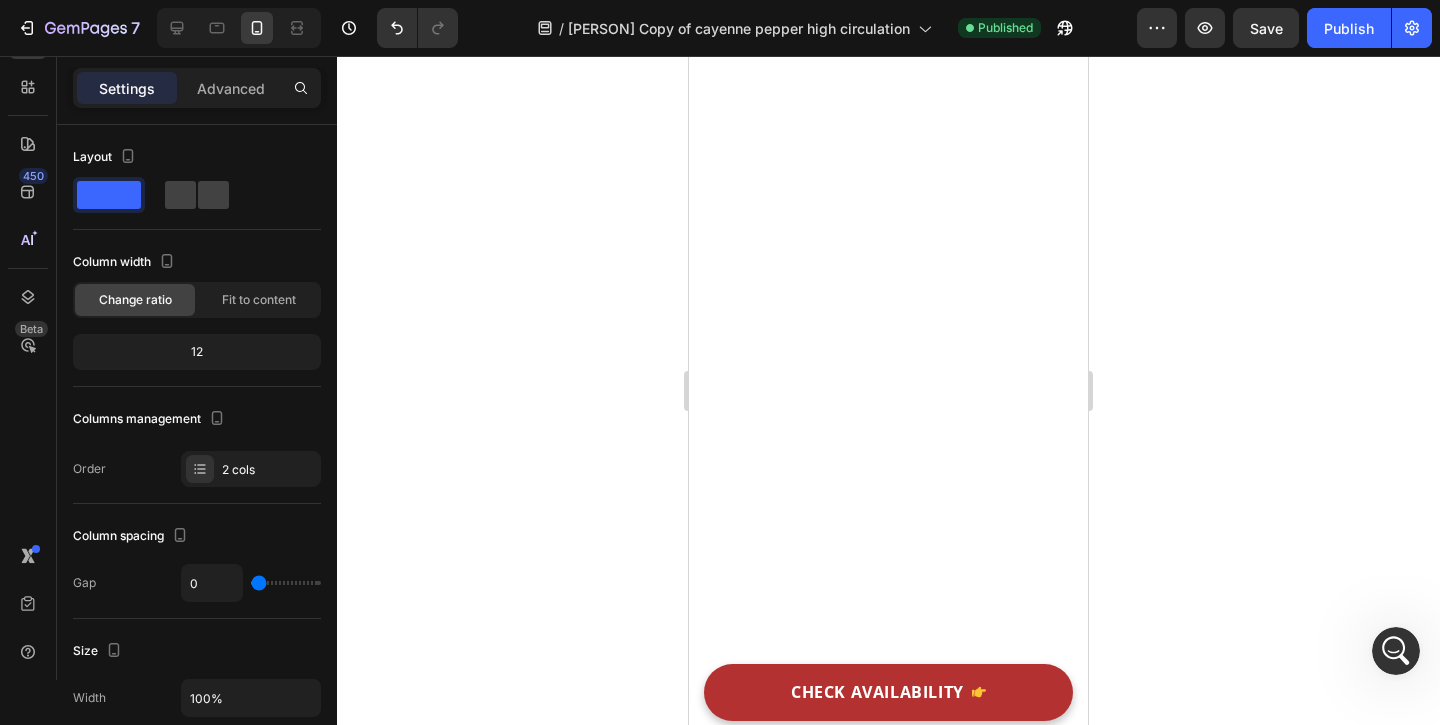 scroll, scrollTop: 8349, scrollLeft: 0, axis: vertical 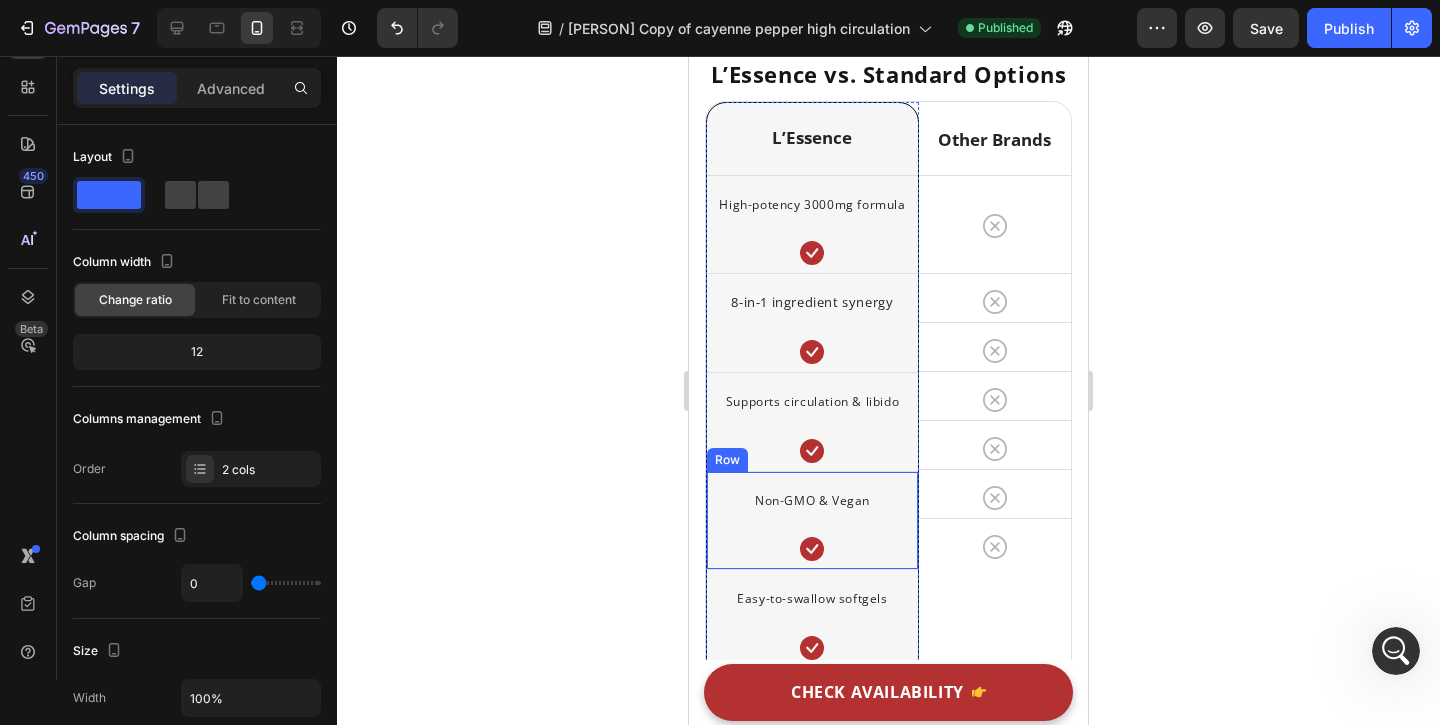 click on "Non-GMO & Vegan Text block
Icon Row" at bounding box center [812, 520] 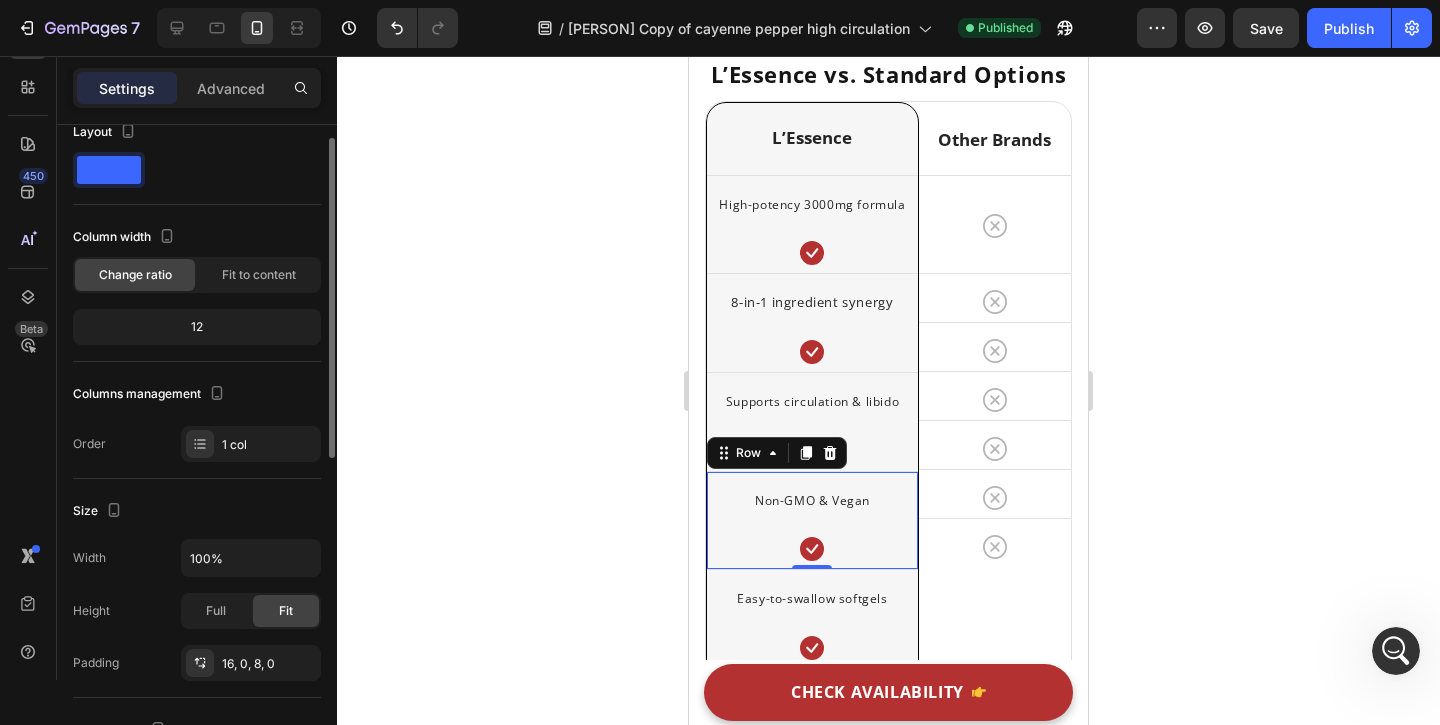 scroll, scrollTop: 0, scrollLeft: 0, axis: both 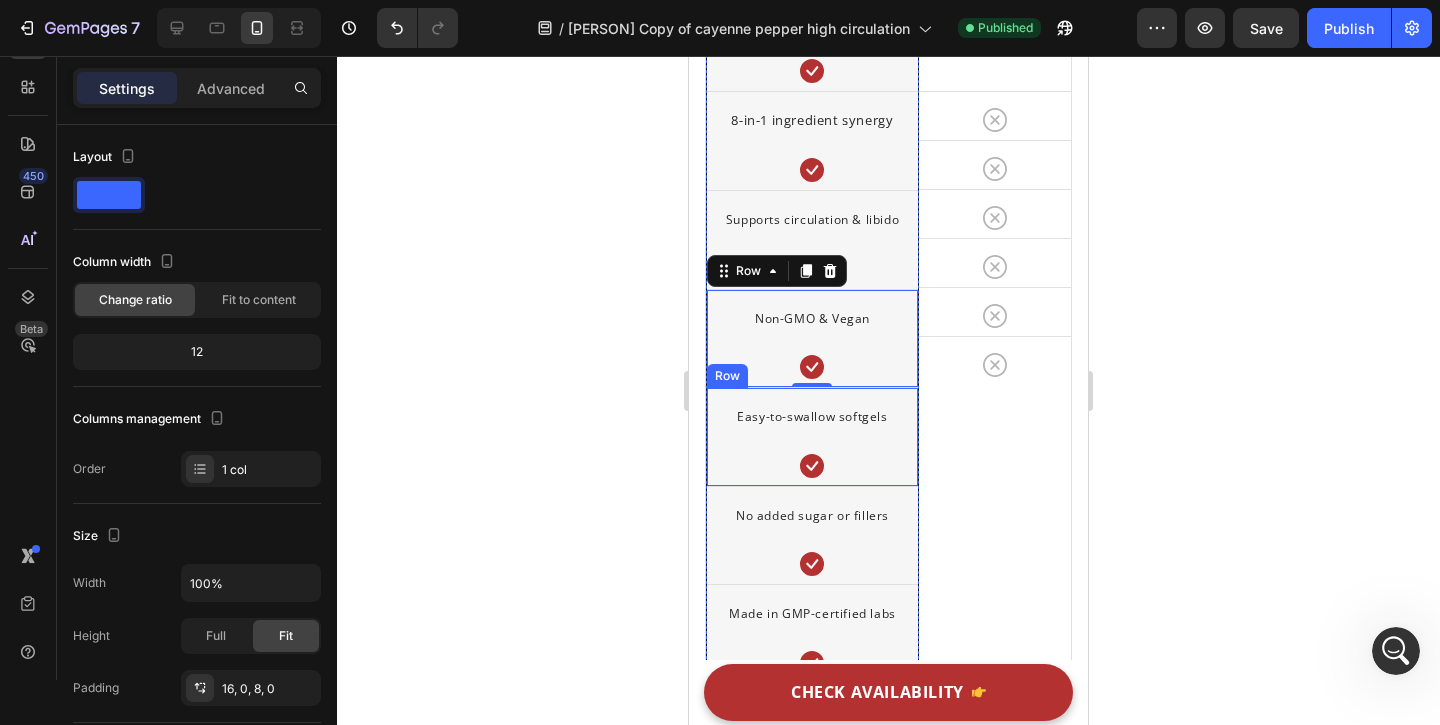 click on "Easy-to-swallow softgels Text block
Icon" at bounding box center [812, 441] 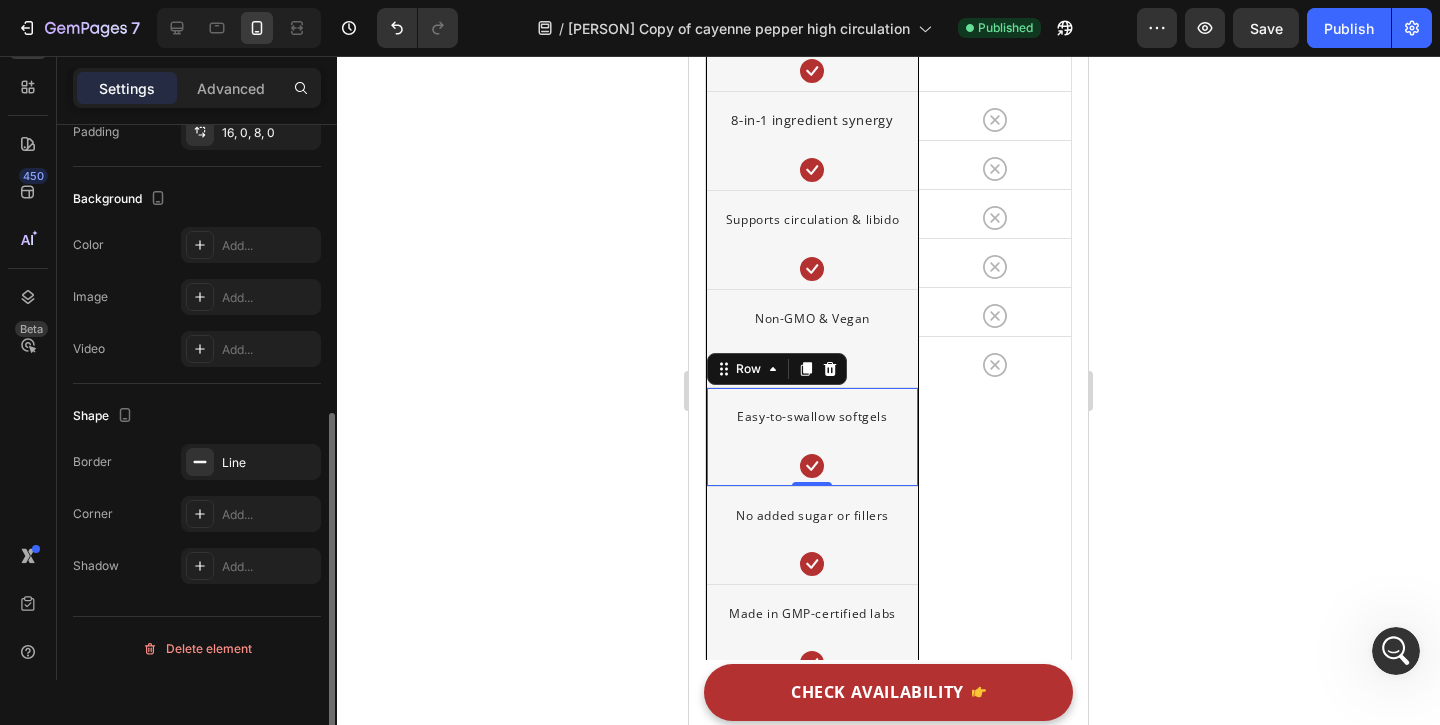 scroll, scrollTop: 554, scrollLeft: 0, axis: vertical 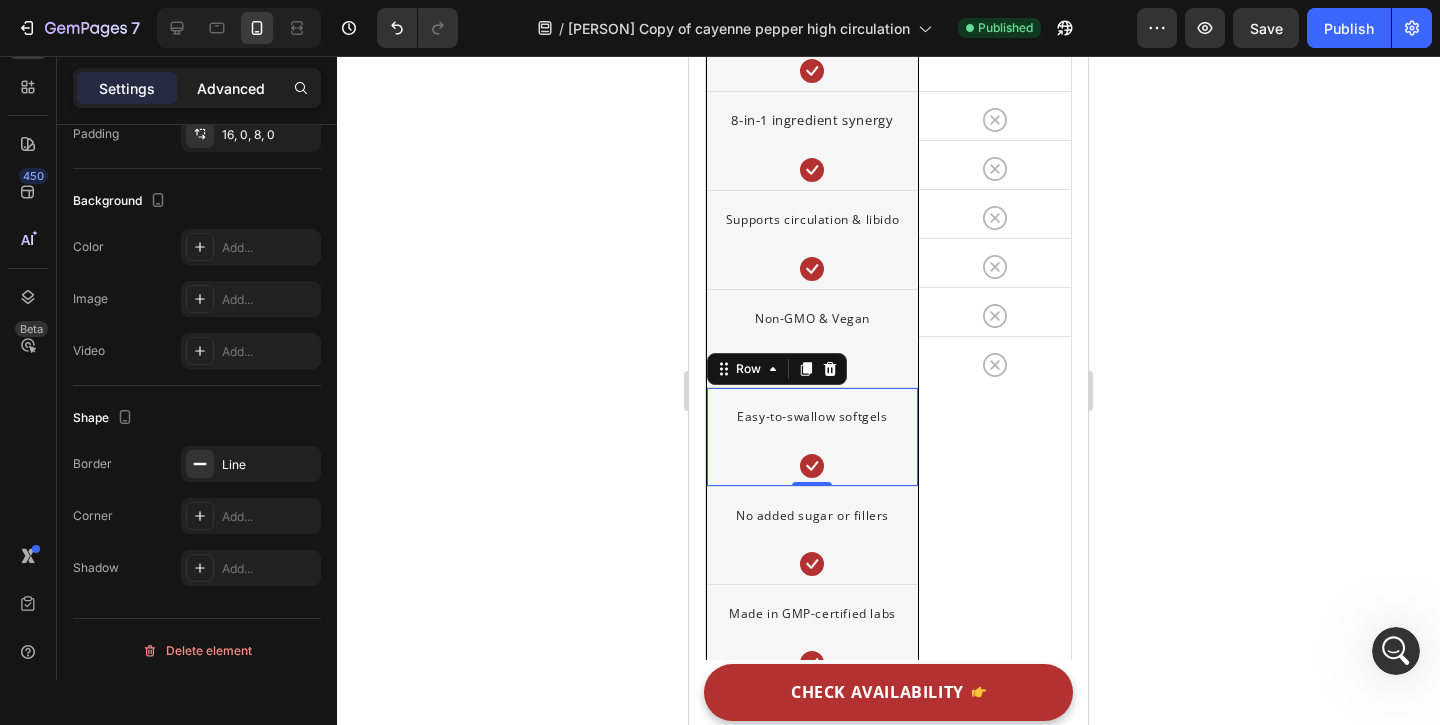 click on "Advanced" at bounding box center (231, 88) 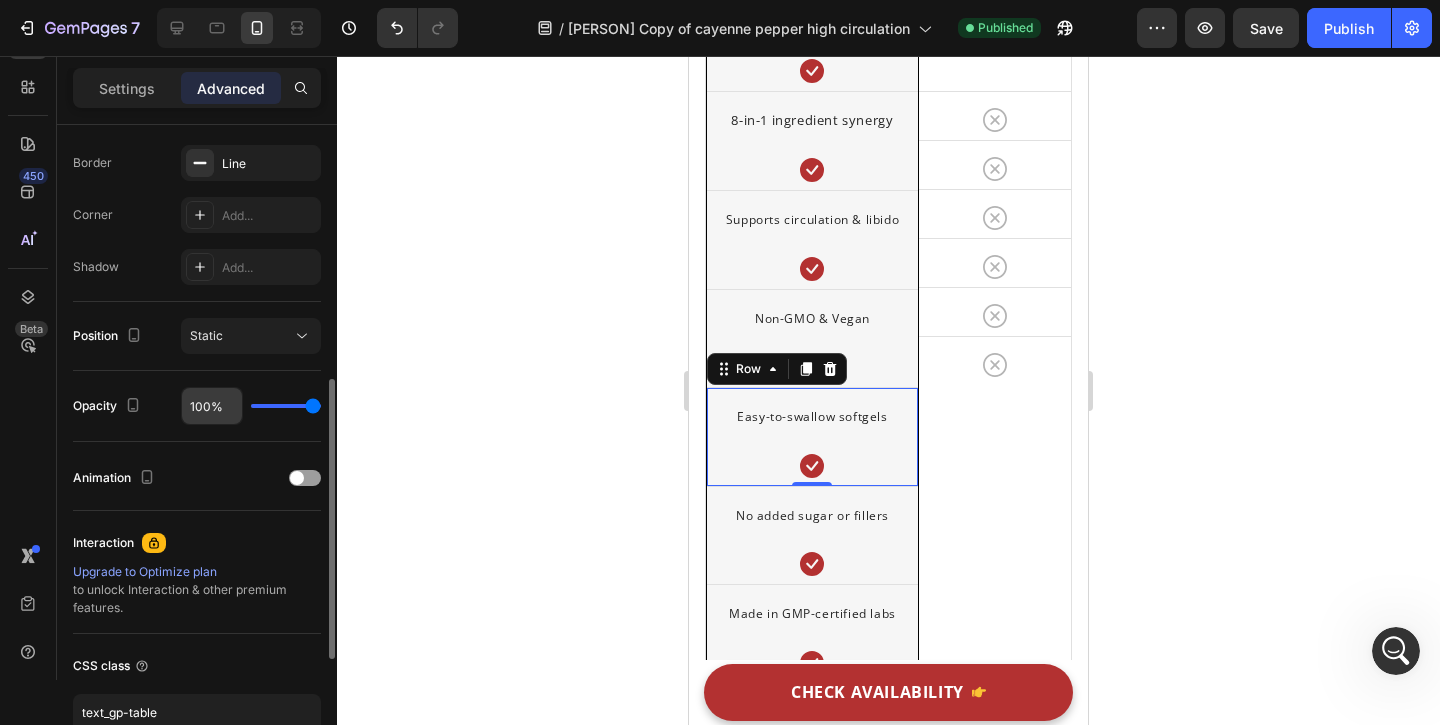 scroll, scrollTop: 722, scrollLeft: 0, axis: vertical 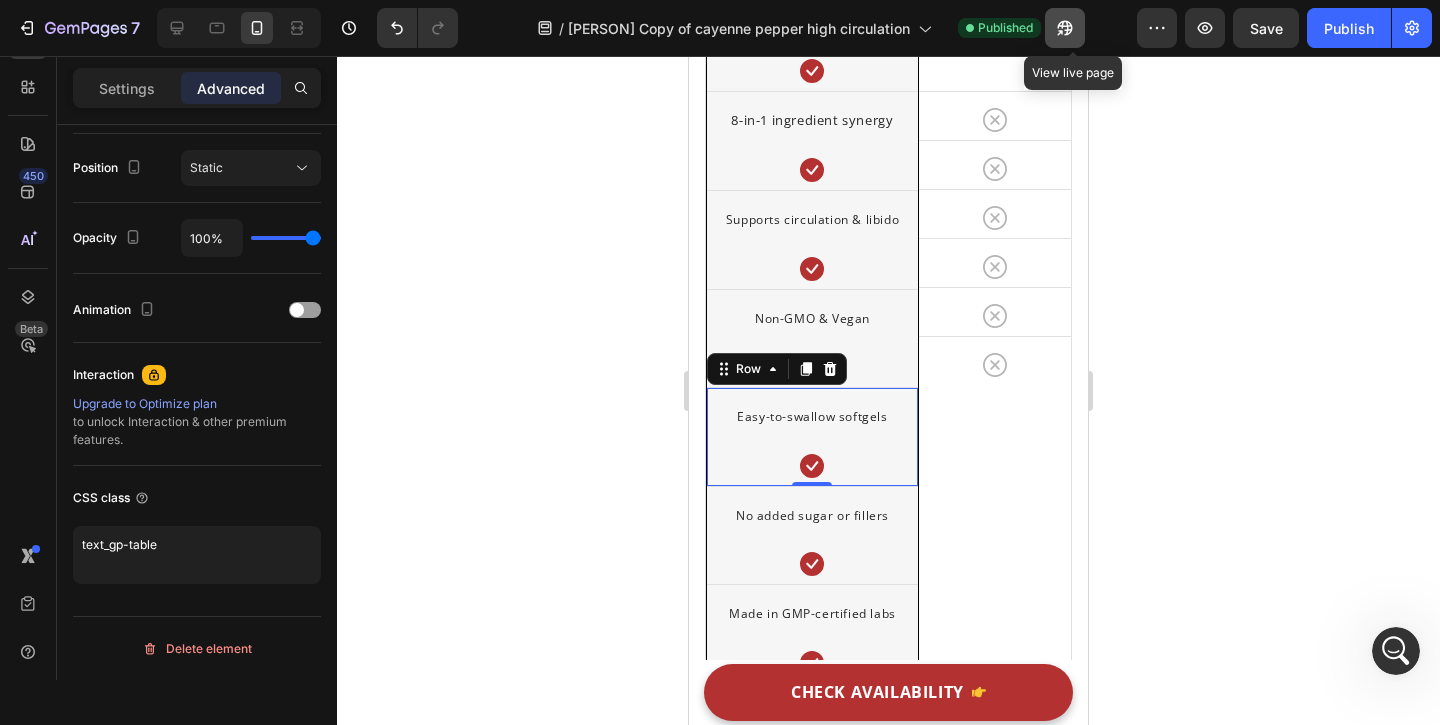 click 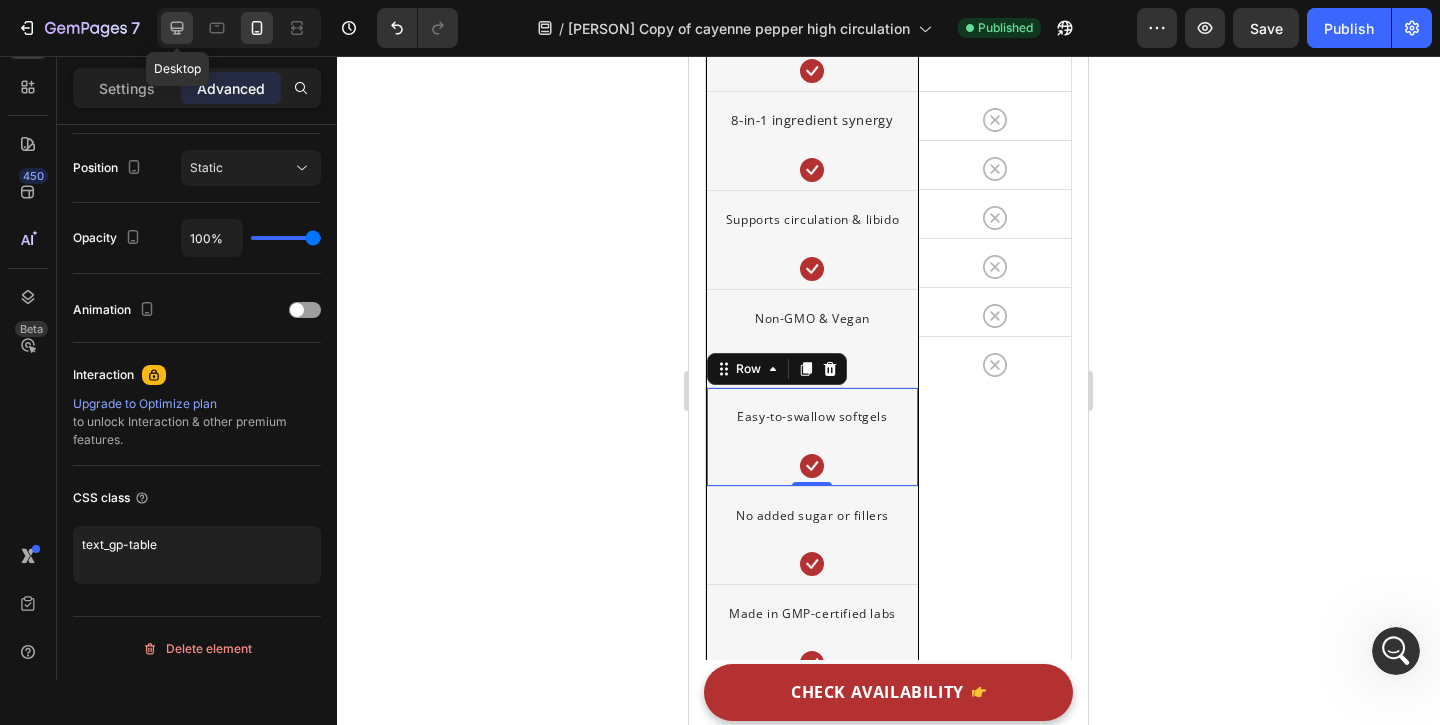 click 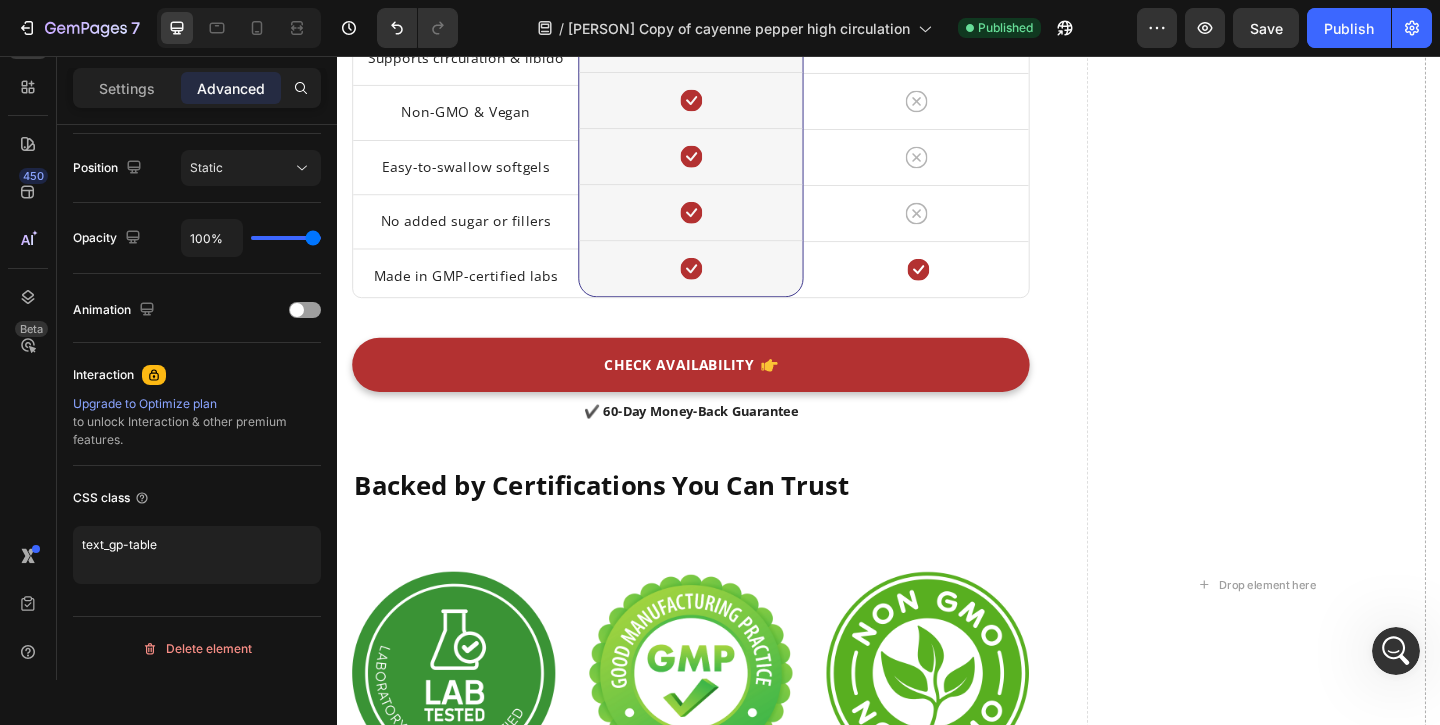 scroll, scrollTop: 6320, scrollLeft: 0, axis: vertical 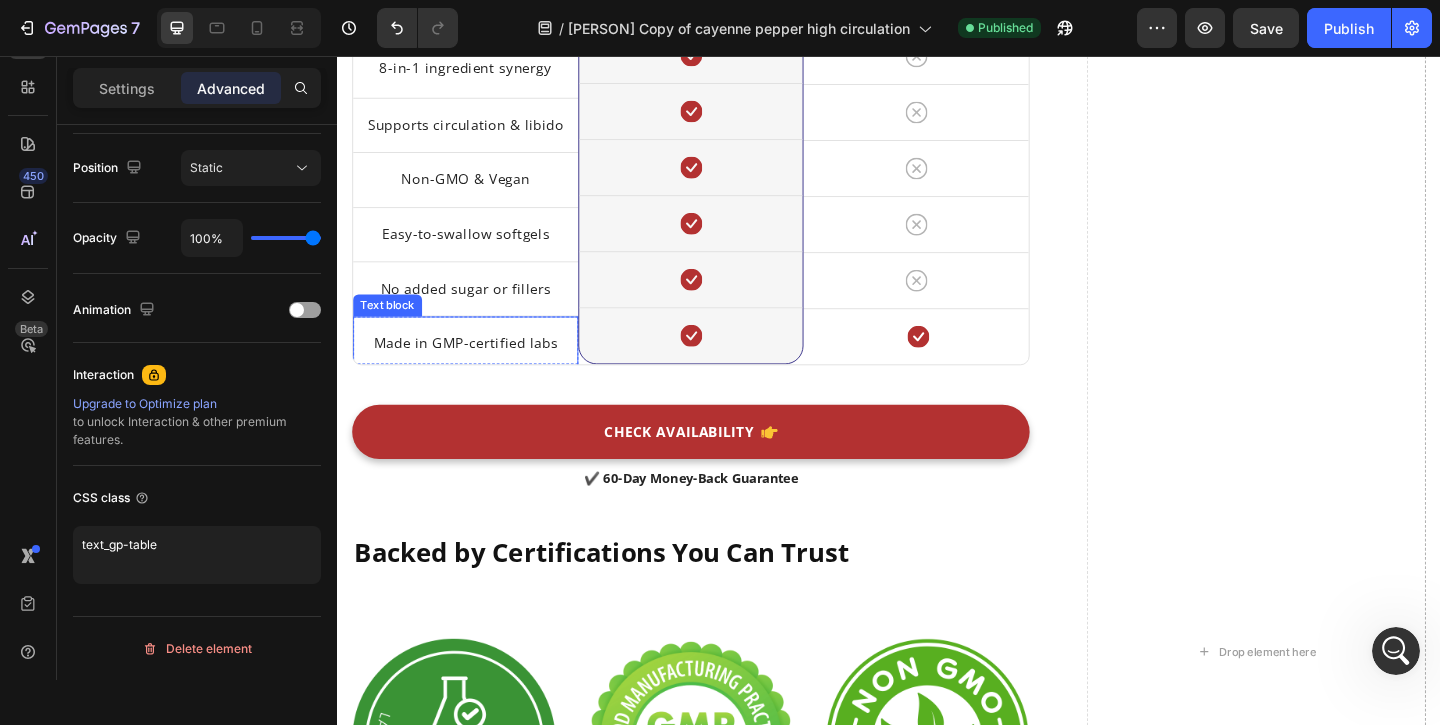 click on "Made in GMP-certified labs" at bounding box center (476, 367) 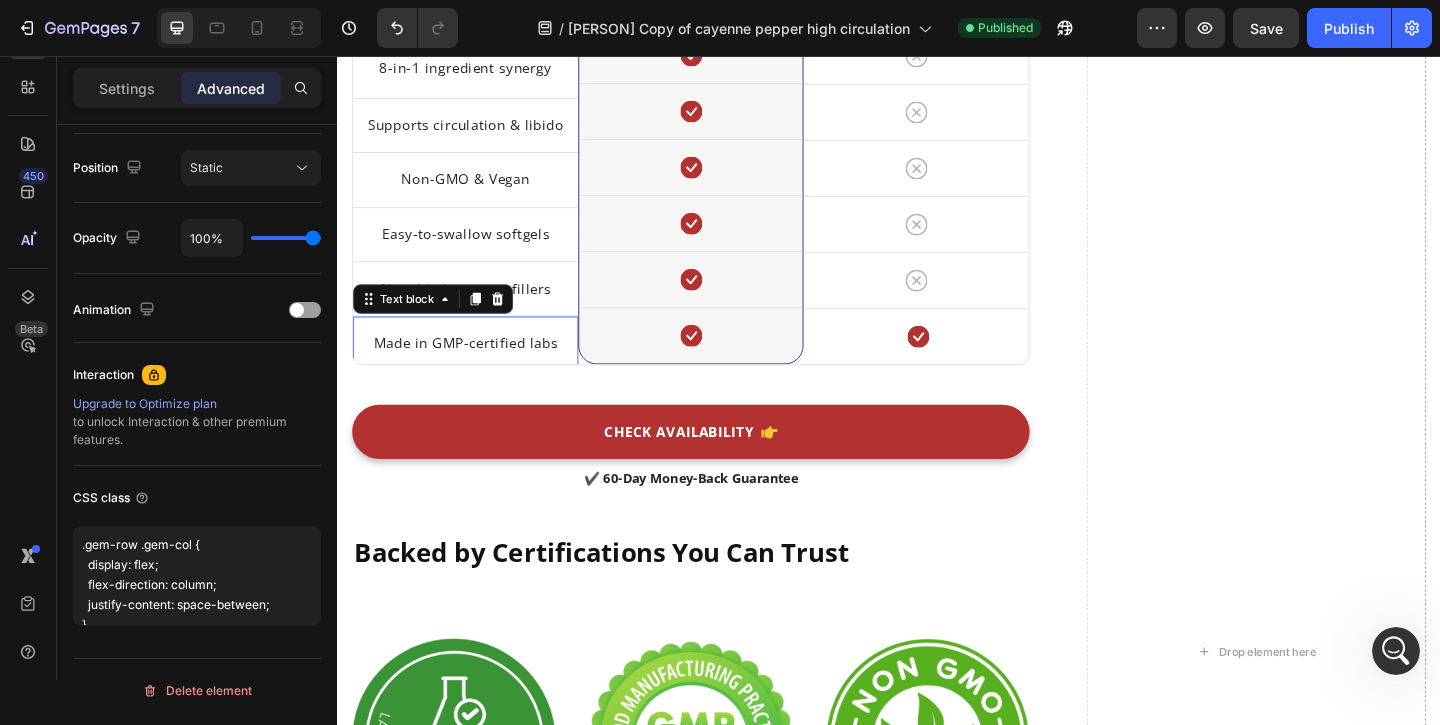 scroll, scrollTop: 0, scrollLeft: 0, axis: both 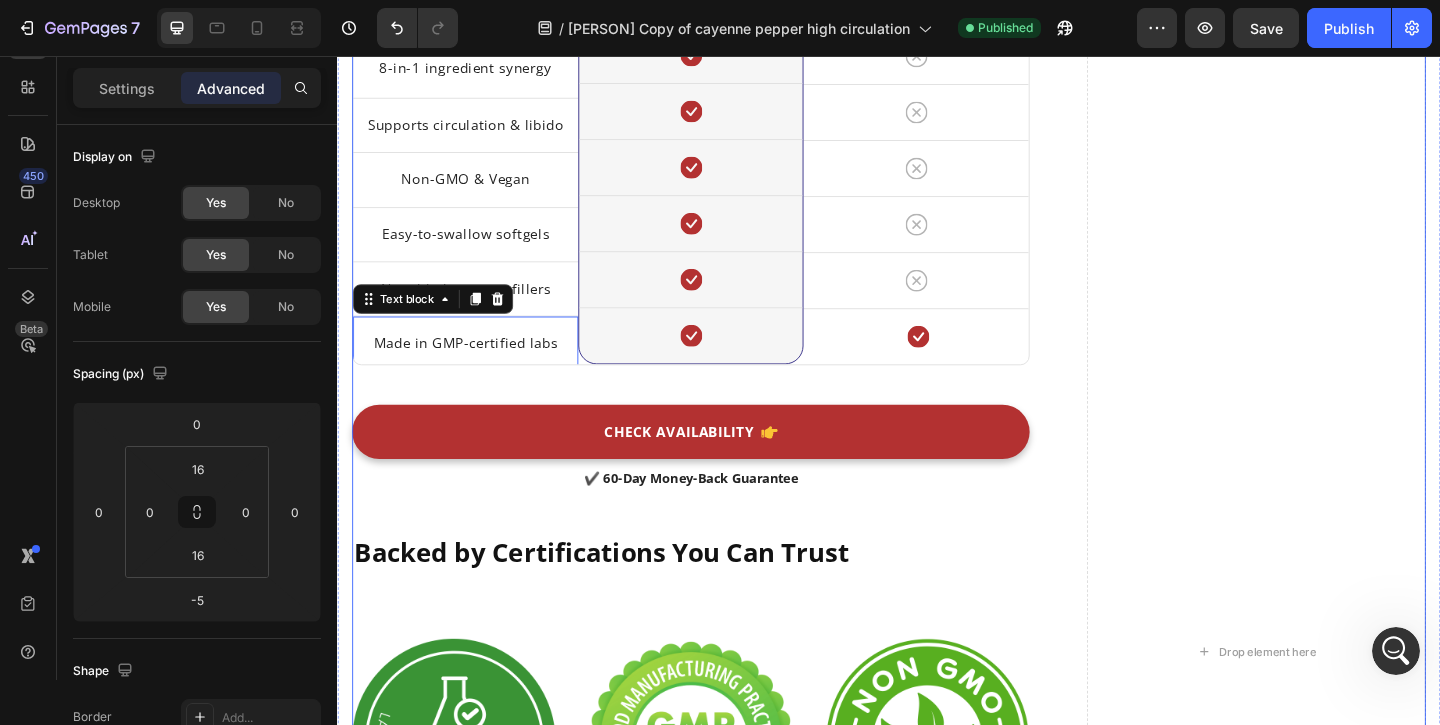 click on "See the Difference: L’Essence vs. Standard Options Heading                Title Line High-potency 3000mg formula Text block Row 8-in-1 ingredient synergy Text block Row Supports circulation & libido Text block Row Non-GMO & Vegan Text block Row Easy-to-swallow softgels Text block Row No added sugar or fillers Text block Row Made in GMP-certified labs Text block   -5 Row Image L'Essence Heading
Icon Row
Icon Row
Icon Row
Icon Row
Icon Row
Icon Row
Icon Row Row Image Other Brands Heading
Icon Row
Icon Row
Icon Row
Icon Row
Icon Row
Icon Row
Icon Row Row Row  	   CHECK AVAILABILITY Button ✔️ 60-Day Money-Back Guarantee Text block Backed by Certifications You Can Trust Heading Image Image Image Row Why They Keep Coming Back Heading                Icon                Icon" at bounding box center (721, 703) 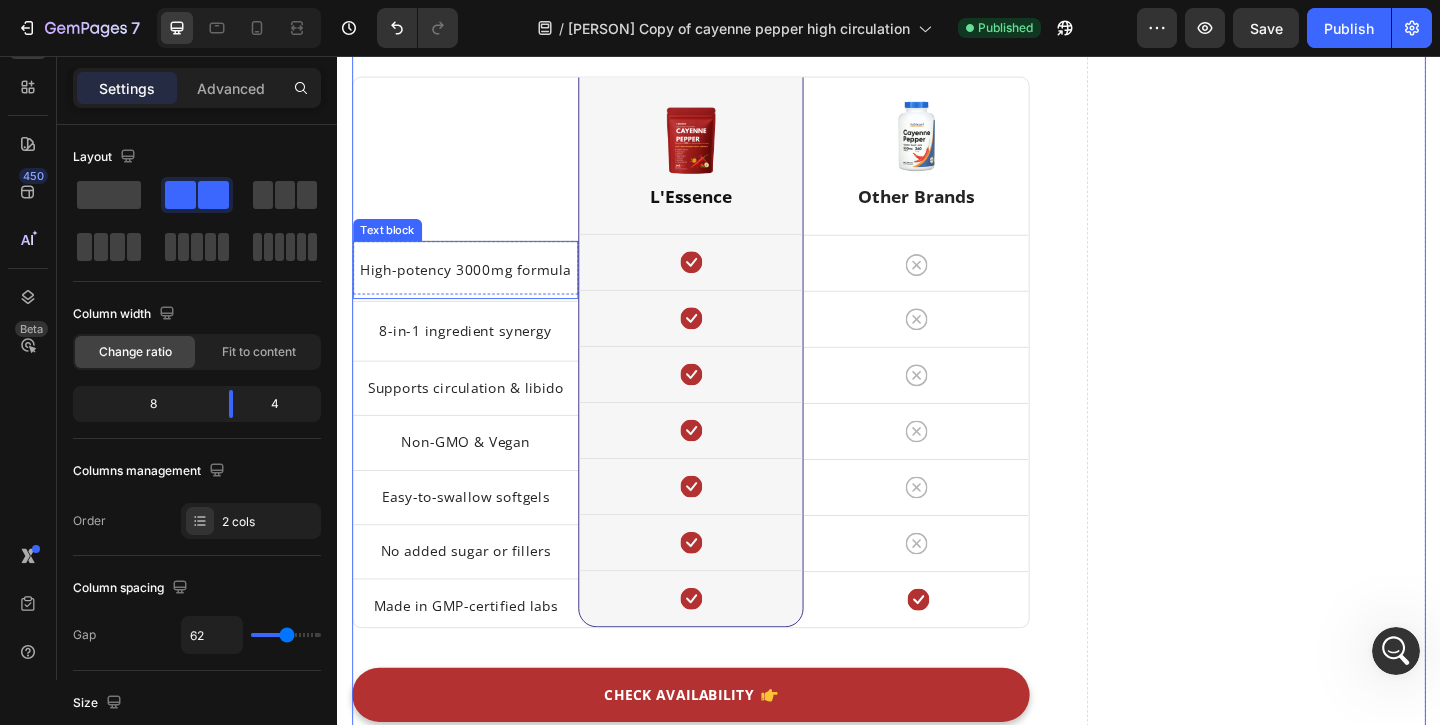 scroll, scrollTop: 6145, scrollLeft: 0, axis: vertical 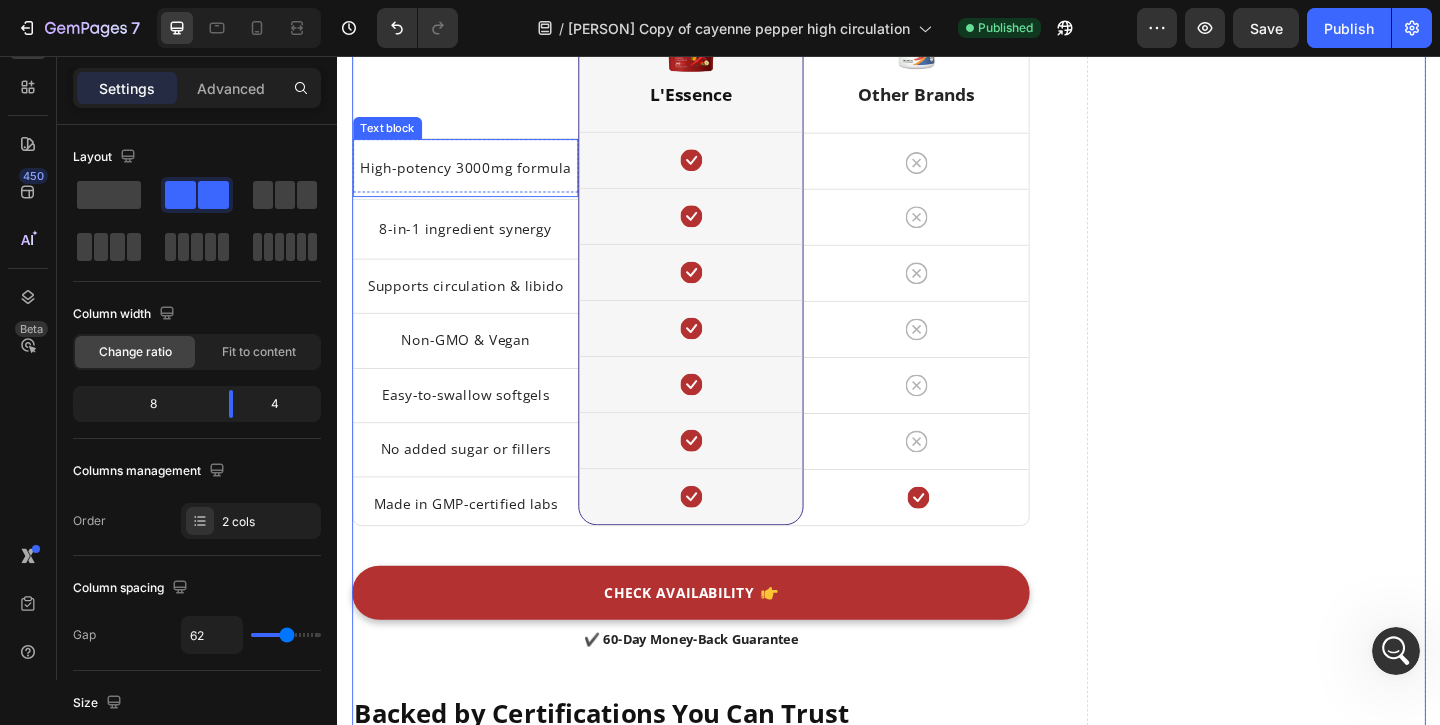 click on "High-potency 3000mg formula" at bounding box center [476, 177] 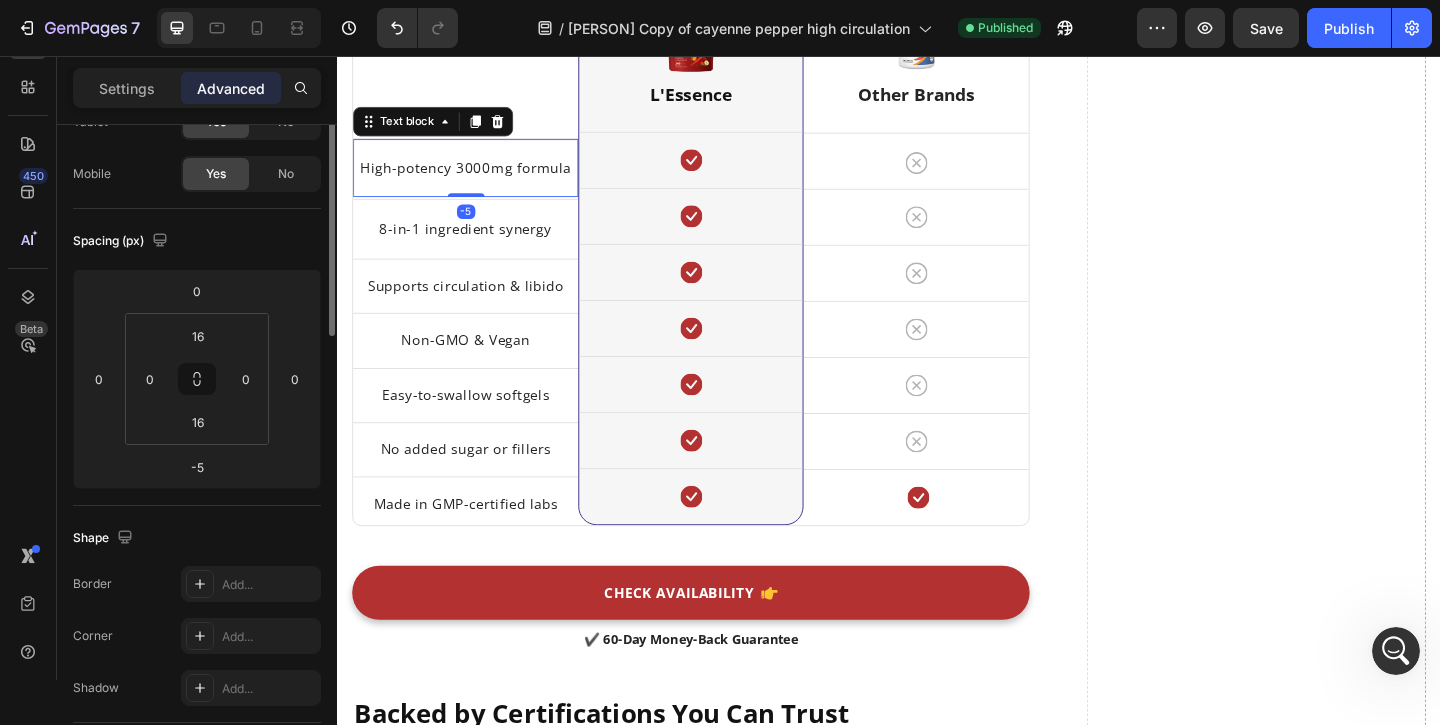 scroll, scrollTop: 163, scrollLeft: 0, axis: vertical 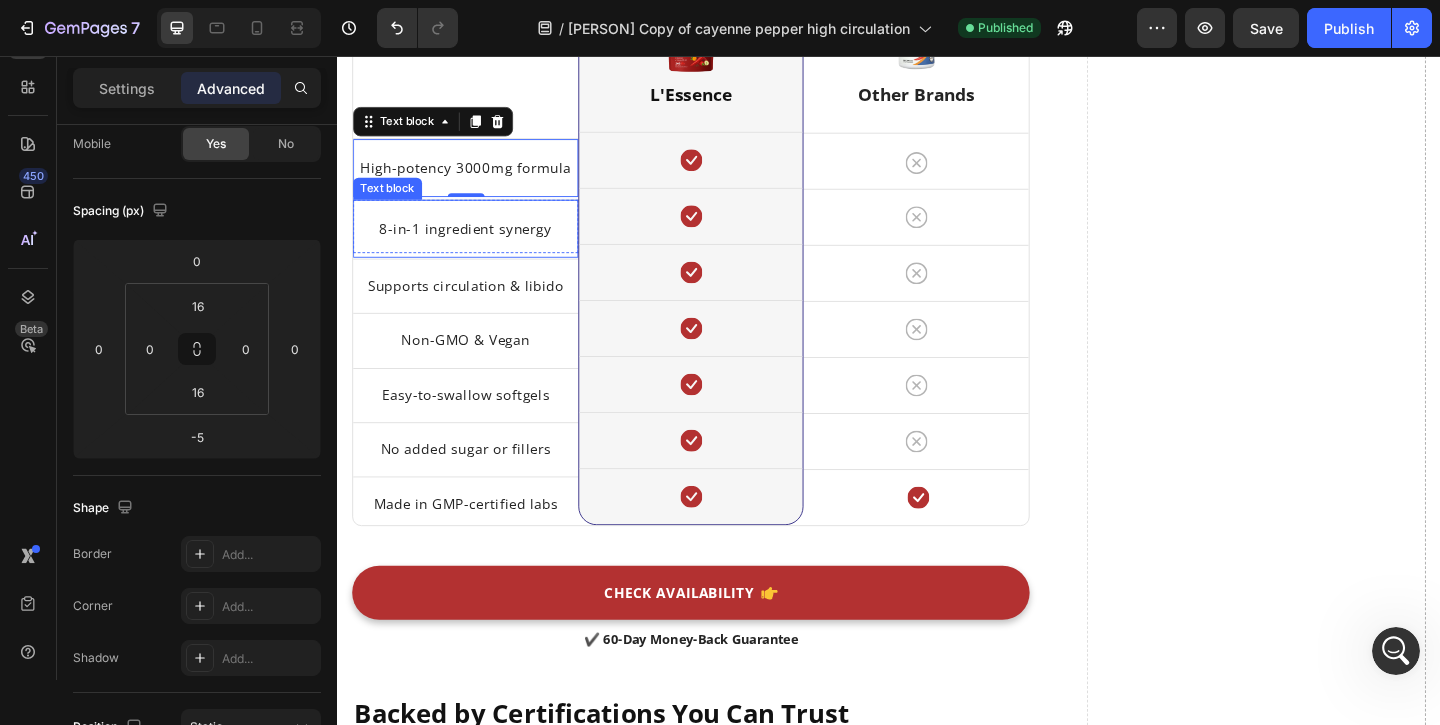 click on "8-in-1 ingredient synergy Text block" at bounding box center [476, 243] 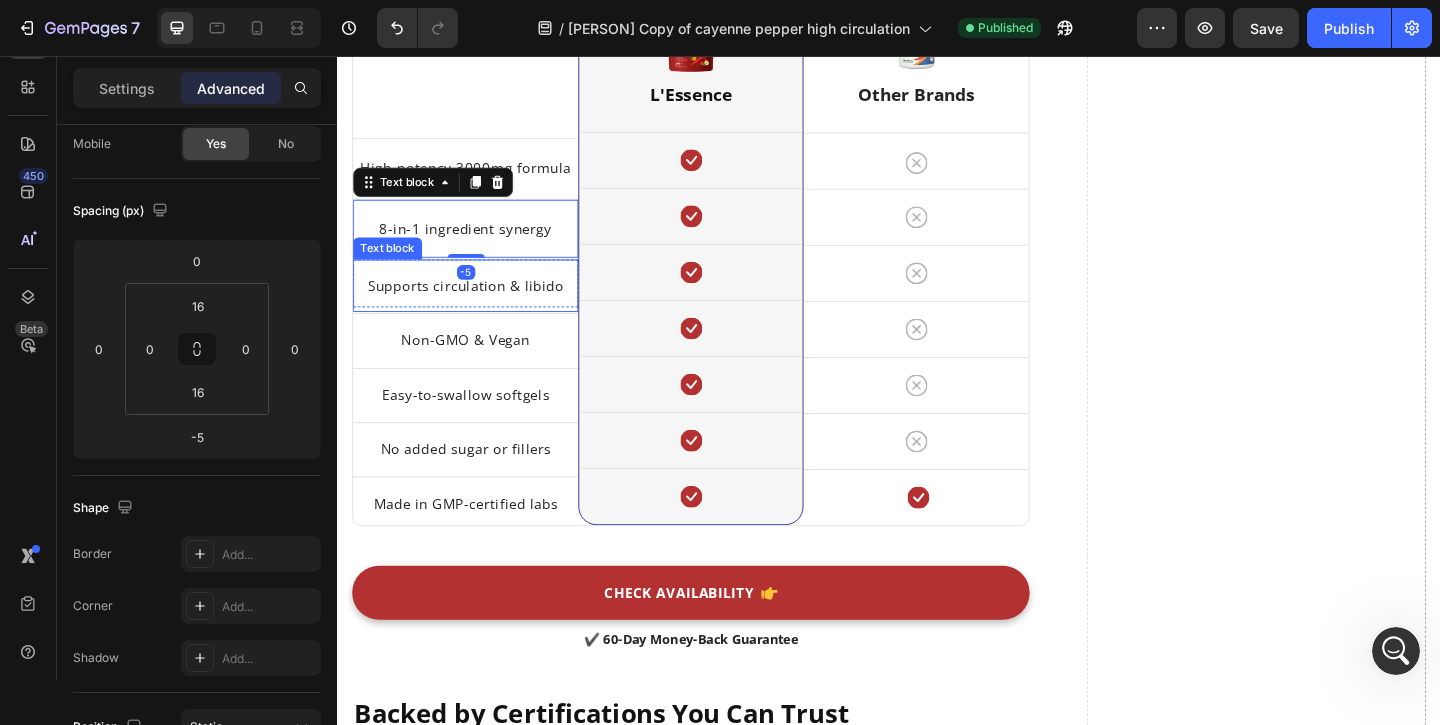 click on "Supports circulation & libido Text block" at bounding box center [476, 305] 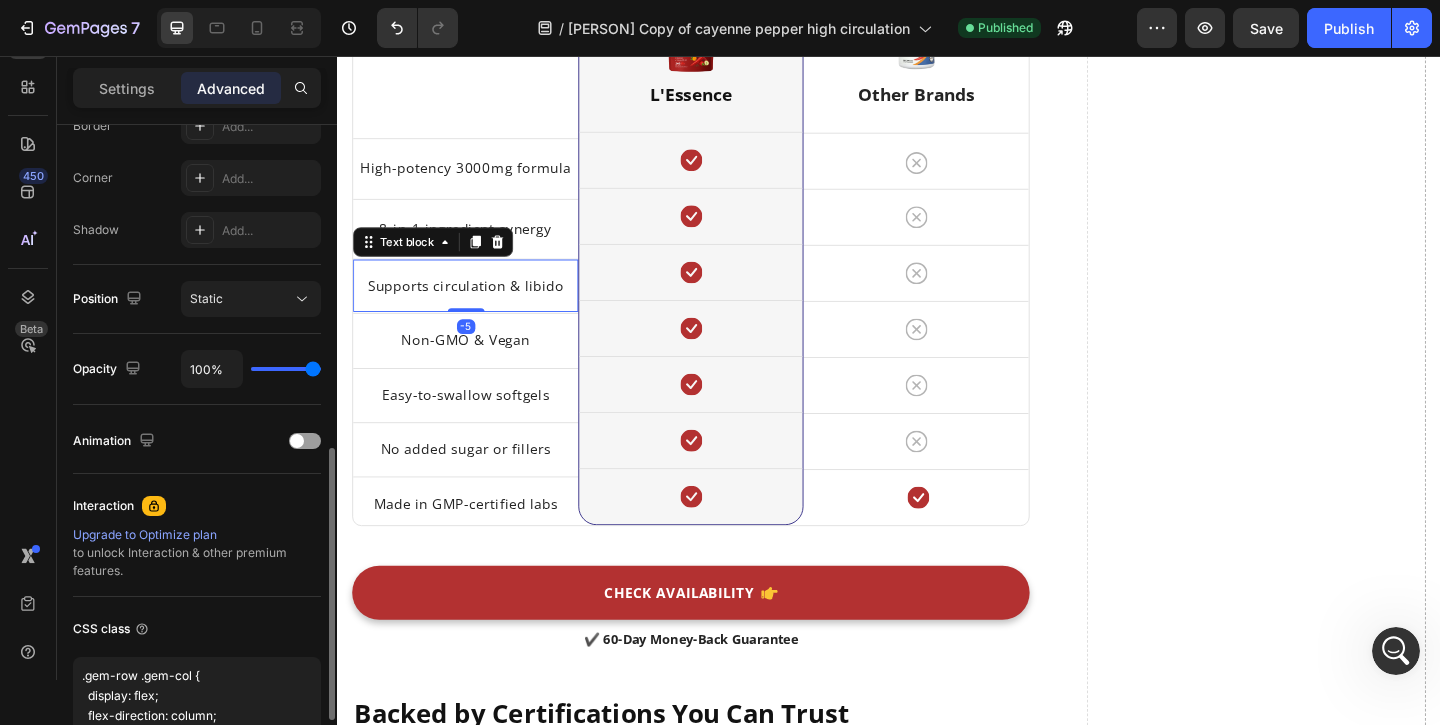 scroll, scrollTop: 762, scrollLeft: 0, axis: vertical 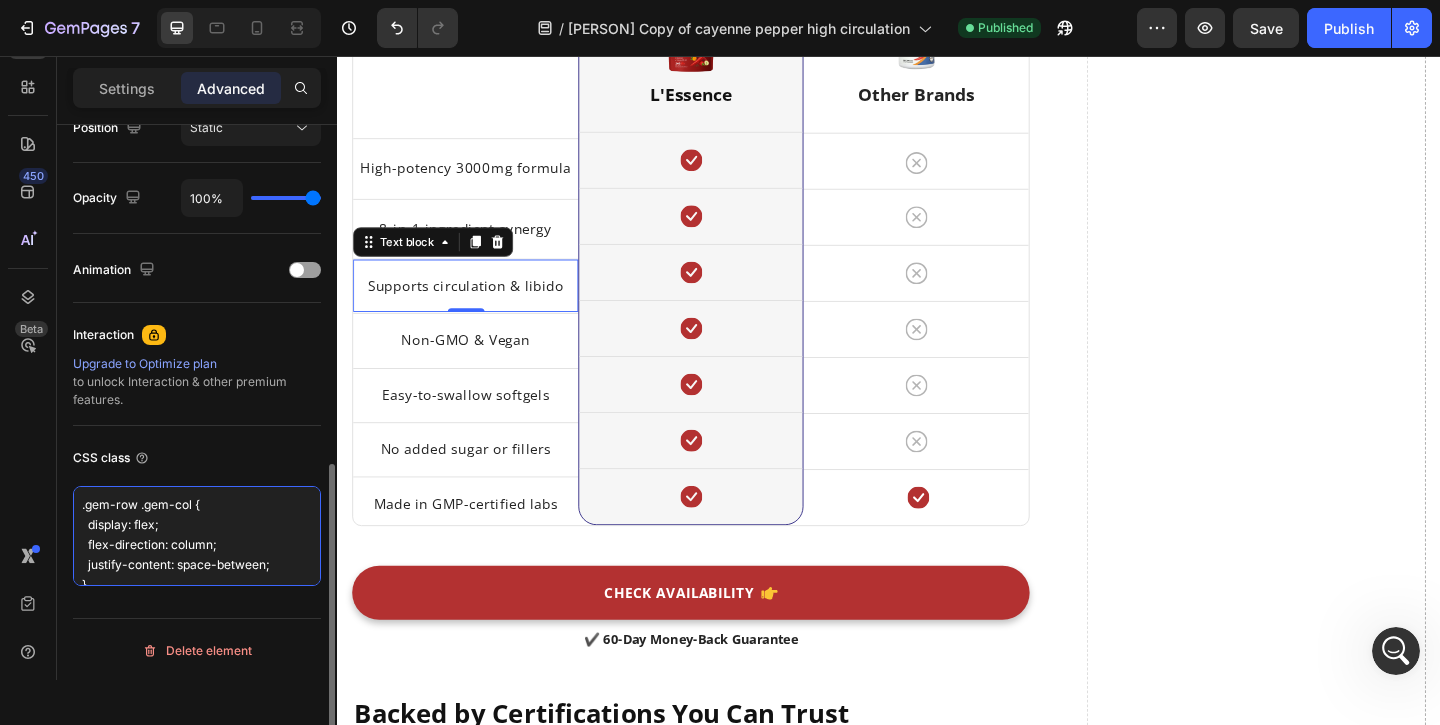 click on ".gem-row .gem-col {
display: flex;
flex-direction: column;
justify-content: space-between;
}" at bounding box center [197, 536] 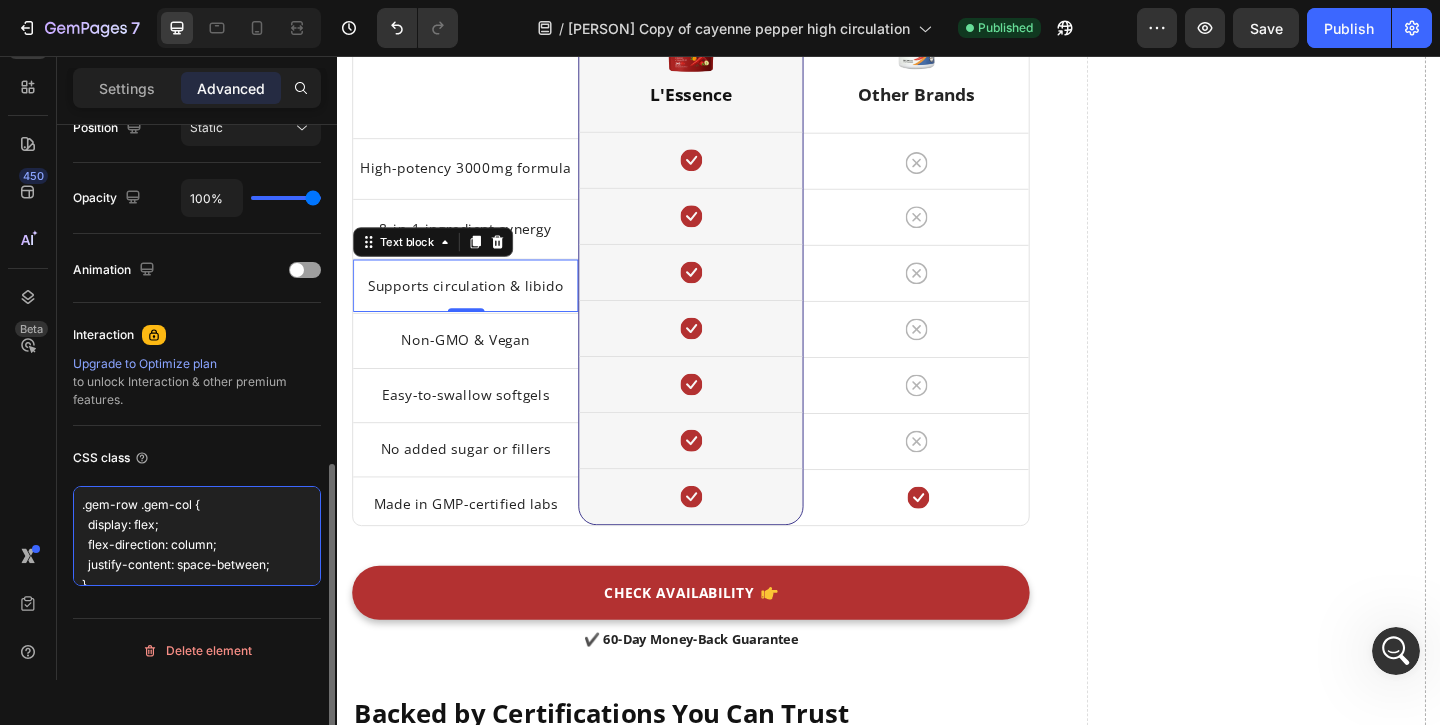 scroll, scrollTop: 18, scrollLeft: 0, axis: vertical 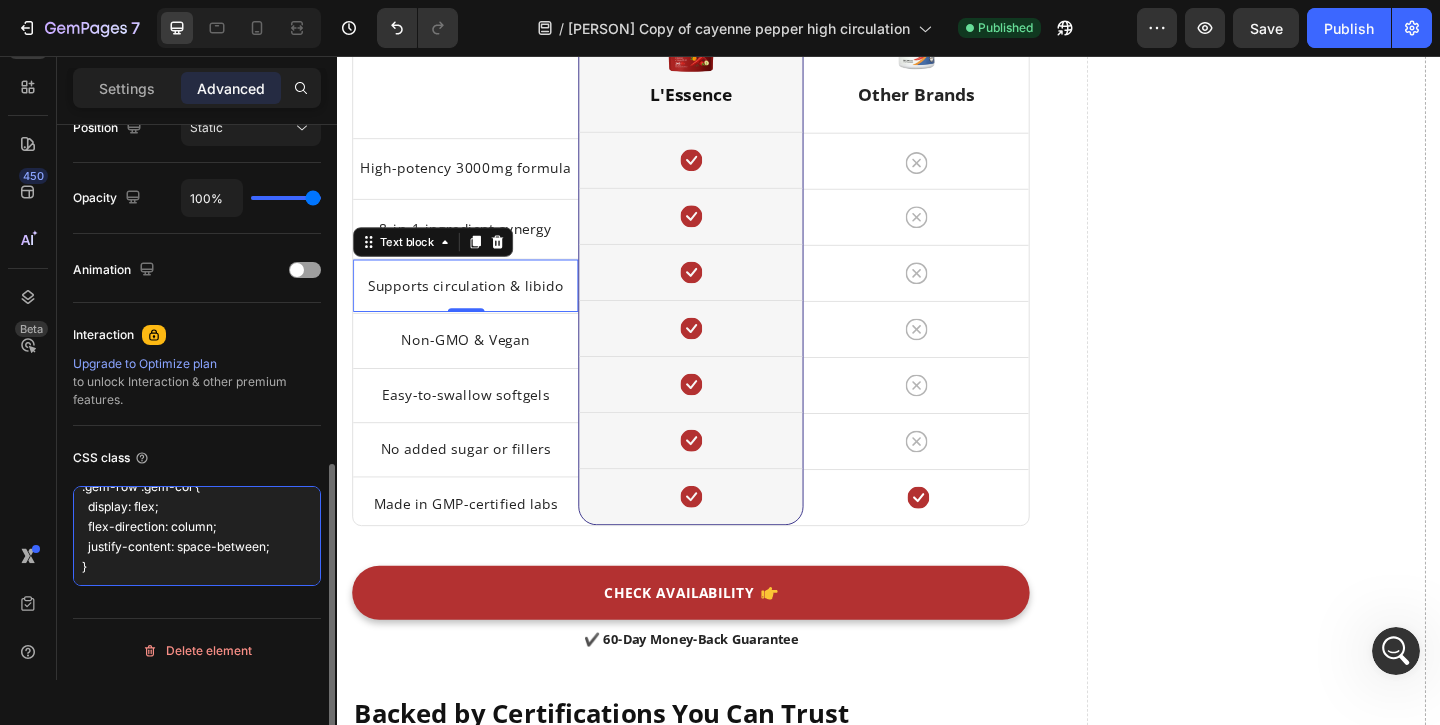 drag, startPoint x: 81, startPoint y: 501, endPoint x: 224, endPoint y: 607, distance: 178.0028 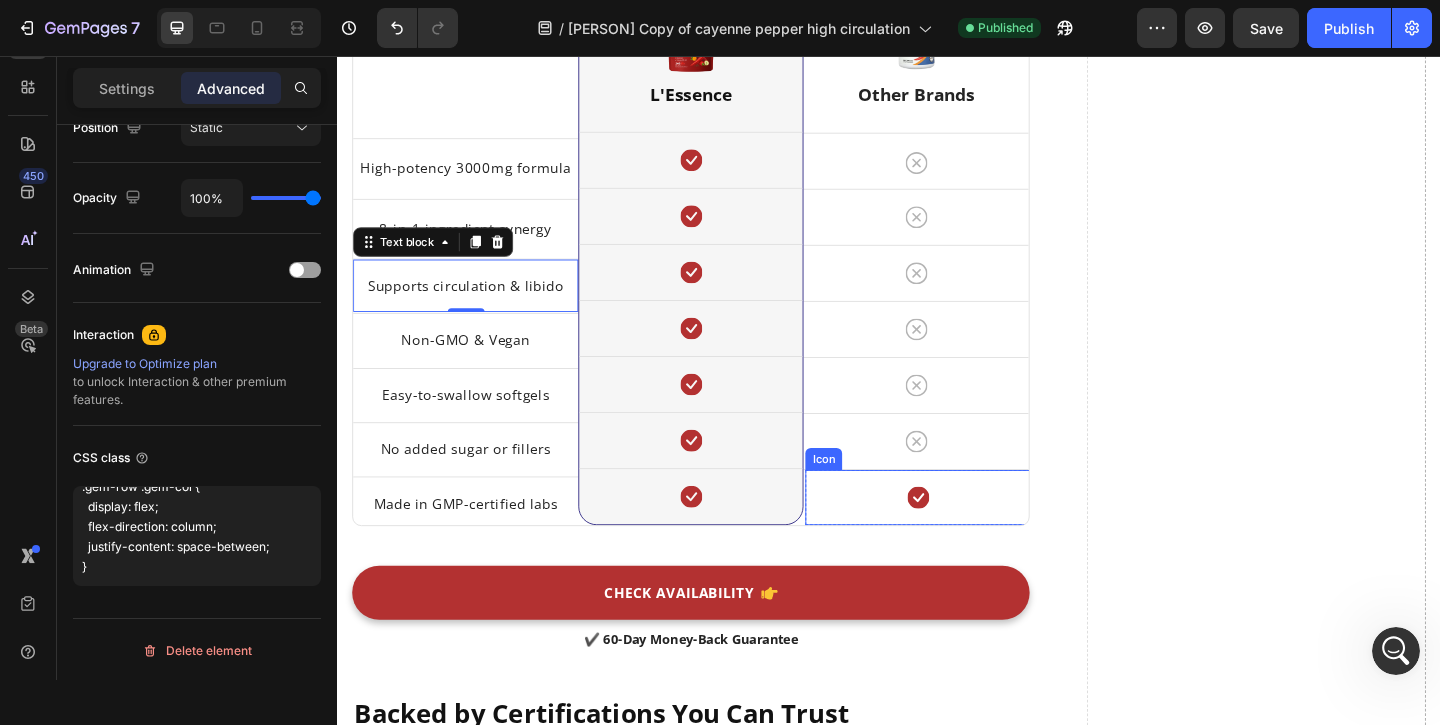 click on "Icon" at bounding box center (968, 536) 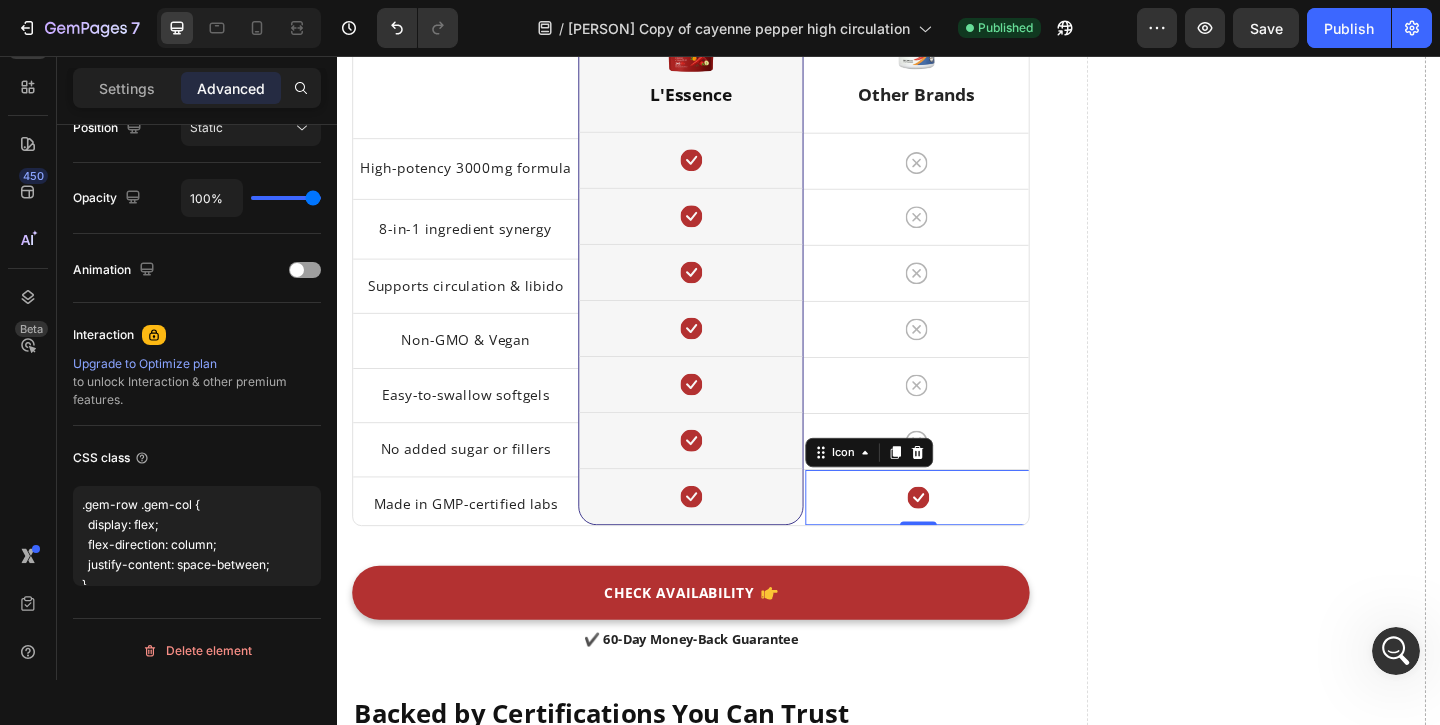 scroll, scrollTop: 0, scrollLeft: 0, axis: both 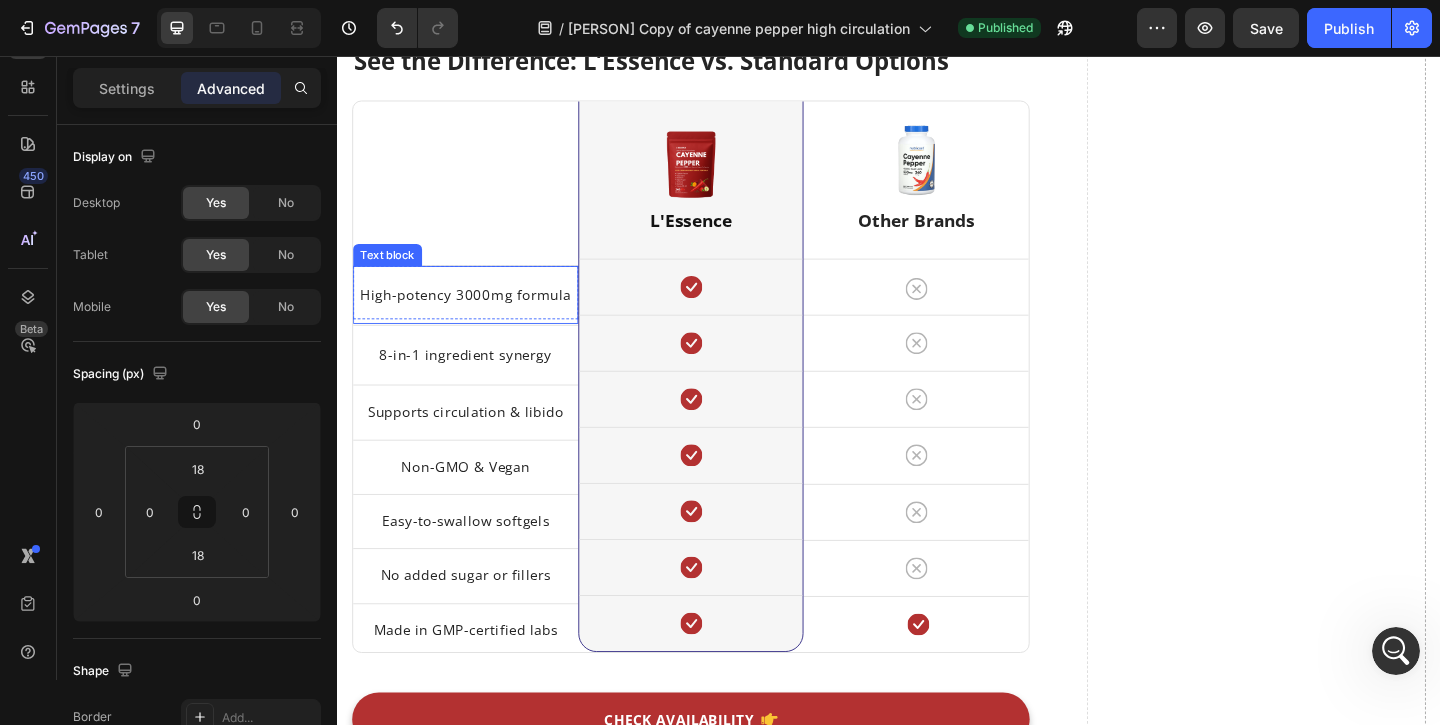 click on "High-potency 3000mg formula Text block" at bounding box center (476, 315) 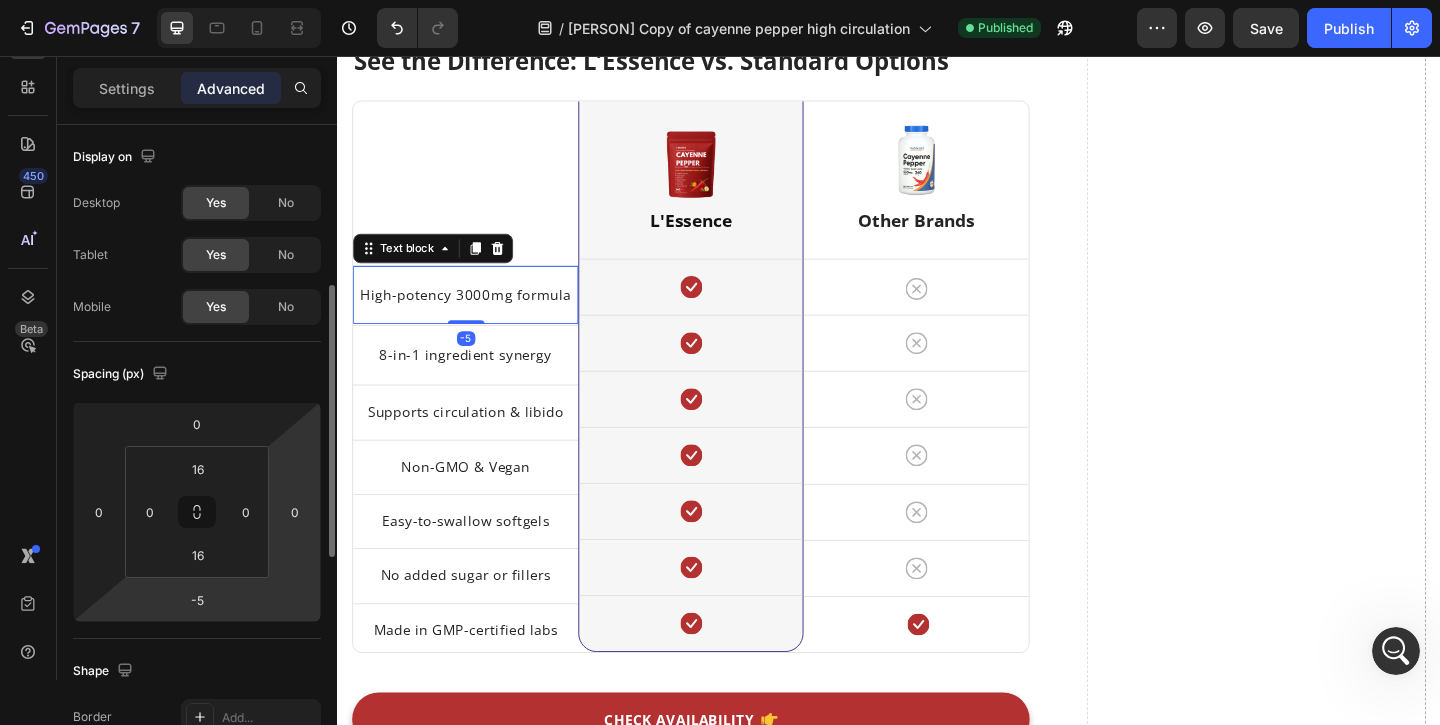 scroll, scrollTop: 111, scrollLeft: 0, axis: vertical 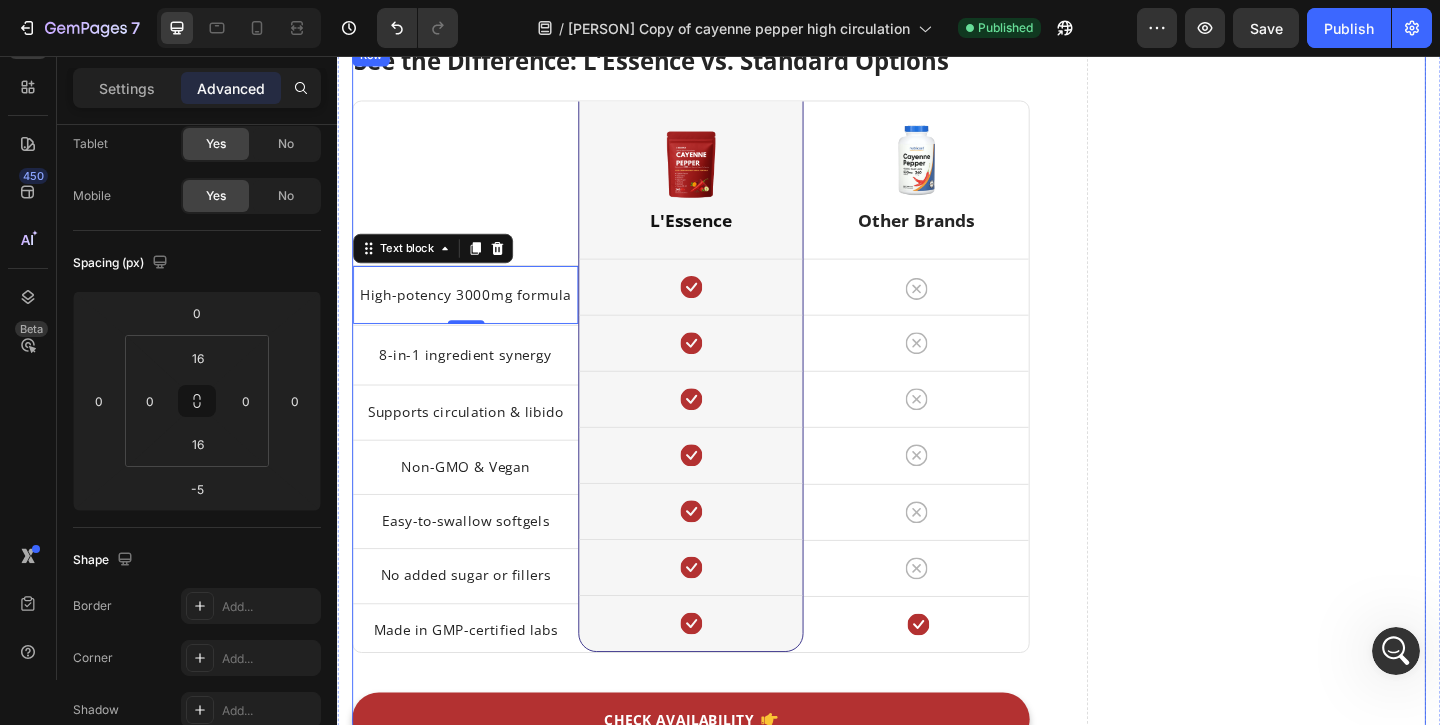 click on "See the Difference: L’Essence vs. Standard Options Heading                Title Line High-potency 3000mg formula Text block   -5 Row 8-in-1 ingredient synergy Text block Row Supports circulation & libido Text block Row Non-GMO & Vegan Text block Row Easy-to-swallow softgels Text block Row No added sugar or fillers Text block Row Made in GMP-certified labs Text block Row Image L'Essence Heading
Icon Row
Icon Row
Icon Row
Icon Row
Icon Row
Icon Row
Icon Row Row Image Other Brands Heading
Icon Row
Icon Row
Icon Row
Icon Row
Icon Row
Icon Row
Icon Row Row Row  	   CHECK AVAILABILITY Button ✔️ 60-Day Money-Back Guarantee Text block Backed by Certifications You Can Trust Heading Image Image Image Row Why They Keep Coming Back Heading                Icon                Icon" at bounding box center (937, 1016) 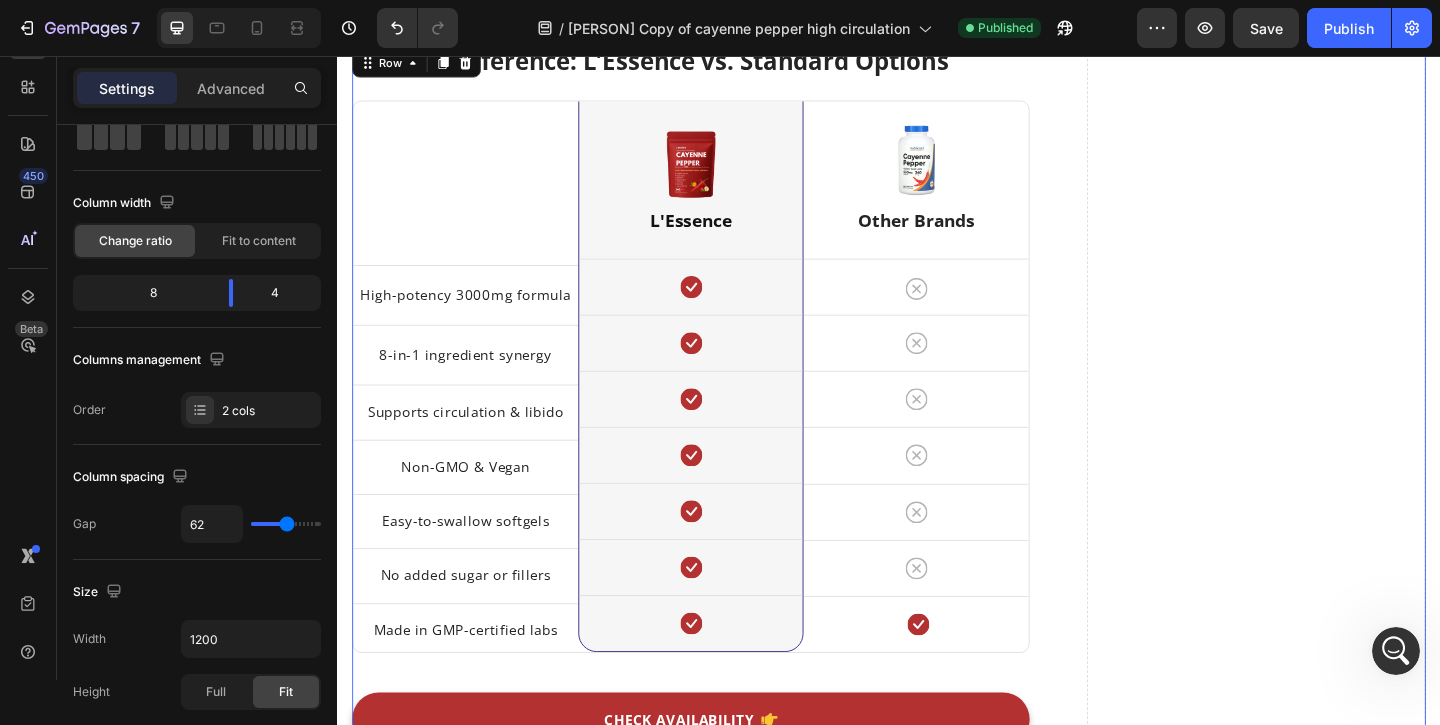 scroll, scrollTop: 0, scrollLeft: 0, axis: both 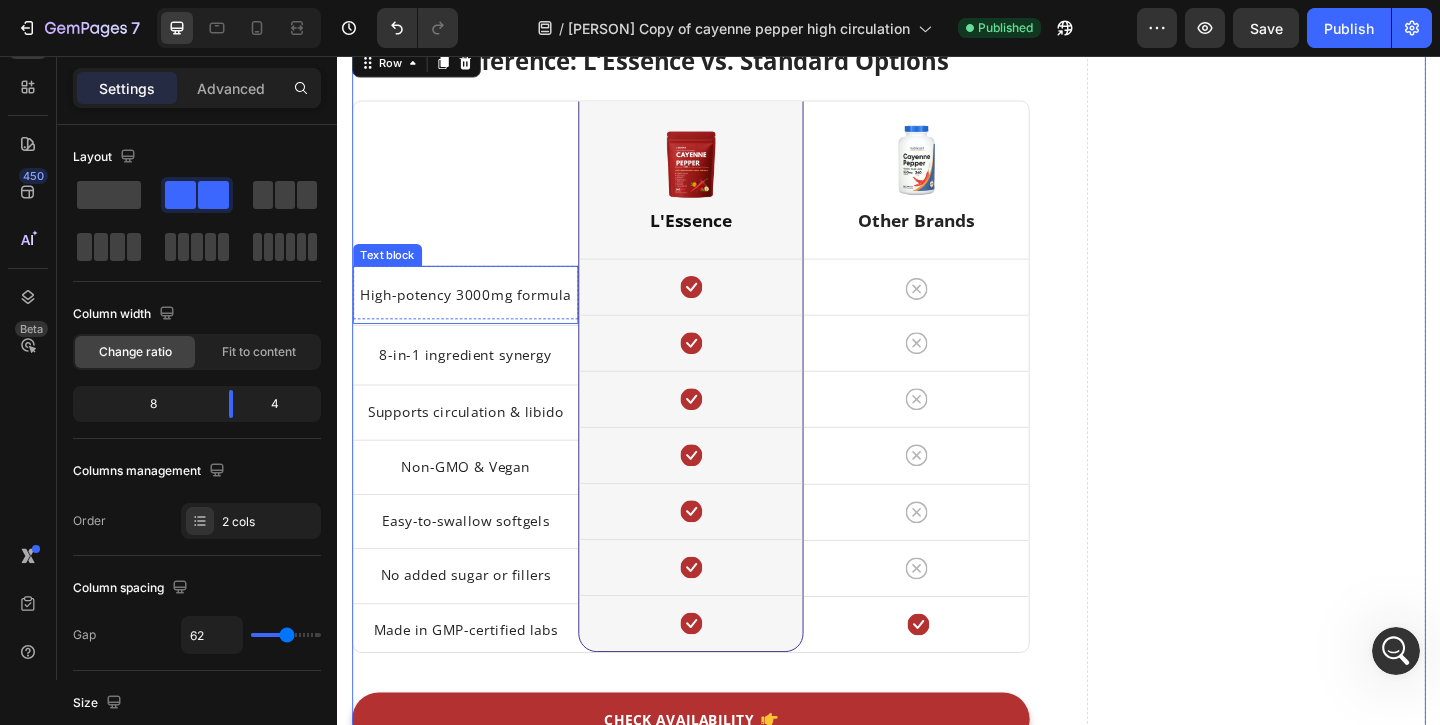 click on "High-potency 3000mg formula" at bounding box center [476, 315] 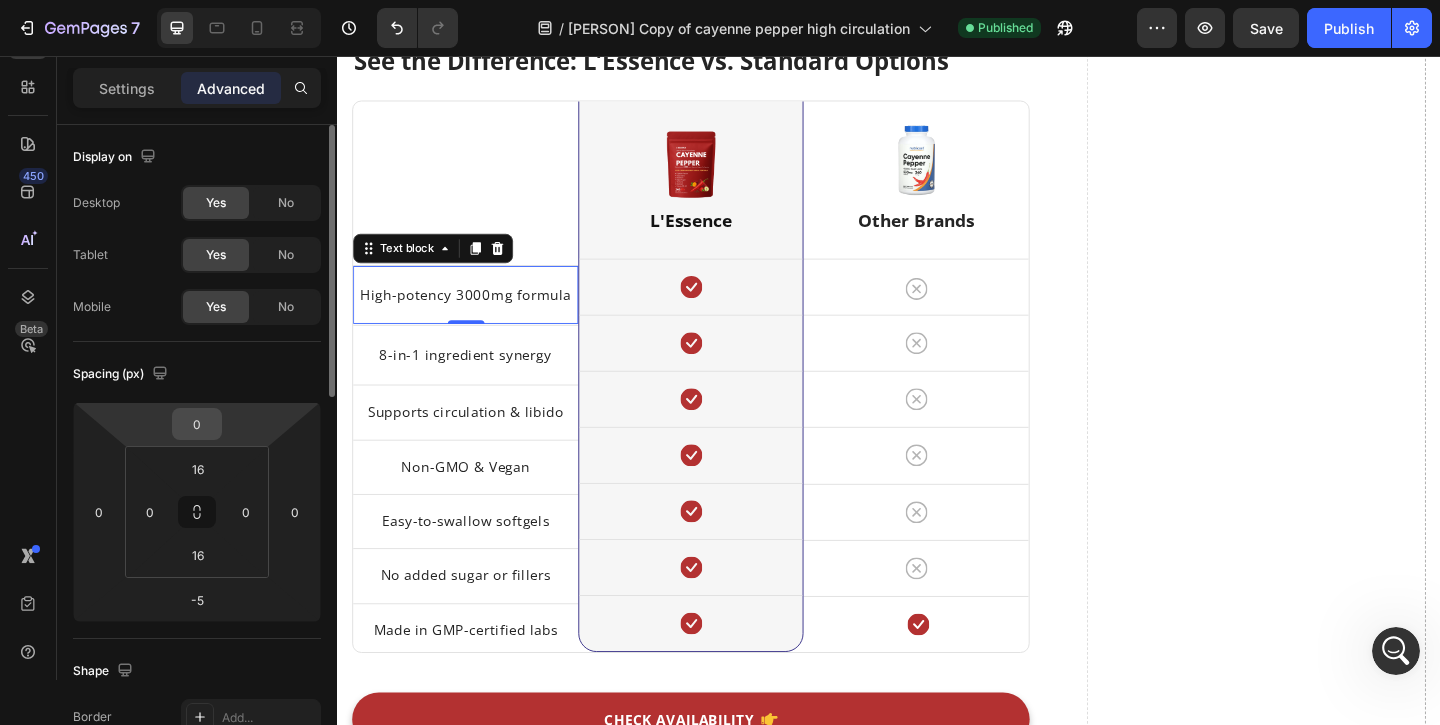 click on "0" at bounding box center (197, 424) 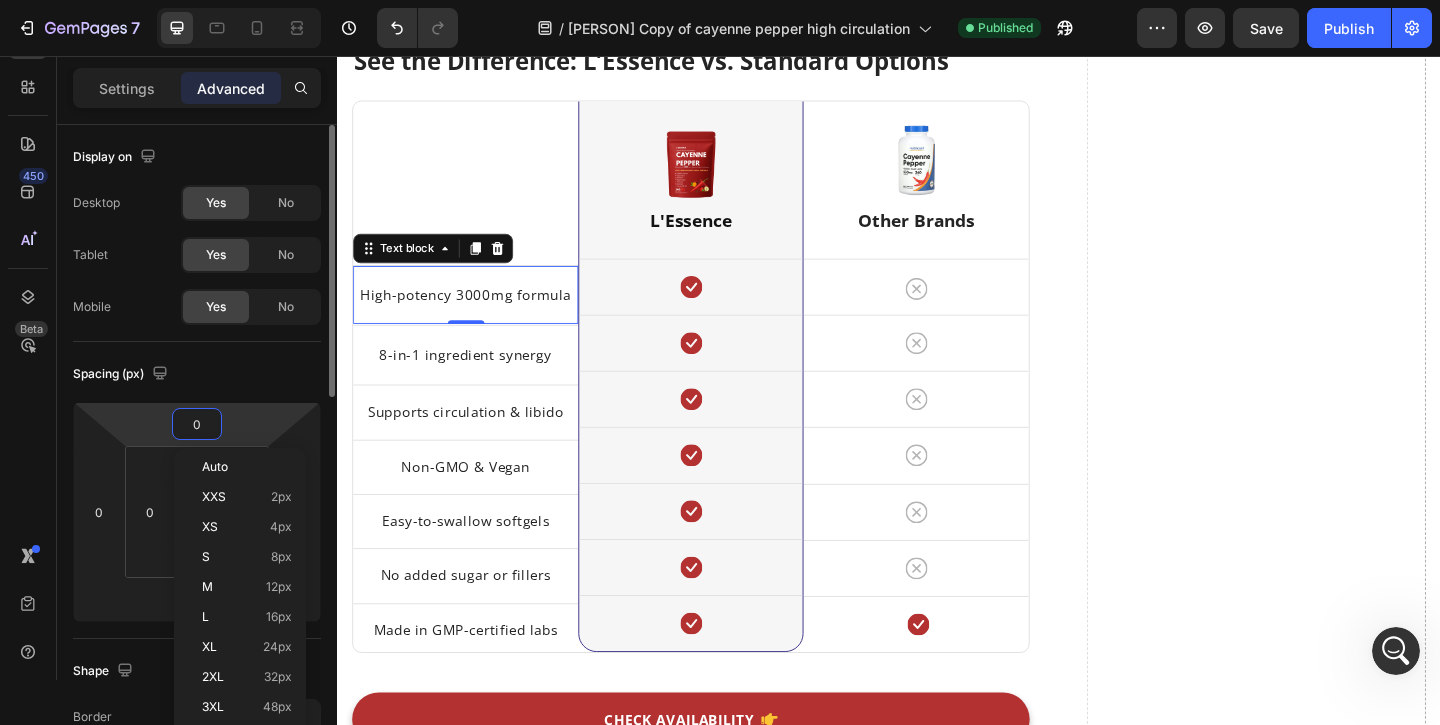 click on "0" at bounding box center (197, 424) 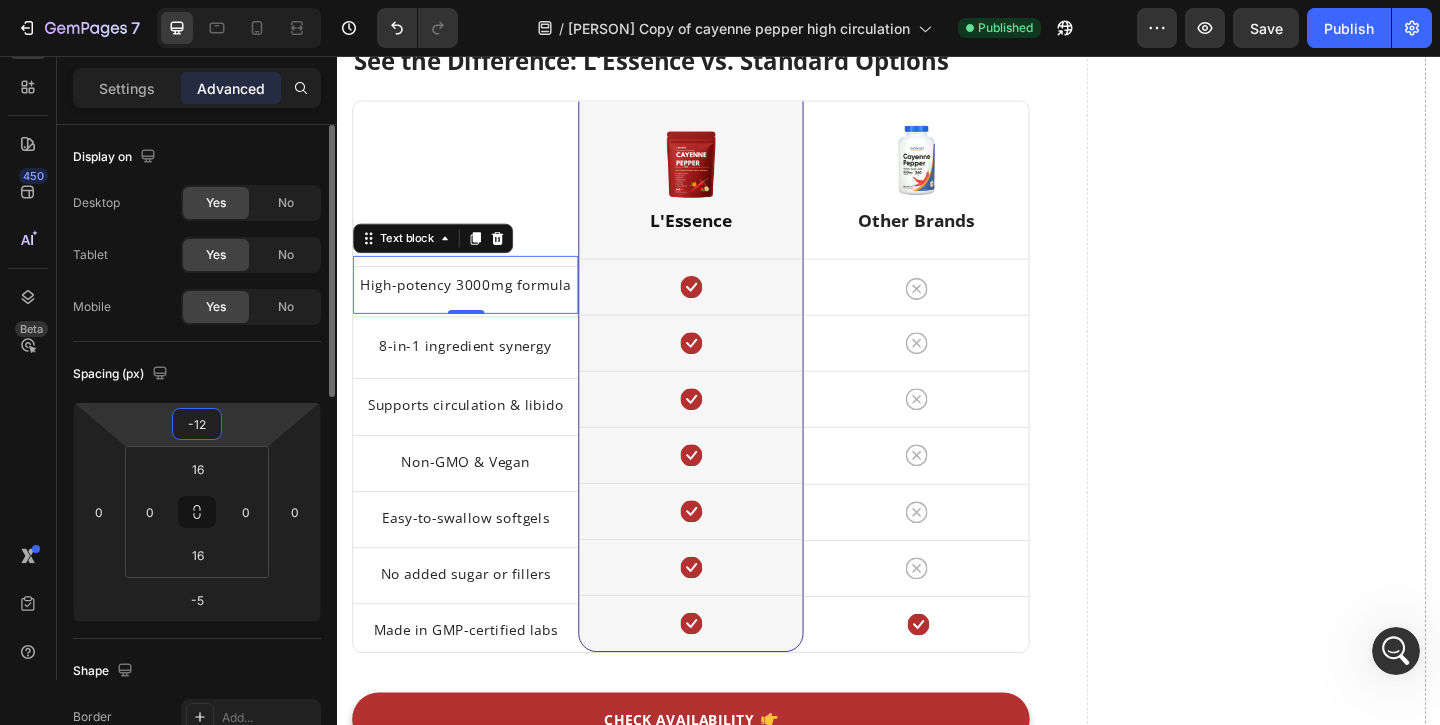 type on "-1" 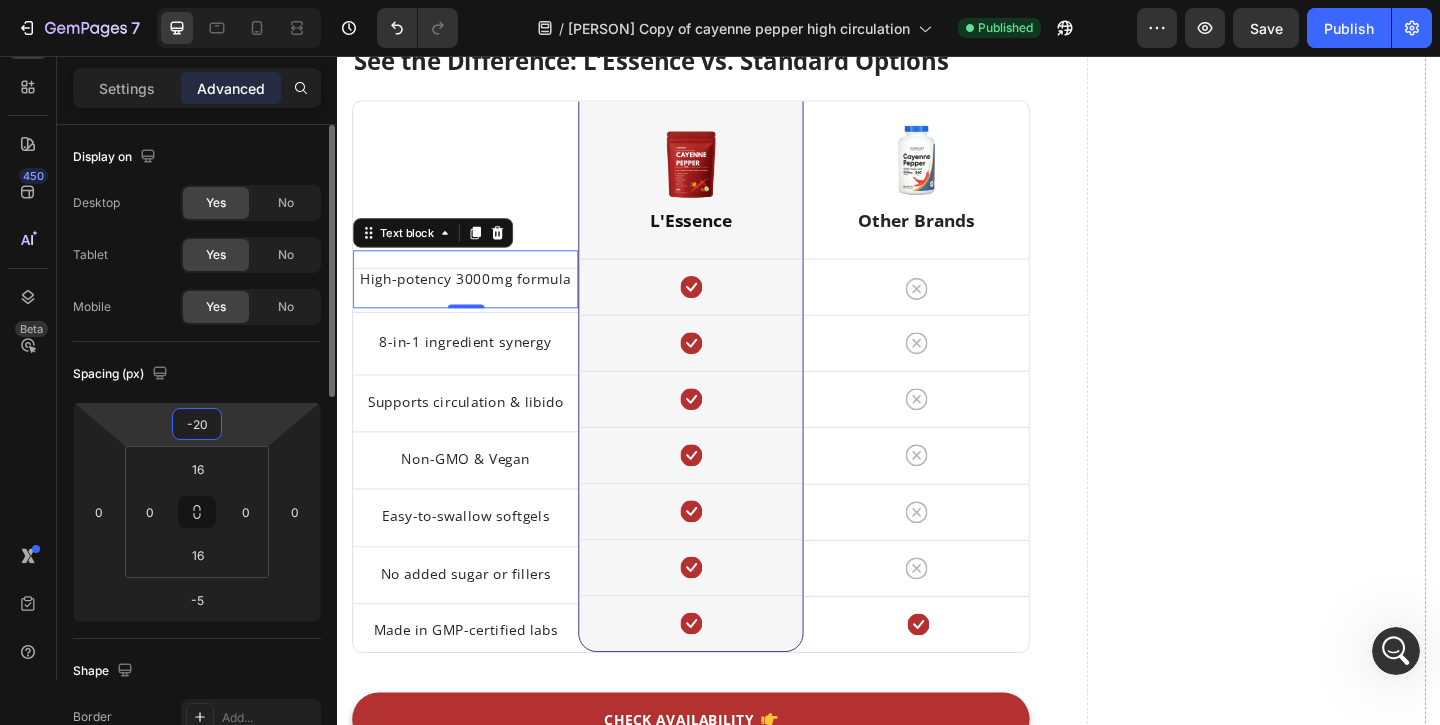 type on "-2" 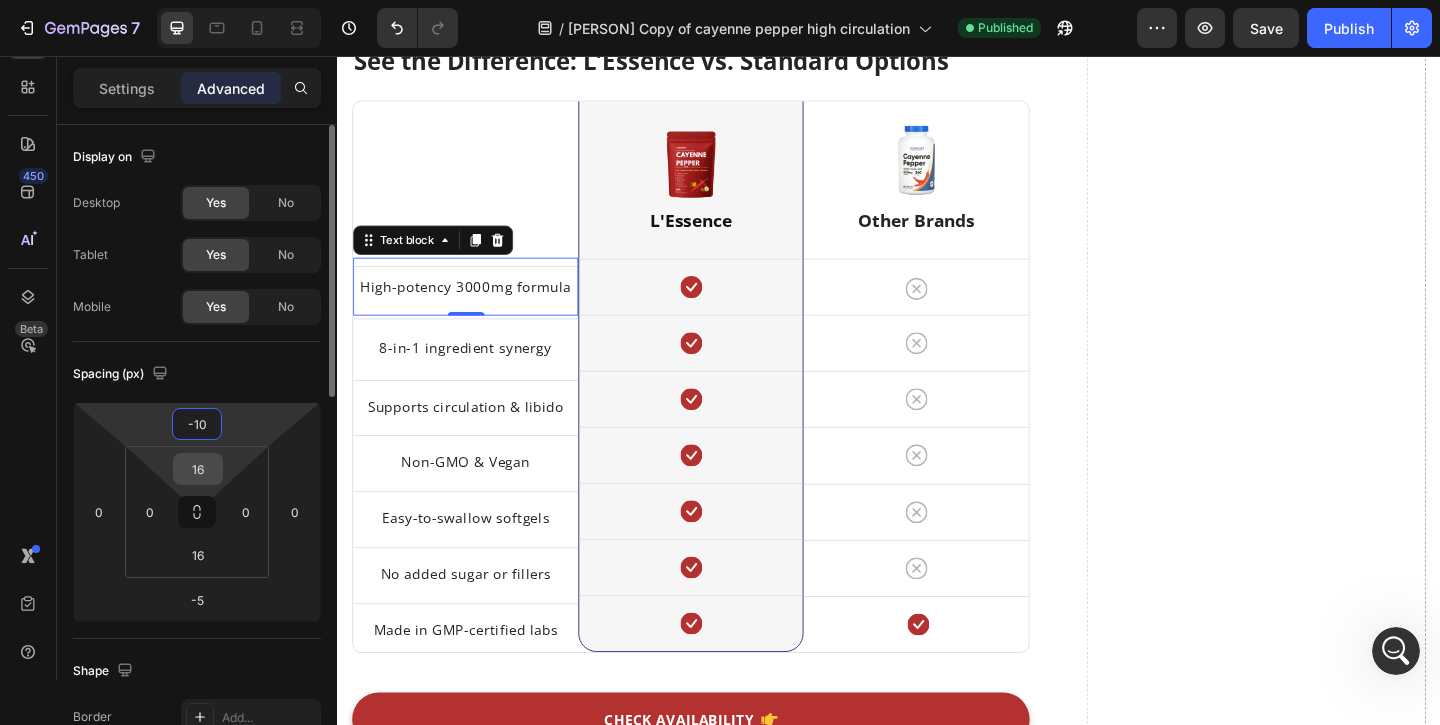 type on "-10" 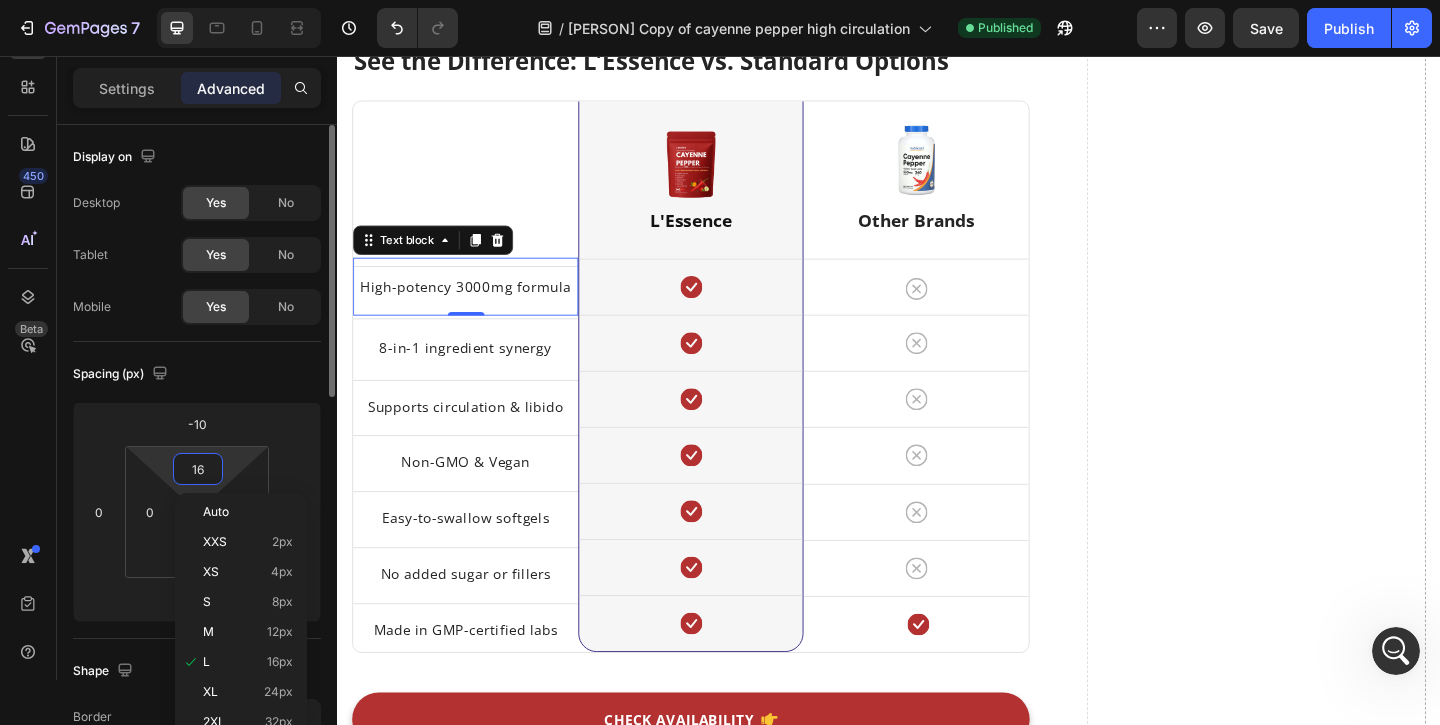 click on "16" at bounding box center [198, 469] 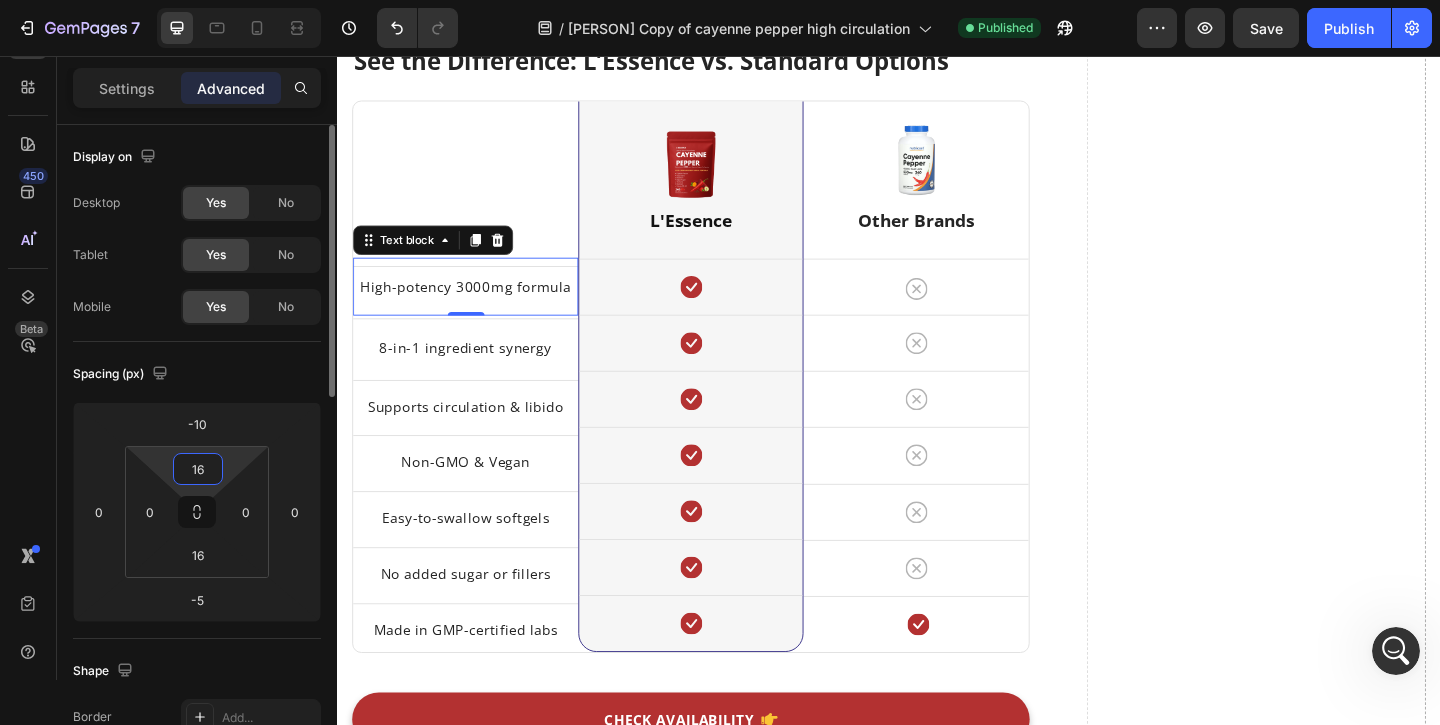 click on "16" at bounding box center [198, 469] 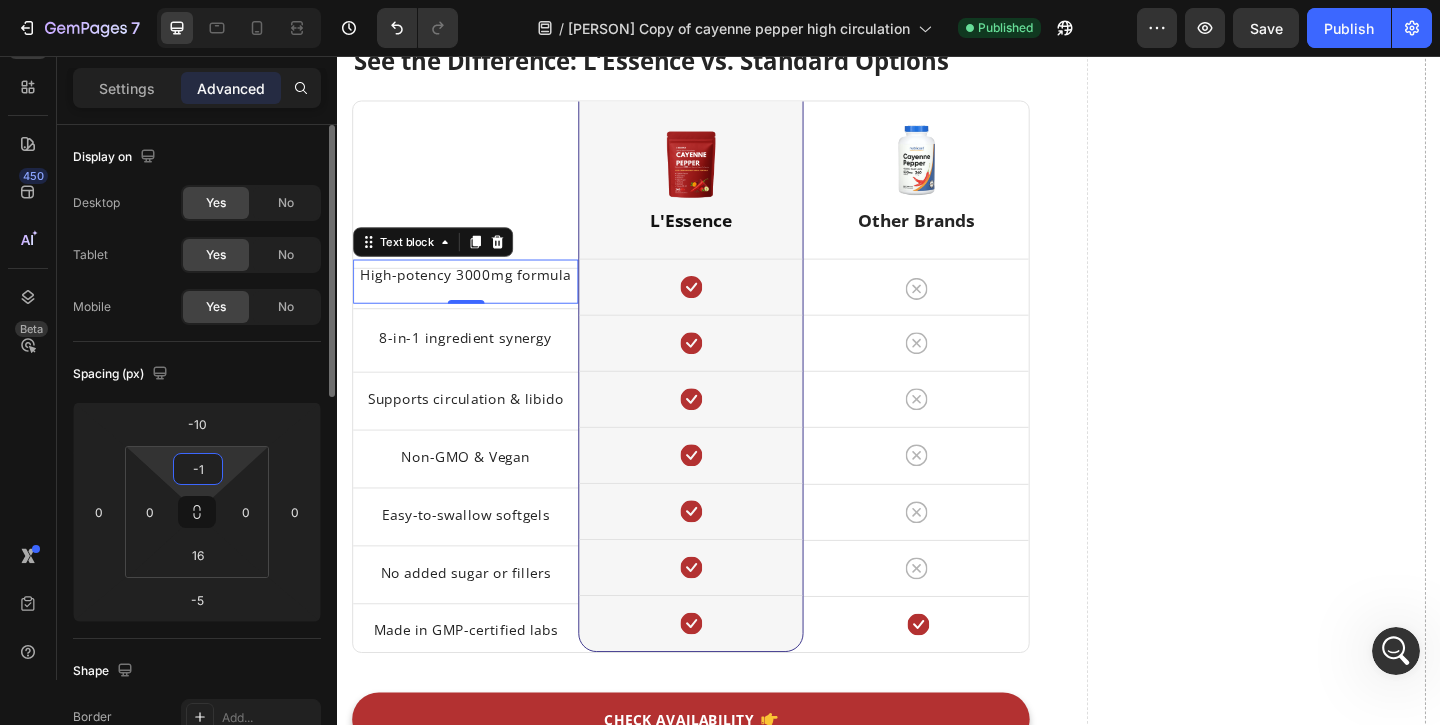 type on "-" 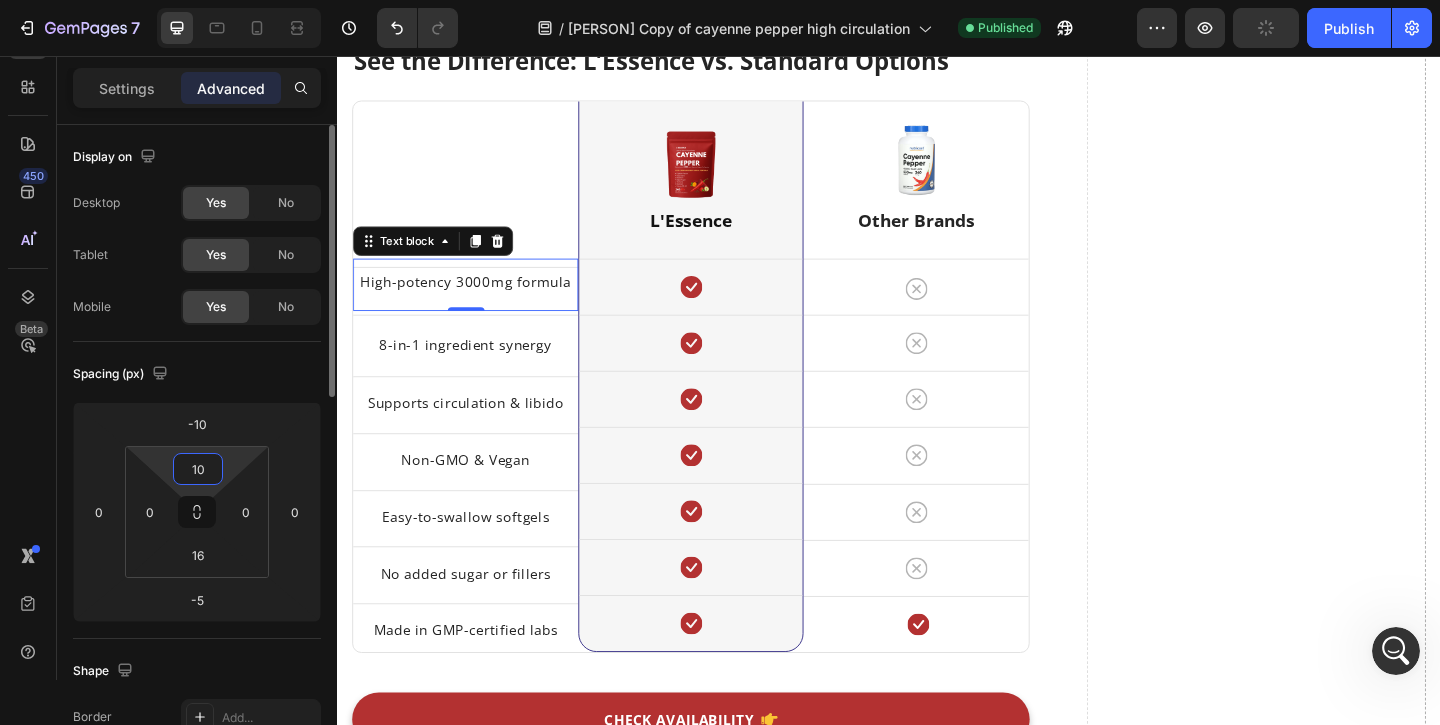 type on "1" 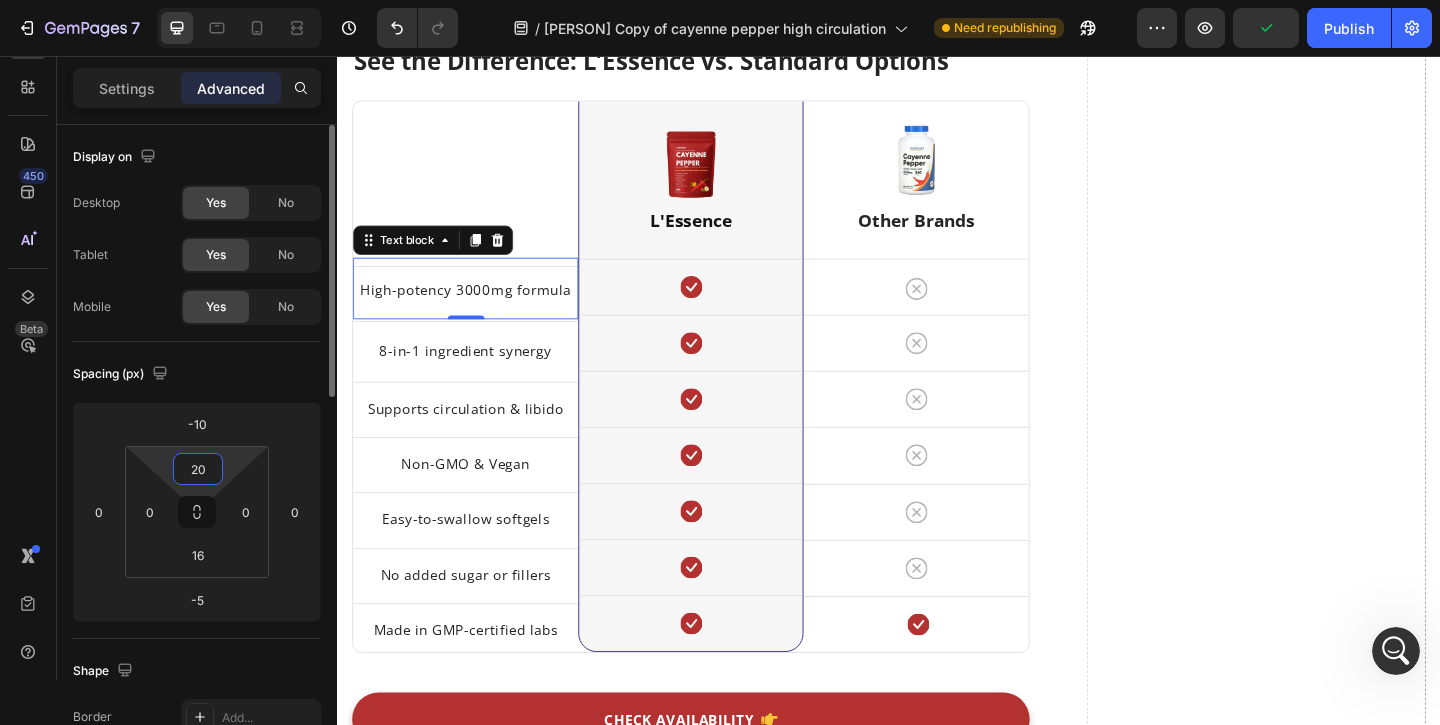 type on "2" 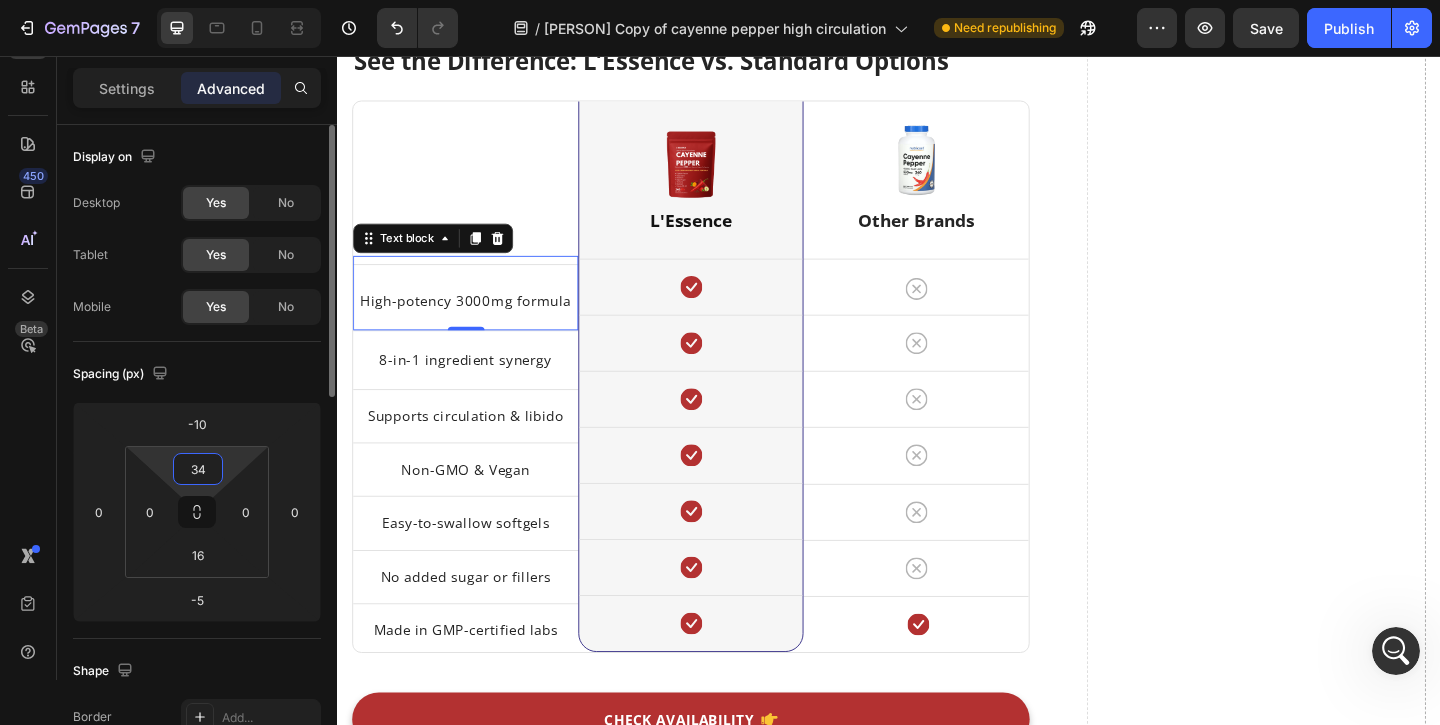 type on "3" 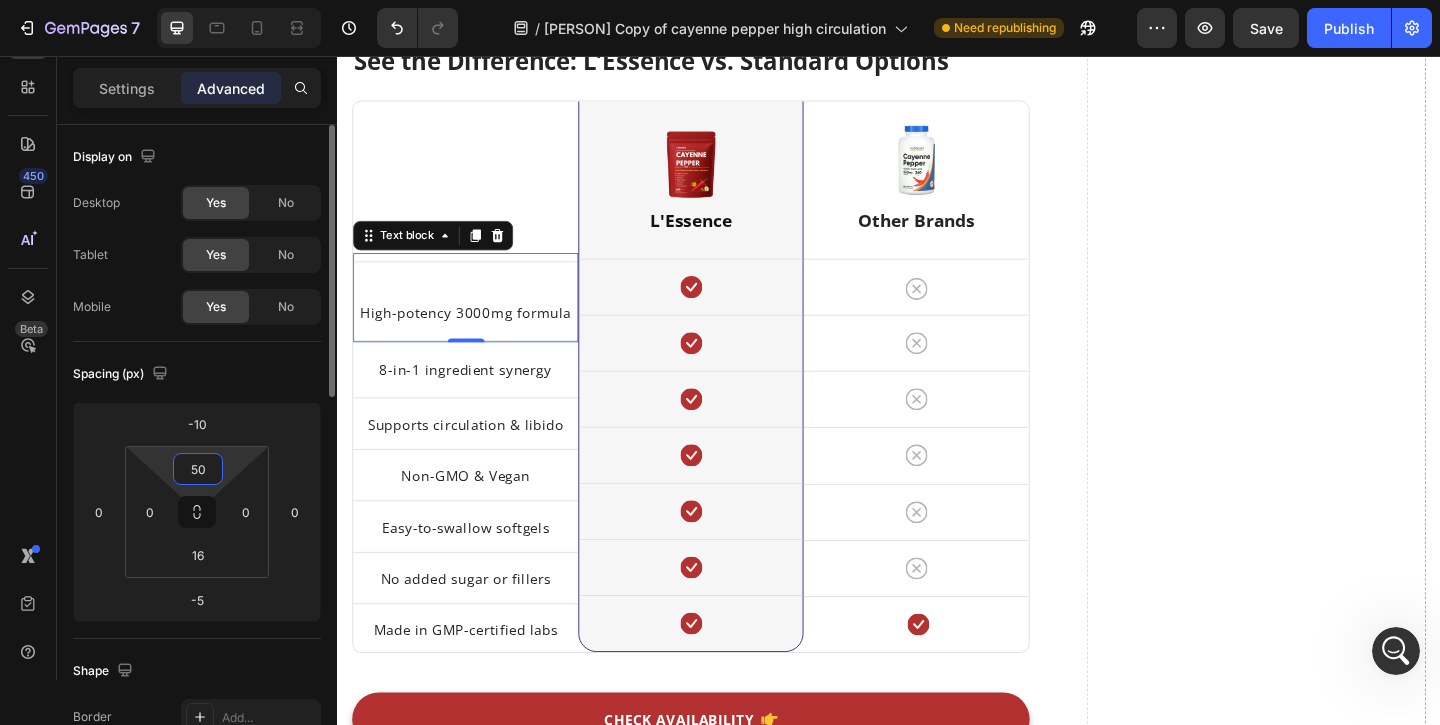 type on "5" 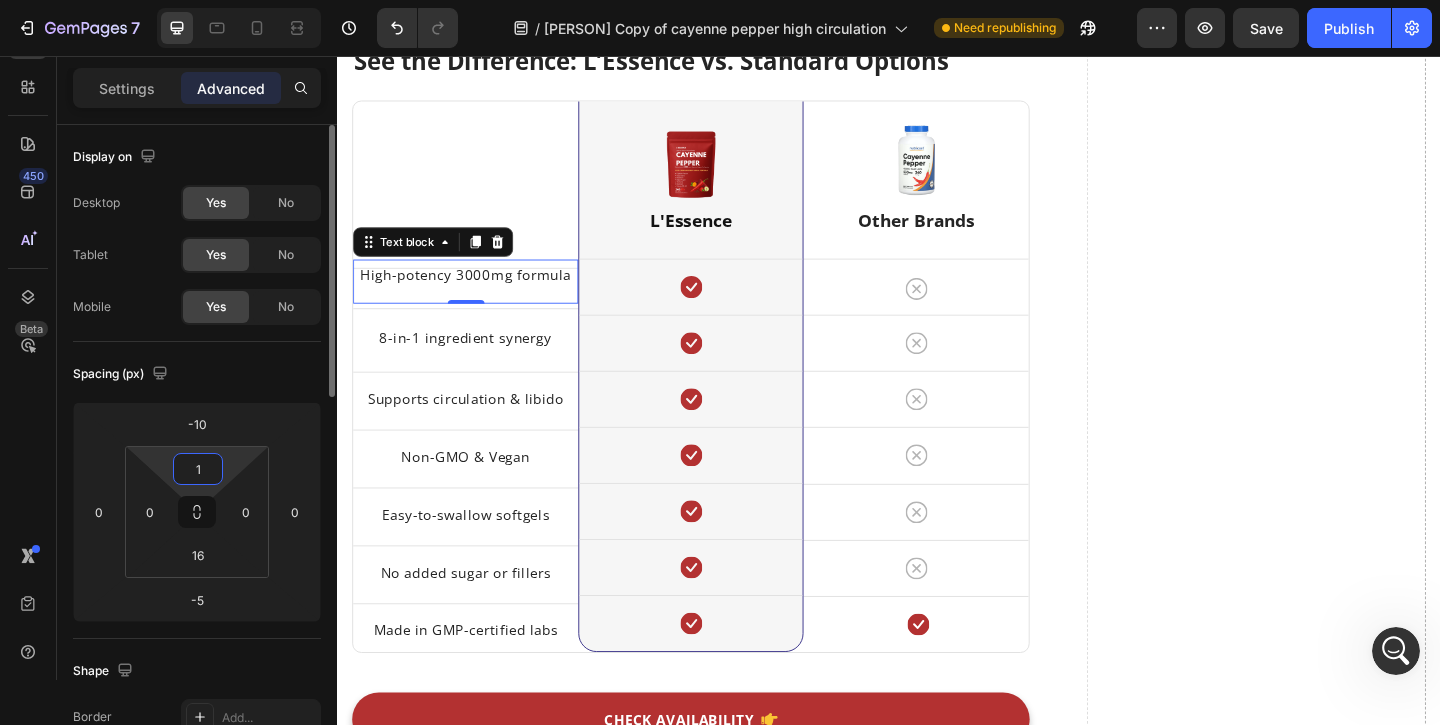 type on "16" 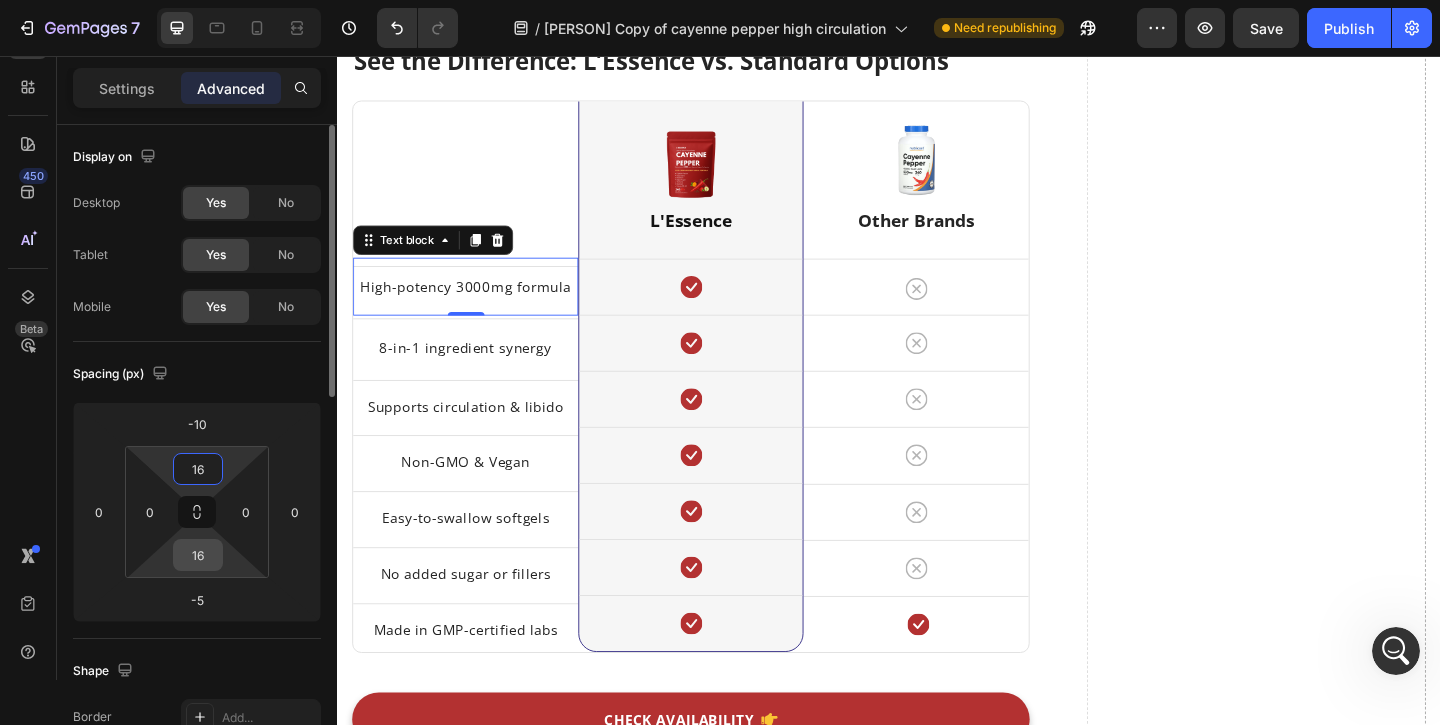 click on "16" at bounding box center [198, 555] 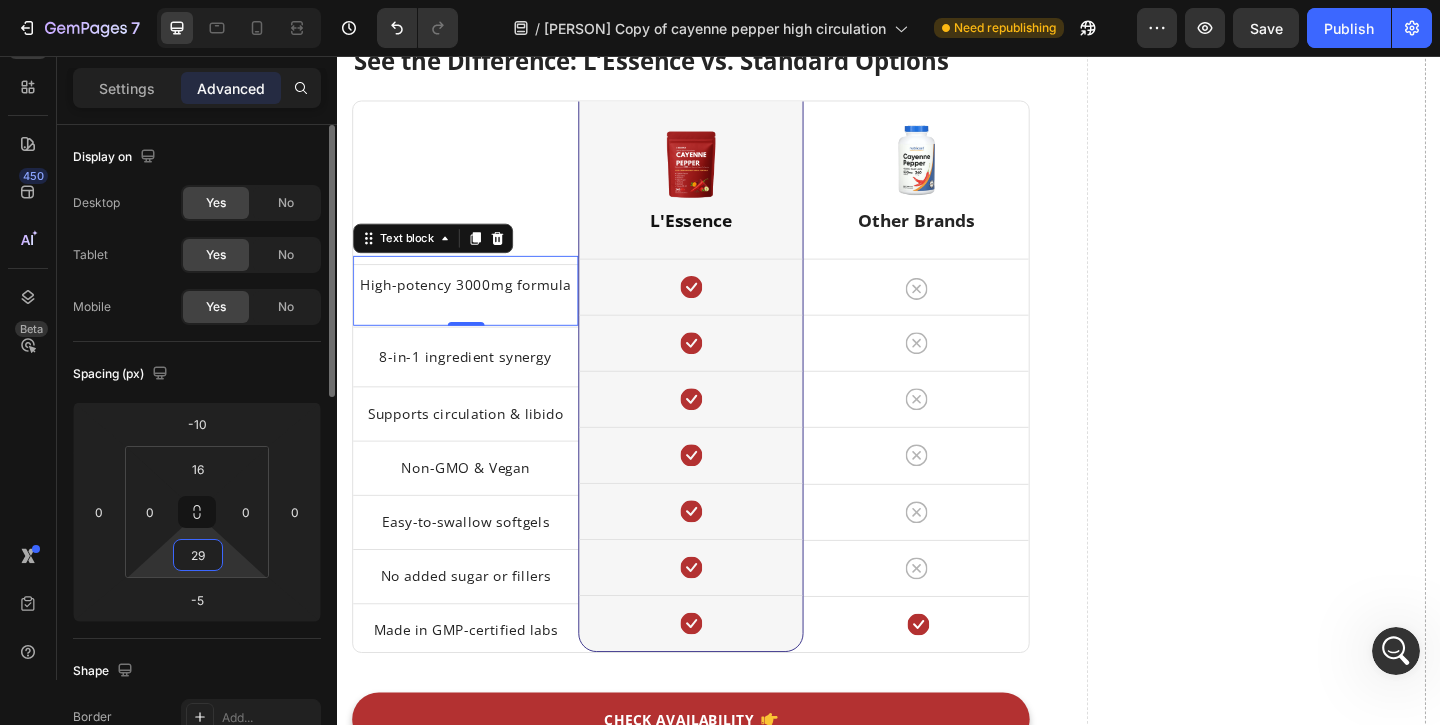 type on "2" 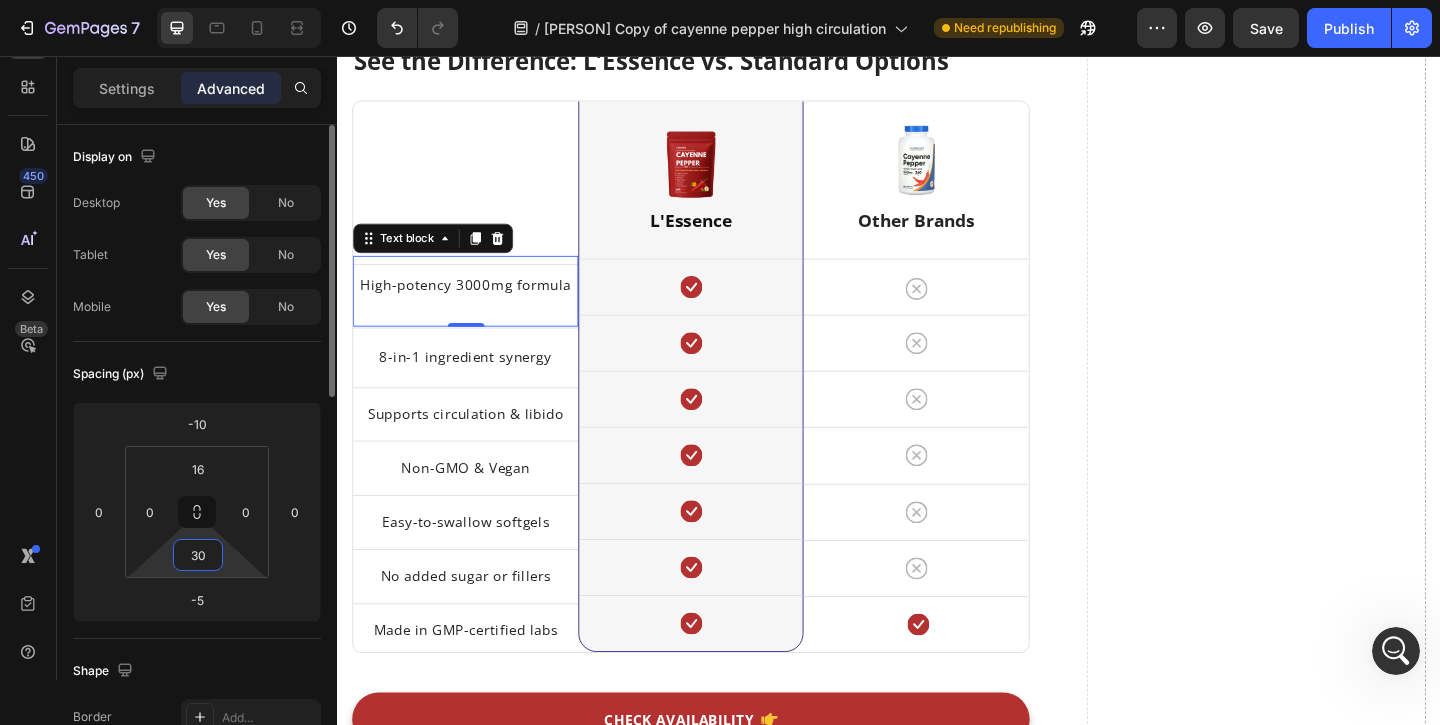 type on "3" 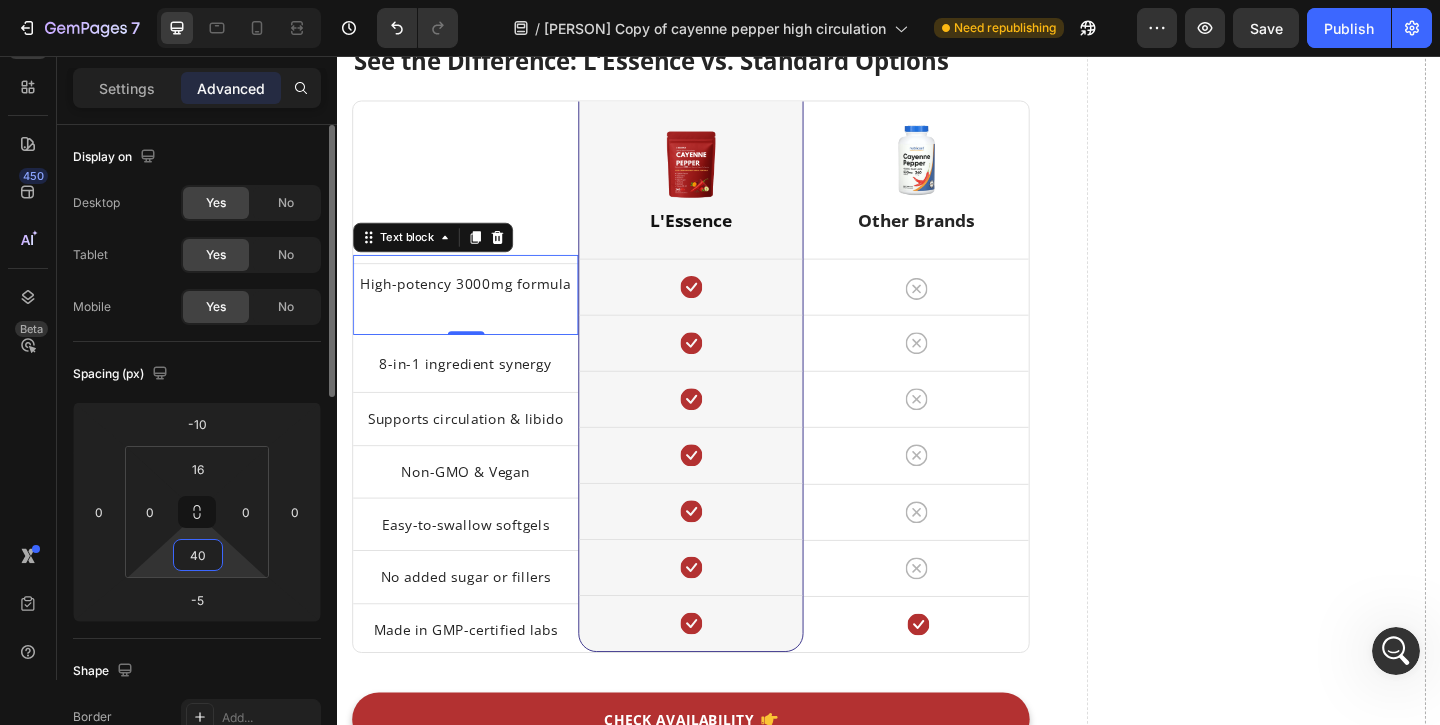 type on "4" 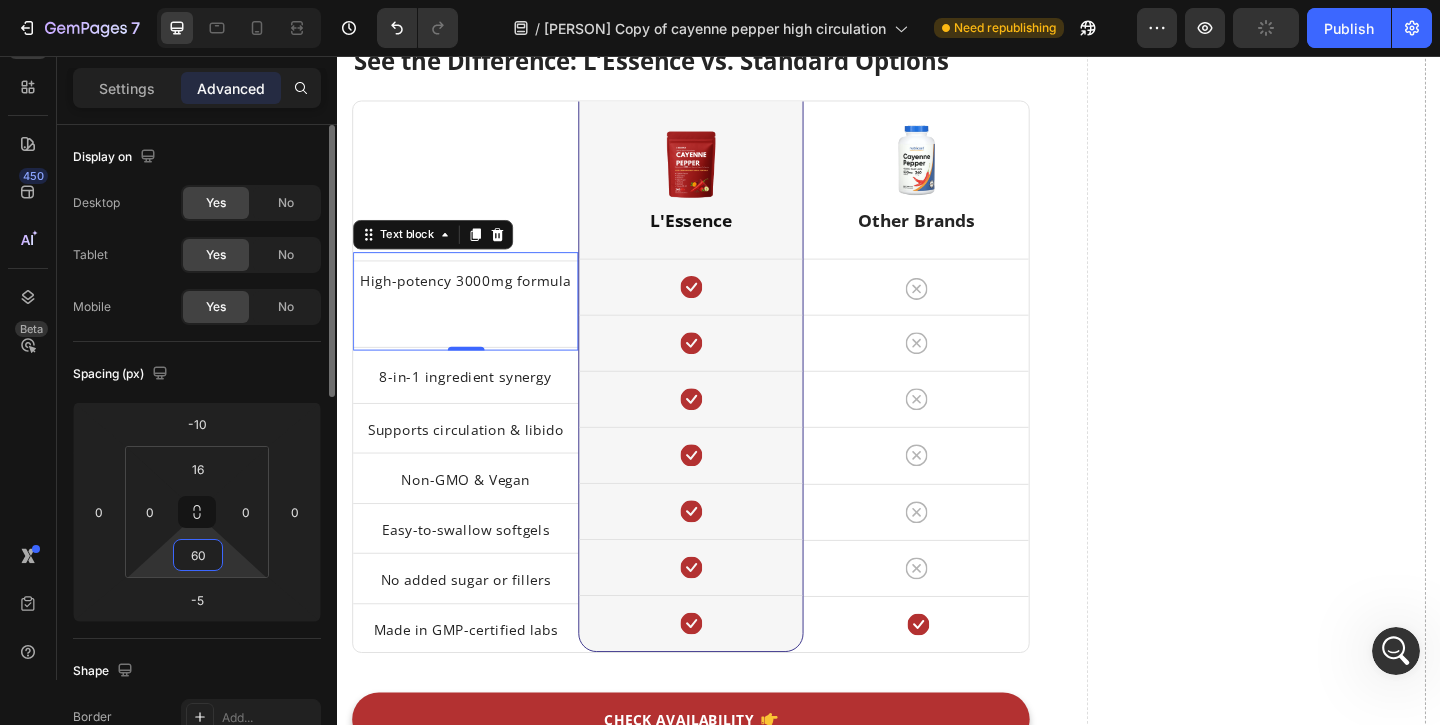 type on "6" 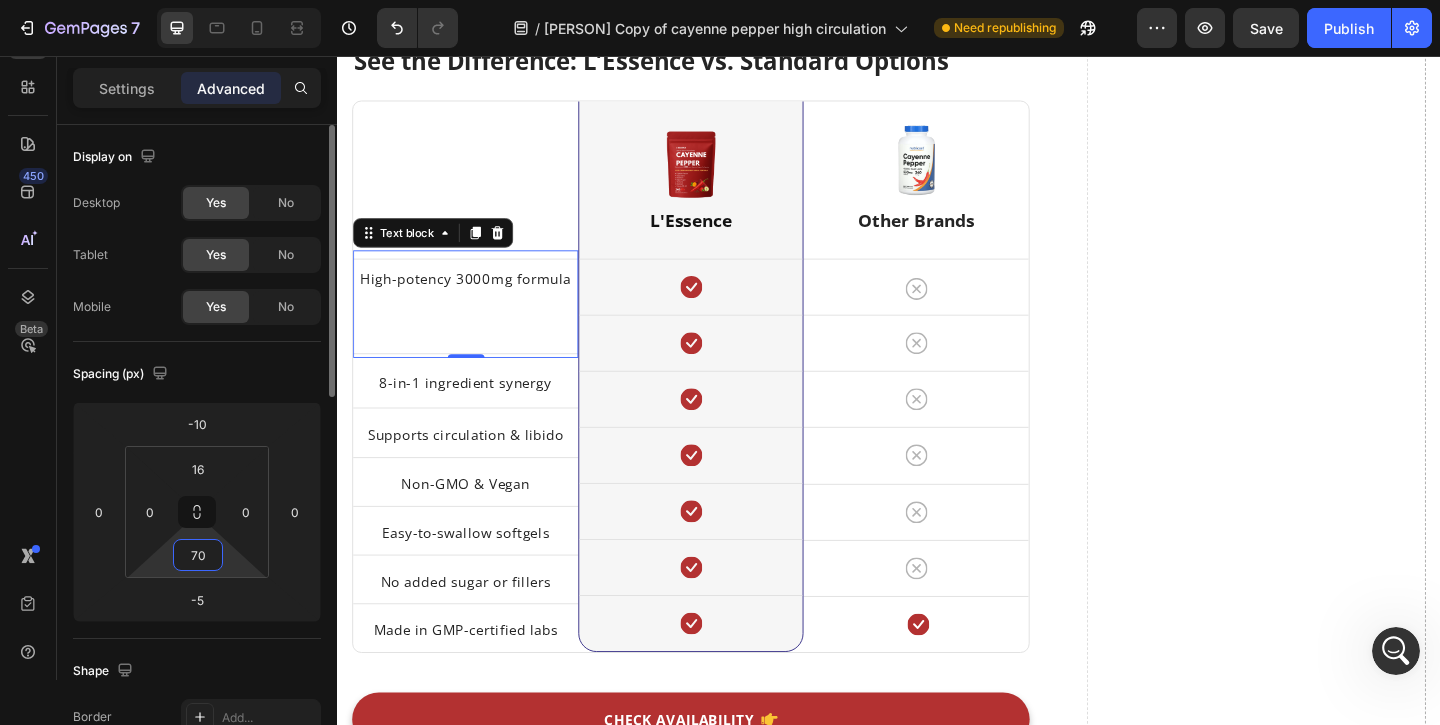 type on "7" 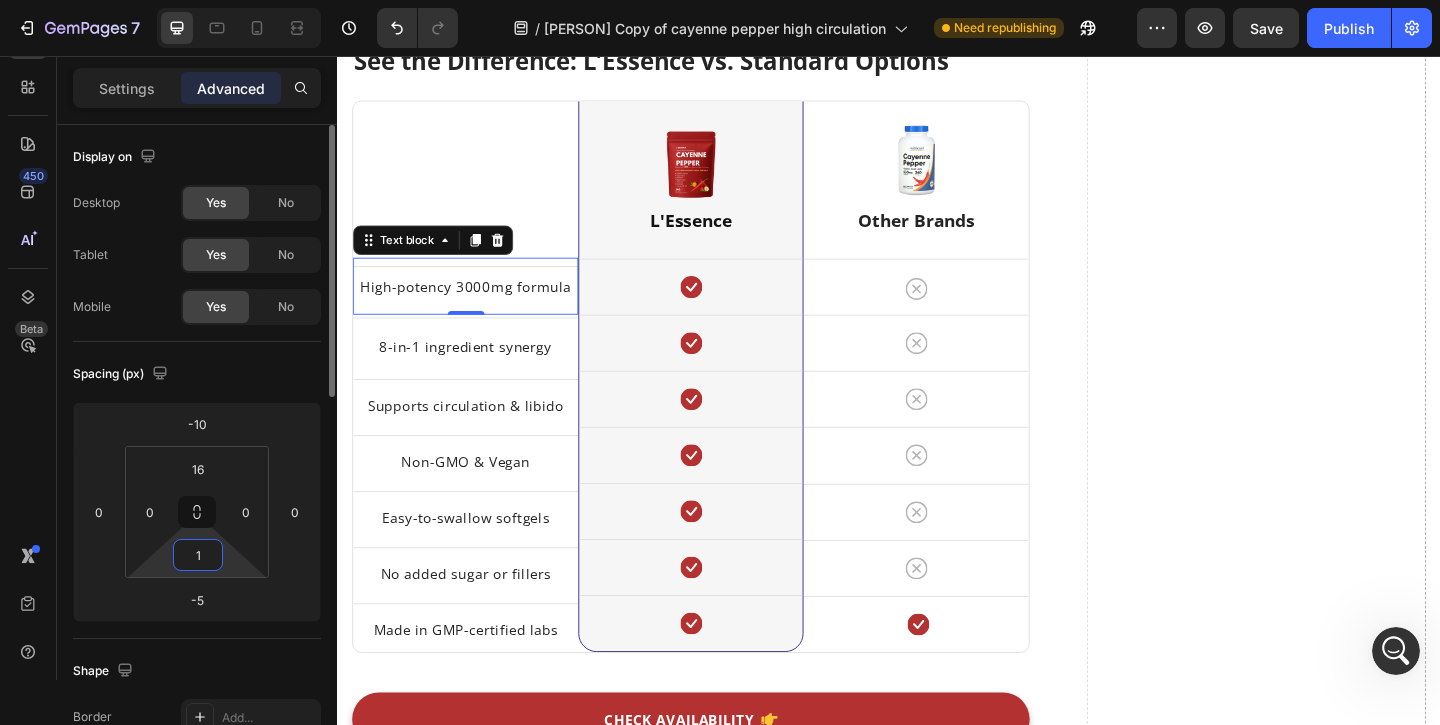 type on "16" 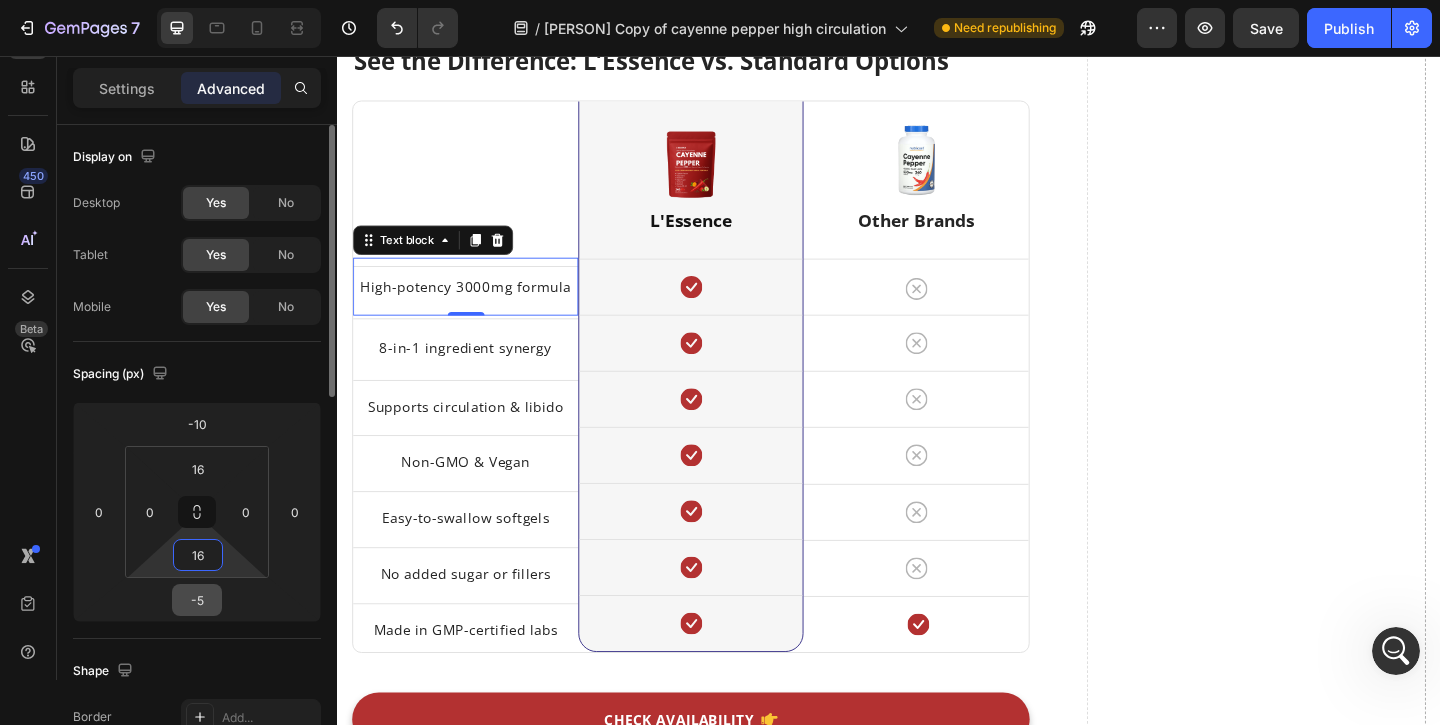 click on "-5" at bounding box center (197, 600) 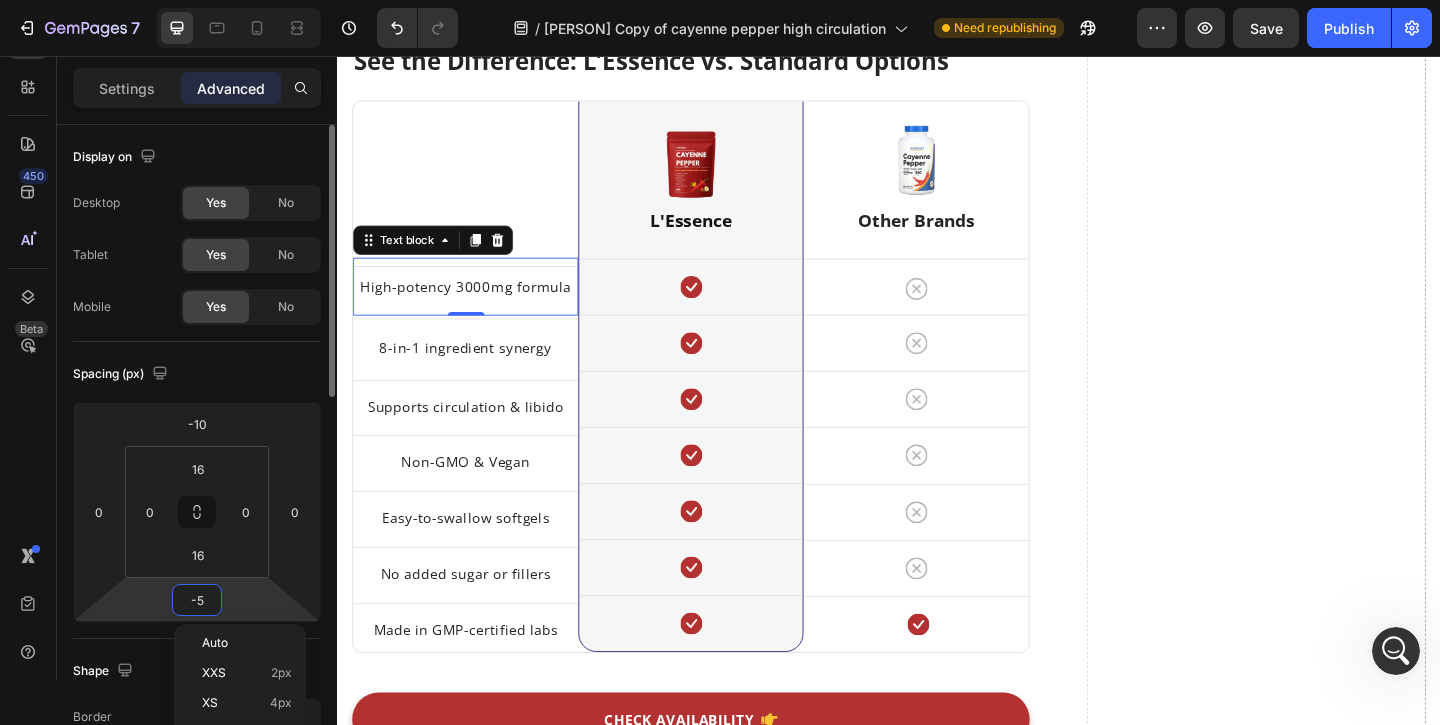 click on "-5" at bounding box center (197, 600) 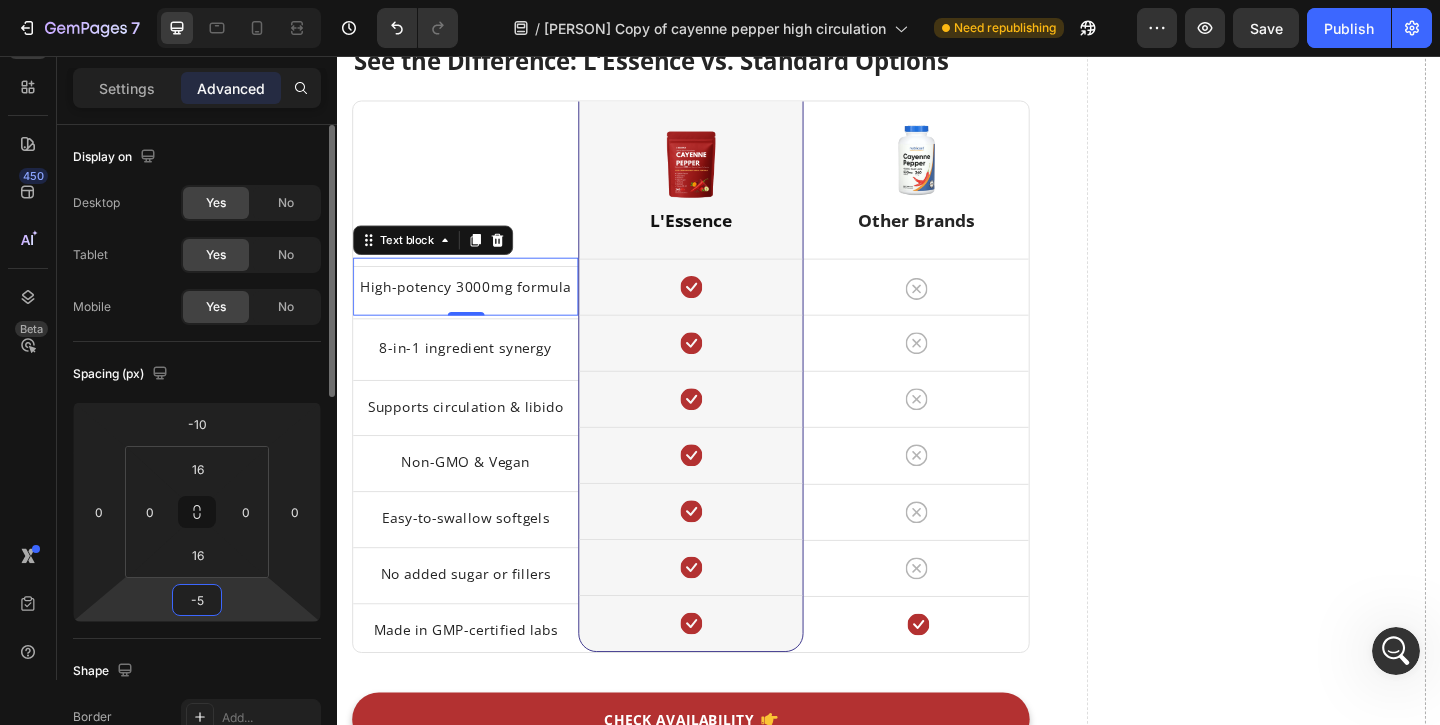 click on "-5" at bounding box center (197, 600) 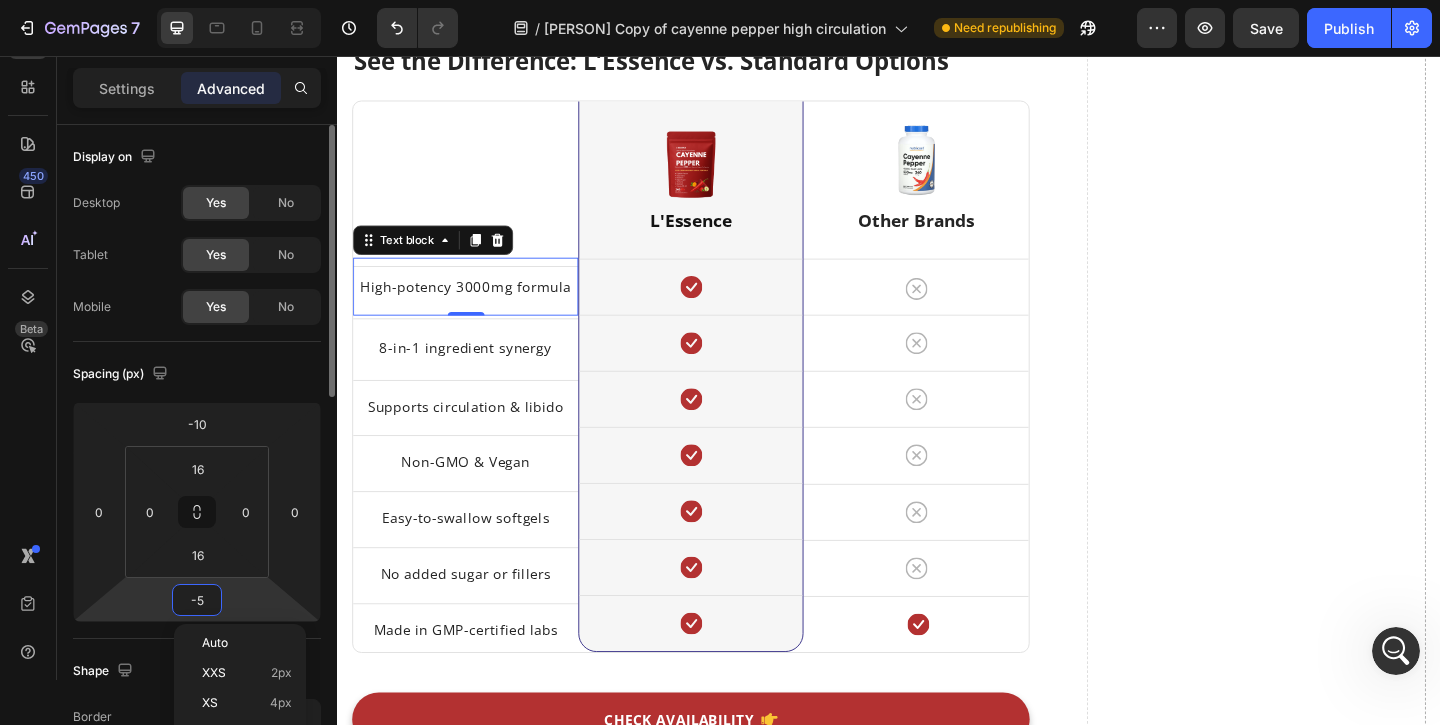 type on "5" 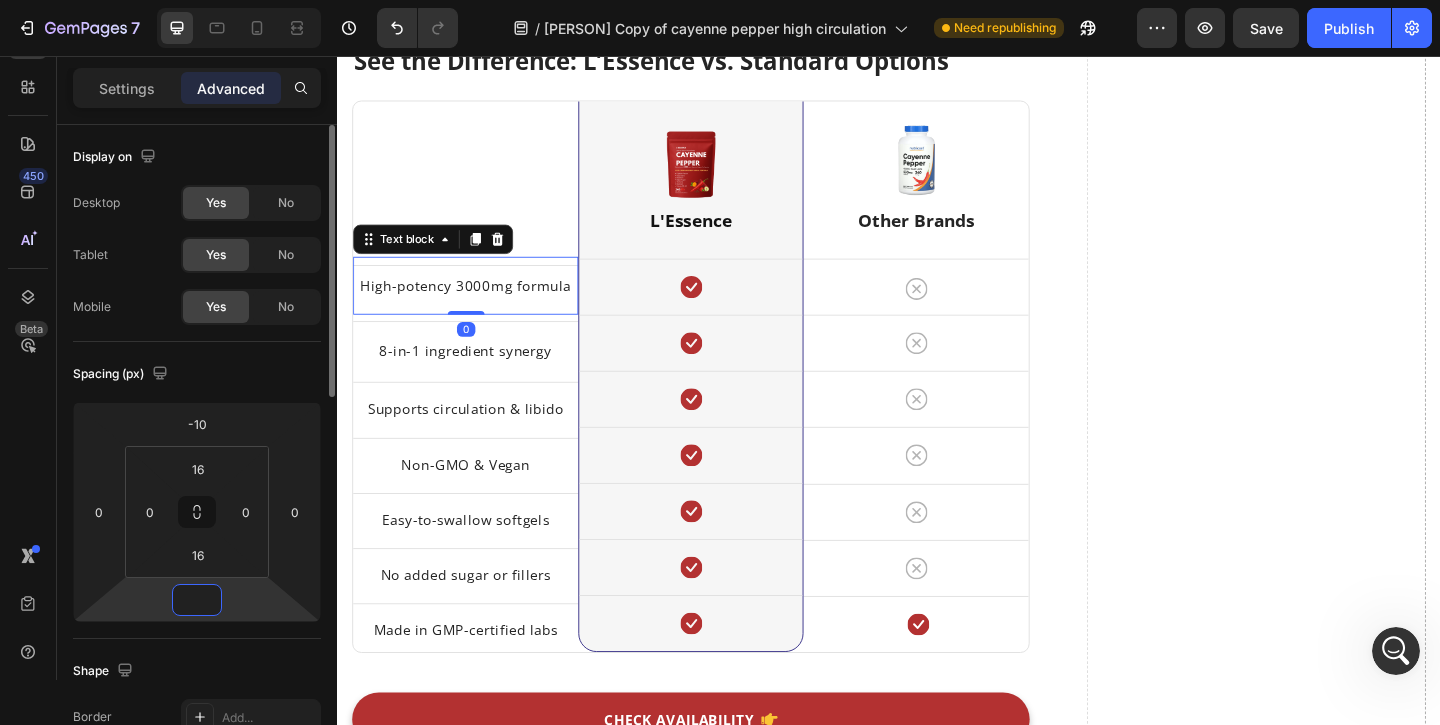 type on "0" 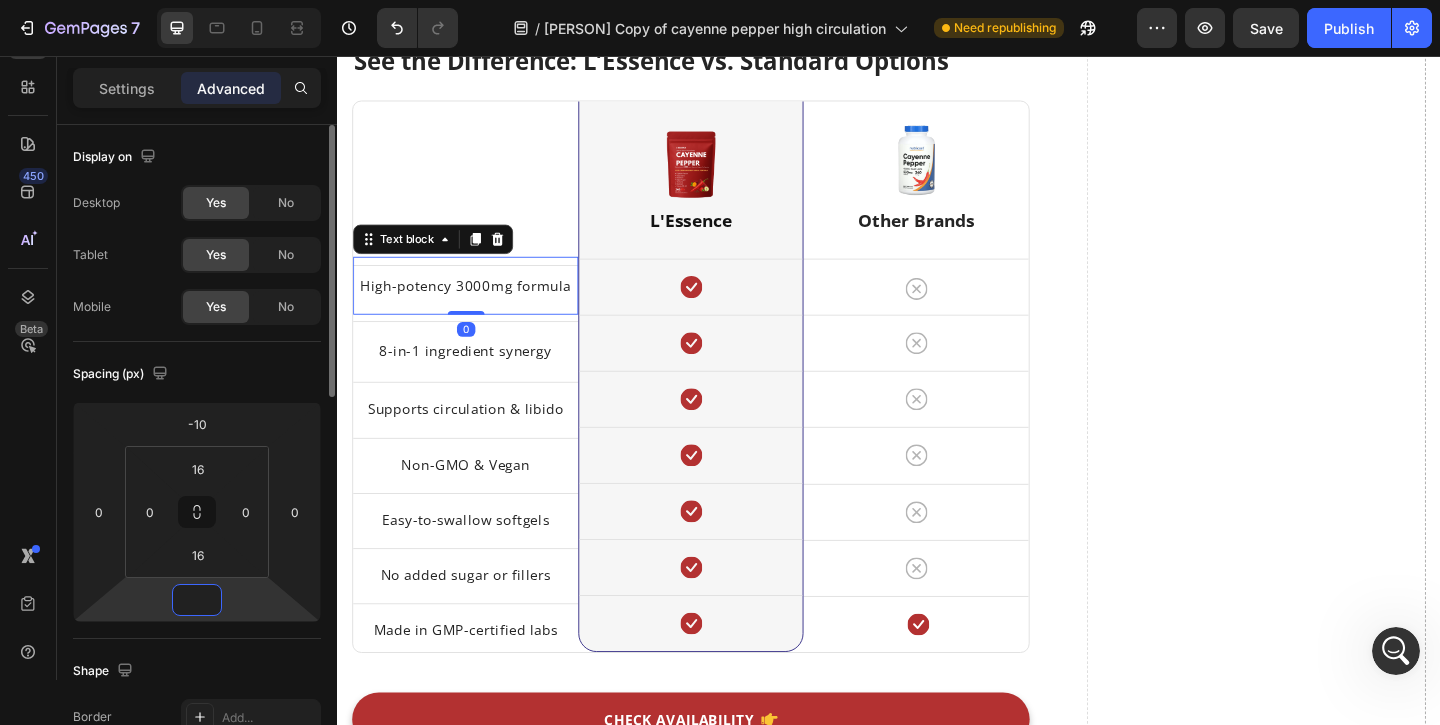 type on "-1" 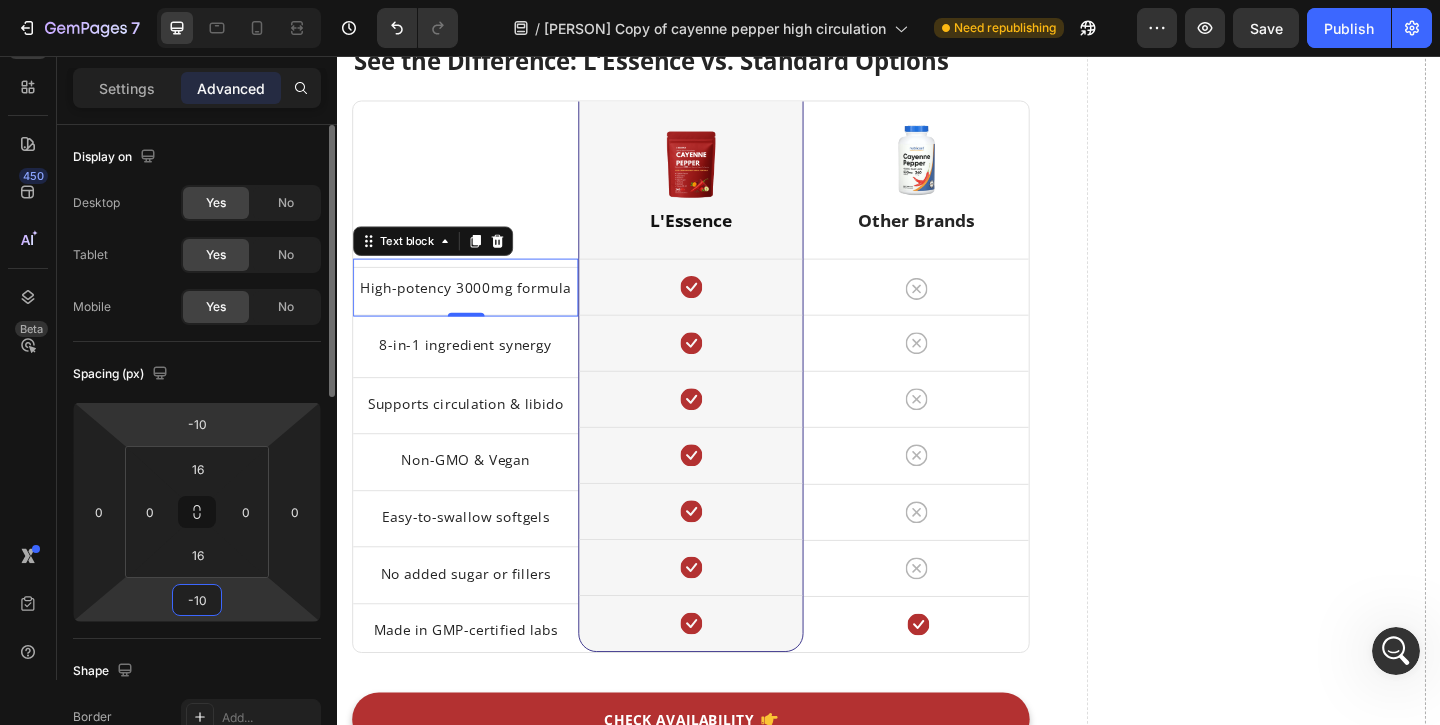 type on "-10" 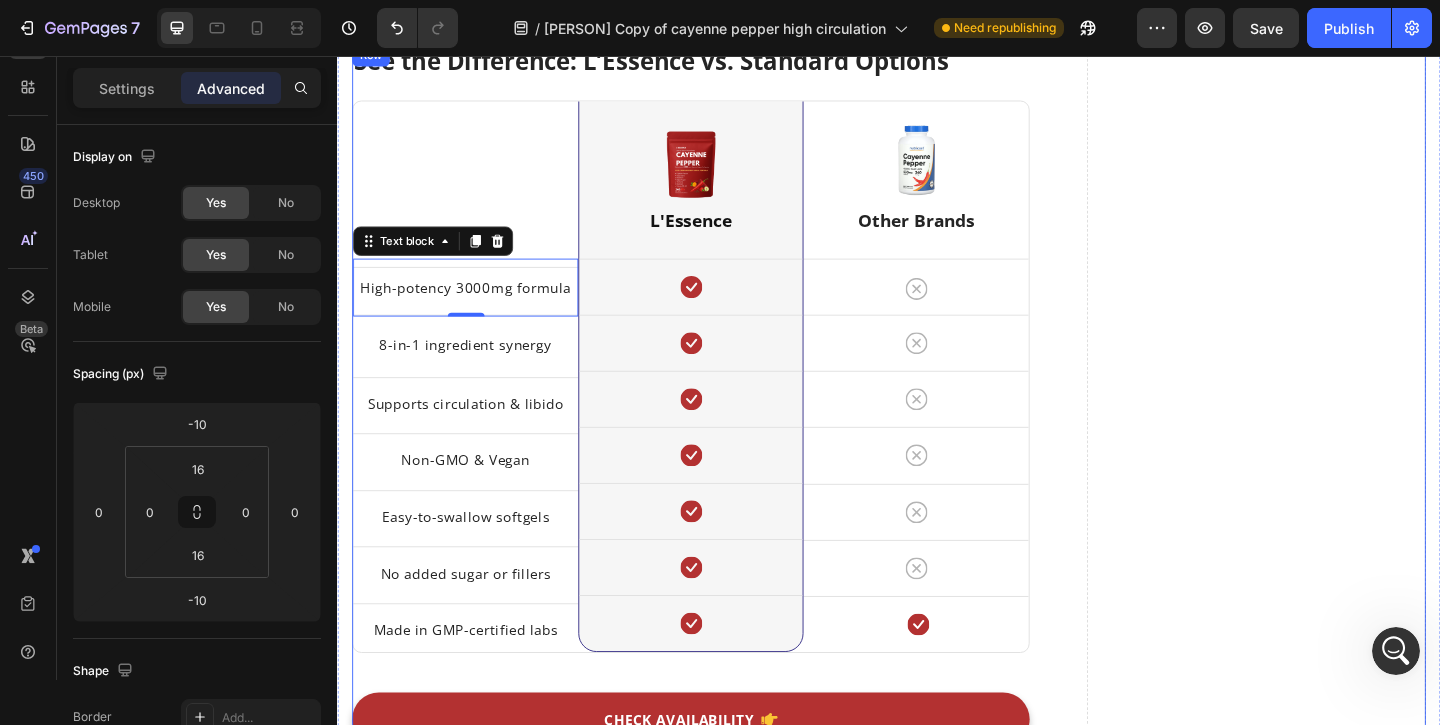 click on "Drop element here" at bounding box center (1336, 1016) 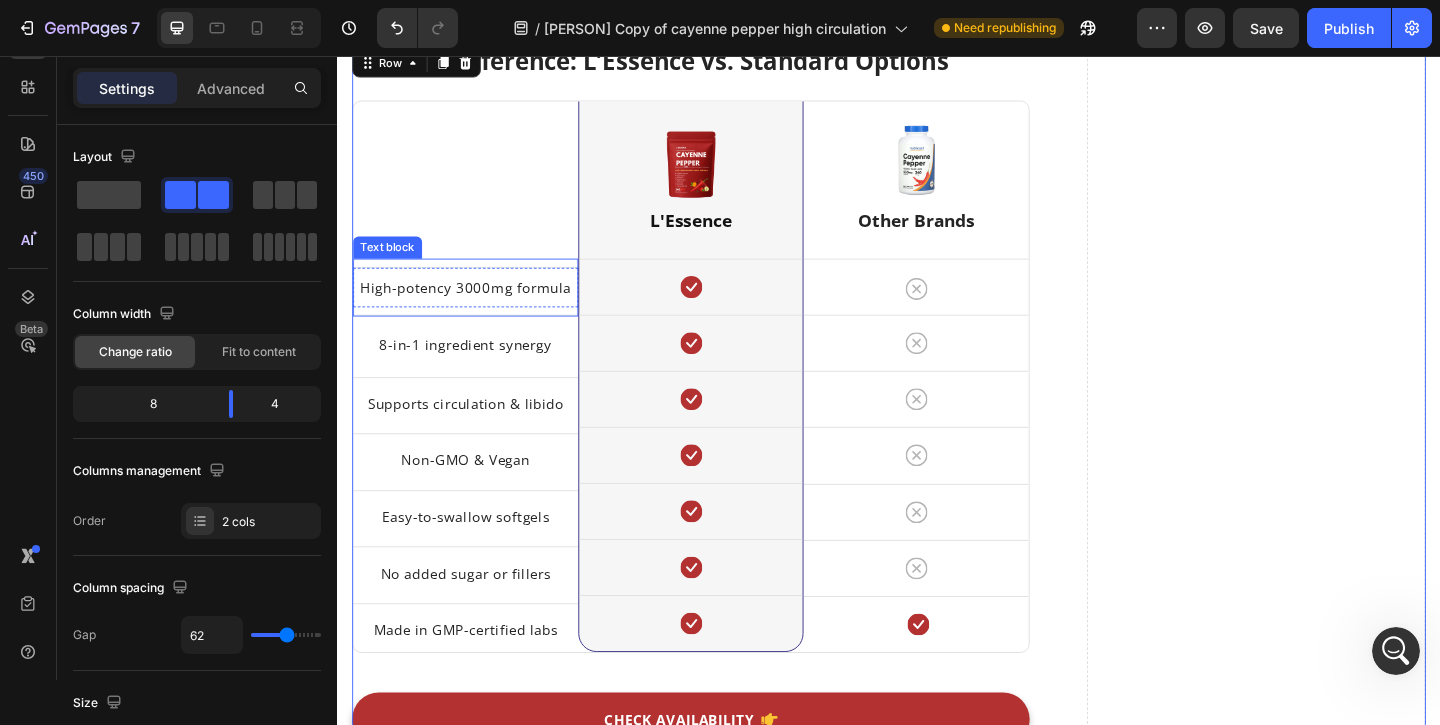 click on "High-potency 3000mg formula Text block" at bounding box center (476, 307) 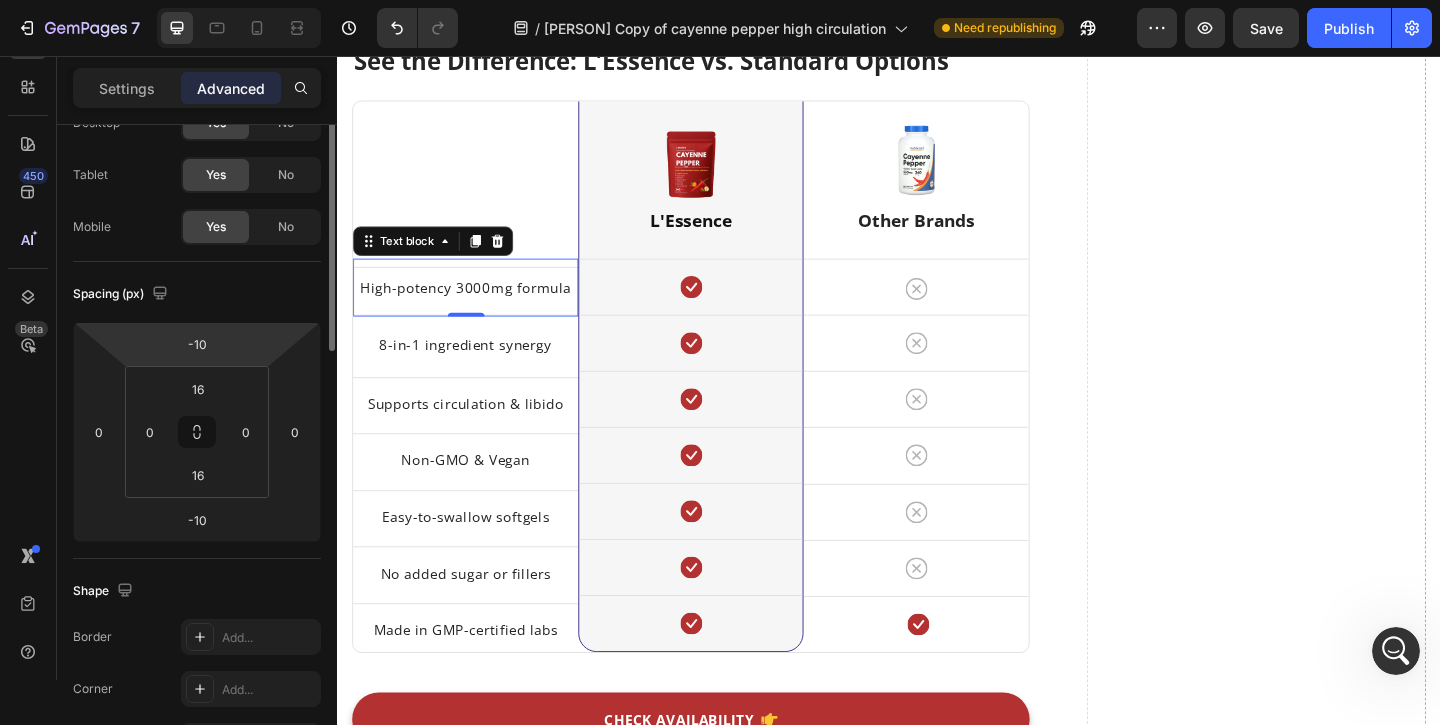 scroll, scrollTop: 0, scrollLeft: 0, axis: both 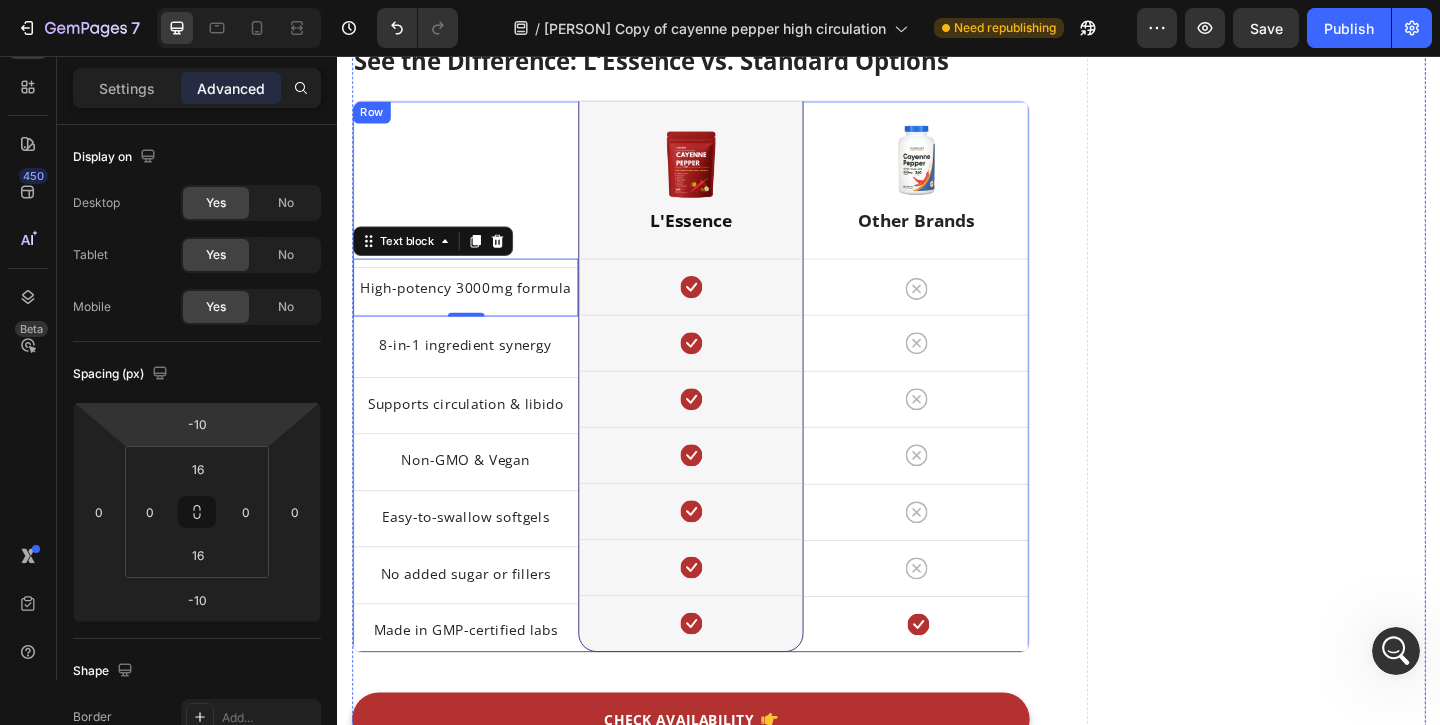 click on "Title Line High-potency 3000mg formula Text block   -10 Row 8-in-1 ingredient synergy Text block Row Supports circulation & libido Text block Row Non-GMO & Vegan Text block Row Easy-to-swallow softgels Text block Row No added sugar or fillers Text block Row Made in GMP-certified labs Text block Row" at bounding box center (476, 404) 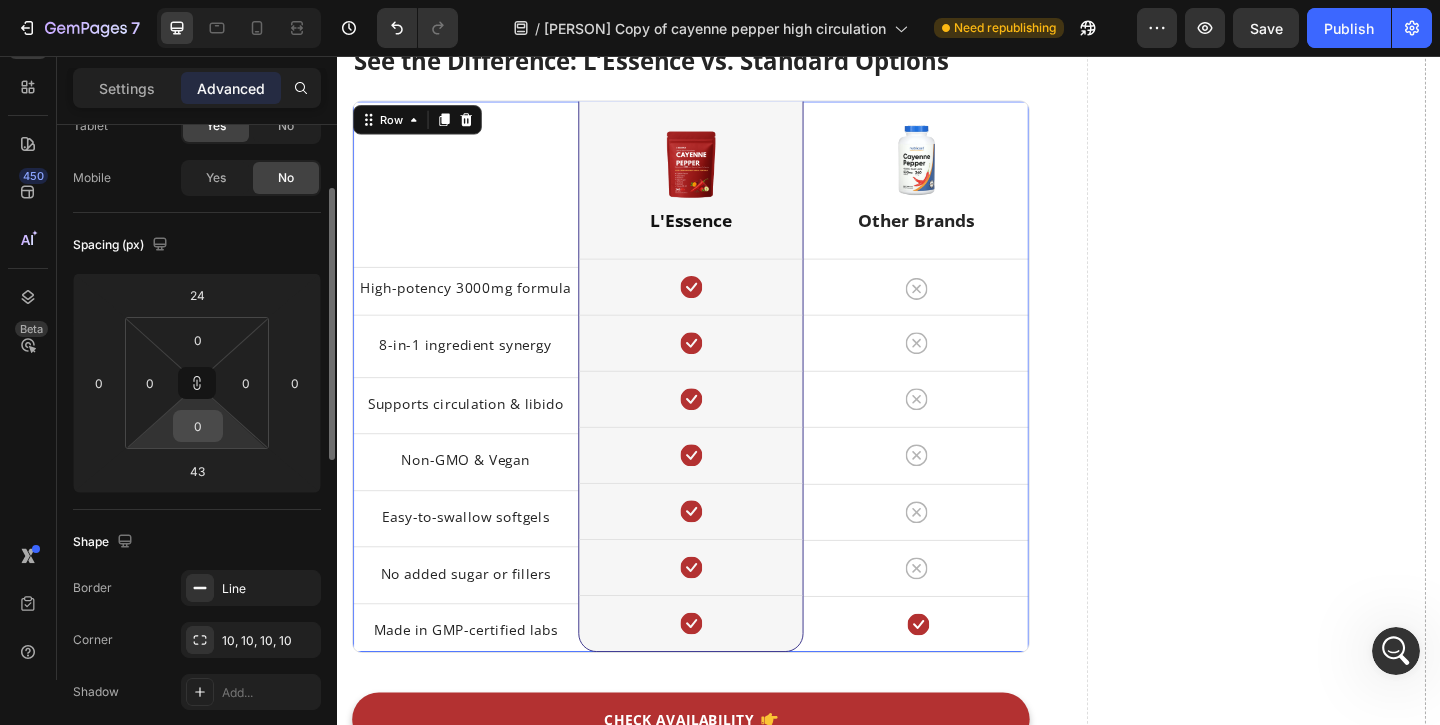 scroll, scrollTop: 136, scrollLeft: 0, axis: vertical 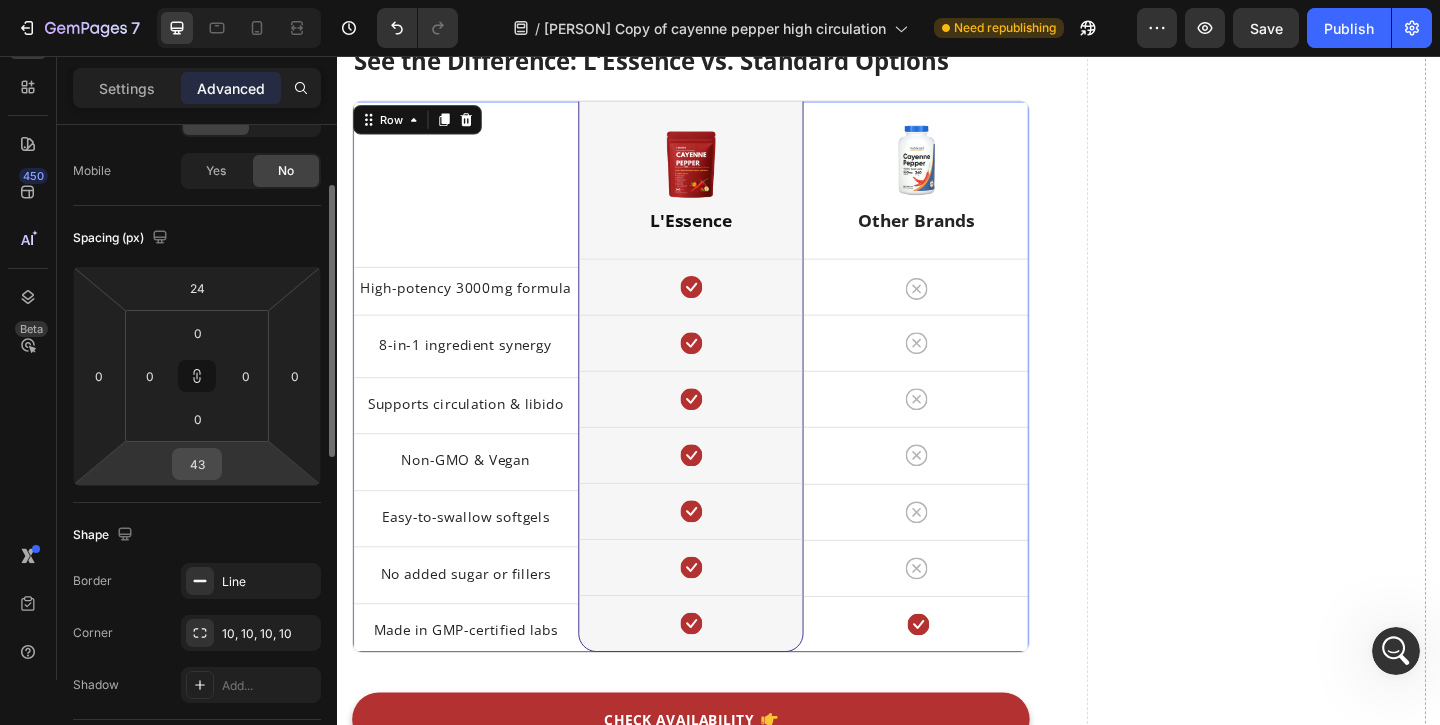 click on "43" at bounding box center [197, 464] 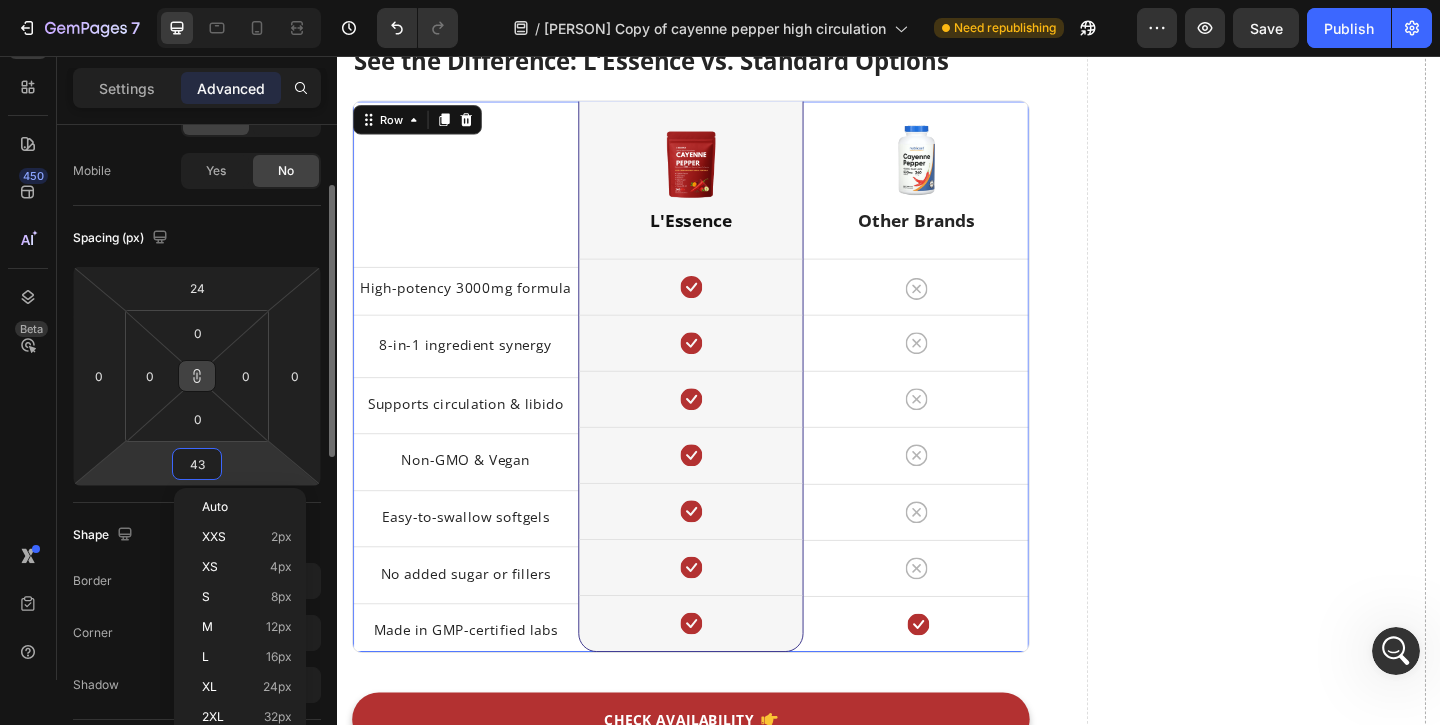 drag, startPoint x: 191, startPoint y: 381, endPoint x: 193, endPoint y: 399, distance: 18.110771 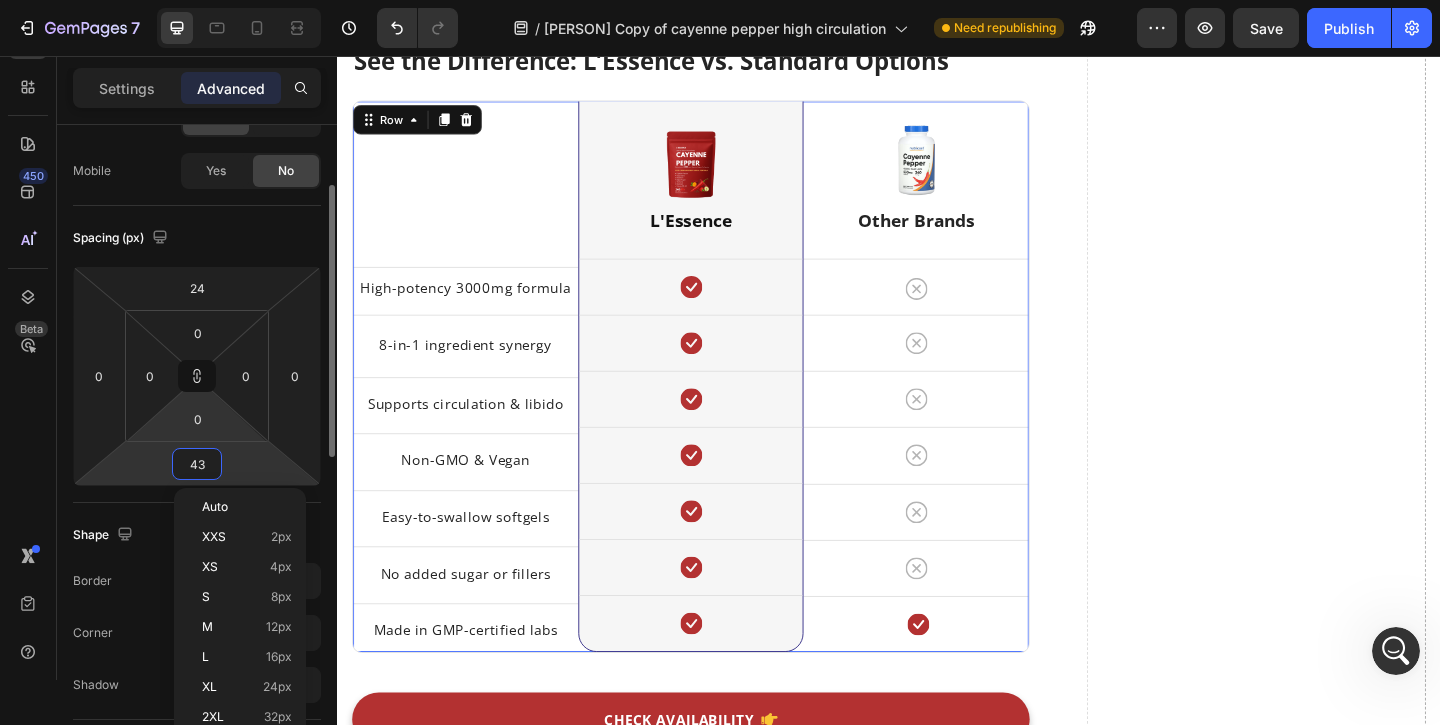 type on "43" 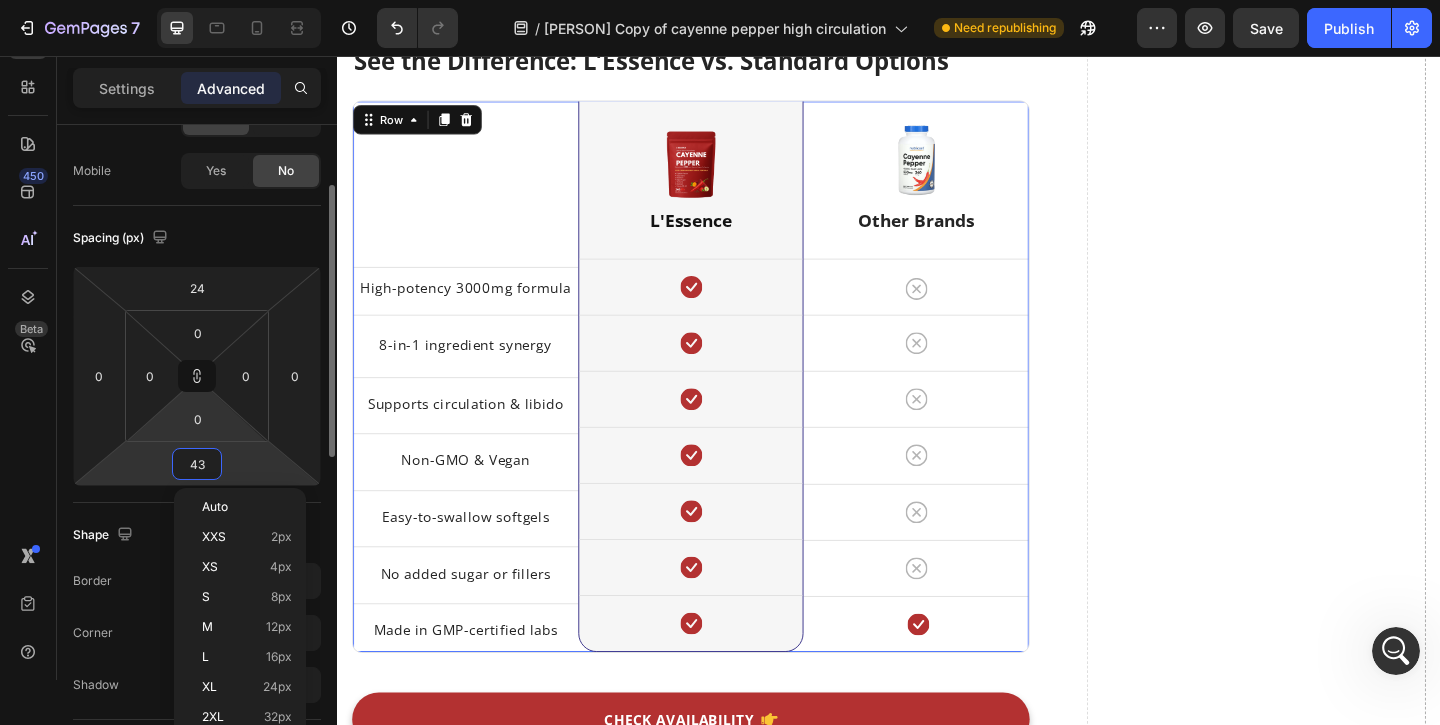 type on "43" 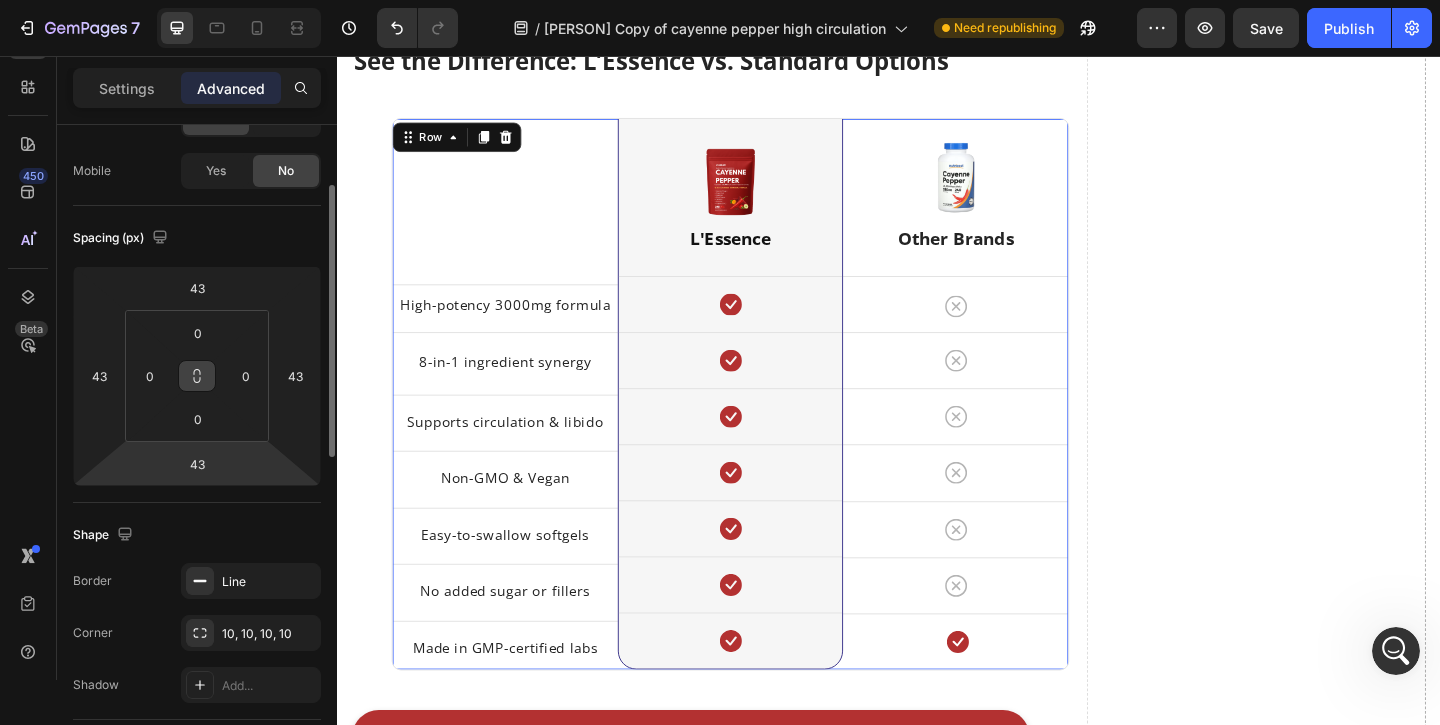 click 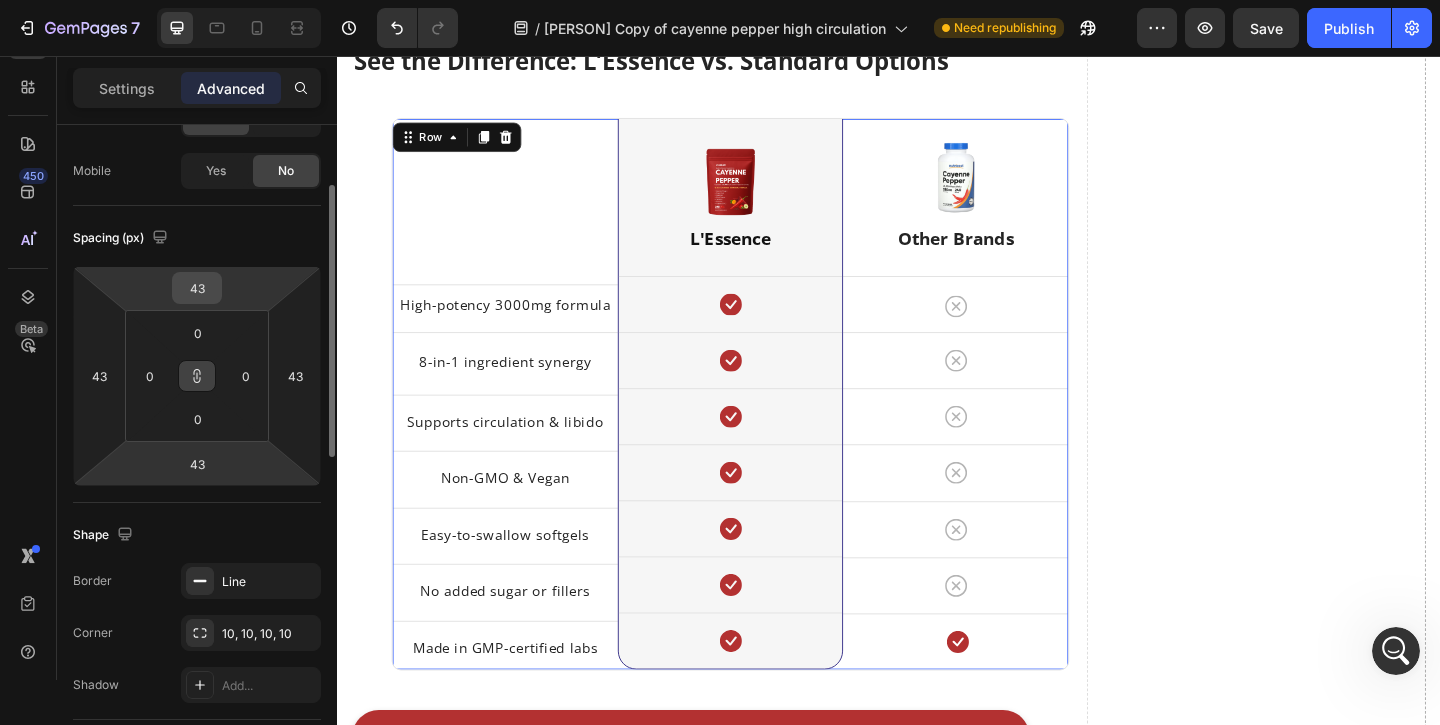 click on "43" at bounding box center [197, 288] 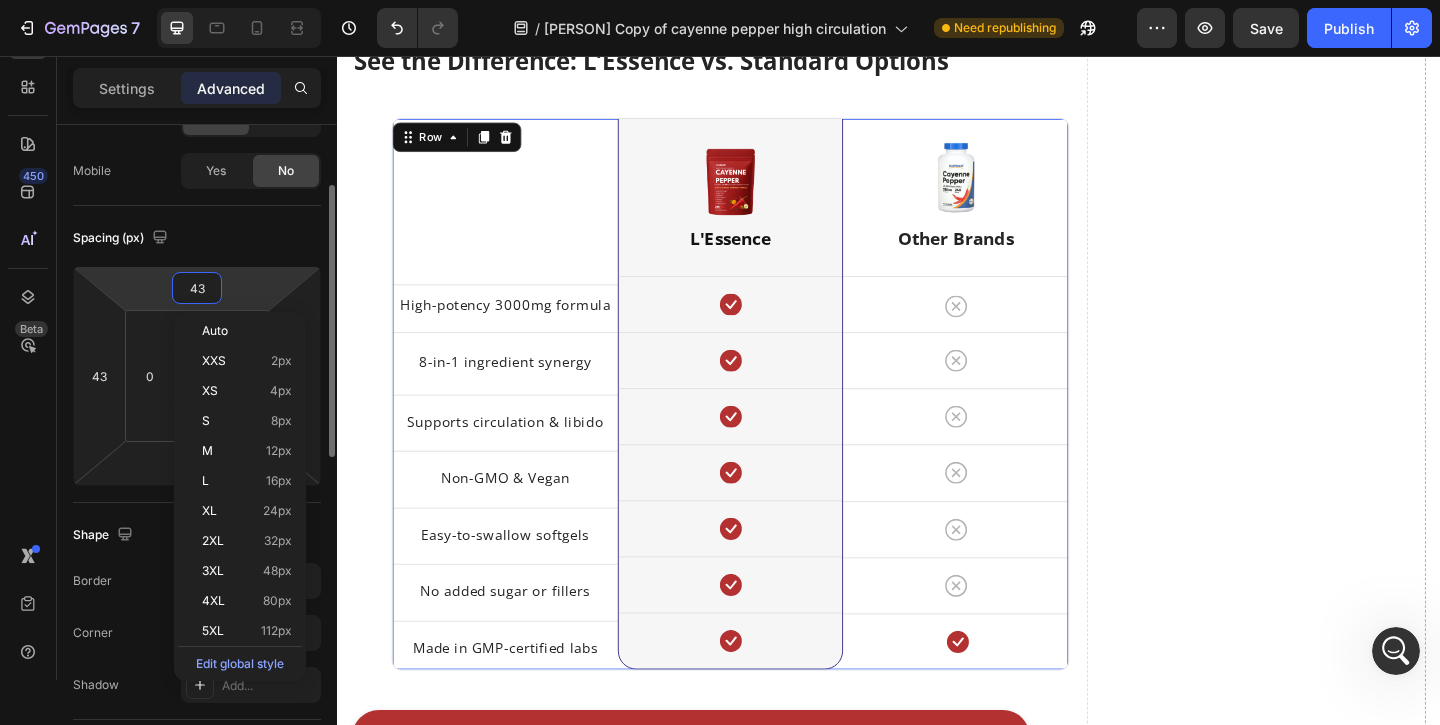 click on "43" at bounding box center (197, 288) 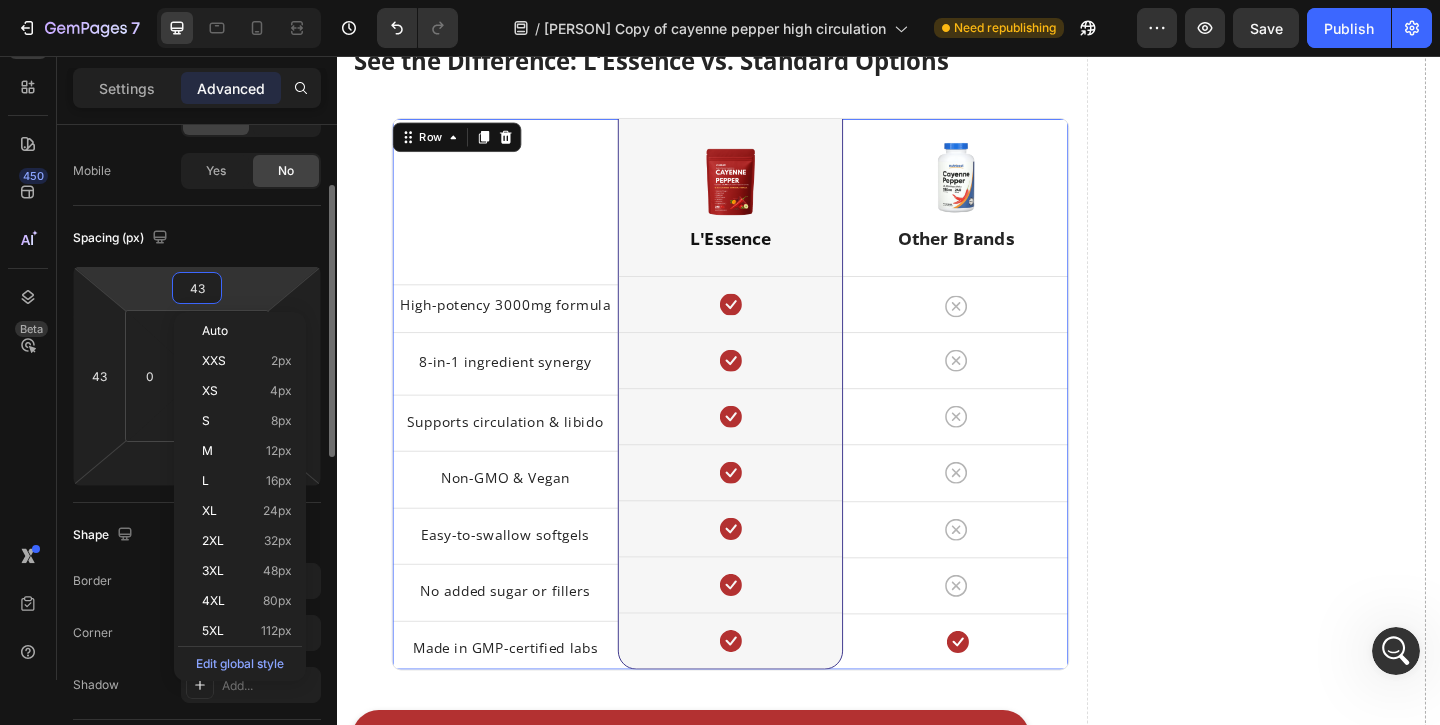 type on "2" 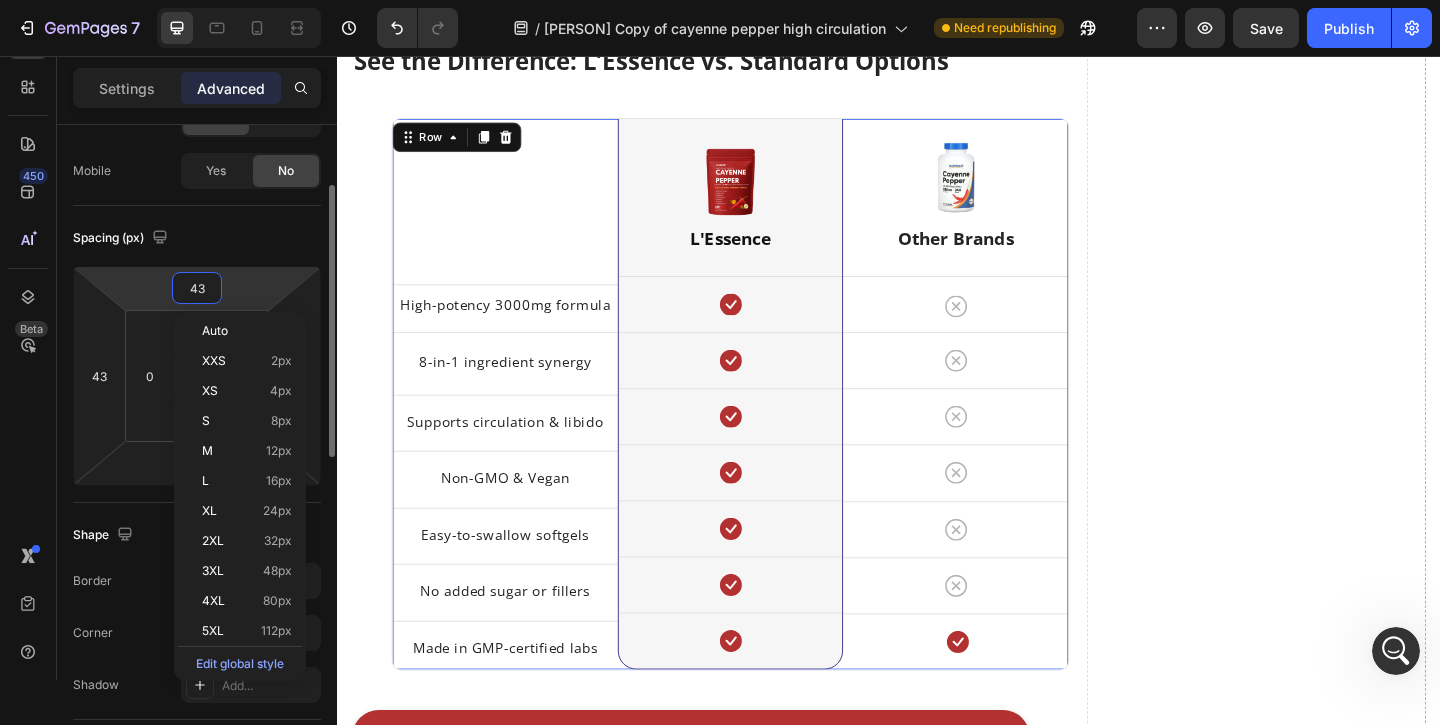 type on "2" 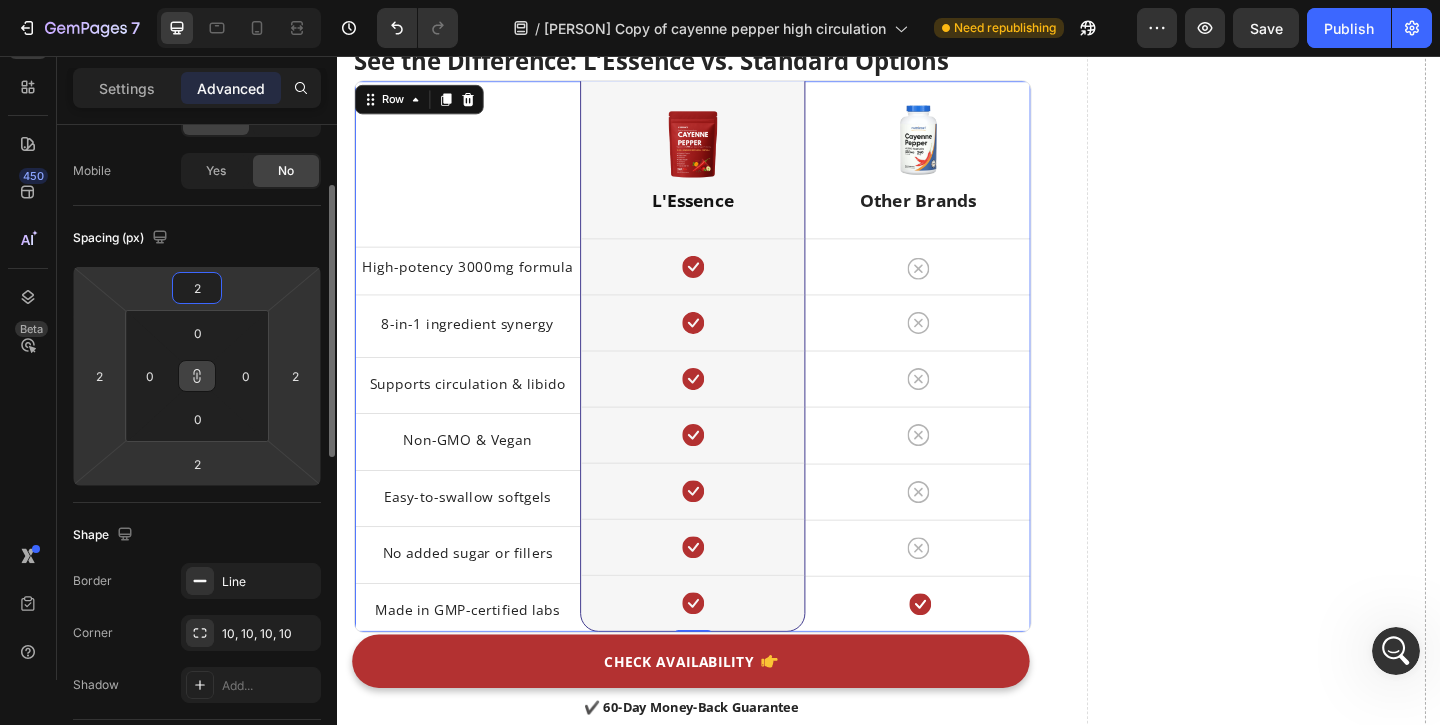 type on "24" 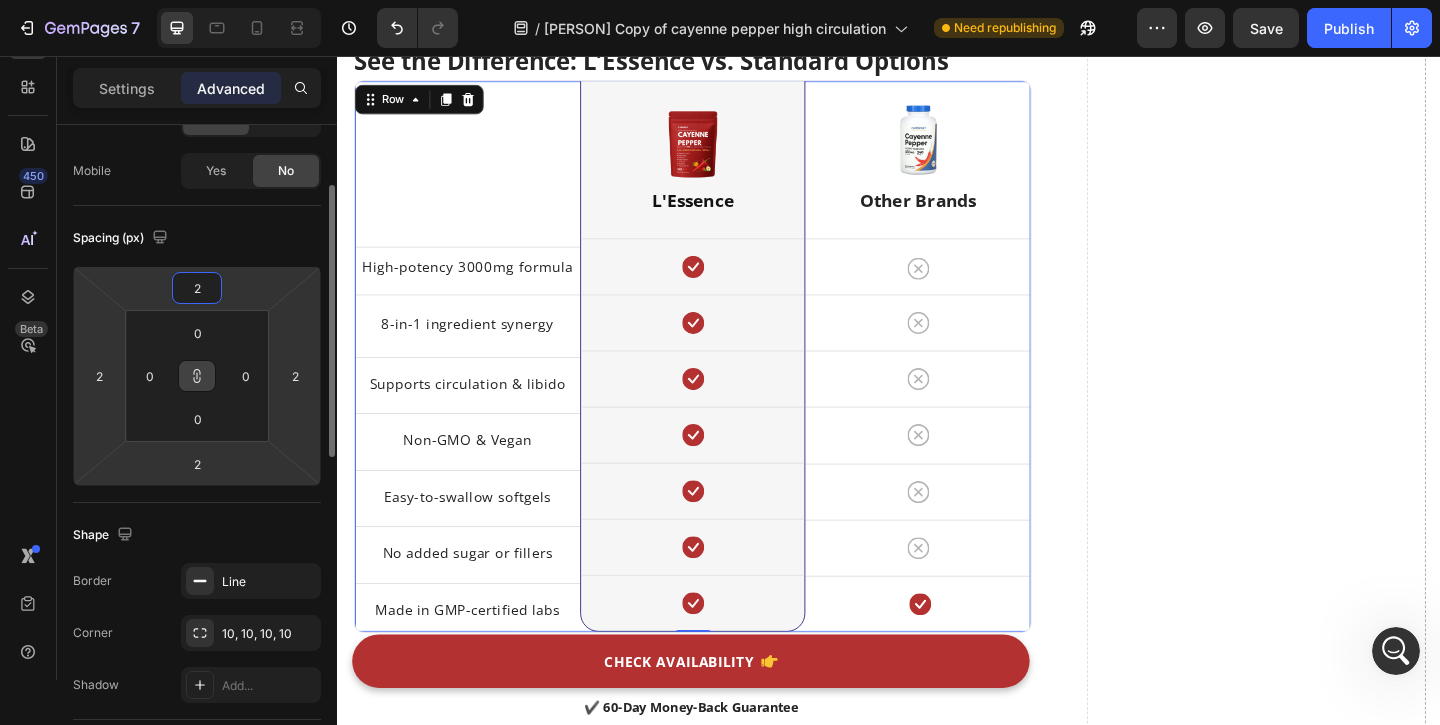 type on "24" 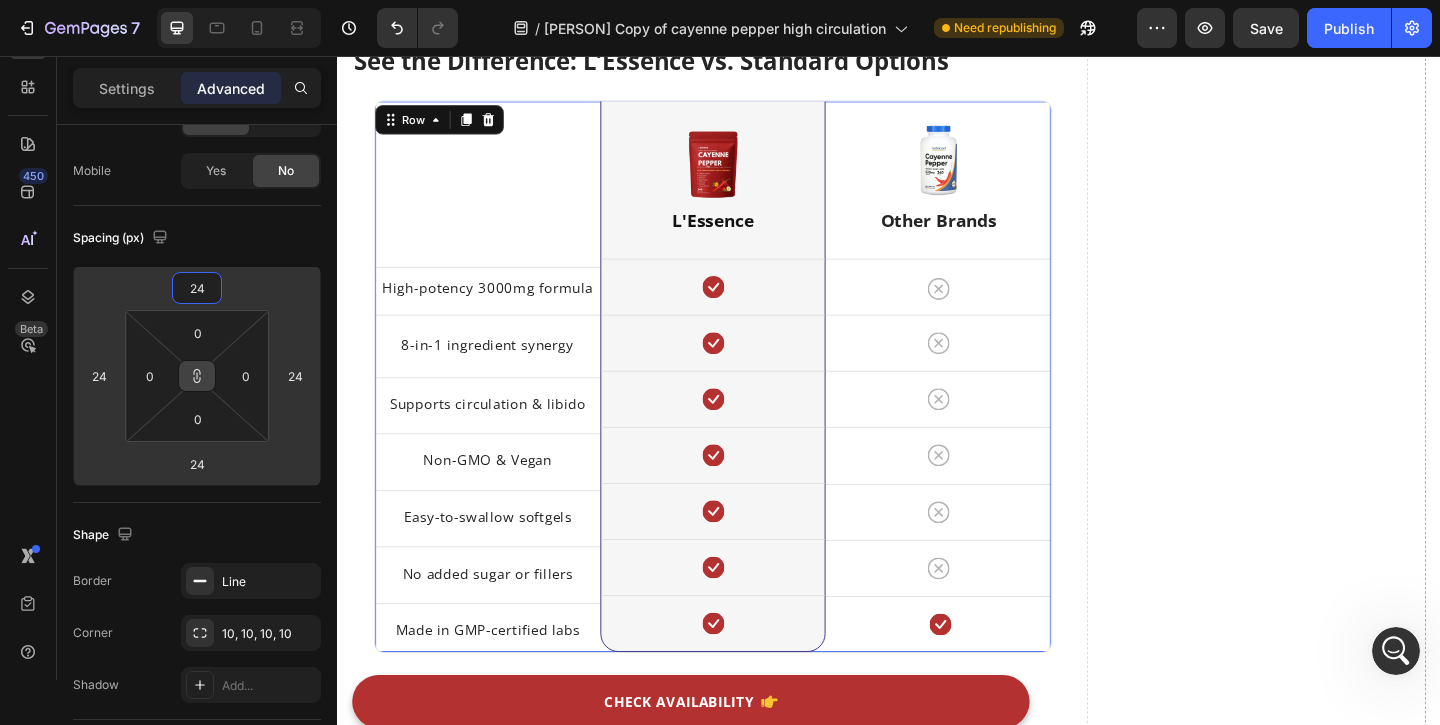 type on "24" 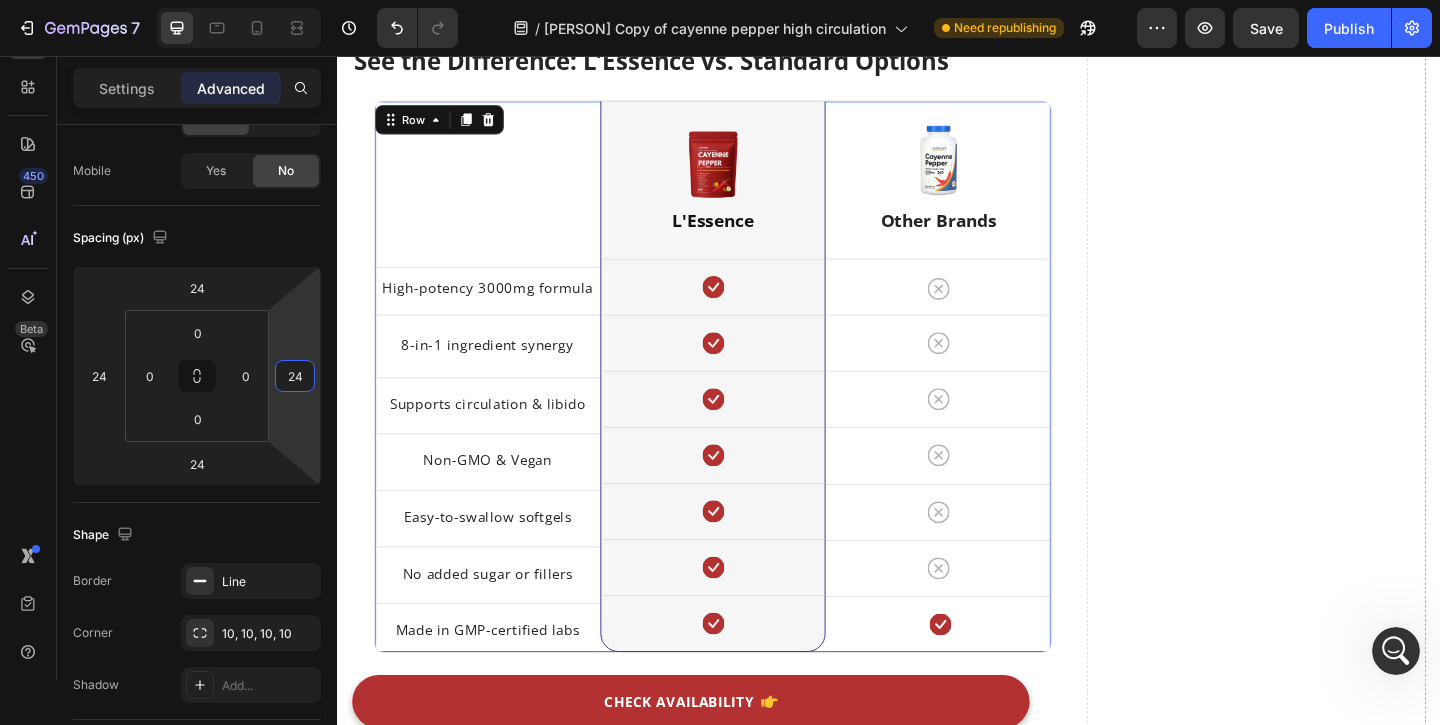 click on "24" at bounding box center [295, 376] 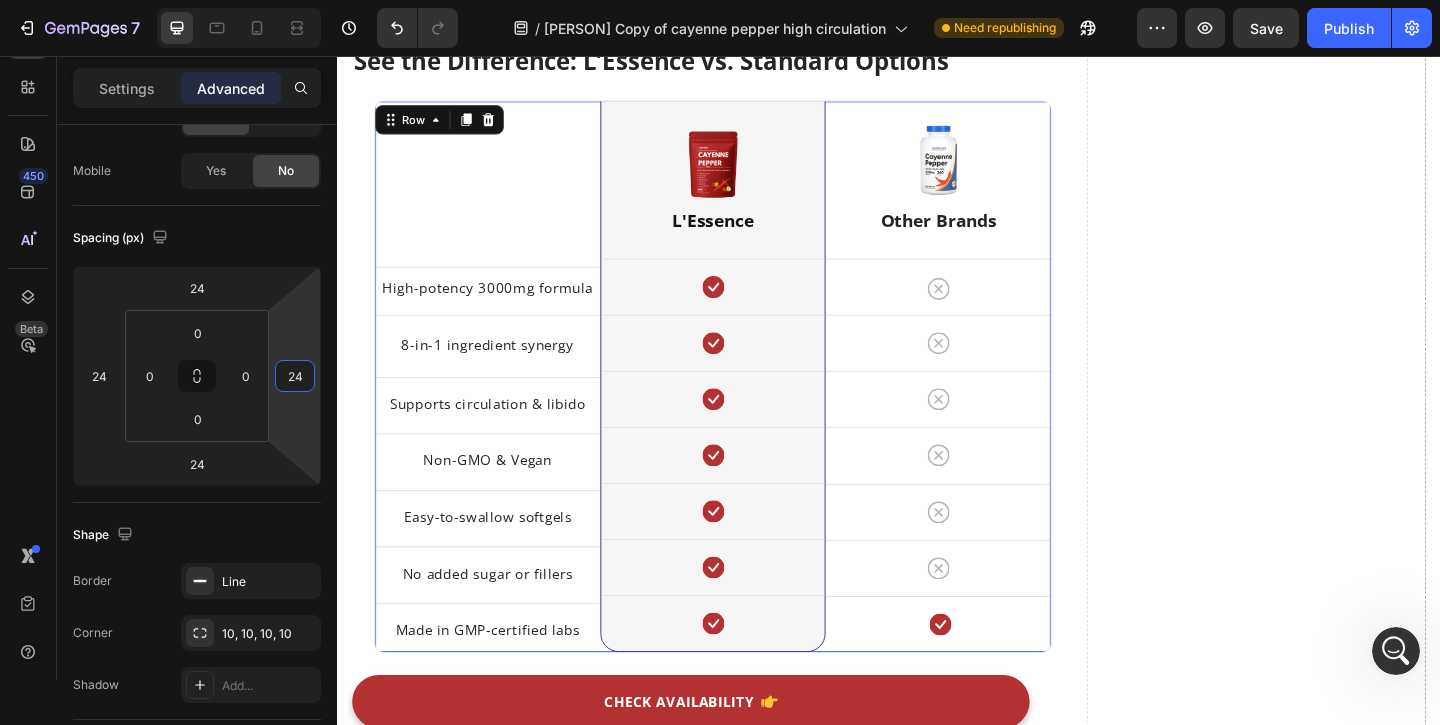 click on "24" at bounding box center (295, 376) 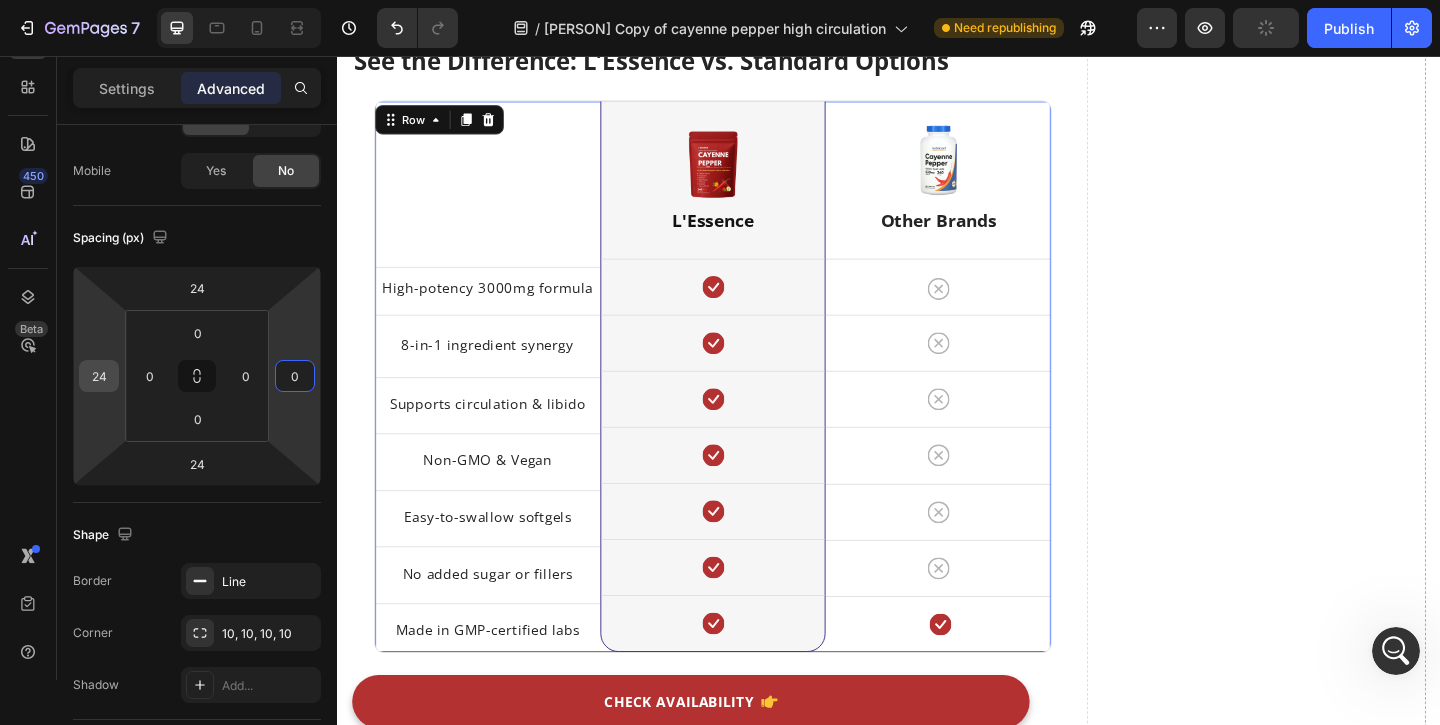 type on "0" 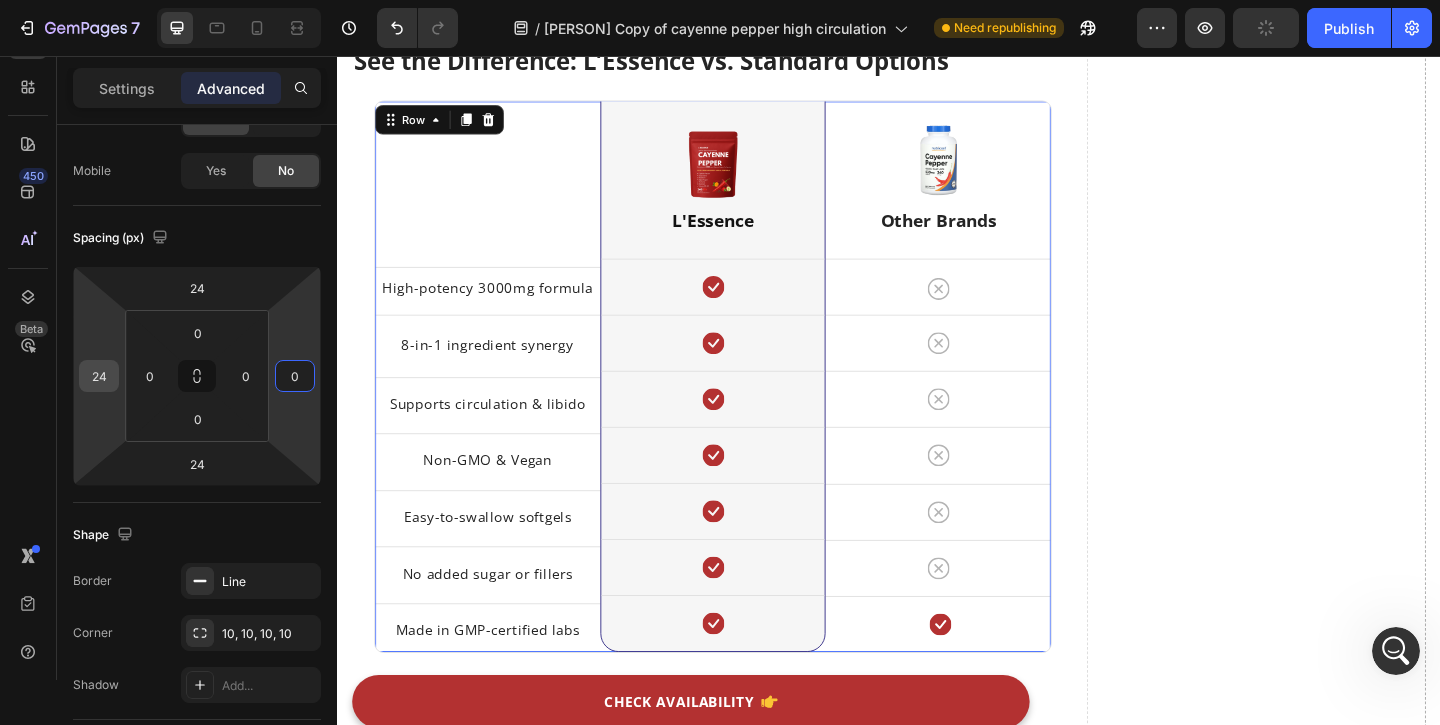 click on "24" at bounding box center (99, 376) 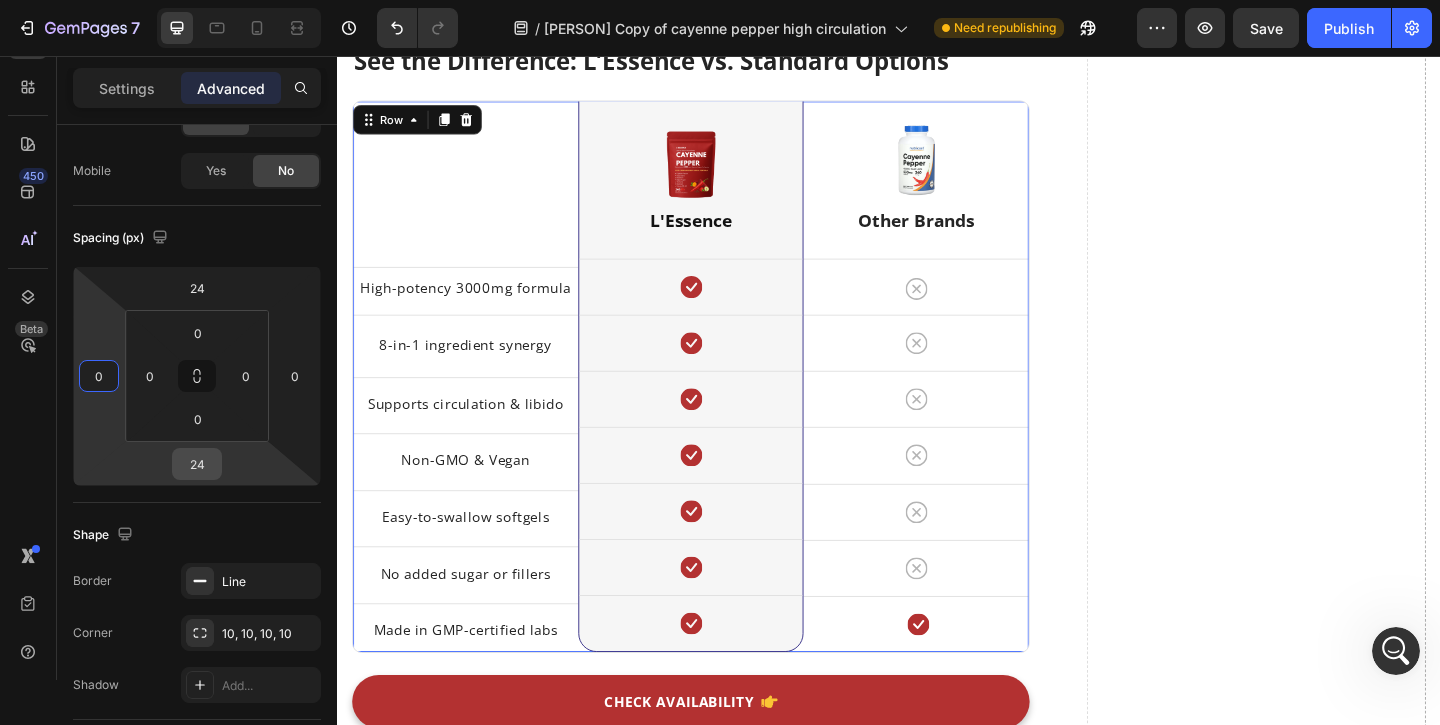 type on "0" 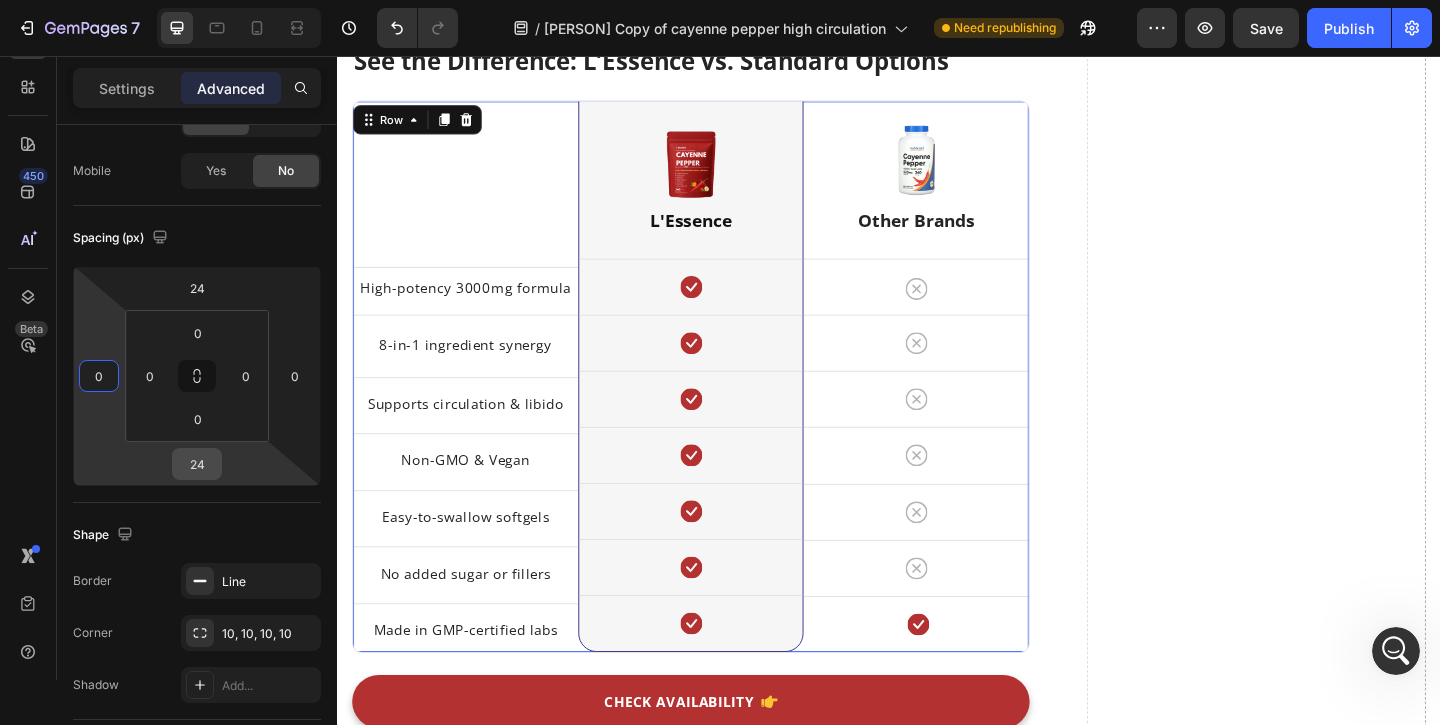 click on "24" at bounding box center (197, 464) 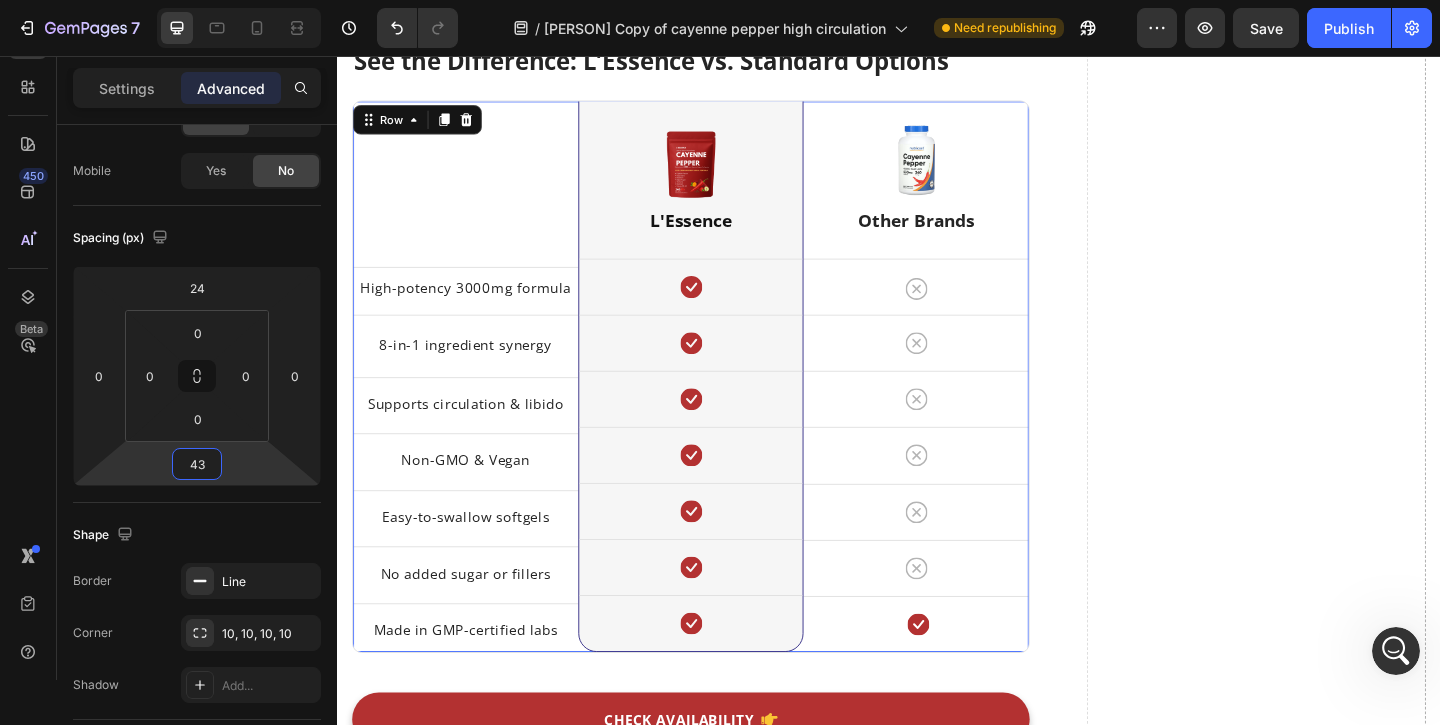 type on "43" 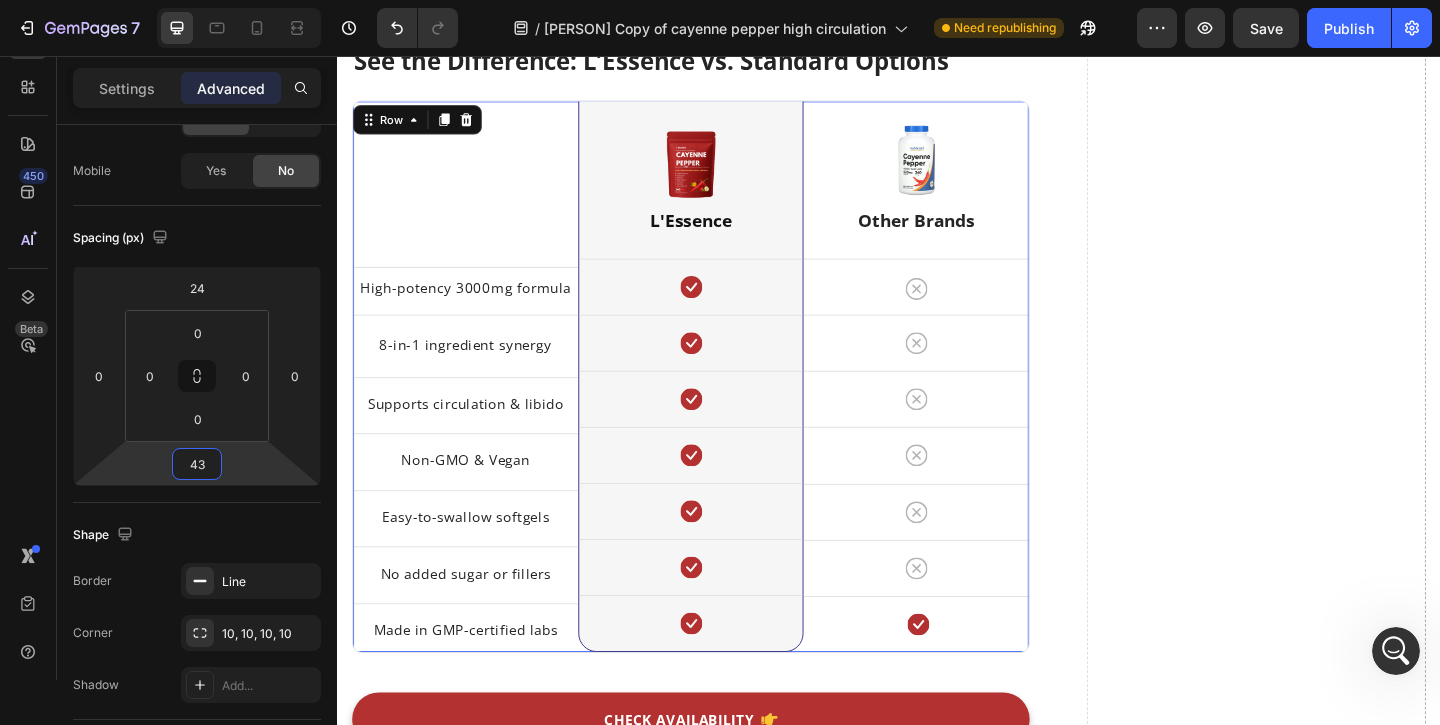 click on "Spacing (px)" at bounding box center (197, 238) 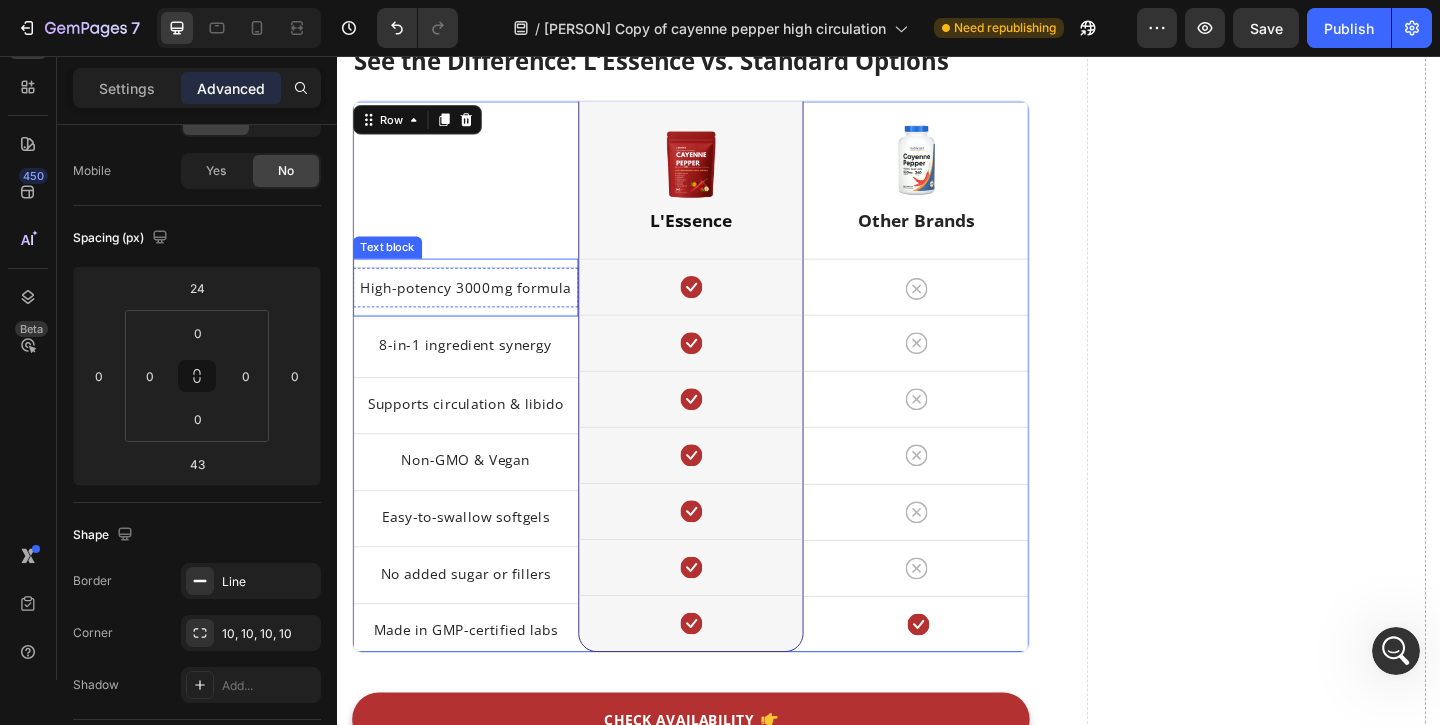 click on "High-potency 3000mg formula Text block" at bounding box center [476, 307] 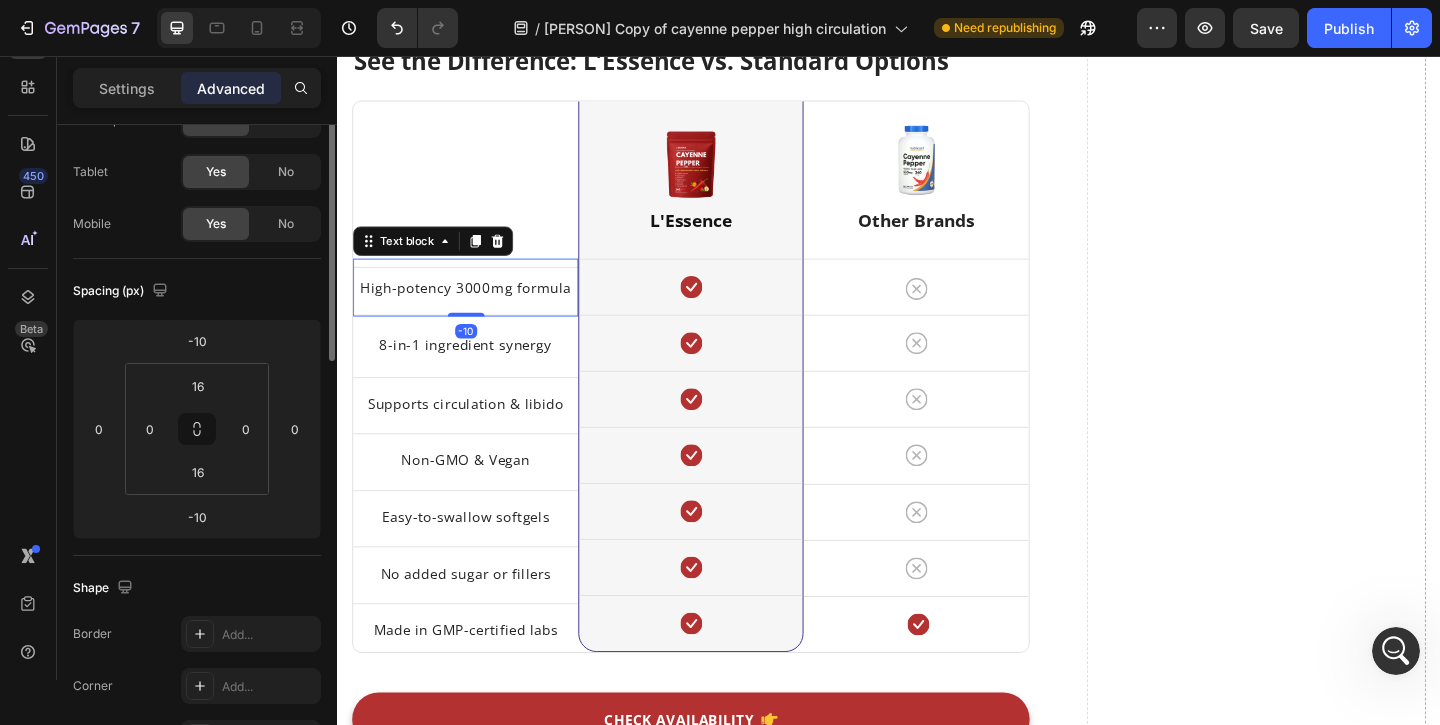 scroll, scrollTop: 96, scrollLeft: 0, axis: vertical 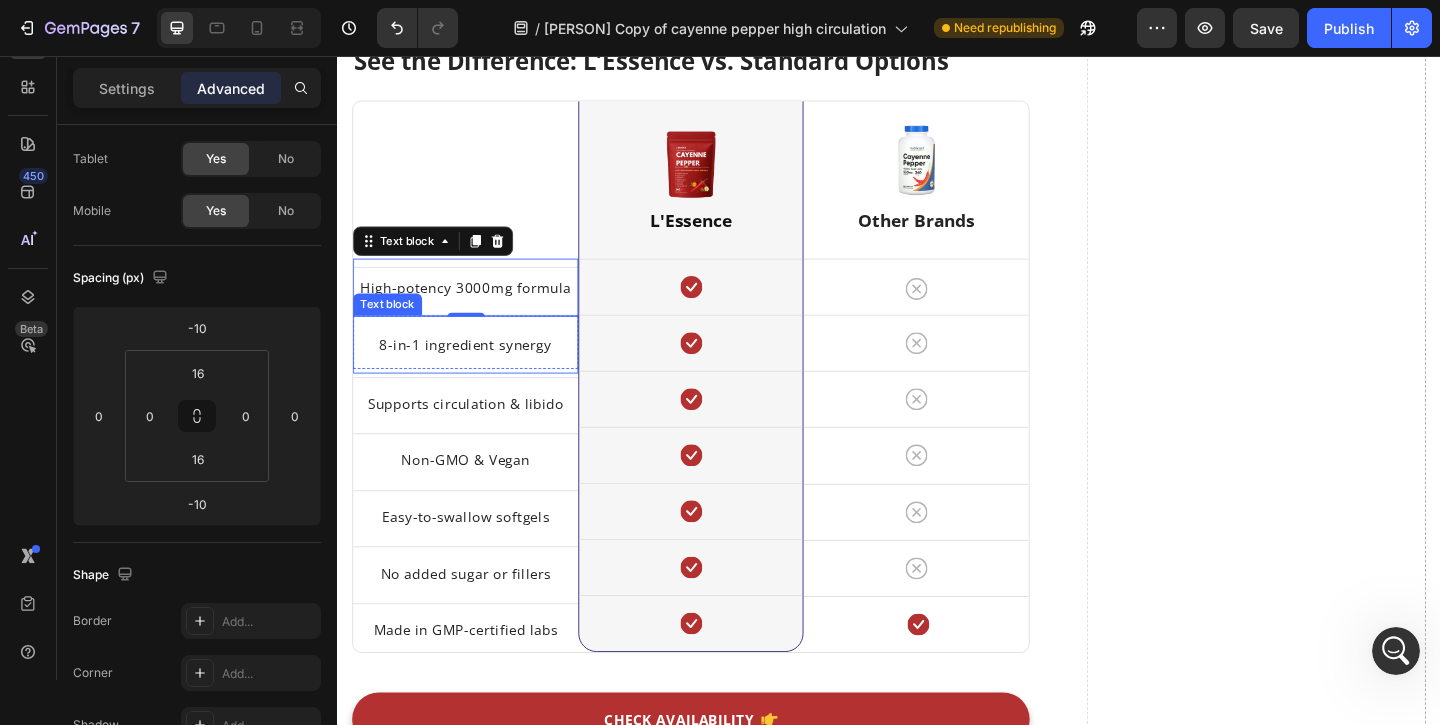 click on "8-in-1 ingredient synergy" at bounding box center (476, 369) 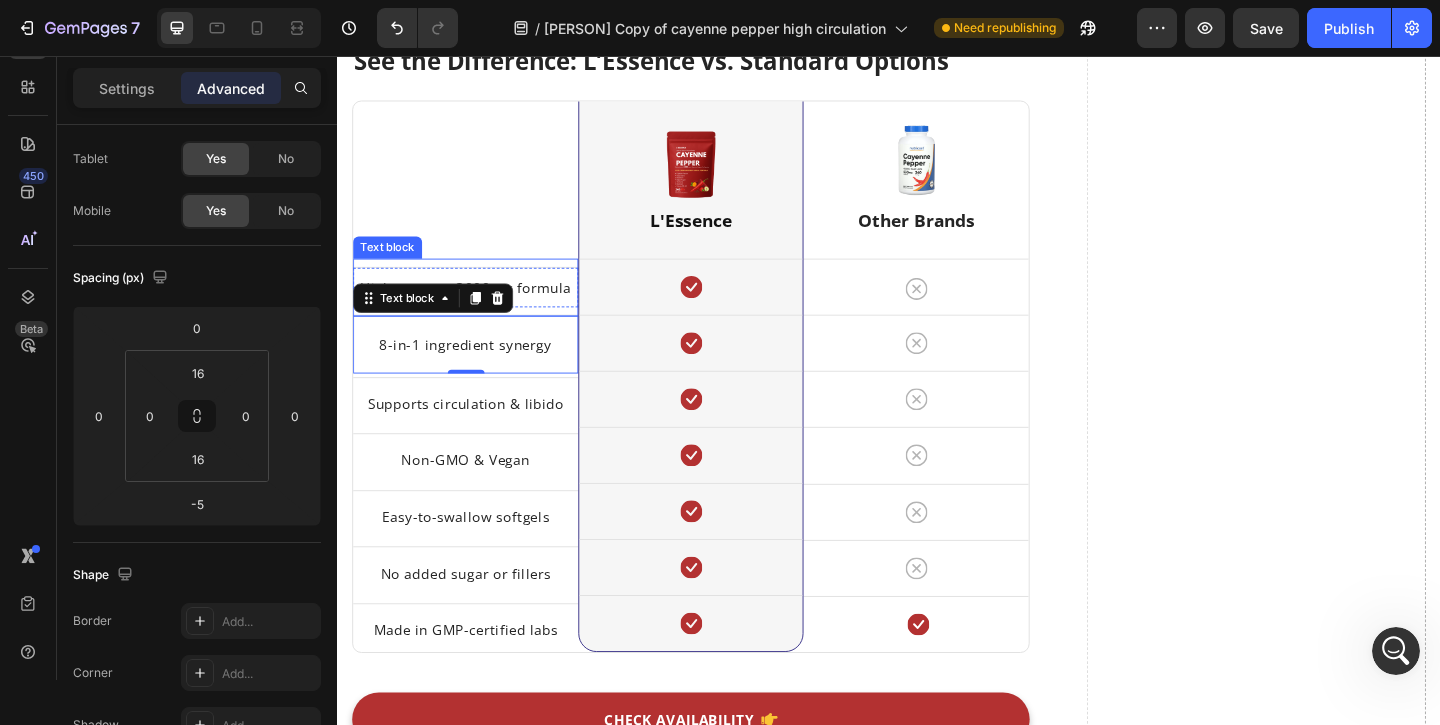 click on "High-potency 3000mg formula Text block" at bounding box center [476, 307] 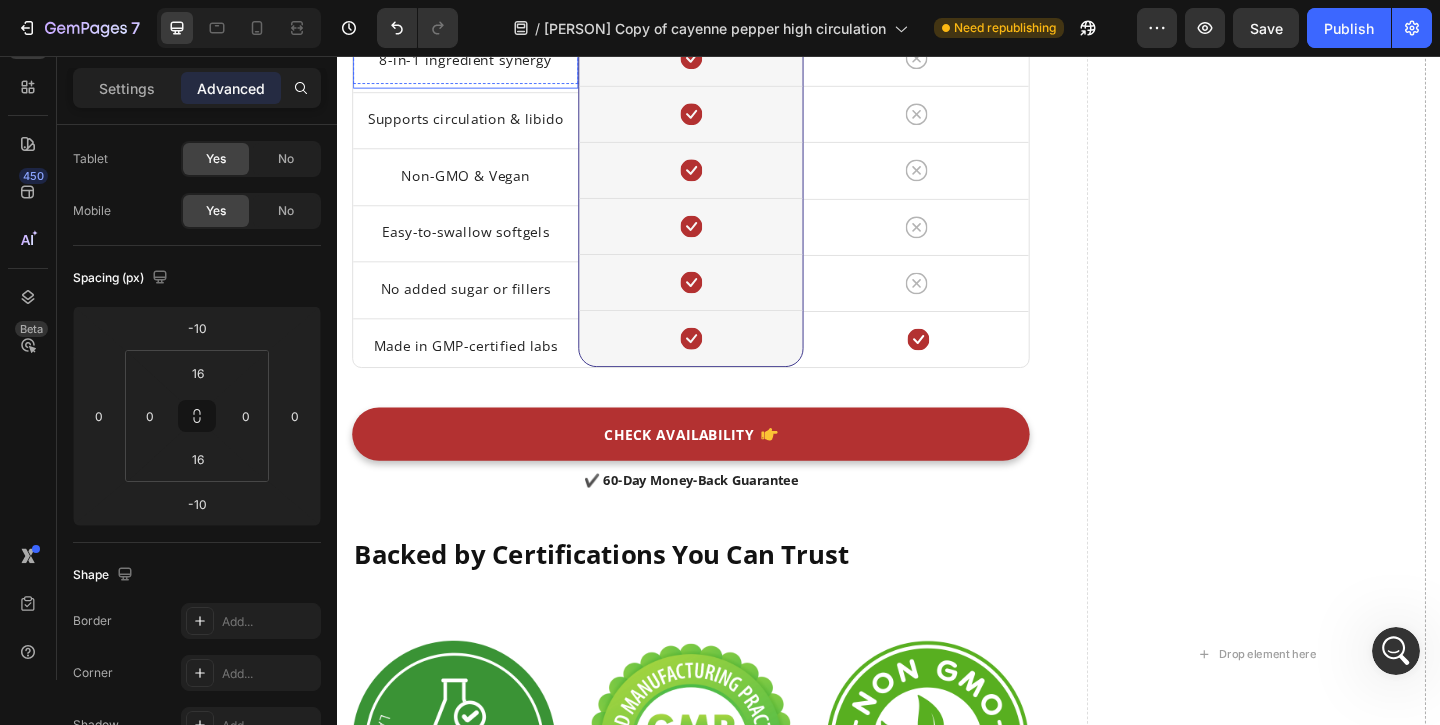 scroll, scrollTop: 3553, scrollLeft: 0, axis: vertical 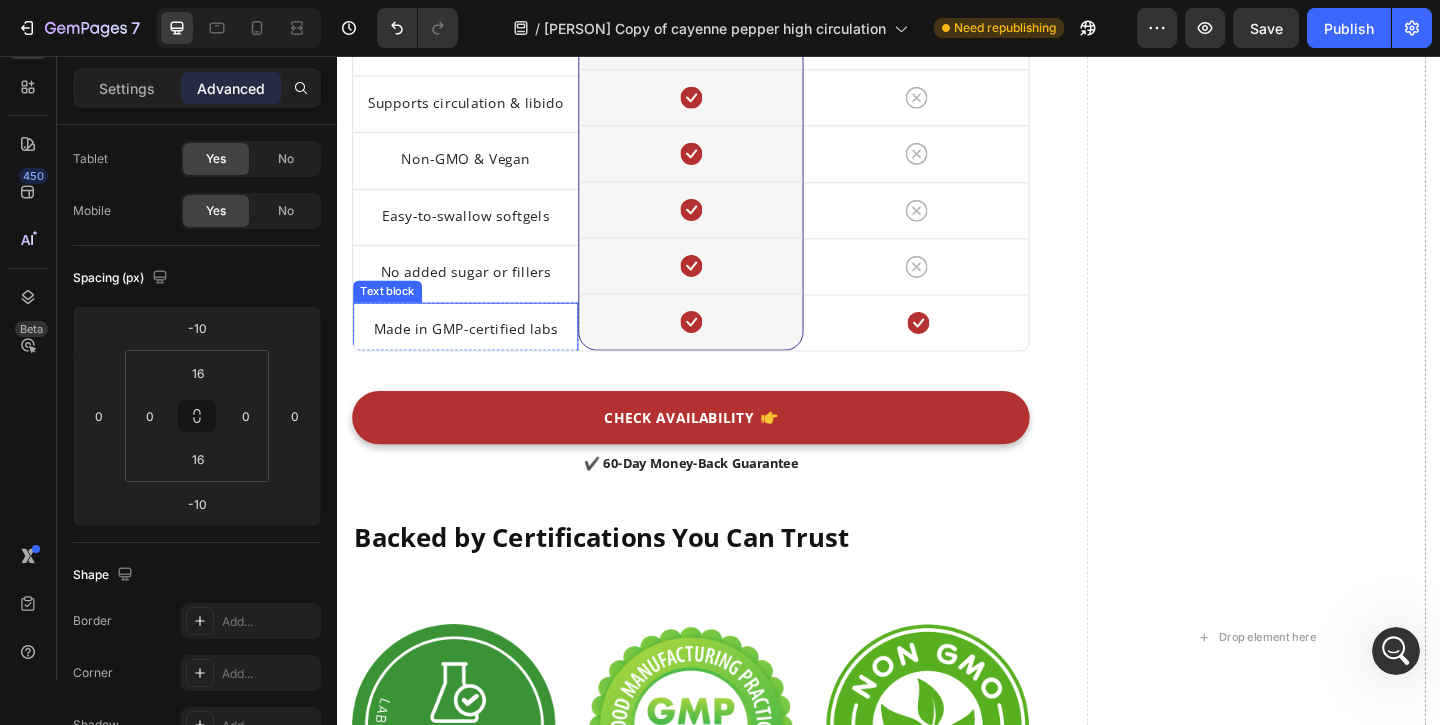 click on "Made in GMP-certified labs" at bounding box center (476, 352) 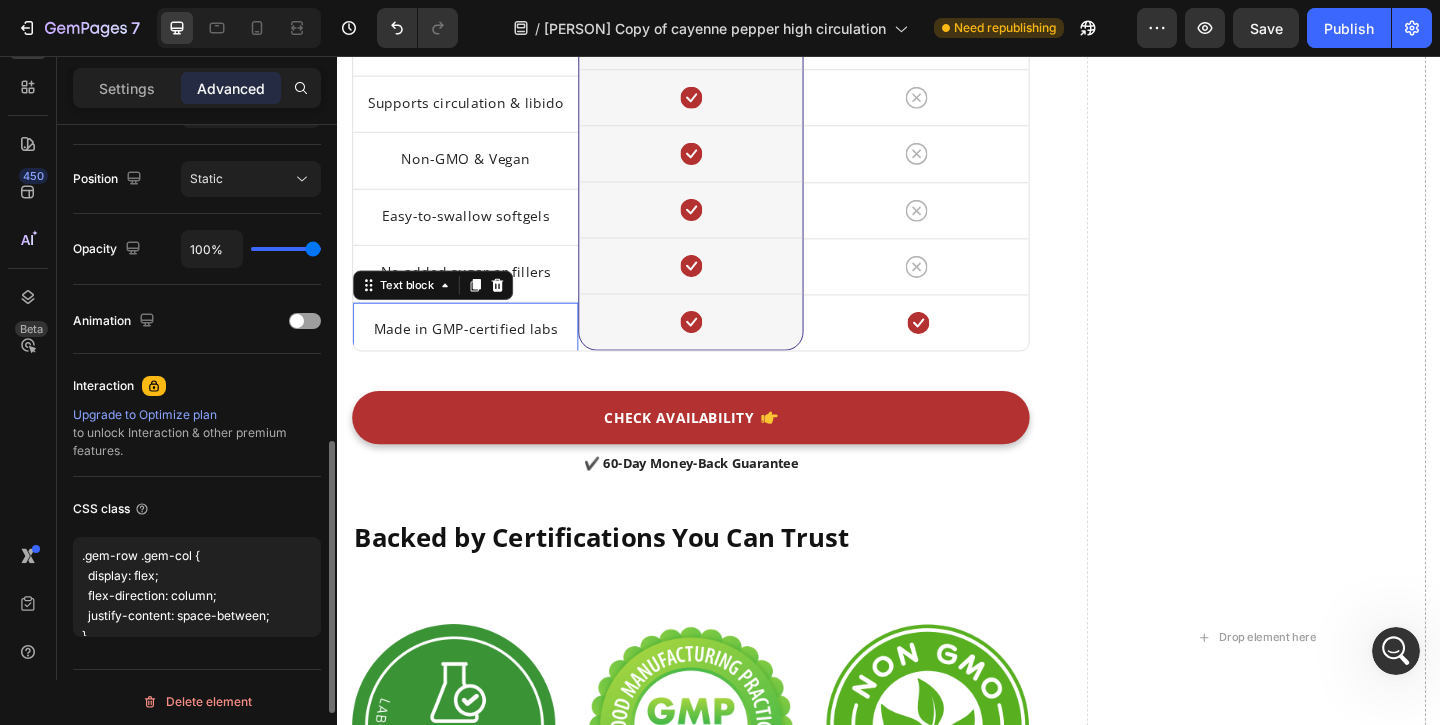 scroll, scrollTop: 764, scrollLeft: 0, axis: vertical 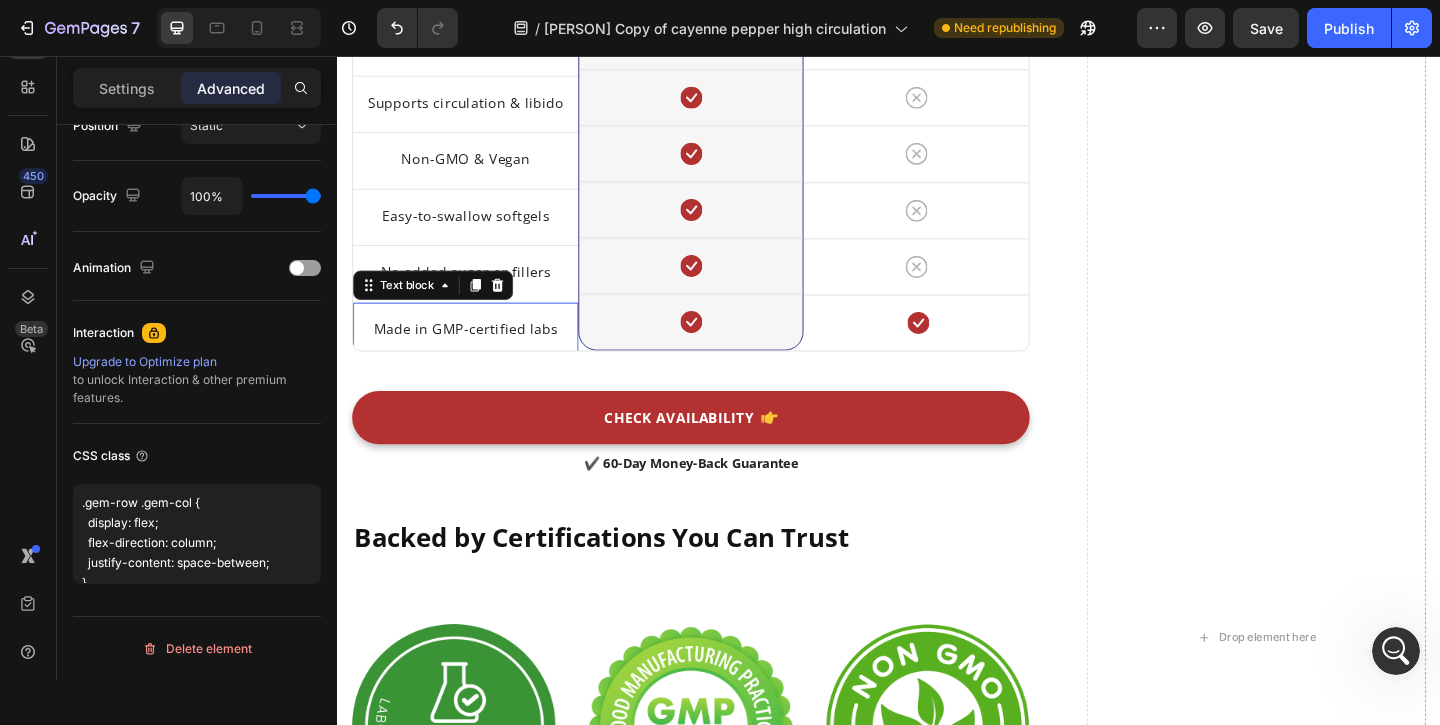 click 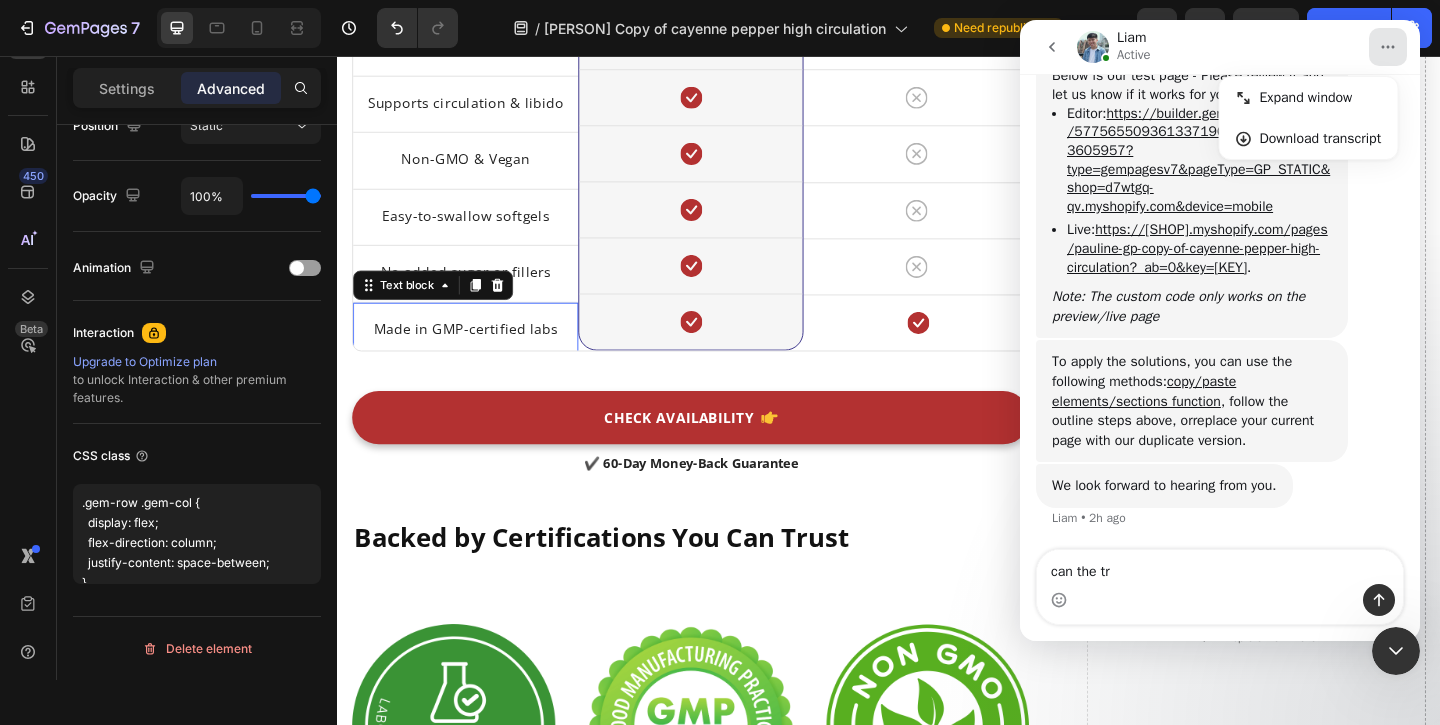scroll, scrollTop: 4828, scrollLeft: 0, axis: vertical 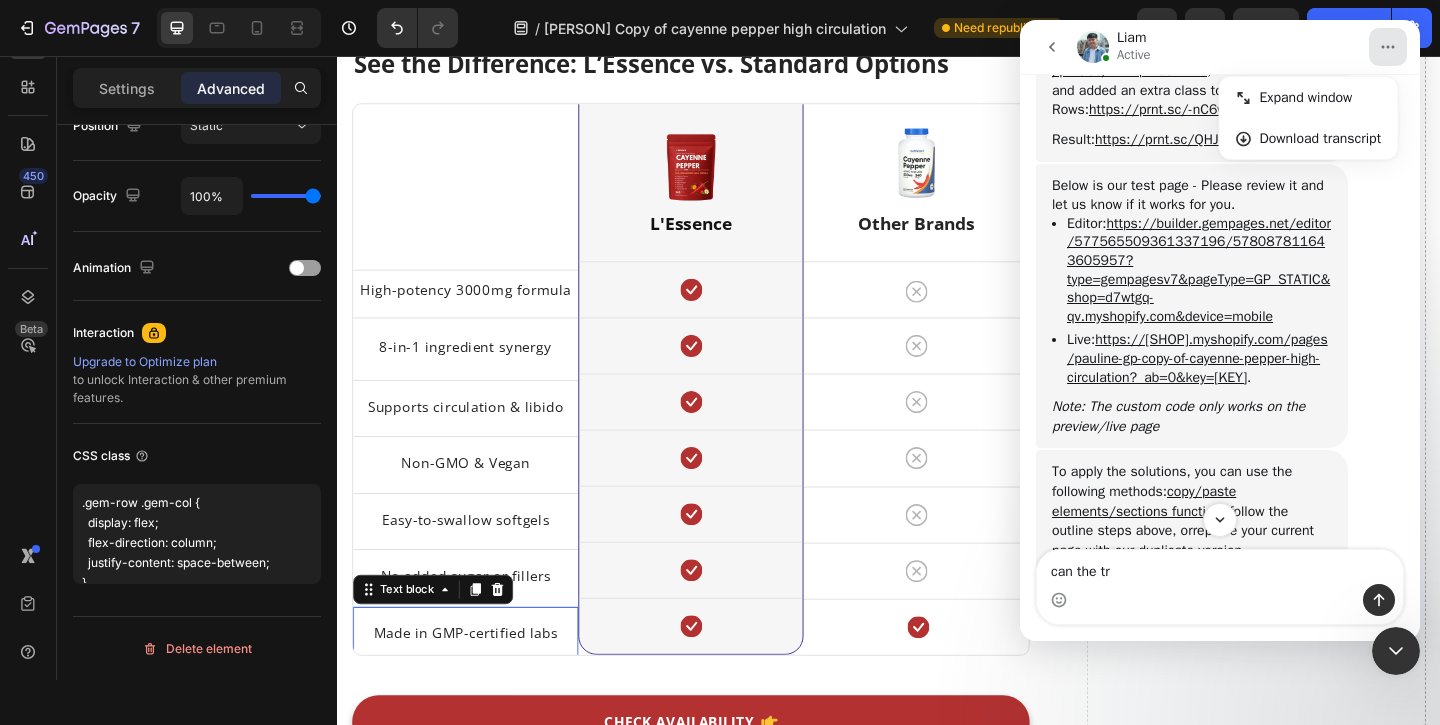 click on "Below is our test page - Please review it and let us know if it works for you. Editor :  https://builder.gempages.net/editor/577565509361337196/578087811643605957?type=gempagesv7&pageType=GP_STATIC&shop=d7wtgq-qv.myshopify.com&device=mobile Live :  https://d7wtgq-qv.myshopify.com/pages/pauline-gp-copy-of-cayenne-pepper-high-circulation?_ab=0&key=1754098467084 . Note : The custom code only works on the preview/live page Liam    •   2h ago" at bounding box center (1220, 307) 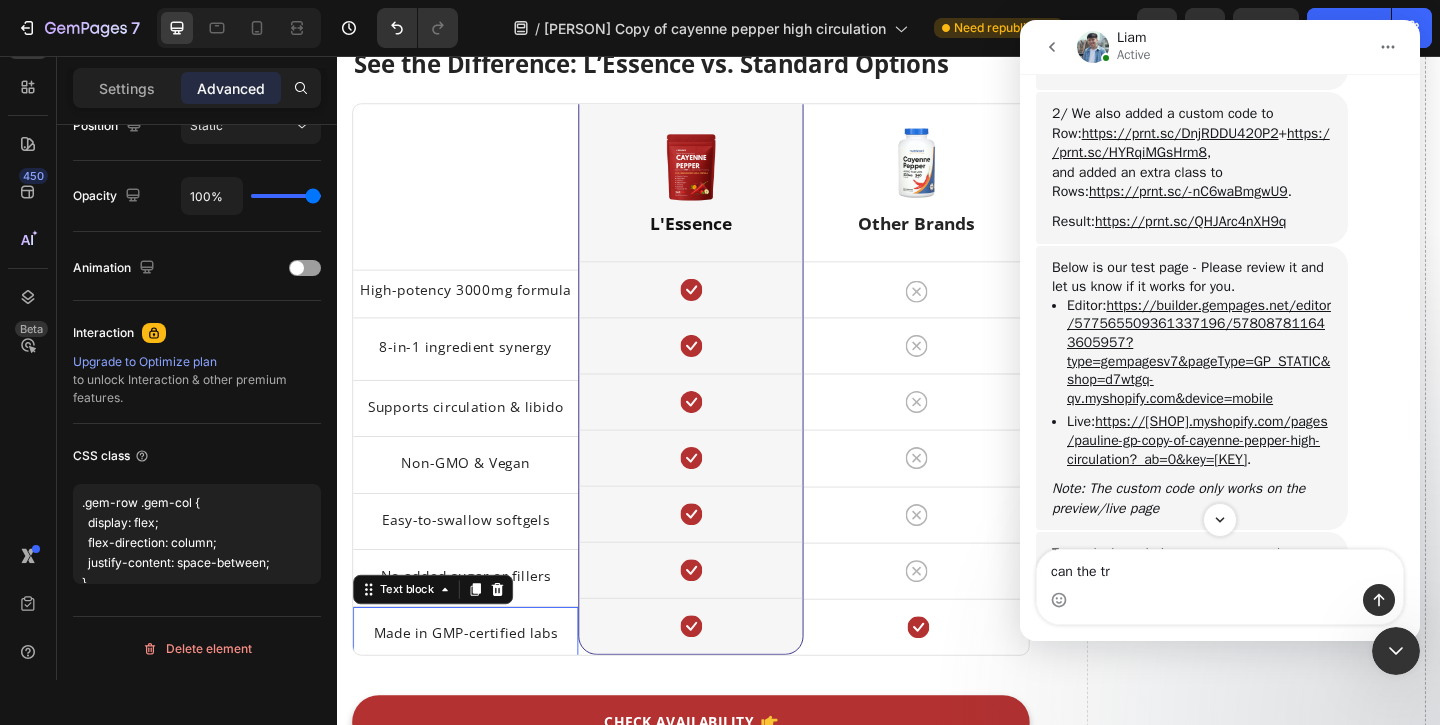 scroll, scrollTop: 4534, scrollLeft: 0, axis: vertical 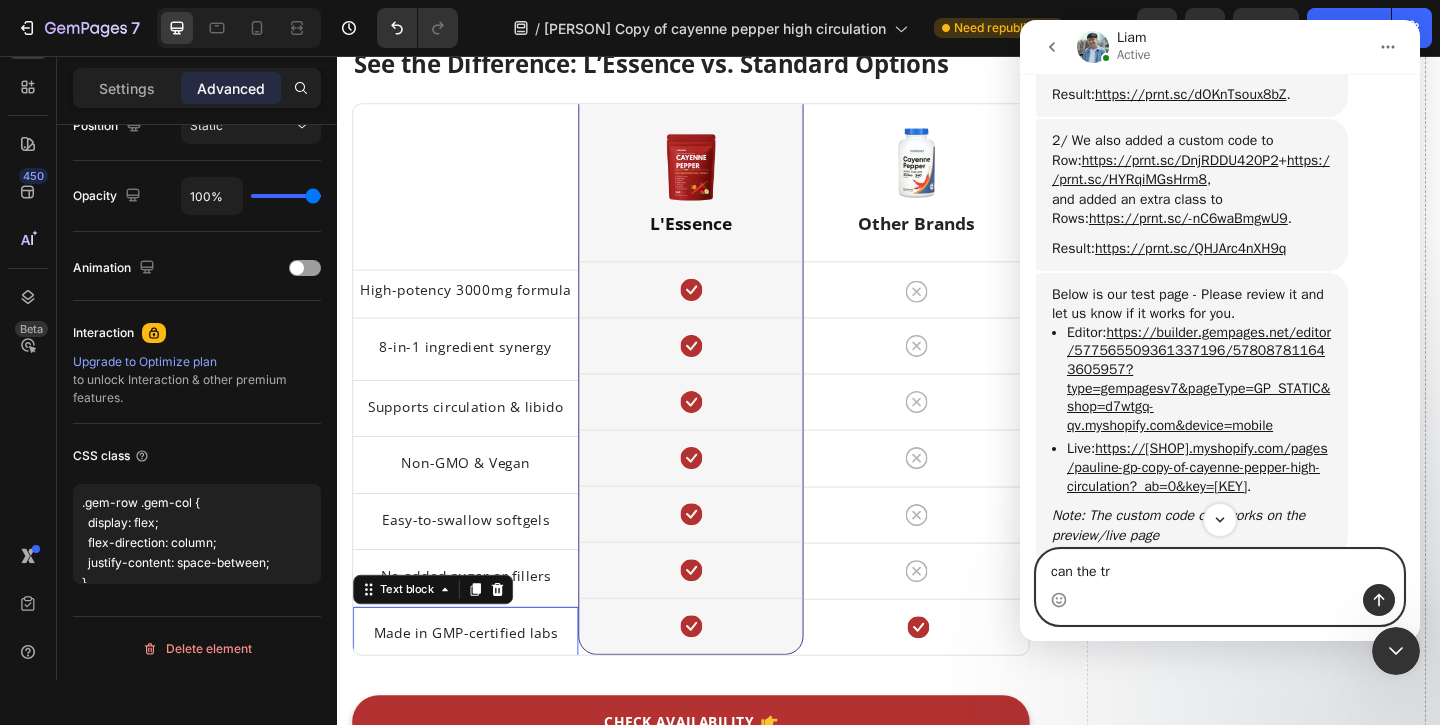 click on "can the tr" at bounding box center [1220, 567] 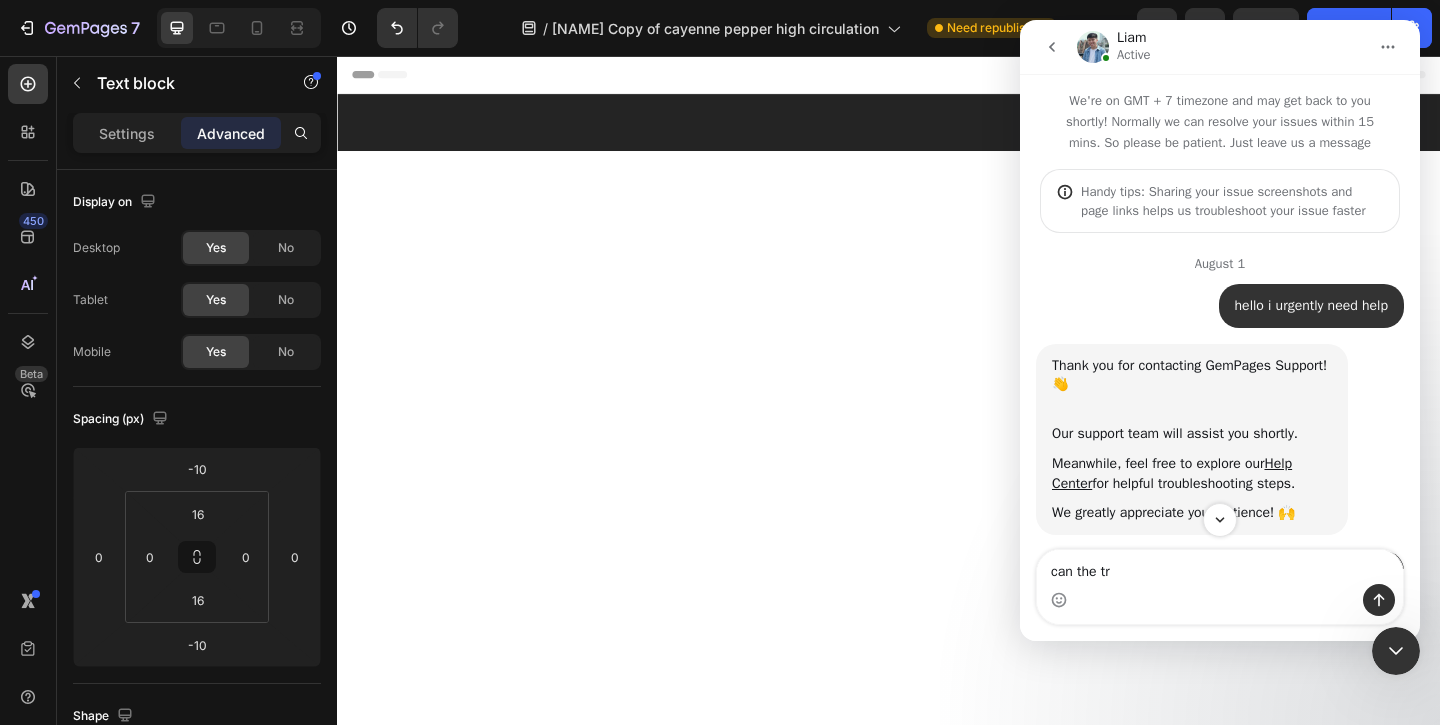scroll, scrollTop: 3222, scrollLeft: 0, axis: vertical 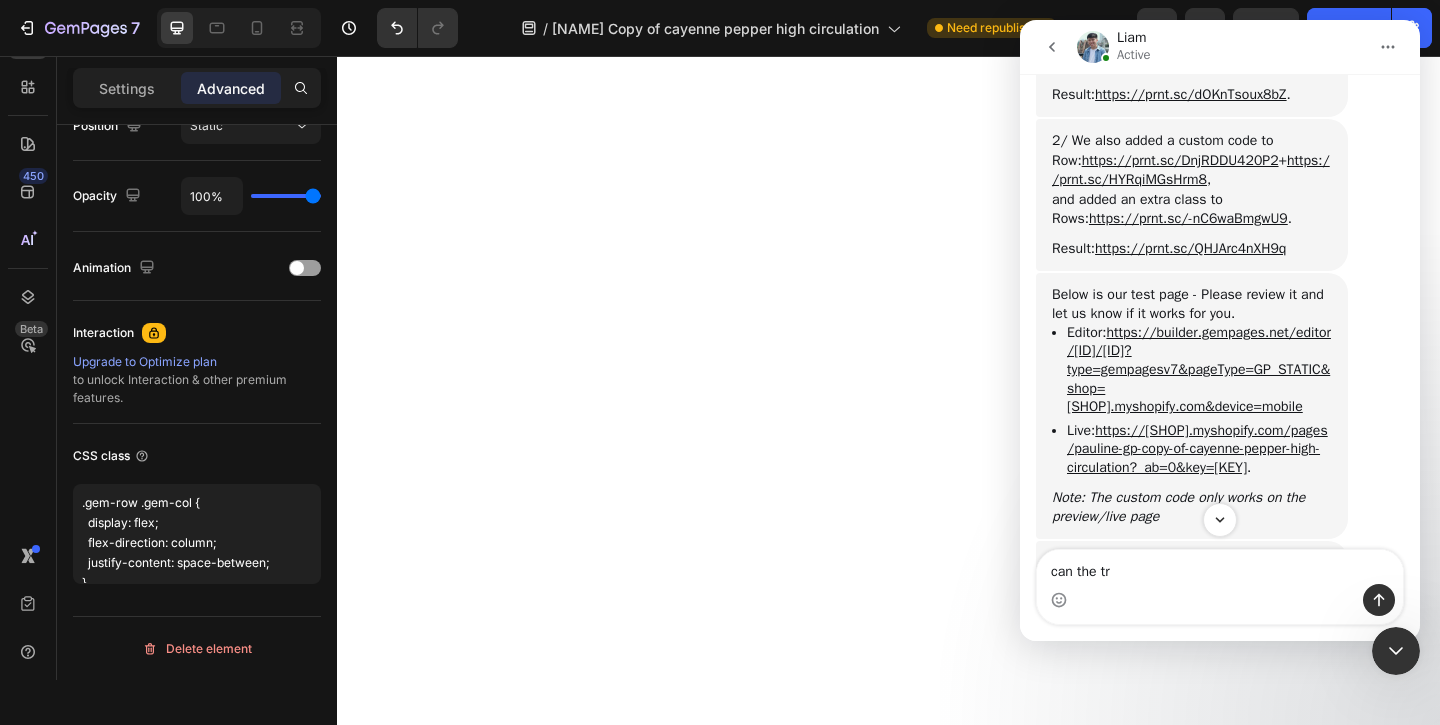 click 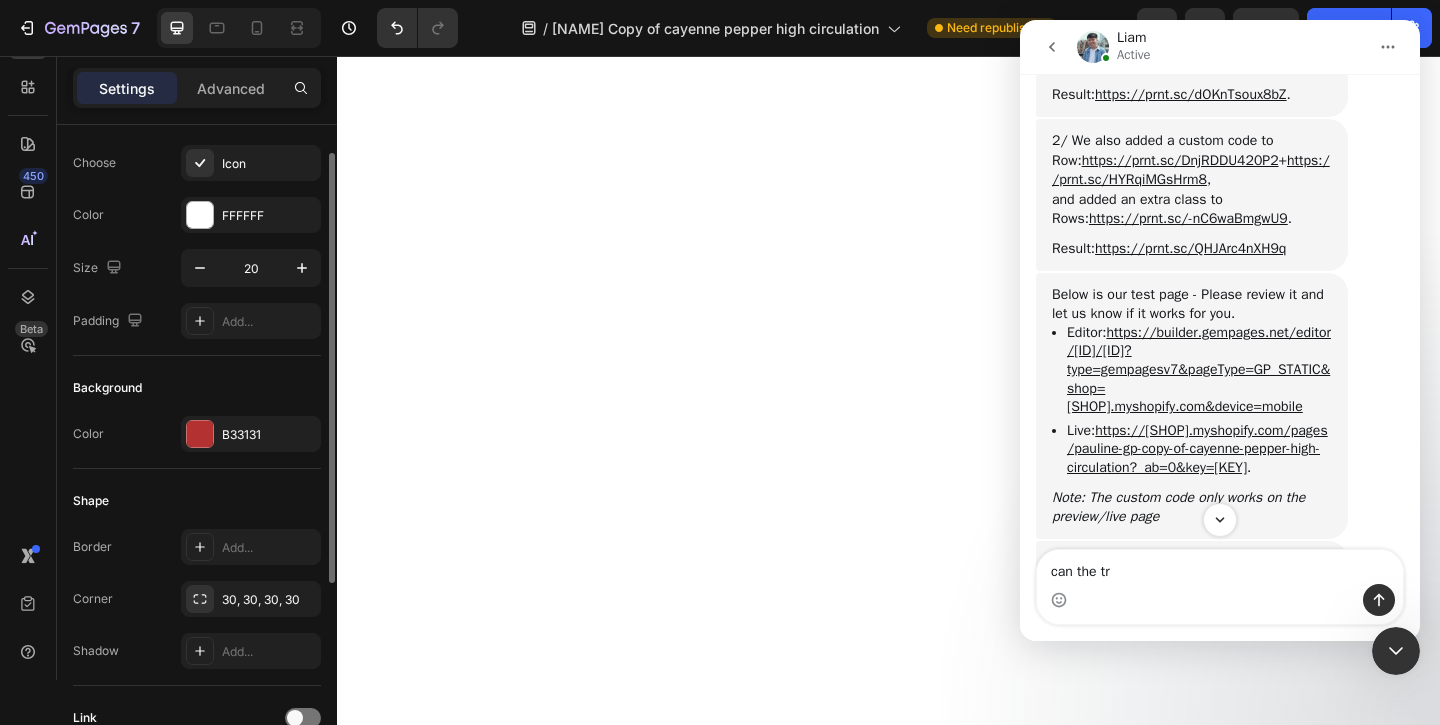 scroll, scrollTop: 0, scrollLeft: 0, axis: both 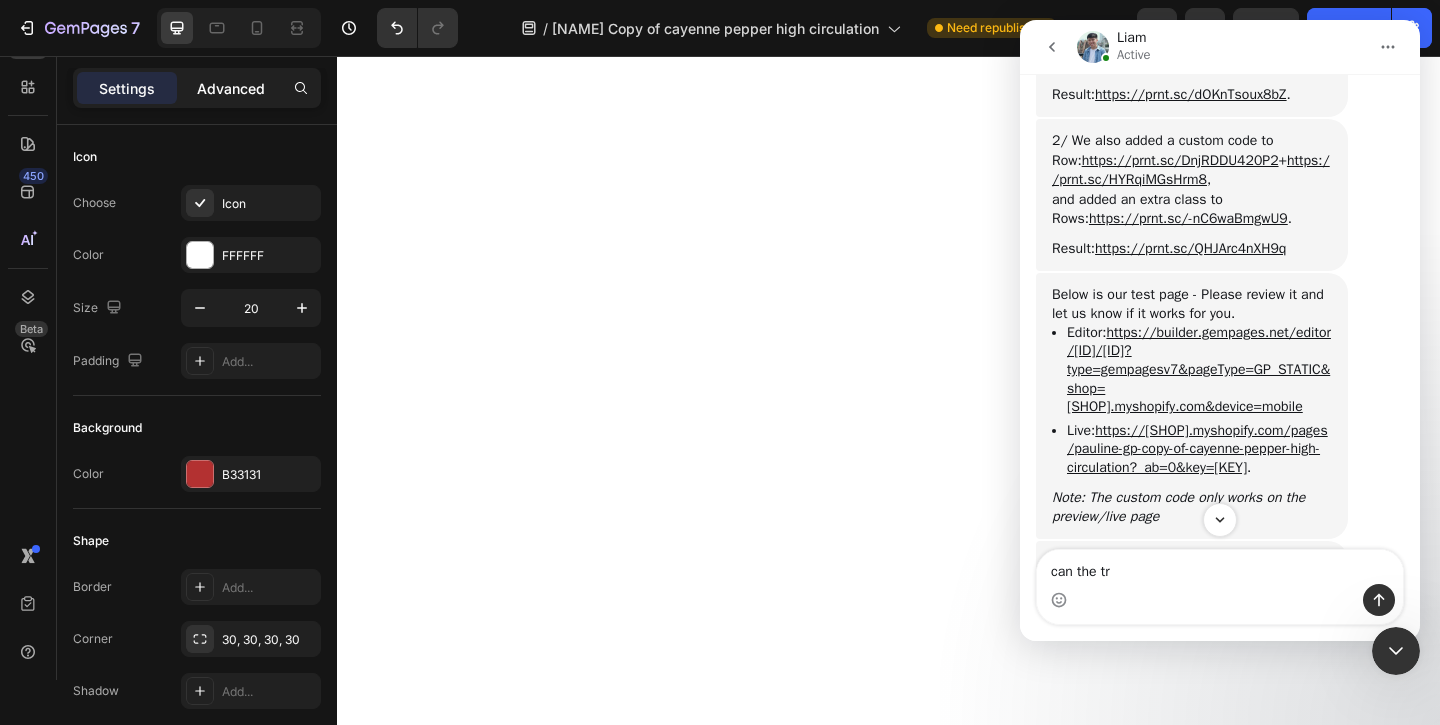 click on "Advanced" at bounding box center [231, 88] 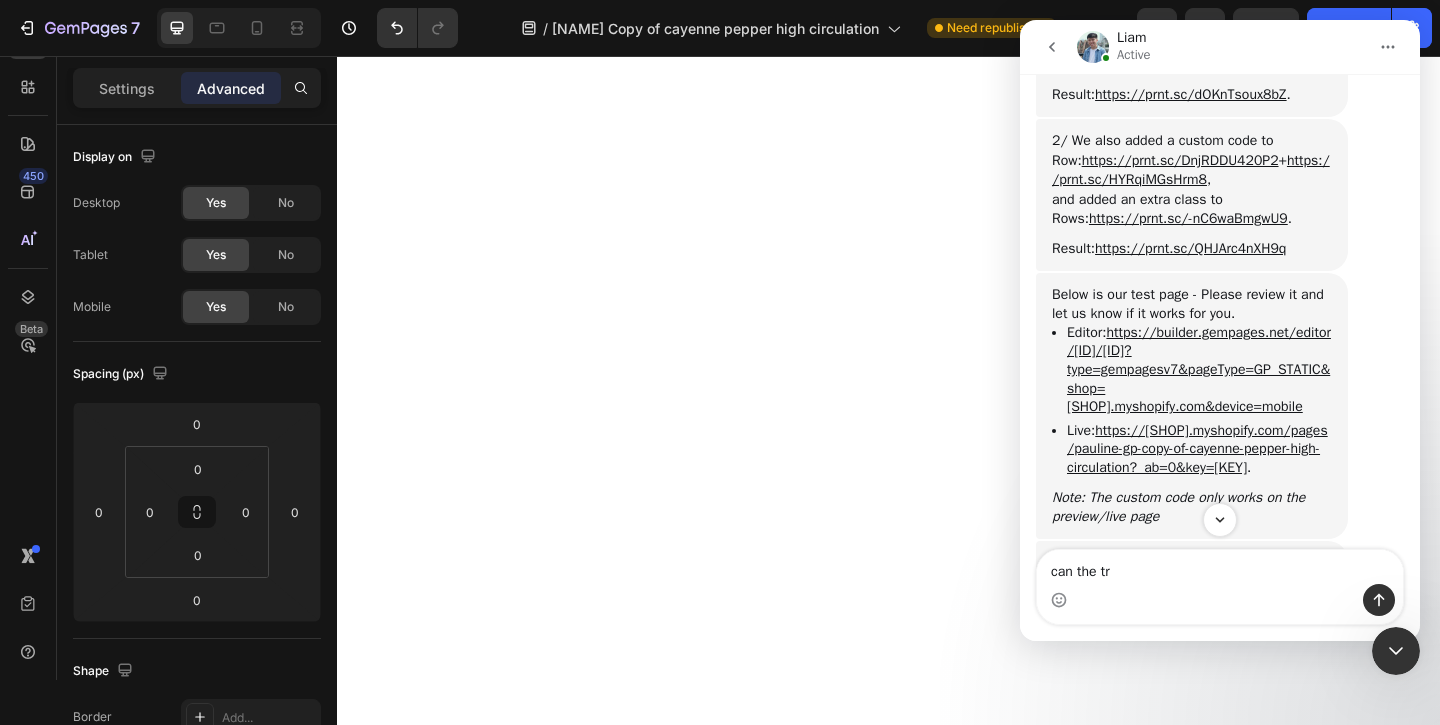 click on "Supports artery flexibility" at bounding box center [743, -1769] 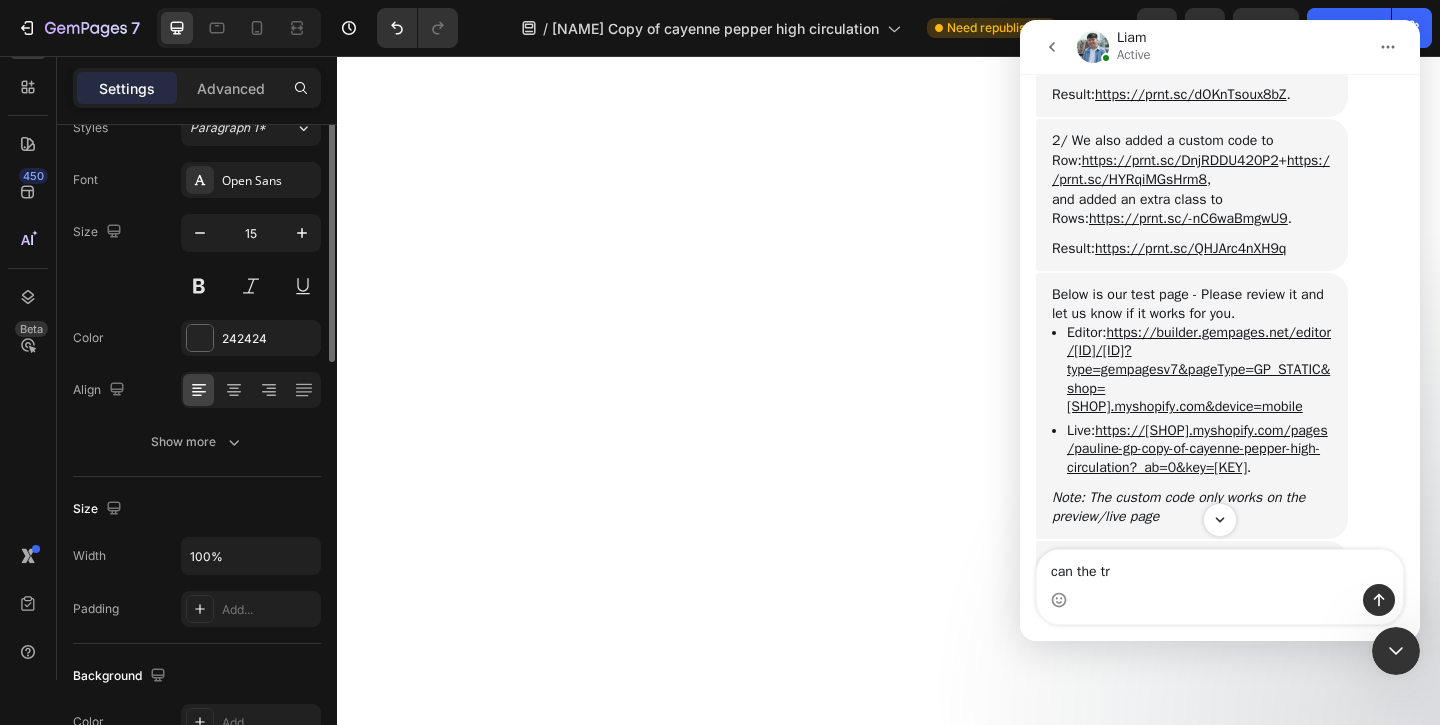 scroll, scrollTop: 0, scrollLeft: 0, axis: both 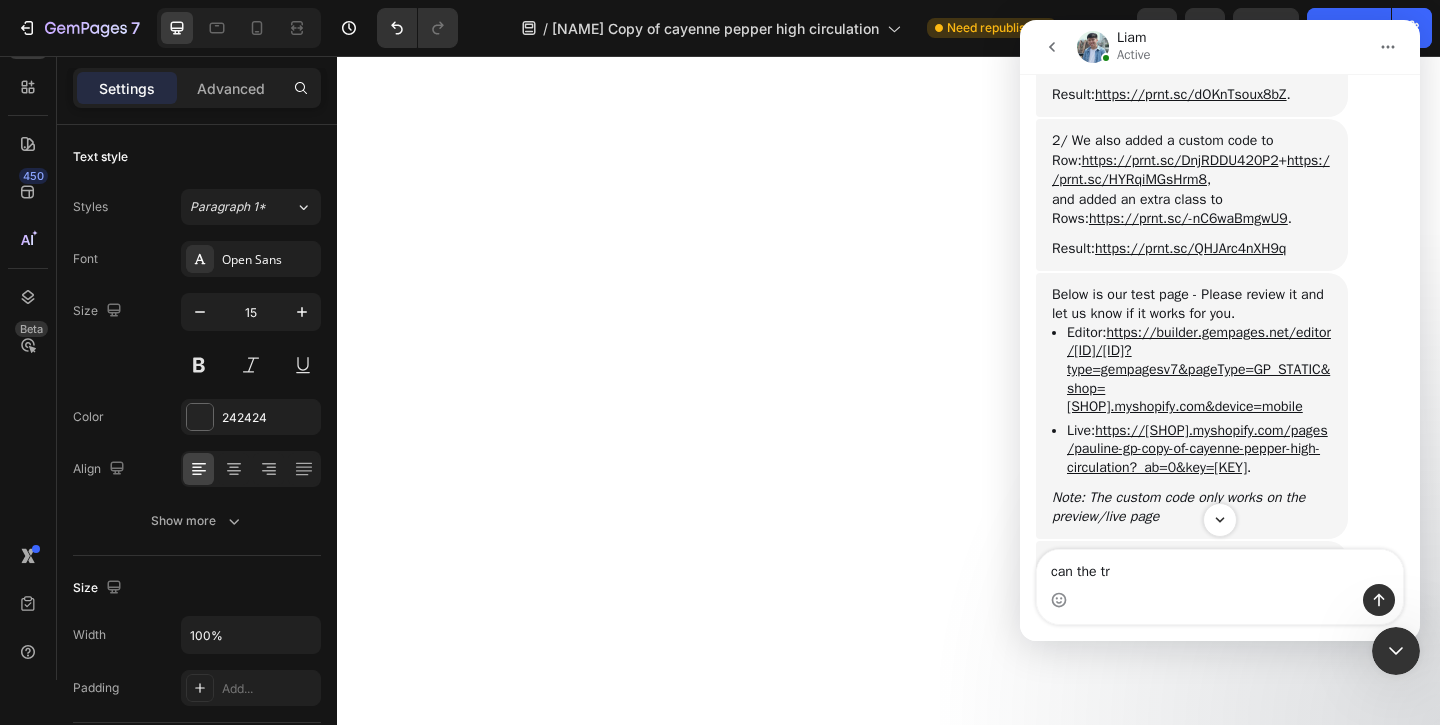 click on "Icon Cayenne Pepper Boosts circulation Text block Row Row
Icon Turmeric Reduces inflammation Text block Row Row Row
Icon Grape Seed Supports healthy  blood vessels Text block Row Row
Icon Black Pepper Improves absorption Text block Row Row Row
Icon Hawthorn Helps regulate  blood pressure Text block Row Row
Icon Vitamin D3 Helps heart function Text block Row Row Row
Icon Beetroot Enhances oxygen delivery Text block Row Row
Icon Vitamin K2 Supports artery flexibility Text block   0 Row Row Row" at bounding box center [598, -1884] 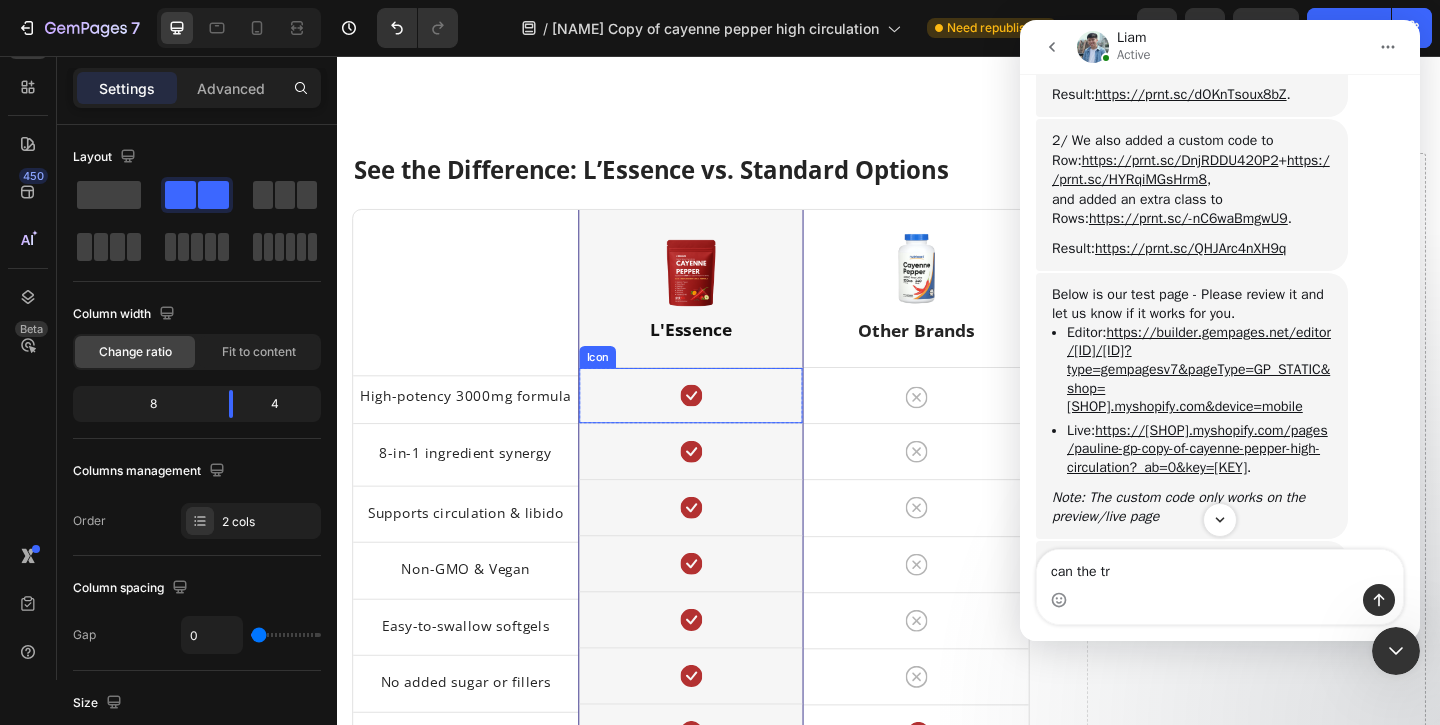 scroll, scrollTop: 6544, scrollLeft: 0, axis: vertical 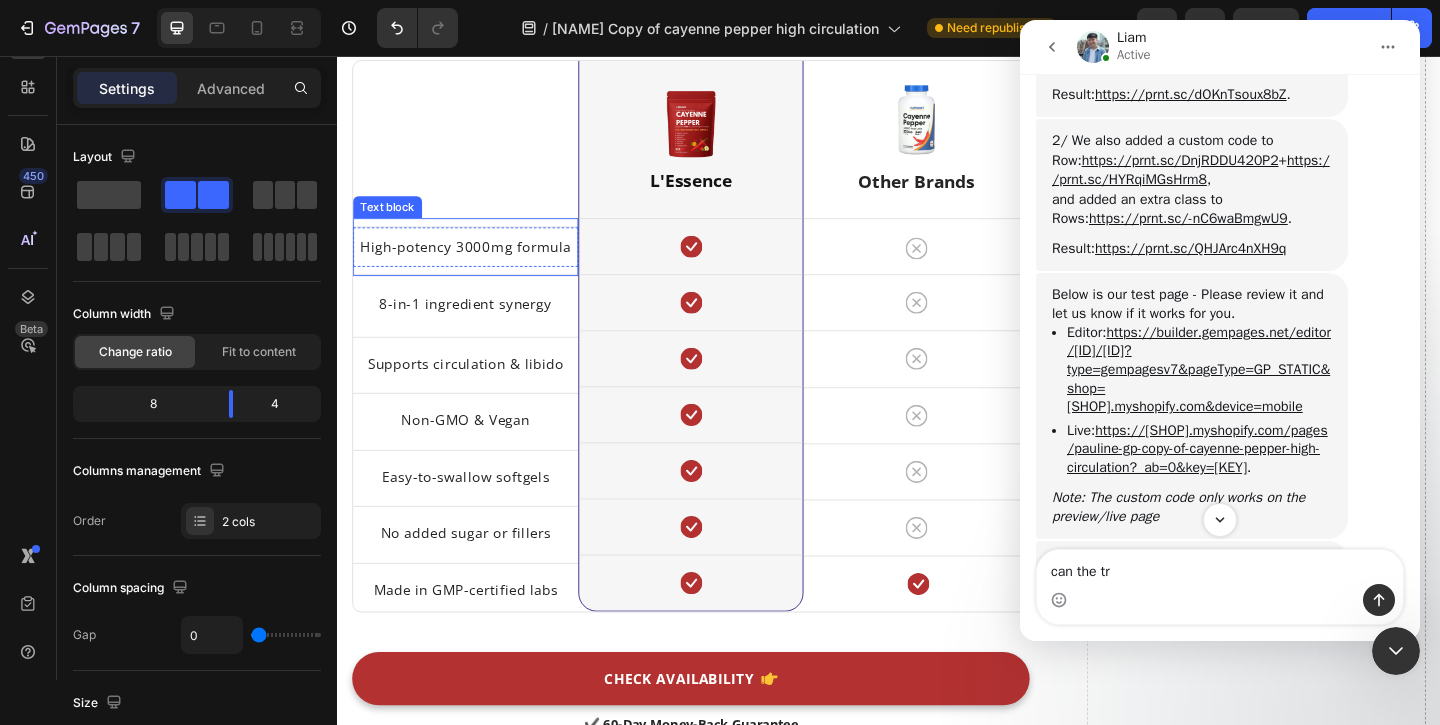 click on "High-potency 3000mg formula" at bounding box center (476, 263) 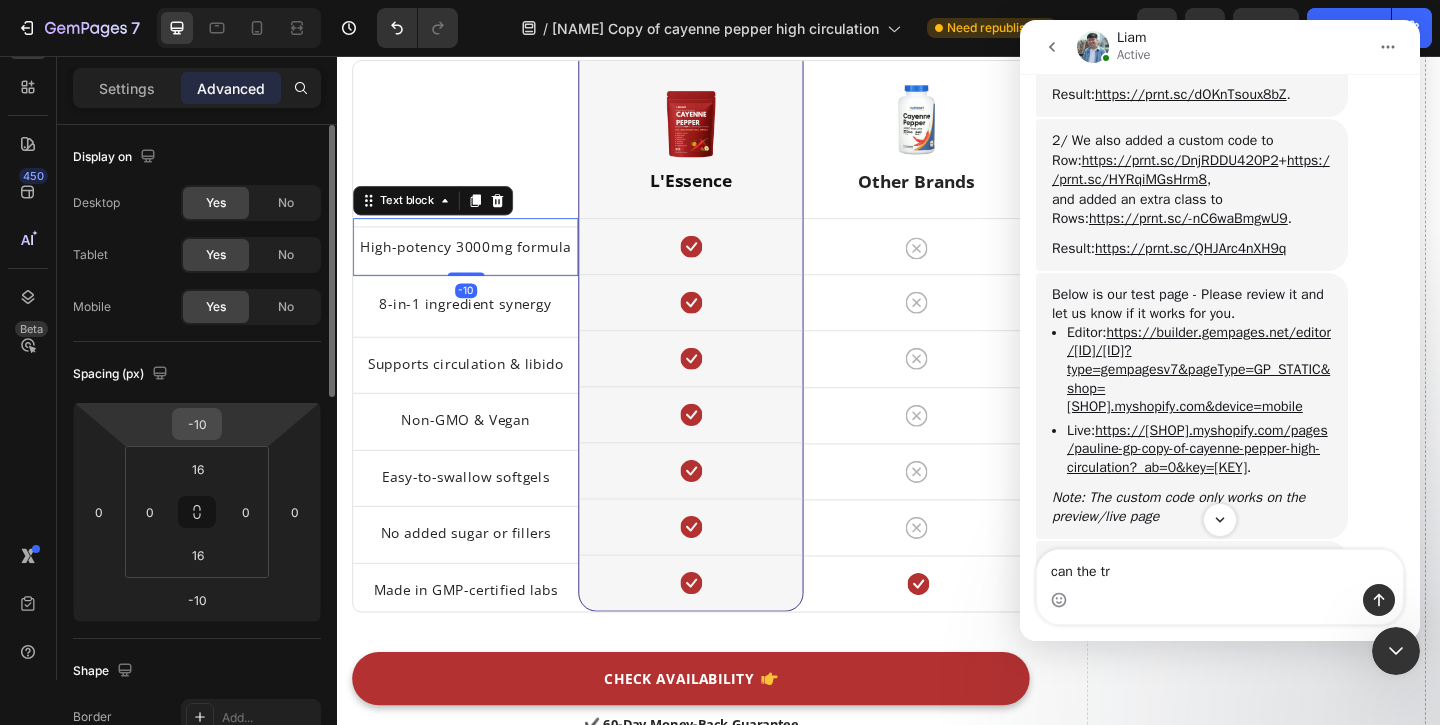 click on "-10" at bounding box center (197, 424) 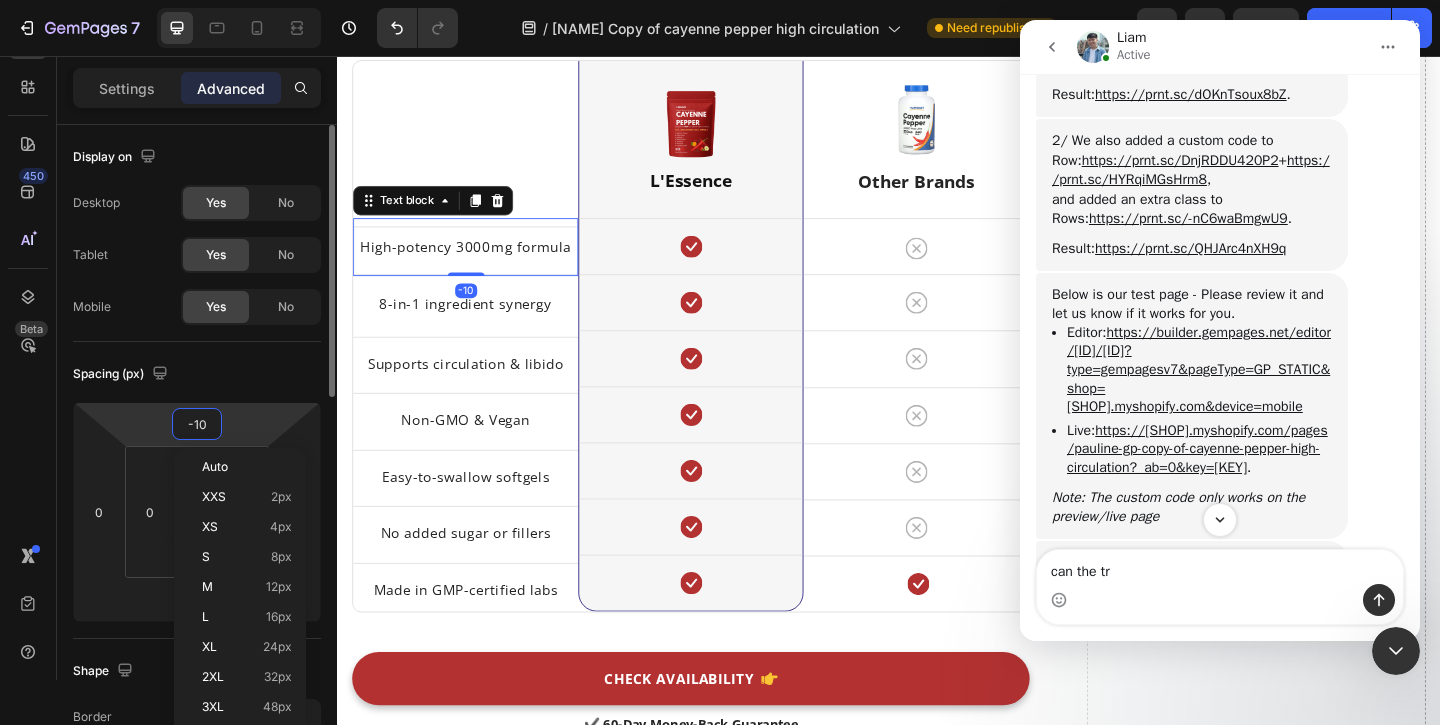 click on "-10" at bounding box center [197, 424] 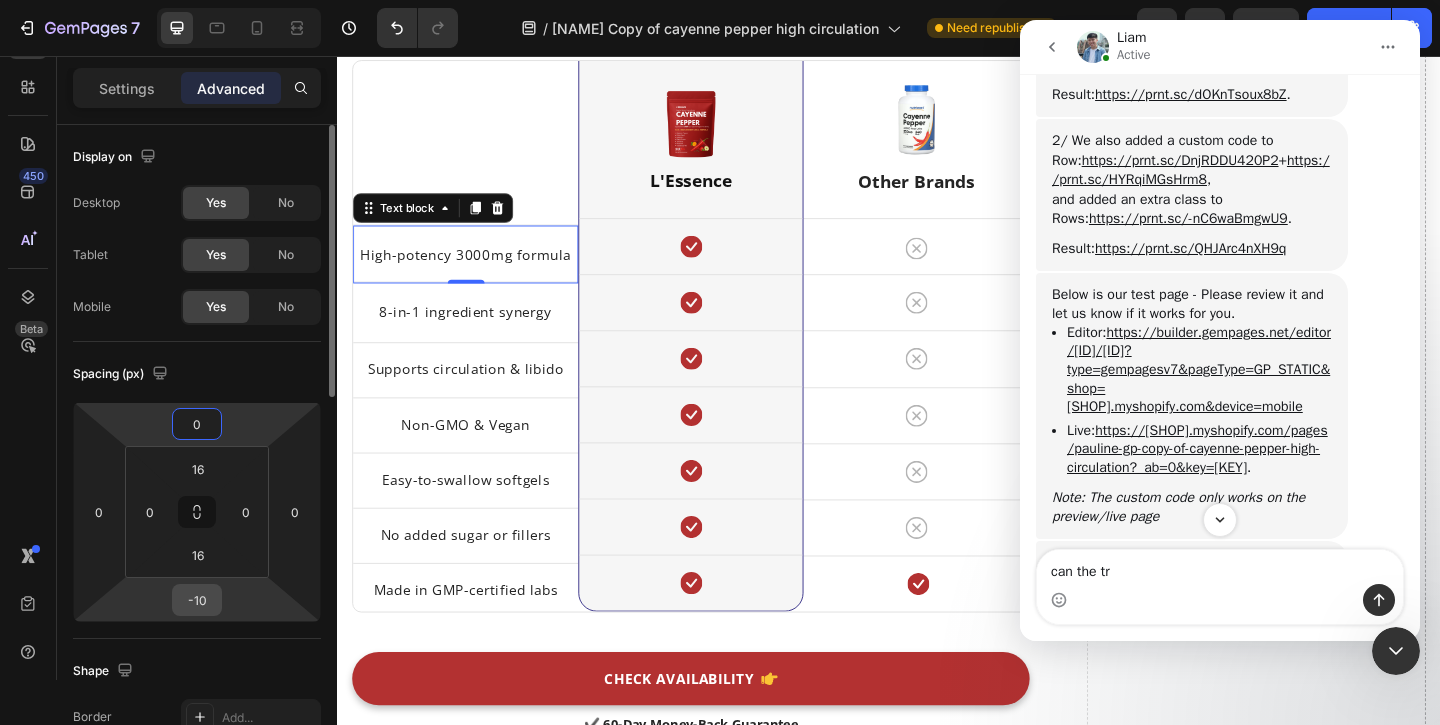 type on "0" 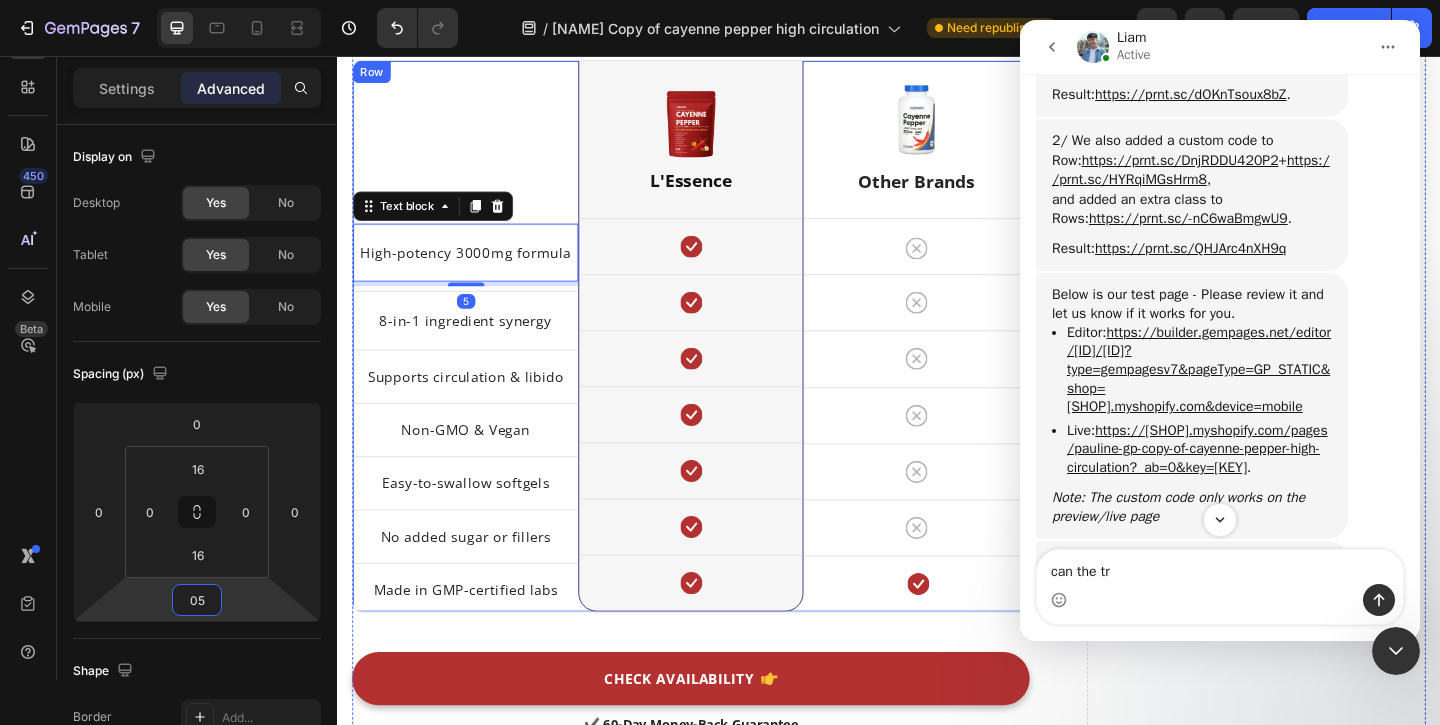 type on "0" 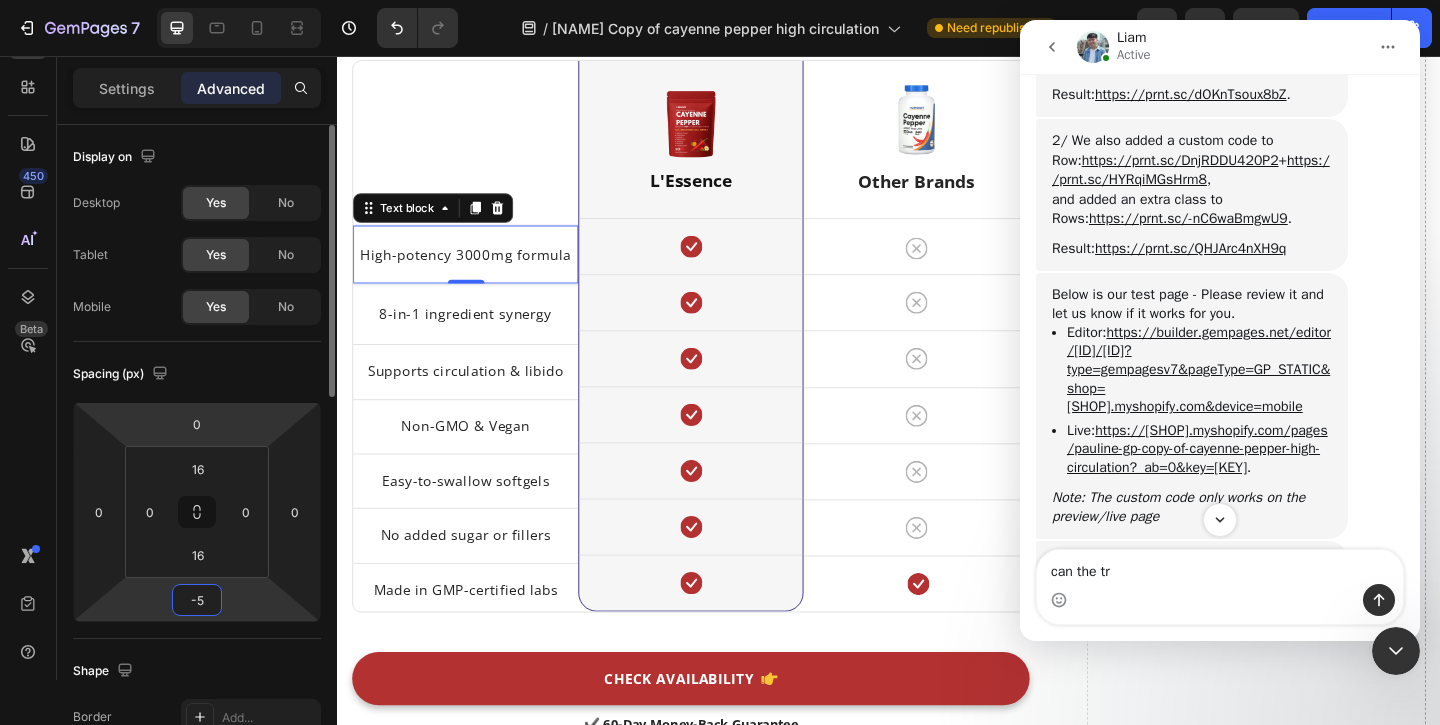 type on "-5" 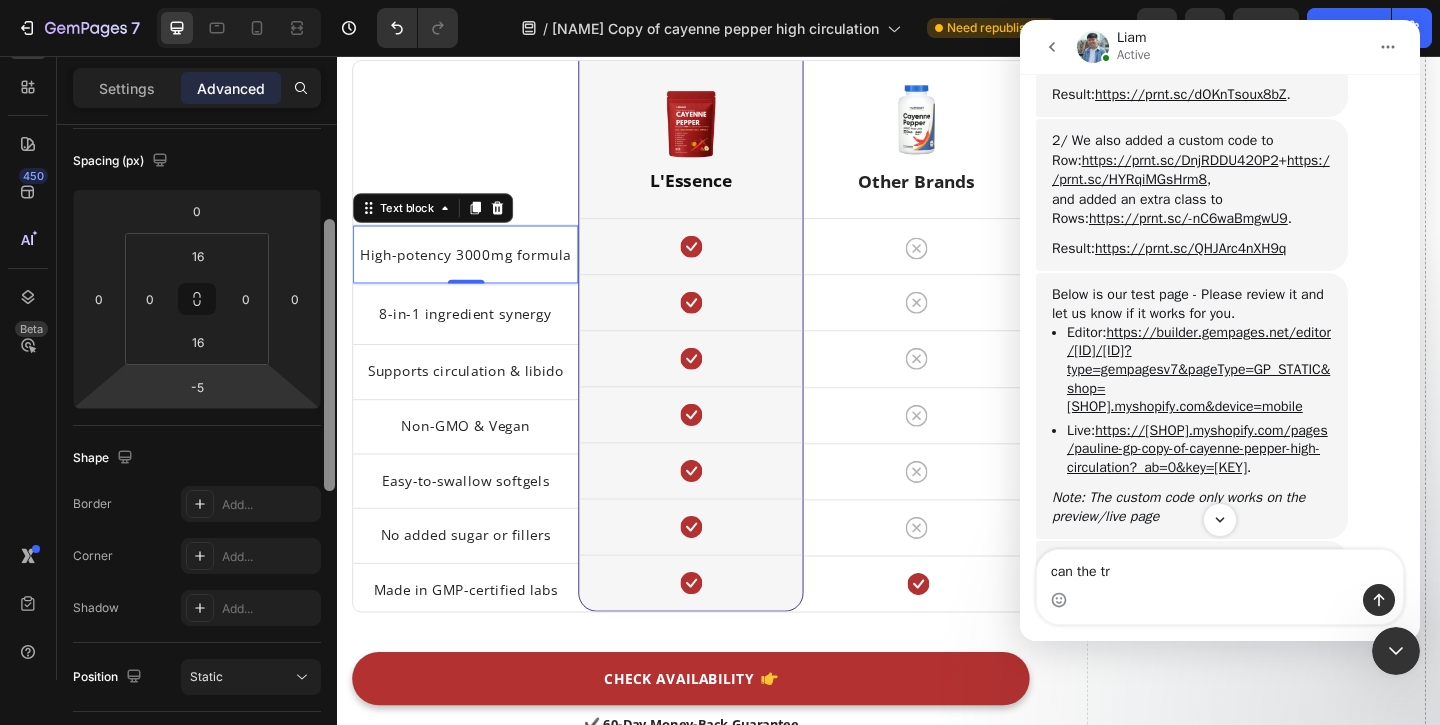 scroll, scrollTop: 241, scrollLeft: 0, axis: vertical 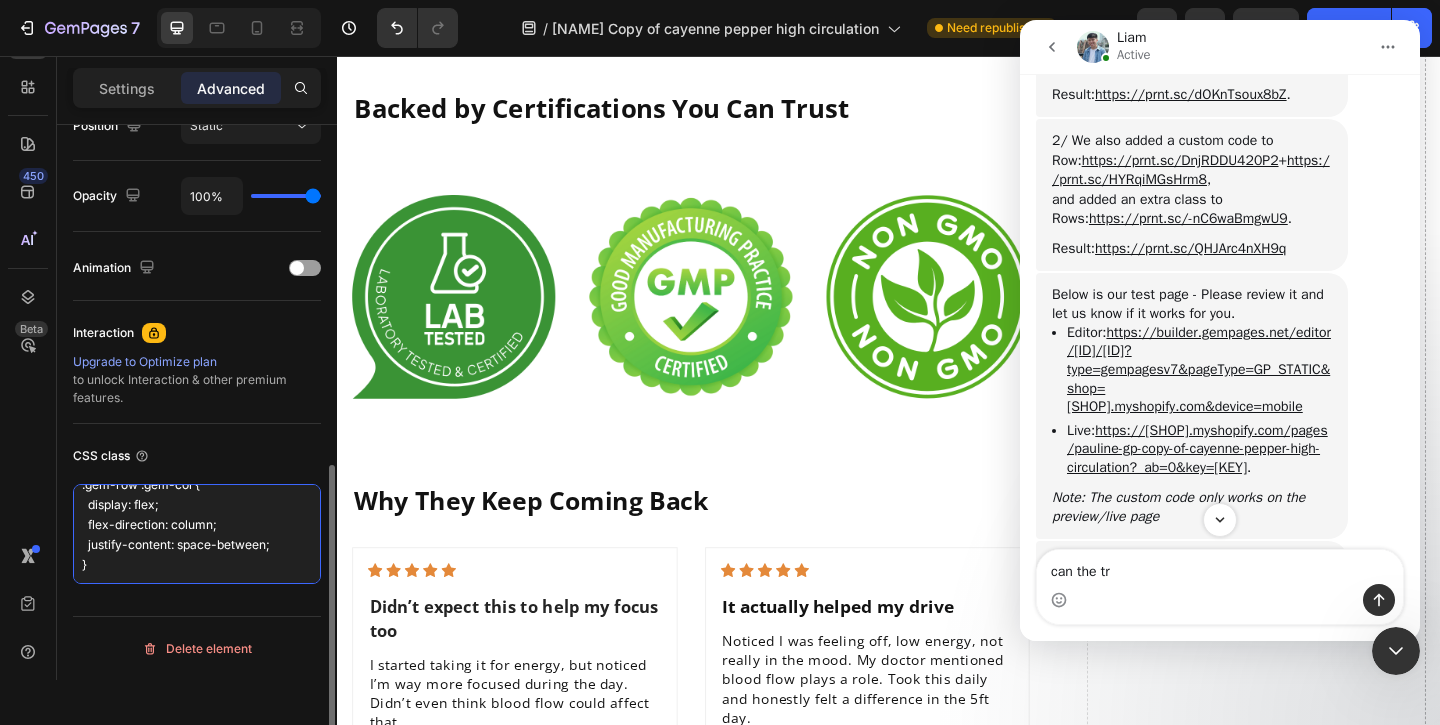 drag, startPoint x: 74, startPoint y: 500, endPoint x: 289, endPoint y: 690, distance: 286.92334 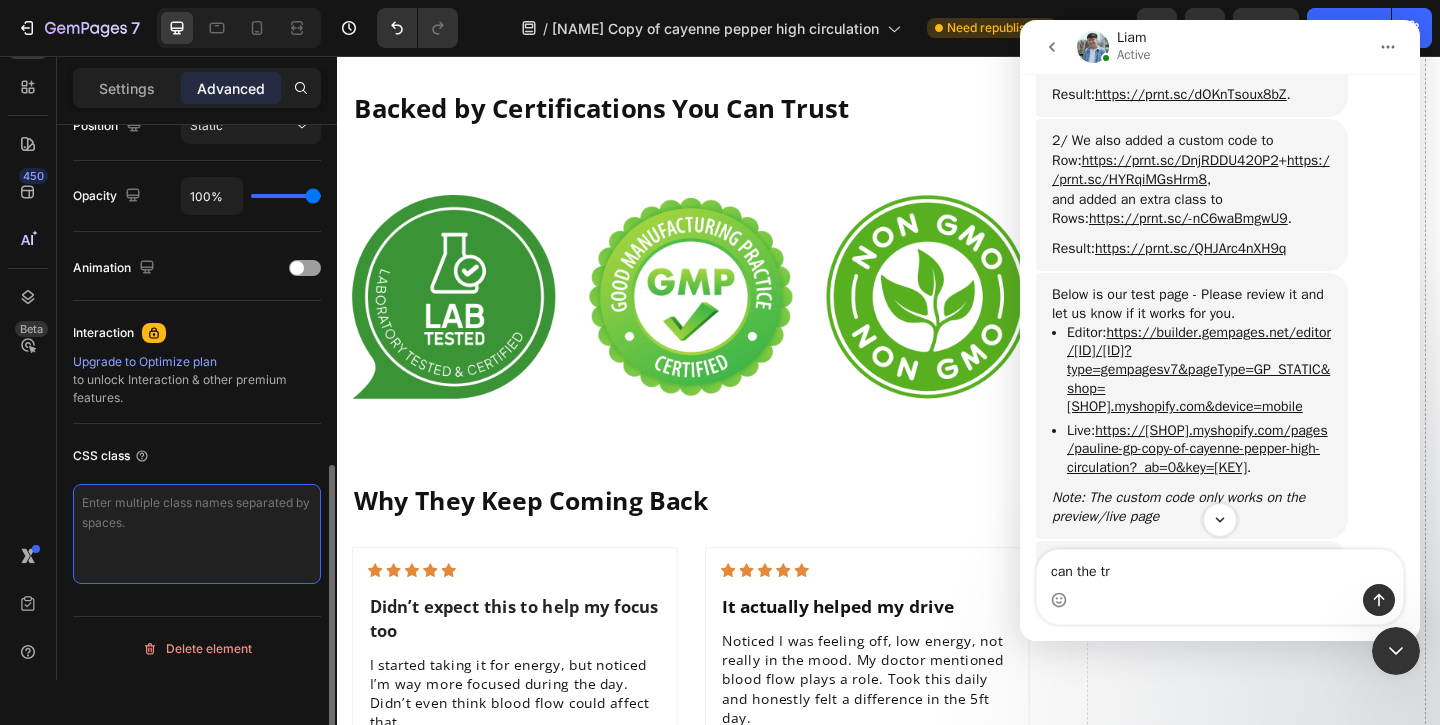 scroll, scrollTop: 0, scrollLeft: 0, axis: both 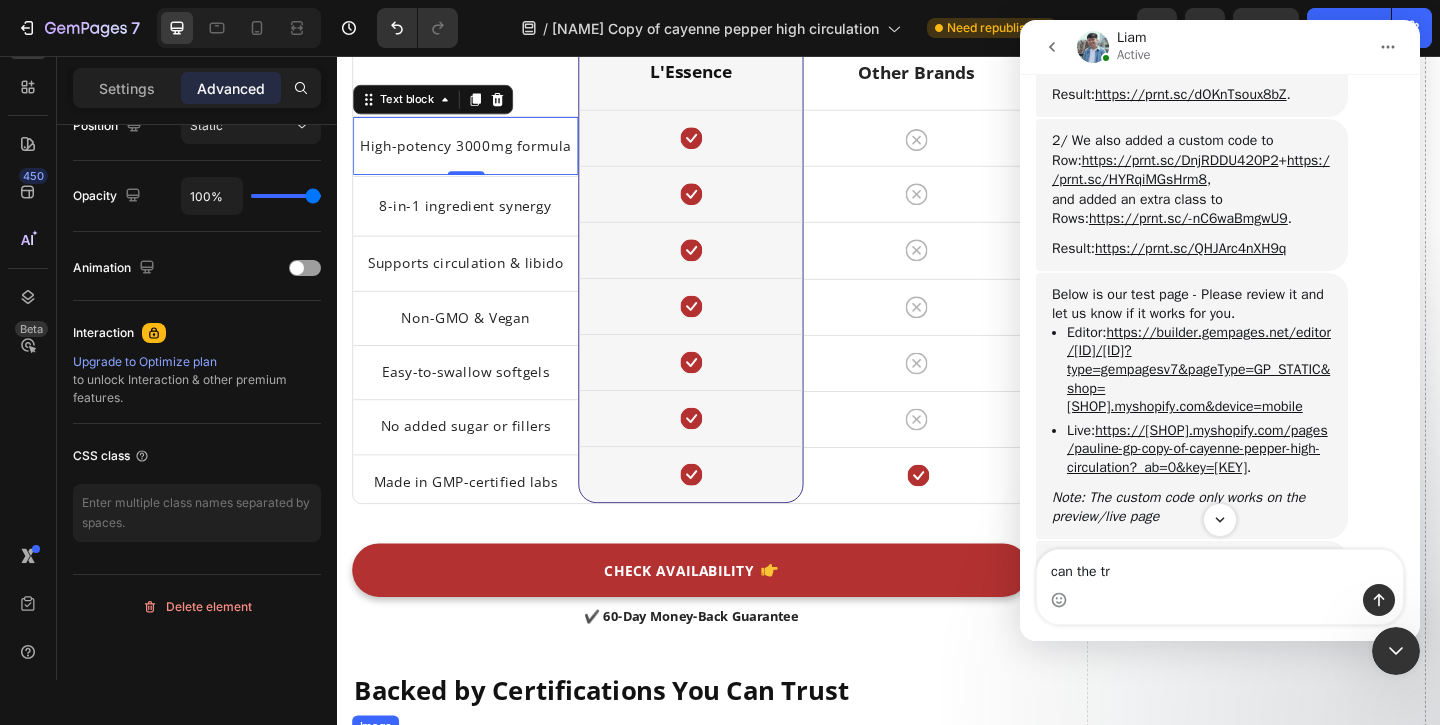 click on "Title Line High-potency 3000mg formula Text block   -5 Row 8-in-1 ingredient synergy Text block Row Supports circulation & libido Text block Row Non-GMO & Vegan Text block Row Easy-to-swallow softgels Text block Row No added sugar or fillers Text block Row Made in GMP-certified labs Text block Row" at bounding box center [476, 242] 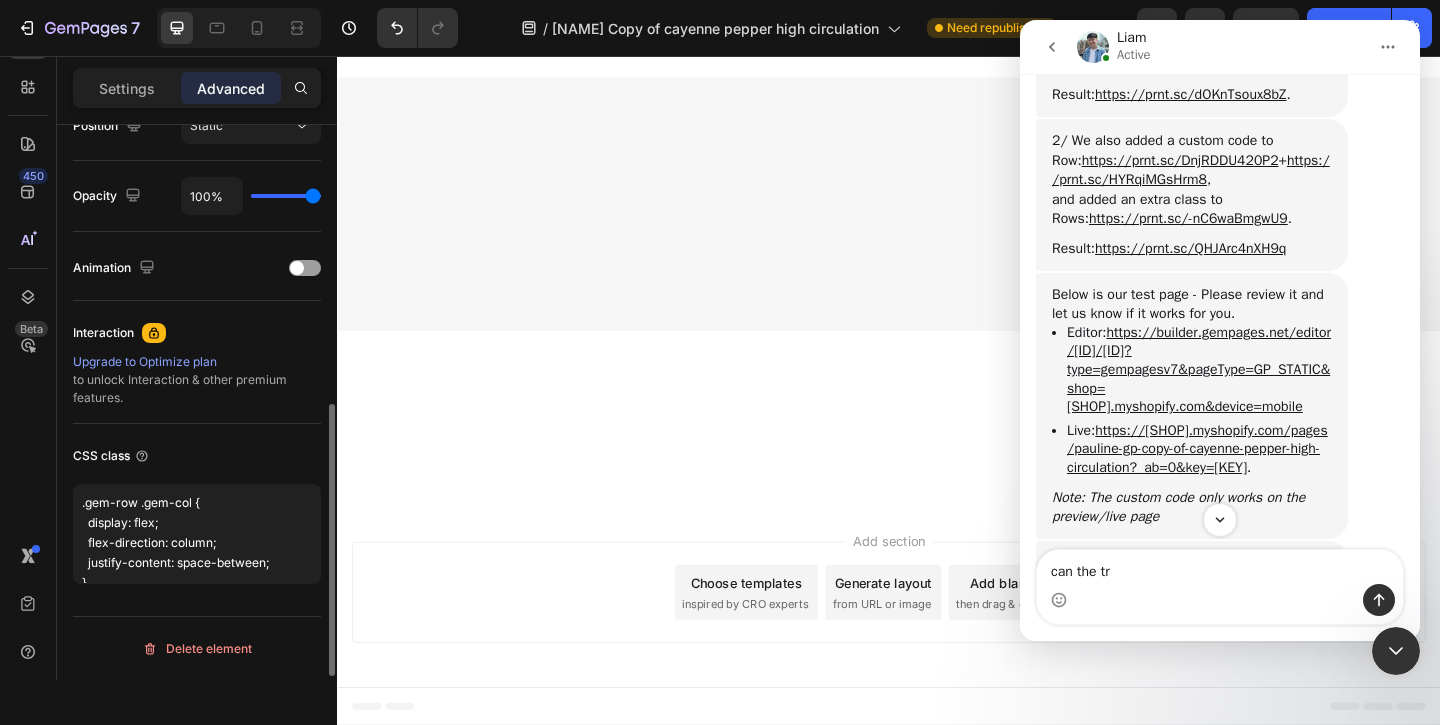 click on "See the Difference: L’Essence vs. Standard Options Heading                Title Line High-potency 3000mg formula Text block   -5 Row 8-in-1 ingredient synergy Text block Row Supports circulation & libido Text block Row Non-GMO & Vegan Text block Row Easy-to-swallow softgels Text block Row No added sugar or fillers Text block Row Made in GMP-certified labs Text block Row Image L'Essence Heading
Icon Row
Icon Row
Icon Row
Icon Row
Icon Row
Icon Row
Icon Row Row Image Other Brands Heading
Icon Row
Icon Row
Icon Row
Icon Row
Icon Row
Icon Row
Icon Row Row Row  	   CHECK AVAILABILITY Button ✔️ 60-Day Money-Back Guarantee Text block Backed by Certifications You Can Trust Heading Image Image Image Row Why They Keep Coming Back Heading                Icon                Icon" at bounding box center [721, -1772] 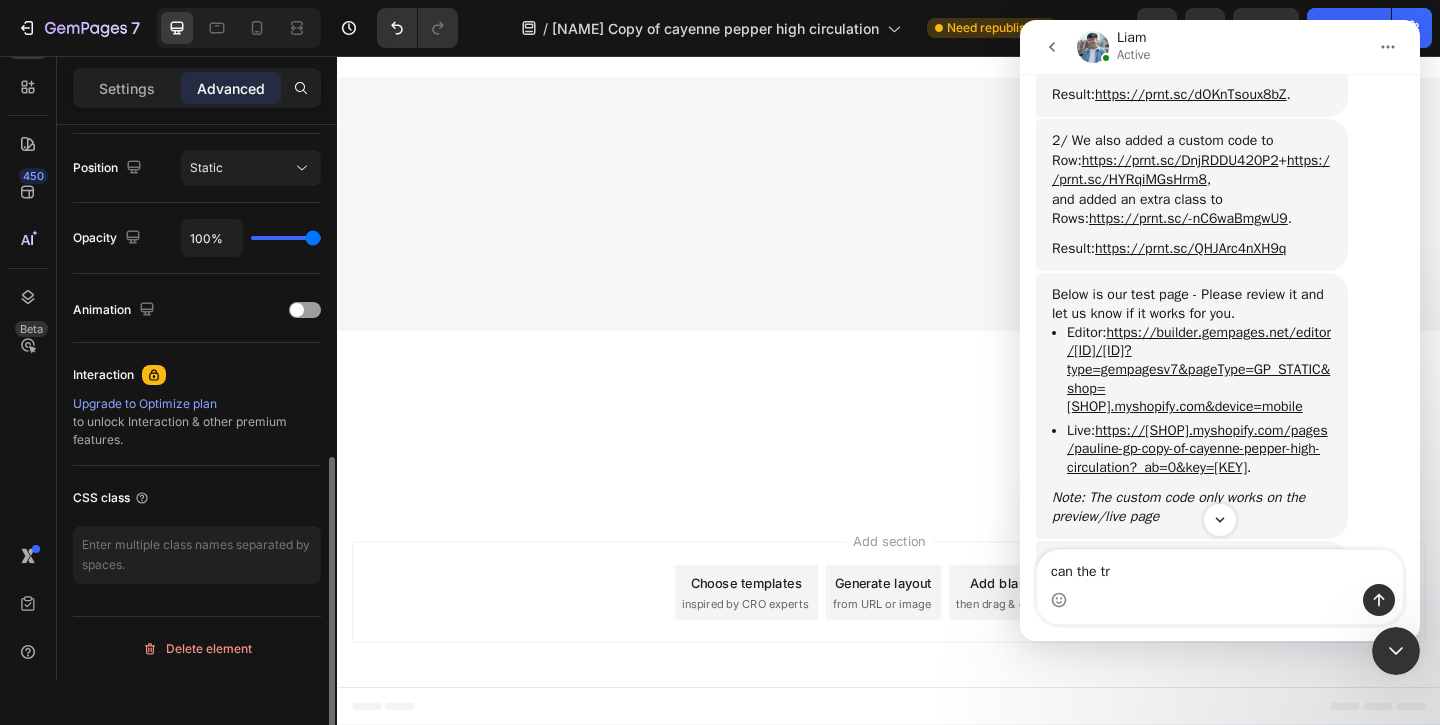 scroll, scrollTop: 6336, scrollLeft: 0, axis: vertical 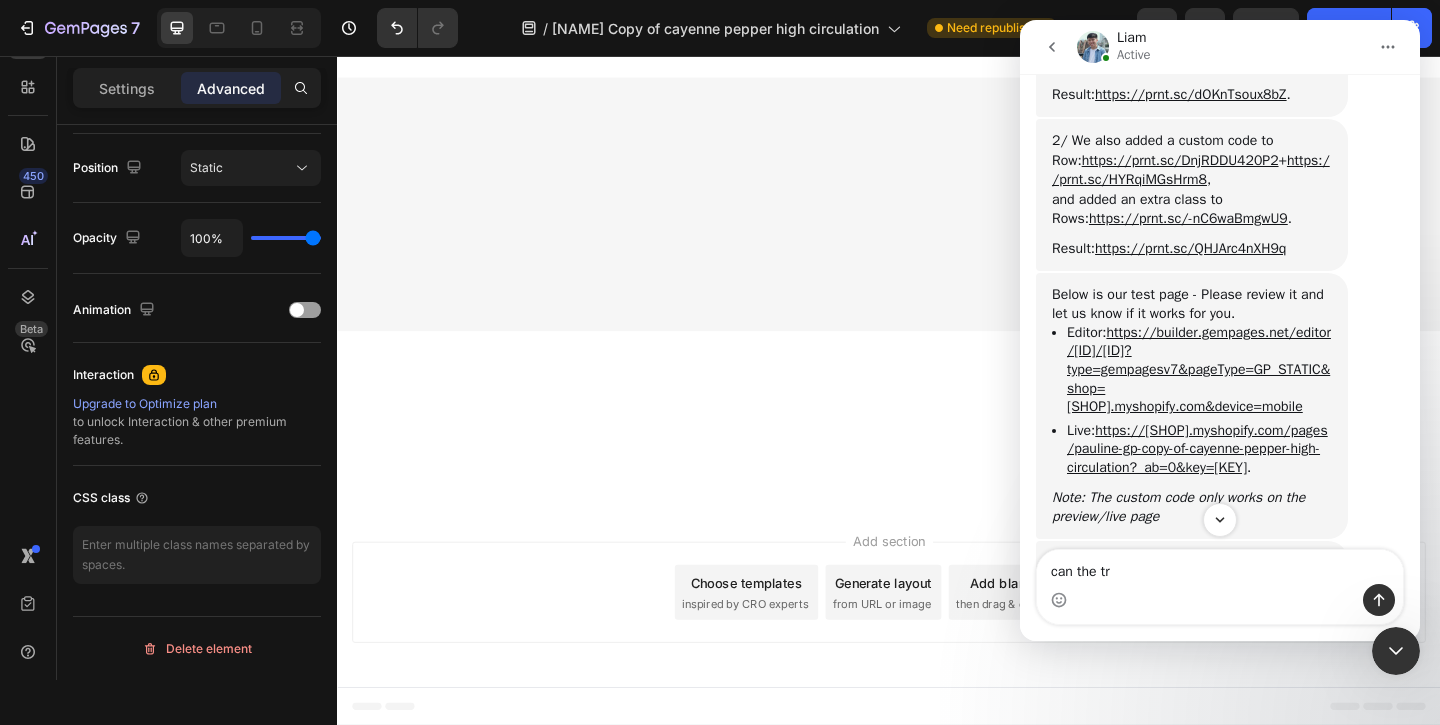 click on "Title Line High-potency 3000mg formula Text block Row 8-in-1 ingredient synergy Text block Row Supports circulation & libido Text block Row Non-GMO & Vegan Text block Row Easy-to-swallow softgels Text block Row No added sugar or fillers Text block Row Made in GMP-certified labs Text block Row" at bounding box center (476, -2378) 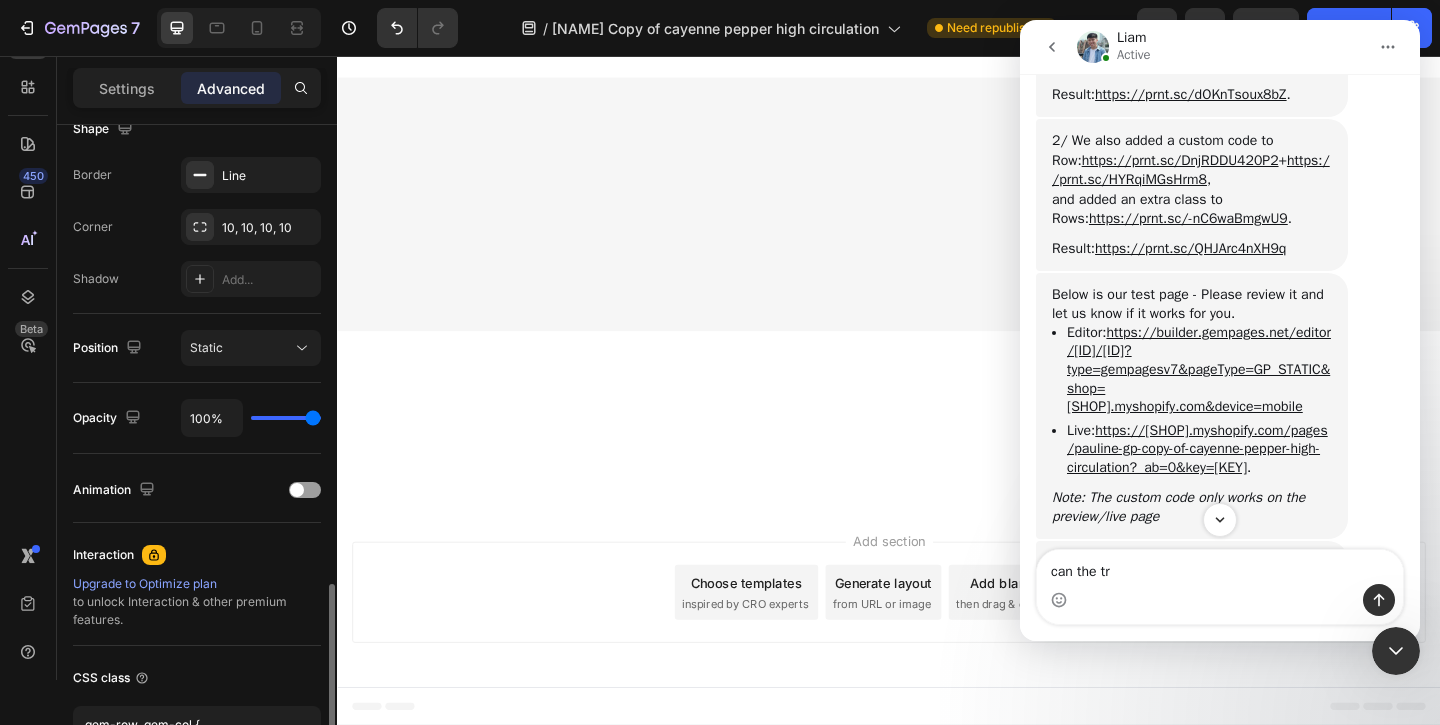 scroll, scrollTop: 764, scrollLeft: 0, axis: vertical 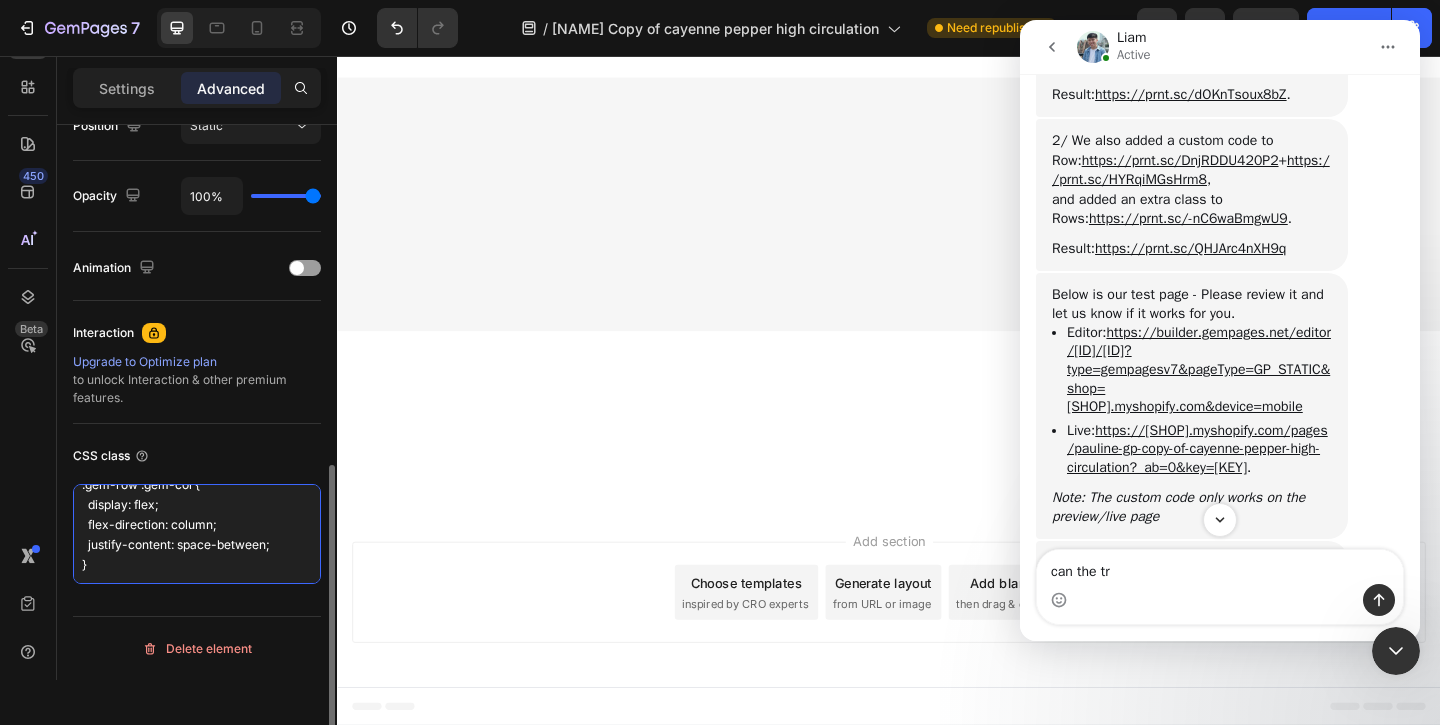 drag, startPoint x: 82, startPoint y: 498, endPoint x: 241, endPoint y: 596, distance: 186.77527 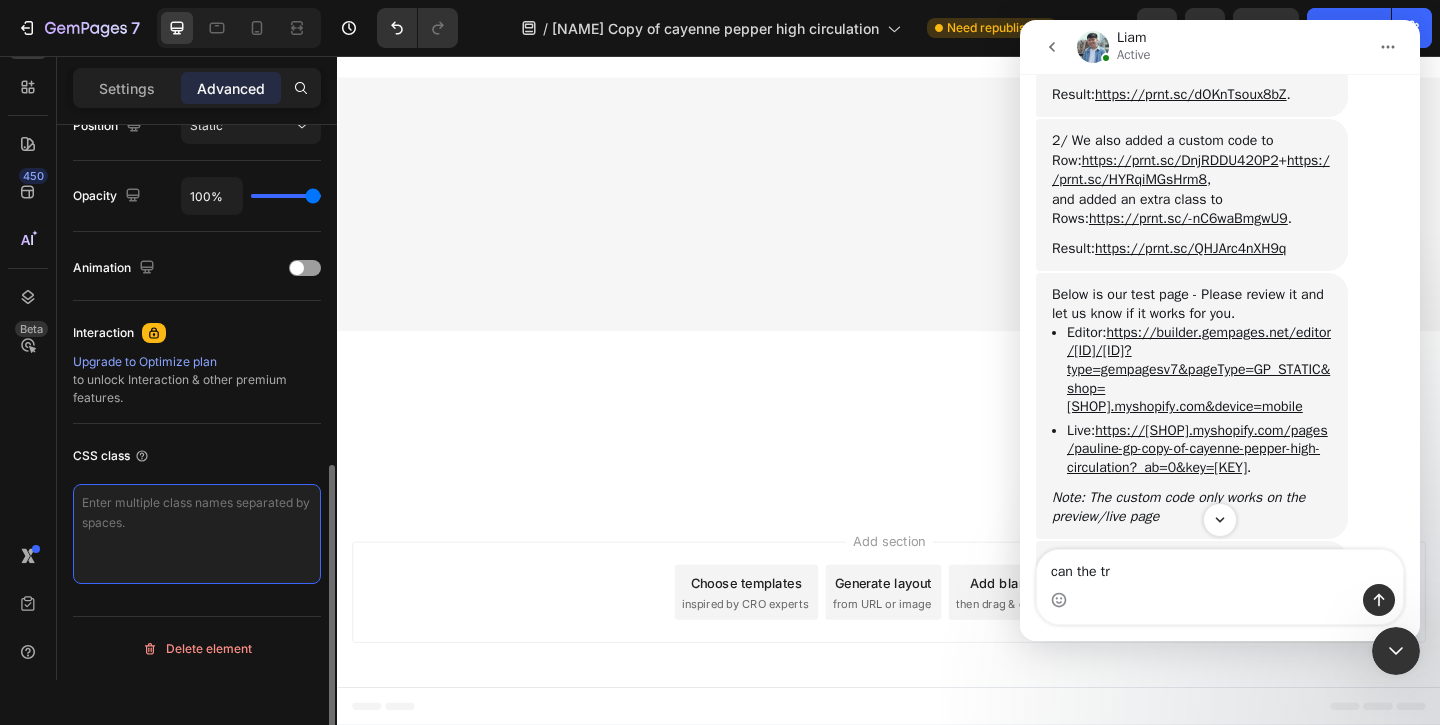 scroll, scrollTop: 0, scrollLeft: 0, axis: both 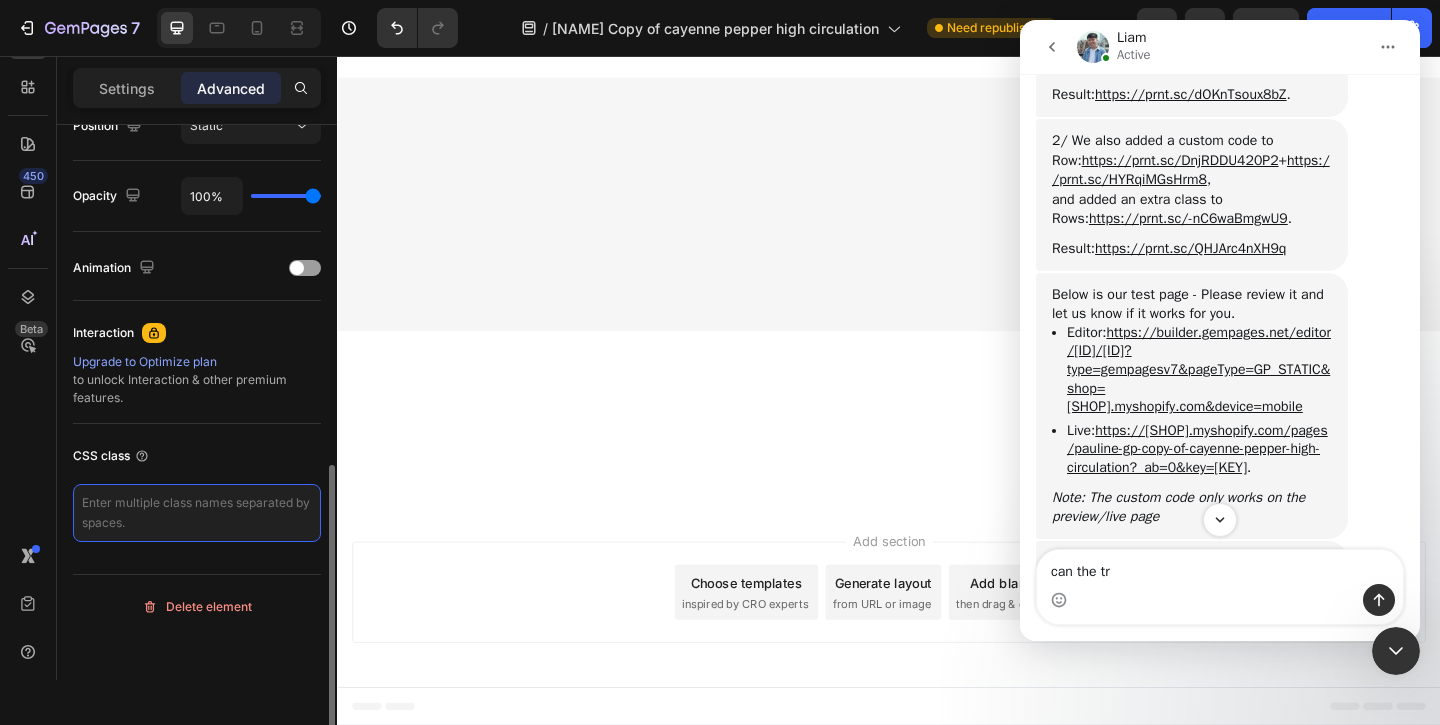type 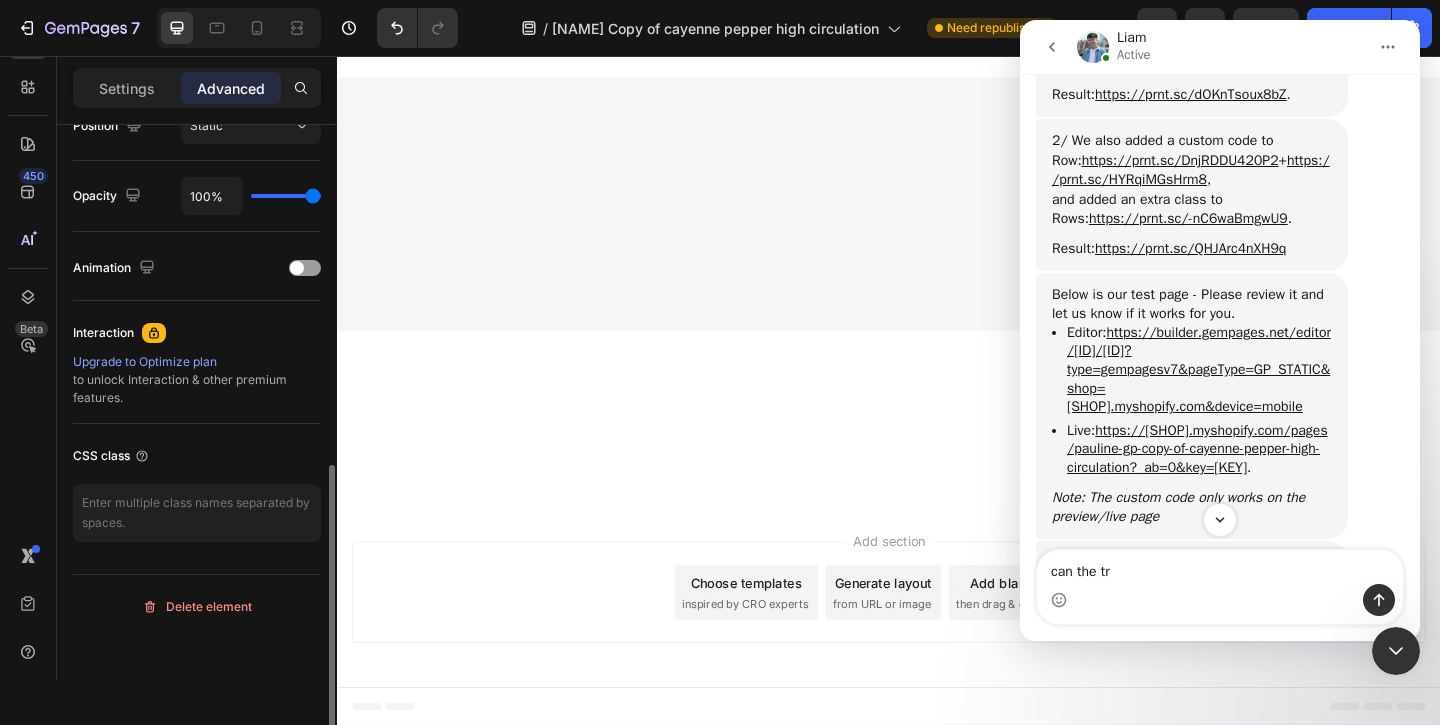 click on "Display on Desktop Yes No Tablet Yes No Mobile Yes No Spacing (px) 24 0 43 0 0 0 0 0 Shape Border Line Corner 10, 10, 10, 10 Shadow Add... Position Static Opacity 100% Animation Interaction Upgrade to Optimize plan  to unlock Interaction & other premium features. CSS class" at bounding box center (197, -41) 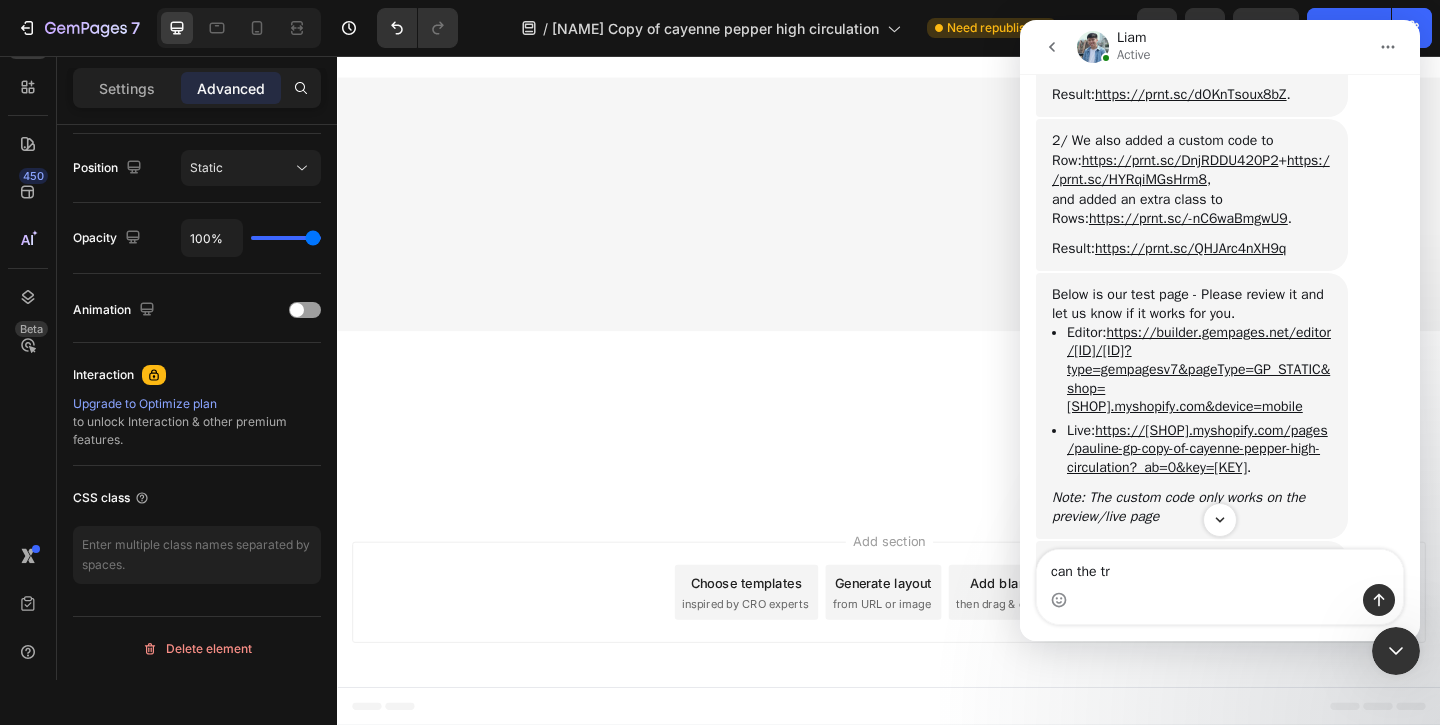 click on "8-in-1 ingredient synergy" at bounding box center [476, -2402] 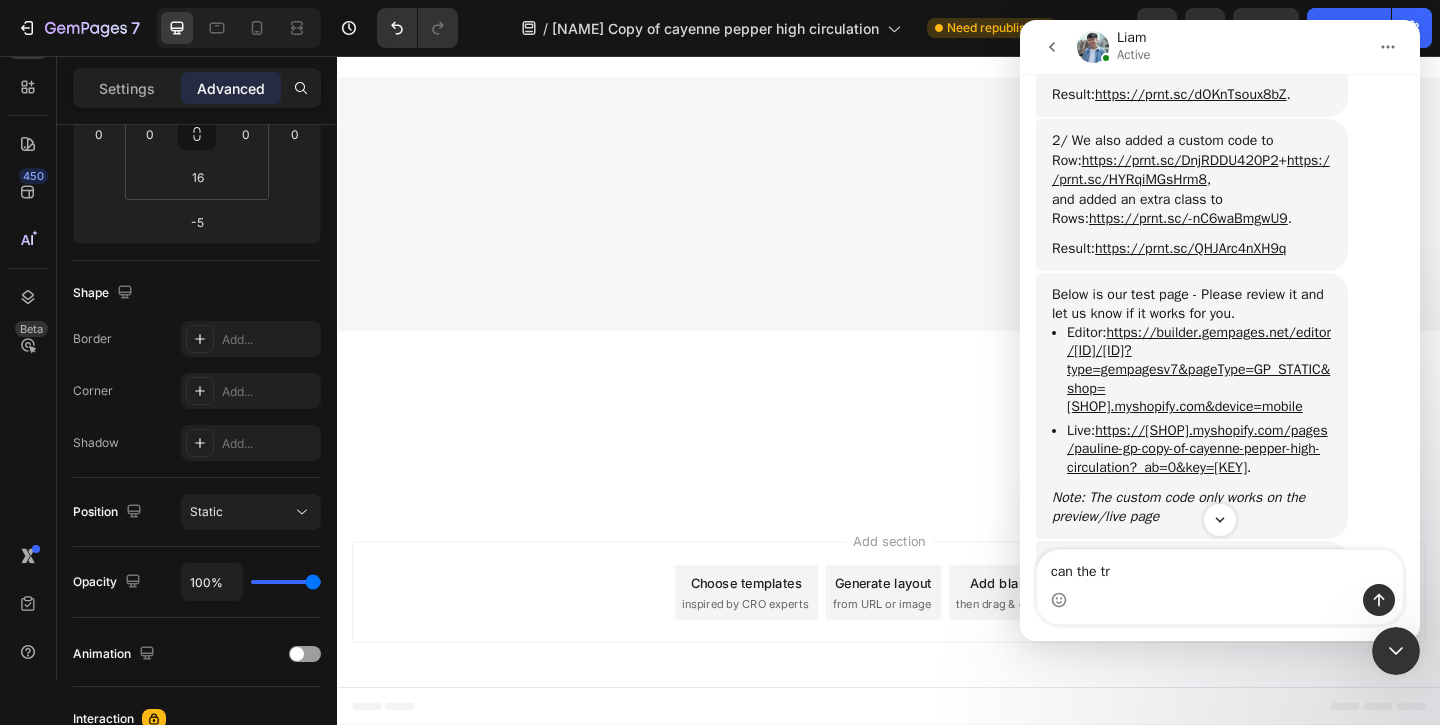 scroll, scrollTop: 764, scrollLeft: 0, axis: vertical 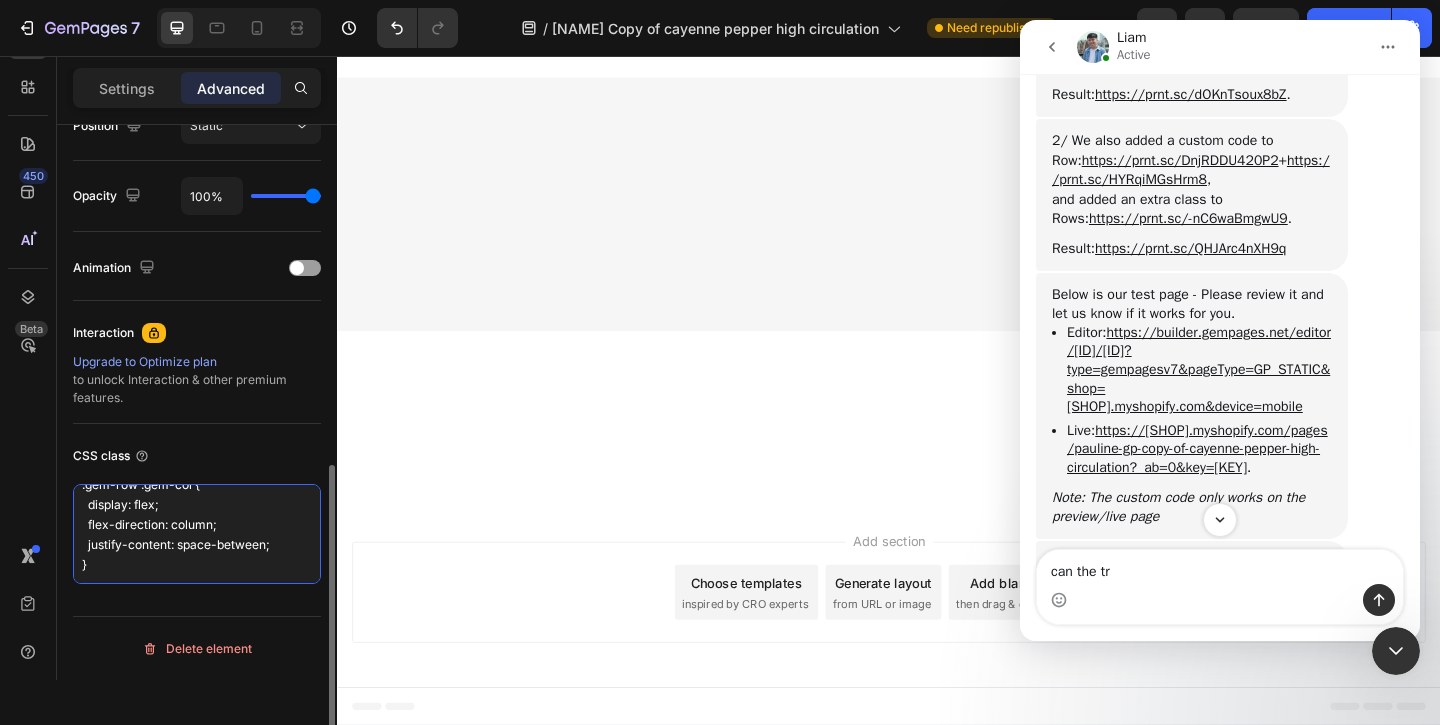 drag, startPoint x: 85, startPoint y: 490, endPoint x: 234, endPoint y: 617, distance: 195.78049 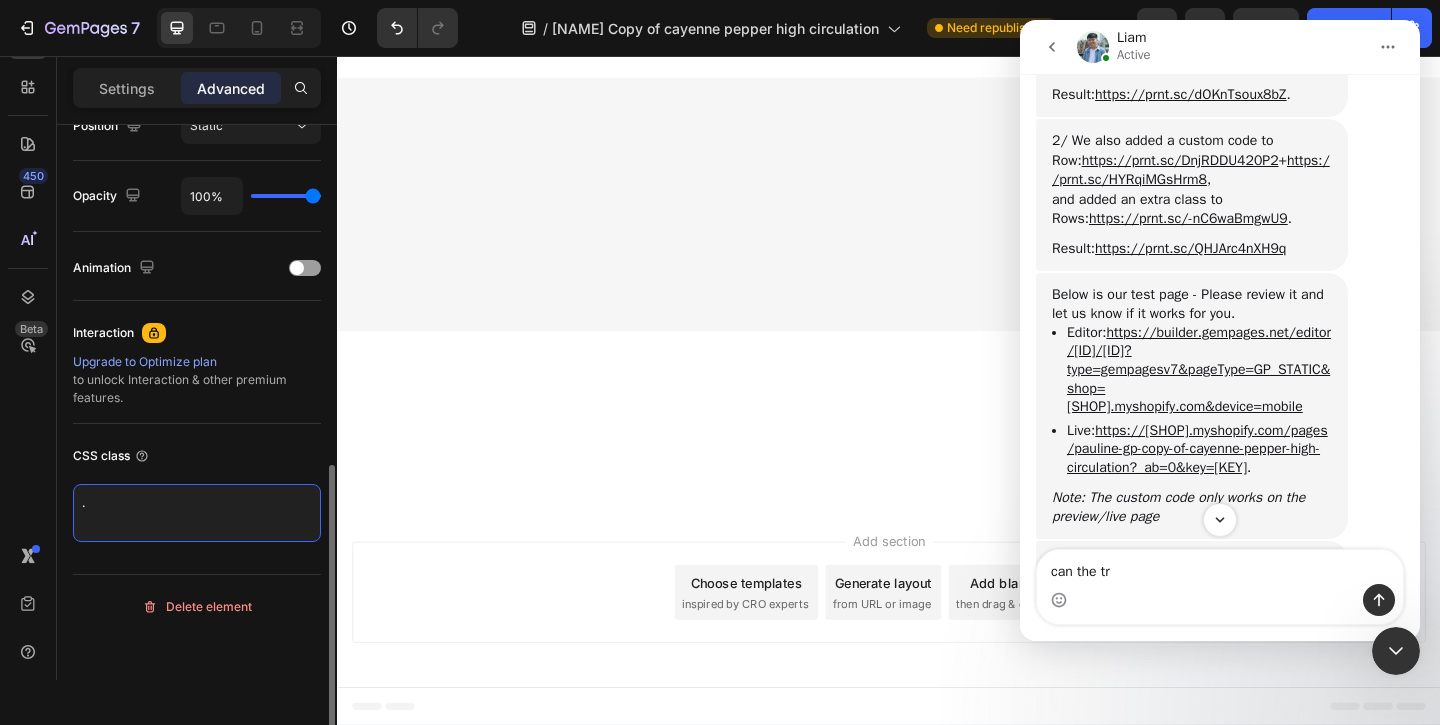 scroll, scrollTop: 0, scrollLeft: 0, axis: both 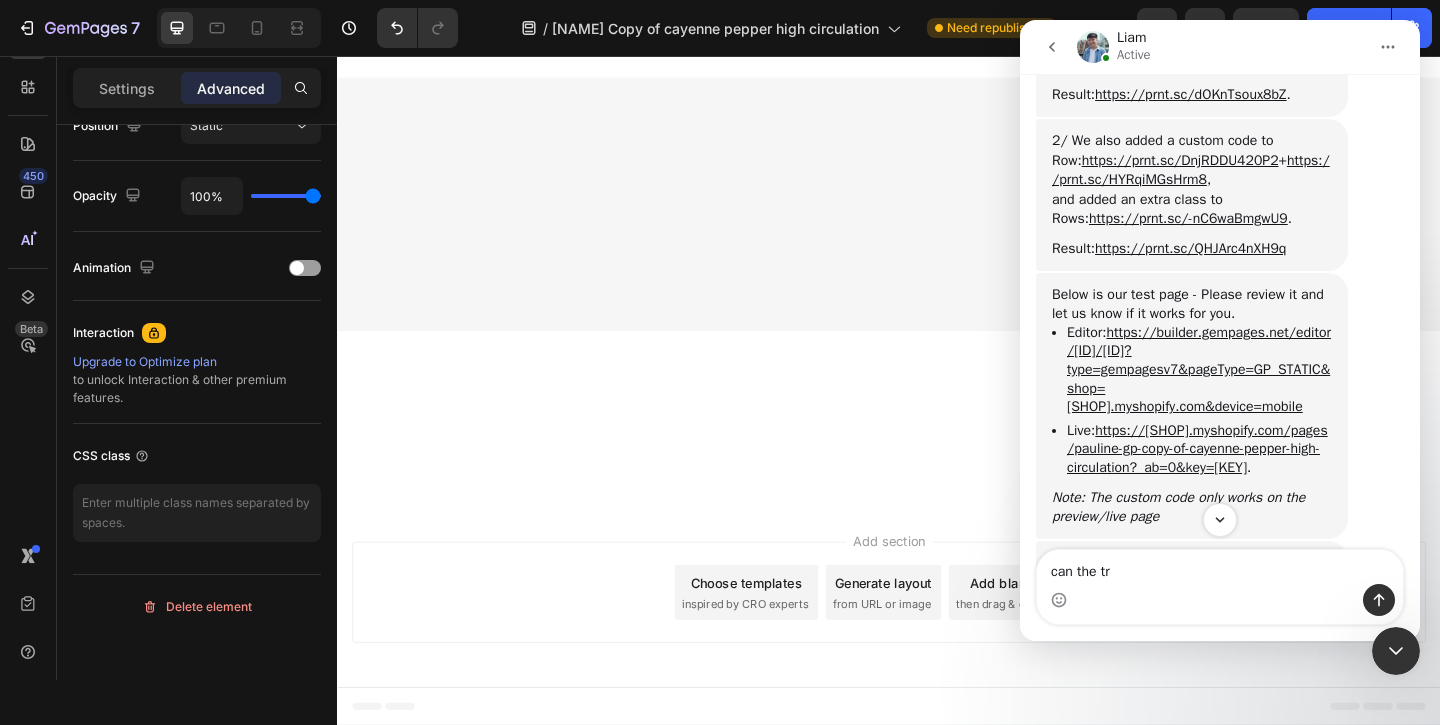 click on "Supports circulation & libido" at bounding box center [476, -2340] 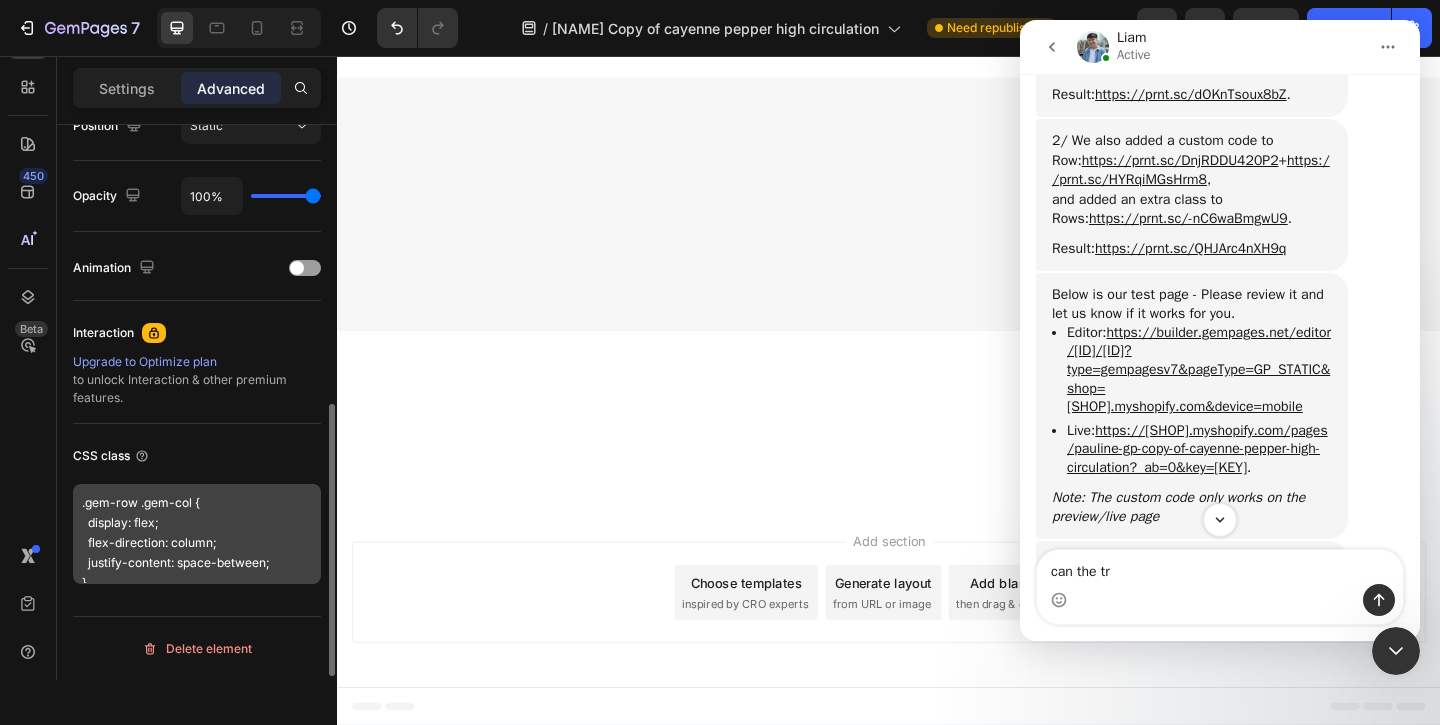 scroll, scrollTop: 722, scrollLeft: 0, axis: vertical 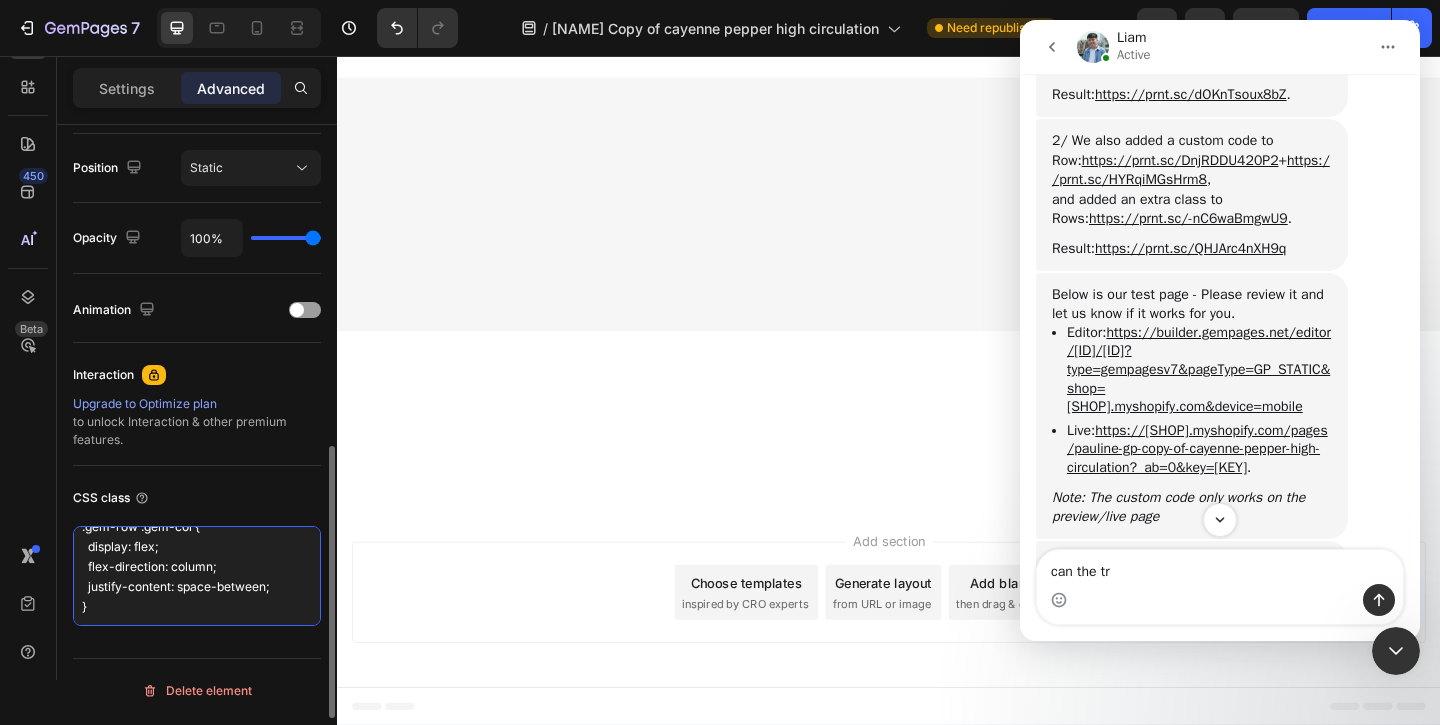 drag, startPoint x: 80, startPoint y: 545, endPoint x: 229, endPoint y: 674, distance: 197.08374 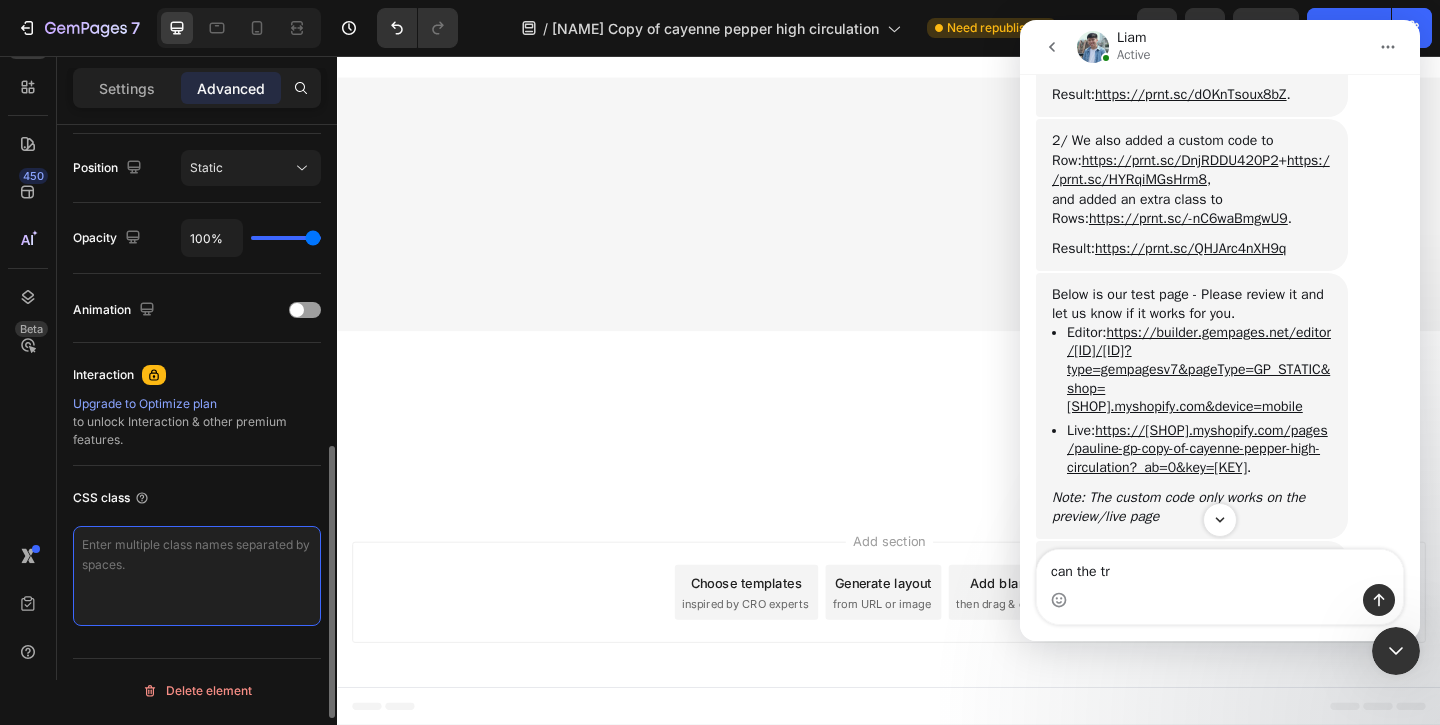 scroll, scrollTop: 0, scrollLeft: 0, axis: both 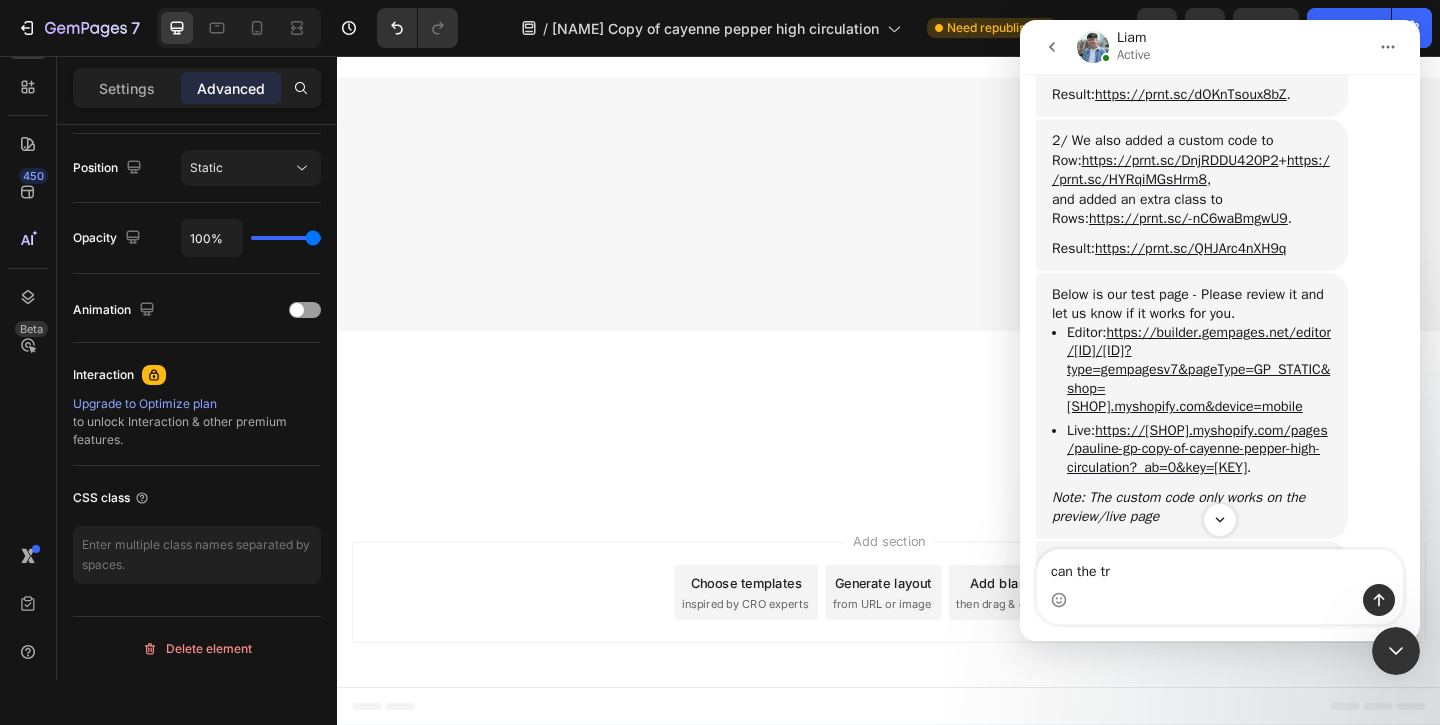 click on "Text block" at bounding box center (391, -2261) 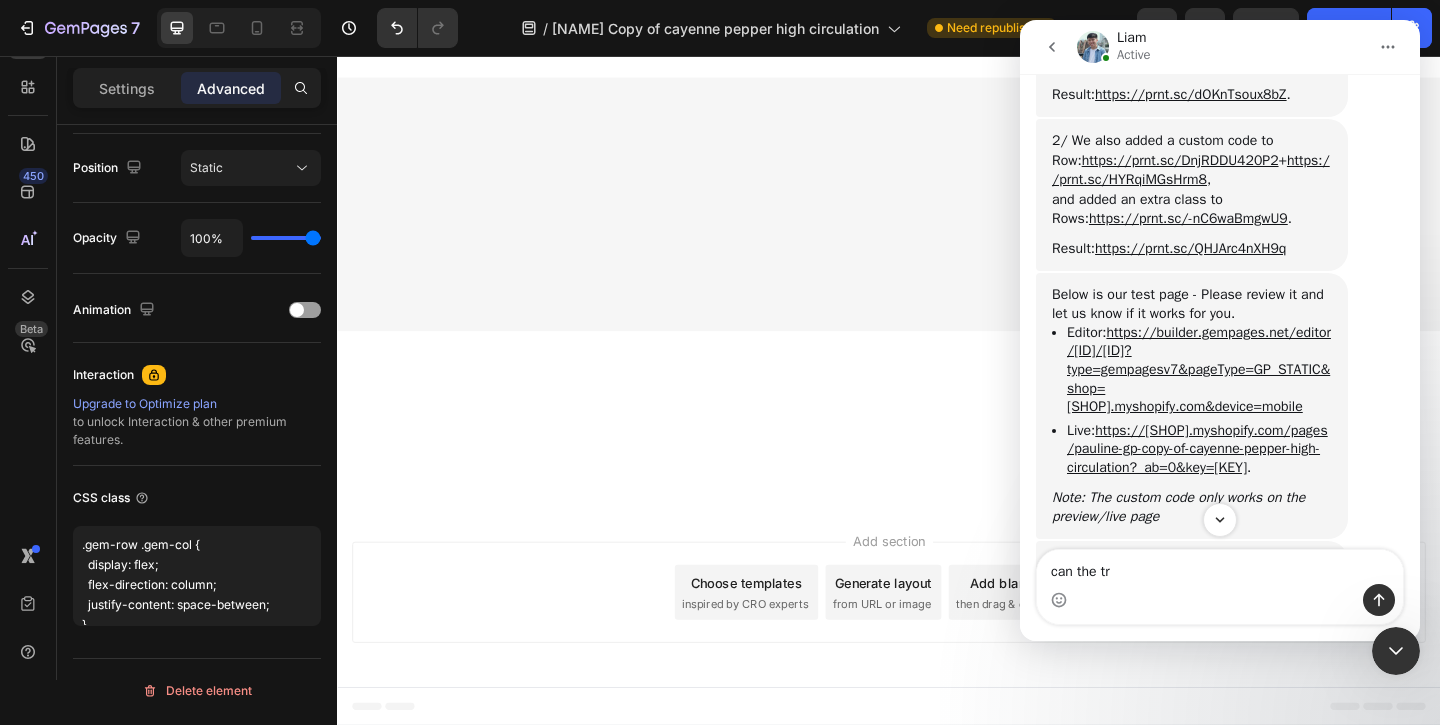scroll, scrollTop: 6618, scrollLeft: 0, axis: vertical 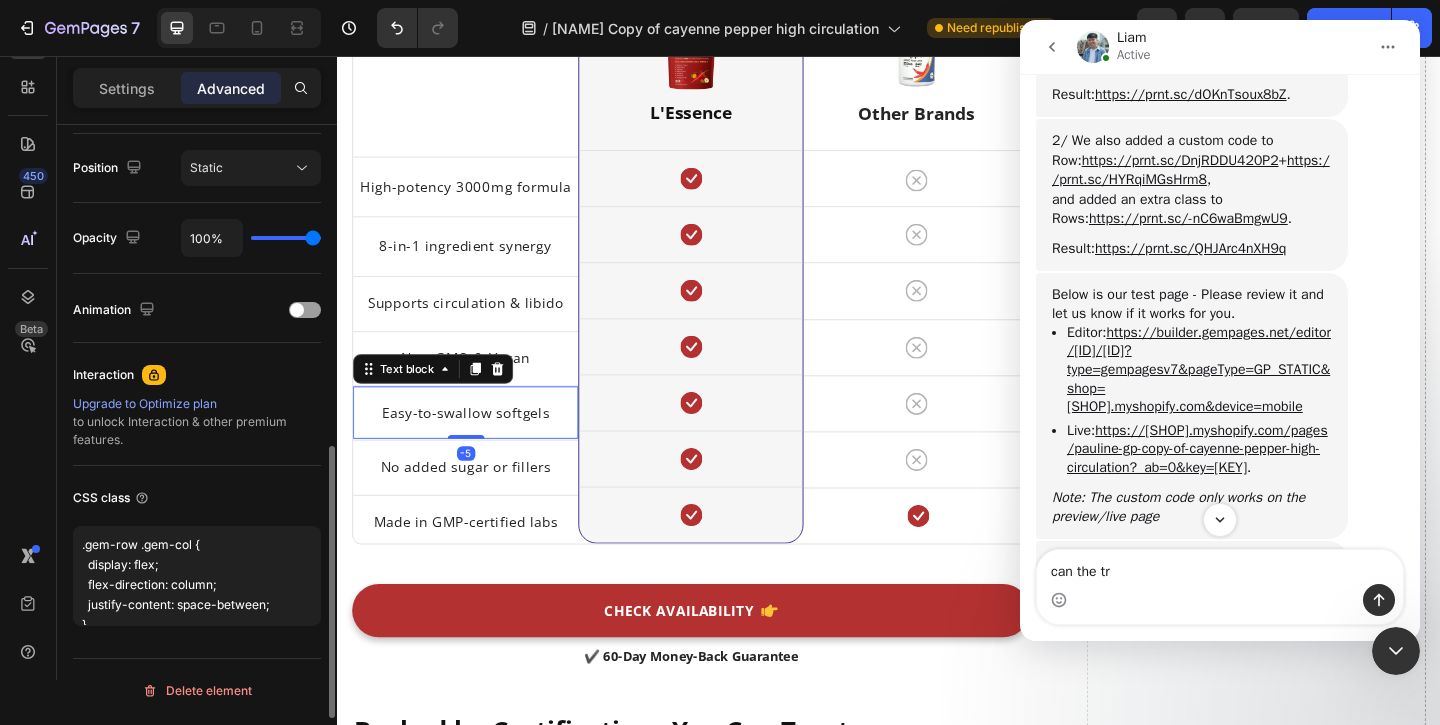 click on "CSS class .gem-row .gem-col {
display: flex;
flex-direction: column;
justify-content: space-between;
}" 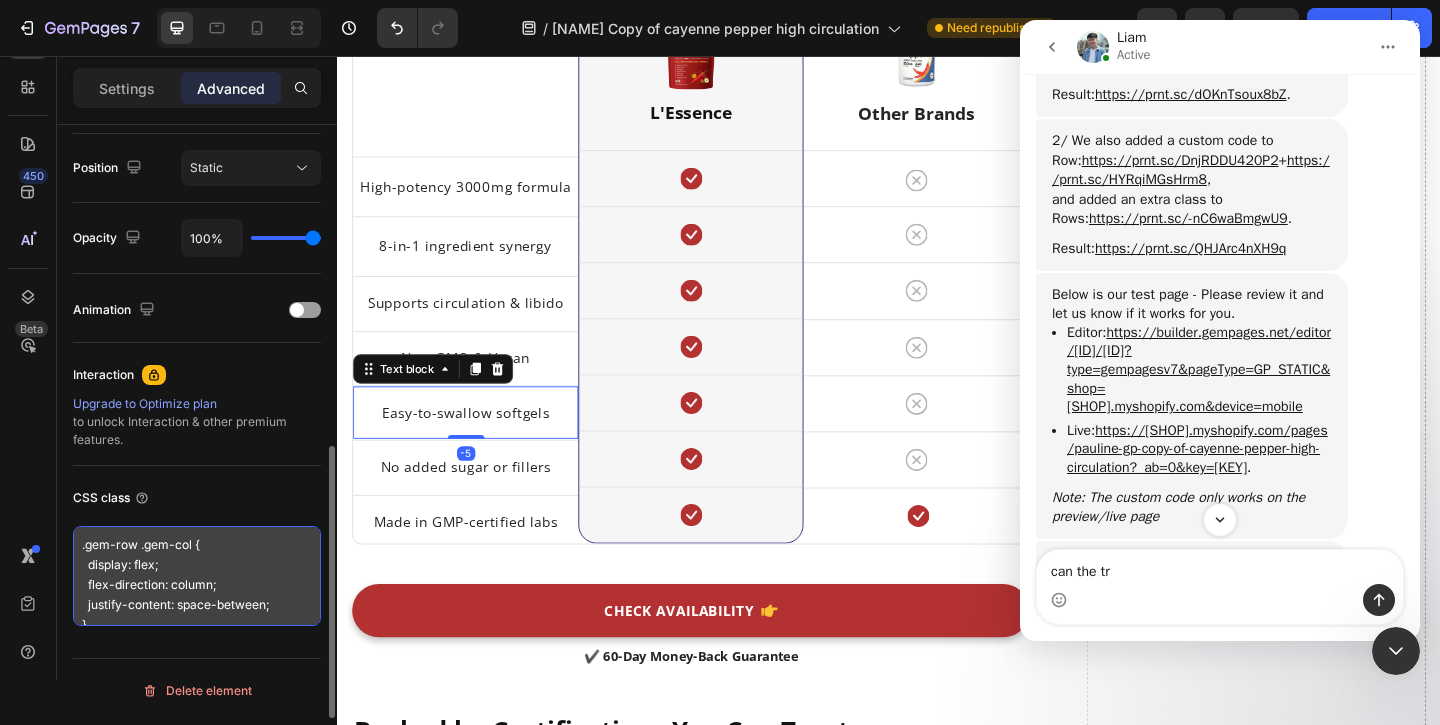 click on ".gem-row .gem-col {
display: flex;
flex-direction: column;
justify-content: space-between;
}" at bounding box center [197, 576] 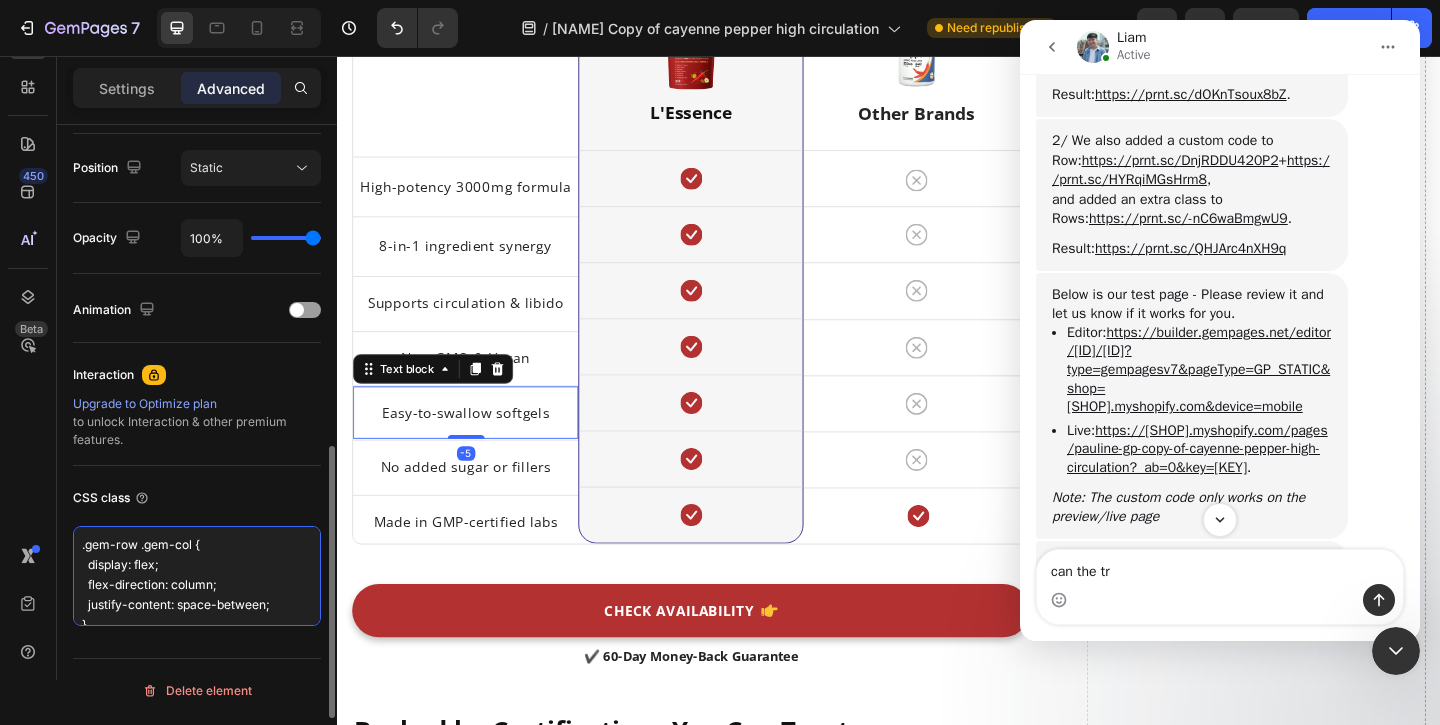 click on ".gem-row .gem-col {
display: flex;
flex-direction: column;
justify-content: space-between;
}" at bounding box center (197, 576) 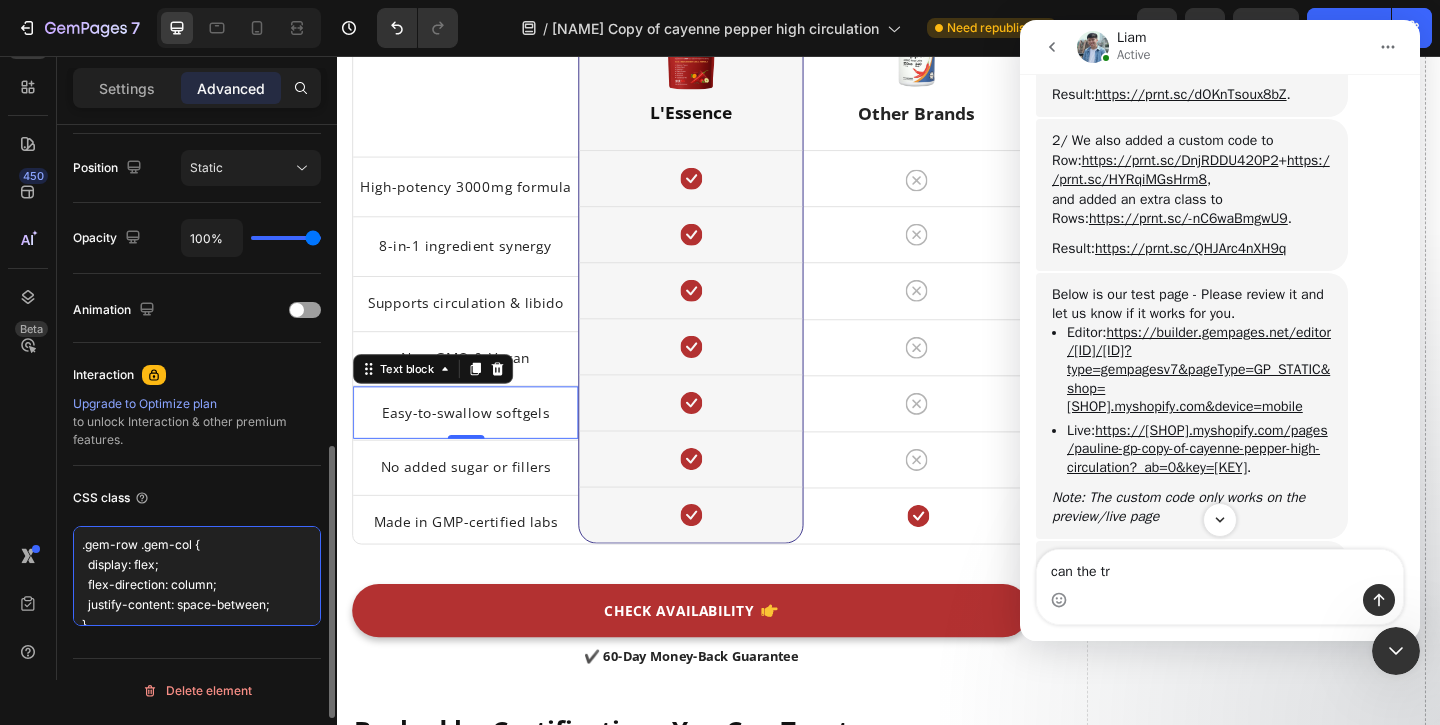 click on ".gem-row .gem-col {
display: flex;
flex-direction: column;
justify-content: space-between;
}" at bounding box center (197, 576) 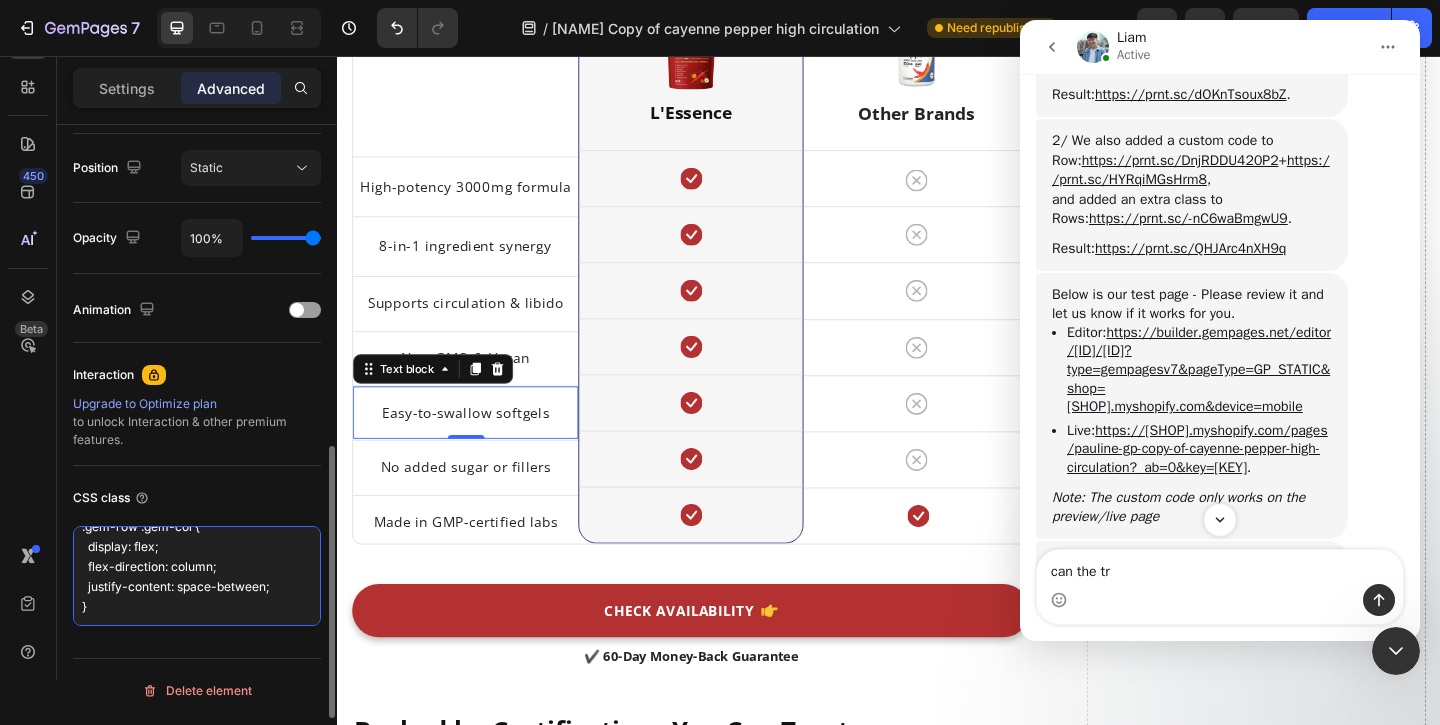 drag, startPoint x: 80, startPoint y: 544, endPoint x: 216, endPoint y: 638, distance: 165.32393 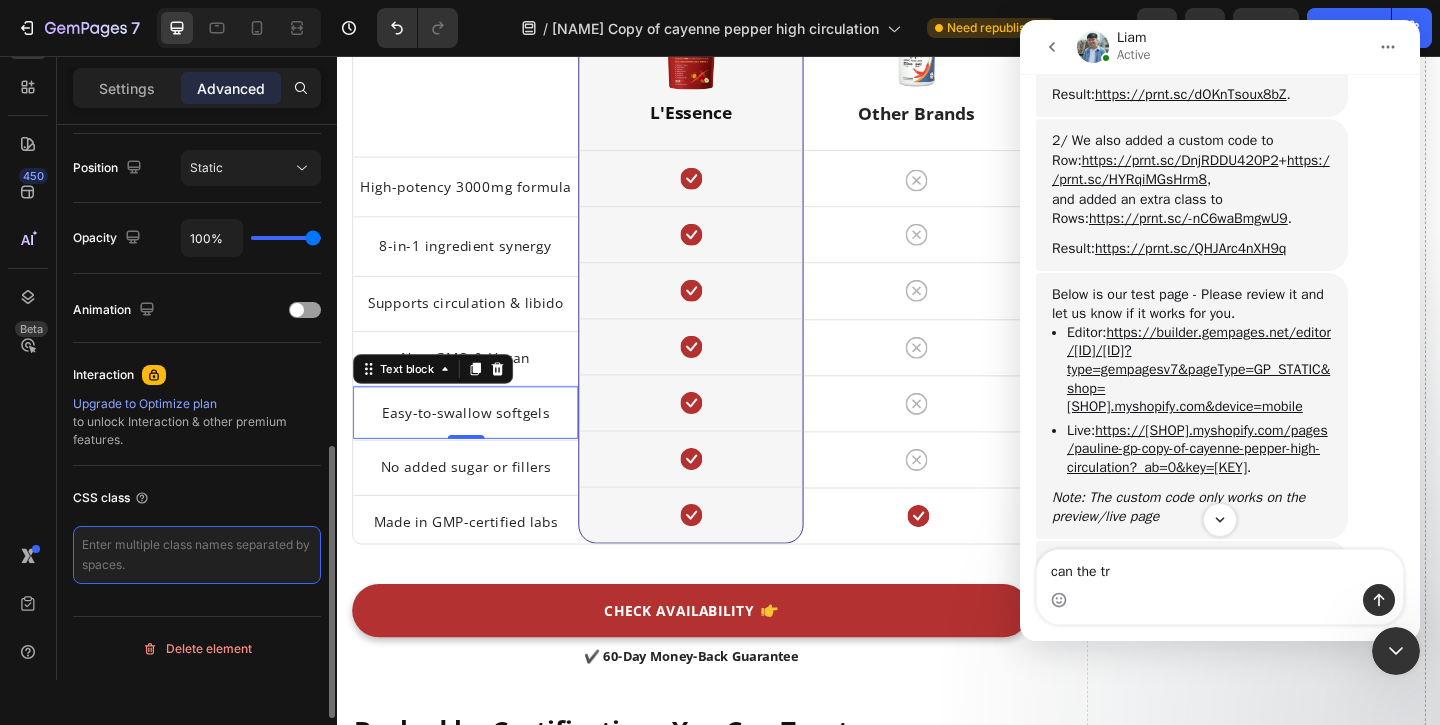 scroll, scrollTop: 0, scrollLeft: 0, axis: both 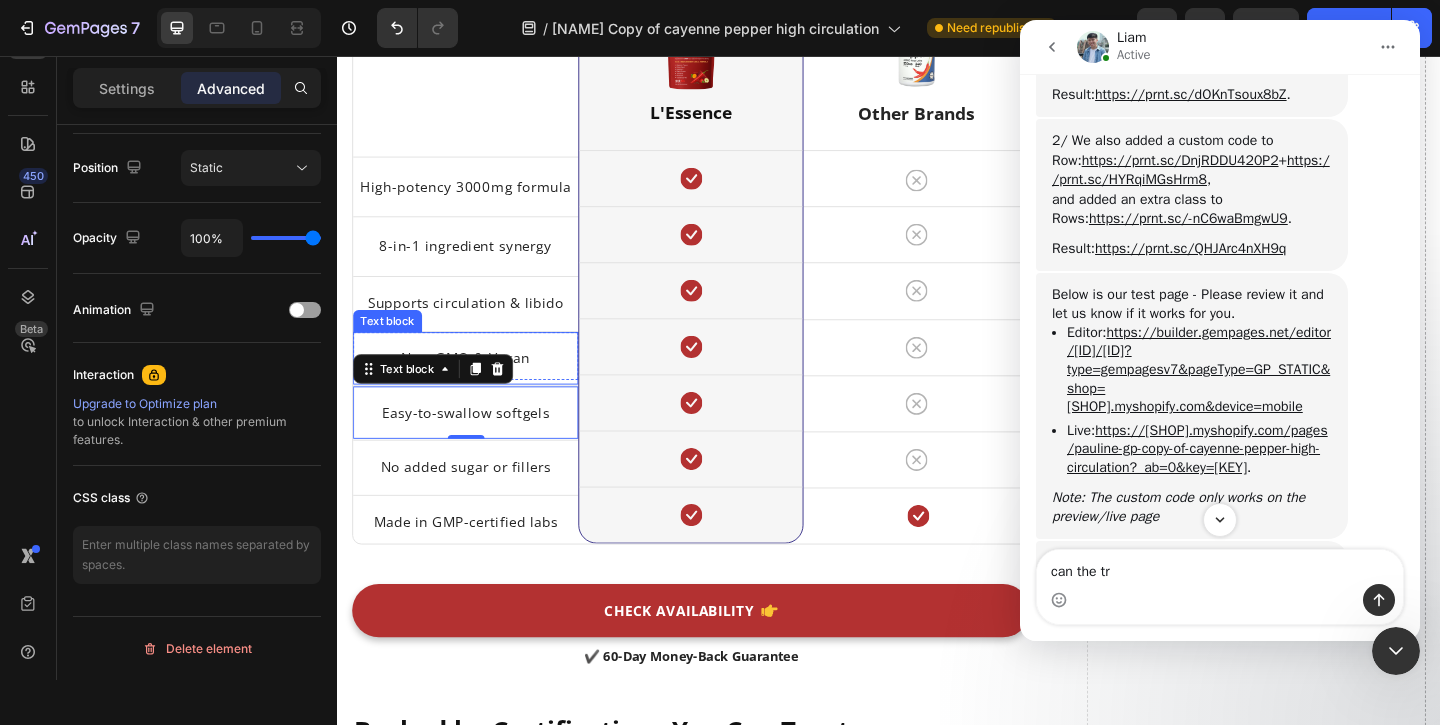 click on "Non-GMO & Vegan Text block" at bounding box center (476, 384) 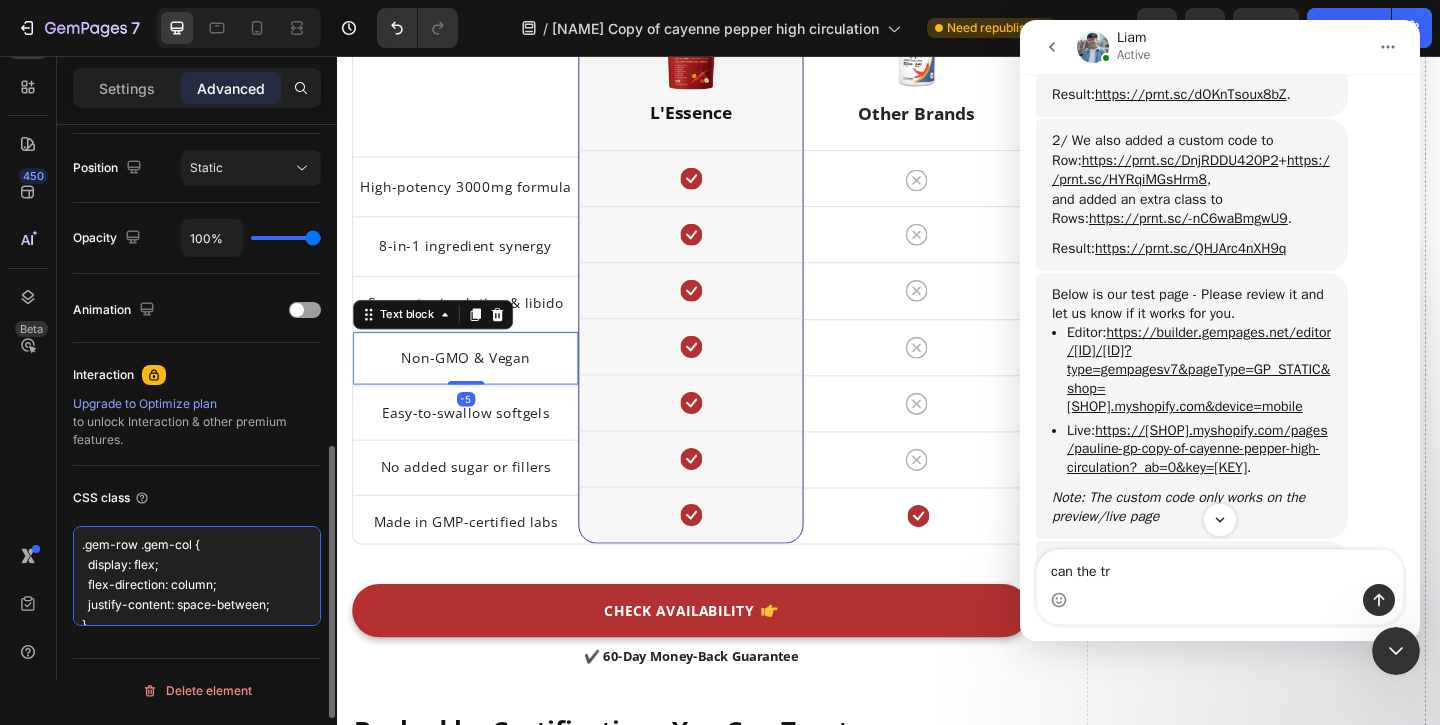 scroll, scrollTop: 18, scrollLeft: 0, axis: vertical 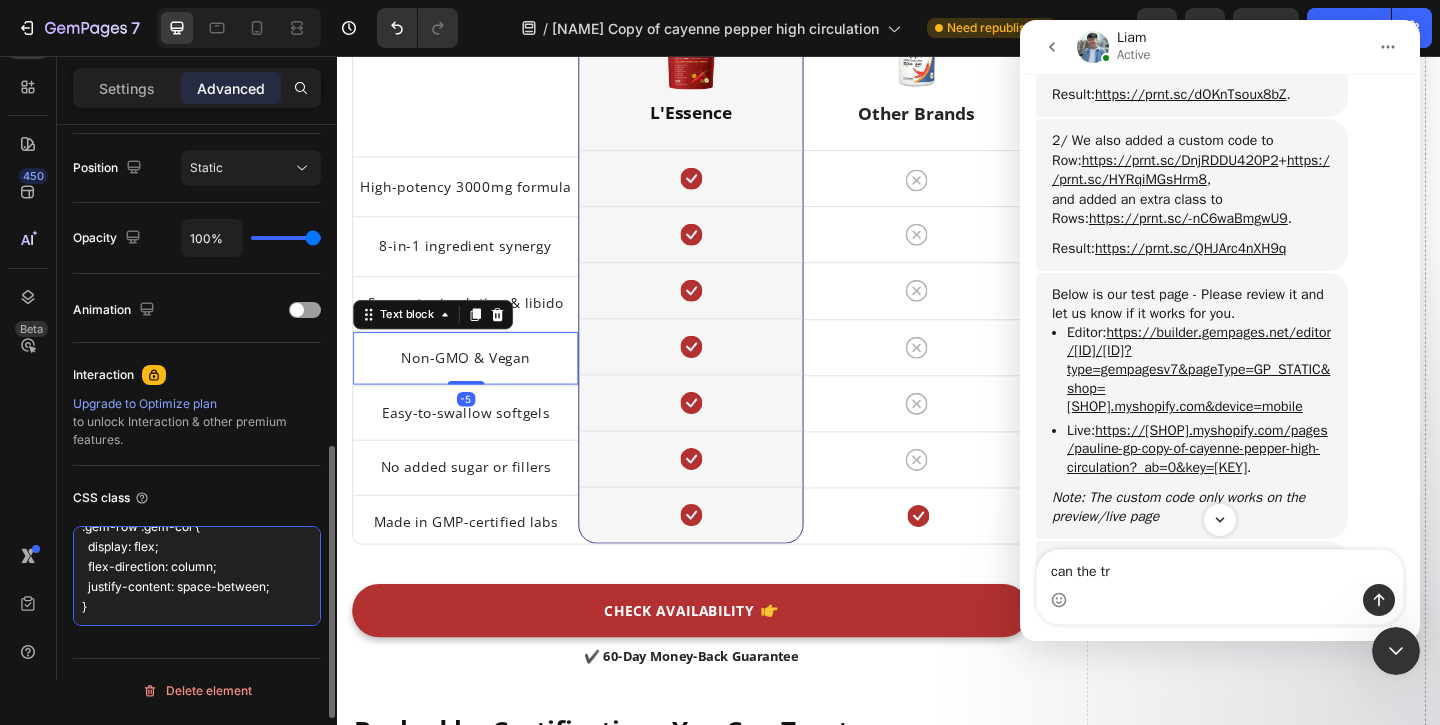 drag, startPoint x: 83, startPoint y: 545, endPoint x: 192, endPoint y: 659, distance: 157.72444 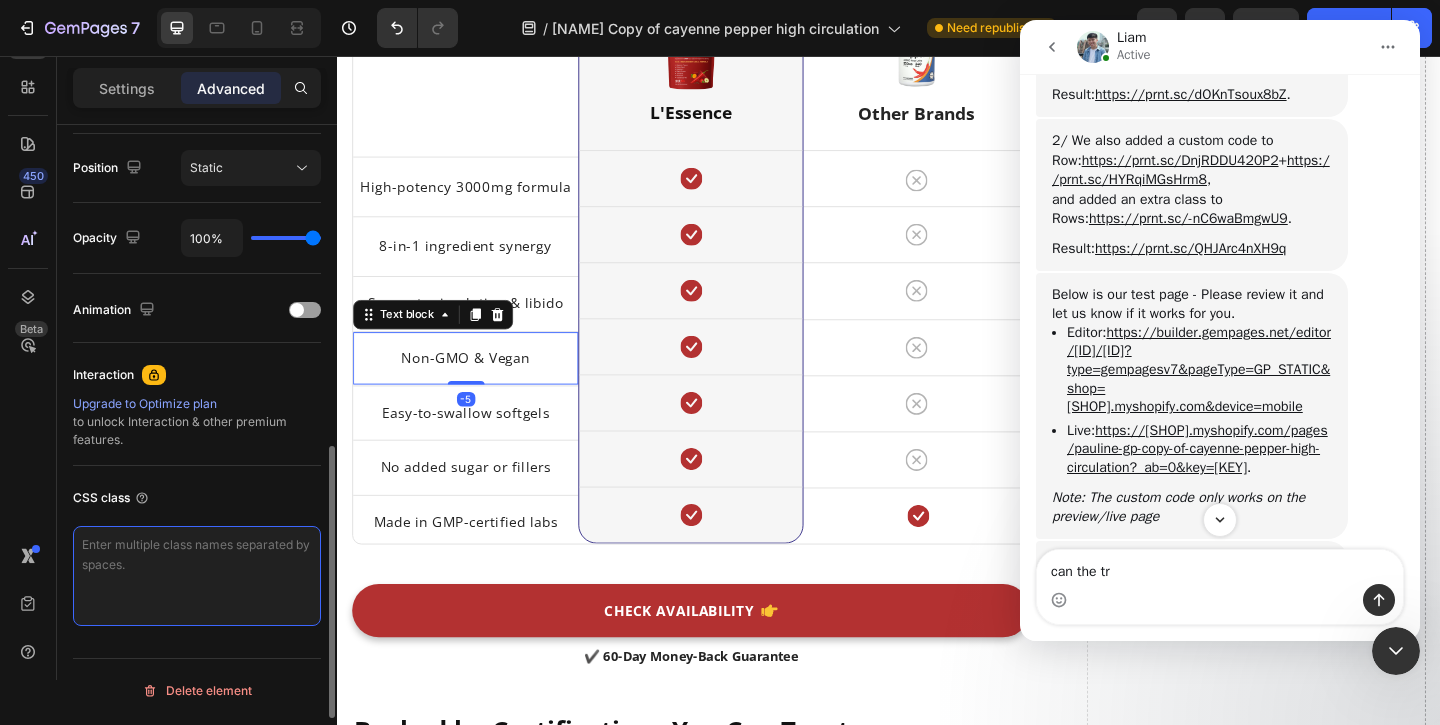 scroll, scrollTop: 0, scrollLeft: 0, axis: both 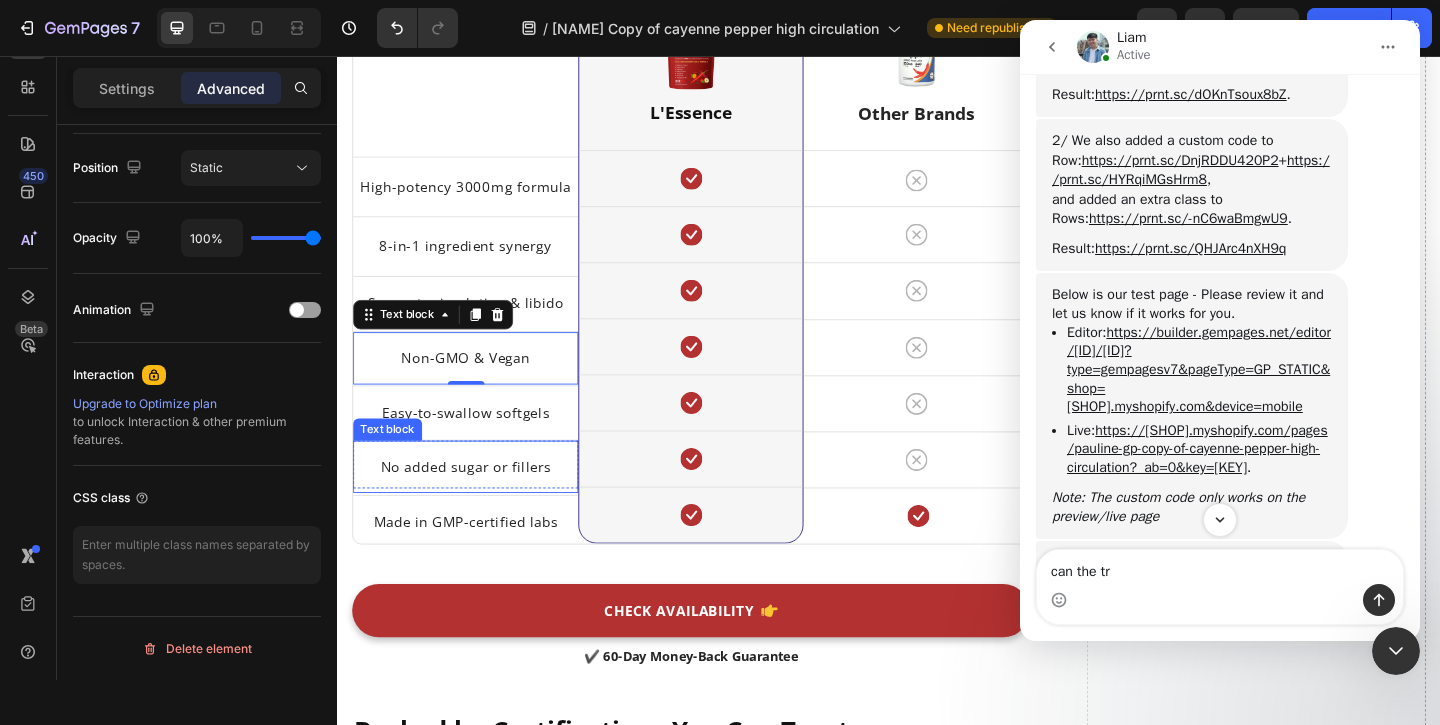 click on "No added sugar or fillers Text block" at bounding box center (476, 502) 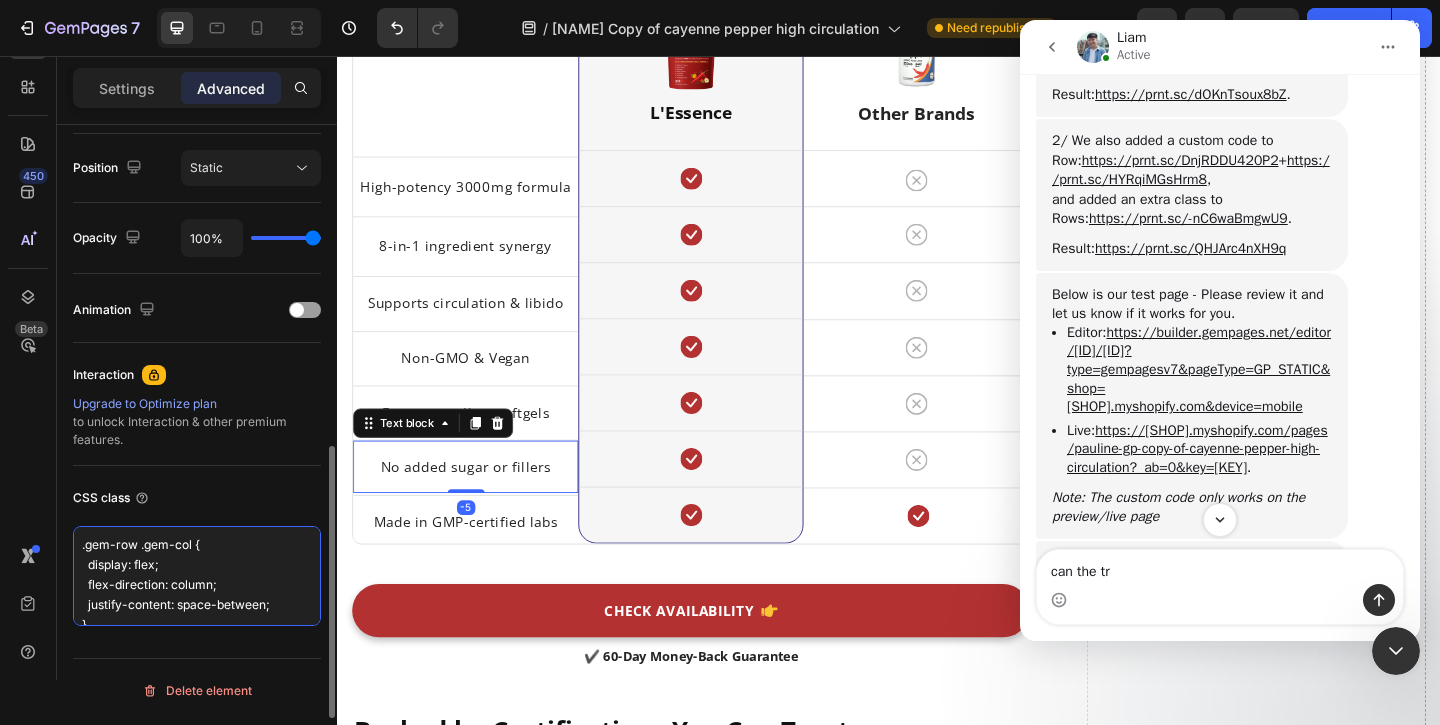 scroll, scrollTop: 18, scrollLeft: 0, axis: vertical 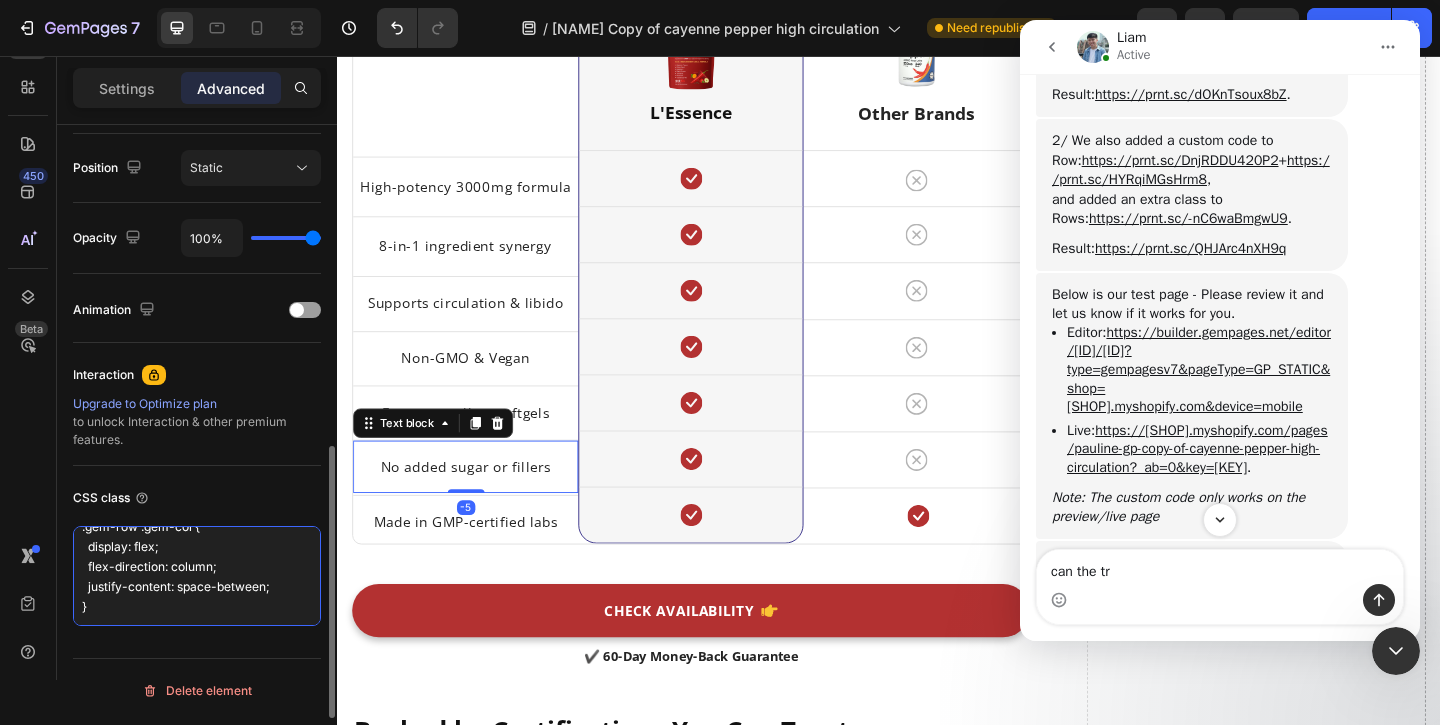 drag, startPoint x: 81, startPoint y: 540, endPoint x: 195, endPoint y: 642, distance: 152.97058 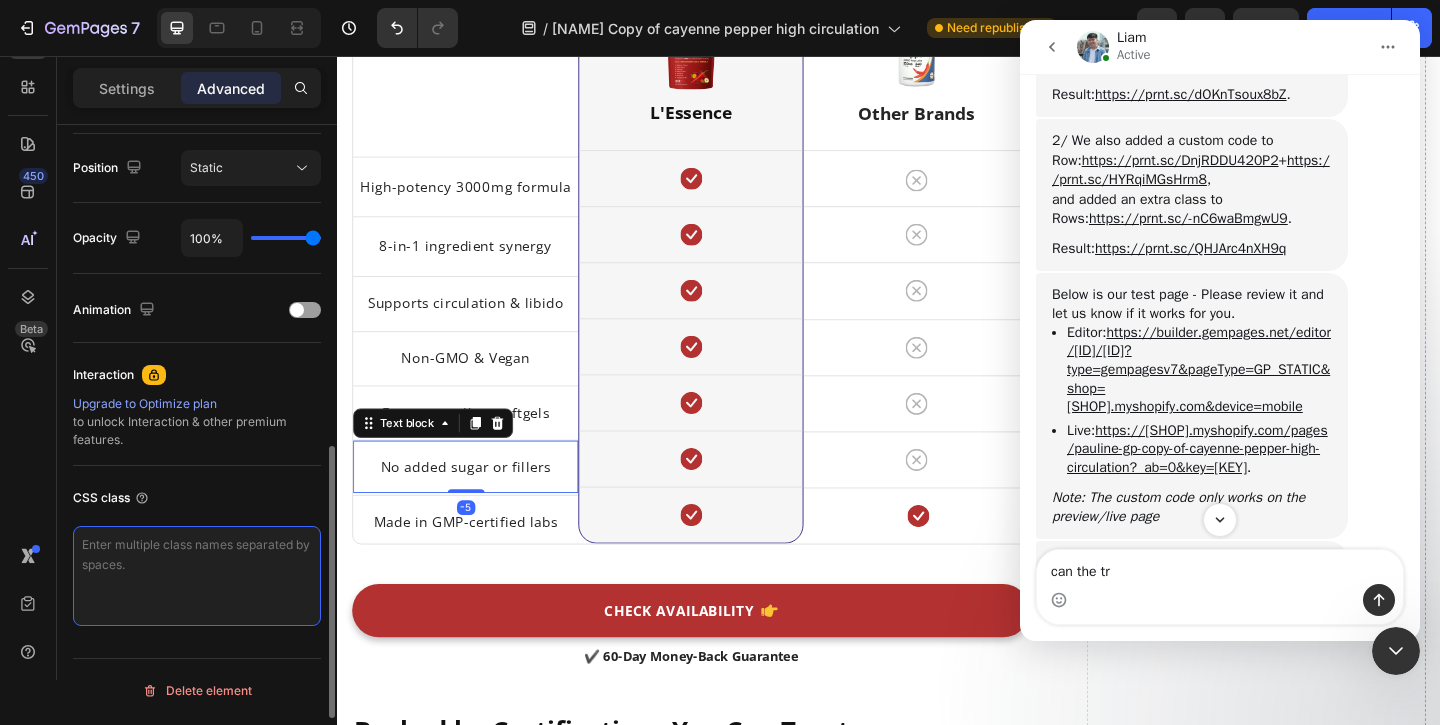 scroll, scrollTop: 0, scrollLeft: 0, axis: both 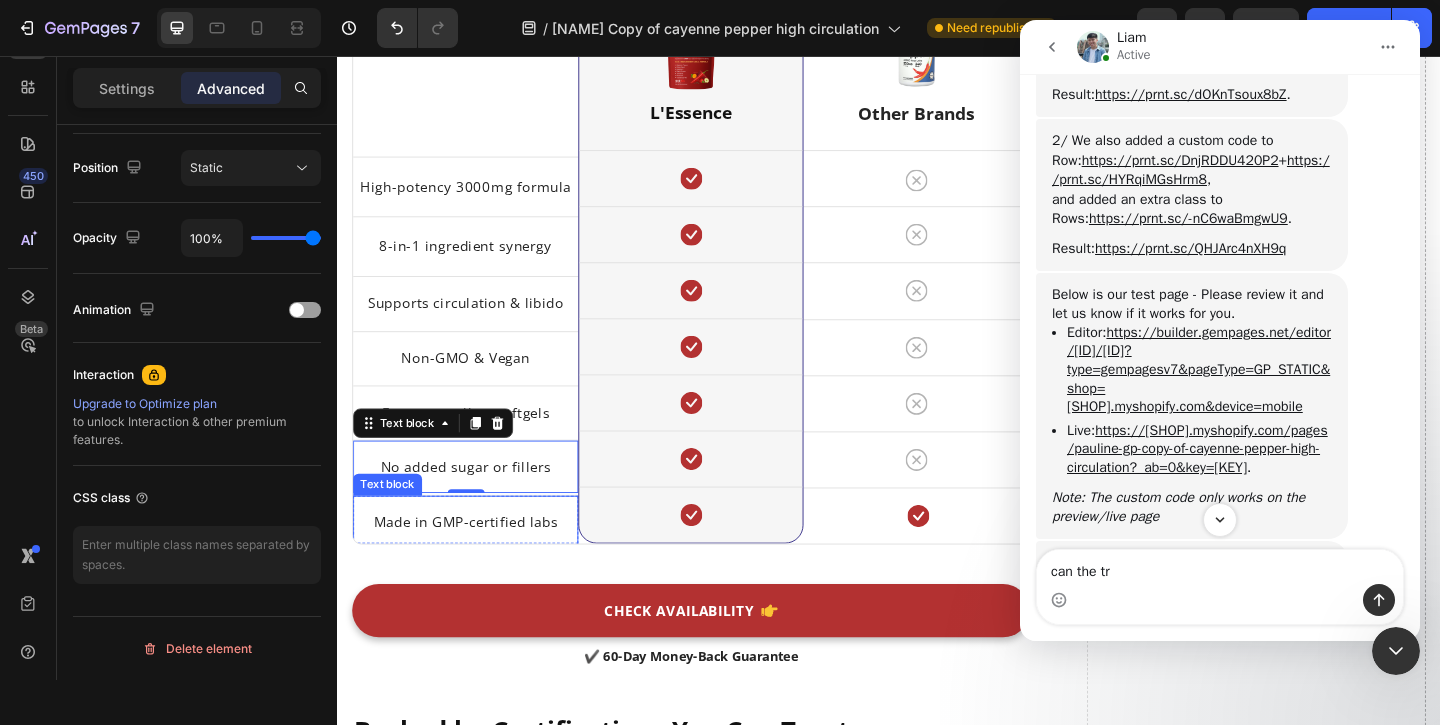 click on "Made in GMP-certified labs Text block" at bounding box center (476, 562) 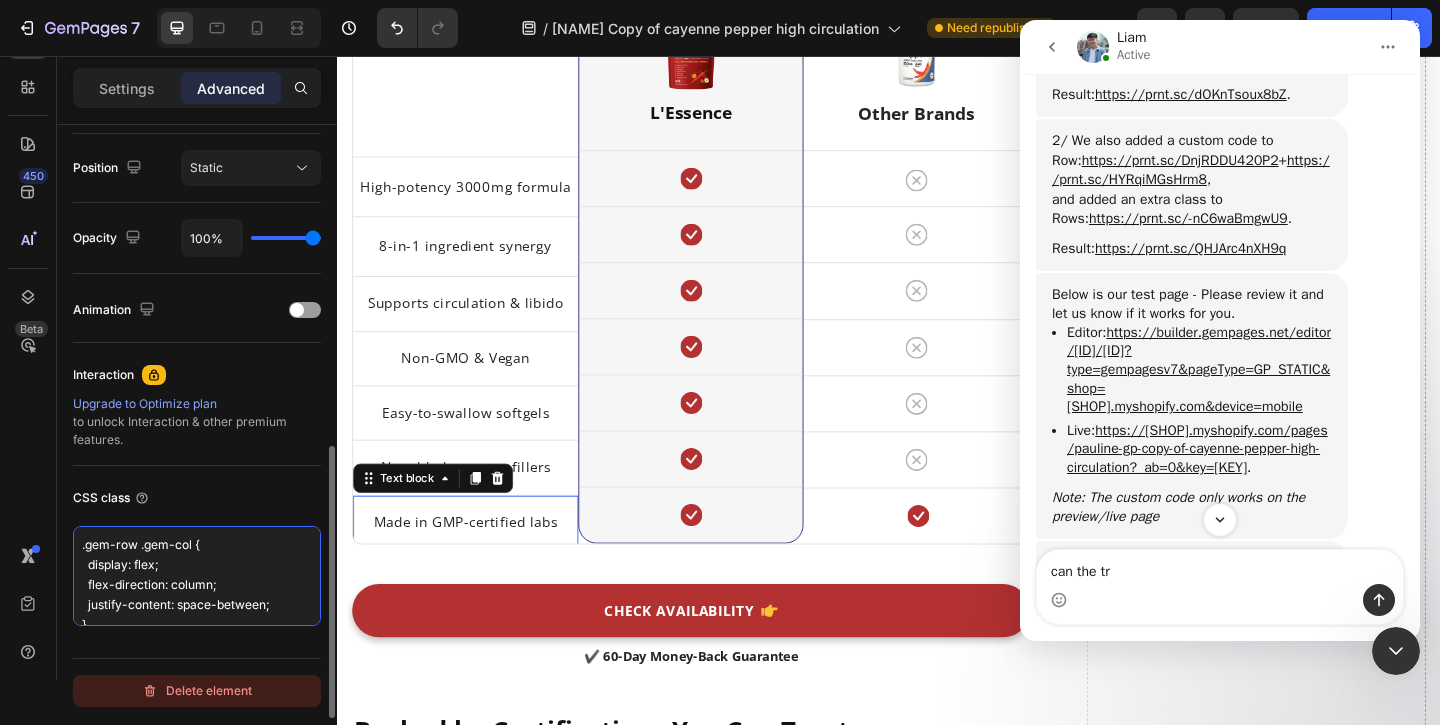 scroll, scrollTop: 18, scrollLeft: 0, axis: vertical 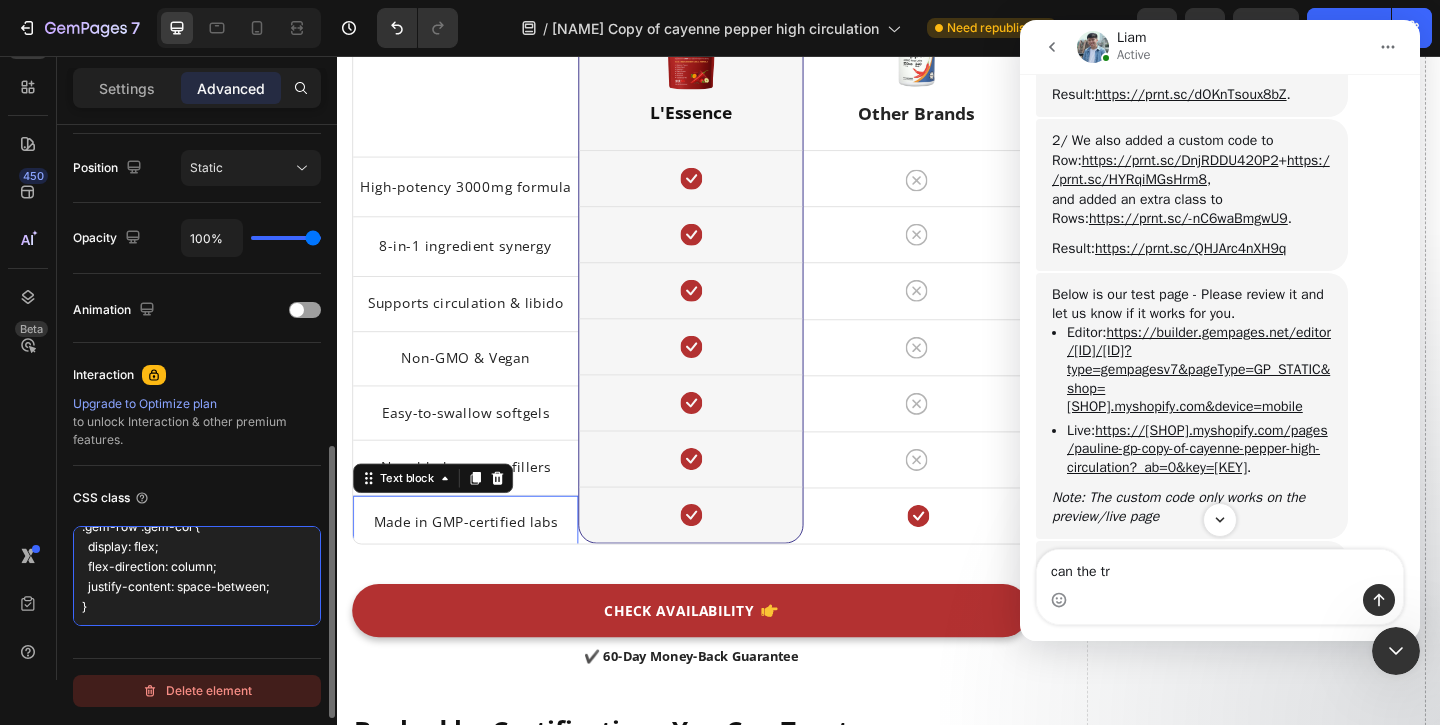 drag, startPoint x: 80, startPoint y: 542, endPoint x: 210, endPoint y: 683, distance: 191.78374 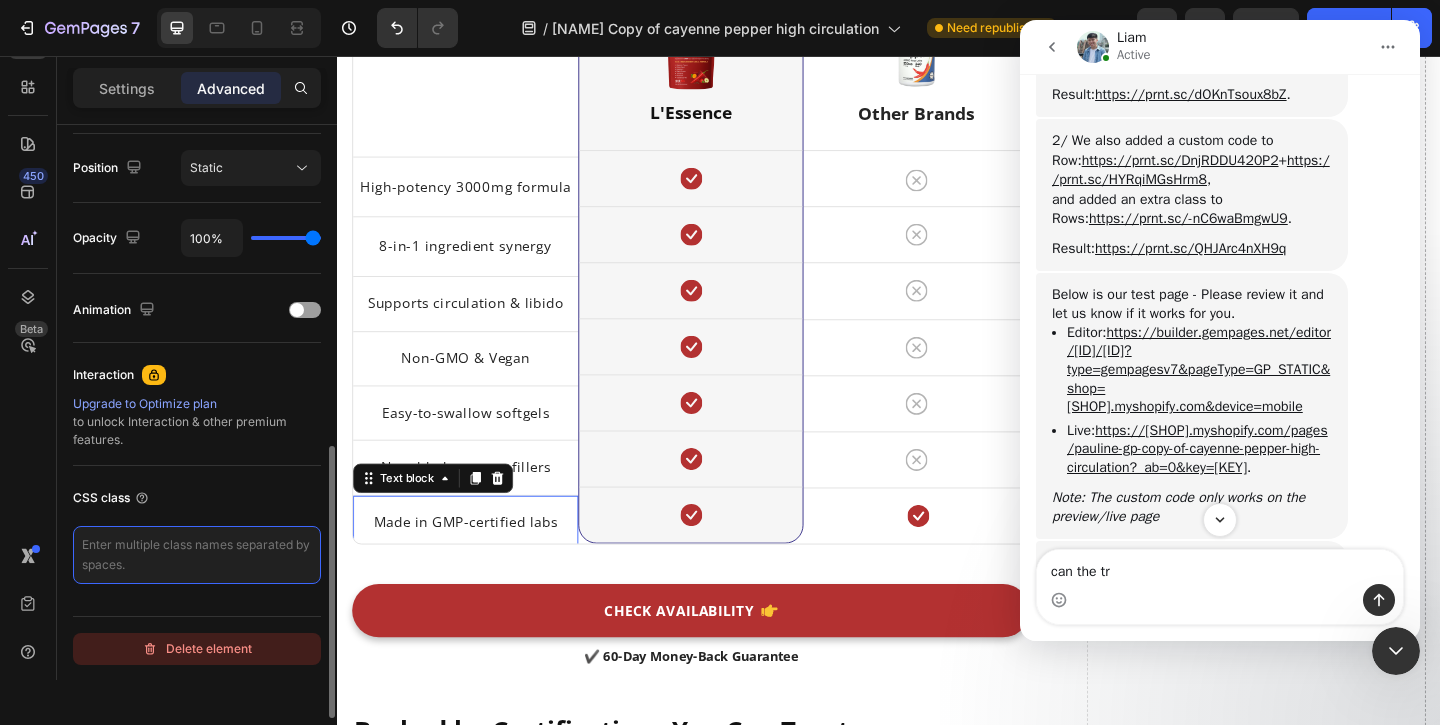 scroll, scrollTop: 0, scrollLeft: 0, axis: both 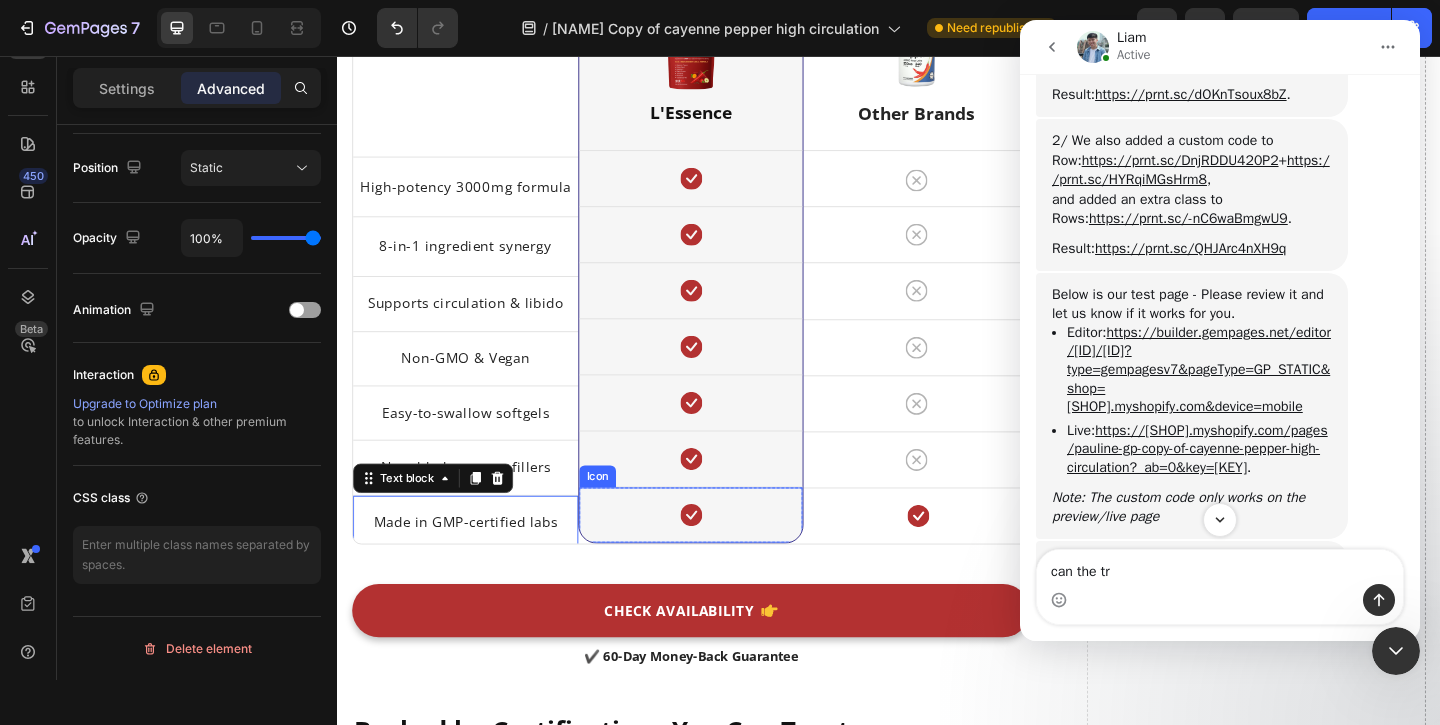 click on "Icon" at bounding box center [721, 555] 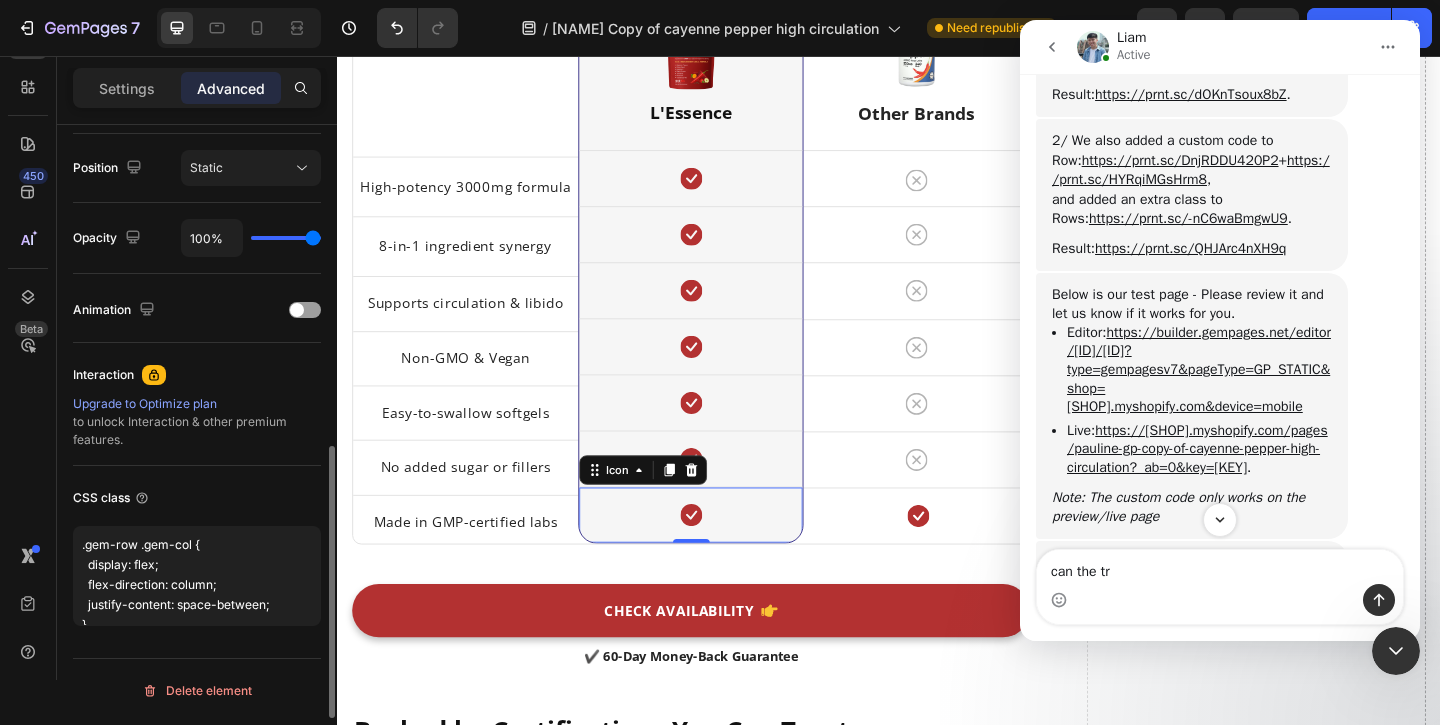 scroll, scrollTop: 0, scrollLeft: 0, axis: both 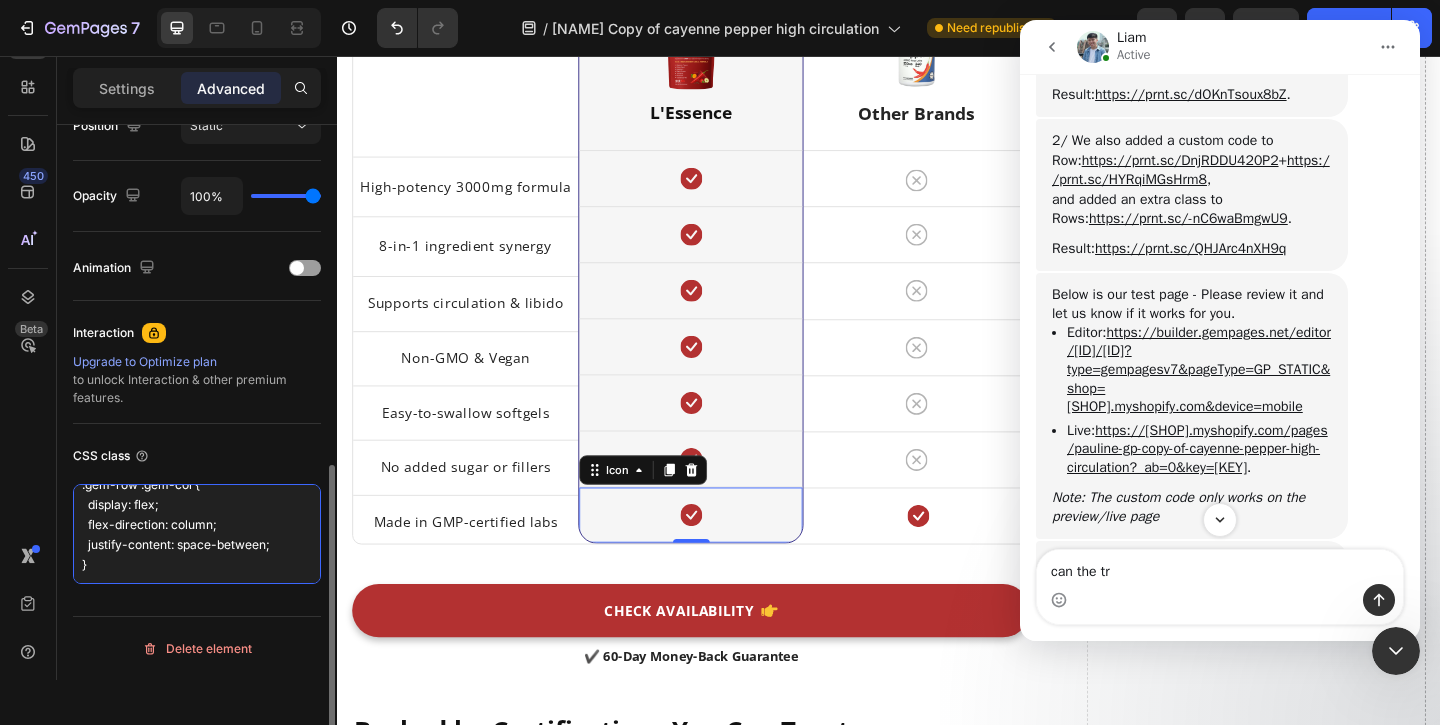 drag, startPoint x: 81, startPoint y: 490, endPoint x: 224, endPoint y: 607, distance: 184.76471 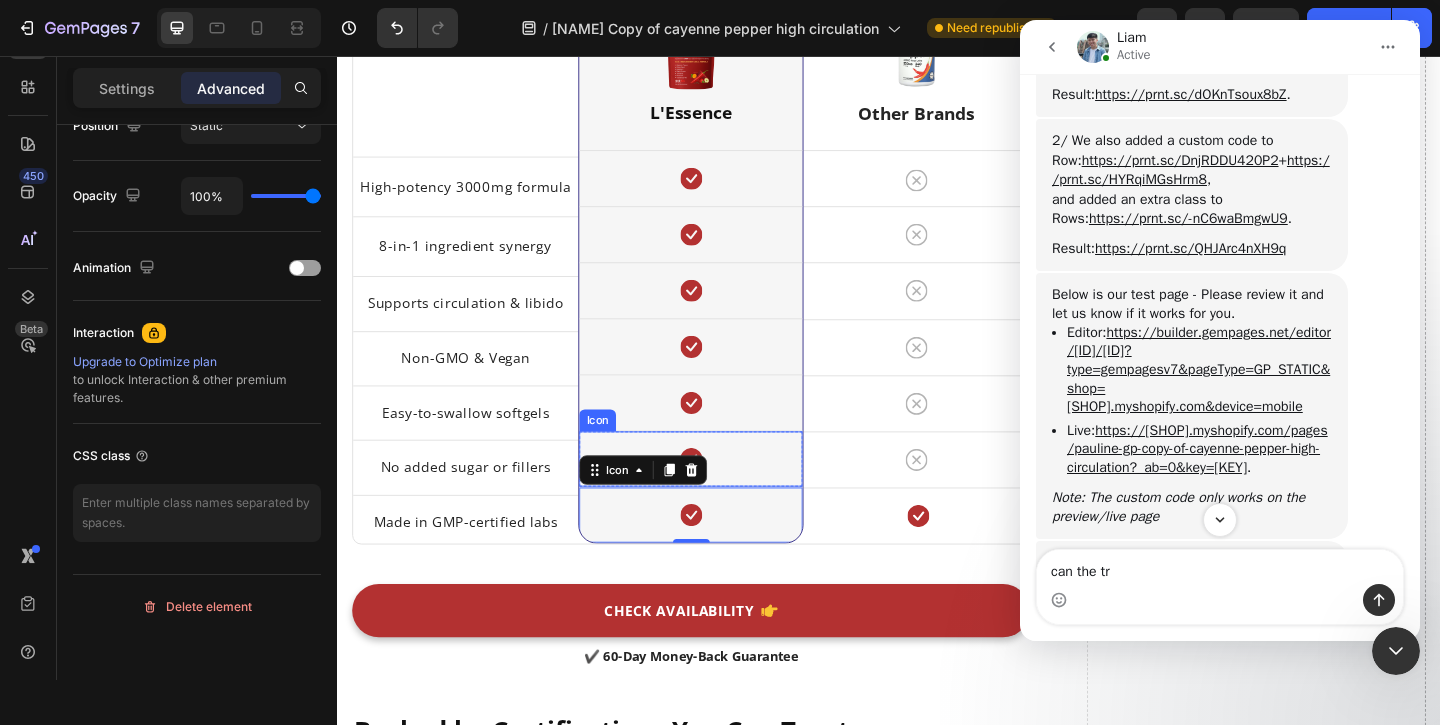 click on "Icon" at bounding box center (721, 494) 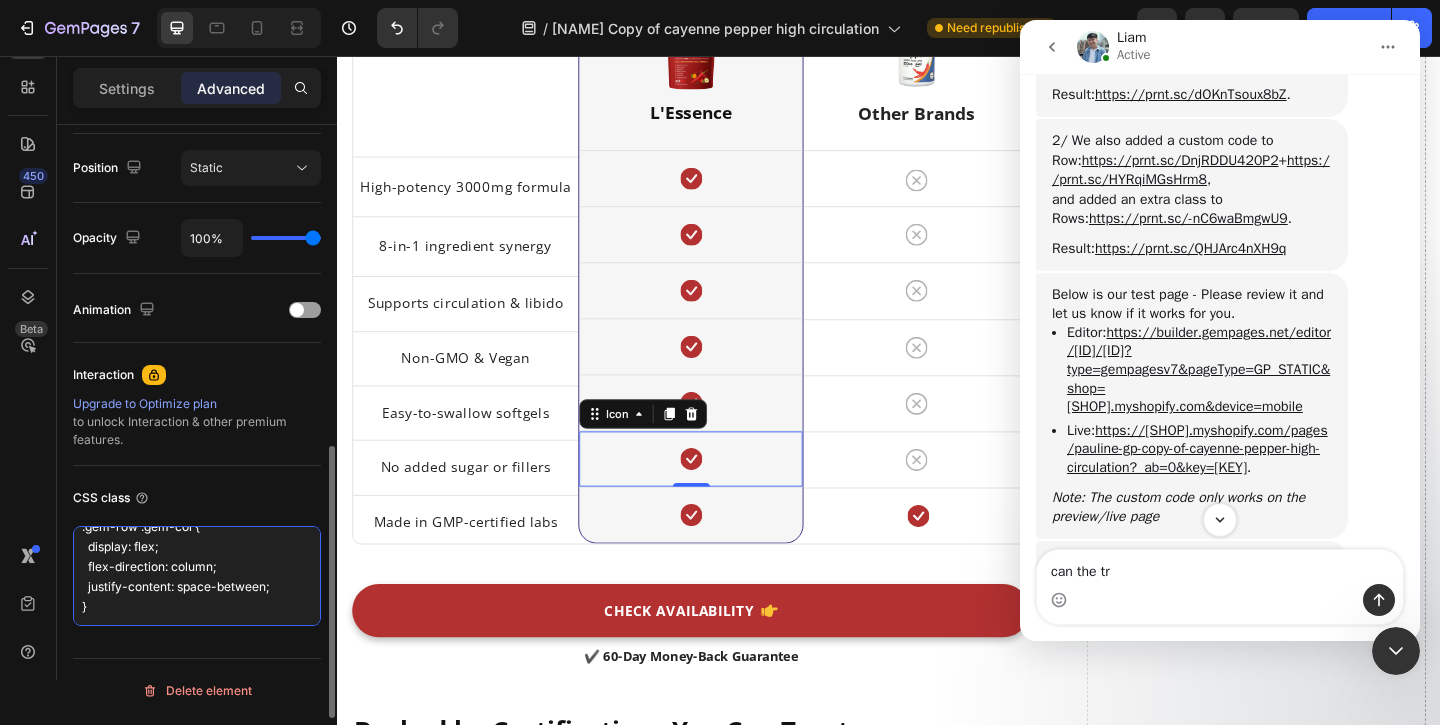drag, startPoint x: 81, startPoint y: 543, endPoint x: 230, endPoint y: 661, distance: 190.06578 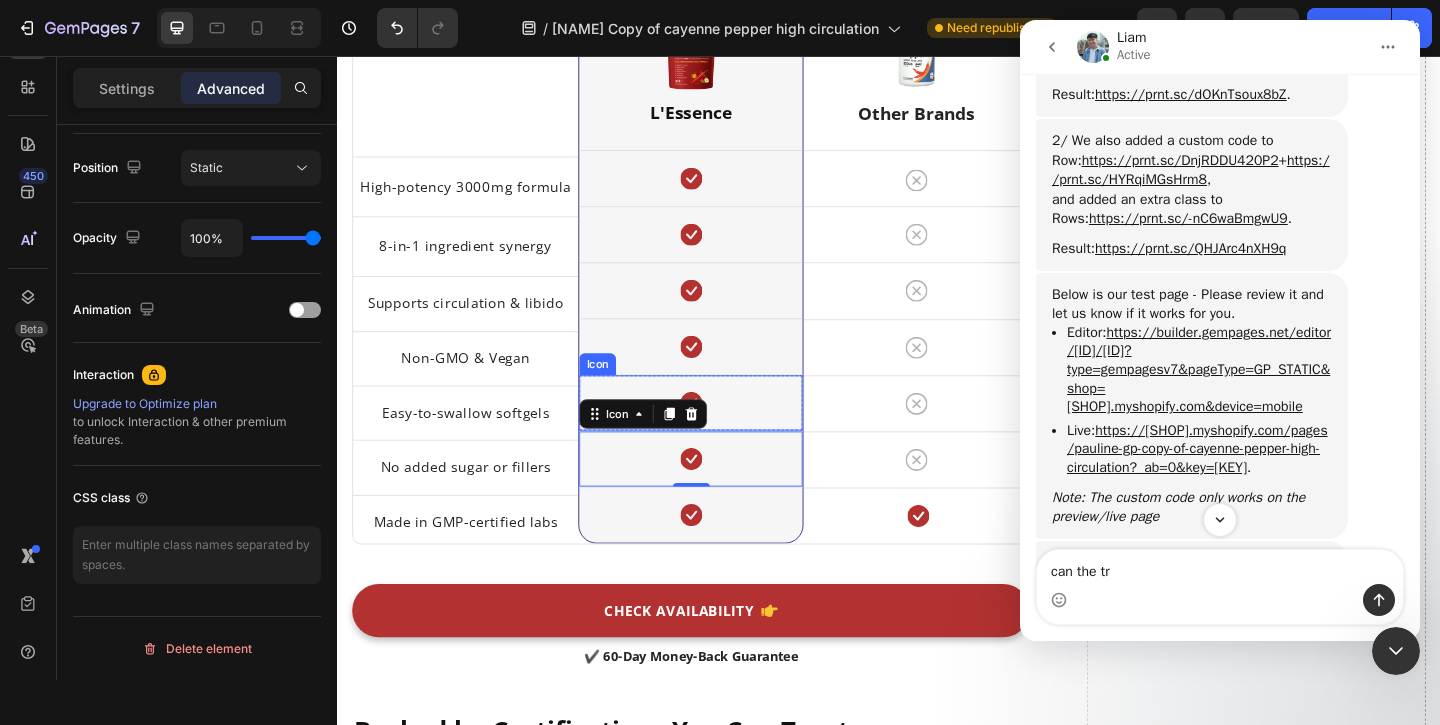 click on "Icon" at bounding box center (721, 433) 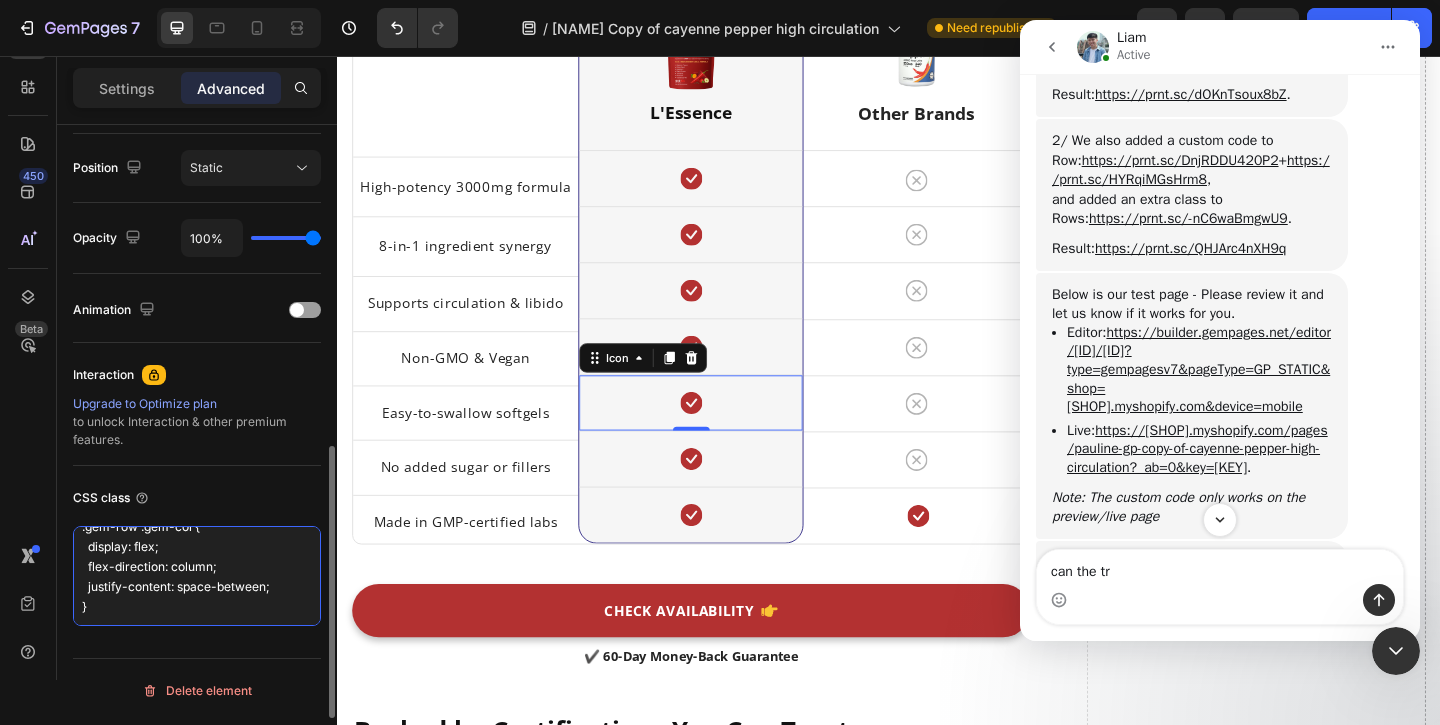 drag, startPoint x: 77, startPoint y: 543, endPoint x: 179, endPoint y: 658, distance: 153.71727 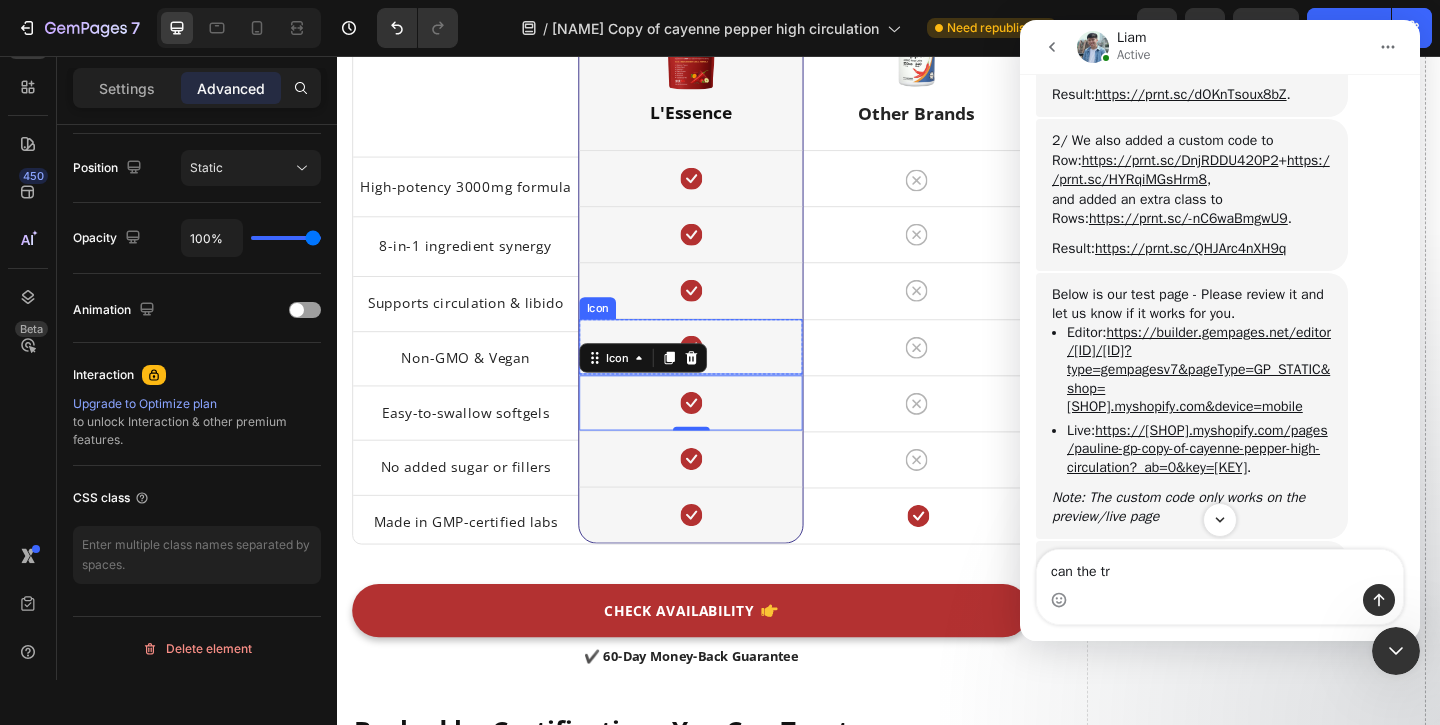 click on "Icon" at bounding box center (721, 372) 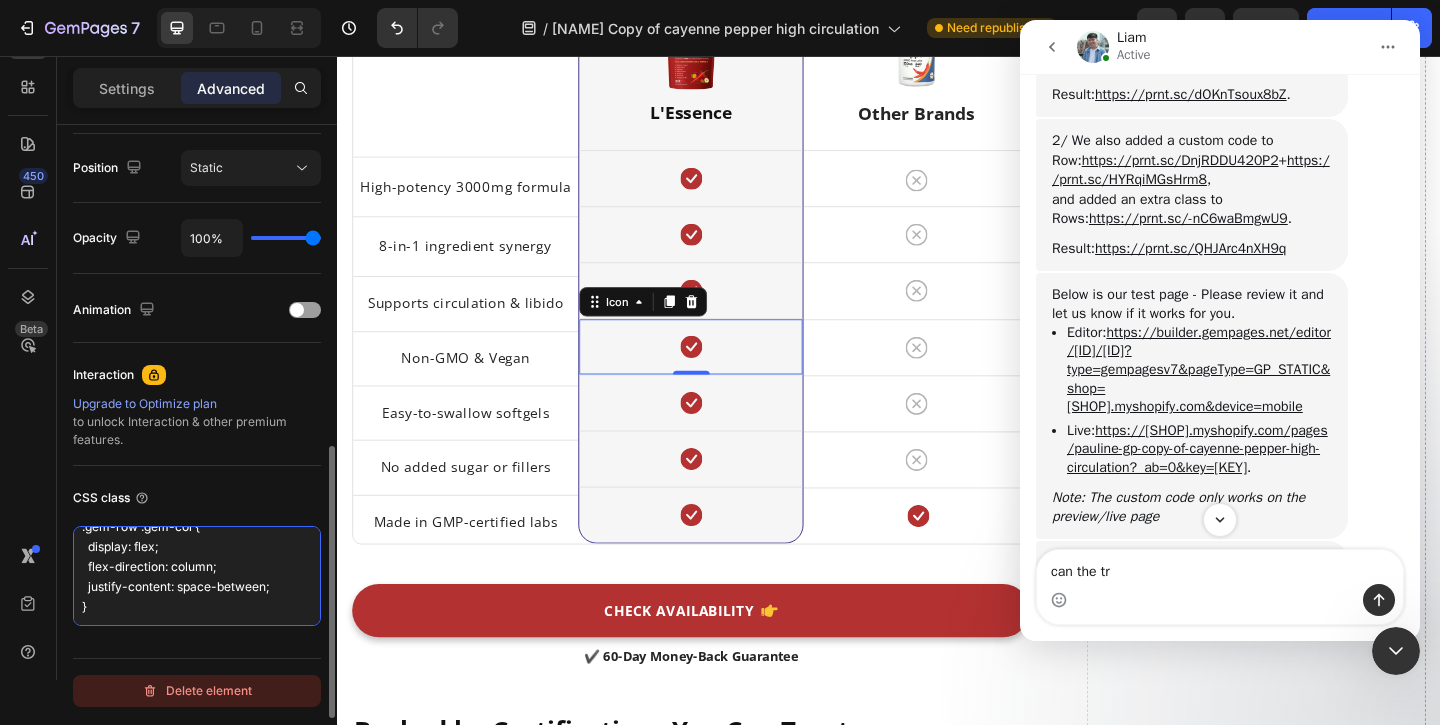drag, startPoint x: 77, startPoint y: 544, endPoint x: 203, endPoint y: 682, distance: 186.86894 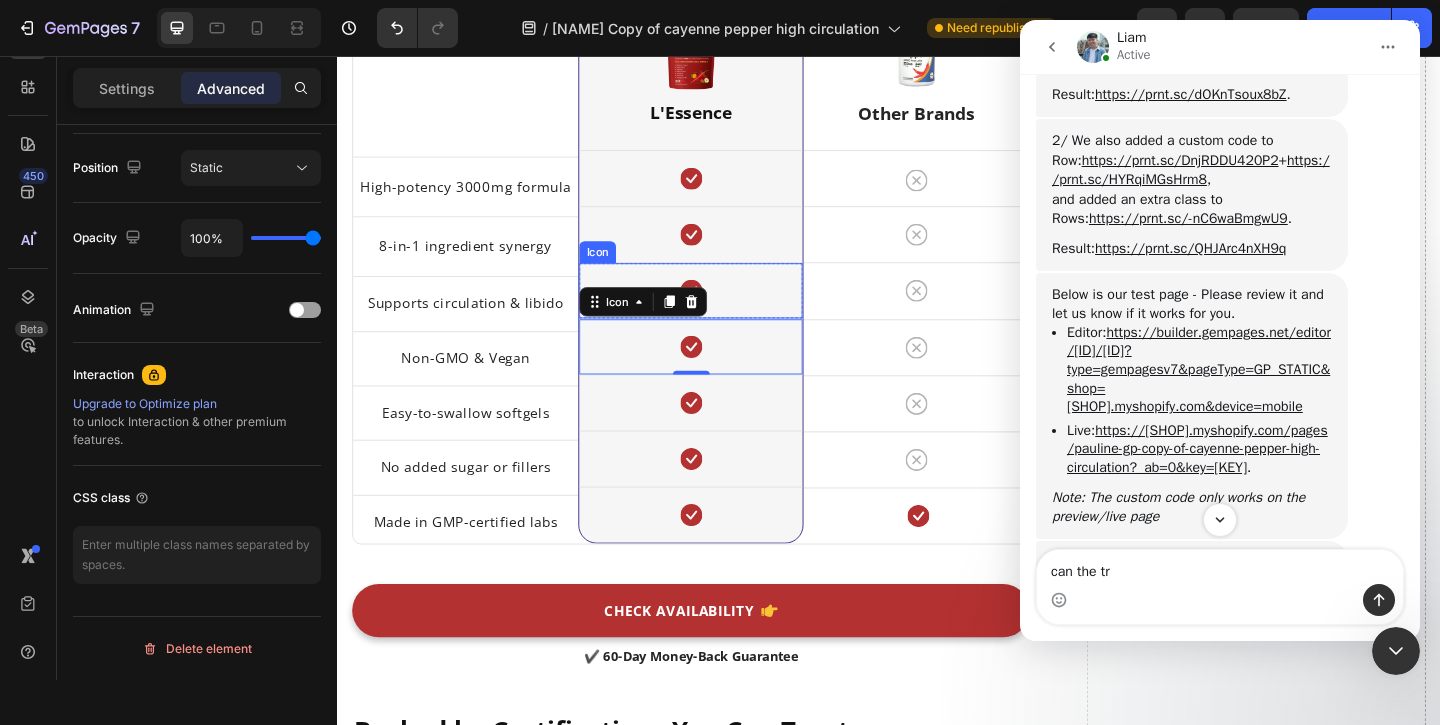 click on "Icon" at bounding box center [721, 311] 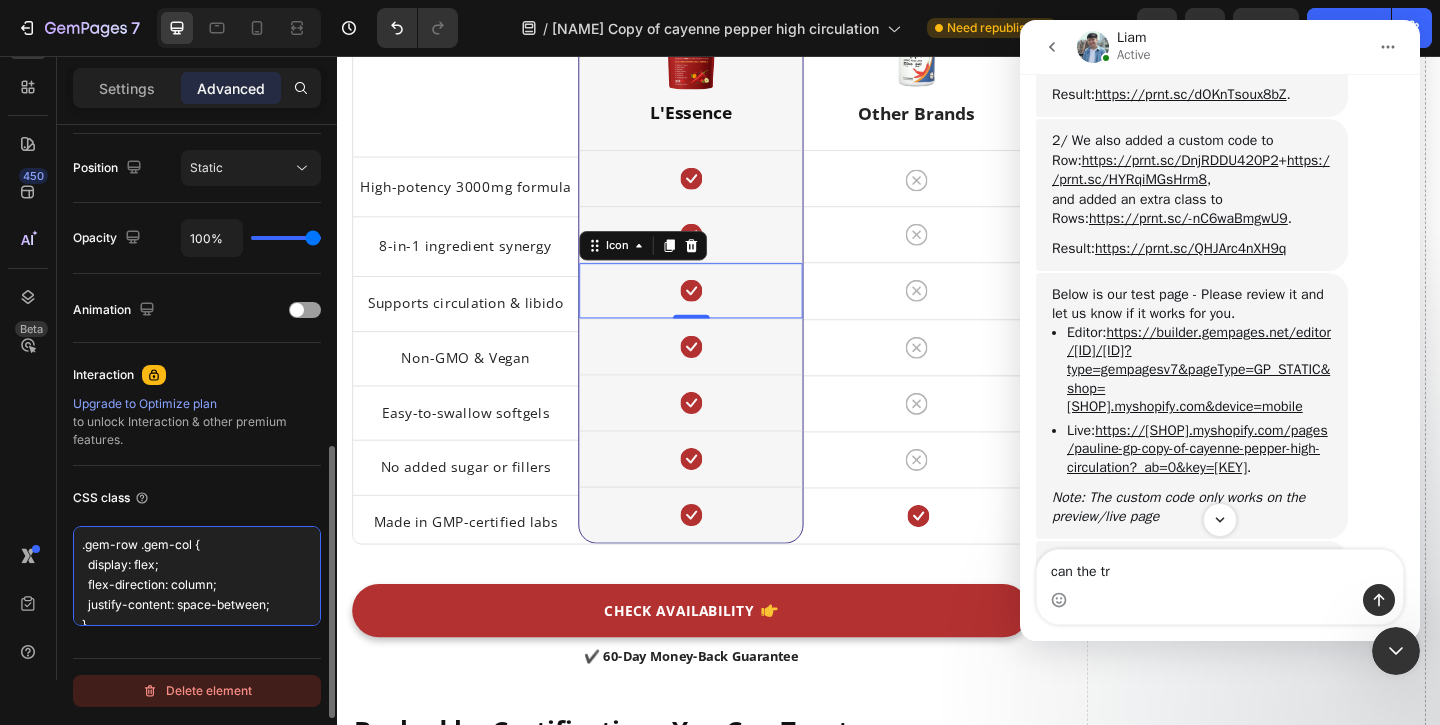 drag, startPoint x: 81, startPoint y: 549, endPoint x: 234, endPoint y: 689, distance: 207.38611 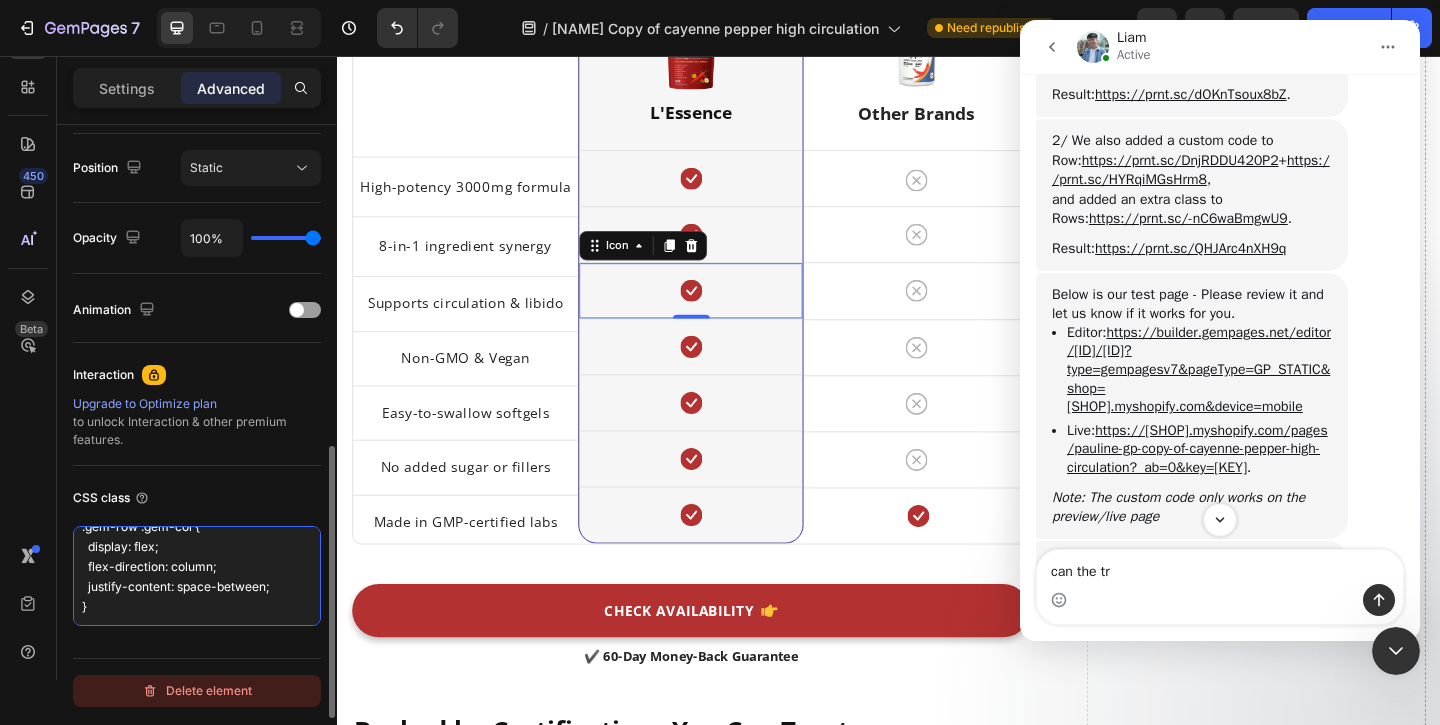 type 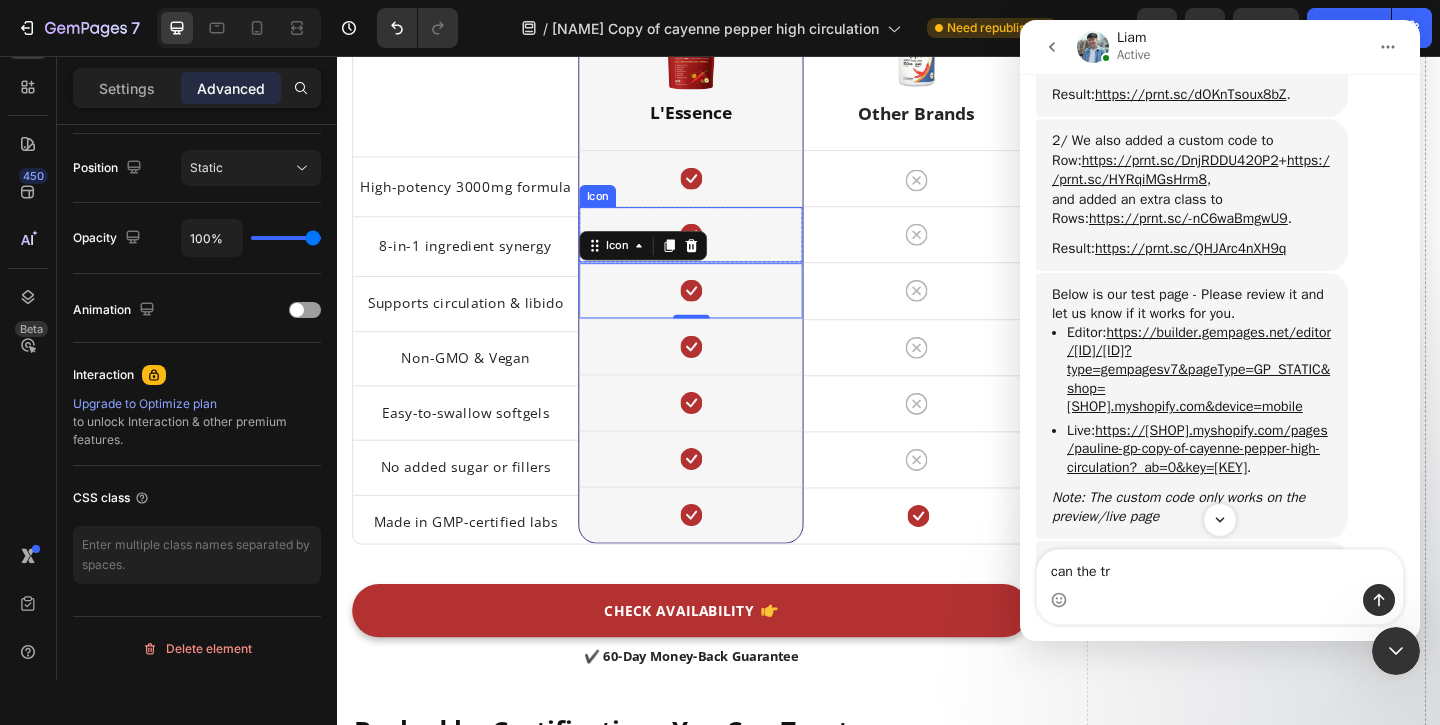 click on "Icon" at bounding box center [721, 250] 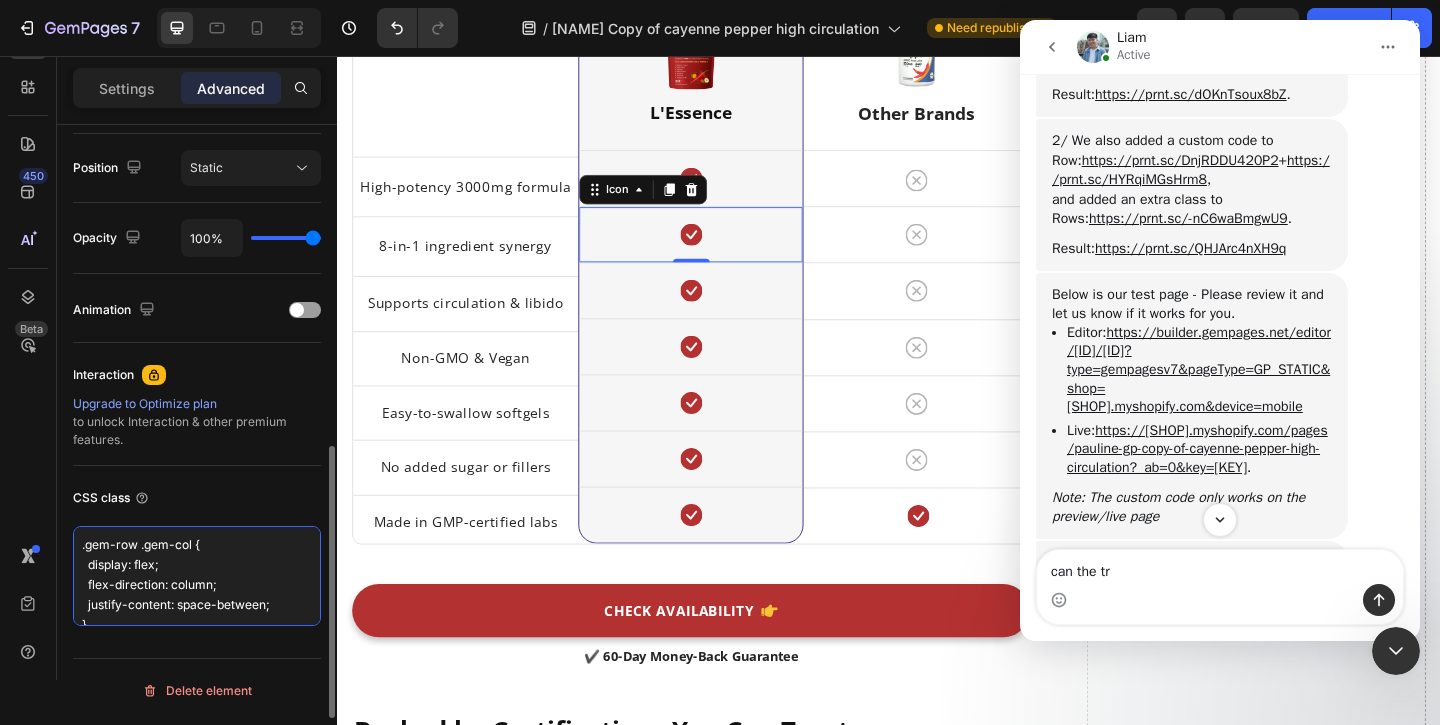 drag, startPoint x: 81, startPoint y: 543, endPoint x: 227, endPoint y: 656, distance: 184.62123 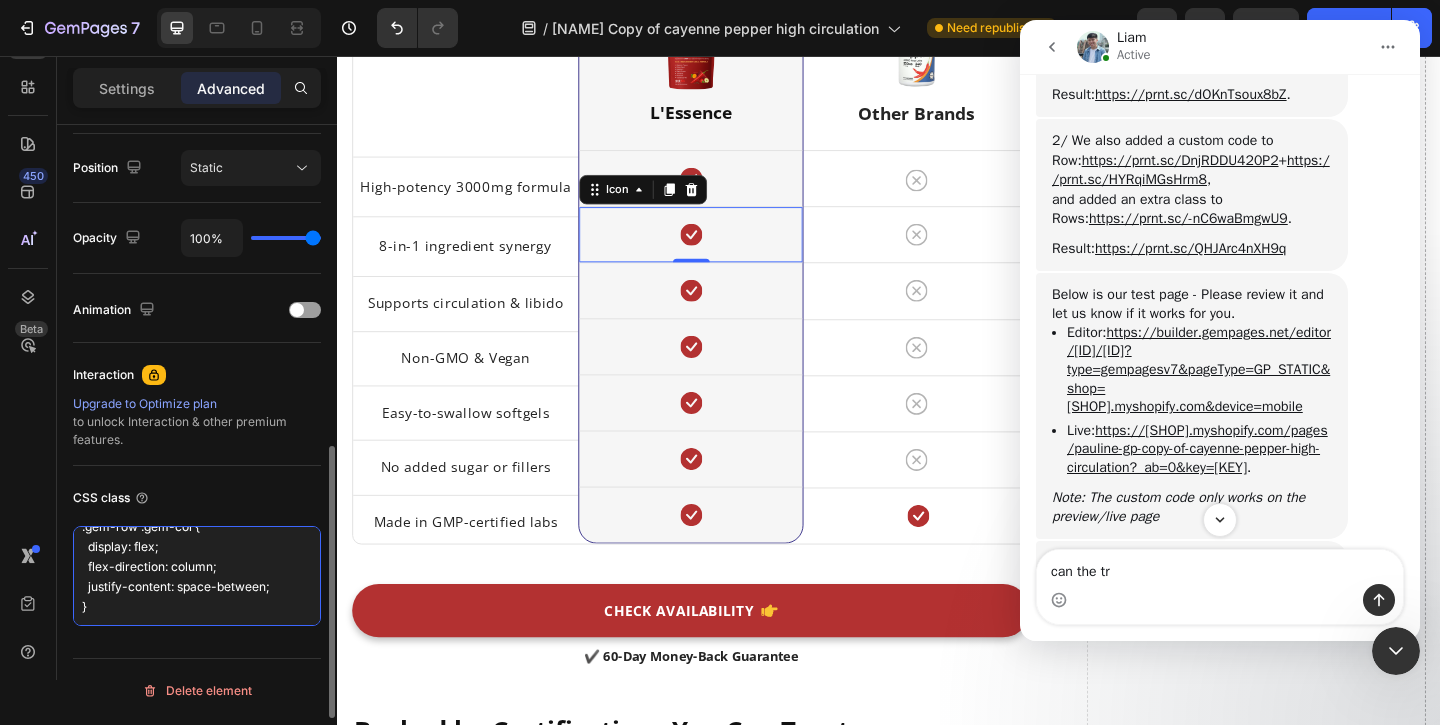type 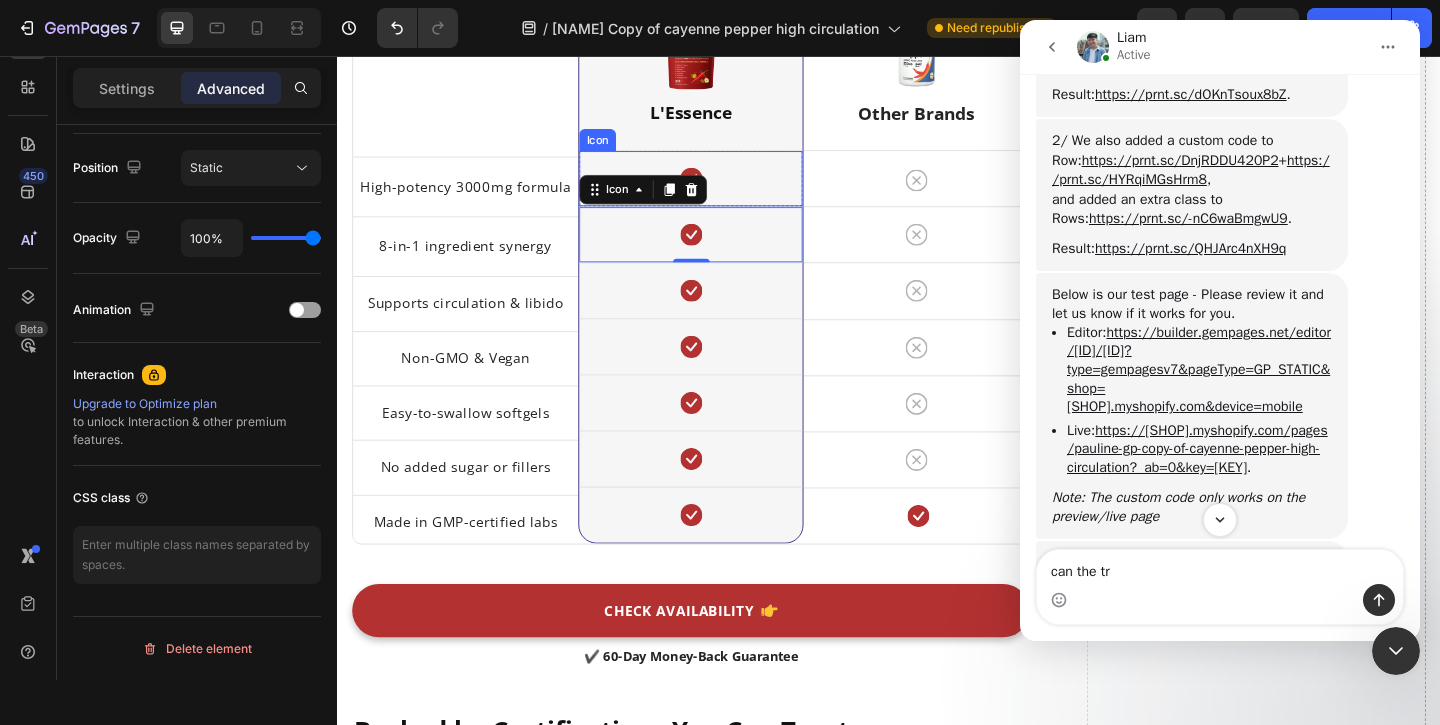 click on "Icon" at bounding box center [721, 189] 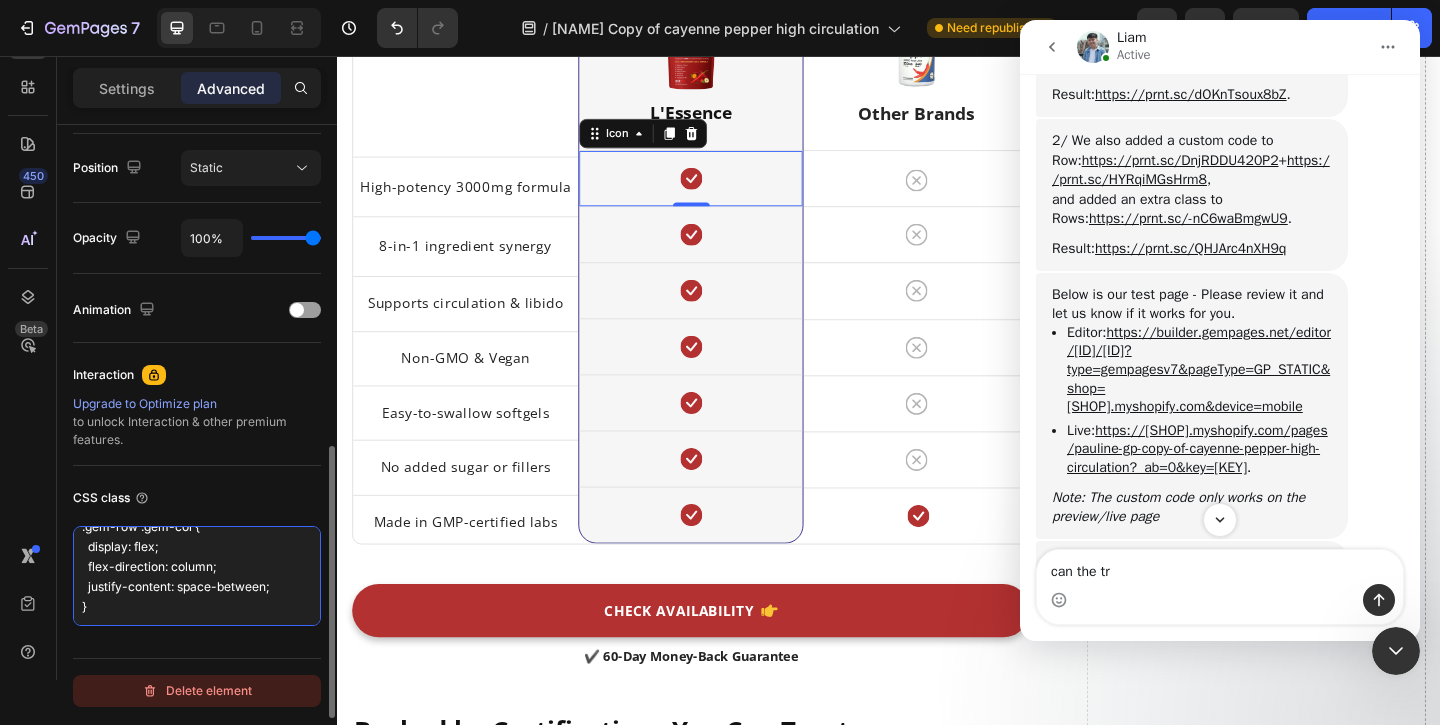 drag, startPoint x: 75, startPoint y: 540, endPoint x: 241, endPoint y: 683, distance: 219.10043 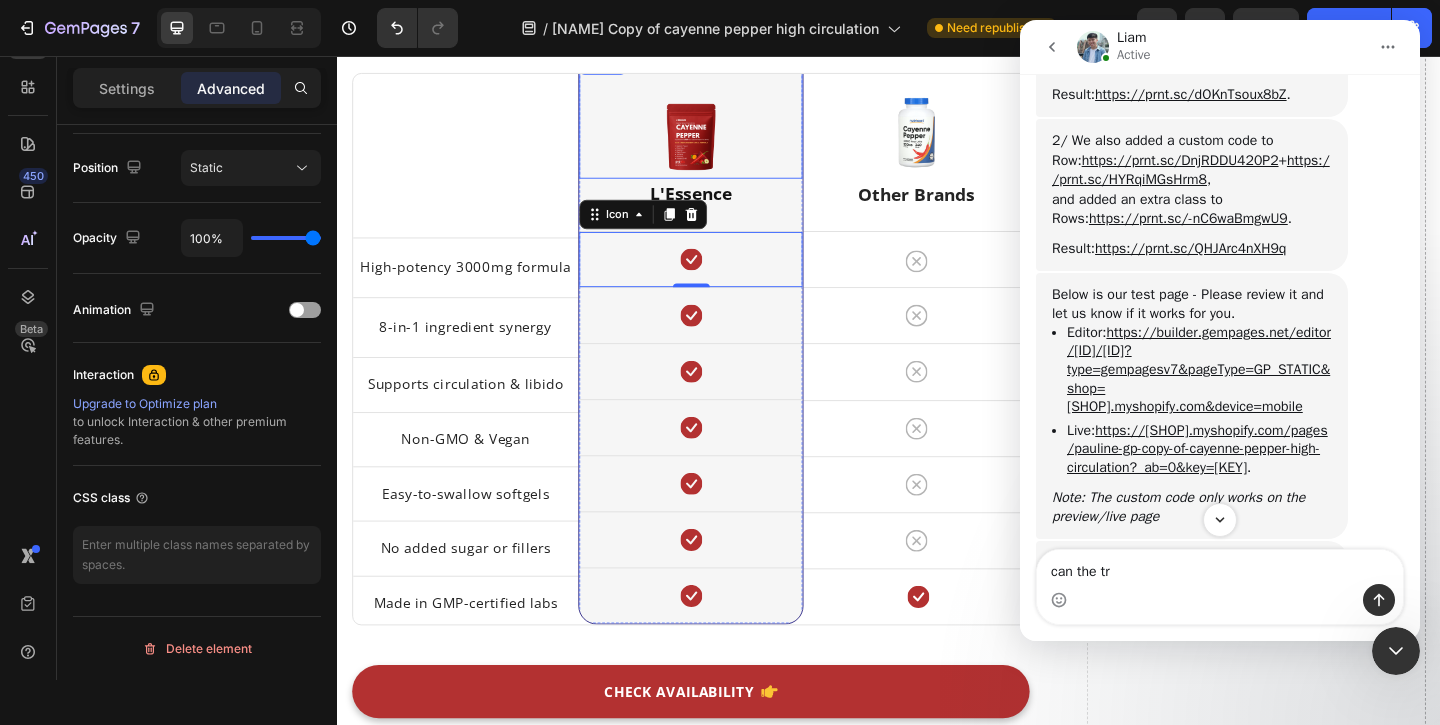 click at bounding box center [721, 143] 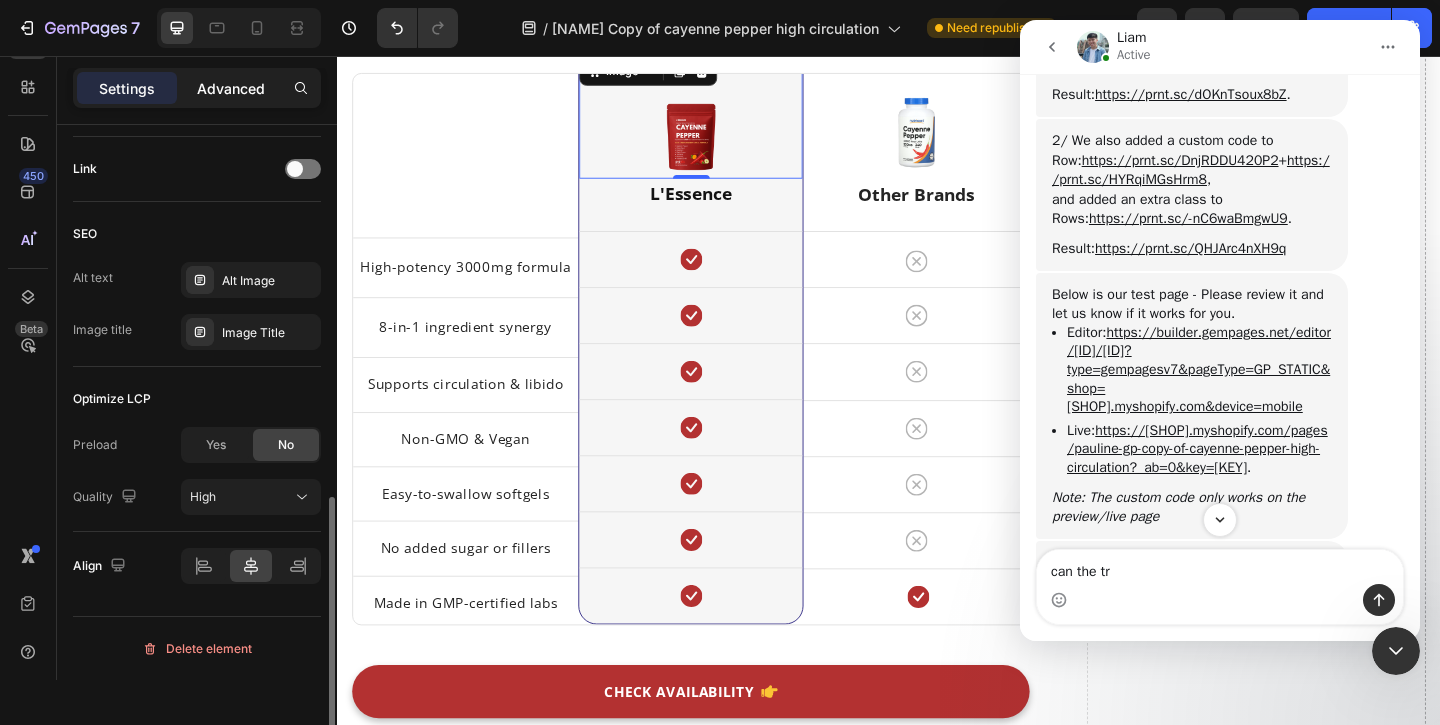 click on "Advanced" at bounding box center (231, 88) 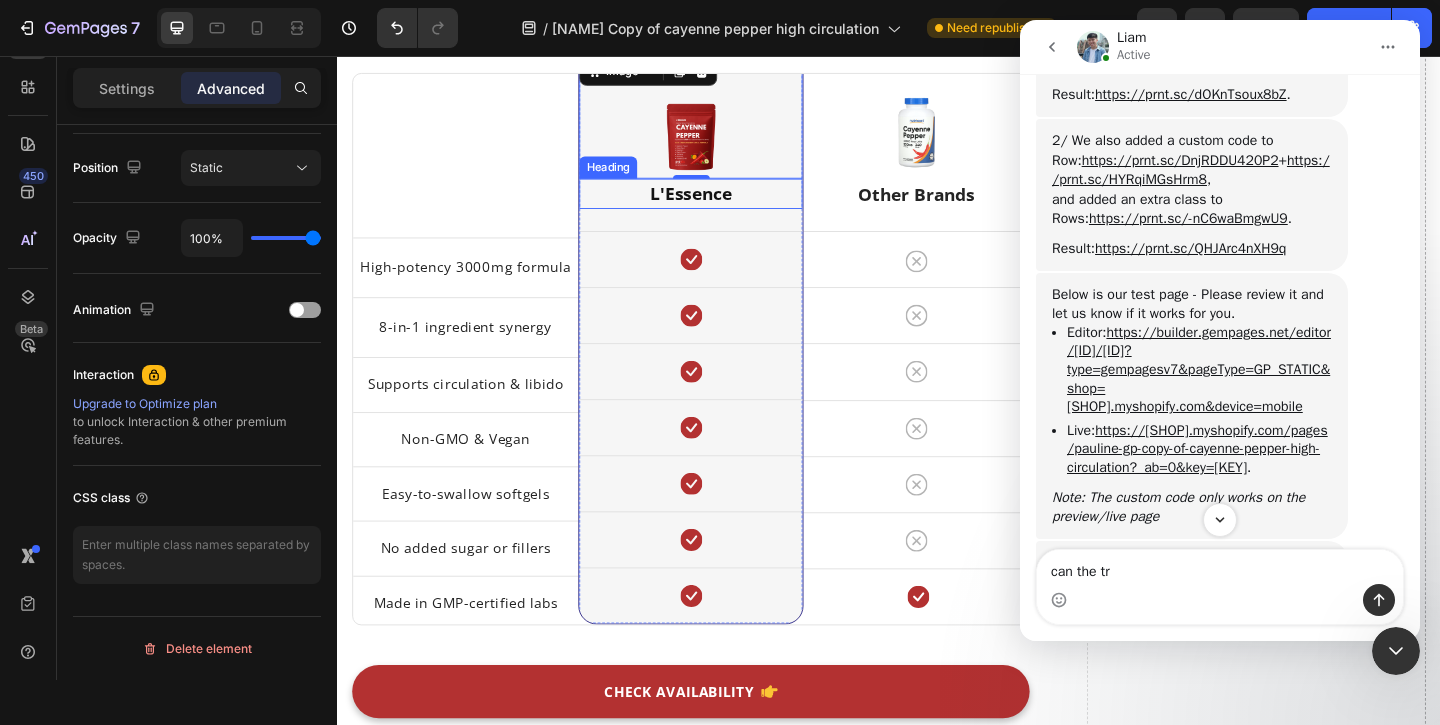 click on "L'Essence" at bounding box center (721, 205) 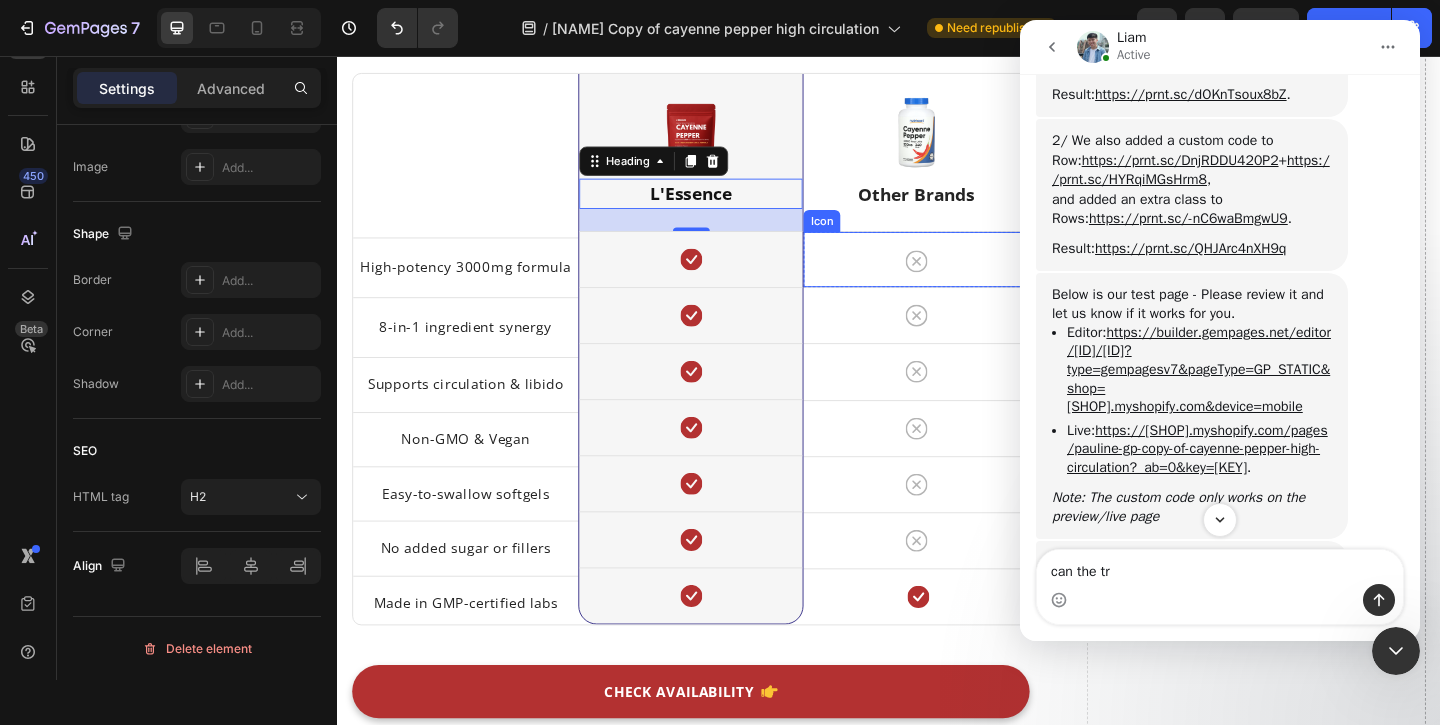 drag, startPoint x: 917, startPoint y: 277, endPoint x: 911, endPoint y: 304, distance: 27.658634 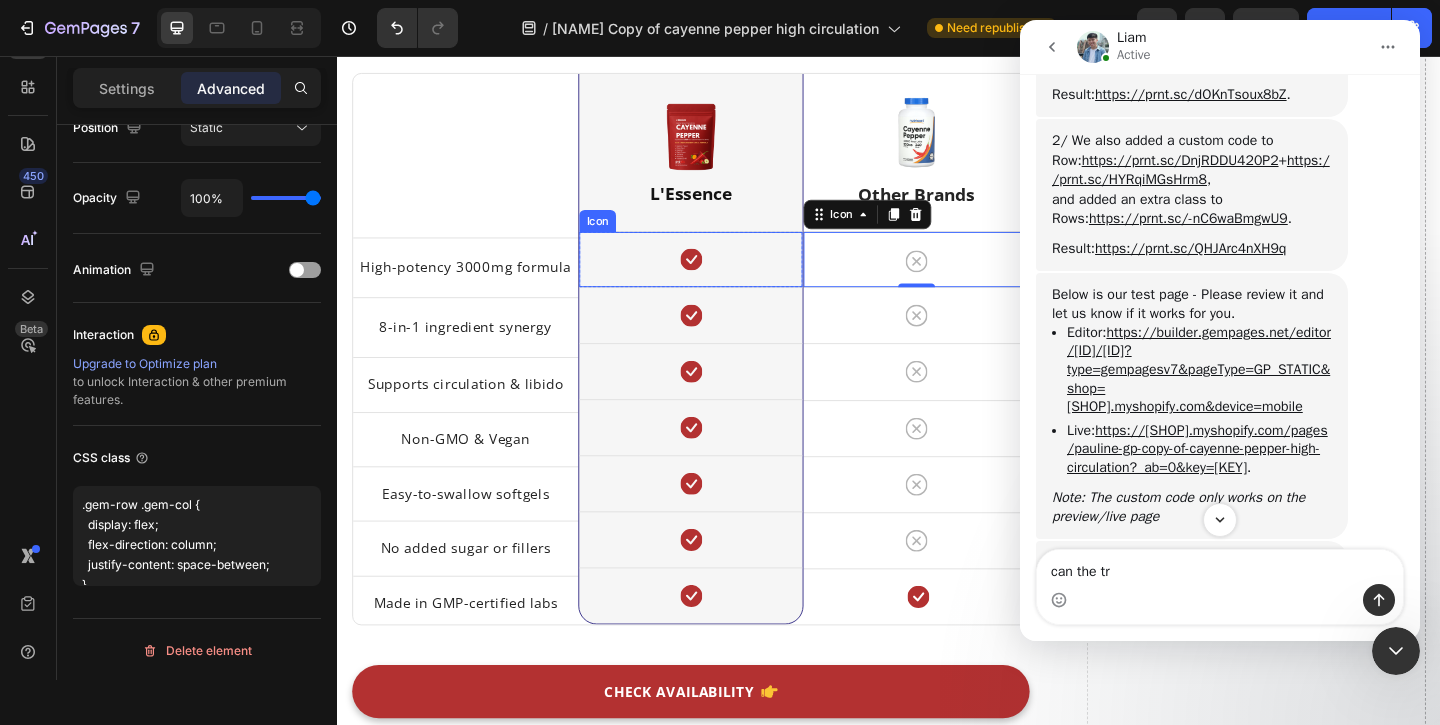 click on "Icon" at bounding box center (721, 277) 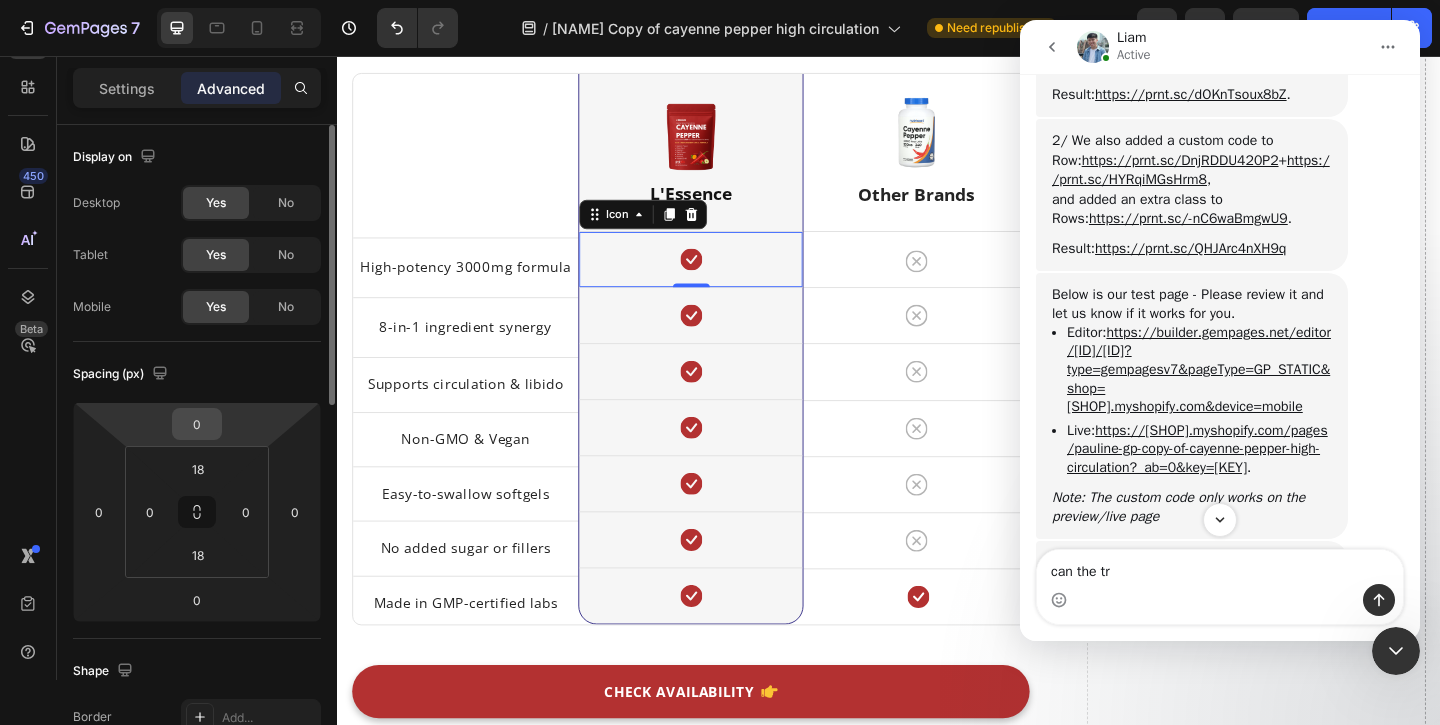 click on "0" at bounding box center (197, 424) 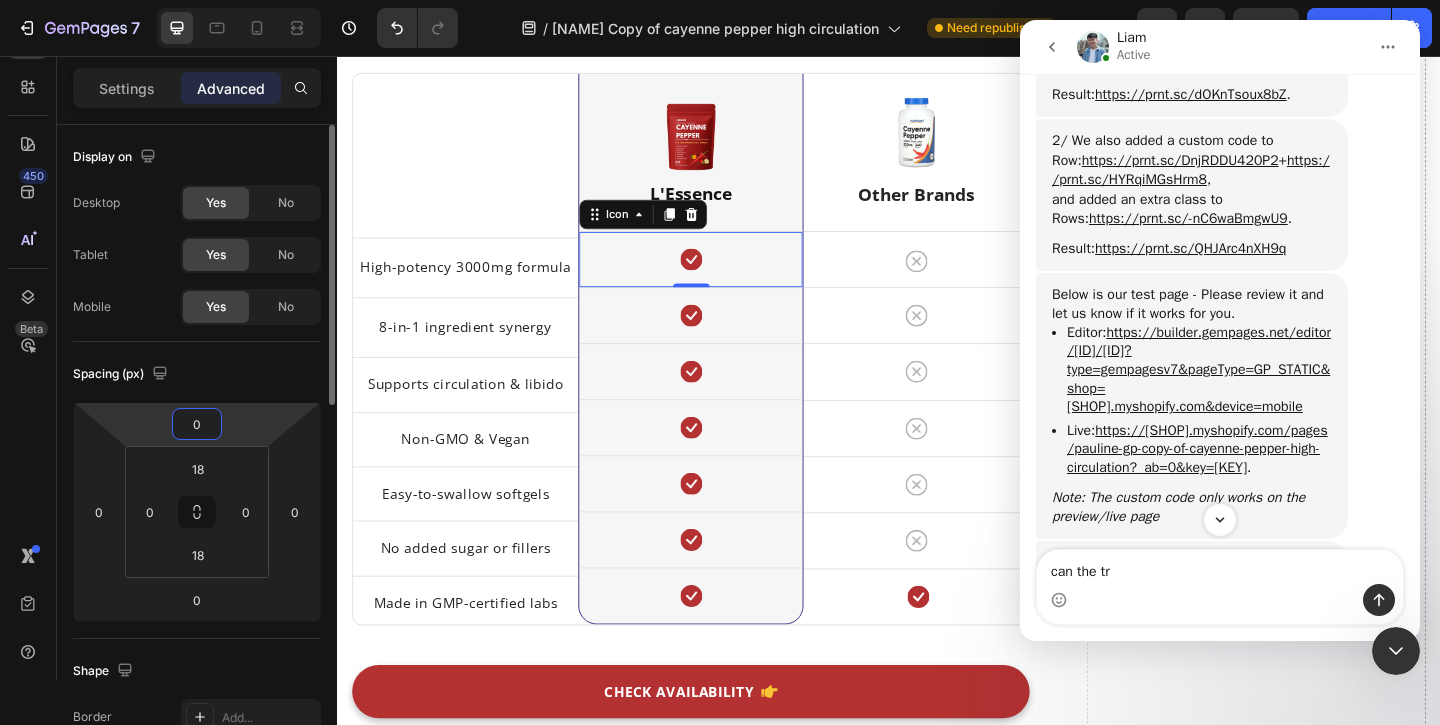 type 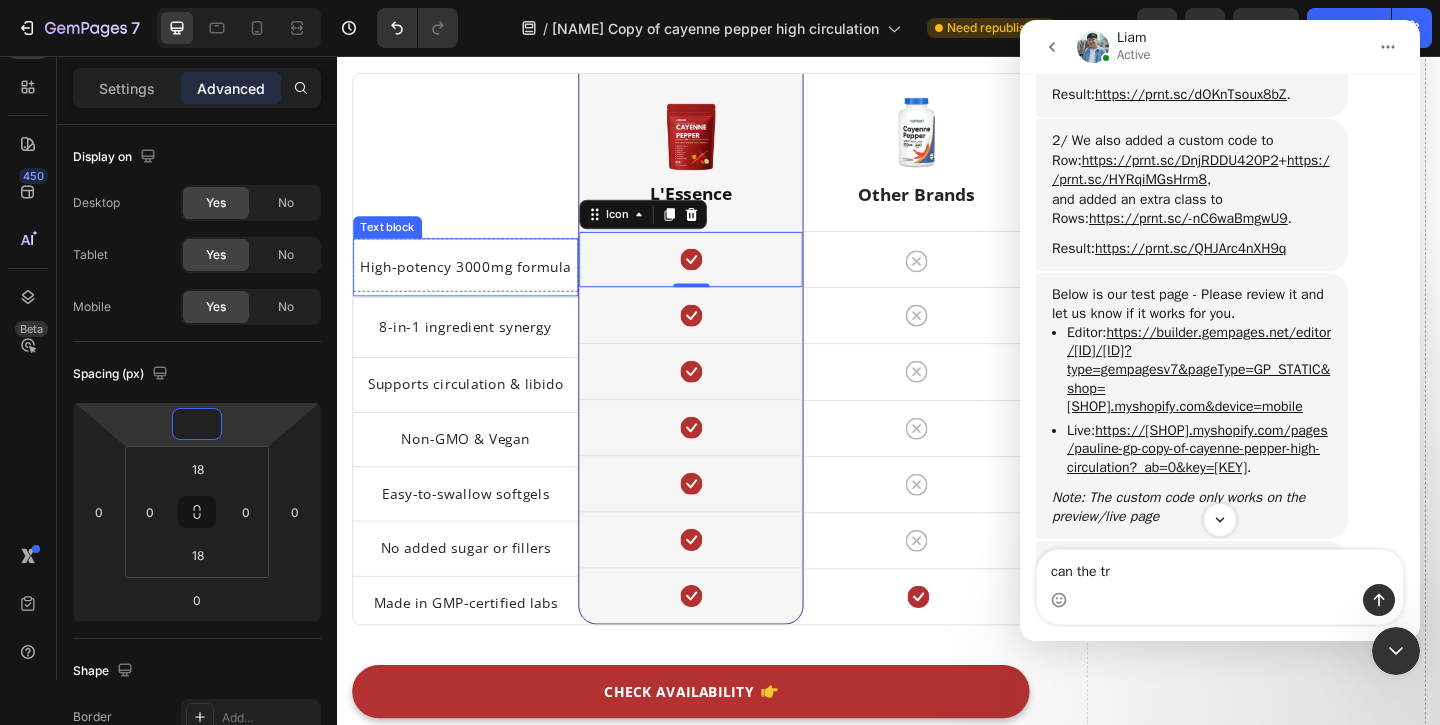 click on "High-potency 3000mg formula" at bounding box center (476, 285) 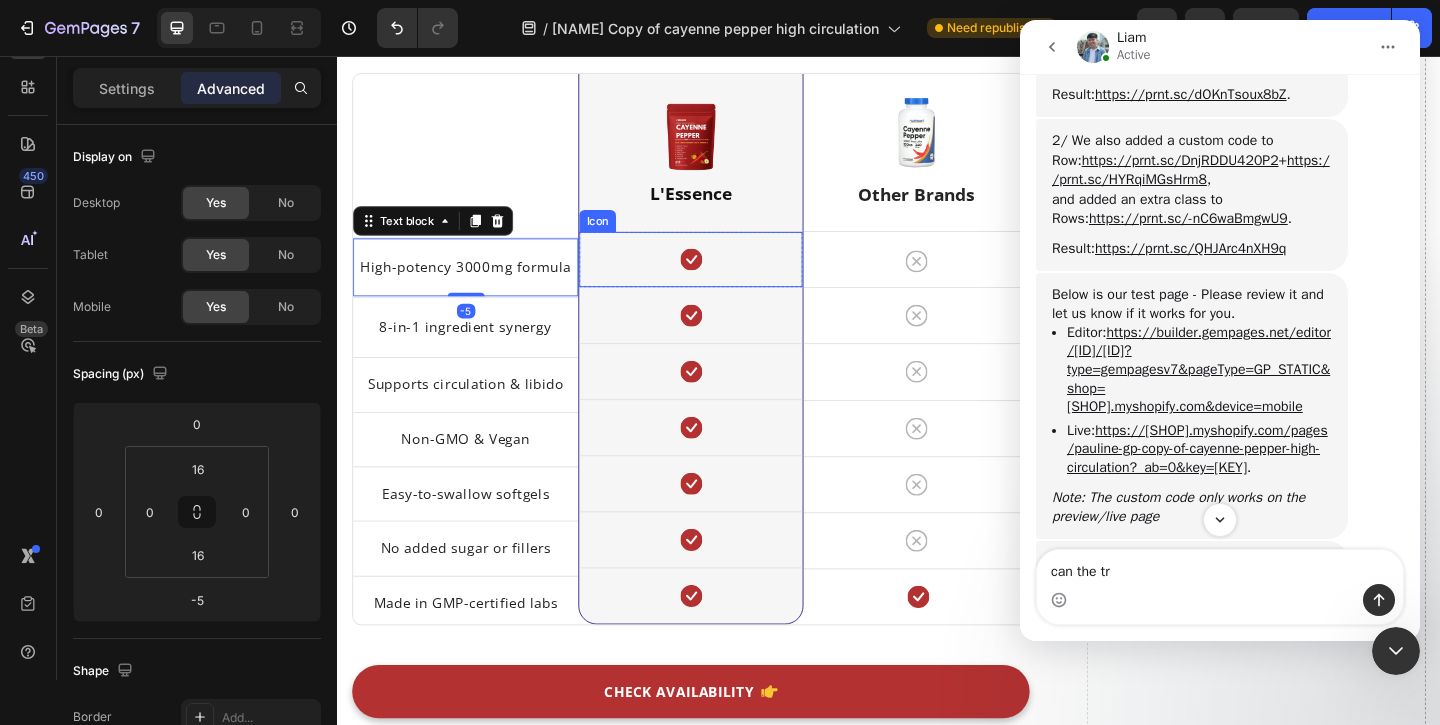click on "Icon" at bounding box center (721, 277) 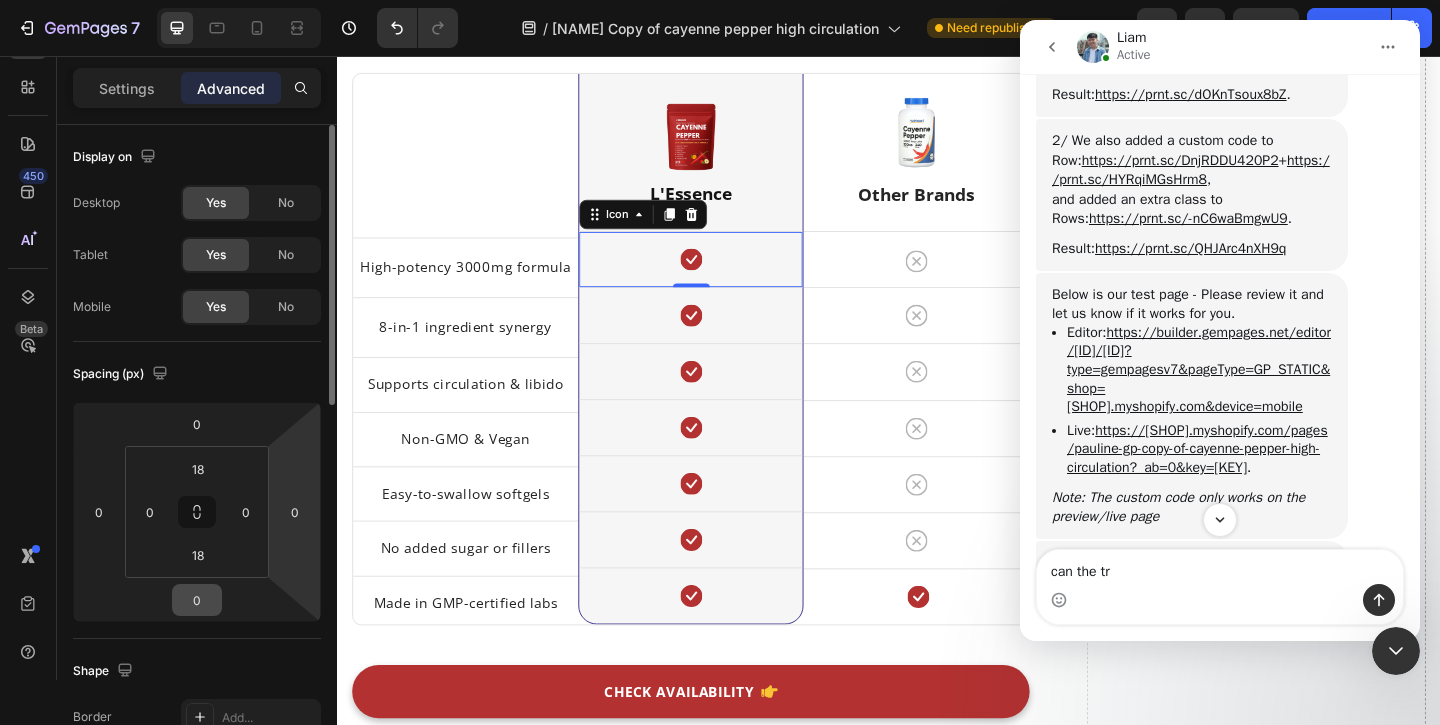 click on "0" at bounding box center (197, 600) 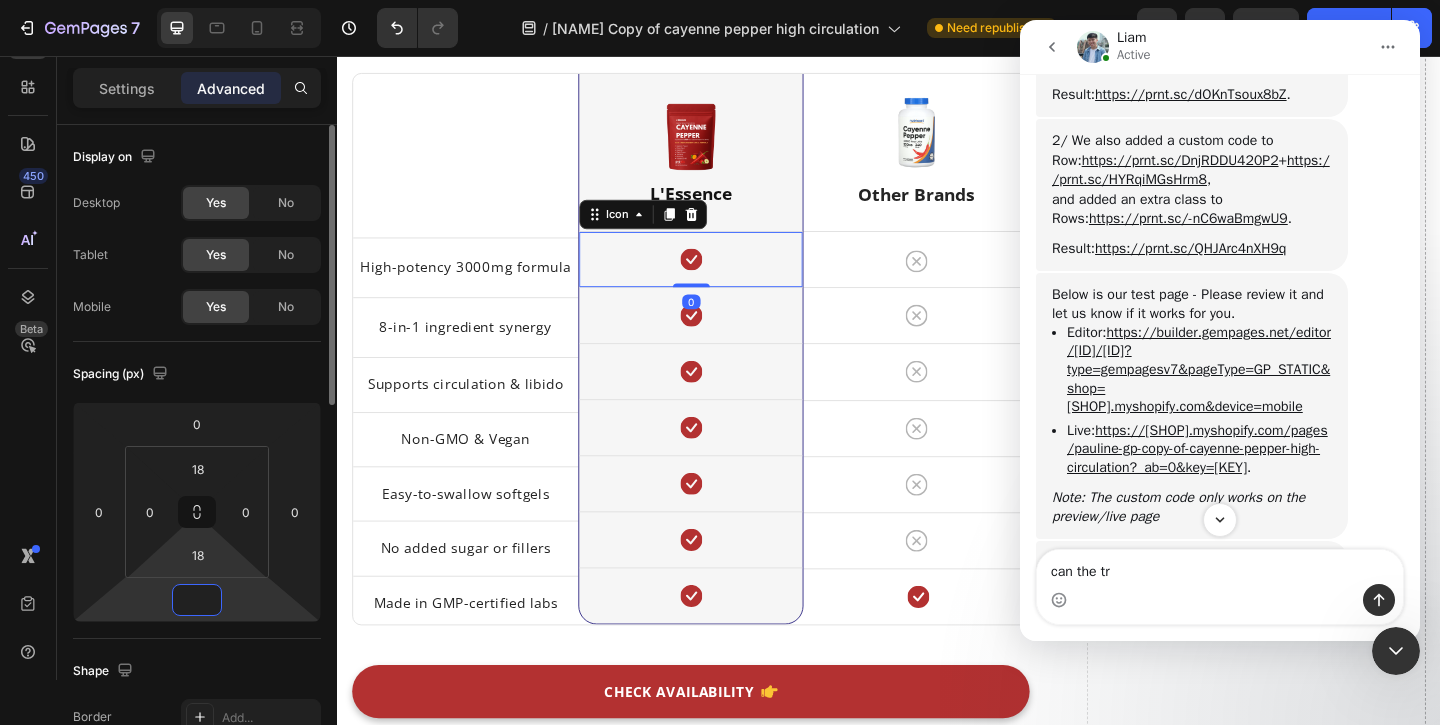 type on "-5" 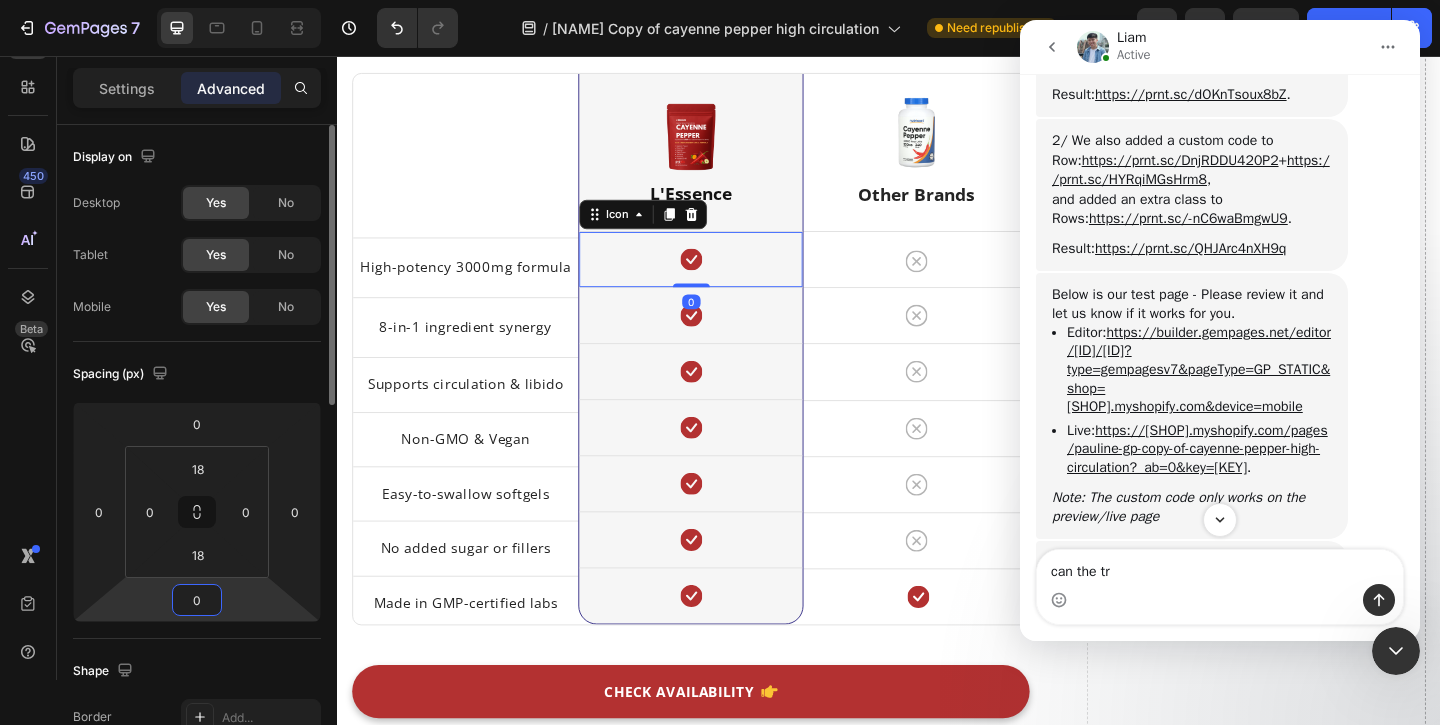 click on "Spacing (px)" at bounding box center (197, 374) 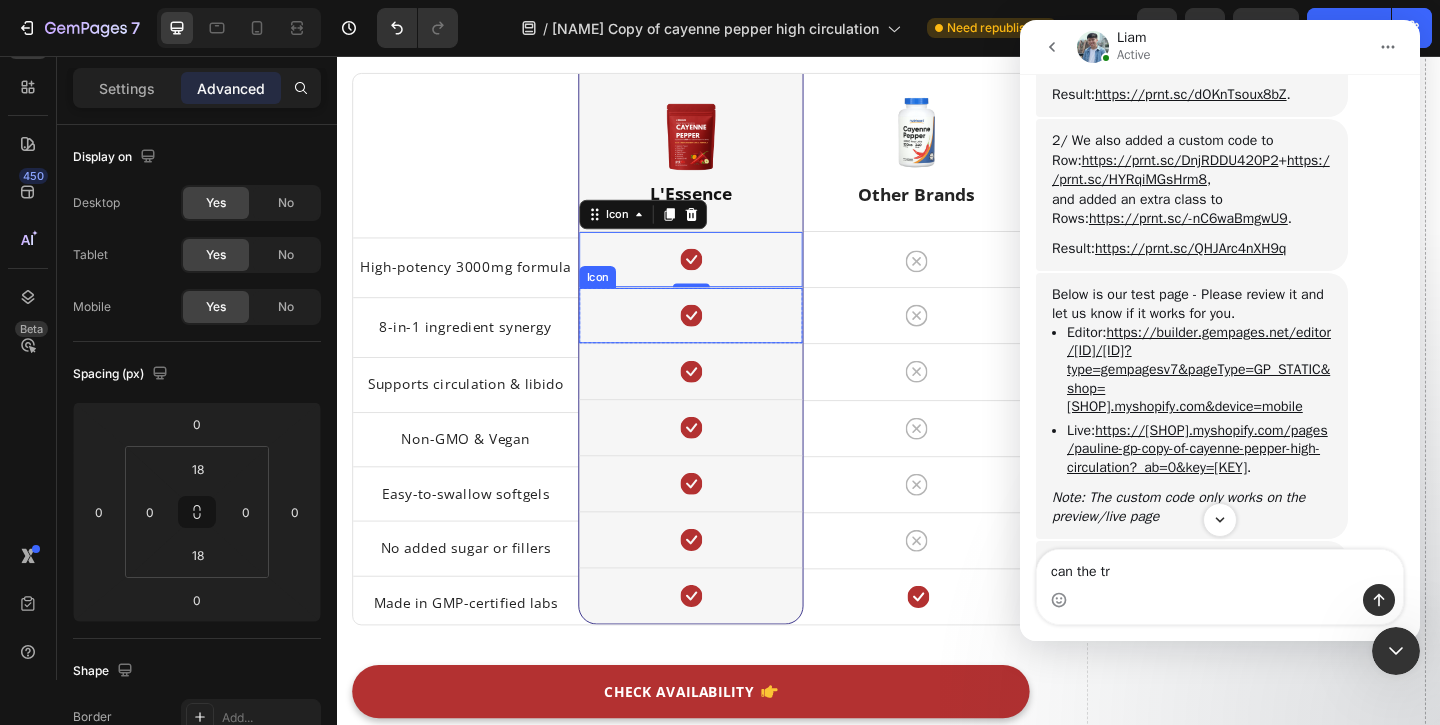 click on "Icon" at bounding box center [721, 338] 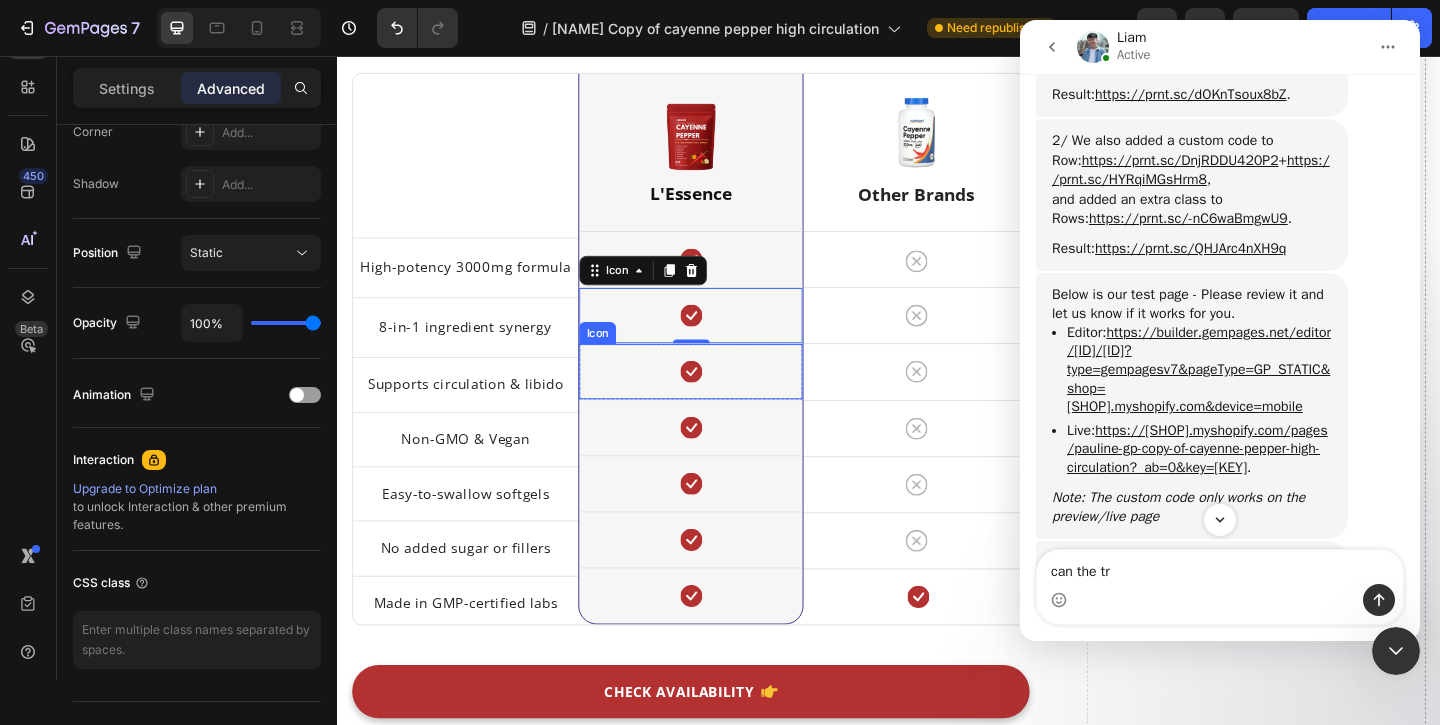 click on "Icon" at bounding box center [721, 399] 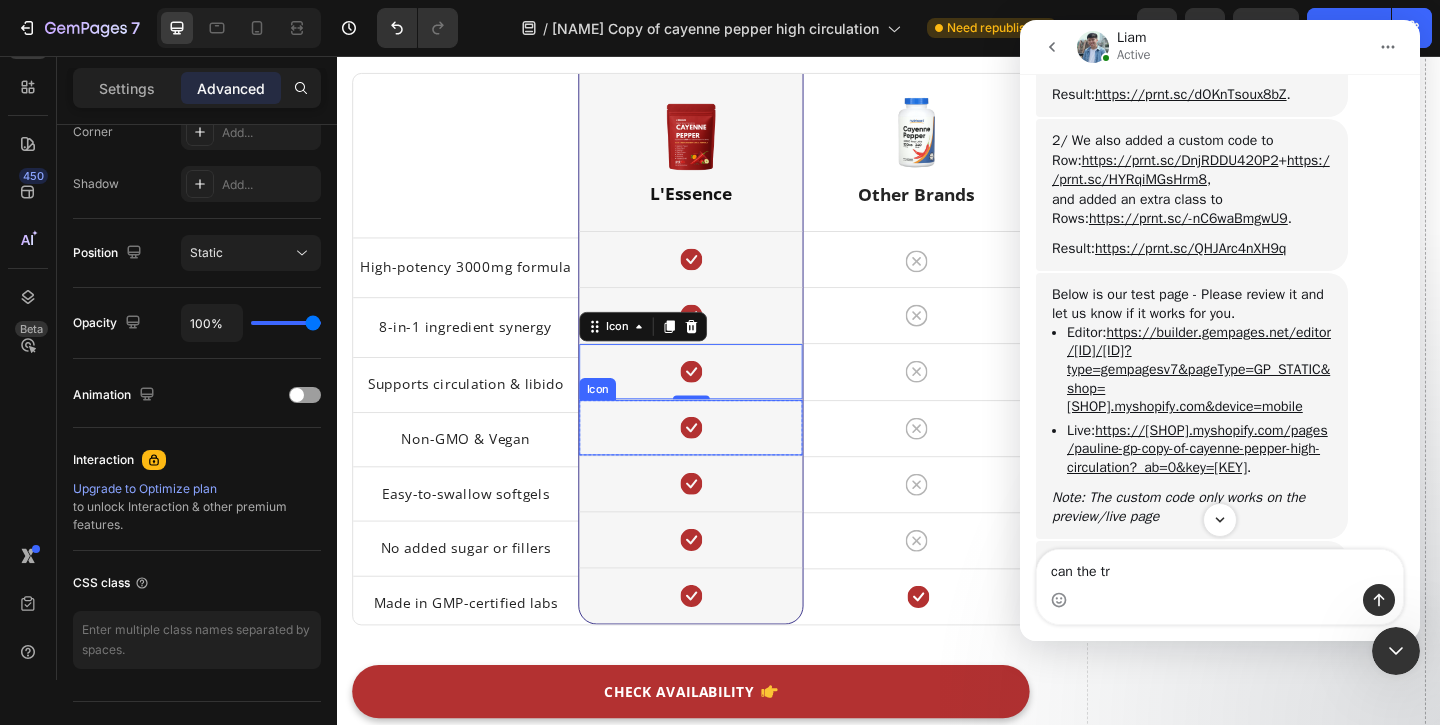 click on "Icon" at bounding box center [721, 460] 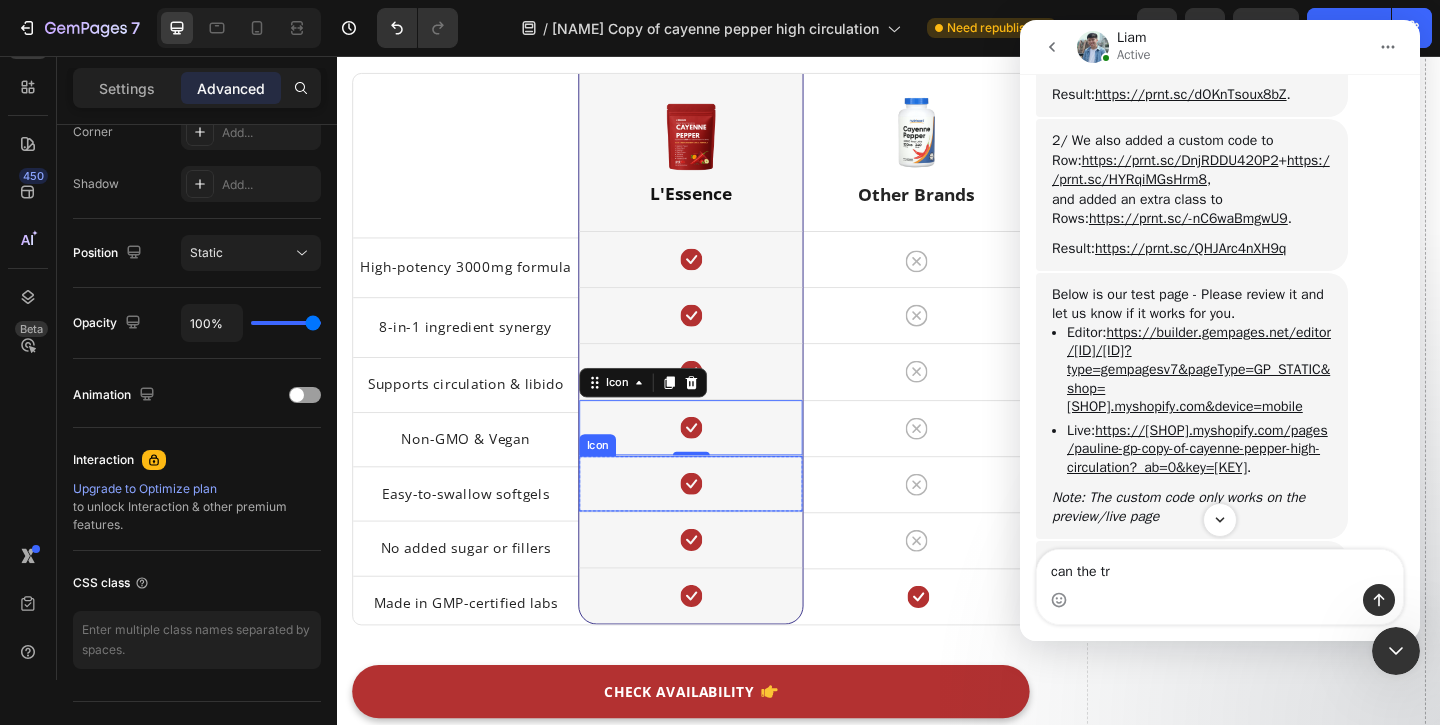 click on "Icon" at bounding box center (721, 521) 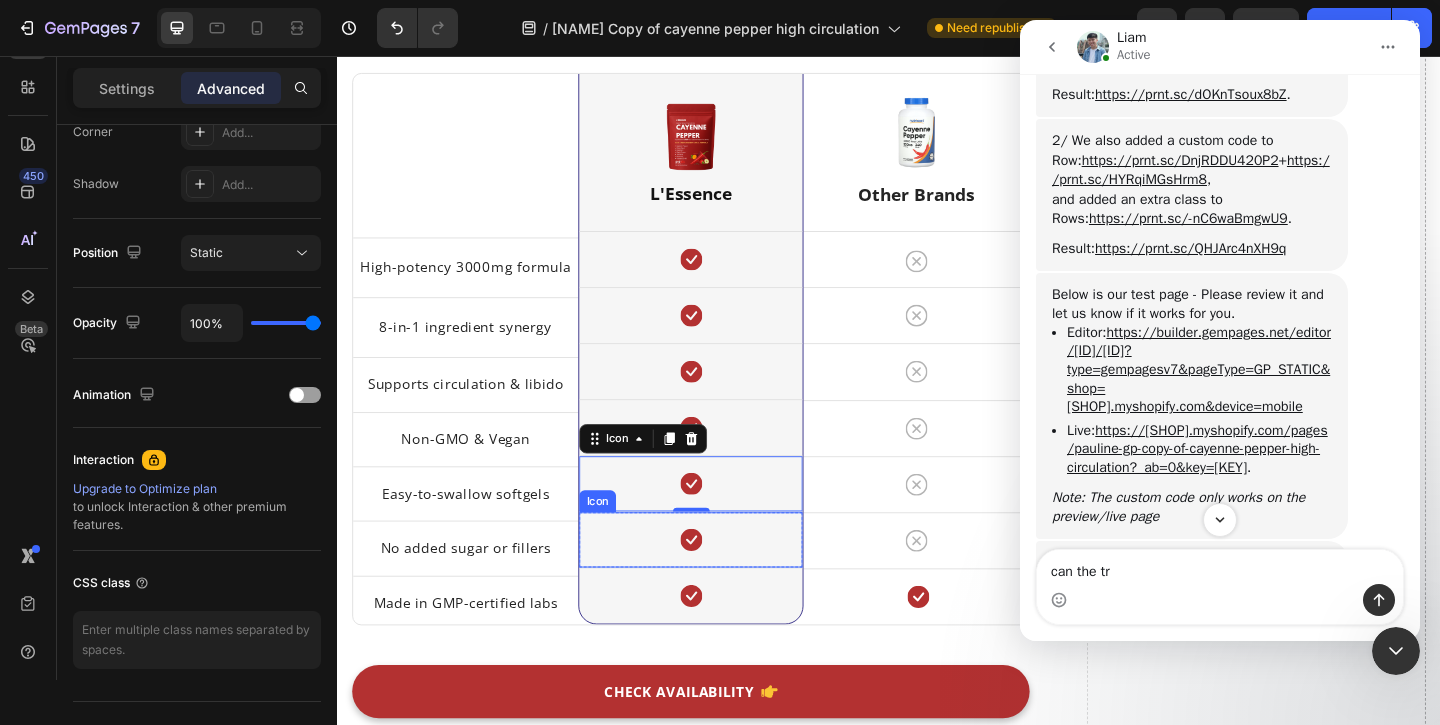 click on "Icon" at bounding box center (721, 582) 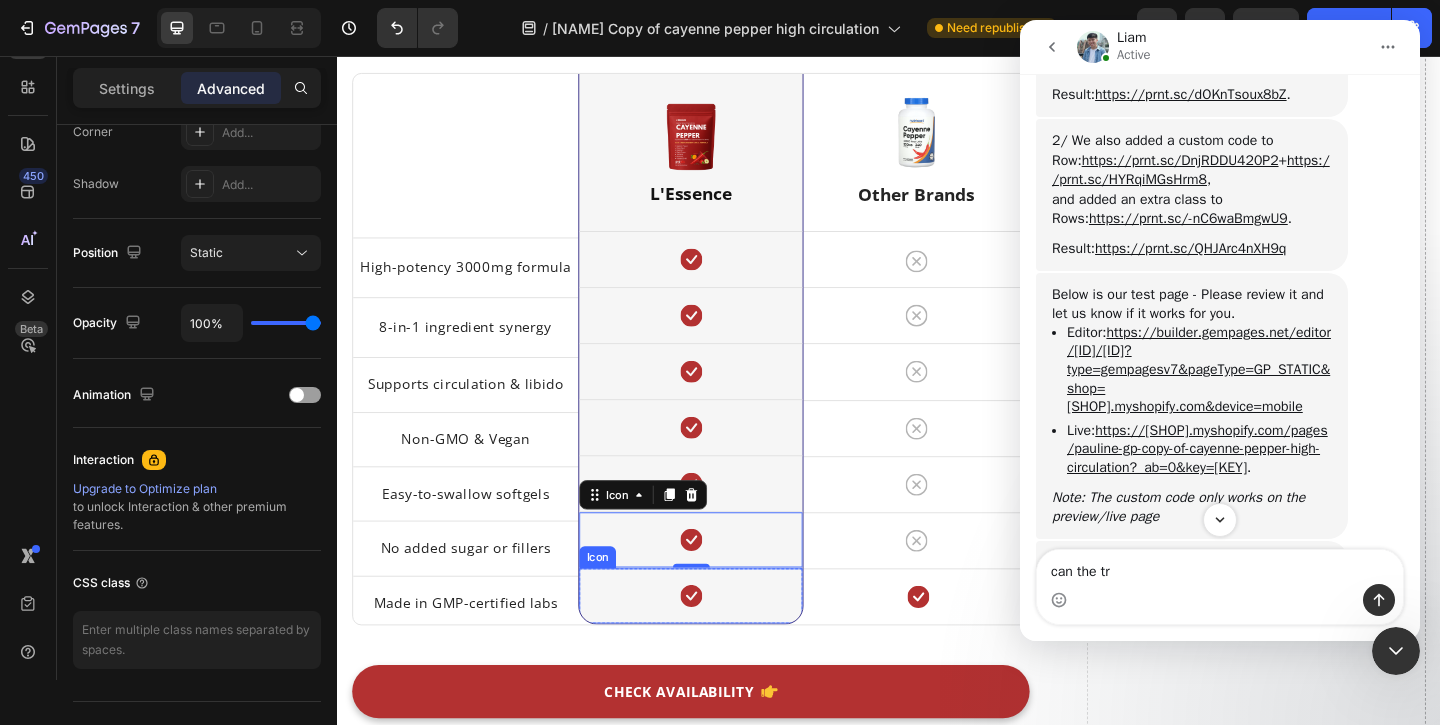 click on "Icon" at bounding box center (721, 643) 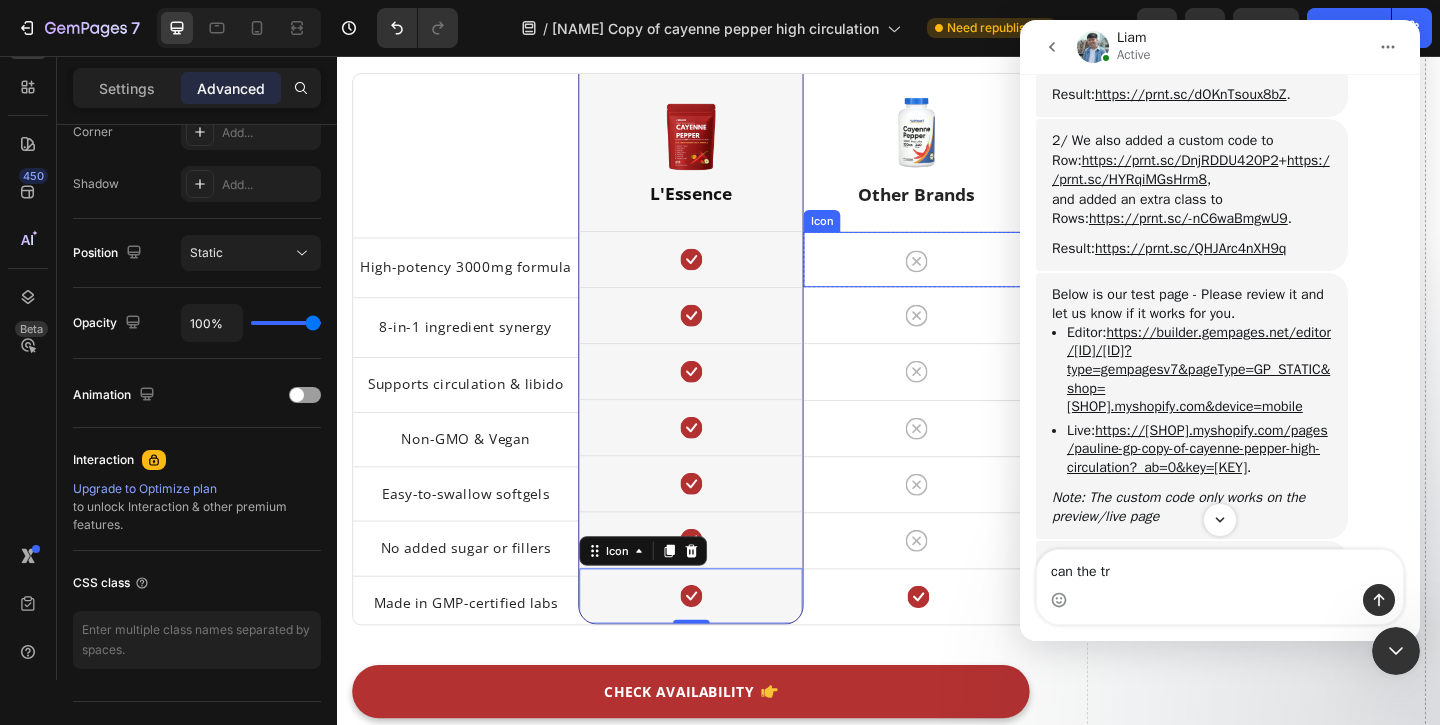 click on "Icon" at bounding box center (966, 277) 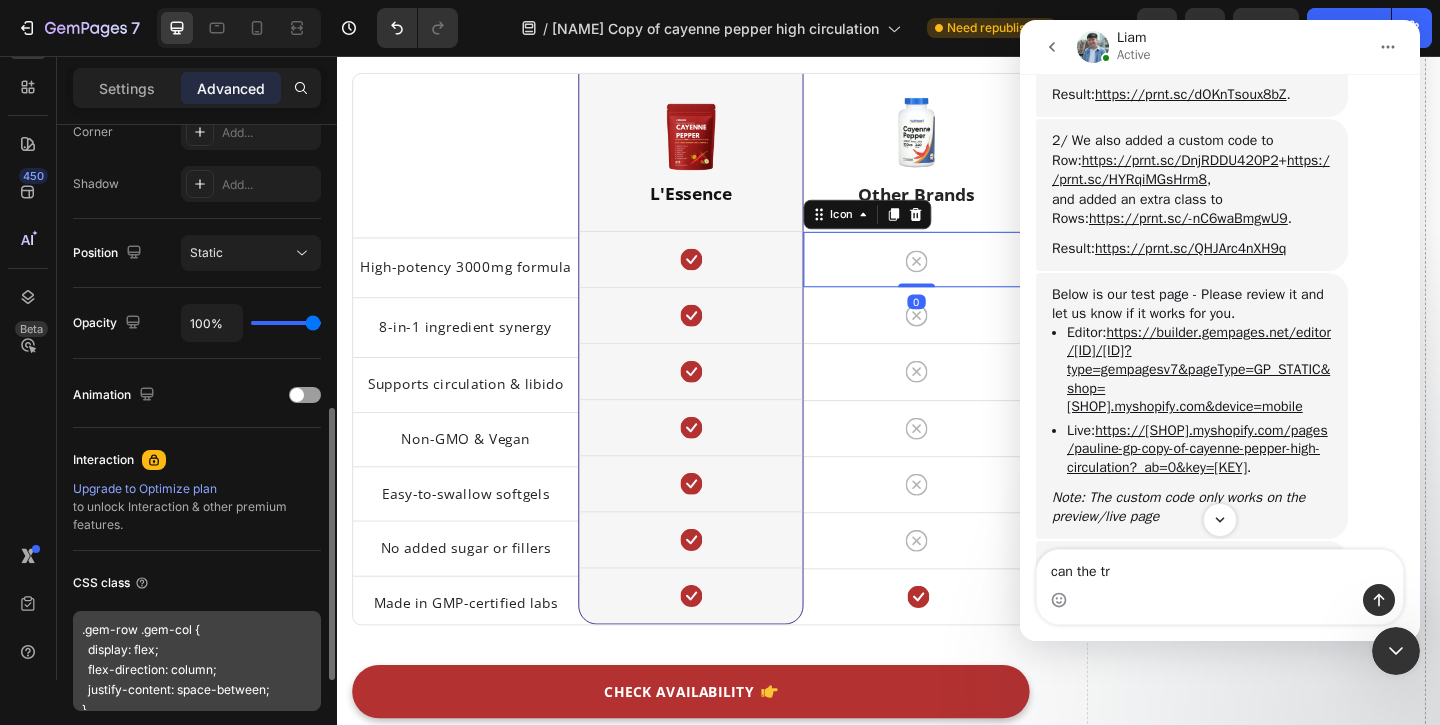 scroll, scrollTop: 764, scrollLeft: 0, axis: vertical 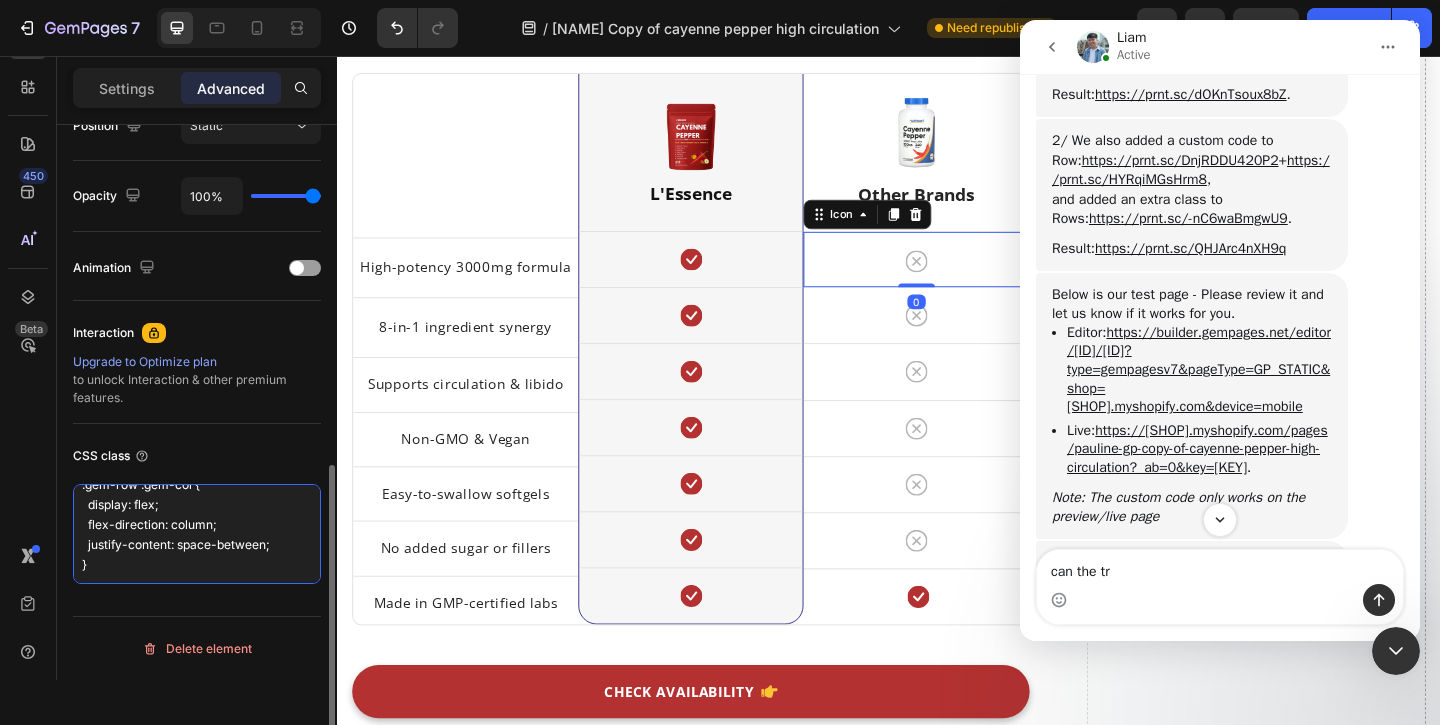 drag, startPoint x: 81, startPoint y: 507, endPoint x: 178, endPoint y: 588, distance: 126.37247 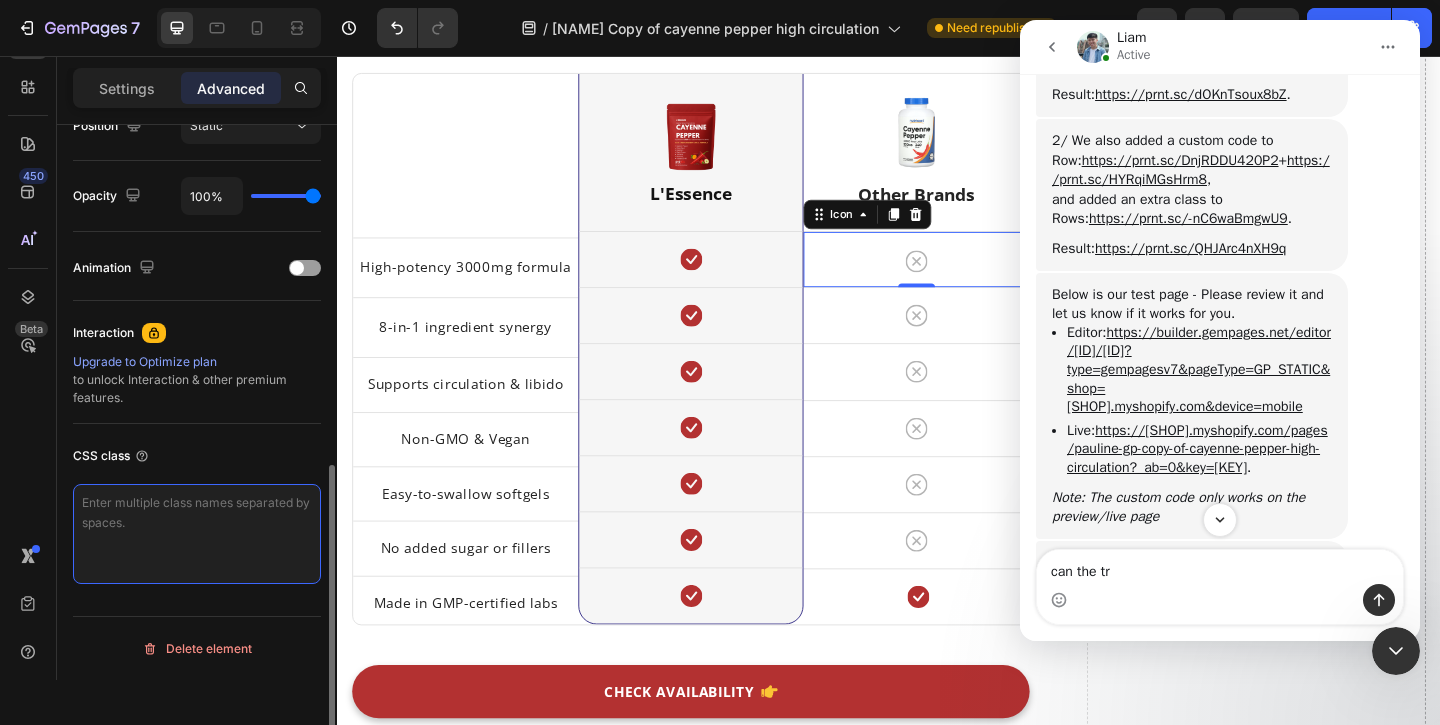 scroll, scrollTop: 0, scrollLeft: 0, axis: both 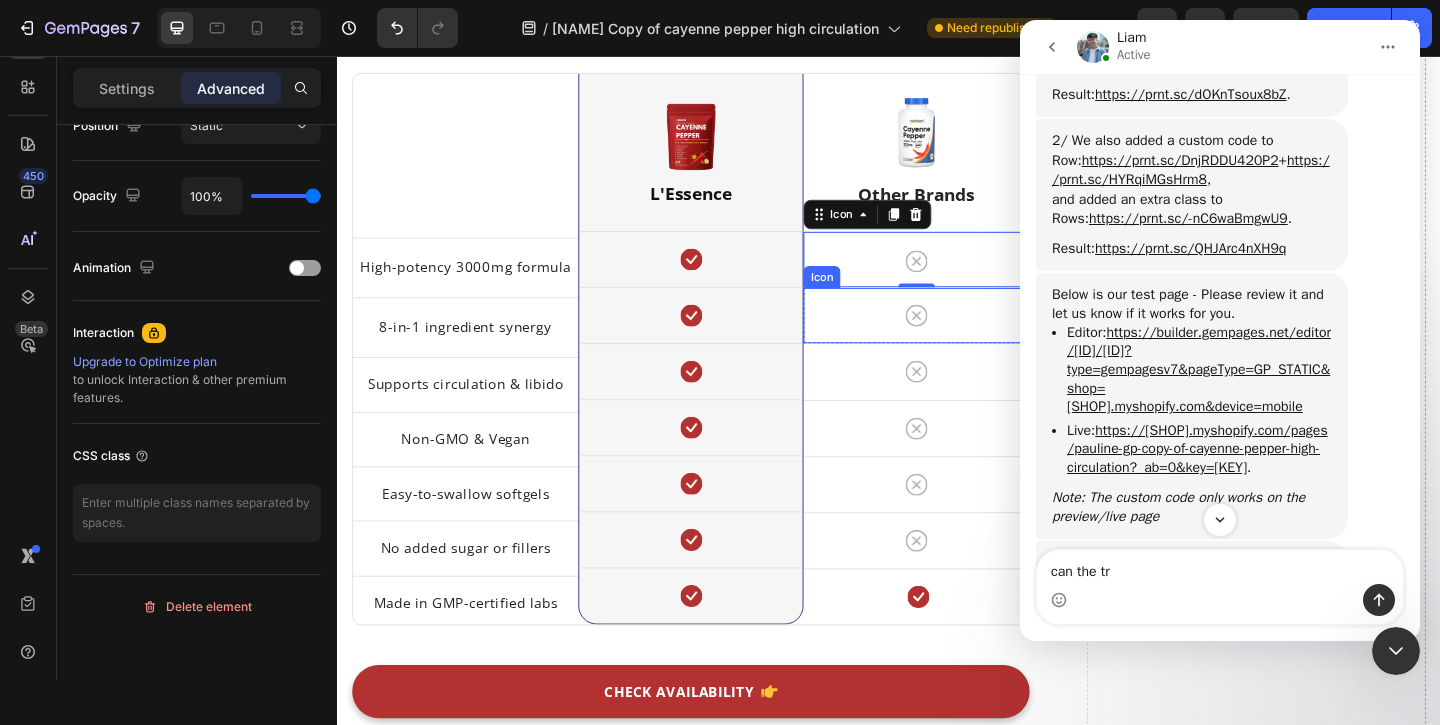 click on "Icon" at bounding box center [966, 338] 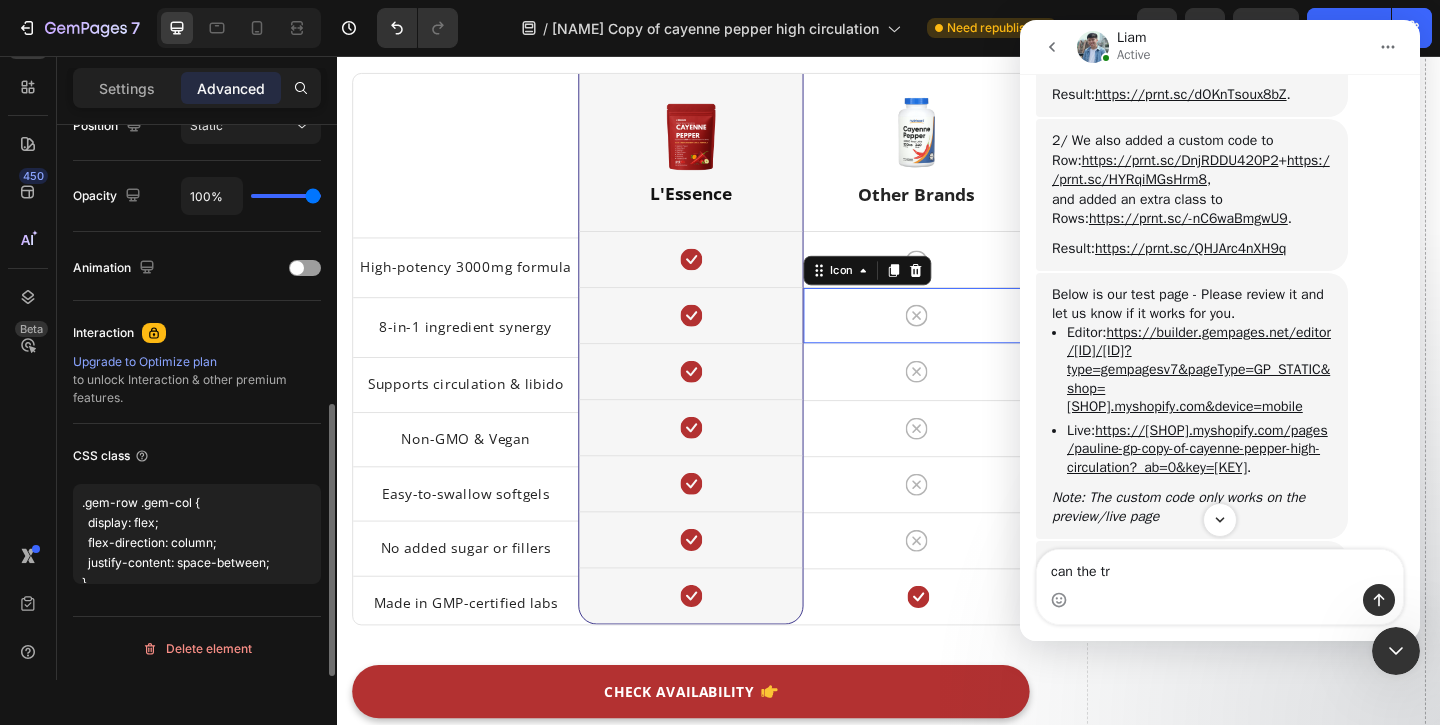 scroll, scrollTop: 722, scrollLeft: 0, axis: vertical 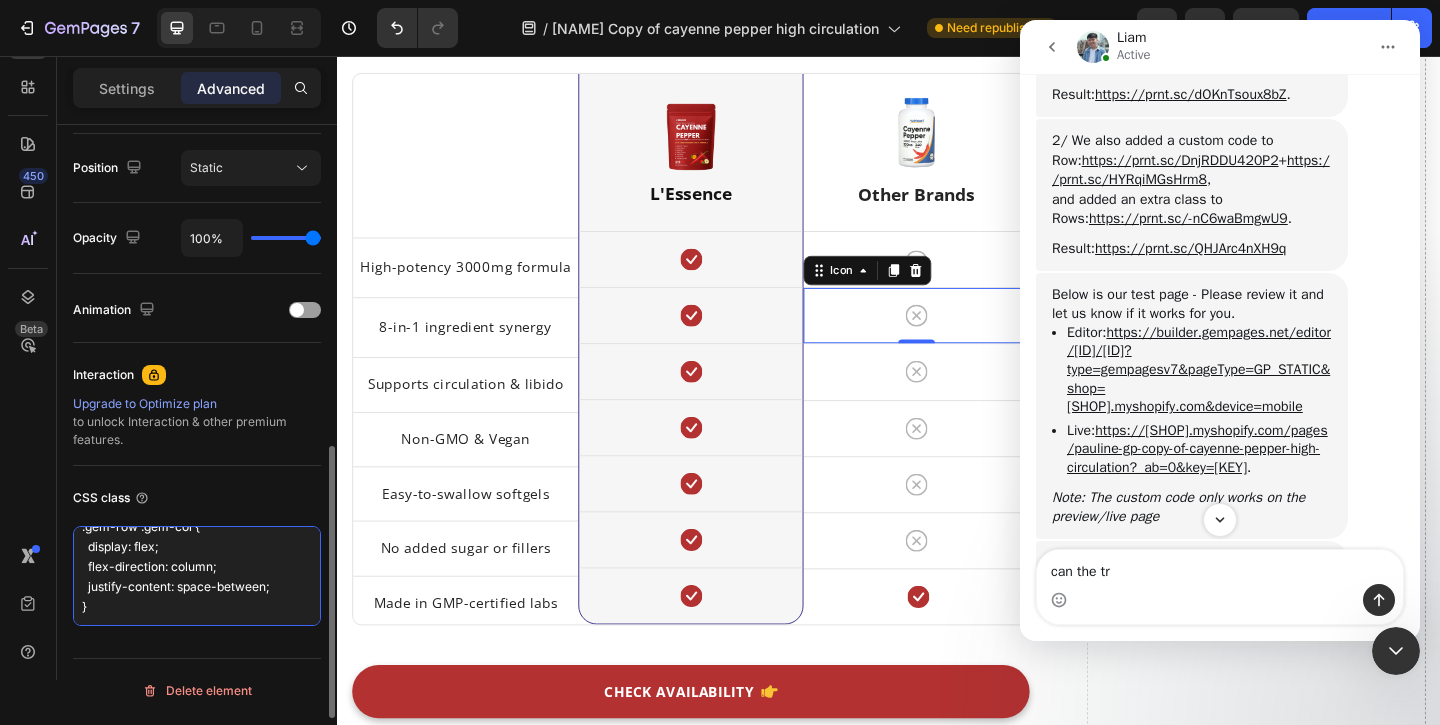 drag, startPoint x: 74, startPoint y: 542, endPoint x: 210, endPoint y: 655, distance: 176.81912 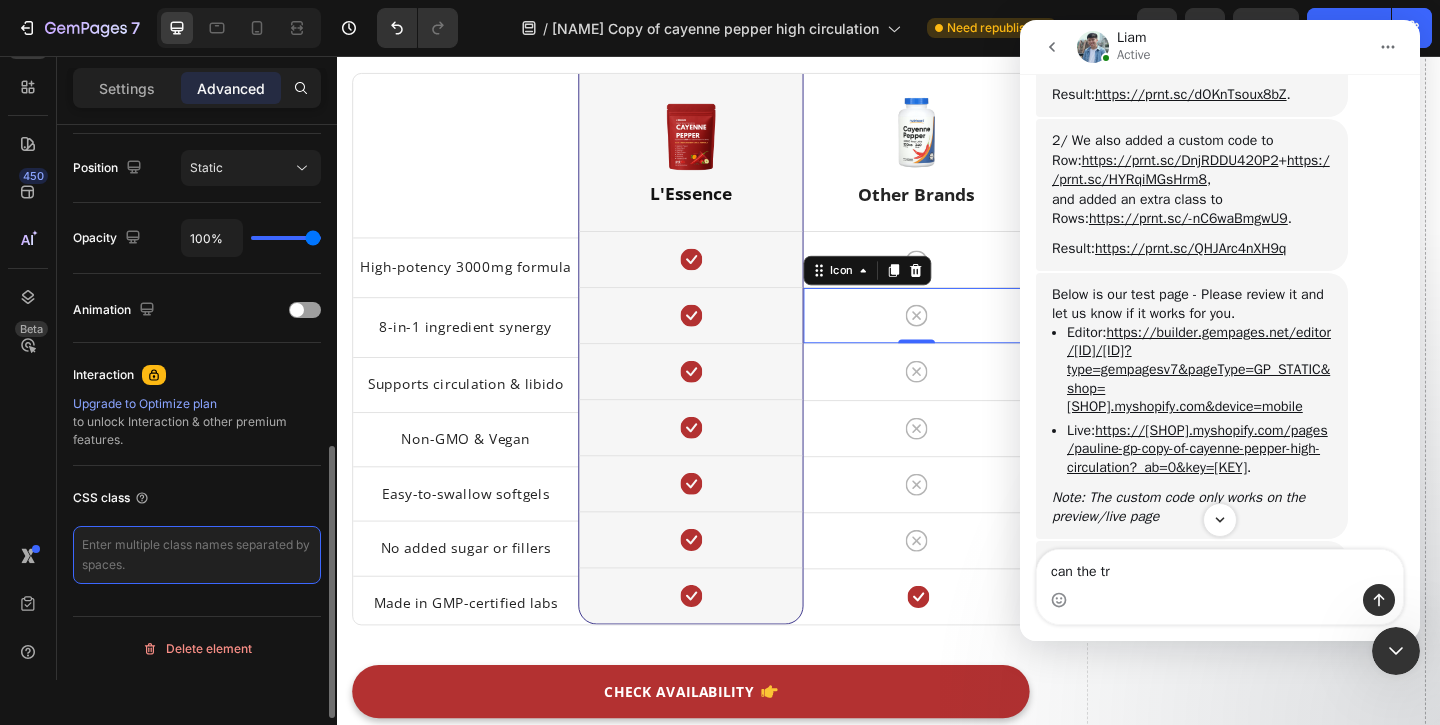 scroll, scrollTop: 0, scrollLeft: 0, axis: both 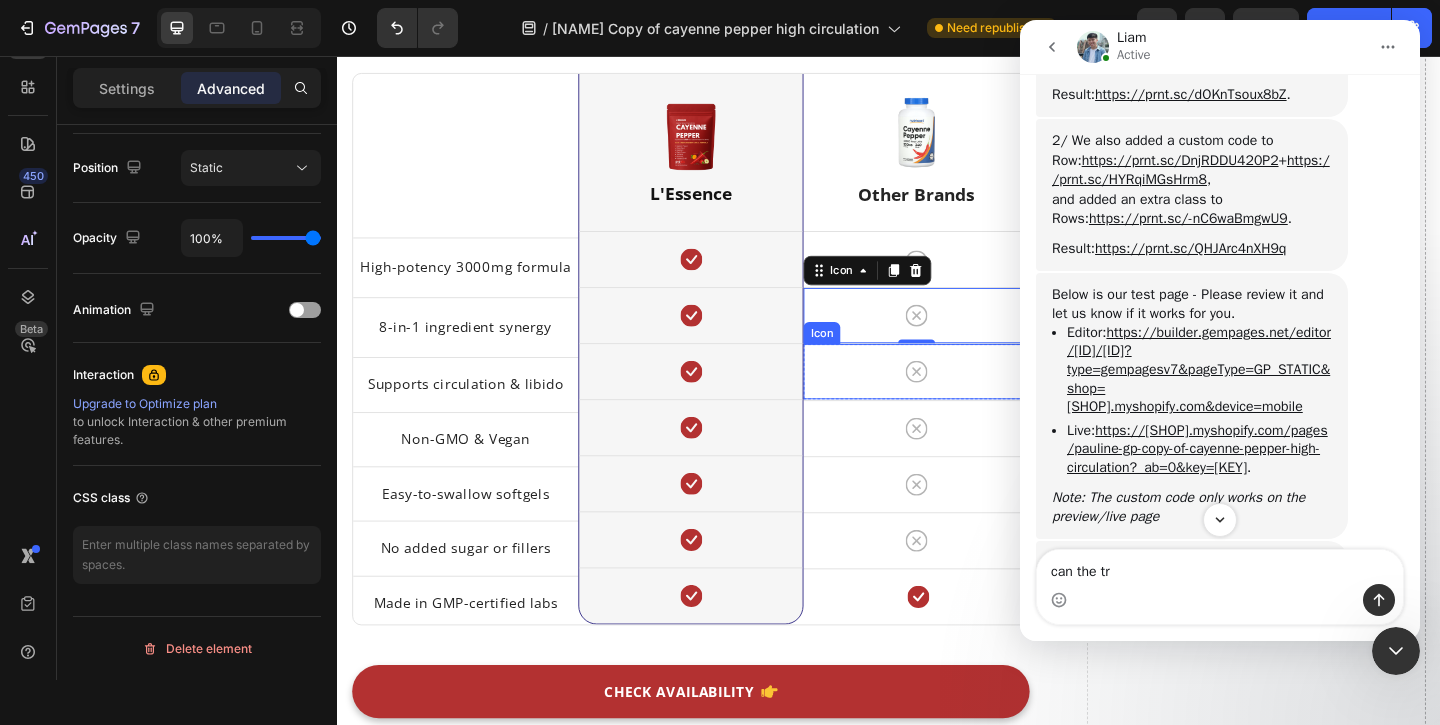click on "Icon" at bounding box center (966, 399) 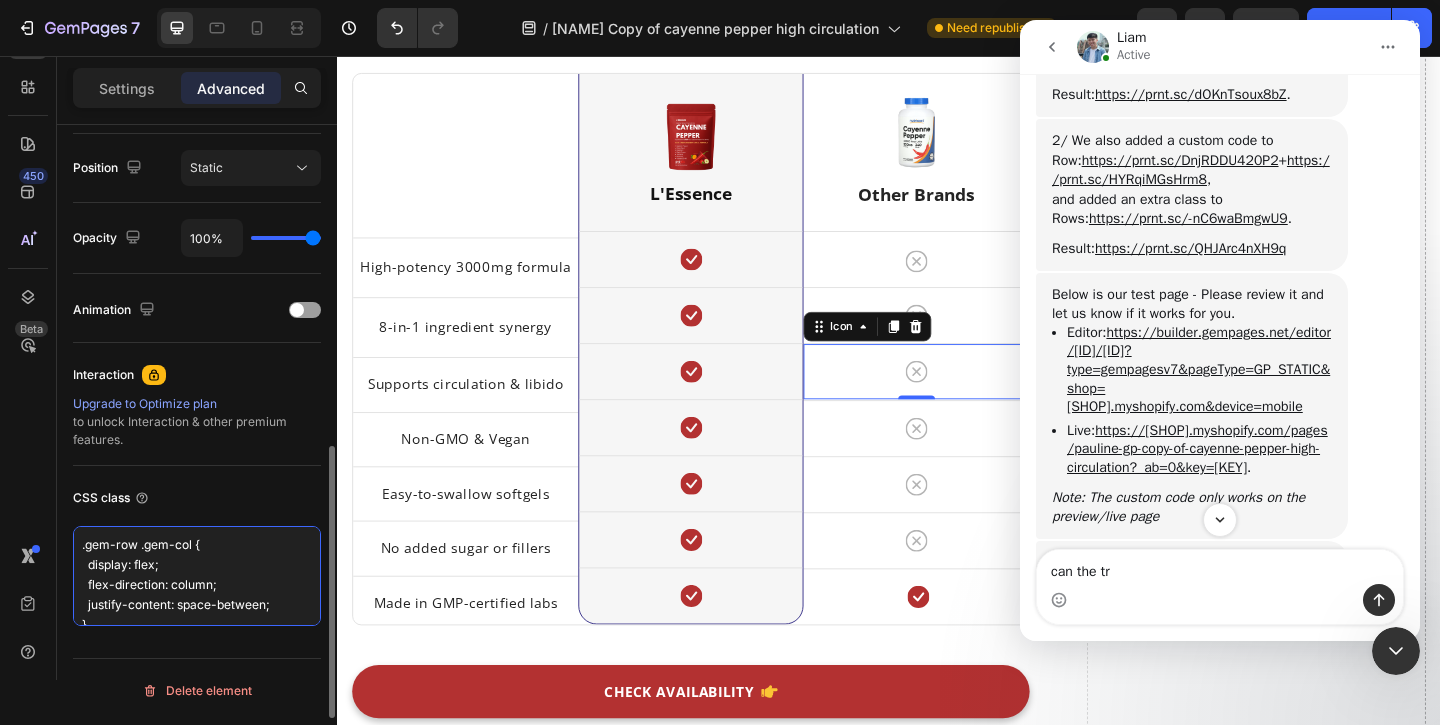 scroll, scrollTop: 18, scrollLeft: 0, axis: vertical 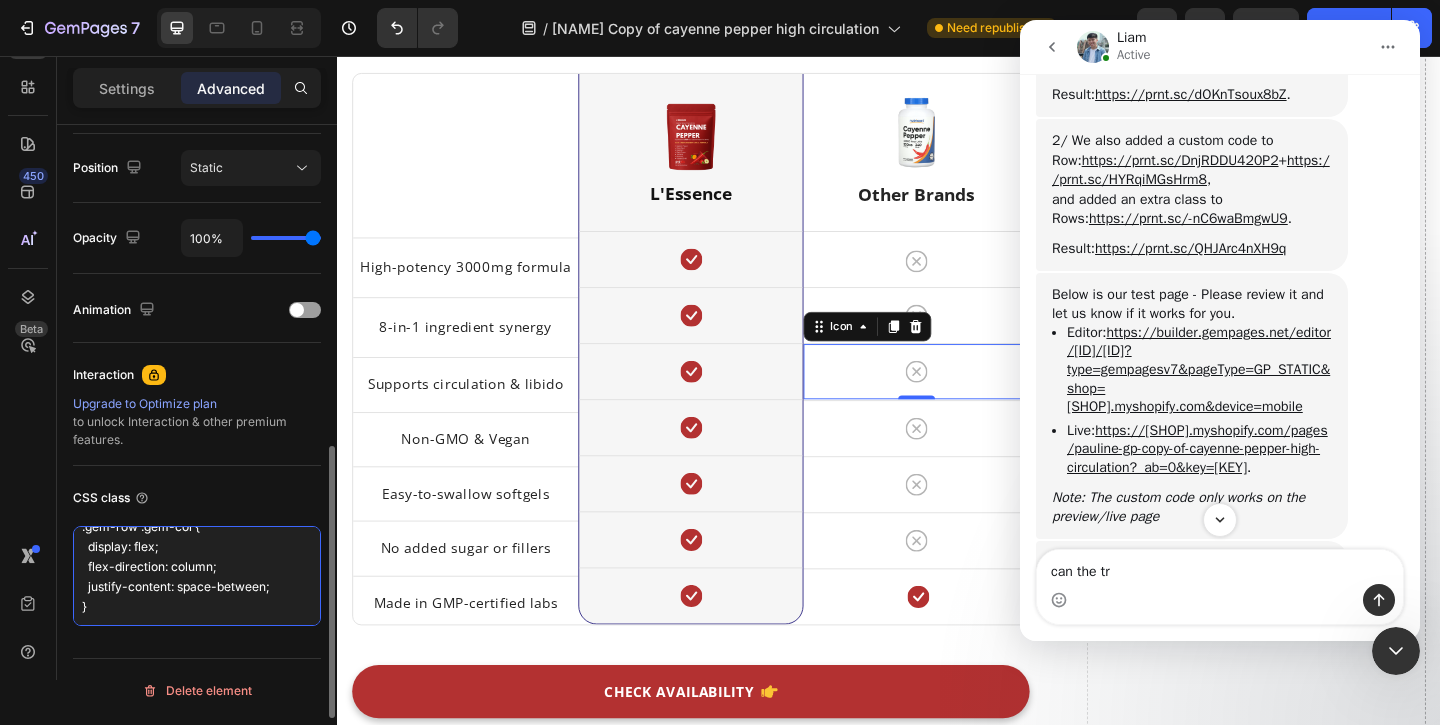 drag, startPoint x: 76, startPoint y: 540, endPoint x: 198, endPoint y: 646, distance: 161.61684 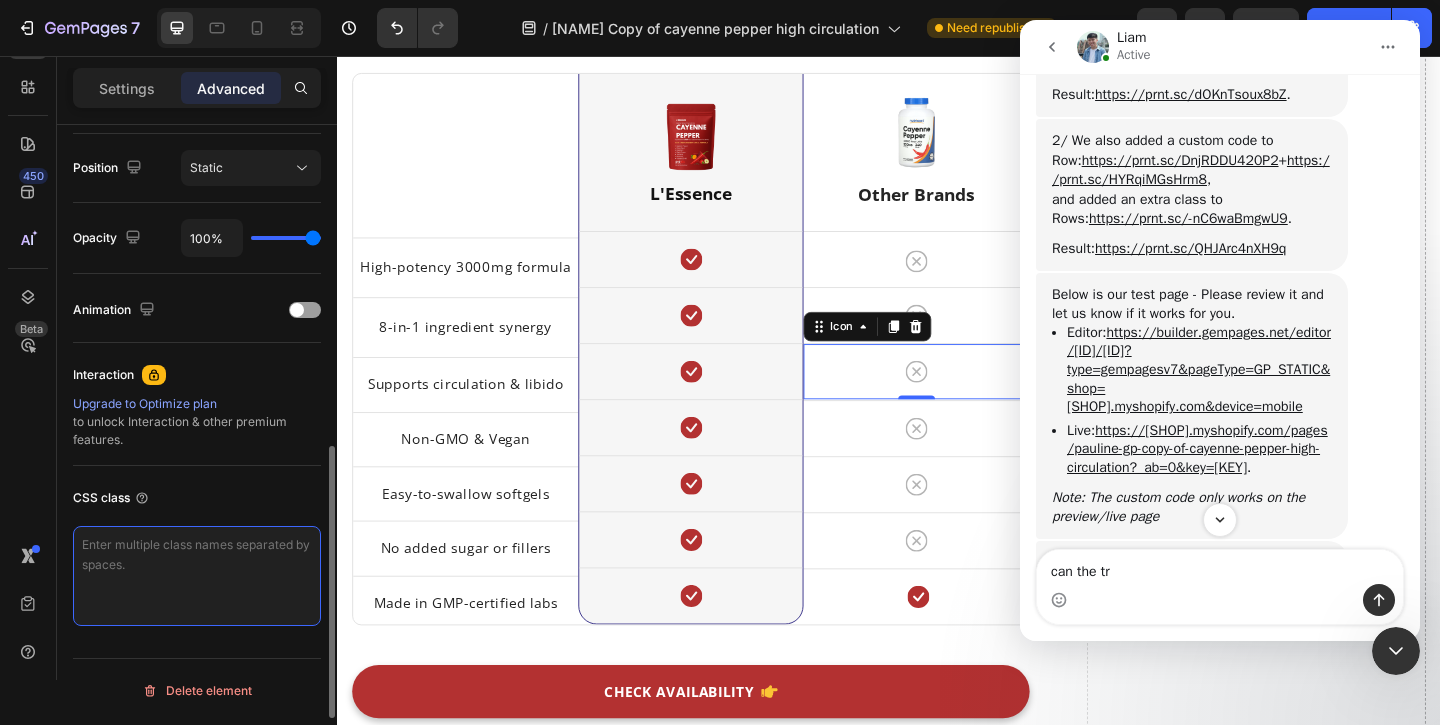 scroll, scrollTop: 0, scrollLeft: 0, axis: both 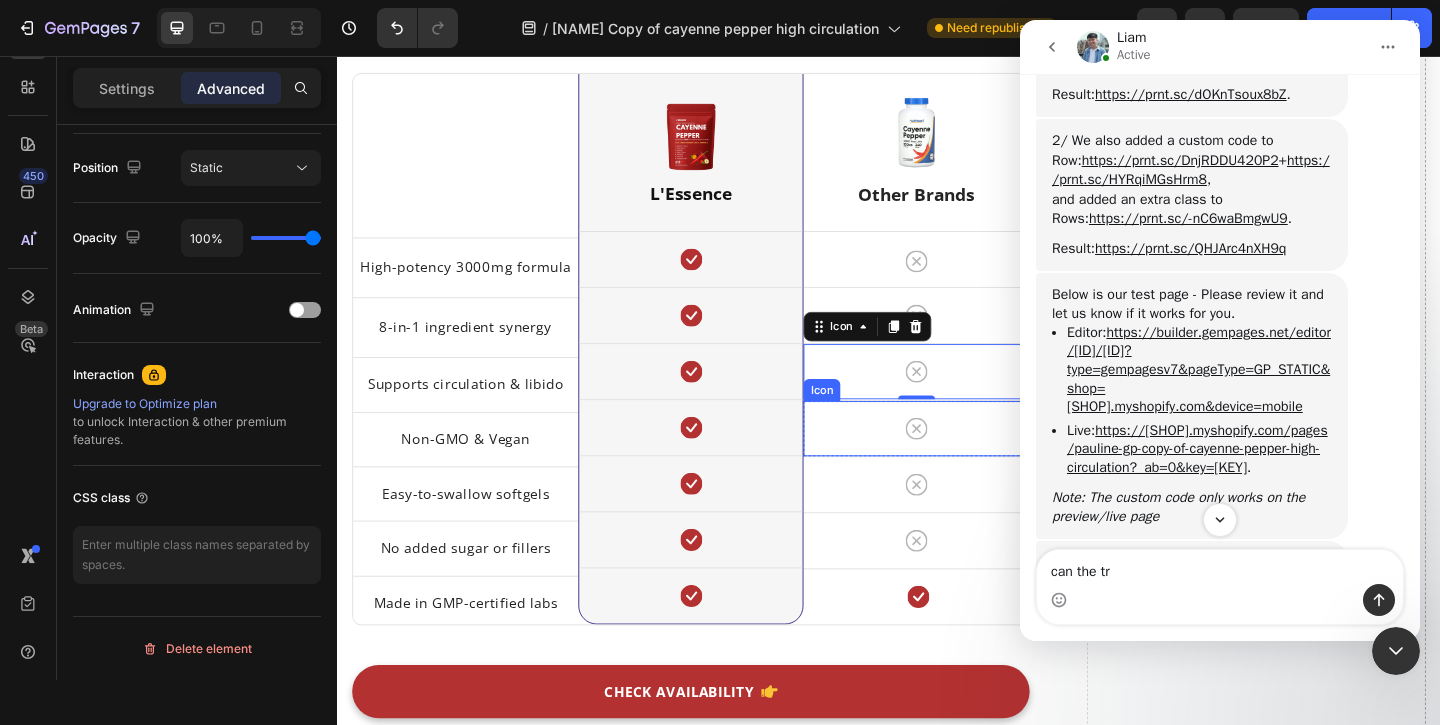 click on "Icon" at bounding box center (966, 461) 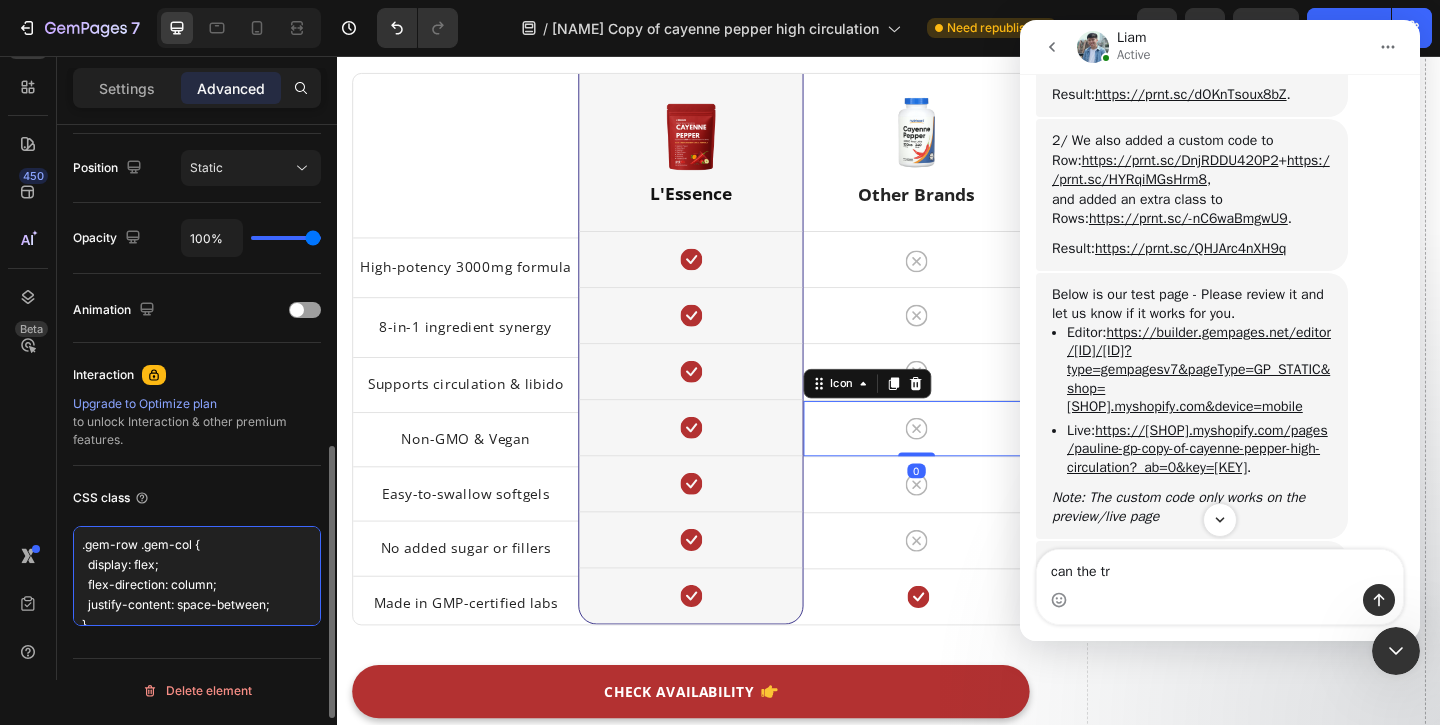 scroll, scrollTop: 18, scrollLeft: 0, axis: vertical 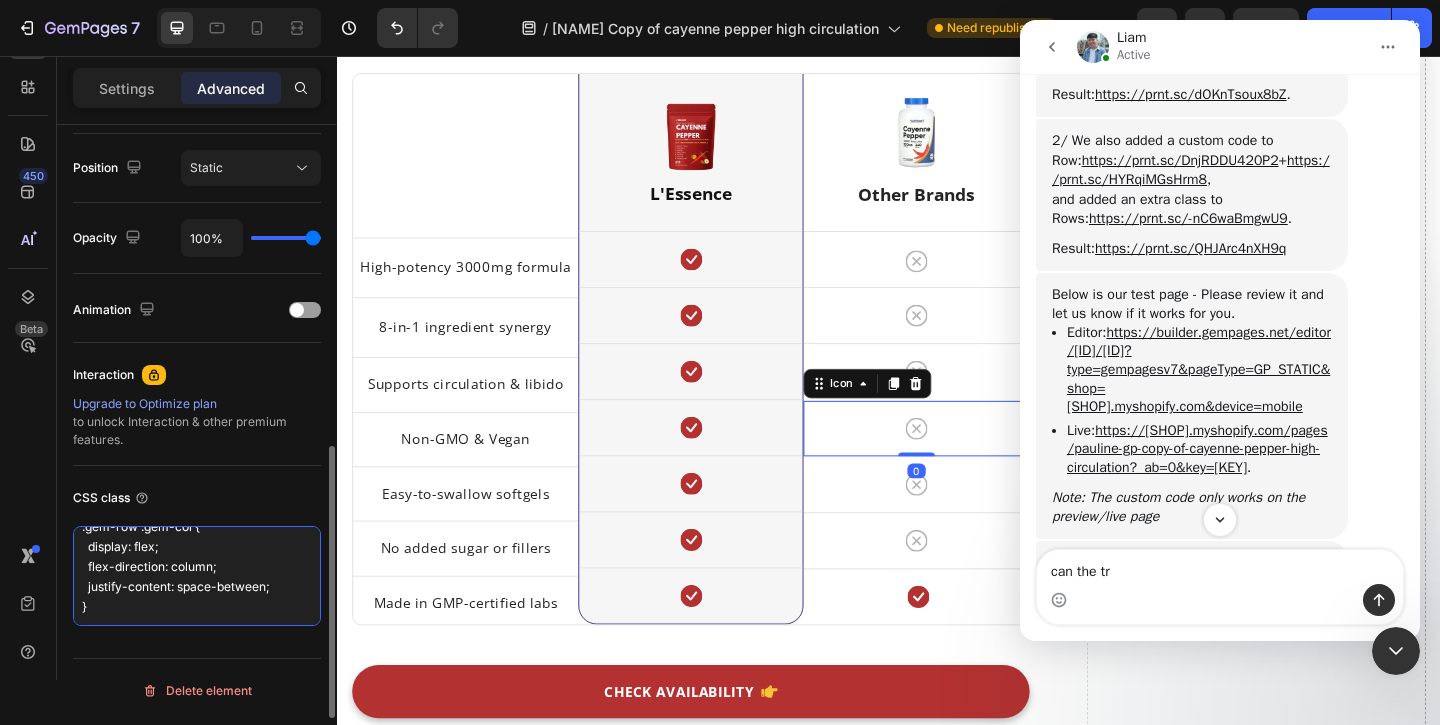drag, startPoint x: 80, startPoint y: 537, endPoint x: 197, endPoint y: 635, distance: 152.62044 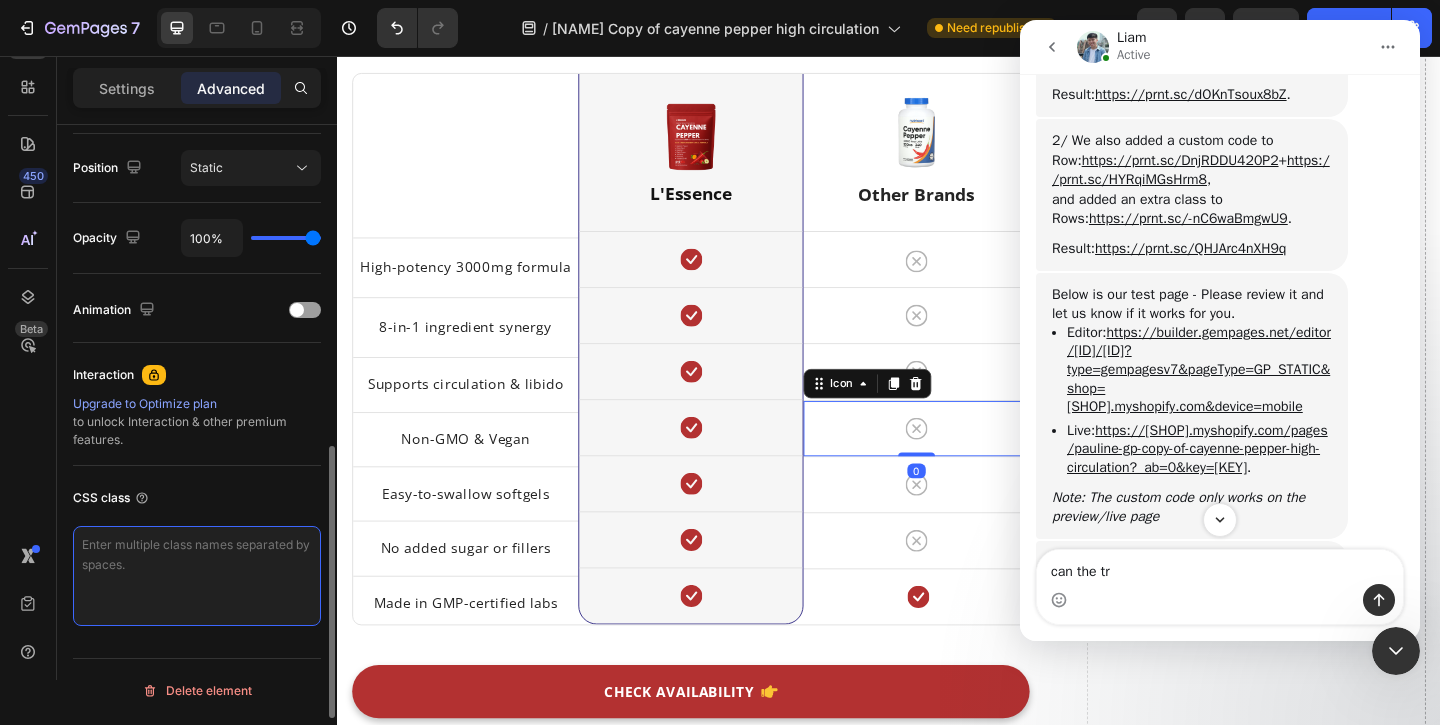 scroll, scrollTop: 0, scrollLeft: 0, axis: both 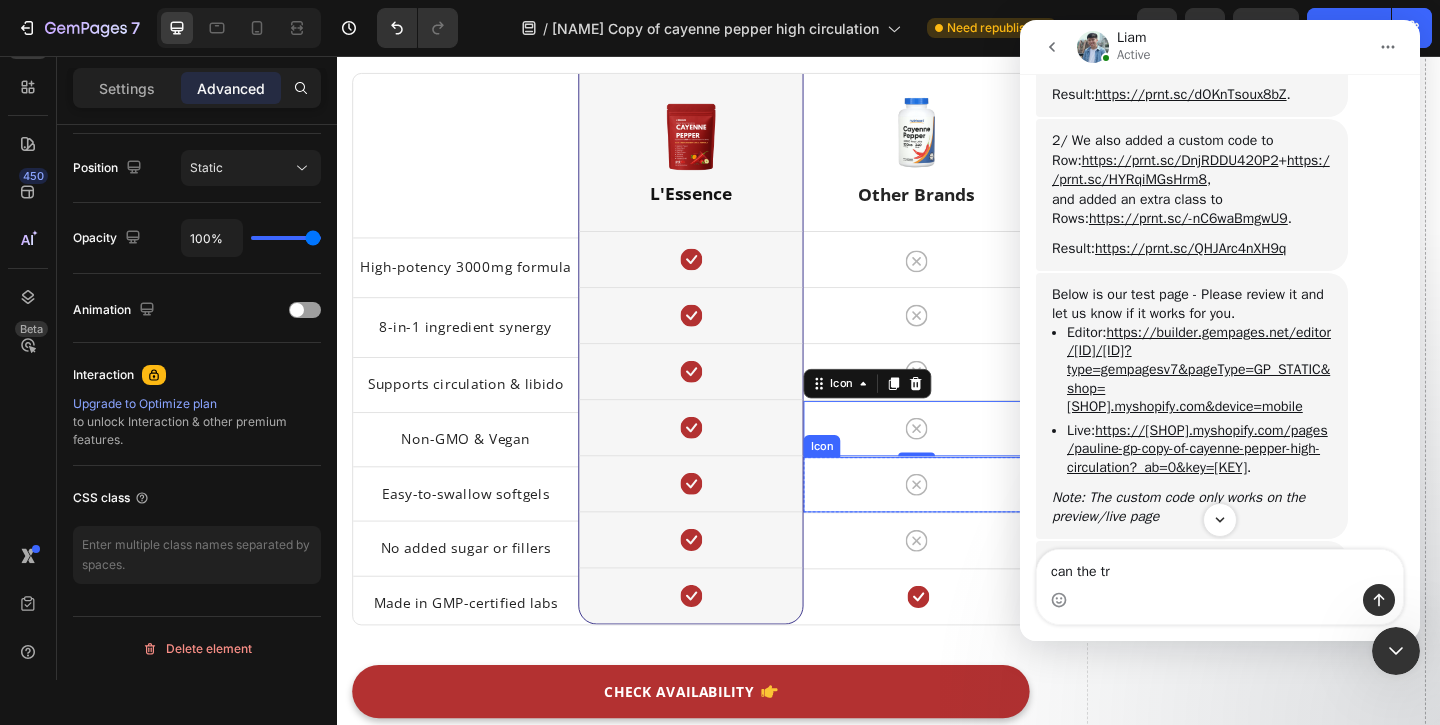 click on "Icon" at bounding box center (966, 522) 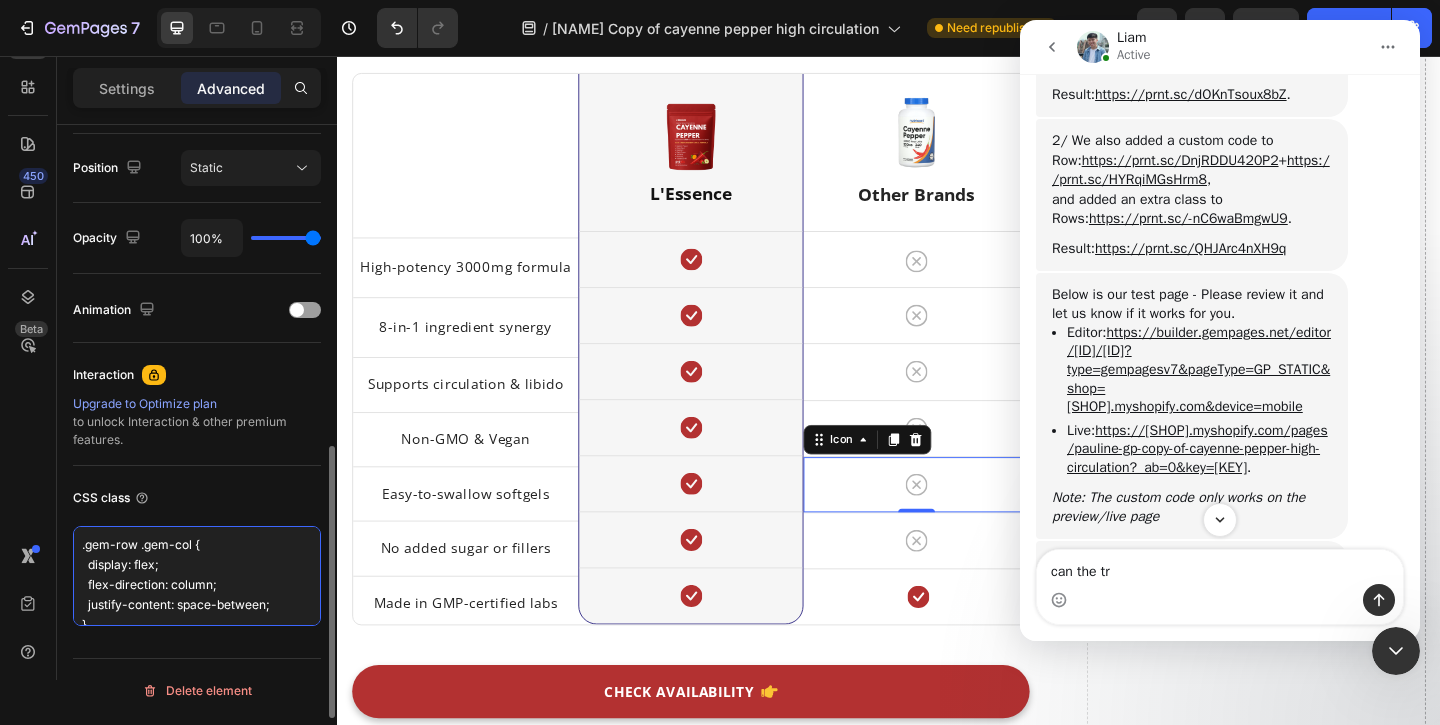 drag, startPoint x: 78, startPoint y: 548, endPoint x: 216, endPoint y: 639, distance: 165.30275 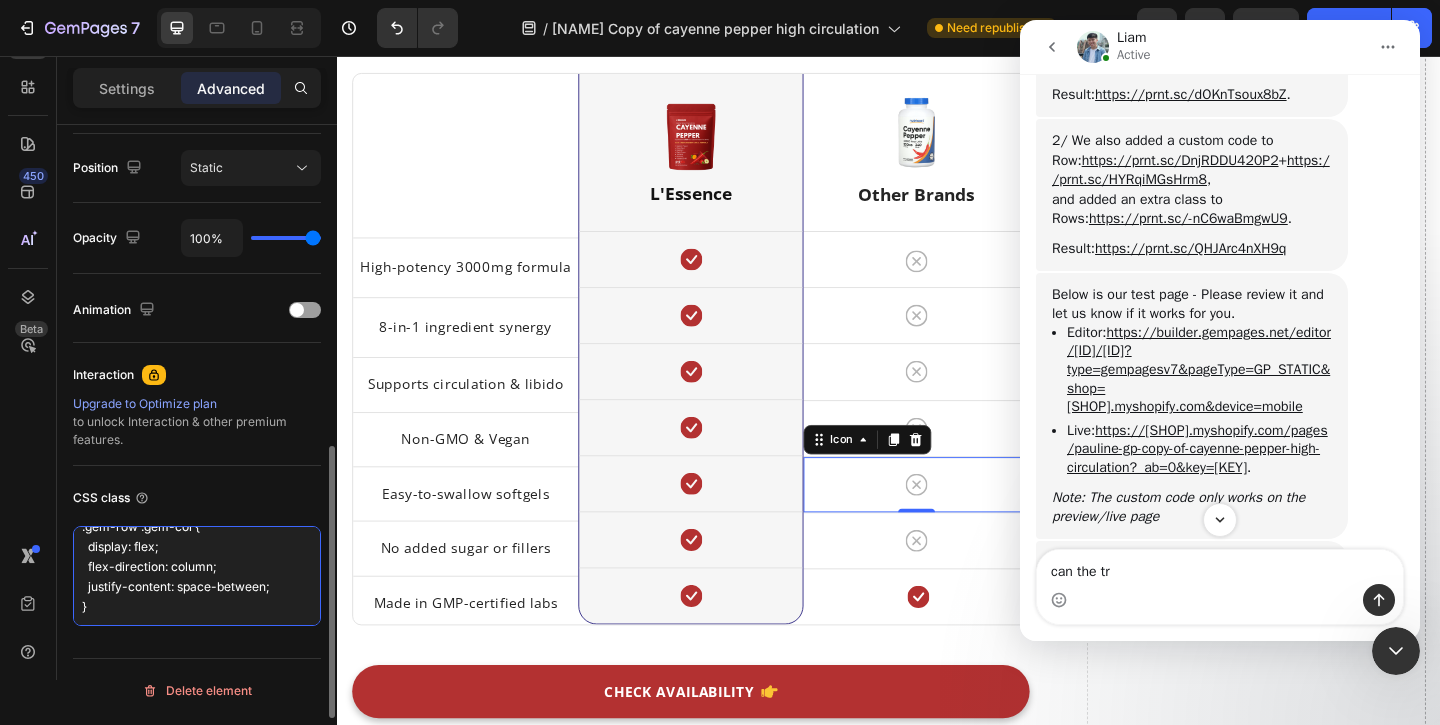 type 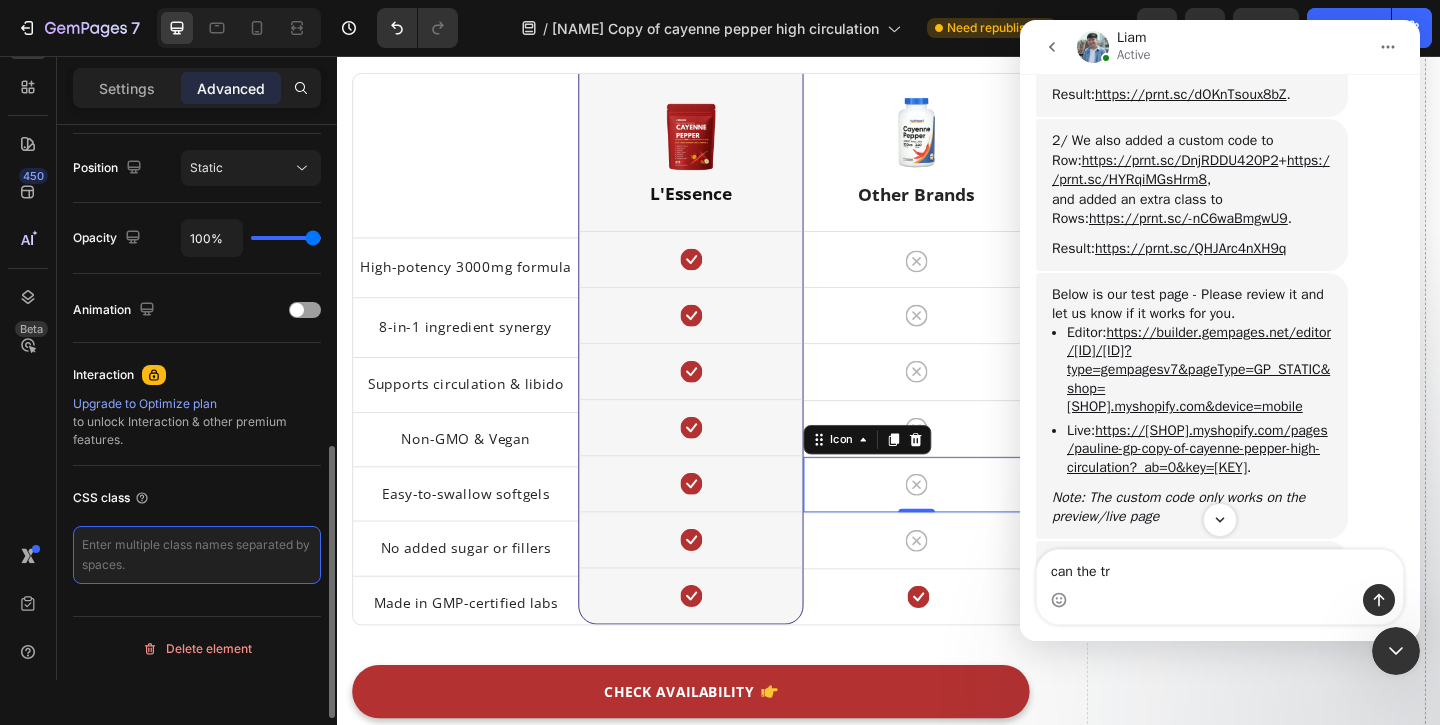 scroll, scrollTop: 0, scrollLeft: 0, axis: both 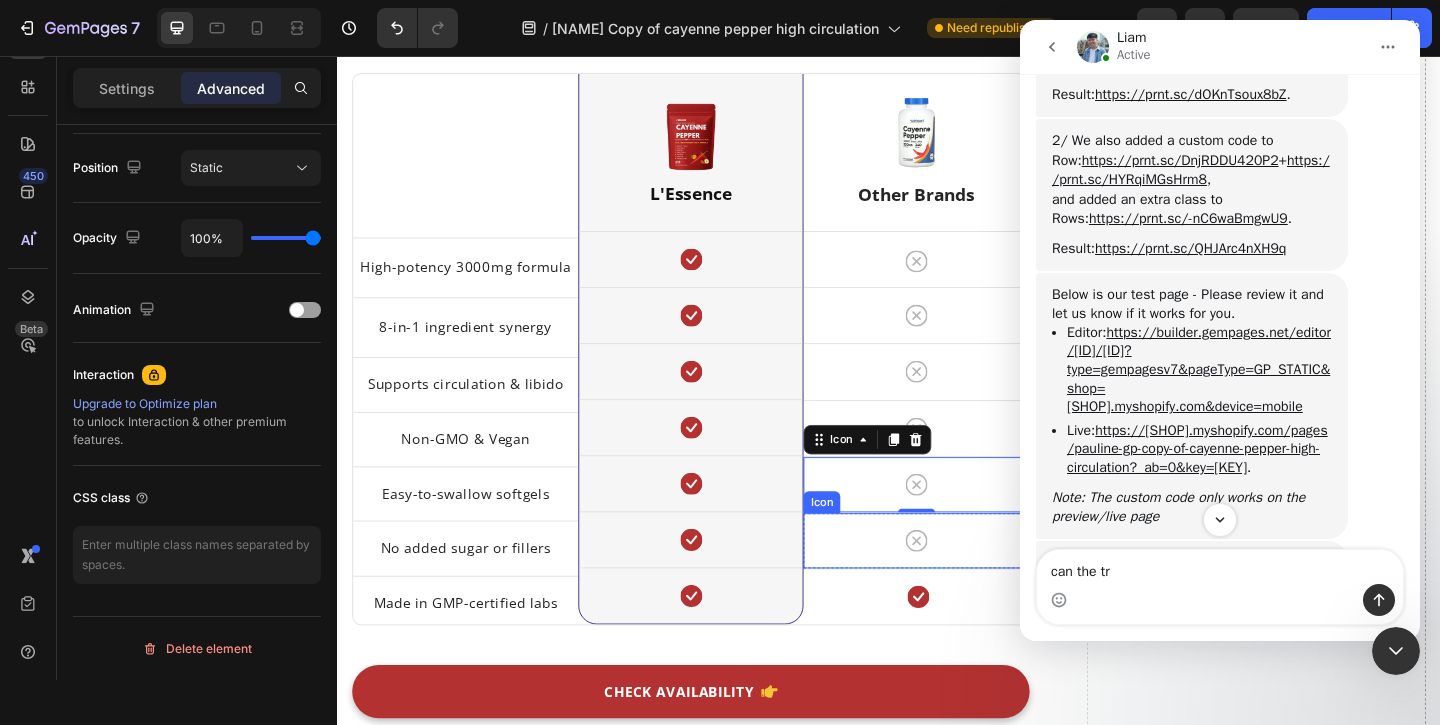click on "Icon" at bounding box center (966, 583) 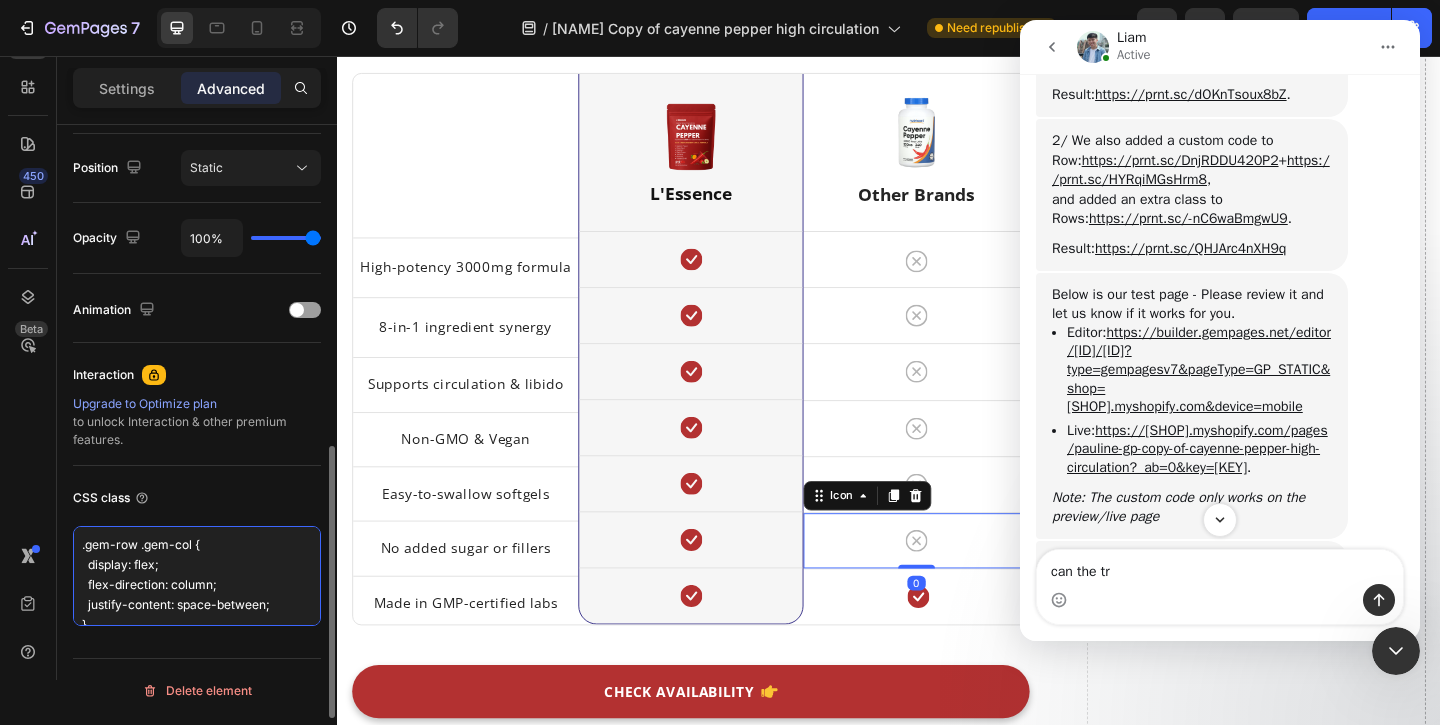 scroll, scrollTop: 18, scrollLeft: 0, axis: vertical 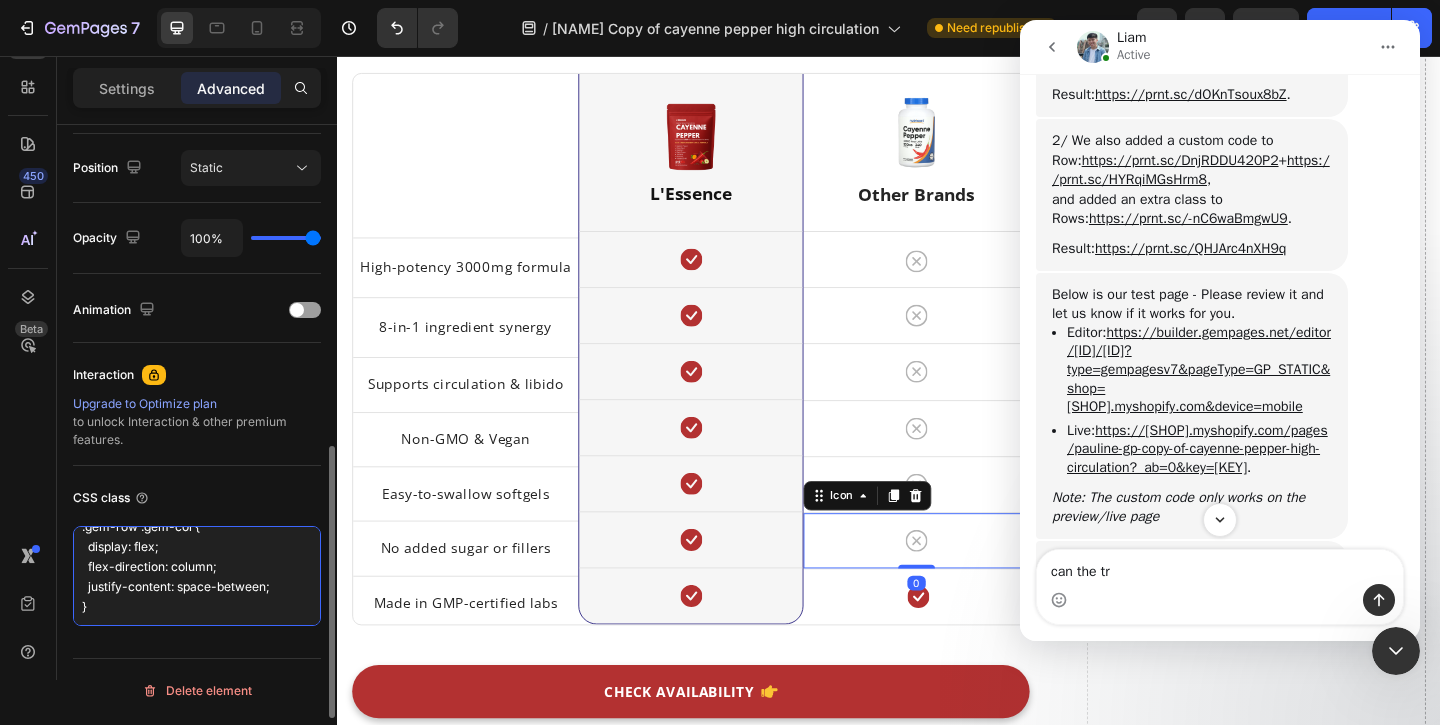 drag, startPoint x: 79, startPoint y: 541, endPoint x: 256, endPoint y: 671, distance: 219.61102 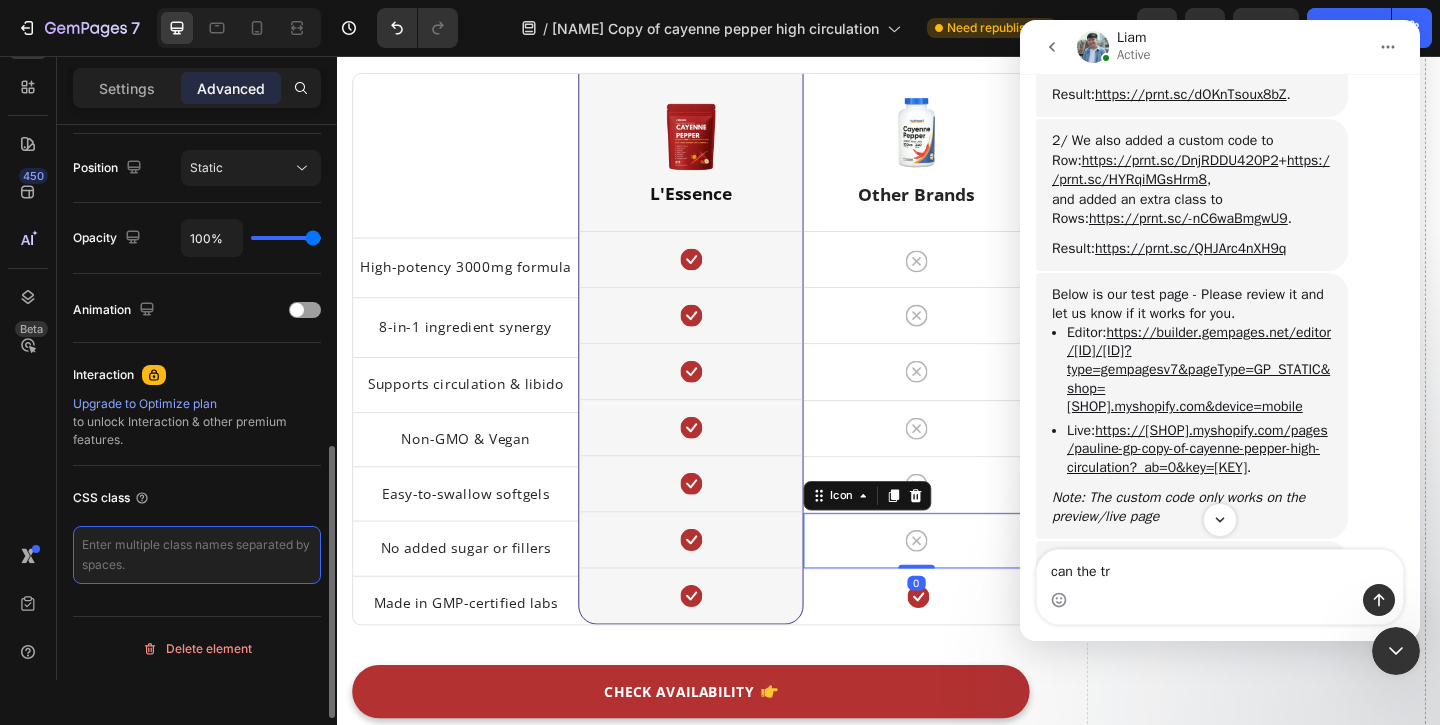scroll, scrollTop: 0, scrollLeft: 0, axis: both 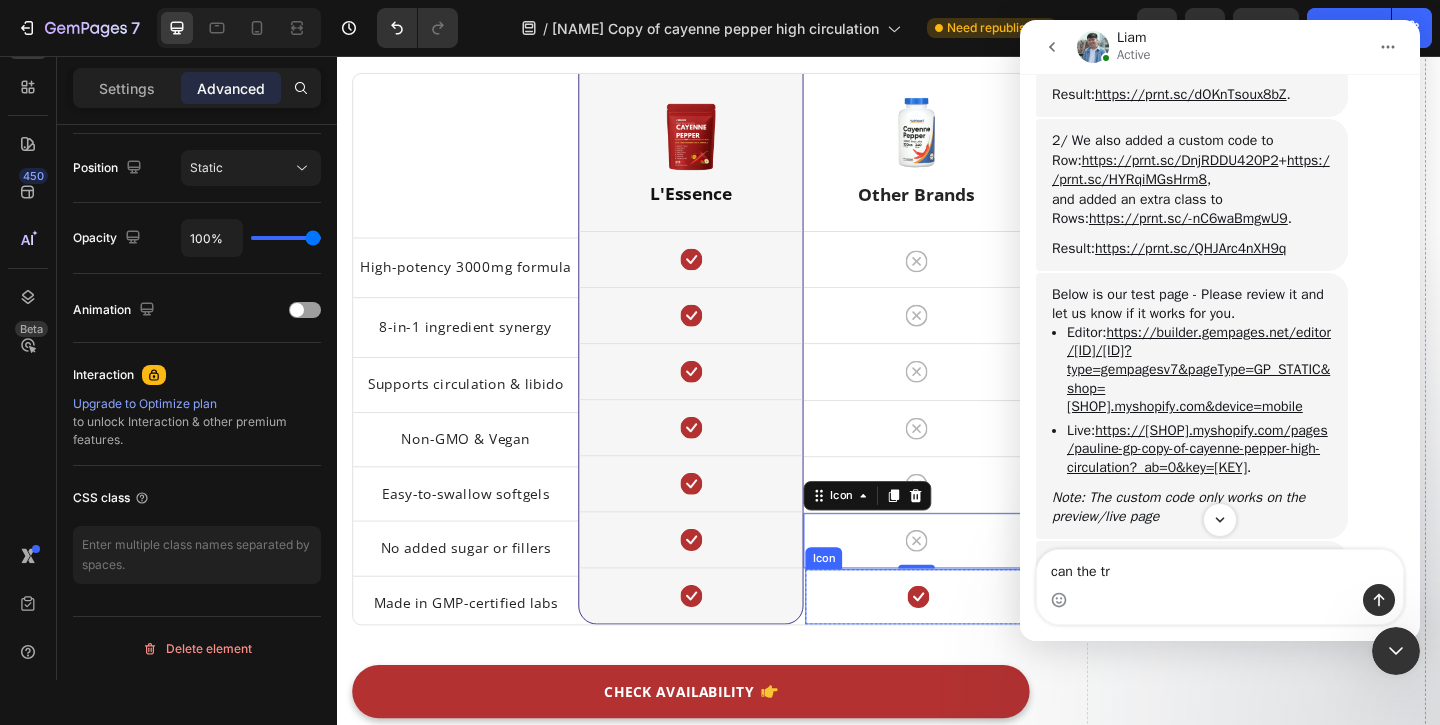 click on "Icon" at bounding box center [968, 644] 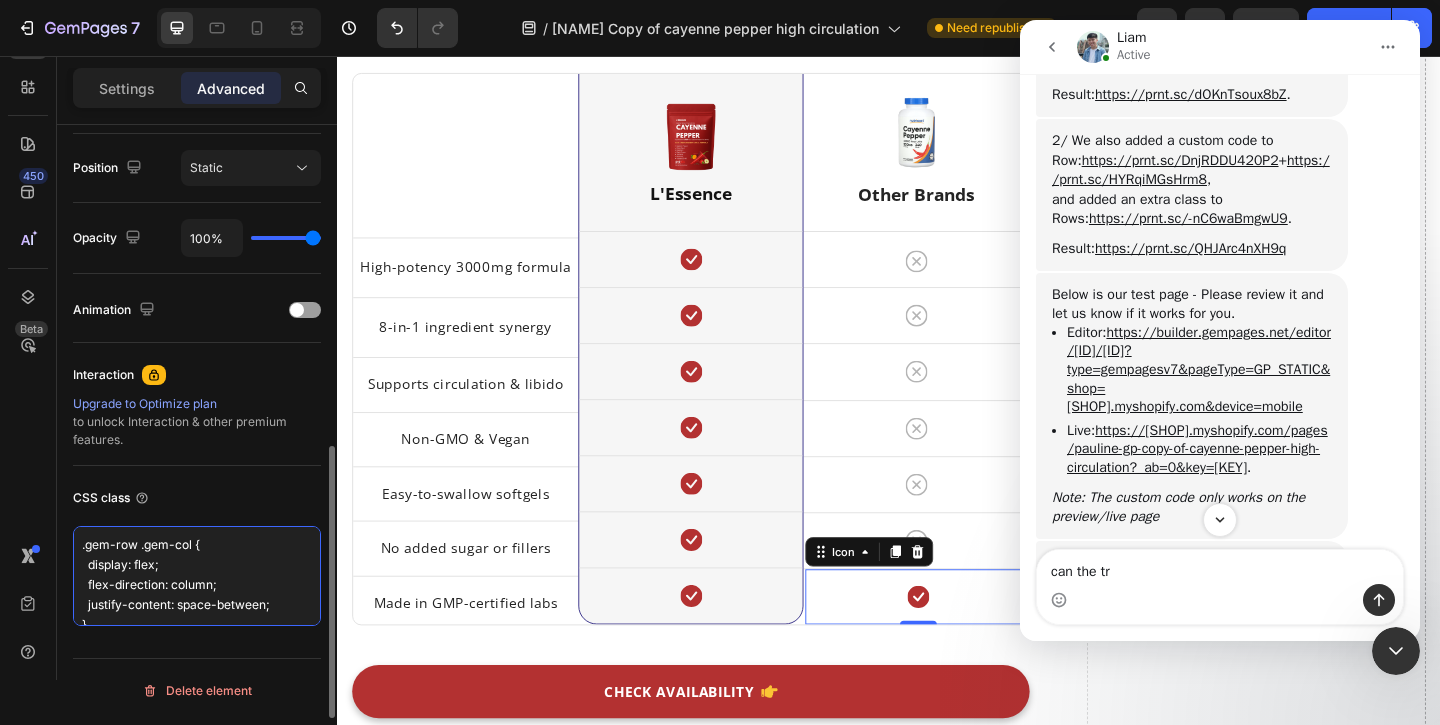 scroll, scrollTop: 18, scrollLeft: 0, axis: vertical 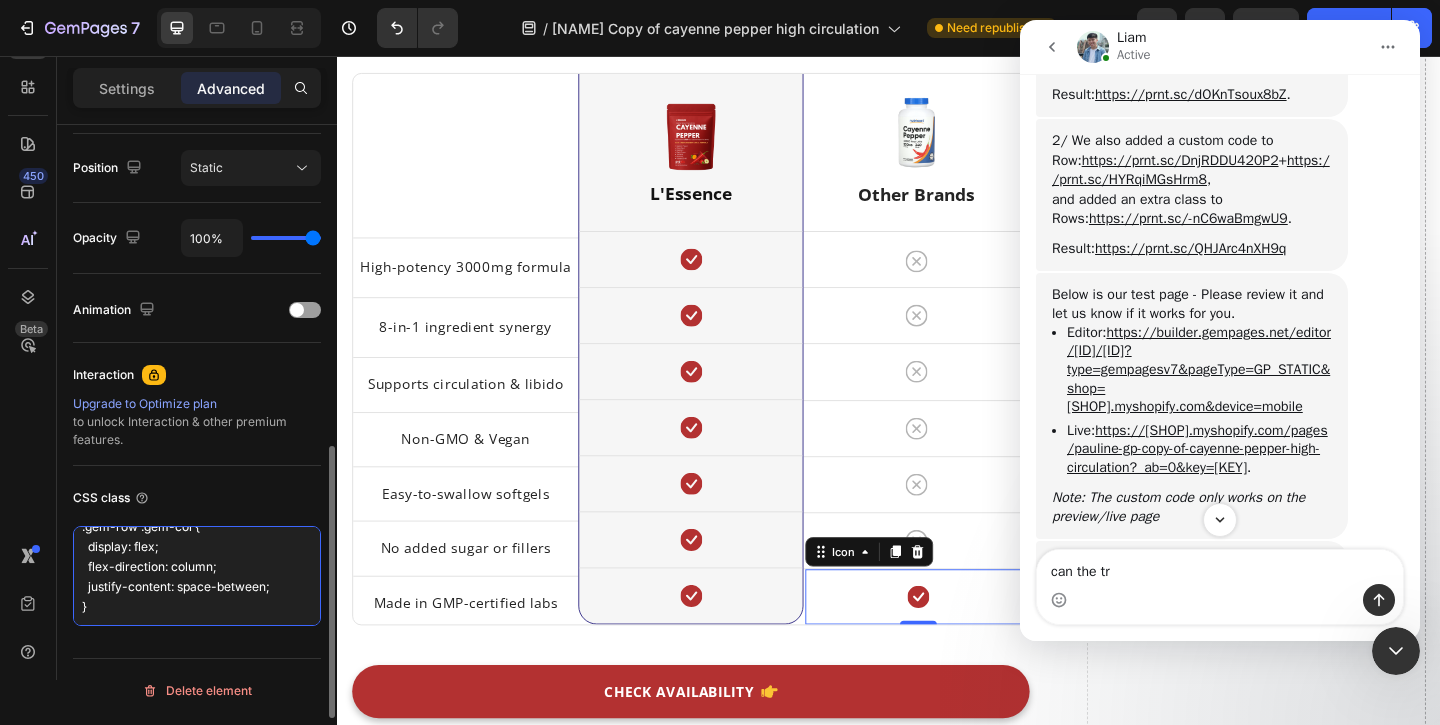 drag, startPoint x: 81, startPoint y: 548, endPoint x: 179, endPoint y: 641, distance: 135.10367 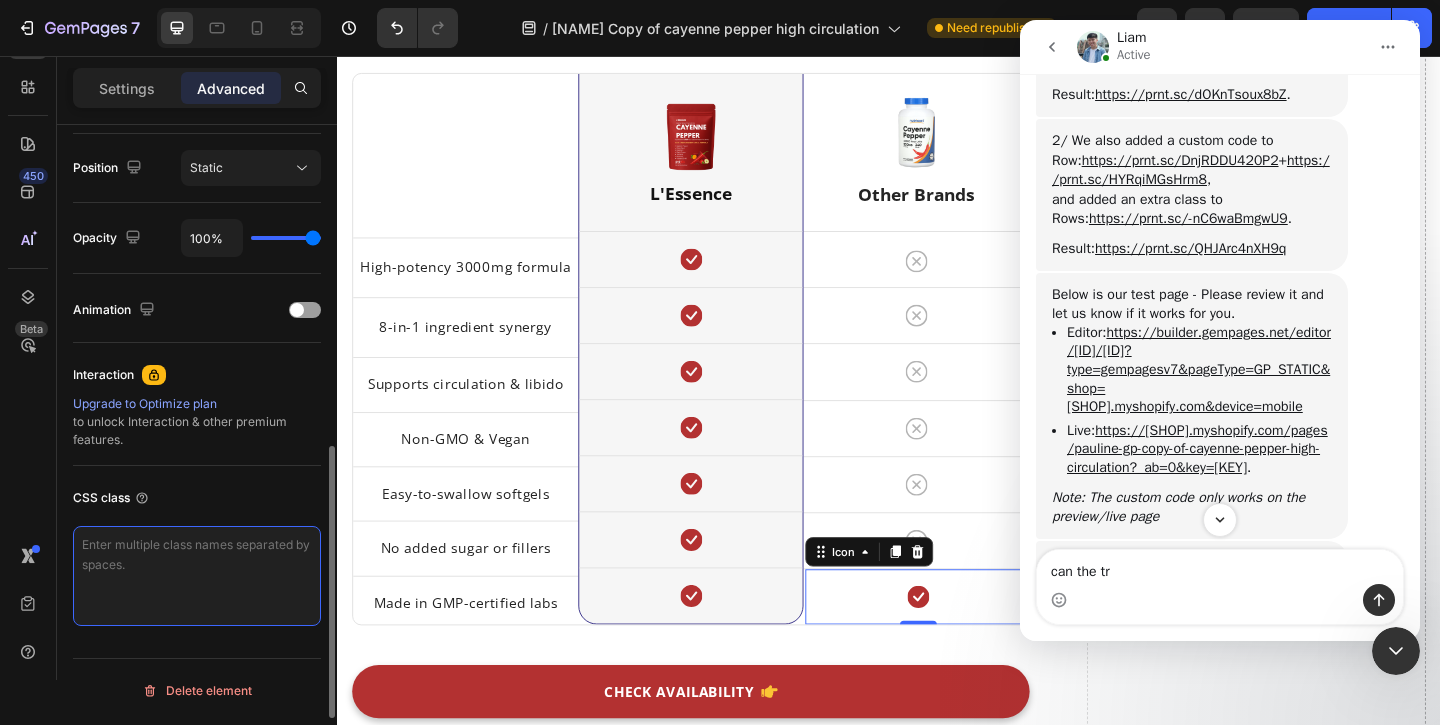 scroll, scrollTop: 0, scrollLeft: 0, axis: both 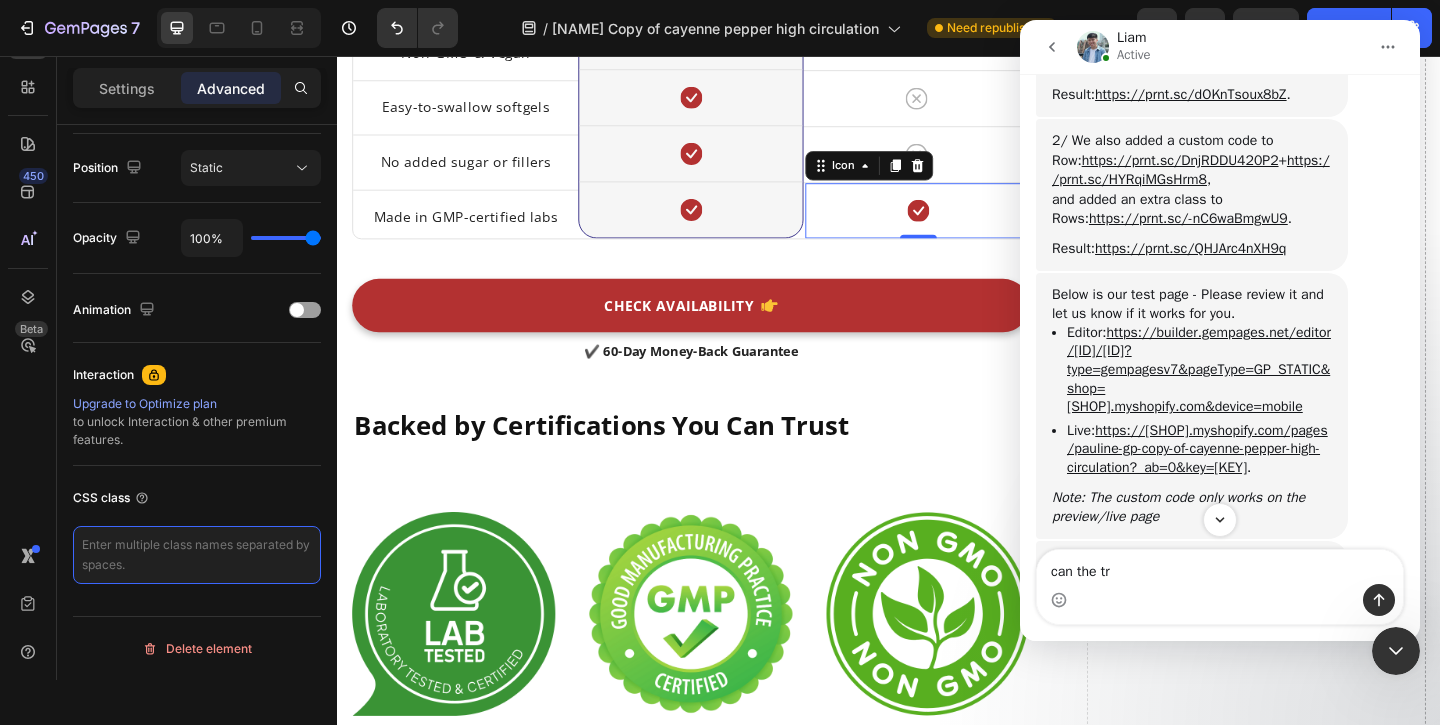 type 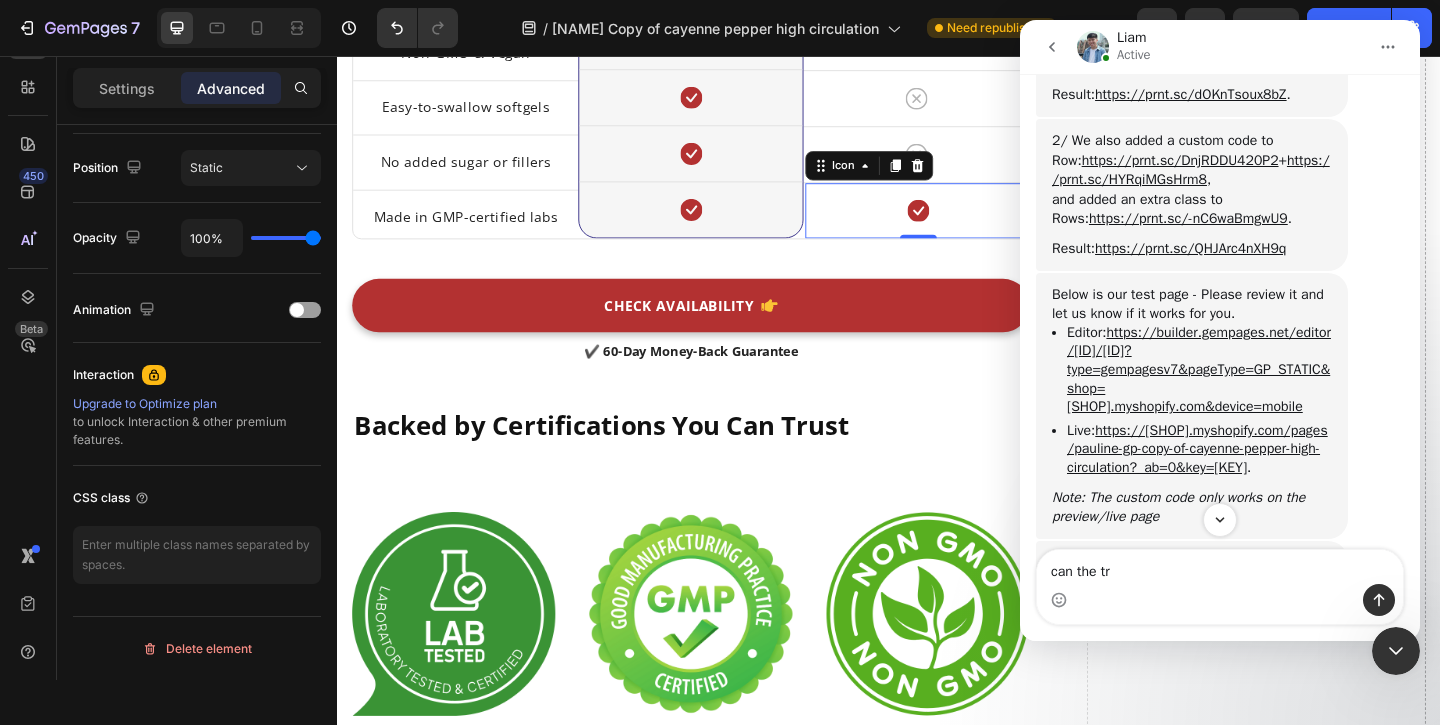 click 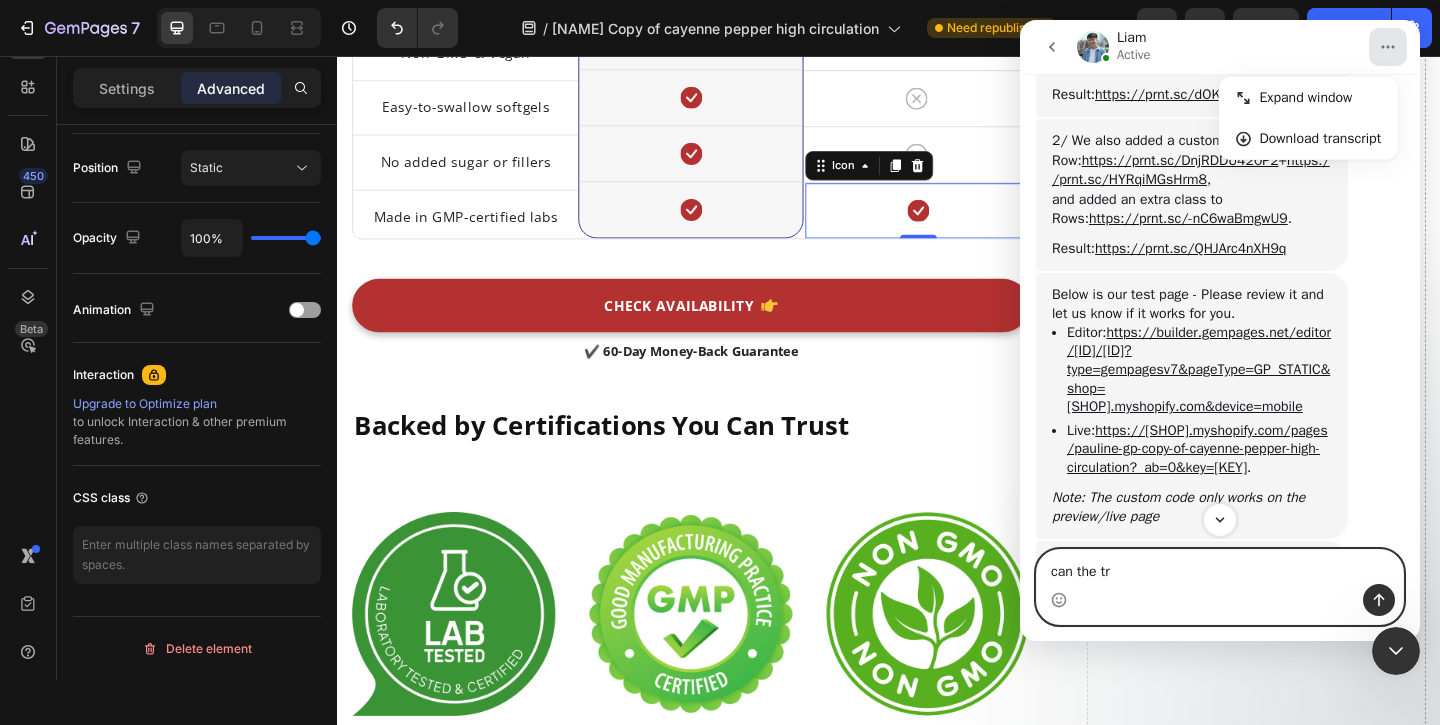 click on "can the tr" at bounding box center (1220, 567) 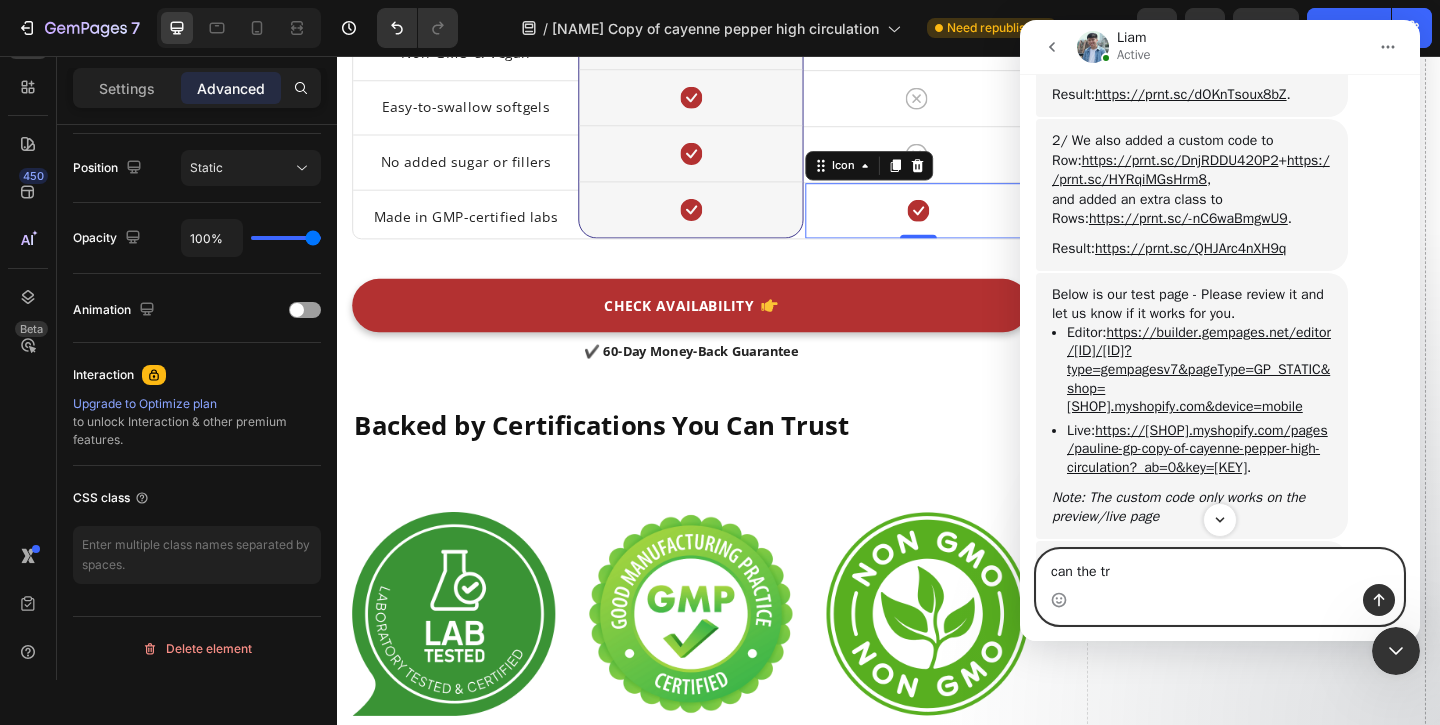click on "can the tr" at bounding box center (1220, 567) 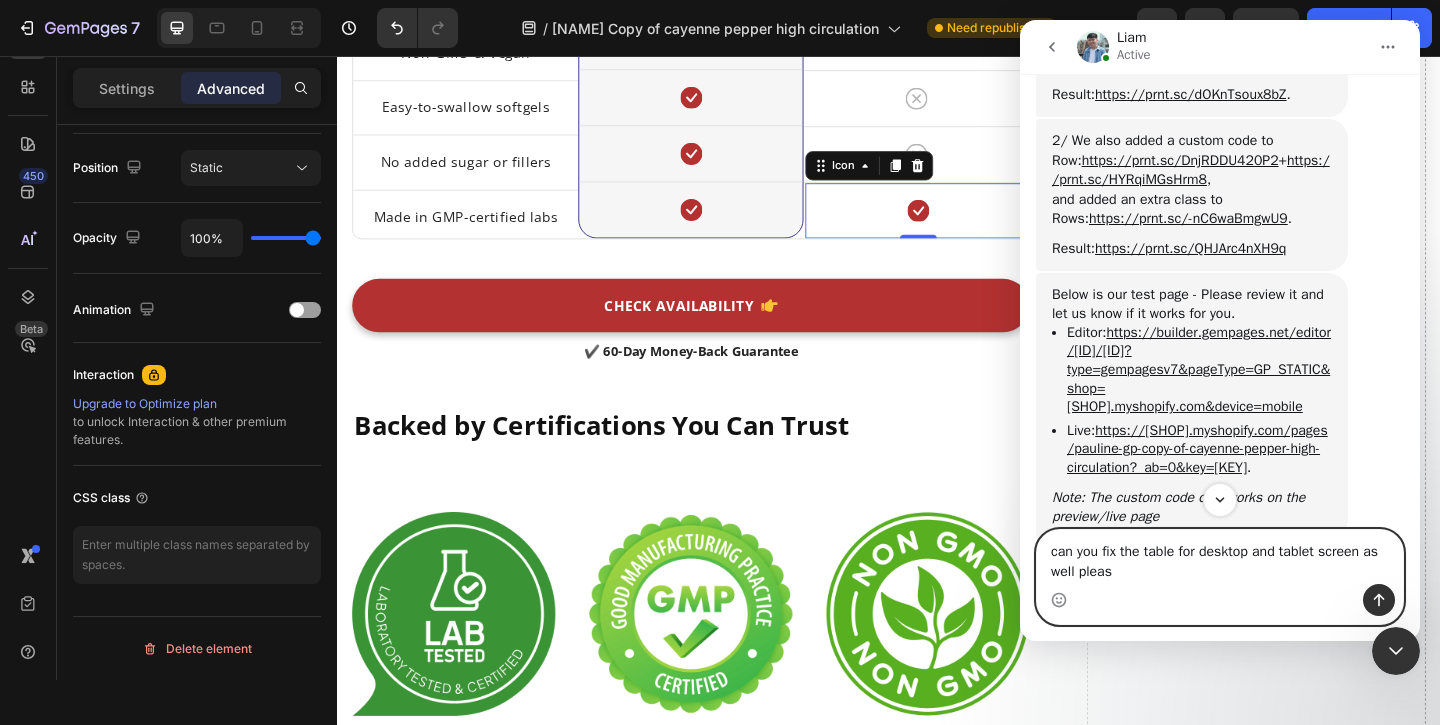 type on "can you fix the table for desktop and tablet screen as well please" 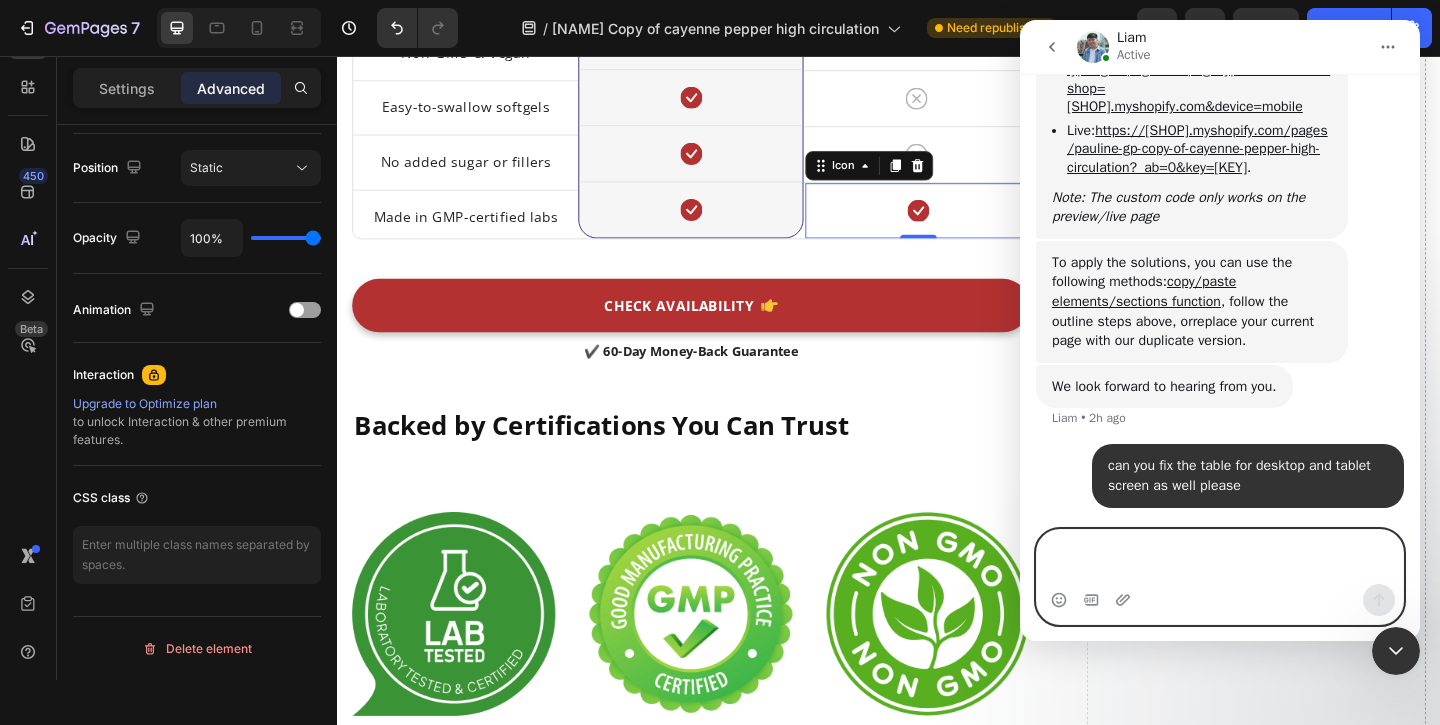scroll, scrollTop: 4927, scrollLeft: 0, axis: vertical 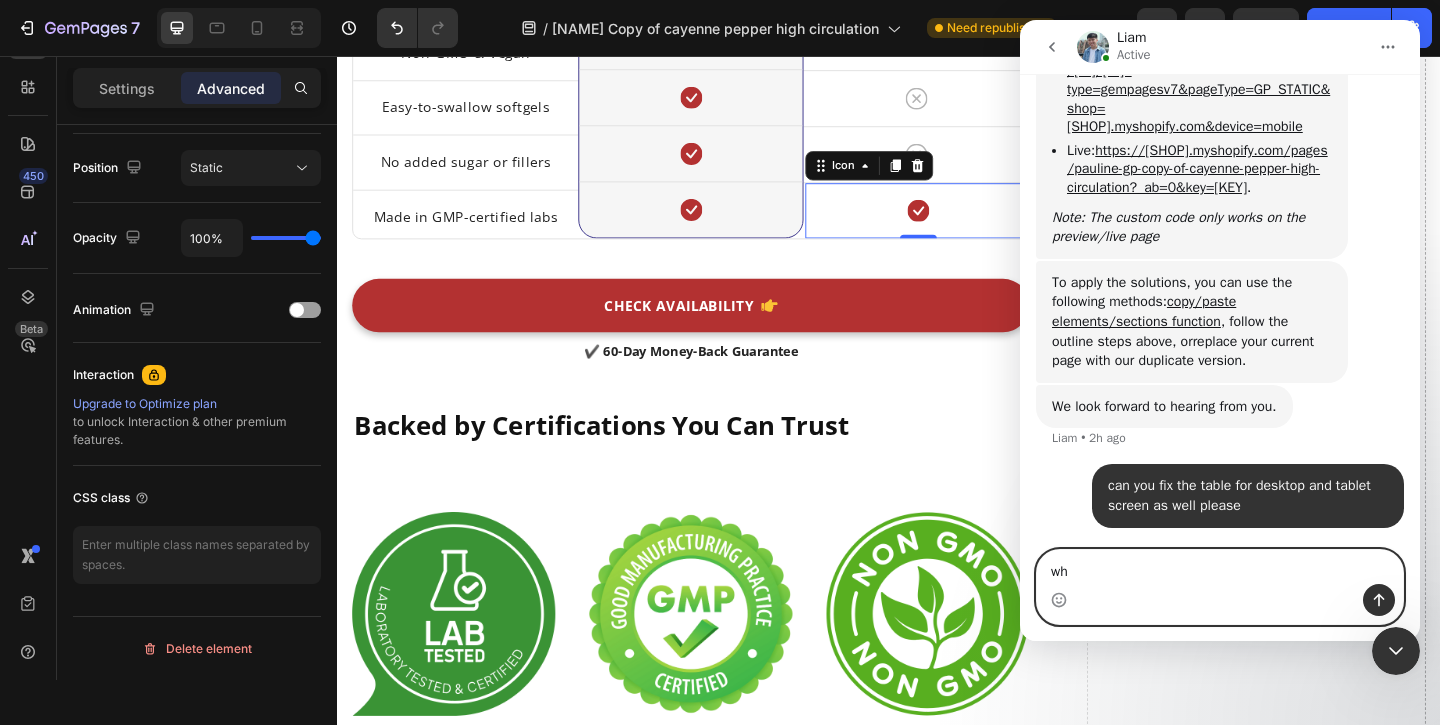 type on "w" 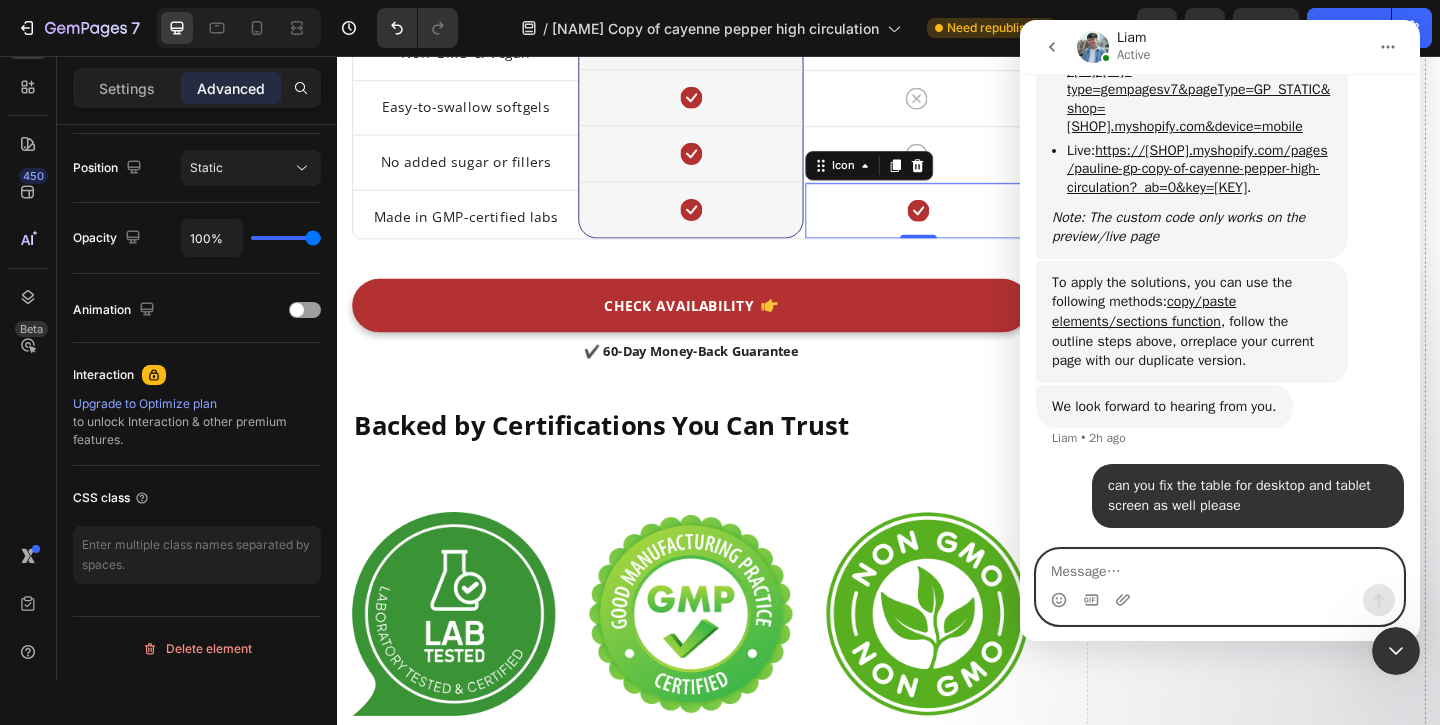 scroll, scrollTop: 4907, scrollLeft: 0, axis: vertical 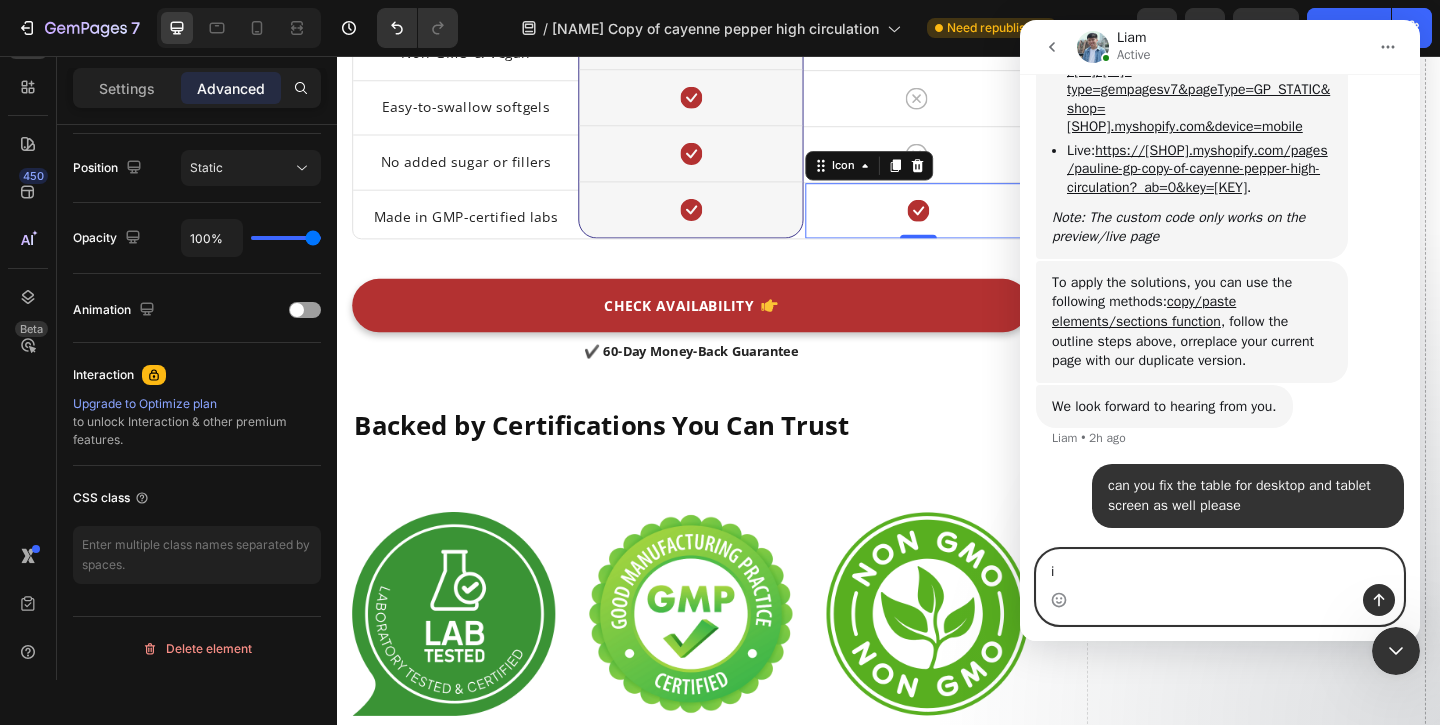 type on "i" 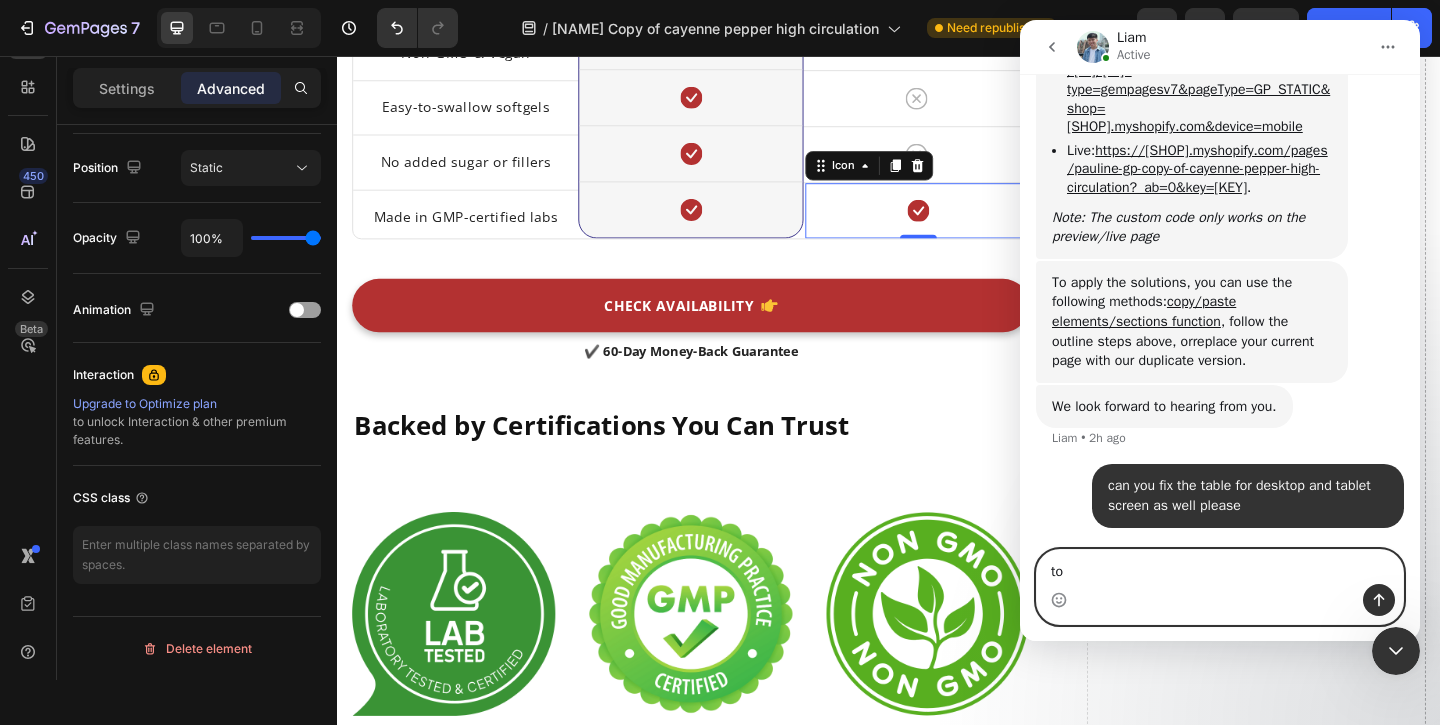 type on "t" 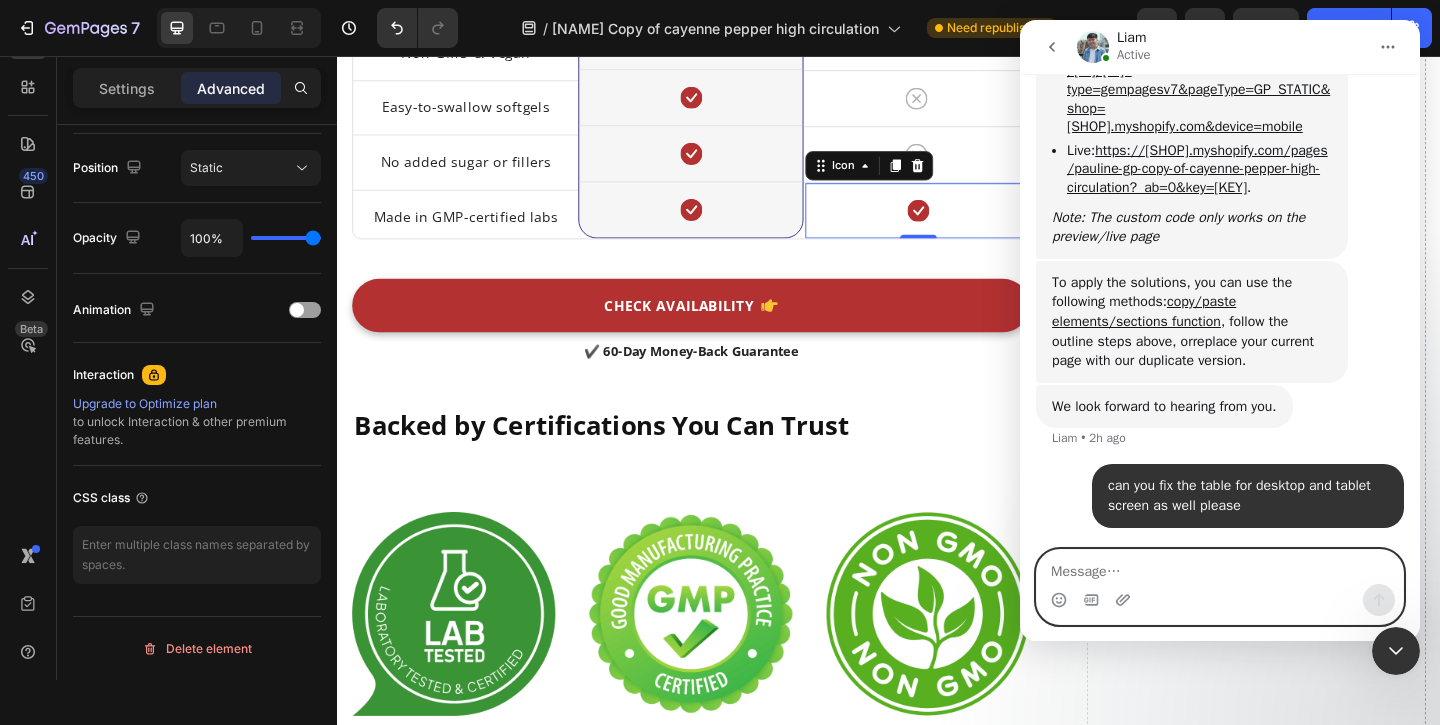 type 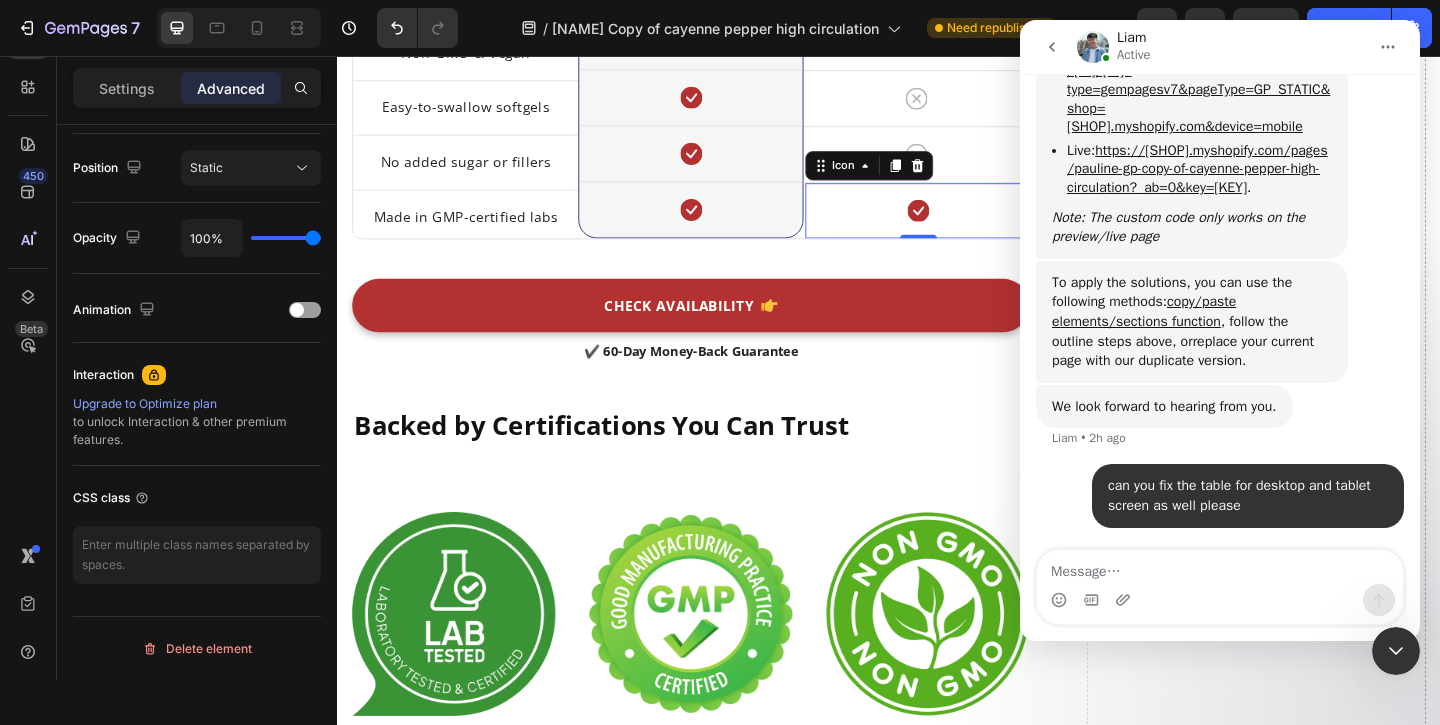 click 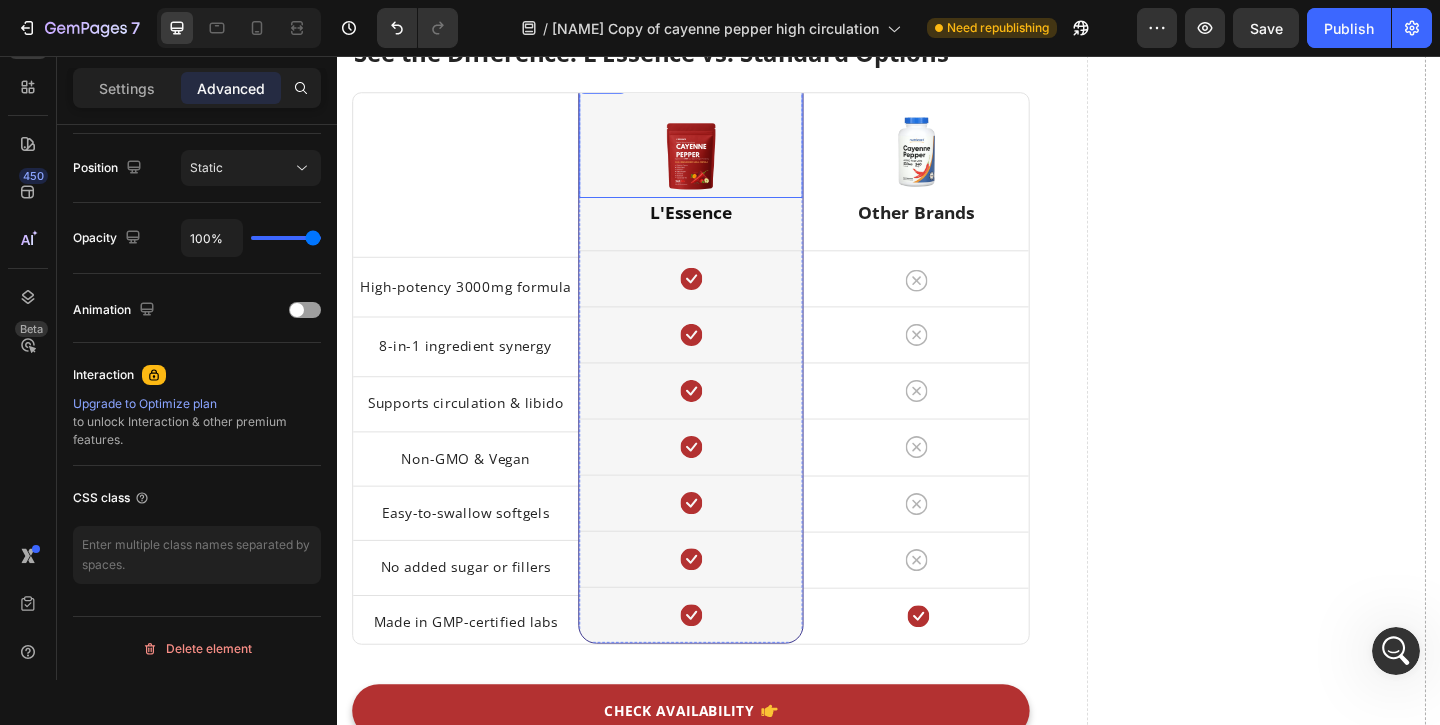 scroll, scrollTop: 4798, scrollLeft: 0, axis: vertical 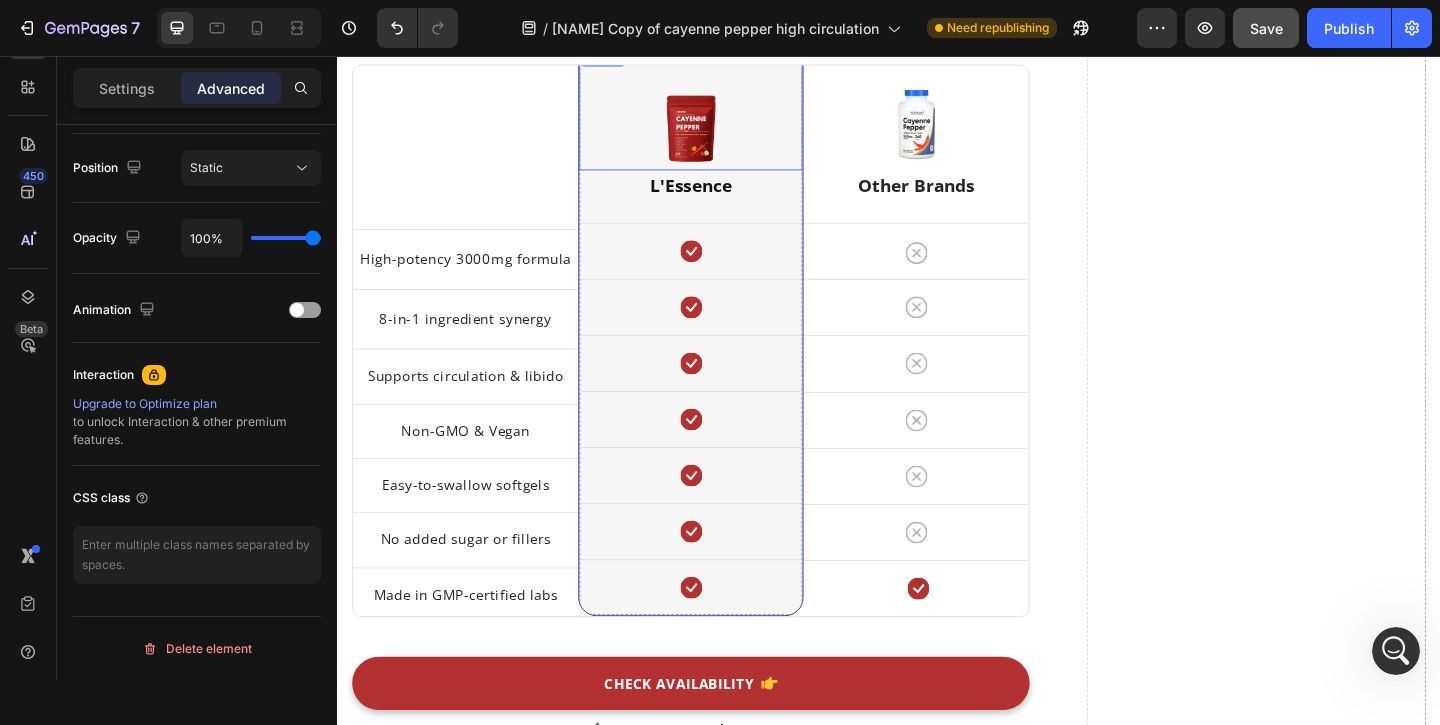 click on "Save" 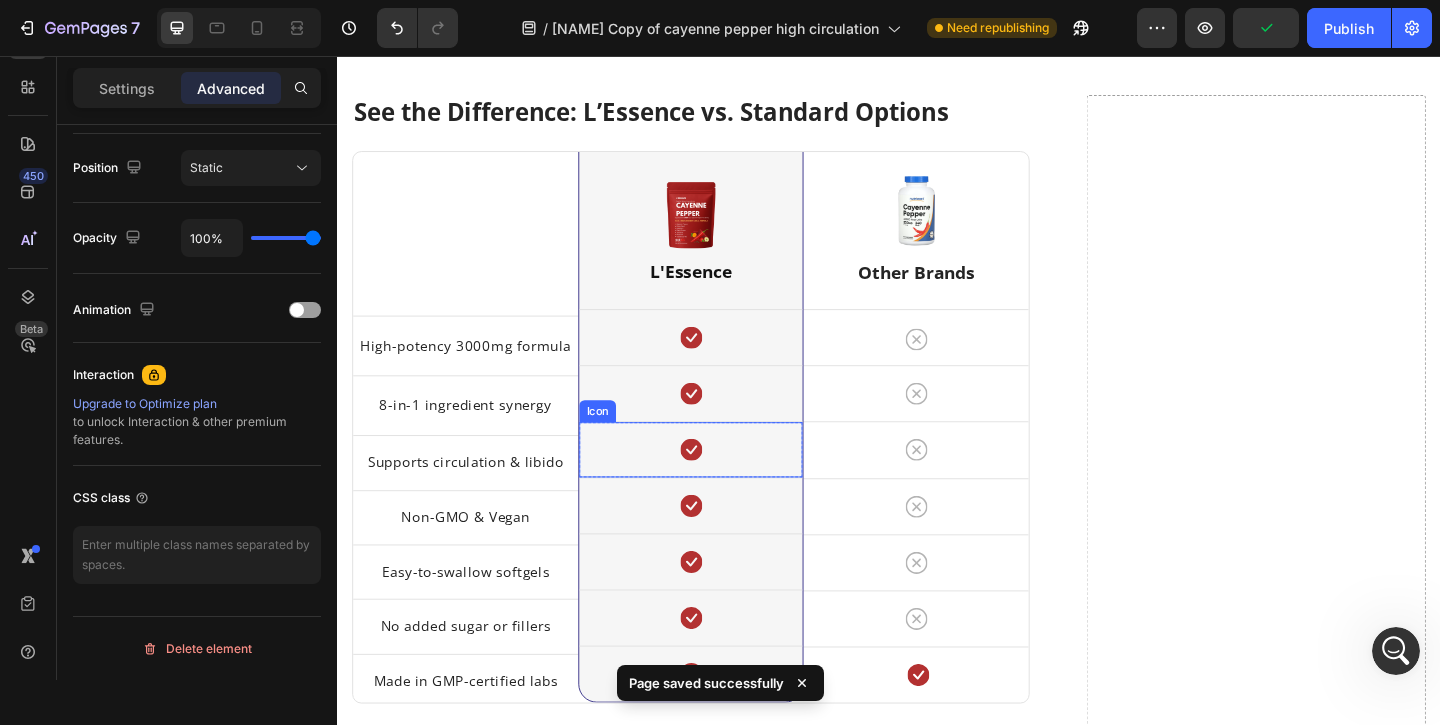 scroll, scrollTop: 4824, scrollLeft: 0, axis: vertical 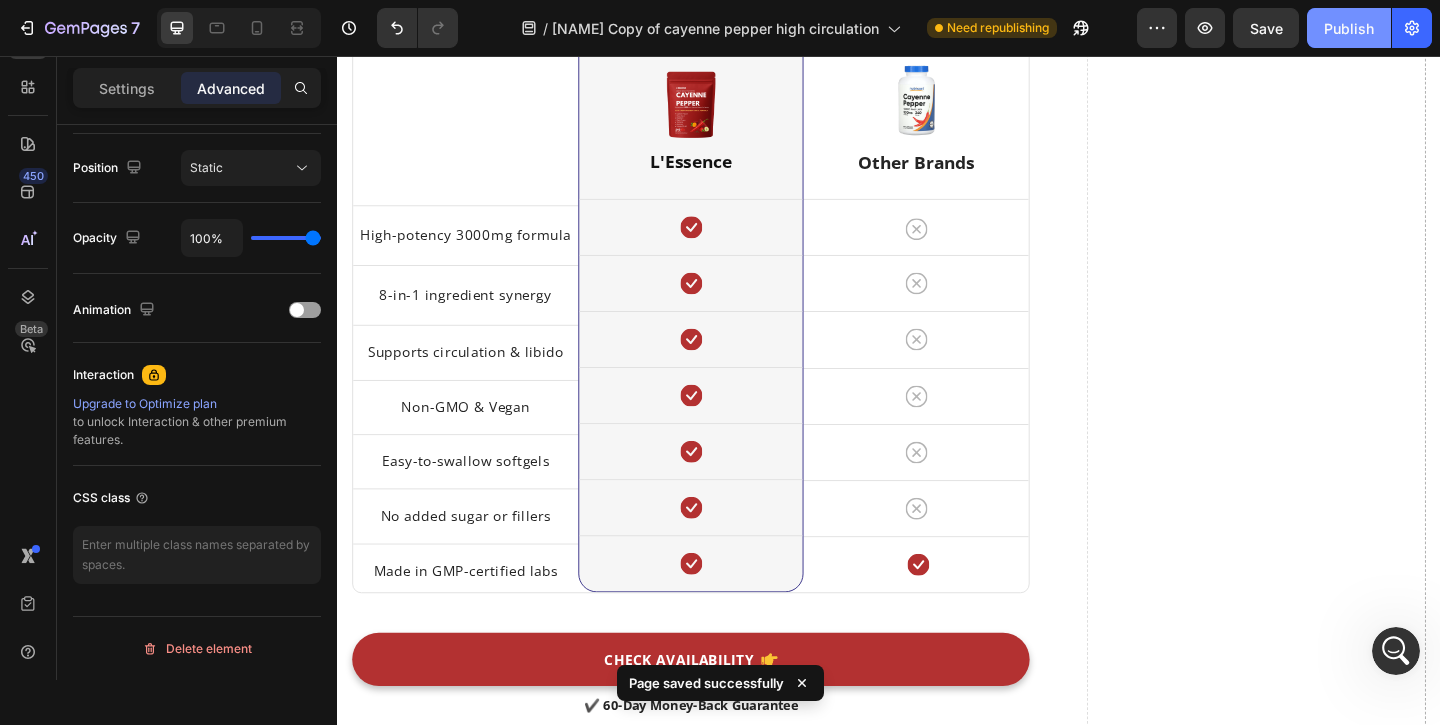 click on "Publish" 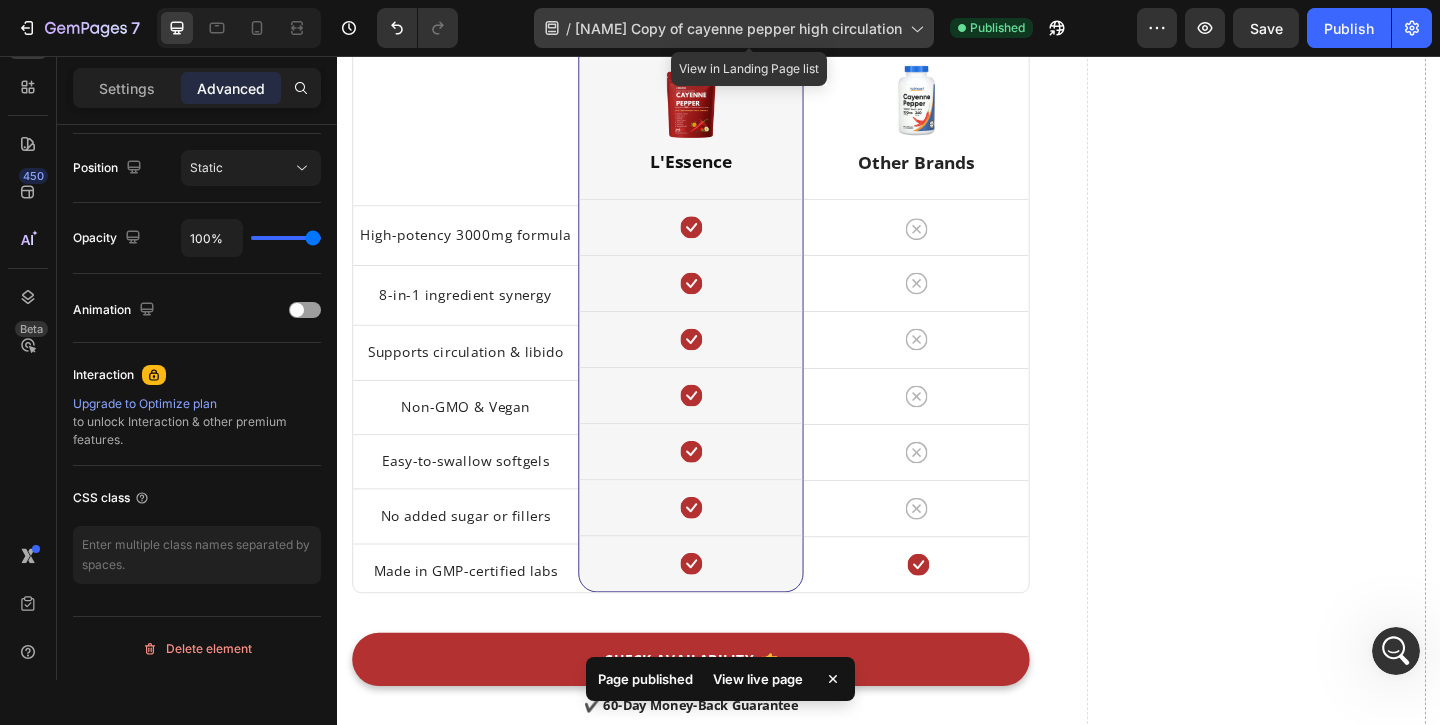 click on "/  [Pauline GP] Copy of cayenne pepper high circulation" 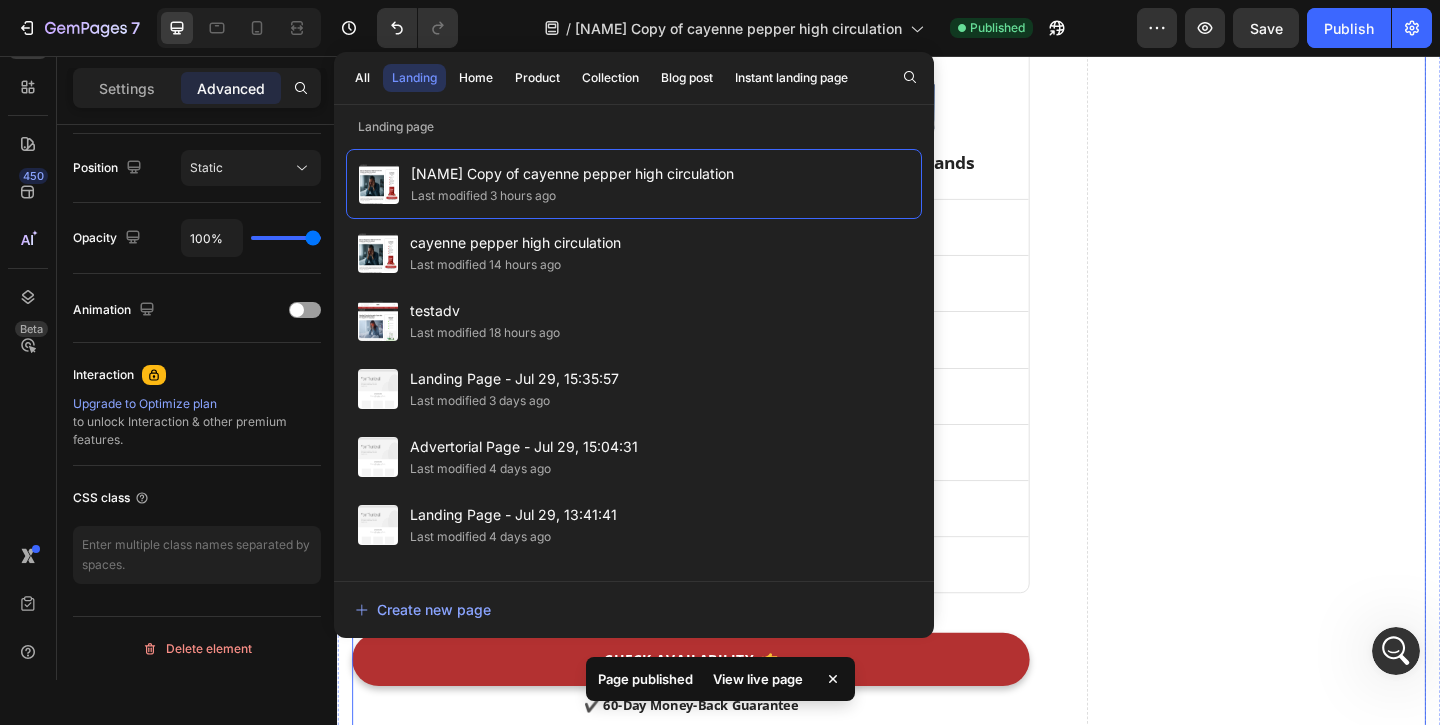 click on "See the Difference: L’Essence vs. Standard Options Heading                Title Line High-potency 3000mg formula Text block Row 8-in-1 ingredient synergy Text block Row Supports circulation & libido Text block Row Non-GMO & Vegan Text block Row Easy-to-swallow softgels Text block Row No added sugar or fillers Text block Row Made in GMP-certified labs Text block Row Image L'Essence Heading
Icon Row
Icon Row
Icon Row
Icon Row
Icon Row
Icon Row
Icon Row Row Image Other Brands Heading
Icon Row
Icon Row
Icon Row
Icon Row
Icon Row
Icon Row
Icon Row Row Row  	   CHECK AVAILABILITY Button ✔️ 60-Day Money-Back Guarantee Text block Backed by Certifications You Can Trust Heading Image Image Image Row Why They Keep Coming Back Heading                Icon                Icon                Icon" at bounding box center (937, 945) 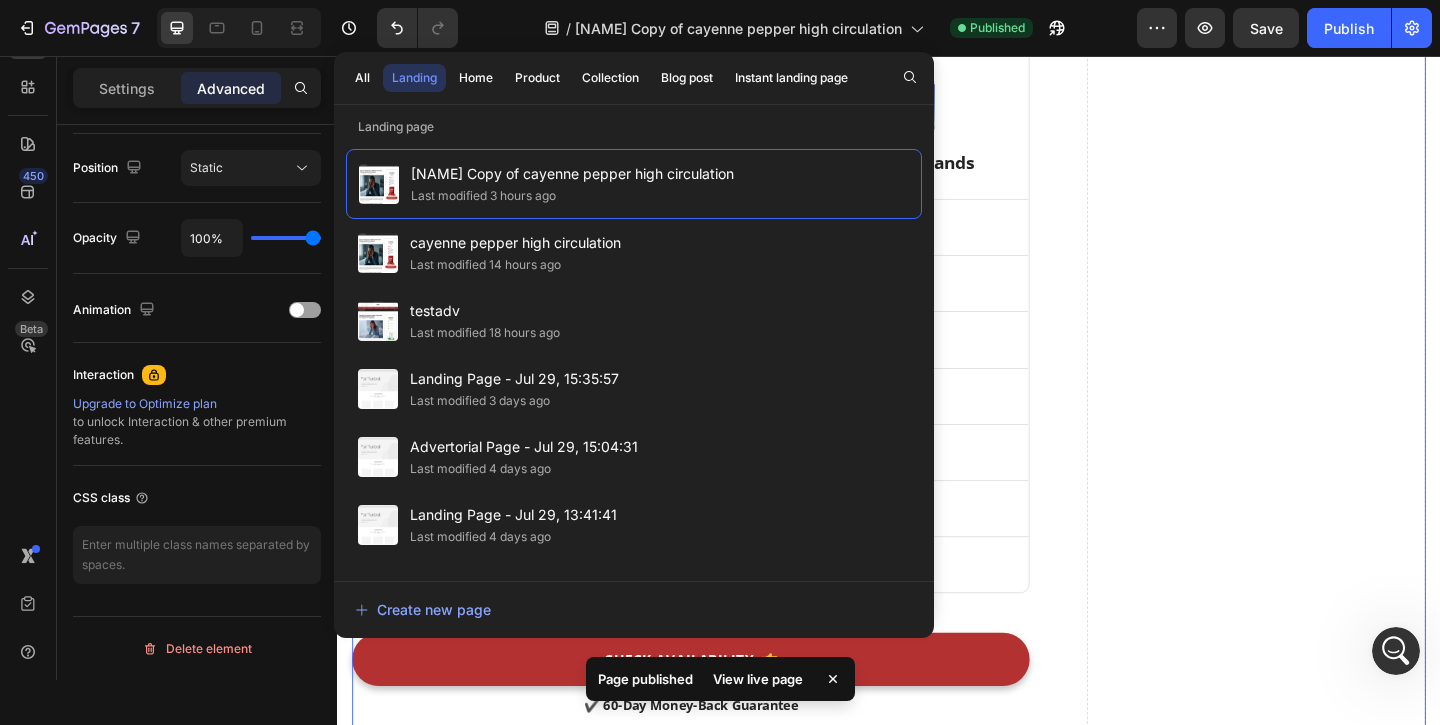 scroll, scrollTop: 0, scrollLeft: 0, axis: both 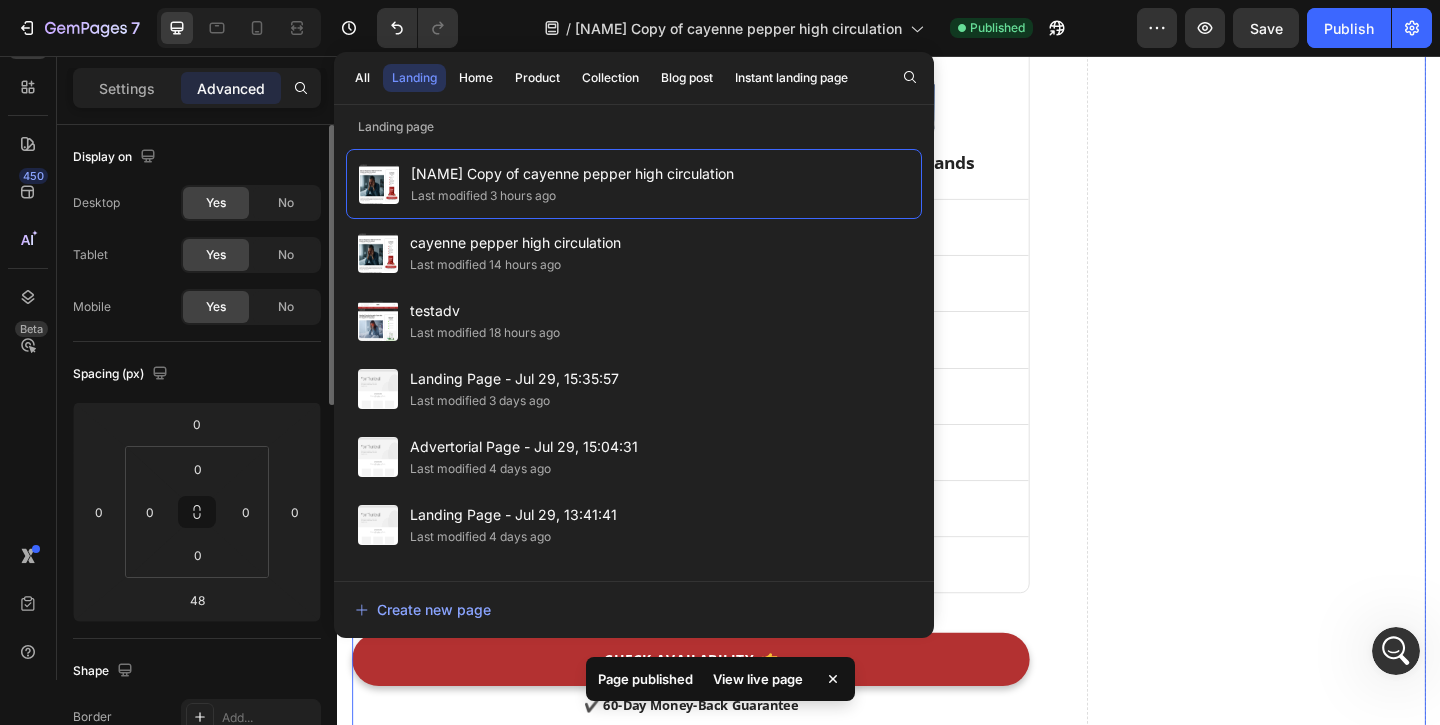 click on "Drop element here" at bounding box center [1336, 945] 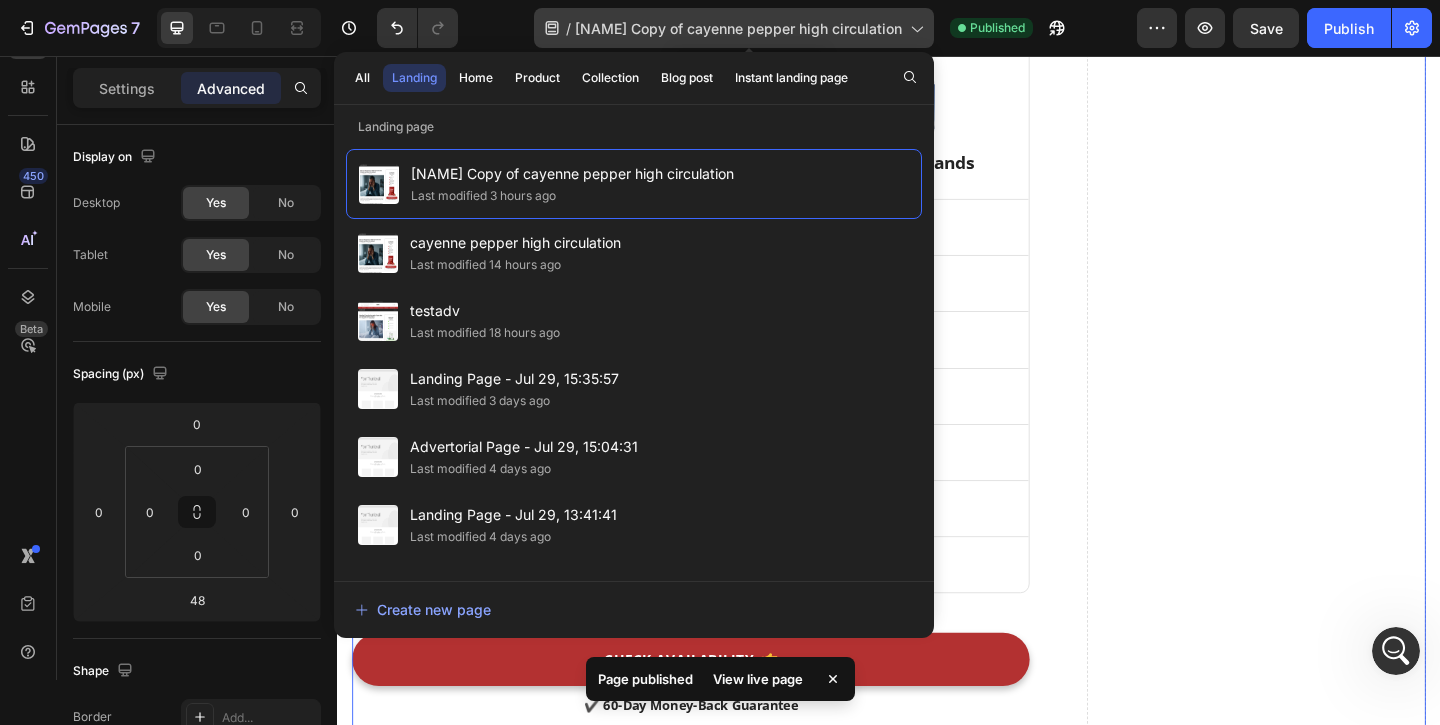 click on "/  [Pauline GP] Copy of cayenne pepper high circulation" 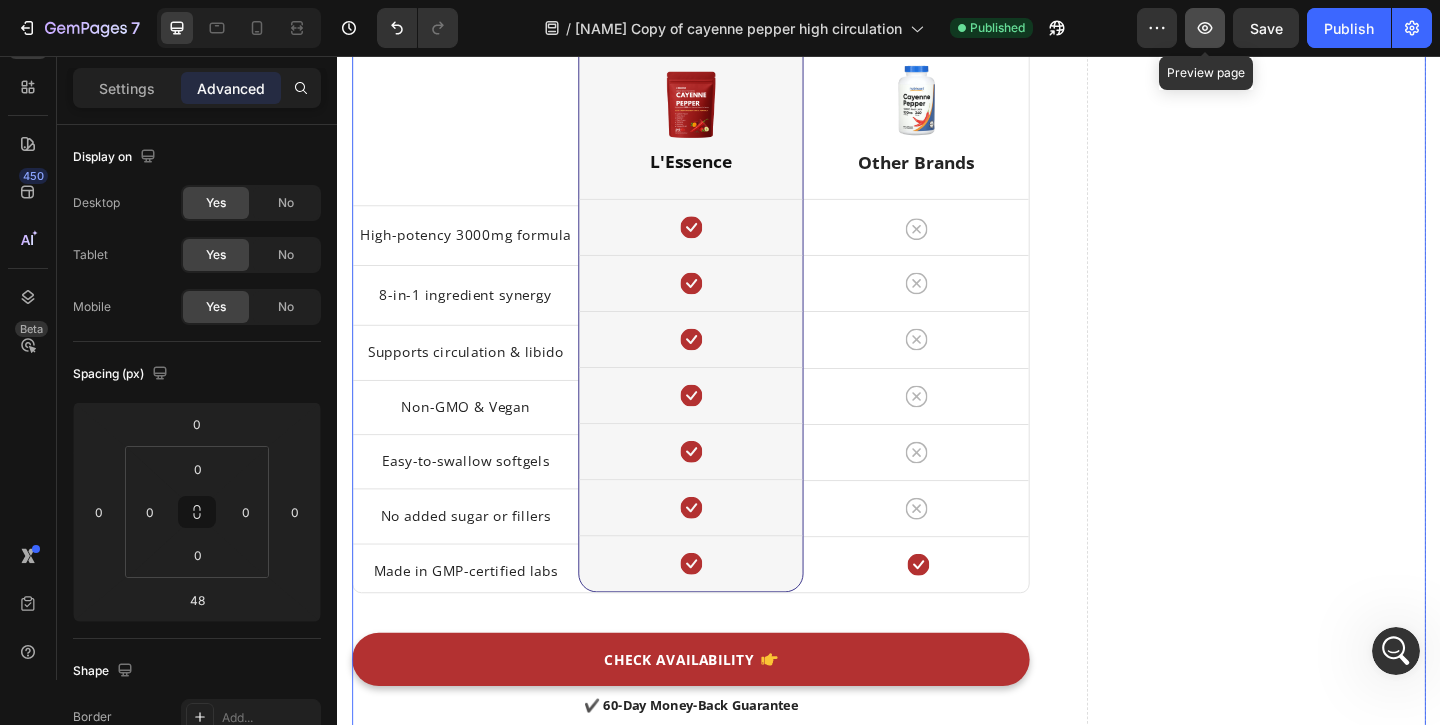 click 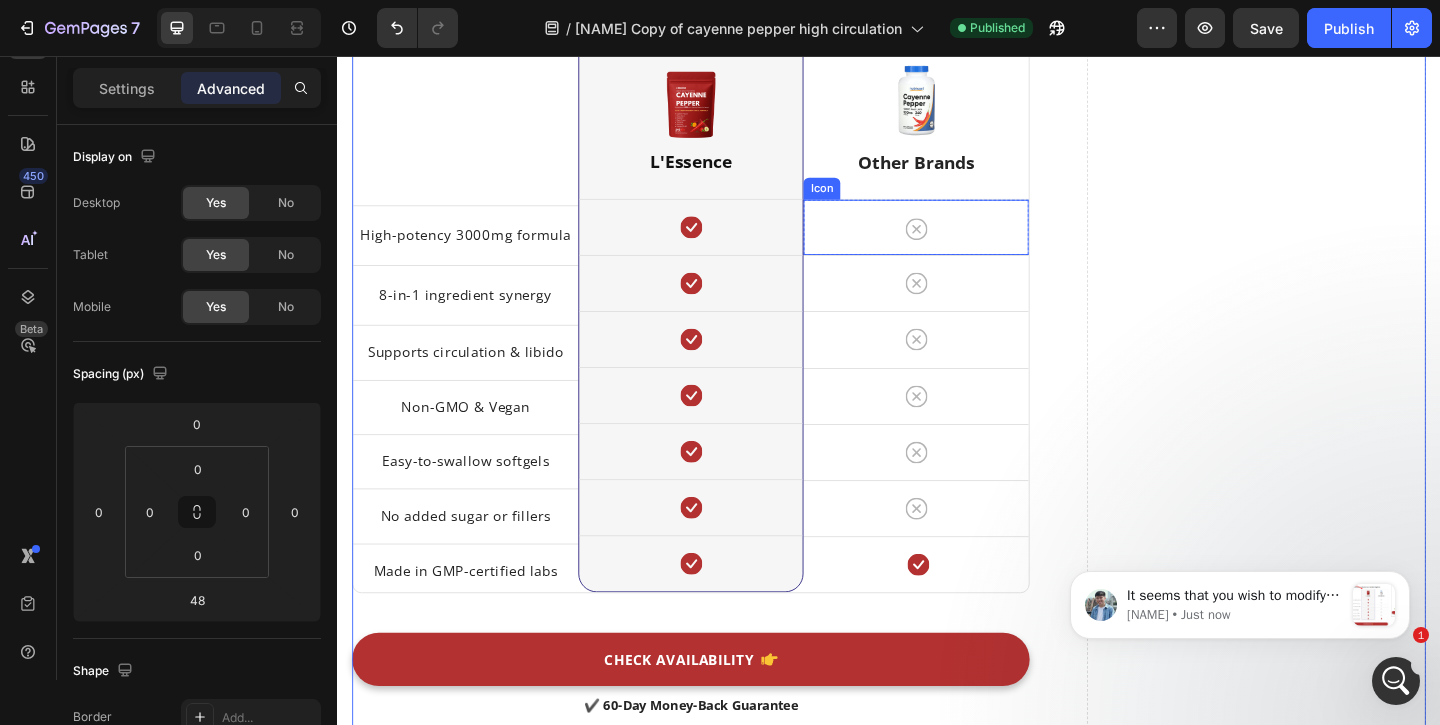 scroll, scrollTop: 5121, scrollLeft: 0, axis: vertical 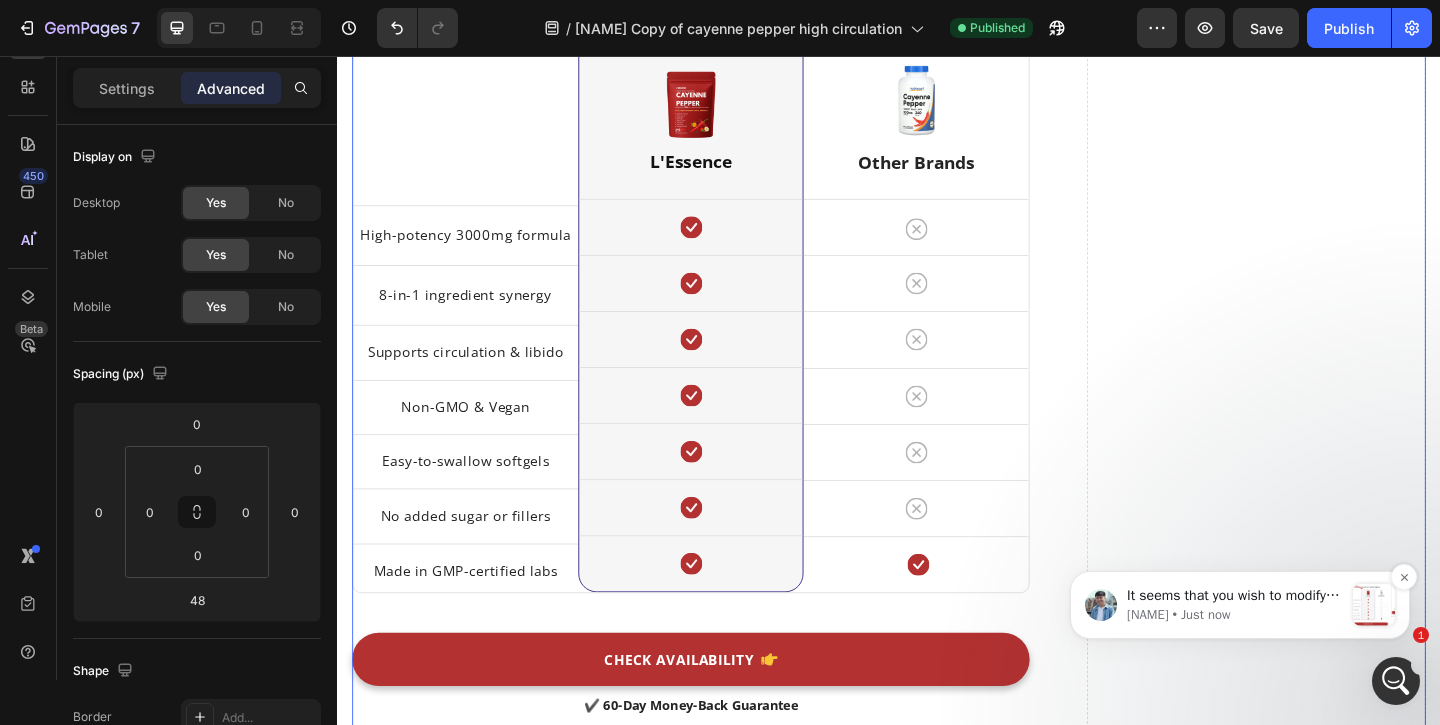 click on "It seems that you wish to modify the table to make it look better on the desktop and tablet views. Am I correct?" at bounding box center (1235, 596) 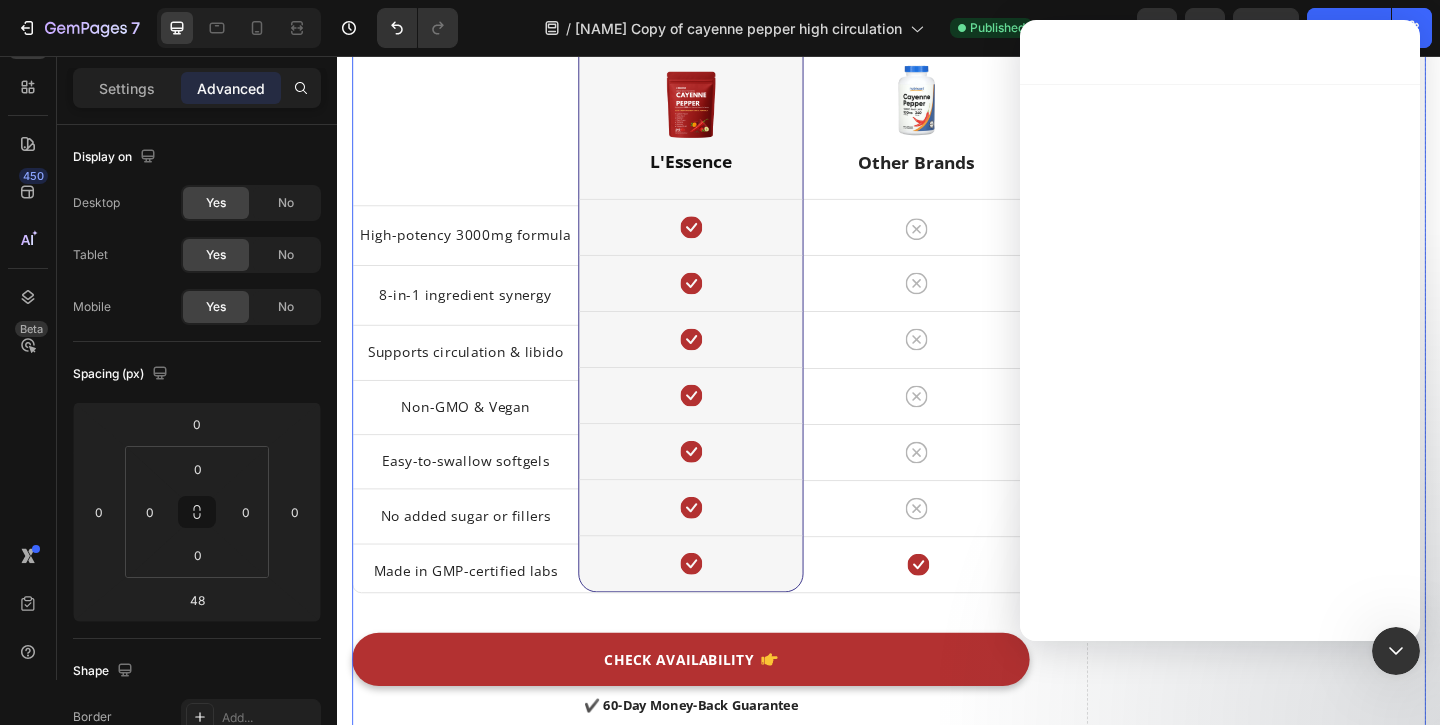 scroll, scrollTop: 0, scrollLeft: 0, axis: both 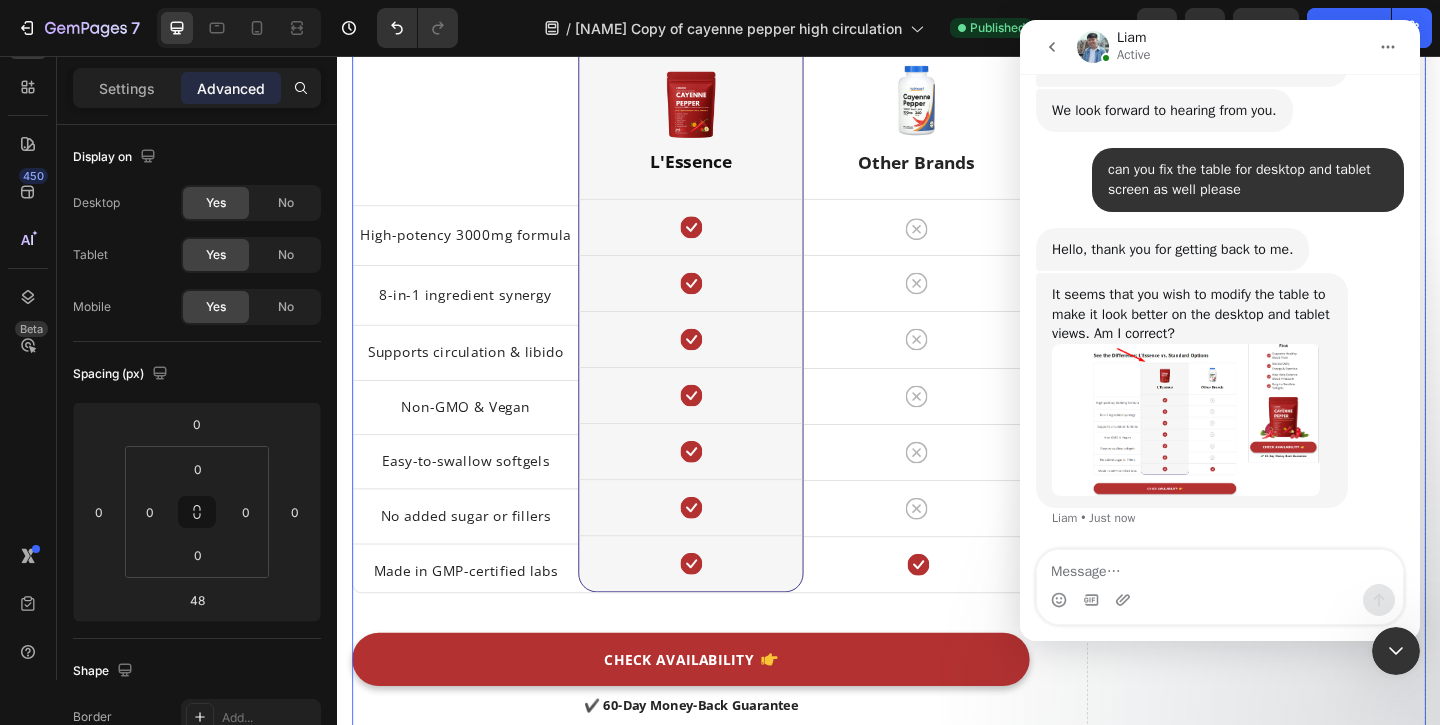 click at bounding box center [1186, 420] 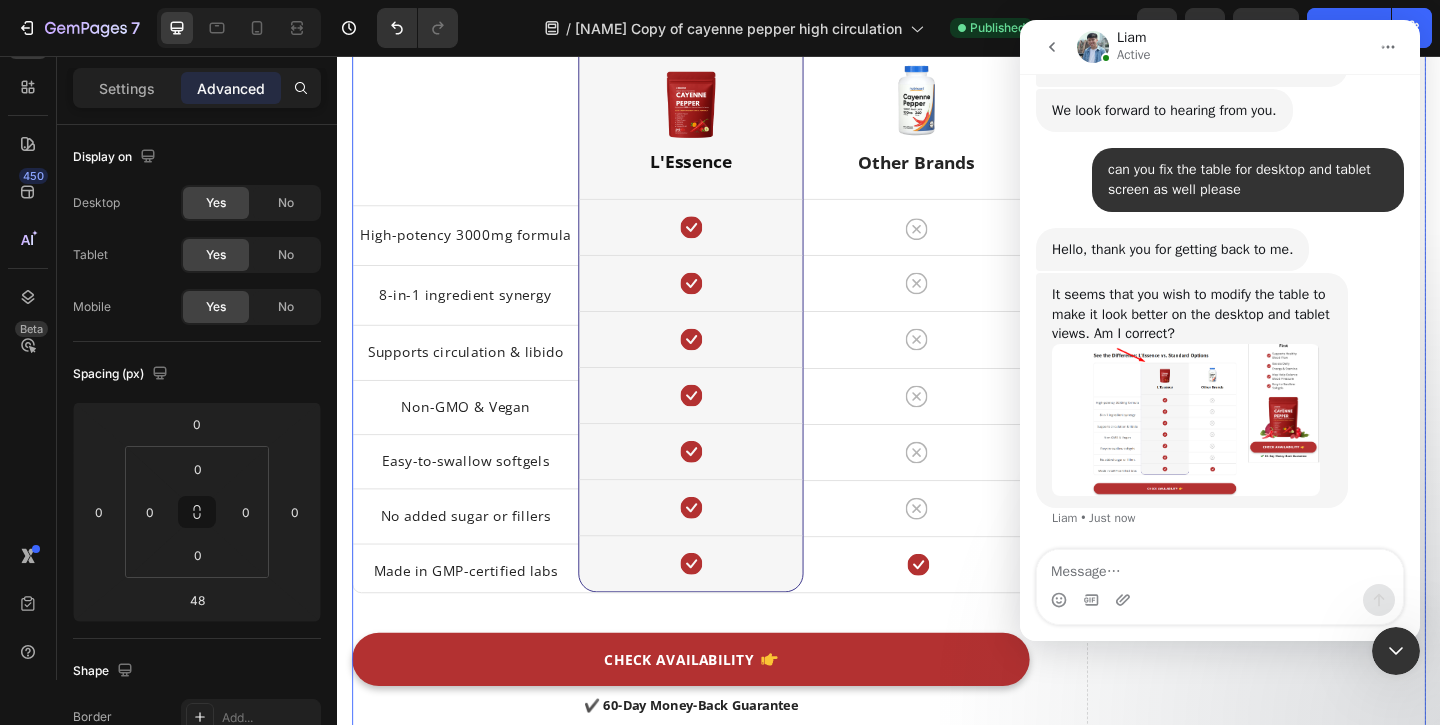 scroll, scrollTop: 0, scrollLeft: 0, axis: both 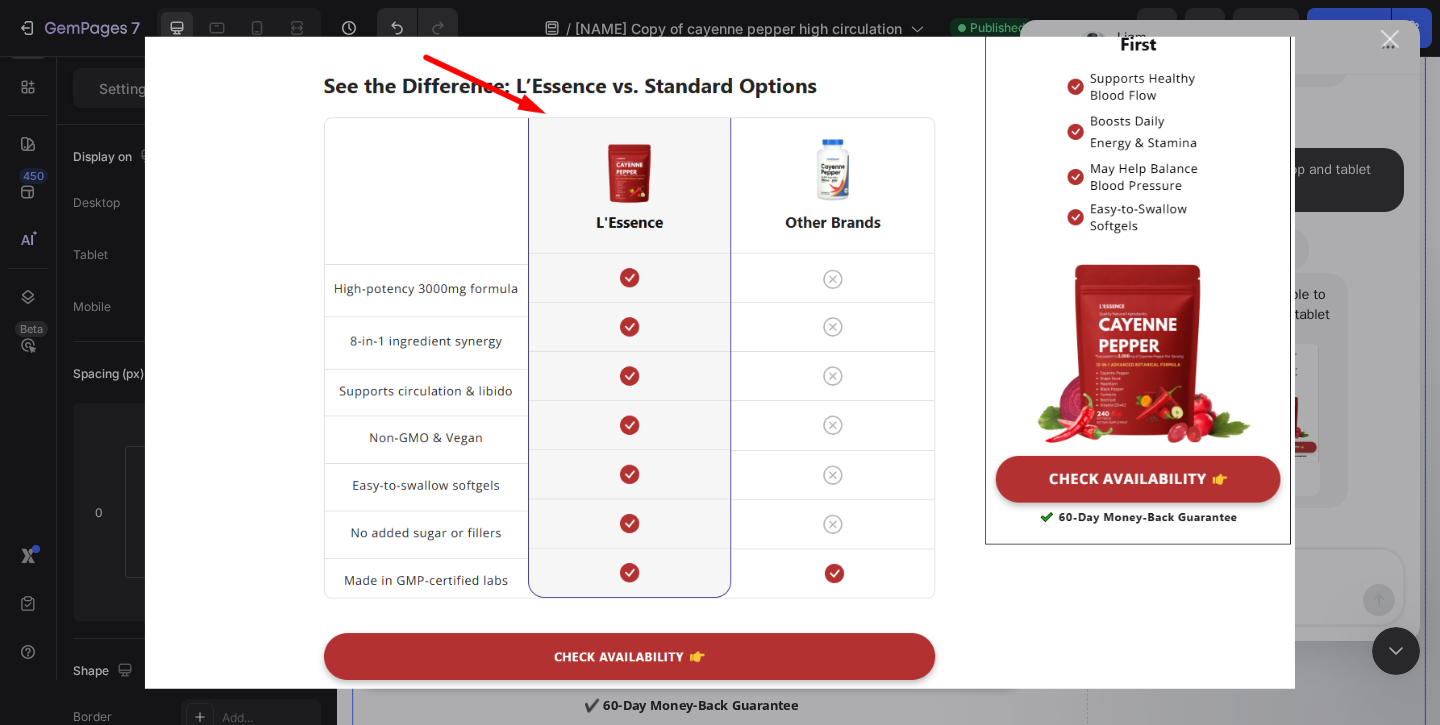 click at bounding box center (720, 362) 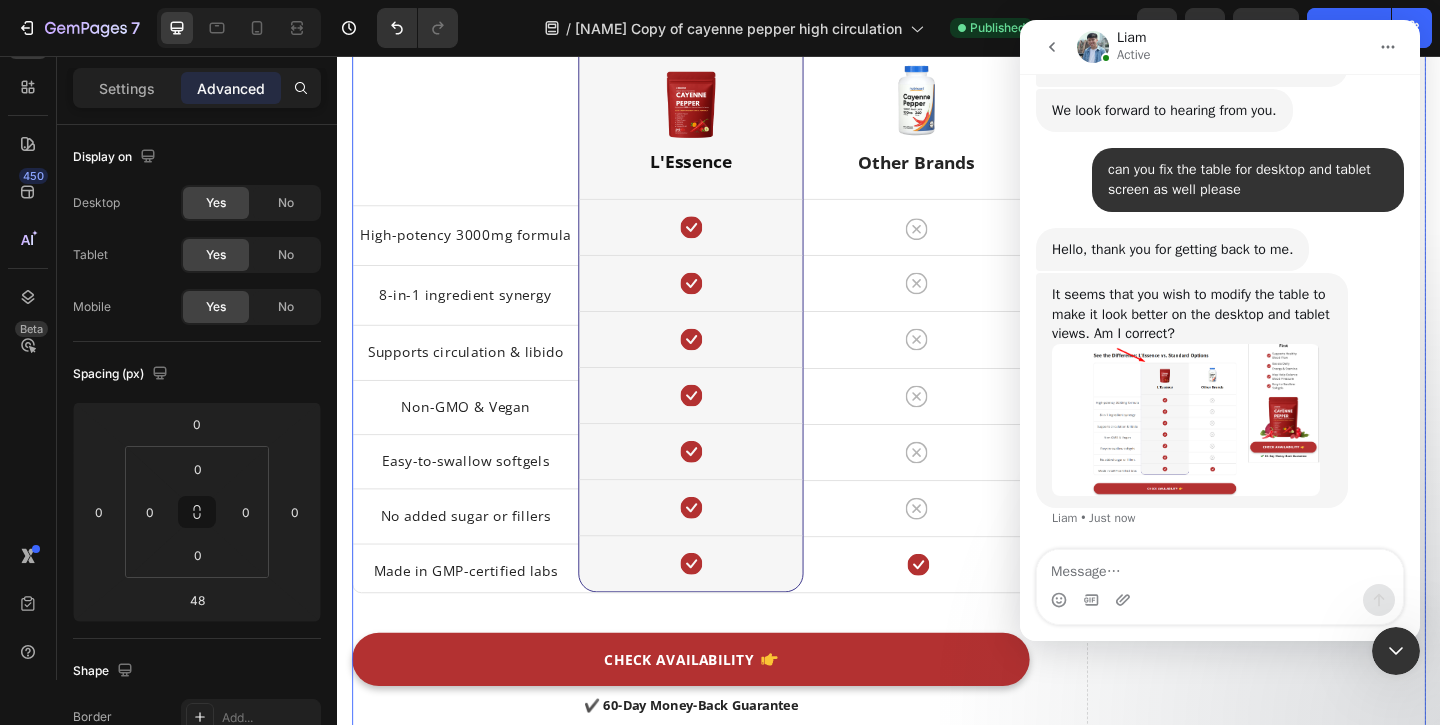 click at bounding box center [1186, 420] 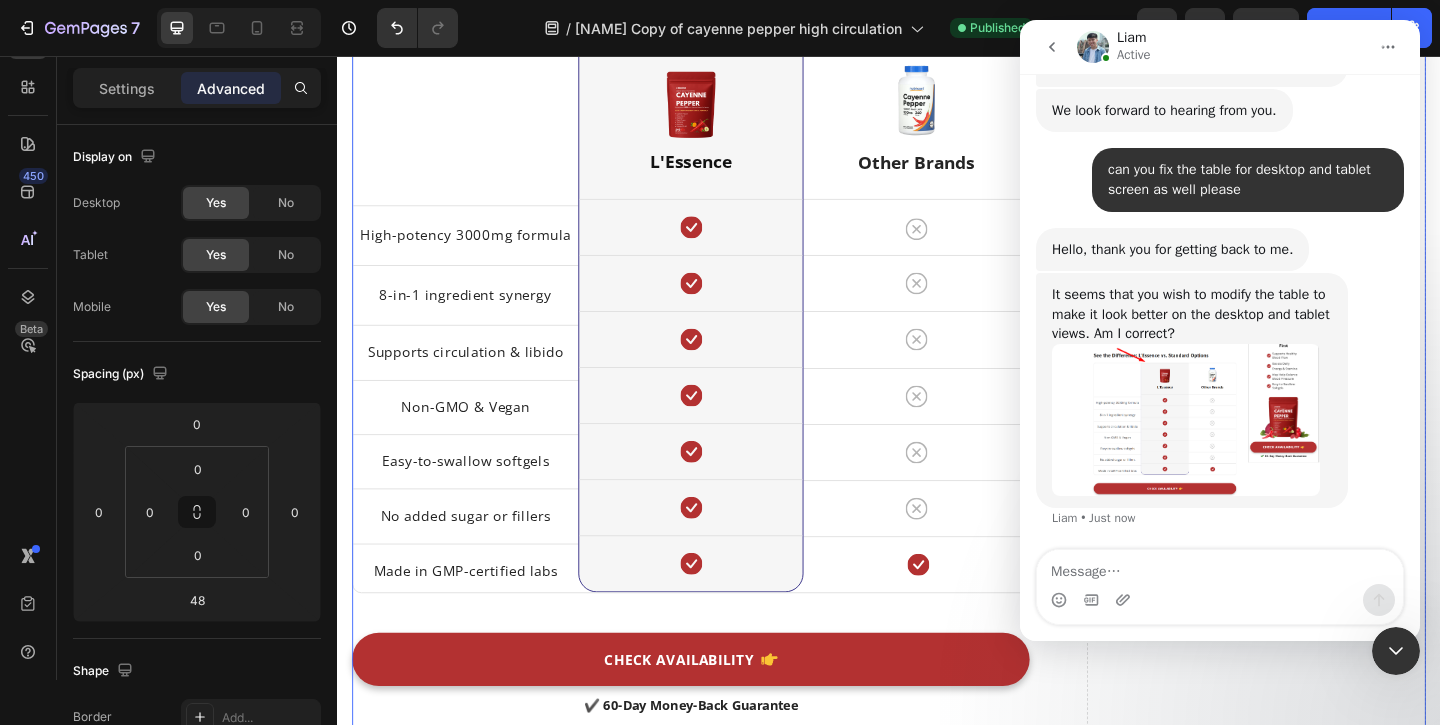 scroll, scrollTop: 0, scrollLeft: 0, axis: both 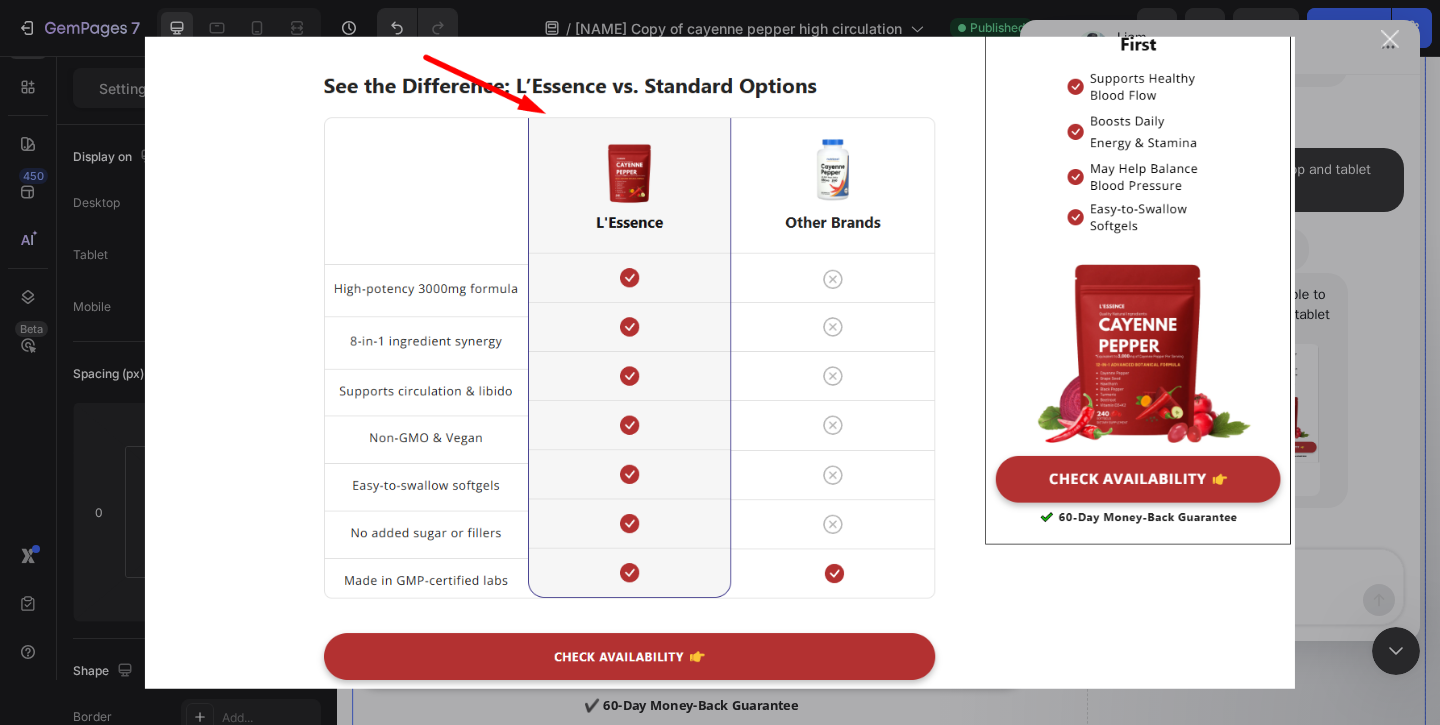 click at bounding box center [720, 362] 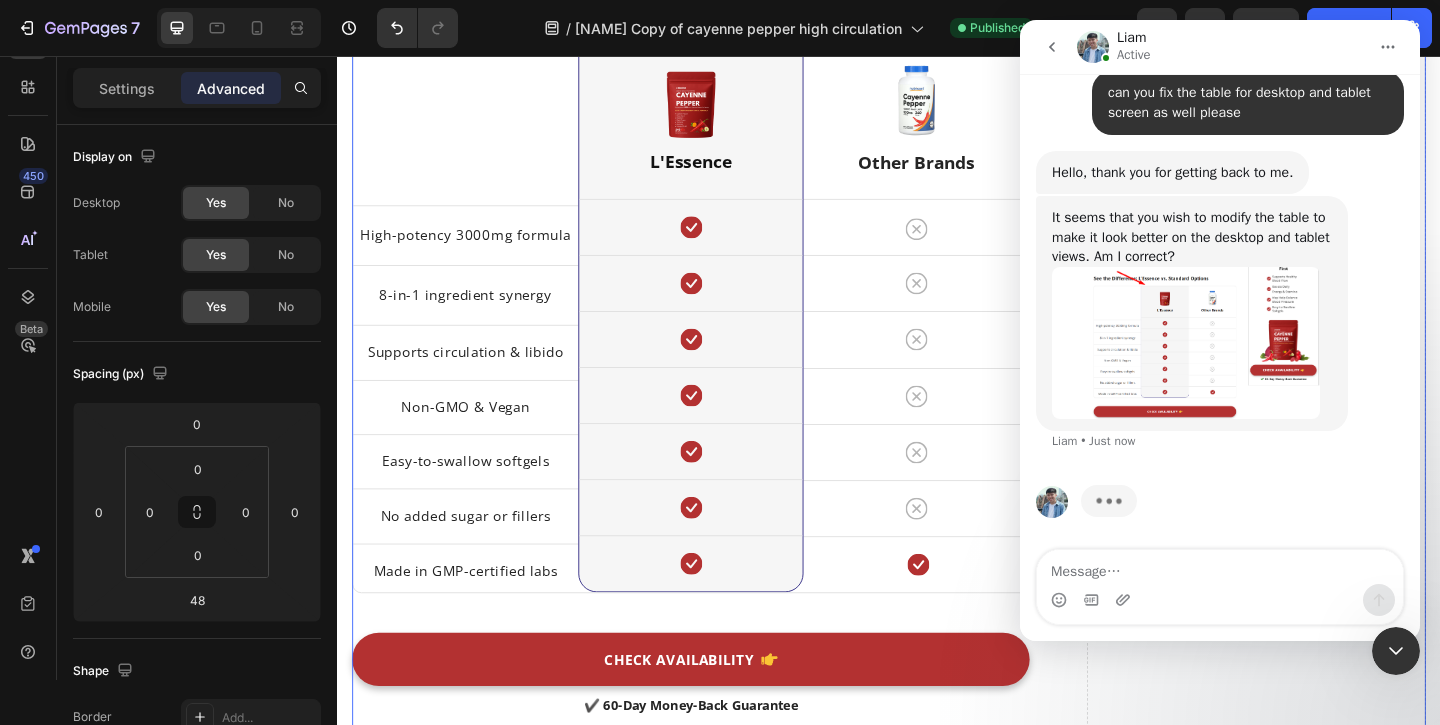 scroll, scrollTop: 5281, scrollLeft: 0, axis: vertical 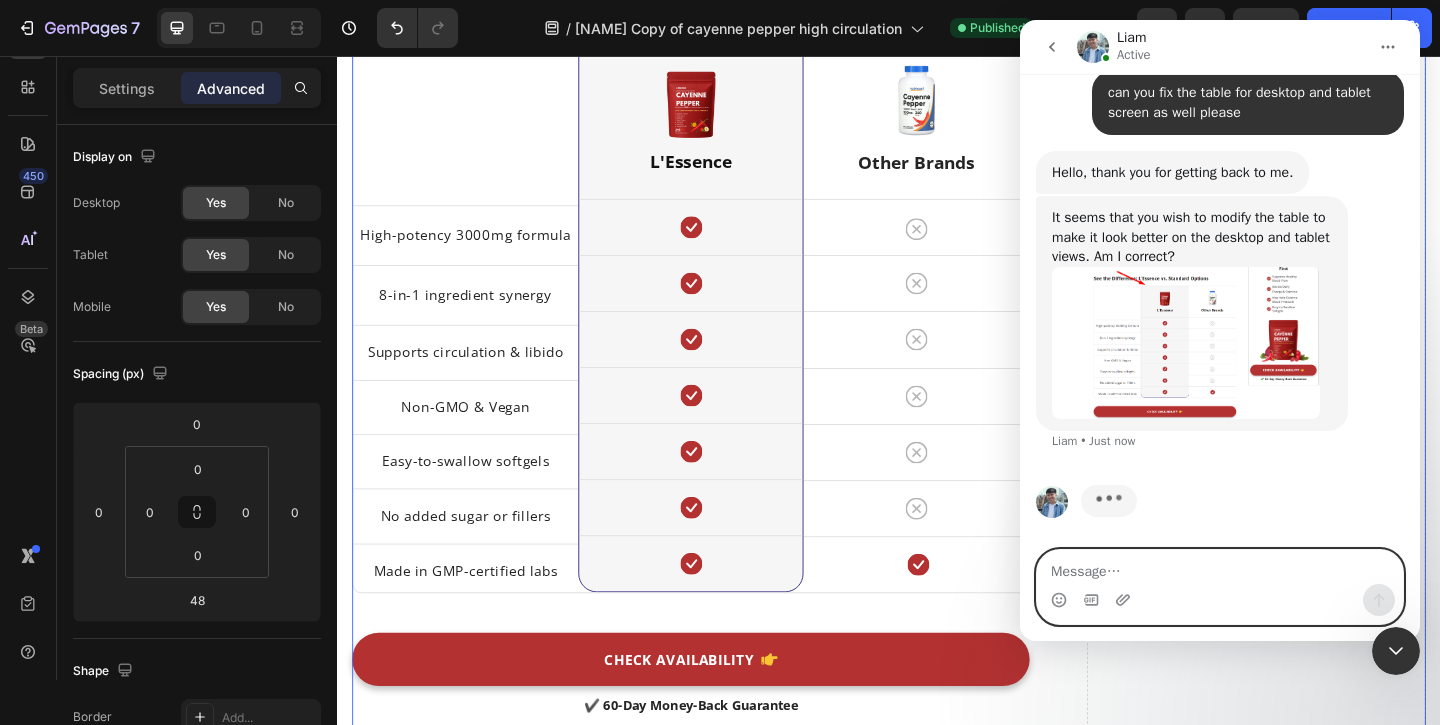 click at bounding box center (1220, 567) 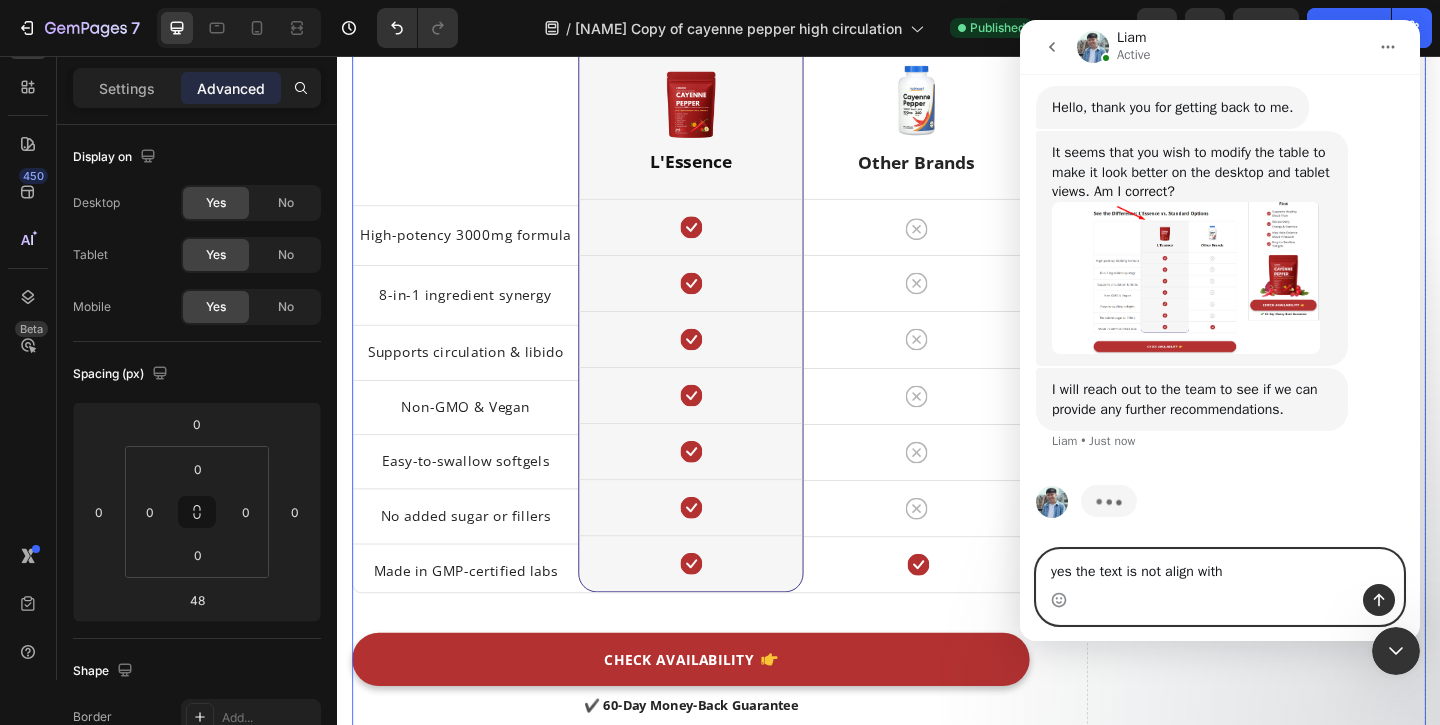 scroll, scrollTop: 5346, scrollLeft: 0, axis: vertical 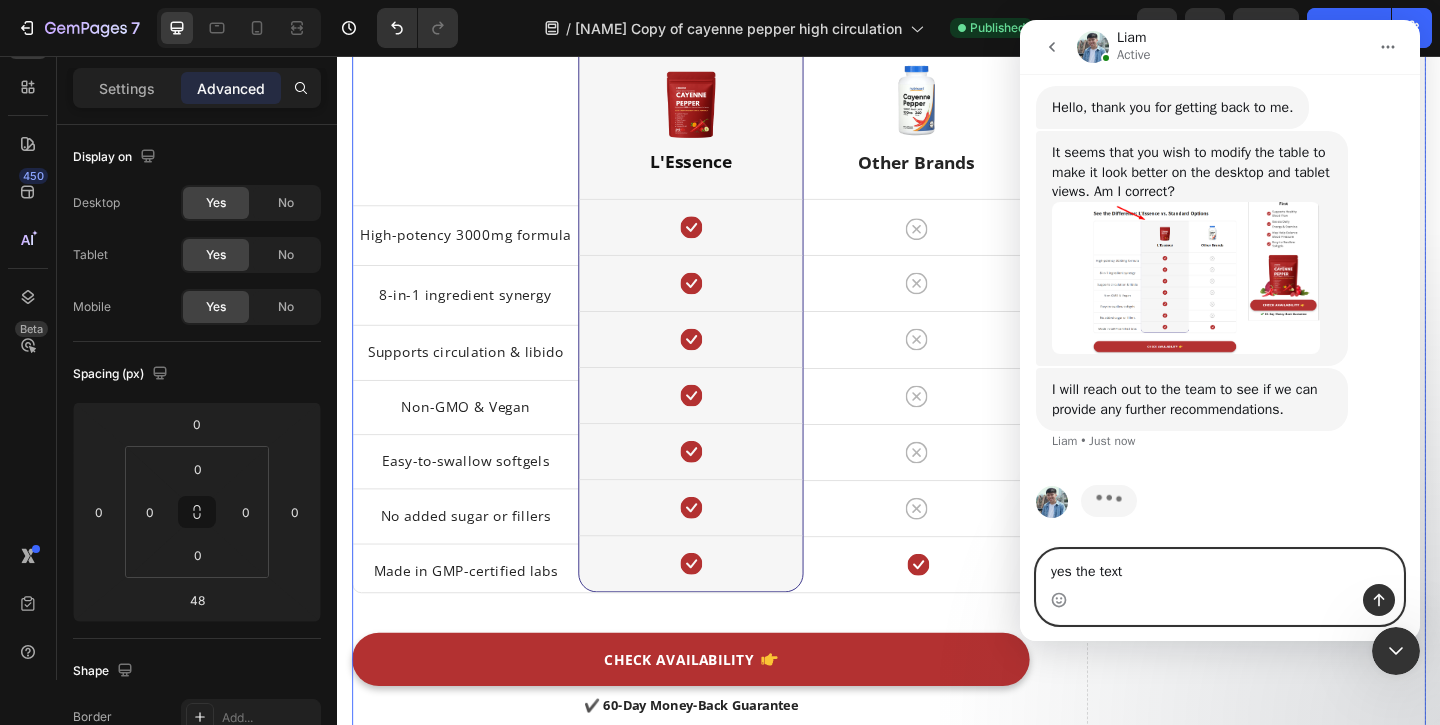 type on "yes the text" 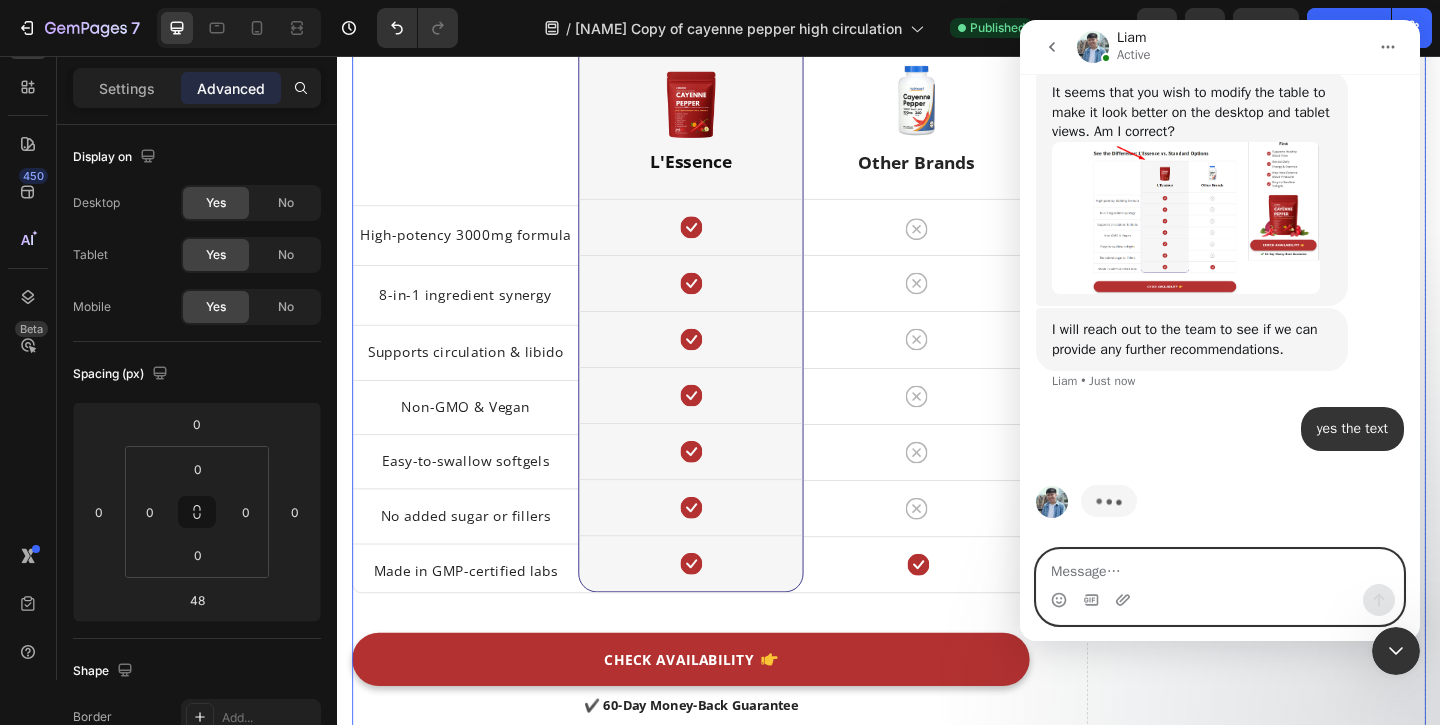 scroll, scrollTop: 5406, scrollLeft: 0, axis: vertical 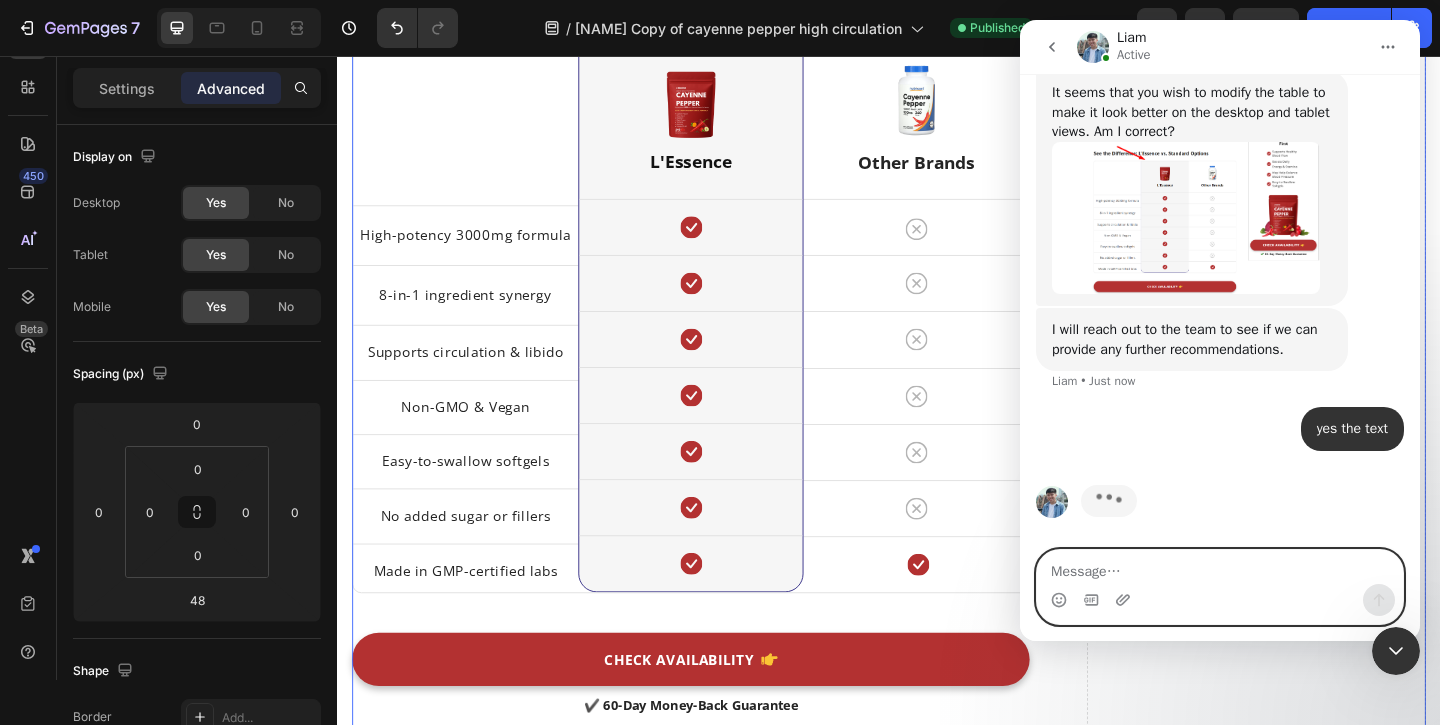 type on "s" 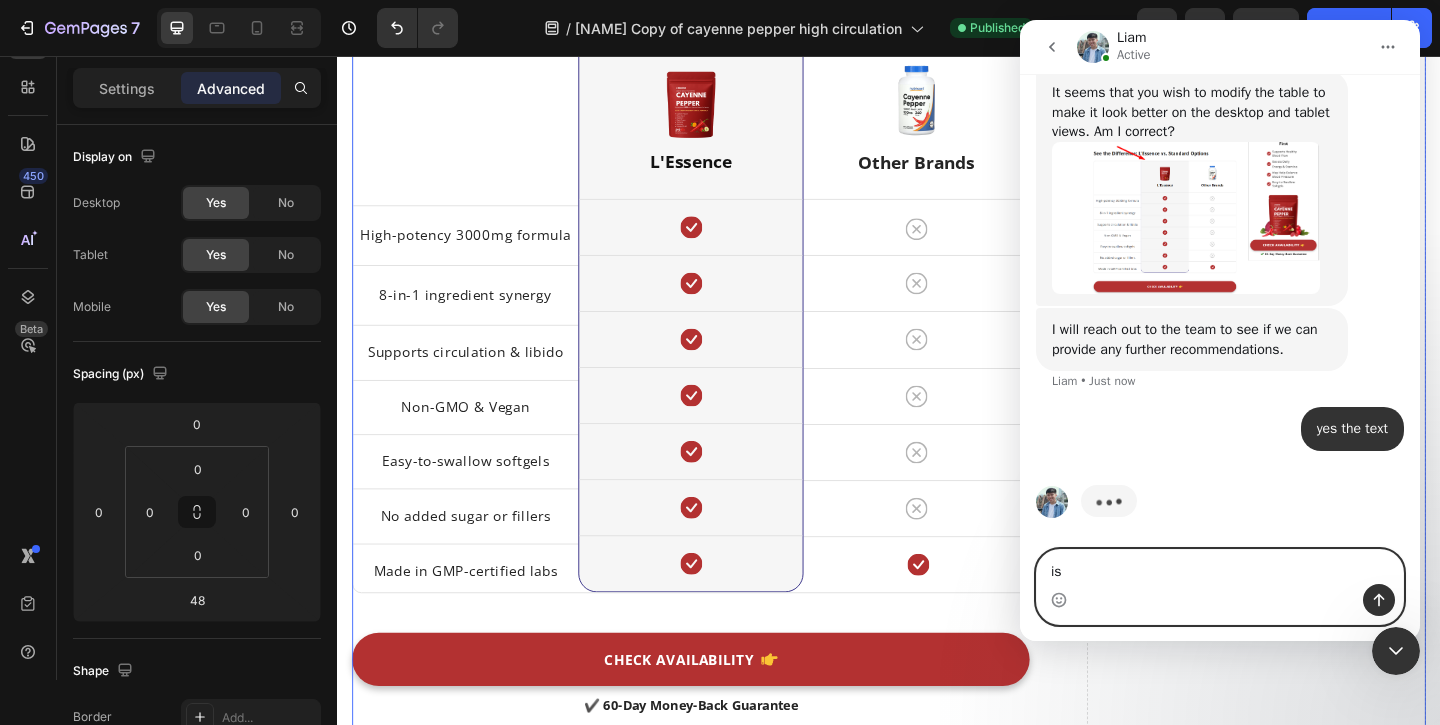 type on "i" 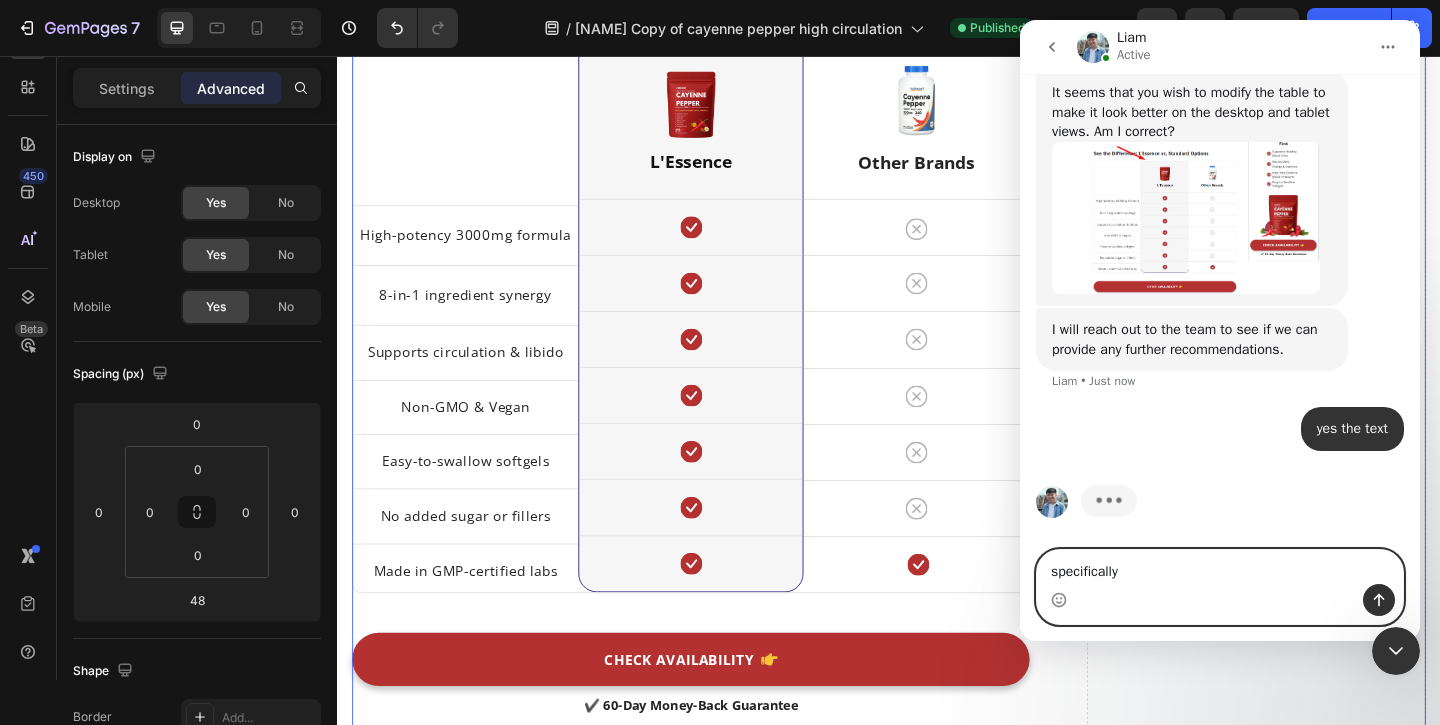 type on "specifically" 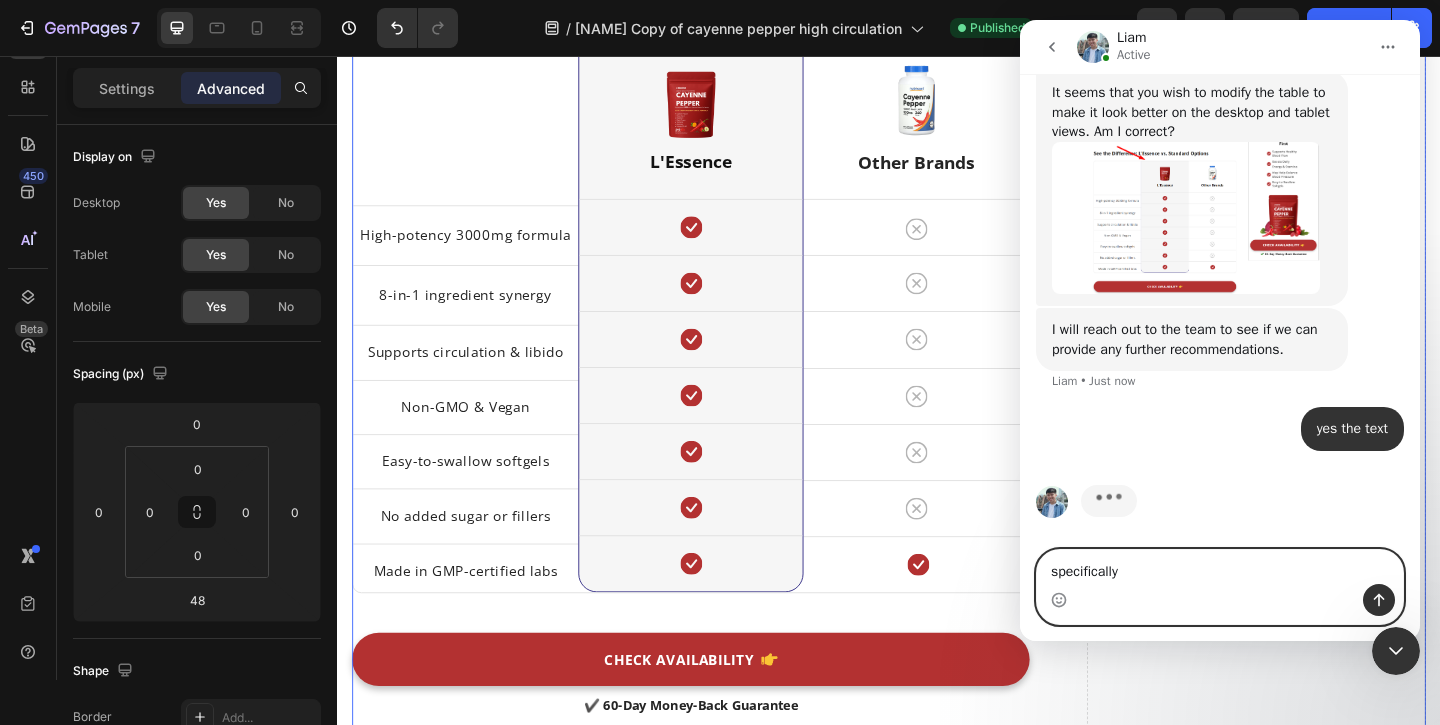 type 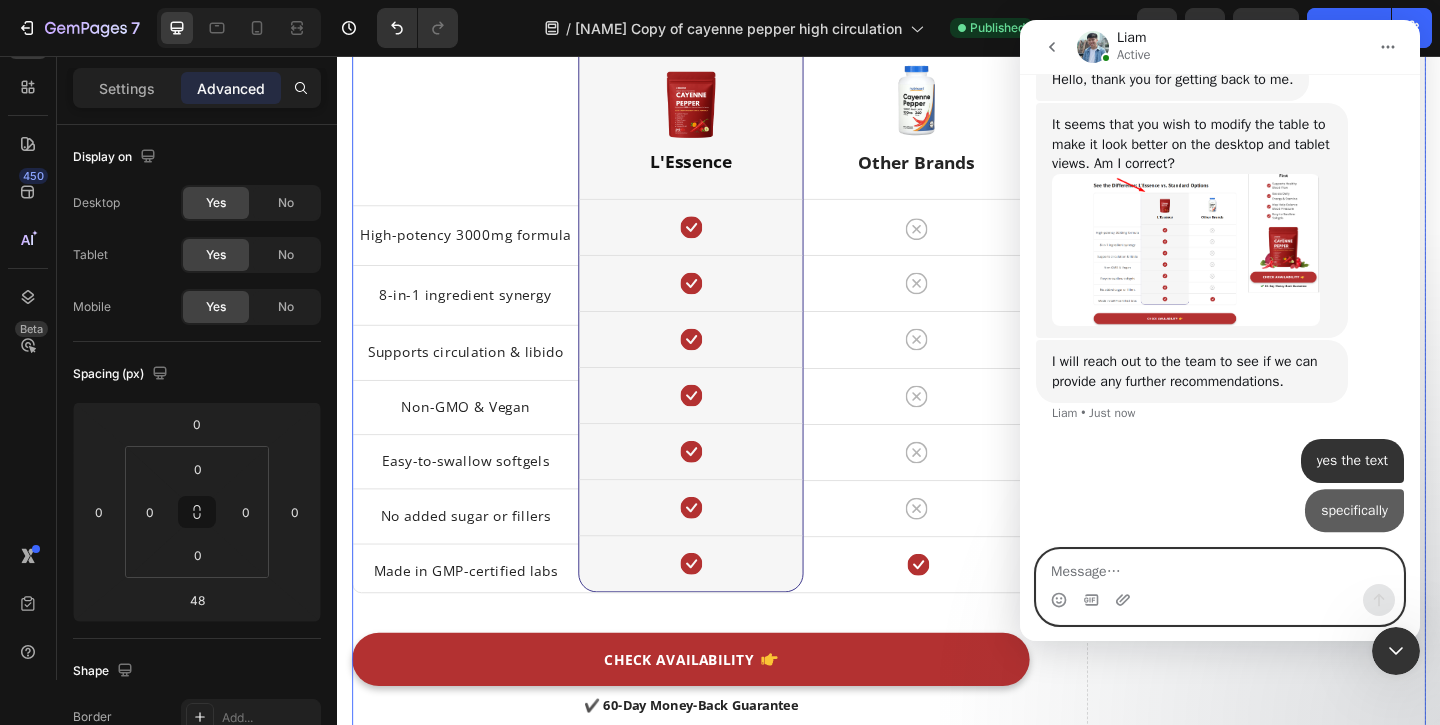 scroll, scrollTop: 5374, scrollLeft: 0, axis: vertical 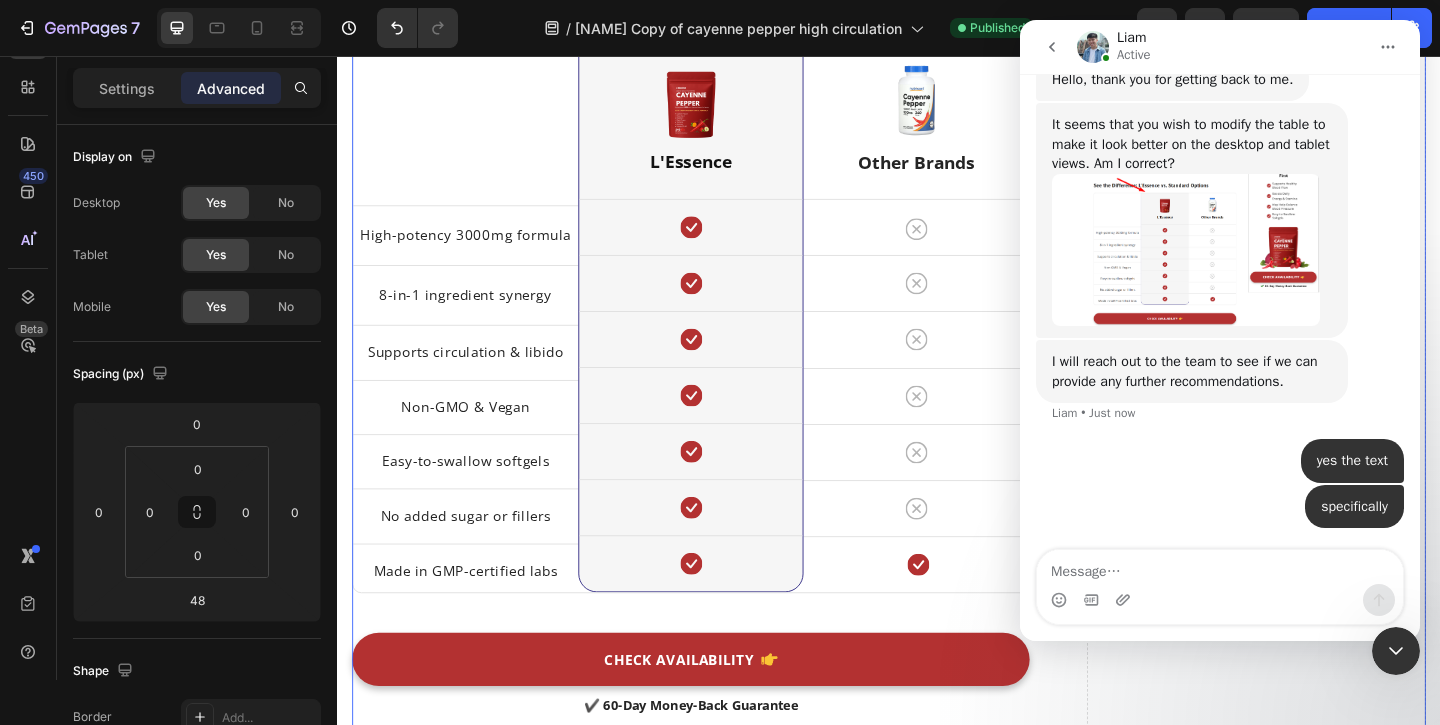 click 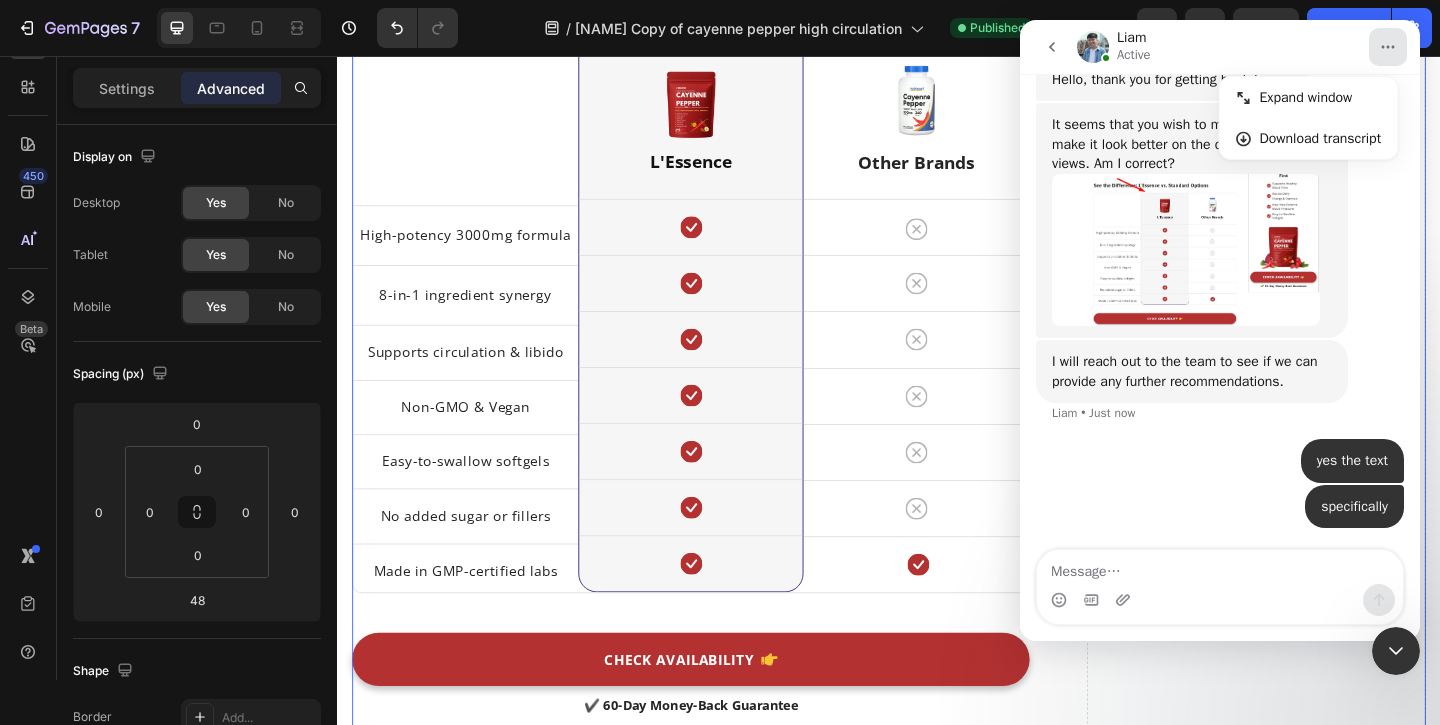 click on "Liam Active Expand window Download transcript" at bounding box center [1220, 47] 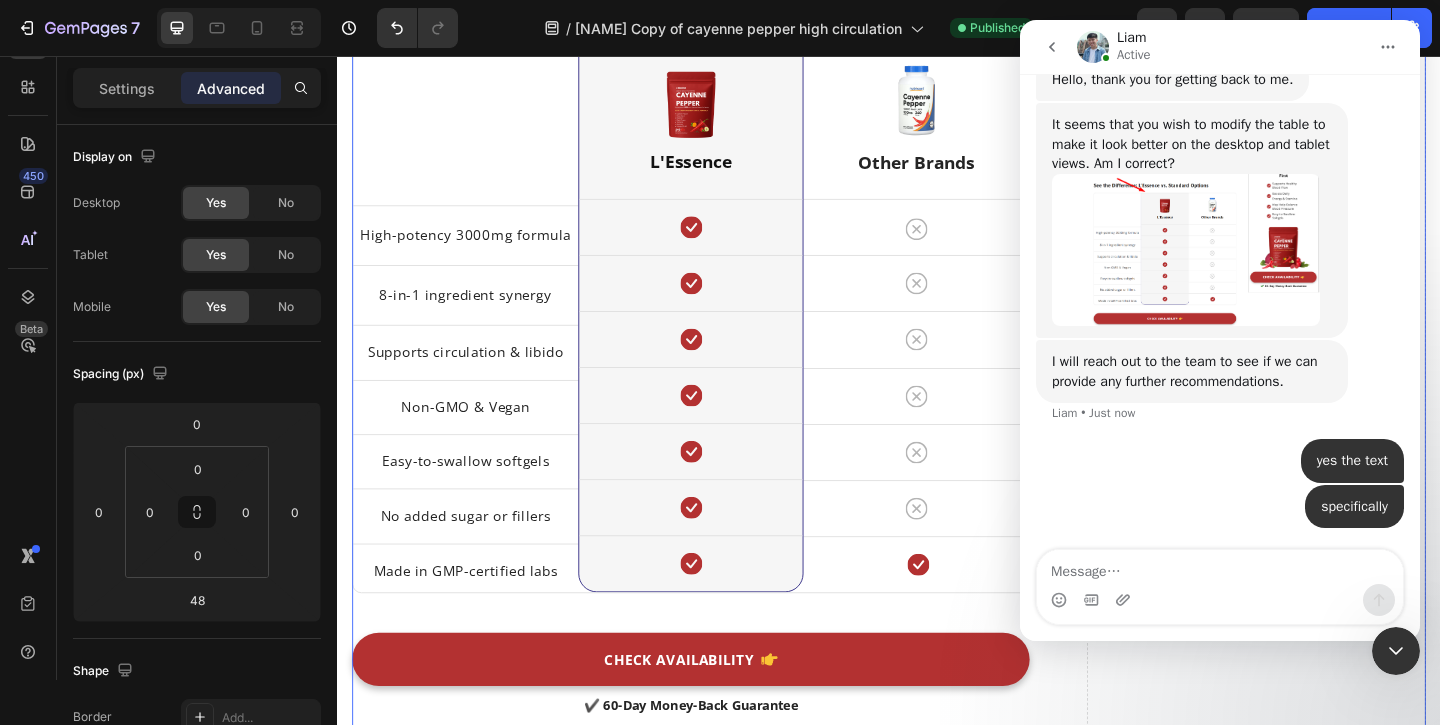 scroll, scrollTop: 5438, scrollLeft: 0, axis: vertical 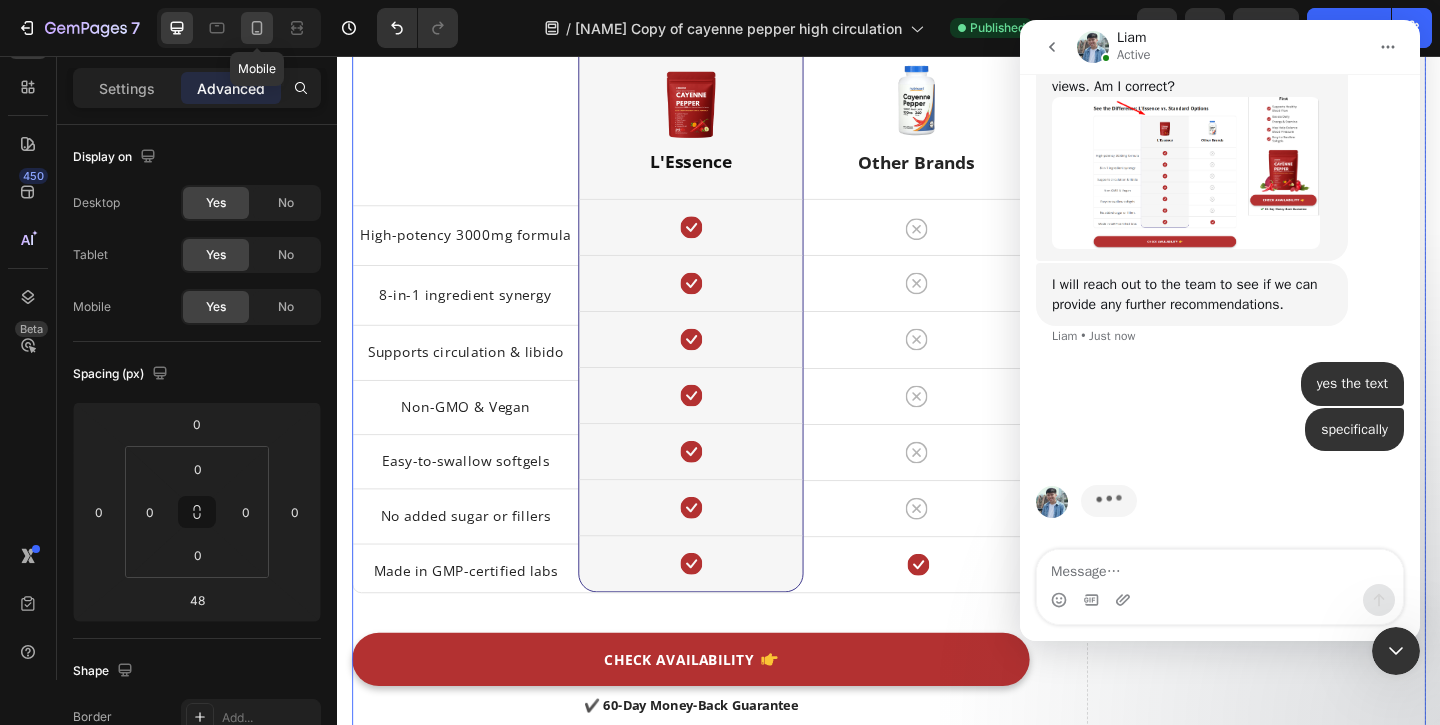 click 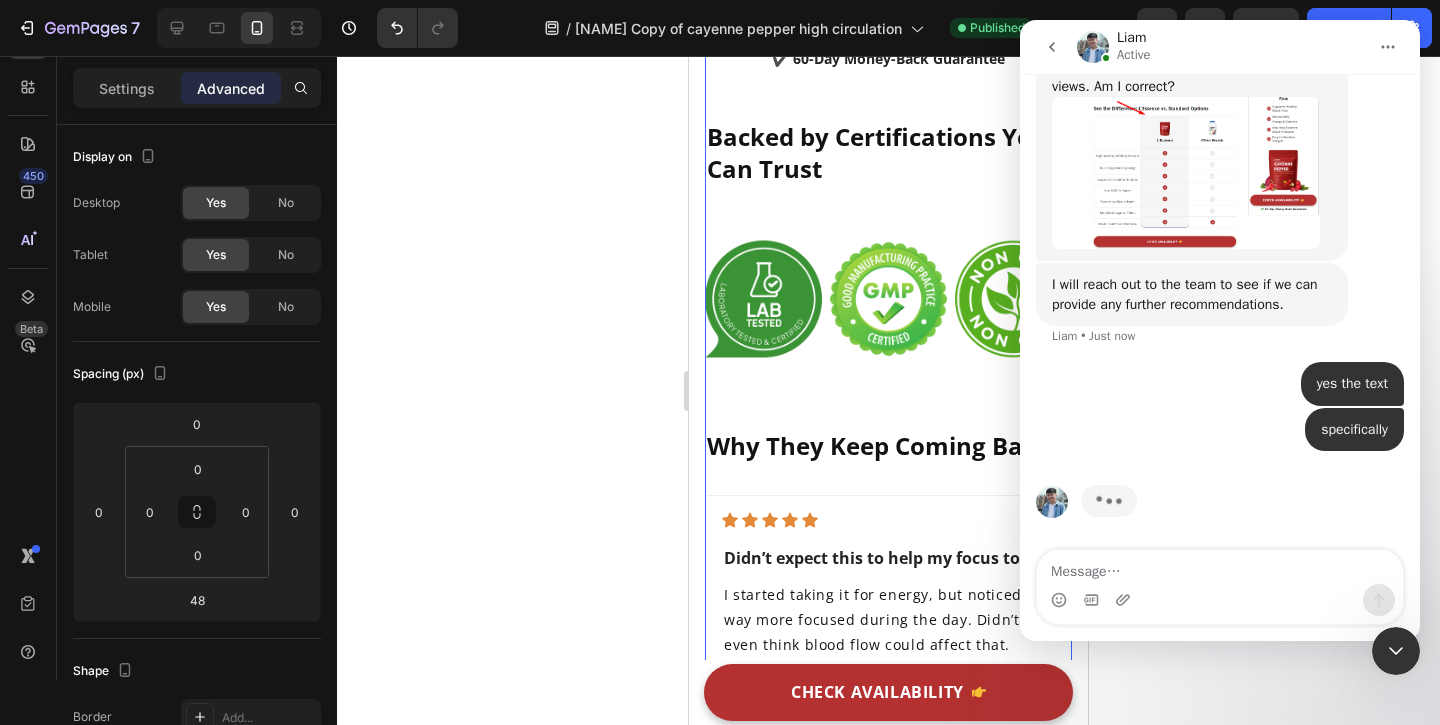 click at bounding box center (1388, 47) 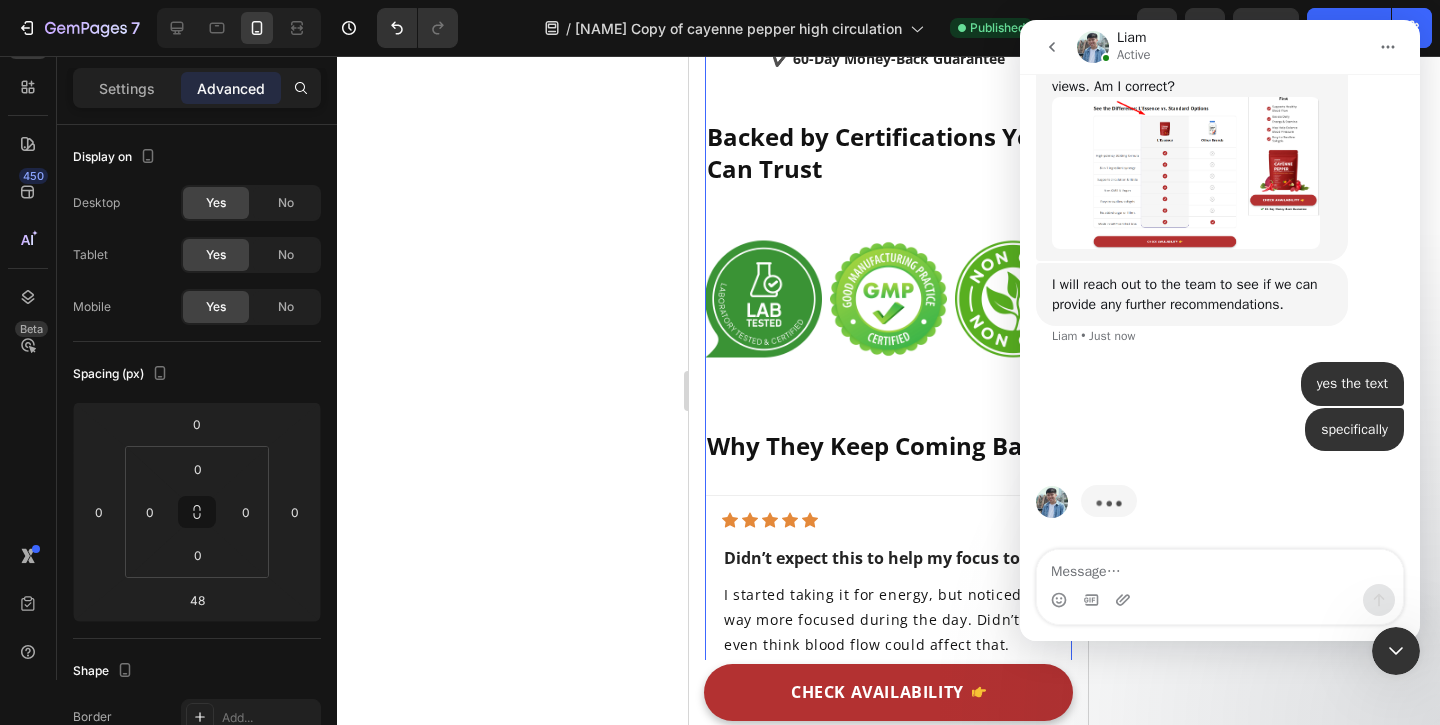 click 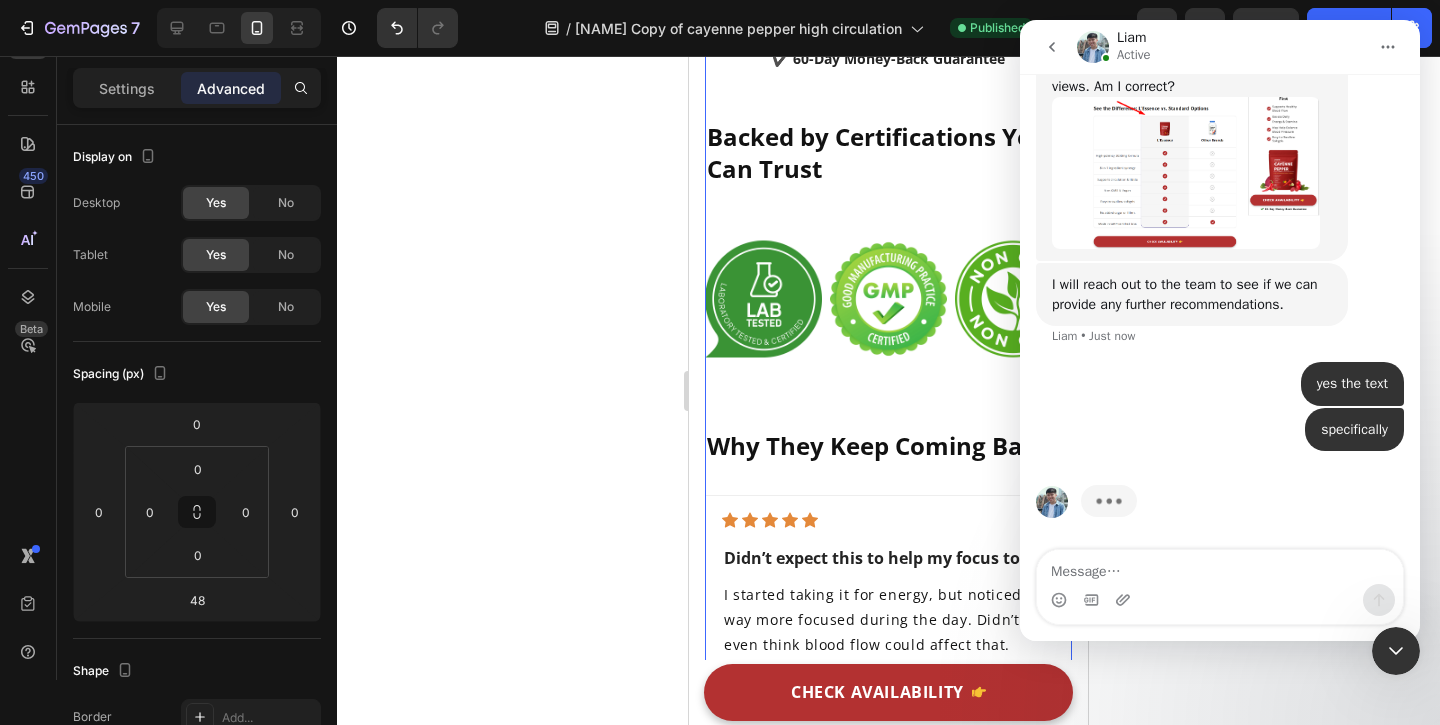 click 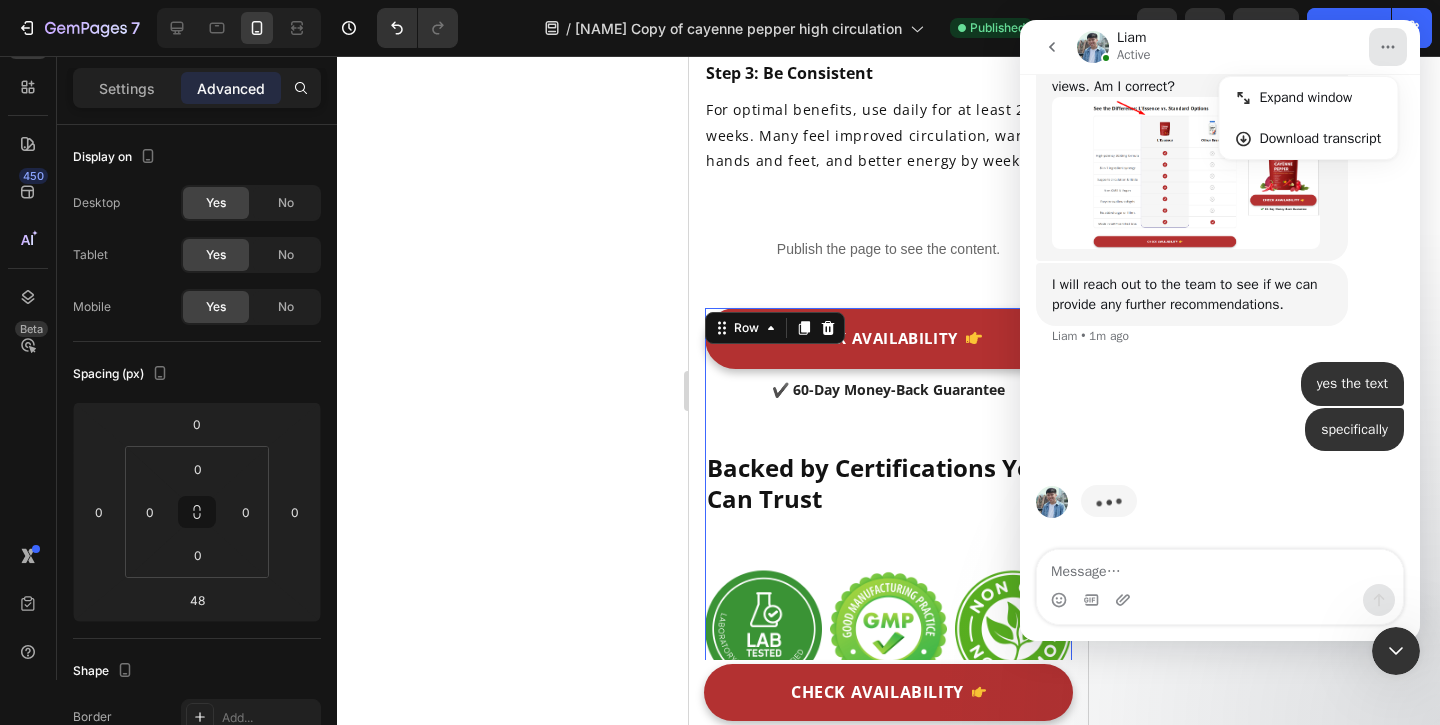 scroll, scrollTop: 5776, scrollLeft: 0, axis: vertical 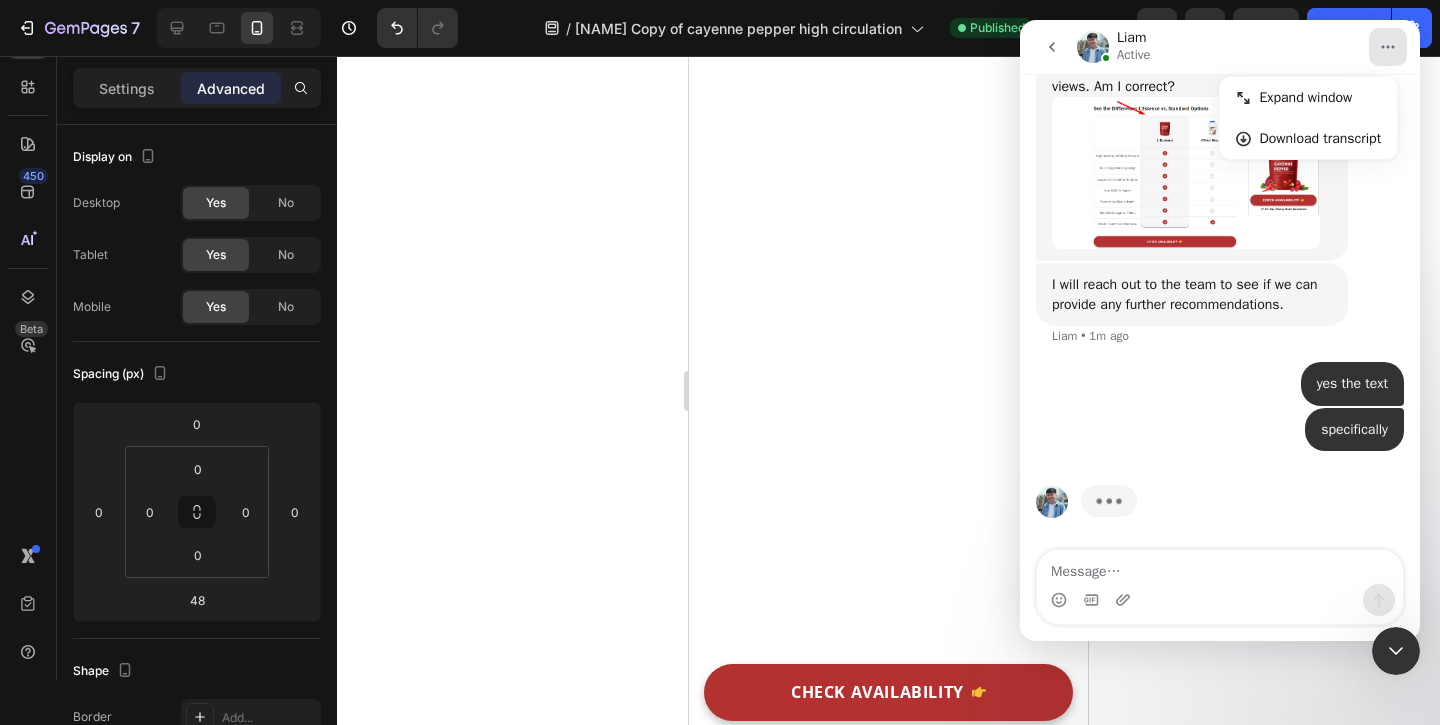 click 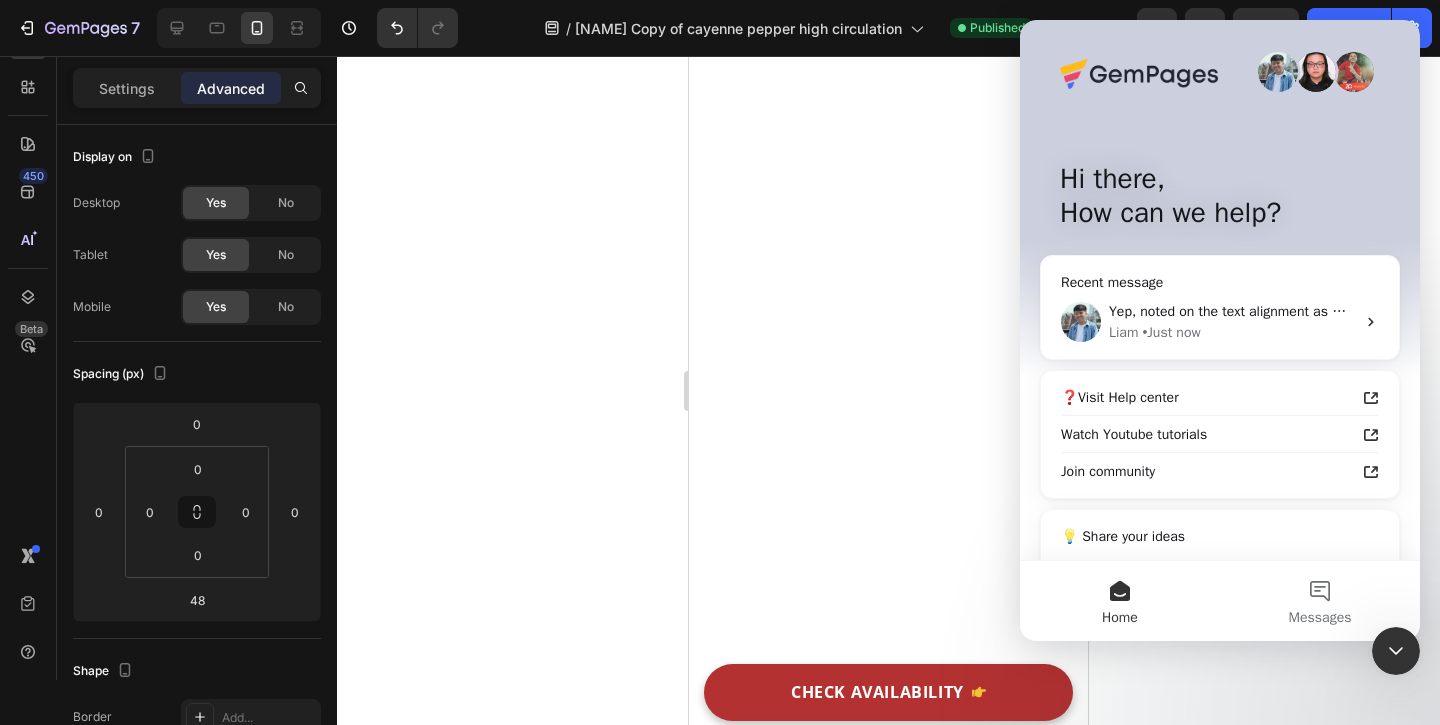 scroll, scrollTop: 0, scrollLeft: 0, axis: both 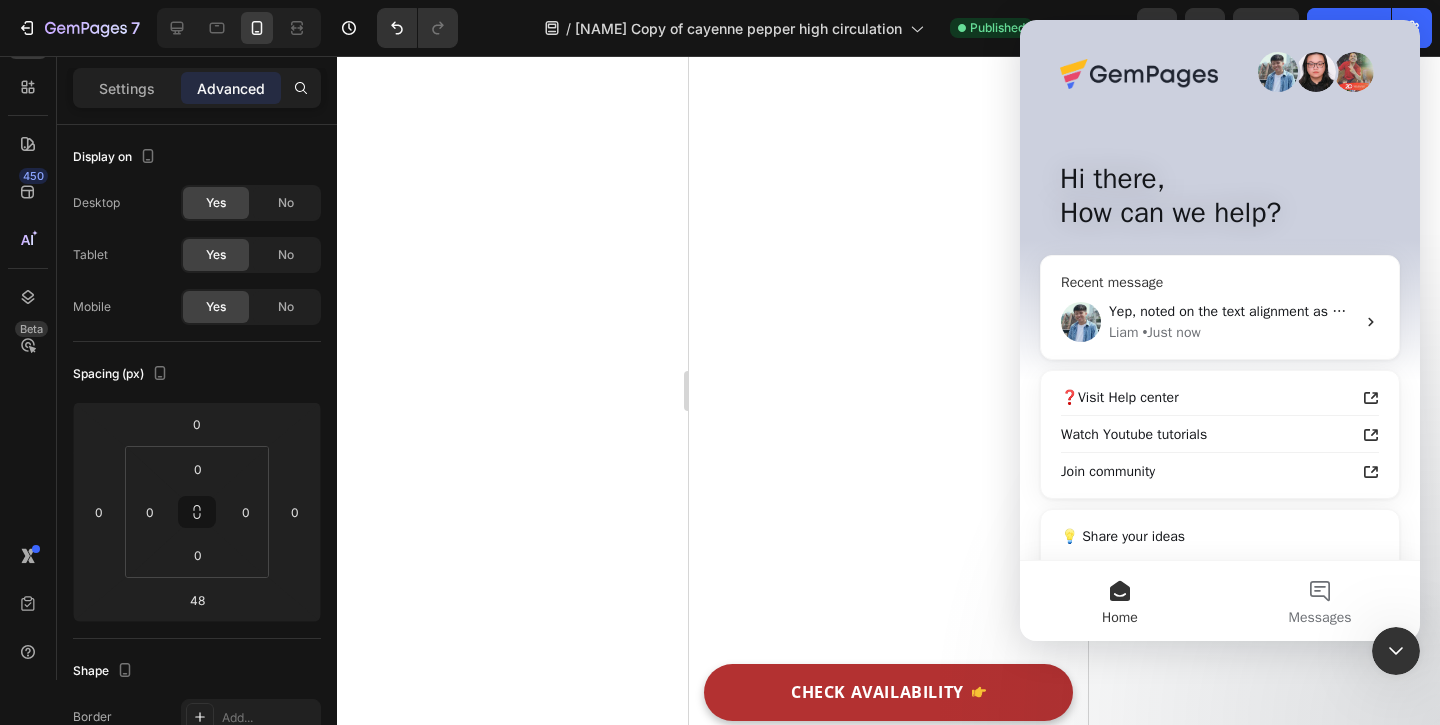 click on "Yep, noted on the text alignment as well Liam •  Just now" at bounding box center [1220, 322] 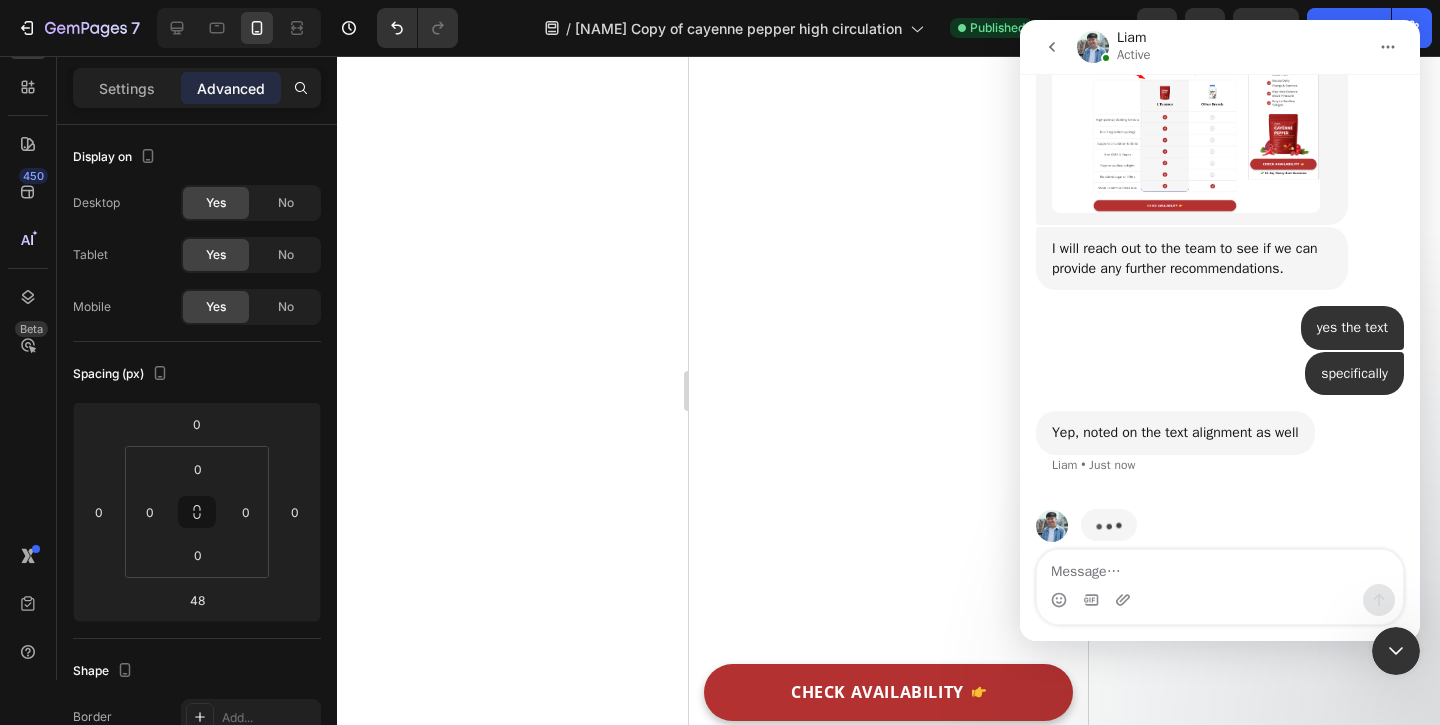 scroll, scrollTop: 5511, scrollLeft: 0, axis: vertical 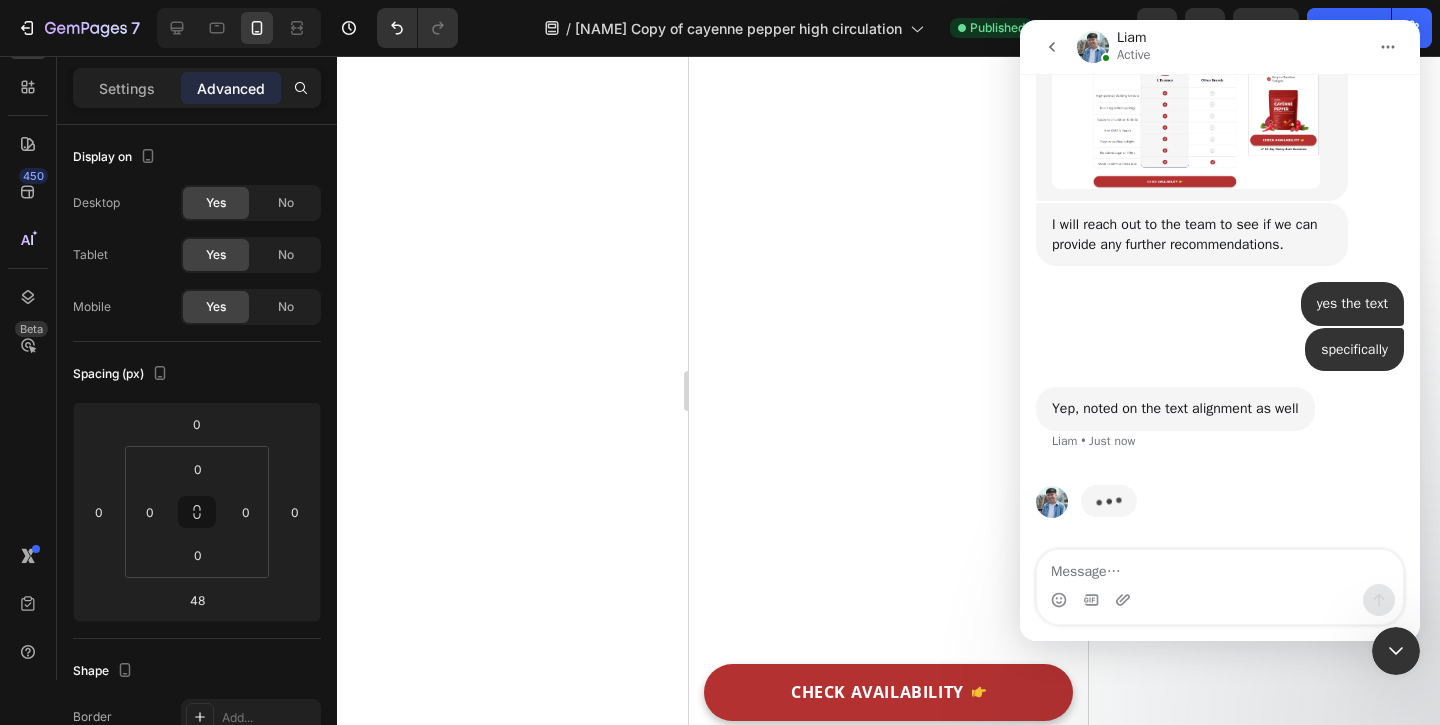 click at bounding box center [1052, 47] 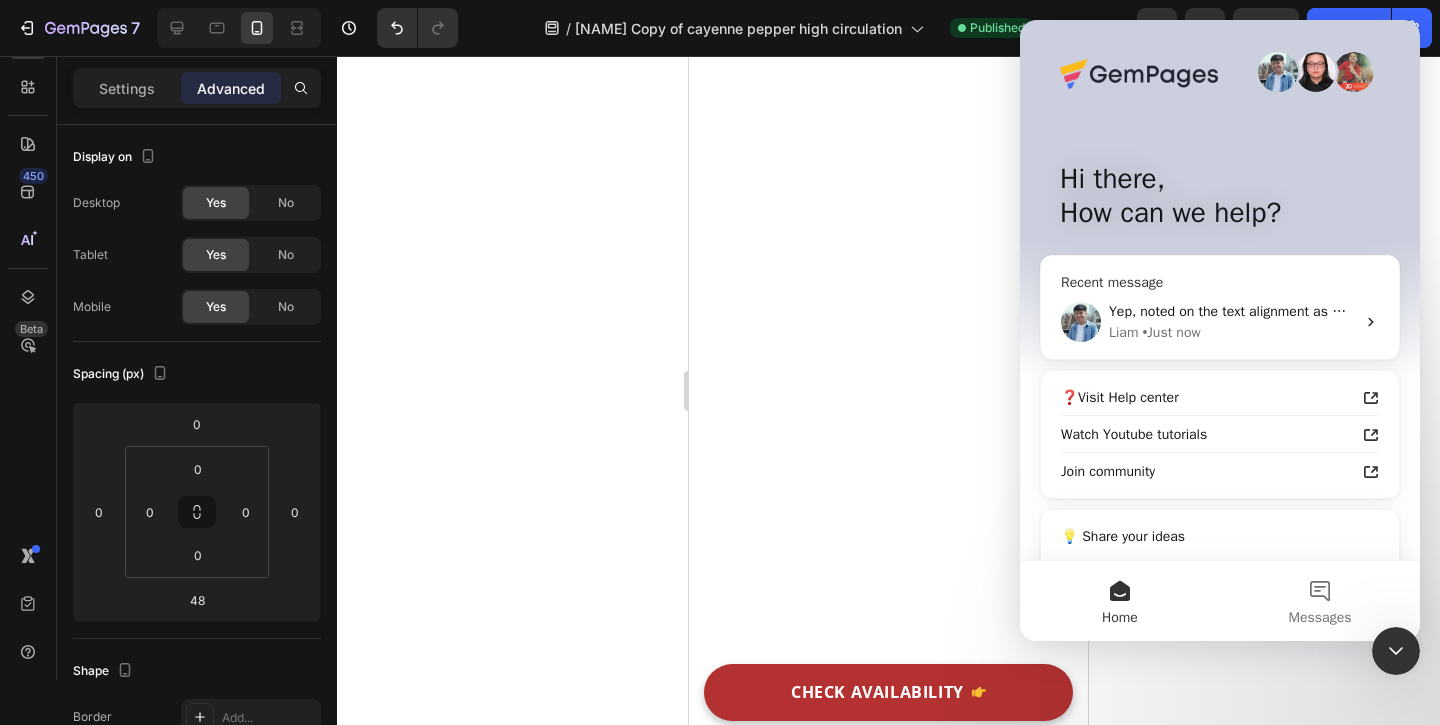 click on "Yep, noted on the text alignment as well" at bounding box center (1232, 311) 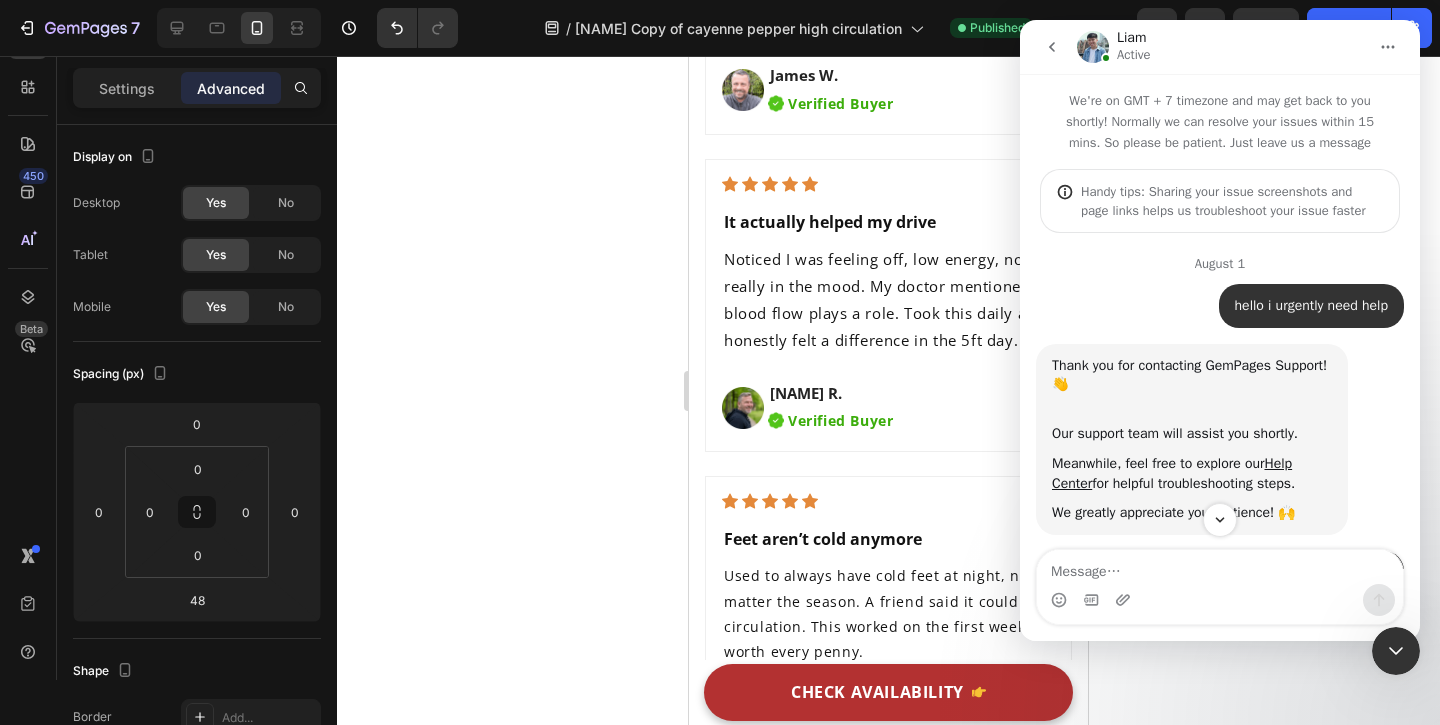 scroll, scrollTop: 6211, scrollLeft: 0, axis: vertical 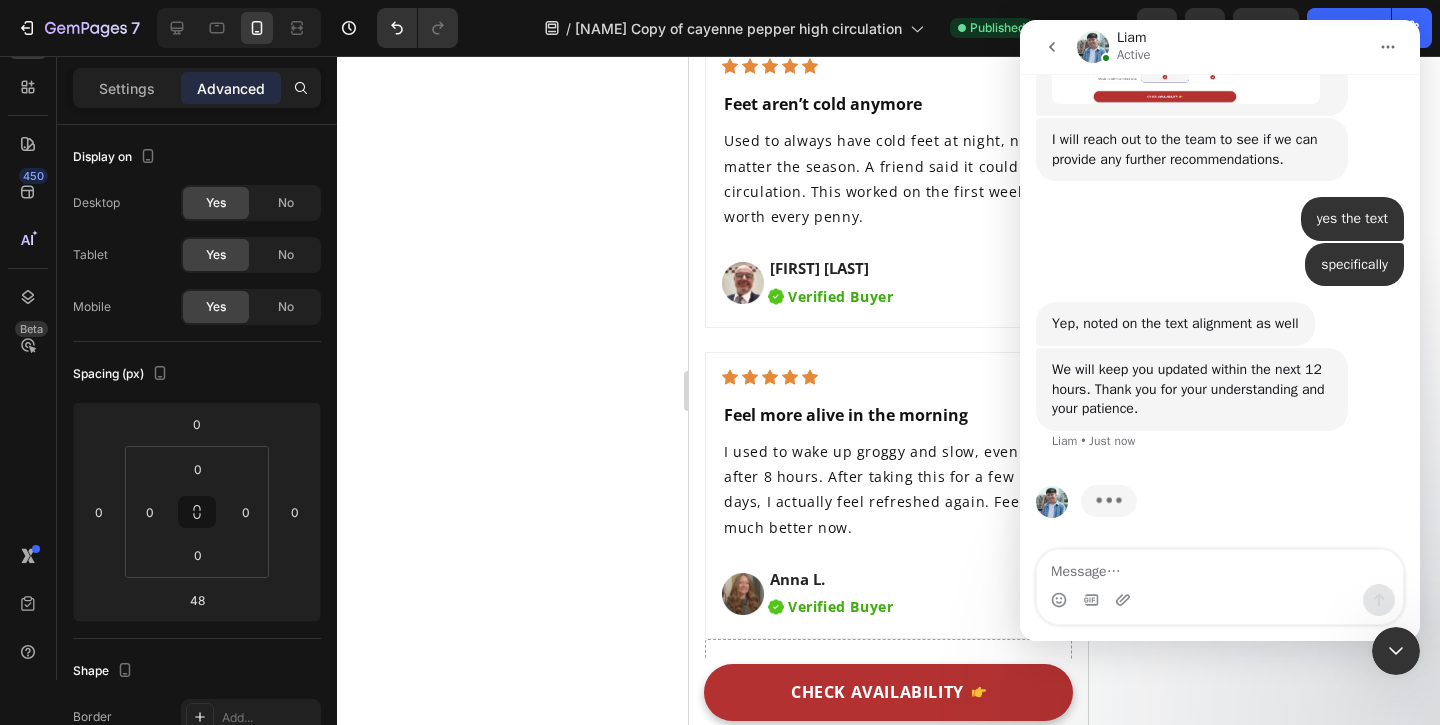 click at bounding box center (1220, 567) 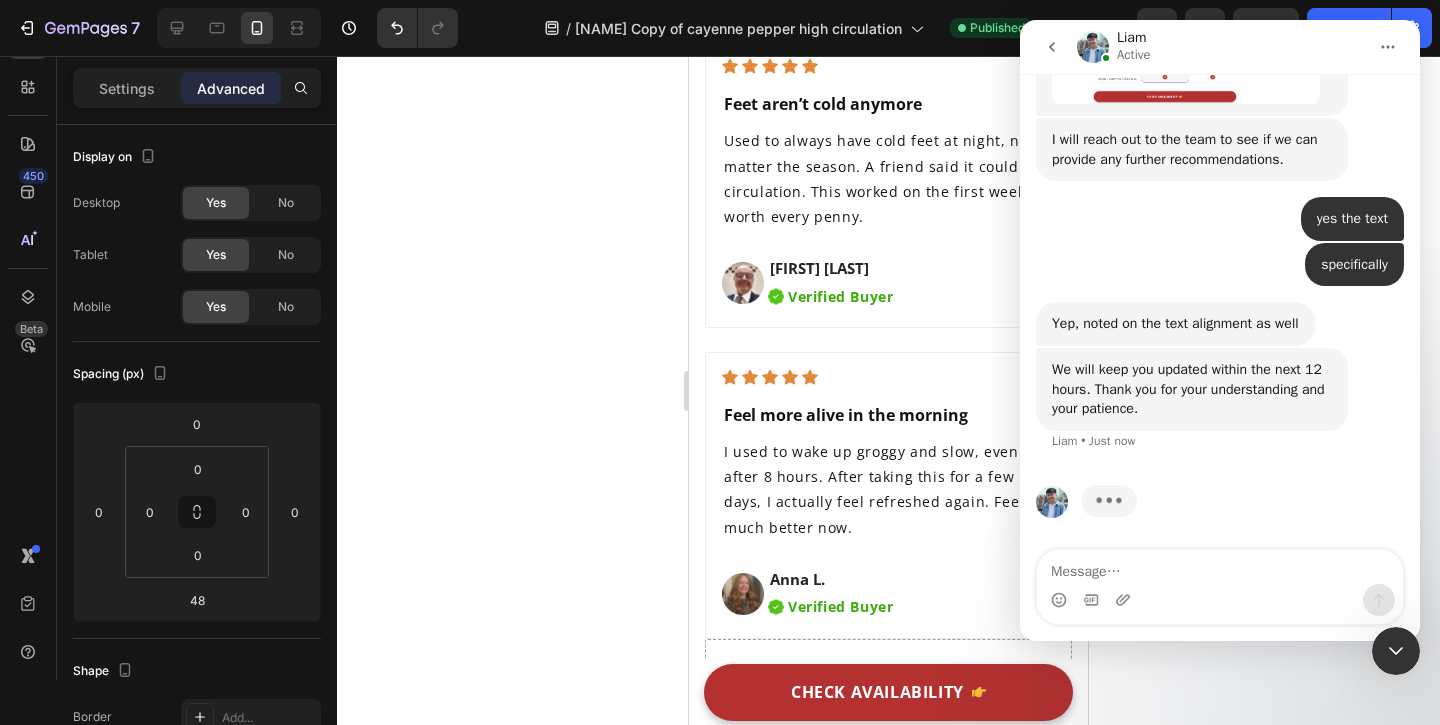 click at bounding box center (1220, 567) 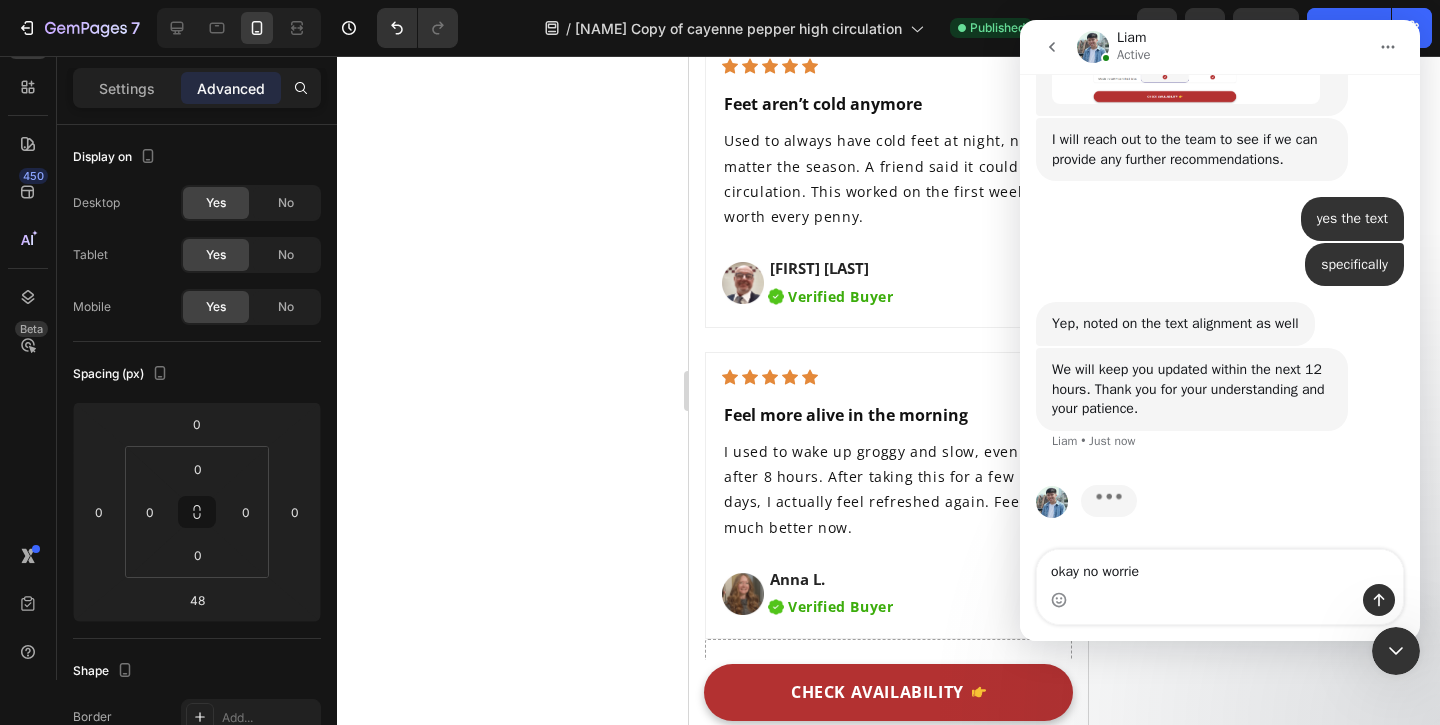 type on "okay no worries" 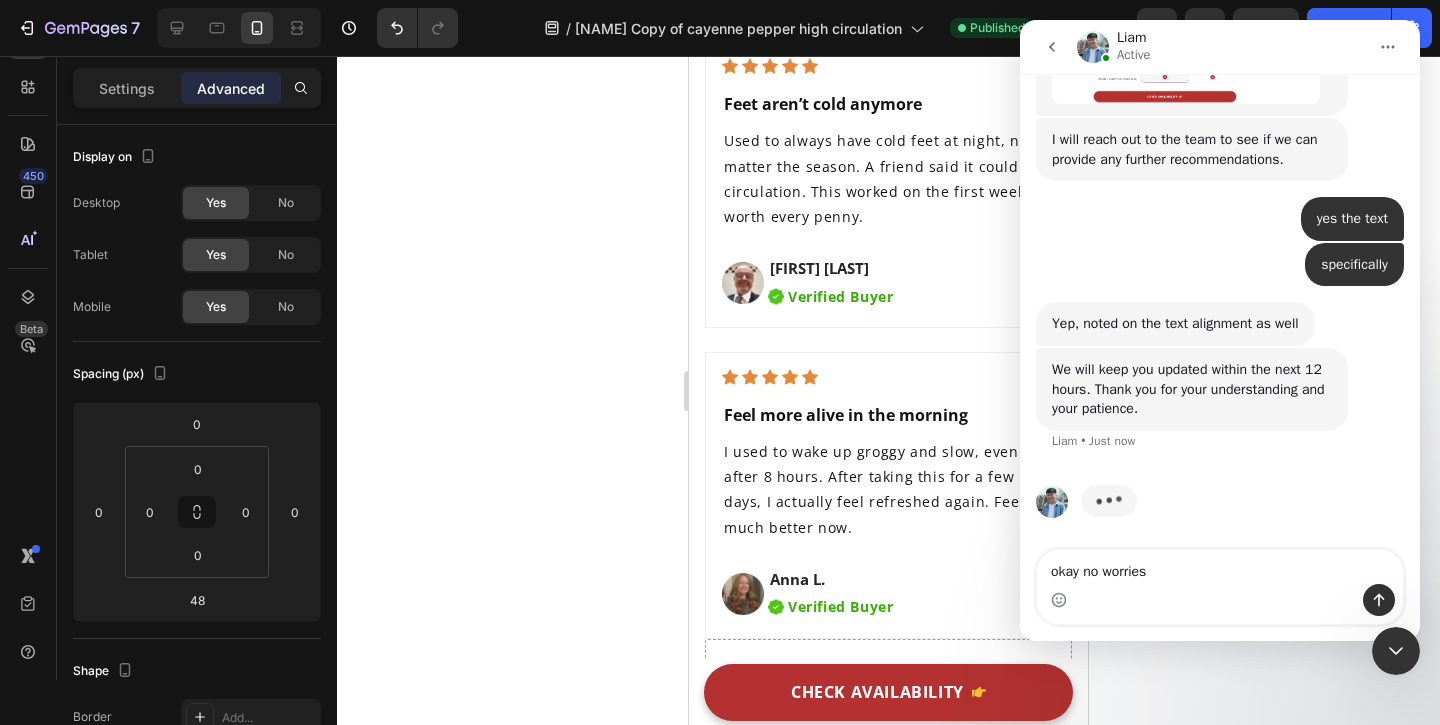 type 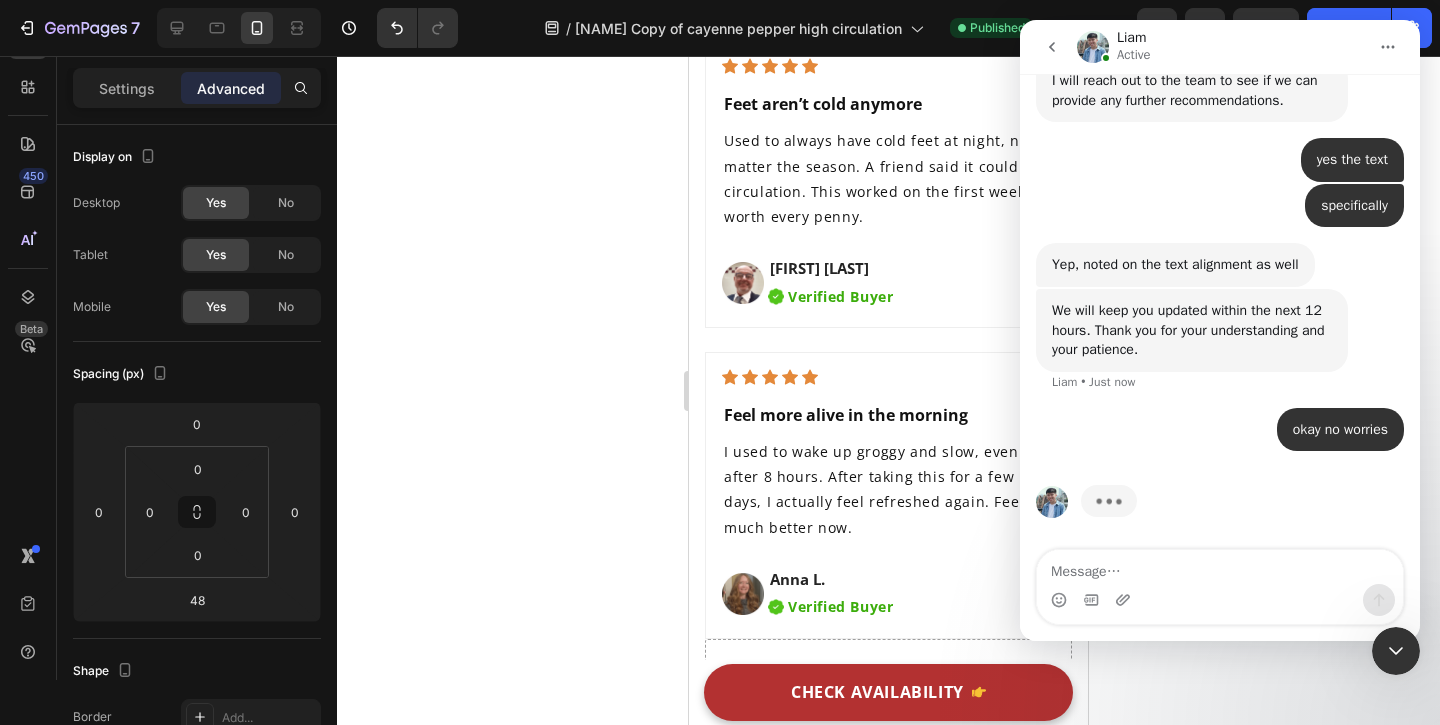 scroll, scrollTop: 5655, scrollLeft: 0, axis: vertical 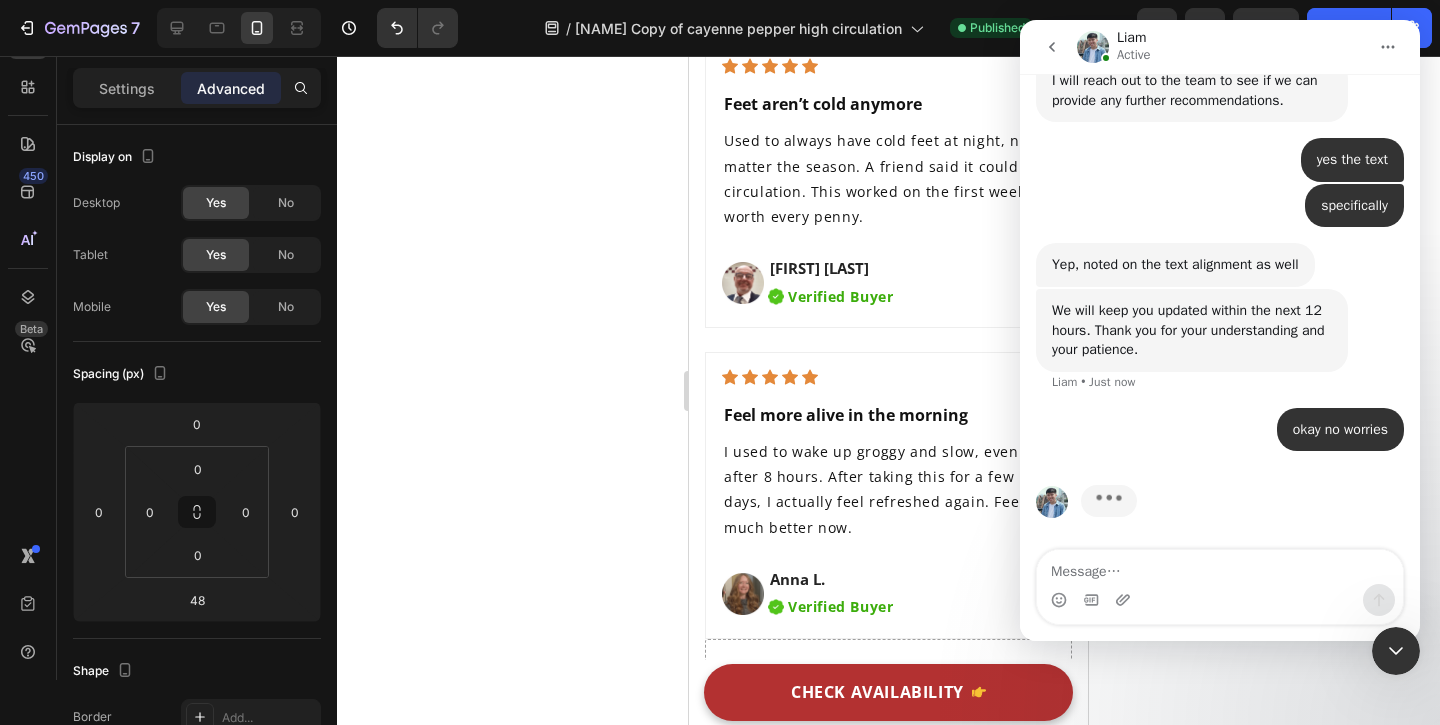 click at bounding box center (1388, 47) 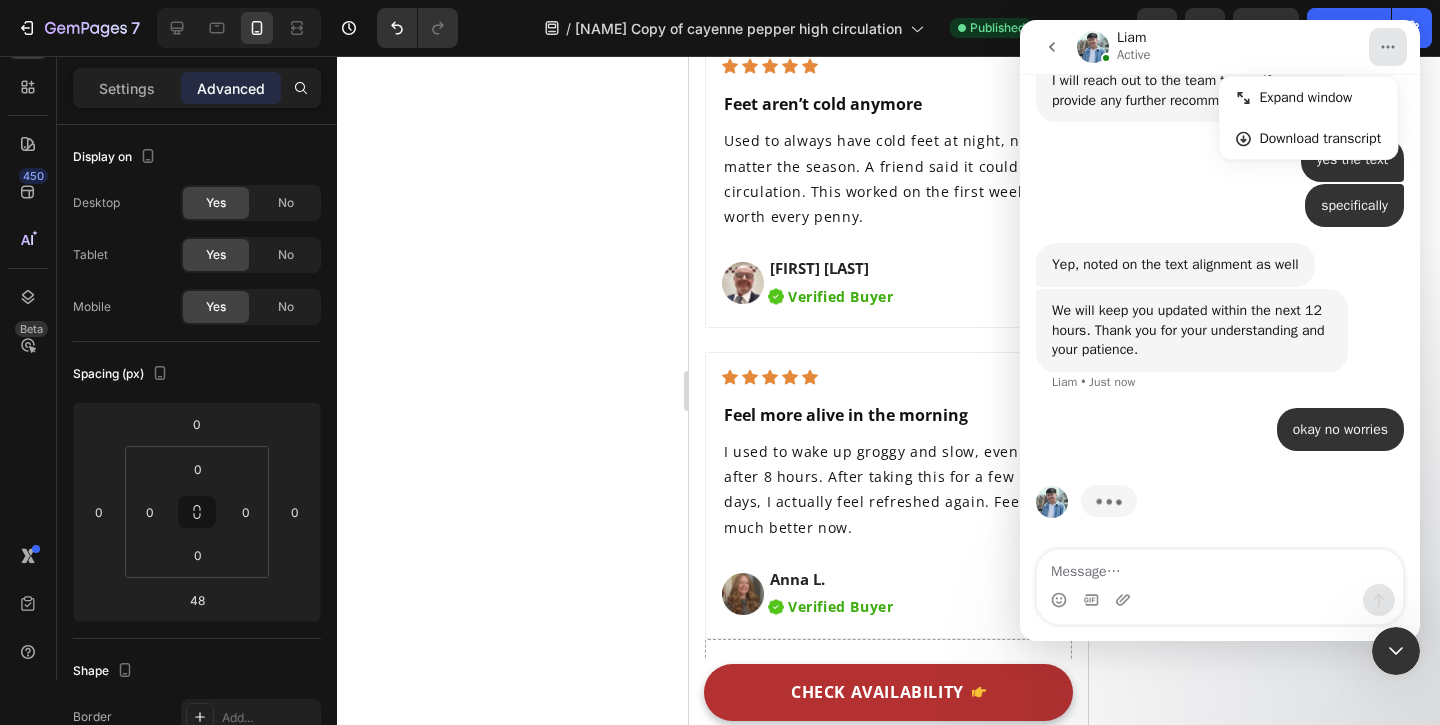 scroll, scrollTop: 5578, scrollLeft: 0, axis: vertical 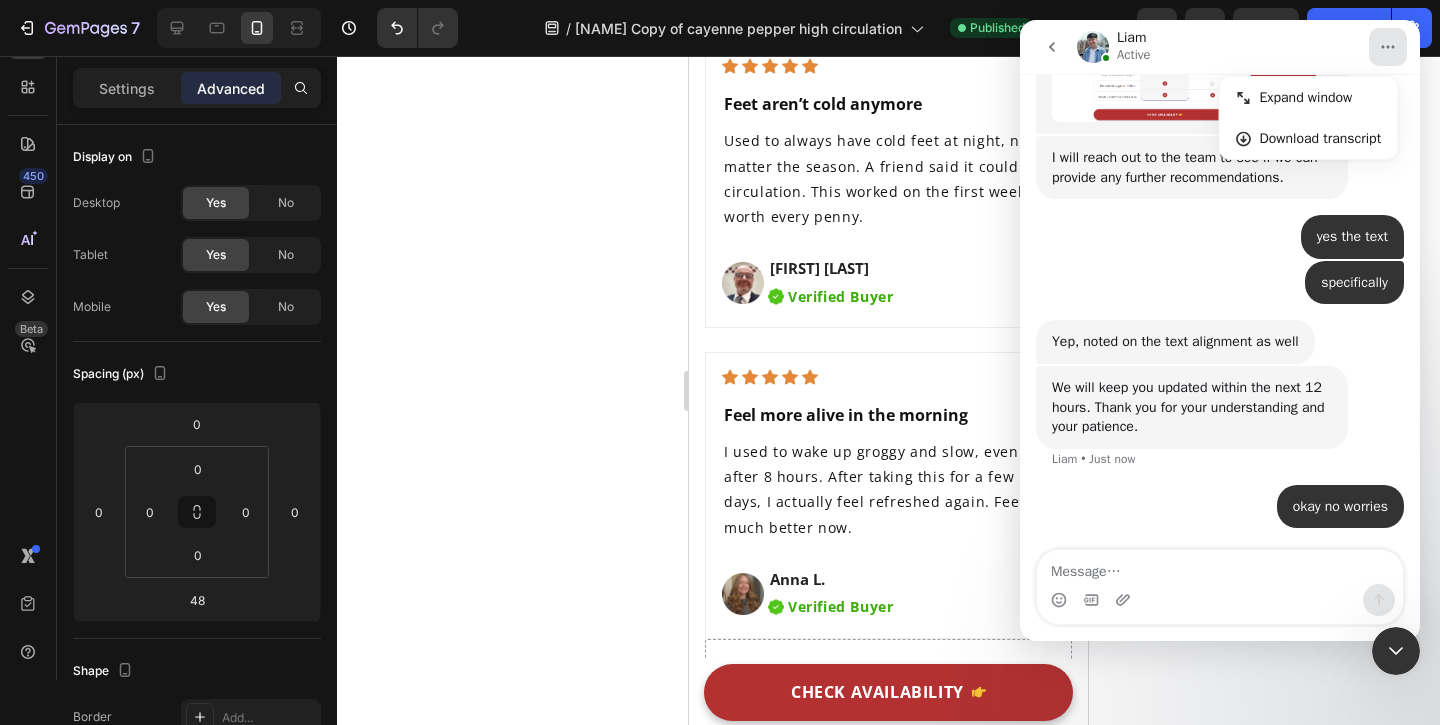 click 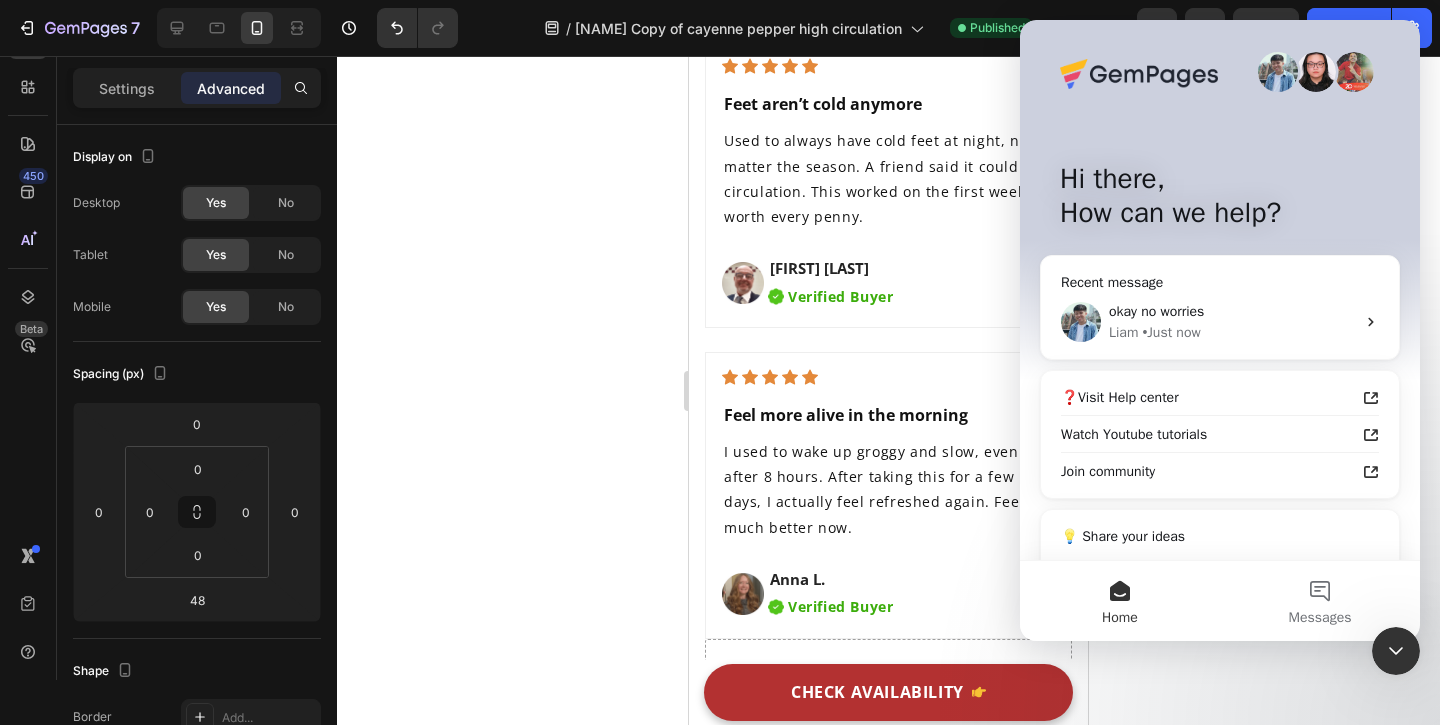 scroll, scrollTop: 0, scrollLeft: 0, axis: both 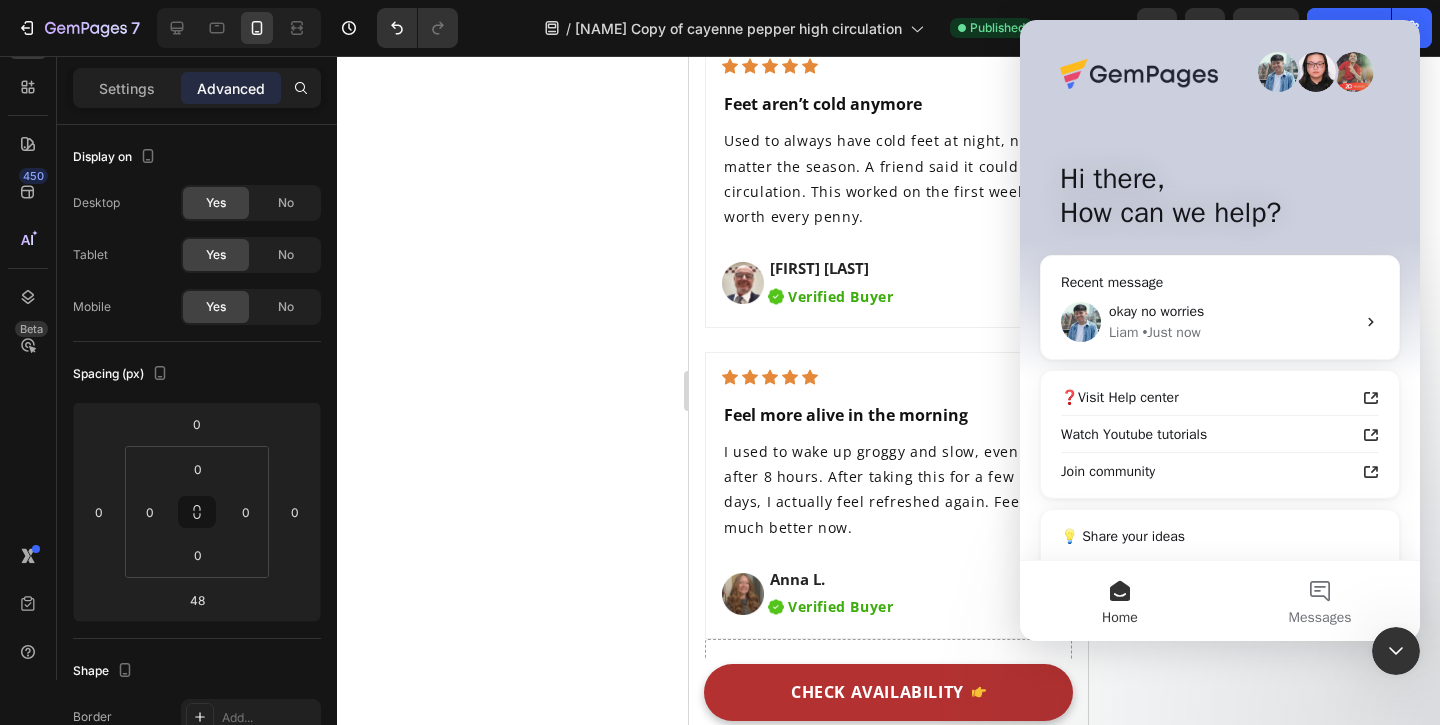 click 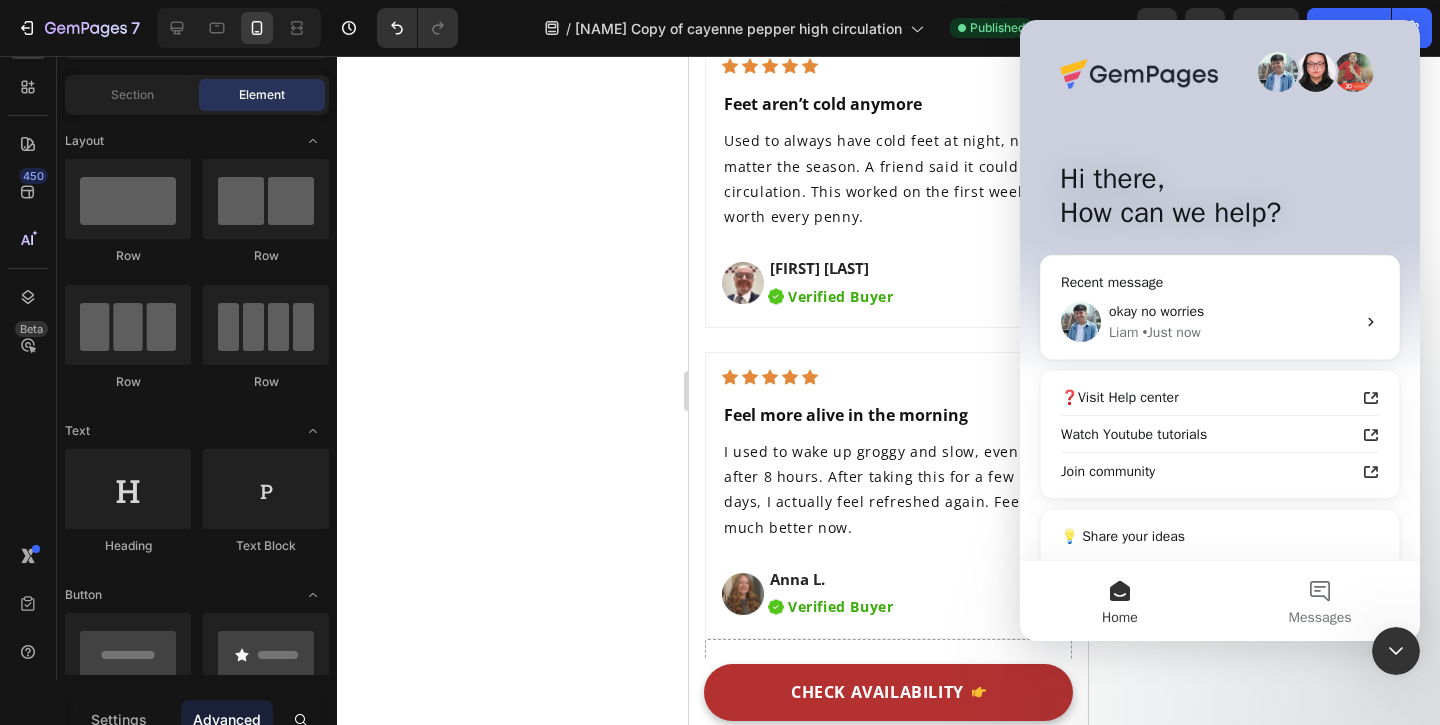 click 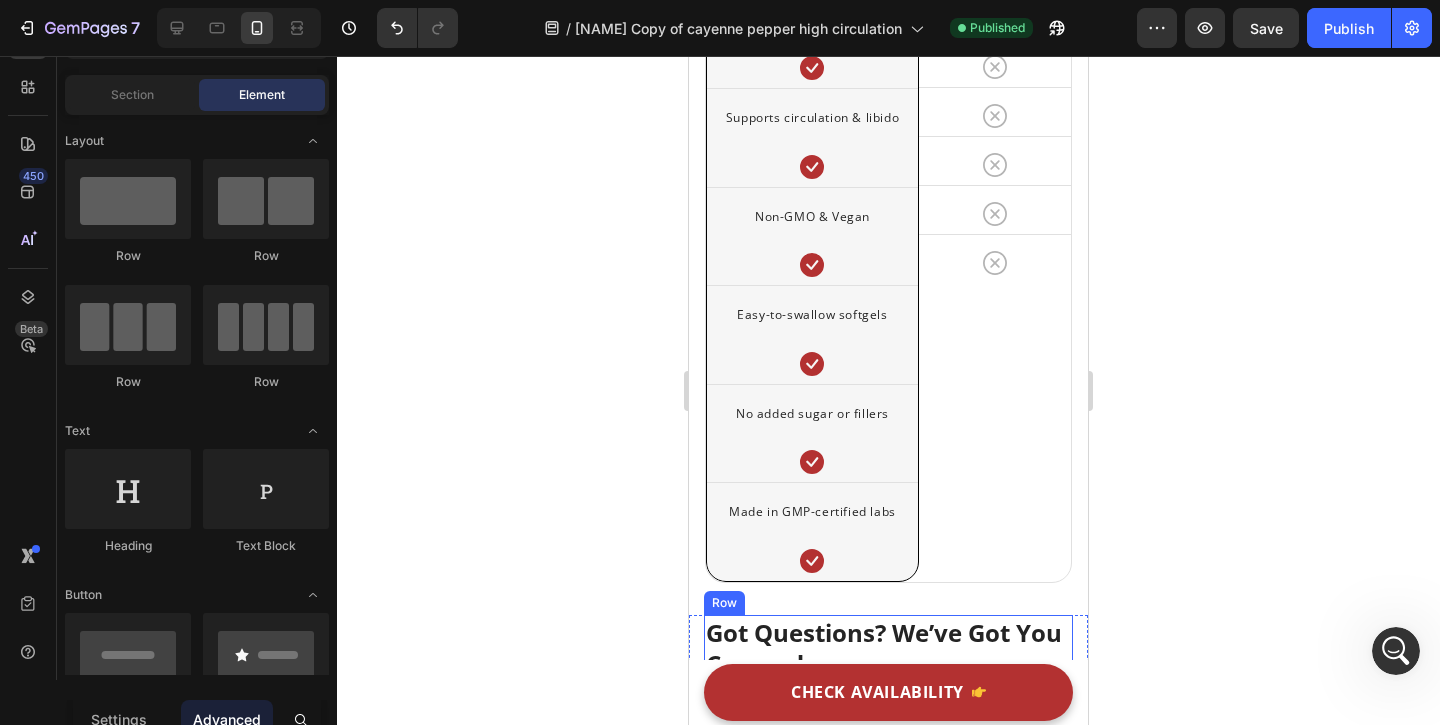 scroll, scrollTop: 8859, scrollLeft: 0, axis: vertical 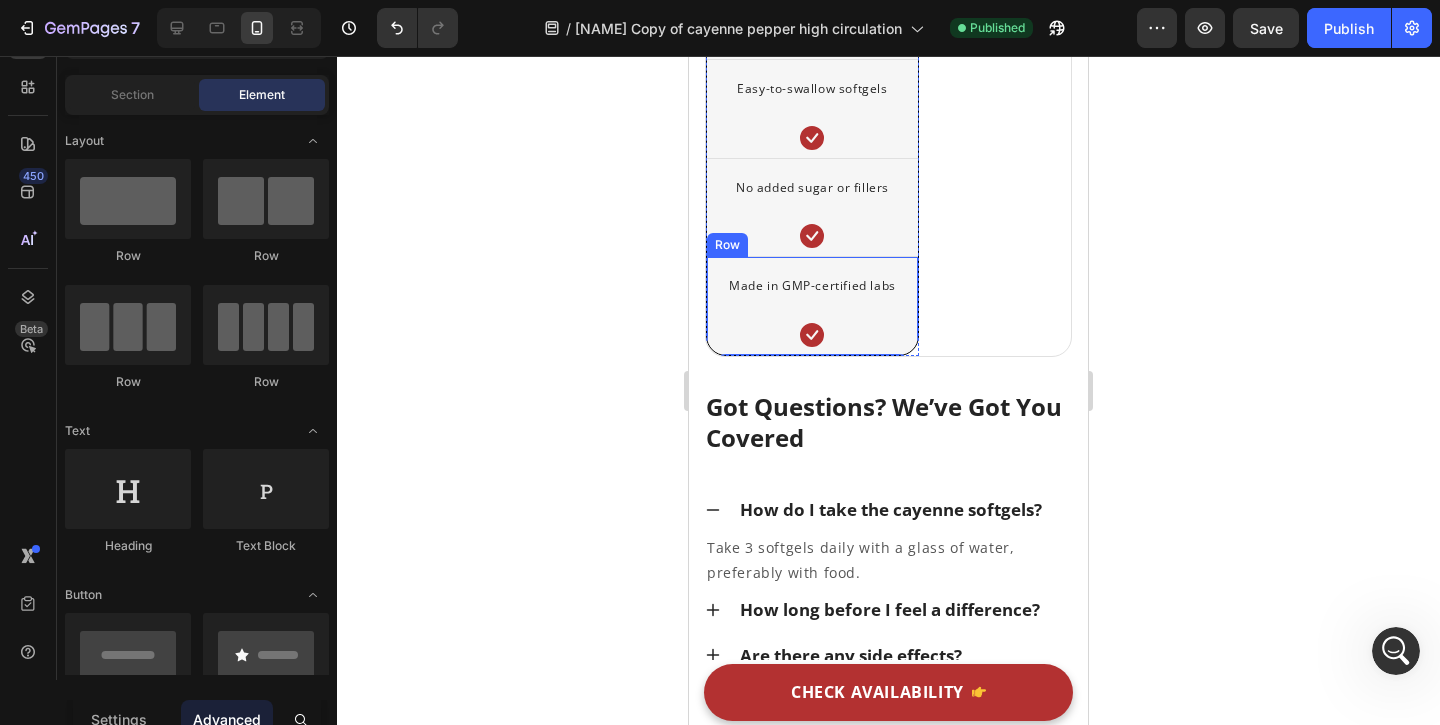 click on "Made in GMP-certified labs Text block
Icon" at bounding box center [812, 310] 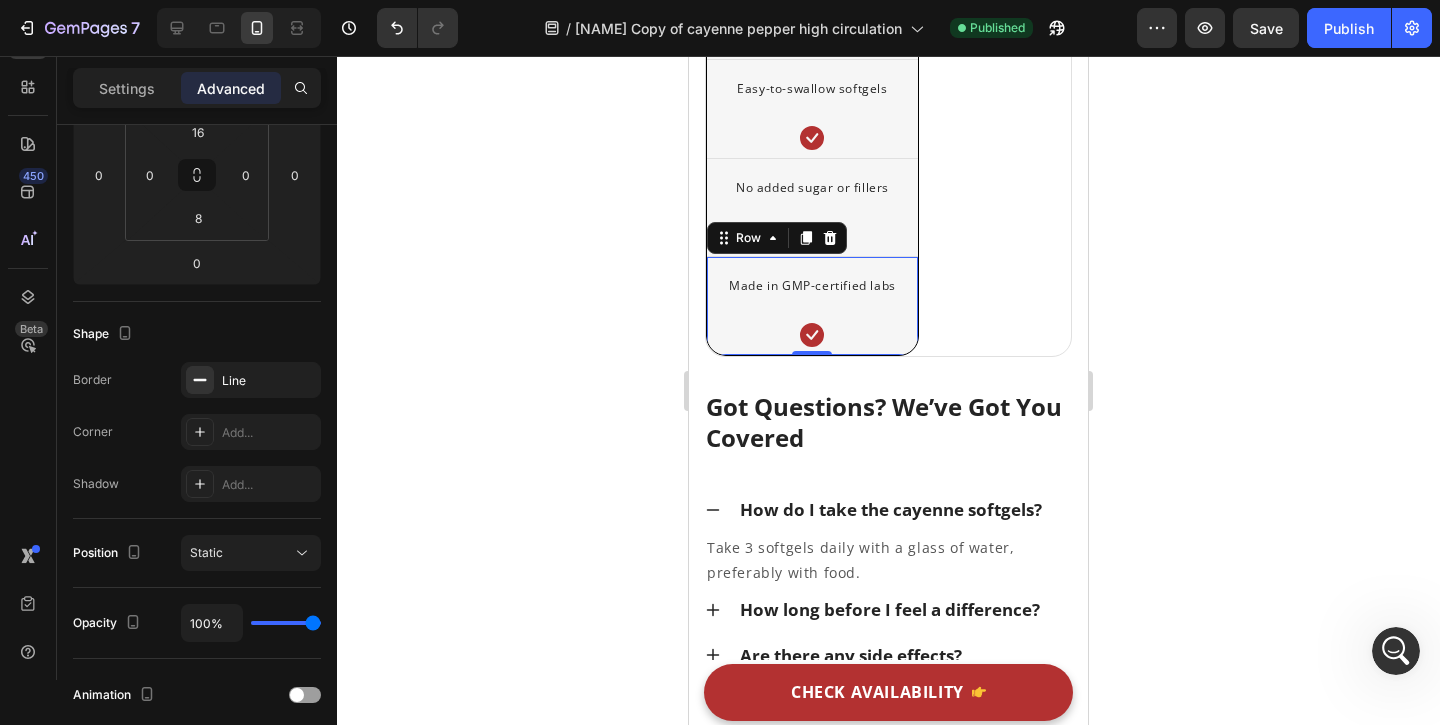 scroll, scrollTop: 722, scrollLeft: 0, axis: vertical 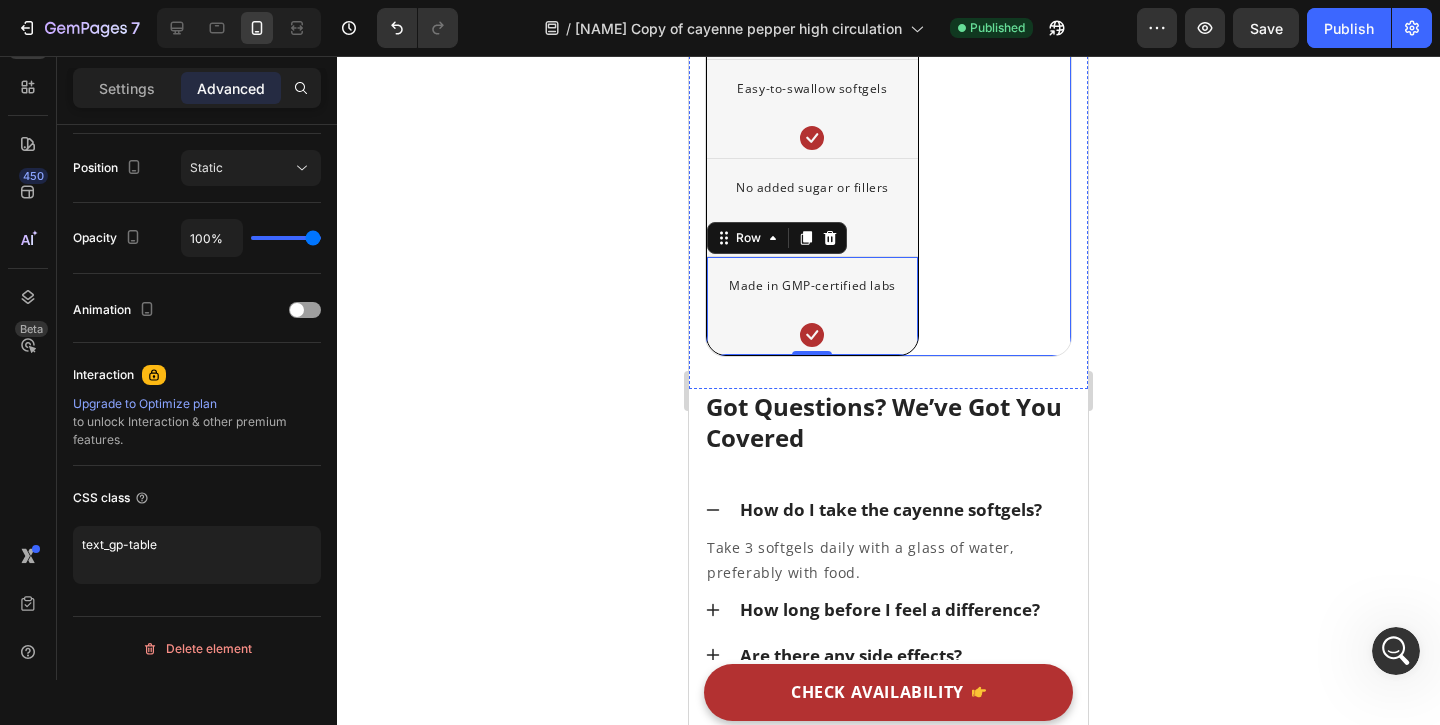click on "Other Brands Heading
Icon Row Row
Icon Row
Icon Row
Icon Row
Icon Row
Icon Row
Icon Row" at bounding box center [995, -26] 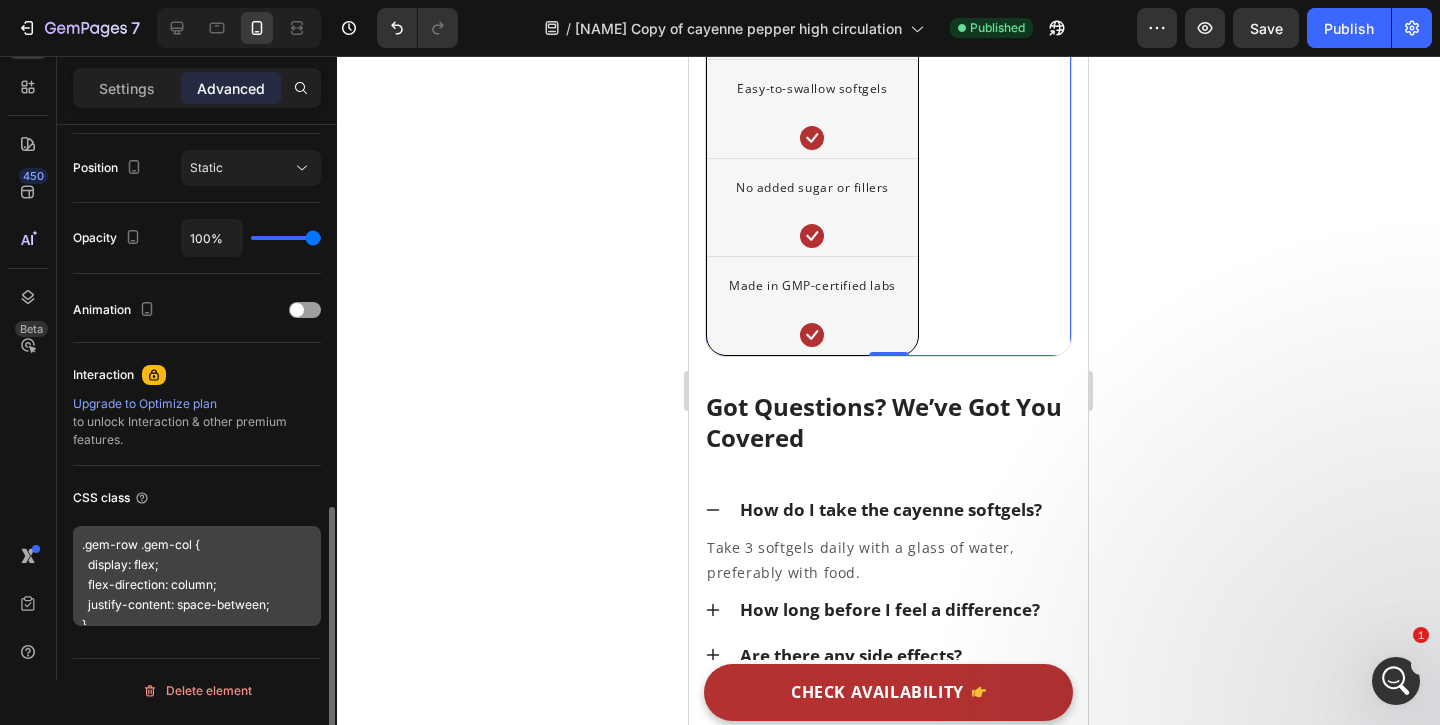 scroll, scrollTop: 764, scrollLeft: 0, axis: vertical 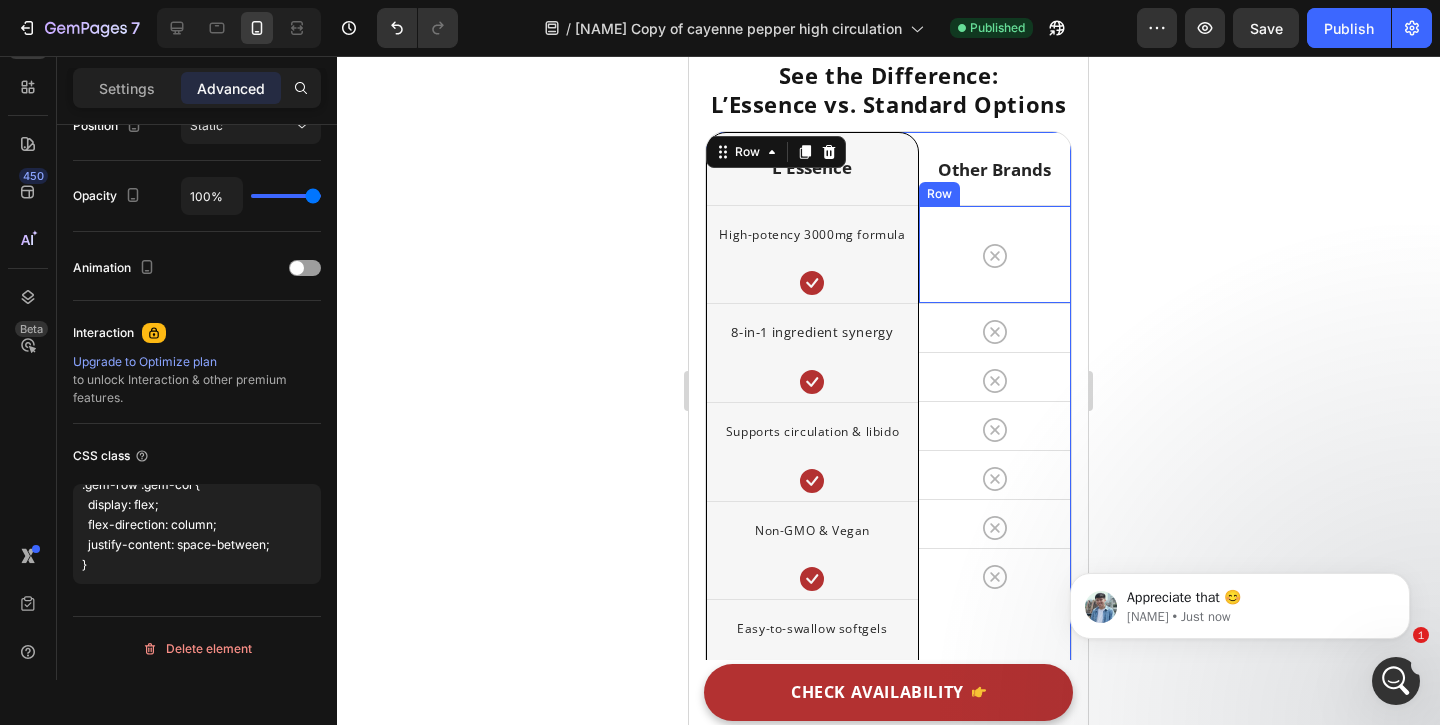 click on "Icon Row" at bounding box center [995, 254] 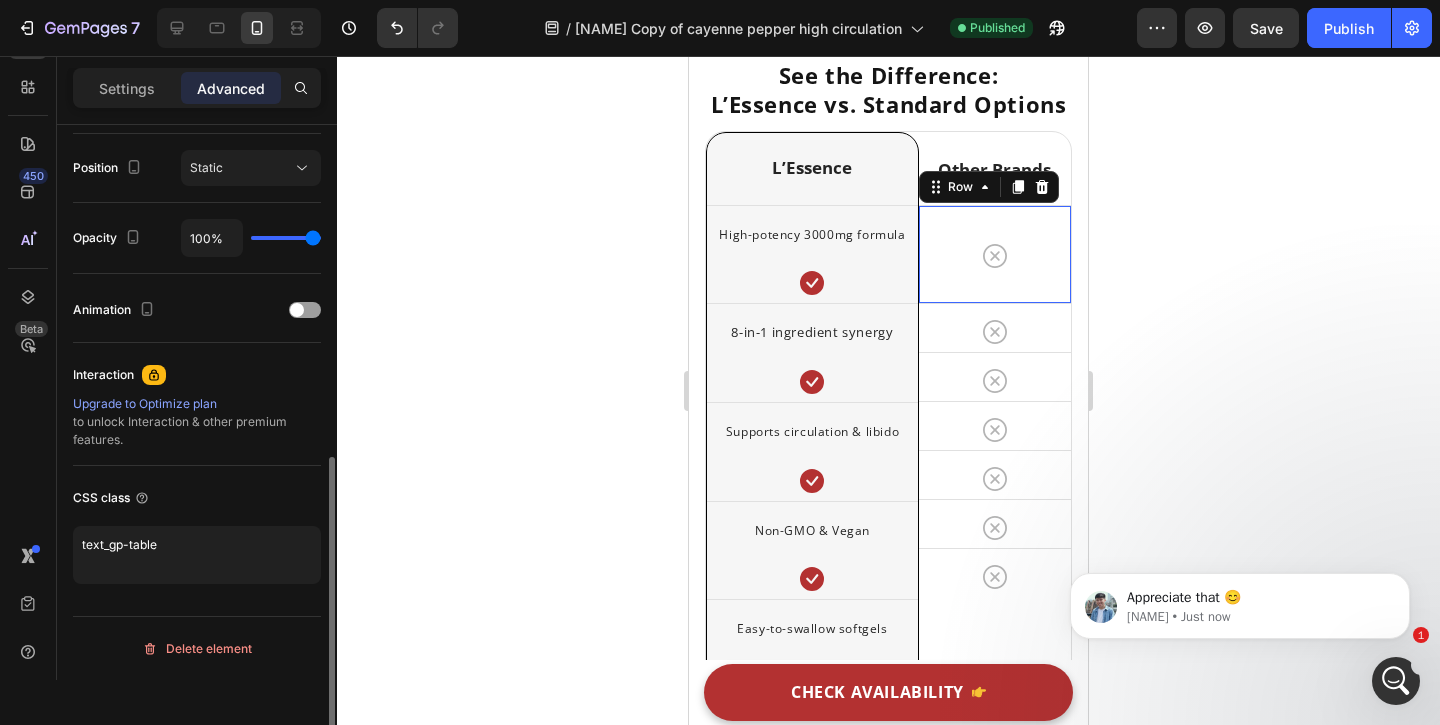 scroll, scrollTop: 722, scrollLeft: 0, axis: vertical 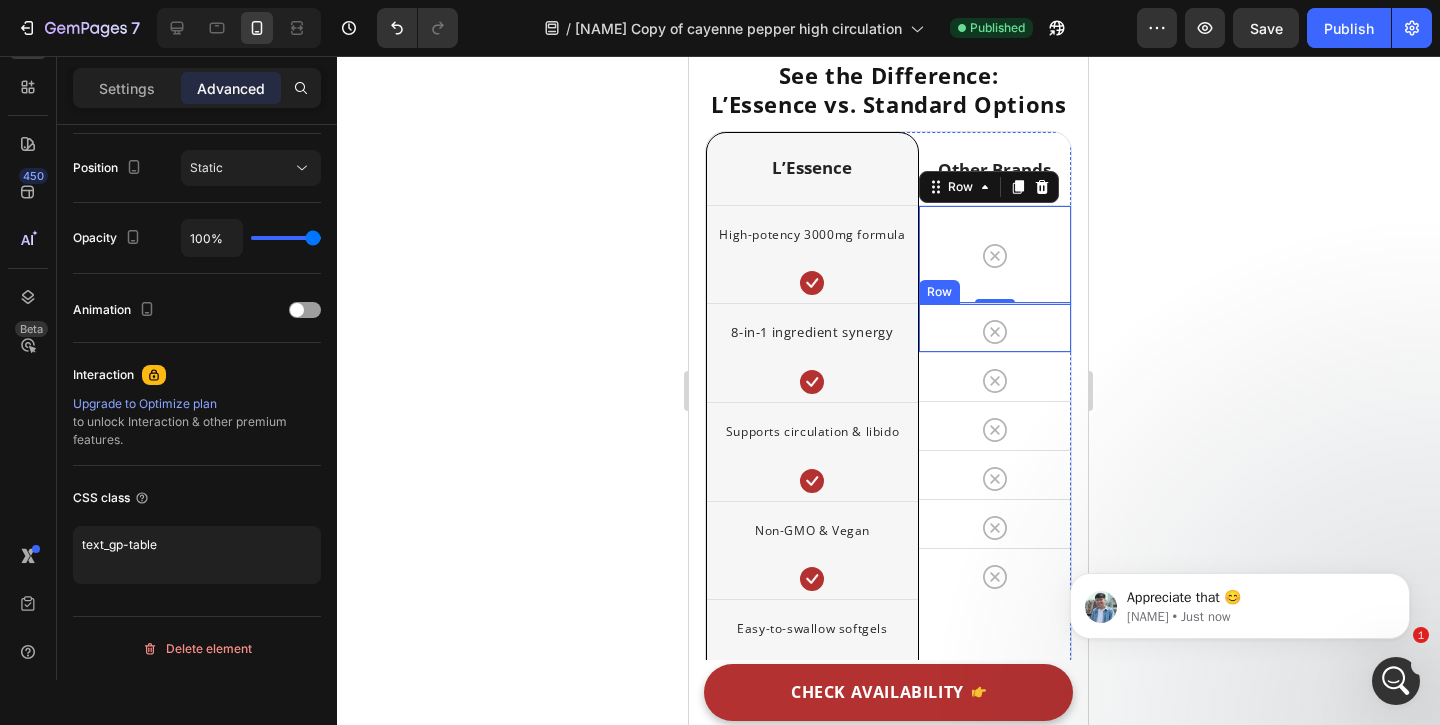 click on "Icon Row" at bounding box center (995, 327) 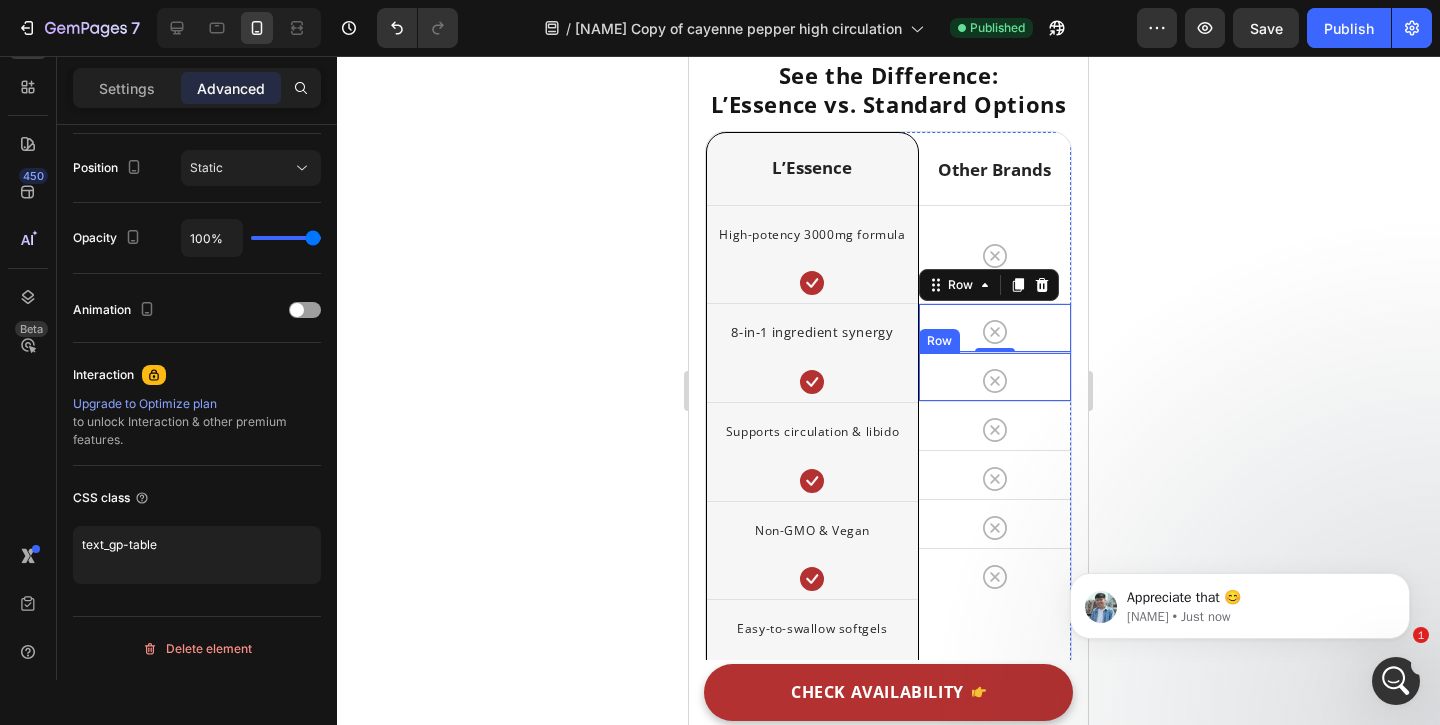 click on "Icon Row" at bounding box center [995, 376] 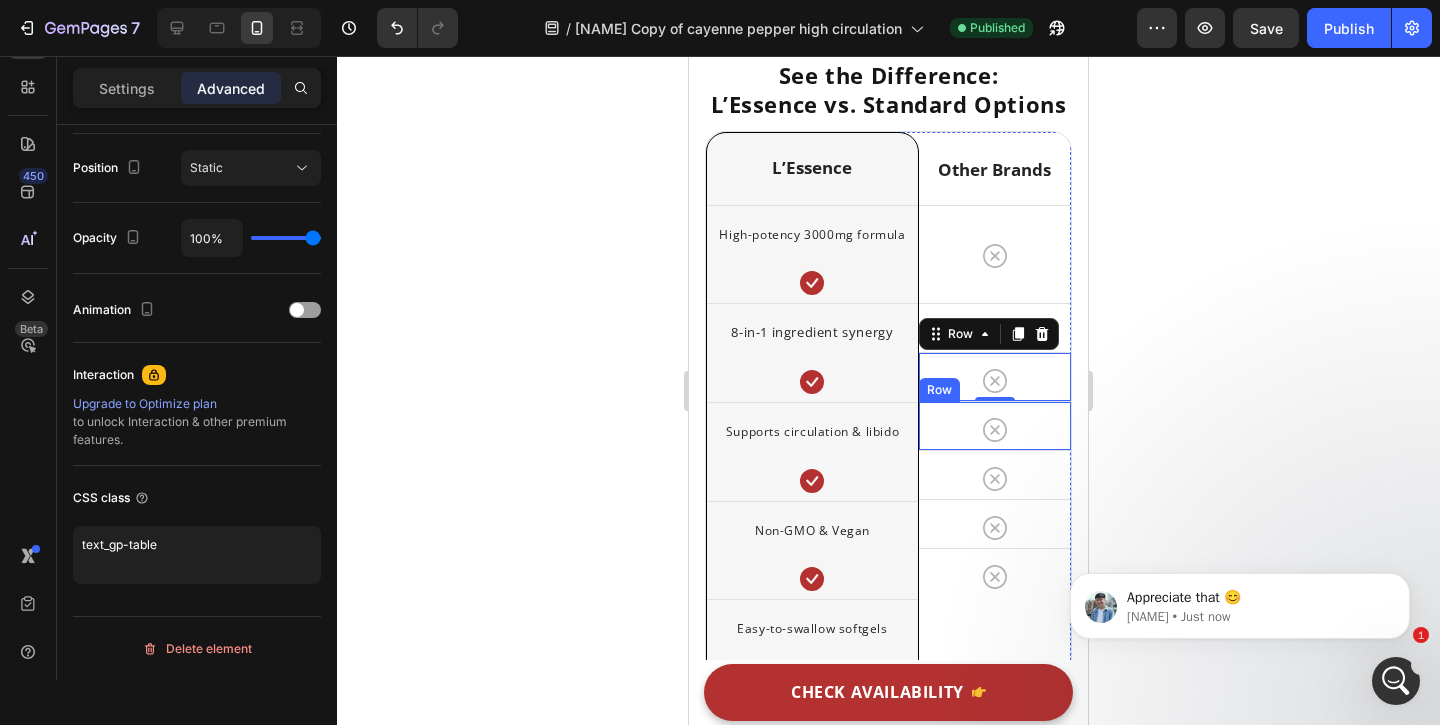 click on "Icon Row" at bounding box center [995, 425] 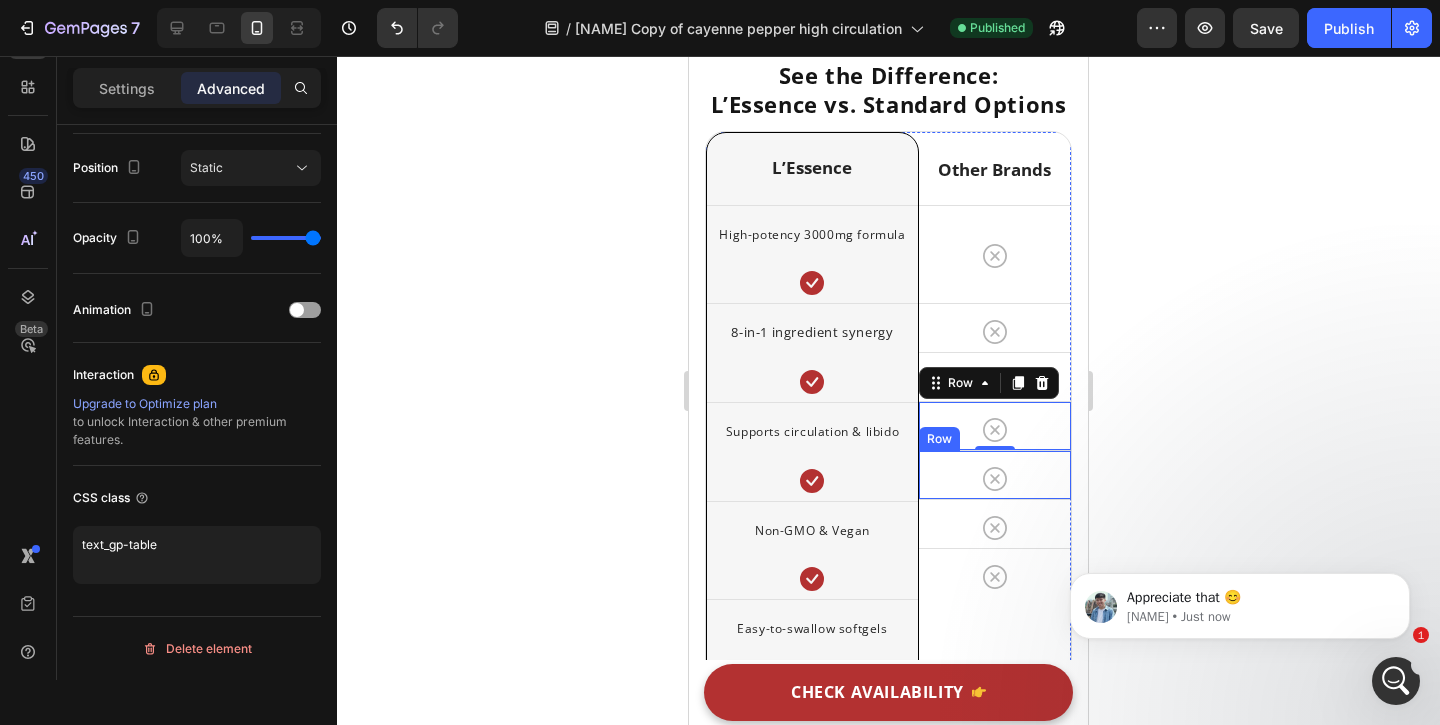 click on "Icon Row" at bounding box center [995, 474] 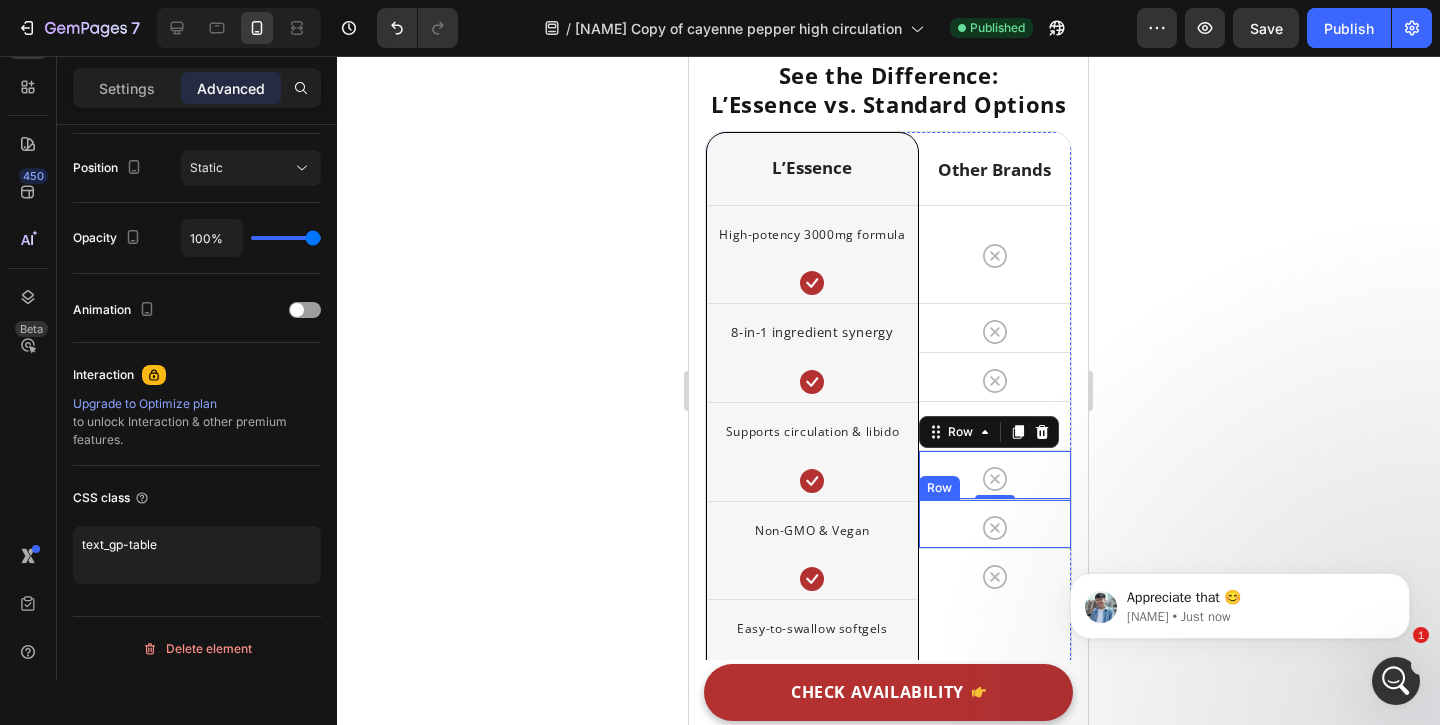 click on "Icon Row" at bounding box center [995, 523] 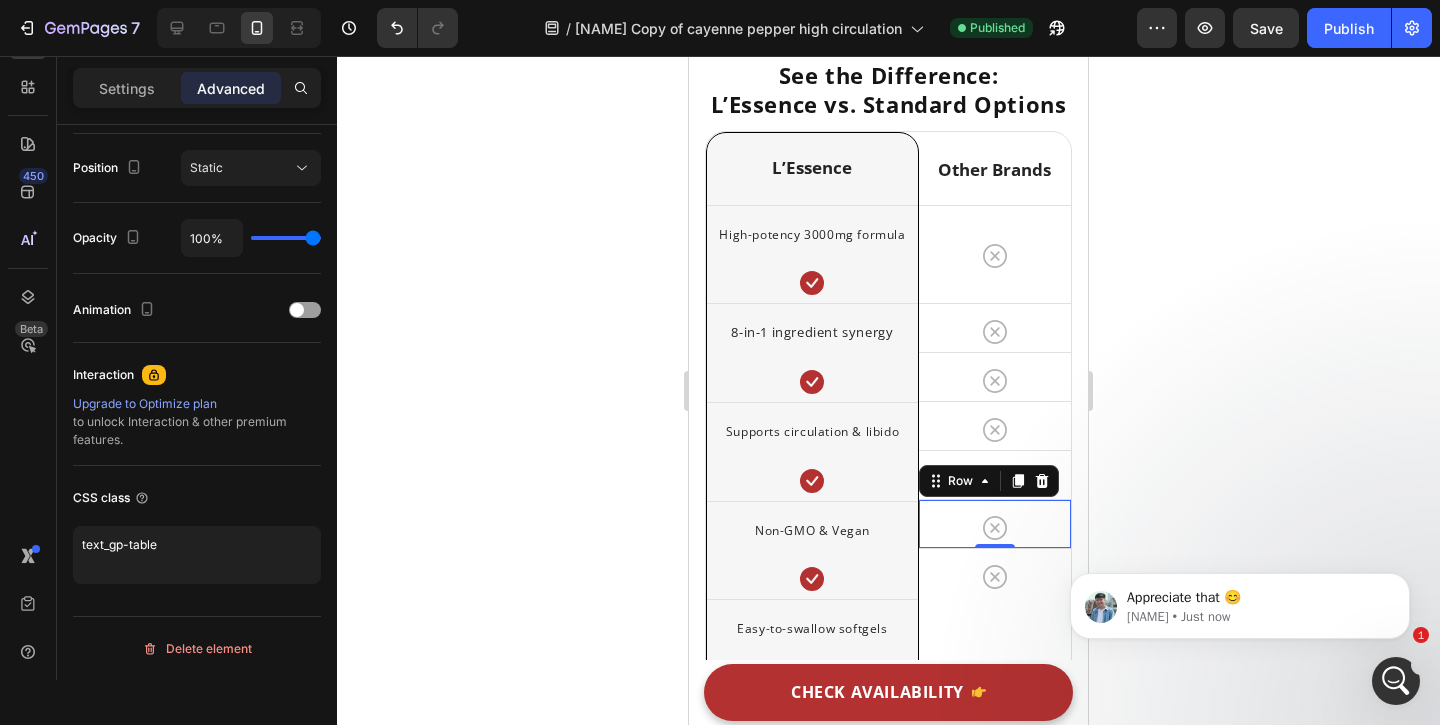scroll, scrollTop: 8387, scrollLeft: 0, axis: vertical 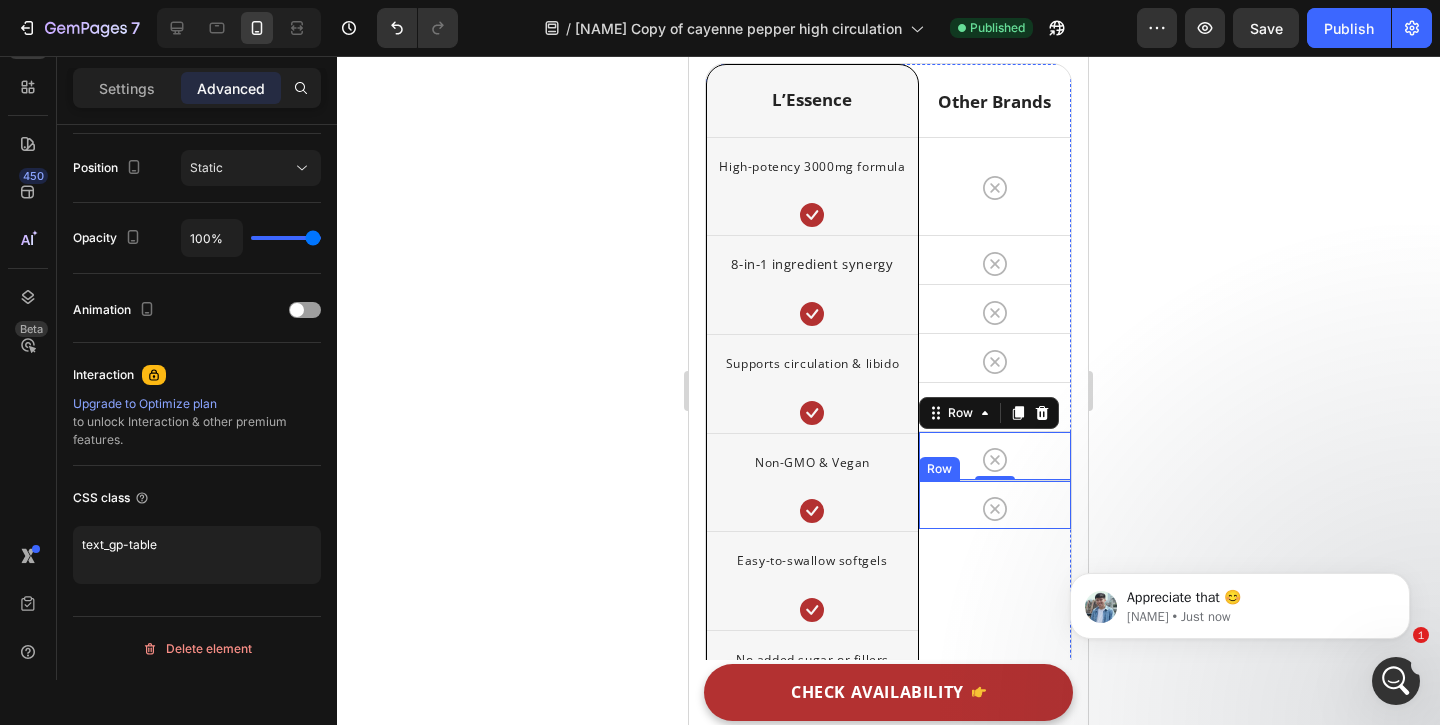 click on "Icon Row" at bounding box center [995, 504] 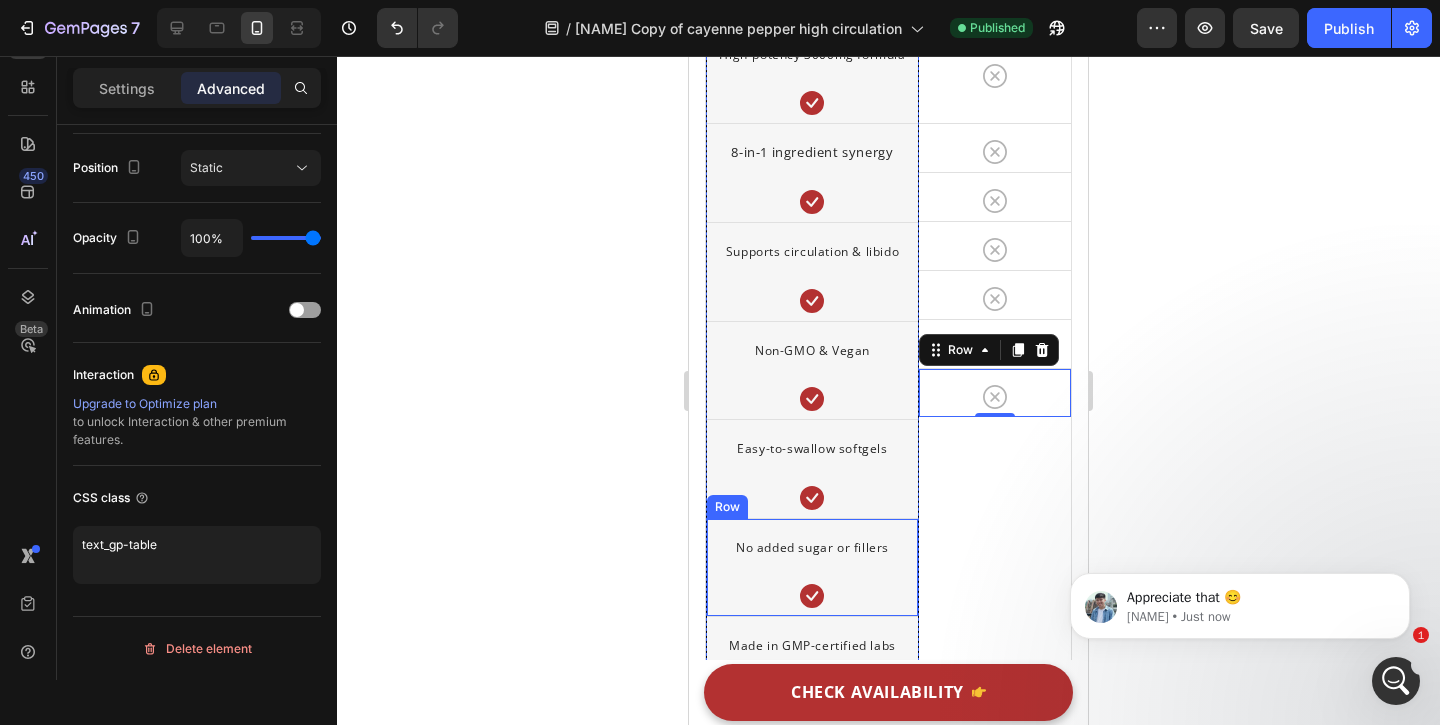 scroll, scrollTop: 8572, scrollLeft: 0, axis: vertical 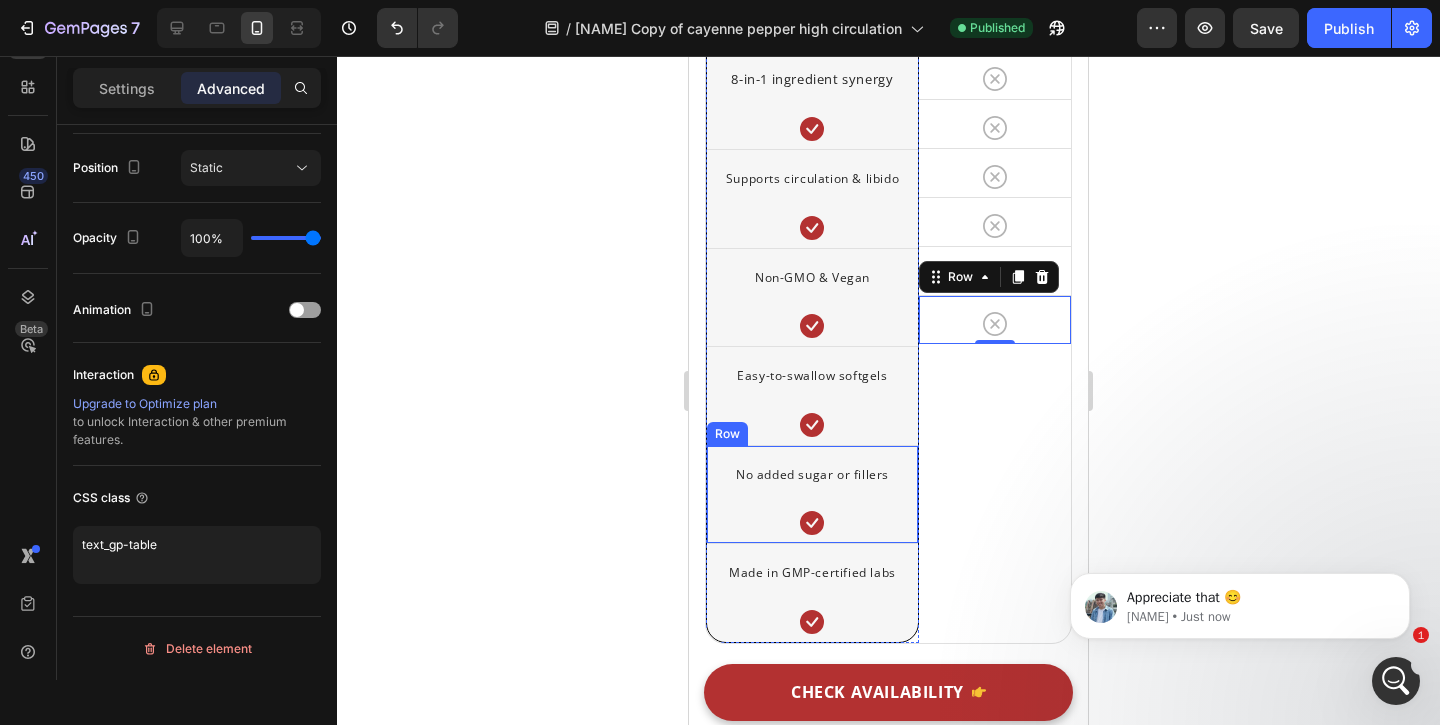 click on "No added sugar or fillers Text block
Icon" at bounding box center (812, 499) 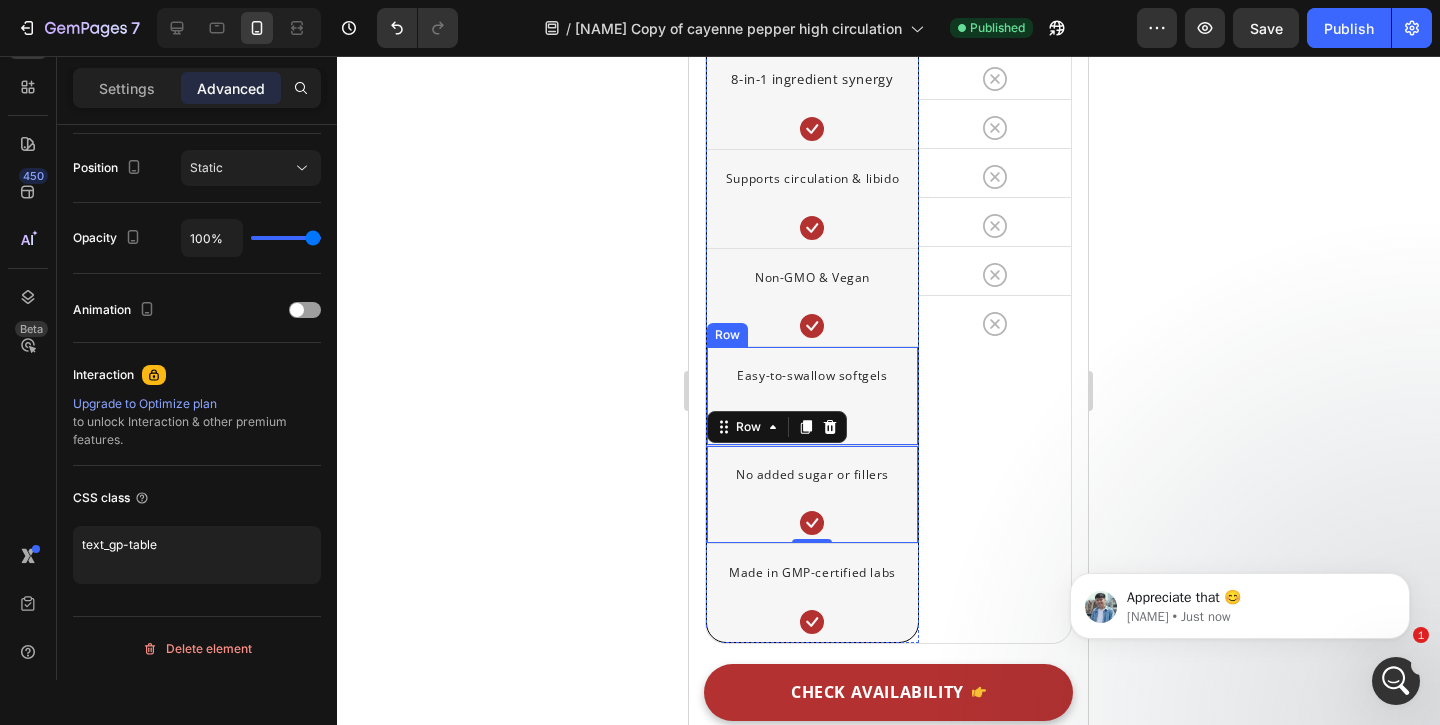 click on "Easy-to-swallow softgels Text block
Icon" at bounding box center [812, 400] 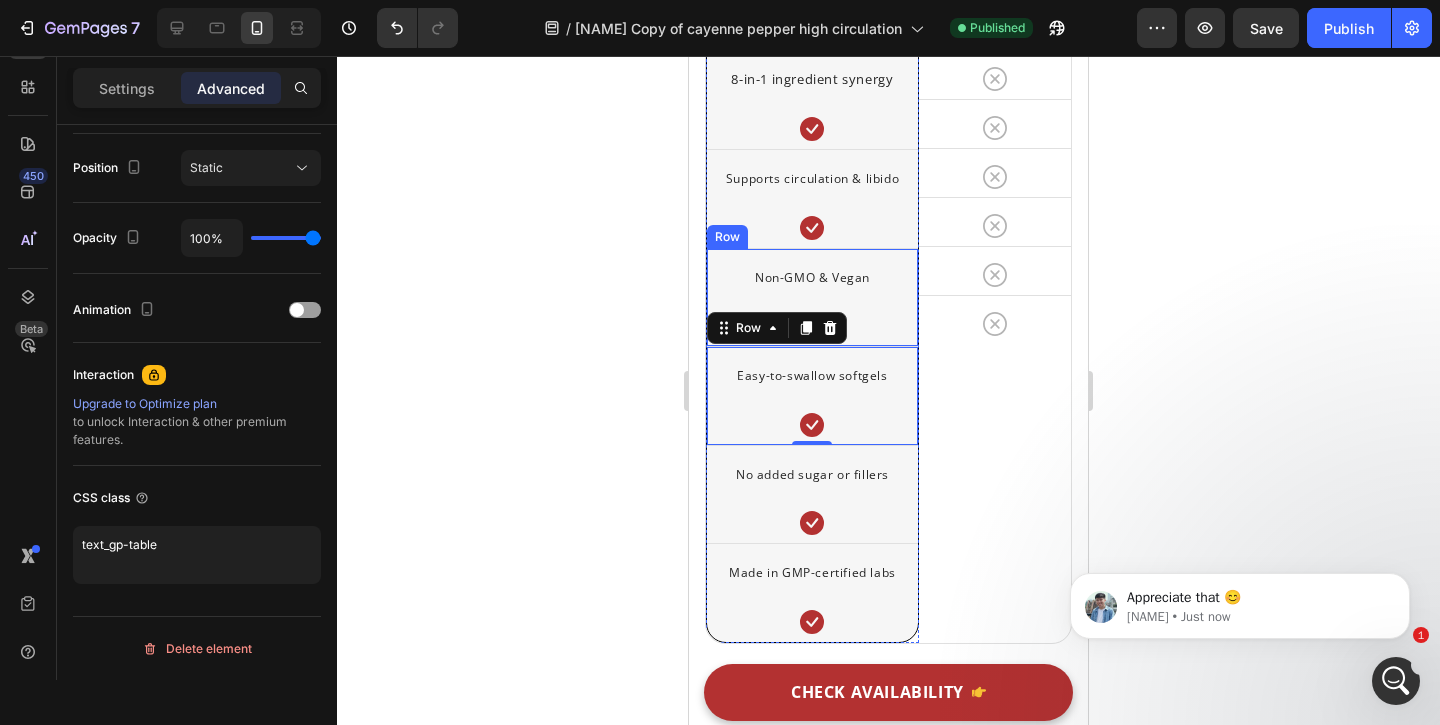 click on "Non-GMO & Vegan Text block
Icon" at bounding box center [812, 302] 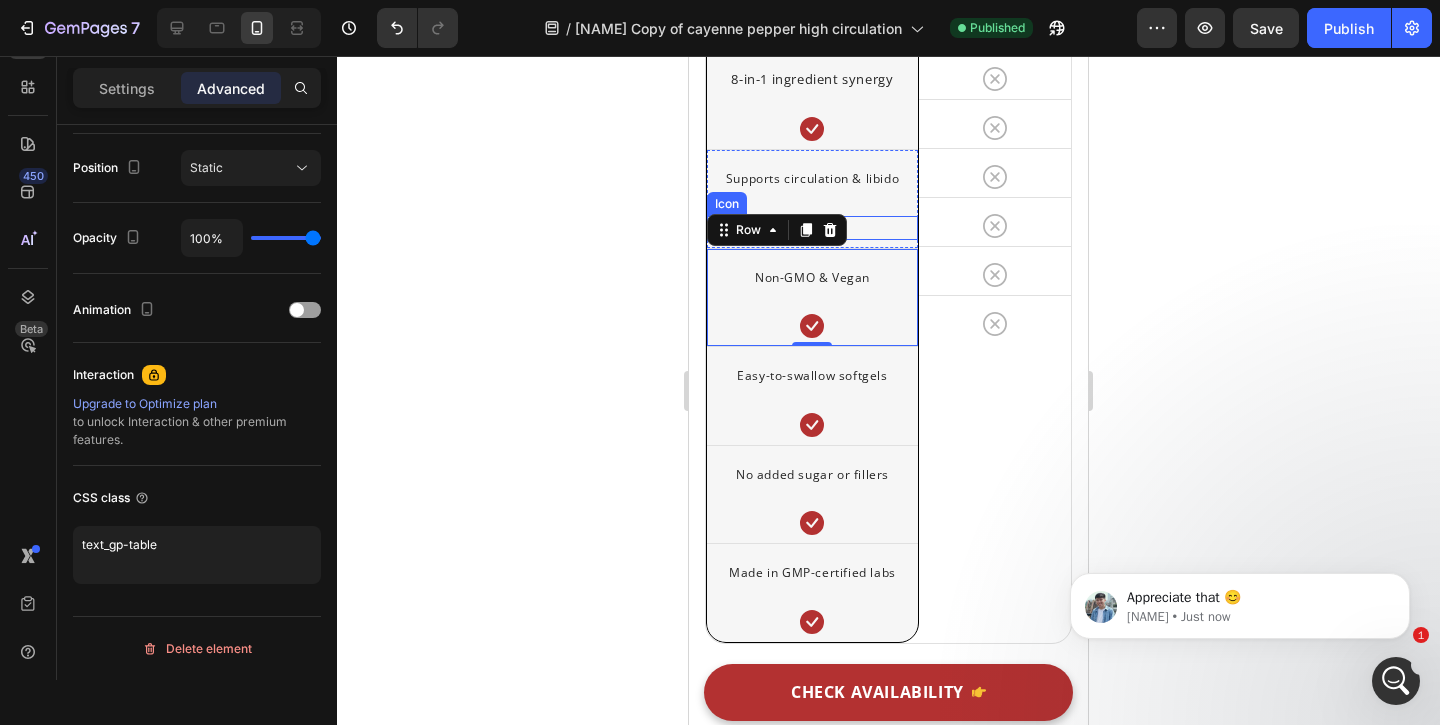click on "Icon" at bounding box center [812, 228] 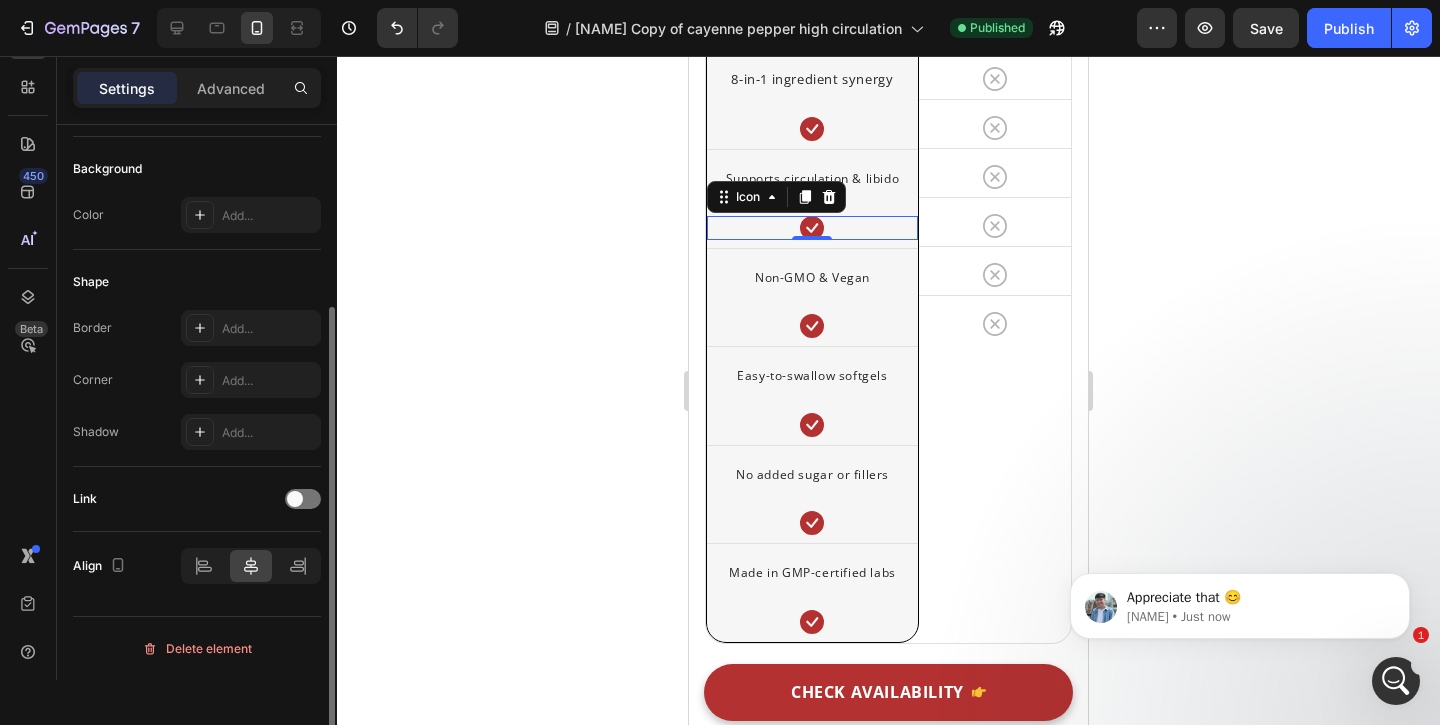 scroll, scrollTop: 0, scrollLeft: 0, axis: both 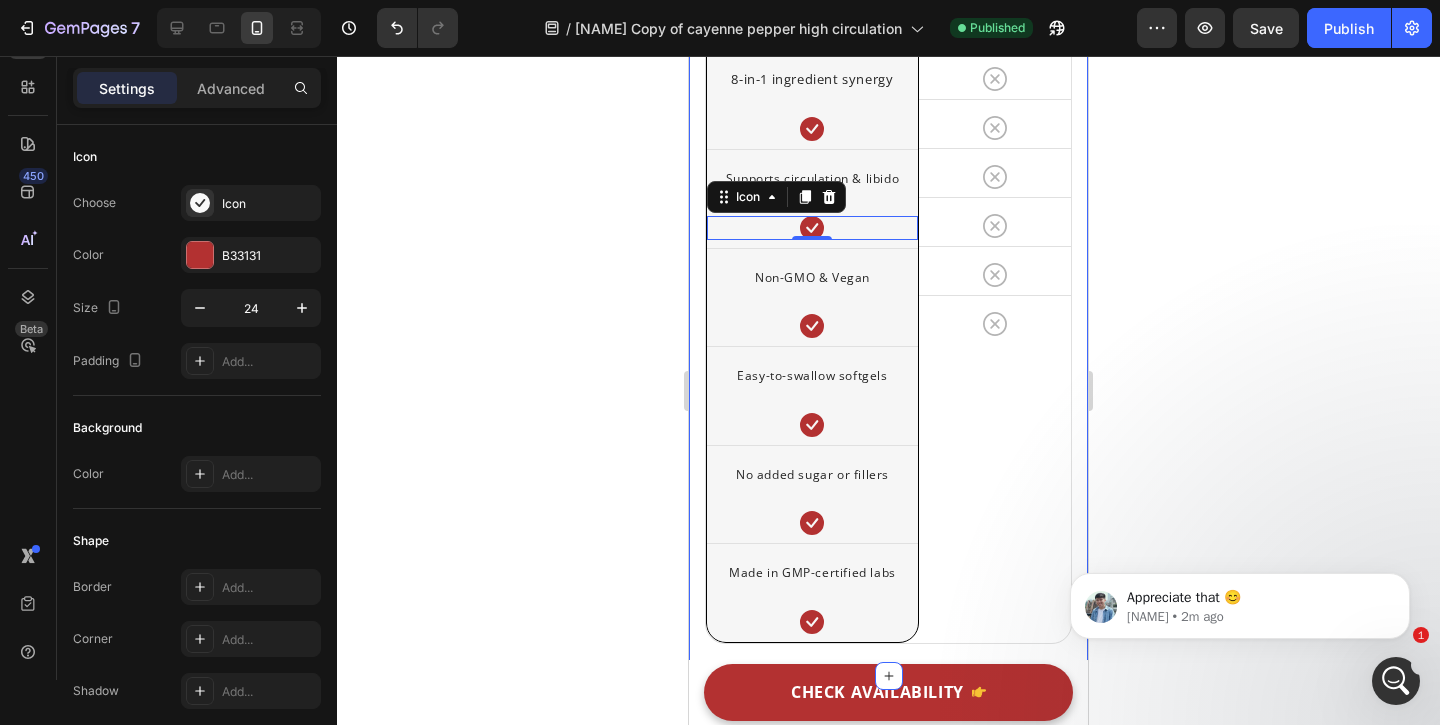 click 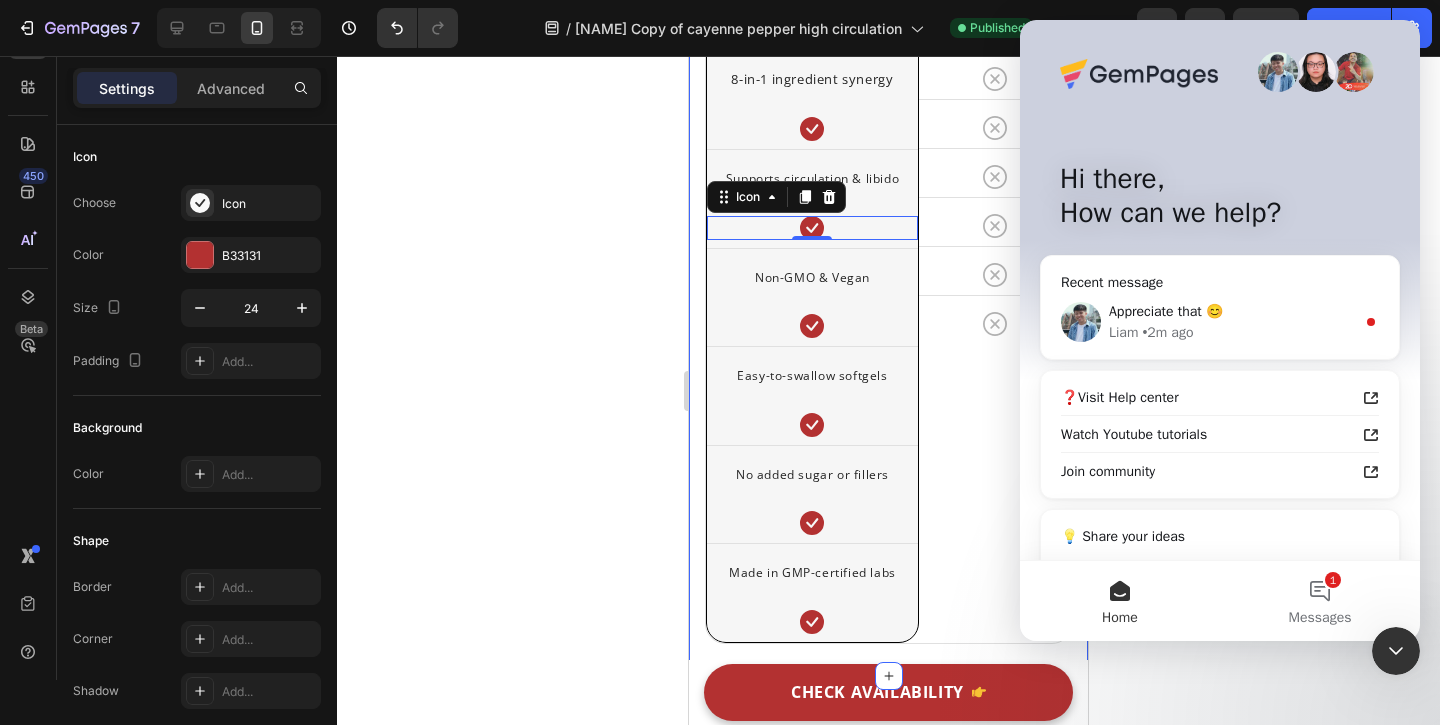 click at bounding box center (1396, 651) 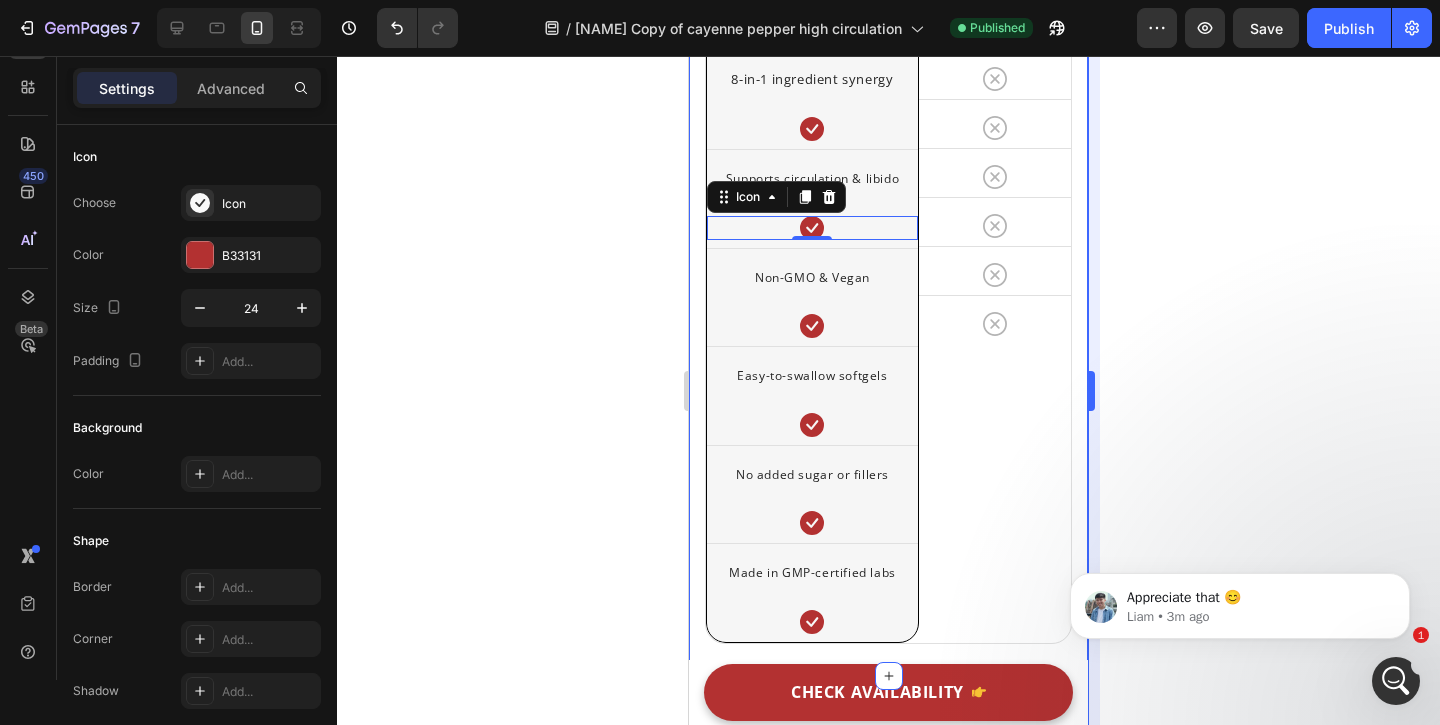 scroll, scrollTop: 0, scrollLeft: 0, axis: both 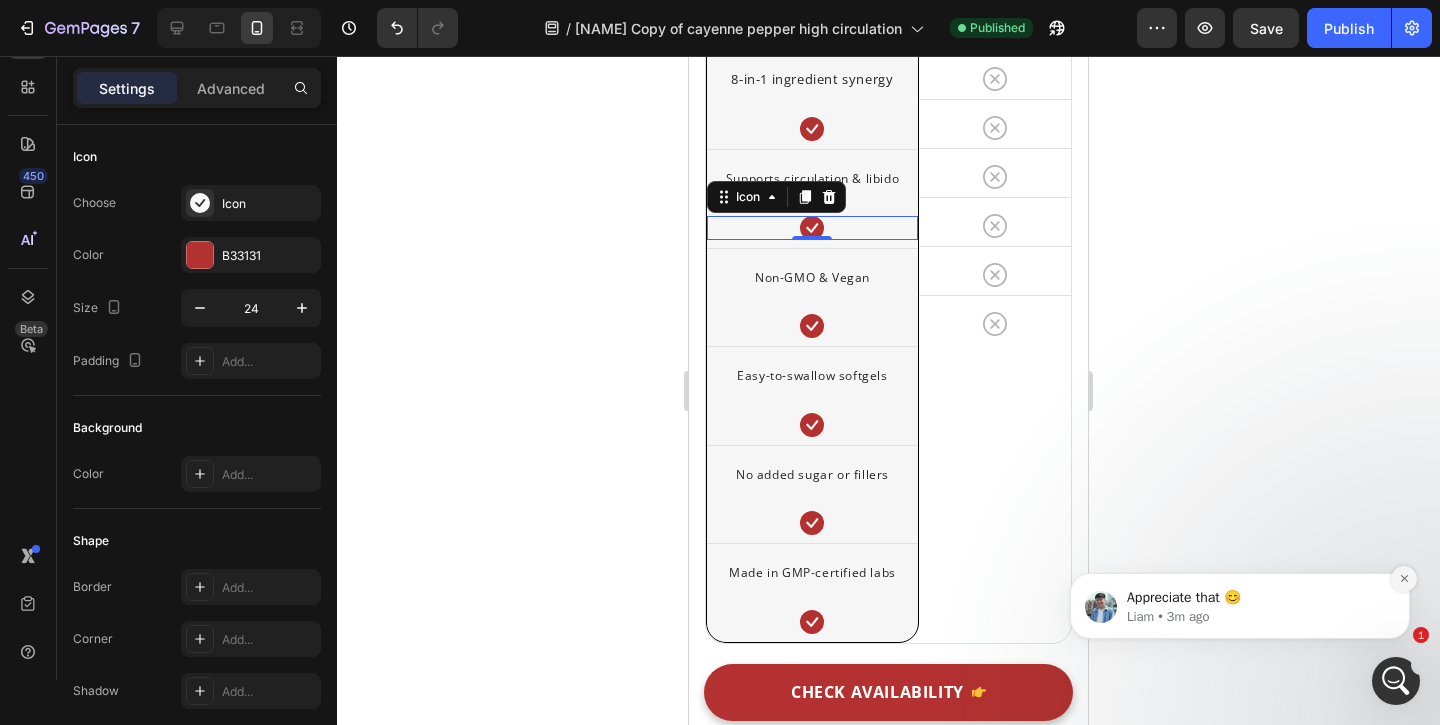 click at bounding box center (1404, 579) 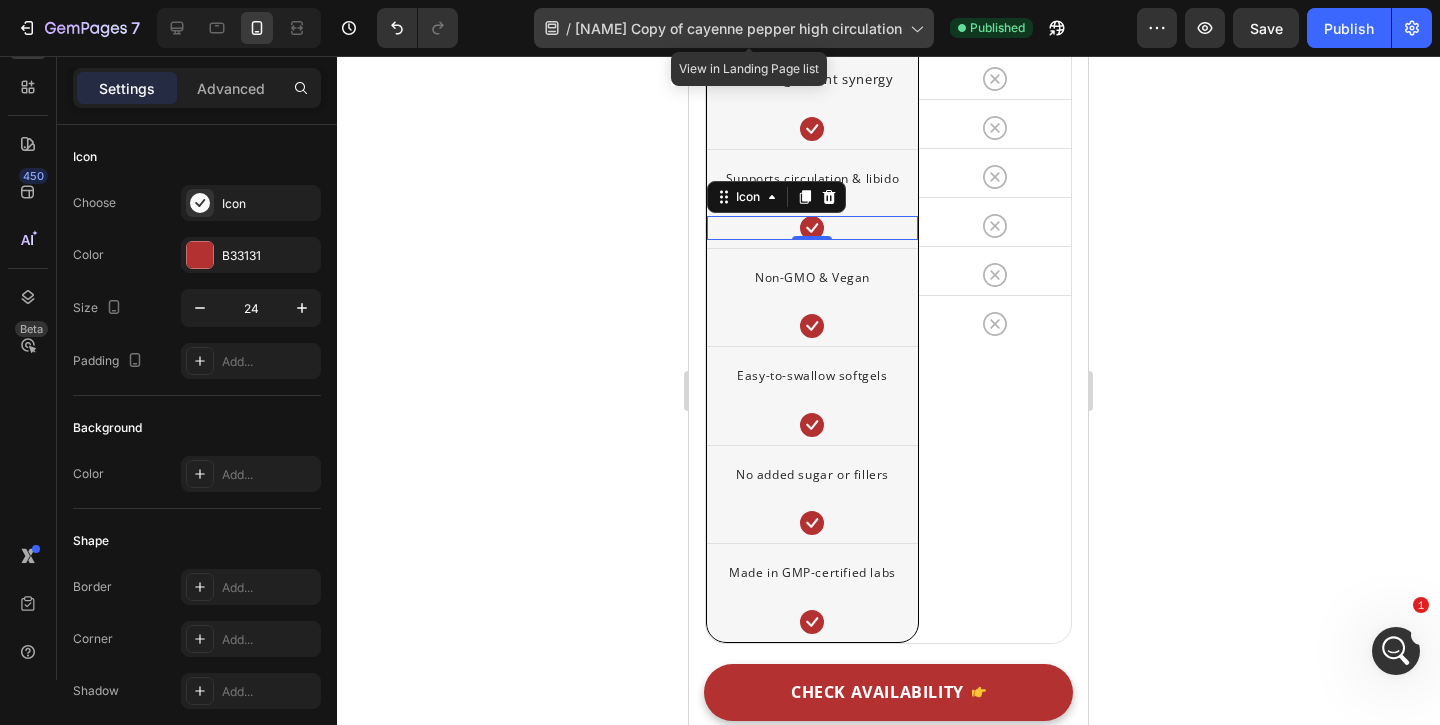 click on "/  [Pauline GP] Copy of cayenne pepper high circulation" 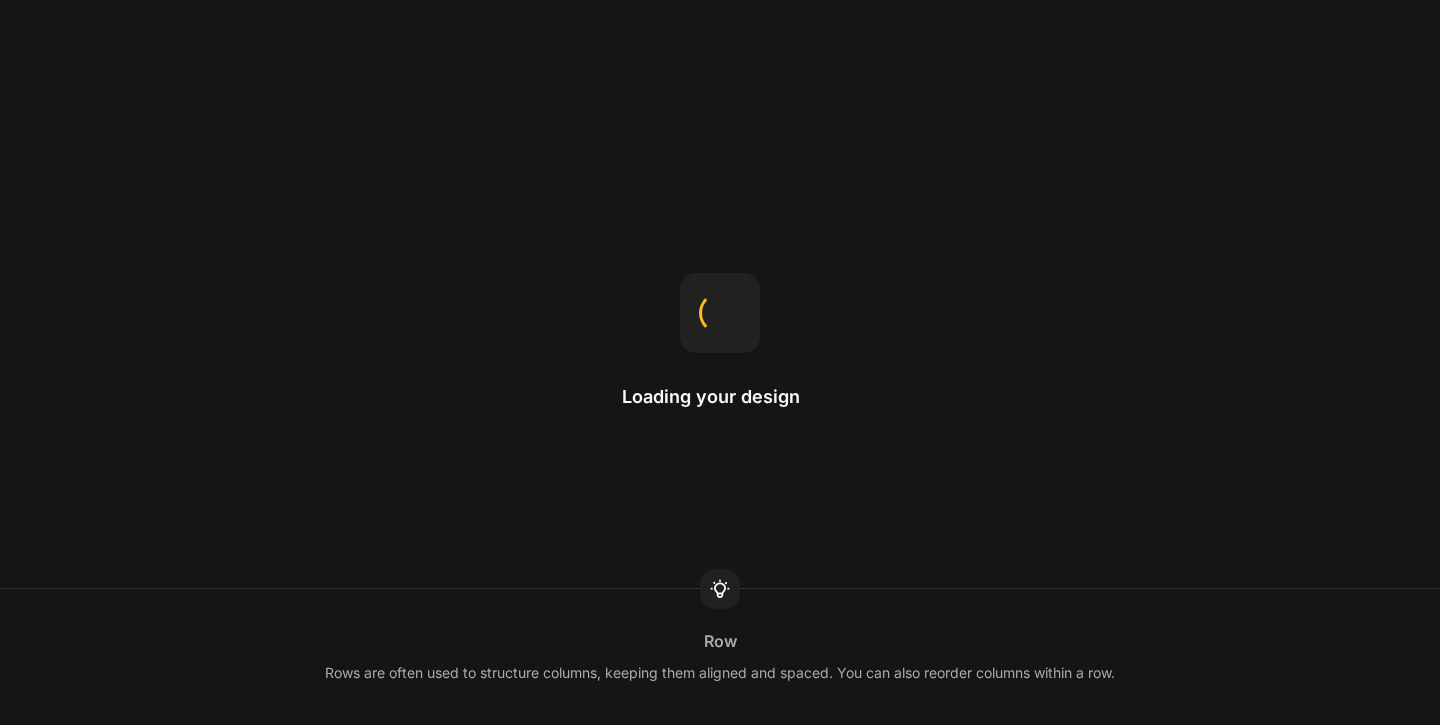 scroll, scrollTop: 0, scrollLeft: 0, axis: both 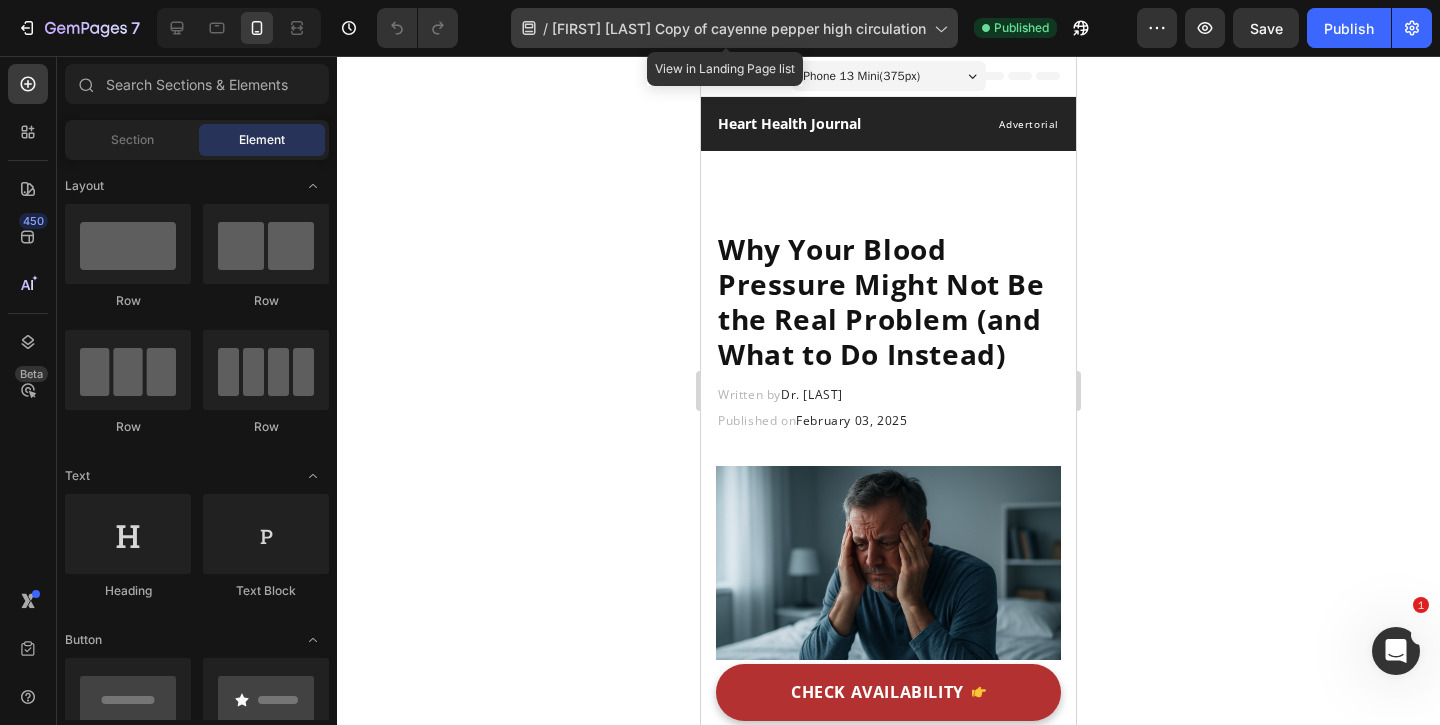 click on "/  [NAME] Copy of cayenne pepper high circulation" 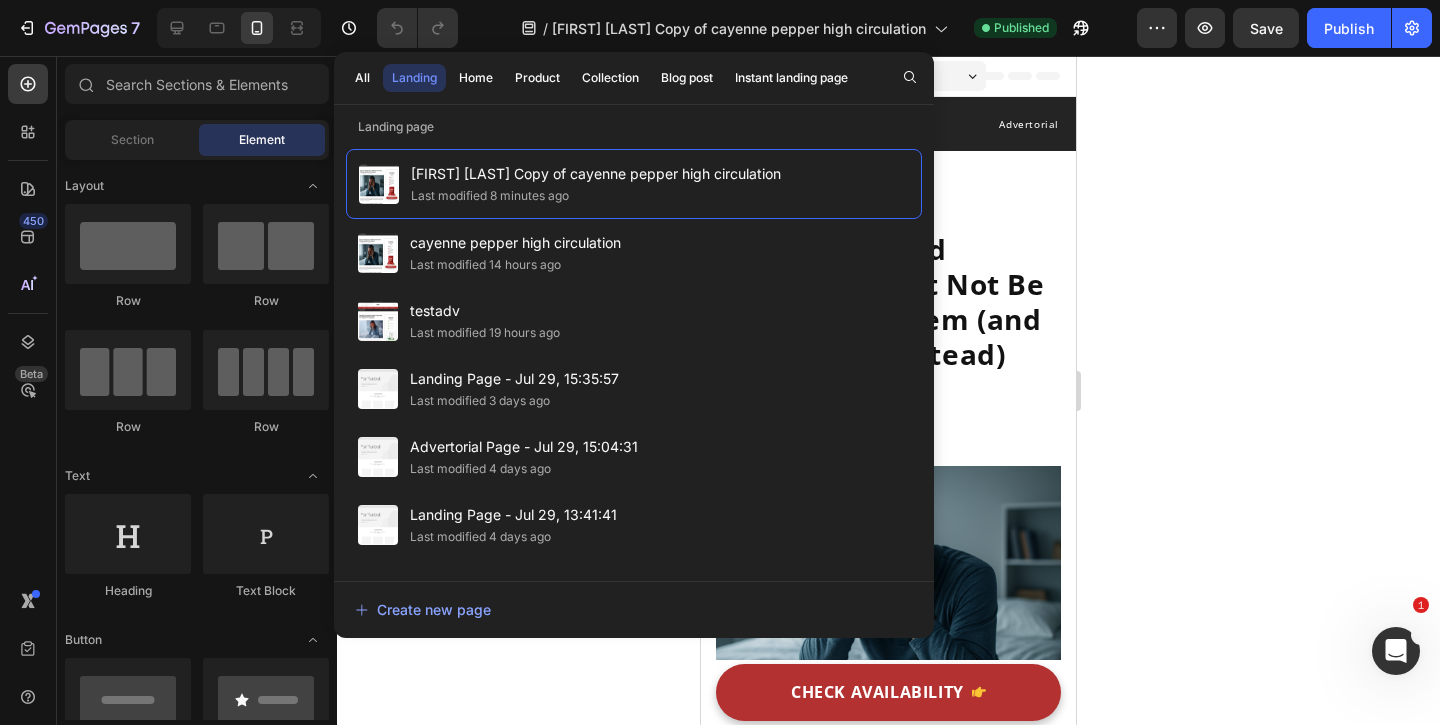 click 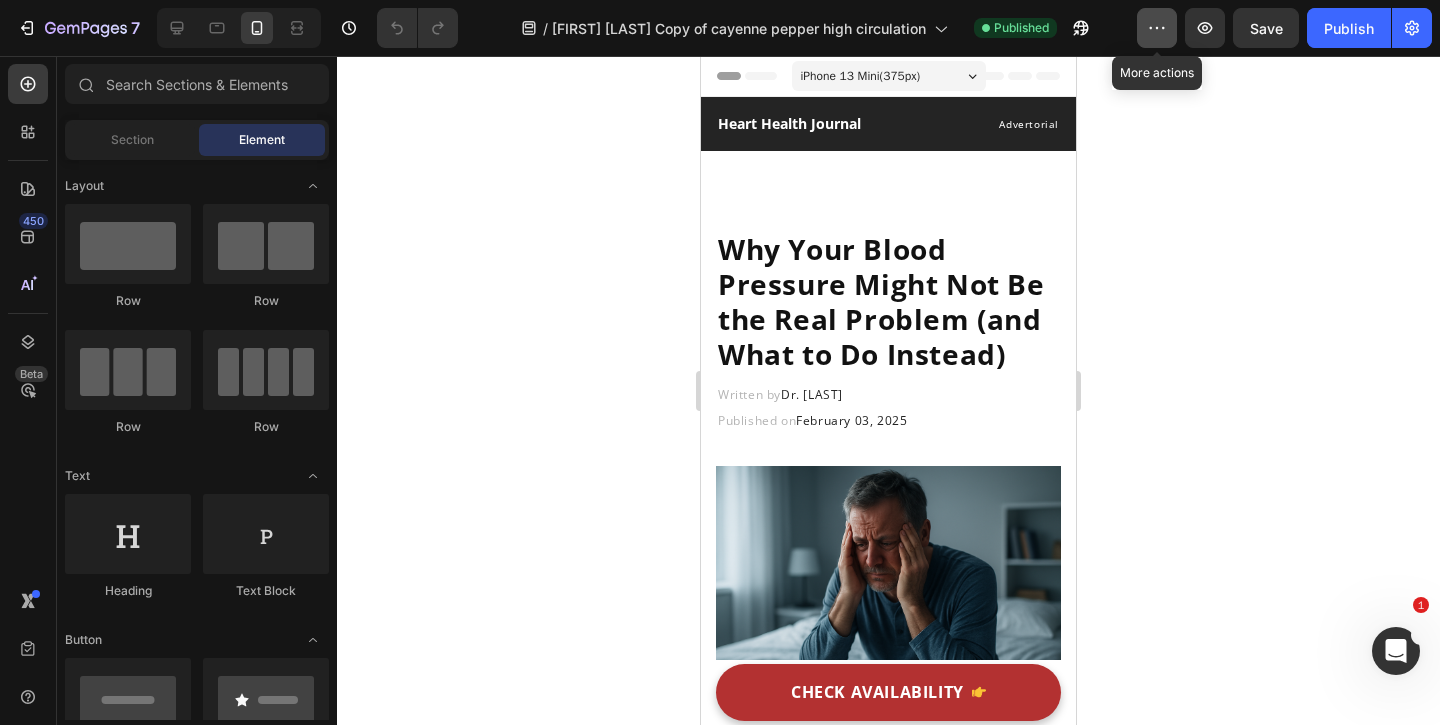click 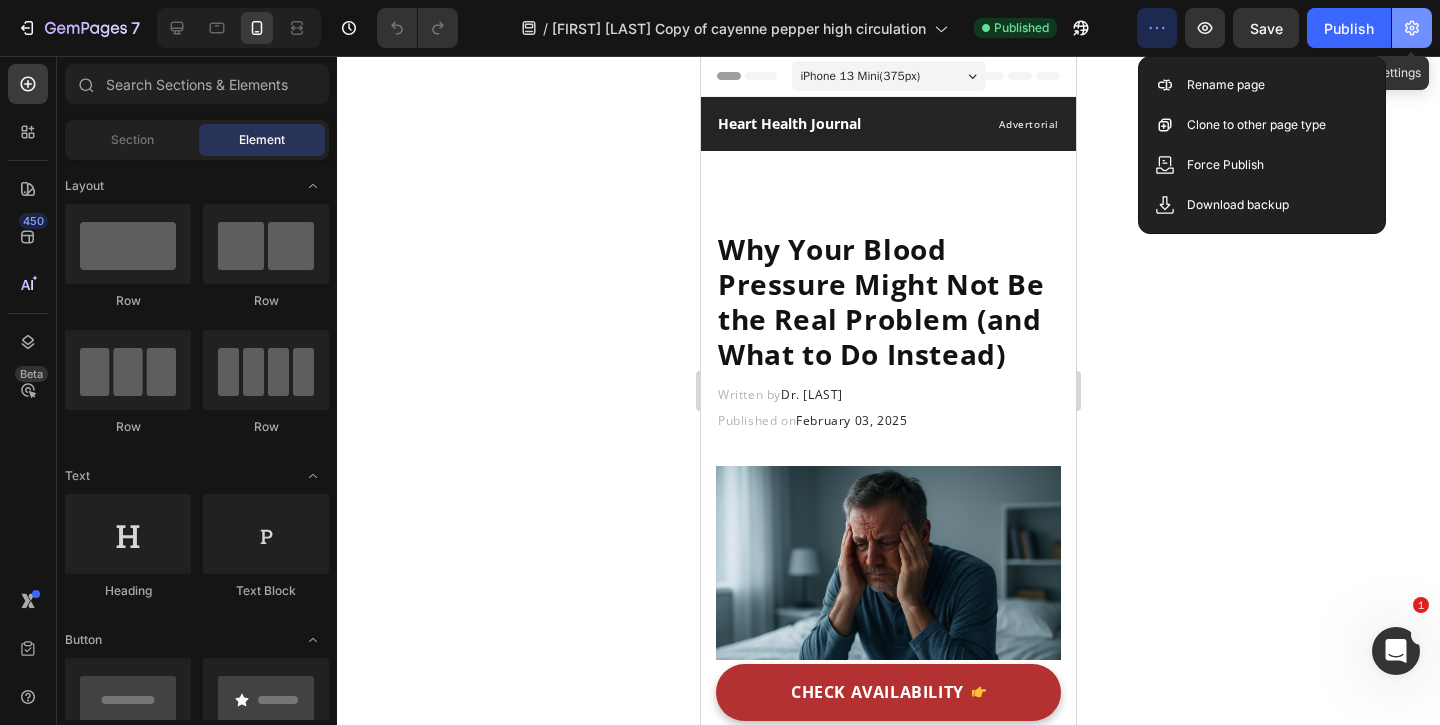 click 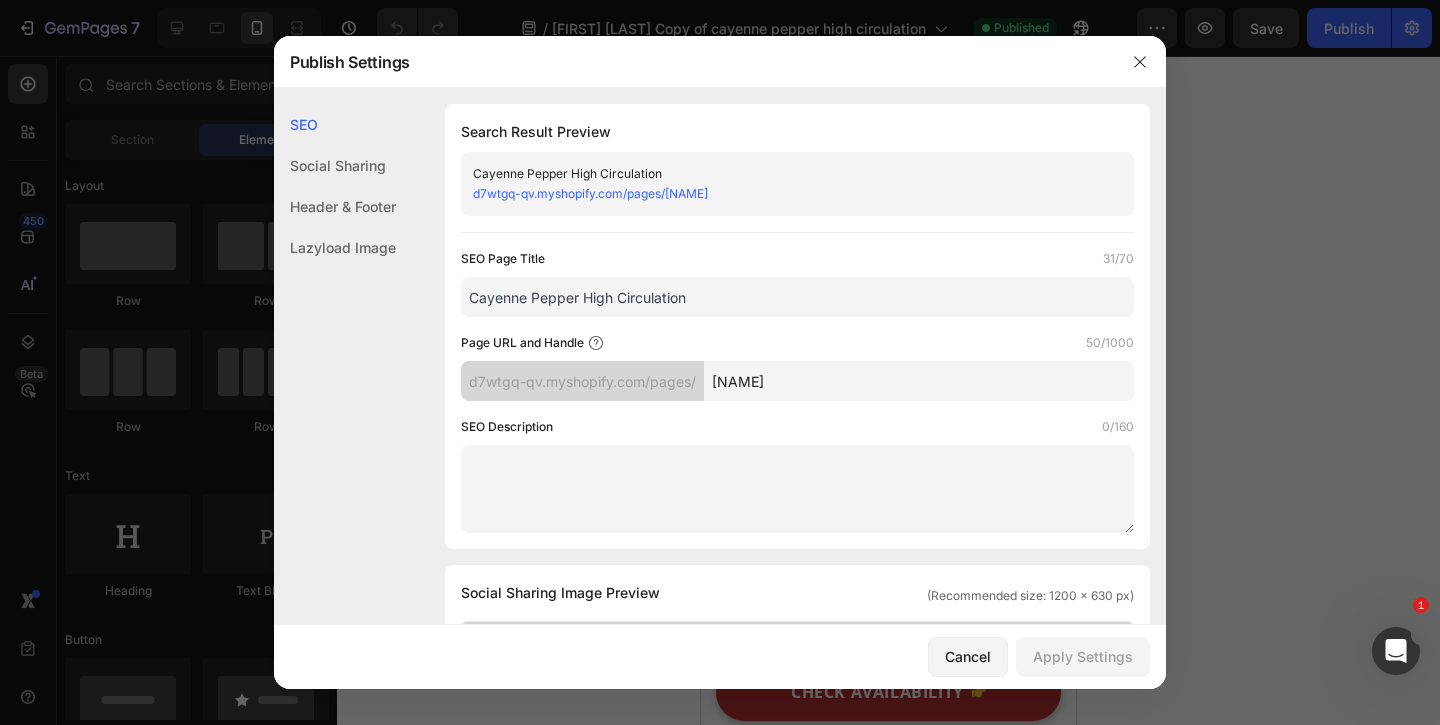 click on "[NAME]" at bounding box center (919, 381) 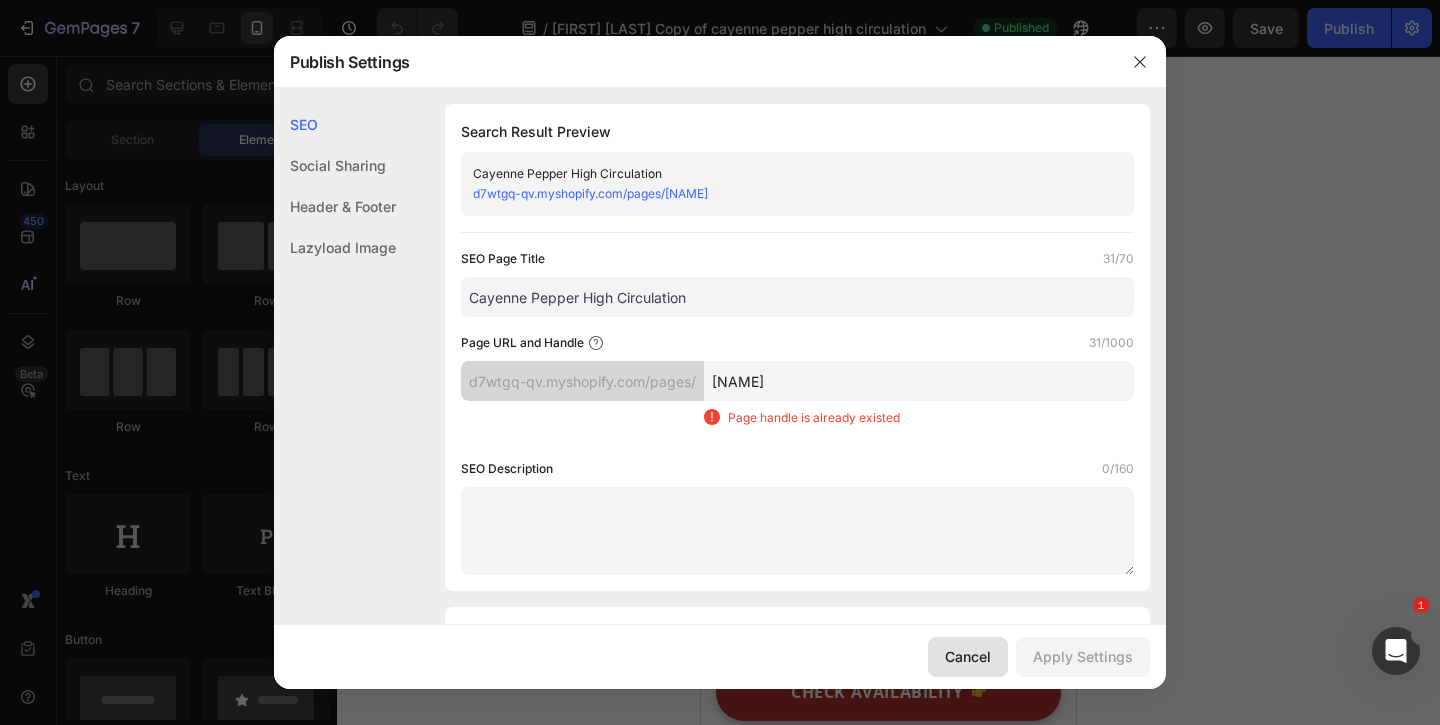 type on "[NAME]" 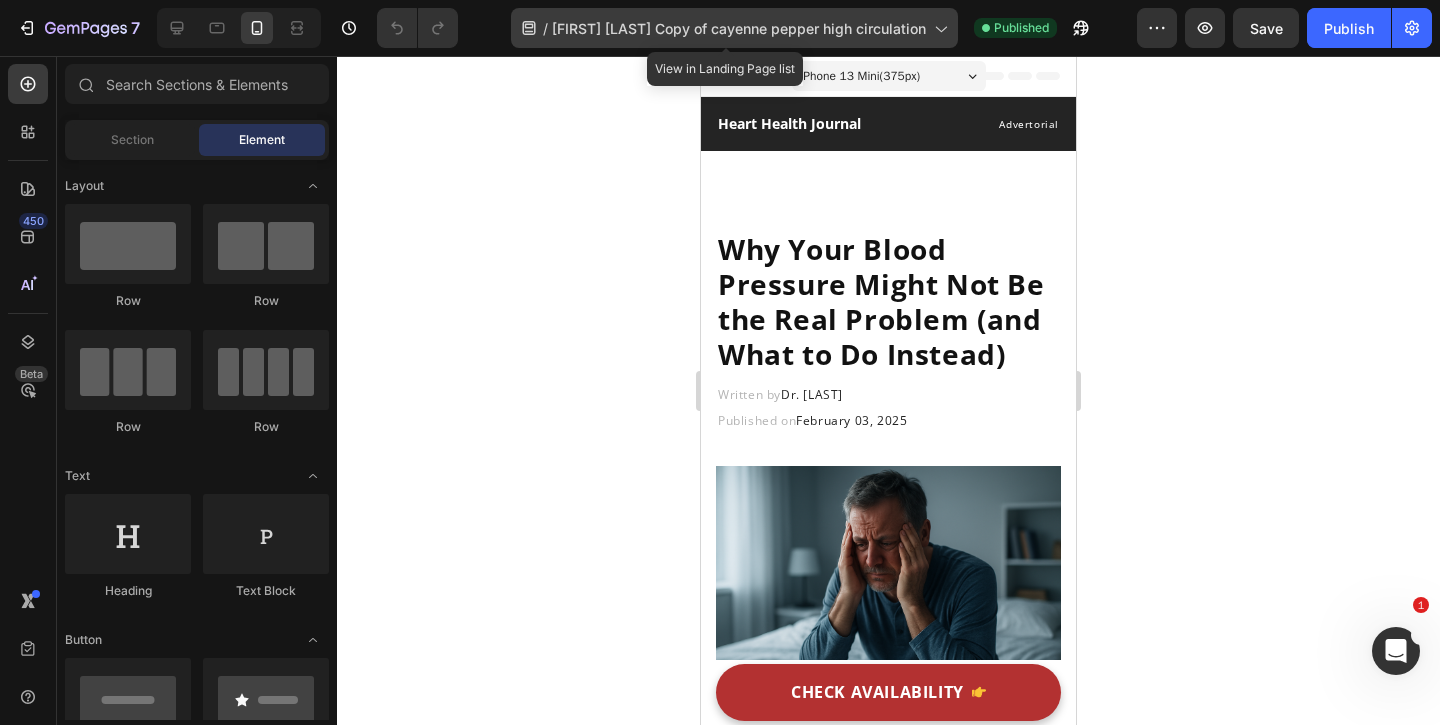 click on "[FIRST] [LAST] Copy of cayenne pepper high circulation" at bounding box center [739, 28] 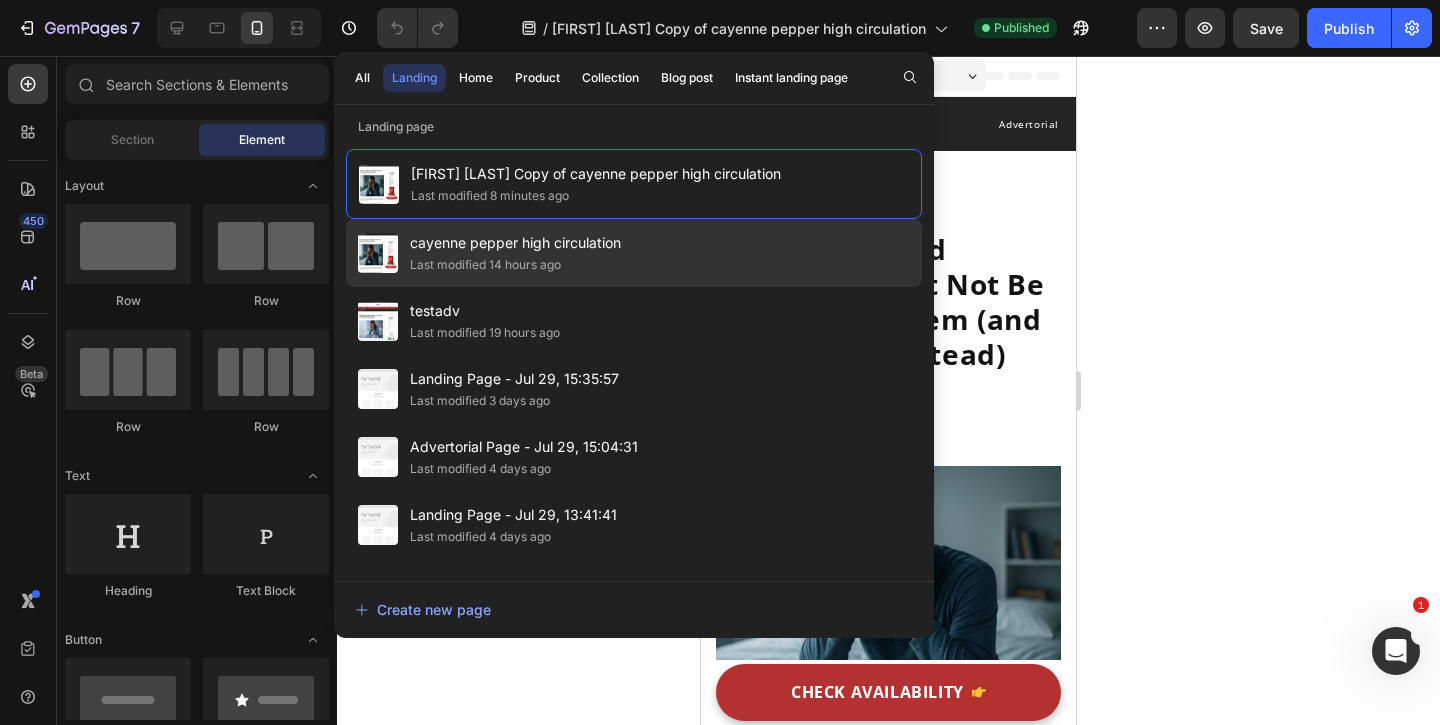 click on "[NAME] Last modified [TIME]" 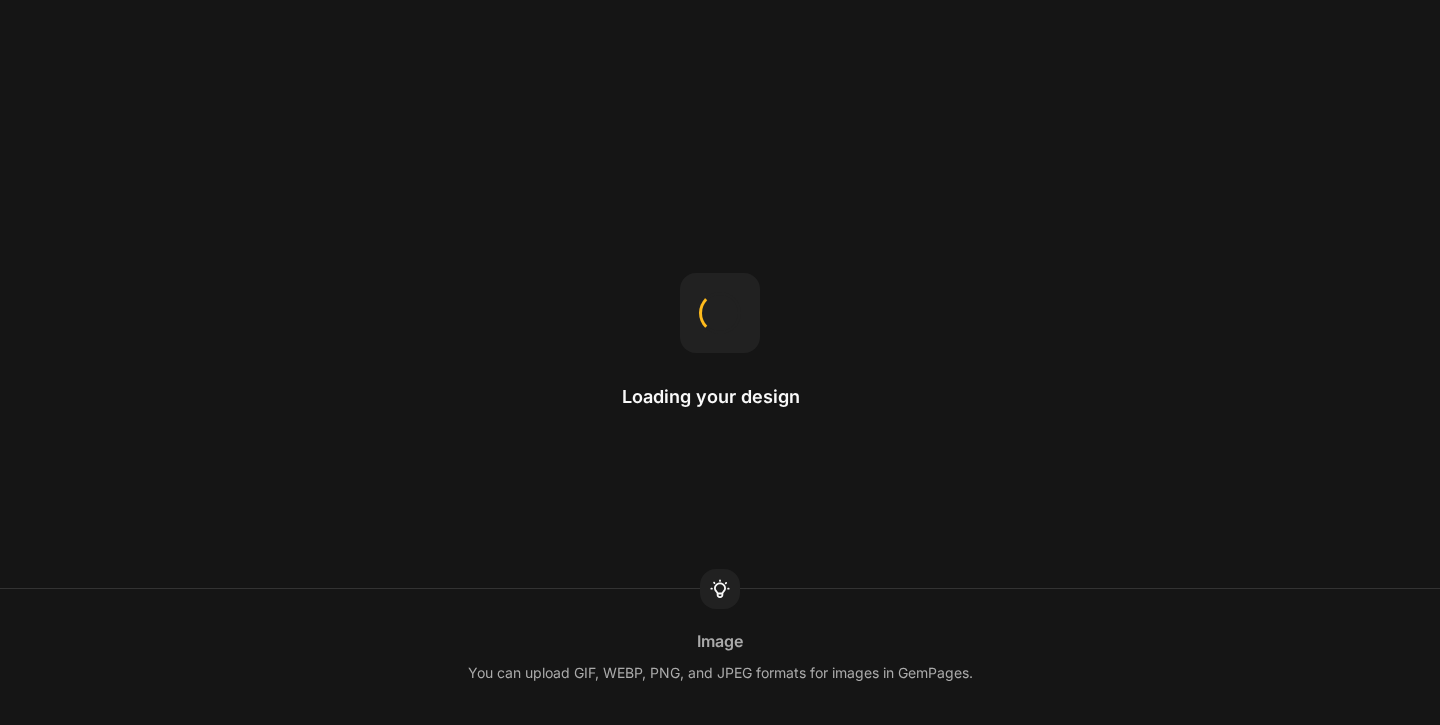 scroll, scrollTop: 0, scrollLeft: 0, axis: both 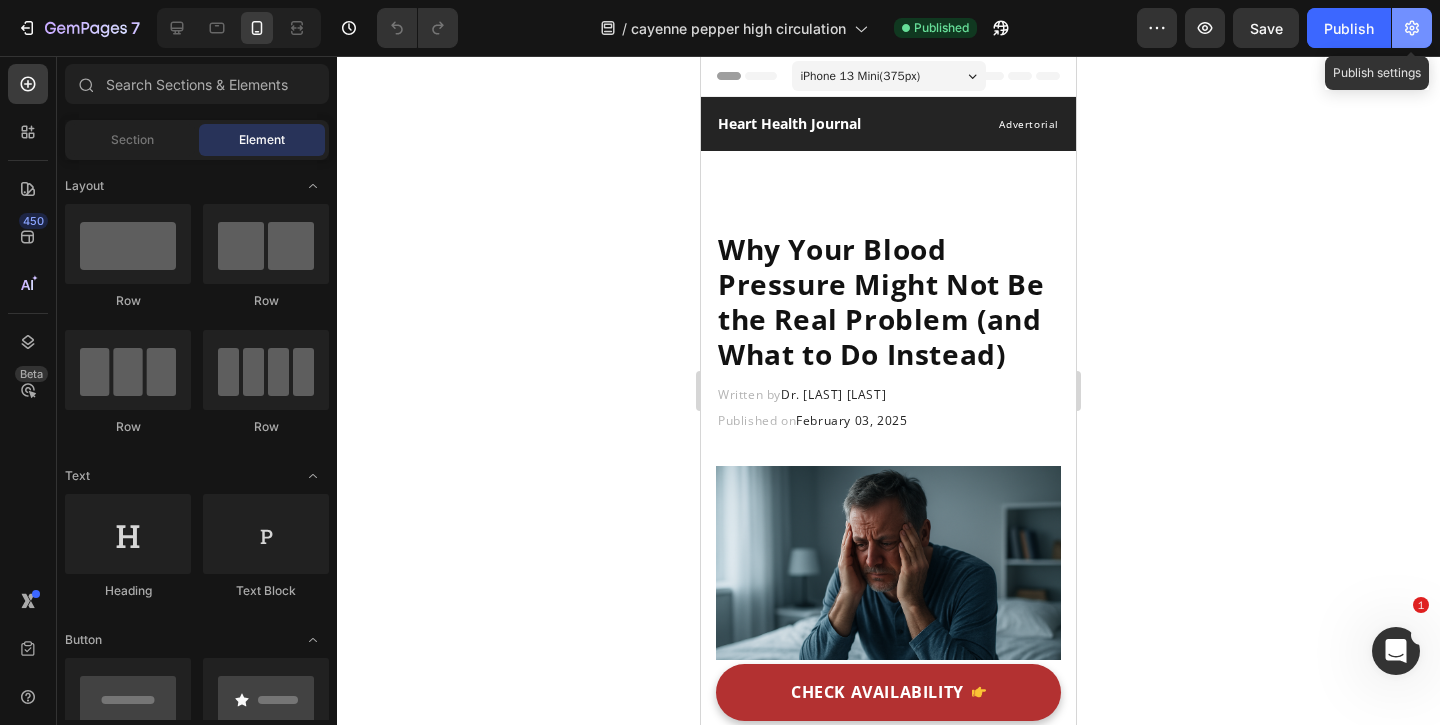 click 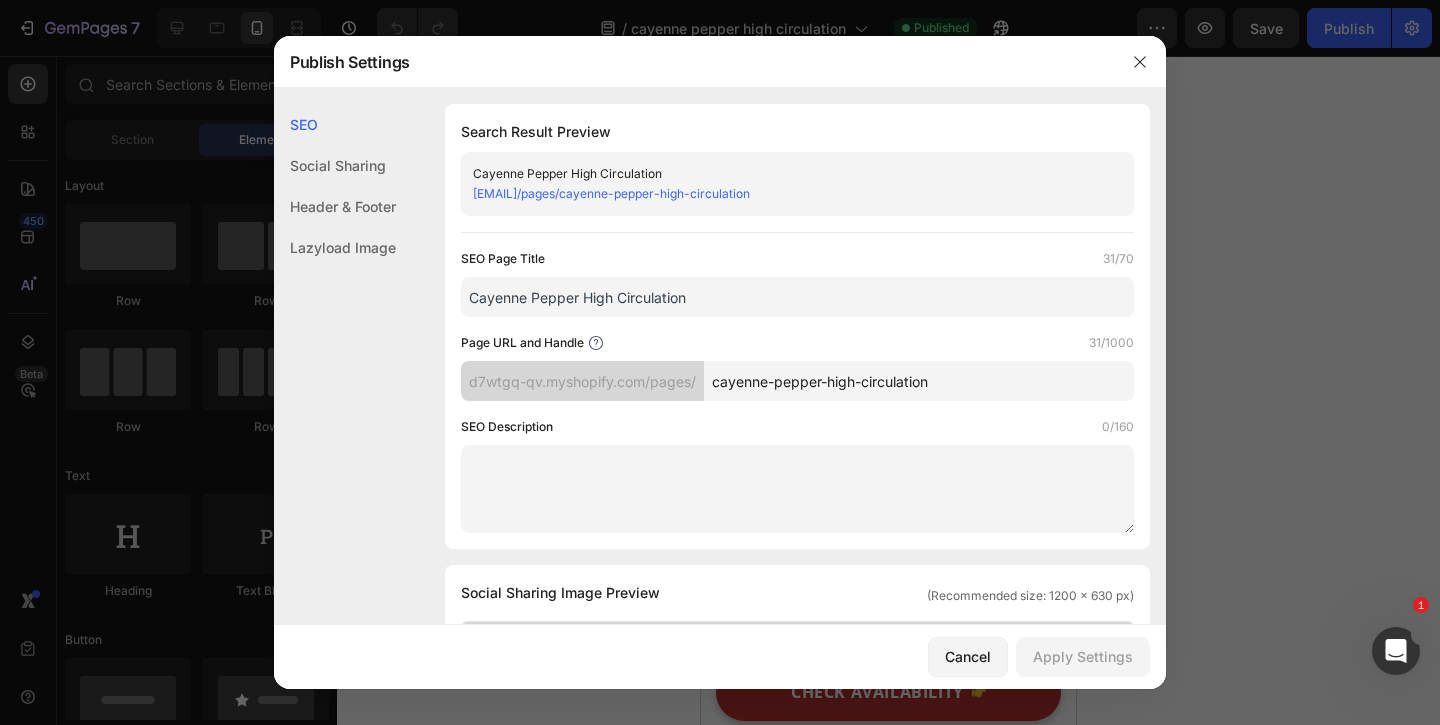 click on "cayenne-pepper-high-circulation" at bounding box center (919, 381) 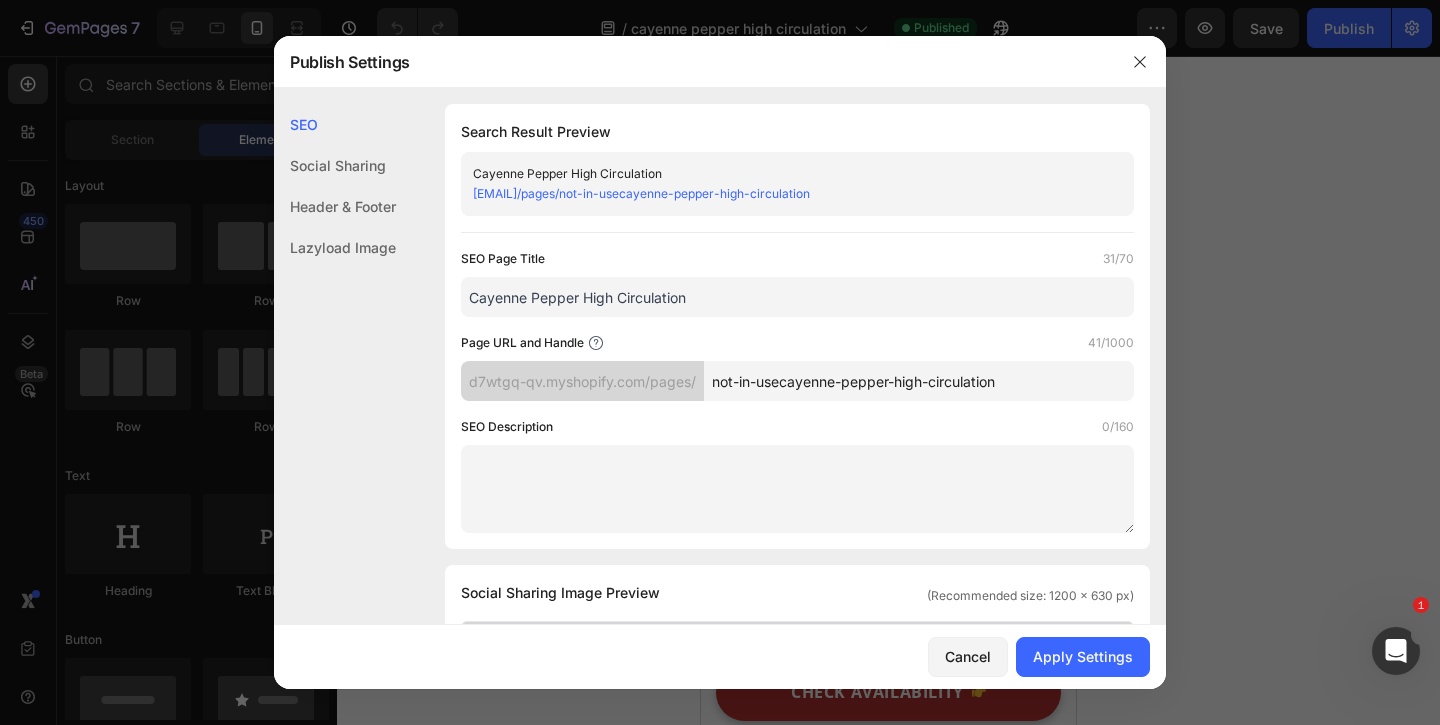 type on "not-in-usecayenne-pepper-high-circulation" 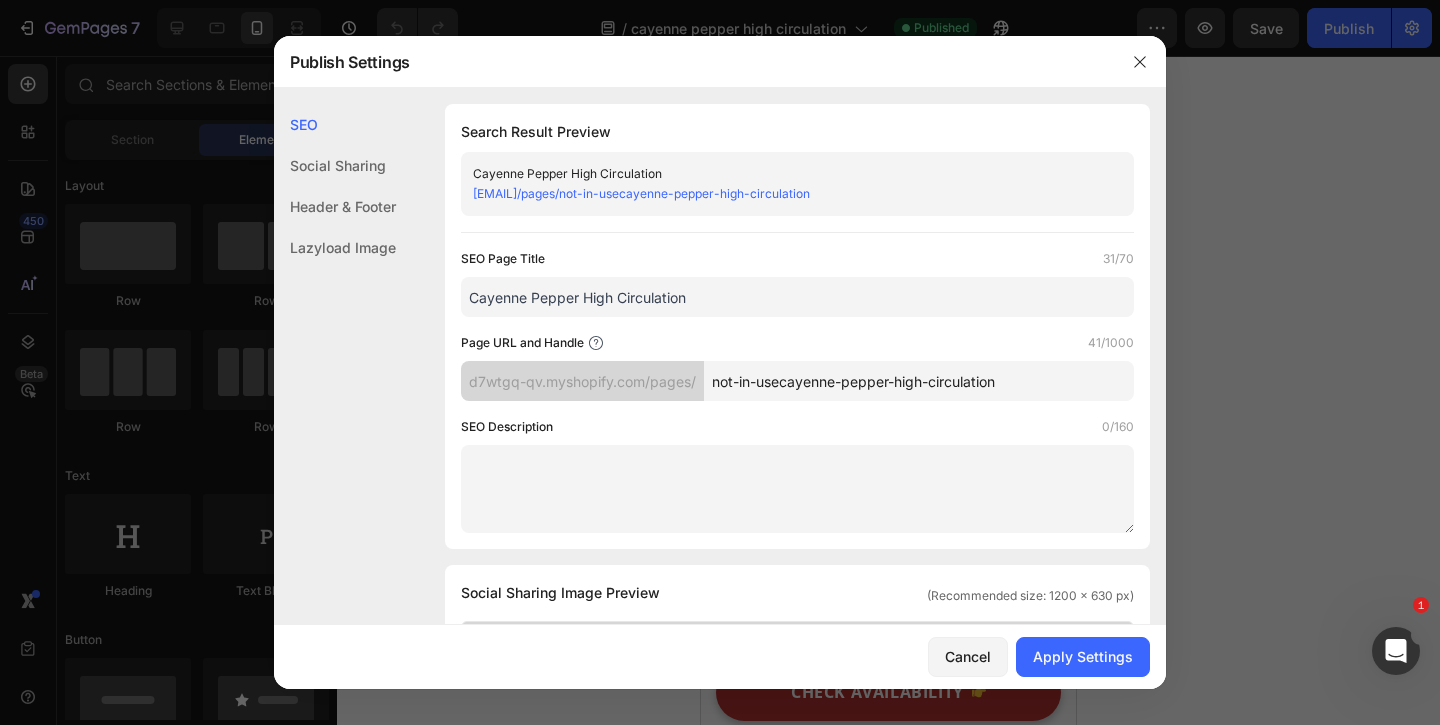click on "Cayenne Pepper High Circulation" at bounding box center (797, 297) 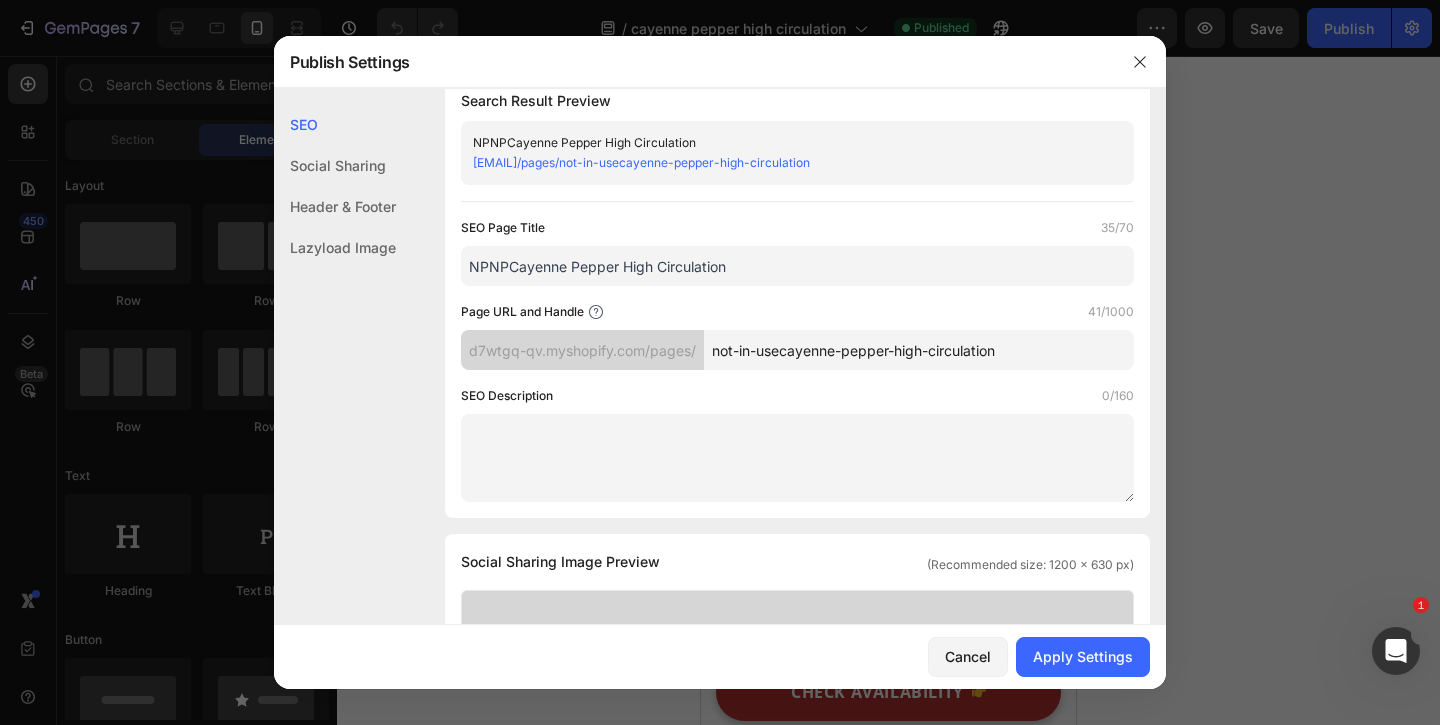 scroll, scrollTop: 0, scrollLeft: 0, axis: both 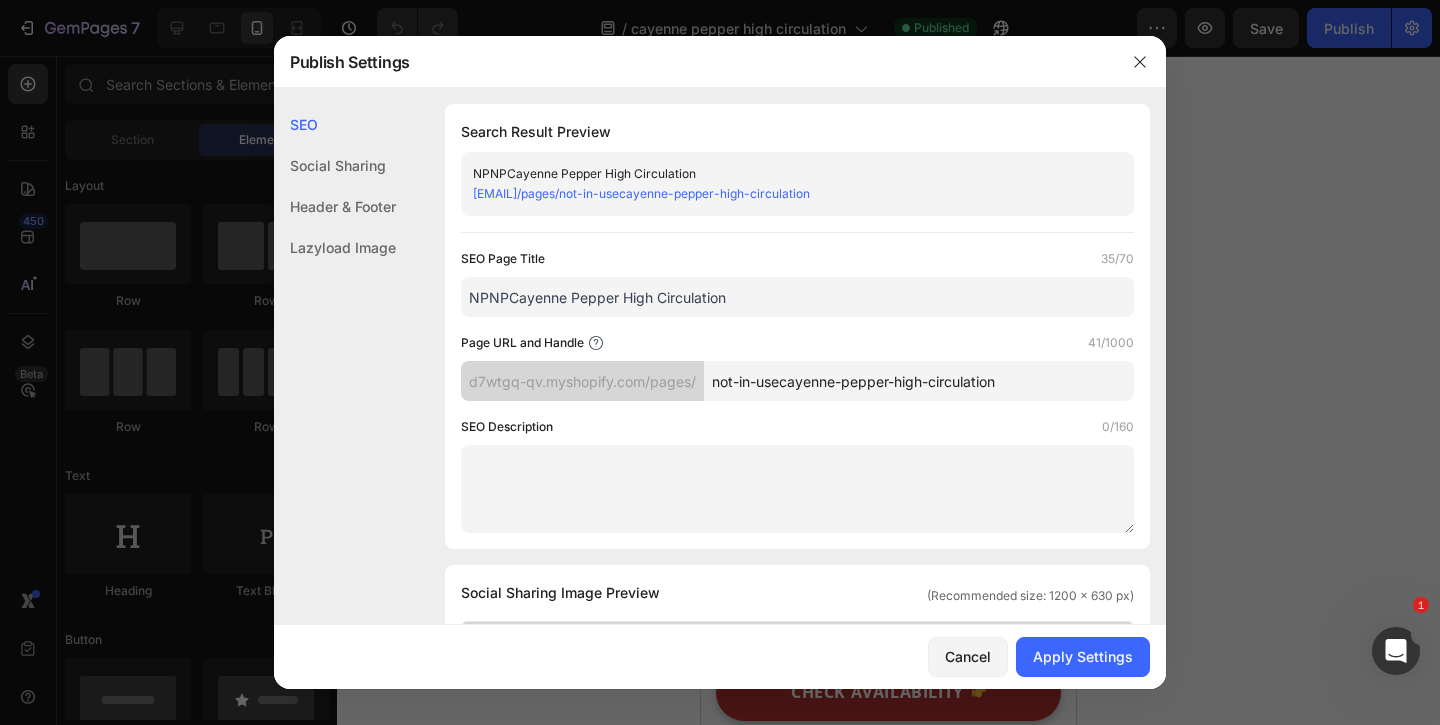 type on "NPNPCayenne Pepper High Circulation" 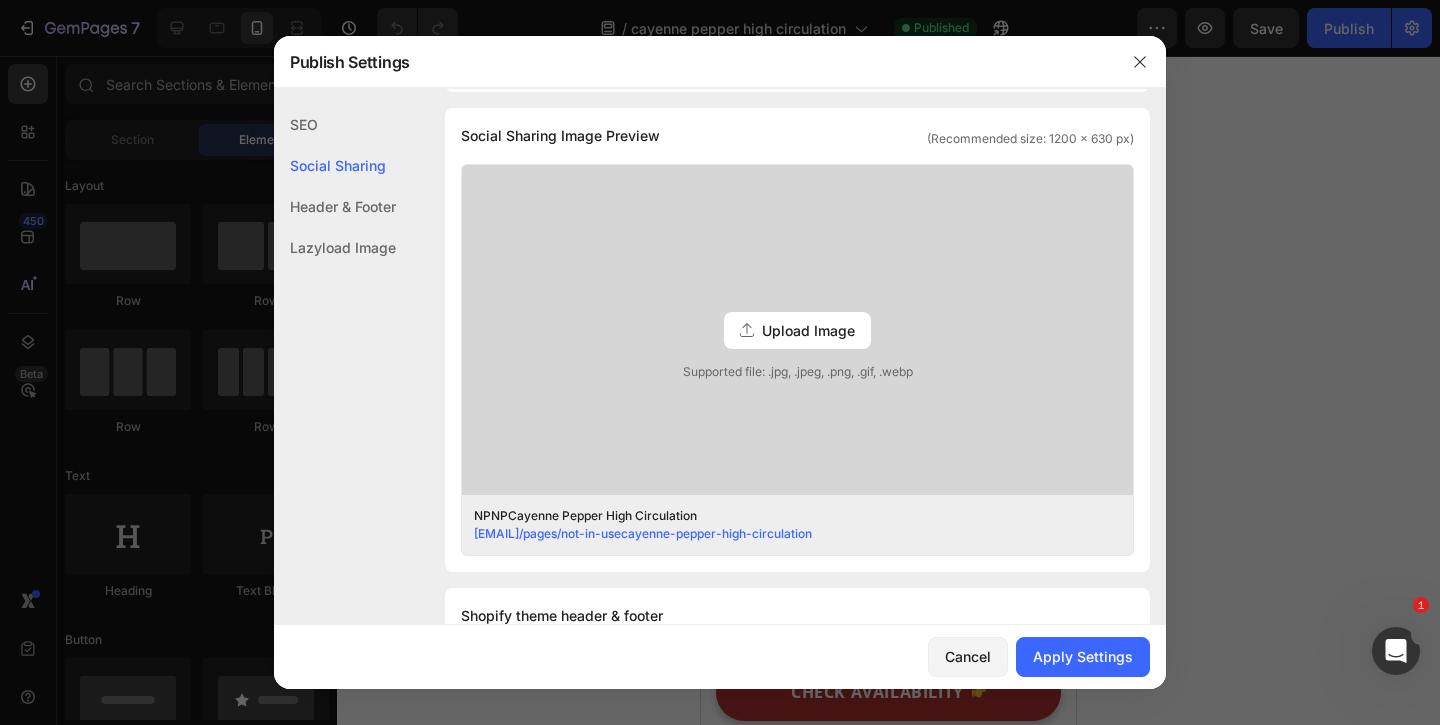 click on "Header & Footer" 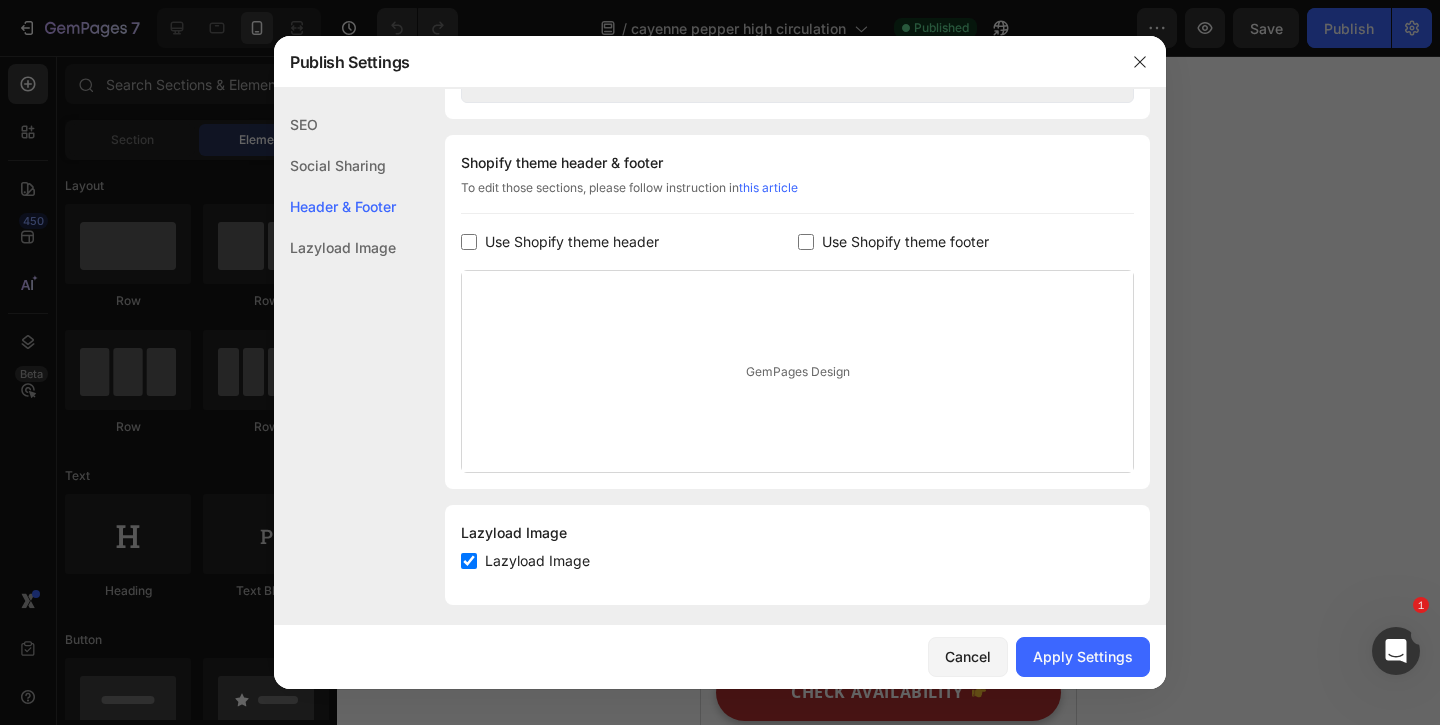 scroll, scrollTop: 922, scrollLeft: 0, axis: vertical 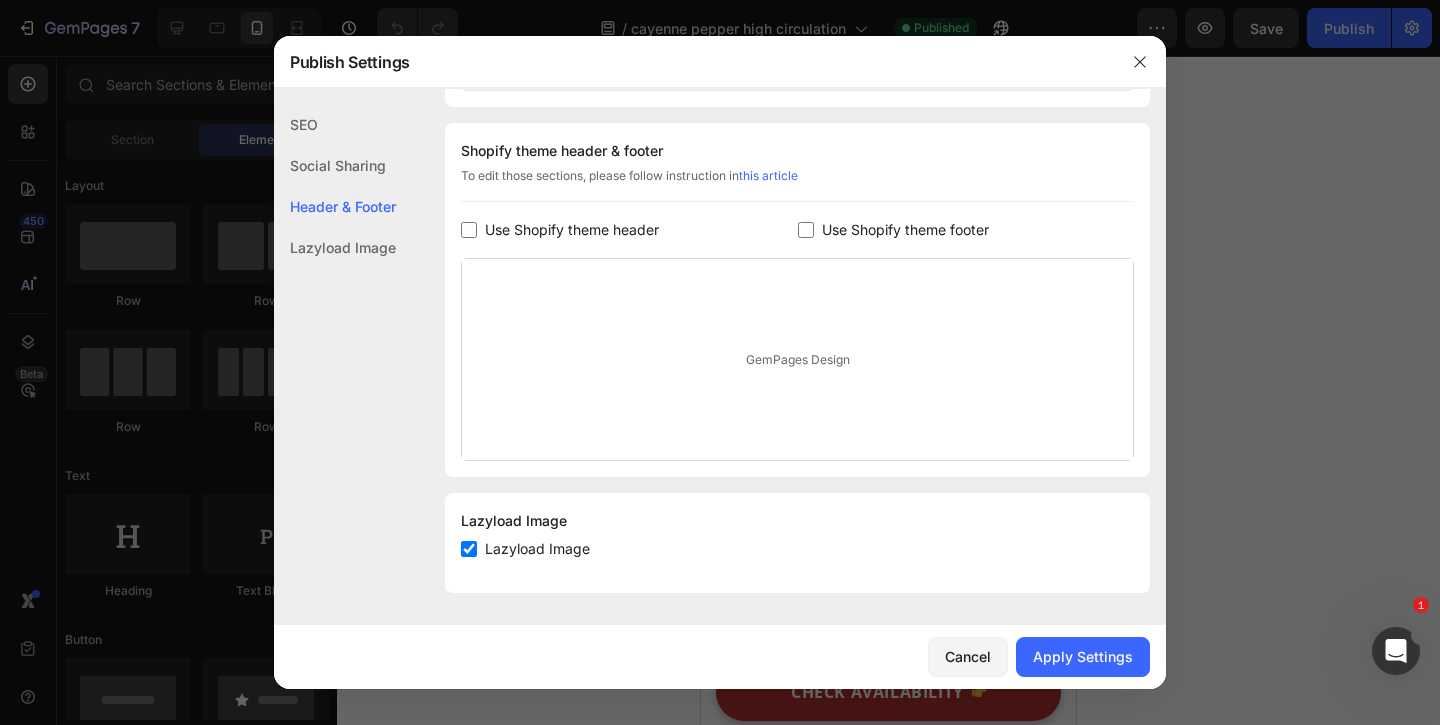 click on "Lazyload Image" 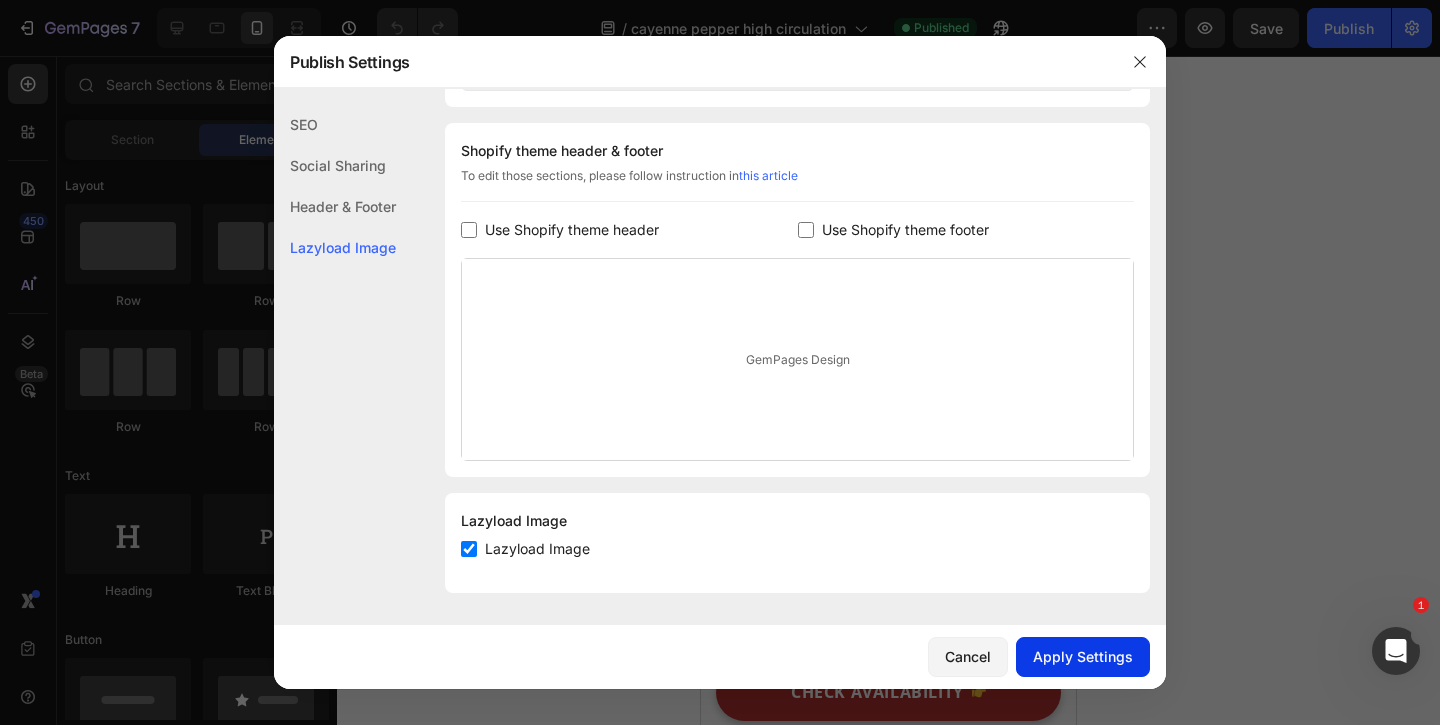click on "Apply Settings" 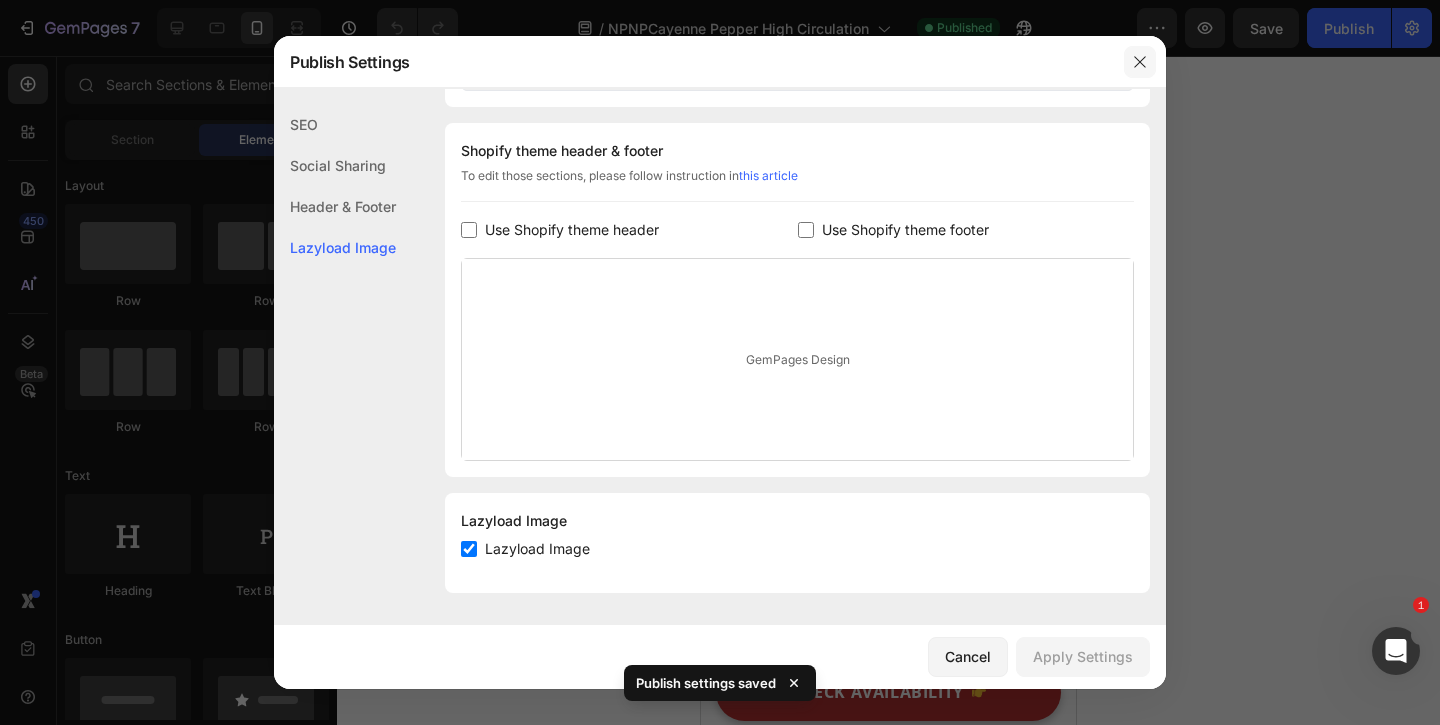 click at bounding box center (1140, 62) 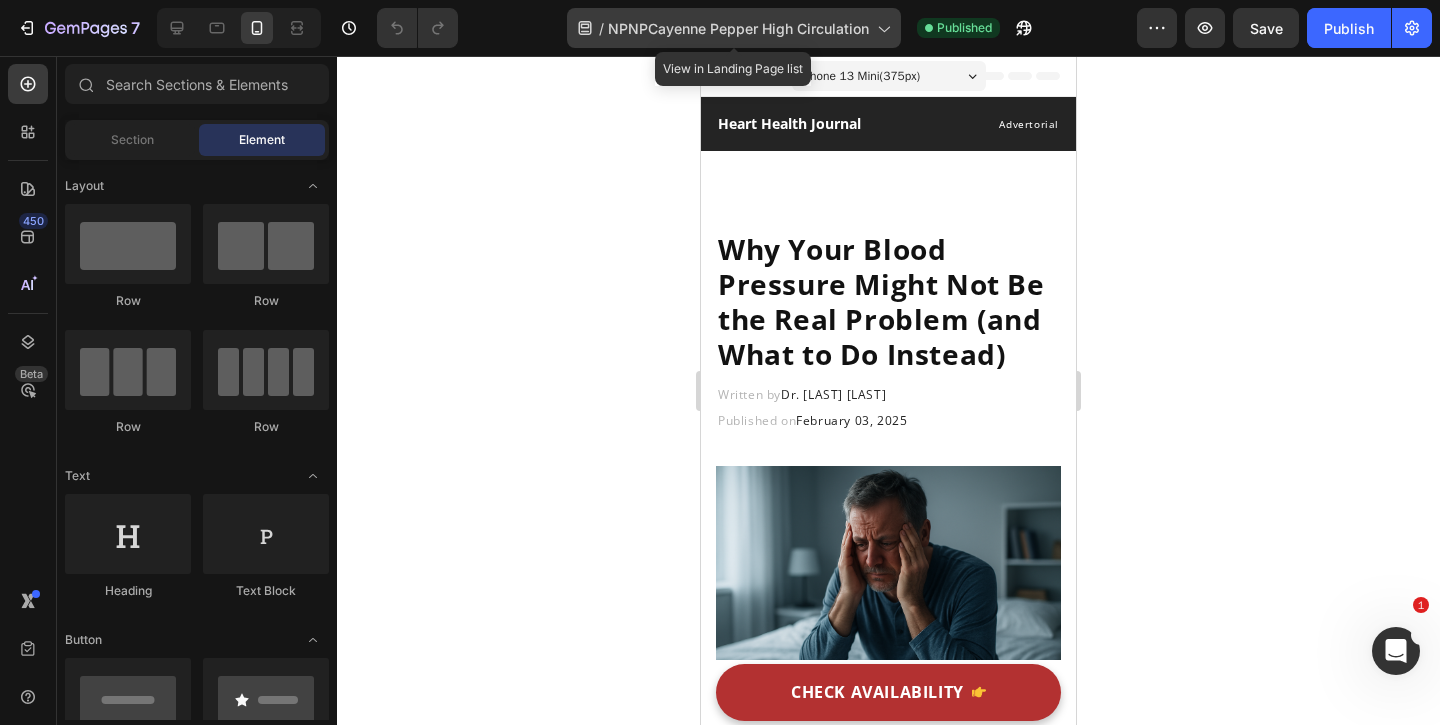 click on "NPNPCayenne Pepper High Circulation" at bounding box center (738, 28) 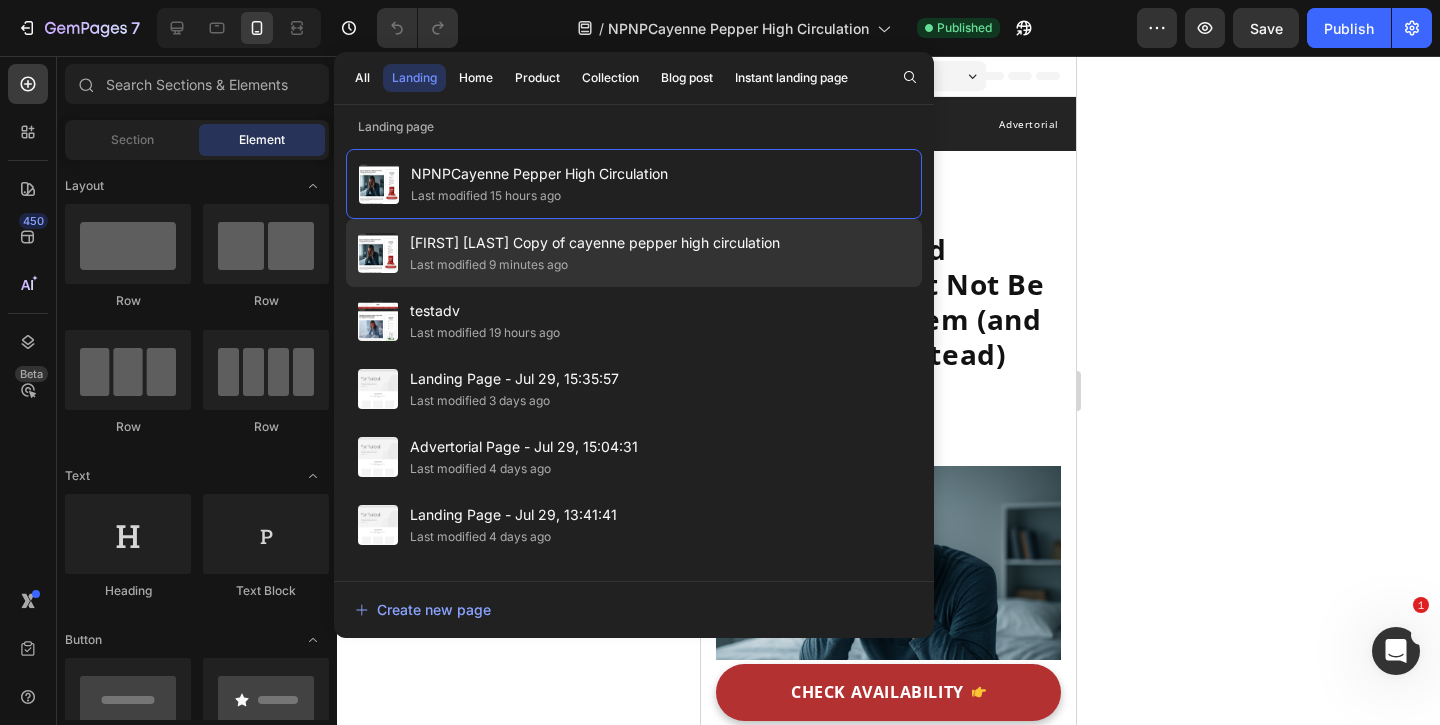 click on "[FIRST] [LAST] Copy of cayenne pepper high circulation" at bounding box center [595, 243] 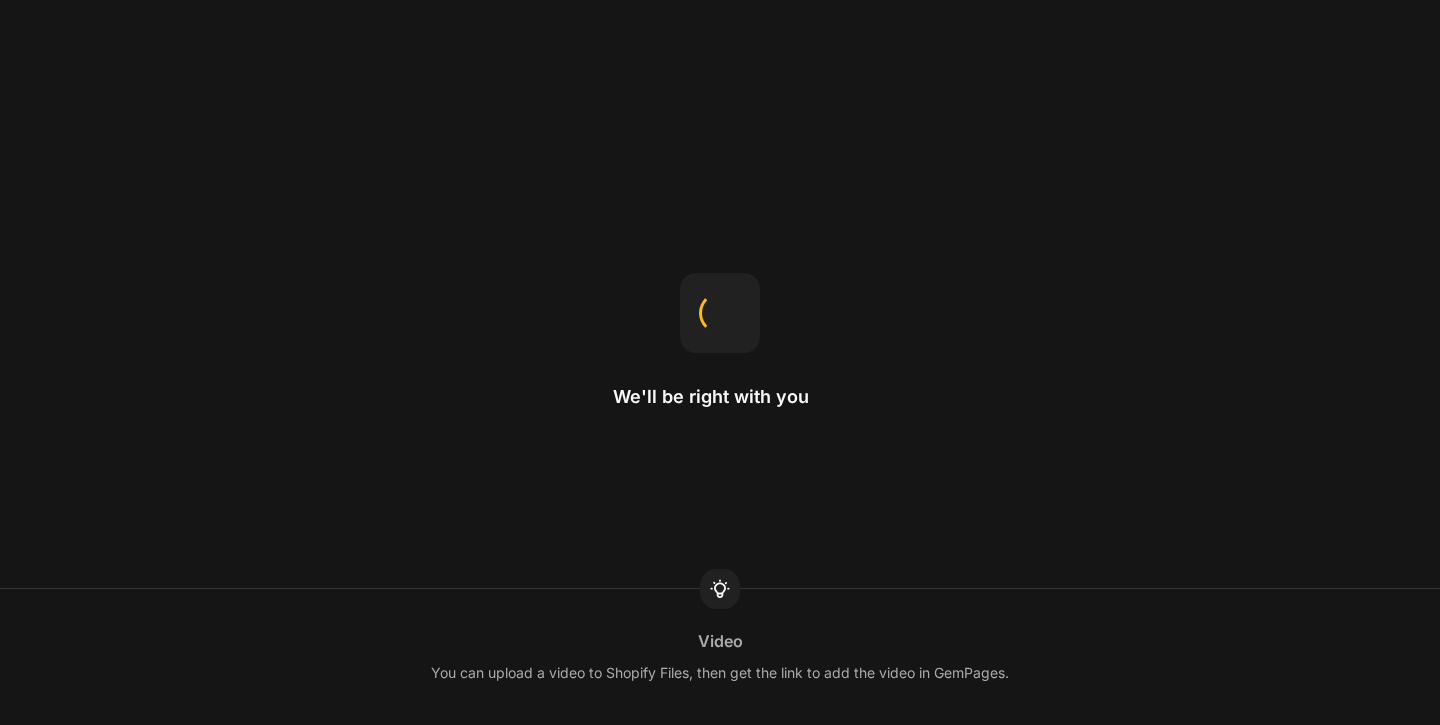 scroll, scrollTop: 0, scrollLeft: 0, axis: both 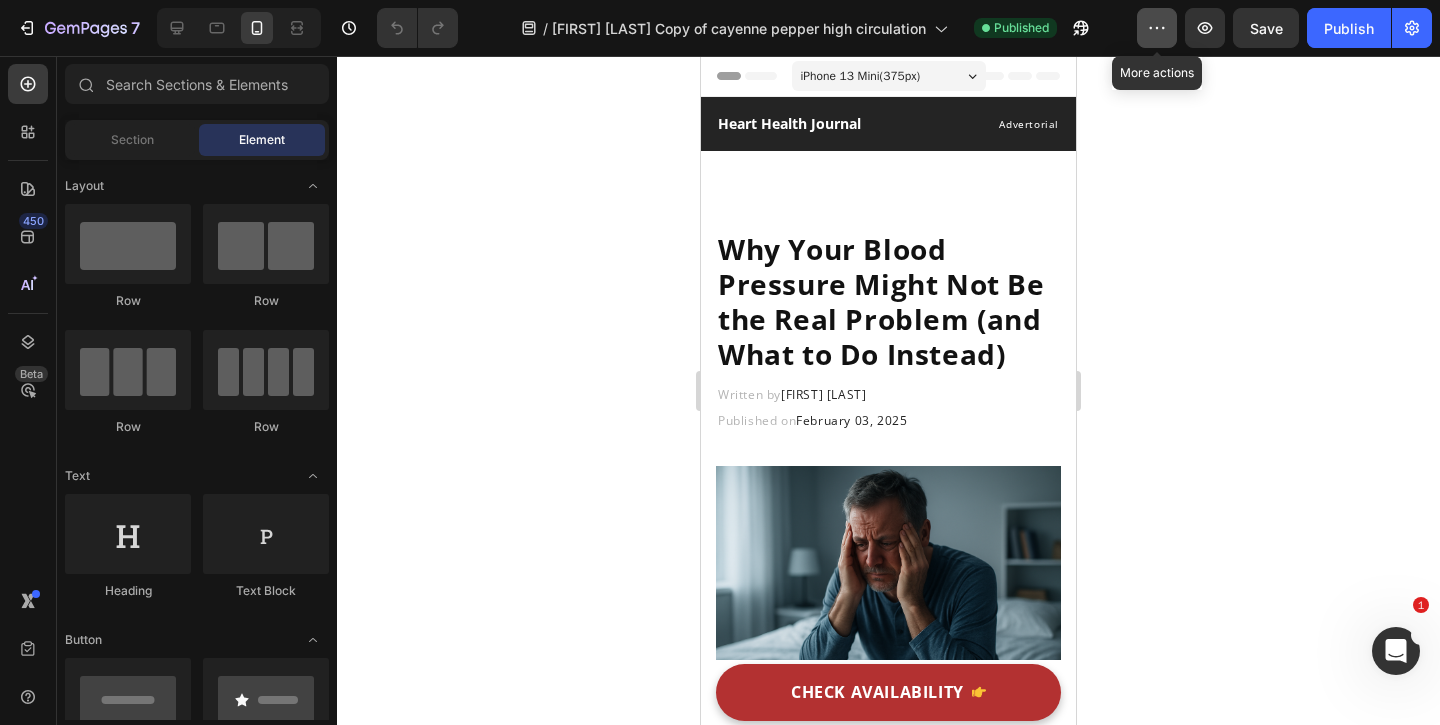 click 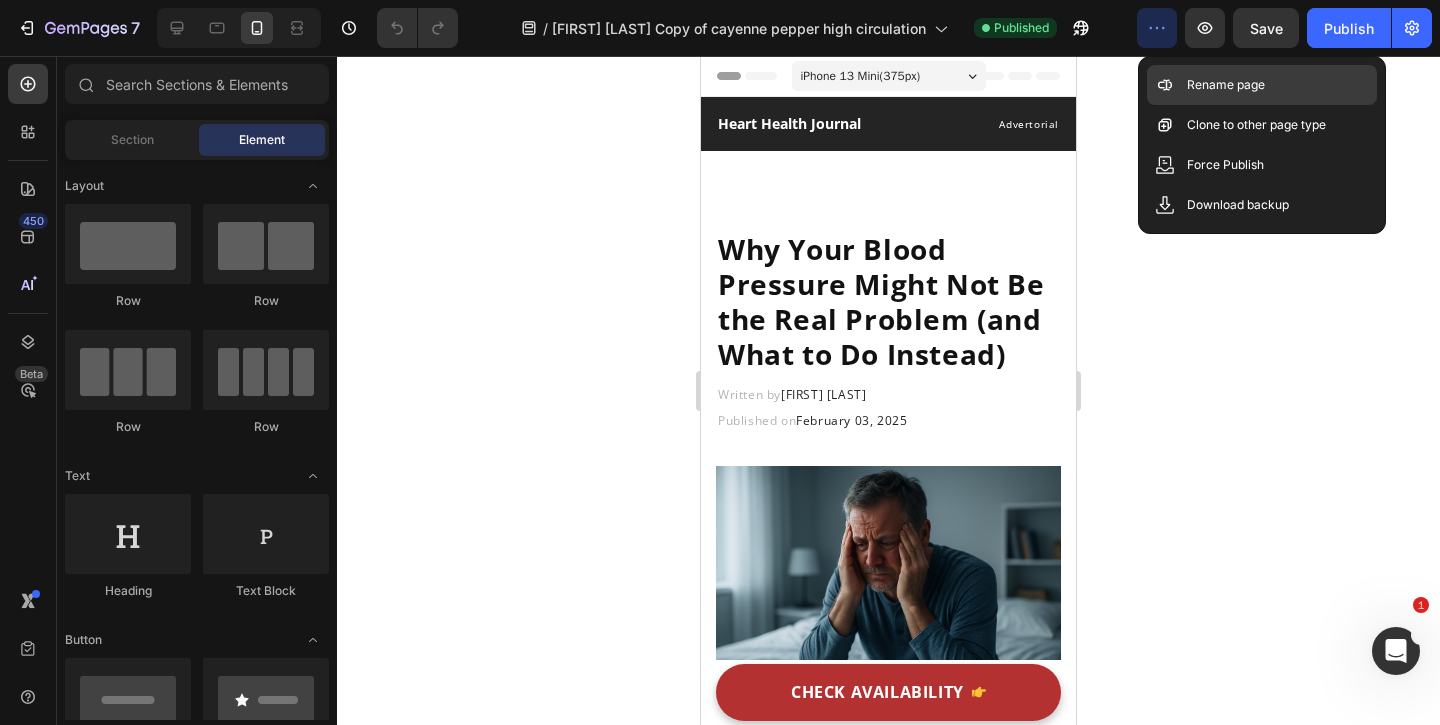 click on "Rename page" 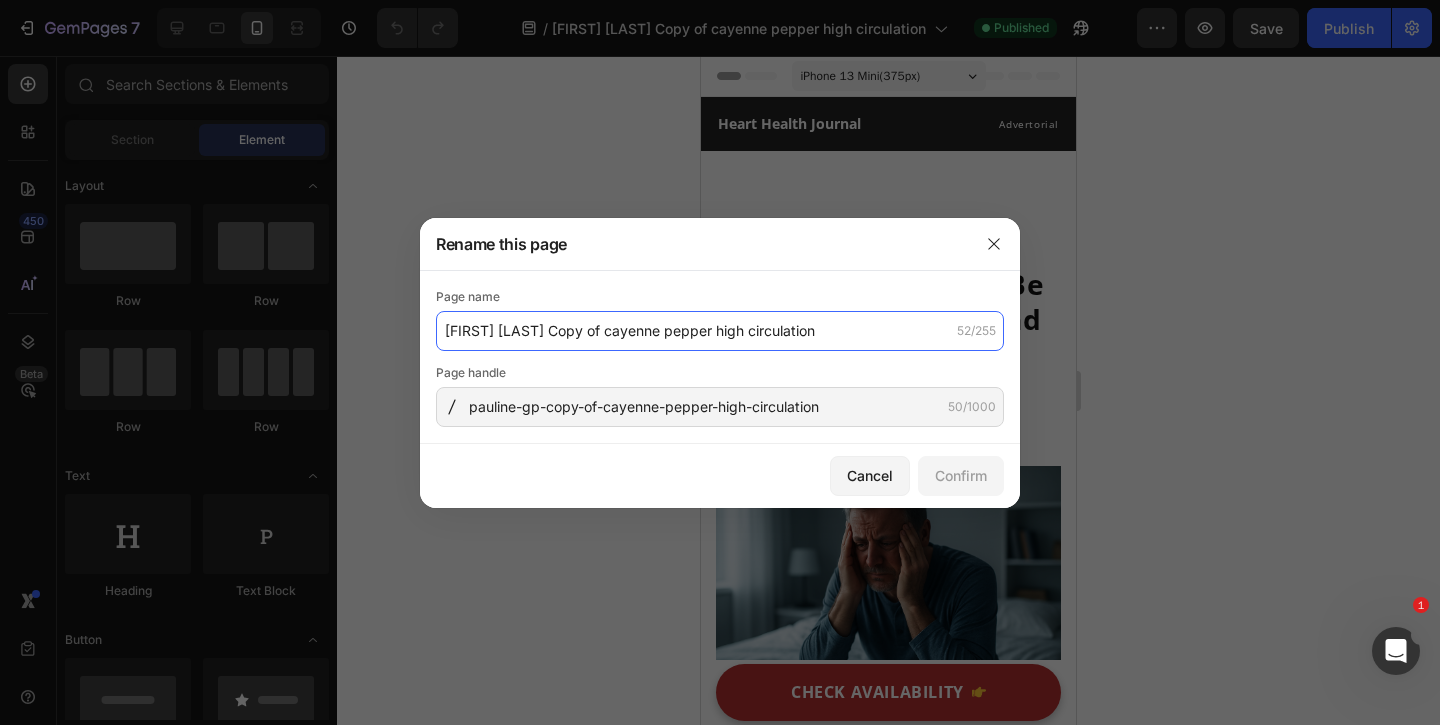 drag, startPoint x: 588, startPoint y: 326, endPoint x: 330, endPoint y: 336, distance: 258.19373 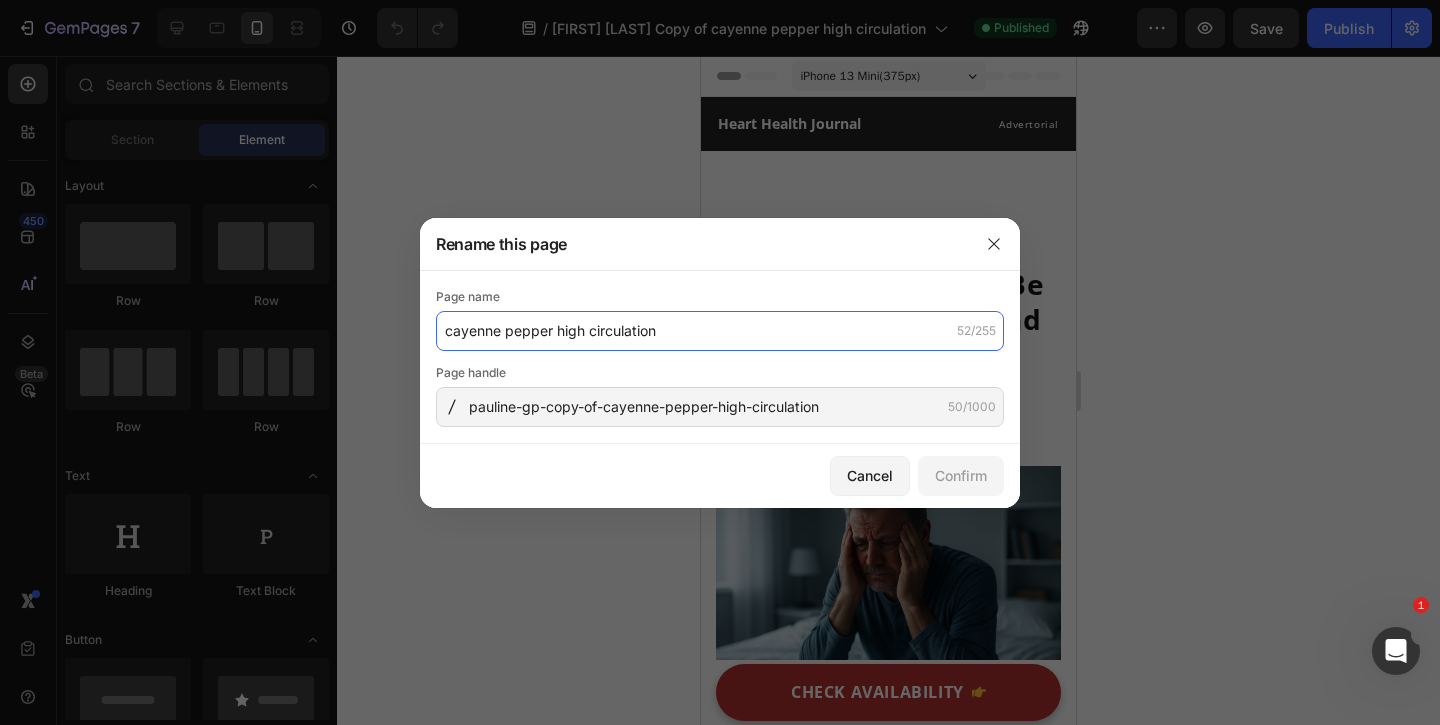 type on "cayenne pepper high circulation" 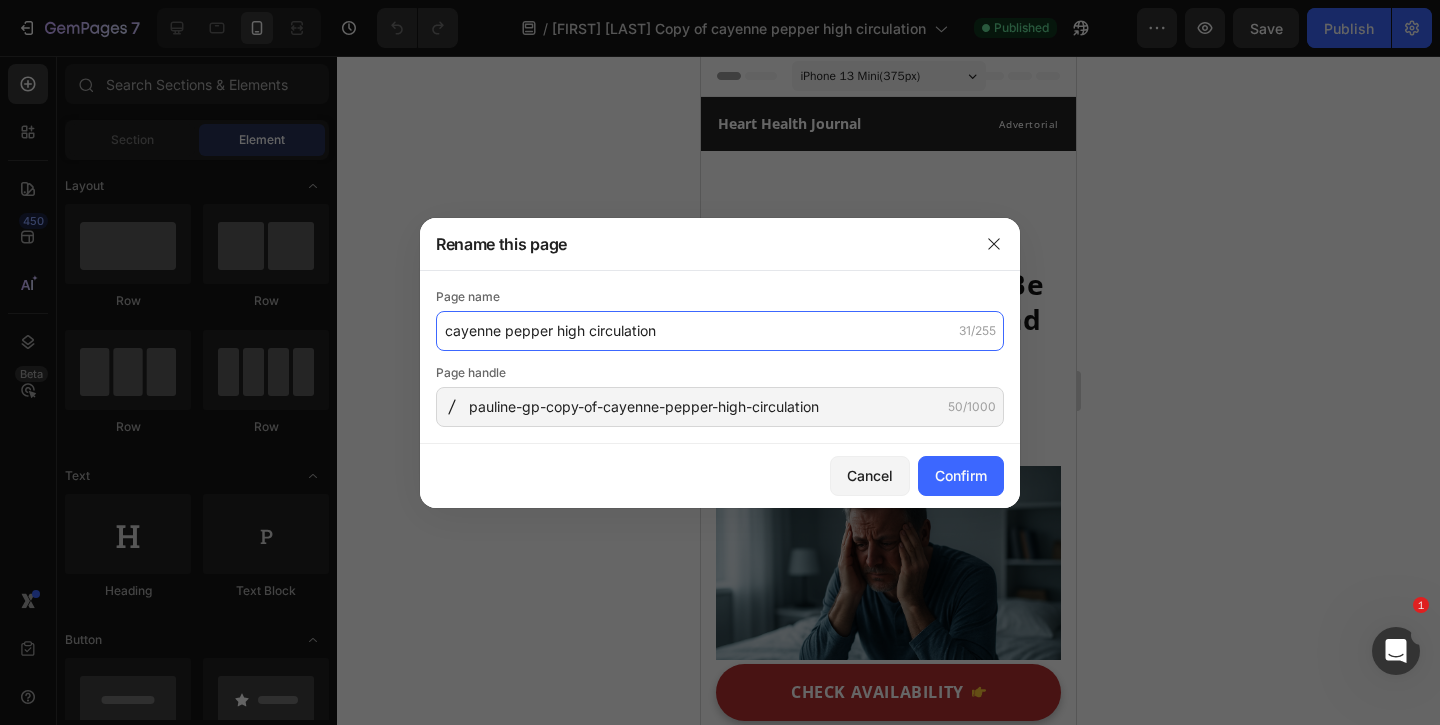 click on "cayenne pepper high circulation" 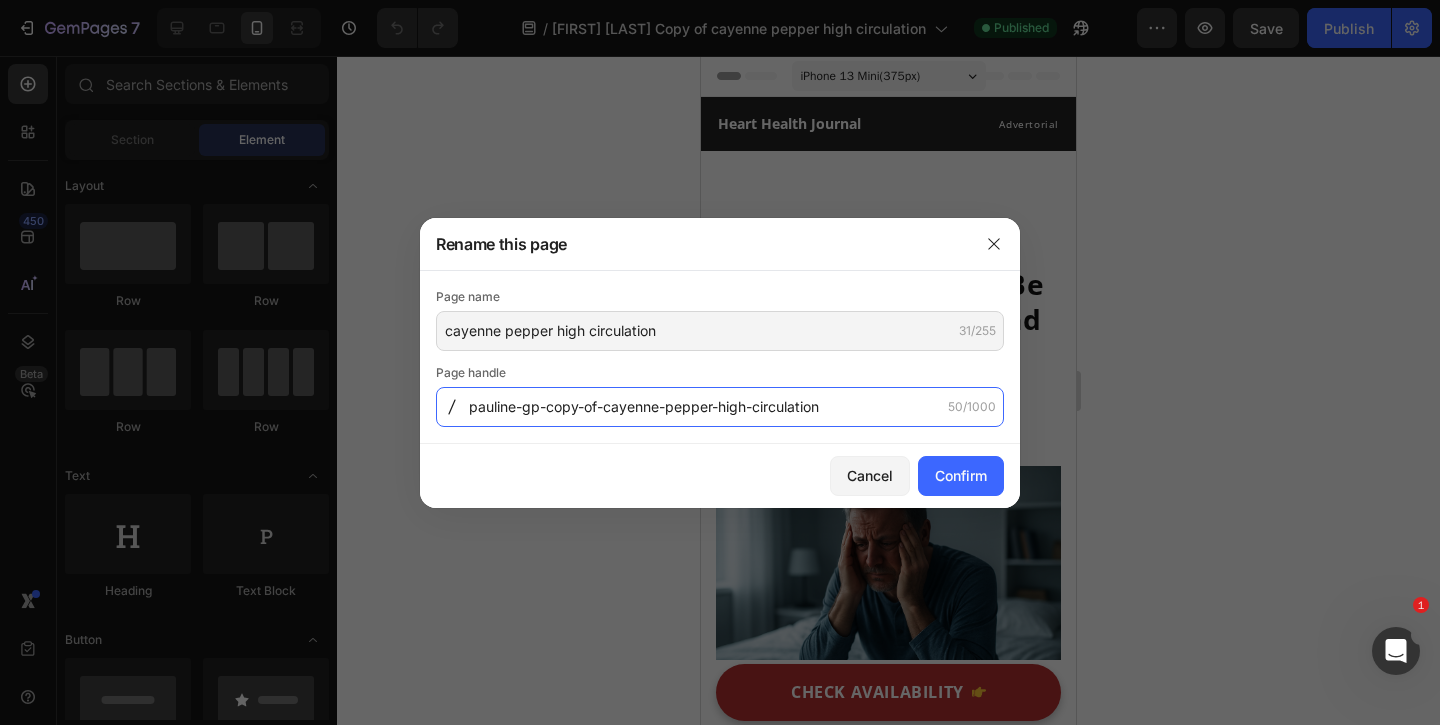 click on "pauline-gp-copy-of-cayenne-pepper-high-circulation" 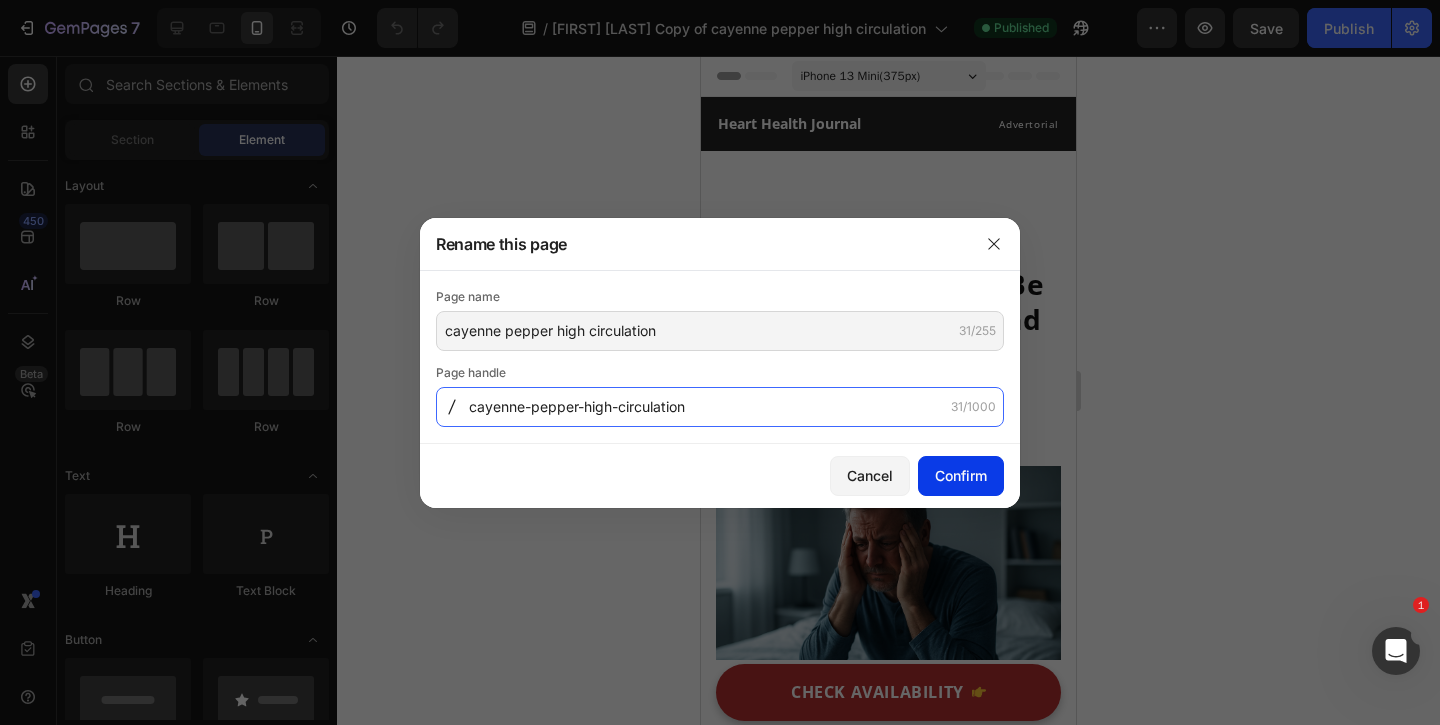type on "cayenne-pepper-high-circulation" 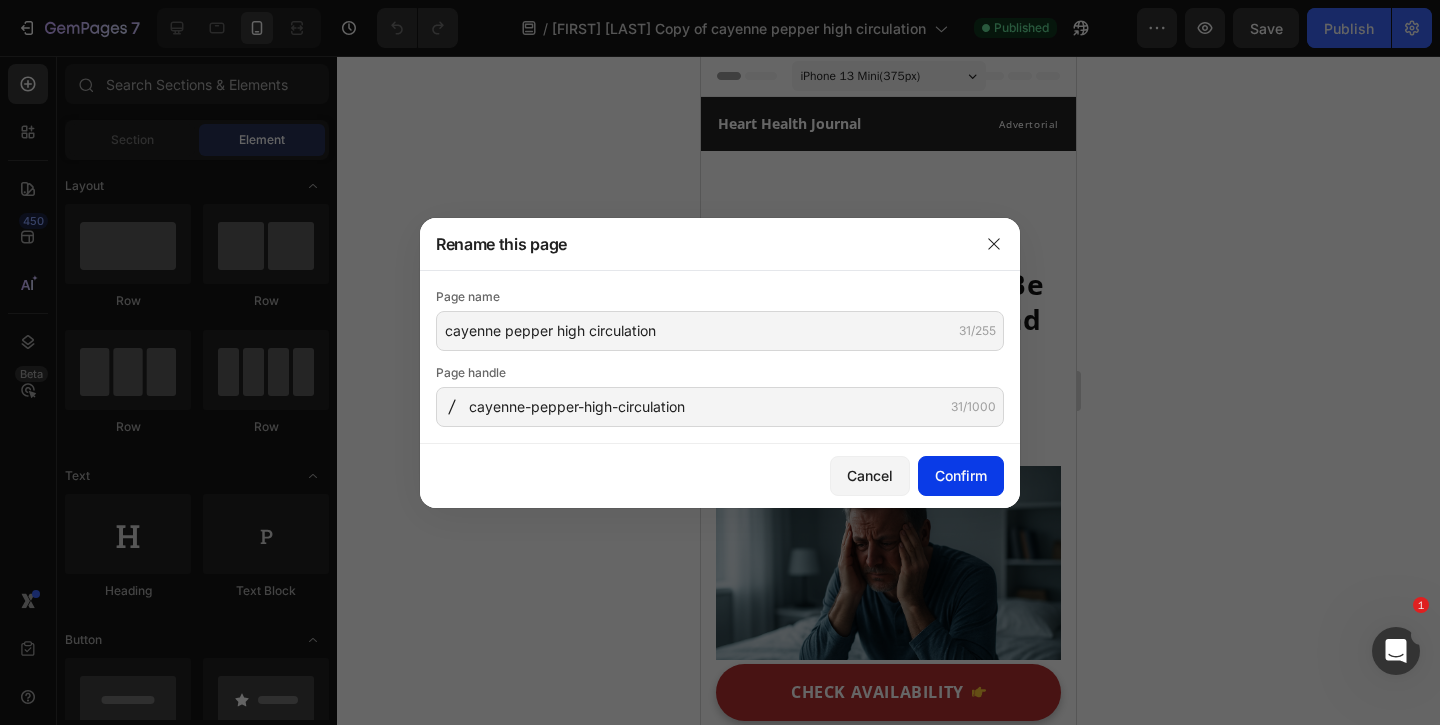 click on "Confirm" at bounding box center [961, 475] 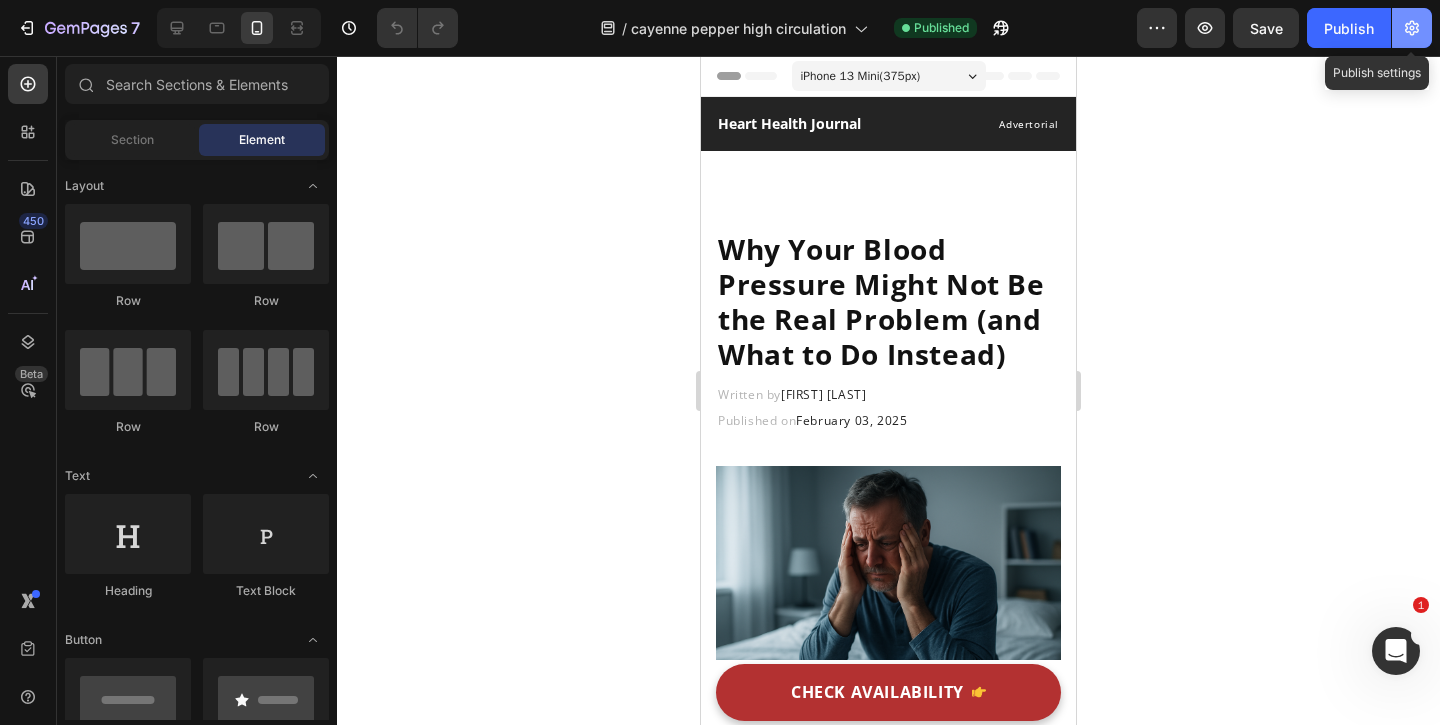 click 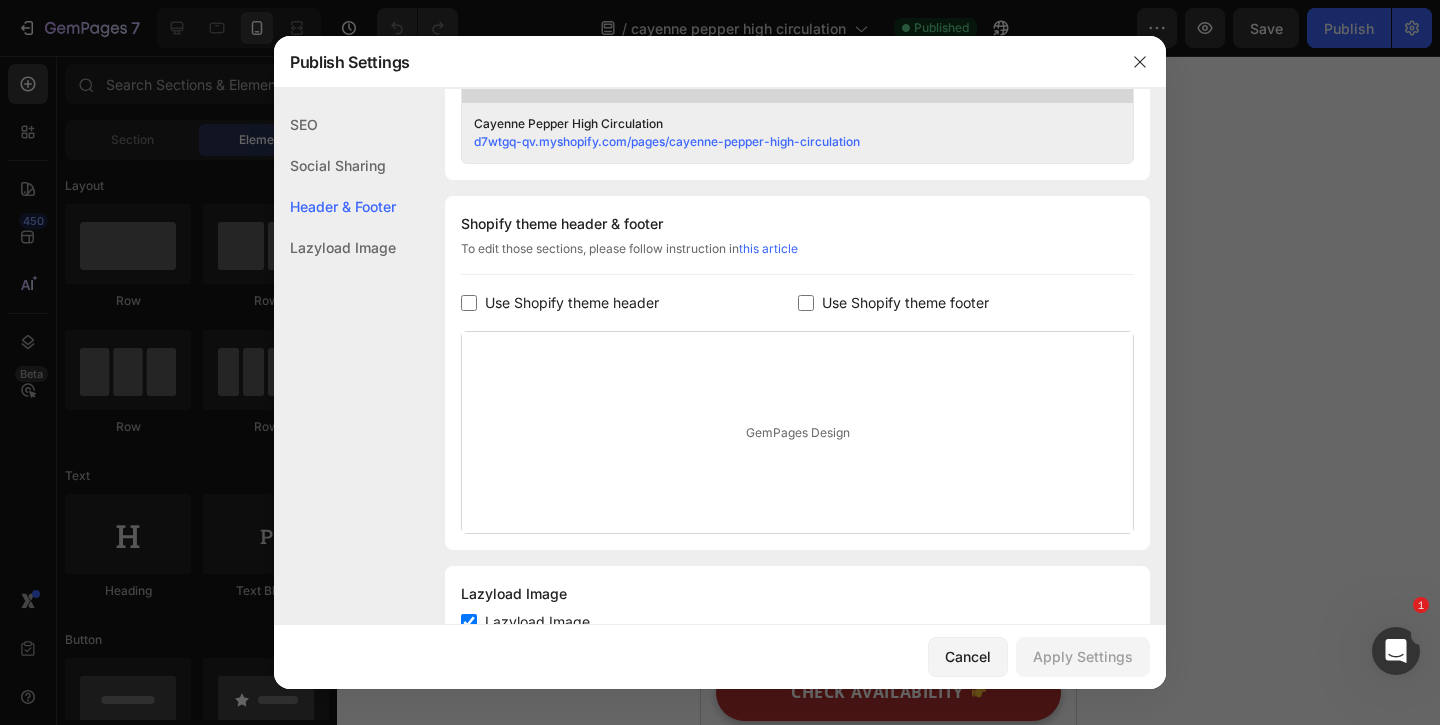 scroll, scrollTop: 922, scrollLeft: 0, axis: vertical 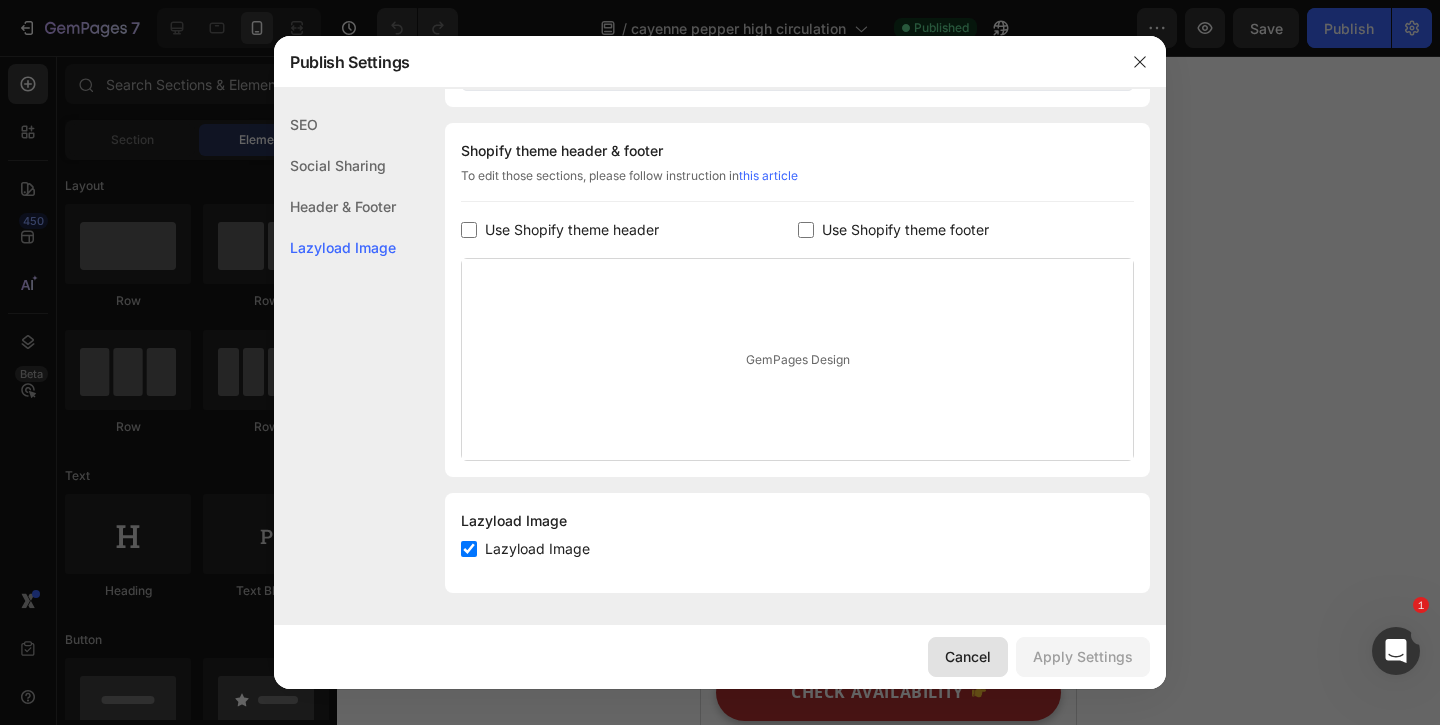 click on "Cancel" at bounding box center (968, 656) 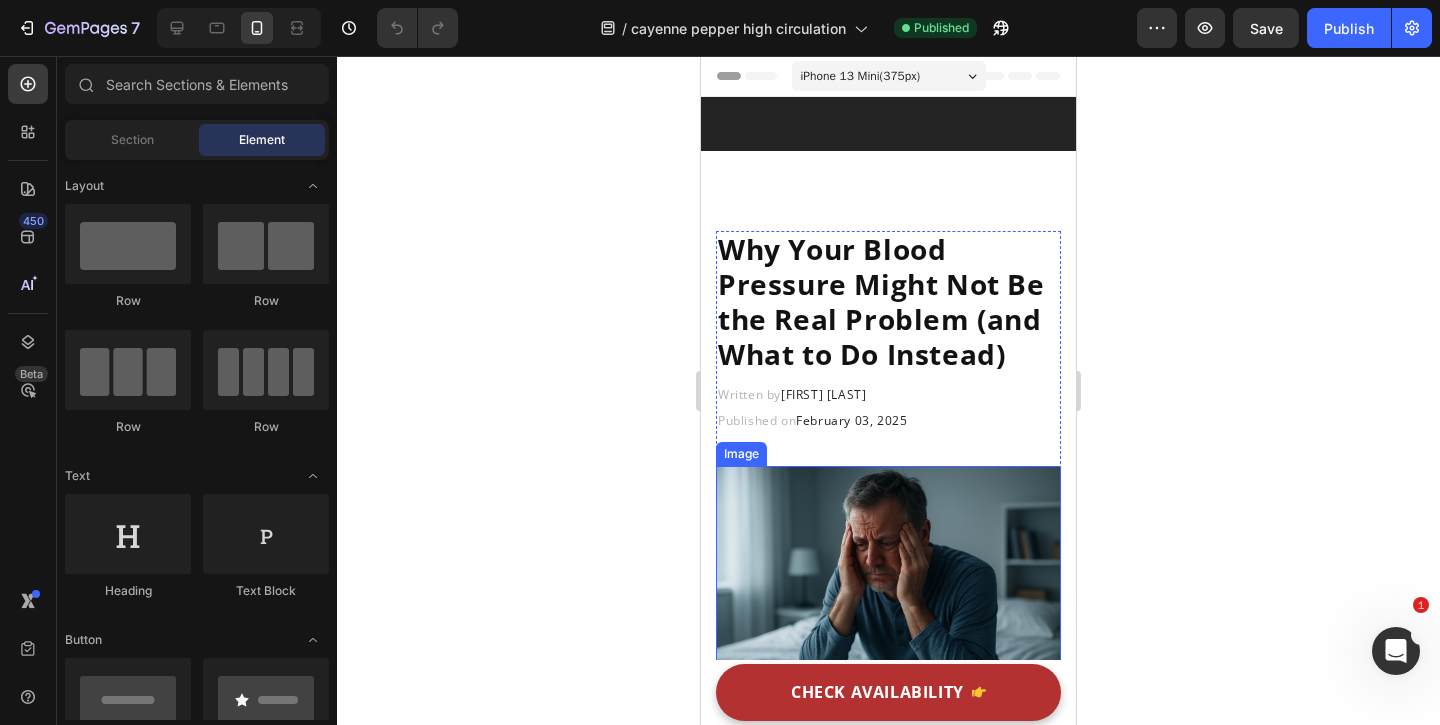 scroll, scrollTop: 200, scrollLeft: 0, axis: vertical 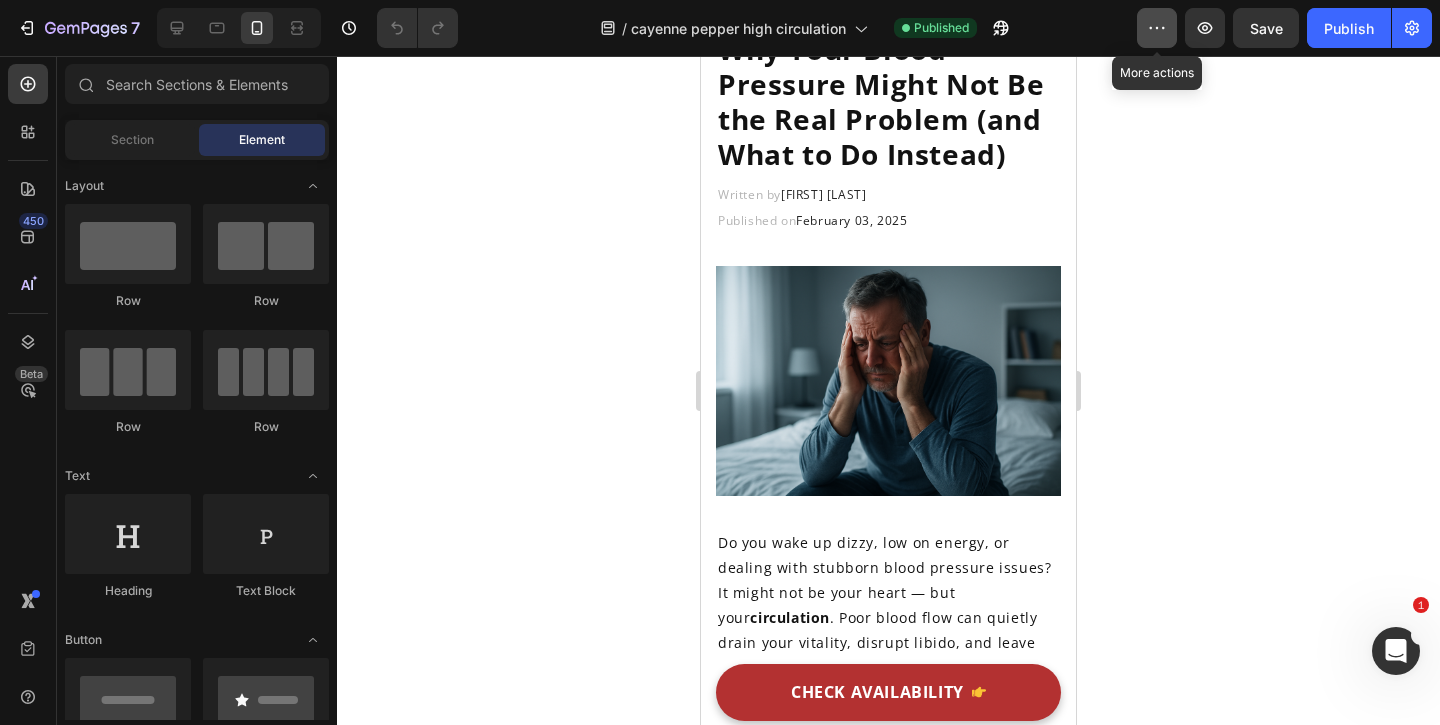 click 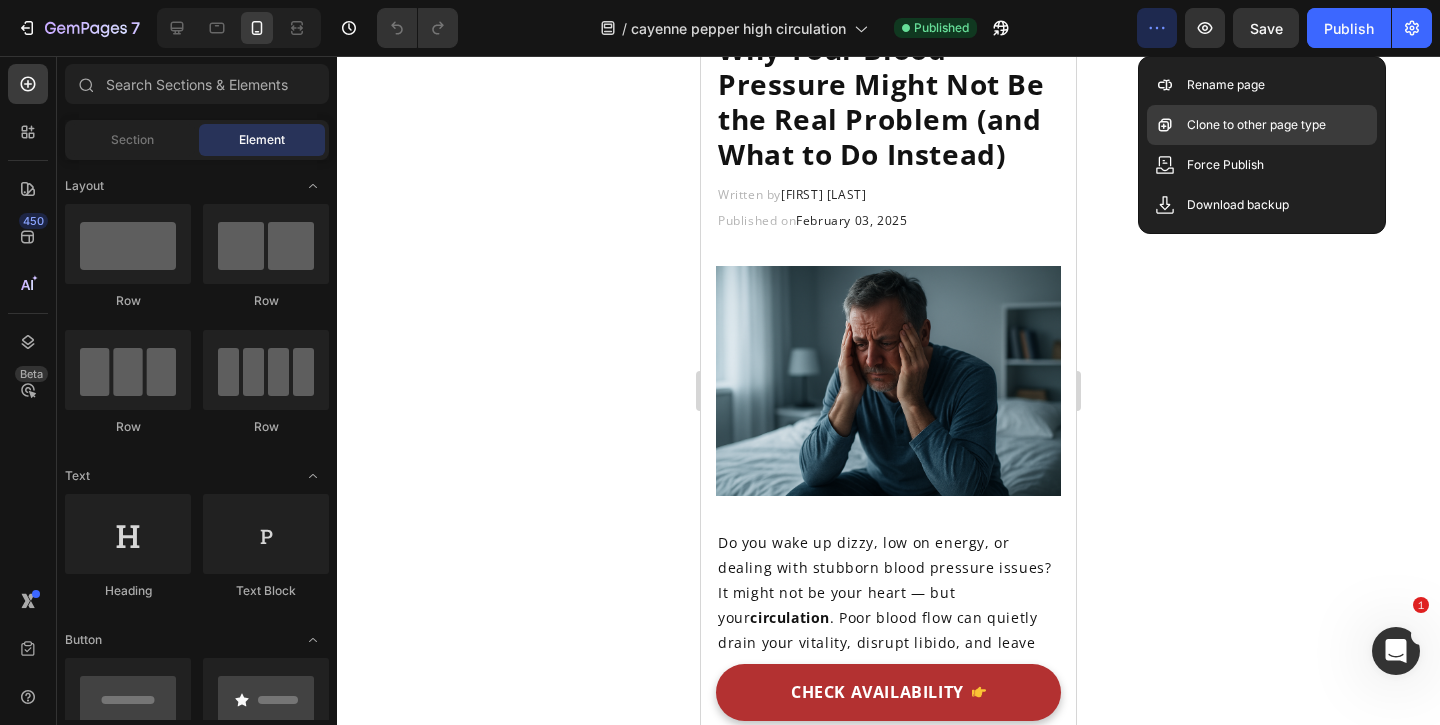 click on "Clone to other page type" at bounding box center [1256, 125] 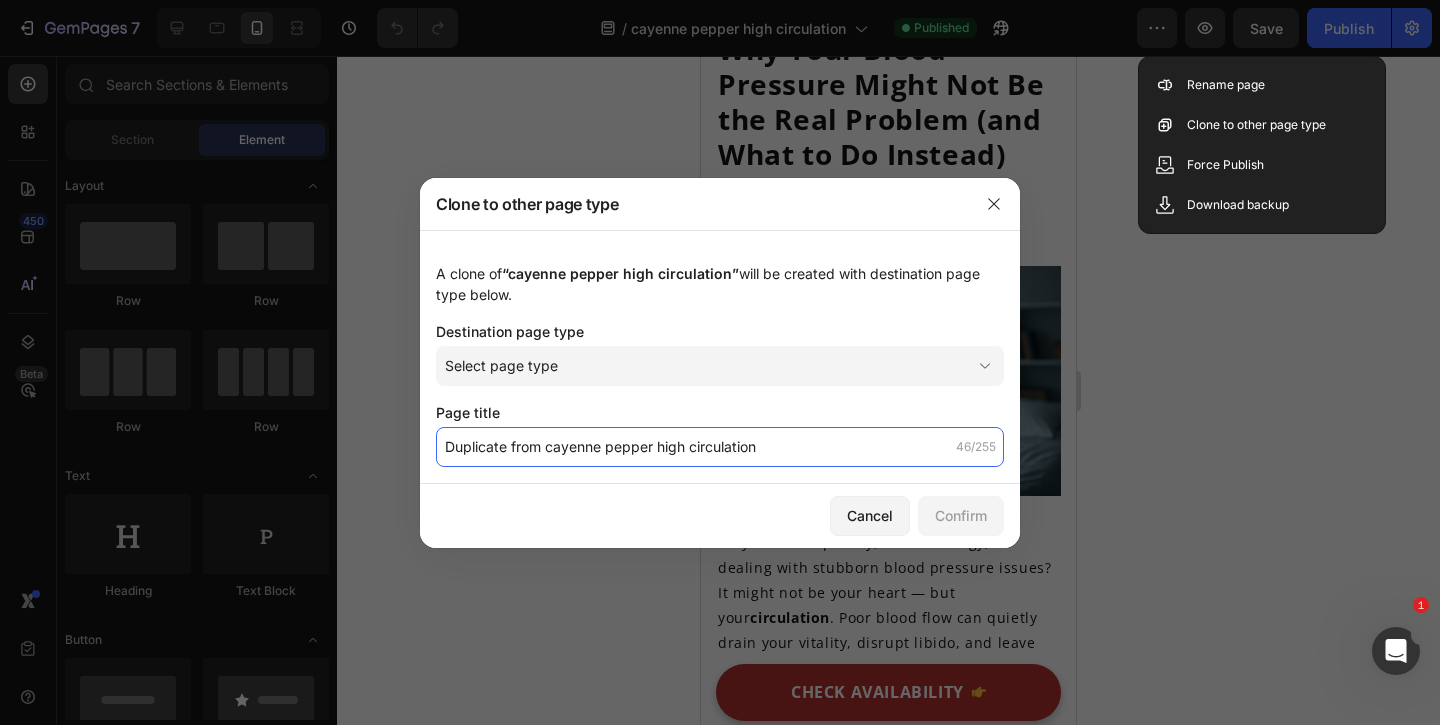 click on "Duplicate from cayenne pepper high circulation" 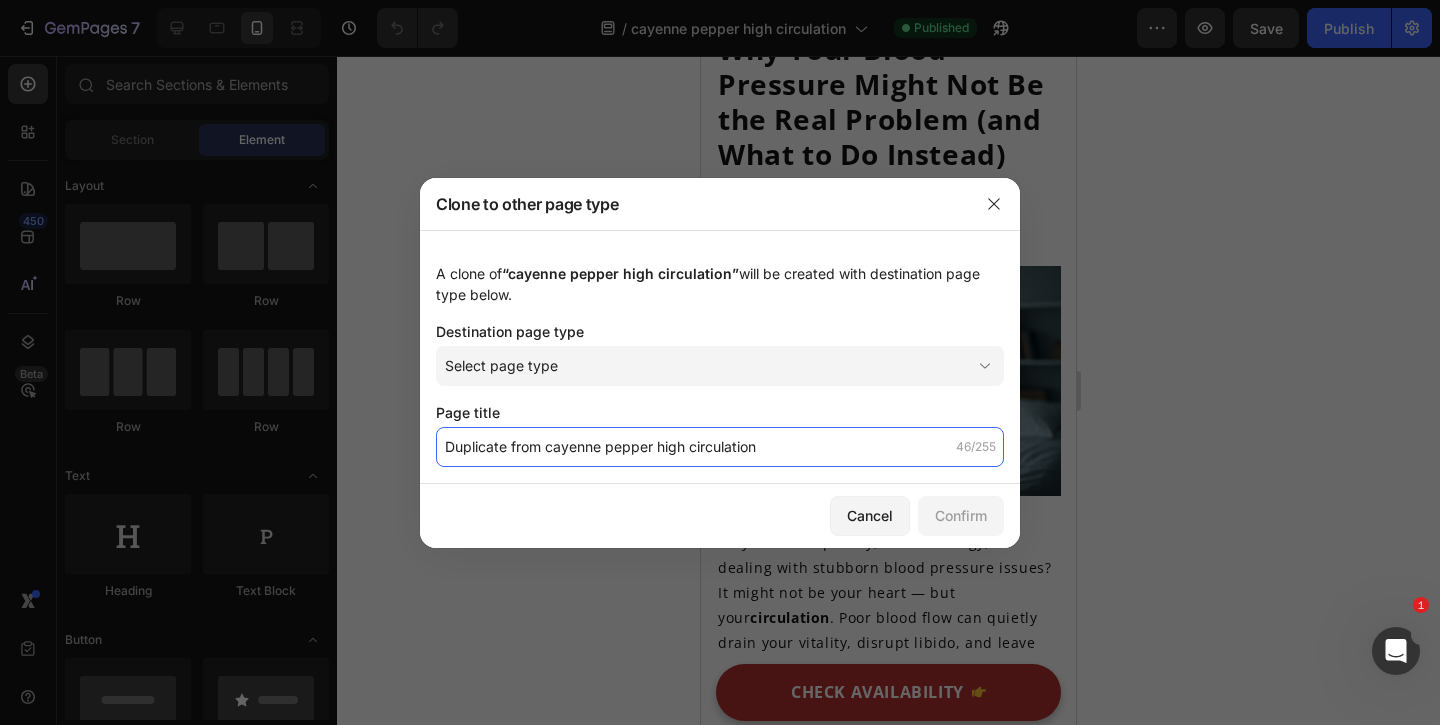 click on "Duplicate from cayenne pepper high circulation" 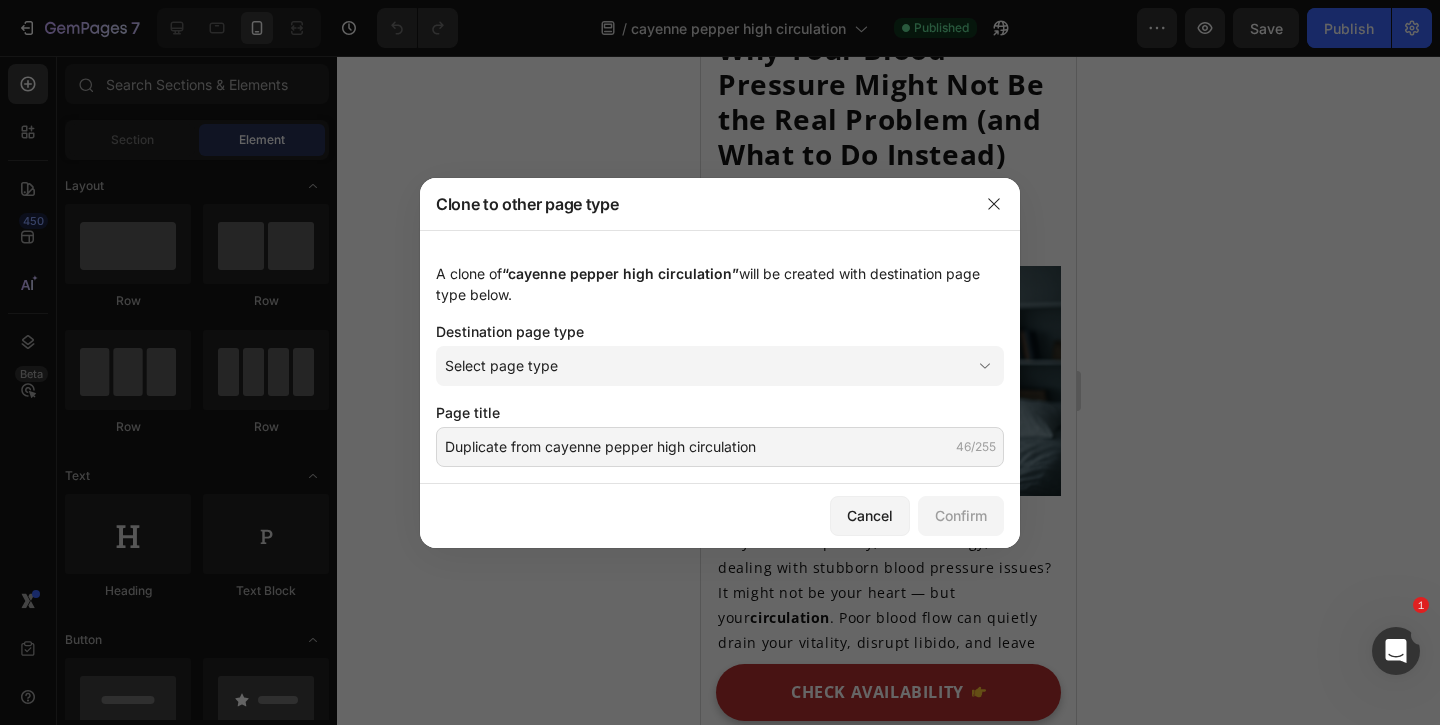 click on "A clone of  “cayenne pepper high circulation”  will be created with destination page type below.  Destination page type Select page type  Page title Duplicate from cayenne pepper high circulation 46/255" at bounding box center [720, 357] 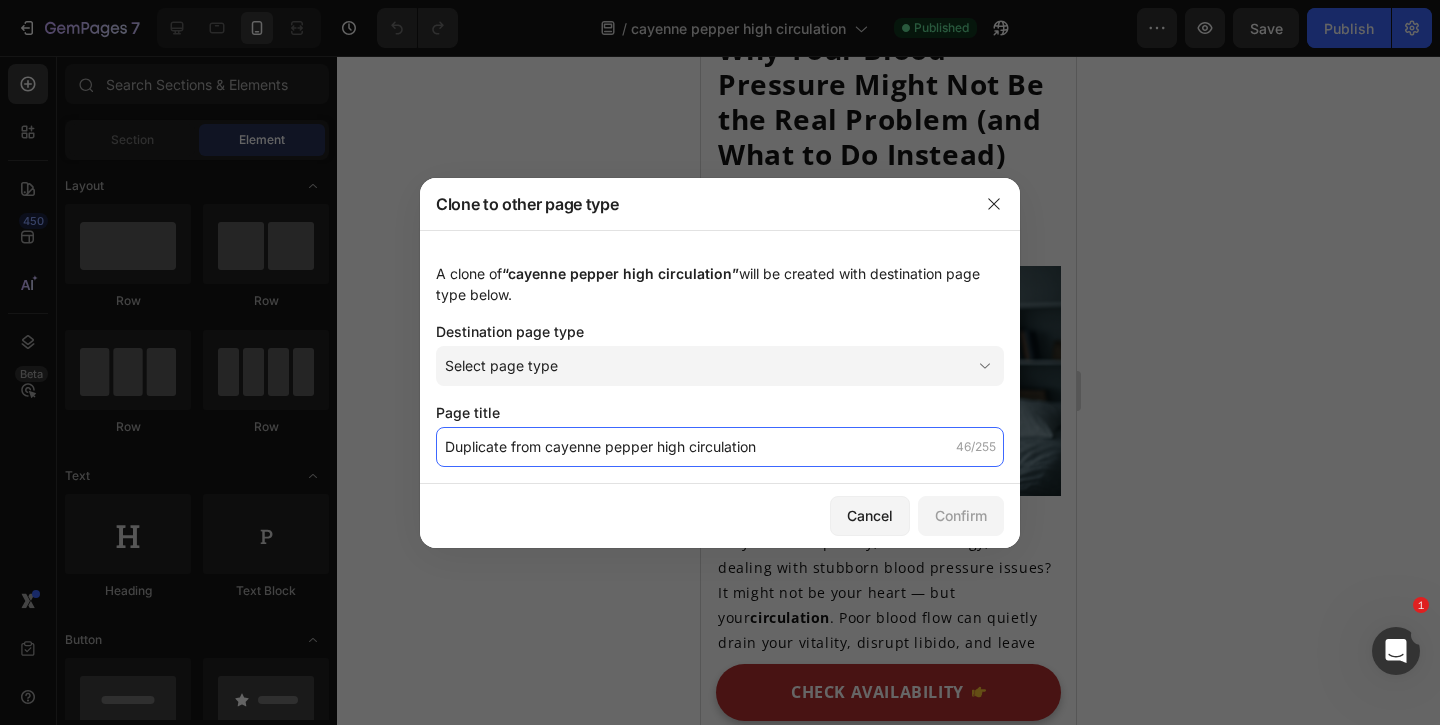 click on "Duplicate from cayenne pepper high circulation" 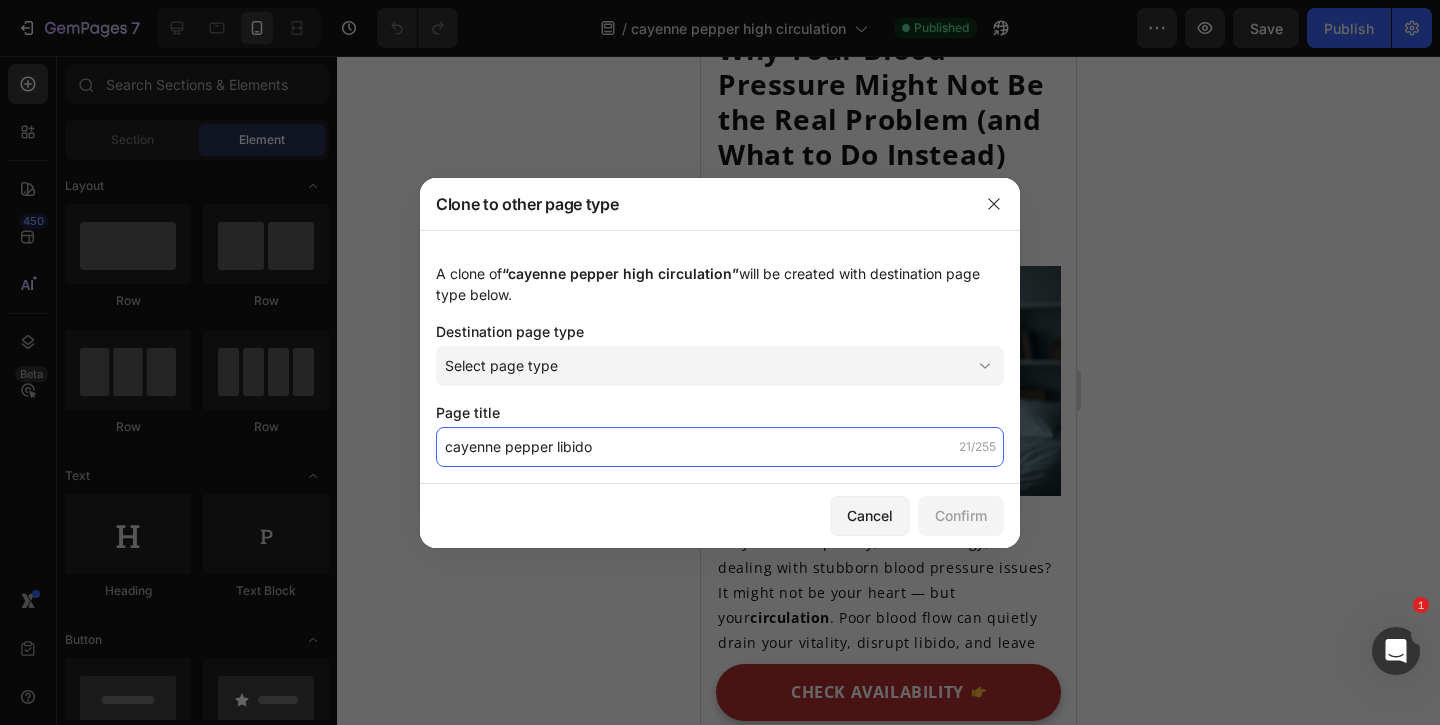 type on "cayenne pepper libido" 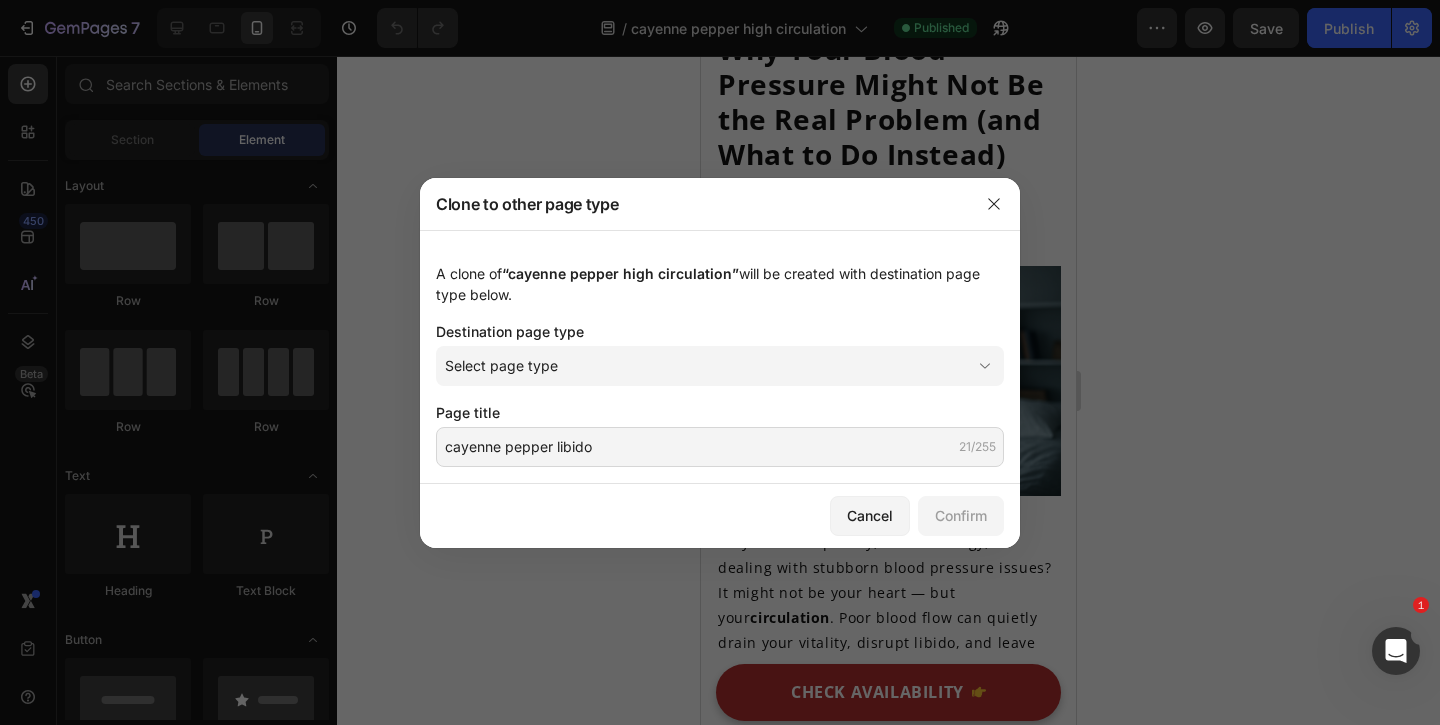 click on "A clone of  “cayenne pepper high circulation”  will be created with destination page type below.  Destination page type Select page type  Page title cayenne pepper libido 21/255" at bounding box center (720, 357) 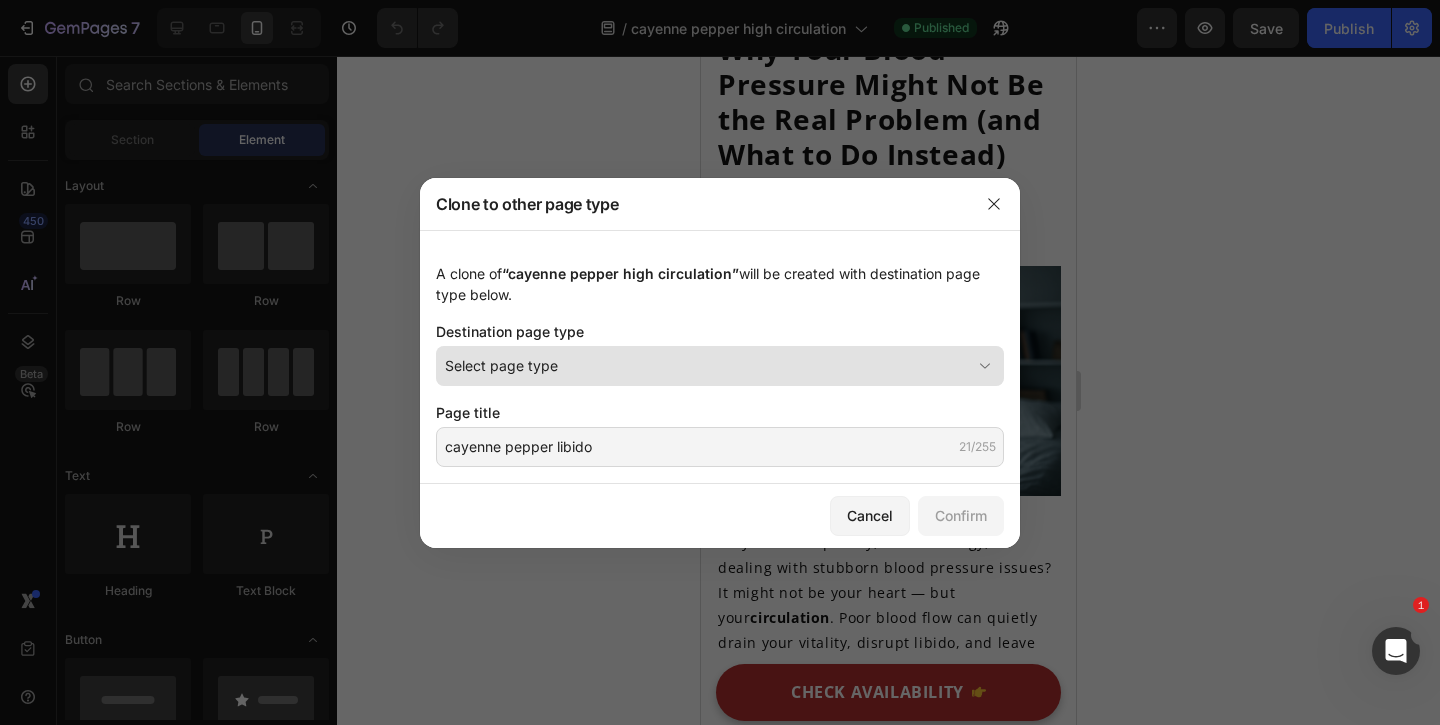 click on "Select page type" at bounding box center (708, 365) 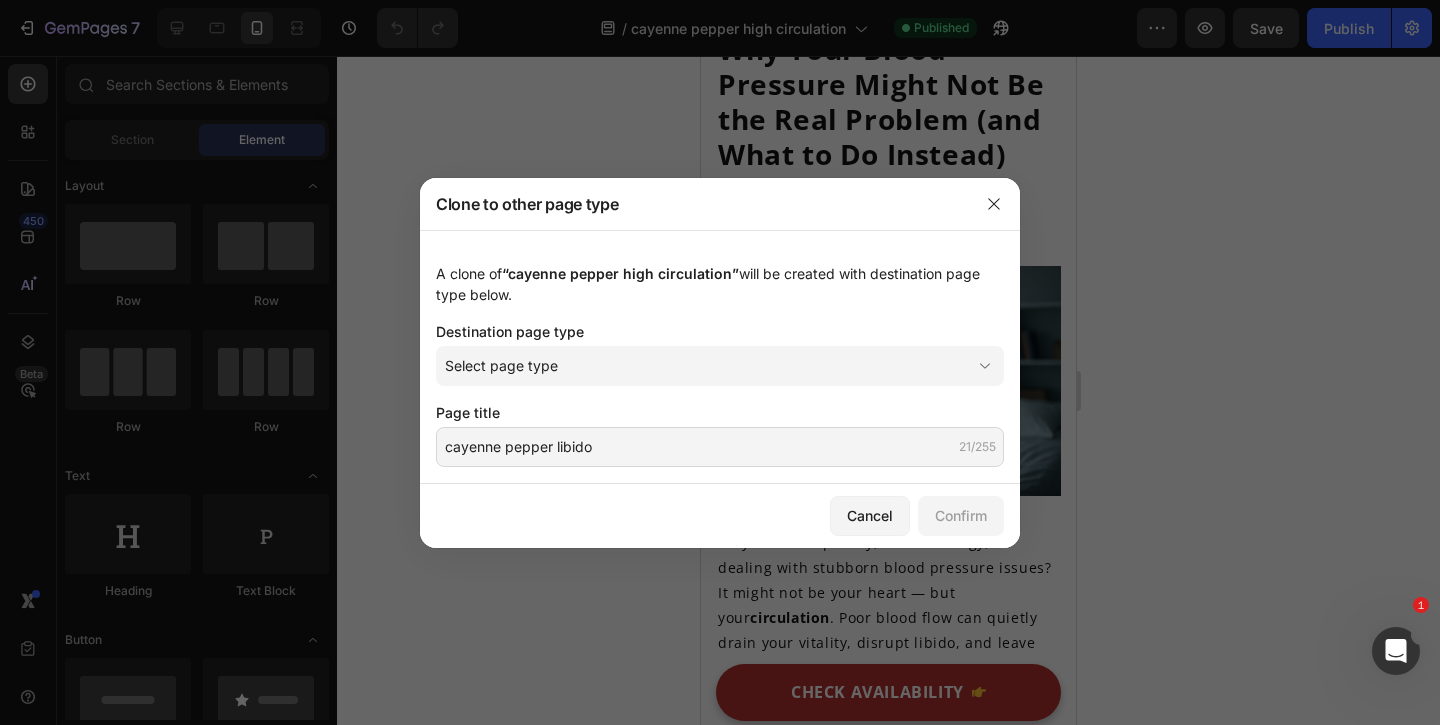 click on "A clone of  “cayenne pepper high circulation”  will be created with destination page type below." 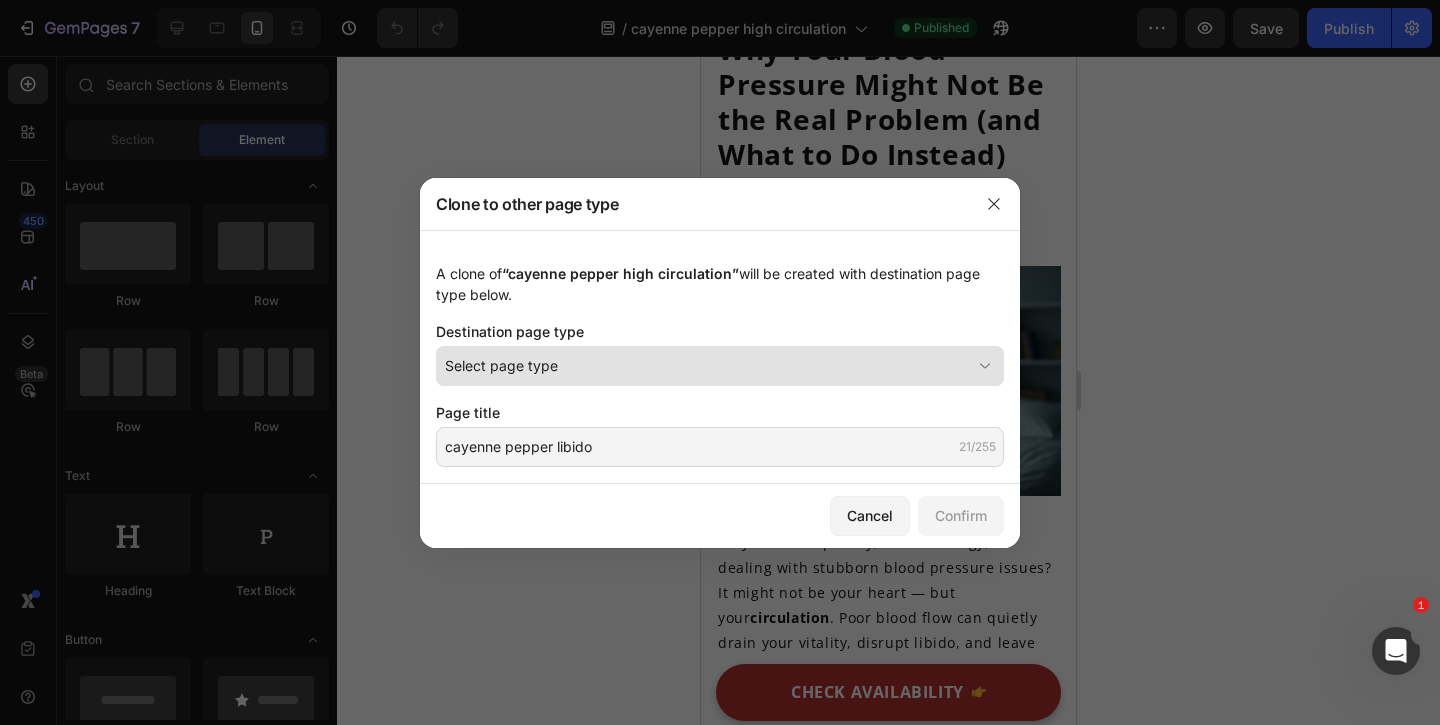 click on "Select page type" at bounding box center (708, 365) 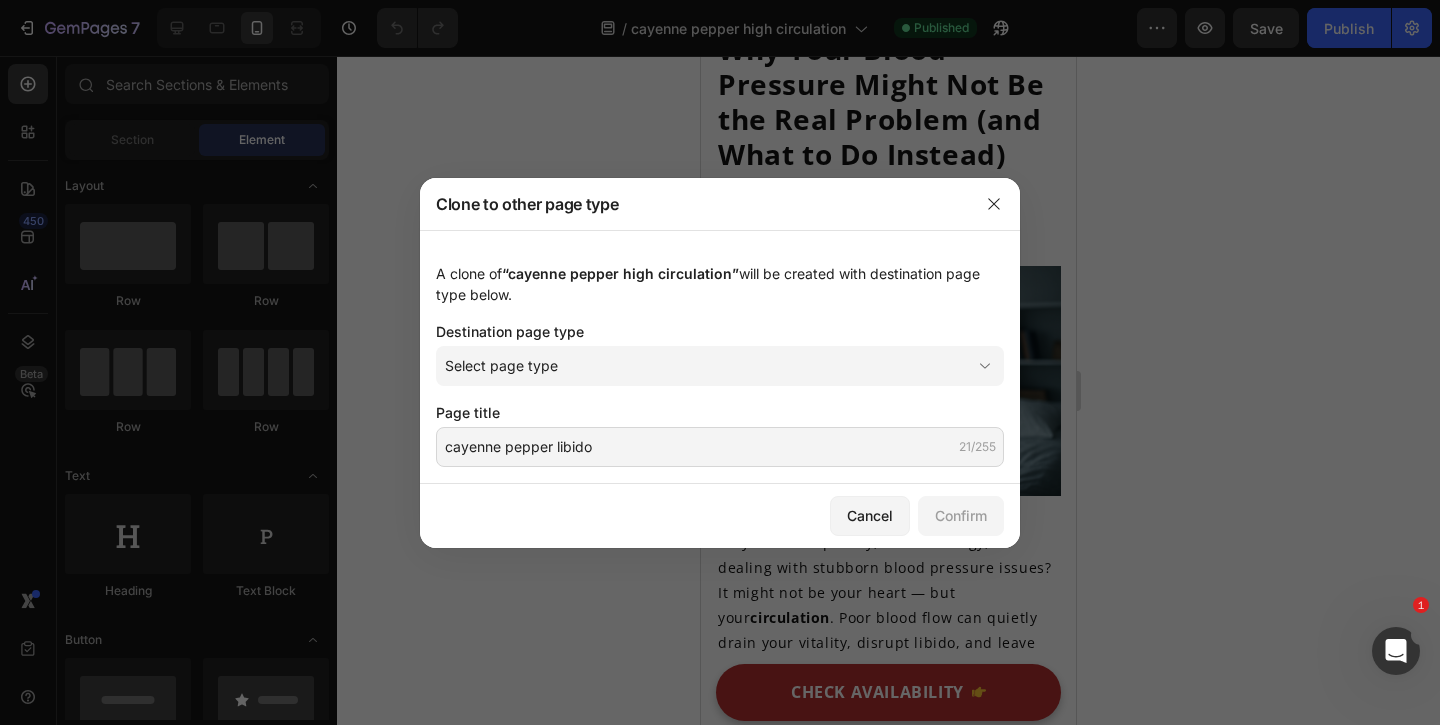 click on "Destination page type" 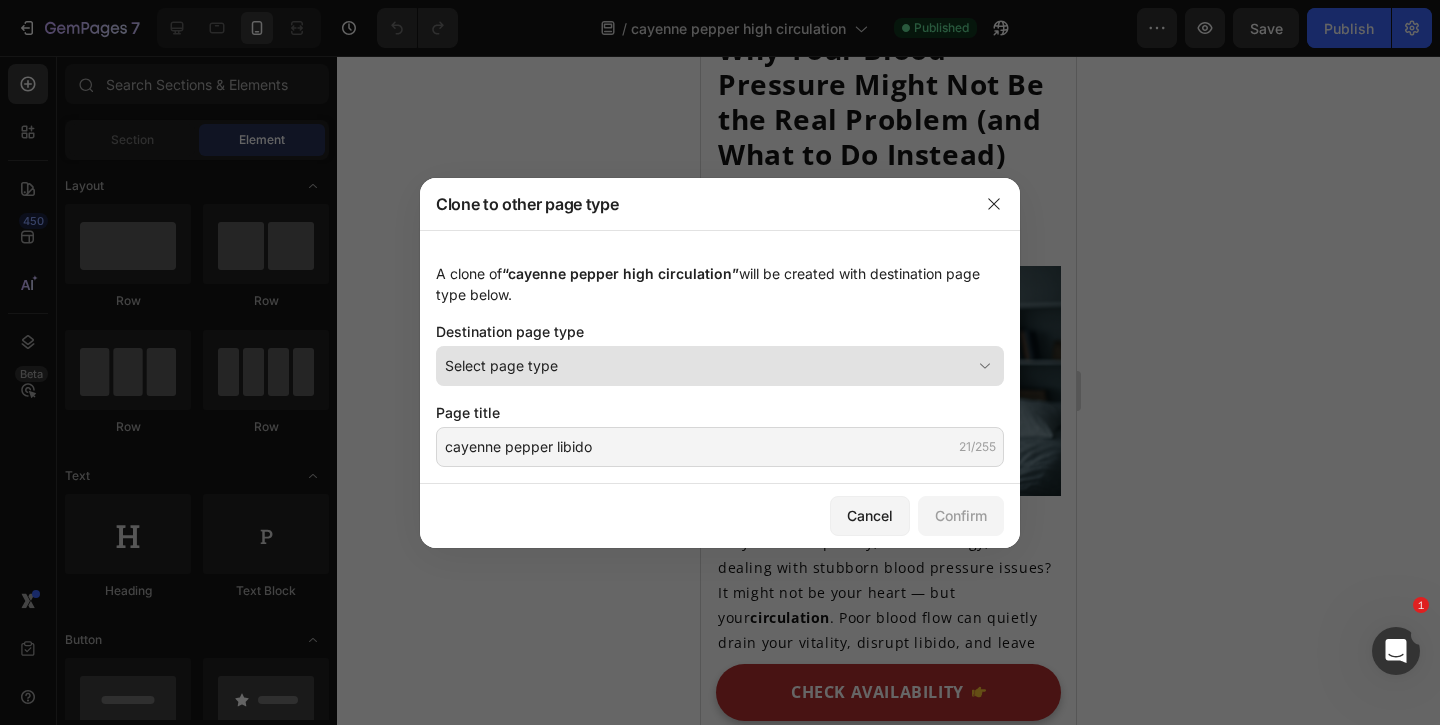 click on "Select page type" 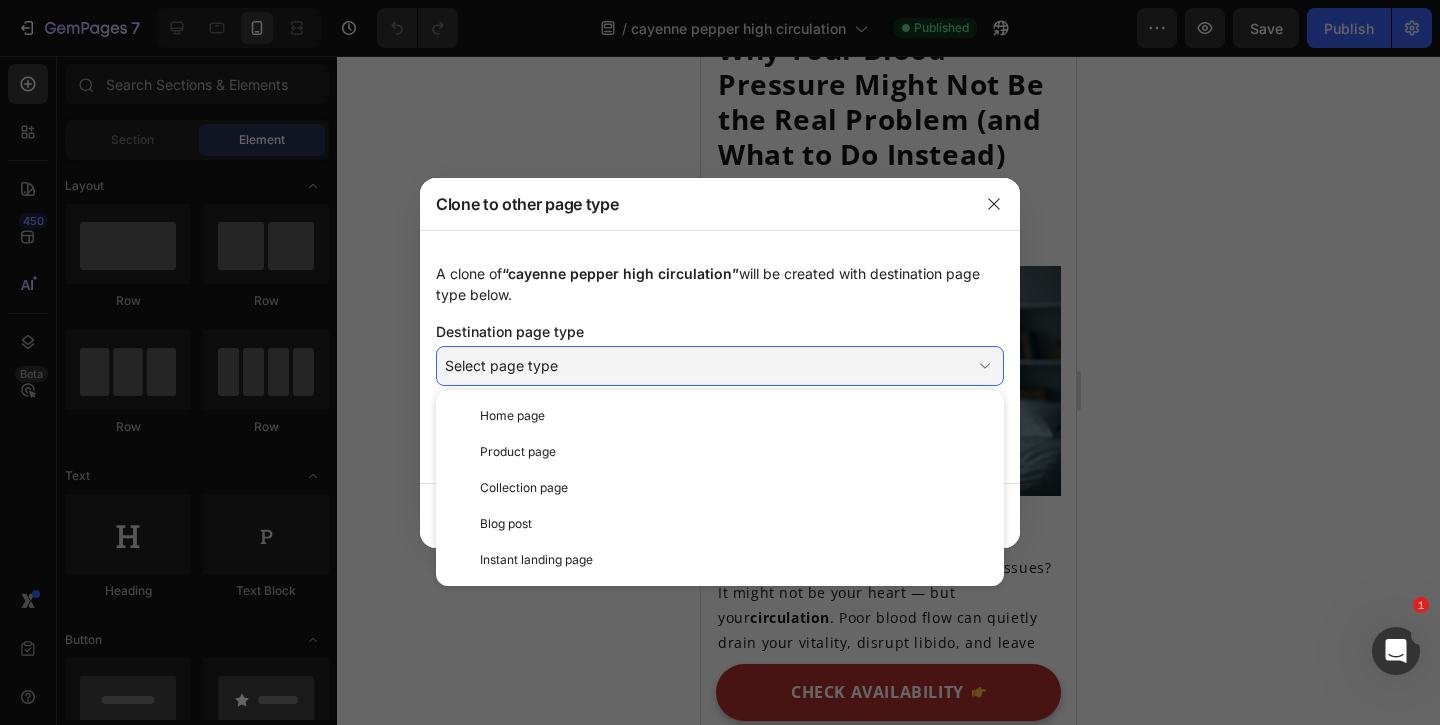 click on "Clone to other page type" at bounding box center (694, 204) 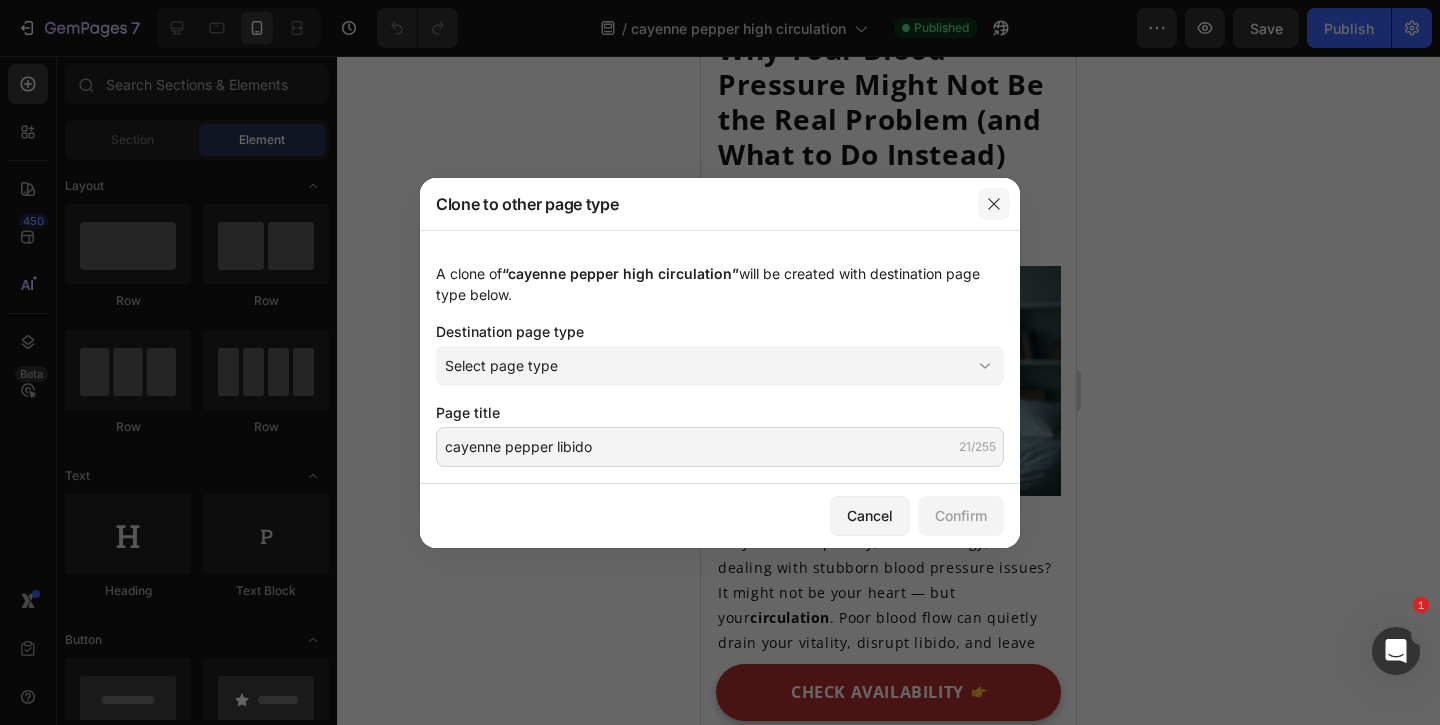 click at bounding box center (994, 204) 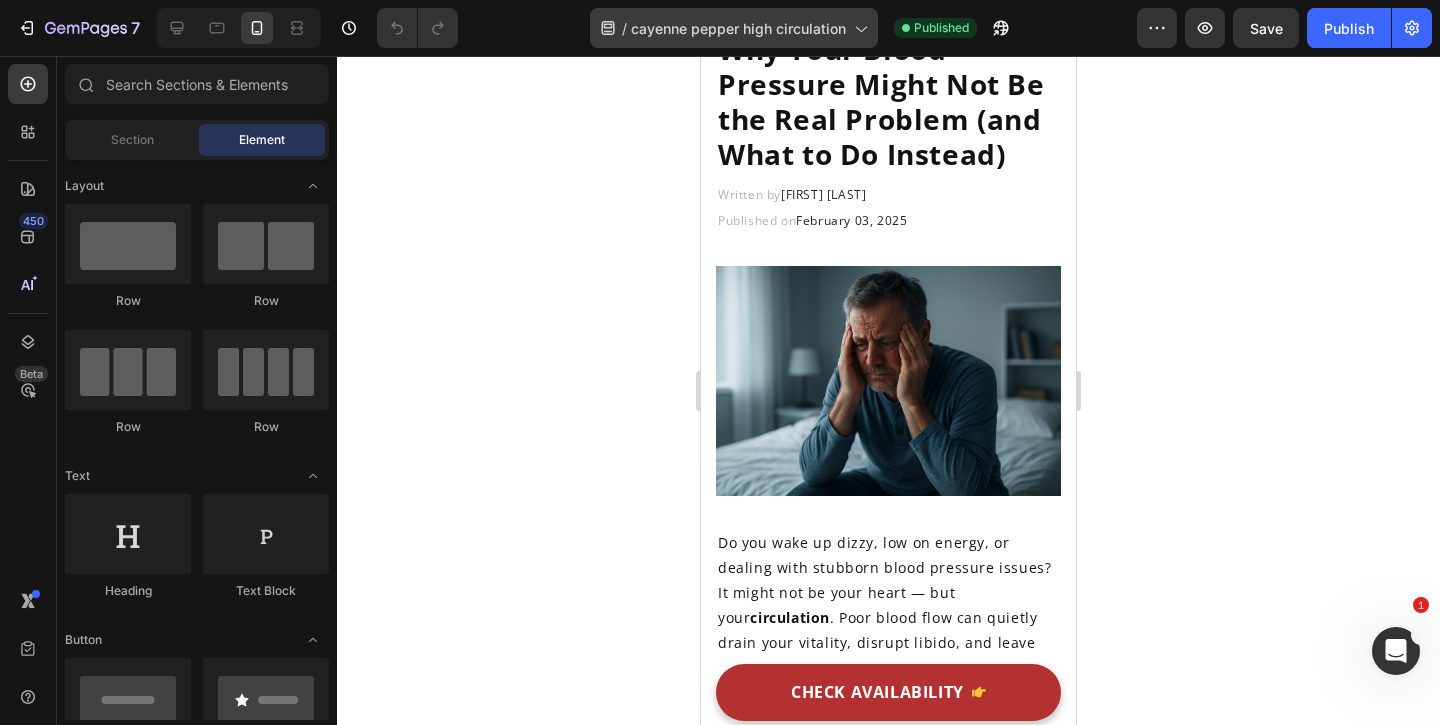 click on "cayenne pepper high circulation" at bounding box center [738, 28] 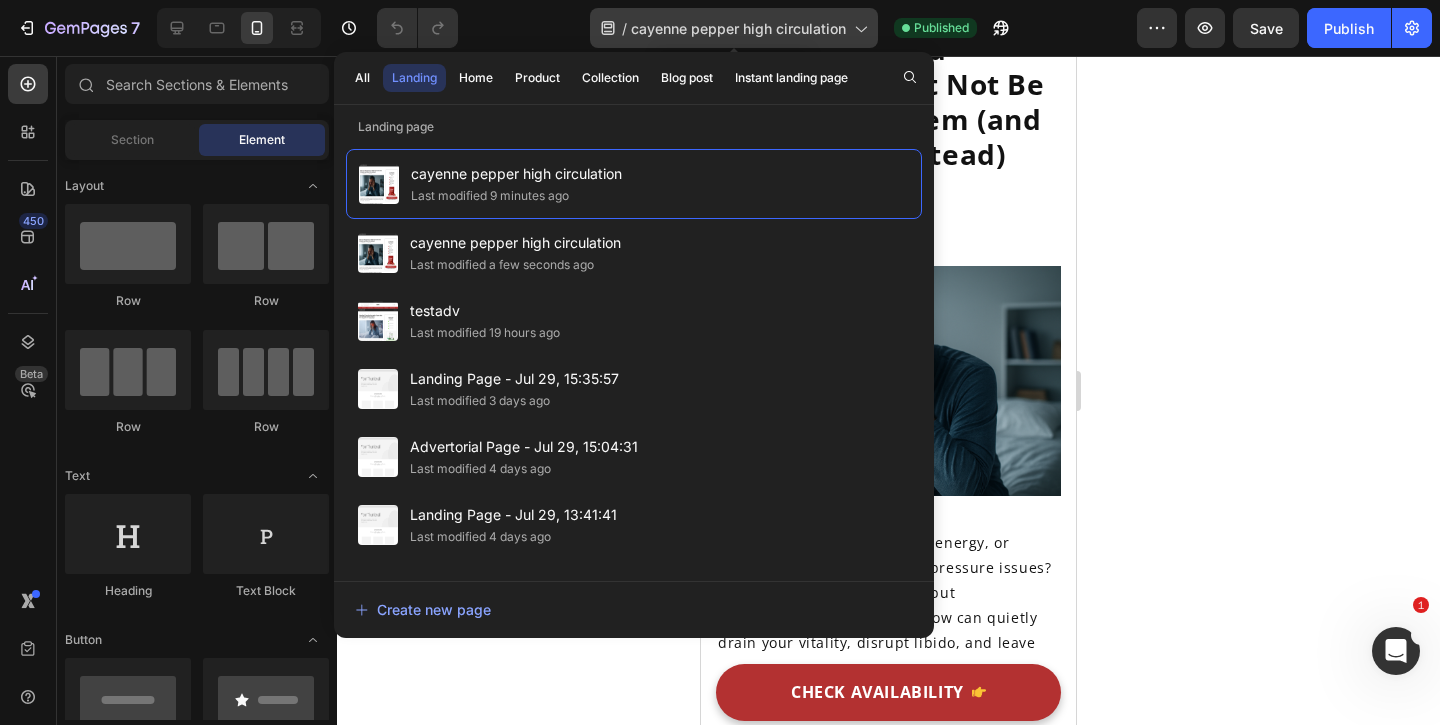 click on "cayenne pepper high circulation" at bounding box center (738, 28) 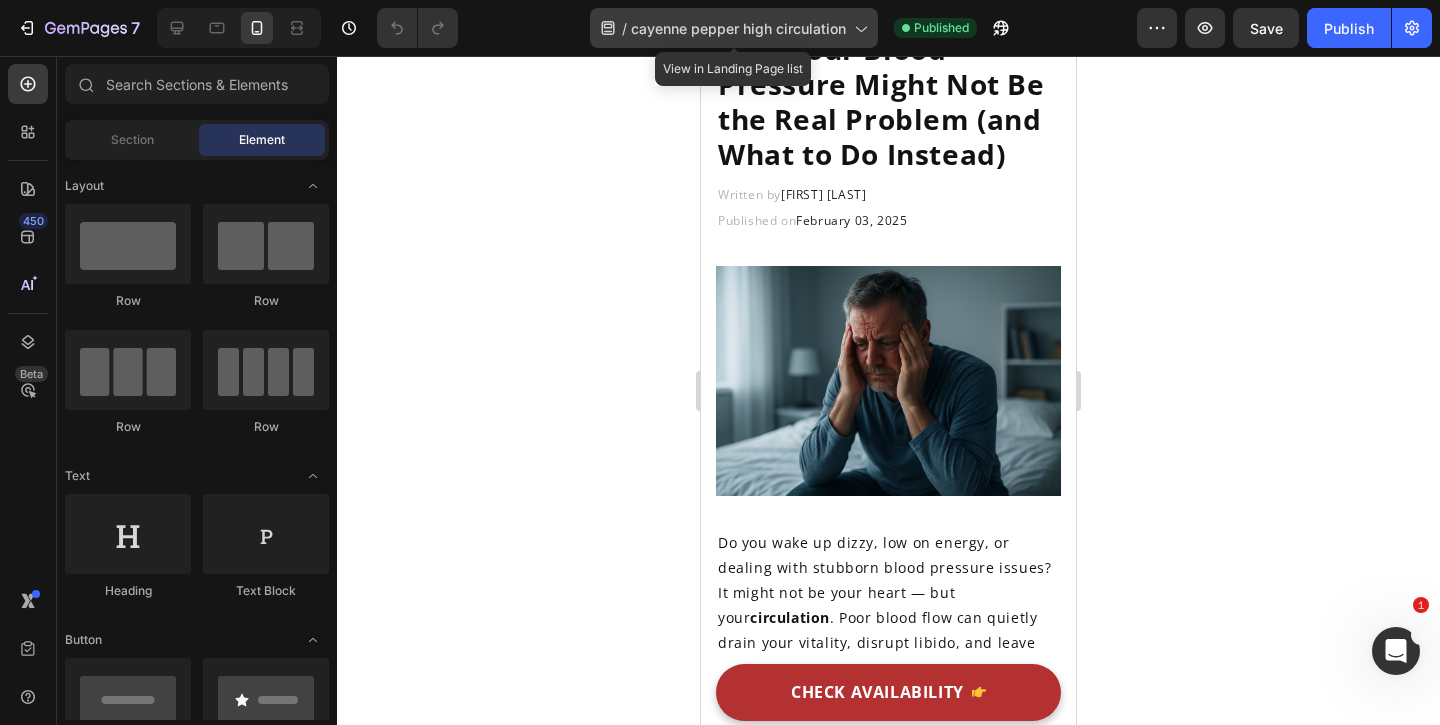 click on "cayenne pepper high circulation" at bounding box center [738, 28] 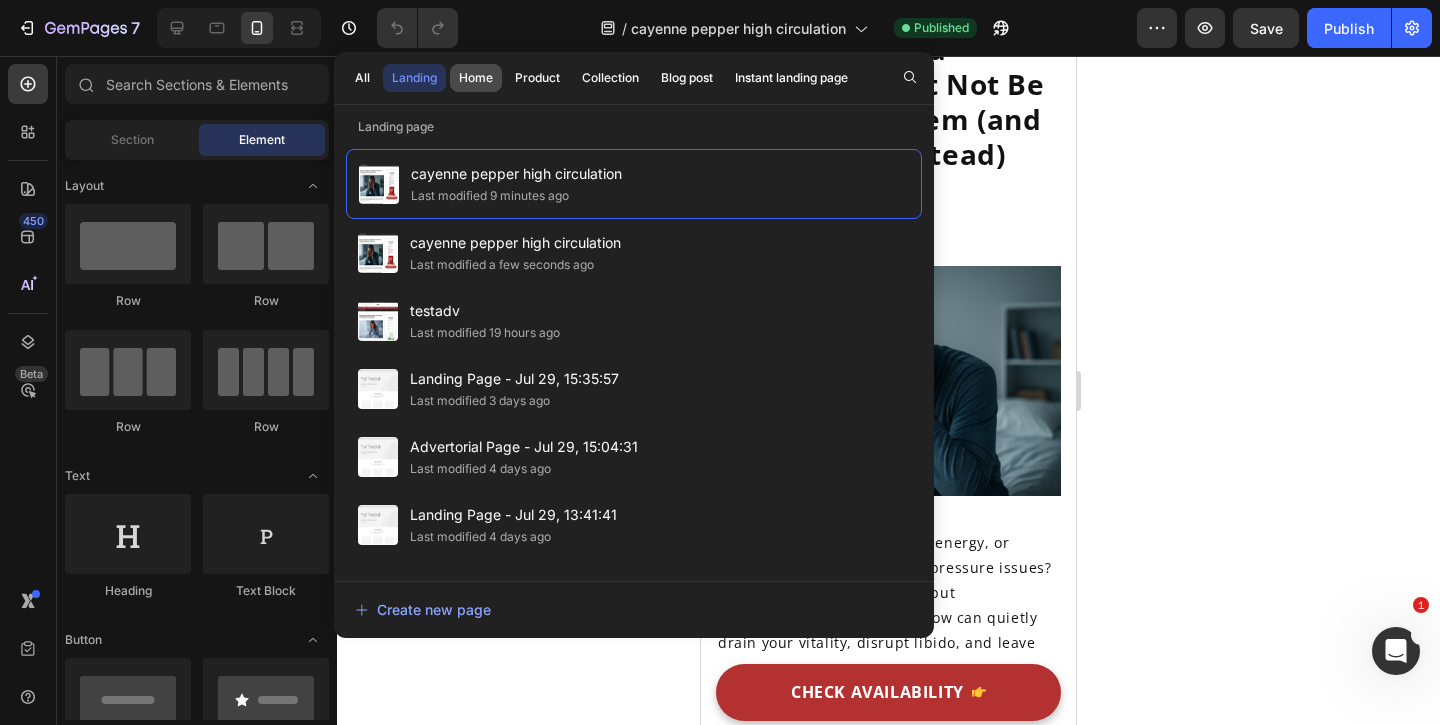click on "Home" at bounding box center [476, 78] 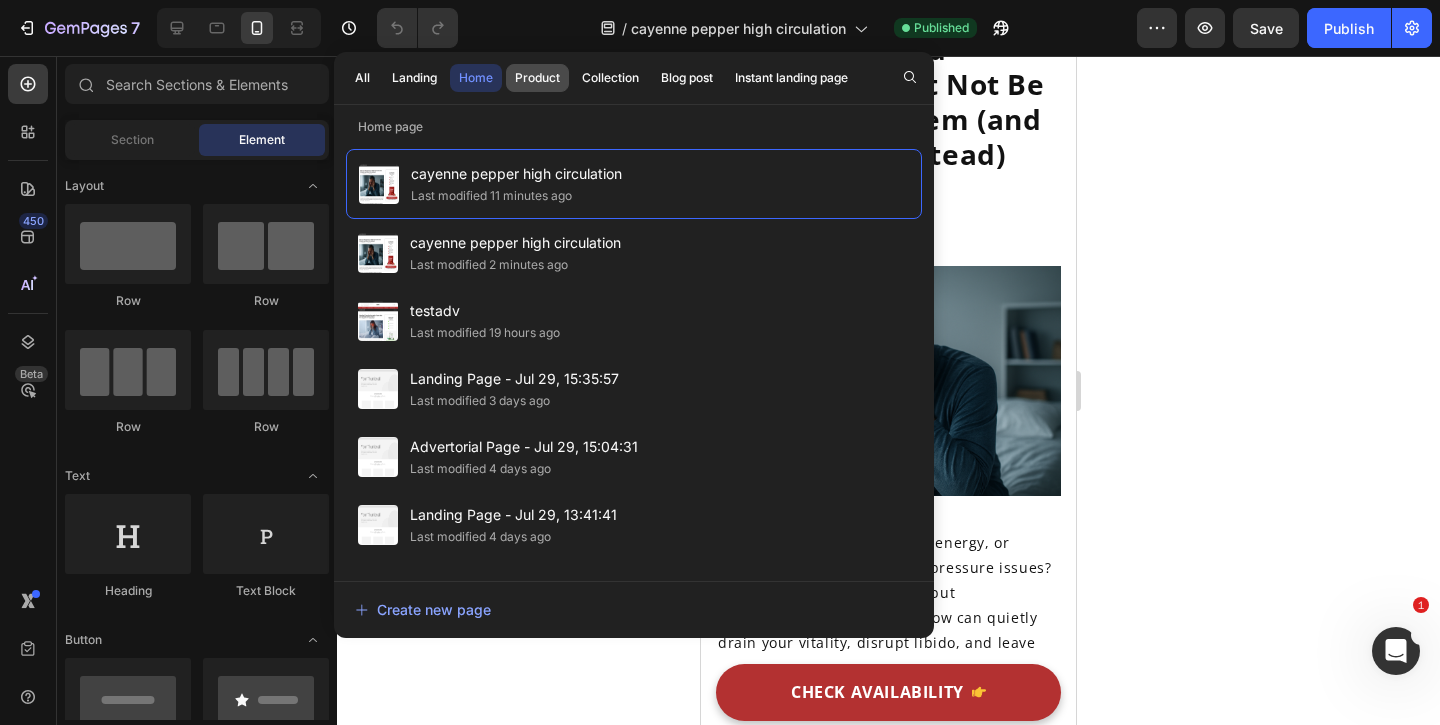 click on "Product" at bounding box center (537, 78) 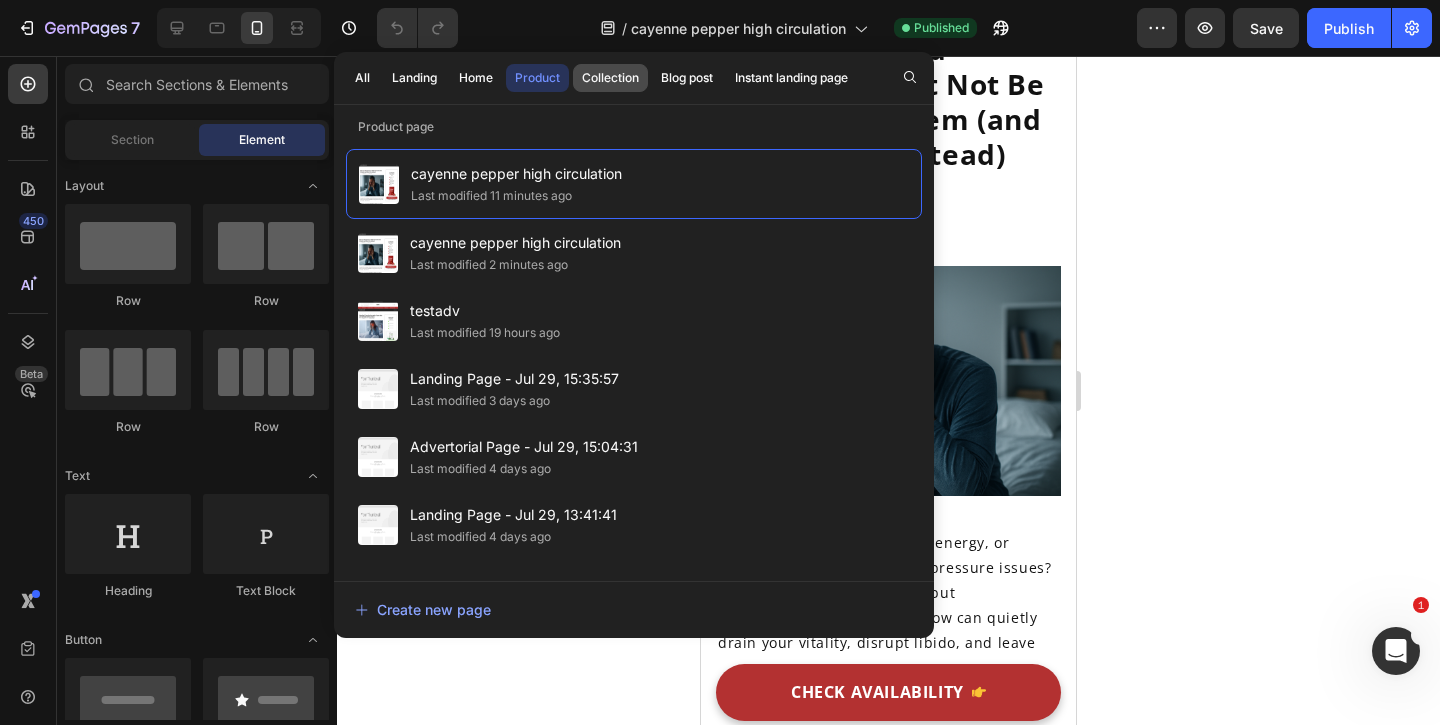 click on "Collection" at bounding box center [610, 78] 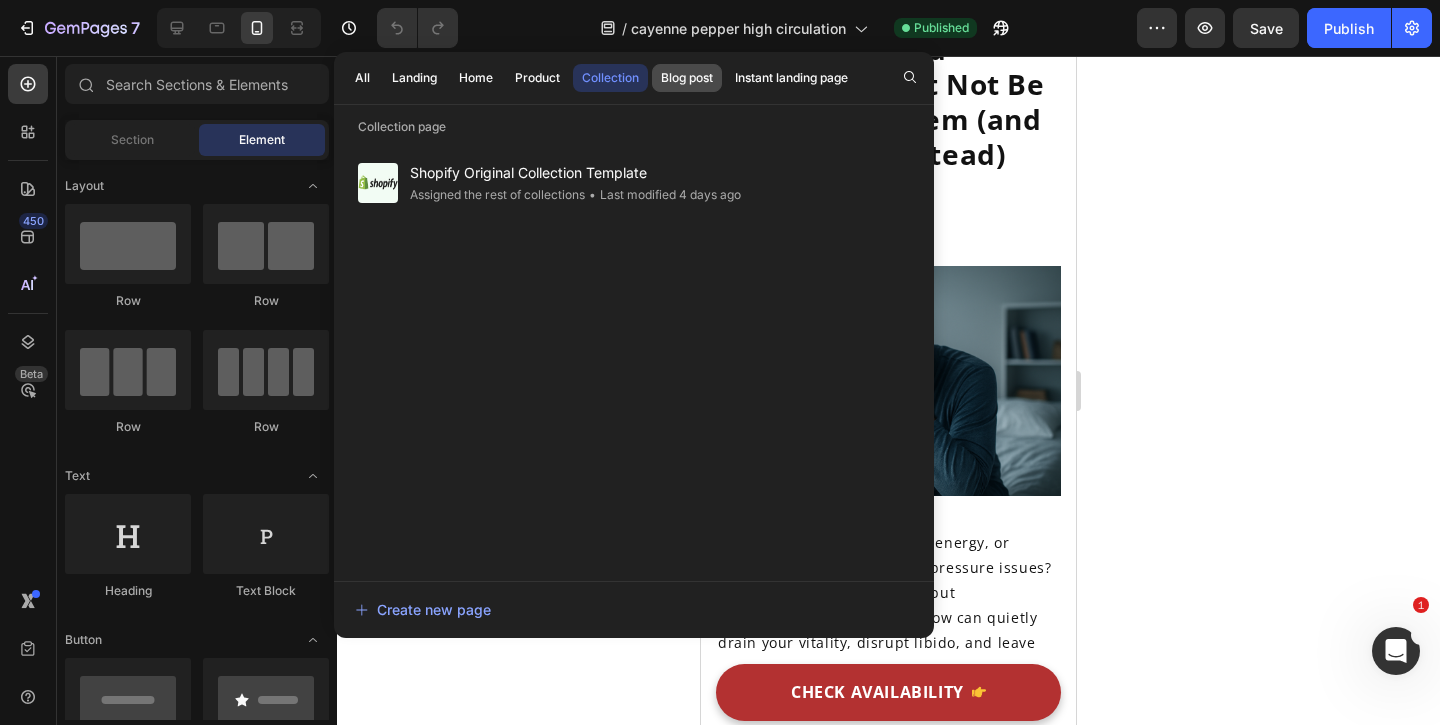 click on "Blog post" 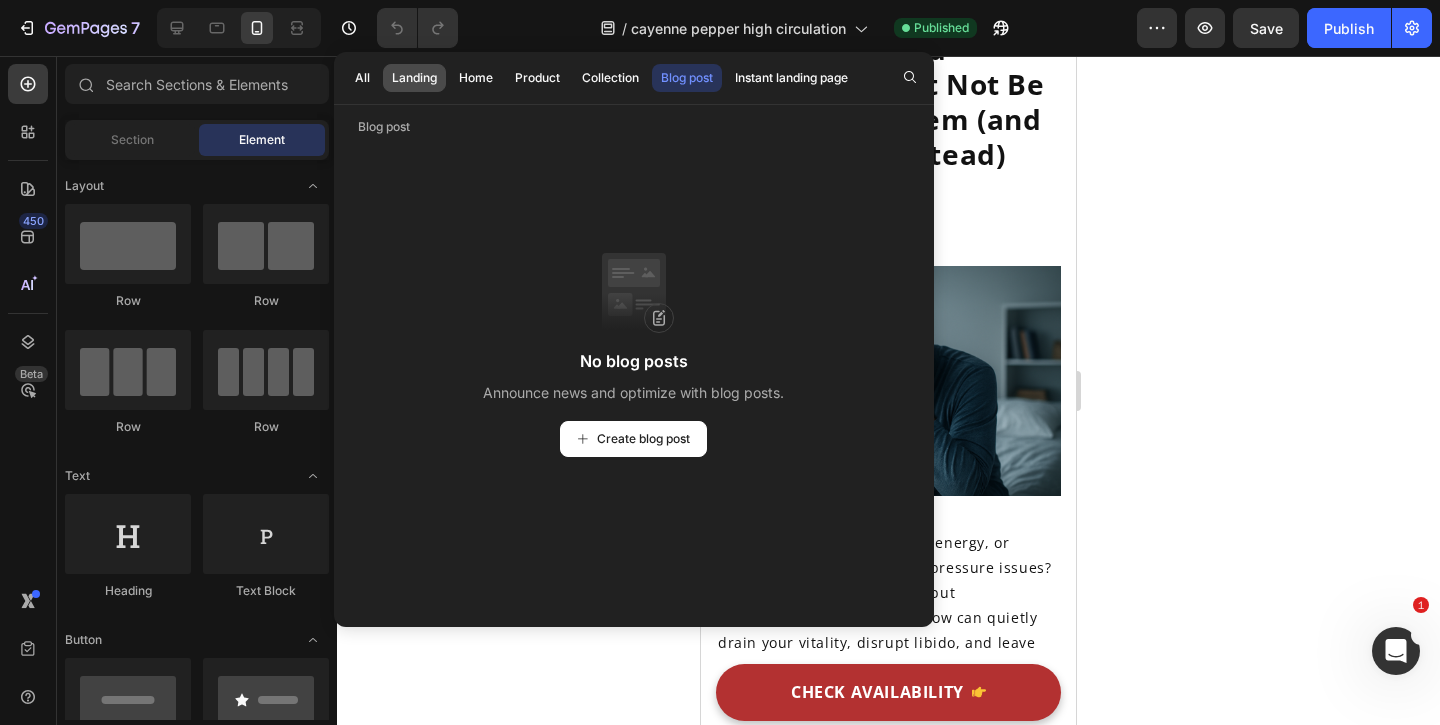click on "Landing" 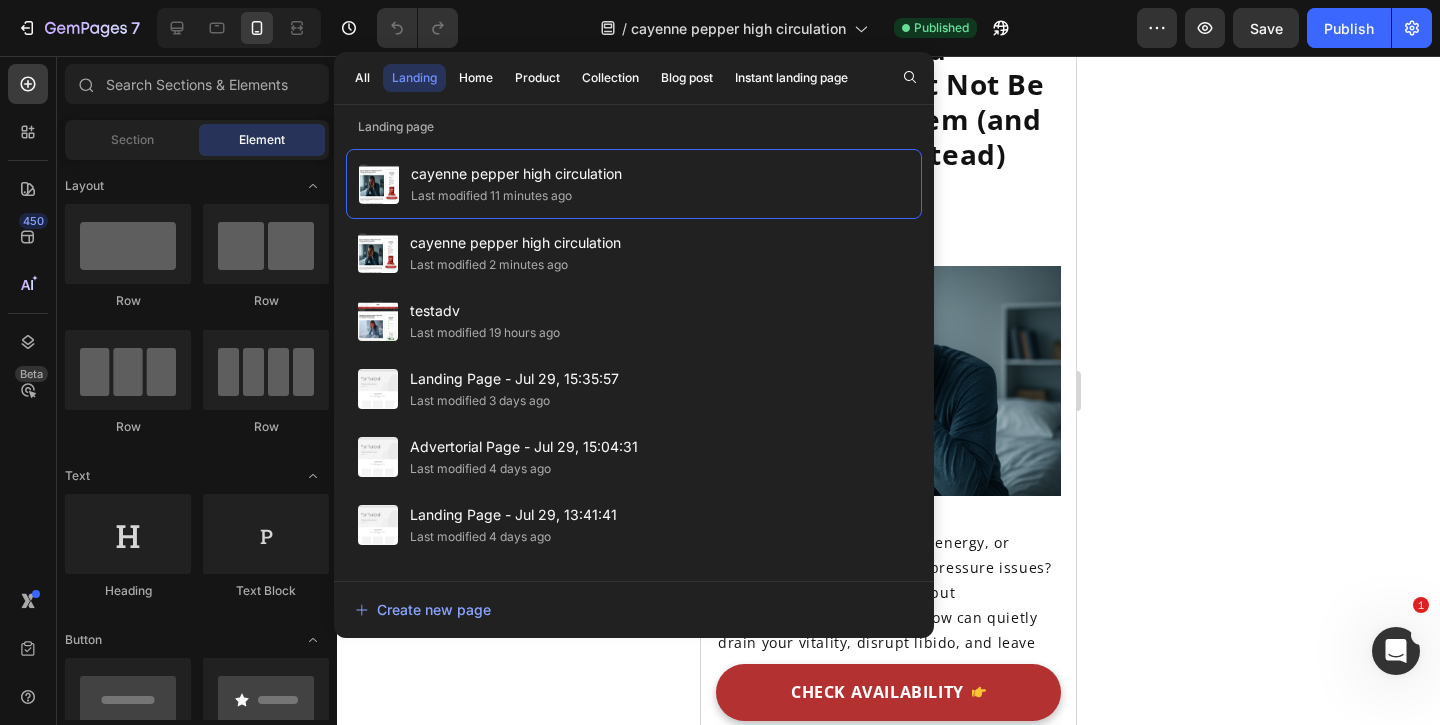 click on "/  cayenne pepper high circulation Published" 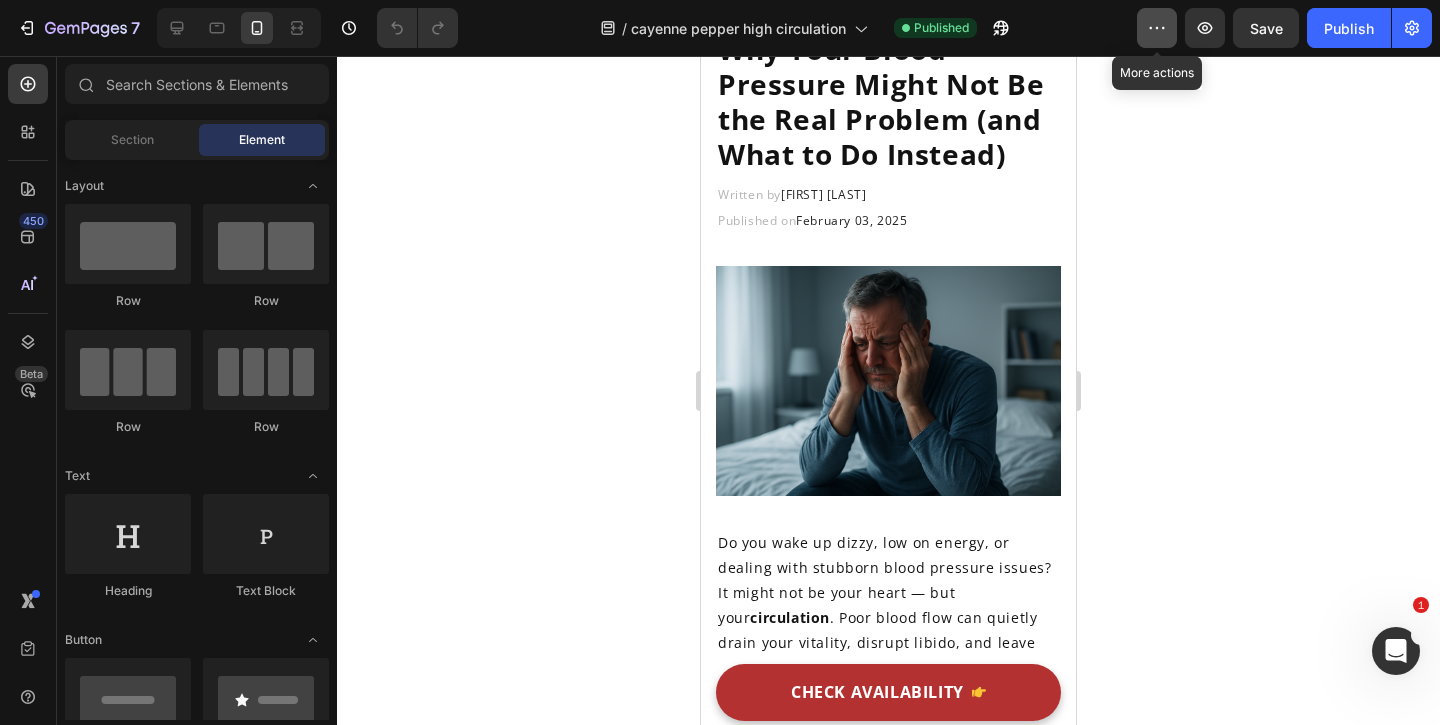 click 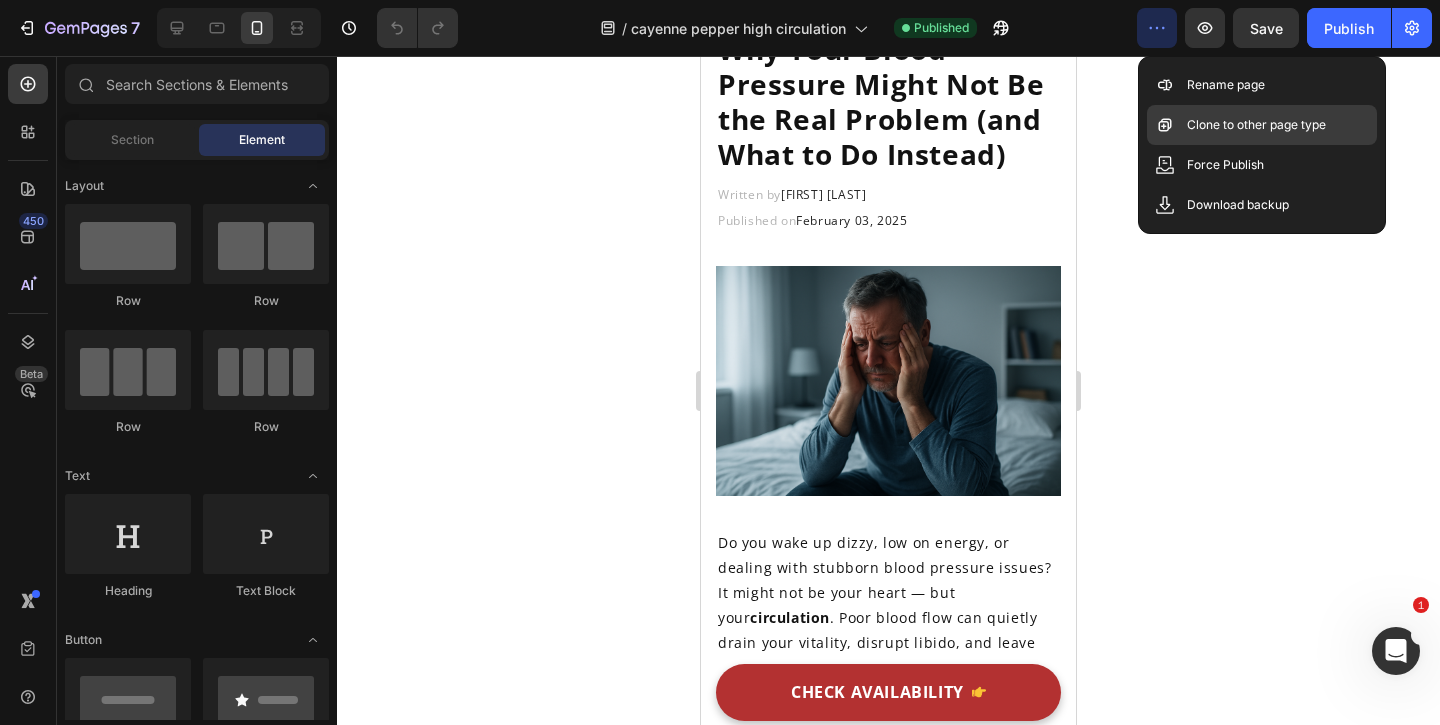click on "Clone to other page type" at bounding box center [1256, 125] 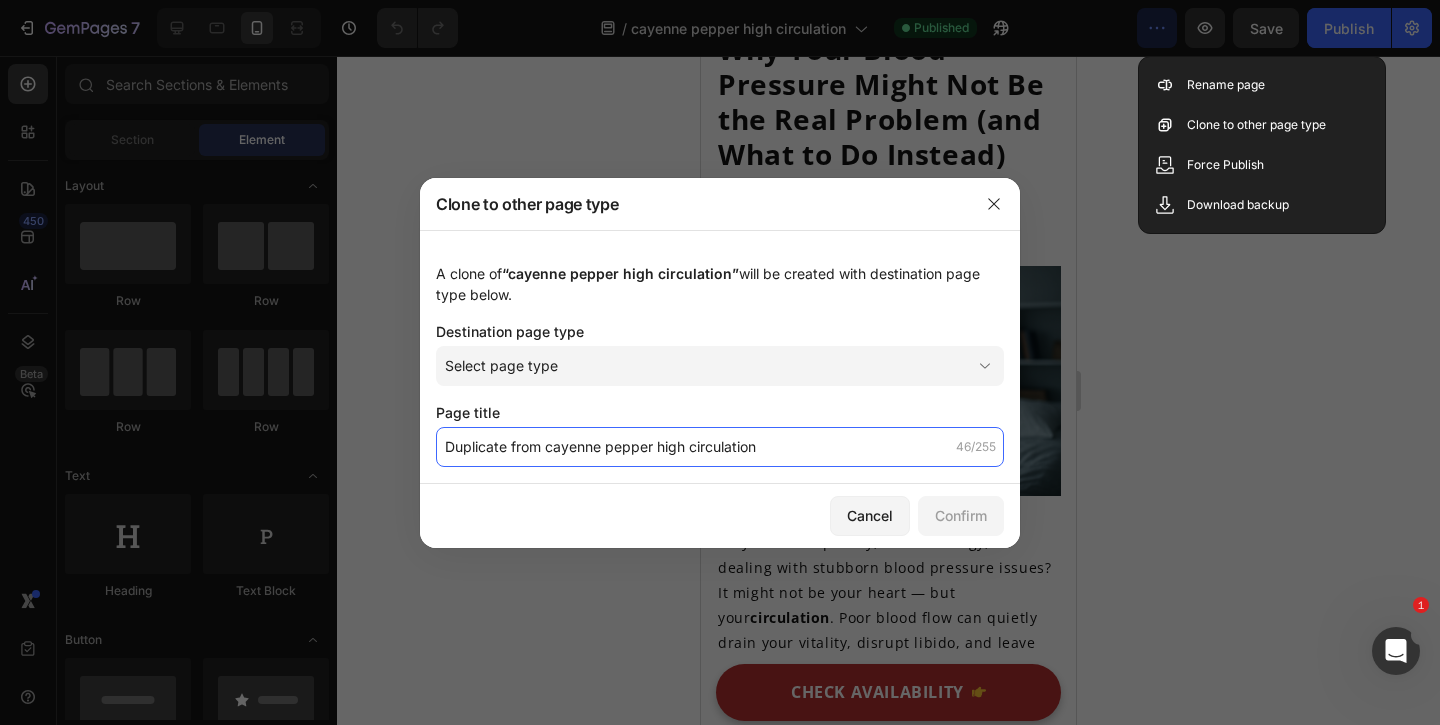 click on "Duplicate from cayenne pepper high circulation" 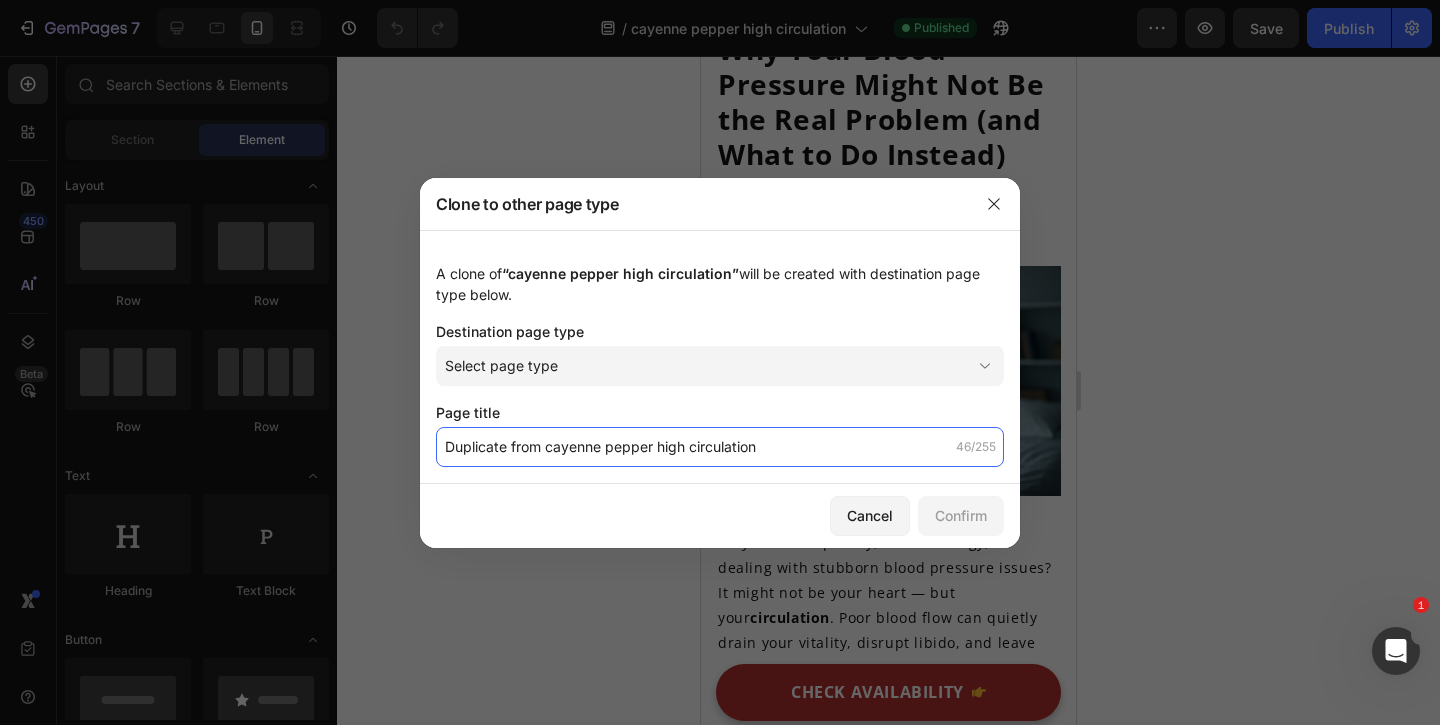 click on "Duplicate from cayenne pepper high circulation" 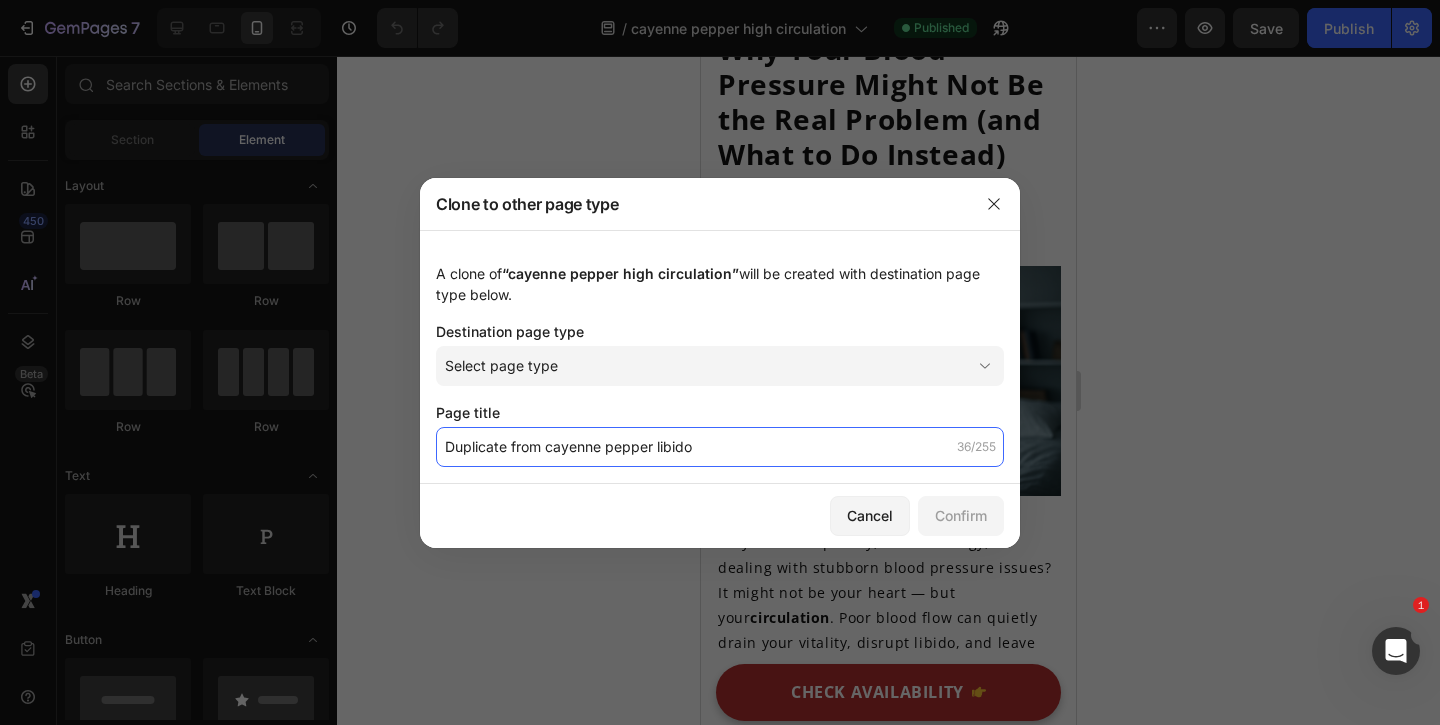 click on "Duplicate from cayenne pepper libido" 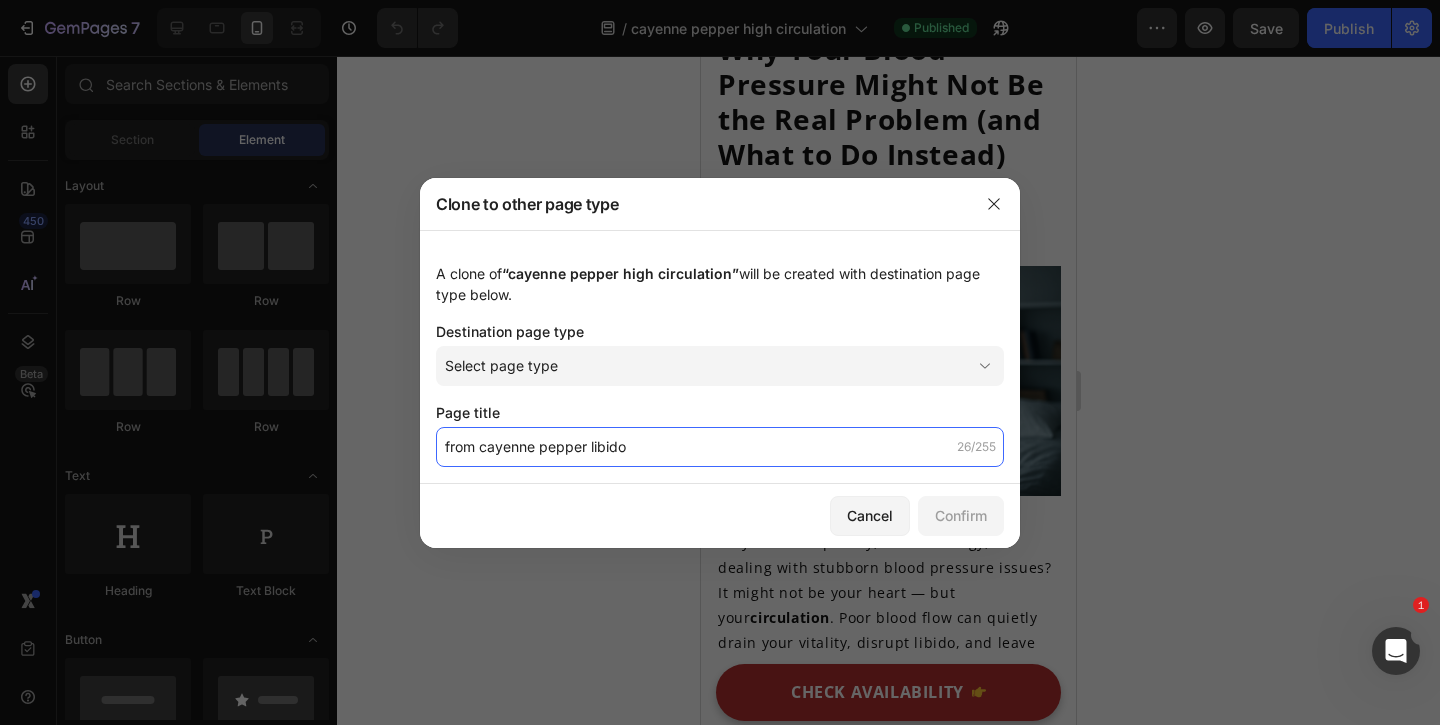 click on "from cayenne pepper libido" 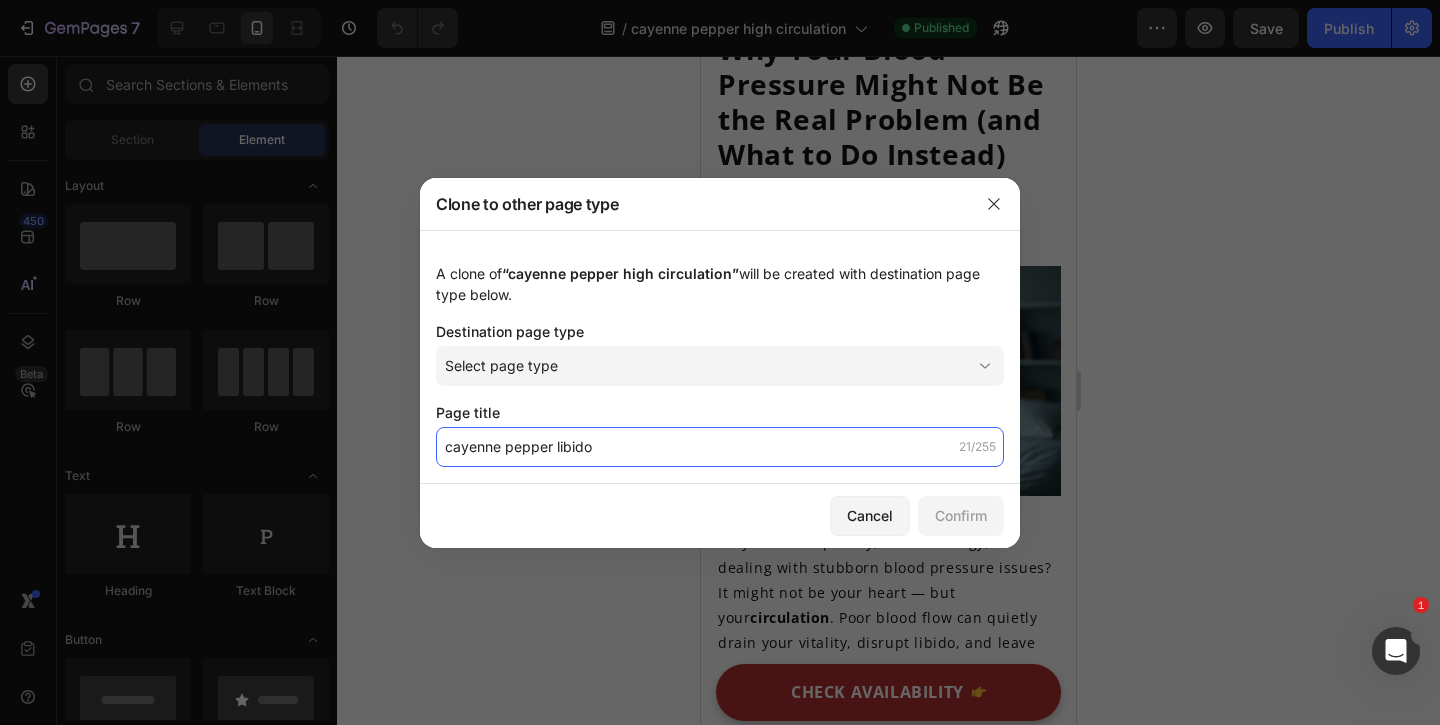 click on "cayenne pepper libido" 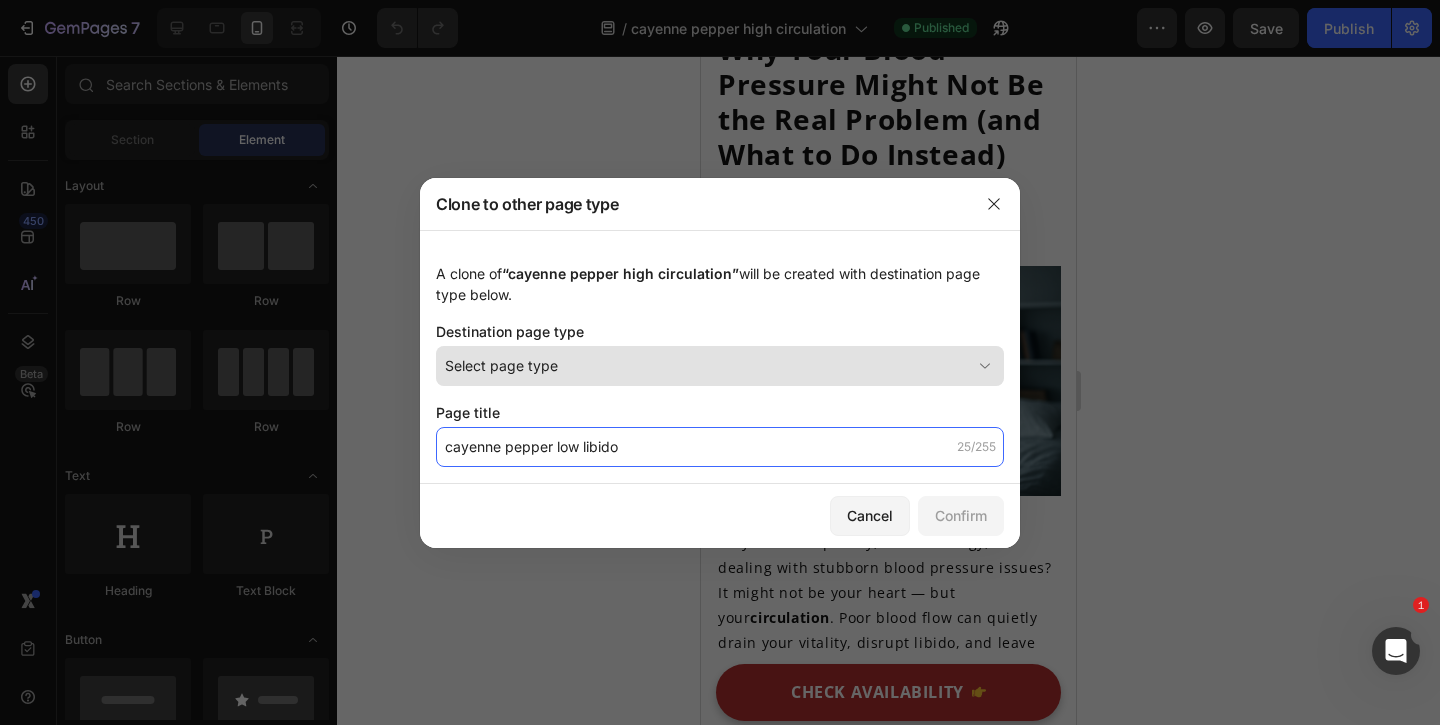 type on "cayenne pepper low libido" 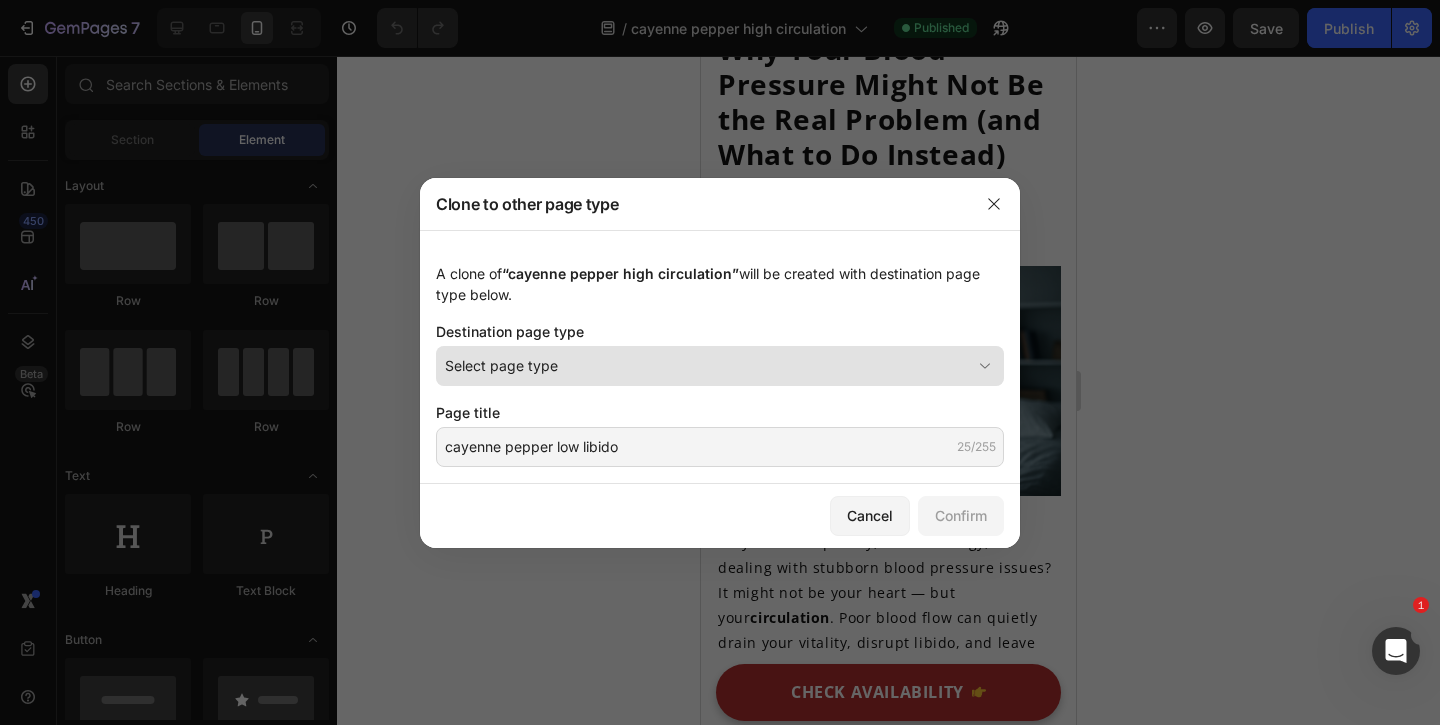 click on "Select page type" at bounding box center [720, 366] 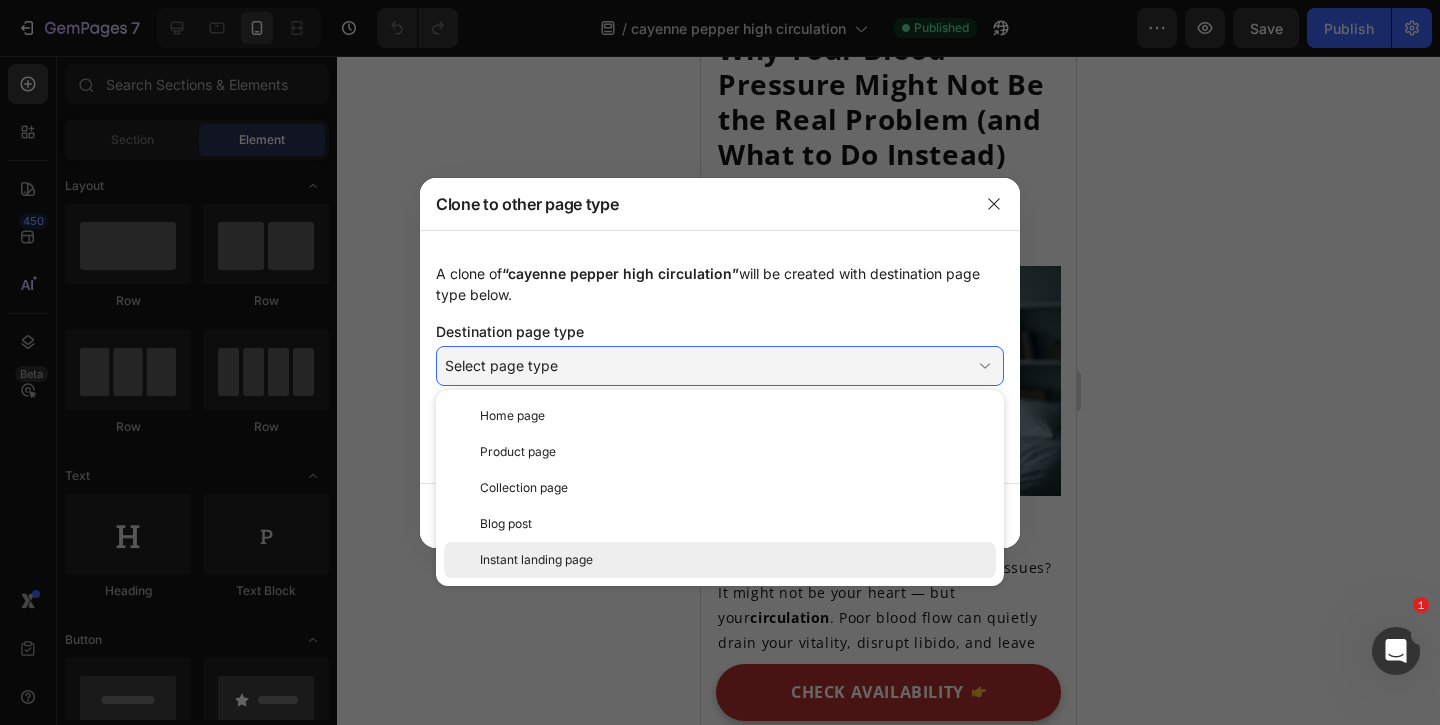 click on "Instant landing page" at bounding box center (734, 560) 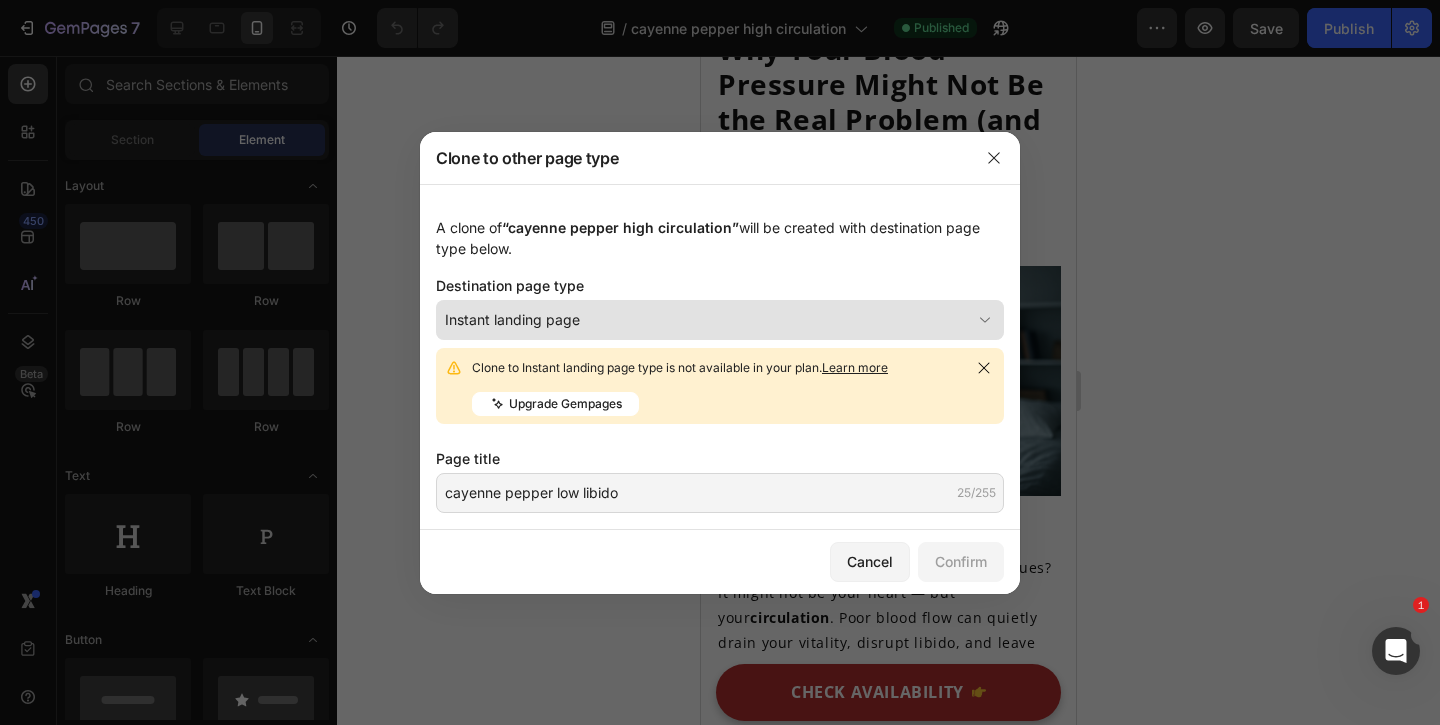 click on "Instant landing page" at bounding box center (720, 320) 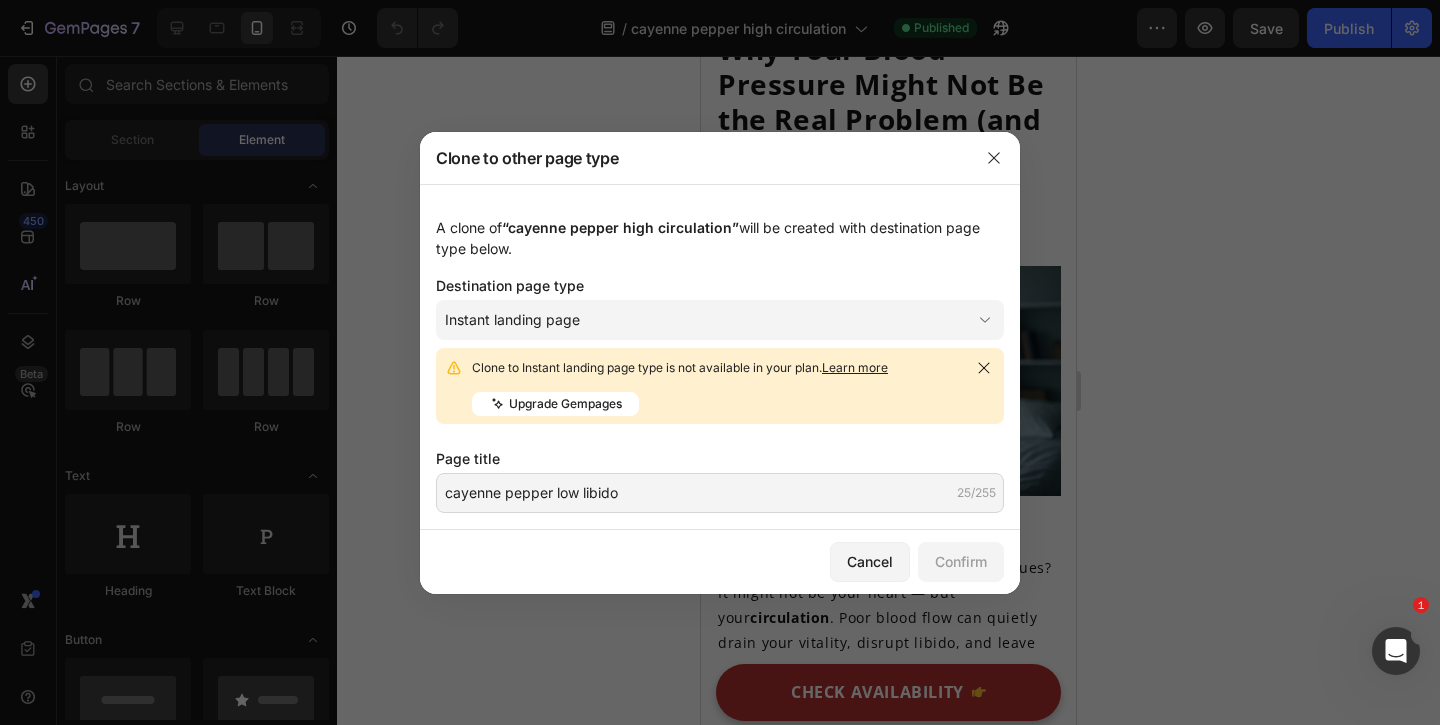 click on "A clone of  “cayenne pepper high circulation”  will be created with destination page type below." 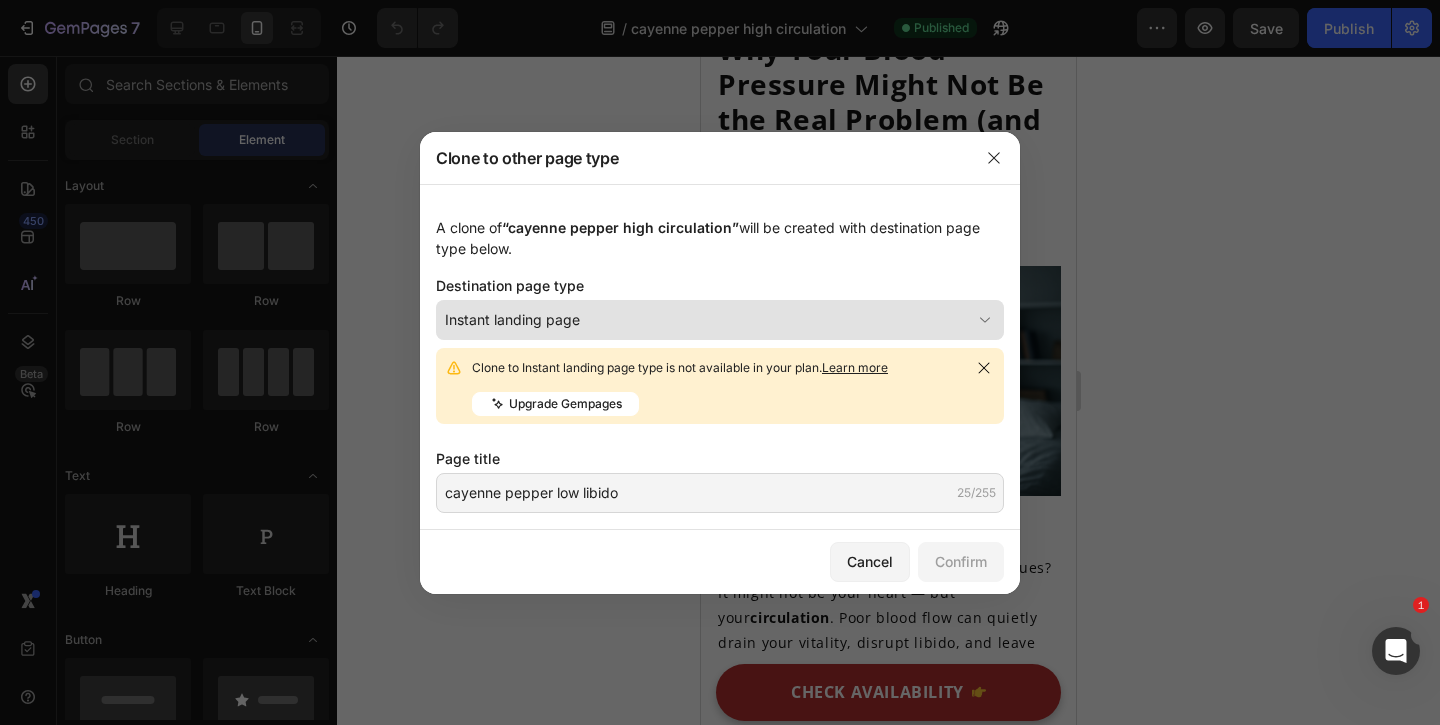 click on "Instant landing page" at bounding box center [720, 320] 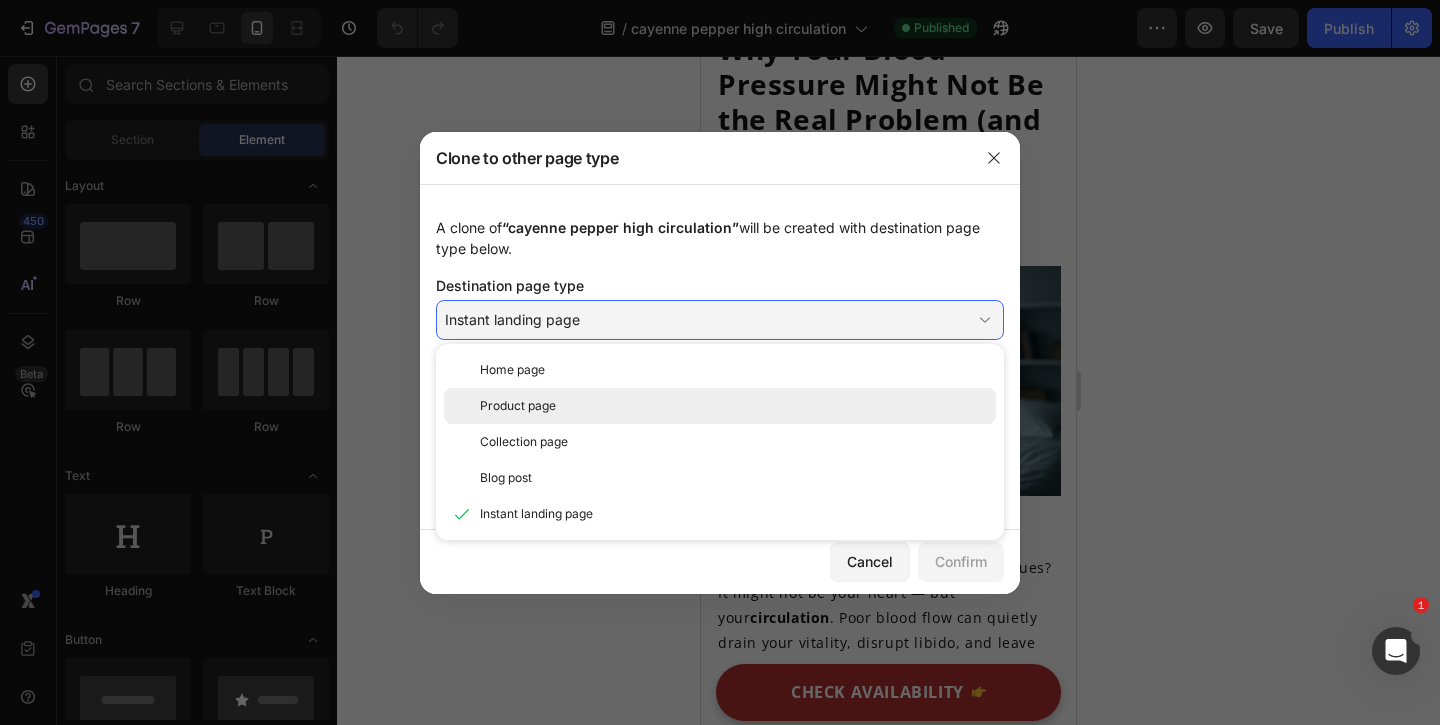 click on "Product page" at bounding box center (734, 406) 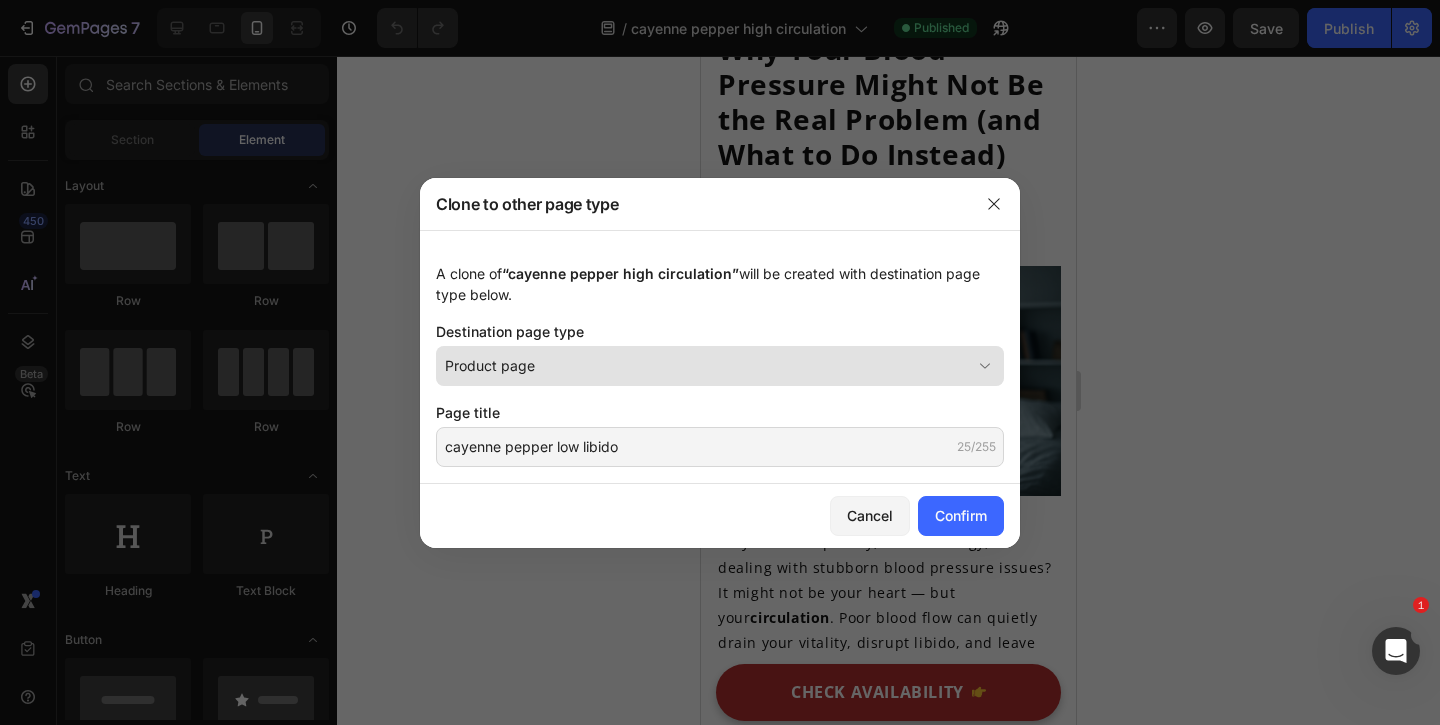 click on "Product page" at bounding box center [720, 366] 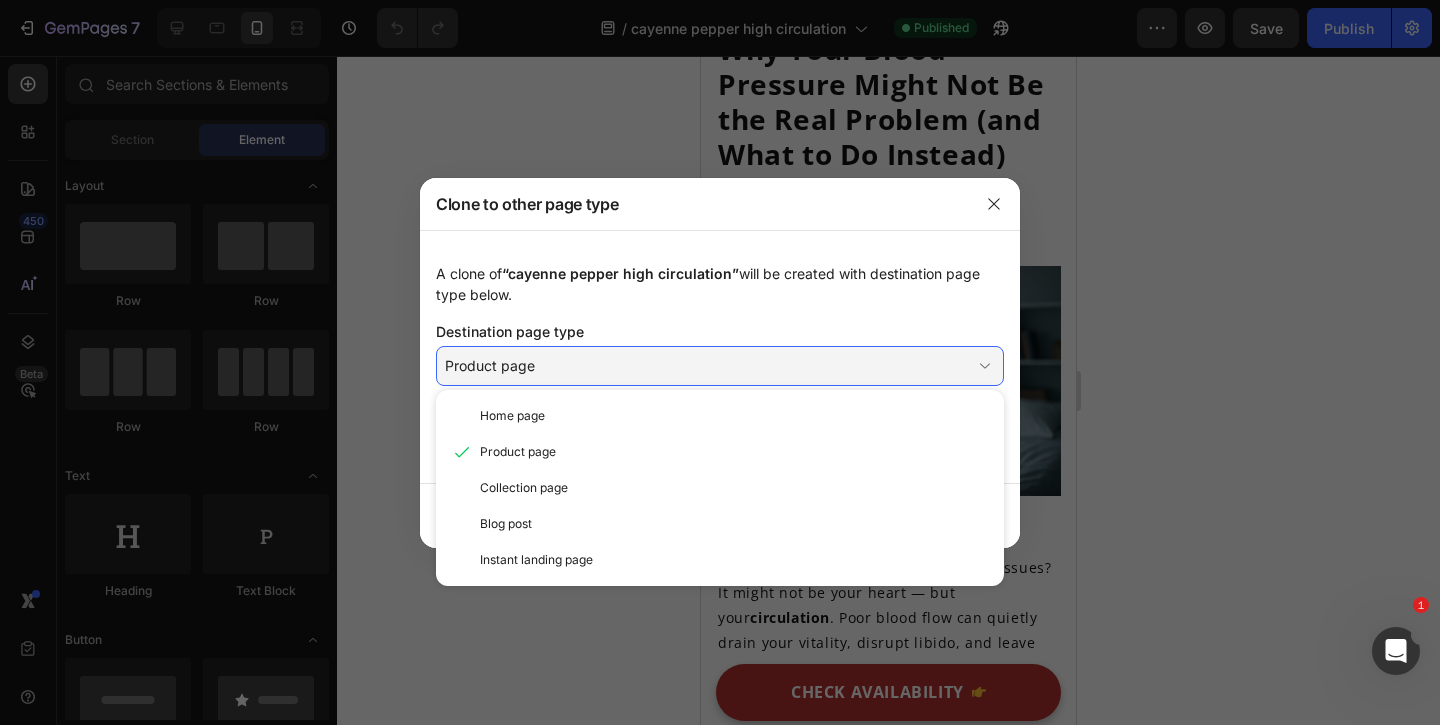 click on "A clone of  “cayenne pepper high circulation”  will be created with destination page type below." 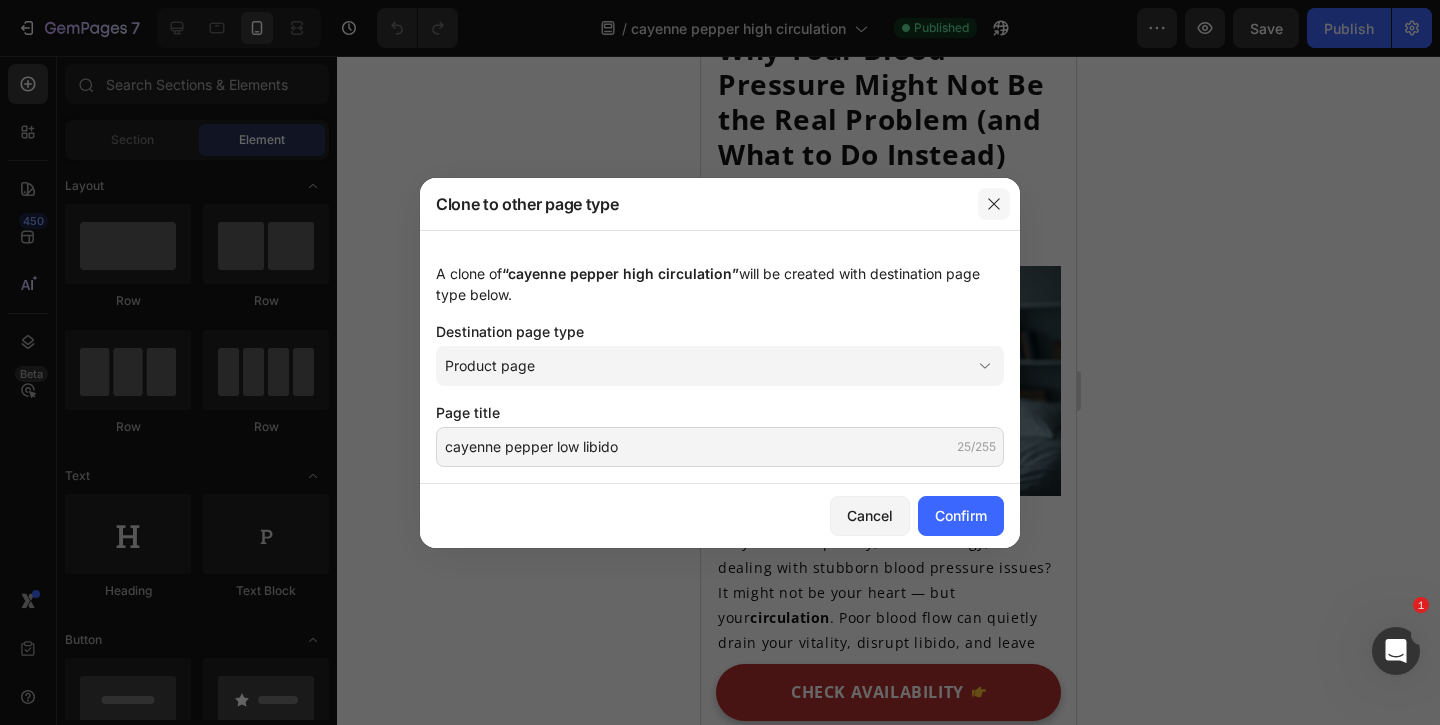 drag, startPoint x: 989, startPoint y: 198, endPoint x: 288, endPoint y: 142, distance: 703.2333 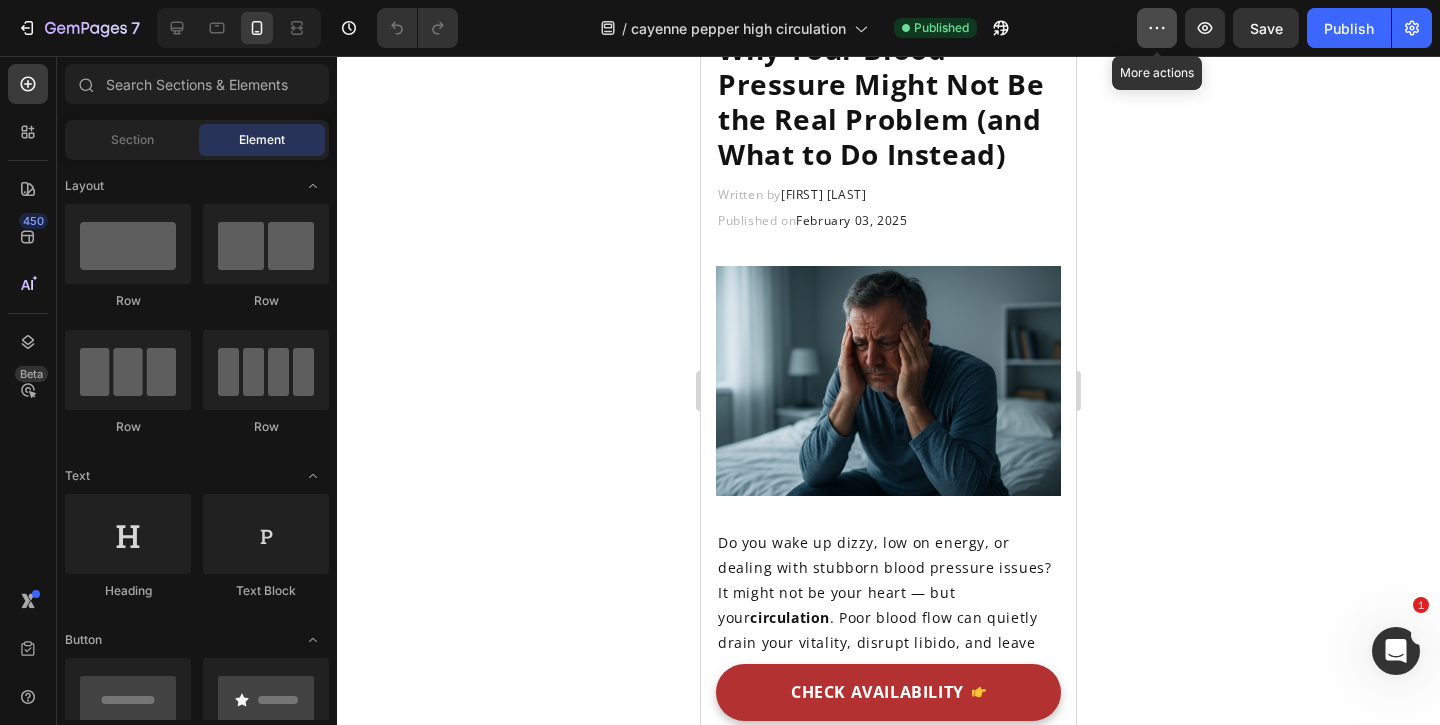 click 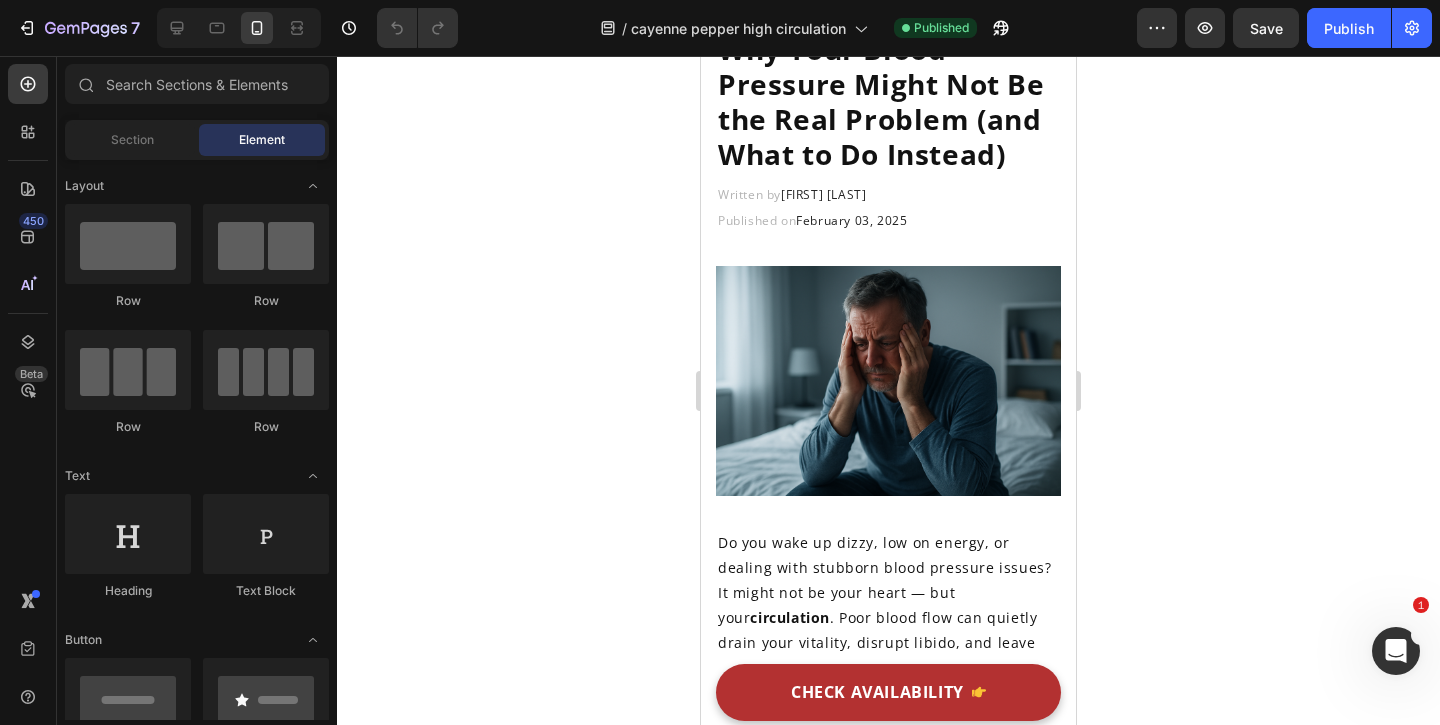 click on "/  cayenne pepper high circulation Published" 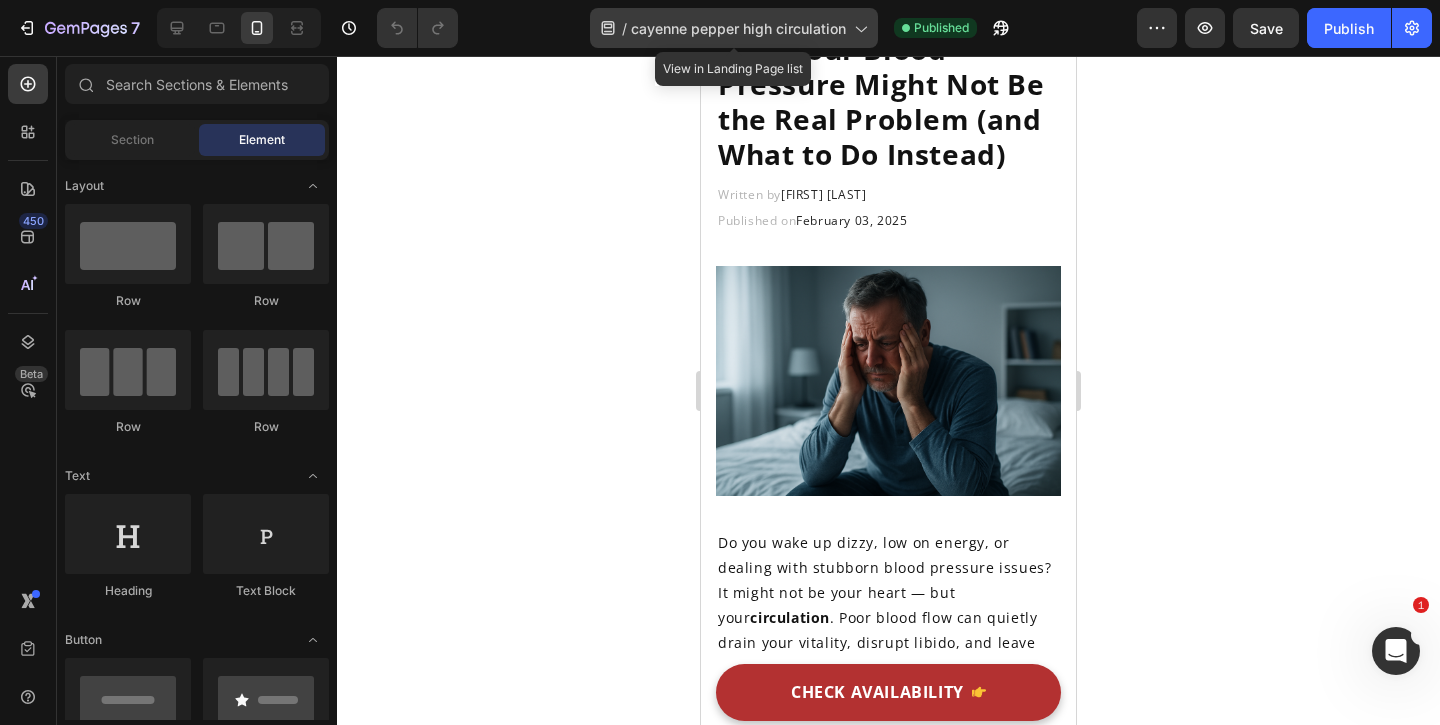 click on "cayenne pepper high circulation" at bounding box center [738, 28] 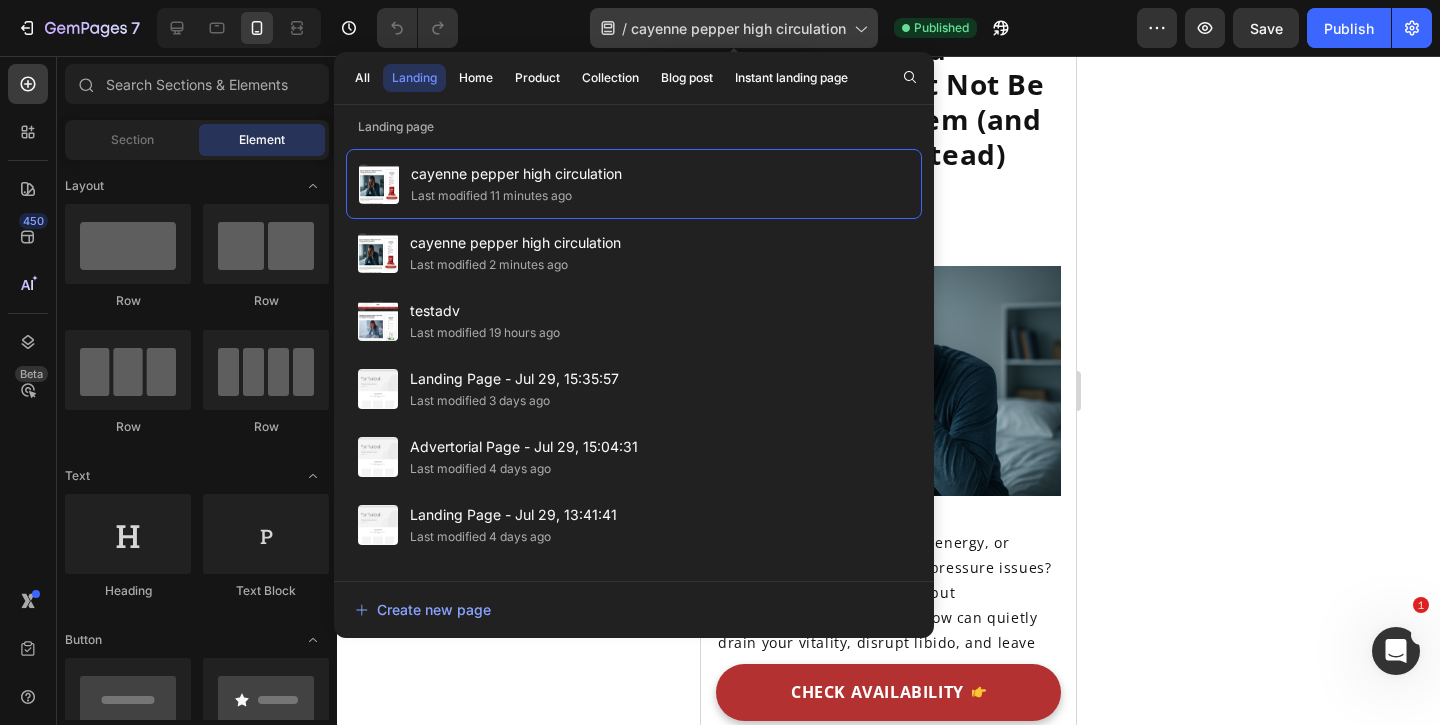 click on "cayenne pepper high circulation" at bounding box center [738, 28] 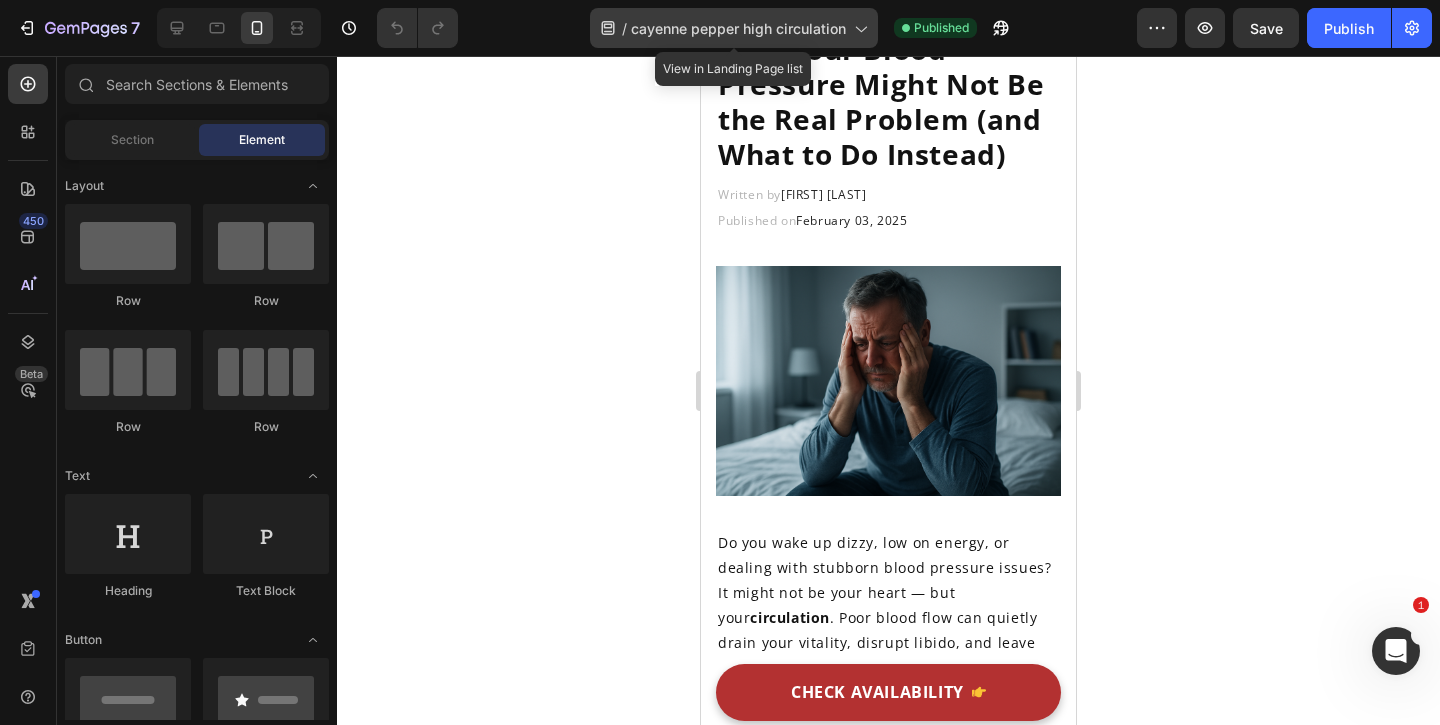 click on "cayenne pepper high circulation" at bounding box center (738, 28) 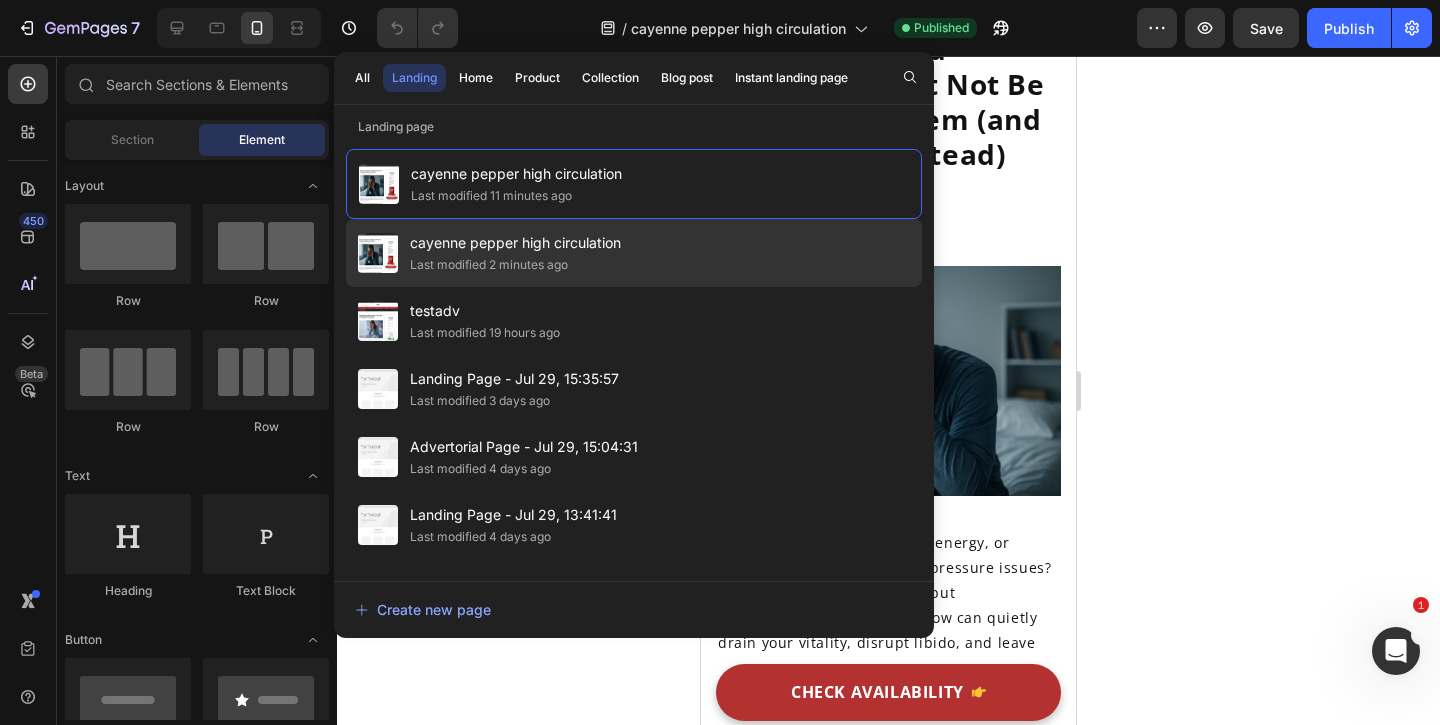 click on "Last modified 2 minutes ago" at bounding box center (515, 265) 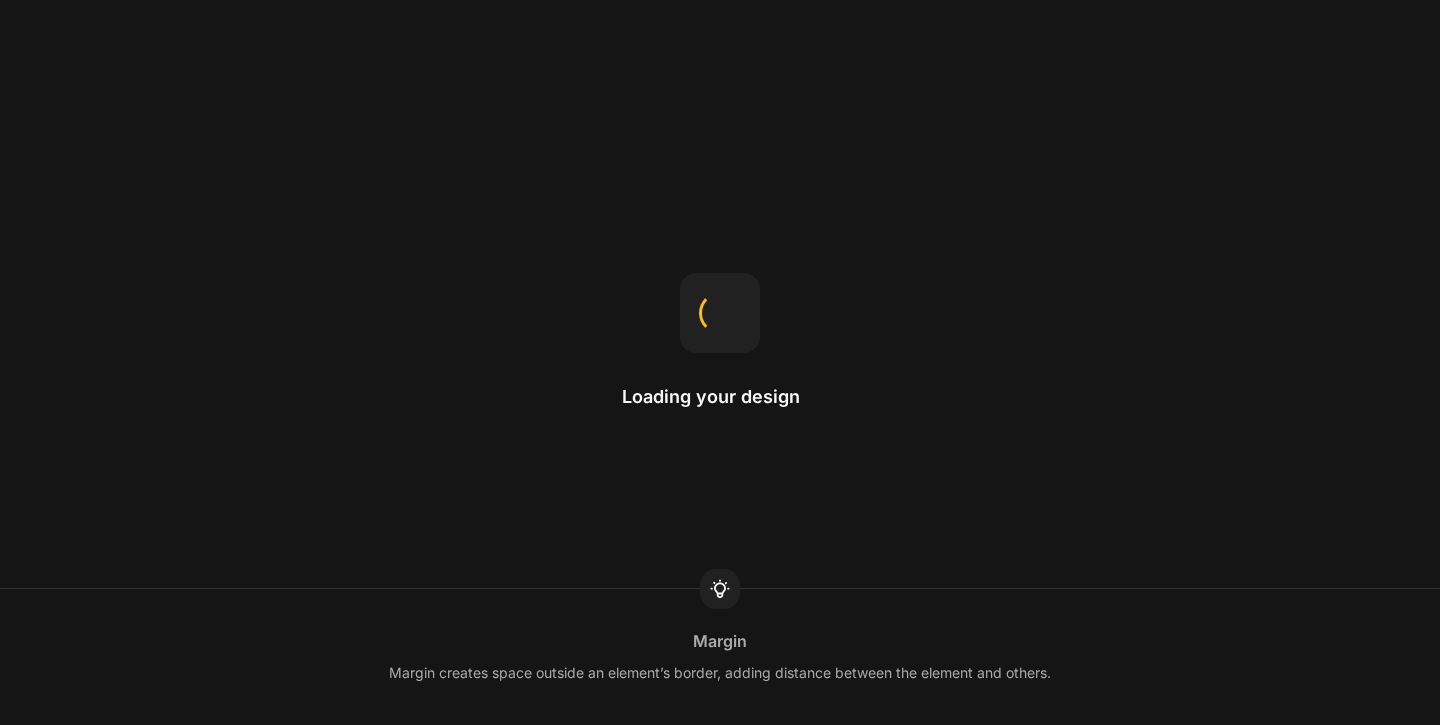 scroll, scrollTop: 0, scrollLeft: 0, axis: both 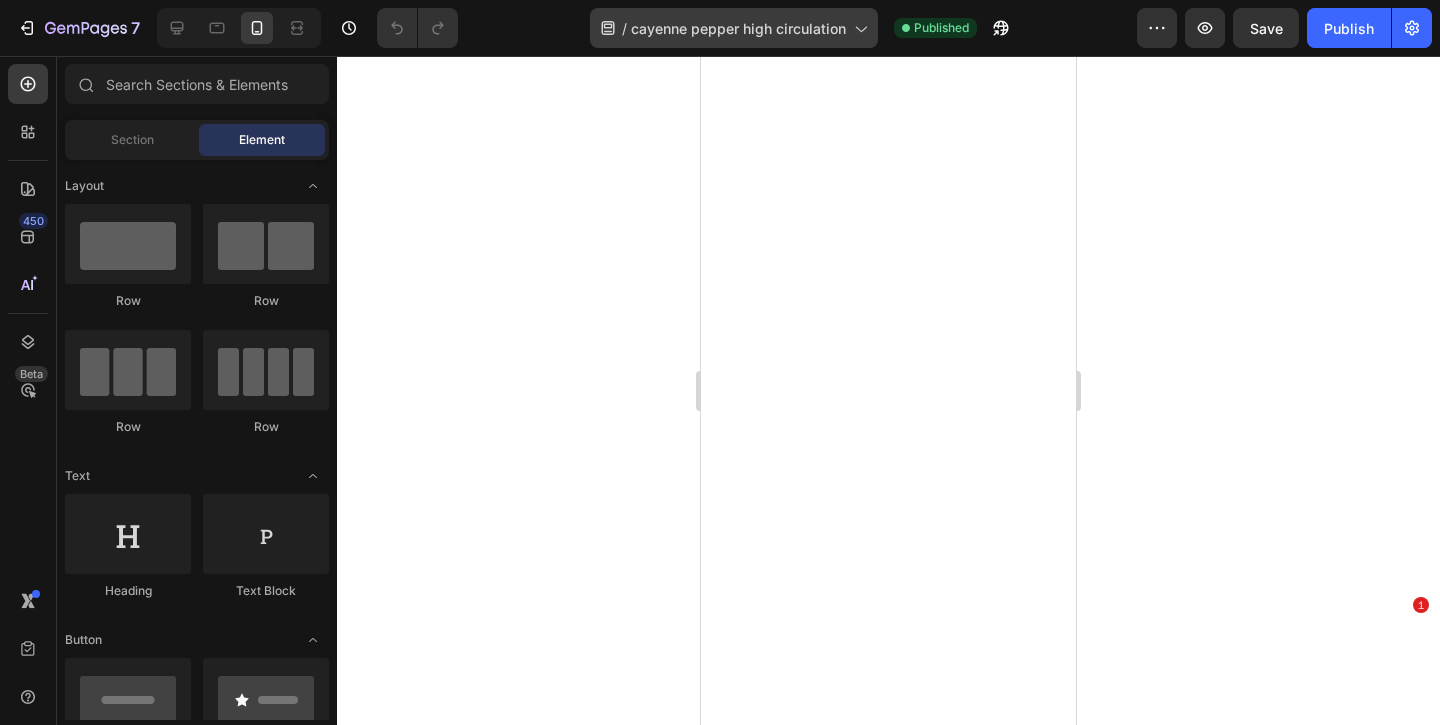 click on "cayenne pepper high circulation" at bounding box center [738, 28] 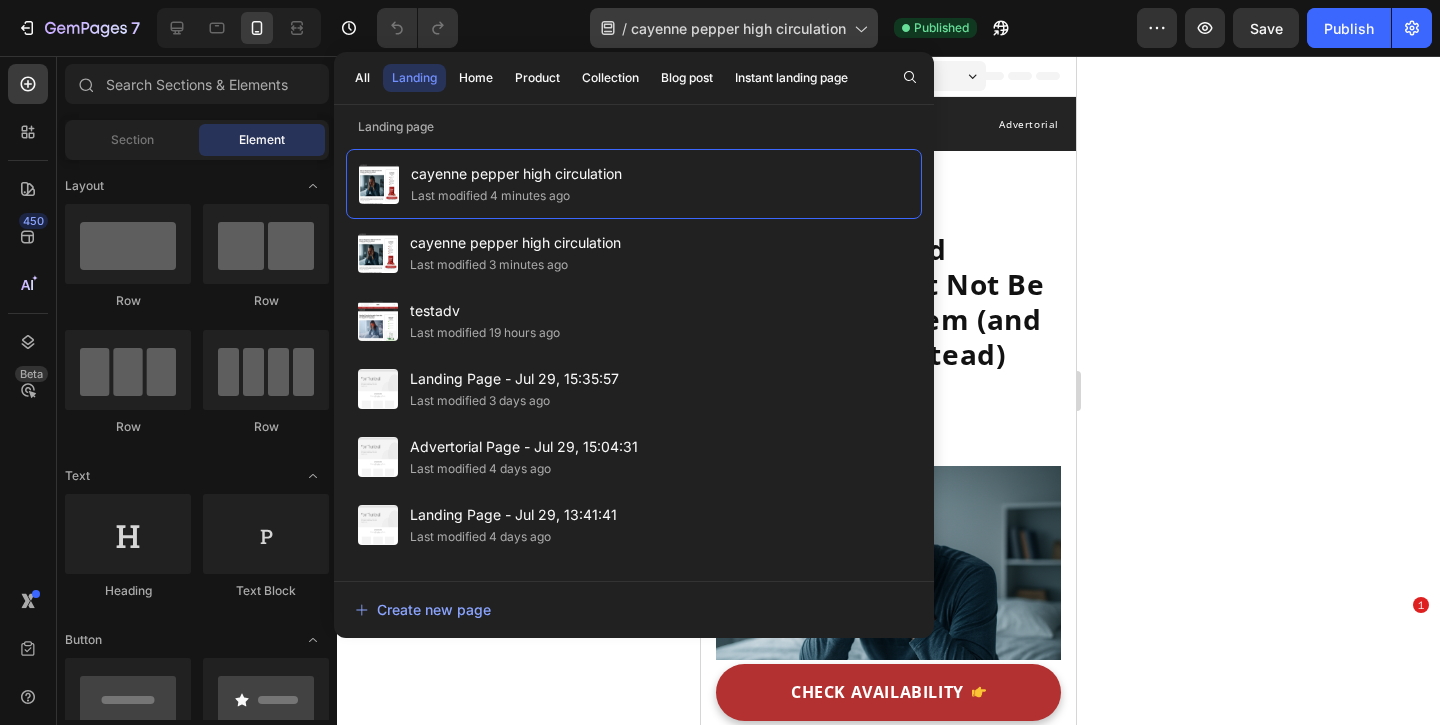 scroll, scrollTop: 0, scrollLeft: 0, axis: both 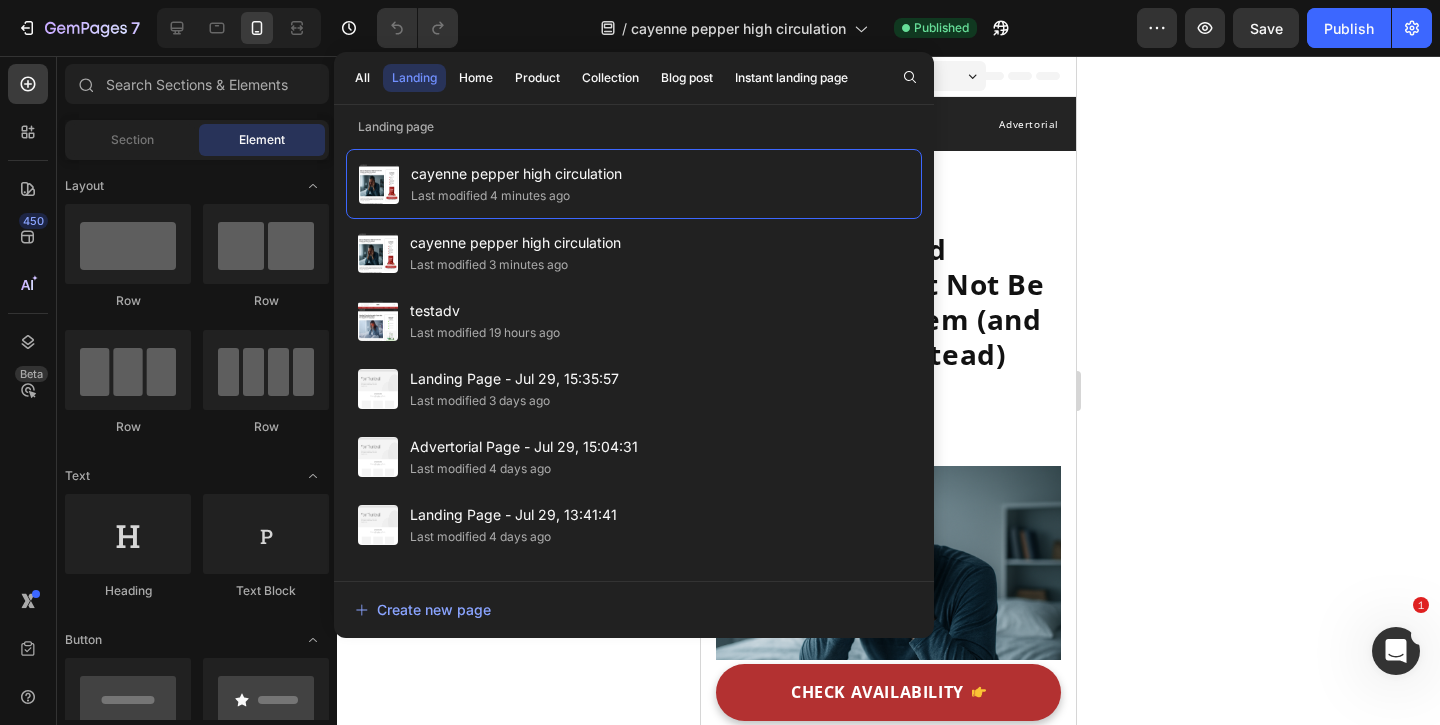 click 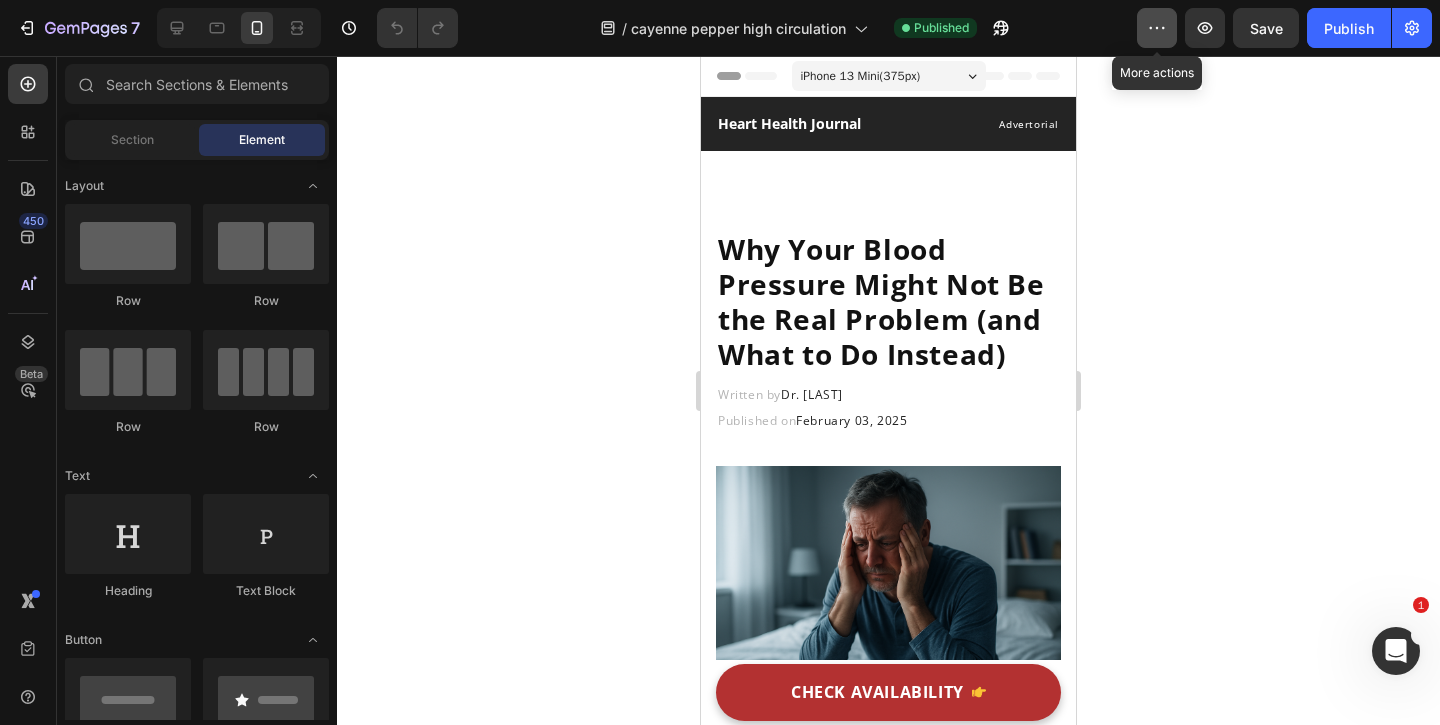 click 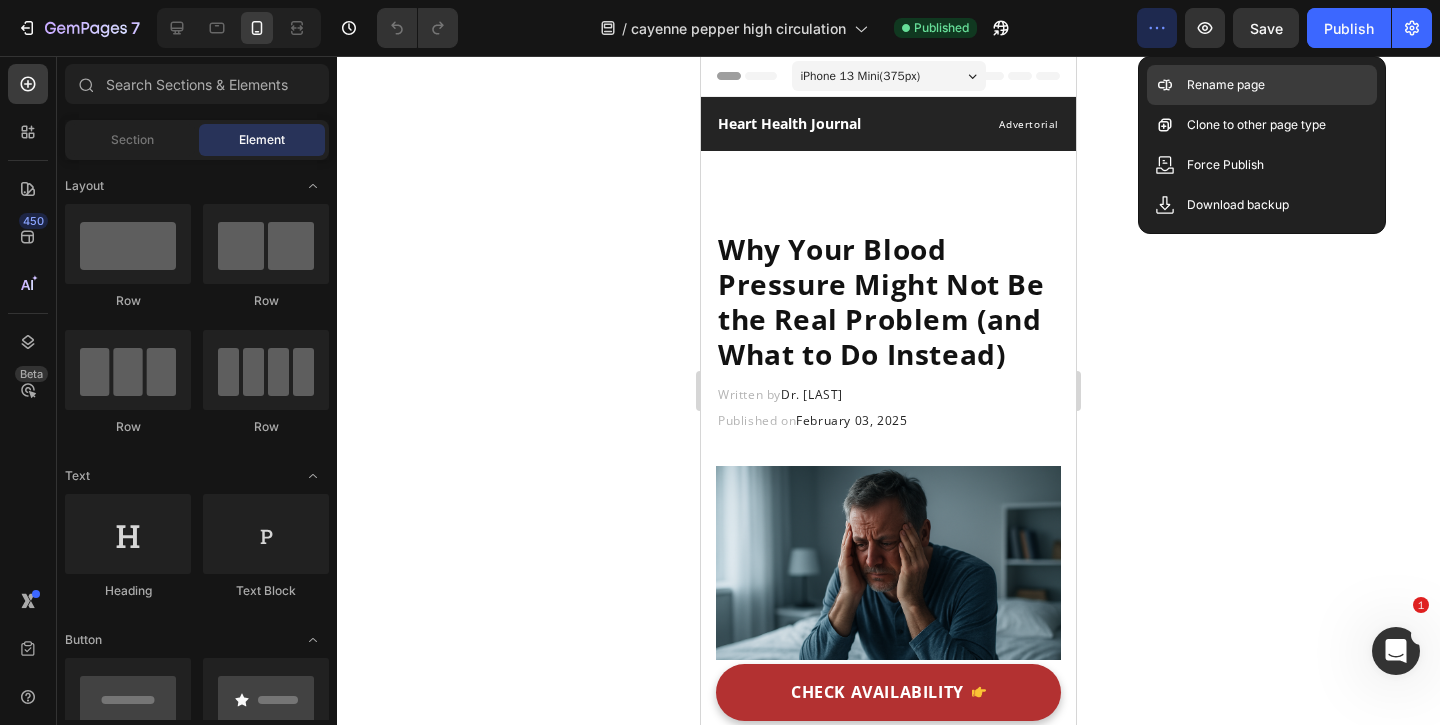 click 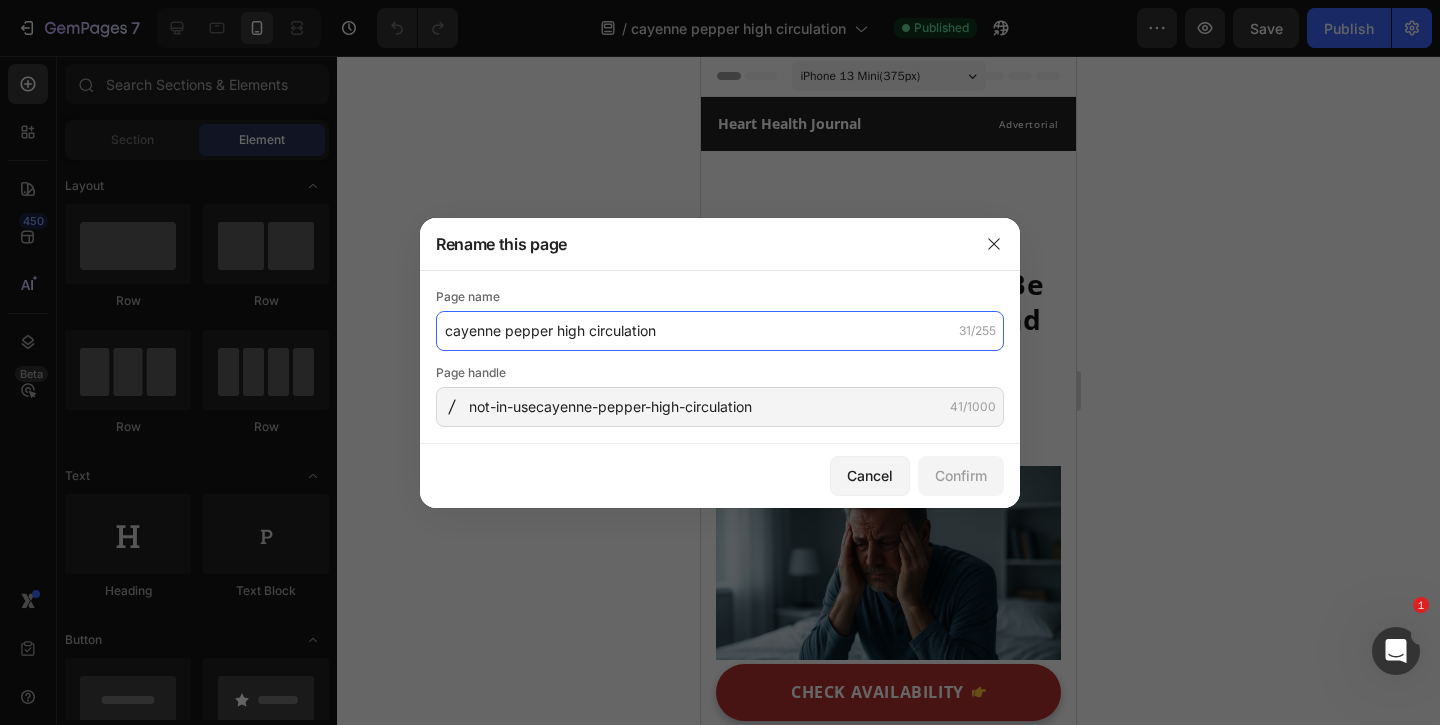 click on "cayenne pepper high circulation" 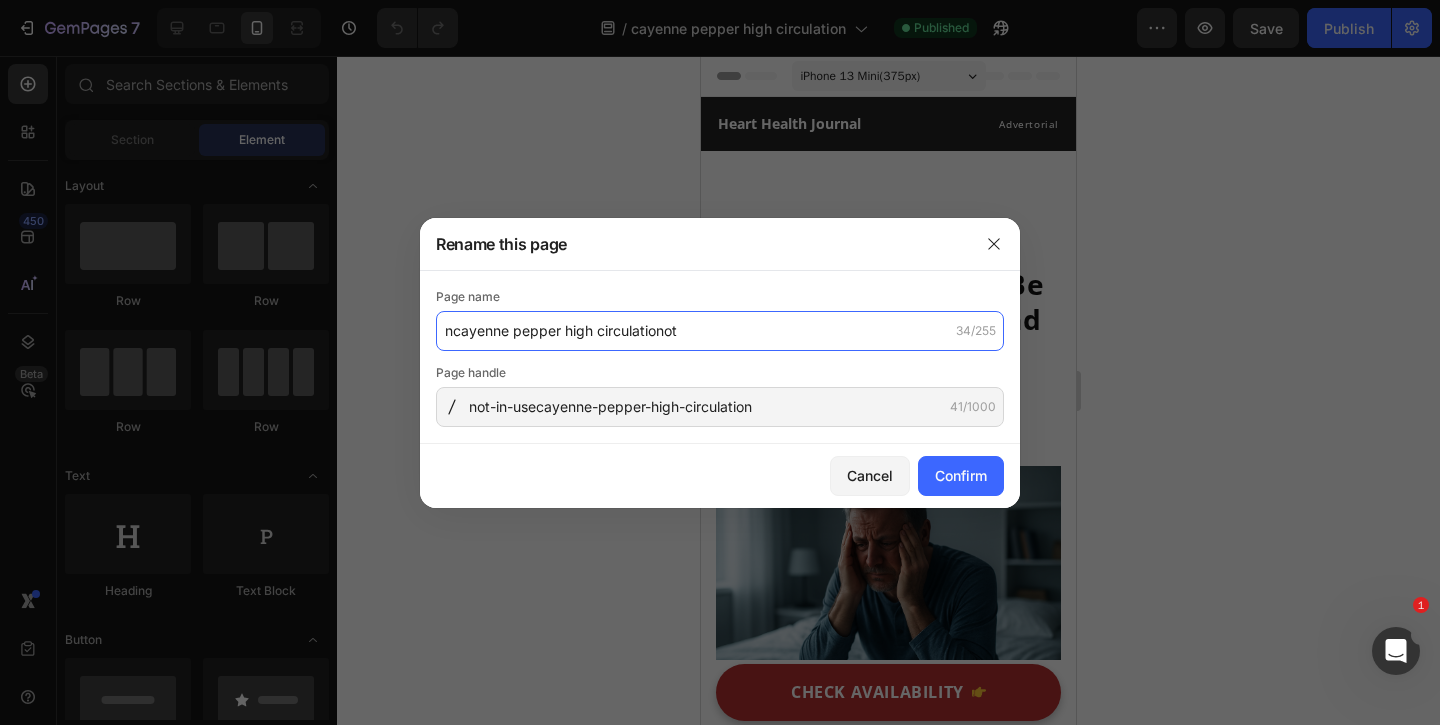 click on "ncayenne pepper high circulationot" 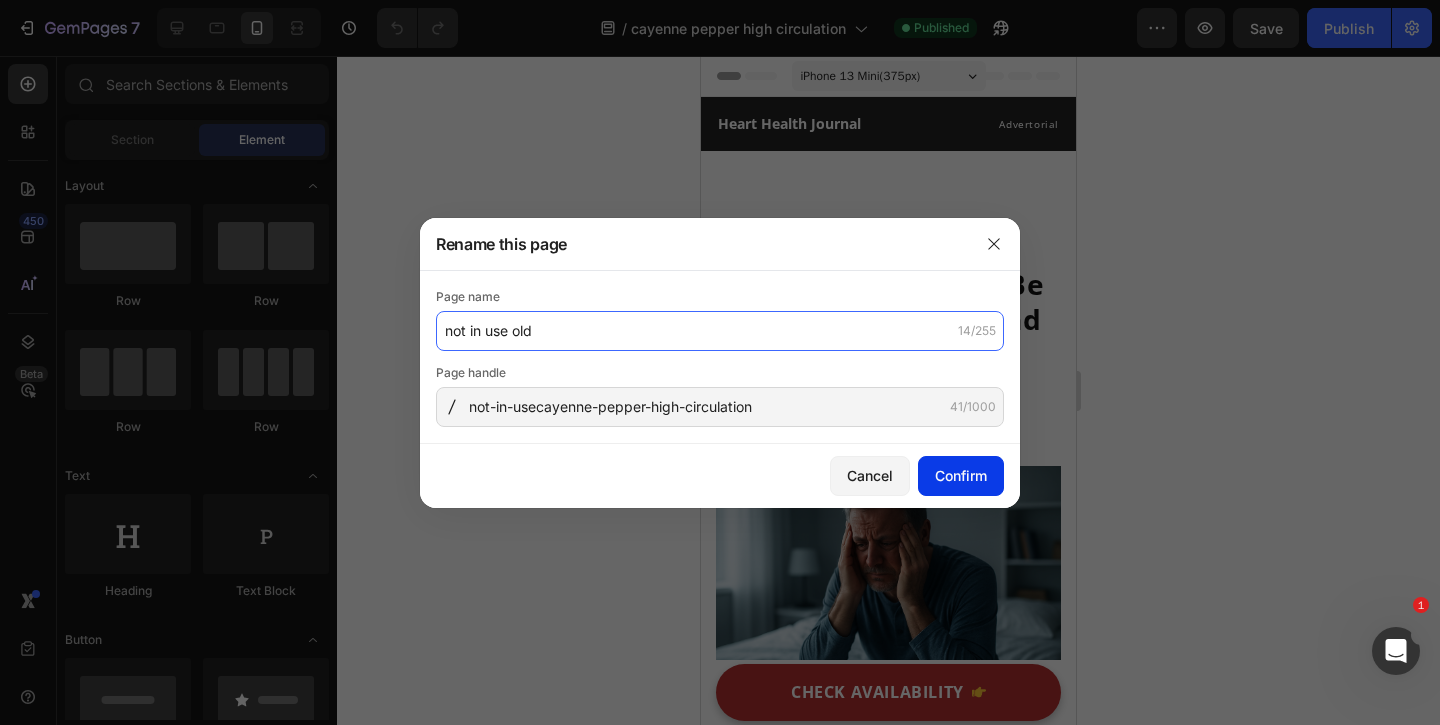 type on "not in use old" 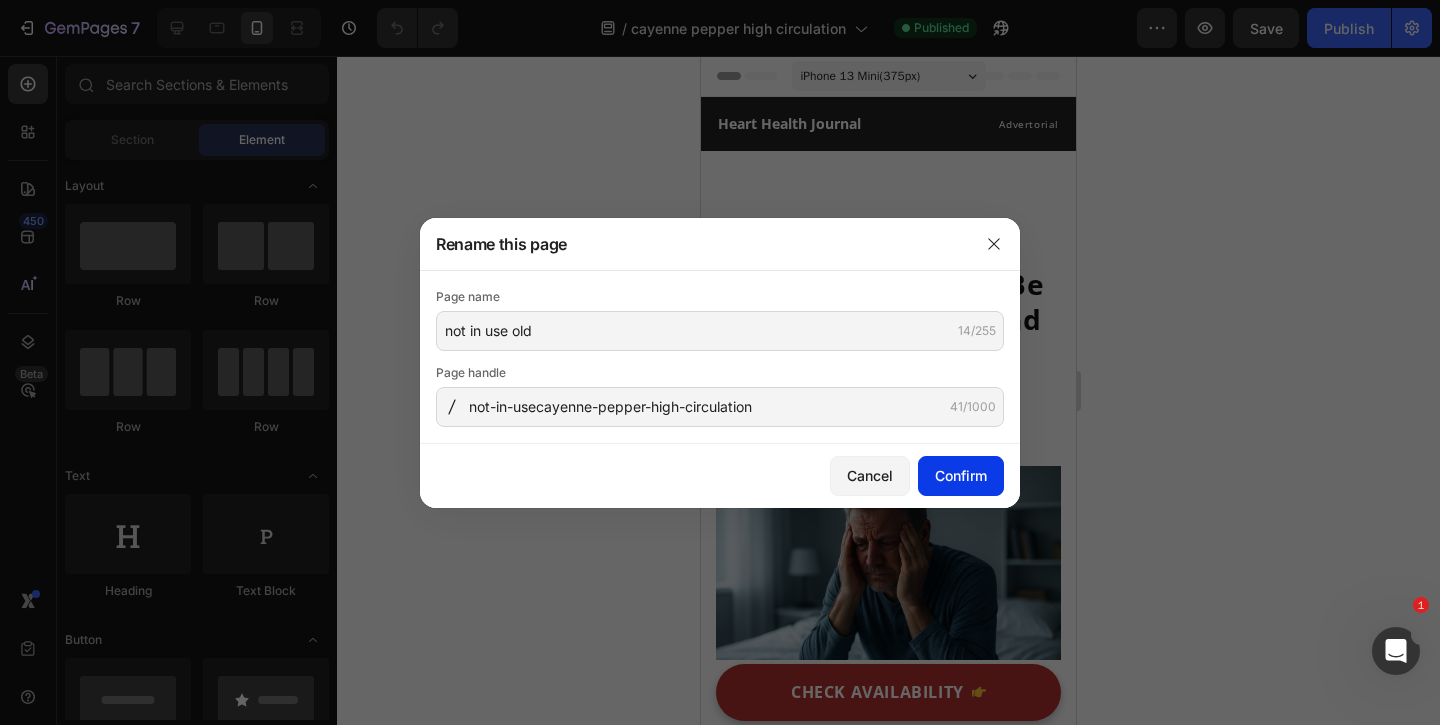 click on "Confirm" 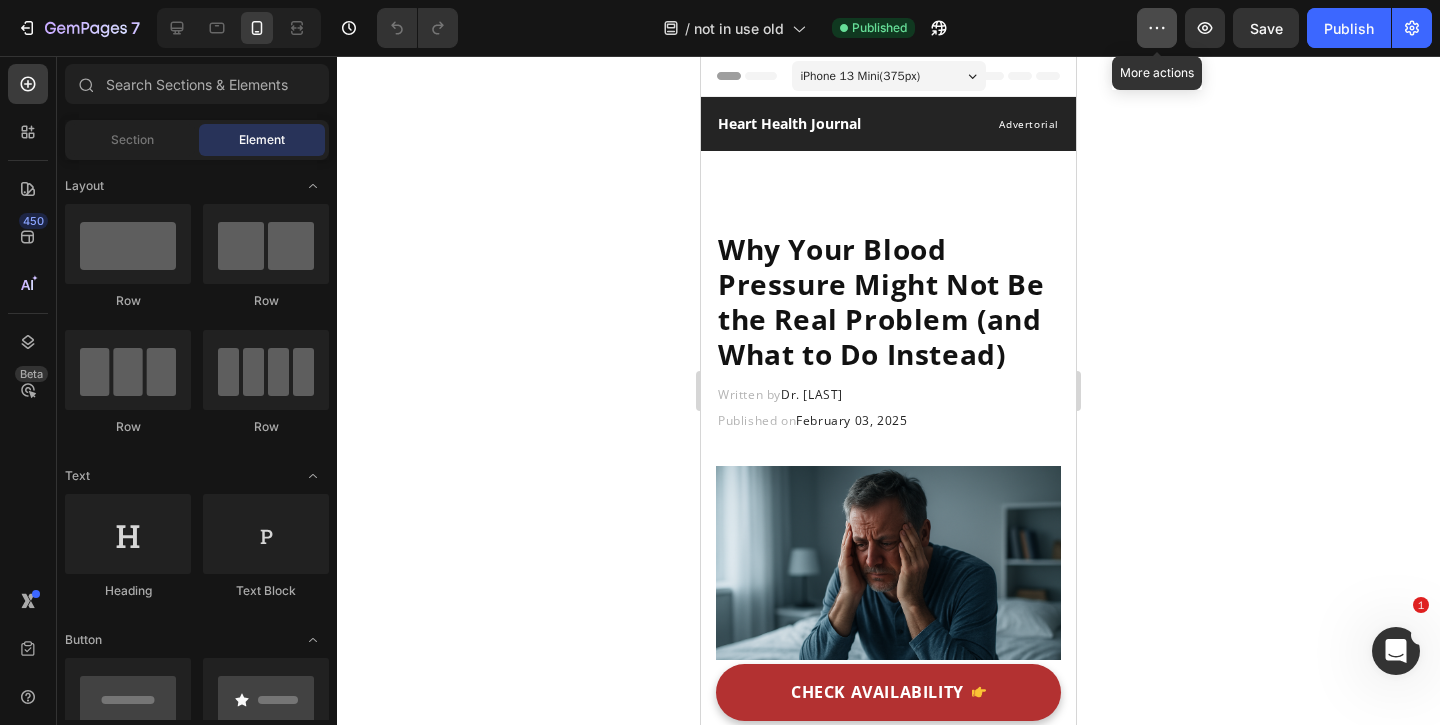 click 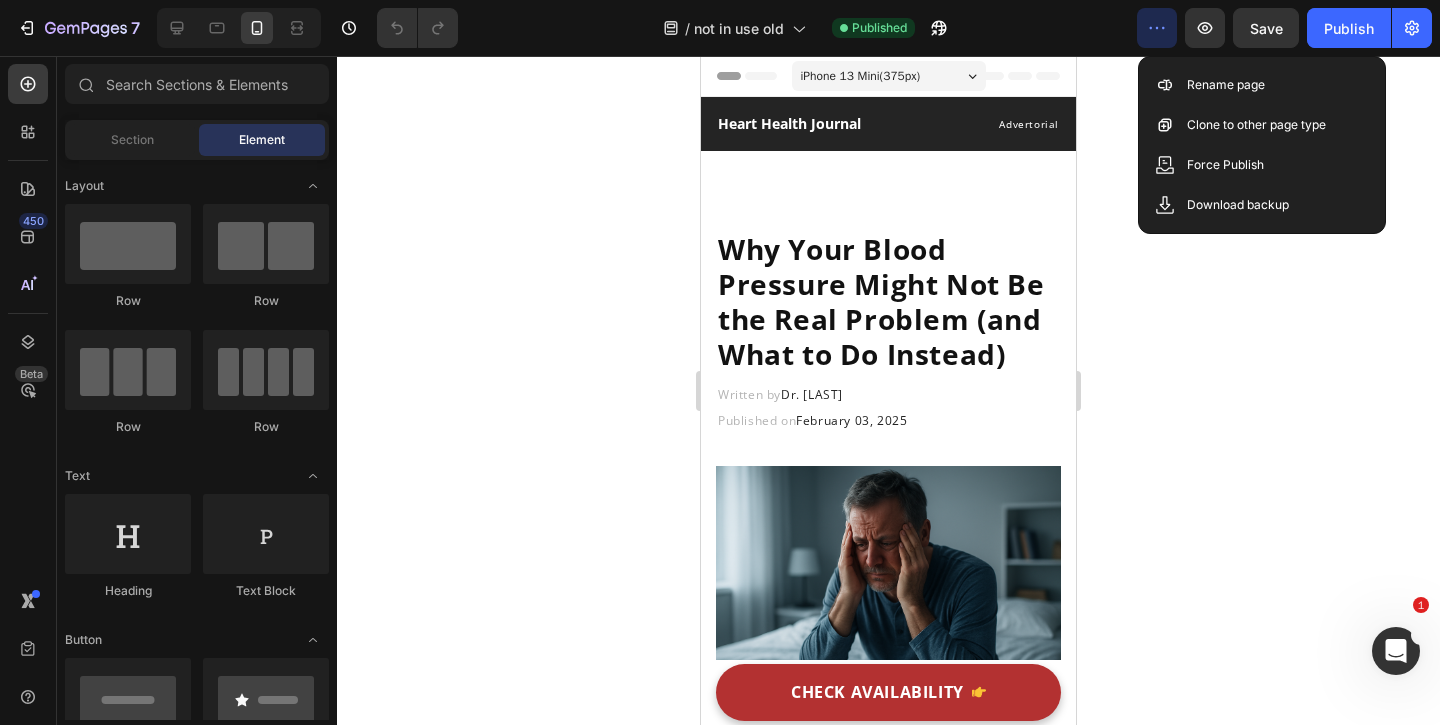 click 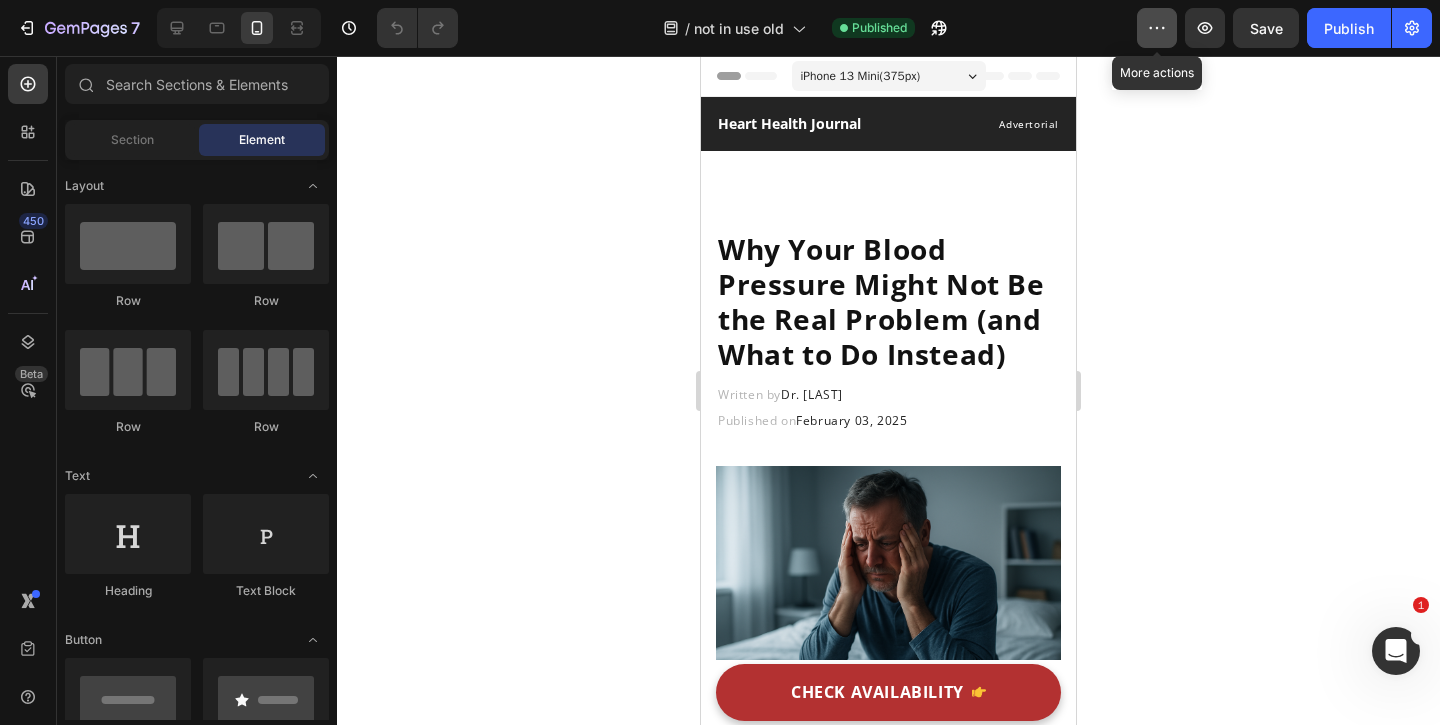 click 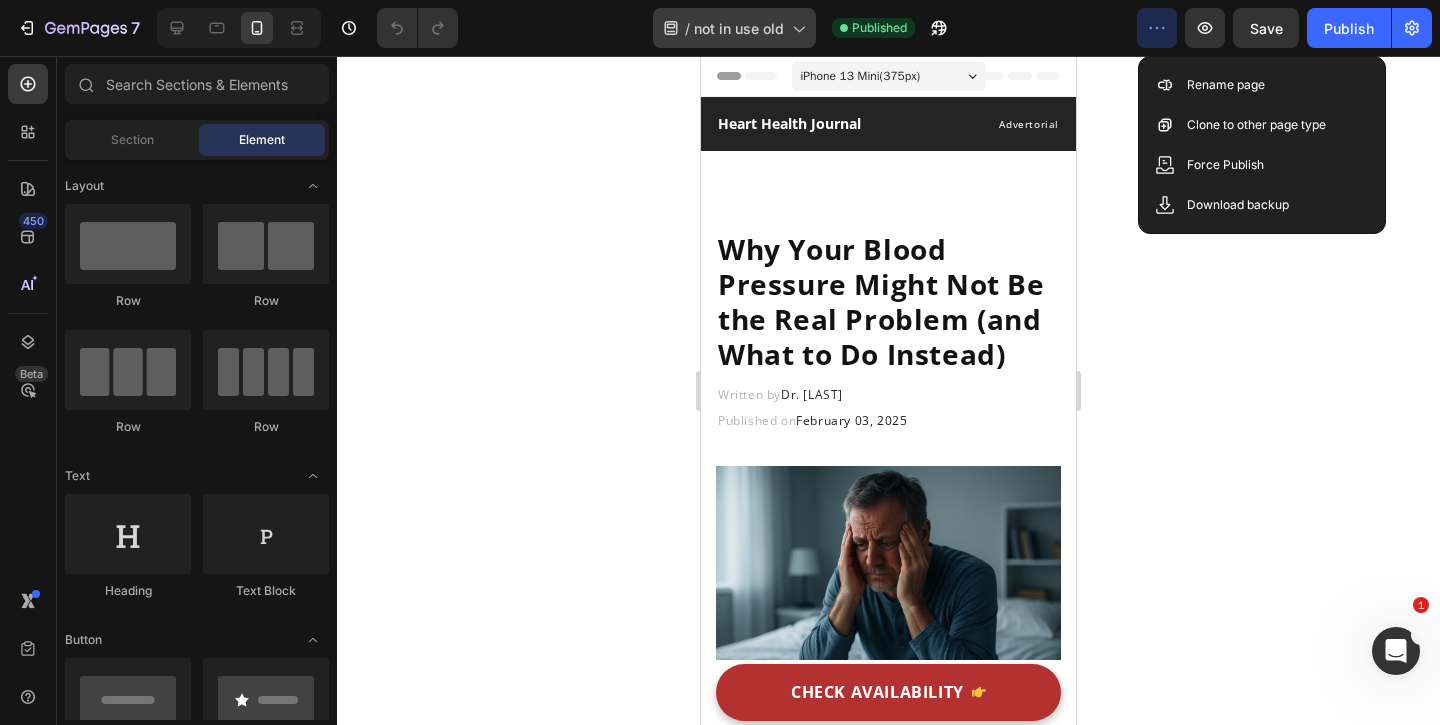 click on "not in use old" at bounding box center (739, 28) 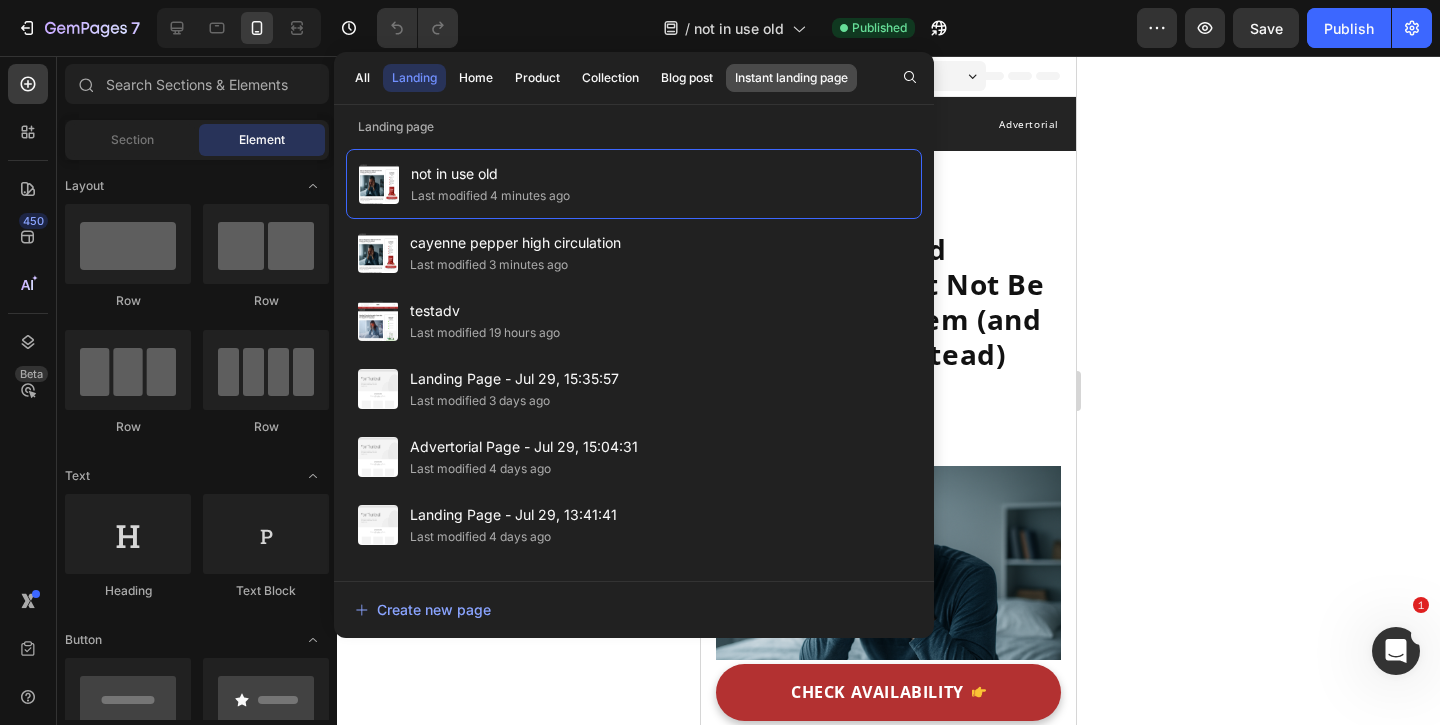 click on "Instant landing page" 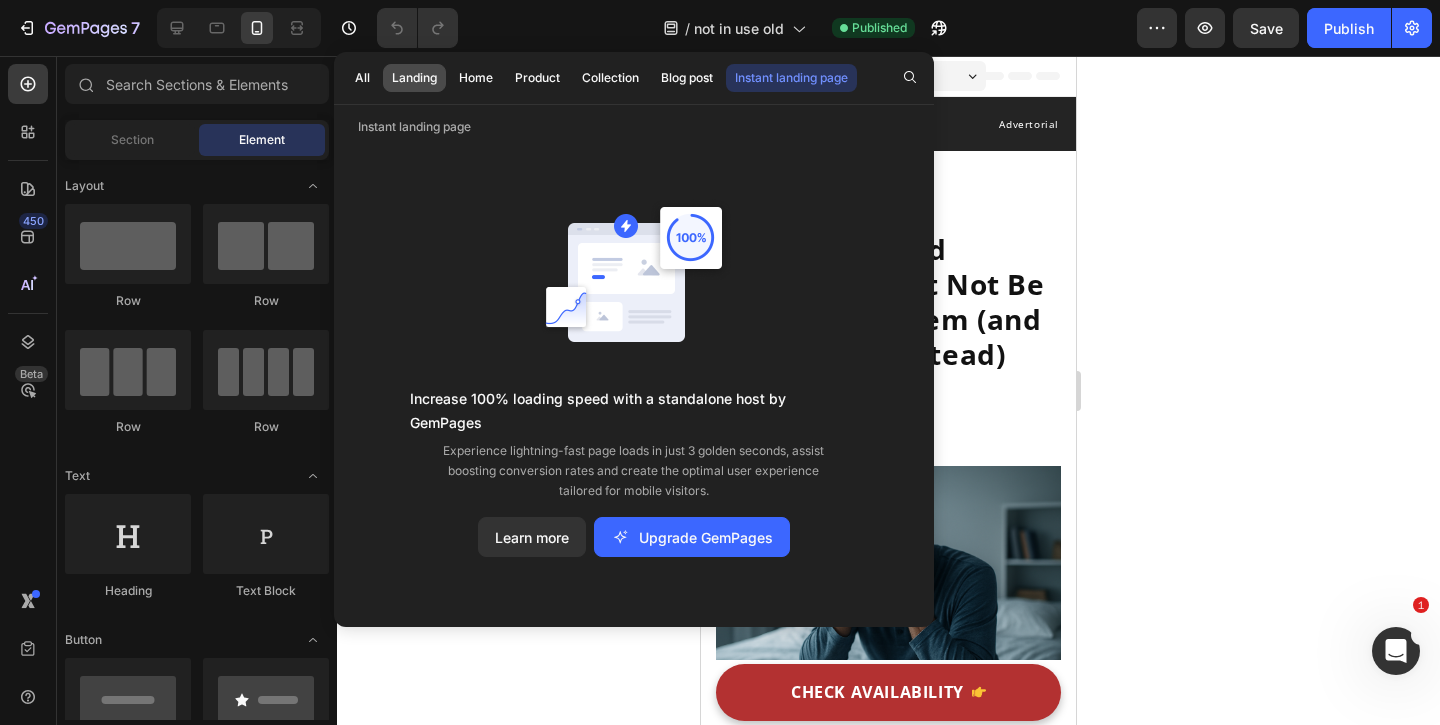 click on "Landing" at bounding box center (414, 78) 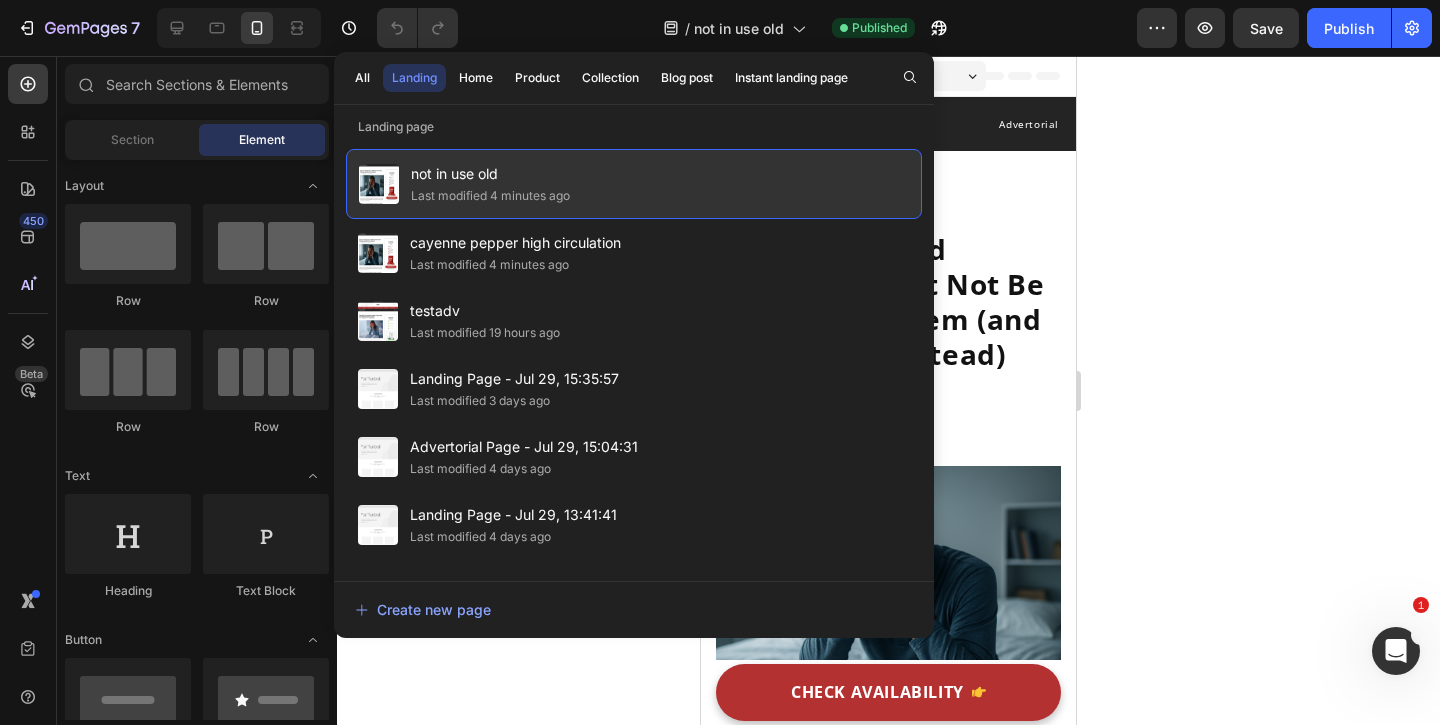 click on "Last modified 4 minutes ago" 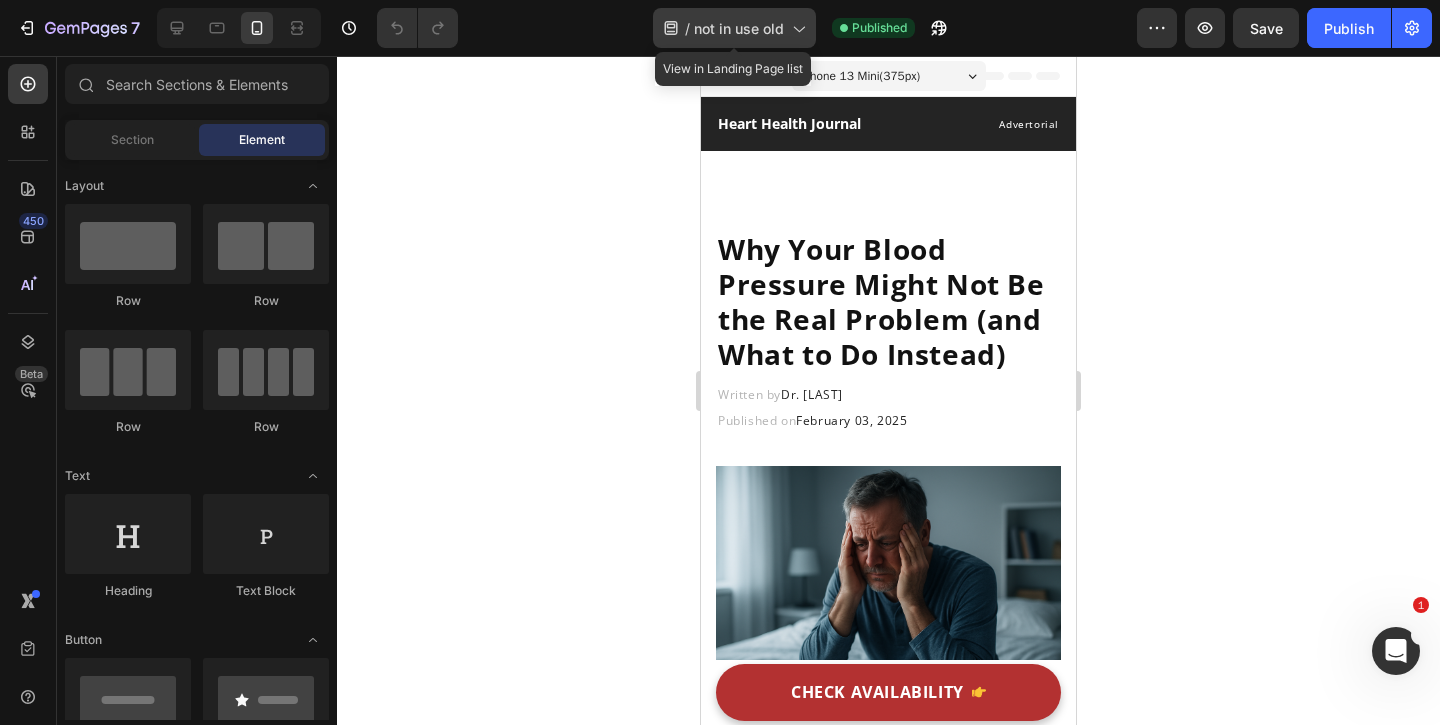 click on "not in use old" at bounding box center (739, 28) 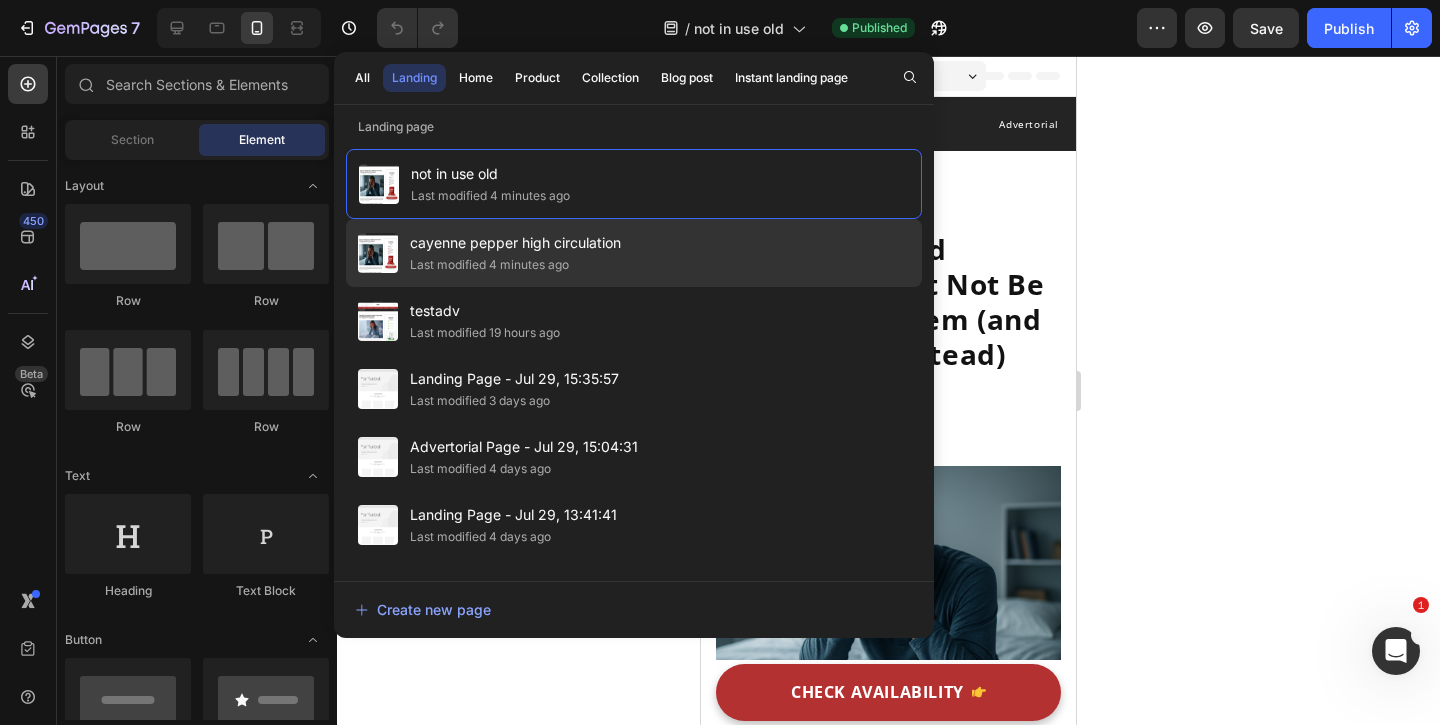 click on "Last modified 4 minutes ago" 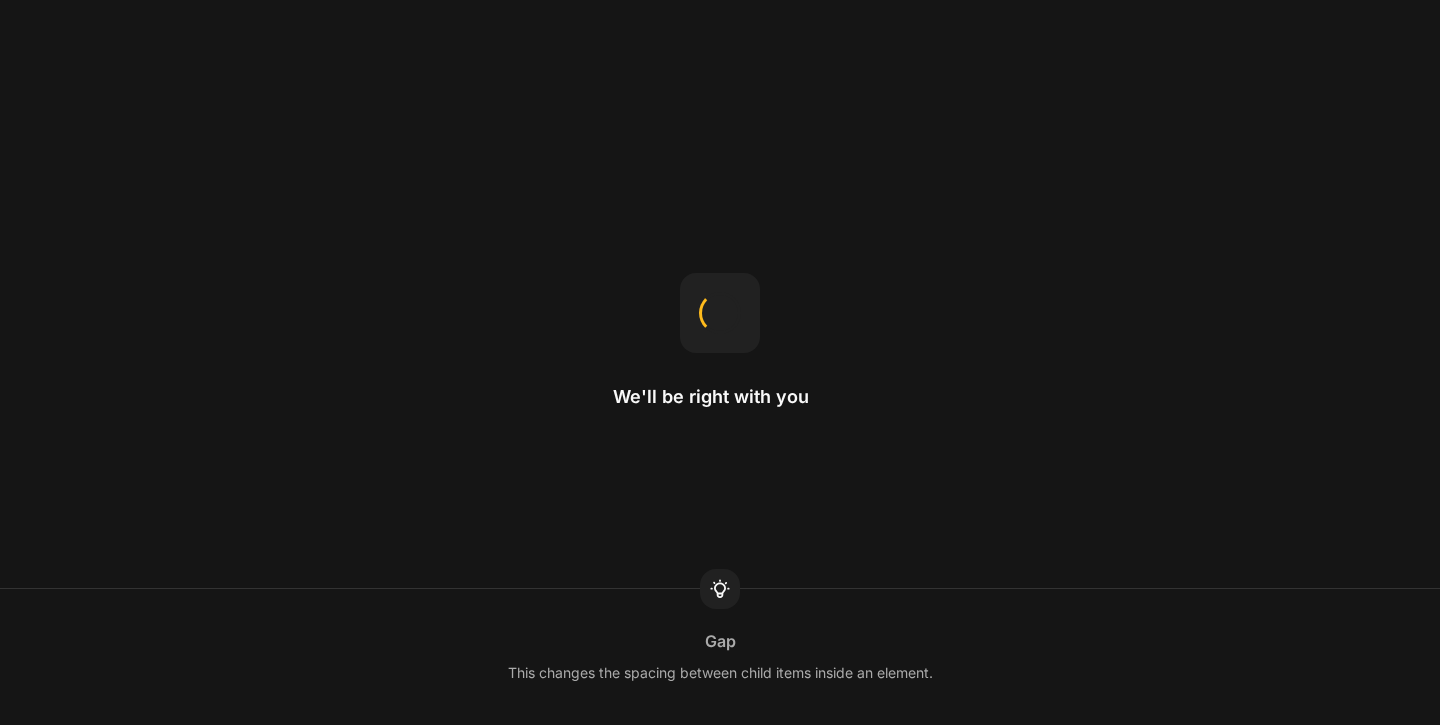 scroll, scrollTop: 0, scrollLeft: 0, axis: both 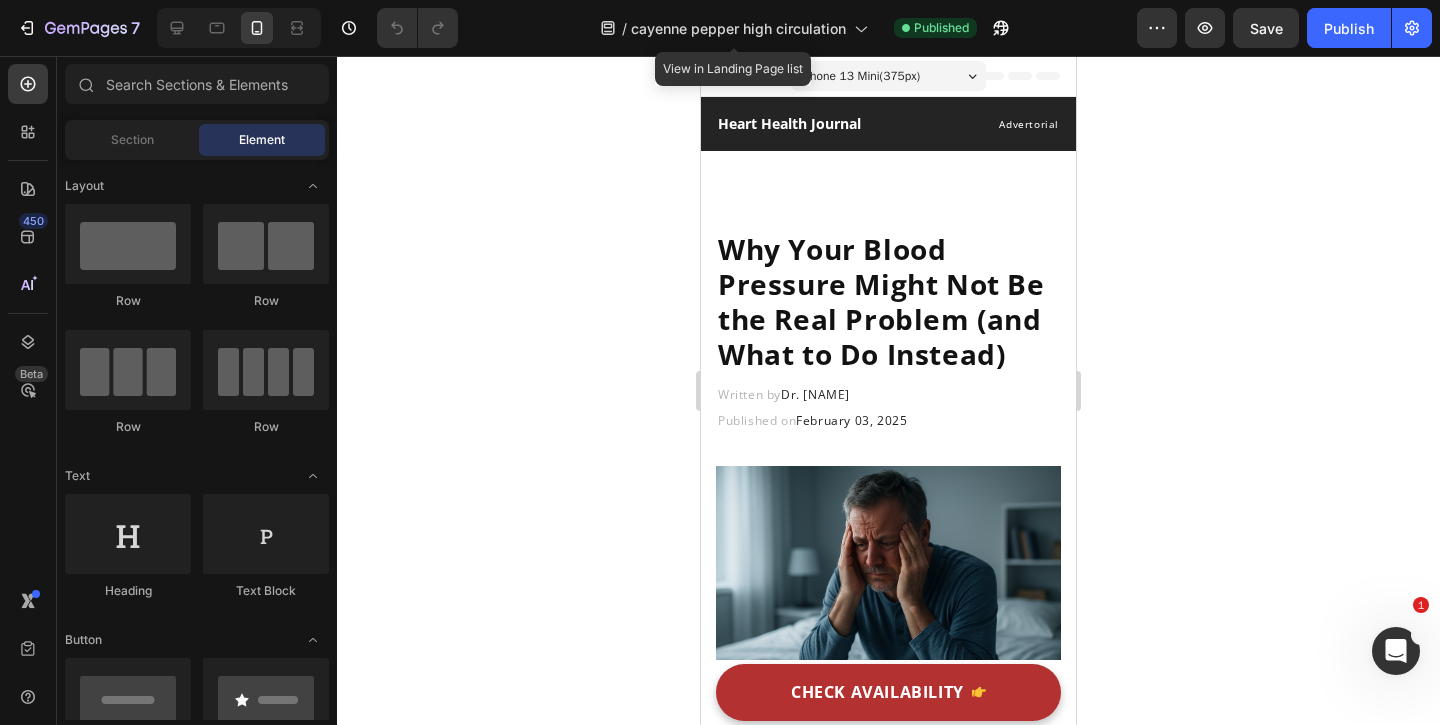 click on "cayenne pepper high circulation" at bounding box center (738, 28) 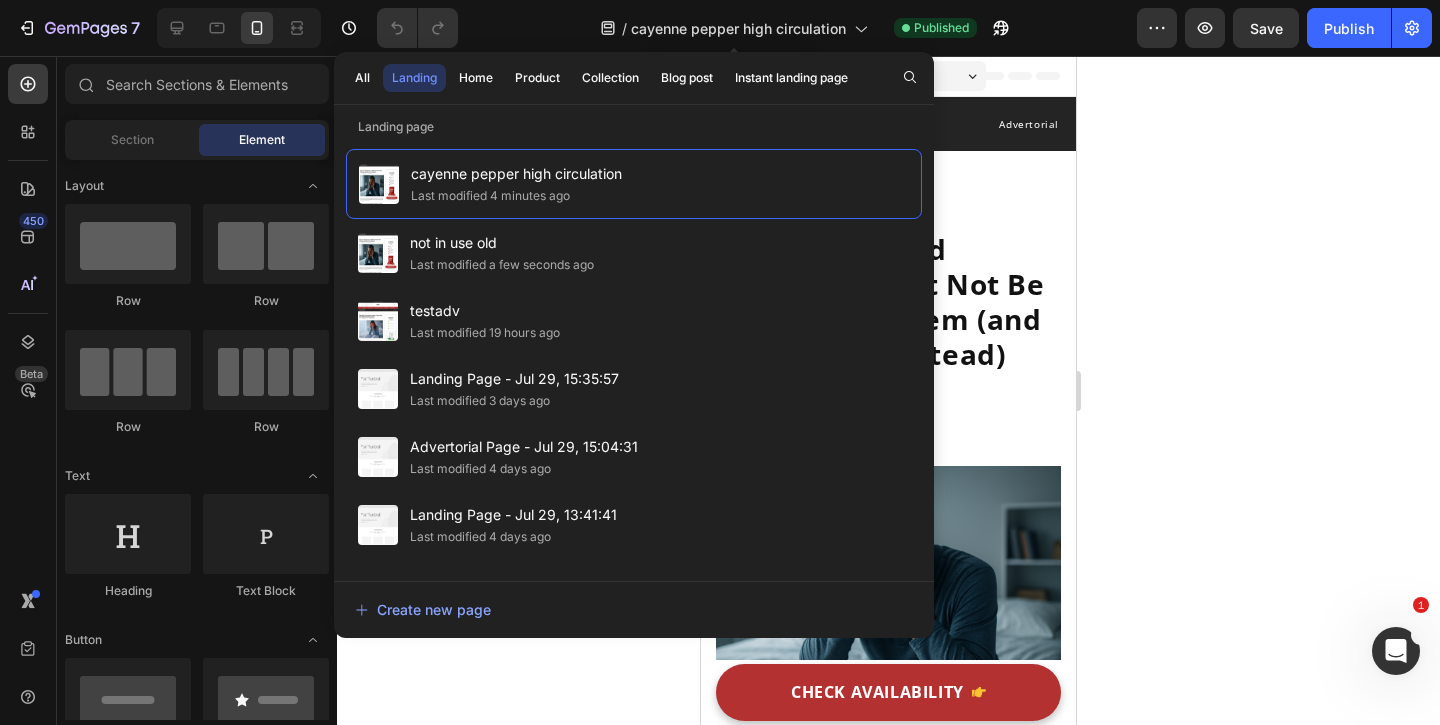 click on "cayenne pepper high circulation" at bounding box center [738, 28] 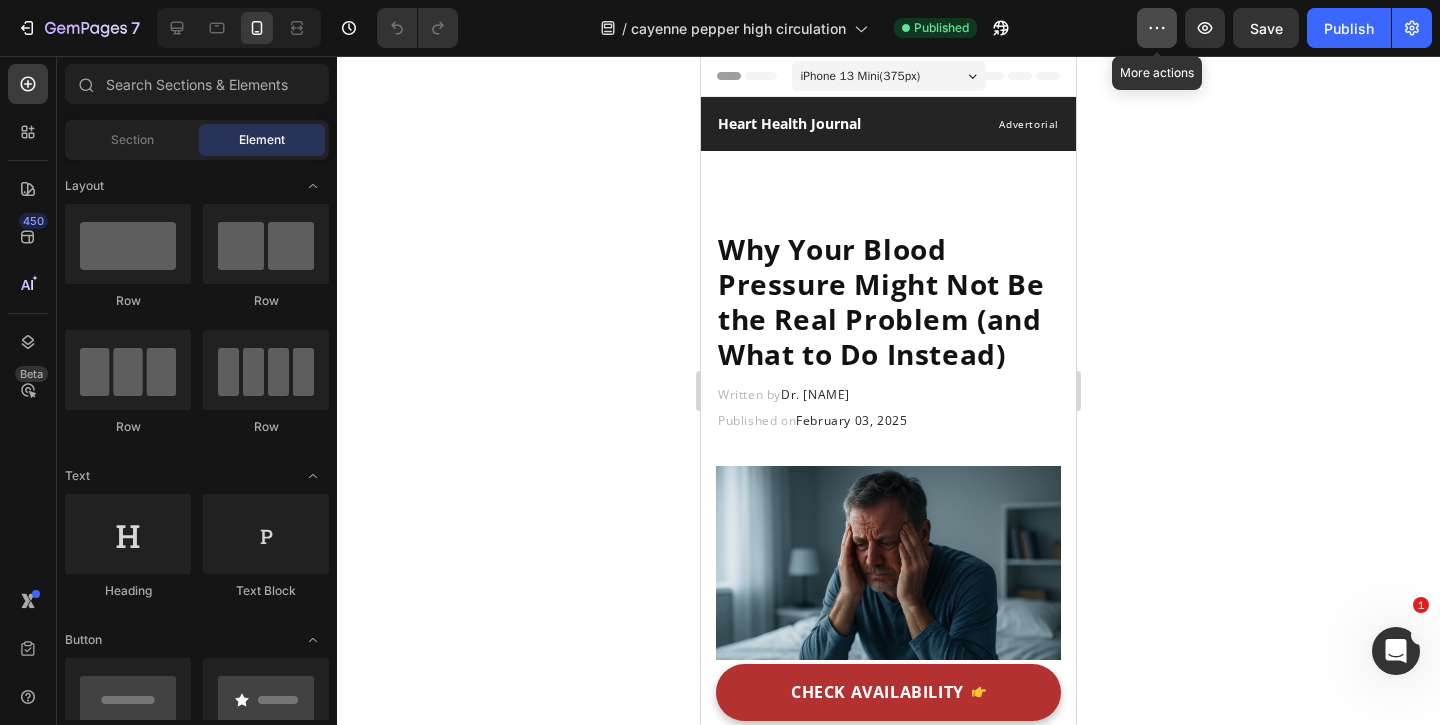 click 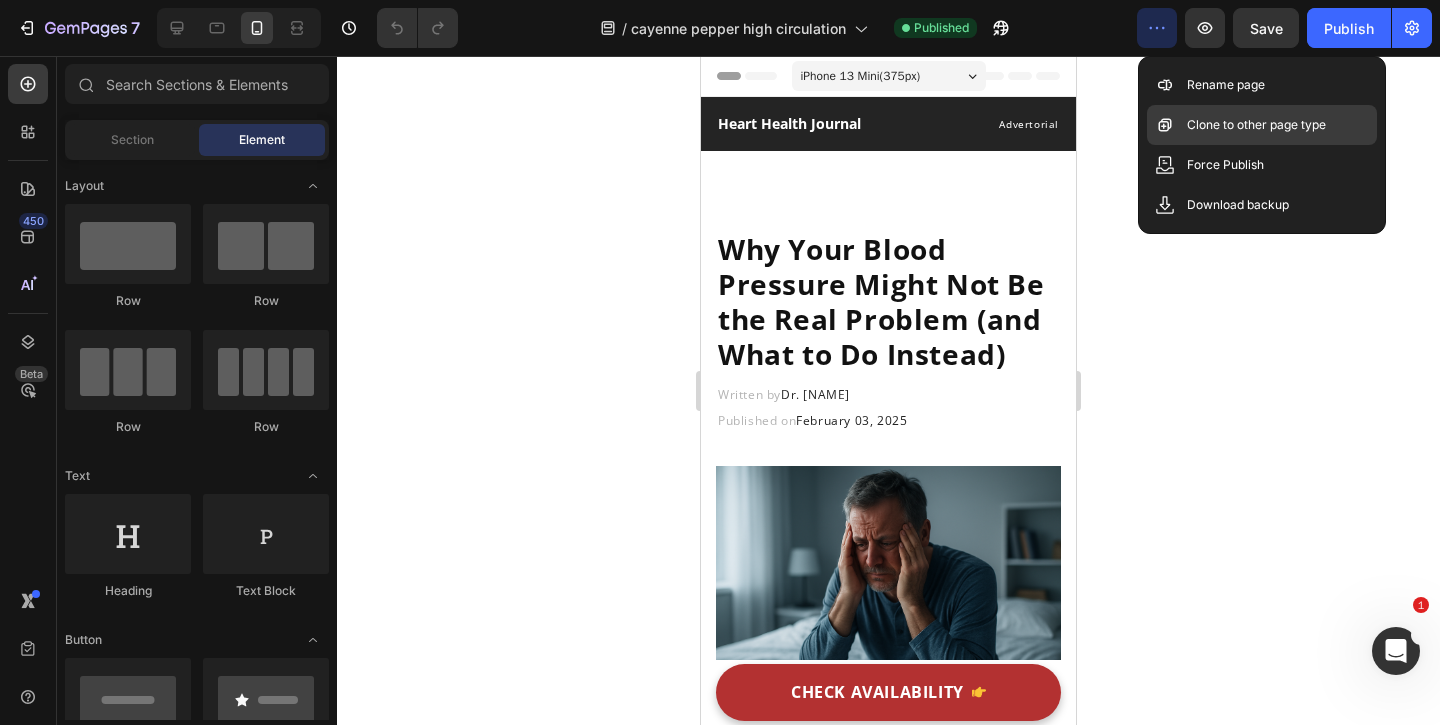 click on "Clone to other page type" at bounding box center (1256, 125) 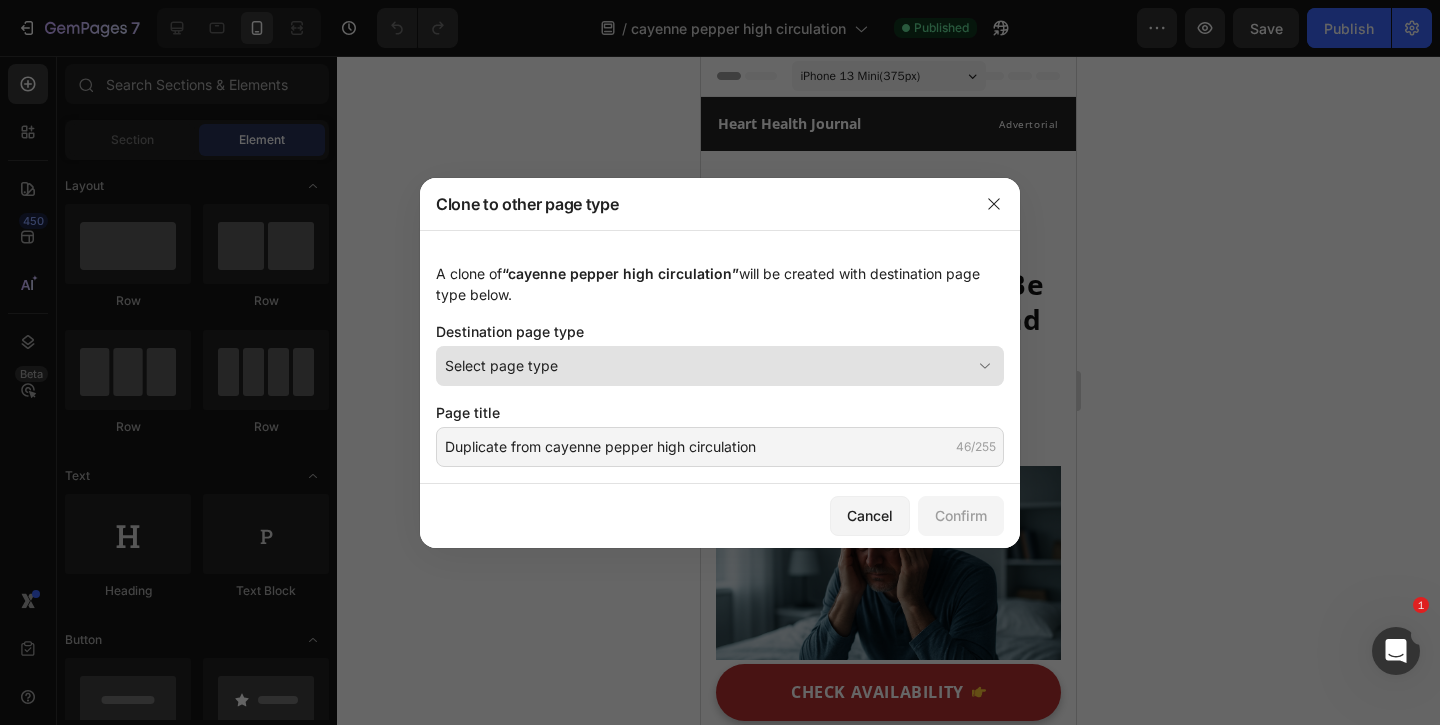click on "Select page type" at bounding box center [720, 366] 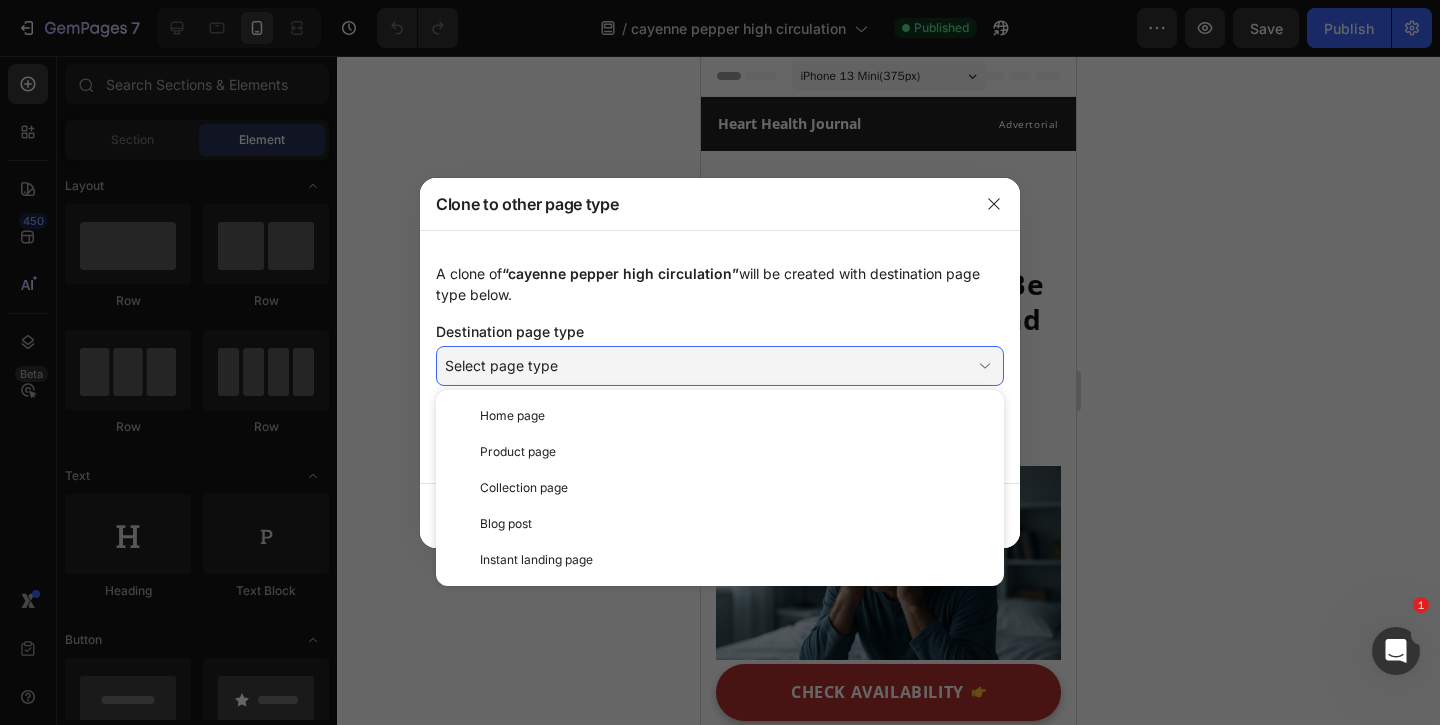 click on "A clone of  “cayenne pepper high circulation”  will be created with destination page type below." 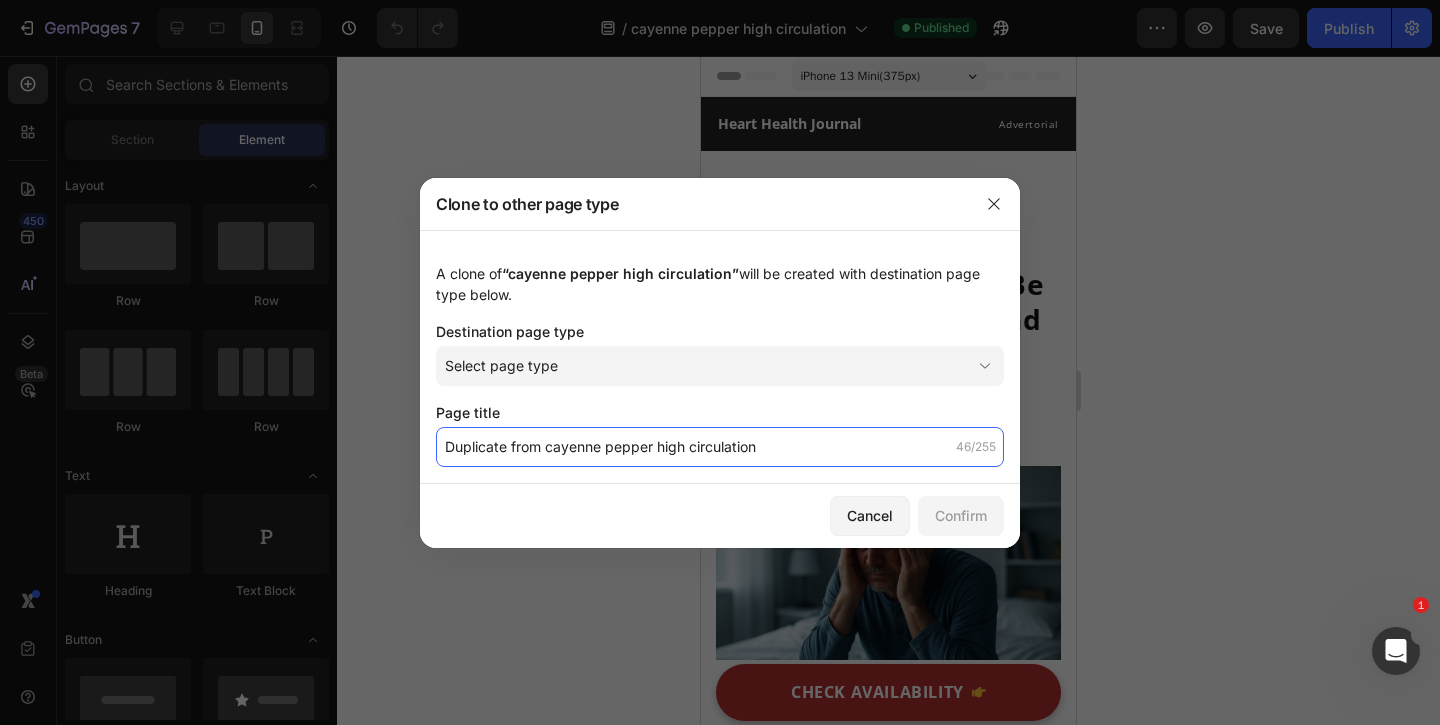 click on "Duplicate from cayenne pepper high circulation" 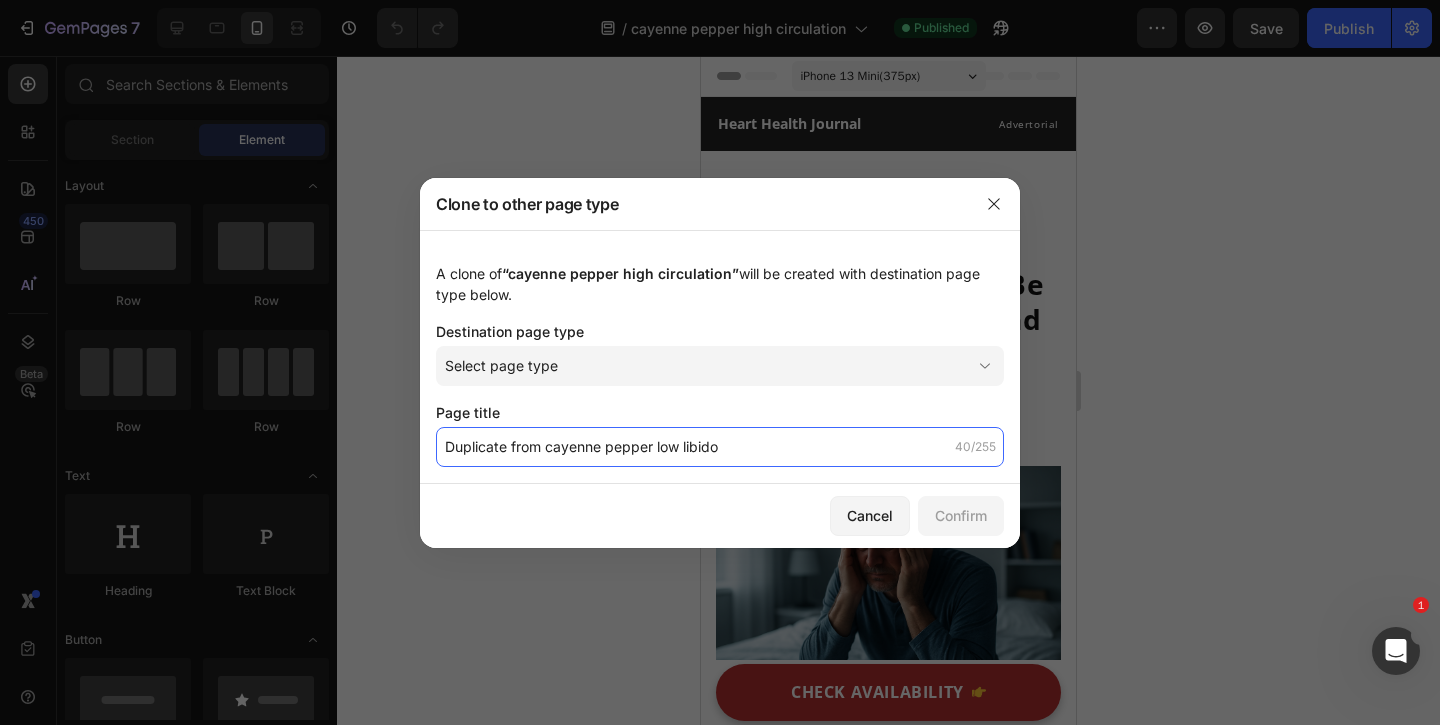 click on "Duplicate from cayenne pepper low libido" 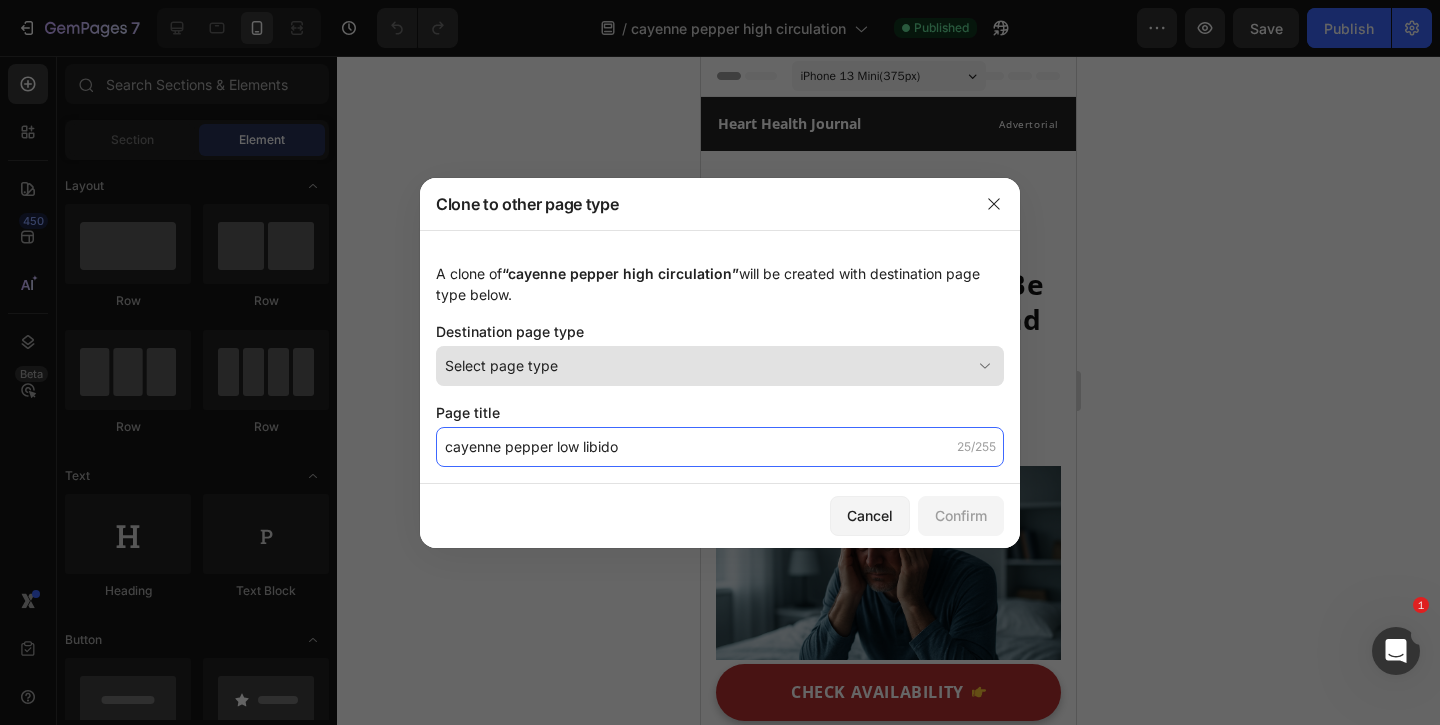 type on "cayenne pepper low libido" 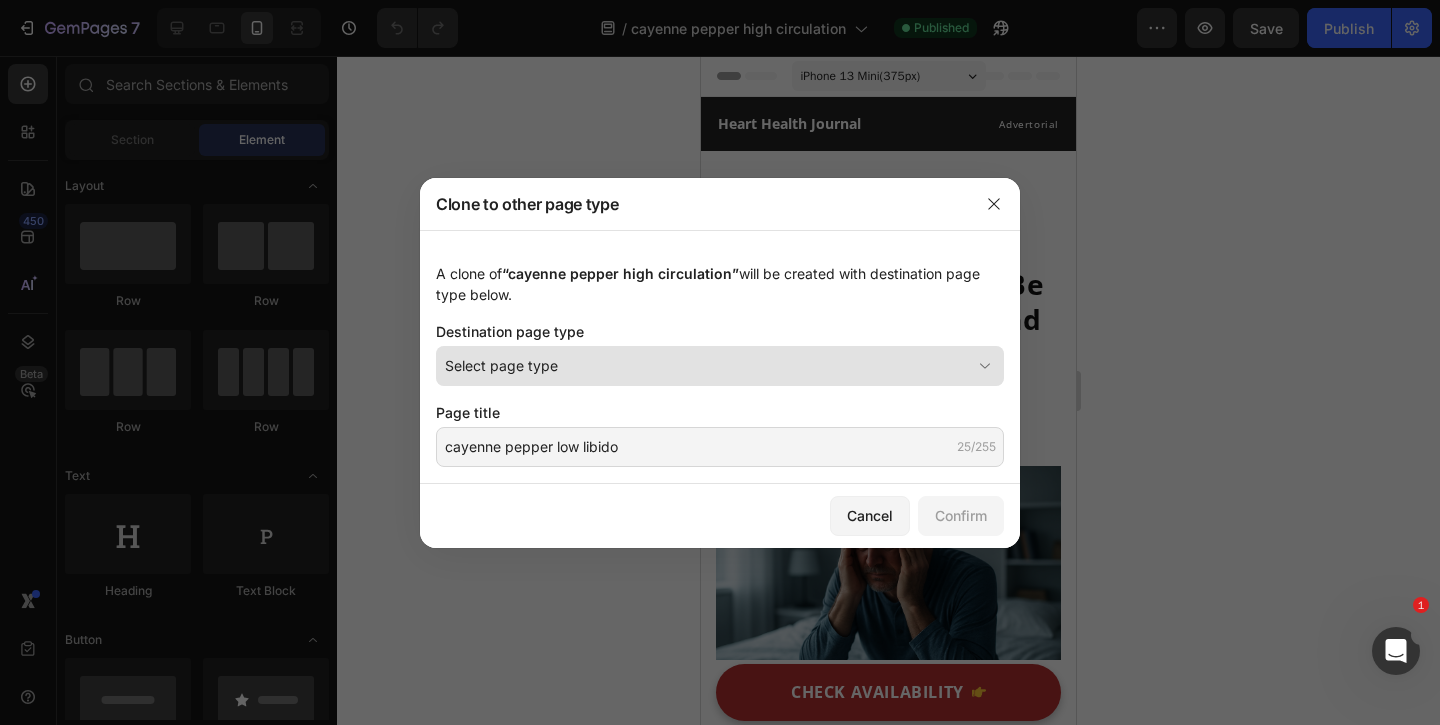 click on "Select page type" at bounding box center (708, 365) 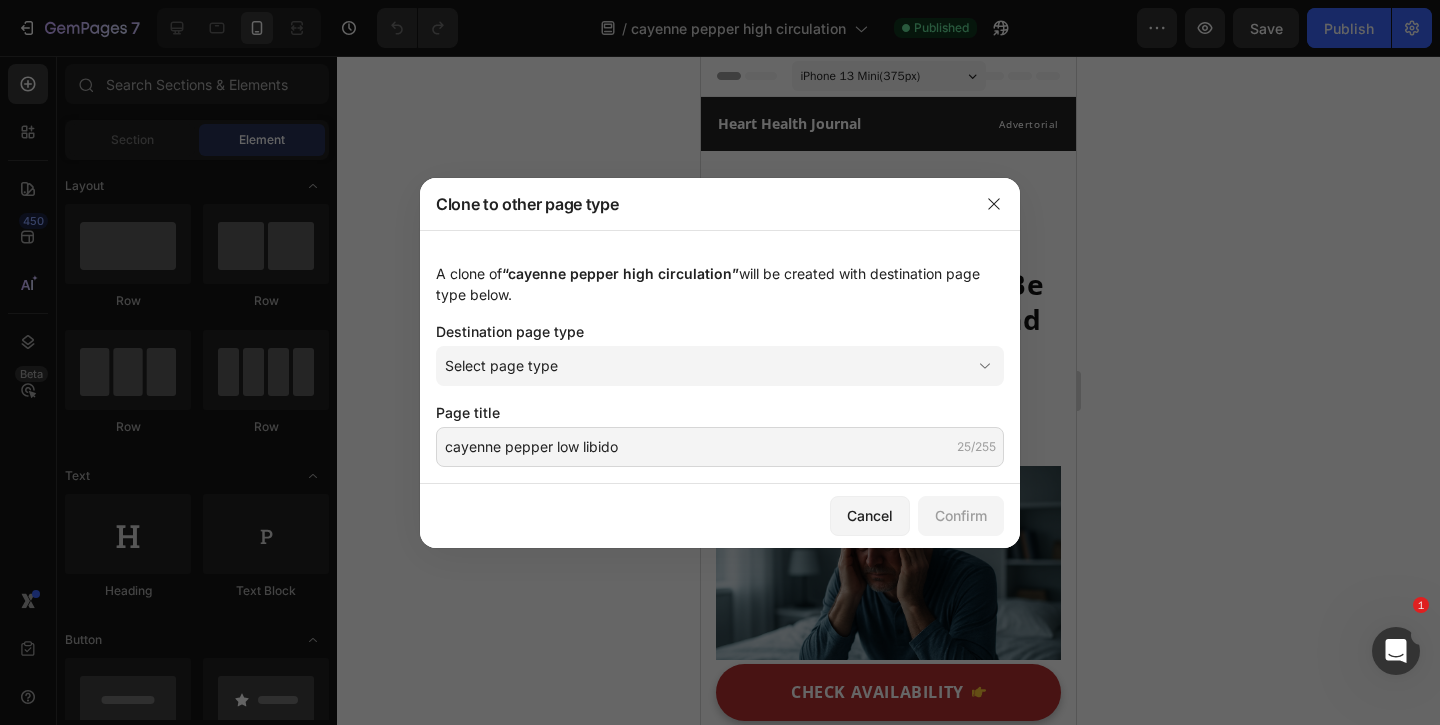click on "A clone of  “cayenne pepper high circulation”  will be created with destination page type below.  Destination page type Select page type  Page title cayenne pepper low libido 25/255" at bounding box center (720, 357) 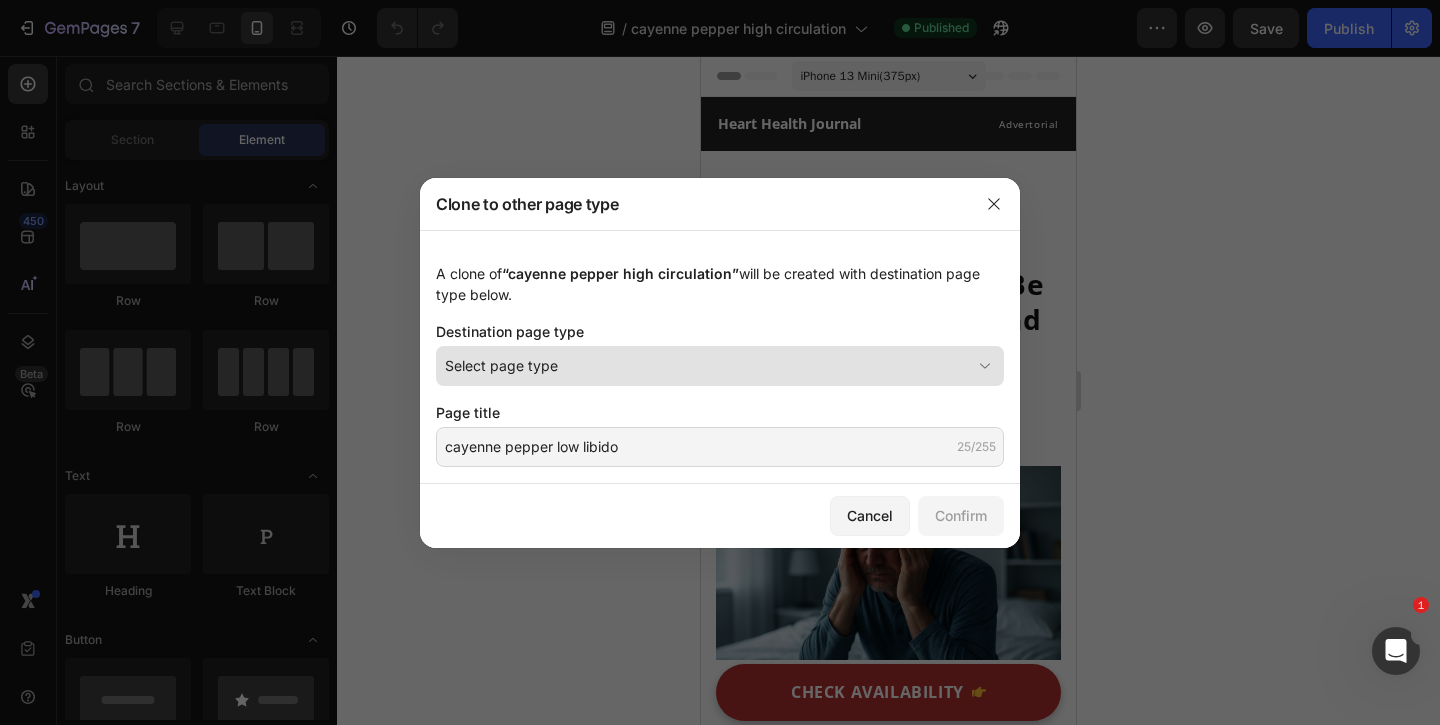 click on "Select page type" at bounding box center (720, 366) 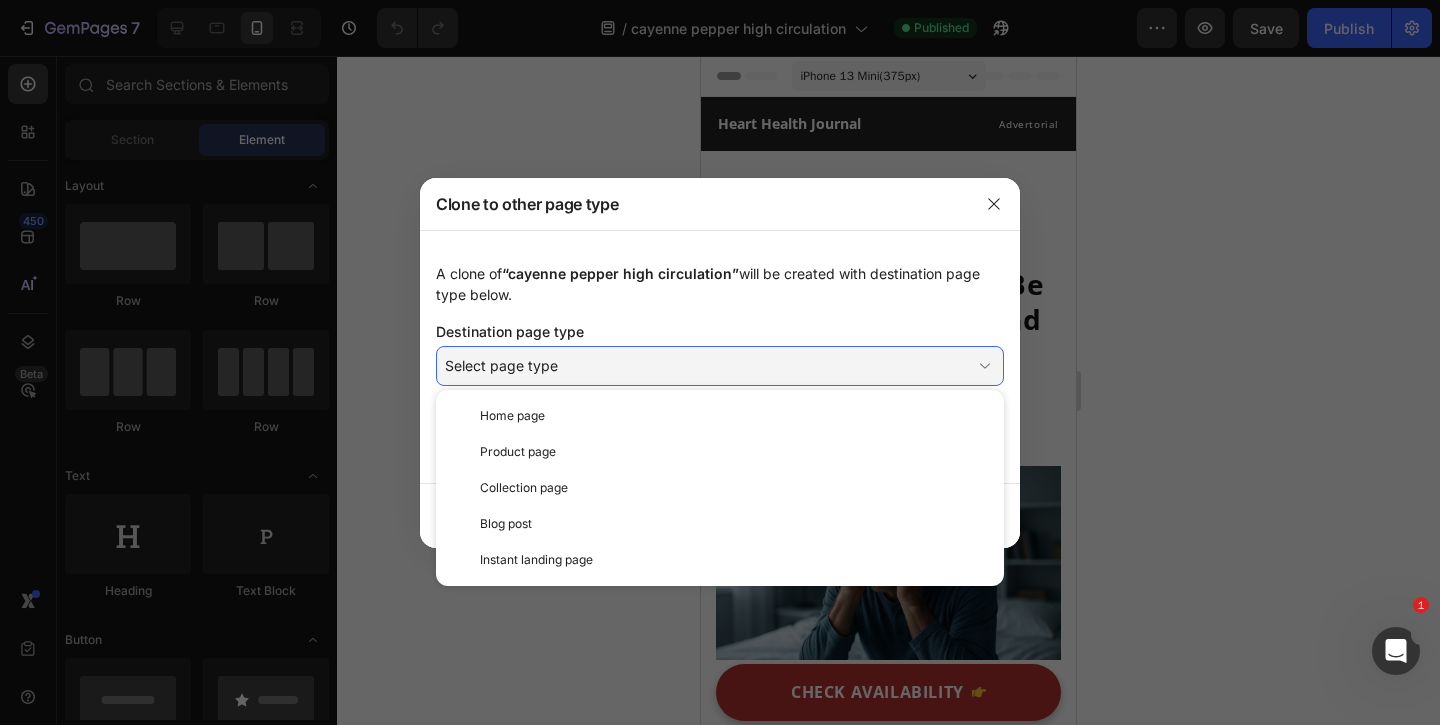 click on "A clone of  “cayenne pepper high circulation”  will be created with destination page type below." 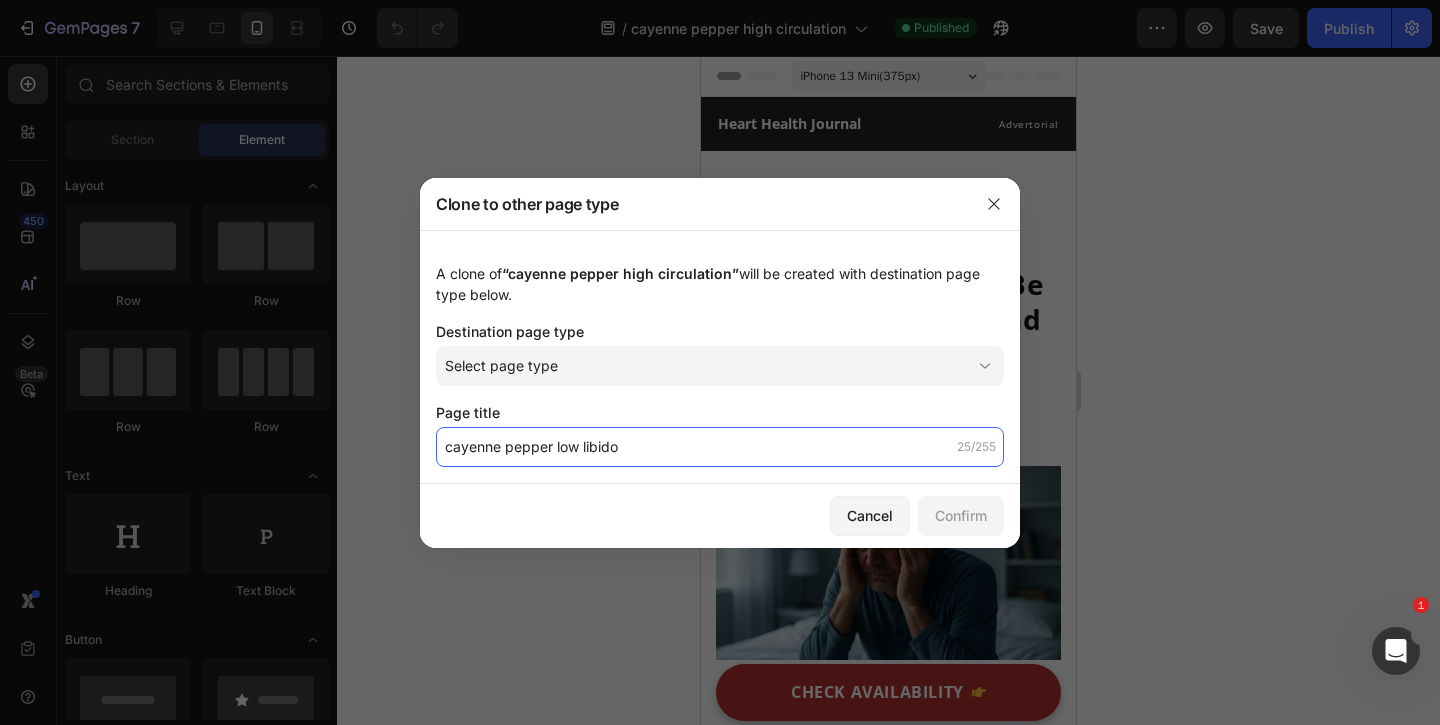click on "cayenne pepper low libido" 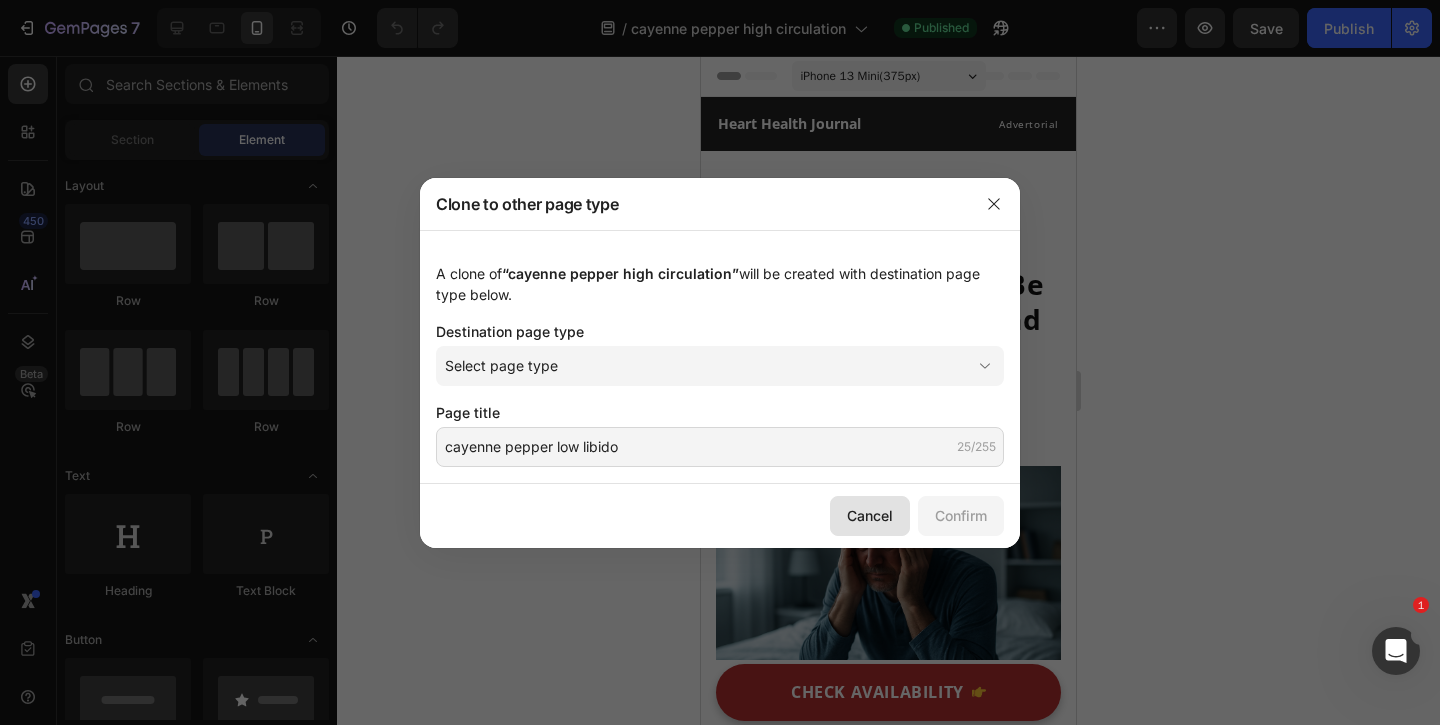 click on "Cancel" at bounding box center [870, 515] 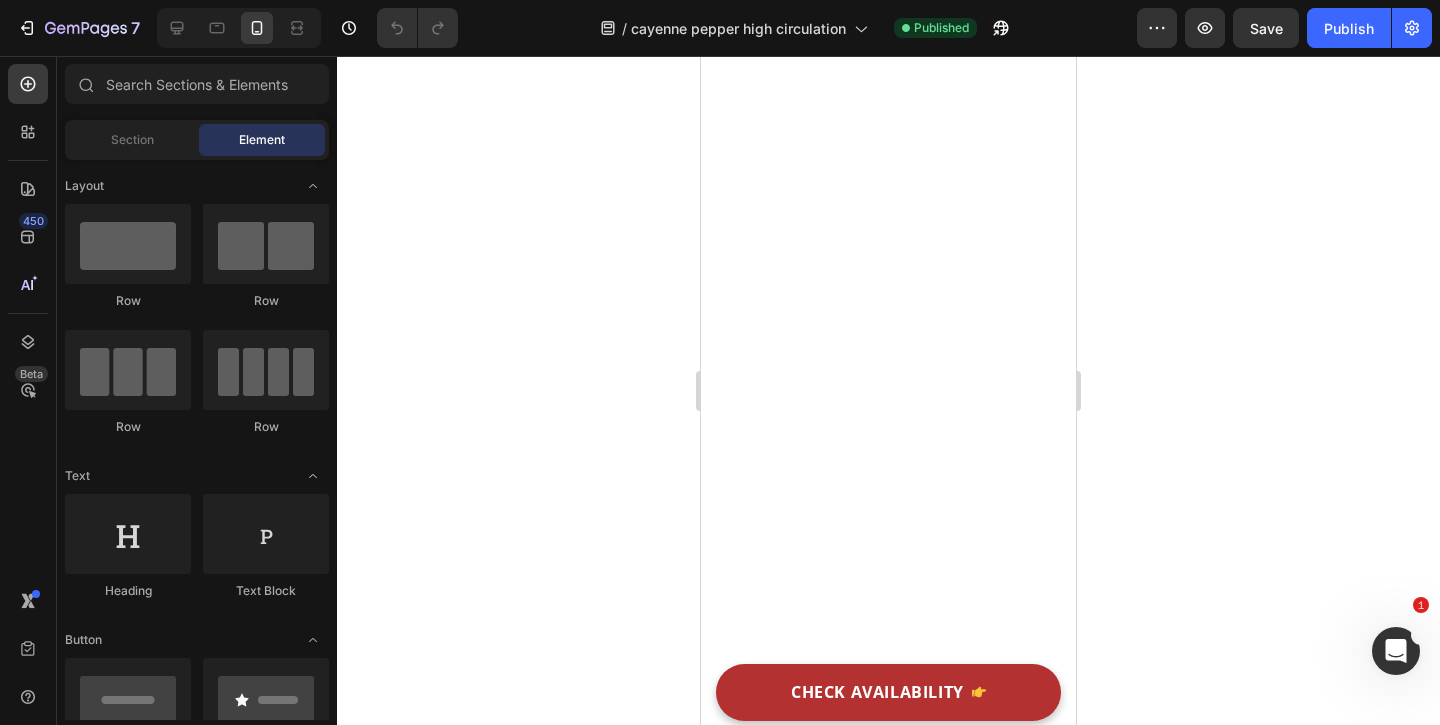 scroll, scrollTop: 6229, scrollLeft: 0, axis: vertical 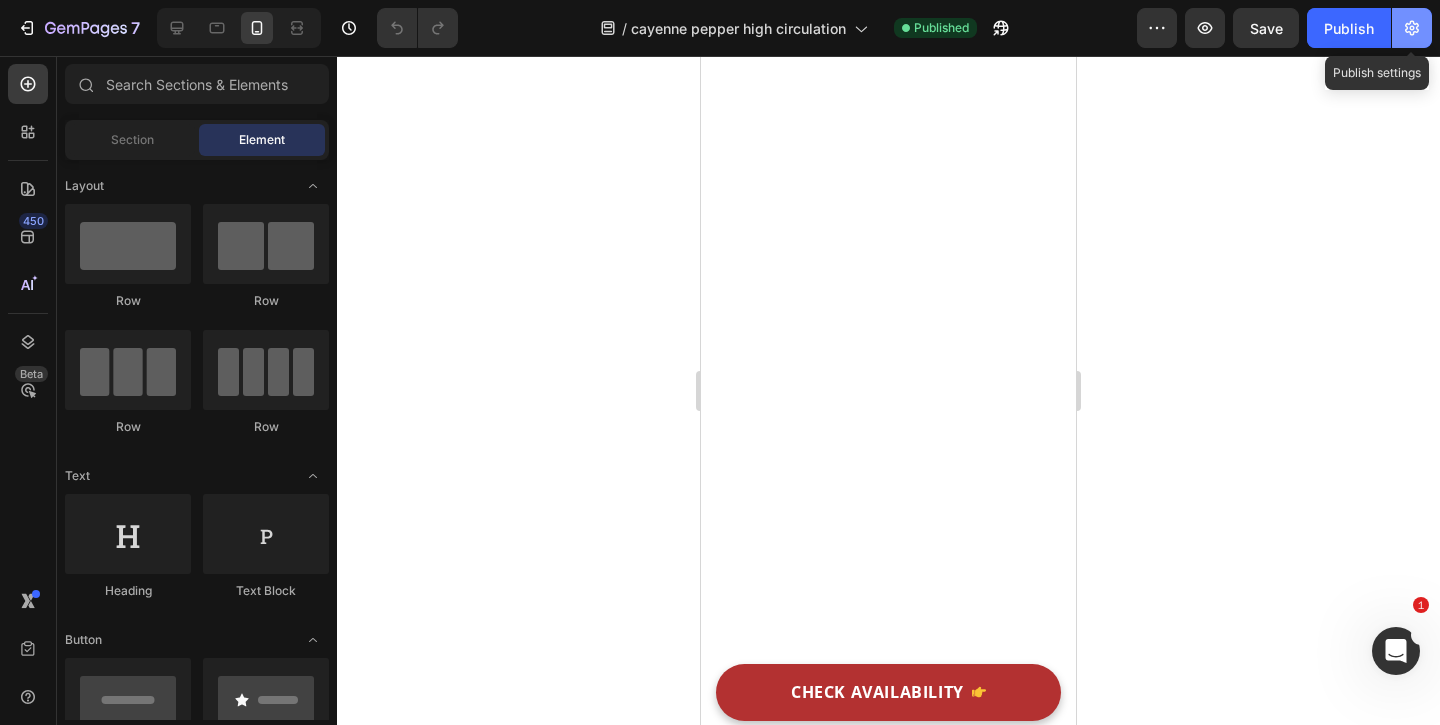 click 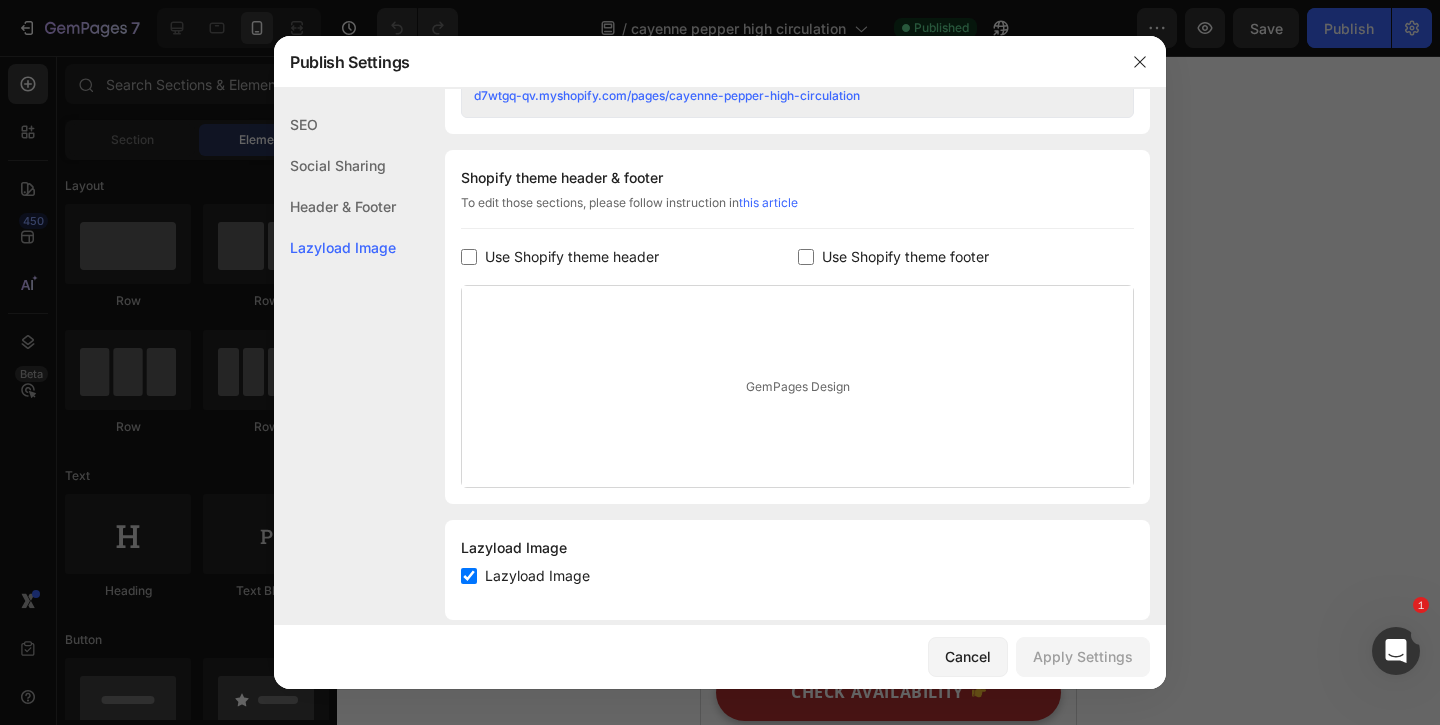 scroll, scrollTop: 922, scrollLeft: 0, axis: vertical 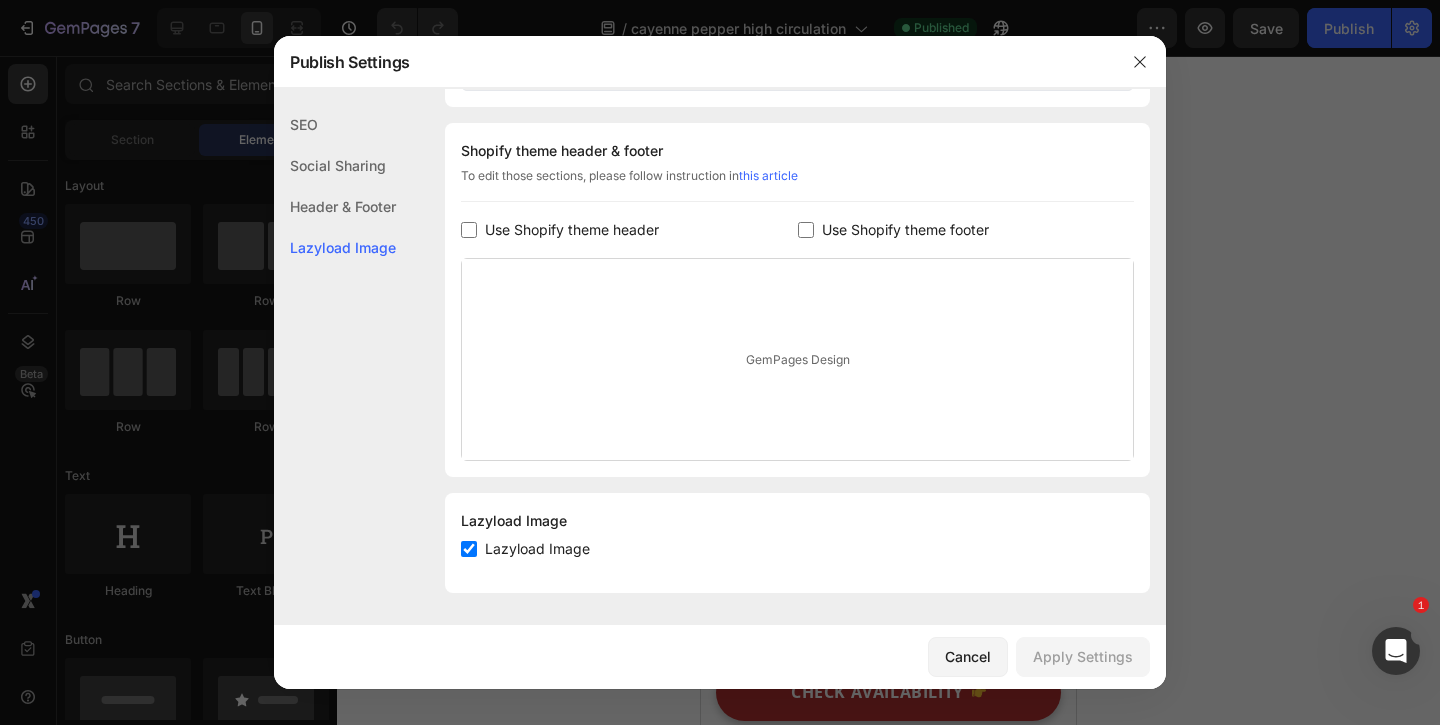 click on "Header & Footer" 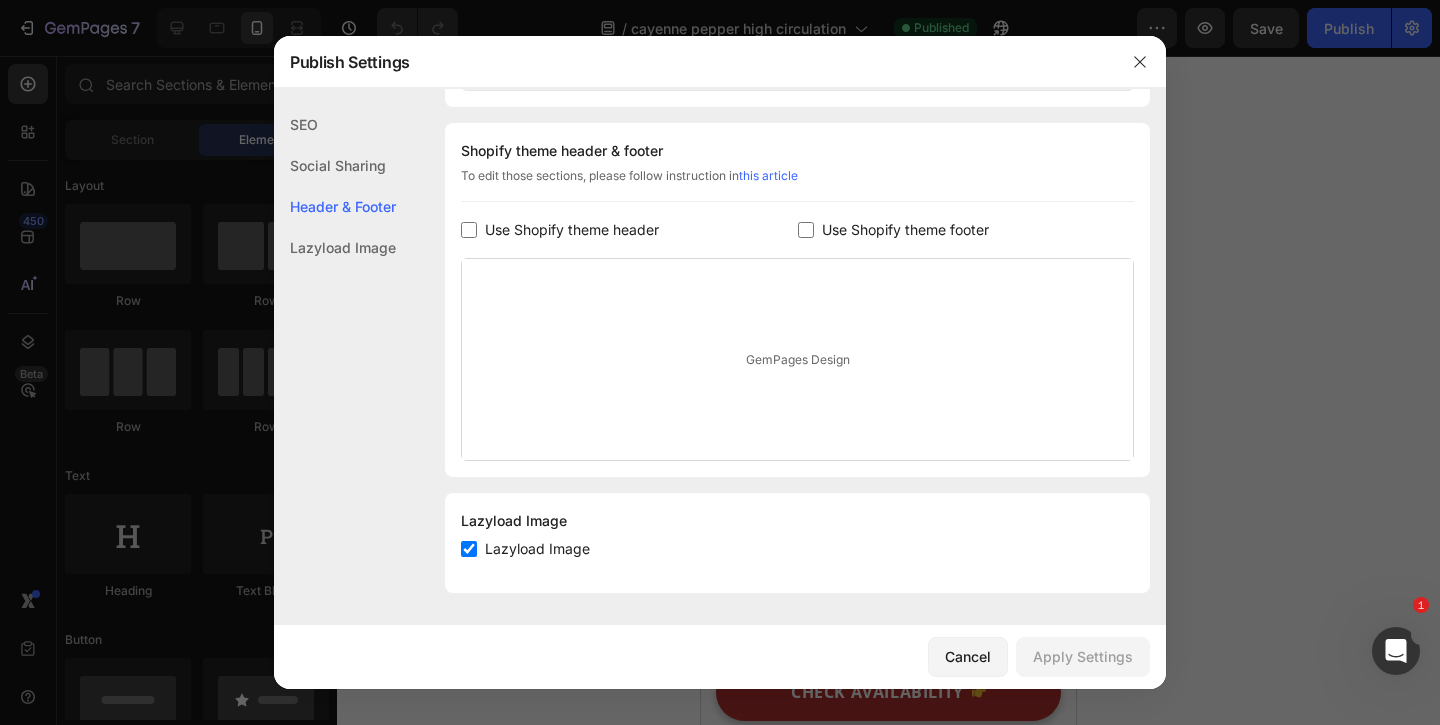 click on "Social Sharing" 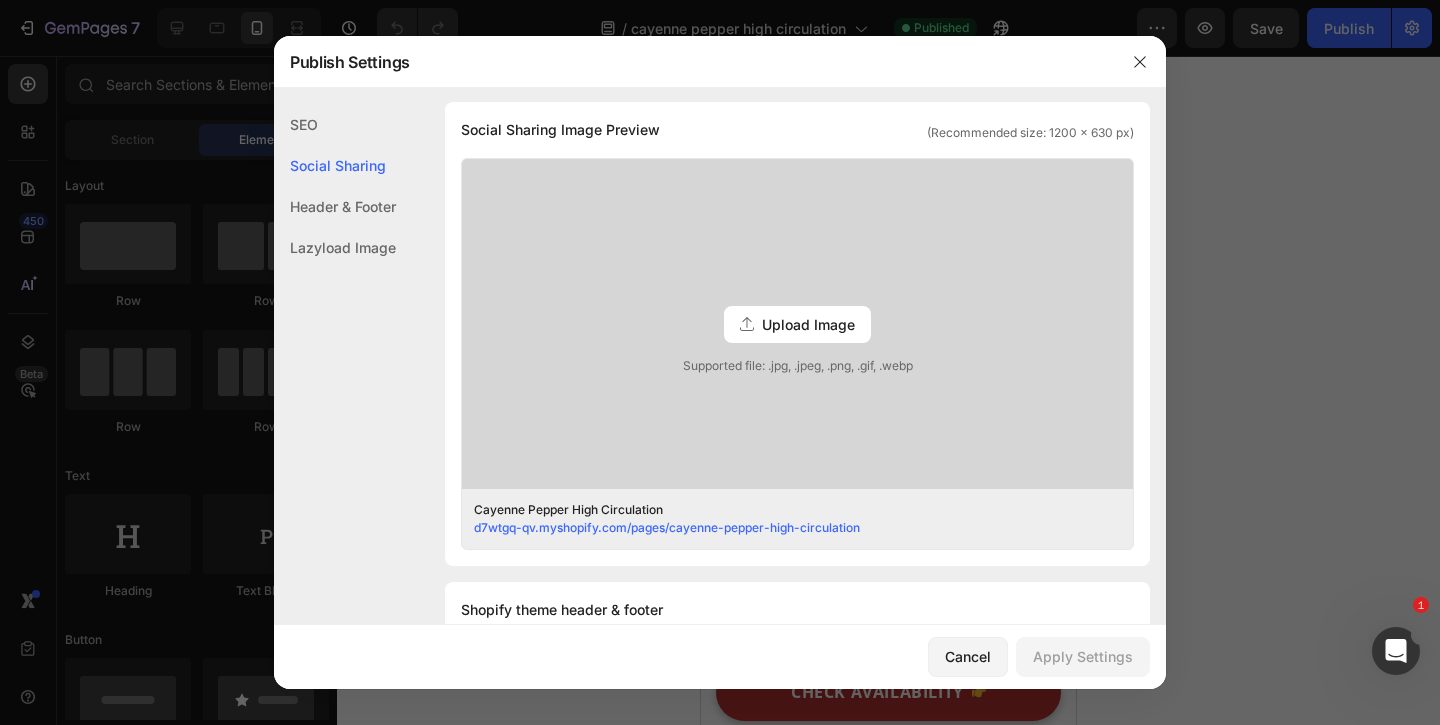 scroll, scrollTop: 457, scrollLeft: 0, axis: vertical 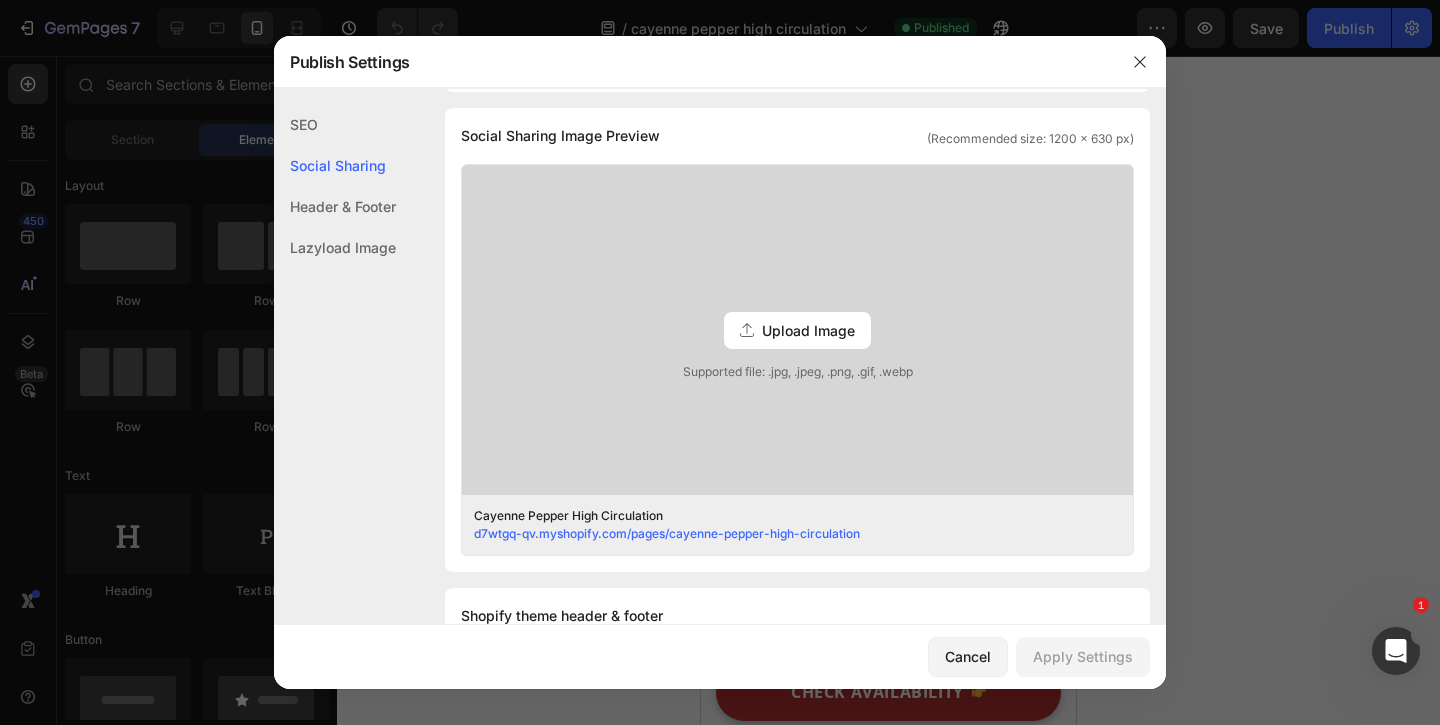 click on "Social Sharing" 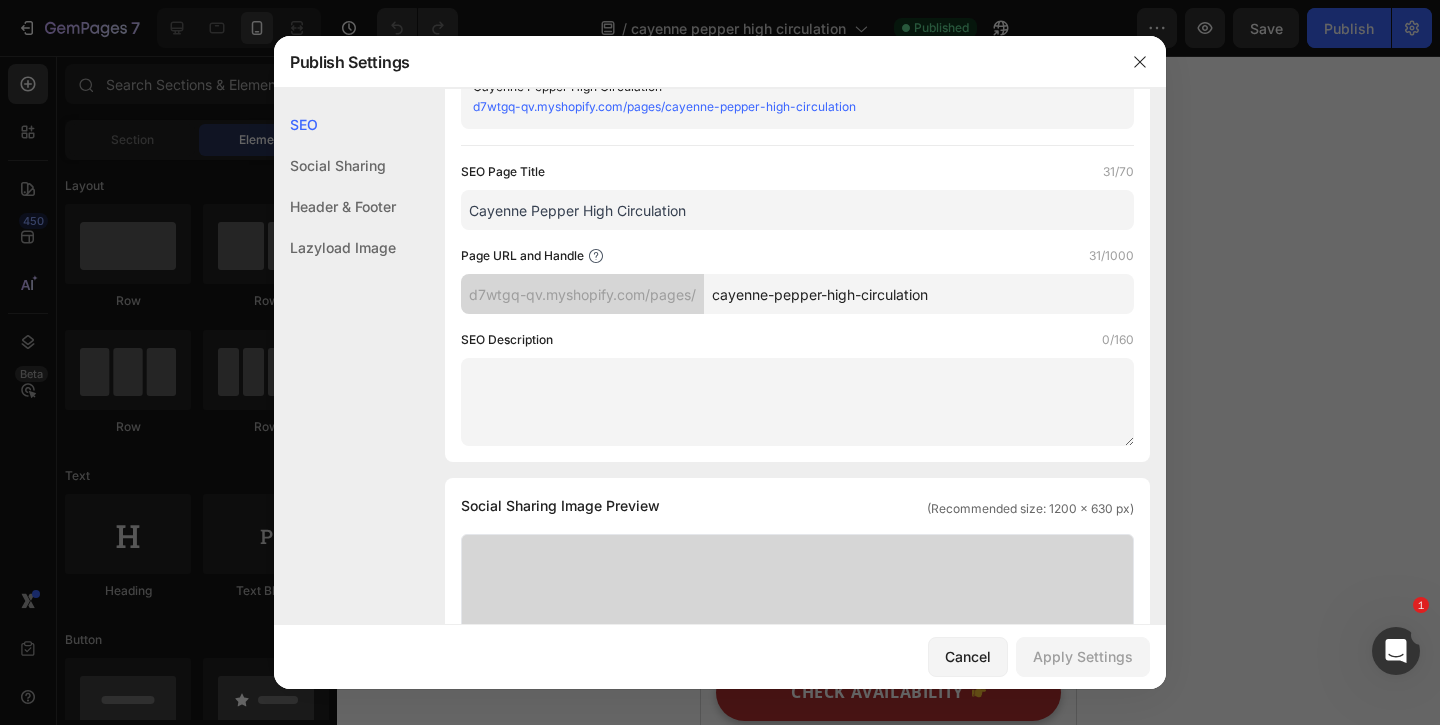 scroll, scrollTop: 0, scrollLeft: 0, axis: both 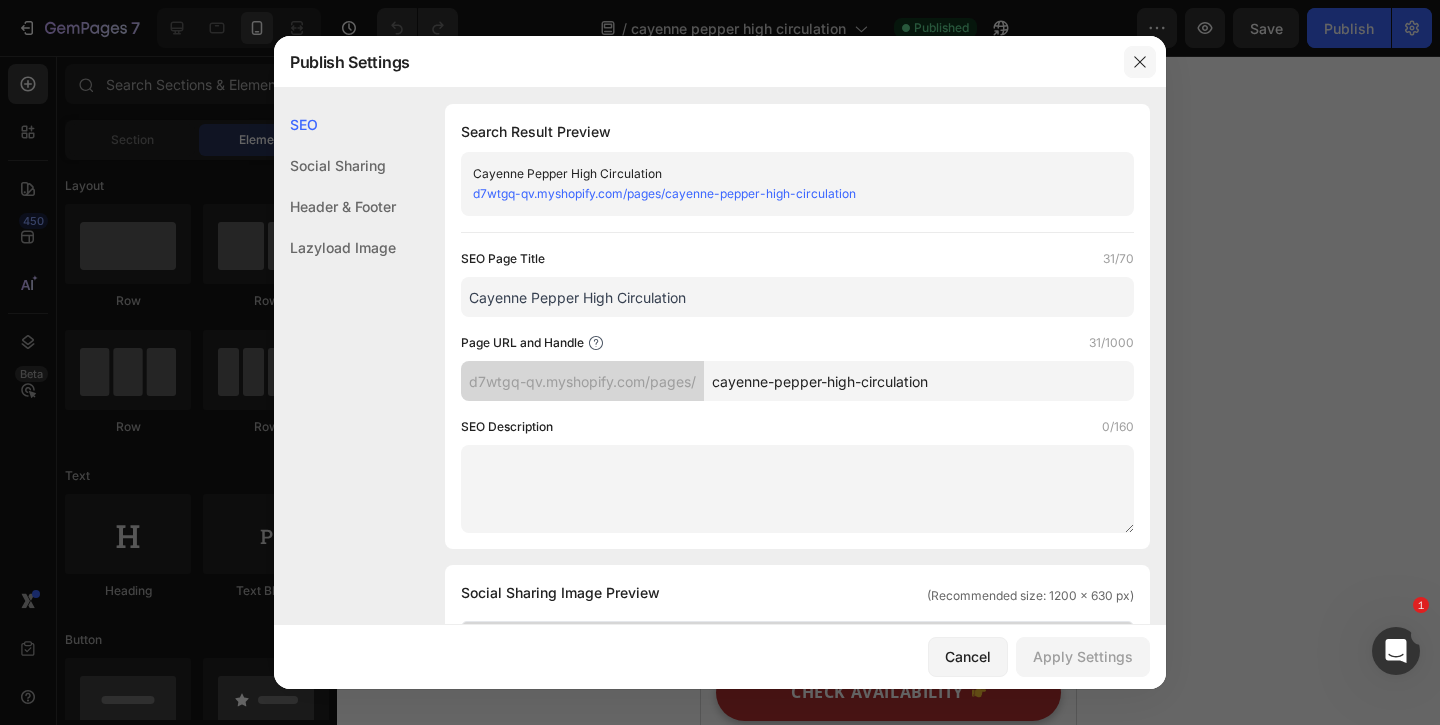 click 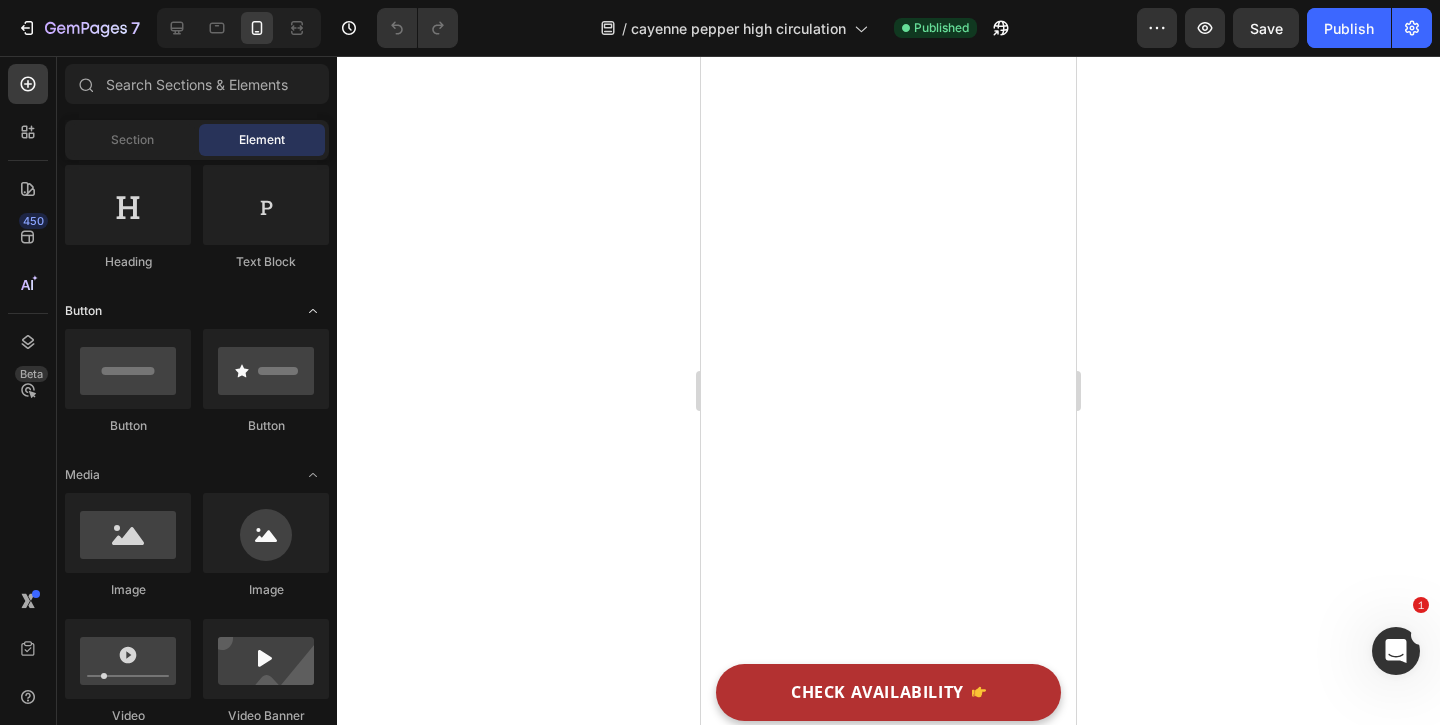 scroll, scrollTop: 0, scrollLeft: 0, axis: both 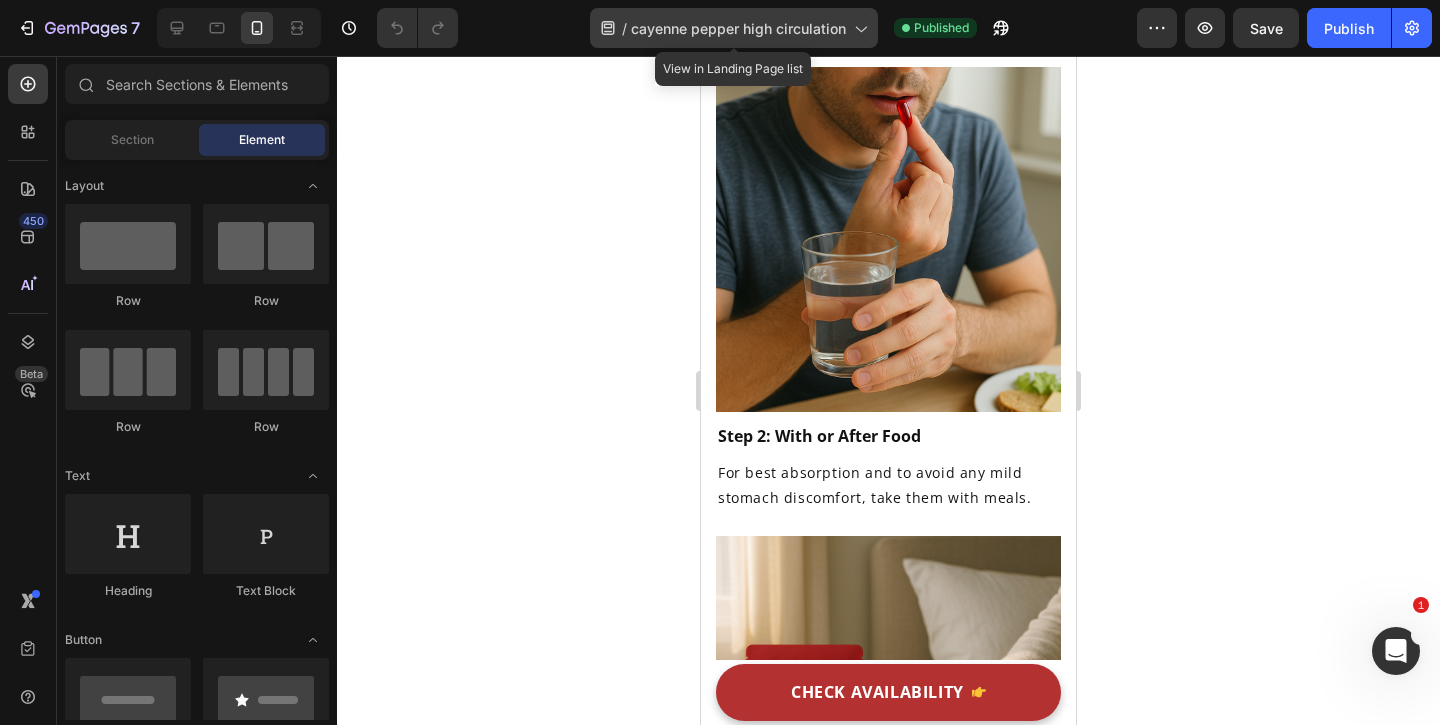 click on "cayenne pepper high circulation" at bounding box center (738, 28) 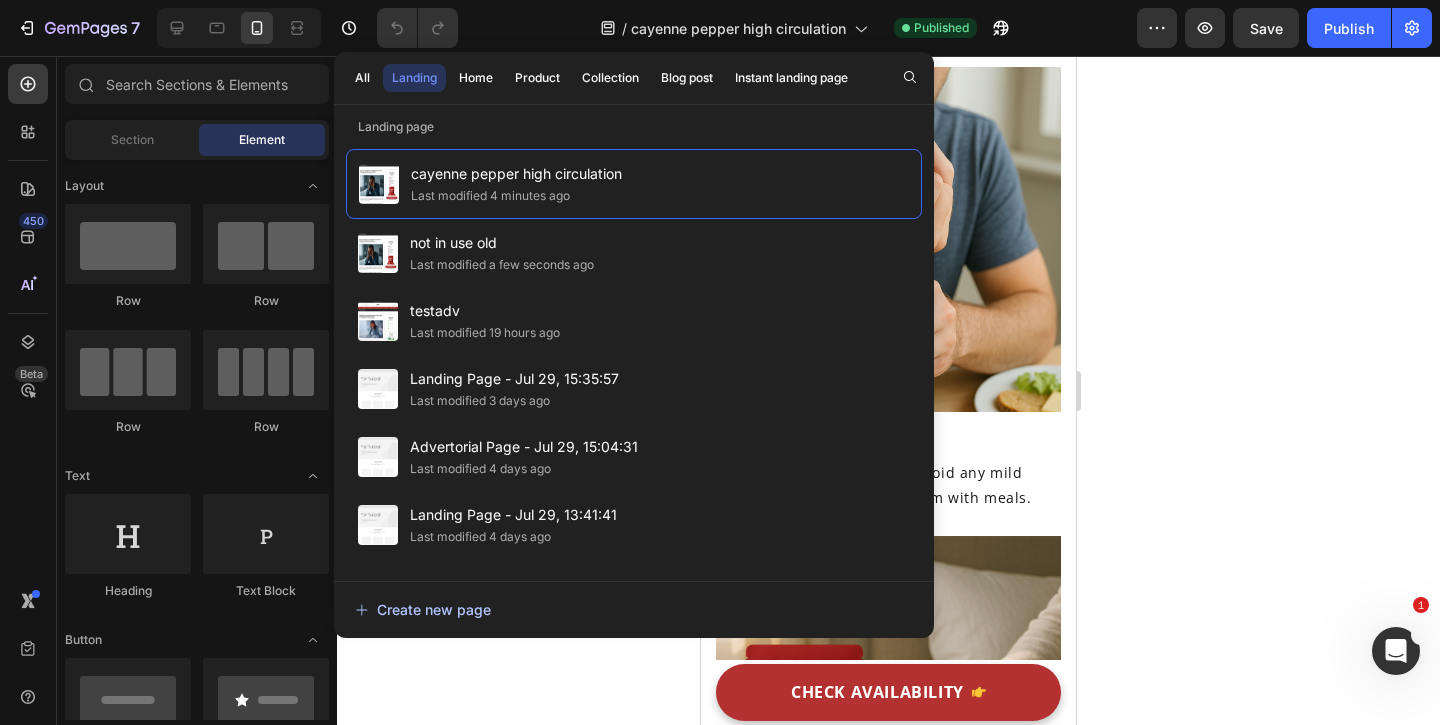 click on "Create new page" at bounding box center (423, 609) 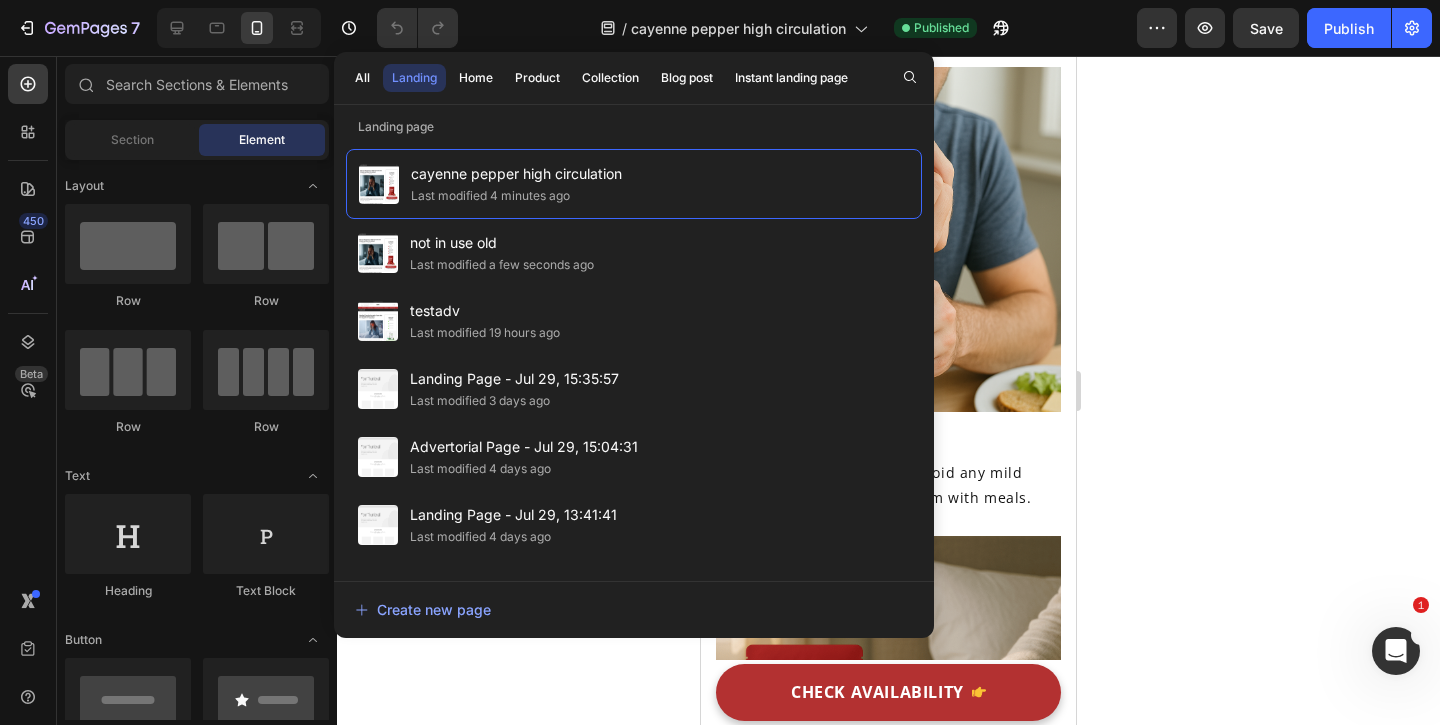 click 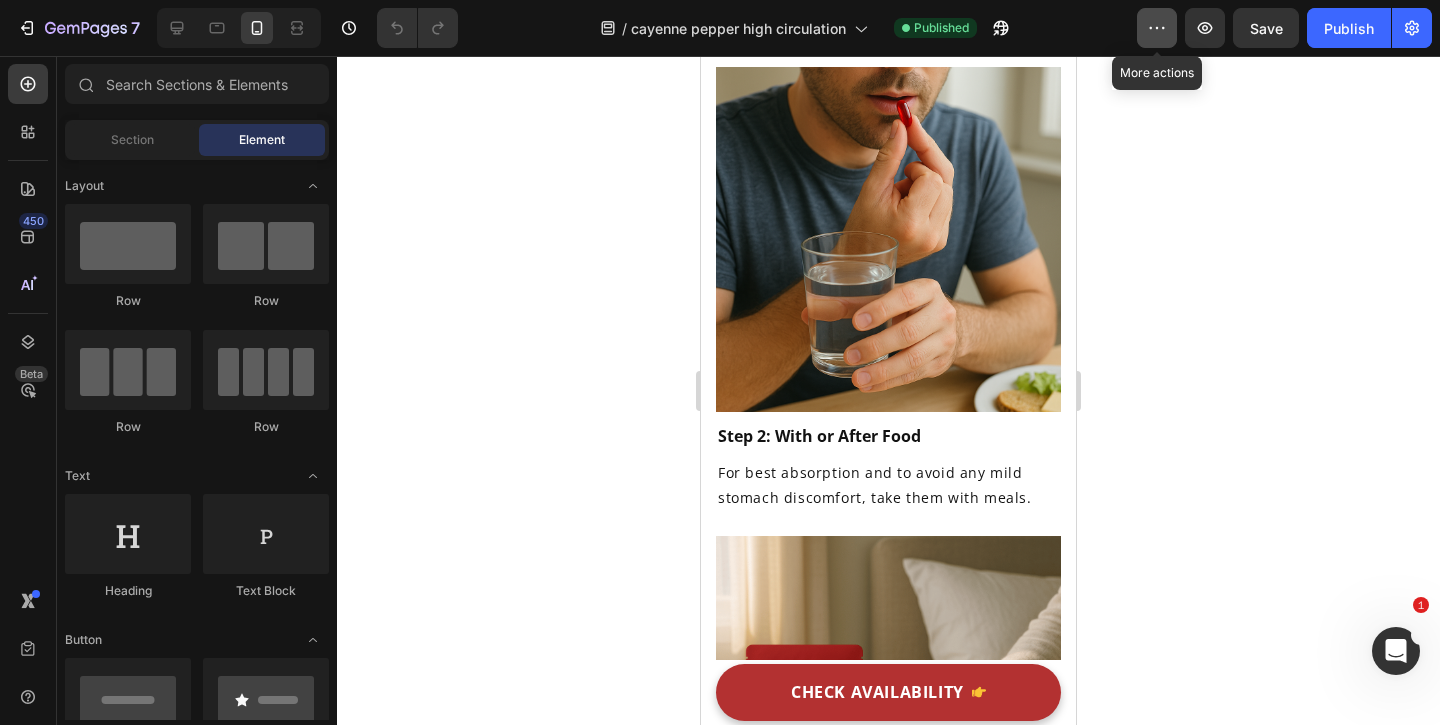 click 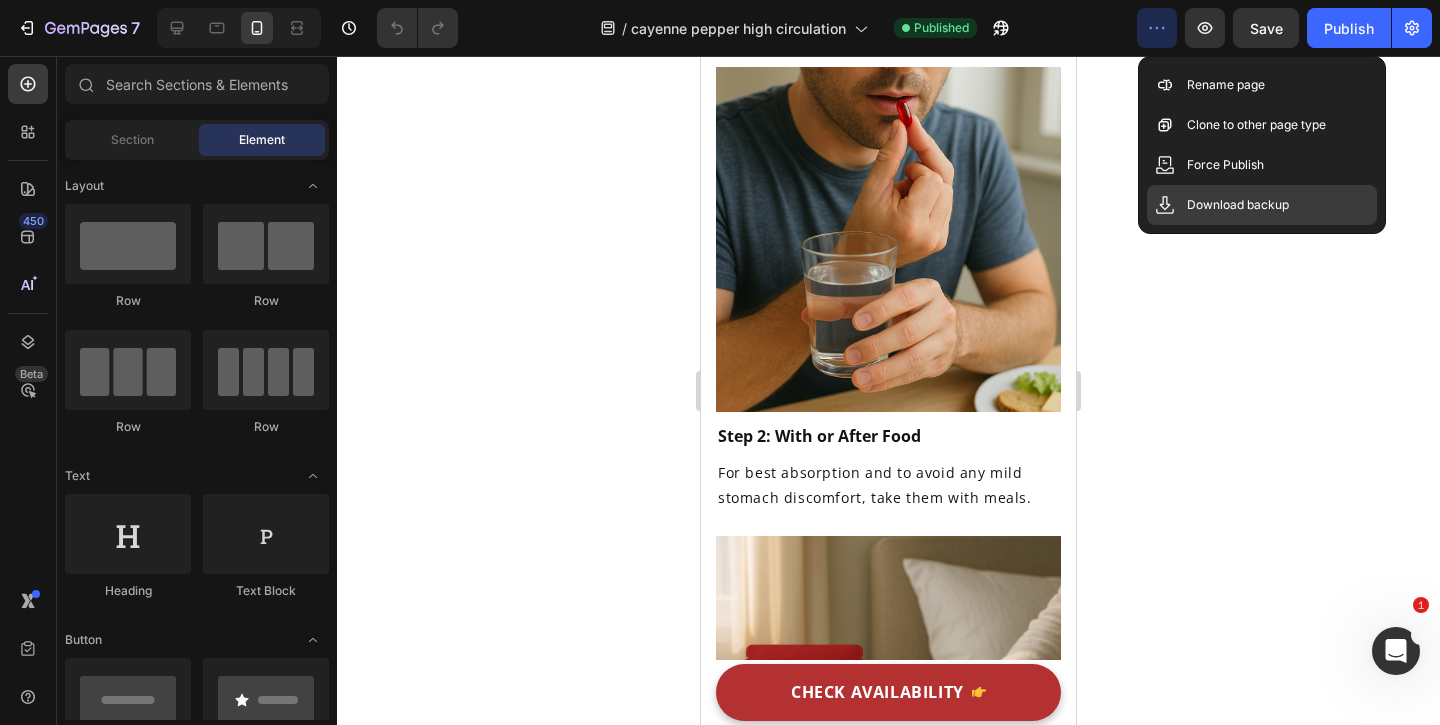 click on "Download backup" at bounding box center [1238, 205] 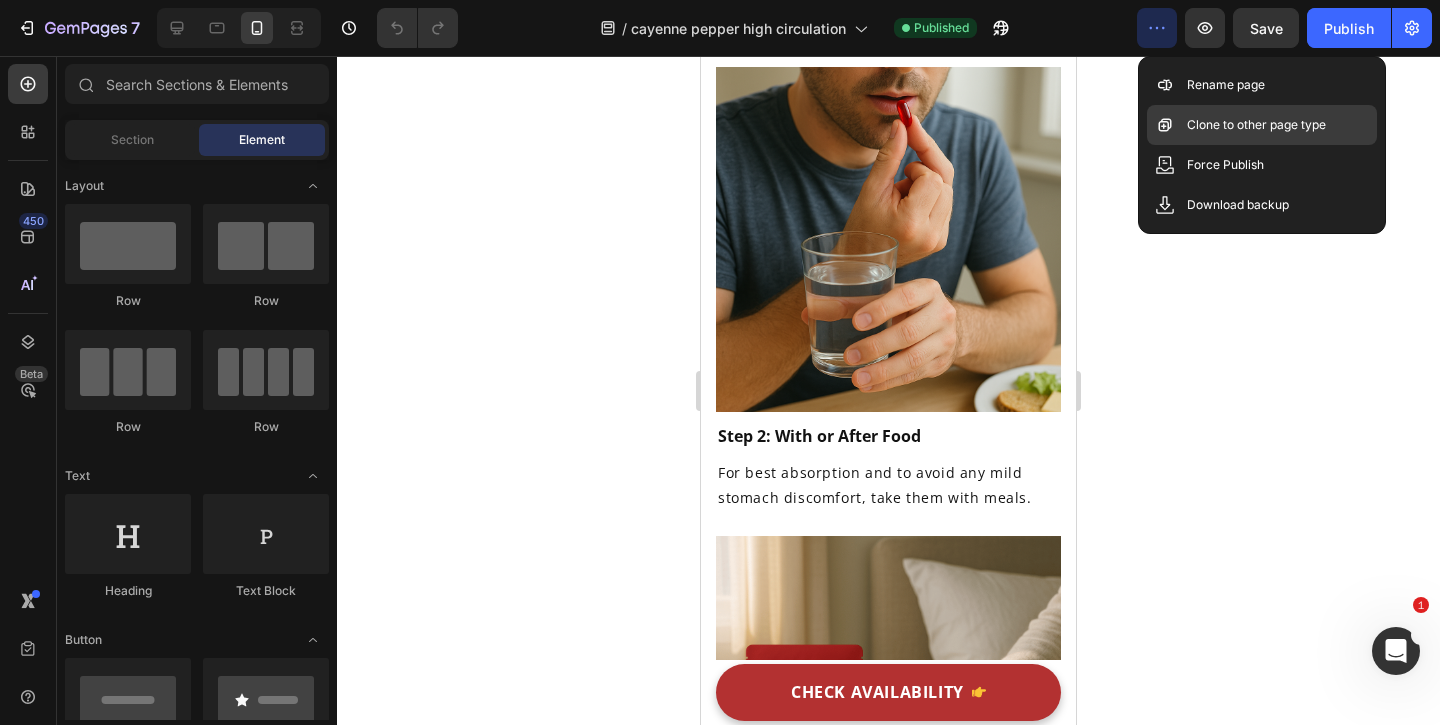click on "Clone to other page type" at bounding box center [1256, 125] 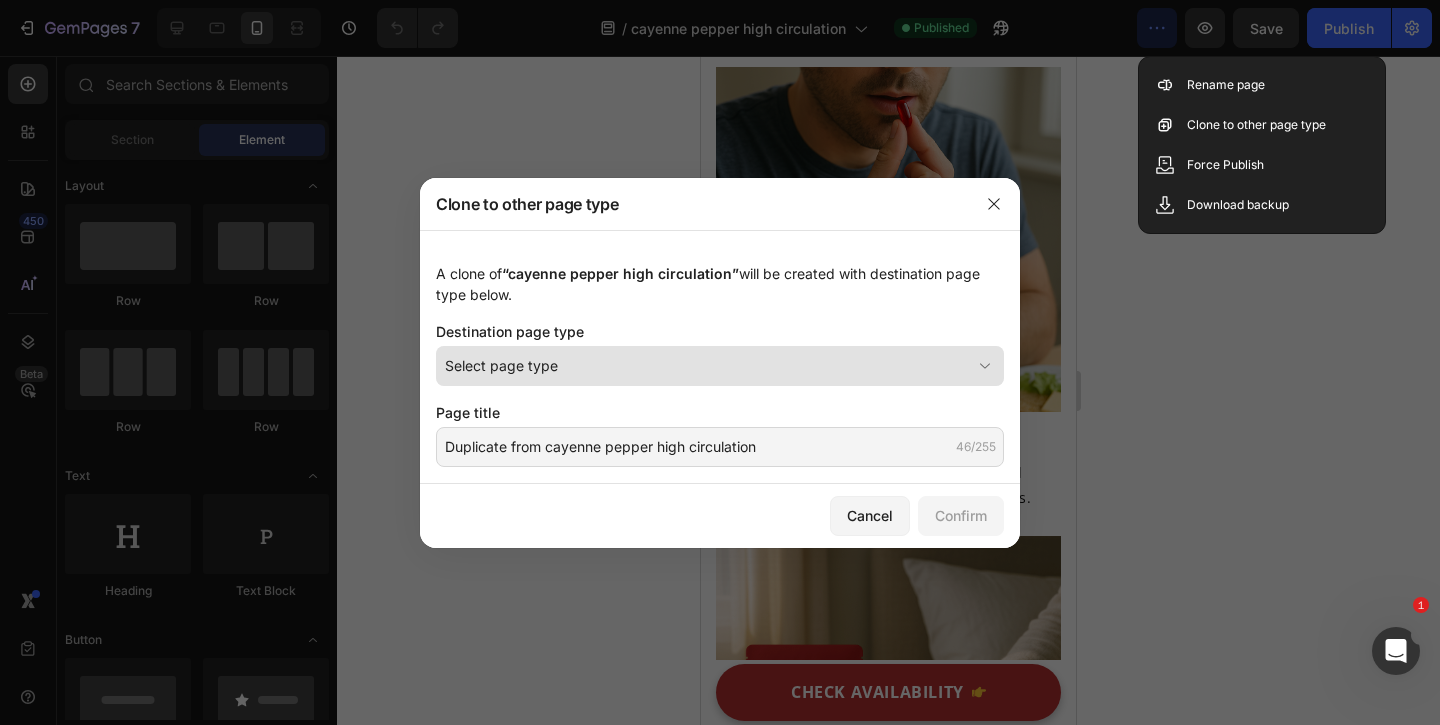 click on "Select page type" at bounding box center (708, 365) 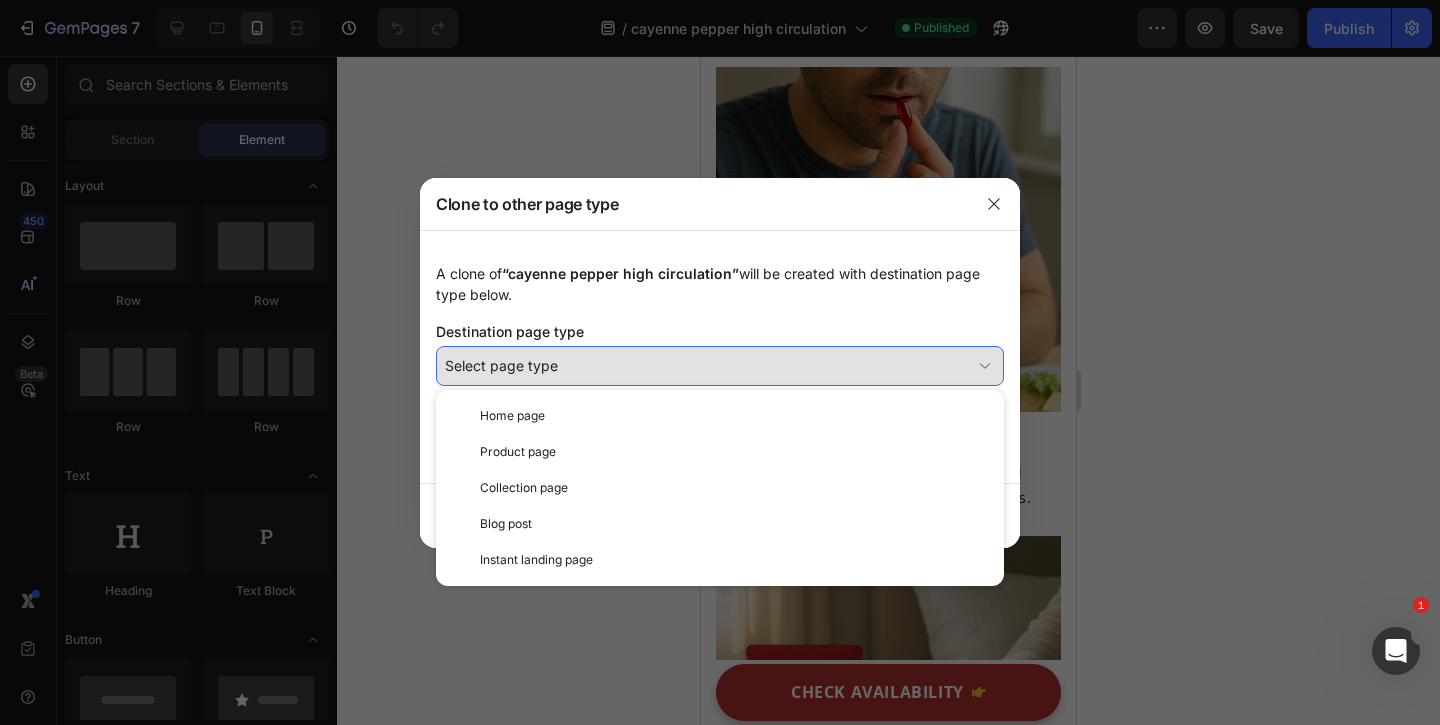 click on "Select page type" at bounding box center [708, 365] 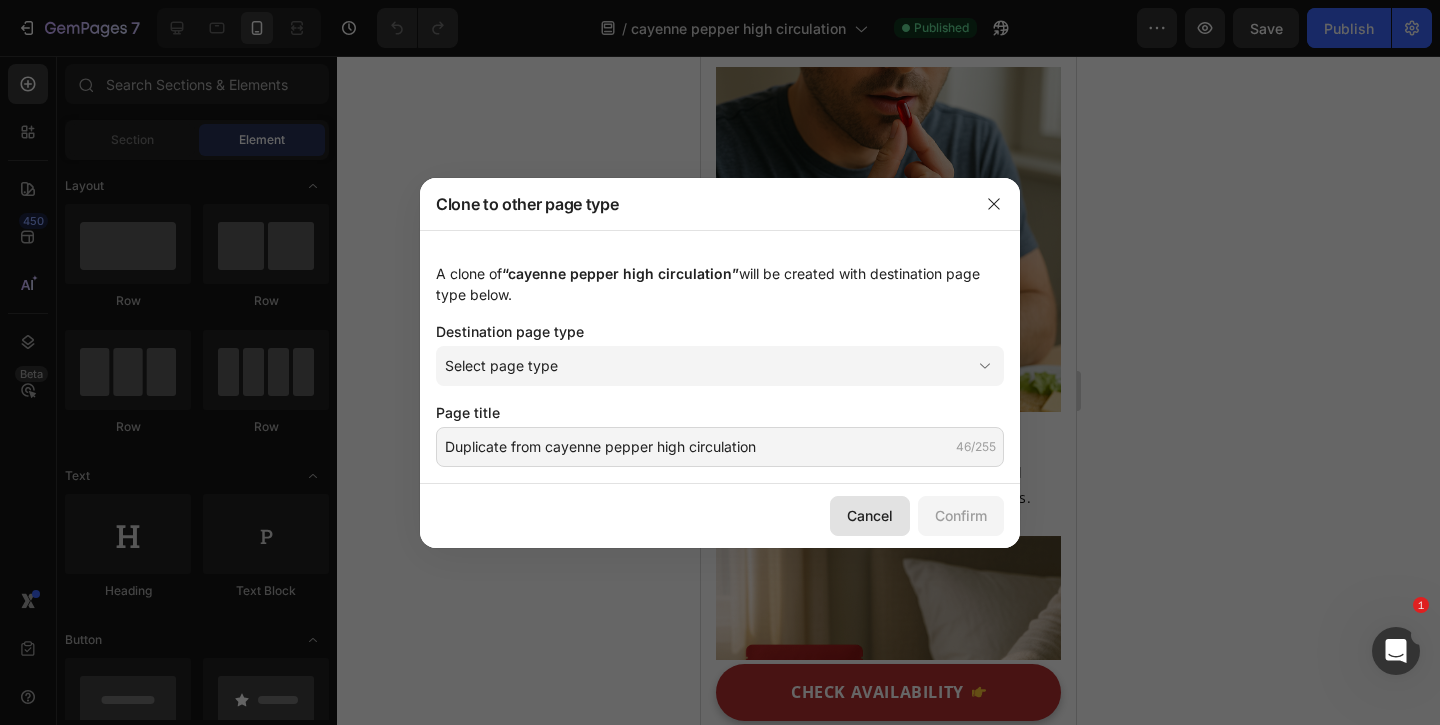 click on "Cancel" at bounding box center [870, 515] 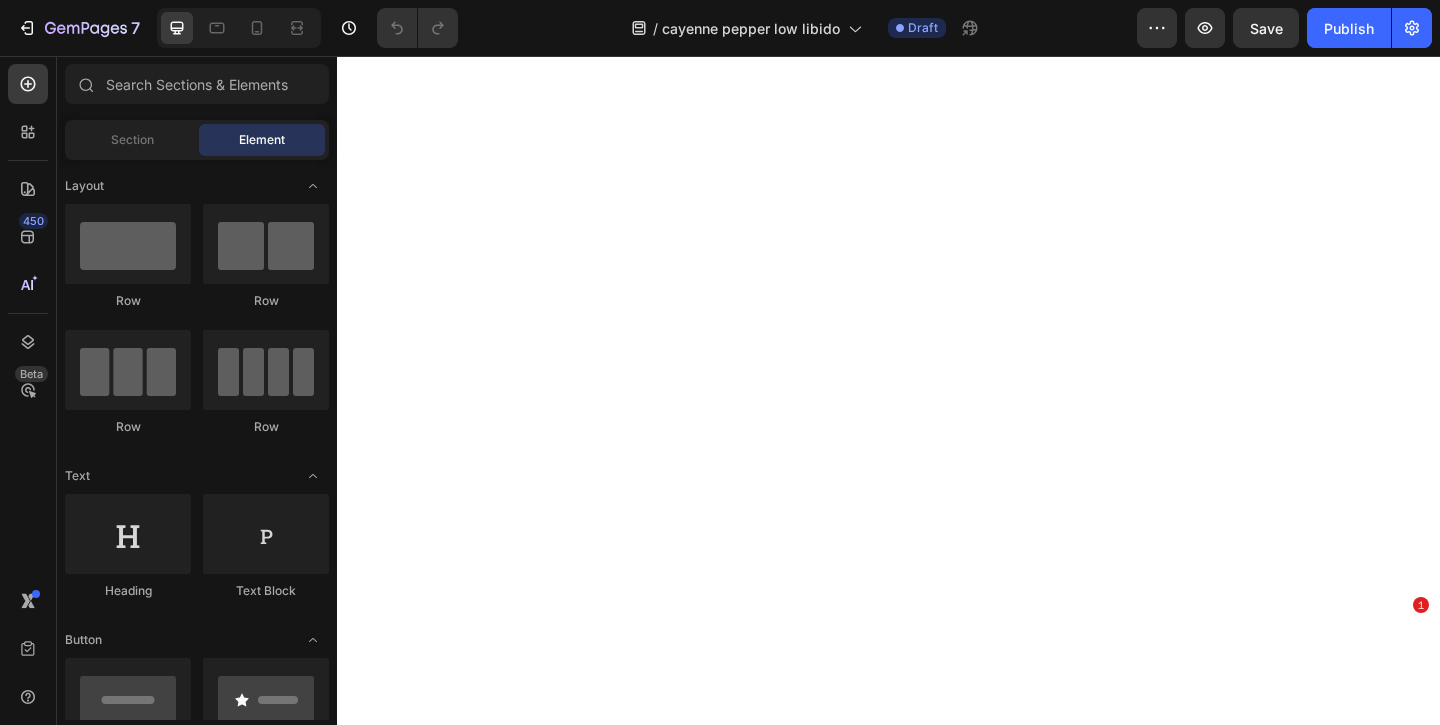 scroll, scrollTop: 0, scrollLeft: 0, axis: both 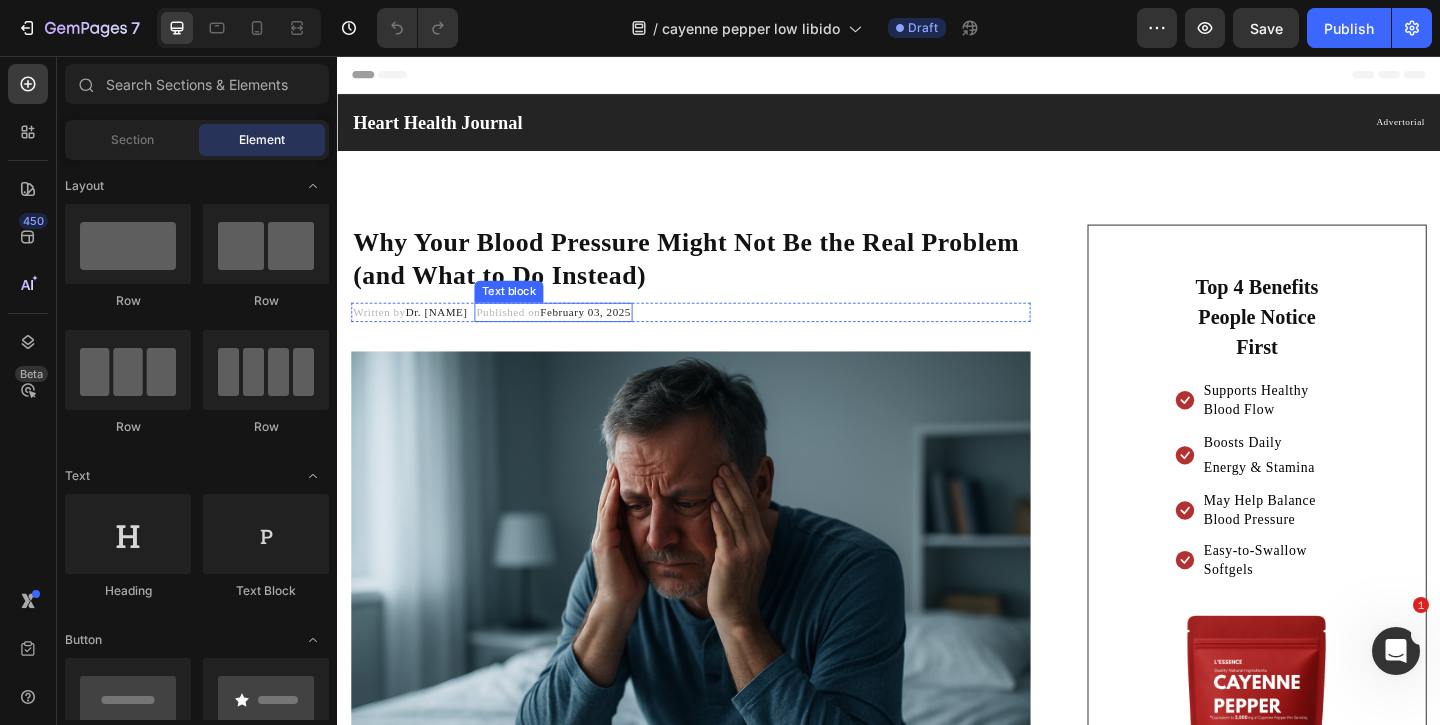 click on "Why Your Blood Pressure Might Not Be the Real Problem (and What to Do Instead)" at bounding box center (716, 276) 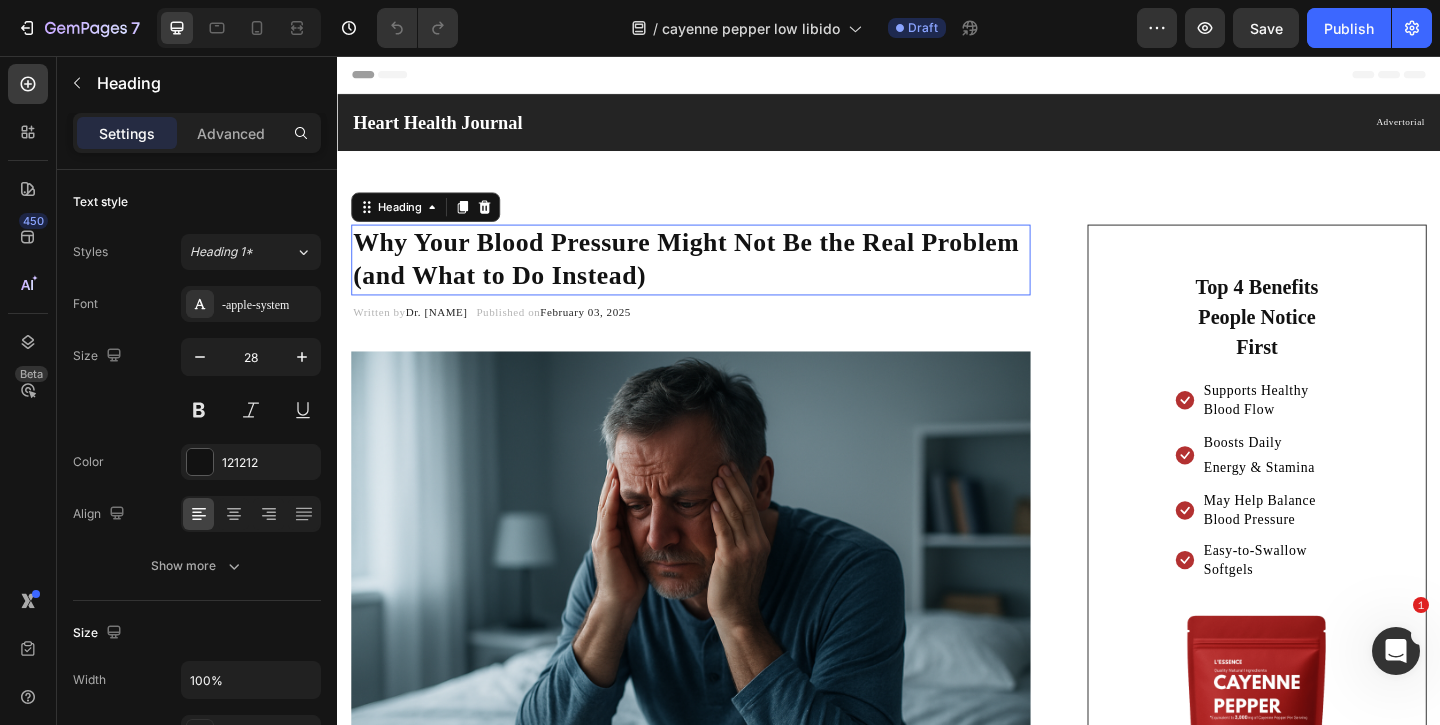 click on "Why Your Blood Pressure Might Not Be the Real Problem (and What to Do Instead)" at bounding box center [716, 276] 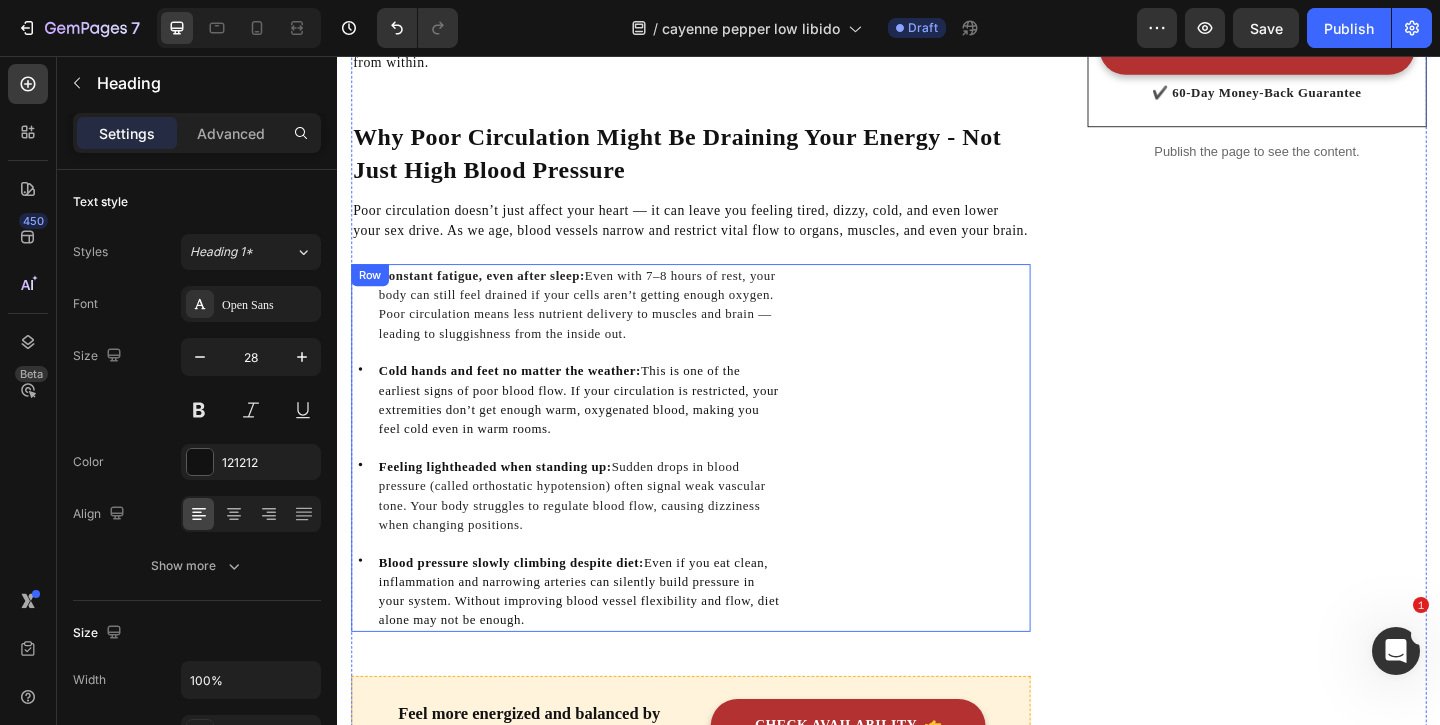 scroll, scrollTop: 806, scrollLeft: 0, axis: vertical 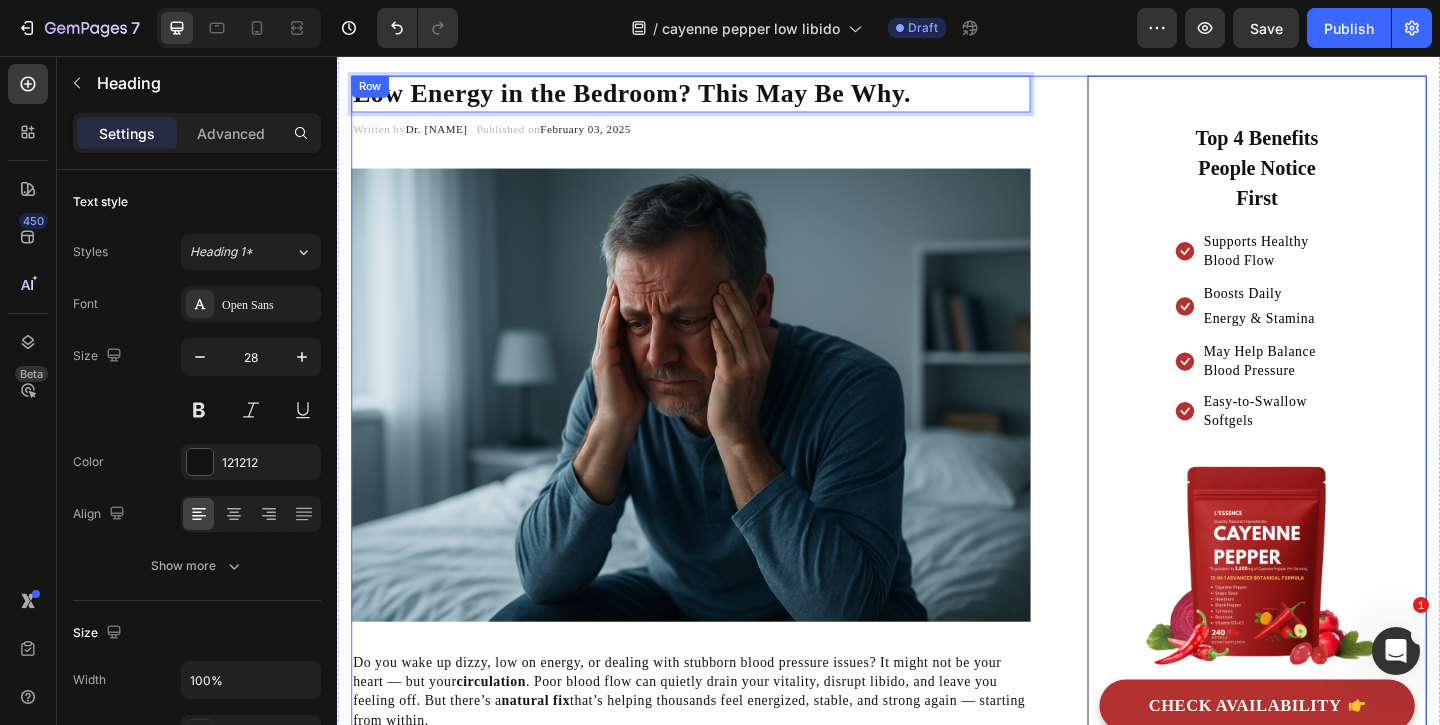 click on "Low Energy in the Bedroom? This May Be Why." at bounding box center (657, 96) 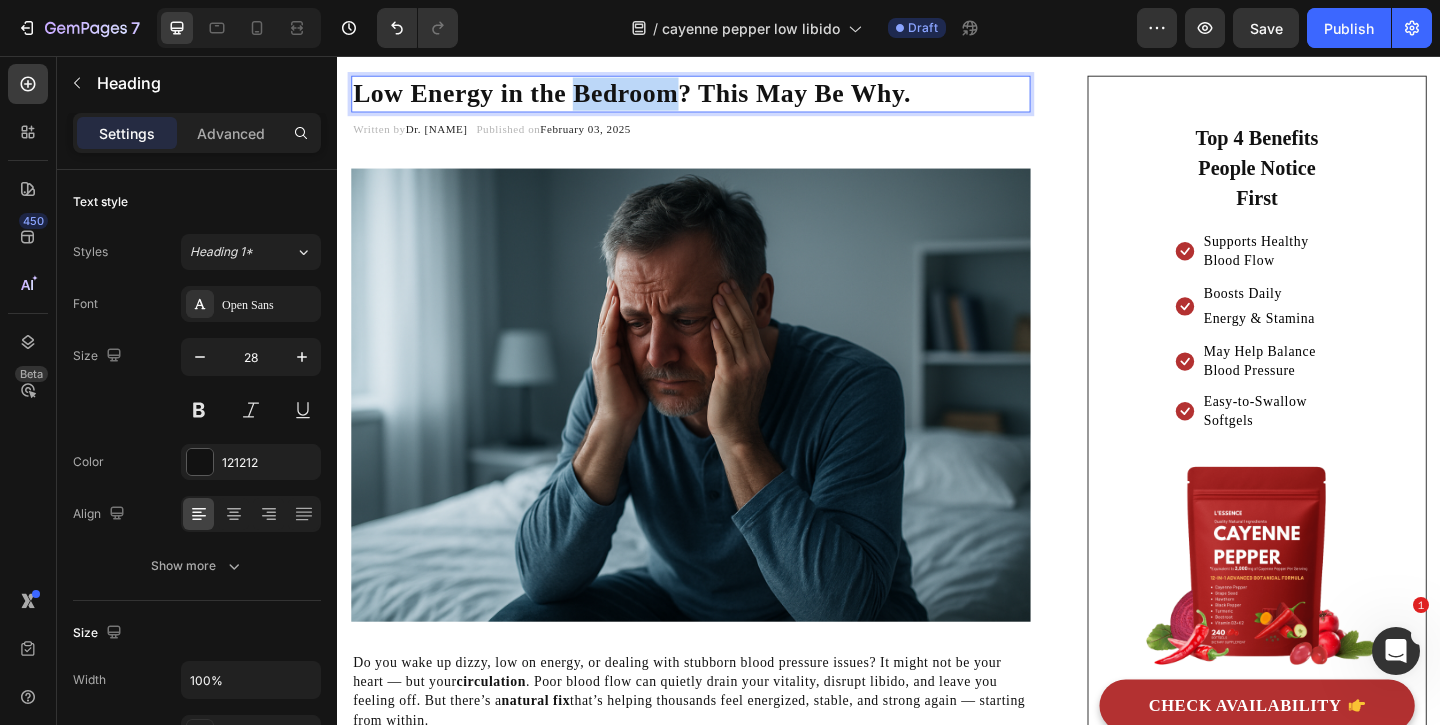click on "Low Energy in the Bedroom? This May Be Why." at bounding box center (657, 96) 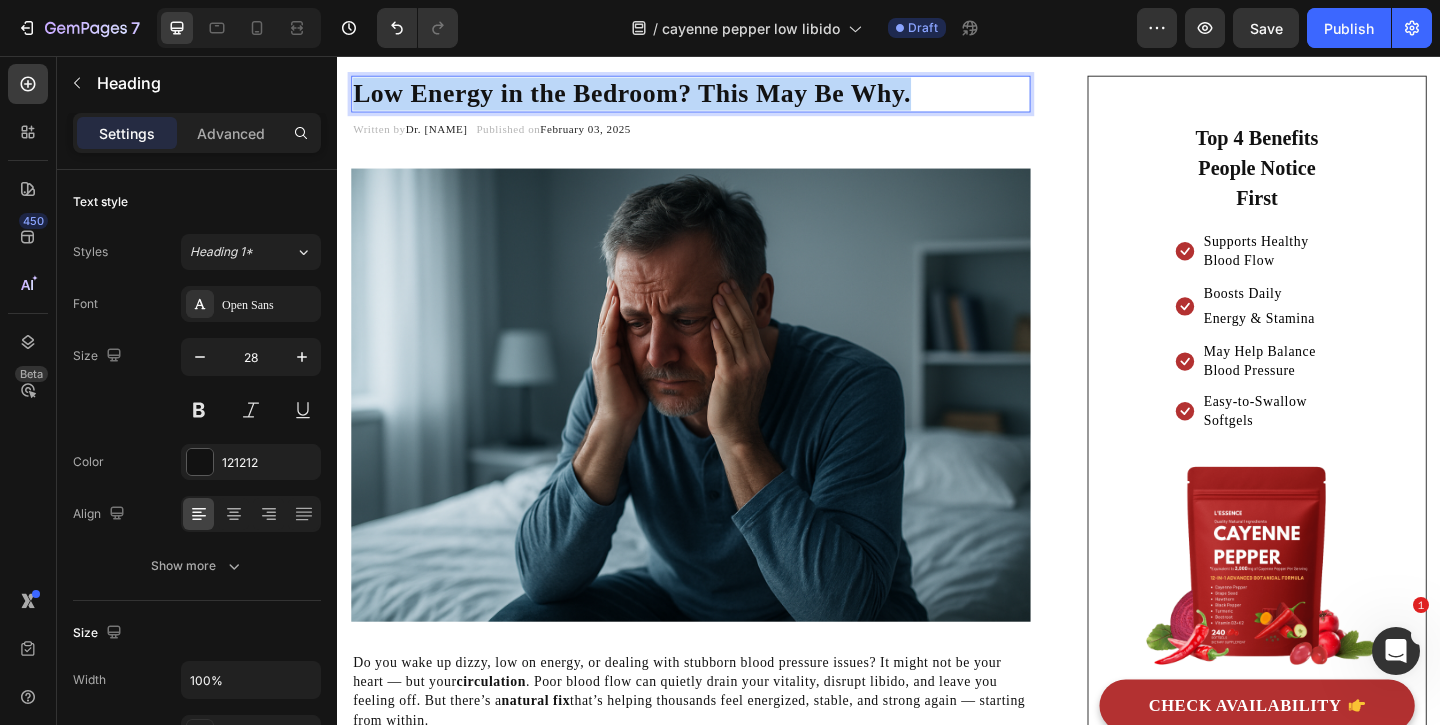 click on "Low Energy in the Bedroom? This May Be Why." at bounding box center [657, 96] 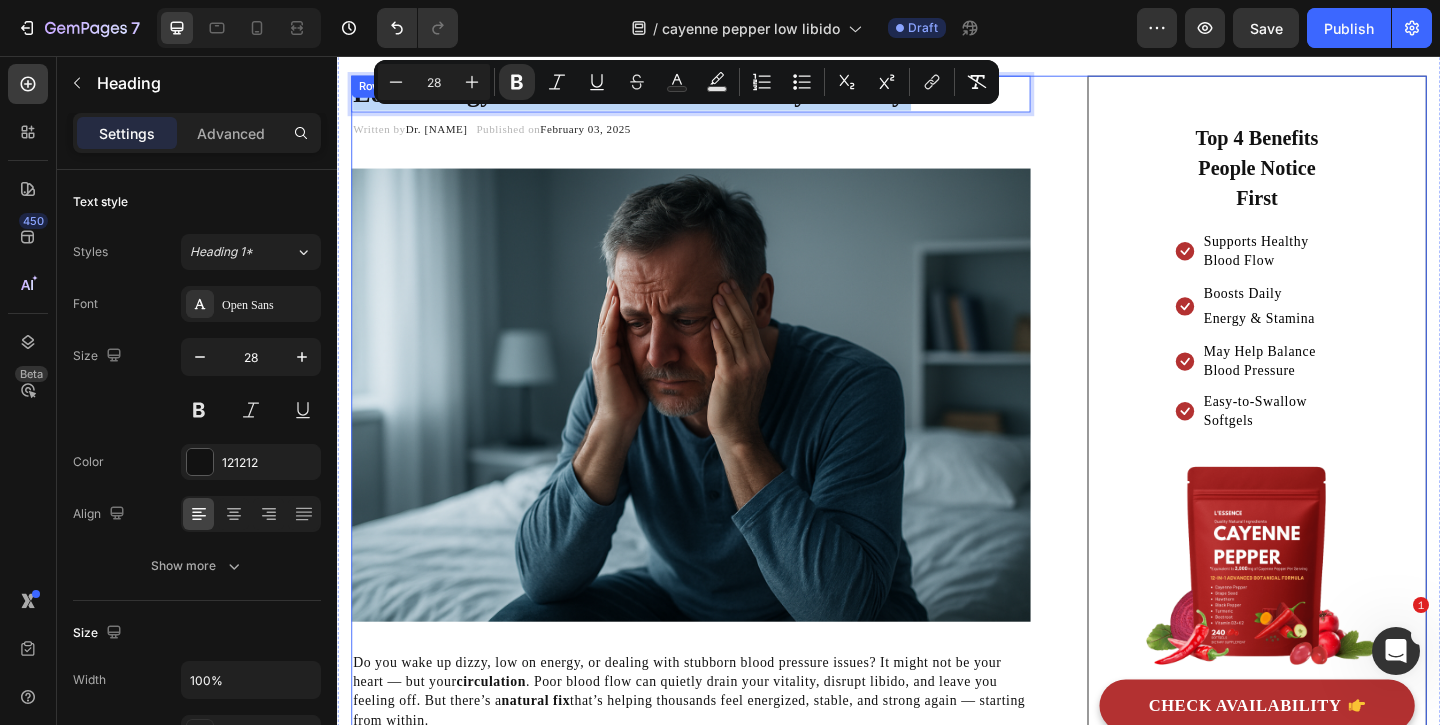 click on "Low Energy in the Bedroom? This May Be Why. Heading 8 Written by Dr. [NAME] 2025 Text block Published on February 03, 2025 Text block Row Image Do you wake up dizzy, low on energy, or dealing with stubborn blood pressure issues? It might not be your heart — but your circulation . Poor blood flow can quietly drain your vitality, disrupt libido, and leave you feeling off. But there’s a natural fix that’s helping thousands feel energized, stable, and strong again — starting from within. Text block Why Poor Circulation Might Be Draining Your Energy - Not Just High Blood Pressure Heading Poor circulation doesn’t just affect your heart — it can leave you feeling tired, dizzy, cold, and even lower your sex drive. As we age, blood vessels narrow and restrict vital flow to organs, muscles, and even your brain. Text block Icon Constant fatigue, even after sleep: Text block Row Icon Cold hands and feet no matter the weather: Text block Row :" at bounding box center (721, 1724) 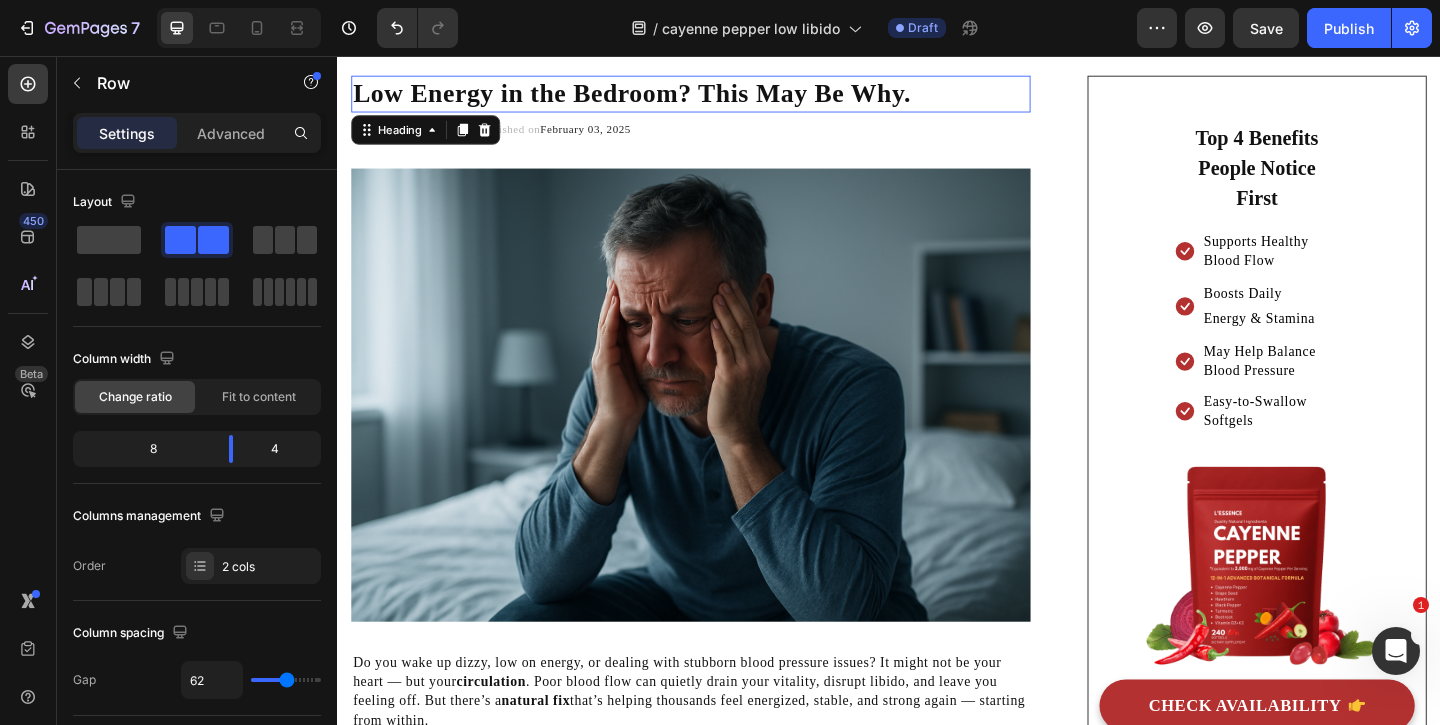 click on "Low Energy in the Bedroom? This May Be Why." at bounding box center [657, 96] 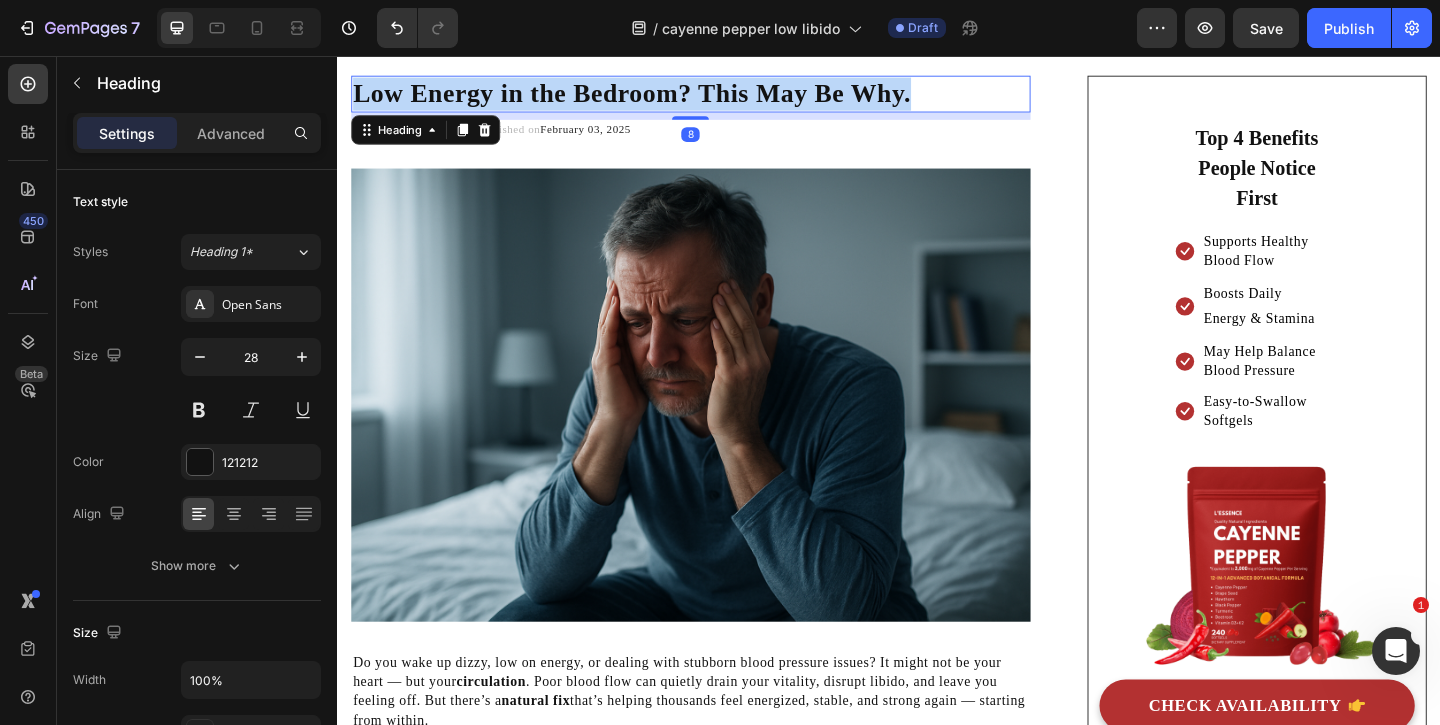 click on "Low Energy in the Bedroom? This May Be Why." at bounding box center [657, 96] 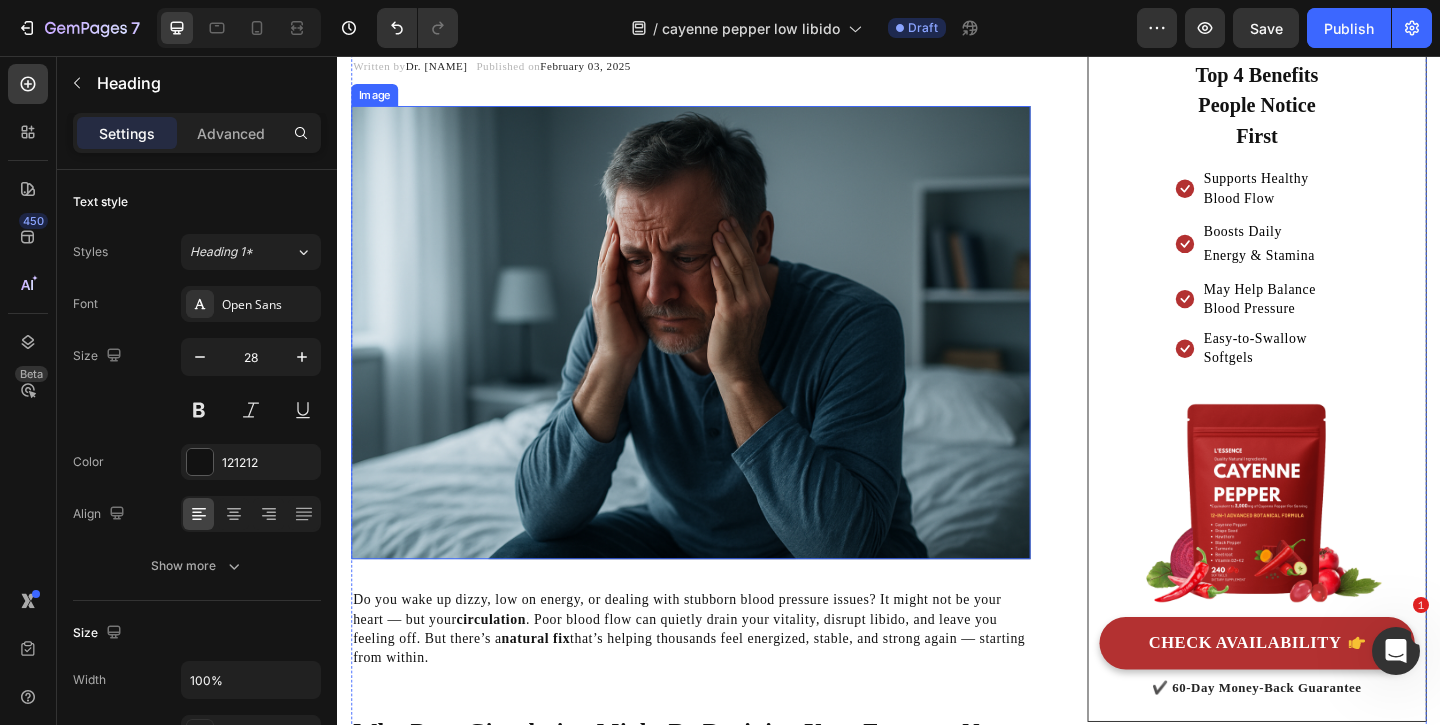 scroll, scrollTop: 397, scrollLeft: 0, axis: vertical 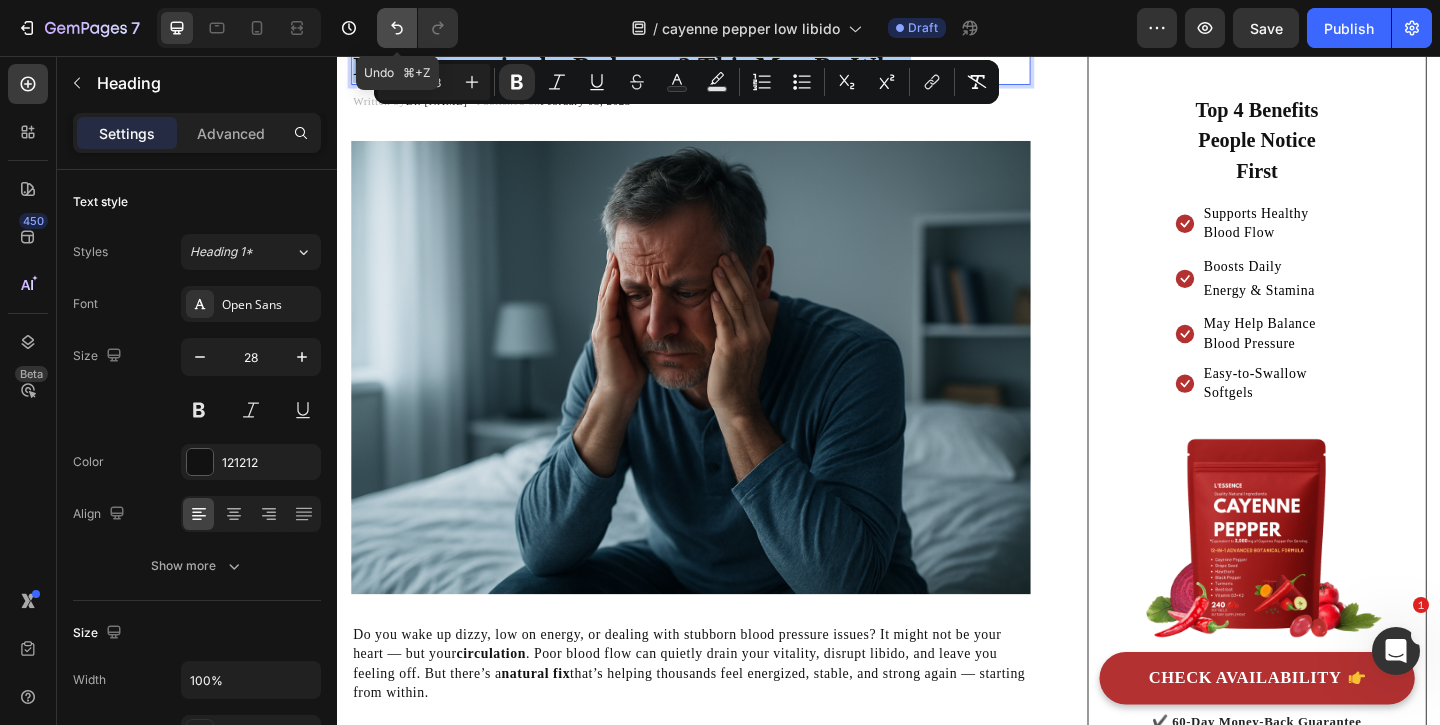 click 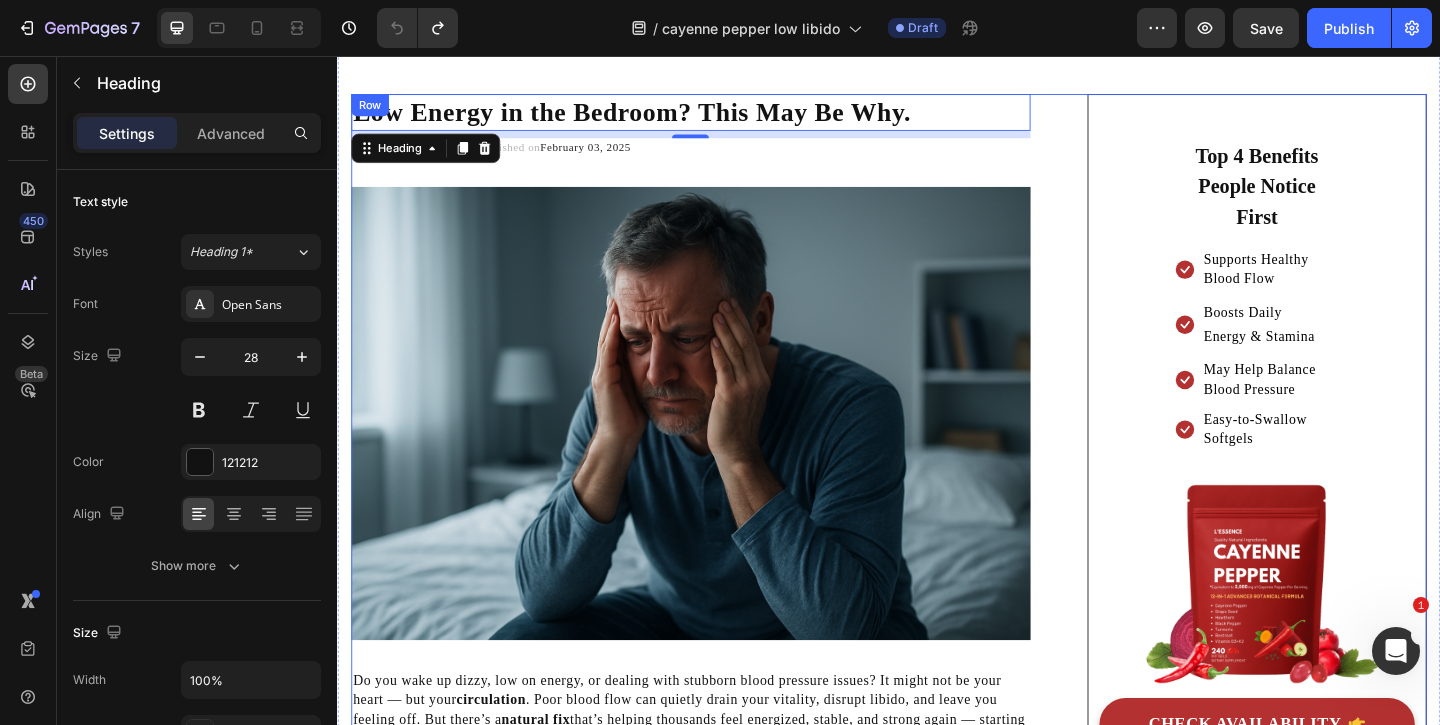 scroll, scrollTop: 0, scrollLeft: 0, axis: both 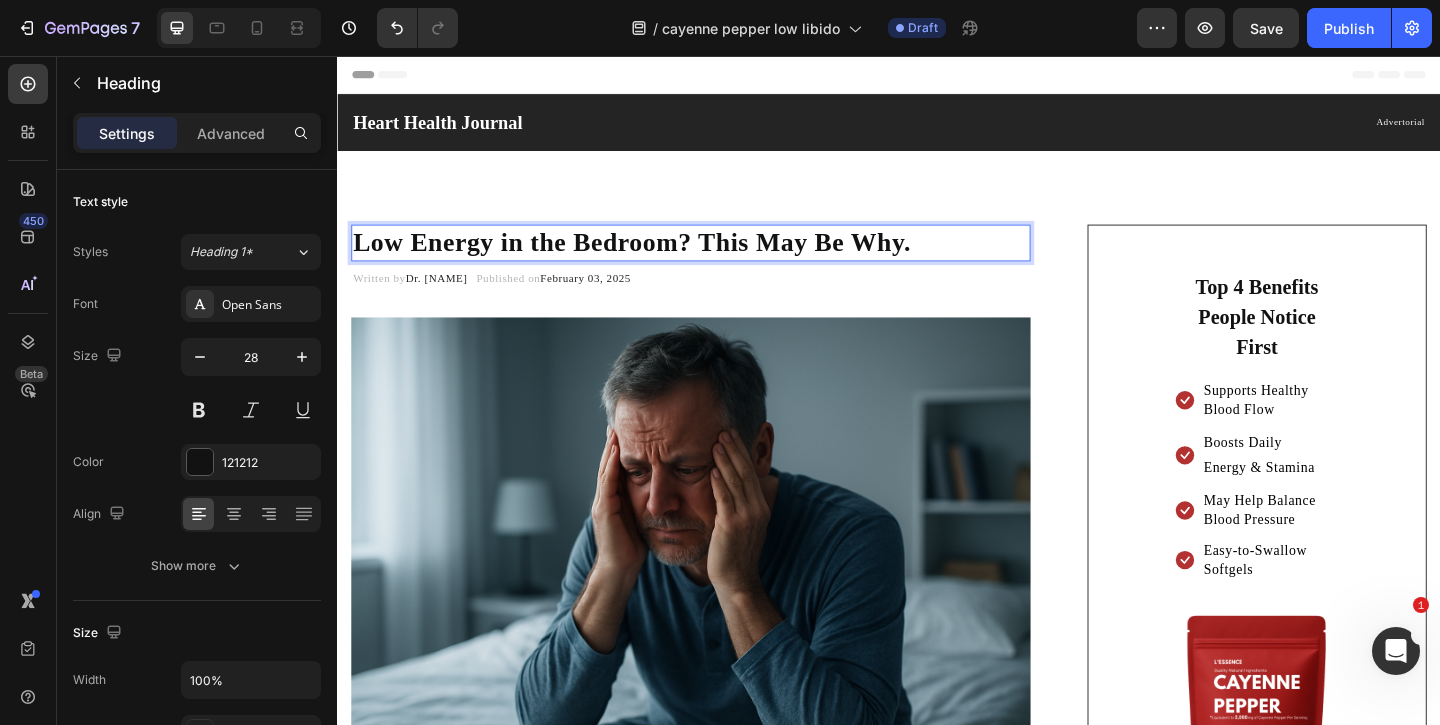 click on "Low Energy in the Bedroom? This May Be Why." at bounding box center (657, 258) 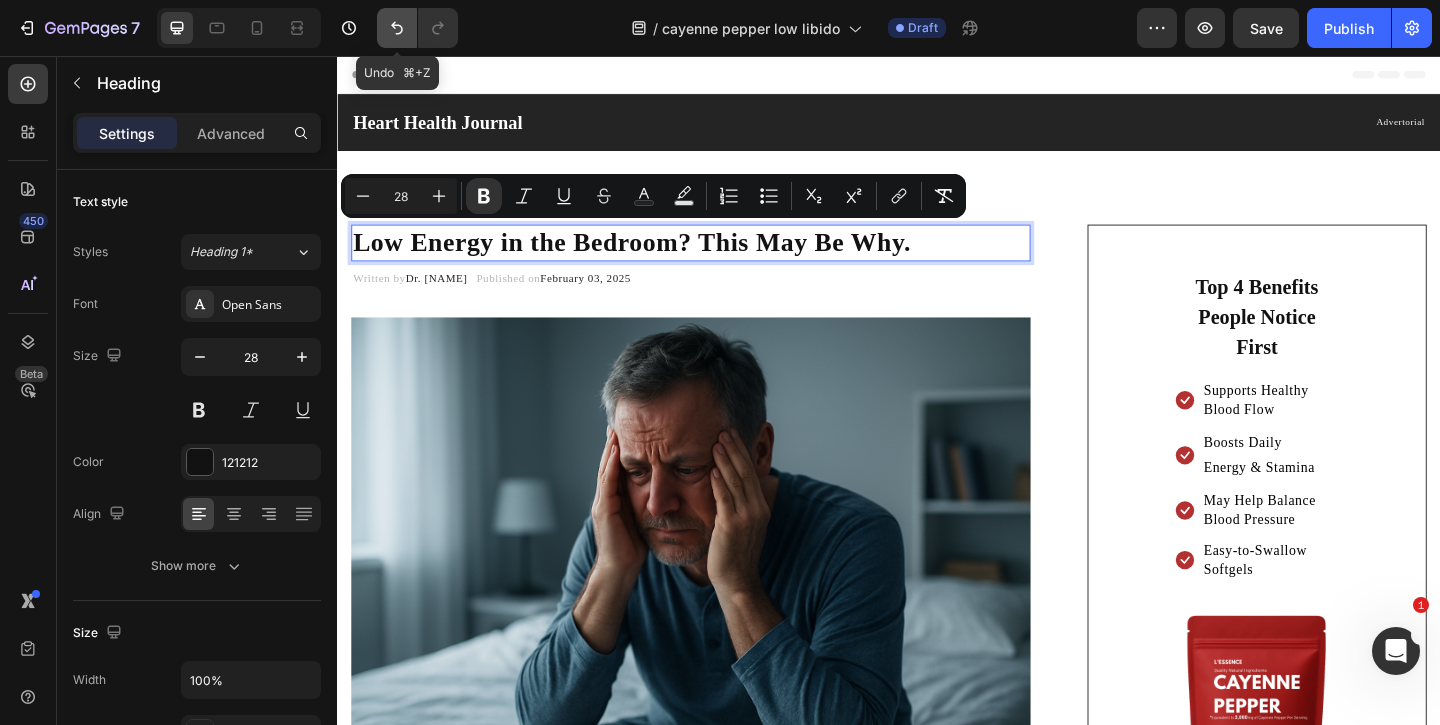 click 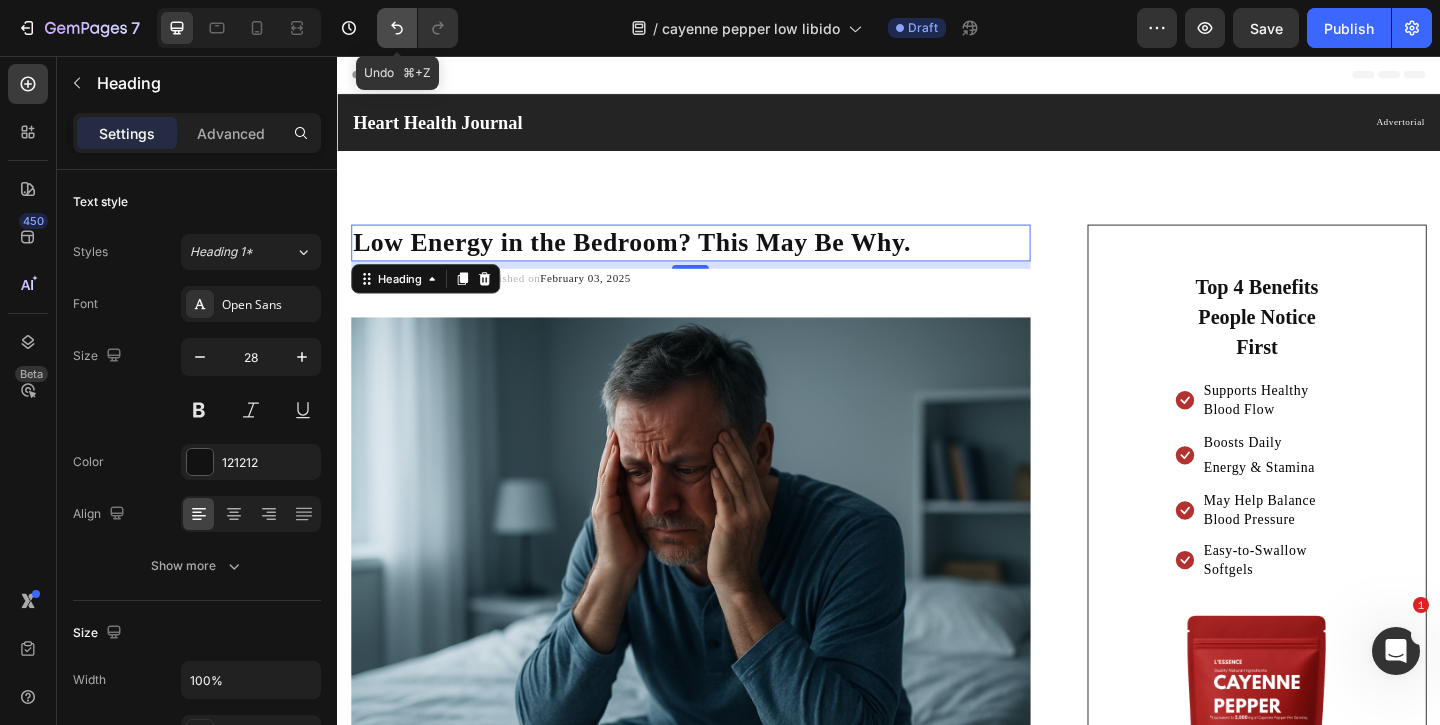 click 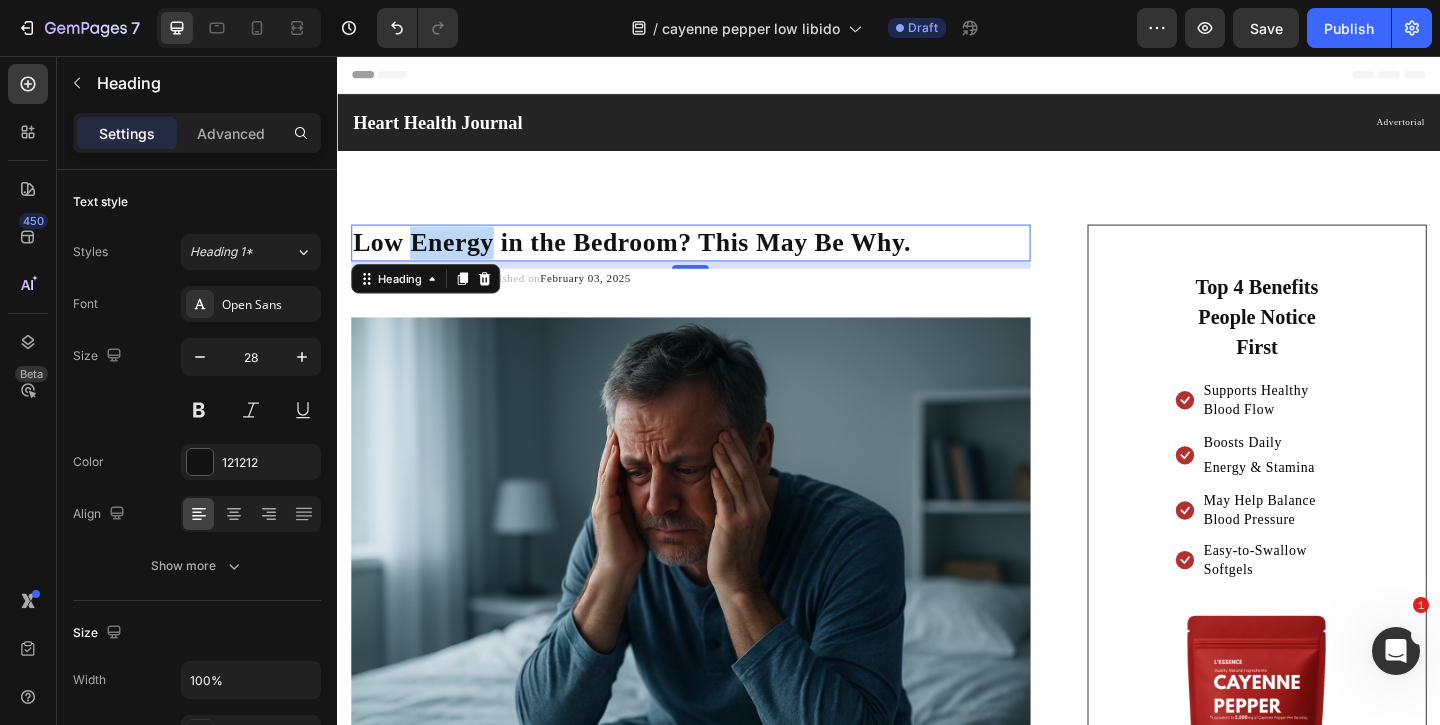 click on "Low Energy in the Bedroom? This May Be Why." at bounding box center [657, 258] 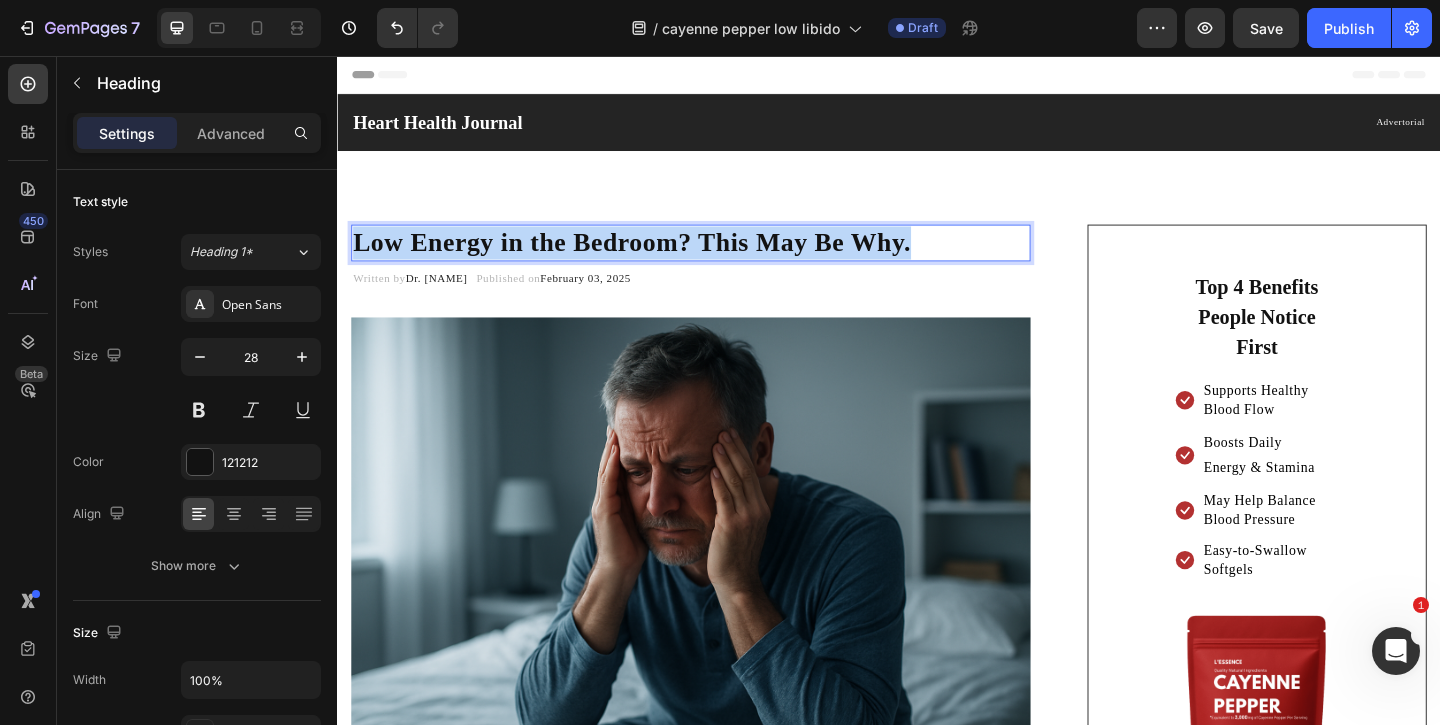 click on "Low Energy in the Bedroom? This May Be Why." at bounding box center (657, 258) 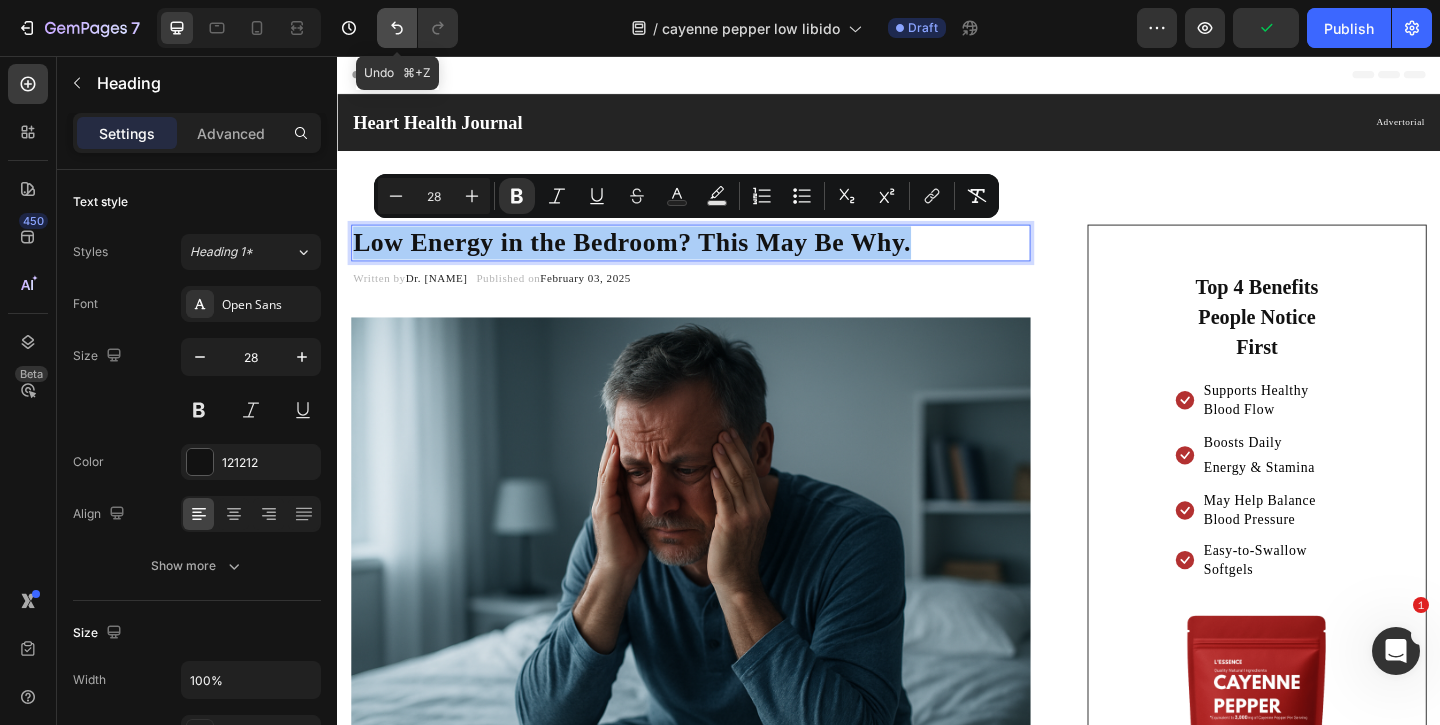 click 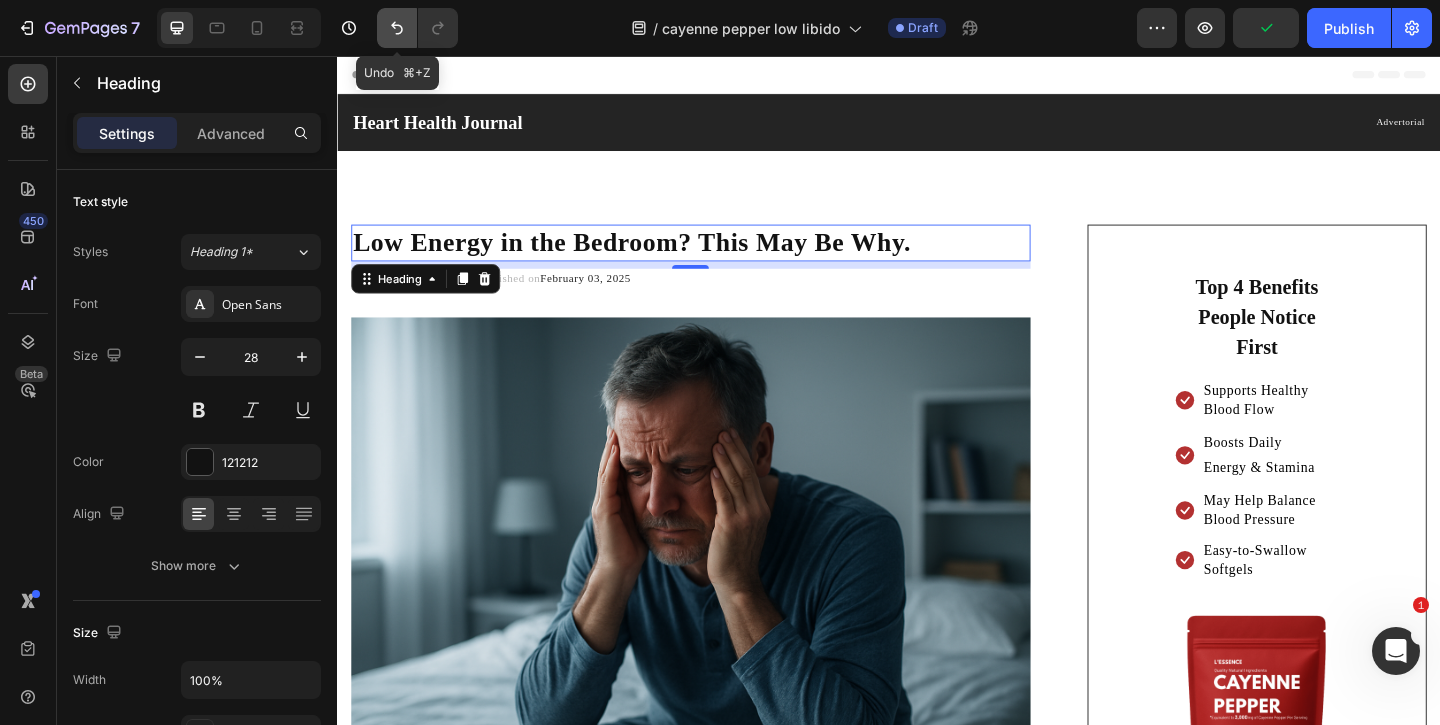 click 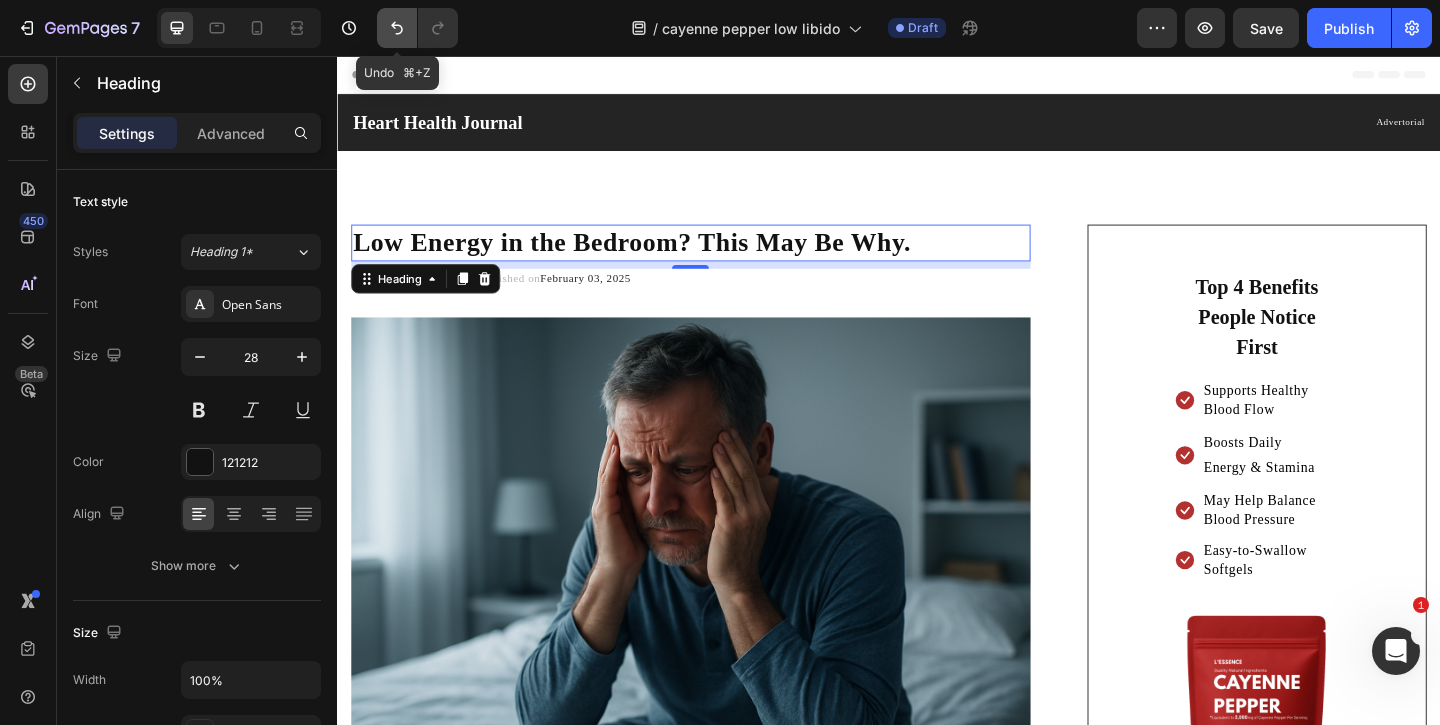 click 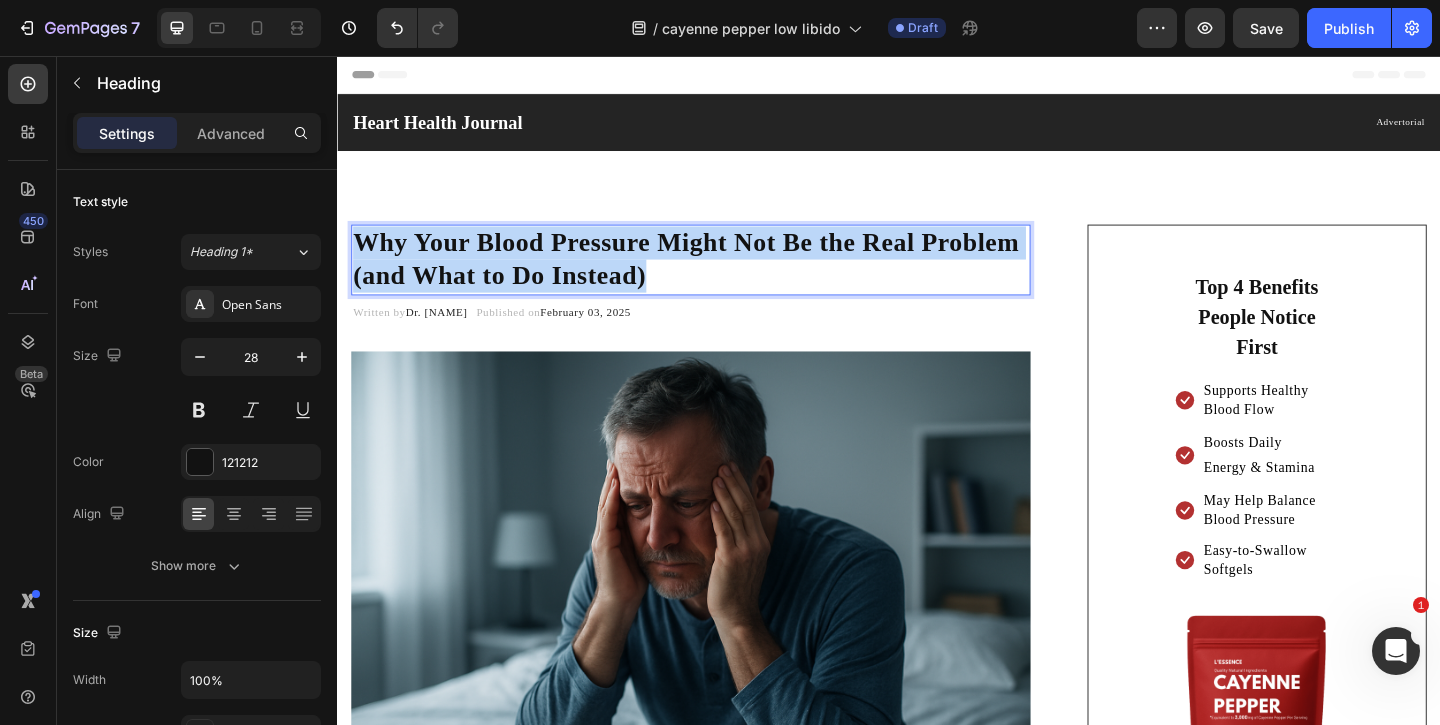 click on "Why Your Blood Pressure Might Not Be the Real Problem (and What to Do Instead)" at bounding box center [716, 276] 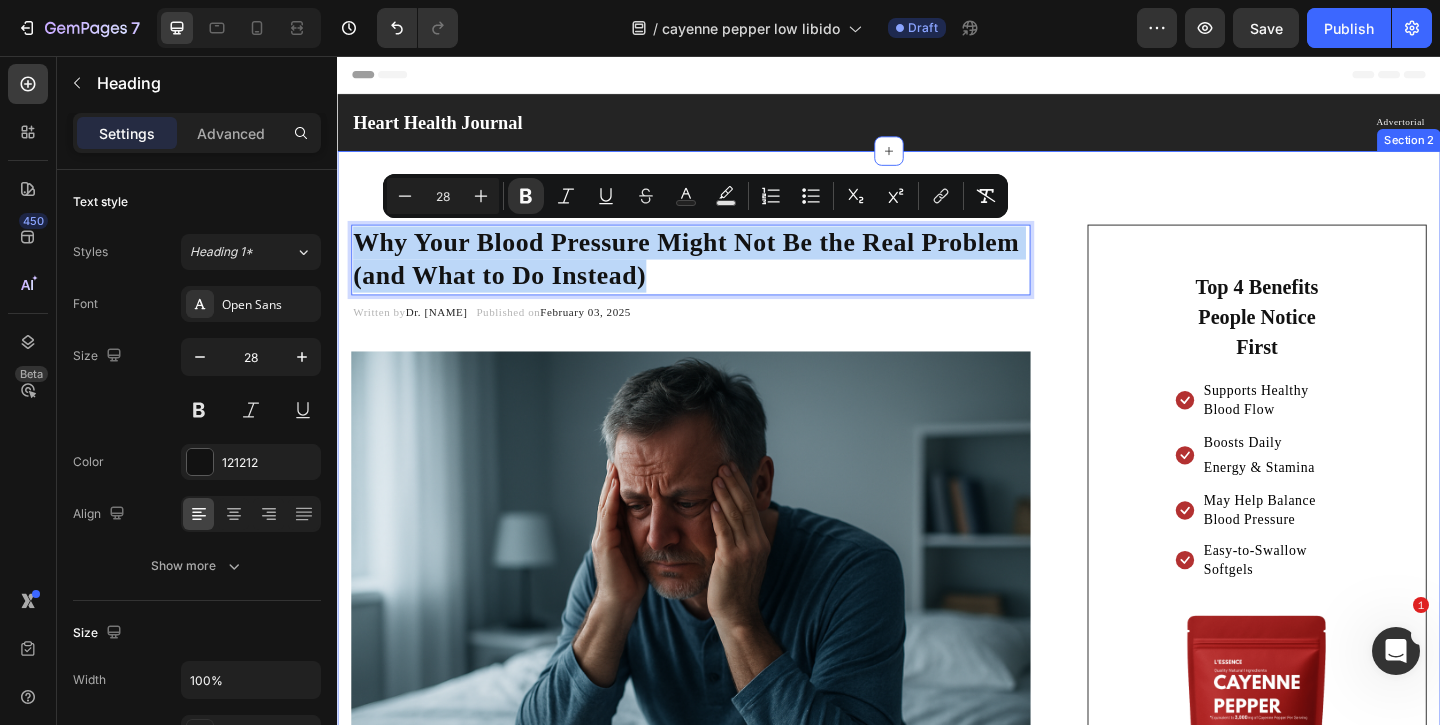 click on "Why Your Blood Pressure Might Not Be the Real Problem (and What to Do Instead) Heading 8 Written by Dr. [NAME] 2025 Text block Published on February 03, 2025 Text block Row Image Do you wake up dizzy, low on energy, or dealing with stubborn blood pressure issues? It might not be your heart — but your circulation . Poor blood flow can quietly drain your vitality, disrupt libido, and leave you feeling off. But there’s a natural fix that’s helping thousands feel energized, stable, and strong again — starting from within. Text block Why Poor Circulation Might Be Draining Your Energy - Not Just High Blood Pressure Heading Poor circulation doesn’t just affect your heart — it can leave you feeling tired, dizzy, cold, and even lower your sex drive. As we age, blood vessels narrow and restrict vital flow to organs, muscles, and even your brain. Text block Icon Constant fatigue, even after sleep: Text block Row Icon Cold hands and feet no matter the weather: Row" at bounding box center (937, 1864) 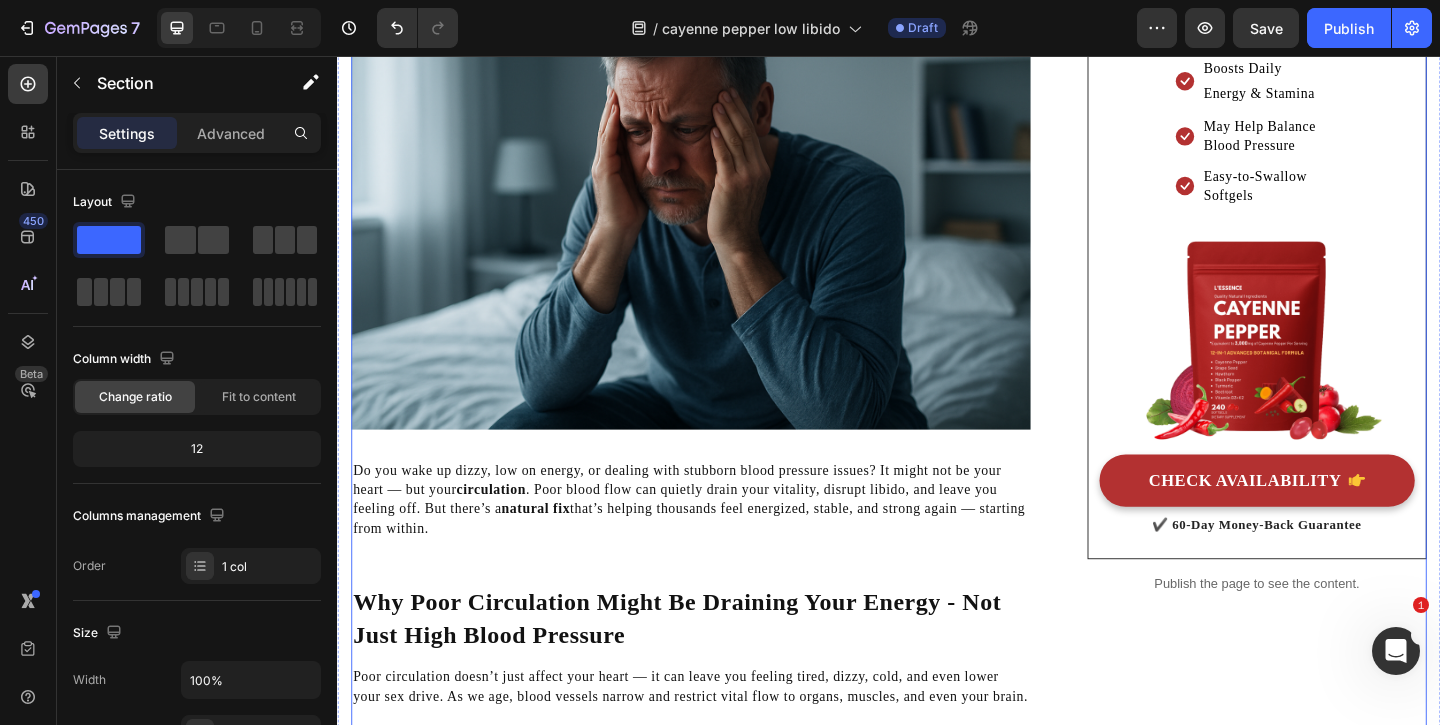scroll, scrollTop: 158, scrollLeft: 0, axis: vertical 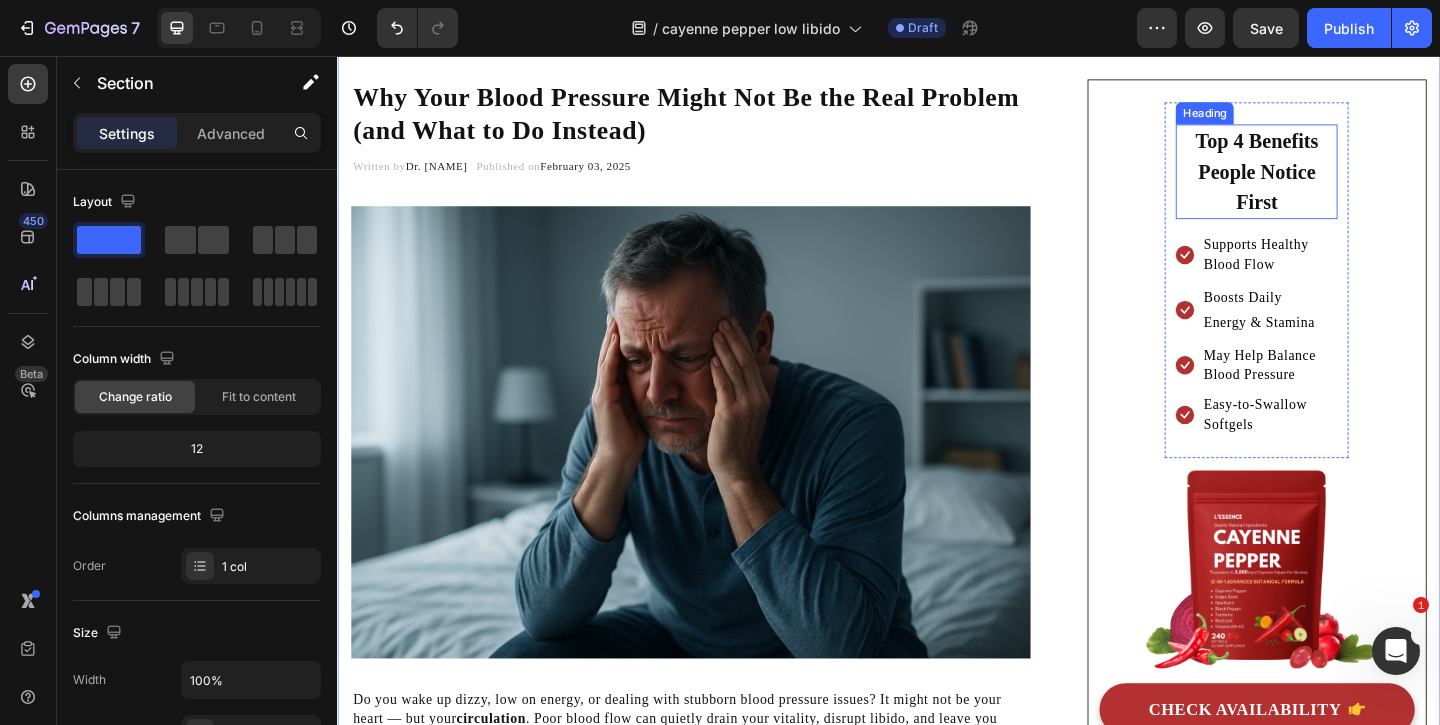 click on "Top 4 Benefits People Notice First" at bounding box center [1337, 181] 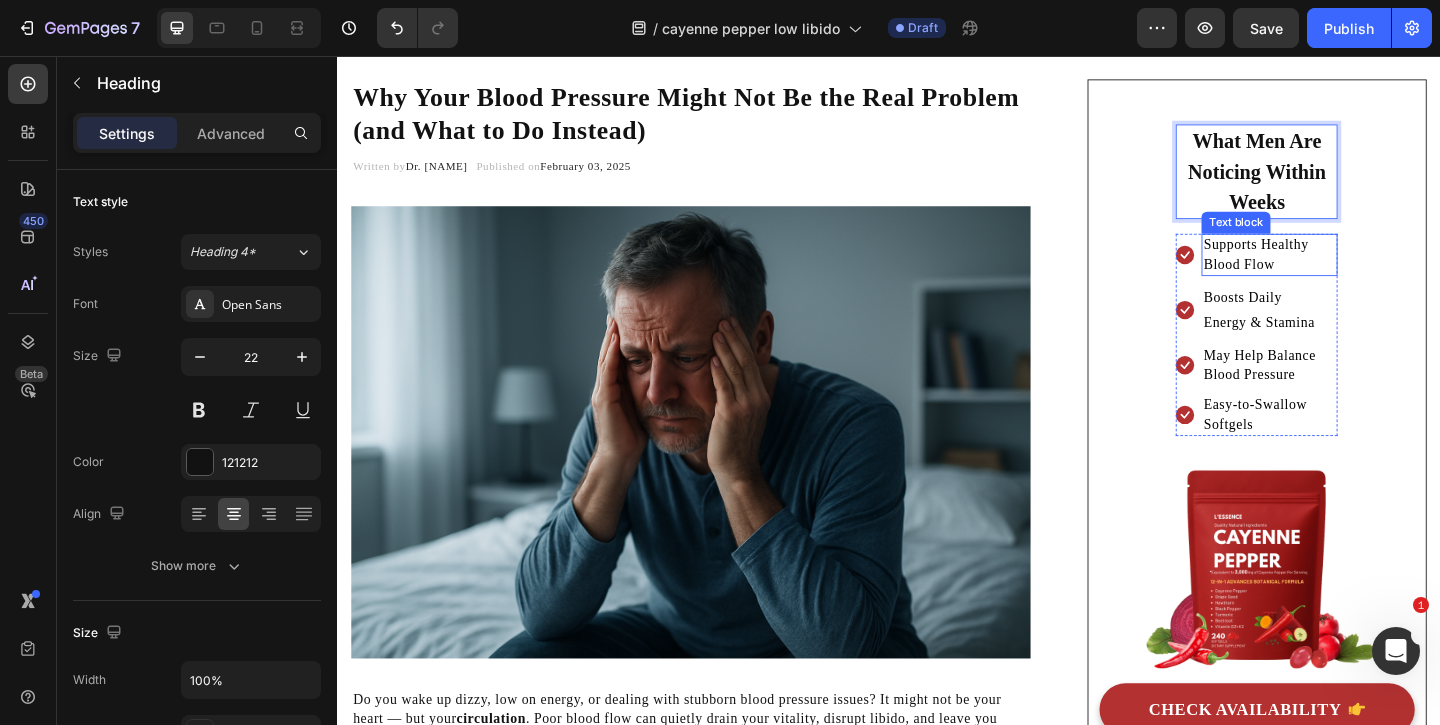 click on "Supports Healthy Blood Flow" at bounding box center (1351, 272) 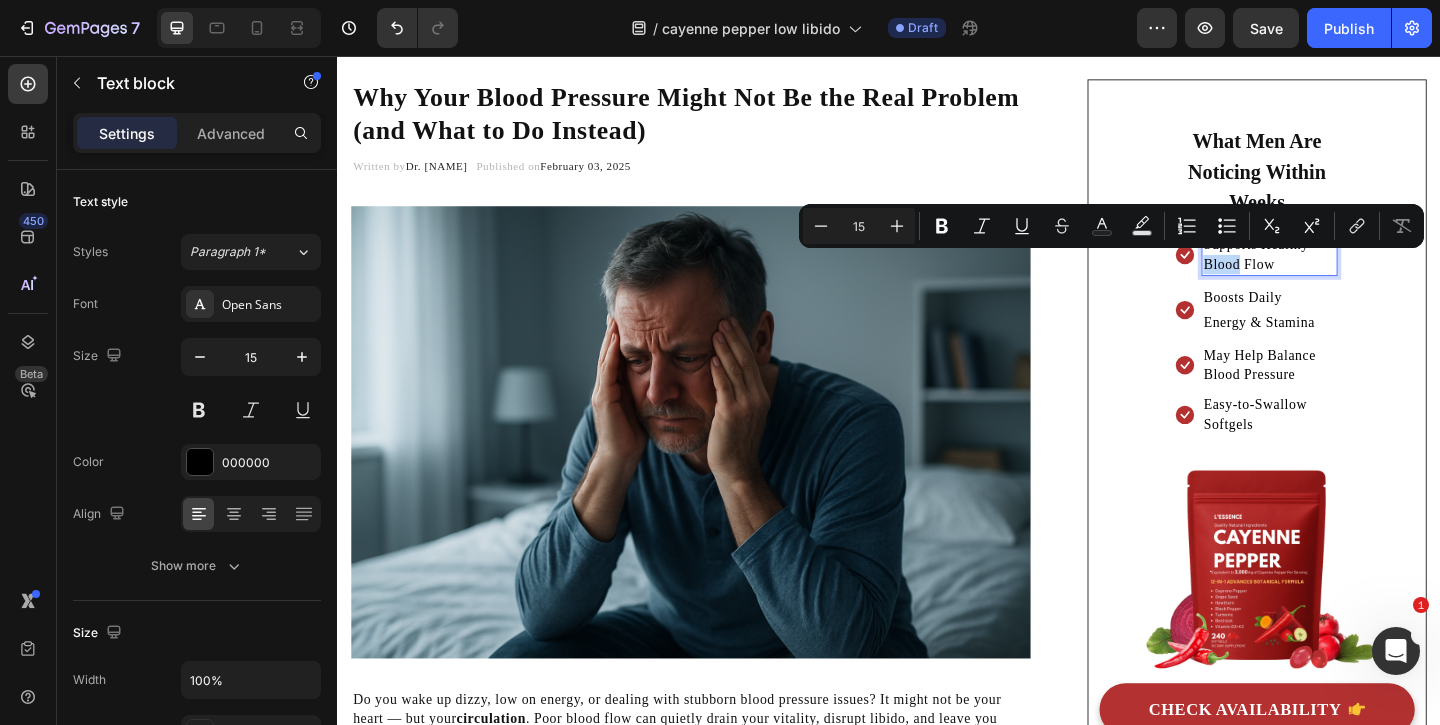 click on "Supports Healthy Blood Flow" at bounding box center (1351, 272) 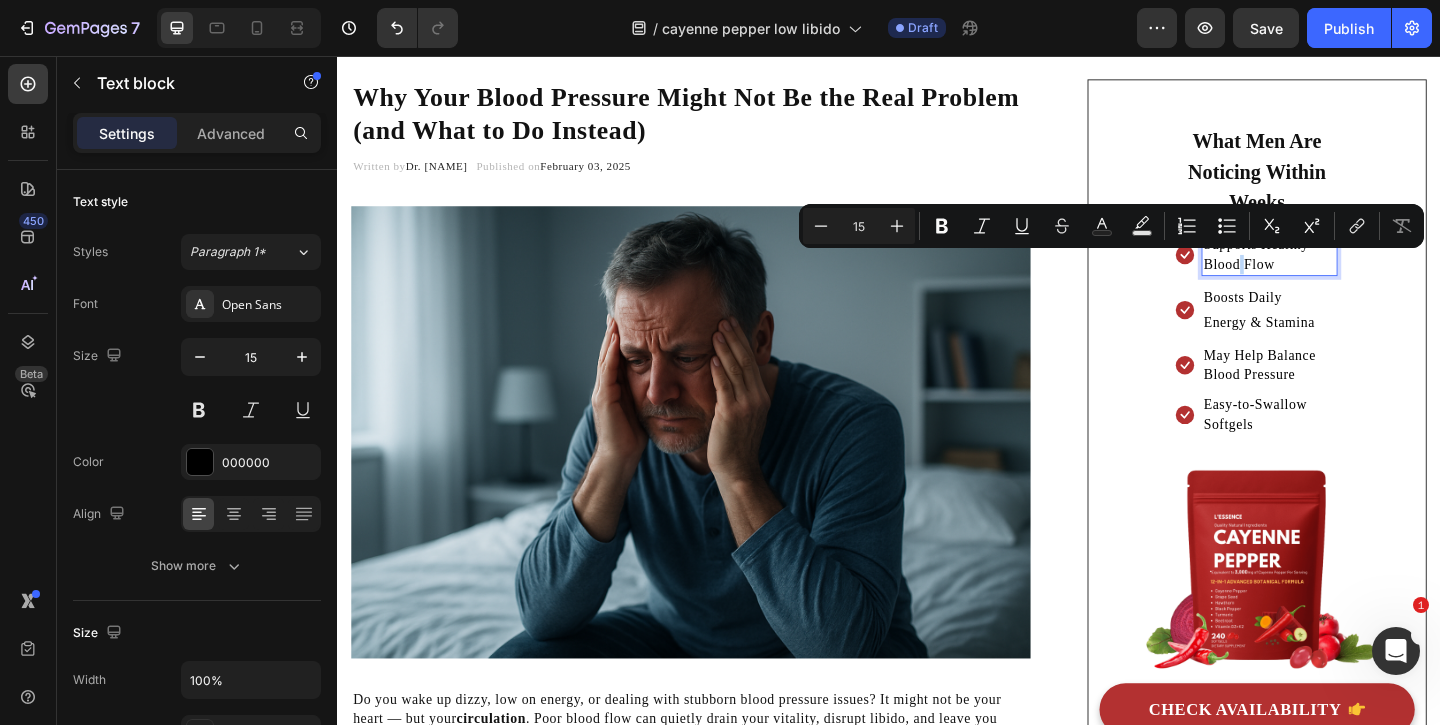 click on "Supports Healthy Blood Flow" at bounding box center (1351, 272) 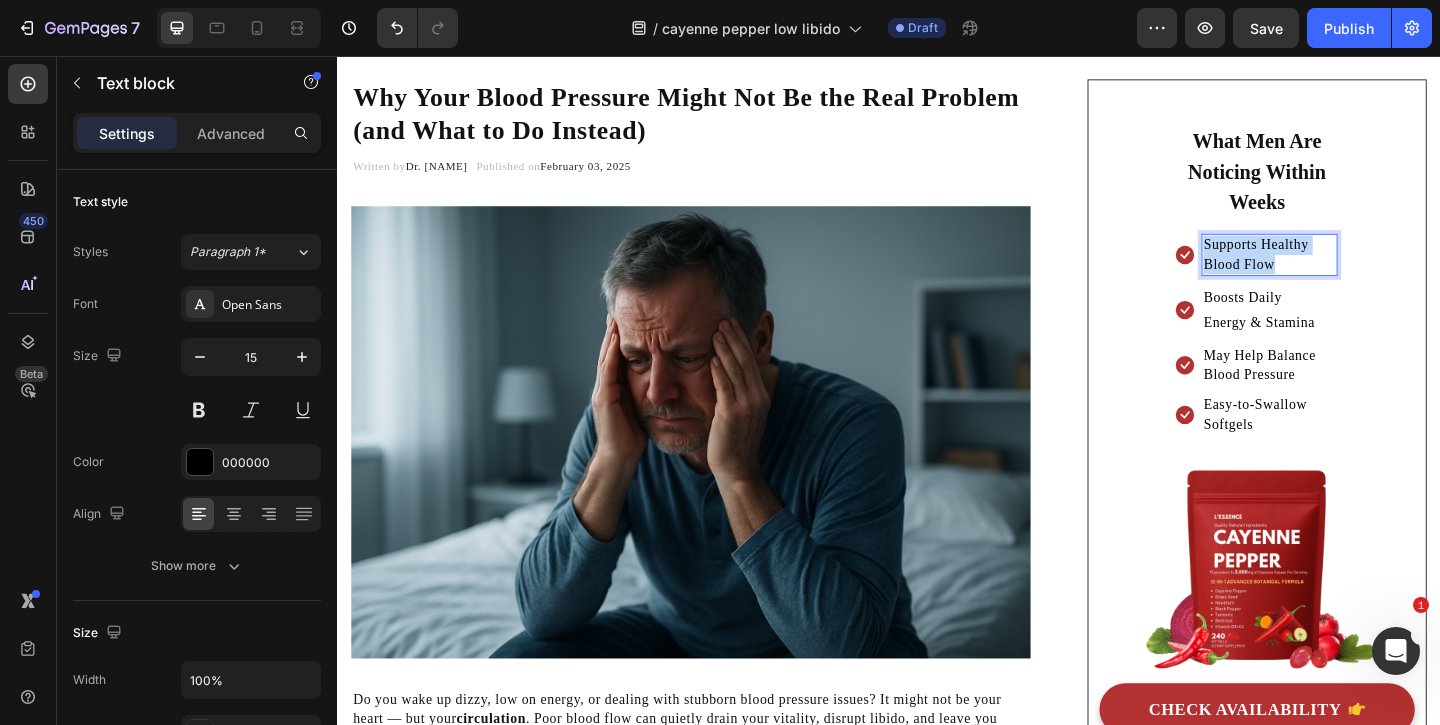 click on "Supports Healthy Blood Flow" at bounding box center (1351, 272) 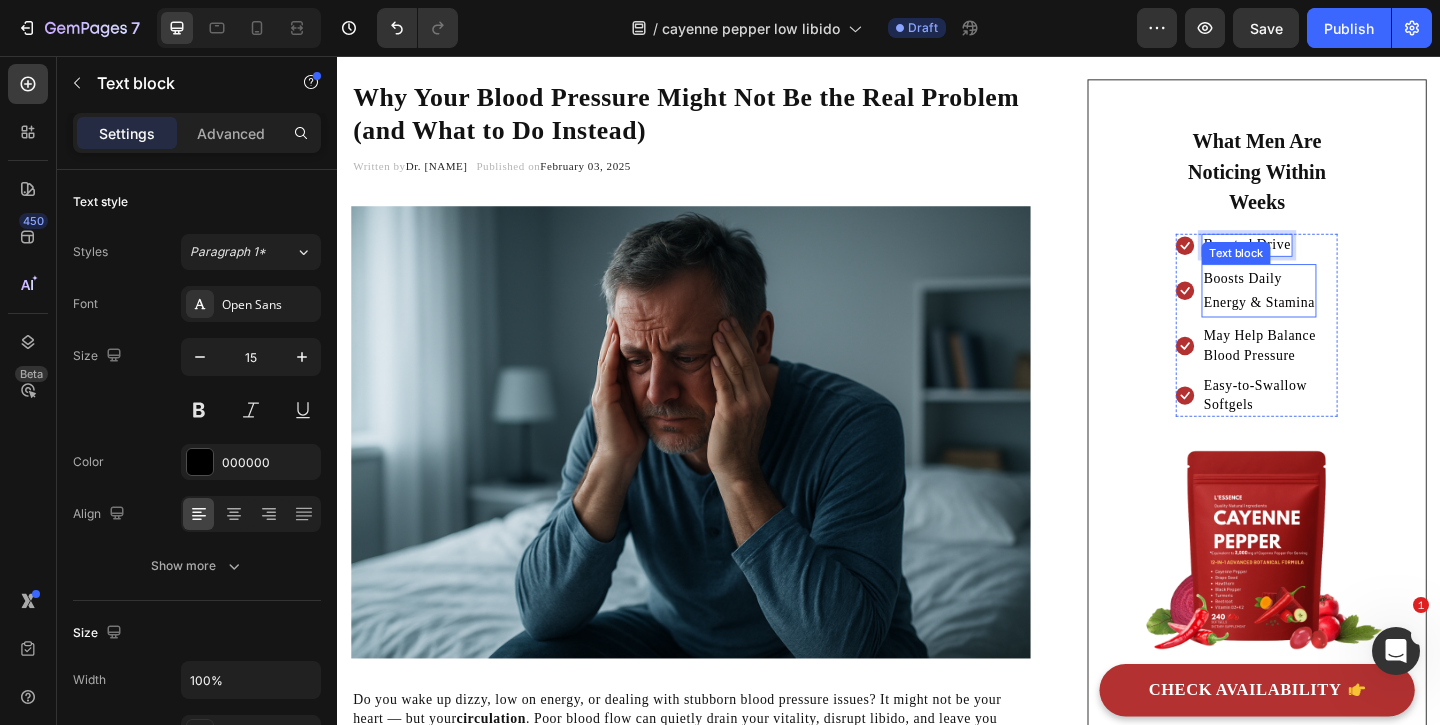 click on "Boosts Daily" at bounding box center [1339, 297] 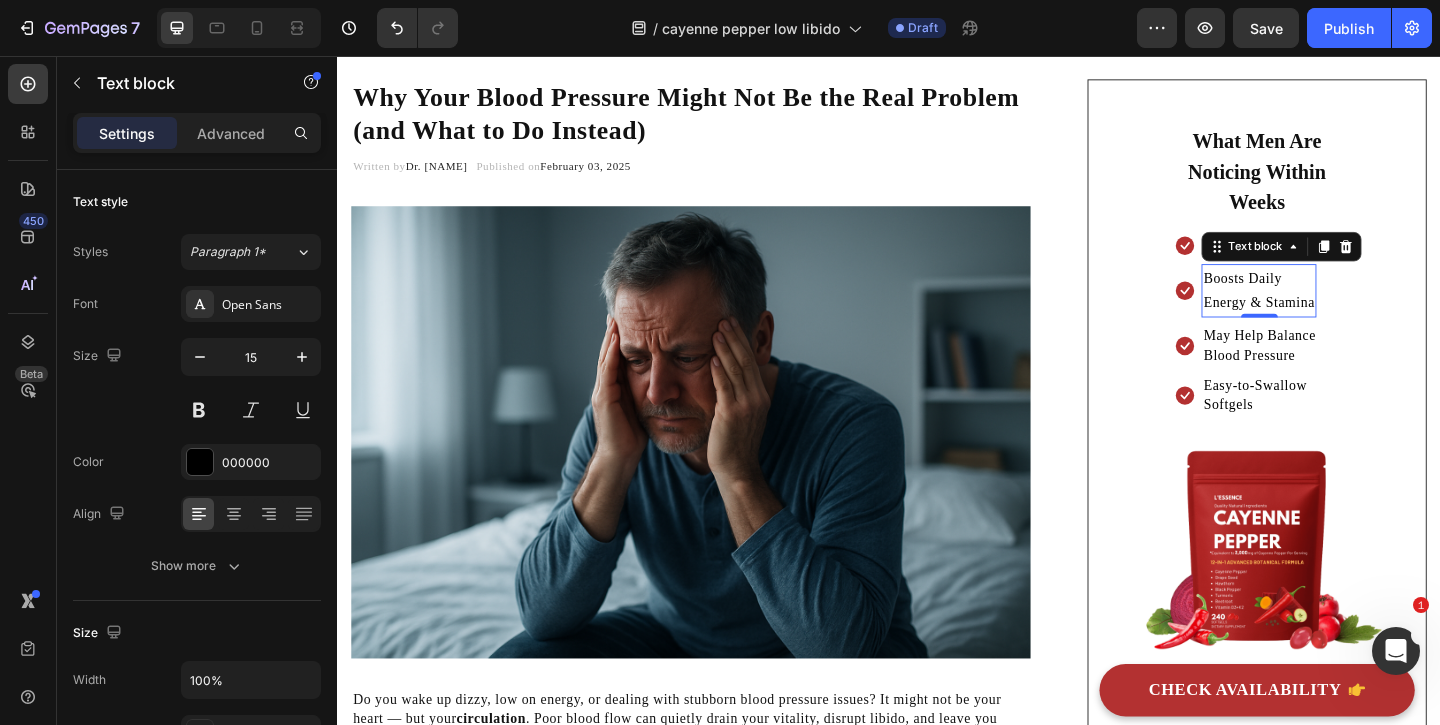 click on "Boosts Daily" at bounding box center (1339, 297) 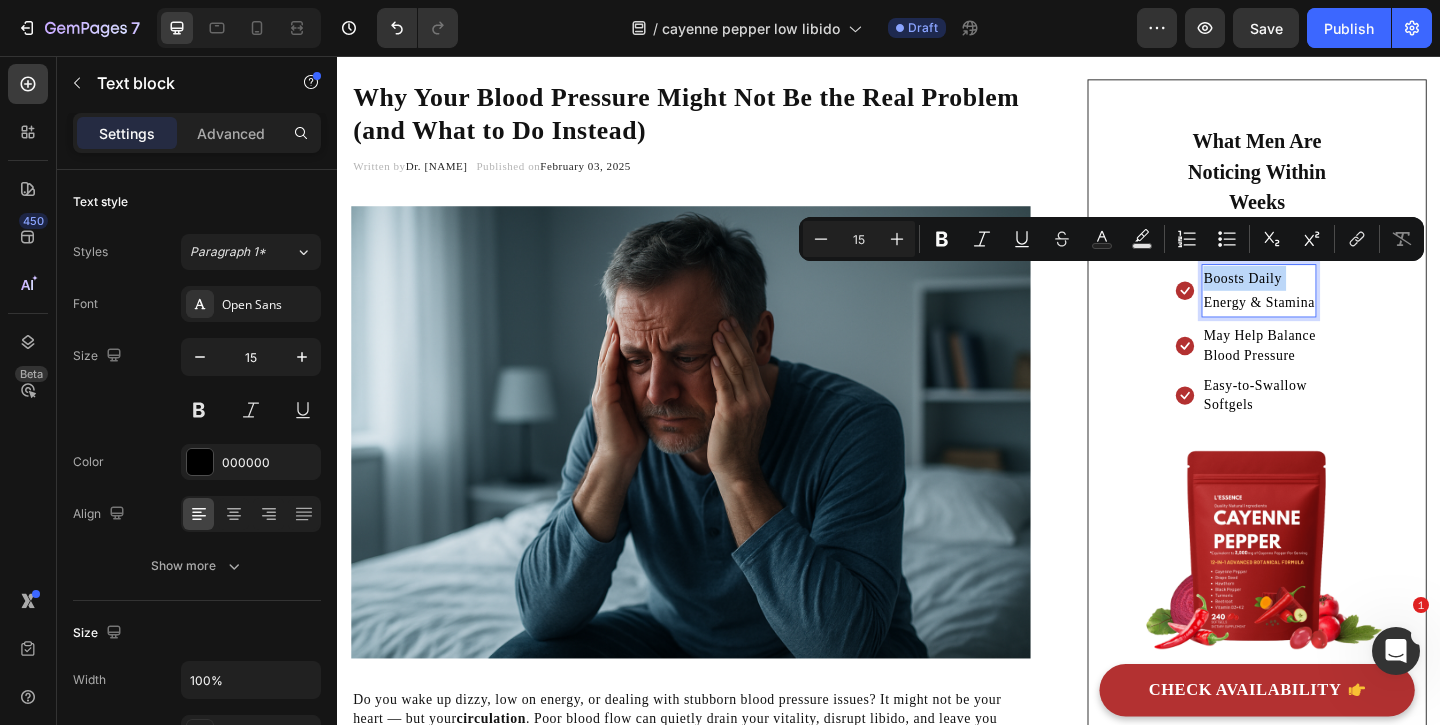 click on "Boosts Daily" at bounding box center (1339, 297) 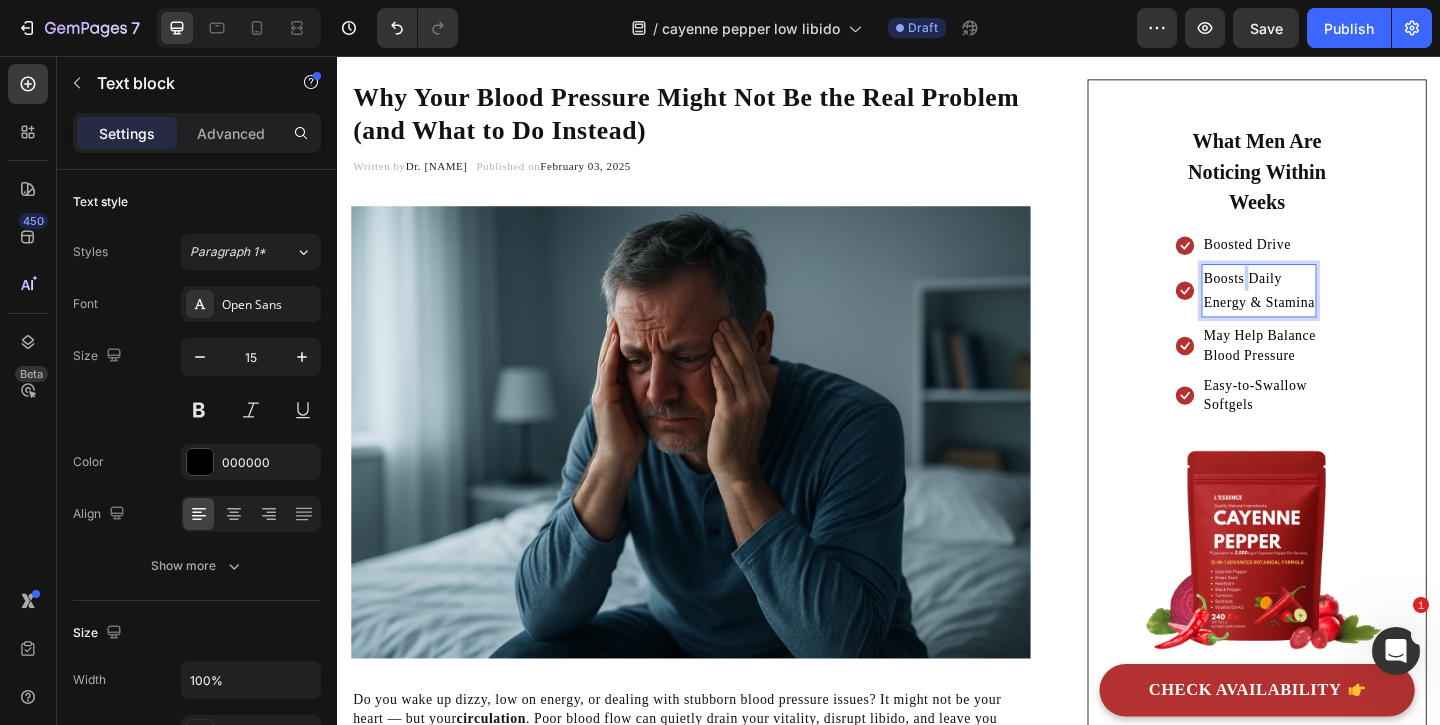 click on "Boosts Daily" at bounding box center (1339, 297) 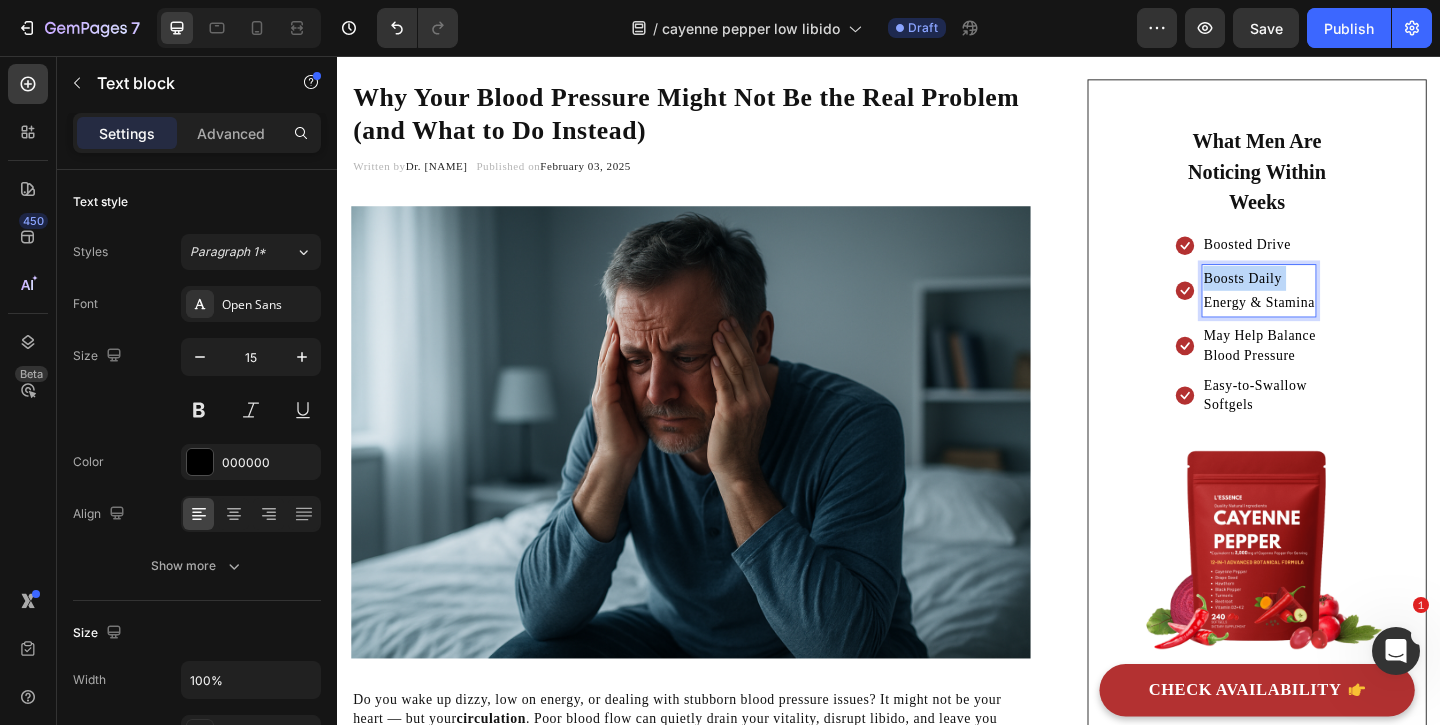 click on "Boosts Daily" at bounding box center [1339, 297] 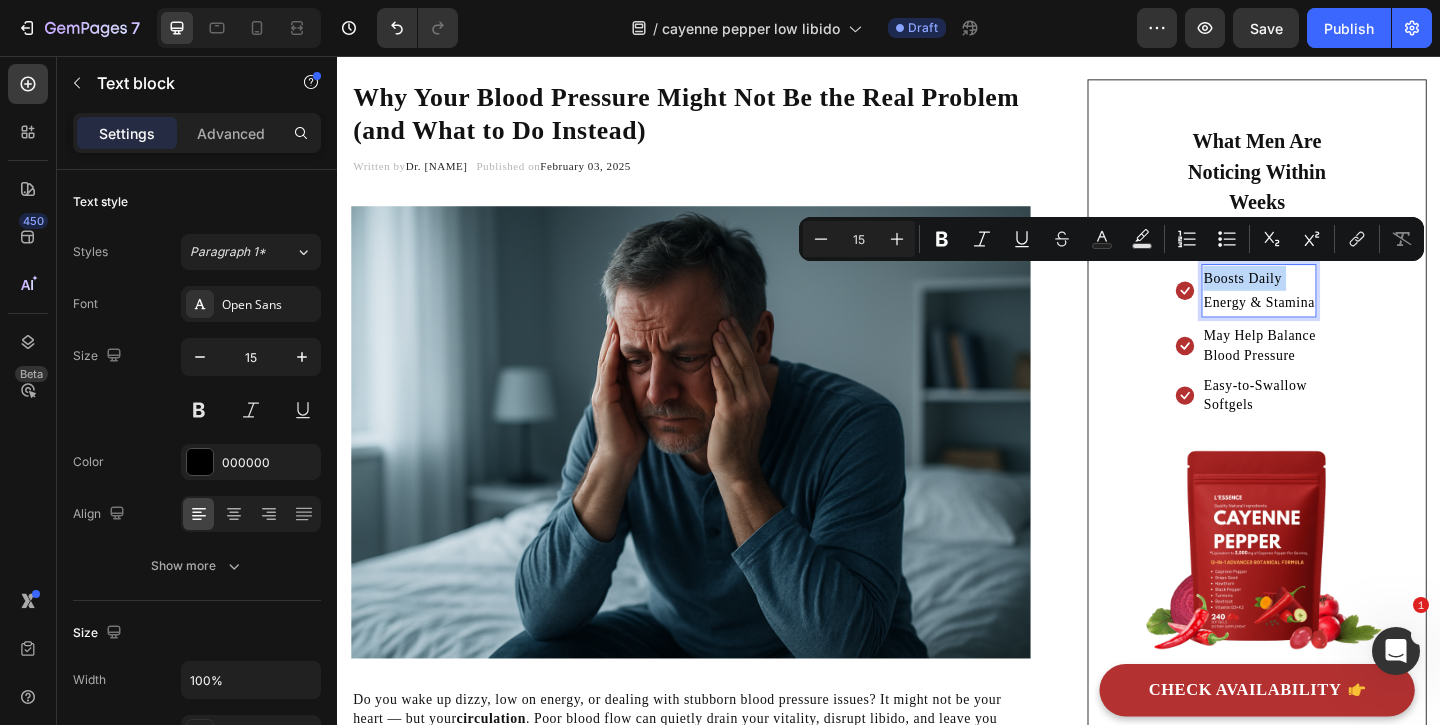 click on "Boosts Daily" at bounding box center [1339, 297] 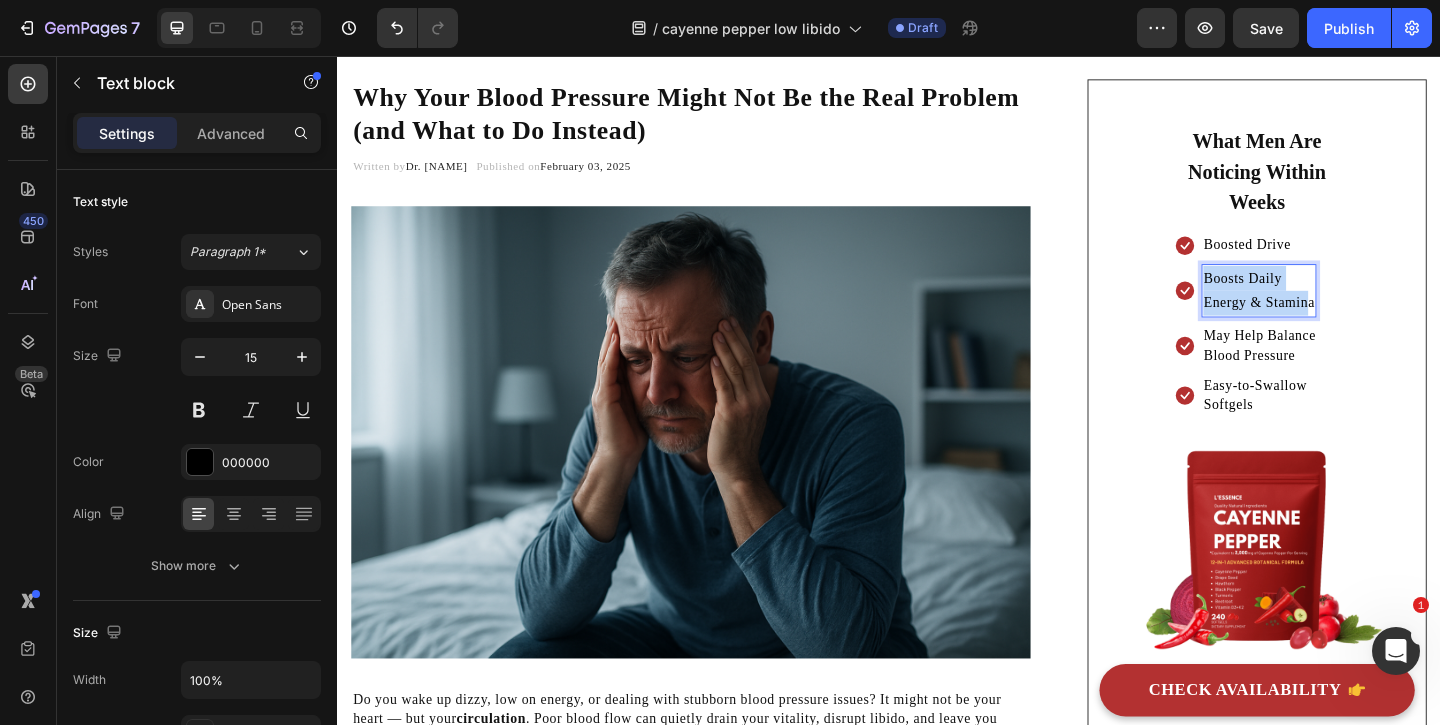 drag, startPoint x: 1279, startPoint y: 296, endPoint x: 1399, endPoint y: 331, distance: 125 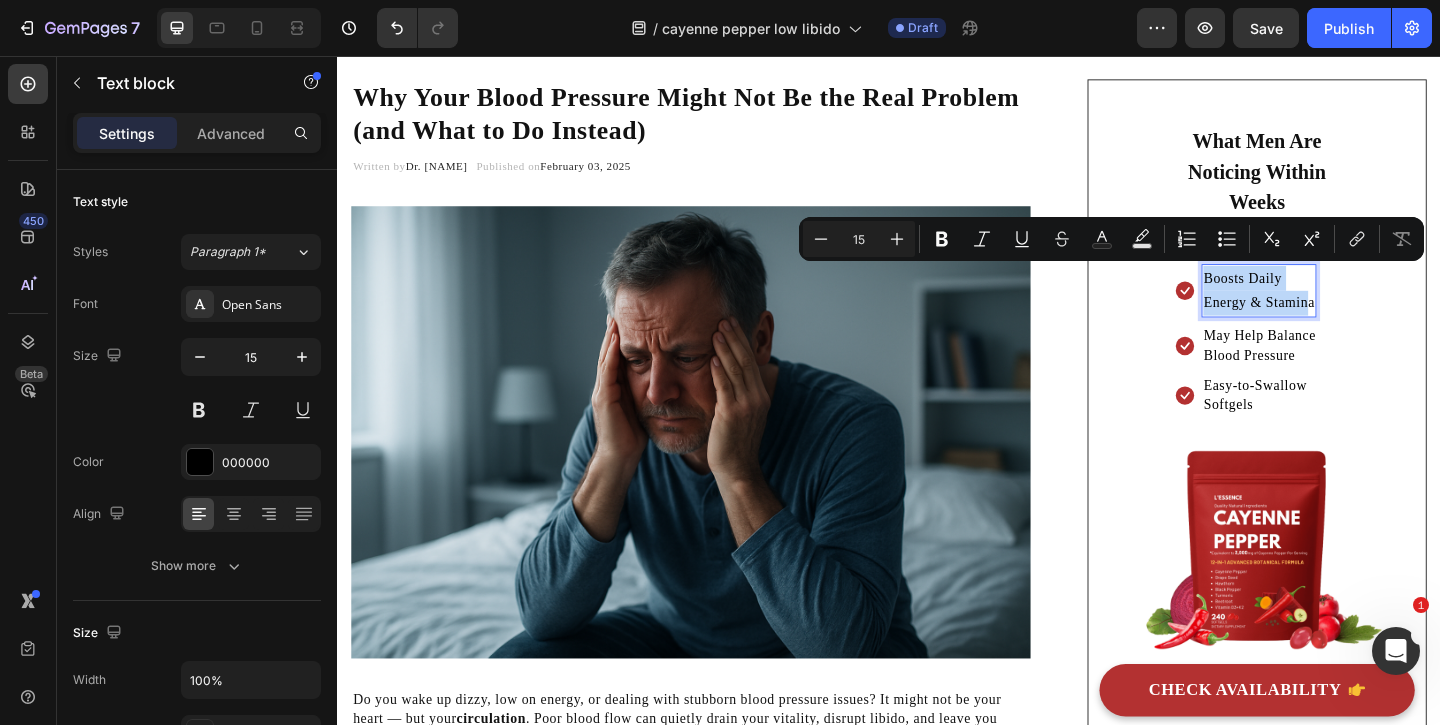 click on "Energy & Stamina" at bounding box center (1339, 324) 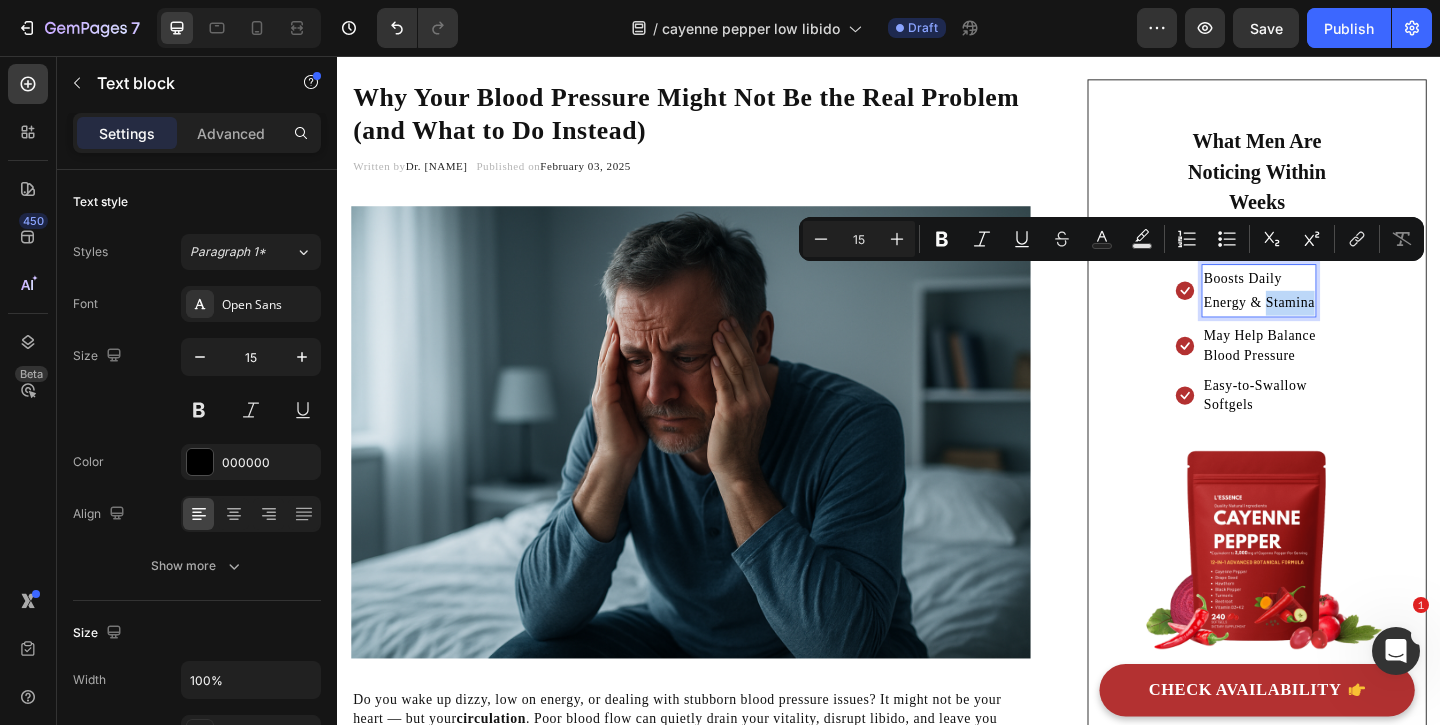 click on "Energy & Stamina" at bounding box center [1339, 324] 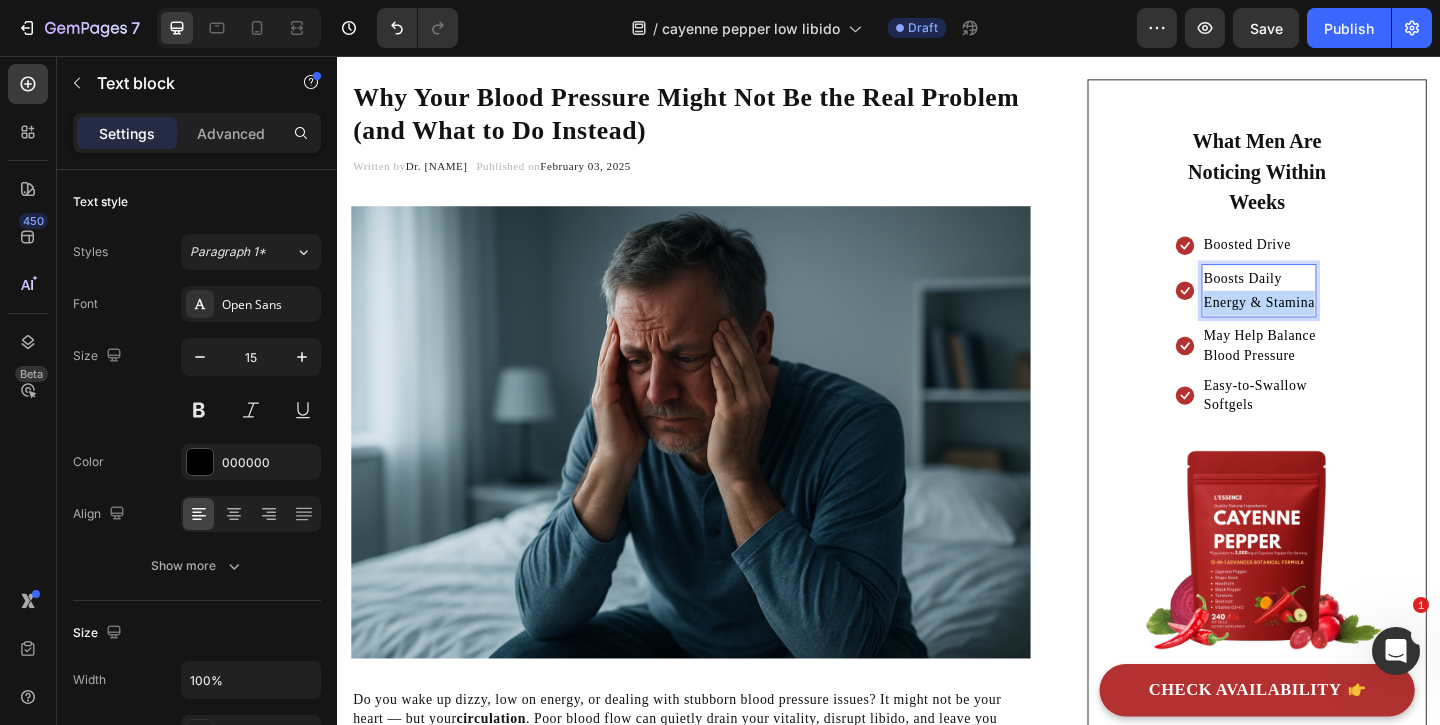 click on "Energy & Stamina" at bounding box center [1339, 324] 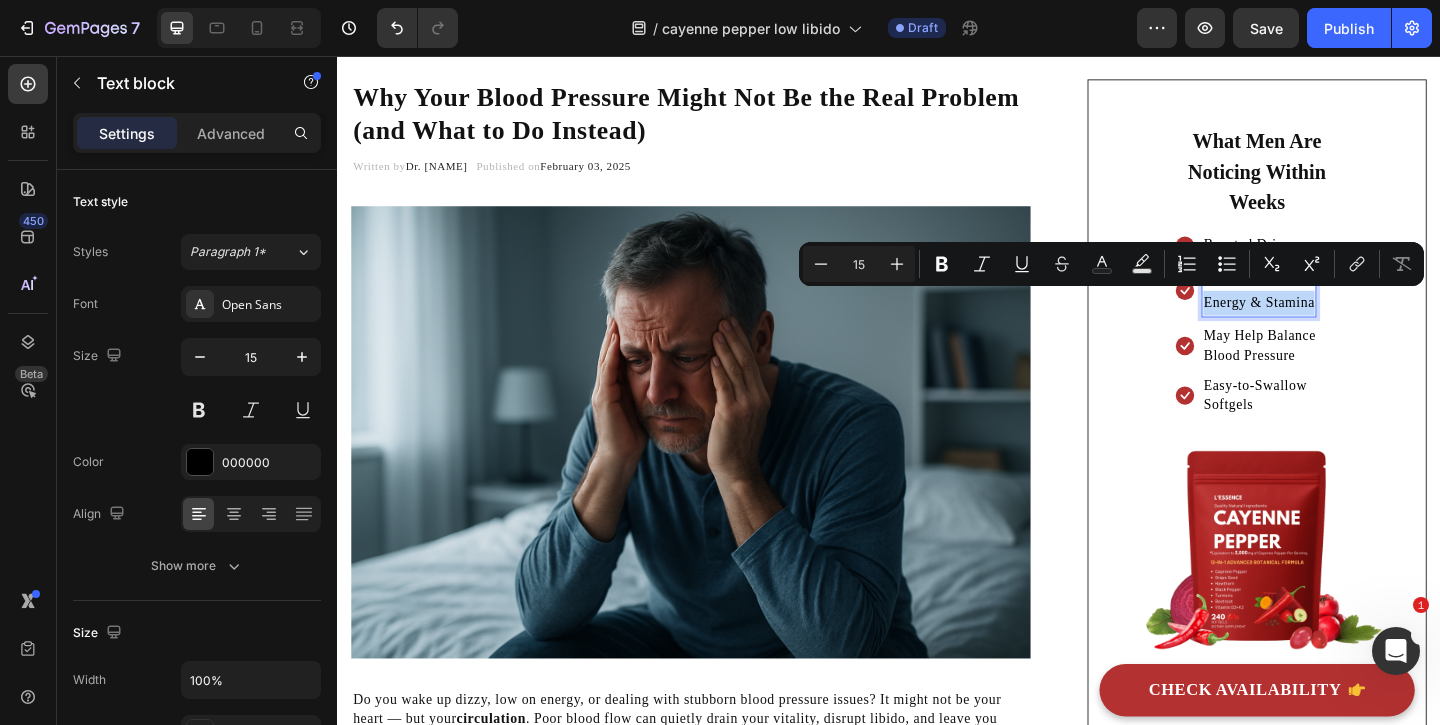 click on "Energy & Stamina" at bounding box center [1339, 324] 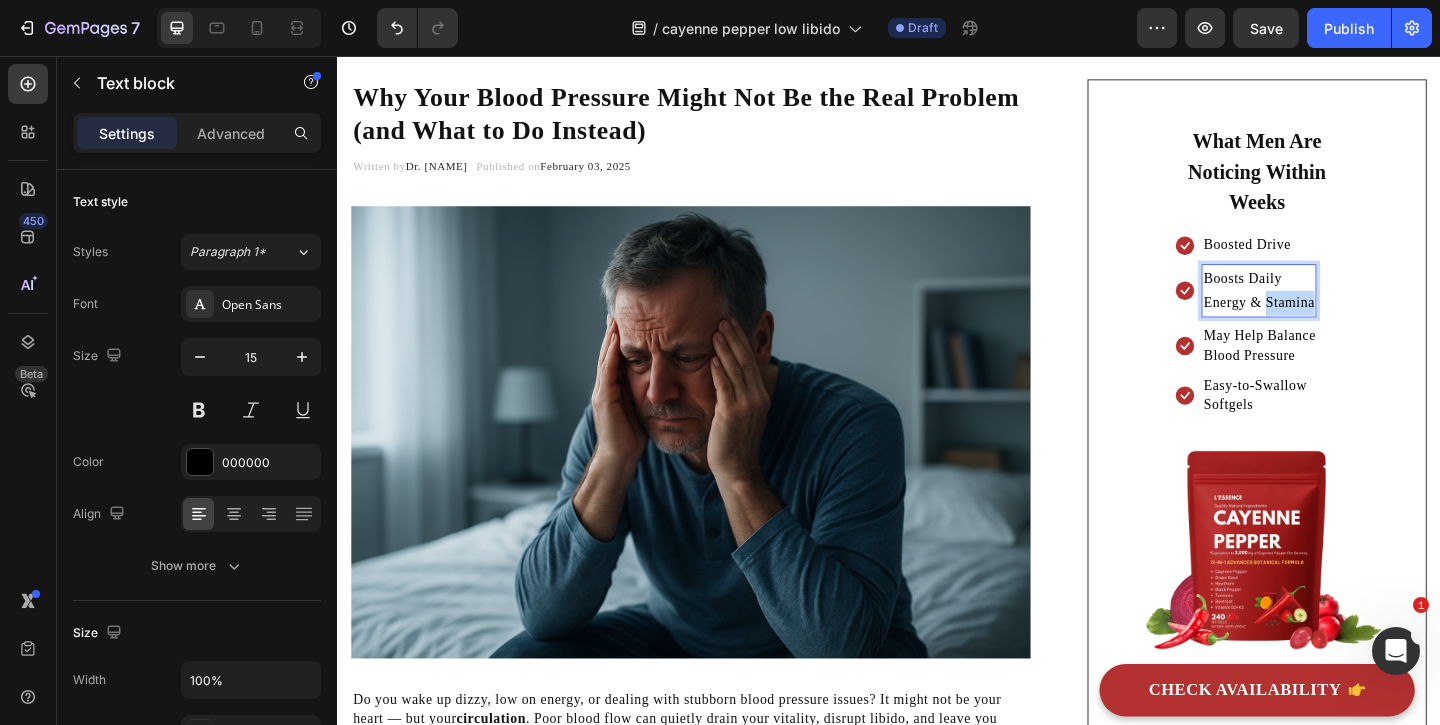 click on "Energy & Stamina" at bounding box center [1339, 324] 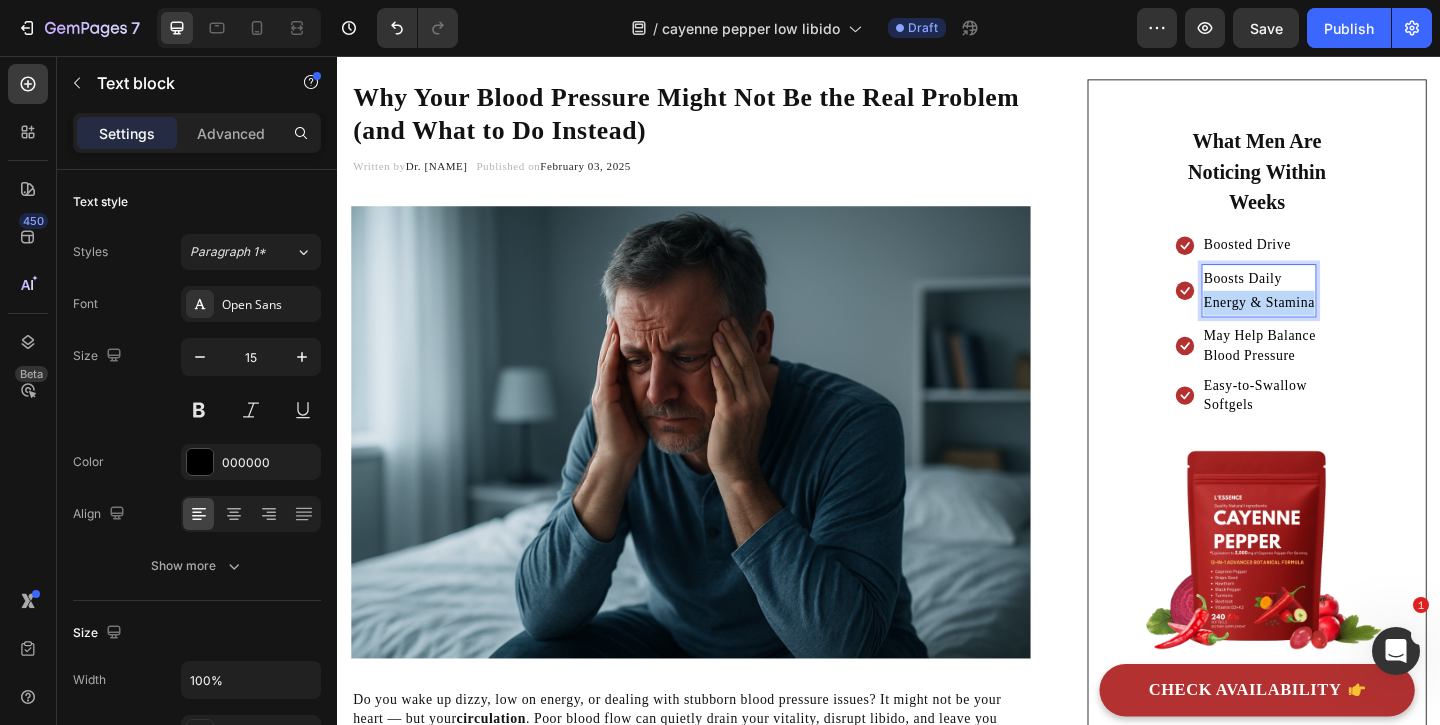 click on "Energy & Stamina" at bounding box center [1339, 324] 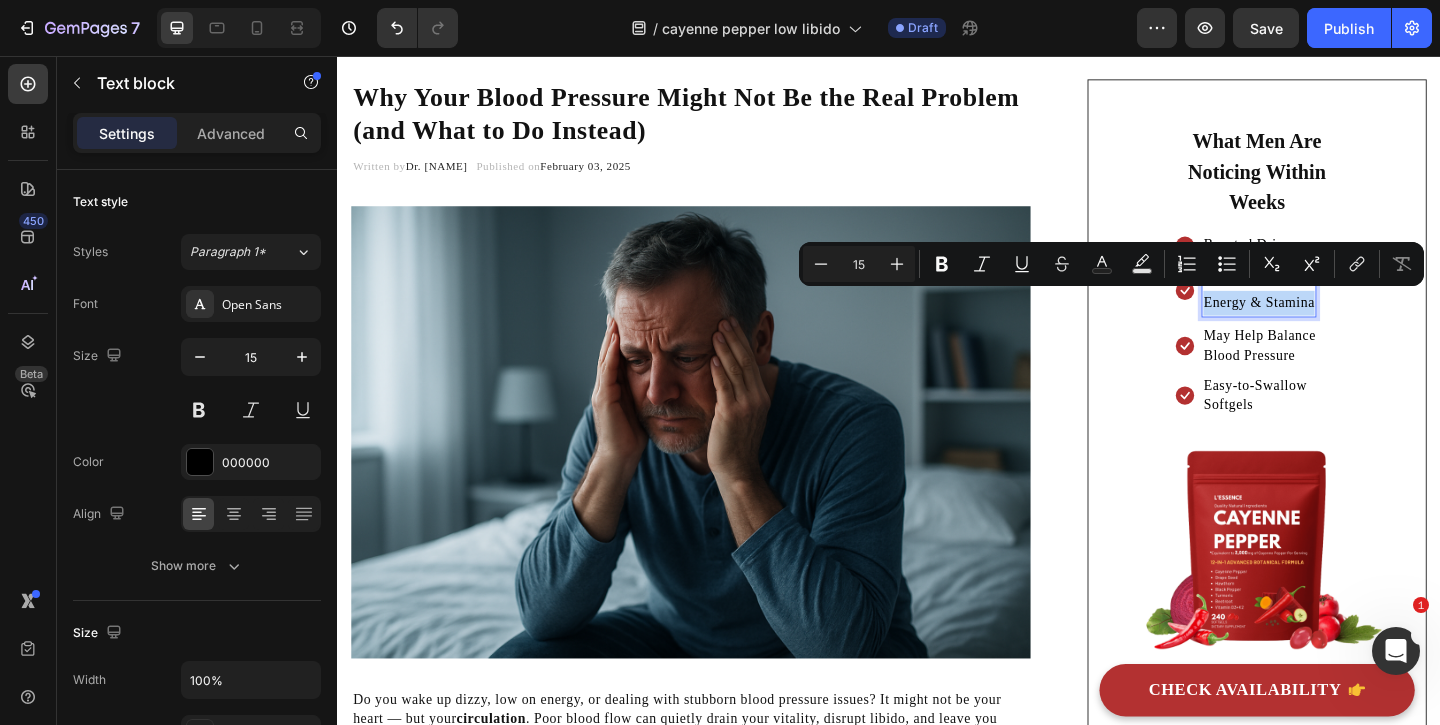 click on "Energy & Stamina" at bounding box center (1339, 324) 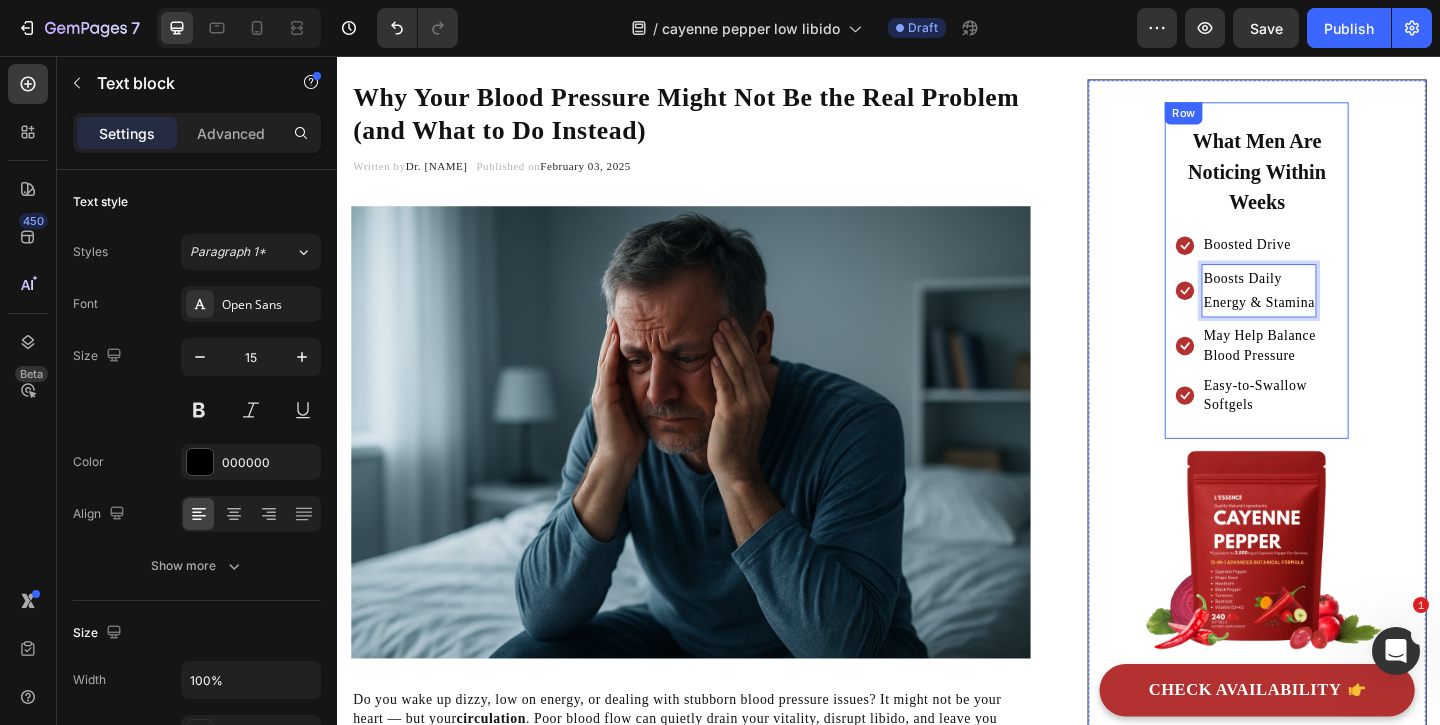 drag, startPoint x: 1284, startPoint y: 300, endPoint x: 1427, endPoint y: 326, distance: 145.34442 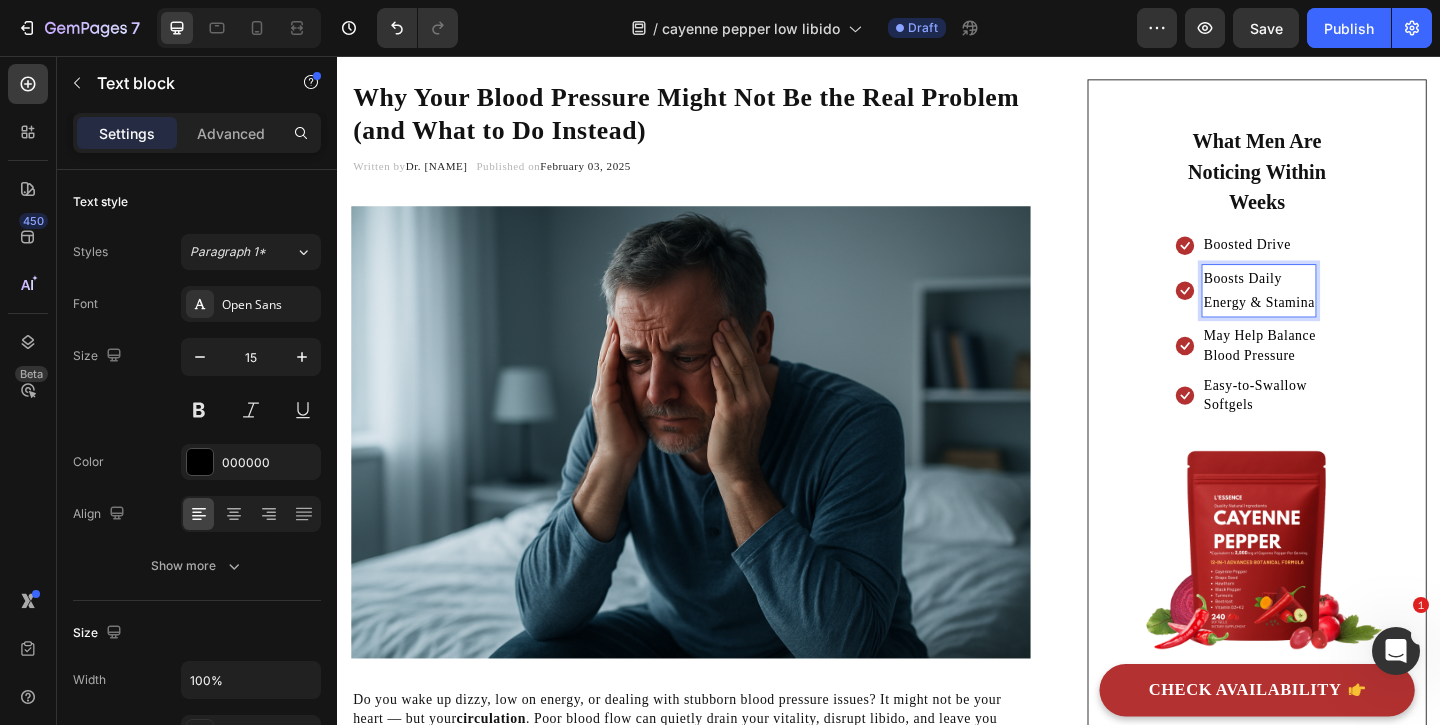 click on "Boosts Daily" at bounding box center [1339, 297] 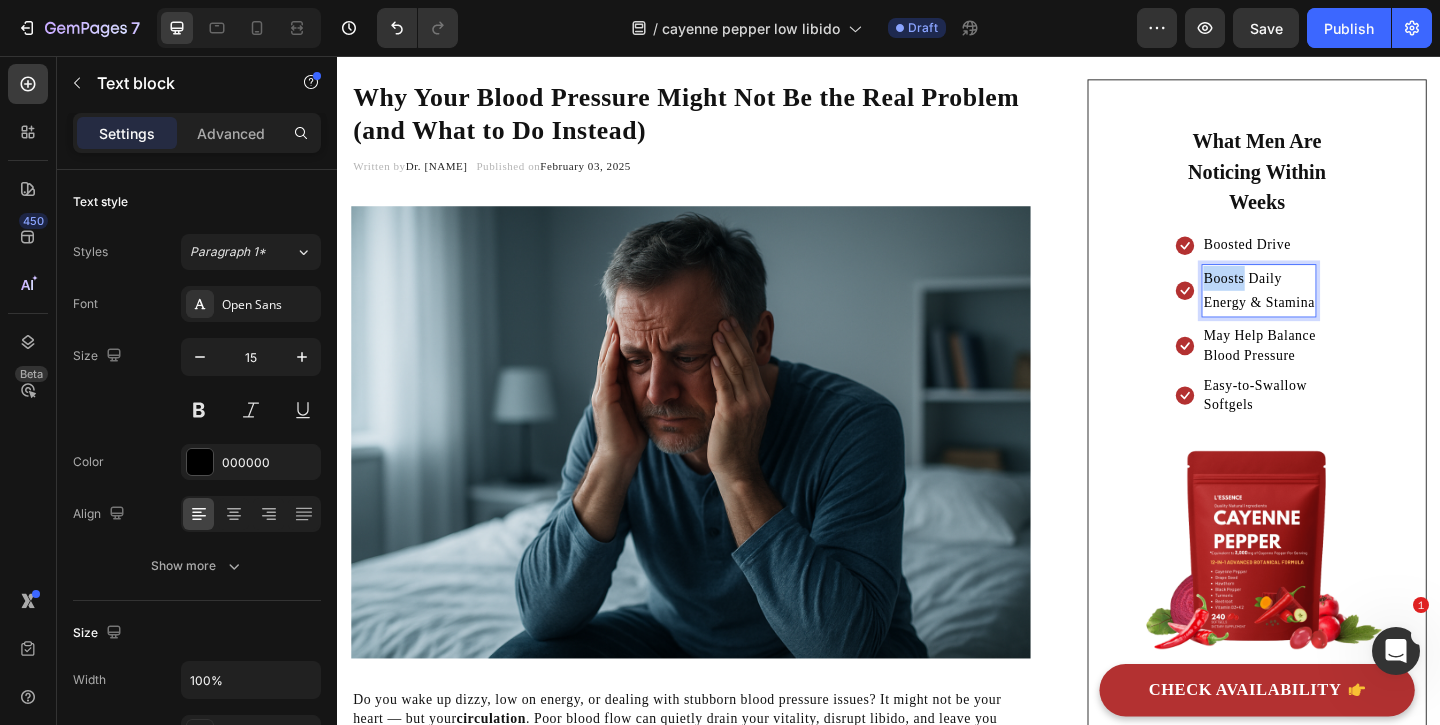 click on "Boosts Daily" at bounding box center [1339, 297] 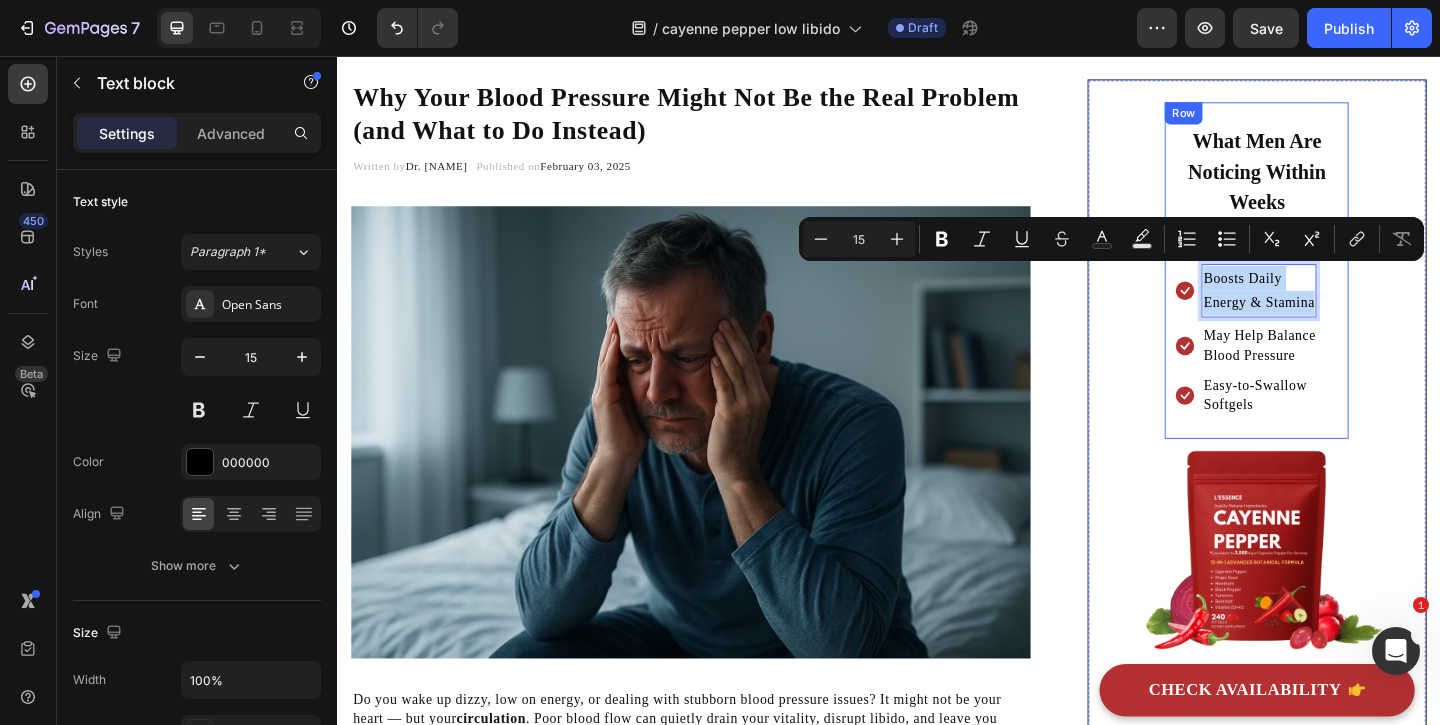 drag, startPoint x: 1304, startPoint y: 294, endPoint x: 1430, endPoint y: 332, distance: 131.60547 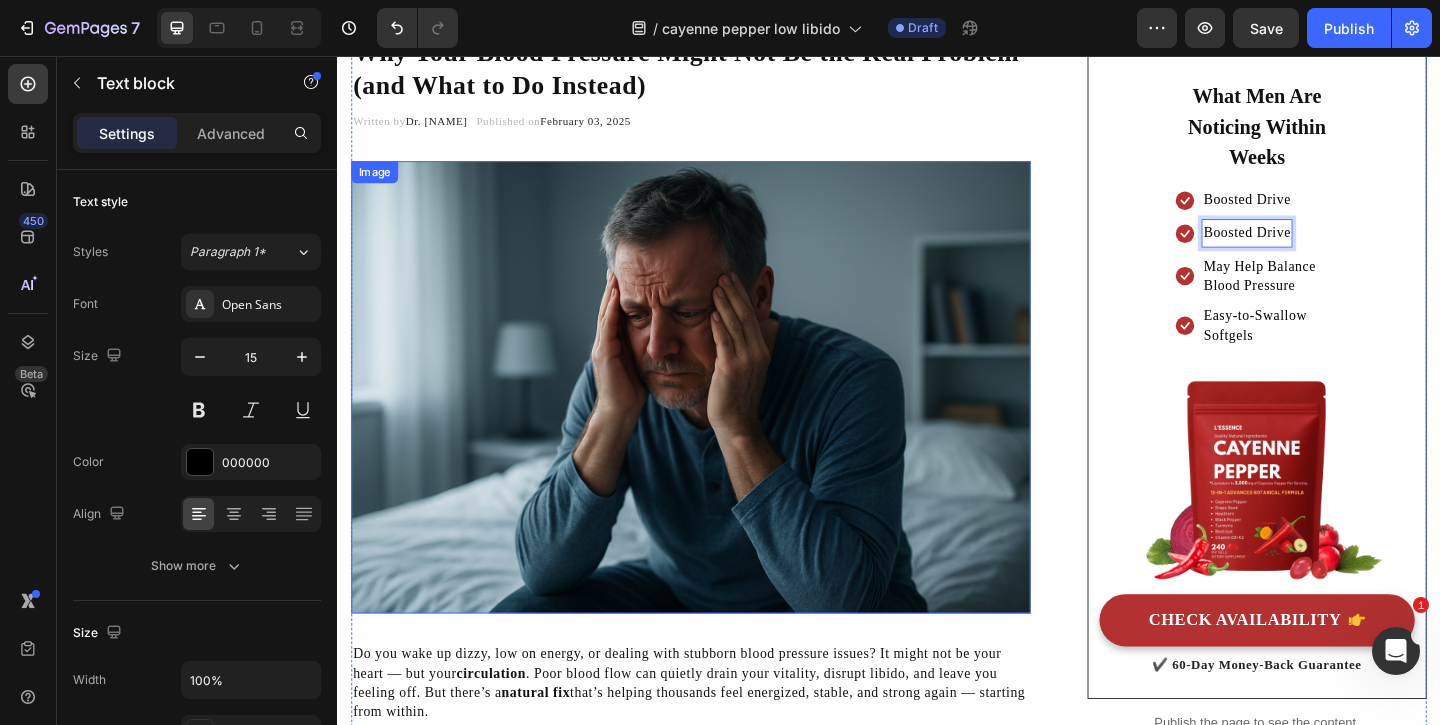 scroll, scrollTop: 92, scrollLeft: 0, axis: vertical 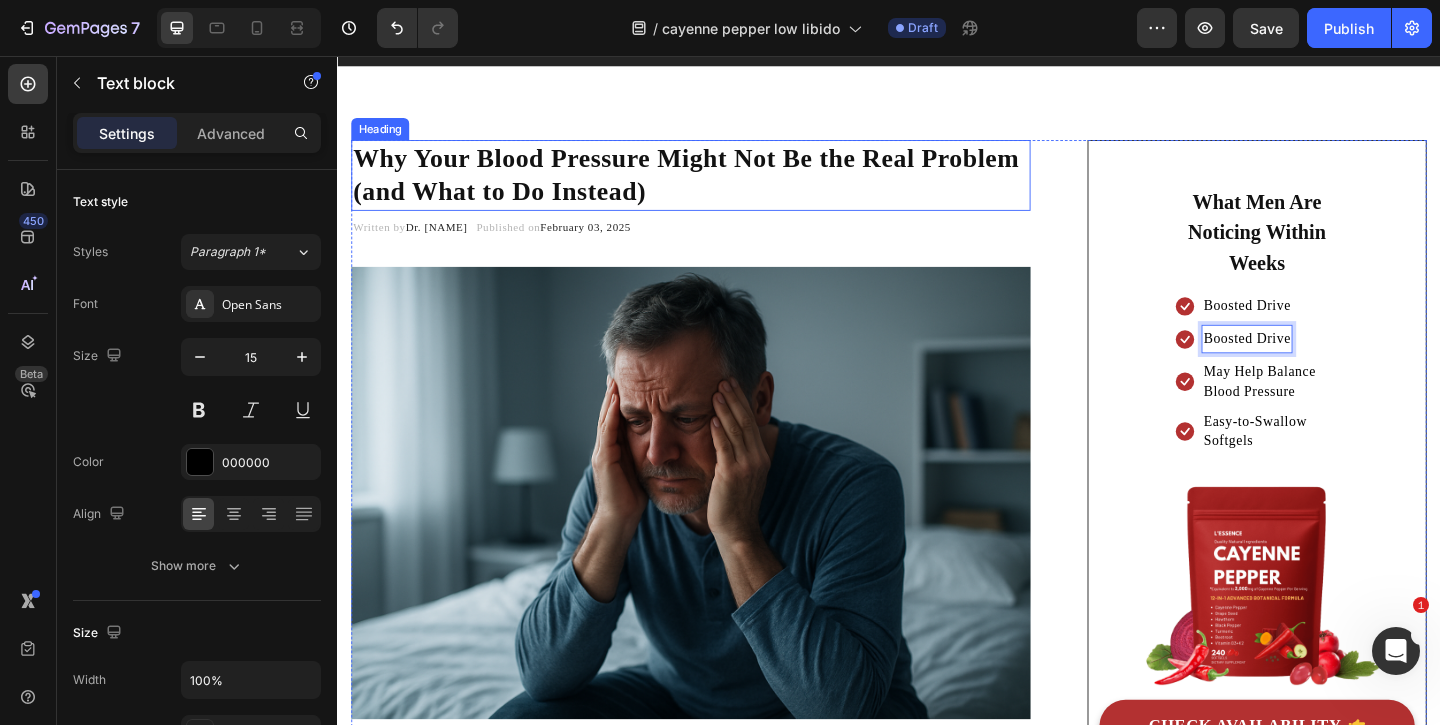 click on "Why Your Blood Pressure Might Not Be the Real Problem (and What to Do Instead)" at bounding box center (716, 184) 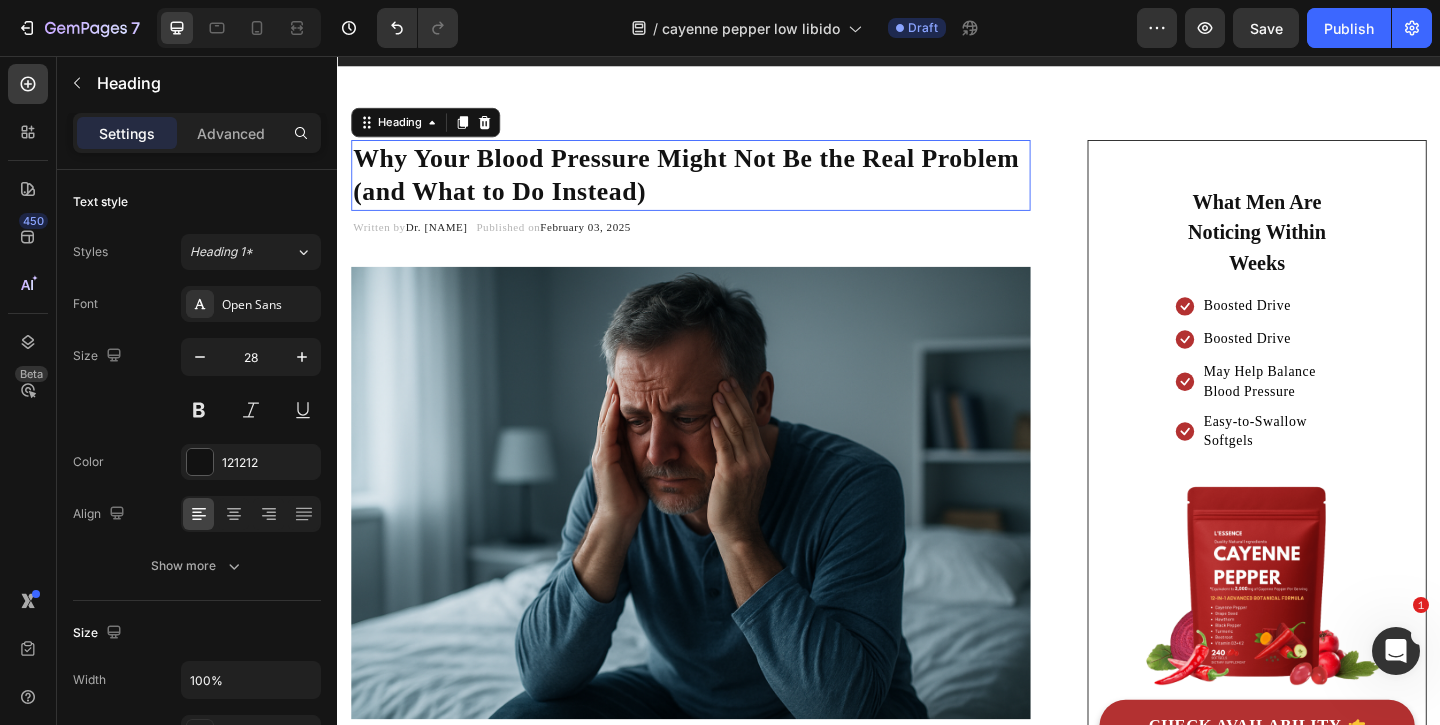 click on "Why Your Blood Pressure Might Not Be the Real Problem (and What to Do Instead)" at bounding box center (716, 184) 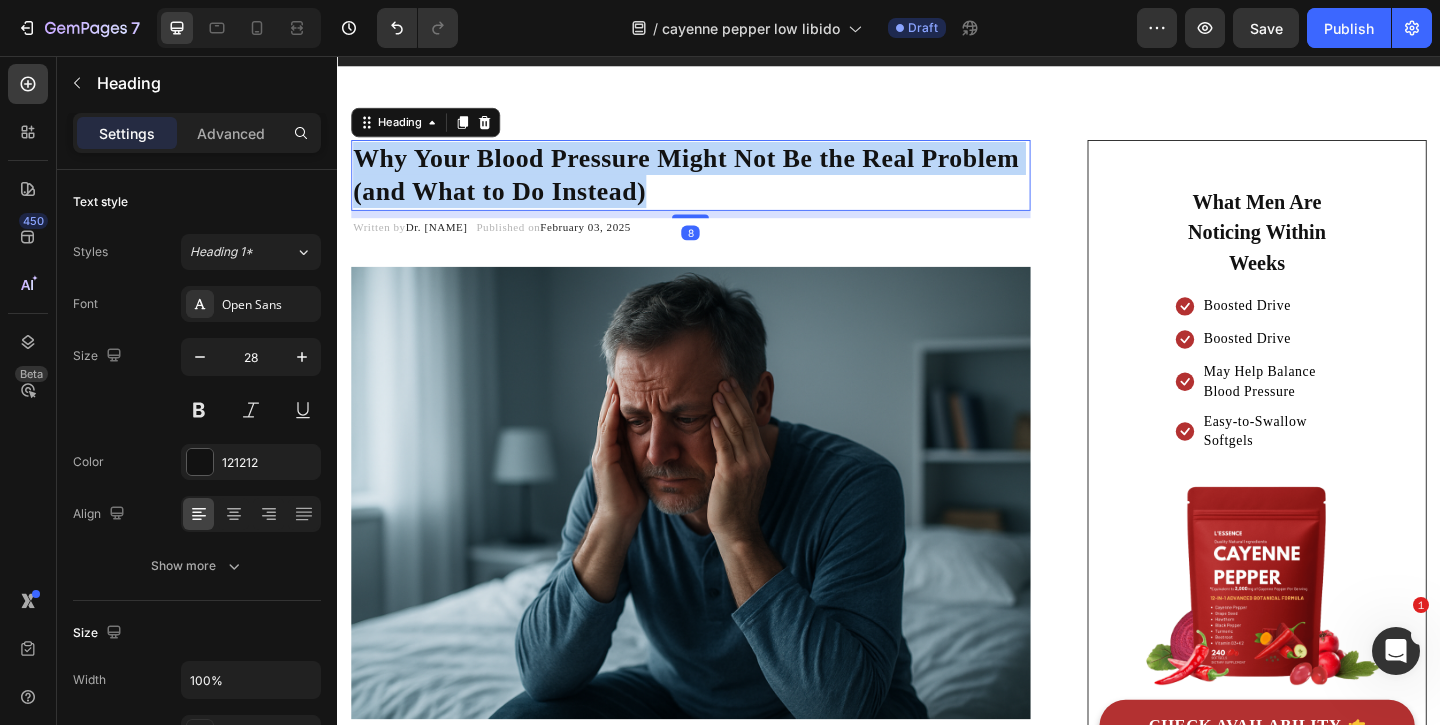 click on "Why Your Blood Pressure Might Not Be the Real Problem (and What to Do Instead)" at bounding box center [716, 184] 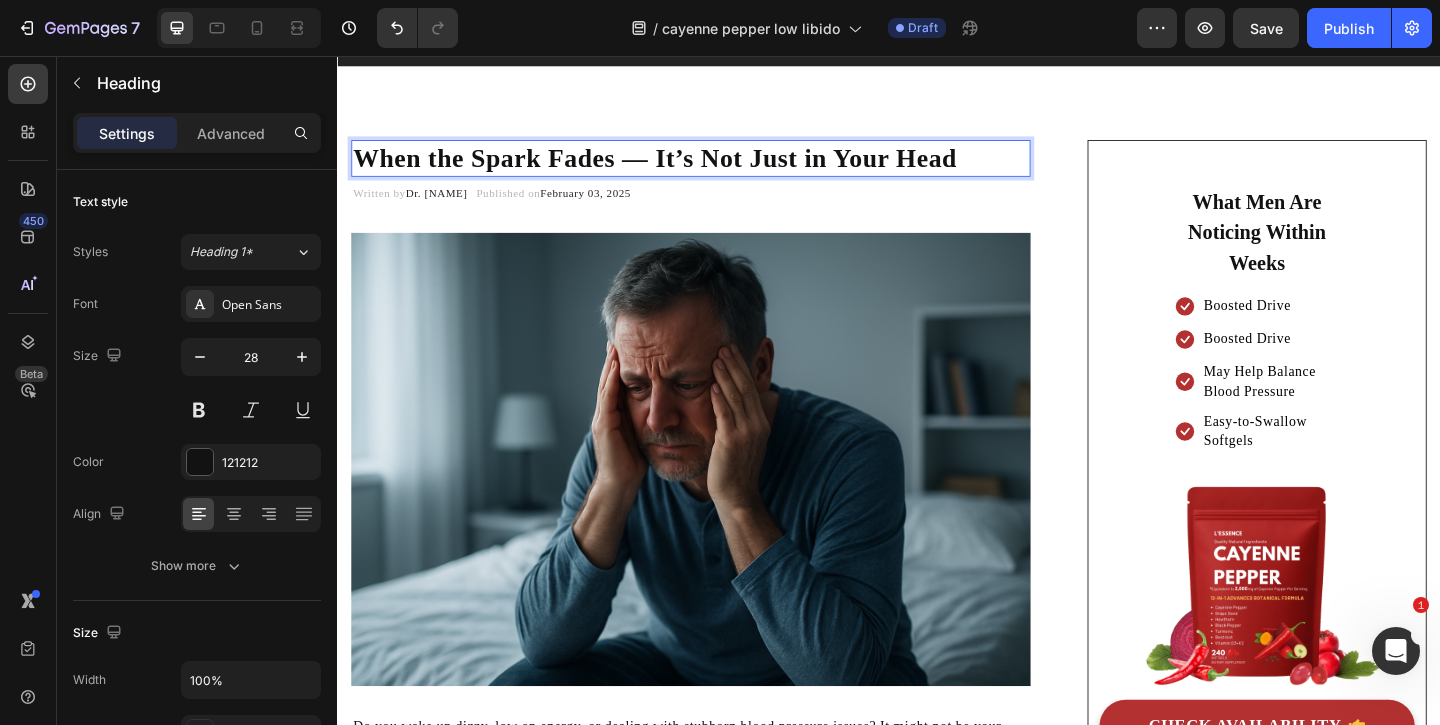 click on "When the Spark Fades — It’s Not Just in Your Head" at bounding box center [682, 166] 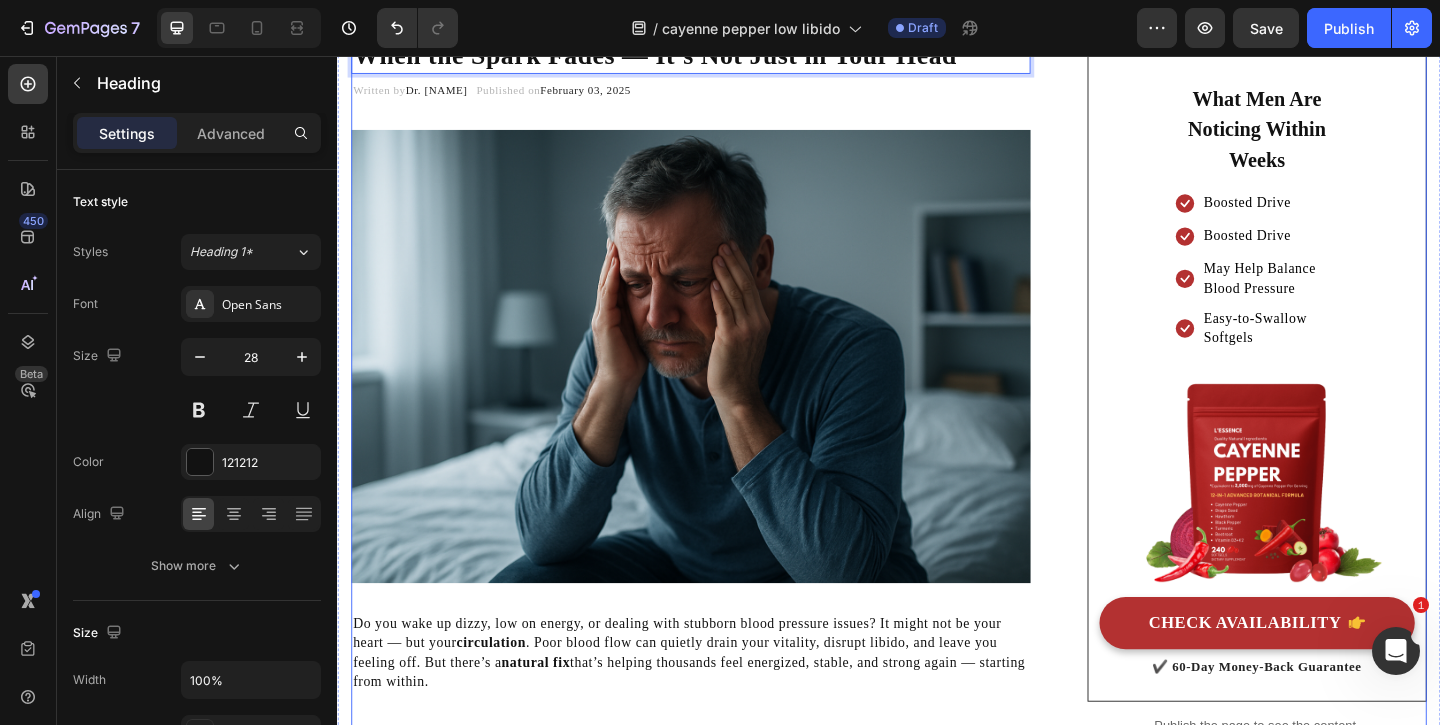 scroll, scrollTop: 477, scrollLeft: 0, axis: vertical 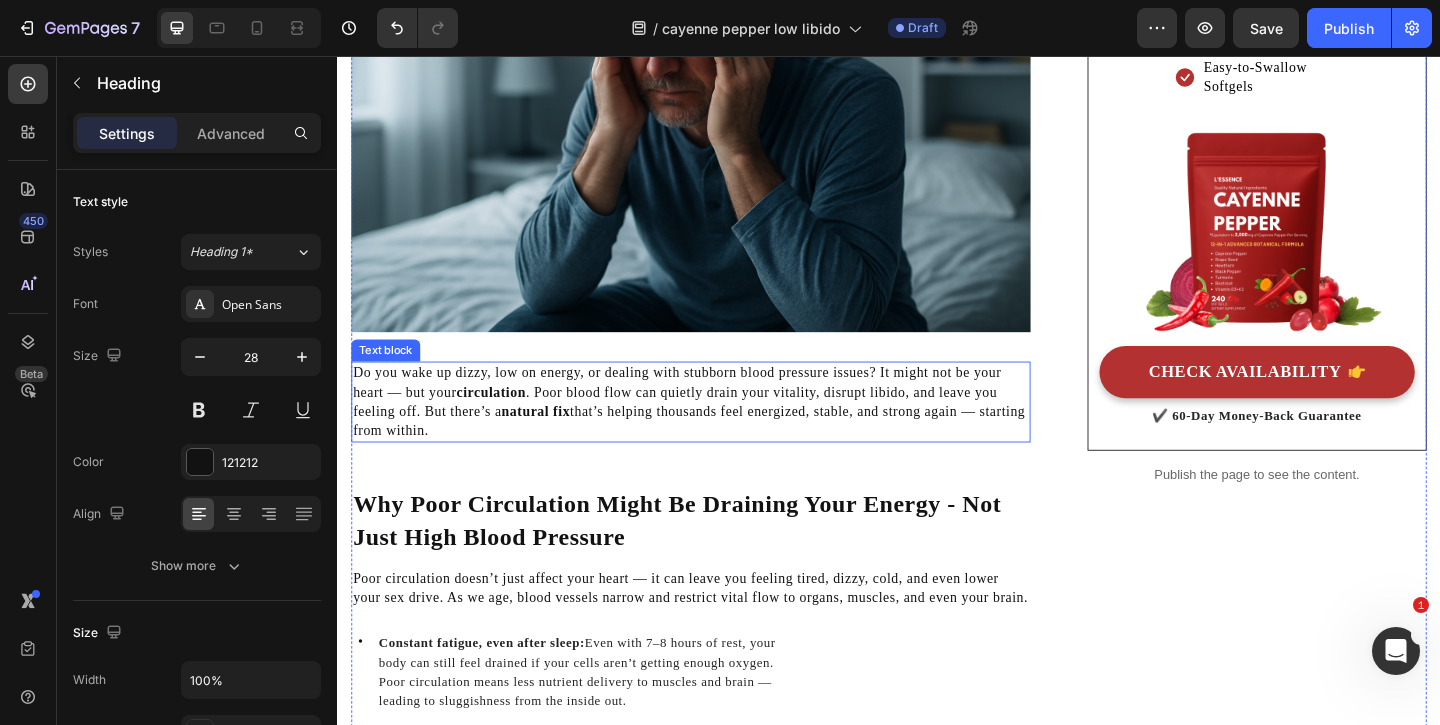 click on "Do you wake up dizzy, low on energy, or dealing with stubborn blood pressure issues? It might not be your heart — but your  circulation . Poor blood flow can quietly drain your vitality, disrupt libido, and leave you feeling off. But there’s a  natural fix  that’s helping thousands feel energized, stable, and strong again — starting from within." at bounding box center (721, 432) 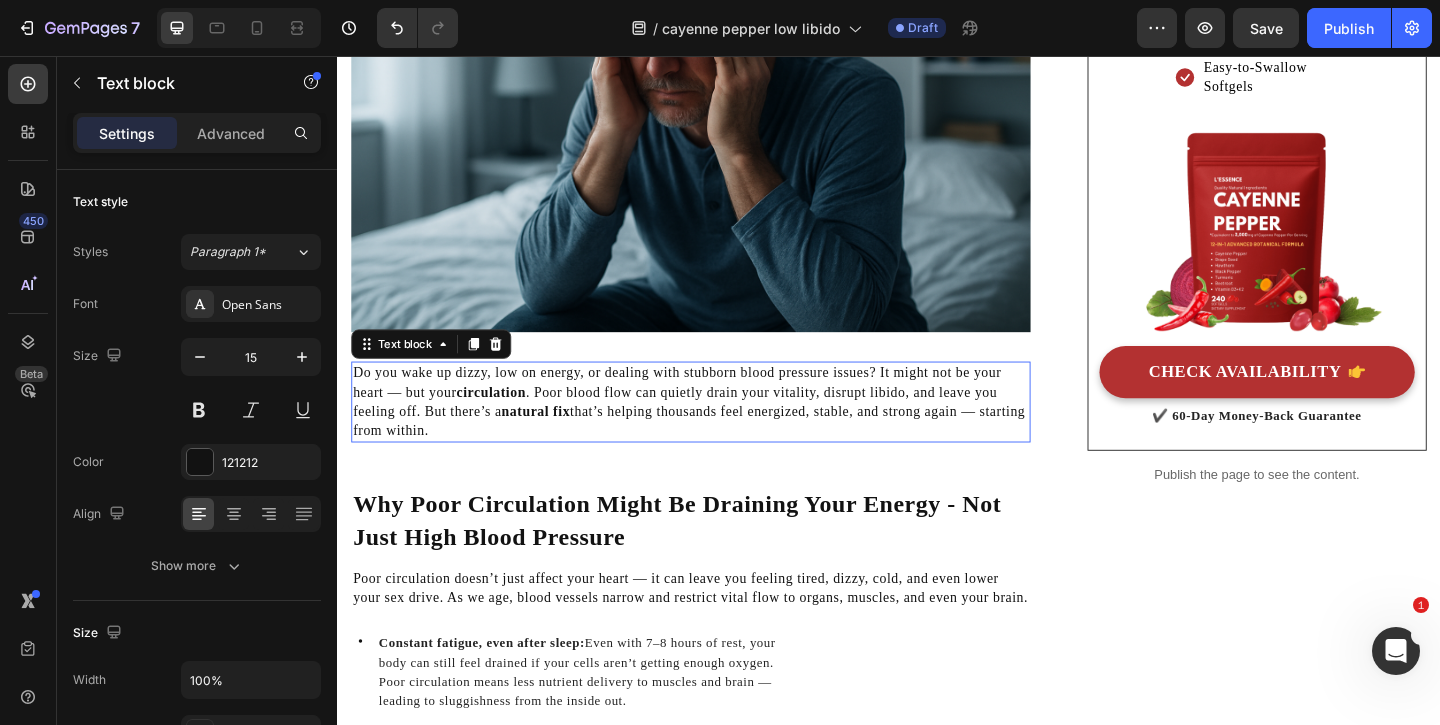 click on "Do you wake up dizzy, low on energy, or dealing with stubborn blood pressure issues? It might not be your heart — but your  circulation . Poor blood flow can quietly drain your vitality, disrupt libido, and leave you feeling off. But there’s a  natural fix  that’s helping thousands feel energized, stable, and strong again — starting from within." at bounding box center (721, 432) 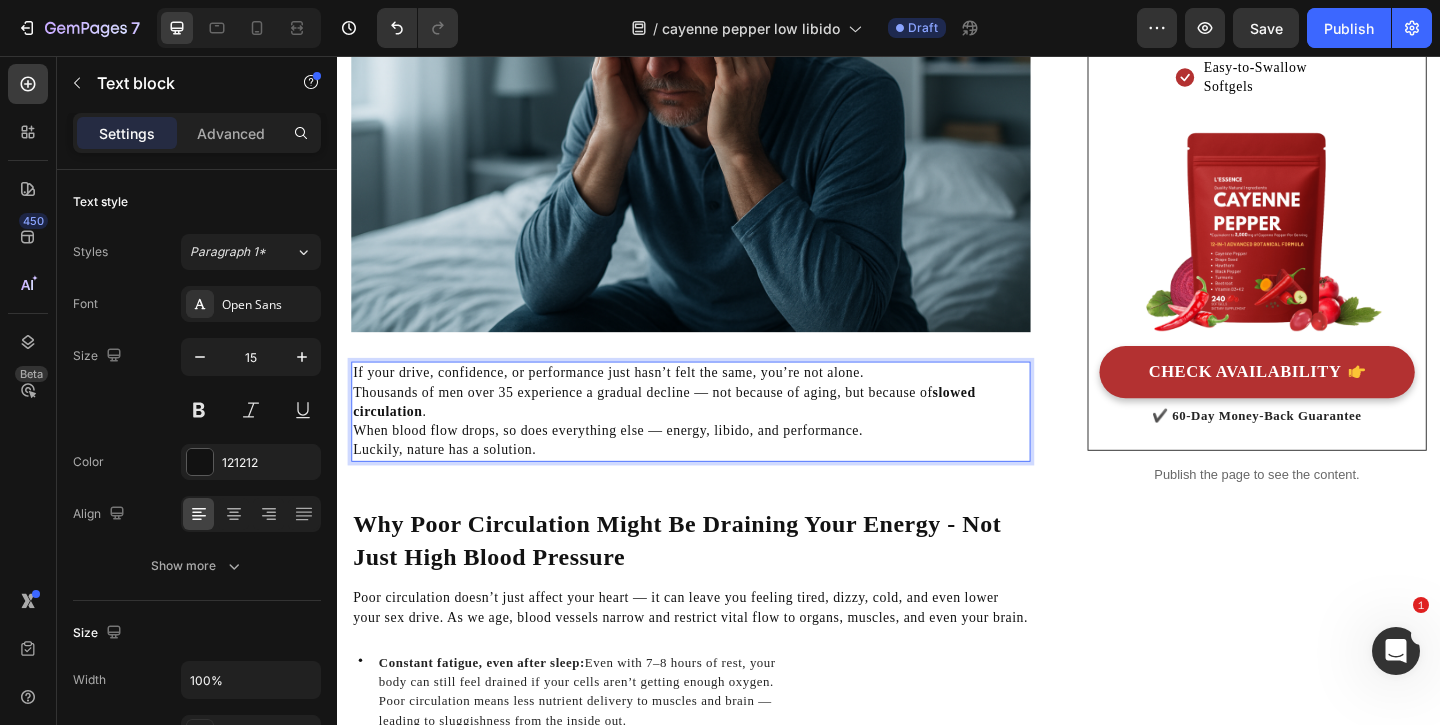 click on "slowed circulation" at bounding box center (692, 431) 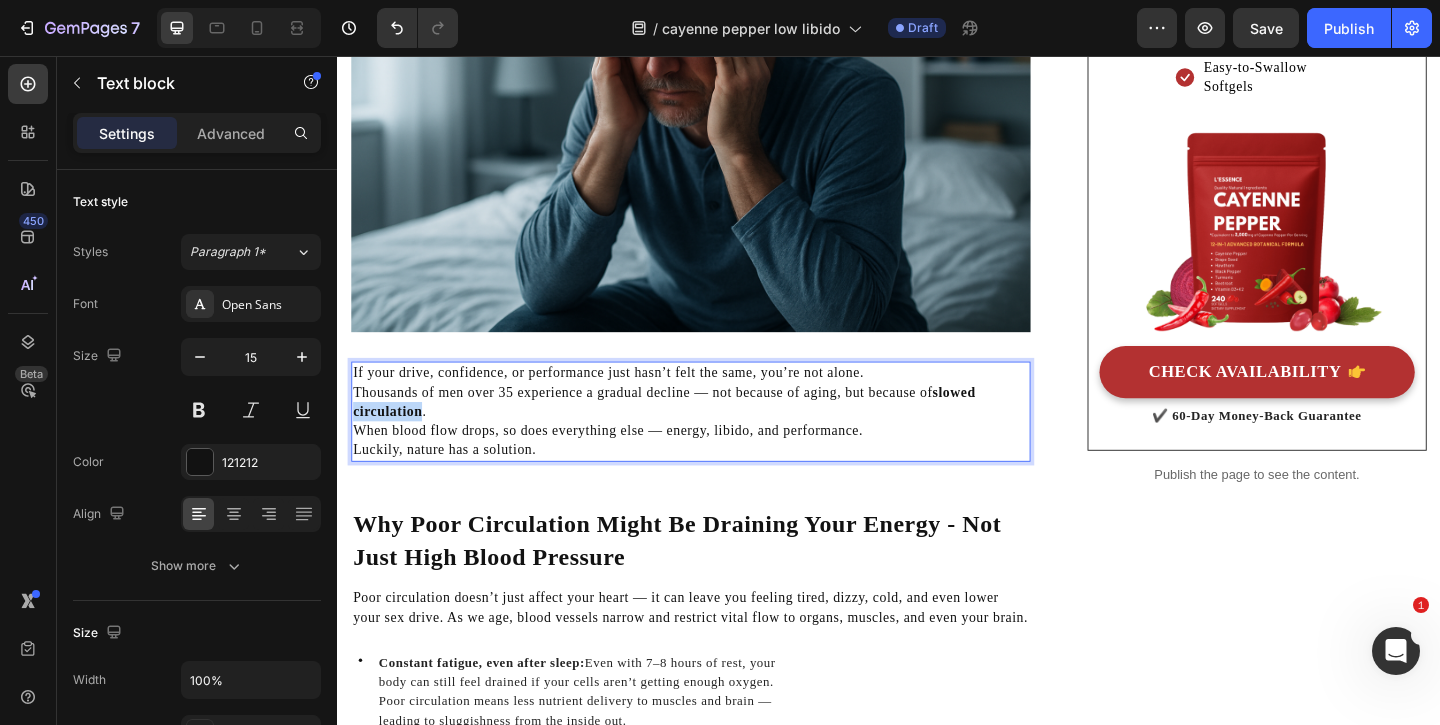 click on "slowed circulation" at bounding box center [692, 431] 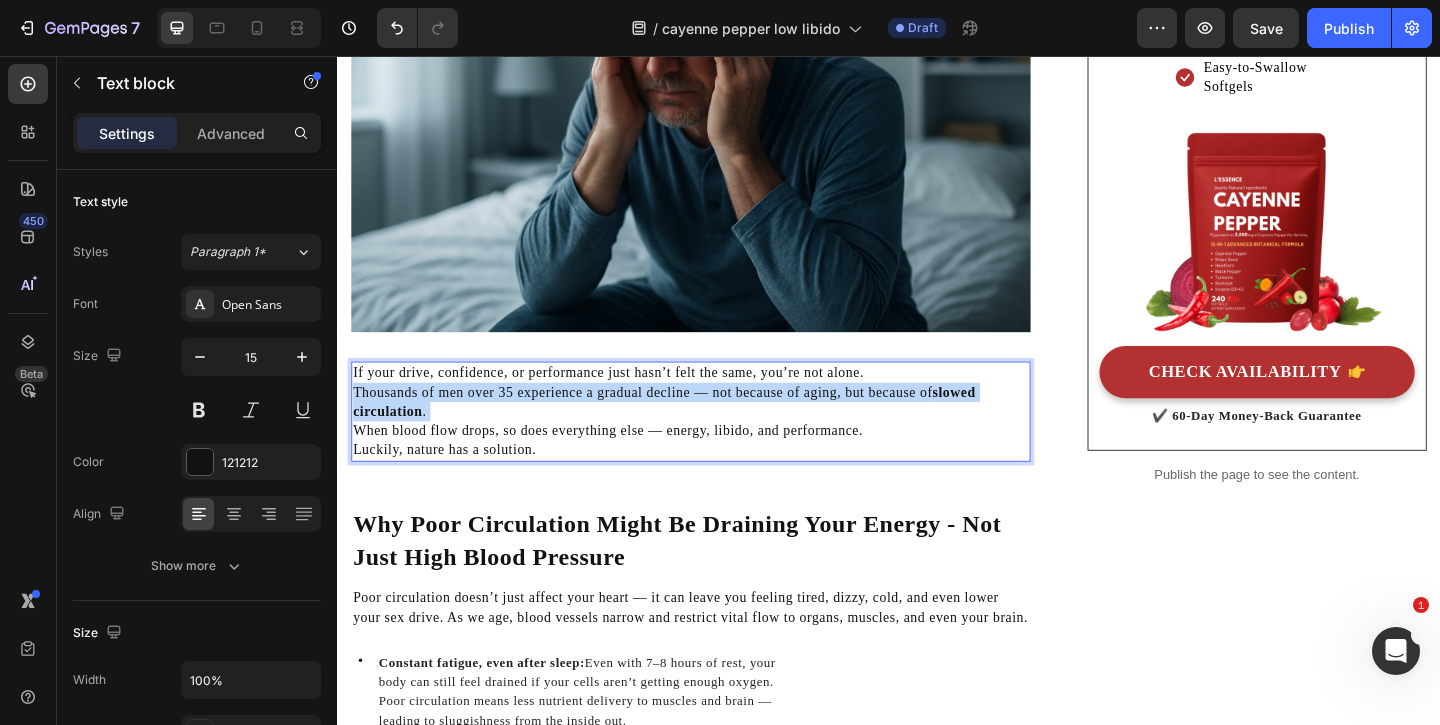 click on "slowed circulation" at bounding box center (692, 431) 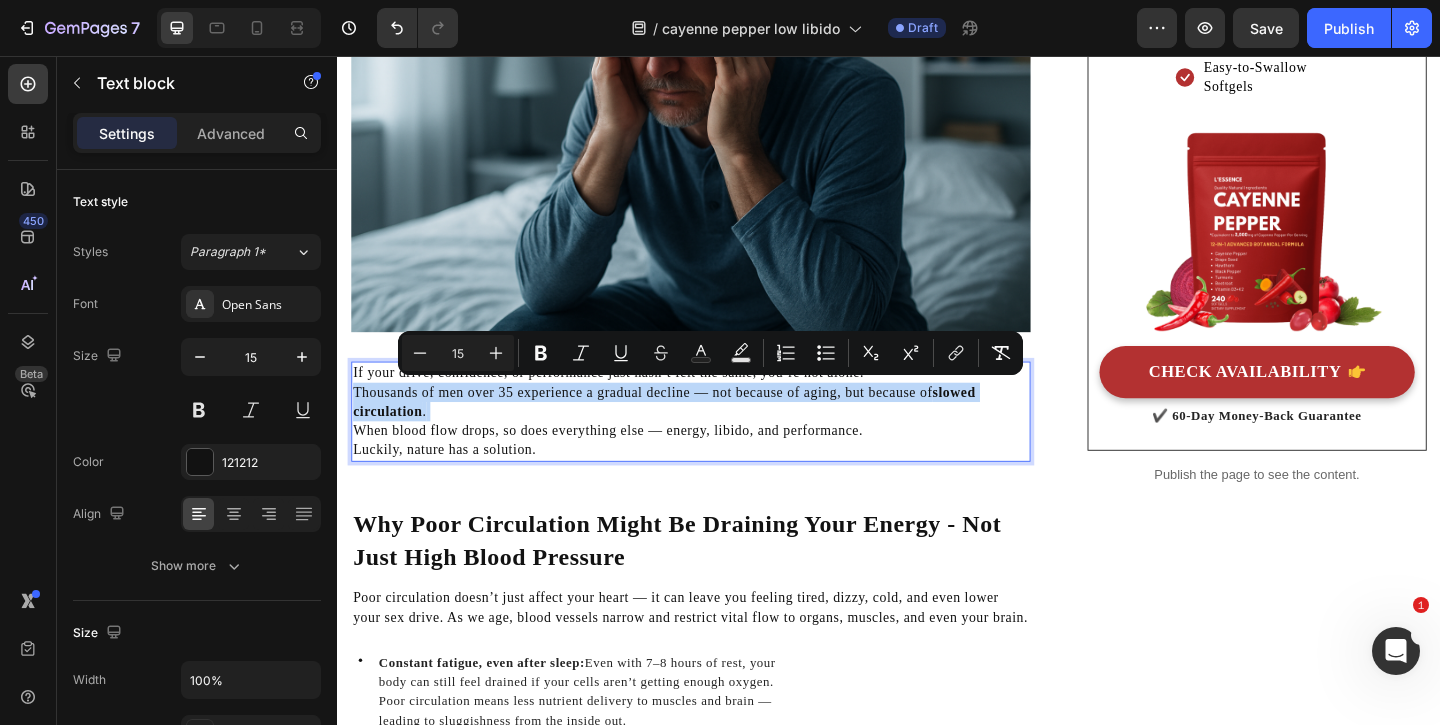 click on "slowed circulation" at bounding box center (692, 431) 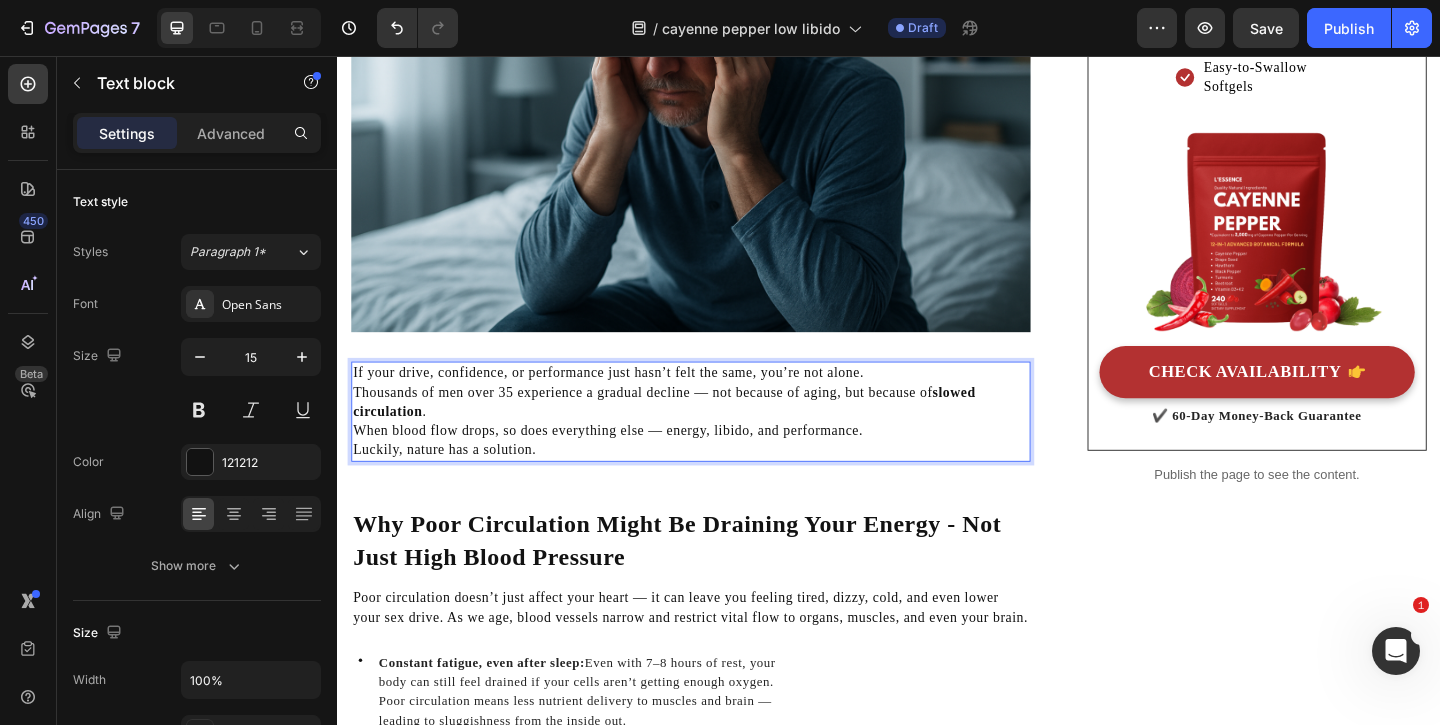 click on "If your drive, confidence, or performance just hasn’t felt the same, you’re not alone. Thousands of men over 35 experience a gradual decline — not because of aging, but because of  slowed circulation . When blood flow drops, so does everything else — energy, libido, and performance." at bounding box center [721, 432] 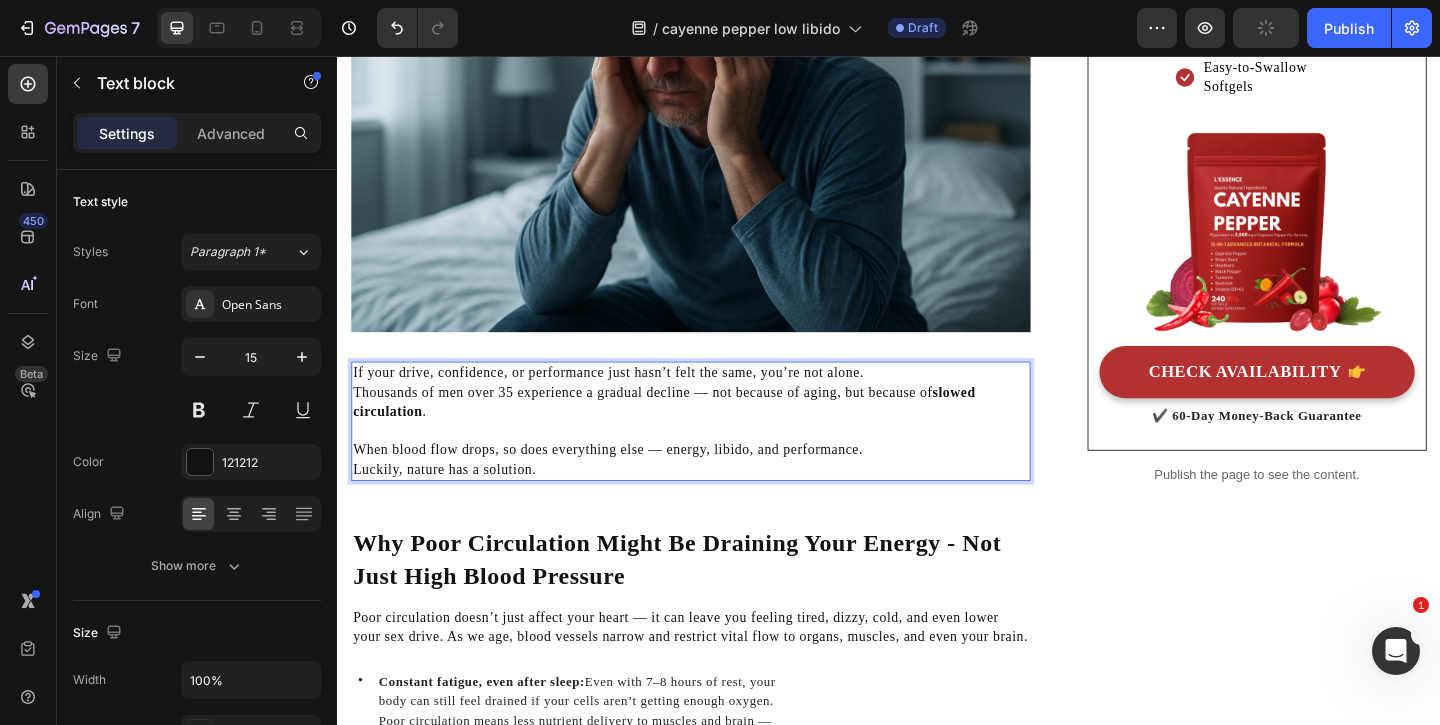 scroll, scrollTop: 321, scrollLeft: 0, axis: vertical 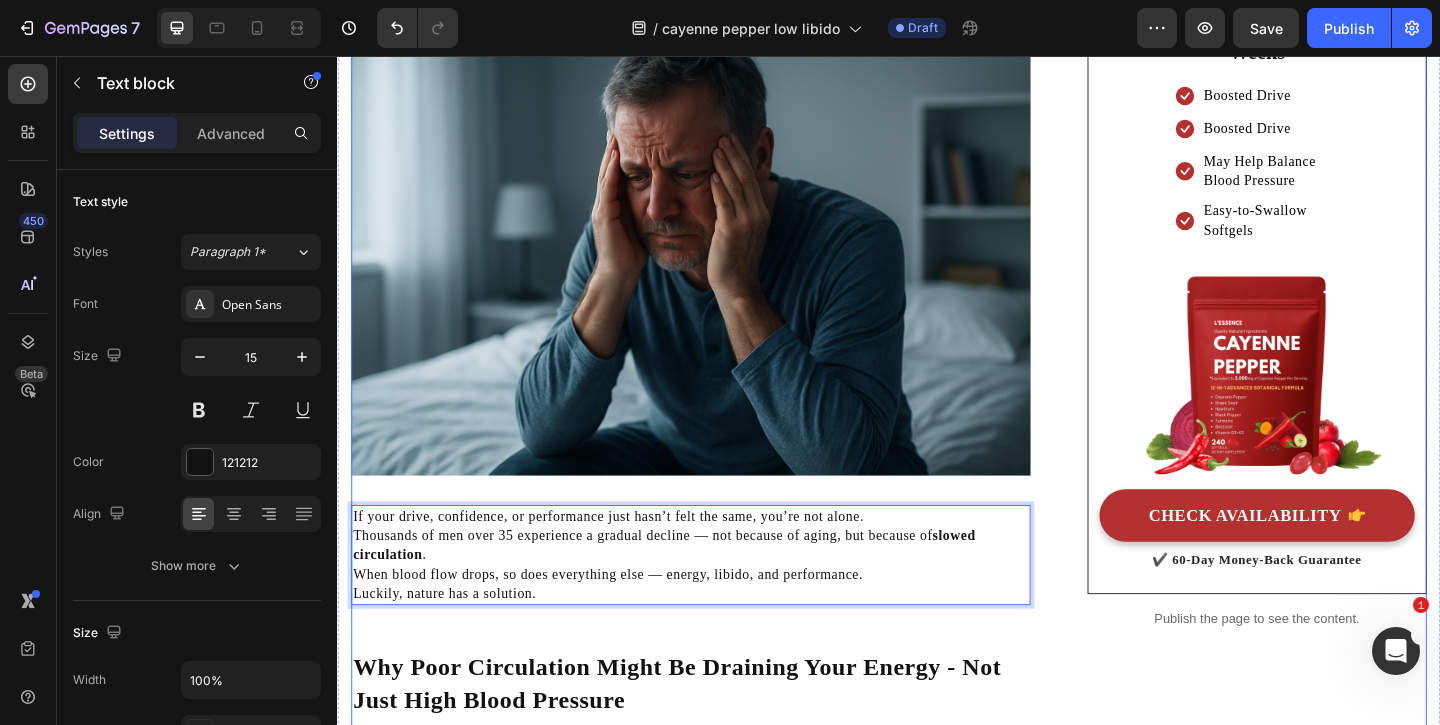 click on "⁠⁠⁠⁠⁠⁠⁠ When the Spark Fades — It’s Not Just in Your Head Heading Written by Dr. [NAME] 2025 Text block Published on February 03, 2025 Text block Row Image If your drive, confidence, or performance just hasn’t felt the same, you’re not alone. Thousands of men over 35 experience a gradual decline — not because of aging, but because of slowed circulation . When blood flow drops, so does everything else — energy, libido, and performance. Luckily, nature has a solution. Text block 48 Why Poor Circulation Might Be Draining Your Energy - Not Just High Blood Pressure Heading Poor circulation doesn’t just affect your heart — it can leave you feeling tired, dizzy, cold, and even lower your sex drive. As we age, blood vessels narrow and restrict vital flow to organs, muscles, and even your brain. Text block Icon Constant fatigue, even after sleep: Text block Row Icon Cold hands and feet no matter the weather: Text block Row :" at bounding box center [721, 1575] 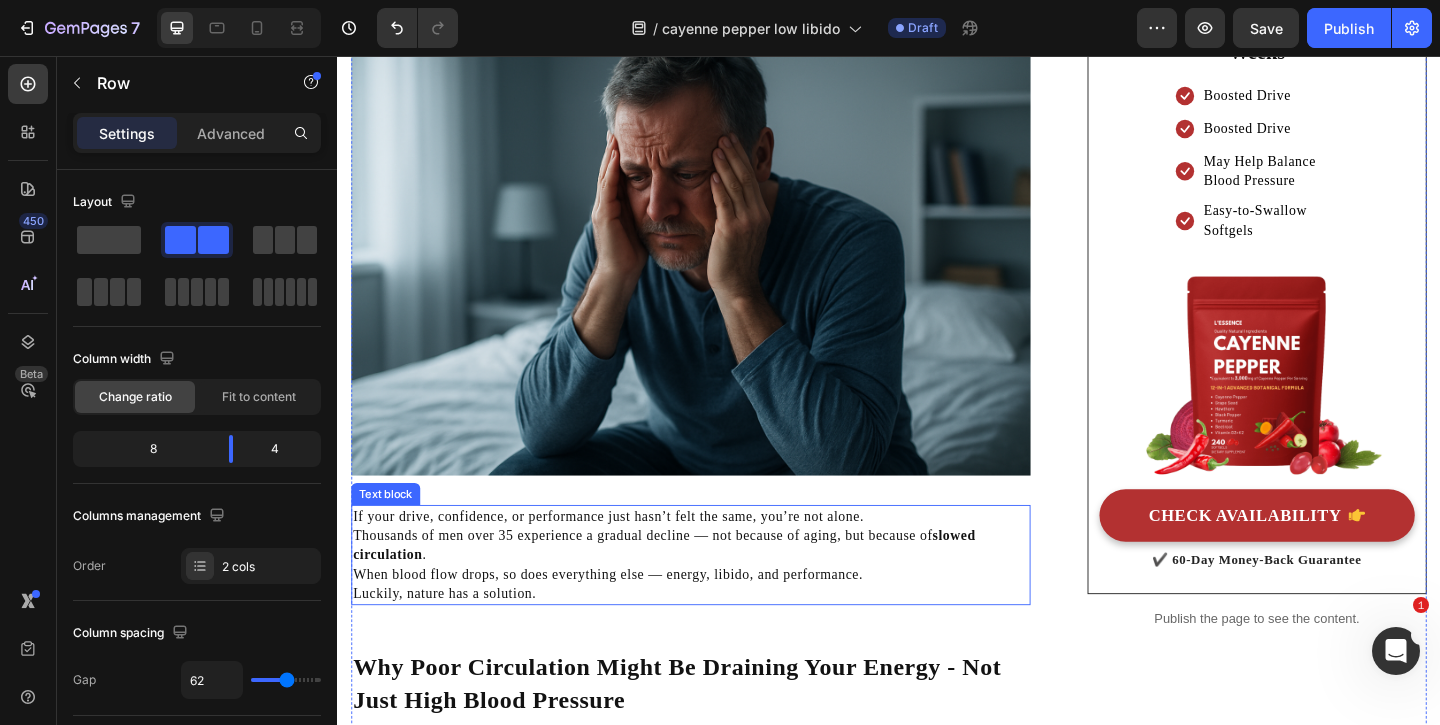 click on "If your drive, confidence, or performance just hasn’t felt the same, you’re not alone. Thousands of men over 35 experience a gradual decline — not because of aging, but because of  slowed circulation . When blood flow drops, so does everything else — energy, libido, and performance." at bounding box center [721, 588] 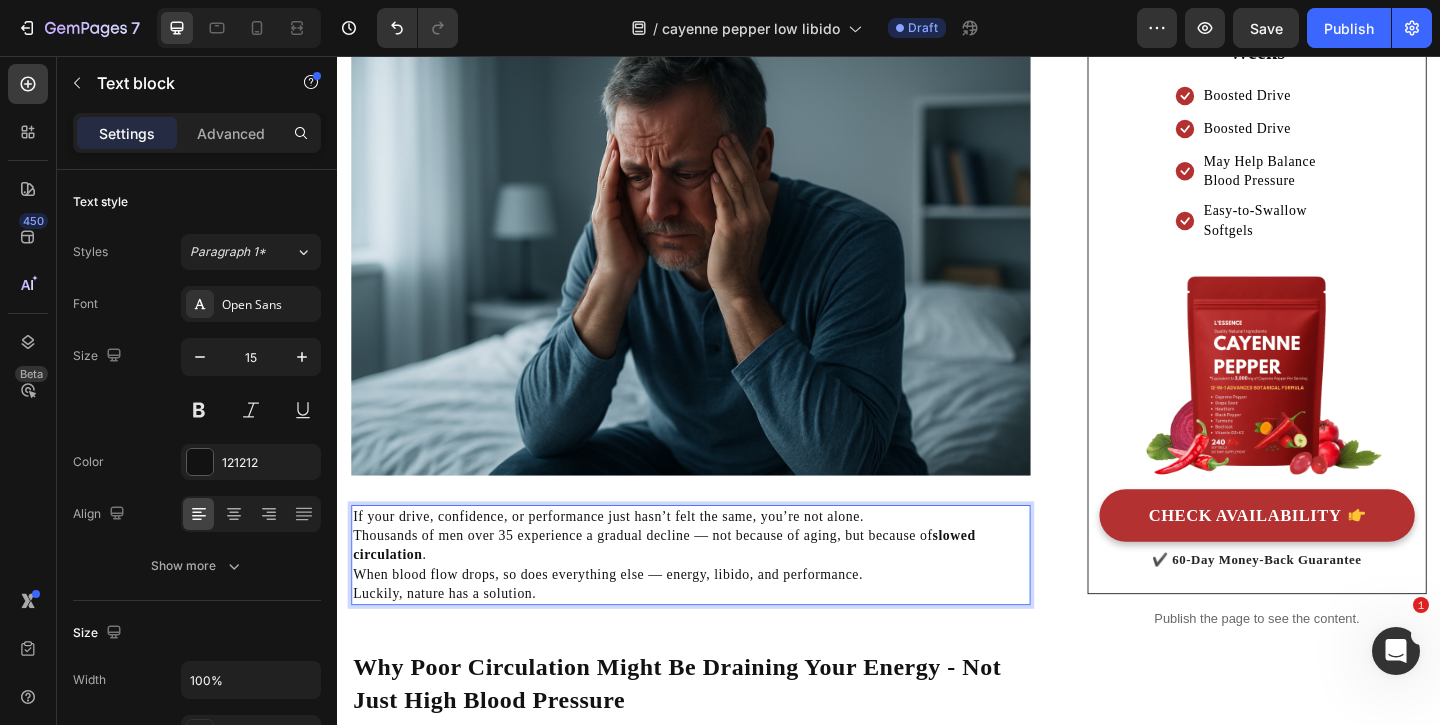 click on "If your drive, confidence, or performance just hasn’t felt the same, you’re not alone. Thousands of men over 35 experience a gradual decline — not because of aging, but because of  slowed circulation . When blood flow drops, so does everything else — energy, libido, and performance." at bounding box center (721, 588) 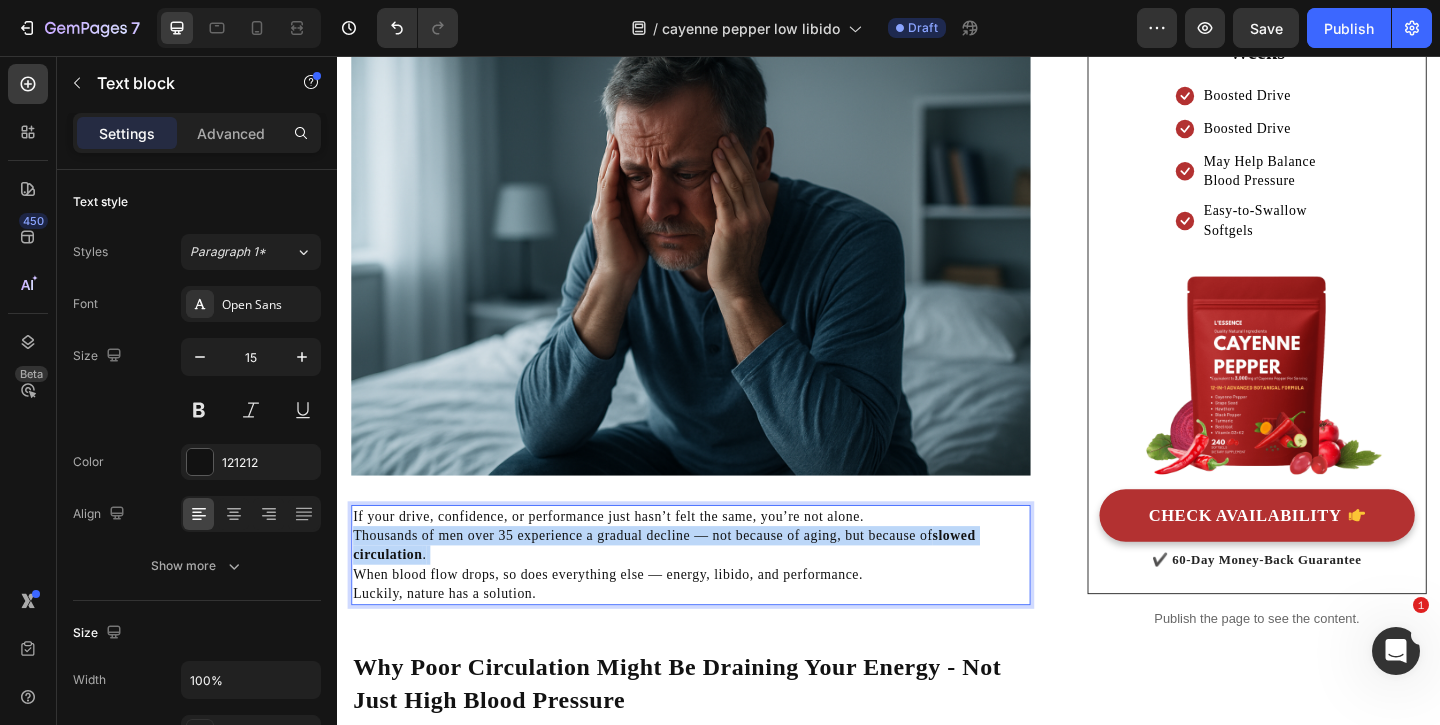click on "If your drive, confidence, or performance just hasn’t felt the same, you’re not alone. Thousands of men over 35 experience a gradual decline — not because of aging, but because of  slowed circulation . When blood flow drops, so does everything else — energy, libido, and performance." at bounding box center (721, 588) 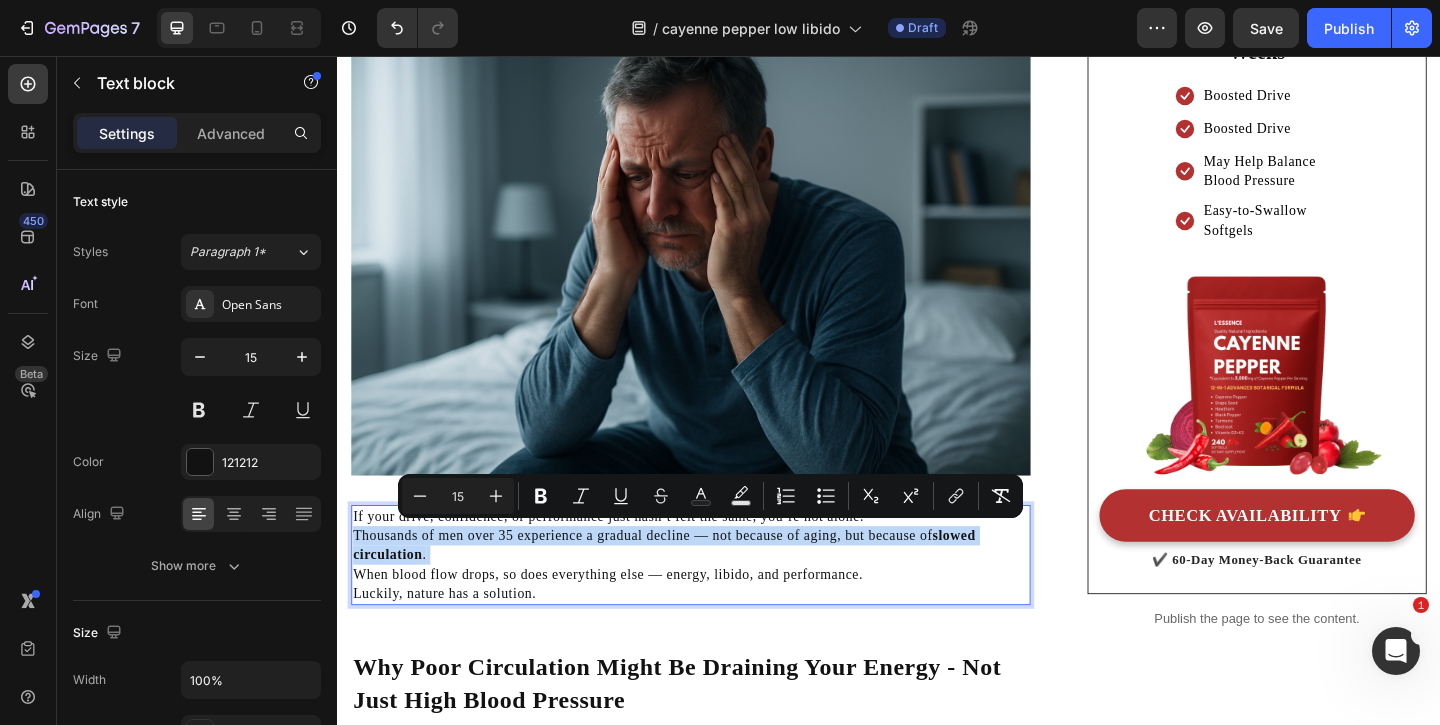 click on "If your drive, confidence, or performance just hasn’t felt the same, you’re not alone. Thousands of men over 35 experience a gradual decline — not because of aging, but because of  slowed circulation . When blood flow drops, so does everything else — energy, libido, and performance." at bounding box center [721, 588] 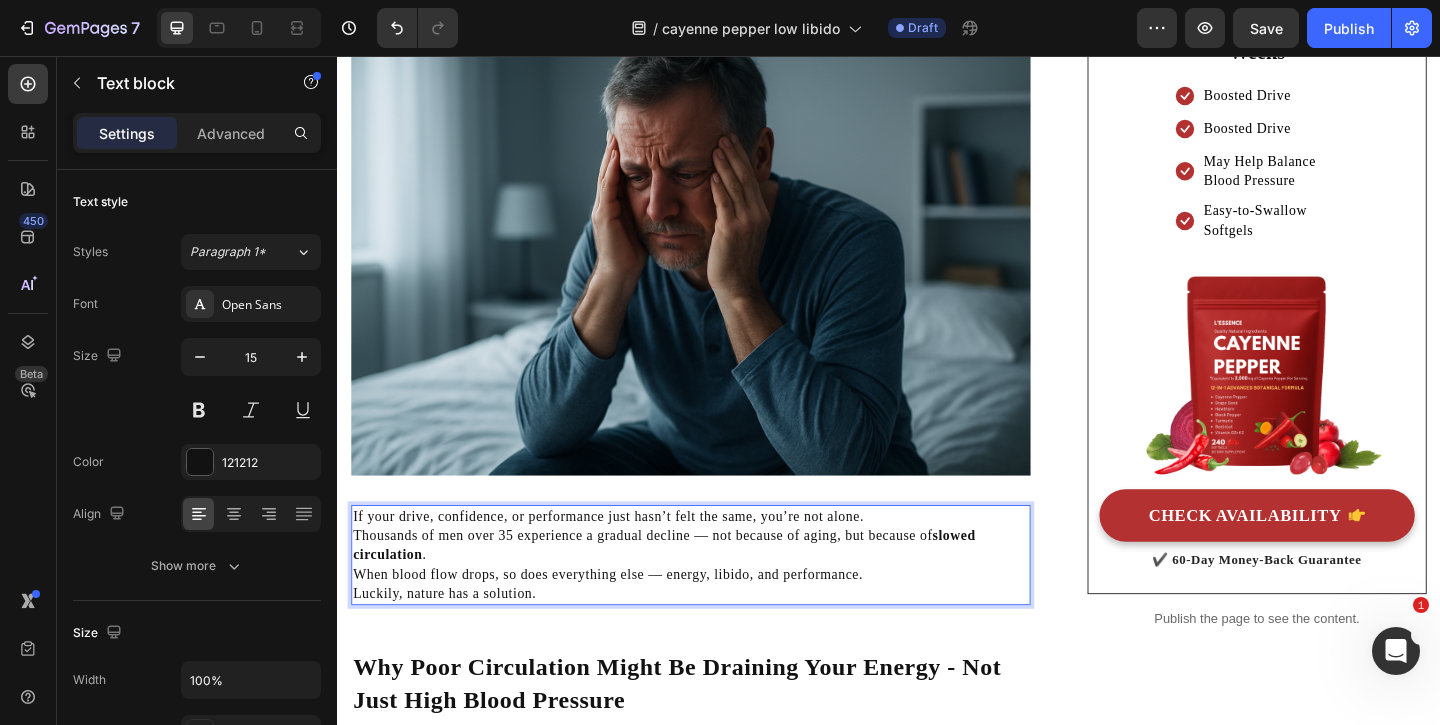 click on "If your drive, confidence, or performance just hasn’t felt the same, you’re not alone. Thousands of men over 35 experience a gradual decline — not because of aging, but because of  slowed circulation . When blood flow drops, so does everything else — energy, libido, and performance." at bounding box center (721, 588) 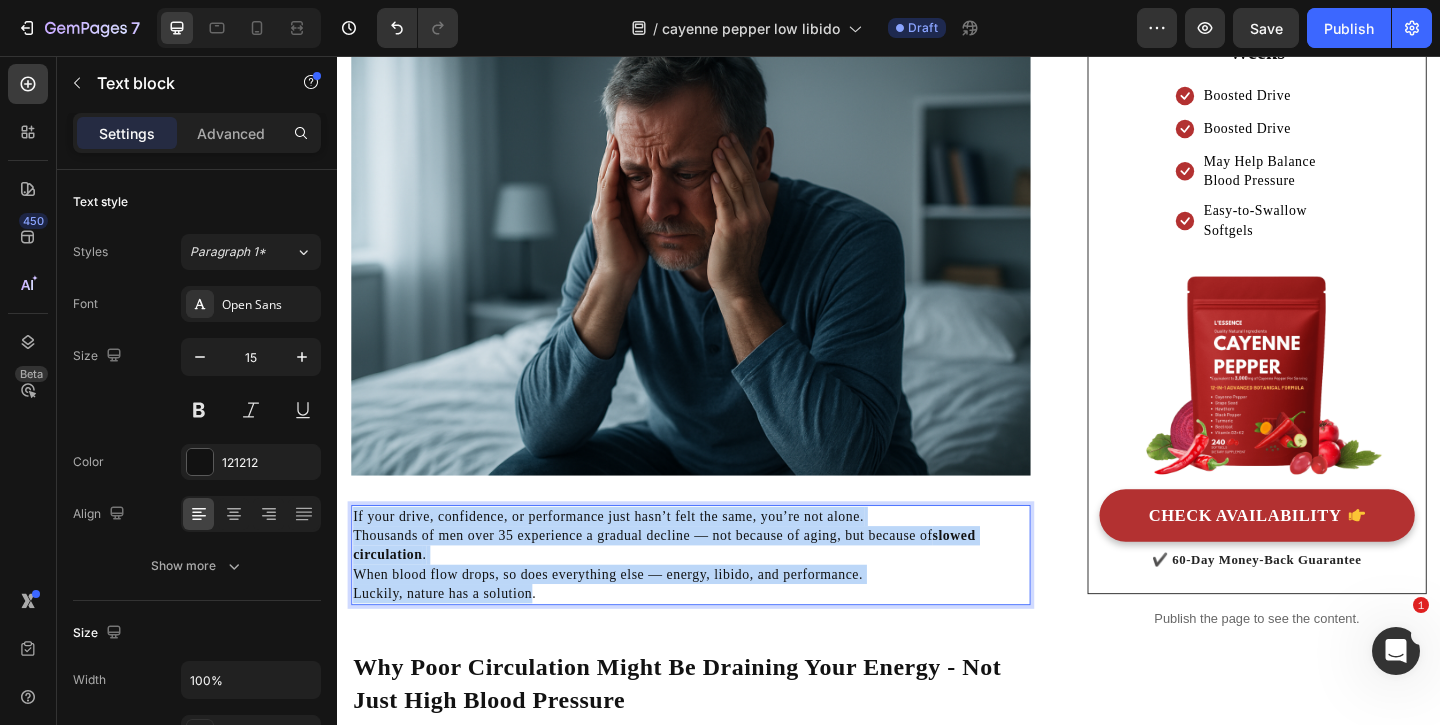 drag, startPoint x: 355, startPoint y: 556, endPoint x: 648, endPoint y: 677, distance: 317.0016 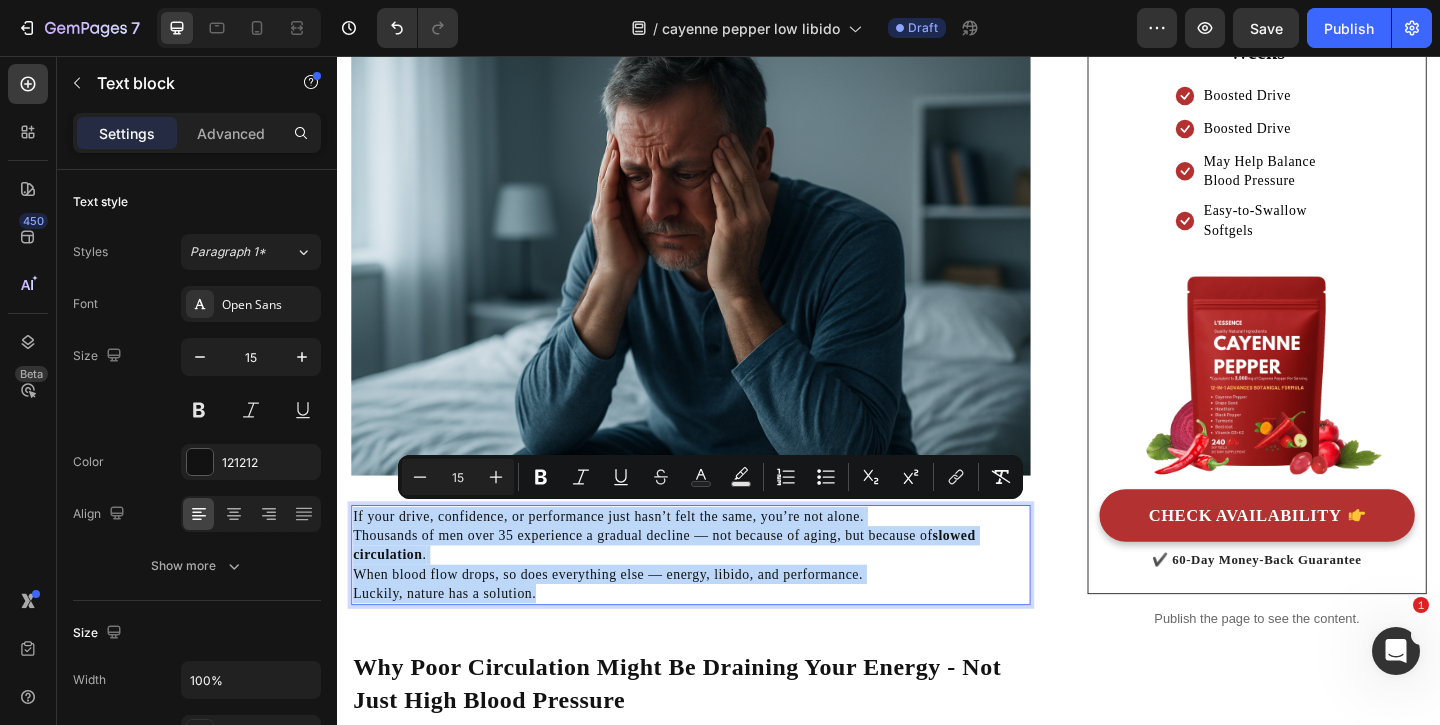 click on "If your drive, confidence, or performance just hasn’t felt the same, you’re not alone. Thousands of men over 35 experience a gradual decline — not because of aging, but because of  slowed circulation . When blood flow drops, so does everything else — energy, libido, and performance." at bounding box center (721, 588) 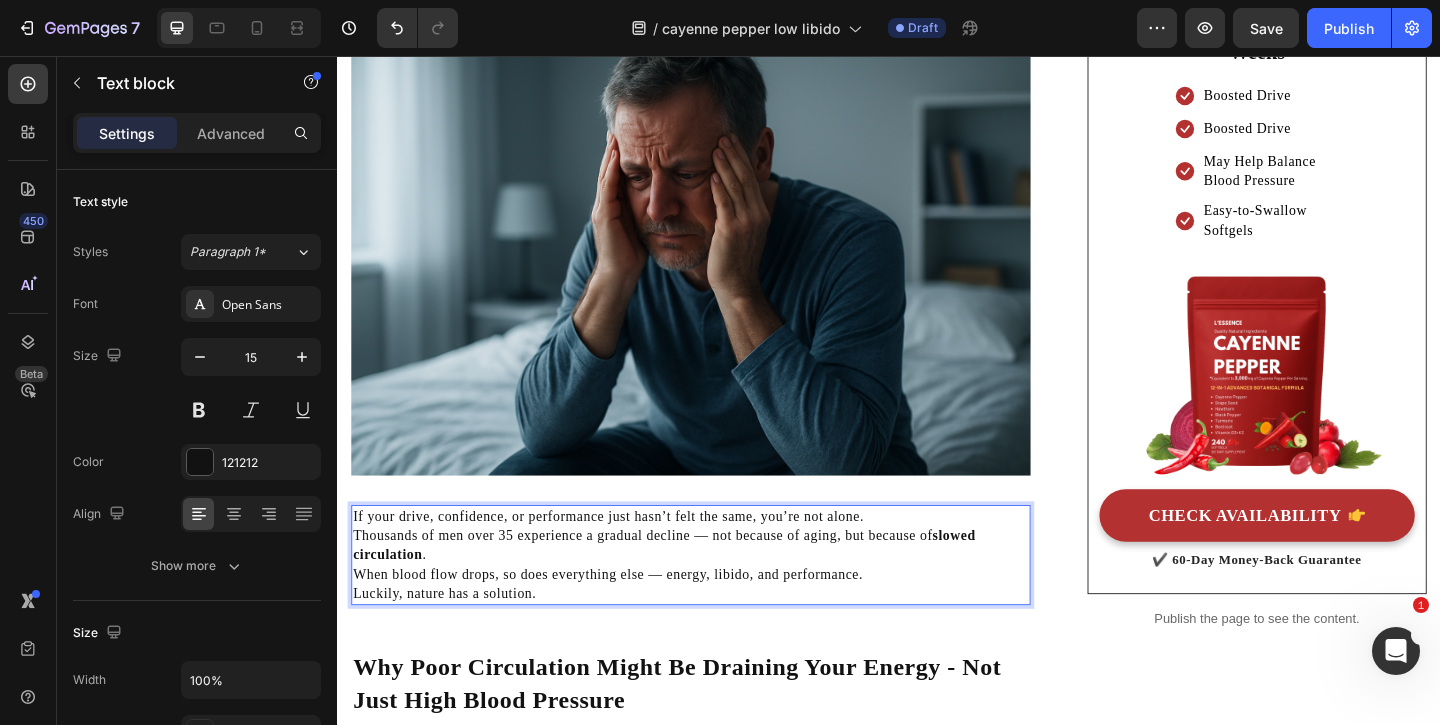 click on "⁠⁠⁠⁠⁠⁠⁠ When the Spark Fades — It’s Not Just in Your Head Heading Written by Dr. [NAME] 2025 Text block Published on February 03, 2025 Text block Row Image If your drive, confidence, or performance just hasn’t felt the same, you’re not alone. Thousands of men over 35 experience a gradual decline — not because of aging, but because of slowed circulation . When blood flow drops, so does everything else — energy, libido, and performance. Luckily, nature has a solution. Text block 48 Why Poor Circulation Might Be Draining Your Energy - Not Just High Blood Pressure Heading Poor circulation doesn’t just affect your heart — it can leave you feeling tired, dizzy, cold, and even lower your sex drive. As we age, blood vessels narrow and restrict vital flow to organs, muscles, and even your brain. Text block Icon Constant fatigue, even after sleep: Text block Row Icon Cold hands and feet no matter the weather: Text block Row :" at bounding box center (937, 1535) 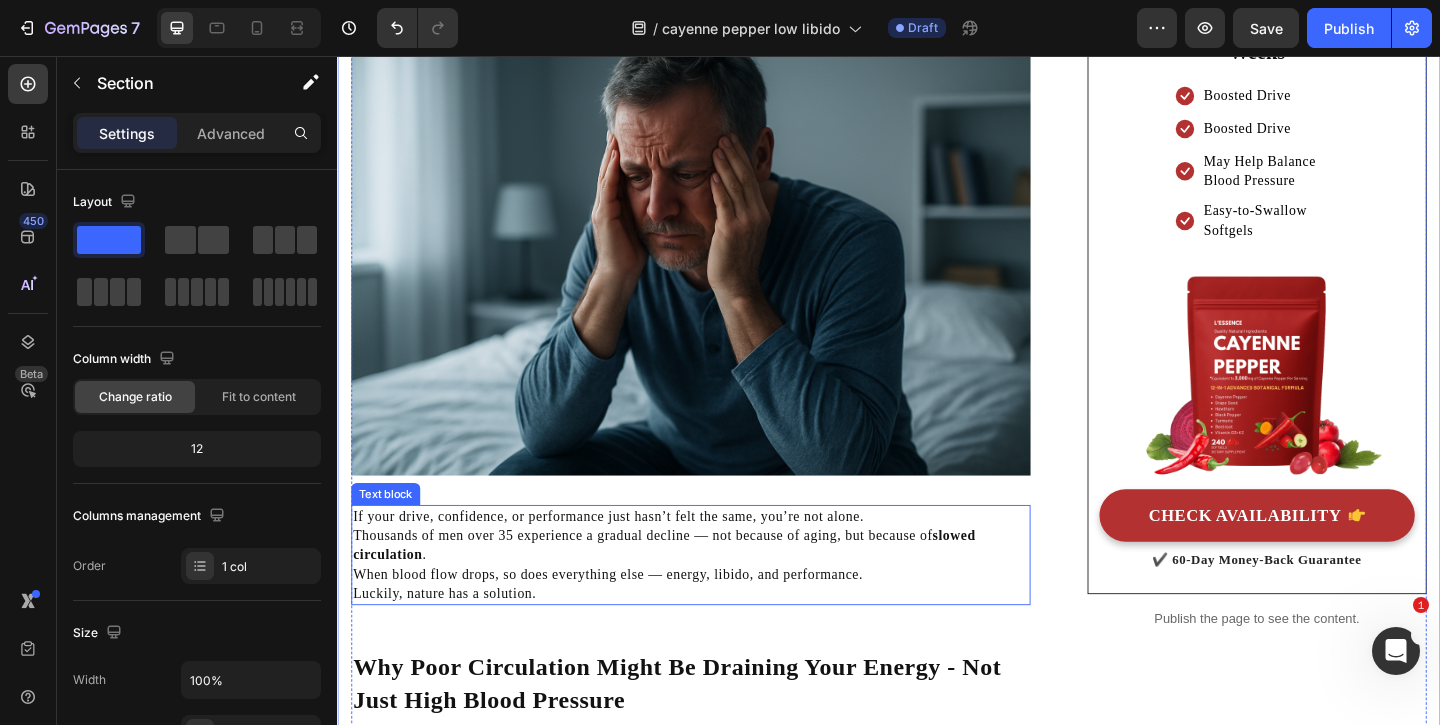 click on "If your drive, confidence, or performance just hasn’t felt the same, you’re not alone. Thousands of men over 35 experience a gradual decline — not because of aging, but because of  slowed circulation . When blood flow drops, so does everything else — energy, libido, and performance." at bounding box center (721, 588) 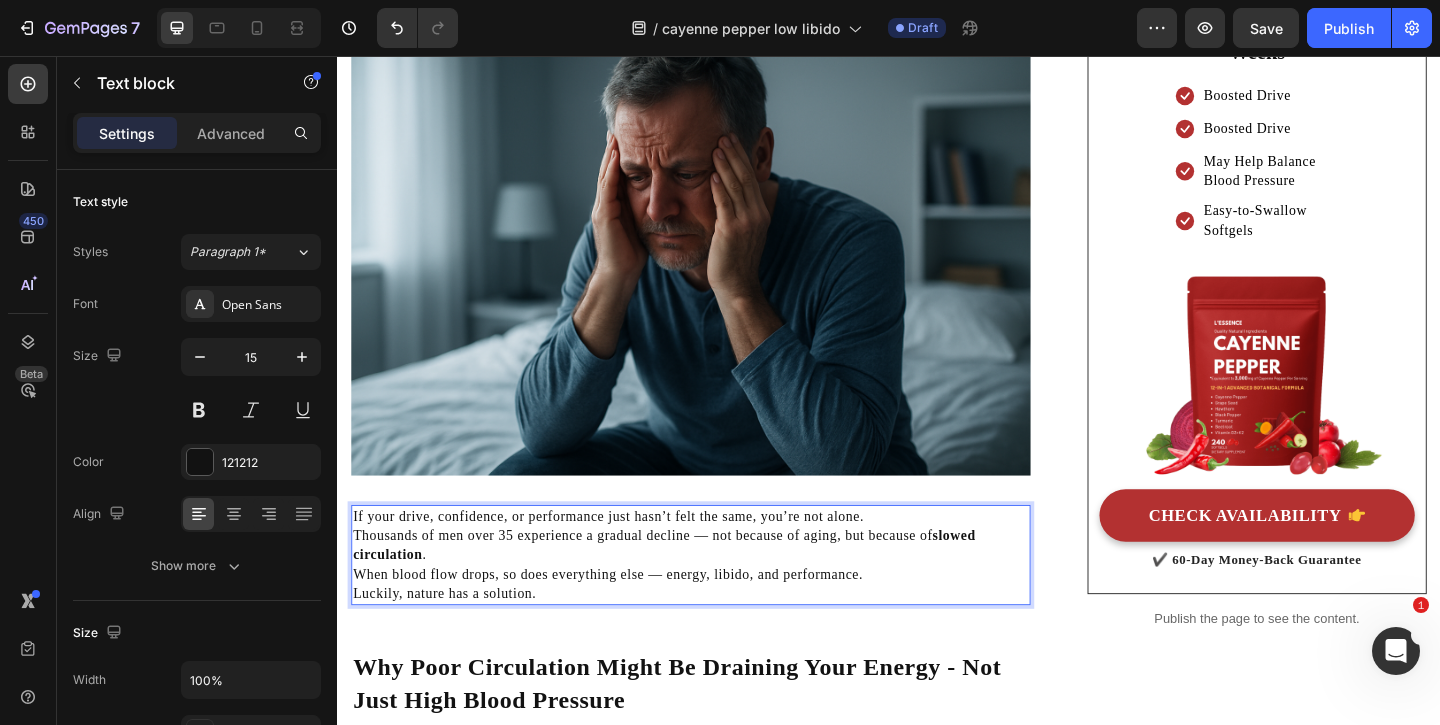 click on "If your drive, confidence, or performance just hasn’t felt the same, you’re not alone. Thousands of men over 35 experience a gradual decline — not because of aging, but because of  slowed circulation . When blood flow drops, so does everything else — energy, libido, and performance." at bounding box center [721, 588] 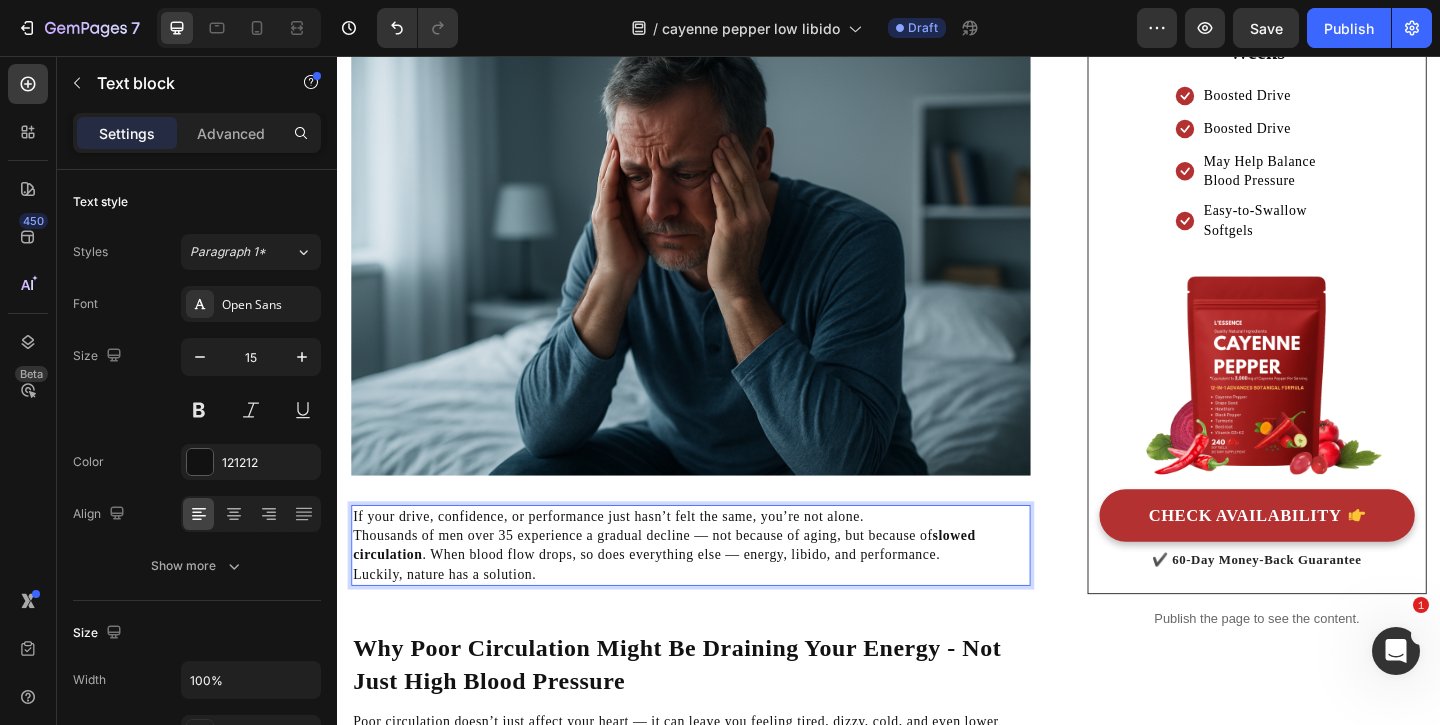 click on "Luckily, nature has a solution." at bounding box center (721, 619) 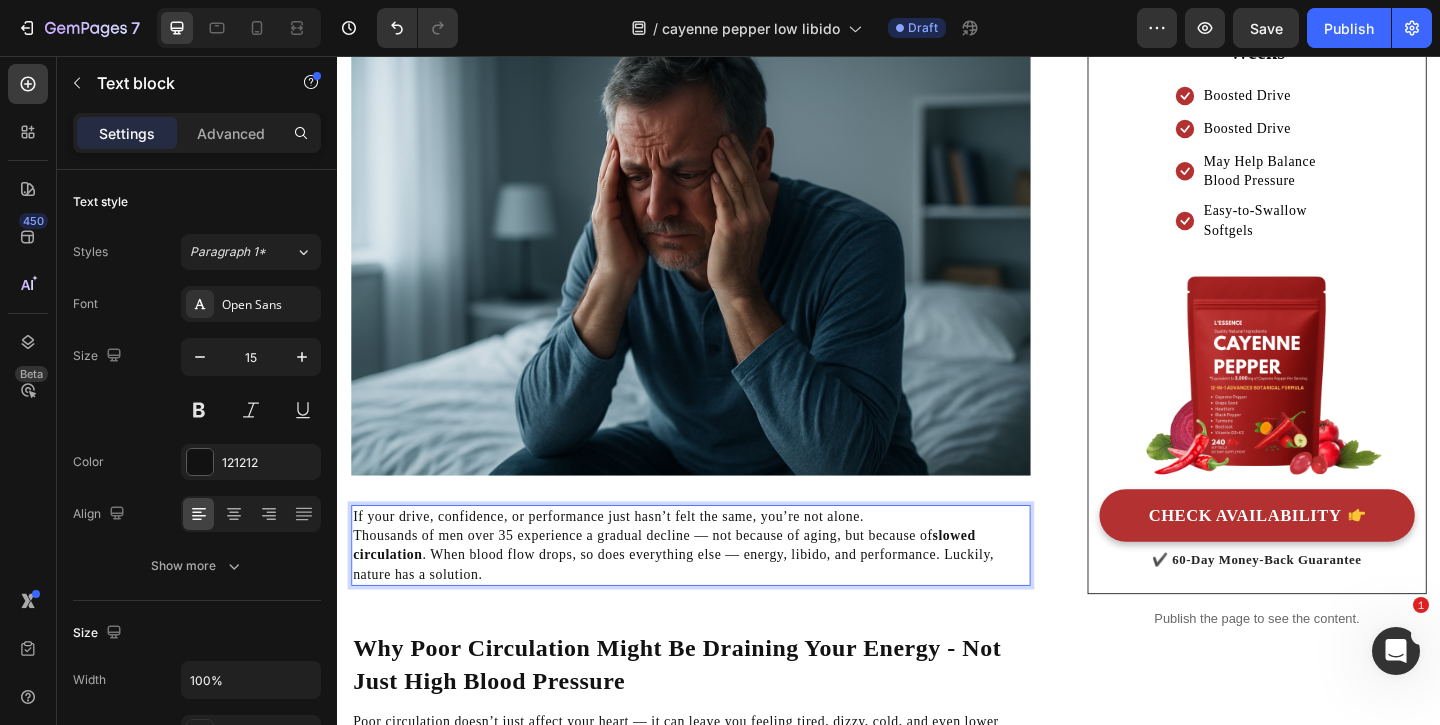 click on "If your drive, confidence, or performance just hasn’t felt the same, you’re not alone. Thousands of men over 35 experience a gradual decline — not because of aging, but because of  slowed circulation . When blood flow drops, so does everything else — energy, libido, and performance. Luckily, nature has a solution." at bounding box center (721, 588) 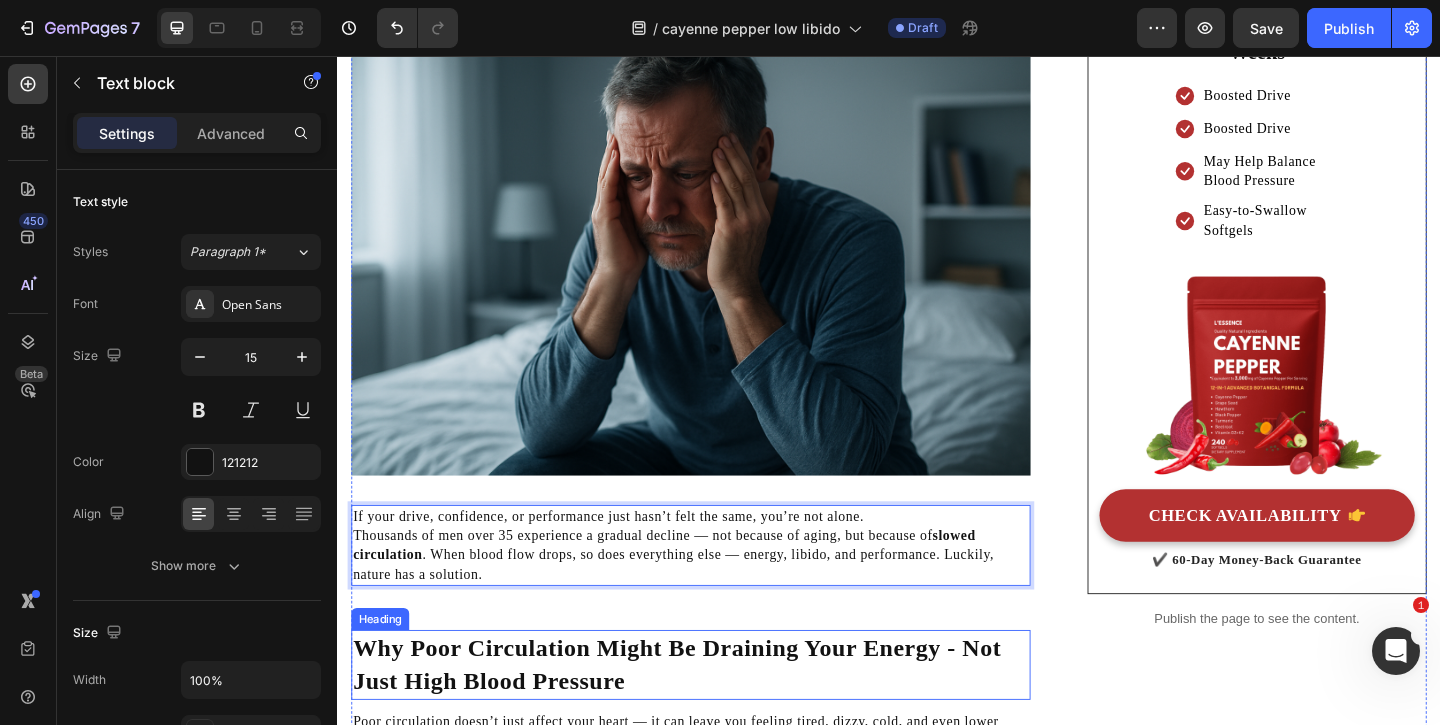 scroll, scrollTop: 416, scrollLeft: 0, axis: vertical 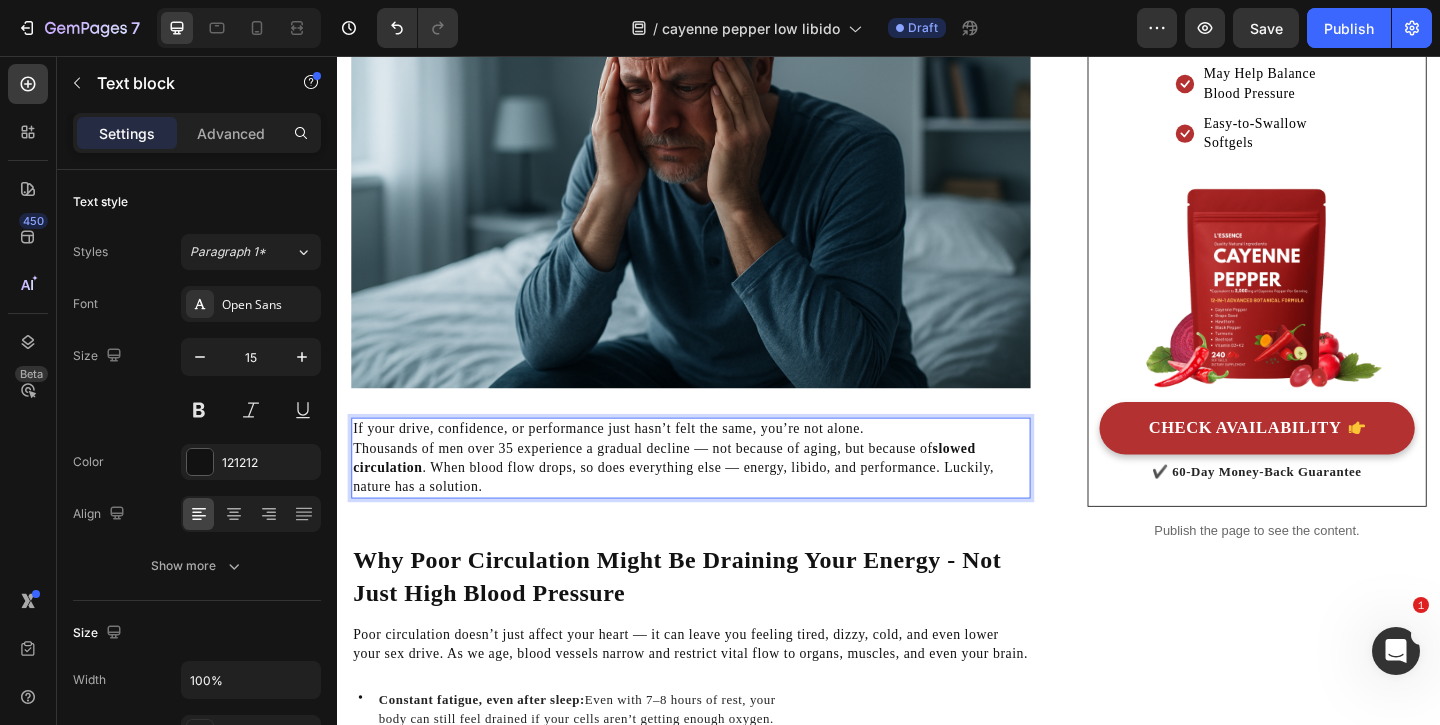 click on "If your drive, confidence, or performance just hasn’t felt the same, you’re not alone. Thousands of men over 35 experience a gradual decline — not because of aging, but because of  slowed circulation . When blood flow drops, so does everything else — energy, libido, and performance. Luckily, nature has a solution." at bounding box center (721, 493) 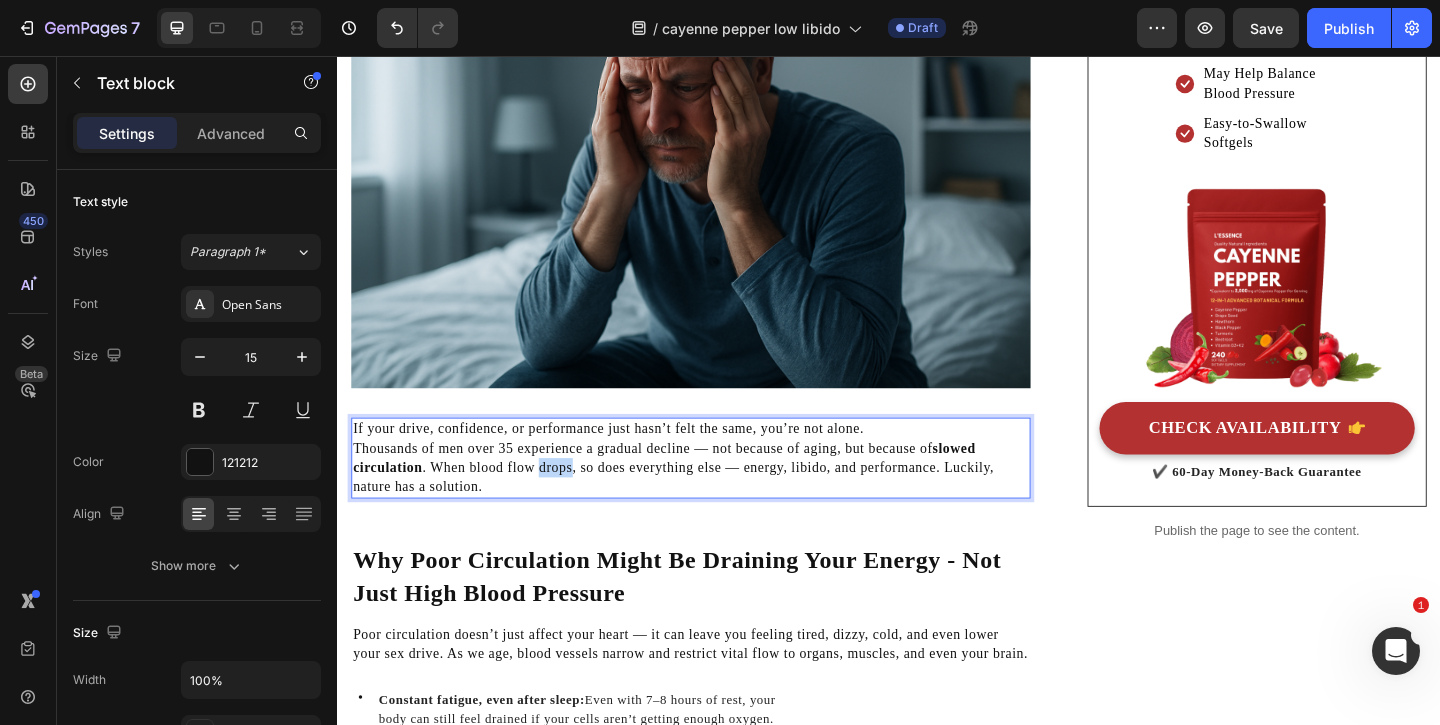 click on "If your drive, confidence, or performance just hasn’t felt the same, you’re not alone. Thousands of men over 35 experience a gradual decline — not because of aging, but because of  slowed circulation . When blood flow drops, so does everything else — energy, libido, and performance. Luckily, nature has a solution." at bounding box center (721, 493) 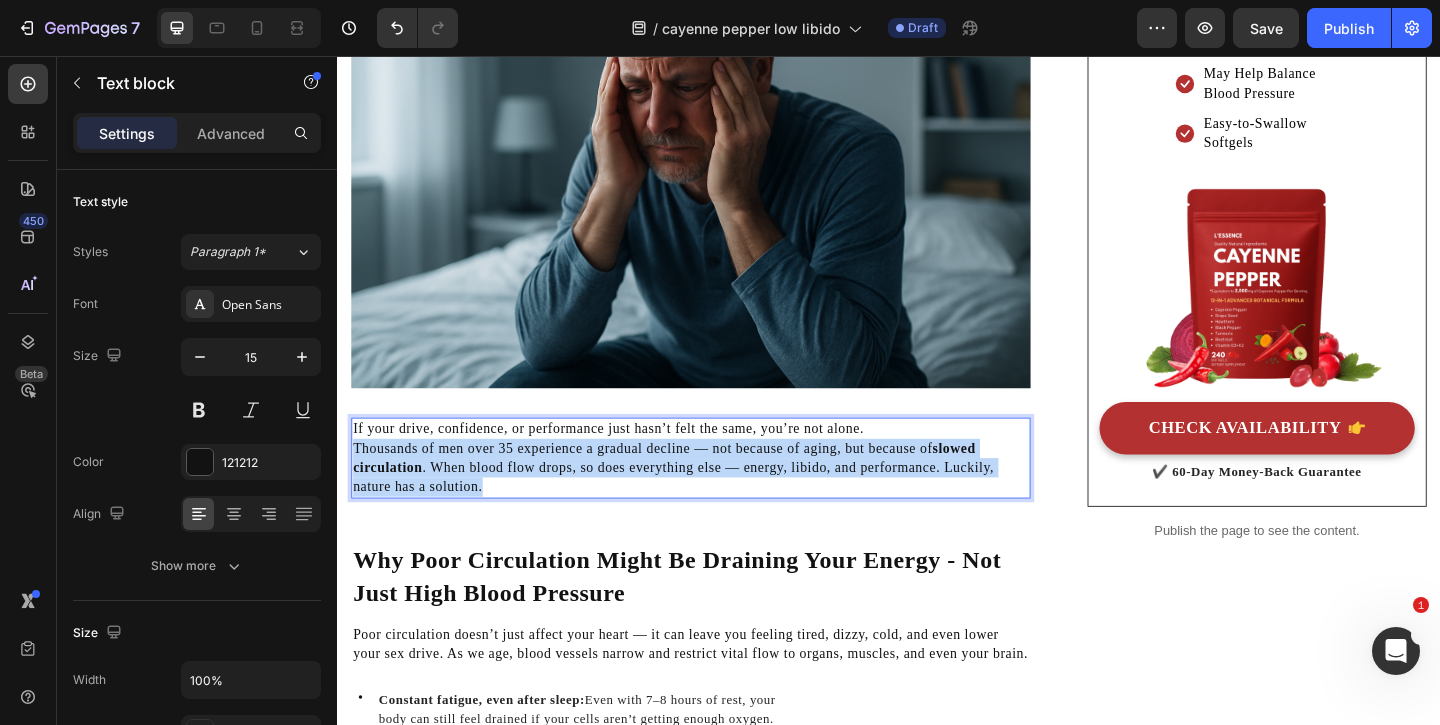 click on "If your drive, confidence, or performance just hasn’t felt the same, you’re not alone. Thousands of men over 35 experience a gradual decline — not because of aging, but because of  slowed circulation . When blood flow drops, so does everything else — energy, libido, and performance. Luckily, nature has a solution." at bounding box center (721, 493) 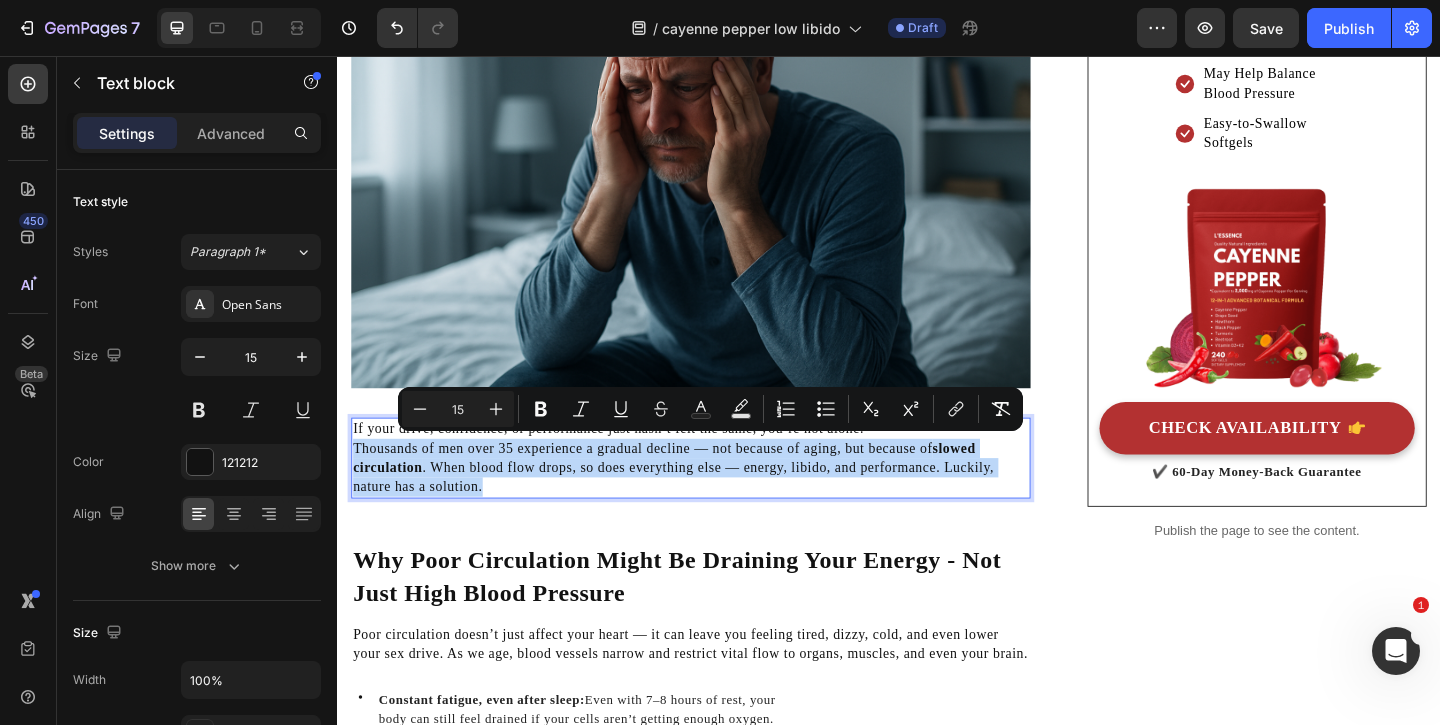click on "If your drive, confidence, or performance just hasn’t felt the same, you’re not alone. Thousands of men over 35 experience a gradual decline — not because of aging, but because of  slowed circulation . When blood flow drops, so does everything else — energy, libido, and performance. Luckily, nature has a solution." at bounding box center [721, 493] 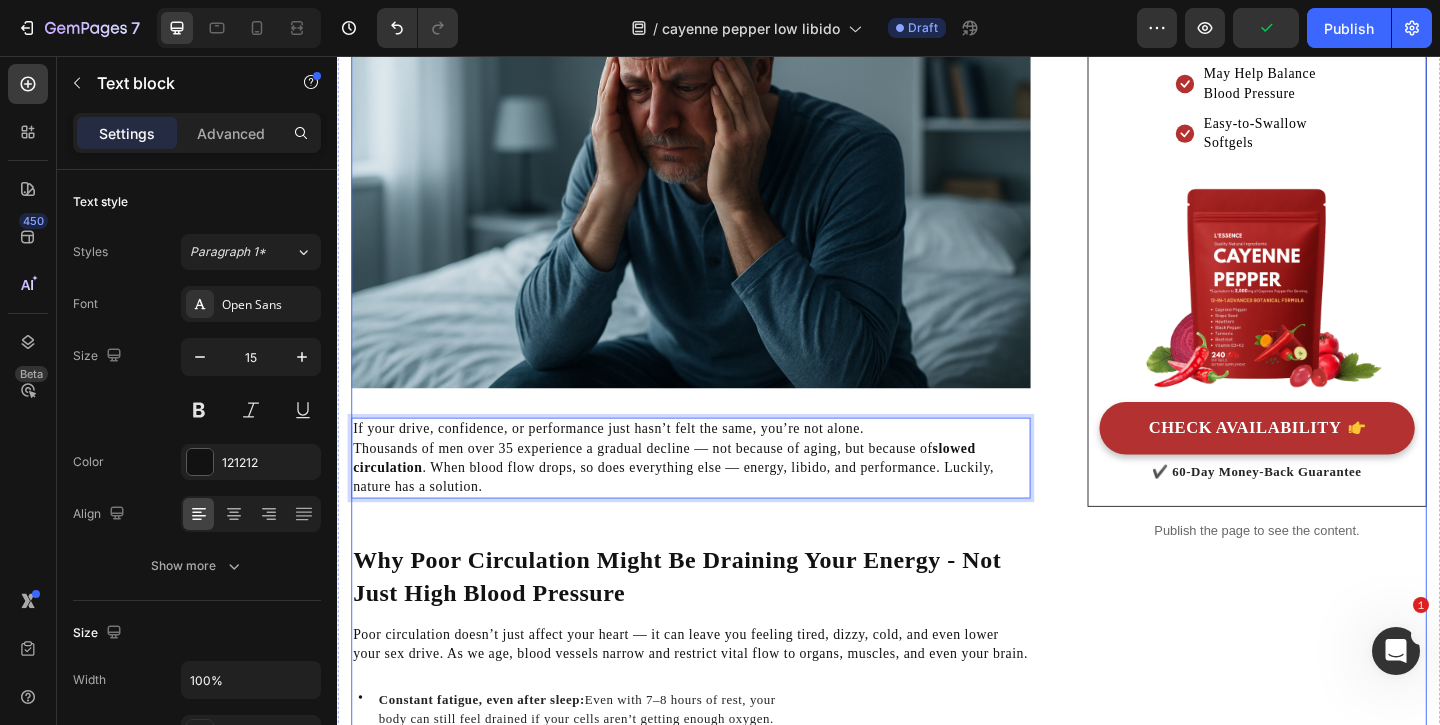 click on "⁠⁠⁠⁠⁠⁠⁠ When the Spark Fades — It’s Not Just in Your Head Heading Written by Dr. [NAME] 2025 Text block Published on February 03, 2025 Text block Row Image If your drive, confidence, or performance just hasn’t felt the same, you’re not alone. Thousands of men over 35 experience a gradual decline — not because of aging, but because of slowed circulation . When blood flow drops, so does everything else — energy, libido, and performance. Luckily, nature has a solution. Text block 48 Why Poor Circulation Might Be Draining Your Energy - Not Just High Blood Pressure Heading Poor circulation doesn’t just affect your heart — it can leave you feeling tired, dizzy, cold, and even lower your sex drive. As we age, blood vessels narrow and restrict vital flow to organs, muscles, and even your brain. Text block Icon Constant fatigue, even after sleep: Text block Row Icon Cold hands and feet no matter the weather: Text block Row :" at bounding box center (721, 1470) 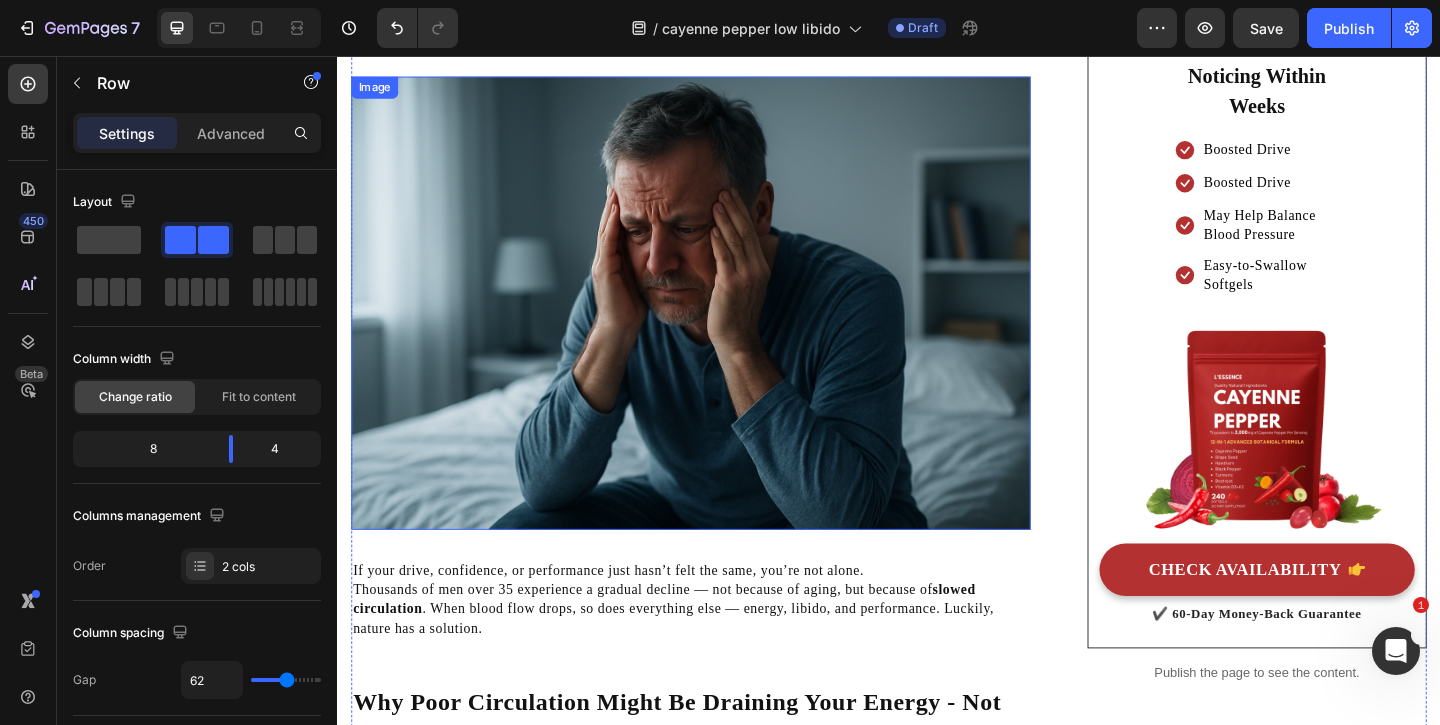 scroll, scrollTop: 319, scrollLeft: 0, axis: vertical 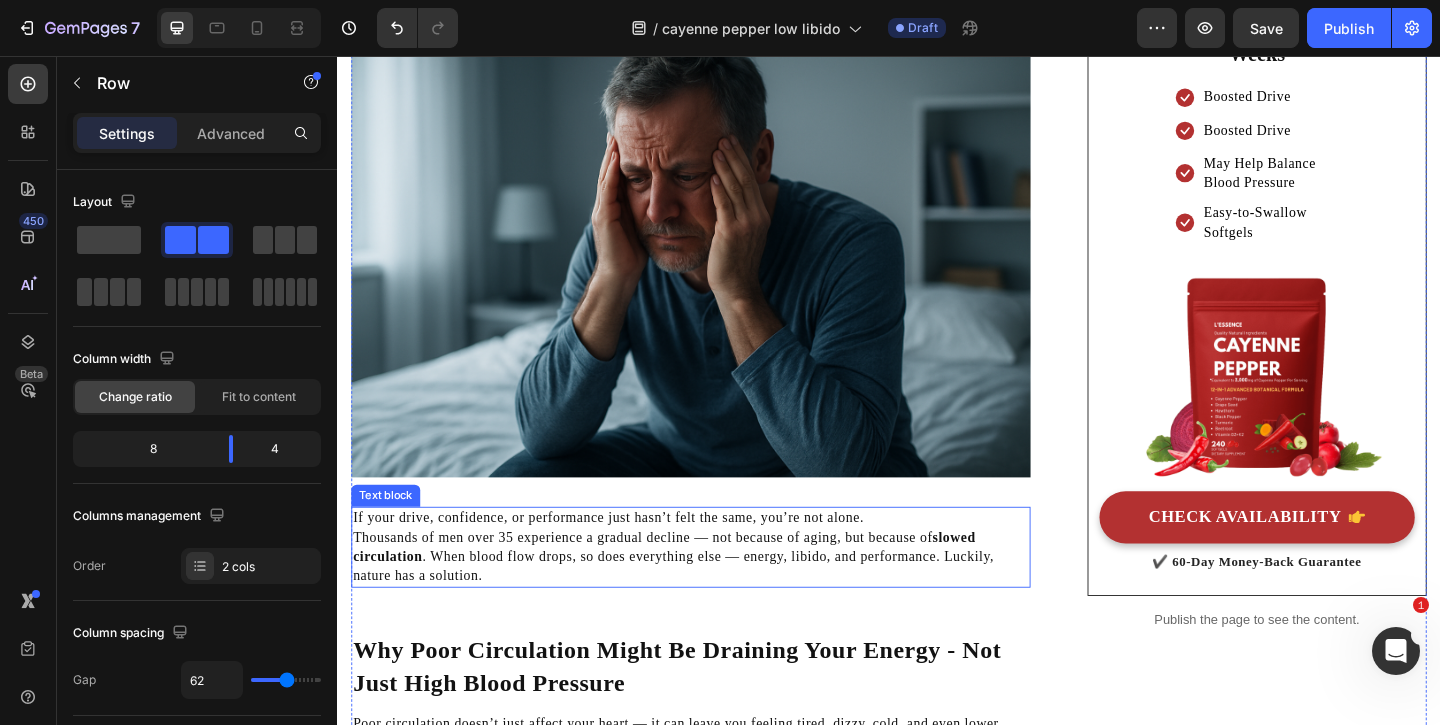click on "If your drive, confidence, or performance just hasn’t felt the same, you’re not alone. Thousands of men over 35 experience a gradual decline — not because of aging, but because of  slowed circulation . When blood flow drops, so does everything else — energy, libido, and performance. Luckily, nature has a solution." at bounding box center [721, 590] 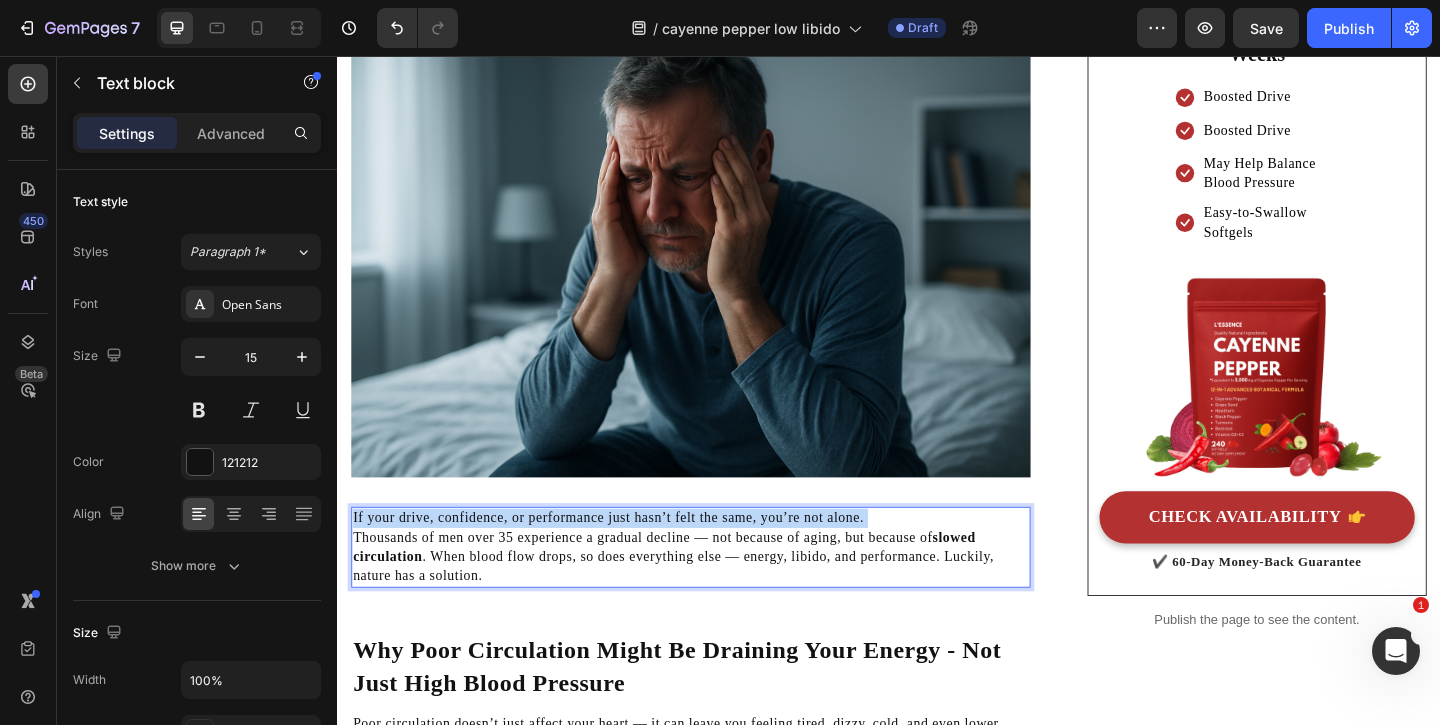 click on "If your drive, confidence, or performance just hasn’t felt the same, you’re not alone. Thousands of men over 35 experience a gradual decline — not because of aging, but because of  slowed circulation . When blood flow drops, so does everything else — energy, libido, and performance. Luckily, nature has a solution." at bounding box center (721, 590) 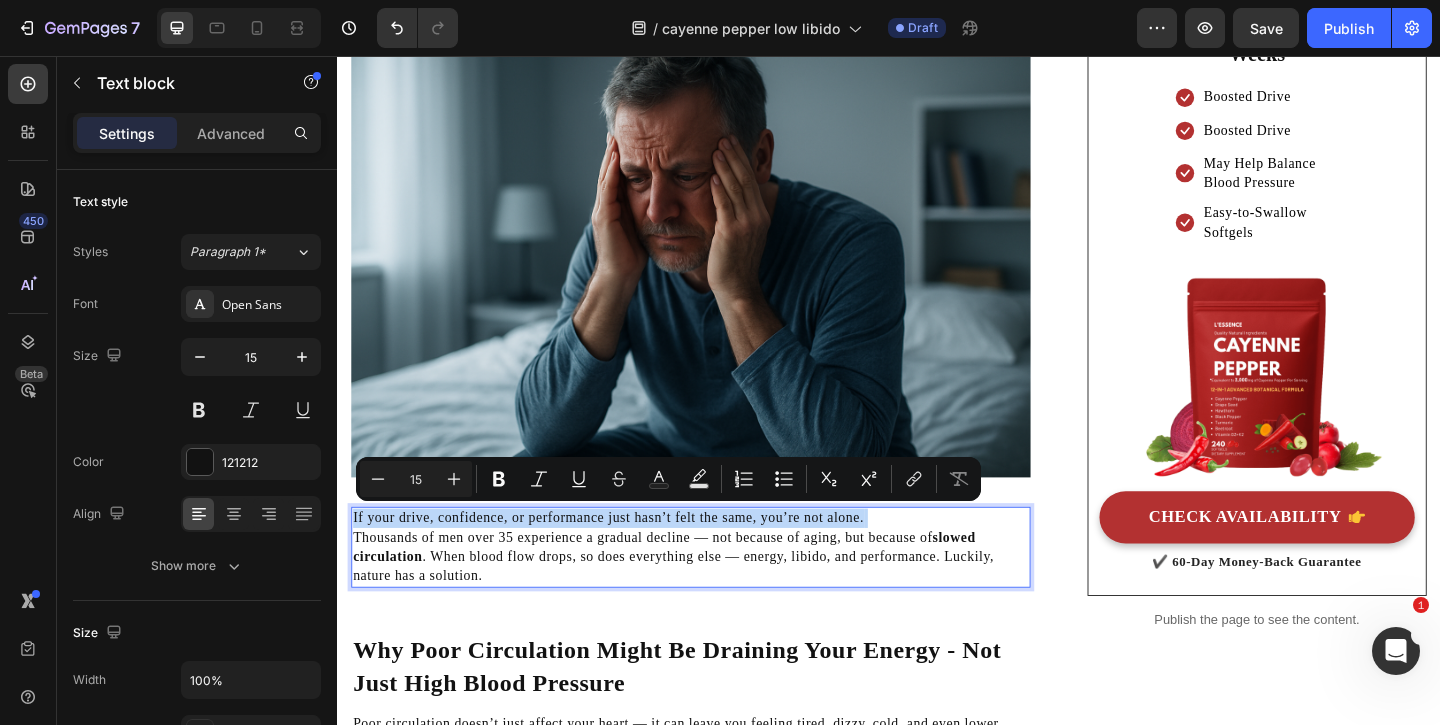 click on "If your drive, confidence, or performance just hasn’t felt the same, you’re not alone. Thousands of men over 35 experience a gradual decline — not because of aging, but because of  slowed circulation . When blood flow drops, so does everything else — energy, libido, and performance. Luckily, nature has a solution." at bounding box center (721, 590) 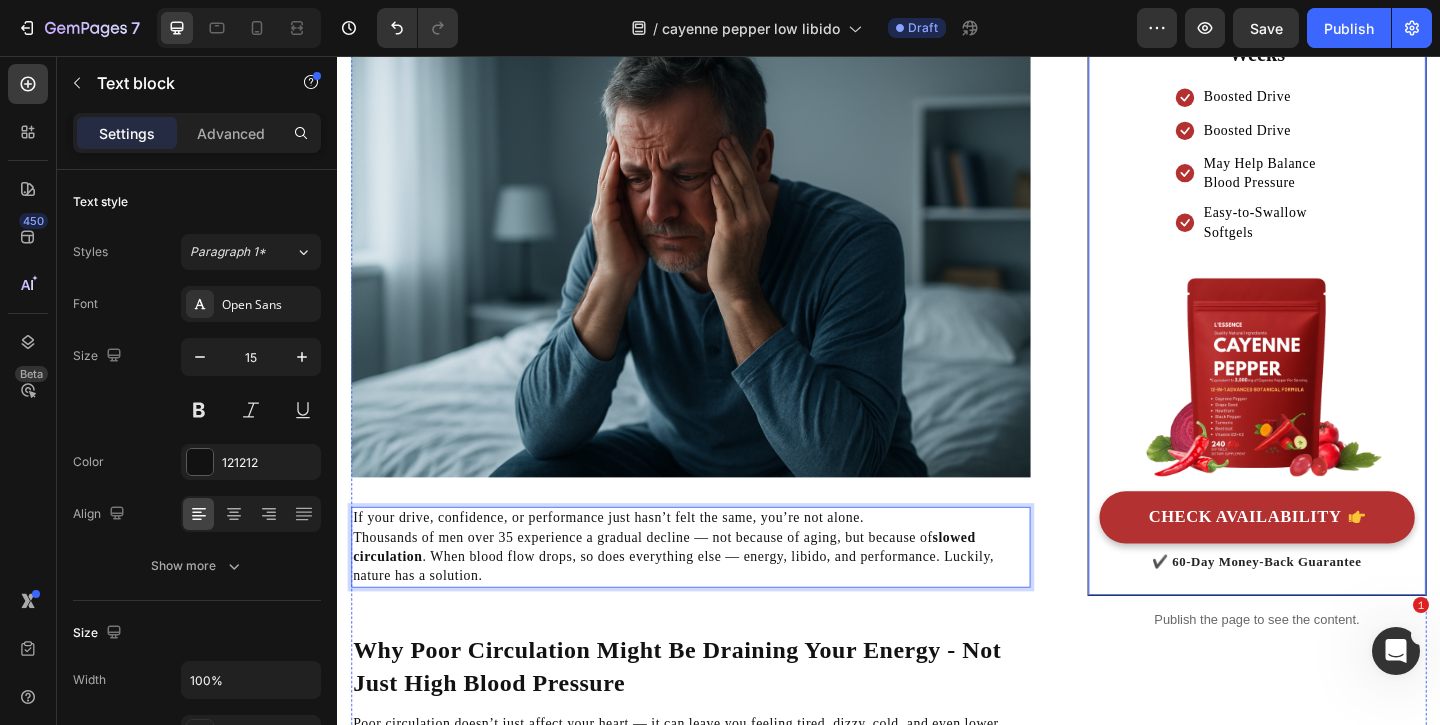 scroll, scrollTop: 188, scrollLeft: 0, axis: vertical 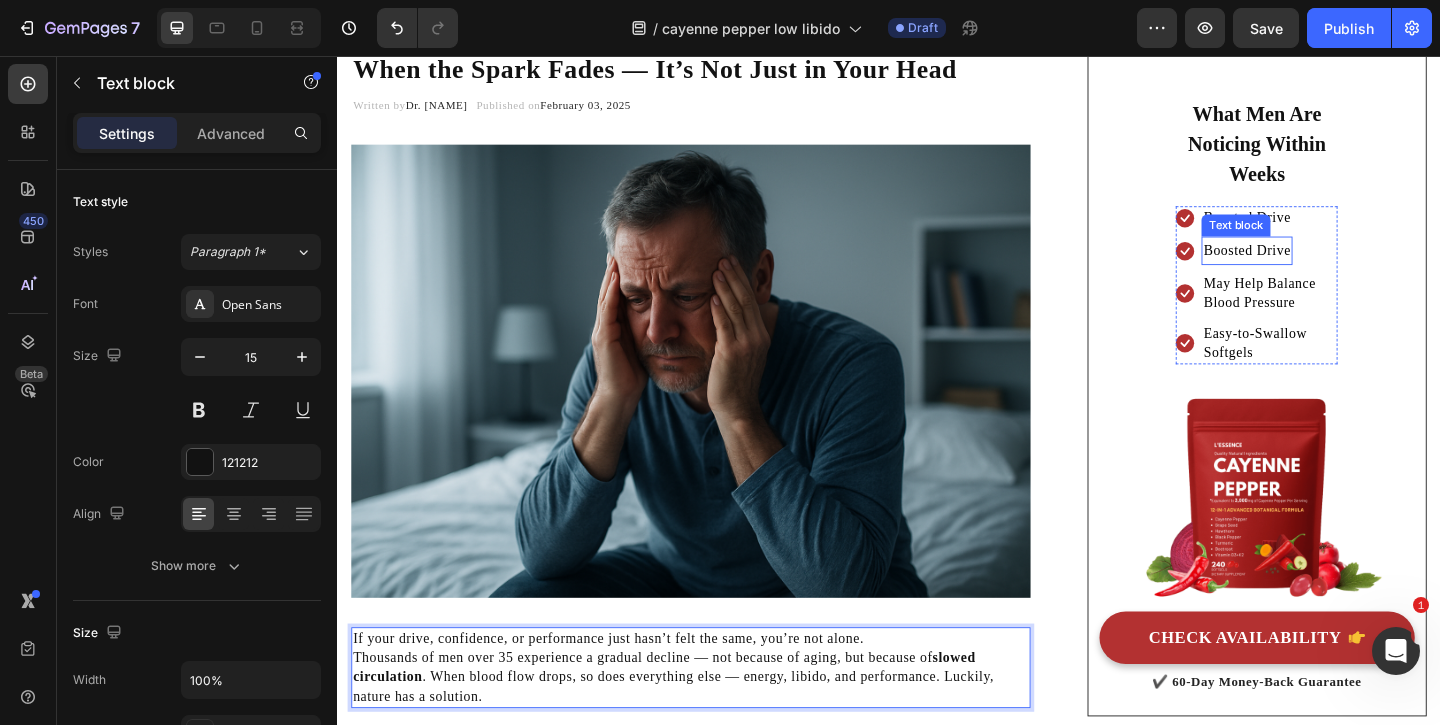 click on "Boosted Drive" at bounding box center [1326, 267] 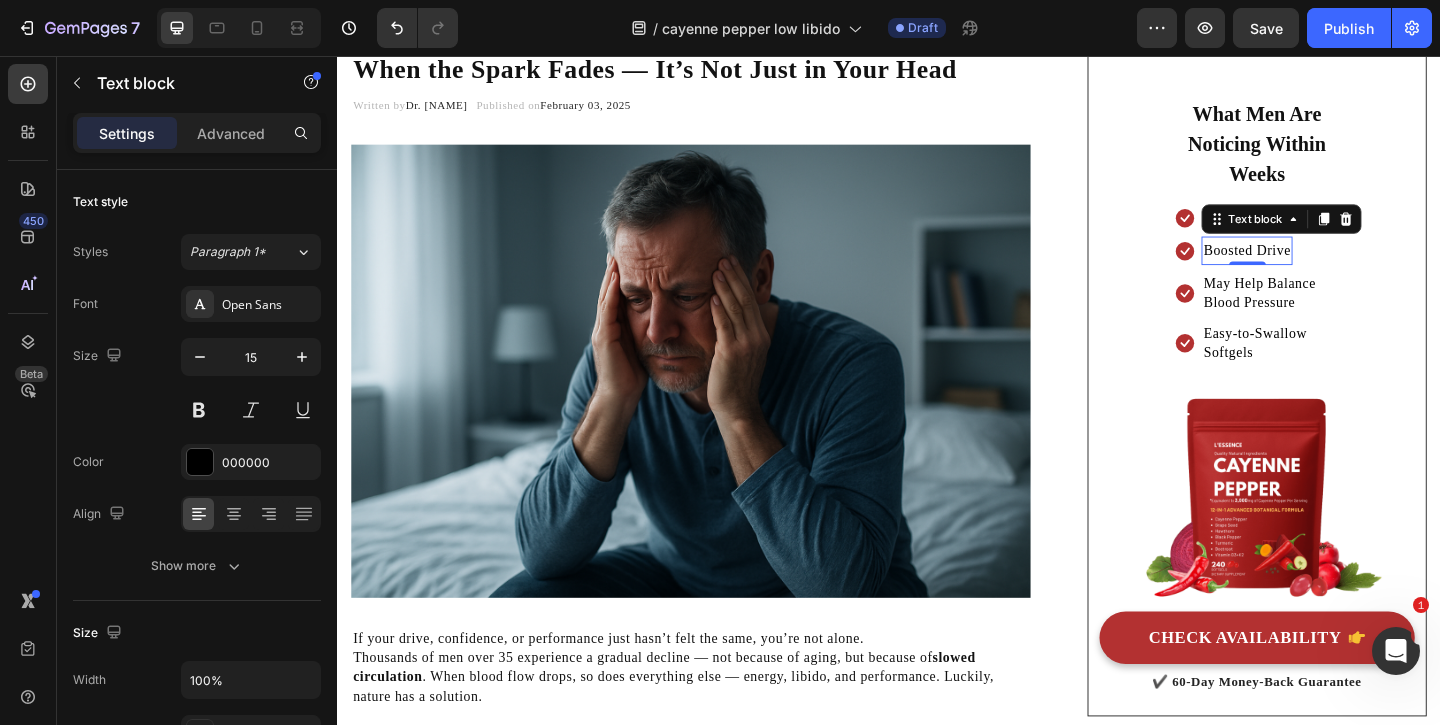 click on "Boosted Drive" at bounding box center (1326, 267) 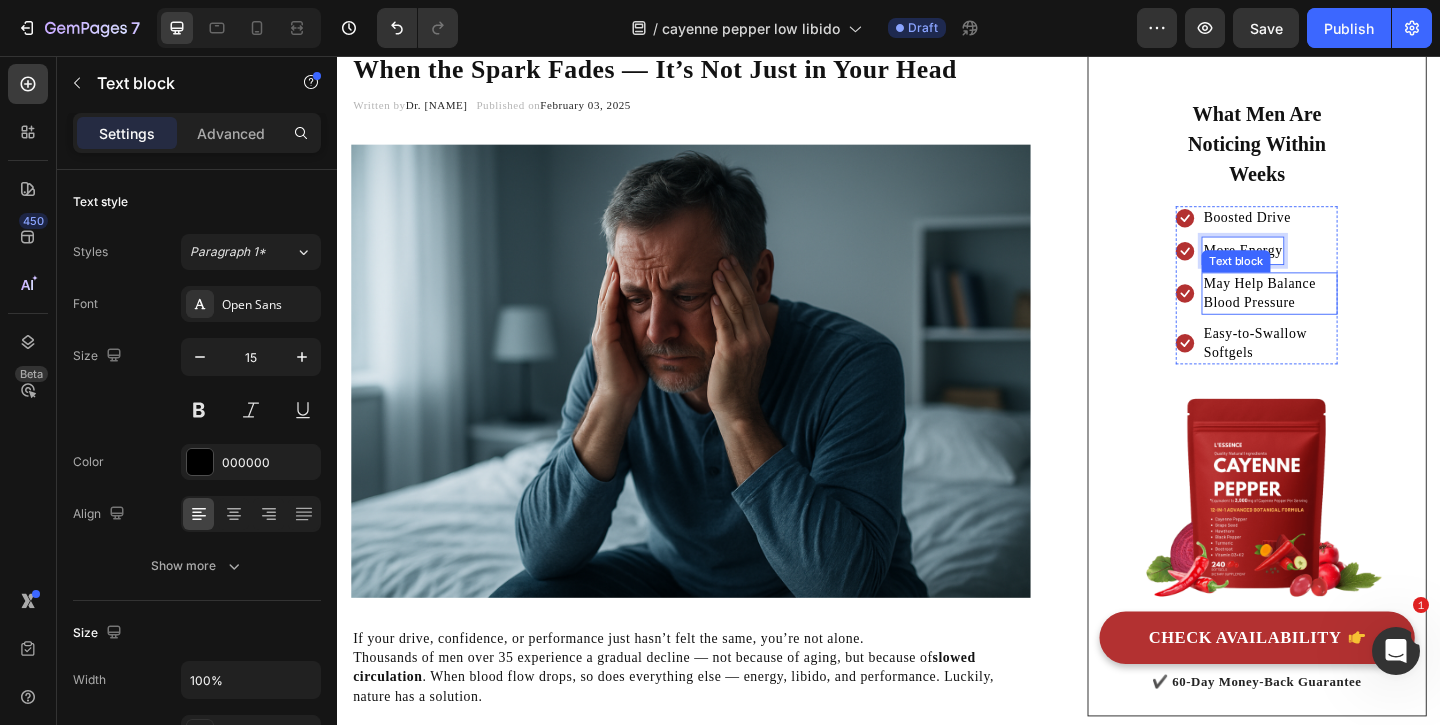click on "May Help Balance Blood Pressure" at bounding box center (1351, 314) 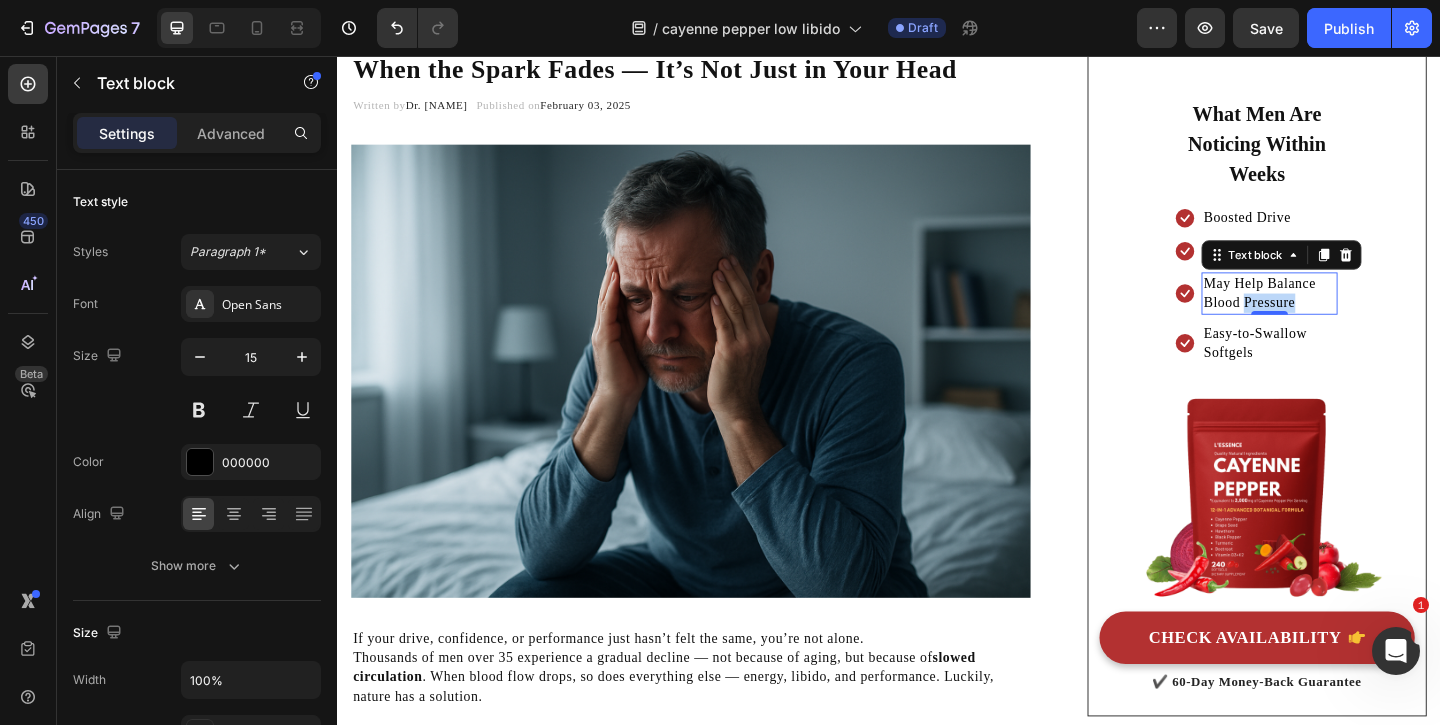 click on "May Help Balance Blood Pressure" at bounding box center [1351, 314] 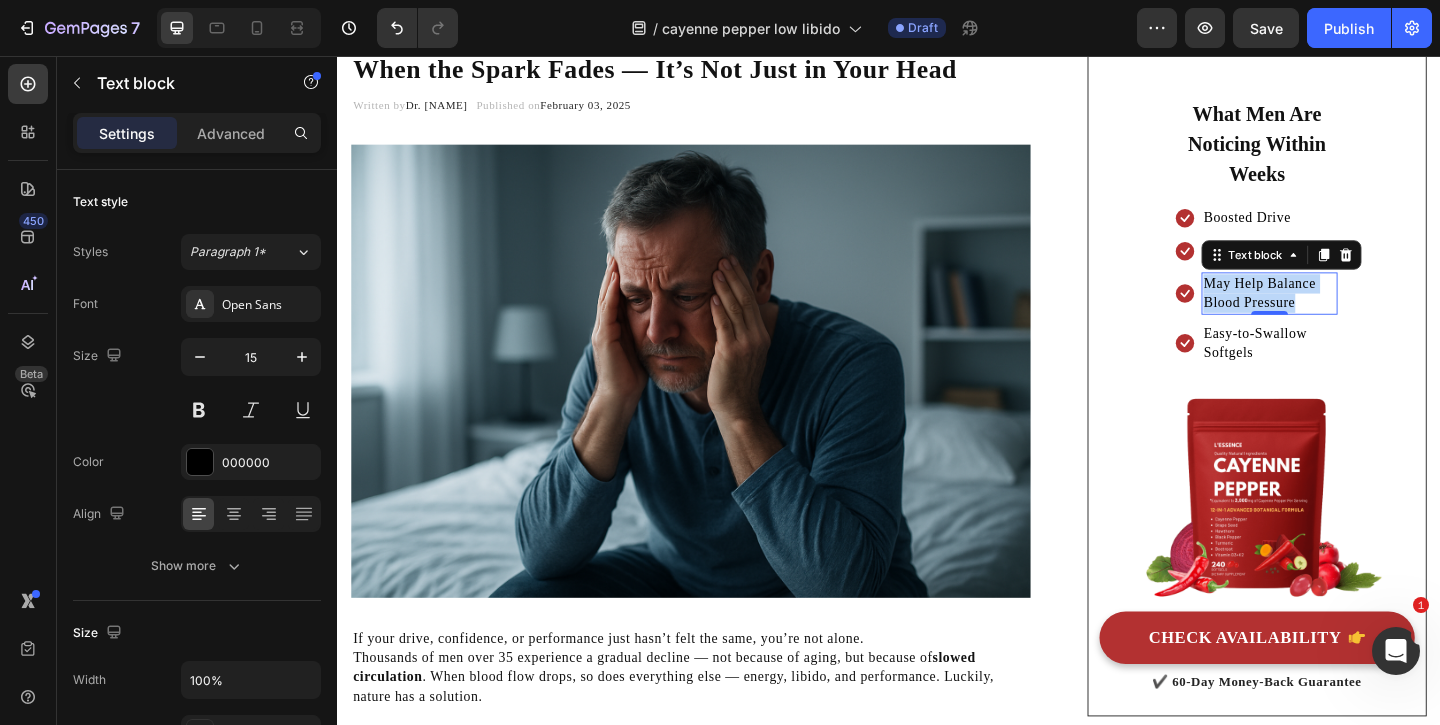 click on "May Help Balance Blood Pressure" at bounding box center (1351, 314) 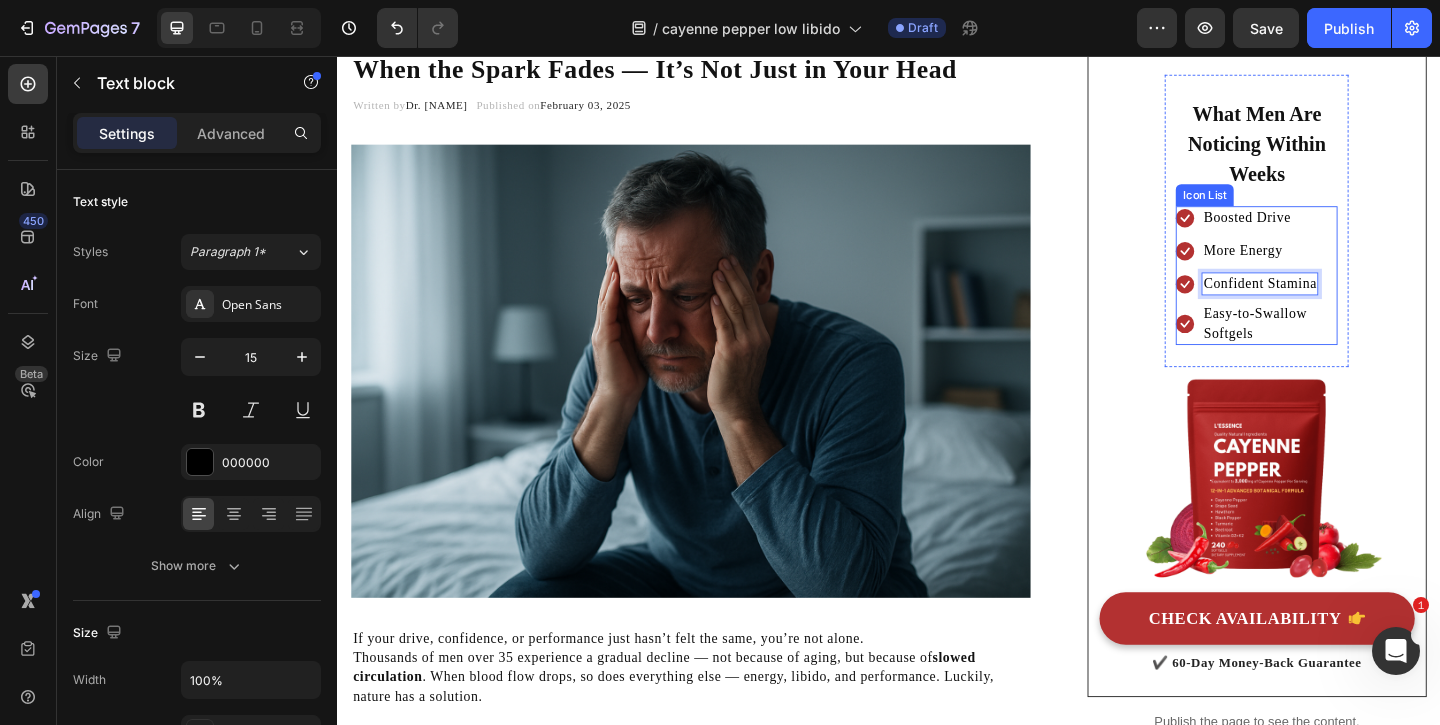 click on "Easy-to-Swallow Softgels" at bounding box center [1351, 347] 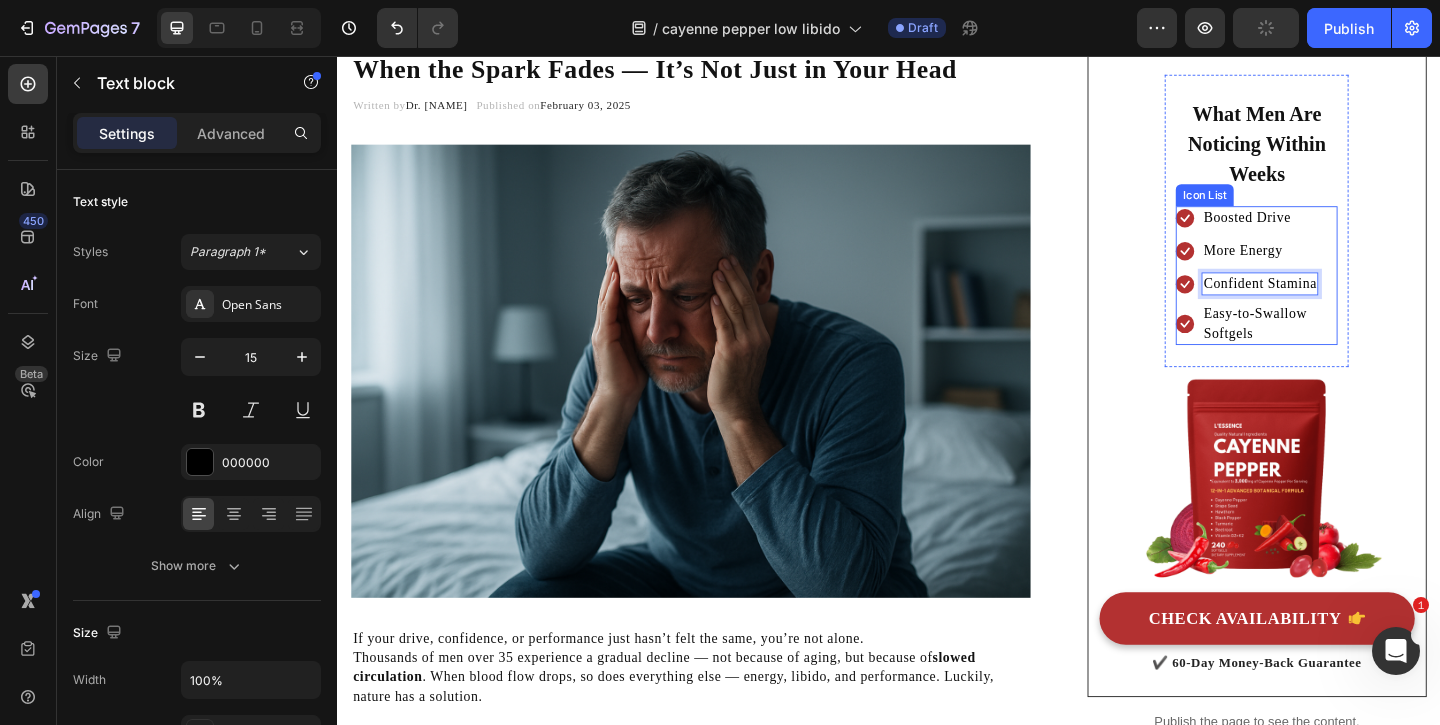 click on "Easy-to-Swallow Softgels" at bounding box center [1351, 347] 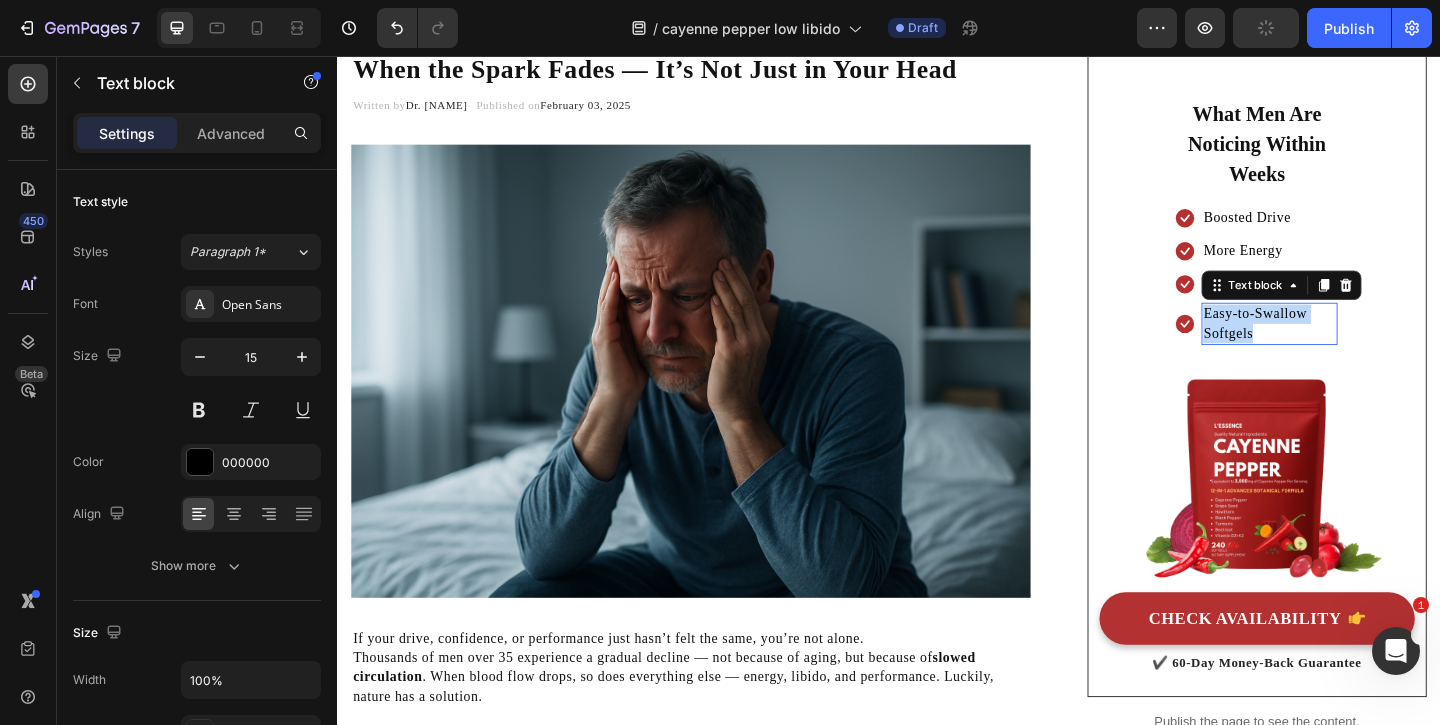 click on "Easy-to-Swallow Softgels" at bounding box center [1351, 347] 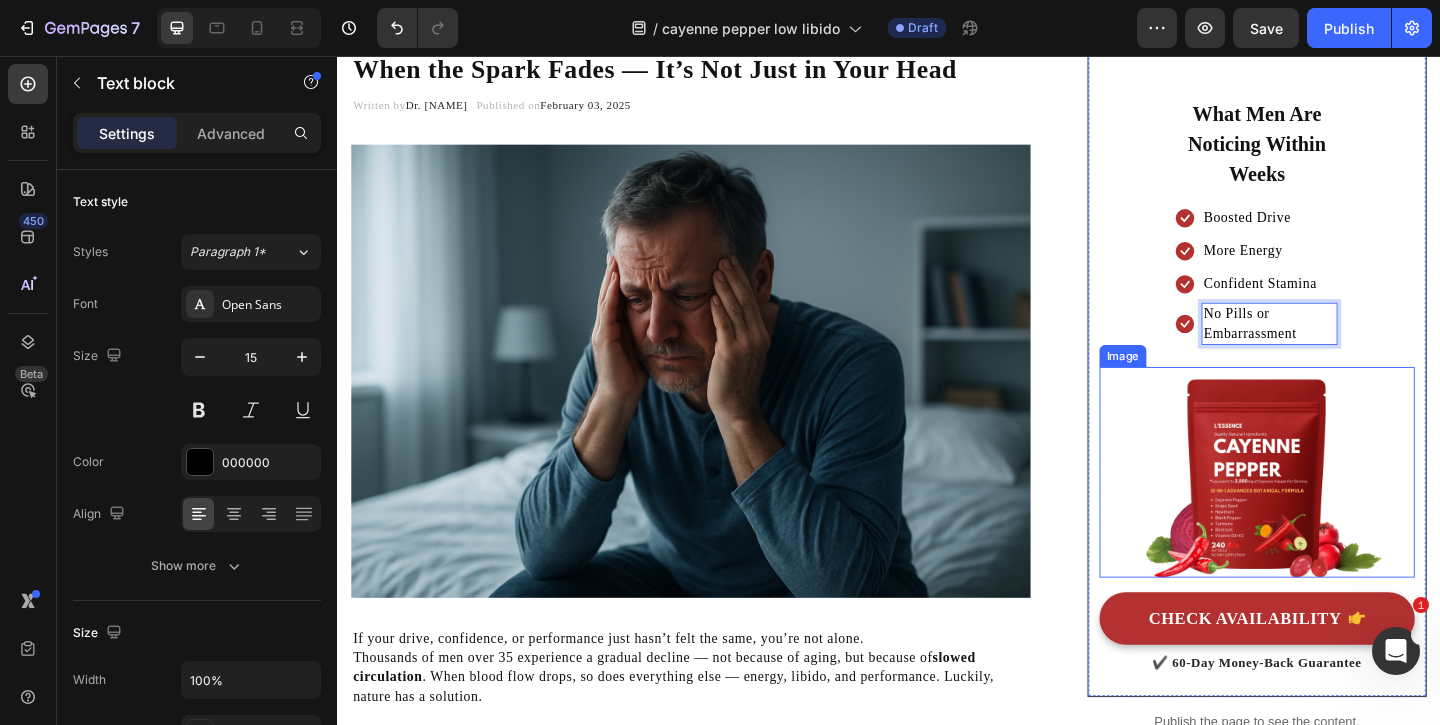 scroll, scrollTop: 194, scrollLeft: 0, axis: vertical 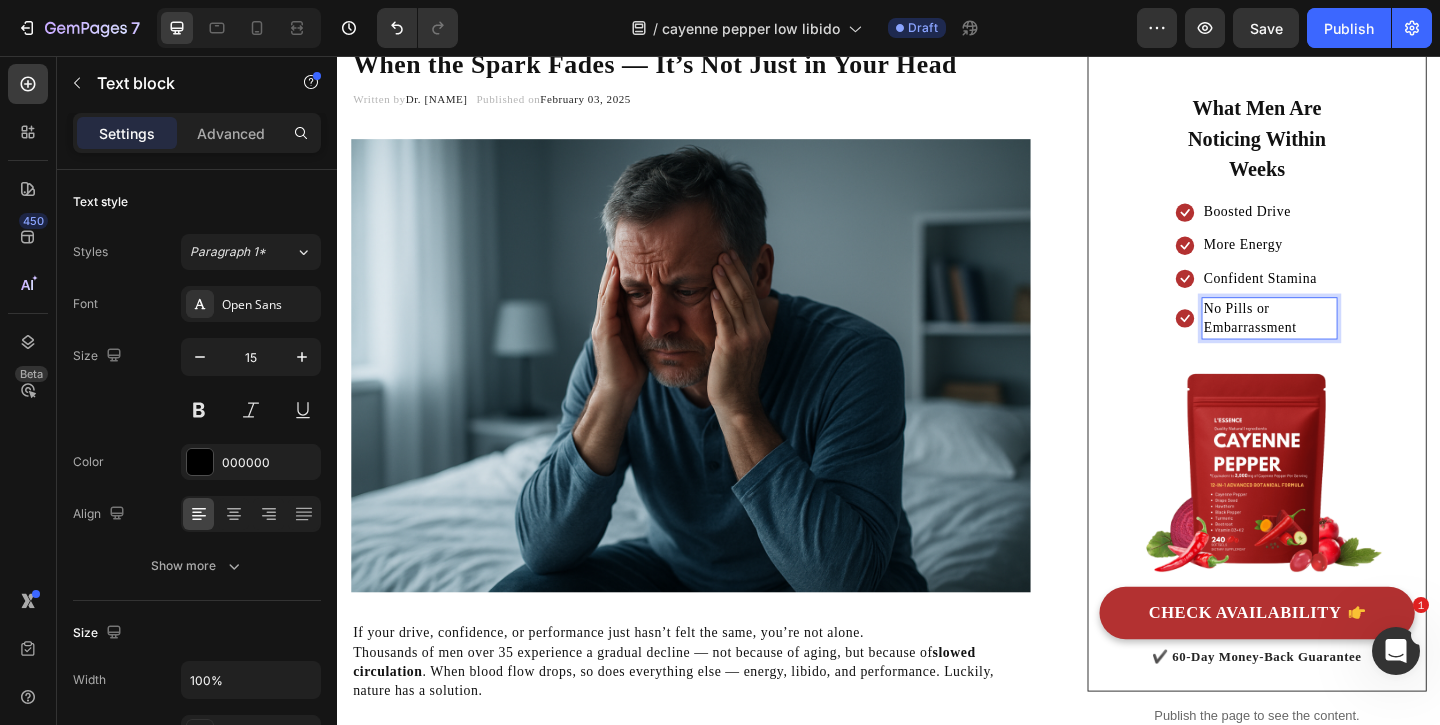 click on "No Pills or Embarrassment" at bounding box center (1351, 341) 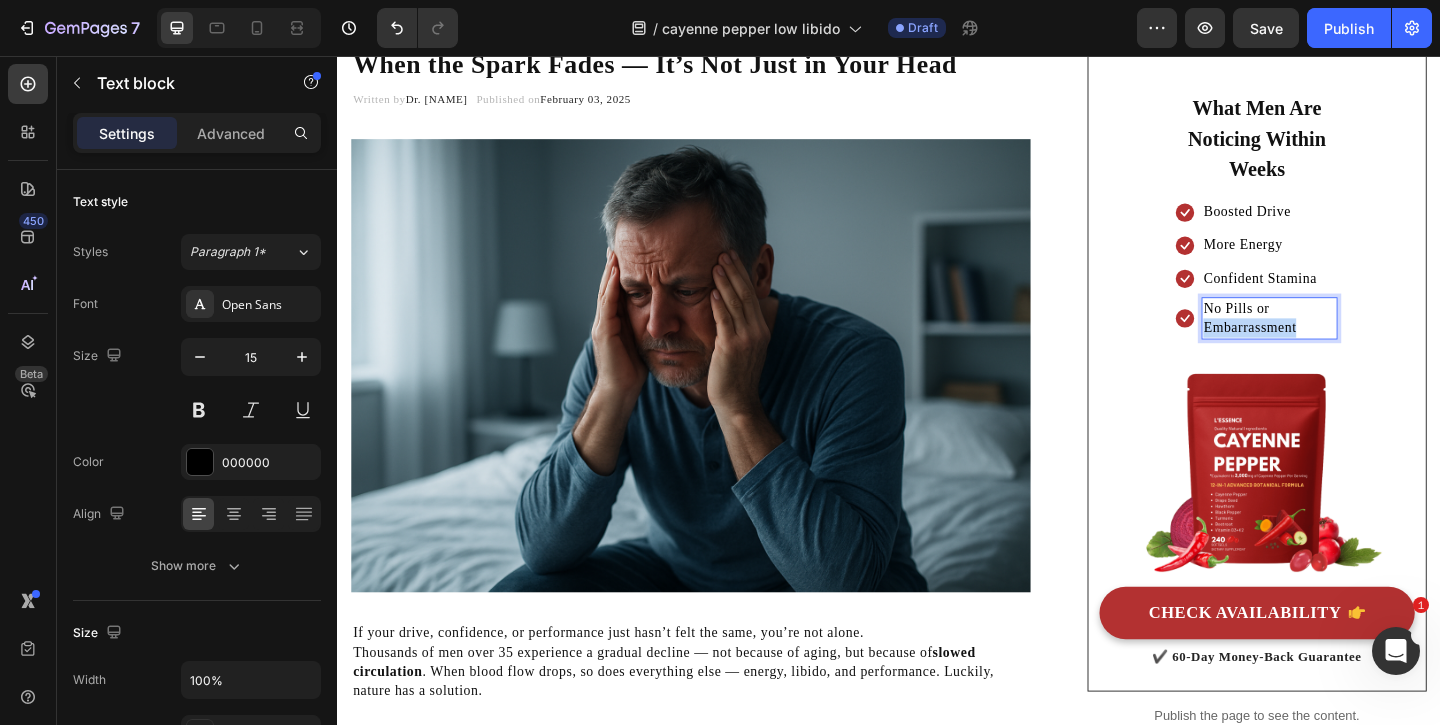 click on "No Pills or Embarrassment" at bounding box center [1351, 341] 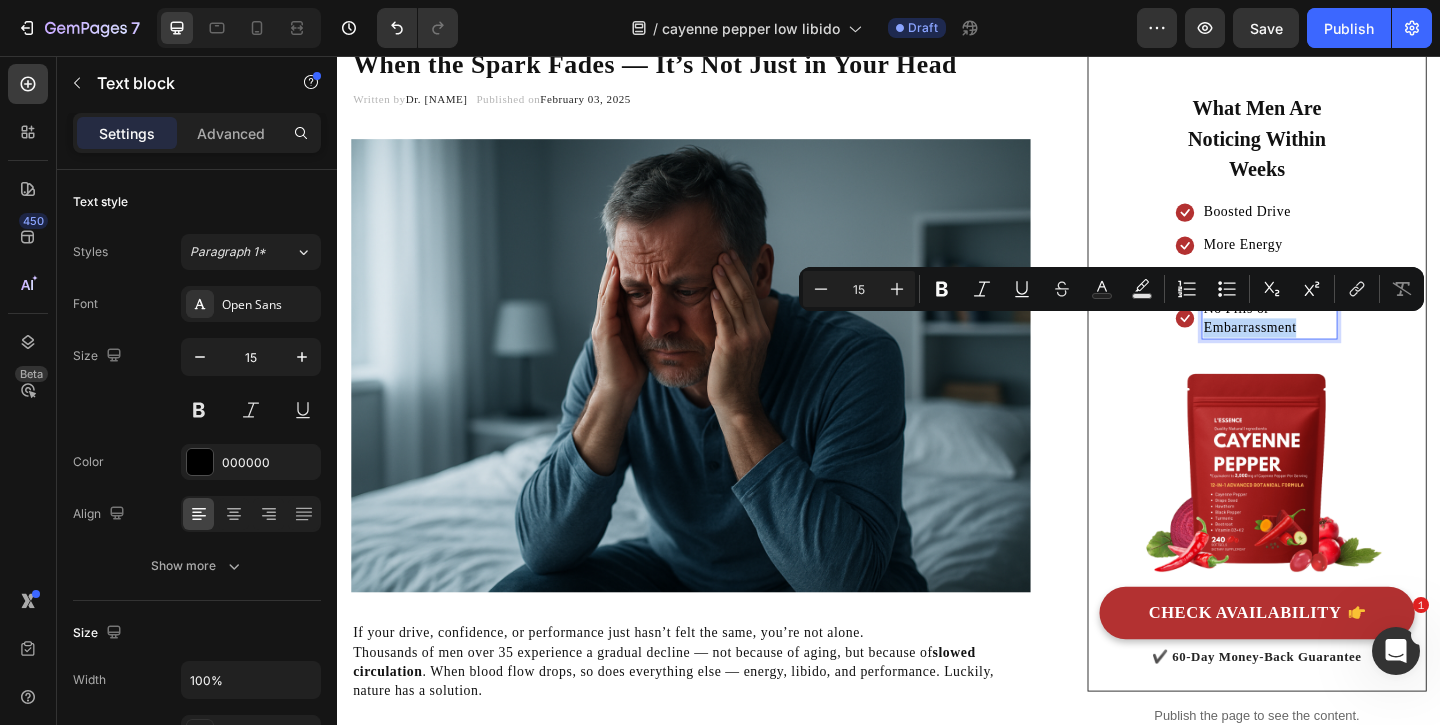 click on "No Pills or Embarrassment" at bounding box center [1351, 341] 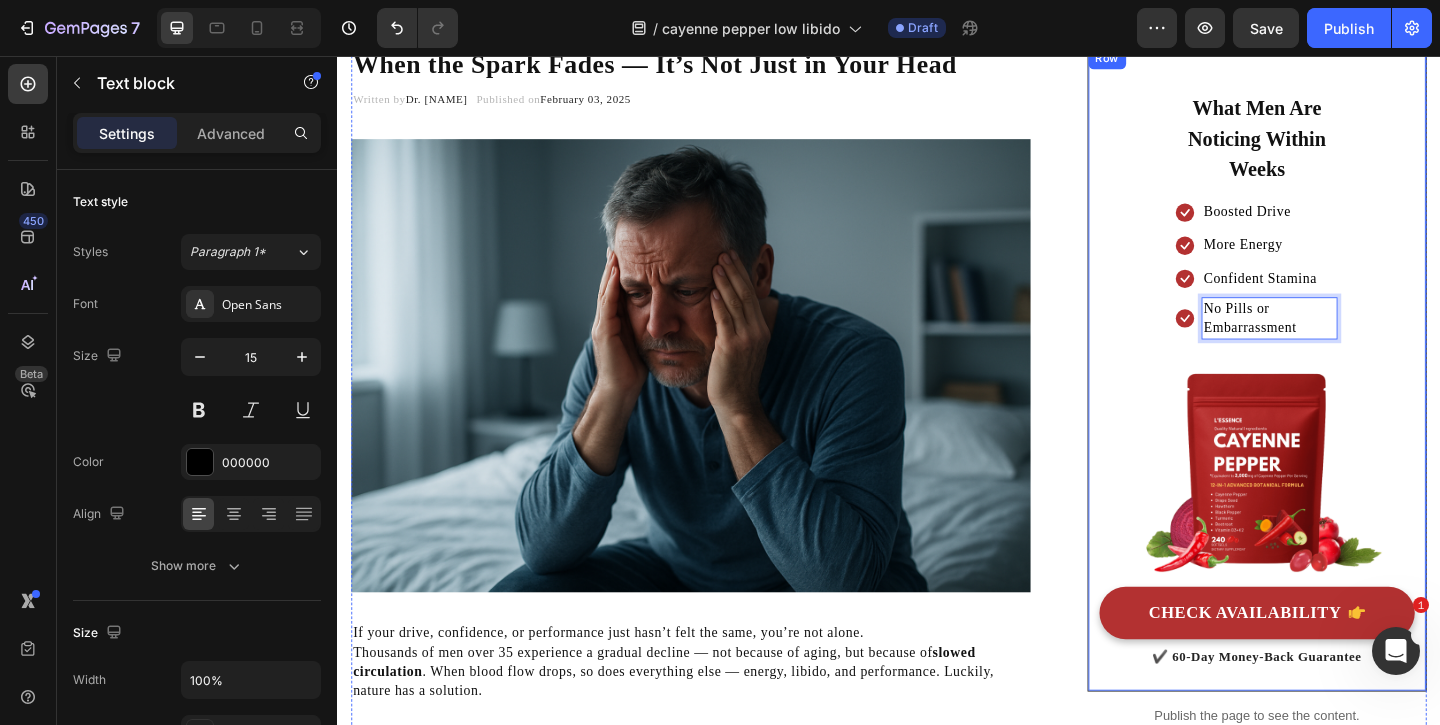 click on "What Men Are Noticing Within Weeks Heading Icon Boosted Drive Text block Icon More Energy Text block Icon Confident Stamina Text block Icon No Pills or Embarrassment Text block 0 Icon List Row Image CHECK AVAILABILITY Button 60-Day Money-Back Guarantee Text block" at bounding box center [1337, 396] 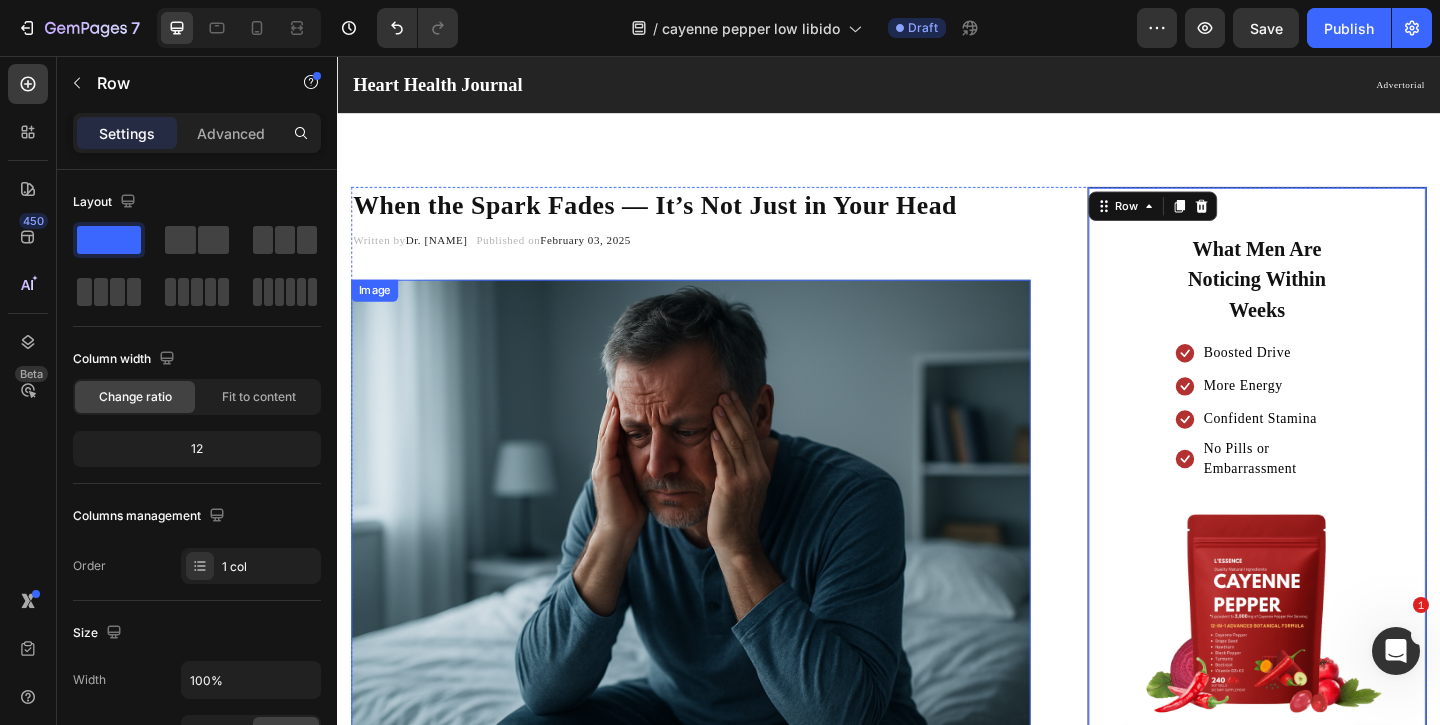 scroll, scrollTop: 183, scrollLeft: 0, axis: vertical 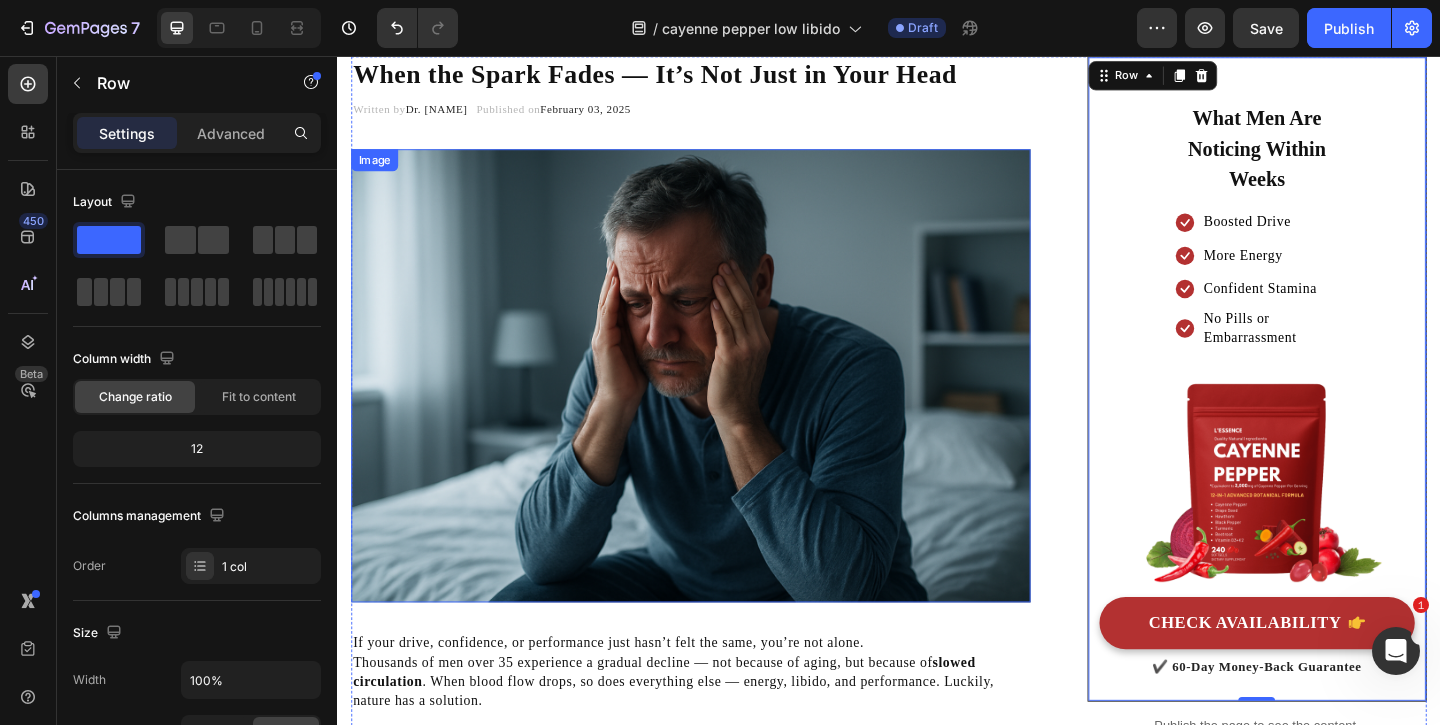 click at bounding box center (721, 403) 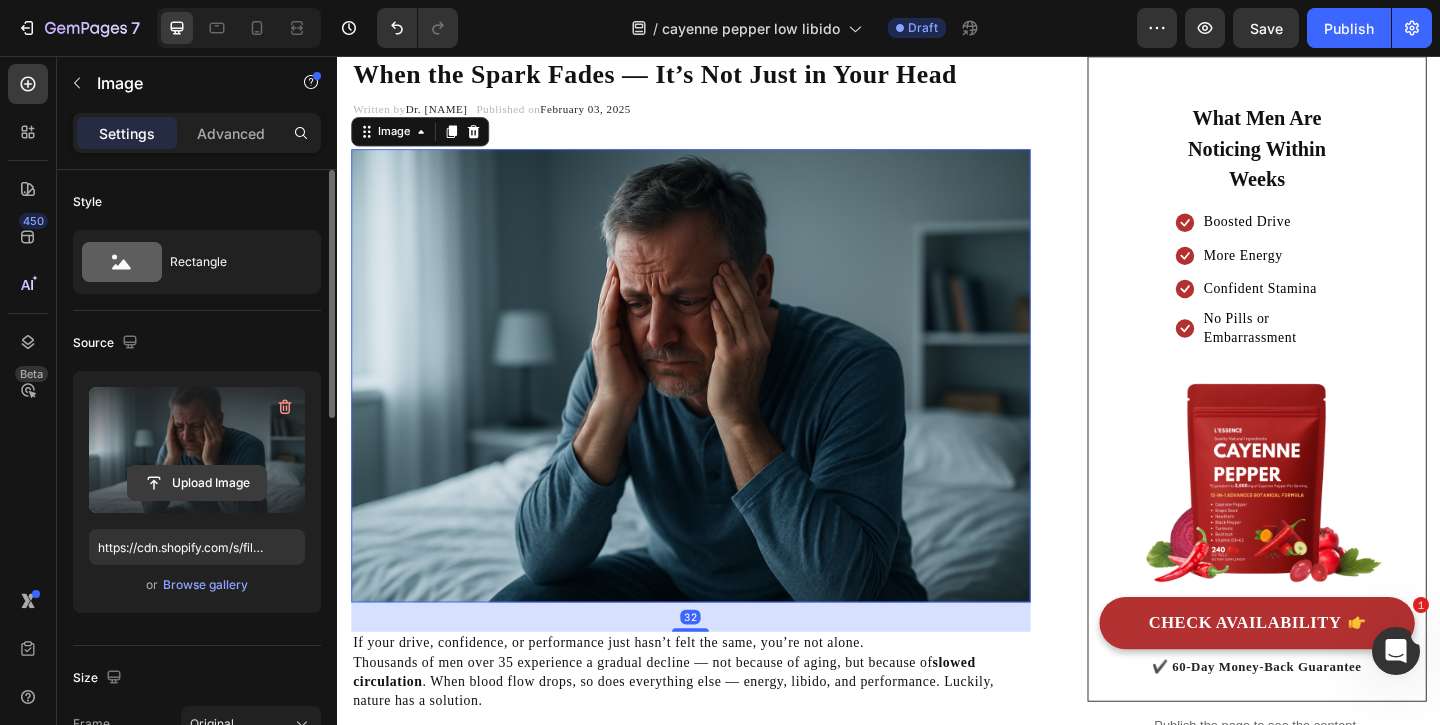 click 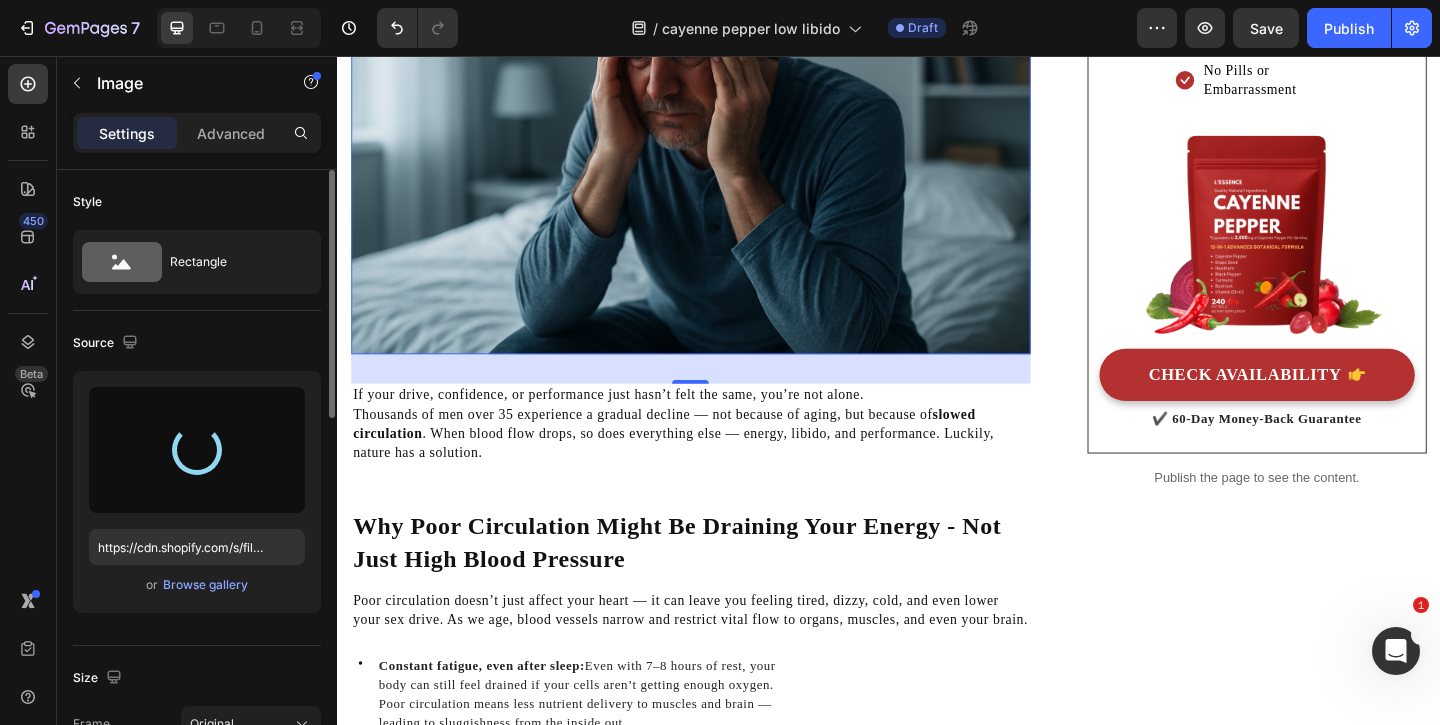 scroll, scrollTop: 455, scrollLeft: 0, axis: vertical 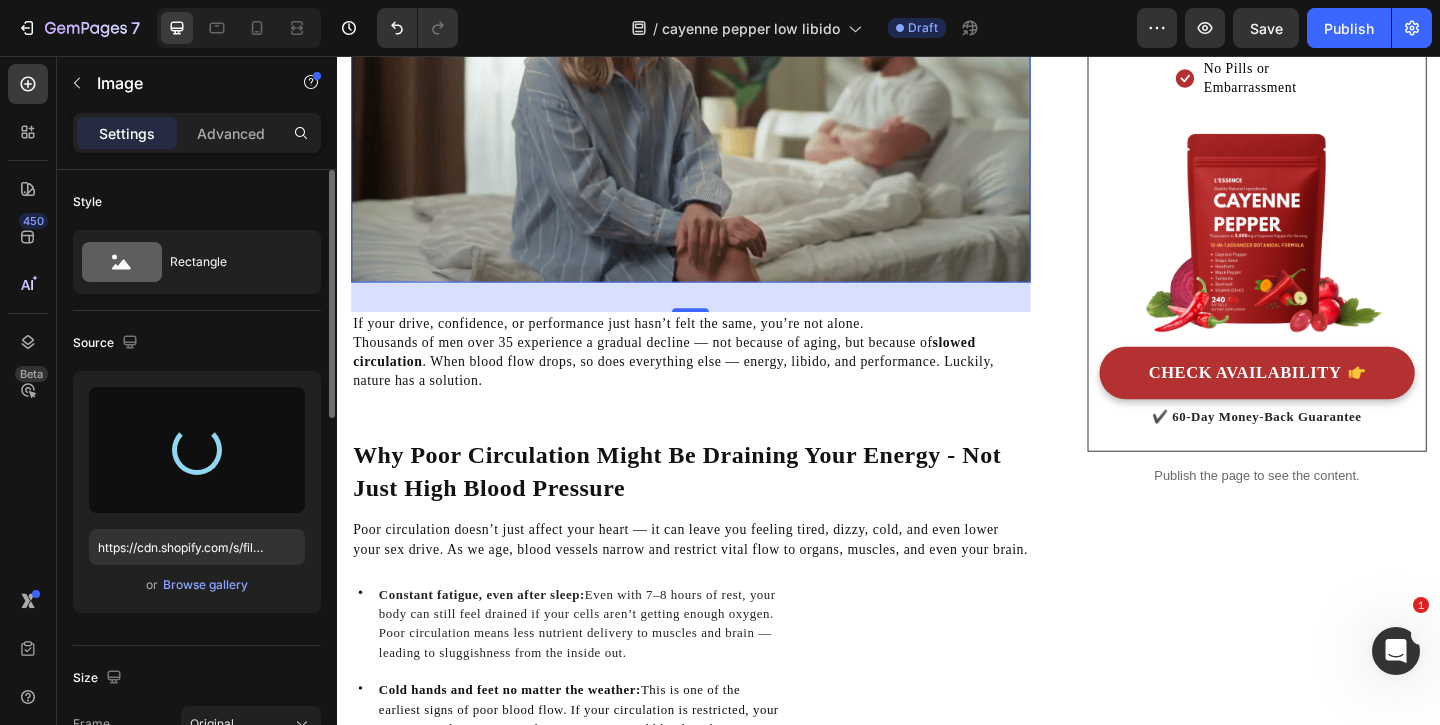 type on "https://cdn.shopify.com/s/files/1/0949/5078/5373/files/gempages_577565506760868368-4156f5a5-37b7-4c1a-b0bf-f7d97c2edeb6.gif" 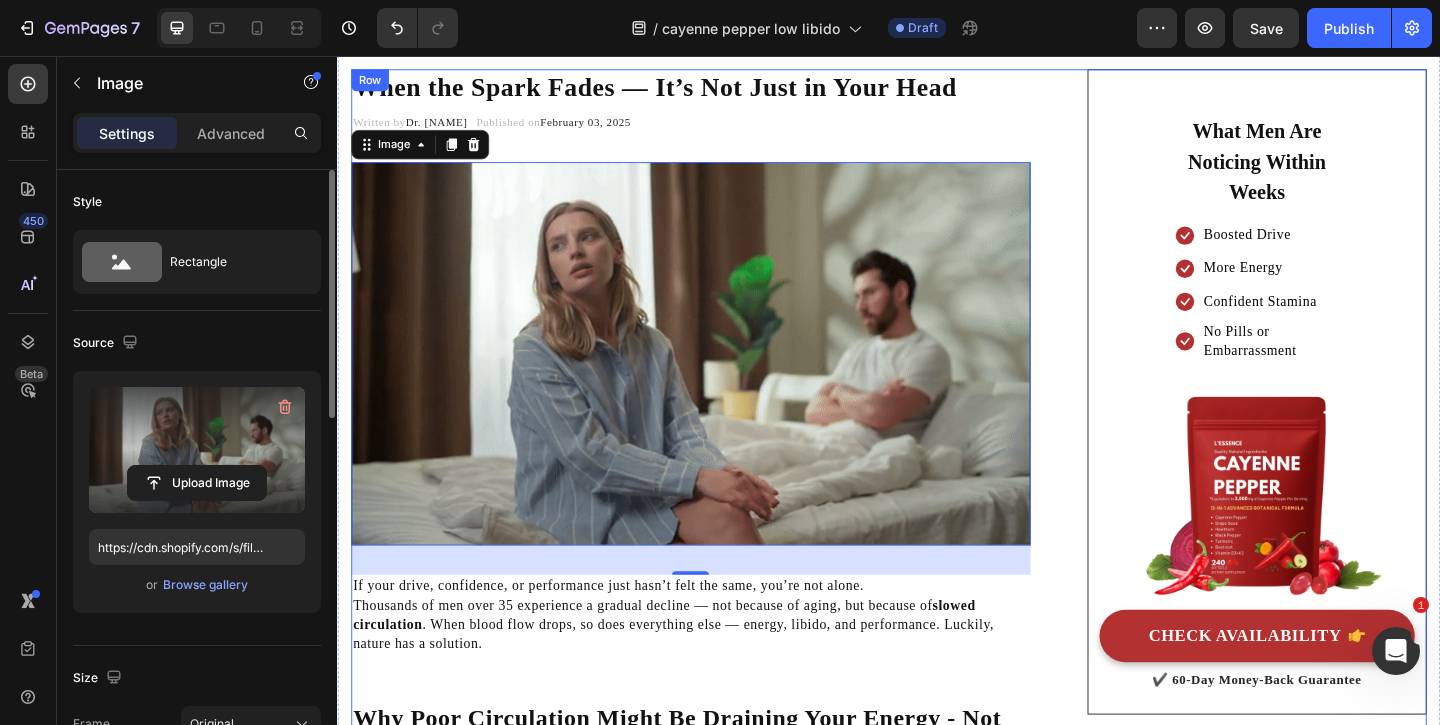 scroll, scrollTop: 172, scrollLeft: 0, axis: vertical 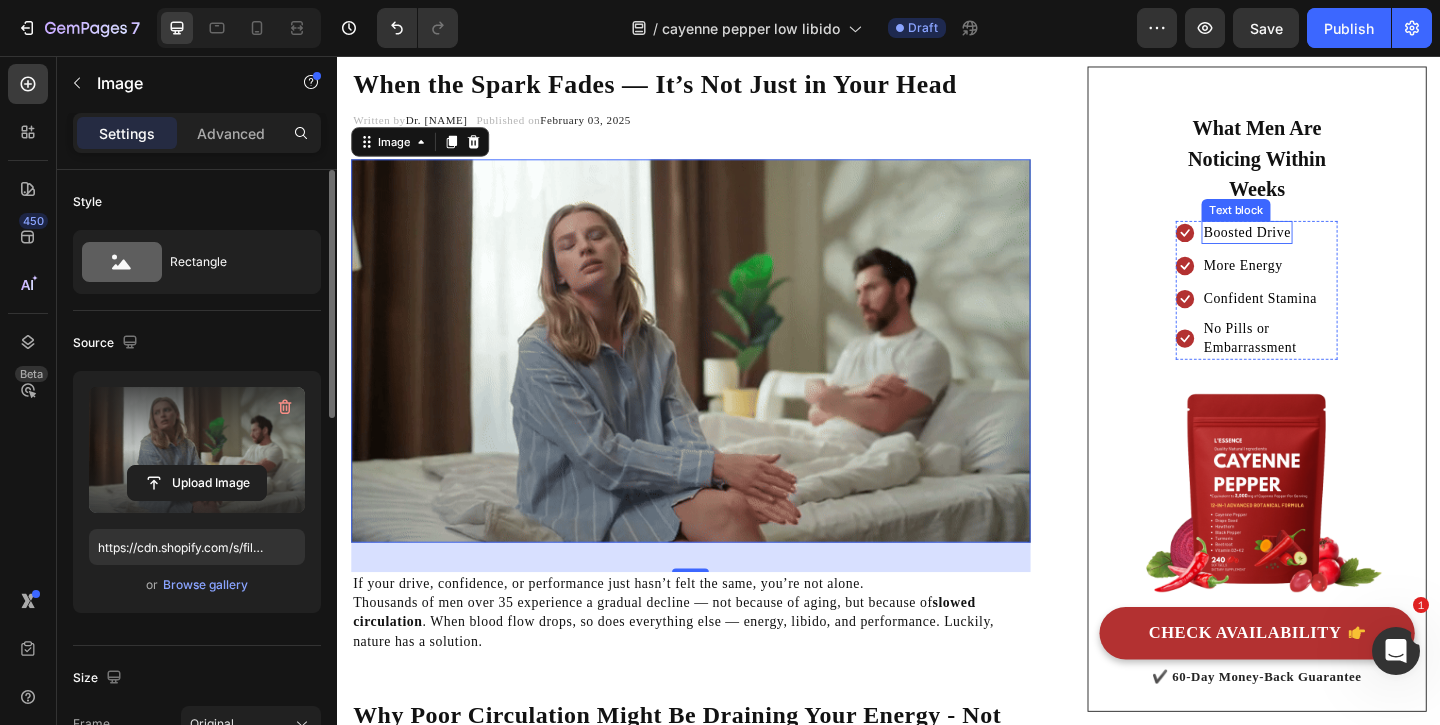 click on "Boosted Drive" at bounding box center (1326, 247) 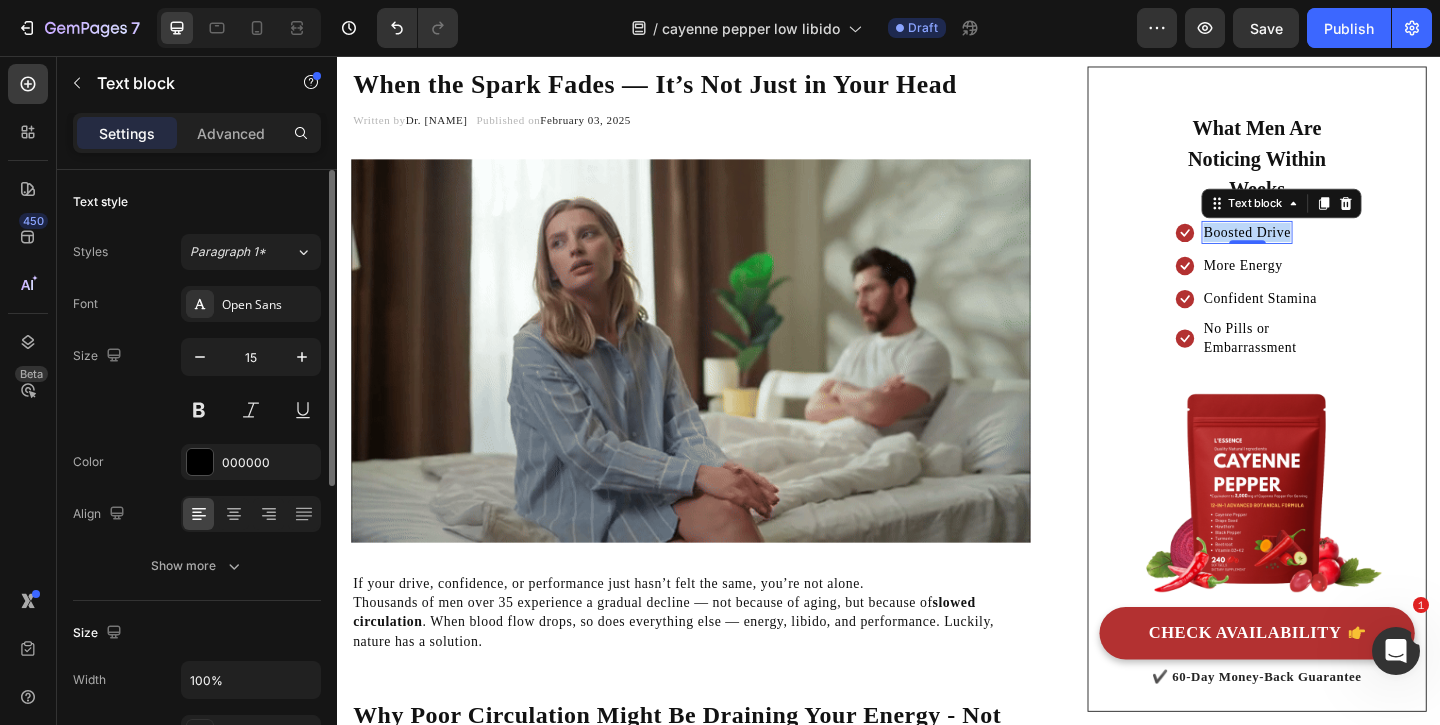 click on "Boosted Drive" at bounding box center [1326, 247] 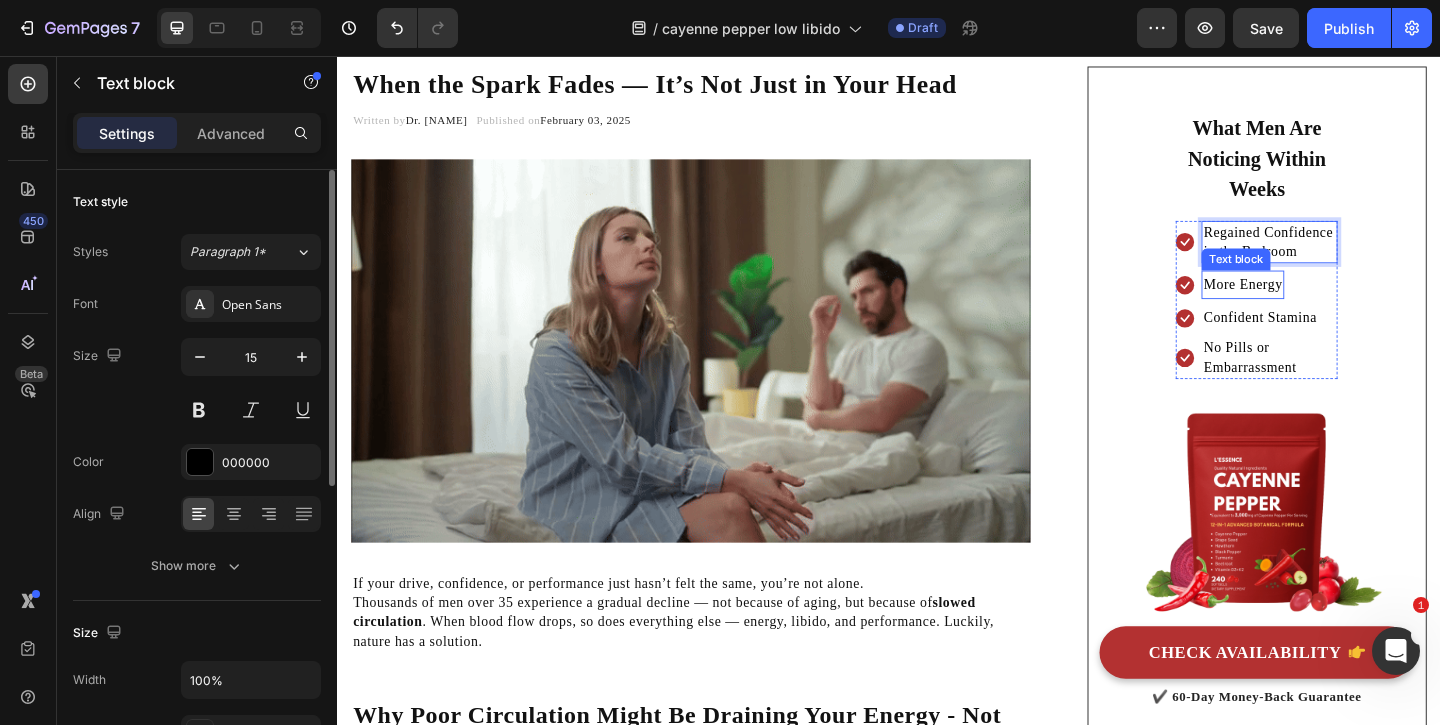 click on "More Energy" at bounding box center (1322, 304) 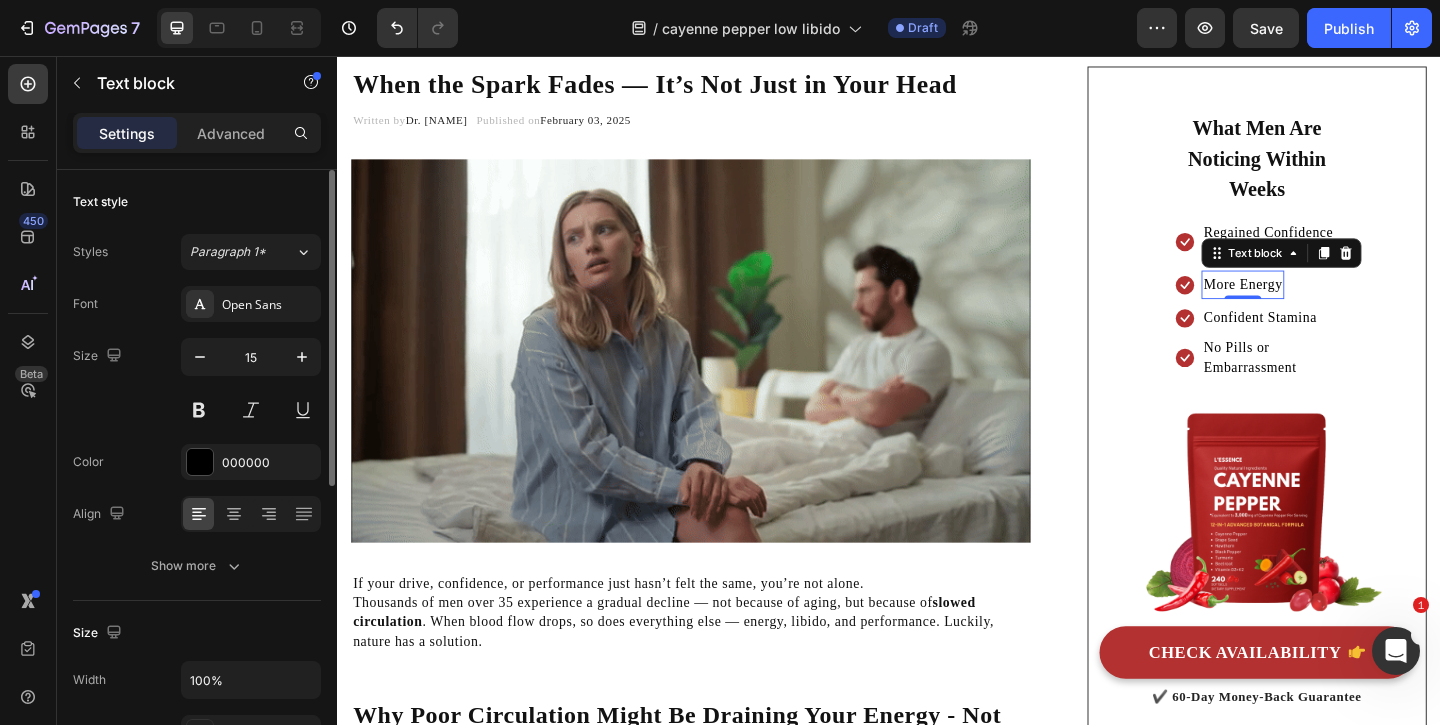 click on "More Energy" at bounding box center (1322, 304) 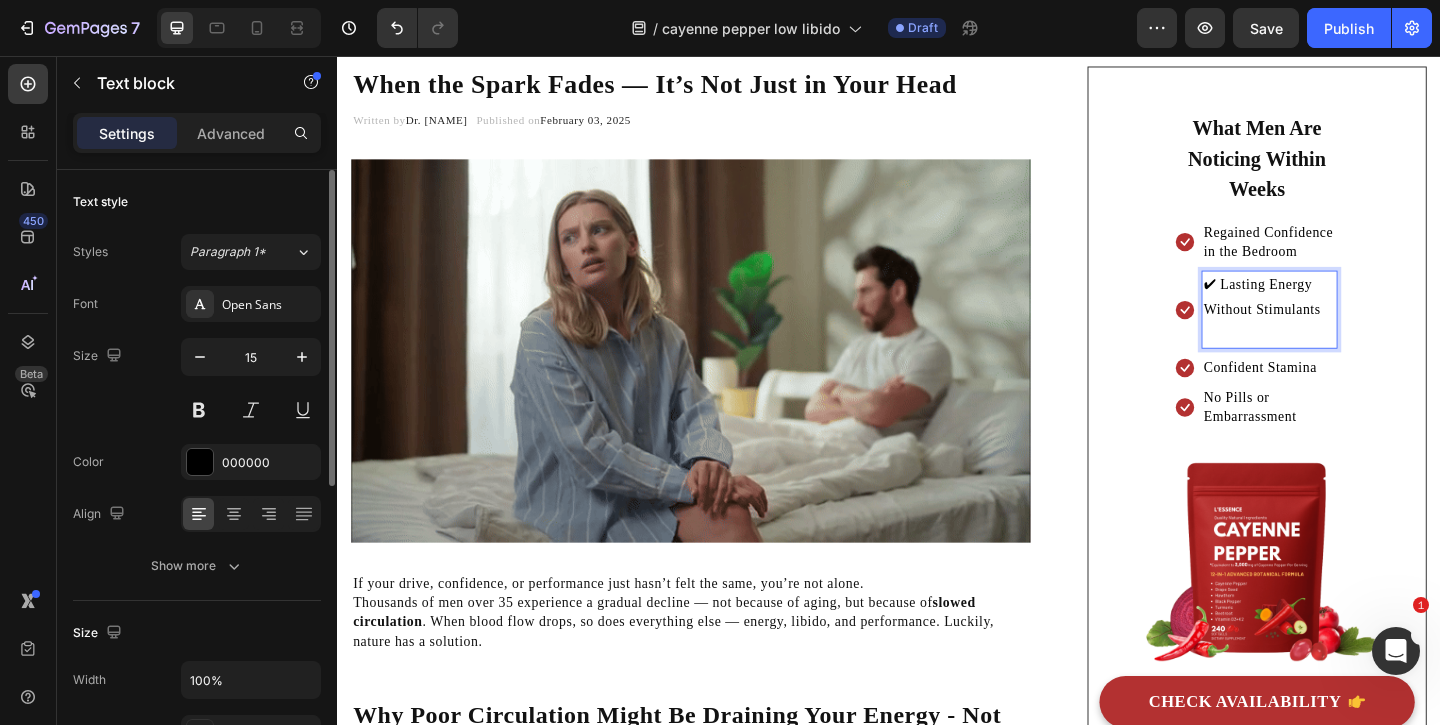 click on "✔ Lasting Energy Without Stimulants" at bounding box center (1351, 331) 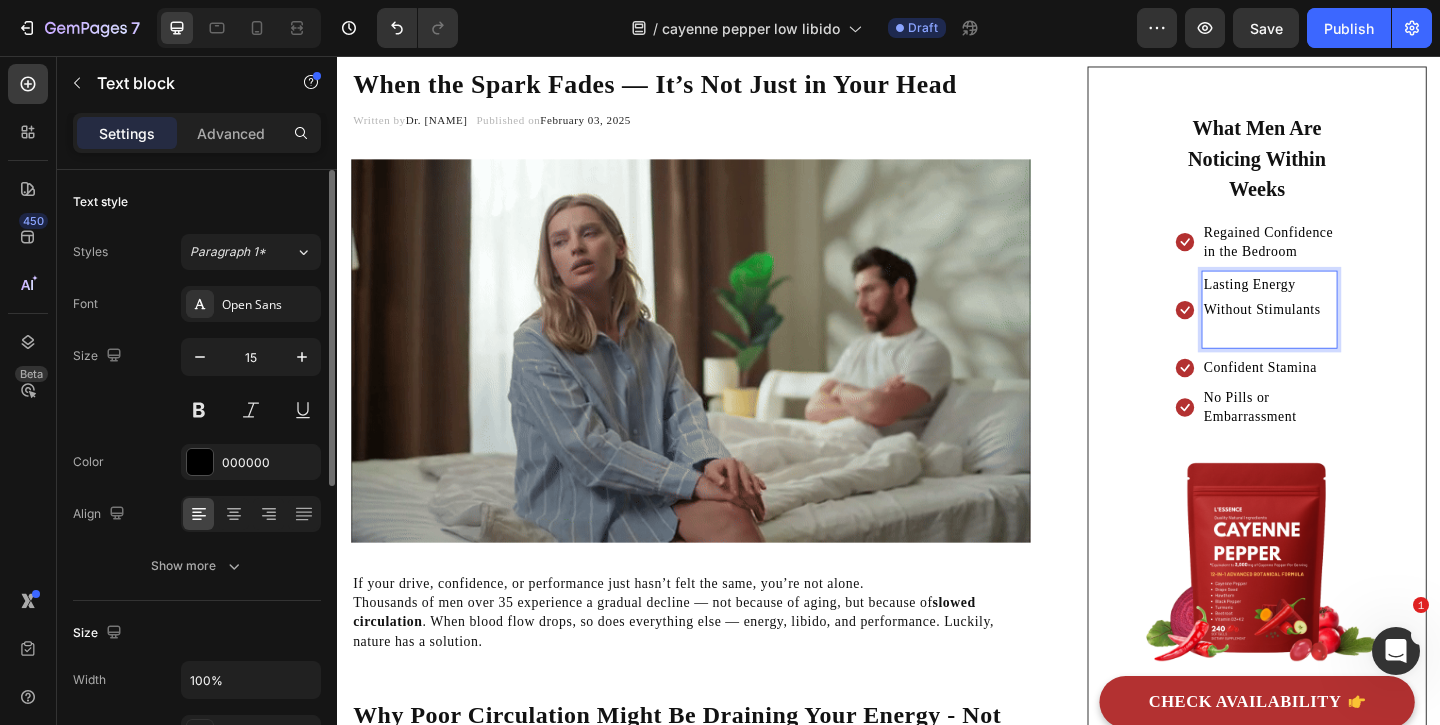 click on "Lasting Energy Without Stimulants" at bounding box center [1351, 331] 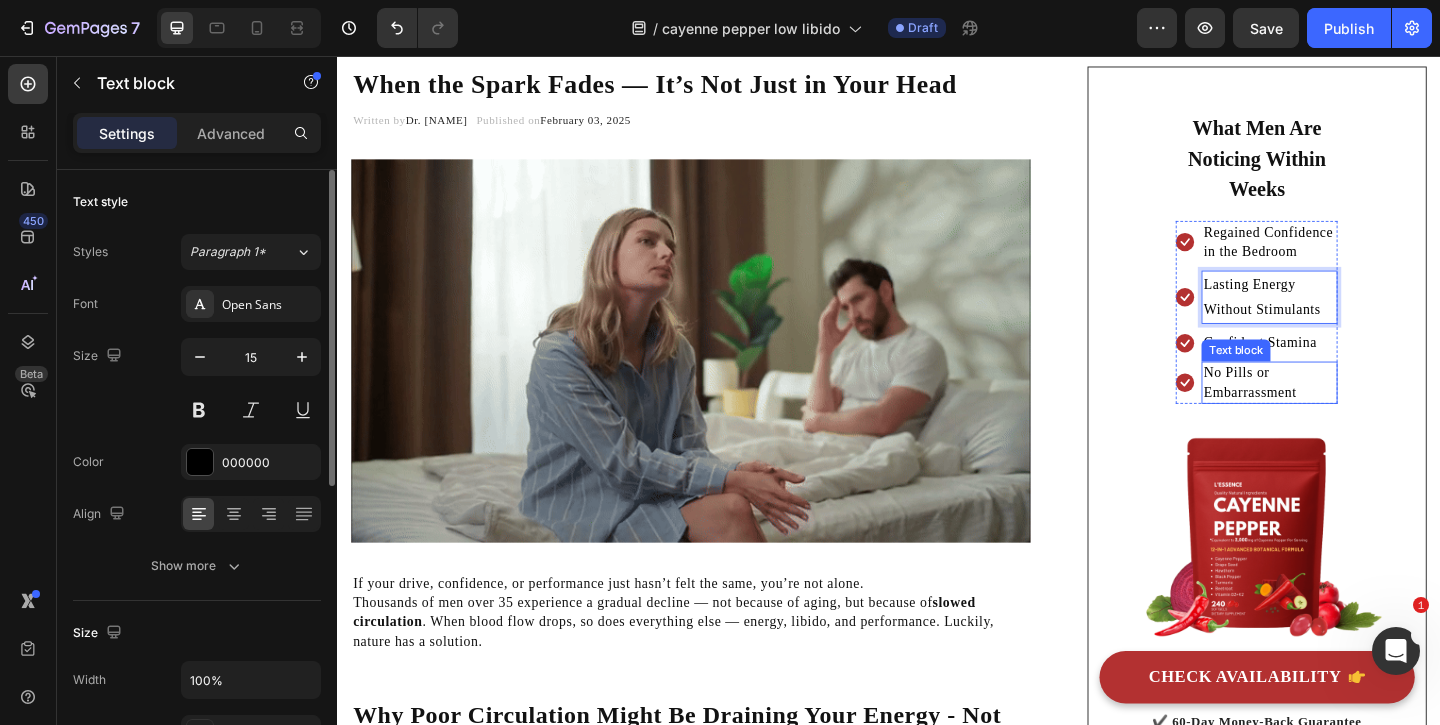 click on "Text block" at bounding box center [1314, 376] 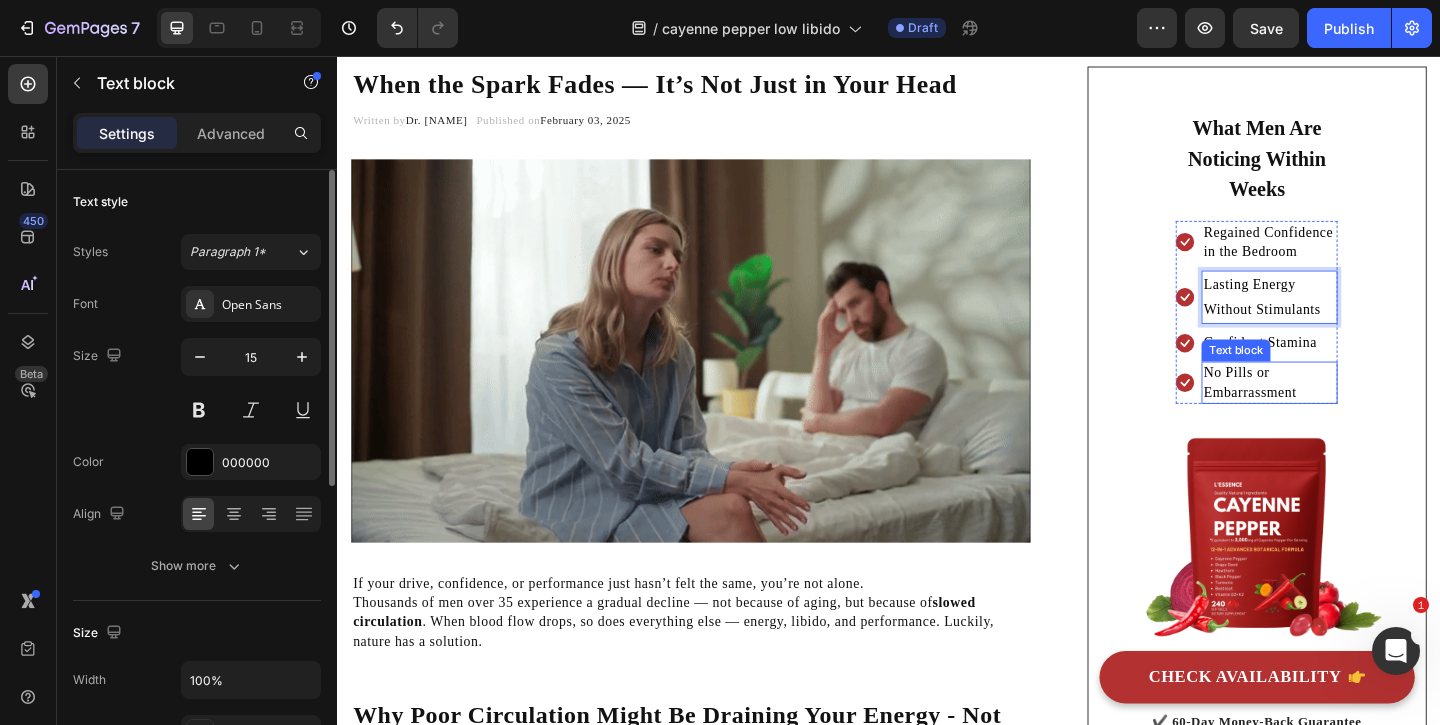 click on "Text block" at bounding box center [1314, 376] 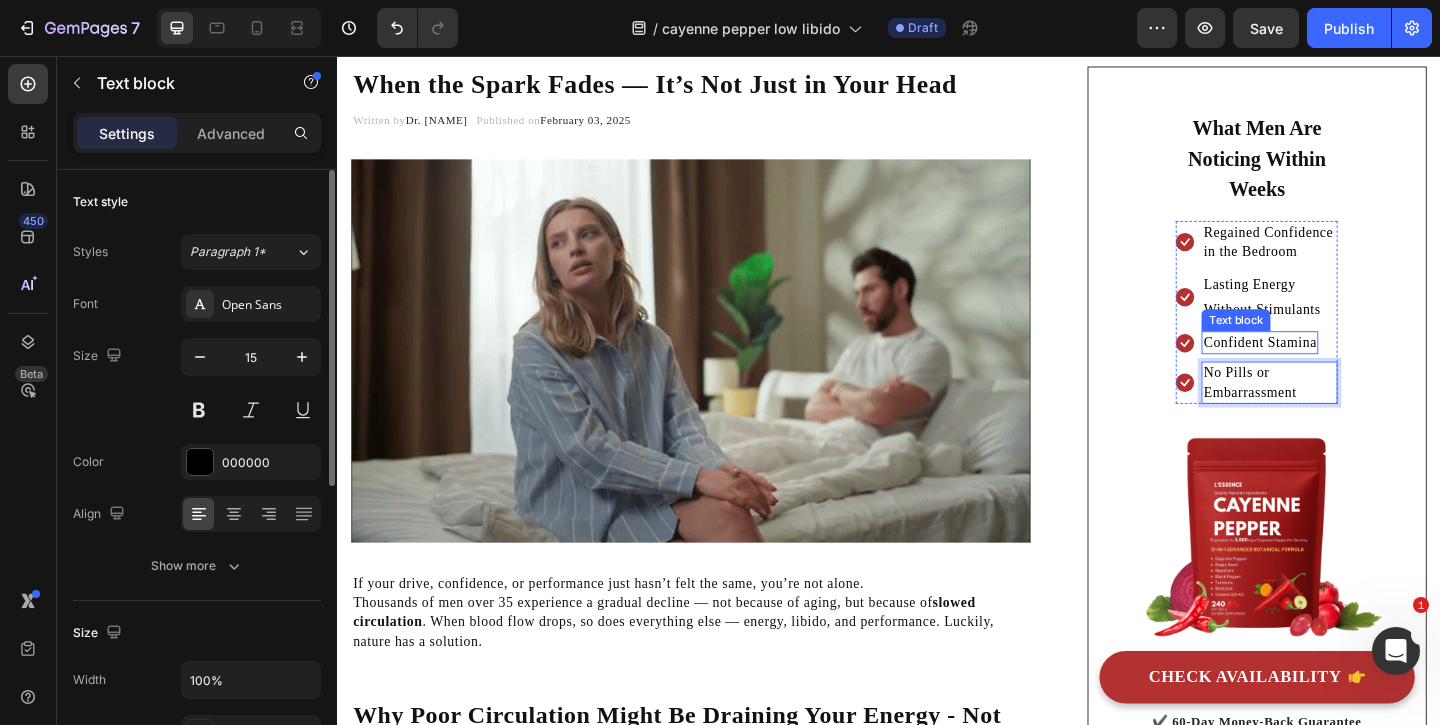 click on "Confident Stamina" at bounding box center [1340, 367] 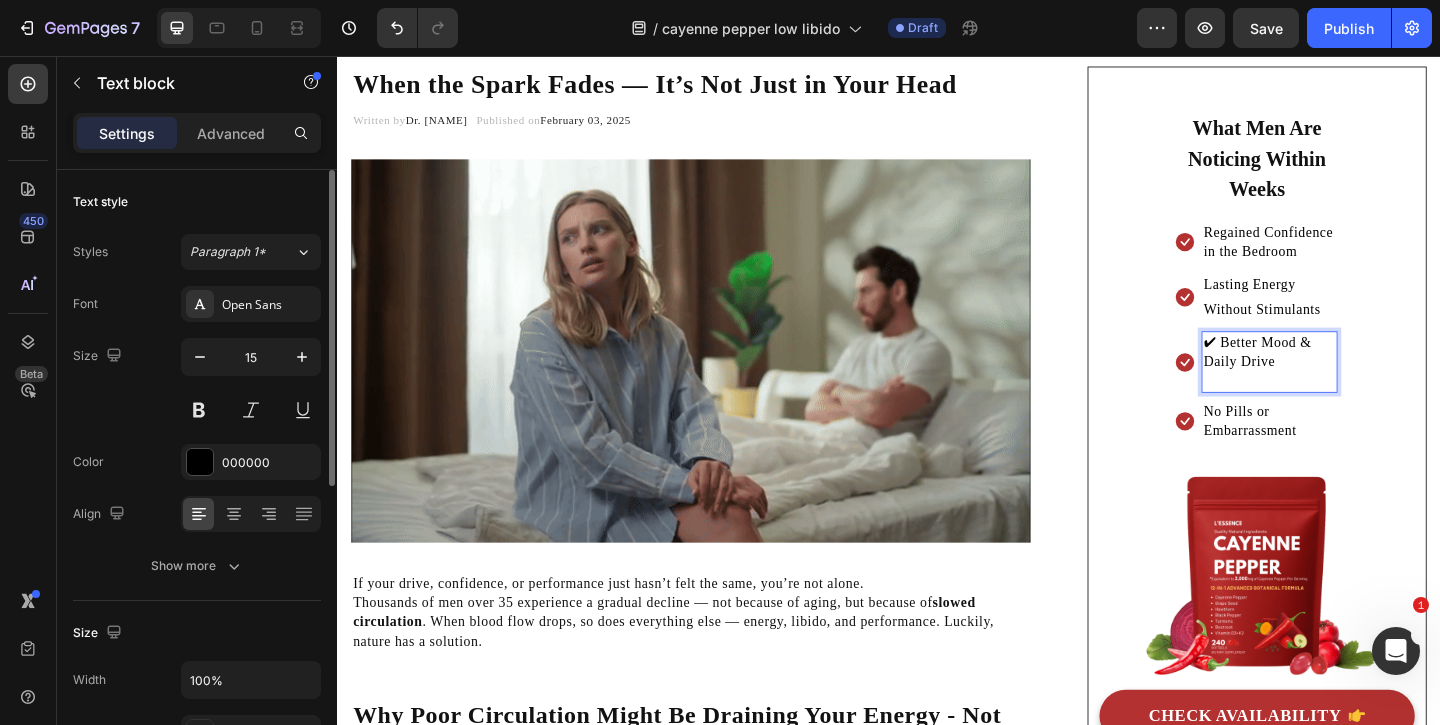 click on "✔ Better Mood & Daily Drive" at bounding box center [1351, 388] 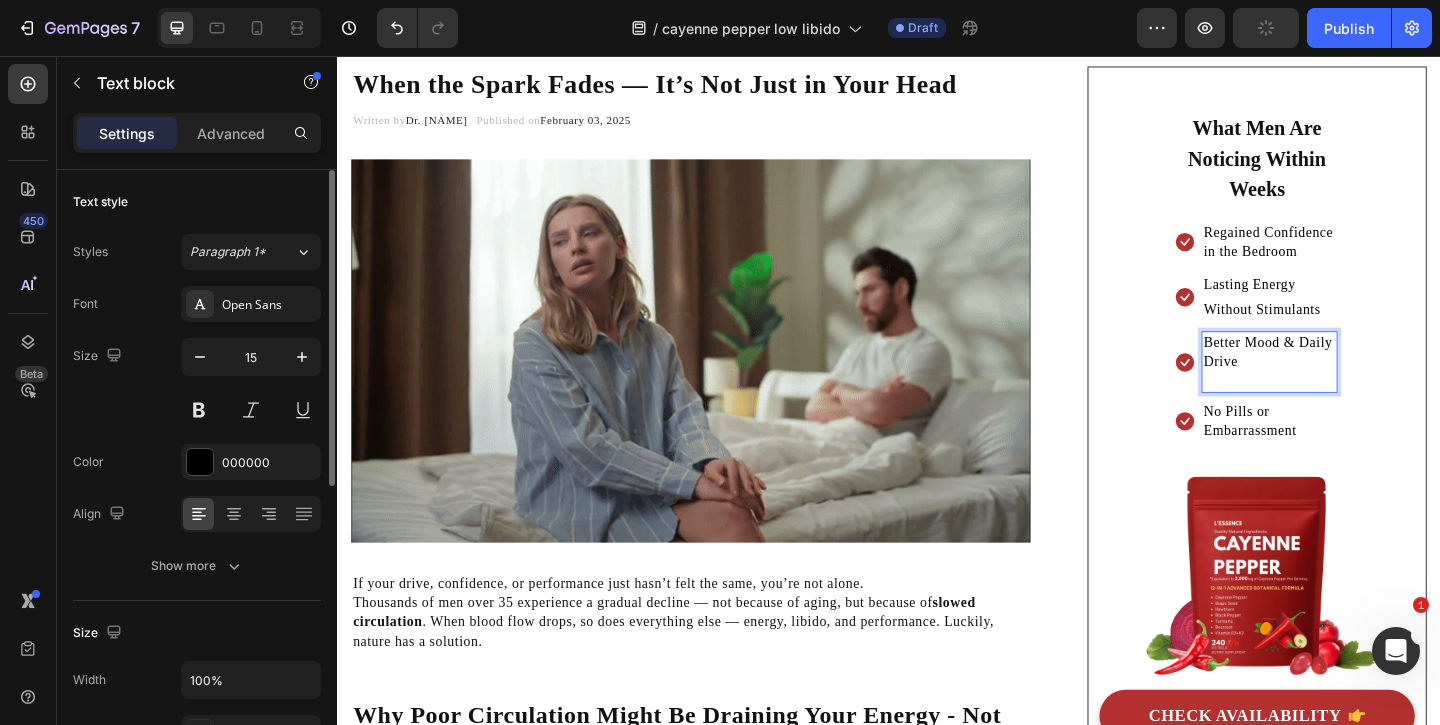 click on "Better Mood & Daily Drive" at bounding box center (1351, 388) 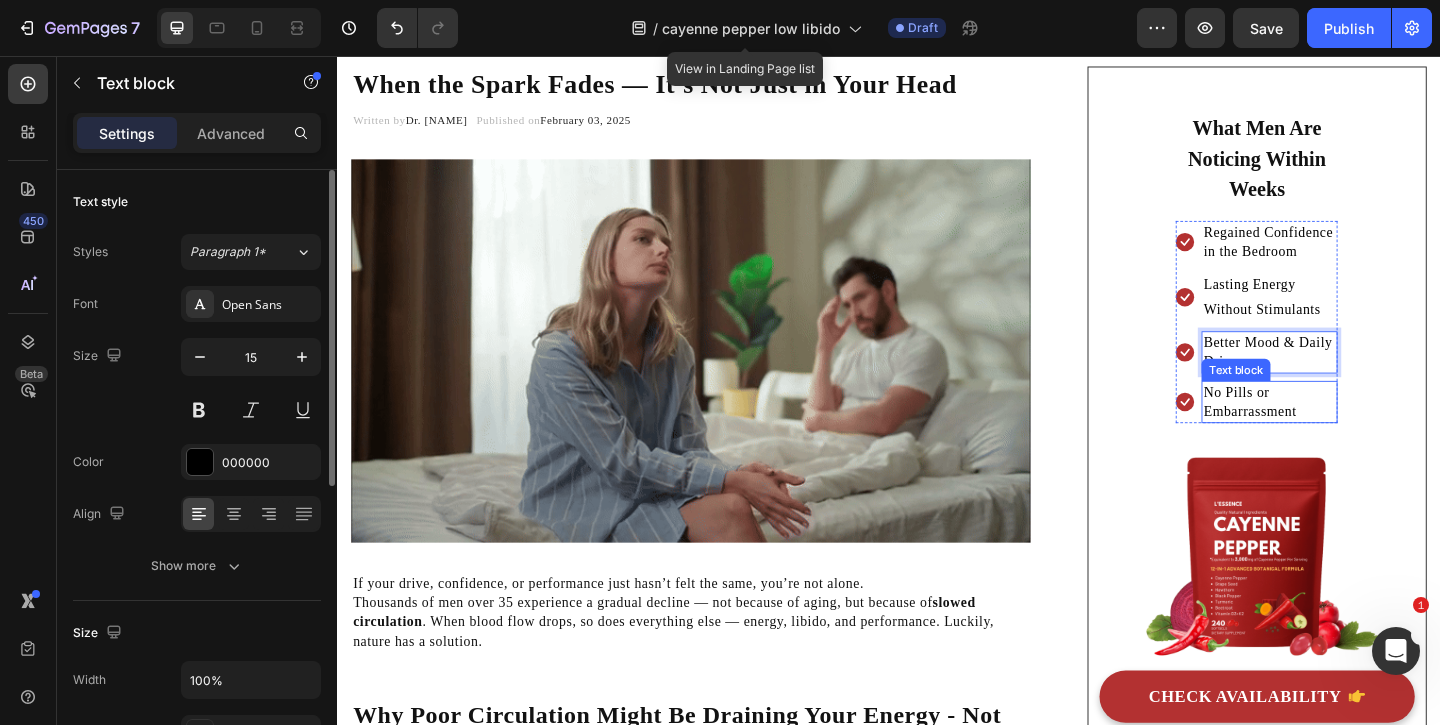 click on "No Pills or Embarrassment" at bounding box center [1351, 432] 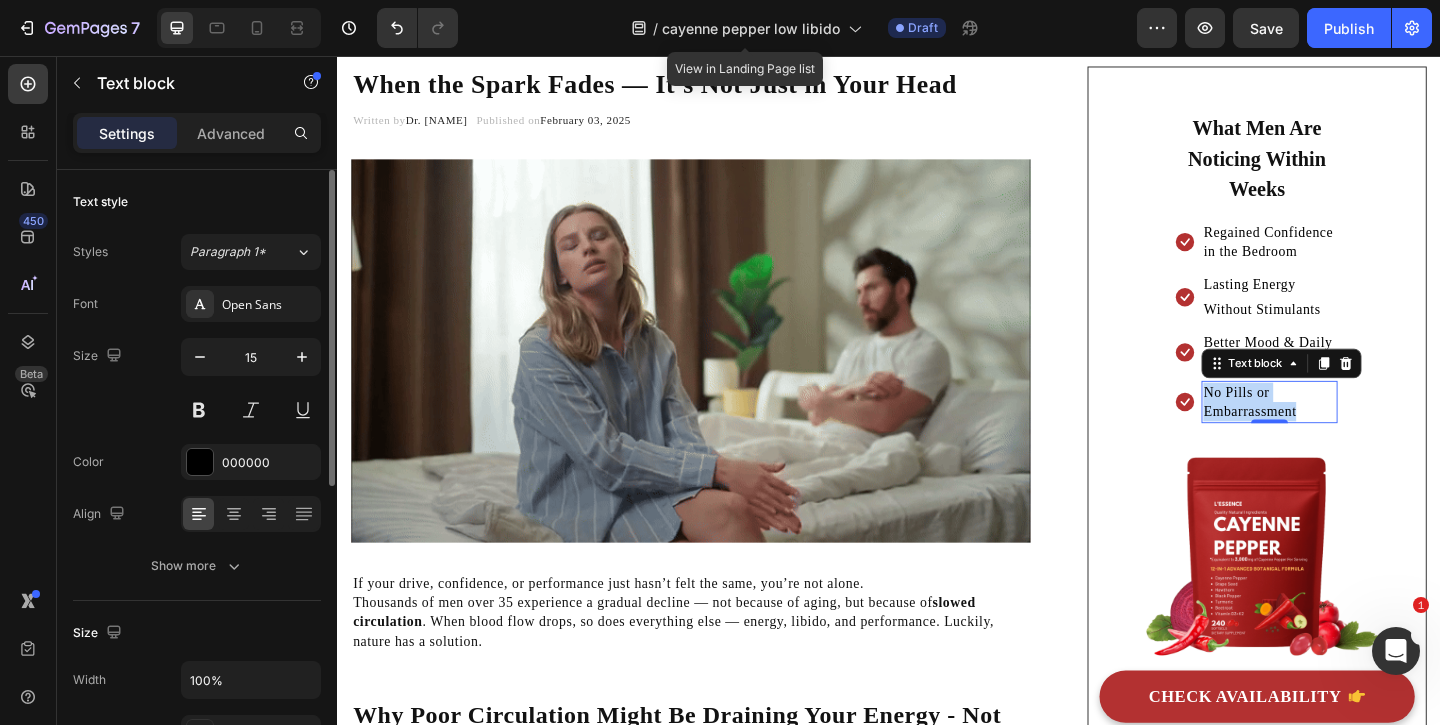 click on "No Pills or Embarrassment" at bounding box center (1351, 432) 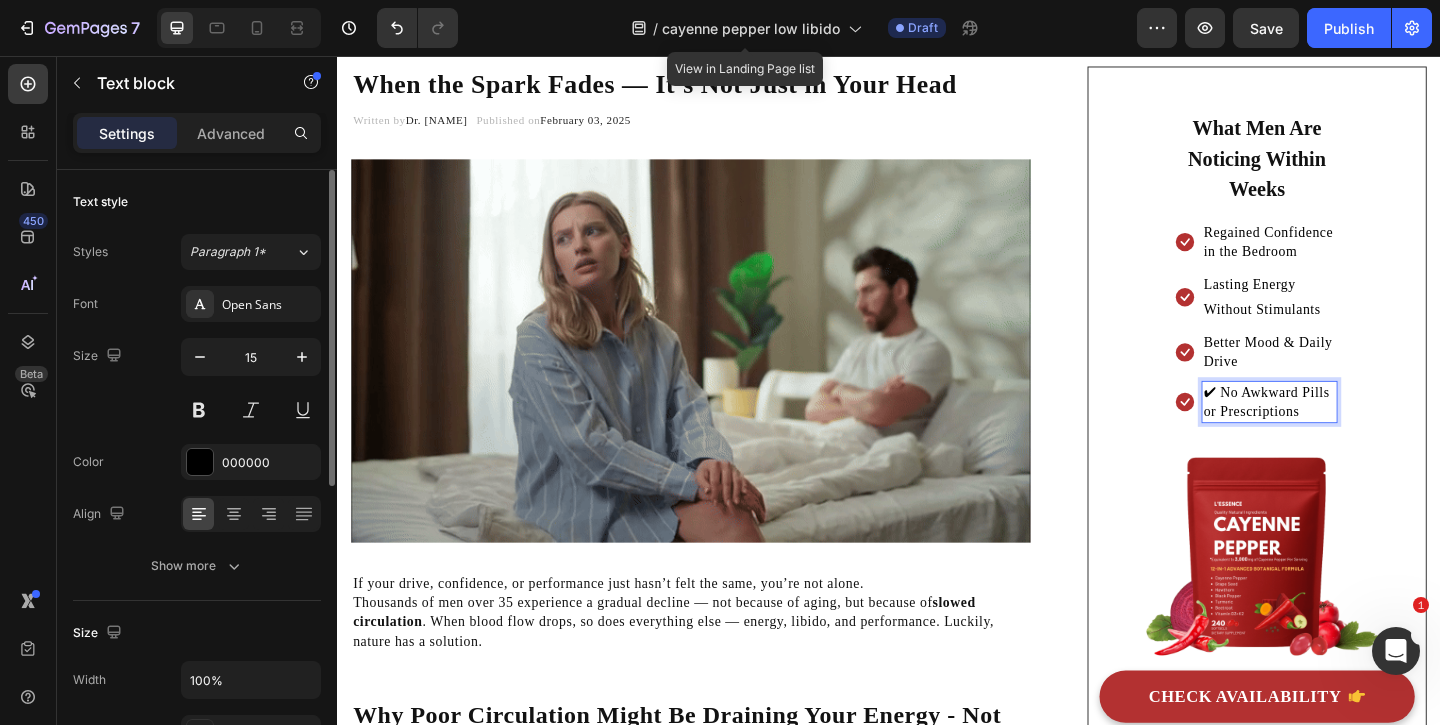 click on "✔ No Awkward Pills or Prescriptions" at bounding box center [1351, 432] 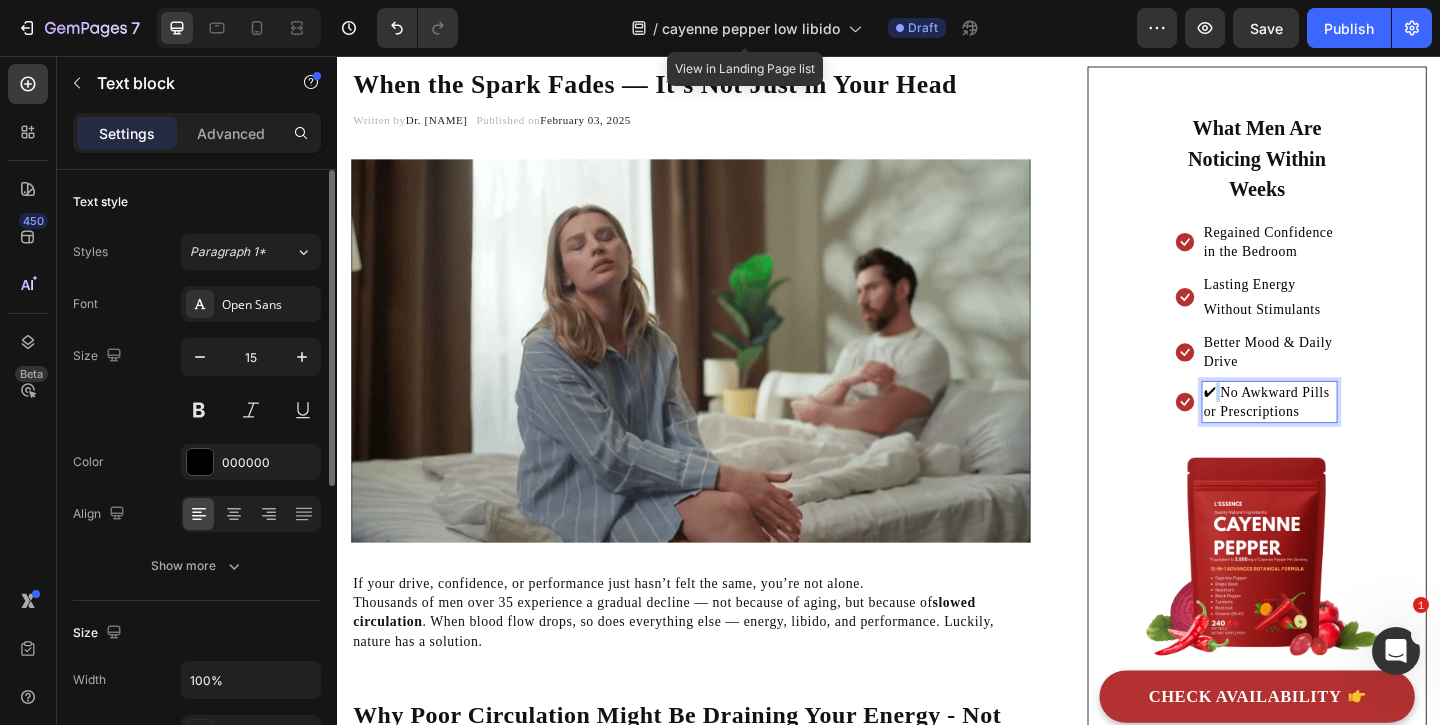 click on "✔ No Awkward Pills or Prescriptions" at bounding box center (1351, 432) 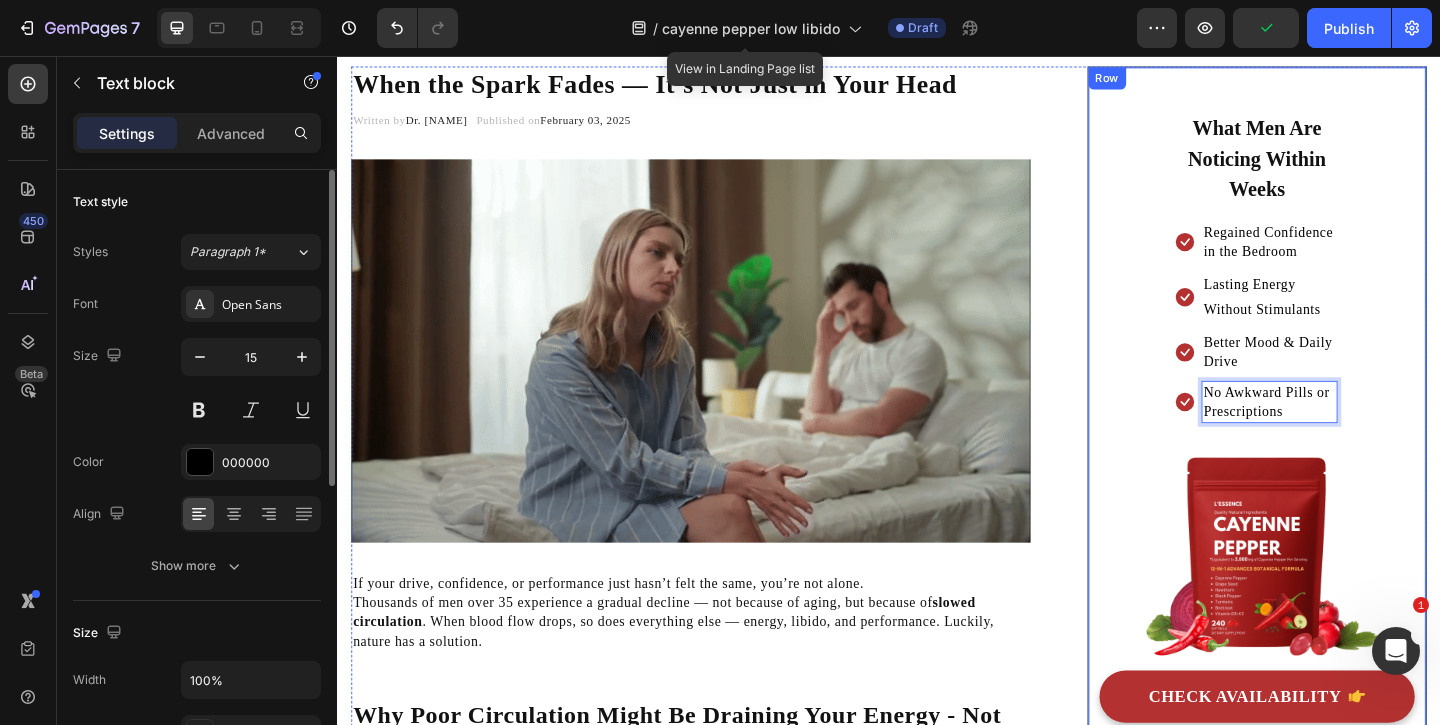 click on "What Men Are Noticing Within Weeks Heading Icon Regained Confidence in the Bedroom Text block Icon Lasting Energy Without Stimulants Text block Icon Better Mood & Daily Drive Text block Icon No Awkward Pills or Prescriptions Text block 0 Icon List Row Image CHECK AVAILABILITY Button 60-Day Money-Back Guarantee Text block" at bounding box center (1337, 452) 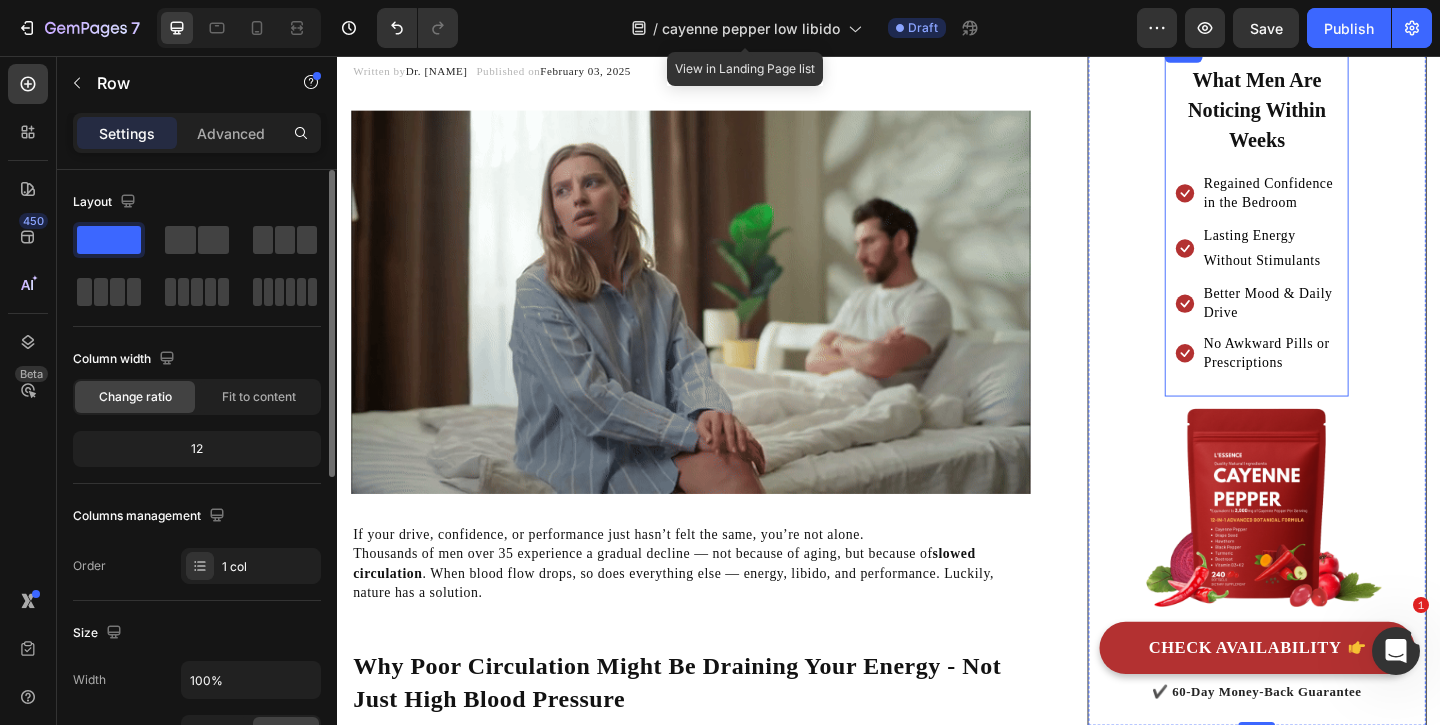 scroll, scrollTop: 186, scrollLeft: 0, axis: vertical 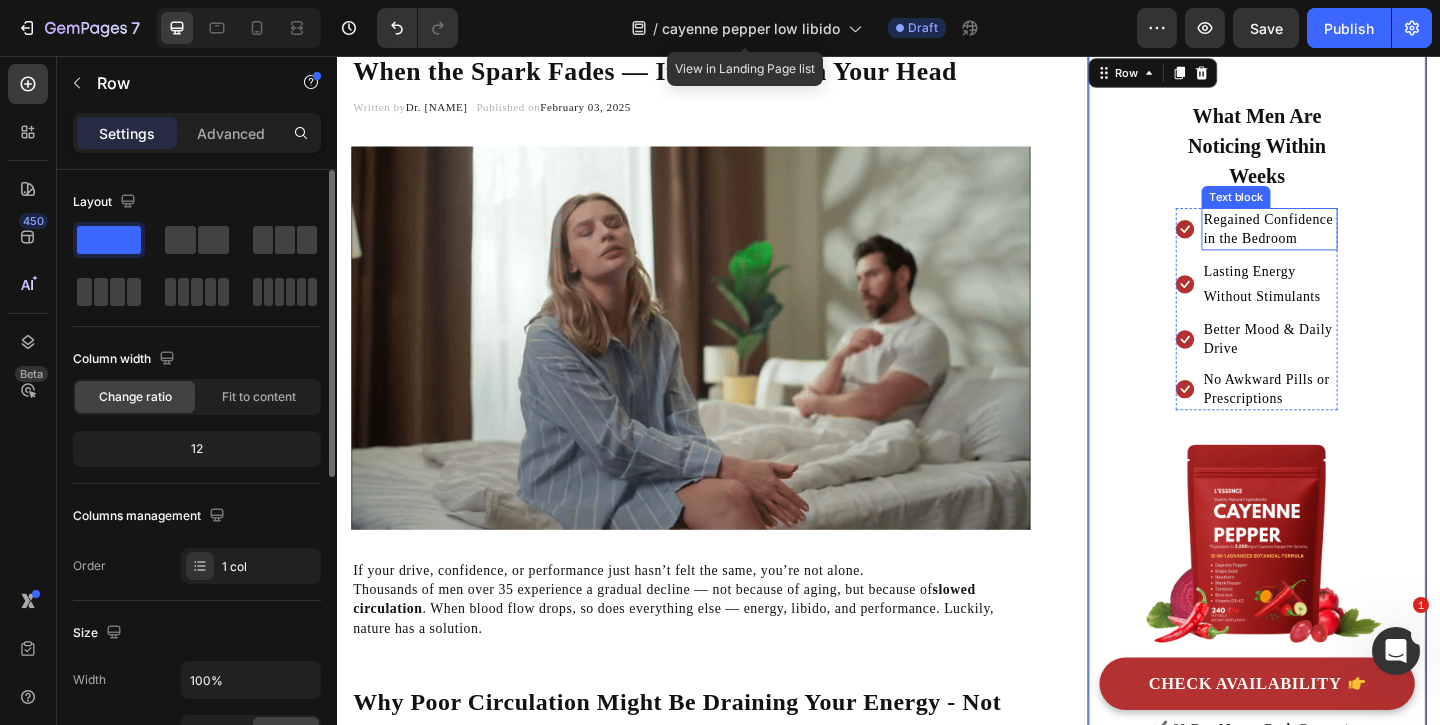click on "Regained Confidence in the Bedroom" at bounding box center (1351, 244) 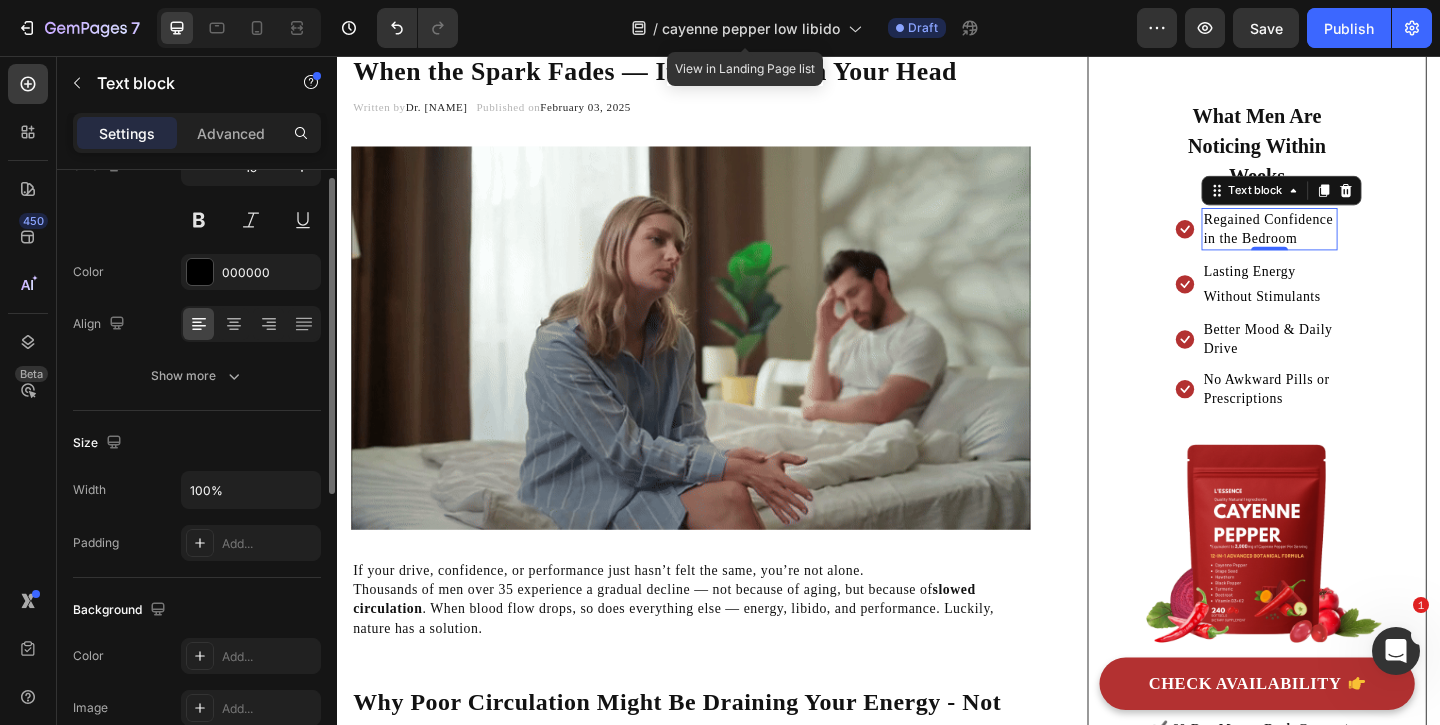 scroll, scrollTop: 208, scrollLeft: 0, axis: vertical 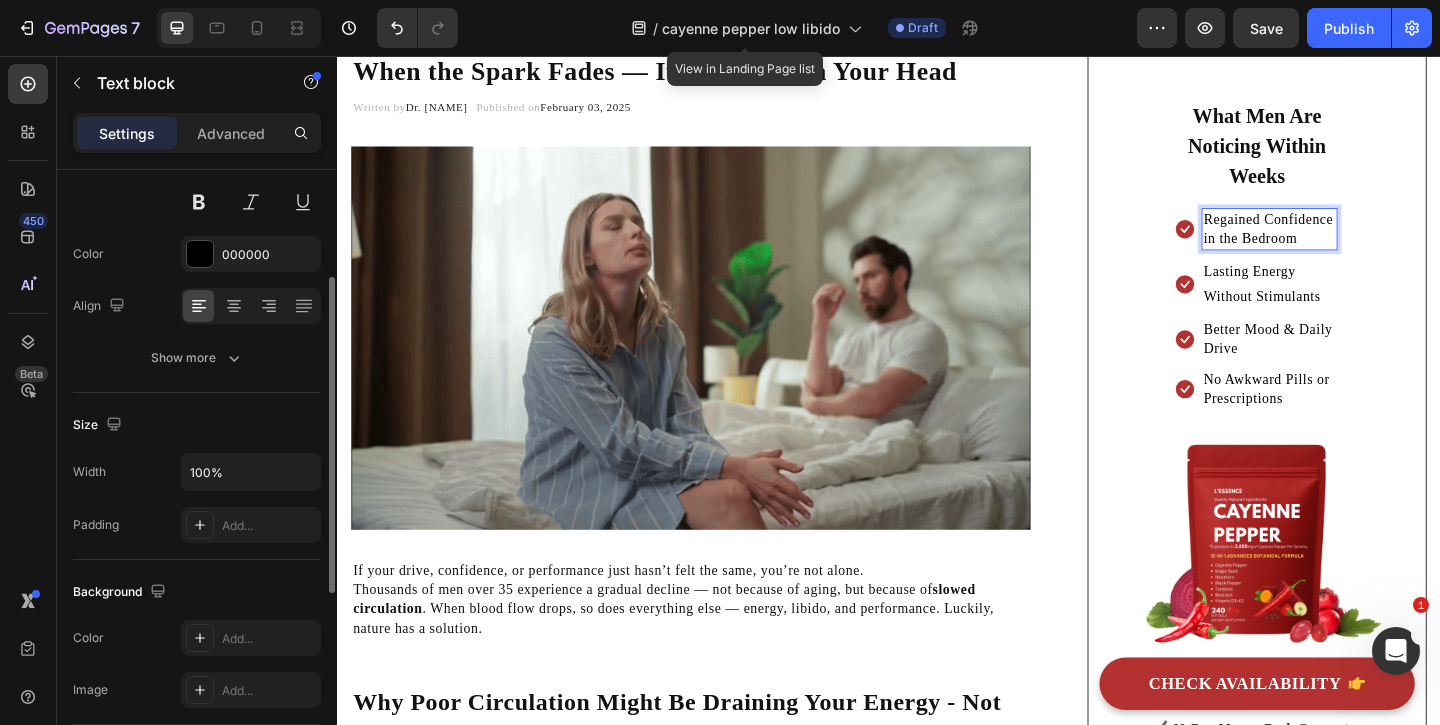 click on "Regained Confidence in the Bedroom" at bounding box center [1351, 244] 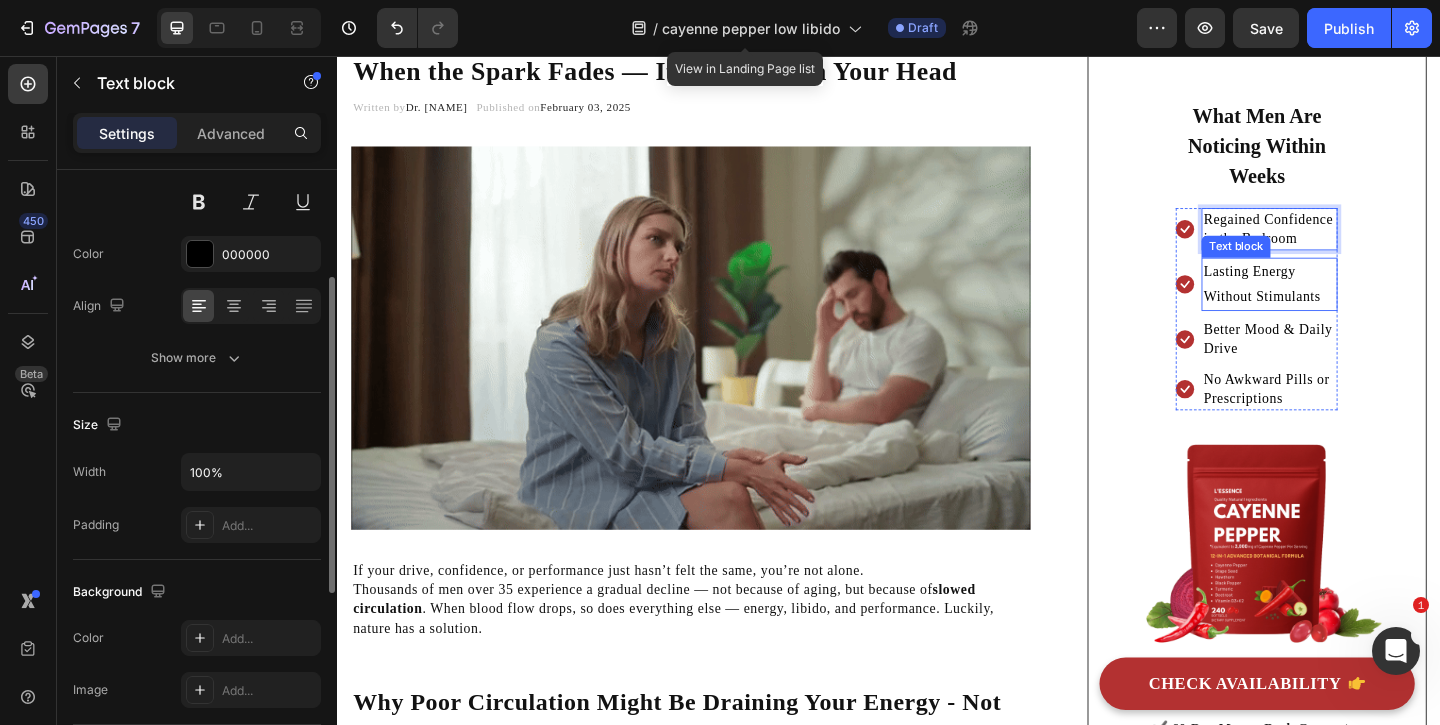 click on "Lasting Energy Without Stimulants" at bounding box center (1351, 304) 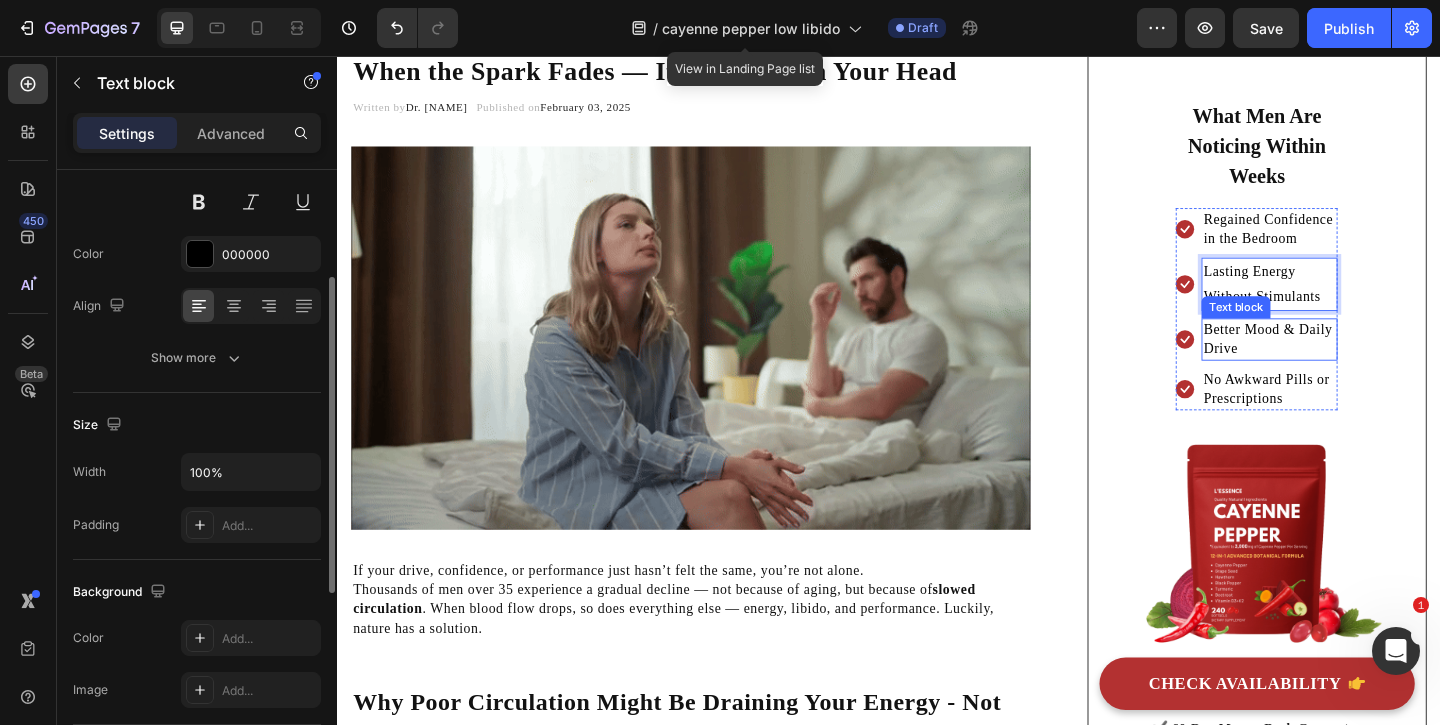 click on "Better Mood & Daily Drive" at bounding box center (1351, 364) 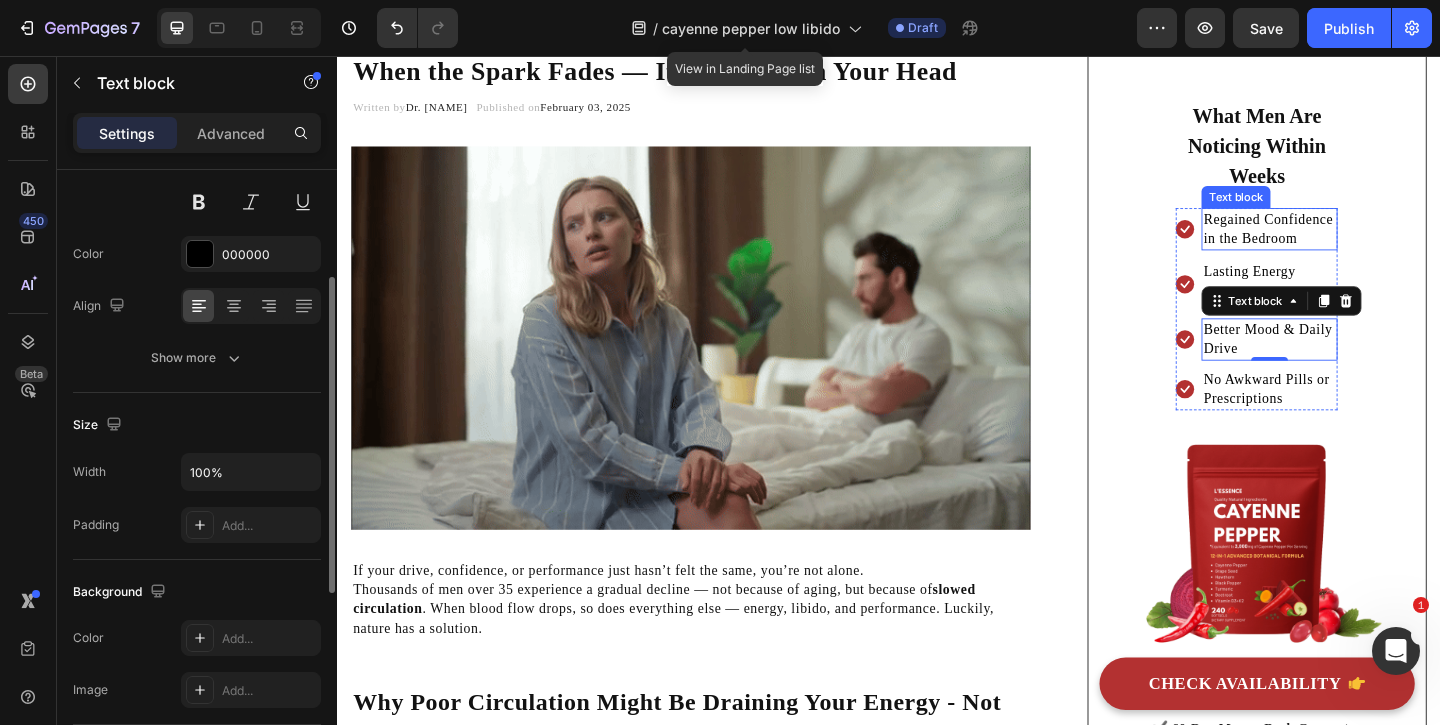 click on "Regained Confidence in the Bedroom" at bounding box center (1351, 244) 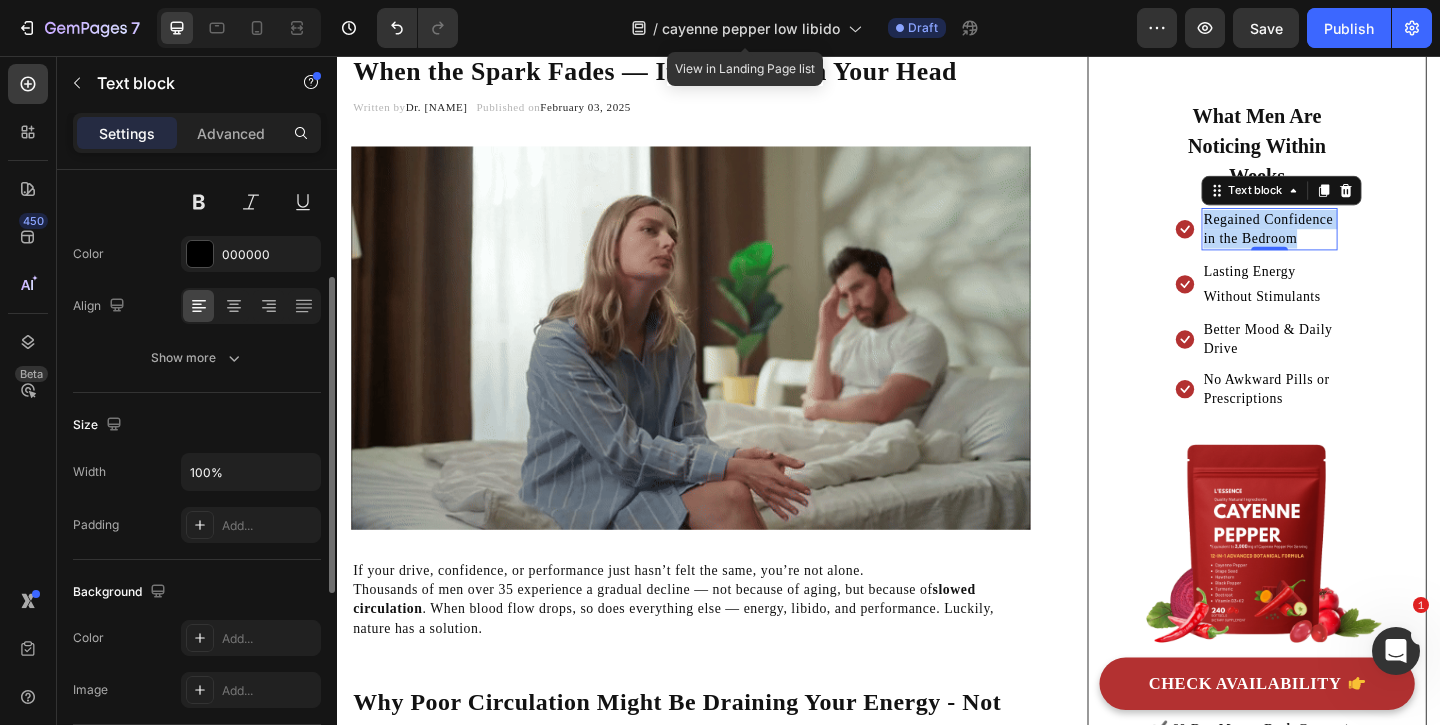 click on "Regained Confidence in the Bedroom" at bounding box center [1351, 244] 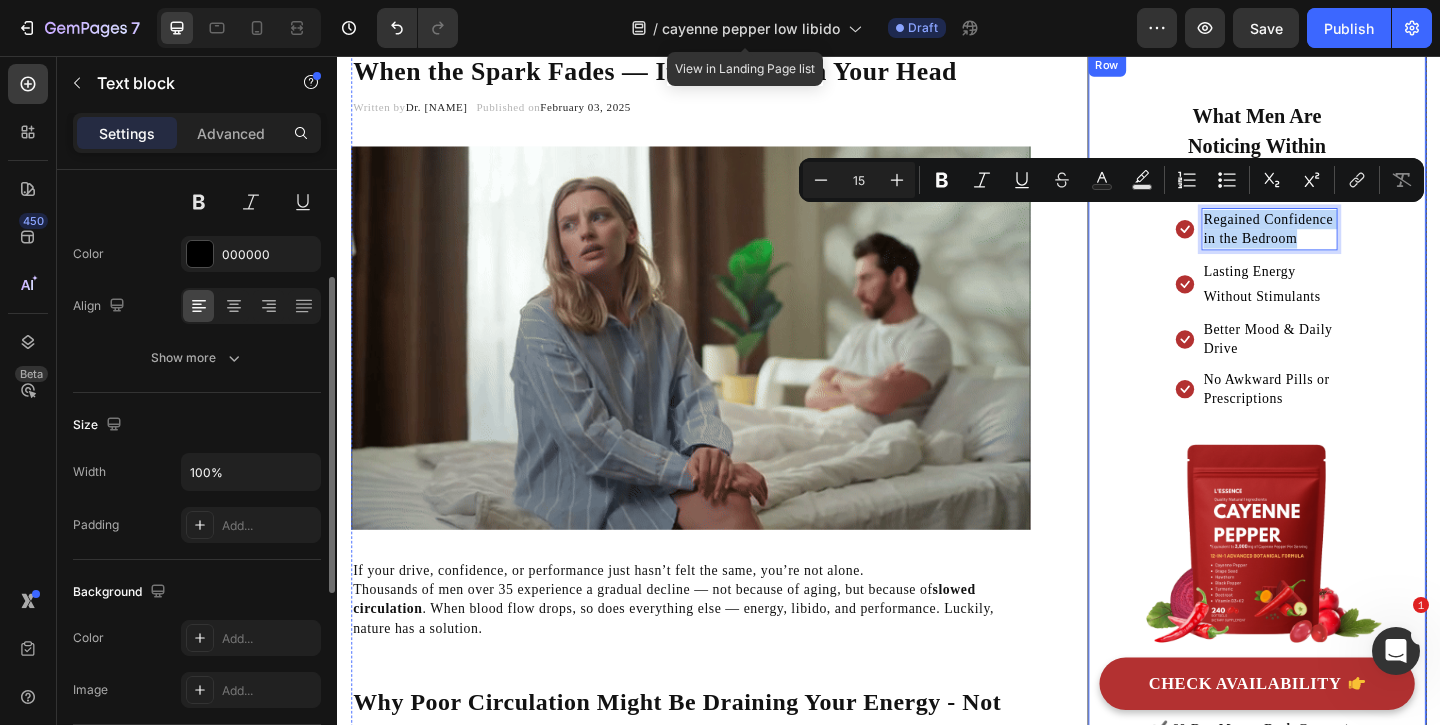 click on "What Men Are Noticing Within Weeks Heading Icon Regained Confidence in the Bedroom Text block 0 Icon Lasting Energy Without Stimulants Text block Icon Better Mood & Daily Drive Text block Icon No Awkward Pills or Prescriptions Text block Icon List Row Image CHECK AVAILABILITY Button 60-Day Money-Back Guarantee Text block" at bounding box center (1337, 438) 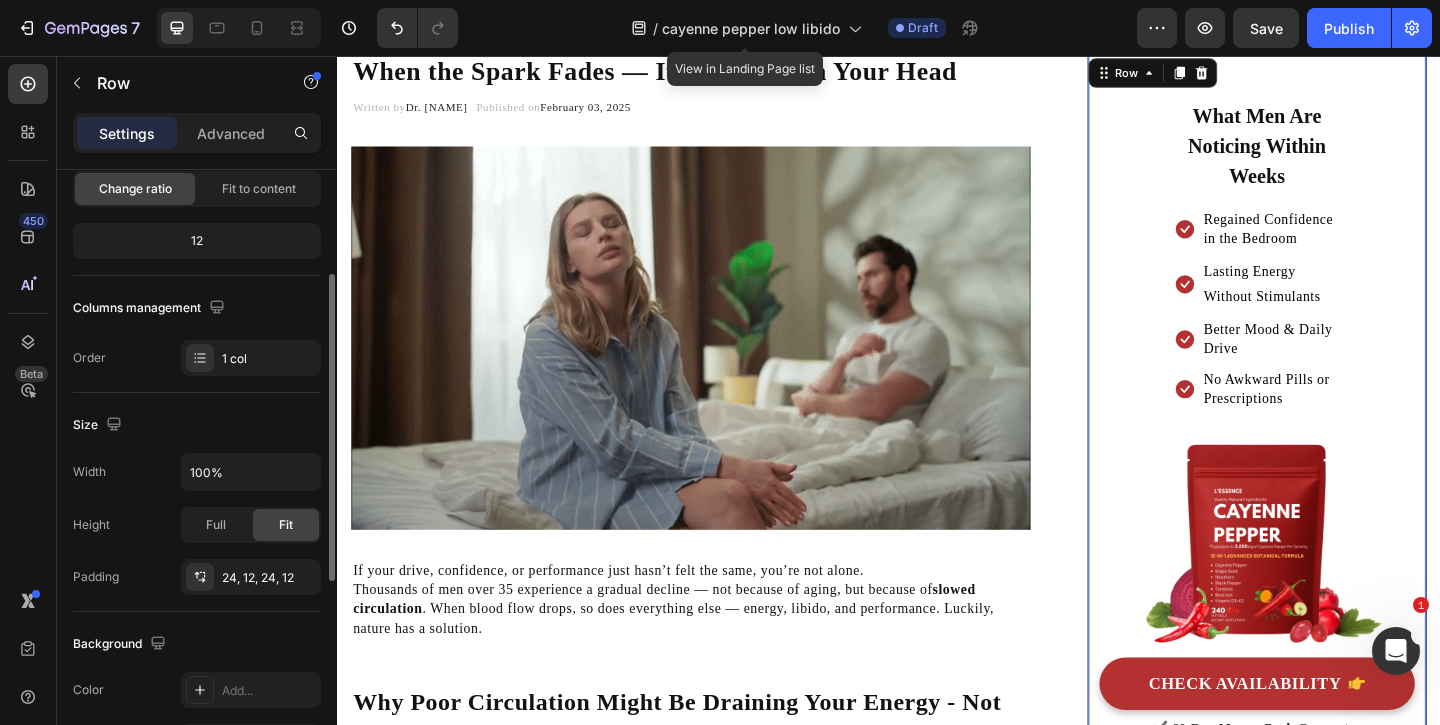 scroll, scrollTop: 0, scrollLeft: 0, axis: both 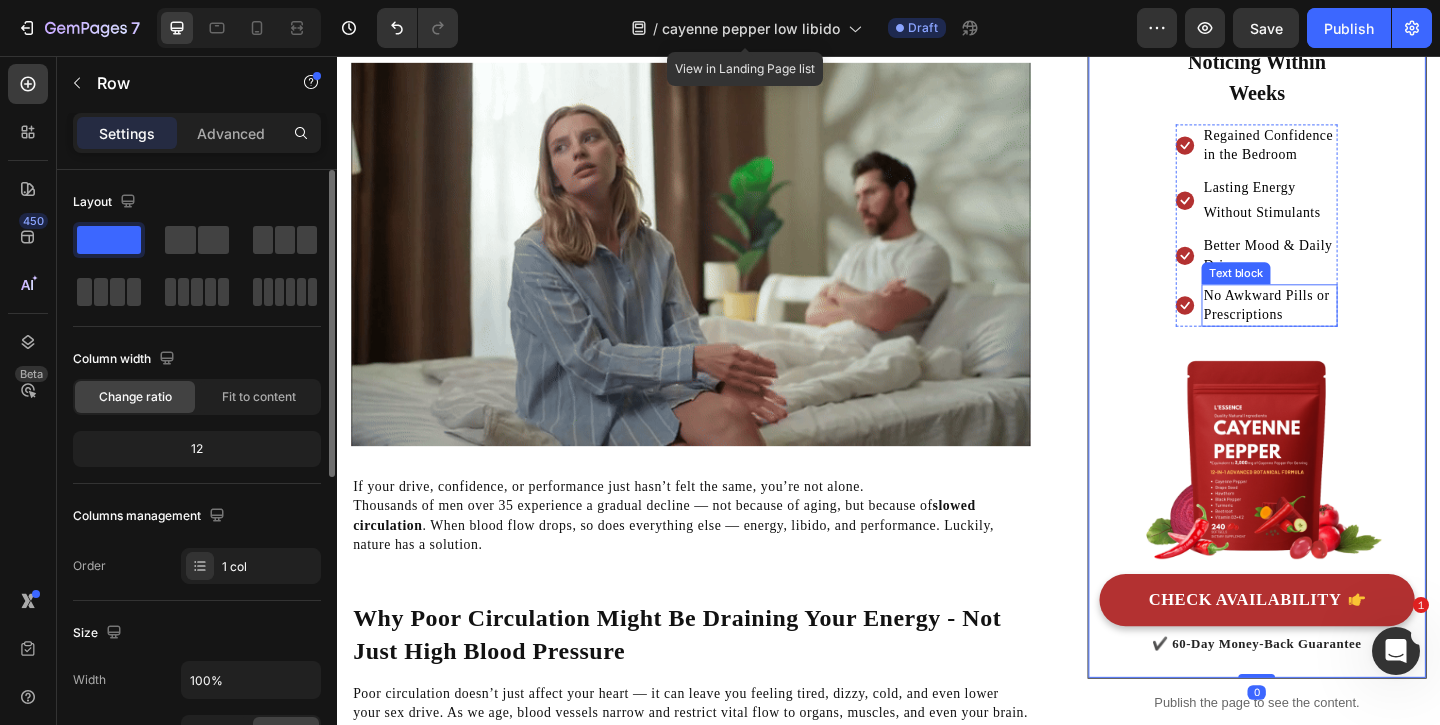click on "No Awkward Pills or Prescriptions" at bounding box center (1351, 327) 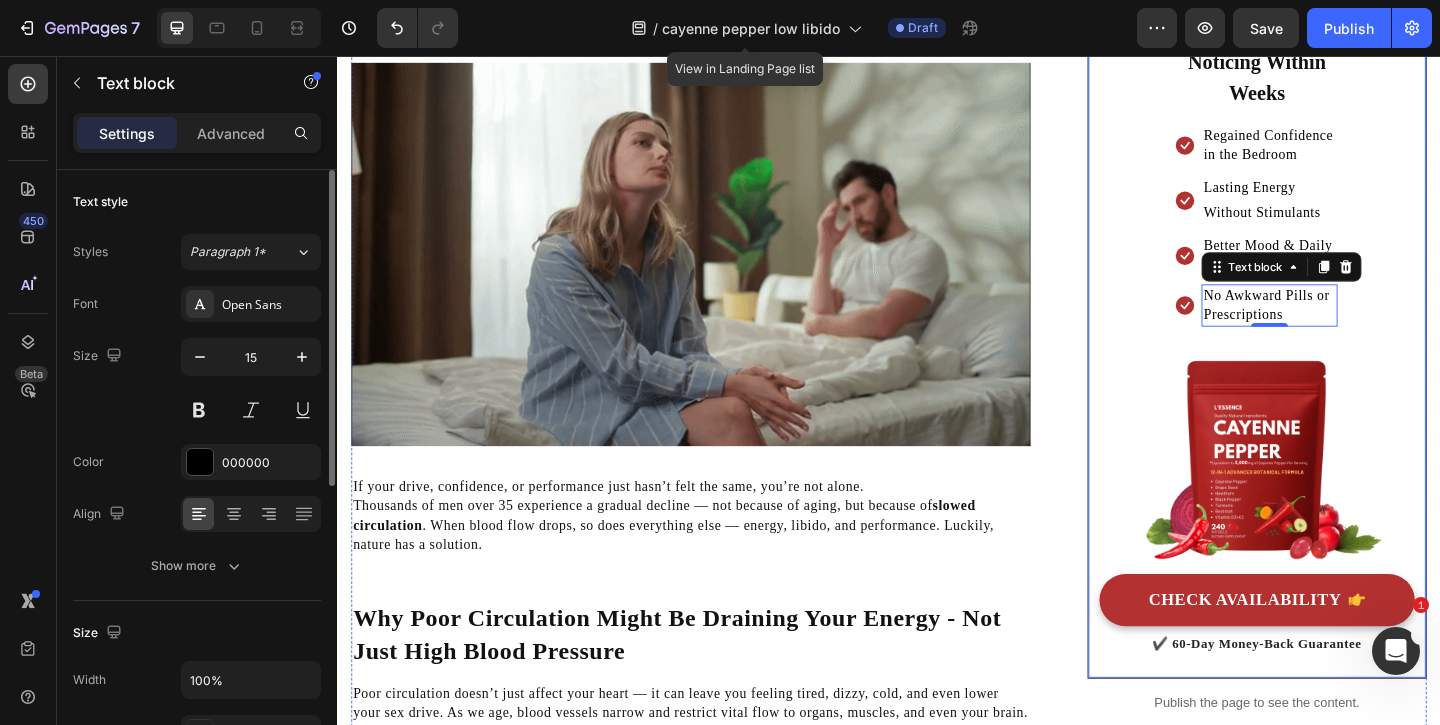 click on "What Men Are Noticing Within Weeks Heading Icon Regained Confidence in the Bedroom Text block Icon Lasting Energy Without Stimulants Text block Icon Better Mood & Daily Drive Text block Icon No Awkward Pills or Prescriptions Text block 0 Icon List Row Image CHECK AVAILABILITY Button 60-Day Money-Back Guarantee Text block" at bounding box center [1337, 347] 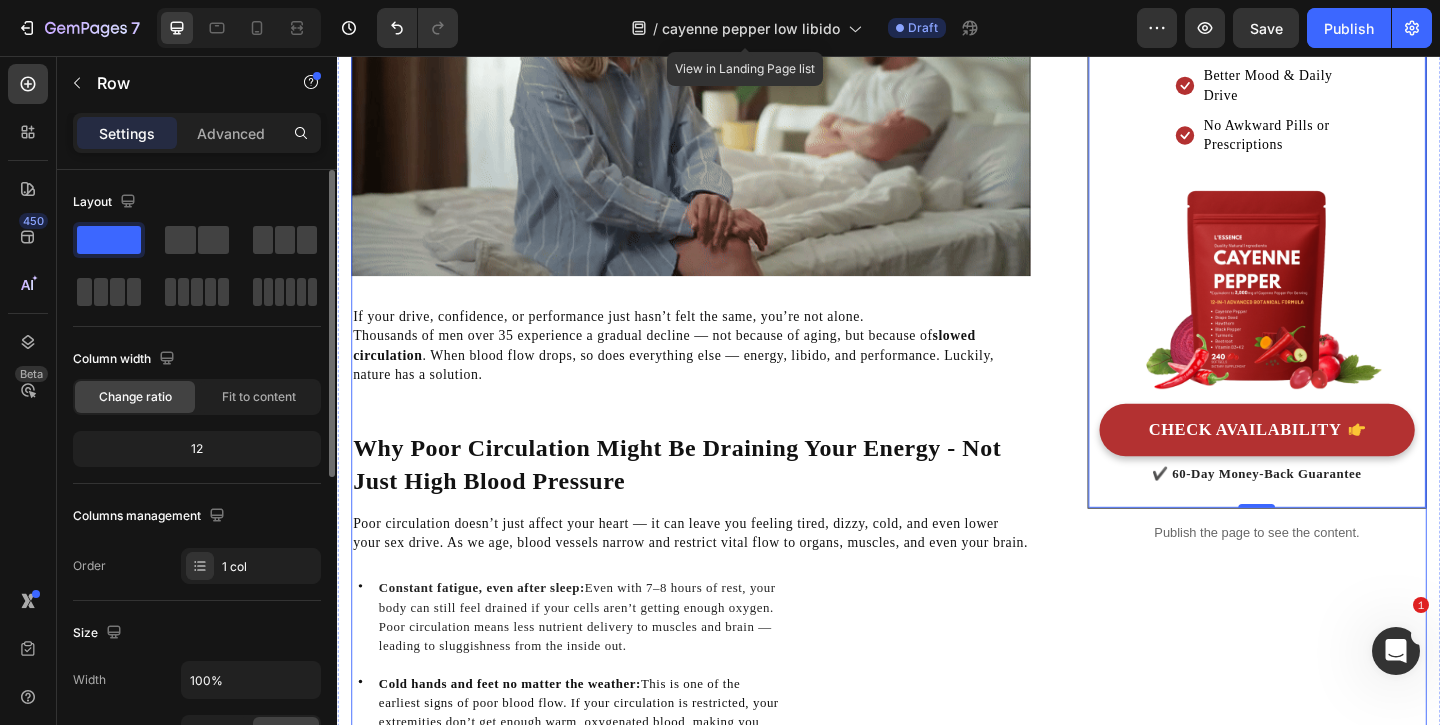 scroll, scrollTop: 539, scrollLeft: 0, axis: vertical 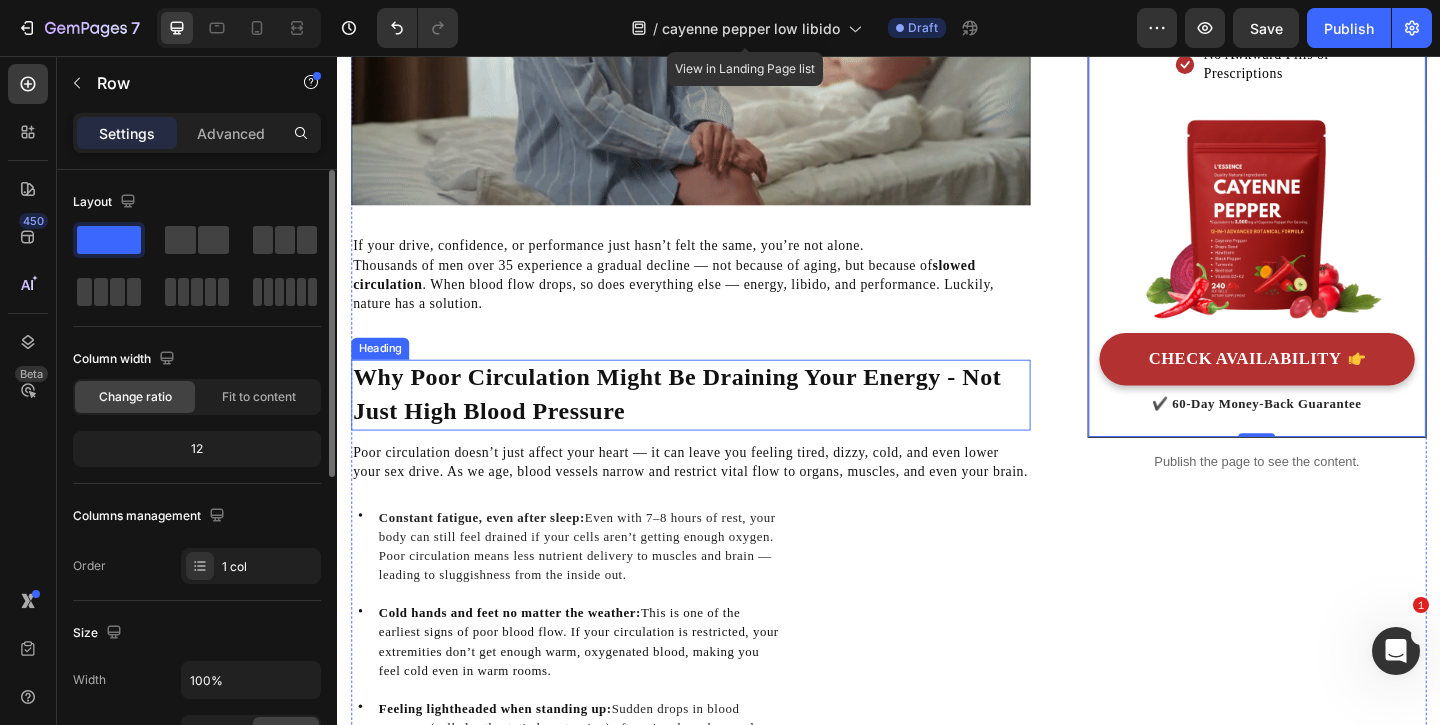 click on "Why Poor Circulation Might Be Draining Your Energy - Not Just High Blood Pressure" at bounding box center (706, 423) 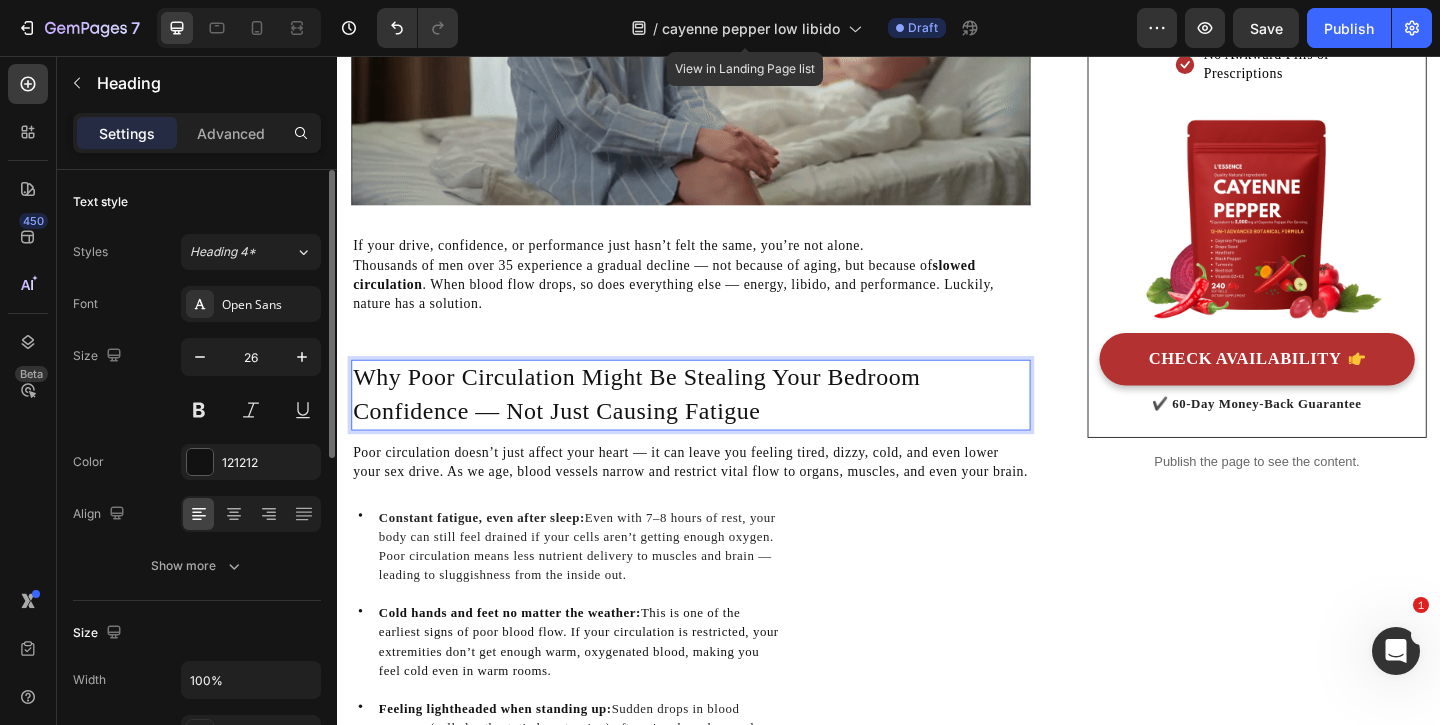click on "Why Poor Circulation Might Be Stealing Your Bedroom Confidence — Not Just Causing Fatigue" at bounding box center (721, 424) 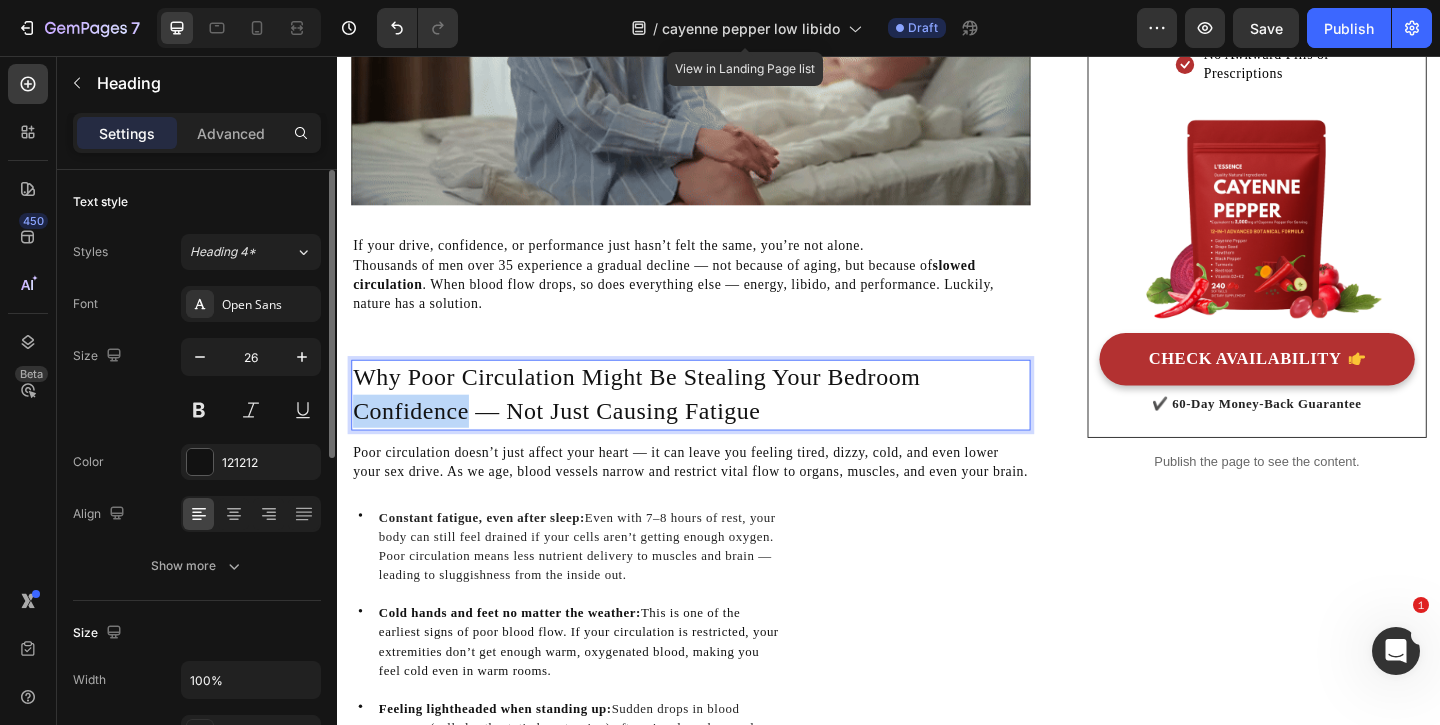 click on "Why Poor Circulation Might Be Stealing Your Bedroom Confidence — Not Just Causing Fatigue" at bounding box center [721, 424] 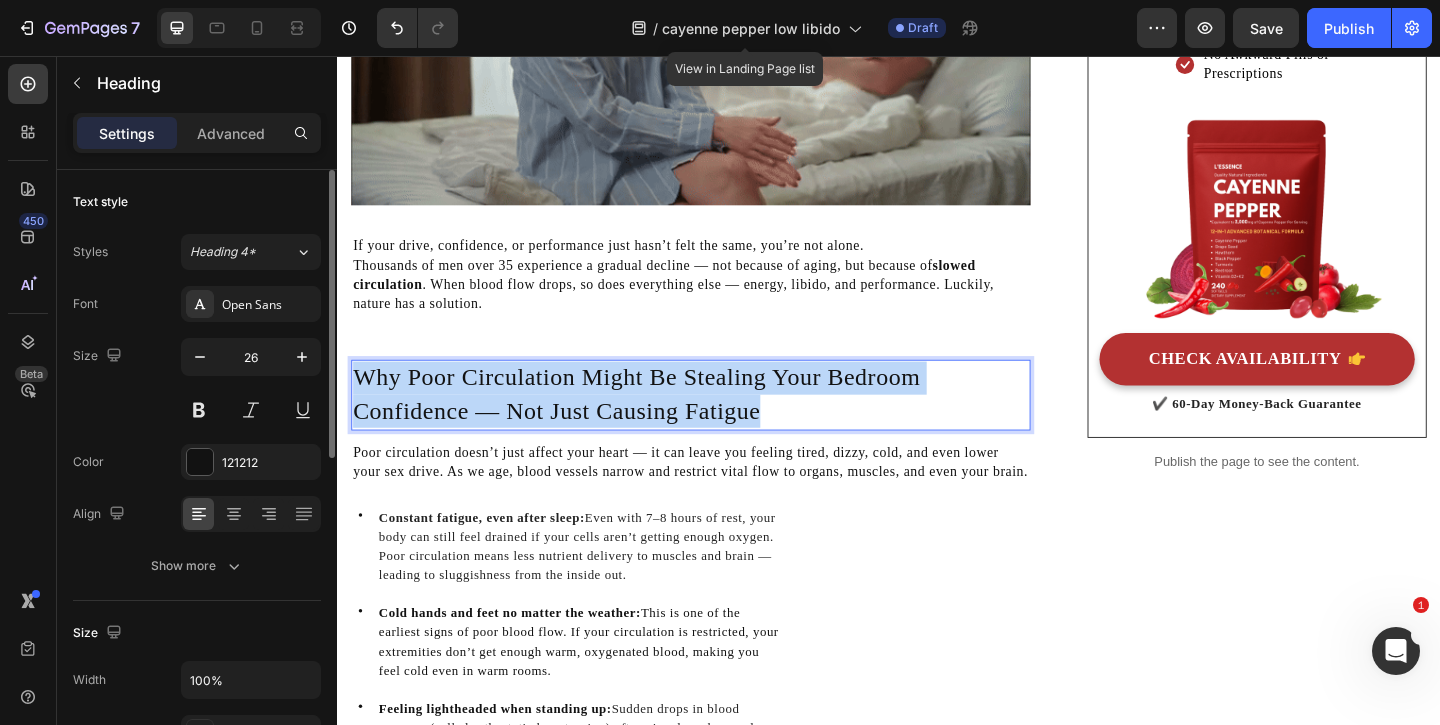 click on "Why Poor Circulation Might Be Stealing Your Bedroom Confidence — Not Just Causing Fatigue" at bounding box center [721, 424] 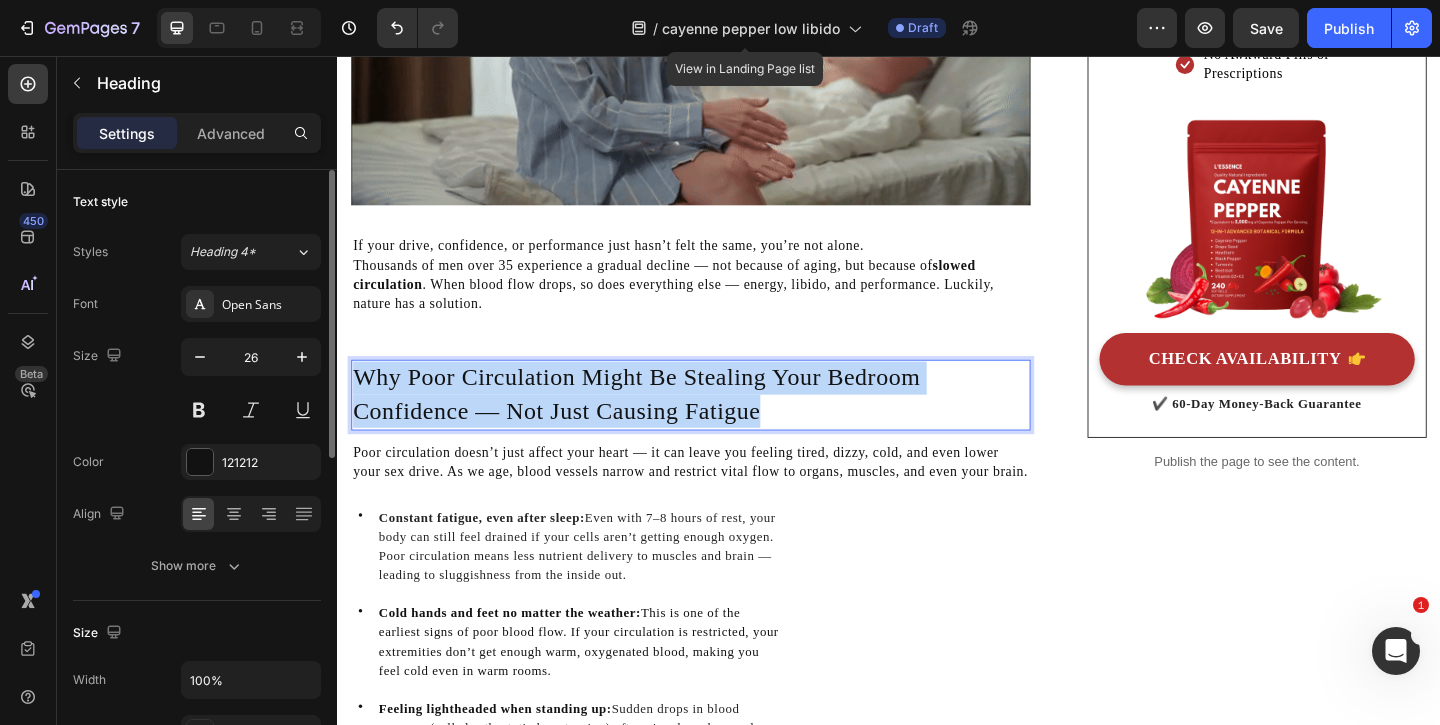 click on "Why Poor Circulation Might Be Stealing Your Bedroom Confidence — Not Just Causing Fatigue" at bounding box center (721, 424) 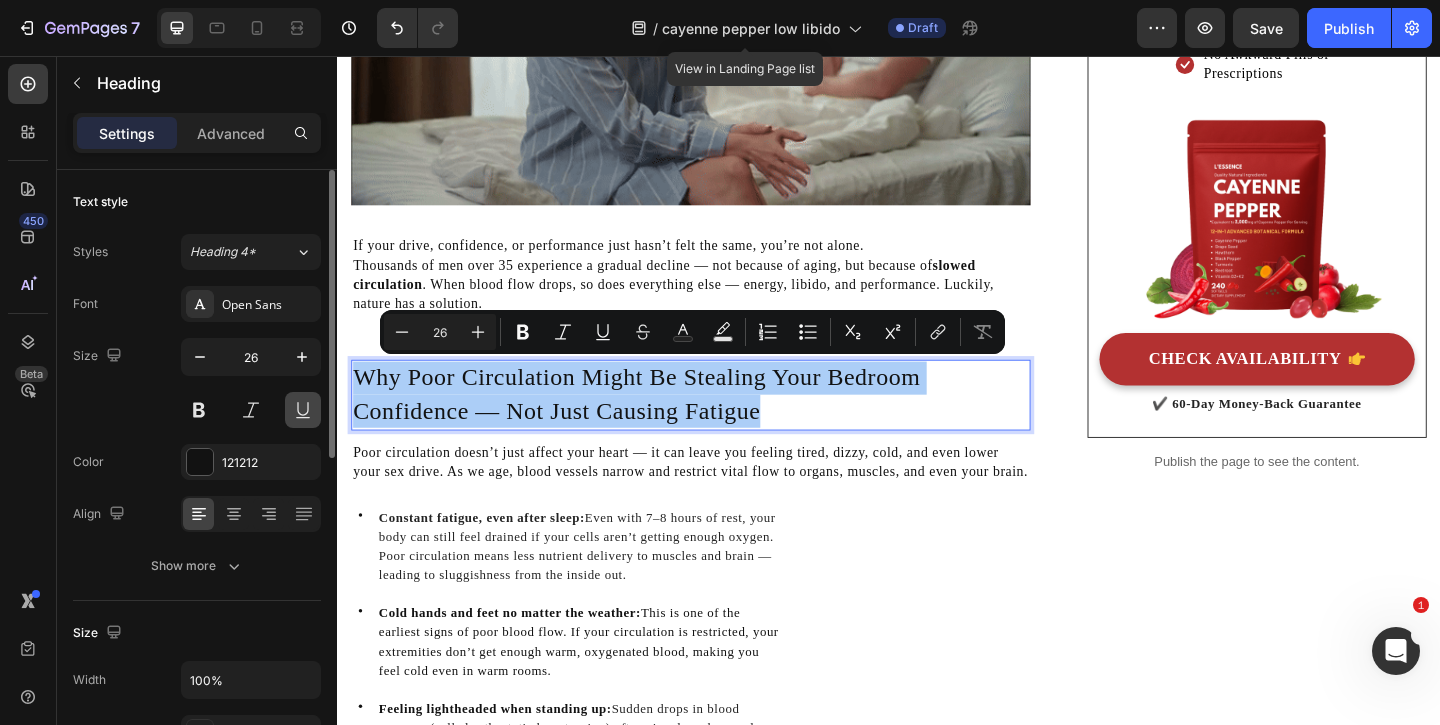 click at bounding box center [199, 410] 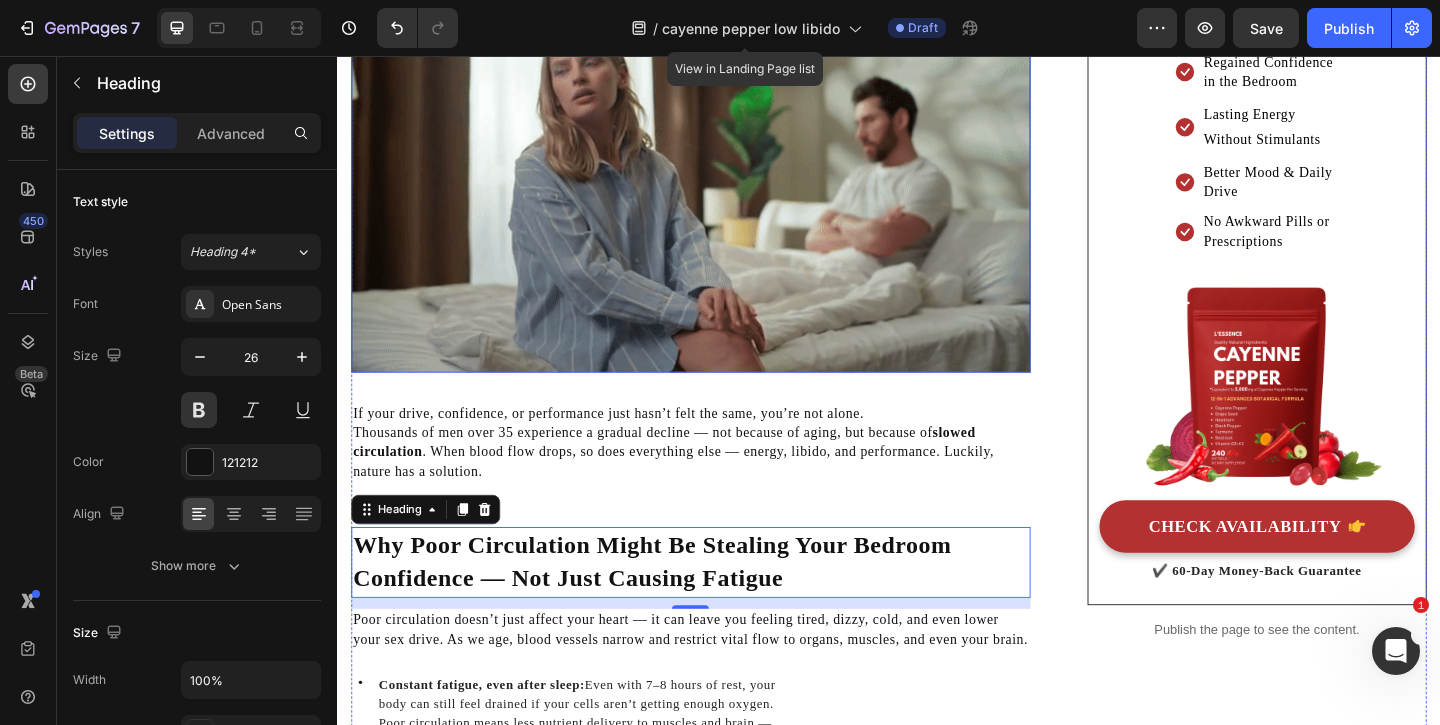 scroll, scrollTop: 594, scrollLeft: 0, axis: vertical 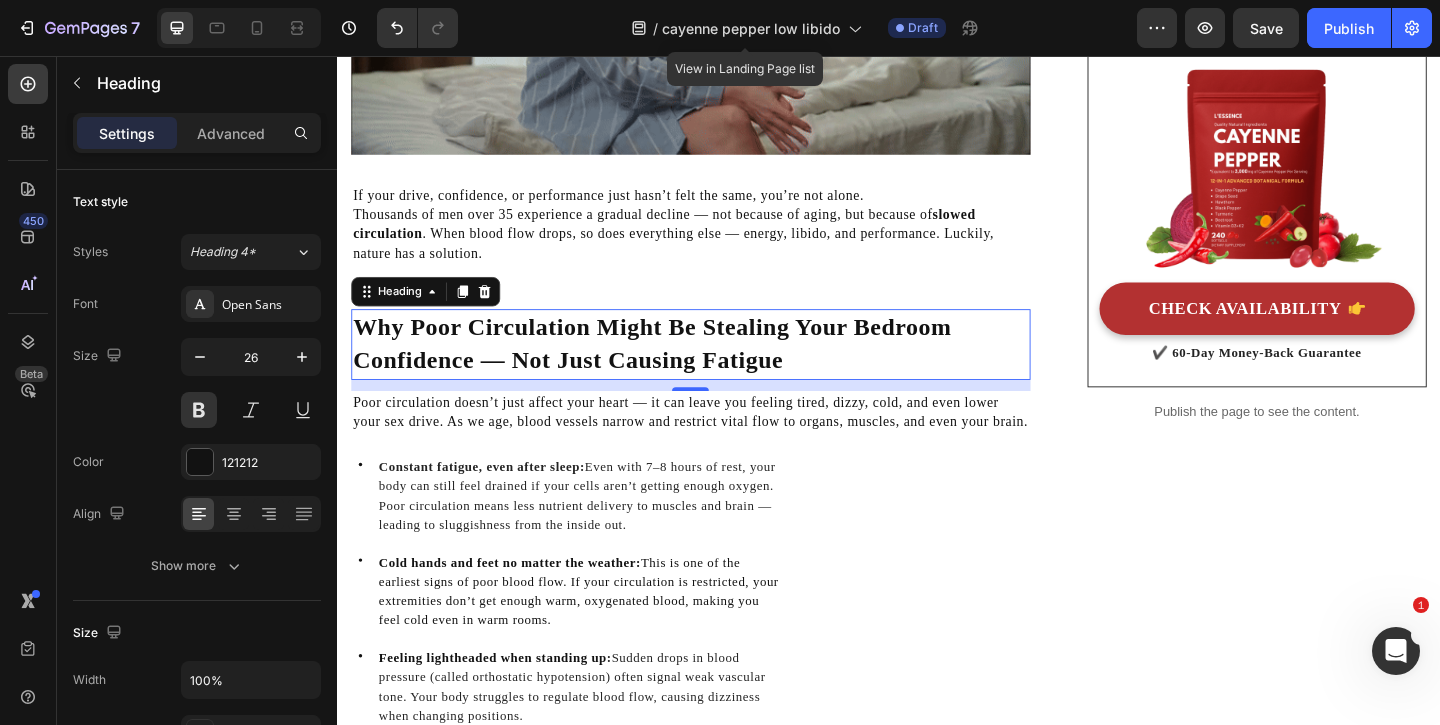 click on "Why Poor Circulation Might Be Stealing Your Bedroom Confidence — Not Just Causing Fatigue" at bounding box center (721, 369) 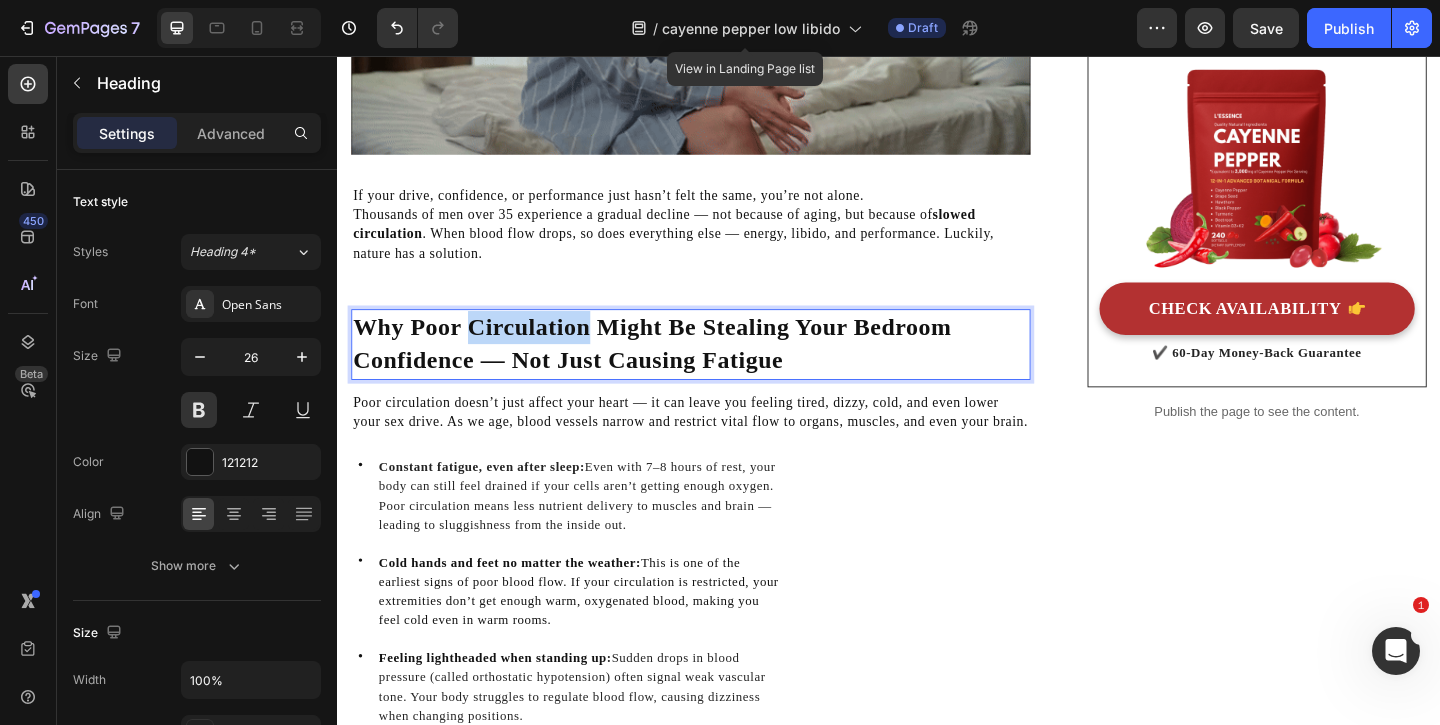 click on "Why Poor Circulation Might Be Stealing Your Bedroom Confidence — Not Just Causing Fatigue" at bounding box center (721, 369) 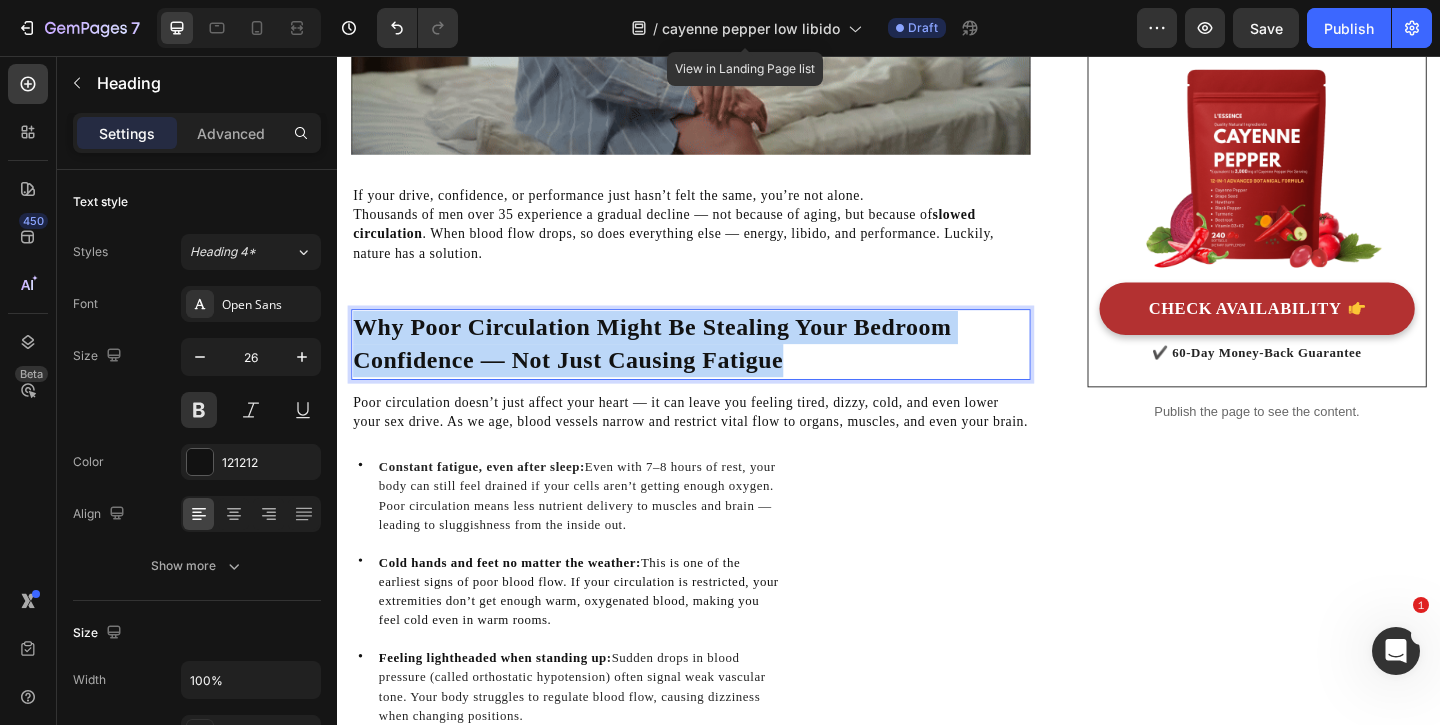 click on "Why Poor Circulation Might Be Stealing Your Bedroom Confidence — Not Just Causing Fatigue" at bounding box center (721, 369) 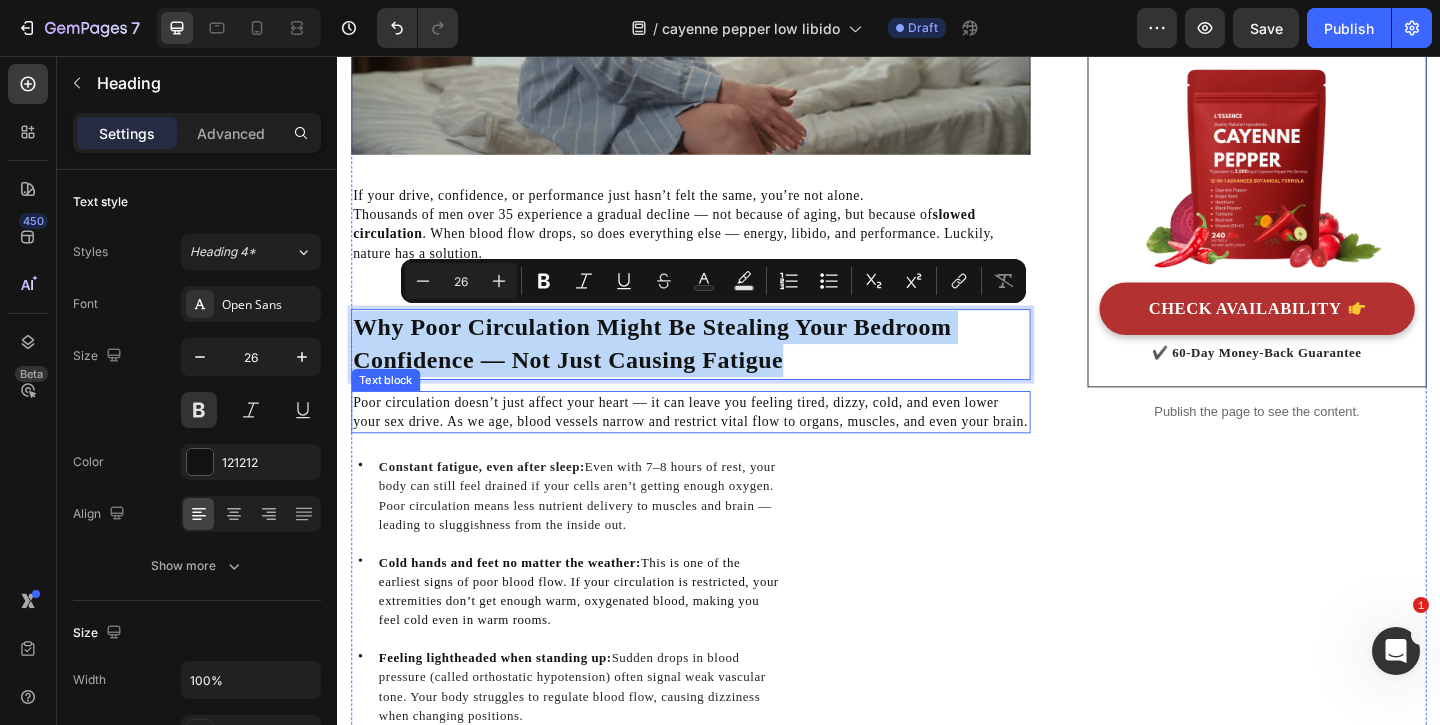 click on "Poor circulation doesn’t just affect your heart — it can leave you feeling tired, dizzy, cold, and even lower your sex drive. As we age, blood vessels narrow and restrict vital flow to organs, muscles, and even your brain." at bounding box center (721, 443) 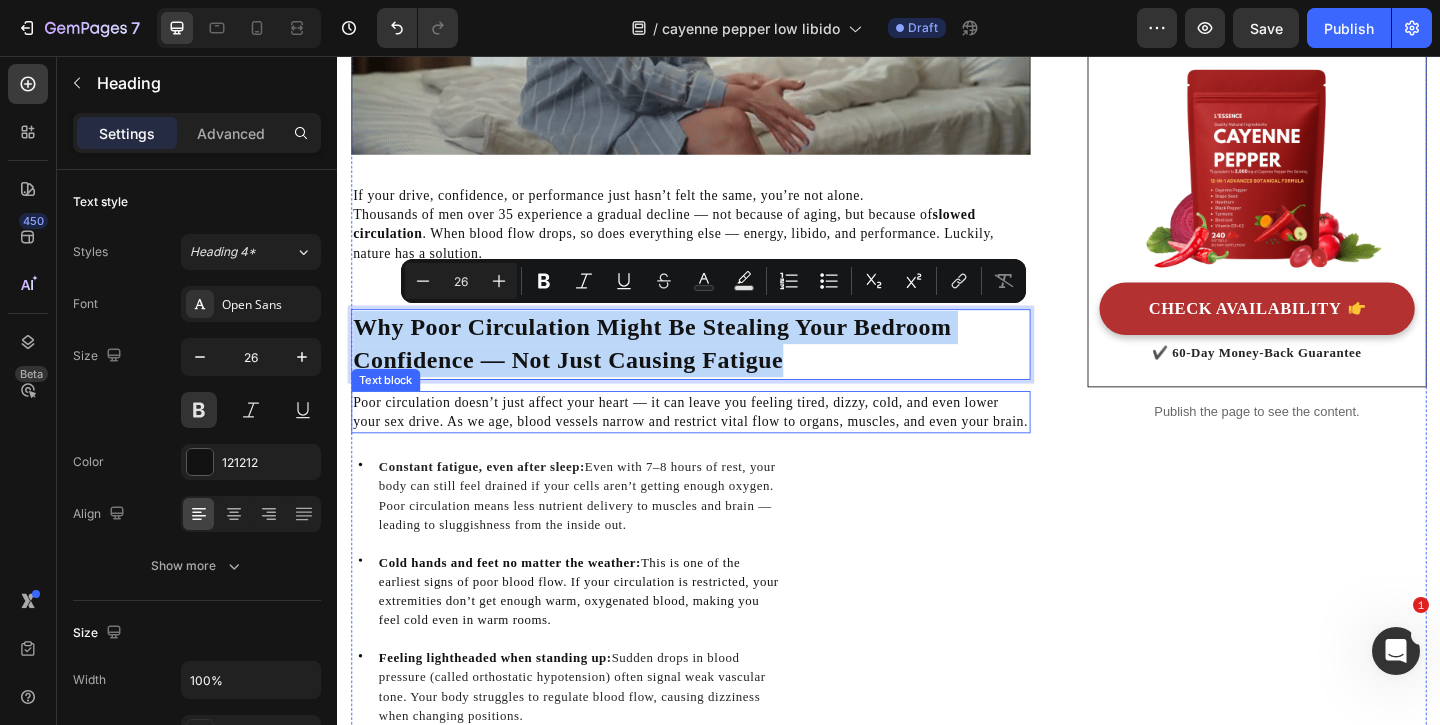 click on "Poor circulation doesn’t just affect your heart — it can leave you feeling tired, dizzy, cold, and even lower your sex drive. As we age, blood vessels narrow and restrict vital flow to organs, muscles, and even your brain." at bounding box center [721, 443] 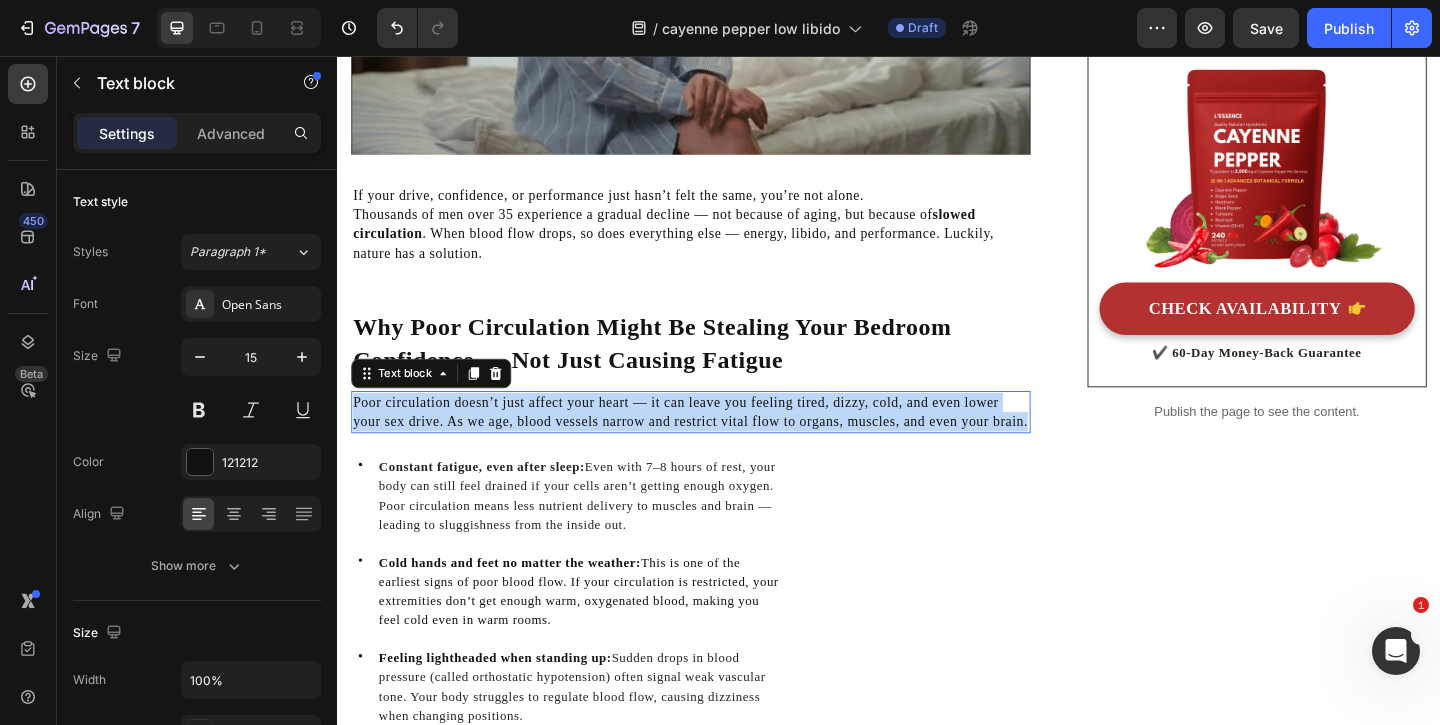 click on "Poor circulation doesn’t just affect your heart — it can leave you feeling tired, dizzy, cold, and even lower your sex drive. As we age, blood vessels narrow and restrict vital flow to organs, muscles, and even your brain." at bounding box center (721, 443) 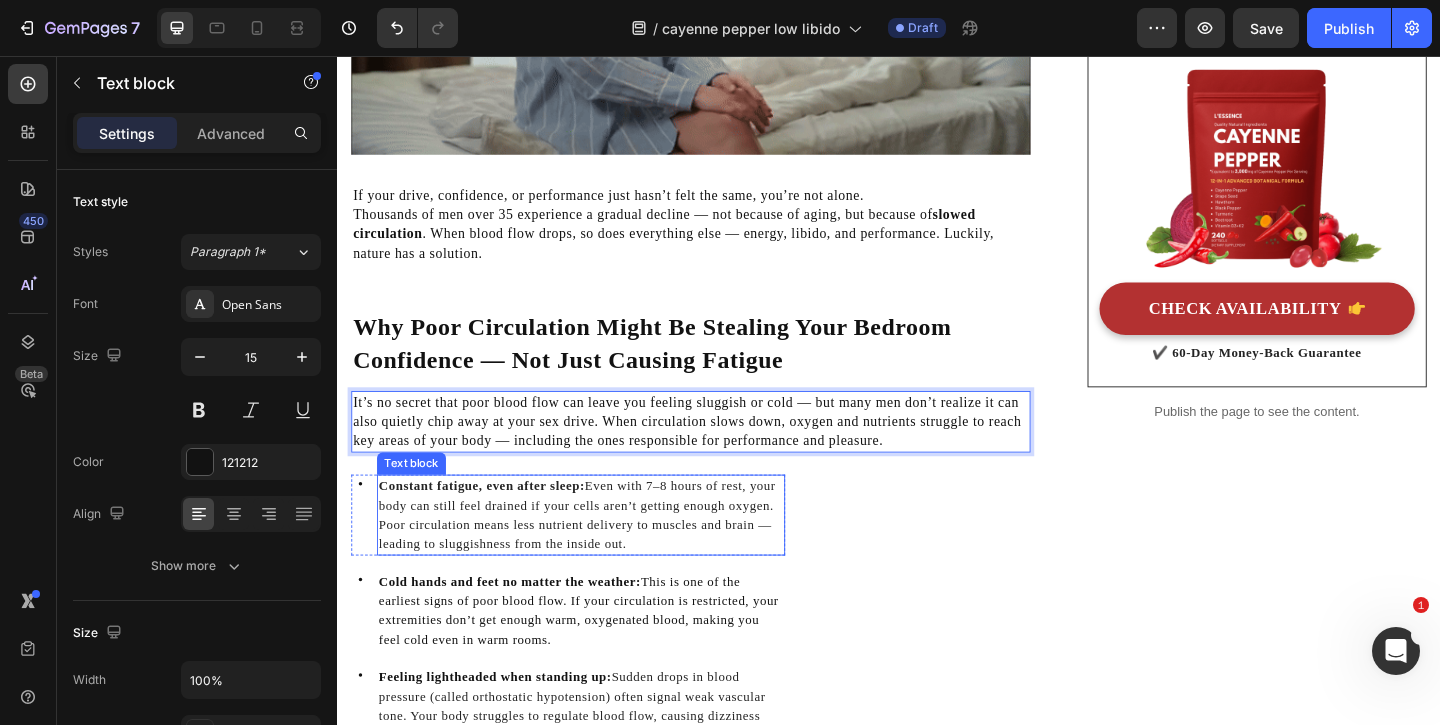click on "Constant fatigue, even after sleep:  Even with 7–8 hours of rest, your body can still feel drained if your cells aren’t getting enough oxygen. Poor circulation means less nutrient delivery to muscles and brain — leading to sluggishness from the inside out." at bounding box center (598, 555) 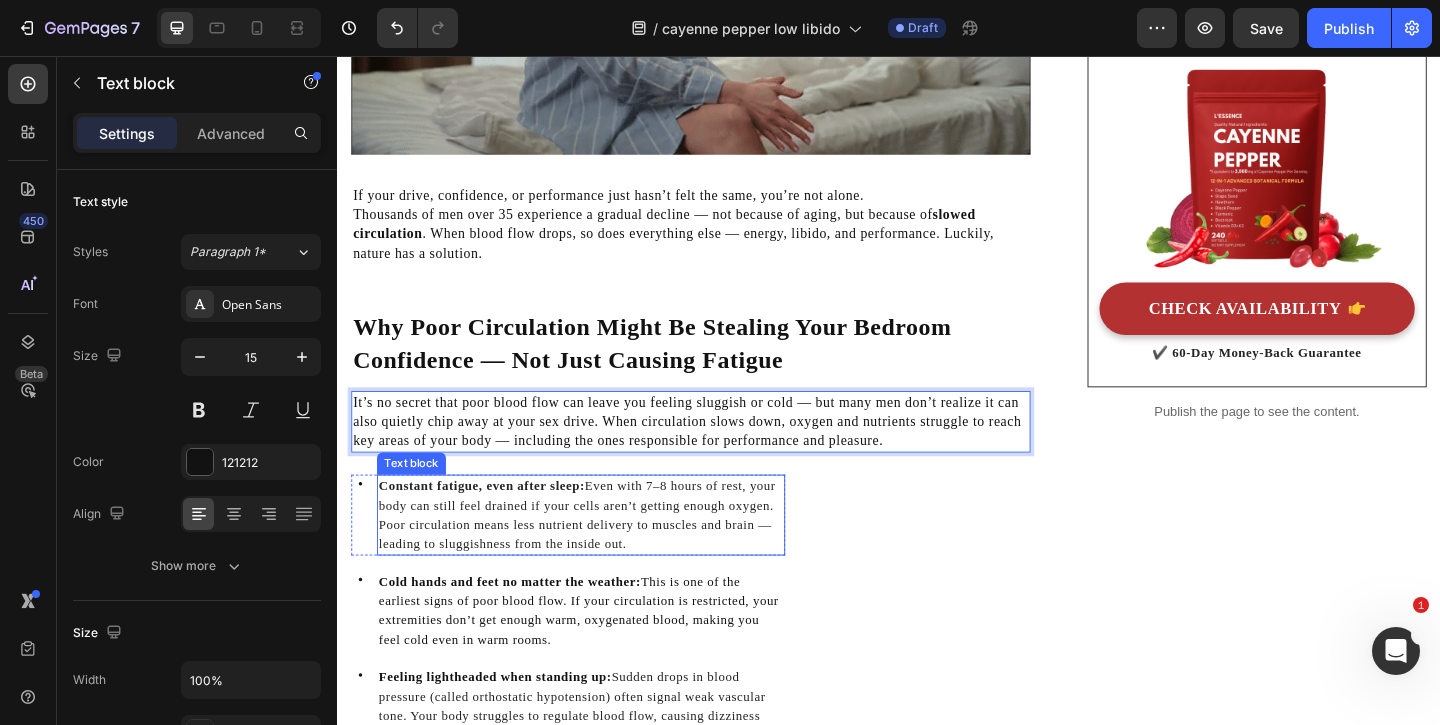 click on "Constant fatigue, even after sleep:  Even with 7–8 hours of rest, your body can still feel drained if your cells aren’t getting enough oxygen. Poor circulation means less nutrient delivery to muscles and brain — leading to sluggishness from the inside out." at bounding box center (598, 555) 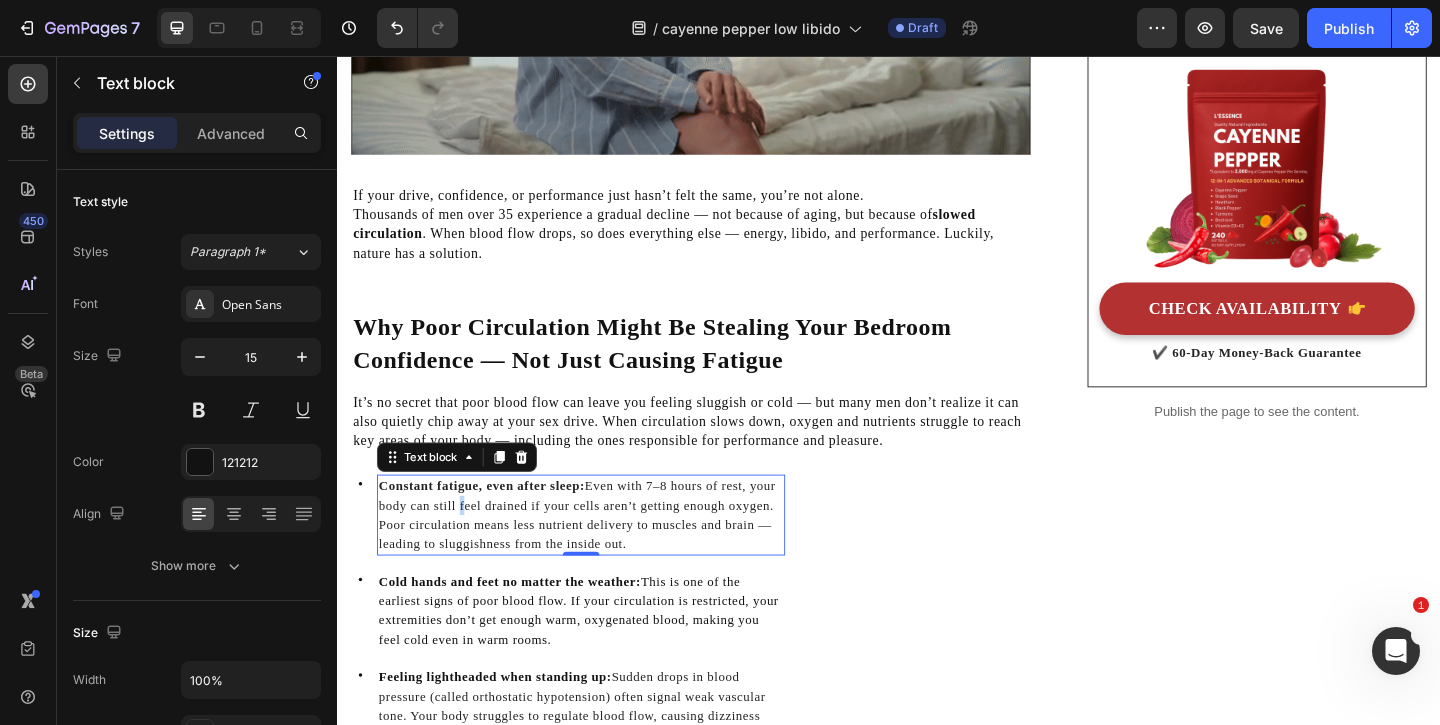 click on "Constant fatigue, even after sleep:  Even with 7–8 hours of rest, your body can still feel drained if your cells aren’t getting enough oxygen. Poor circulation means less nutrient delivery to muscles and brain — leading to sluggishness from the inside out." at bounding box center [598, 555] 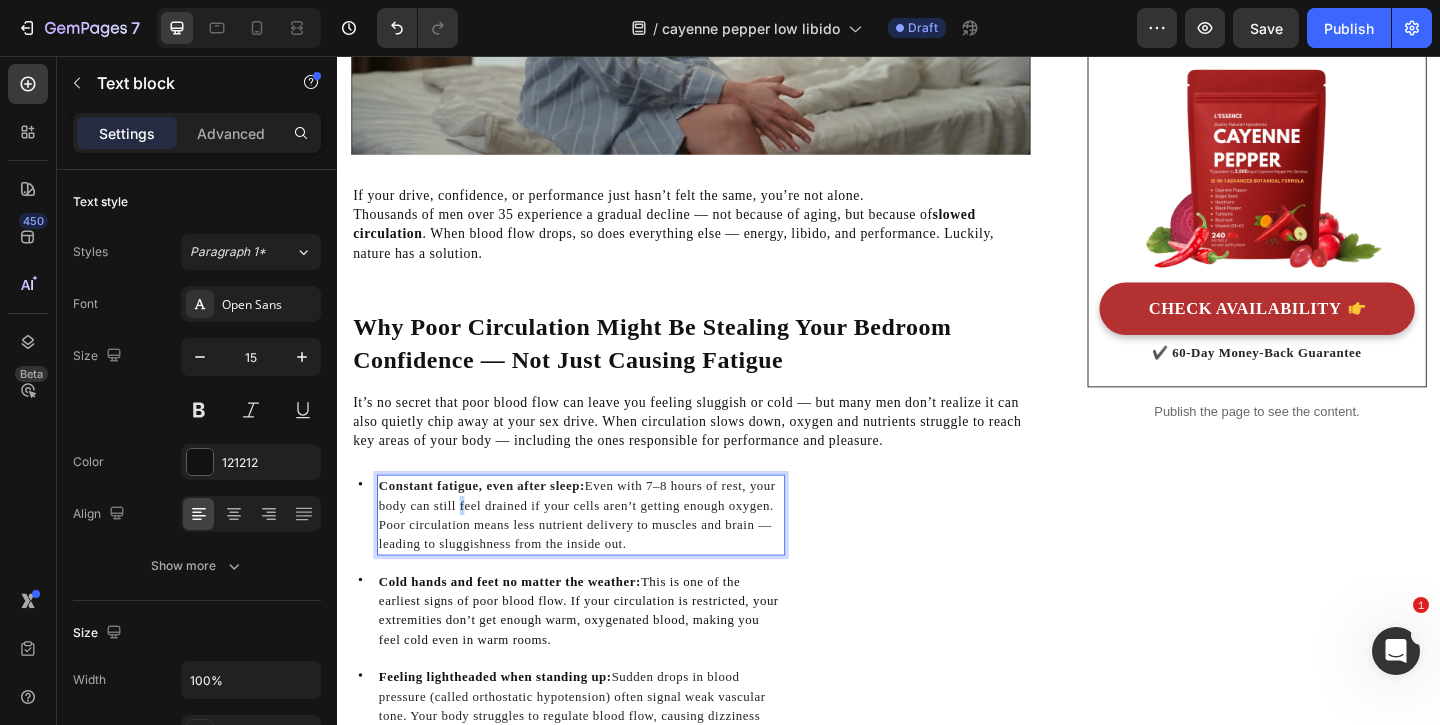 click on "Constant fatigue, even after sleep:  Even with 7–8 hours of rest, your body can still feel drained if your cells aren’t getting enough oxygen. Poor circulation means less nutrient delivery to muscles and brain — leading to sluggishness from the inside out." at bounding box center [598, 555] 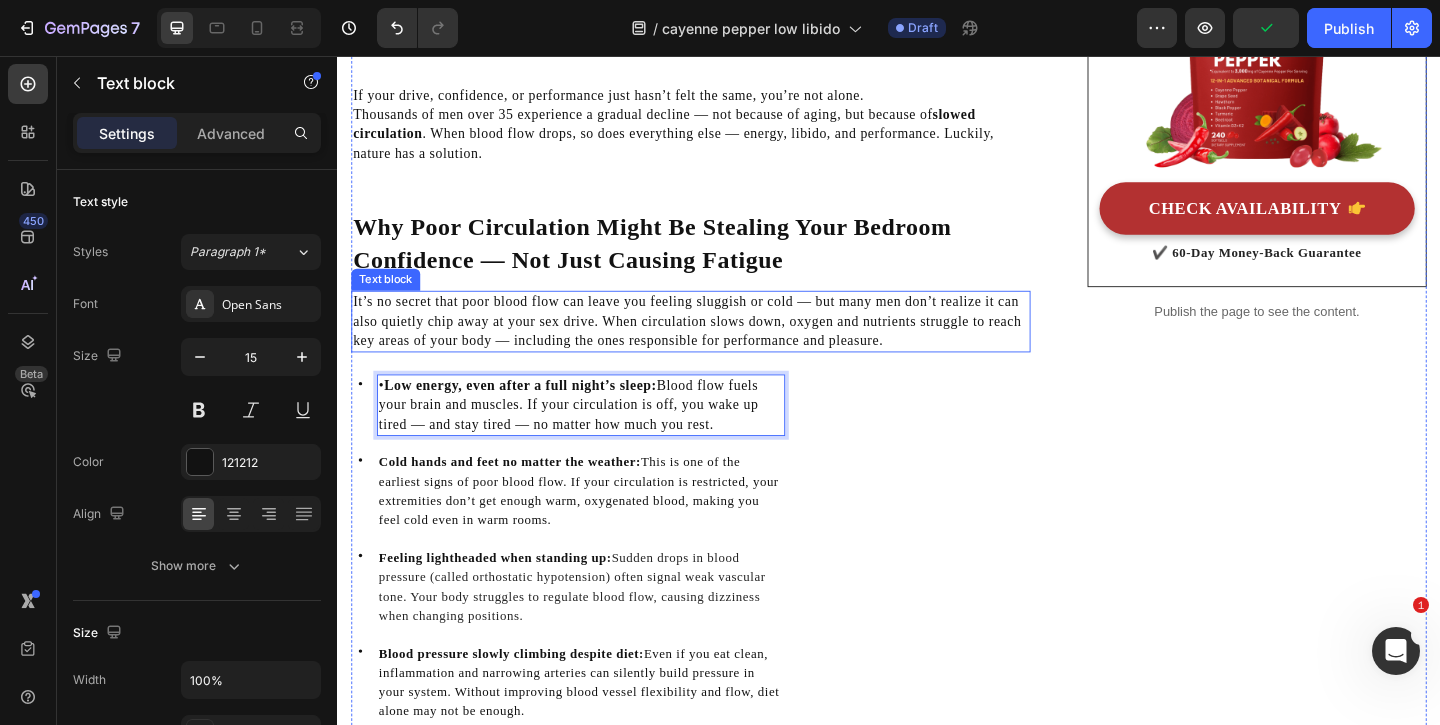 scroll, scrollTop: 789, scrollLeft: 0, axis: vertical 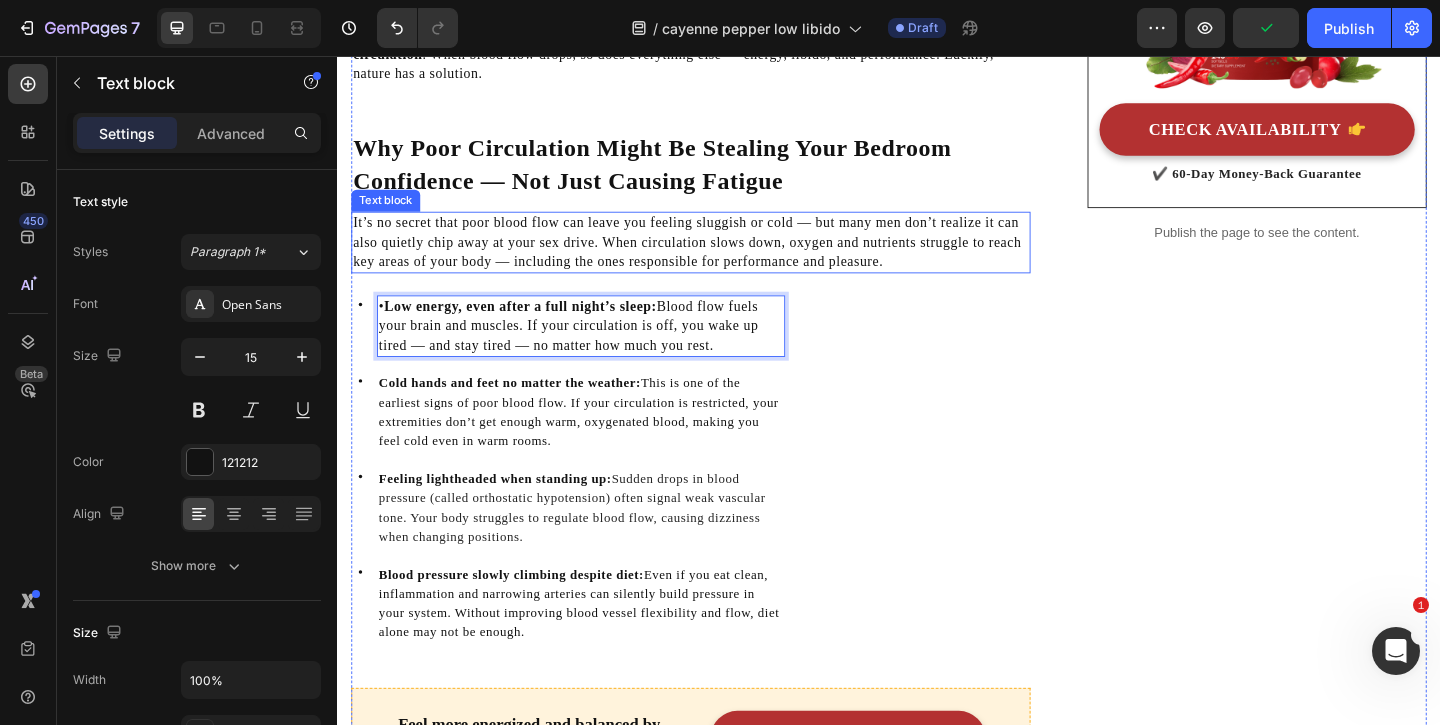 click on "Cold hands and feet no matter the weather:  This is one of the earliest signs of poor blood flow. If your circulation is restricted, your extremities don’t get enough warm, oxygenated blood, making you feel cold even in warm rooms." at bounding box center (599, 443) 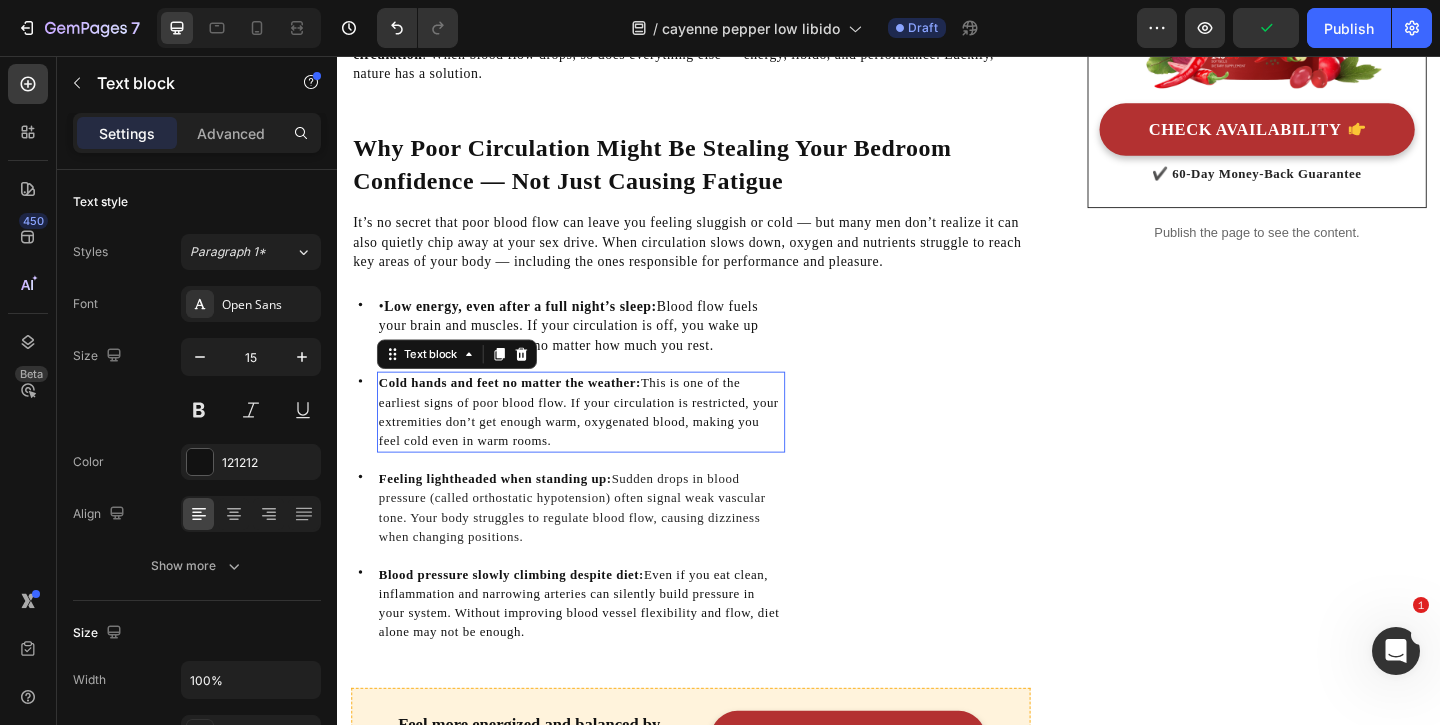 click on "Cold hands and feet no matter the weather:  This is one of the earliest signs of poor blood flow. If your circulation is restricted, your extremities don’t get enough warm, oxygenated blood, making you feel cold even in warm rooms." at bounding box center (599, 443) 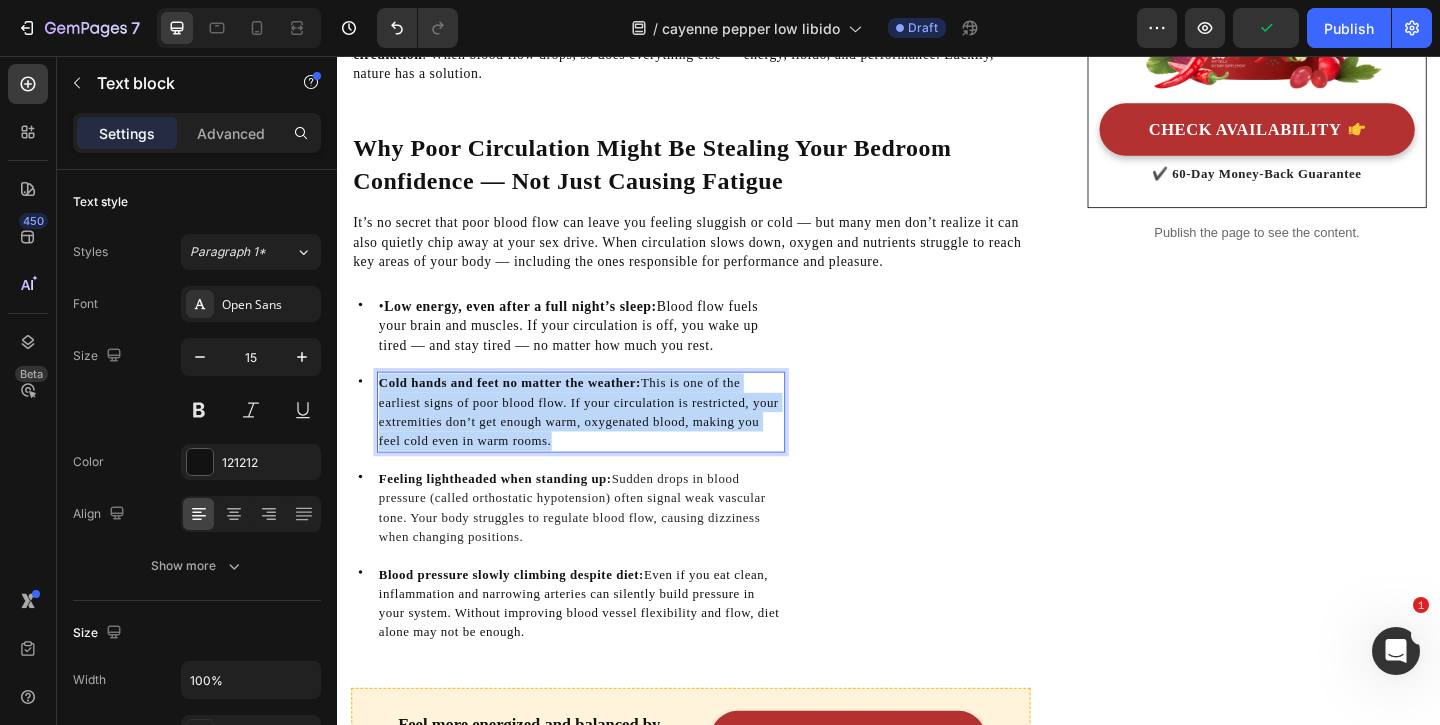 click on "Cold hands and feet no matter the weather:  This is one of the earliest signs of poor blood flow. If your circulation is restricted, your extremities don’t get enough warm, oxygenated blood, making you feel cold even in warm rooms." at bounding box center (599, 443) 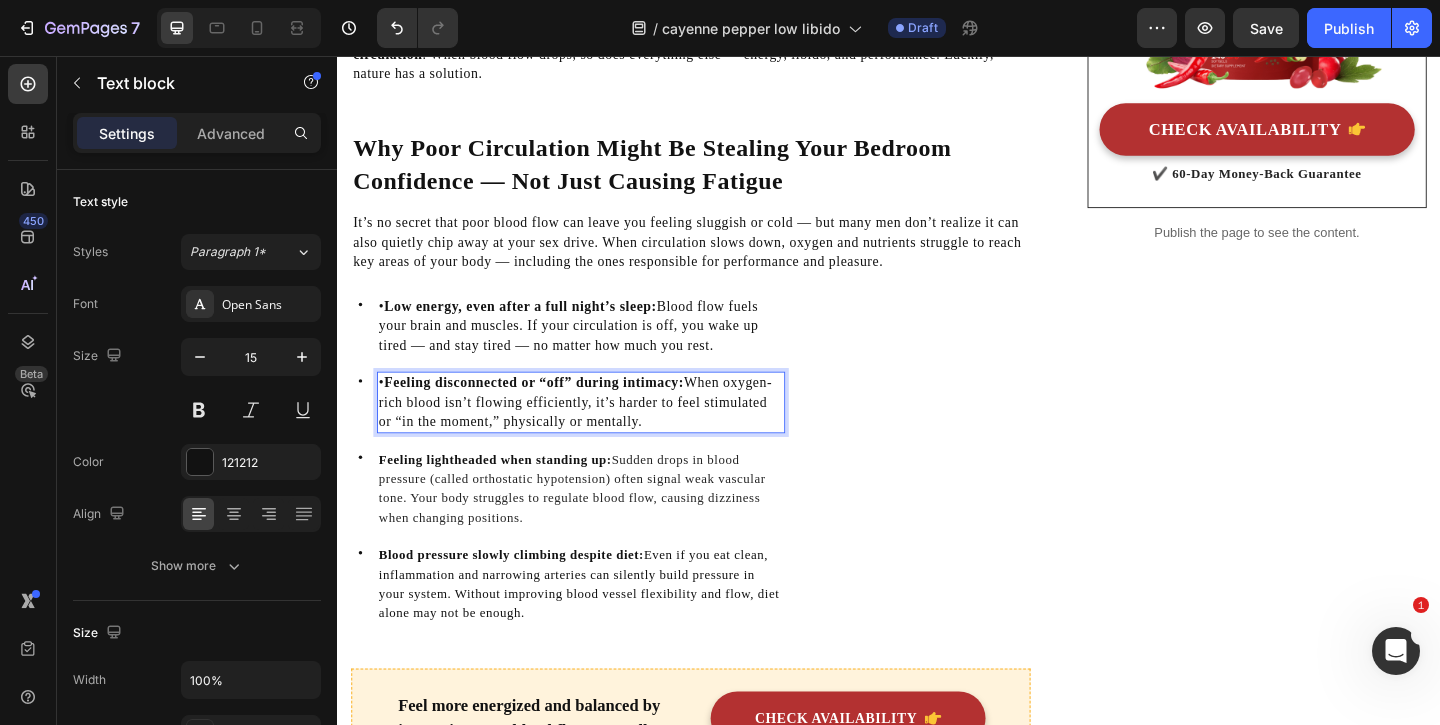 click on ":  Sudden drops in blood pressure (called orthostatic hypotension) often signal weak vascular tone. Your body struggles to regulate blood flow, causing dizziness when changing positions." at bounding box center [592, 526] 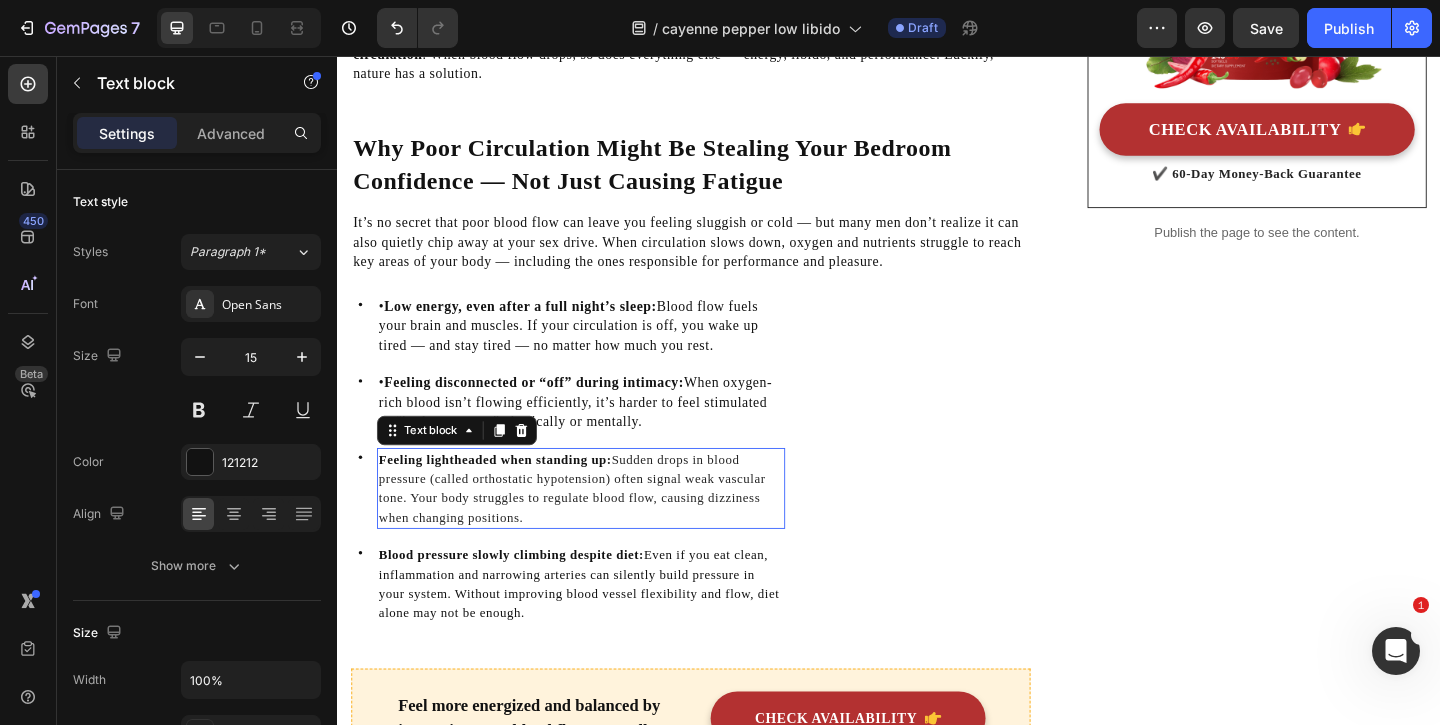 click on ":  Sudden drops in blood pressure (called orthostatic hypotension) often signal weak vascular tone. Your body struggles to regulate blood flow, causing dizziness when changing positions." at bounding box center (592, 526) 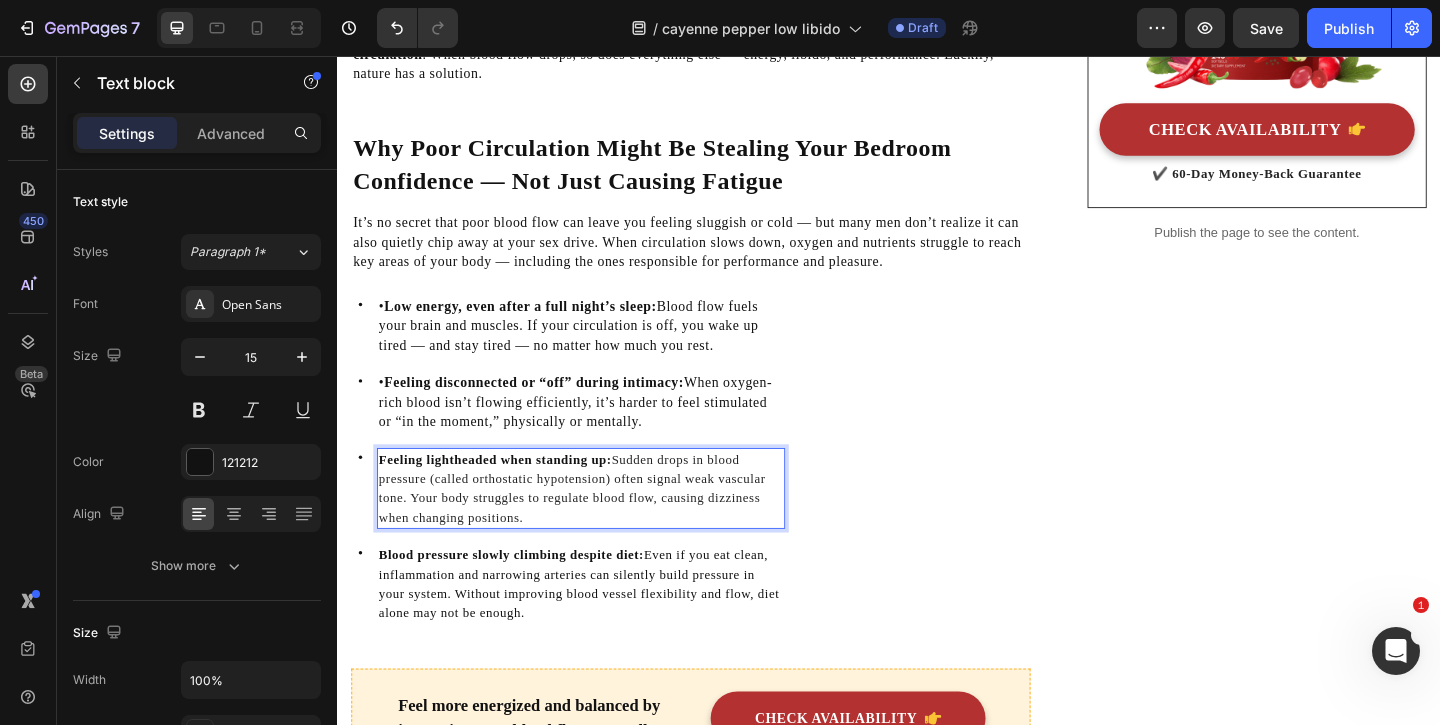 click on ":  Sudden drops in blood pressure (called orthostatic hypotension) often signal weak vascular tone. Your body struggles to regulate blood flow, causing dizziness when changing positions." at bounding box center [592, 526] 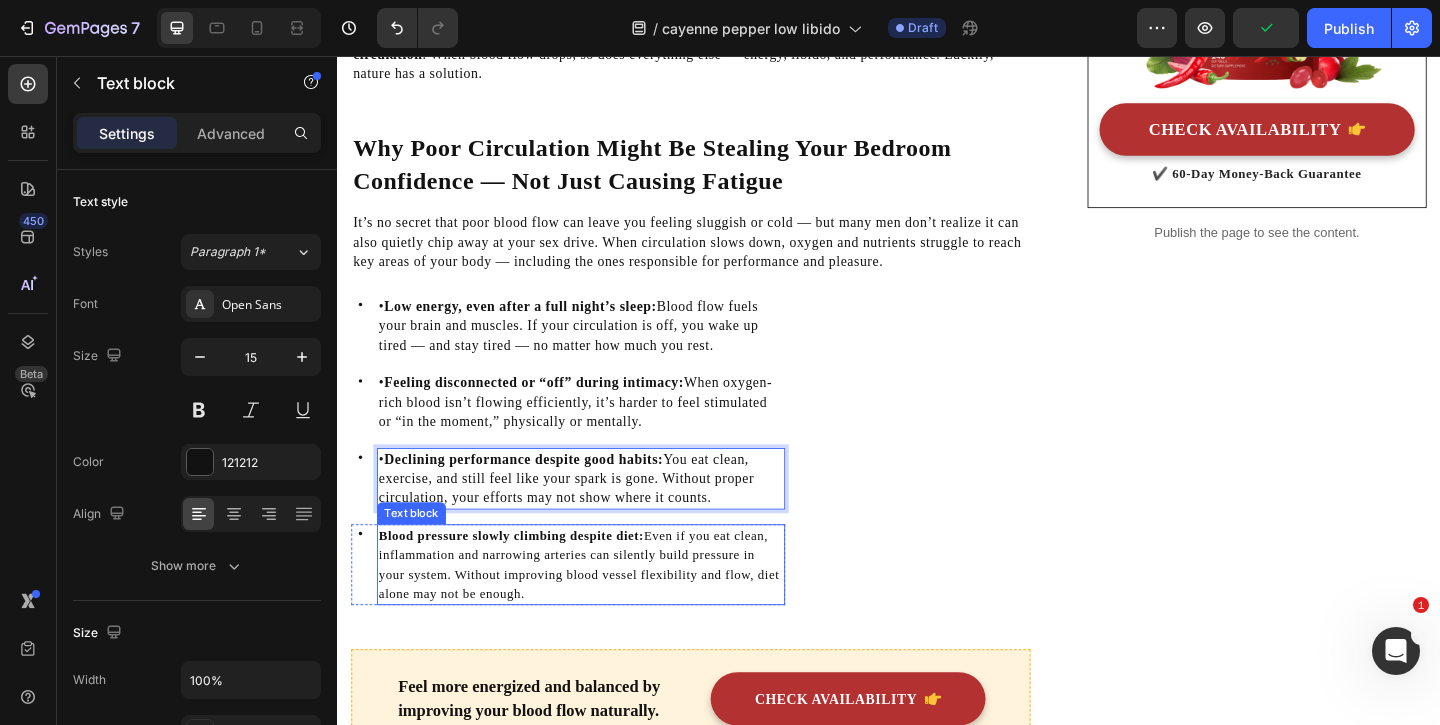 click on "Even if you eat clean, inflammation and narrowing arteries can silently build pressure in your system. Without improving blood vessel flexibility and flow, diet alone may not be enough." at bounding box center [600, 609] 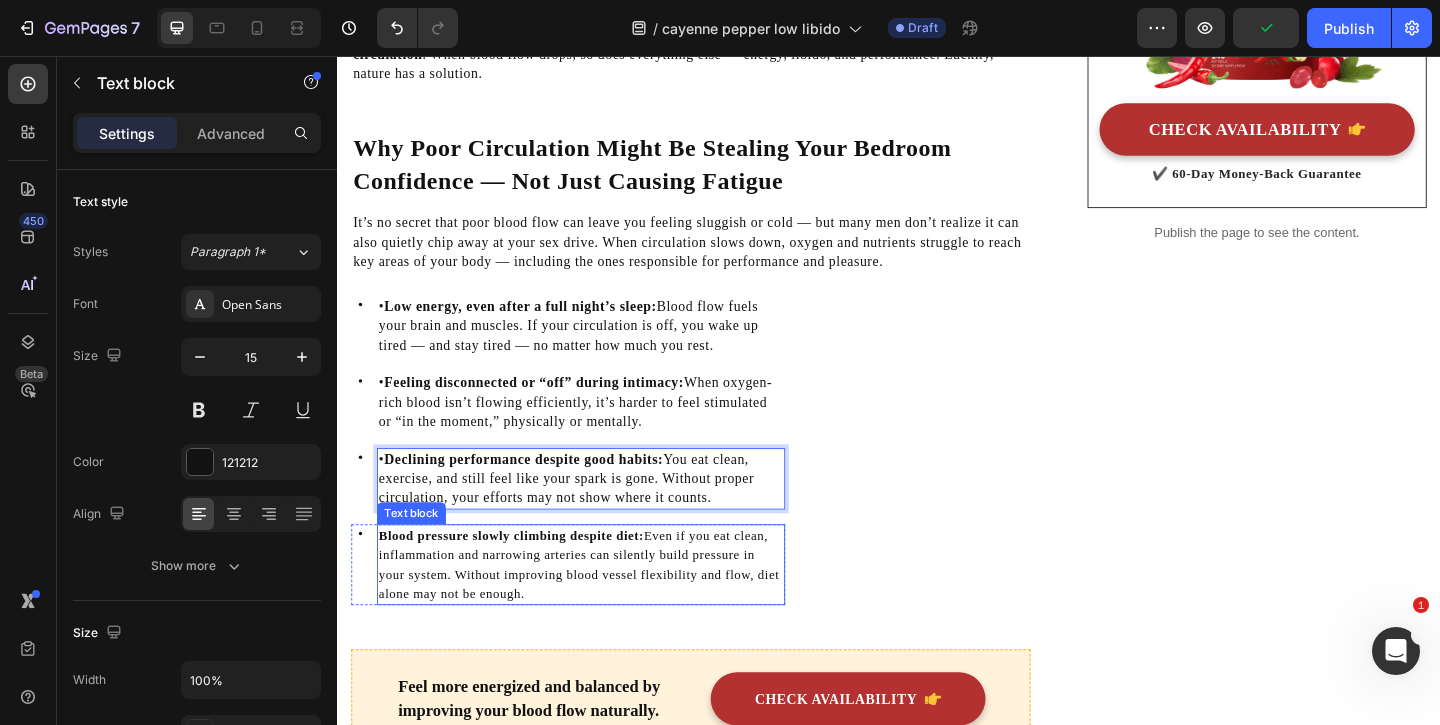 click on "Even if you eat clean, inflammation and narrowing arteries can silently build pressure in your system. Without improving blood vessel flexibility and flow, diet alone may not be enough." at bounding box center [600, 609] 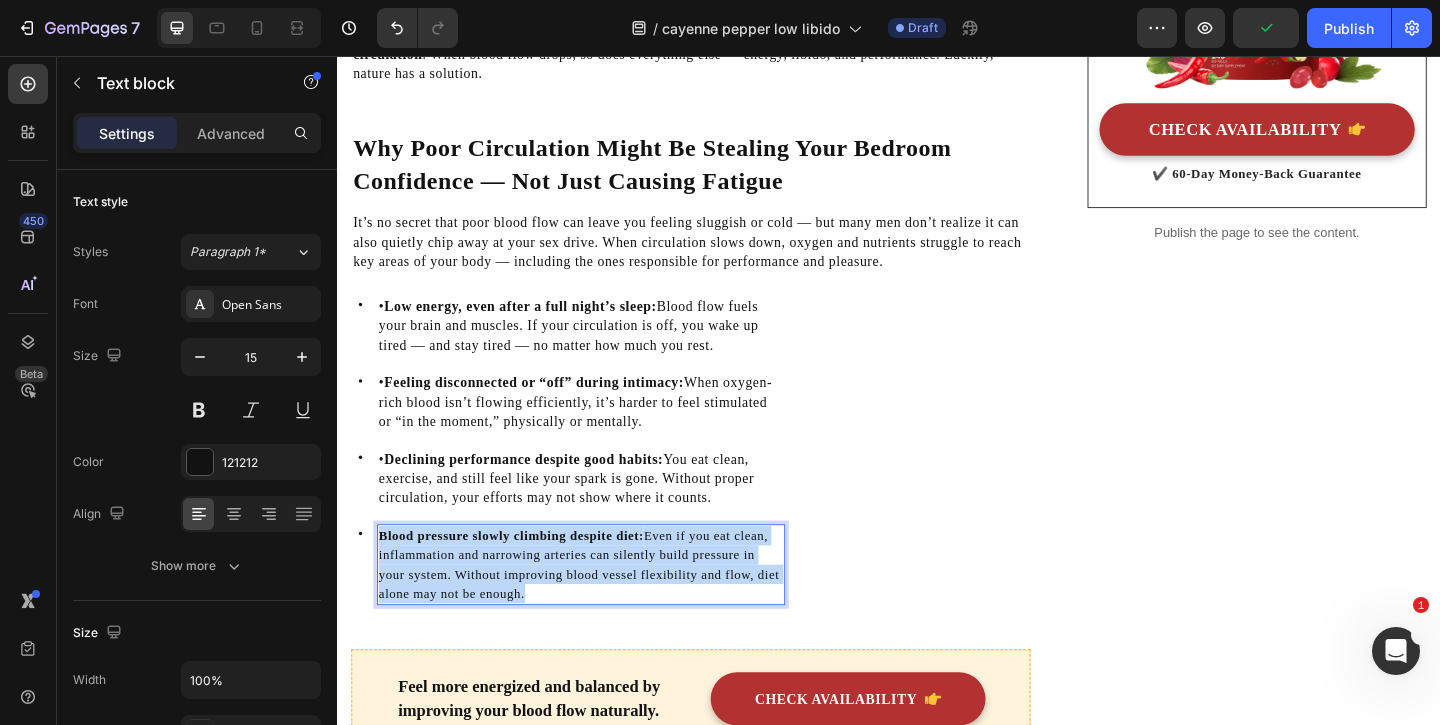 click on "Even if you eat clean, inflammation and narrowing arteries can silently build pressure in your system. Without improving blood vessel flexibility and flow, diet alone may not be enough." at bounding box center [600, 609] 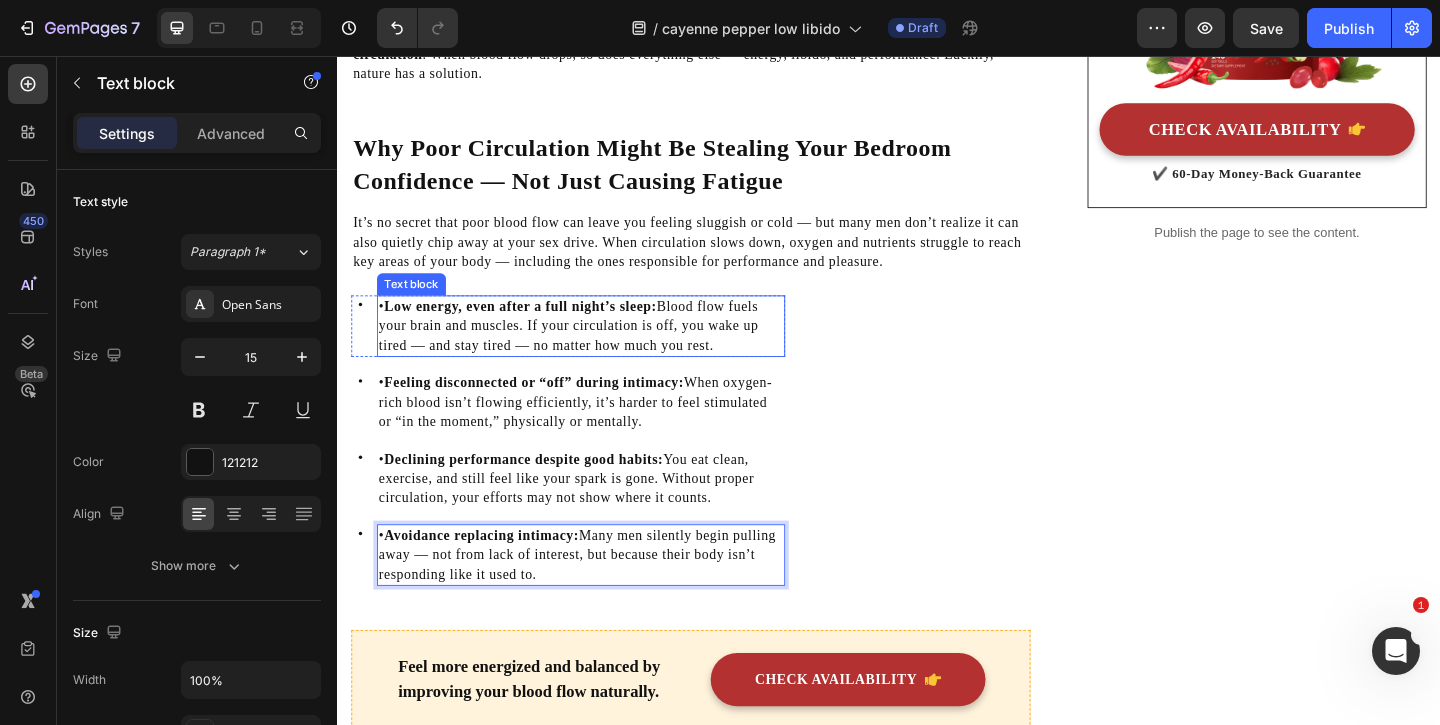 click on "•  Low energy, even after a full night’s sleep:  Blood flow fuels your brain and muscles. If your circulation is off, you wake up tired — and stay tired — no matter how much you rest." at bounding box center (602, 349) 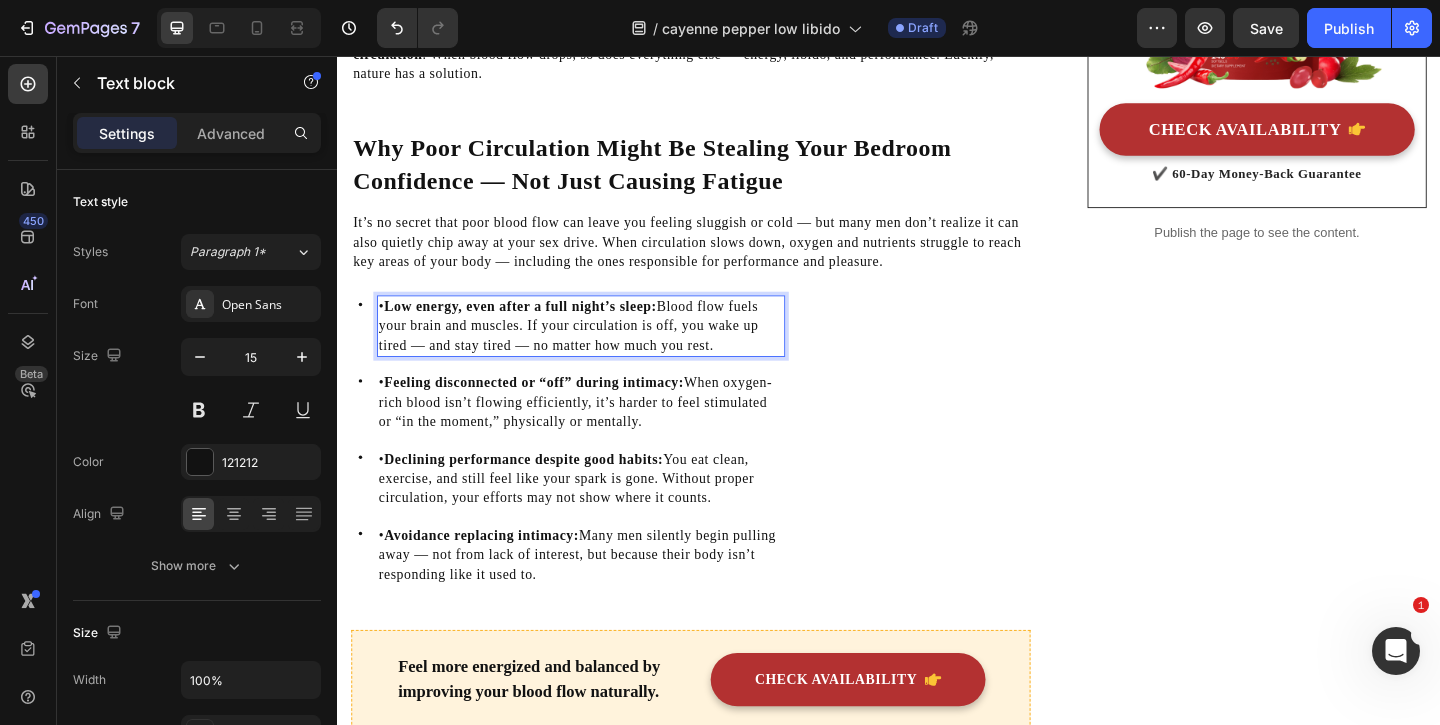 click on "•  Low energy, even after a full night’s sleep:  Blood flow fuels your brain and muscles. If your circulation is off, you wake up tired — and stay tired — no matter how much you rest." at bounding box center (602, 349) 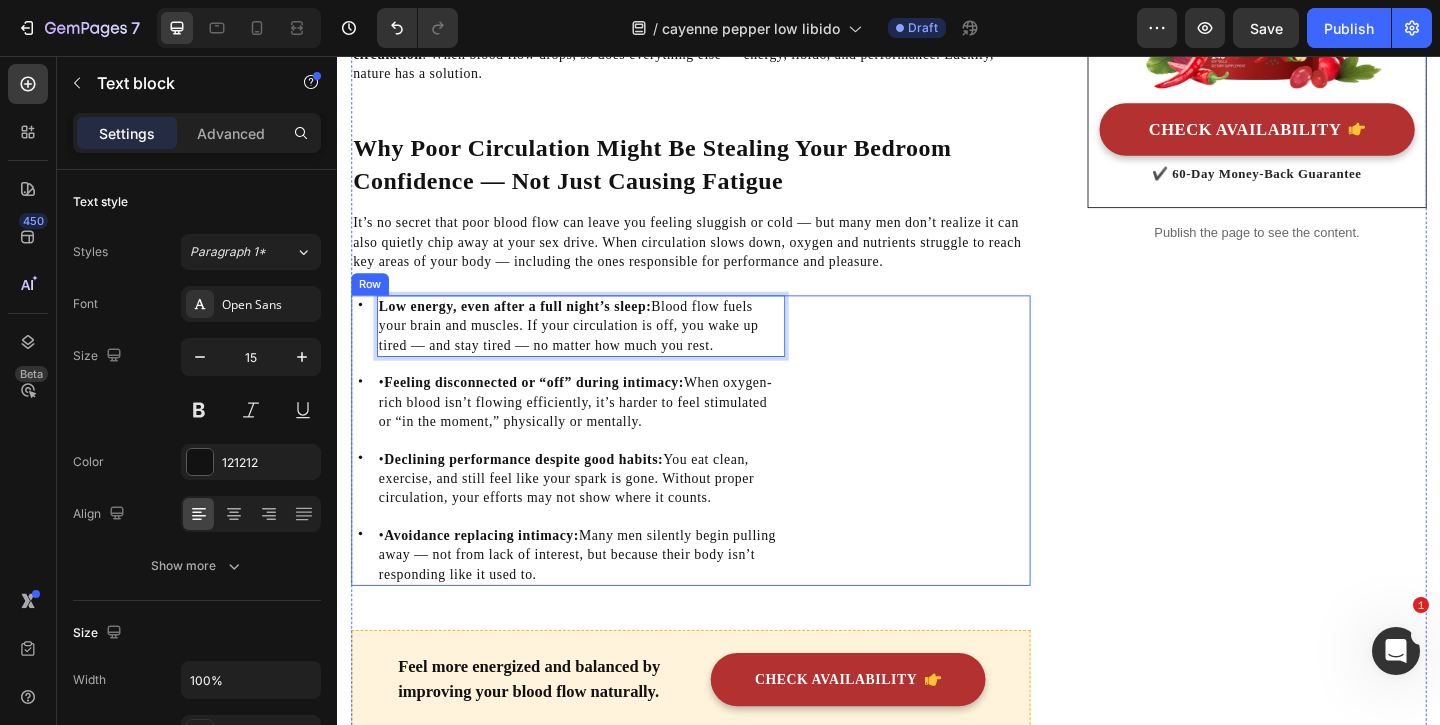 click on "Feeling disconnected or “off” during intimacy:" at bounding box center (551, 411) 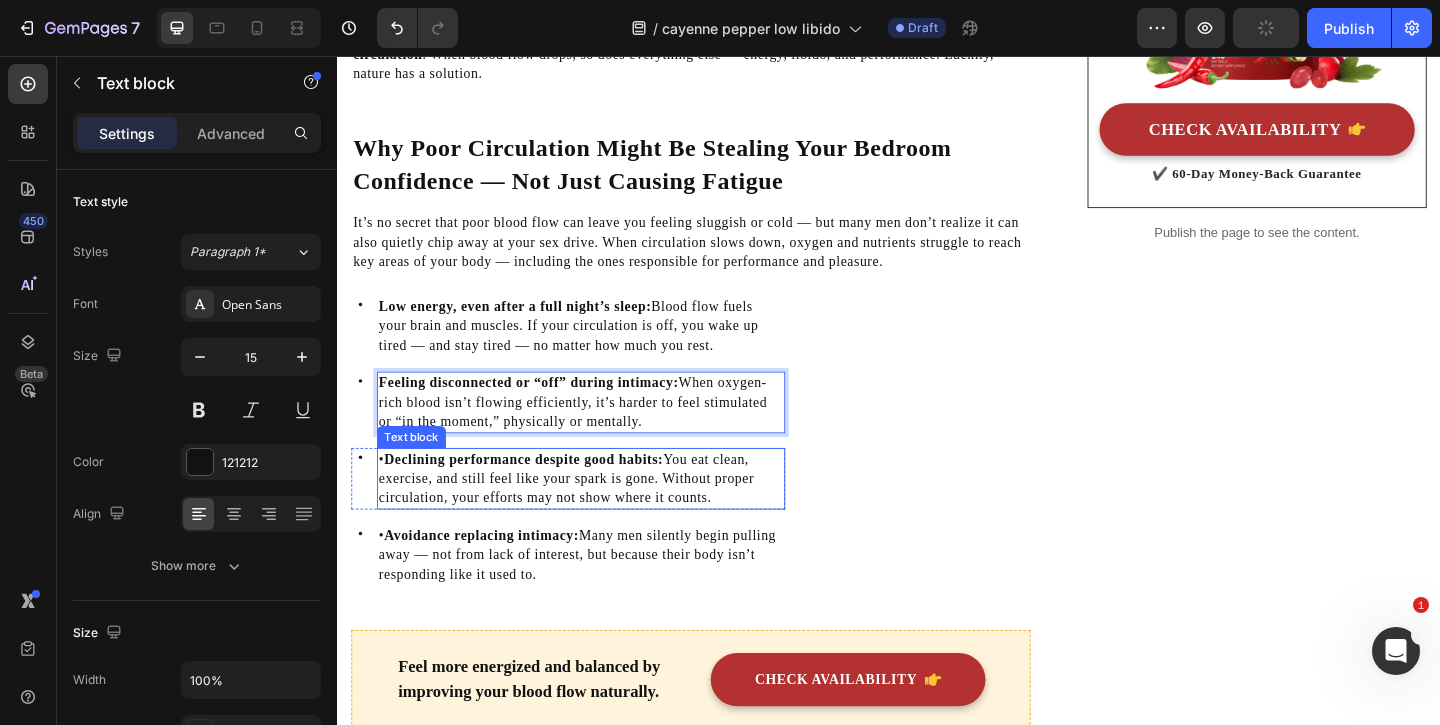 click on "Declining performance despite good habits:" at bounding box center (540, 494) 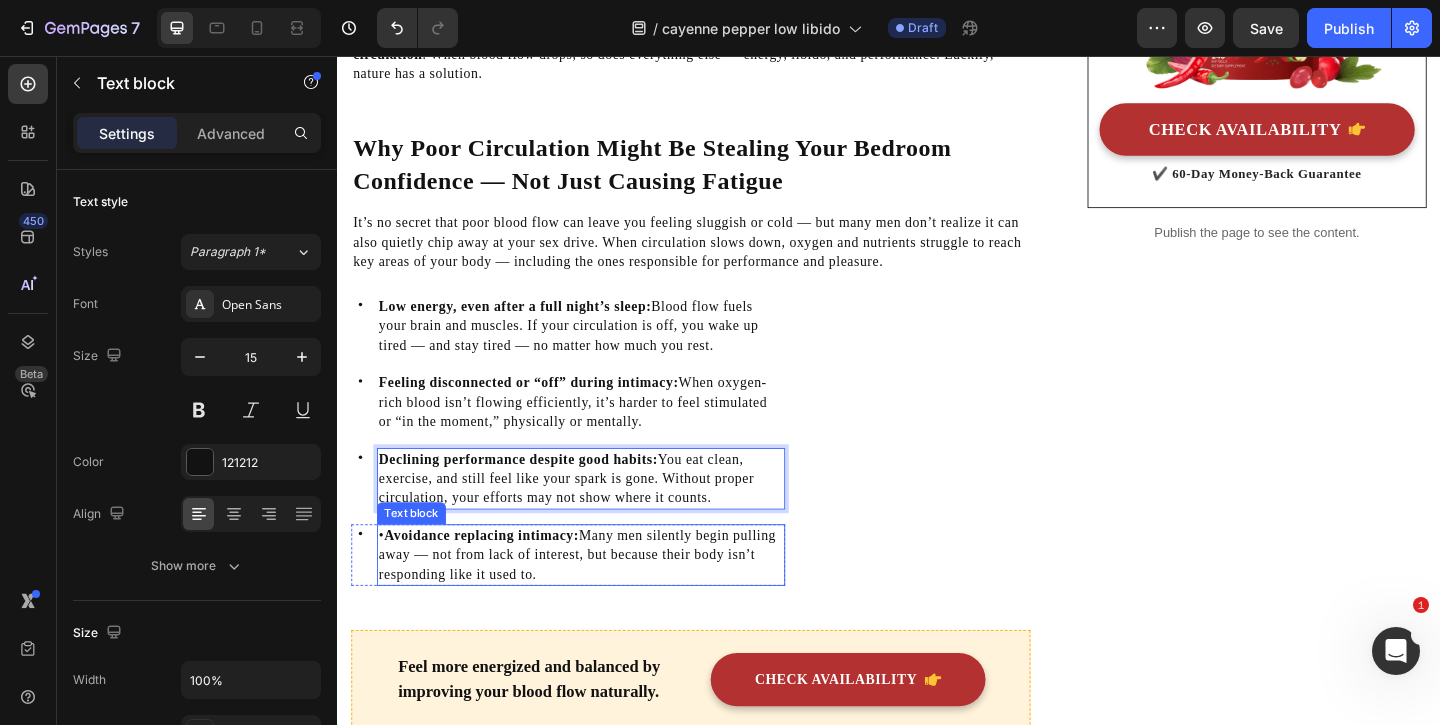 click on "•  Avoidance replacing intimacy:  Many men silently begin pulling away — not from lack of interest, but because their body isn’t responding like it used to." at bounding box center (602, 598) 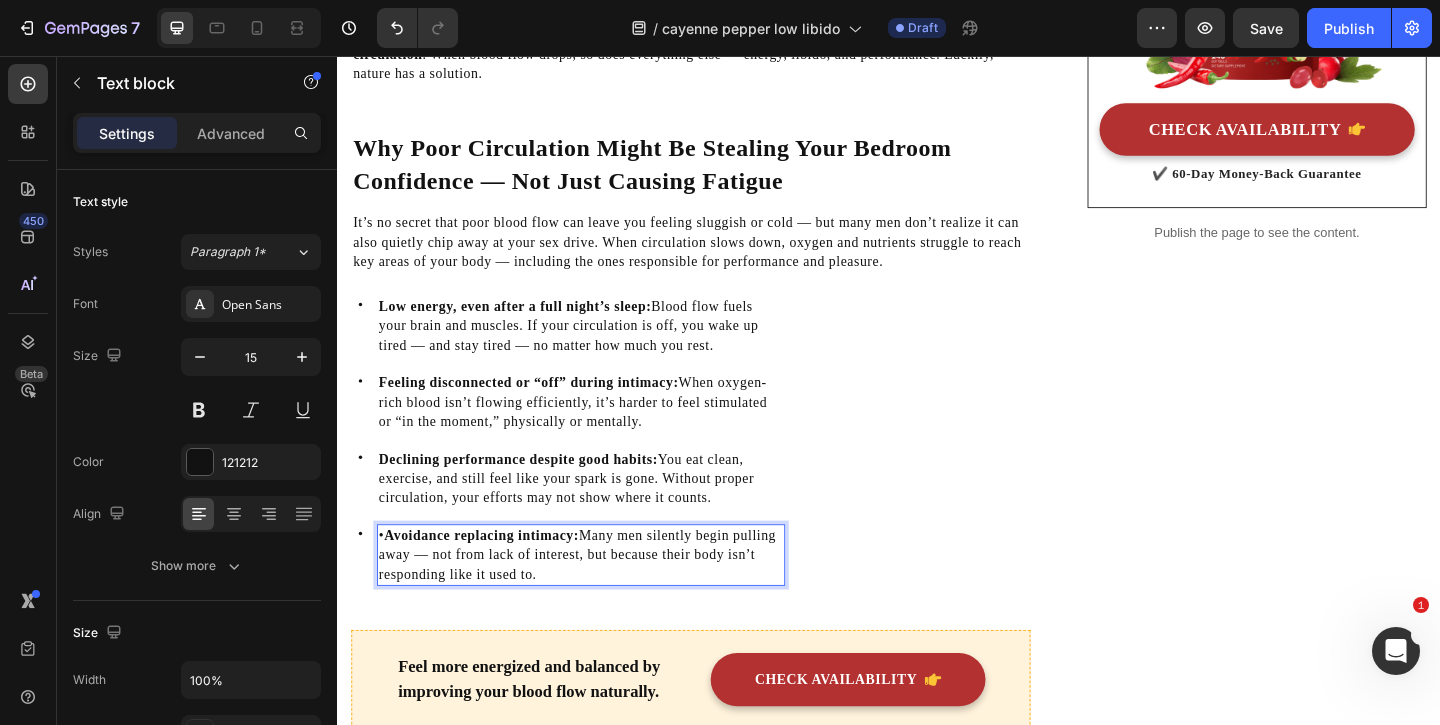 click on "•  Avoidance replacing intimacy:  Many men silently begin pulling away — not from lack of interest, but because their body isn’t responding like it used to." at bounding box center [602, 598] 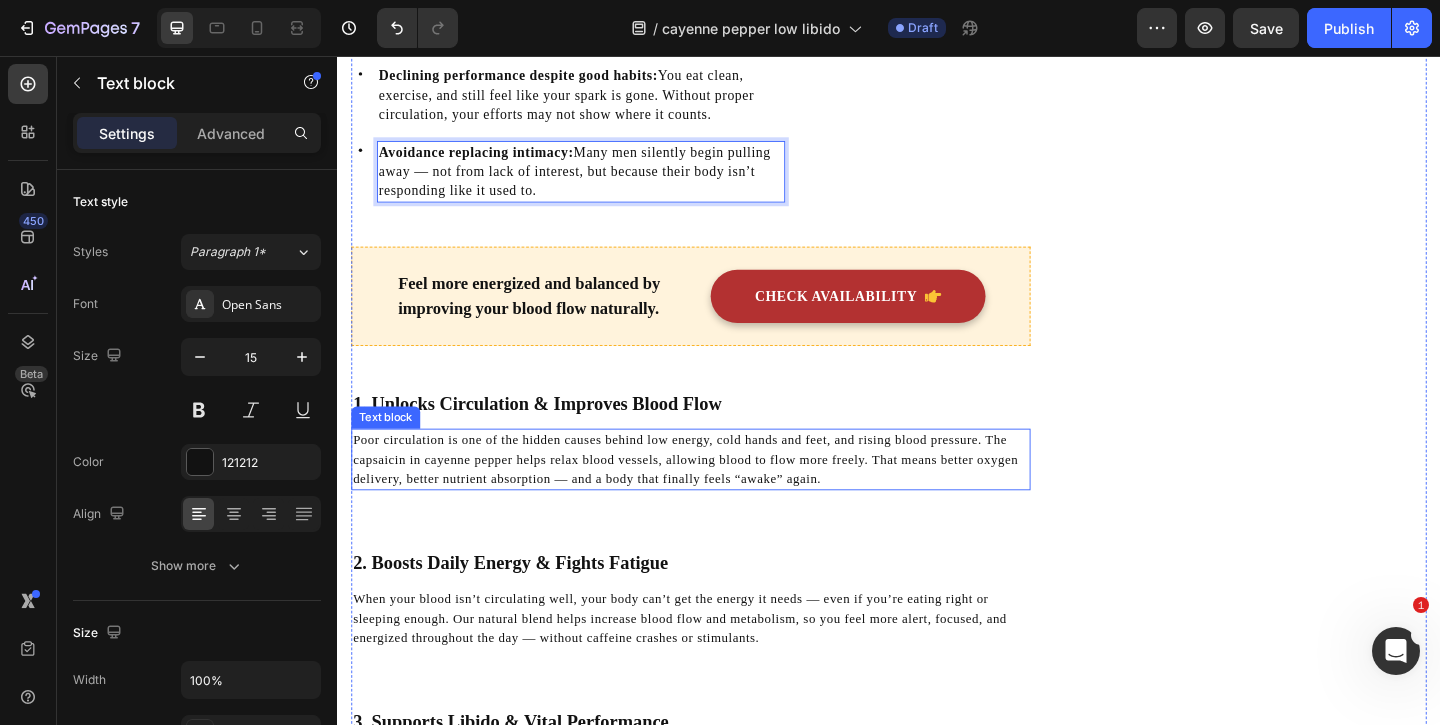 scroll, scrollTop: 1154, scrollLeft: 0, axis: vertical 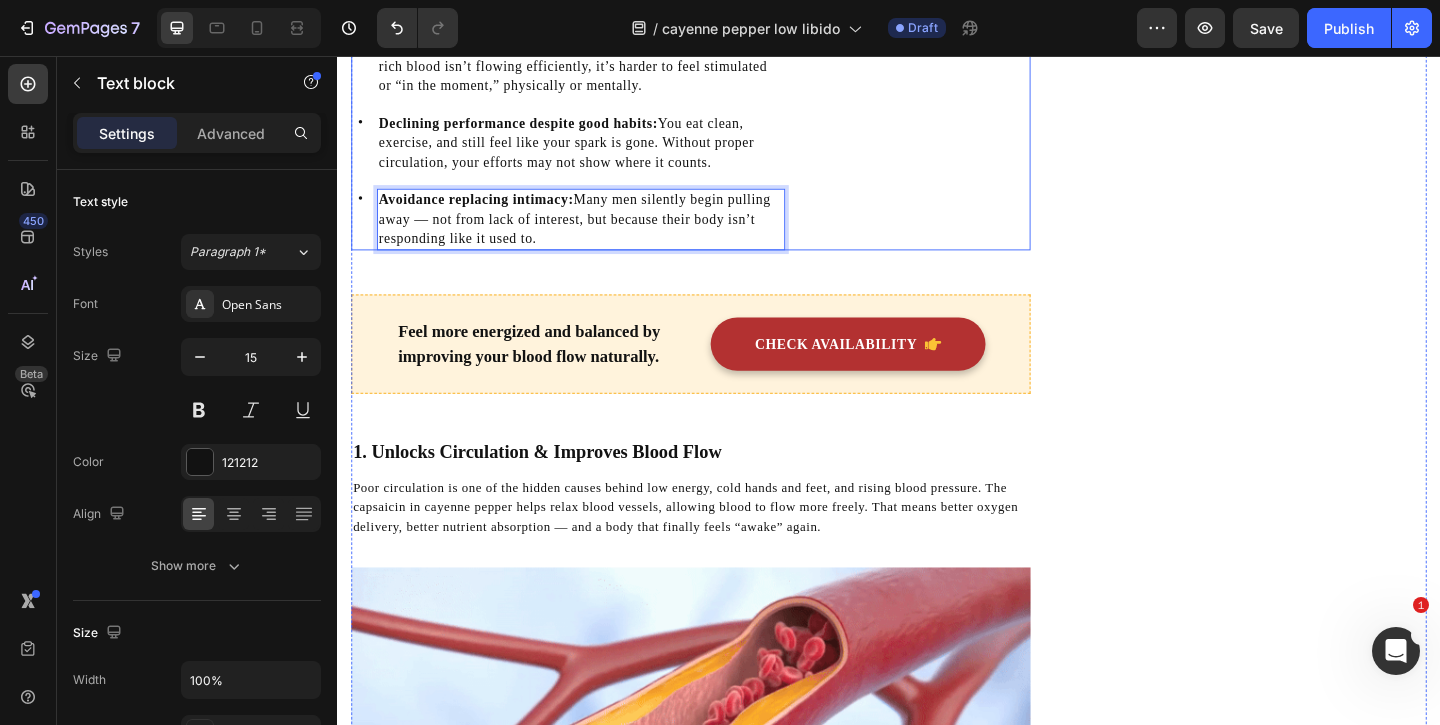 click on "Image" at bounding box center [972, 109] 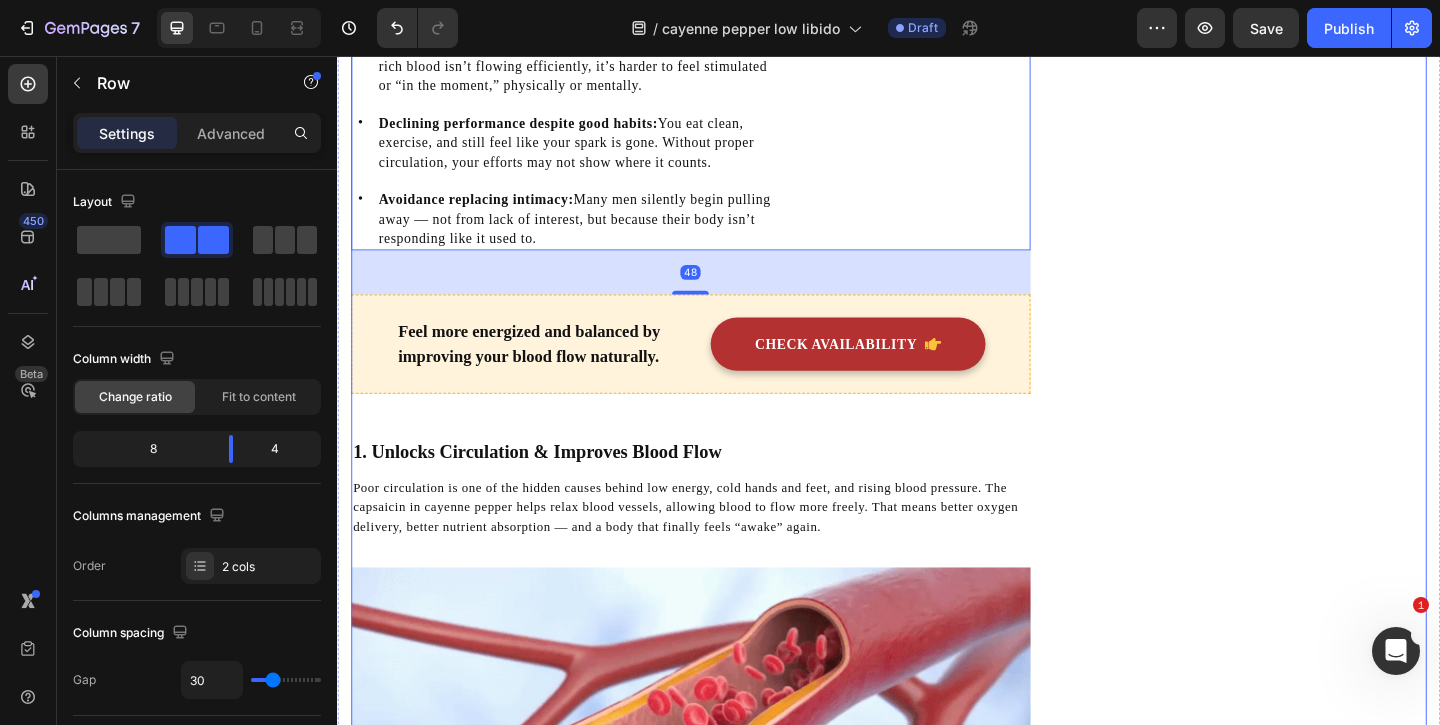 click on "What Men Are Noticing Within Weeks Heading
Icon Regained Confidence in the Bedroom Text block
Icon Lasting Energy Without Stimulants Text block
Icon Better Mood & Daily Drive Text block
Icon No Awkward Pills or Prescriptions Text block Icon List Row Image  	   CHECK AVAILABILITY Button ✔️ 60-Day Money-Back Guarantee Text block Row
Publish the page to see the content.
Sticky sidebar" at bounding box center (1337, 1078) 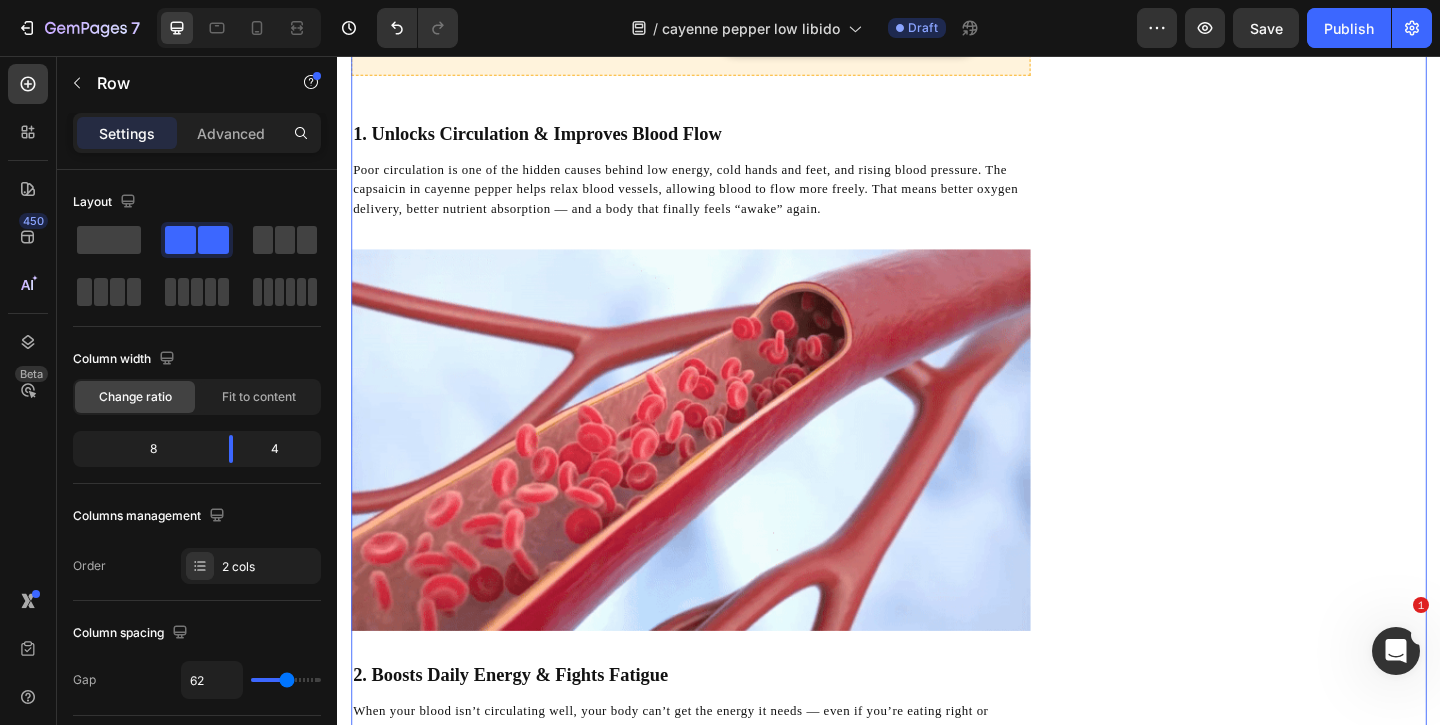 scroll, scrollTop: 1472, scrollLeft: 0, axis: vertical 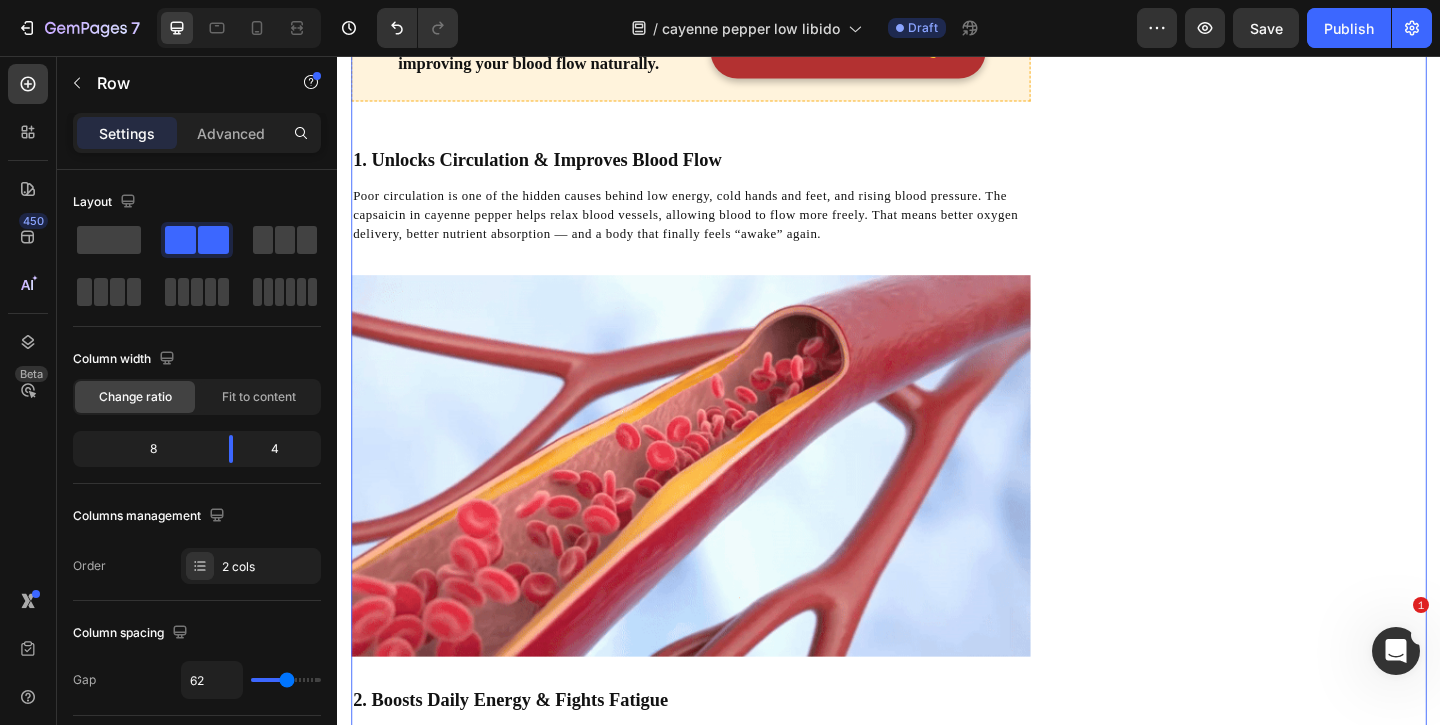 click on "1. Unlocks Circulation & Improves Blood Flow" at bounding box center (721, 168) 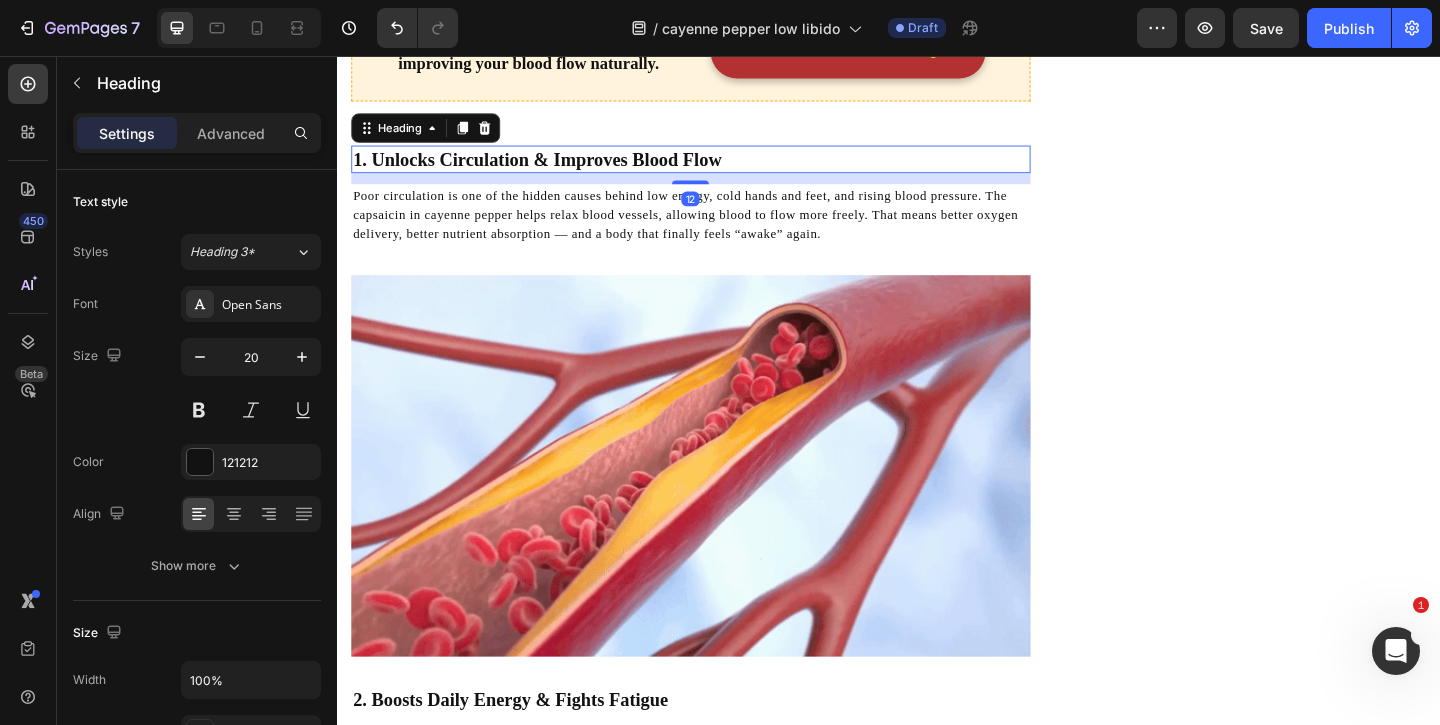 click on "1. Unlocks Circulation & Improves Blood Flow" at bounding box center [721, 168] 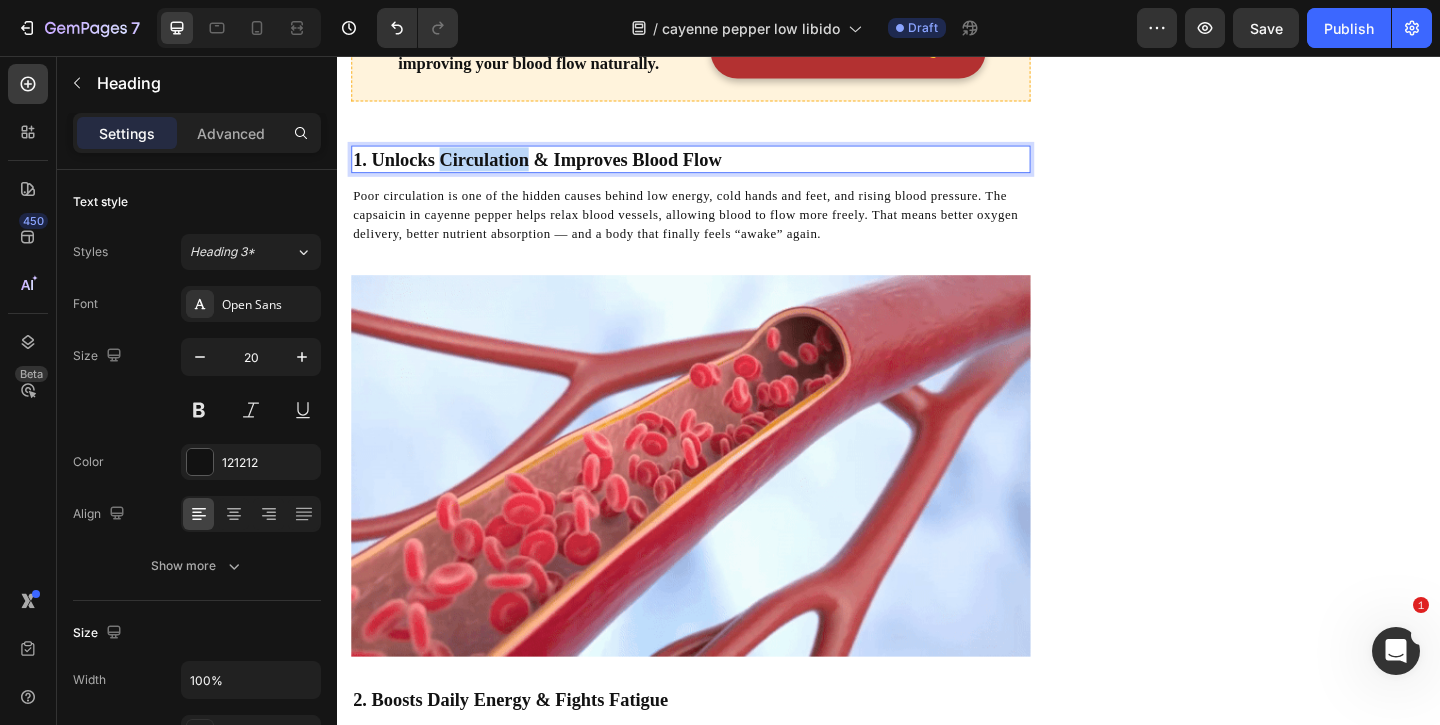 click on "1. Unlocks Circulation & Improves Blood Flow" at bounding box center [721, 168] 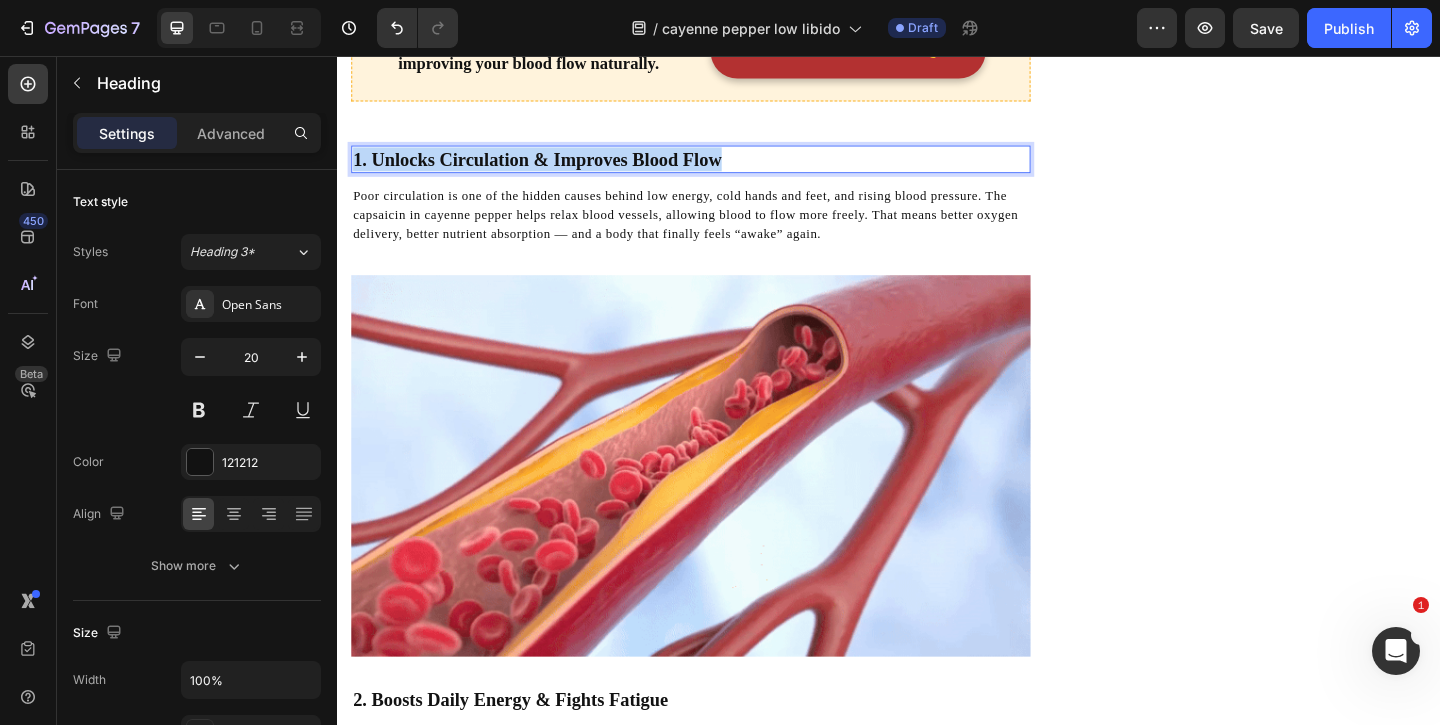 click on "1. Unlocks Circulation & Improves Blood Flow" at bounding box center (721, 168) 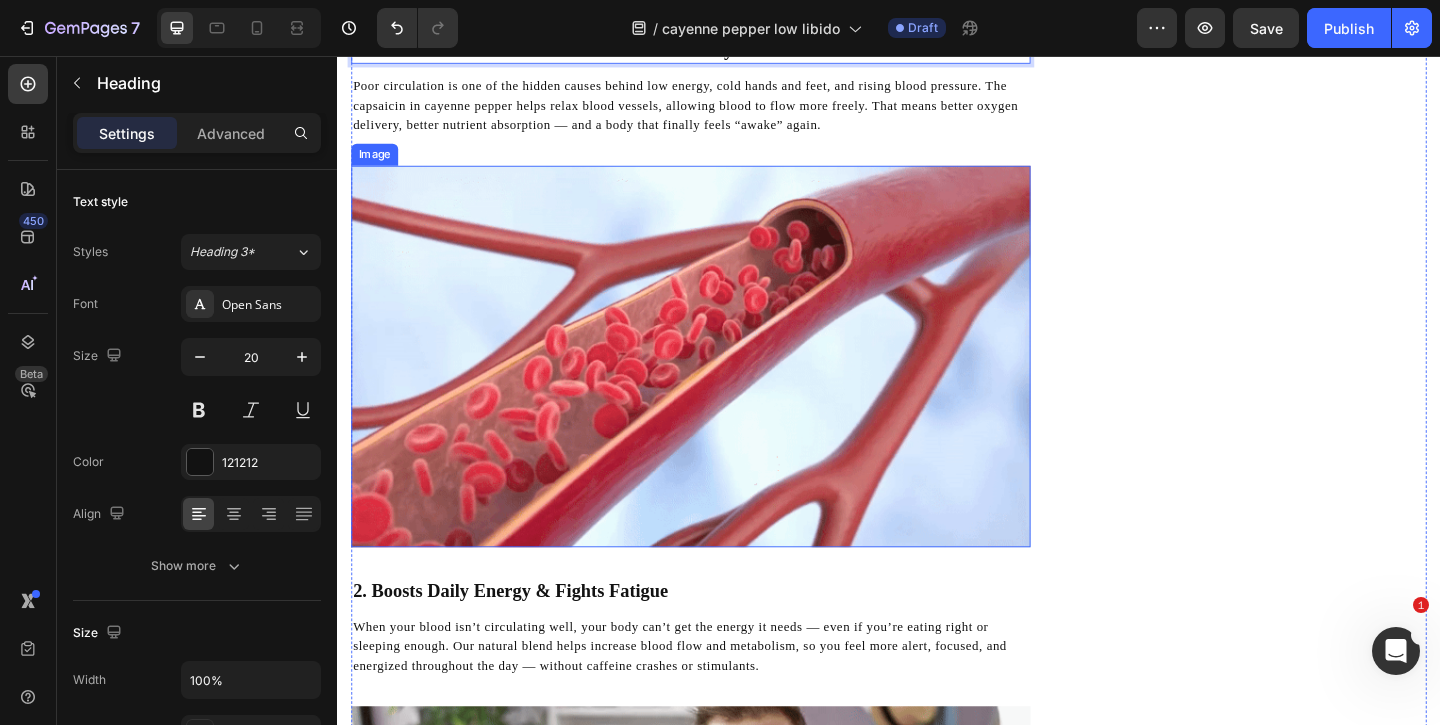 scroll, scrollTop: 1527, scrollLeft: 0, axis: vertical 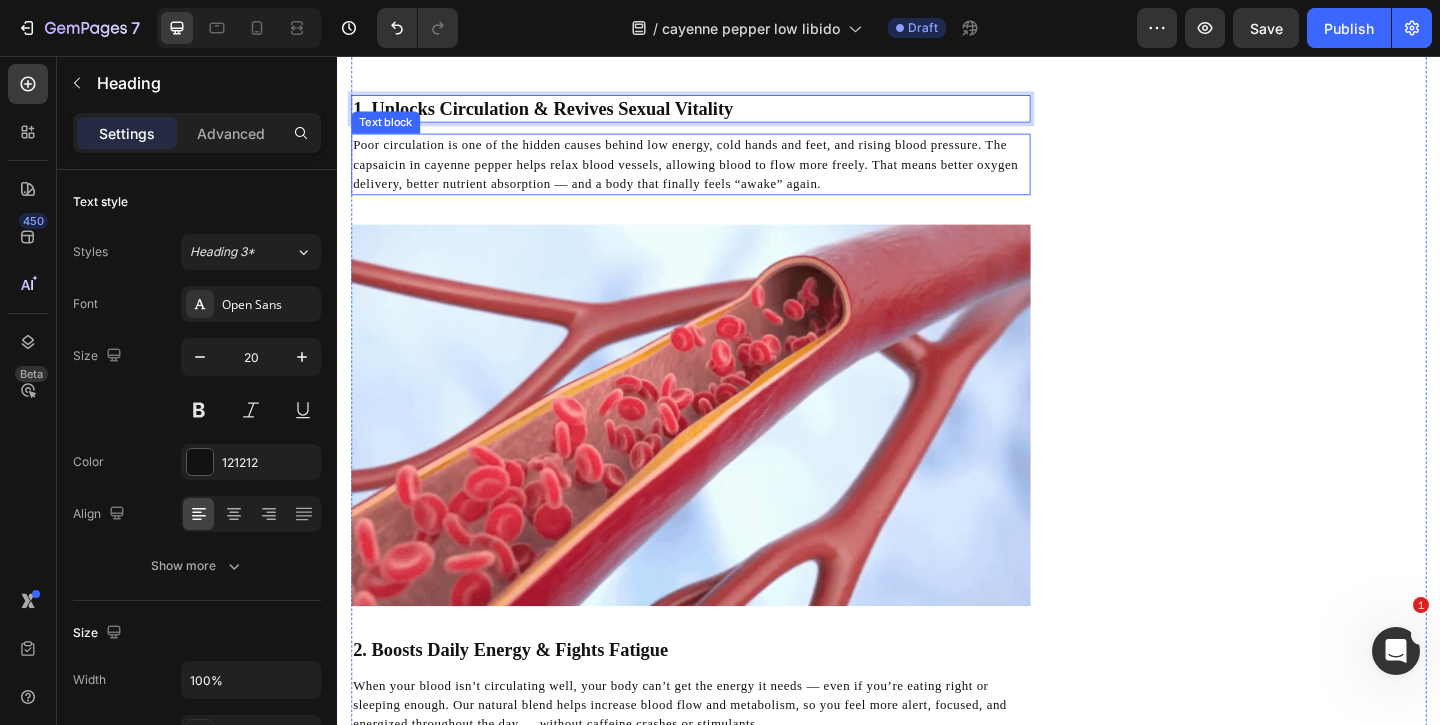 click on "Poor circulation is one of the hidden causes behind low energy, cold hands and feet, and rising blood pressure. The capsaicin in cayenne pepper helps relax blood vessels, allowing blood to flow more freely. That means better oxygen delivery, better nutrient absorption — and a body that finally feels “awake” again." at bounding box center [716, 173] 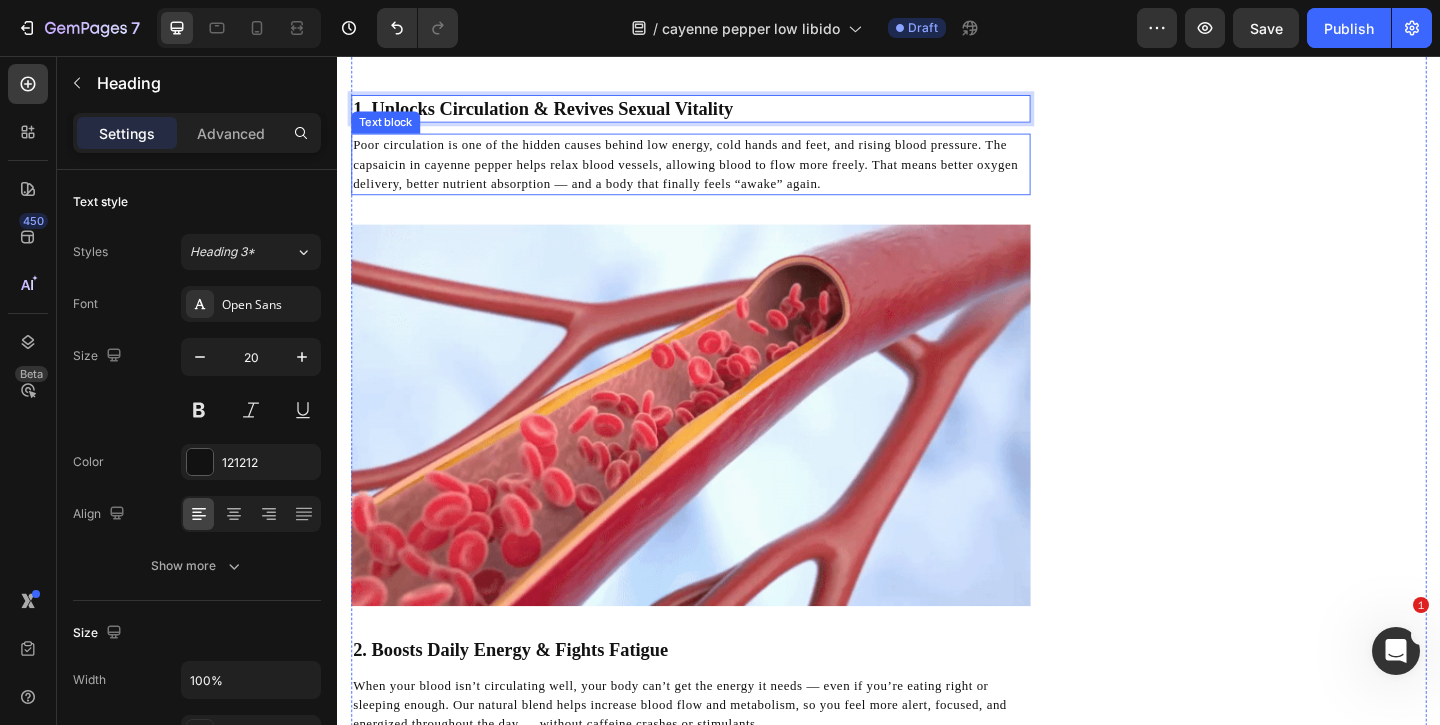 click on "Poor circulation is one of the hidden causes behind low energy, cold hands and feet, and rising blood pressure. The capsaicin in cayenne pepper helps relax blood vessels, allowing blood to flow more freely. That means better oxygen delivery, better nutrient absorption — and a body that finally feels “awake” again." at bounding box center [716, 173] 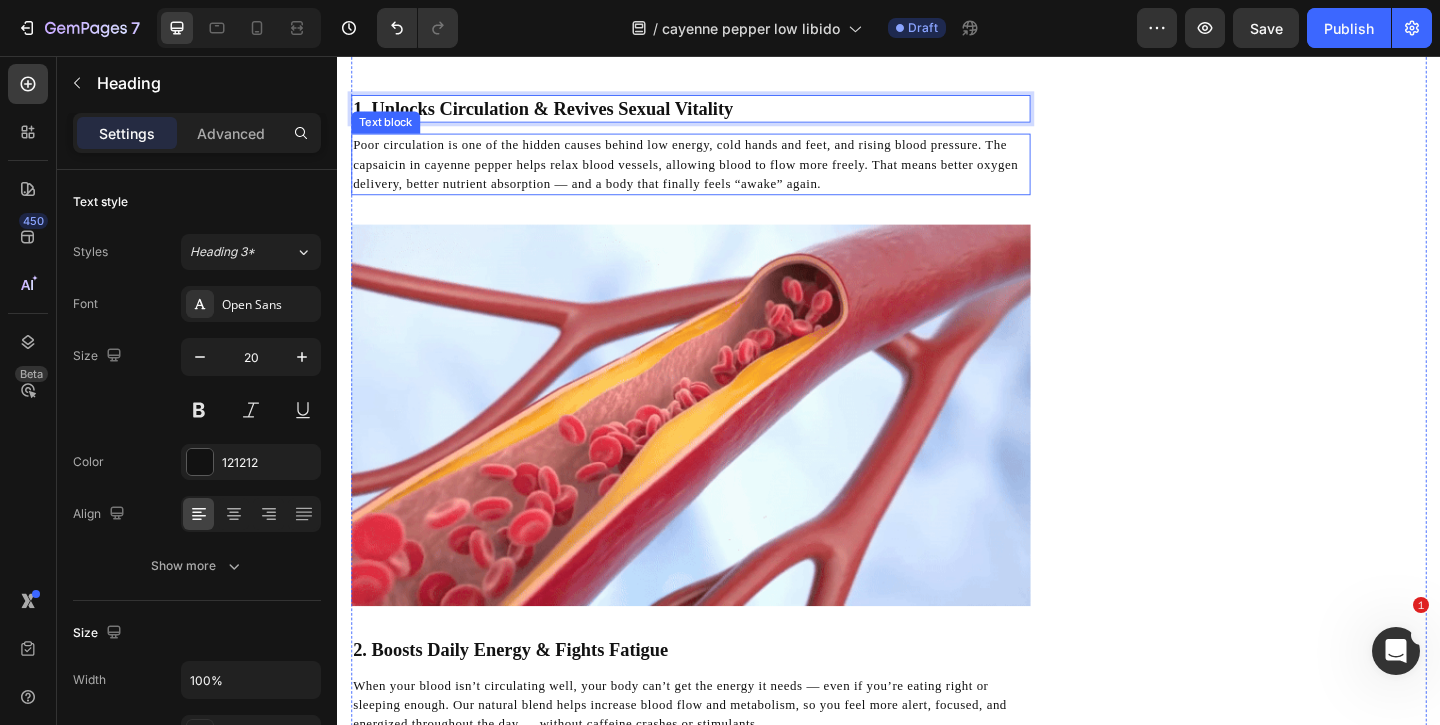 click on "Poor circulation is one of the hidden causes behind low energy, cold hands and feet, and rising blood pressure. The capsaicin in cayenne pepper helps relax blood vessels, allowing blood to flow more freely. That means better oxygen delivery, better nutrient absorption — and a body that finally feels “awake” again." at bounding box center (716, 173) 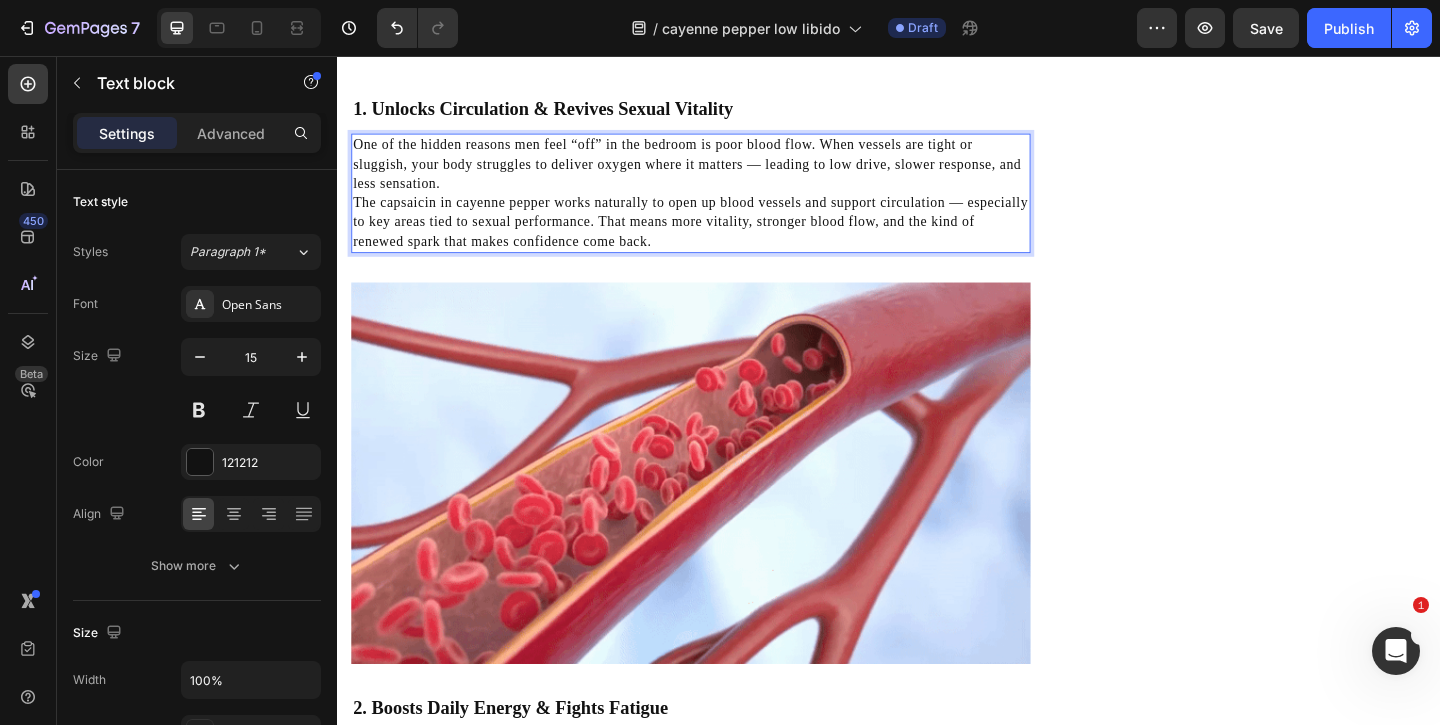 scroll, scrollTop: 1575, scrollLeft: 0, axis: vertical 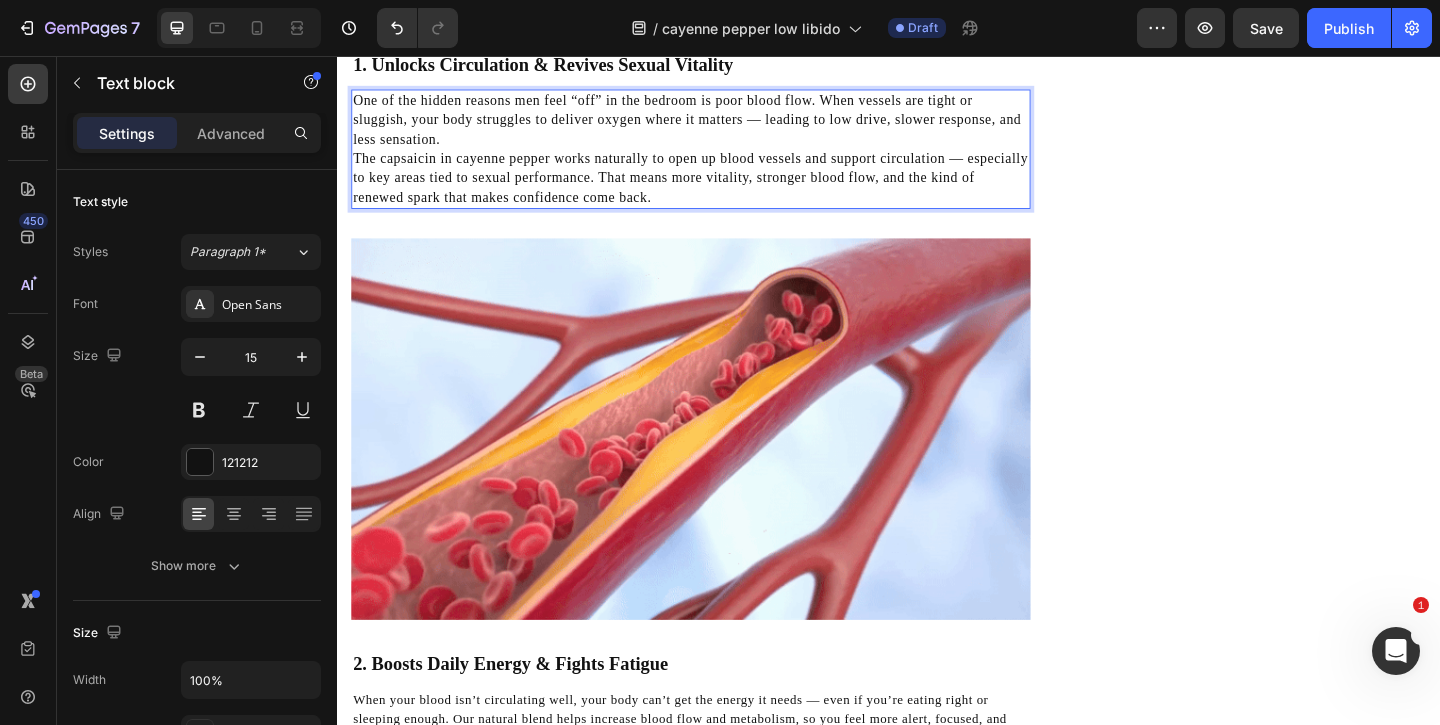 click on "One of the hidden reasons men feel “off” in the bedroom is poor blood flow. When vessels are tight or sluggish, your body struggles to deliver oxygen where it matters — leading to low drive, slower response, and less sensation." at bounding box center (721, 125) 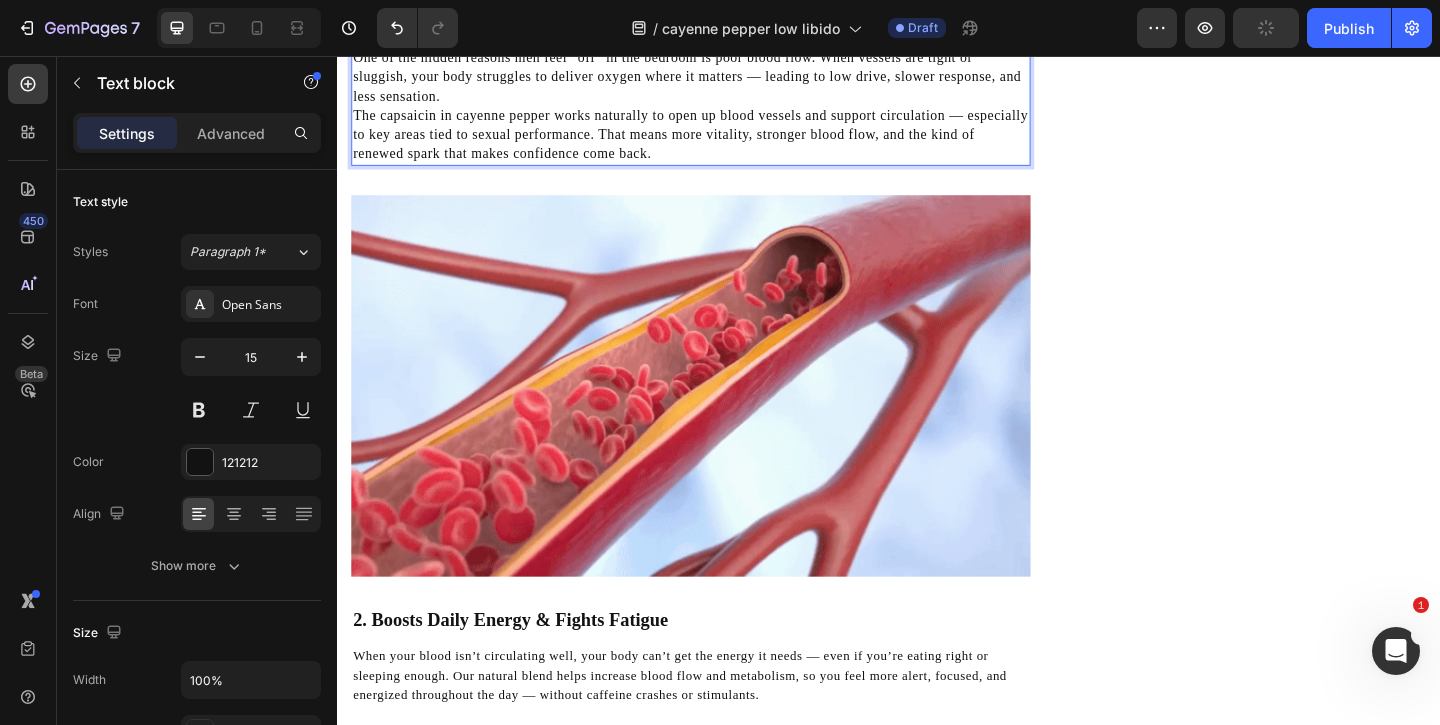 scroll, scrollTop: 1665, scrollLeft: 0, axis: vertical 